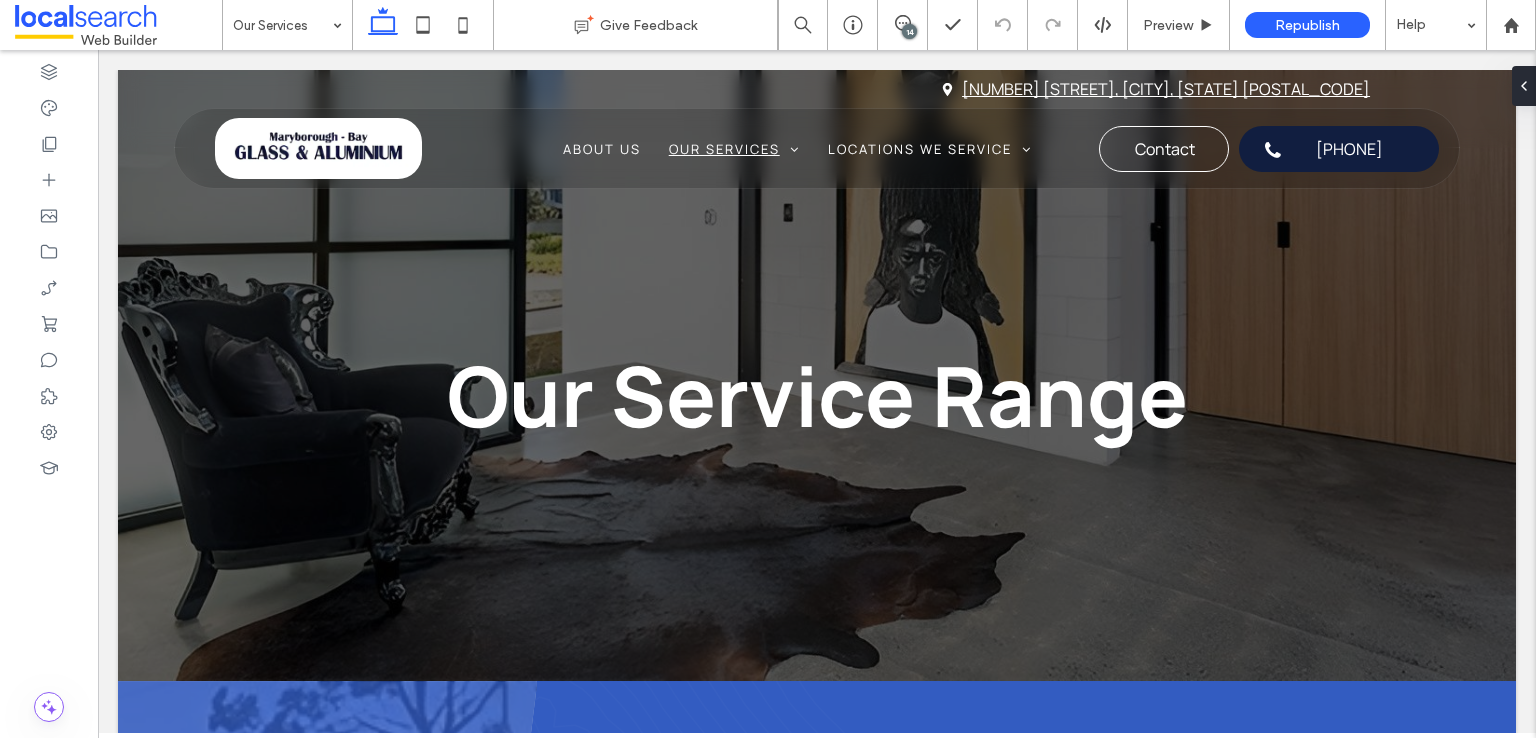 scroll, scrollTop: 0, scrollLeft: 0, axis: both 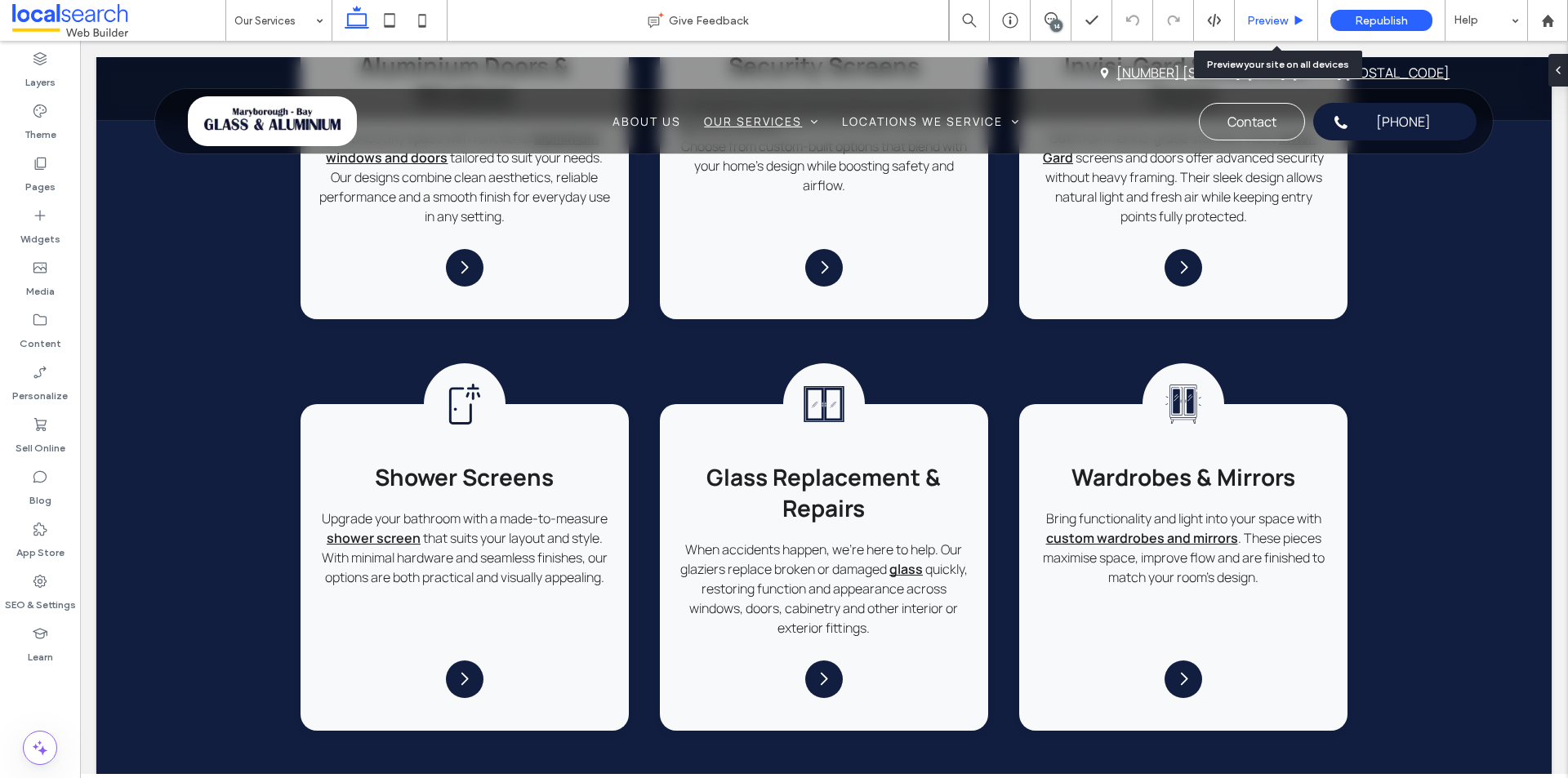 click on "Preview" at bounding box center (1276, 20) 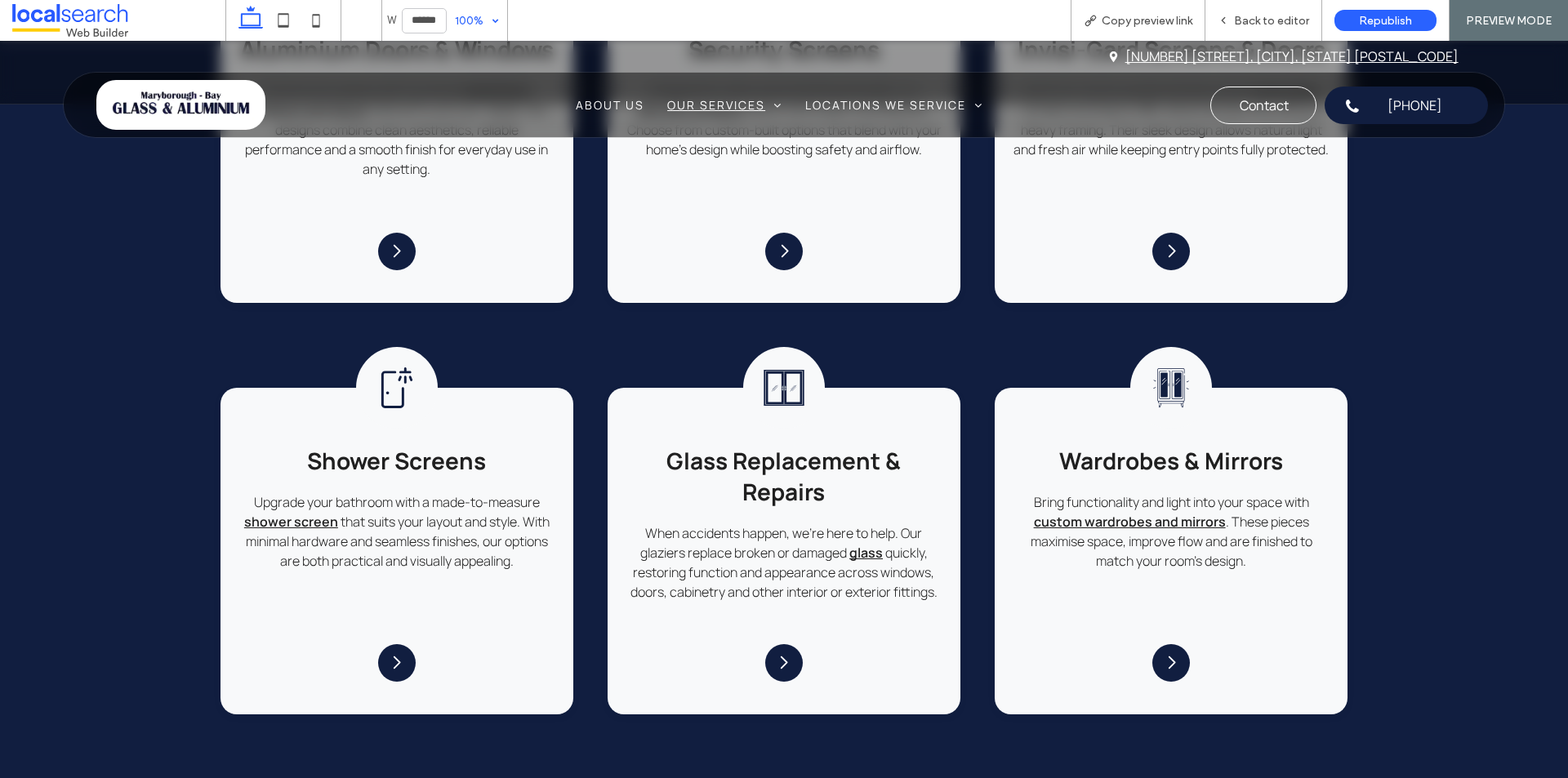 click on "100%" at bounding box center [470, 20] 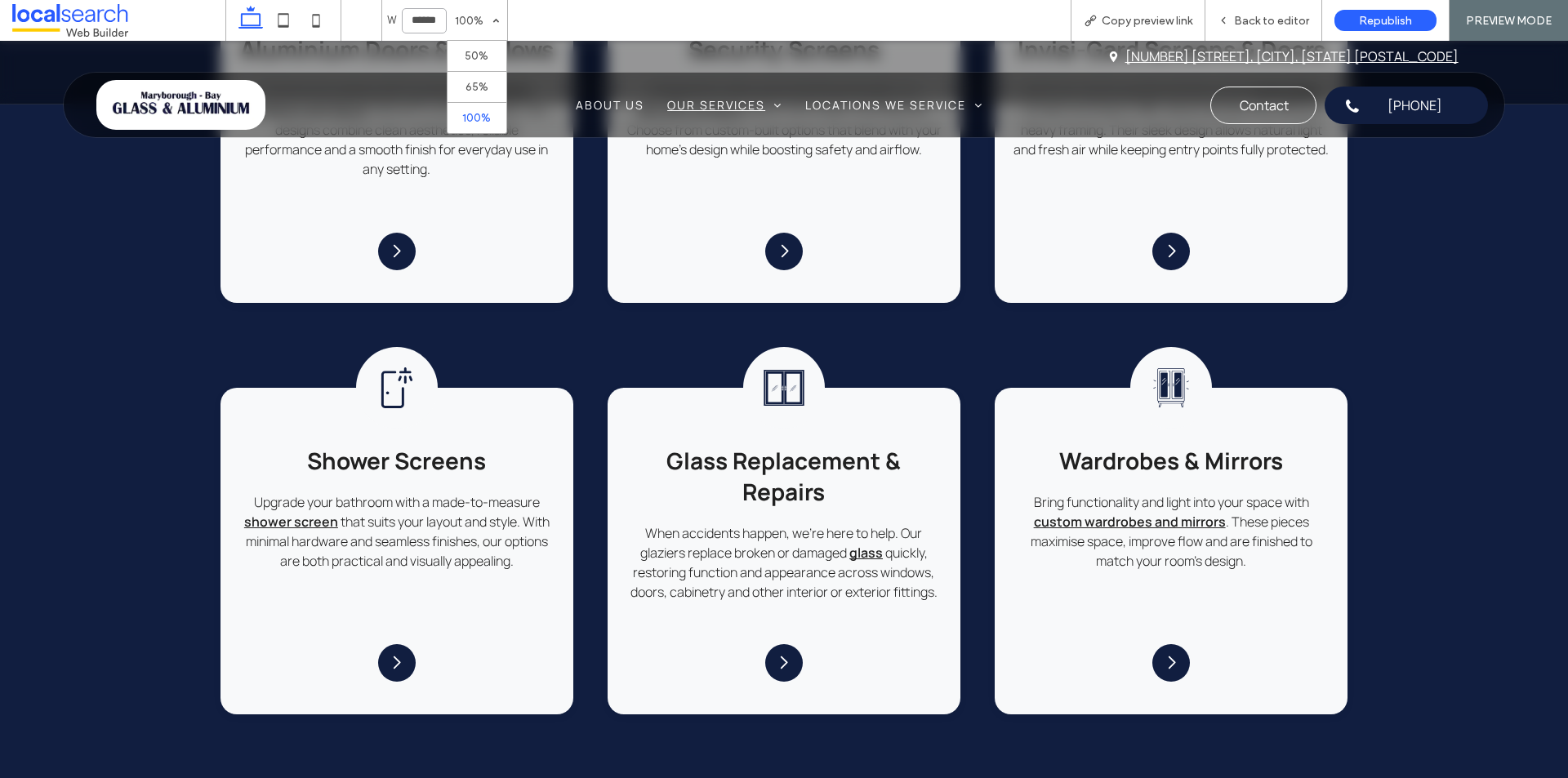 click on "******" at bounding box center [424, 20] 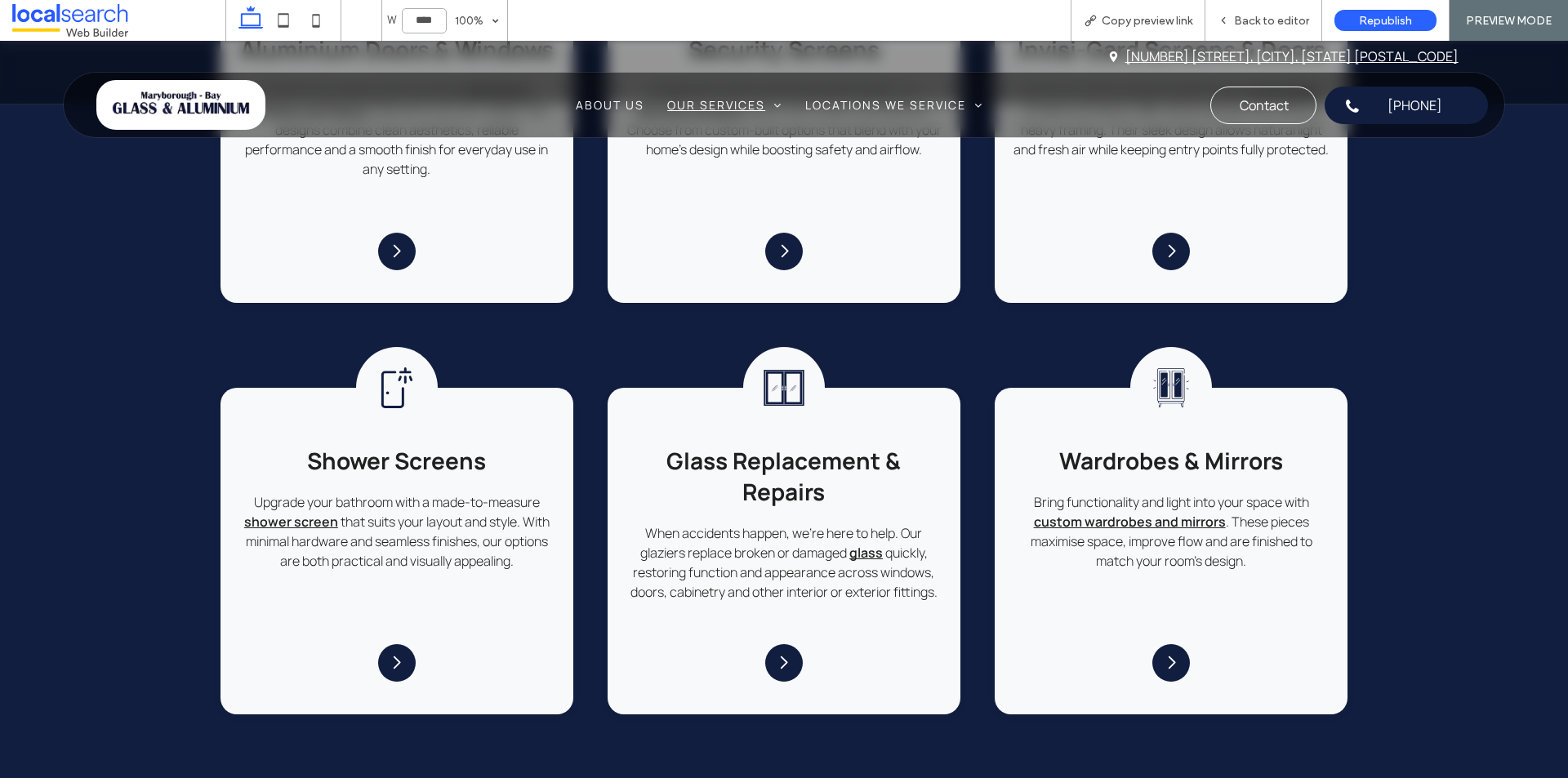 type on "******" 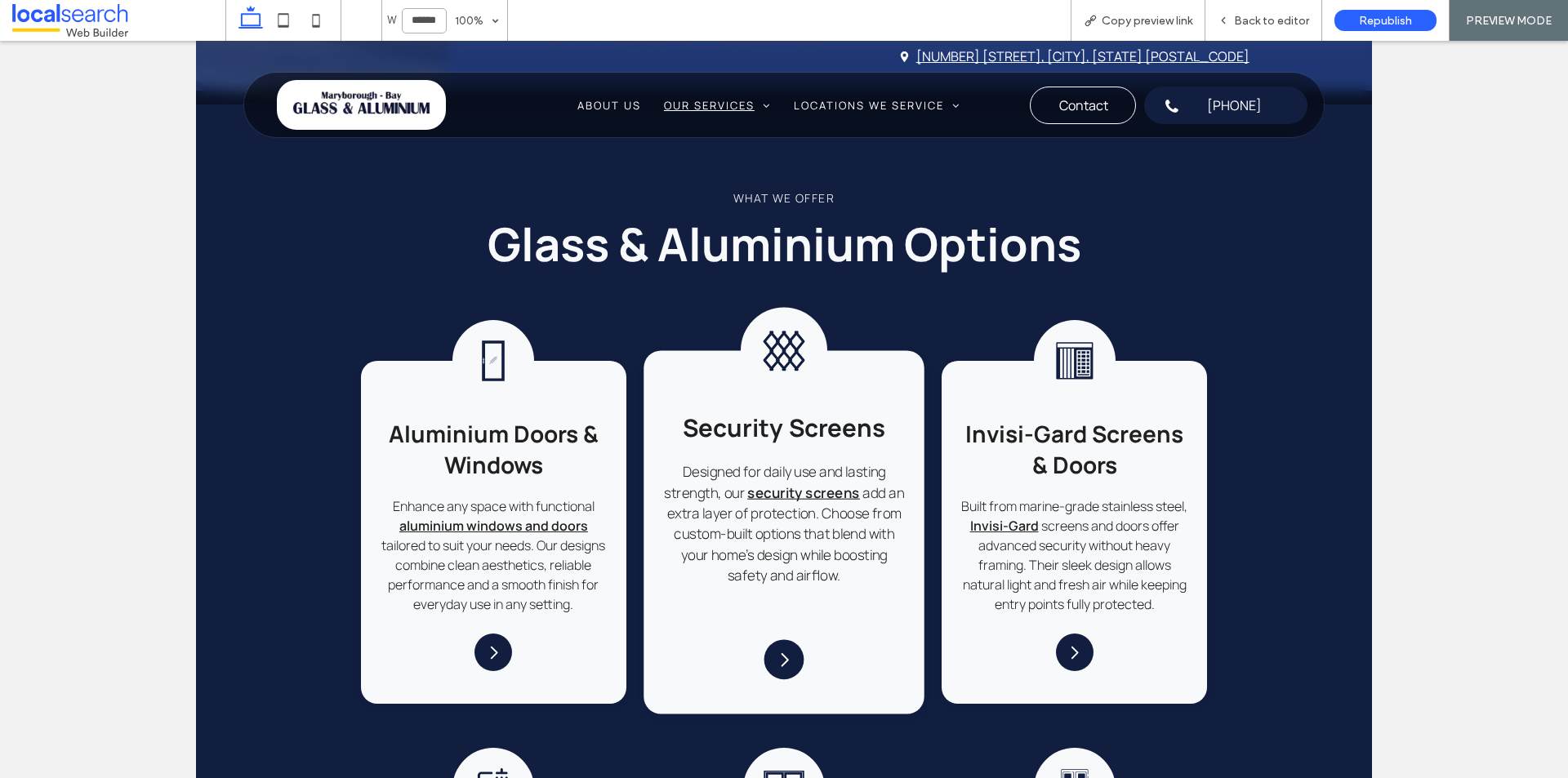 scroll, scrollTop: 1256, scrollLeft: 0, axis: vertical 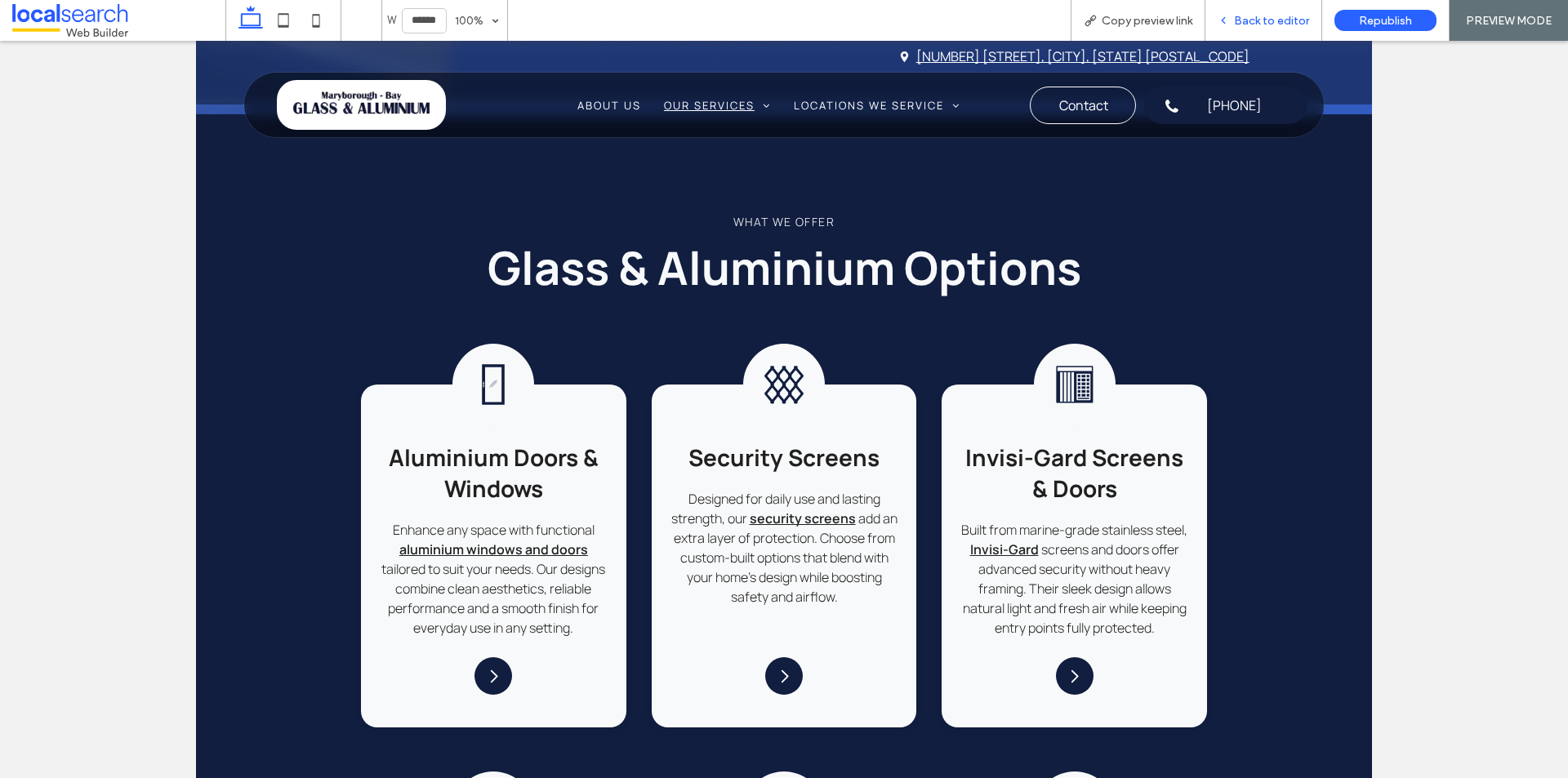click on "Back to editor" at bounding box center (1272, 20) 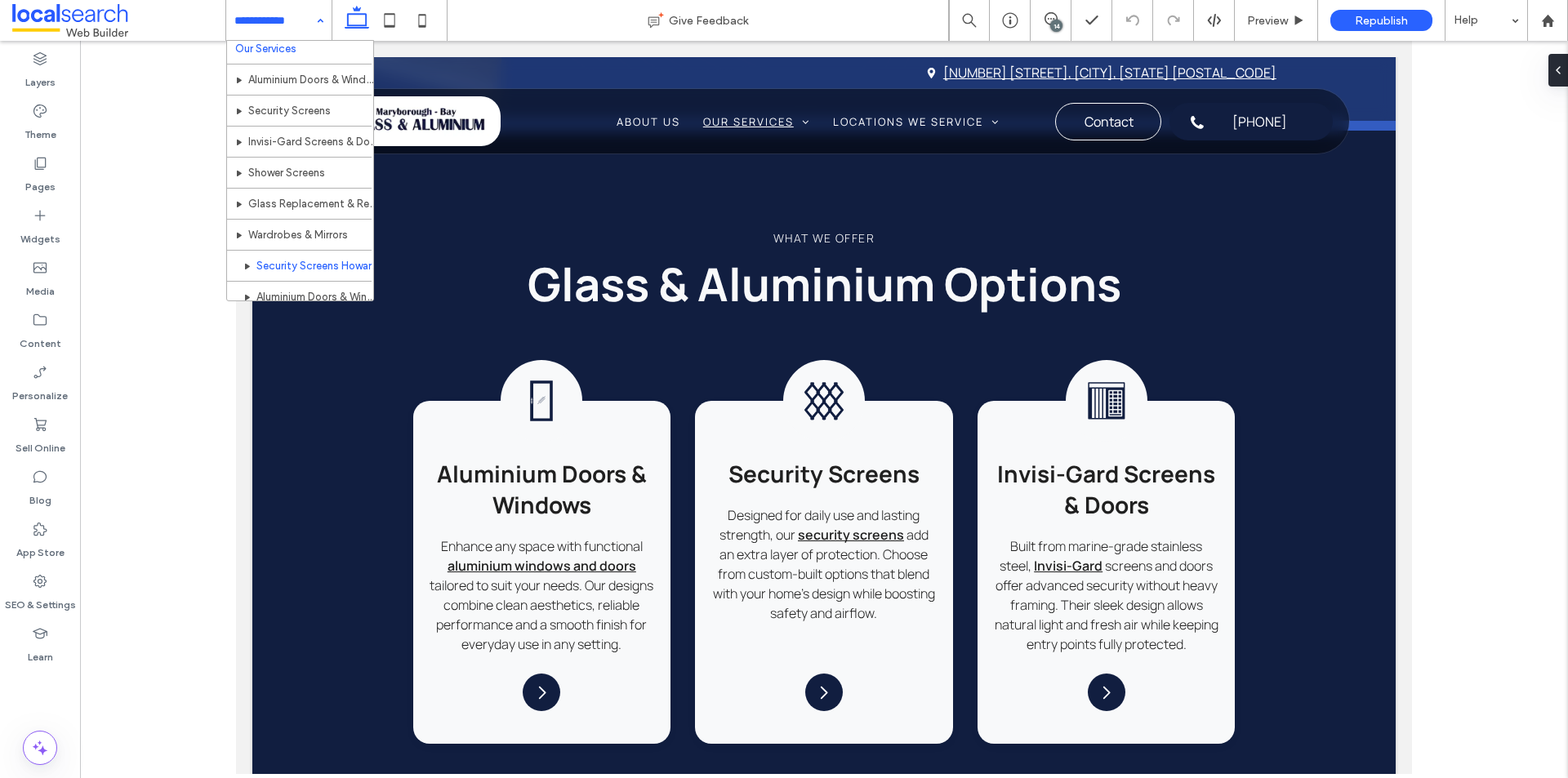 scroll, scrollTop: 163, scrollLeft: 0, axis: vertical 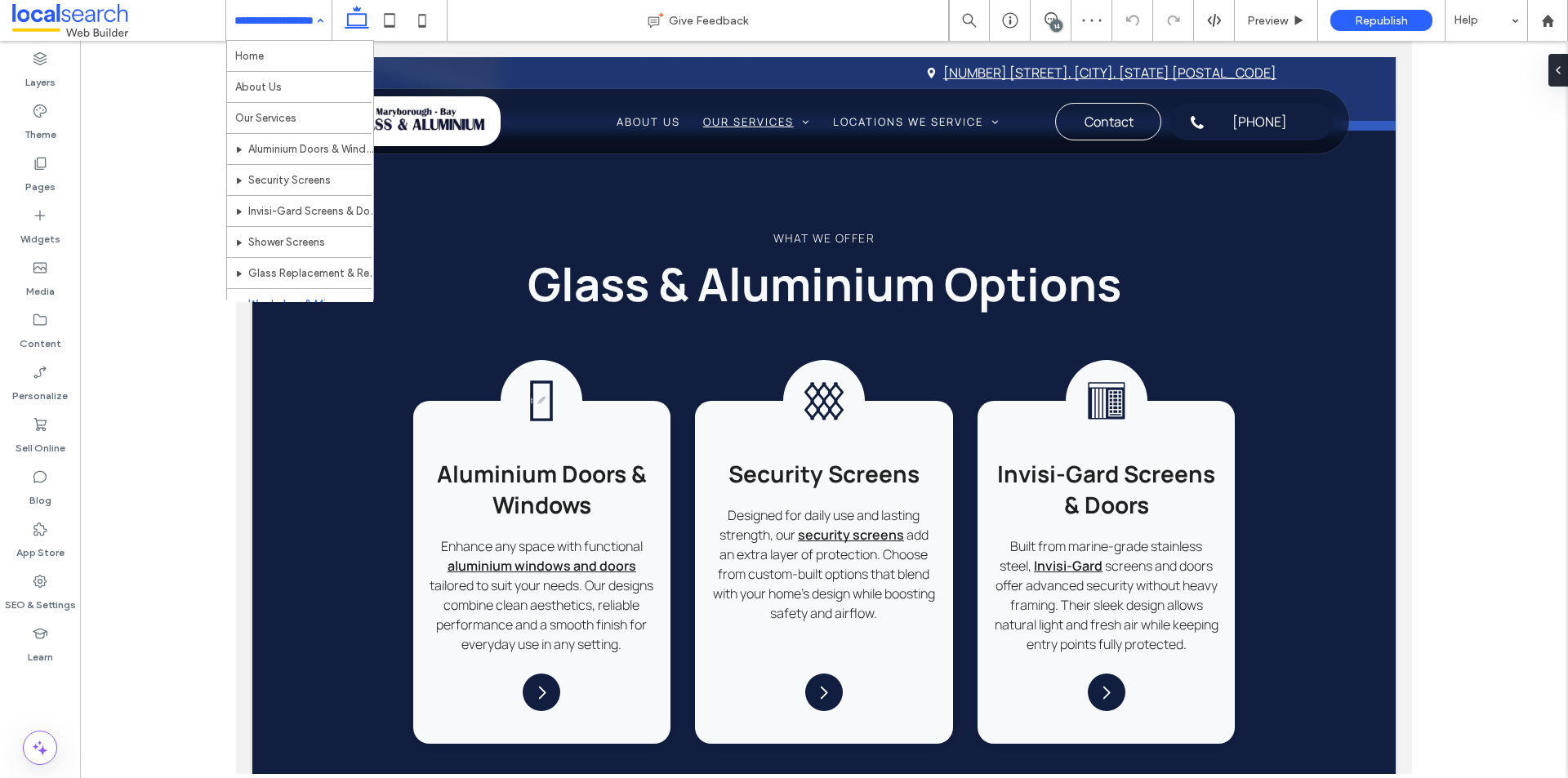click at bounding box center [274, 20] 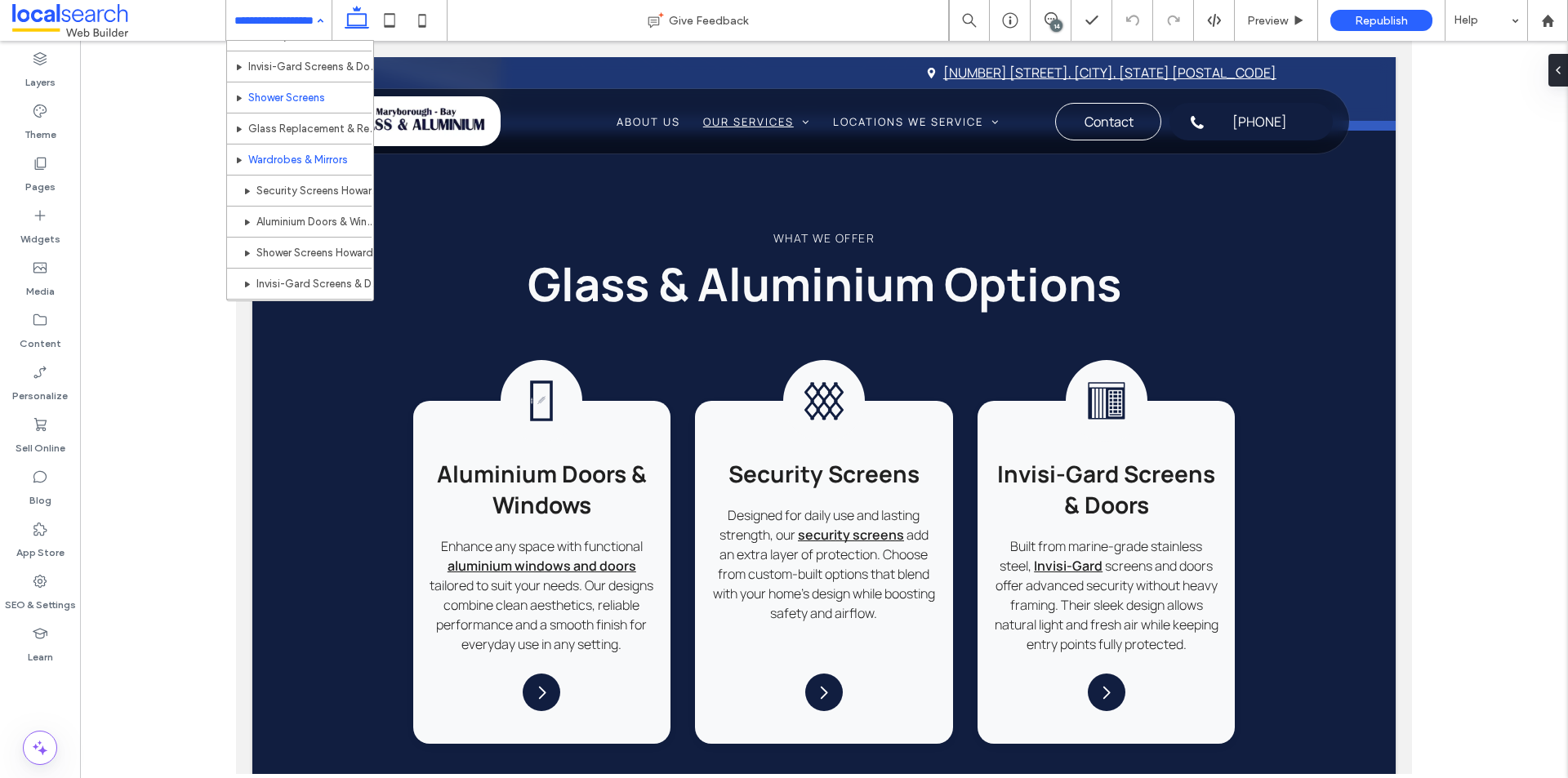 scroll, scrollTop: 234, scrollLeft: 0, axis: vertical 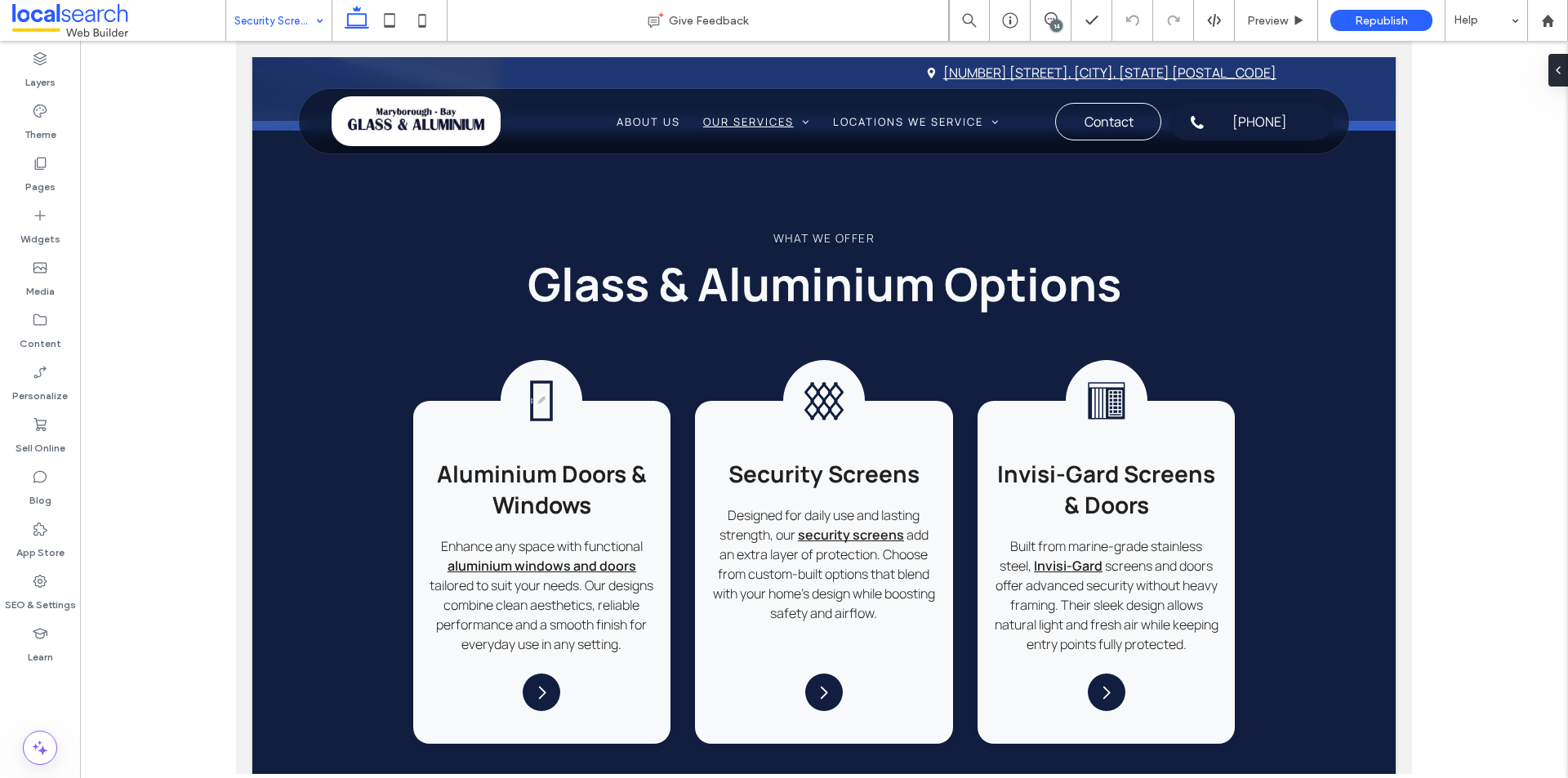 drag, startPoint x: 283, startPoint y: 24, endPoint x: 289, endPoint y: 38, distance: 15.231546 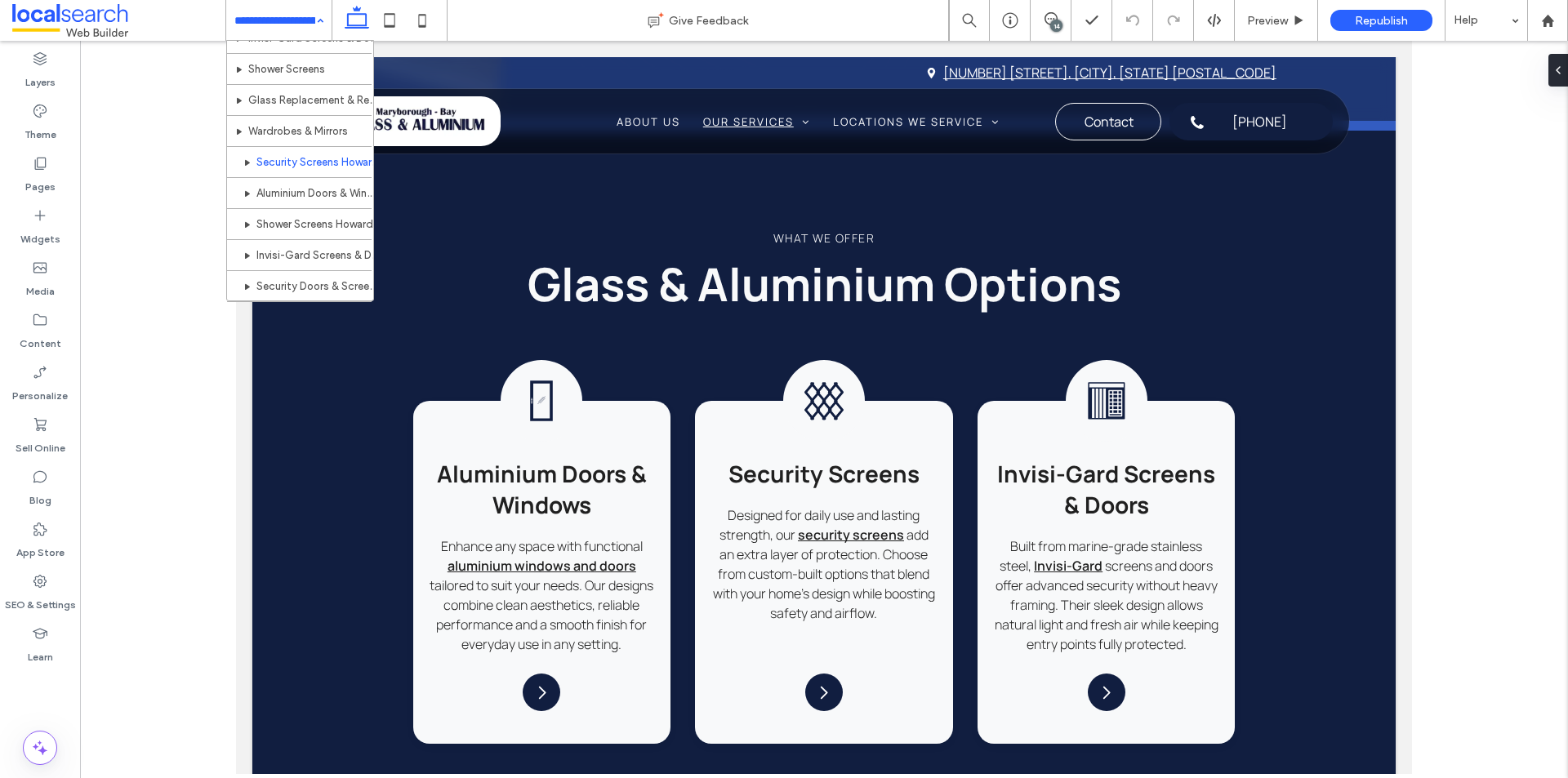 scroll, scrollTop: 234, scrollLeft: 0, axis: vertical 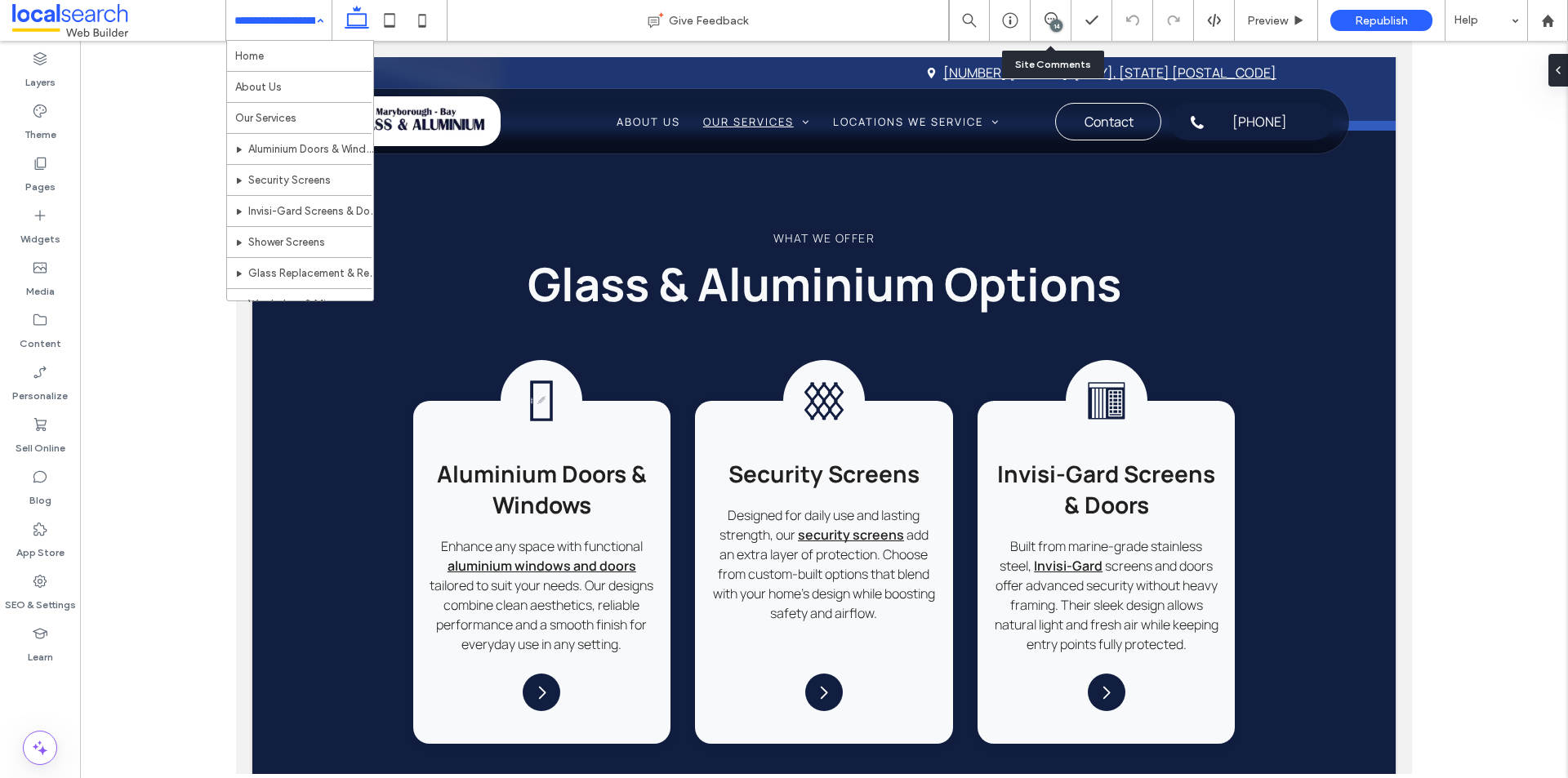 click on "14" at bounding box center [1051, 20] 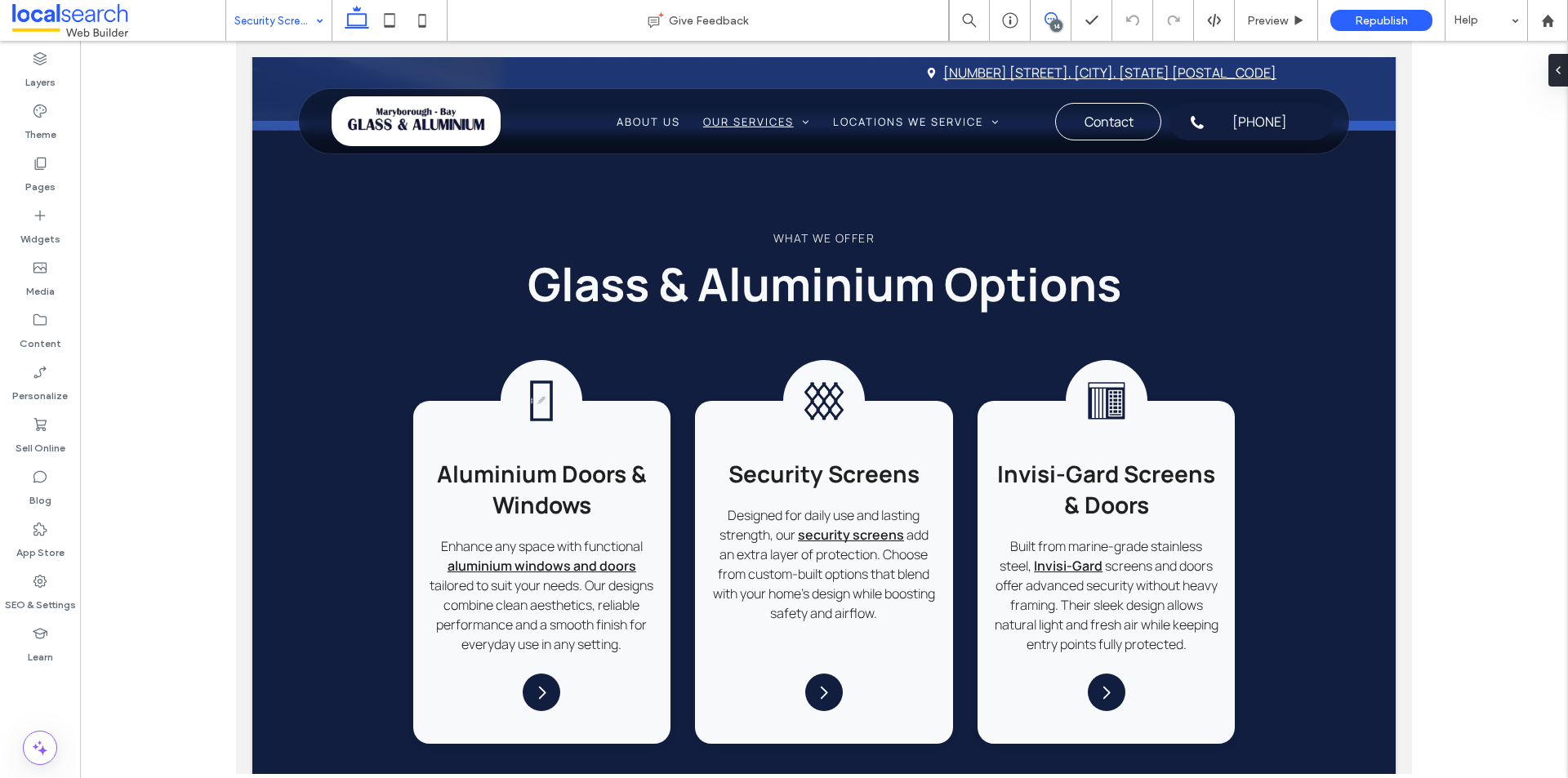 click 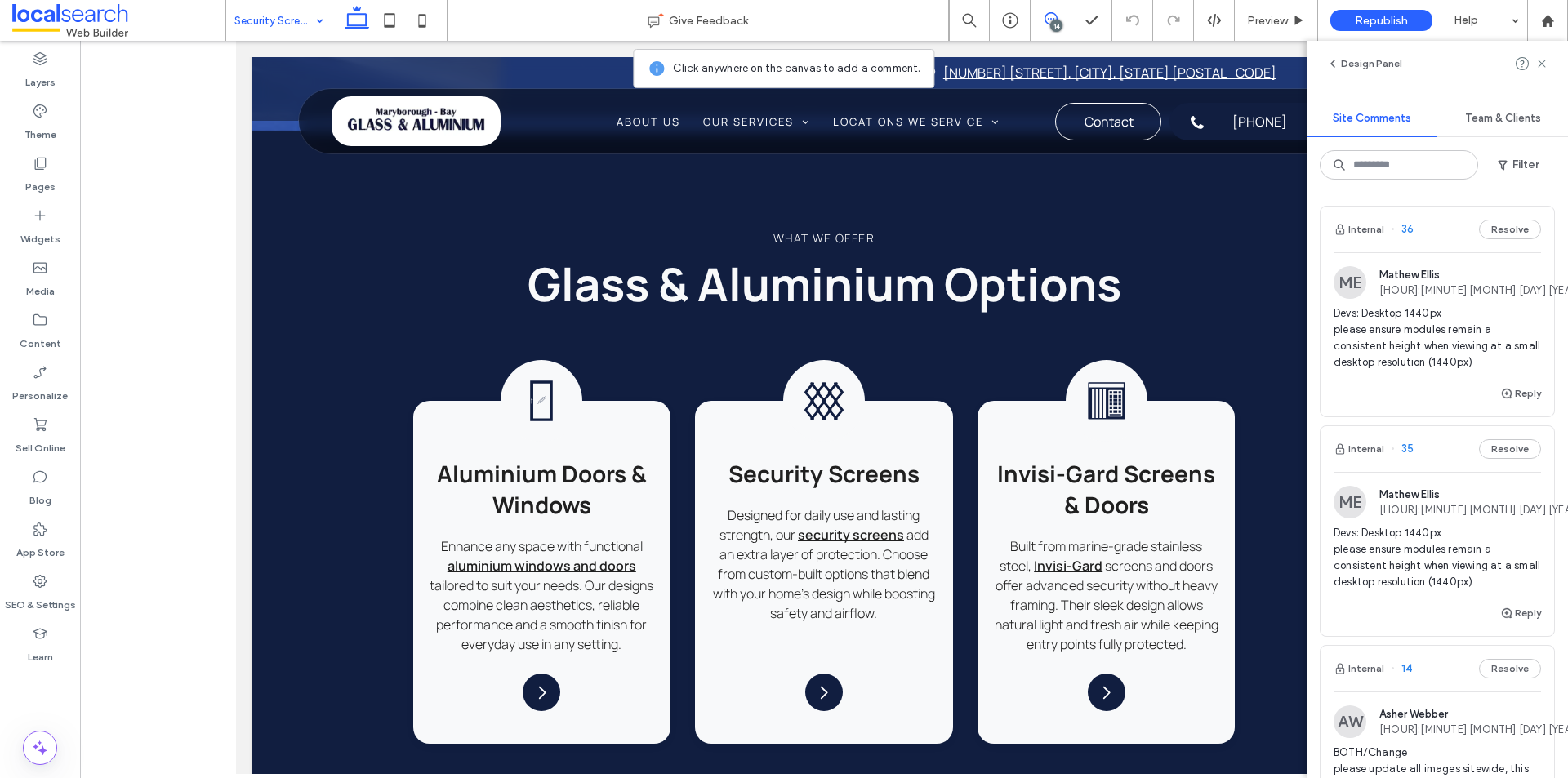 click on "Devs: Desktop 1440px
please ensure modules remain a consistent height when viewing at a small desktop resolution (1440px)" at bounding box center (1437, 558) 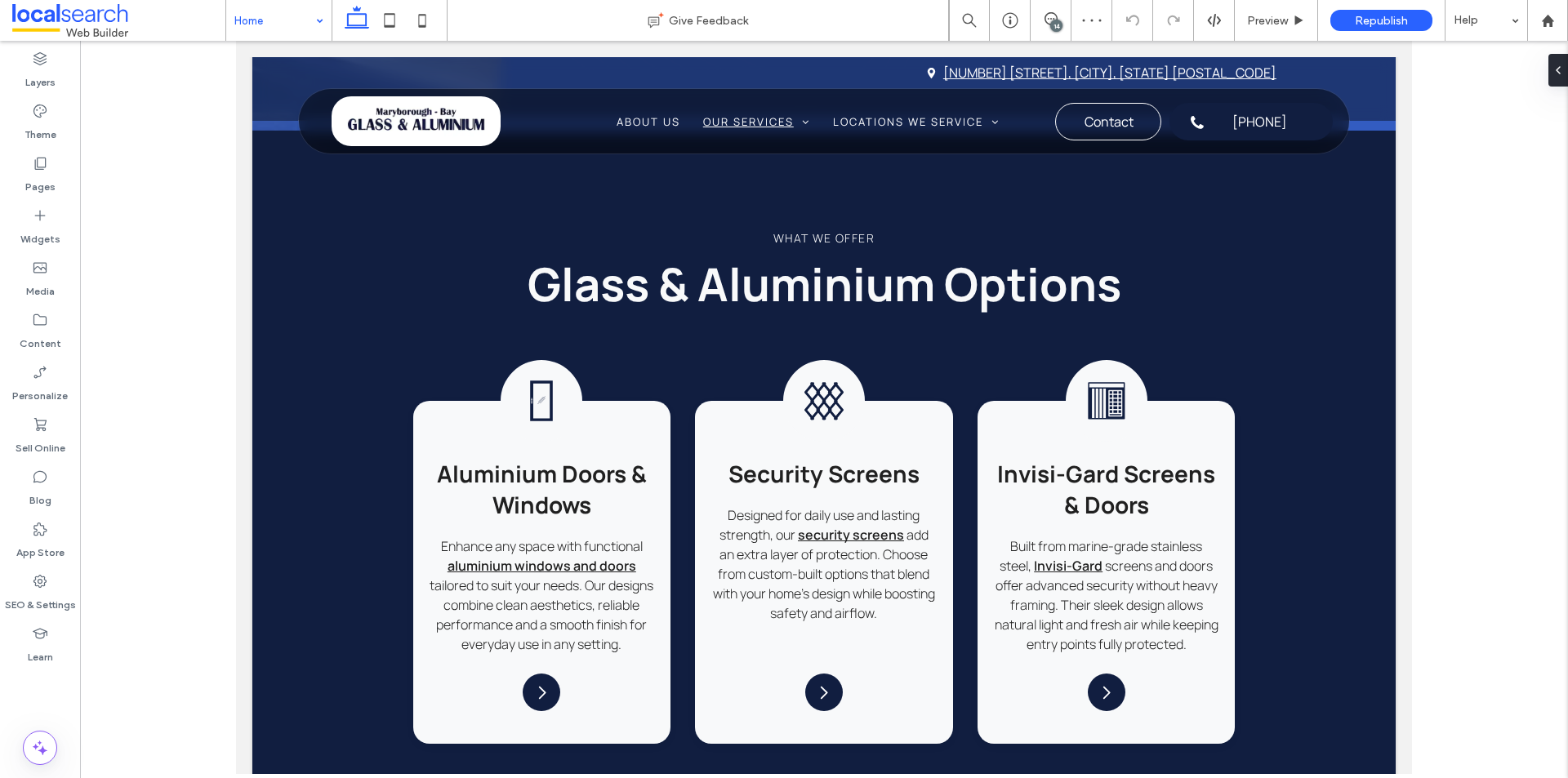 click on "14" at bounding box center [1051, 20] 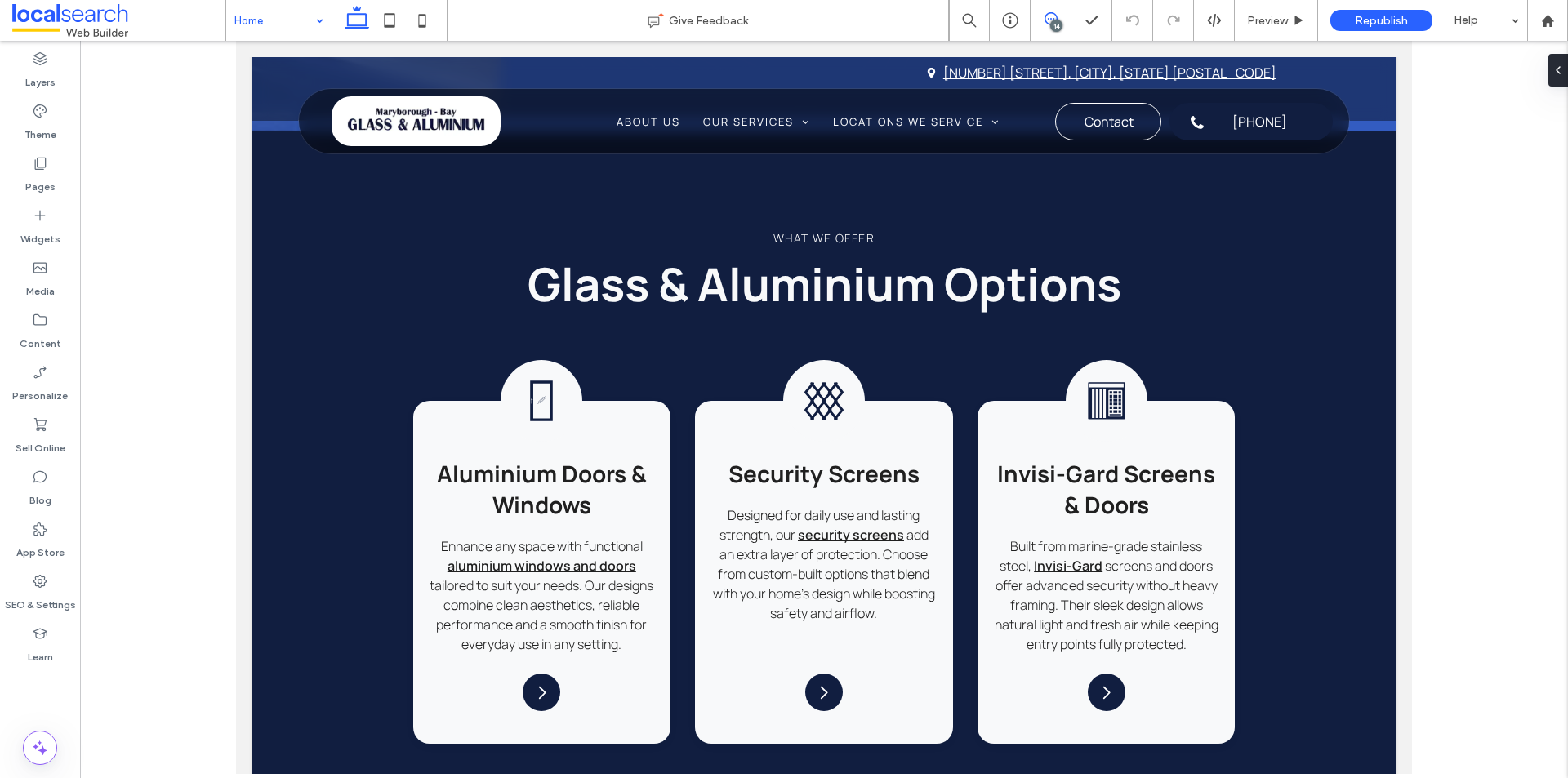 click 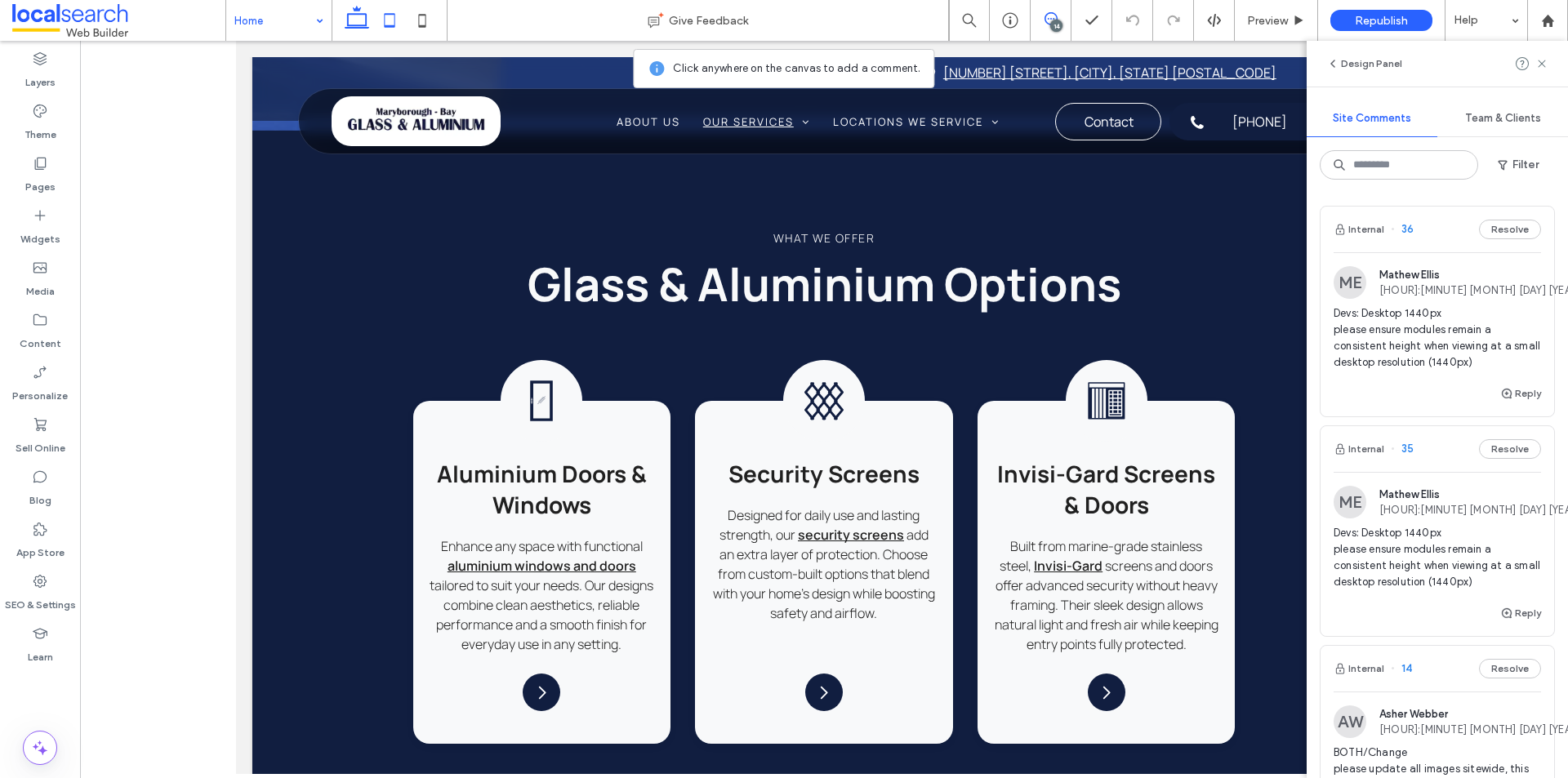 click 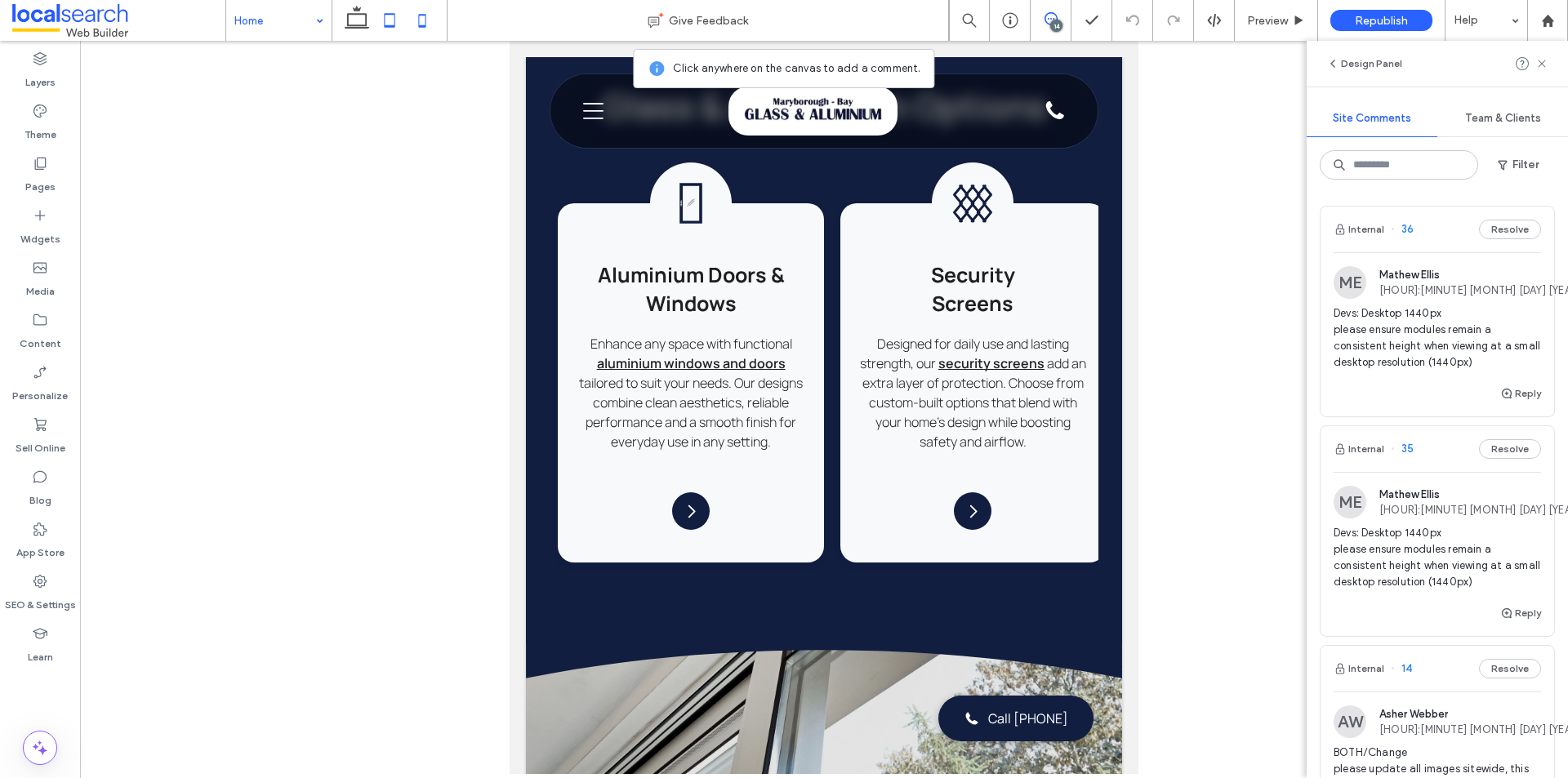 click 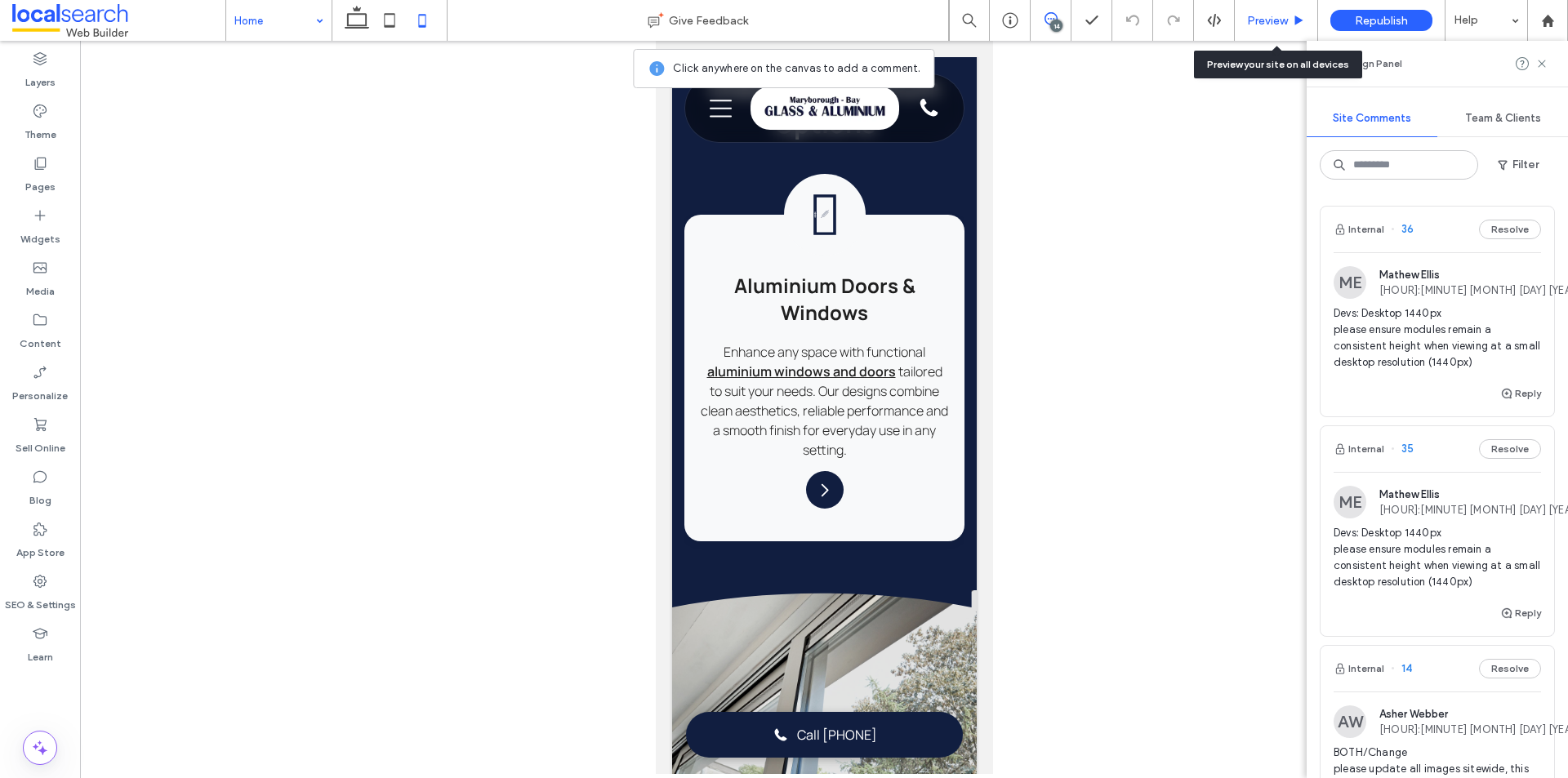click on "Preview" at bounding box center [1267, 20] 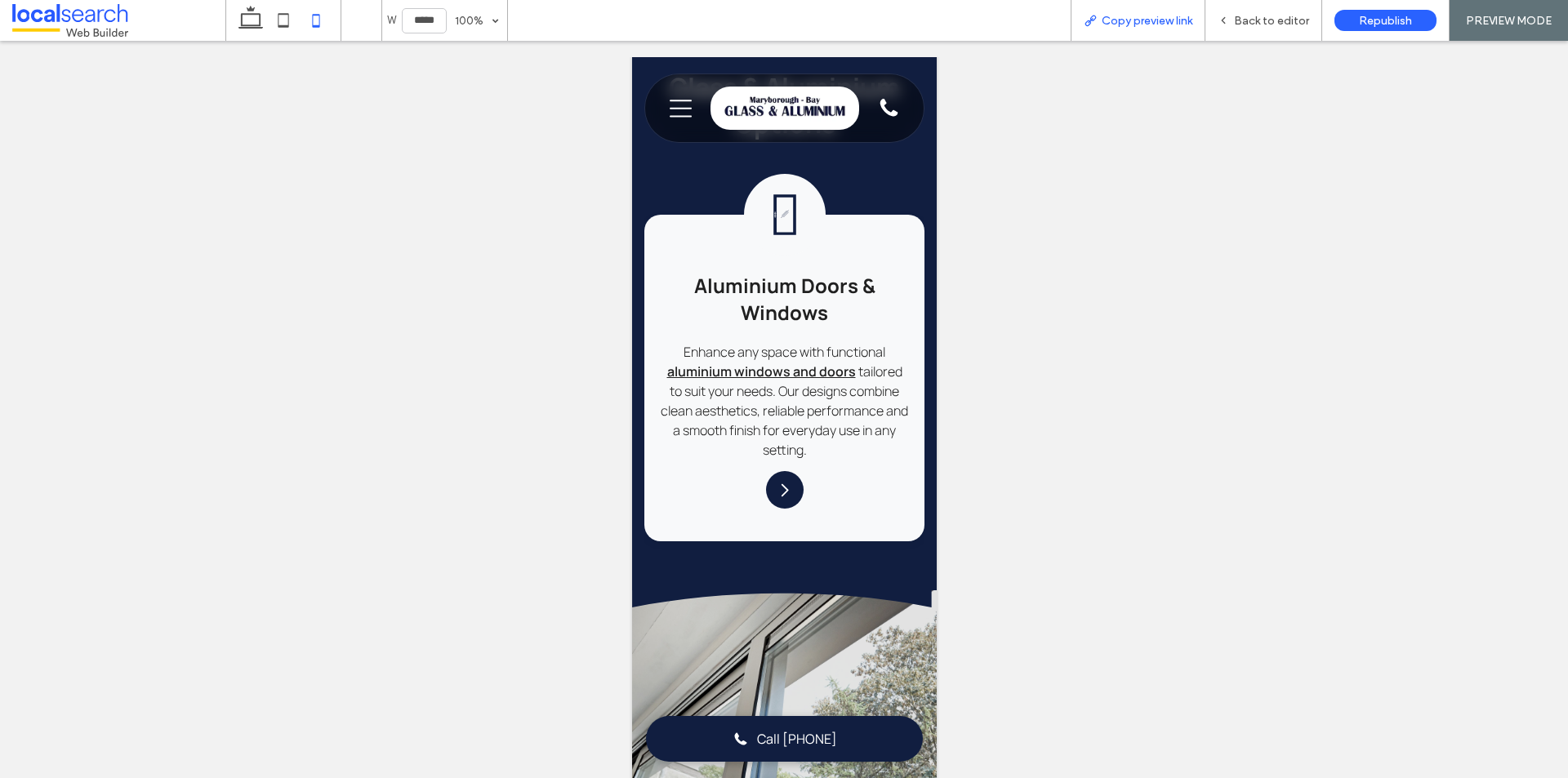 click 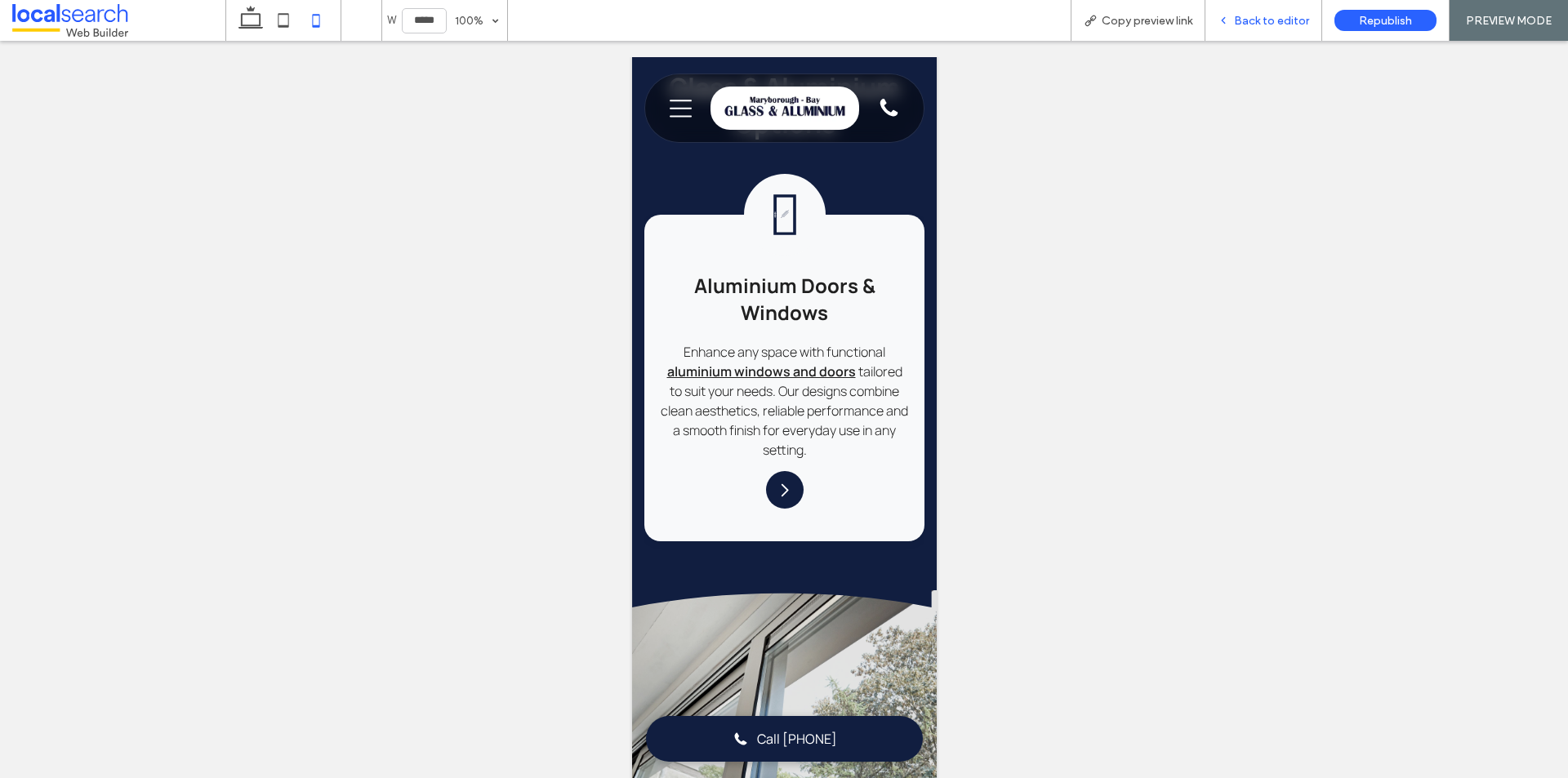 click on "Back to editor" at bounding box center (1272, 20) 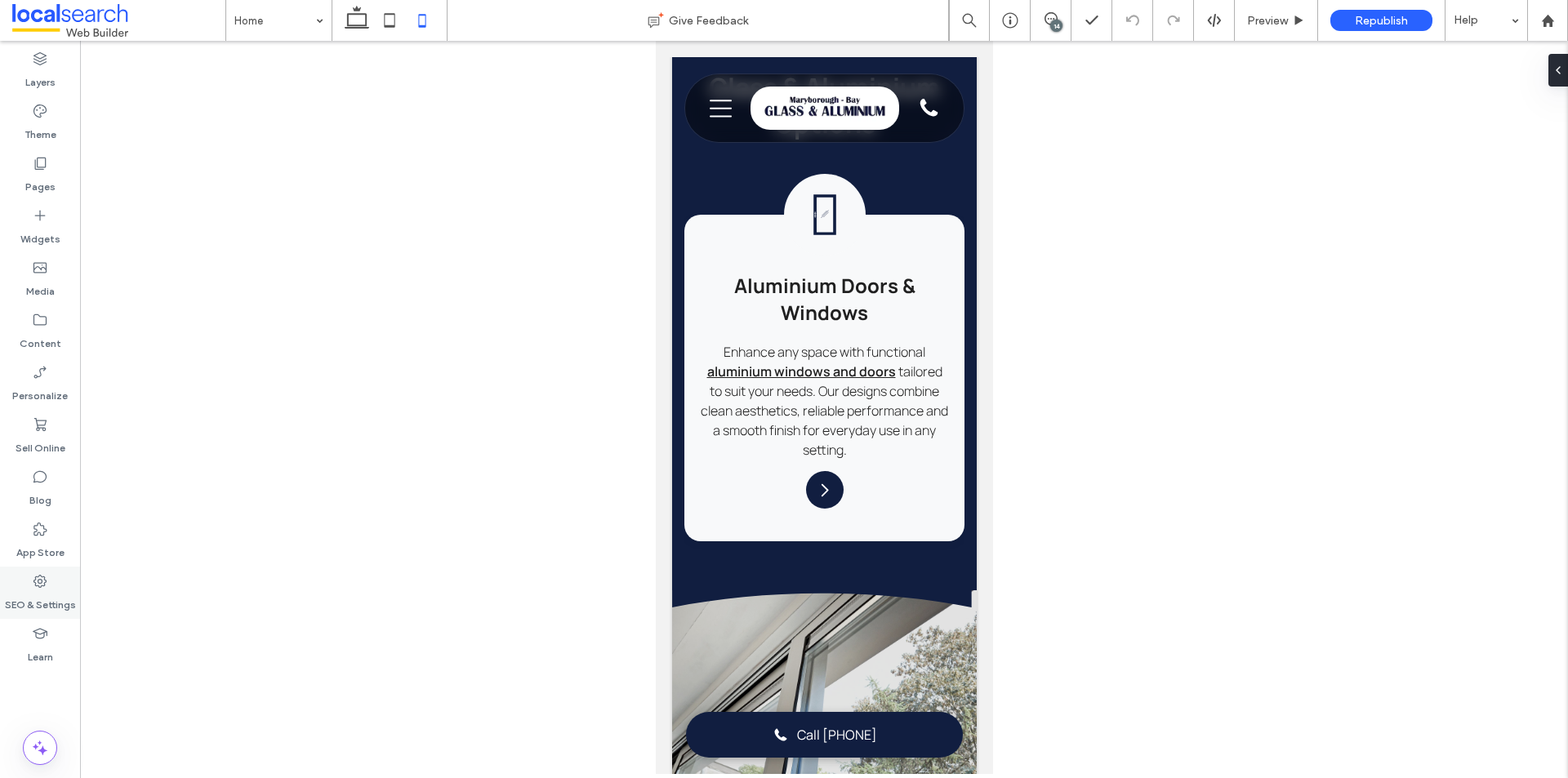 click on "SEO & Settings" at bounding box center (40, 601) 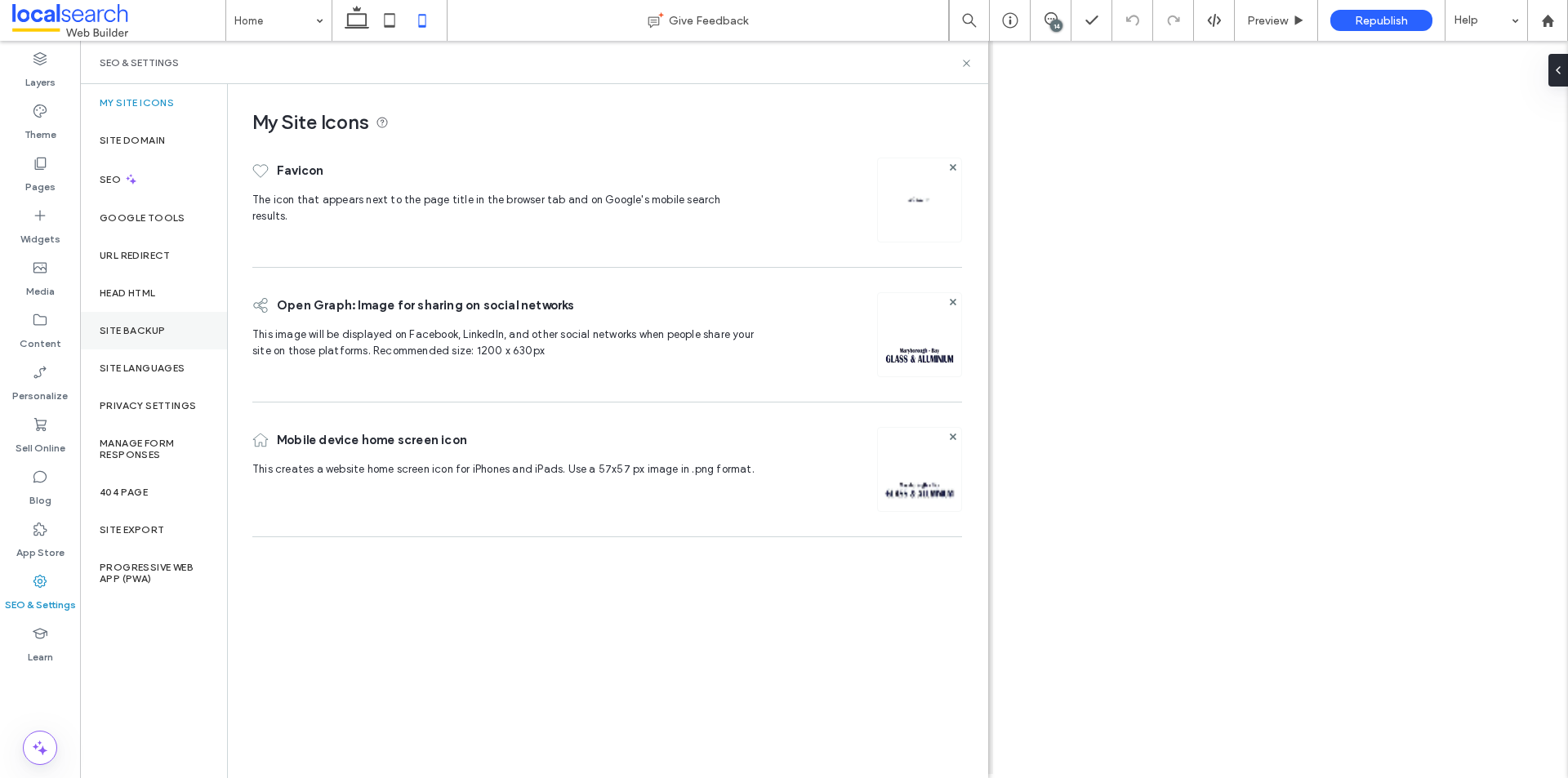 click on "Site Backup" at bounding box center (132, 331) 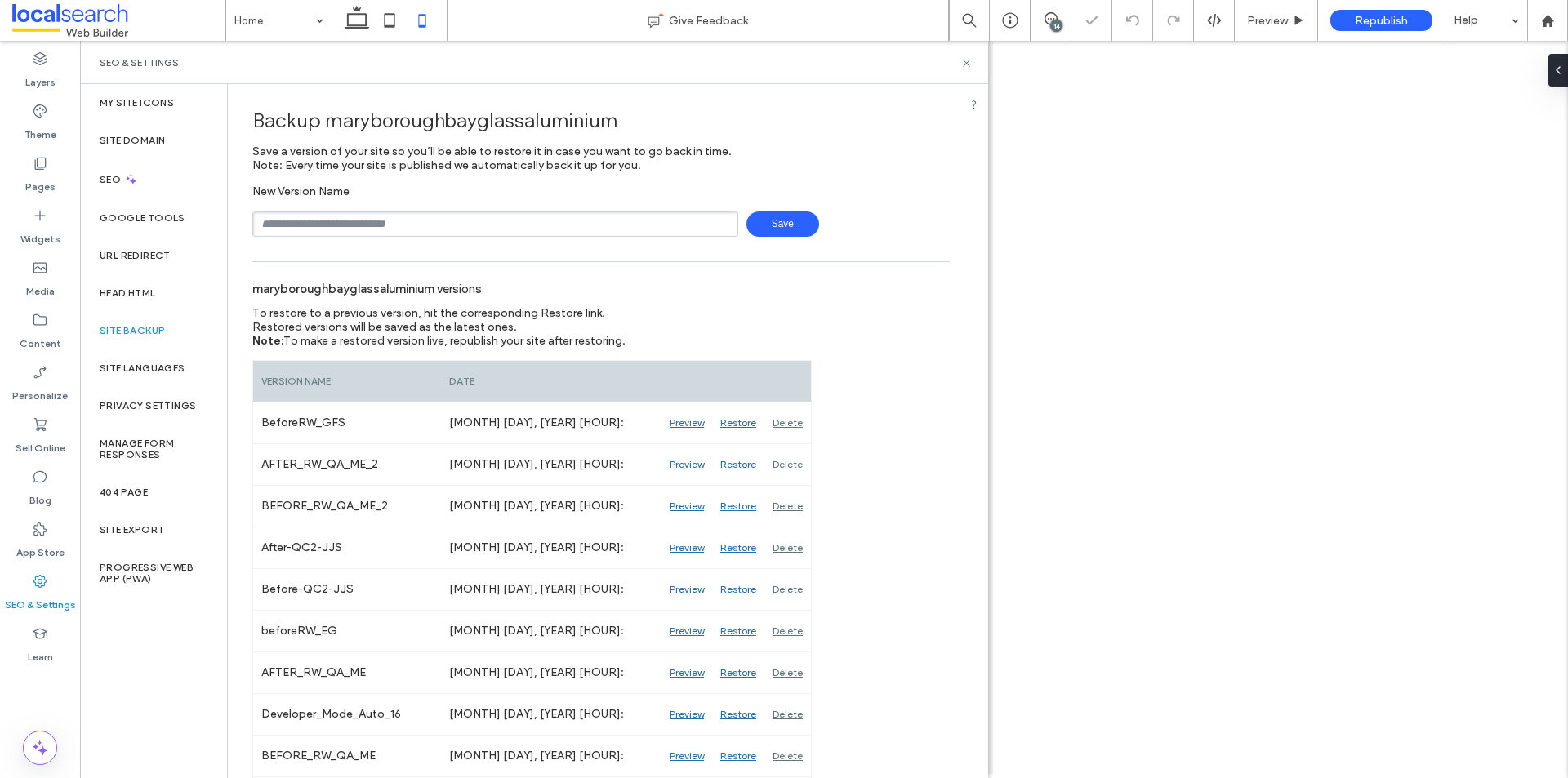 click at bounding box center (495, 224) 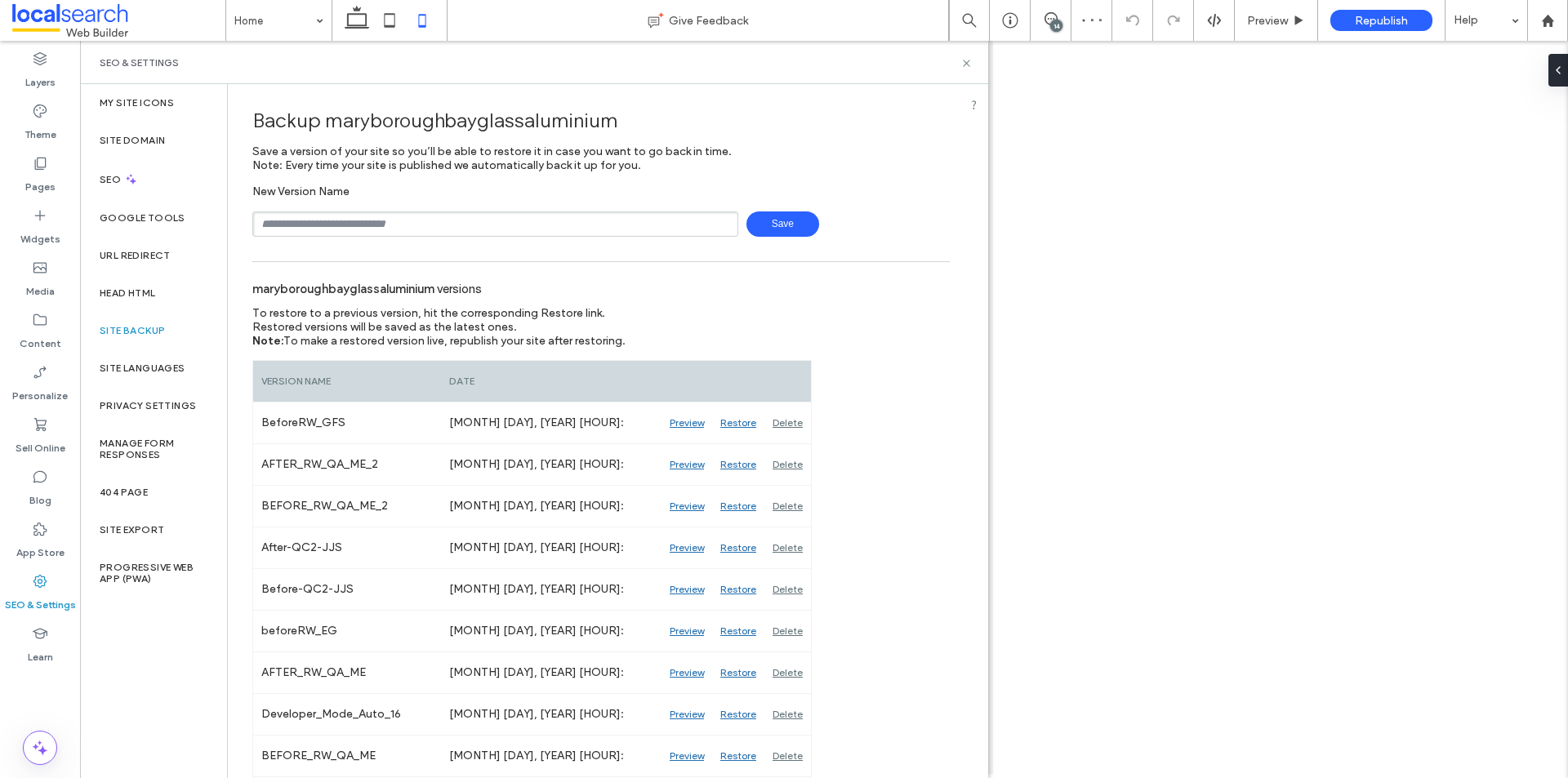 type on "**********" 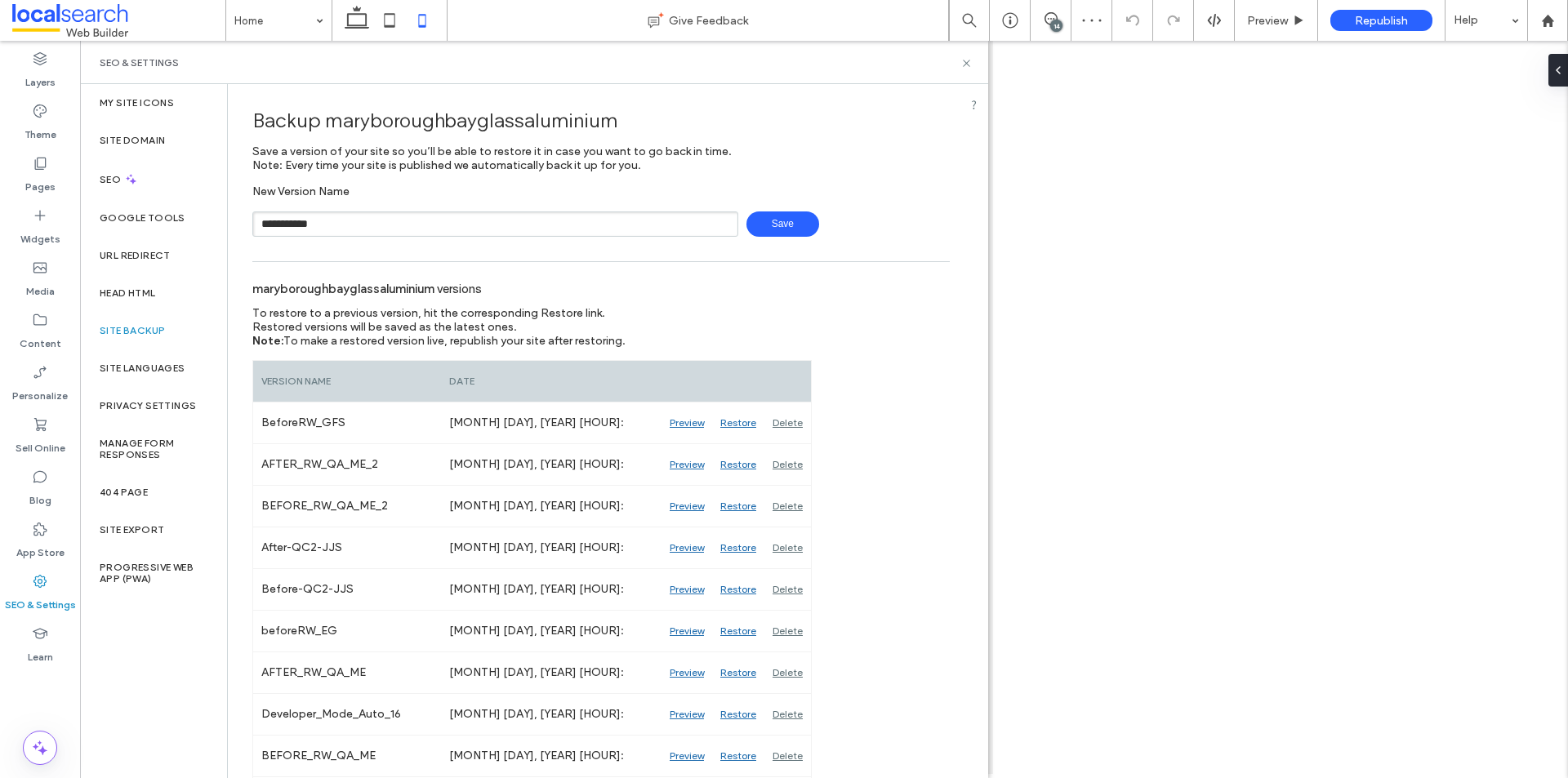 click on "Save" at bounding box center (782, 224) 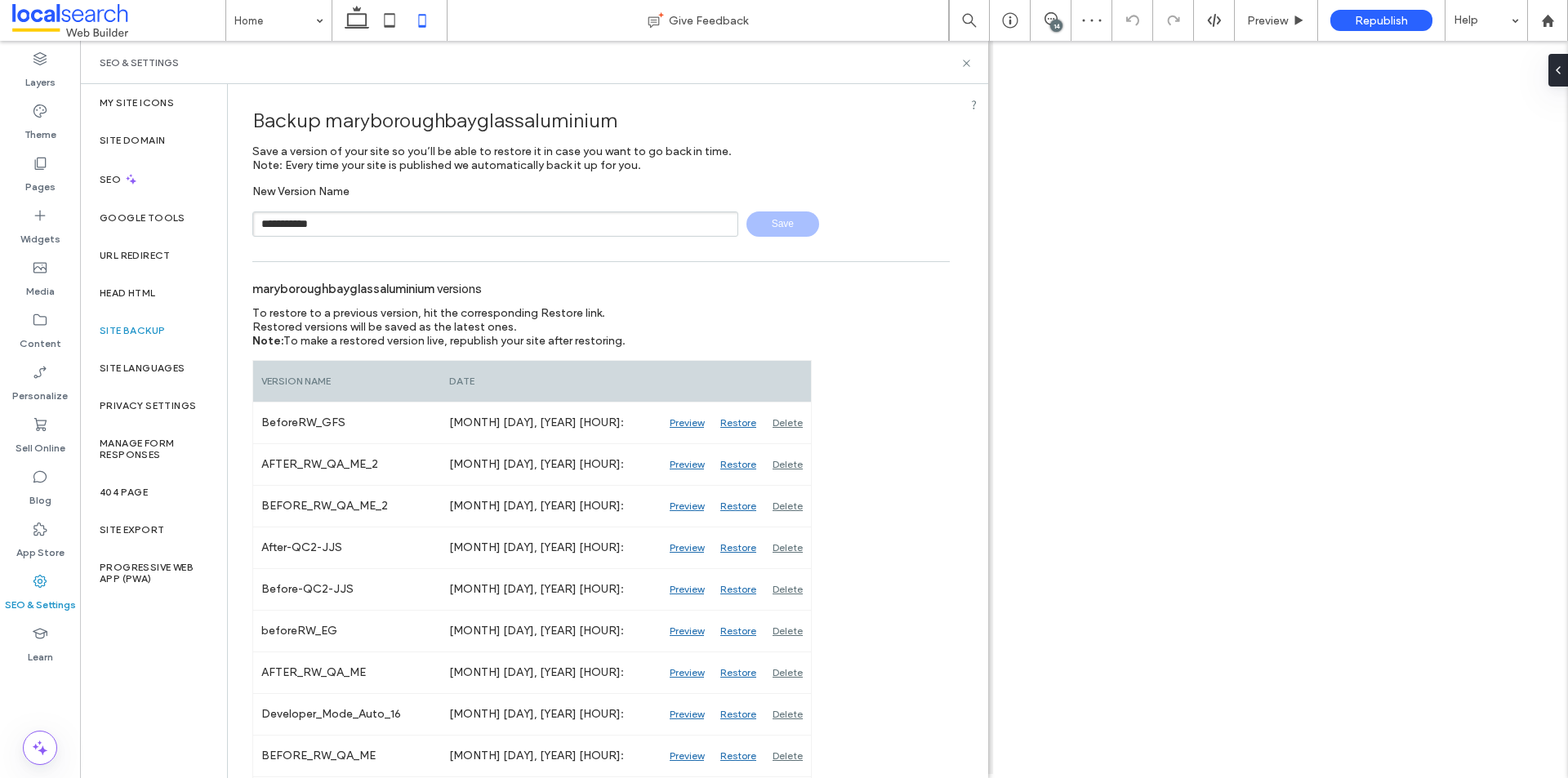 type 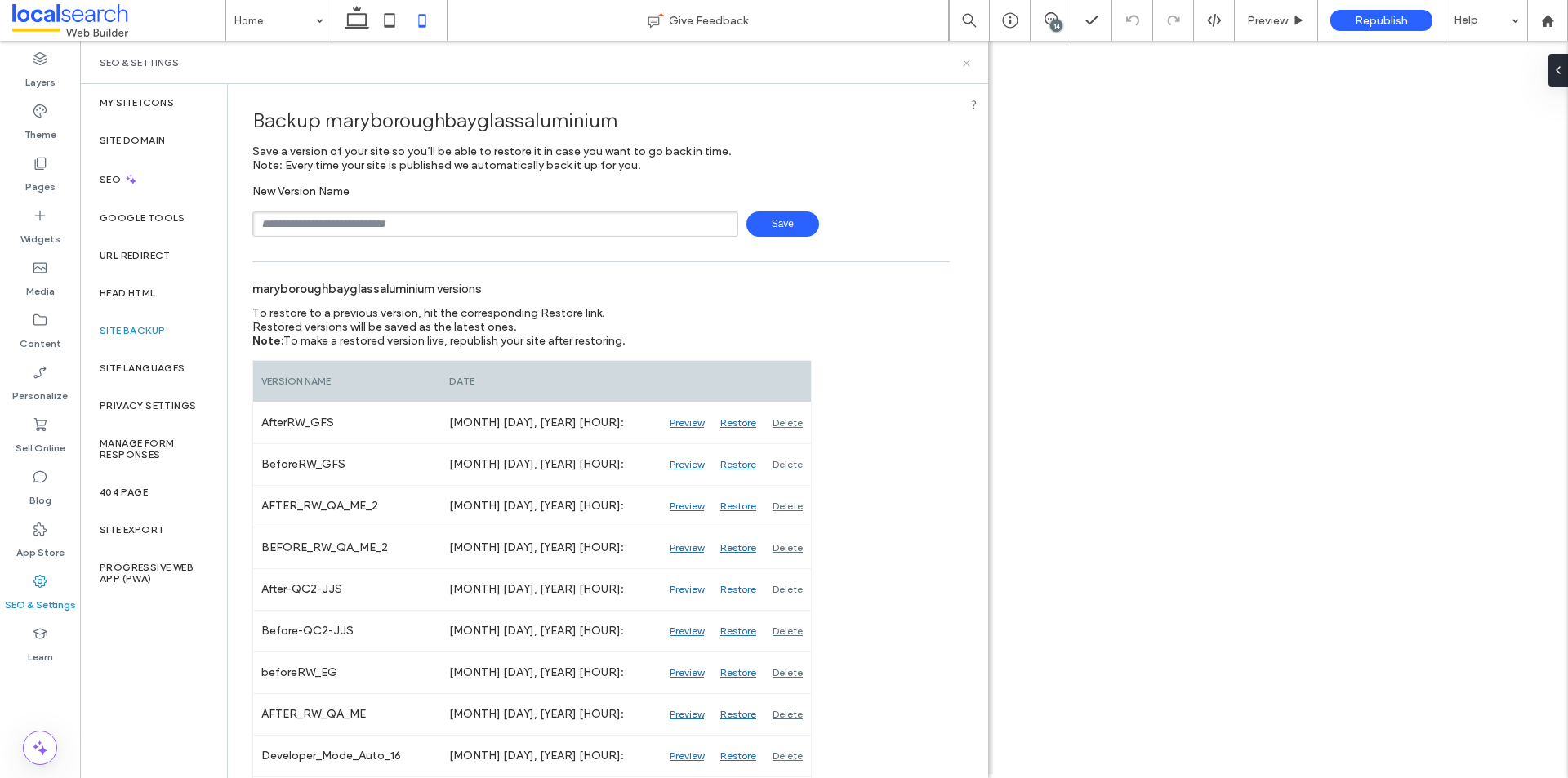 click 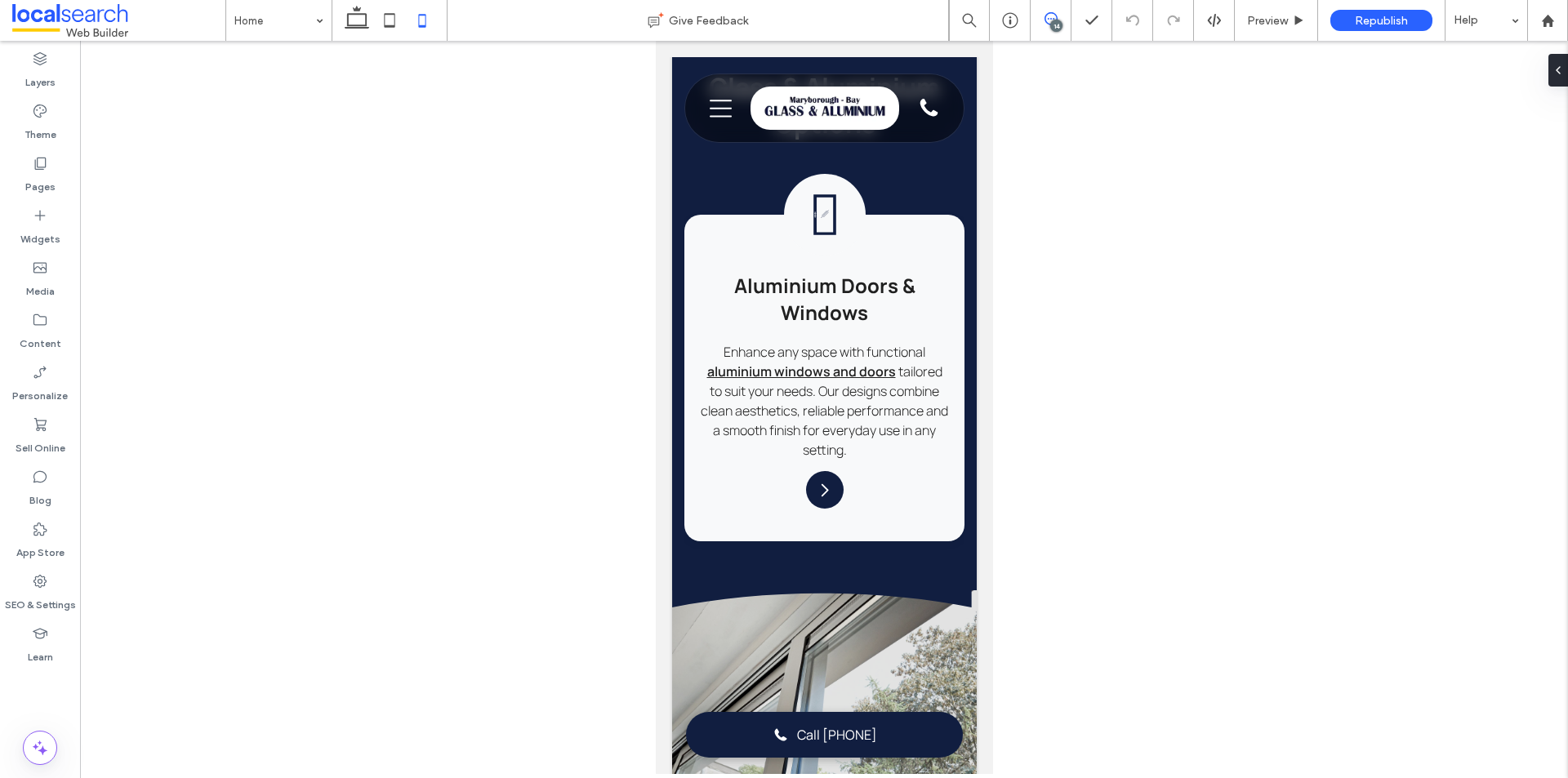 click 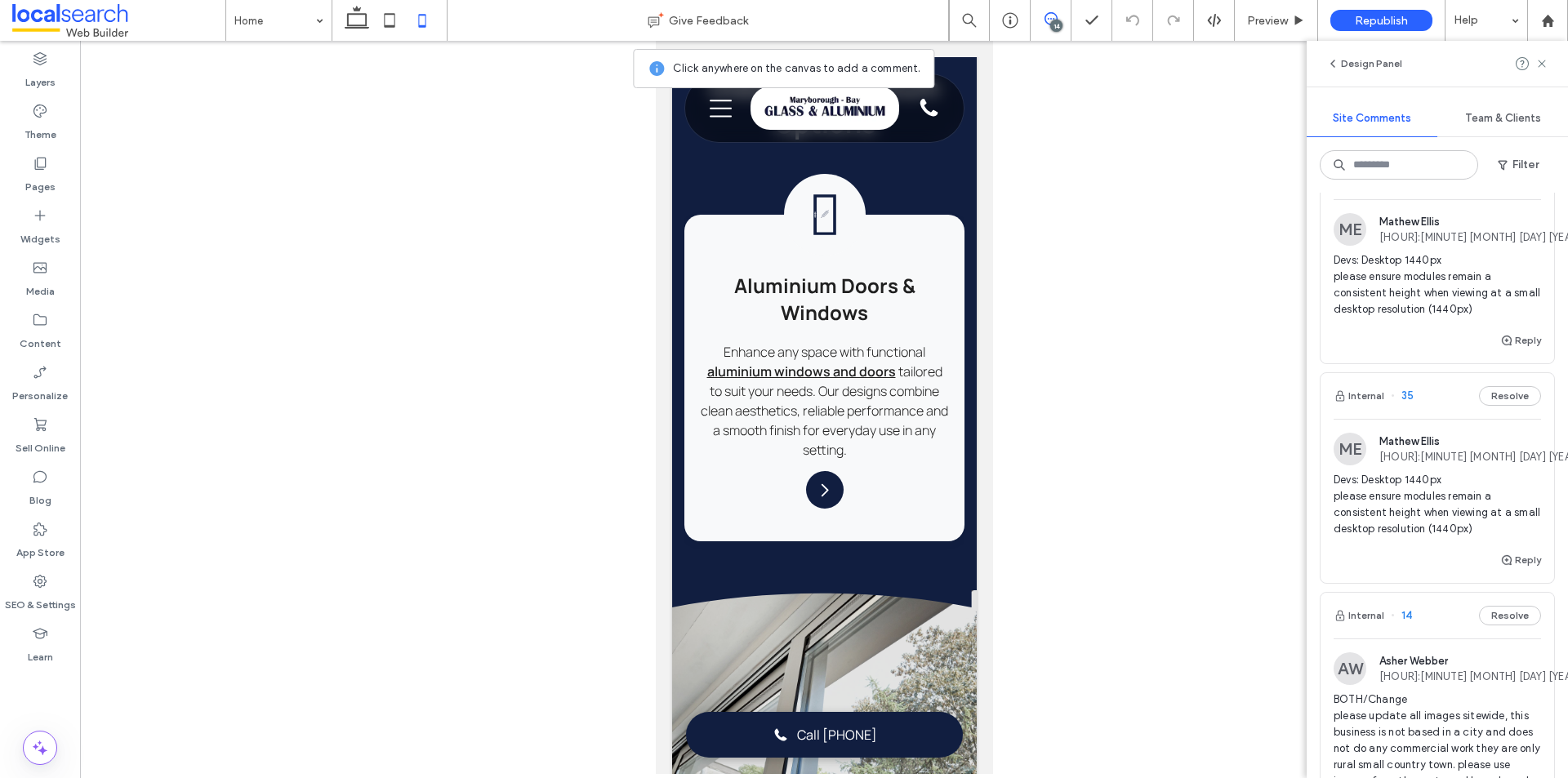 scroll, scrollTop: 82, scrollLeft: 0, axis: vertical 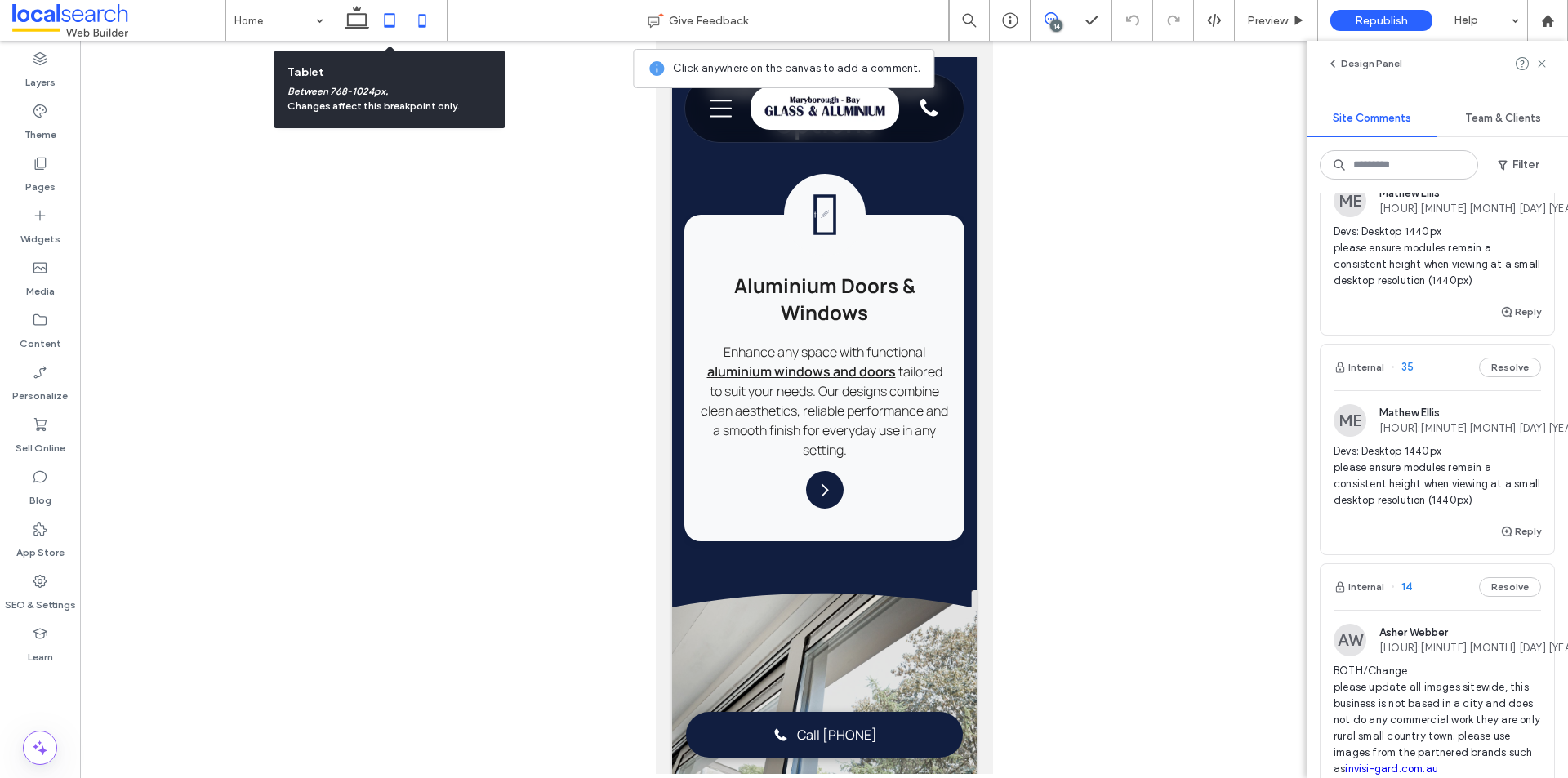 drag, startPoint x: 393, startPoint y: 16, endPoint x: 405, endPoint y: 35, distance: 22.47221 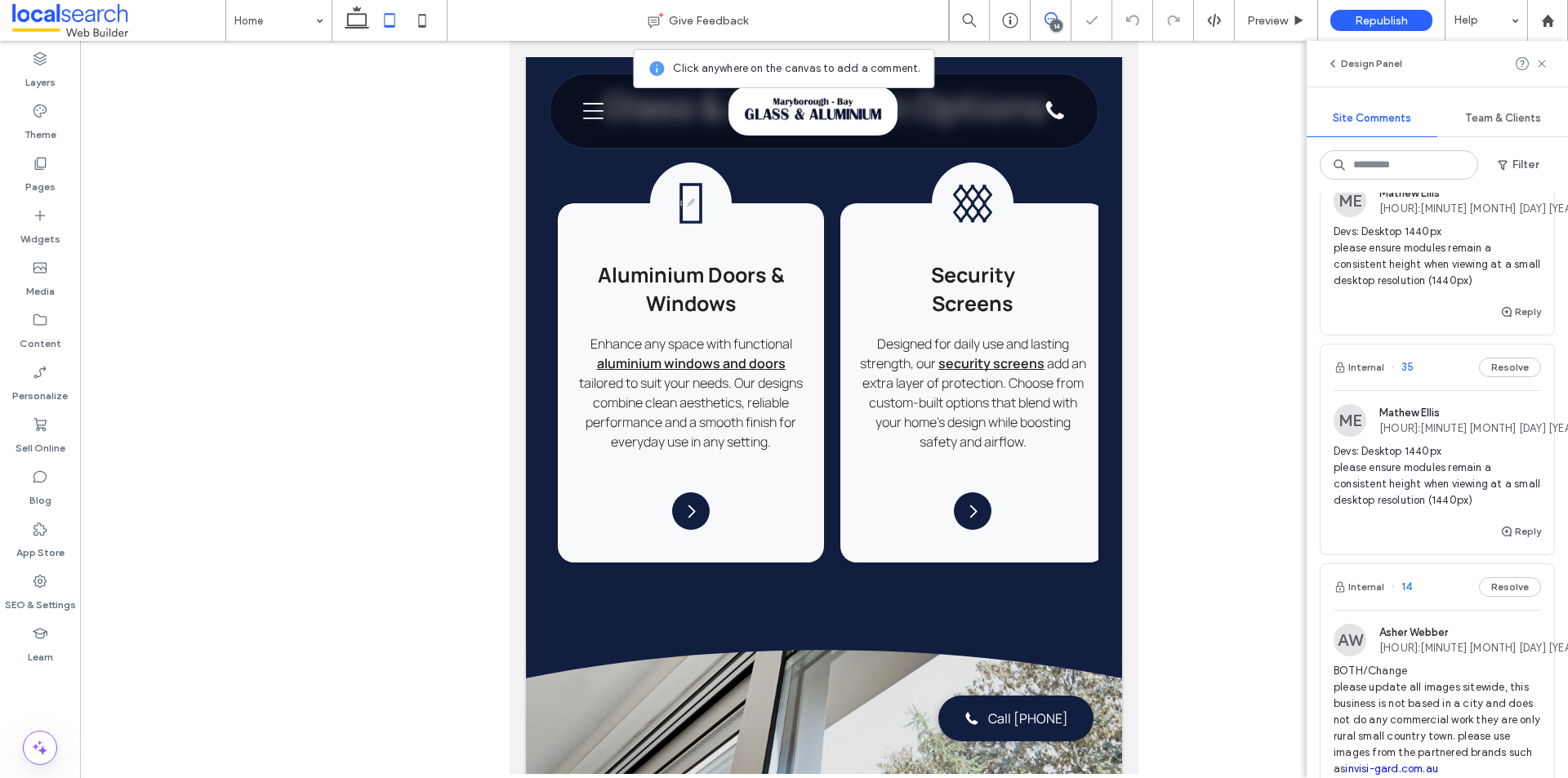 click at bounding box center (390, 20) 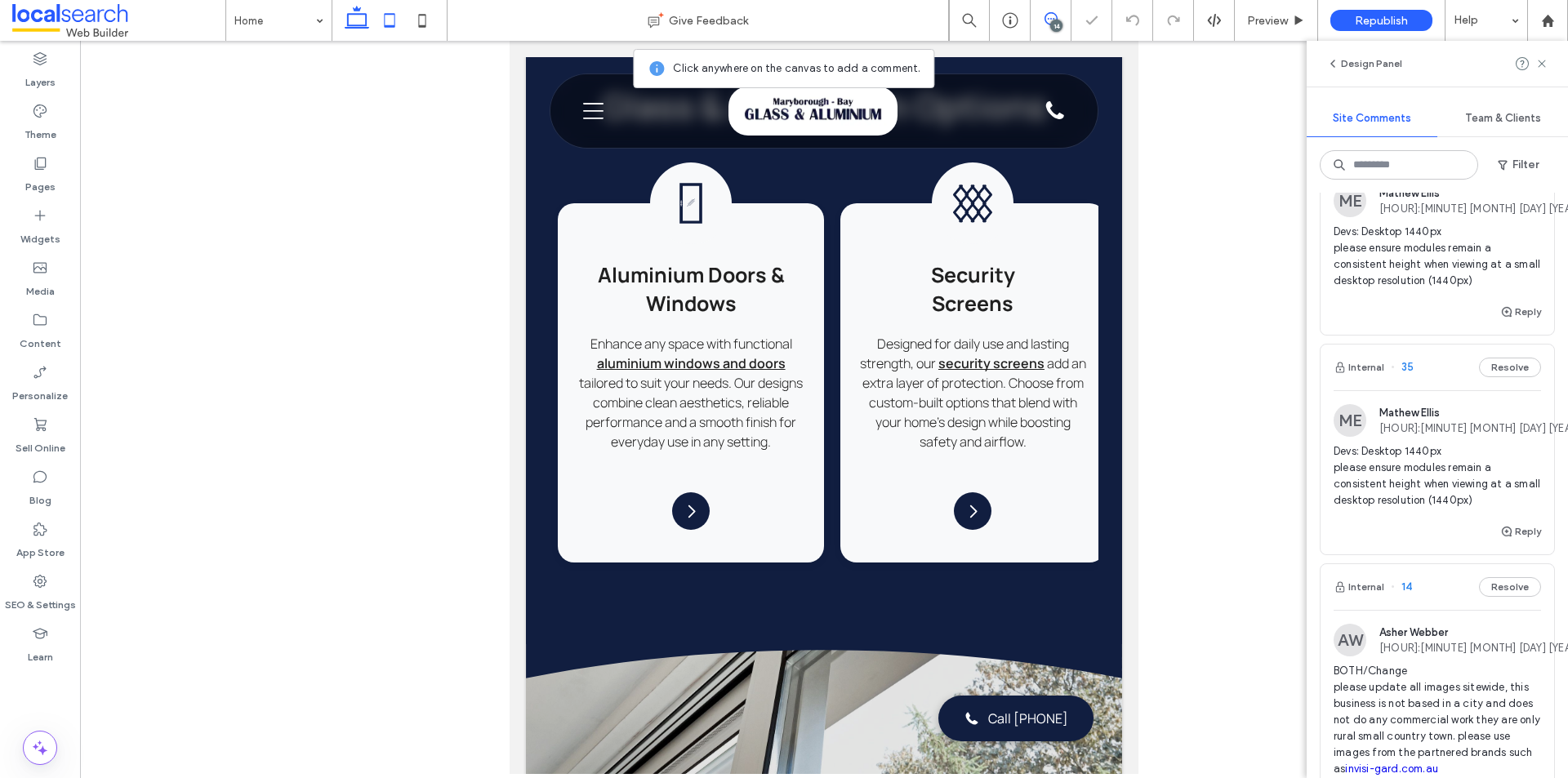 click 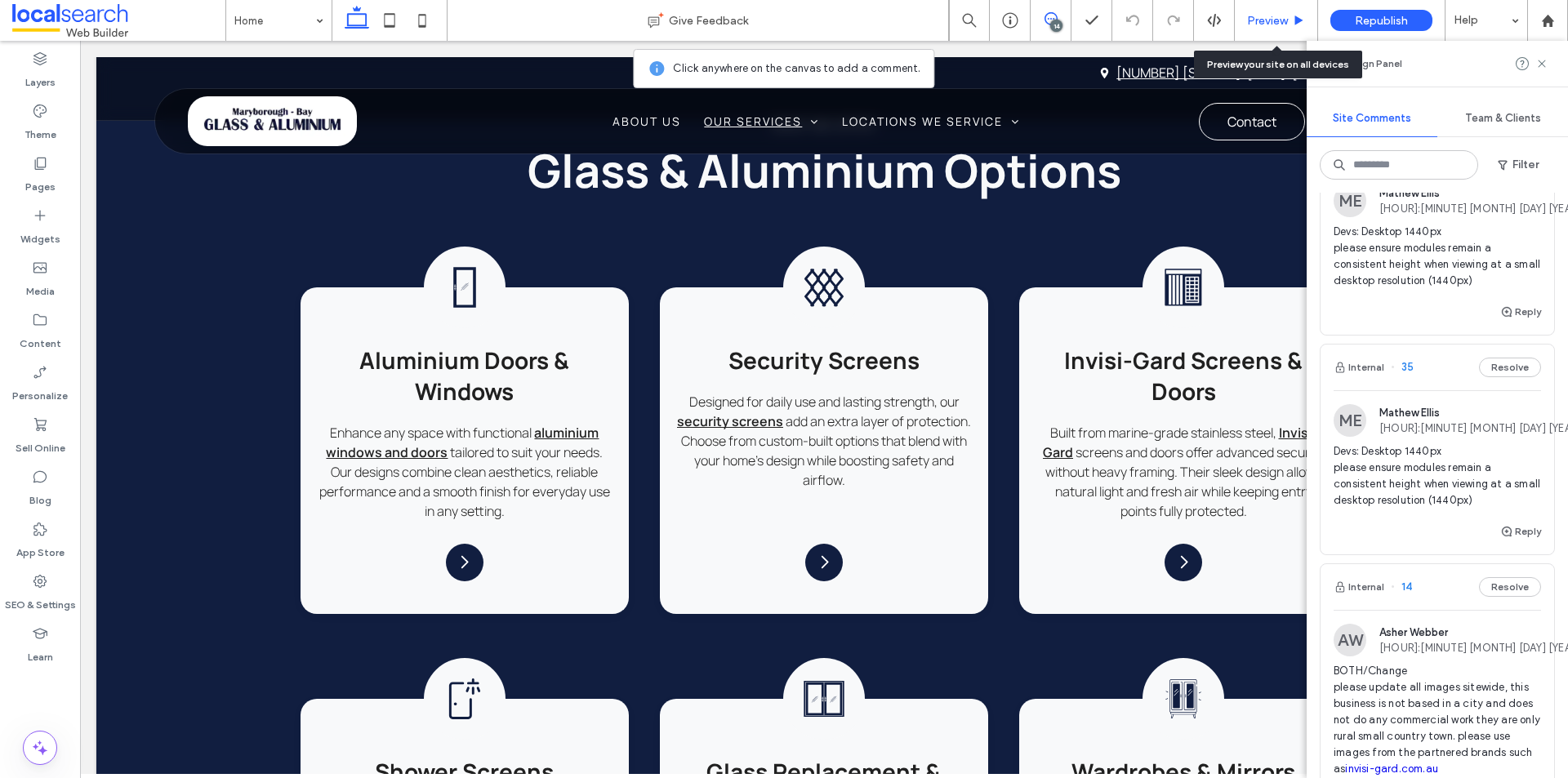 click on "Preview" at bounding box center (1267, 20) 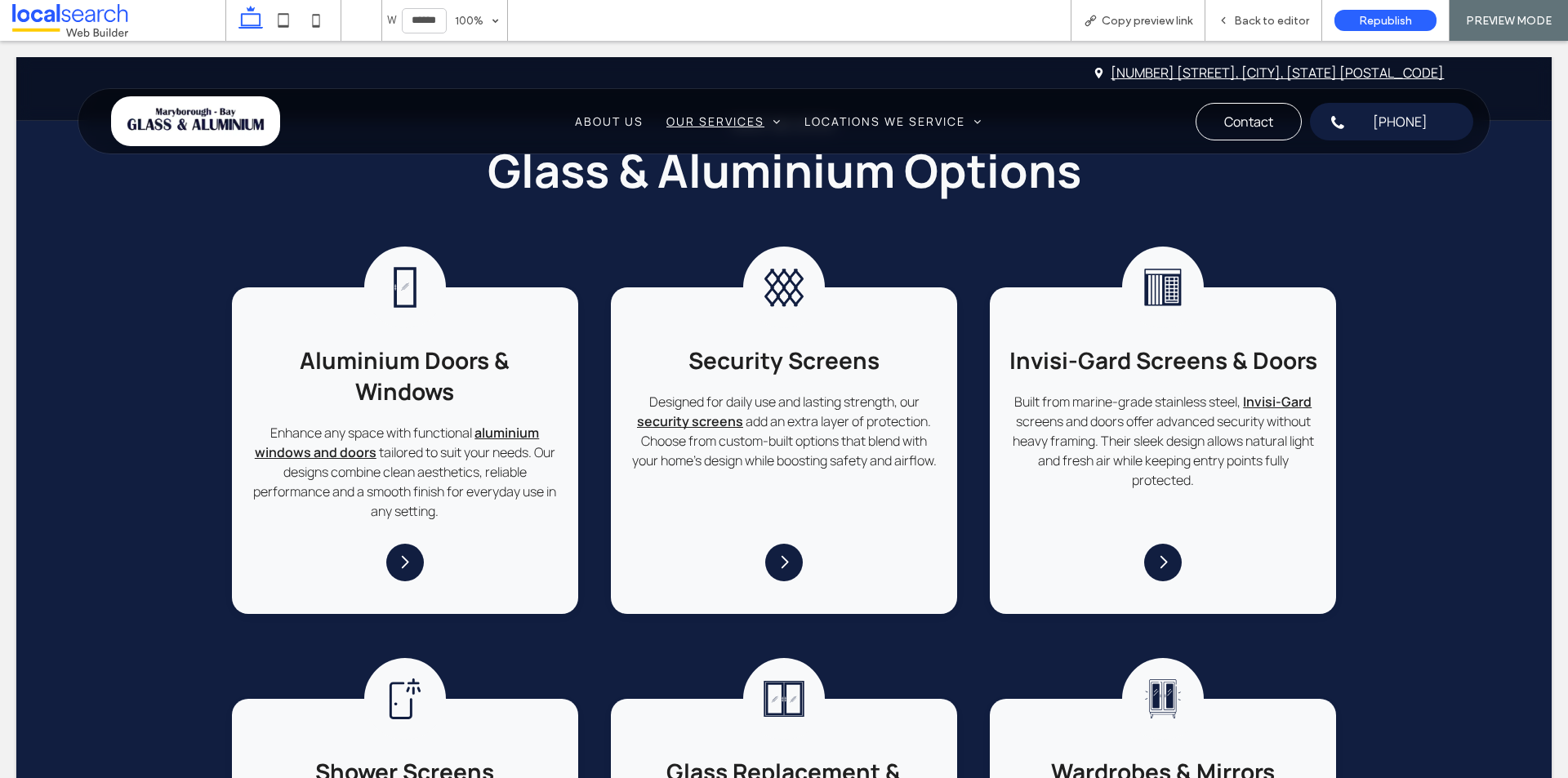 scroll, scrollTop: 0, scrollLeft: 0, axis: both 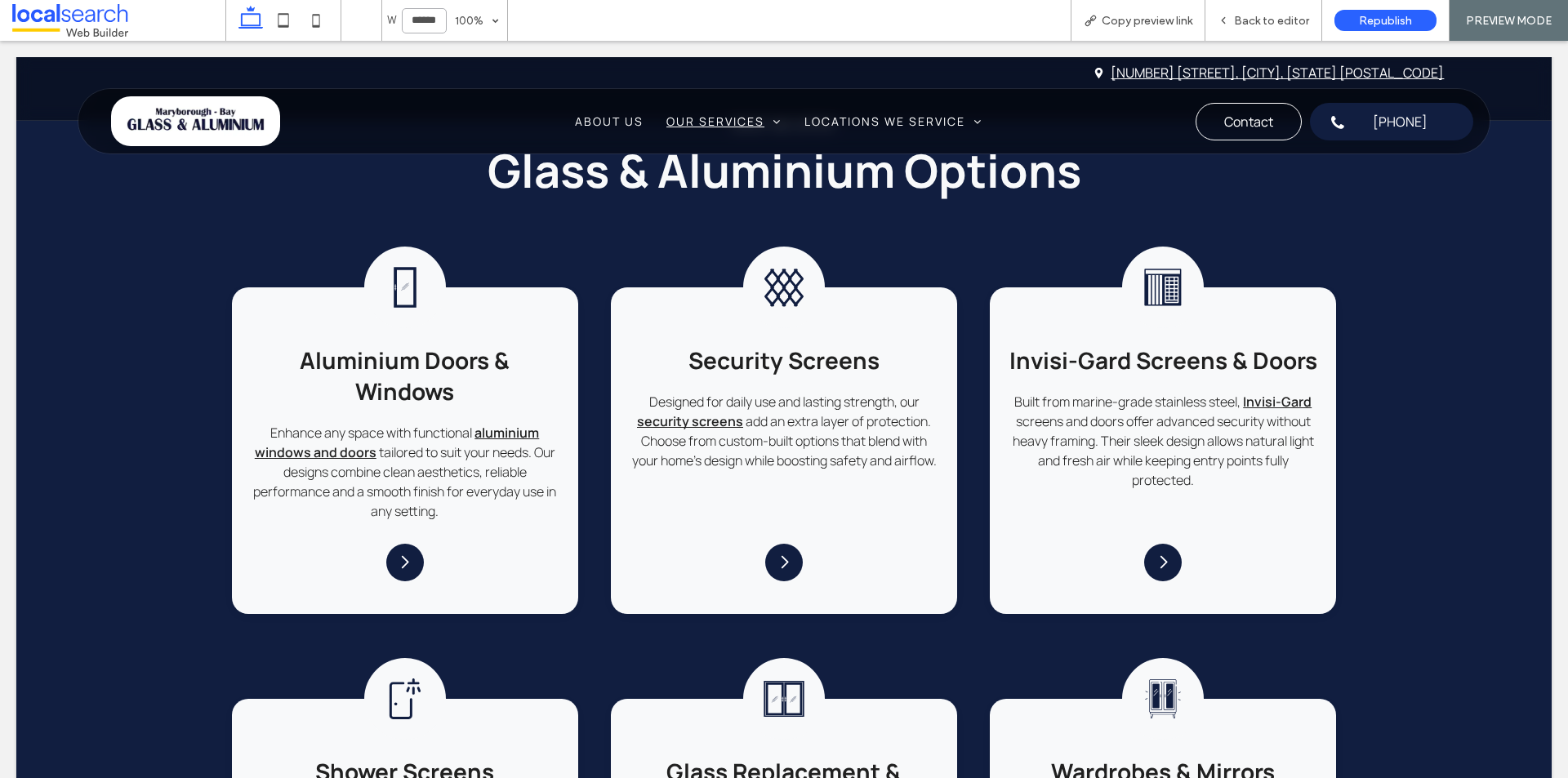 click on "******" at bounding box center (424, 20) 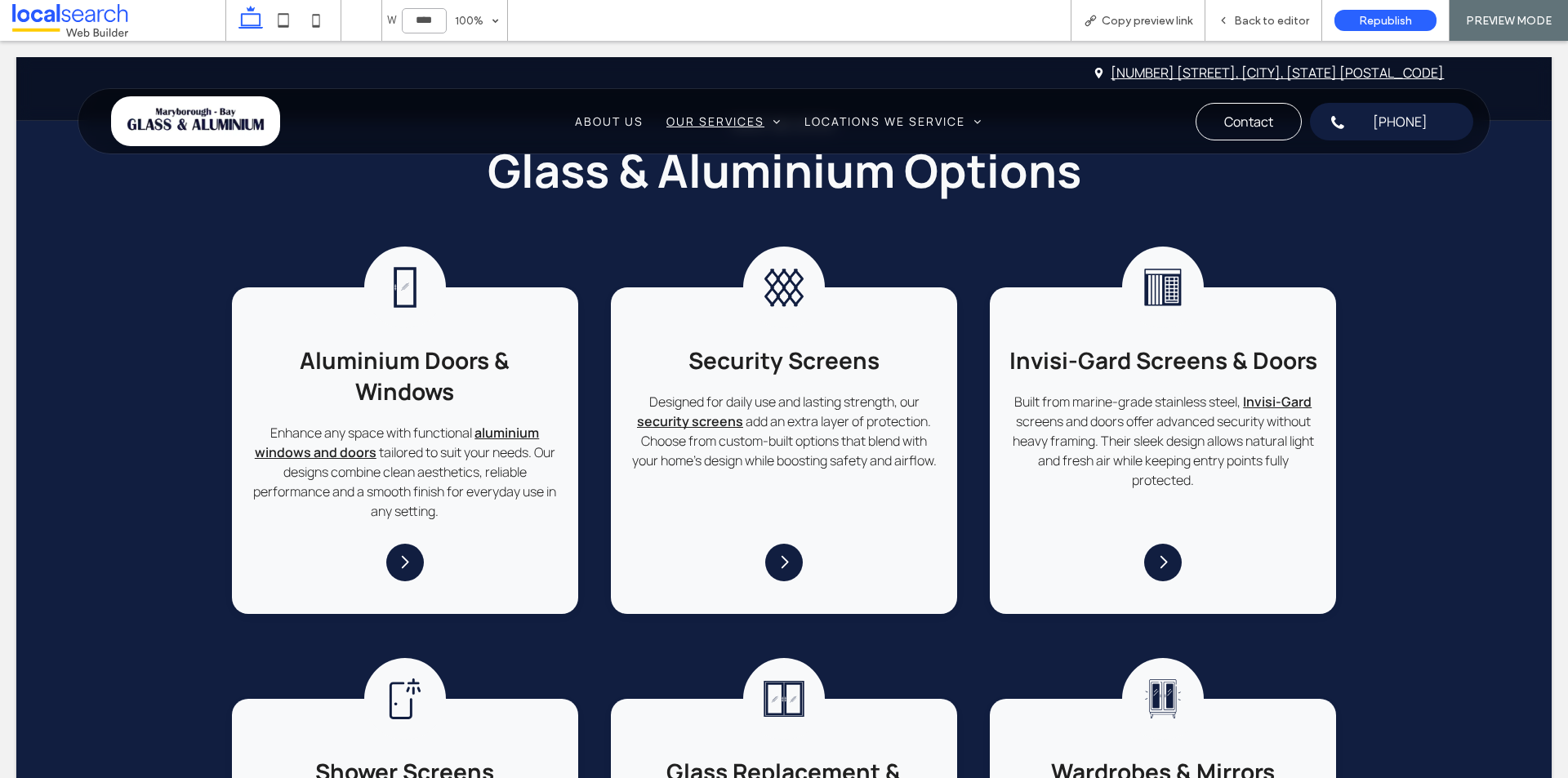 type on "******" 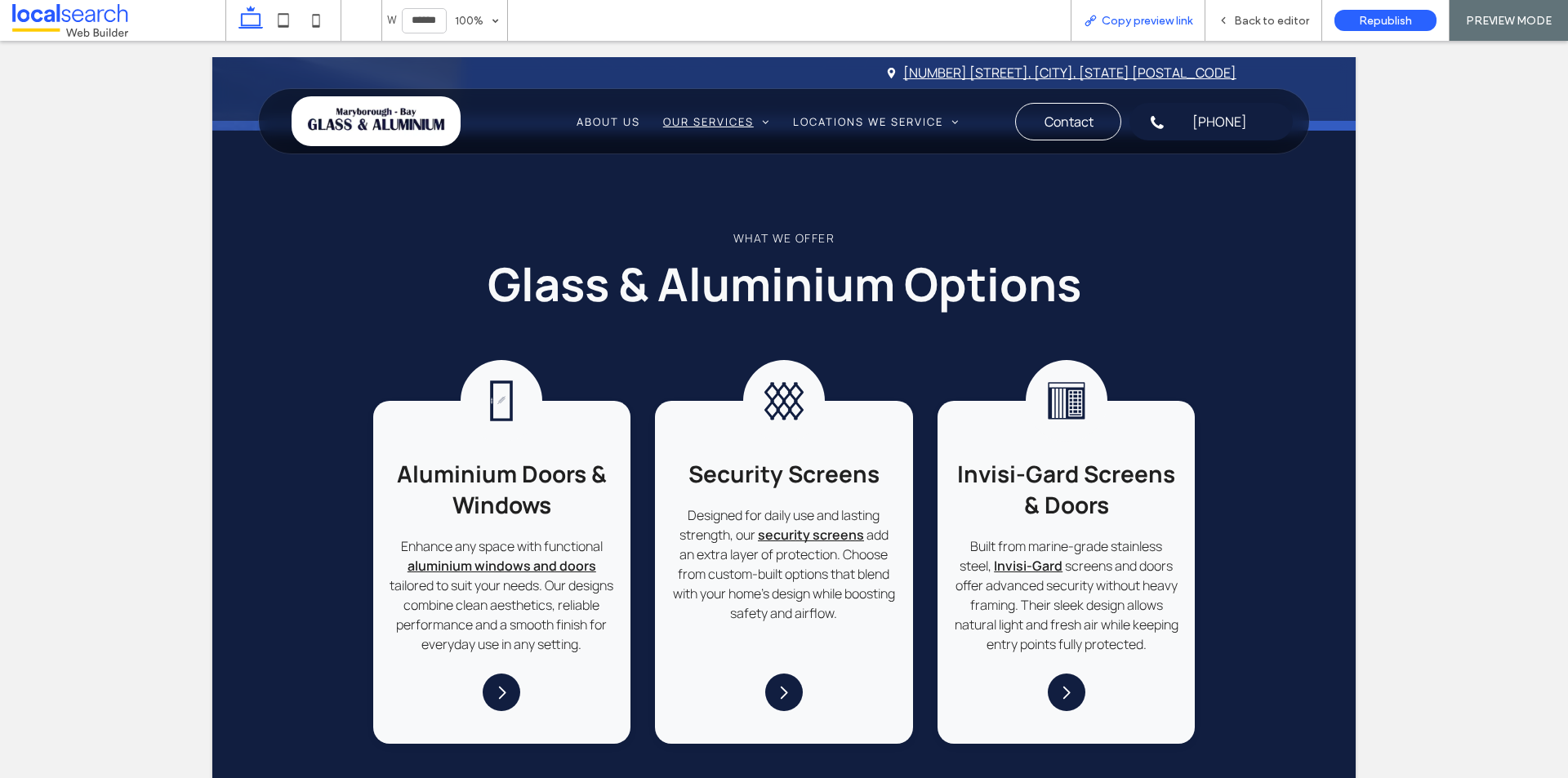 click on "Copy preview link" at bounding box center [1147, 20] 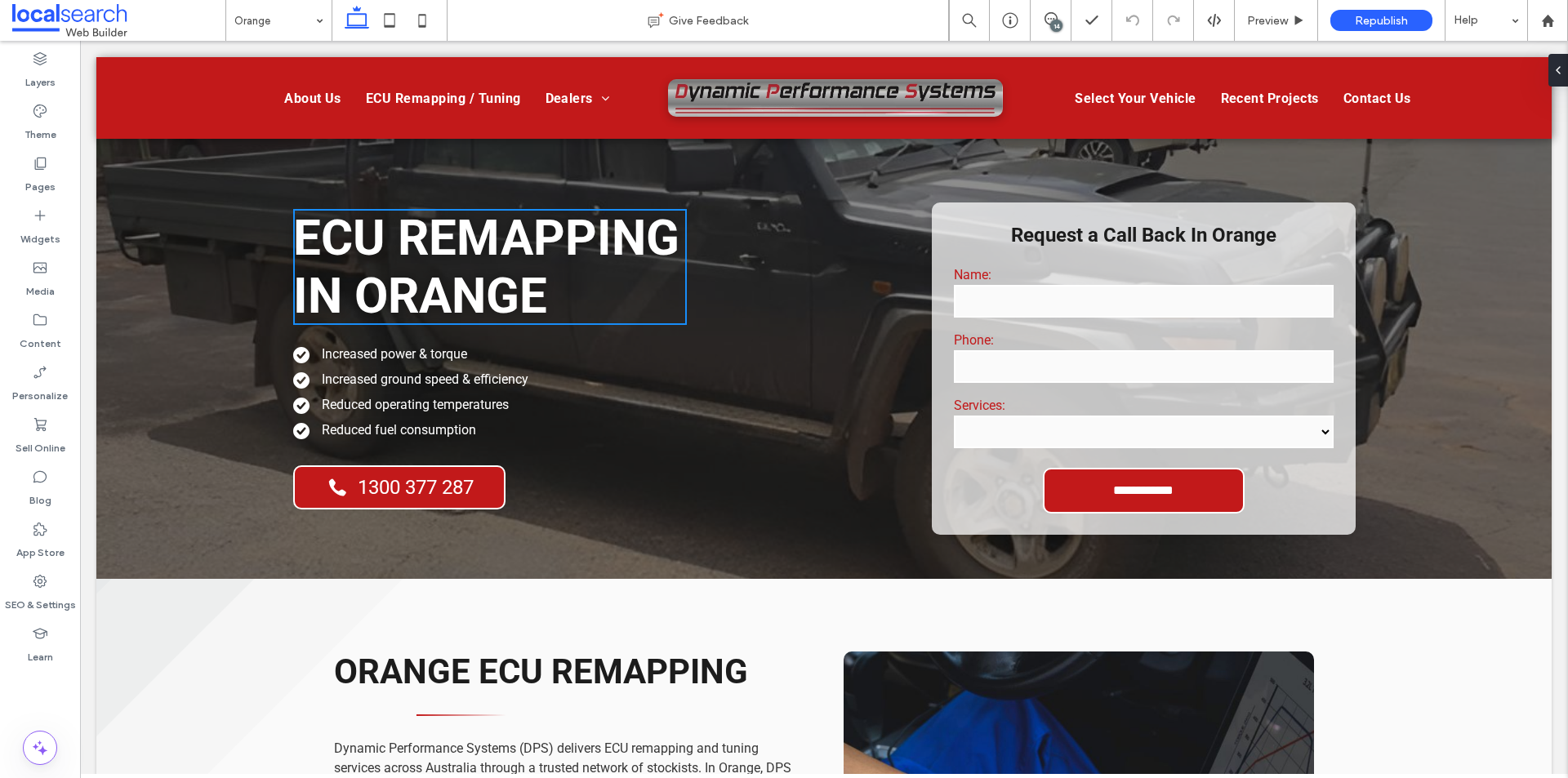 scroll, scrollTop: 0, scrollLeft: 0, axis: both 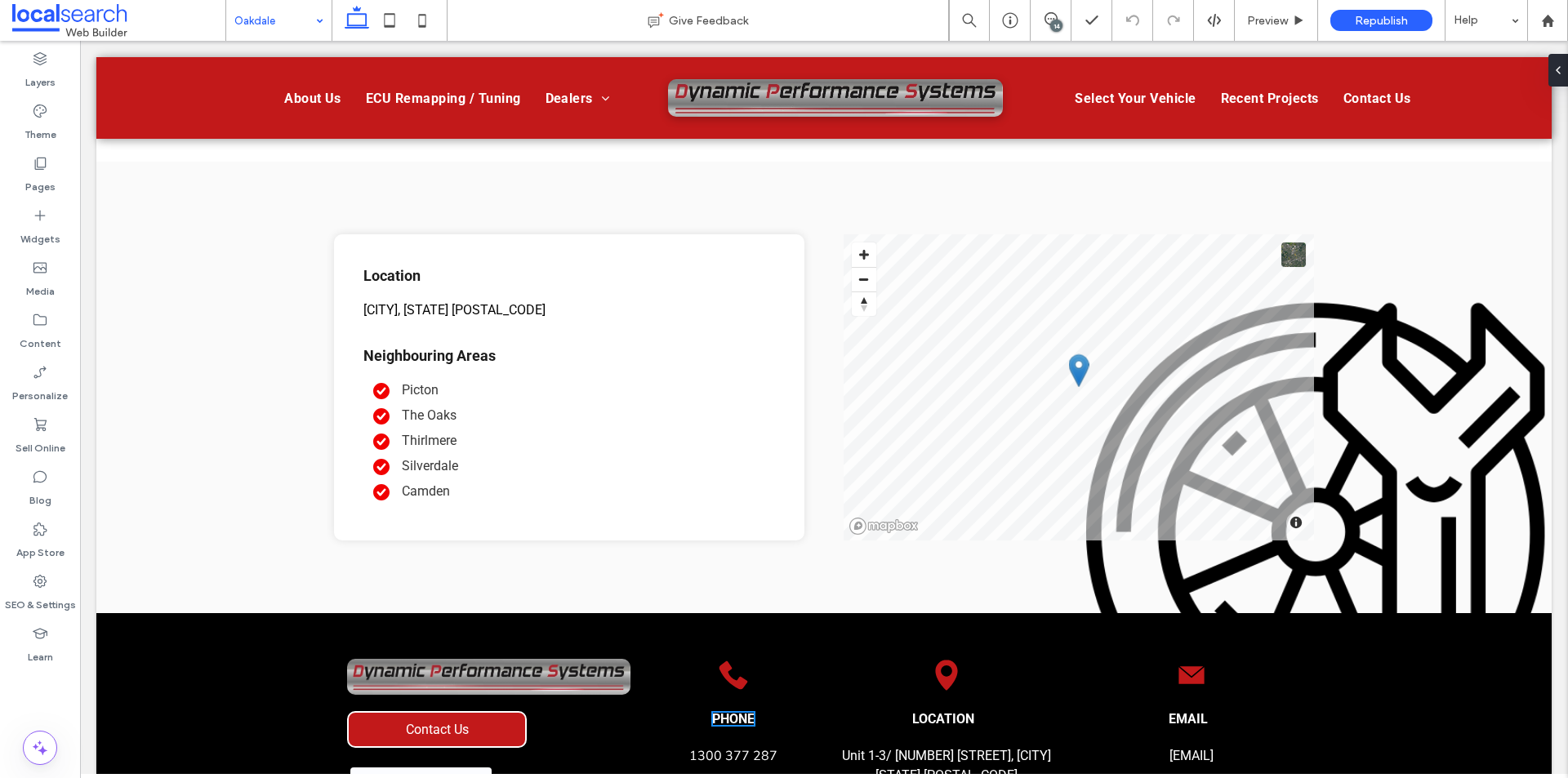 click on "14" at bounding box center (1056, 25) 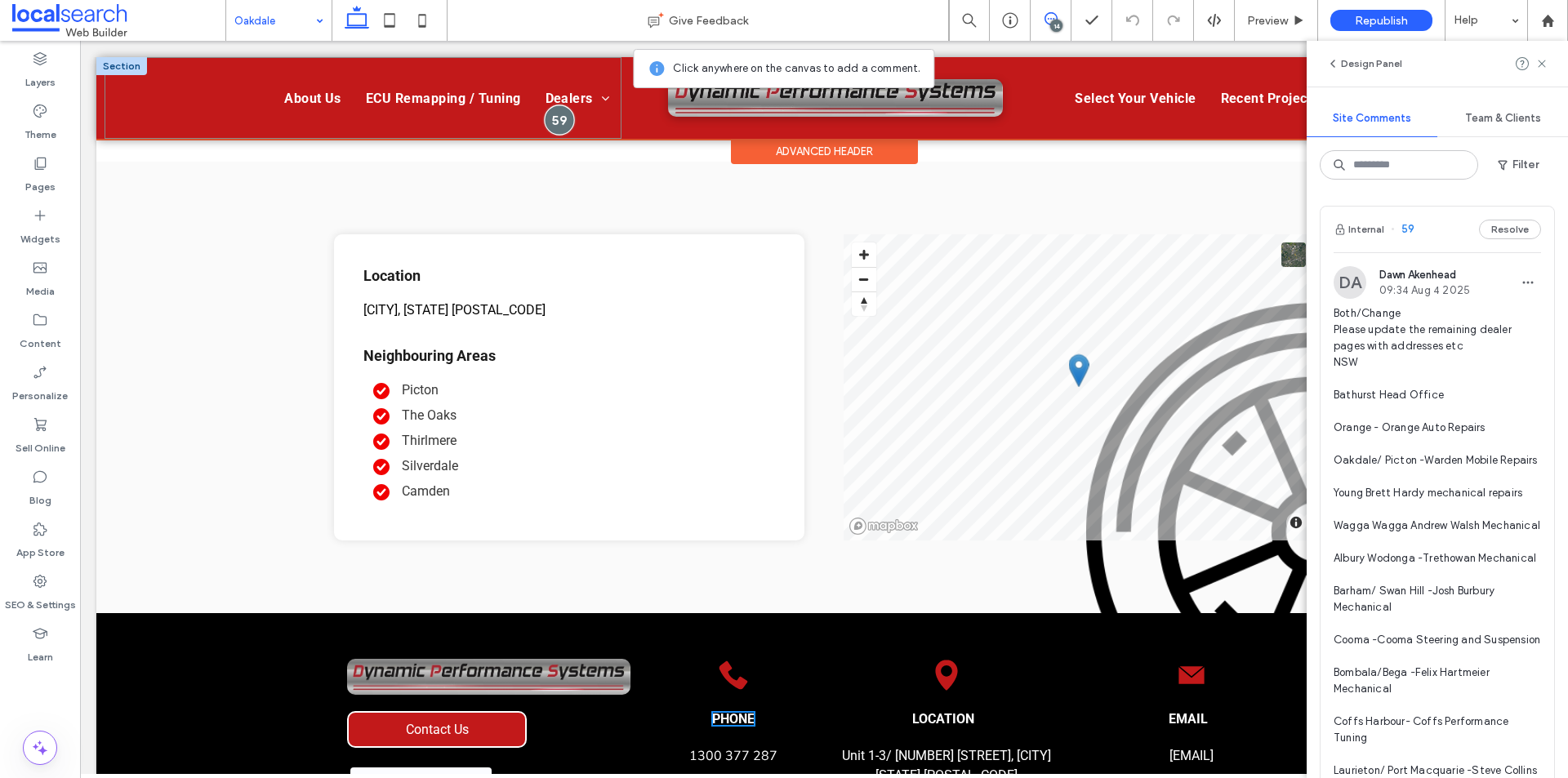 click at bounding box center [559, 119] 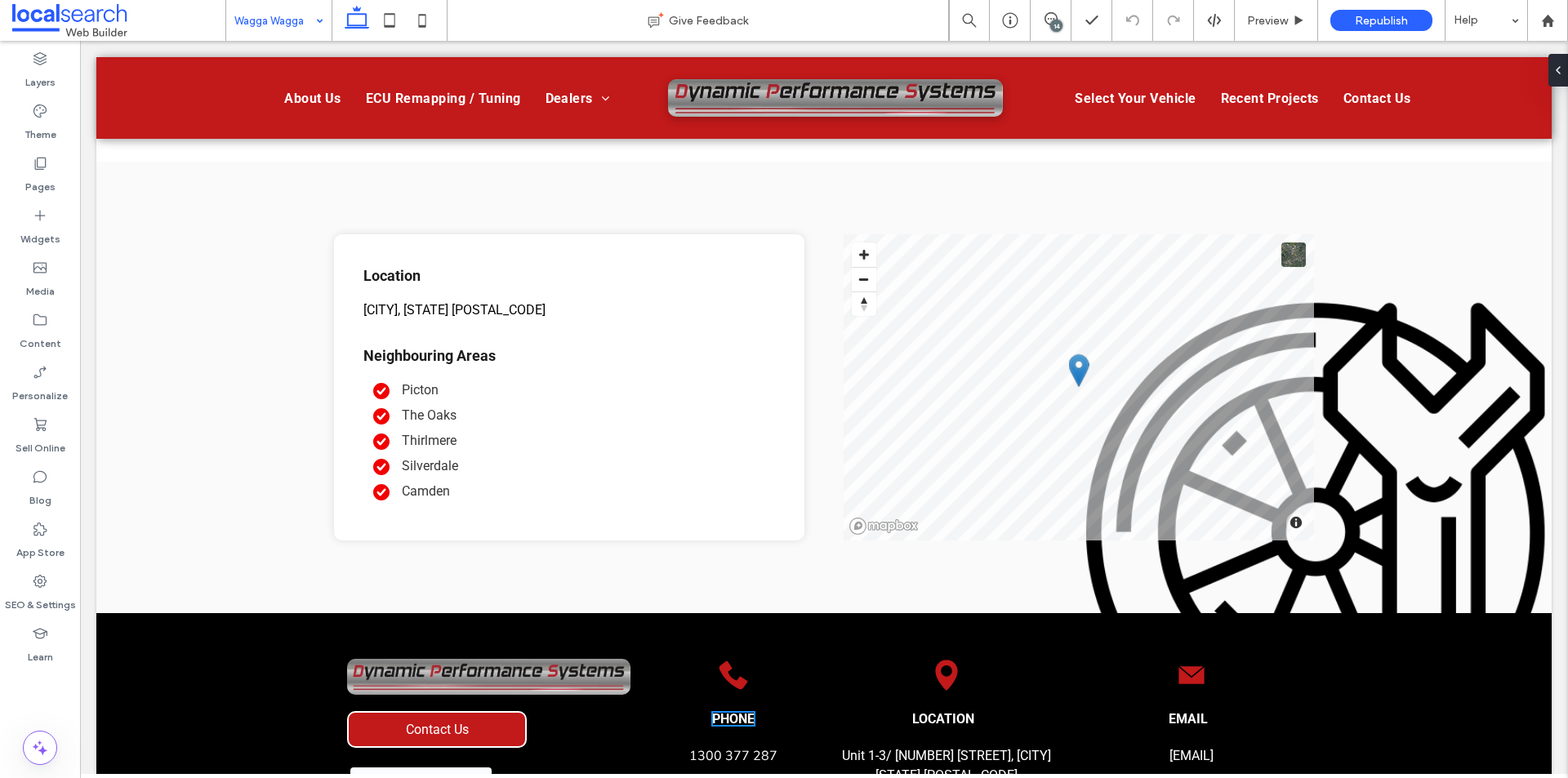 click on "Wagga  Wagga Give Feedback 14 Preview Republish Help
Design Panel Site Comments Team & Clients Automate new comments Instantly notify your team when someone adds or updates a comment on a site. See Zap Examples
Layers Theme Pages Widgets Media Content Personalize Sell Online Blog App Store SEO & Settings Learn
Select an element to start It’ll show the design panel with all the design options for that element right here.
HTML CSS" at bounding box center (784, 389) 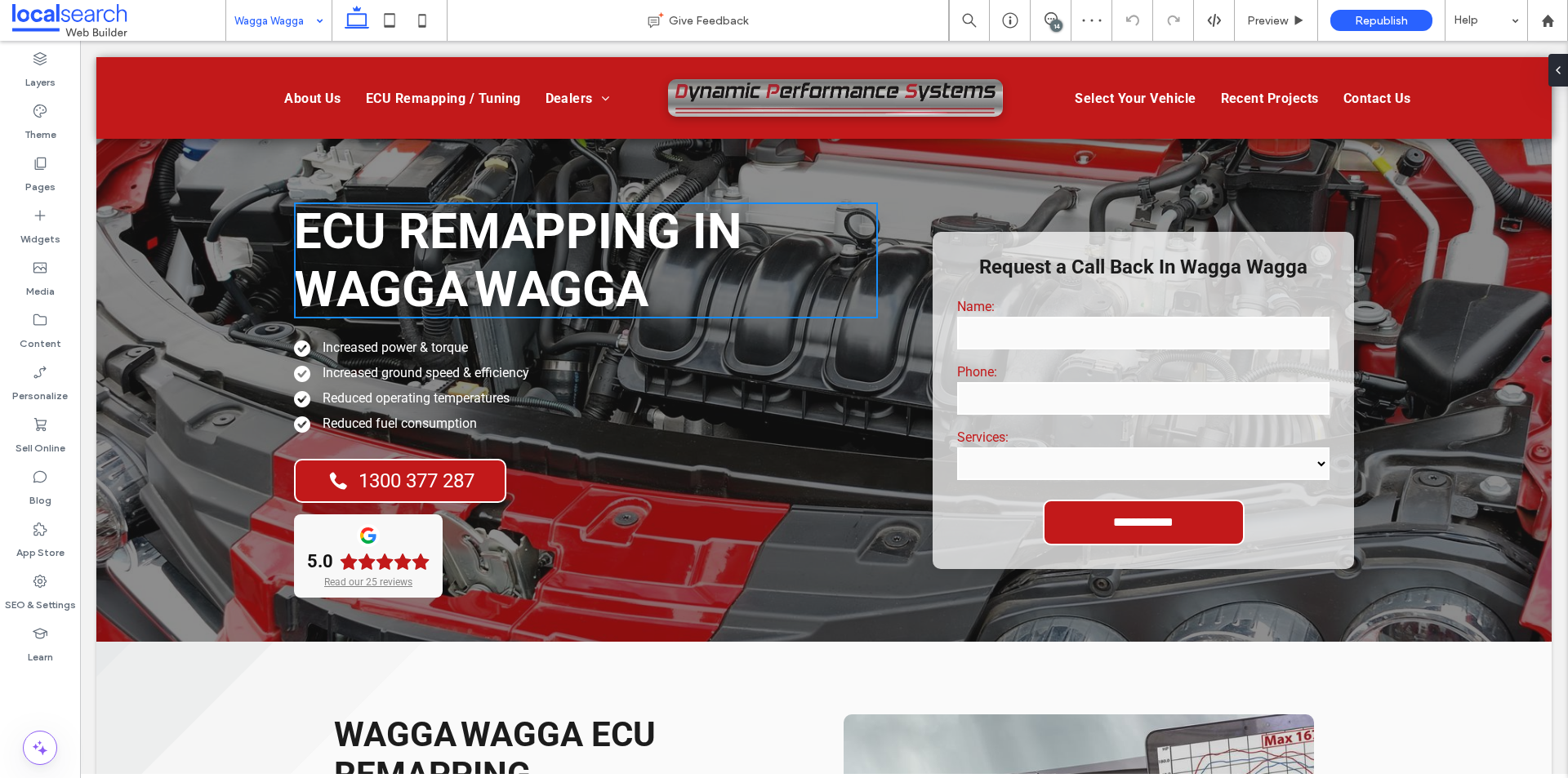 scroll, scrollTop: 2708, scrollLeft: 0, axis: vertical 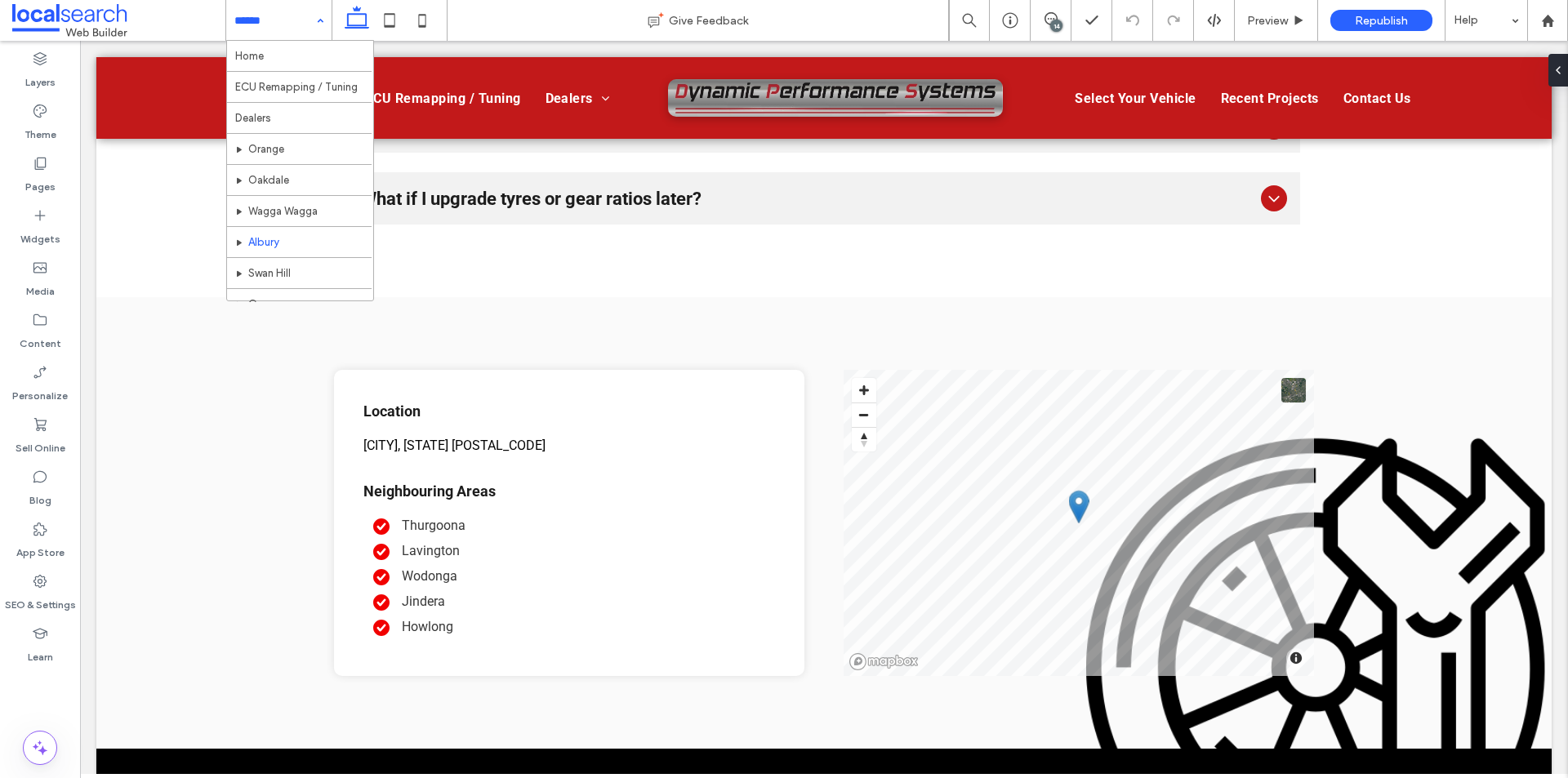 click at bounding box center (274, 20) 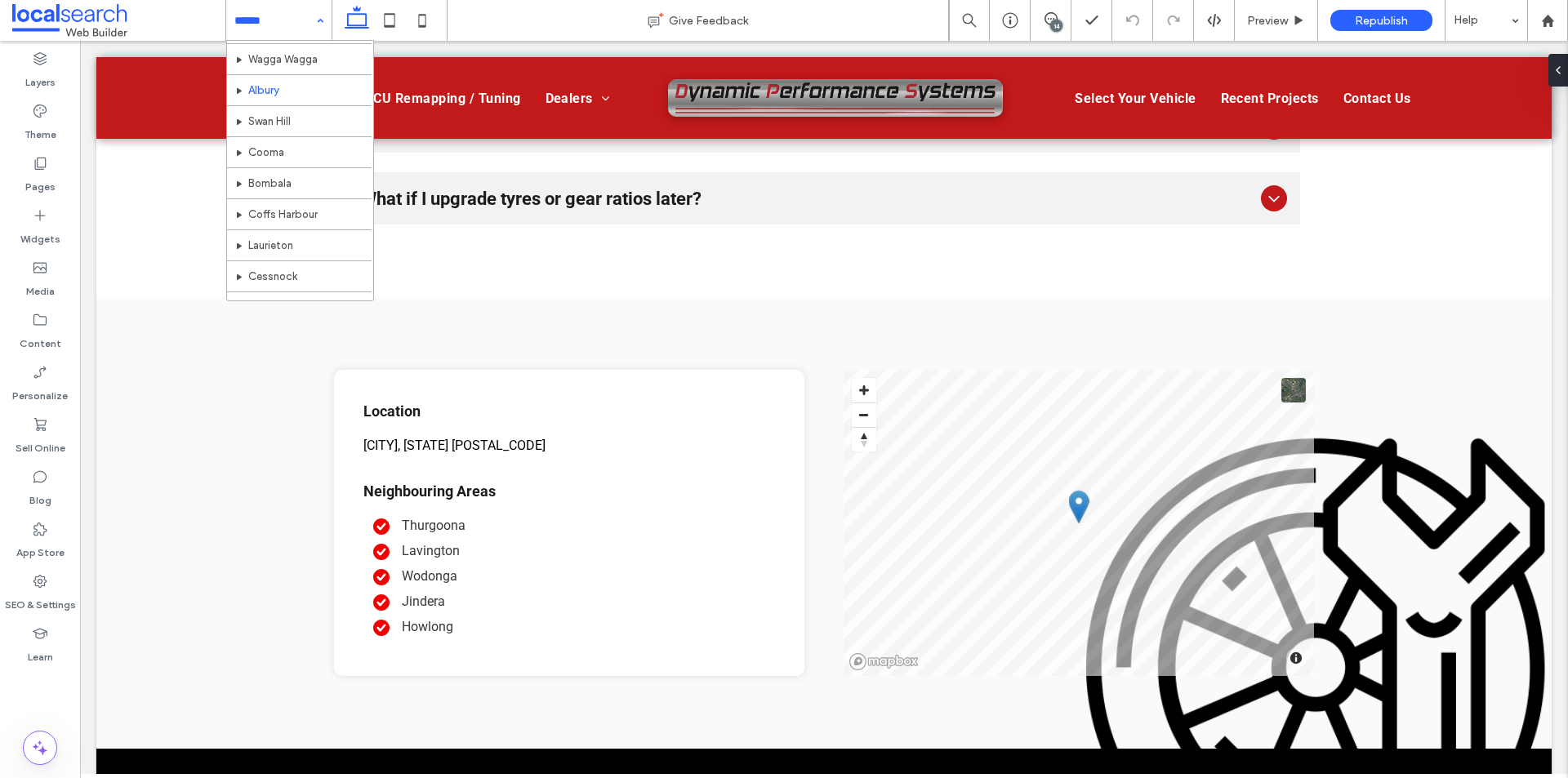 scroll, scrollTop: 113, scrollLeft: 0, axis: vertical 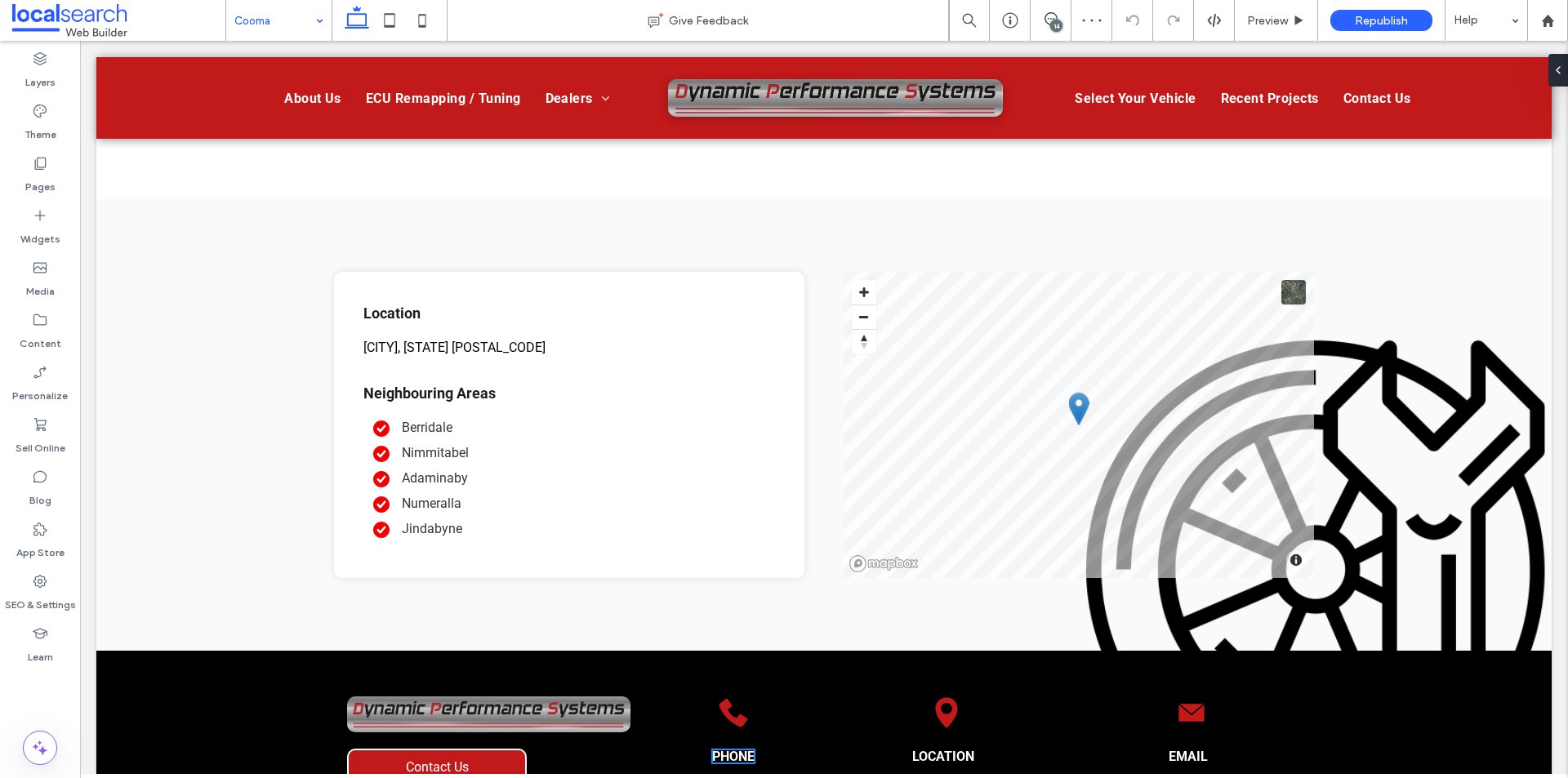 click at bounding box center (274, 20) 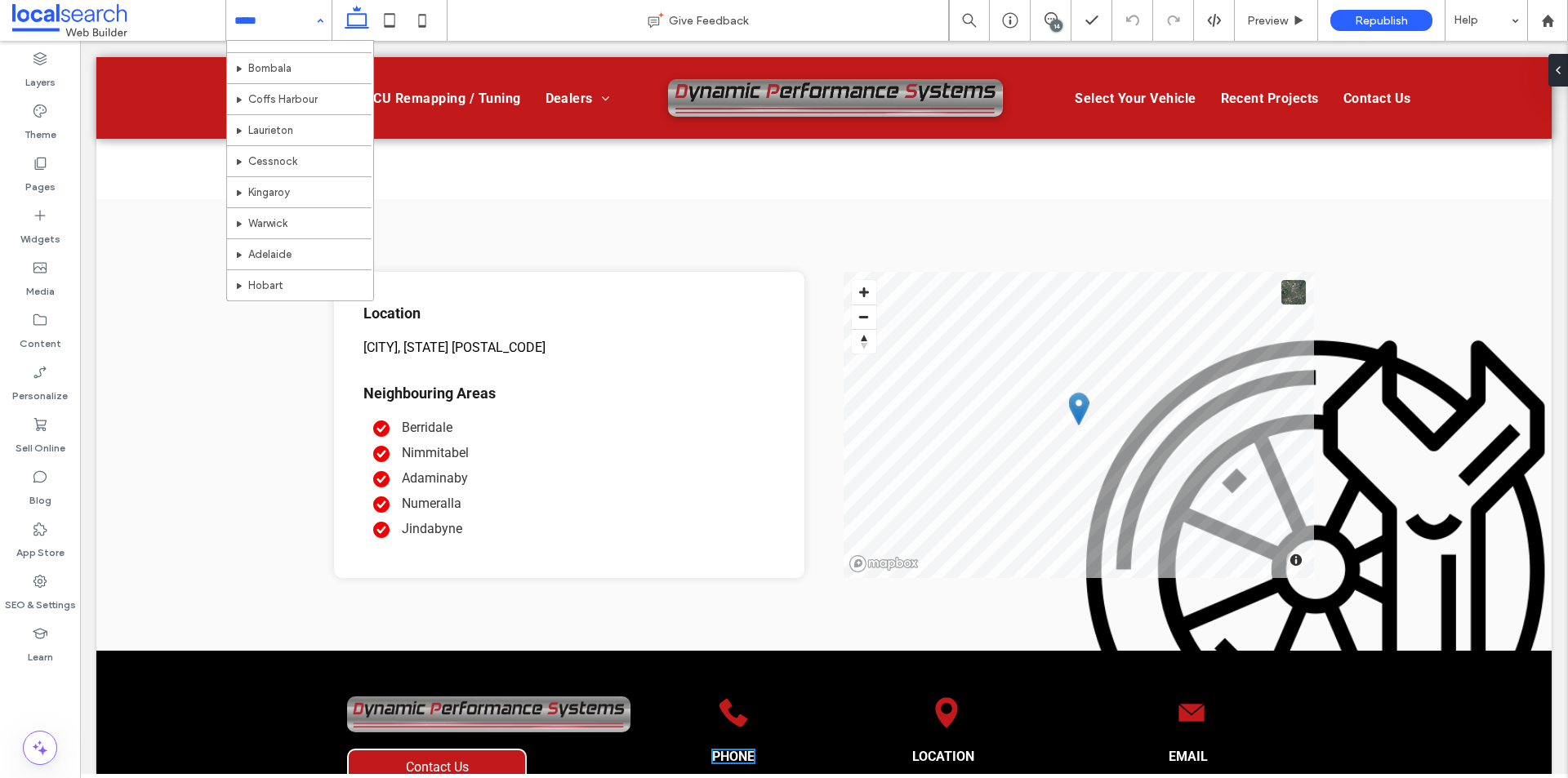 scroll, scrollTop: 195, scrollLeft: 0, axis: vertical 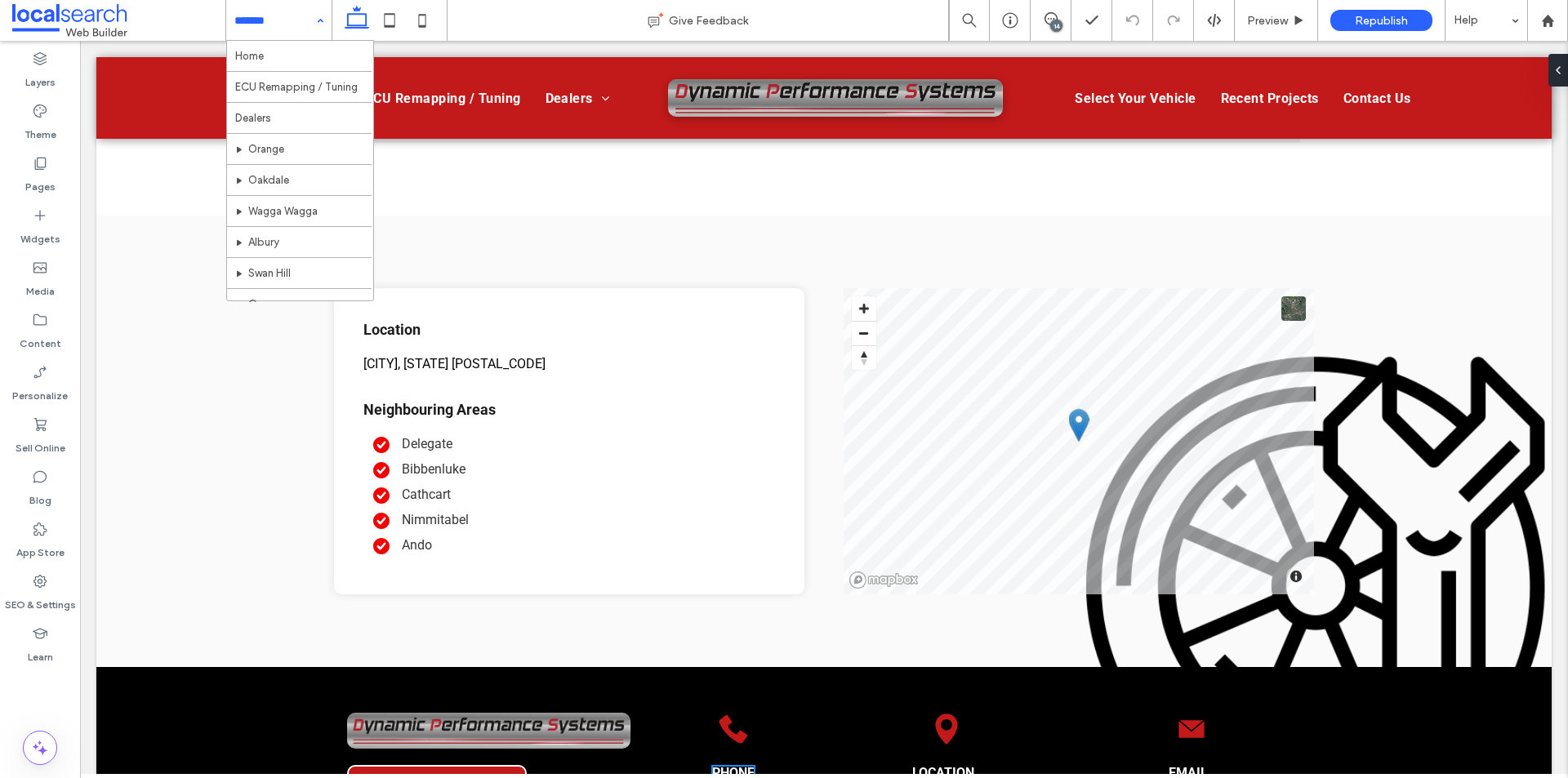 click at bounding box center (274, 20) 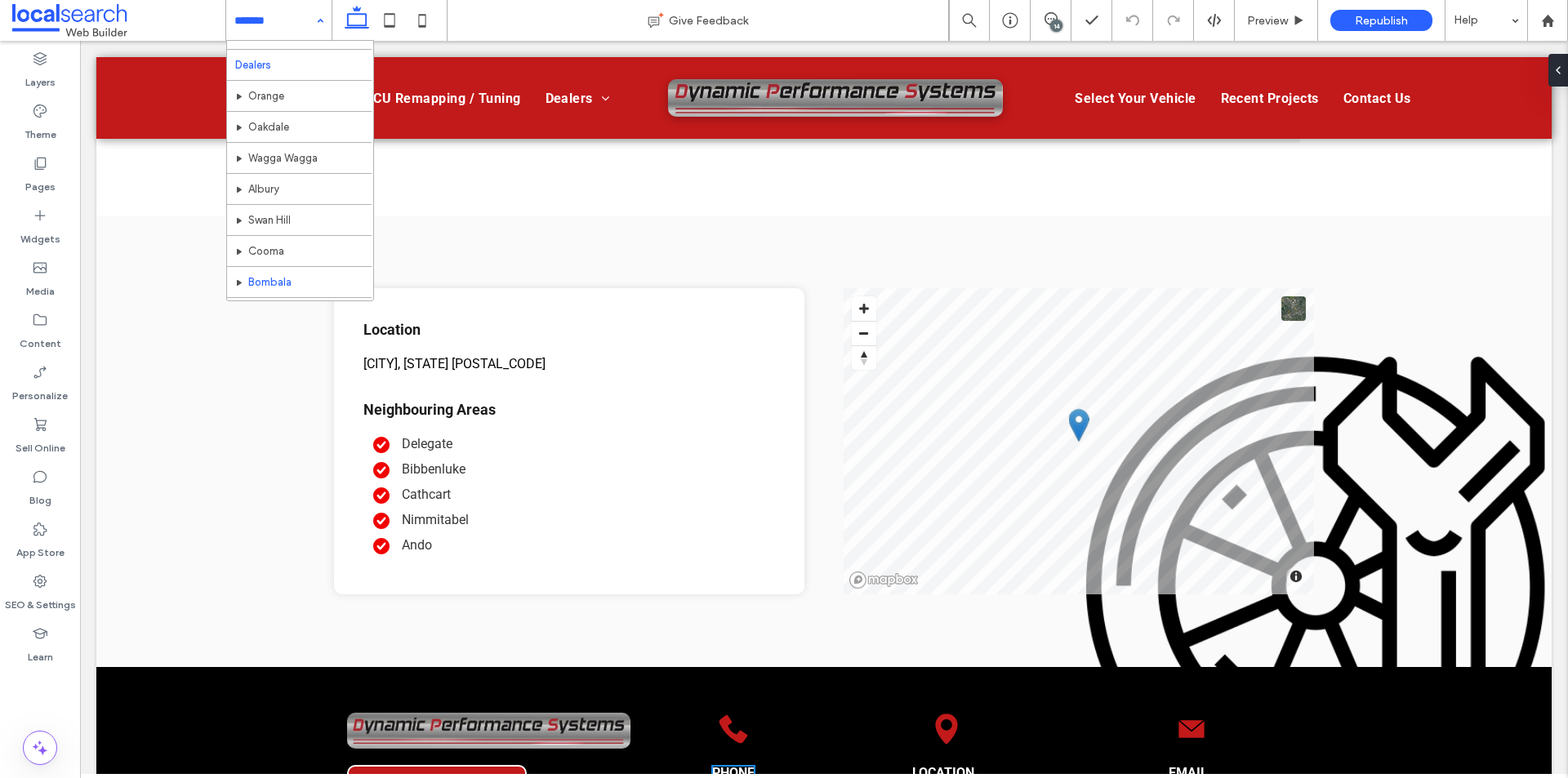 scroll, scrollTop: 163, scrollLeft: 0, axis: vertical 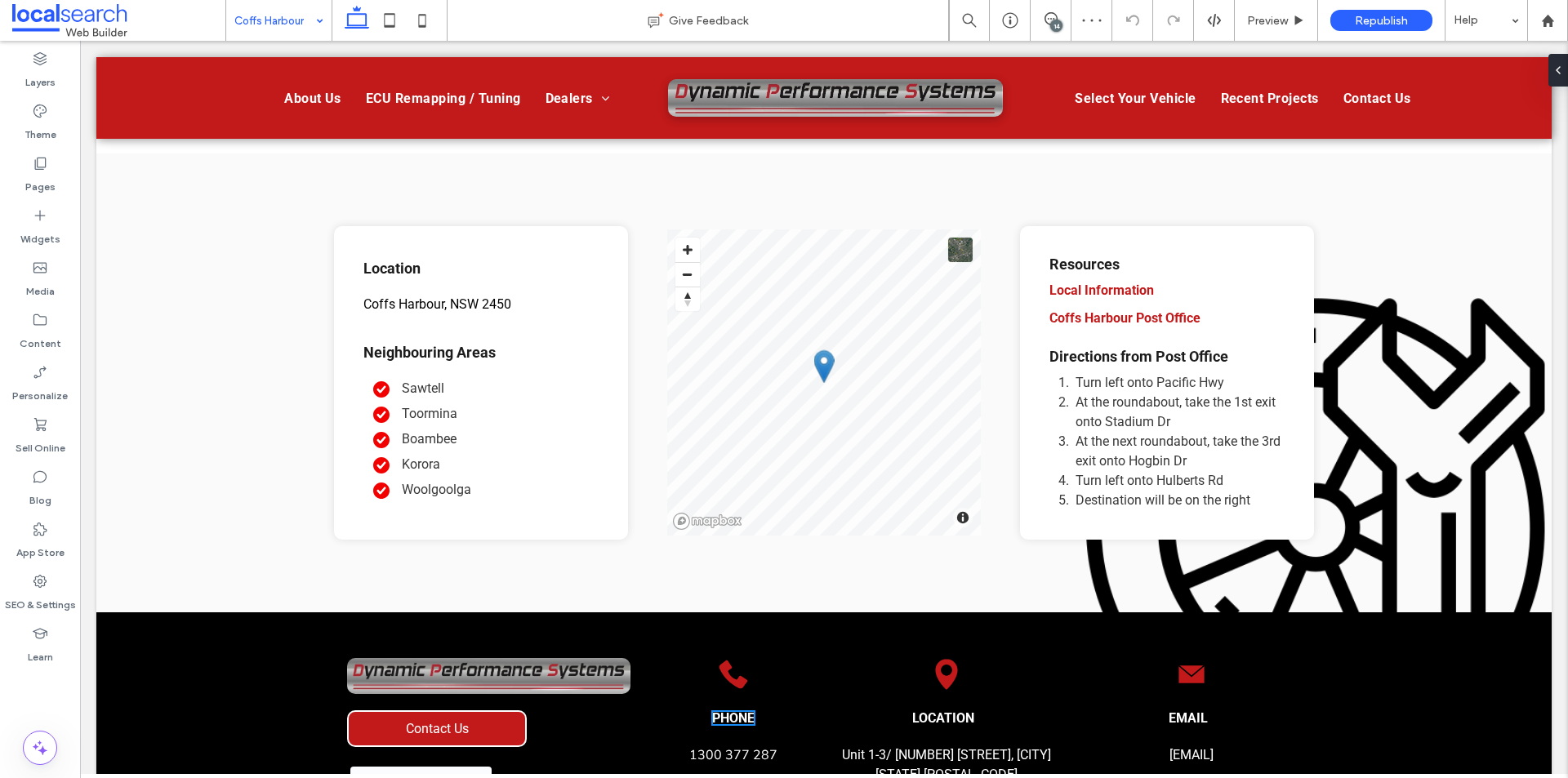 click at bounding box center (274, 20) 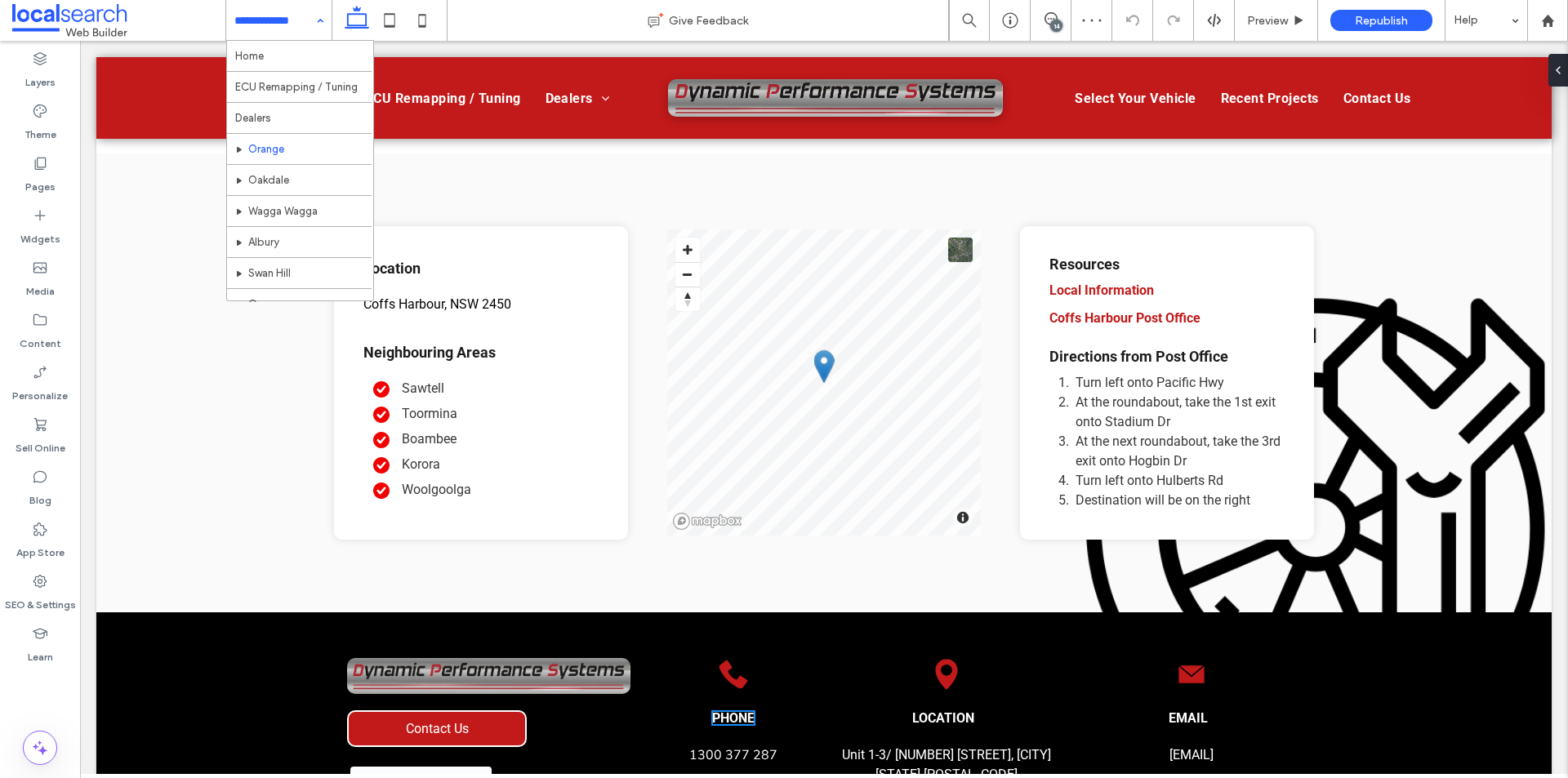 scroll, scrollTop: 245, scrollLeft: 0, axis: vertical 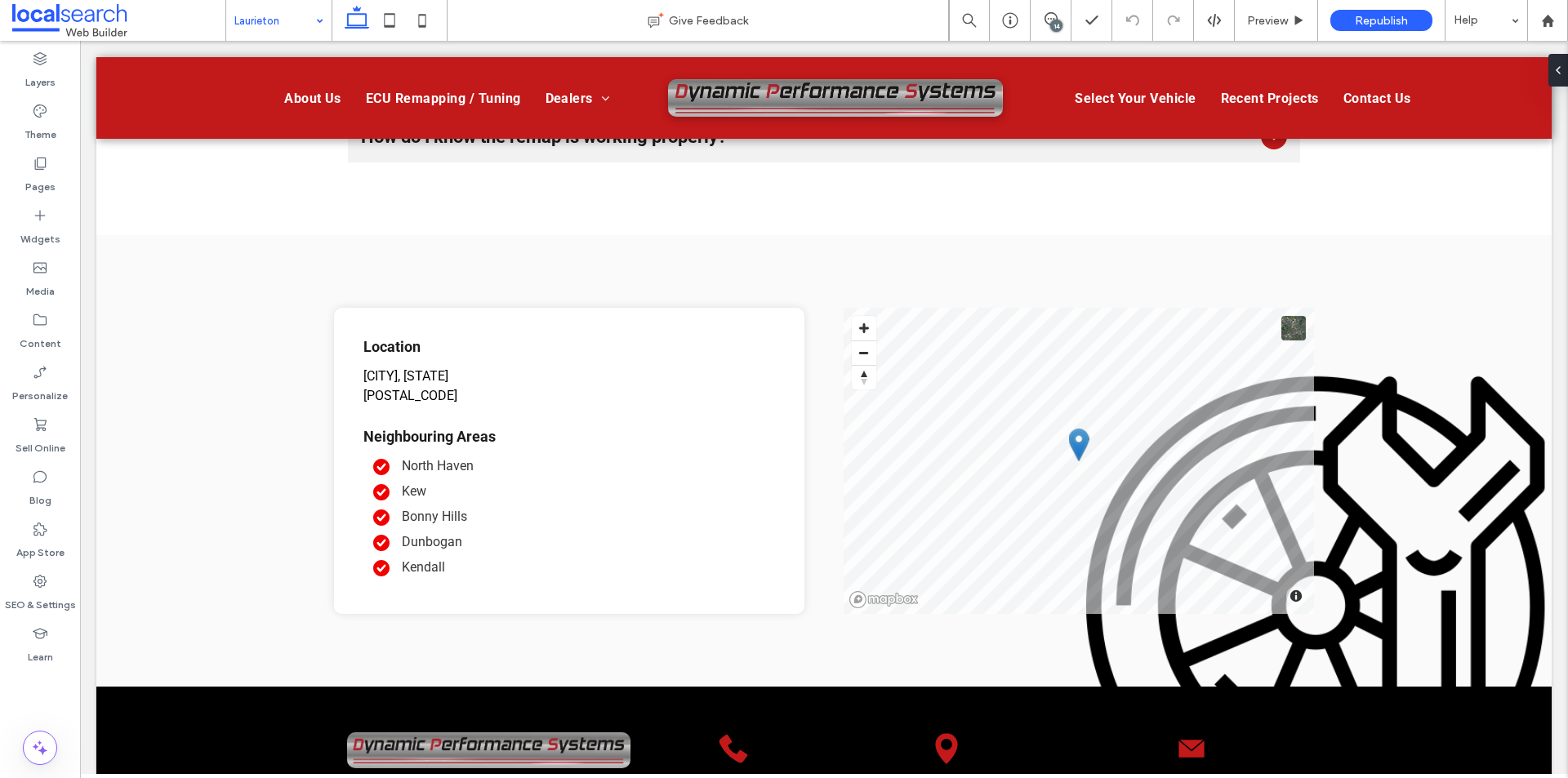 click at bounding box center [274, 20] 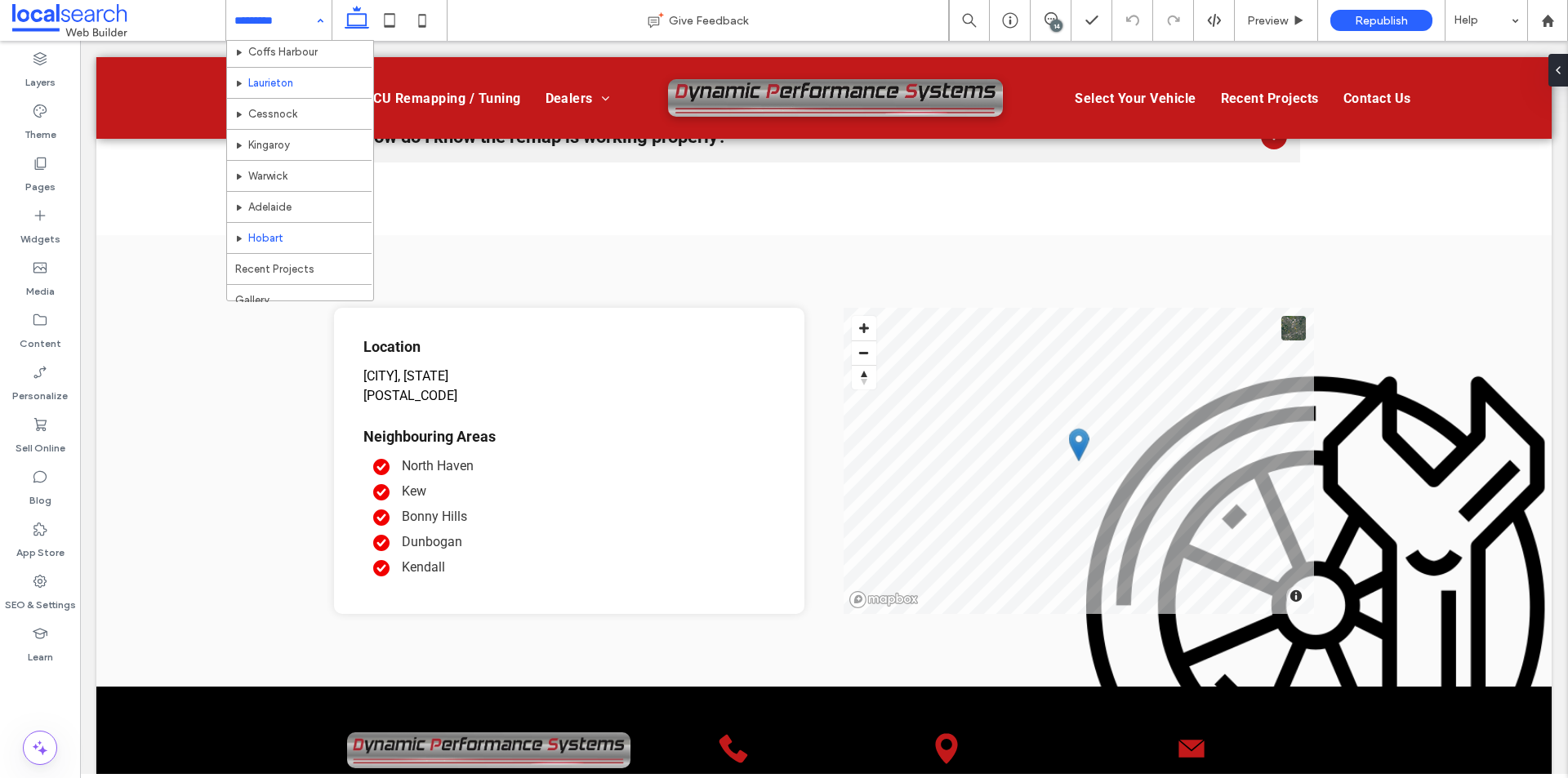 scroll, scrollTop: 277, scrollLeft: 0, axis: vertical 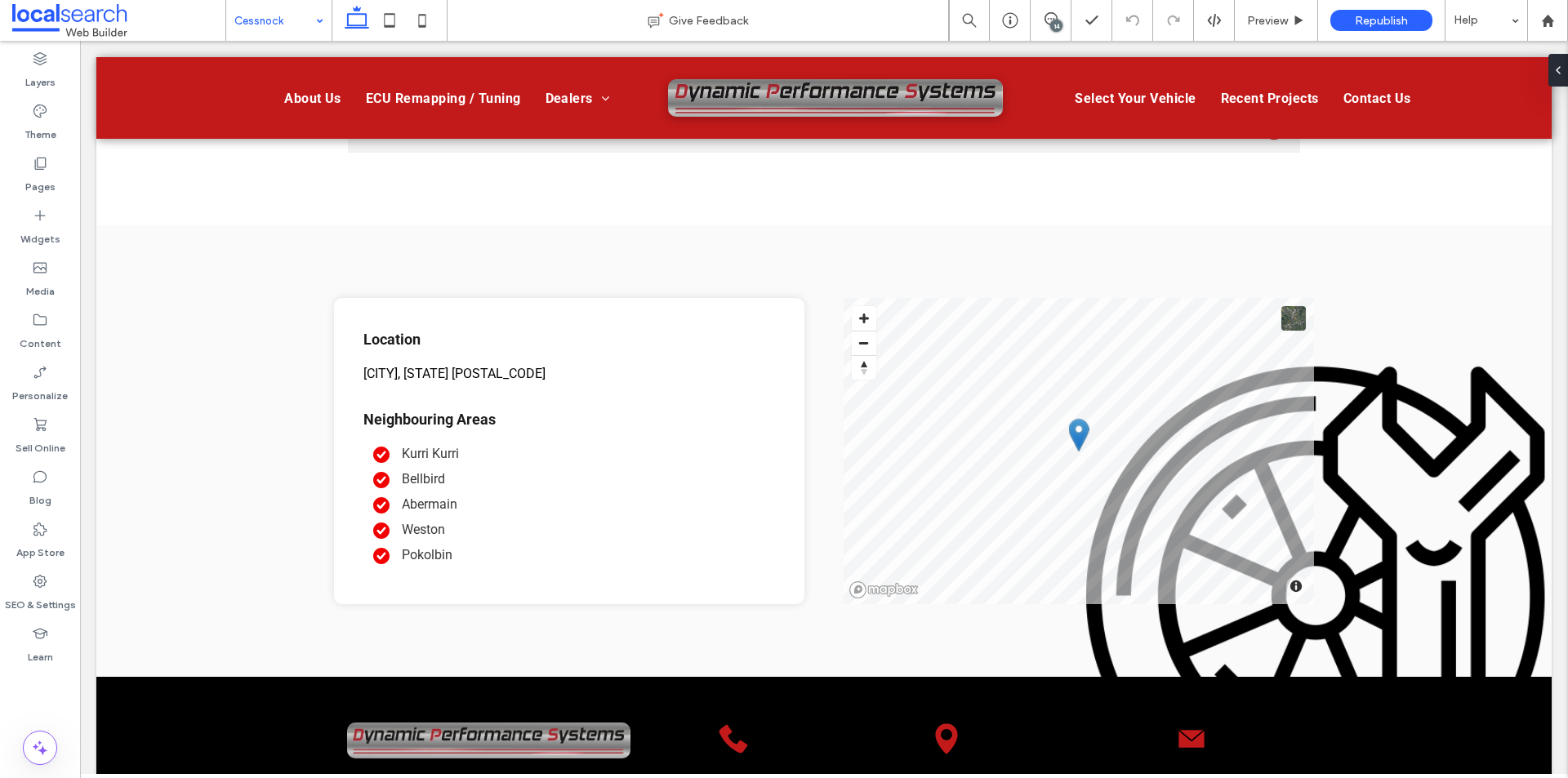 click on "Cessnock" at bounding box center (278, 20) 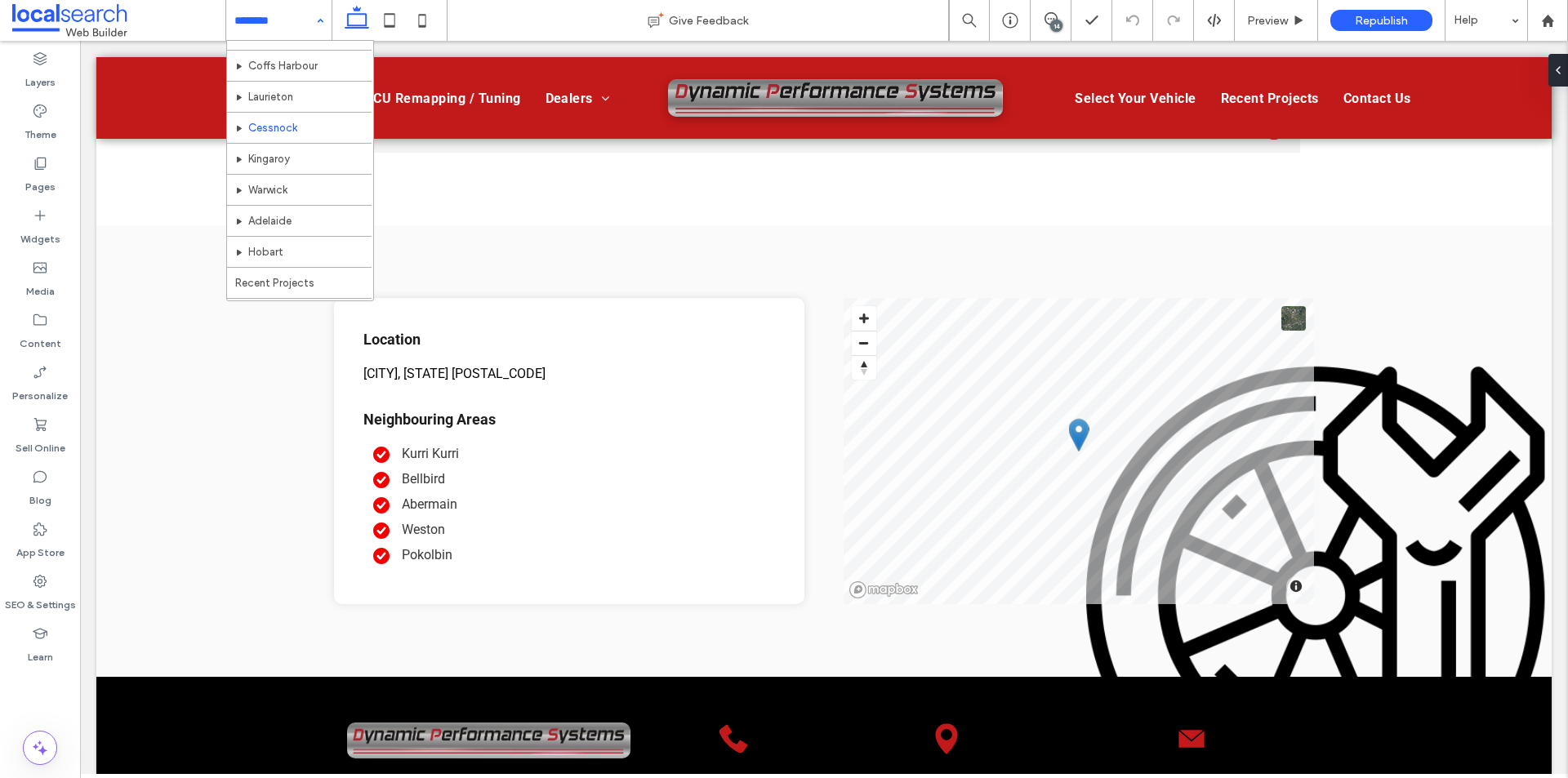 scroll, scrollTop: 358, scrollLeft: 0, axis: vertical 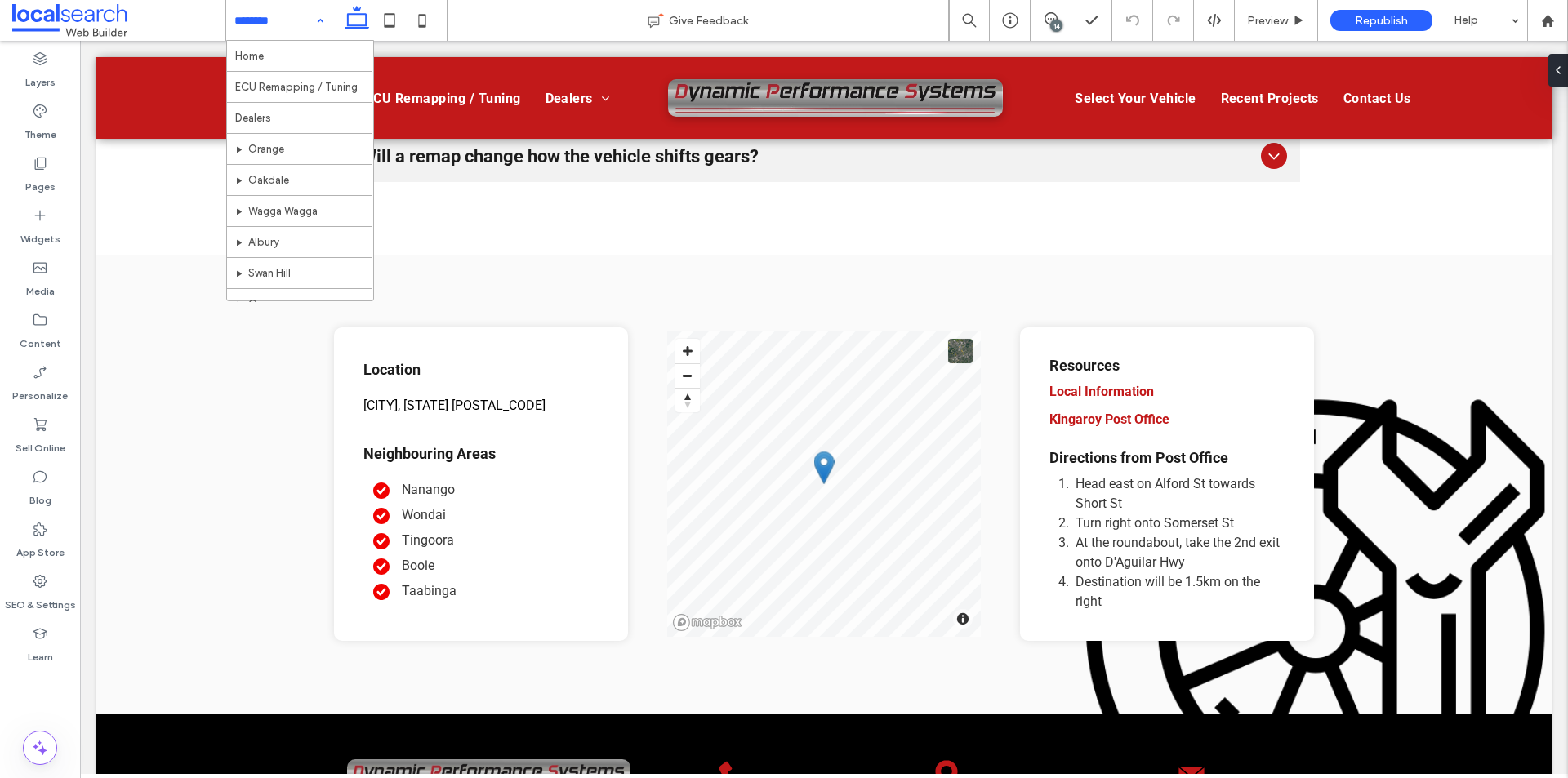 click at bounding box center (274, 20) 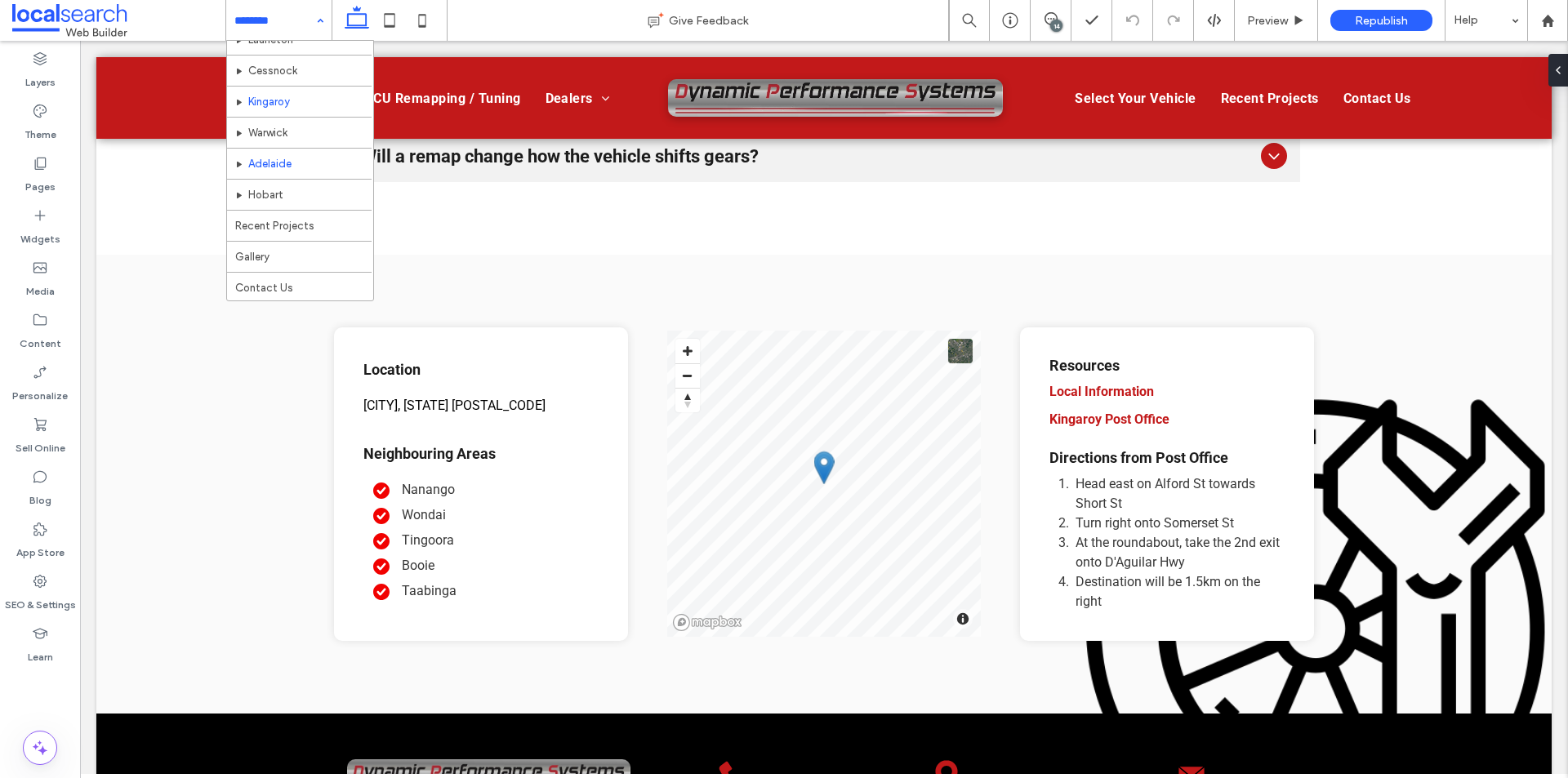 scroll, scrollTop: 358, scrollLeft: 0, axis: vertical 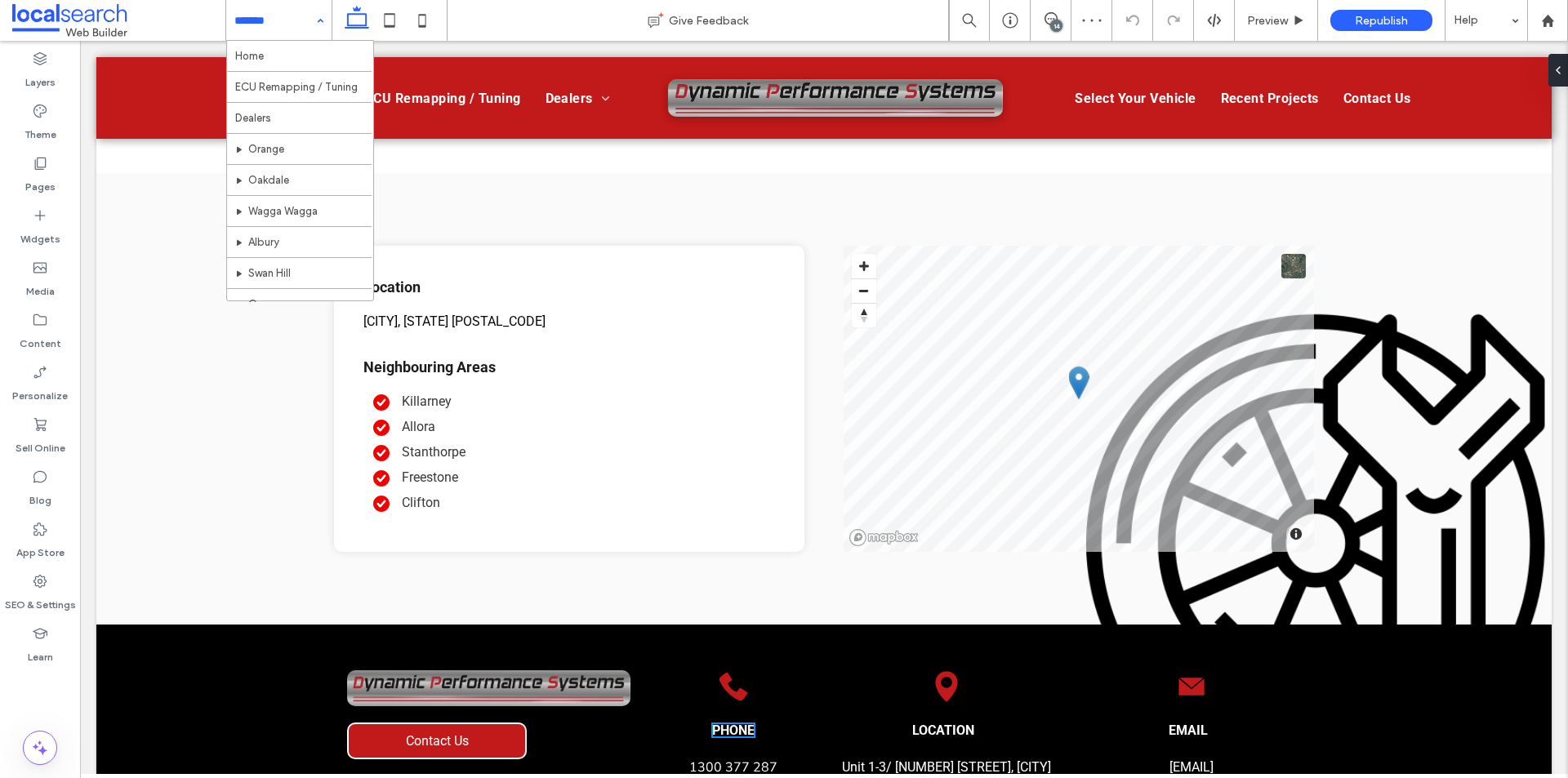 click at bounding box center (274, 20) 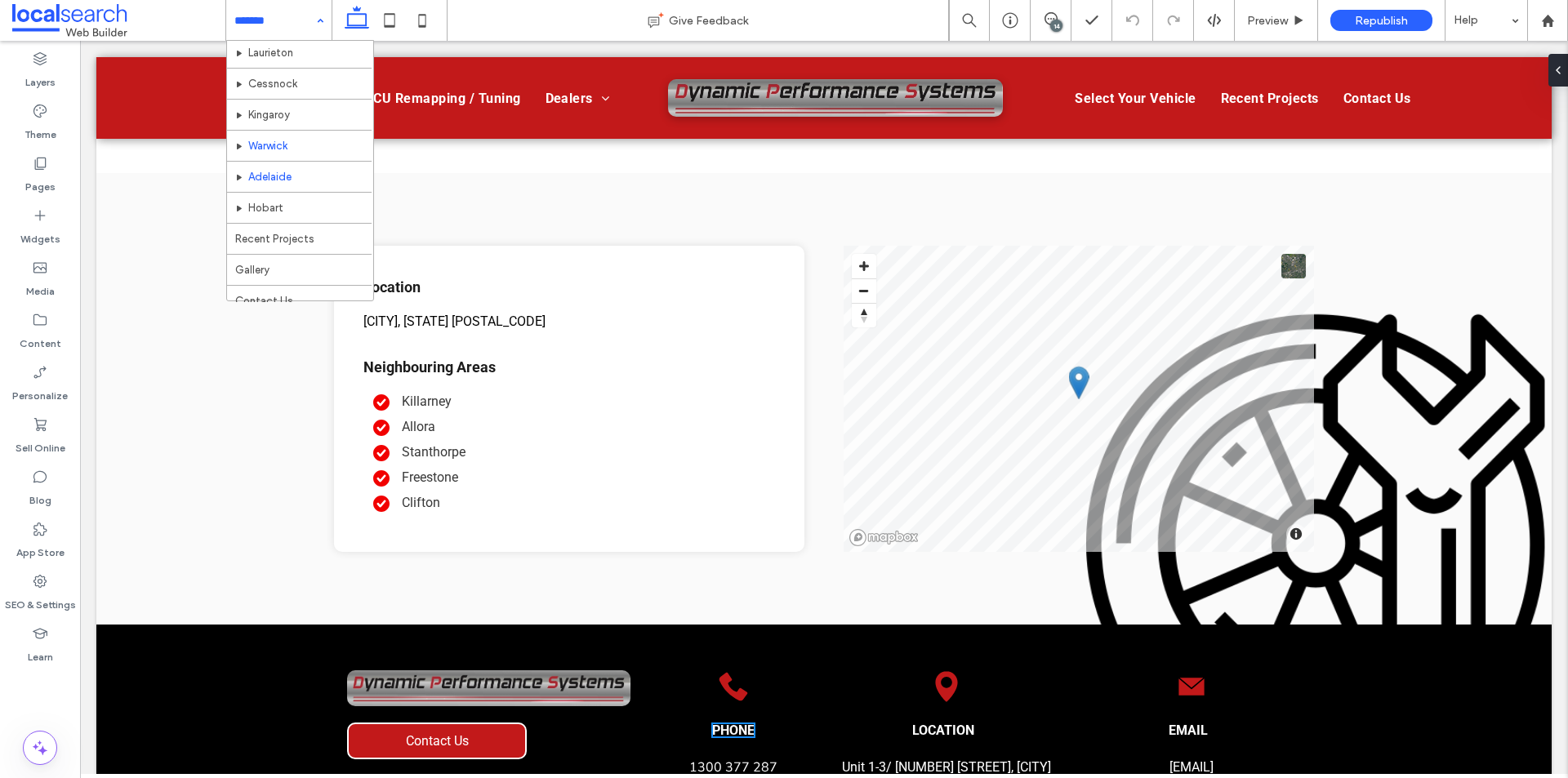 scroll, scrollTop: 358, scrollLeft: 0, axis: vertical 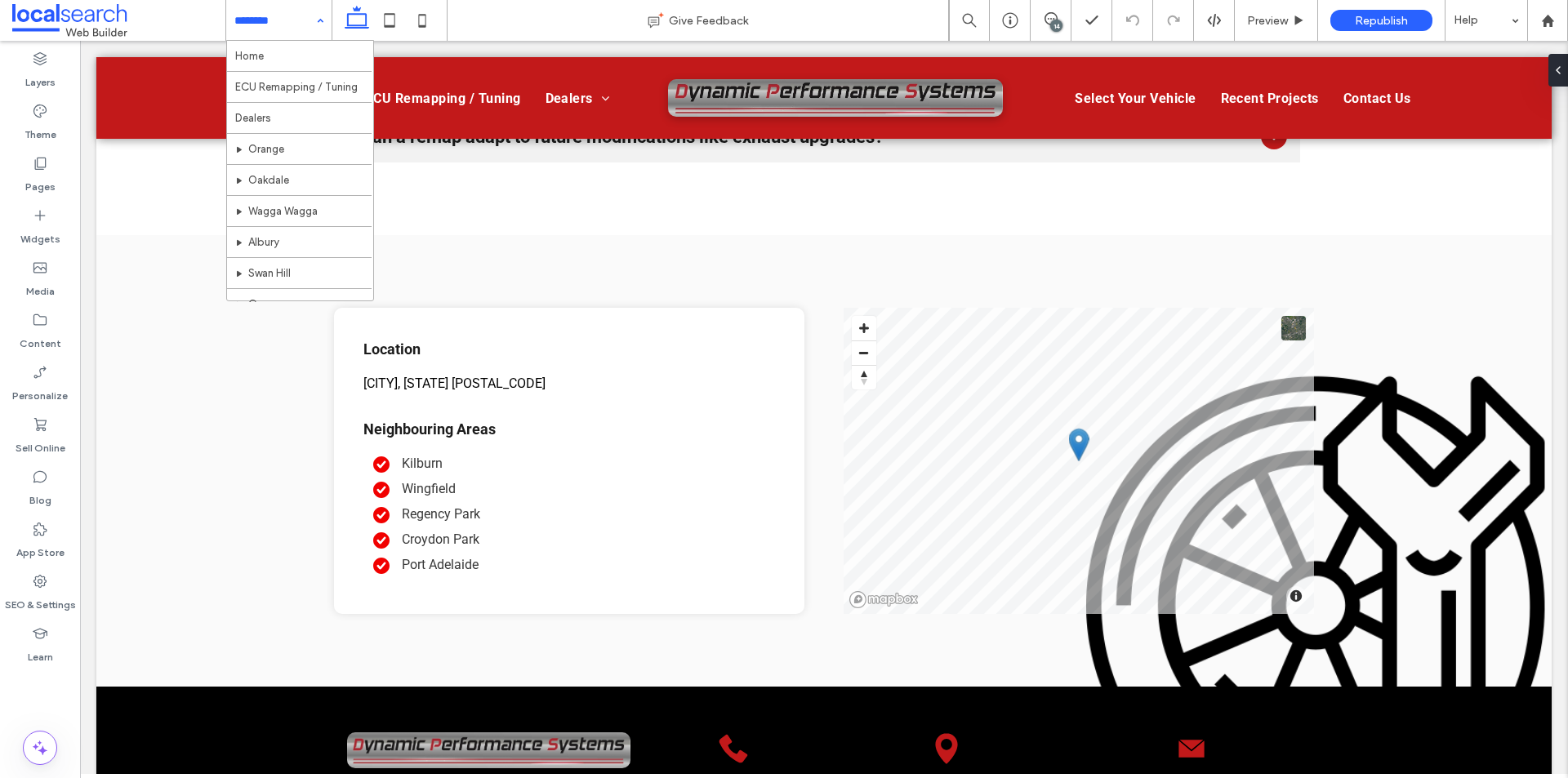 click at bounding box center [274, 20] 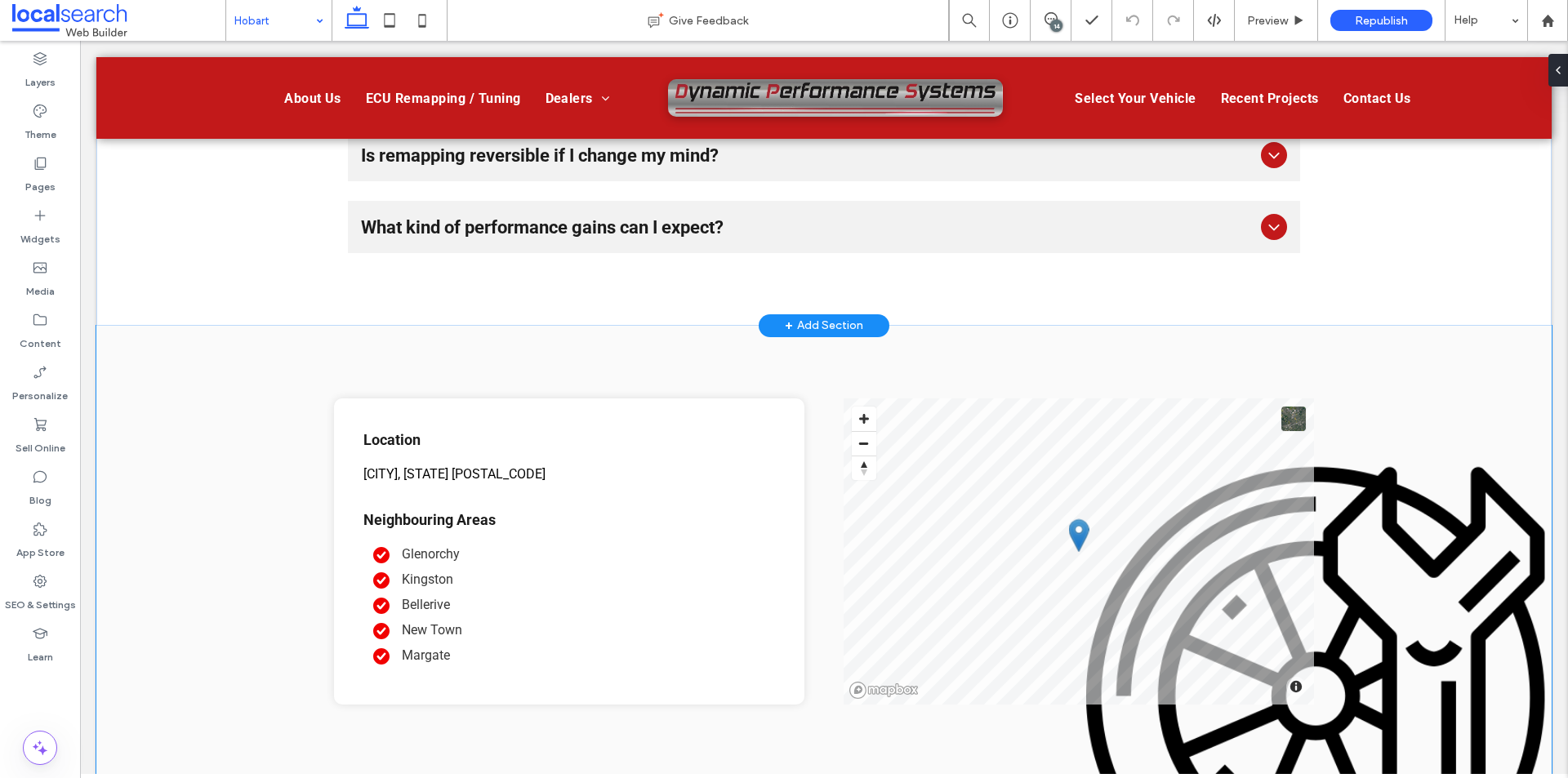 scroll, scrollTop: 2776, scrollLeft: 0, axis: vertical 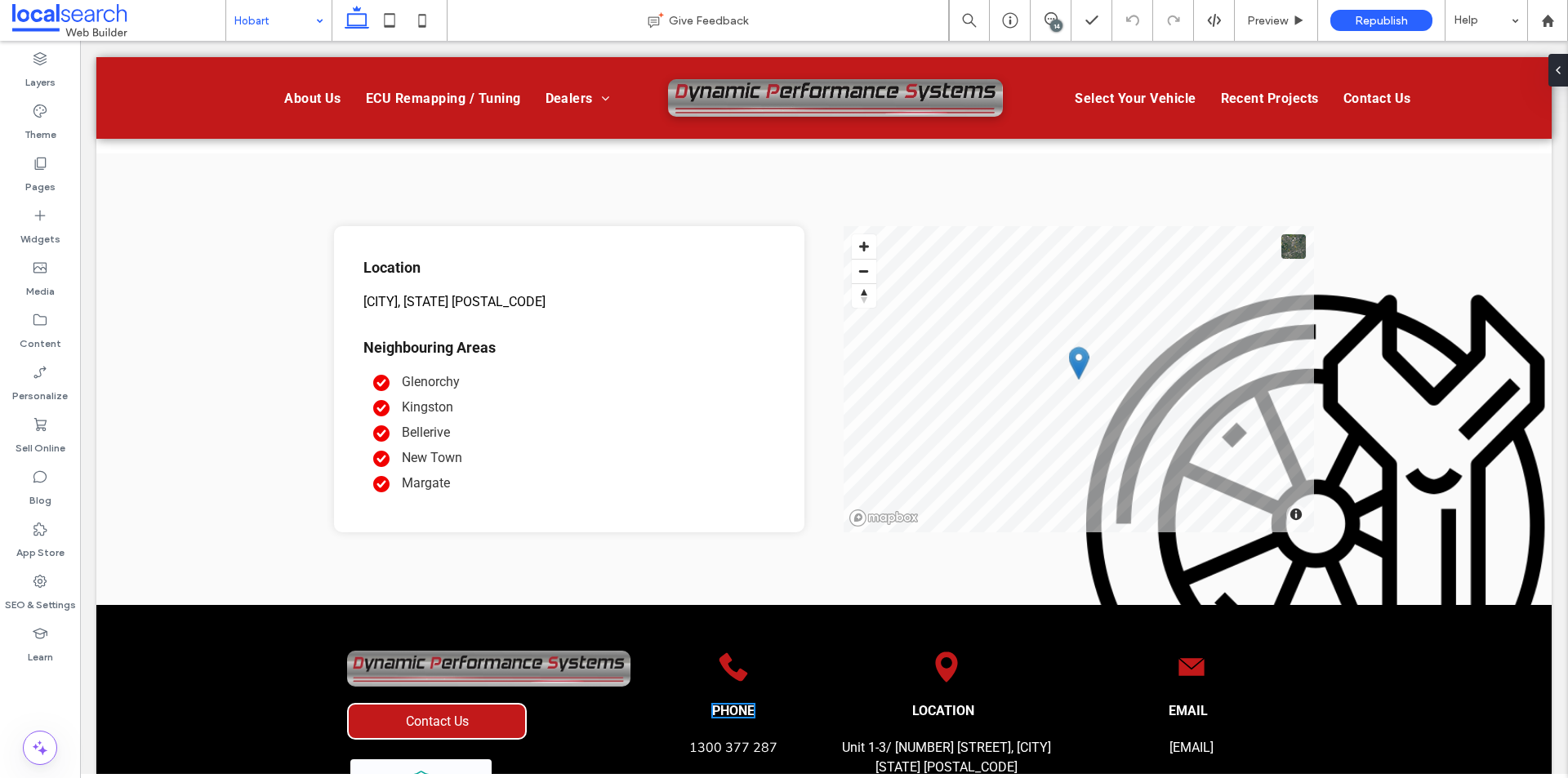 click at bounding box center (274, 20) 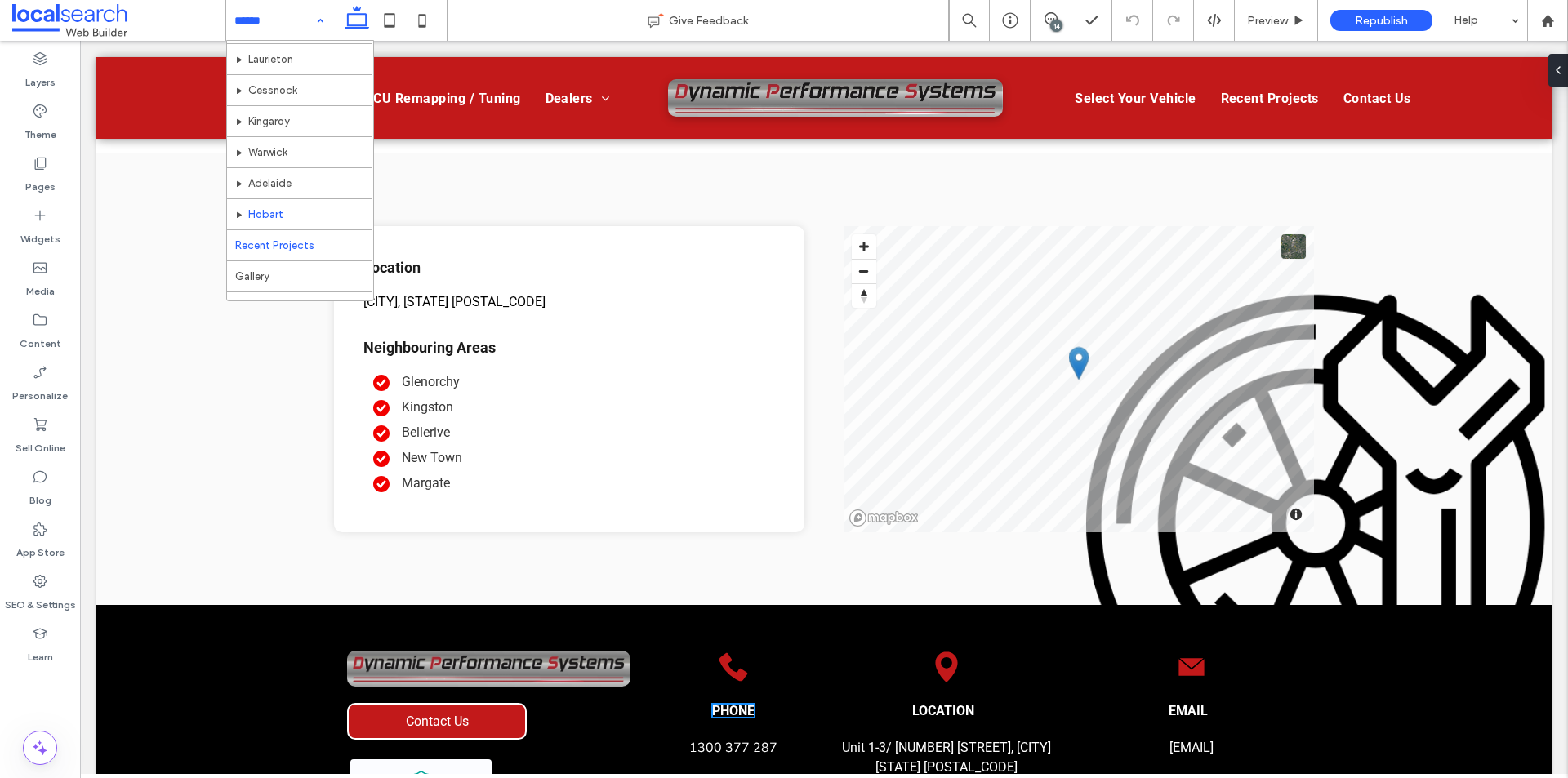 scroll, scrollTop: 358, scrollLeft: 0, axis: vertical 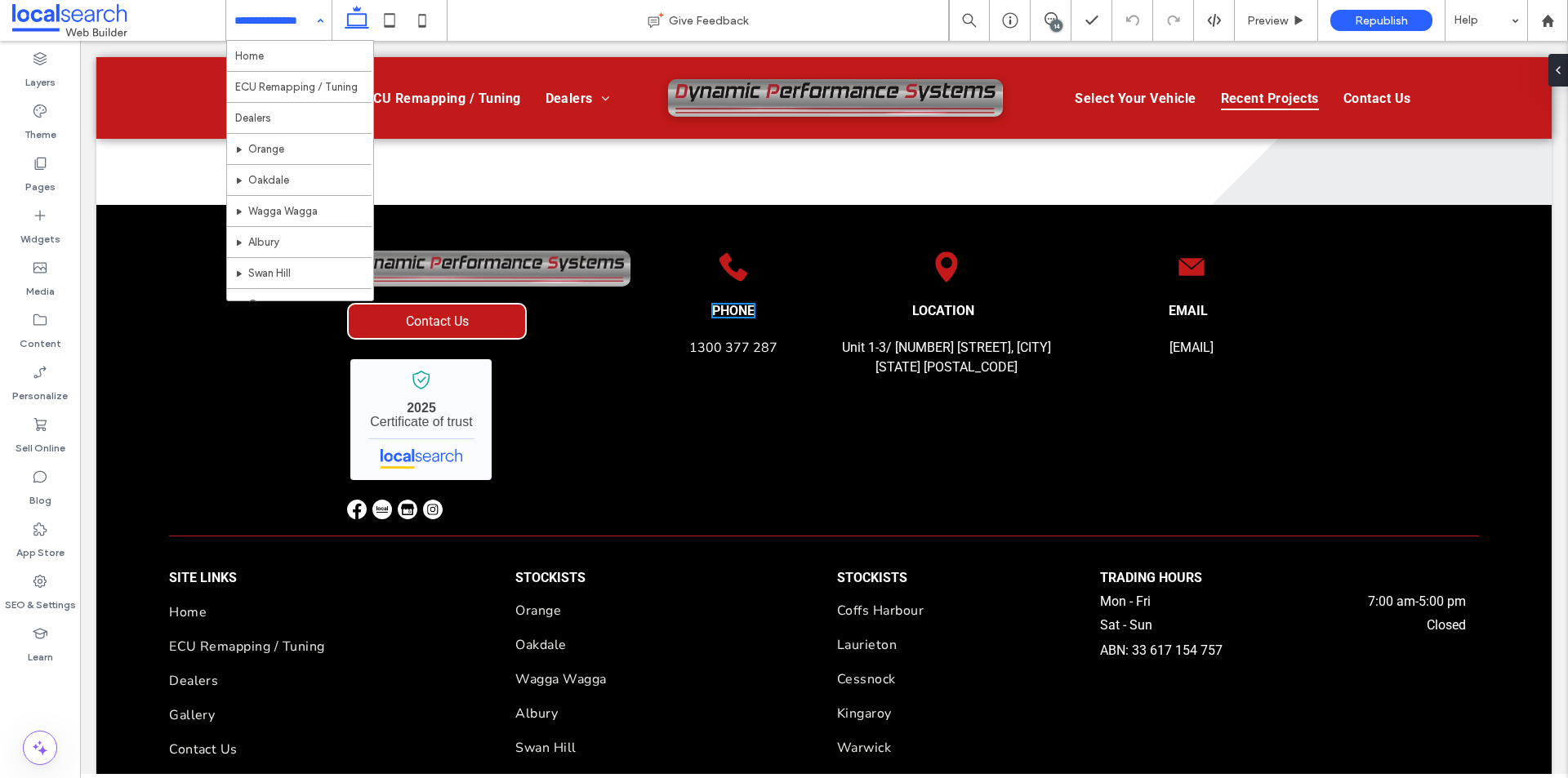 click at bounding box center (274, 20) 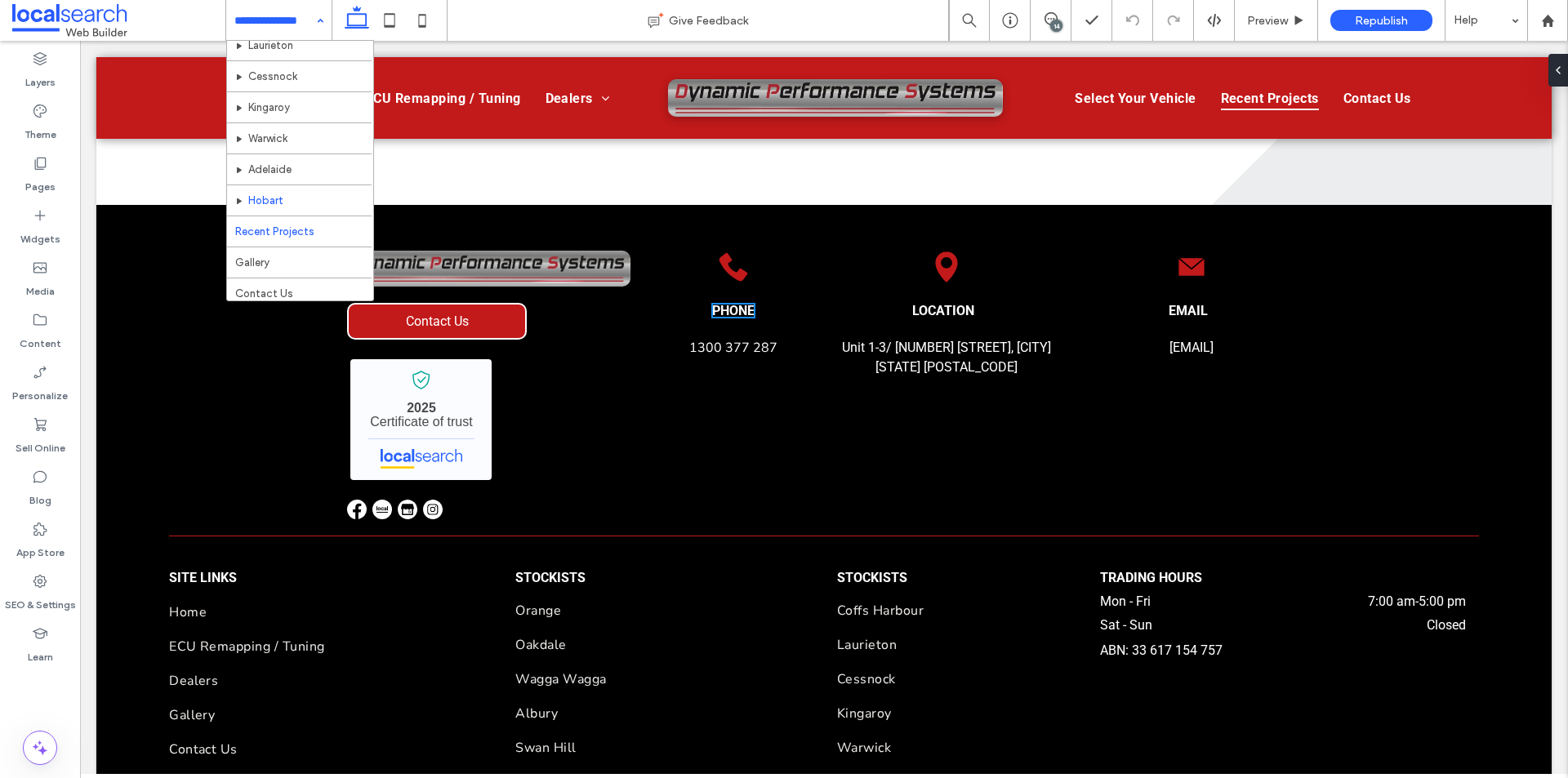 scroll, scrollTop: 358, scrollLeft: 0, axis: vertical 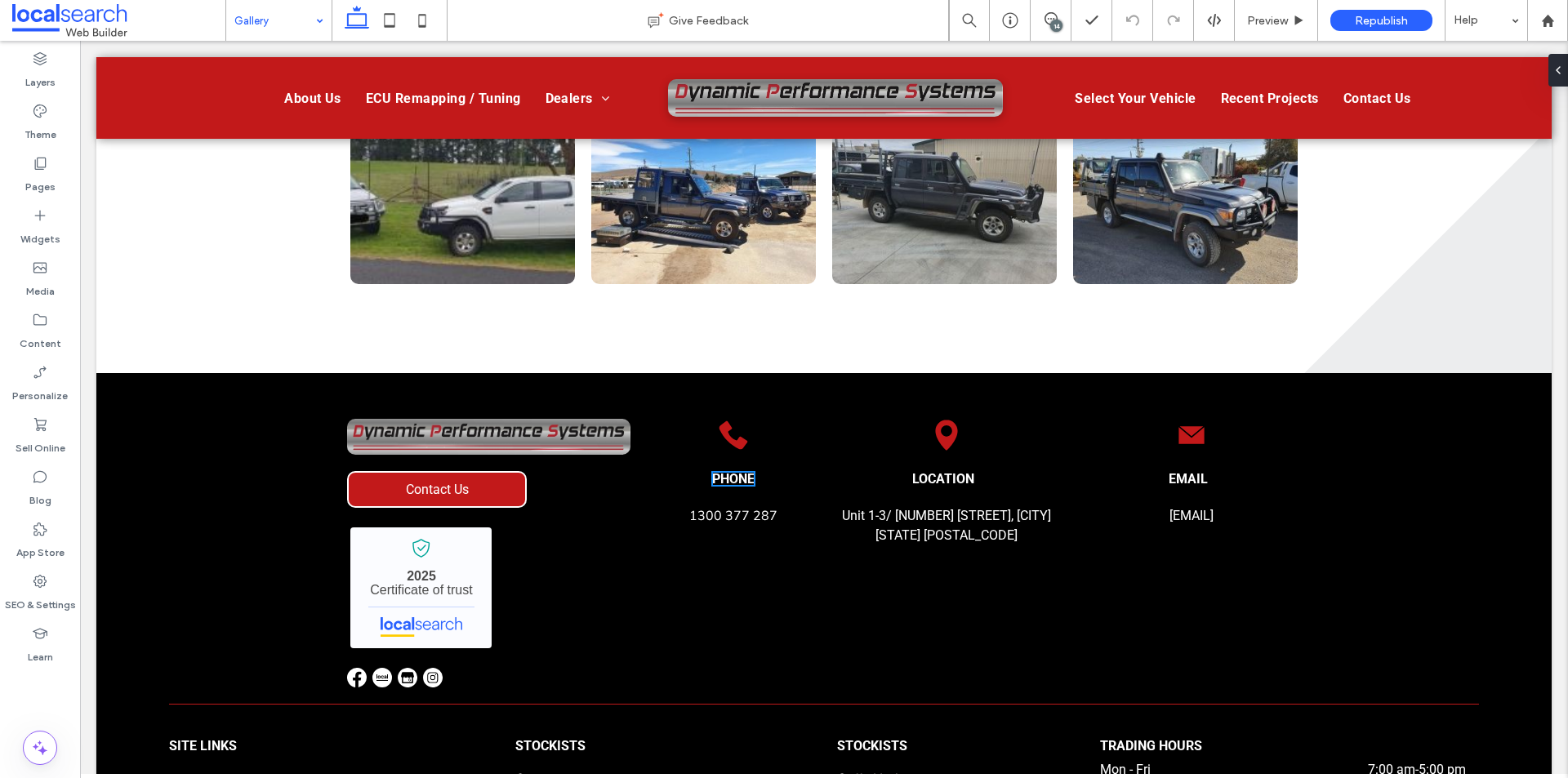 click at bounding box center (274, 20) 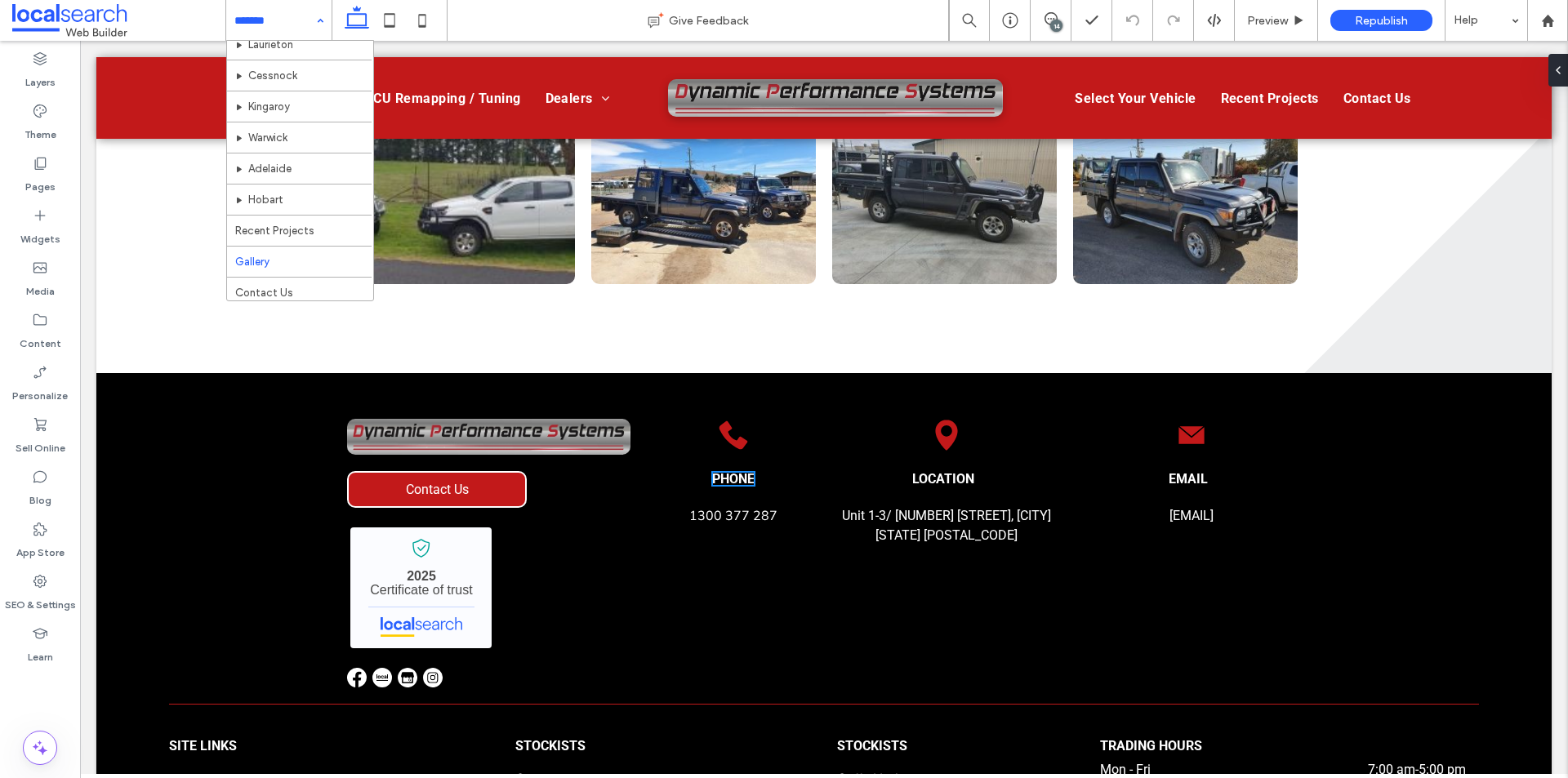 scroll, scrollTop: 358, scrollLeft: 0, axis: vertical 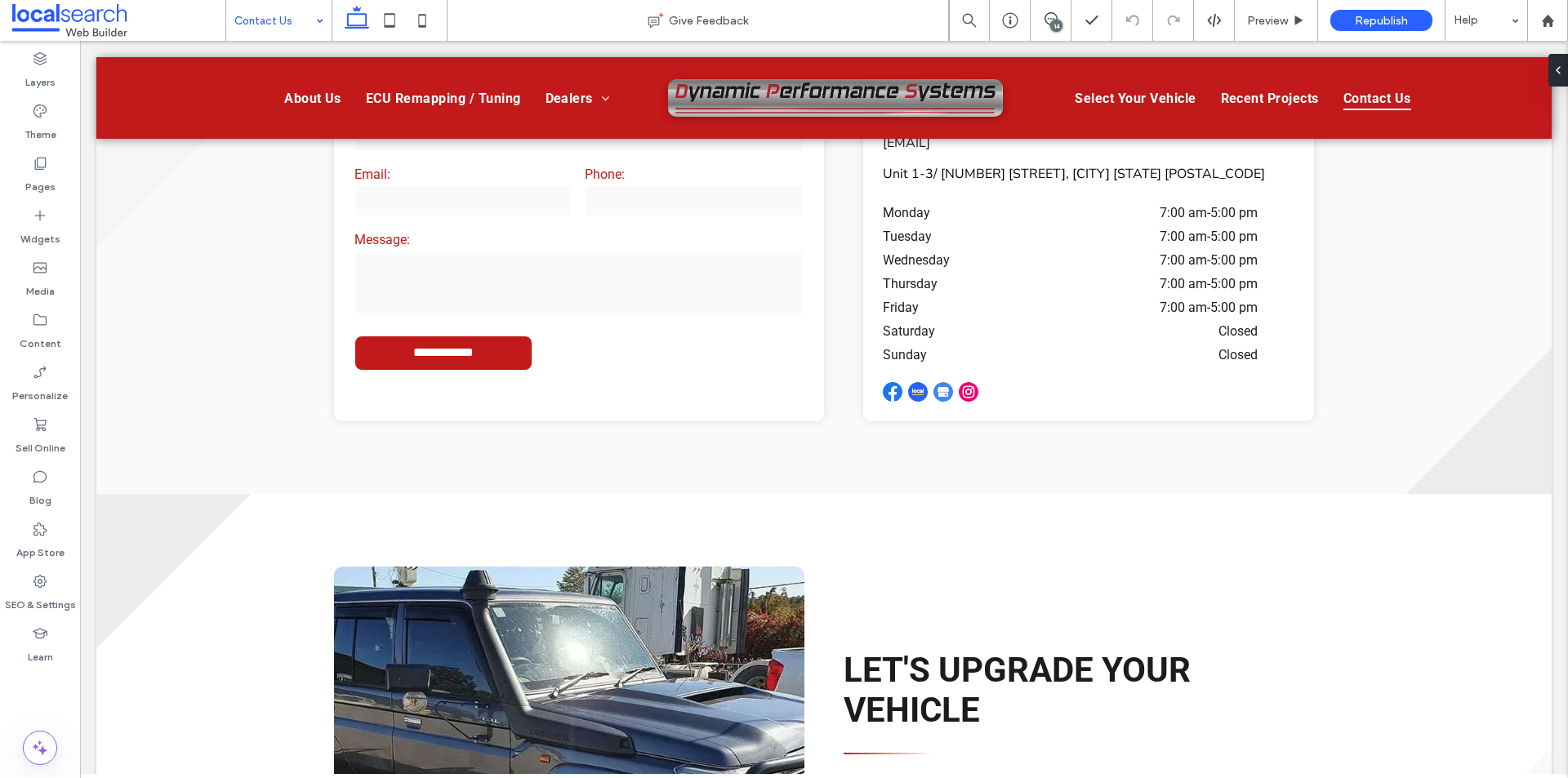click at bounding box center [274, 20] 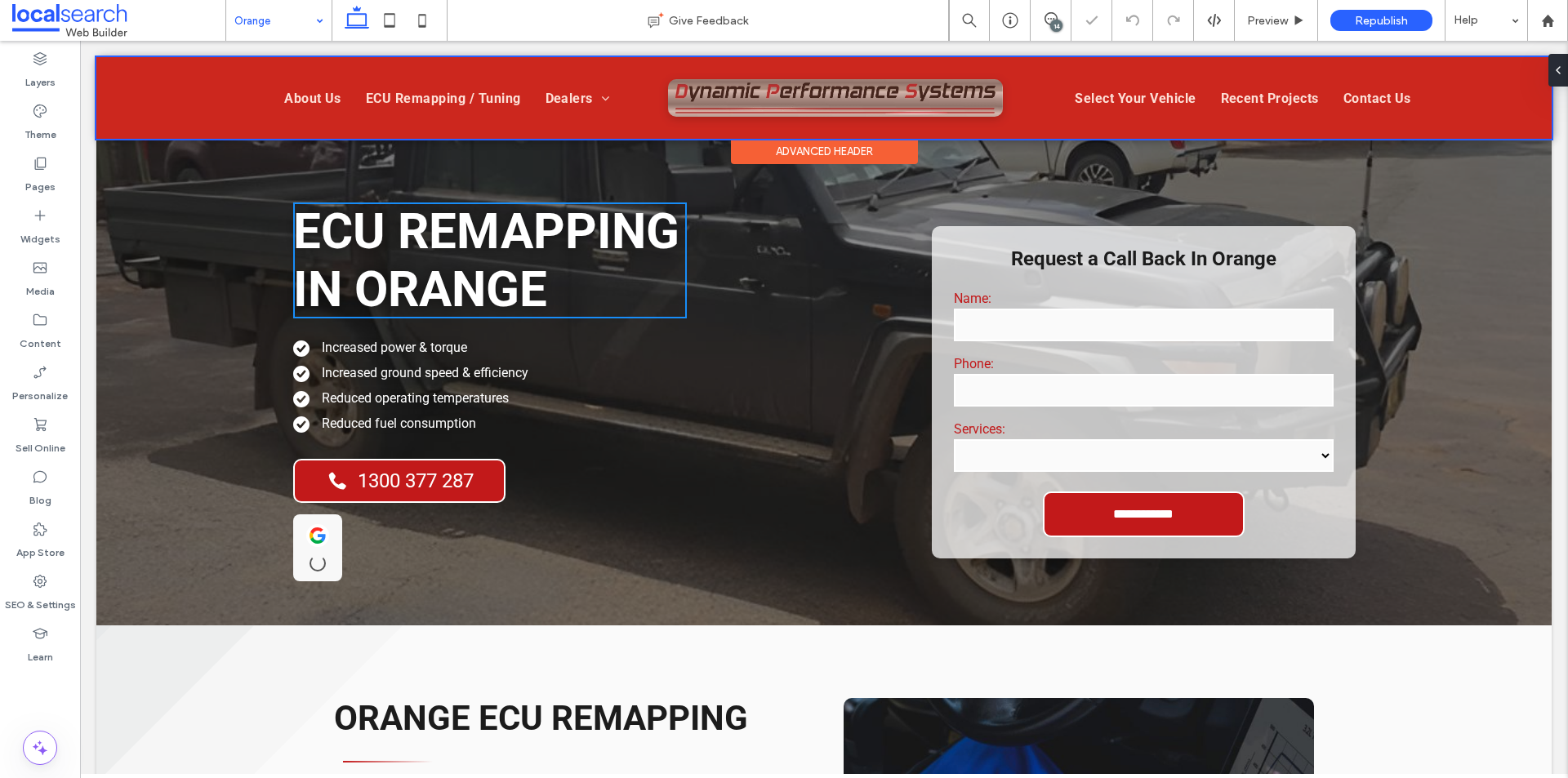 scroll, scrollTop: 0, scrollLeft: 0, axis: both 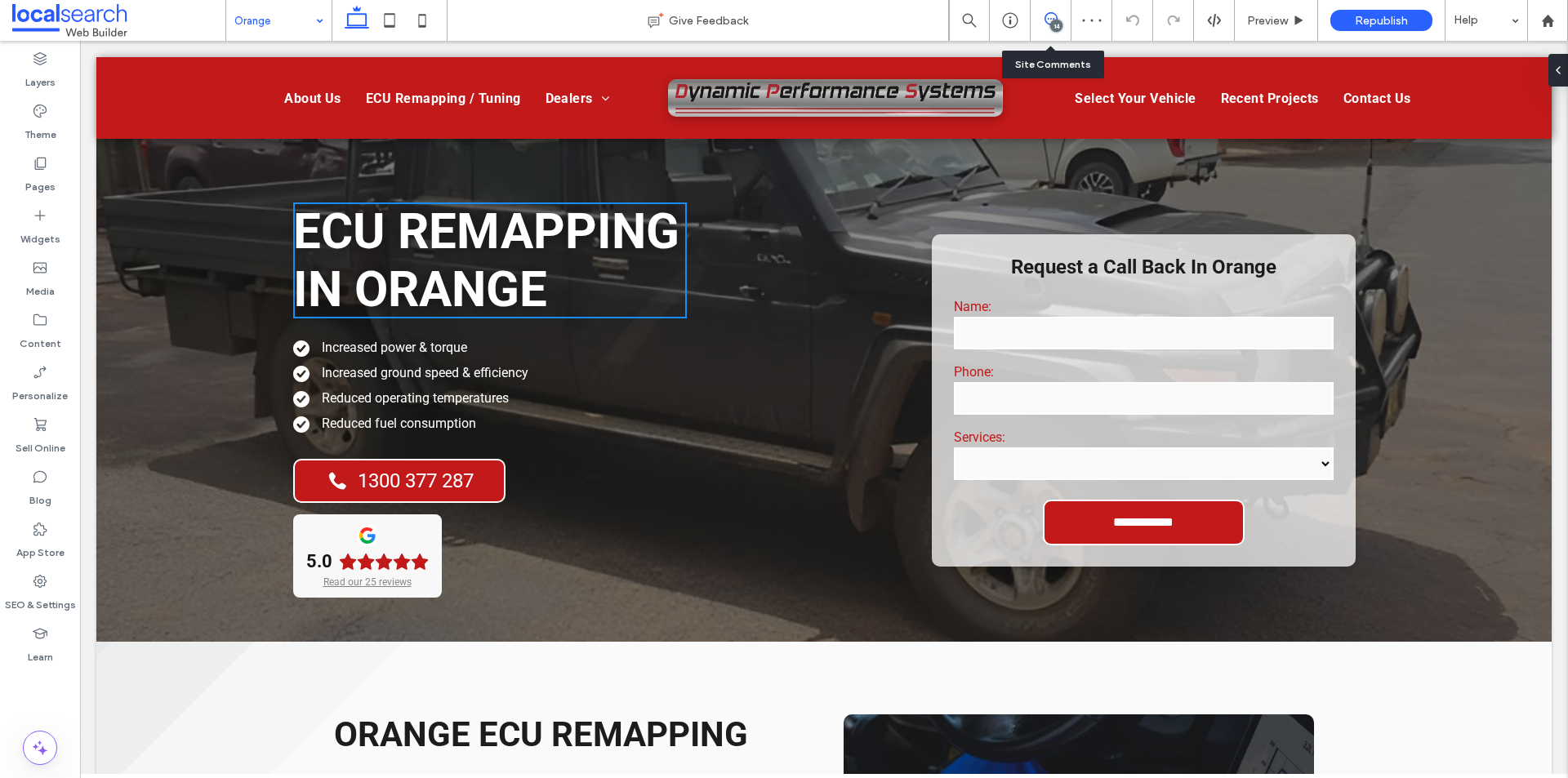click 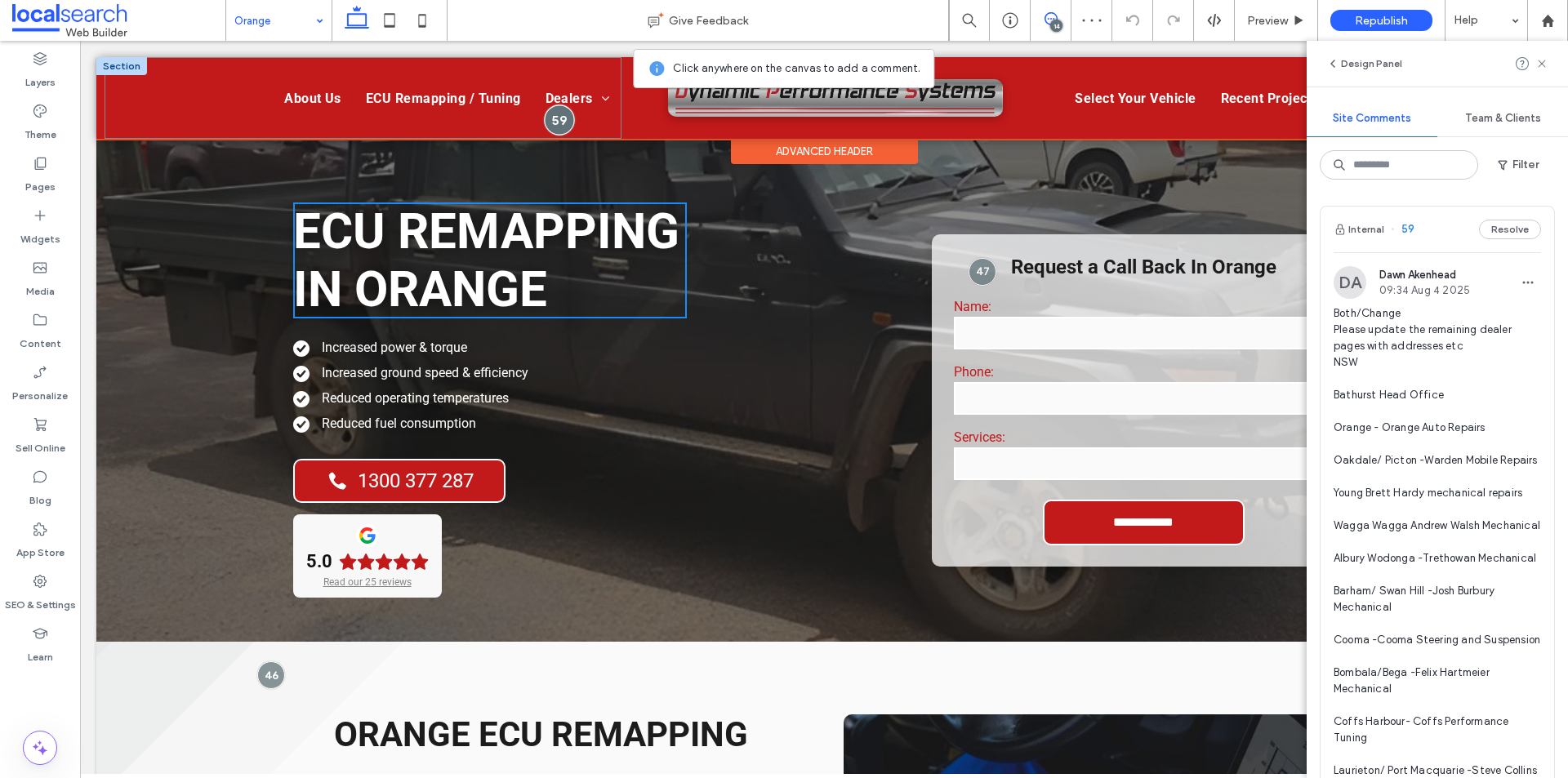 click at bounding box center (559, 119) 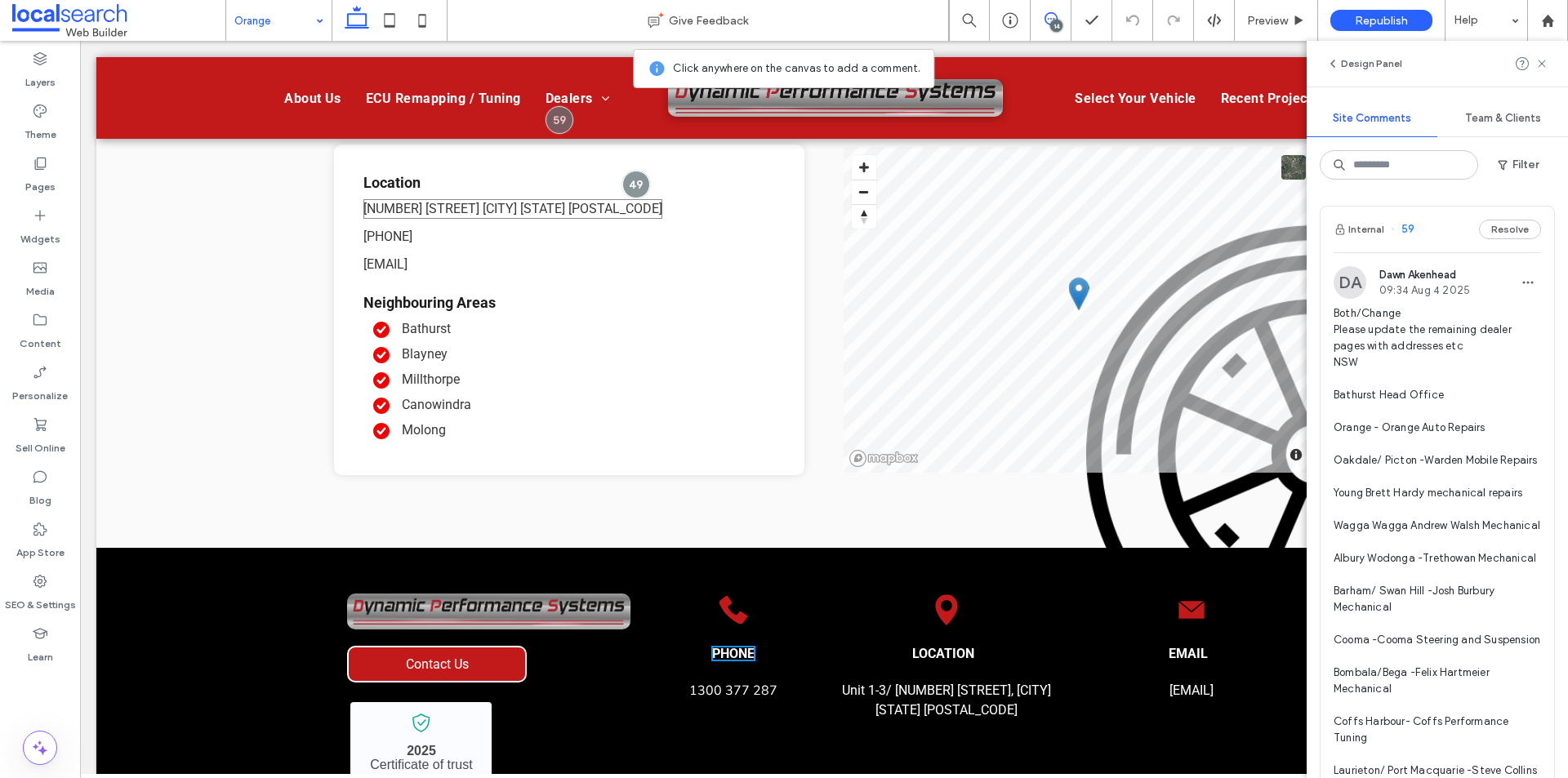 scroll, scrollTop: 2776, scrollLeft: 0, axis: vertical 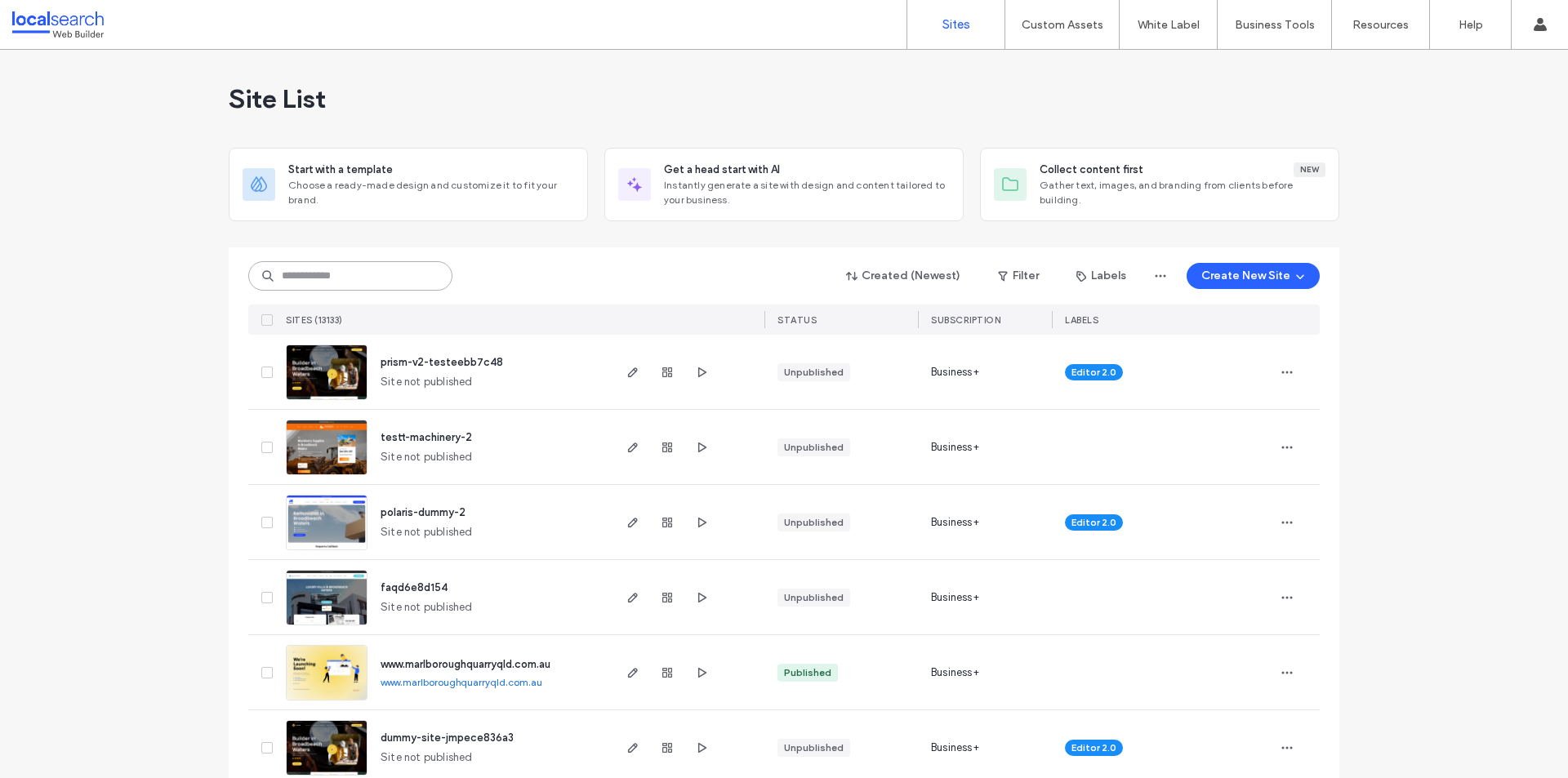 click at bounding box center [350, 276] 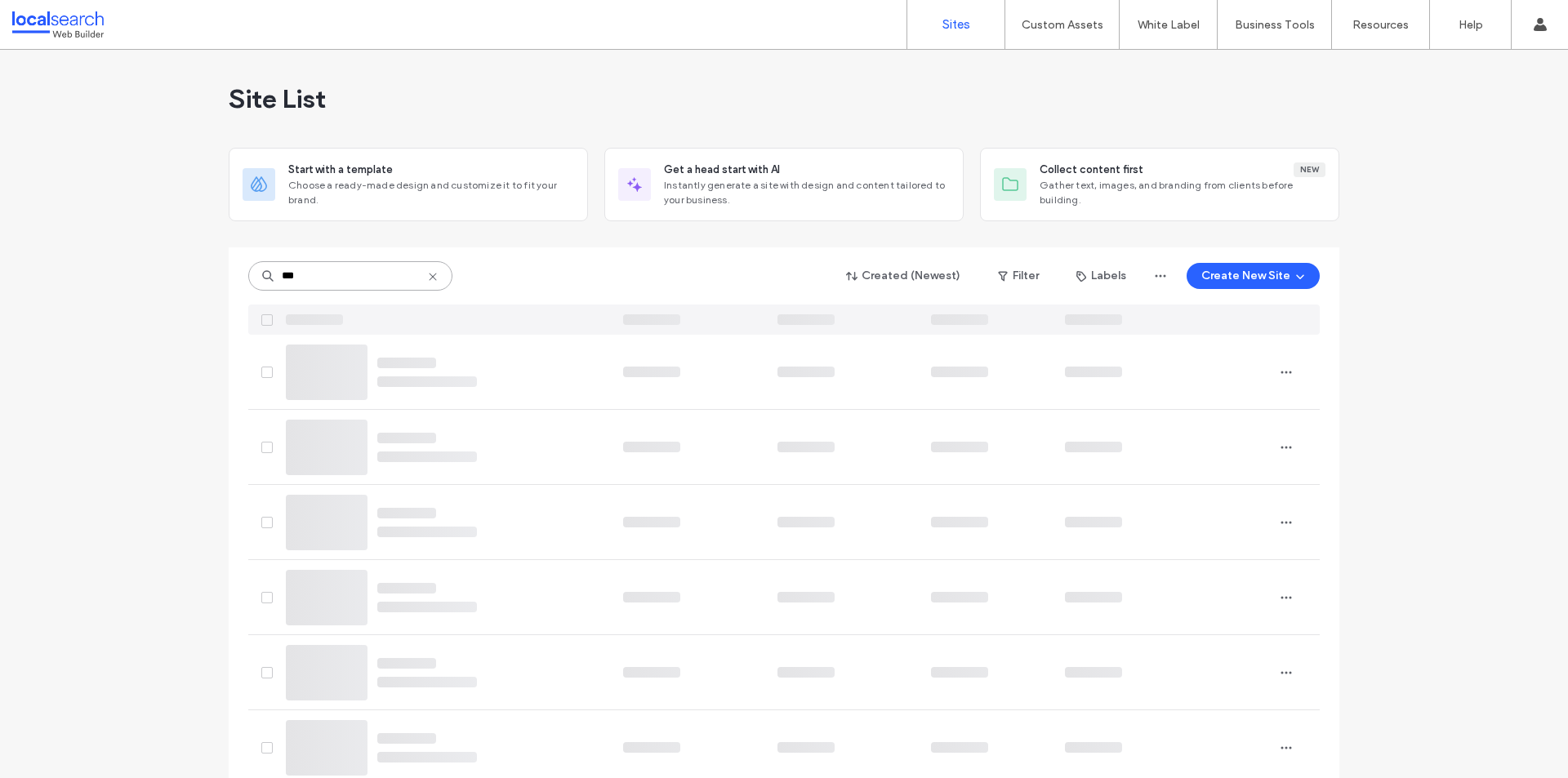 type on "***" 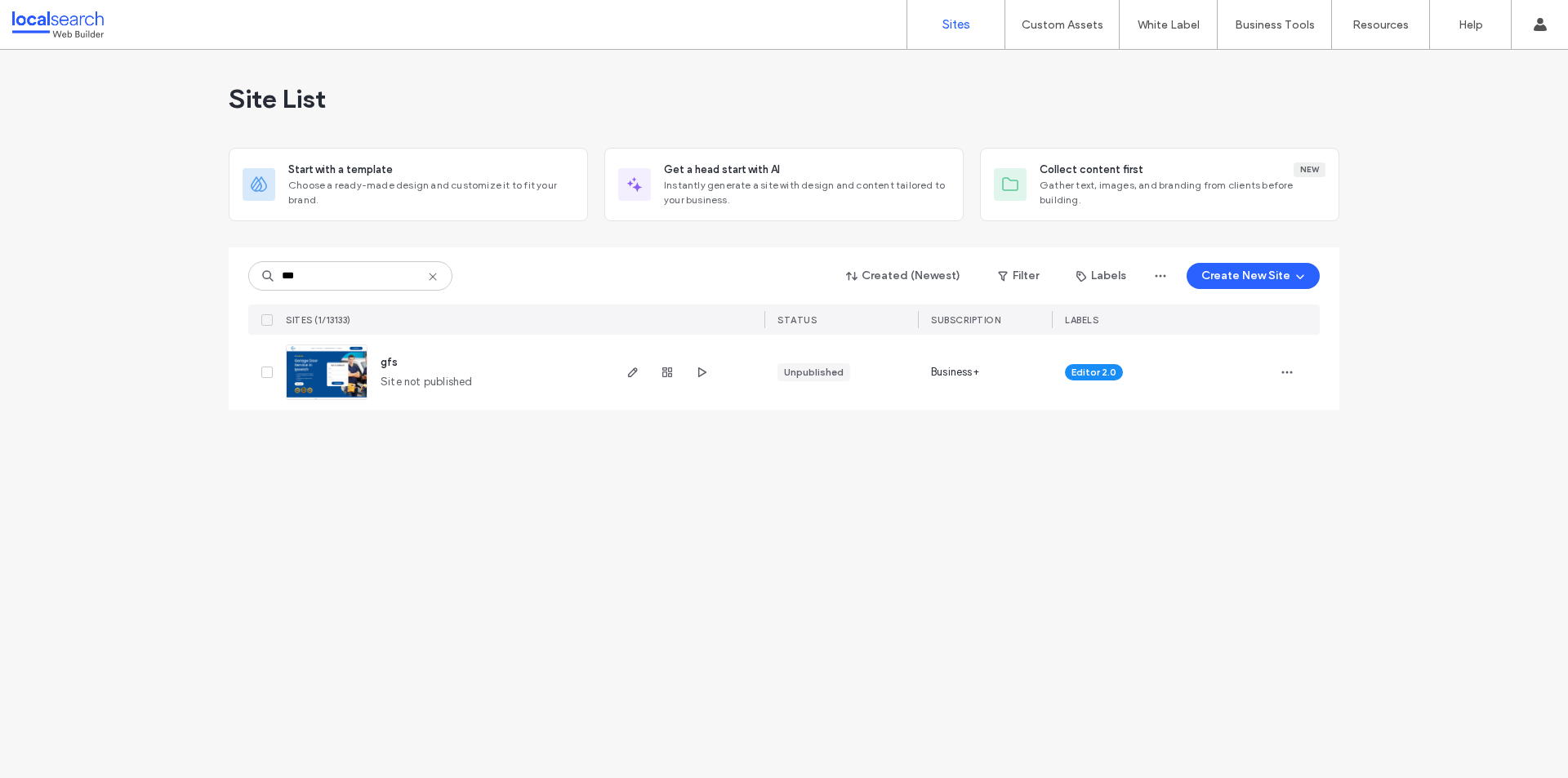 click on "gfs" at bounding box center [389, 362] 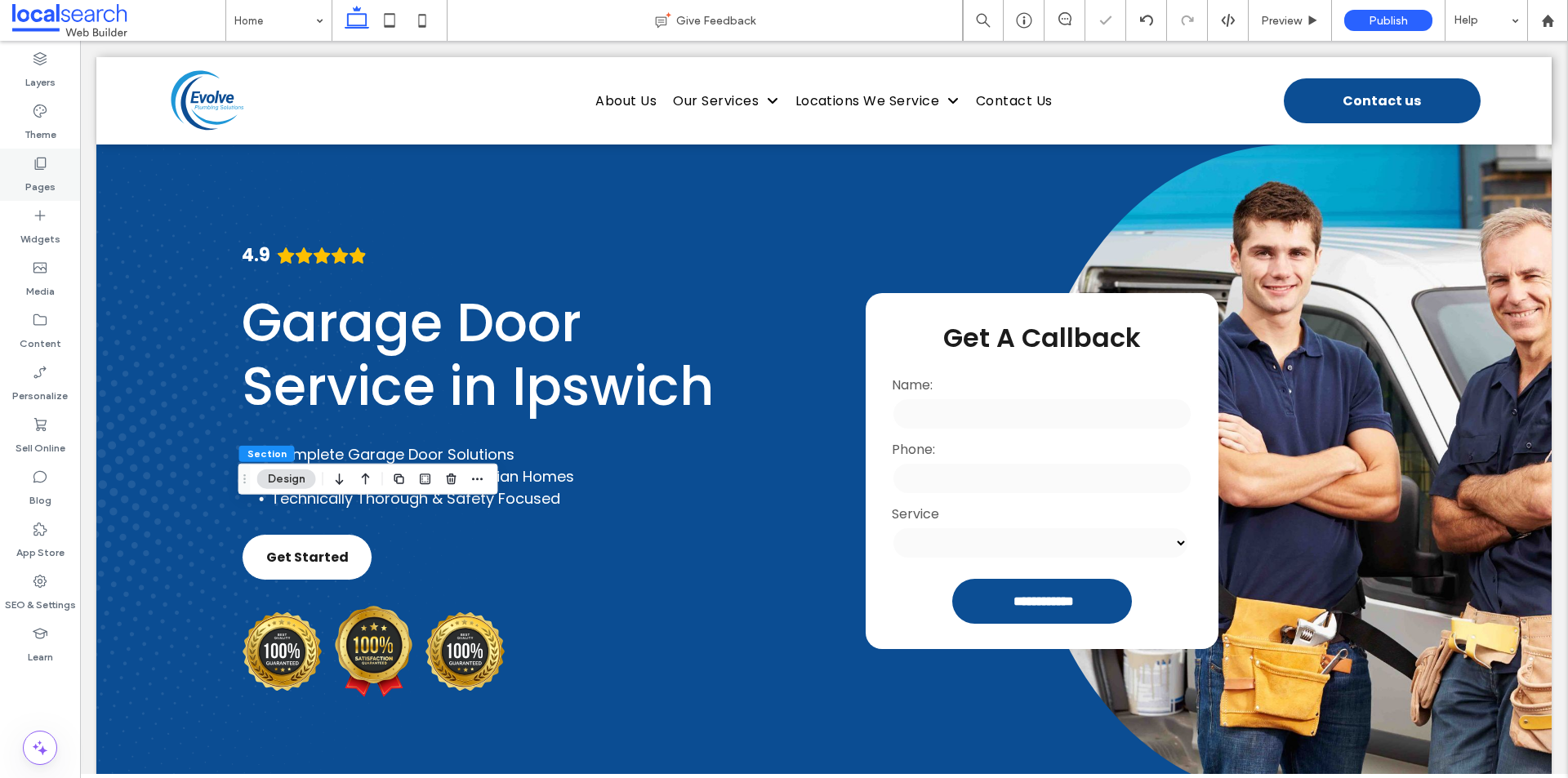 scroll, scrollTop: 1143, scrollLeft: 0, axis: vertical 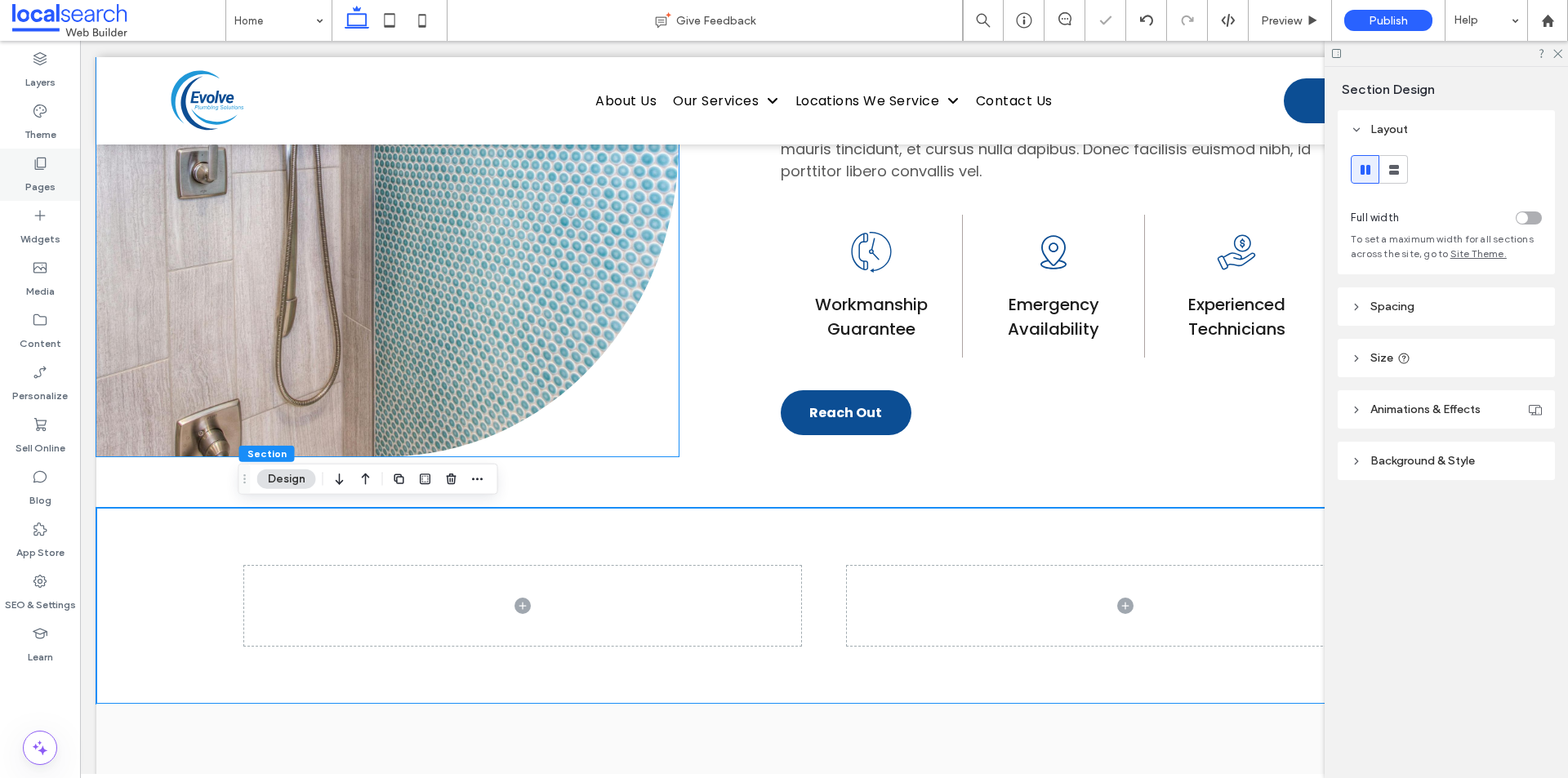 click 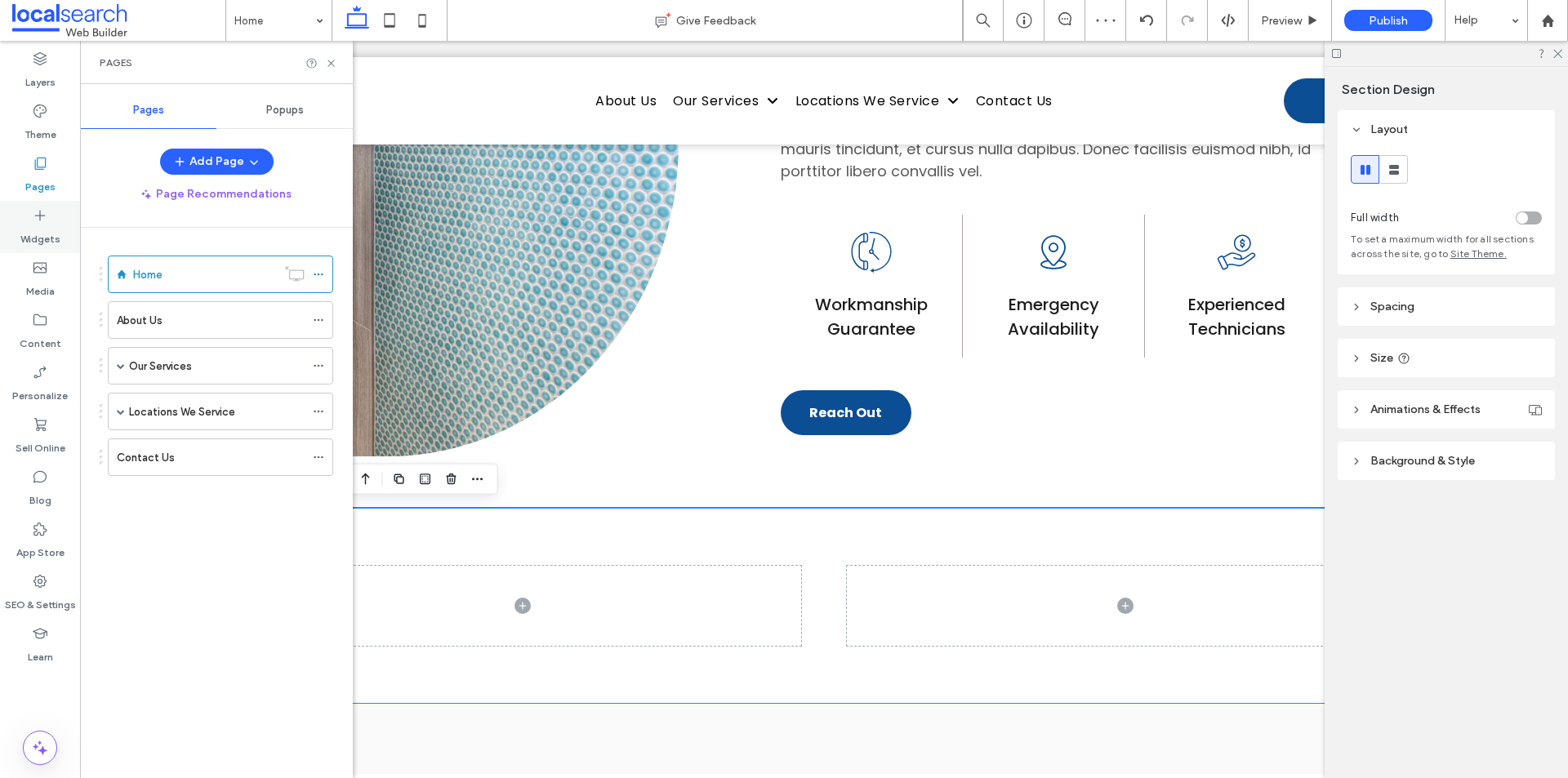 click on "Widgets" at bounding box center (40, 235) 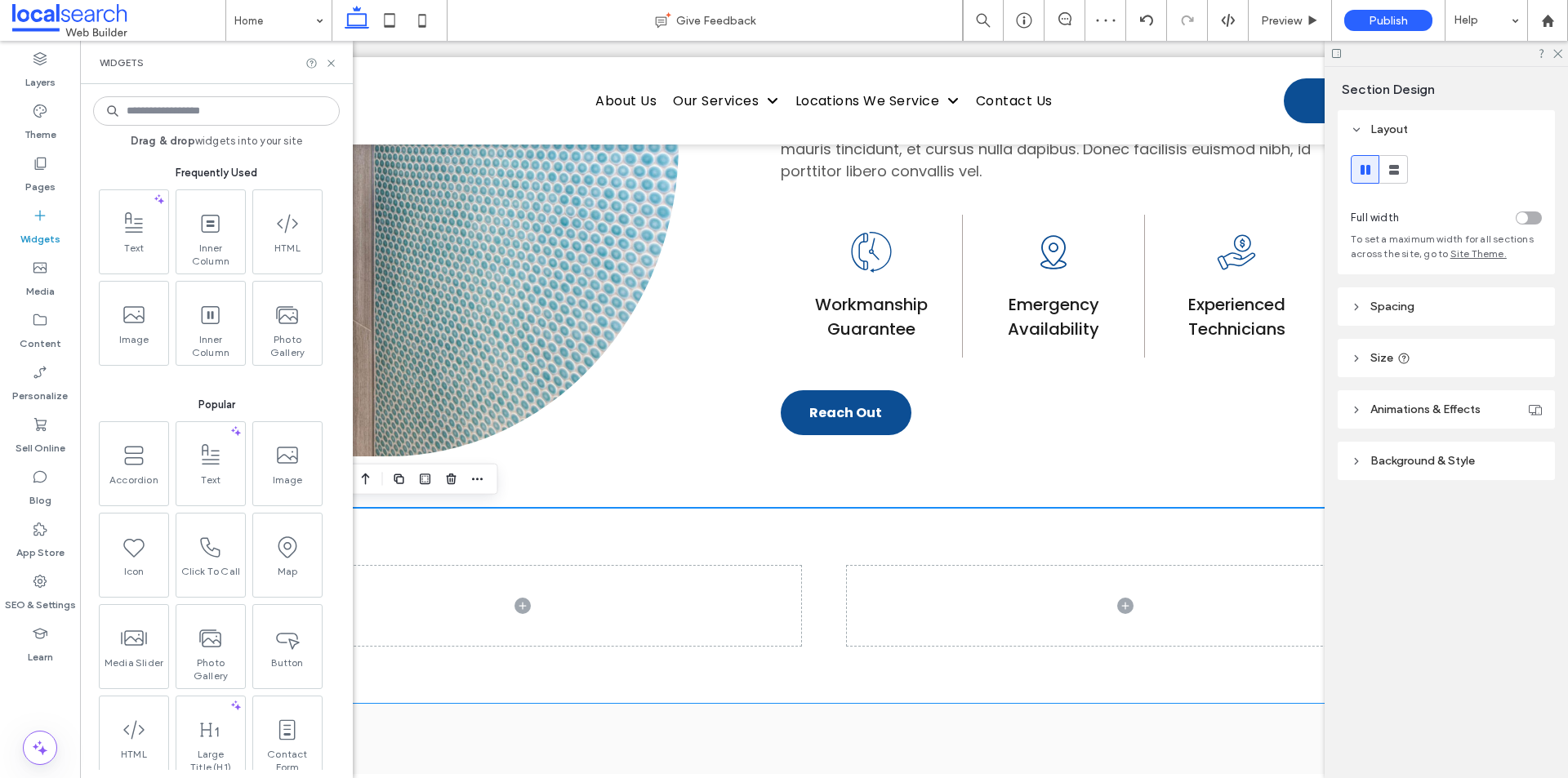 click on "Popups" at bounding box center (284, 110) 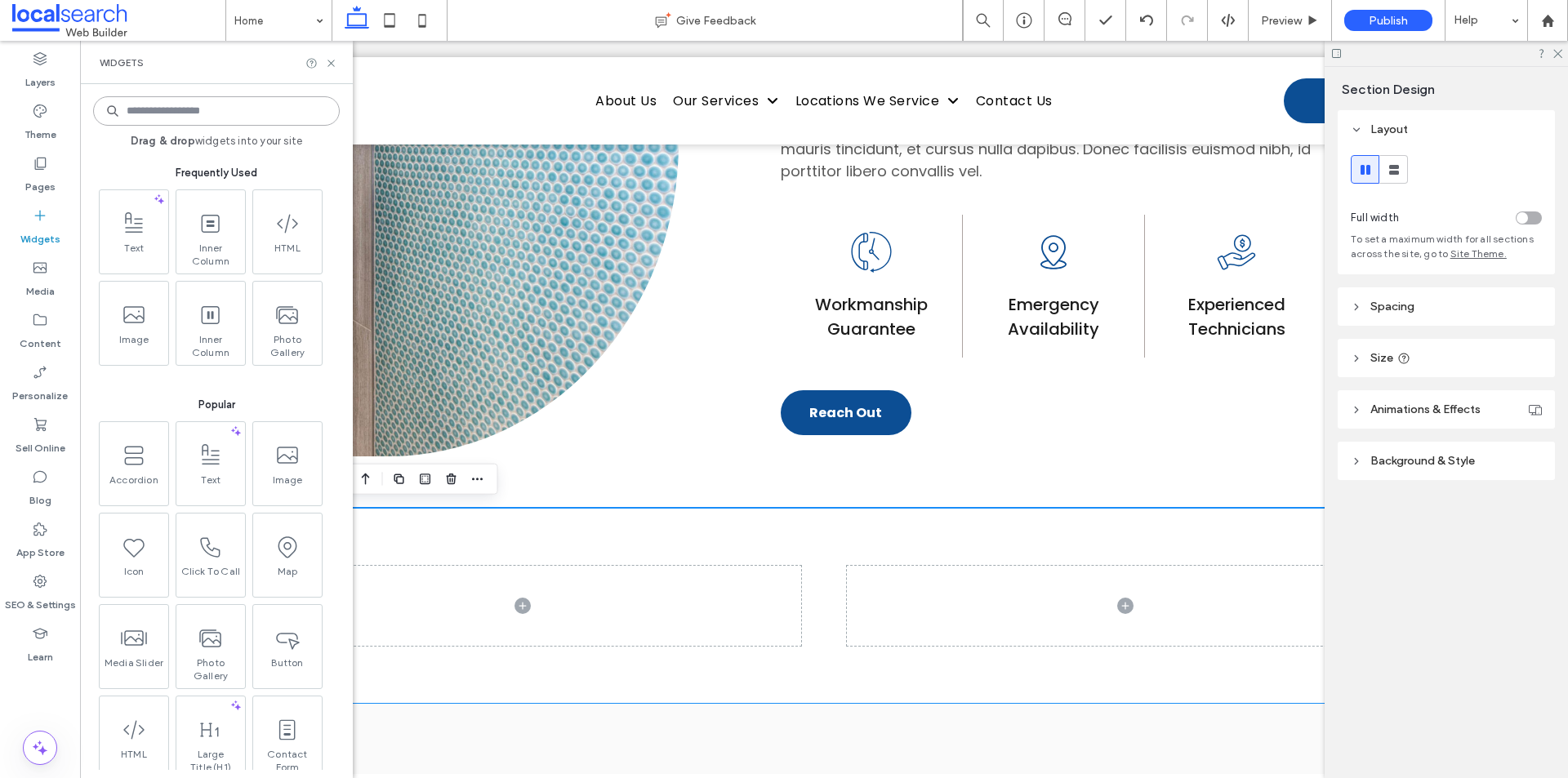 click at bounding box center (216, 111) 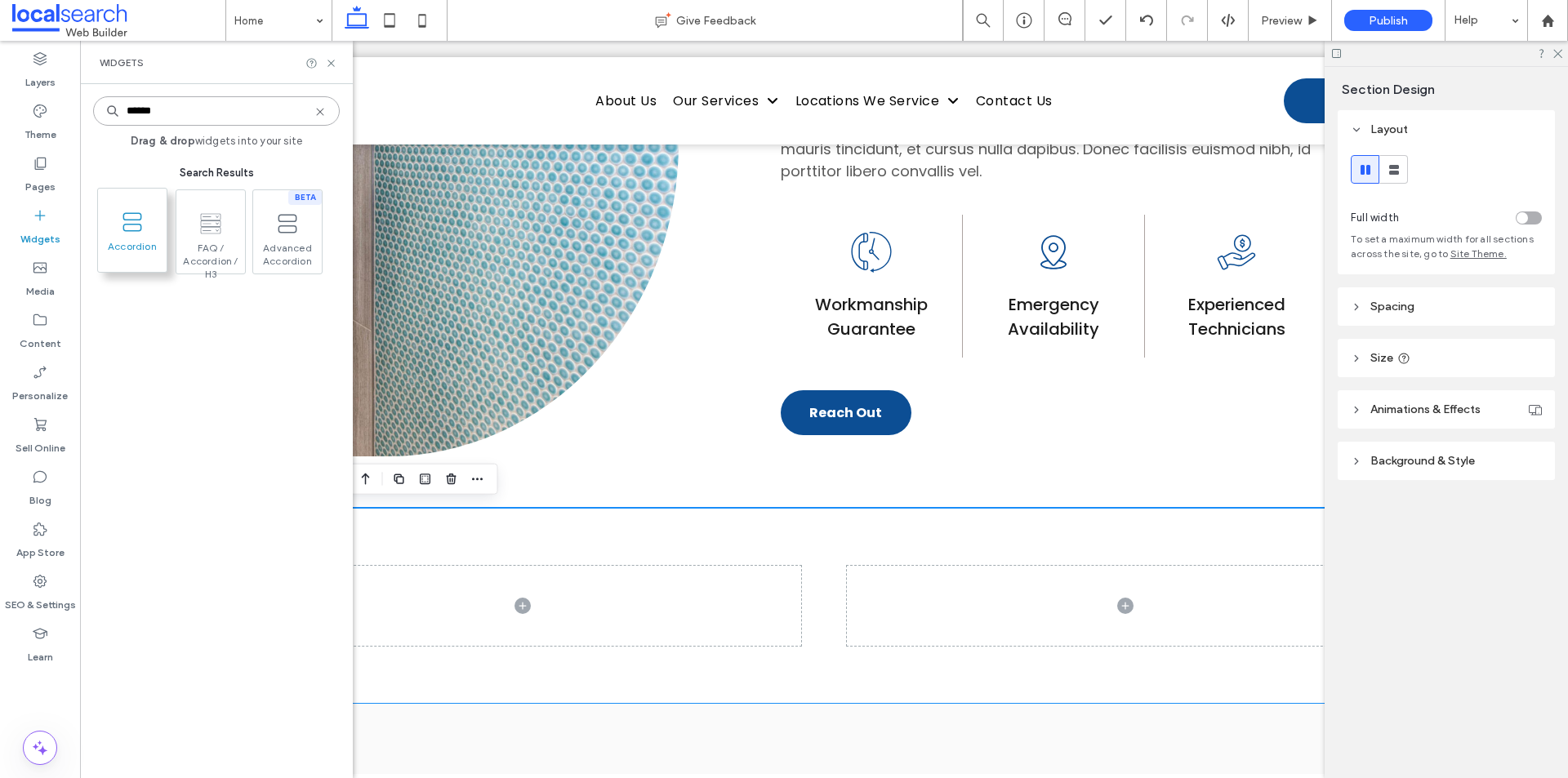 type on "******" 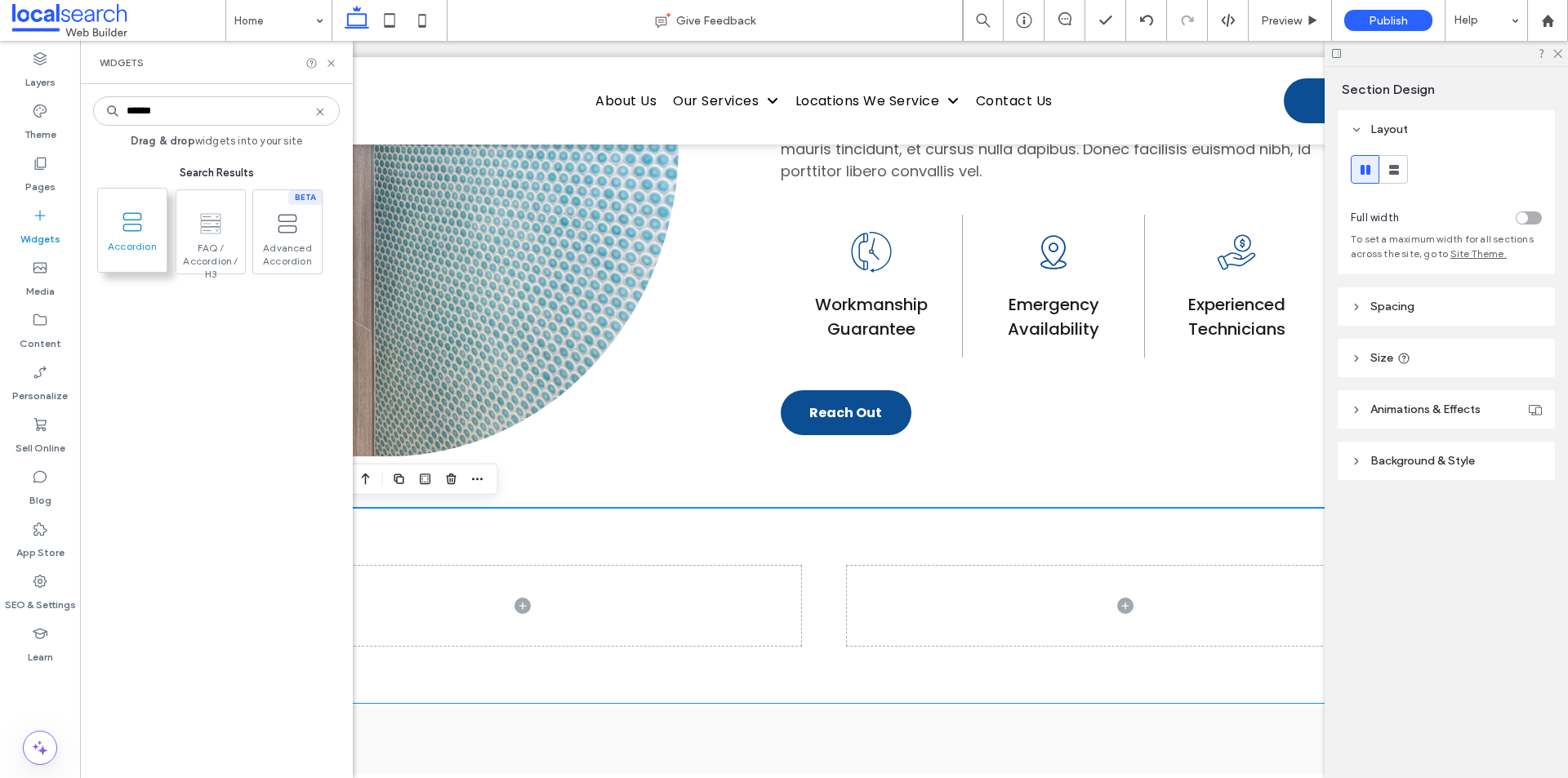click at bounding box center [132, 221] 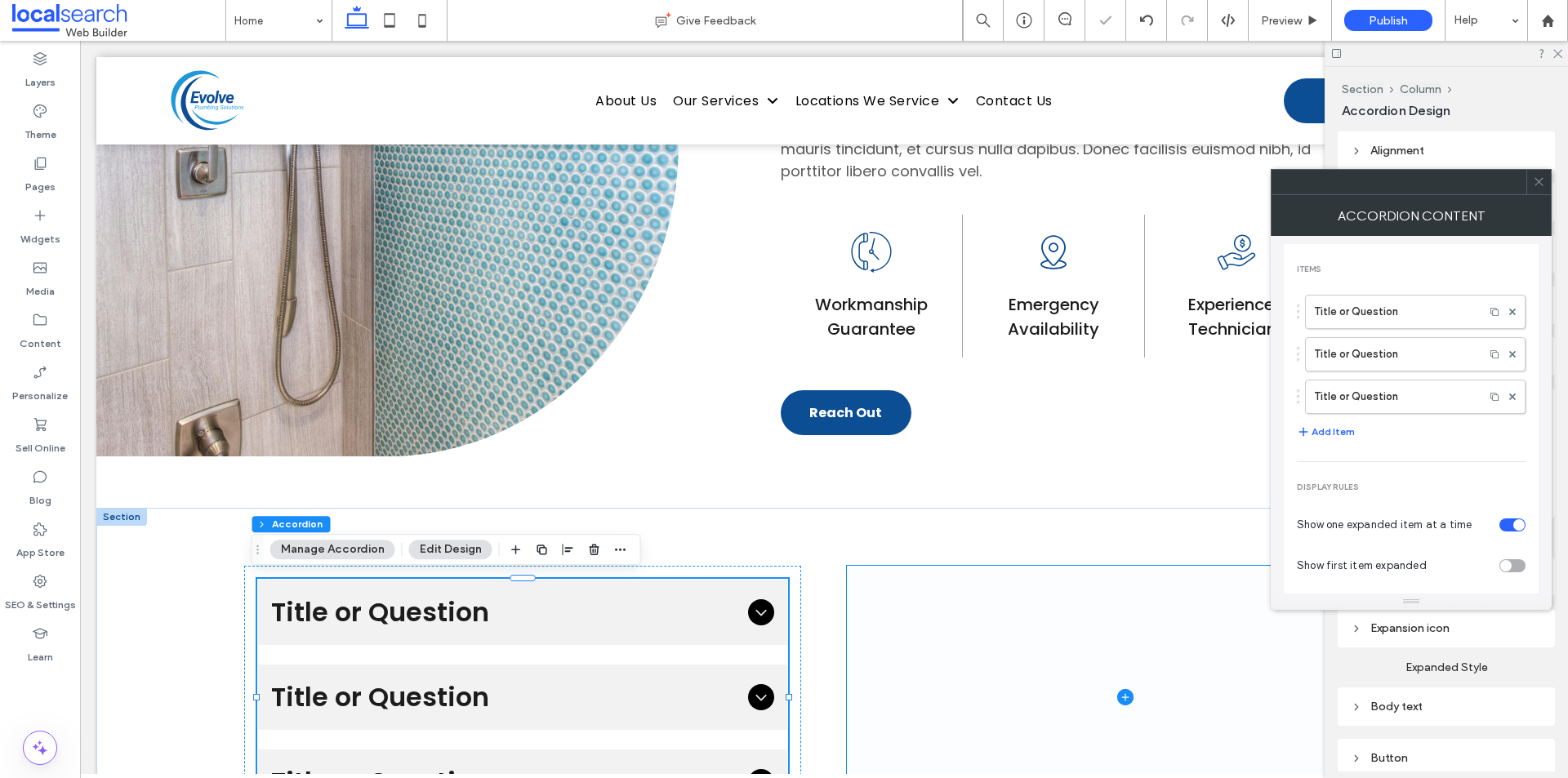 click at bounding box center [1125, 697] 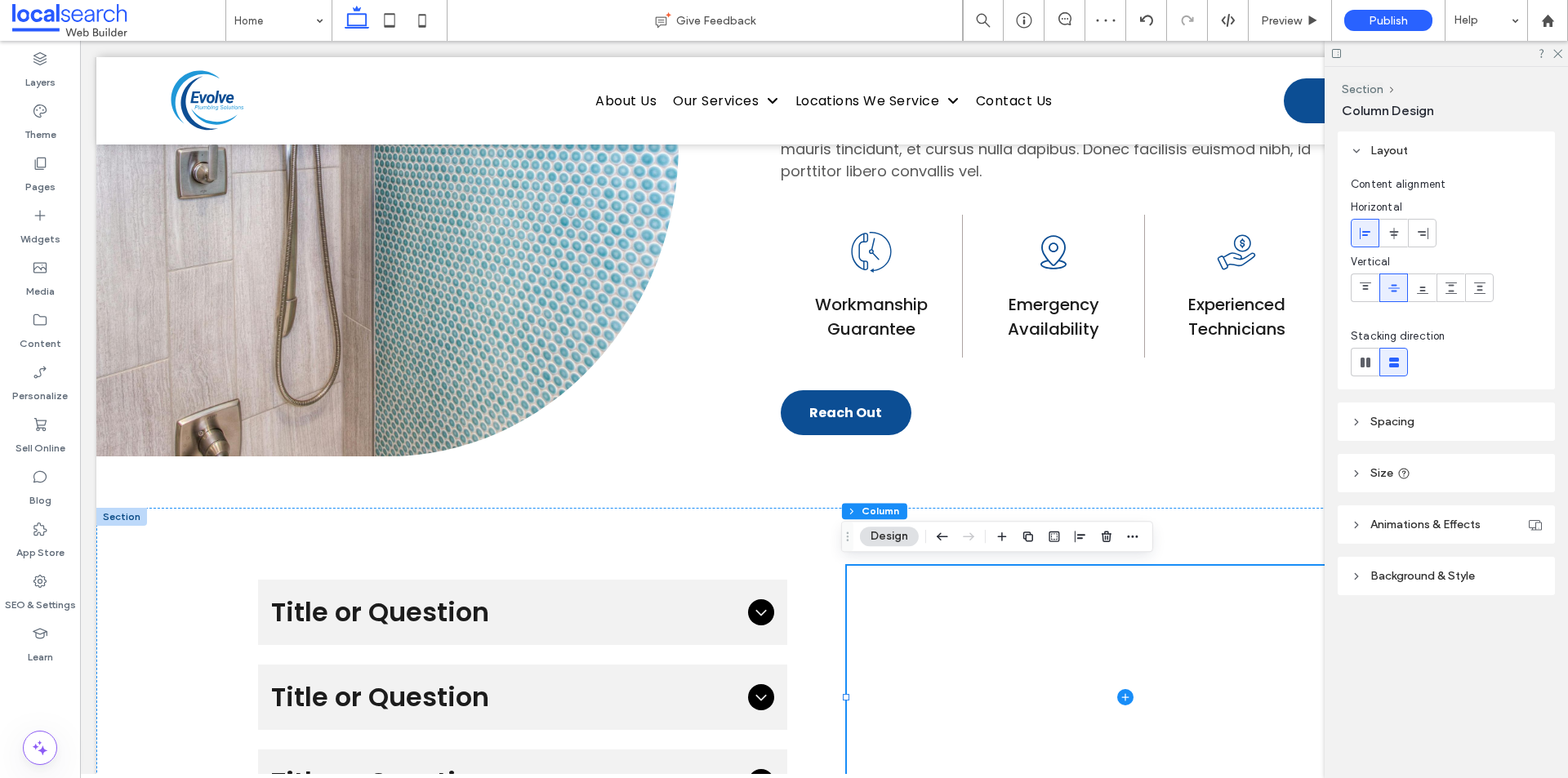 click at bounding box center [1067, 536] 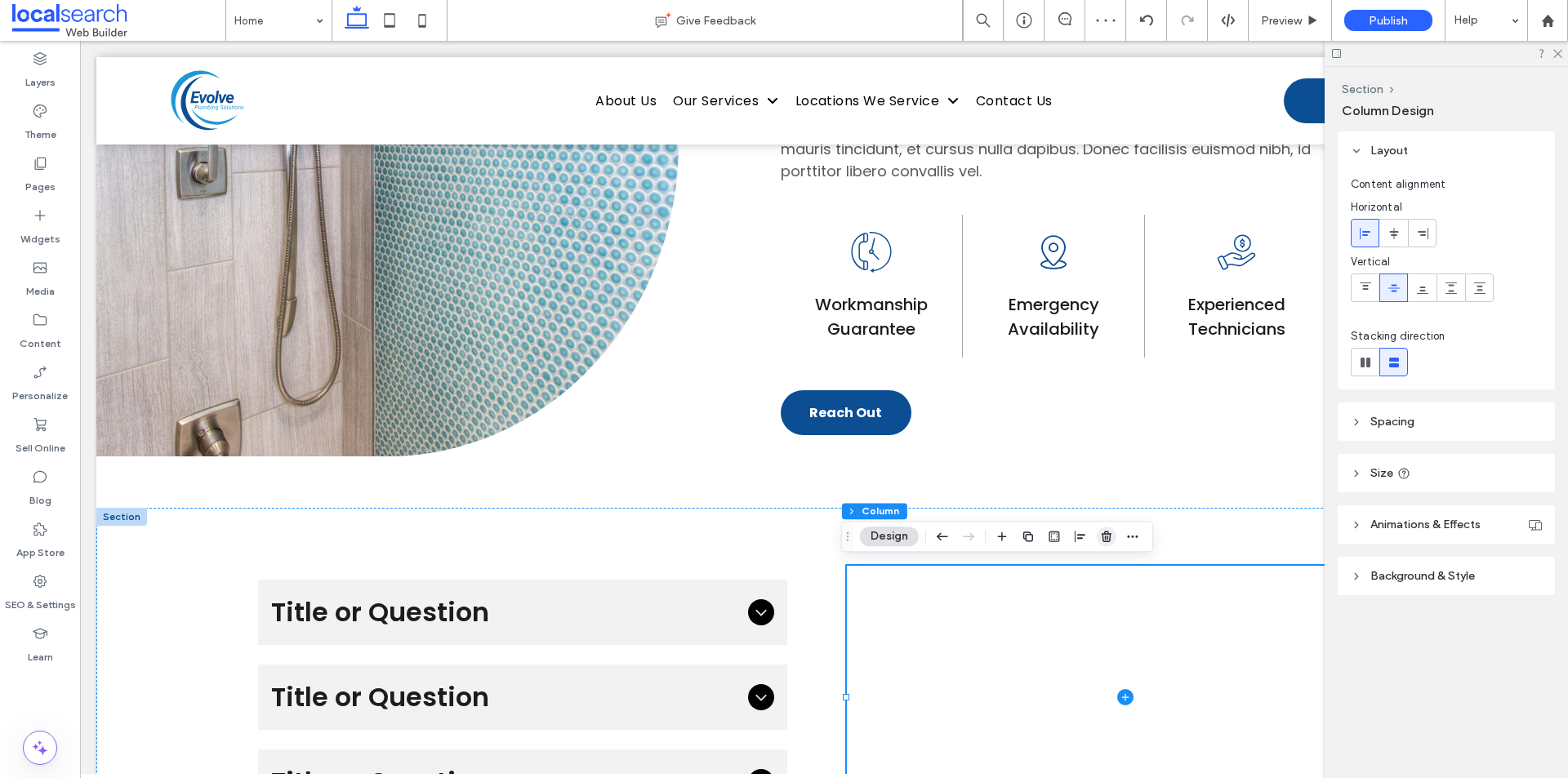 drag, startPoint x: 1111, startPoint y: 535, endPoint x: 943, endPoint y: 494, distance: 172.93062 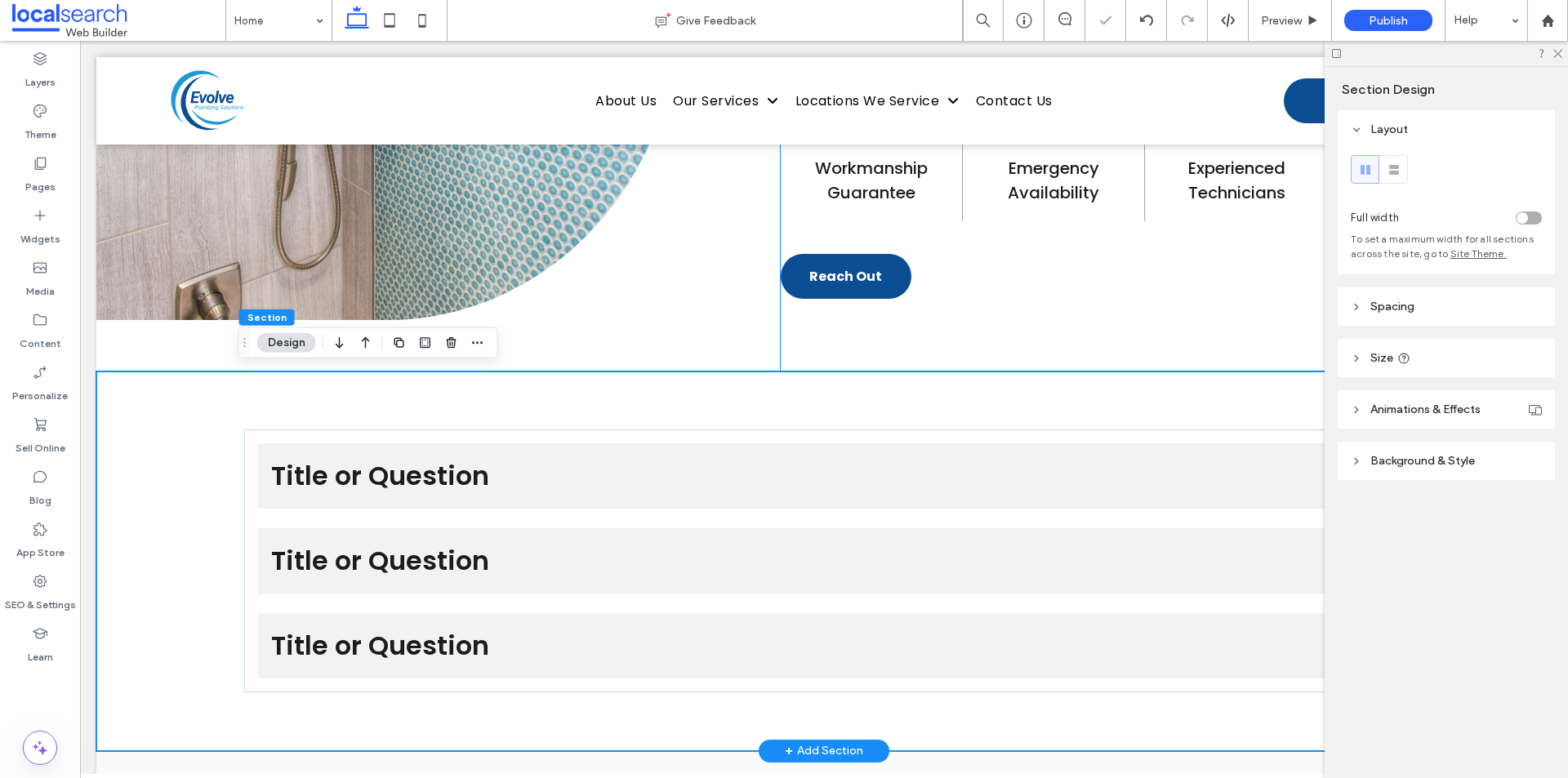 scroll, scrollTop: 1469, scrollLeft: 0, axis: vertical 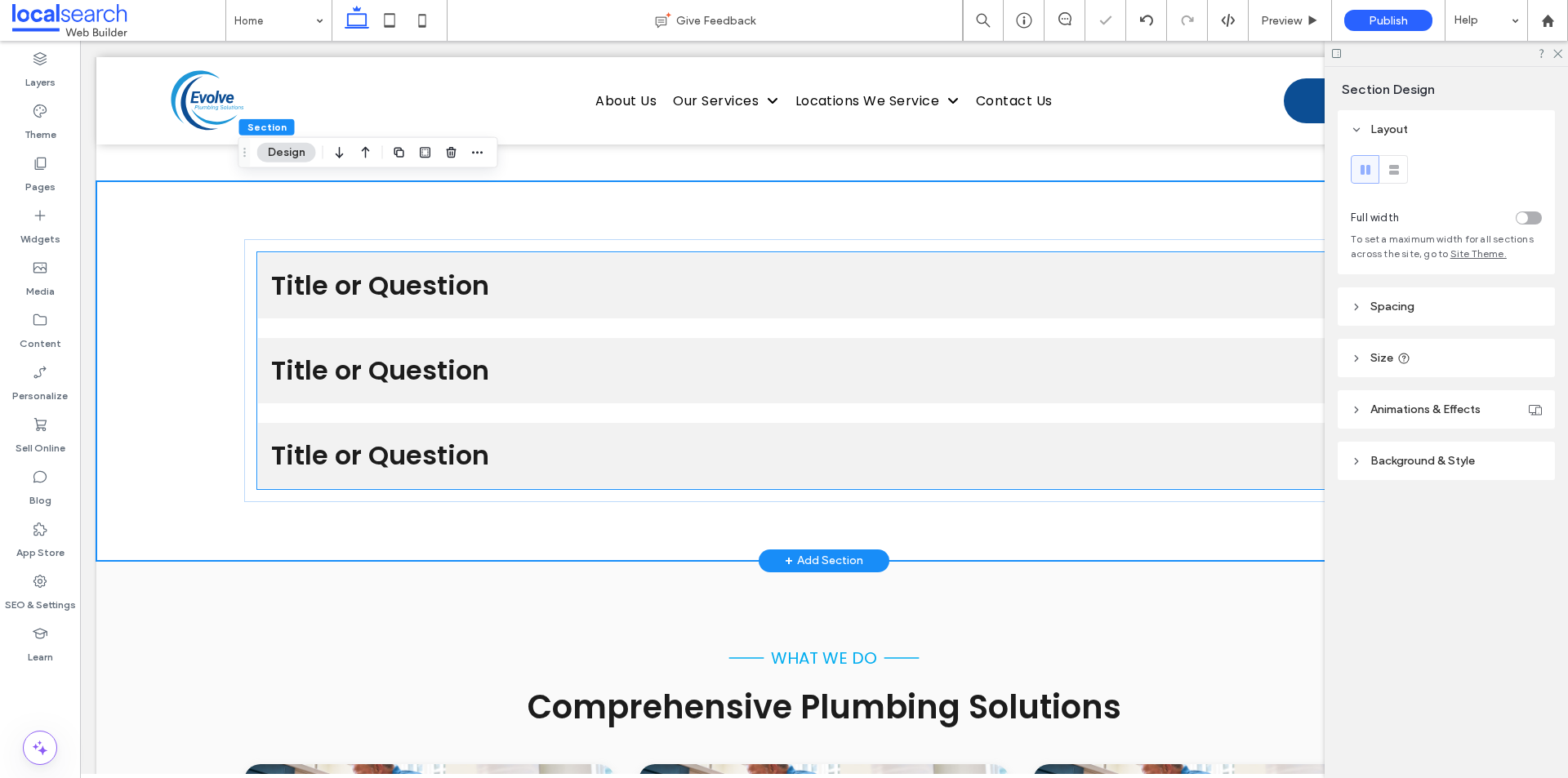 click on "Title or Question" at bounding box center [808, 286] 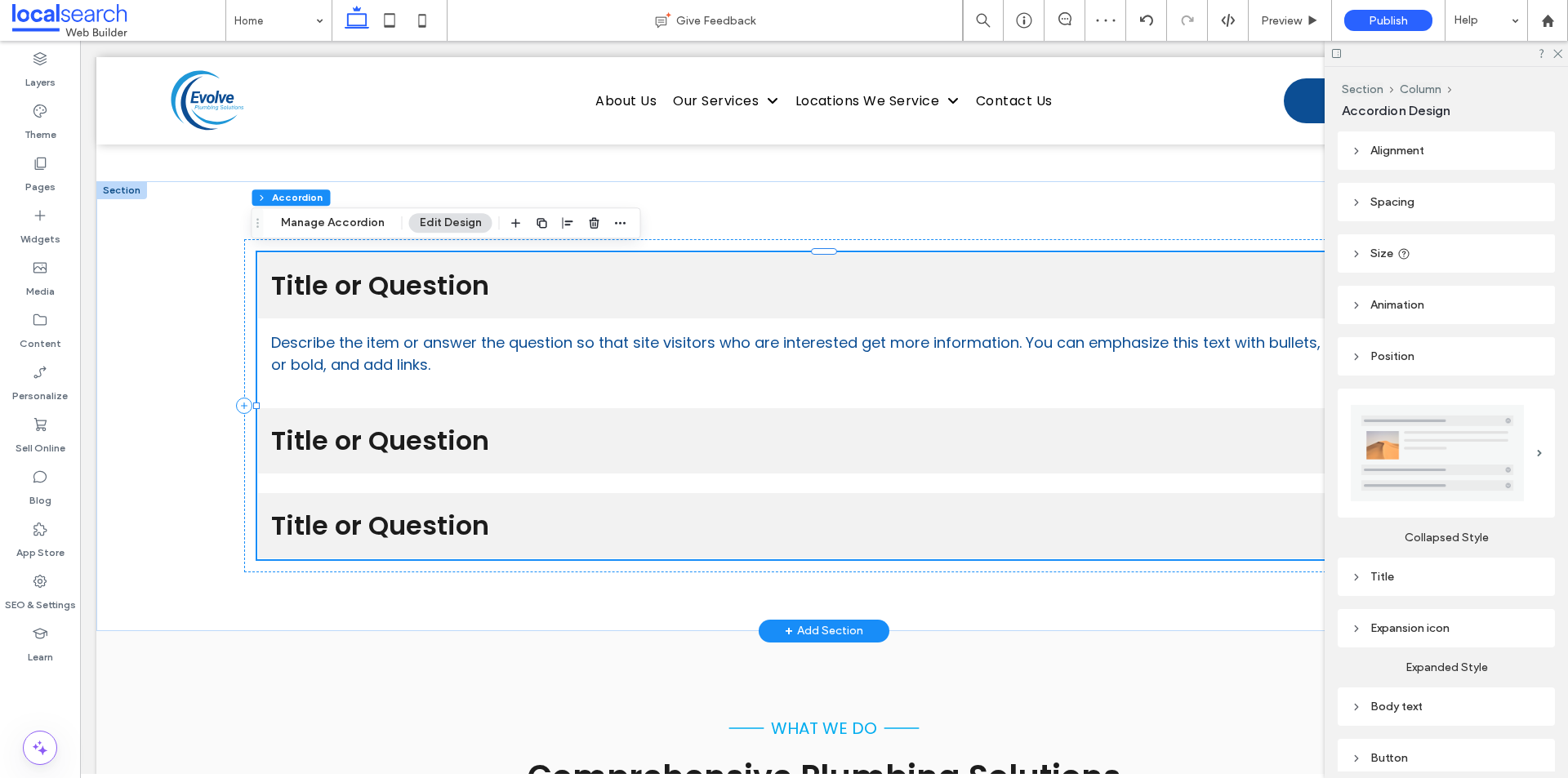 click on "Describe the item or answer the question so that site visitors who are interested get more information. You can emphasize this text with bullets, italics or bold, and add links." at bounding box center [824, 353] 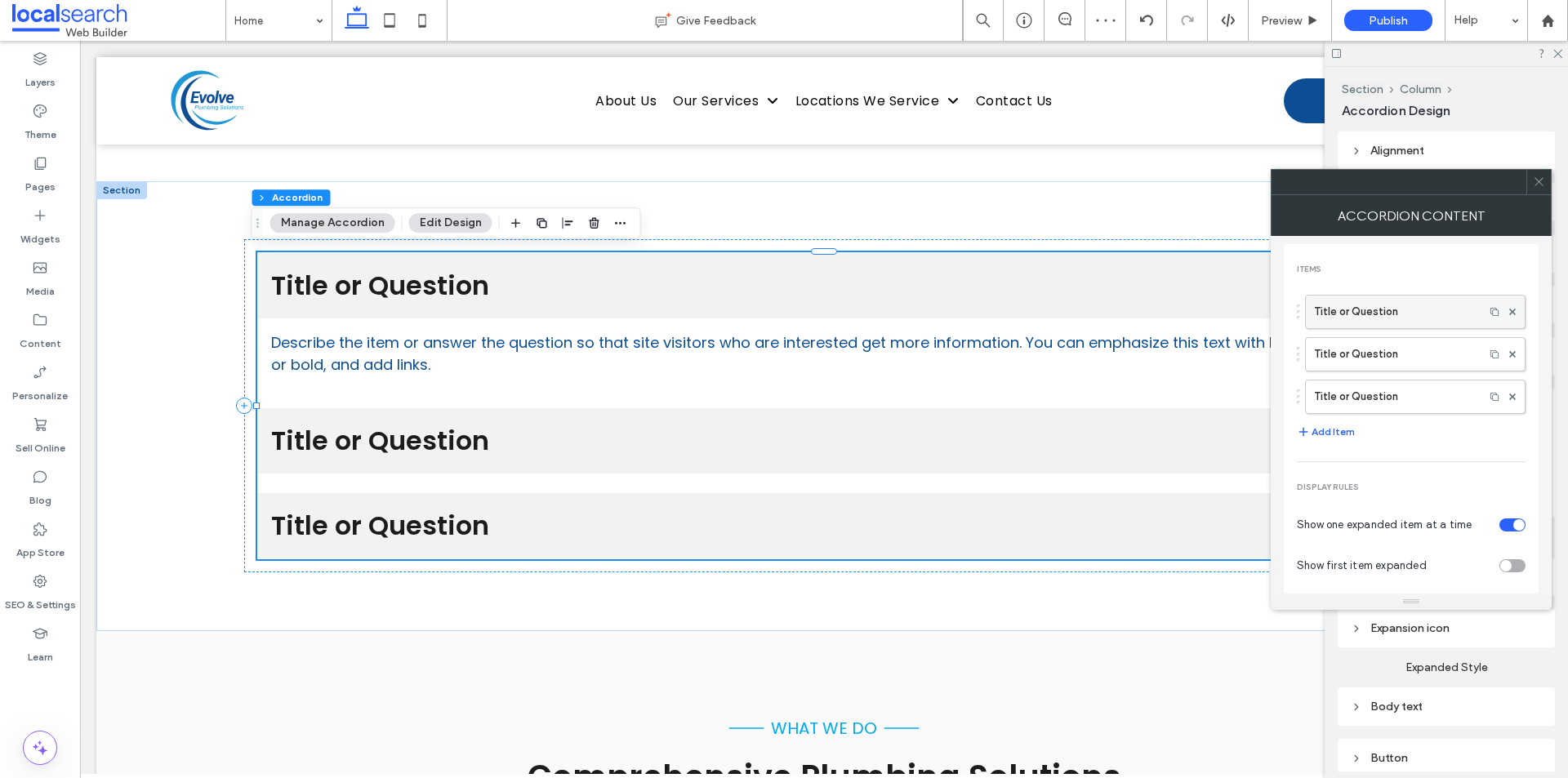 click on "Title or Question" at bounding box center [1395, 312] 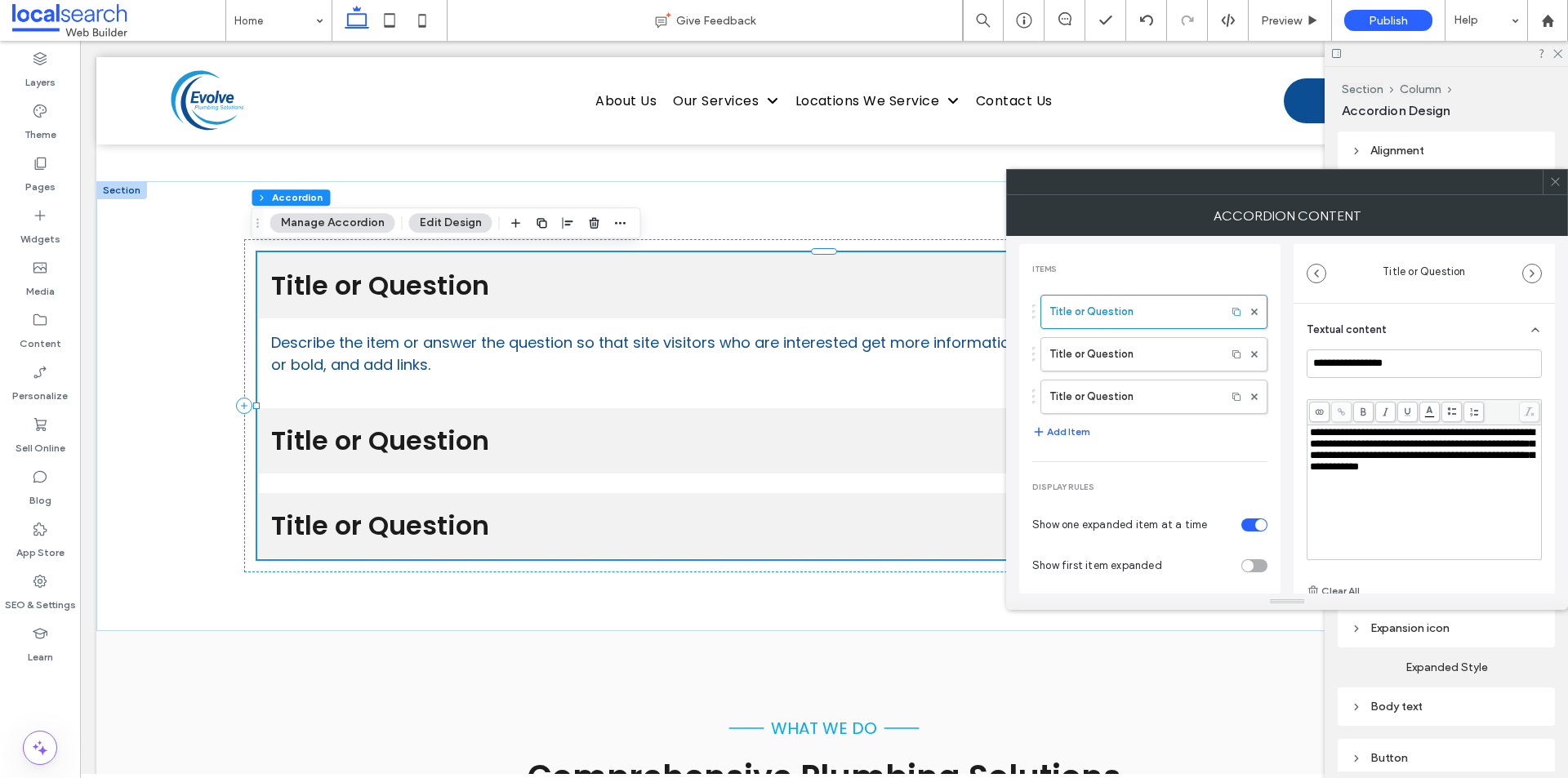 click on "**********" at bounding box center (1422, 449) 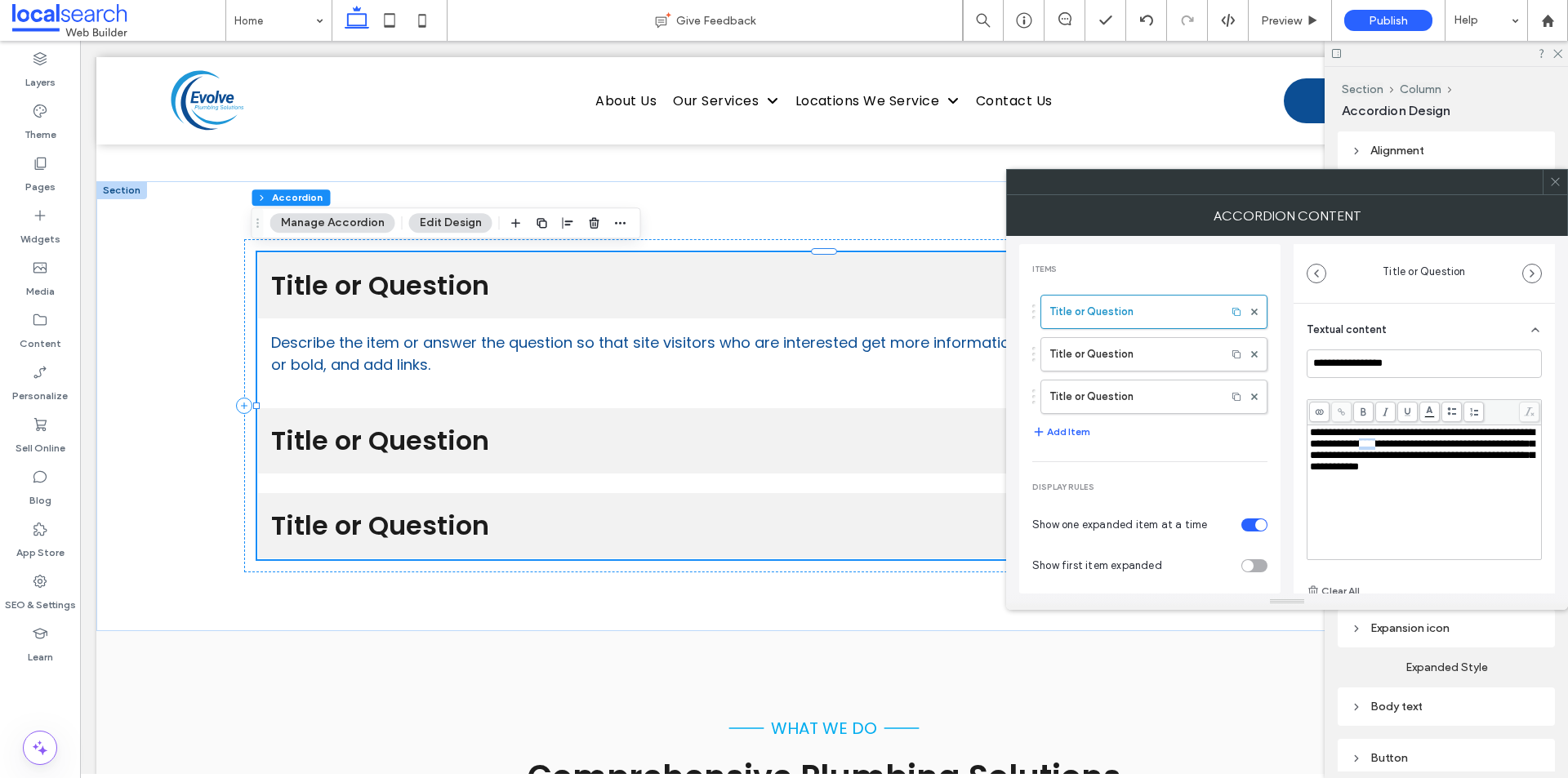 click on "**********" at bounding box center [1422, 449] 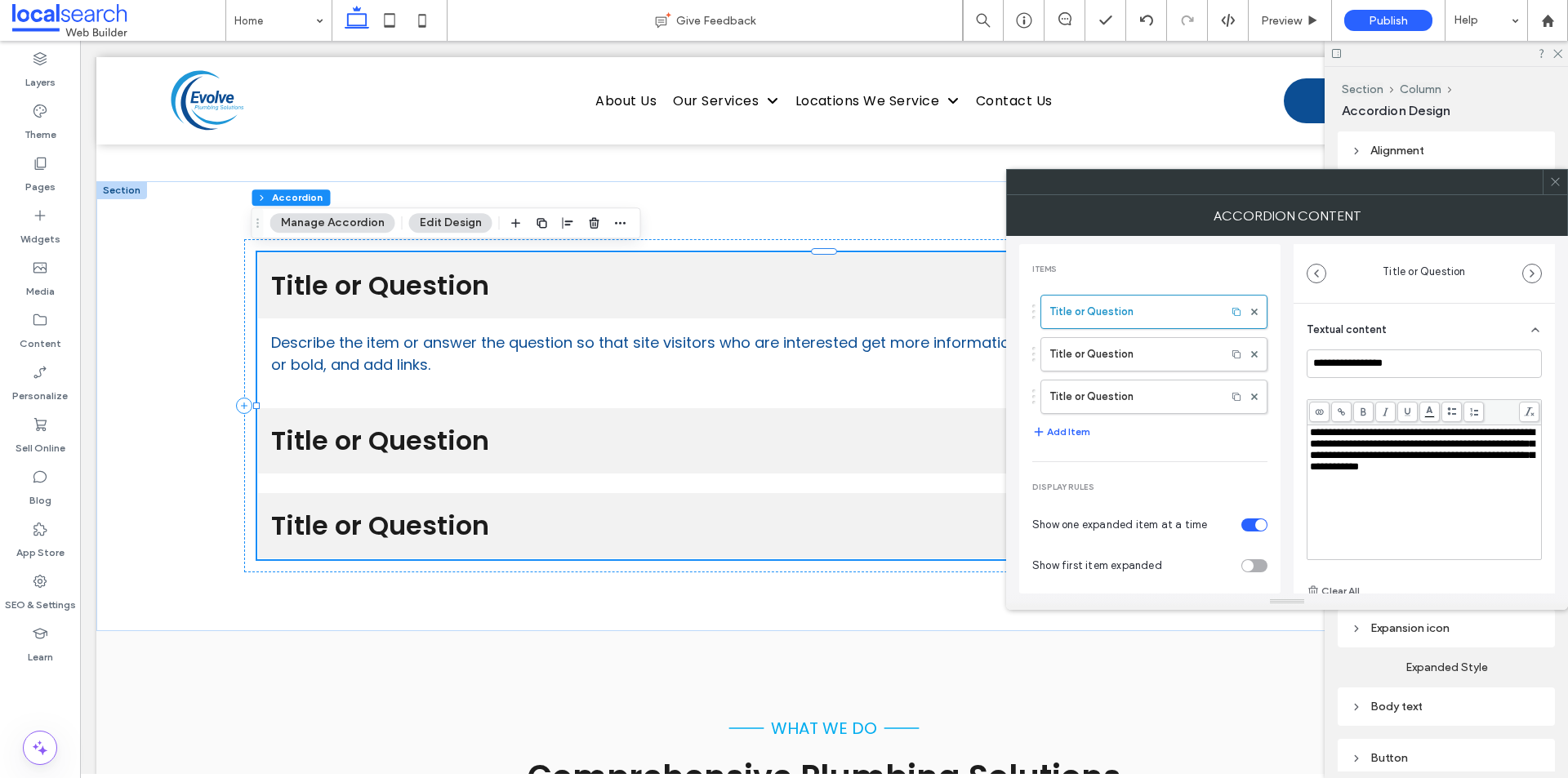 click on "**********" at bounding box center [1422, 449] 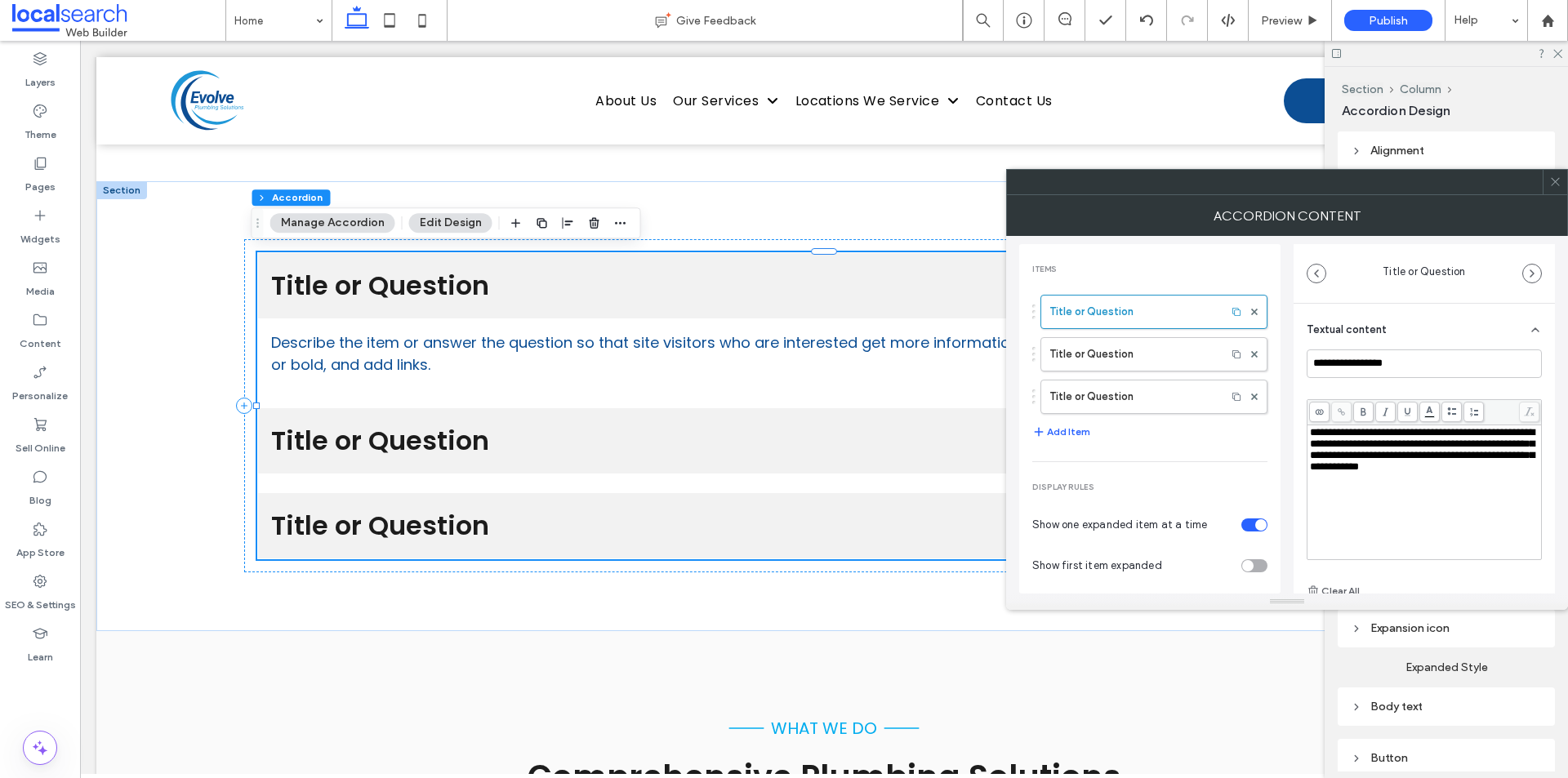 click on "**********" at bounding box center [1424, 492] 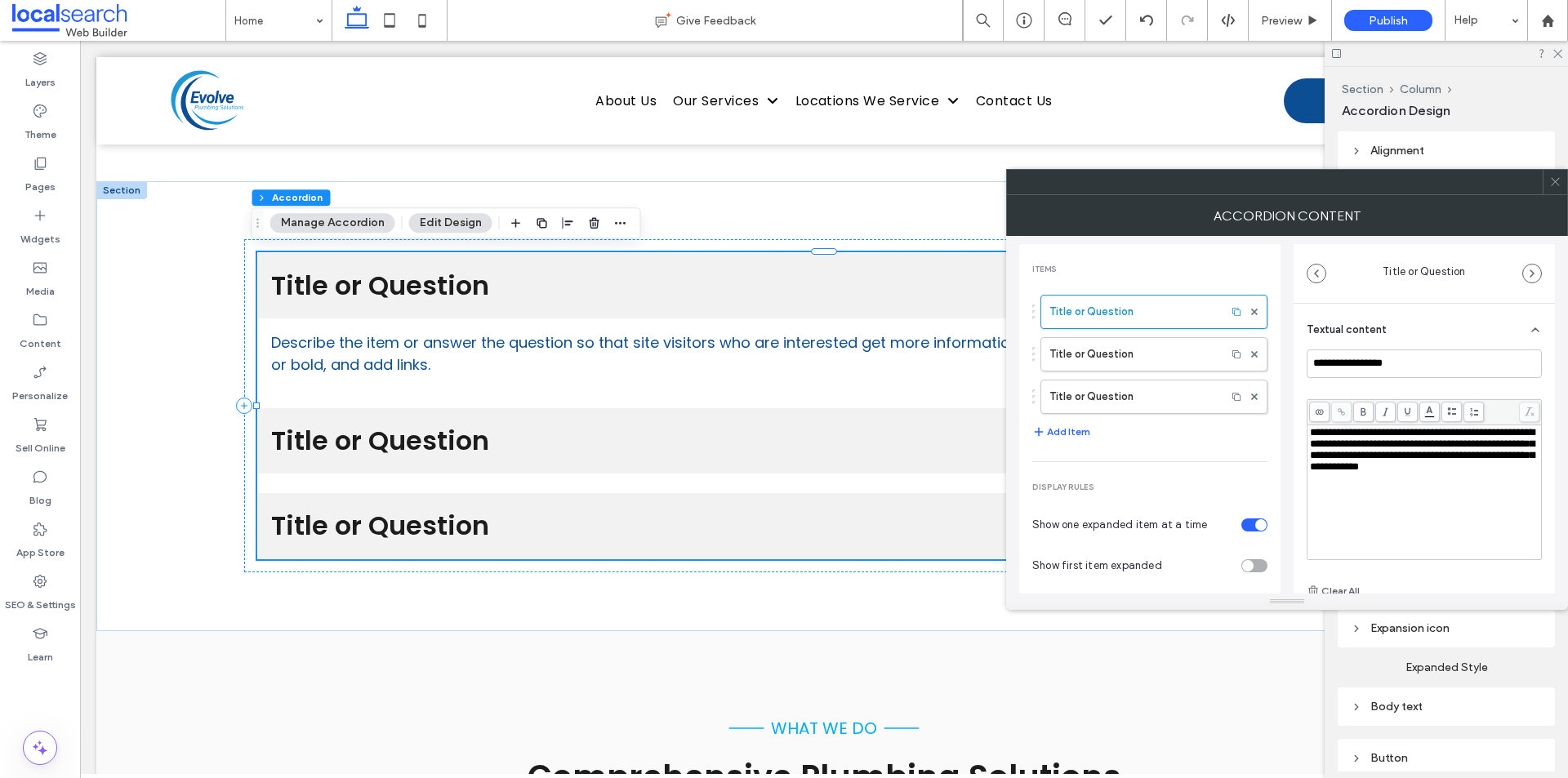 type 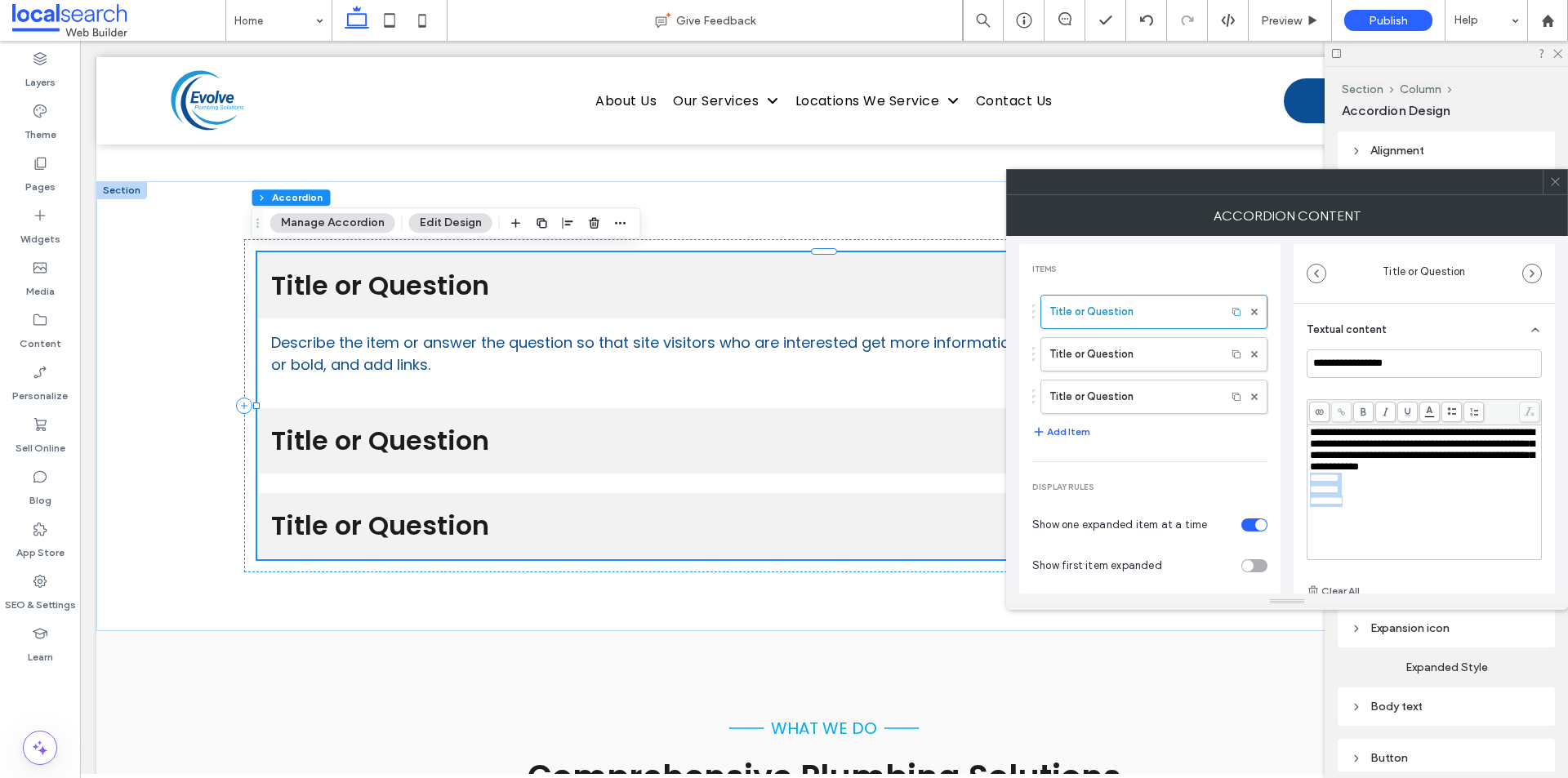 drag, startPoint x: 1370, startPoint y: 522, endPoint x: 1290, endPoint y: 491, distance: 85.79627 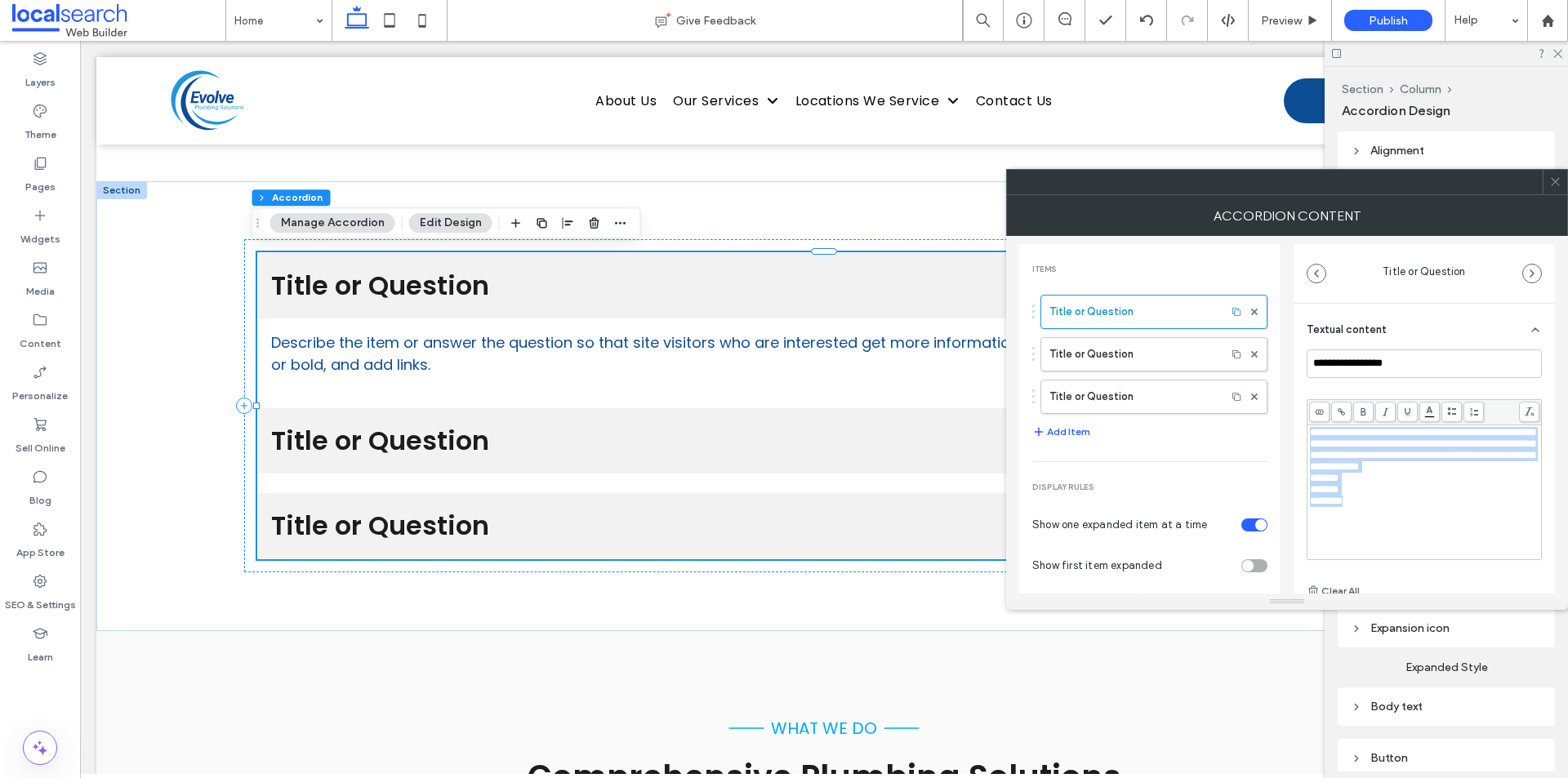 click 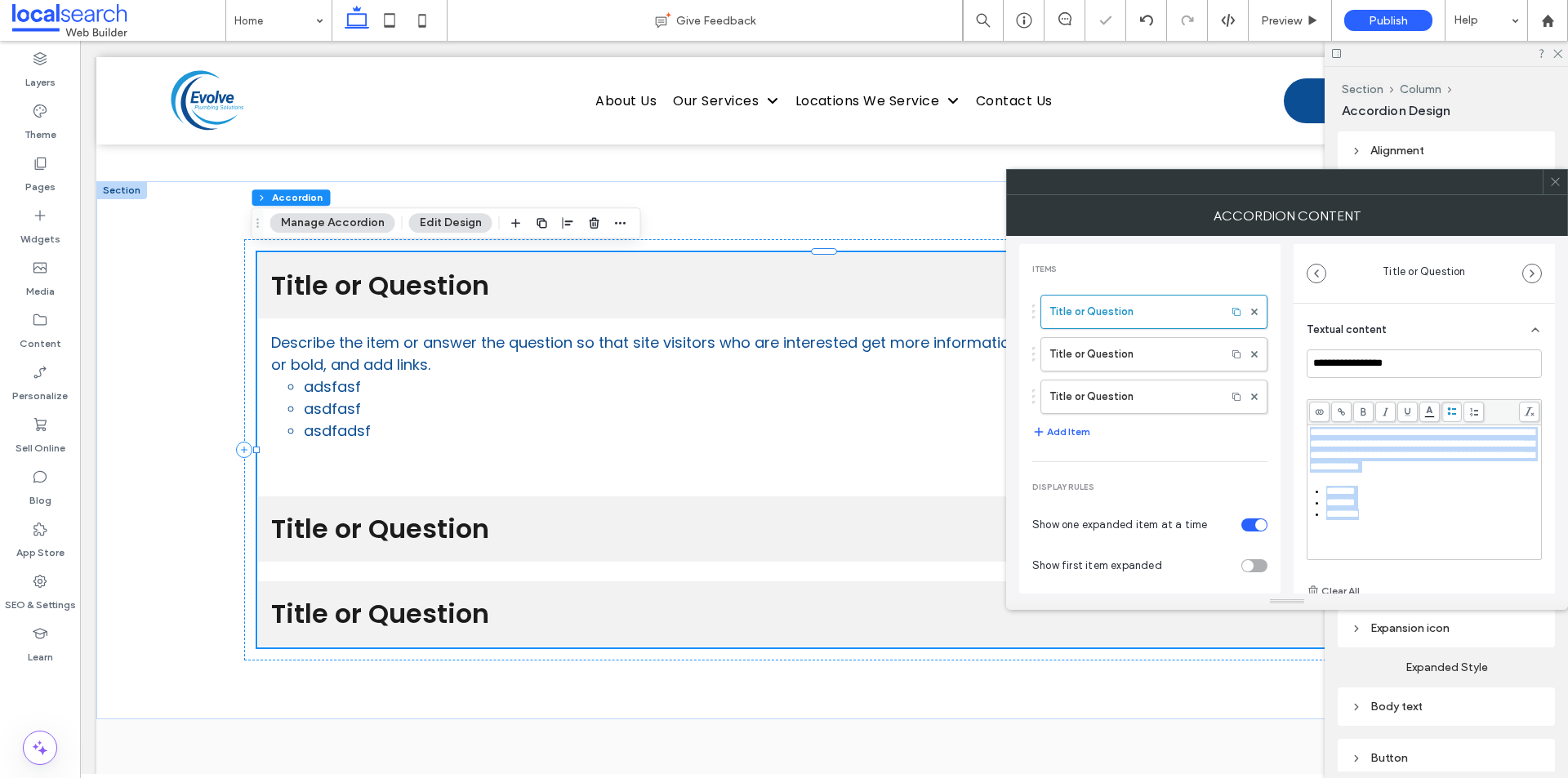 click on "*******" at bounding box center (1433, 491) 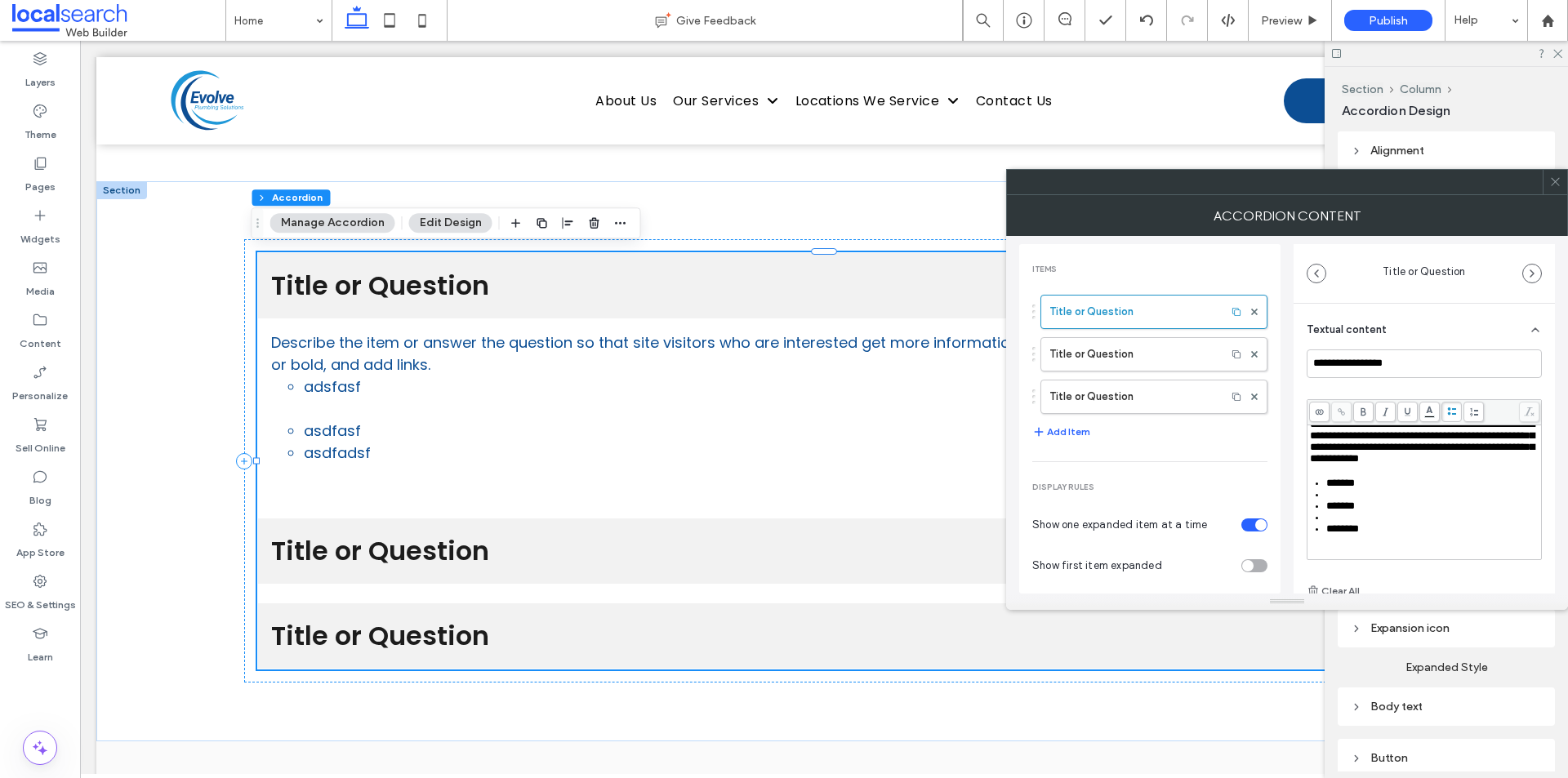 scroll, scrollTop: 41, scrollLeft: 0, axis: vertical 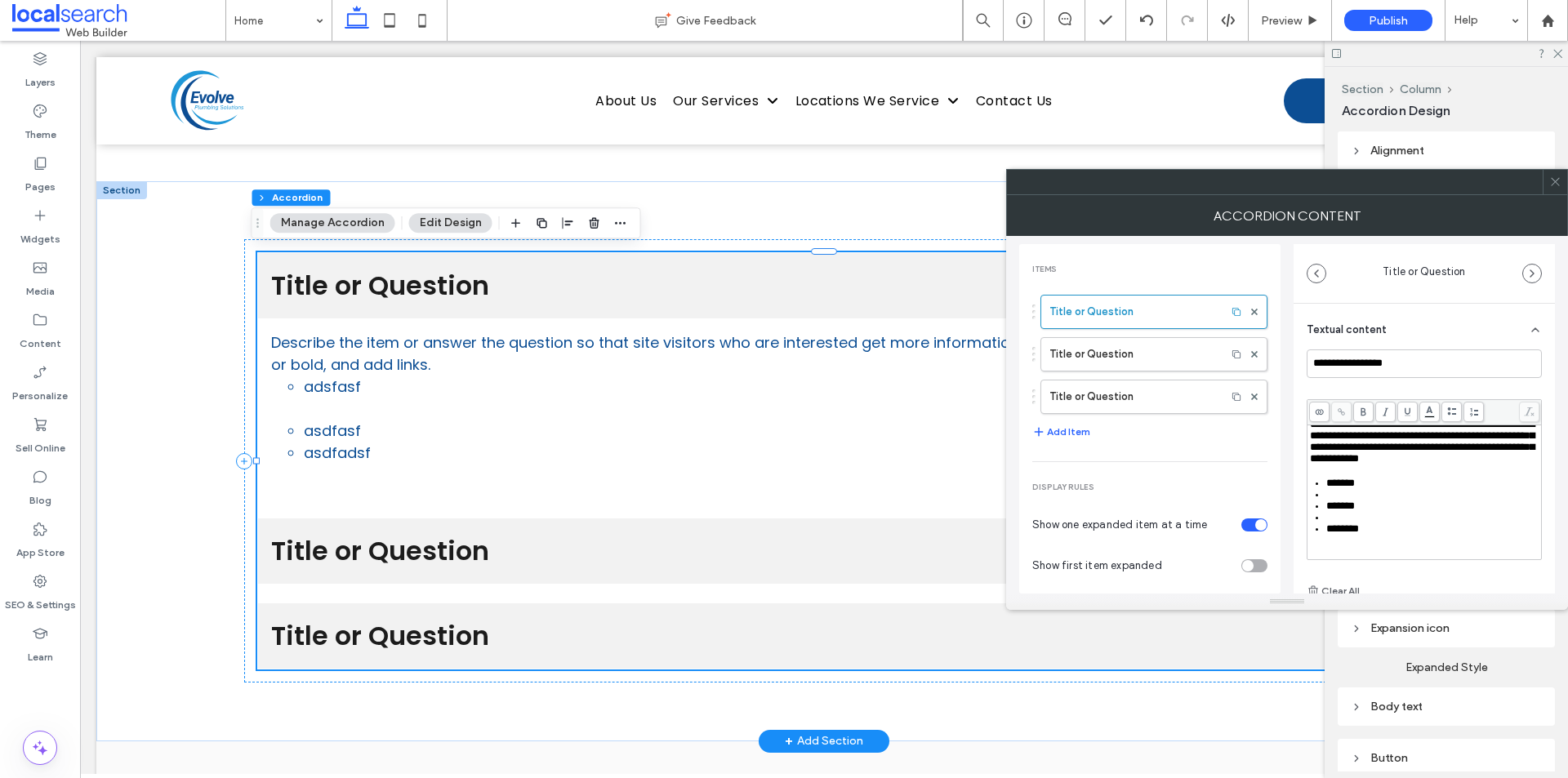 click on "asdfasf" at bounding box center (840, 430) 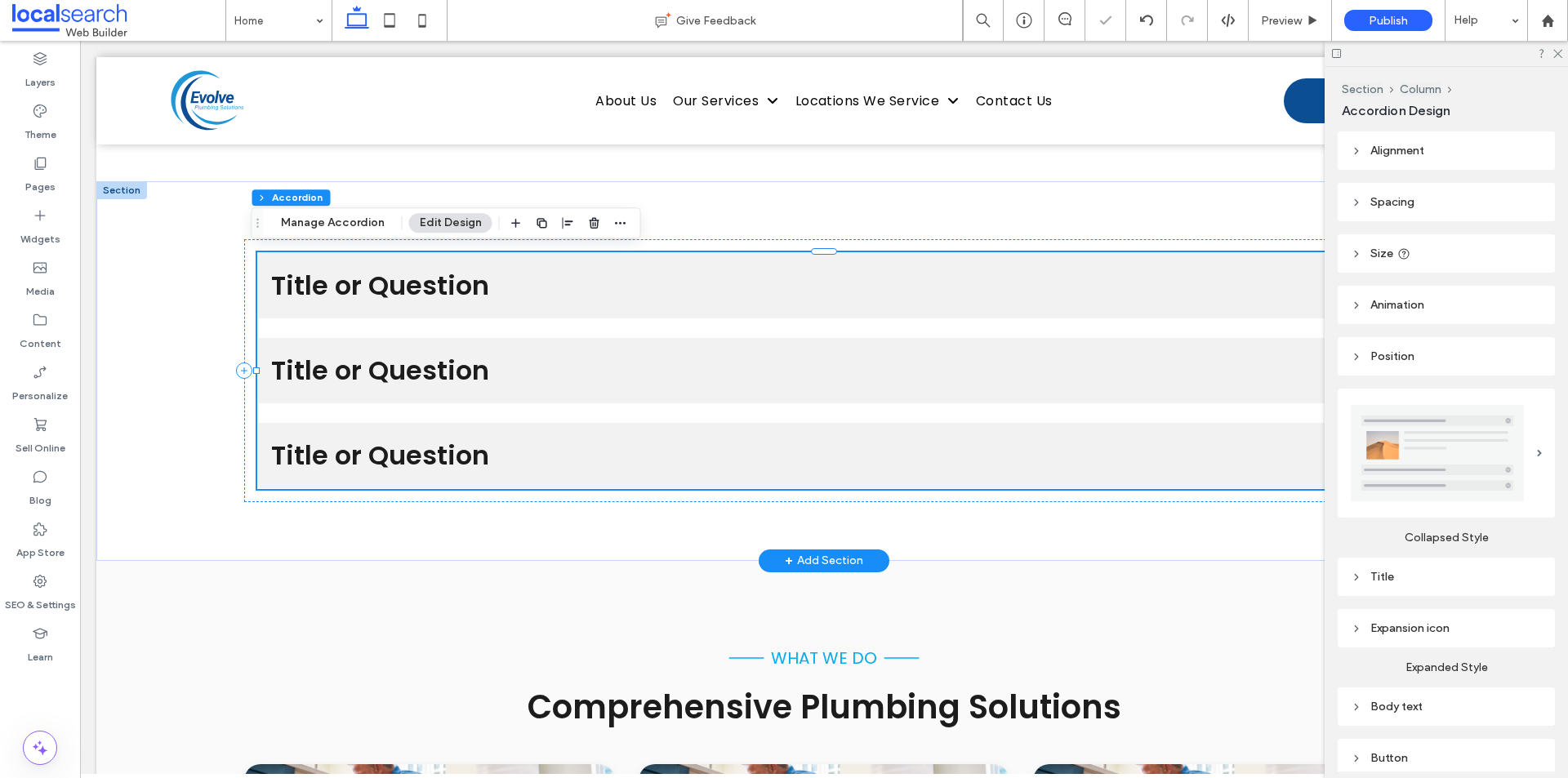 click on "Title or Question" at bounding box center (808, 286) 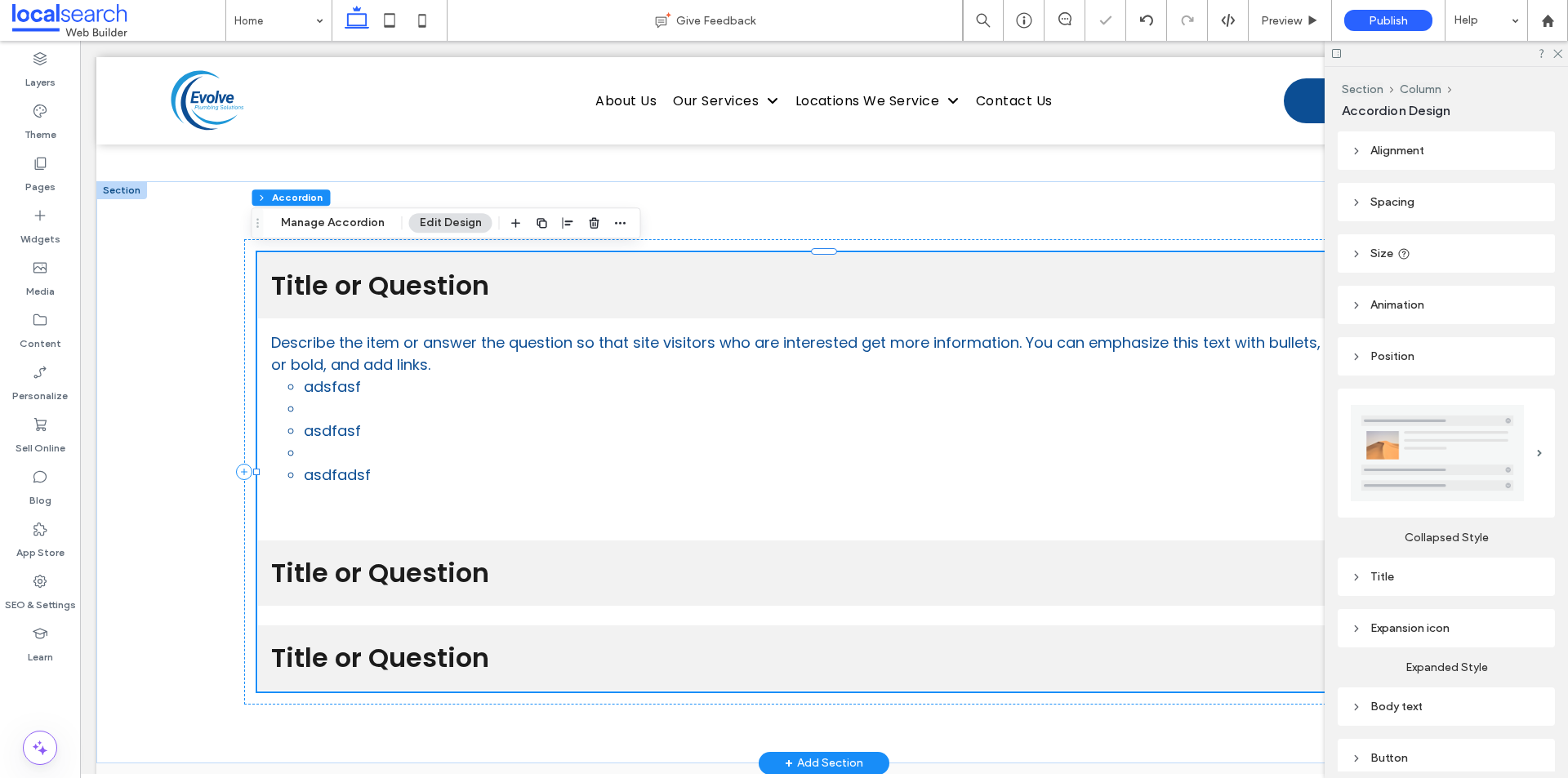 click at bounding box center (840, 408) 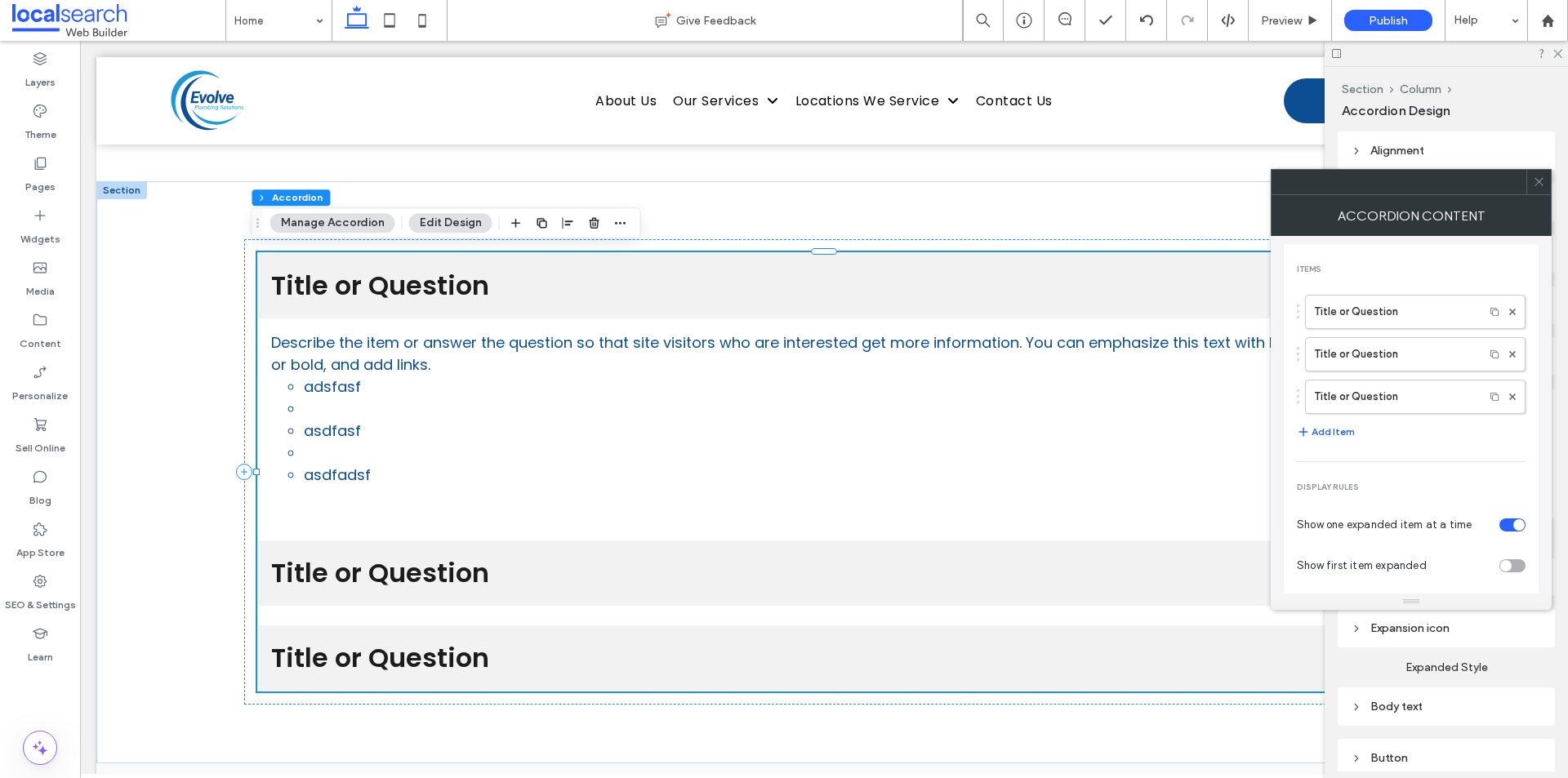 click on "Title or Question" at bounding box center (1395, 397) 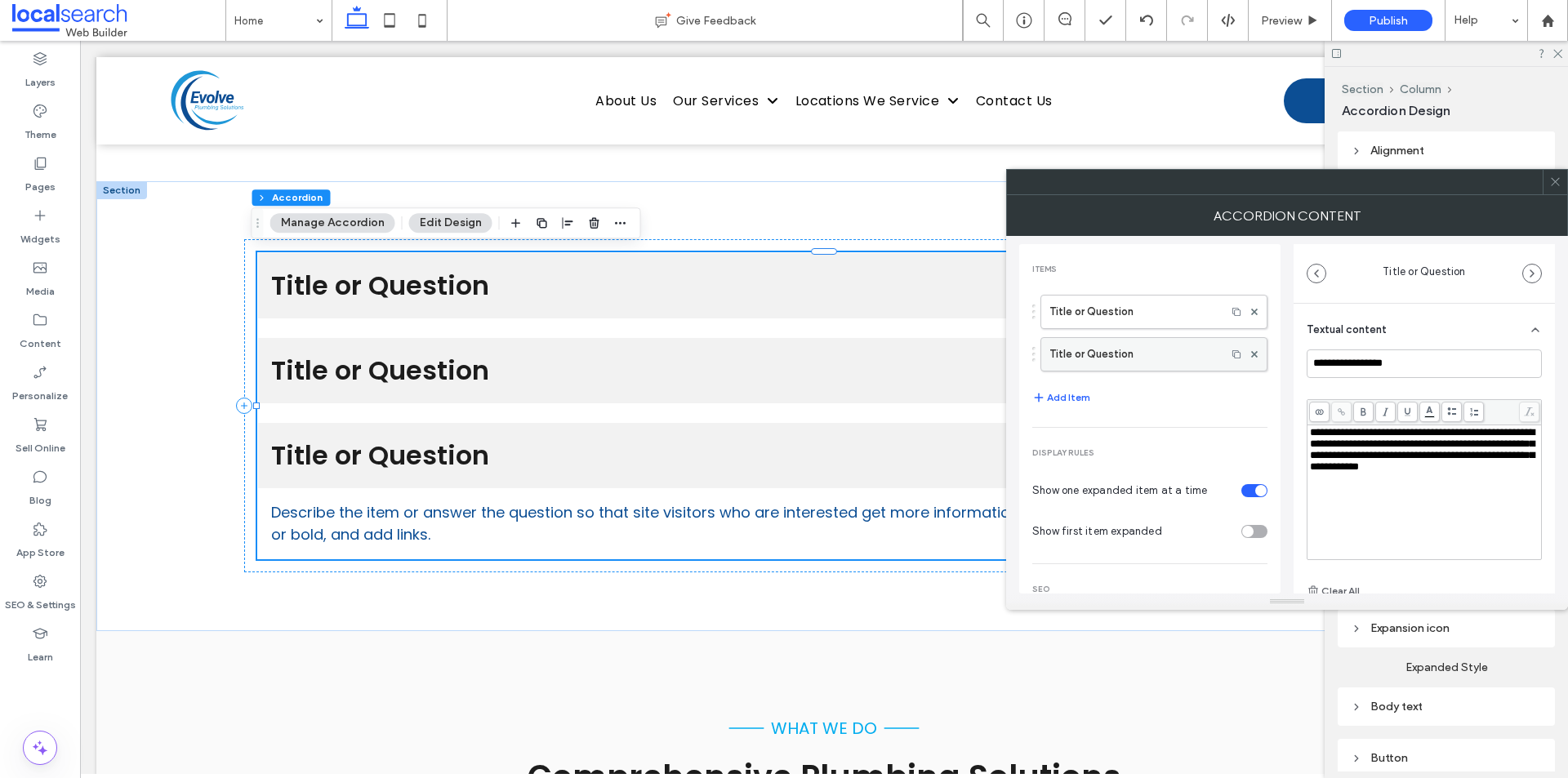 click on "Title or Question" at bounding box center [1134, 354] 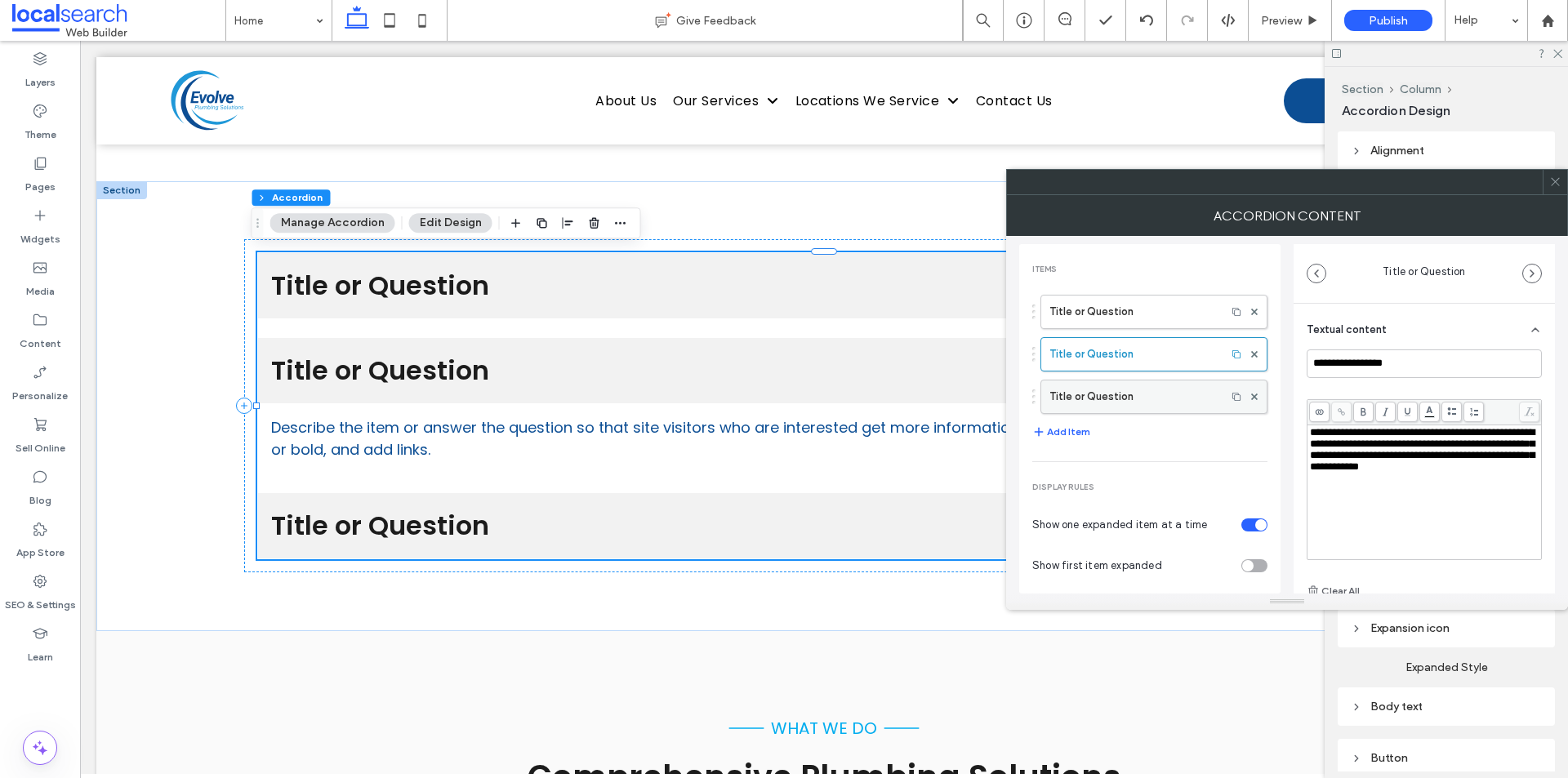 click on "Title or Question" at bounding box center [1134, 397] 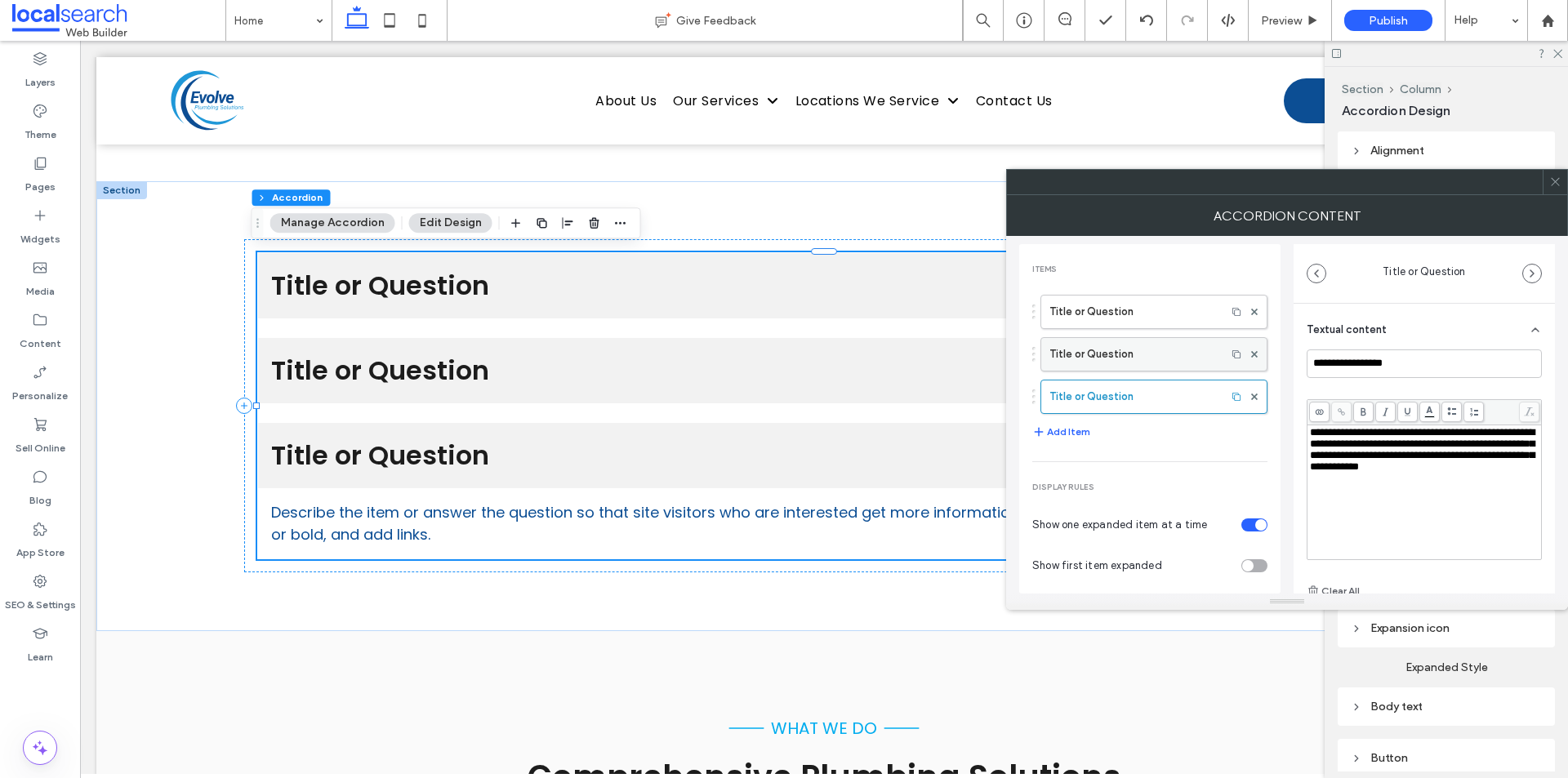 click on "Title or Question" at bounding box center [1134, 354] 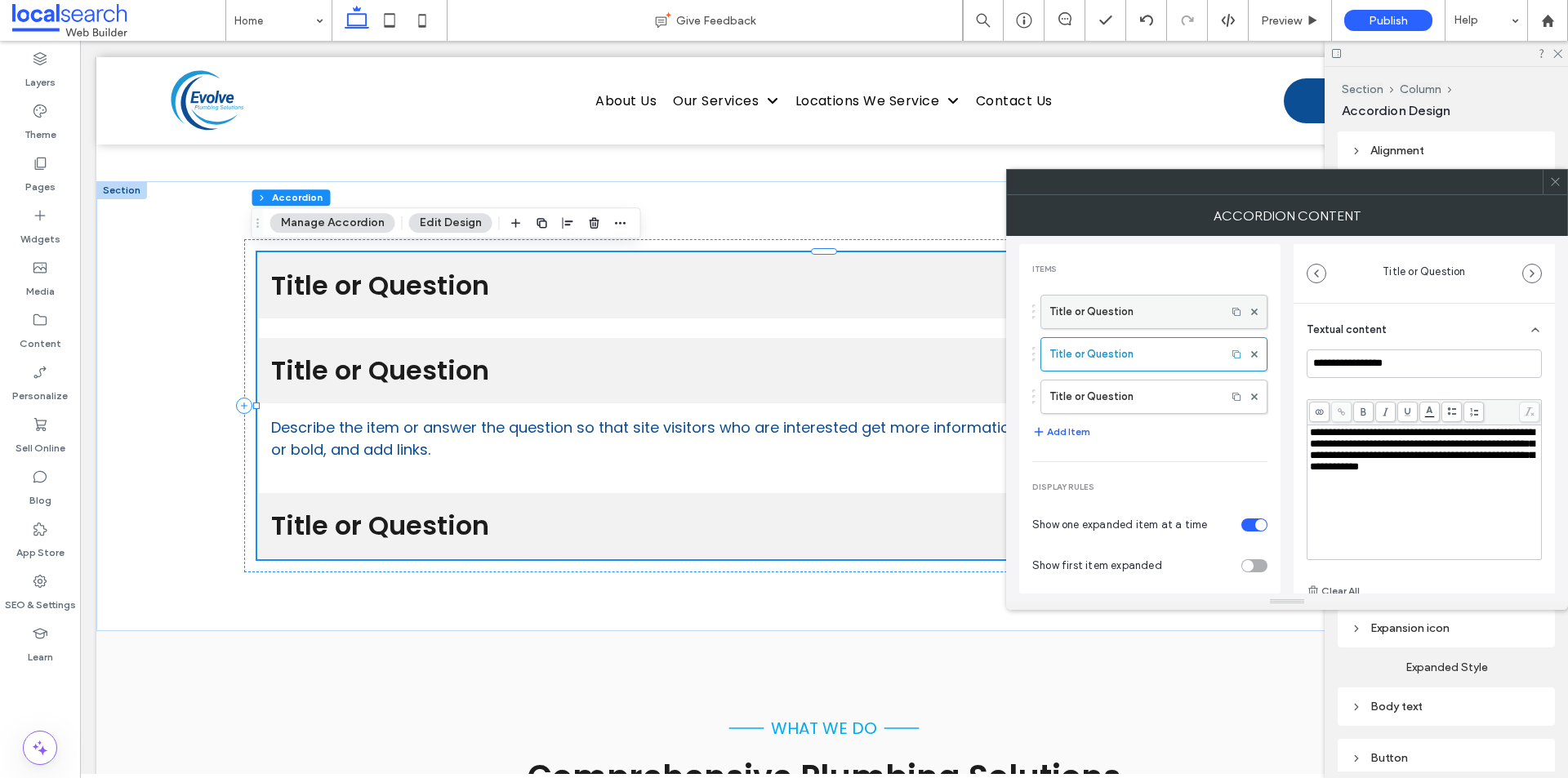 click on "Title or Question" at bounding box center (1134, 312) 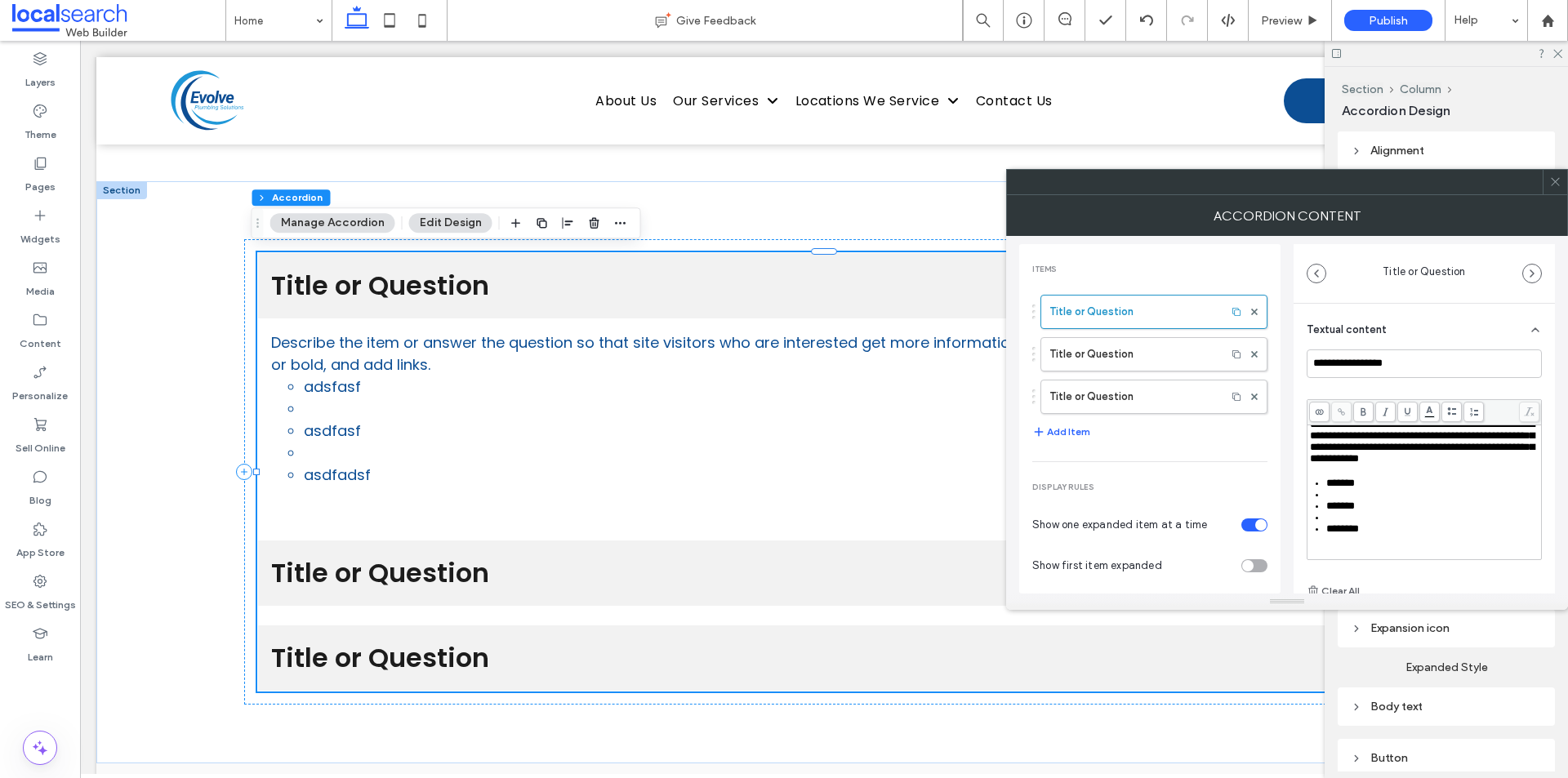 scroll, scrollTop: 41, scrollLeft: 0, axis: vertical 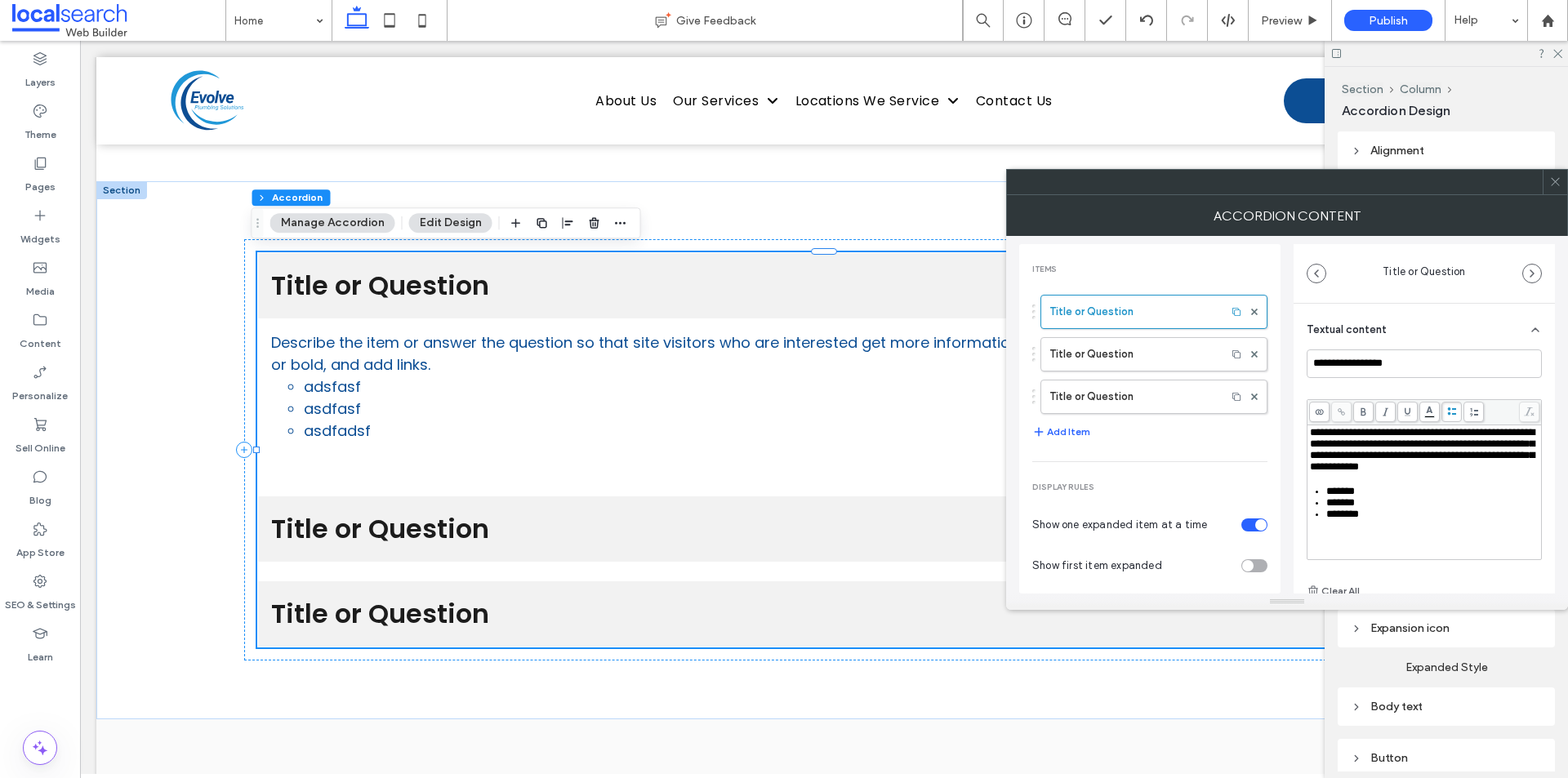 click at bounding box center [1555, 182] 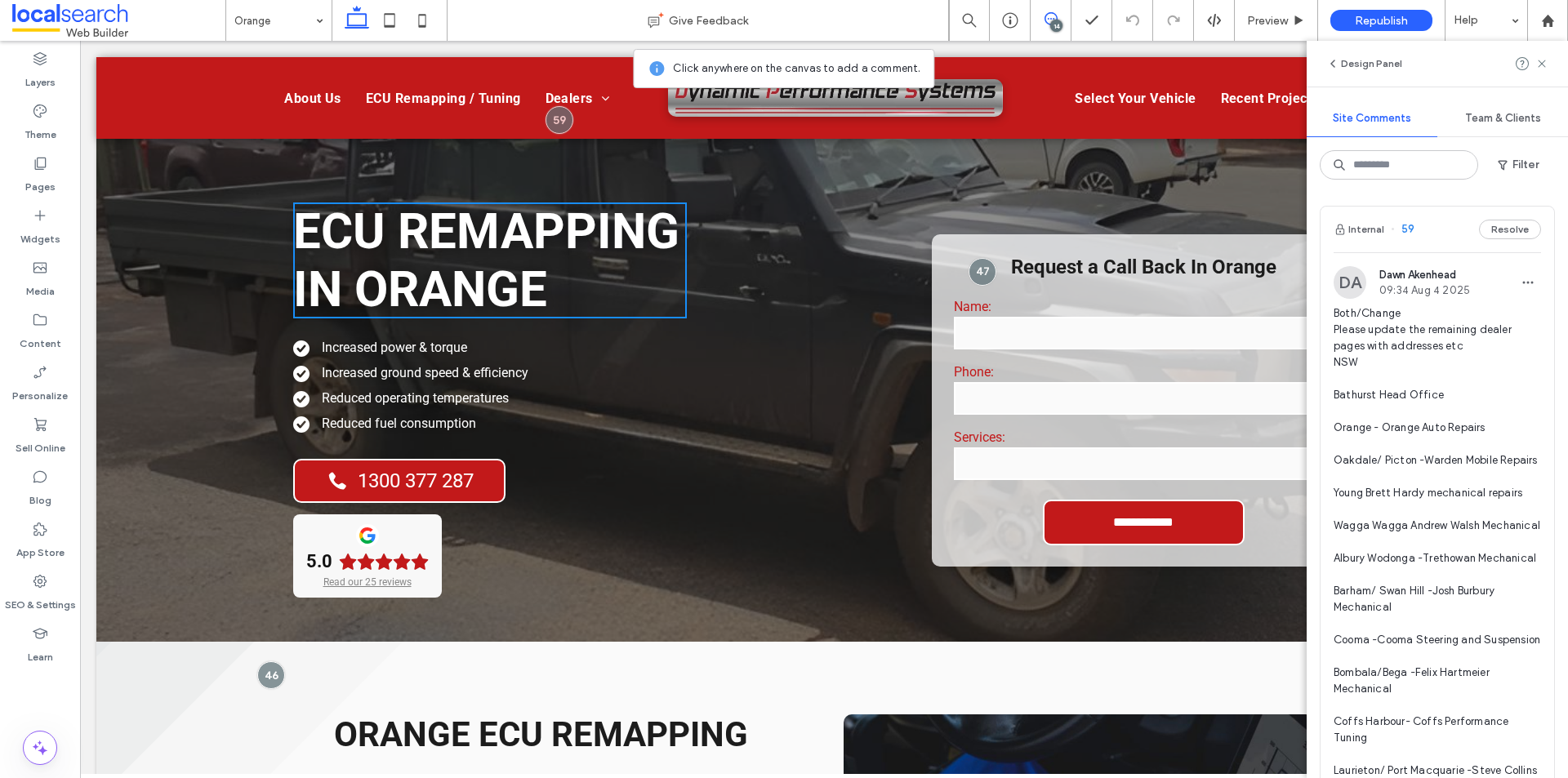 scroll, scrollTop: 2776, scrollLeft: 0, axis: vertical 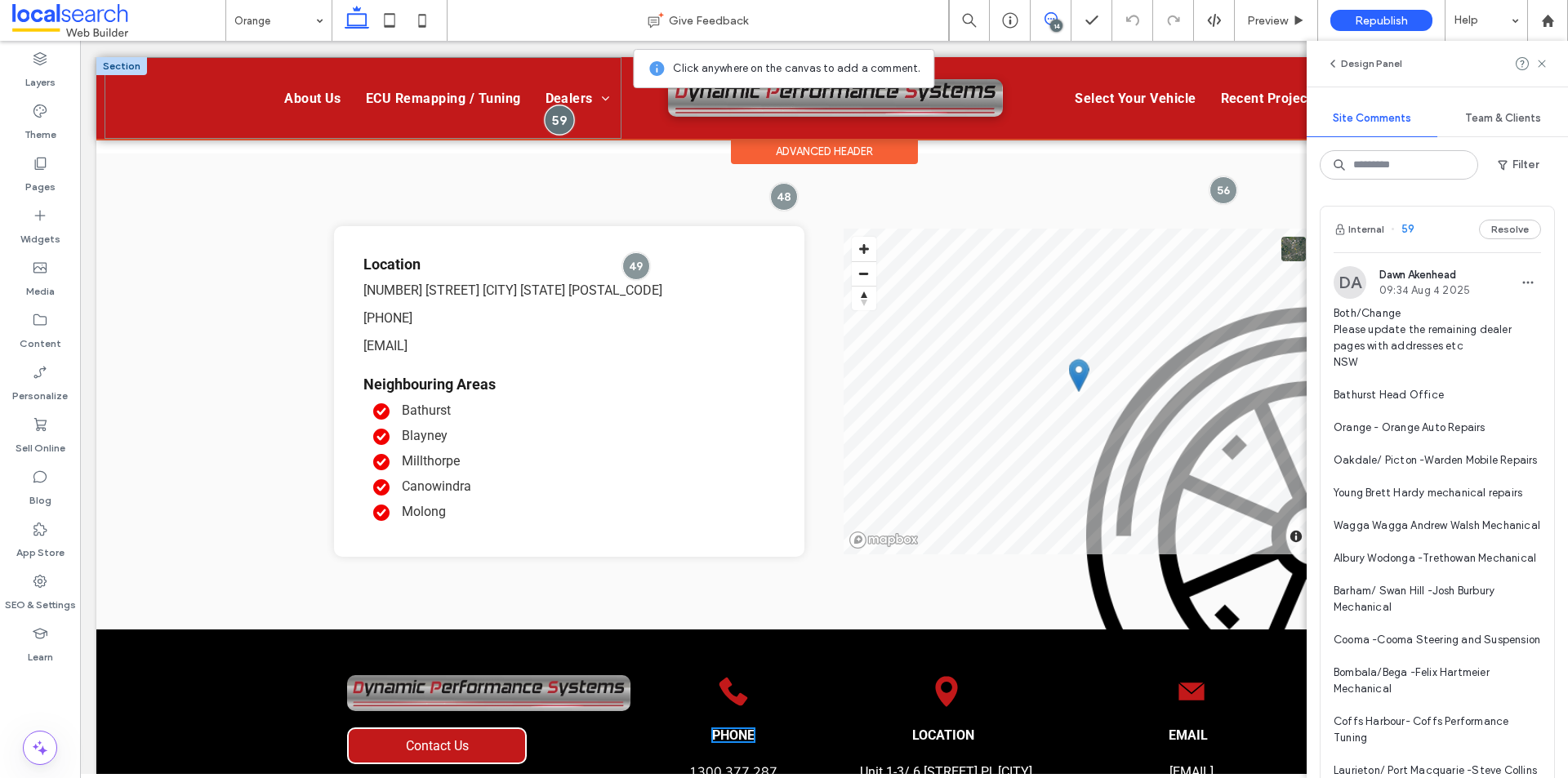 click at bounding box center (559, 119) 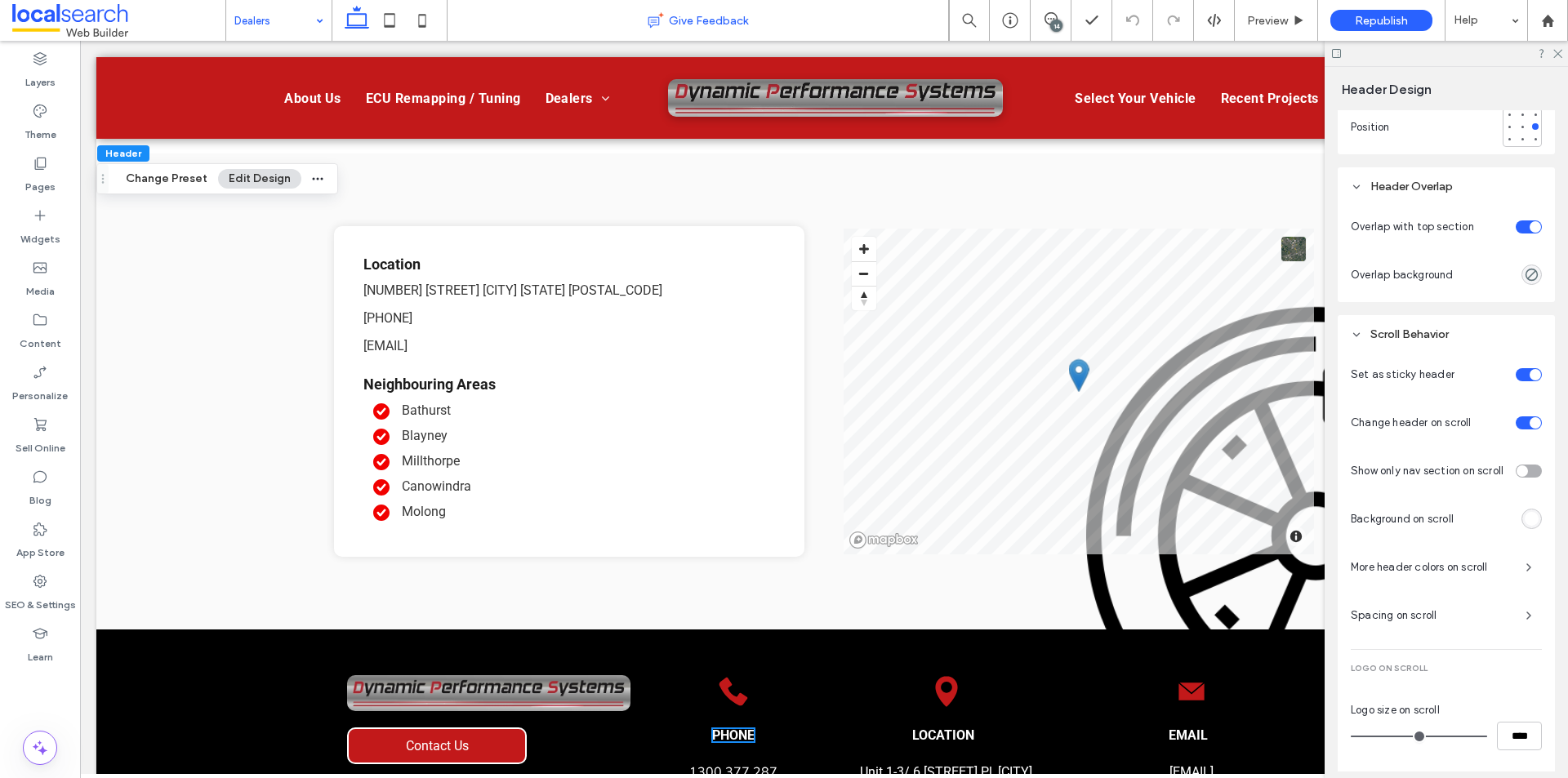 scroll, scrollTop: 806, scrollLeft: 0, axis: vertical 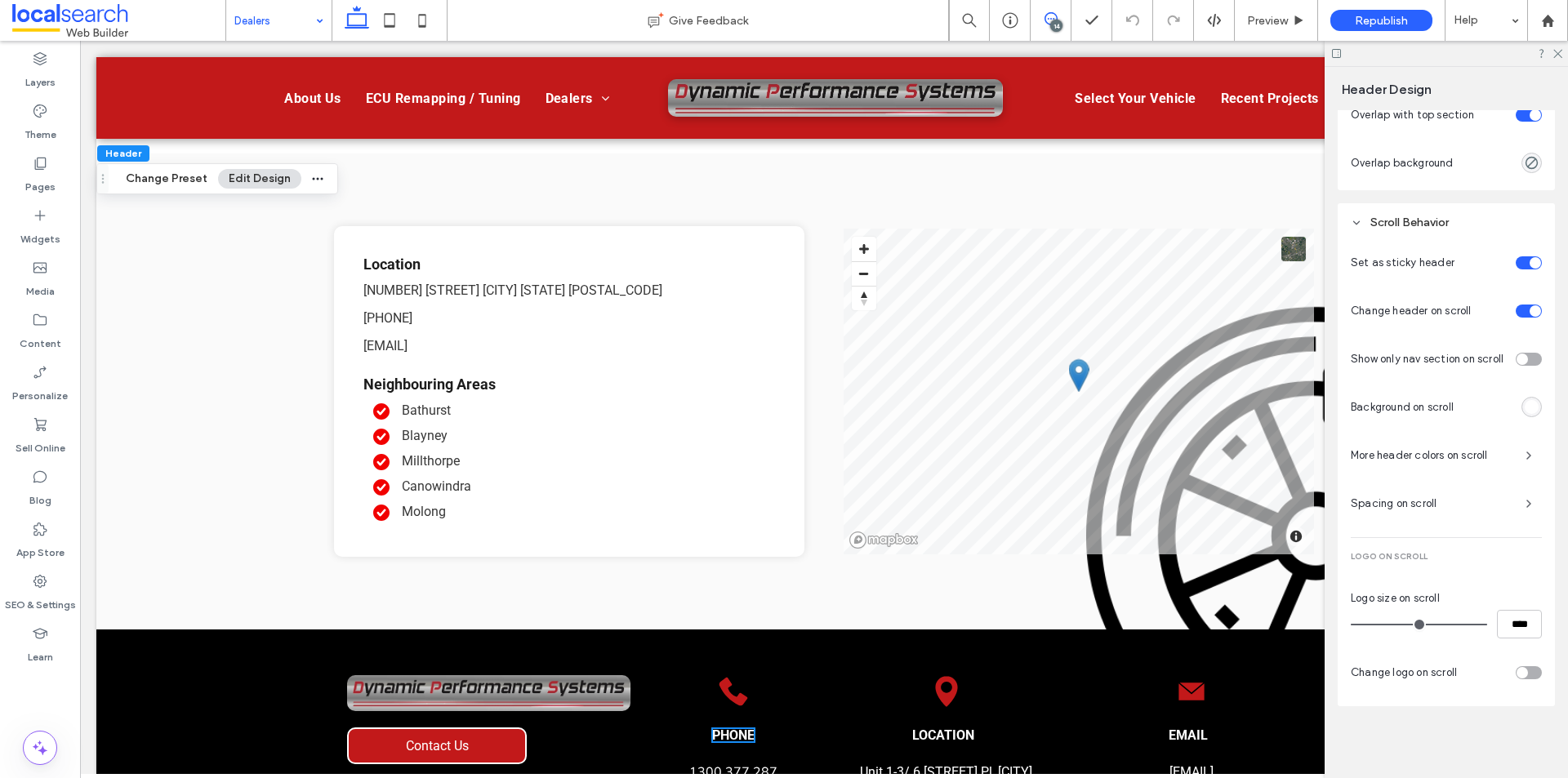 click at bounding box center (1050, 19) 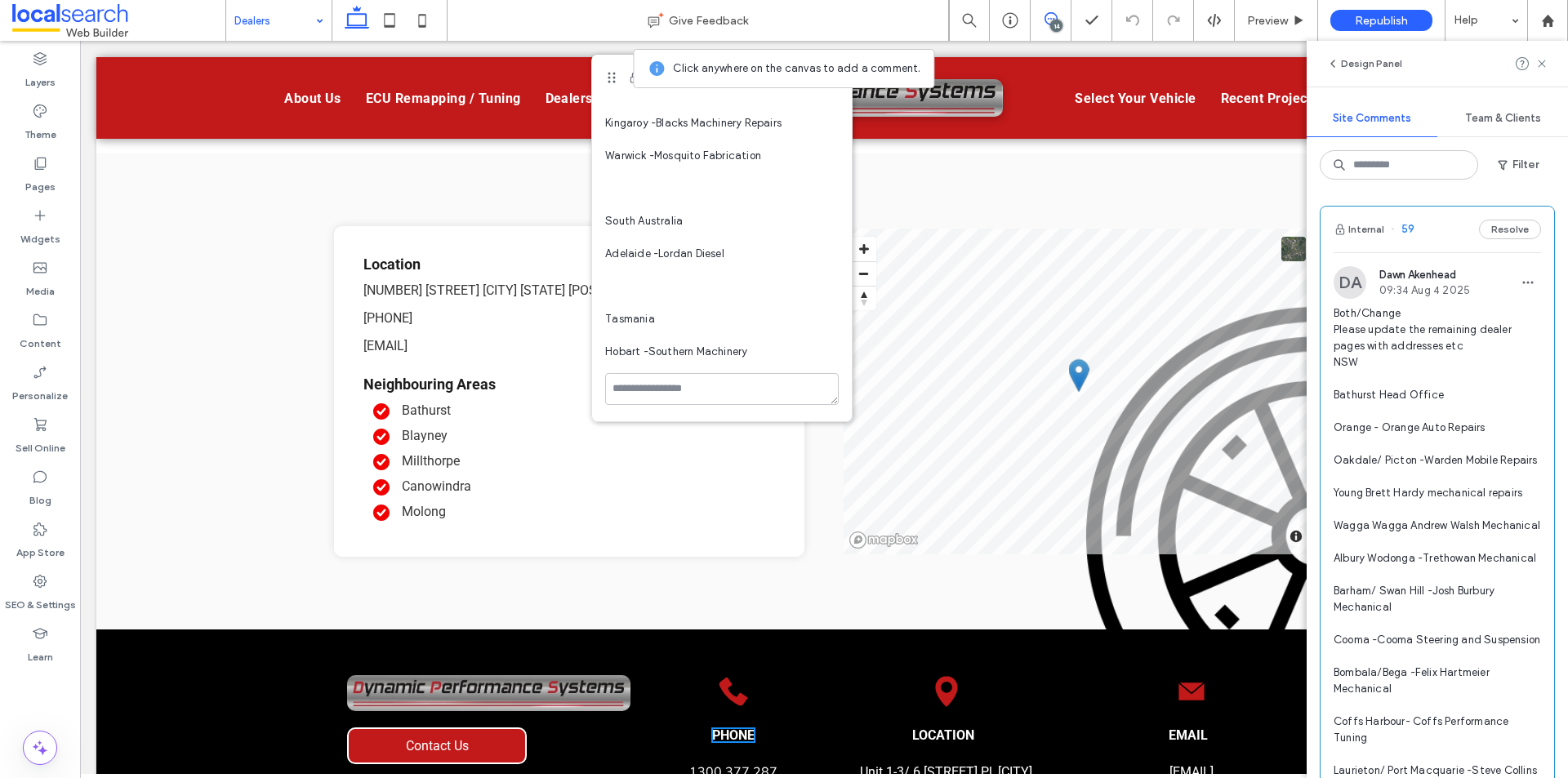scroll, scrollTop: 613, scrollLeft: 0, axis: vertical 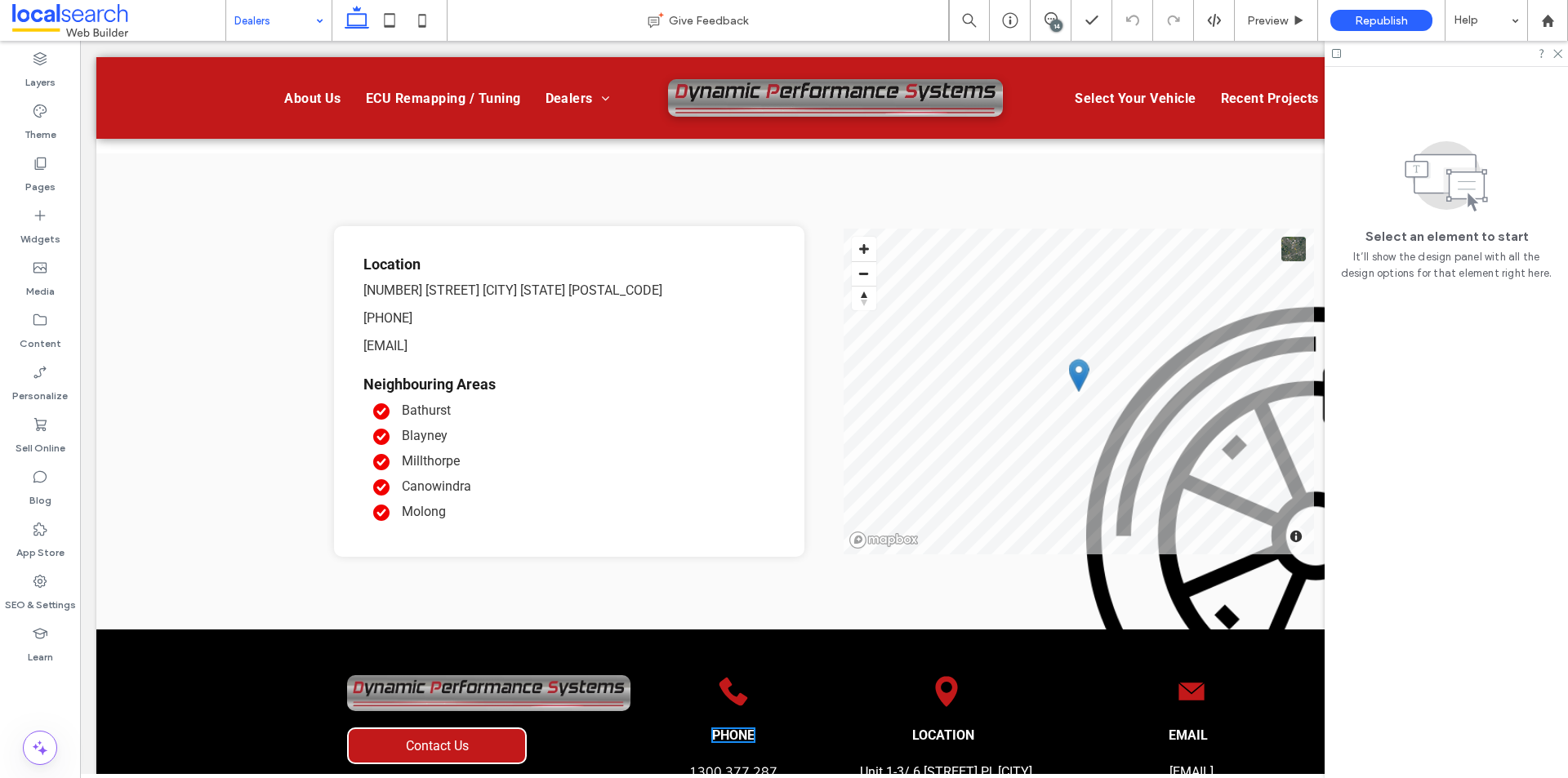 click at bounding box center [274, 20] 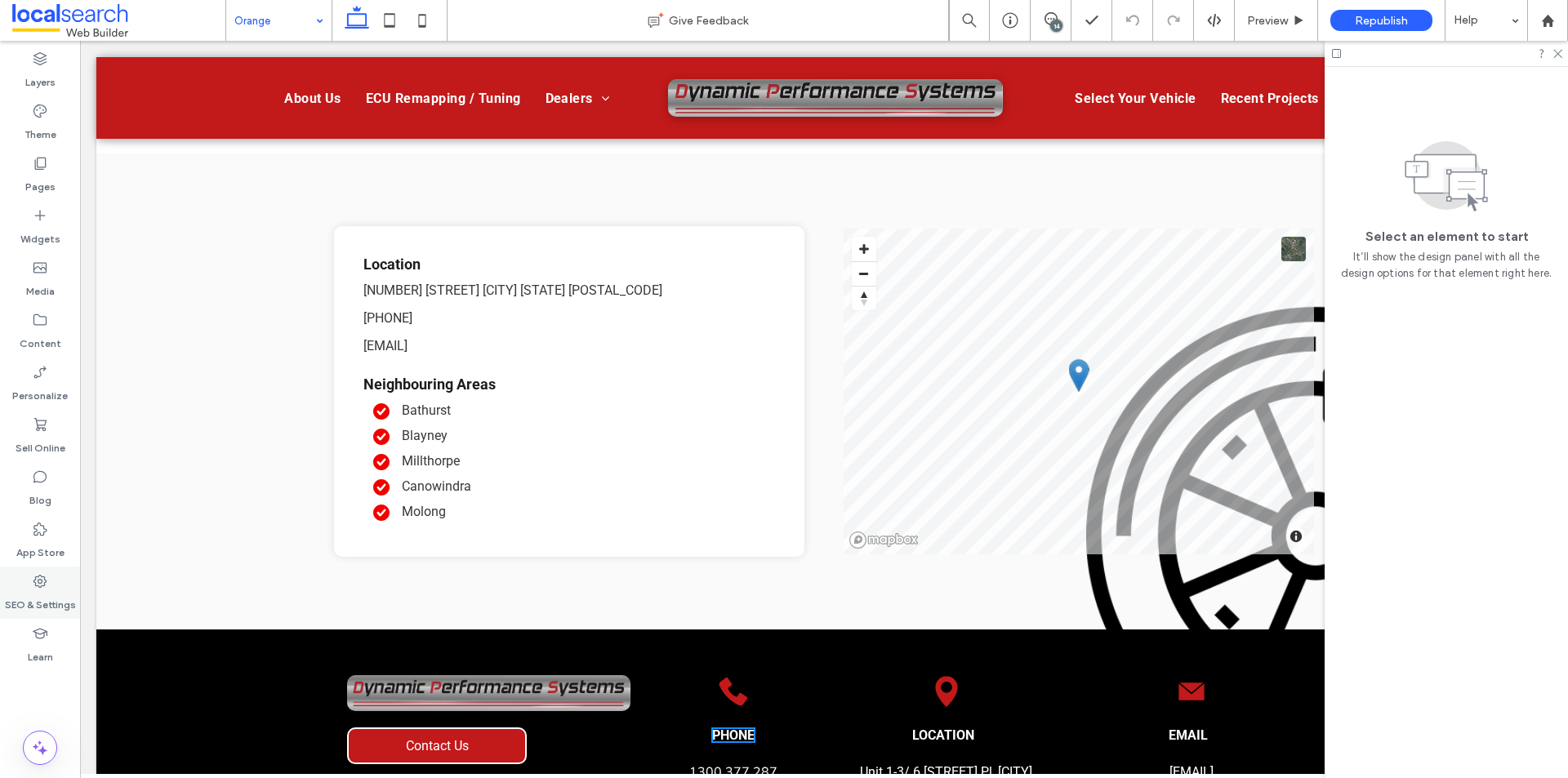 click on "SEO & Settings" at bounding box center (40, 601) 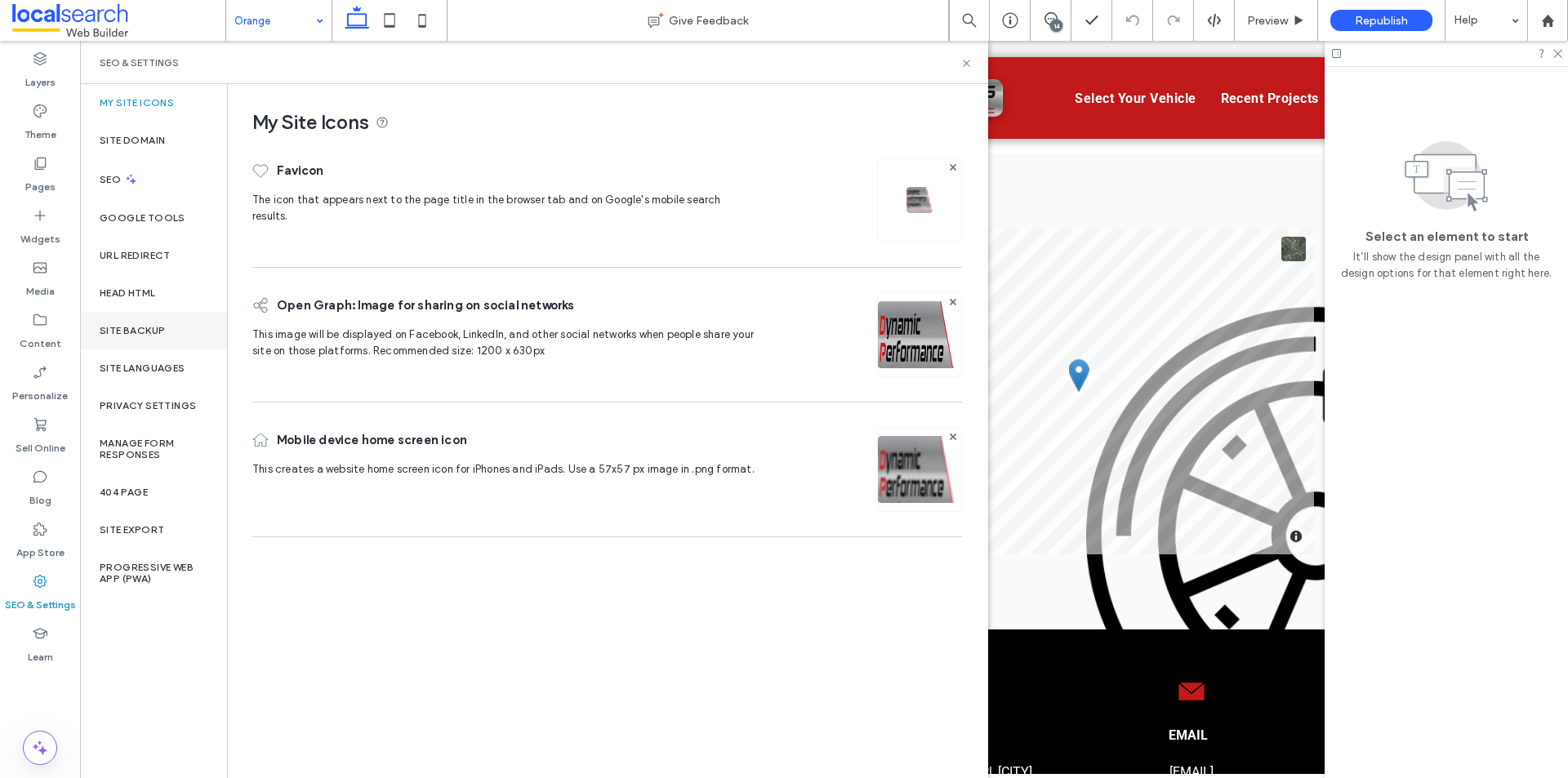 click on "Site Backup" at bounding box center (132, 331) 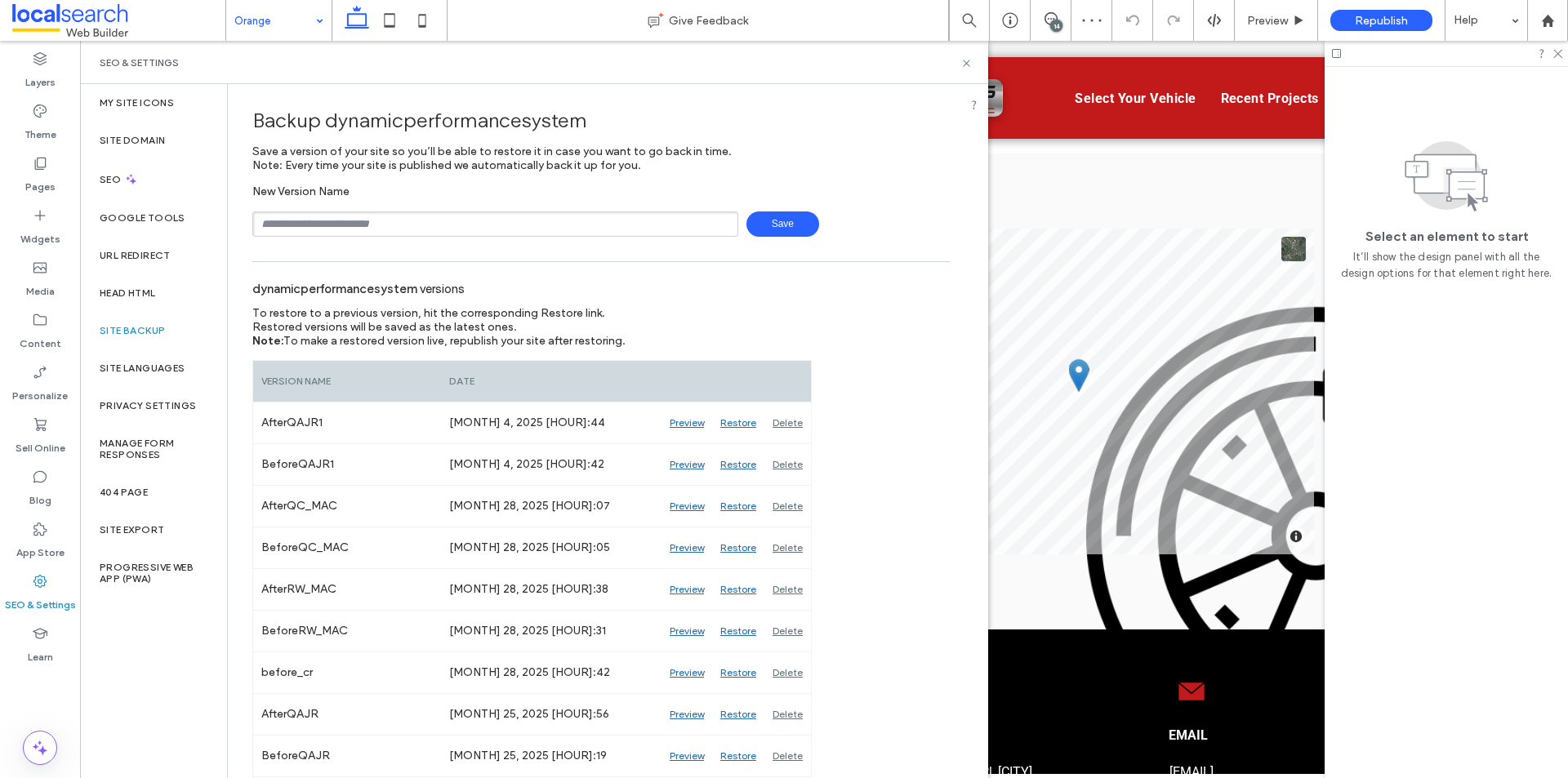 click at bounding box center (495, 224) 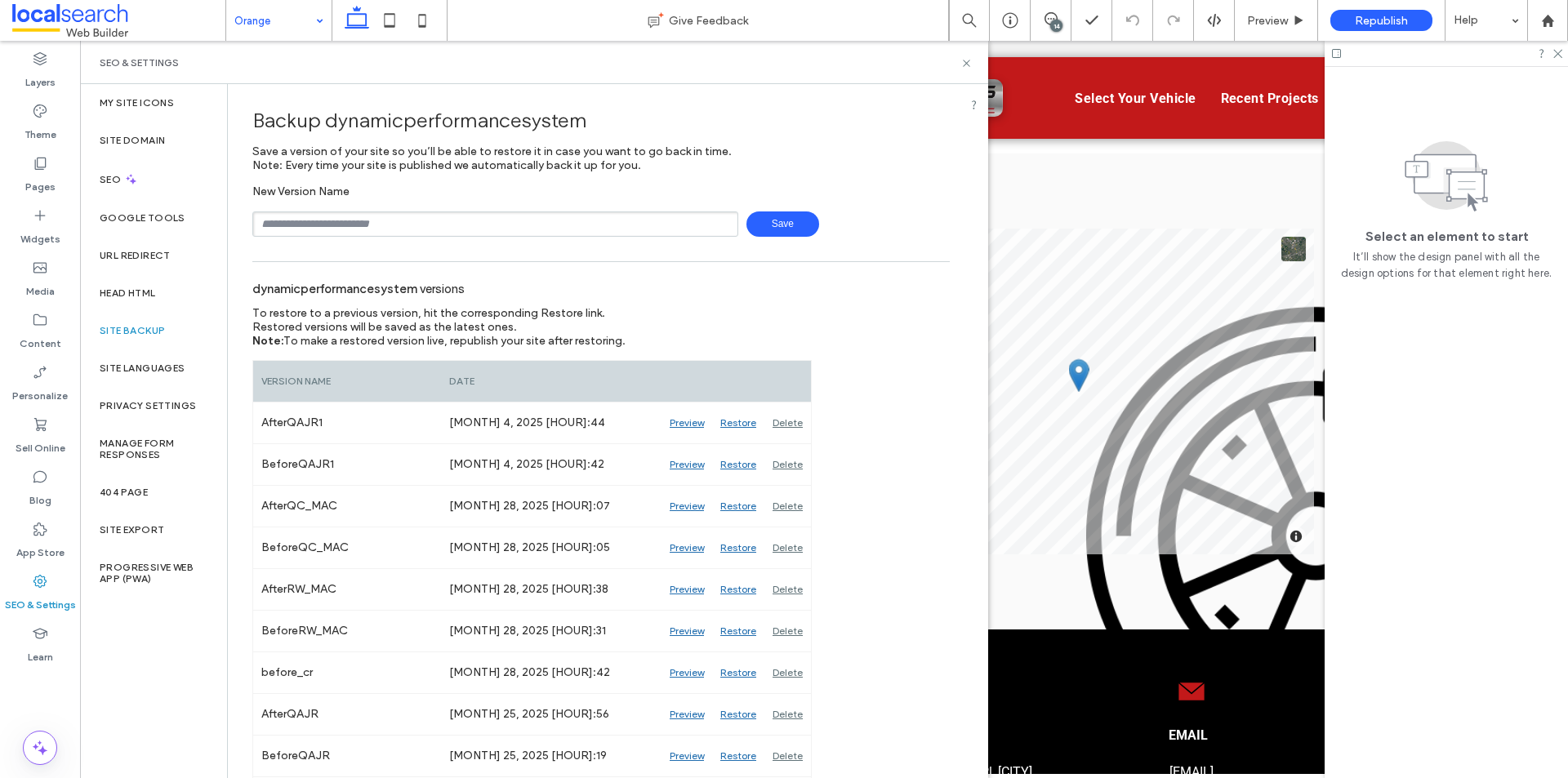 type on "**********" 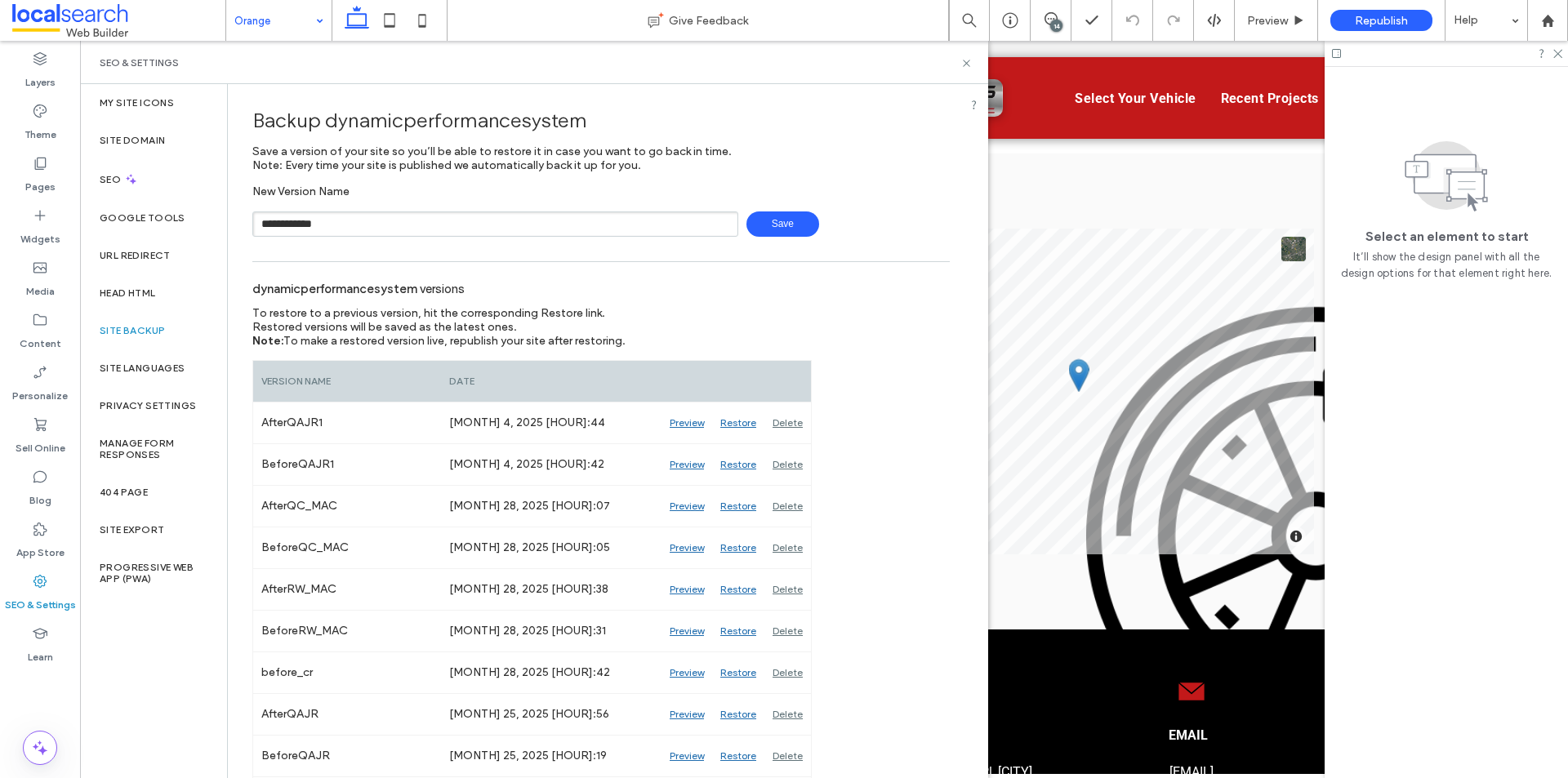 click on "Save" at bounding box center [782, 224] 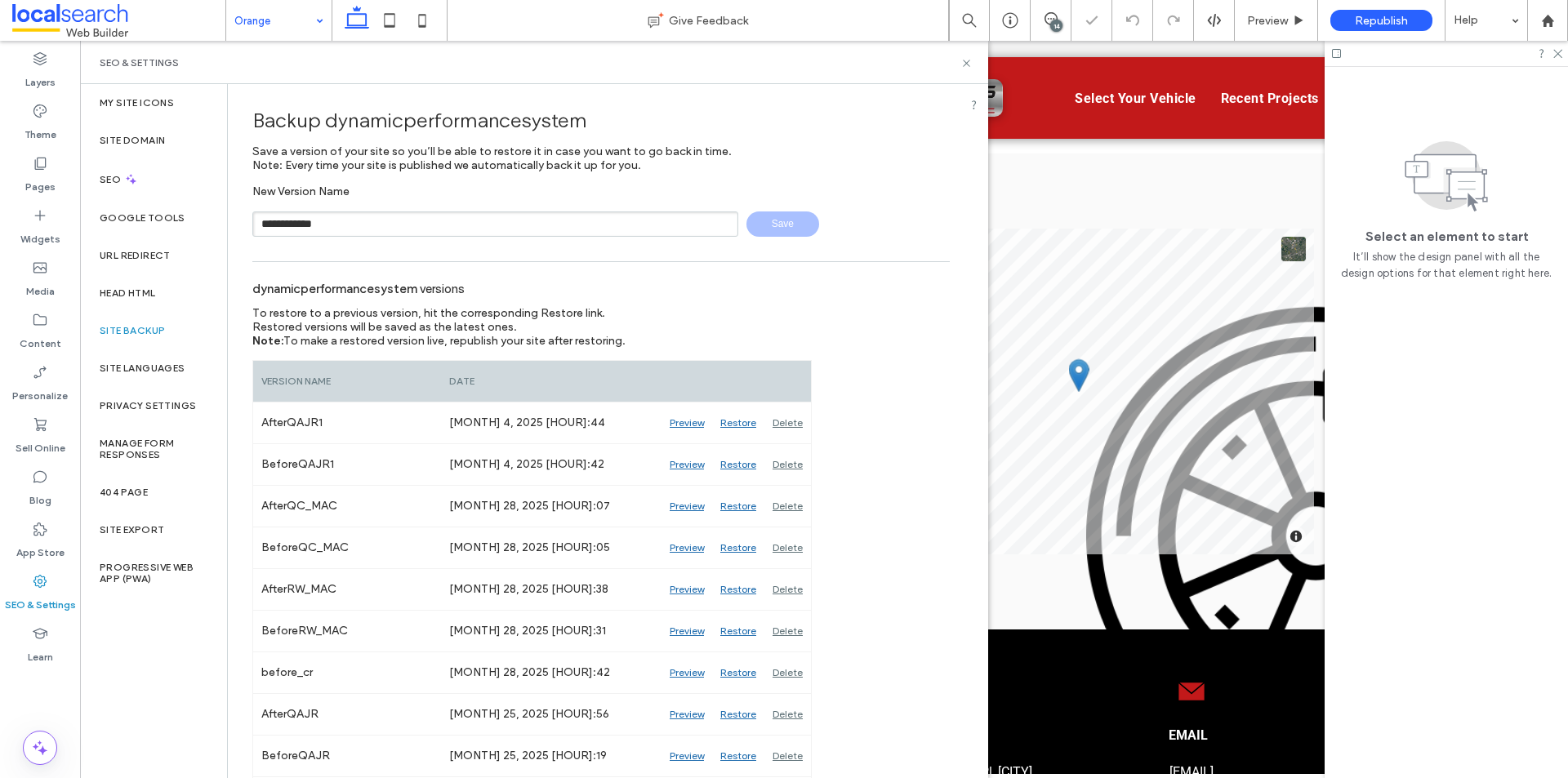 type 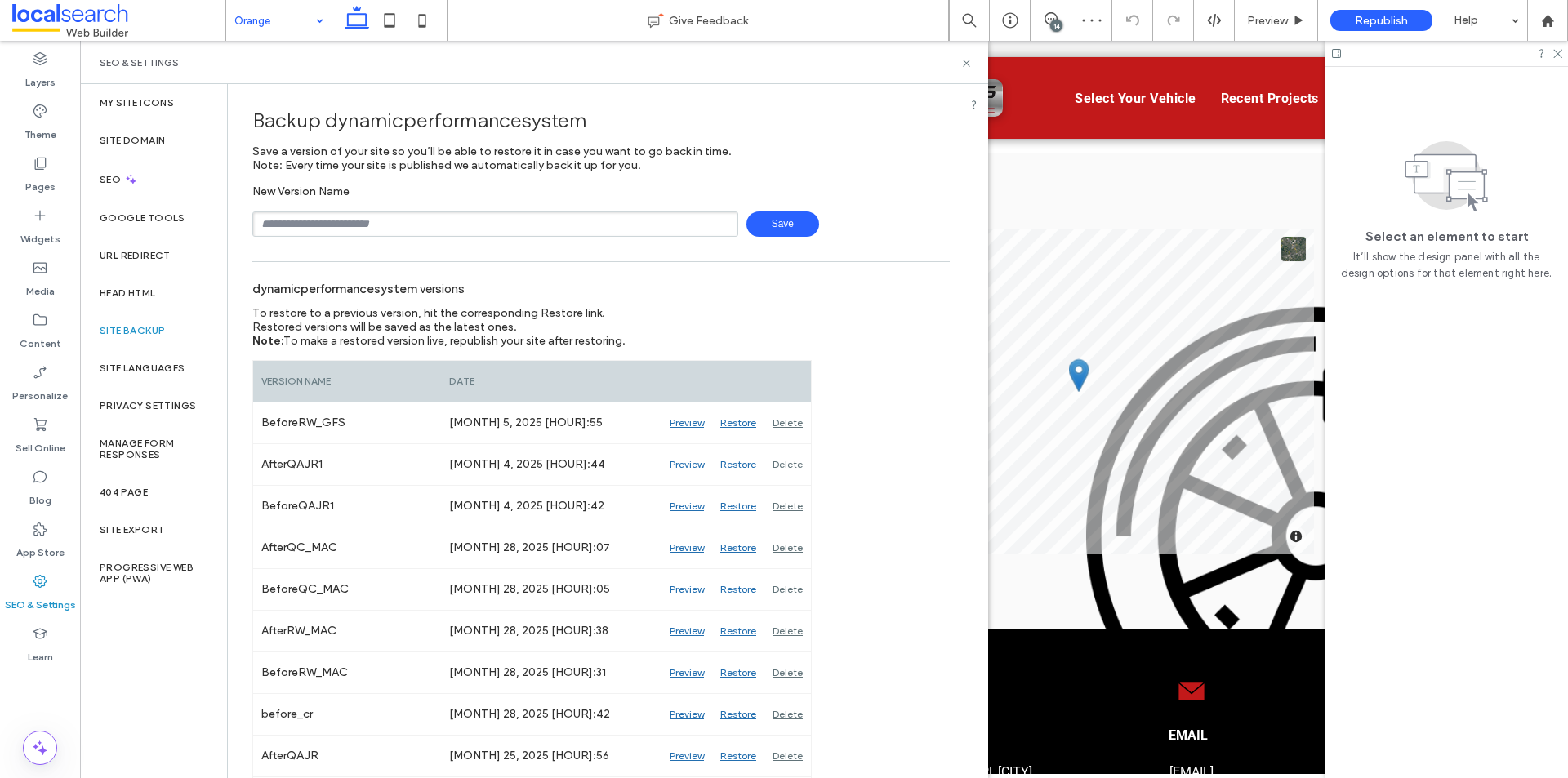 click on "SEO & Settings" at bounding box center (534, 62) 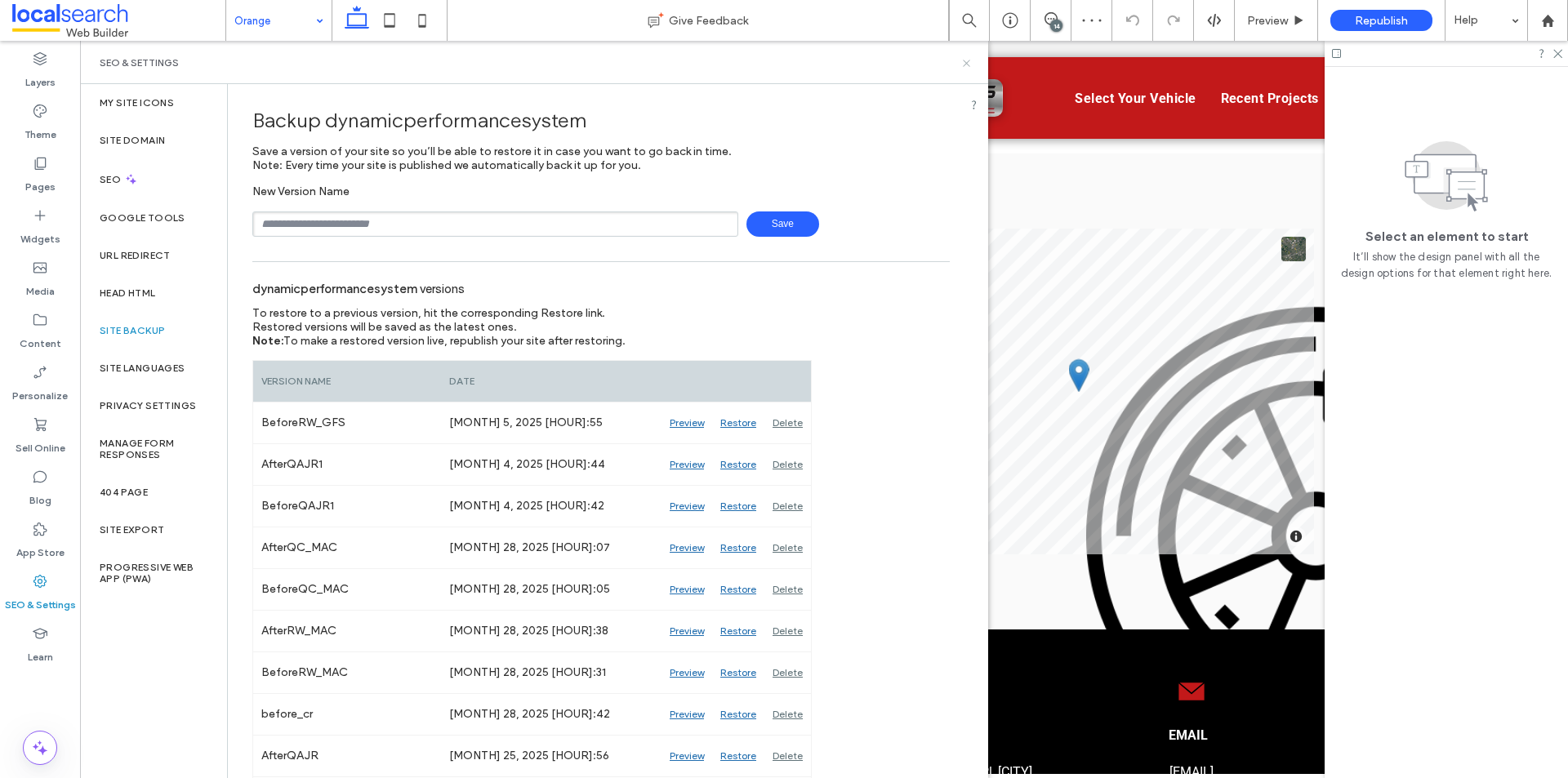 click 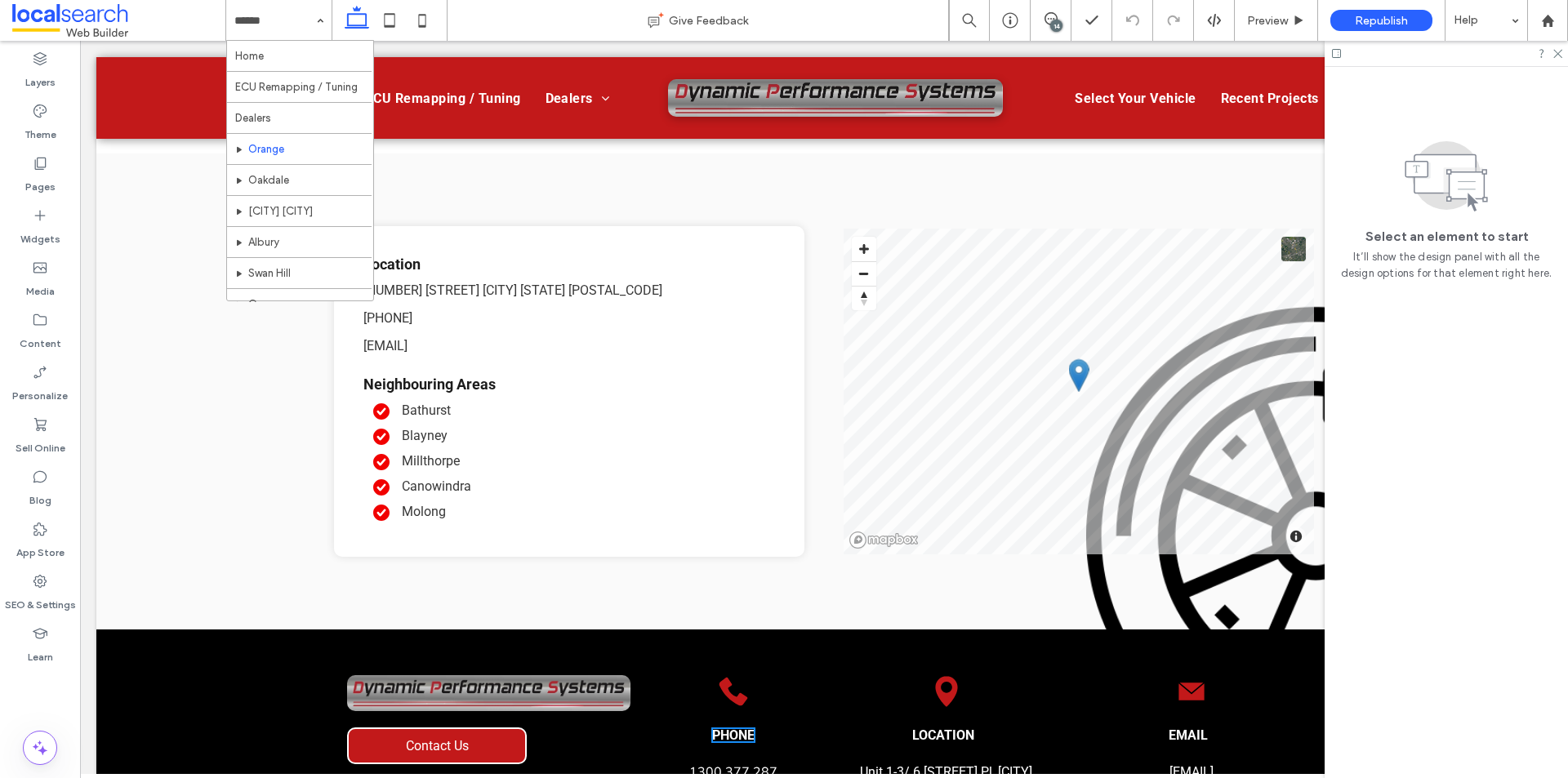 drag, startPoint x: 300, startPoint y: 180, endPoint x: 307, endPoint y: 172, distance: 10.630146 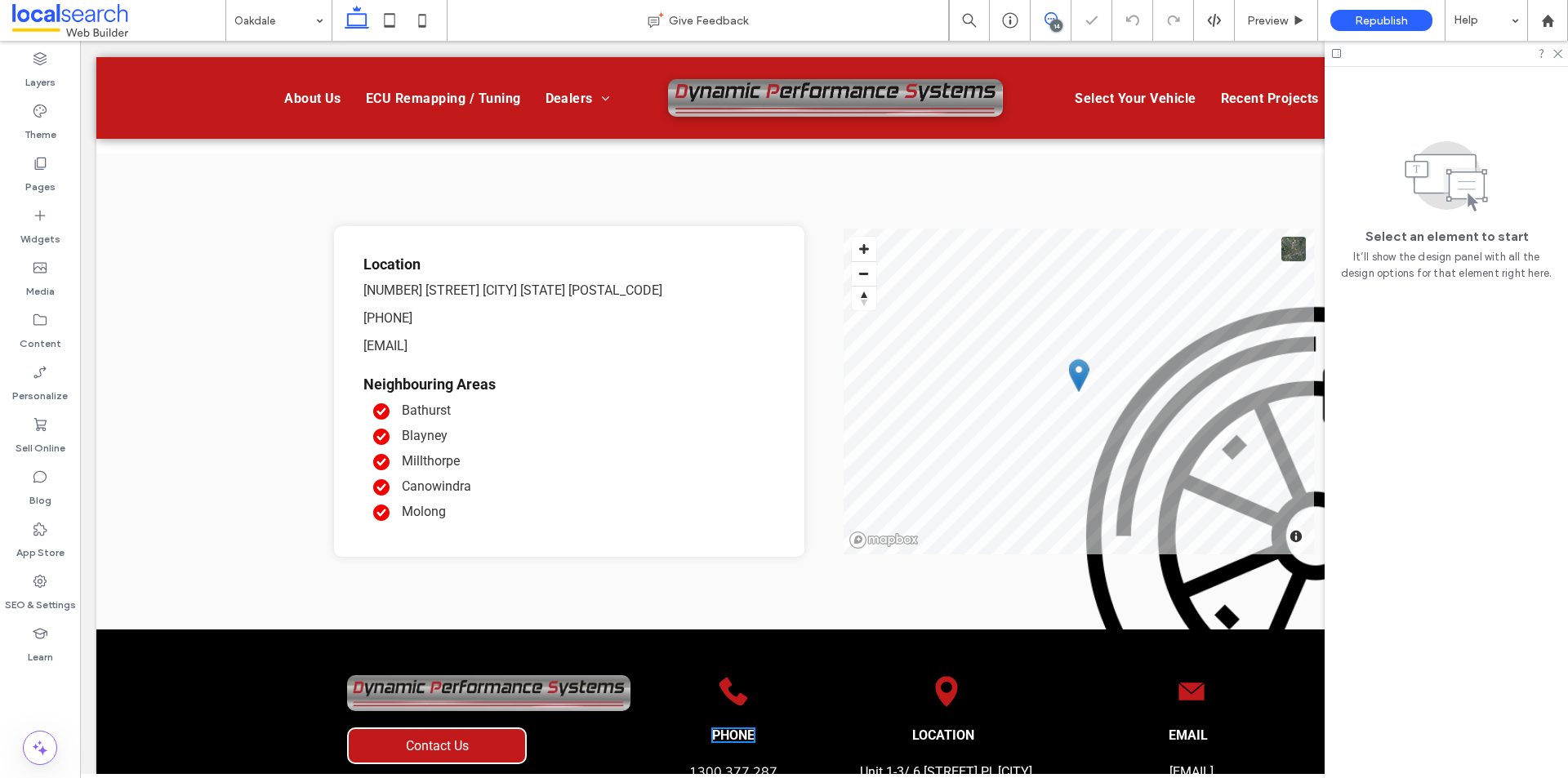 click 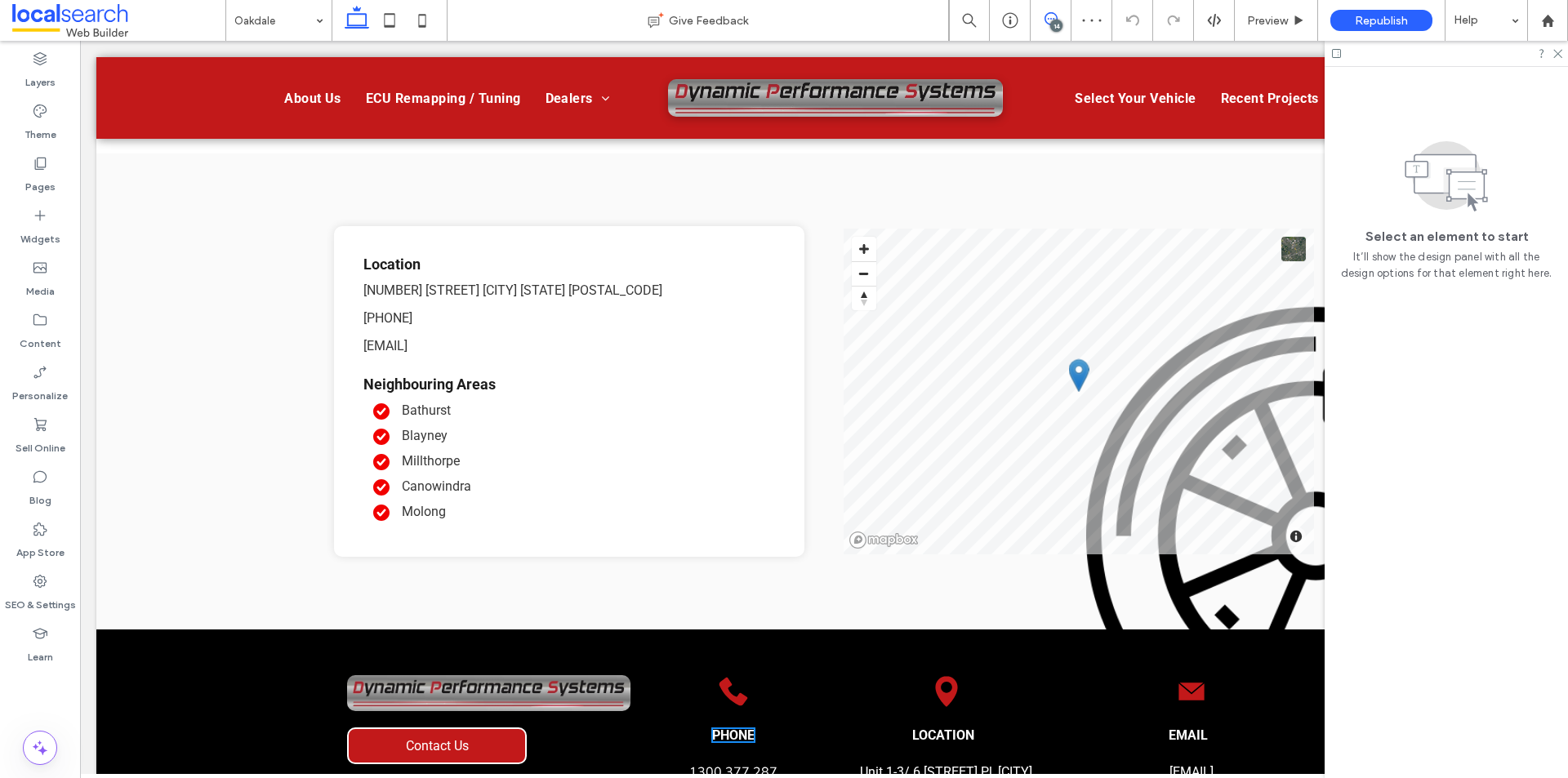 click 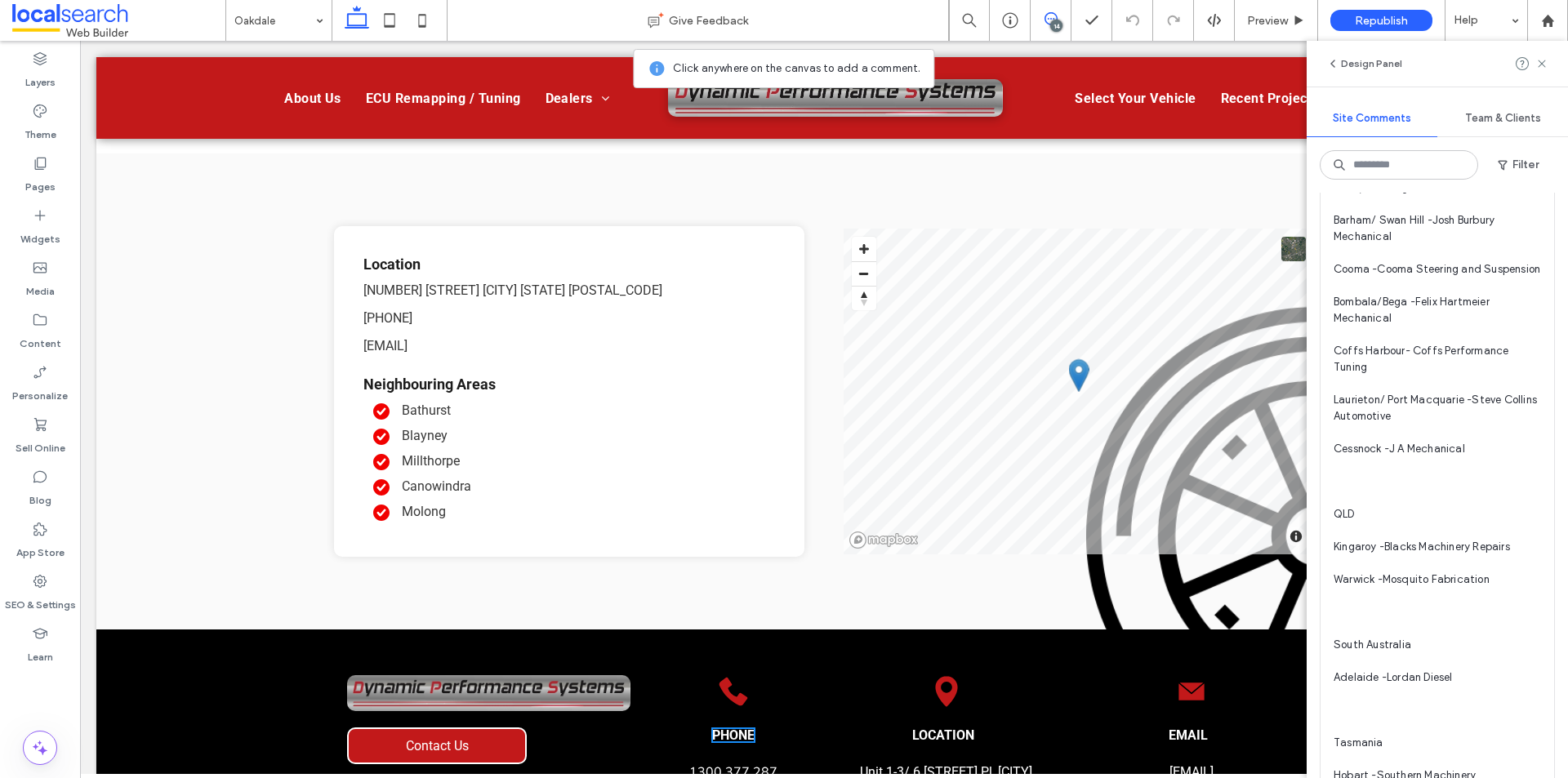 scroll, scrollTop: 653, scrollLeft: 0, axis: vertical 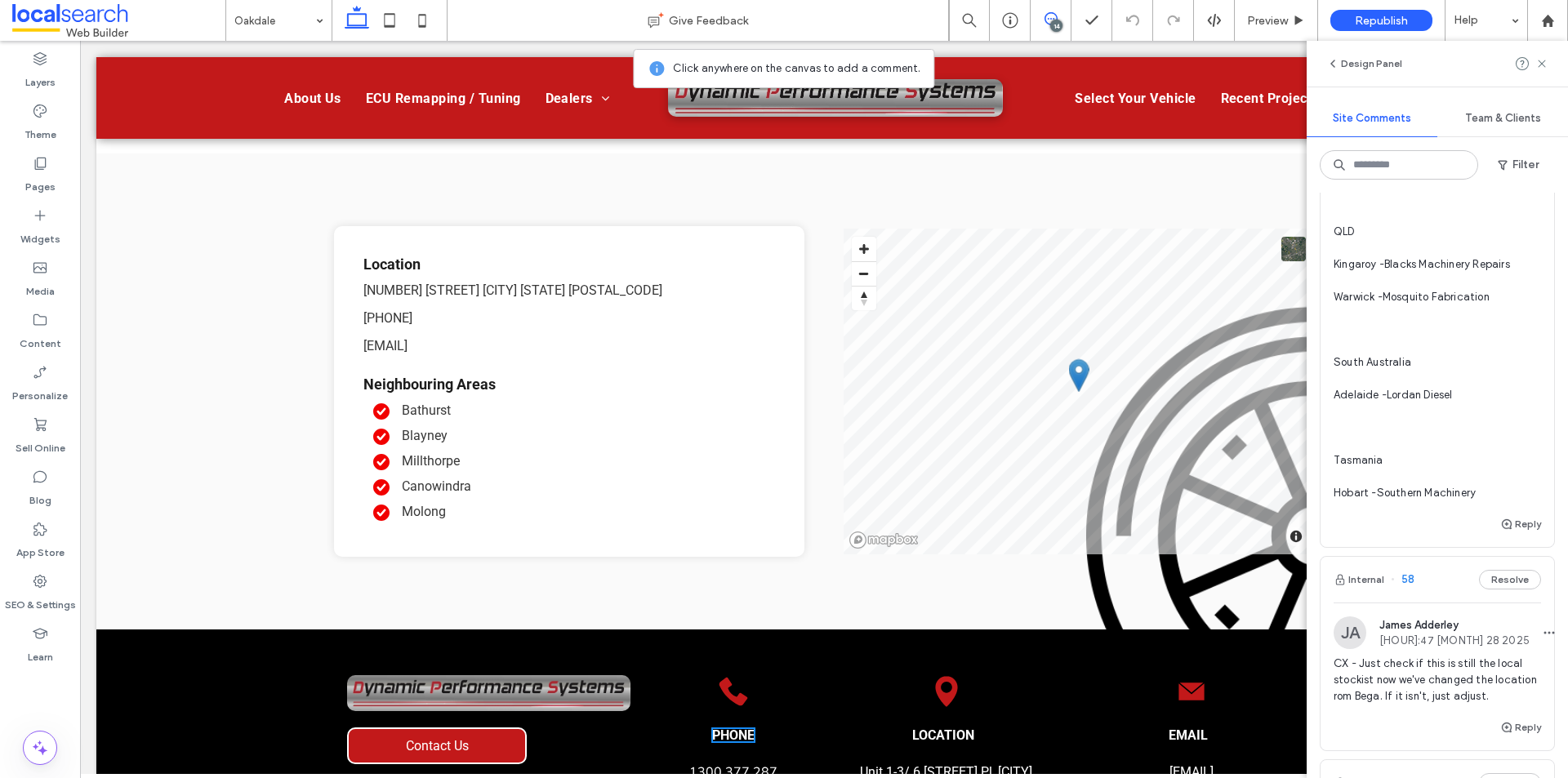 drag, startPoint x: 1331, startPoint y: 385, endPoint x: 1478, endPoint y: 571, distance: 237.07594 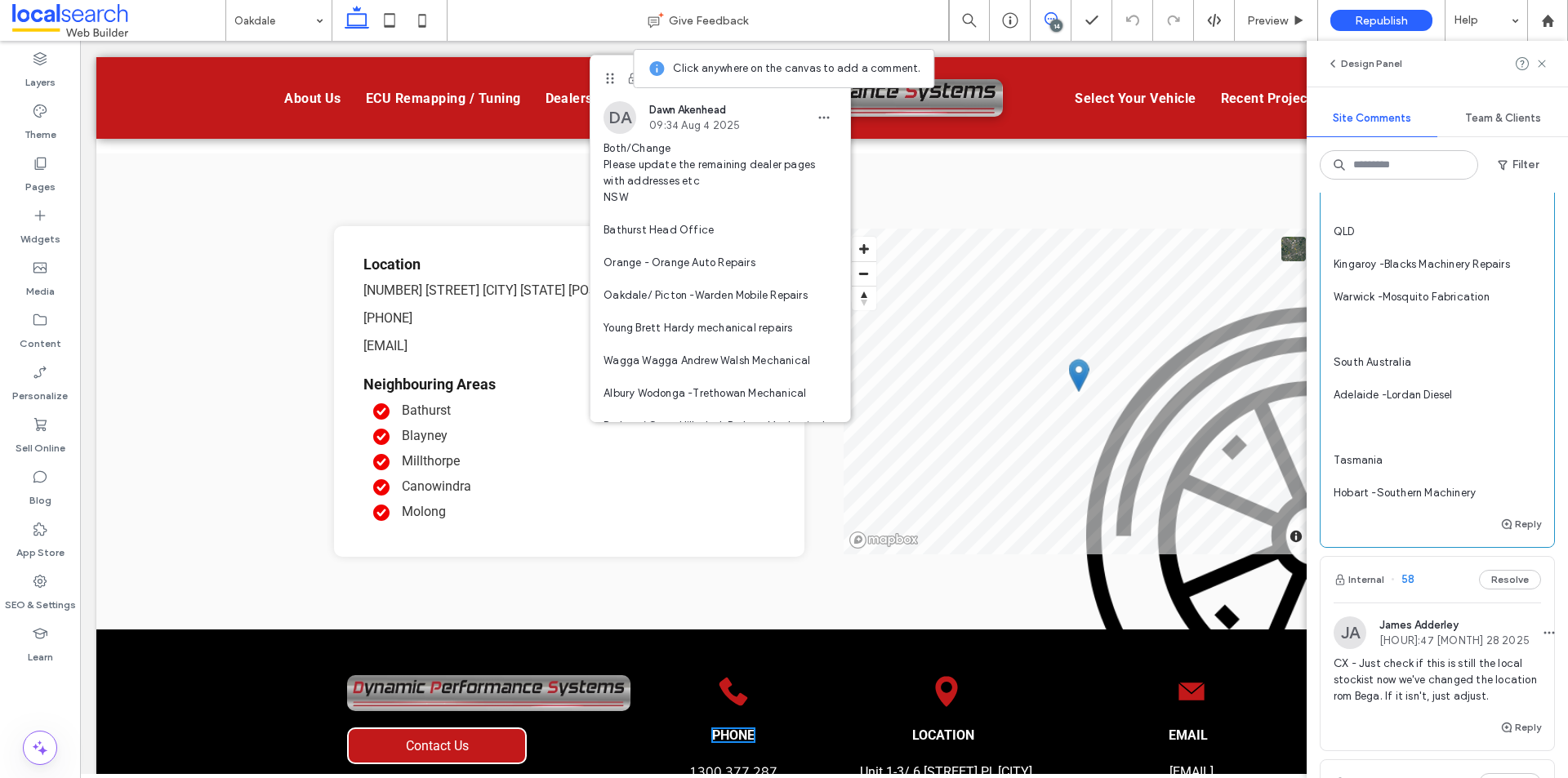 copy on "Bathurst Head Office
Orange - Orange Auto Repairs
Oakdale/ Picton -Warden Mobile Repairs
Young Brett Hardy mechanical repairs
Wagga Wagga Andrew Walsh Mechanical
Albury Wodonga -Trethowan Mechanical
Barham/ Swan Hill -Josh Burbury Mechanical
Cooma -Cooma Steering and Suspension
Bombala/Bega -Felix Hartmeier Mechanical
Coffs Harbour- Coffs Performance Tuning
Laurieton/ Port Macquarie -Steve Collins Automotive
Cessnock -J A Mechanical
QLD
Kingaroy -Blacks Machinery Repairs
Warwick -Mosquito Fabrication
South Australia
Adelaide -Lordan Diesel
Tasmania
Hobart -Southern Machinery" 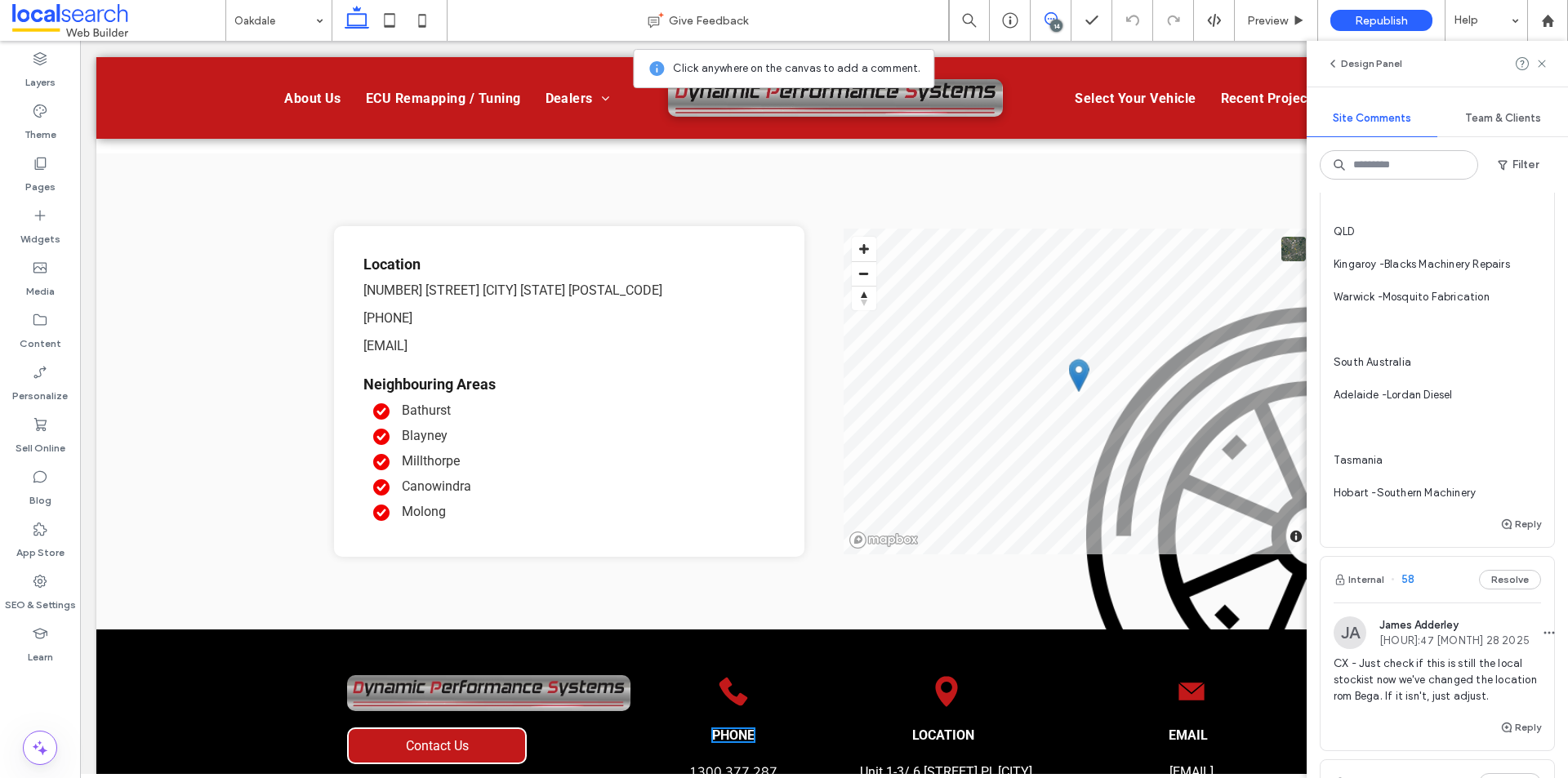 scroll, scrollTop: 0, scrollLeft: 0, axis: both 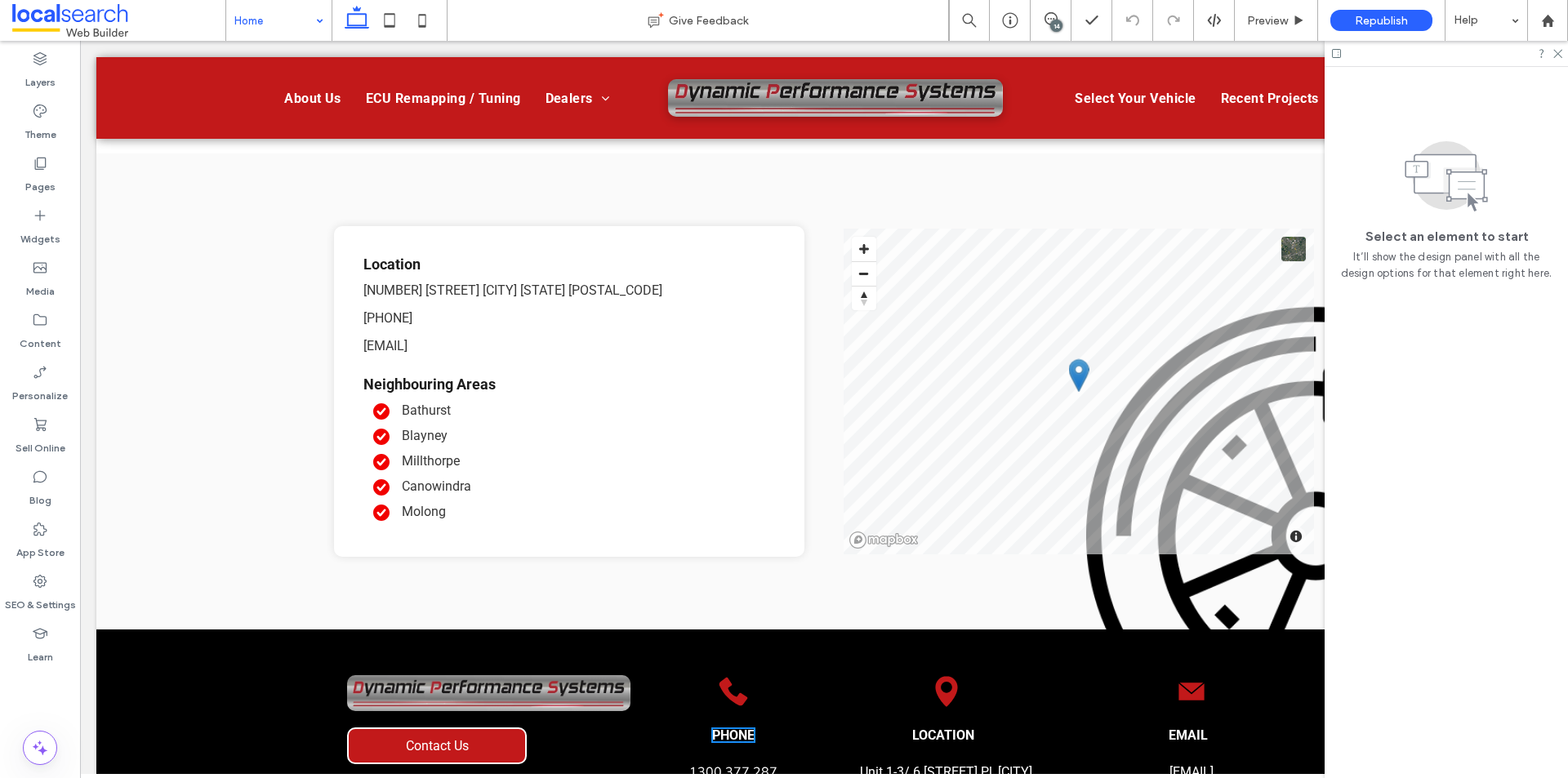 click on "Home Give Feedback 14 Preview Republish Help
Design Panel Site Comments Team & Clients Automate new comments Instantly notify your team when someone adds or updates a comment on a site. See Zap Examples
Layers Theme Pages Widgets Media Content Personalize Sell Online Blog App Store SEO & Settings Learn
Select an element to start It’ll show the design panel with all the design options for that element right here.
HTML CSS
GENERAL CSS FOR ALL DEVICES" at bounding box center [784, 389] 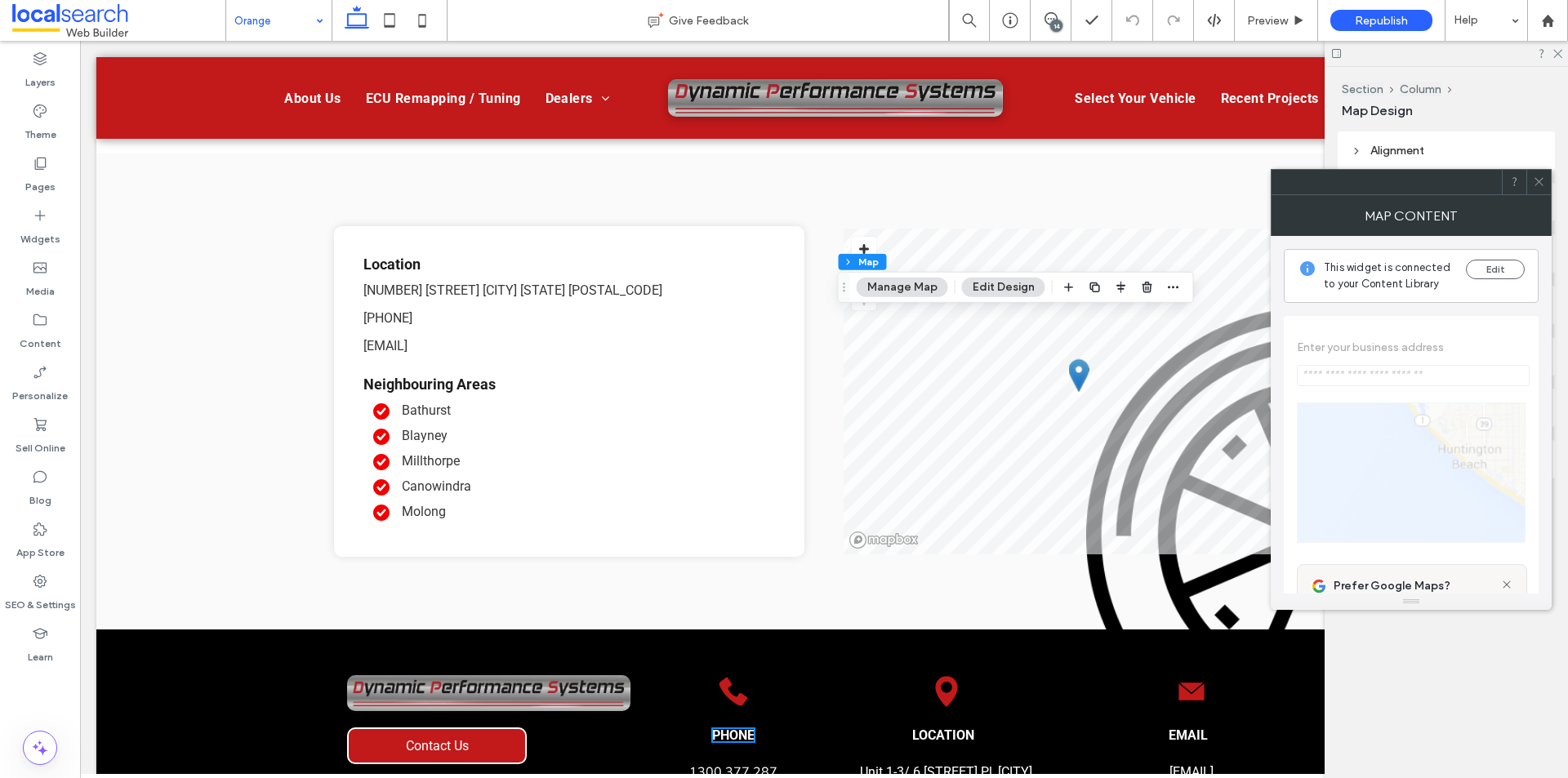 type on "**********" 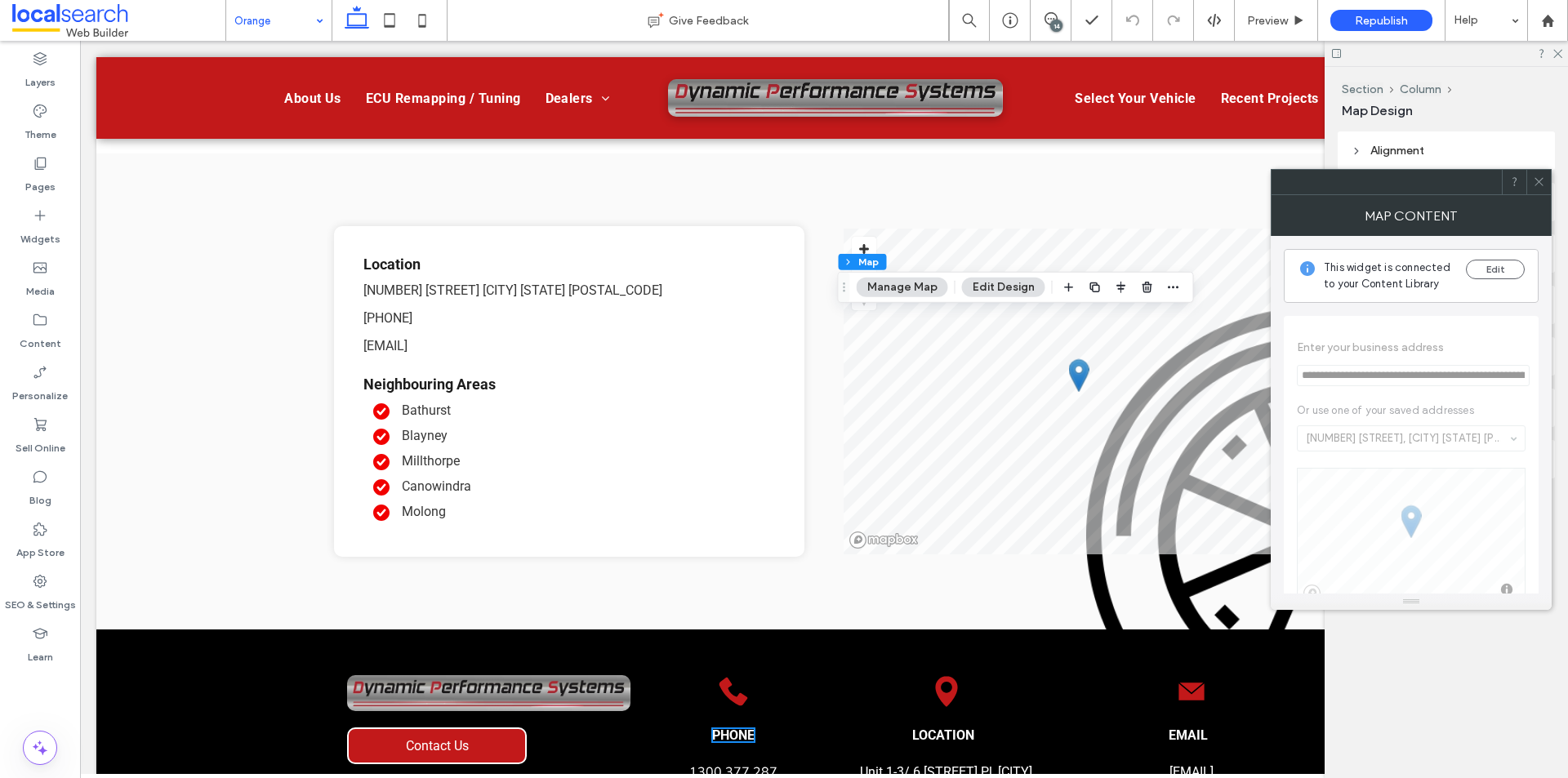 click at bounding box center (274, 20) 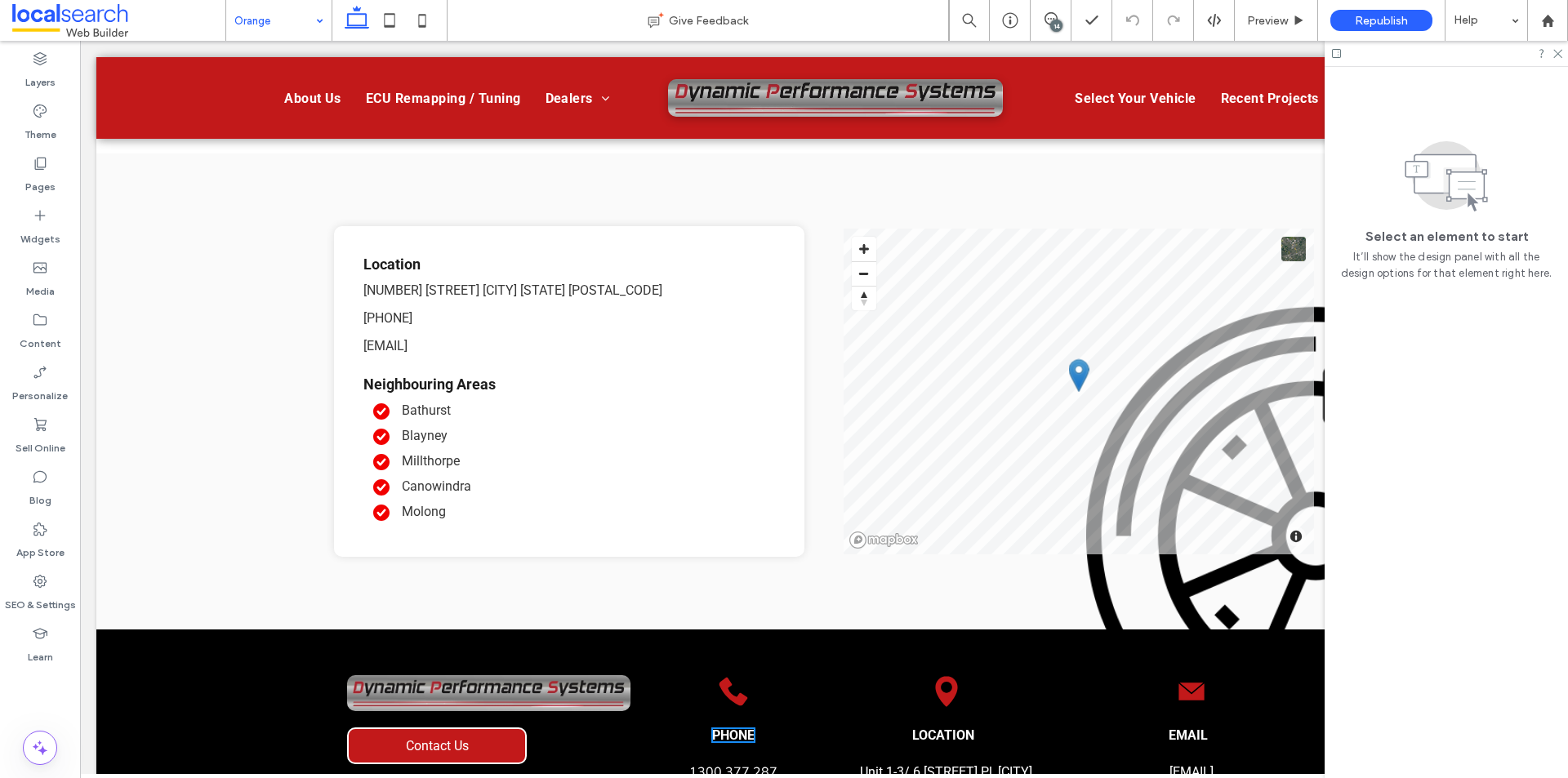 click at bounding box center [274, 20] 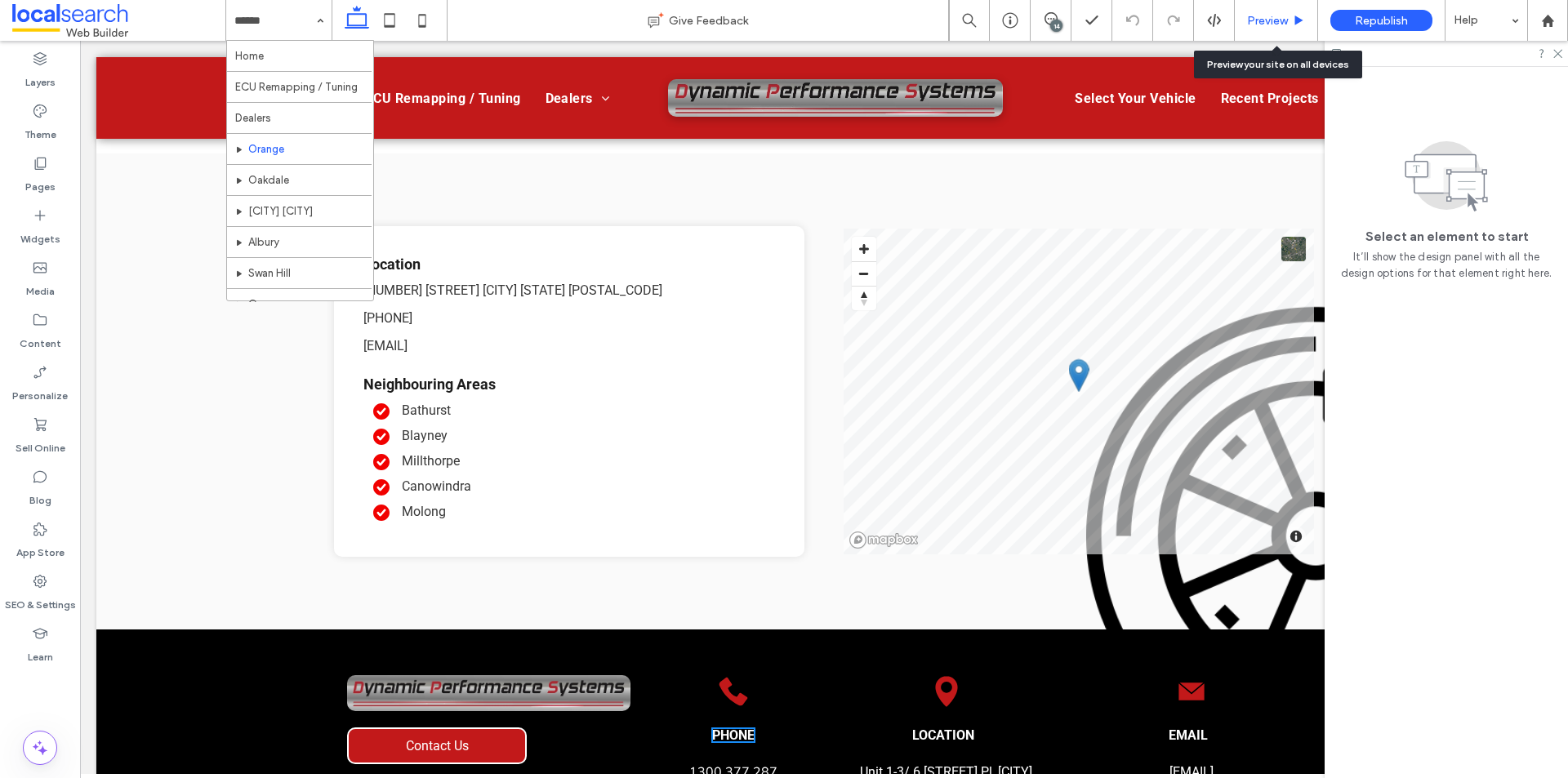 click on "Preview" at bounding box center (1267, 20) 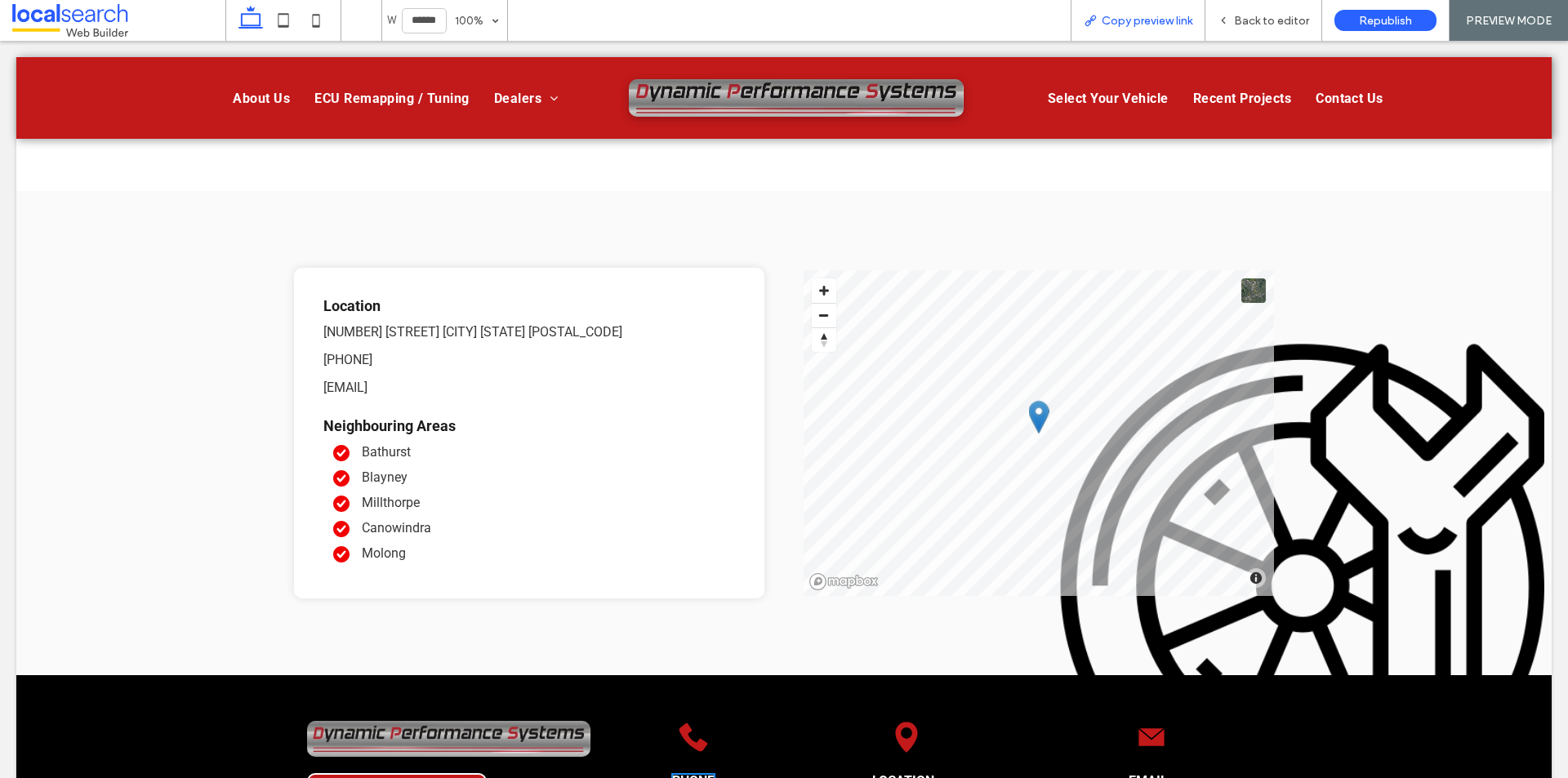 click on "Copy preview link" at bounding box center (1147, 20) 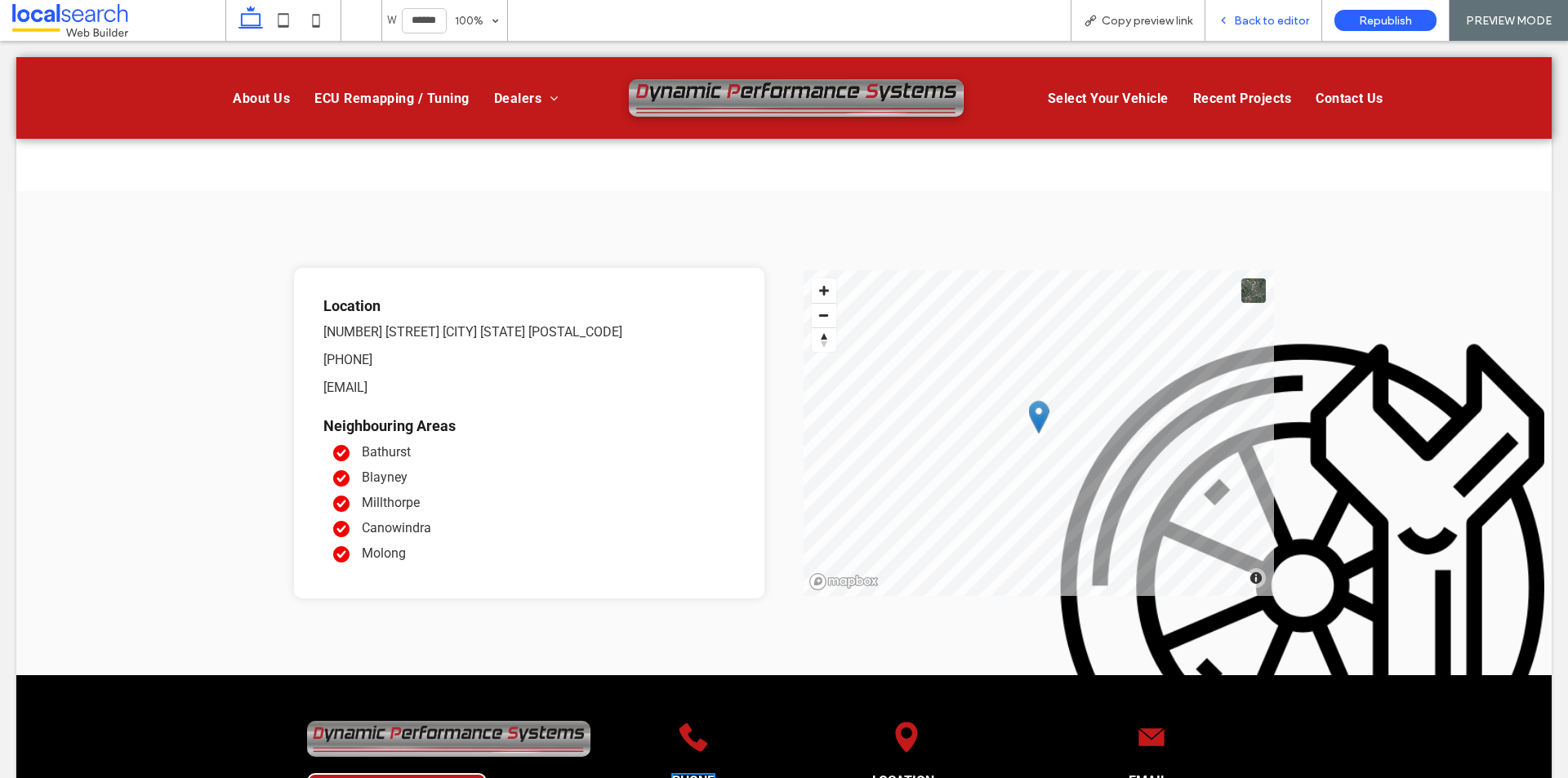 click on "Back to editor" at bounding box center (1272, 20) 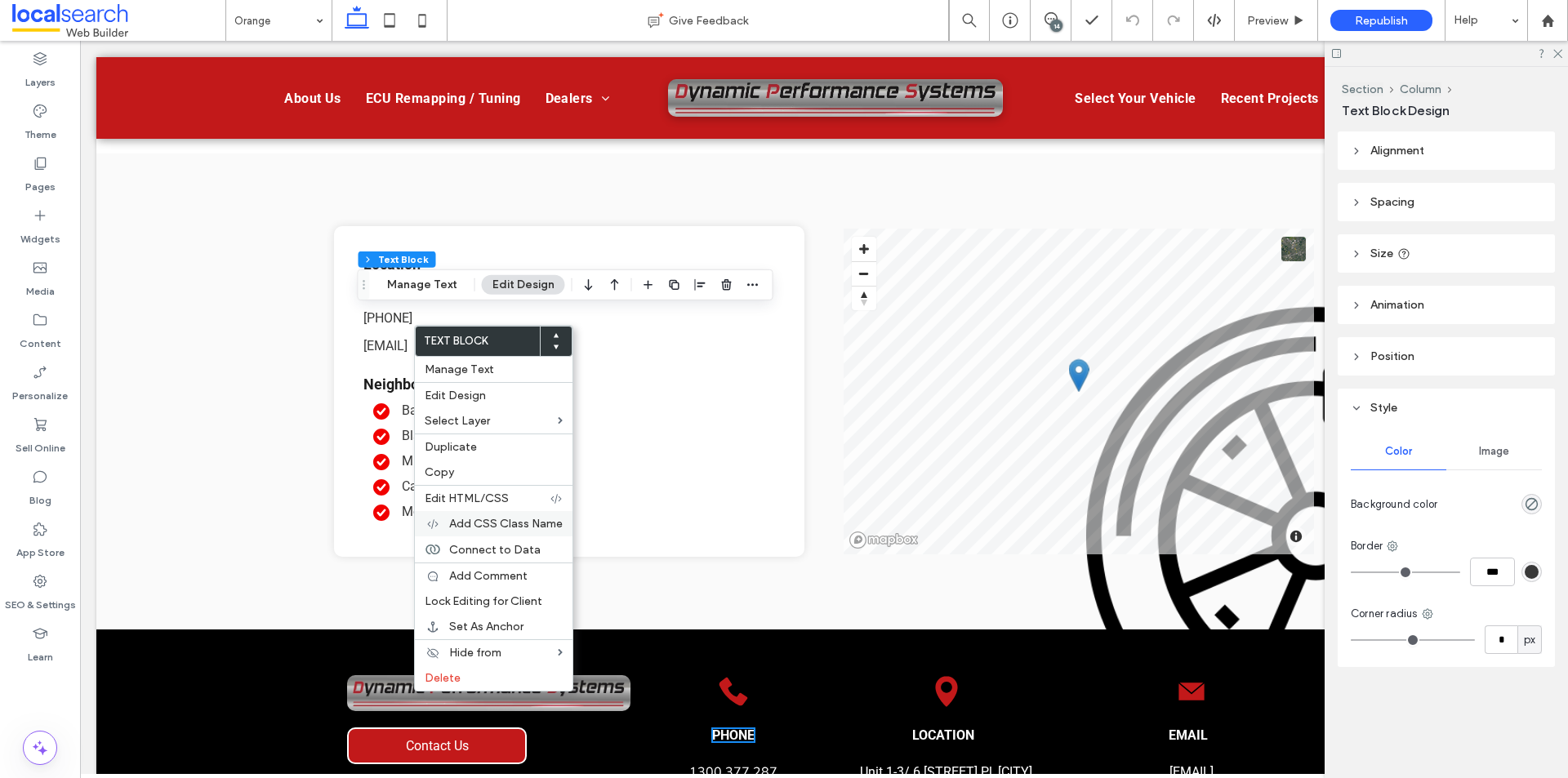 click on "Add CSS Class Name" at bounding box center (506, 523) 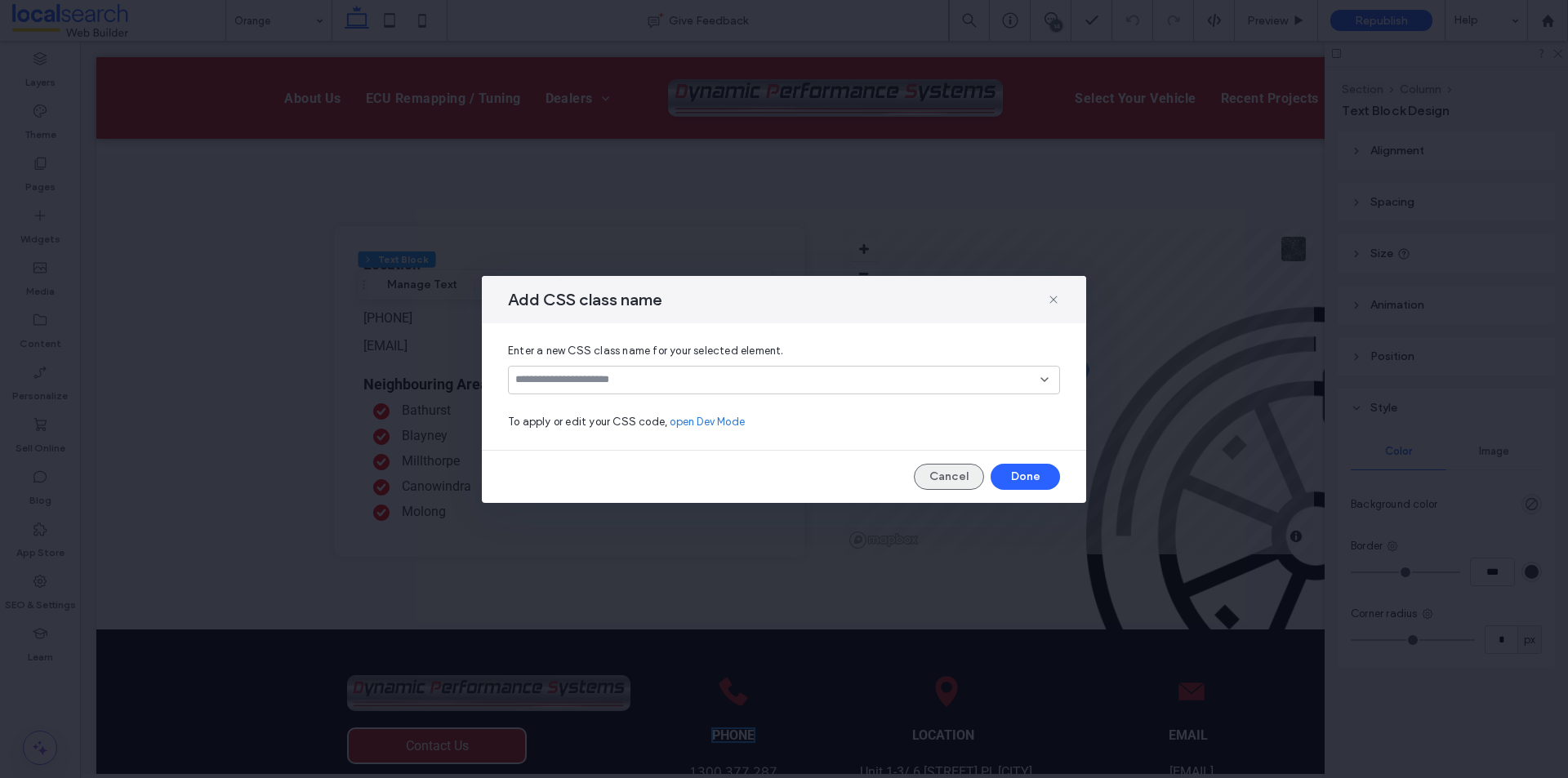 click on "Cancel" at bounding box center (949, 477) 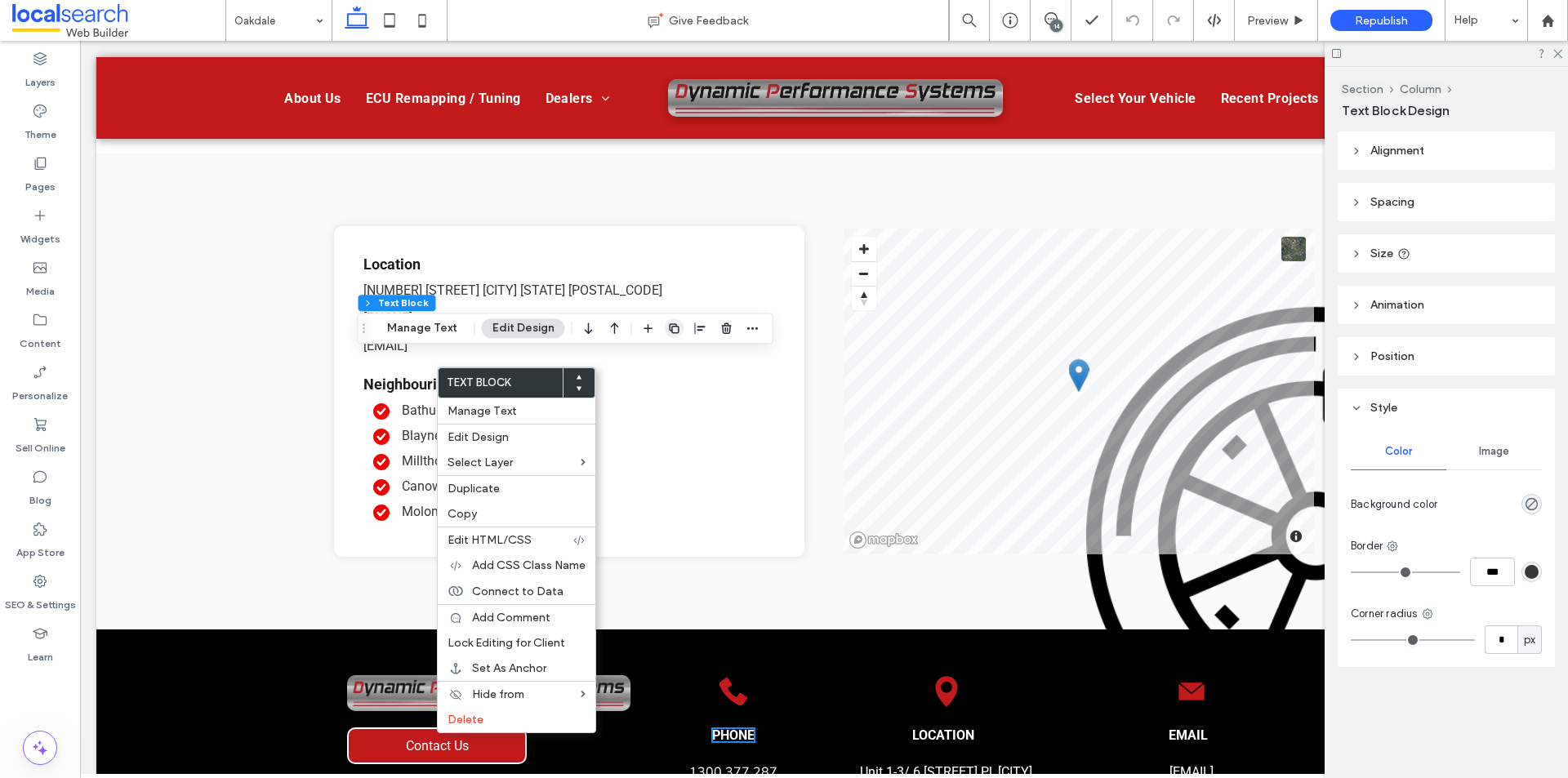 click 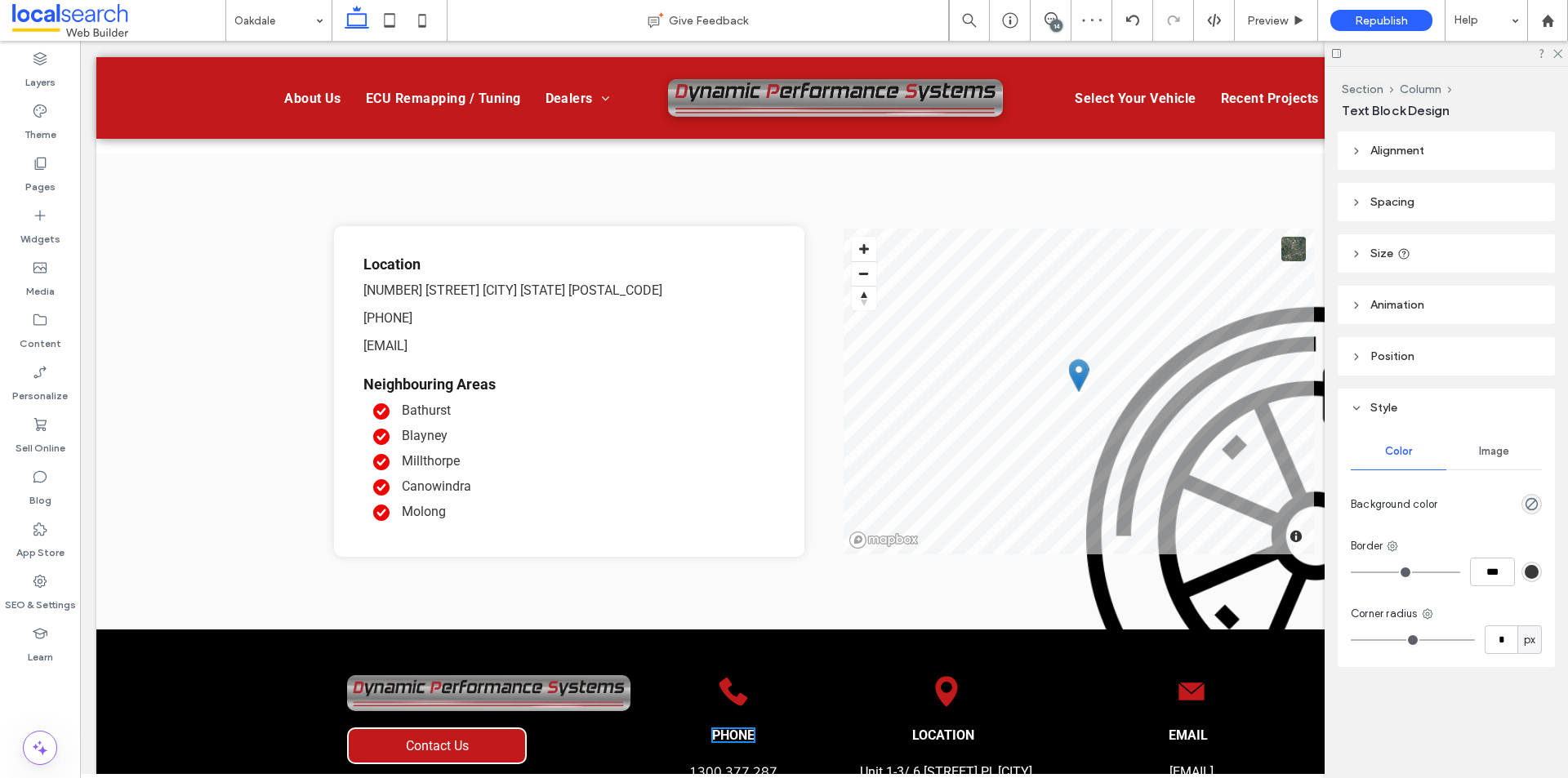 type on "******" 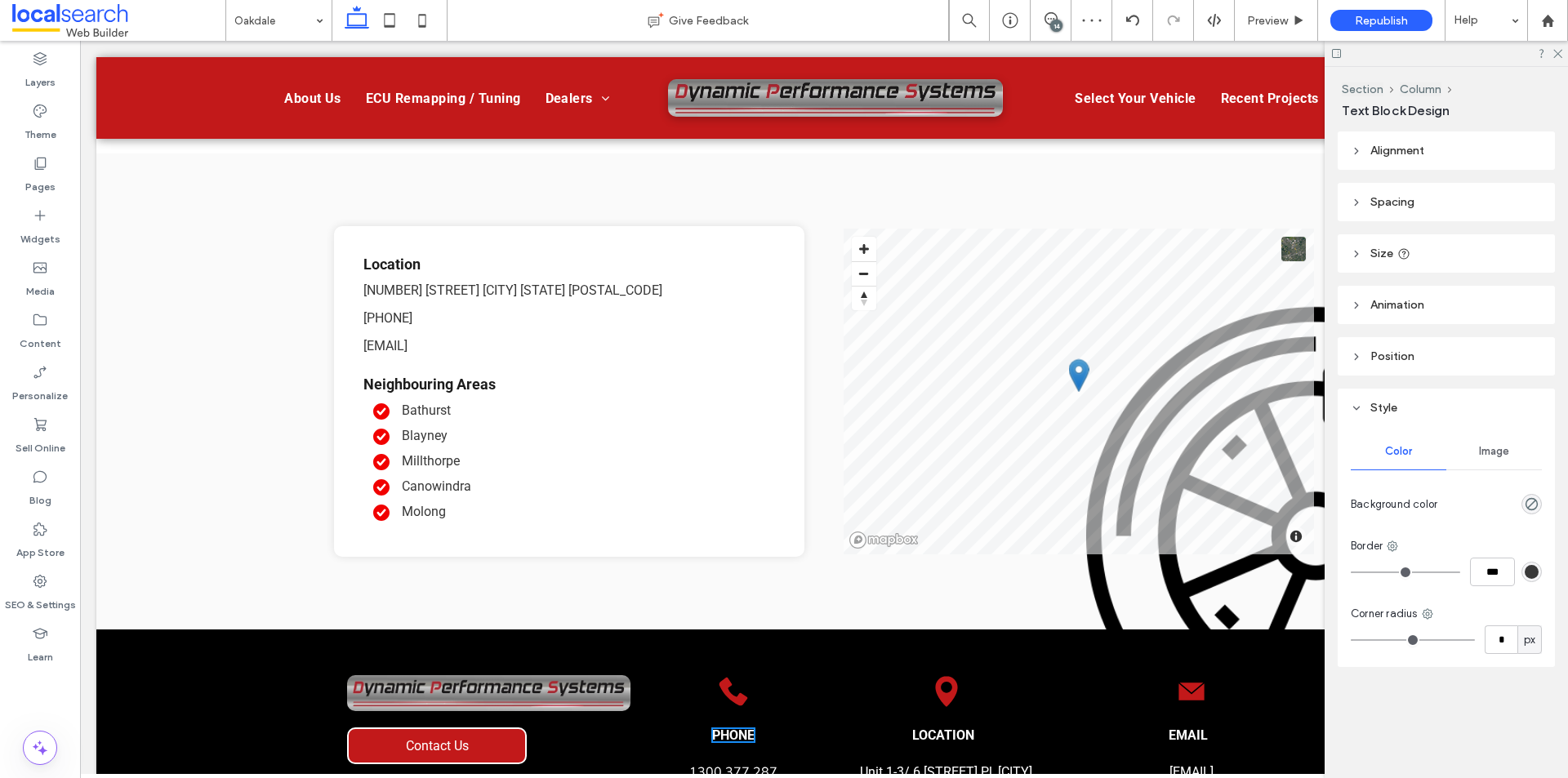 type on "**" 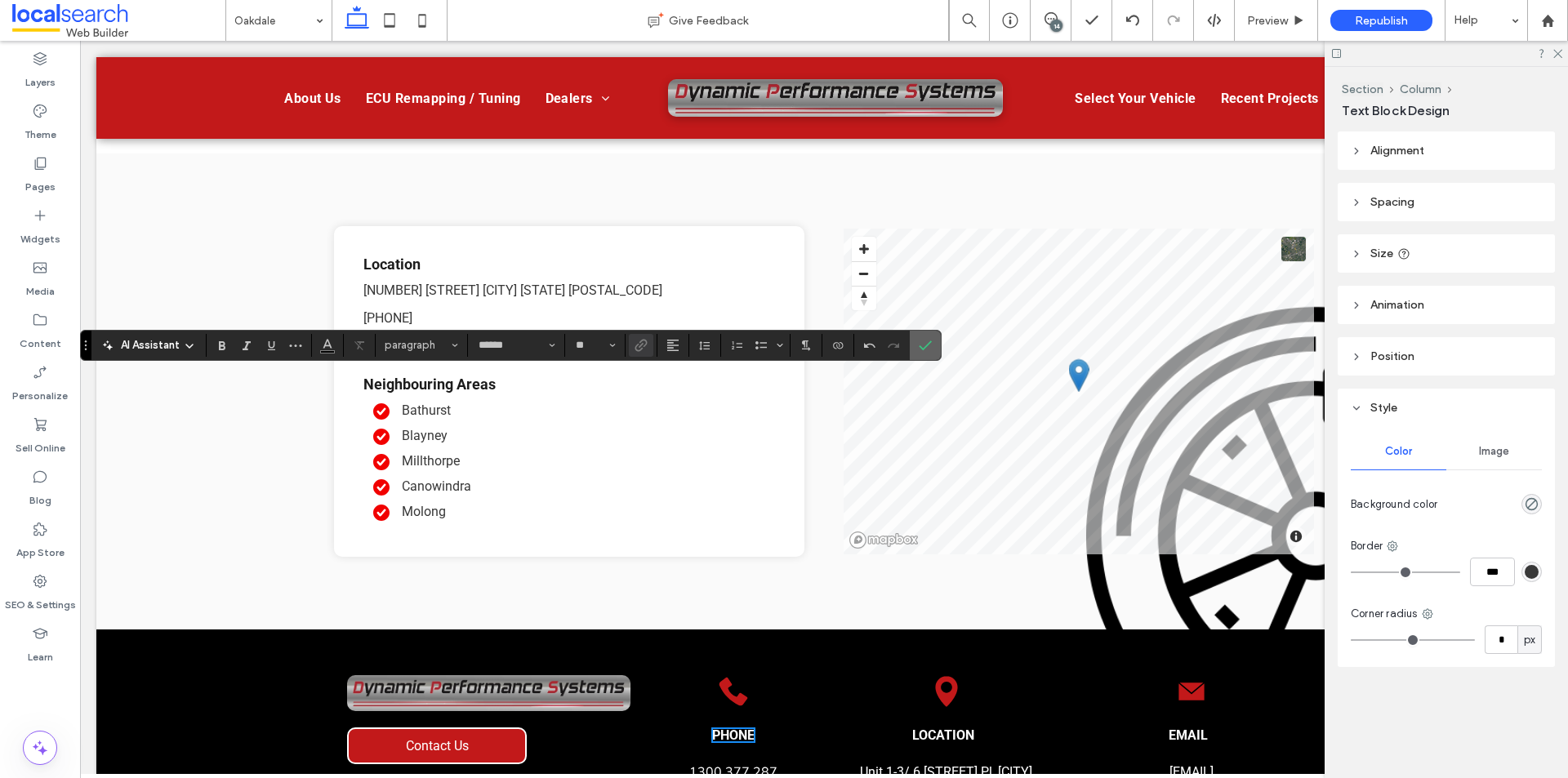 click at bounding box center (925, 345) 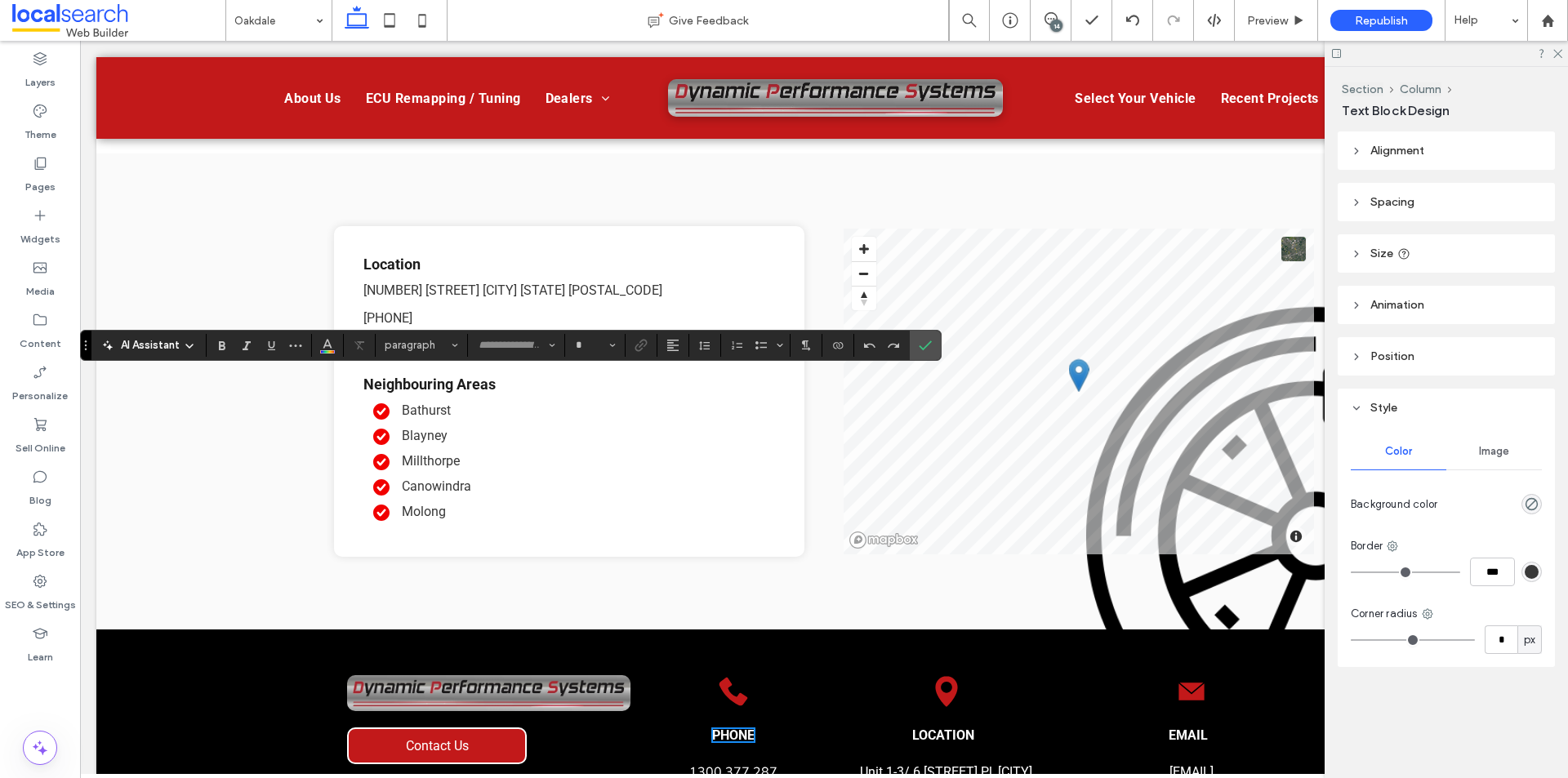 type on "******" 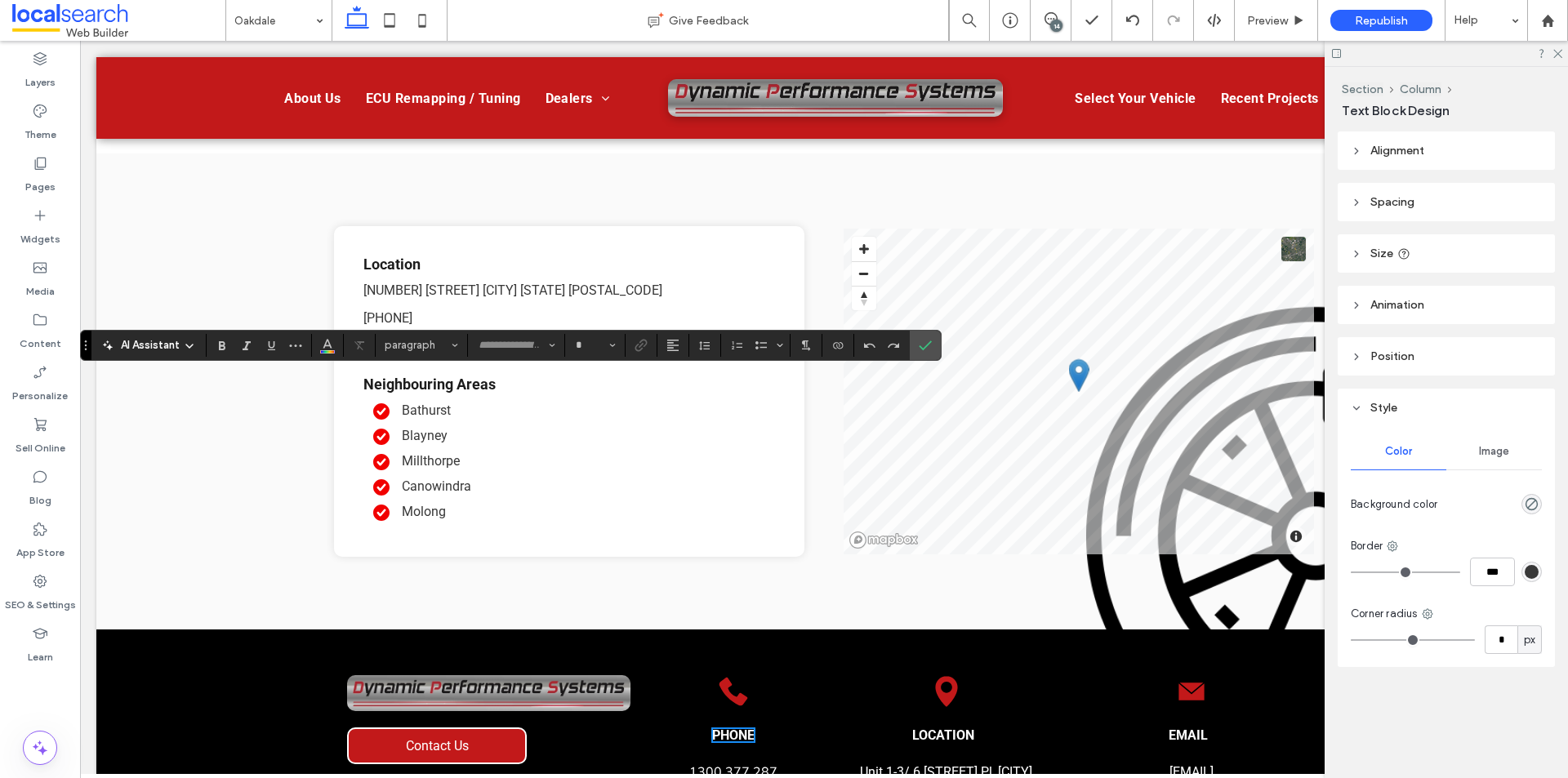 type on "**" 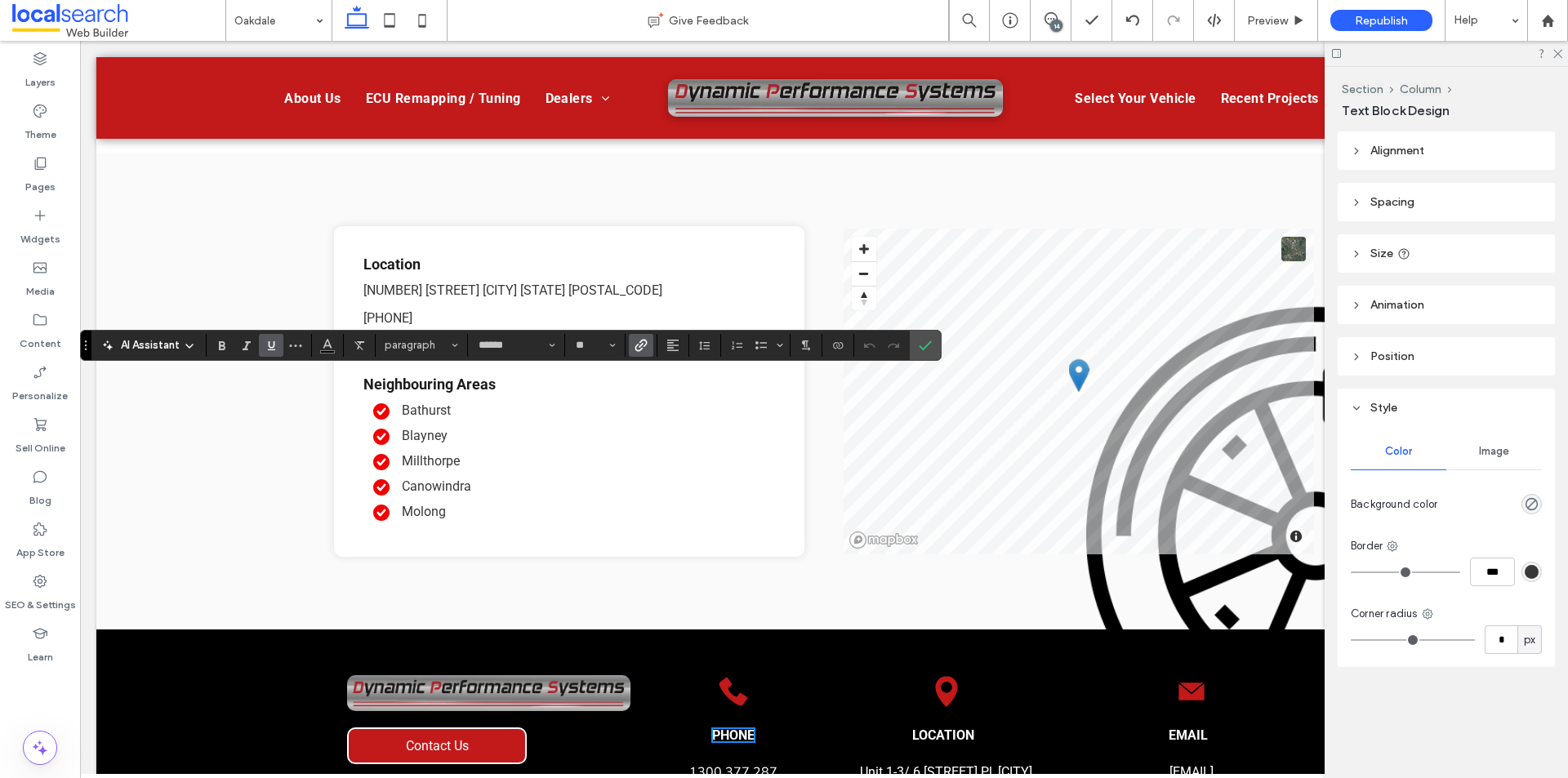 click 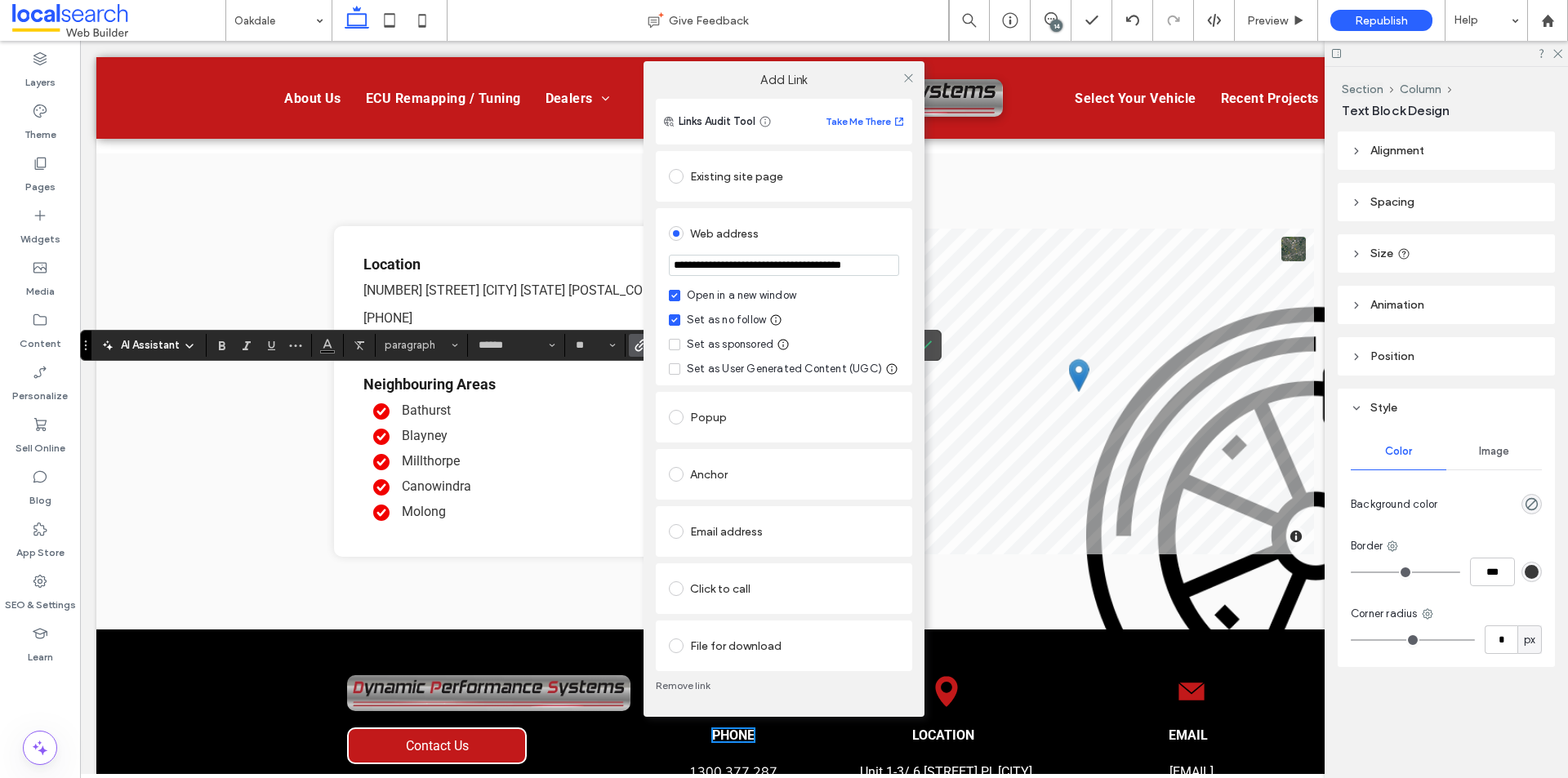 click on "**********" at bounding box center [784, 267] 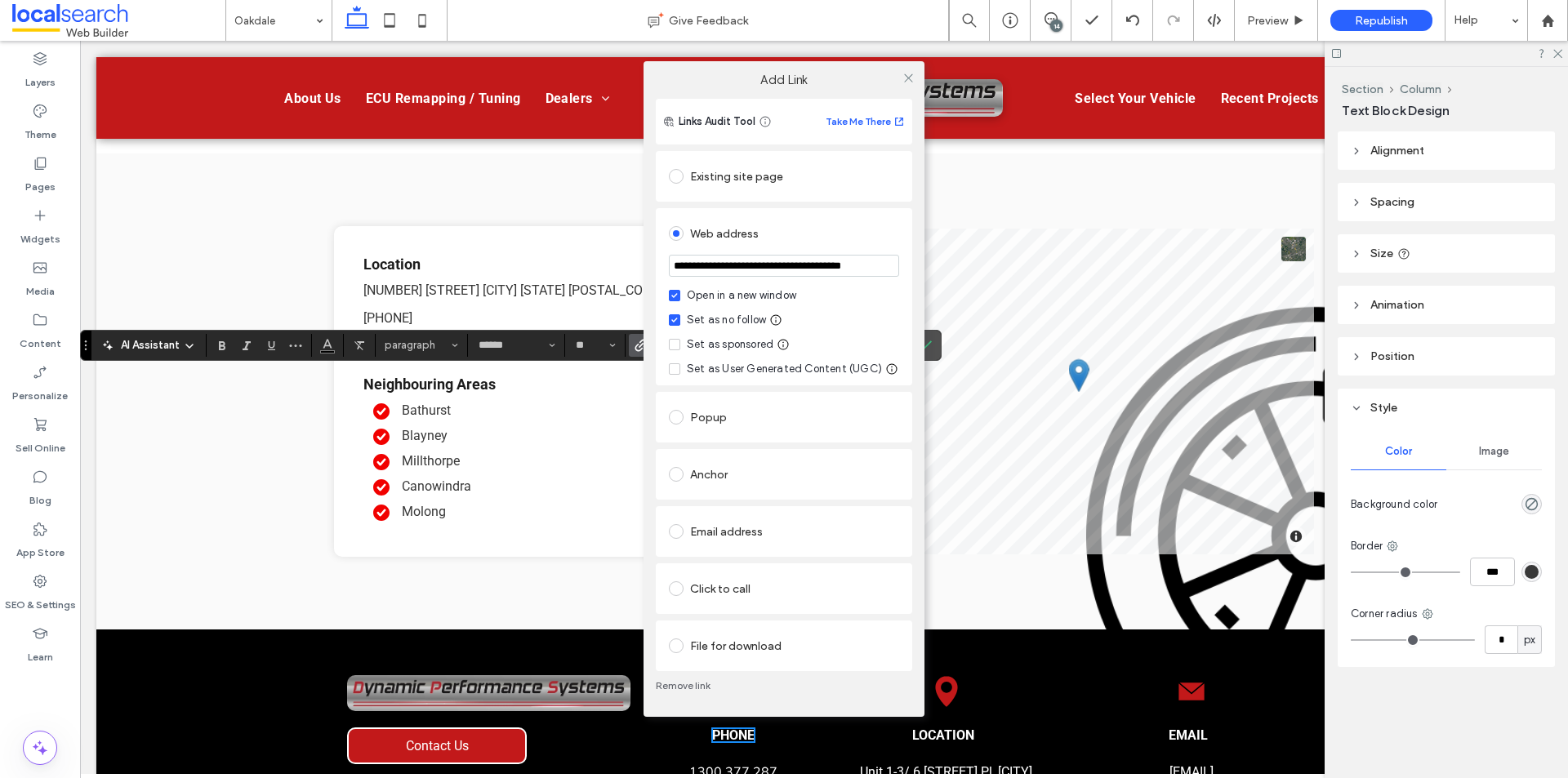 type on "**********" 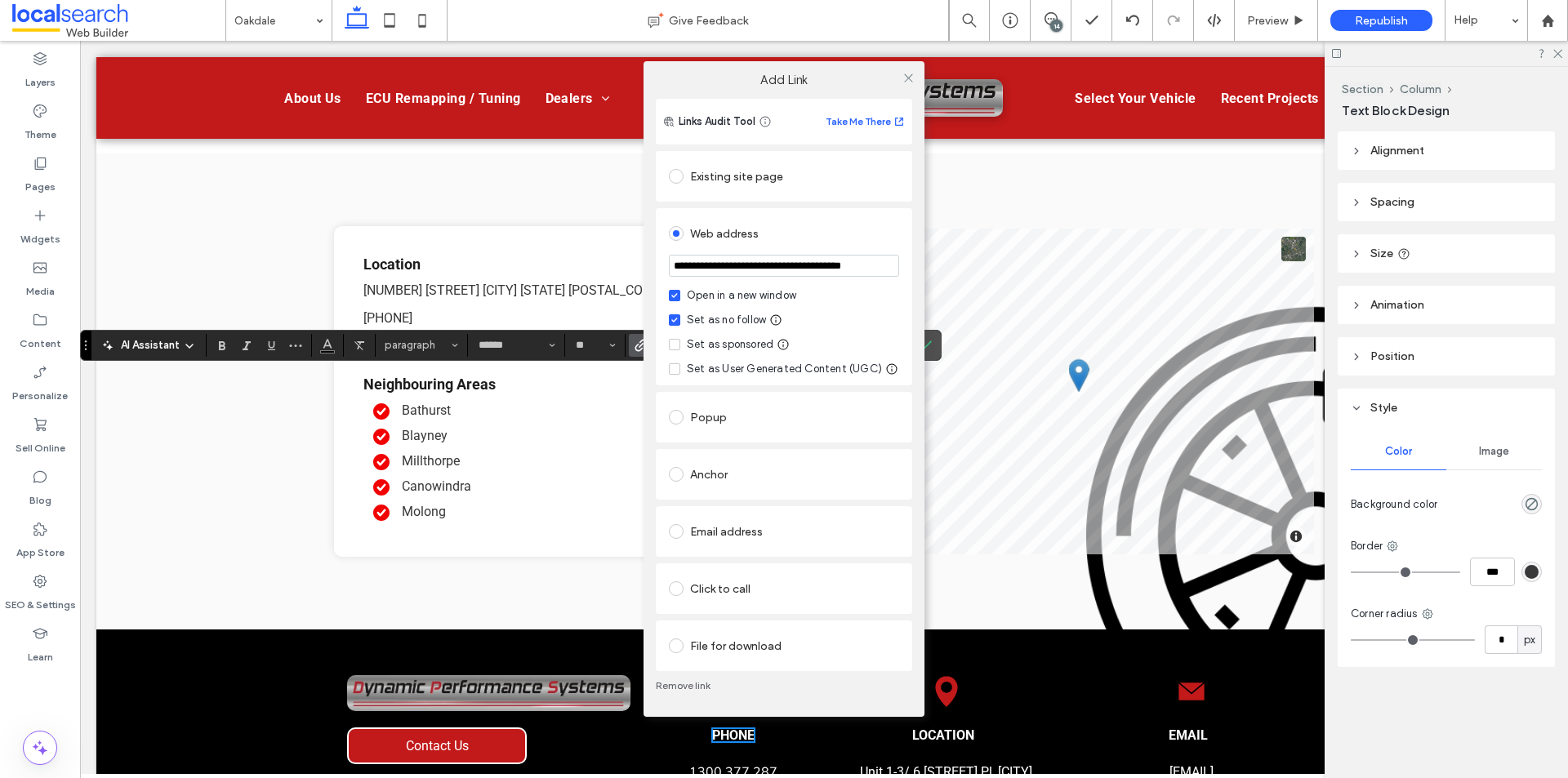 scroll, scrollTop: 0, scrollLeft: 0, axis: both 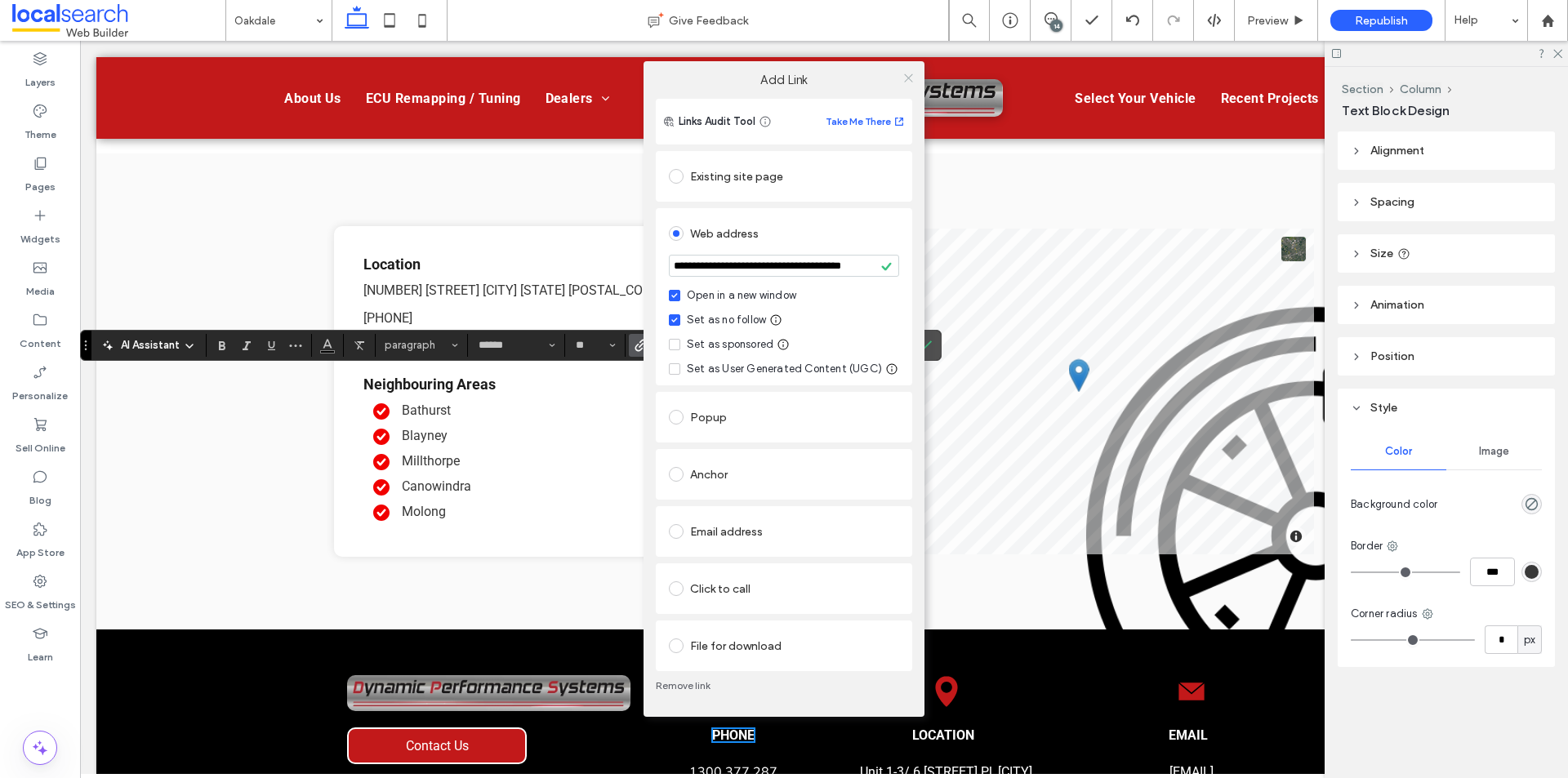 click 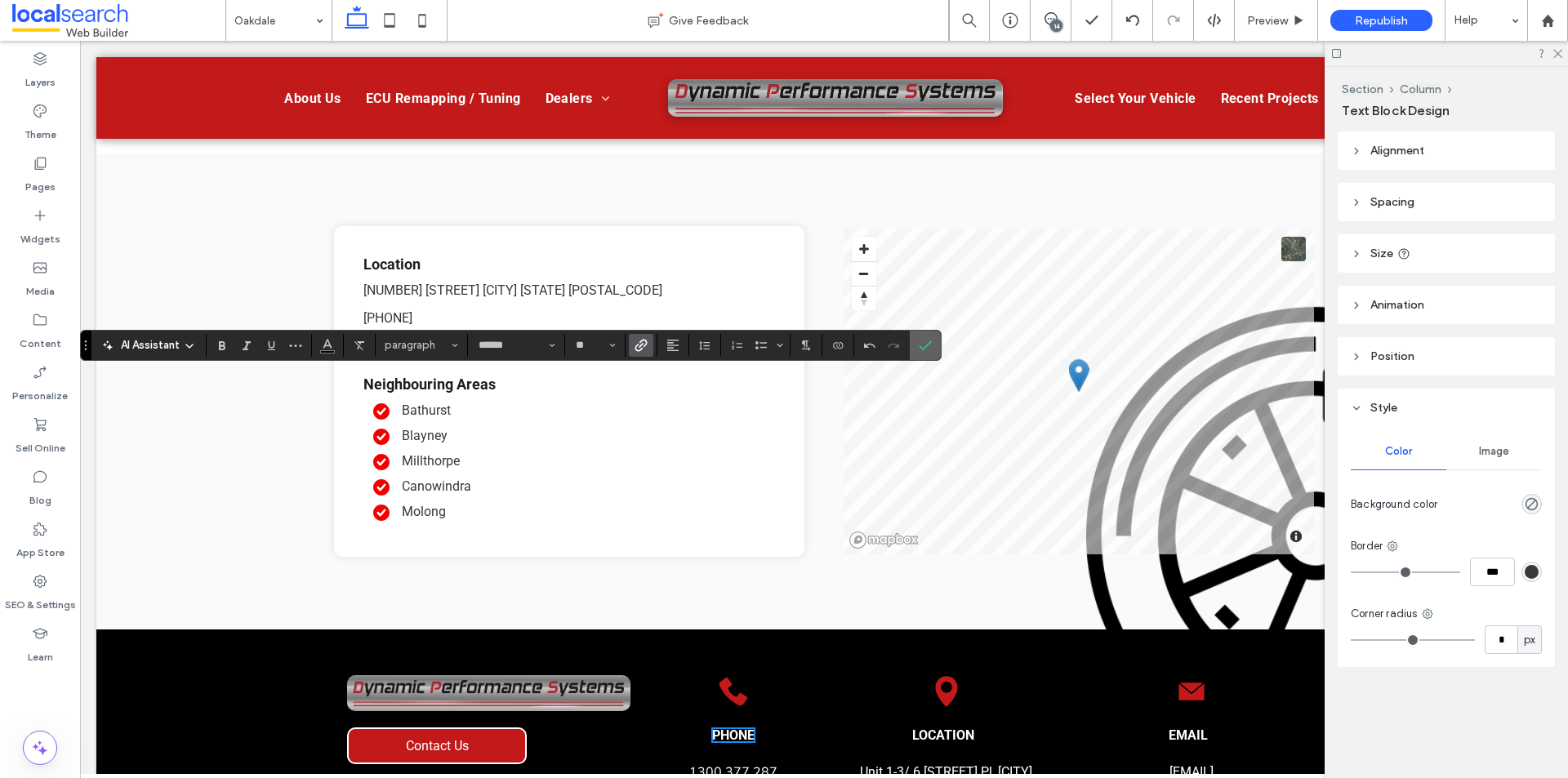 click at bounding box center [925, 345] 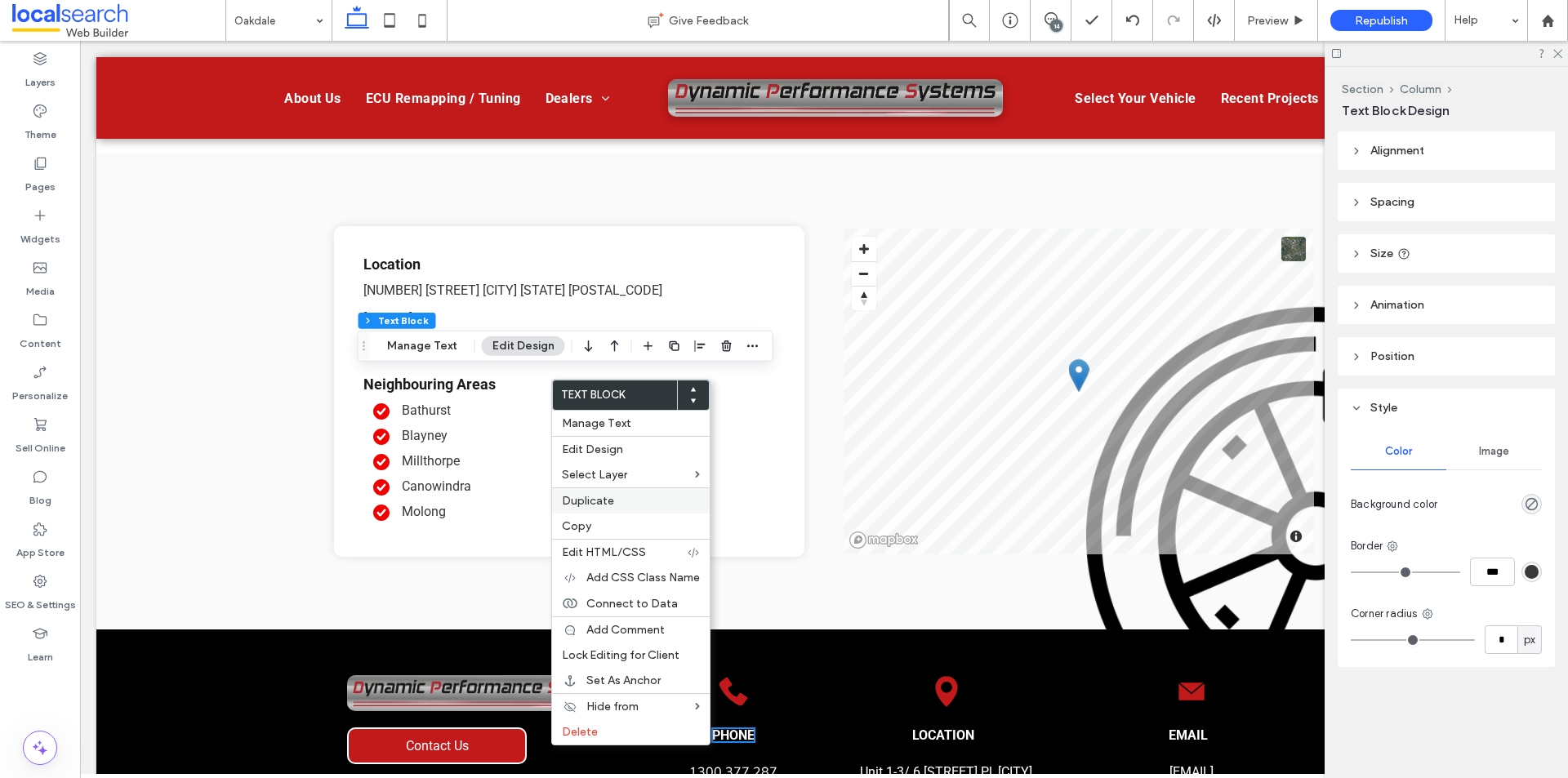 click on "Duplicate" at bounding box center (630, 500) 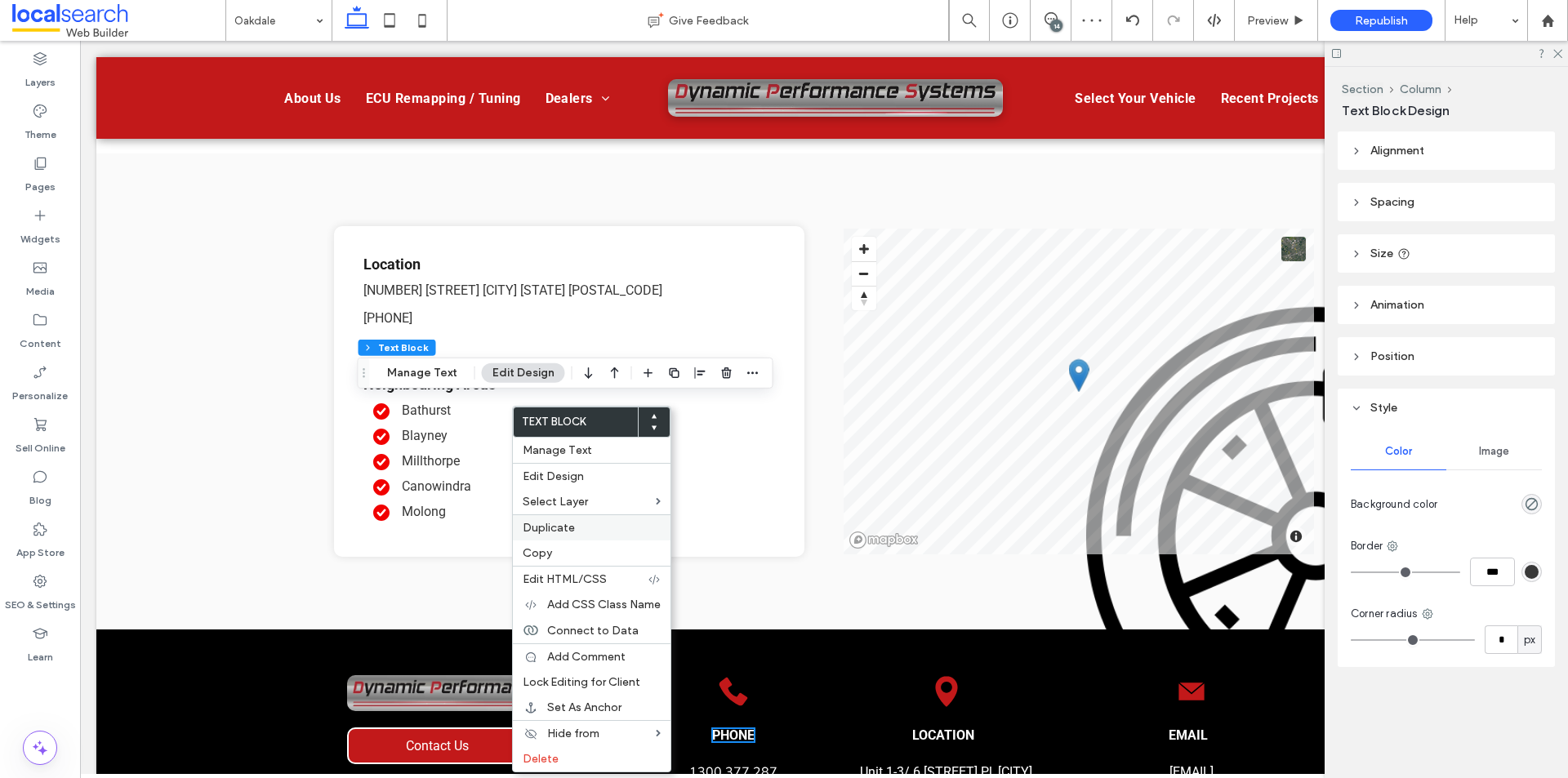 click on "Duplicate" at bounding box center [591, 527] 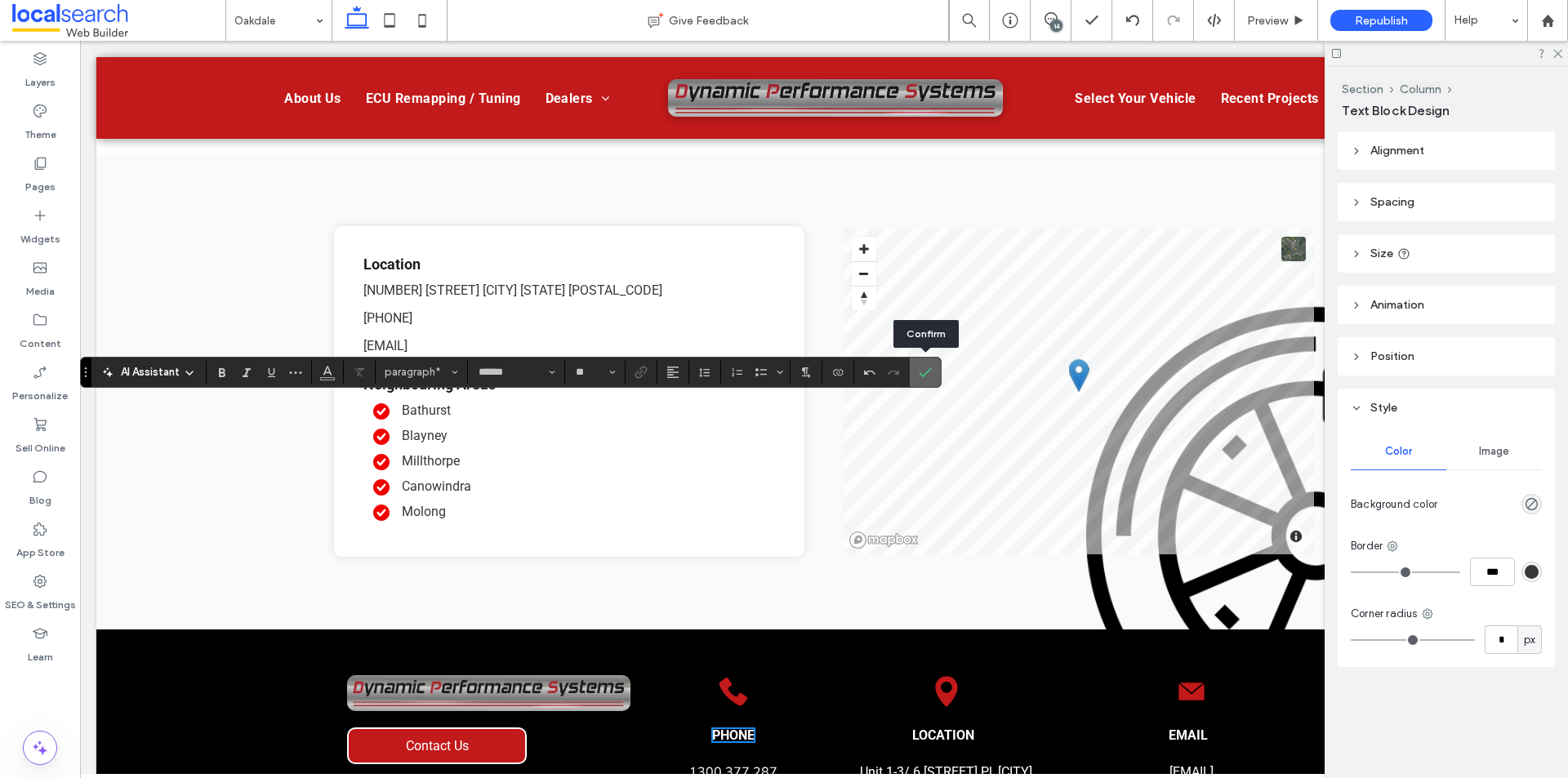 click 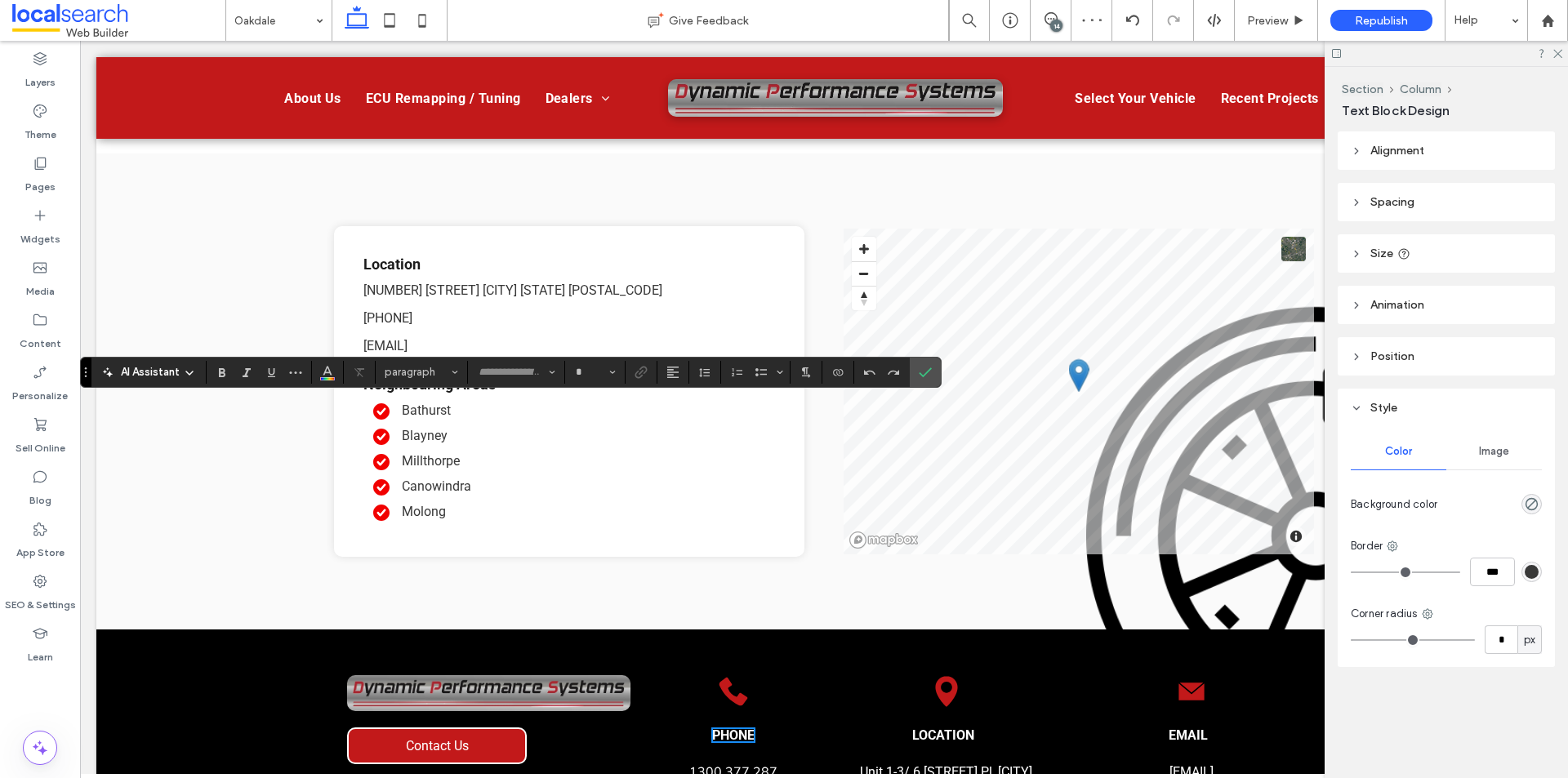 type on "******" 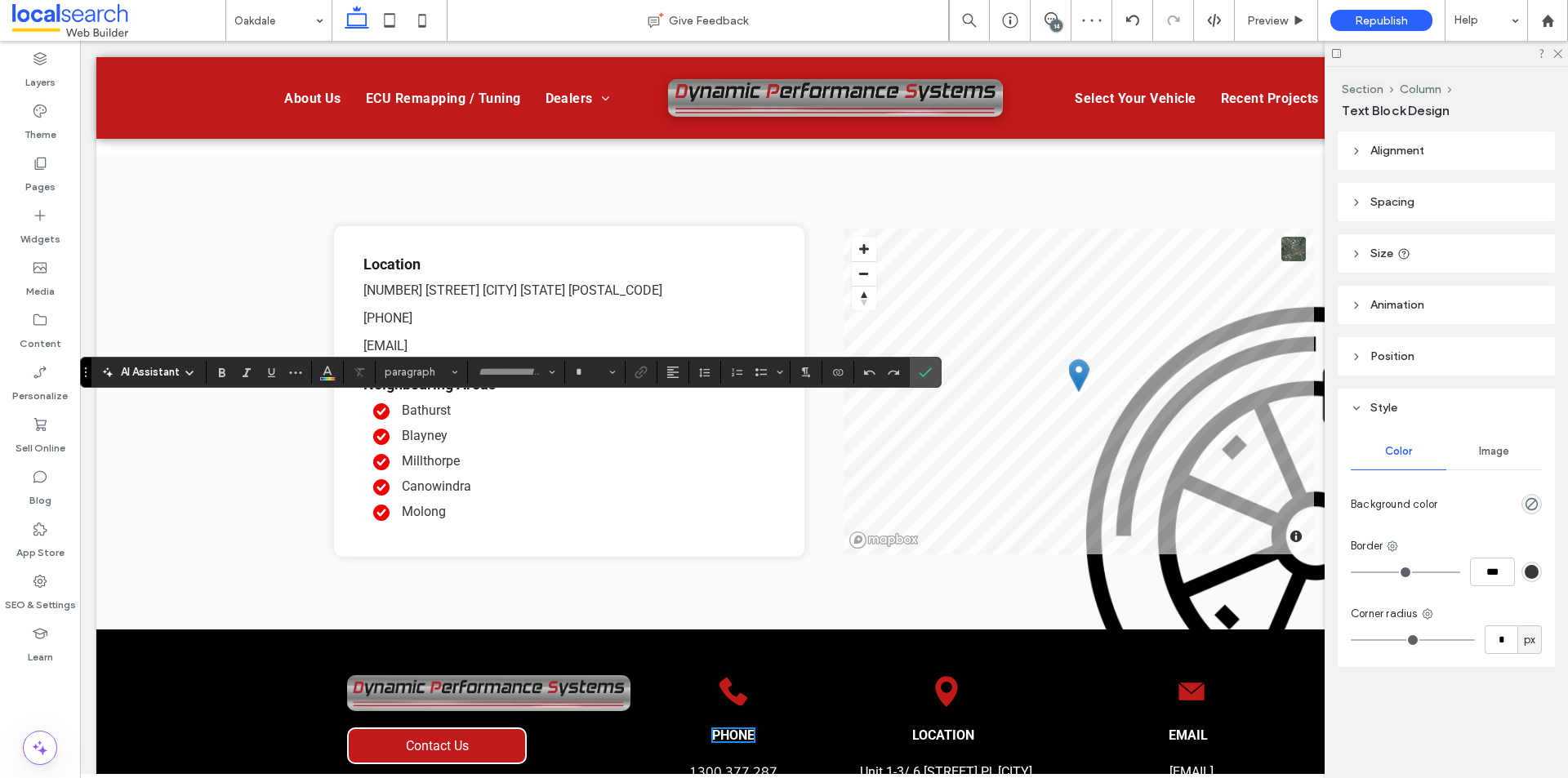 type on "**" 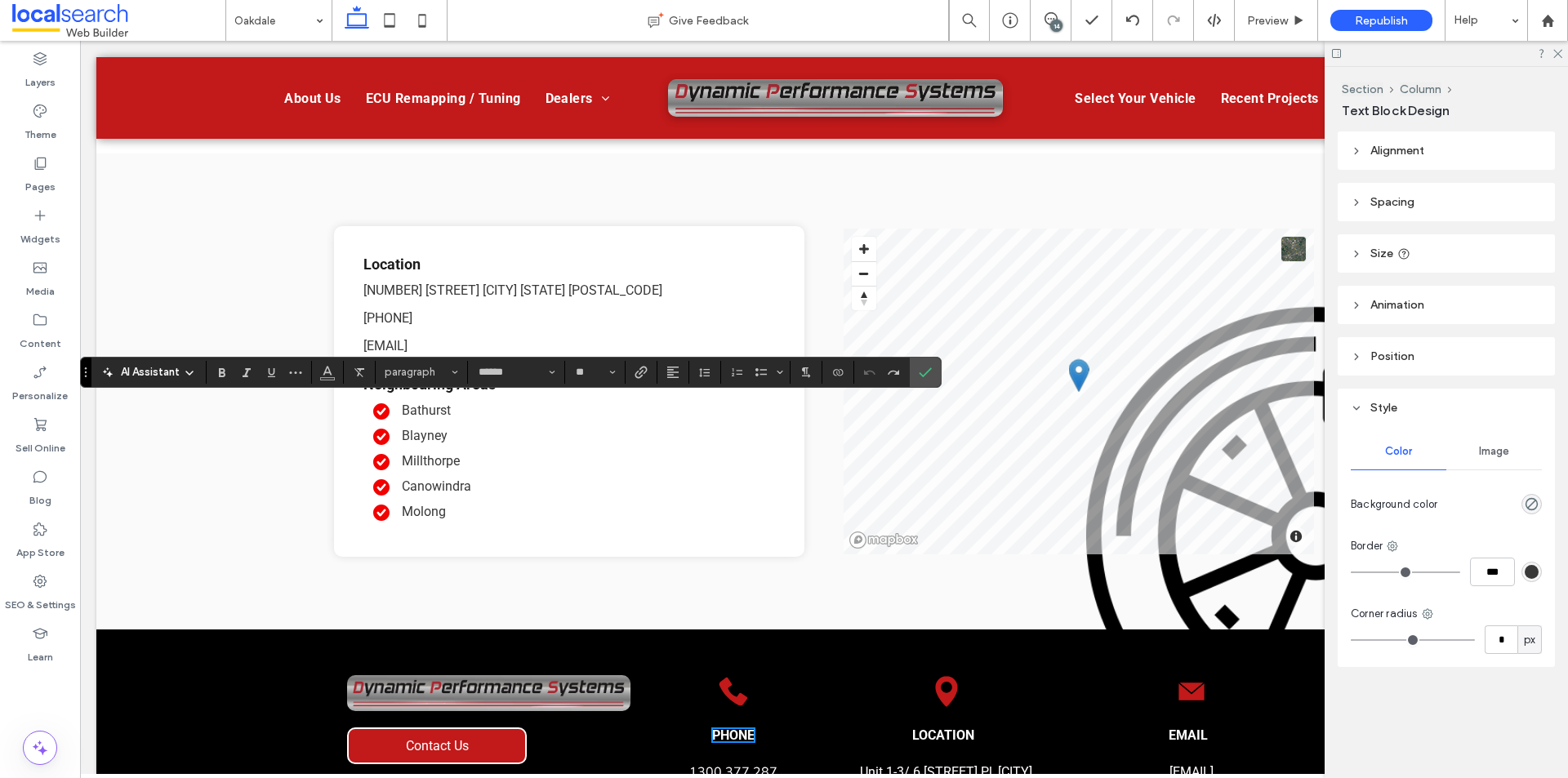 click on "**" at bounding box center [595, 372] 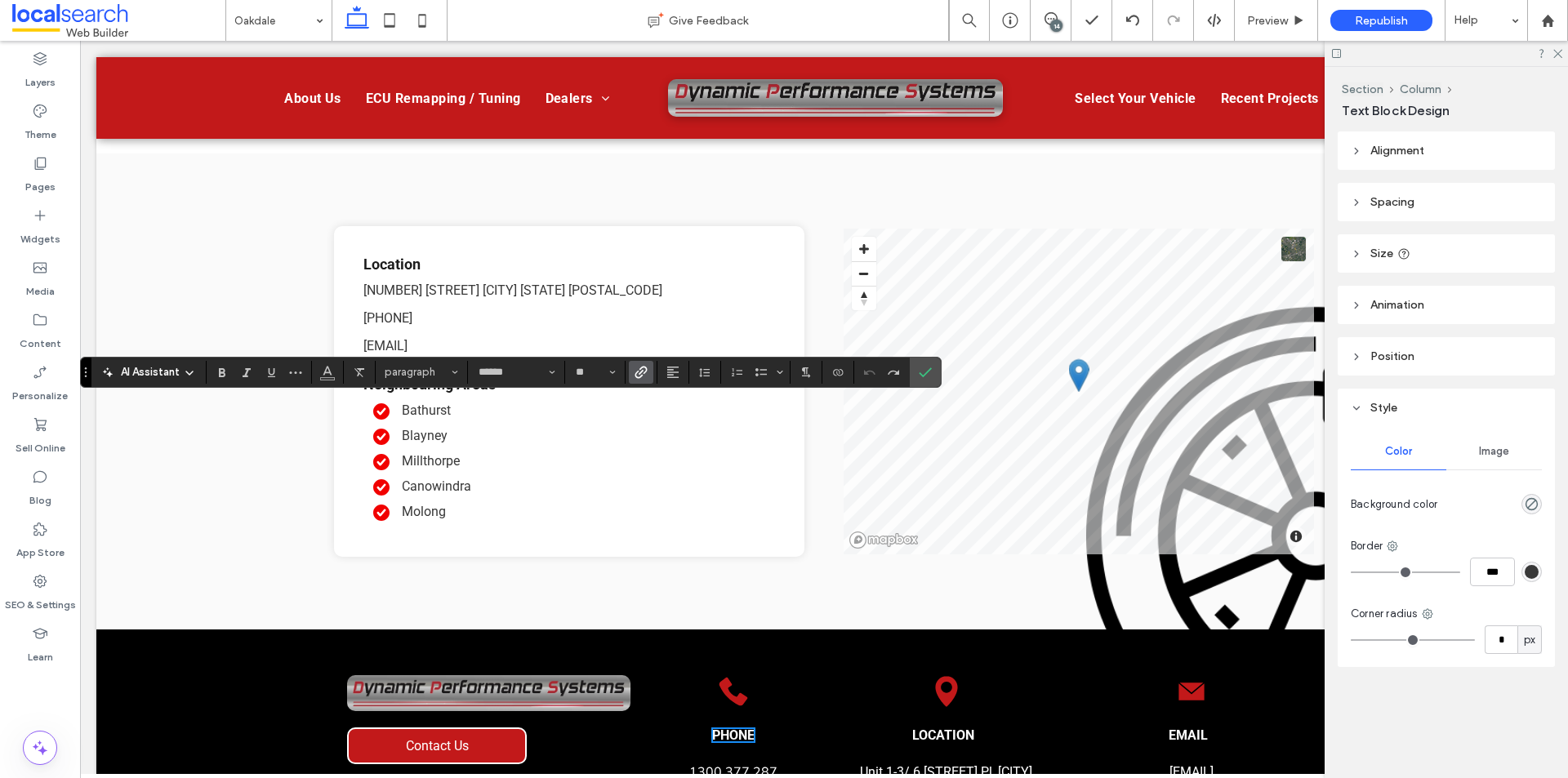 click 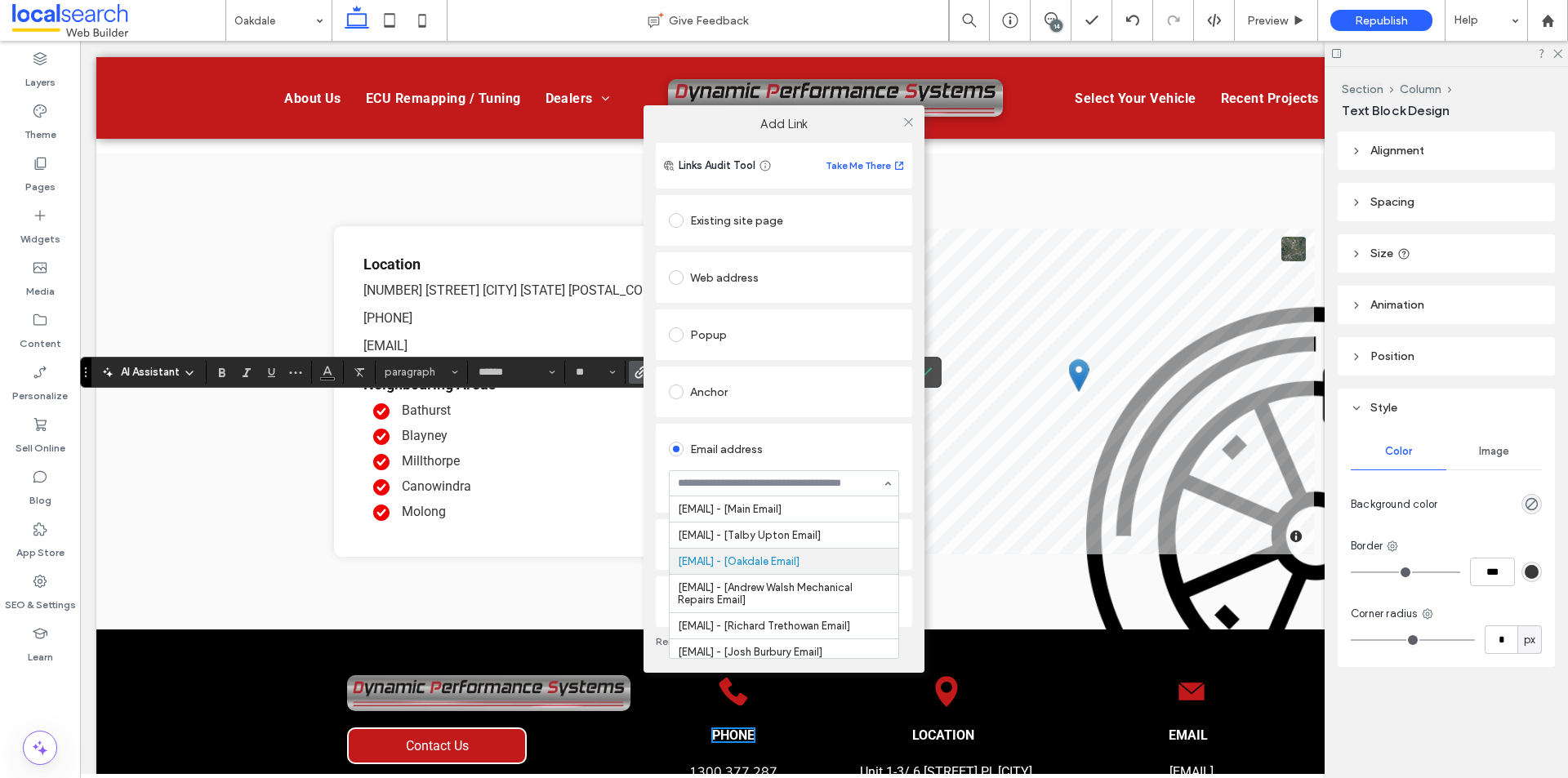scroll, scrollTop: 77, scrollLeft: 0, axis: vertical 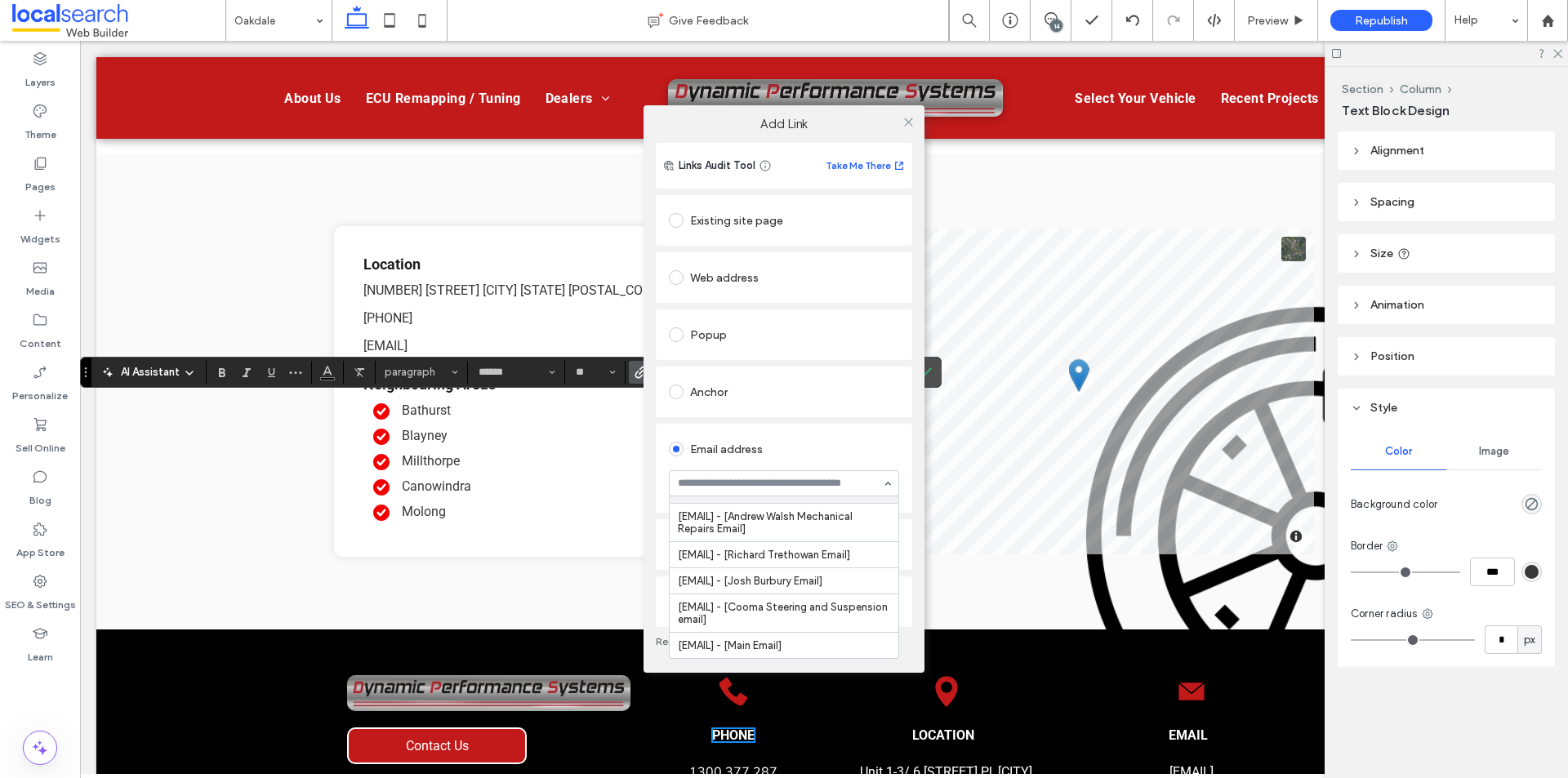 click on "sales@dpsrepowernsw.com.au - [Main Email] orangeautorepairs@gmail.com - [Talby Upton Email] wardenmobile@gmail.com - [Oakdale Email] andrew@awmr.net.au - [Andrew Walsh Mechanical Repairs Email] admin@trethowanmechanical.com.au - [Richard Trethowan Email] Burburymrc@hotmail.com - [Josh Burbury Email] coomasteering1@bigpond.com - [Cooma Steering and Suspension email] support@localsearch.com.au - [Main Email]" at bounding box center (784, 483) 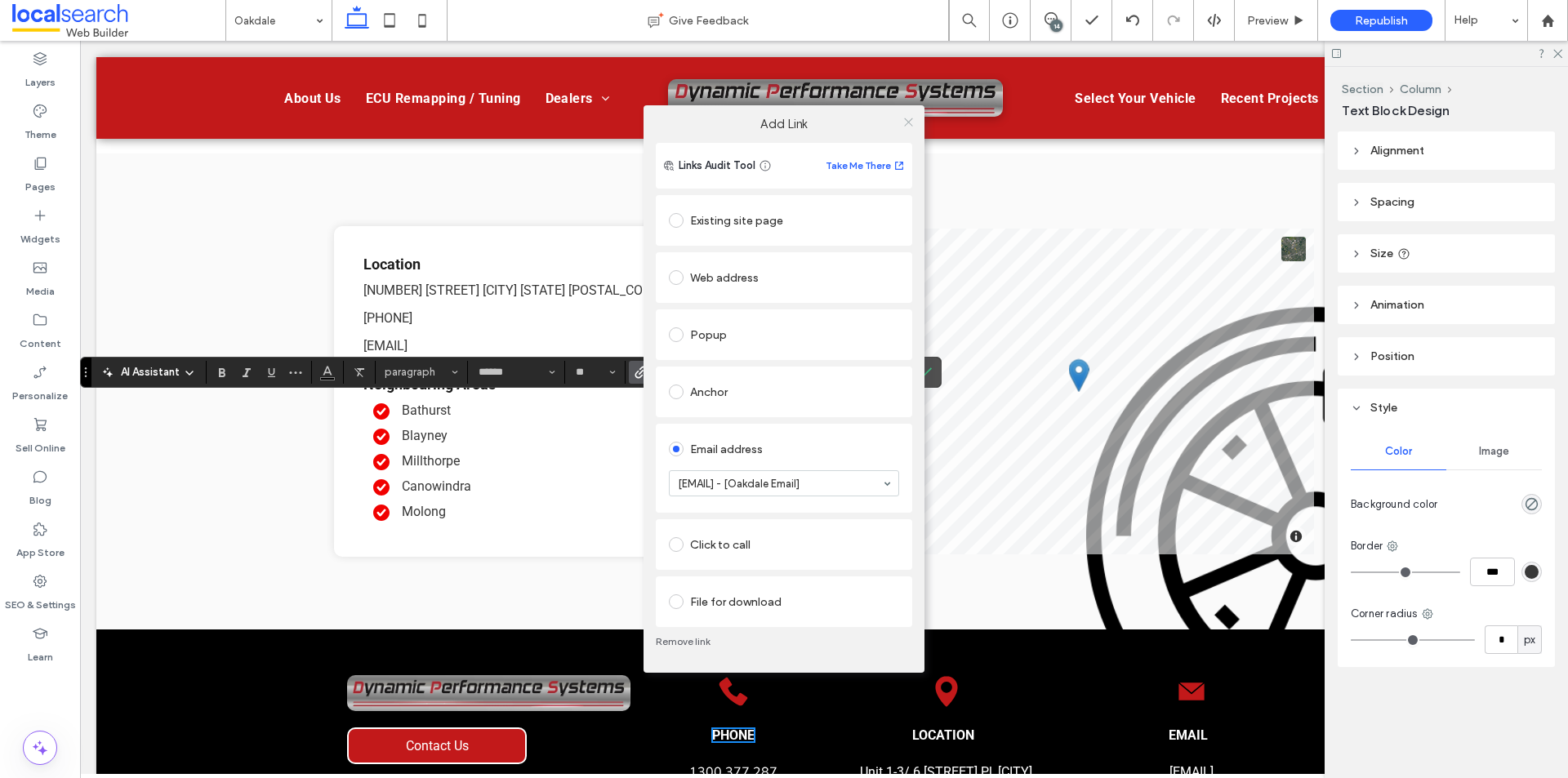 click 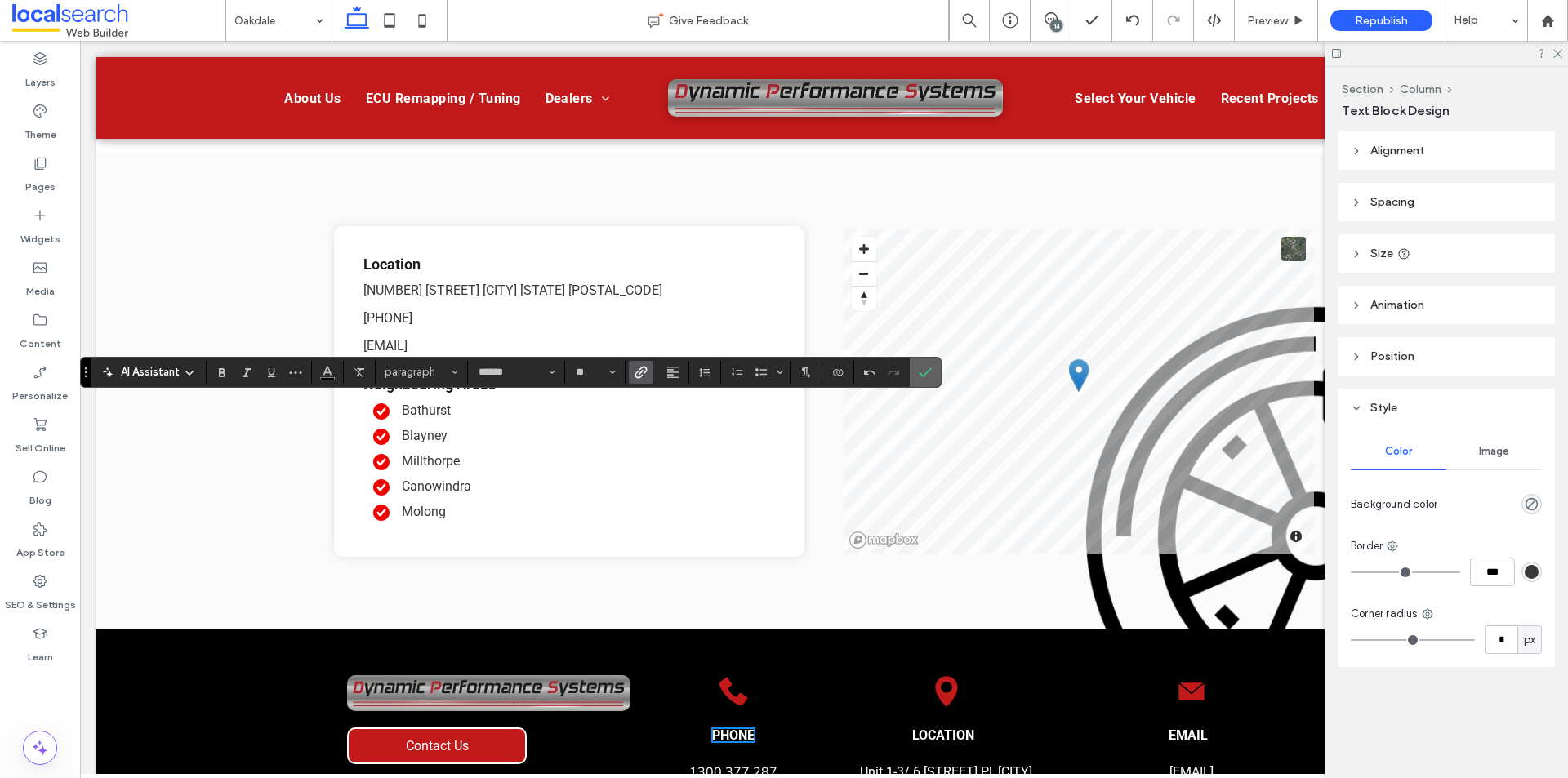 click at bounding box center (925, 372) 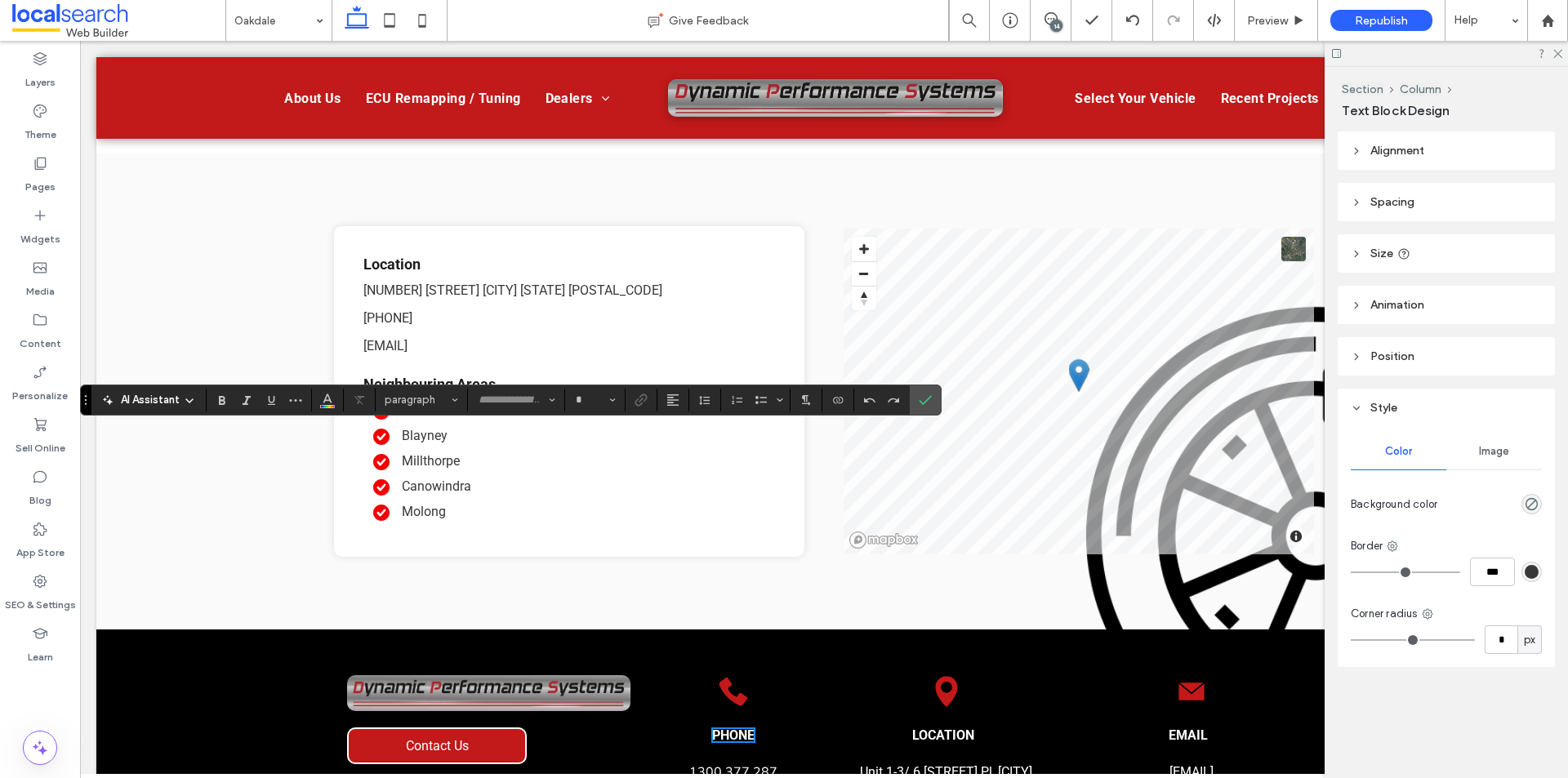 type on "******" 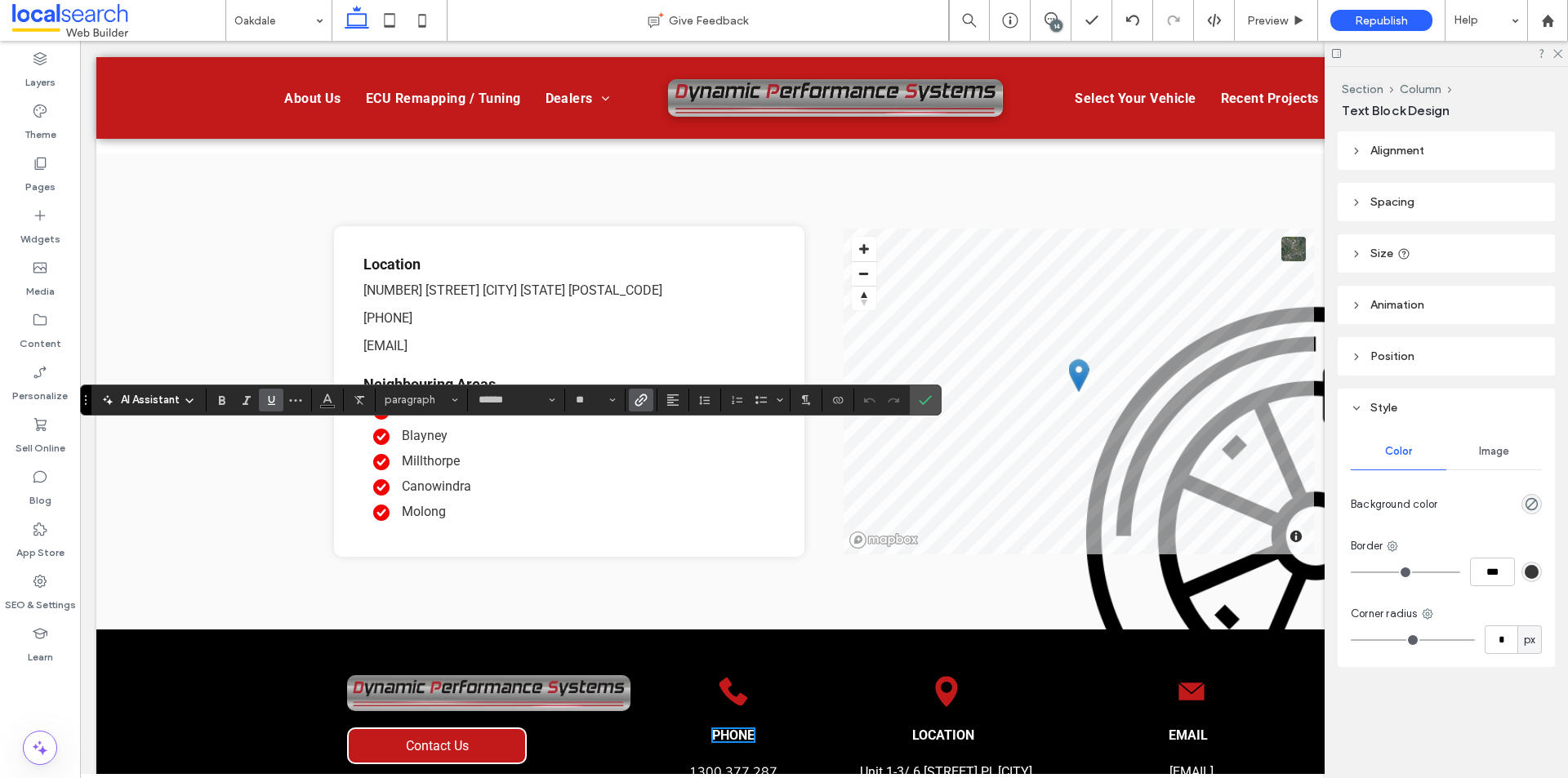 click 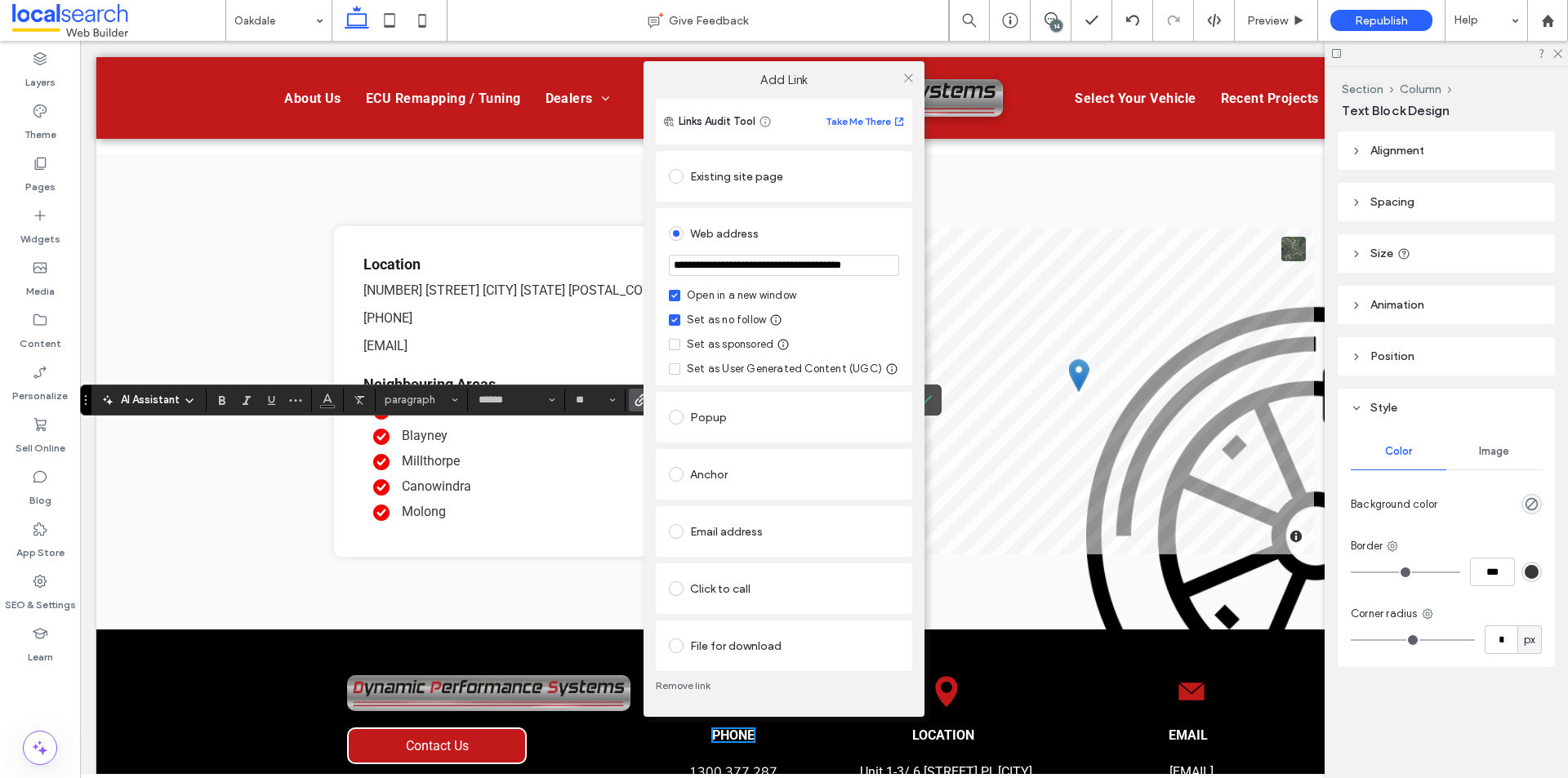 click on "Click to call" at bounding box center [784, 589] 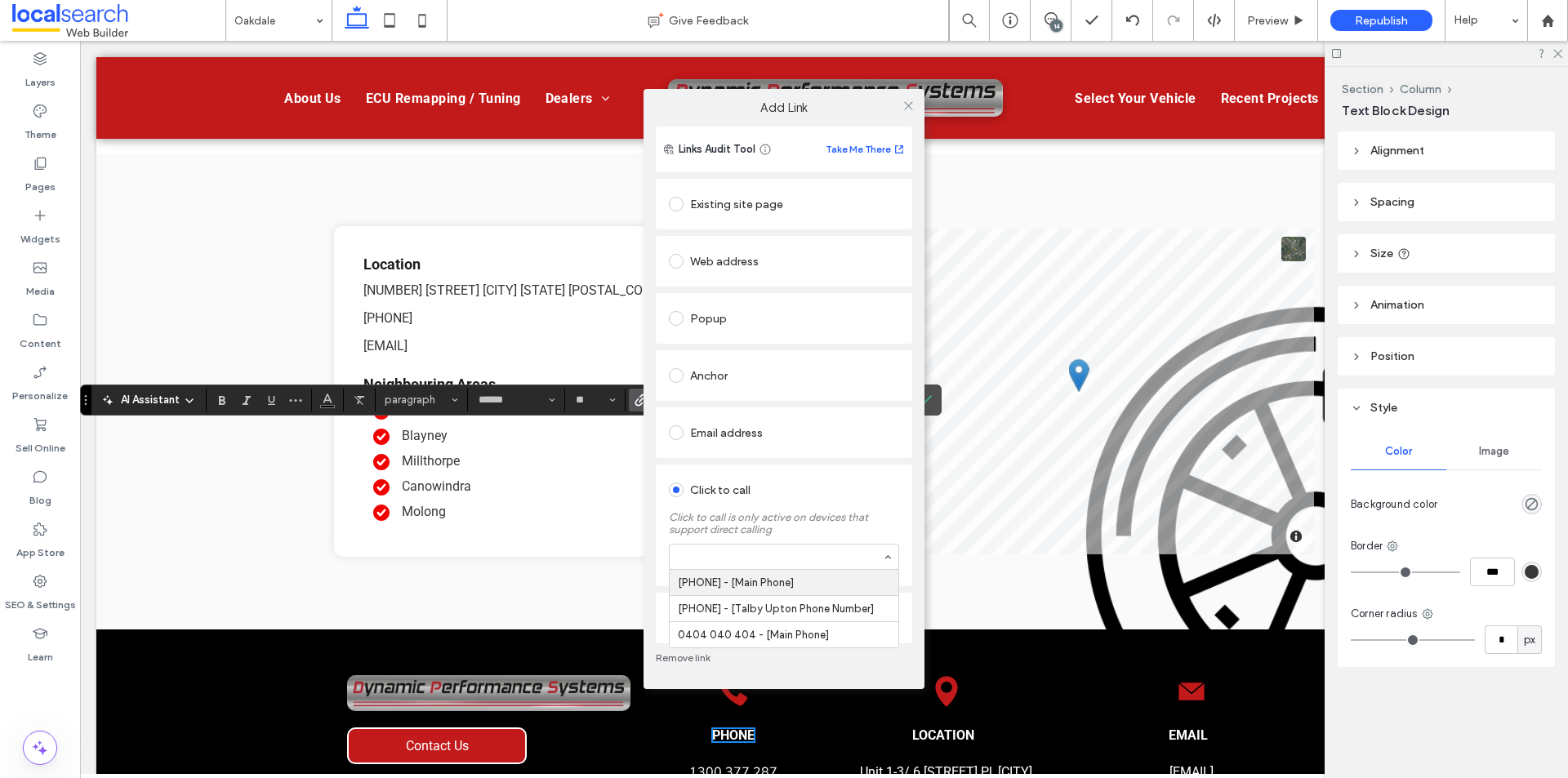 click at bounding box center [780, 557] 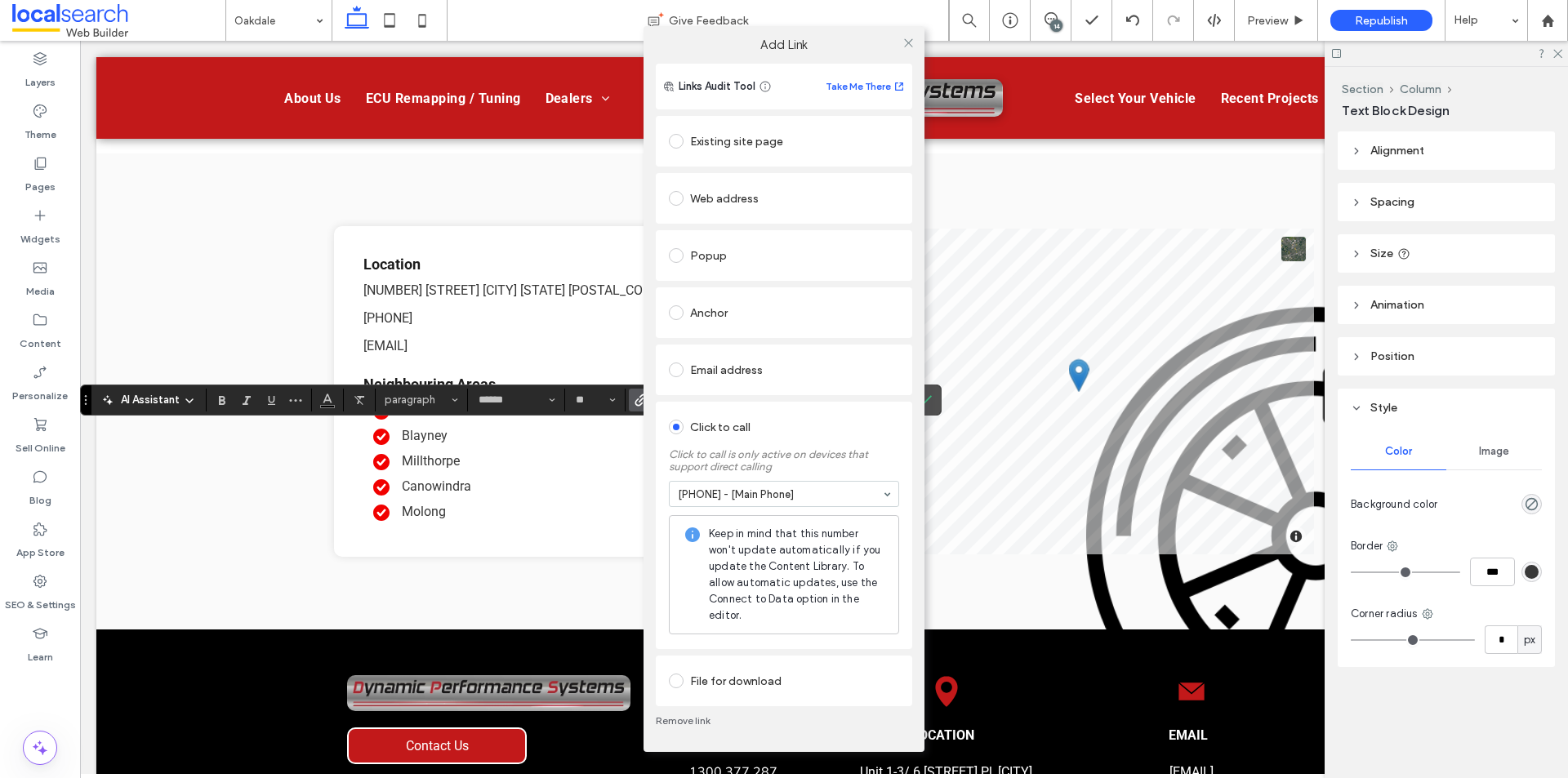 click on "1300 377 287 - [Main Phone] Keep in mind that this number won't update automatically if you update the Content Library. To allow automatic updates, use the Connect to Data option in the editor." at bounding box center [784, 557] 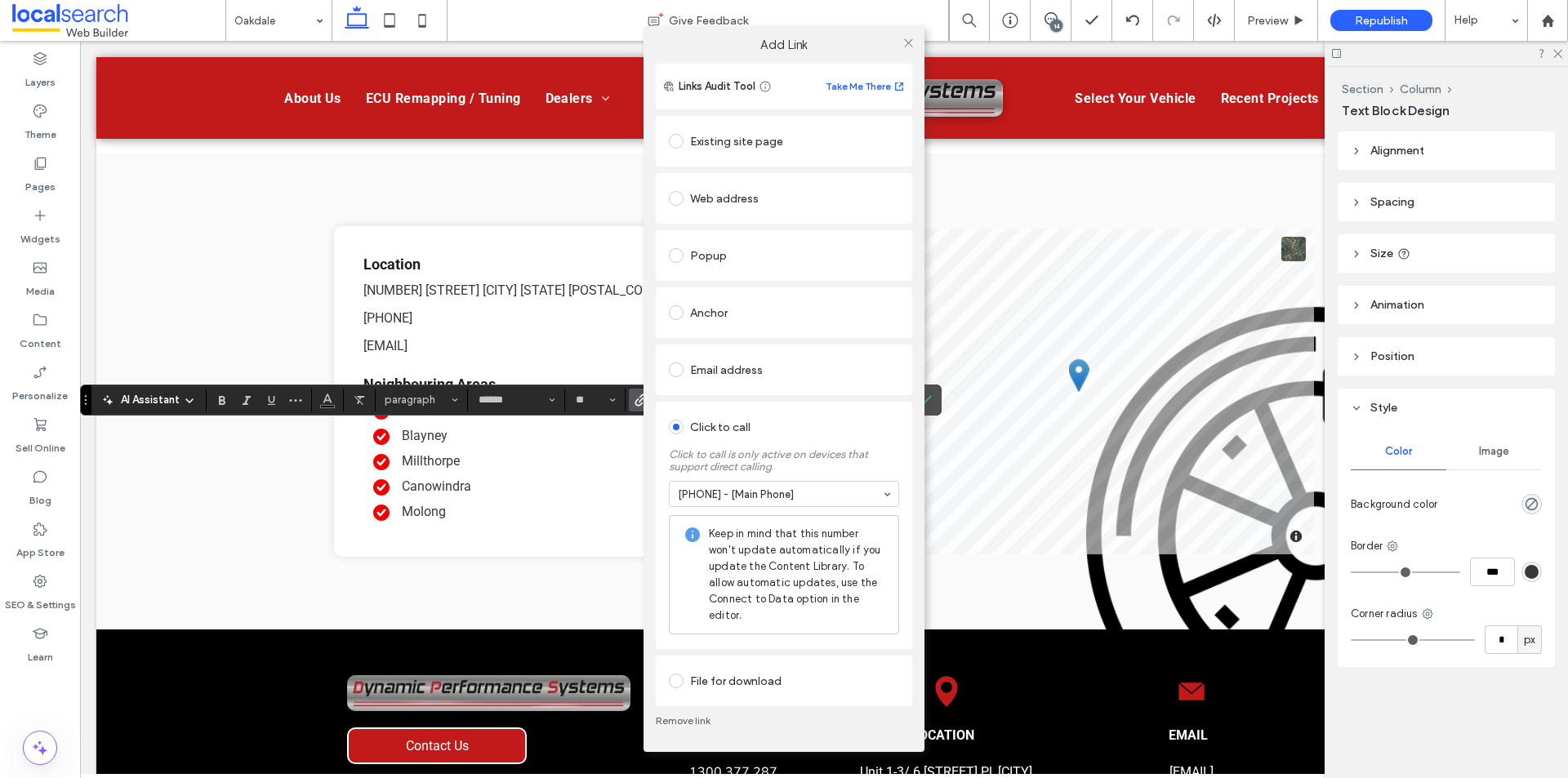 click on "**********" at bounding box center (784, 389) 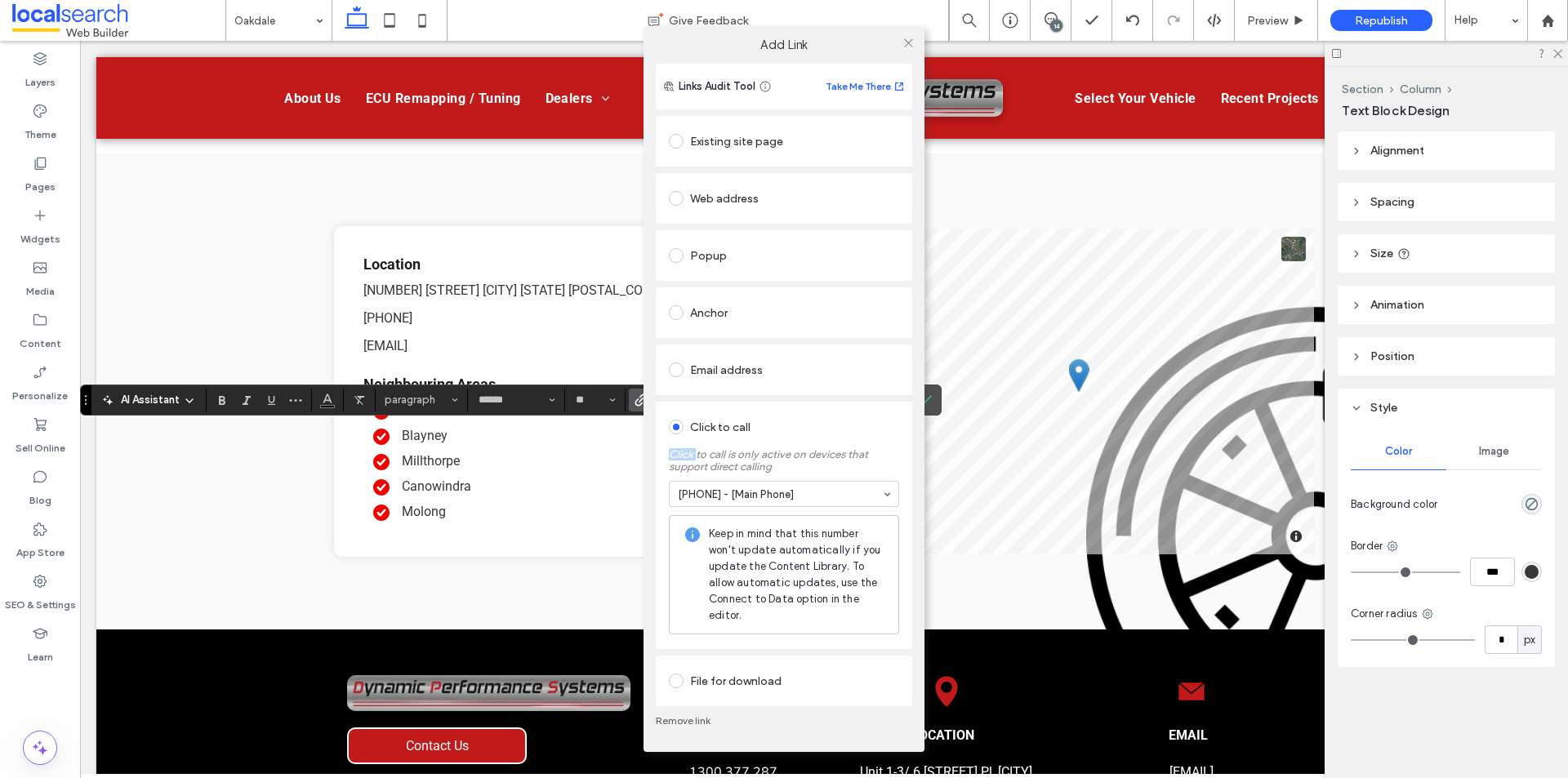 click on "**********" at bounding box center (784, 389) 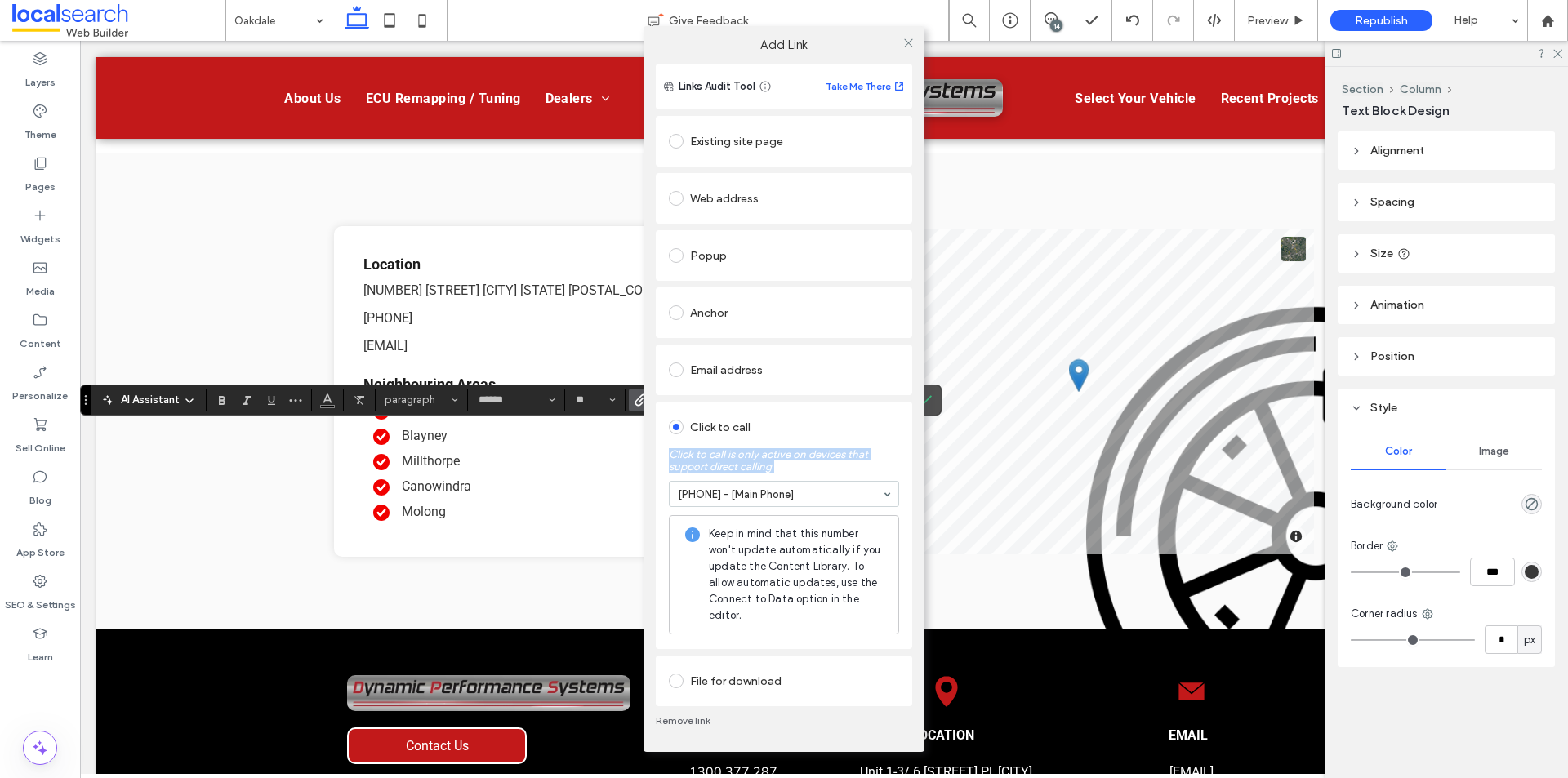 click on "**********" at bounding box center (784, 389) 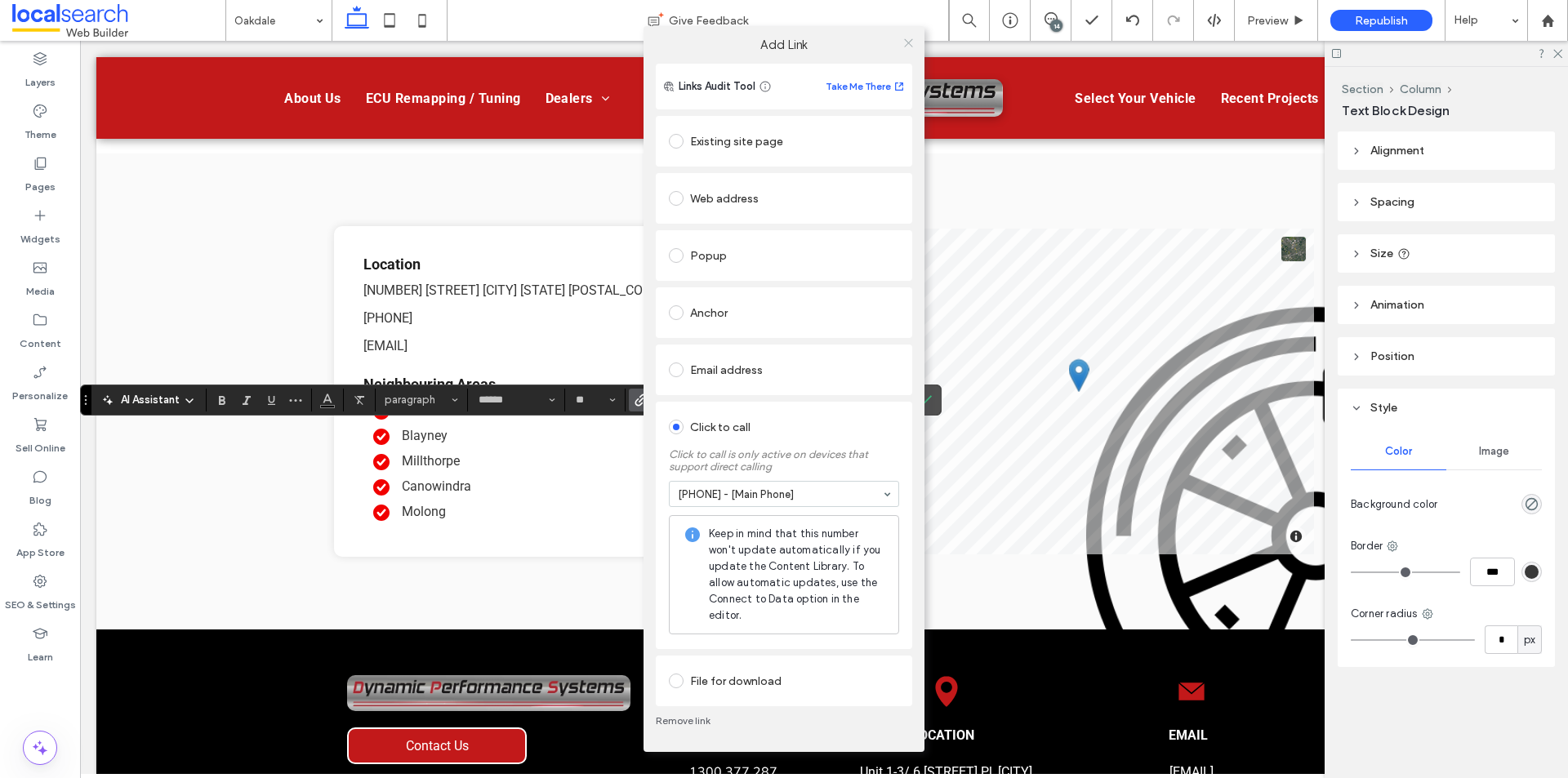 click 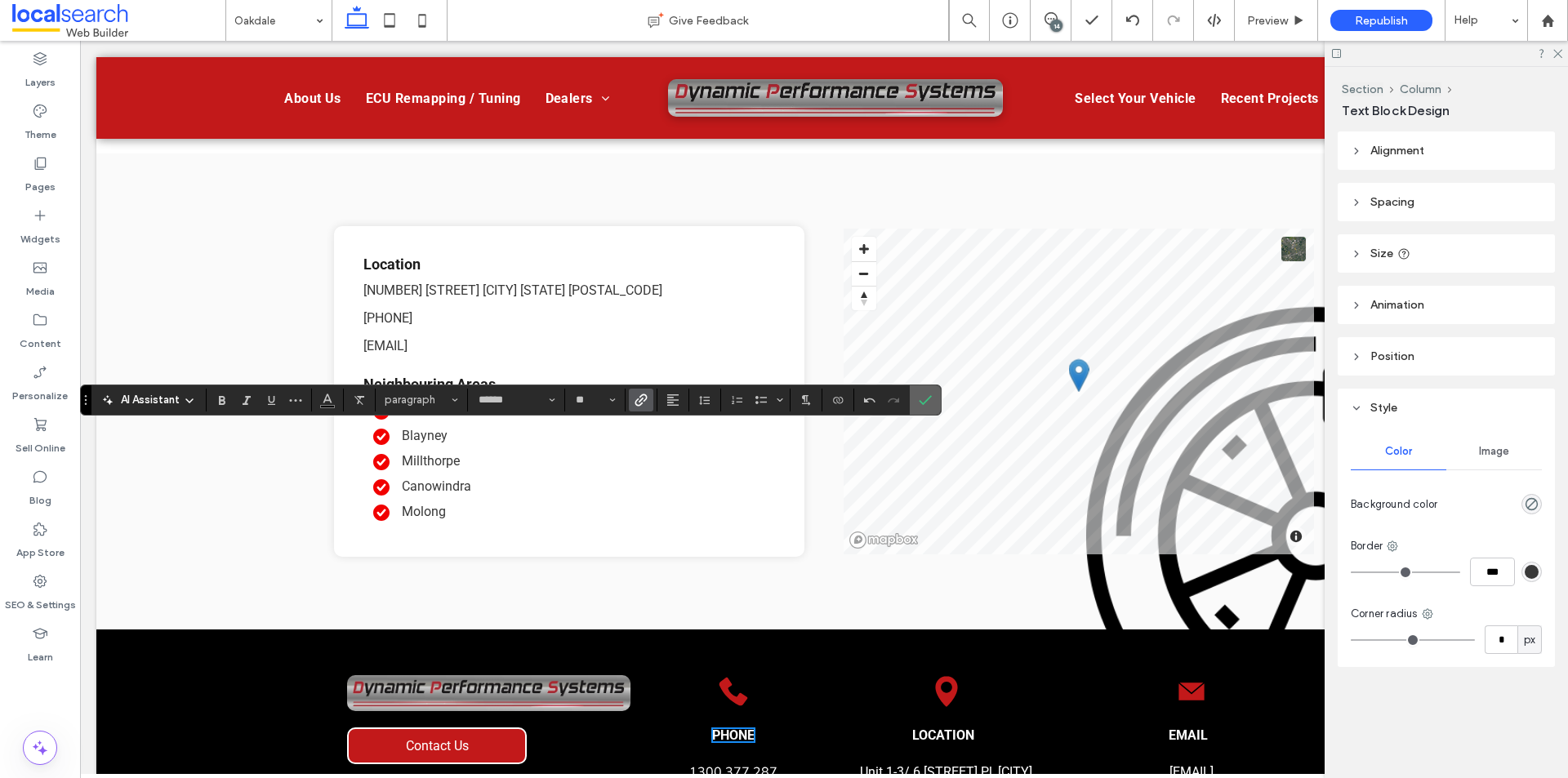 click at bounding box center (925, 400) 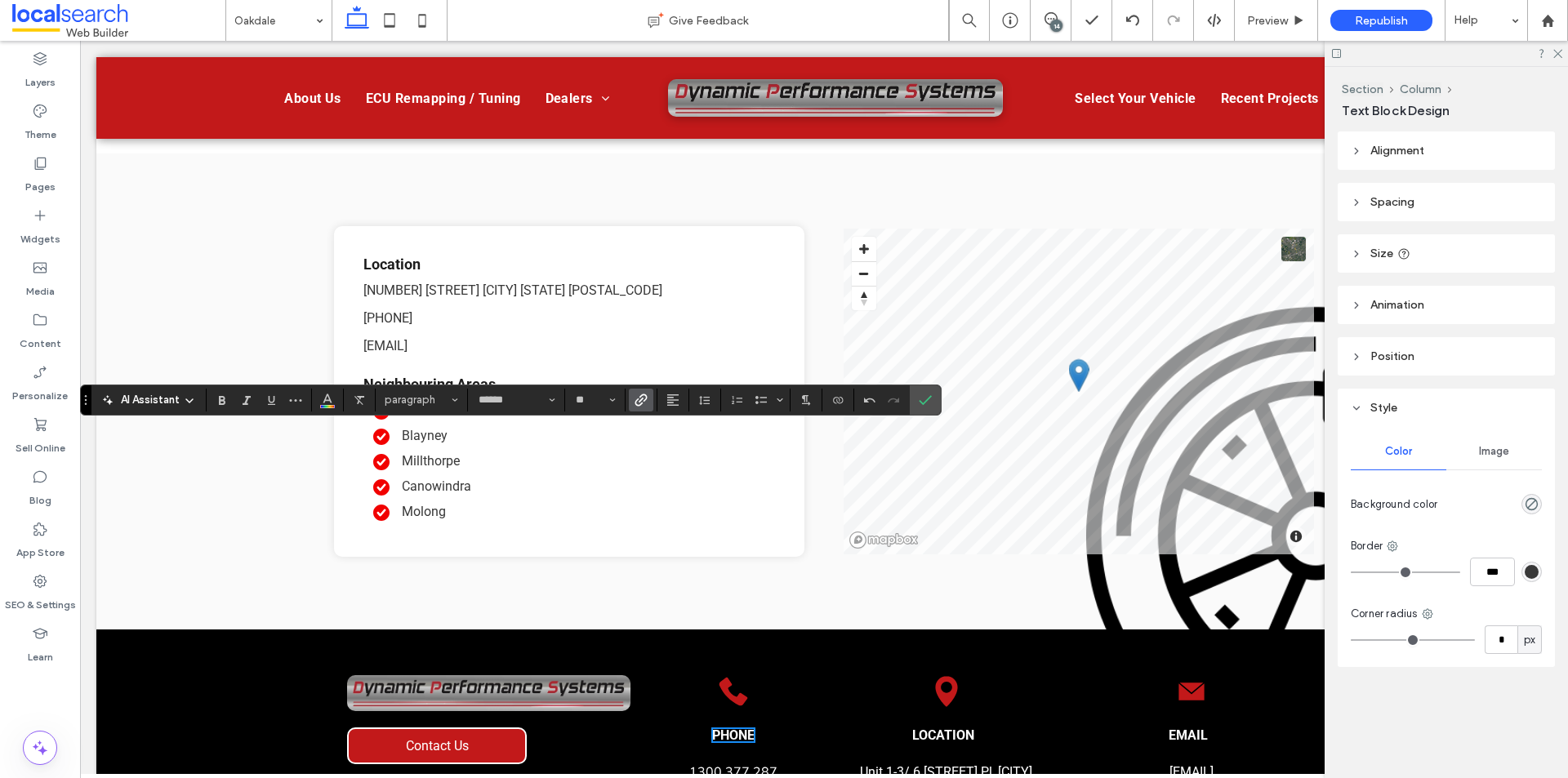 click 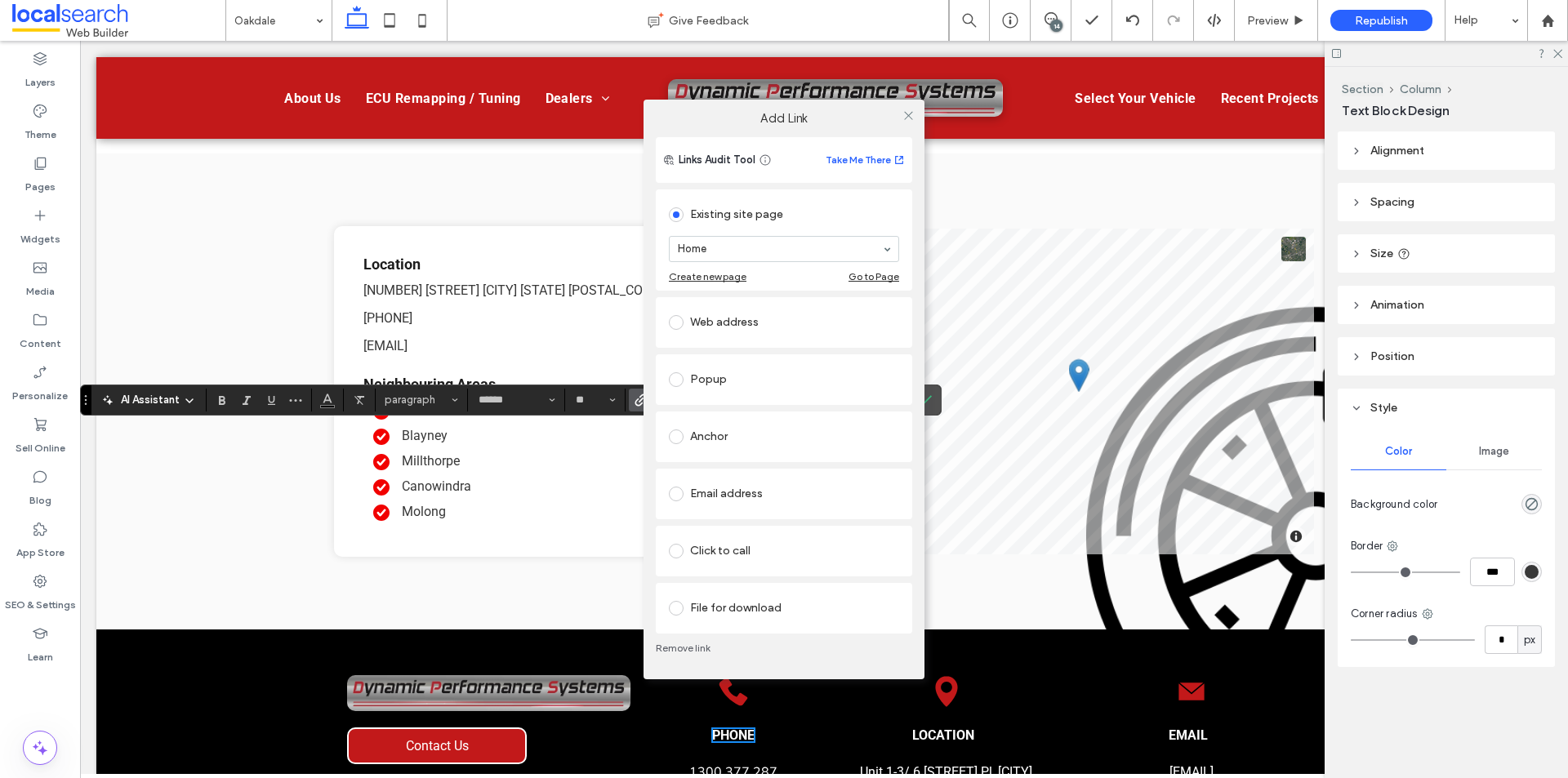 click on "Click to call" at bounding box center [784, 551] 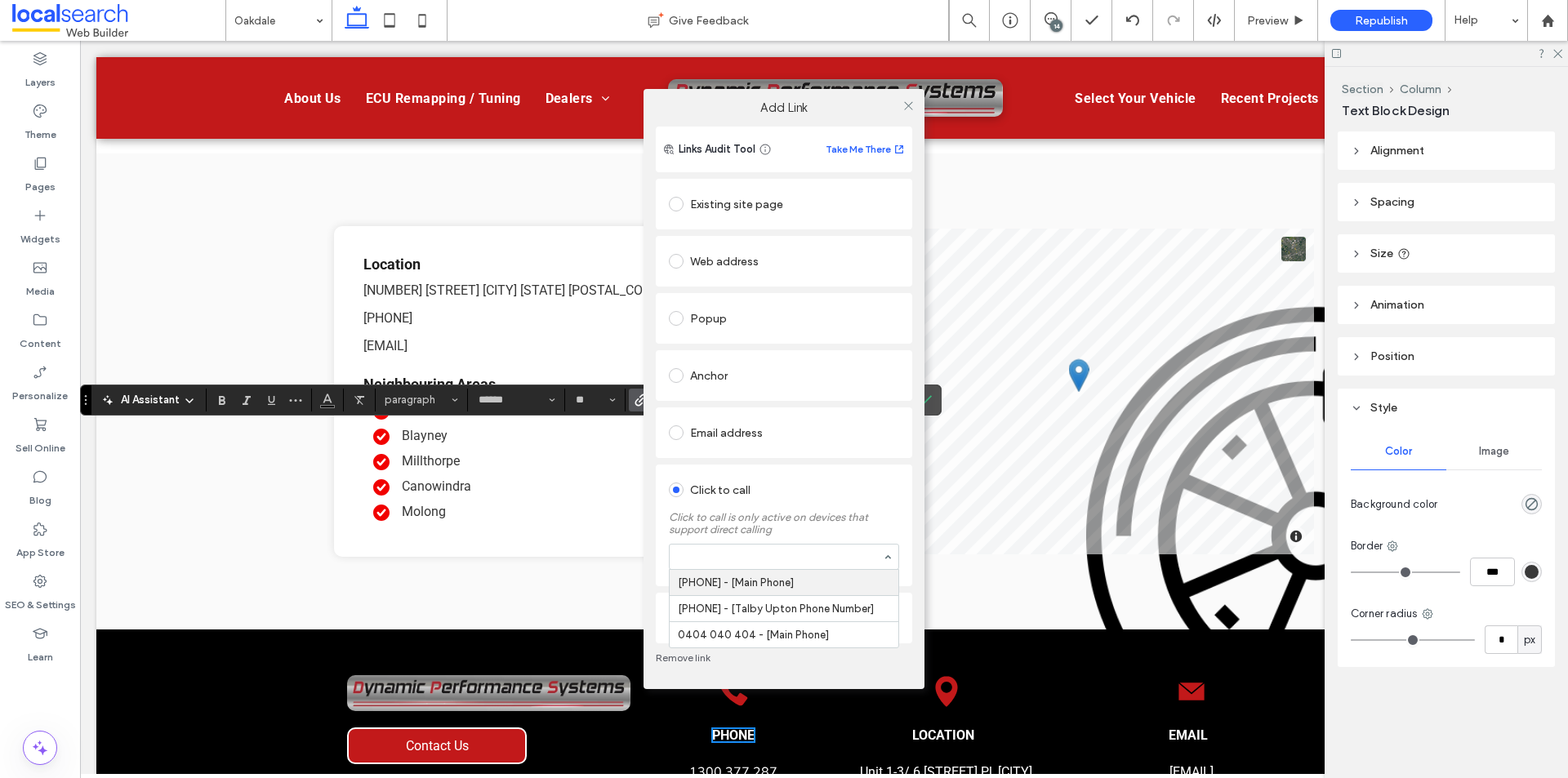 click on "1300 377 287 - [Main Phone] 02 6362 5964 - [Talby Upton Phone Number] 0404 040 404 - [Main Phone]" at bounding box center [784, 557] 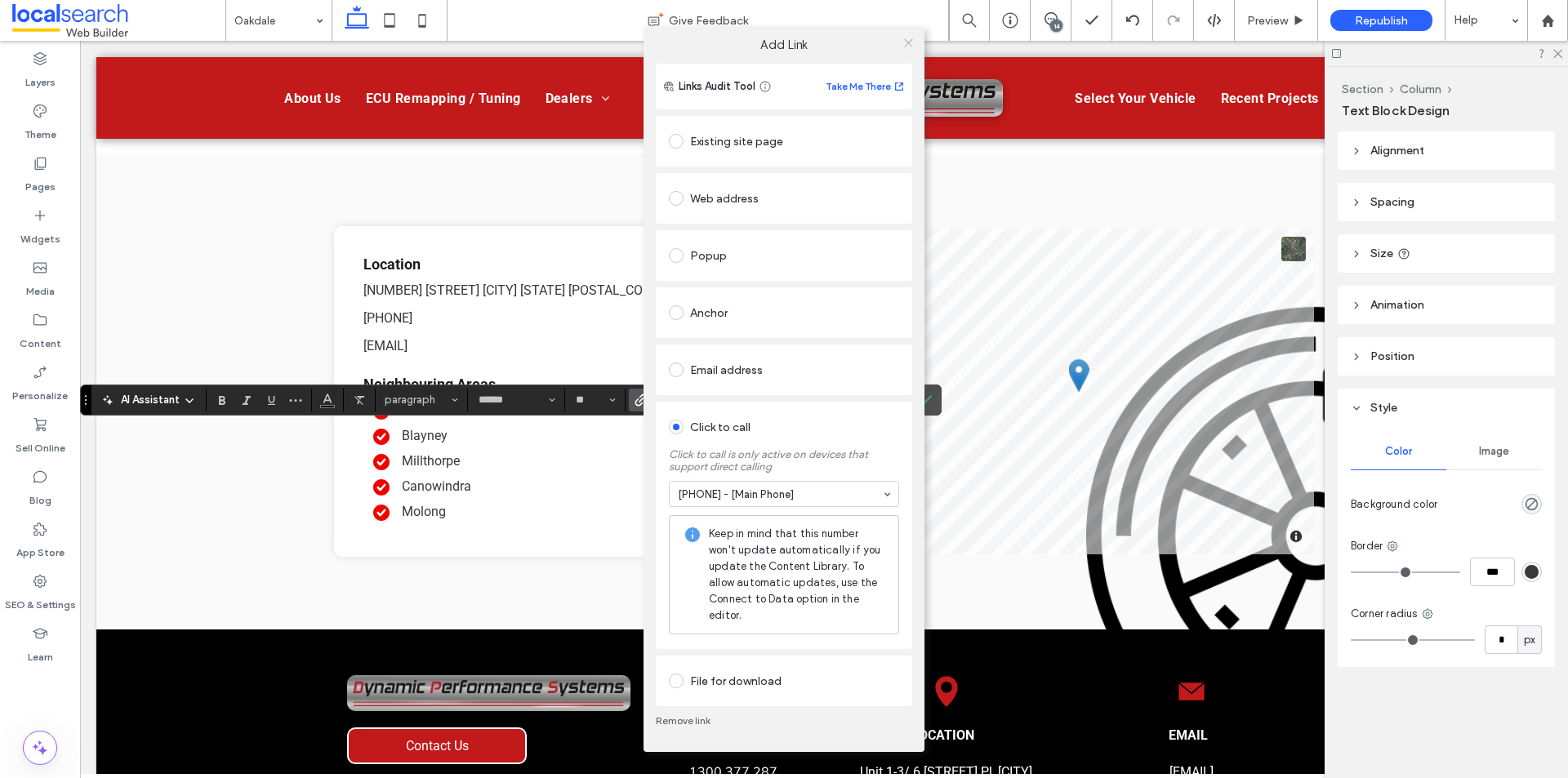 click 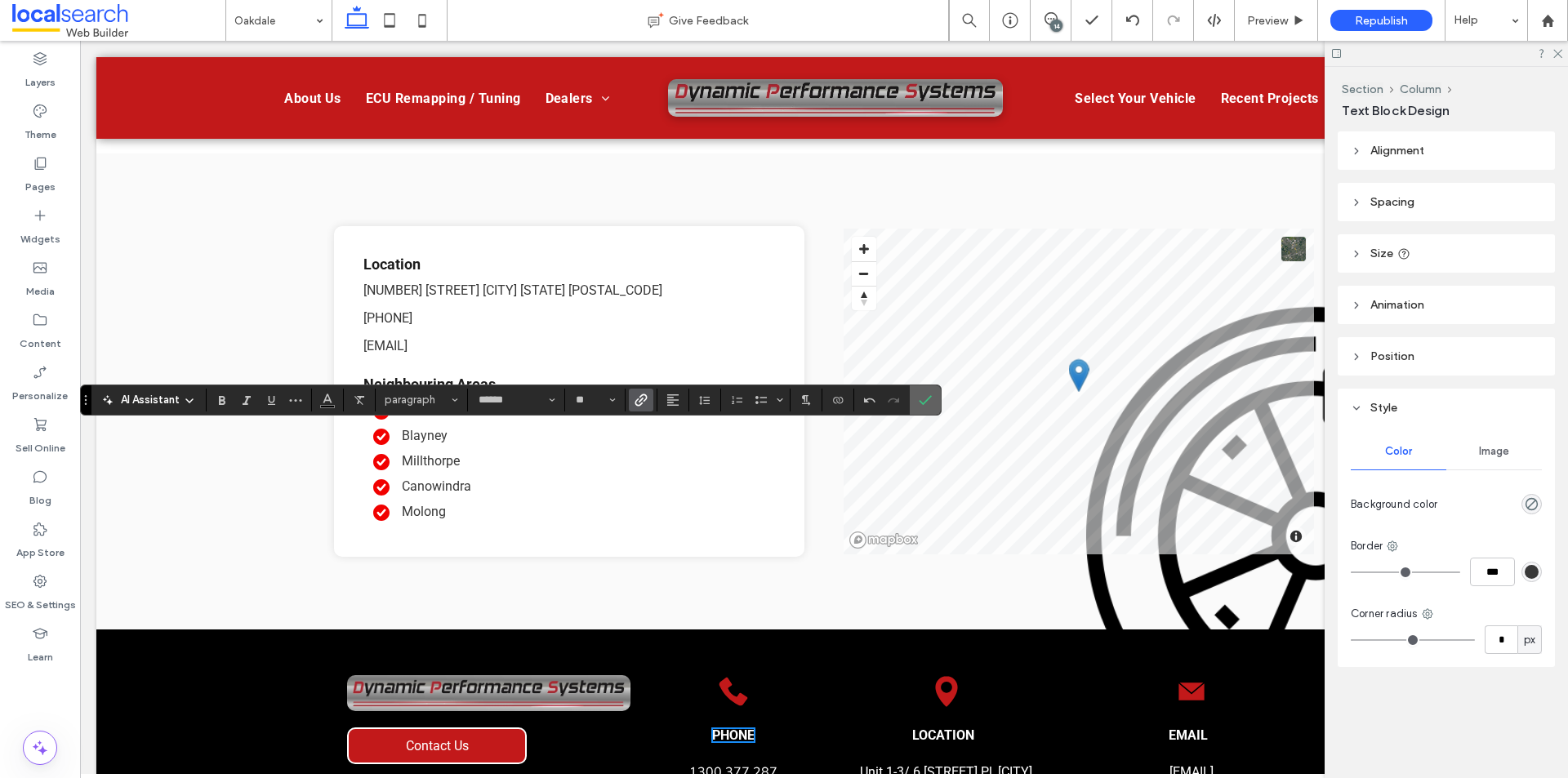 click at bounding box center [925, 400] 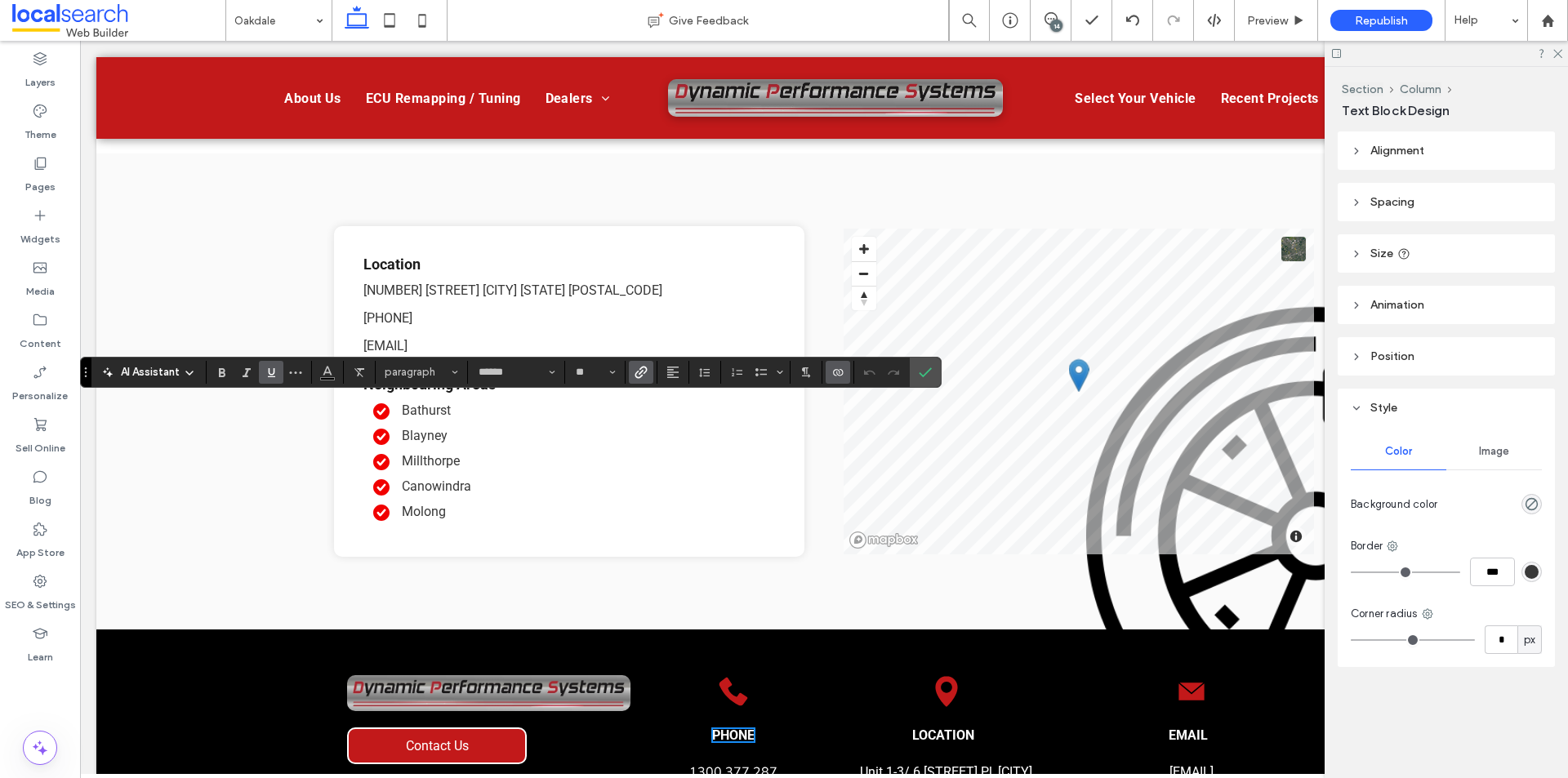 click at bounding box center (838, 372) 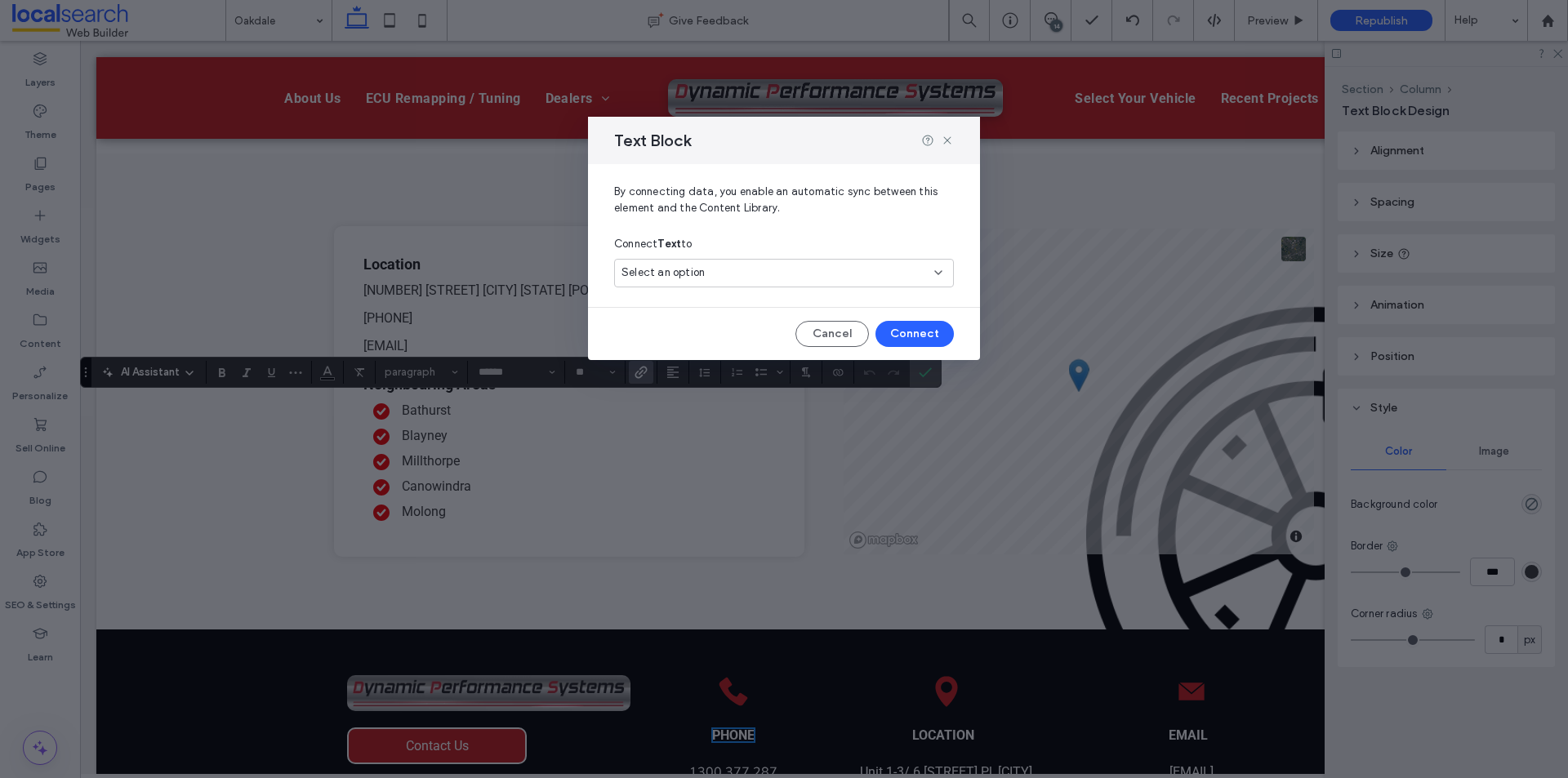 click on "Select an option" at bounding box center [663, 273] 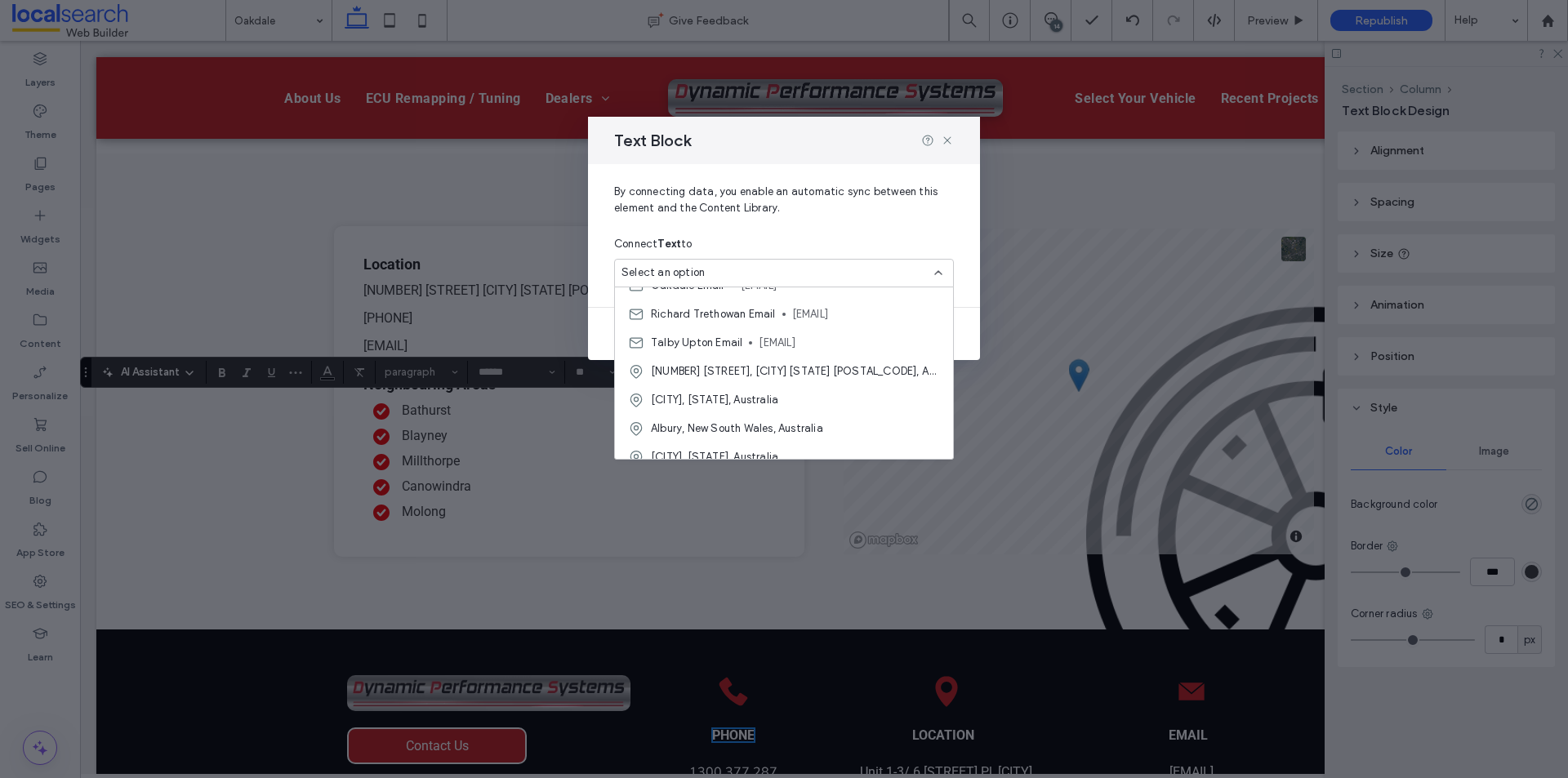 scroll, scrollTop: 163, scrollLeft: 0, axis: vertical 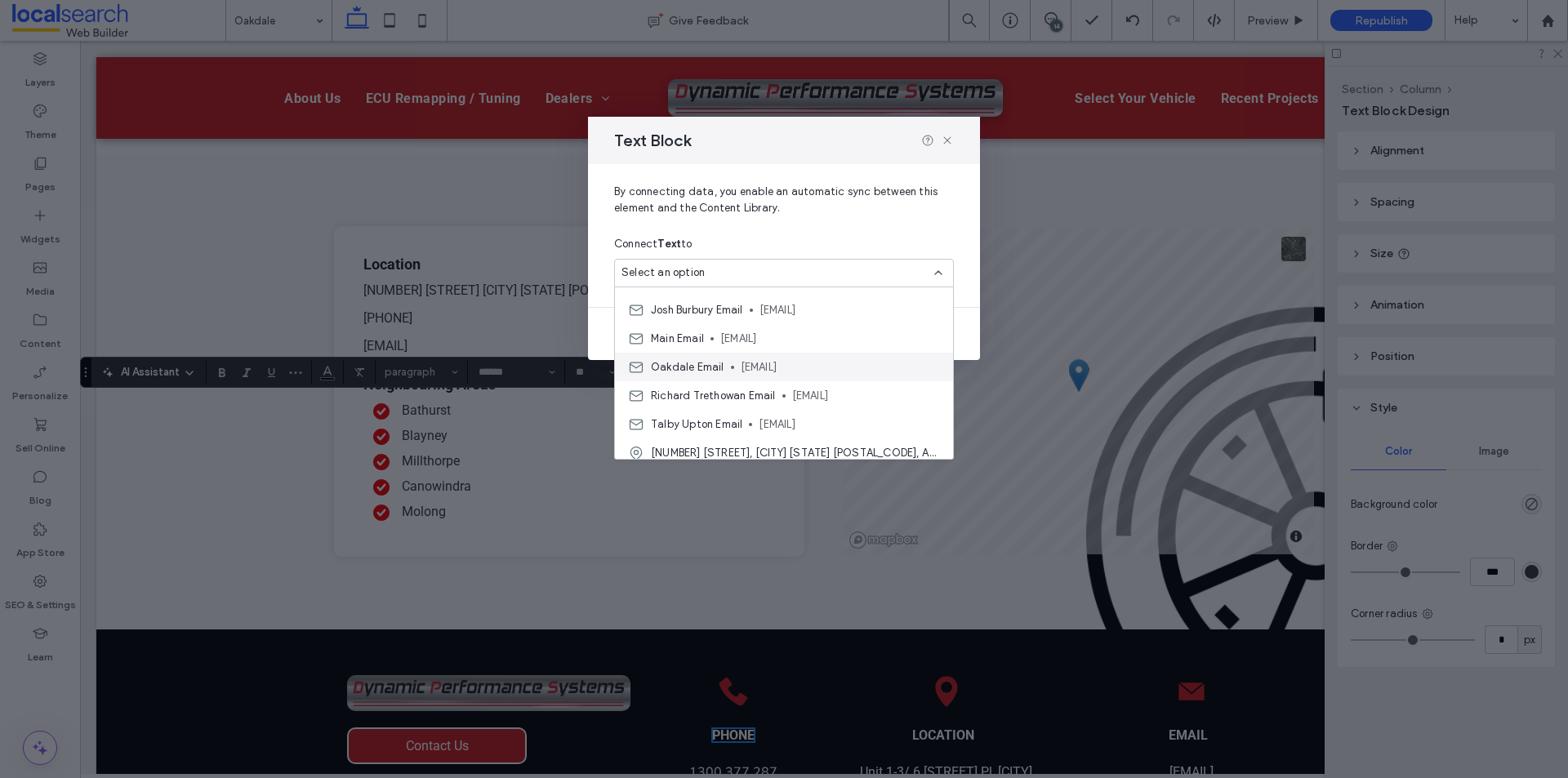 click on "wardenmobile@gmail.com" at bounding box center (840, 367) 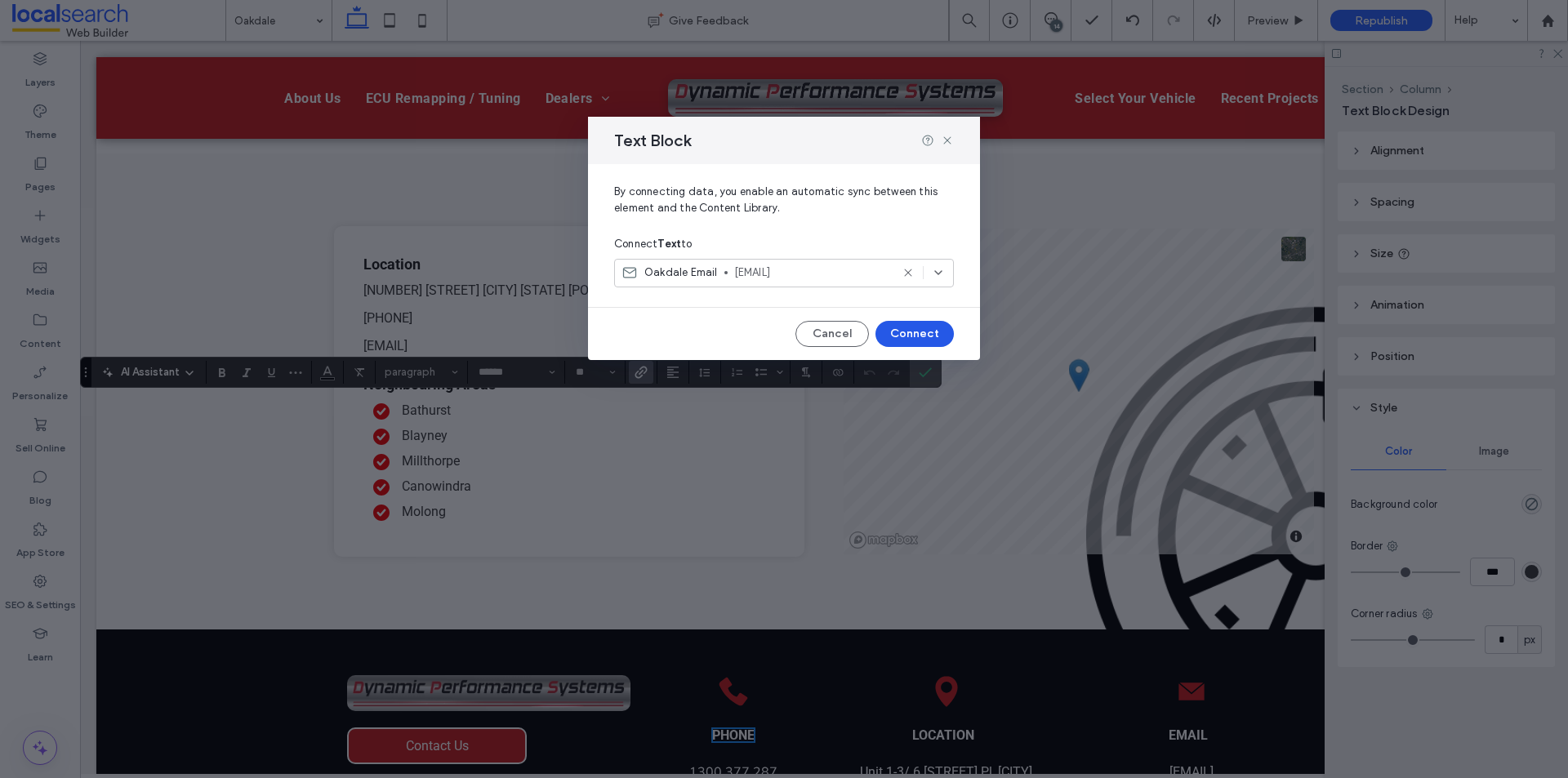 click on "Connect" at bounding box center [915, 334] 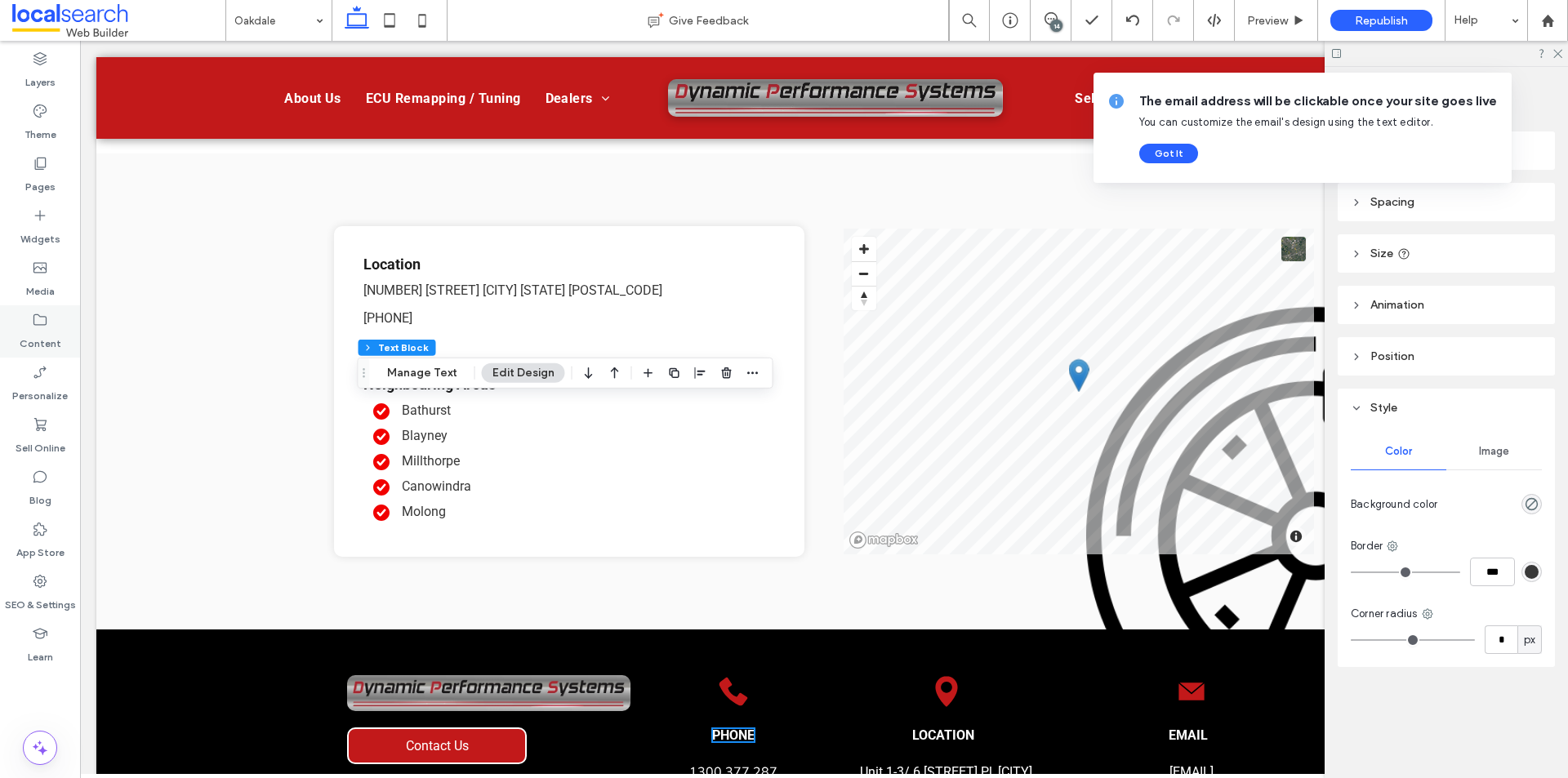 click 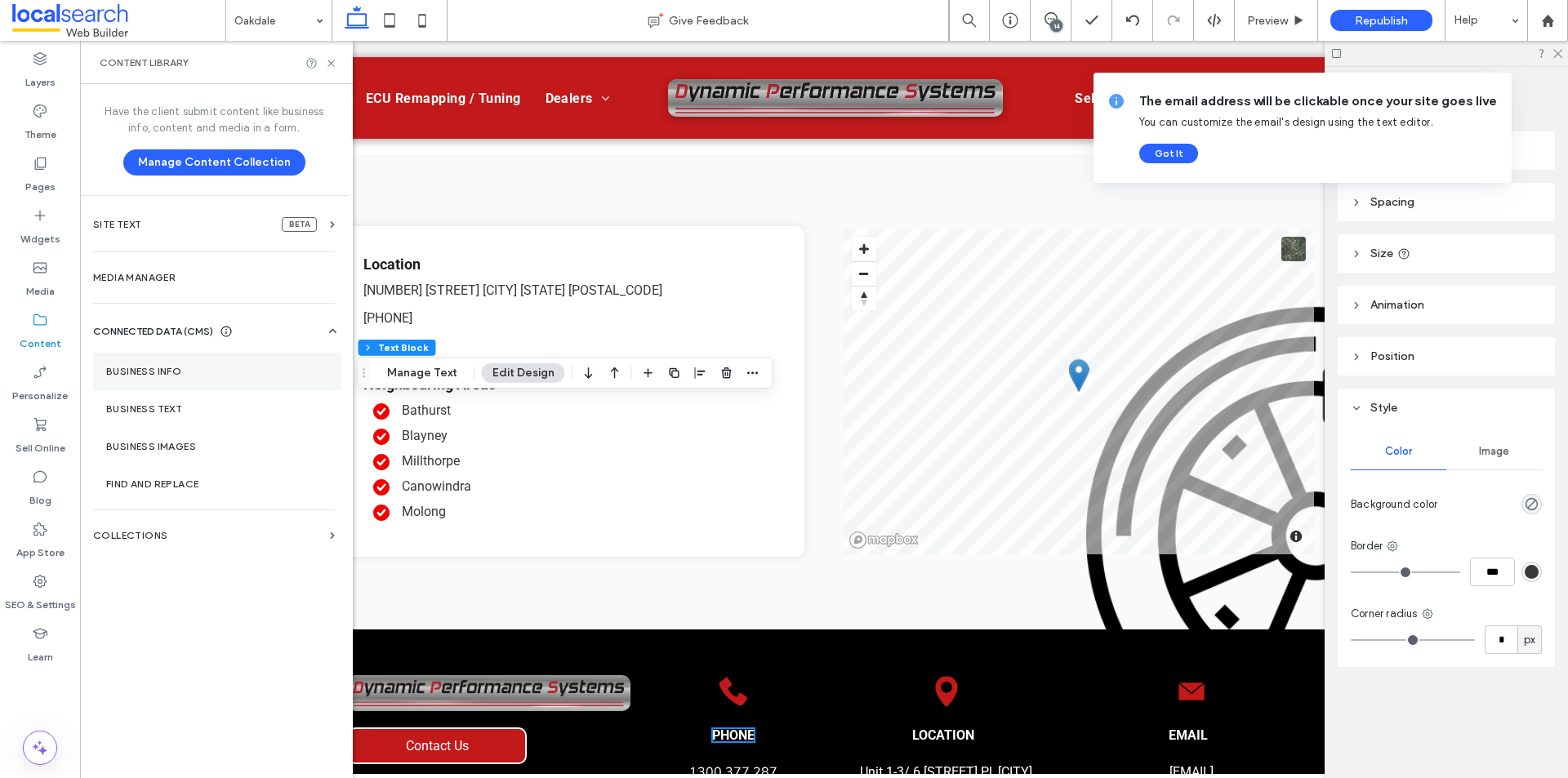 click on "Business Info" at bounding box center [217, 371] 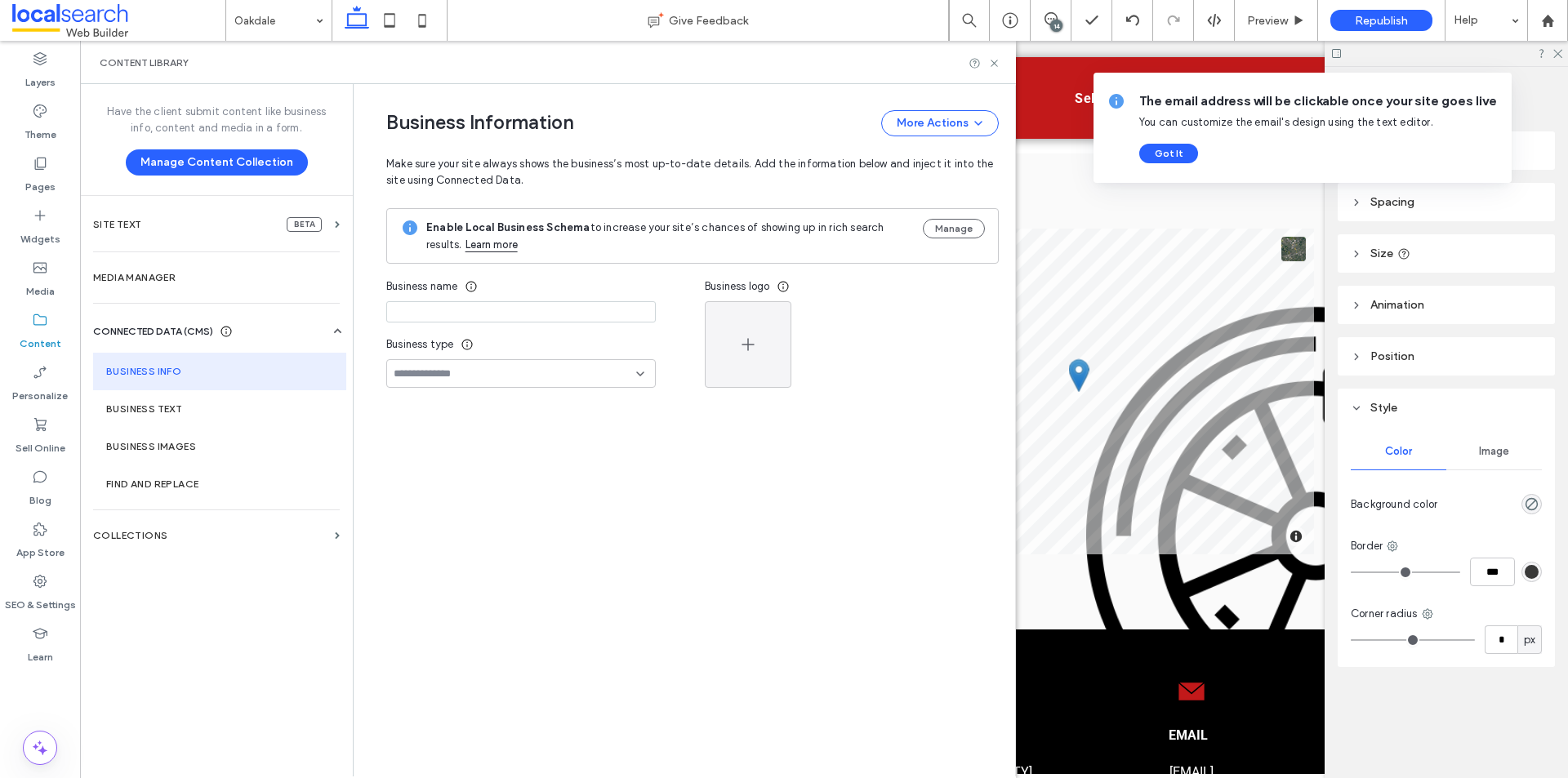 type on "**********" 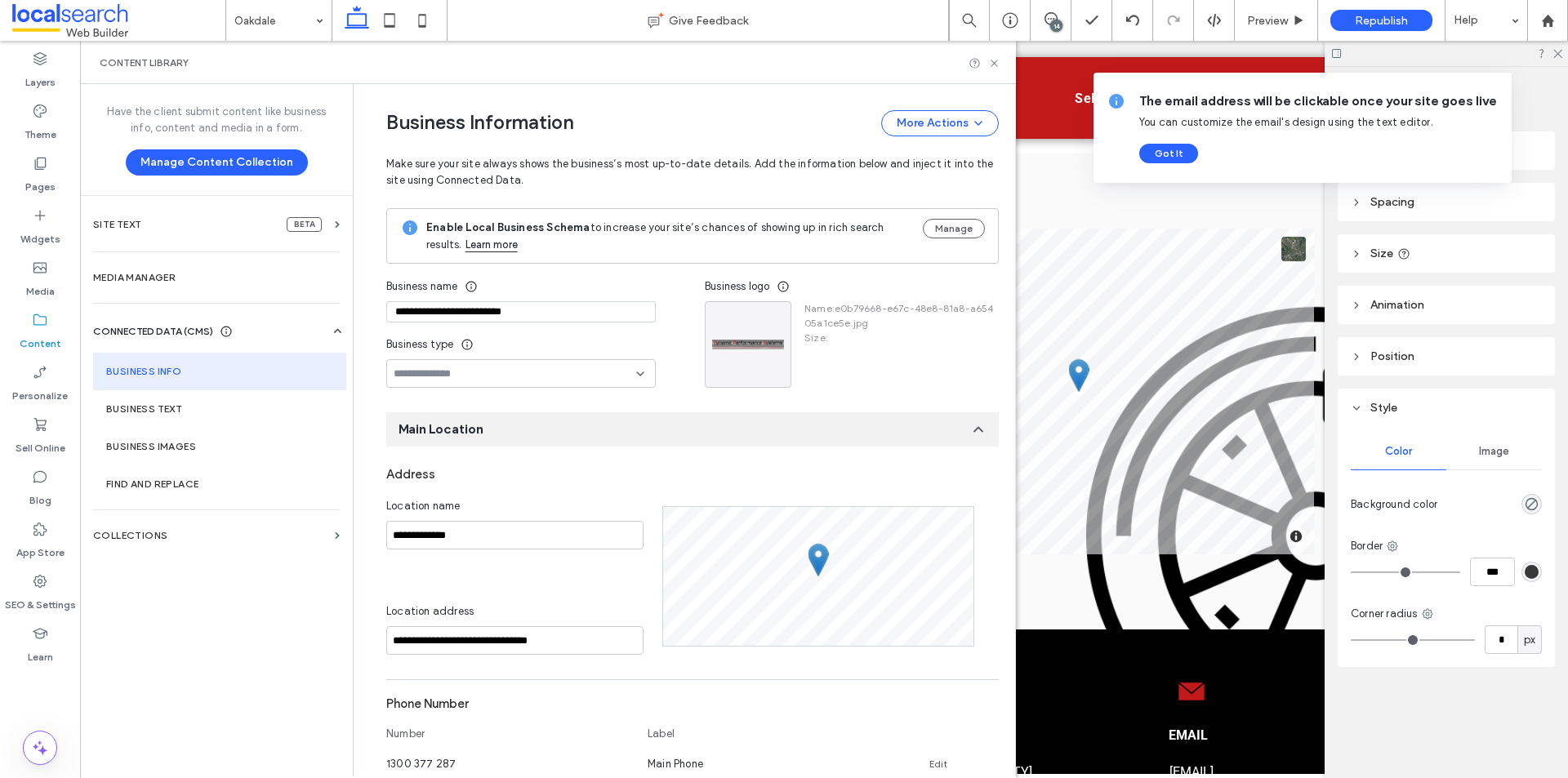 scroll, scrollTop: 149, scrollLeft: 0, axis: vertical 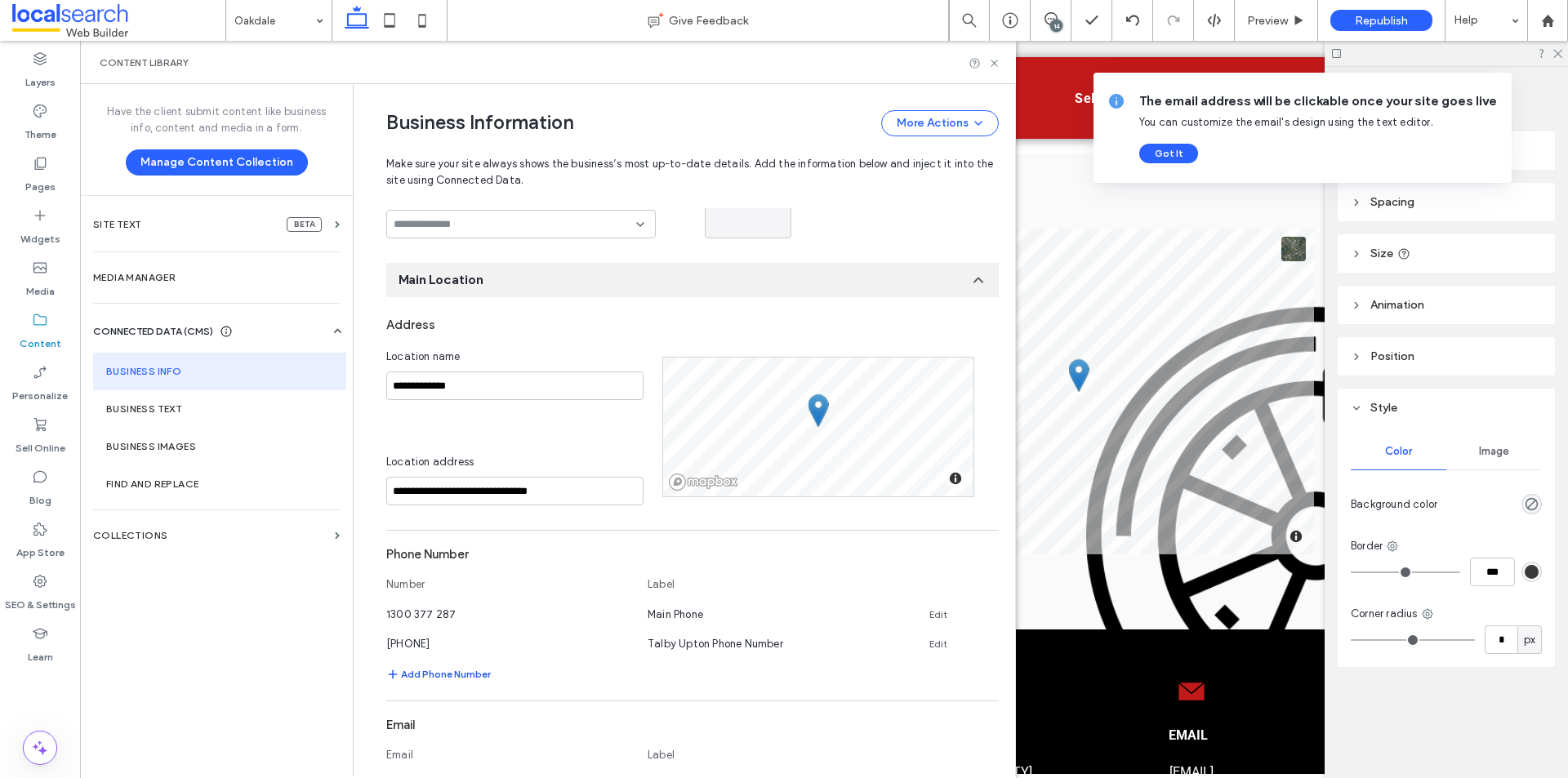 click on "Add Phone Number" at bounding box center [439, 674] 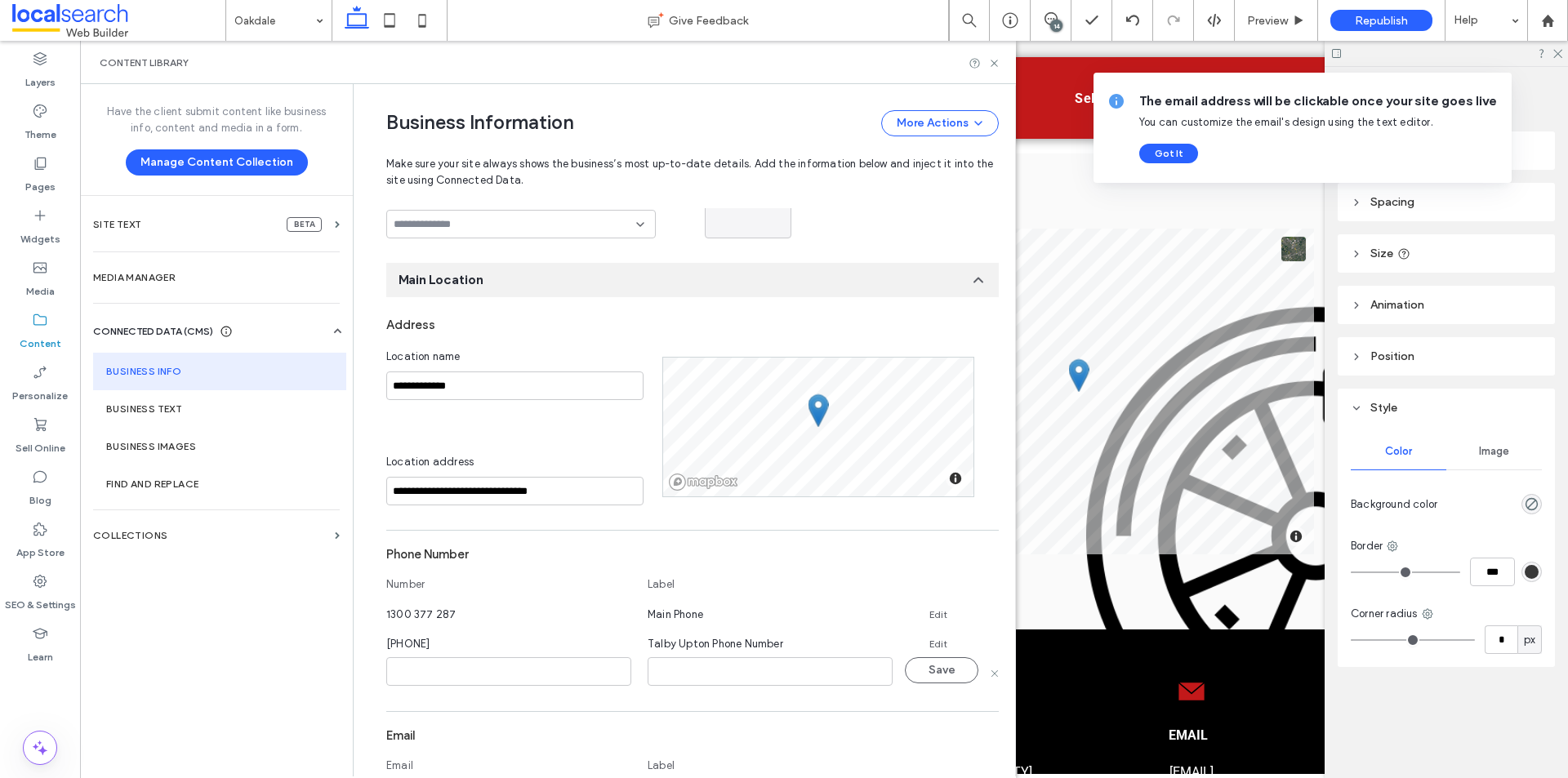 scroll, scrollTop: 313, scrollLeft: 0, axis: vertical 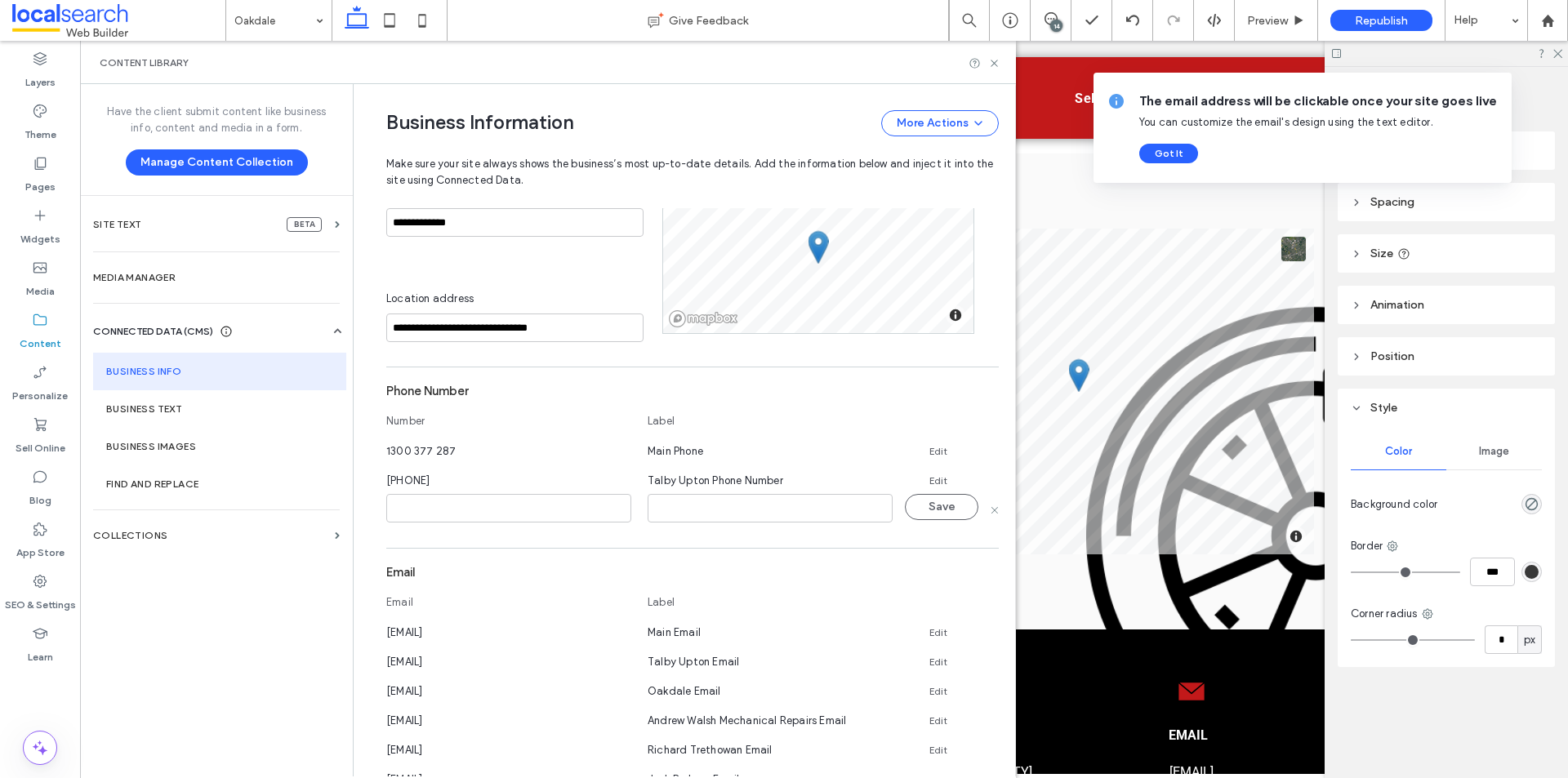 click on "Phone Number Number Label 1300 377 287 Main Phone Edit 02 6362 5964 Talby Upton Phone Number Edit Save" at bounding box center (693, 453) 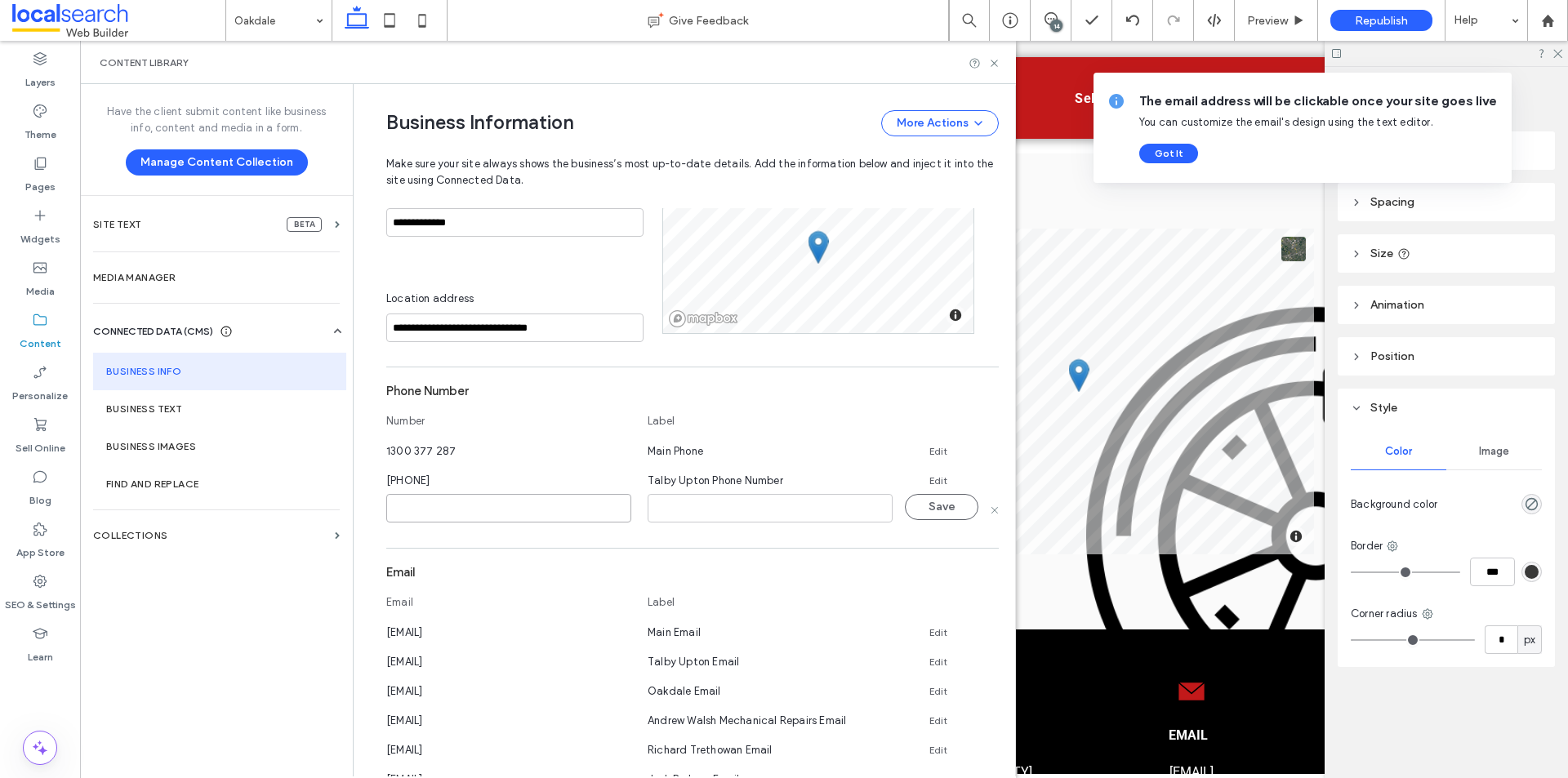 click at bounding box center (509, 508) 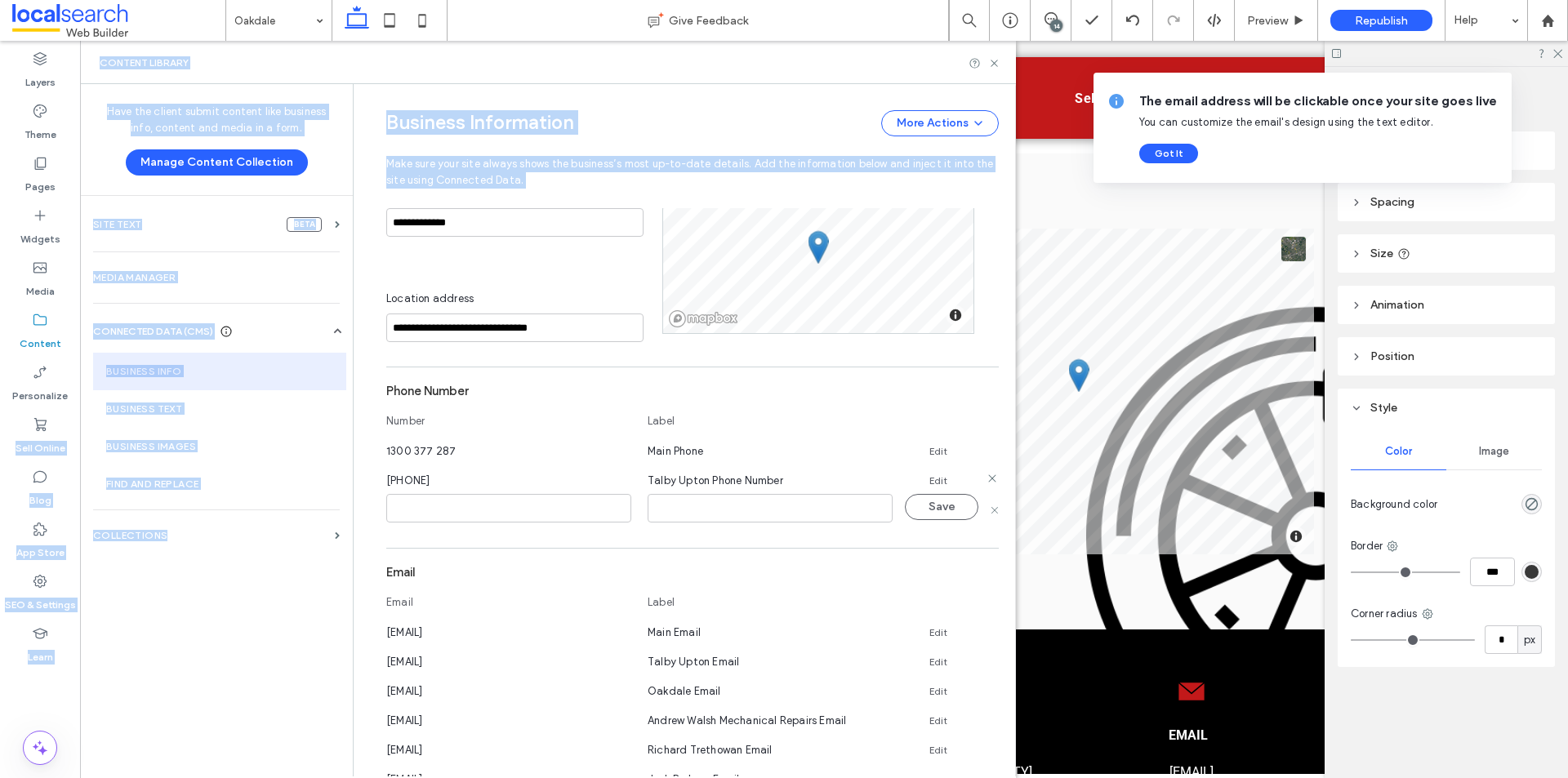 drag, startPoint x: 438, startPoint y: 358, endPoint x: 512, endPoint y: 474, distance: 137.5936 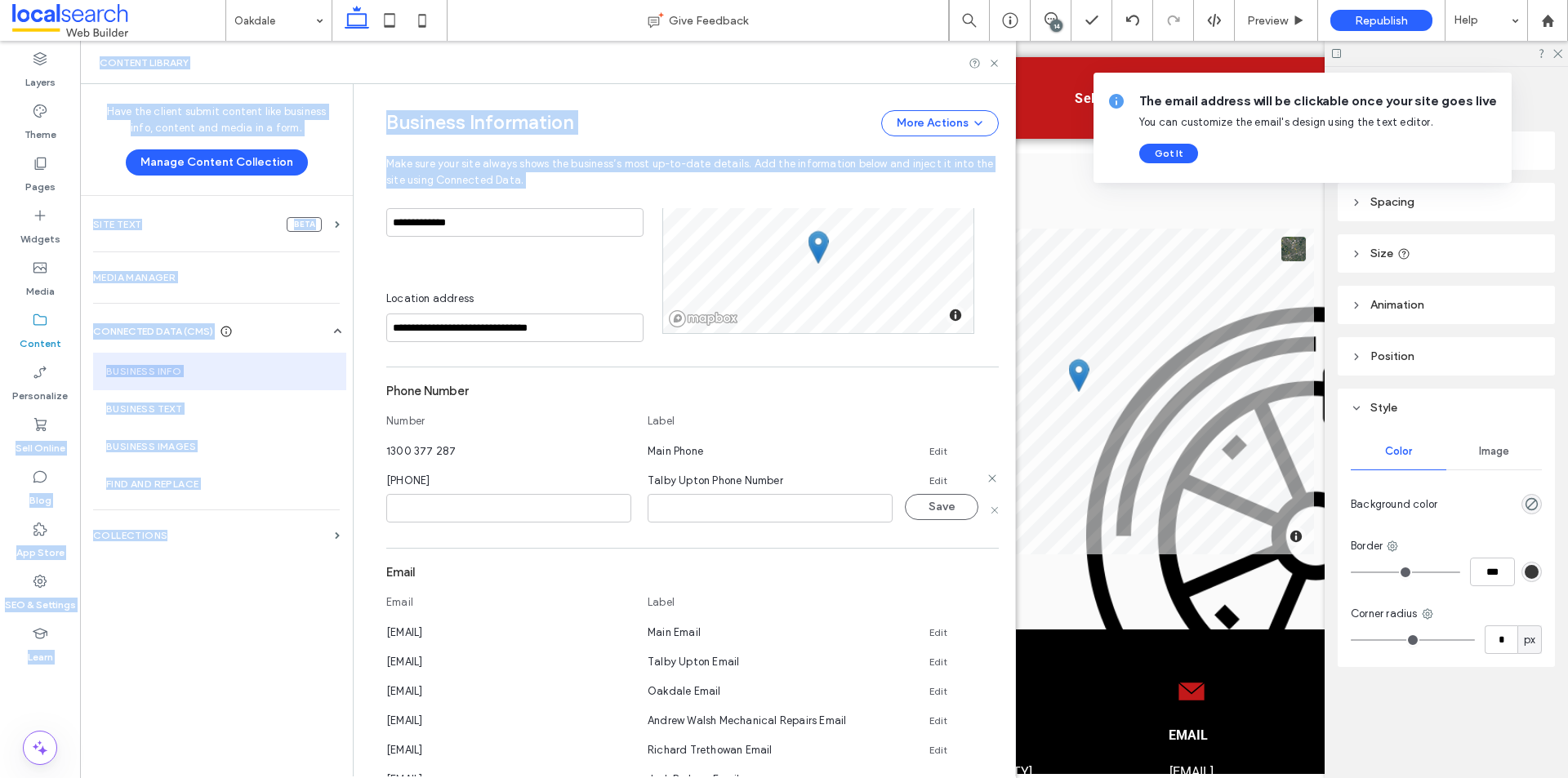 click on "**********" at bounding box center (40, 409) 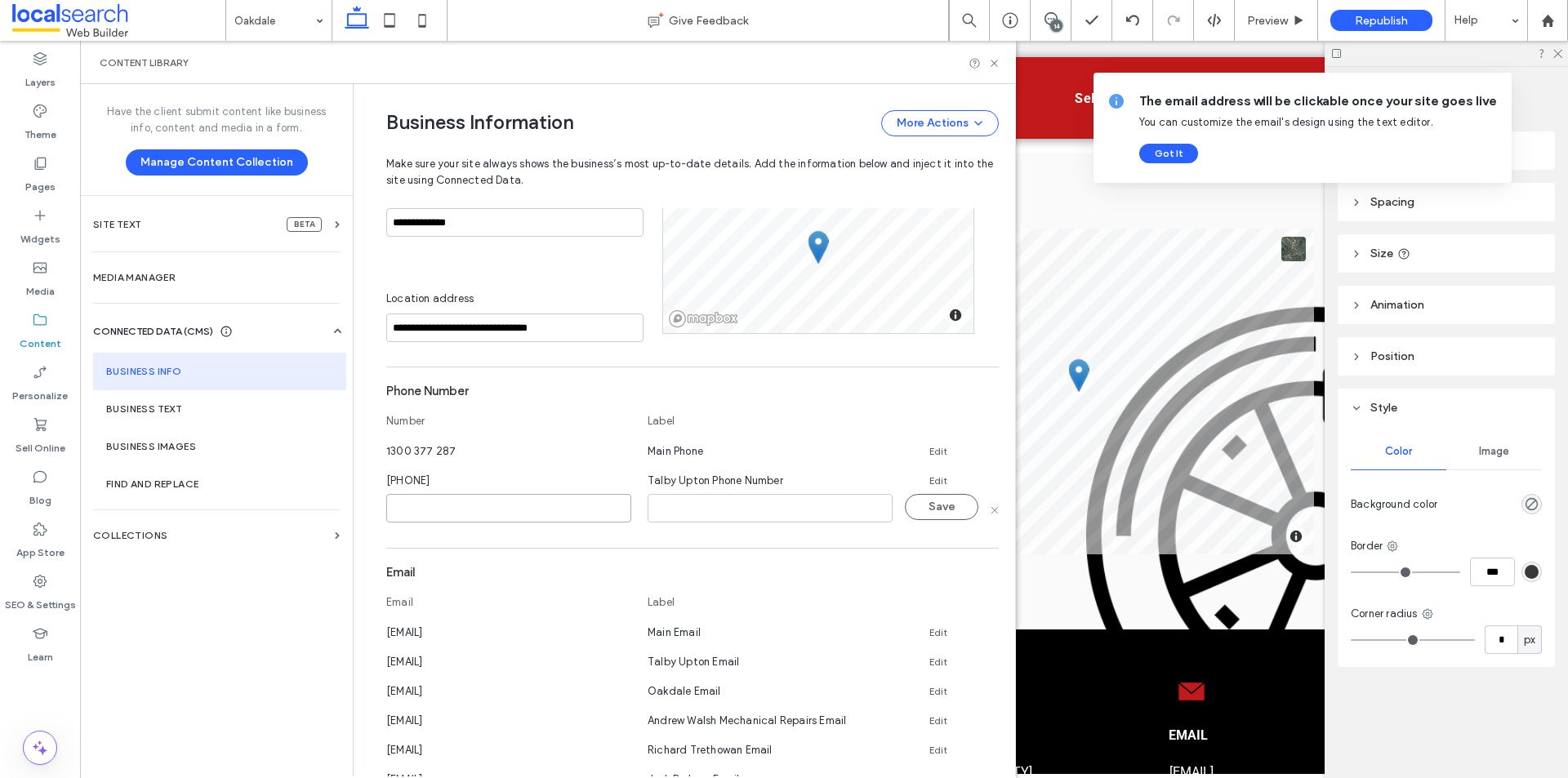 click at bounding box center (509, 508) 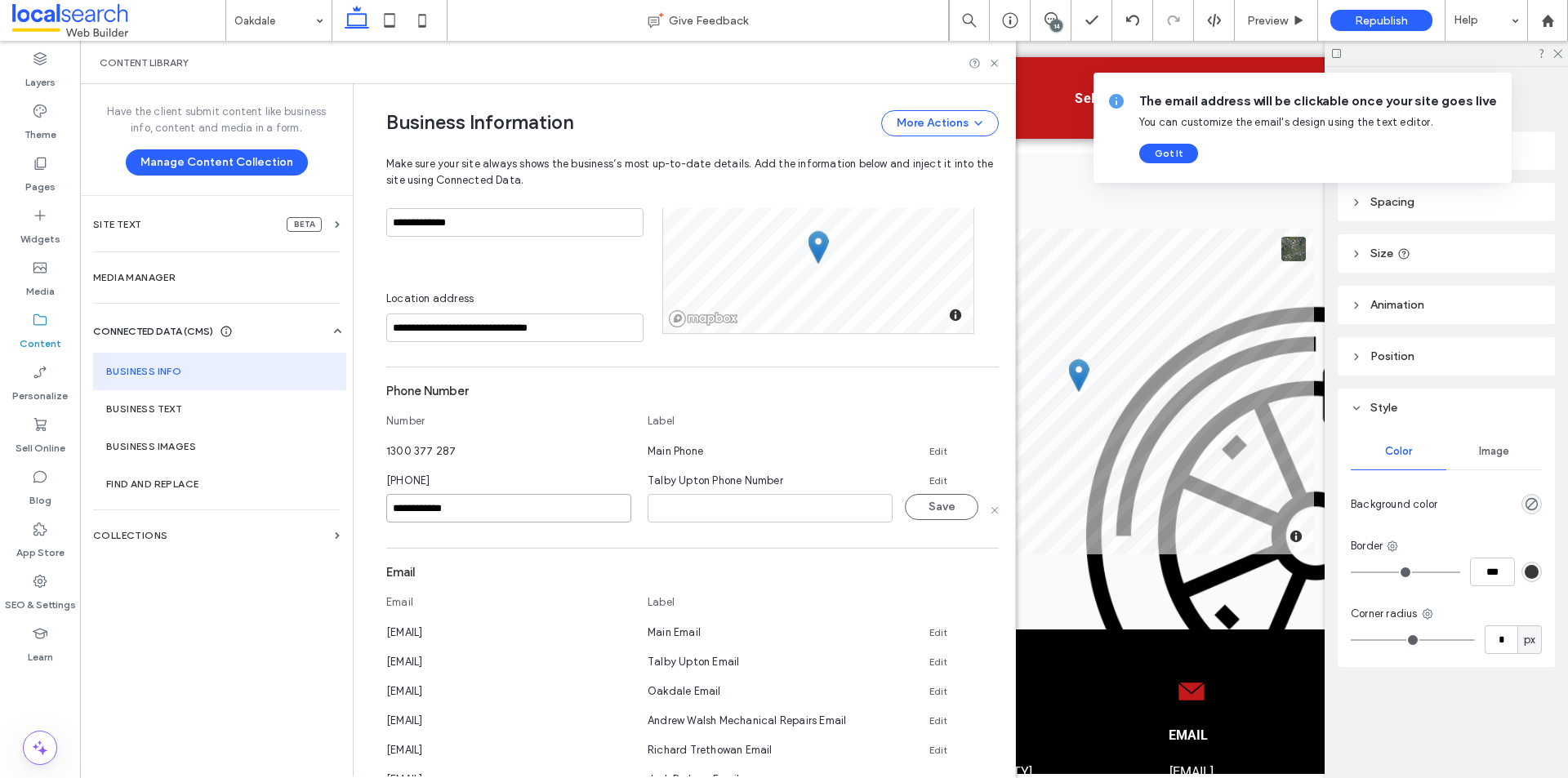type on "**********" 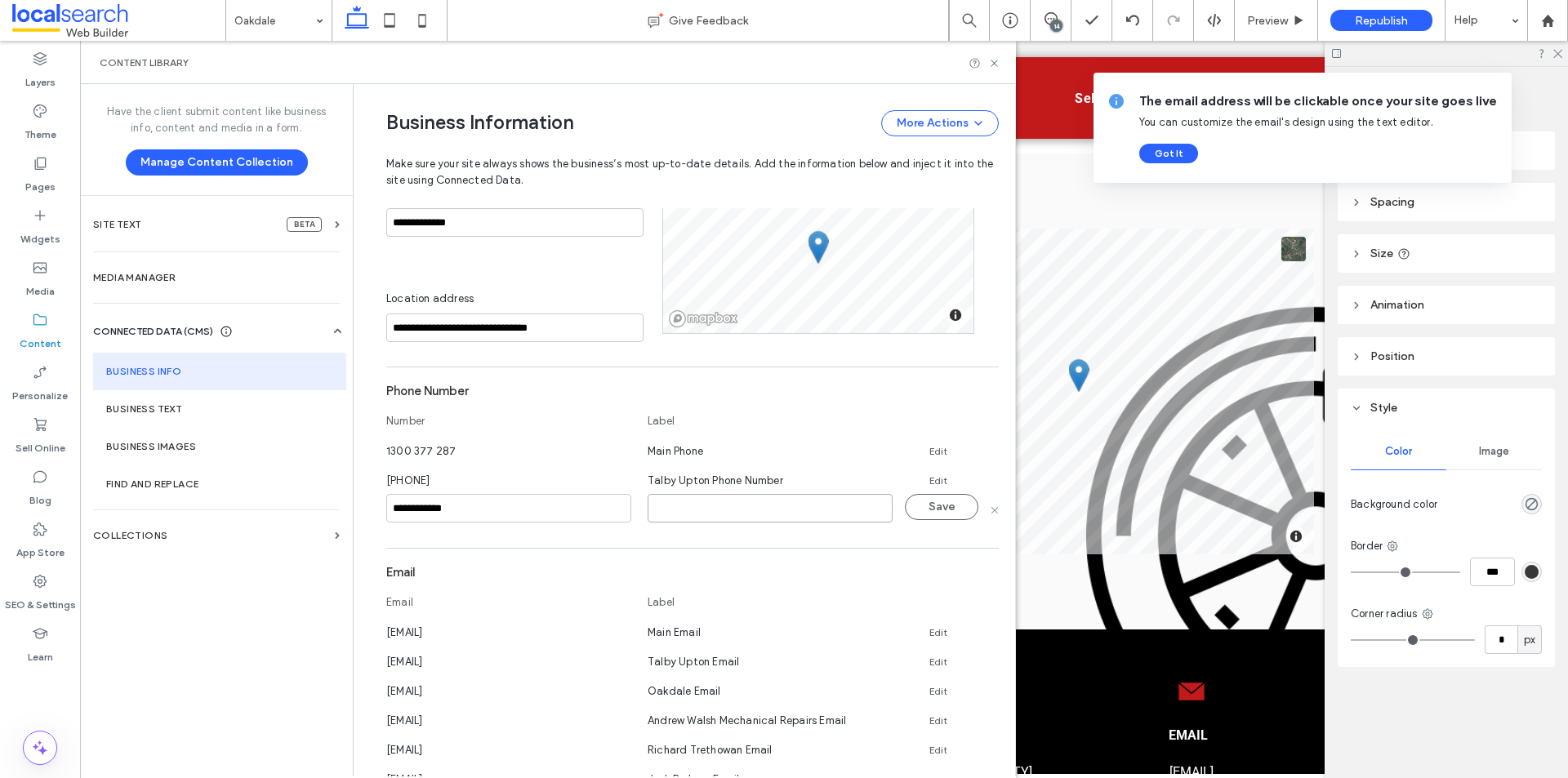 click at bounding box center (770, 508) 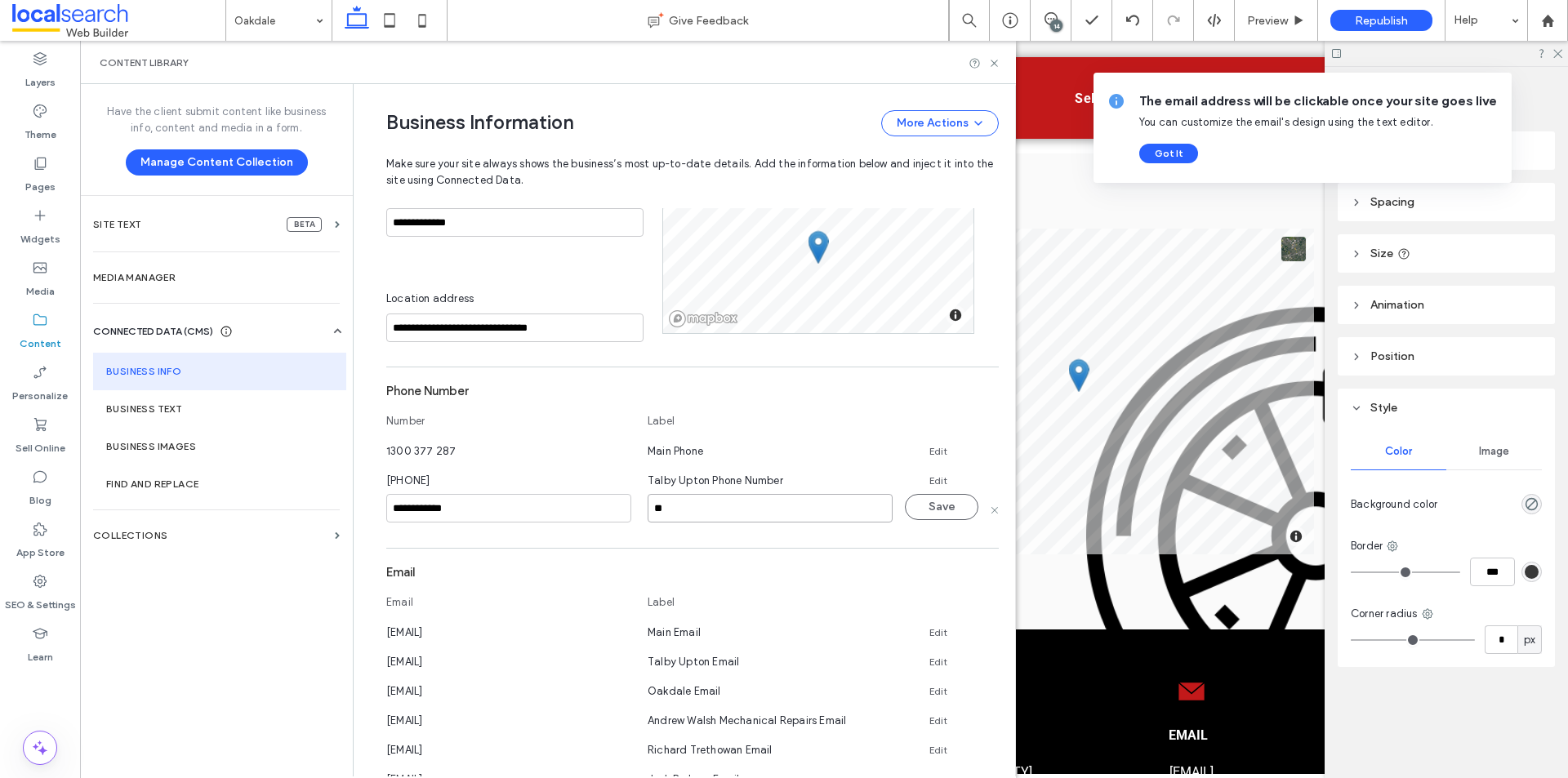 type on "*" 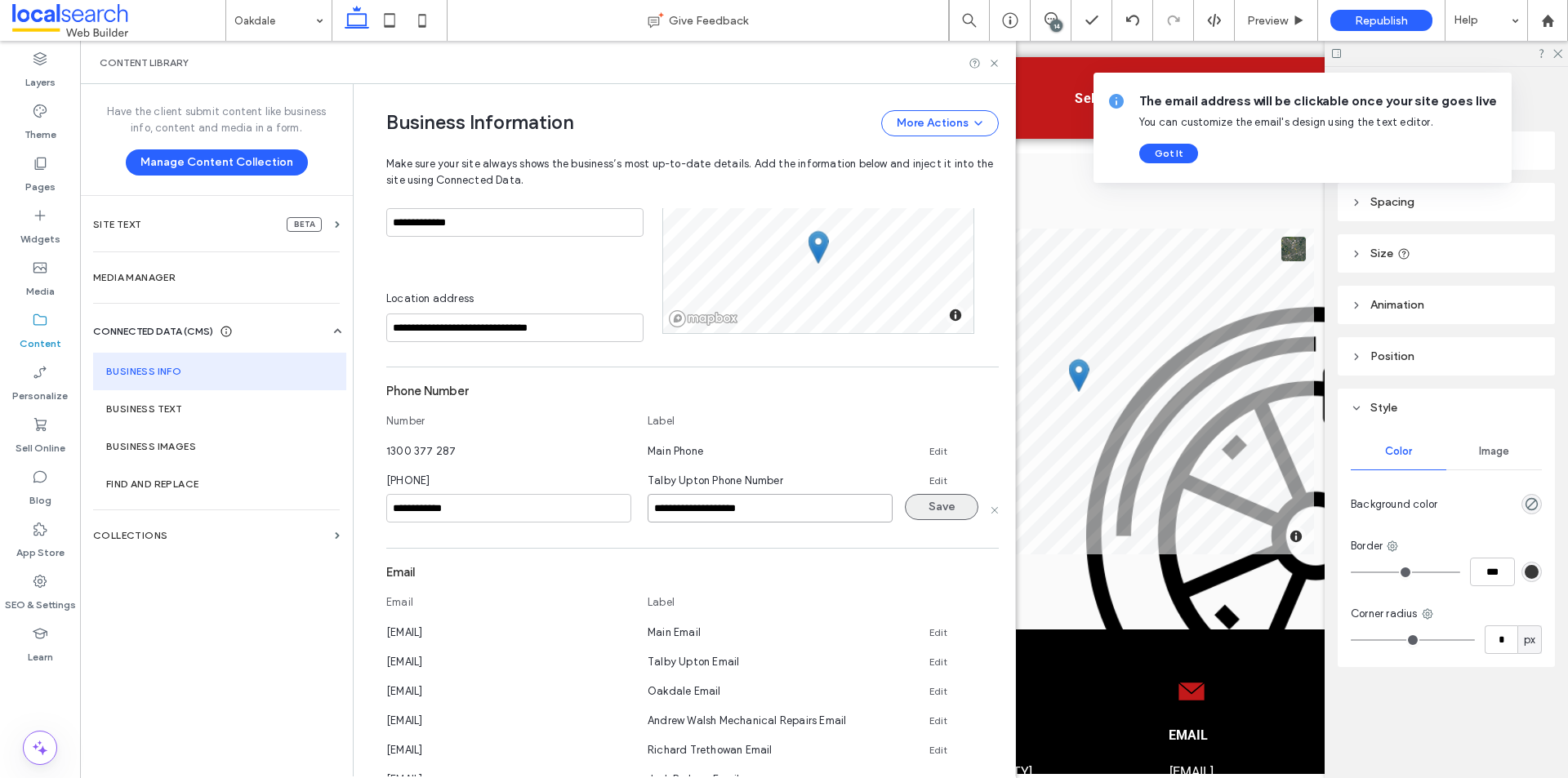 type on "**********" 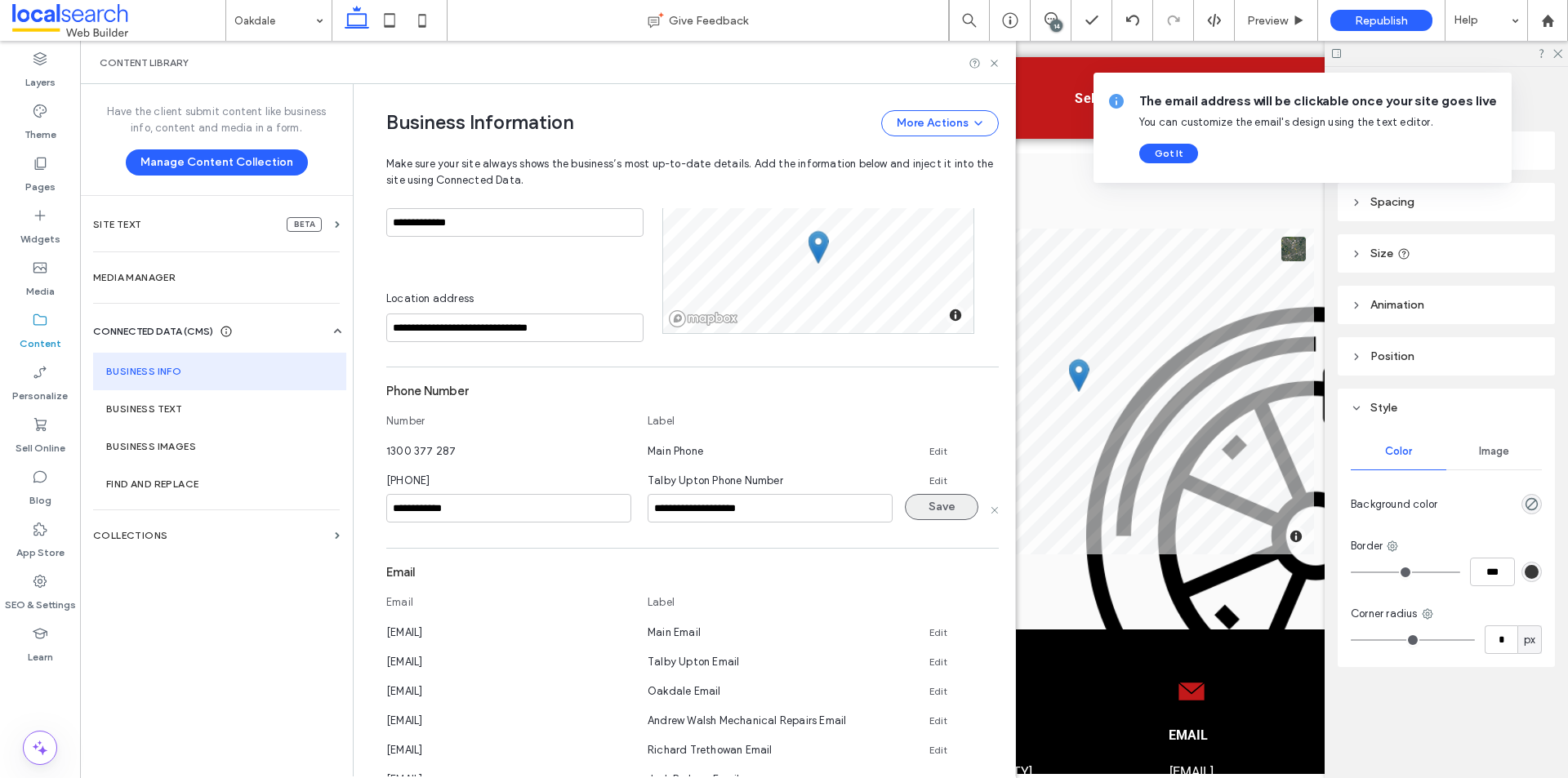 click on "Save" at bounding box center (942, 507) 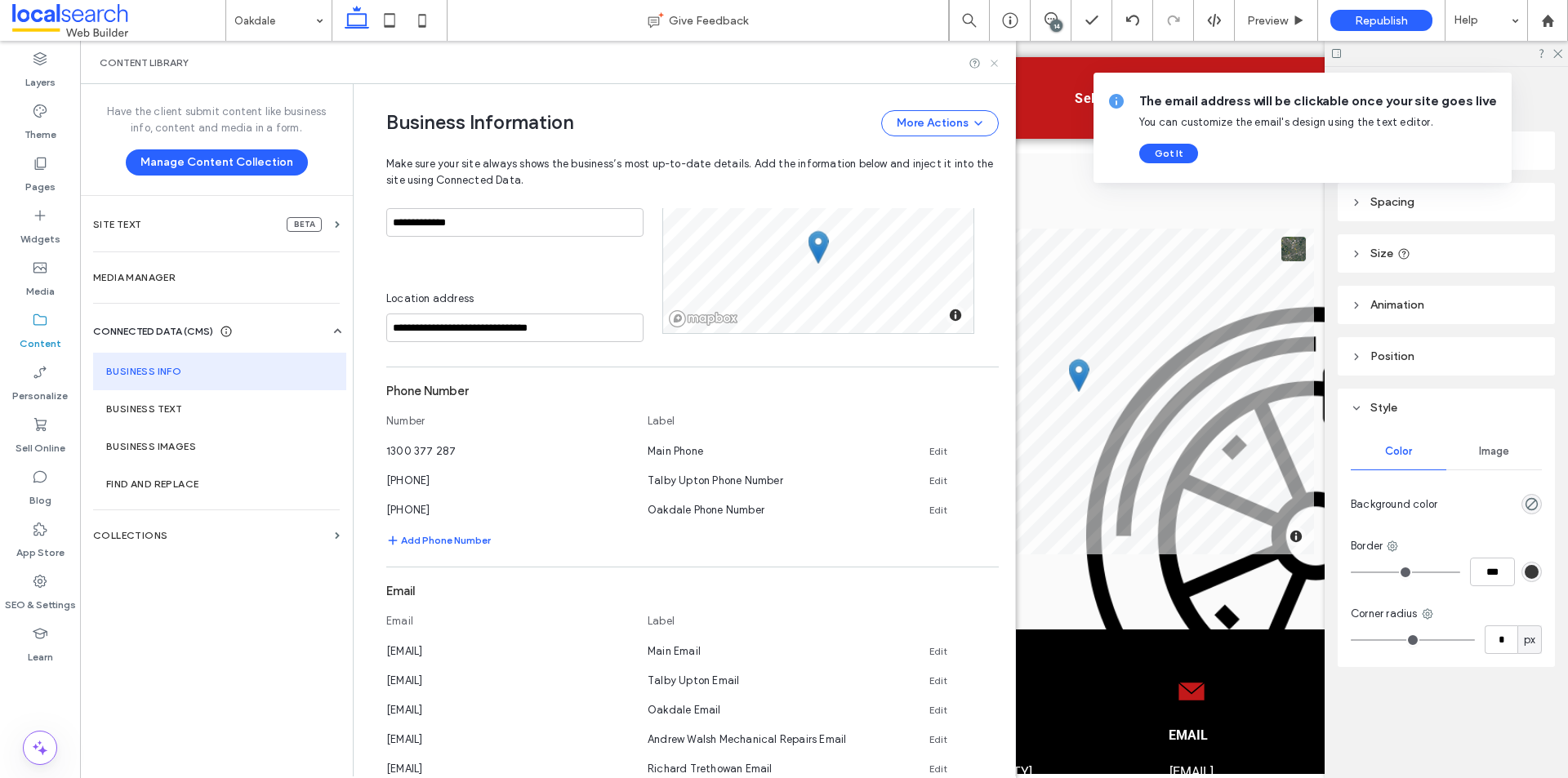 click 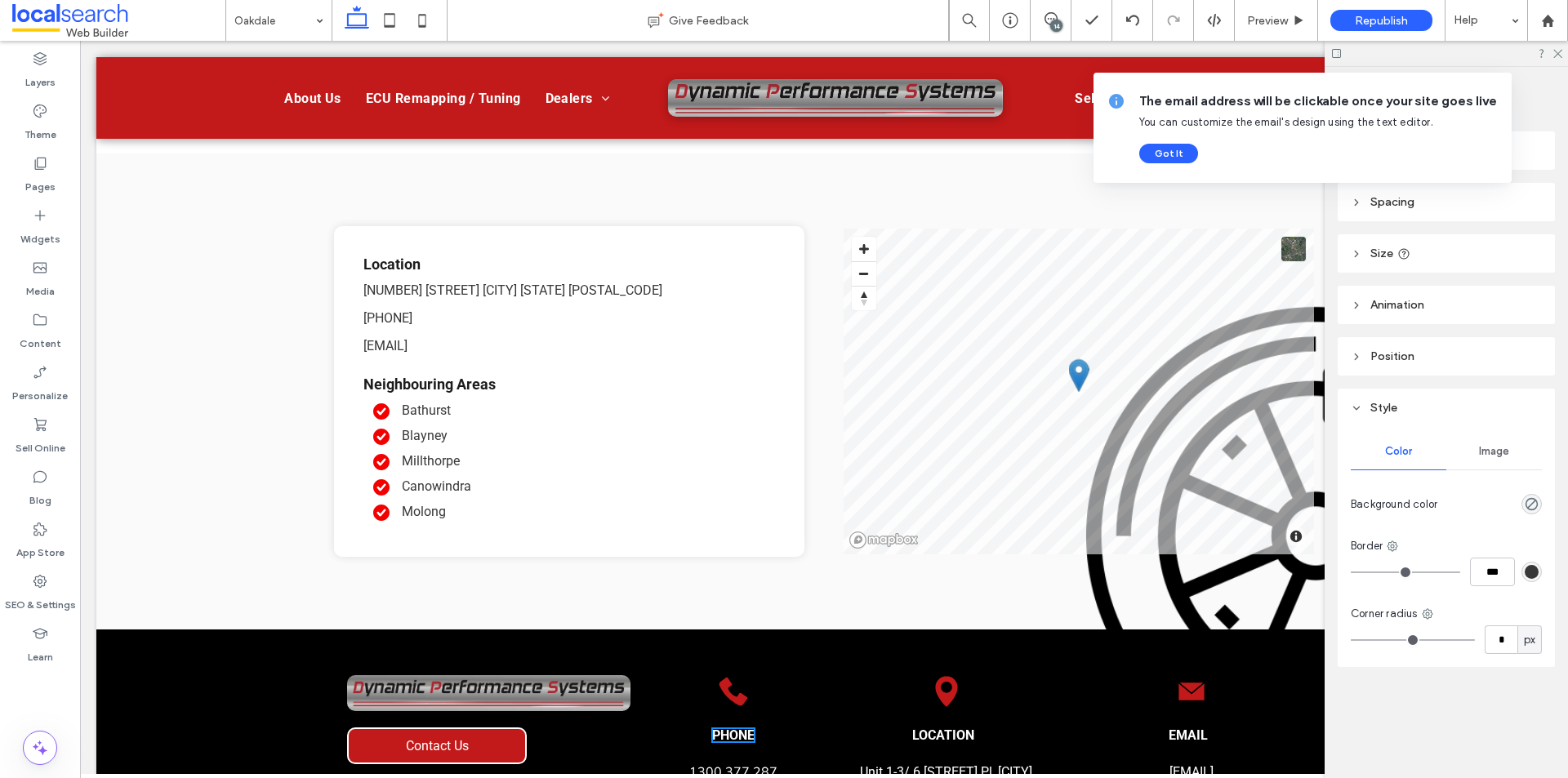 type on "******" 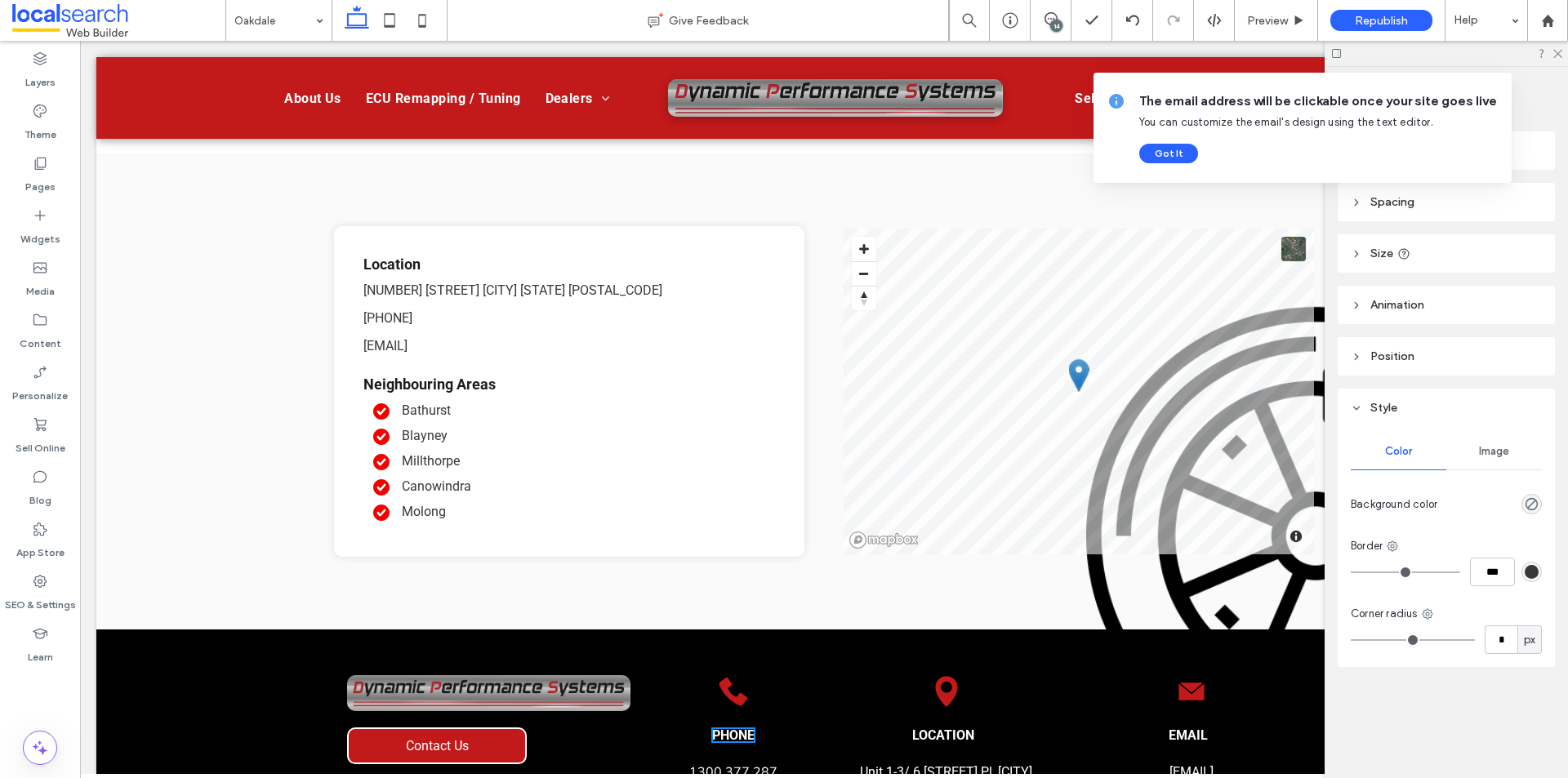 type on "**" 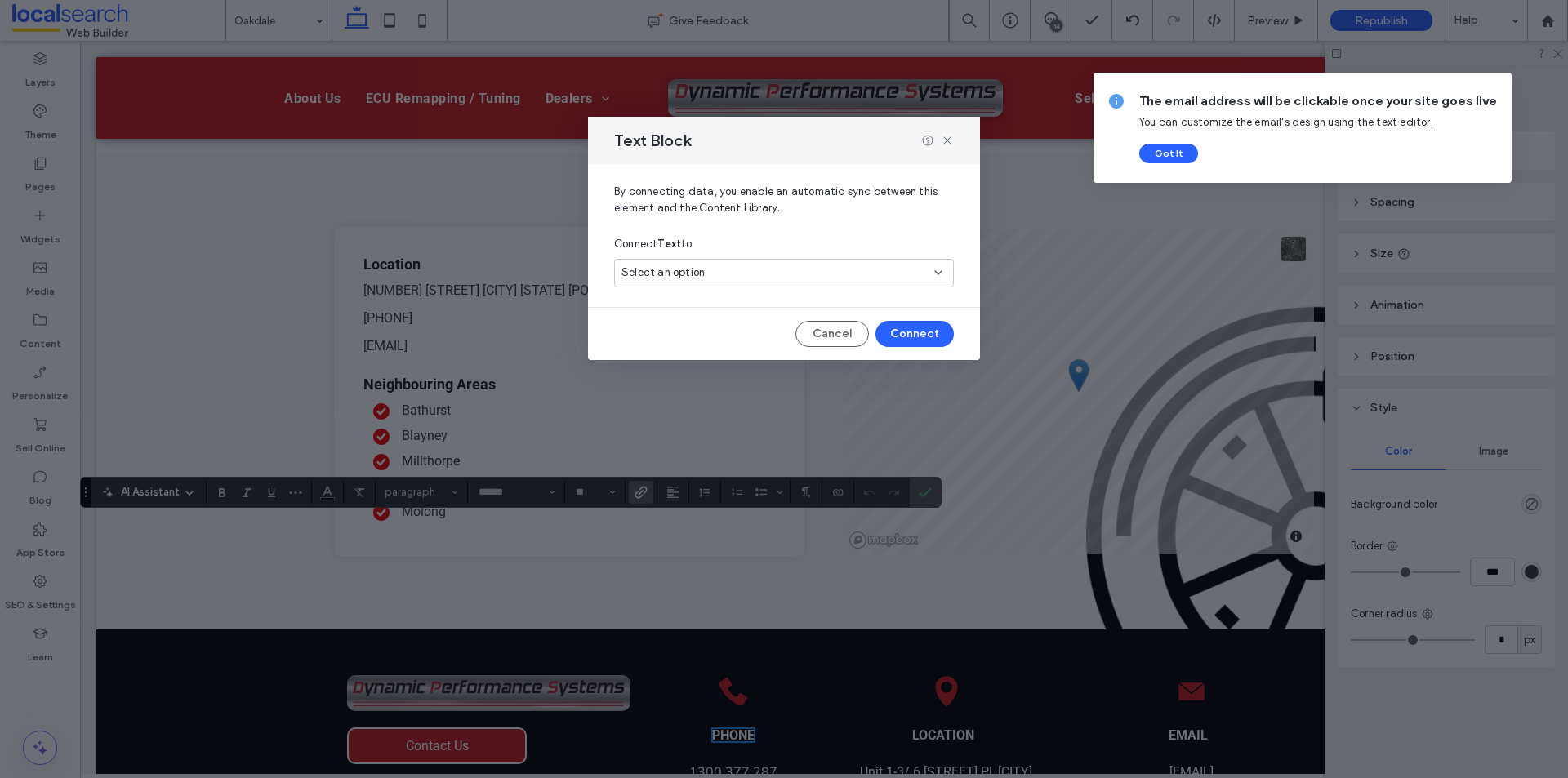 click on "Select an option" at bounding box center [663, 273] 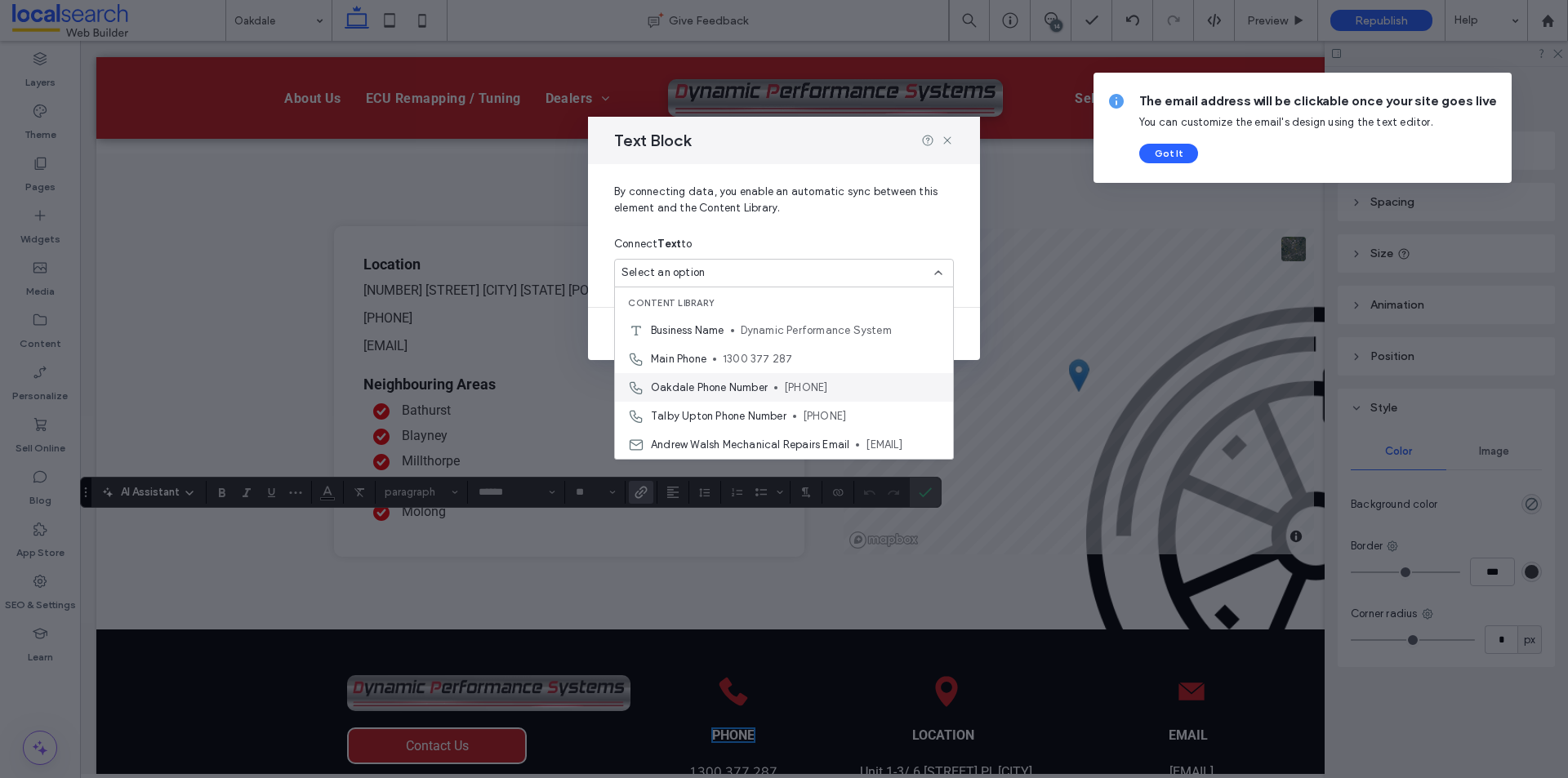 click on "Oakdale Phone Number" at bounding box center [709, 388] 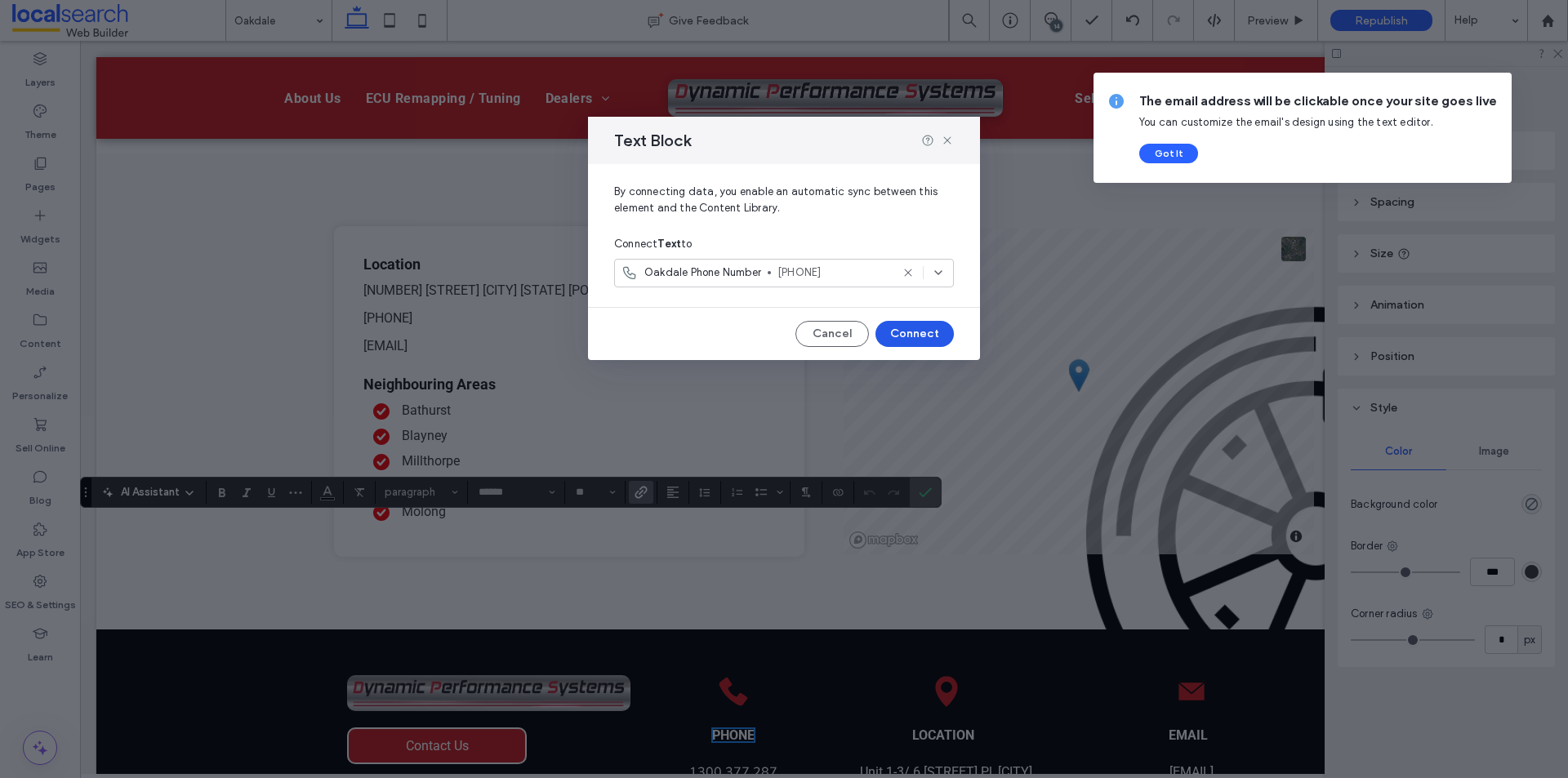 click on "Connect" at bounding box center (915, 334) 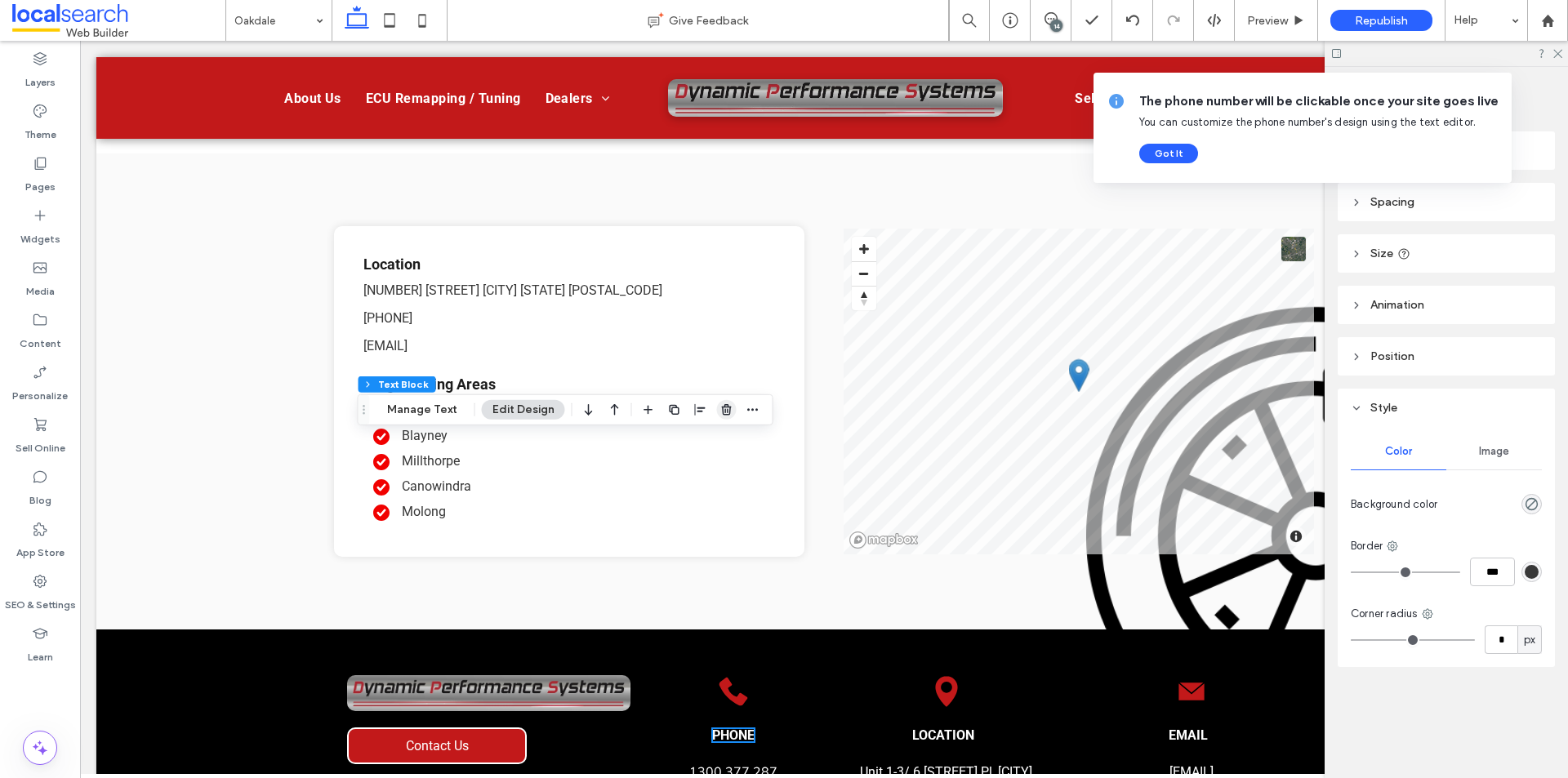 click at bounding box center [727, 410] 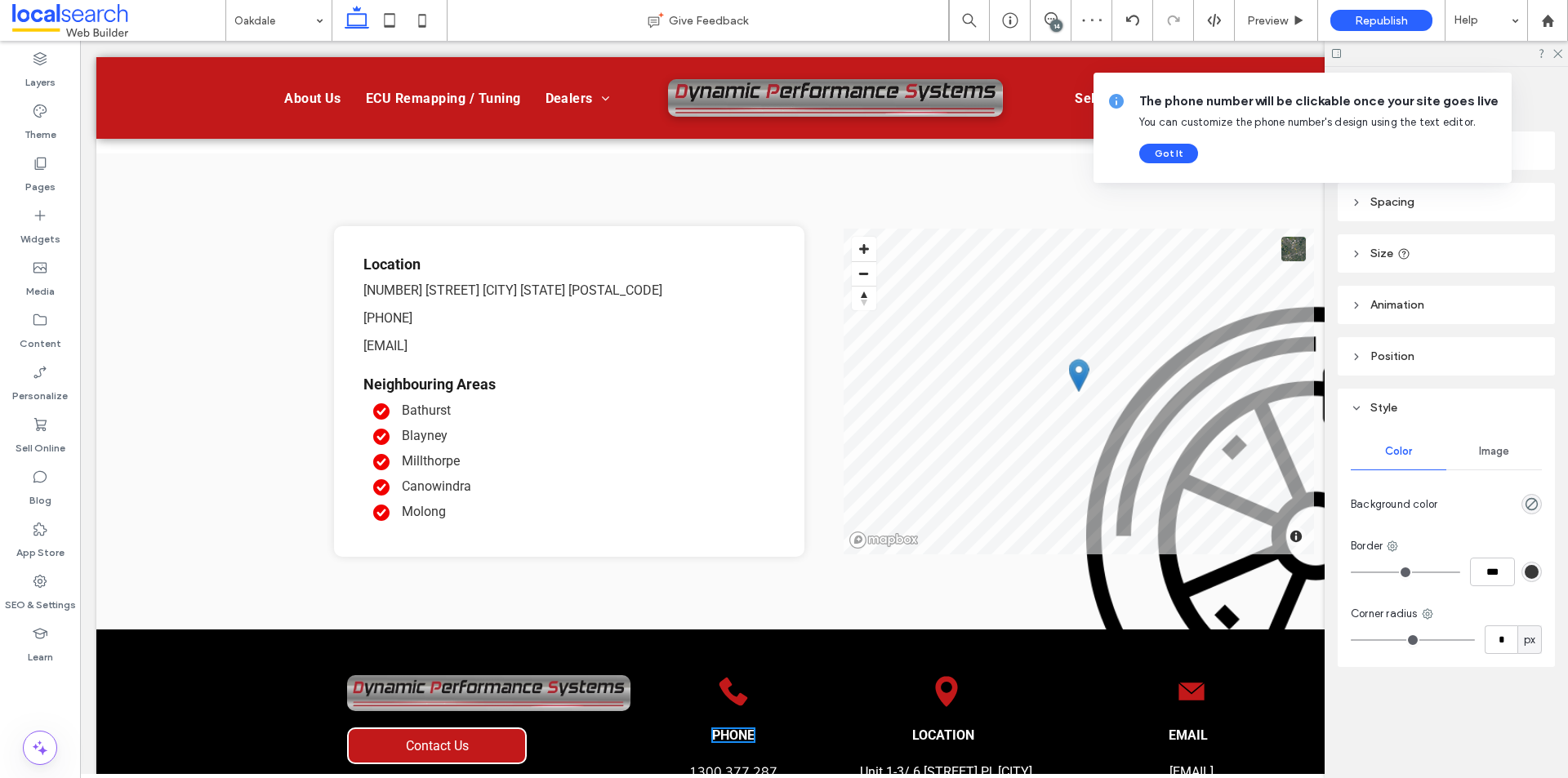 type on "******" 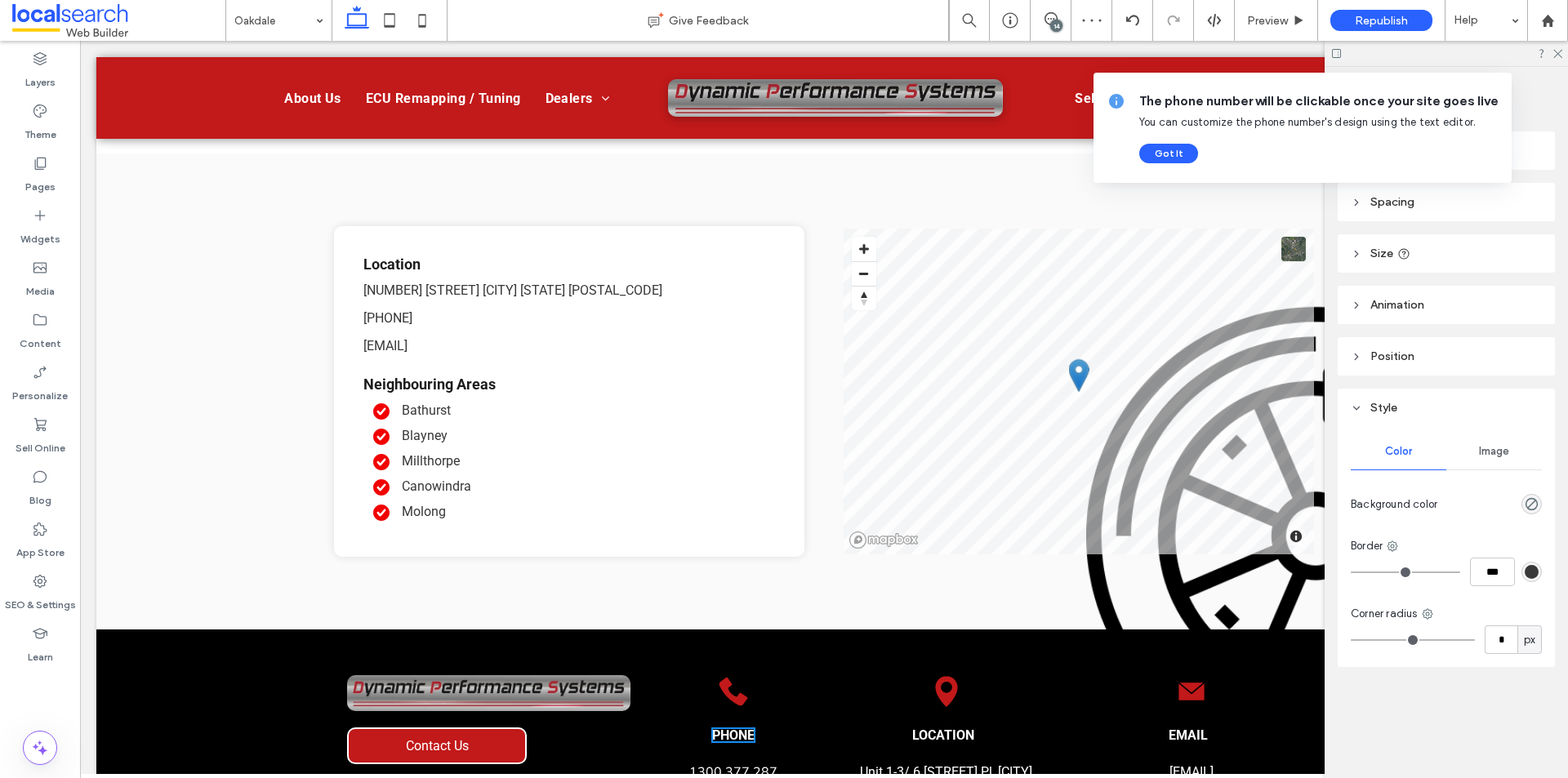 type on "**" 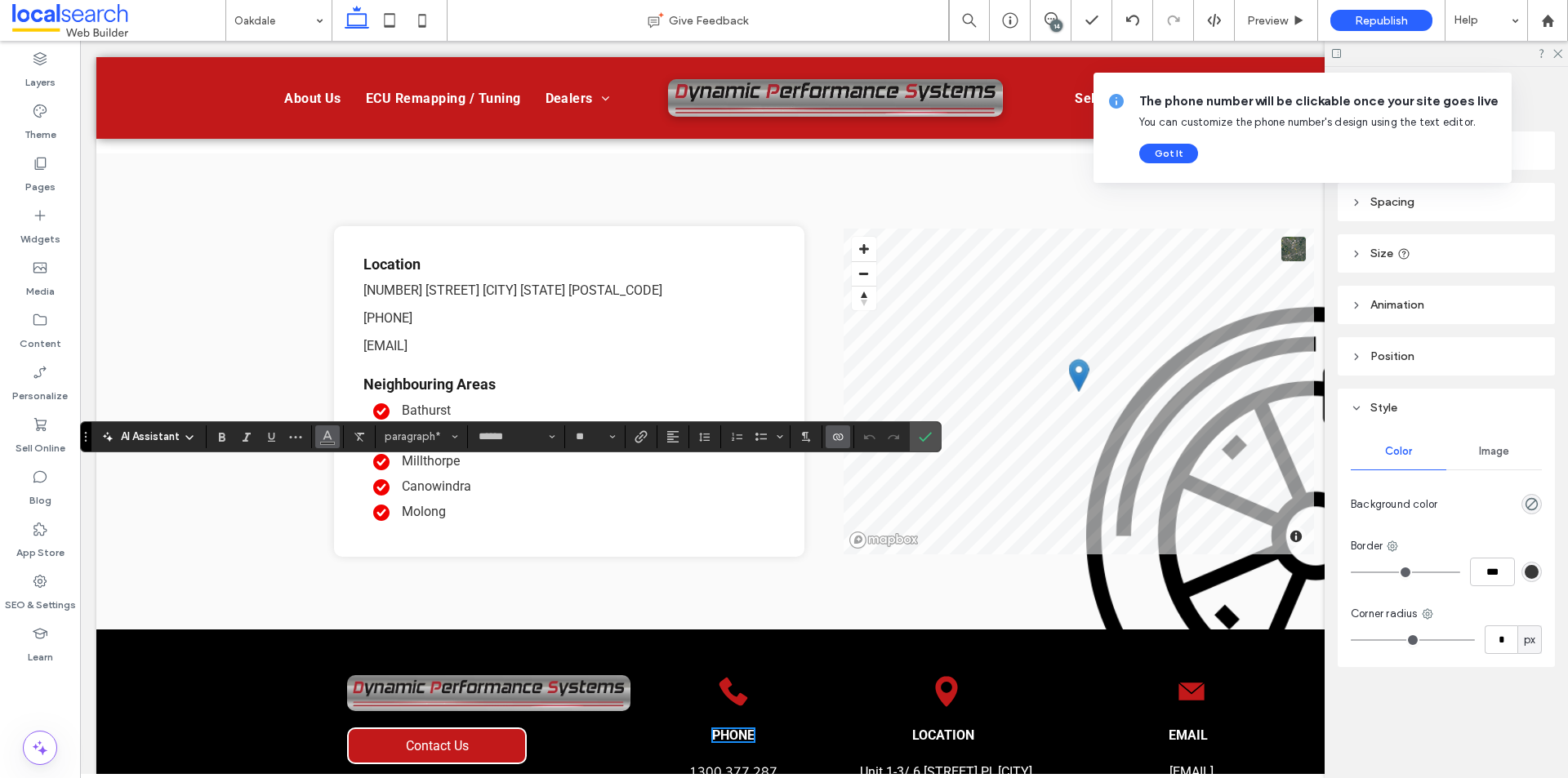click 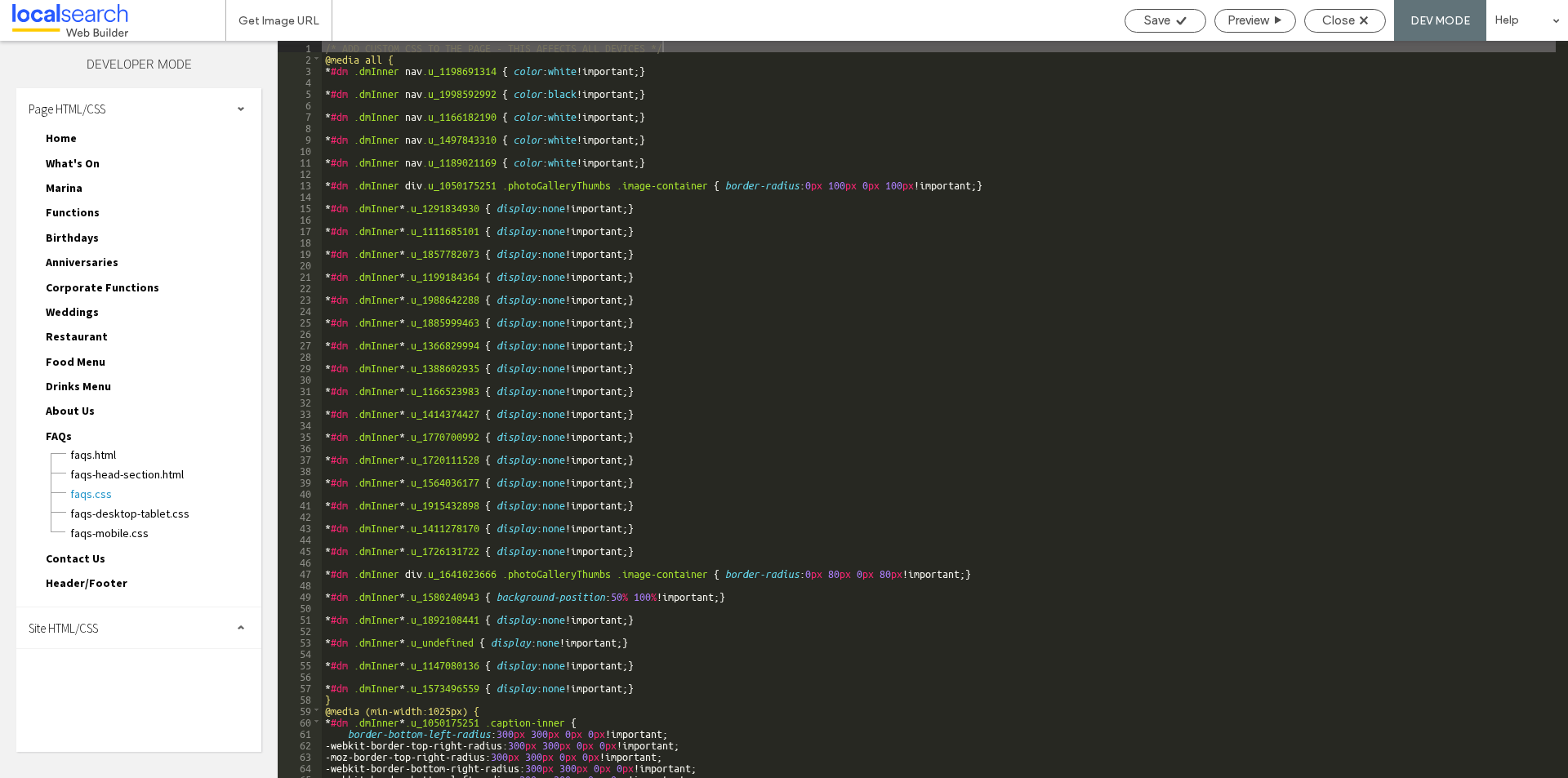scroll, scrollTop: 0, scrollLeft: 0, axis: both 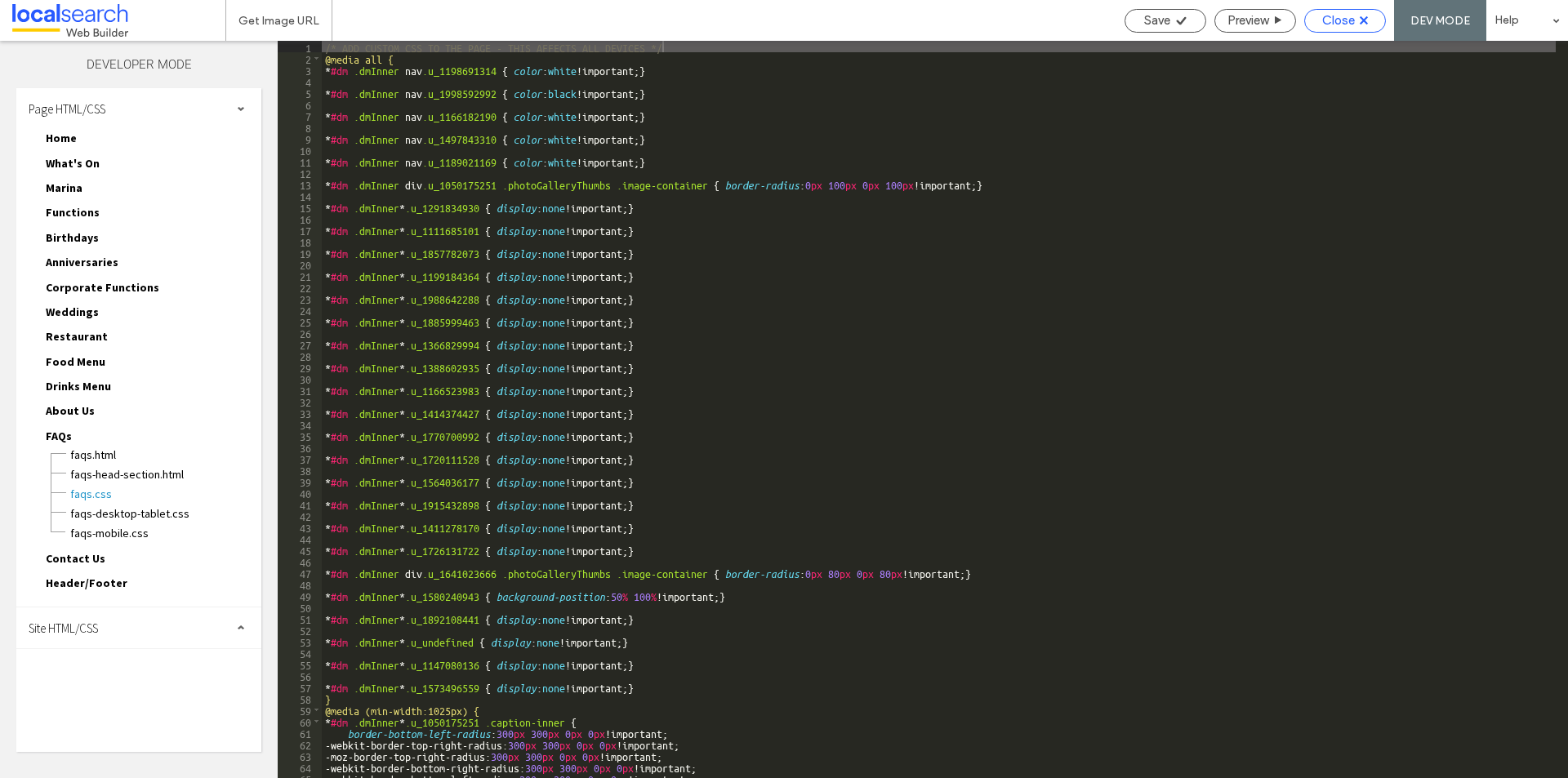 click on "Close" at bounding box center [1339, 20] 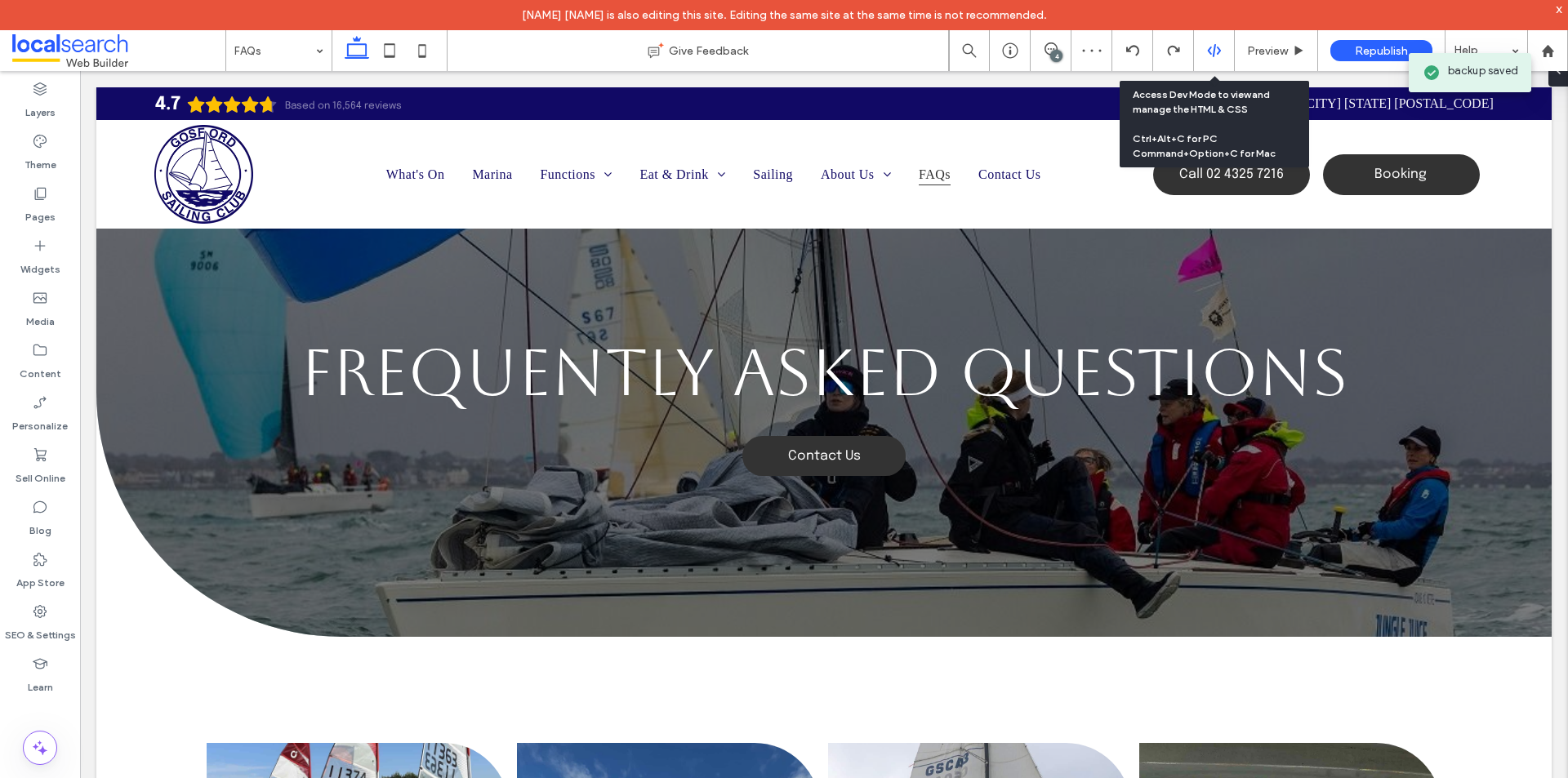 click 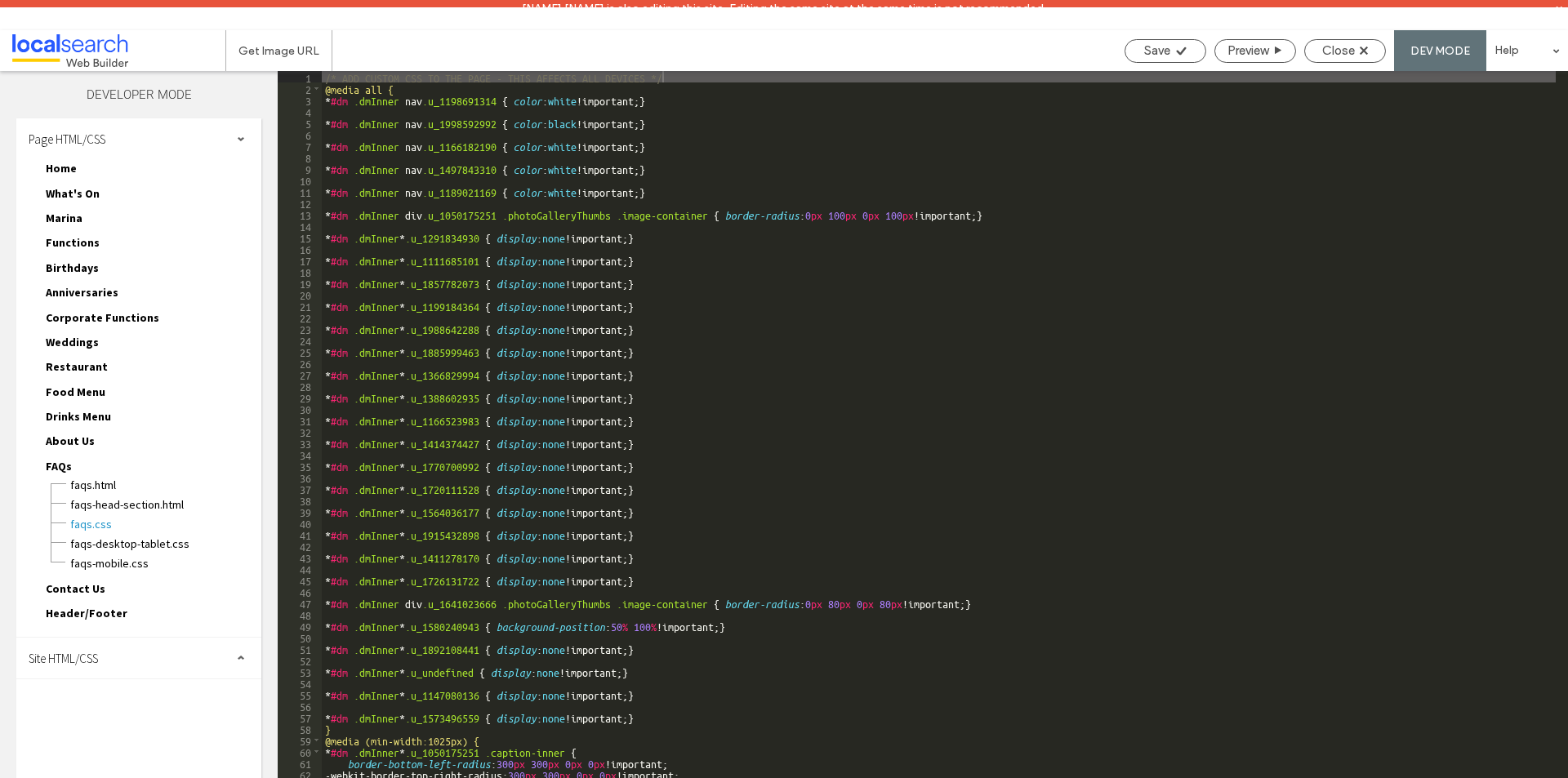 click on "Site HTML/CSS" at bounding box center (139, 658) 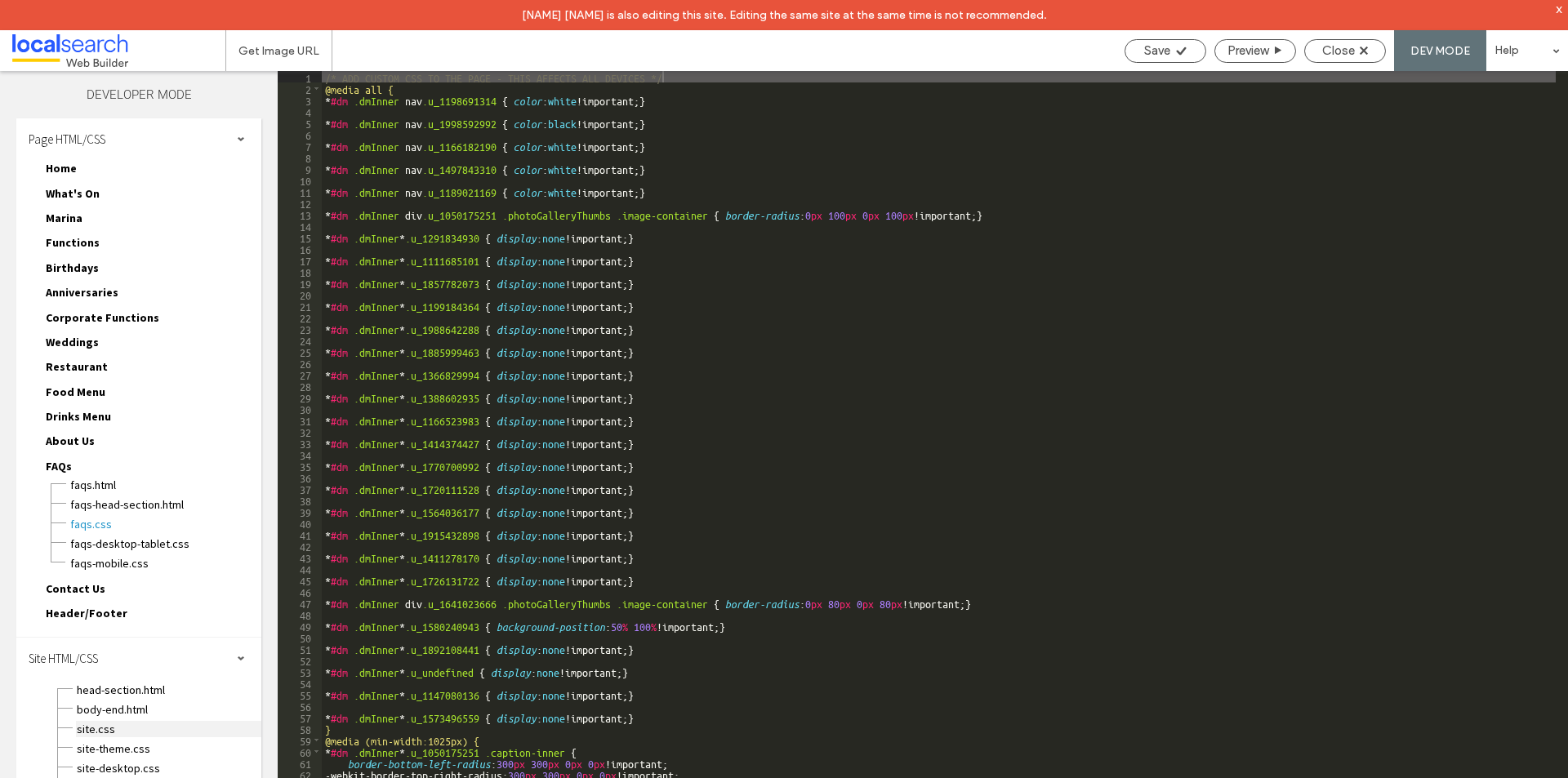 click on "site.css" at bounding box center (168, 729) 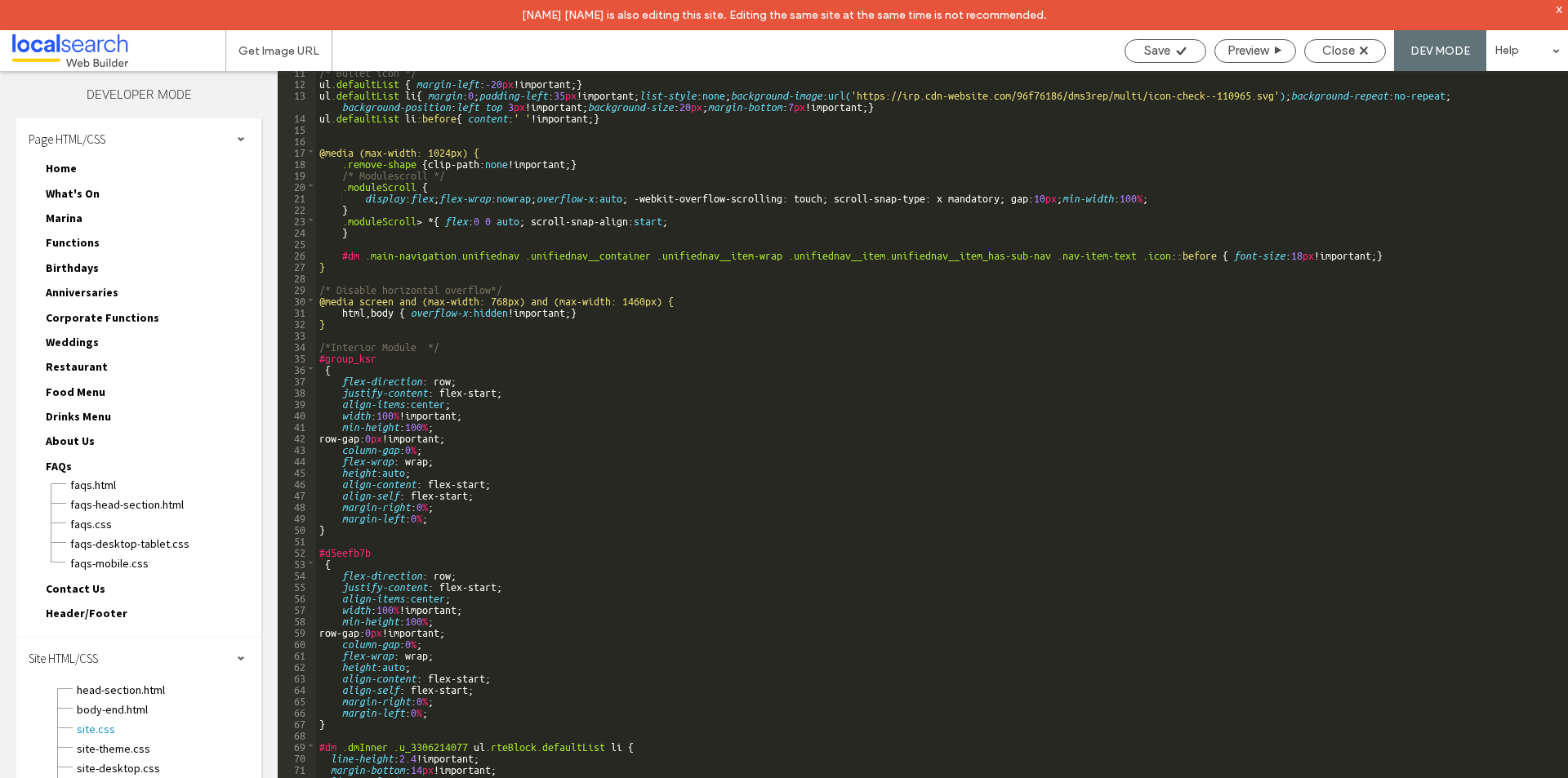 scroll, scrollTop: 120, scrollLeft: 0, axis: vertical 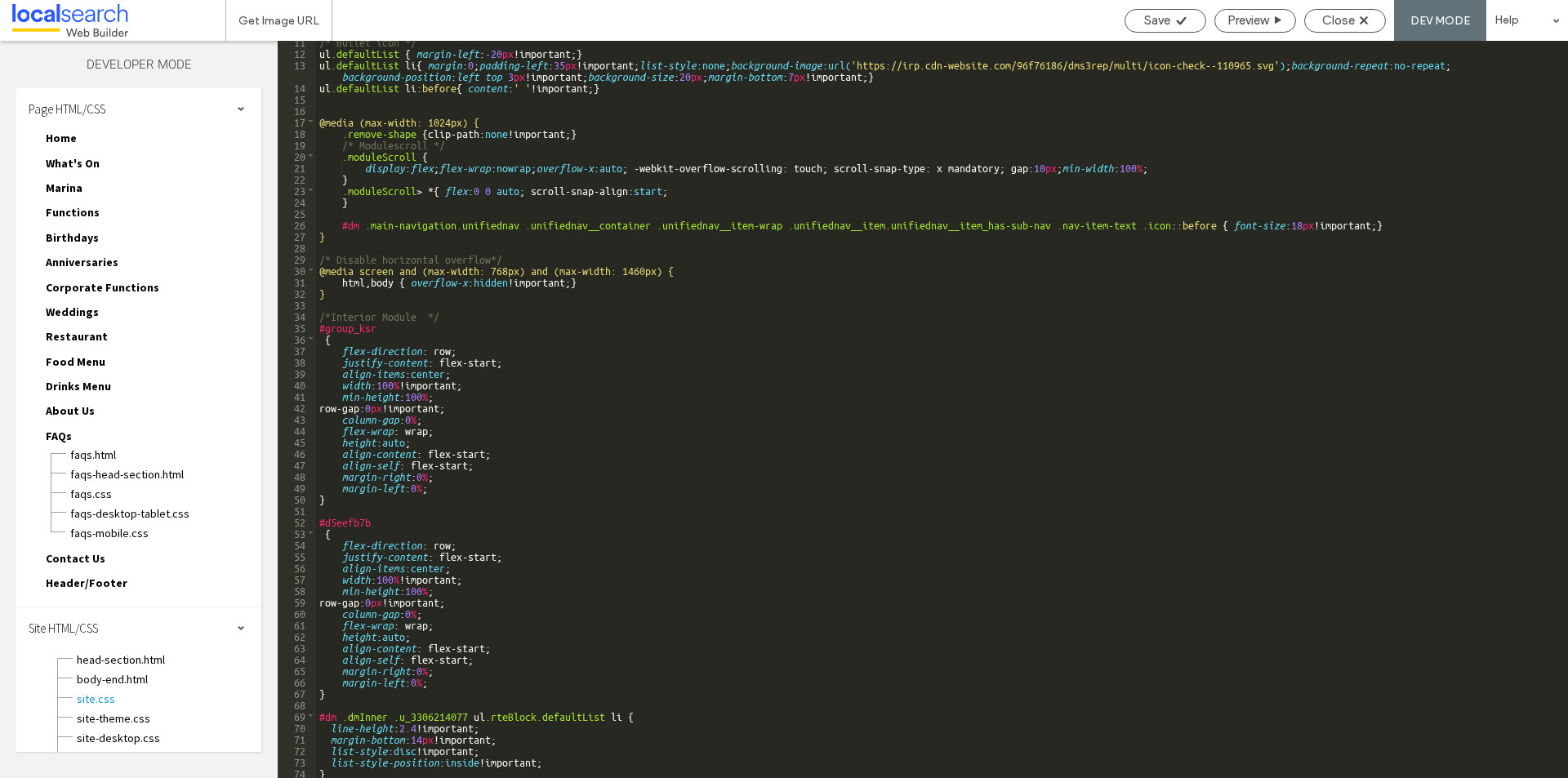 click on "/* Bullet icon */ ul .defaultList   {   margin-left : -20 px !important;  } ul .defaultList   li {   margin :  0 ;  padding-left :  35 px !important;  list-style :  none ;  background-image :  url( 'https://irp.cdn-website.com/96f76186/dms3rep/multi/icon-check--110965.svg' ) ;  background-repeat :  no-repeat ;       background-position :  left   top   3 px  !important;  background-size :  20 px ;  margin-bottom :  7 px  !important;  } ul .defaultList   li :before {   content : ' '  !important;  } @media (max-width: 1024px) {      .remove-shape   {  clip-path:  none  !important;  }      /* Modulescroll */      .moduleScroll   {           display :  flex ;  flex-wrap :  nowrap ;  overflow-x :  auto ; -webkit-overflow-scrolling: touch; scroll-snap-type: x mandatory; gap:  10 px ;  min-width :  100 % ;      }      .moduleScroll  > *  {   flex :  0   0   auto ; scroll-snap-align:  start ;      }           #dm   .main-navigation.unifiednav   .unifiednav__container   .unifiednav__item-wrap     .nav-item-text   :" at bounding box center [936, 415] 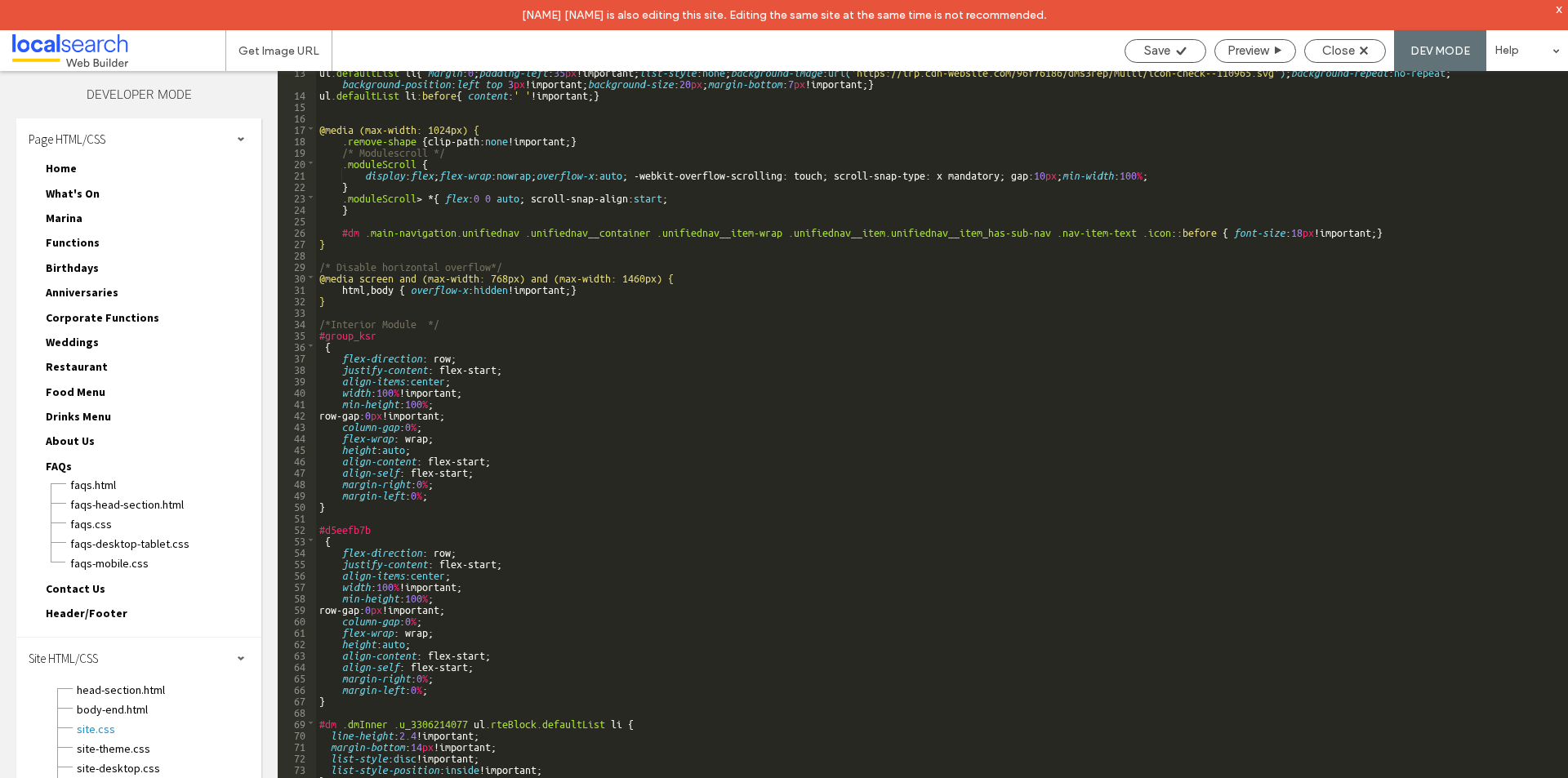 scroll, scrollTop: 0, scrollLeft: 0, axis: both 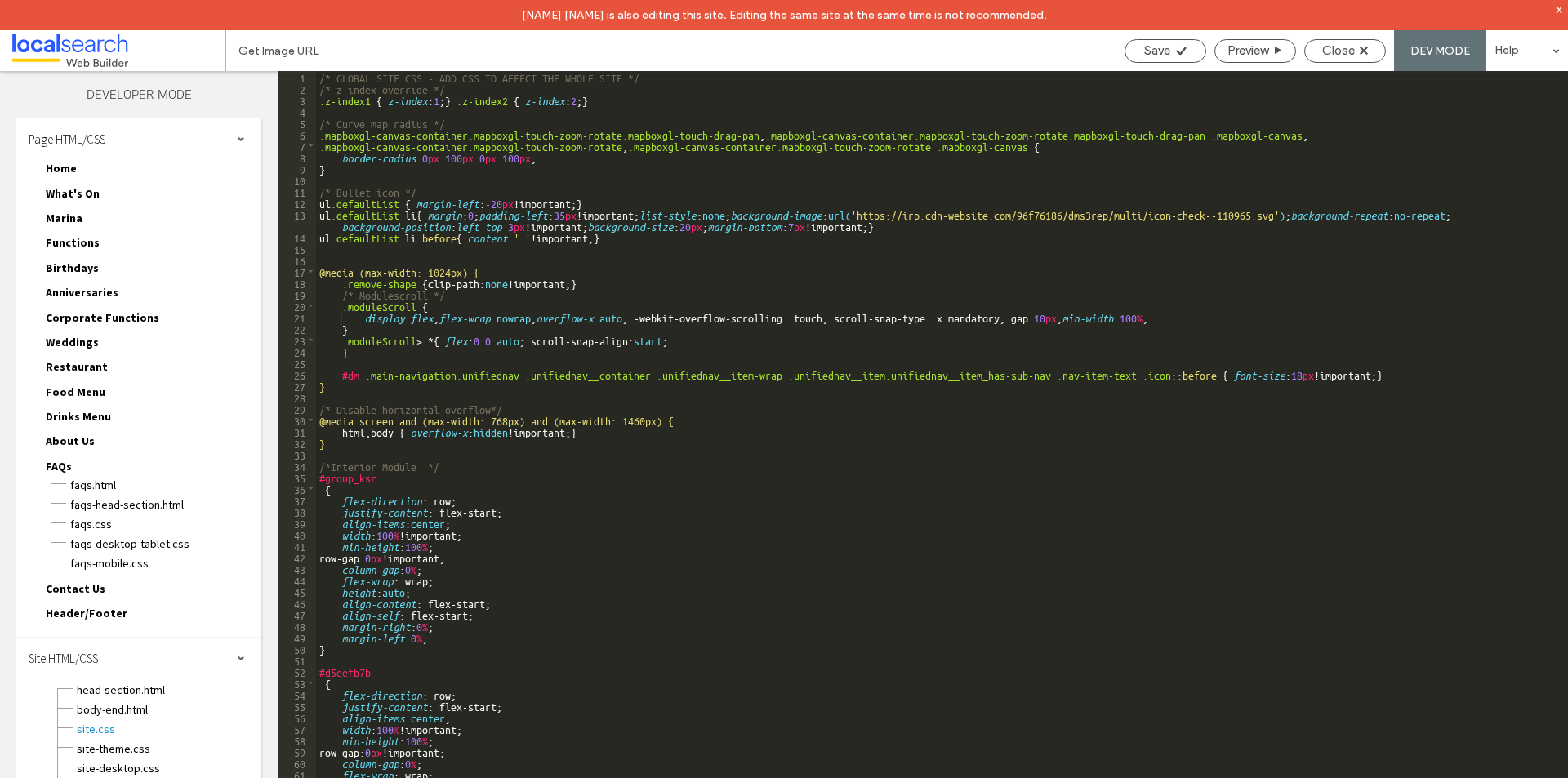 click on "/* GLOBAL SITE CSS - ADD CSS TO AFFECT THE WHOLE SITE */ /* z index override */ .z-index1   {   z-index :  1 ;  }   .z-index2   {   z-index :  2 ;  } /* Curve map radius */ .mapboxgl-canvas-container.mapboxgl-touch-zoom-rotate.mapboxgl-touch-drag-pan ,  .mapboxgl-canvas-container.mapboxgl-touch-zoom-rotate.mapboxgl-touch-drag-pan   .mapboxgl-canvas , .mapboxgl-canvas-container.mapboxgl-touch-zoom-rotate ,  .mapboxgl-canvas-container.mapboxgl-touch-zoom-rotate   .mapboxgl-canvas   {      border-radius :  0 px   100 px   0 px   100 px ; } /* Bullet icon */ ul .defaultList   {   margin-left : -20 px !important;  } ul .defaultList   li {   margin :  0 ;  padding-left :  35 px !important;  list-style :  none ;  background-image :  url( 'https://irp.cdn-website.com/96f76186/dms3rep/multi/icon-check--110965.svg' ) ;  background-repeat :  no-repeat ;       background-position :  left   top   3 px  !important;  background-size :  20 px ;  margin-bottom :  7 px  !important;  } ul .defaultList   li :before {   : ' '" at bounding box center [936, 451] 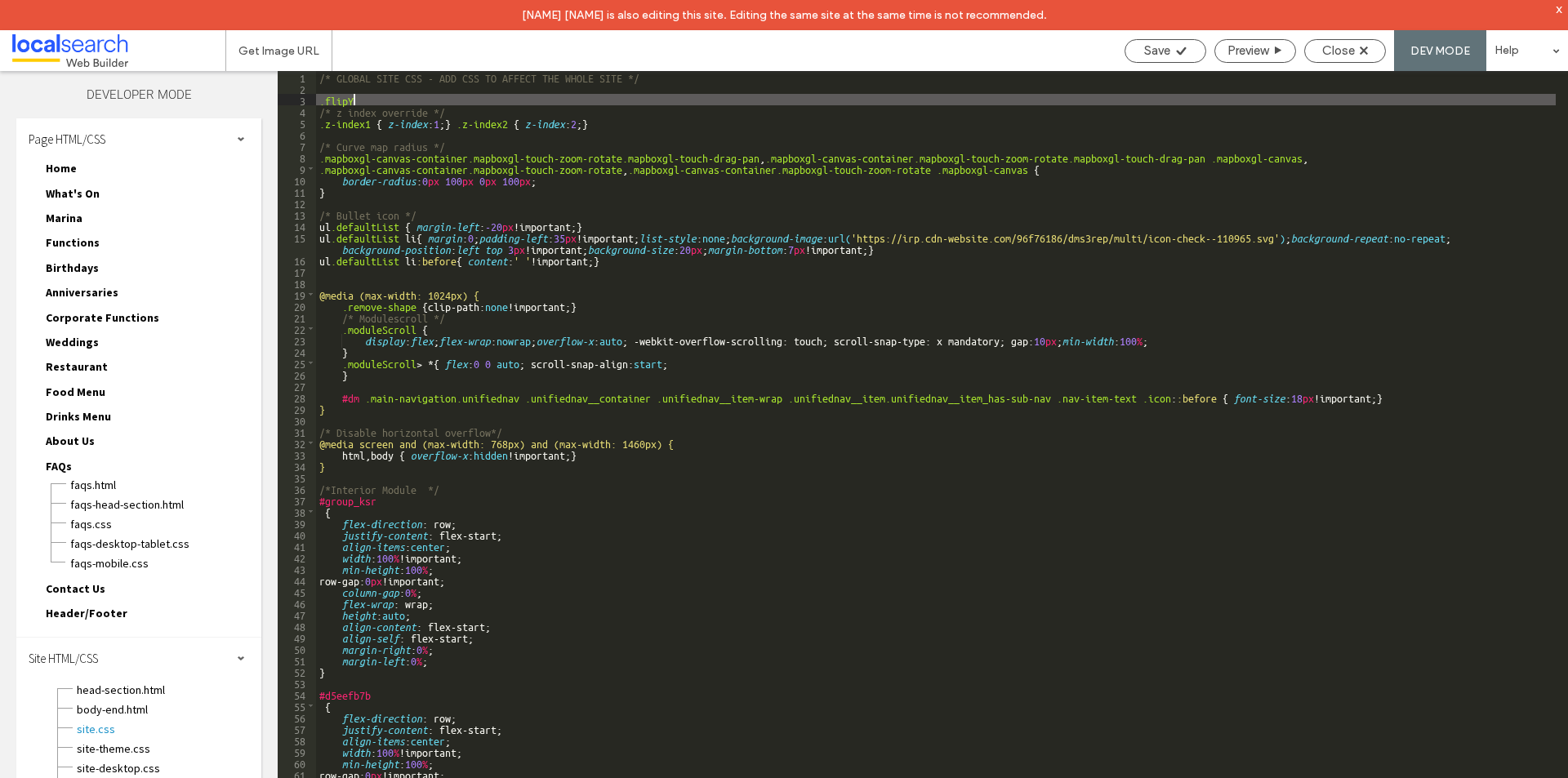 type on "**" 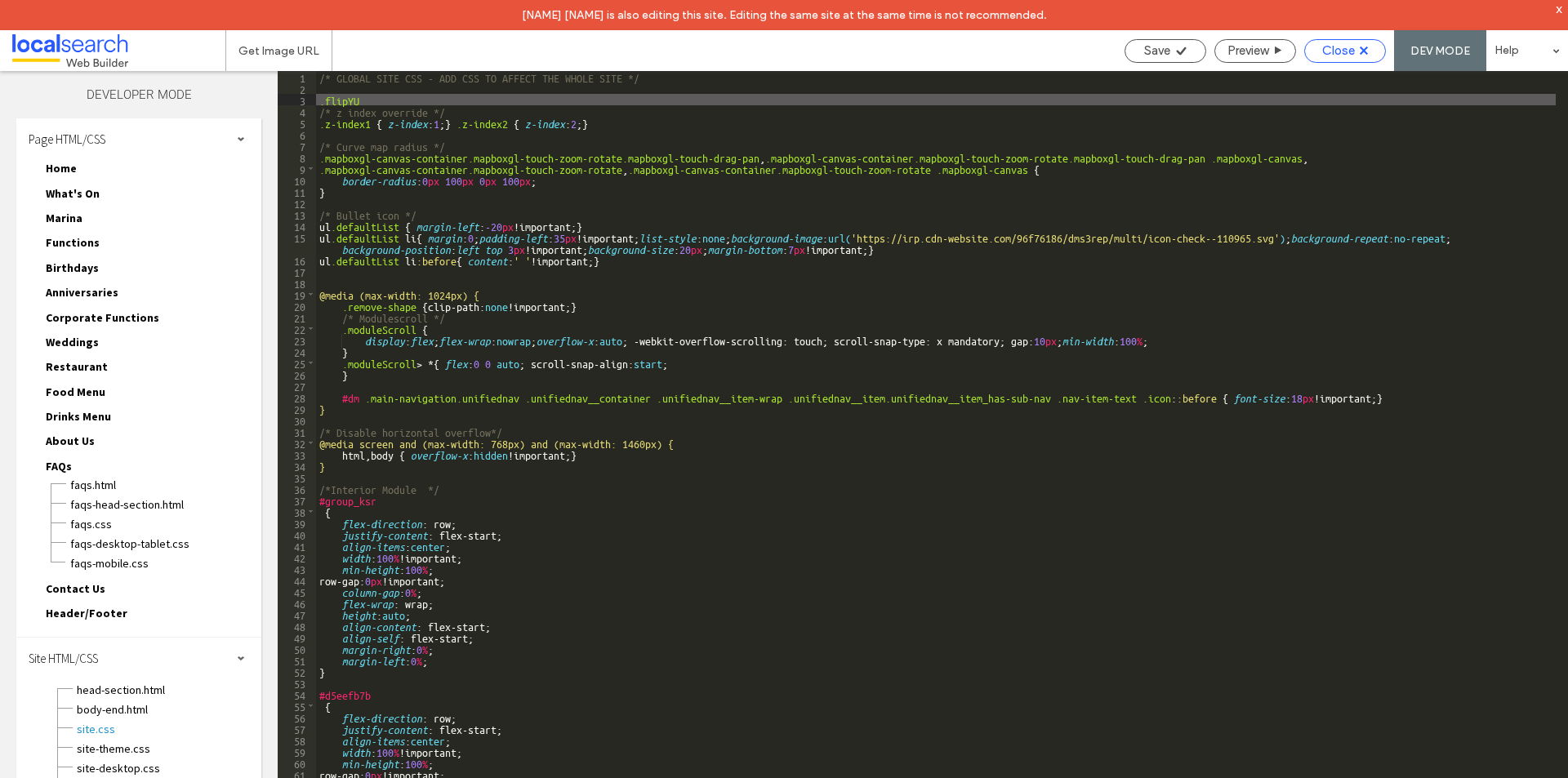 click on "Close" at bounding box center (1339, 51) 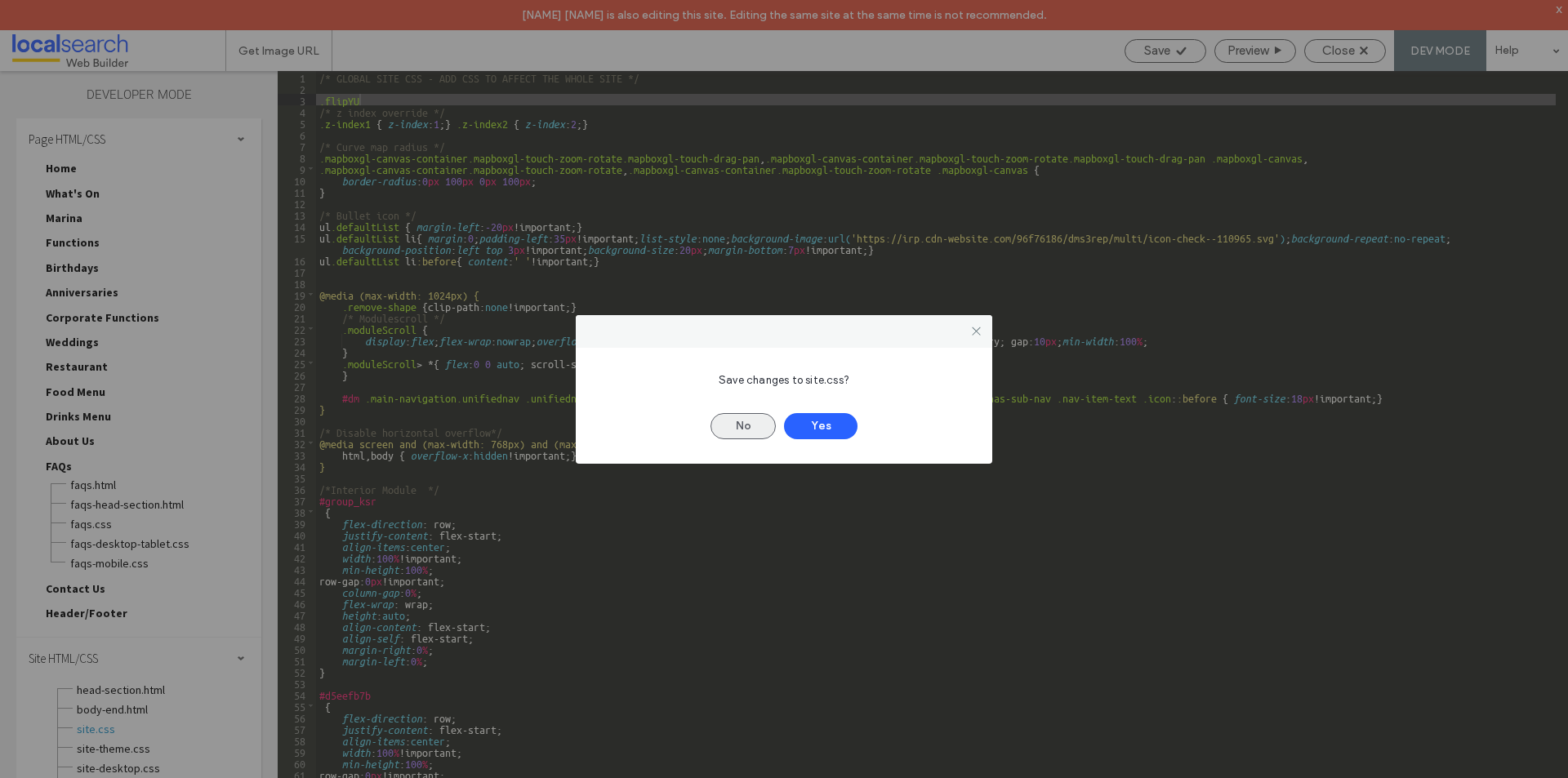 click on "No" at bounding box center [743, 426] 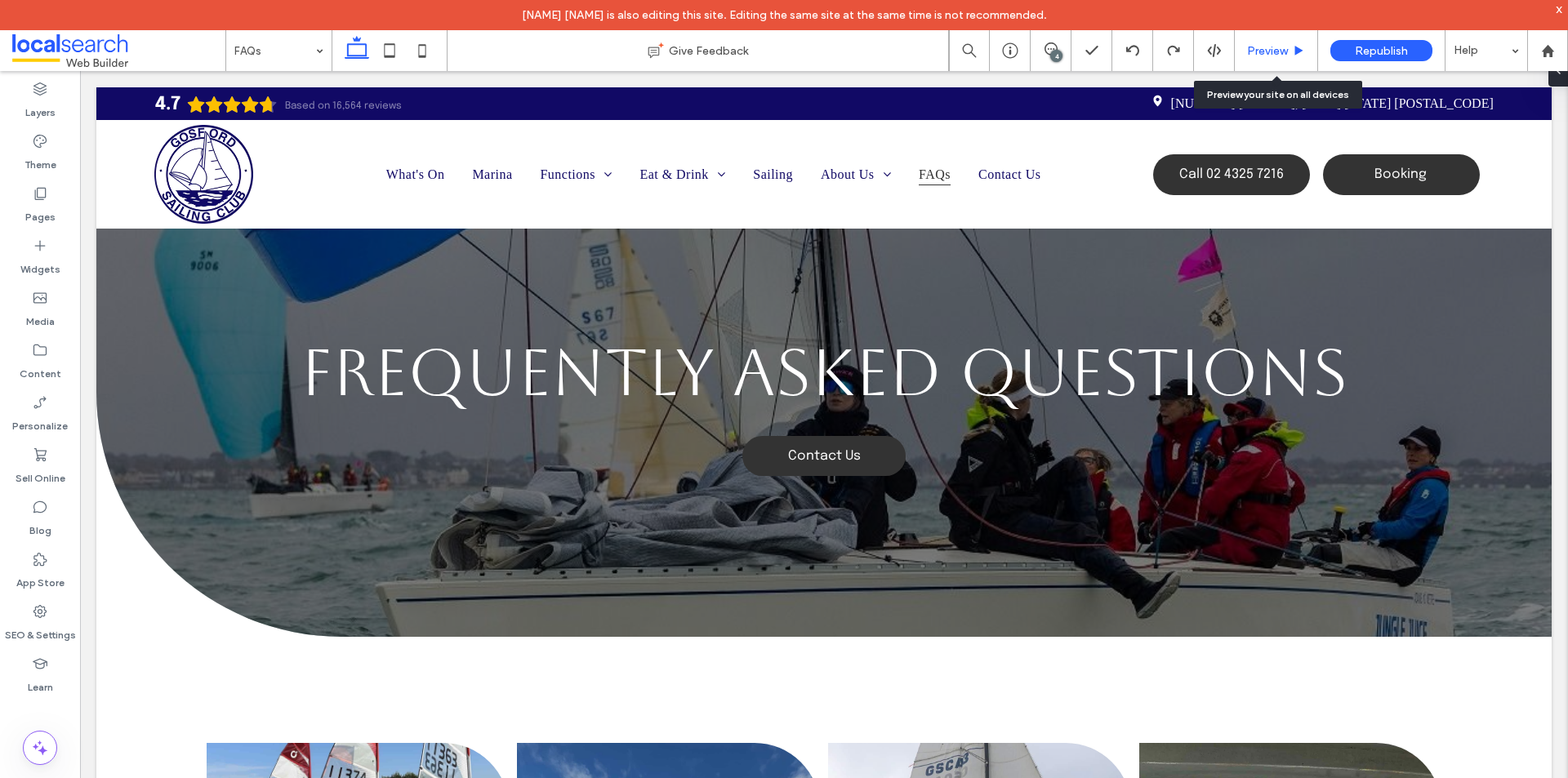 click on "Preview" at bounding box center (1267, 51) 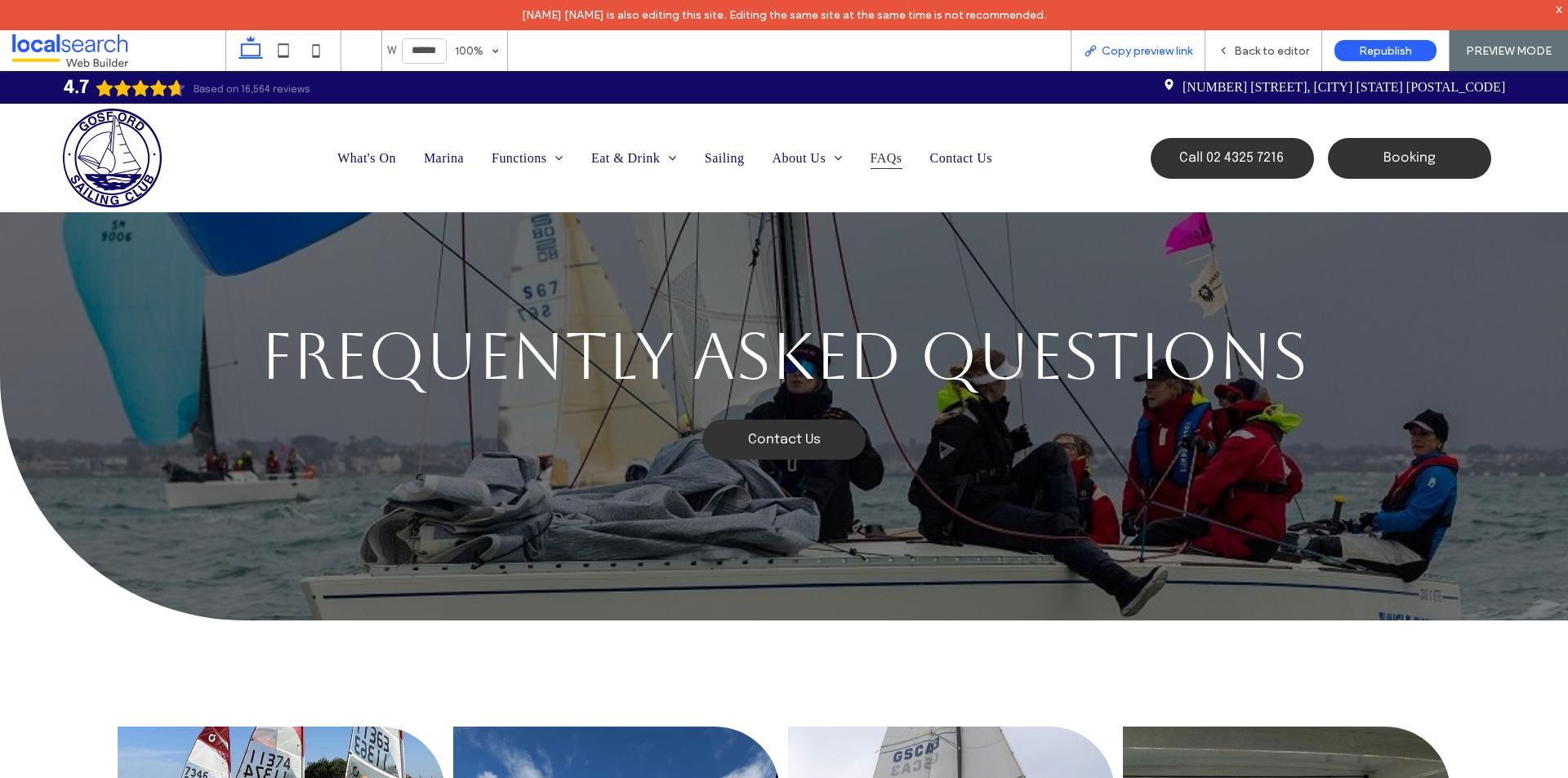 click on "Copy preview link" at bounding box center [1147, 51] 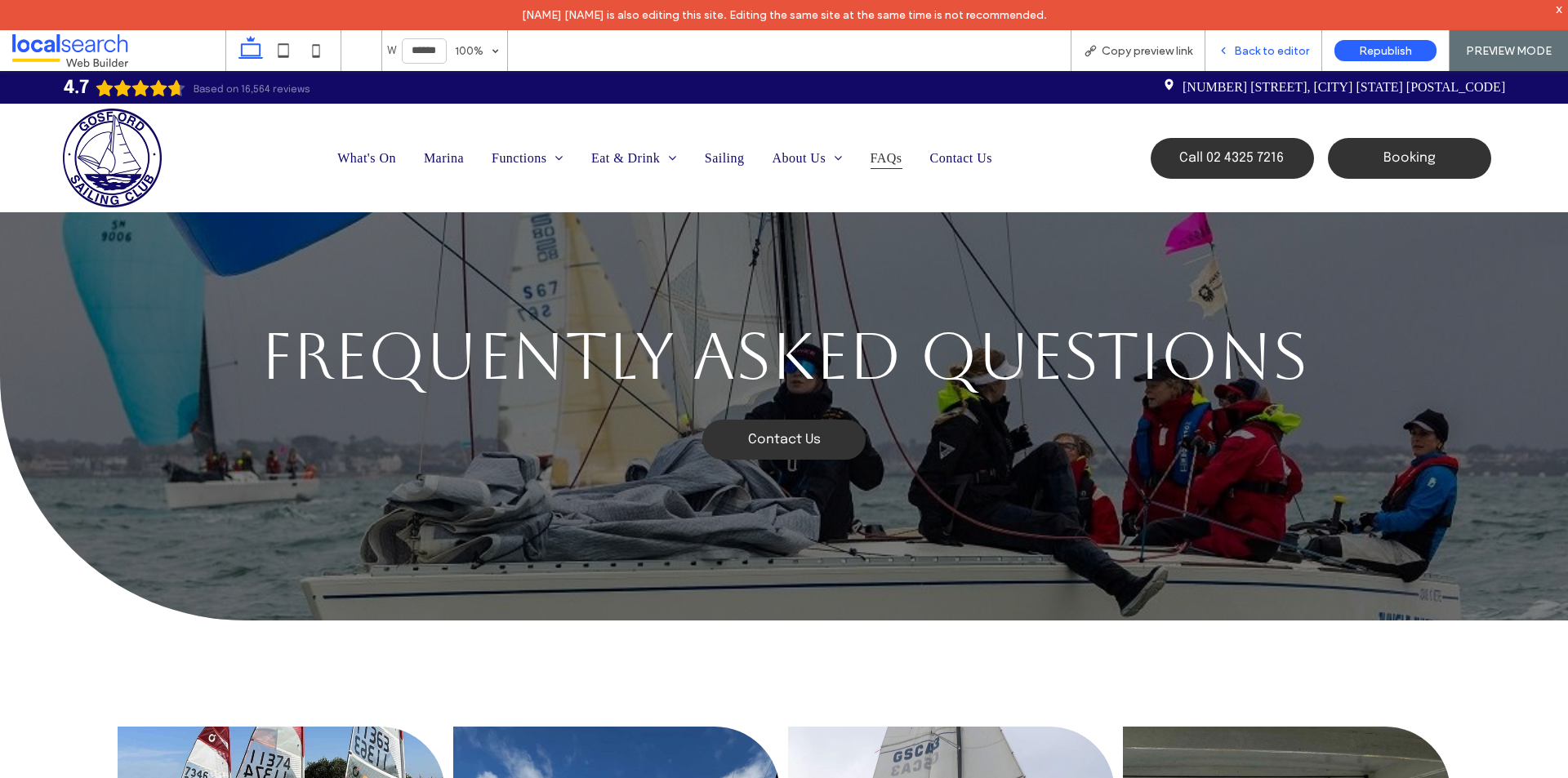 click on "Back to editor" at bounding box center [1263, 51] 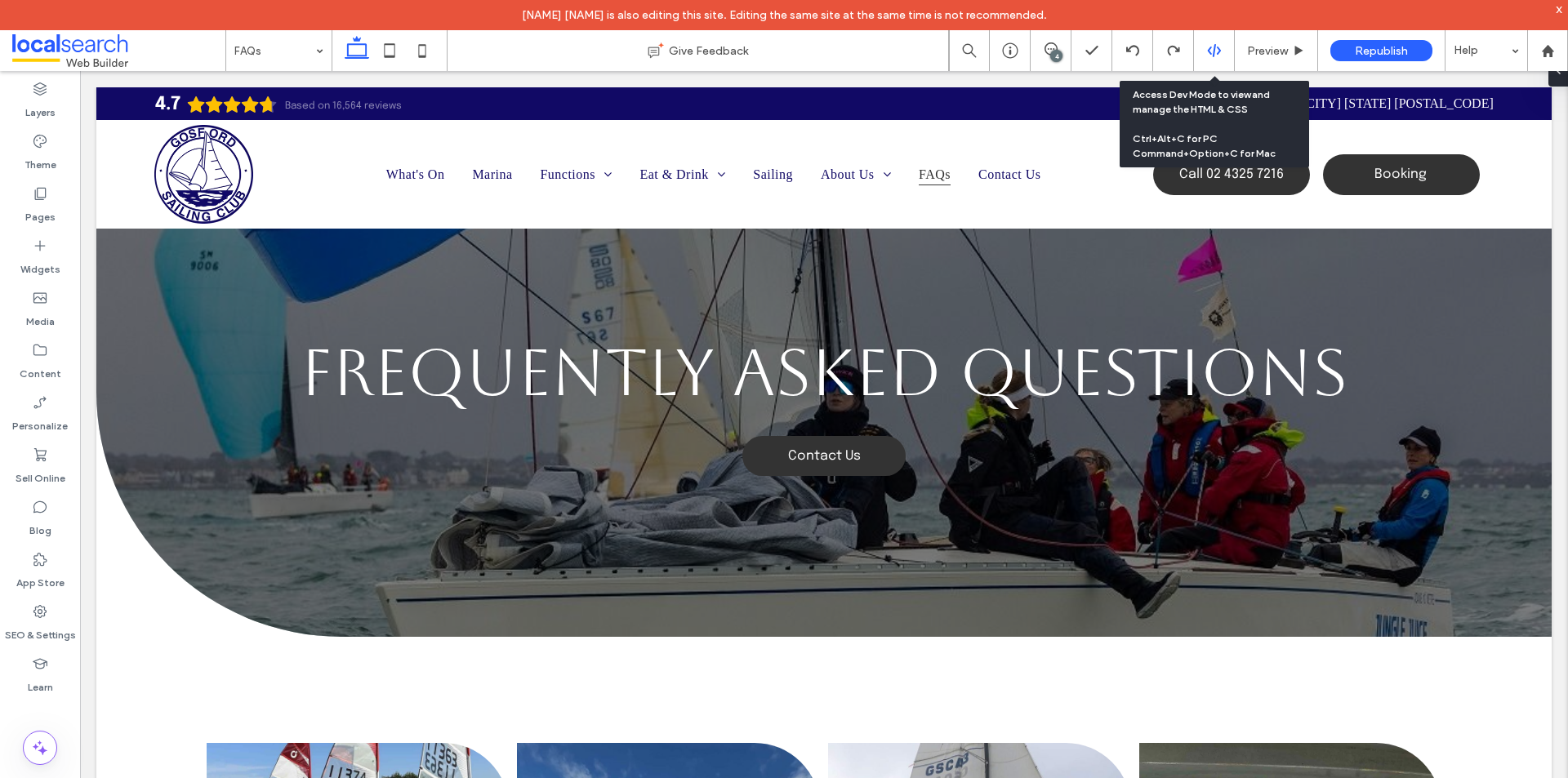 click at bounding box center [1214, 51] 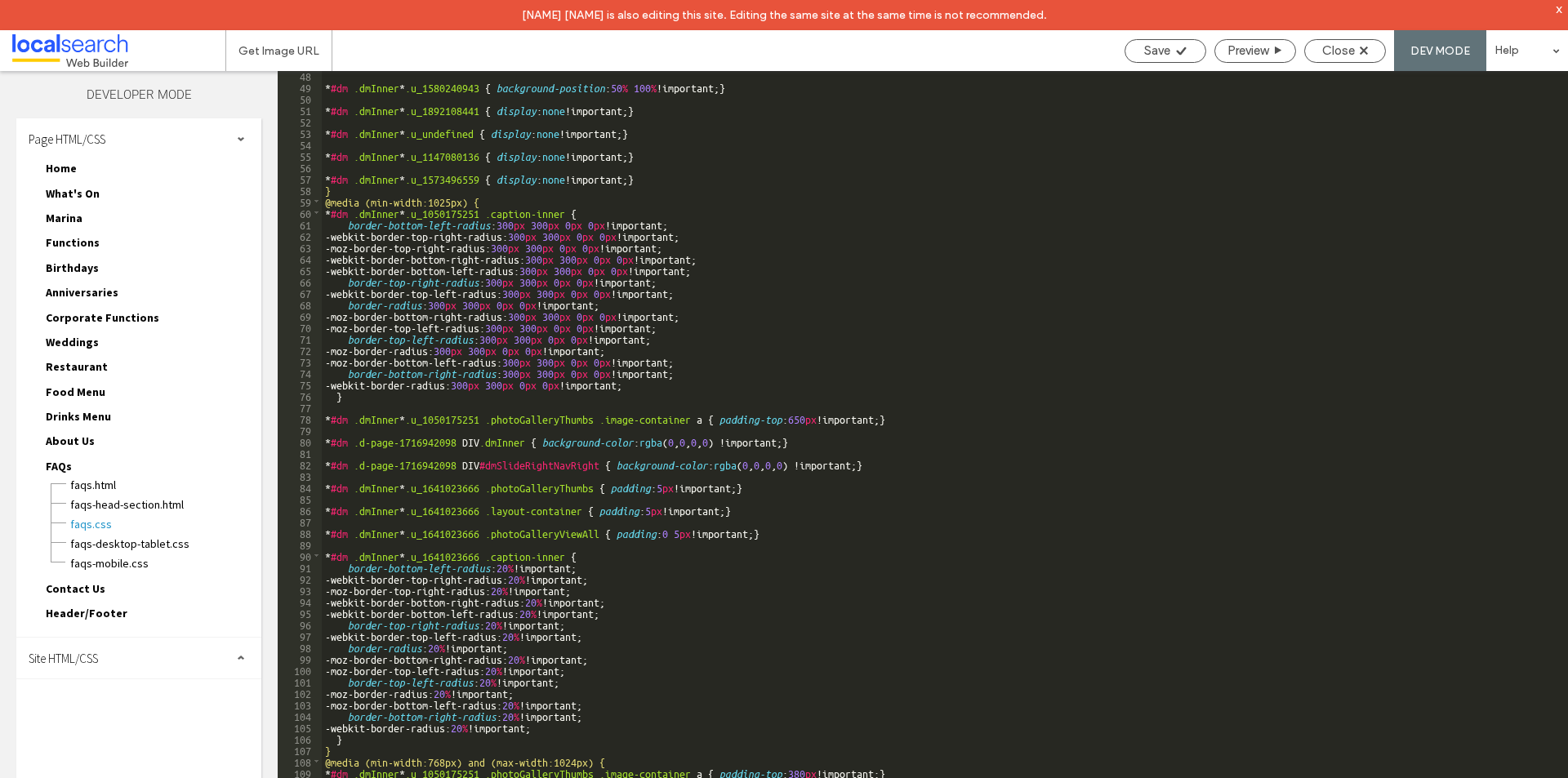 scroll, scrollTop: 703, scrollLeft: 0, axis: vertical 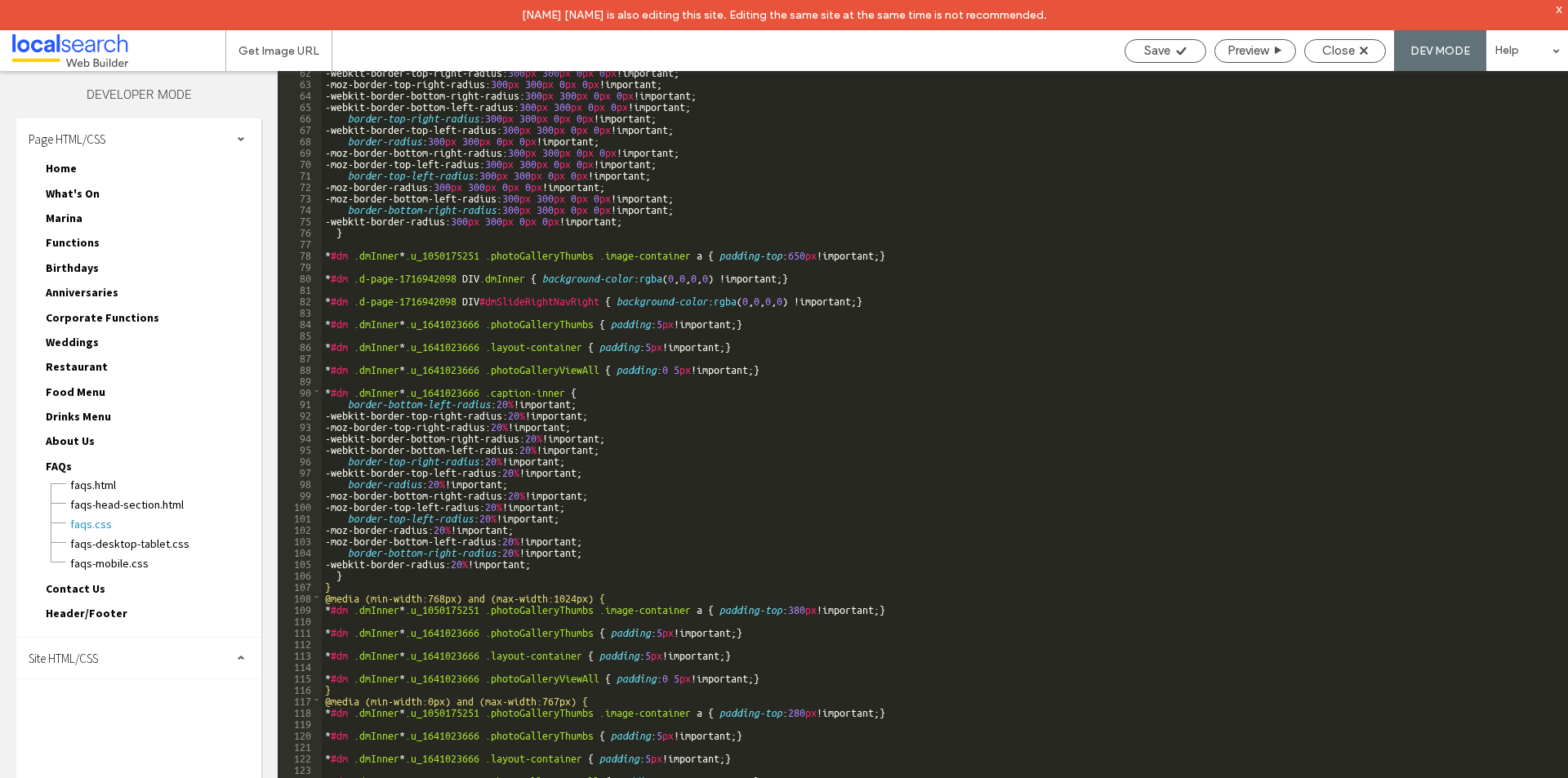 click on "Site HTML/CSS" at bounding box center [139, 658] 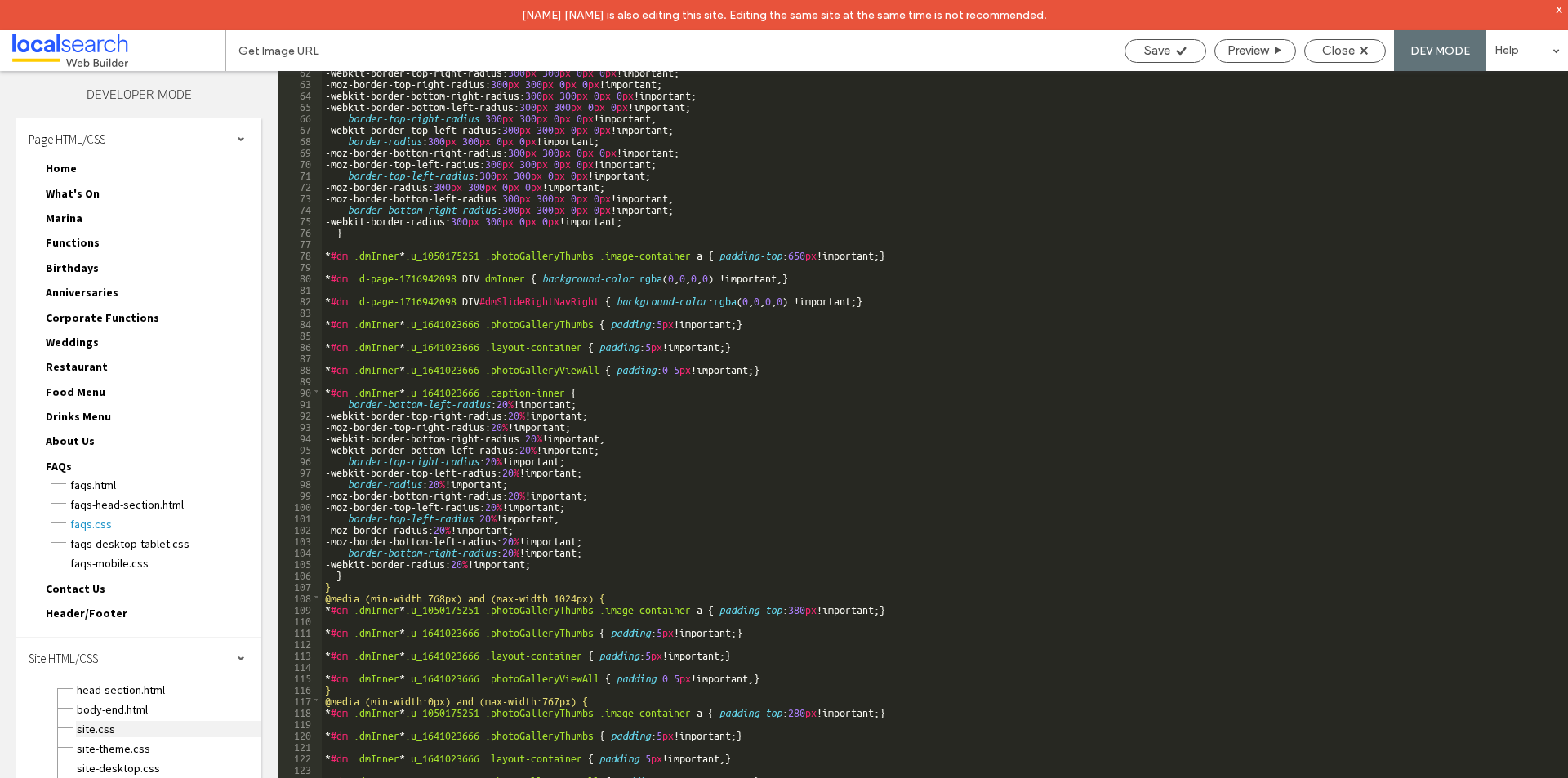 click on "head-section.html
body-end.html
site.css
site-theme.css
site-desktop.css
site-tablet.css
site-mobile.css" at bounding box center [168, 747] 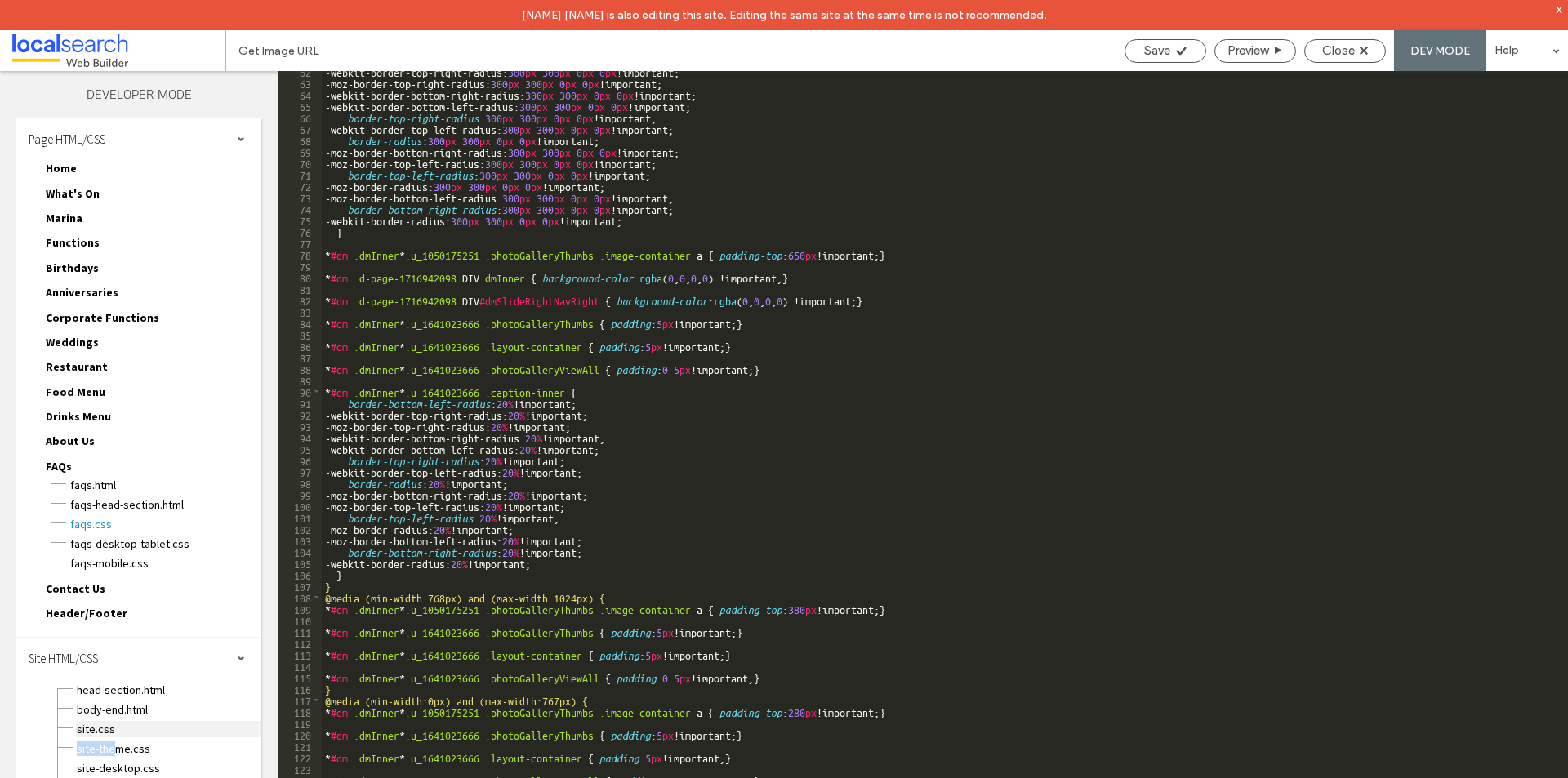 click on "site.css" at bounding box center (168, 729) 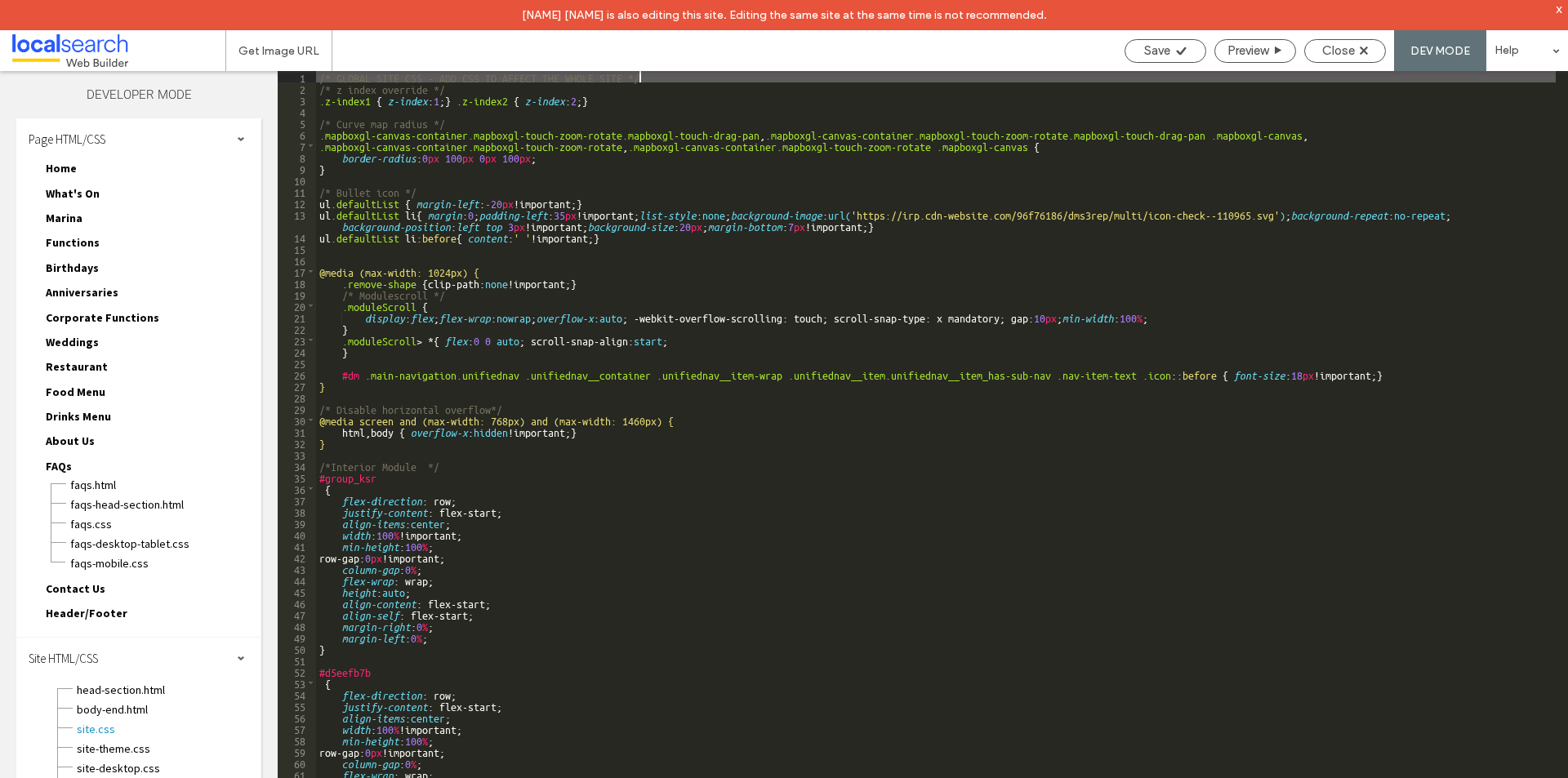 scroll, scrollTop: 120, scrollLeft: 0, axis: vertical 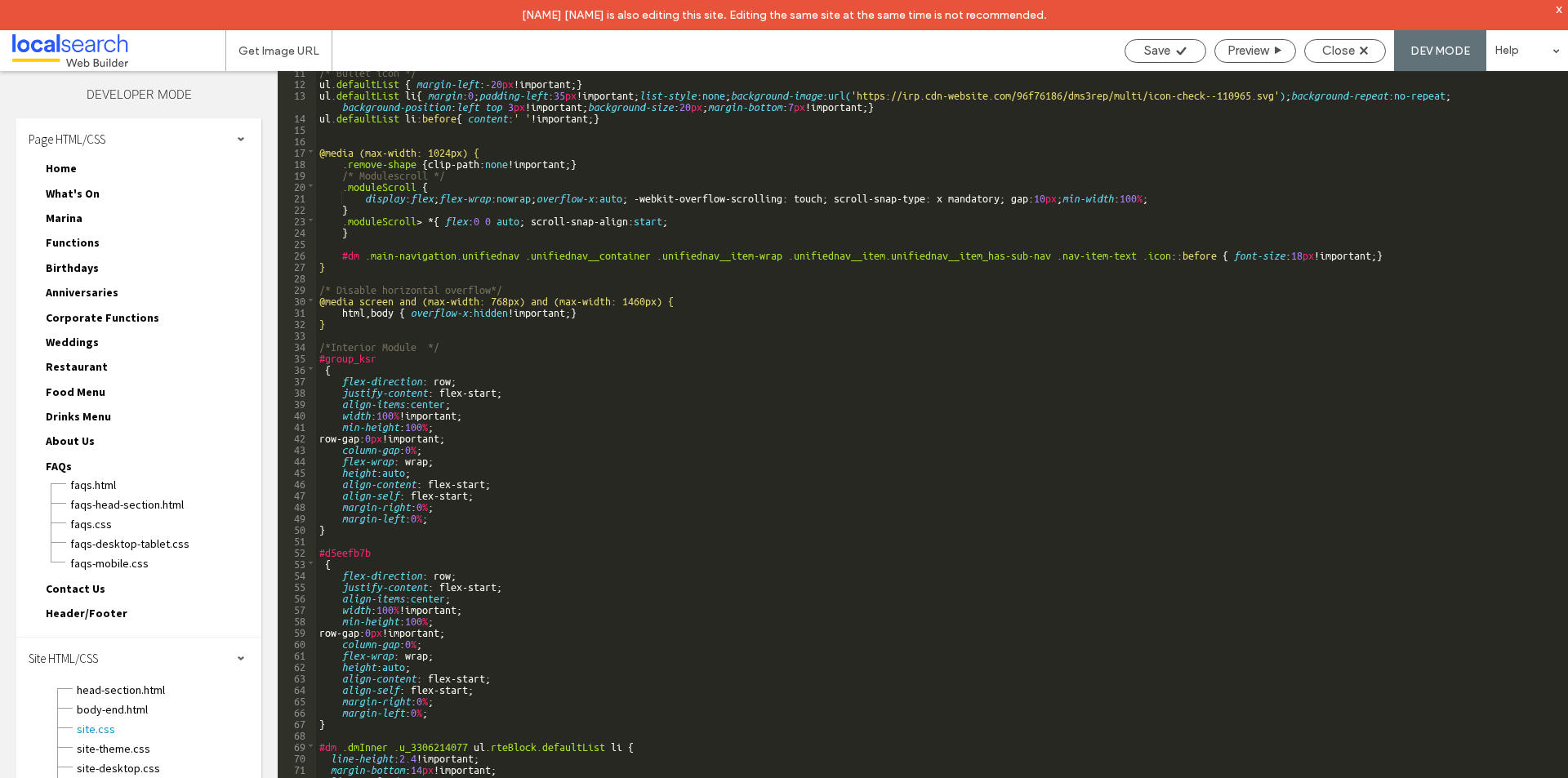 click on "Nyah Guarico is also editing this site. Editing the same site at the same time is not recommended. x" at bounding box center [784, 15] 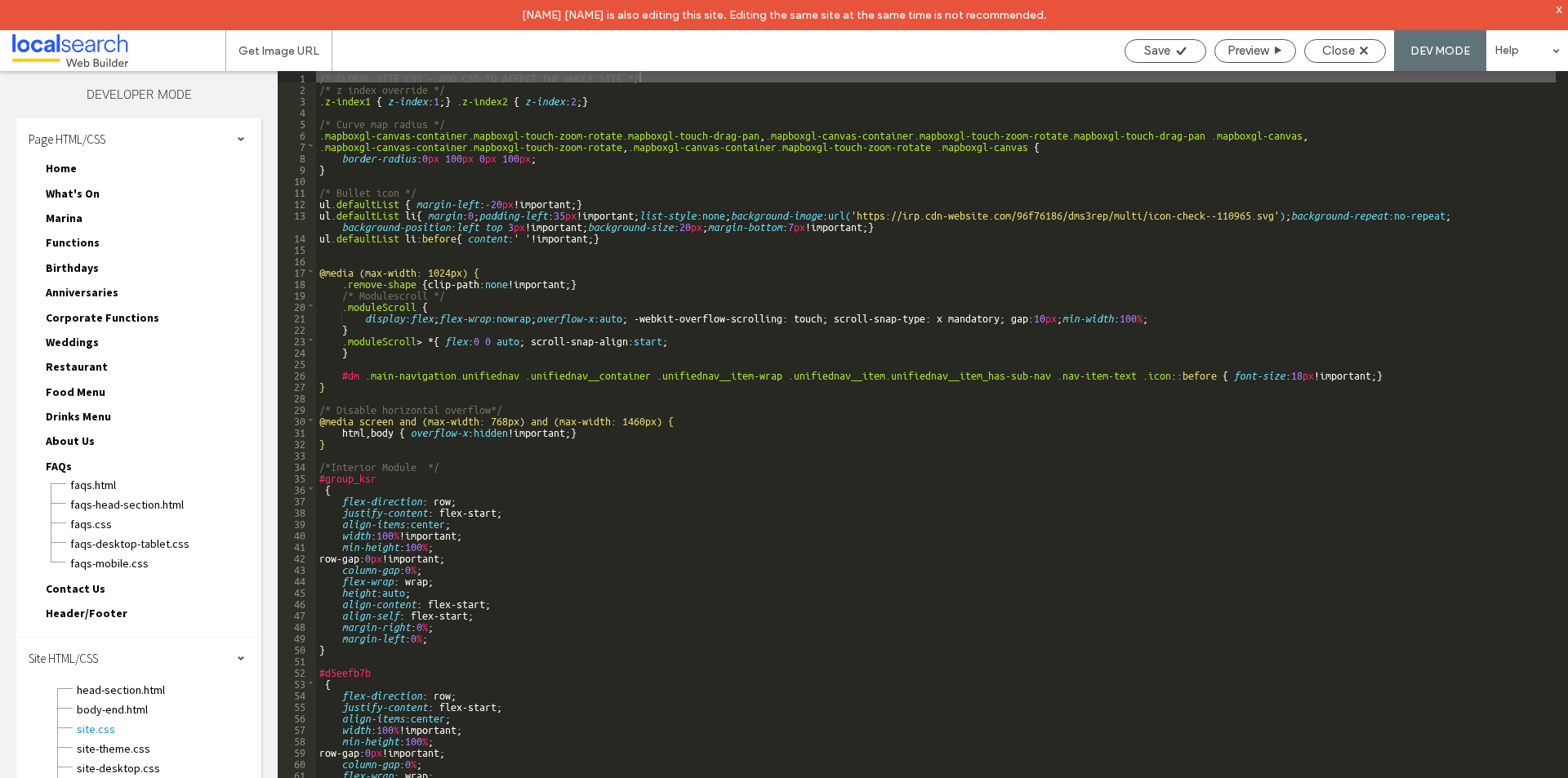 scroll, scrollTop: 0, scrollLeft: 0, axis: both 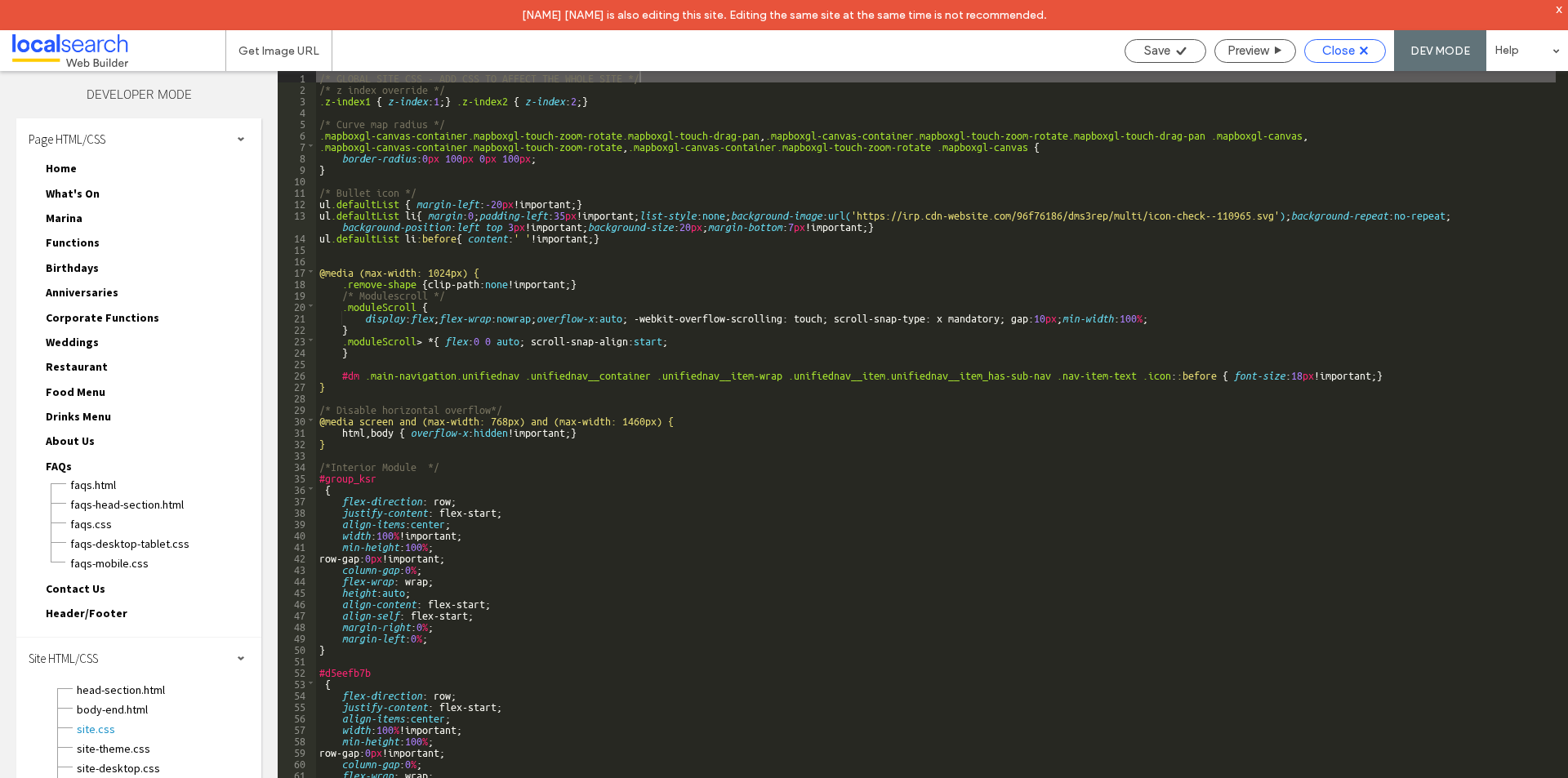 click on "Close" at bounding box center (1339, 51) 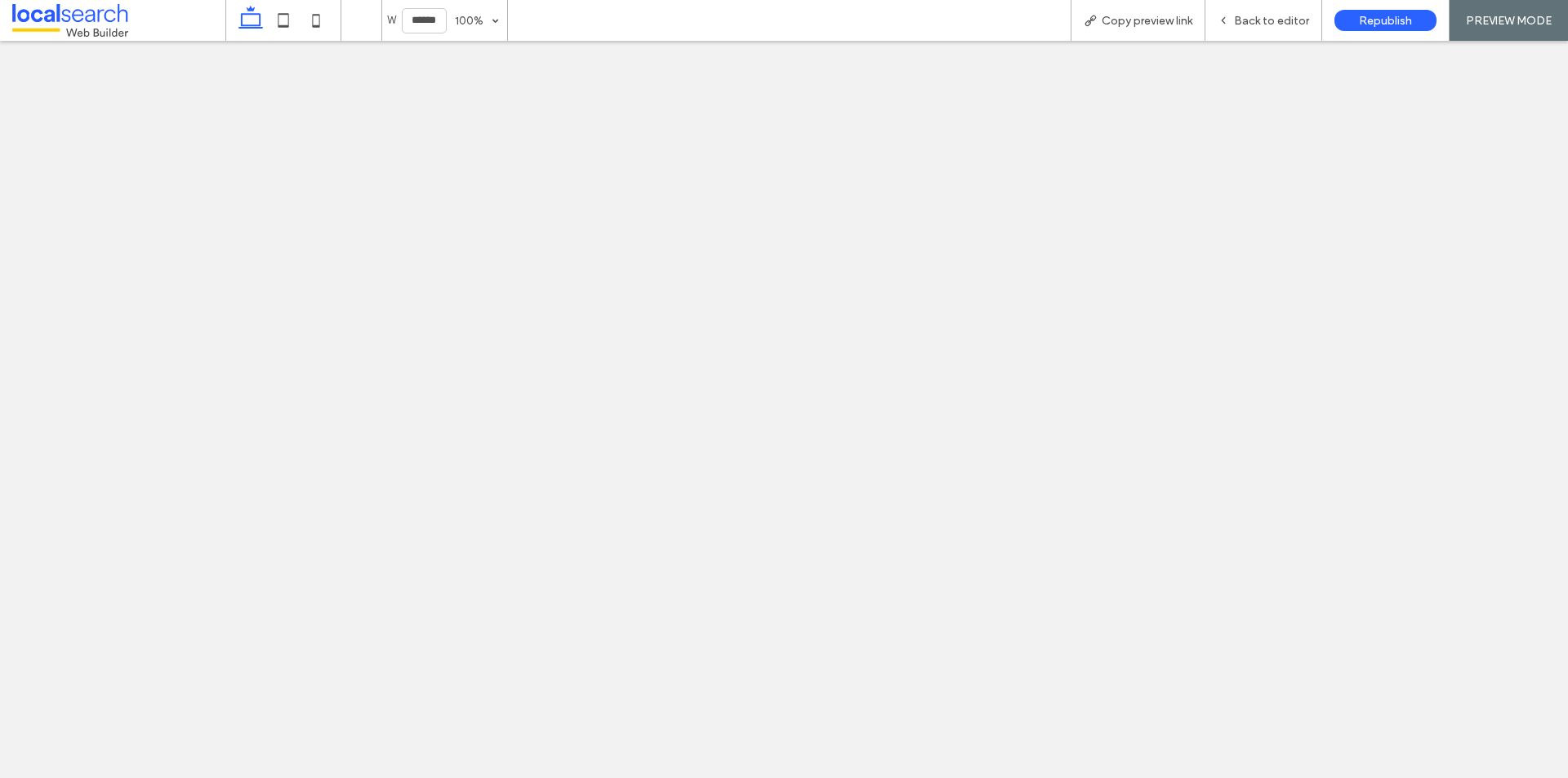 scroll, scrollTop: 0, scrollLeft: 0, axis: both 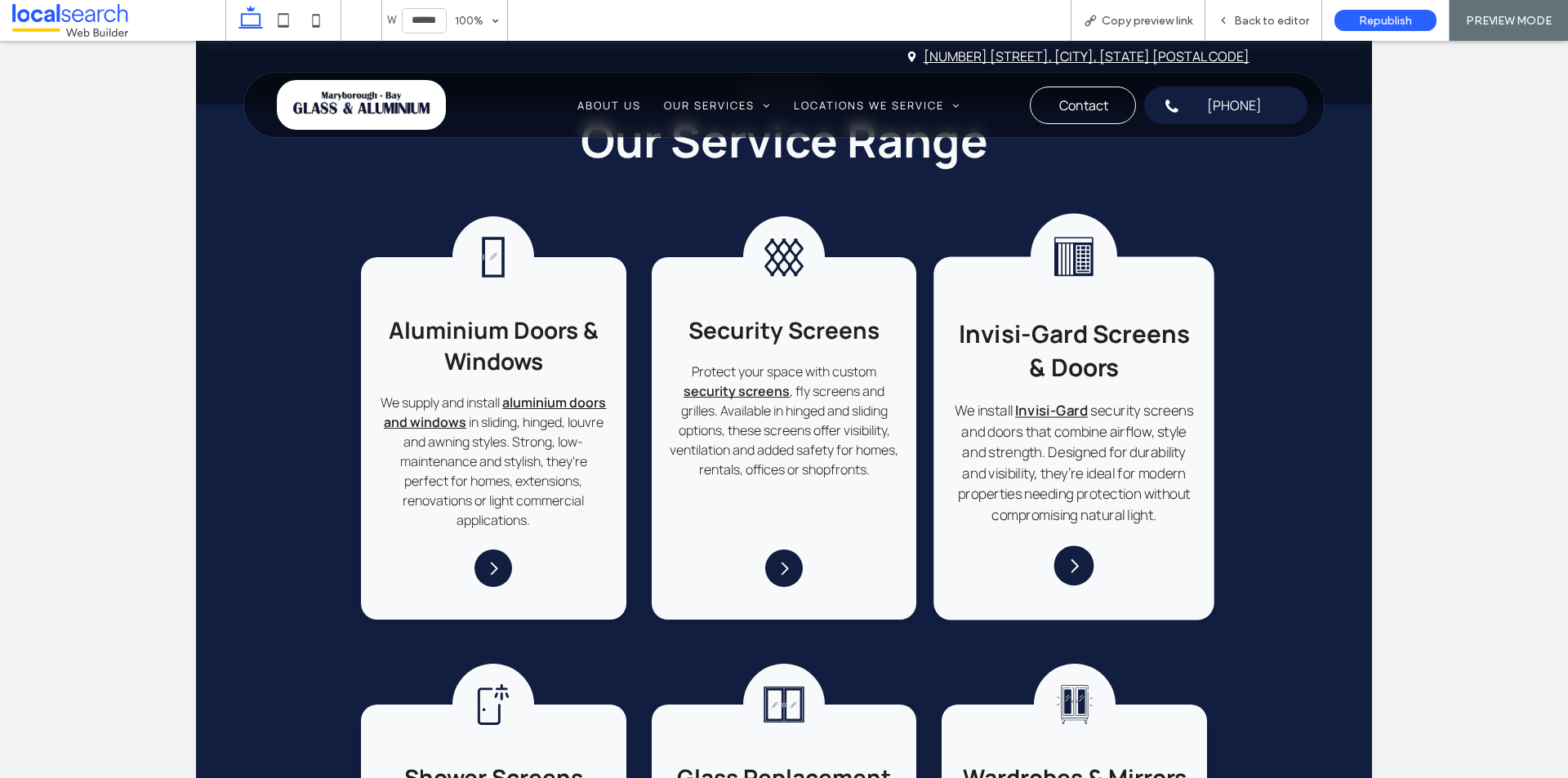 click on "Door Screen Icon
Invisi-Gard Screens & Doors
We install
Invisi-Gard   security screens and doors that combine airflow, style and strength. Designed for durability and visibility, they’re ideal for modern properties needing protection without compromising natural light.
Arrow Icon" at bounding box center (1075, 438) 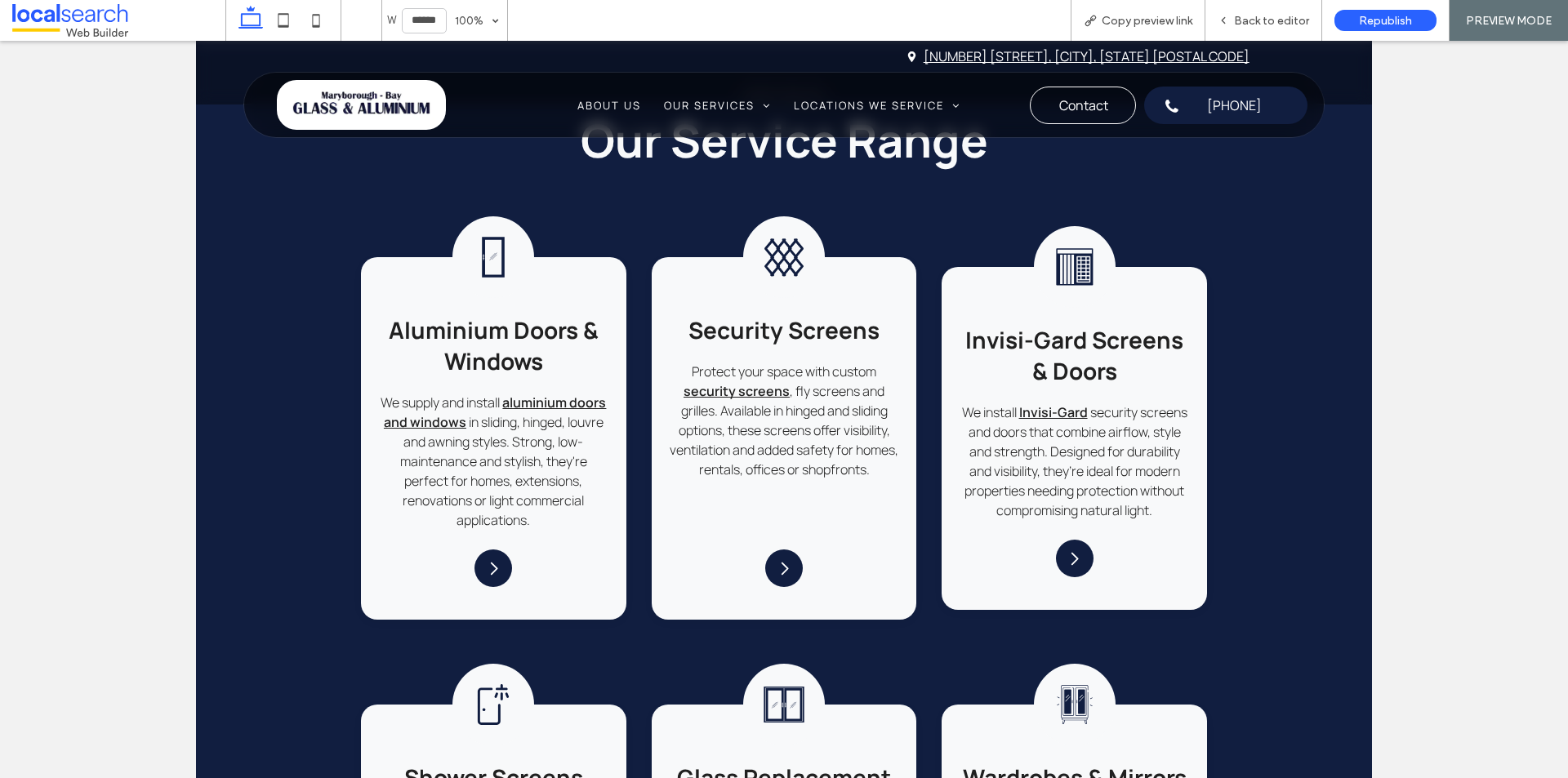 click at bounding box center [784, 389] 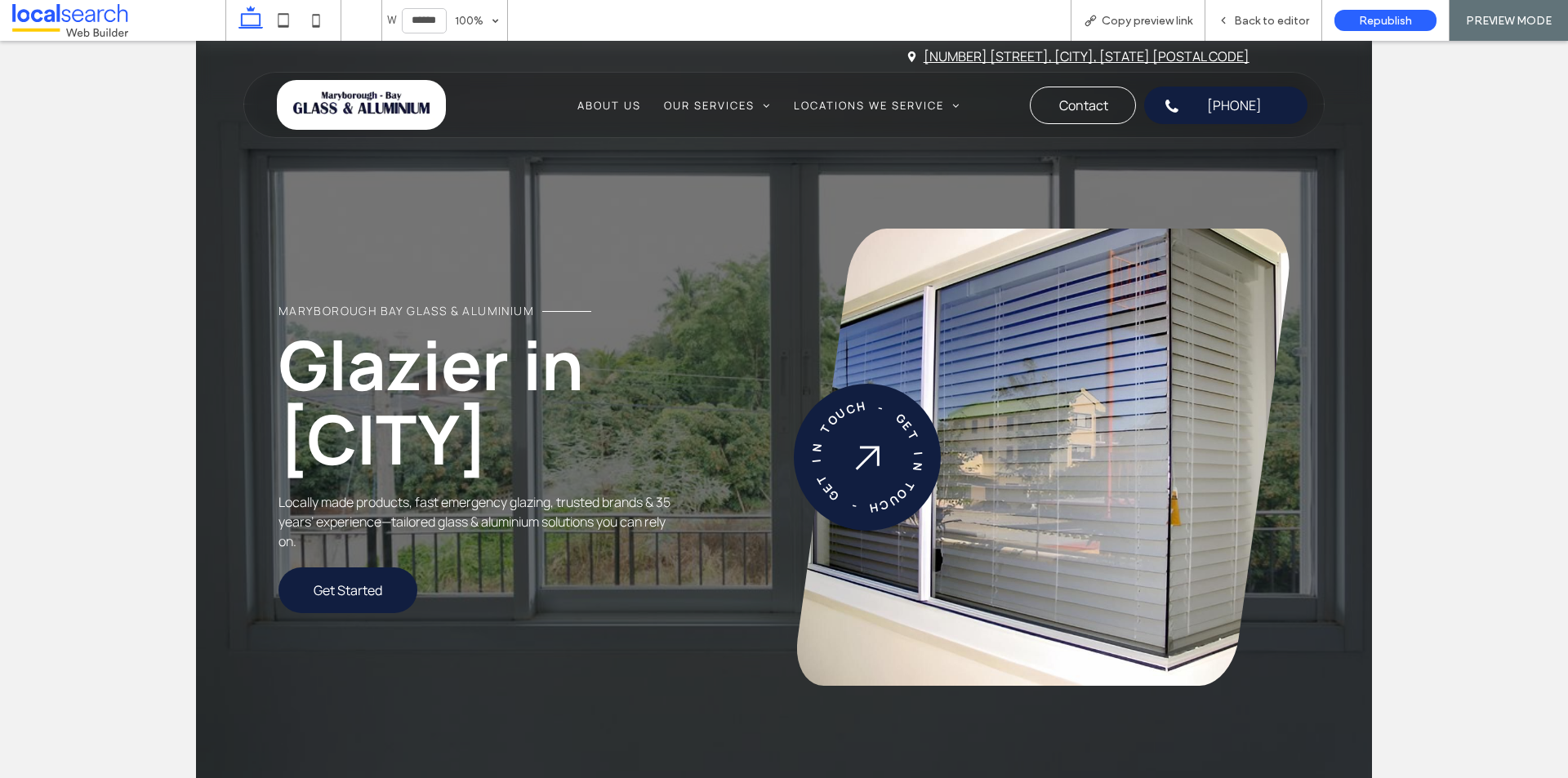 scroll, scrollTop: 0, scrollLeft: 0, axis: both 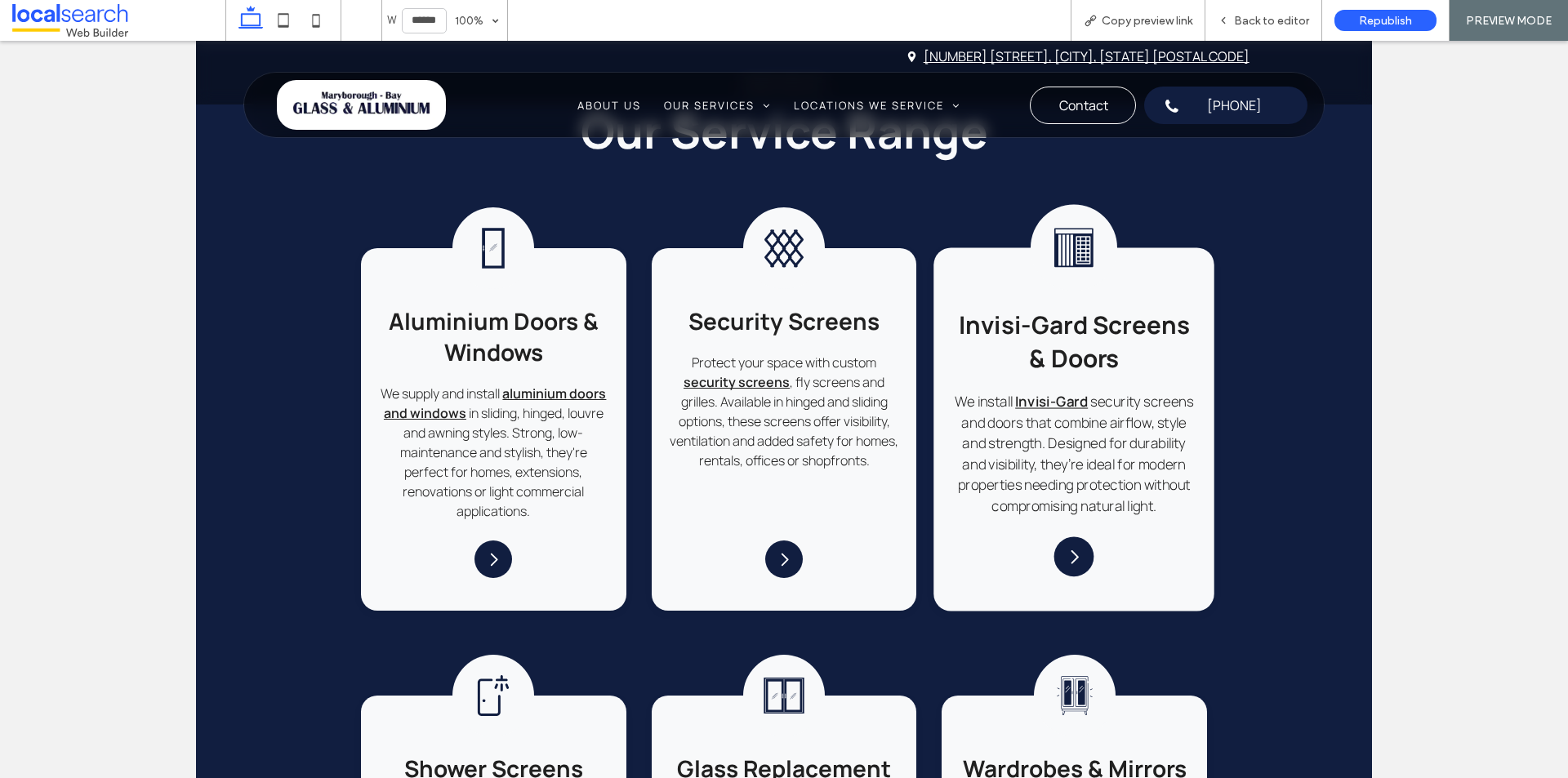 click on "Door Screen Icon
Invisi-Gard Screens & Doors
We install
Invisi-Gard   security screens and doors that combine airflow, style and strength. Designed for durability and visibility, they’re ideal for modern properties needing protection without compromising natural light.
Arrow Icon" at bounding box center (1075, 429) 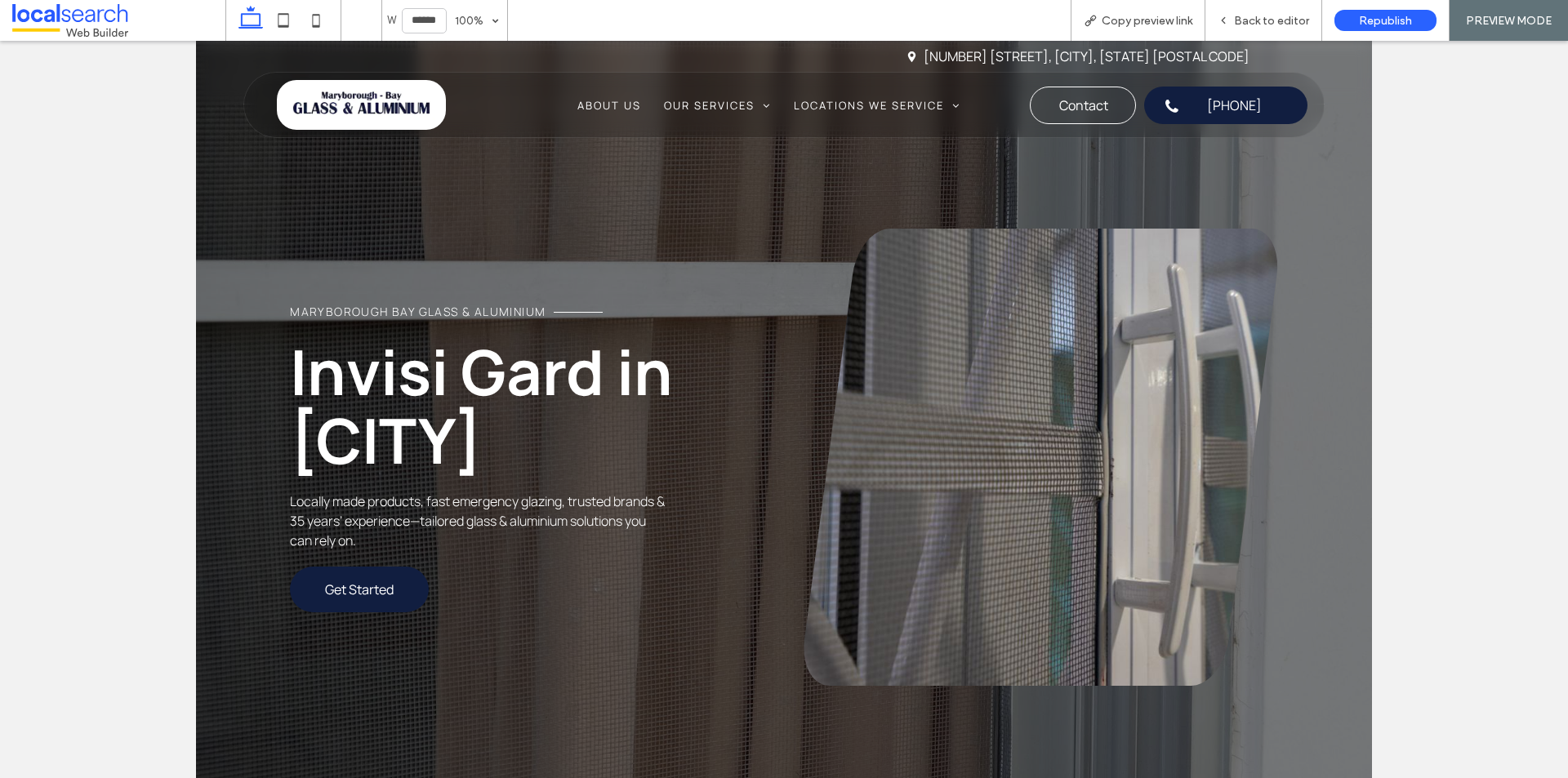scroll, scrollTop: 0, scrollLeft: 0, axis: both 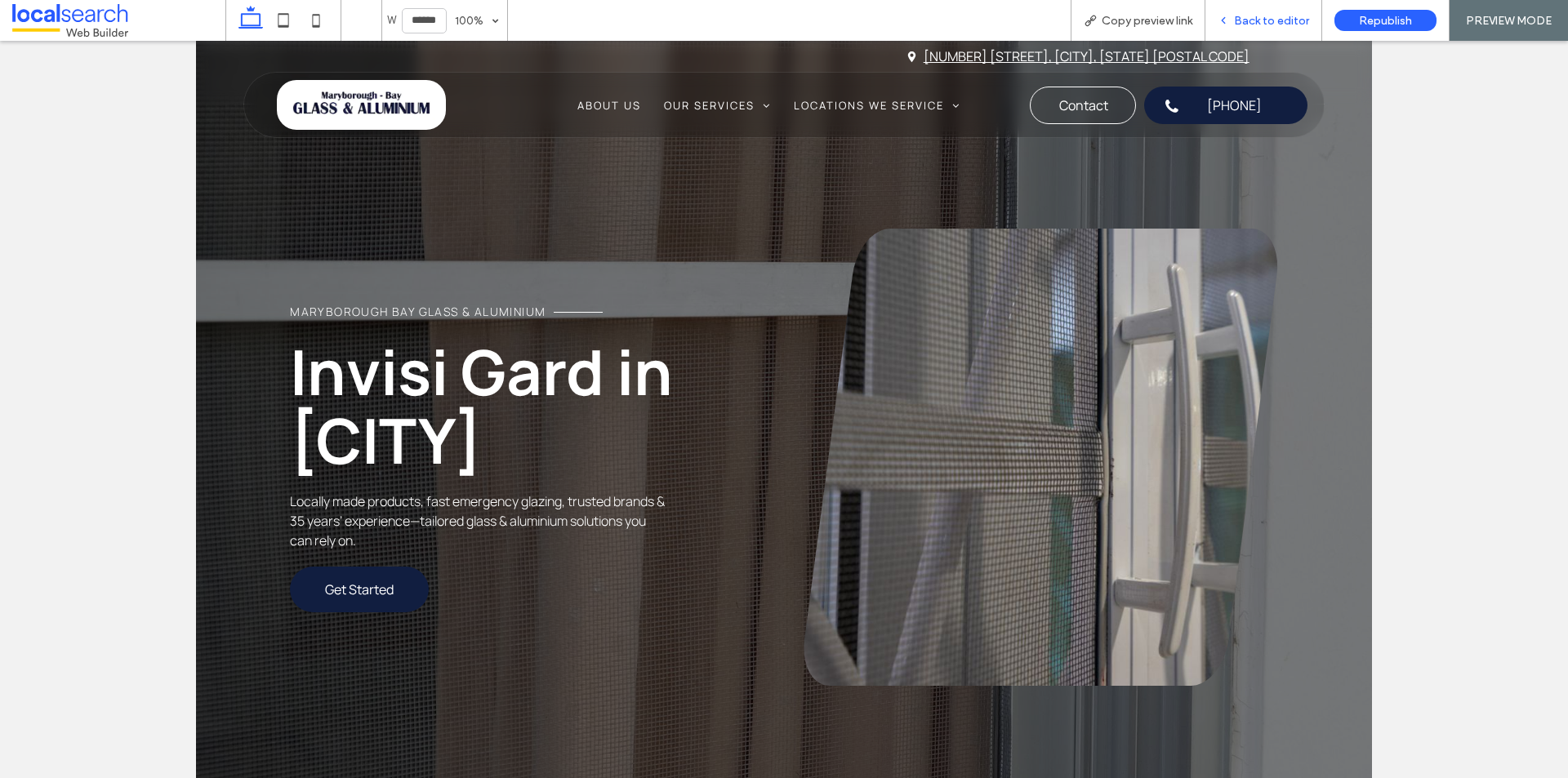 click on "Back to editor" at bounding box center [1263, 20] 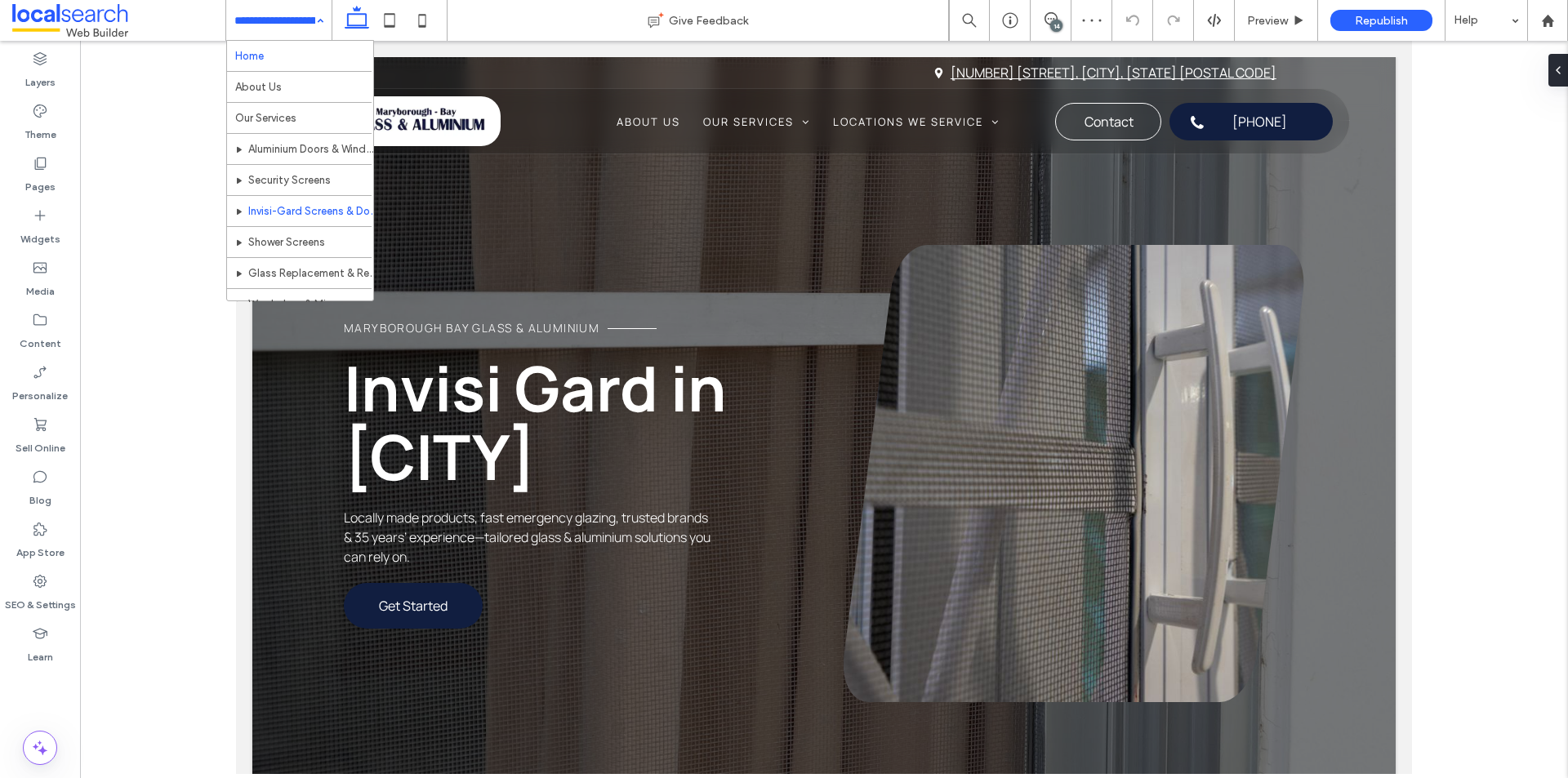 drag, startPoint x: 260, startPoint y: 53, endPoint x: 456, endPoint y: 86, distance: 198.7586 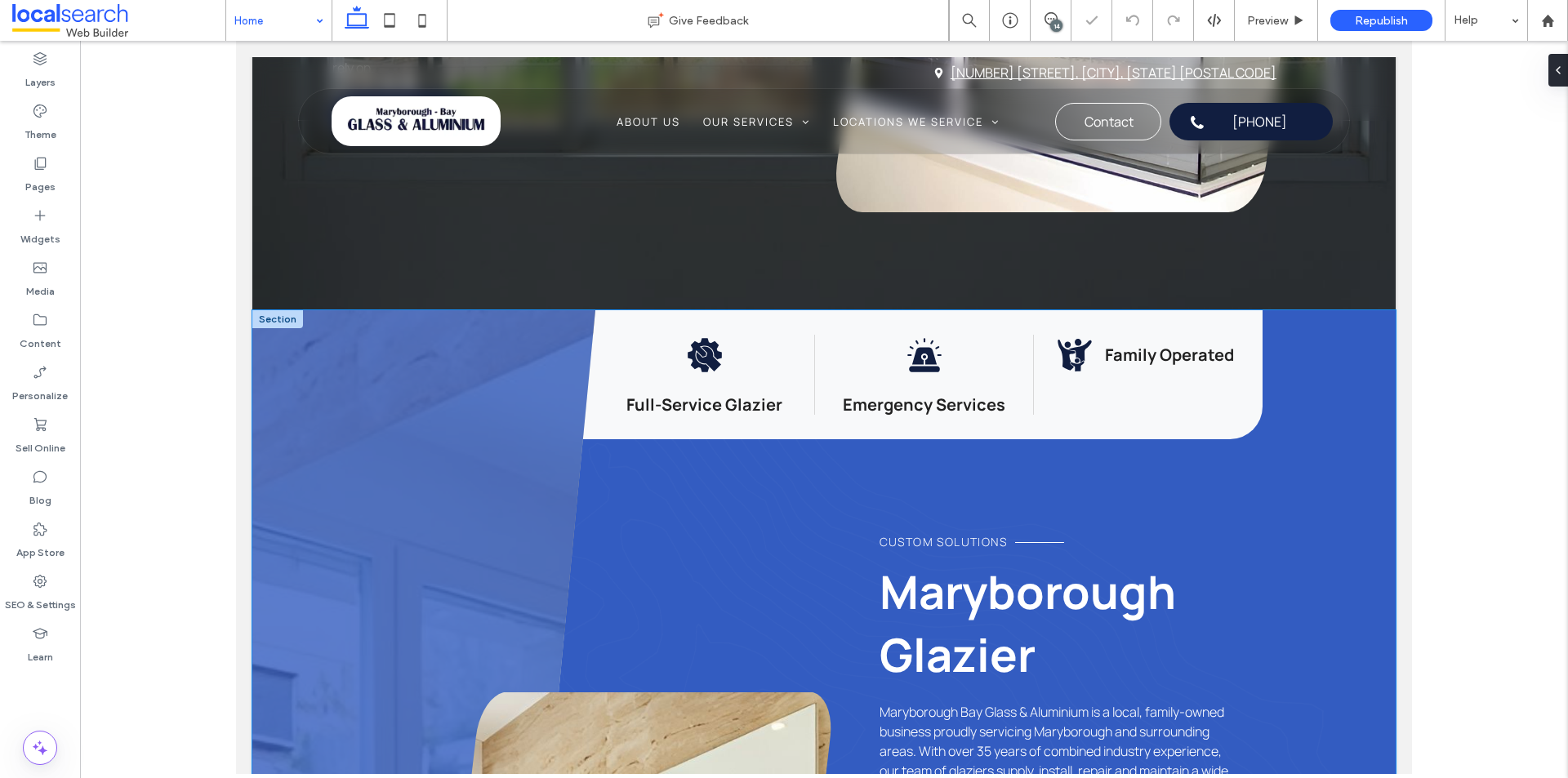 scroll, scrollTop: 0, scrollLeft: 0, axis: both 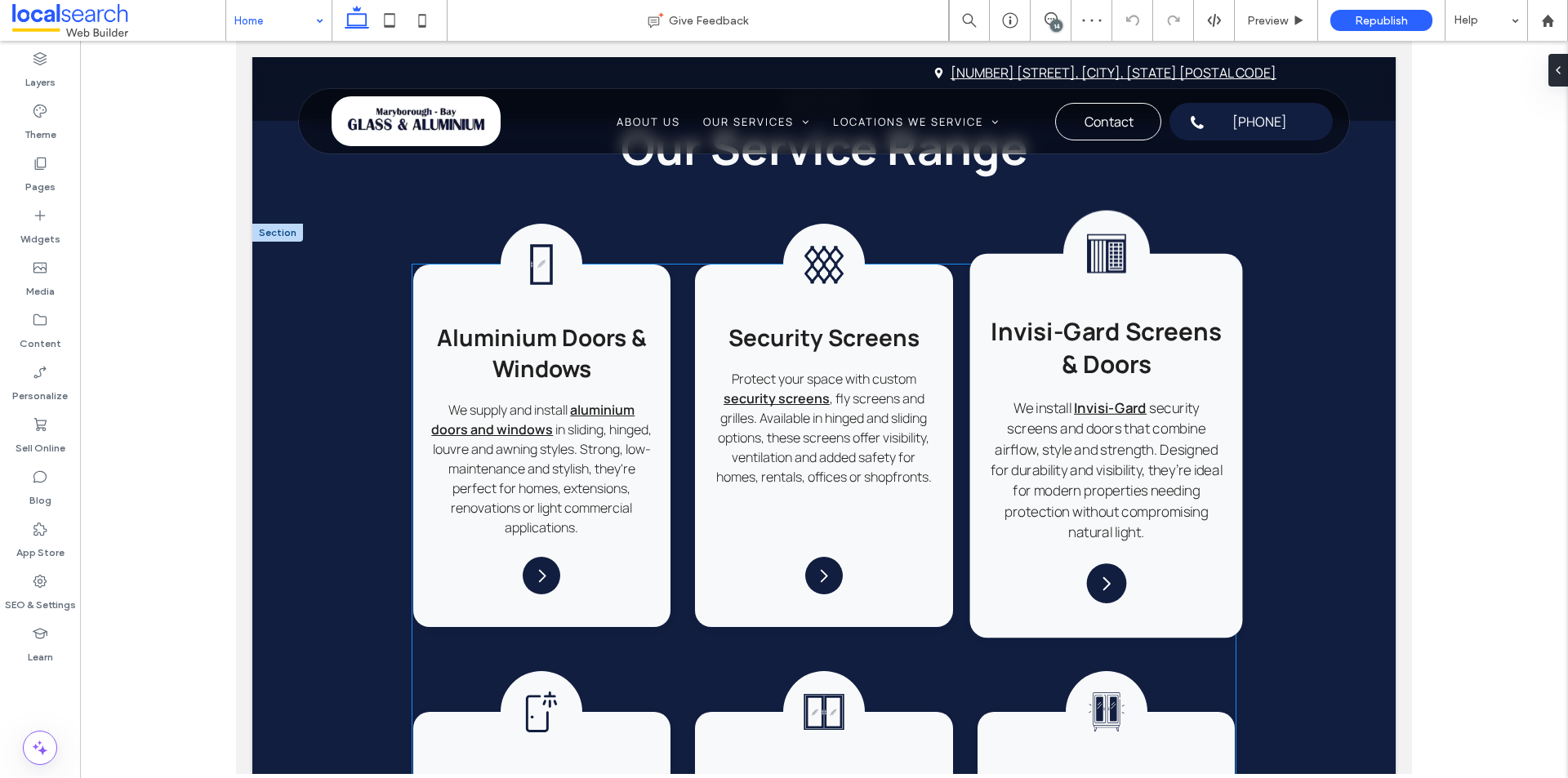 click on "Door Screen Icon
Invisi-Gard Screens & Doors
We install
Invisi-Gard   security screens and doors that combine airflow, style and strength. Designed for durability and visibility, they’re ideal for modern properties needing protection without compromising natural light.
Arrow Icon" at bounding box center [1106, 446] 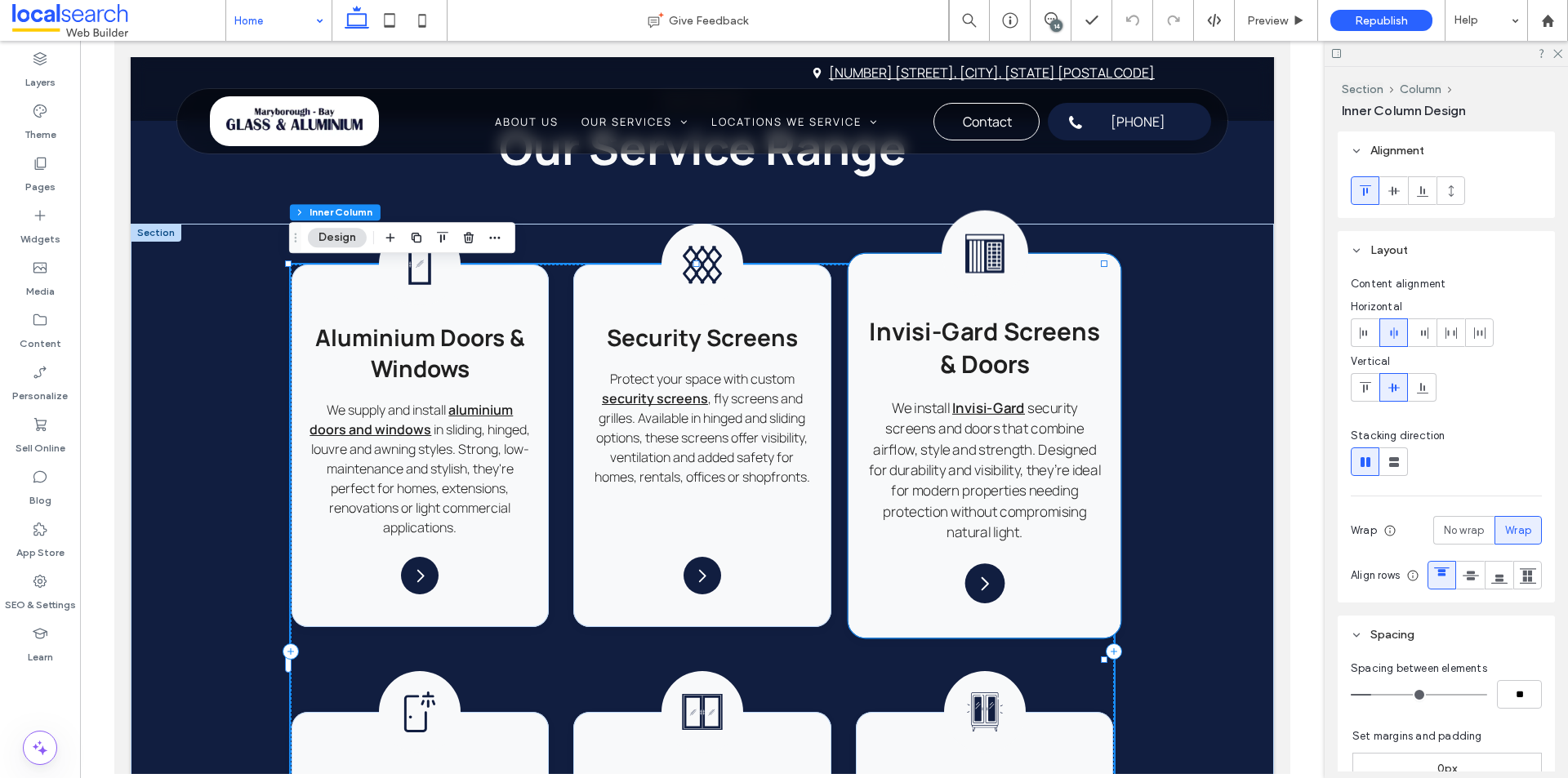click on "Door Screen Icon
Invisi-Gard Screens & Doors
We install
Invisi-Gard   security screens and doors that combine airflow, style and strength. Designed for durability and visibility, they’re ideal for modern properties needing protection without compromising natural light.
Arrow Icon" at bounding box center [984, 446] 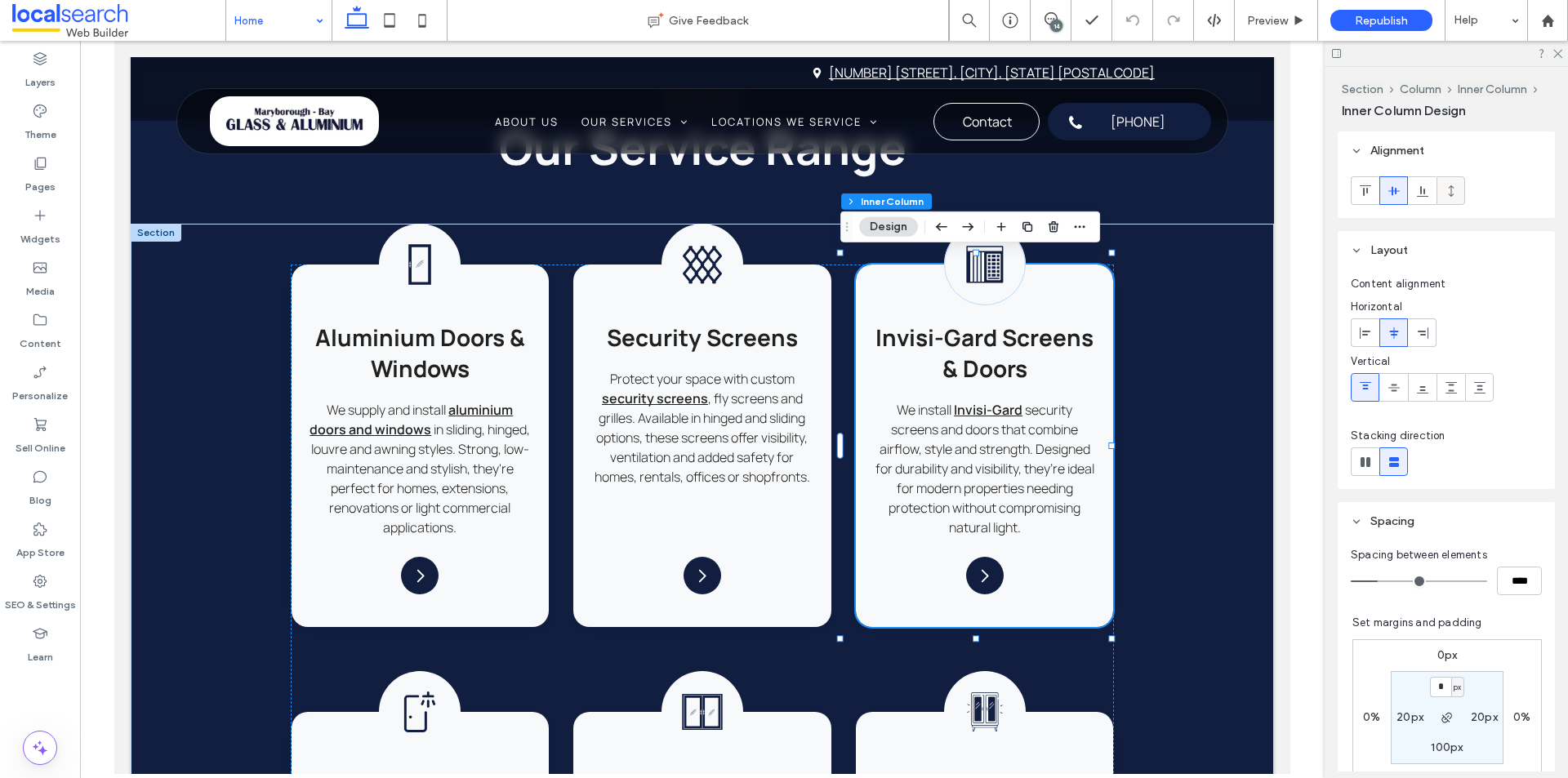 click 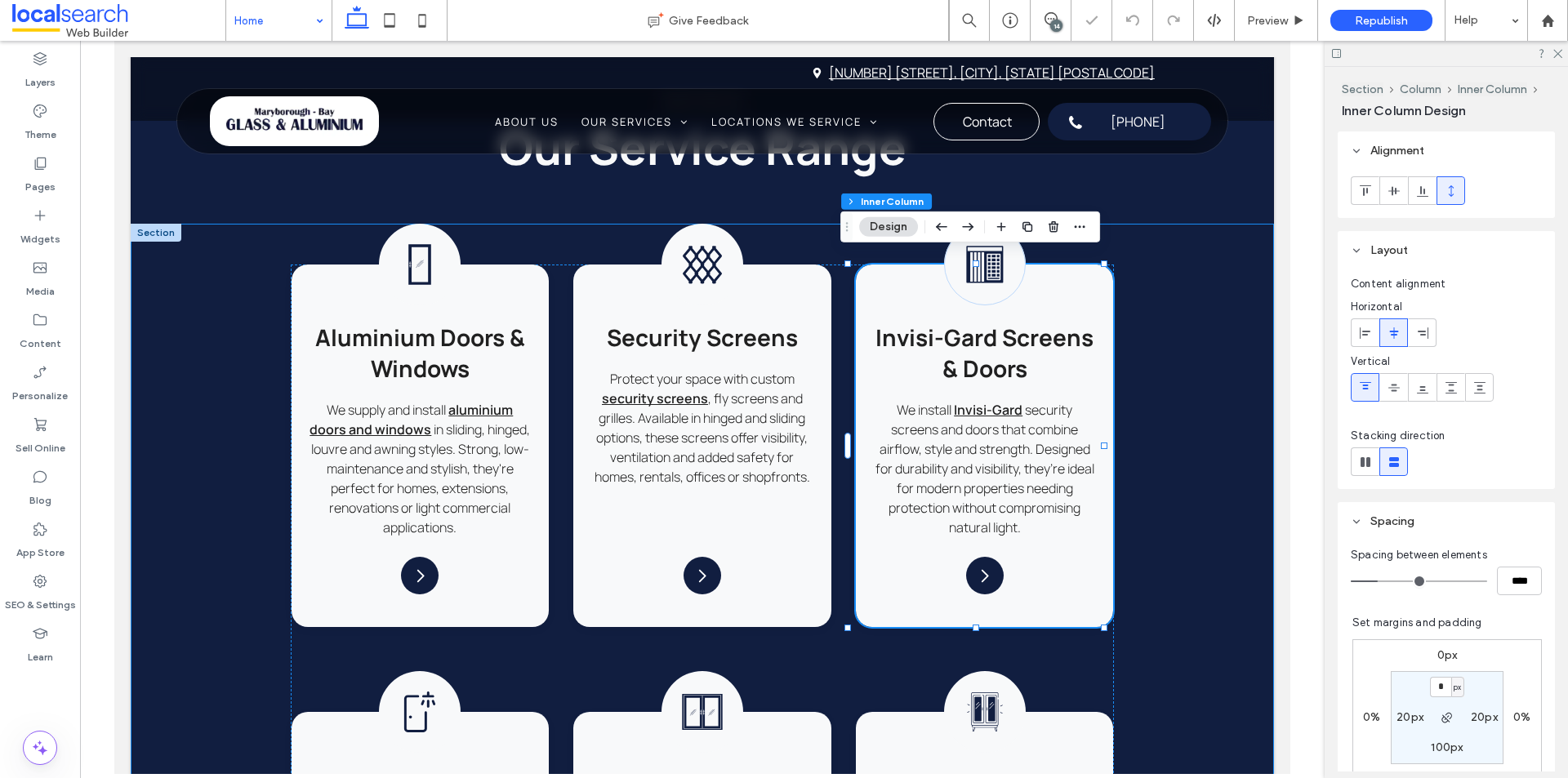 click on "Aluminum Doors Icon
Aluminium Doors & Windows
We supply and install
aluminium doors and windows   in sliding, hinged, louvre and awning styles. Strong, low-maintenance and stylish, they're perfect for homes, extensions, renovations or light commercial applications.
Arrow Icon
Mesh Icon
Security Screens
Protect your space with custom
security screens , fly screens and grilles. Available in hinged and sliding options, these screens offer visibility, ventilation and added safety for homes, rentals, offices or shopfronts.
Arrow Icon
Door Screen Icon
Invisi-Gard Screens & Doors
We install
Invisi-Gard
Arrow Icon
Shower Screen Icon
Shower Screens" at bounding box center [702, 794] 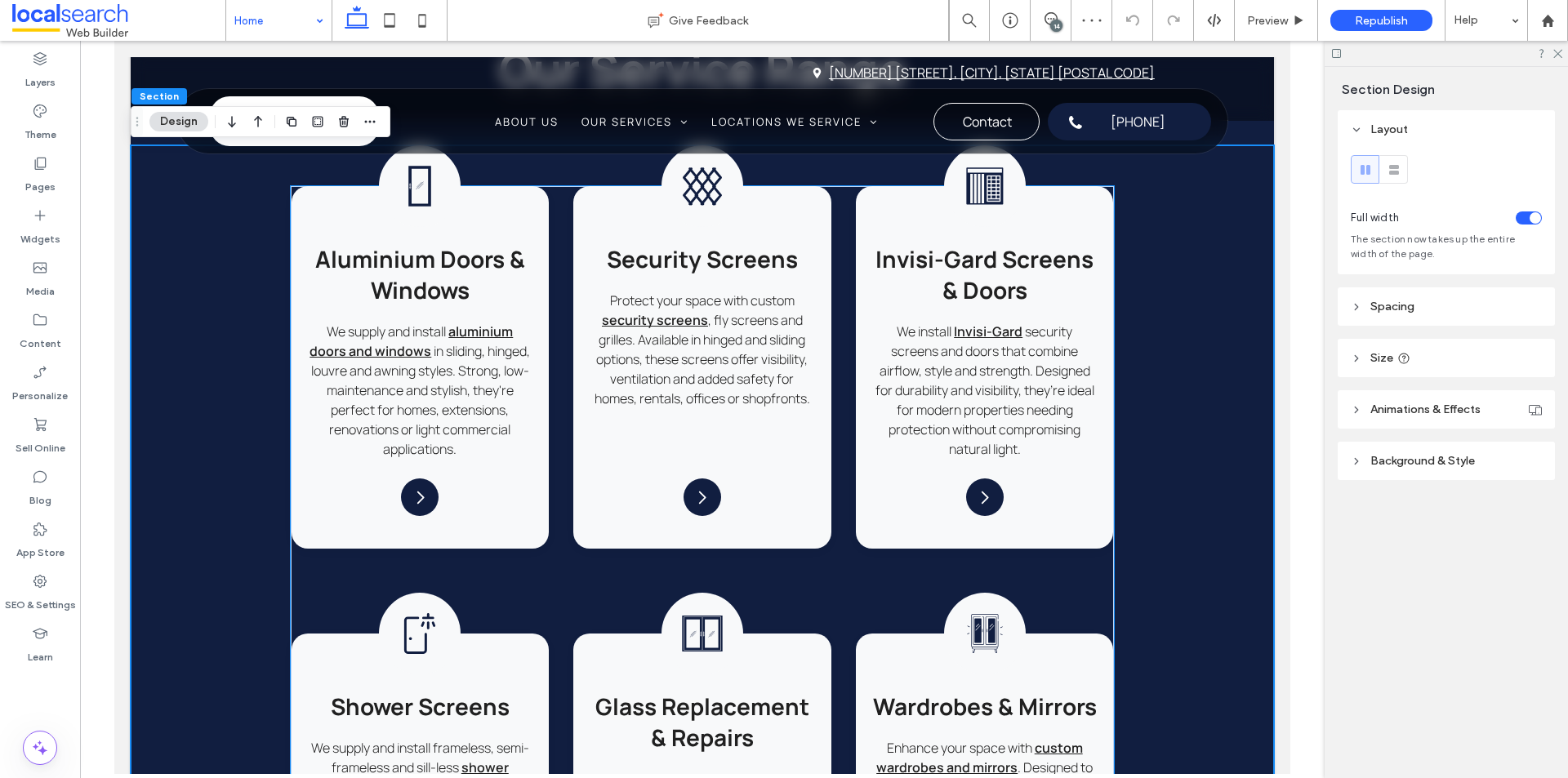 scroll, scrollTop: 1878, scrollLeft: 0, axis: vertical 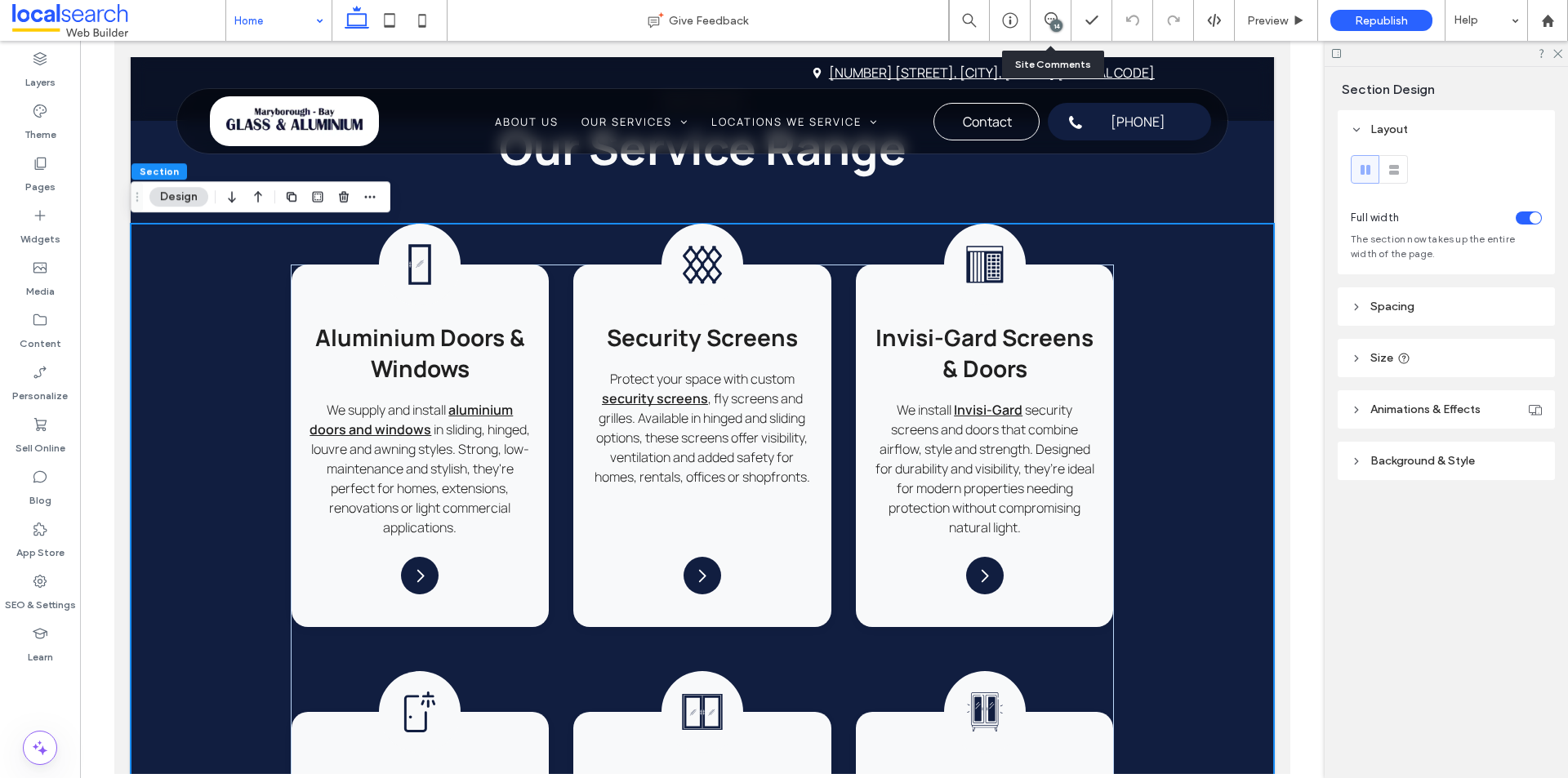 click on "14" at bounding box center (1051, 20) 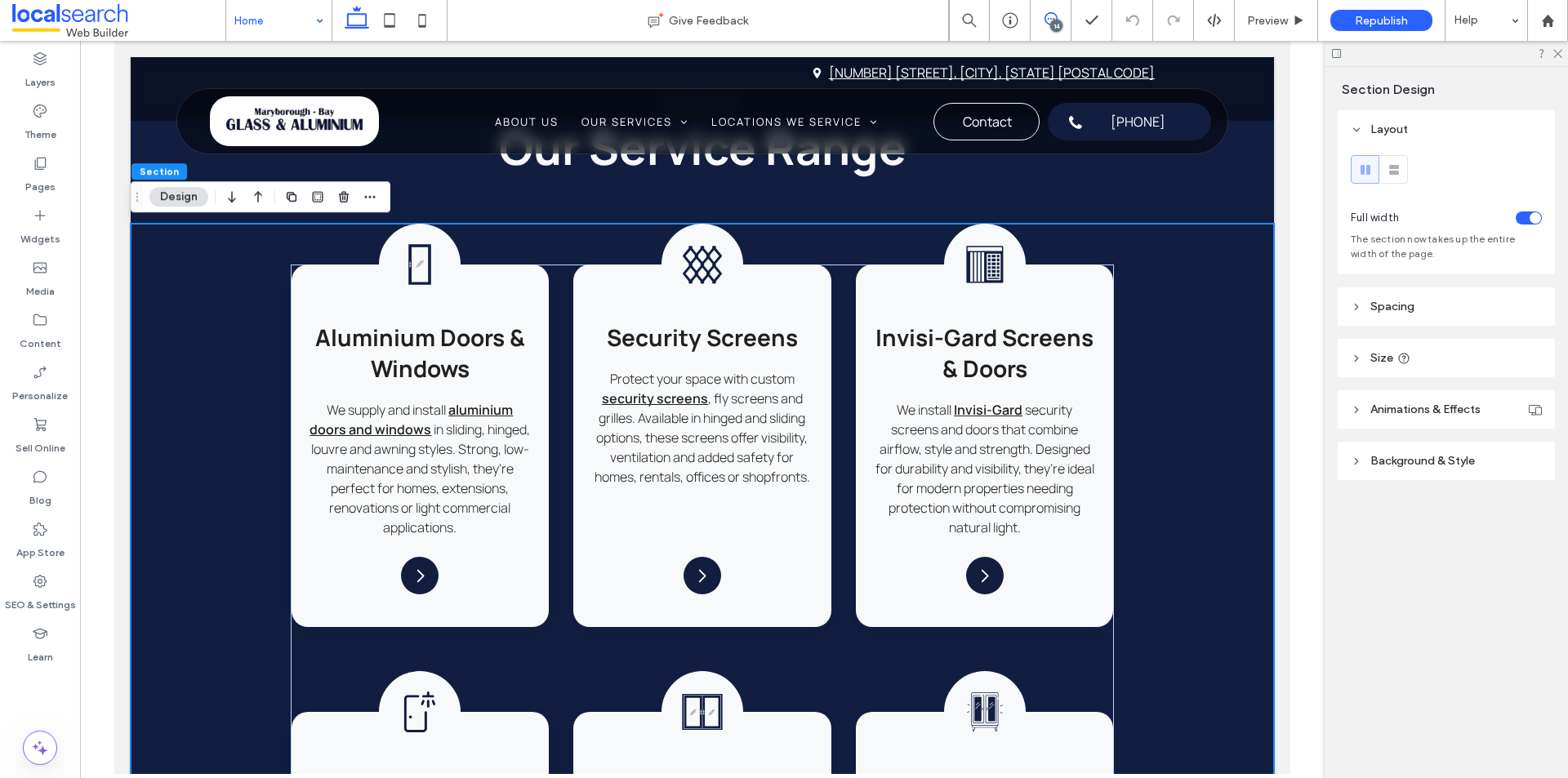 click 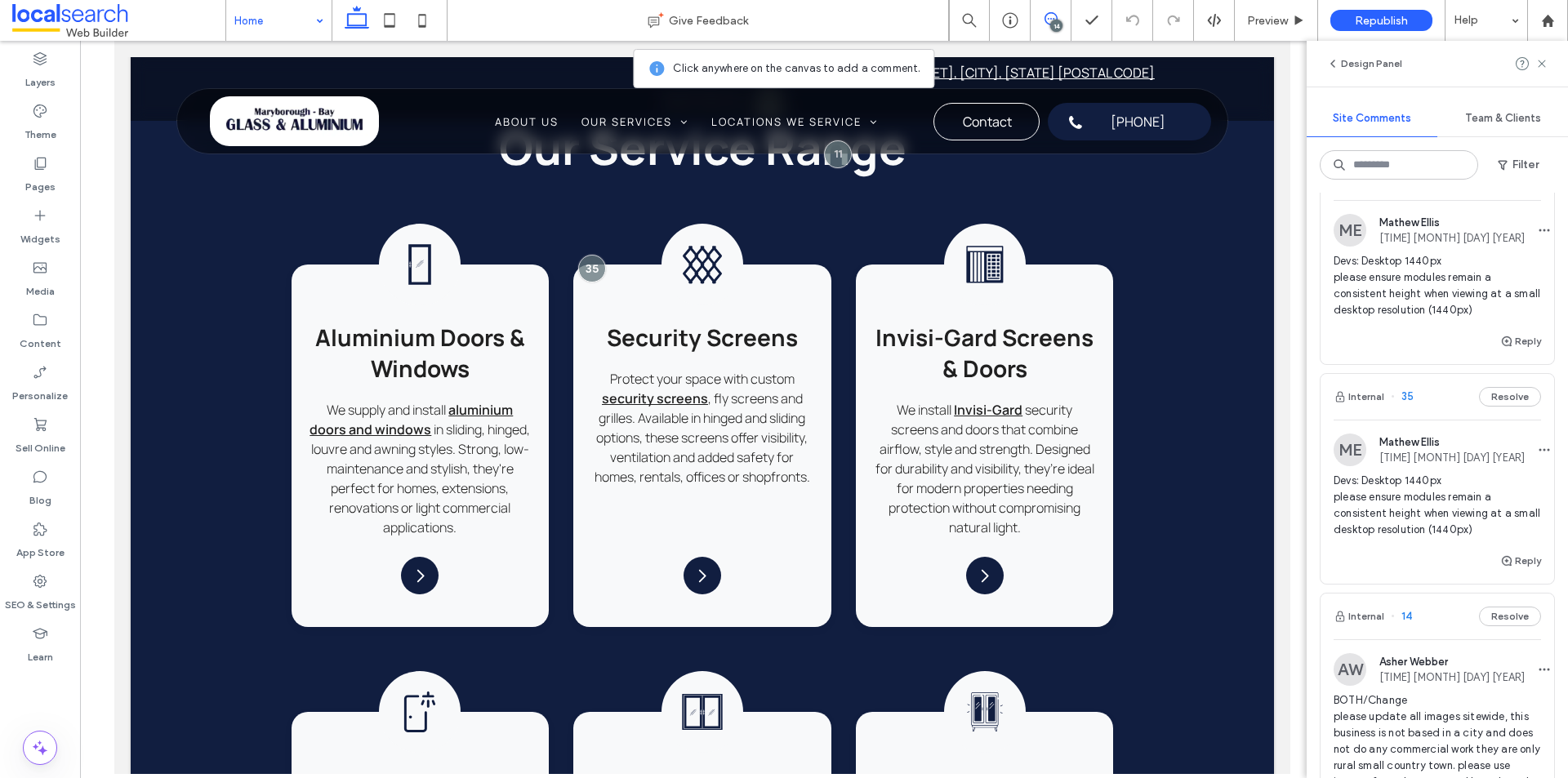 scroll, scrollTop: 82, scrollLeft: 0, axis: vertical 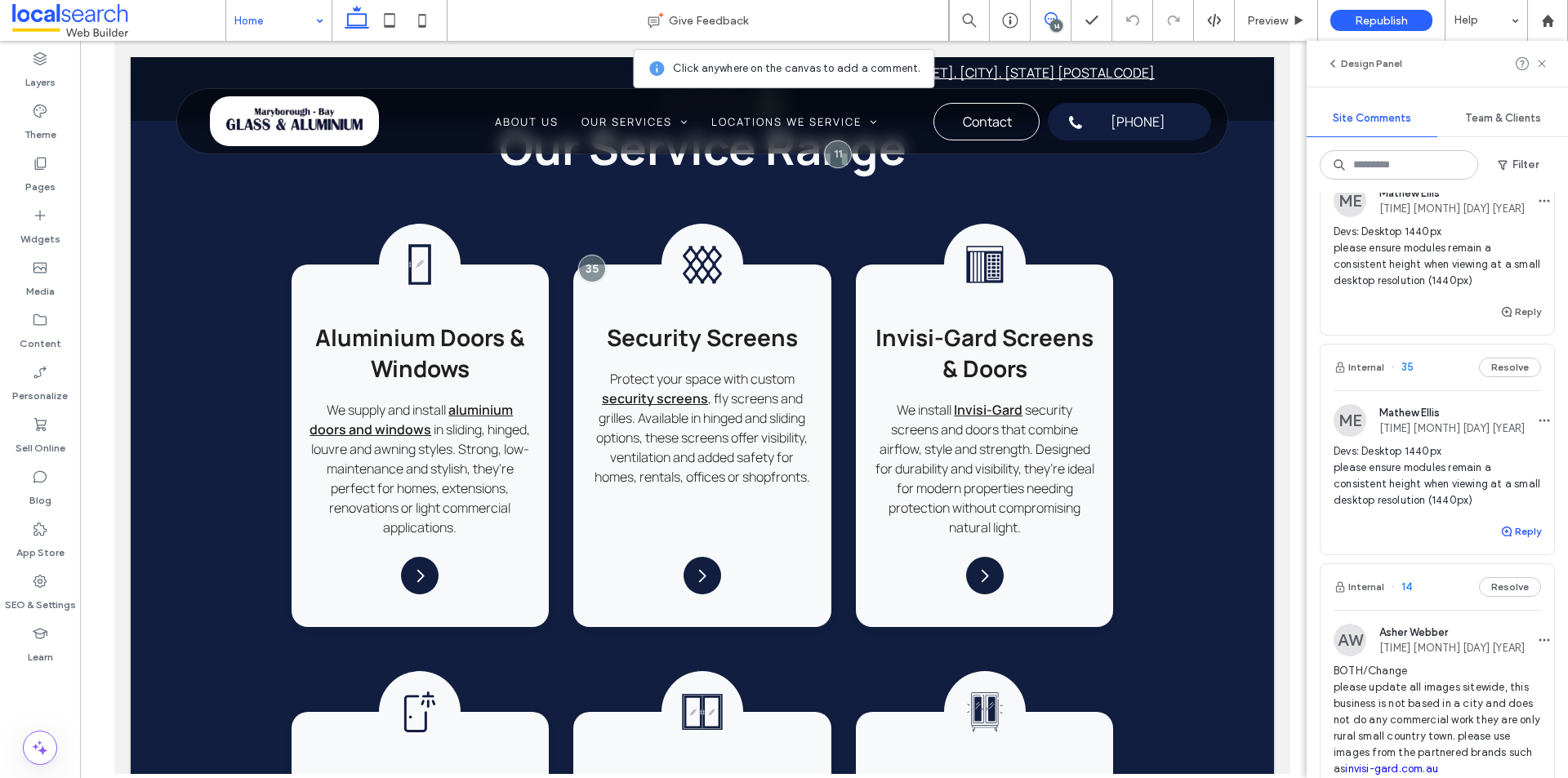 click at bounding box center (1508, 531) 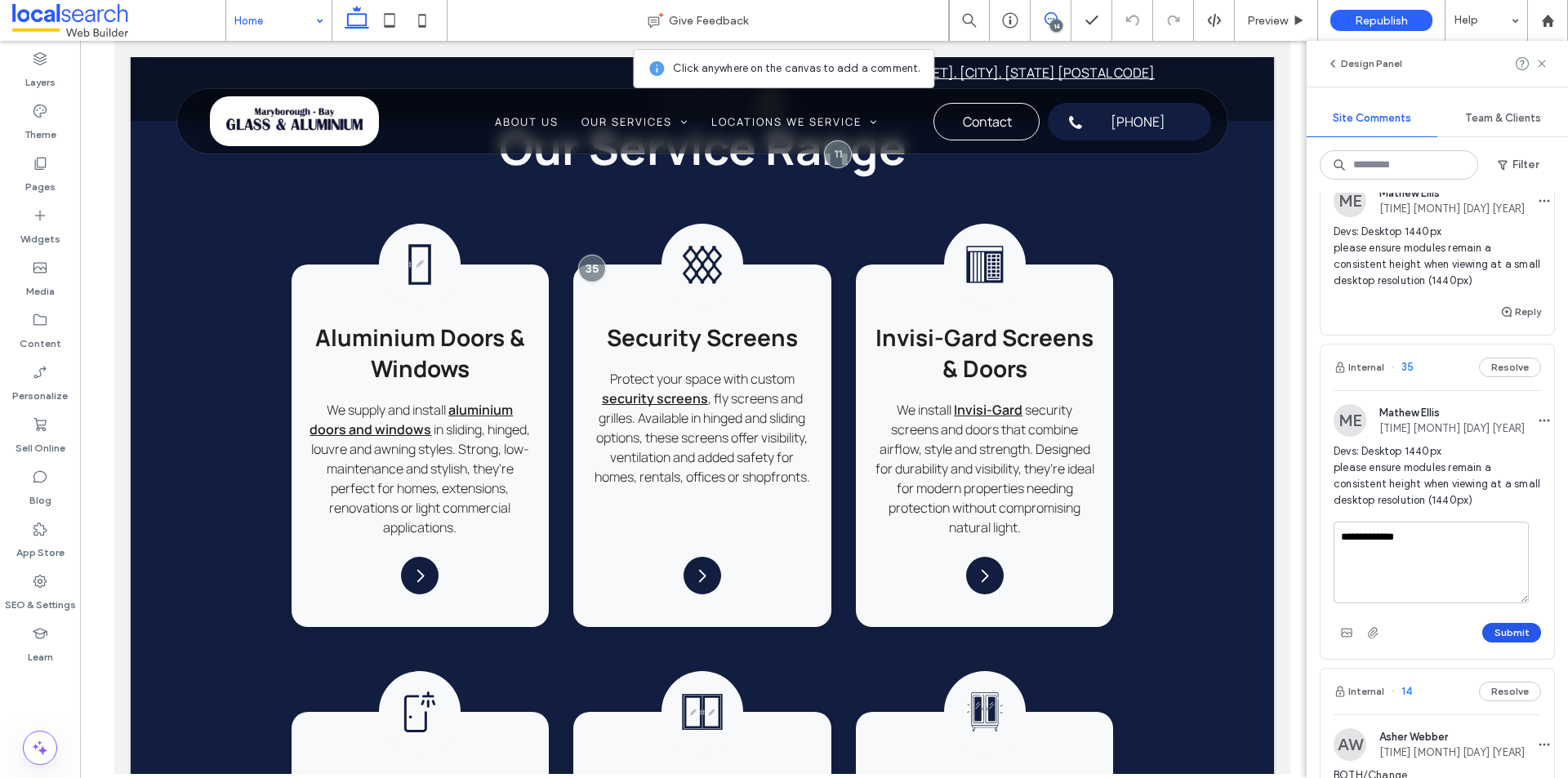 type on "**********" 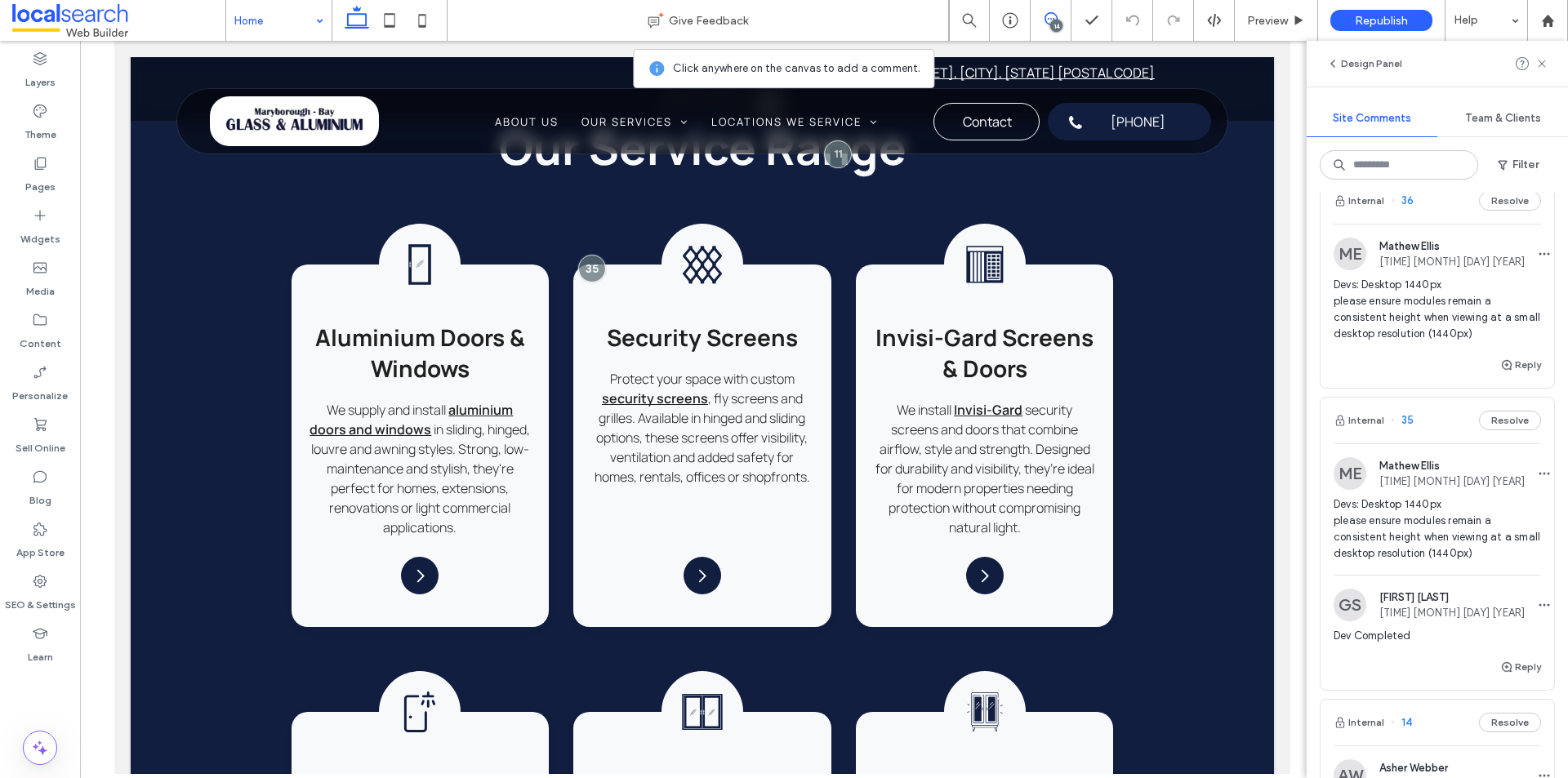 scroll, scrollTop: 0, scrollLeft: 0, axis: both 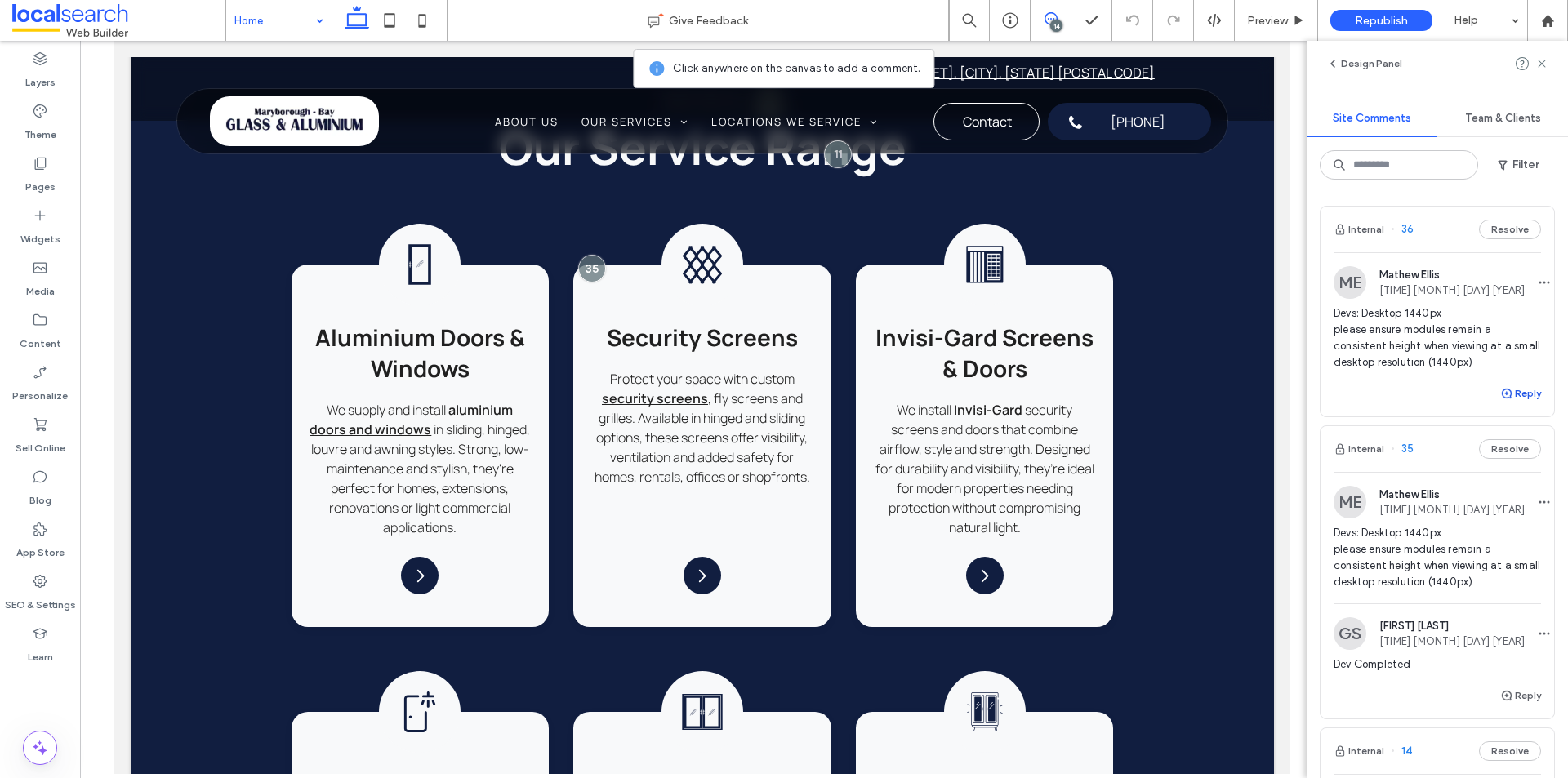 click on "Reply" at bounding box center (1521, 393) 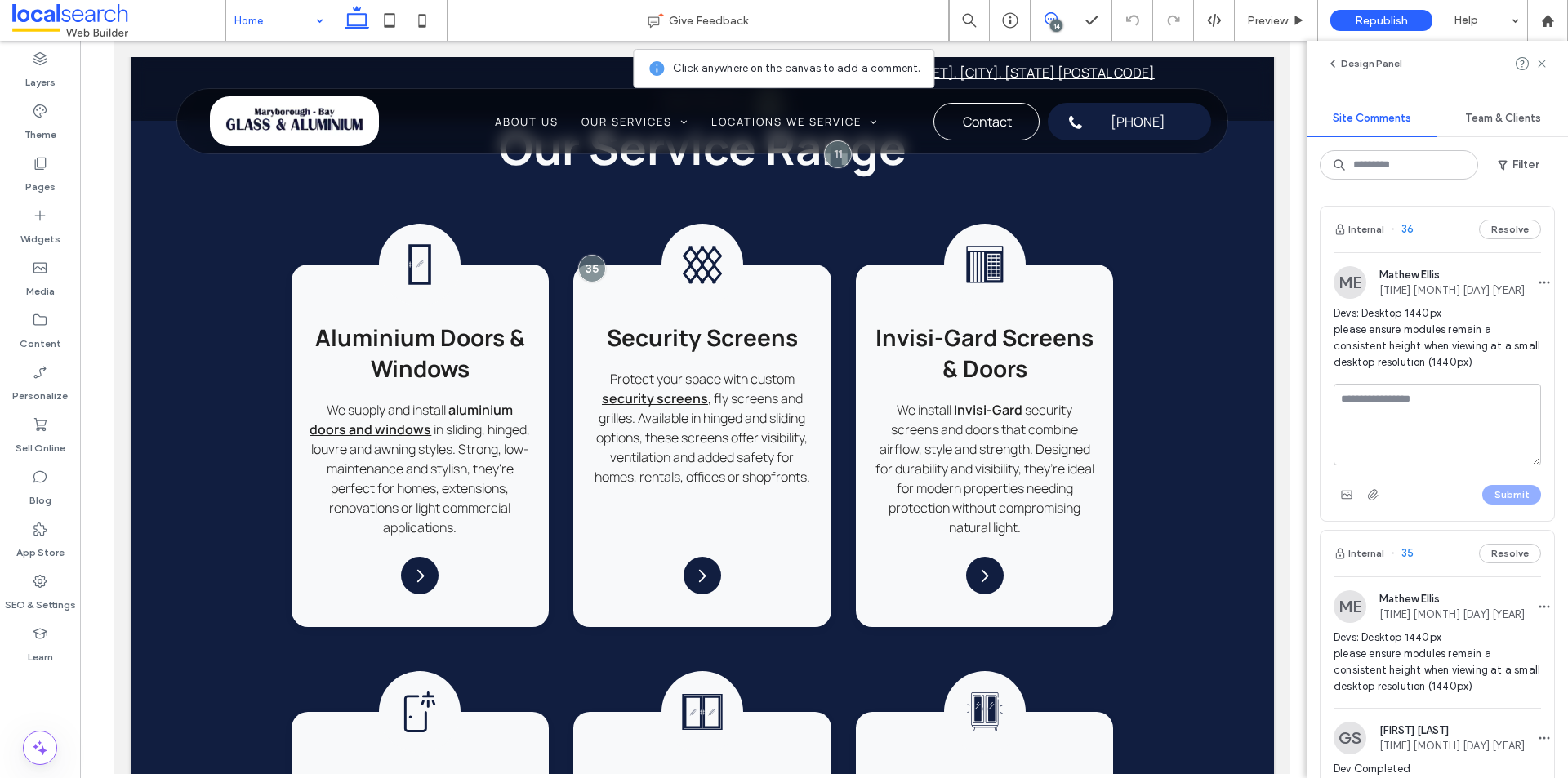 click at bounding box center [1437, 425] 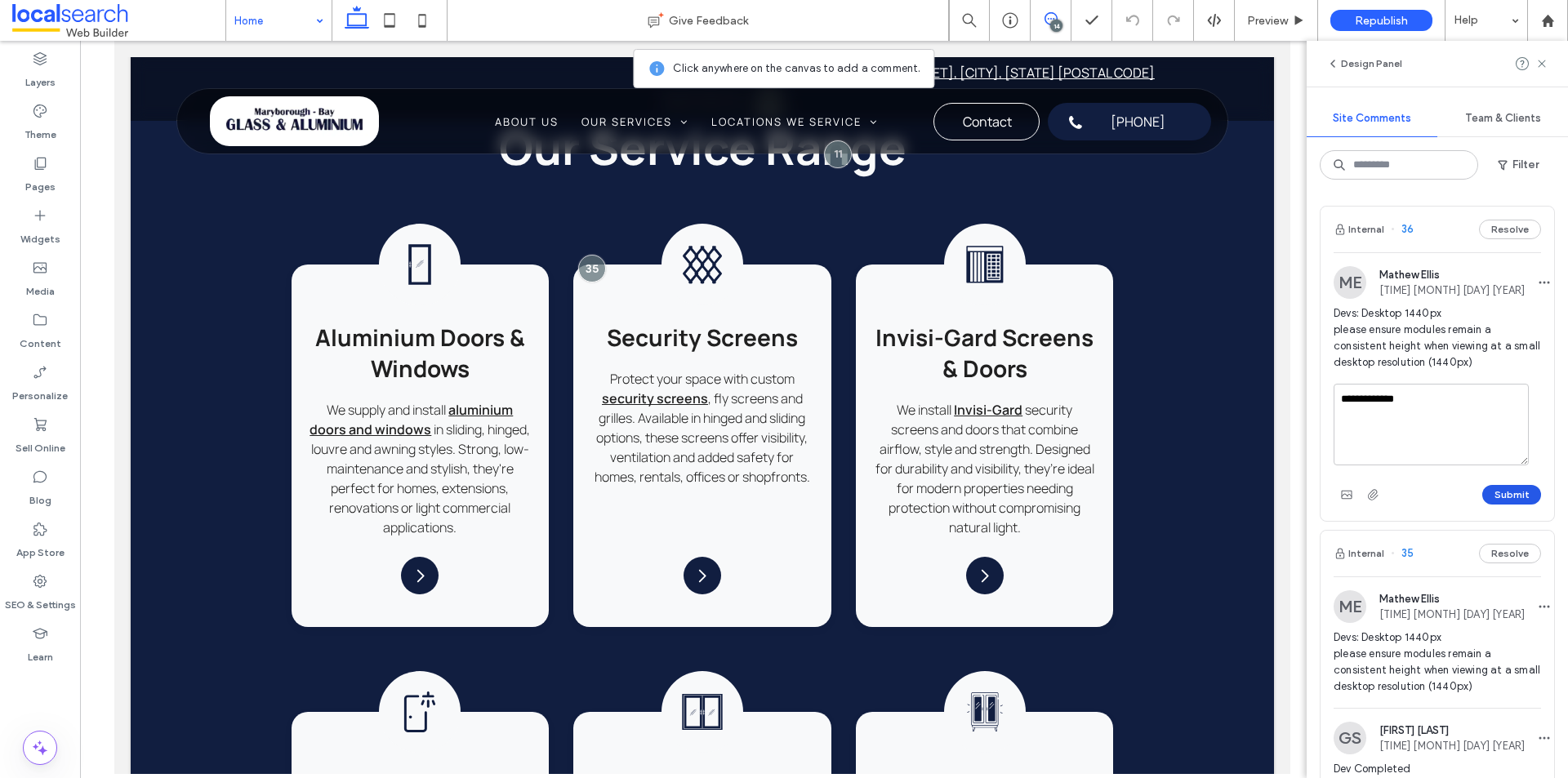 type on "**********" 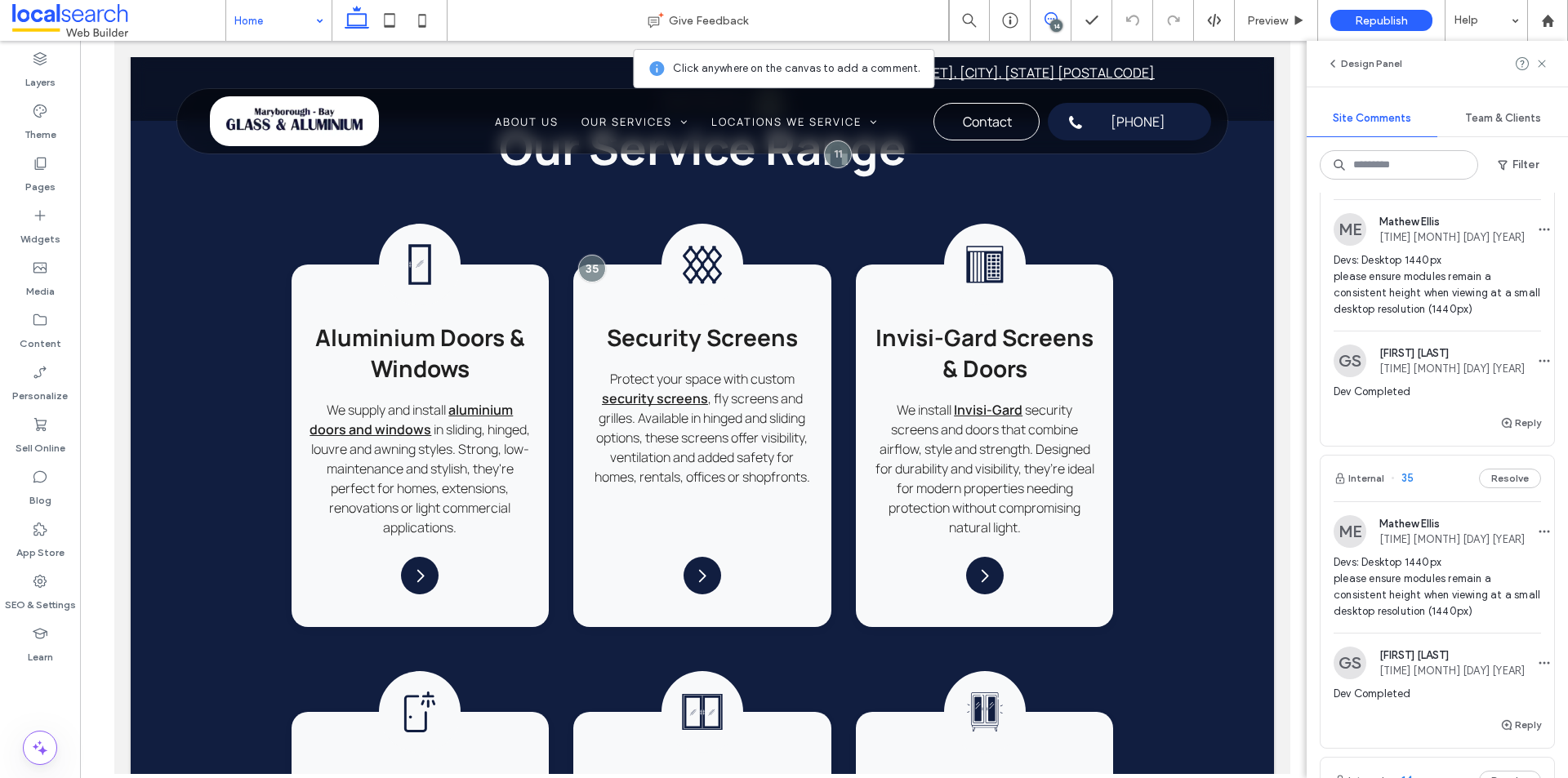scroll, scrollTop: 82, scrollLeft: 0, axis: vertical 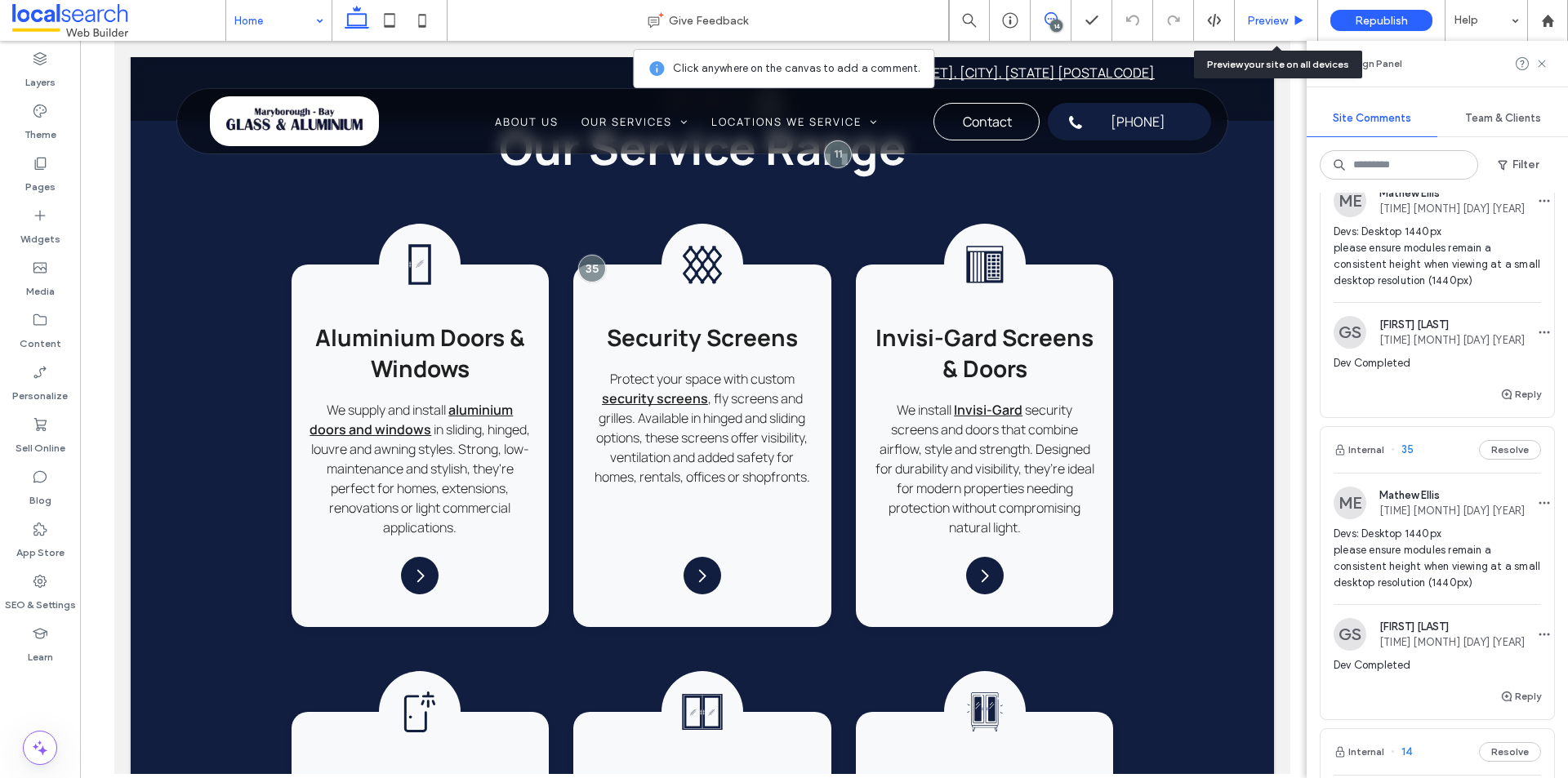 click on "Preview" at bounding box center [1276, 20] 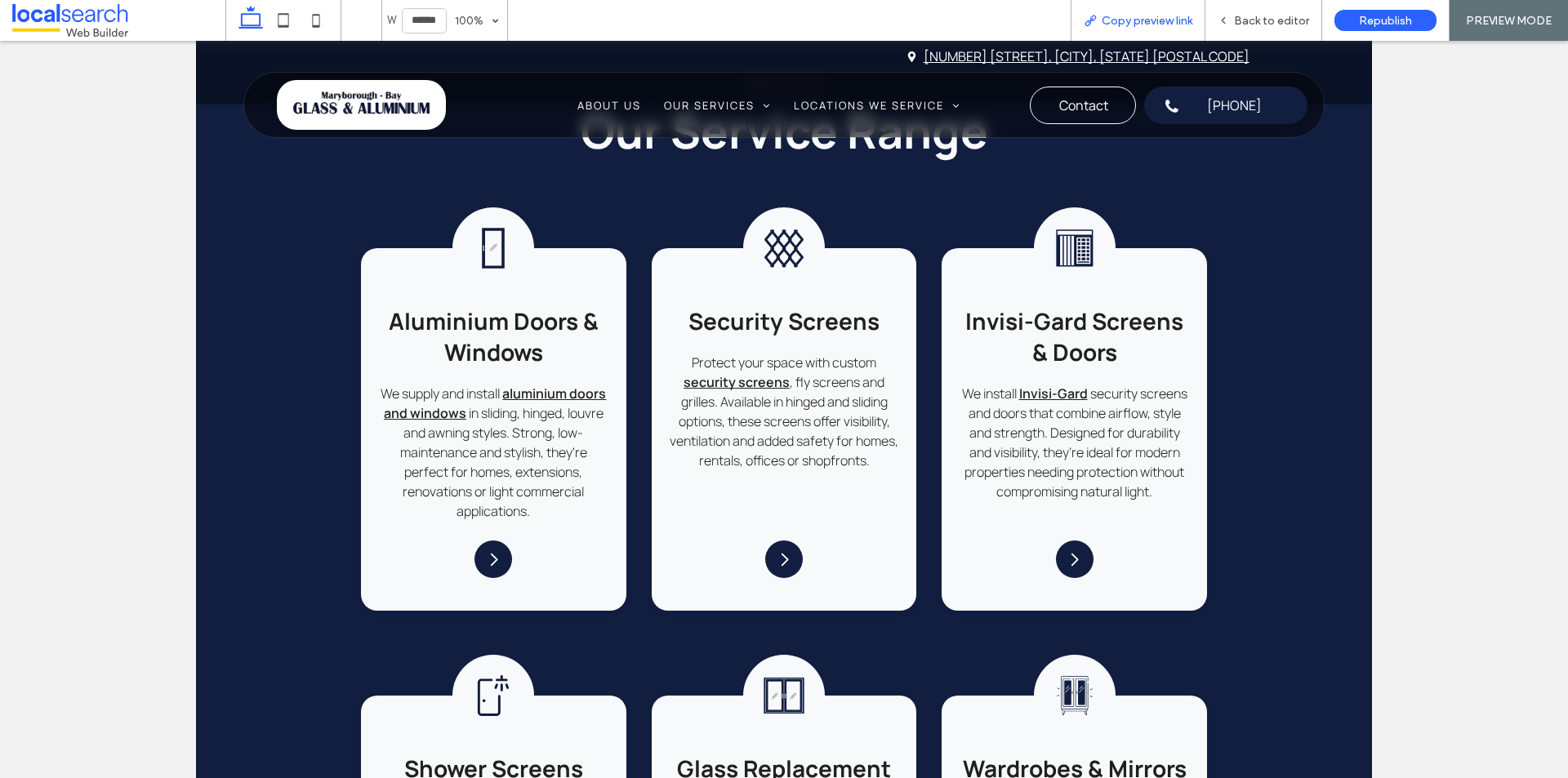 scroll, scrollTop: 0, scrollLeft: 0, axis: both 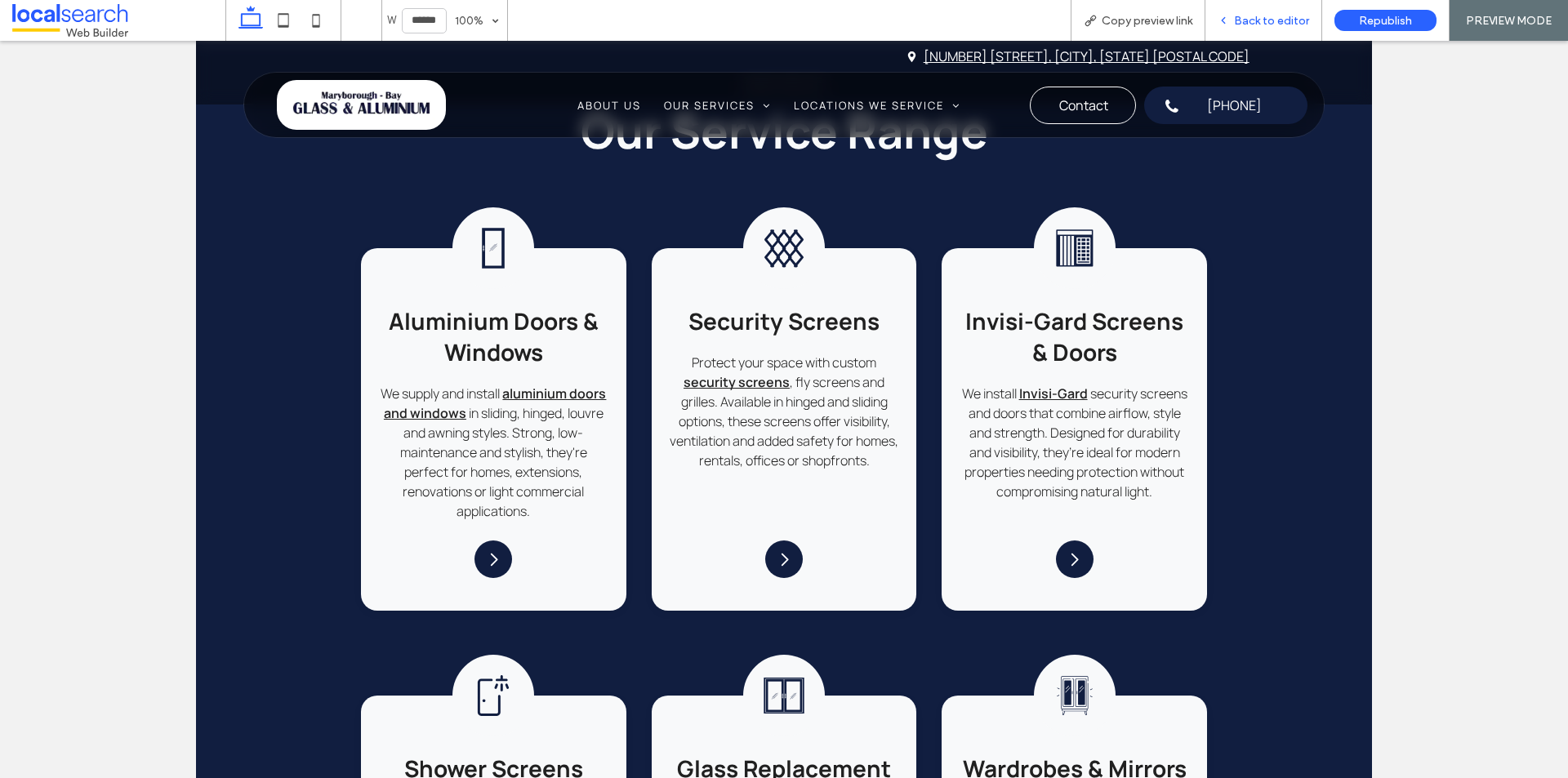 click on "Back to editor" at bounding box center (1272, 20) 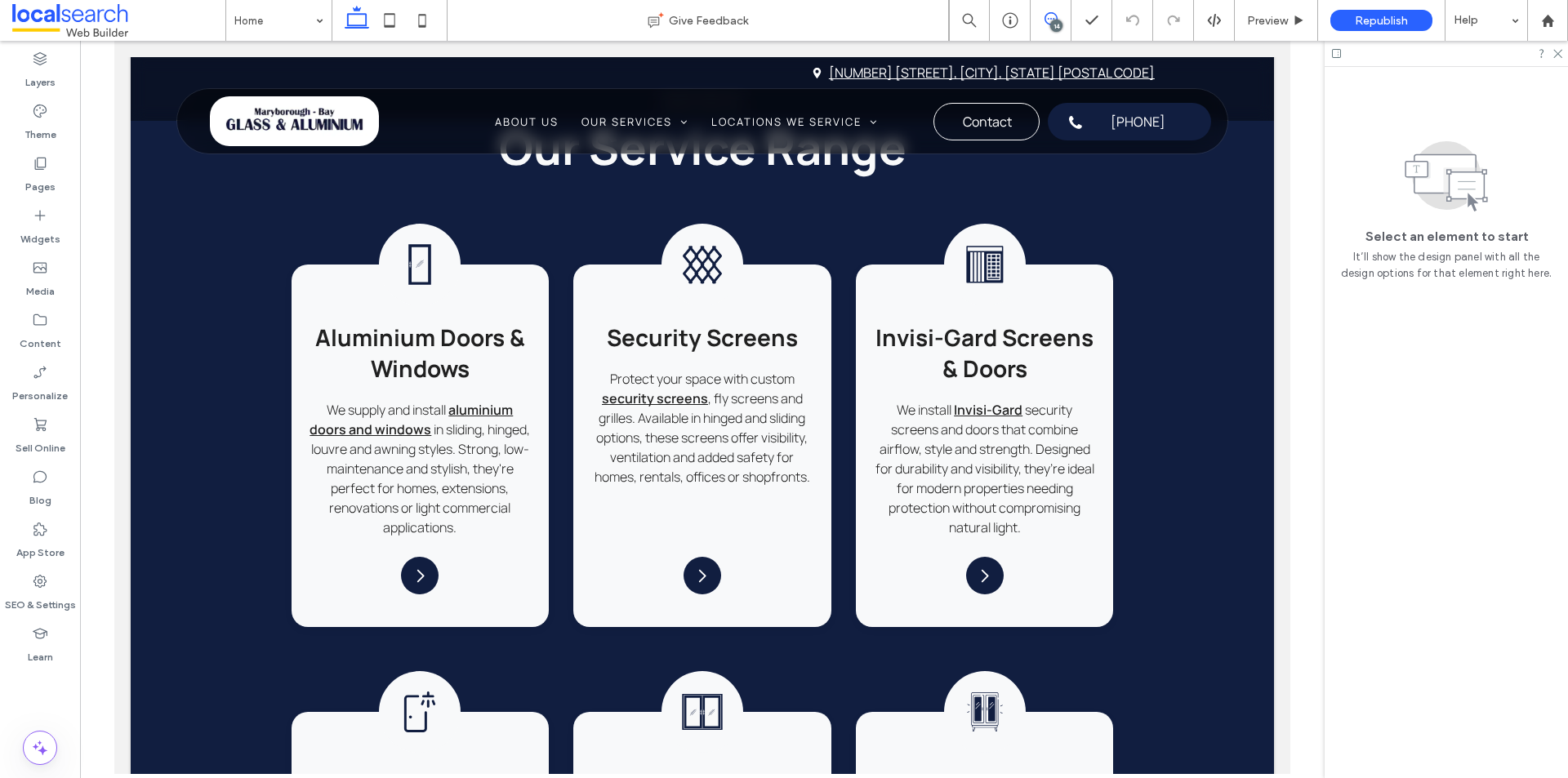 click 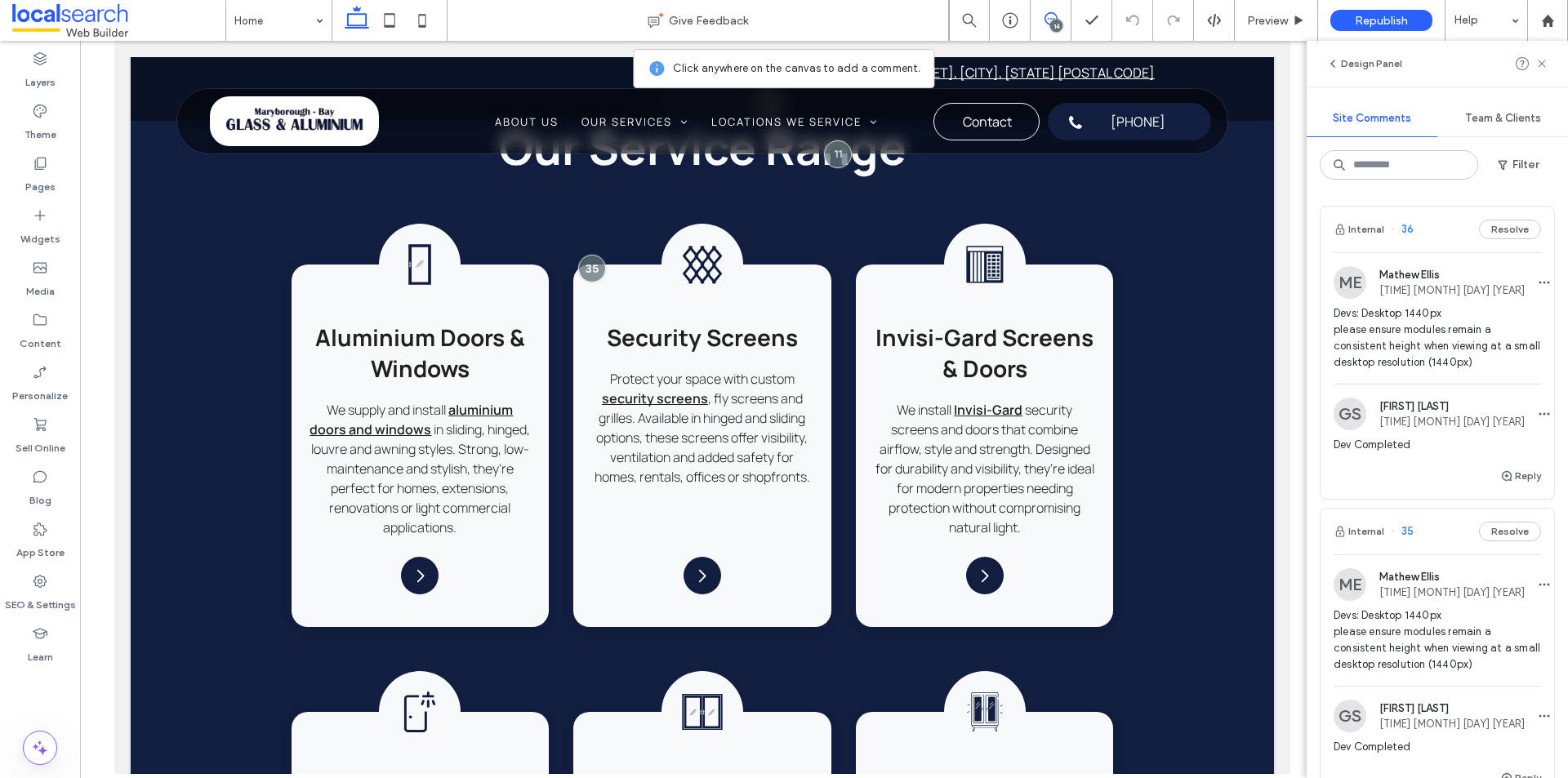 scroll, scrollTop: 82, scrollLeft: 0, axis: vertical 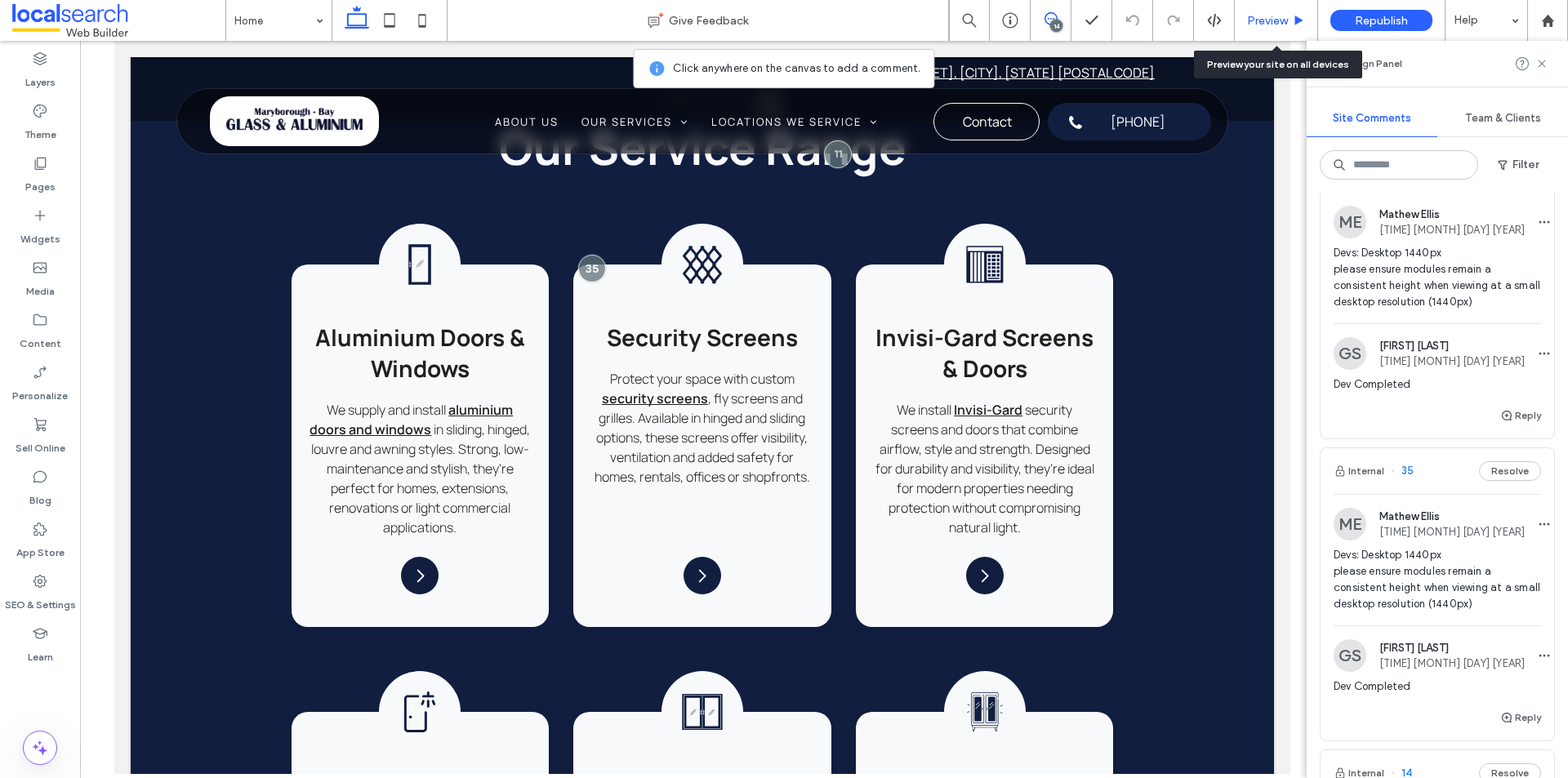 click on "Preview" at bounding box center (1267, 20) 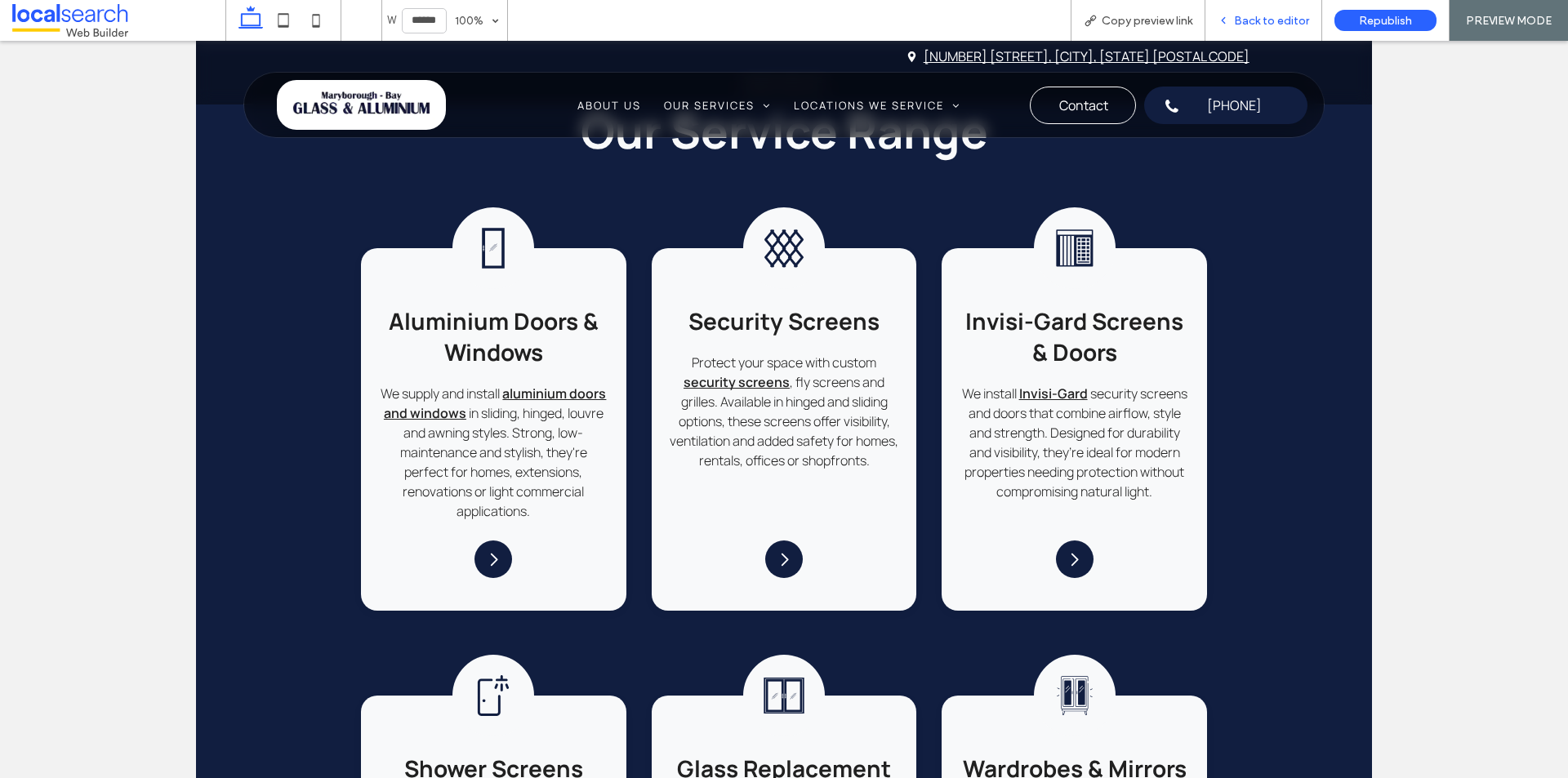 scroll, scrollTop: 0, scrollLeft: 0, axis: both 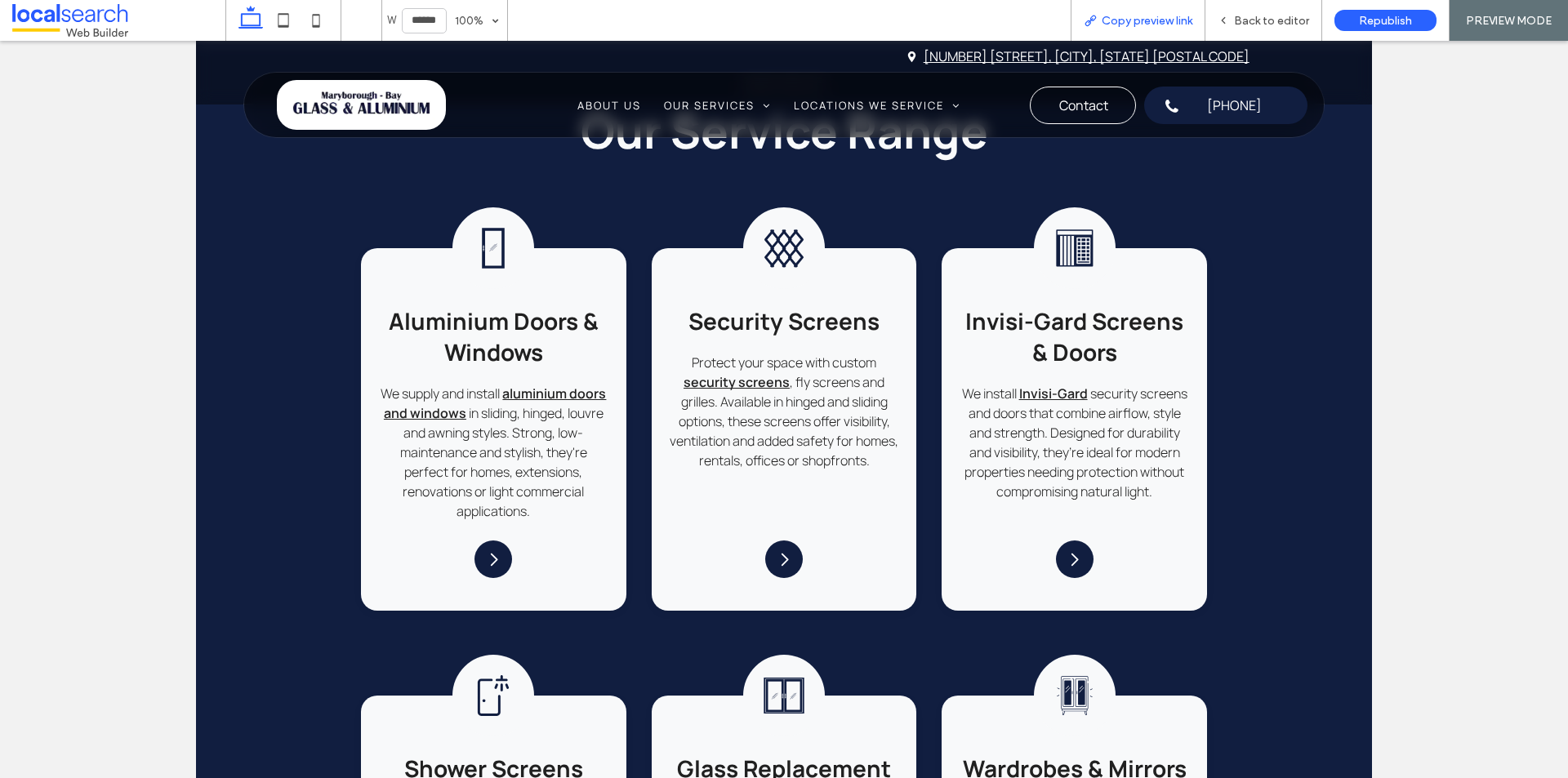 click on "Copy preview link" at bounding box center [1147, 20] 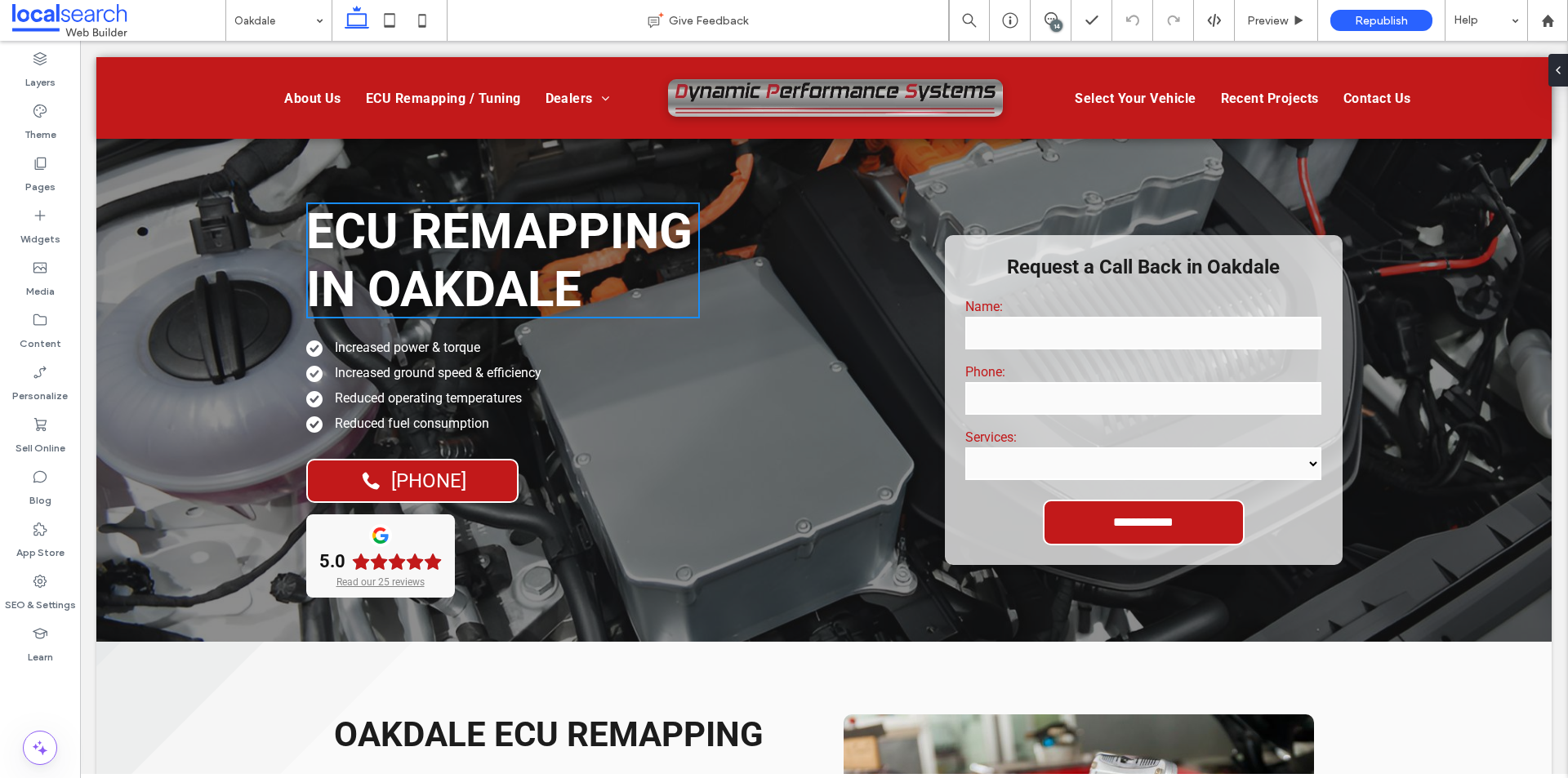 scroll, scrollTop: 0, scrollLeft: 0, axis: both 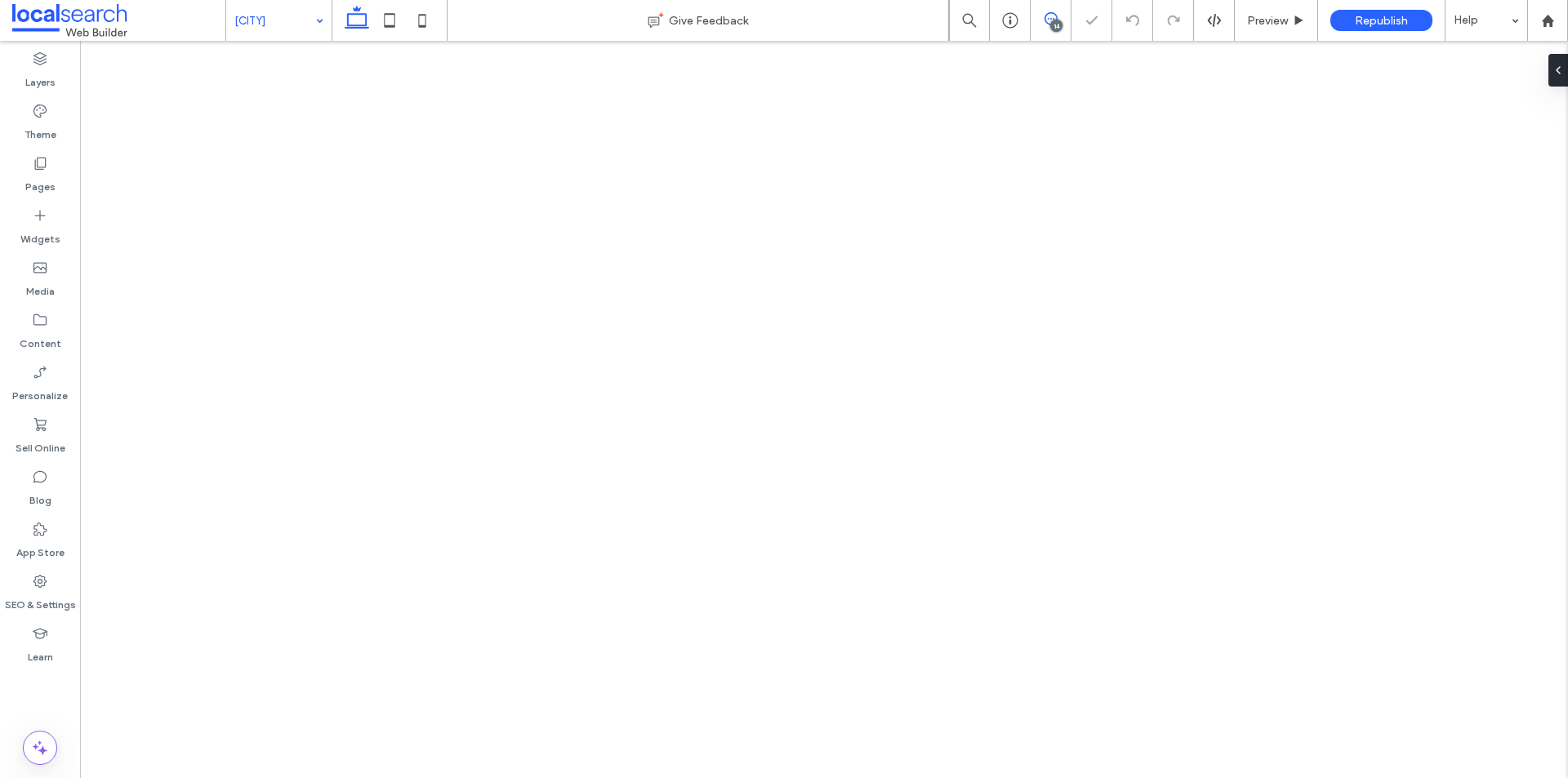 click at bounding box center [1050, 19] 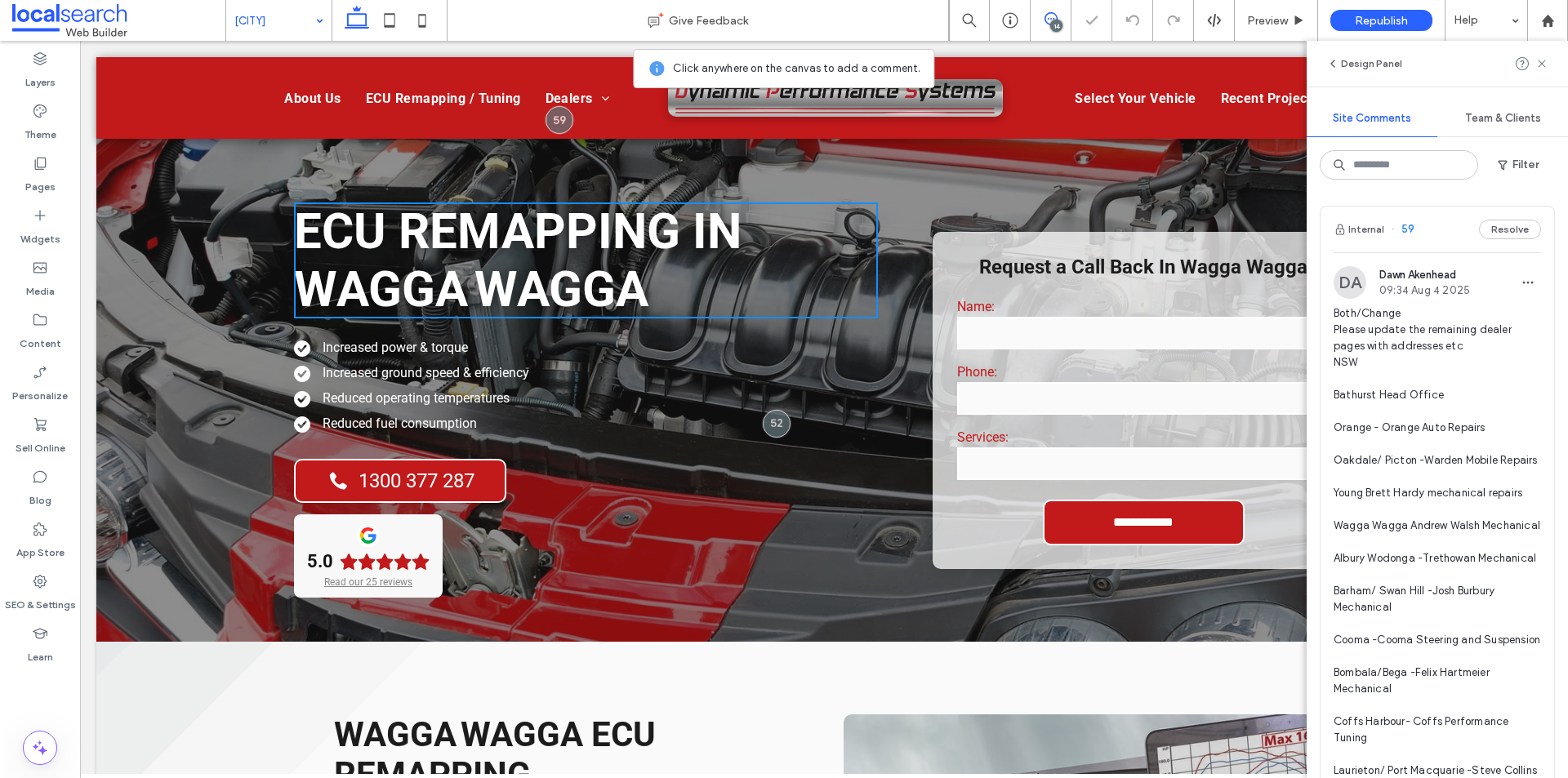scroll, scrollTop: 0, scrollLeft: 0, axis: both 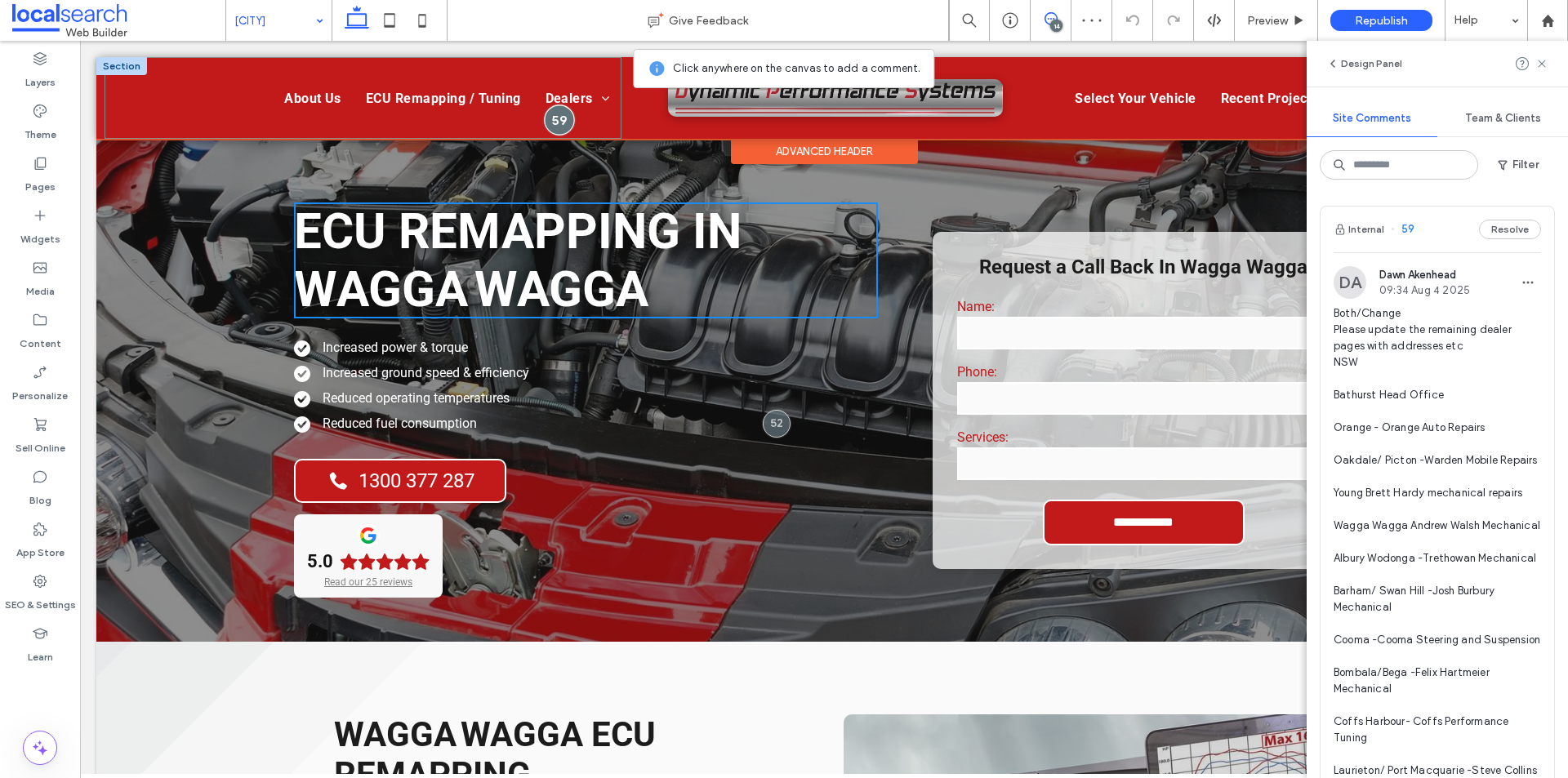click at bounding box center [559, 119] 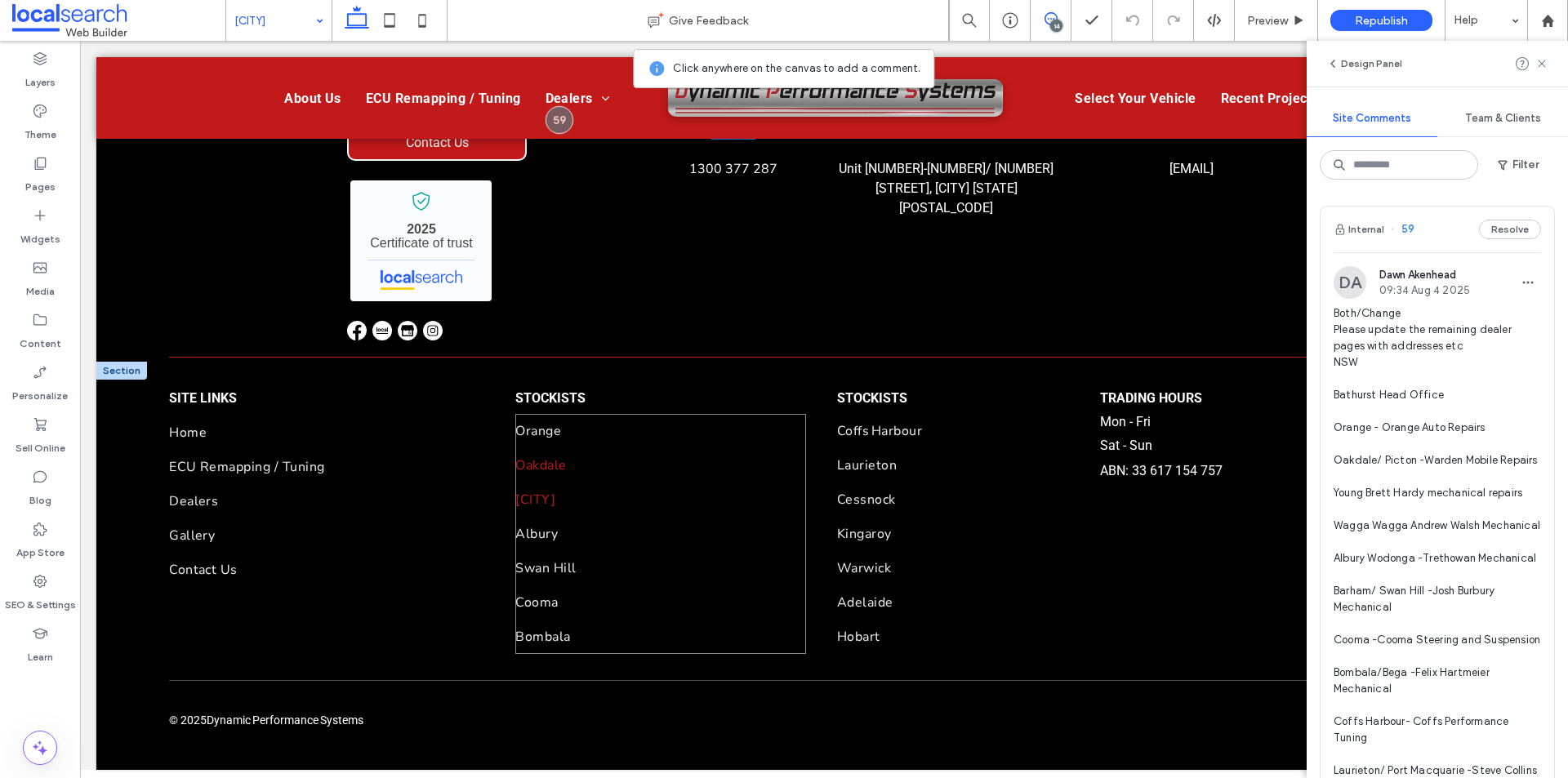 scroll, scrollTop: 2726, scrollLeft: 0, axis: vertical 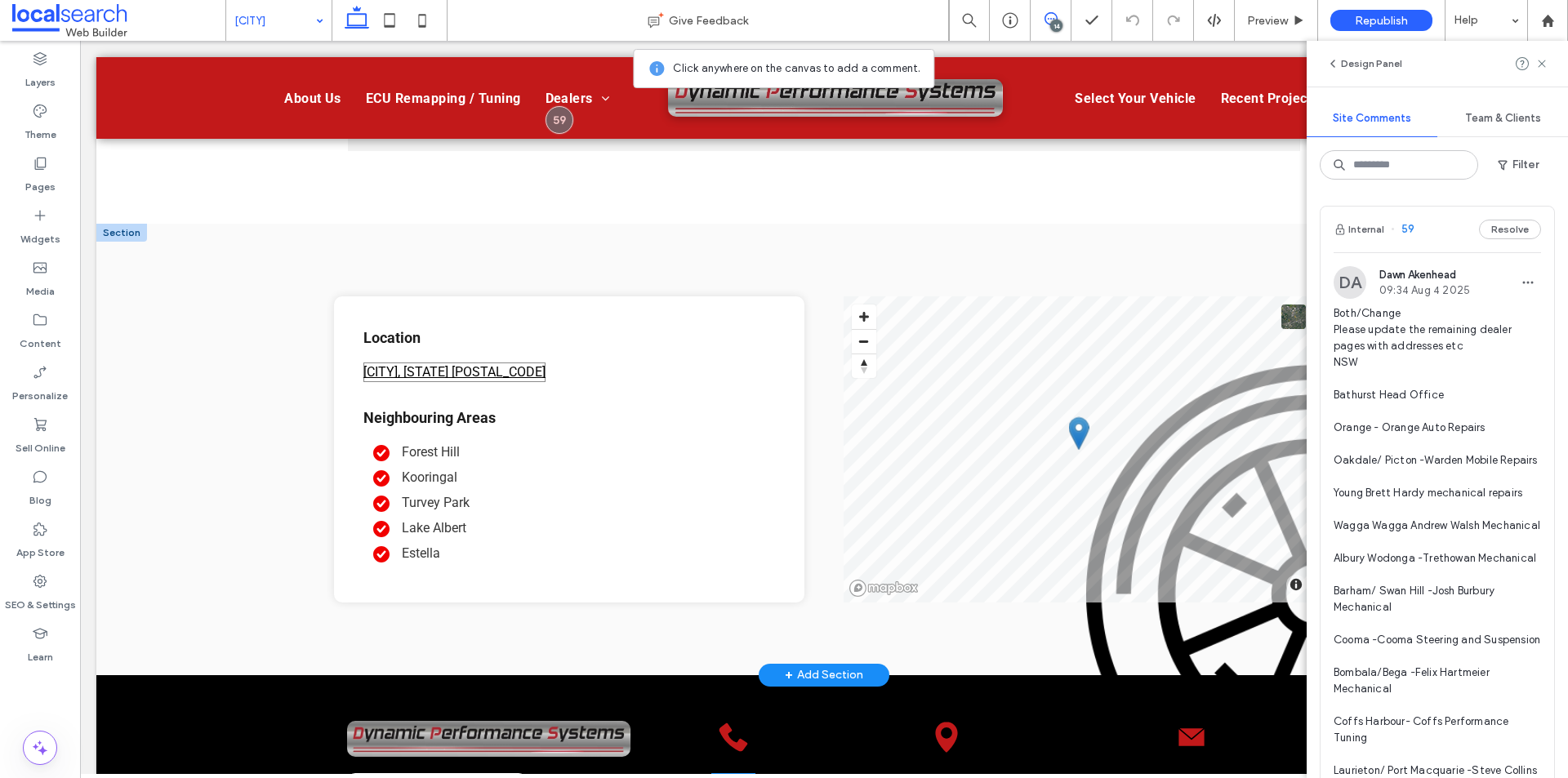 click on "[CITY], [STATE] [POSTAL_CODE]" at bounding box center [454, 371] 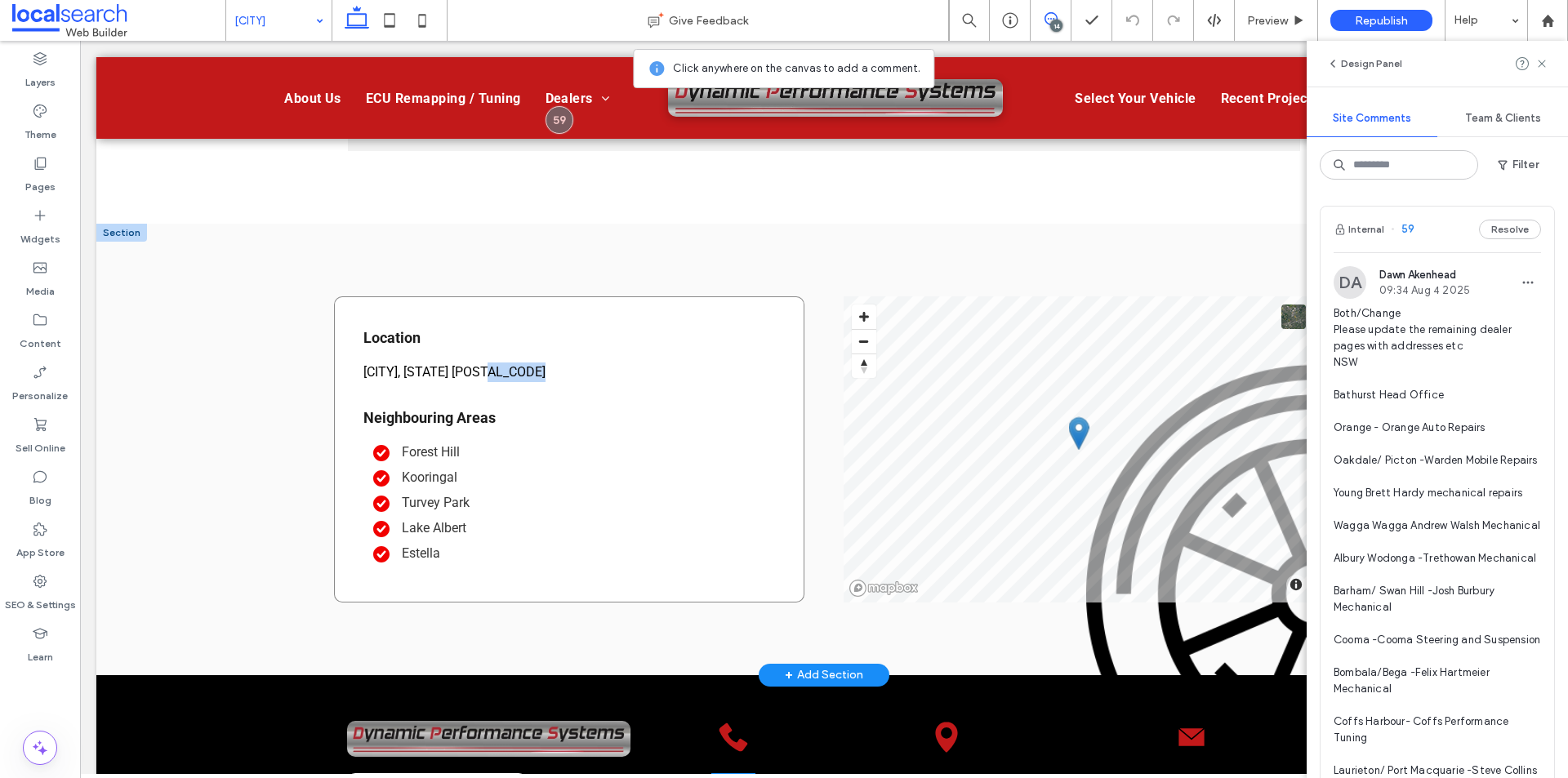 click on "Location
[CITY], [STATE] [POSTAL_CODE]
Neighbouring Areas
[CITY] [CITY] [CITY] [CITY] [CITY]" at bounding box center [569, 449] 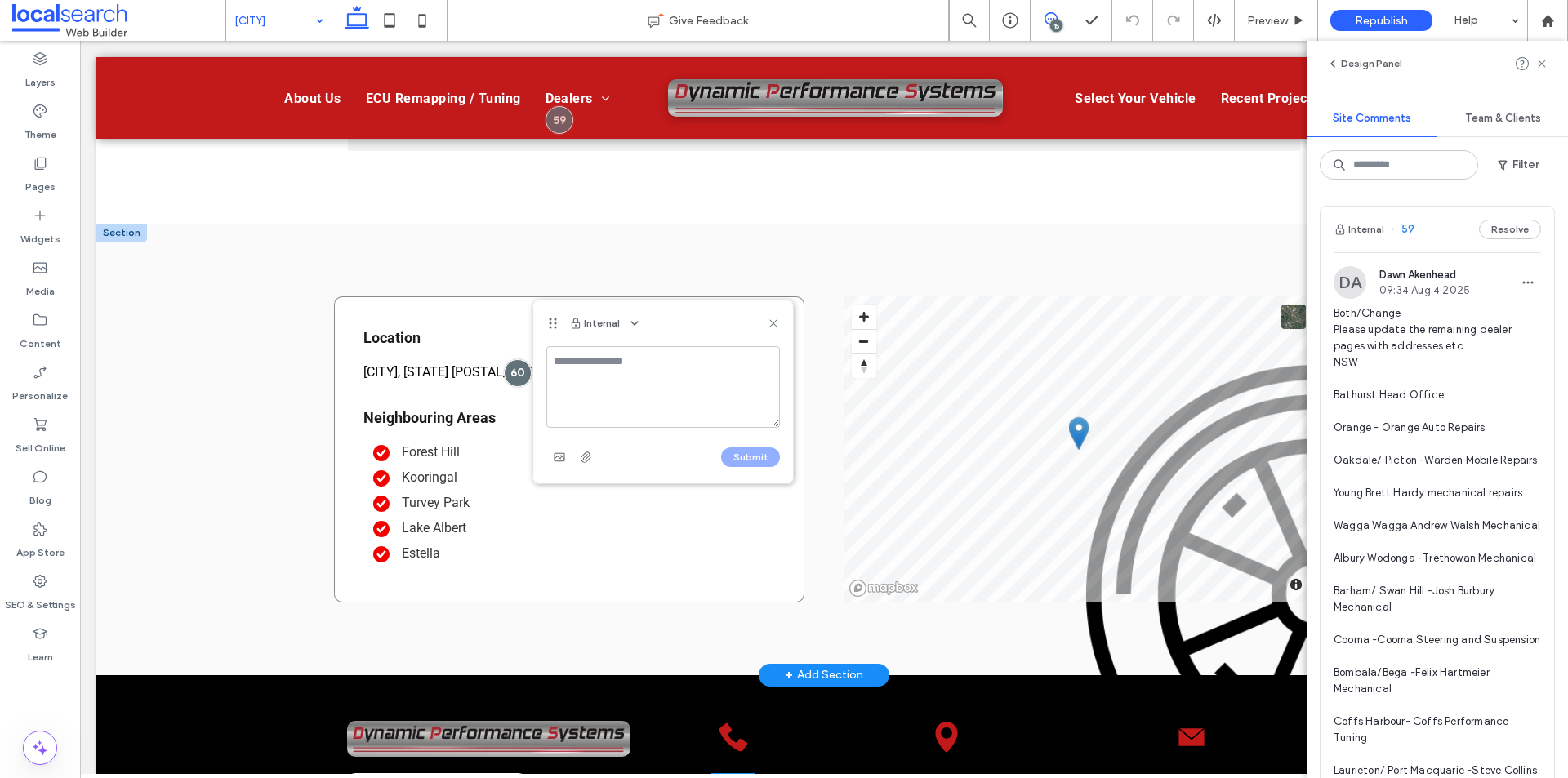 click at bounding box center (518, 373) 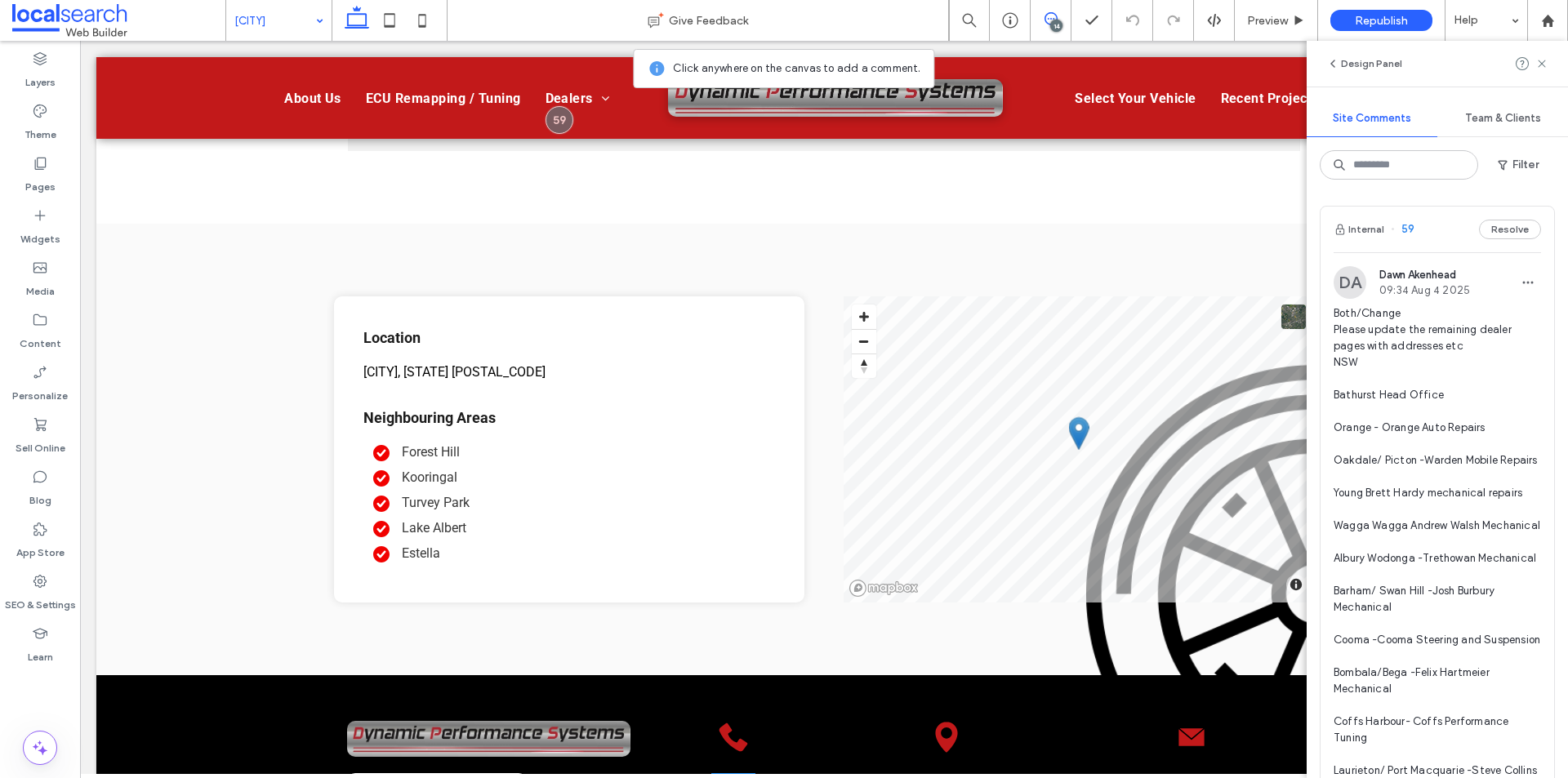 click at bounding box center [1050, 19] 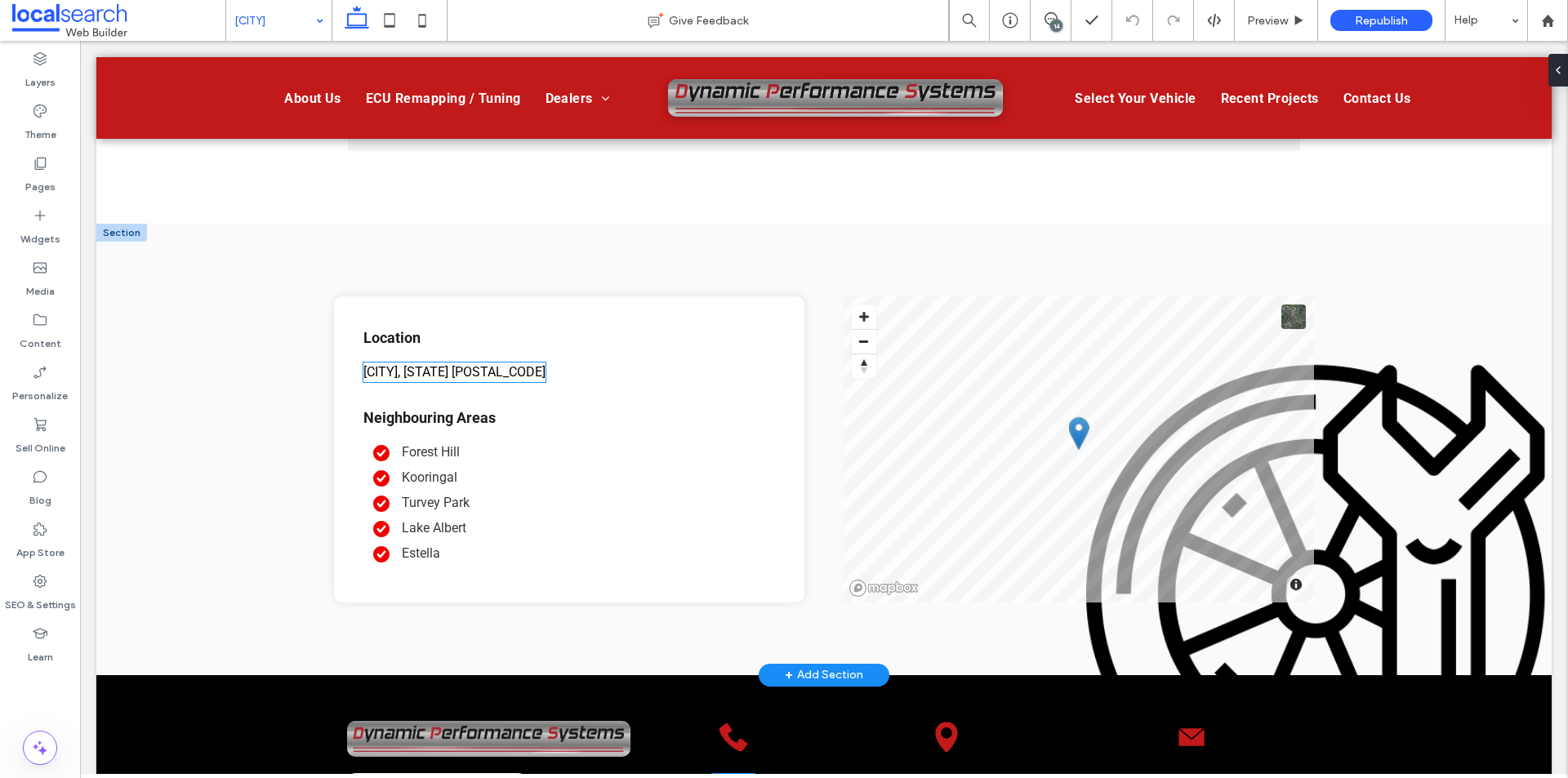 click on "[CITY], [STATE] [POSTAL_CODE]" at bounding box center (454, 372) 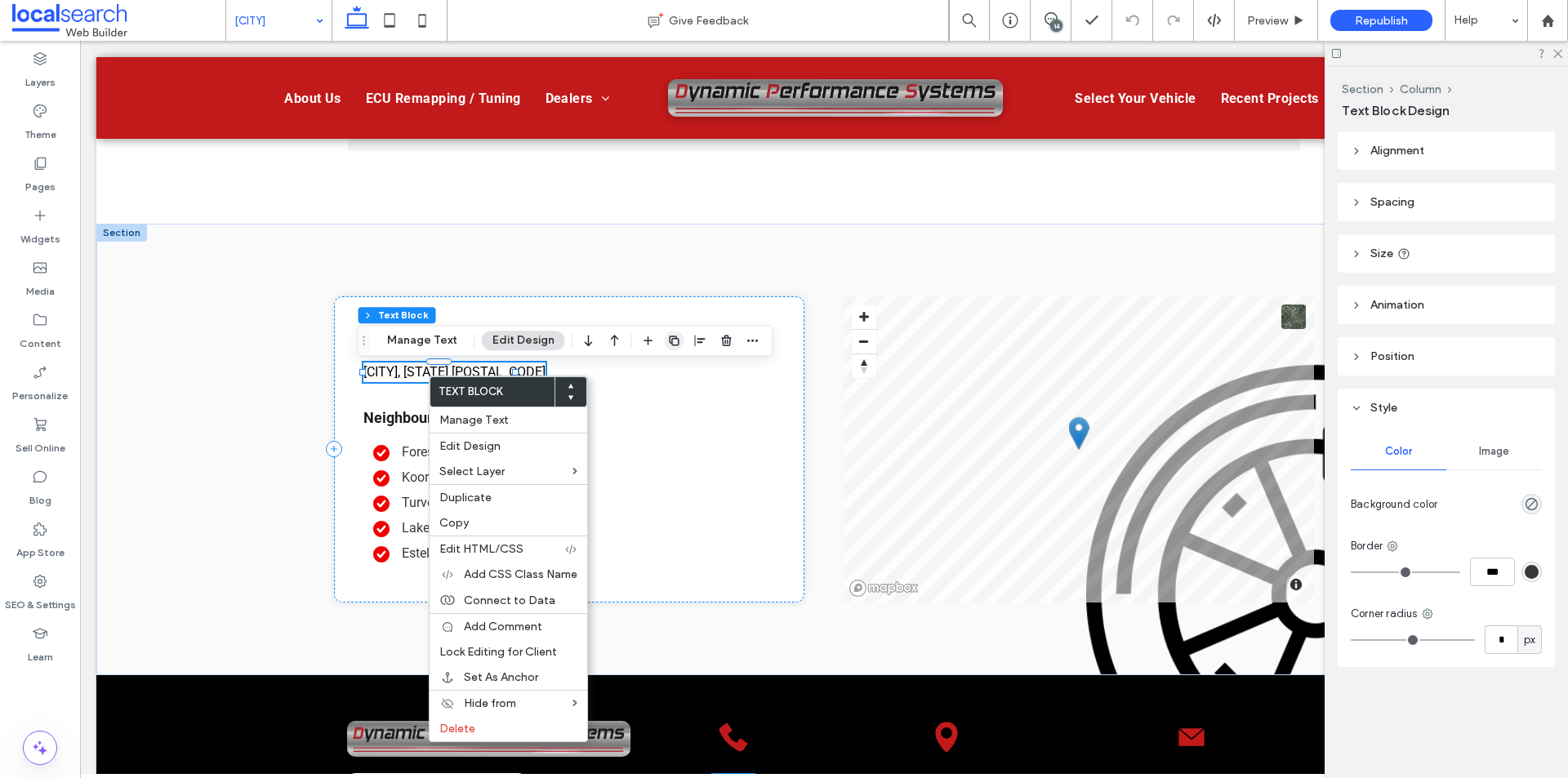 click 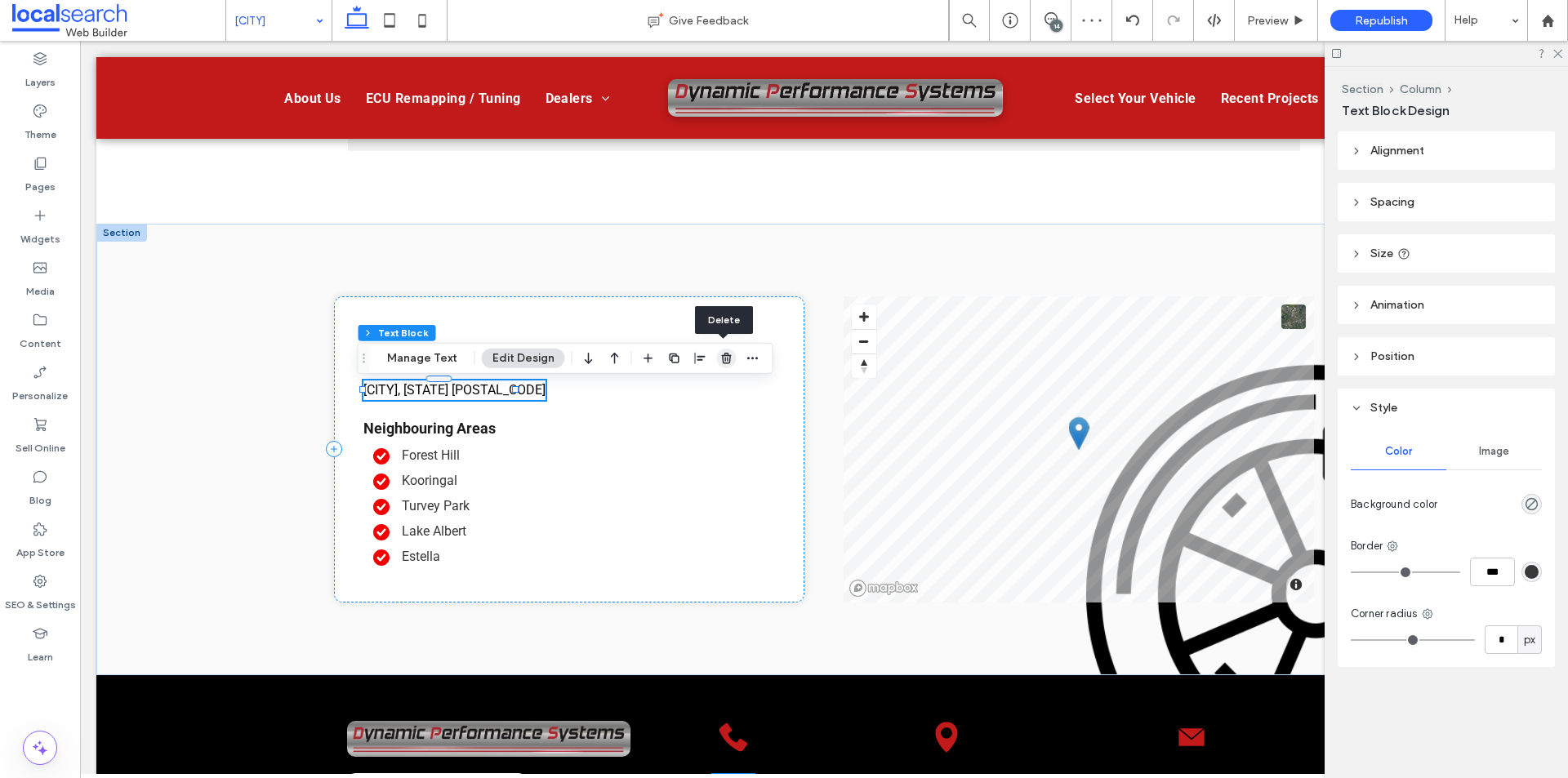 click at bounding box center [727, 358] 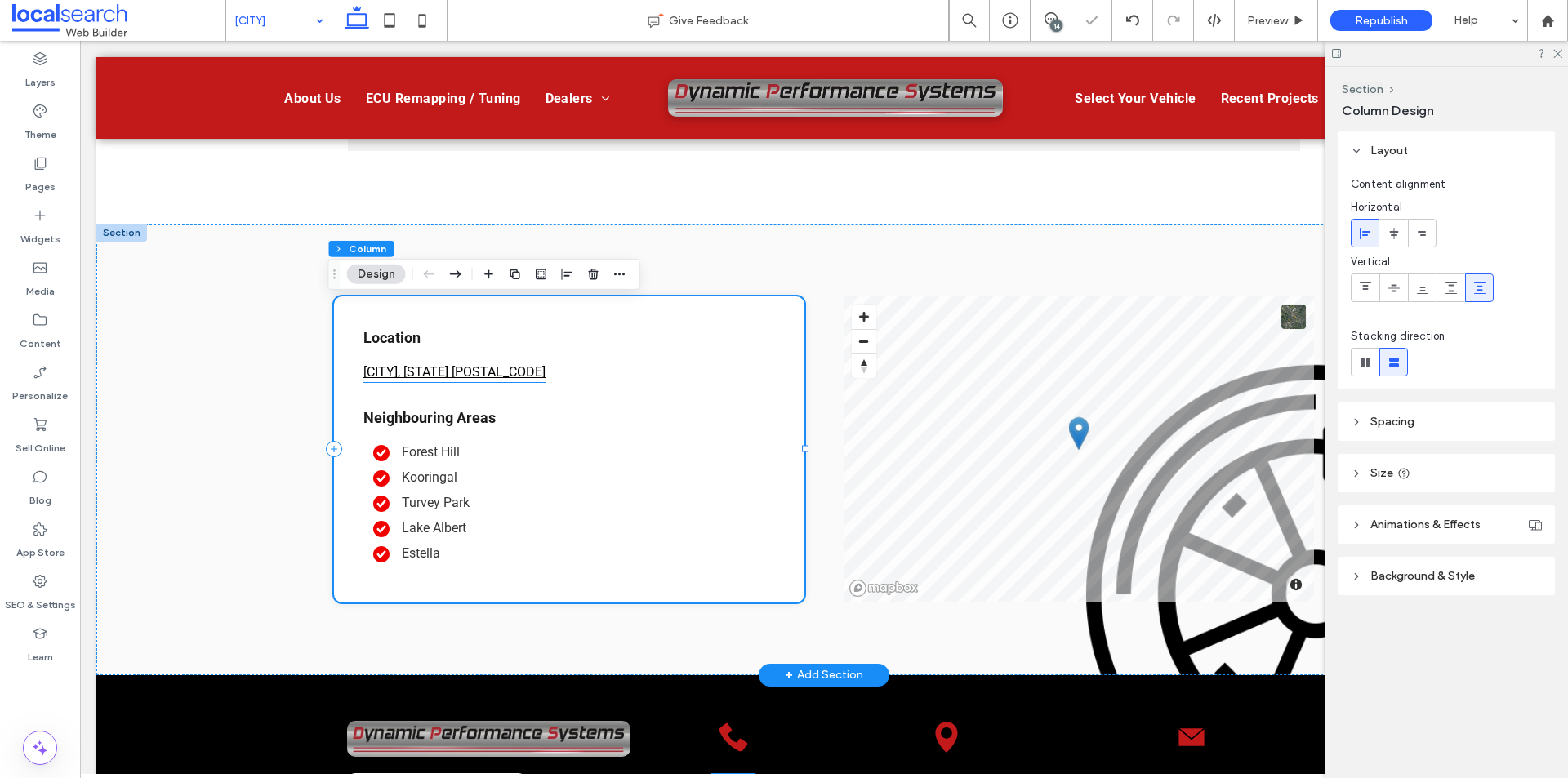 click on "[CITY], [STATE] [POSTAL_CODE]" at bounding box center [454, 371] 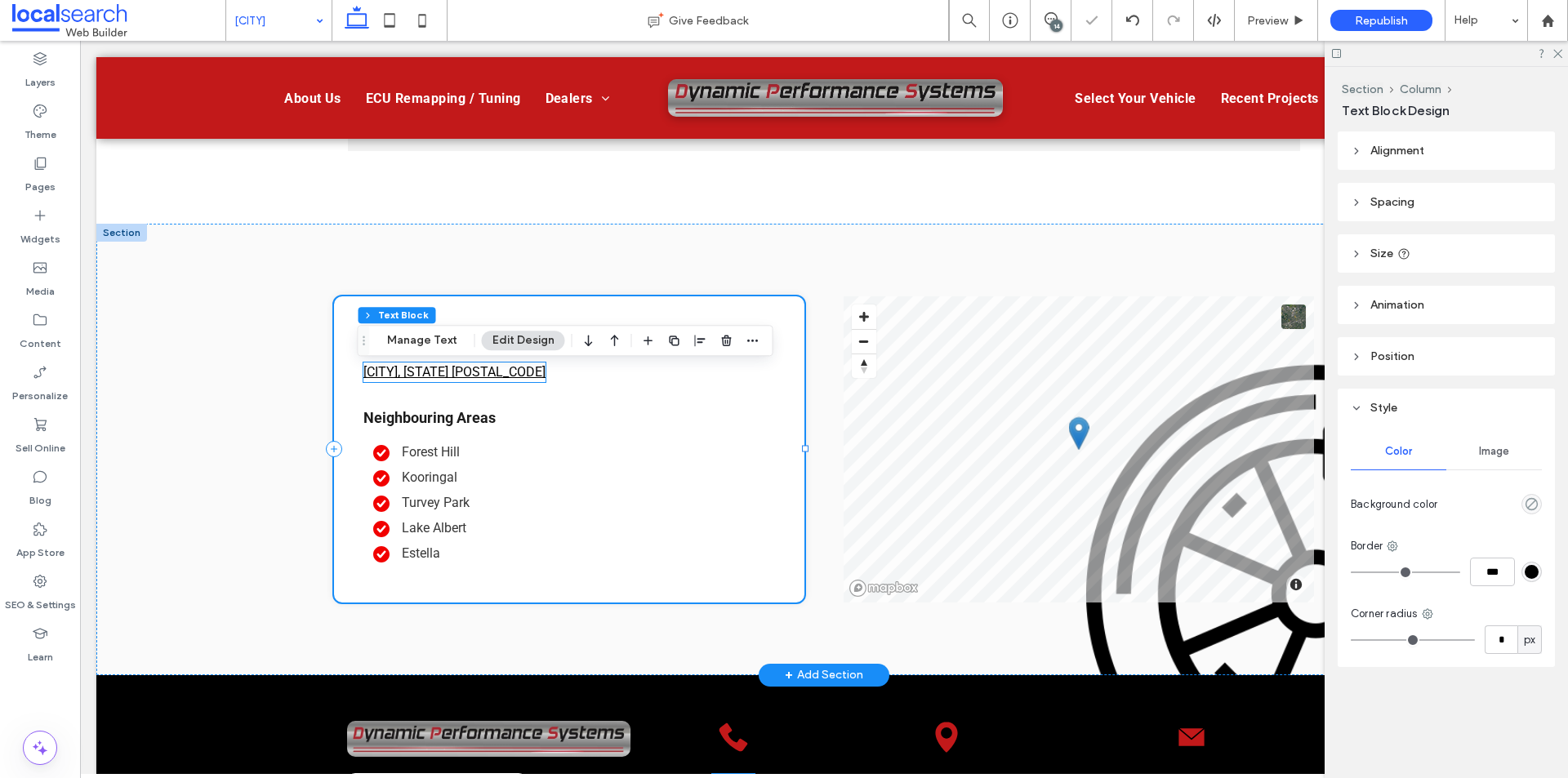 click on "[CITY], [STATE] [POSTAL_CODE]" at bounding box center [454, 372] 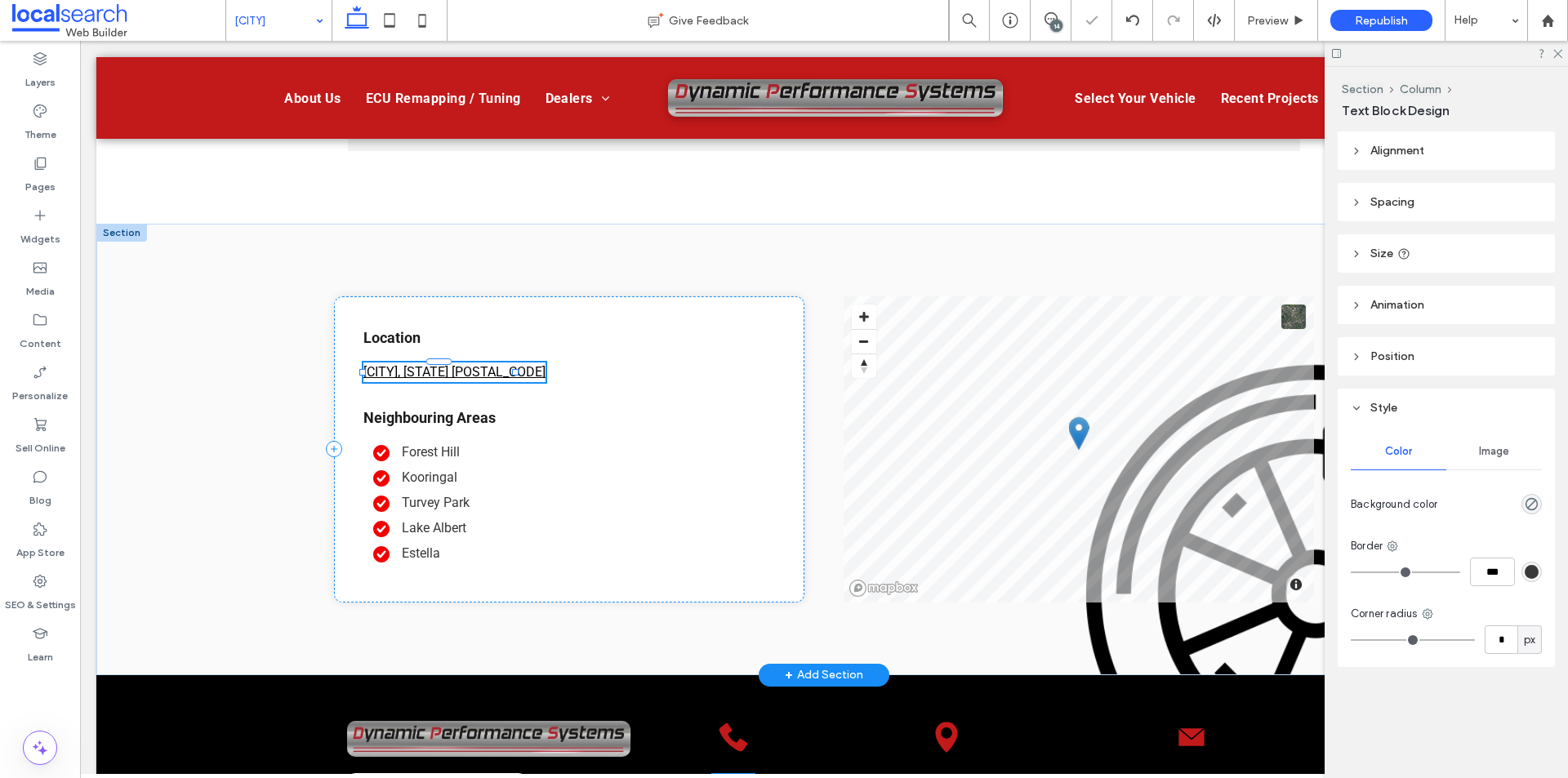type on "******" 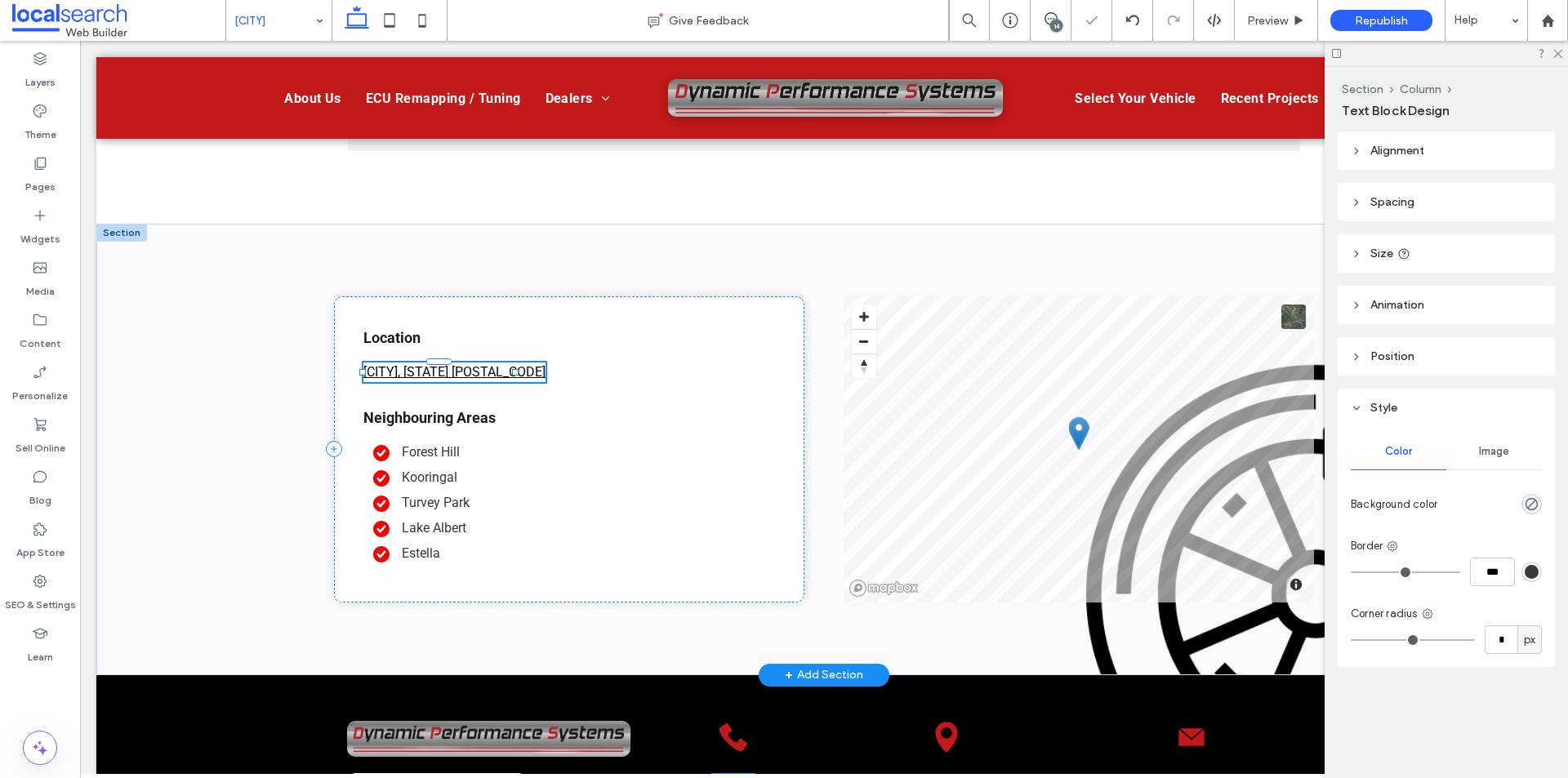type on "**" 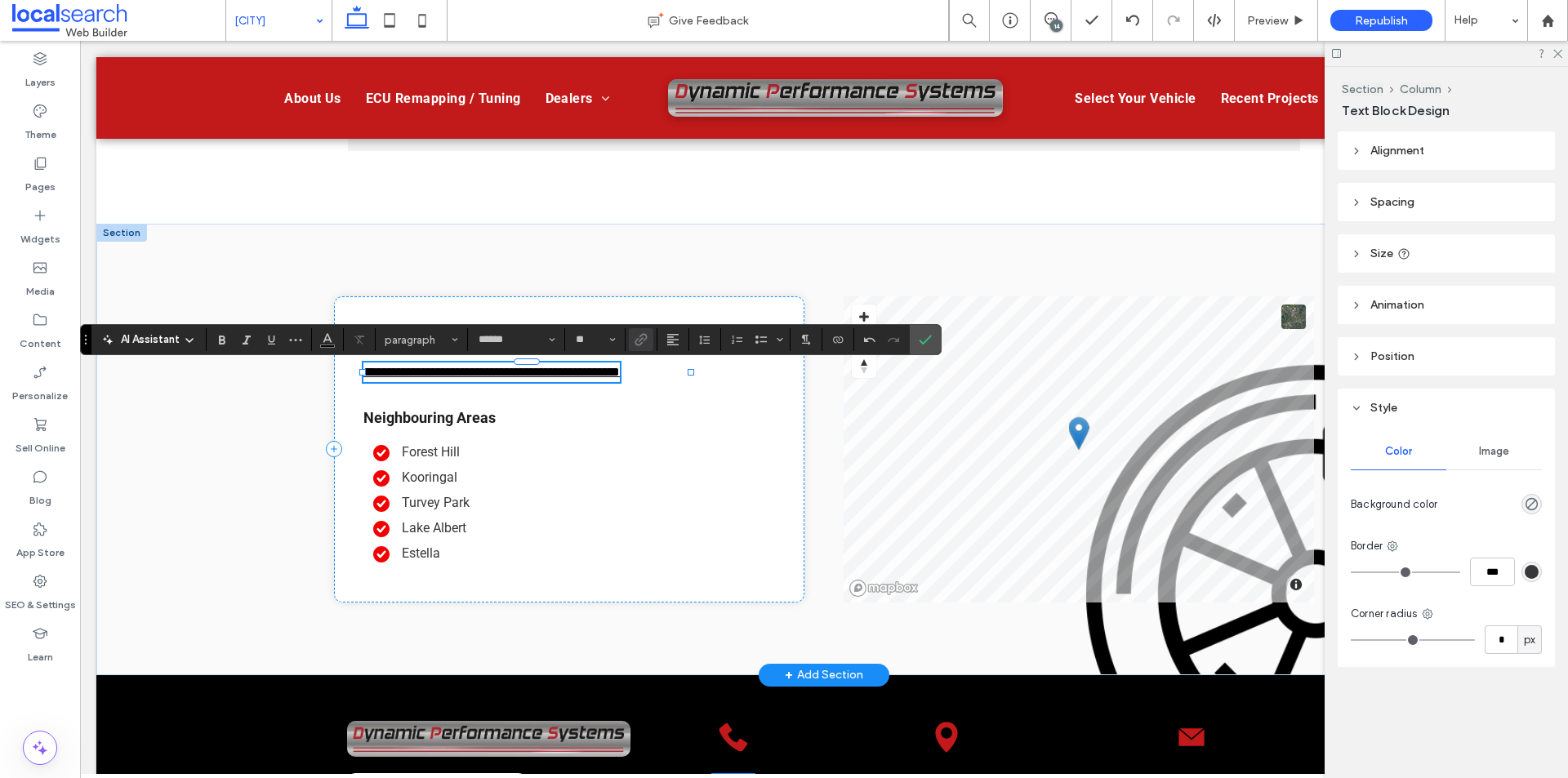 click on "**********" at bounding box center [492, 371] 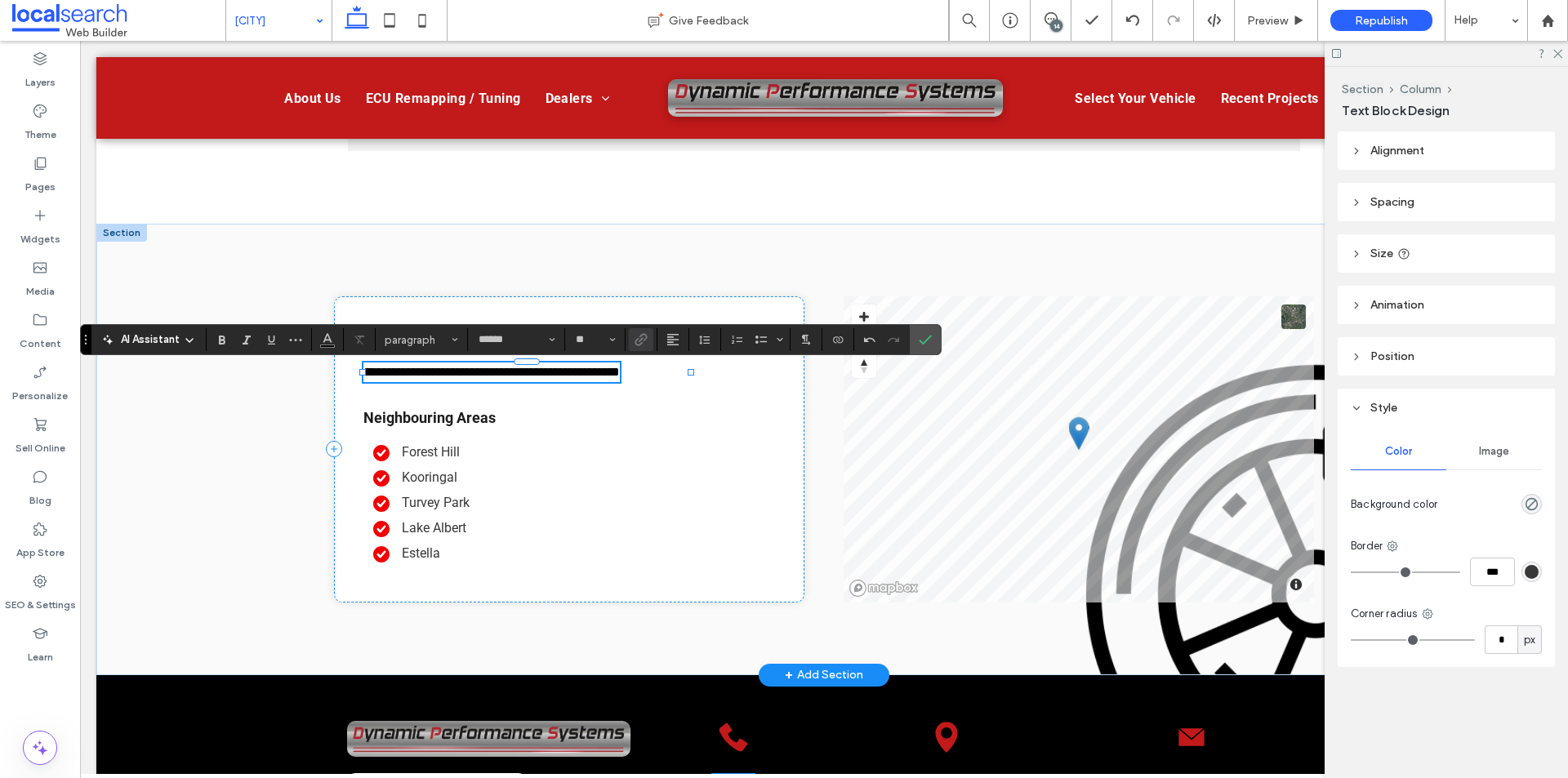 type 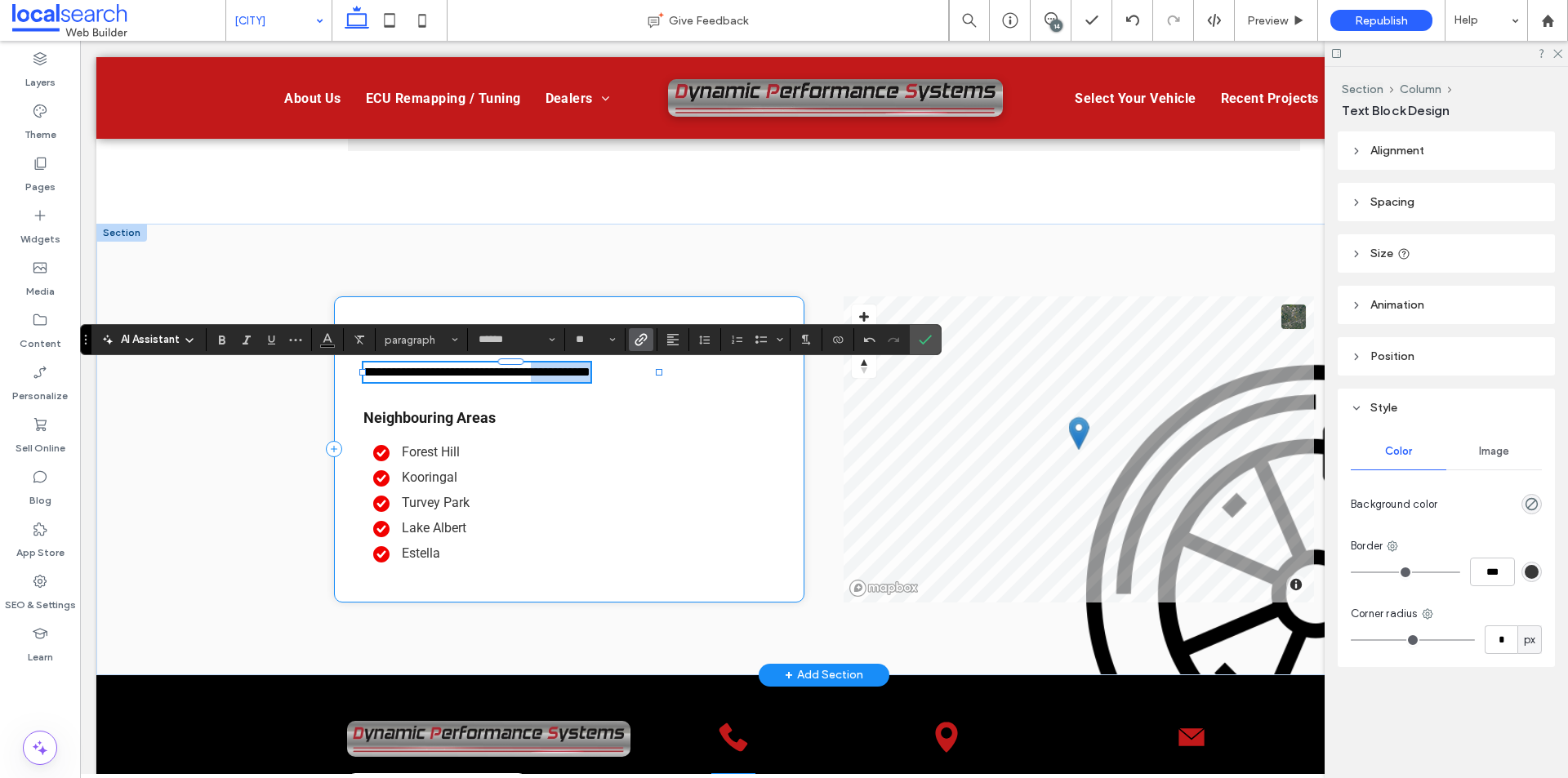 drag, startPoint x: 590, startPoint y: 378, endPoint x: 664, endPoint y: 380, distance: 74.02702 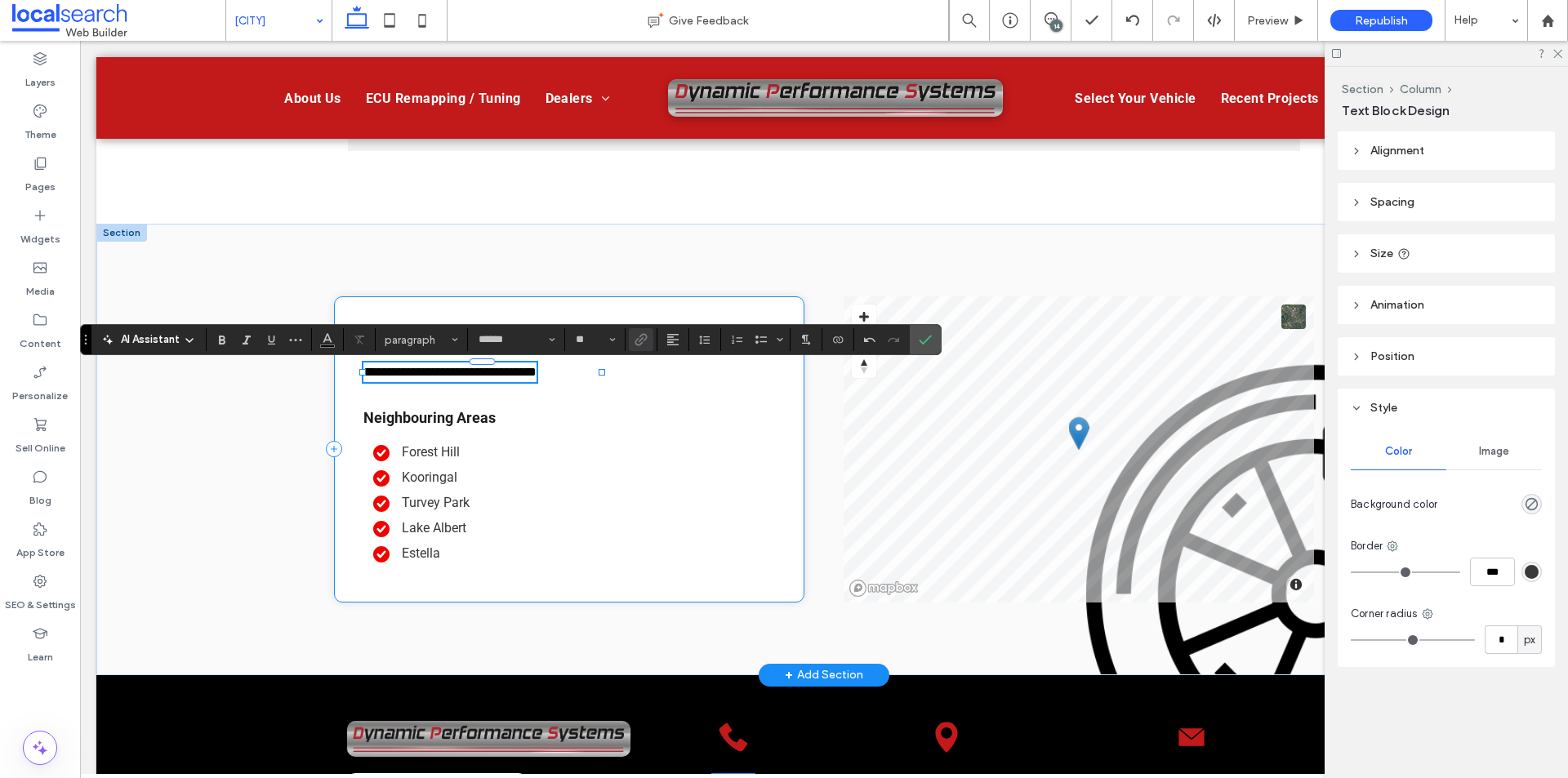 drag, startPoint x: 560, startPoint y: 380, endPoint x: 528, endPoint y: 396, distance: 35.77709 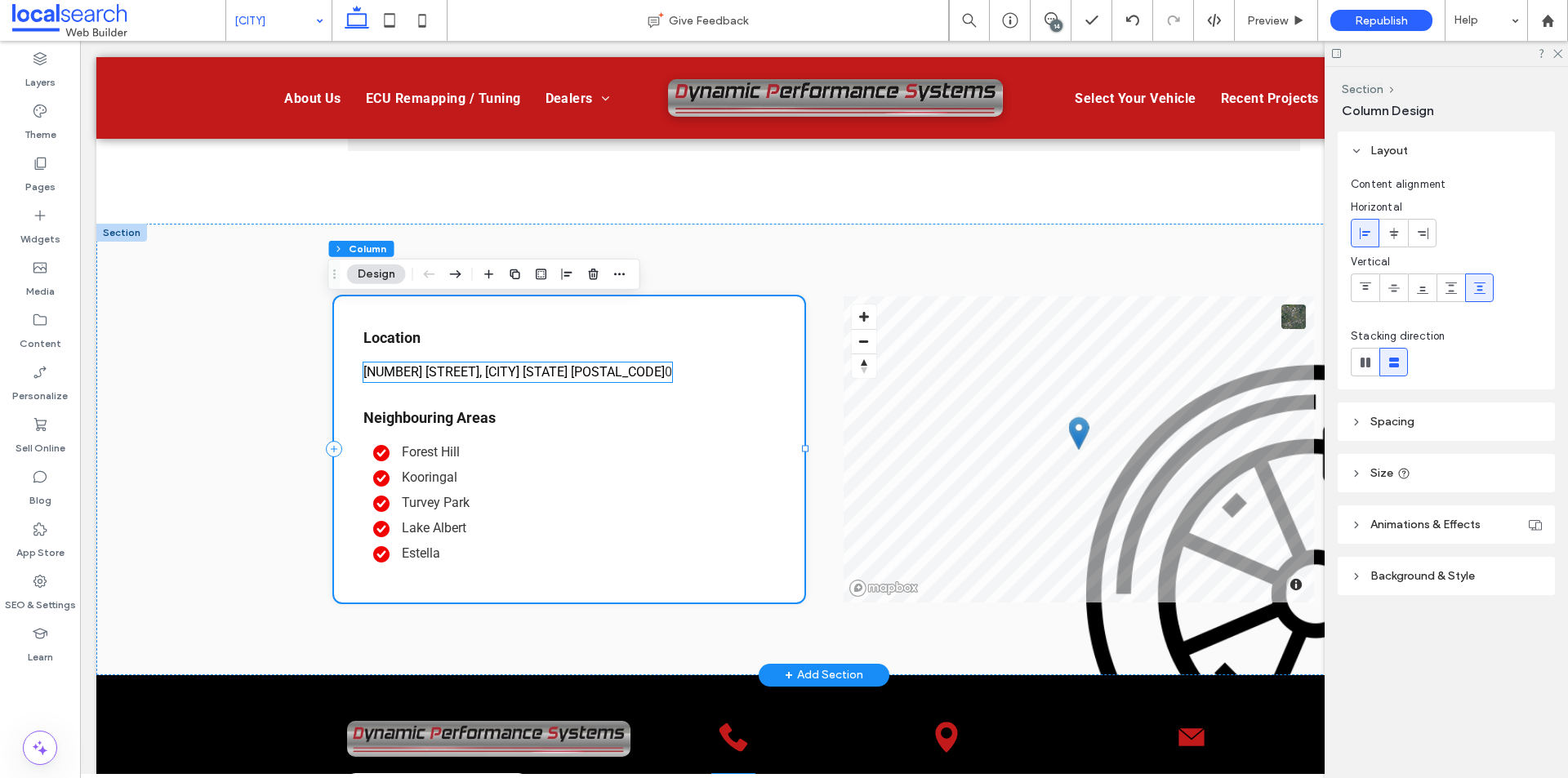 click on "Location
365 Edward St, Wagga Wagga NSW 265 0
Neighbouring Areas
Forest Hill Kooringal Turvey Park Lake Albert Estella" at bounding box center (569, 449) 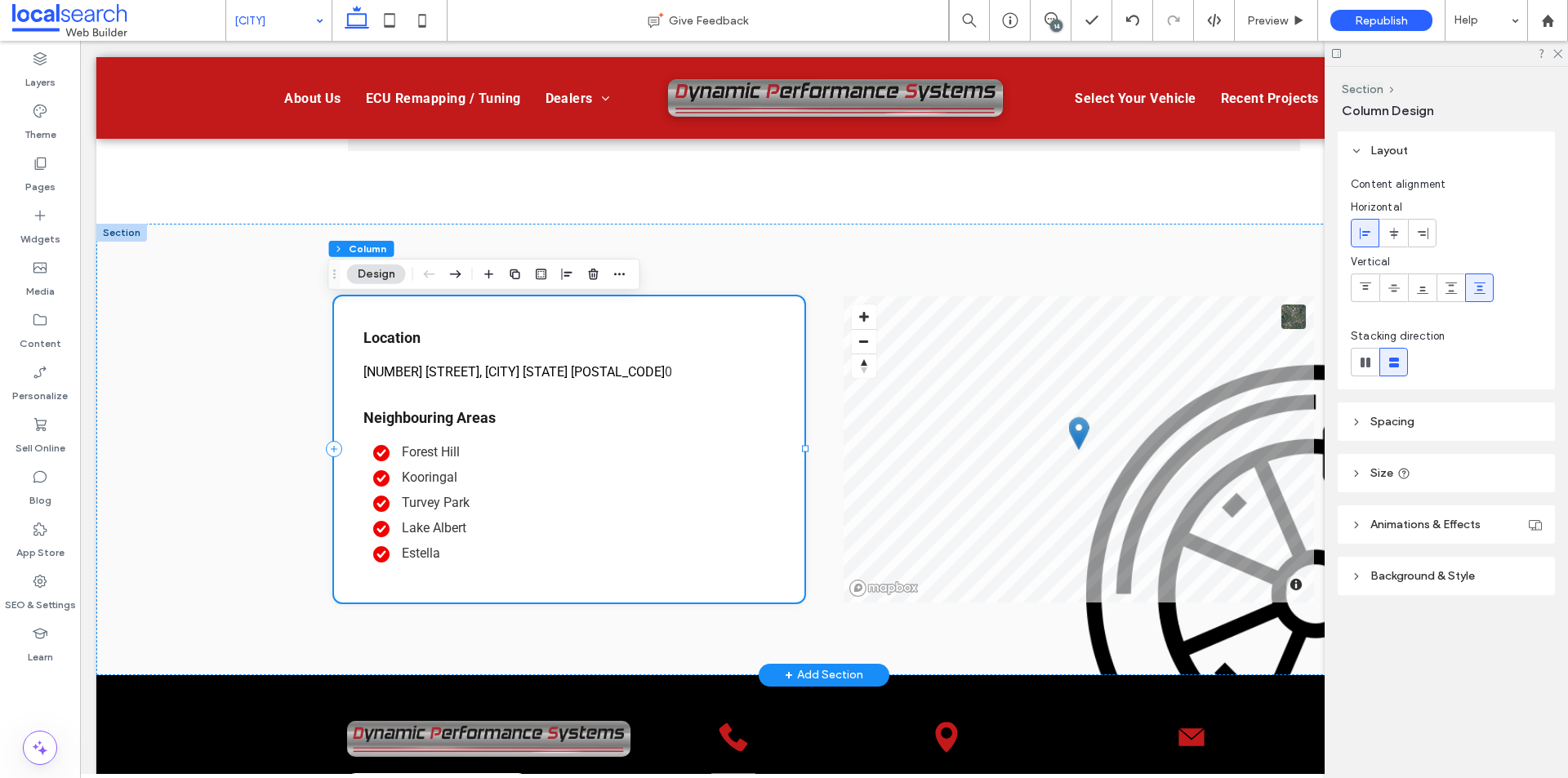click on "Location
365 Edward St, Wagga Wagga NSW 265 0
Neighbouring Areas
Forest Hill Kooringal Turvey Park Lake Albert Estella" at bounding box center [569, 449] 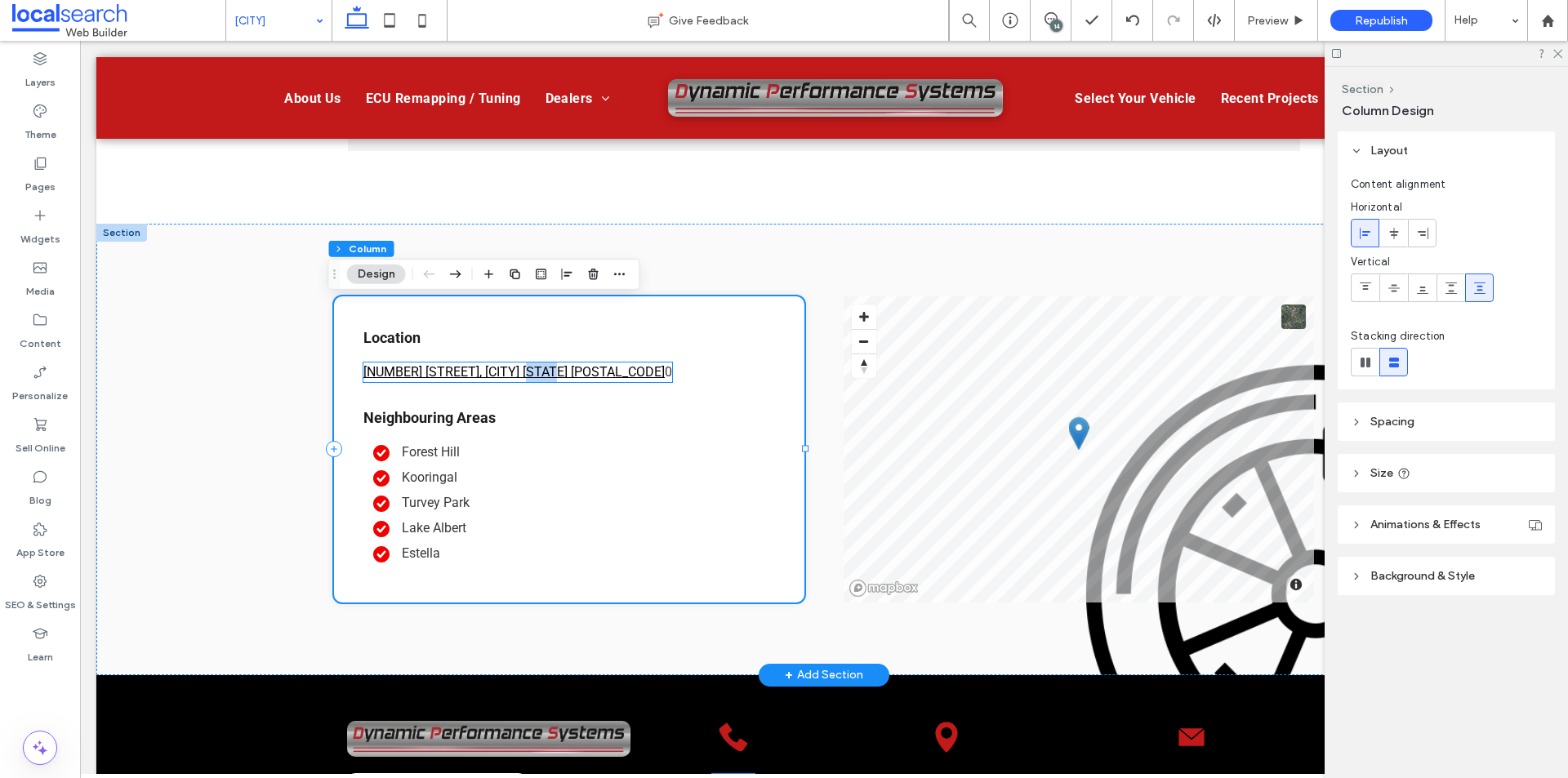 click on "365 Edward St, Wagga Wagga NSW 265" at bounding box center (514, 371) 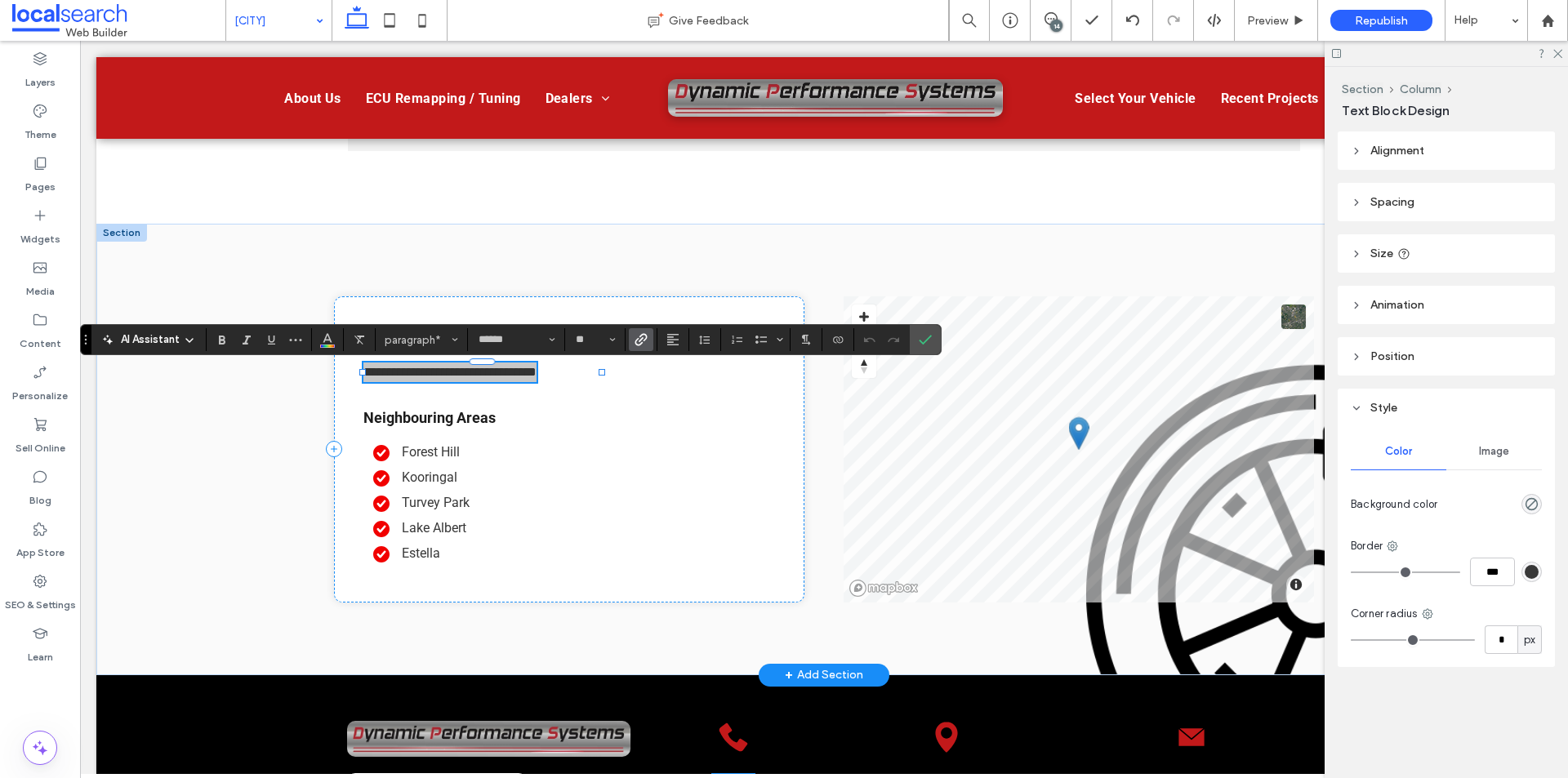 click 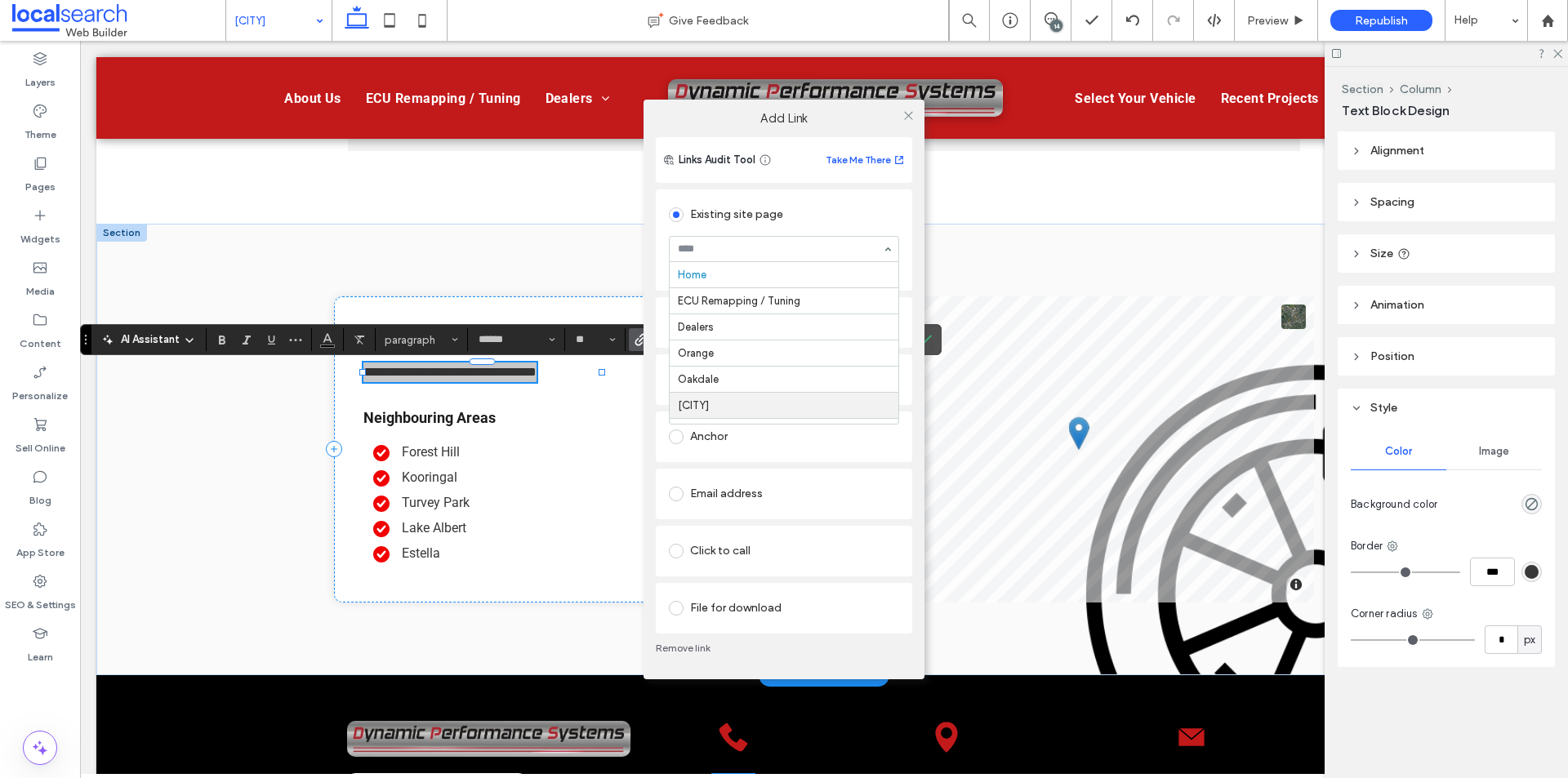 click on "Anchor" at bounding box center (784, 437) 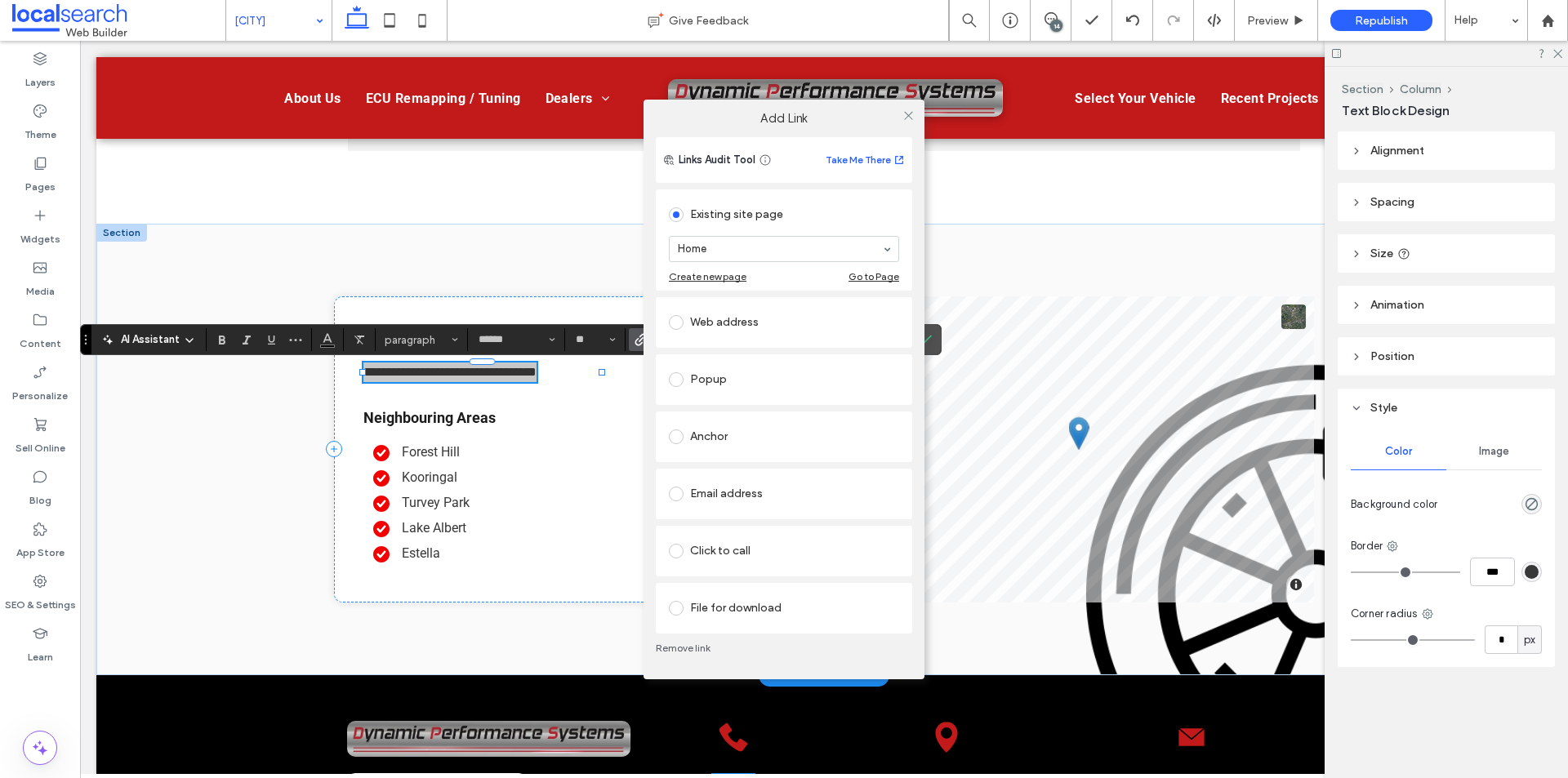 click on "Web address" at bounding box center [784, 322] 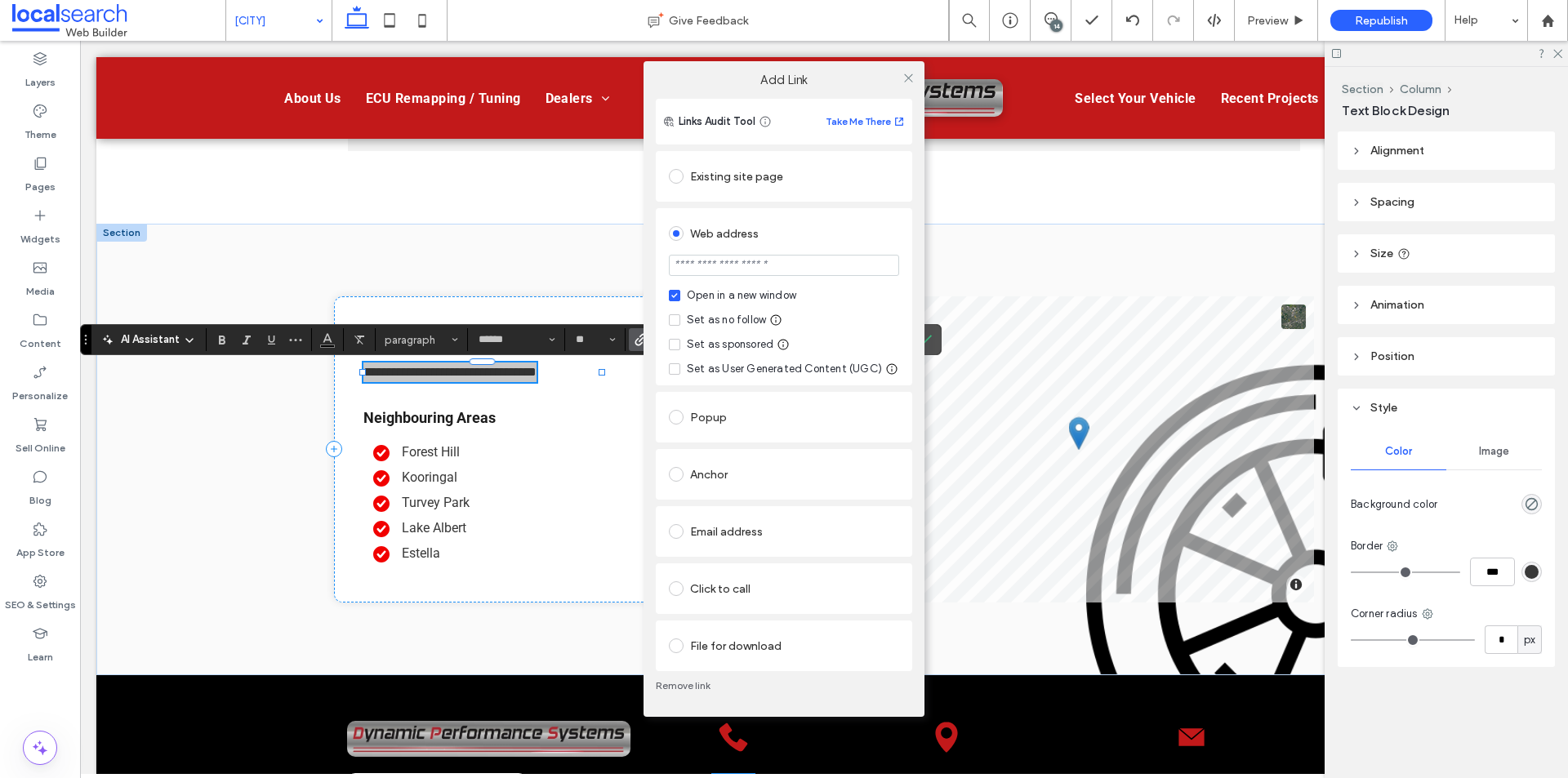 click on "Set as no follow" at bounding box center (726, 320) 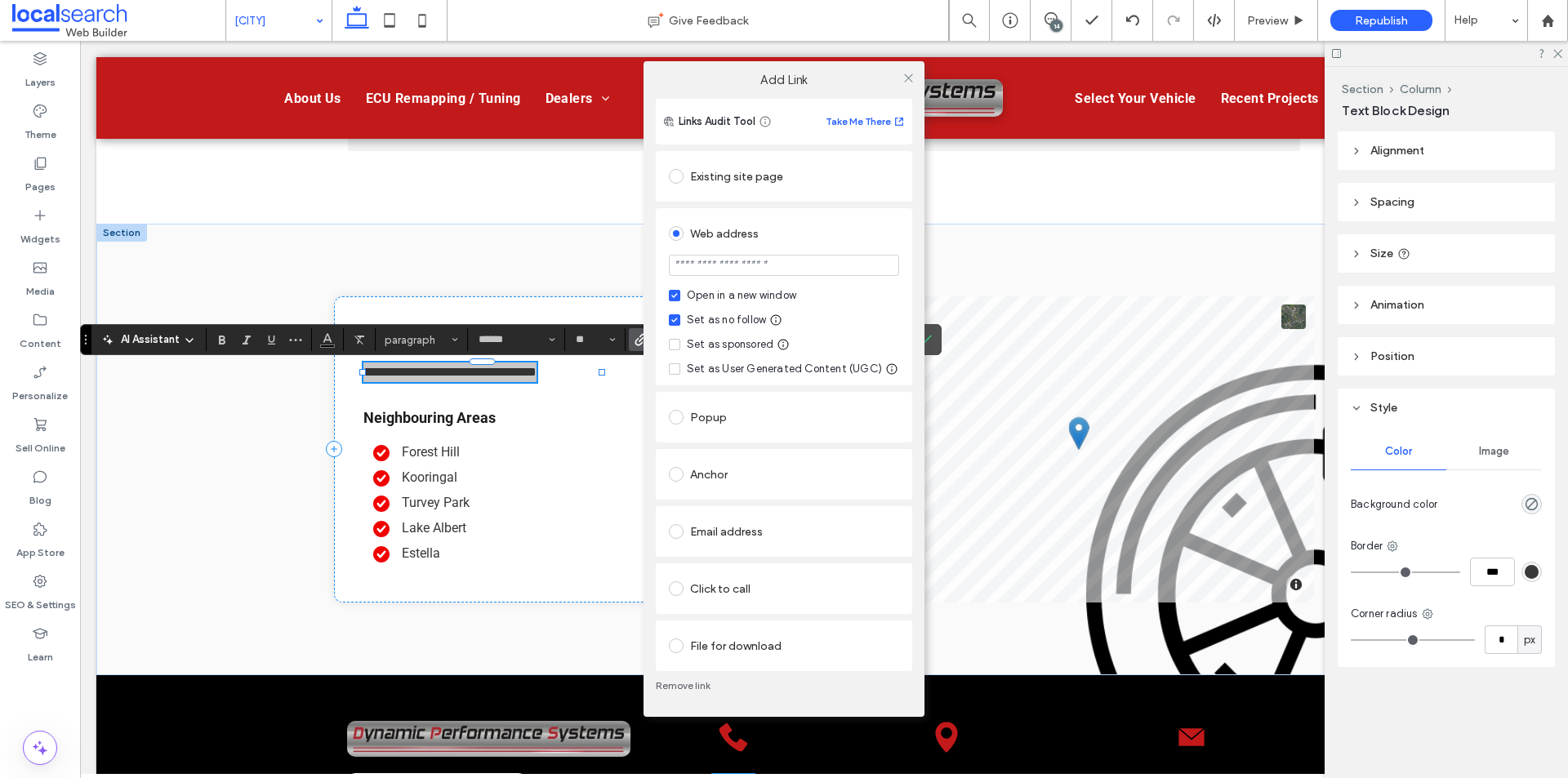 click at bounding box center (784, 265) 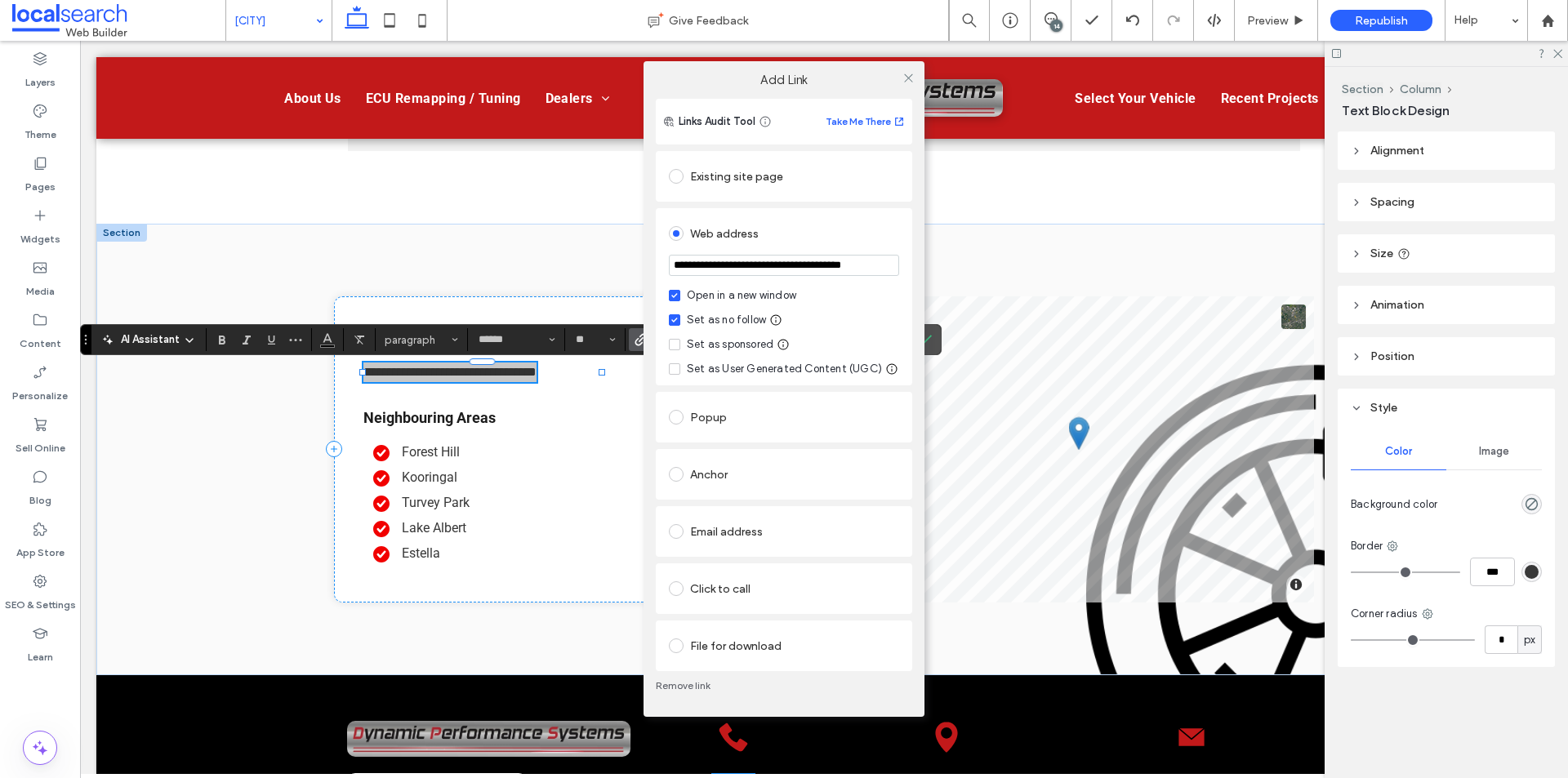 scroll, scrollTop: 0, scrollLeft: 24, axis: horizontal 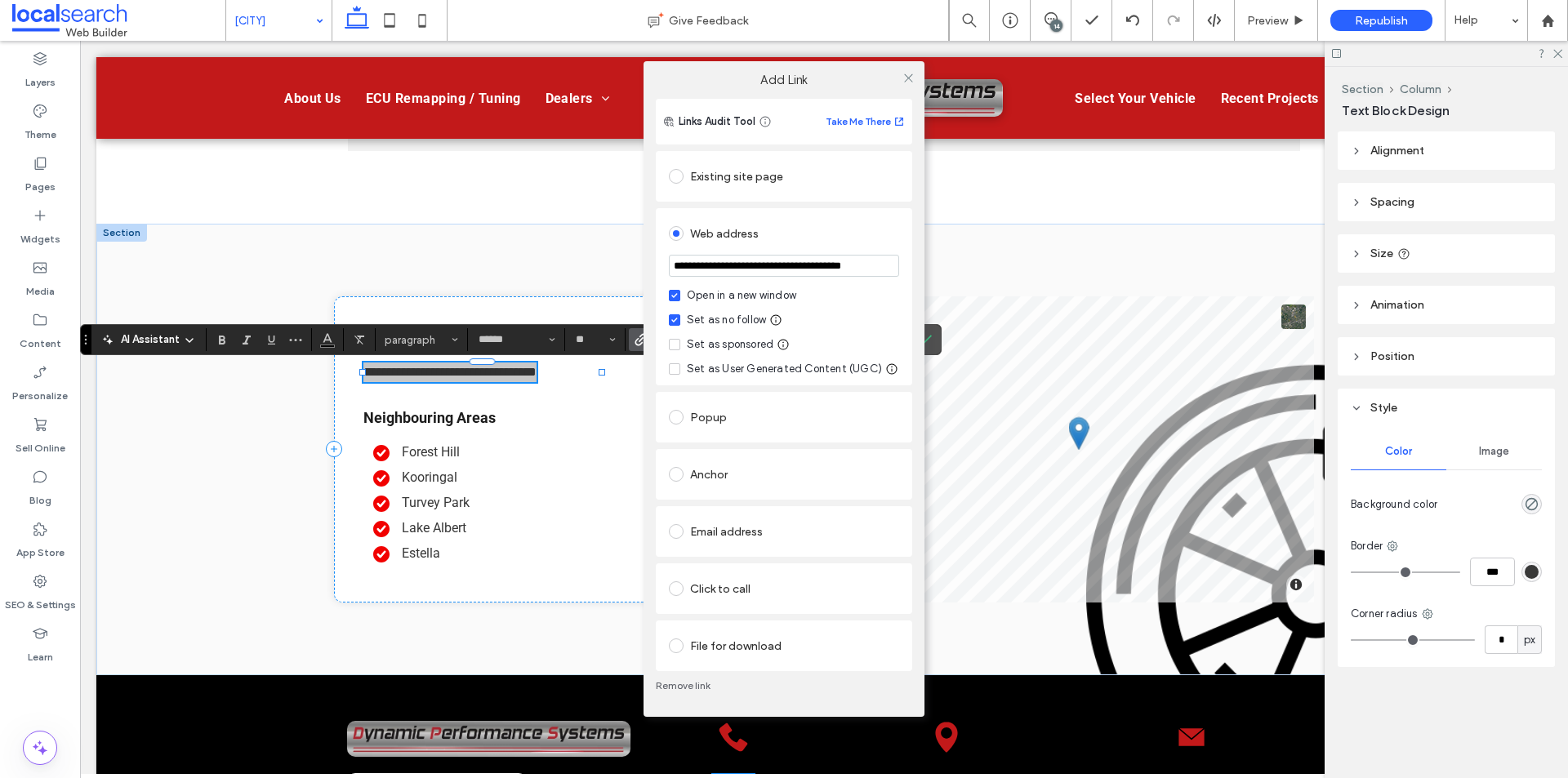 type on "**********" 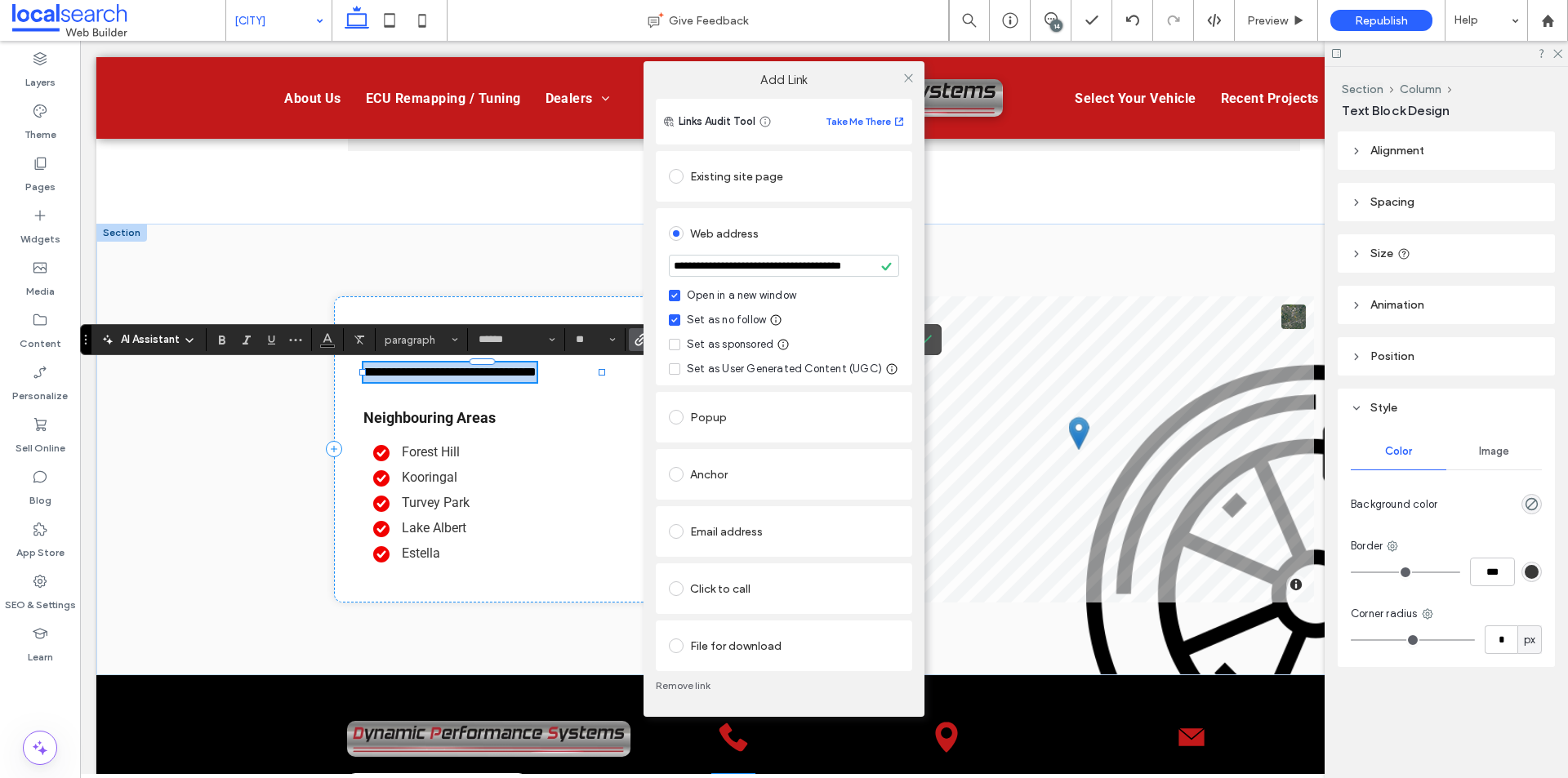 scroll, scrollTop: 0, scrollLeft: 0, axis: both 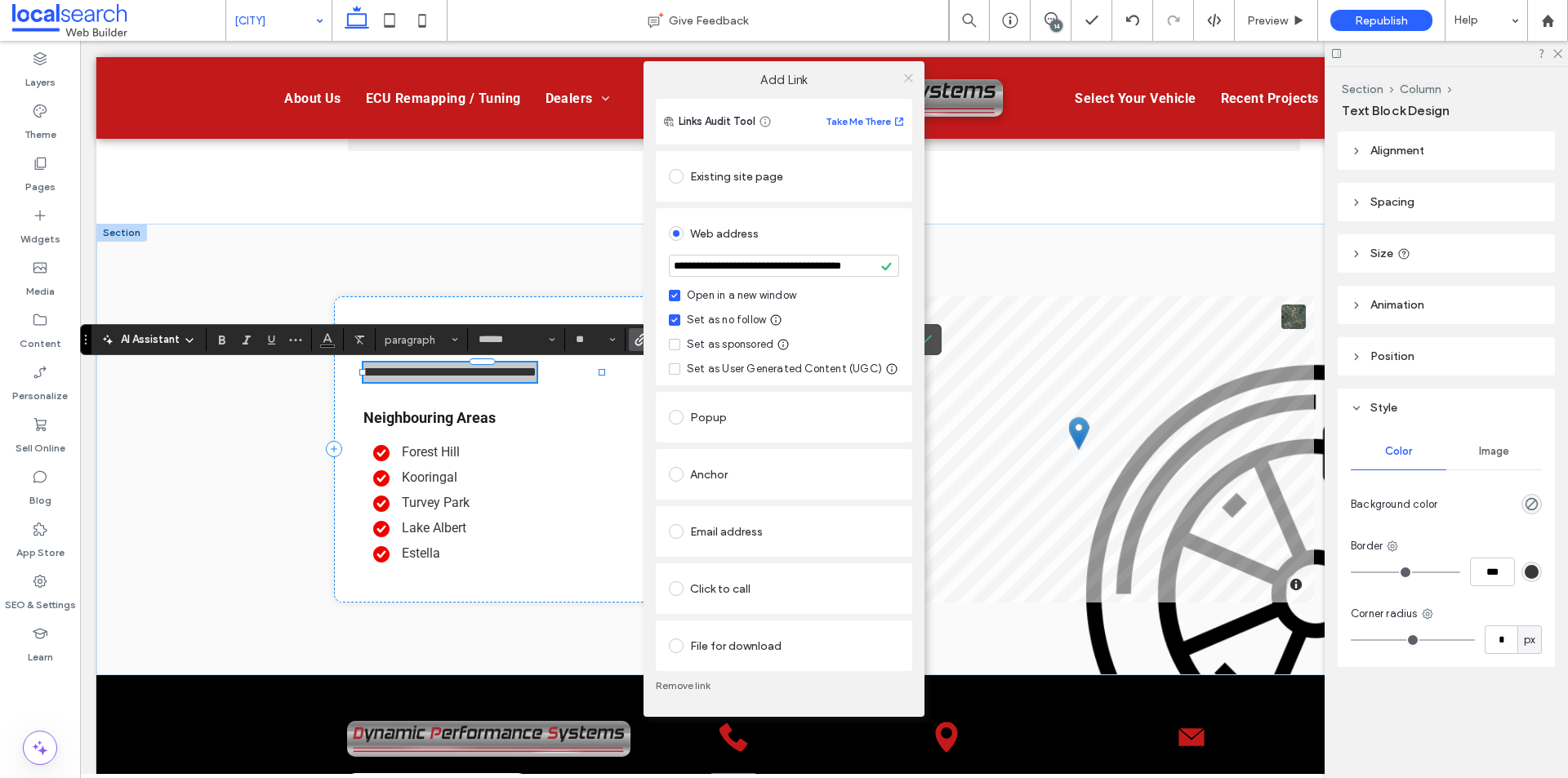 click 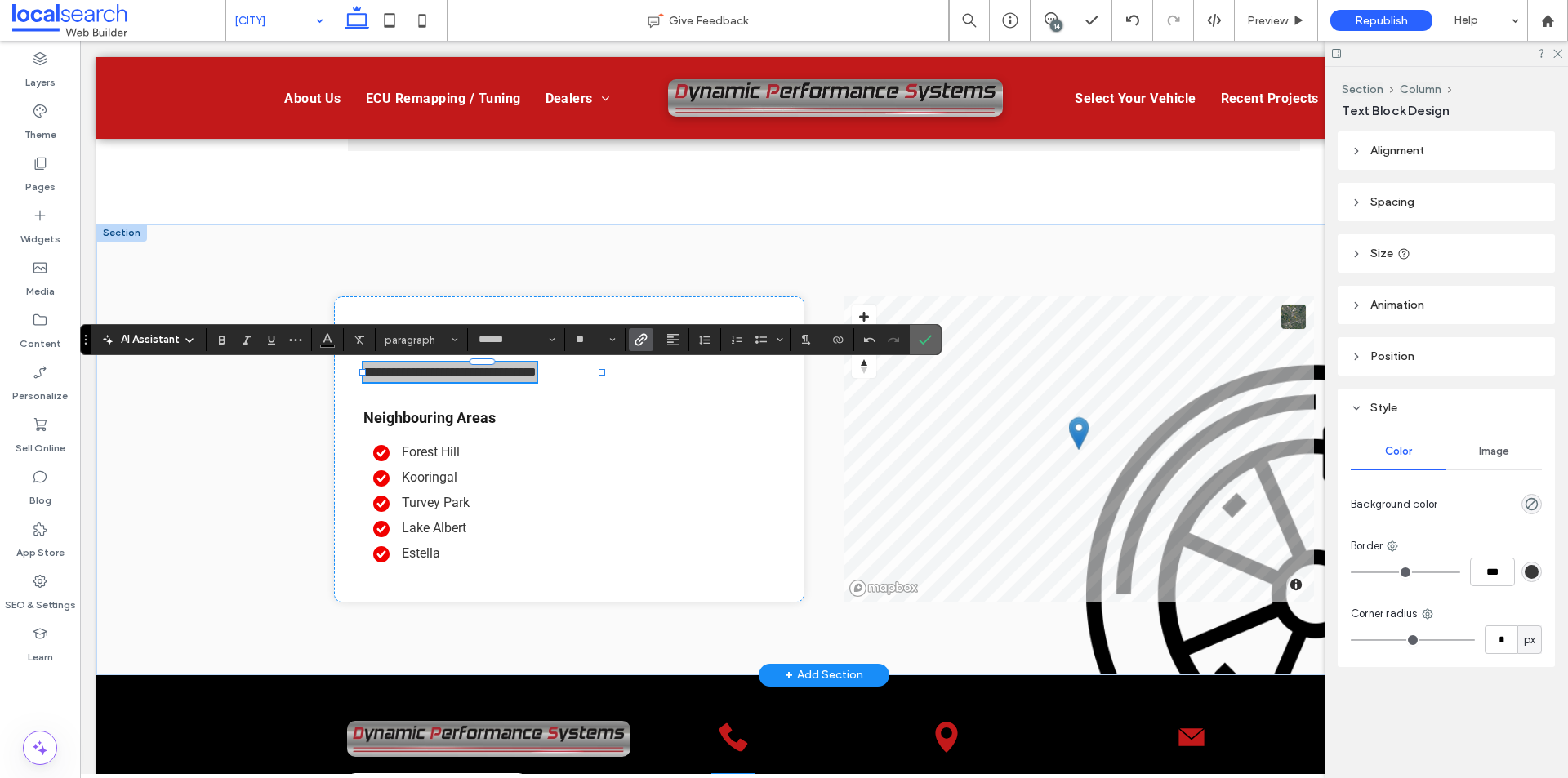 click 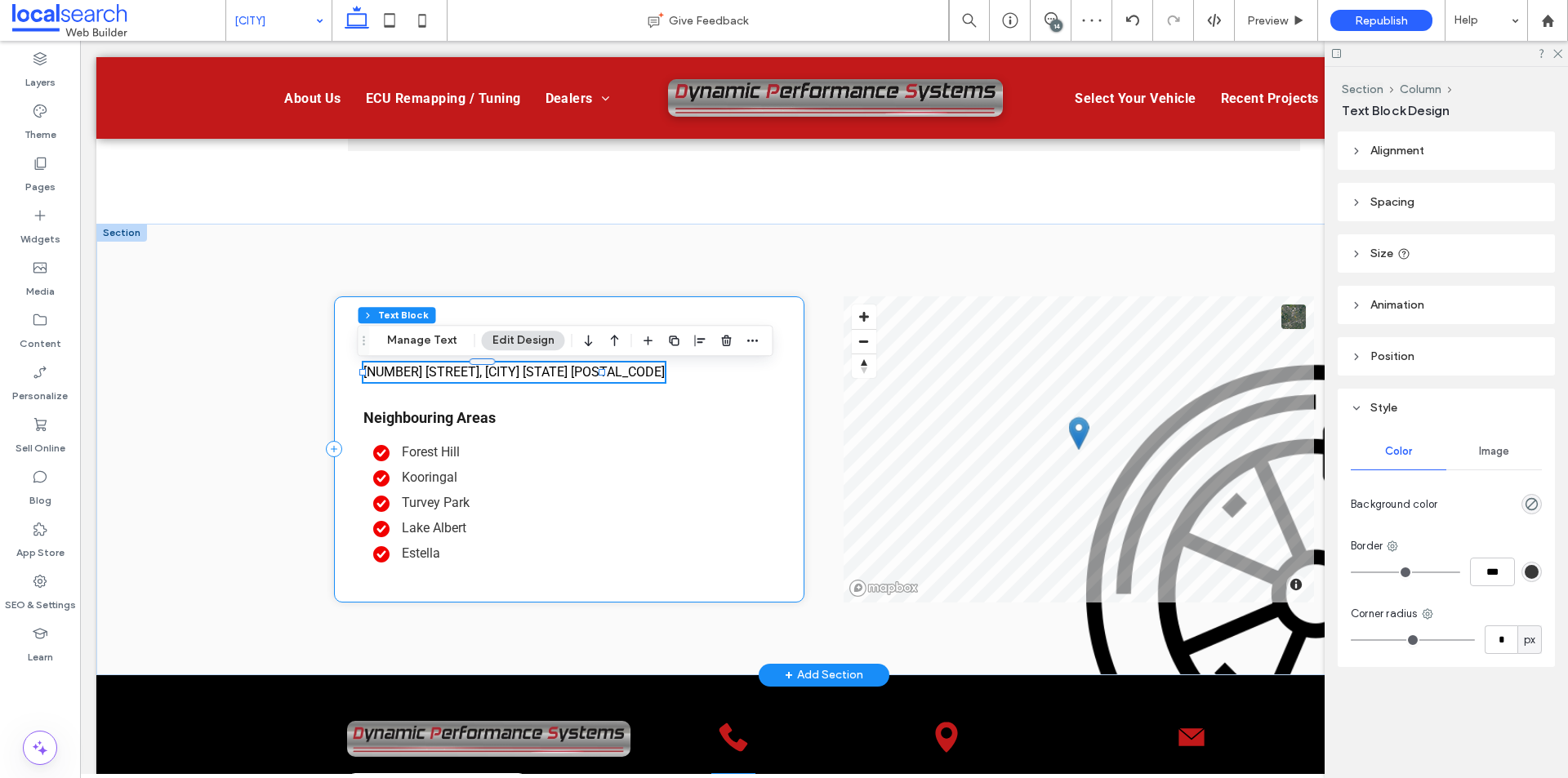 click on "Location
365 Edward St, Wagga Wagga NSW 2650
Neighbouring Areas
Forest Hill Kooringal Turvey Park Lake Albert Estella" at bounding box center (569, 449) 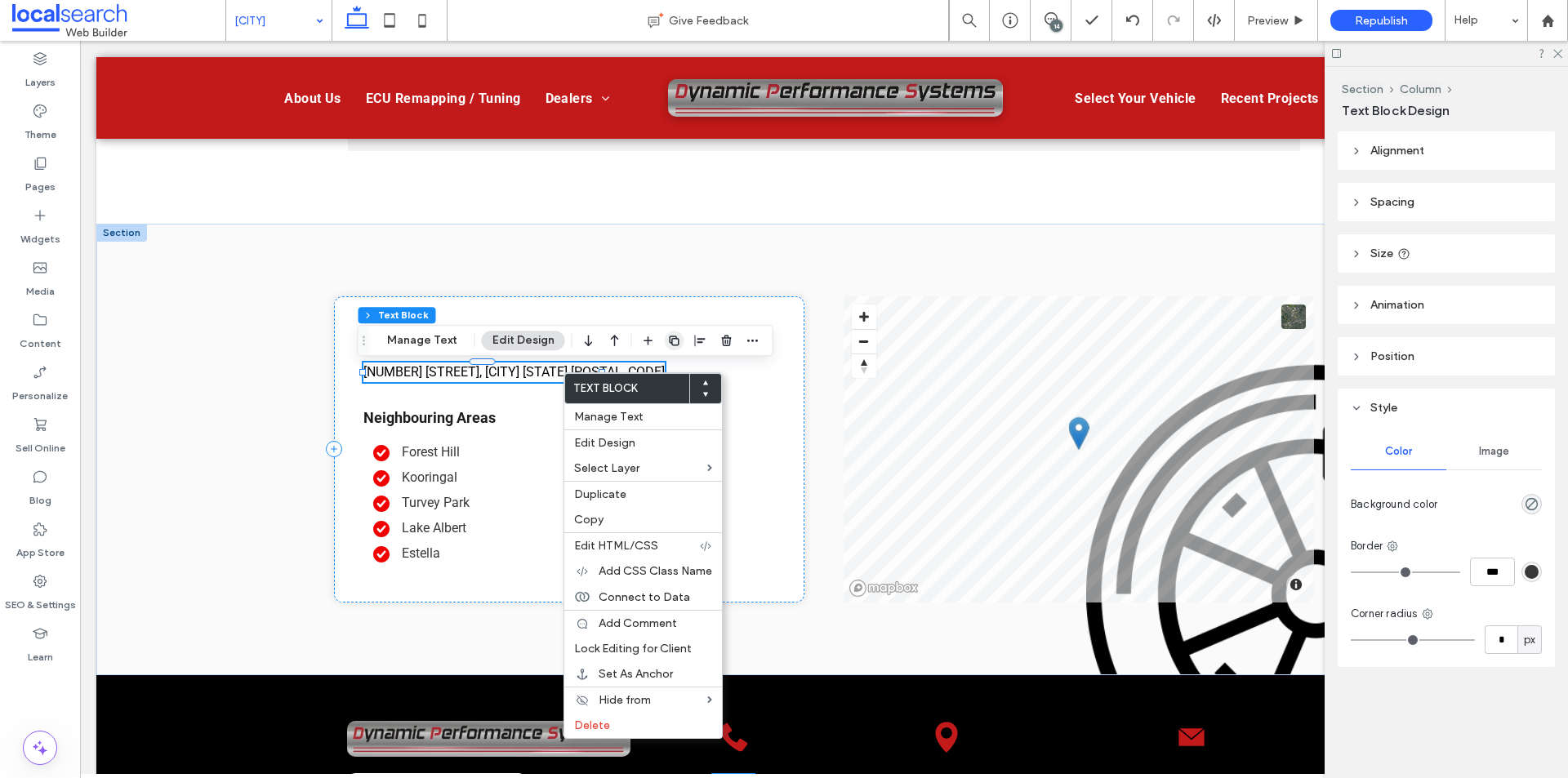 click 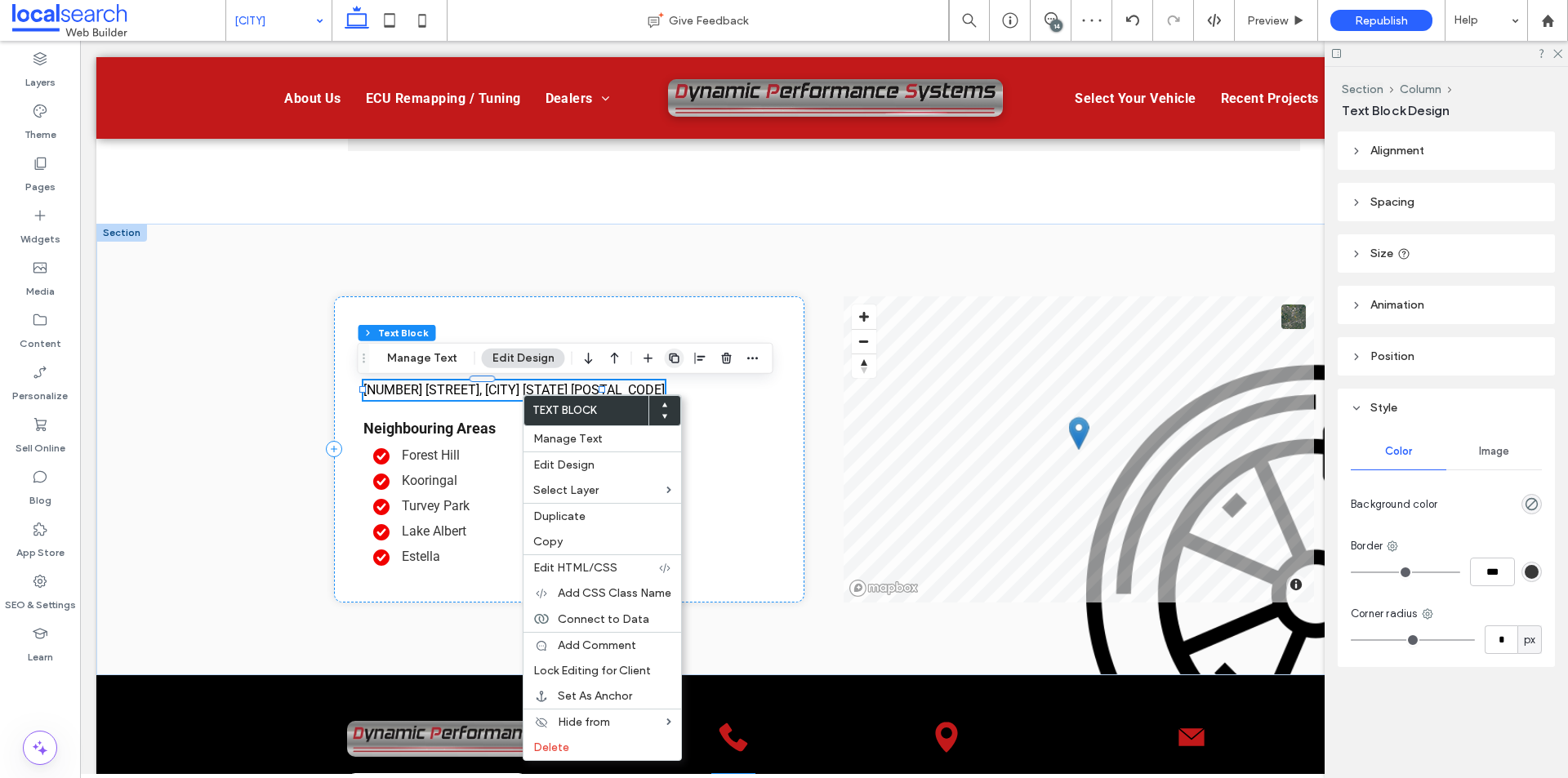 click 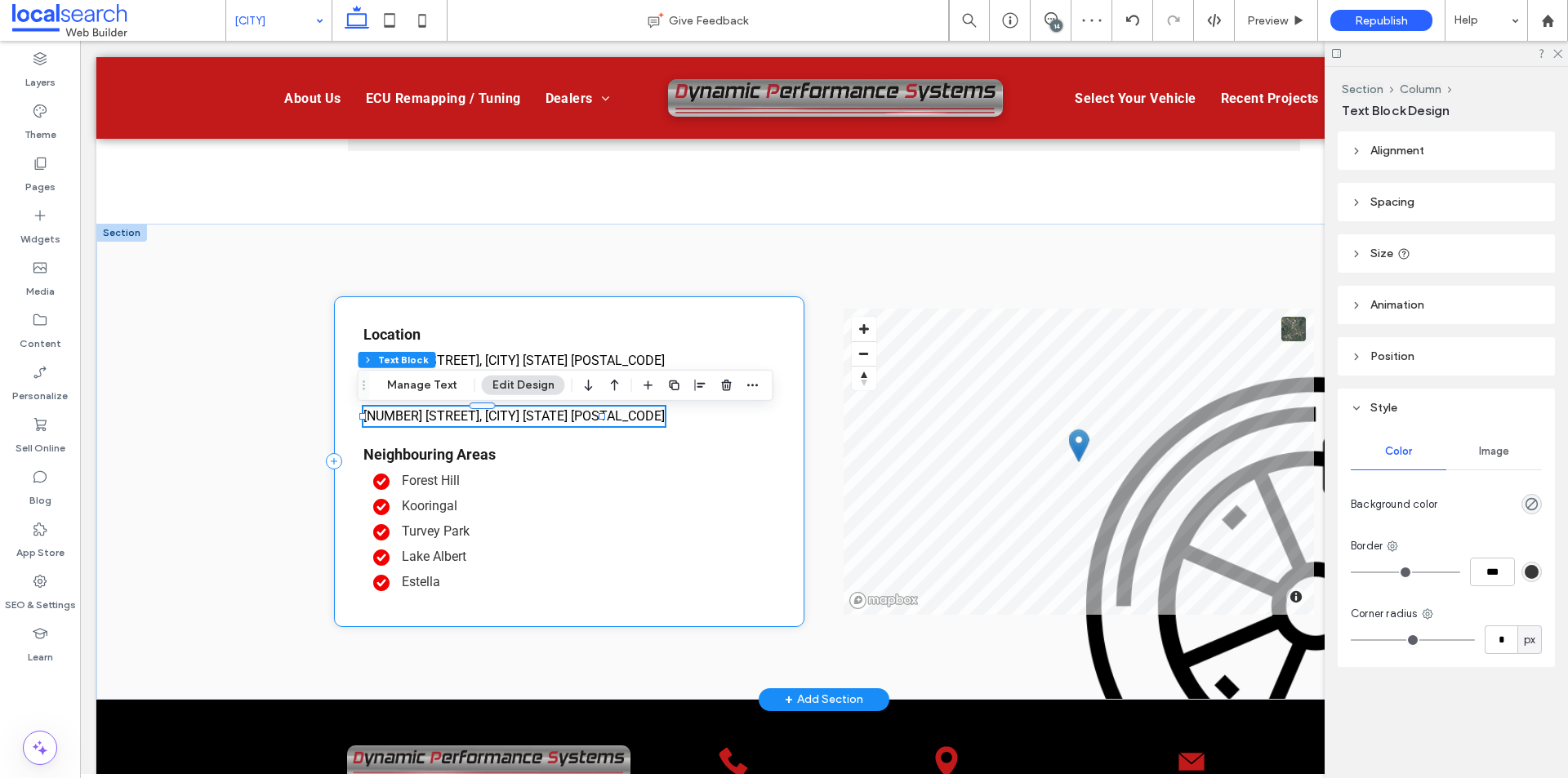 click on "Location
365 Edward St, Wagga Wagga NSW 2650
365 Edward St, Wagga Wagga NSW 2650 365 Edward St, Wagga Wagga NSW 2650
Neighbouring Areas
Forest Hill Kooringal Turvey Park Lake Albert Estella" at bounding box center (569, 461) 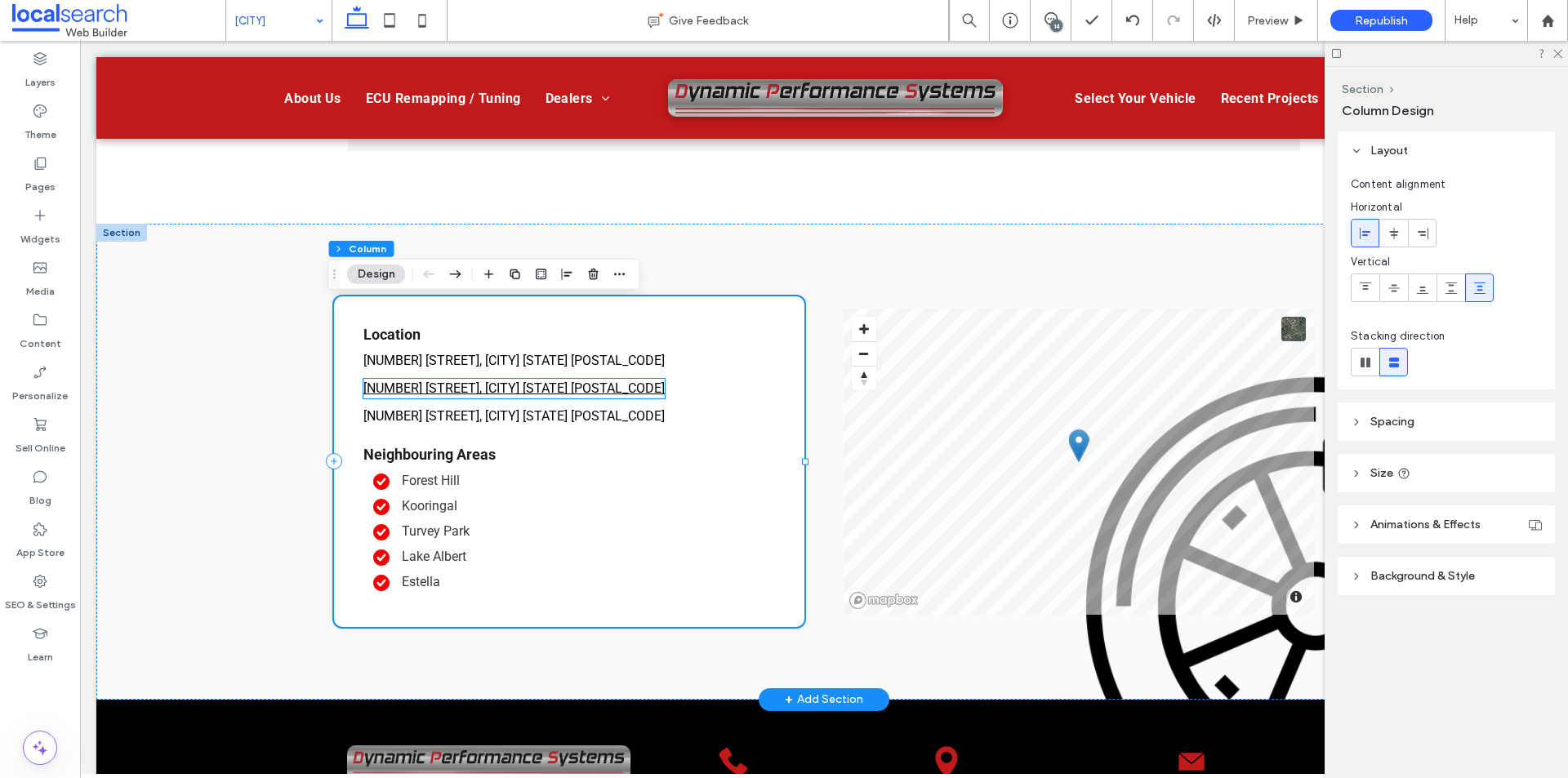 click on "365 Edward St, Wagga Wagga NSW 2650" at bounding box center [514, 388] 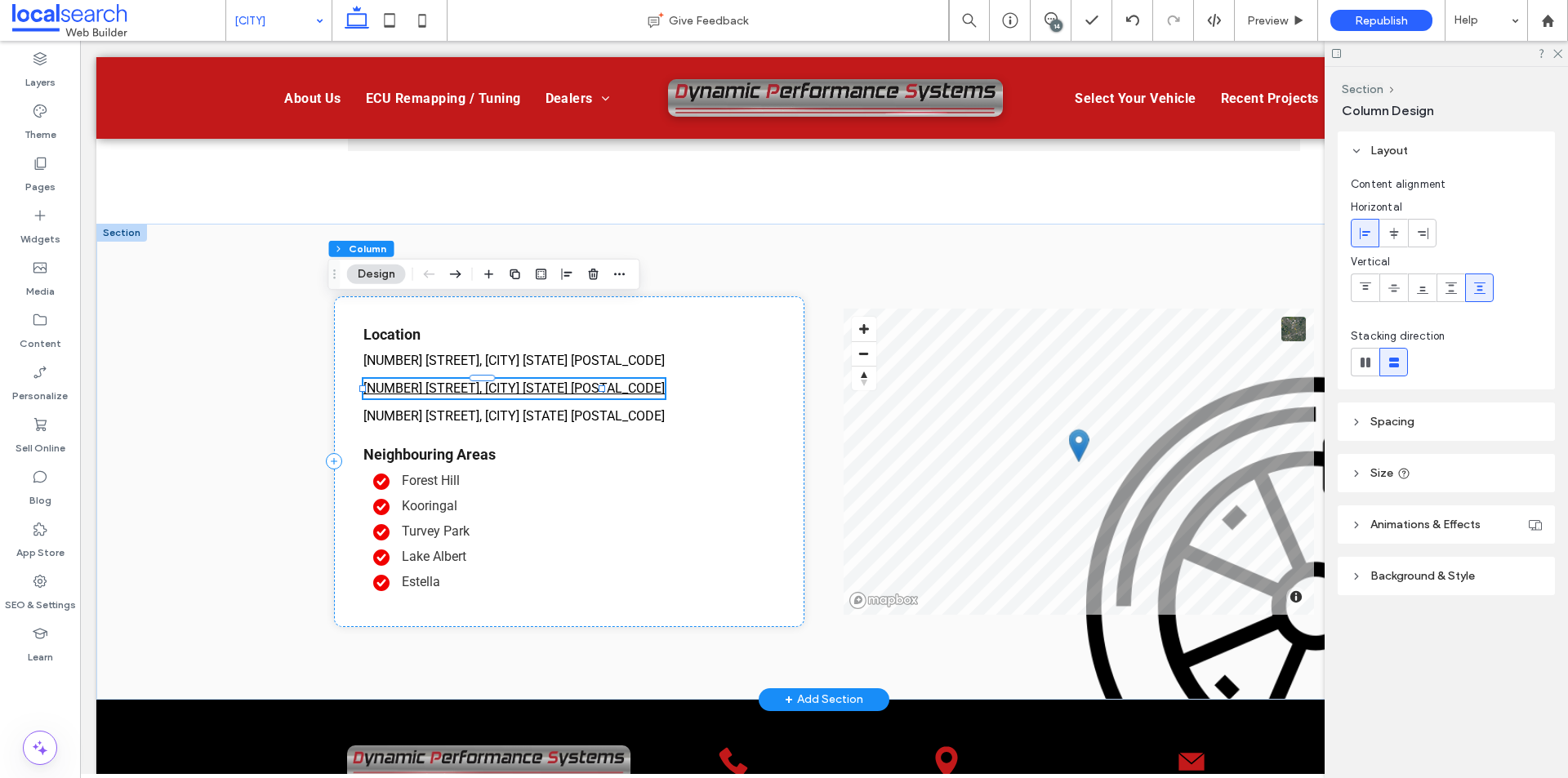 click on "365 Edward St, Wagga Wagga NSW 2650" at bounding box center (514, 389) 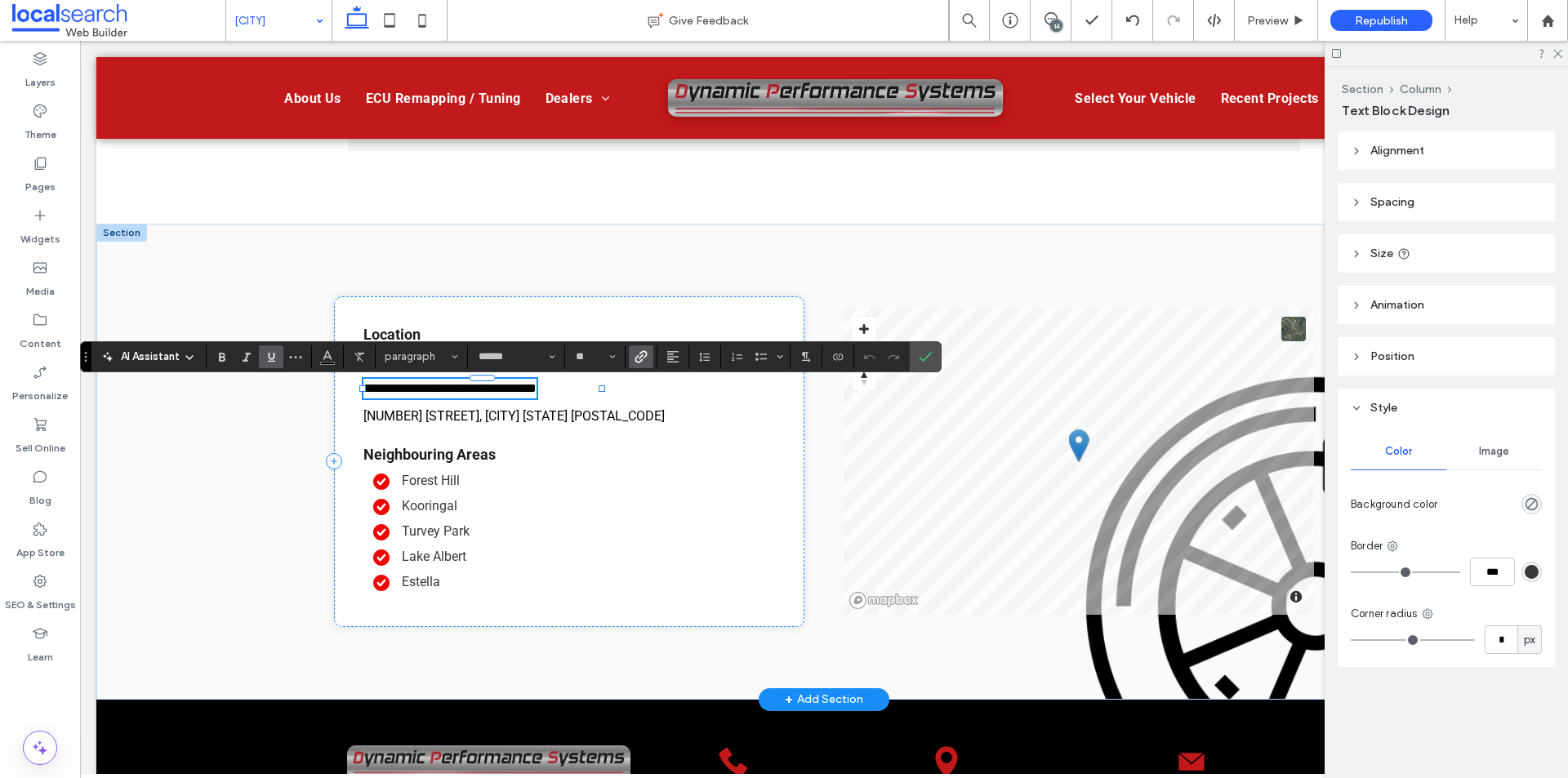 type 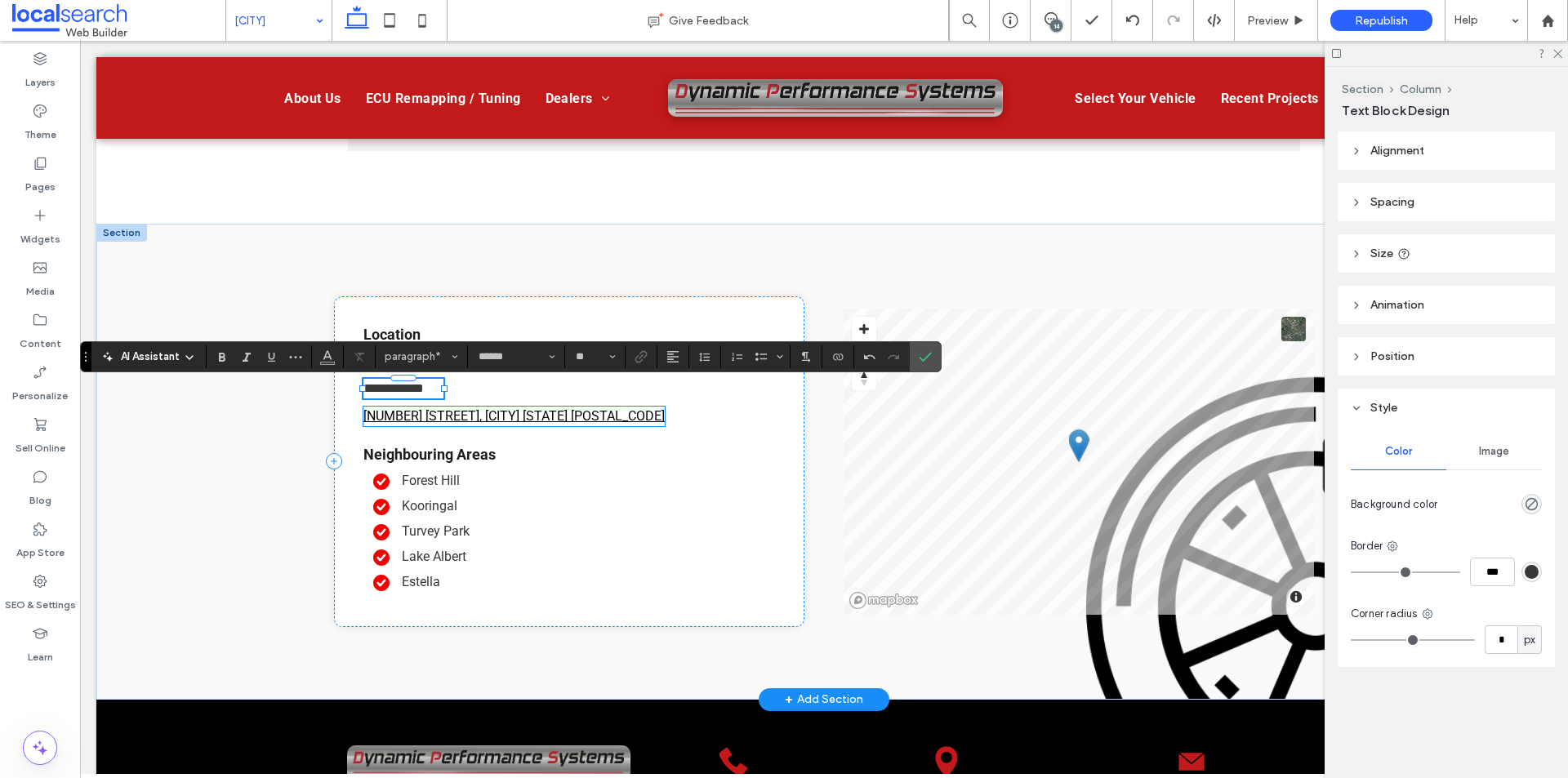 click on "365 Edward St, Wagga Wagga NSW 2650" at bounding box center (514, 416) 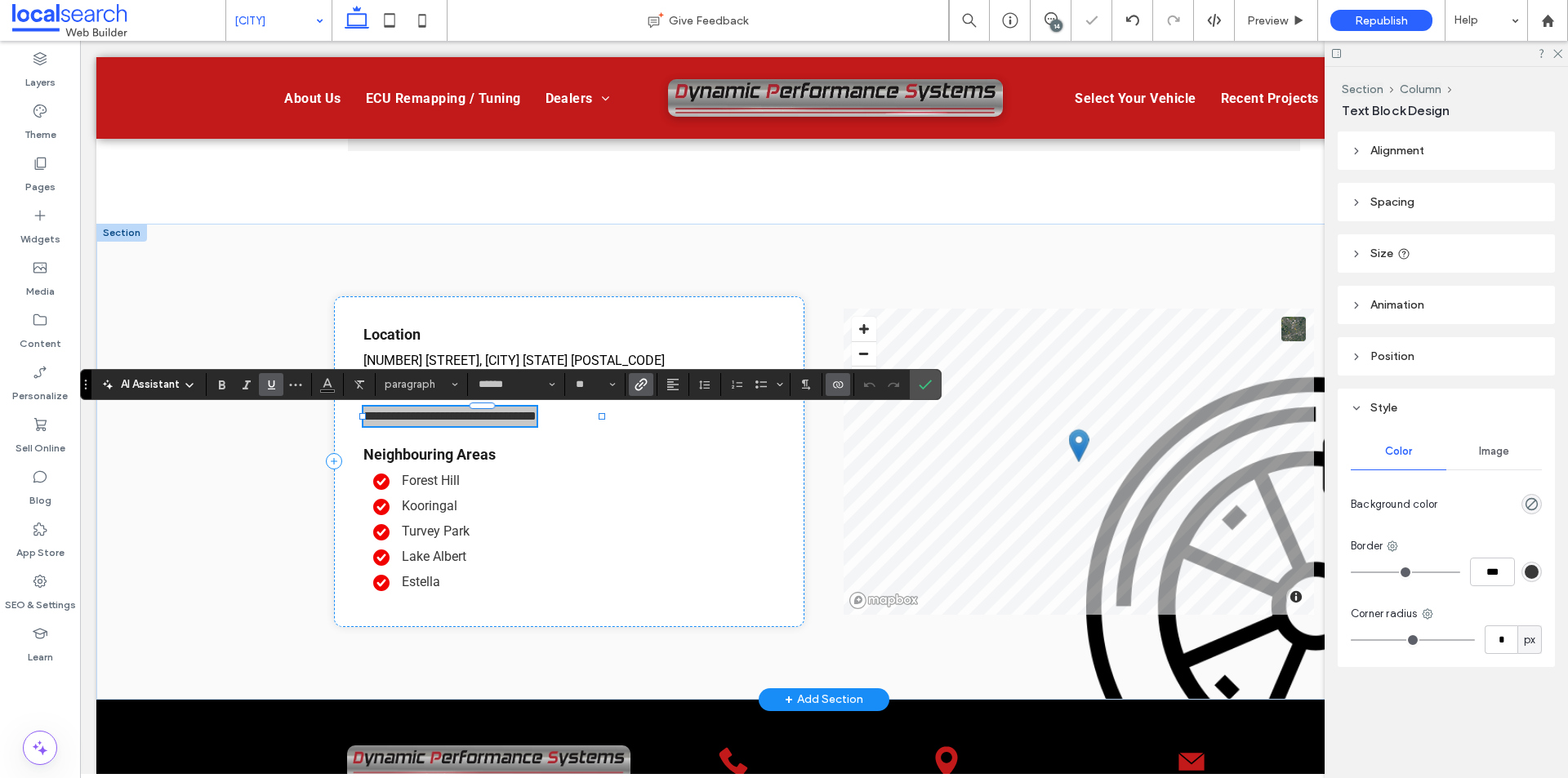 click 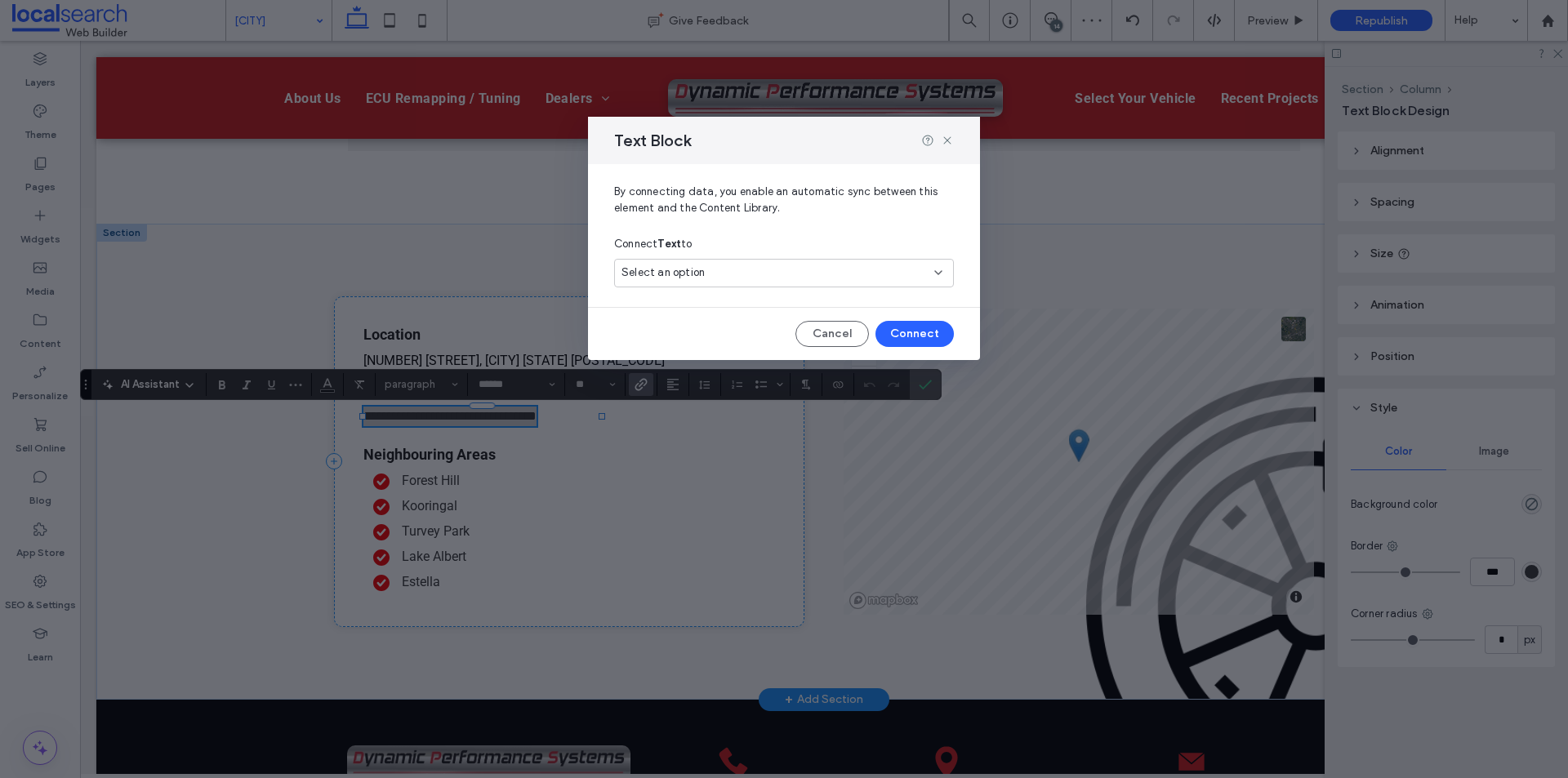 click on "Select an option" at bounding box center (774, 273) 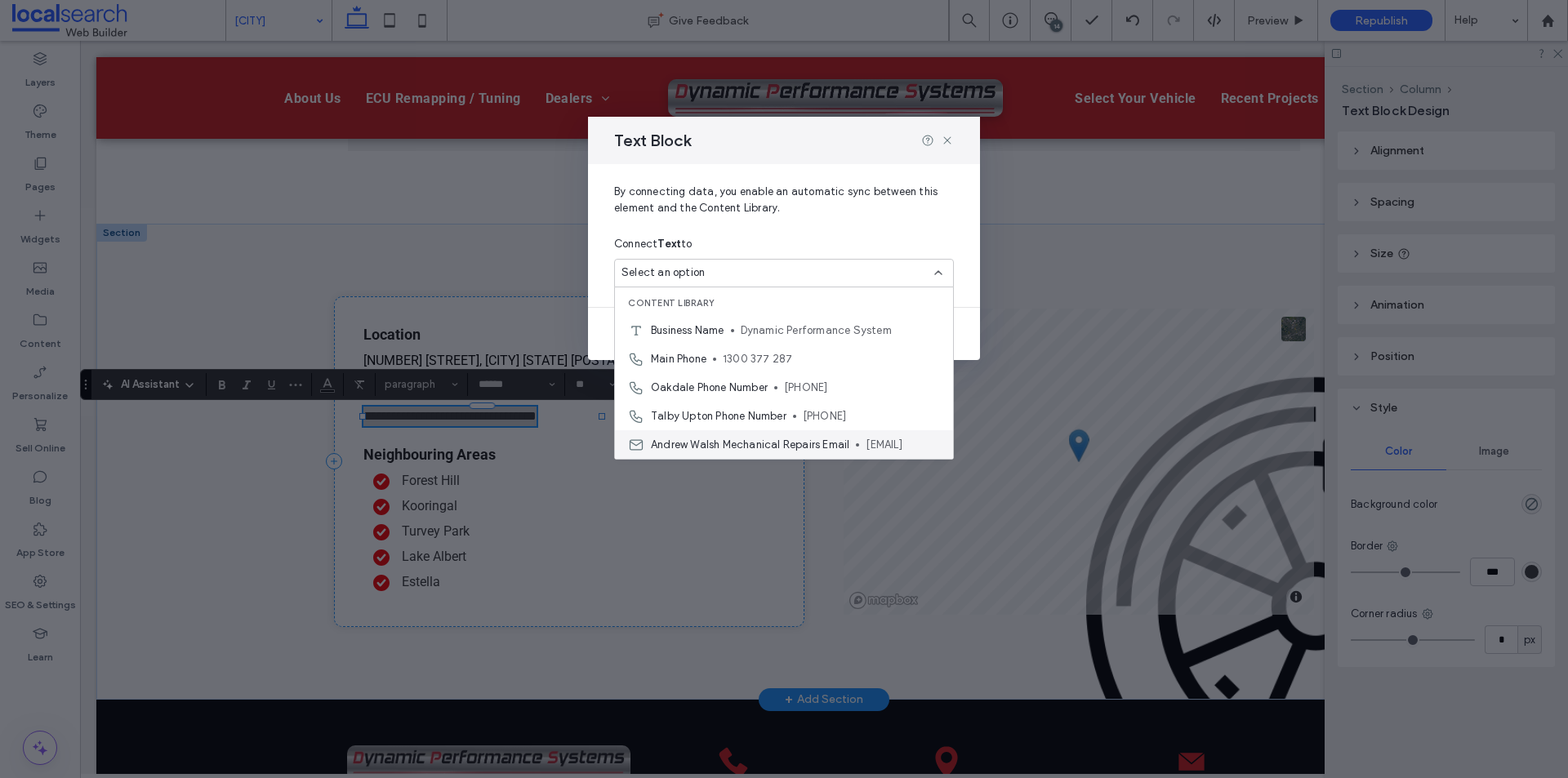 click on "Andrew Walsh Mechanical Repairs Email" at bounding box center (750, 445) 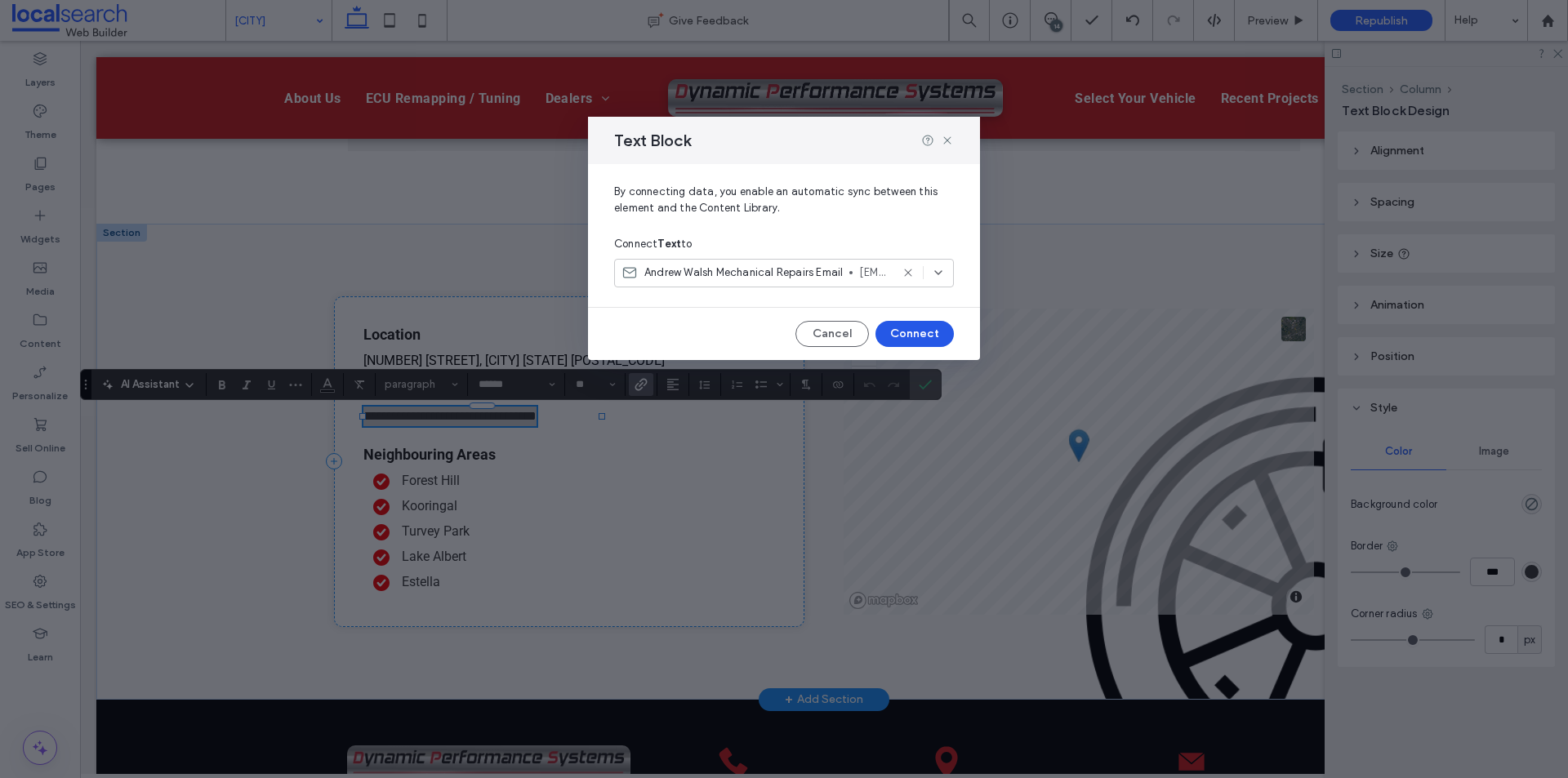 click on "Connect" at bounding box center [915, 334] 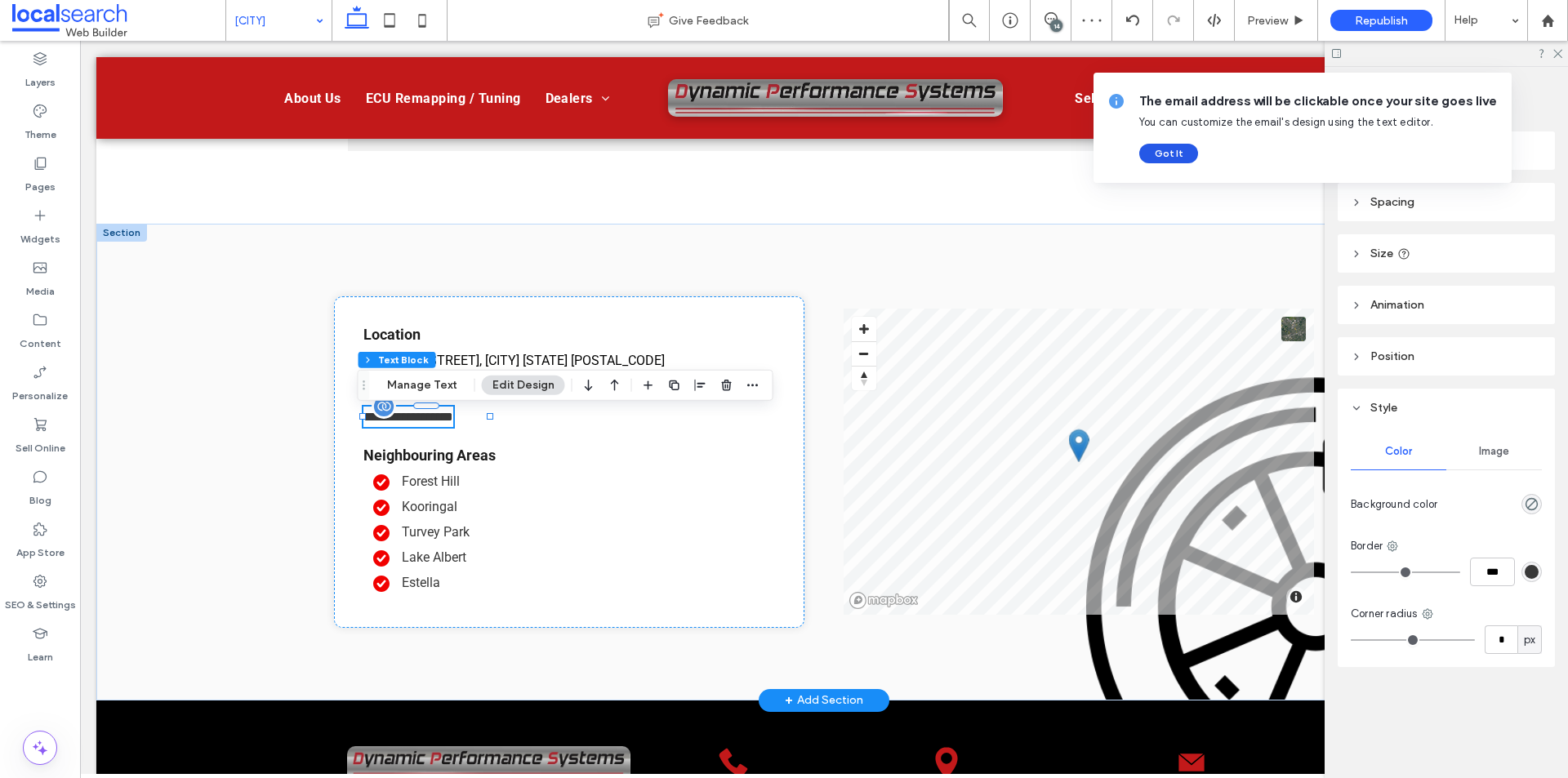 click on "Got It" at bounding box center [1169, 153] 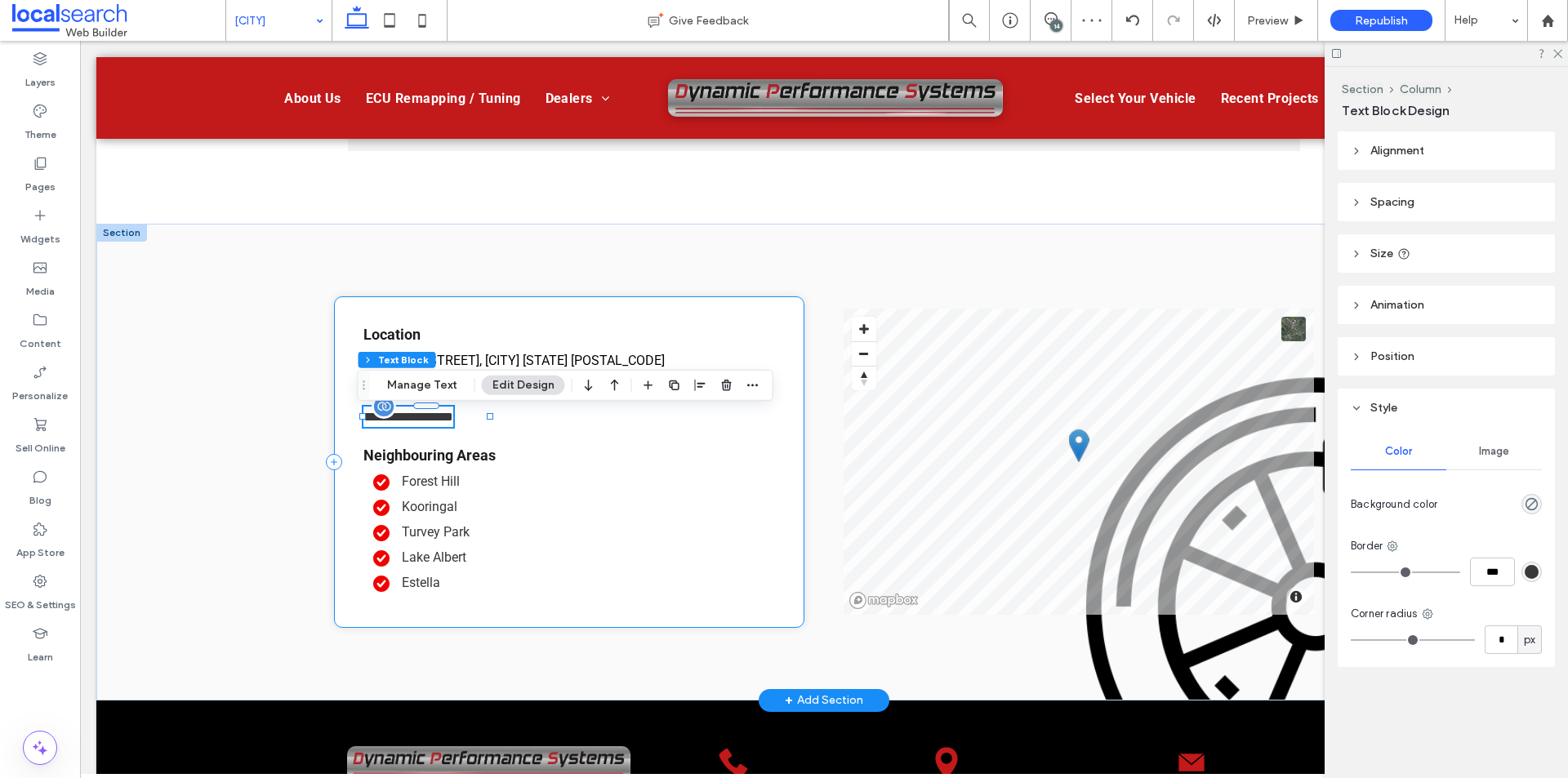 click on "**********" at bounding box center [569, 462] 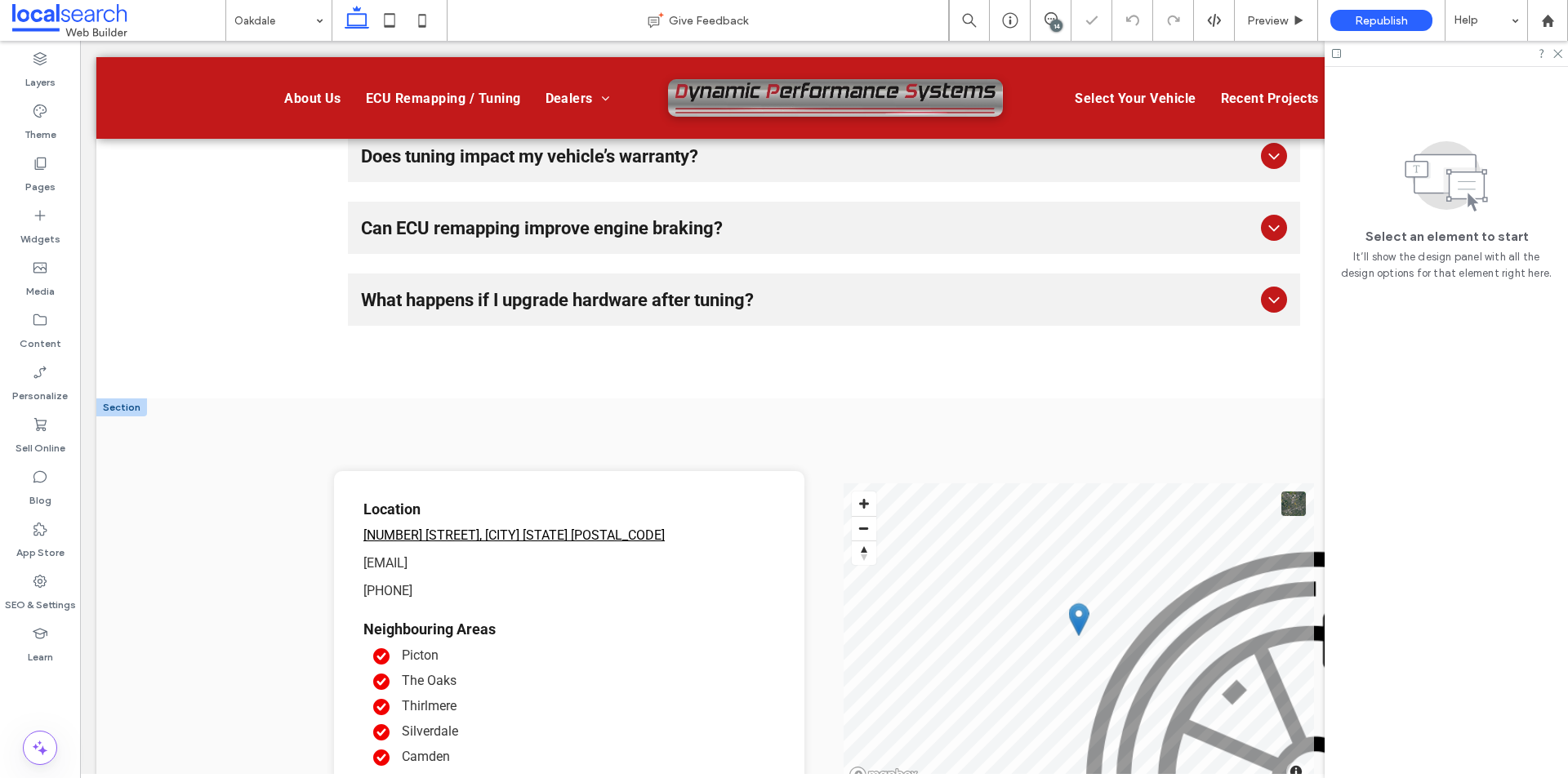 scroll, scrollTop: 3200, scrollLeft: 0, axis: vertical 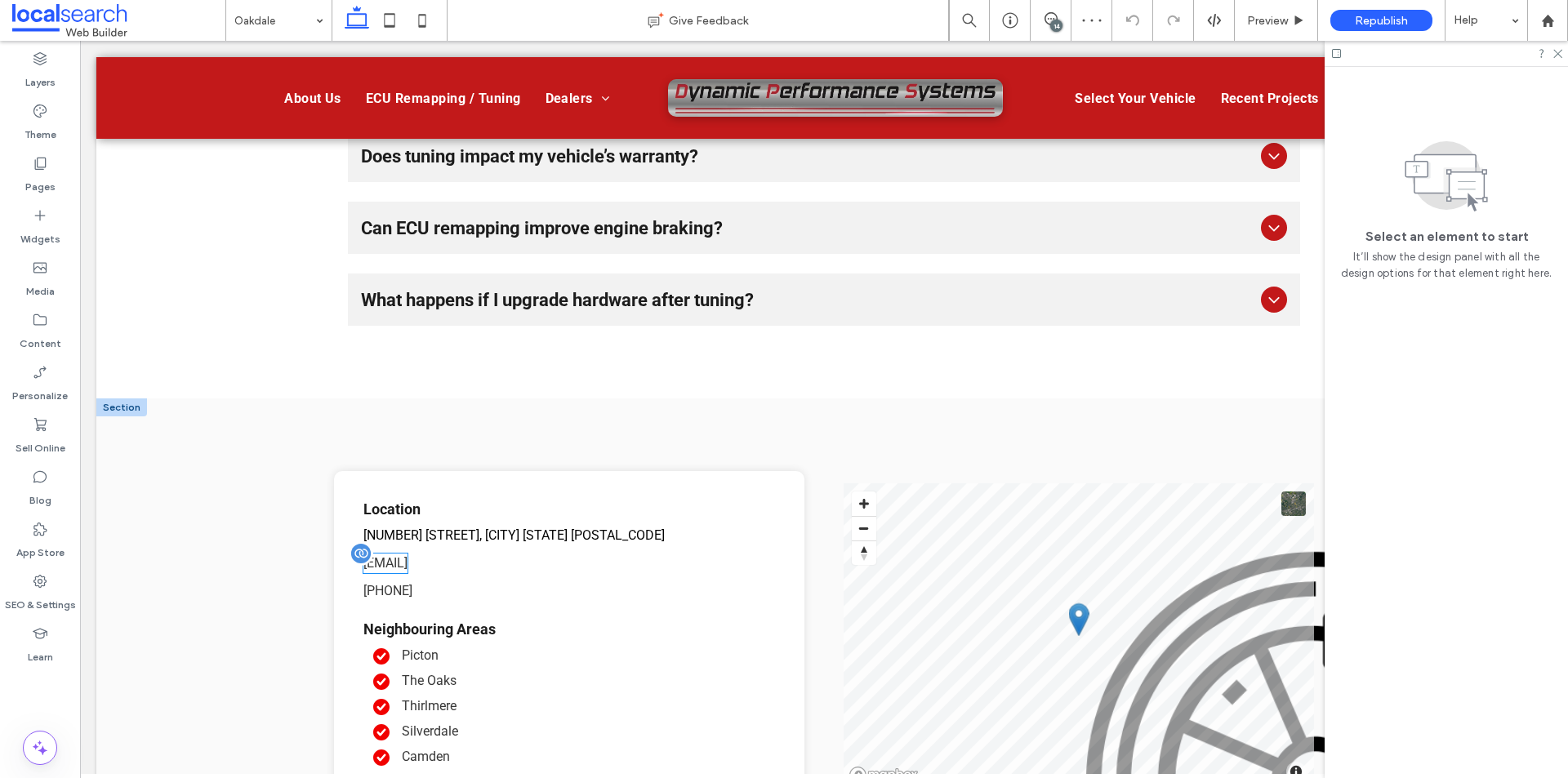 click on "[EMAIL]" at bounding box center (385, 562) 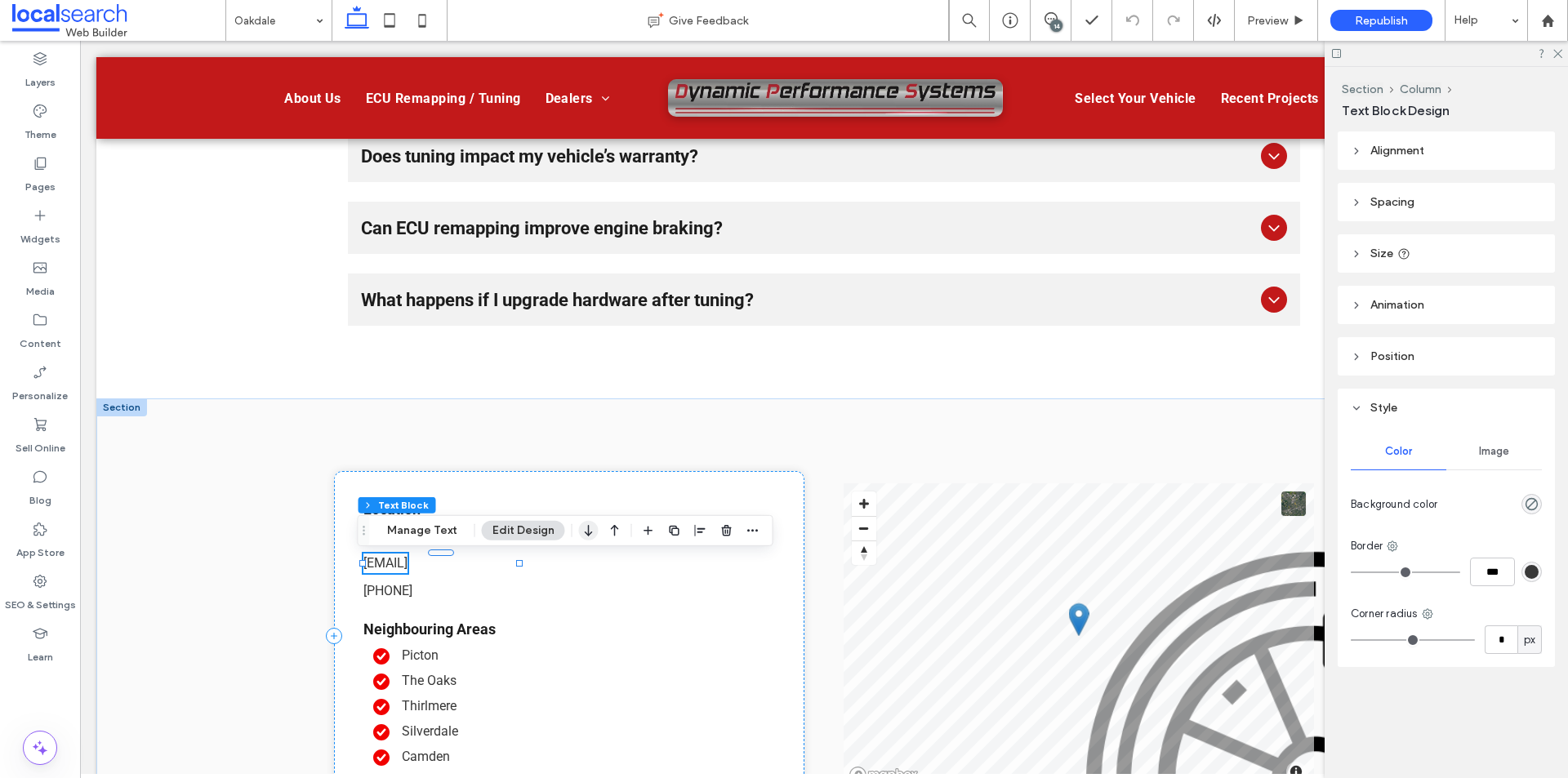 click 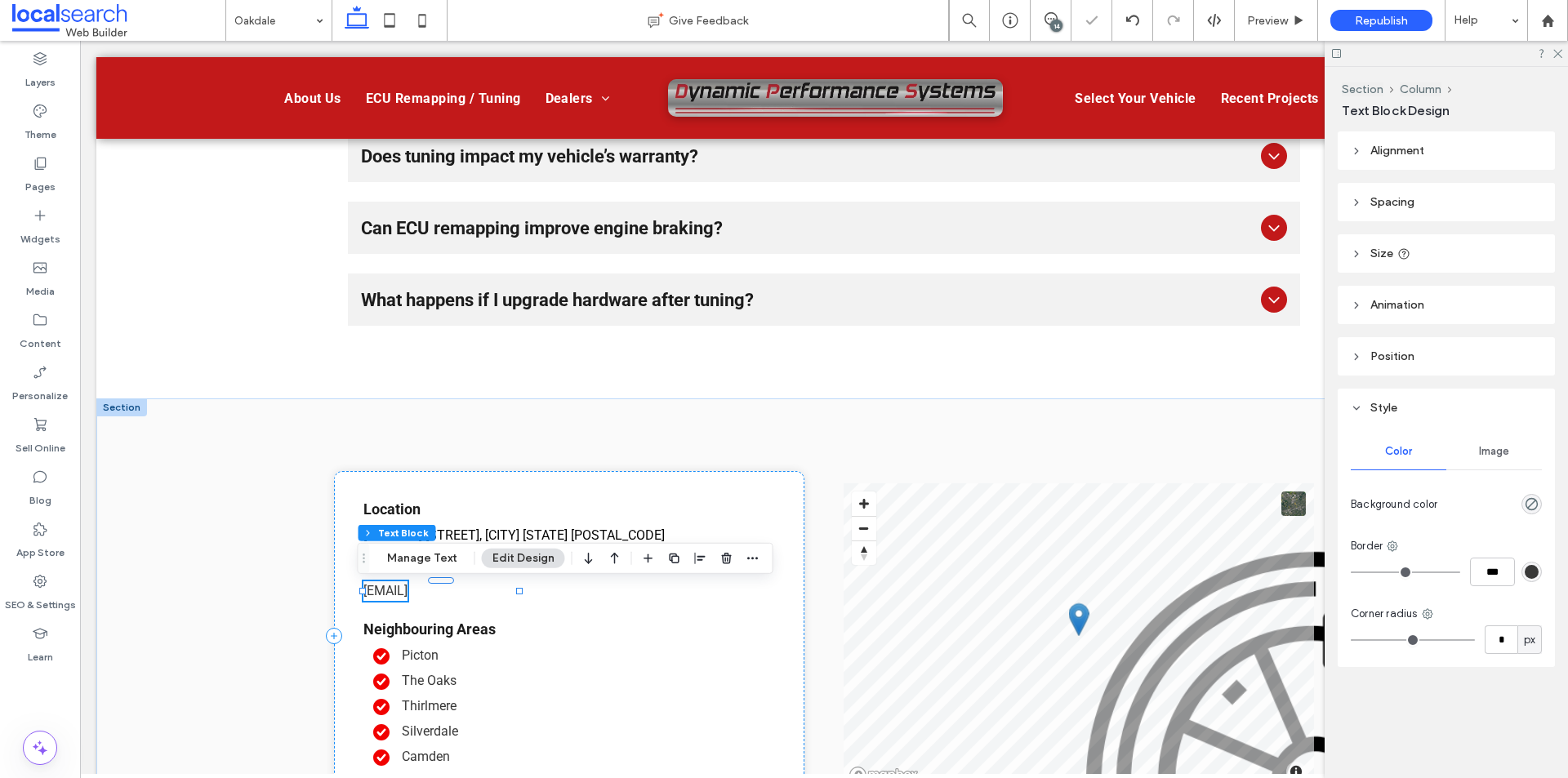 click on "Location
335 Steveys Forest Rd, Oakdale NSW 2570
0418 978 555
wardenmobile@gmail.com
Neighbouring Areas
Picton The Oaks Thirlmere Silverdale Camden" at bounding box center (569, 636) 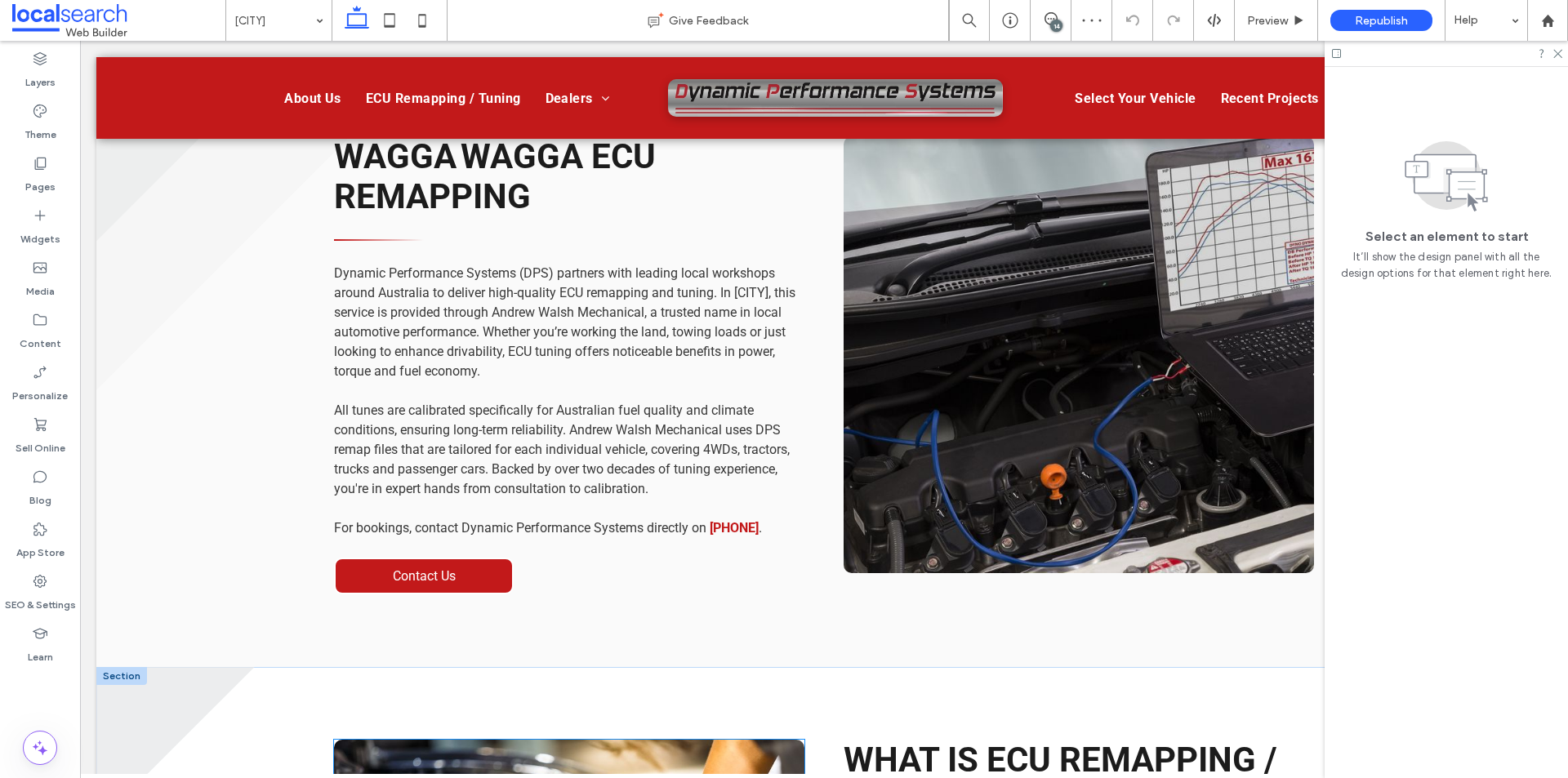 scroll, scrollTop: 1388, scrollLeft: 0, axis: vertical 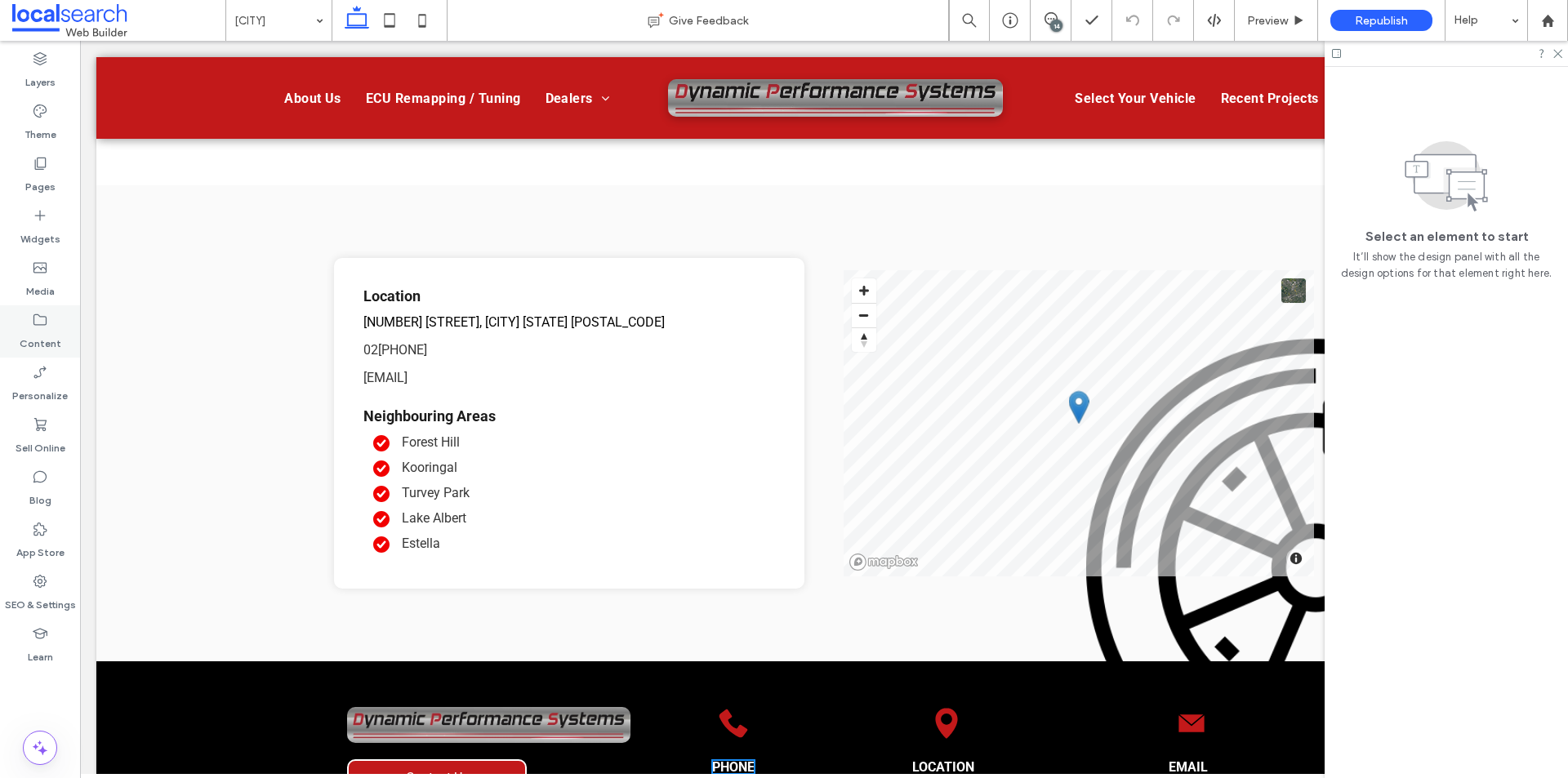 click 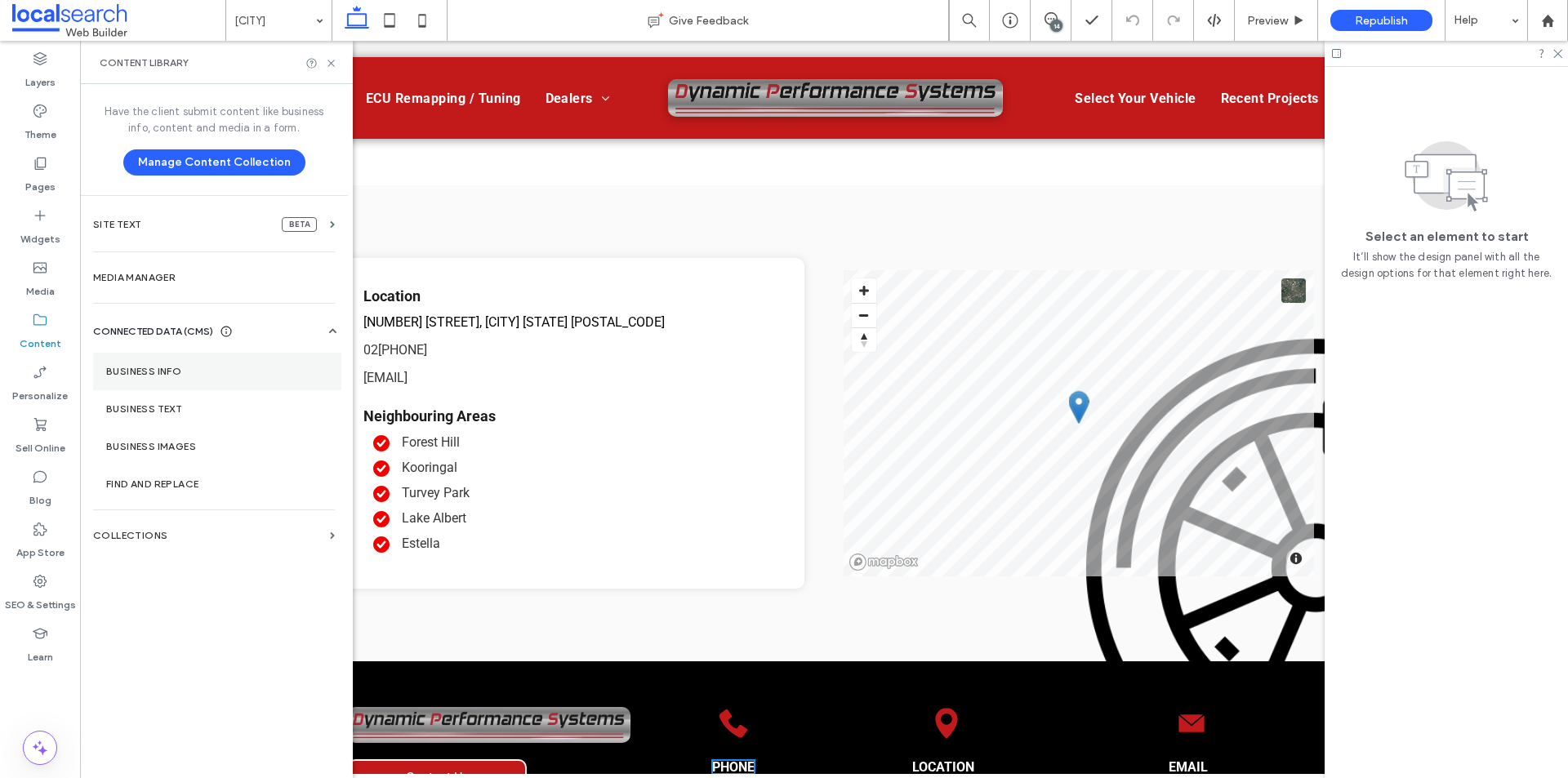 click on "Business Info" at bounding box center [217, 371] 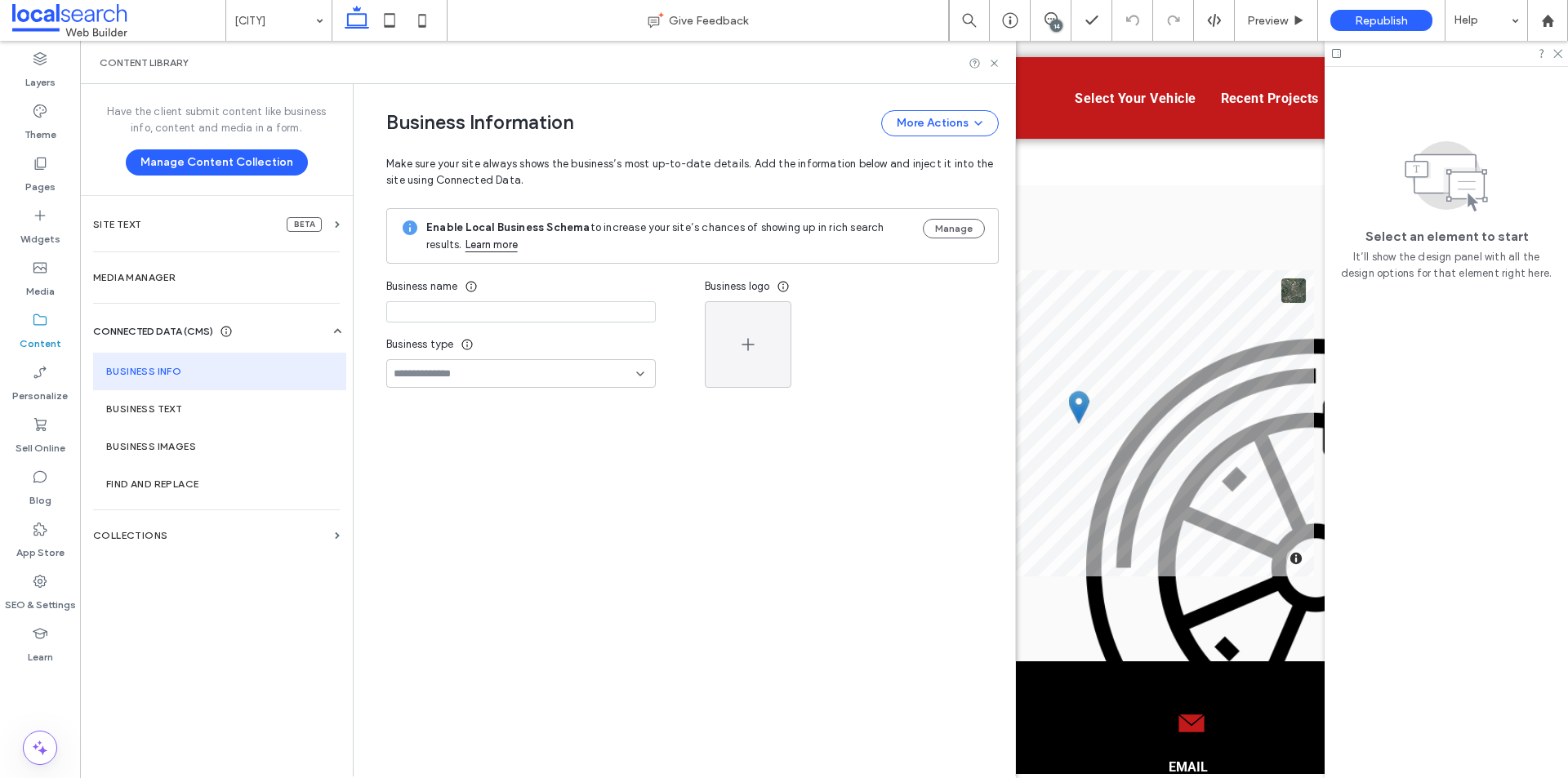 type on "**********" 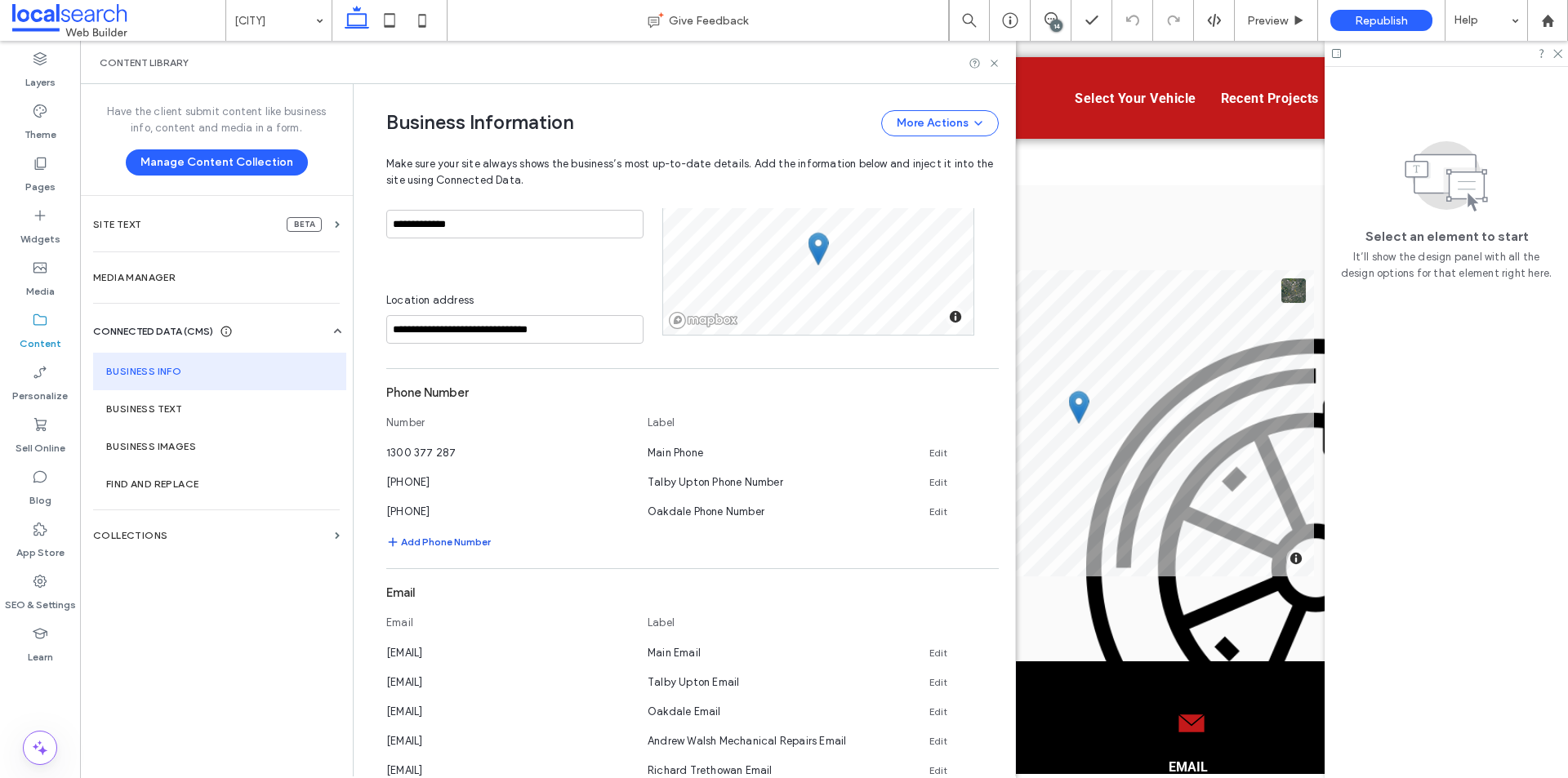 scroll, scrollTop: 394, scrollLeft: 0, axis: vertical 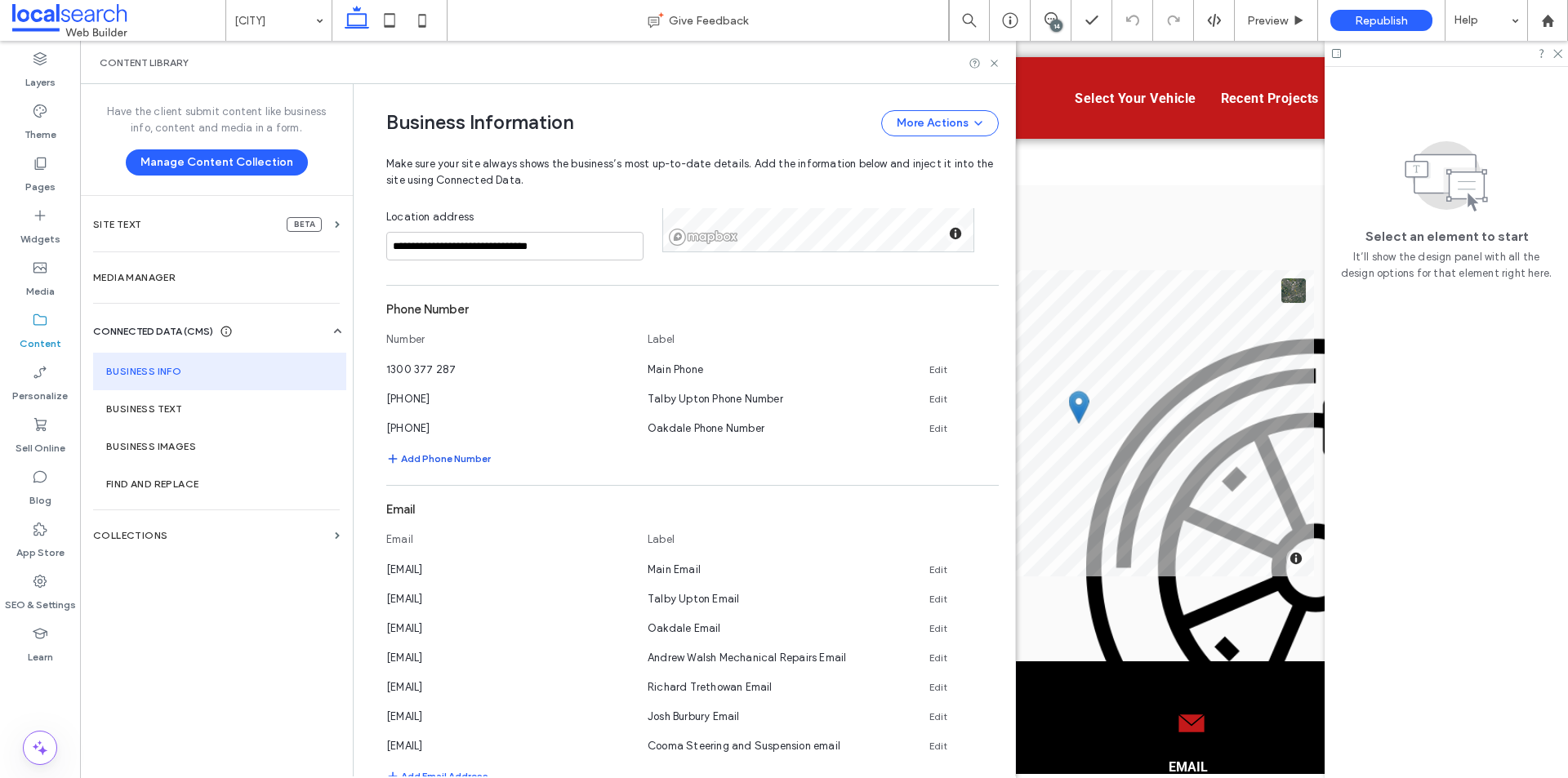 click on "Add Phone Number" at bounding box center [439, 459] 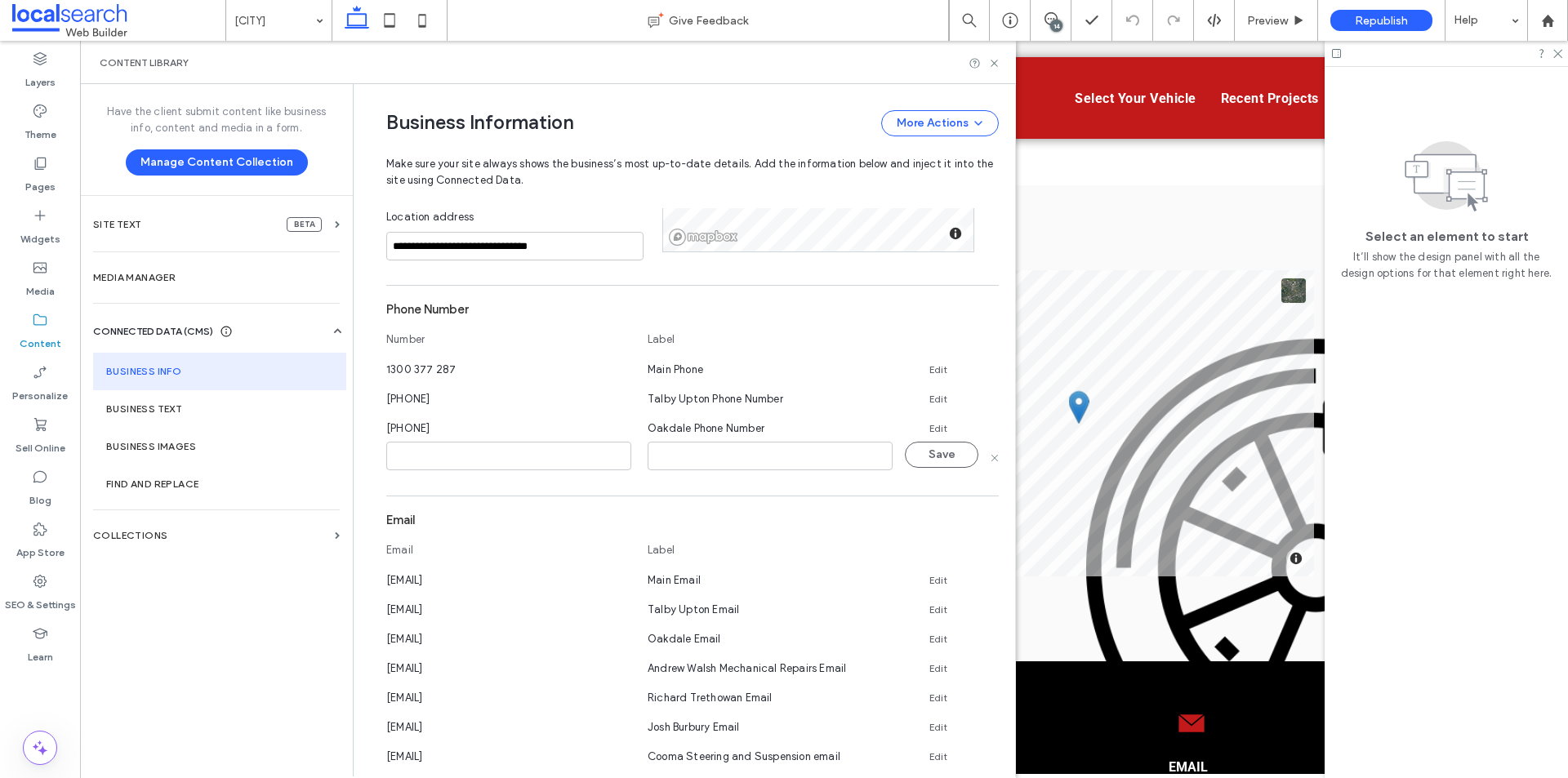 click at bounding box center (509, 456) 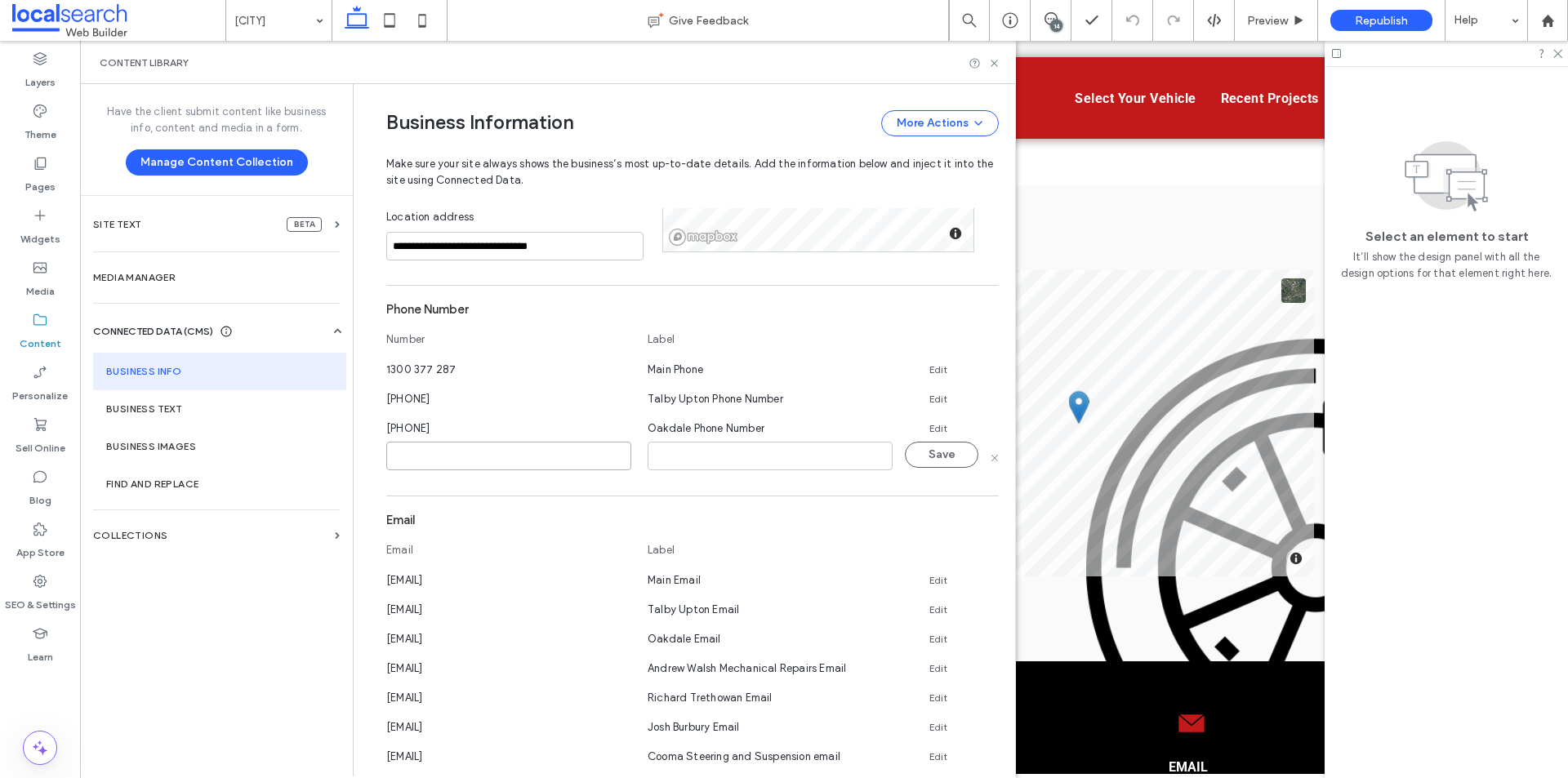click at bounding box center [509, 456] 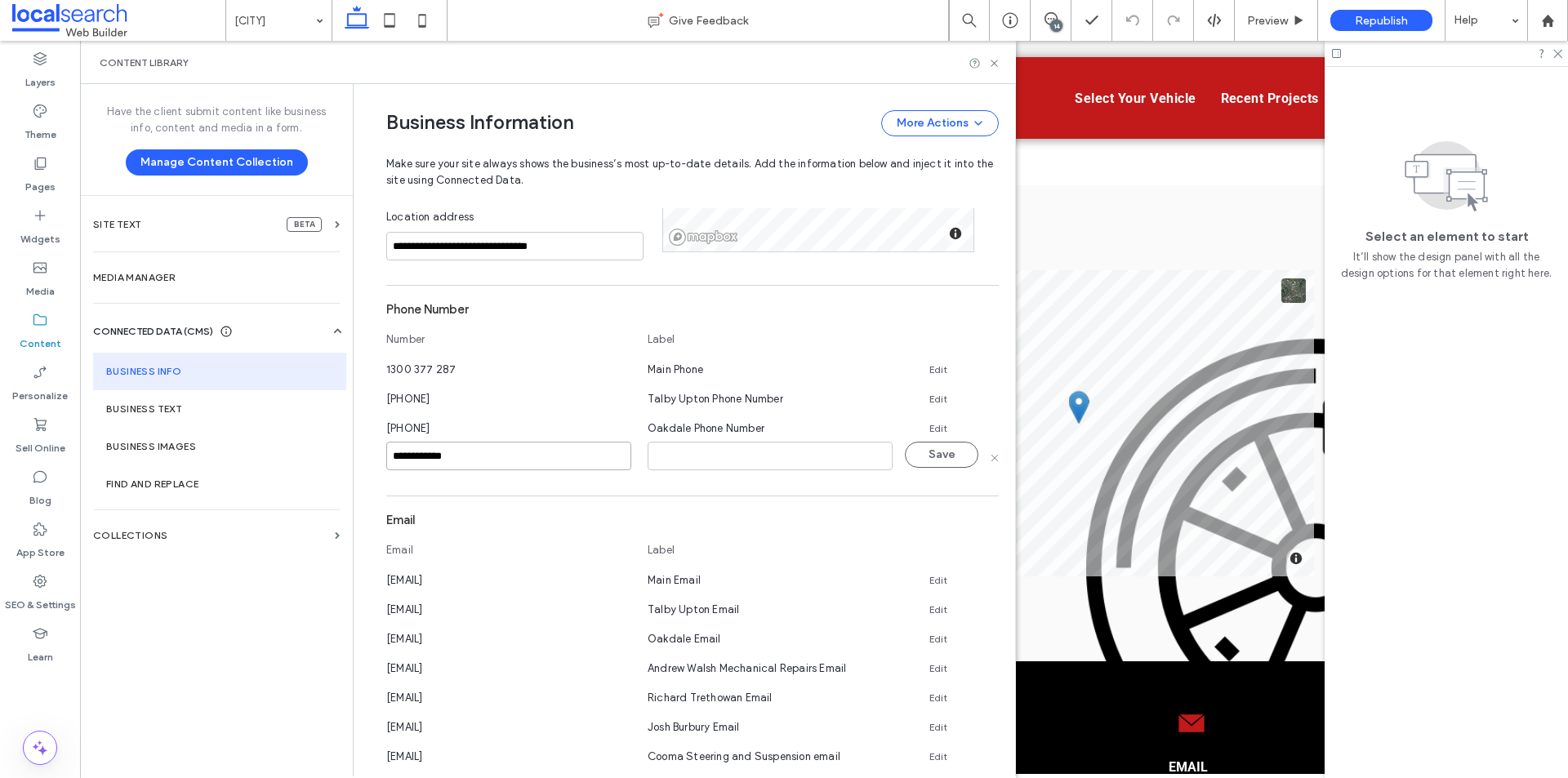 type on "**********" 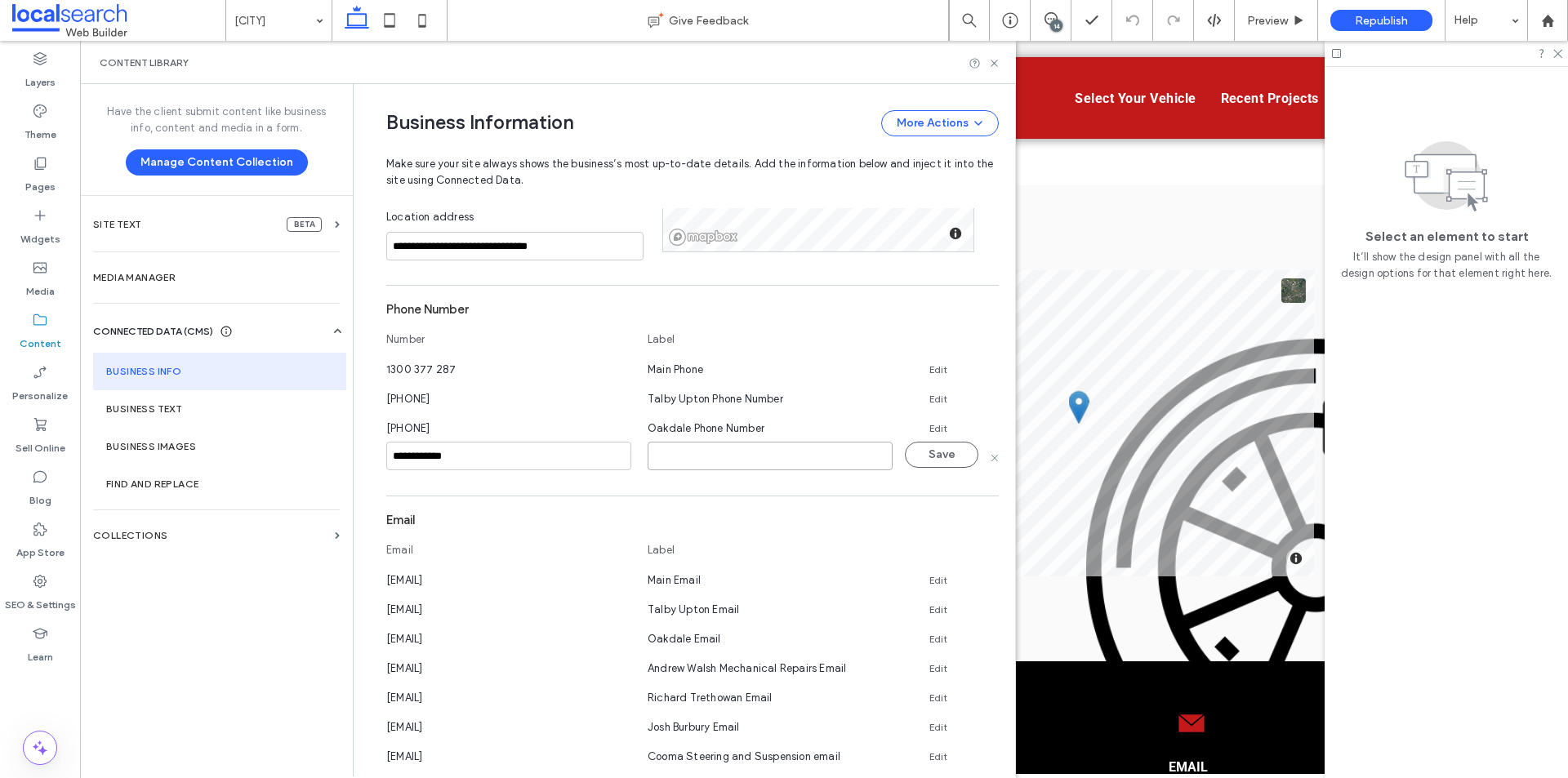 click at bounding box center [770, 456] 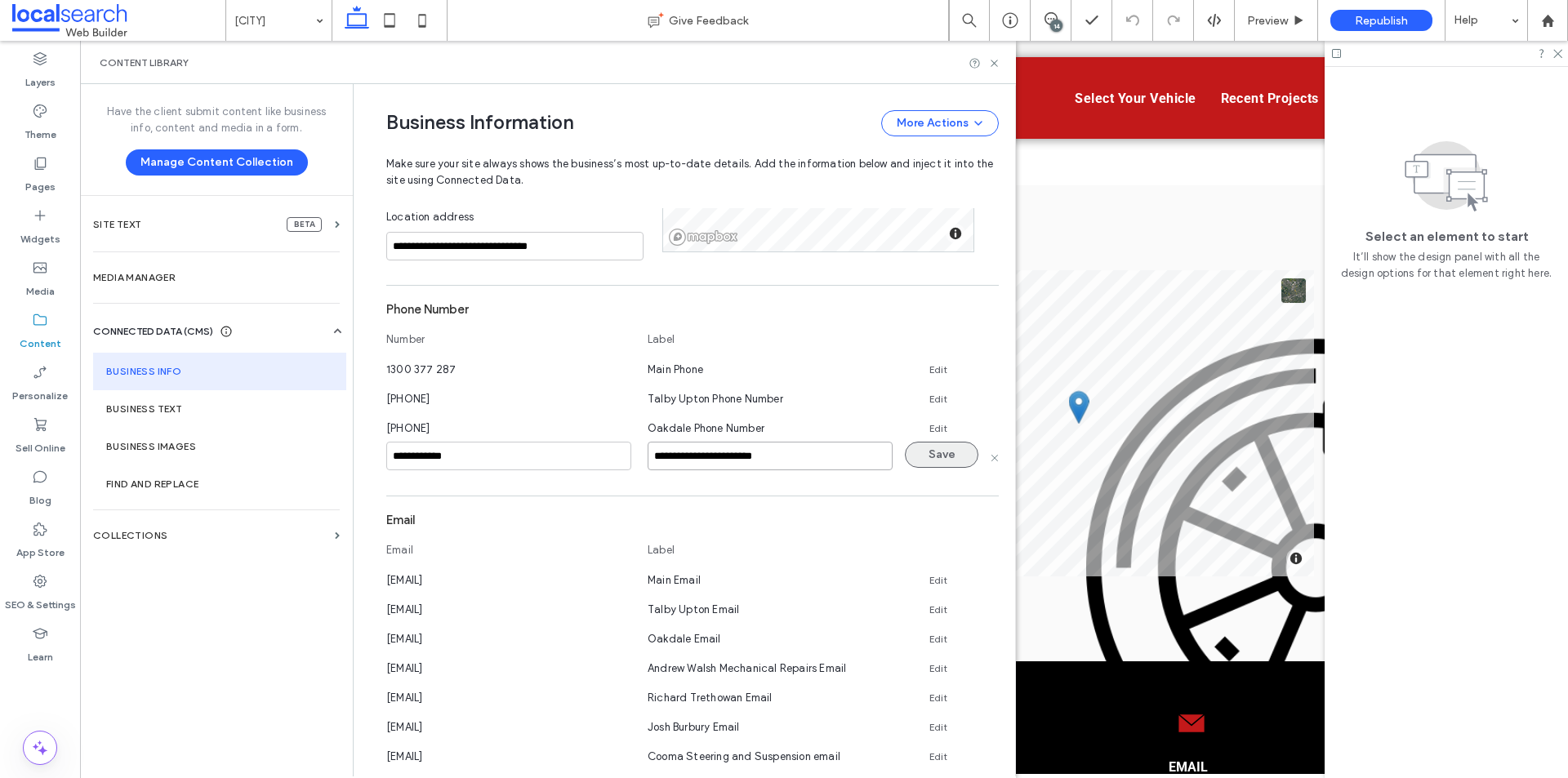 type on "**********" 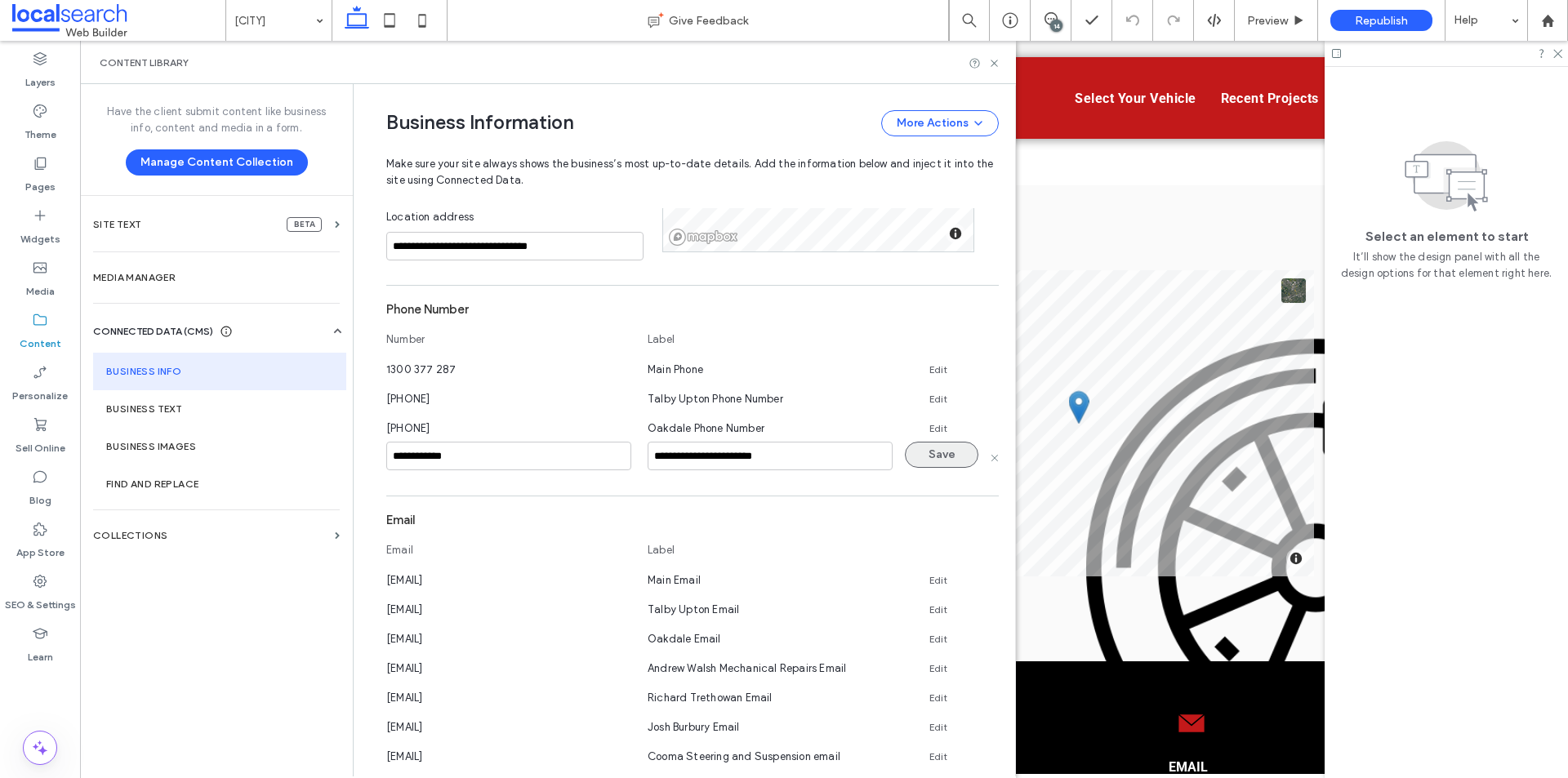 click on "Save" at bounding box center [942, 455] 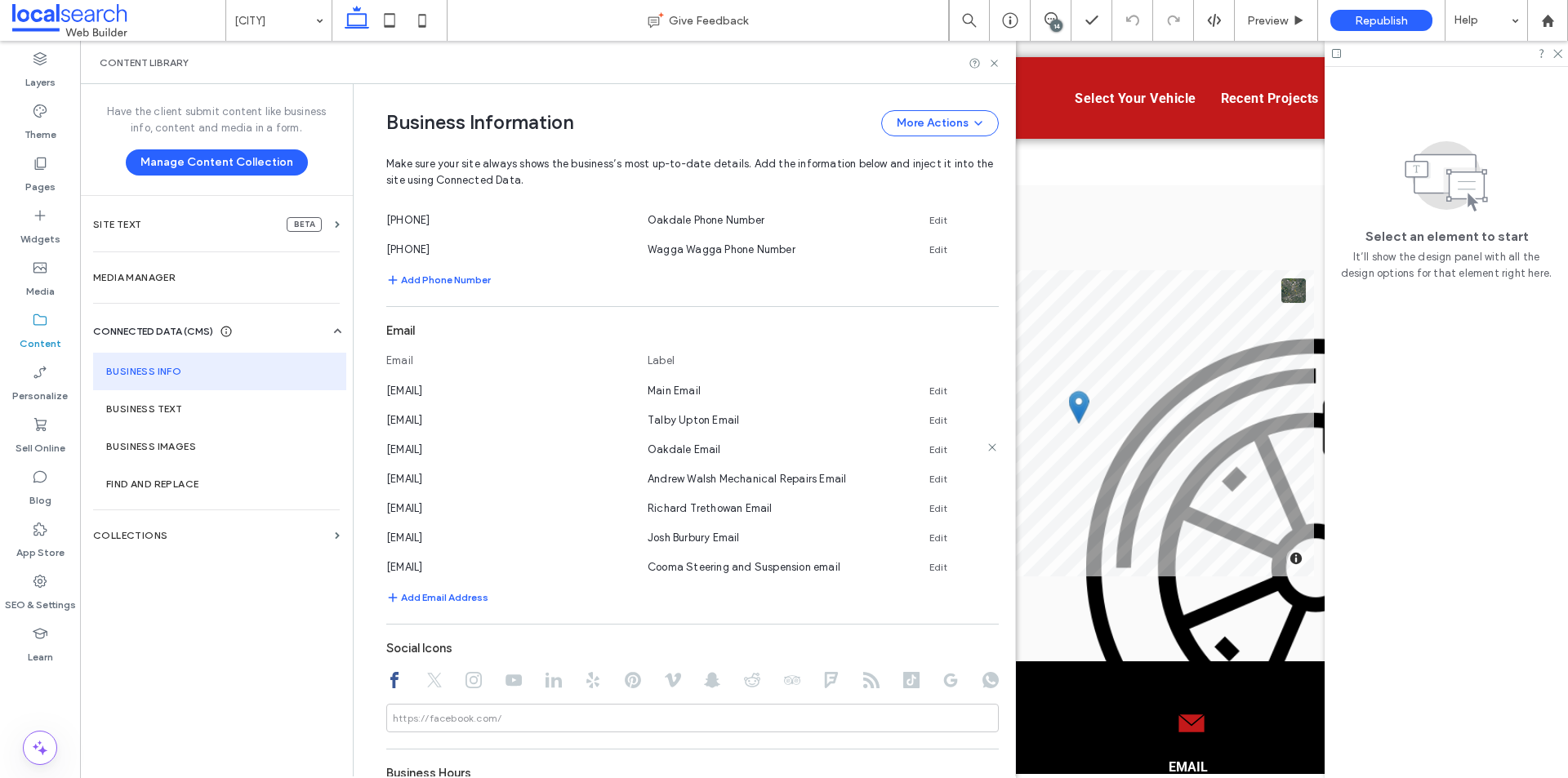 scroll, scrollTop: 639, scrollLeft: 0, axis: vertical 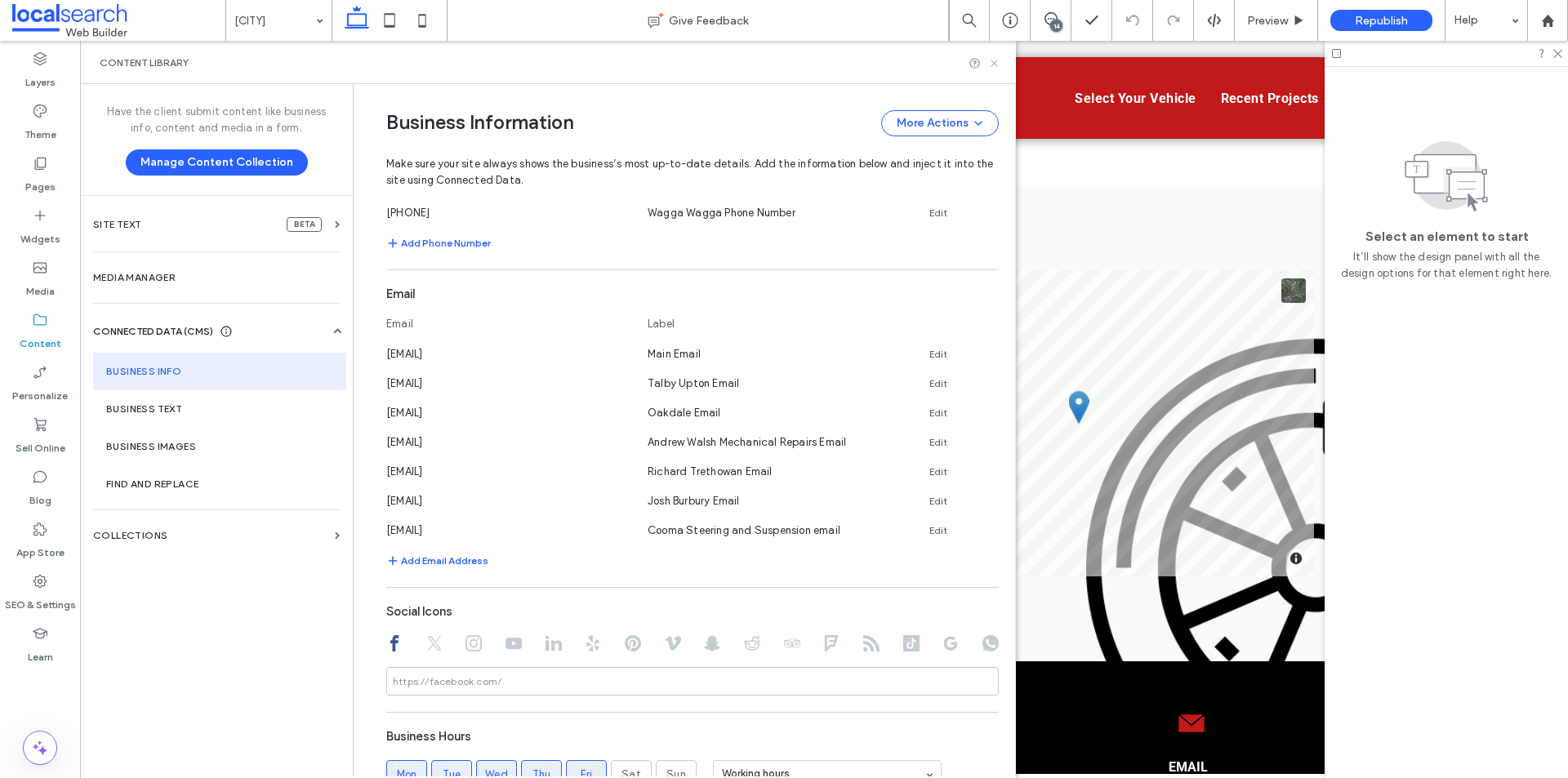 click 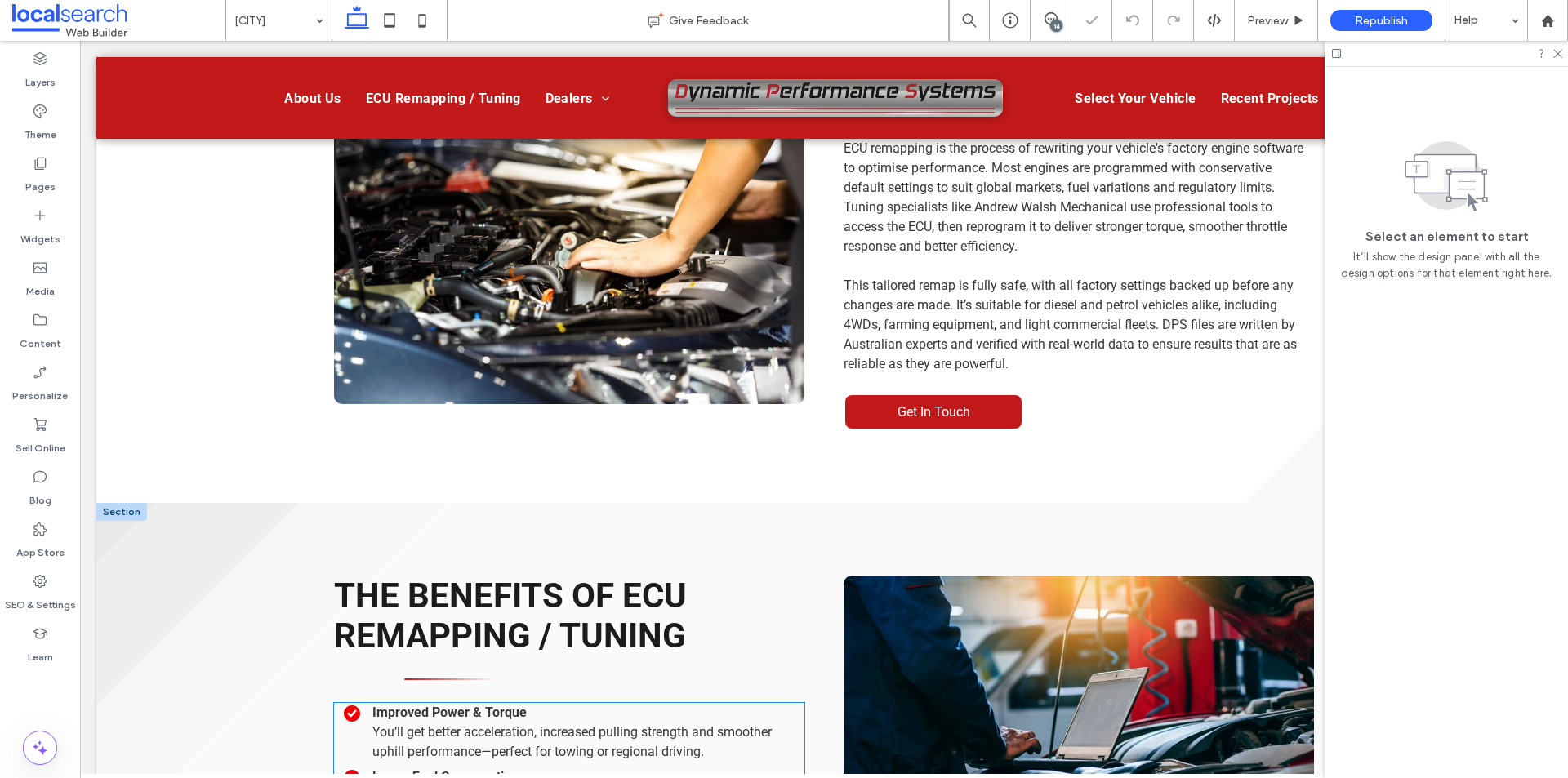 scroll, scrollTop: 1817, scrollLeft: 0, axis: vertical 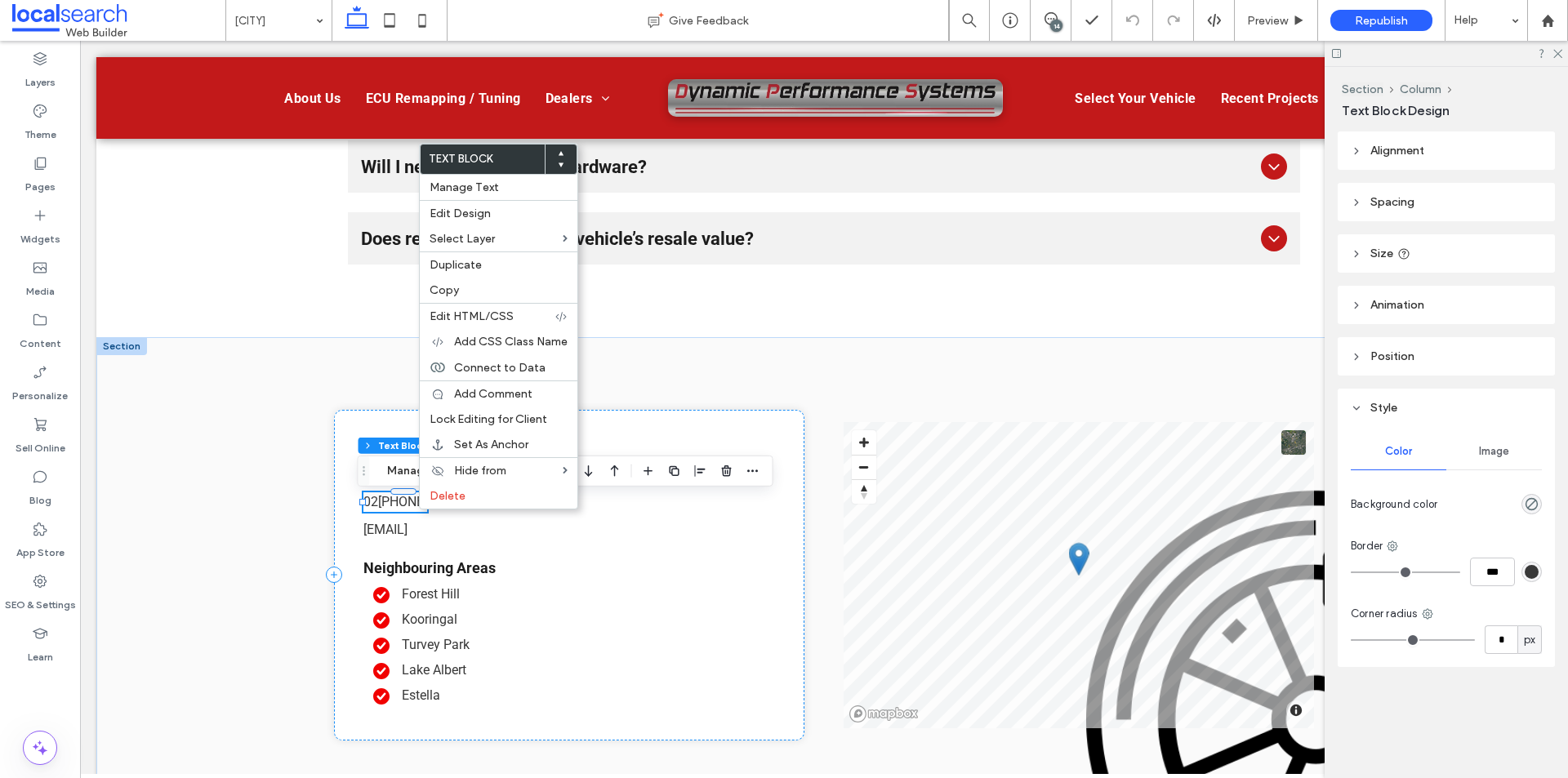 click on "6921 8044" at bounding box center (403, 501) 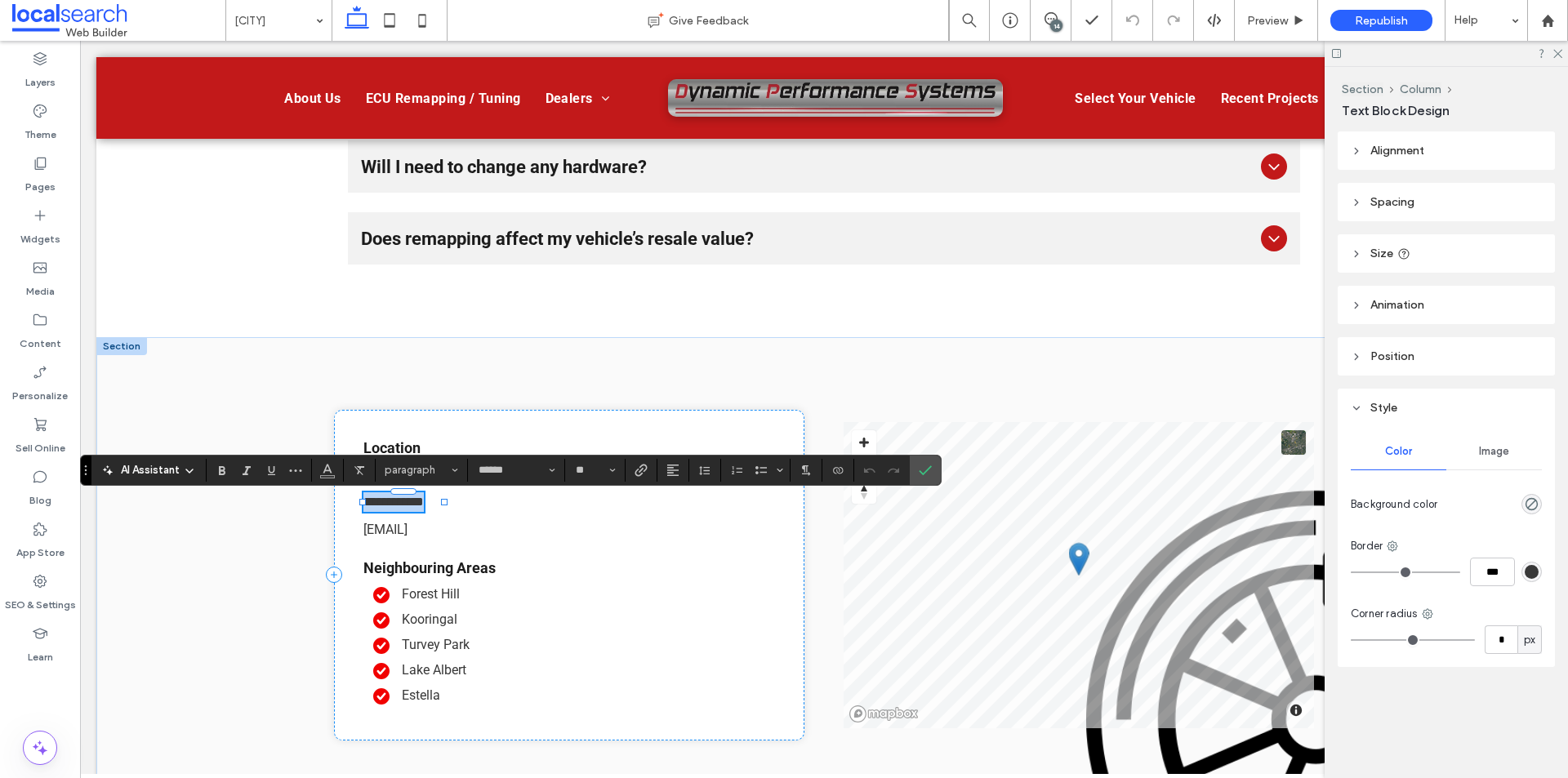 type on "******" 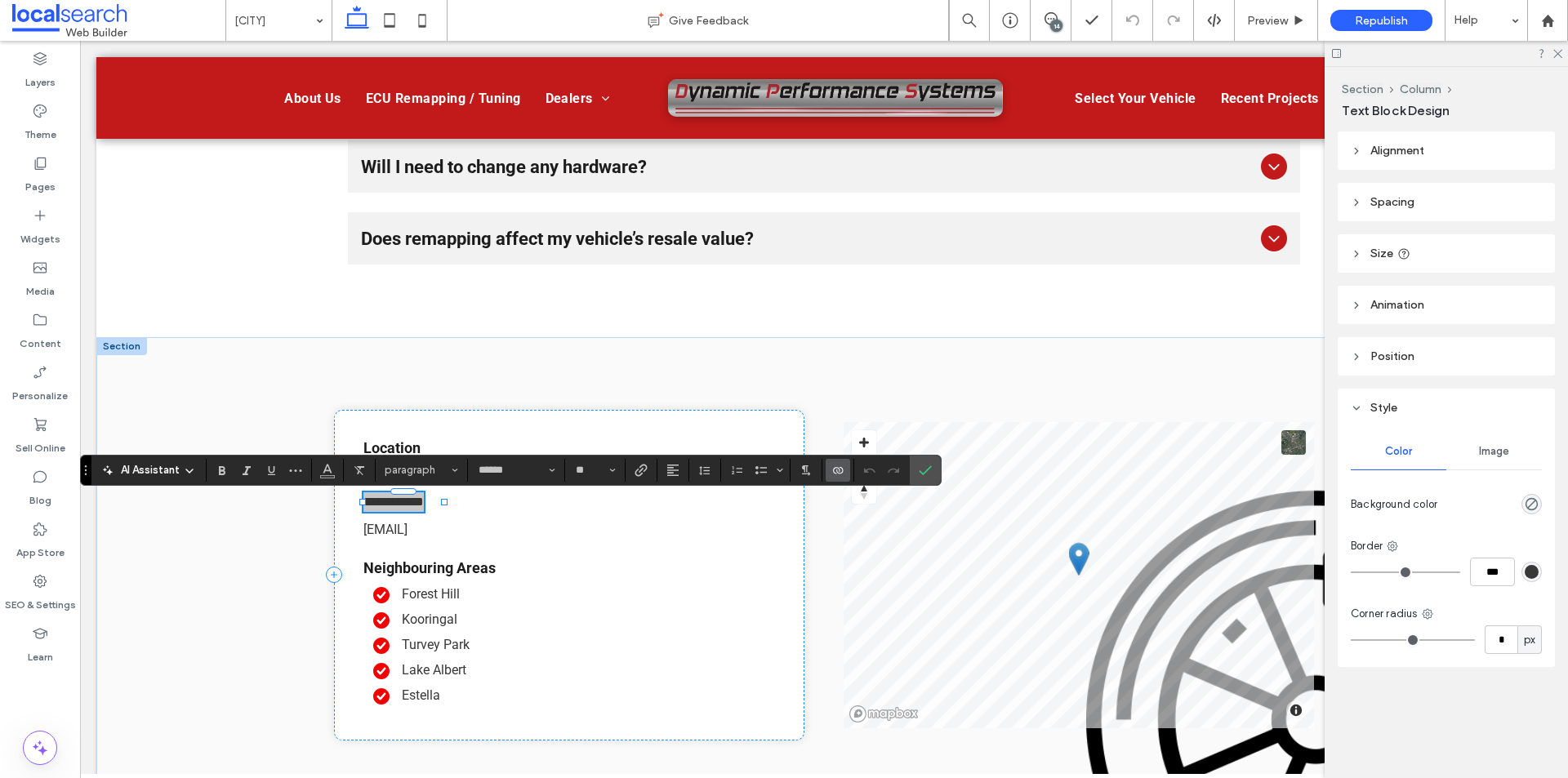 drag, startPoint x: 337, startPoint y: 469, endPoint x: 828, endPoint y: 472, distance: 491.0092 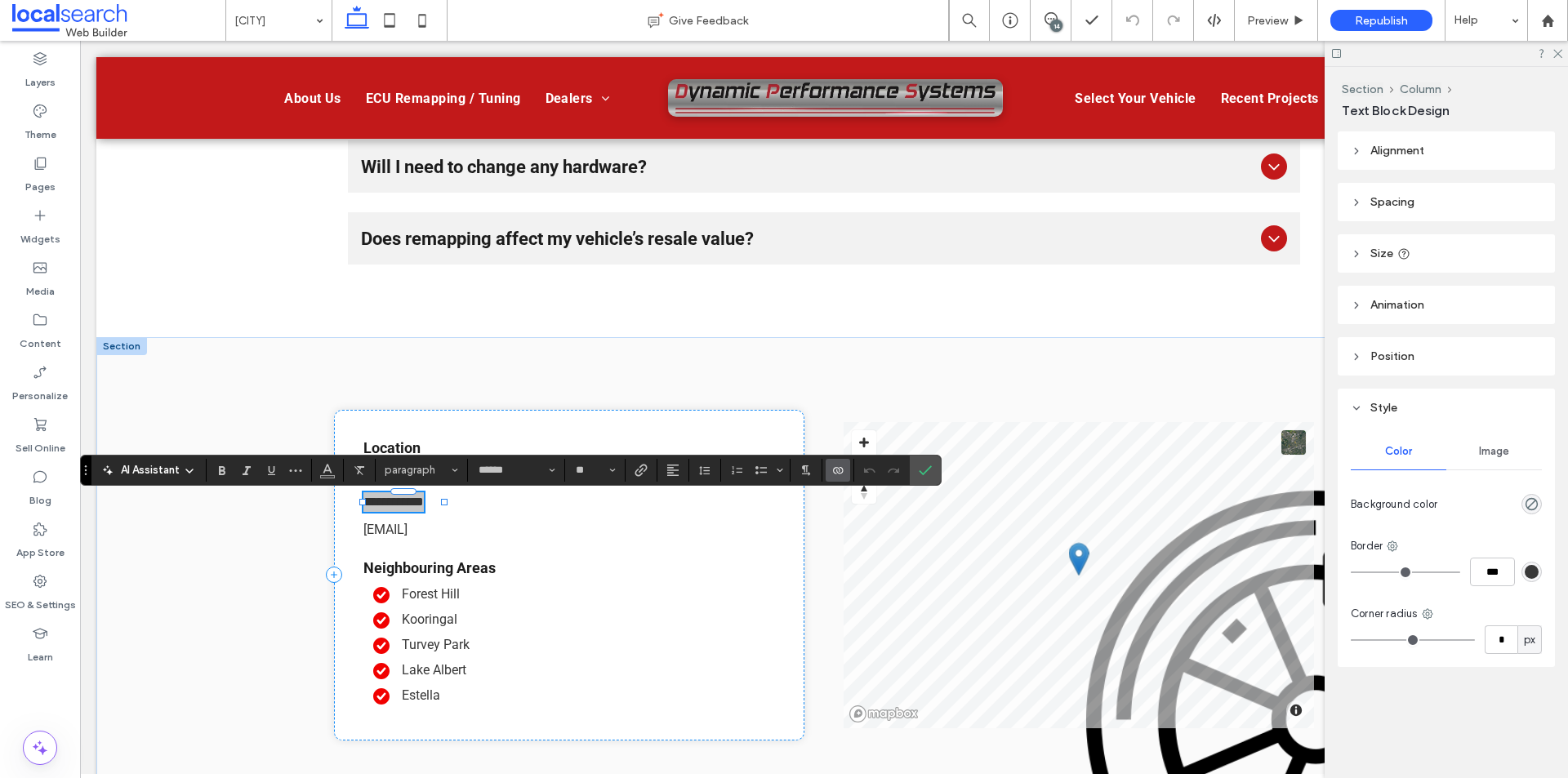 click at bounding box center [838, 470] 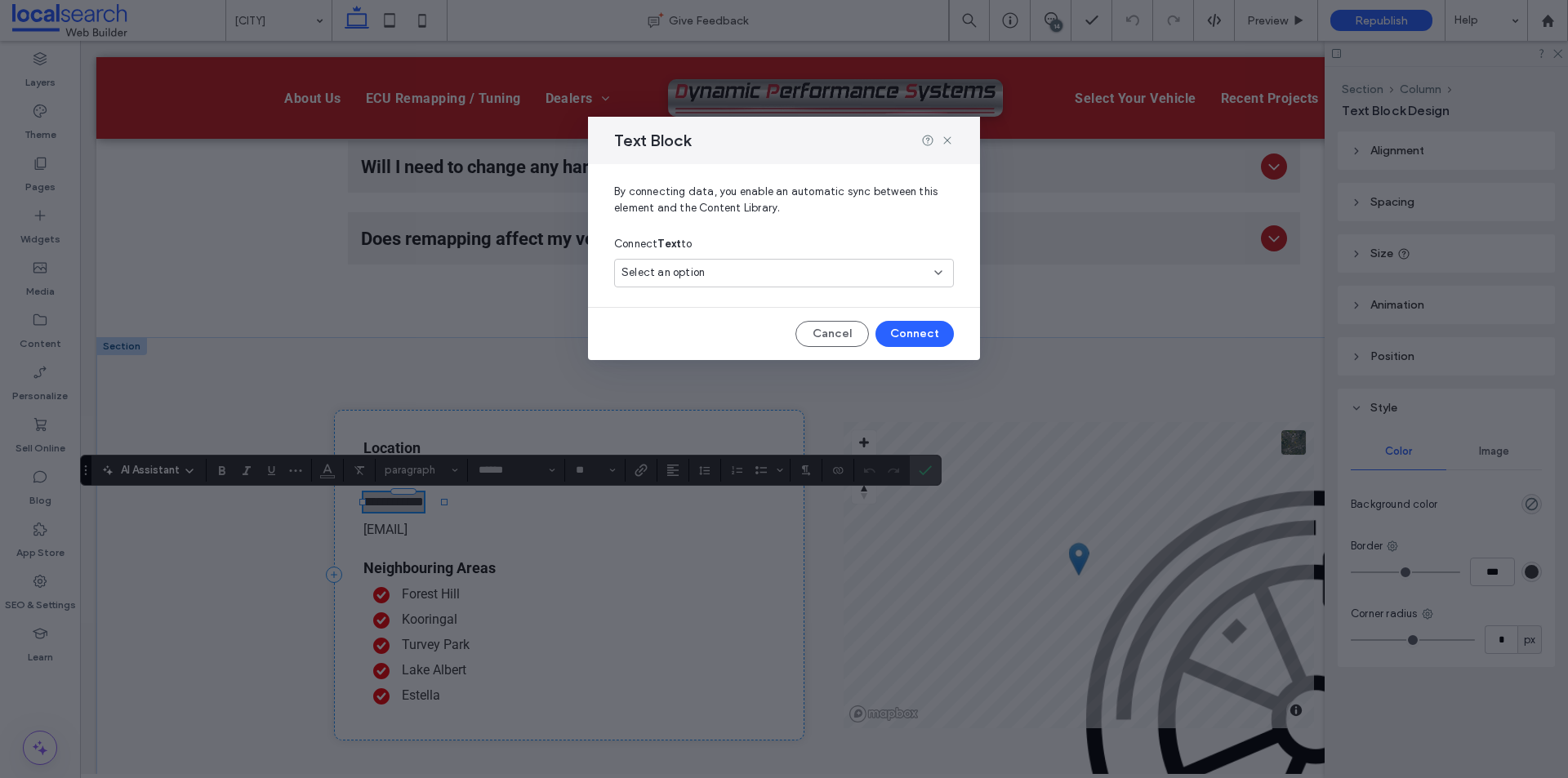 click on "Select an option" at bounding box center (663, 273) 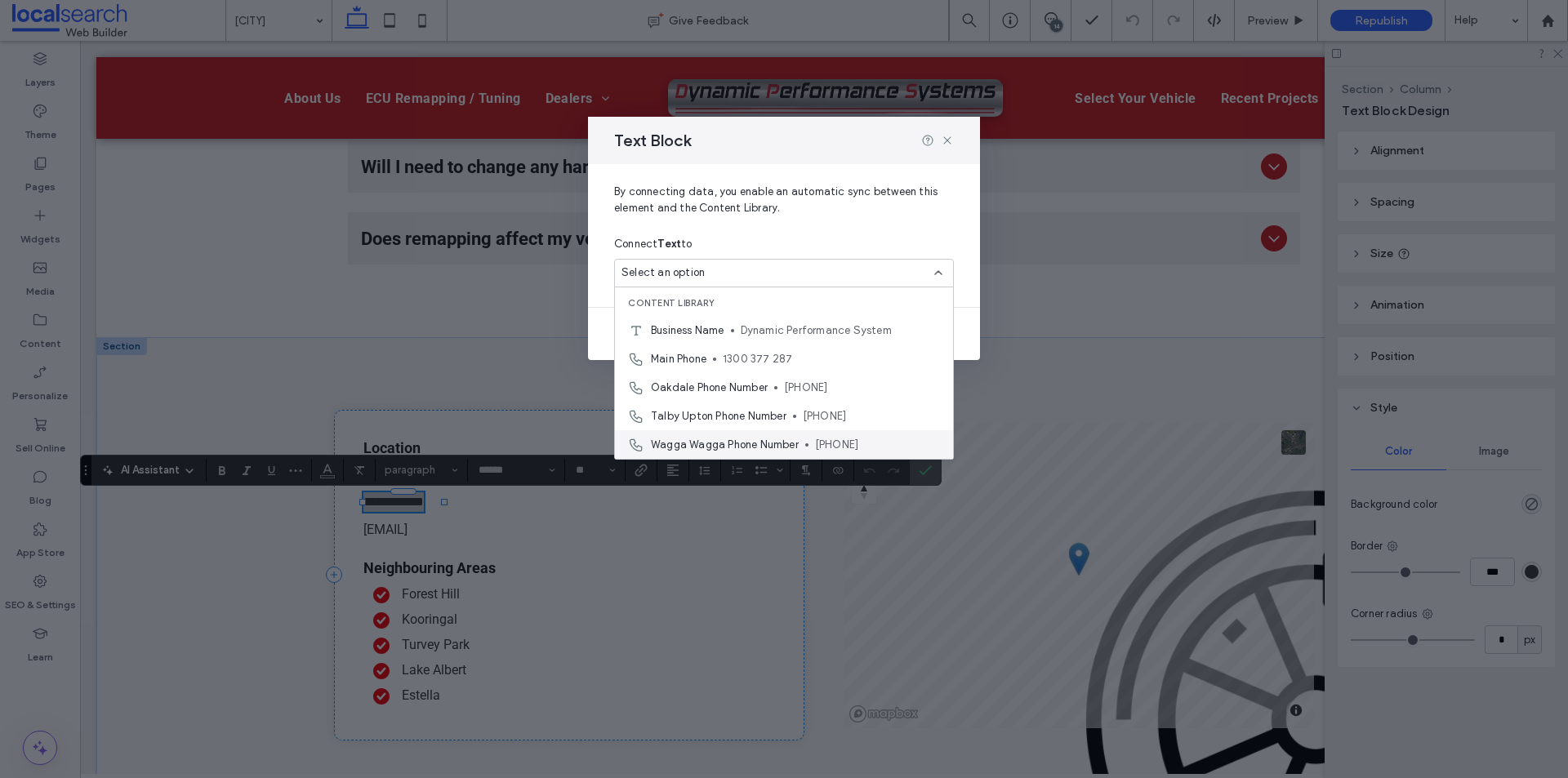 click on "Wagga Wagga Phone Number" at bounding box center (724, 445) 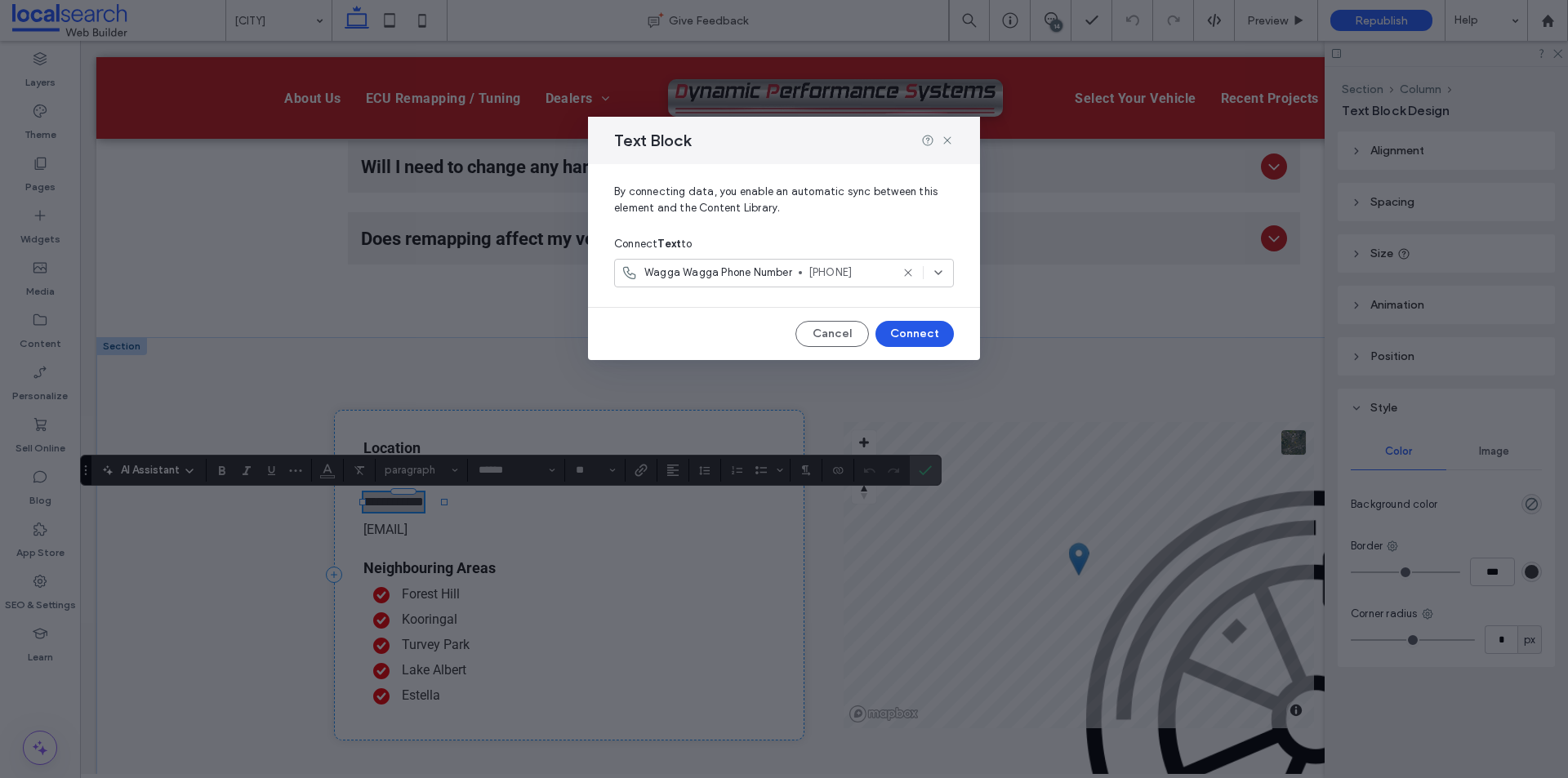 click on "Connect" at bounding box center (915, 334) 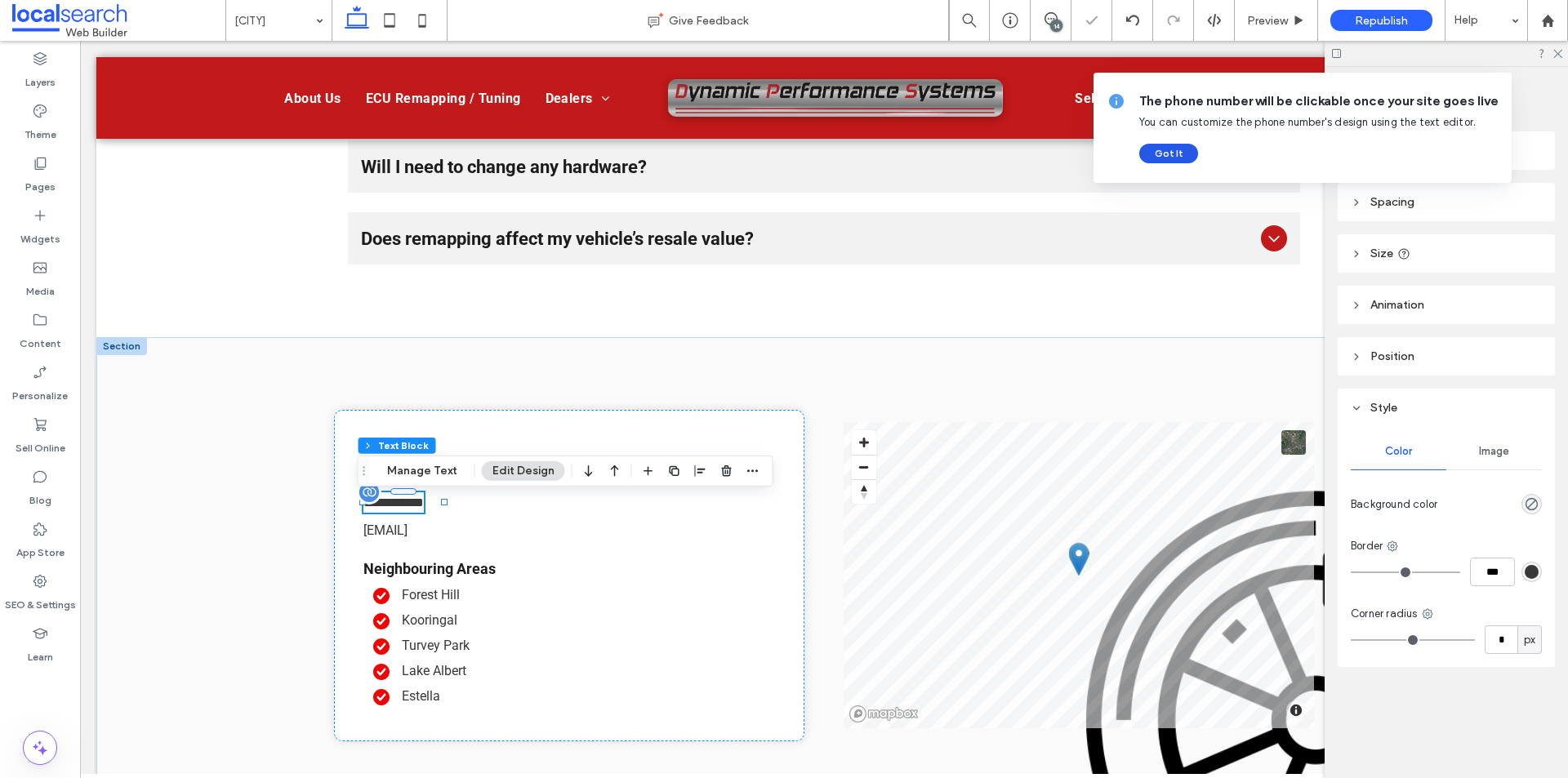 click on "Got It" at bounding box center (1169, 153) 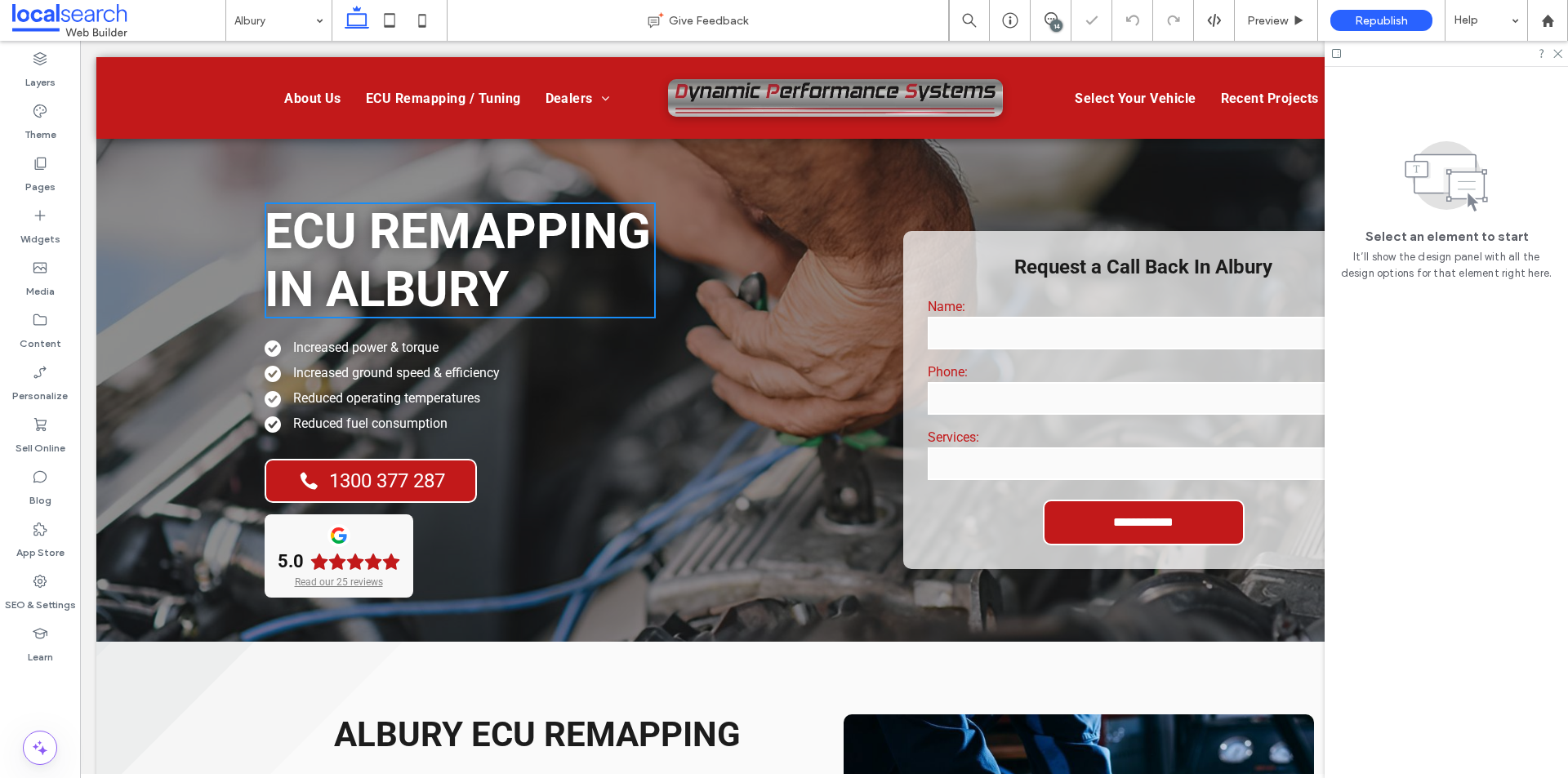 scroll, scrollTop: 0, scrollLeft: 0, axis: both 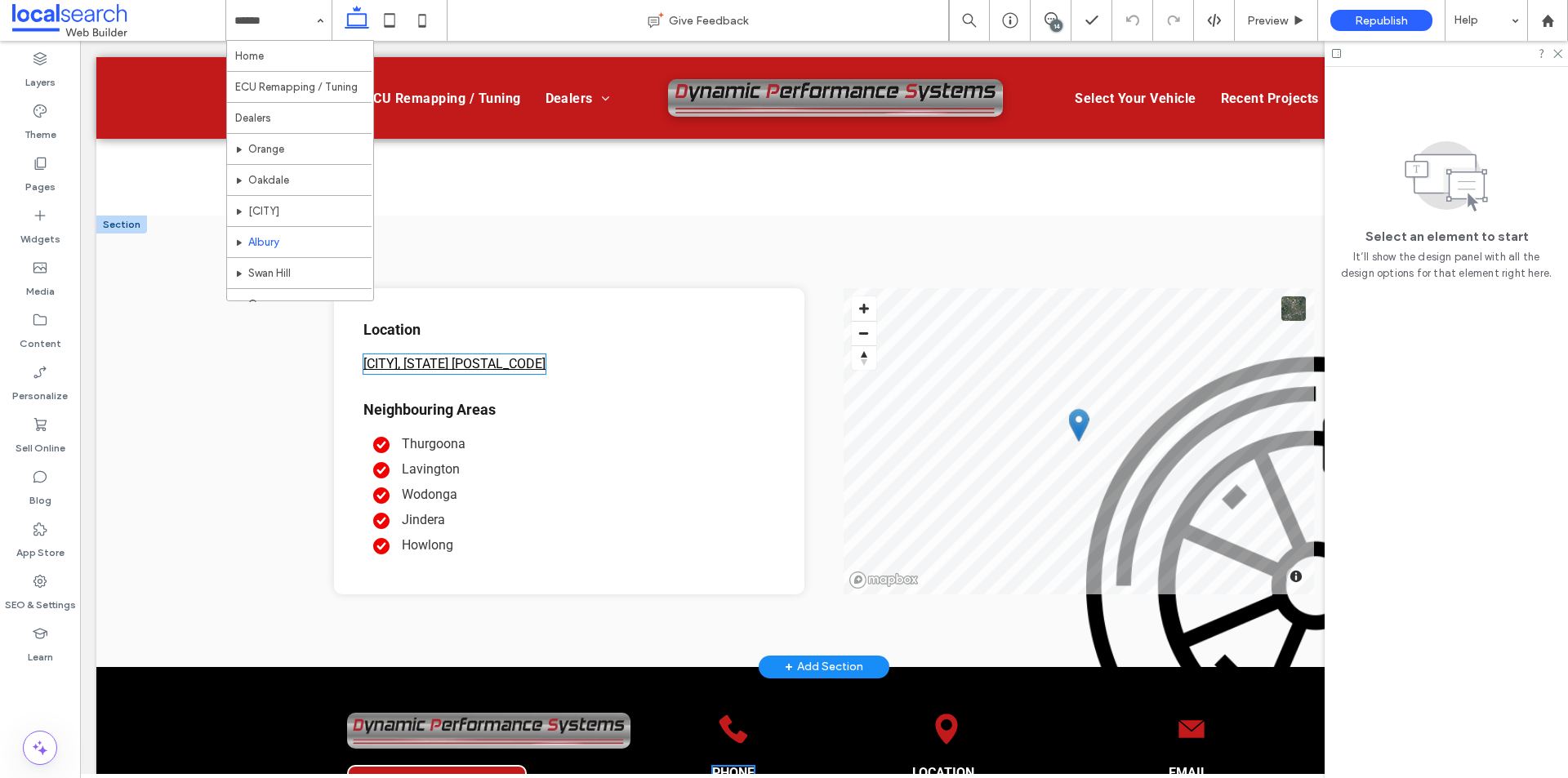 click on "Albury, NSW 2640" at bounding box center (454, 363) 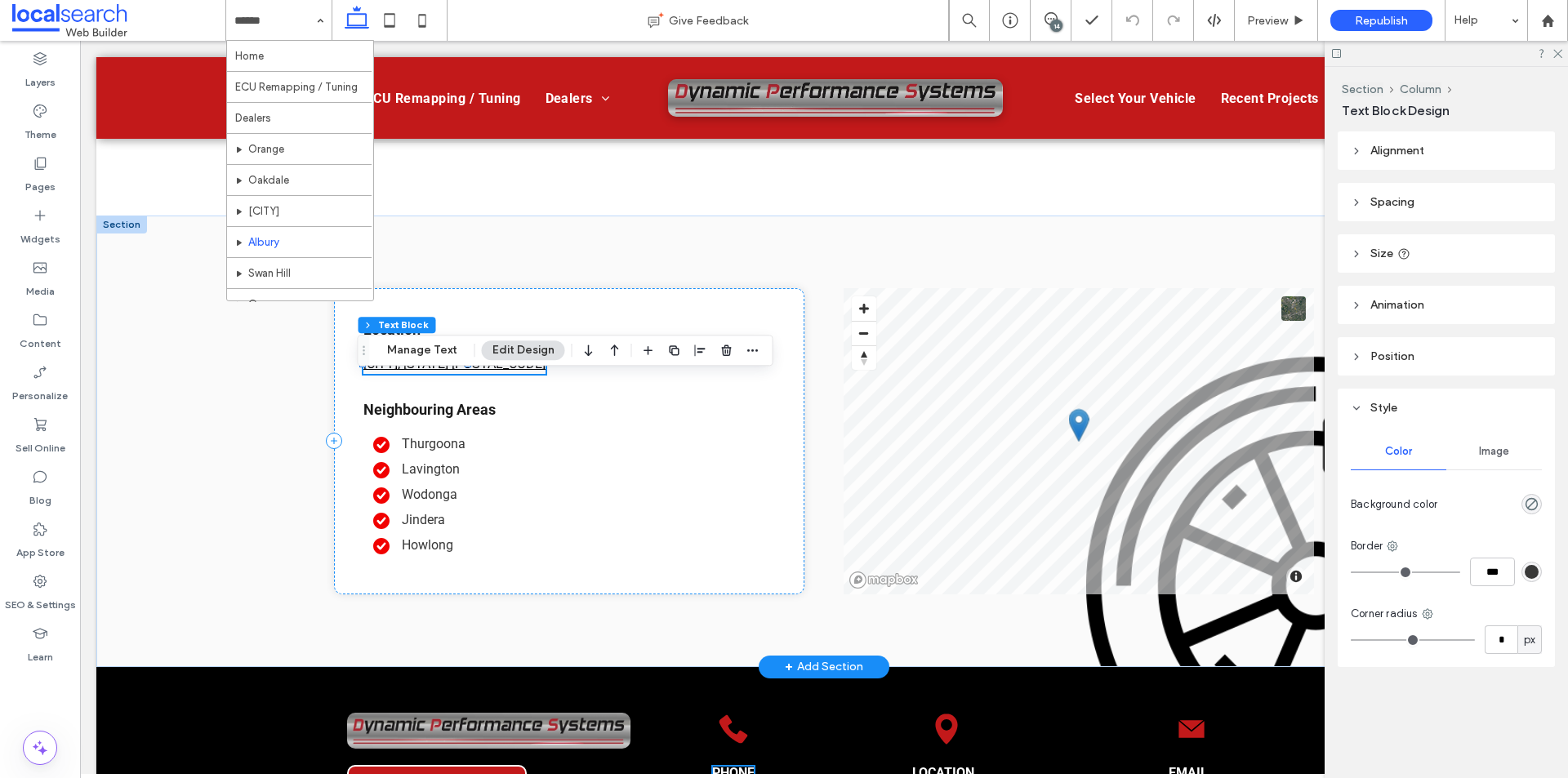 click on "Albury, NSW 2640" at bounding box center (454, 364) 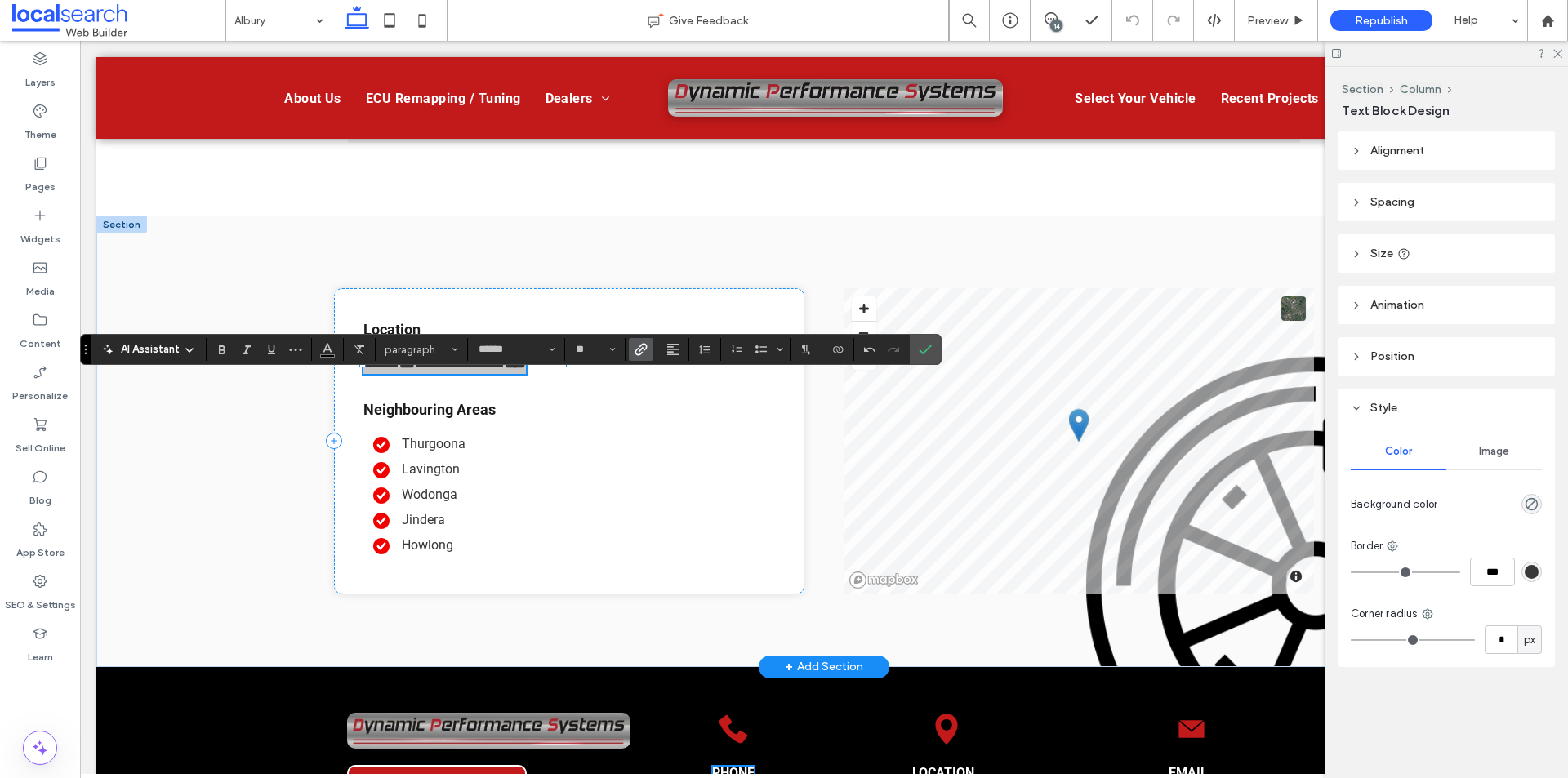click 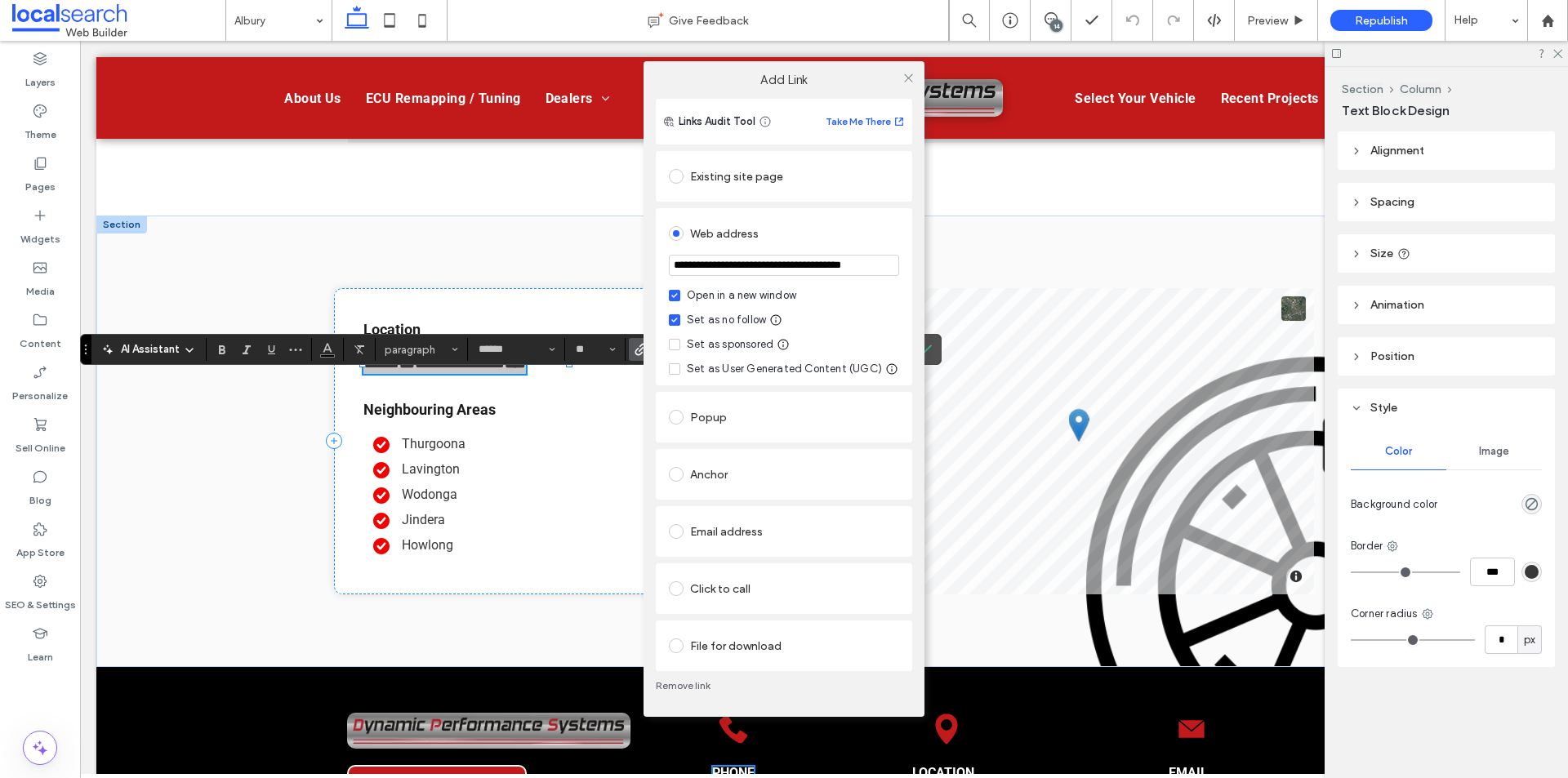 click on "Remove link" at bounding box center (784, 686) 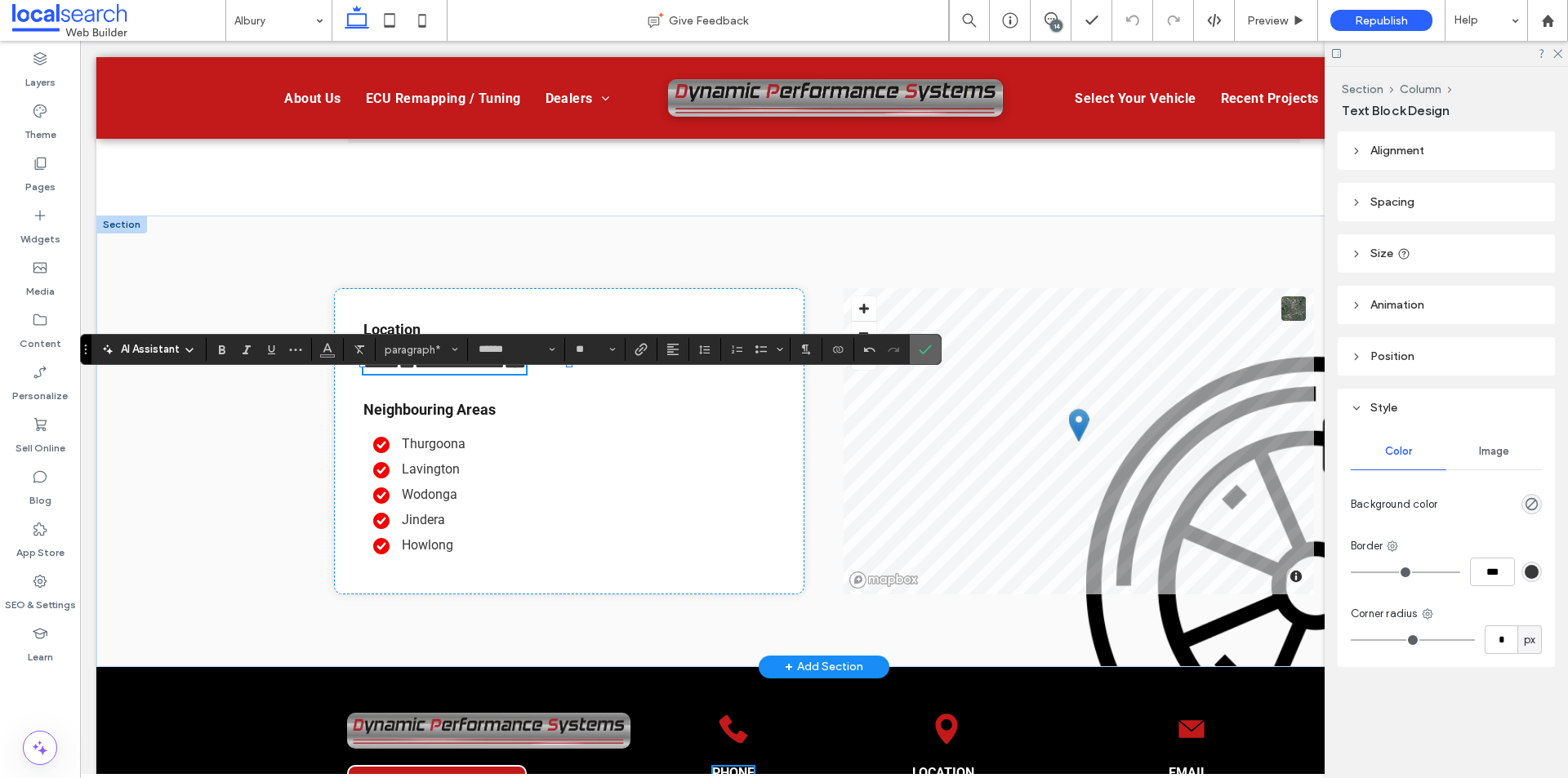 click 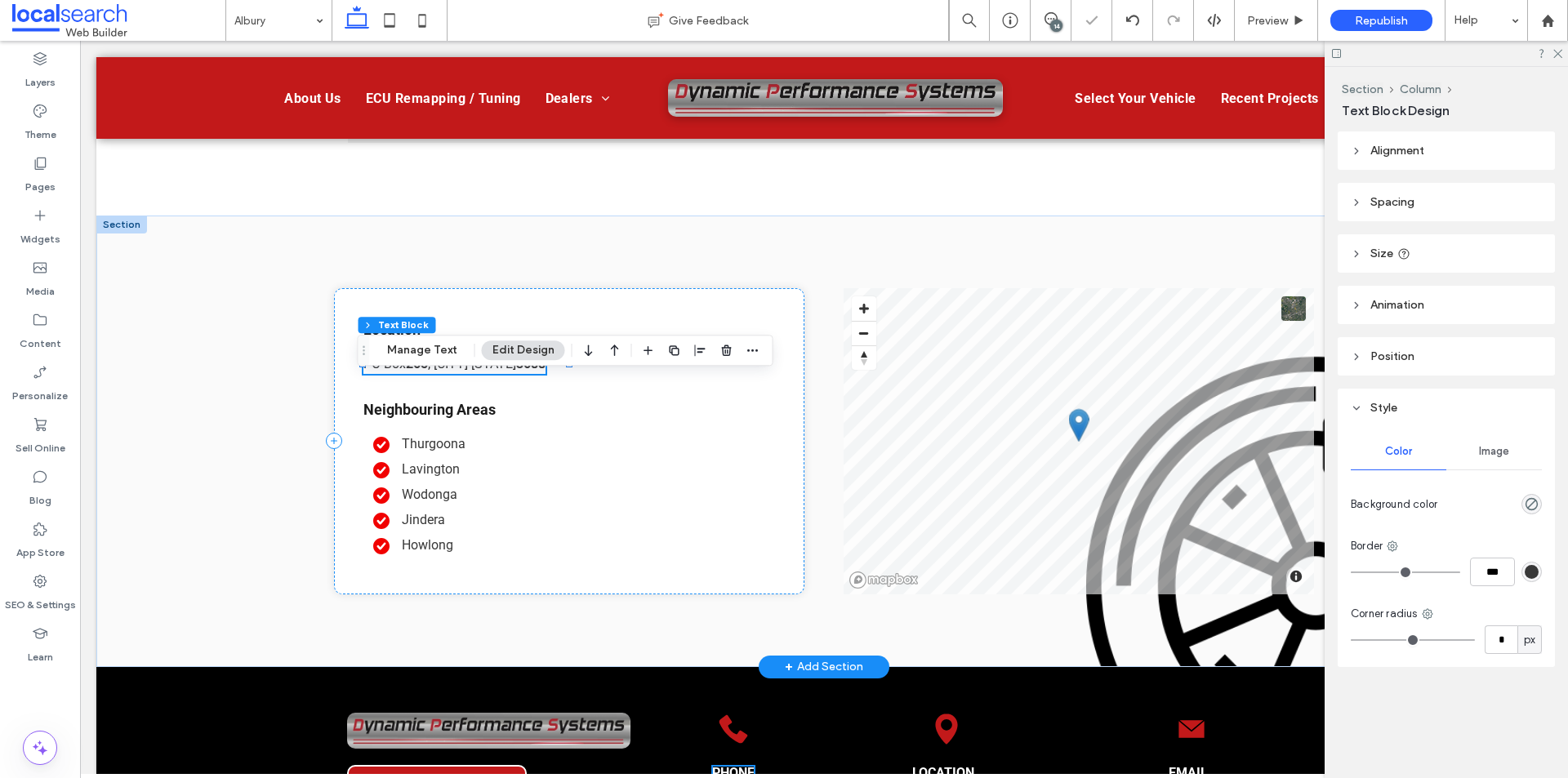 click on "265" at bounding box center (416, 363) 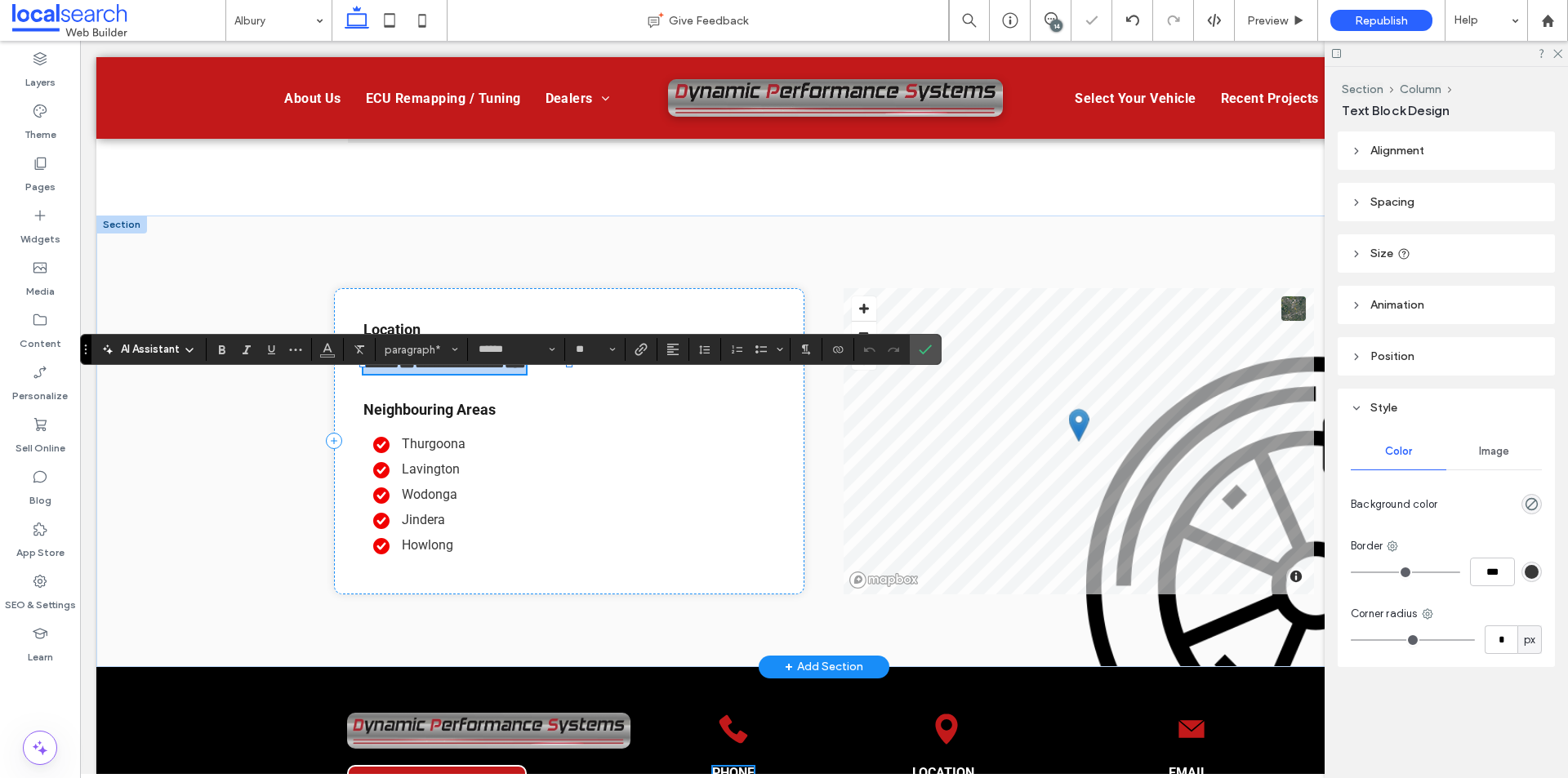 click on "***" at bounding box center (407, 363) 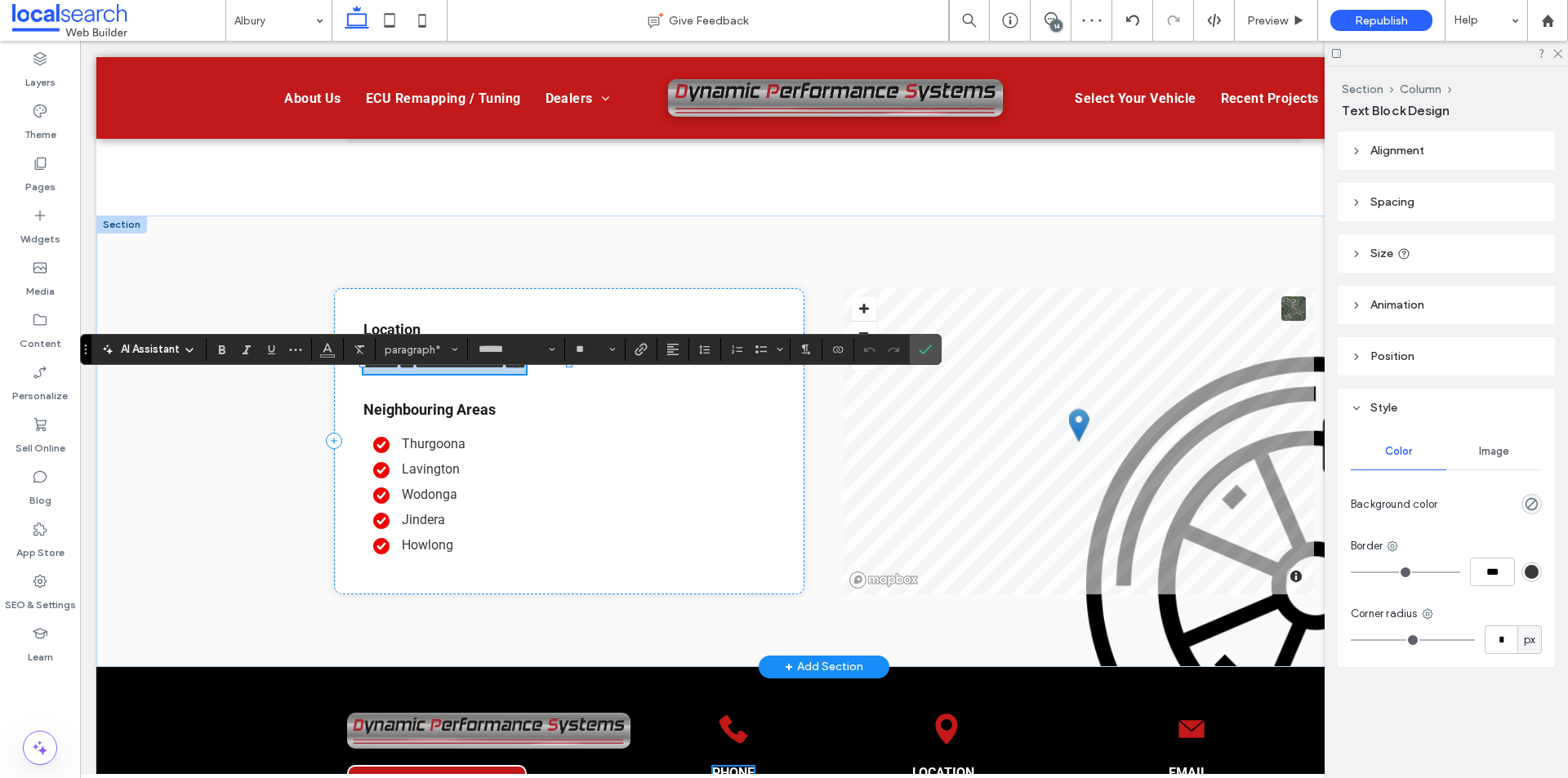 click on "***" at bounding box center (407, 363) 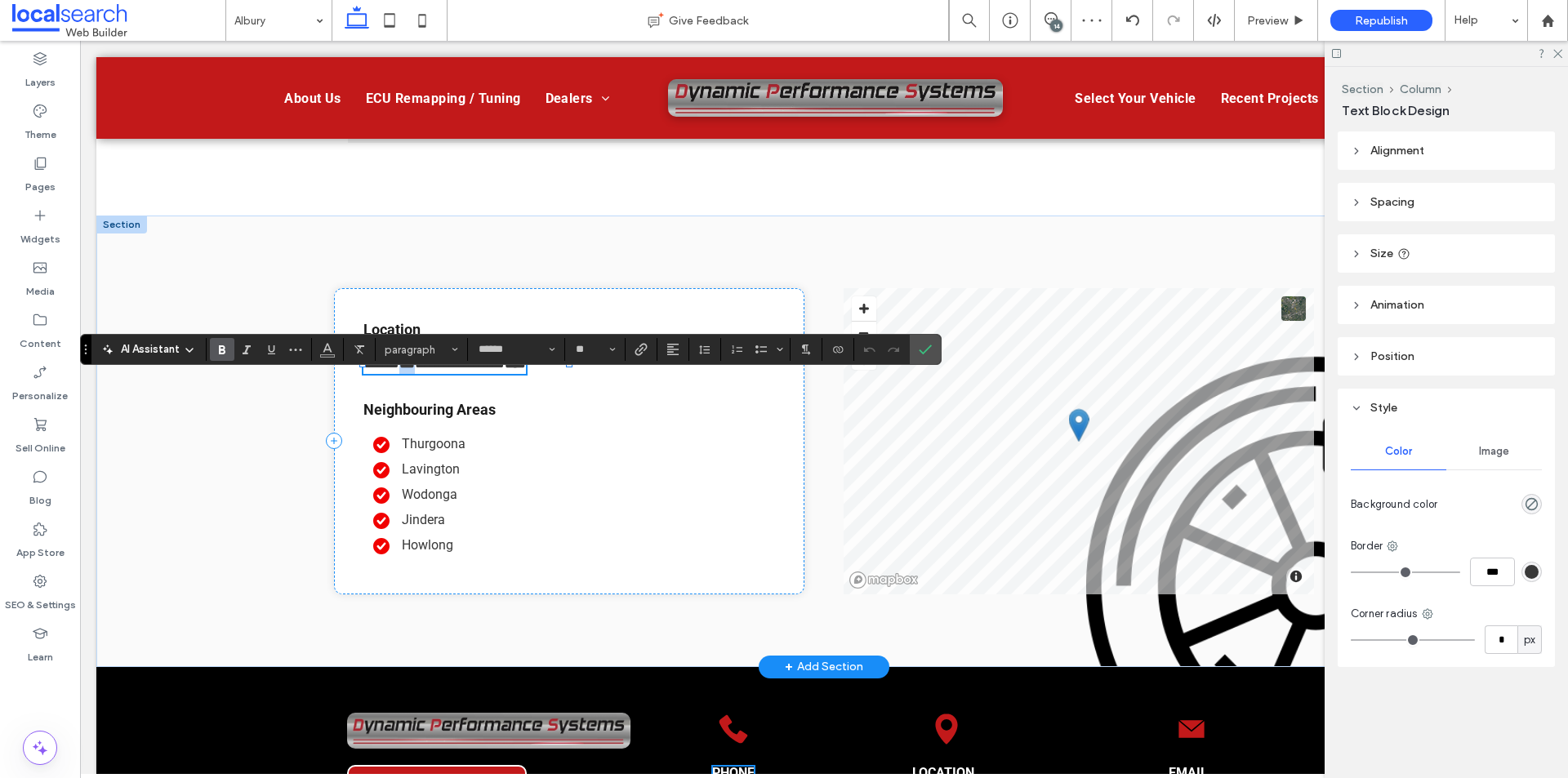 click on "***" at bounding box center (407, 363) 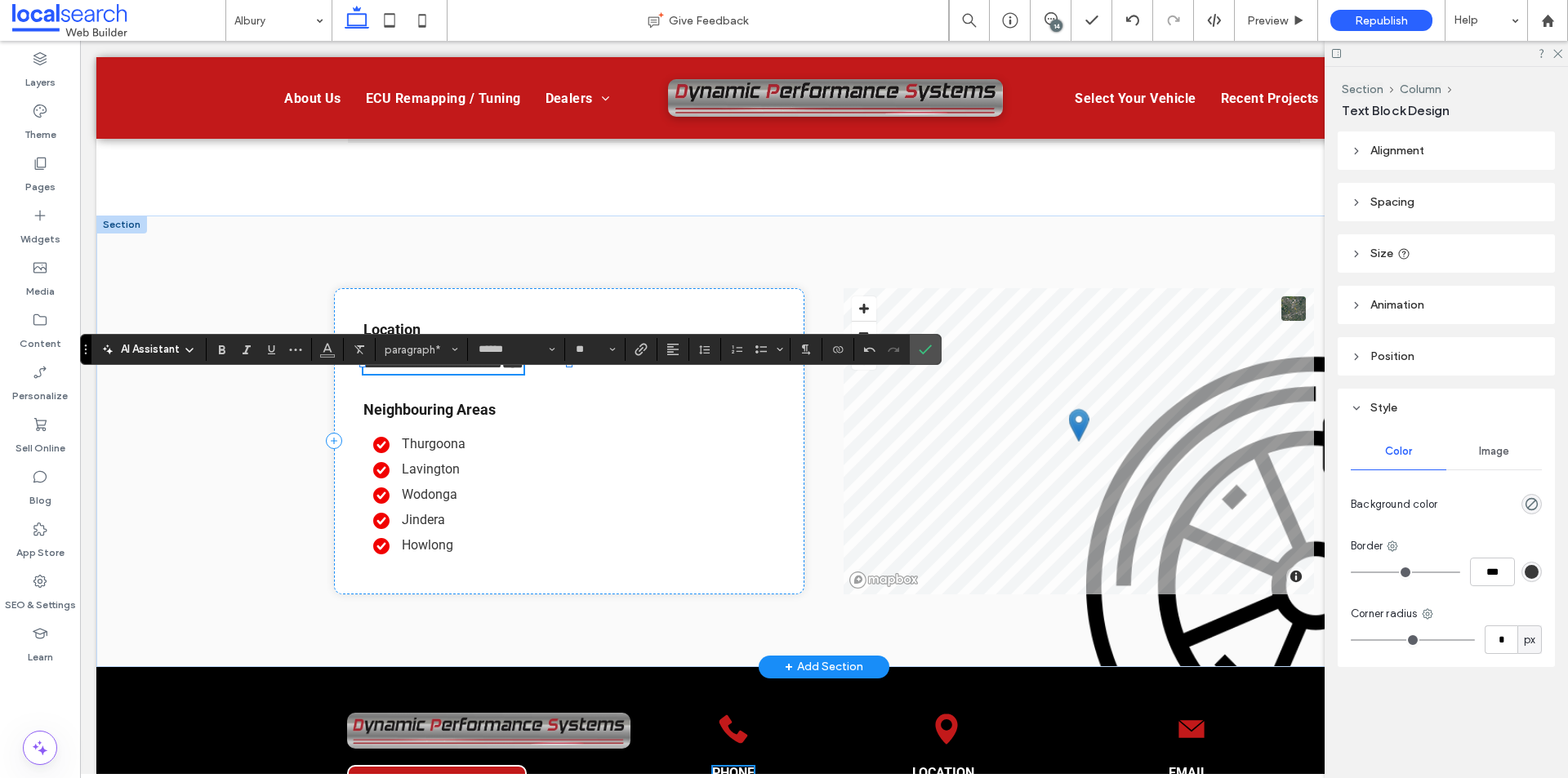 click on "**********" at bounding box center [433, 363] 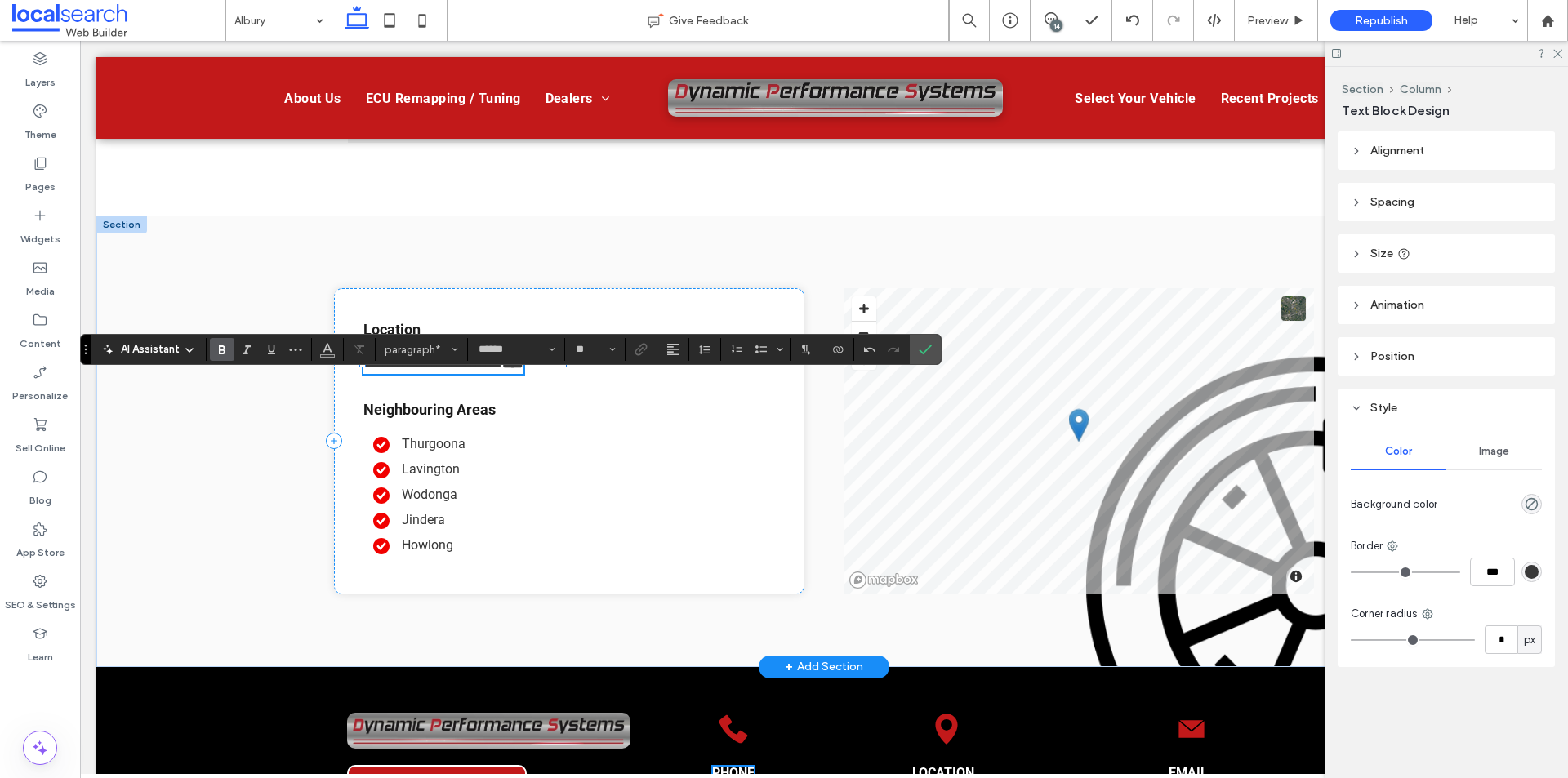 click on "****" at bounding box center [513, 363] 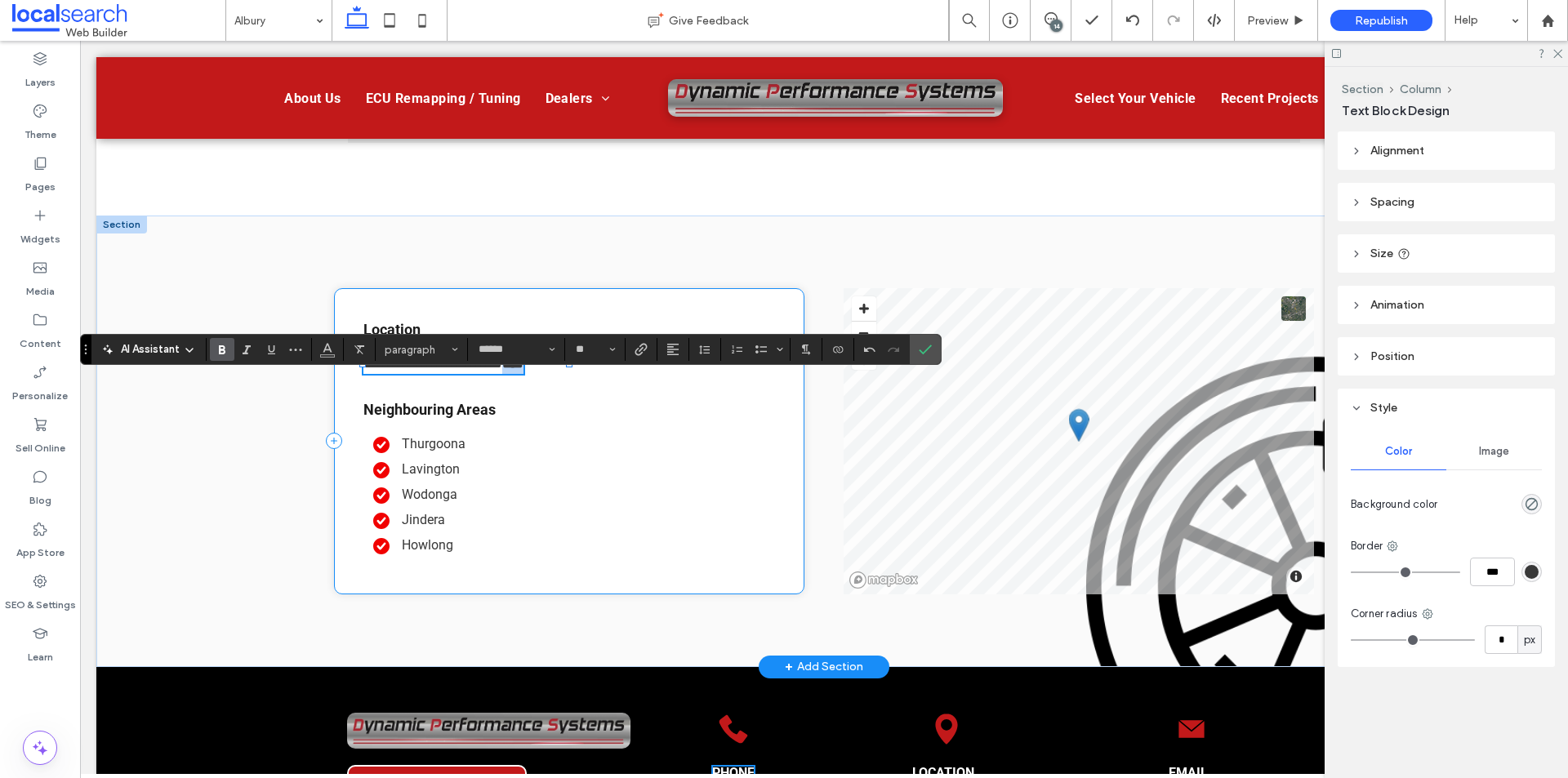 drag, startPoint x: 532, startPoint y: 386, endPoint x: 595, endPoint y: 386, distance: 63 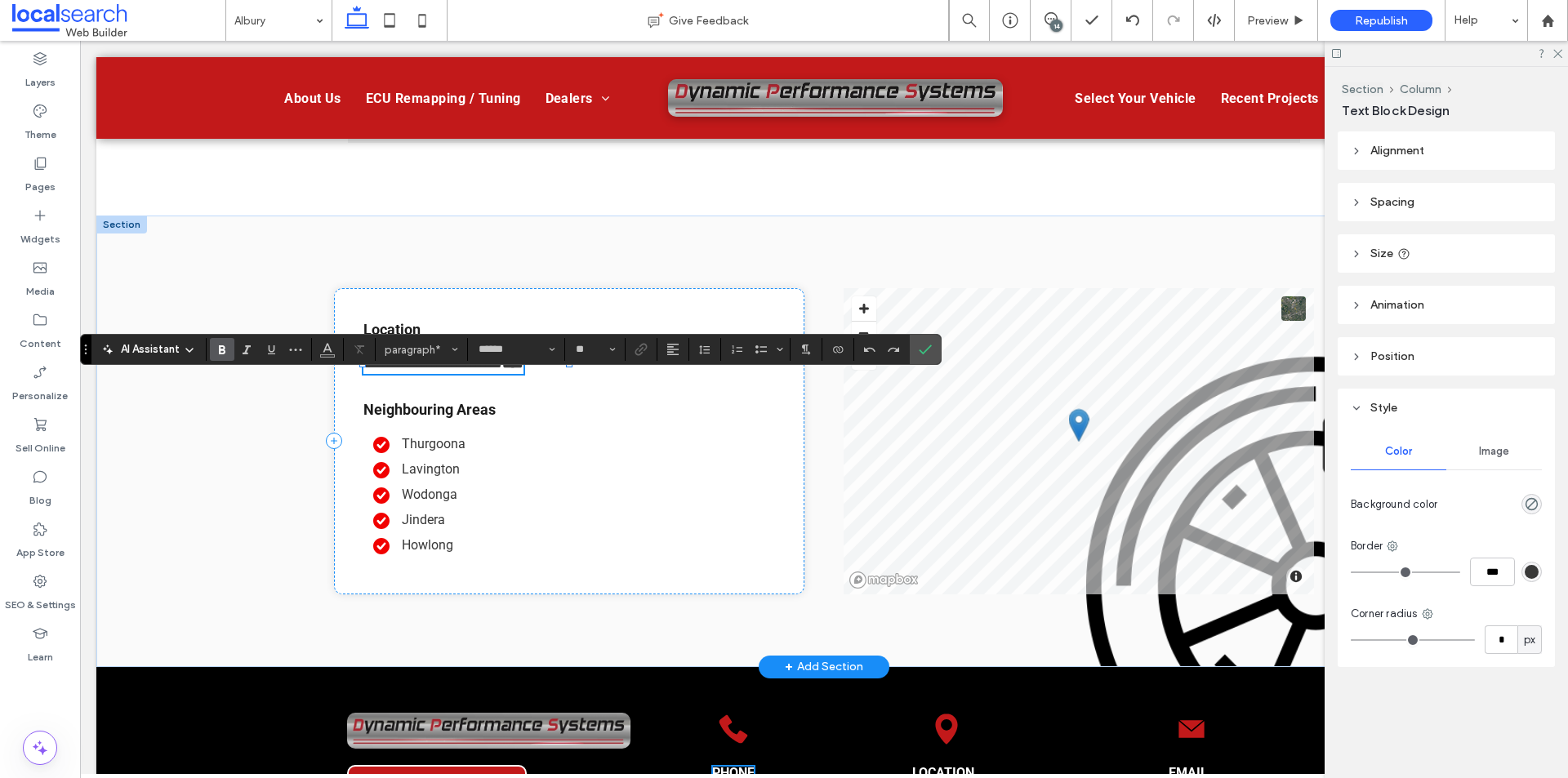 click on "****" at bounding box center [513, 363] 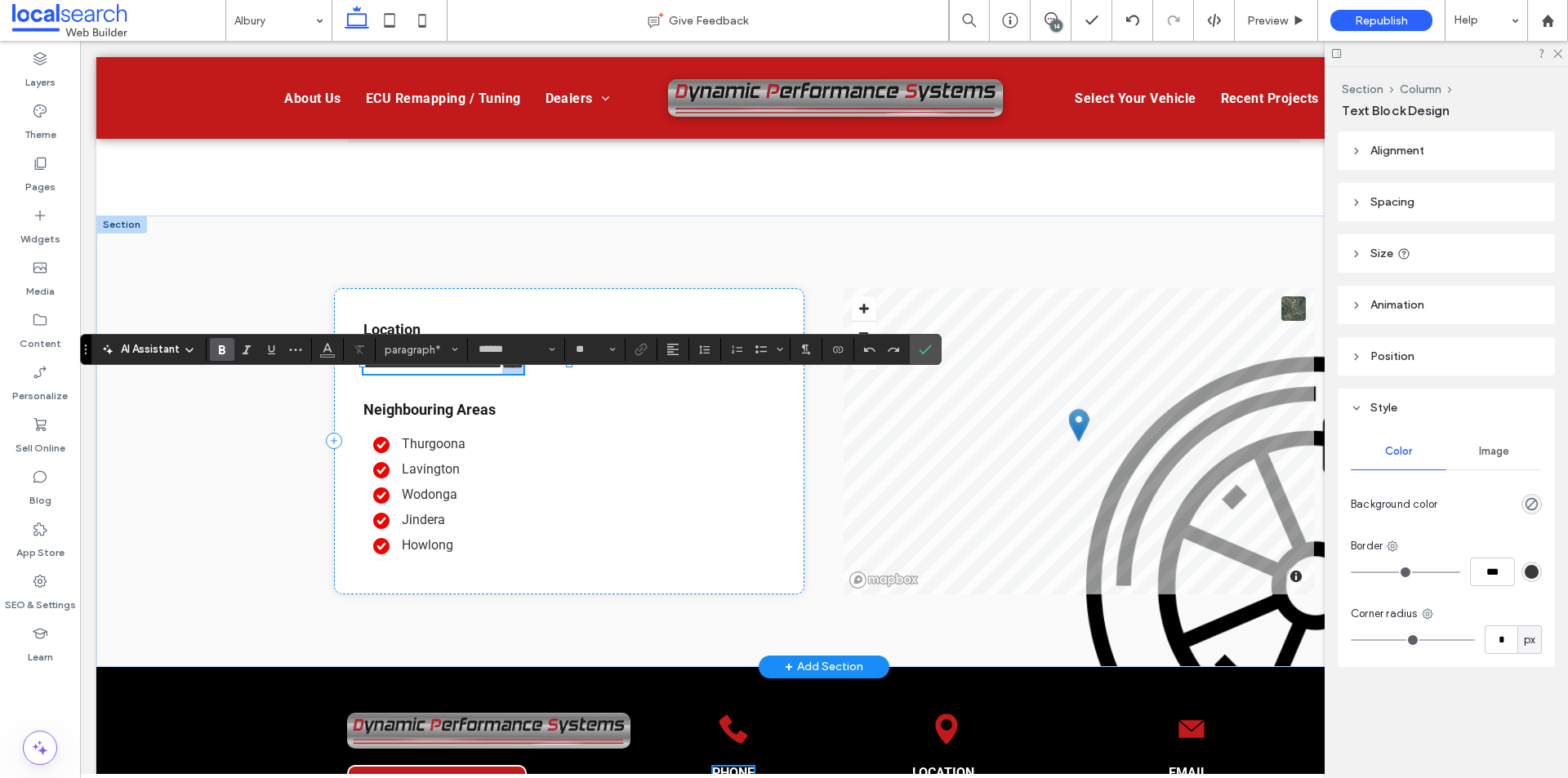 click on "****" at bounding box center (513, 363) 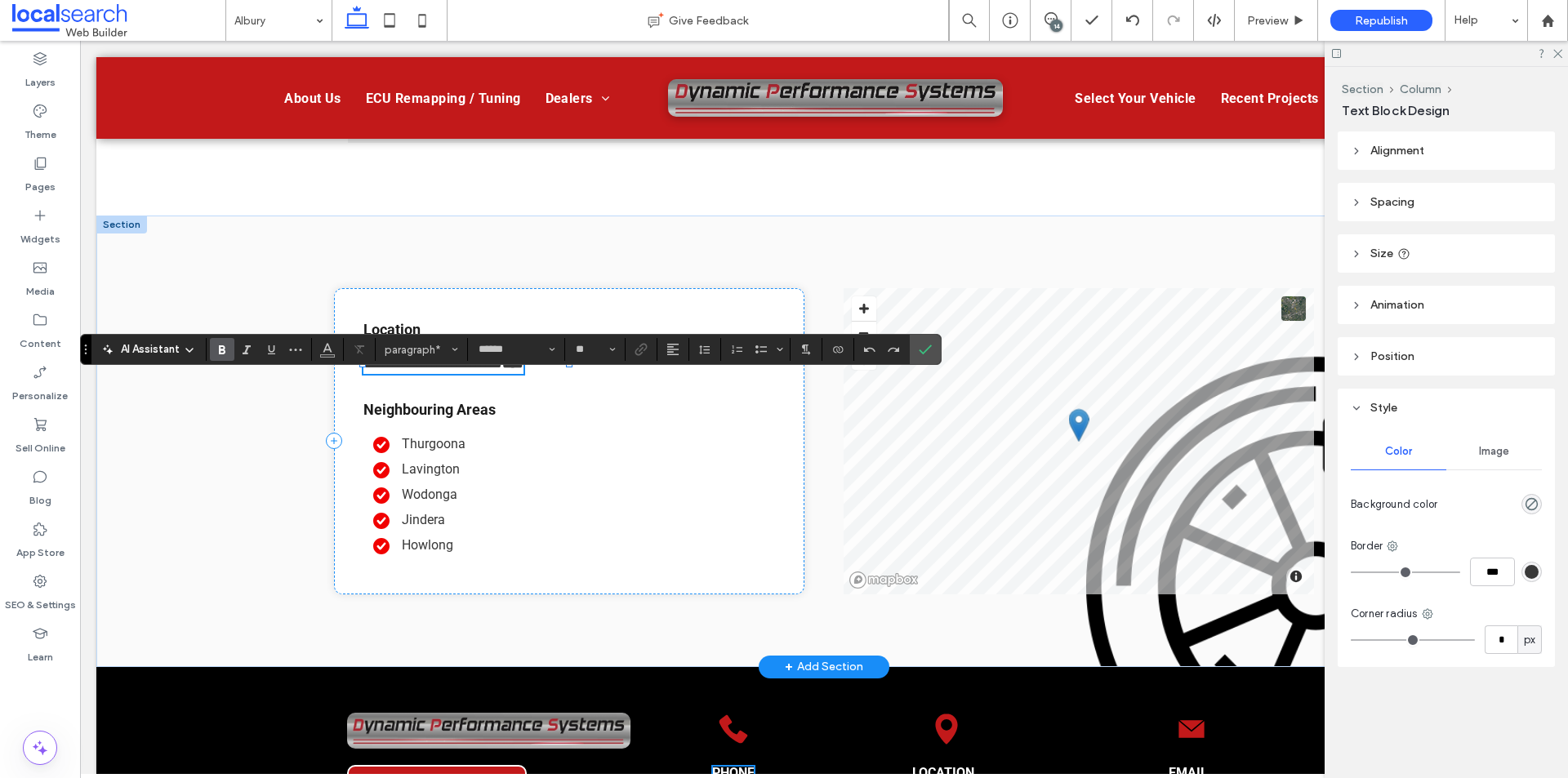 click on "****" at bounding box center (513, 363) 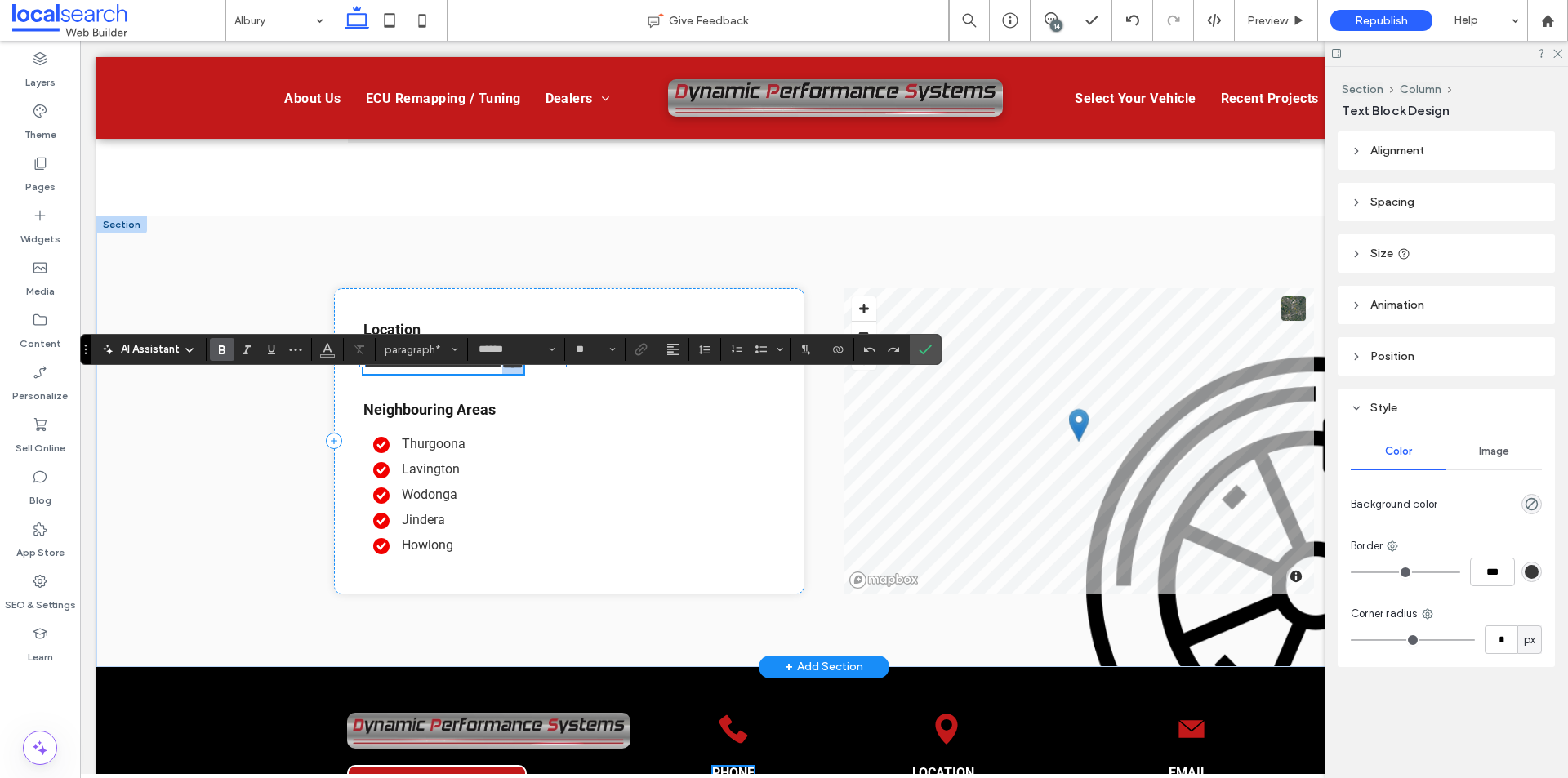 click on "****" at bounding box center [513, 363] 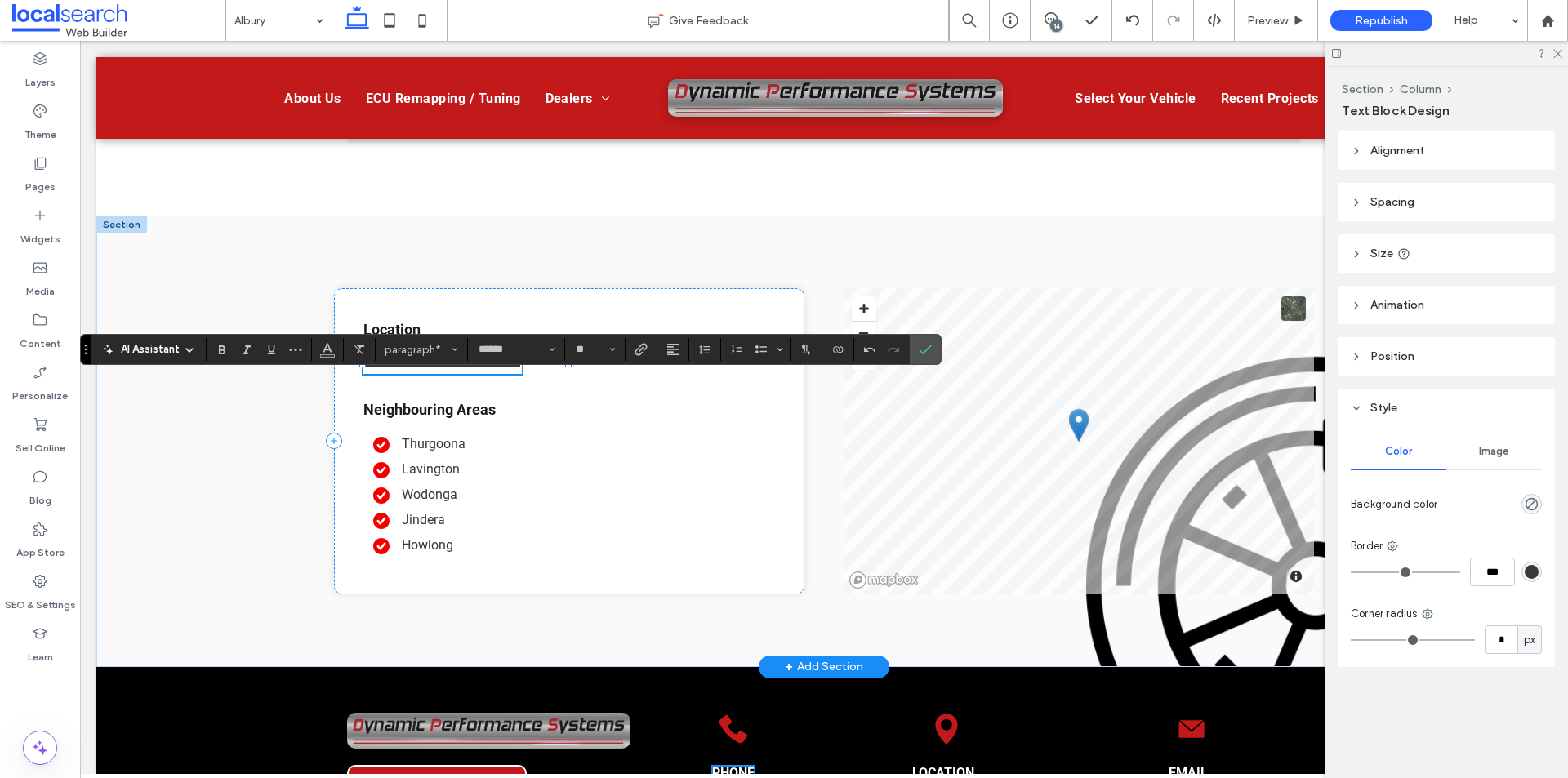 click on "**********" at bounding box center (443, 363) 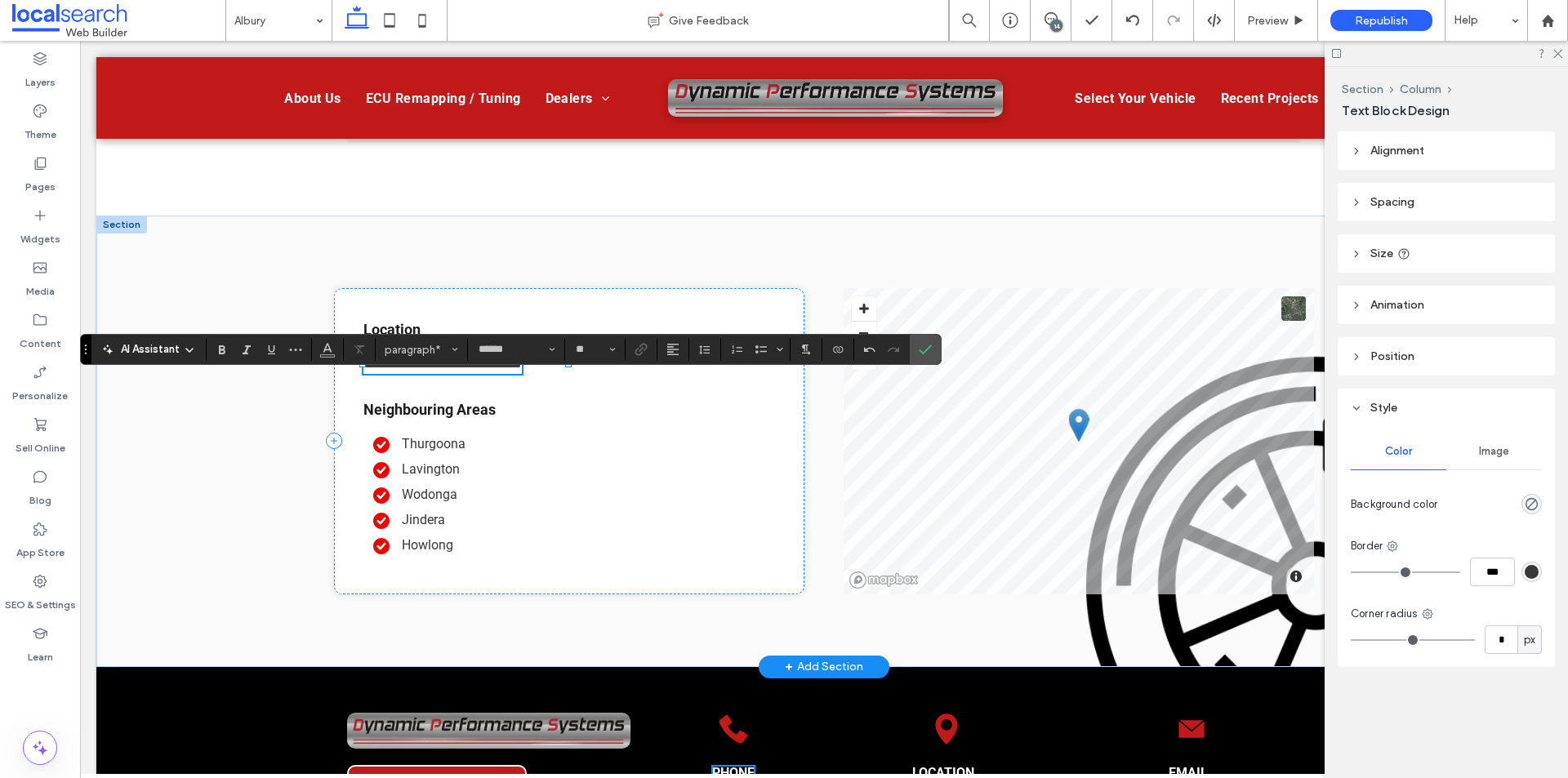 click on "**********" at bounding box center [443, 363] 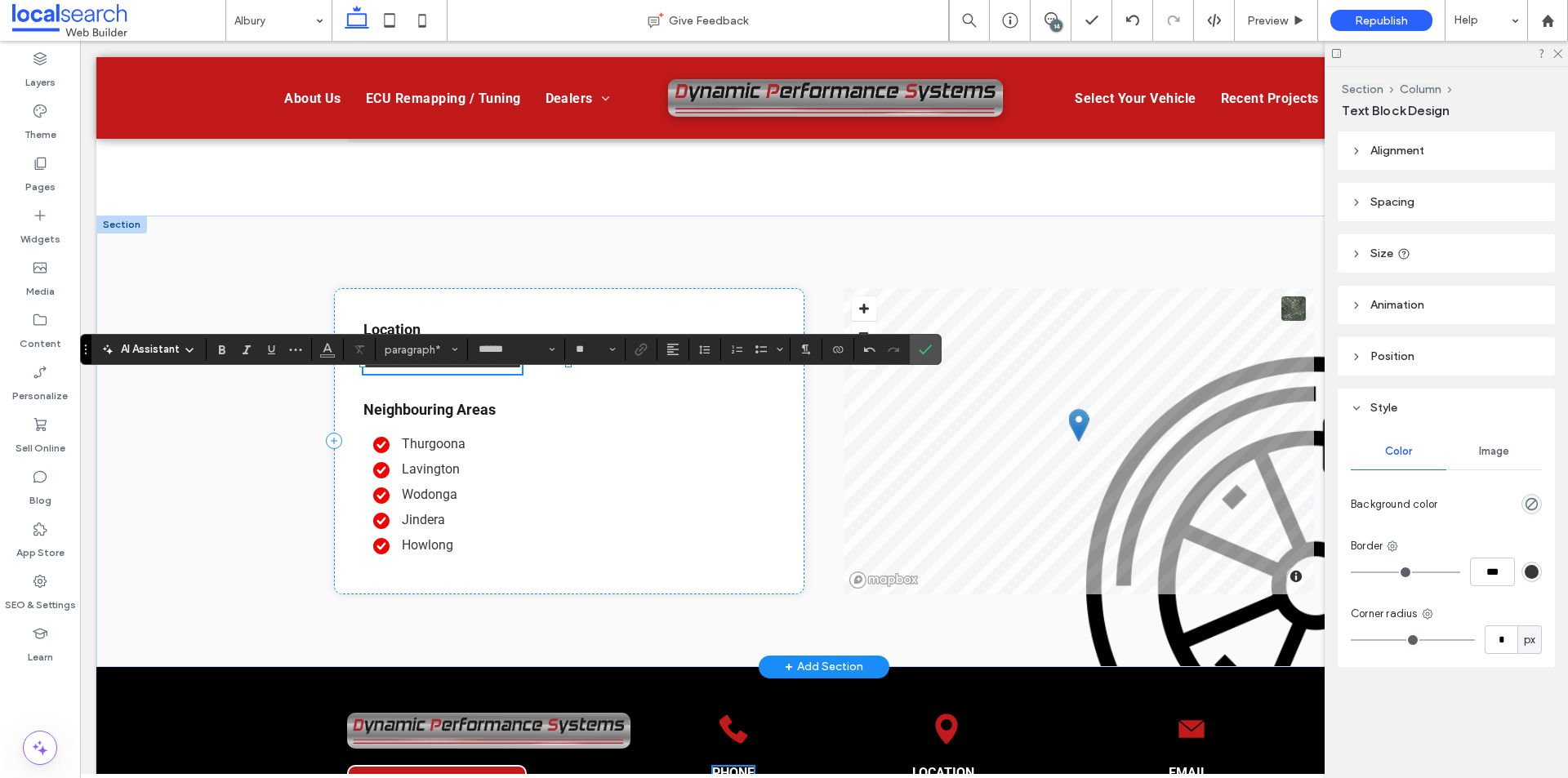 type 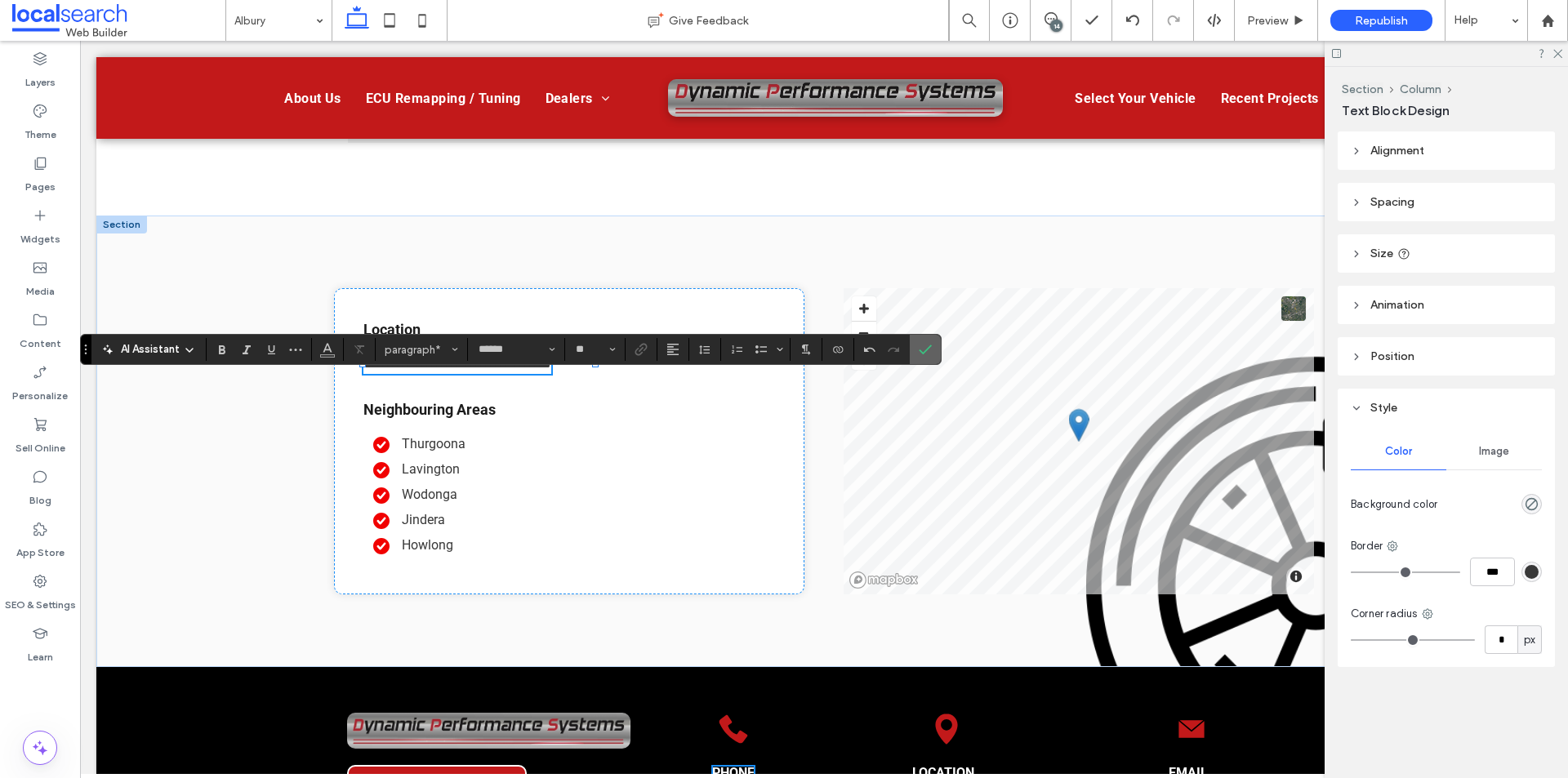 click at bounding box center [922, 349] 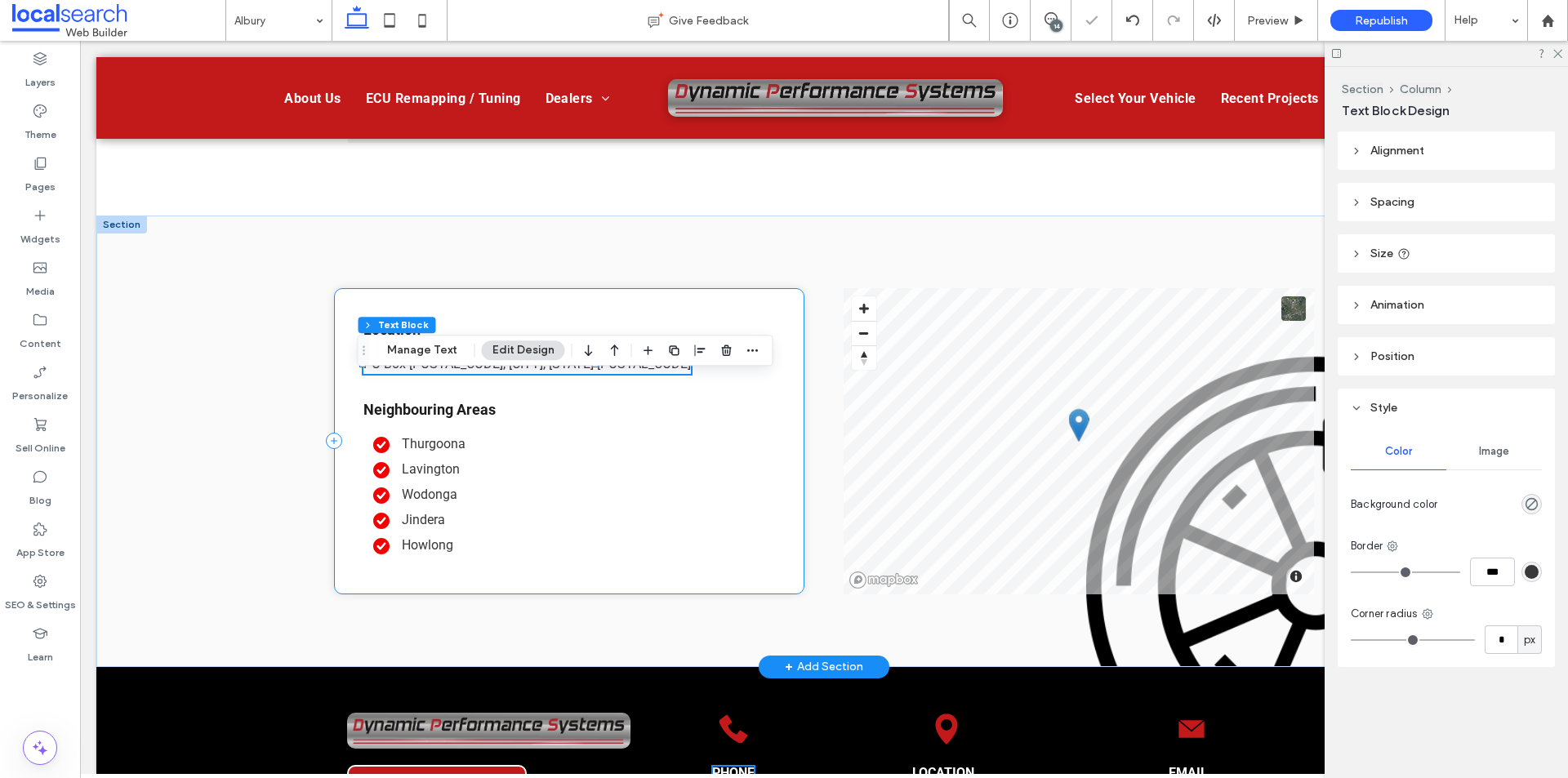 click on "Location
PO Box 265, Barnawartha, Victoria 3688
Neighbouring Areas
Thurgoona Lavington Wodonga Jindera Howlong" at bounding box center [569, 441] 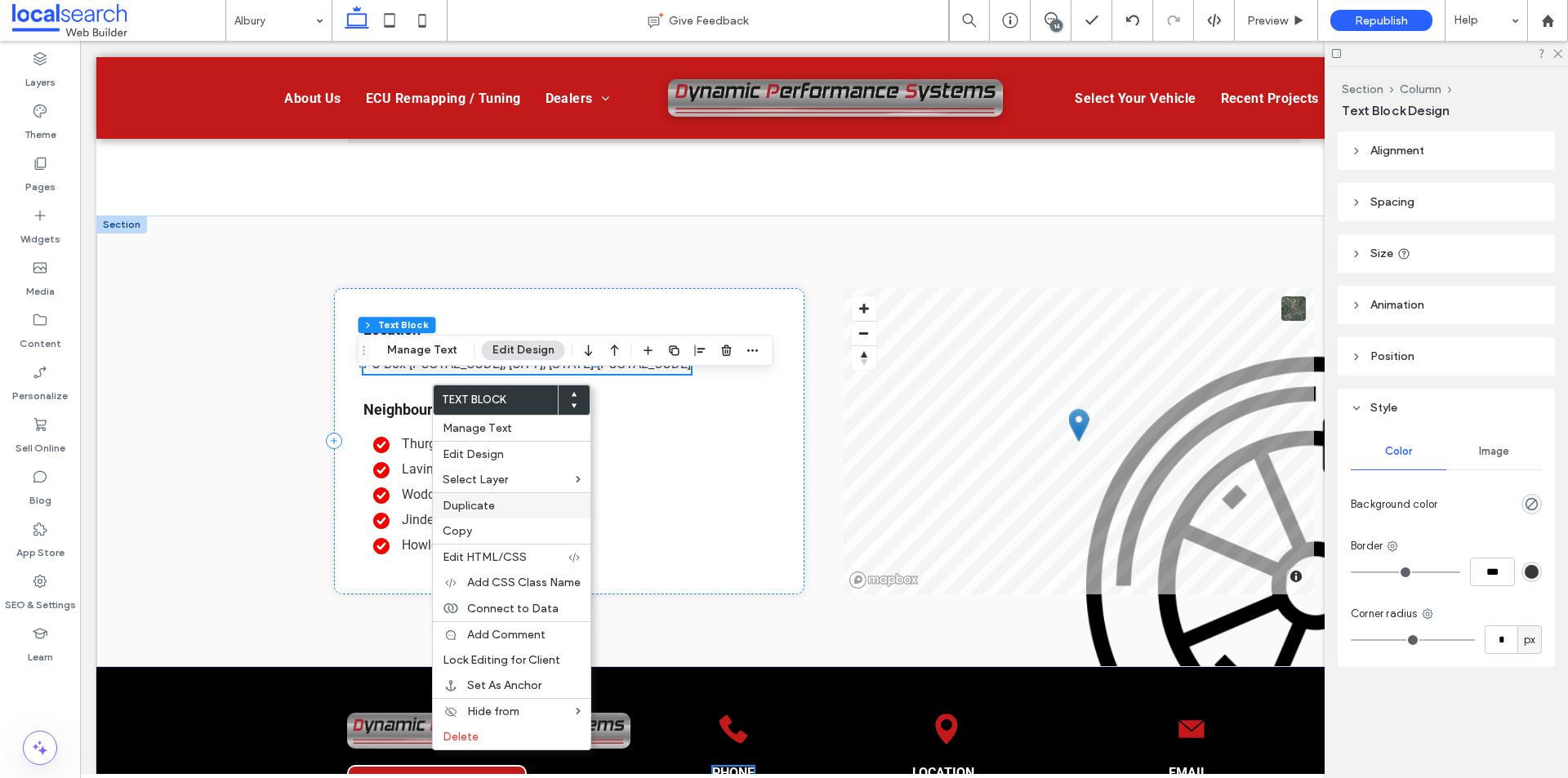click on "Duplicate" at bounding box center [511, 505] 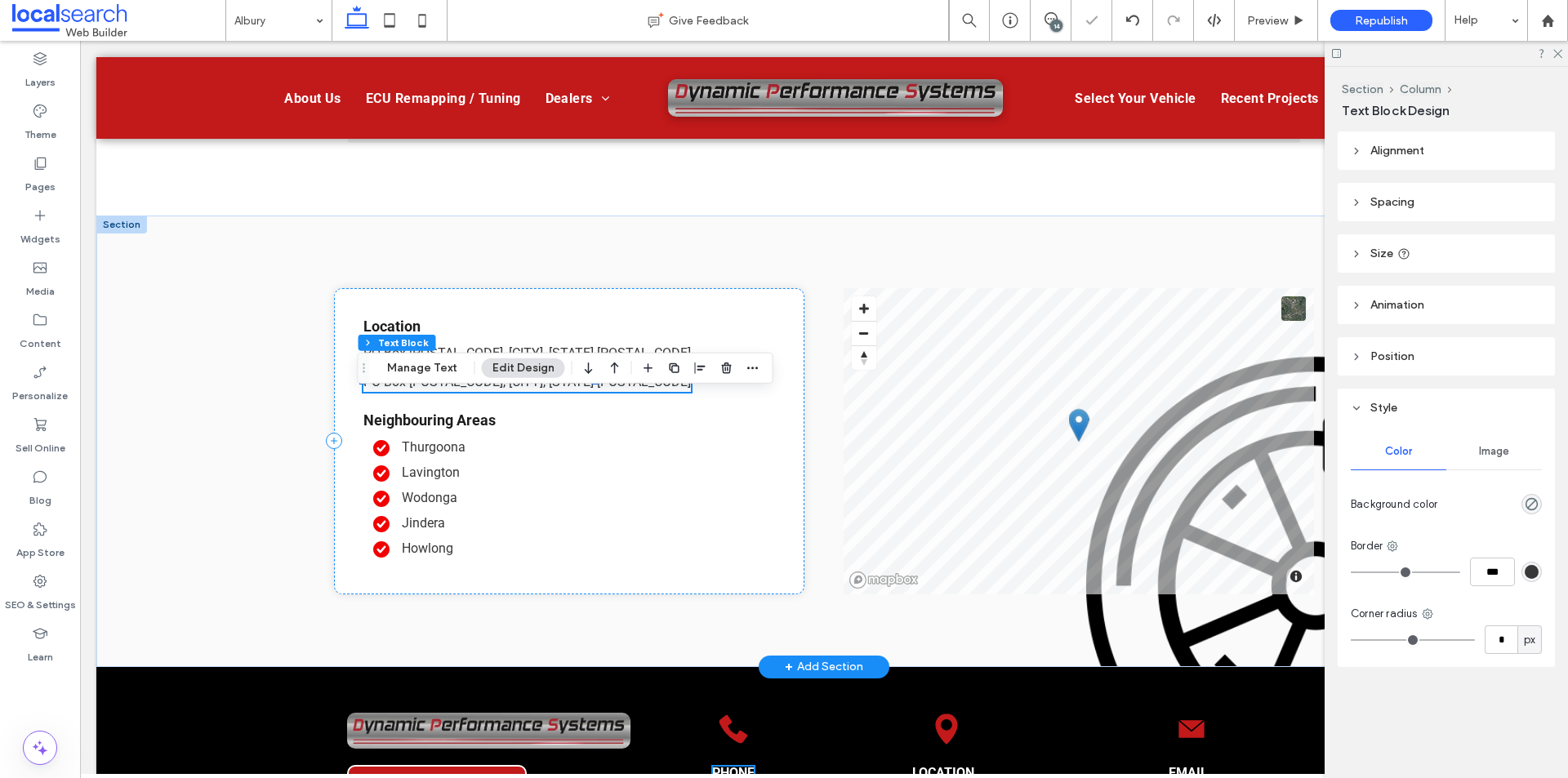 click on "PO Box 265, Barnawartha, Victoria 3688" at bounding box center (527, 381) 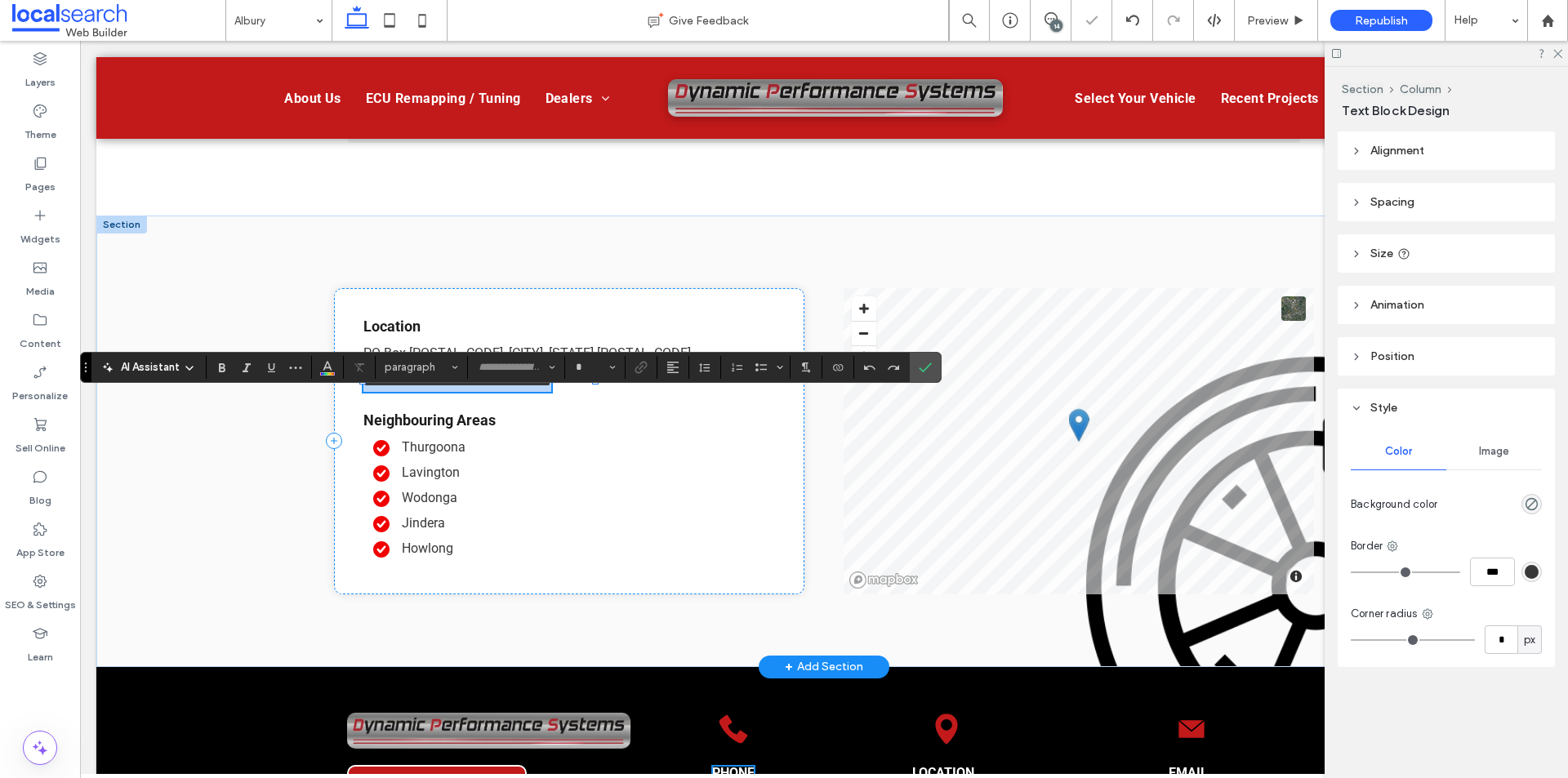 click on "**********" at bounding box center (457, 381) 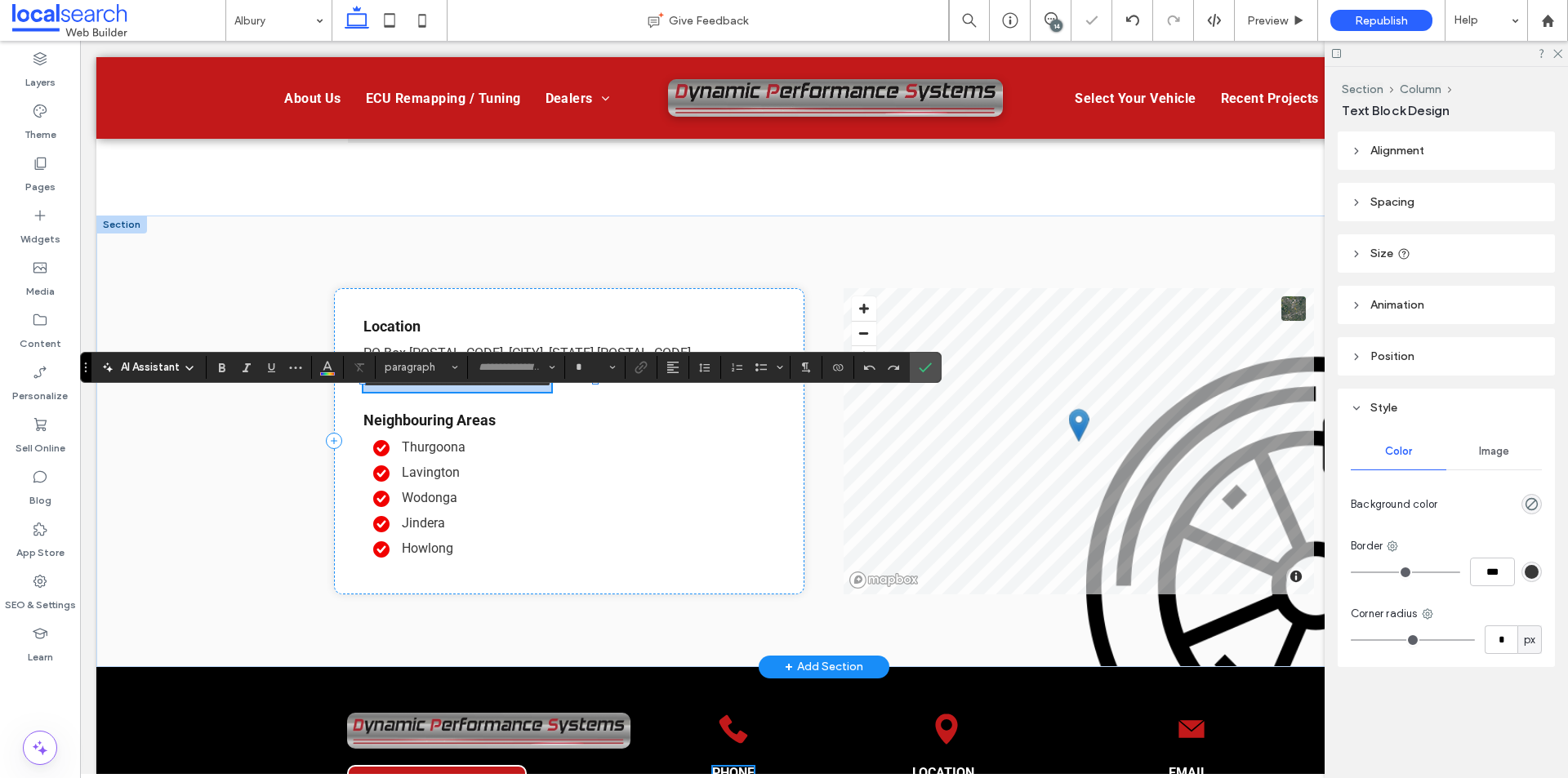 type on "******" 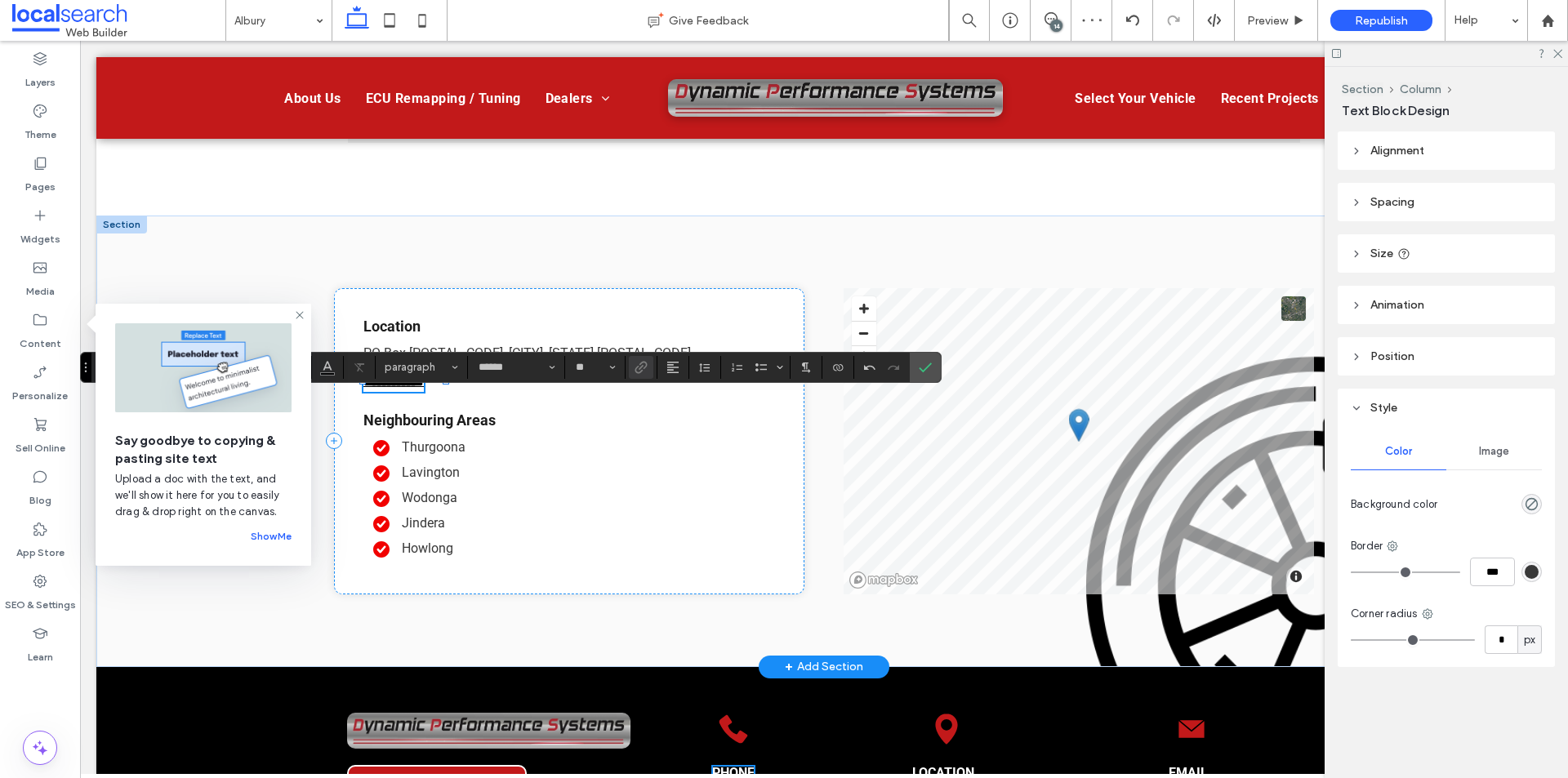 click on "**********" at bounding box center (394, 381) 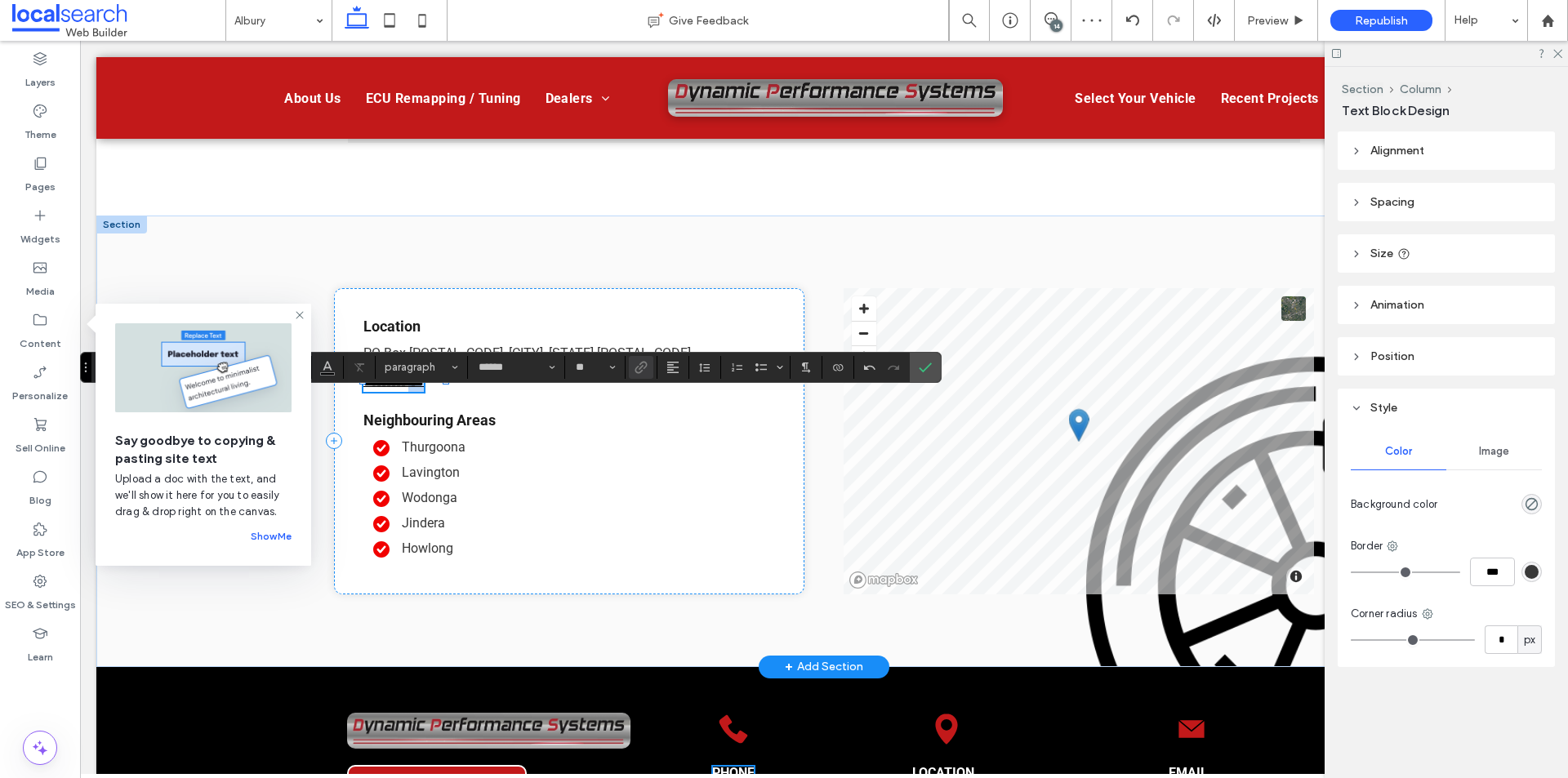 click on "**********" at bounding box center (394, 381) 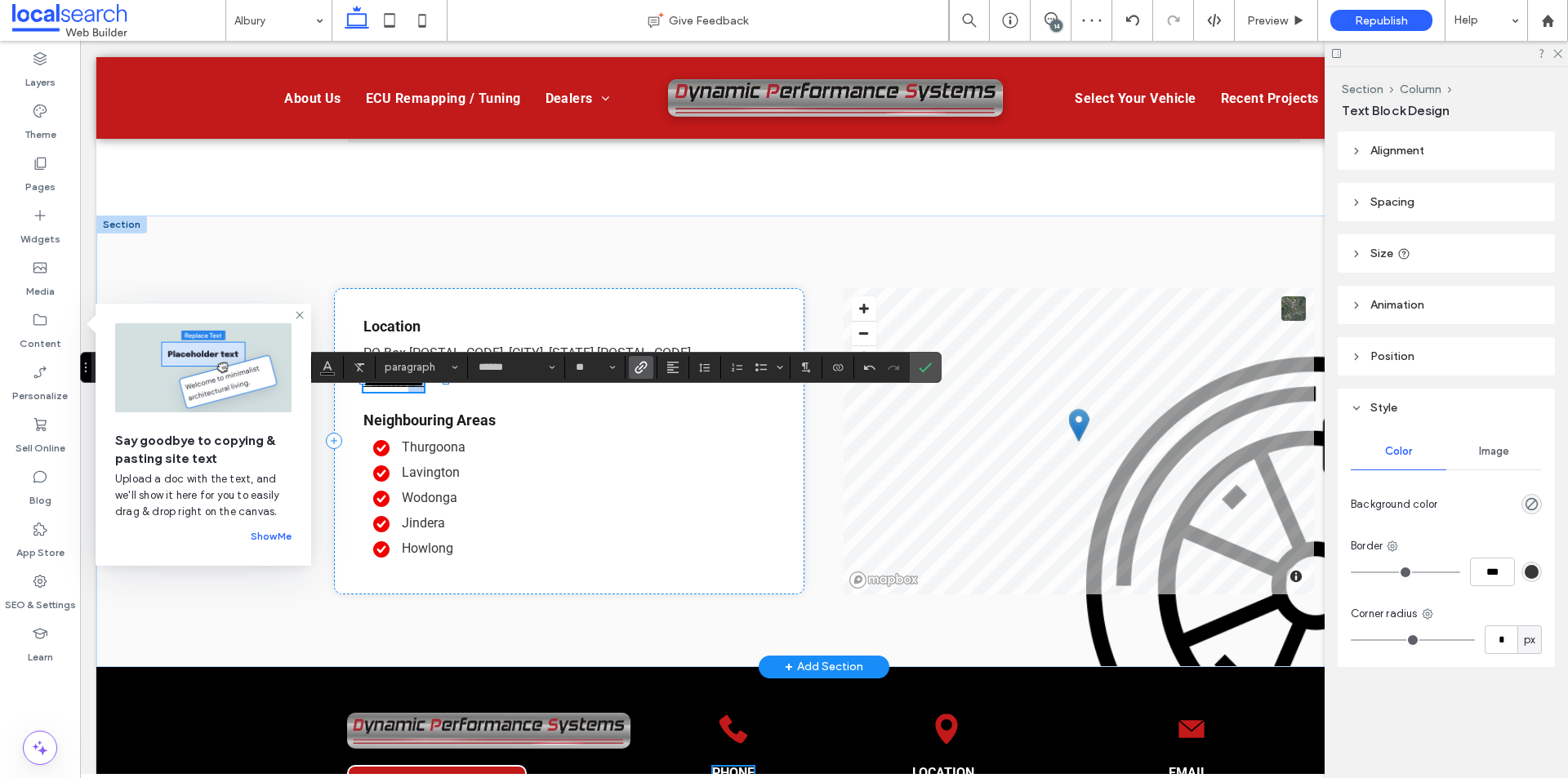 click on "**********" at bounding box center [394, 381] 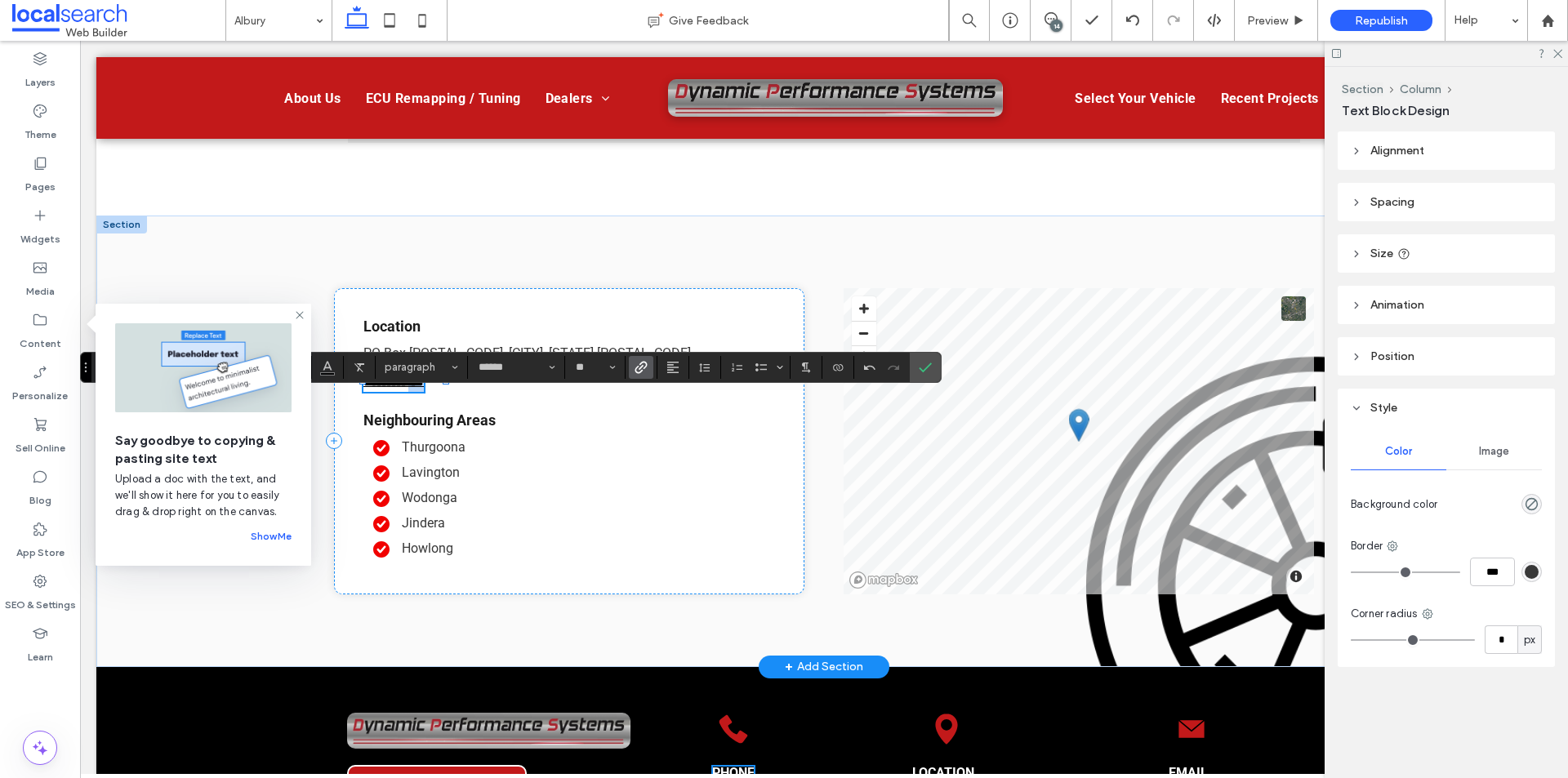 click on "**********" at bounding box center (394, 381) 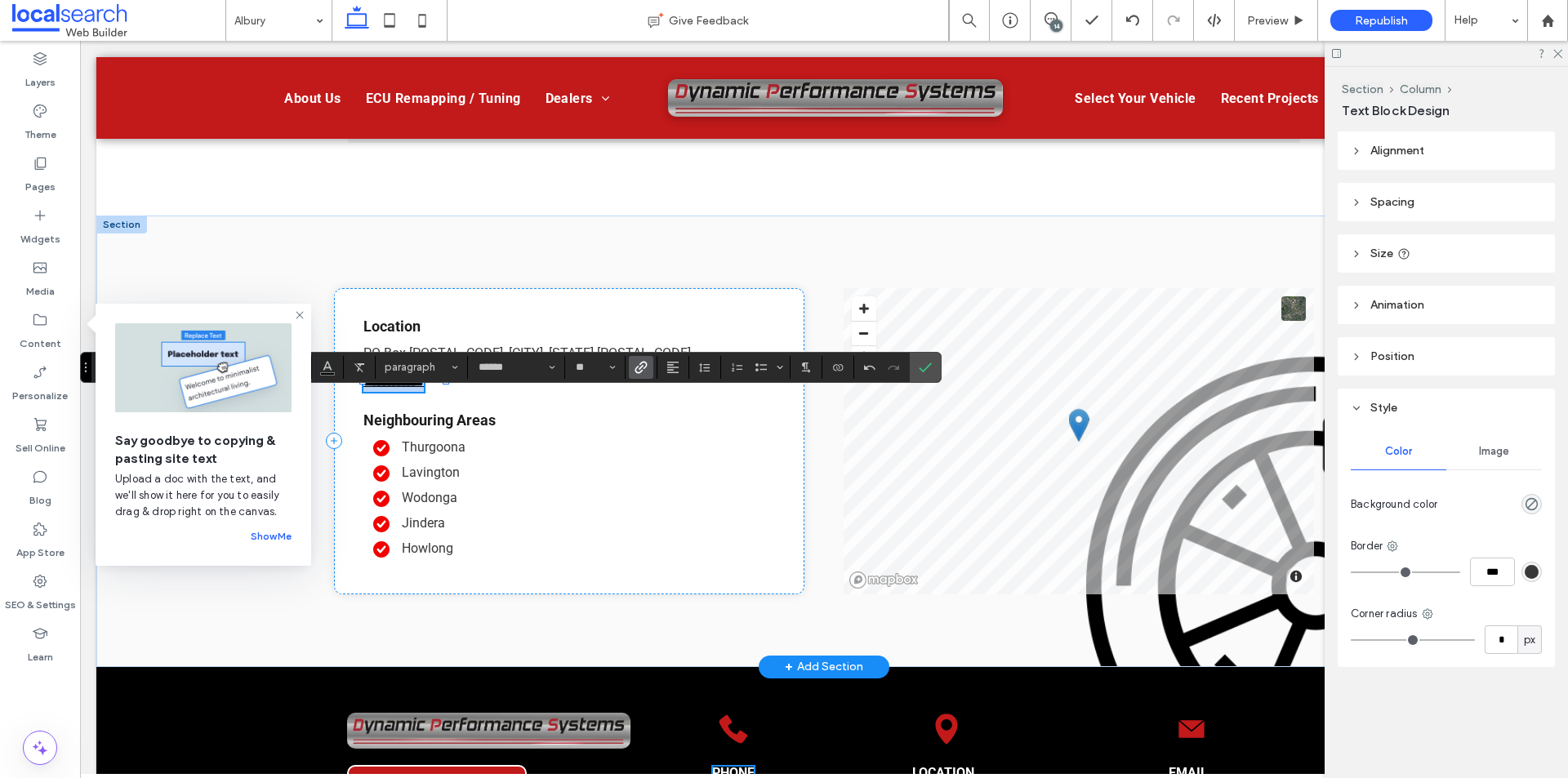 click on "**********" at bounding box center [394, 381] 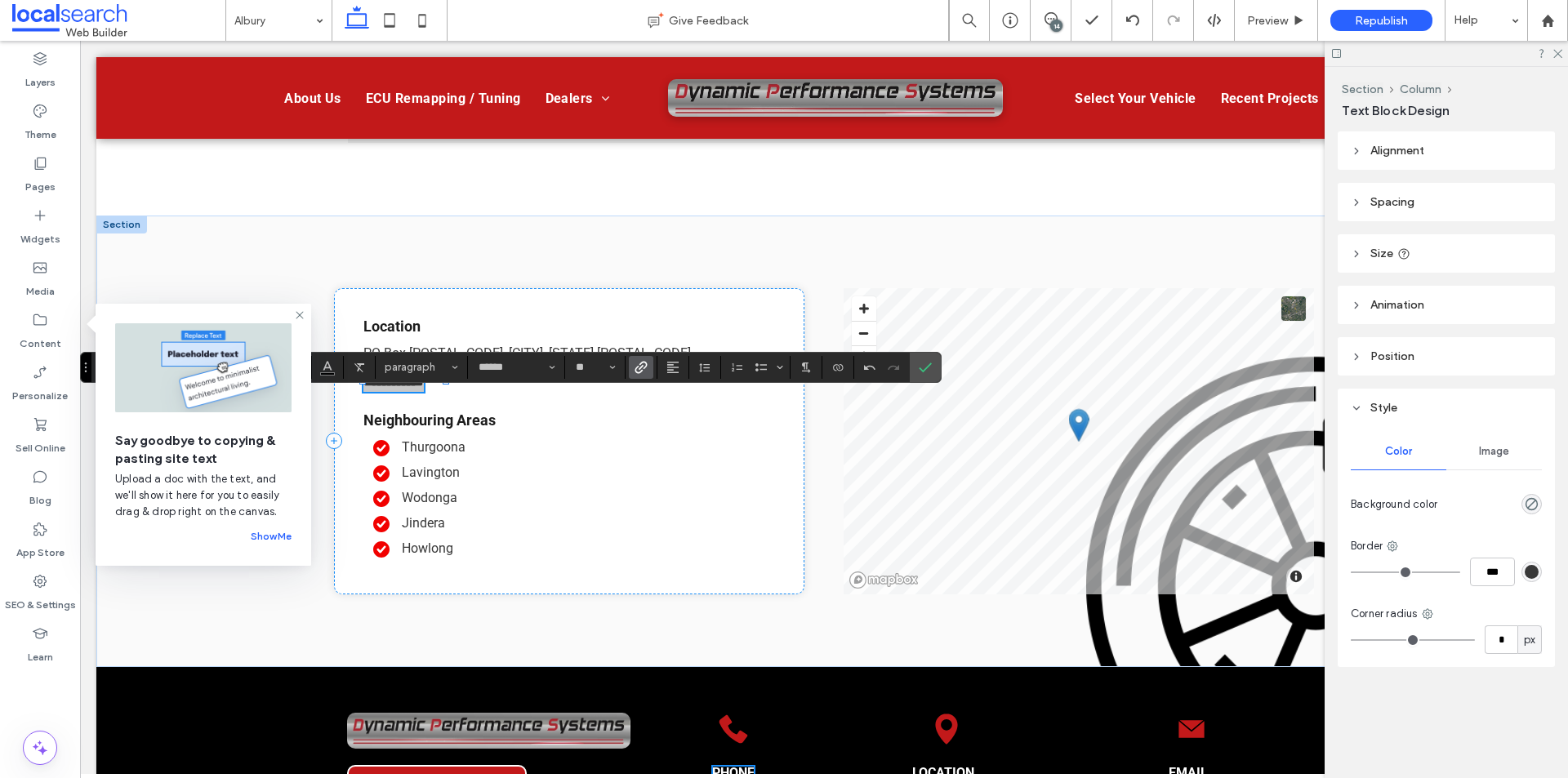 click 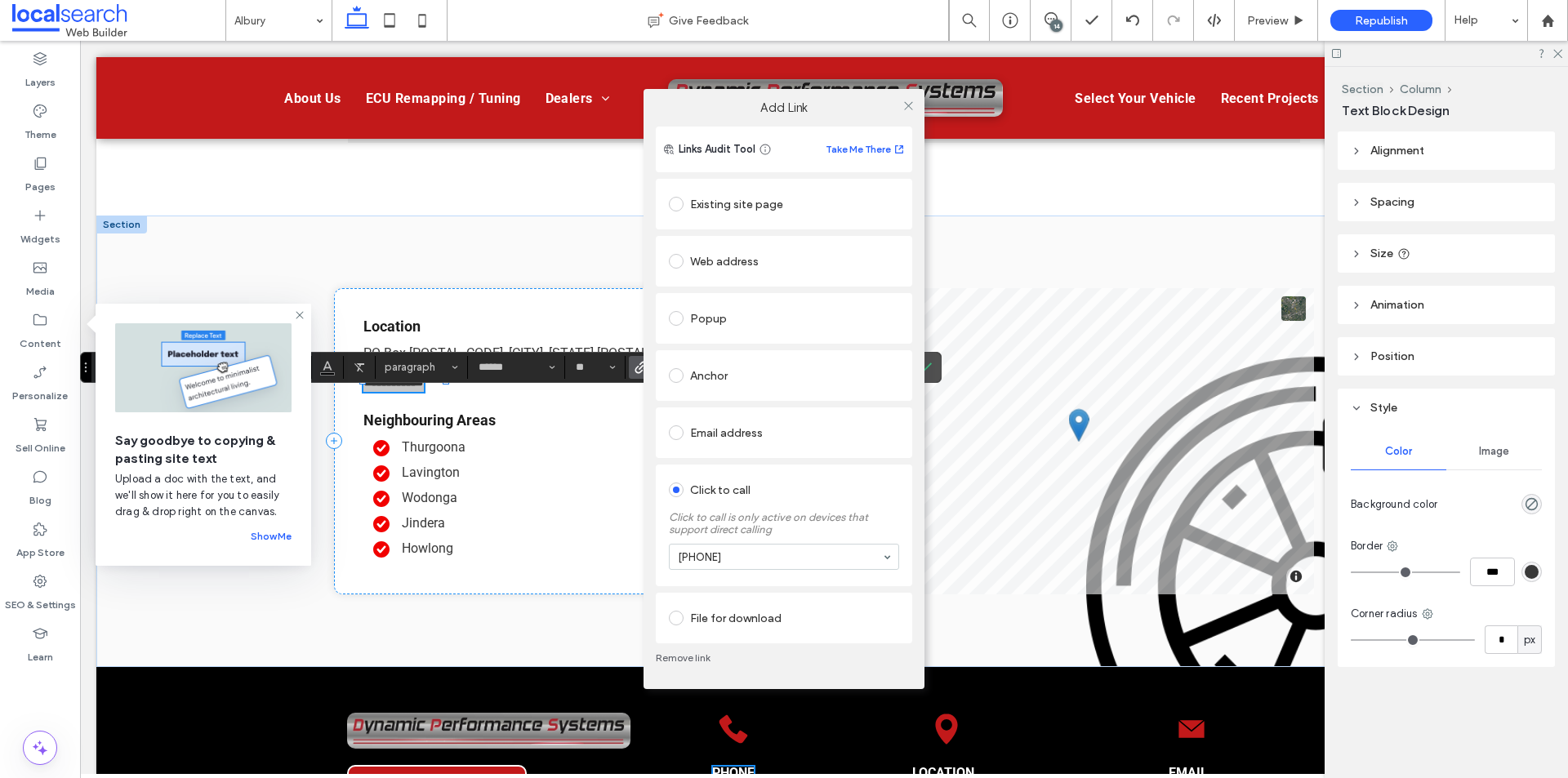click on "Remove link" at bounding box center [784, 658] 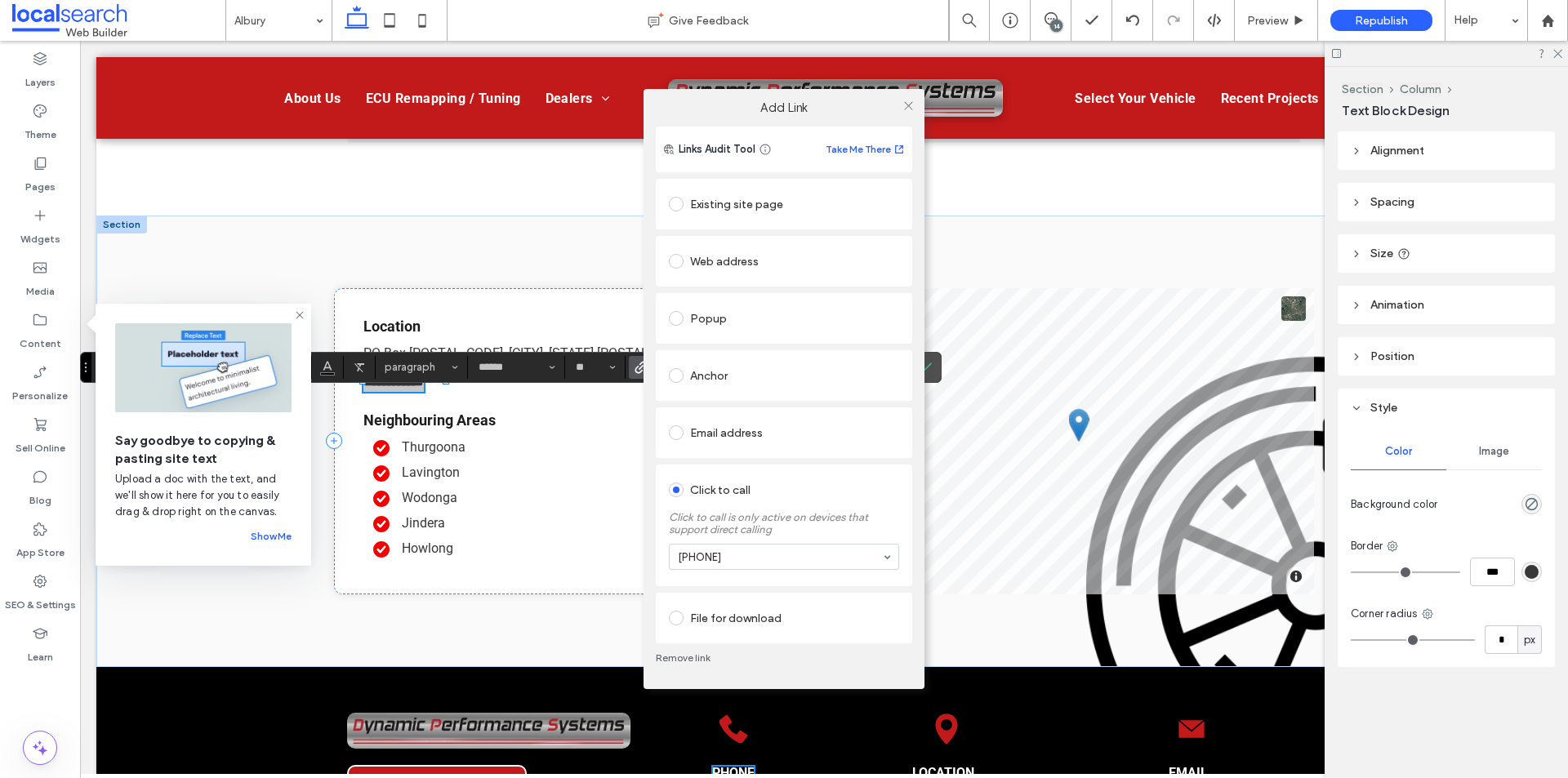 click on "Remove link" at bounding box center [784, 658] 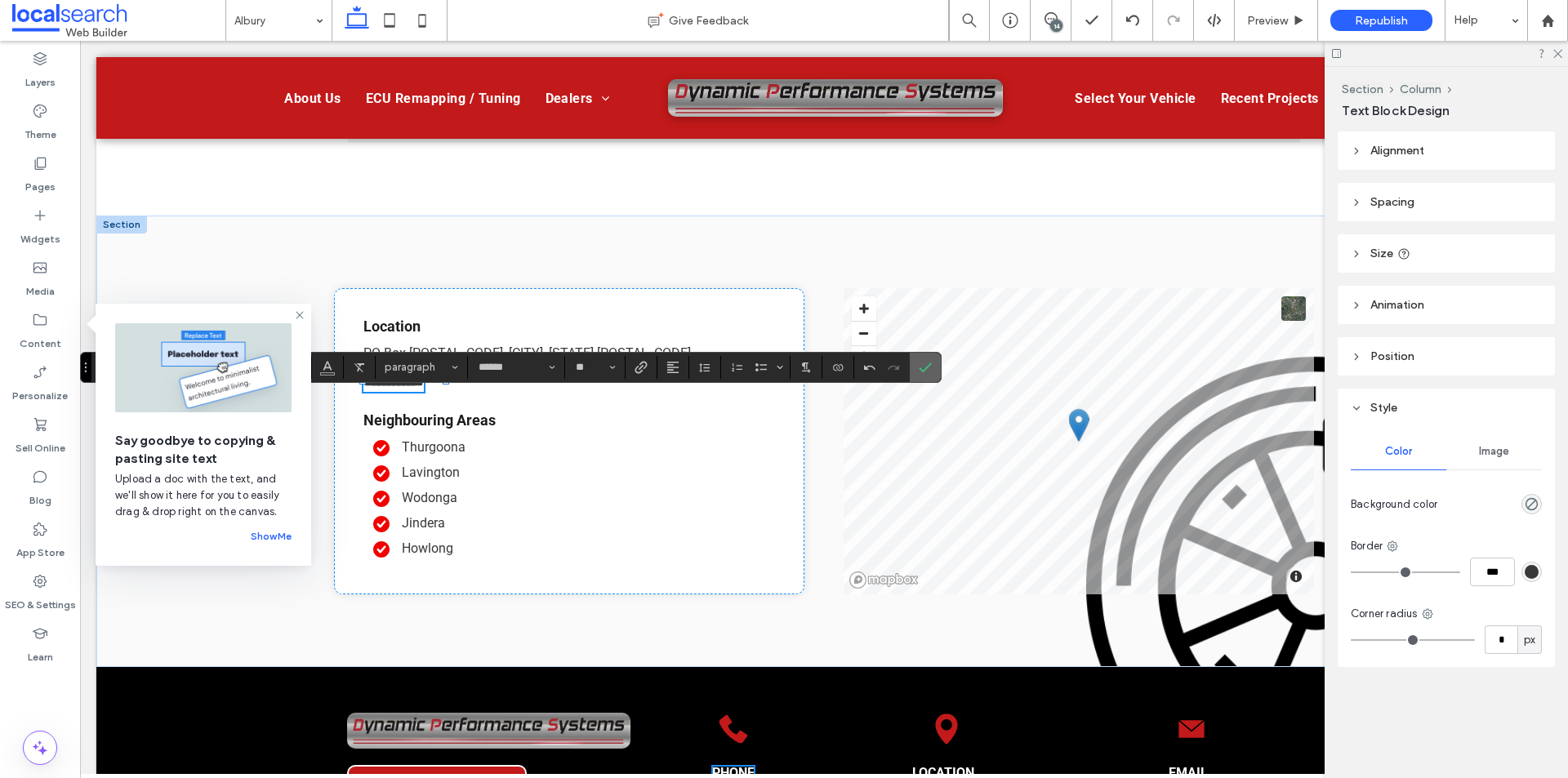 click 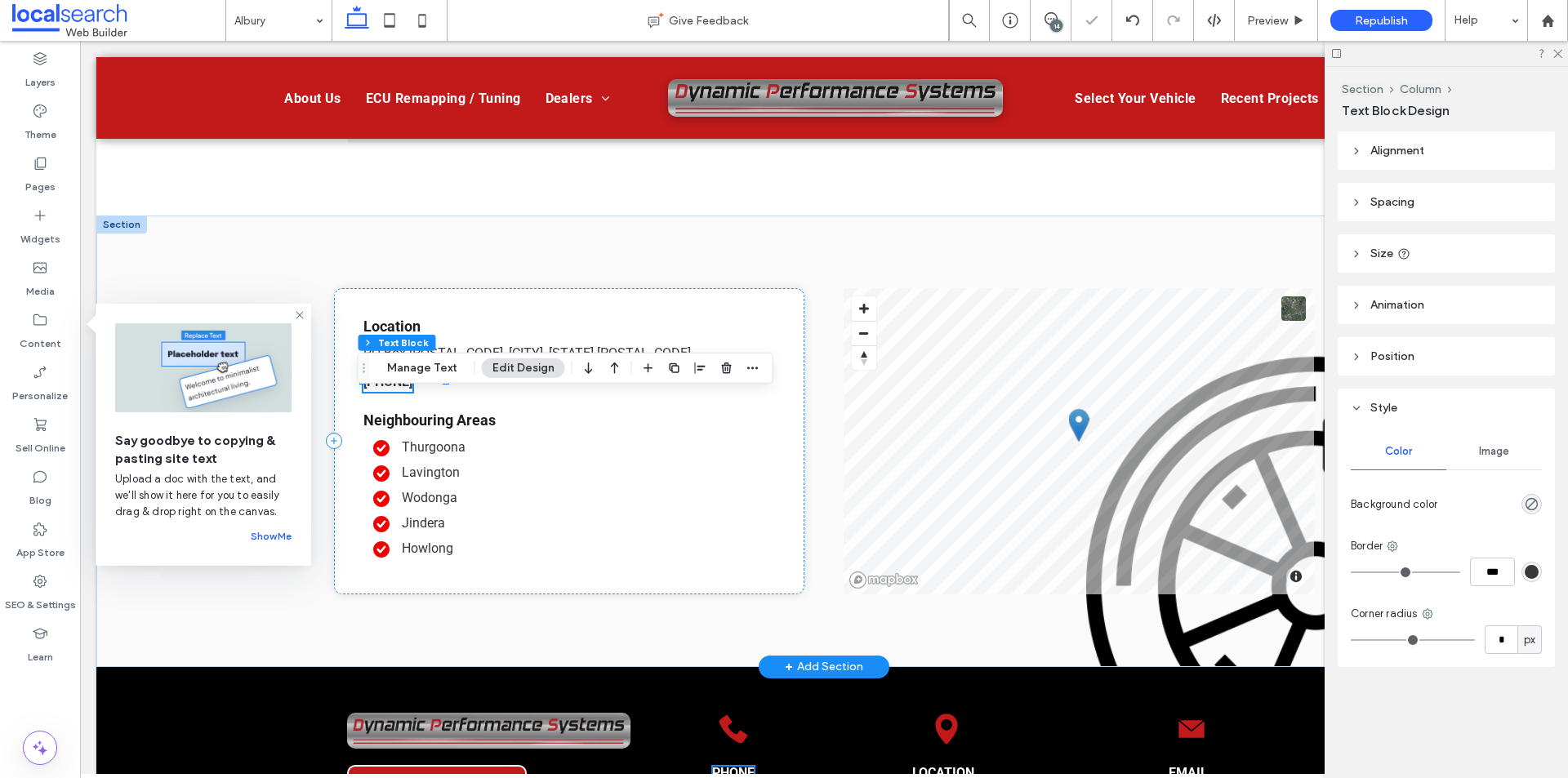 click on "[PHONE]" at bounding box center (388, 381) 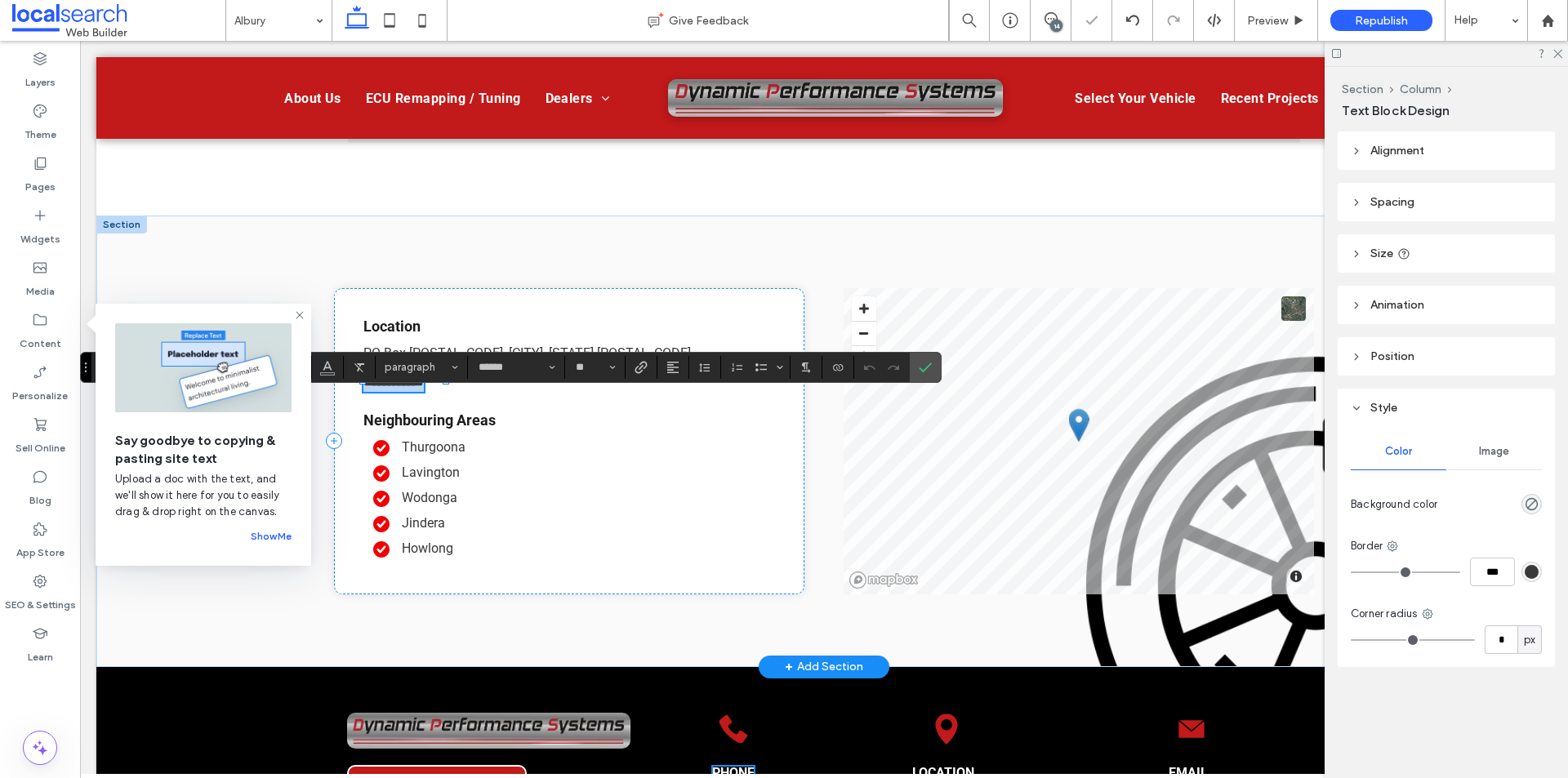 click on "**********" at bounding box center (394, 381) 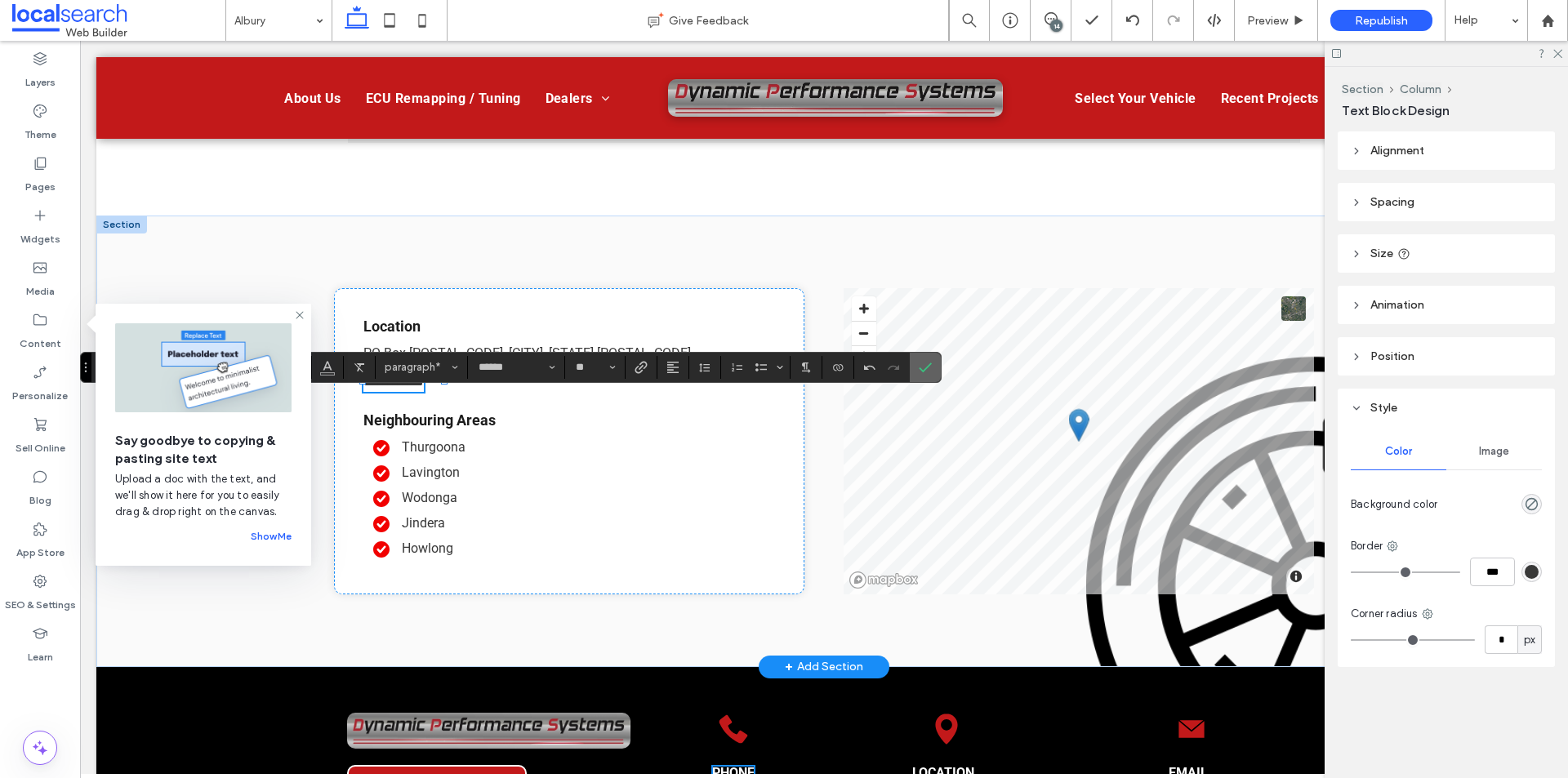 click at bounding box center (925, 367) 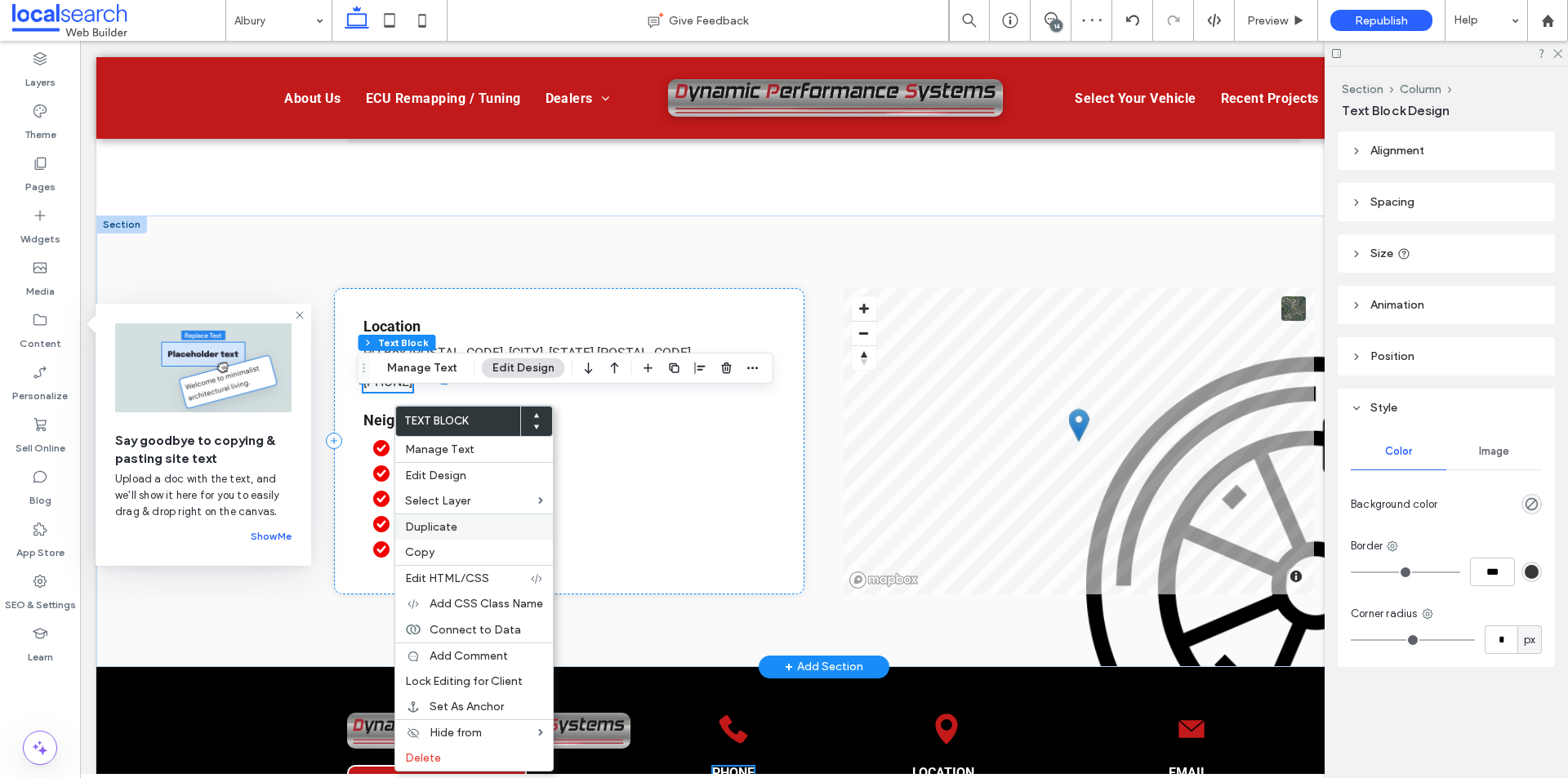 click on "Duplicate" at bounding box center (474, 527) 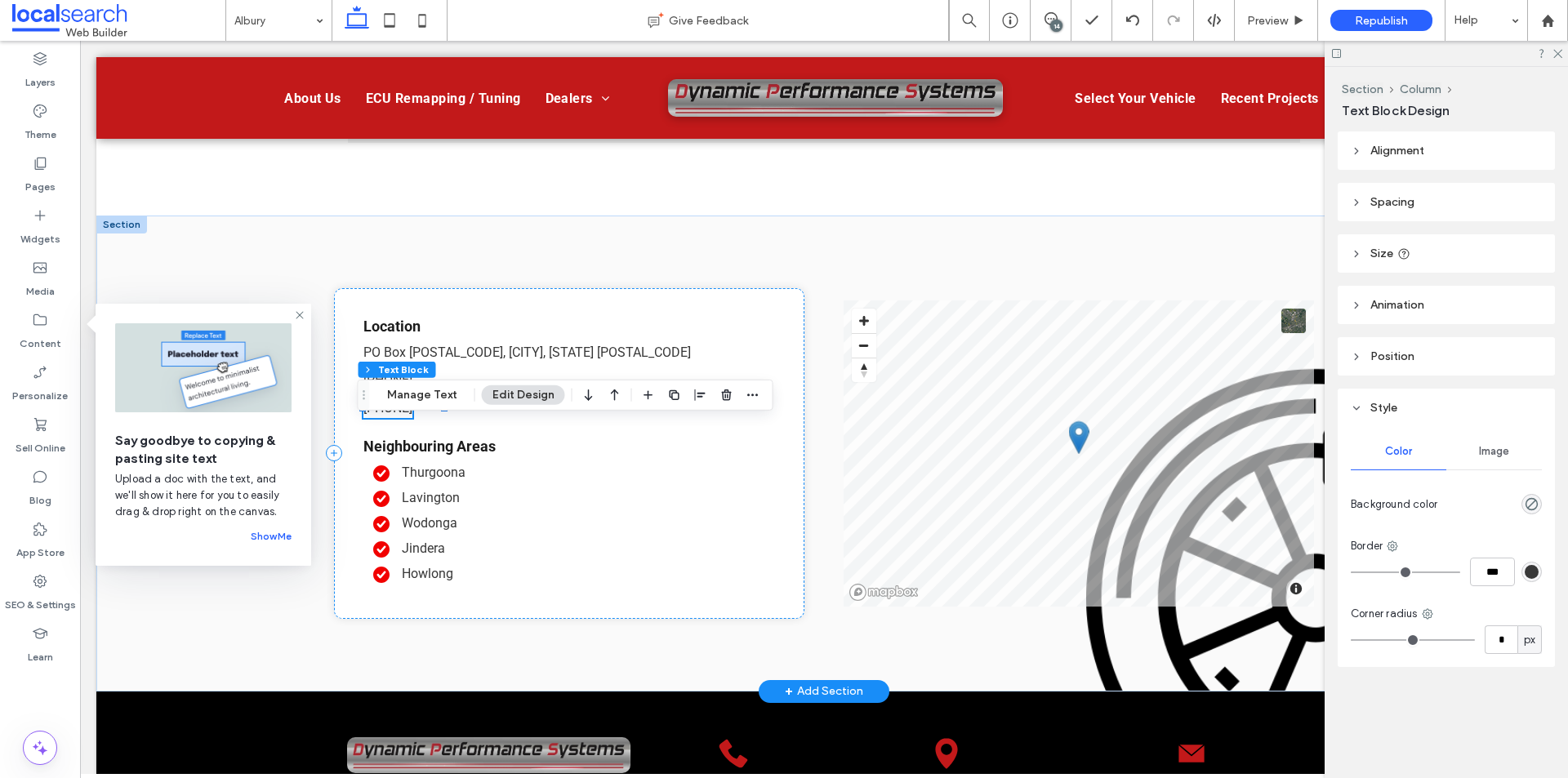 click on "[PHONE]" at bounding box center (388, 407) 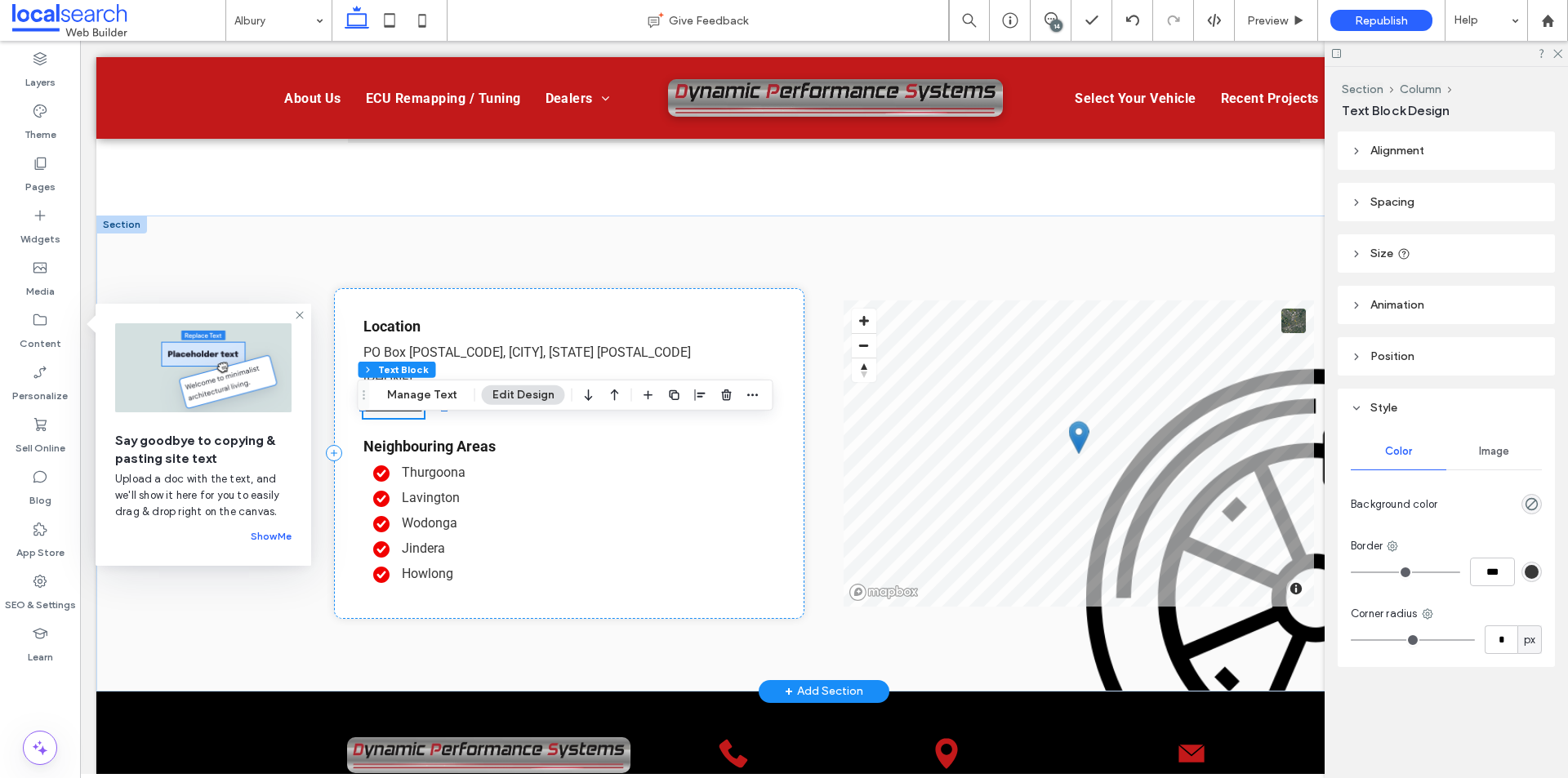 click on "**********" at bounding box center (394, 407) 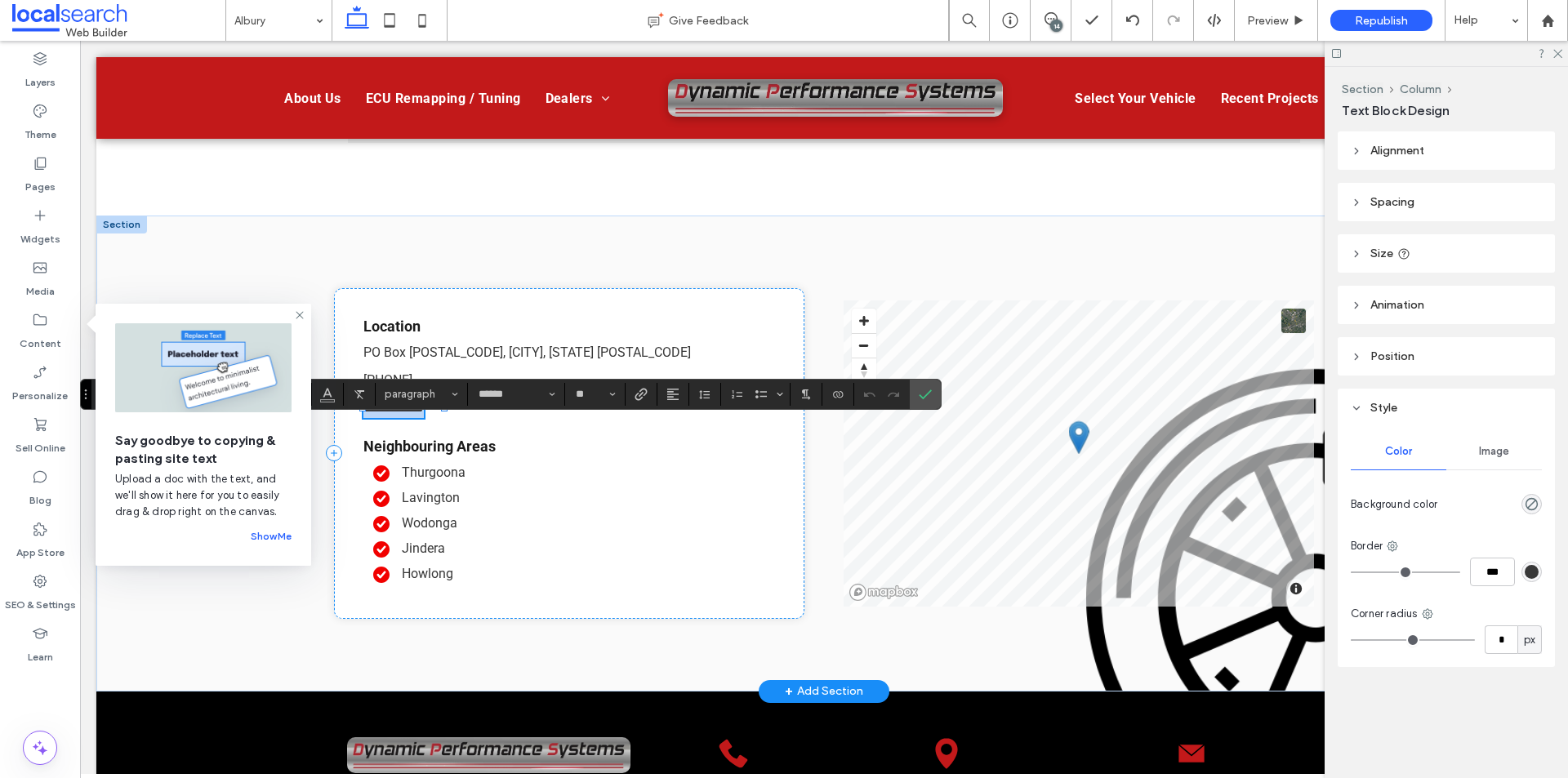 click on "**********" at bounding box center (394, 407) 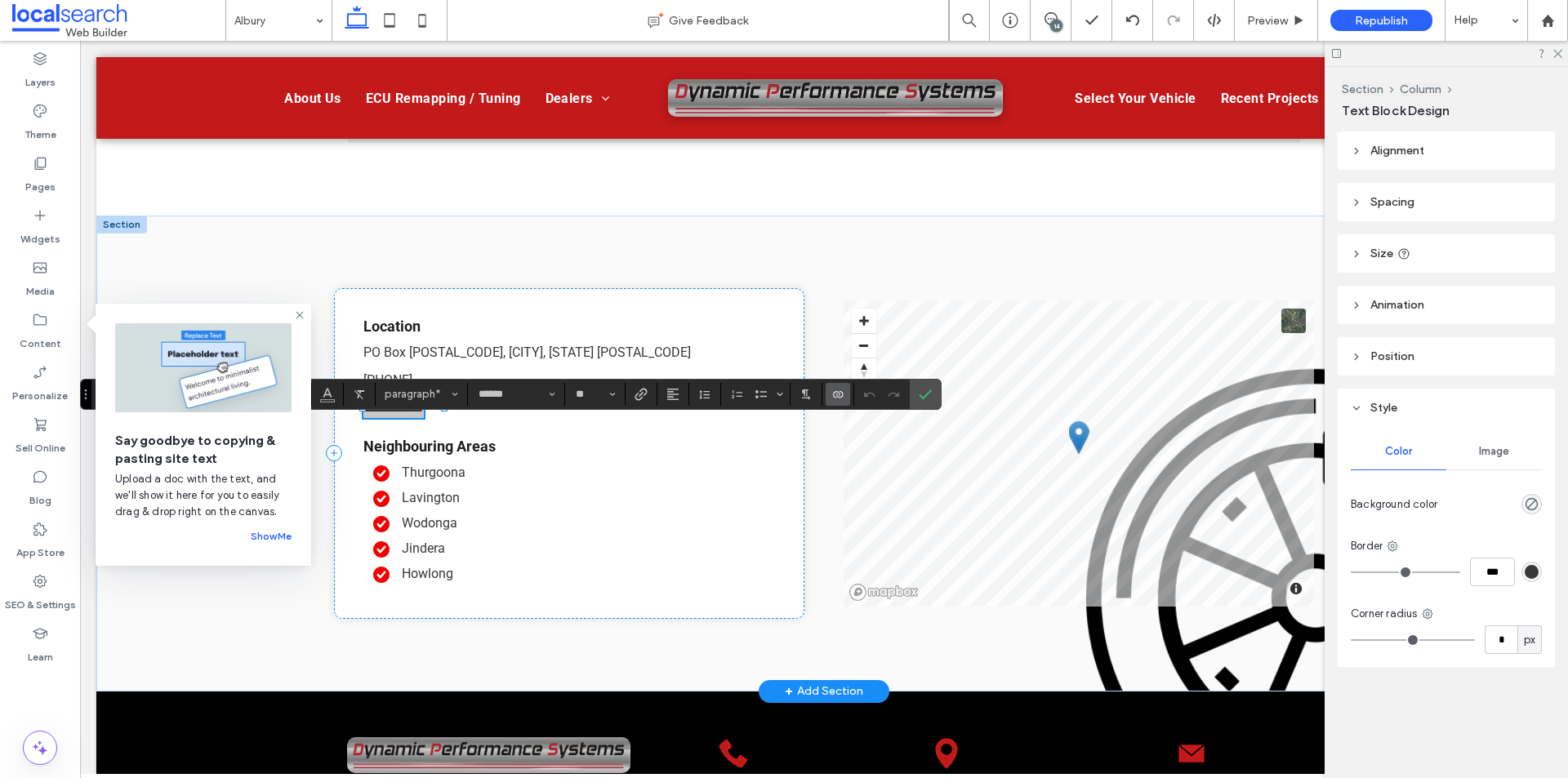 click 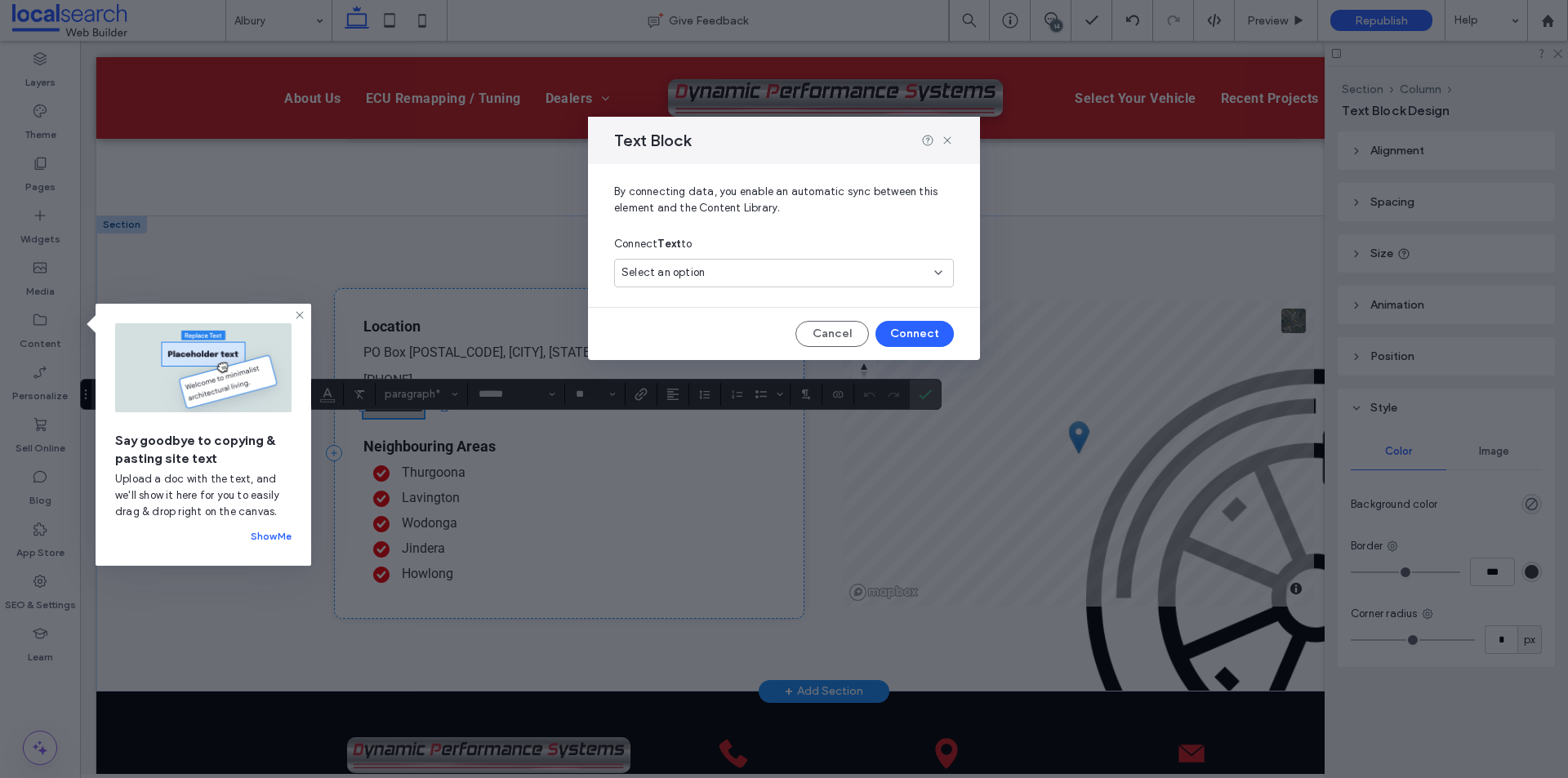 click on "Select an option" at bounding box center (774, 273) 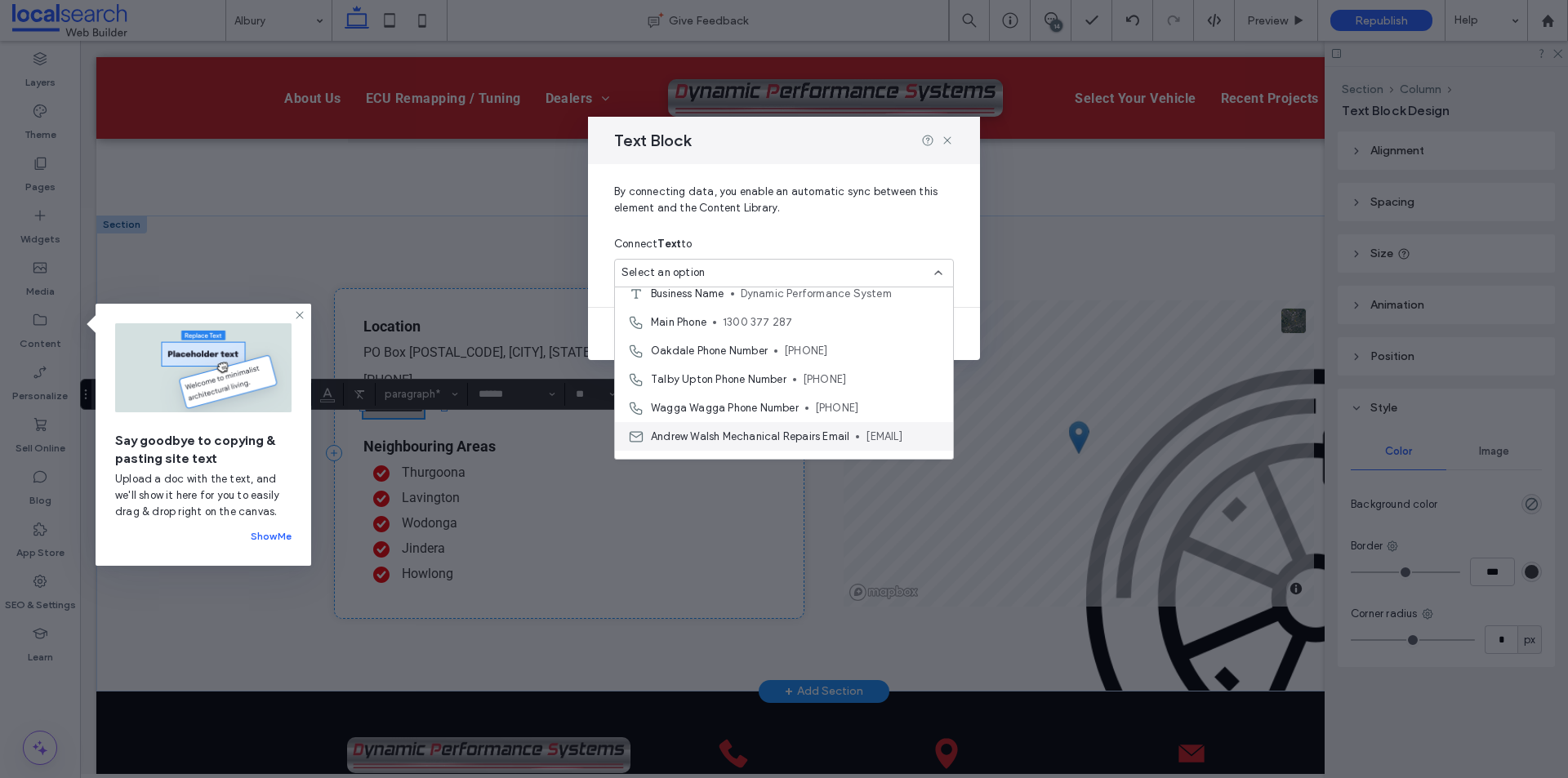 scroll, scrollTop: 0, scrollLeft: 0, axis: both 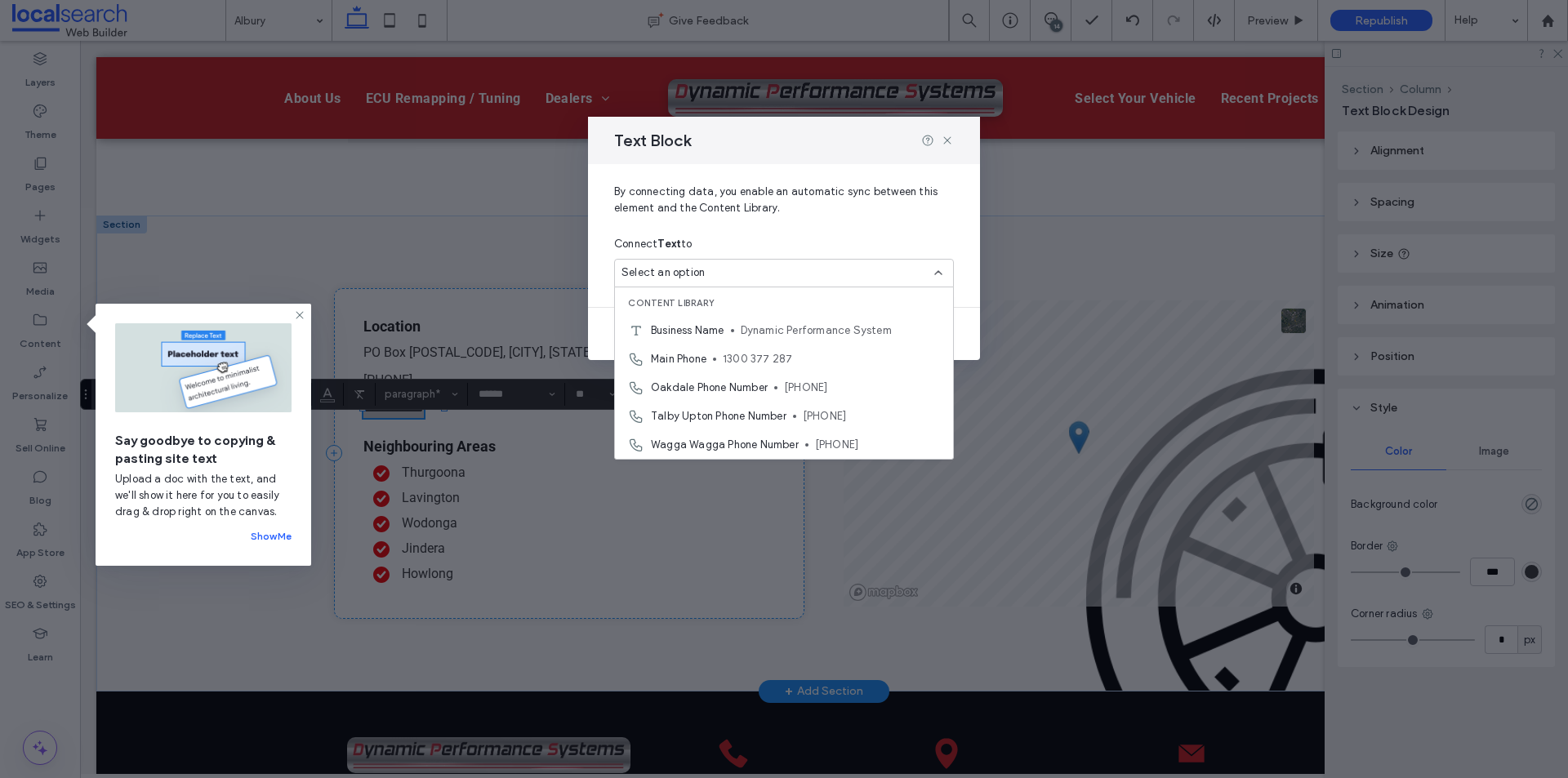 click on "Text Block By connecting data, you enable an automatic sync between this element and the Content Library. Connect  Text  to  Select an option Cancel Connect" at bounding box center [784, 389] 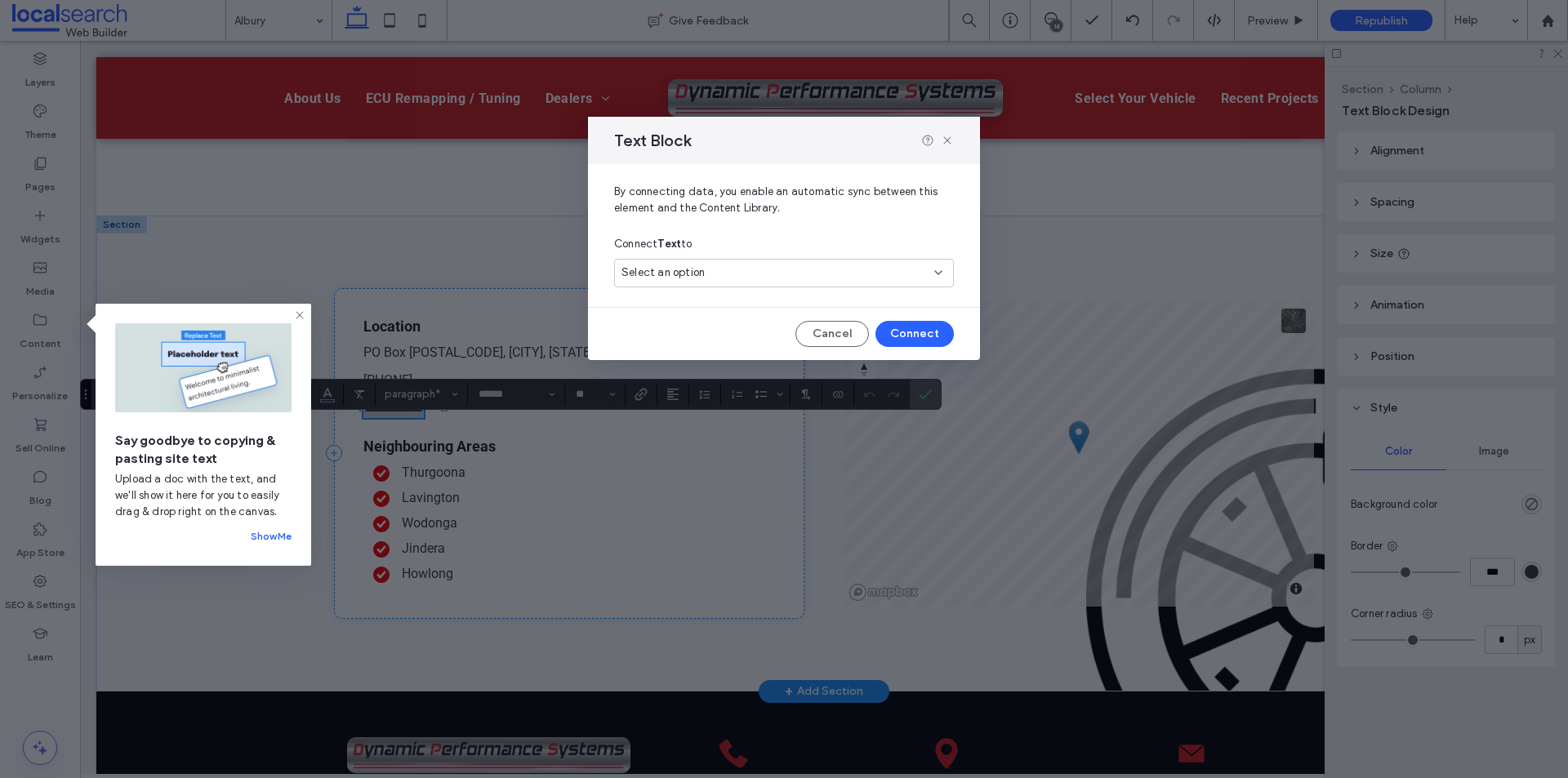 click on "Text Block By connecting data, you enable an automatic sync between this element and the Content Library. Connect  Text  to  Select an option Cancel Connect" at bounding box center (784, 389) 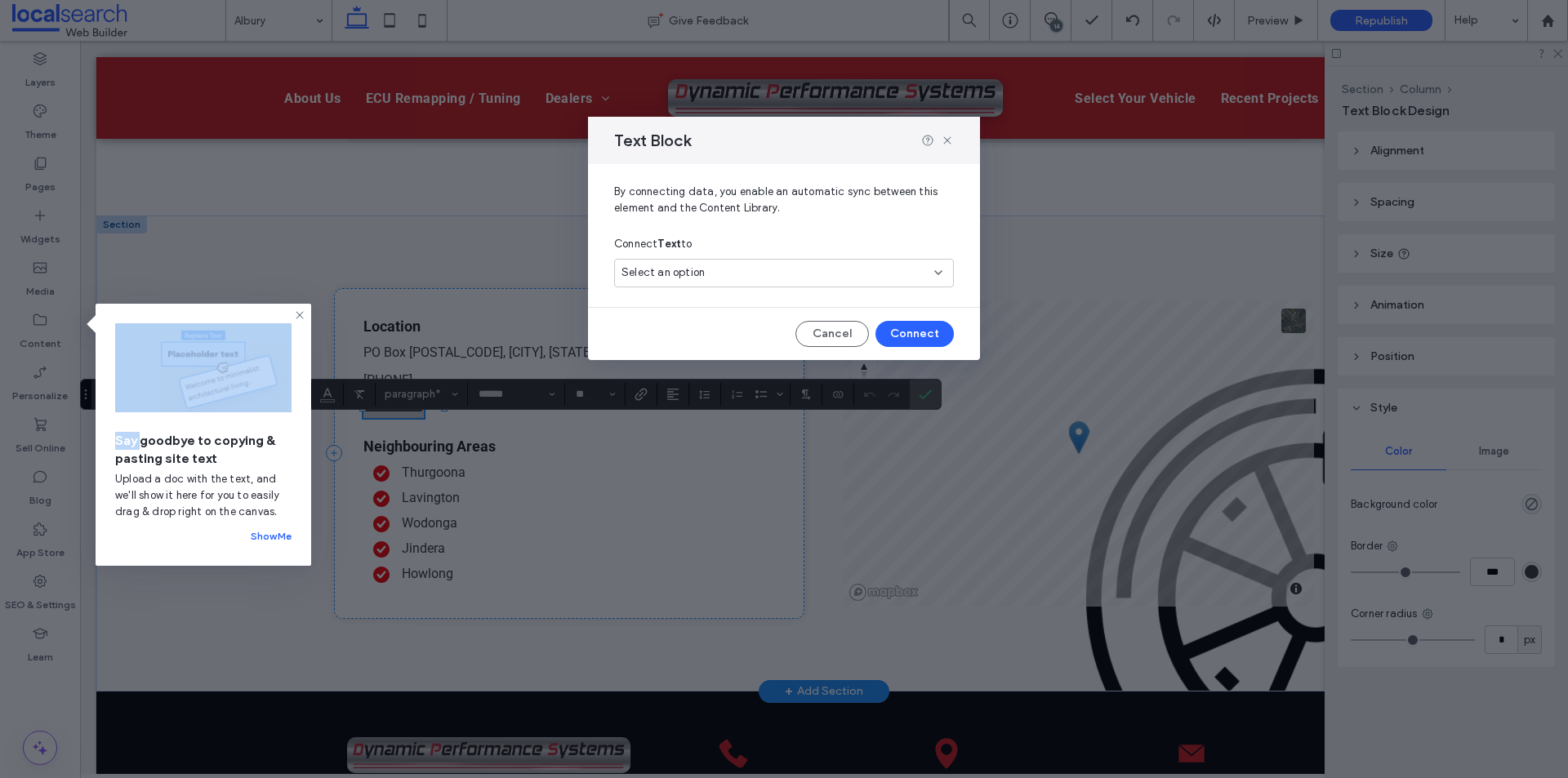 click on "Text Block By connecting data, you enable an automatic sync between this element and the Content Library. Connect  Text  to  Select an option Cancel Connect" at bounding box center (784, 389) 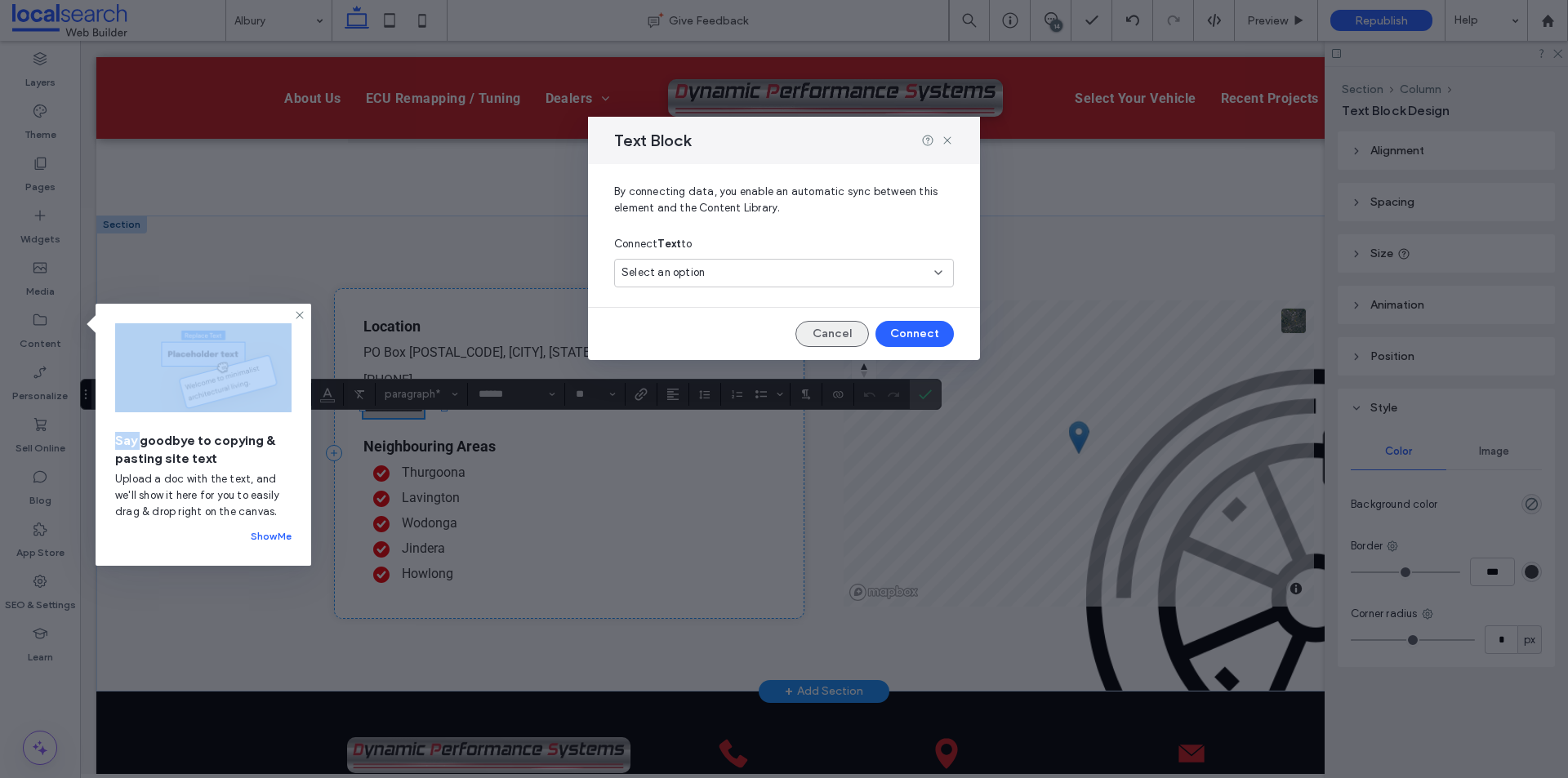 drag, startPoint x: 840, startPoint y: 329, endPoint x: 713, endPoint y: 315, distance: 127.76932 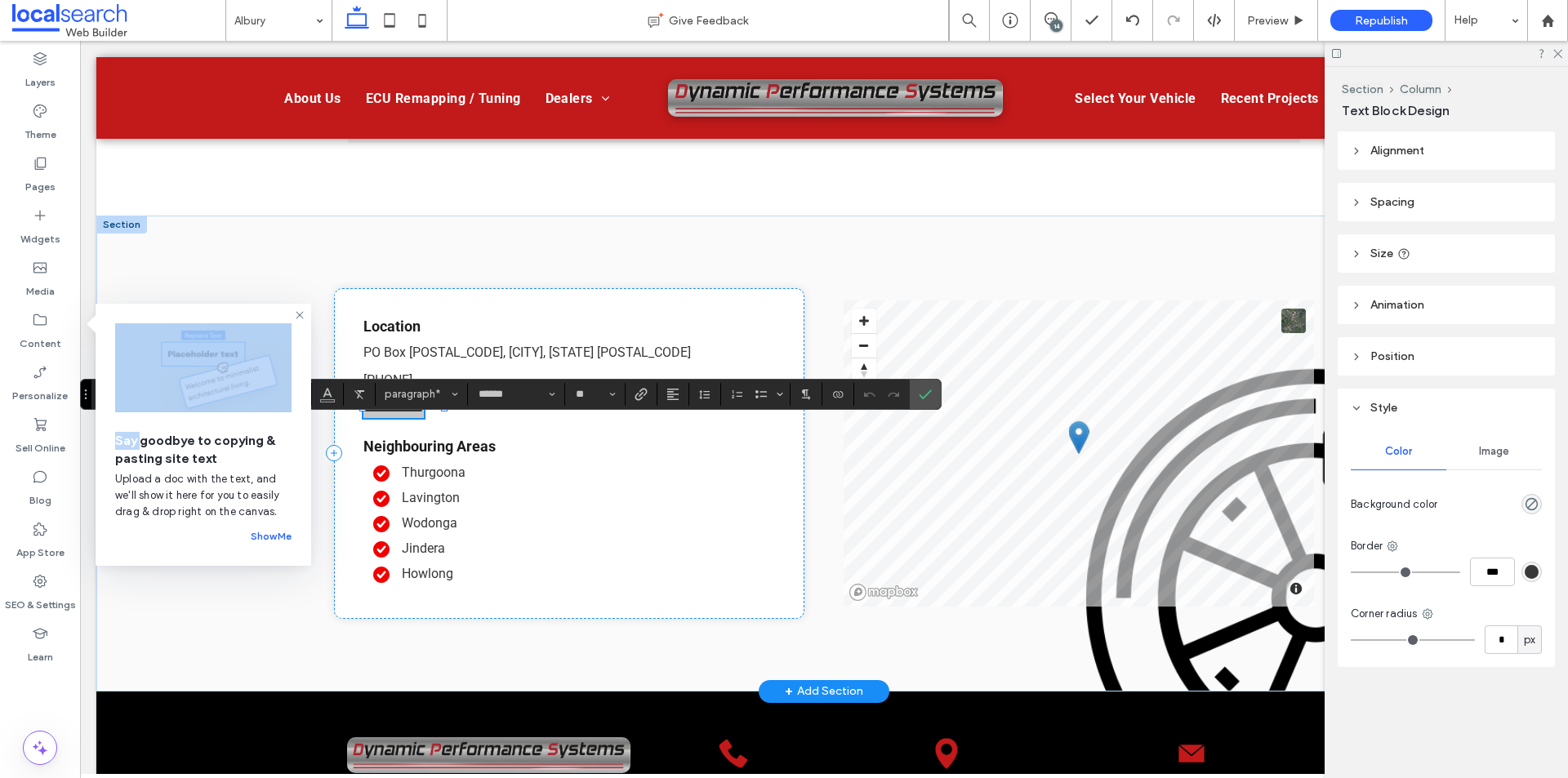 click at bounding box center [403, 397] 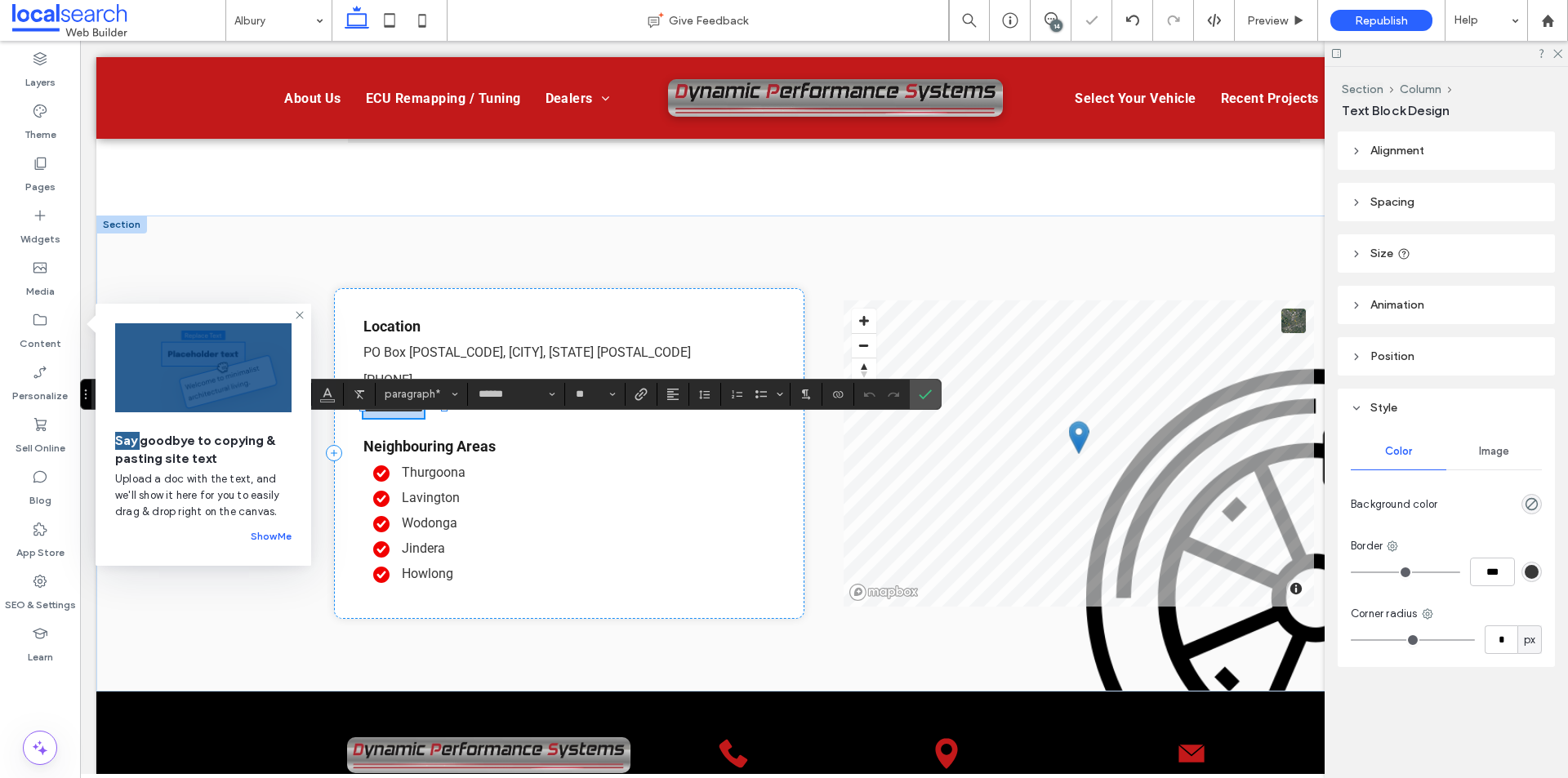 click on "**********" at bounding box center [394, 407] 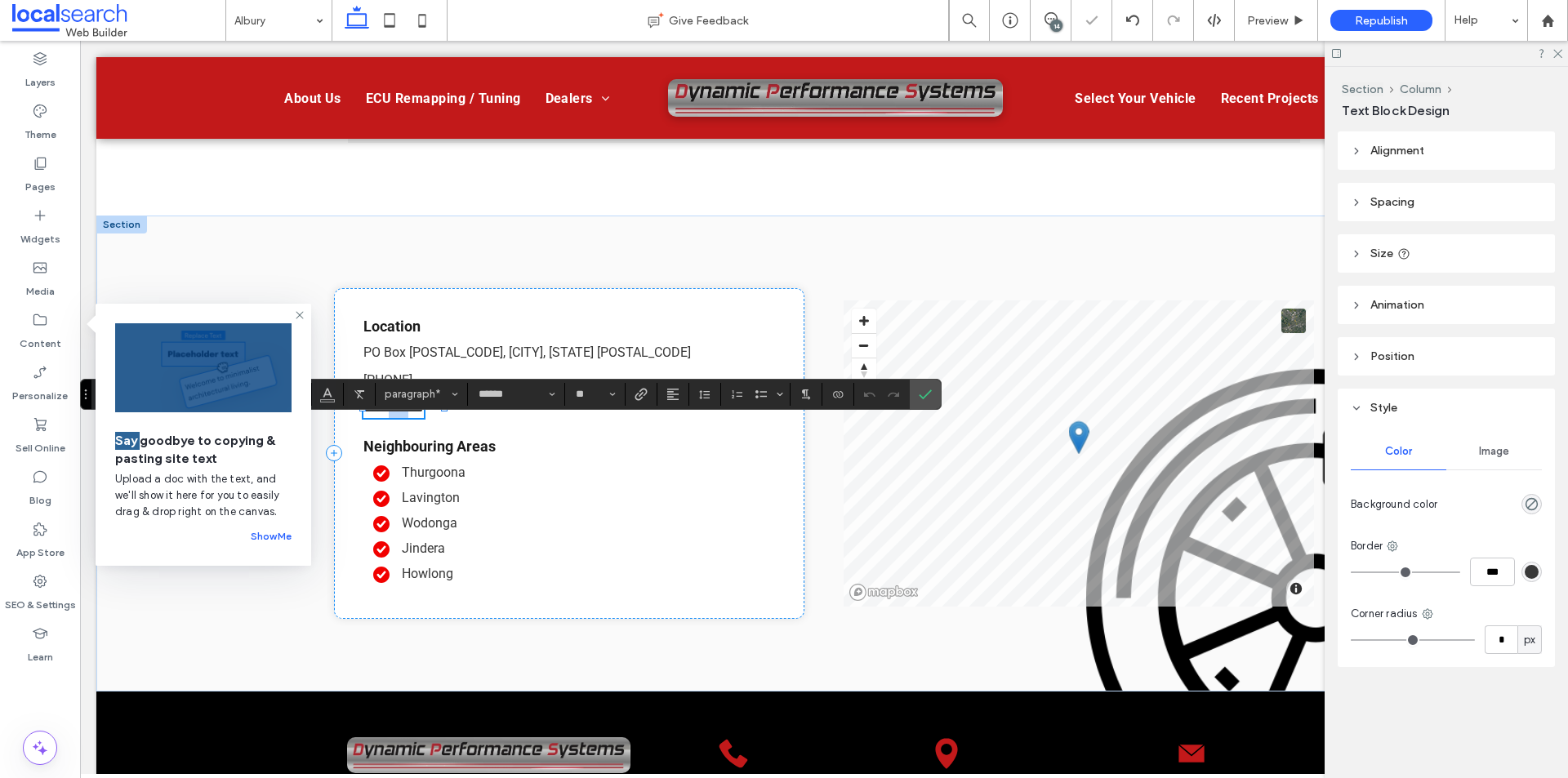 click on "**********" at bounding box center (394, 407) 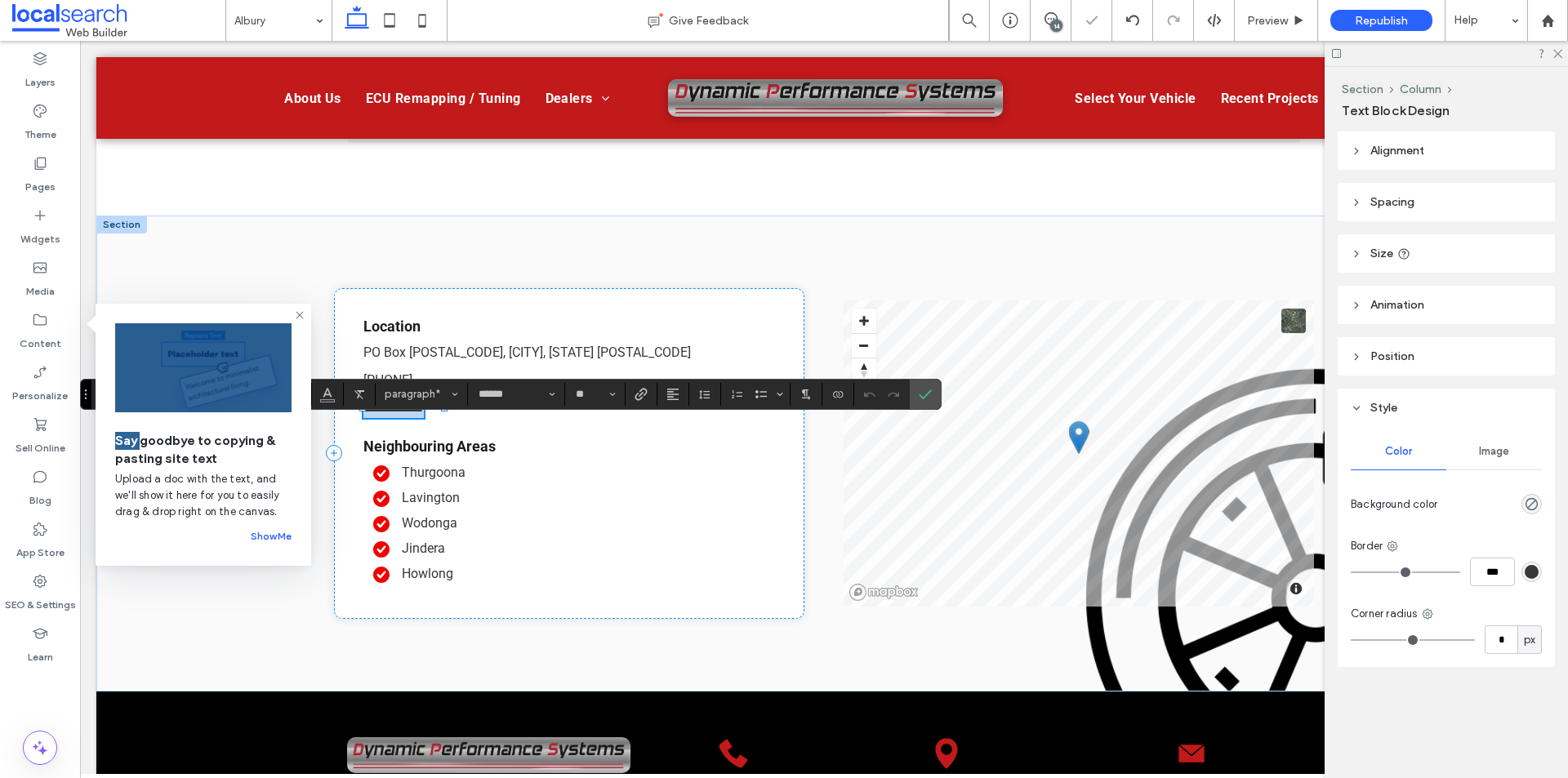 click on "**********" at bounding box center [394, 407] 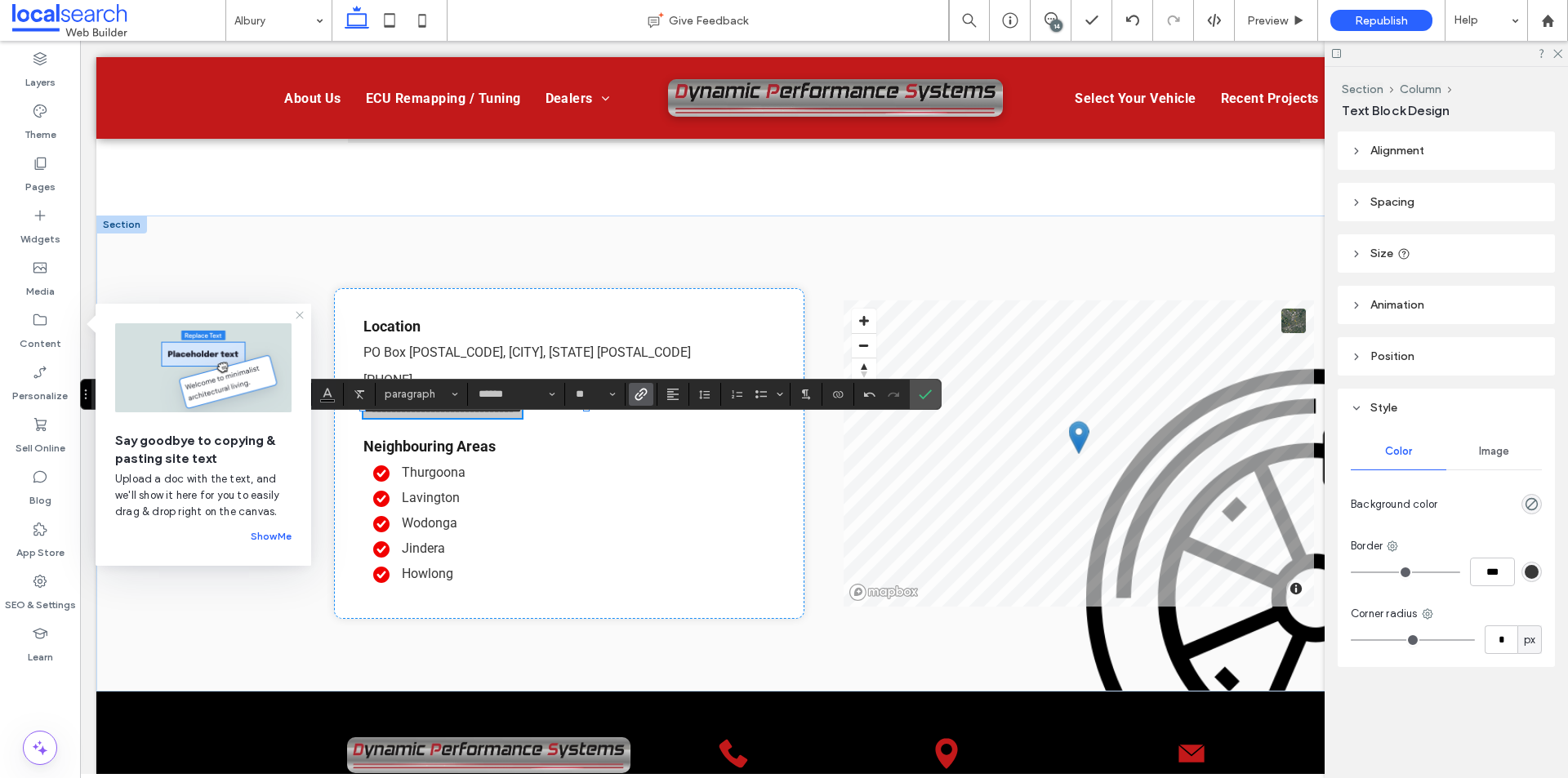 click 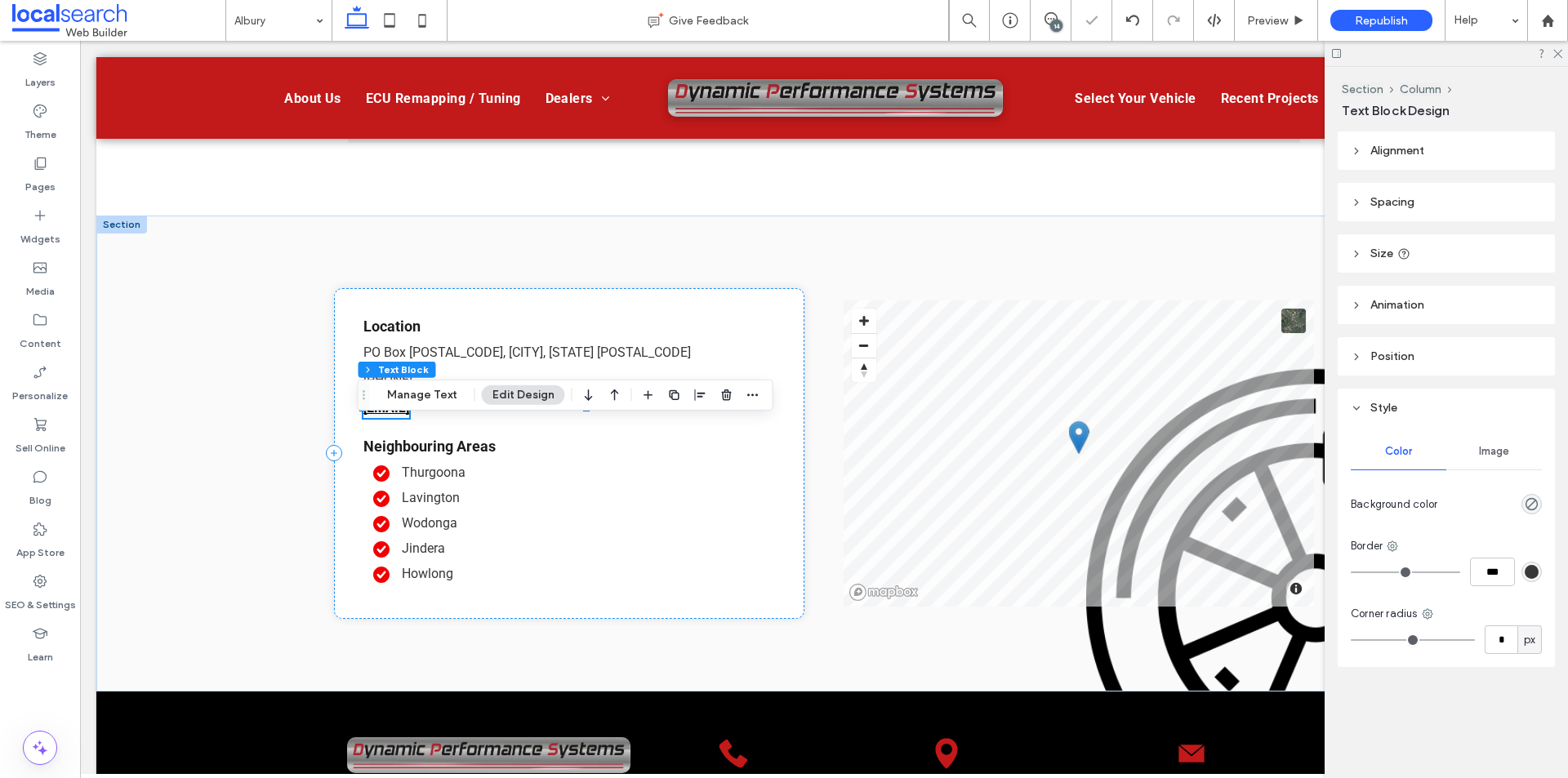 click on "[EMAIL]" at bounding box center (386, 407) 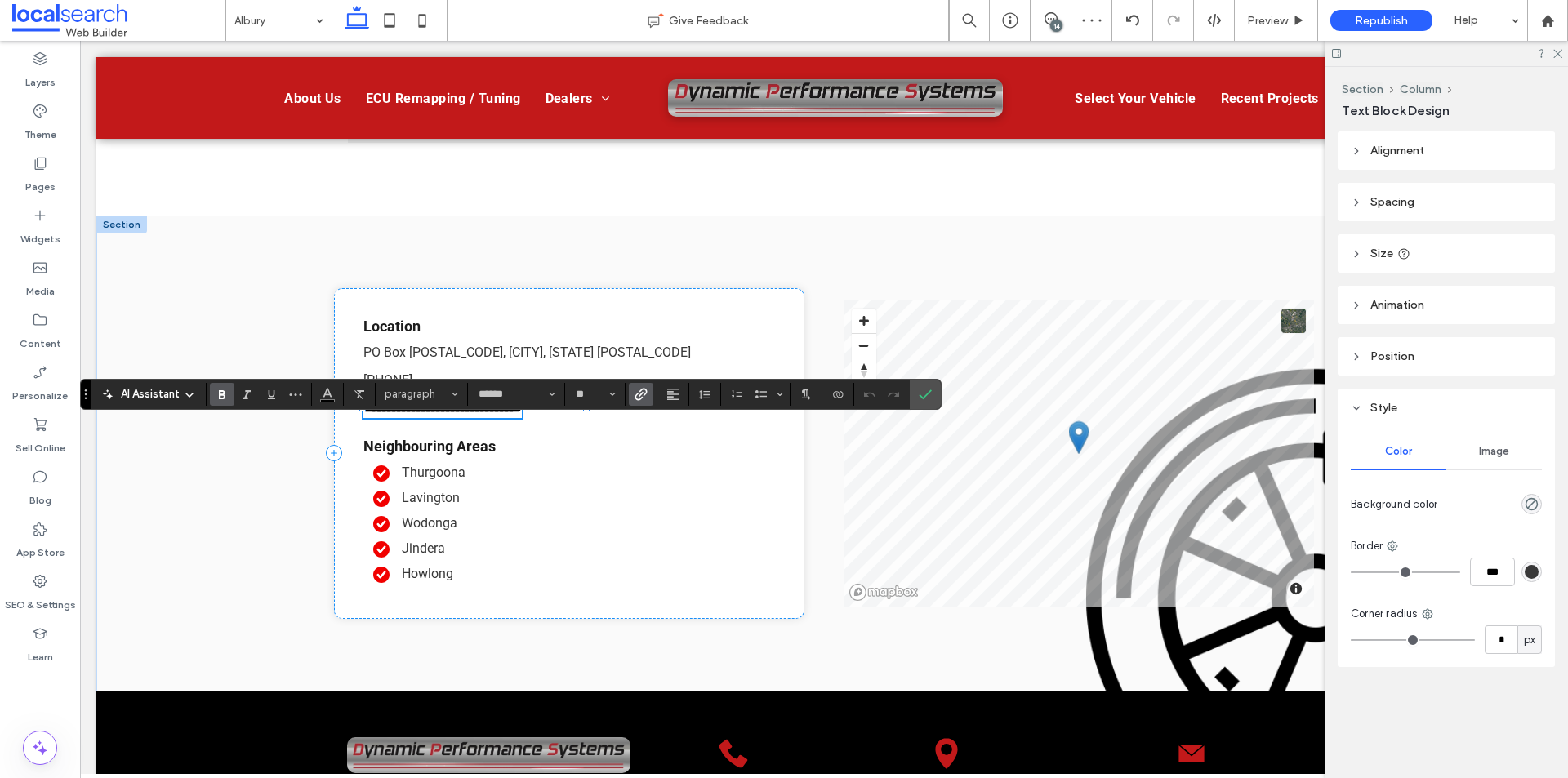 click 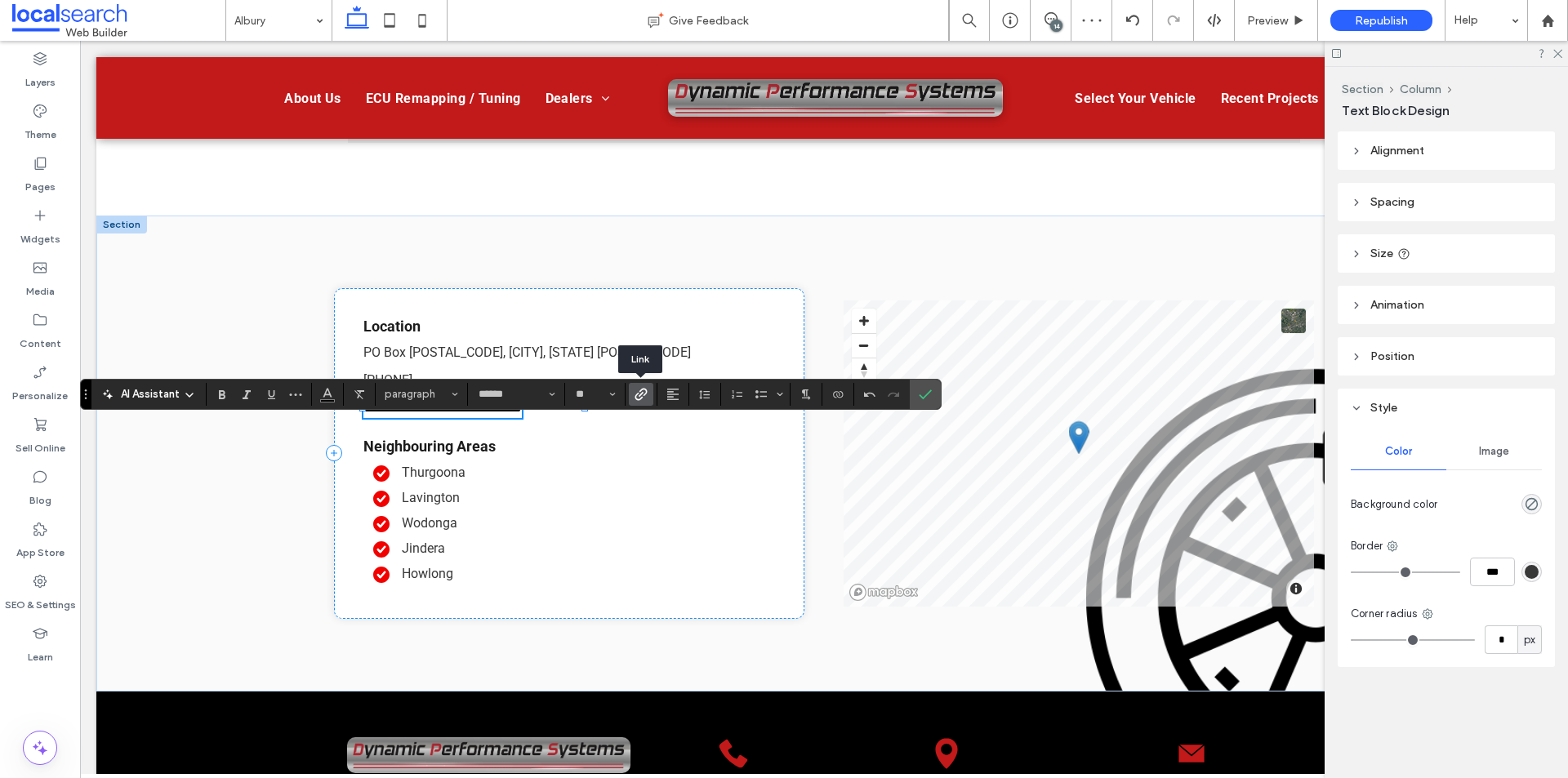 click at bounding box center (641, 394) 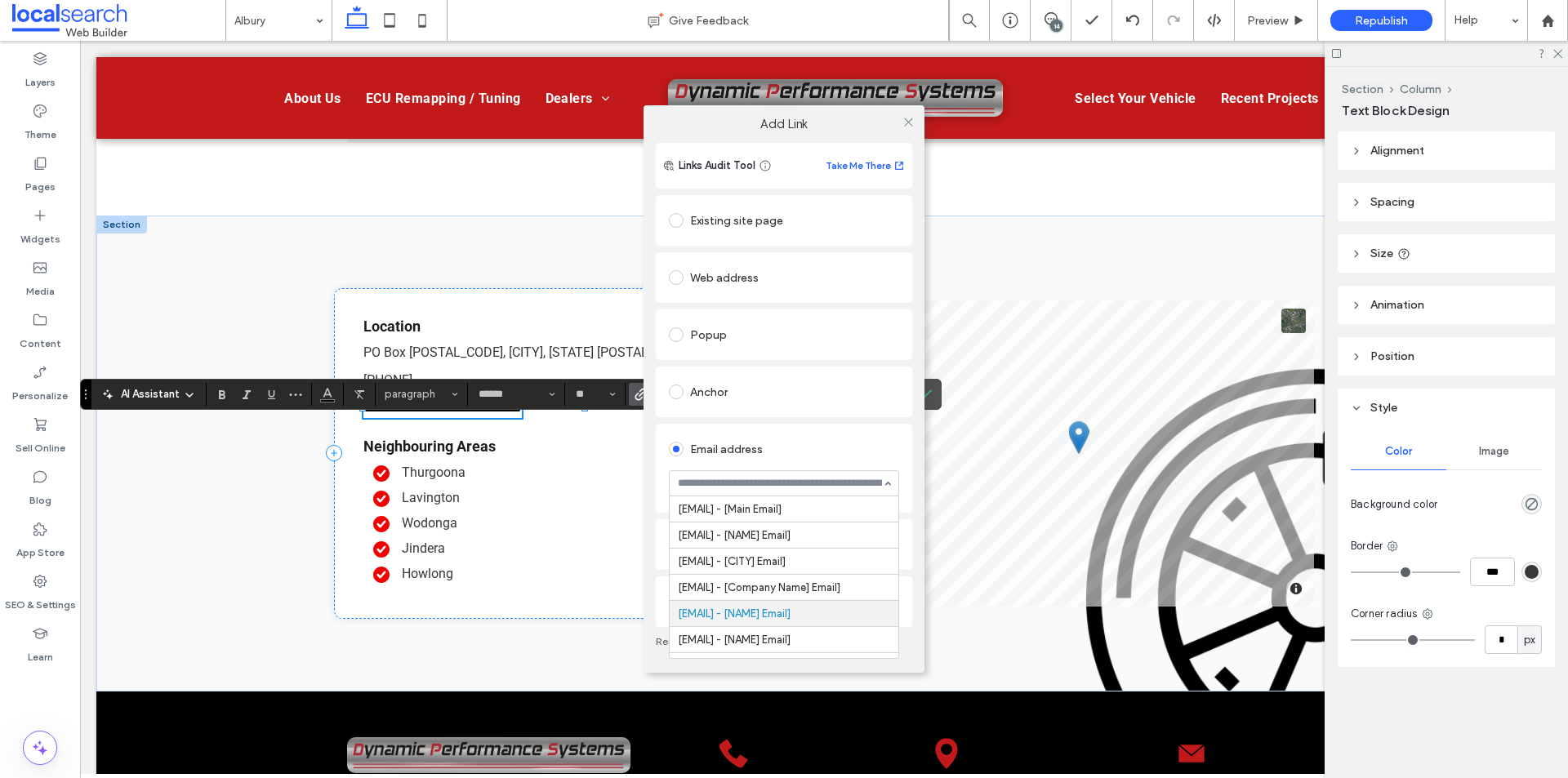 scroll, scrollTop: 144, scrollLeft: 0, axis: vertical 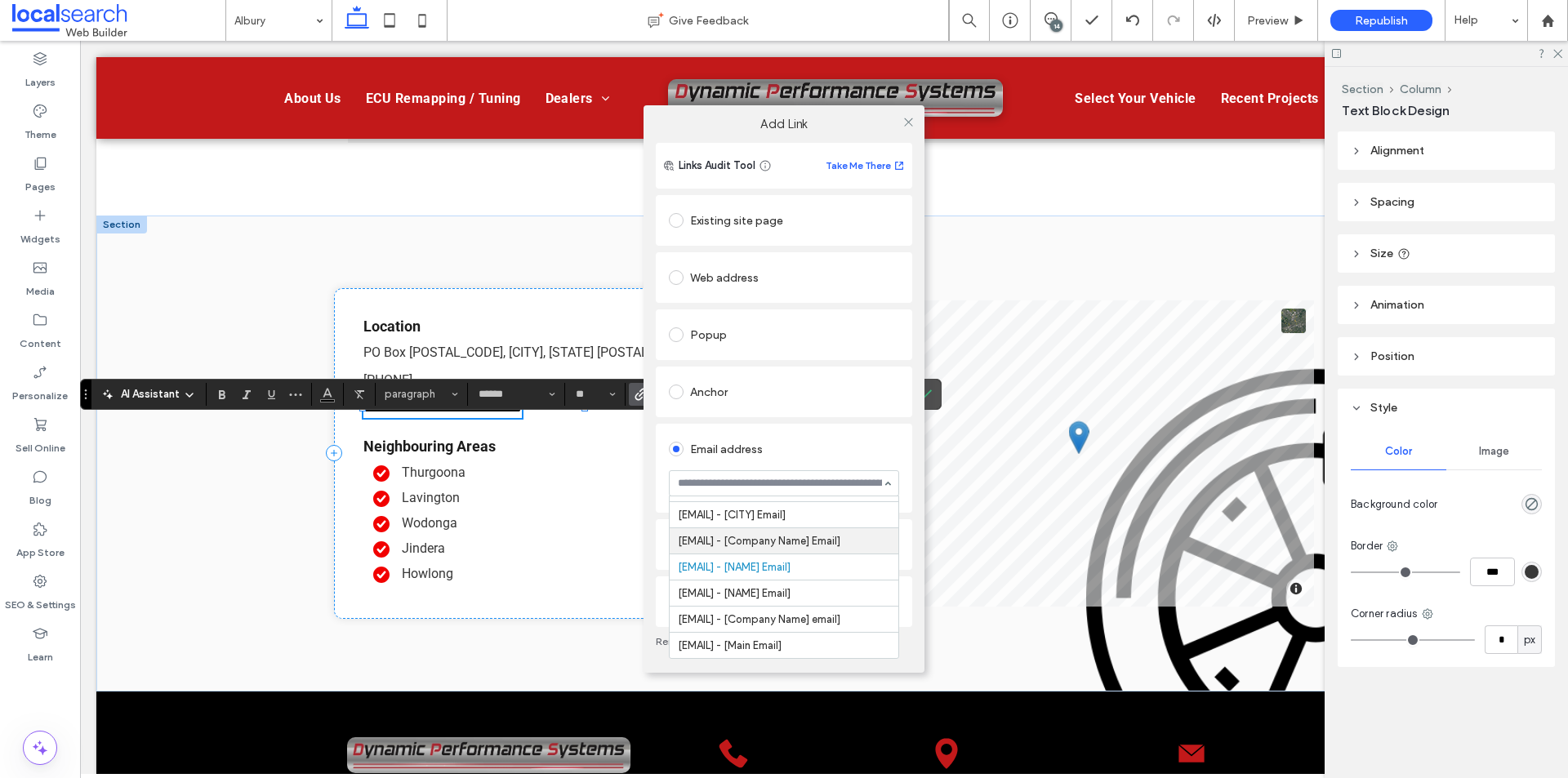 click at bounding box center [780, 483] 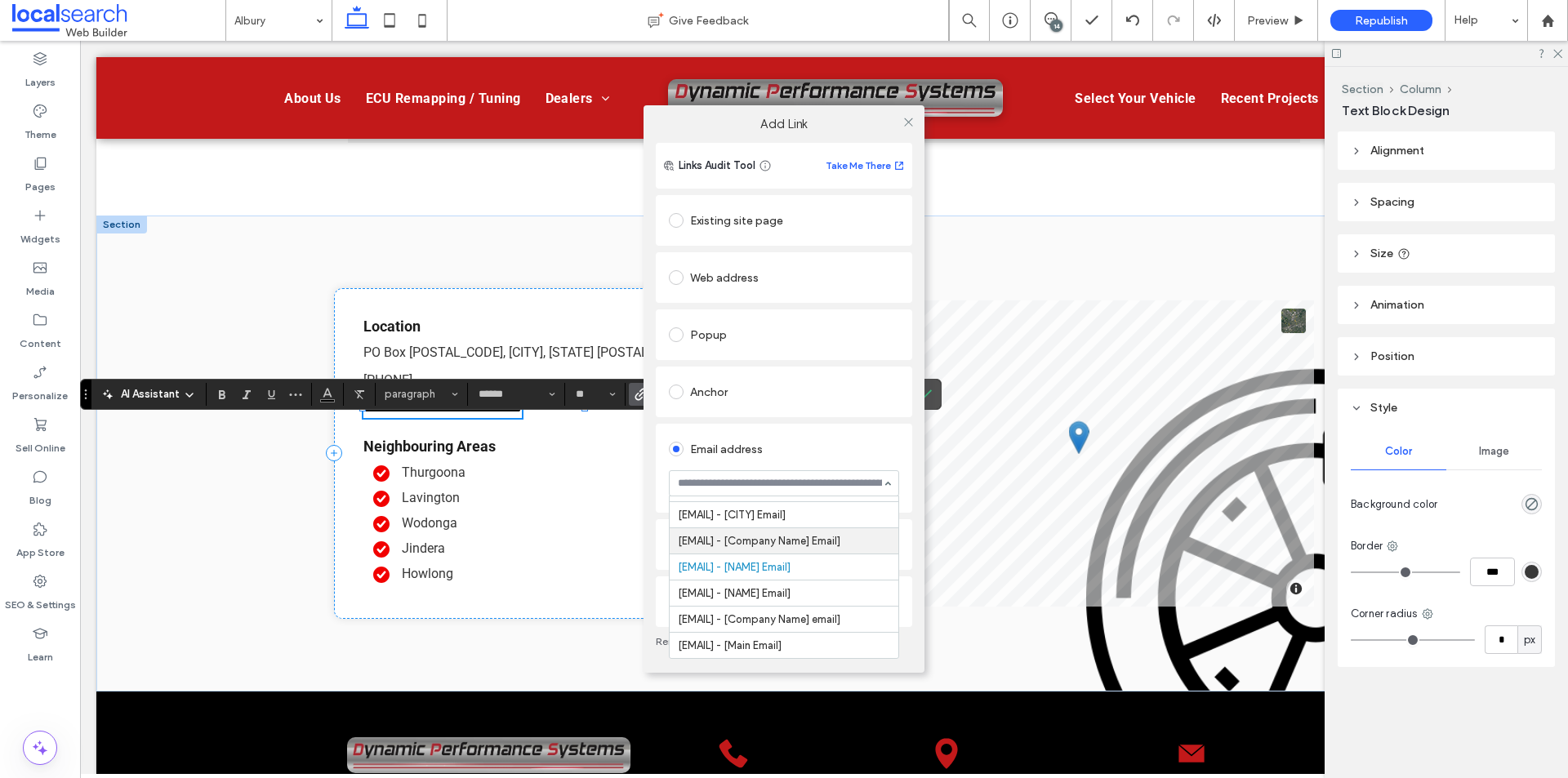 click on "Add Link Links Audit Tool Take Me There Existing site page Web address Popup Anchor Email address sales@dpsrepowernsw.com.au - [Main Email] orangeautorepairs@gmail.com - [Talby Upton Email] wardenmobile@gmail.com - [Oakdale Email] andrew@awmr.net.au - [Andrew Walsh Mechanical Repairs Email] admin@trethowanmechanical.com.au - [Richard Trethowan Email] Burburymrc@hotmail.com - [Josh Burbury Email] coomasteering1@bigpond.com - [Cooma Steering and Suspension email] support@localsearch.com.au - [Main Email] Click to call File for download Remove link" at bounding box center (784, 389) 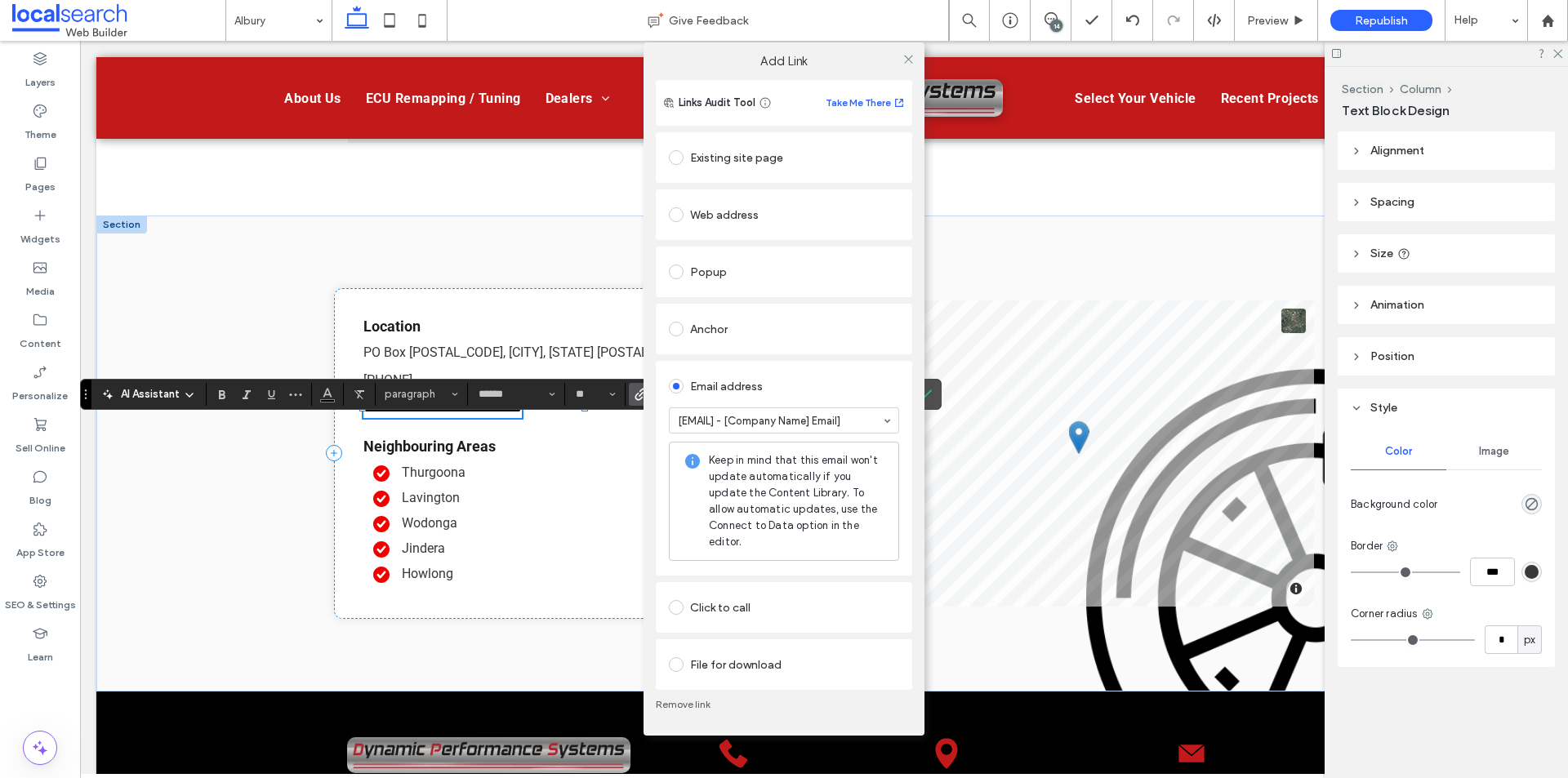 click on "Add Link Links Audit Tool Take Me There Existing site page Web address Popup Anchor Email address andrew@awmr.net.au - [Andrew Walsh Mechanical Repairs Email] Keep in mind that this email won't update automatically if you update the Content Library. To allow automatic updates, use the Connect to Data option in the editor.
Click to call File for download Remove link" at bounding box center (784, 389) 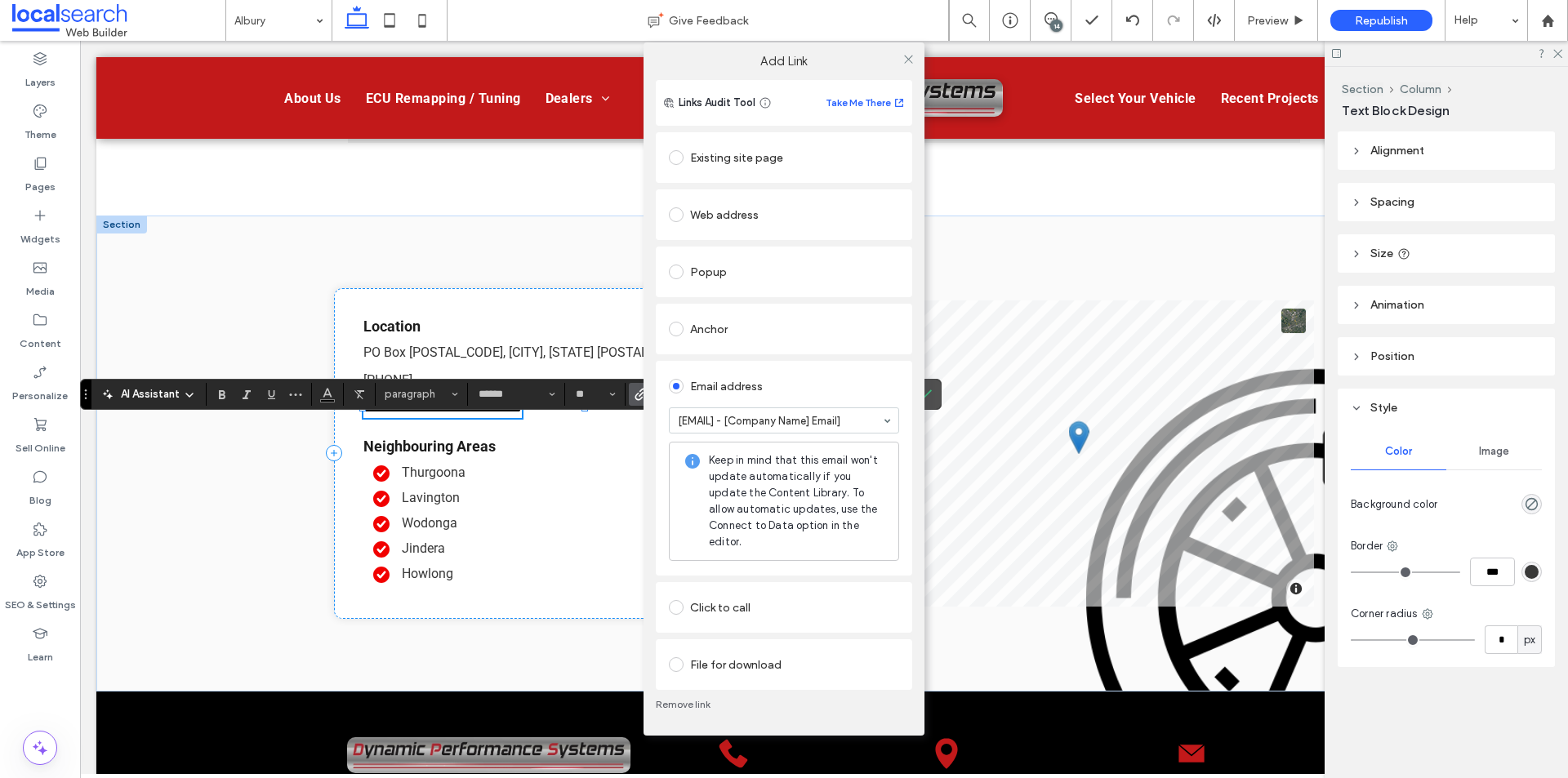click at bounding box center [908, 59] 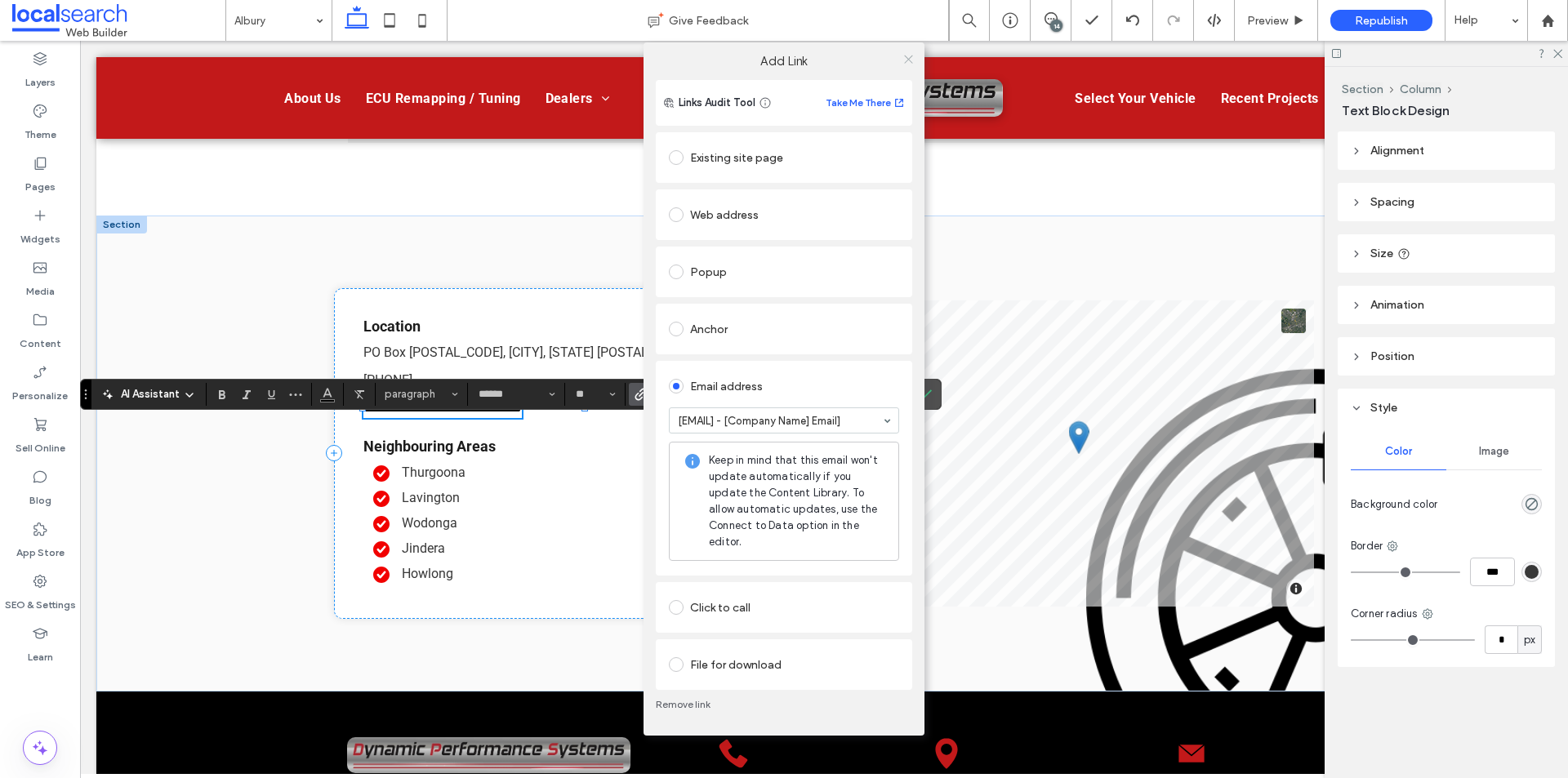 click 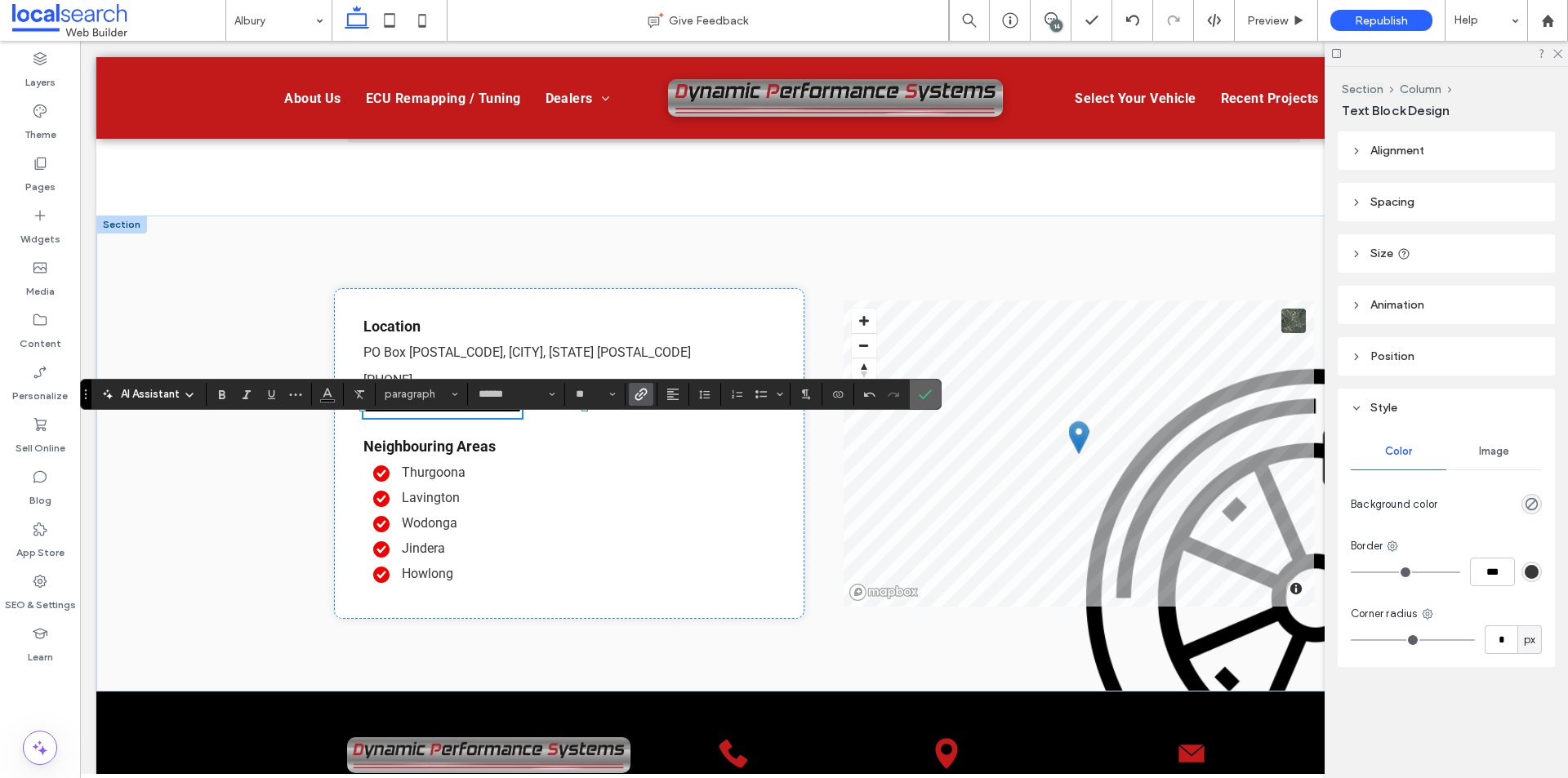click at bounding box center (925, 394) 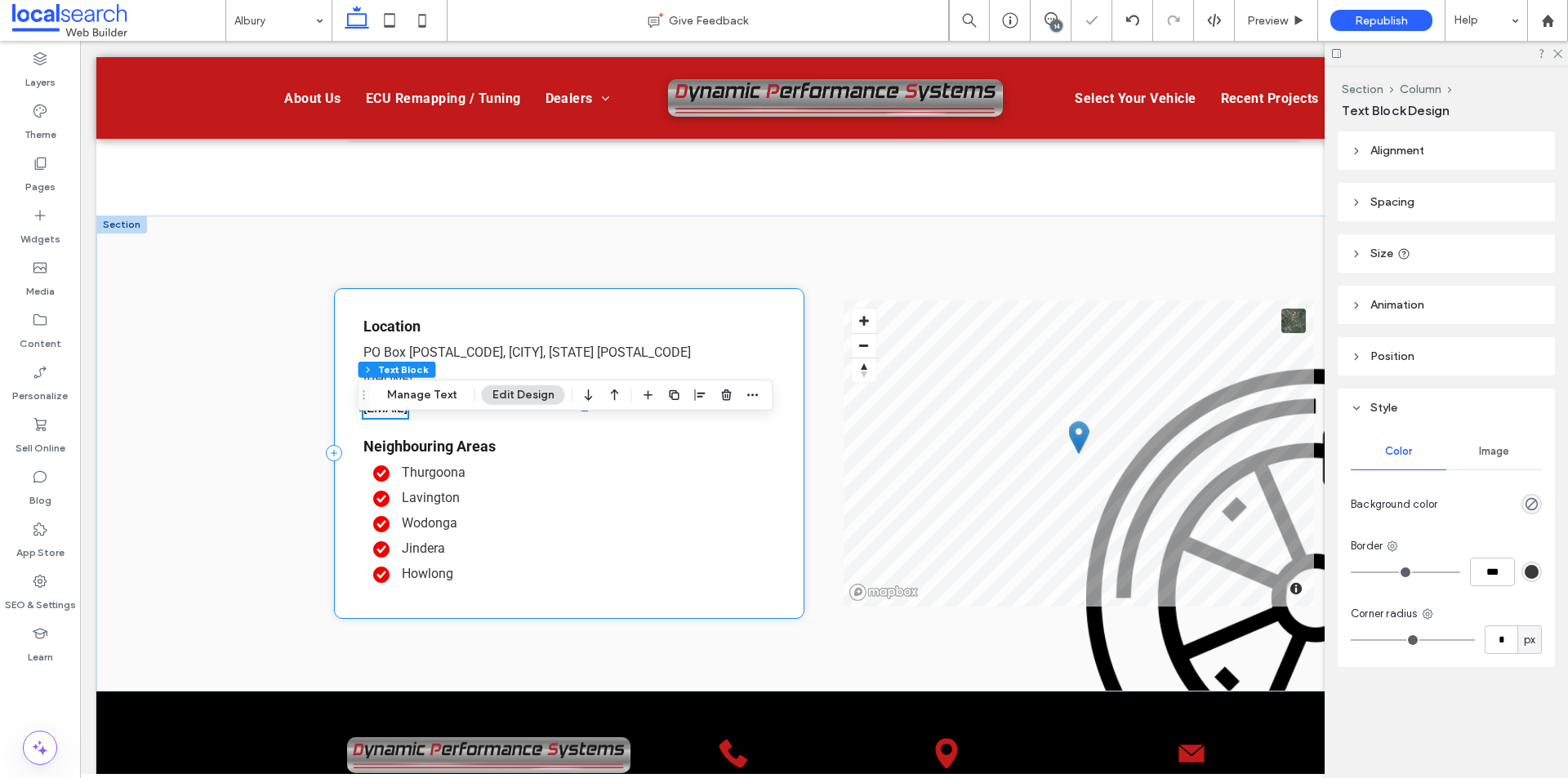click on "Location
PO Box 265, Barnawartha, Victoria 3688
0468 912 532 admin@trethowanmechanical.com.au
Neighbouring Areas
Thurgoona Lavington Wodonga Jindera Howlong" at bounding box center [569, 453] 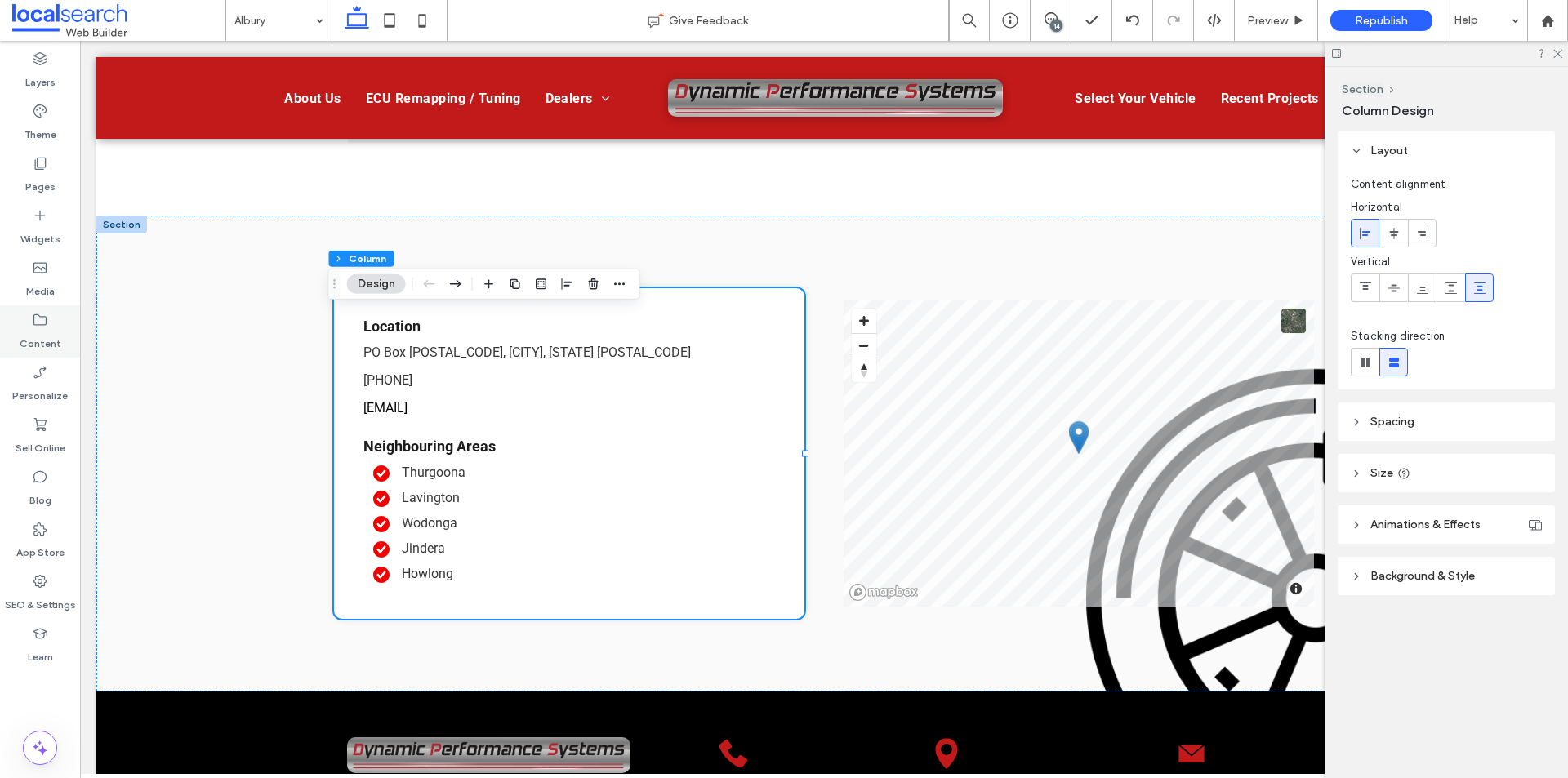 click 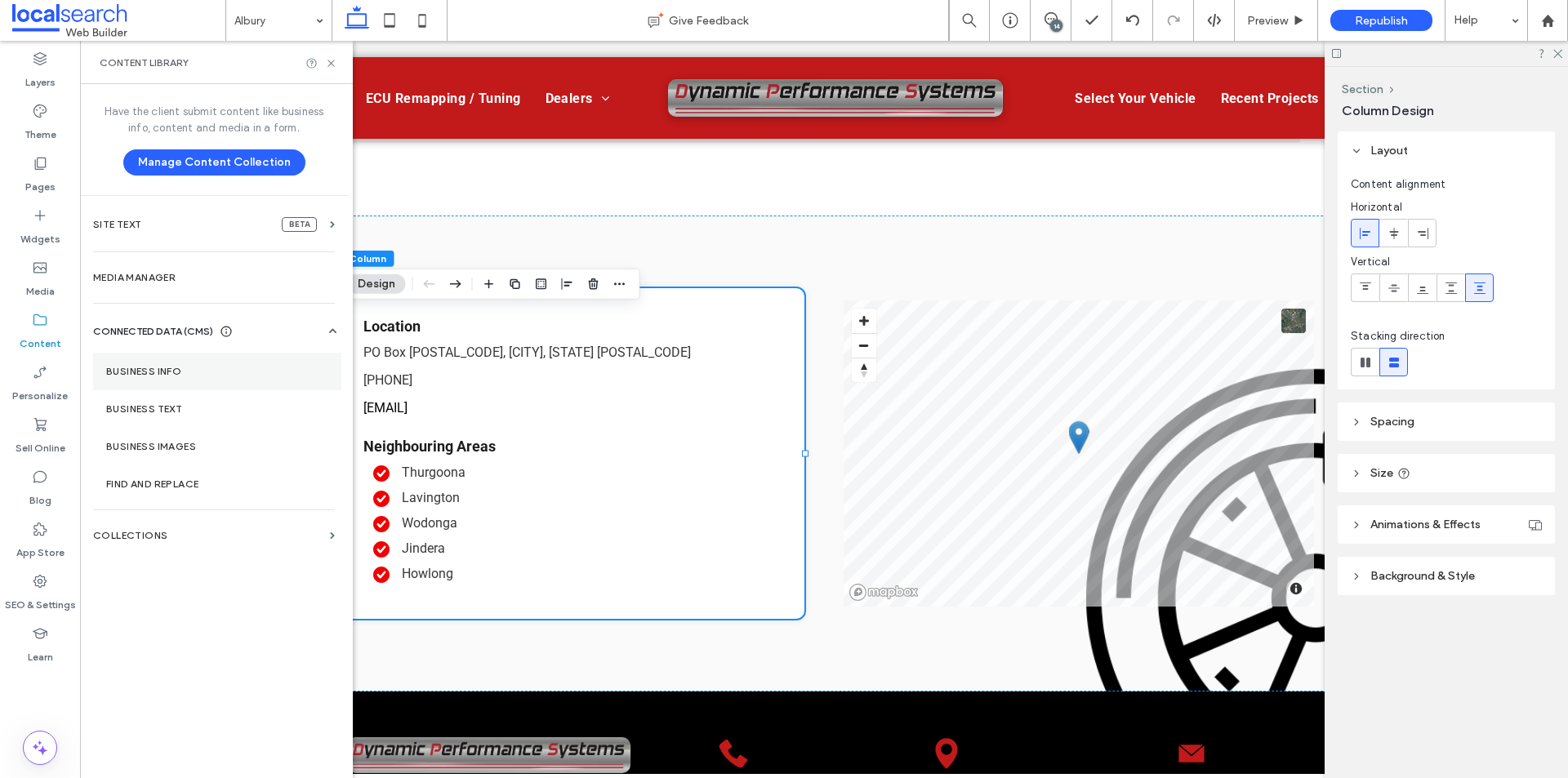click on "Business Info" at bounding box center [217, 371] 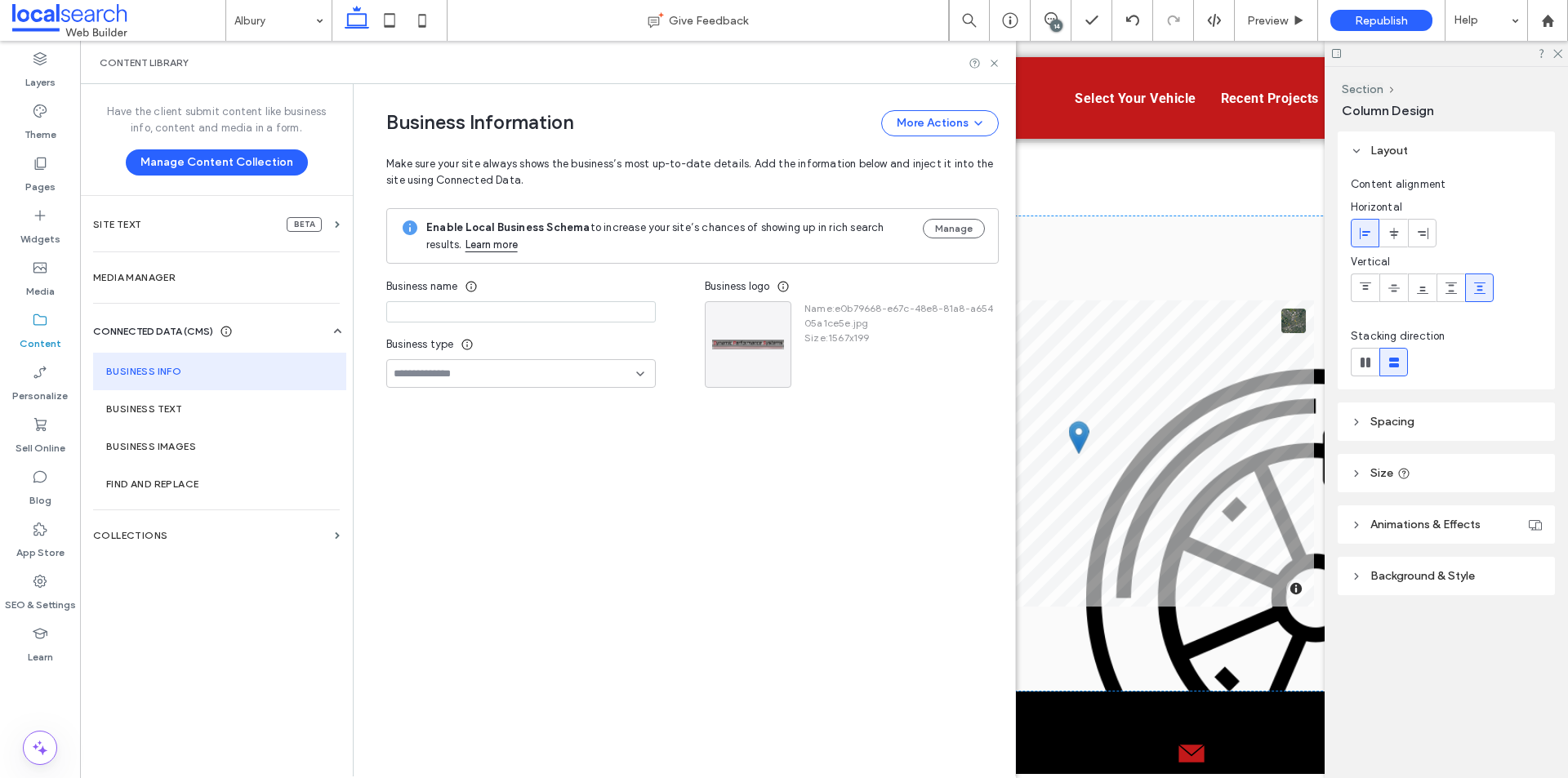 type on "**********" 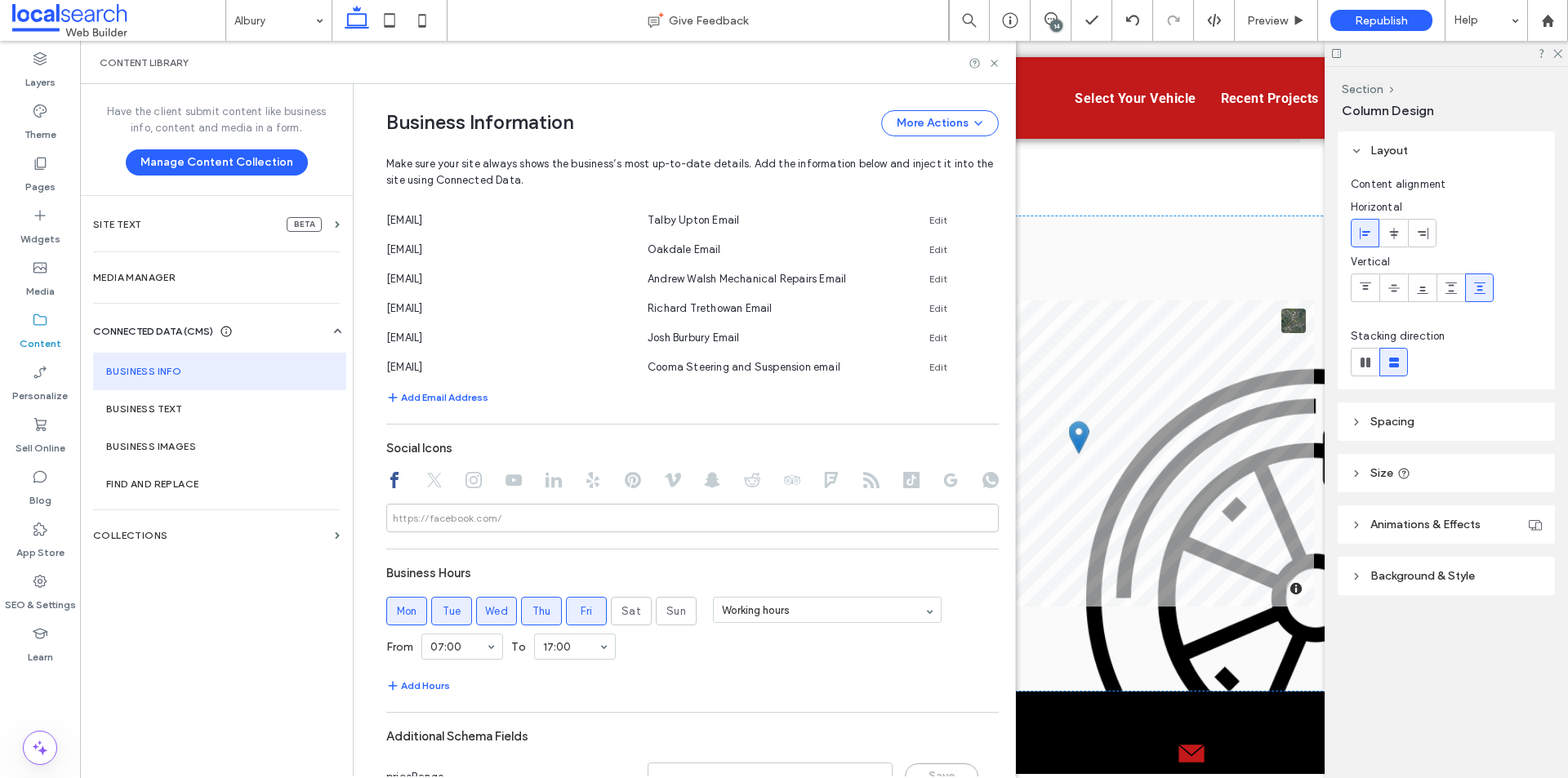 scroll, scrollTop: 231, scrollLeft: 0, axis: vertical 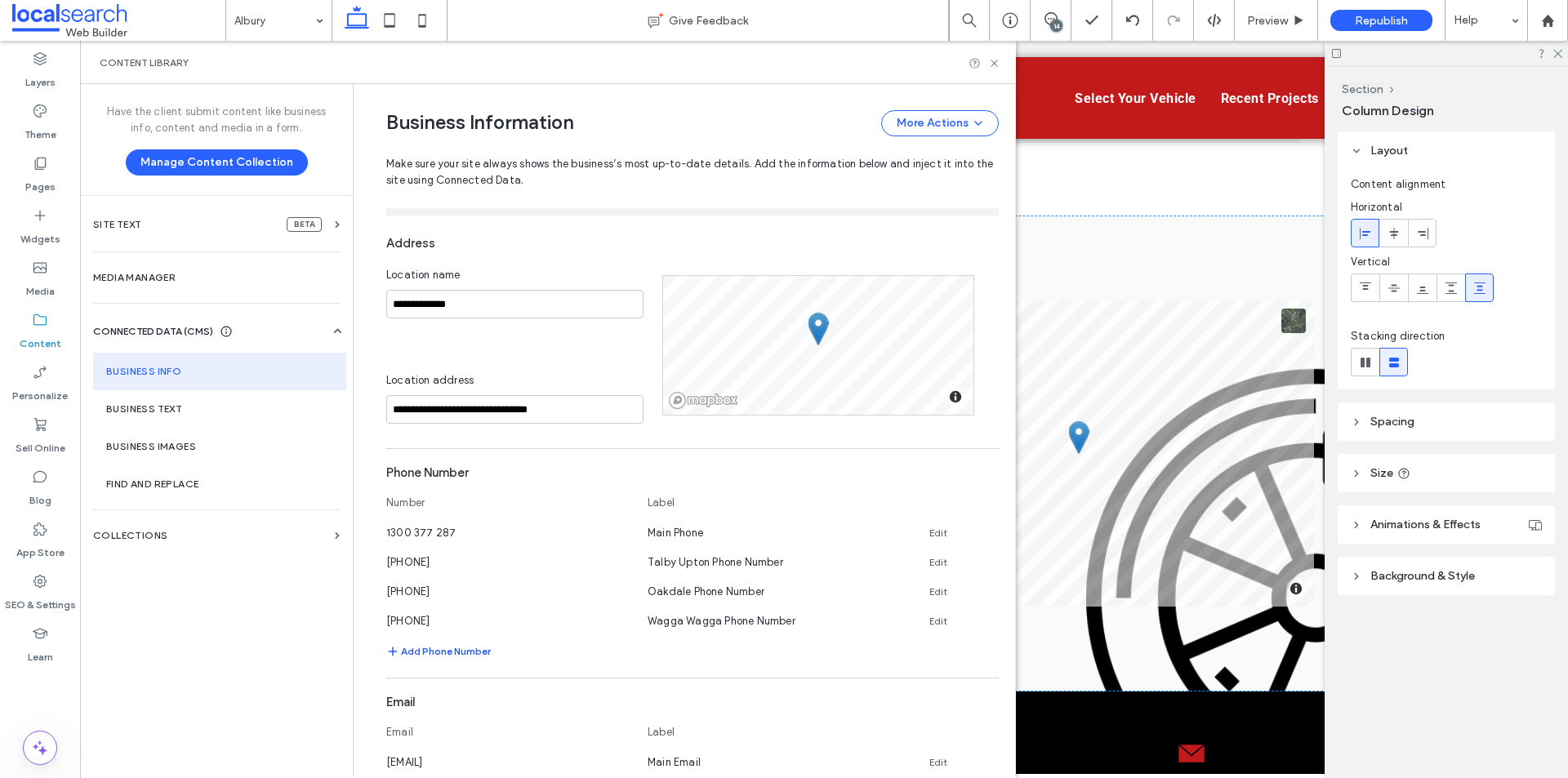 click on "Add Phone Number" at bounding box center (439, 651) 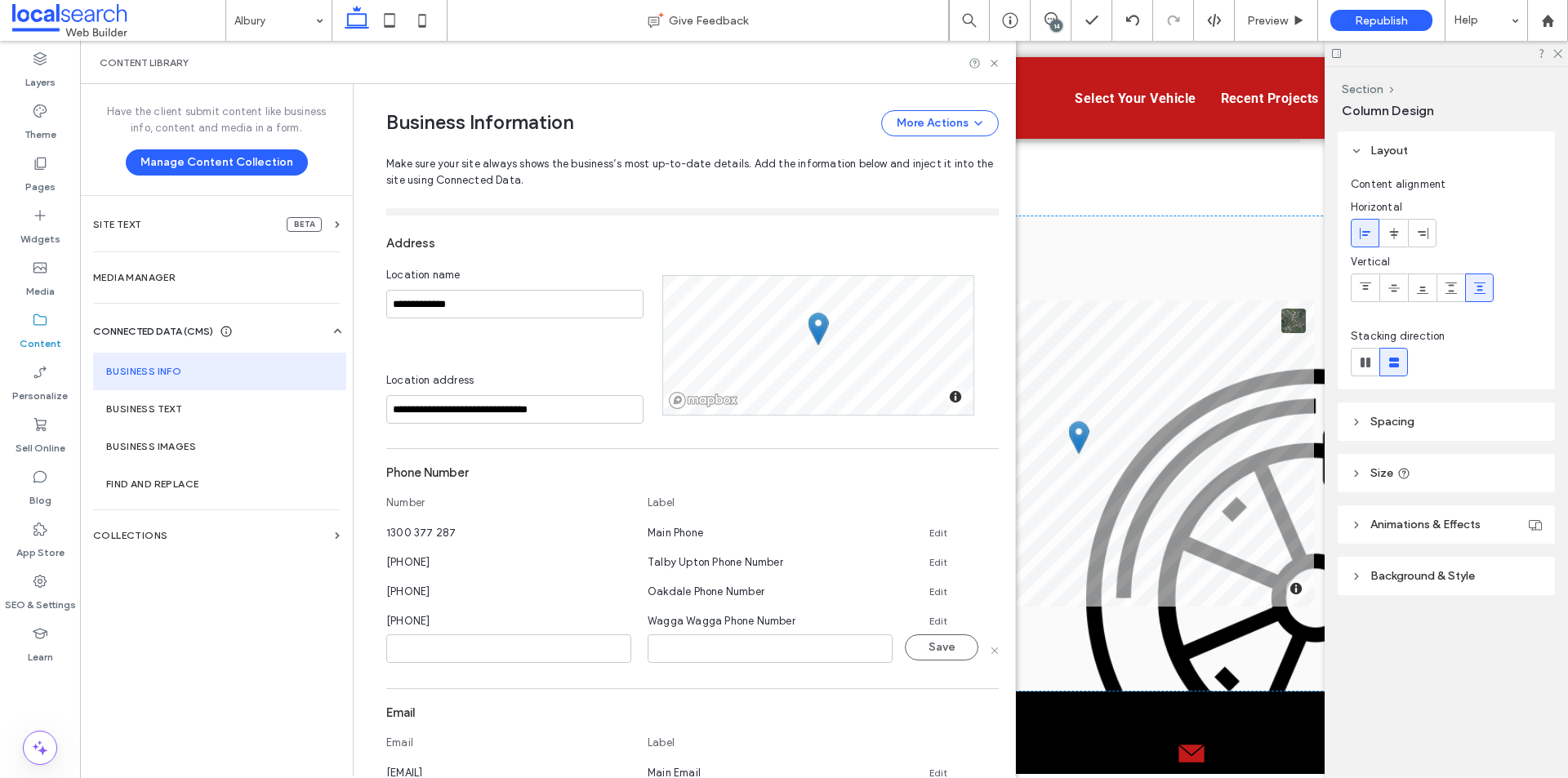 click at bounding box center [509, 648] 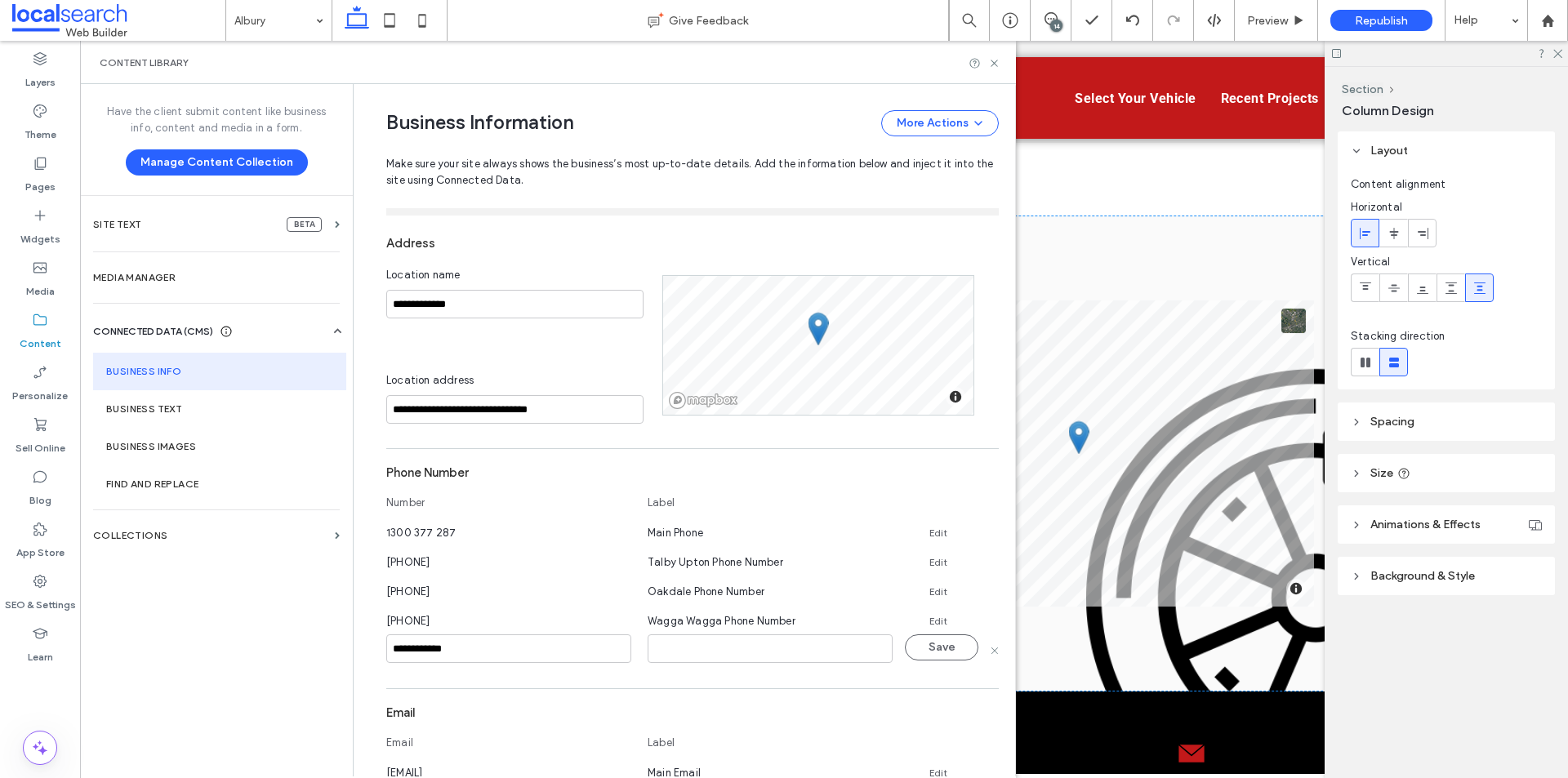 type on "**********" 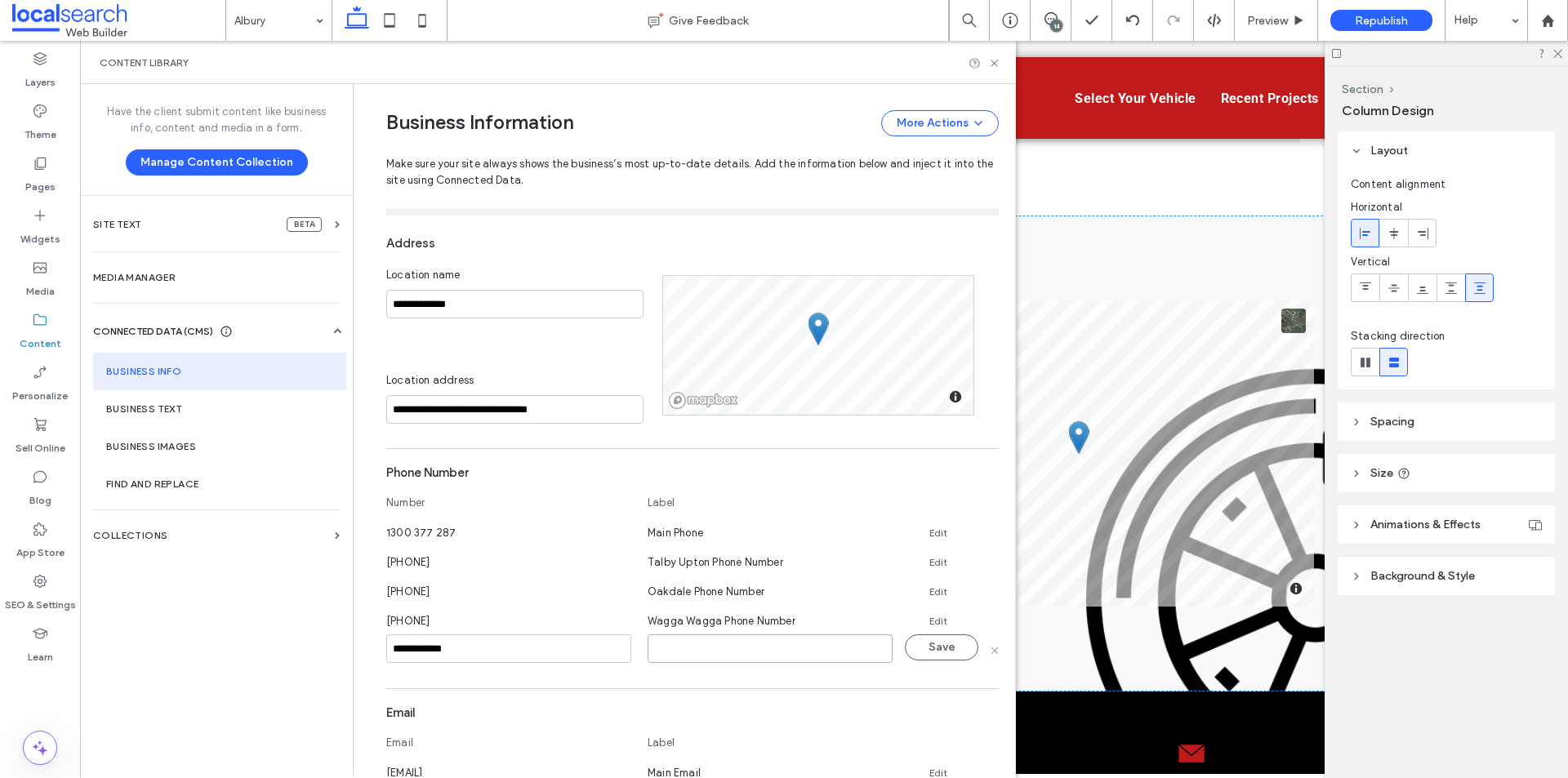 click at bounding box center (770, 648) 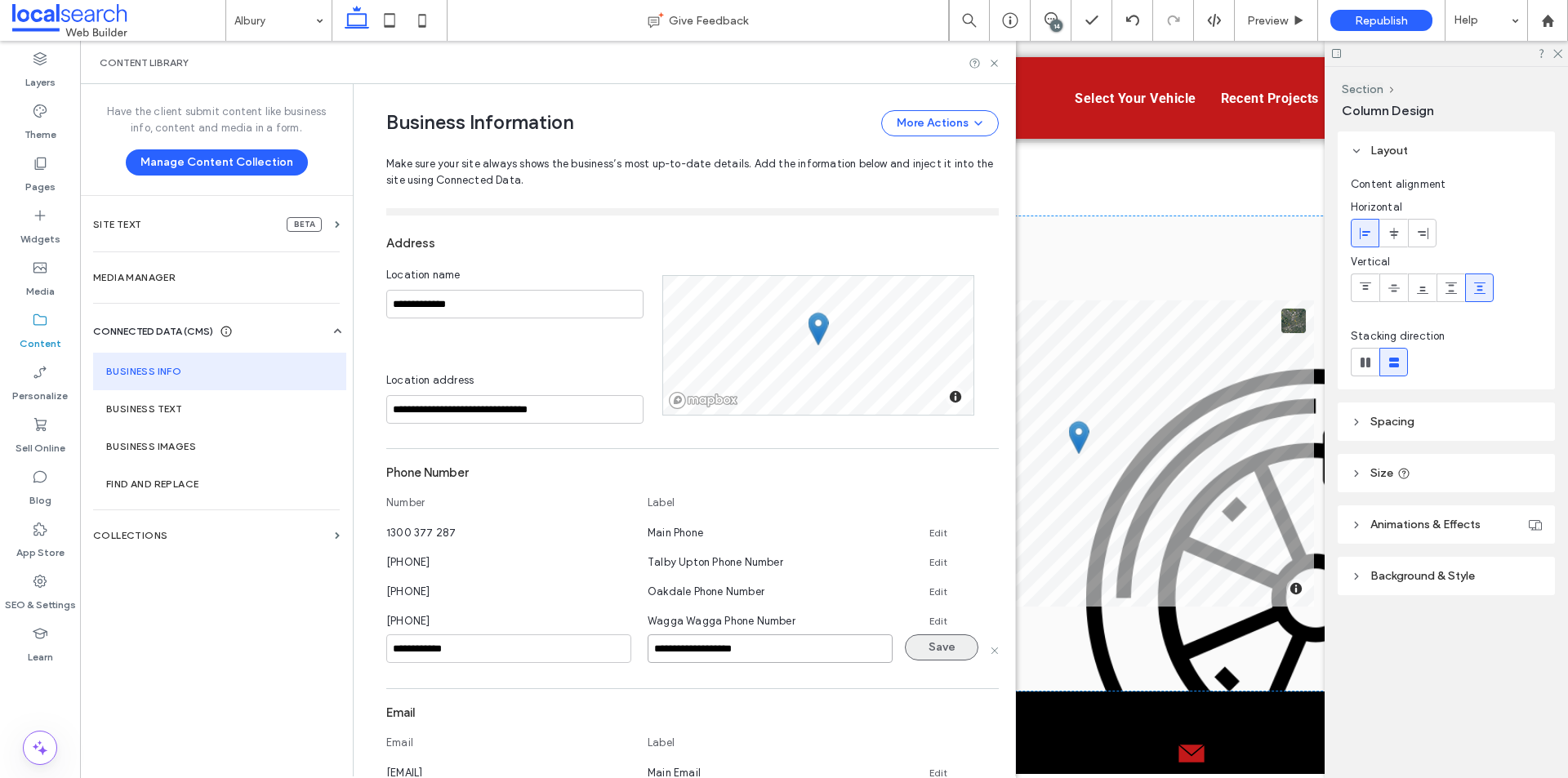 type on "**********" 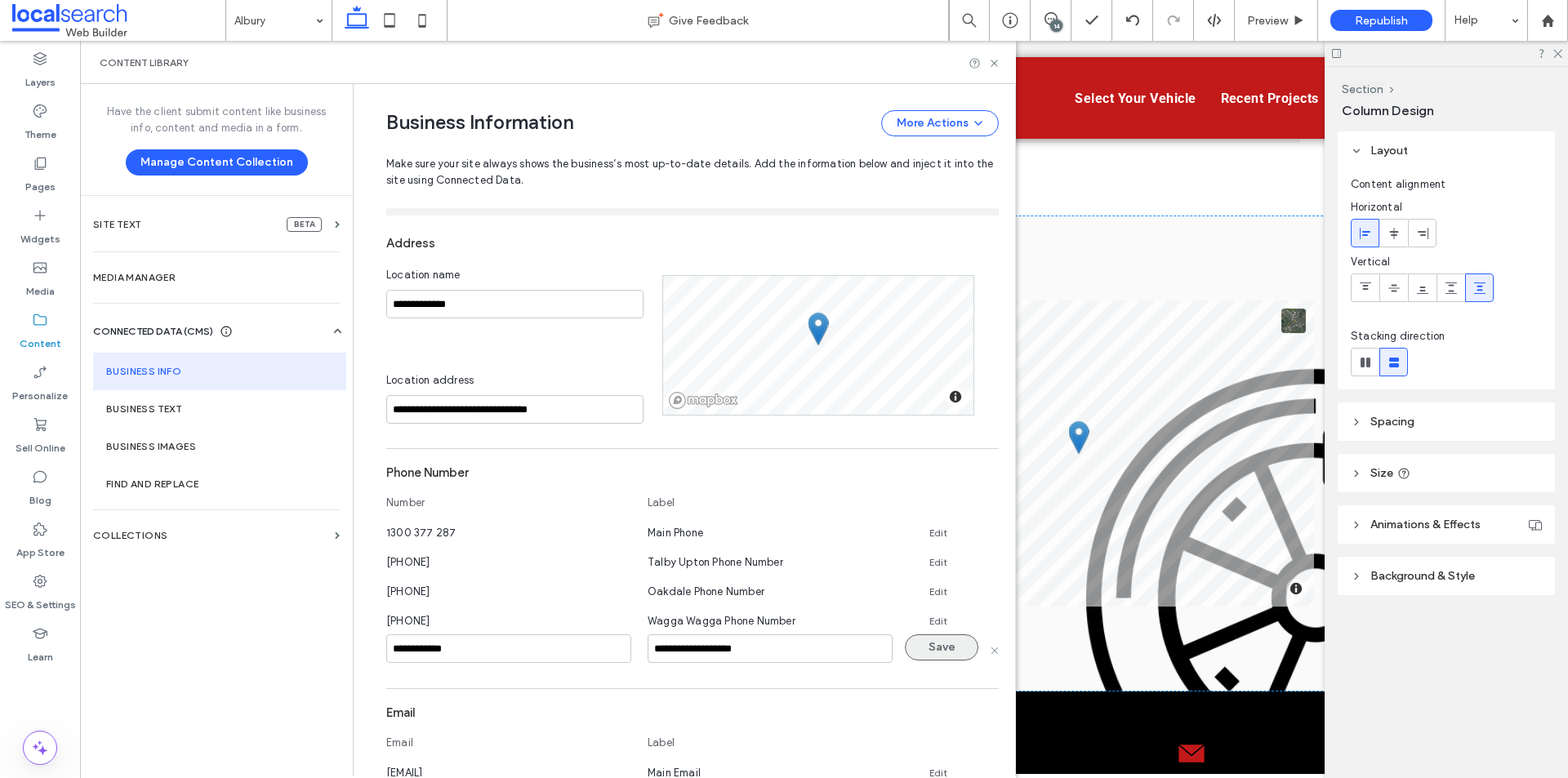 click on "Save" at bounding box center [942, 647] 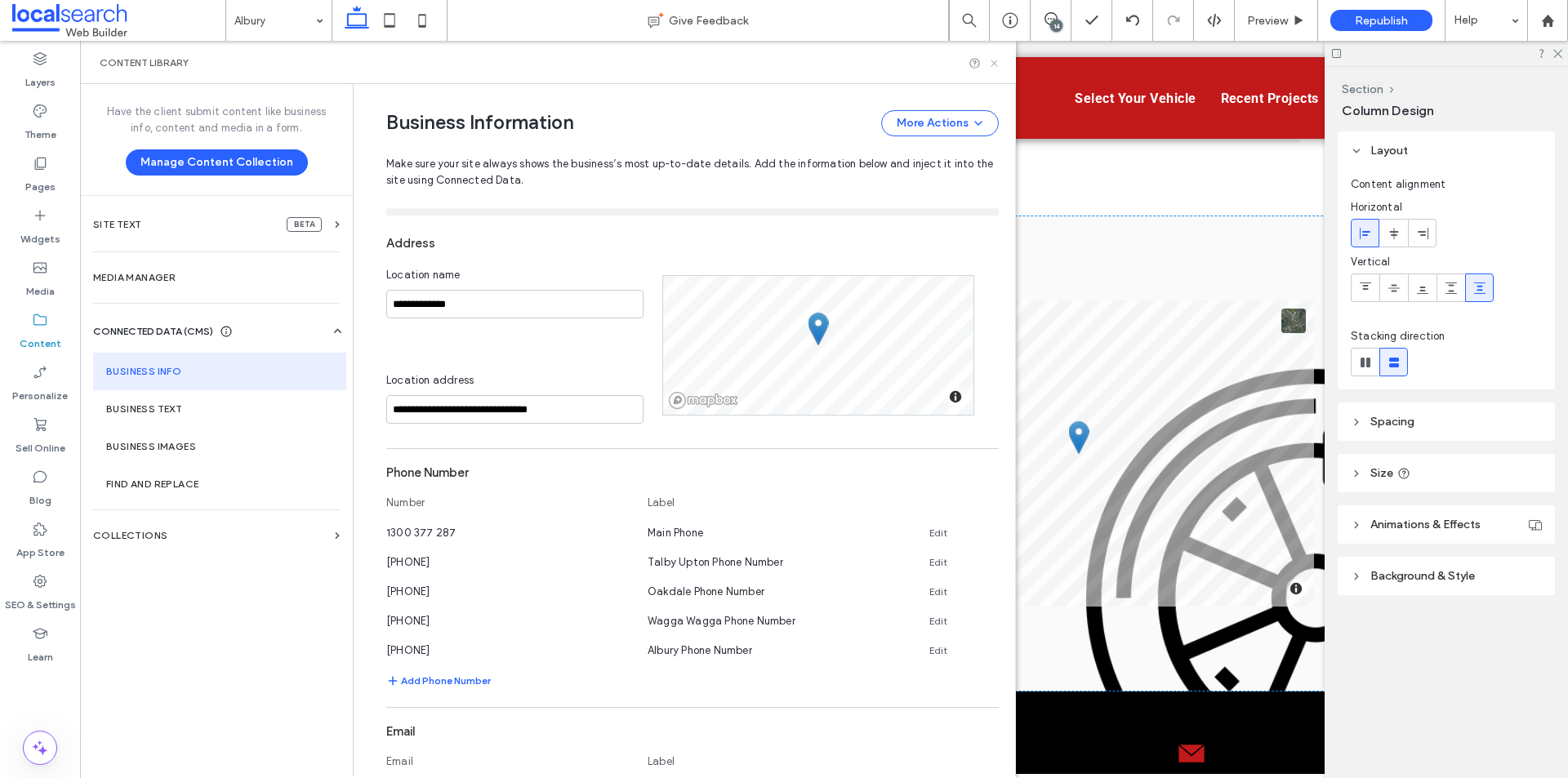 click 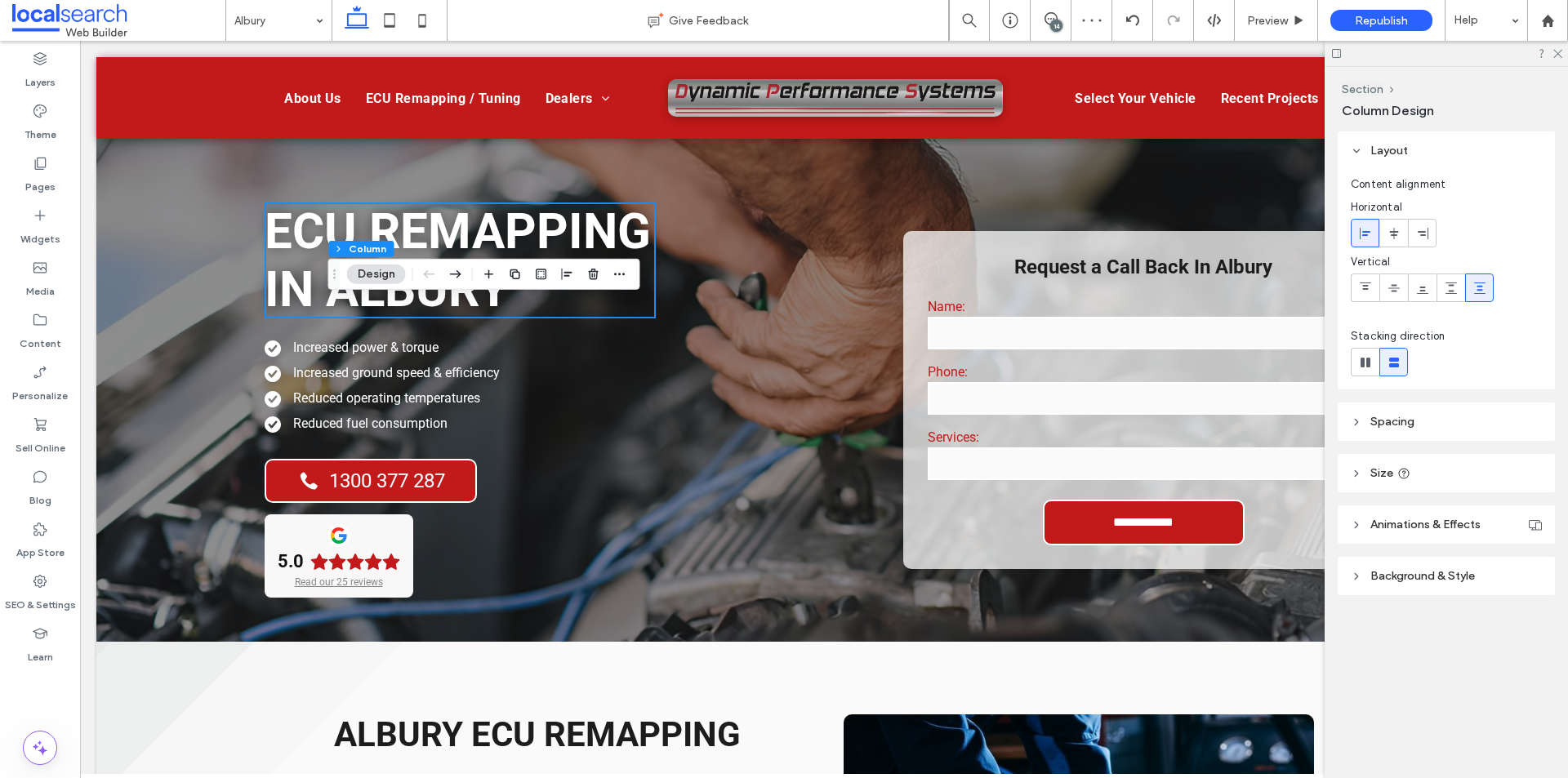 scroll, scrollTop: 2754, scrollLeft: 0, axis: vertical 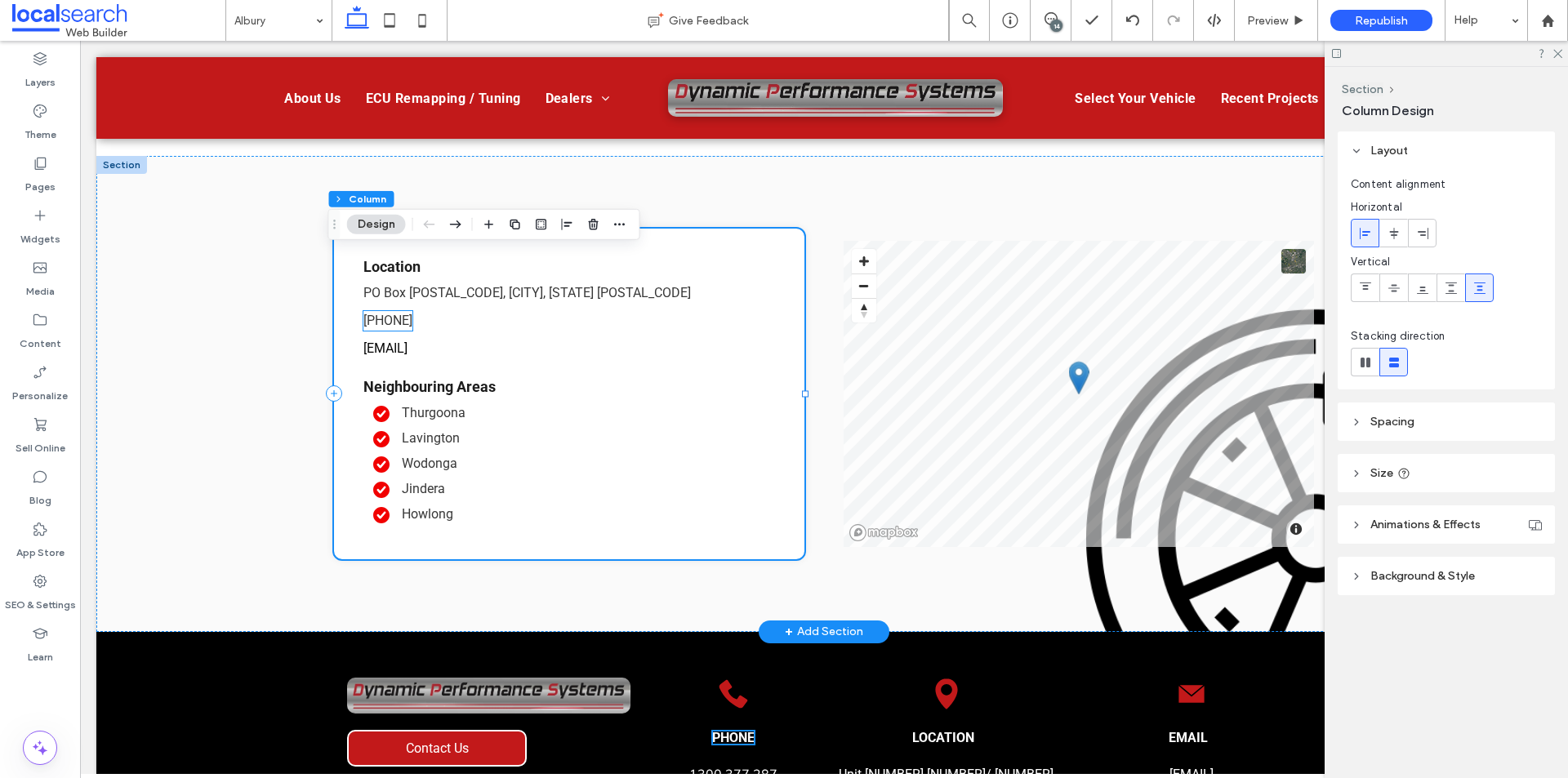 click on "[PHONE]" at bounding box center (388, 320) 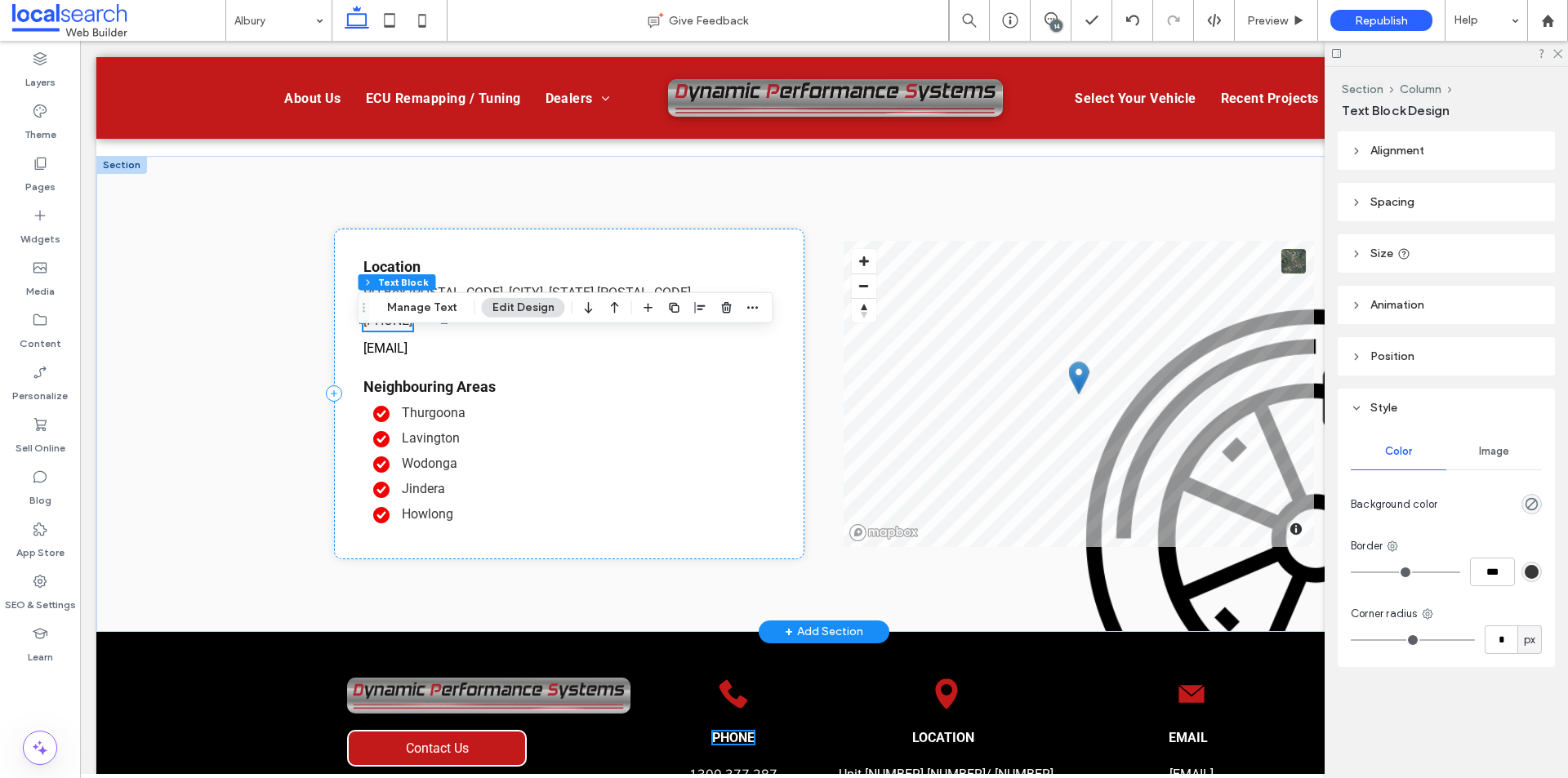 click on "[PHONE]" at bounding box center (388, 320) 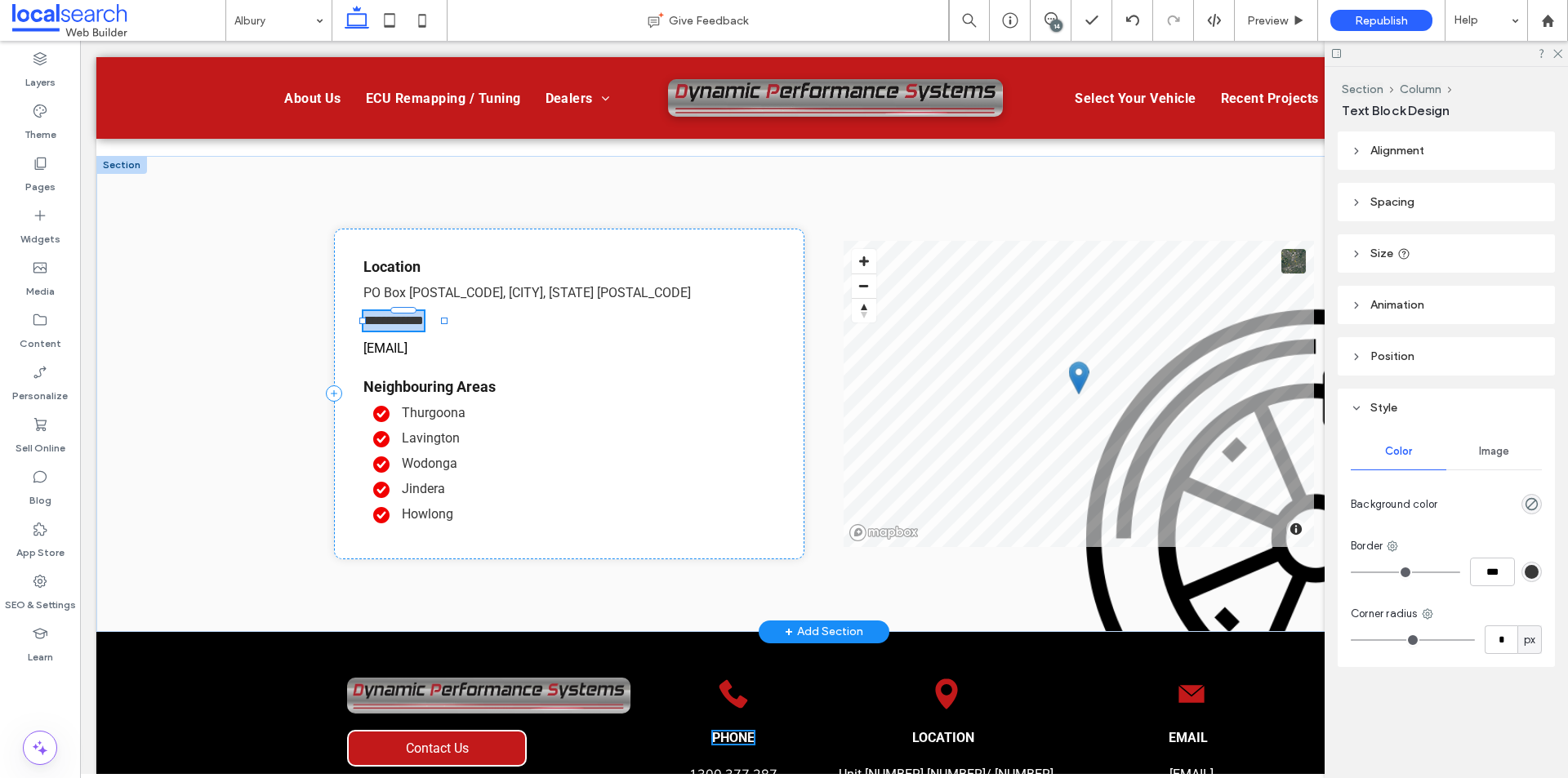 type on "******" 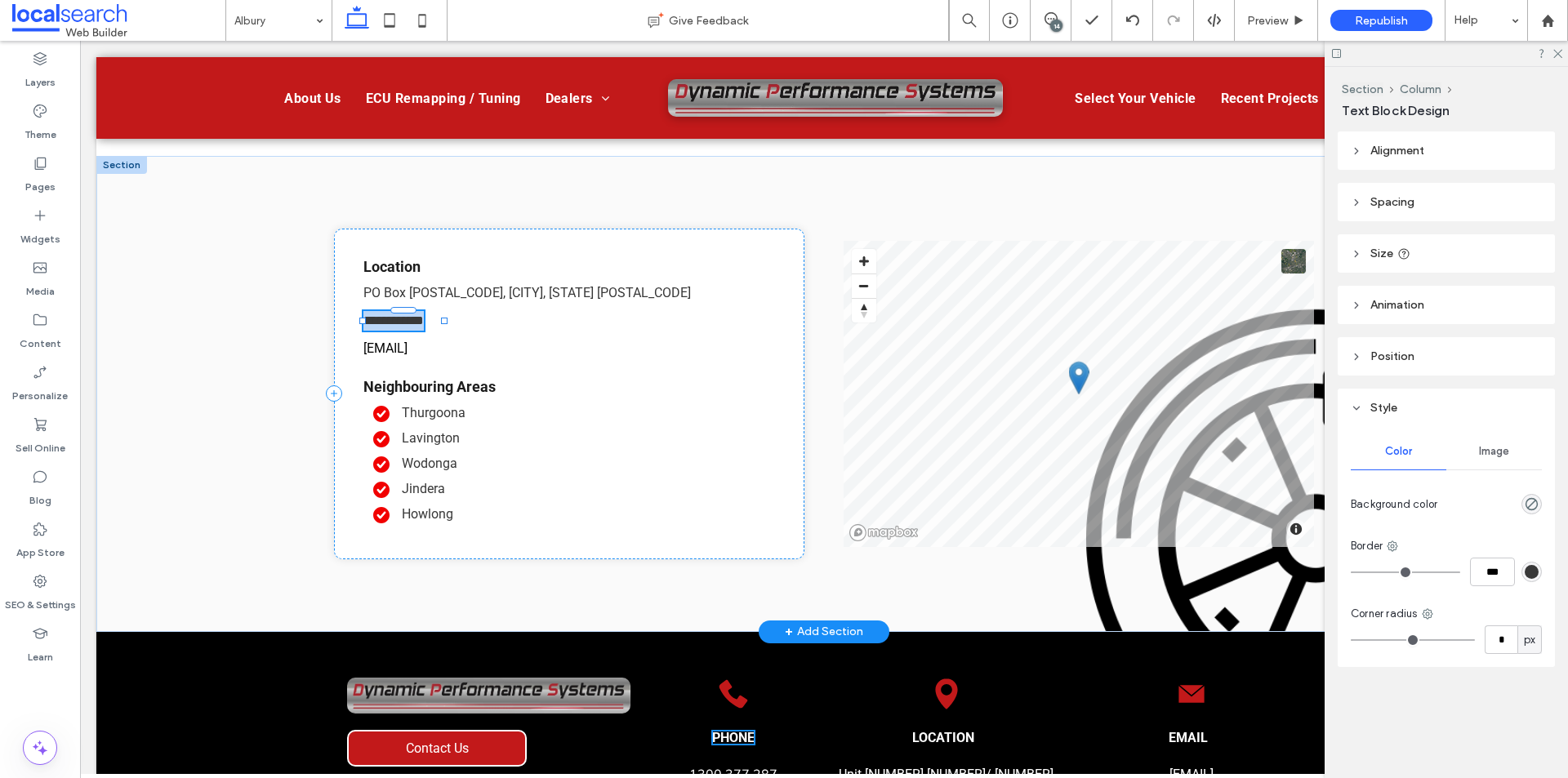 type on "**" 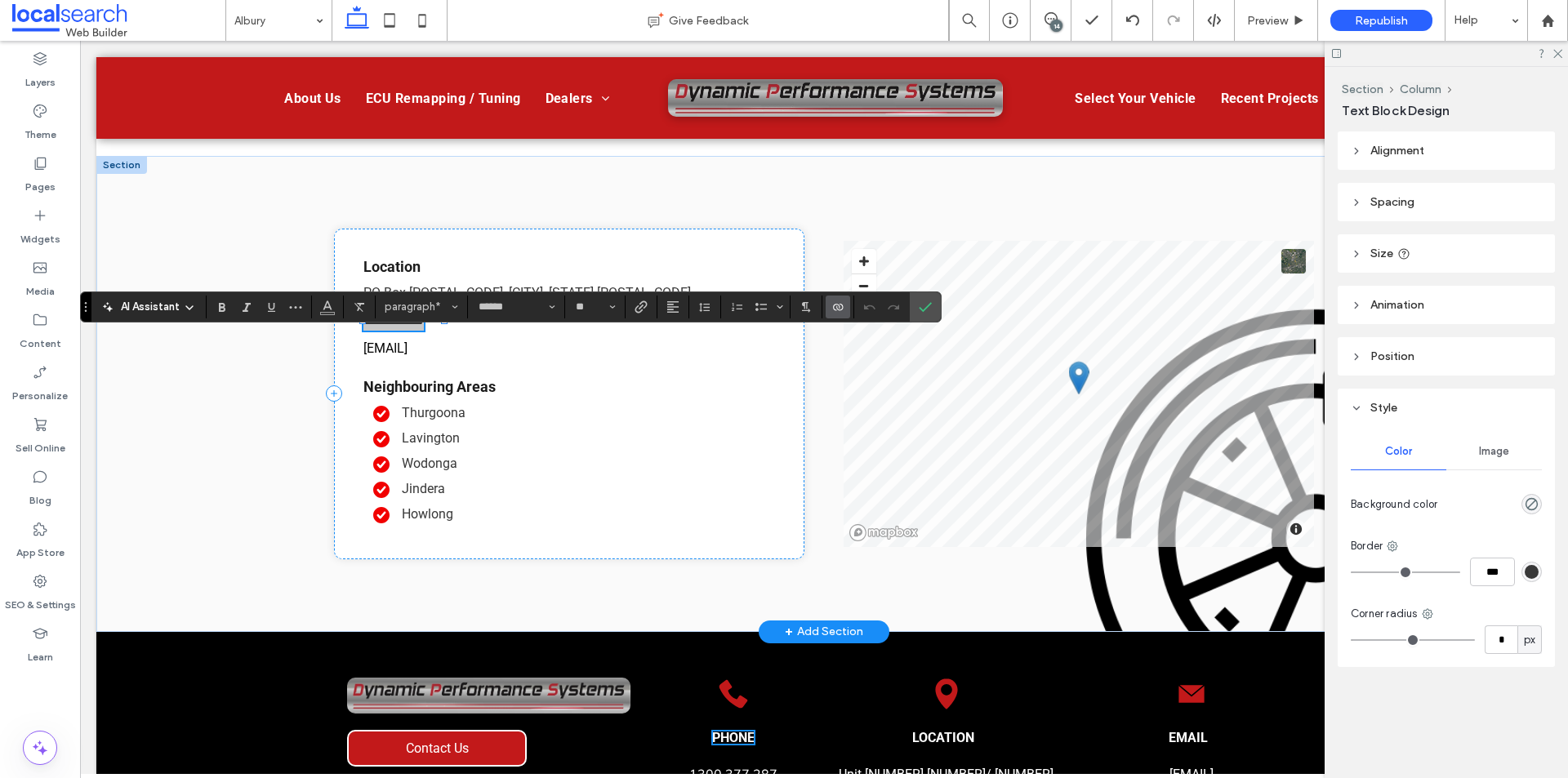 click 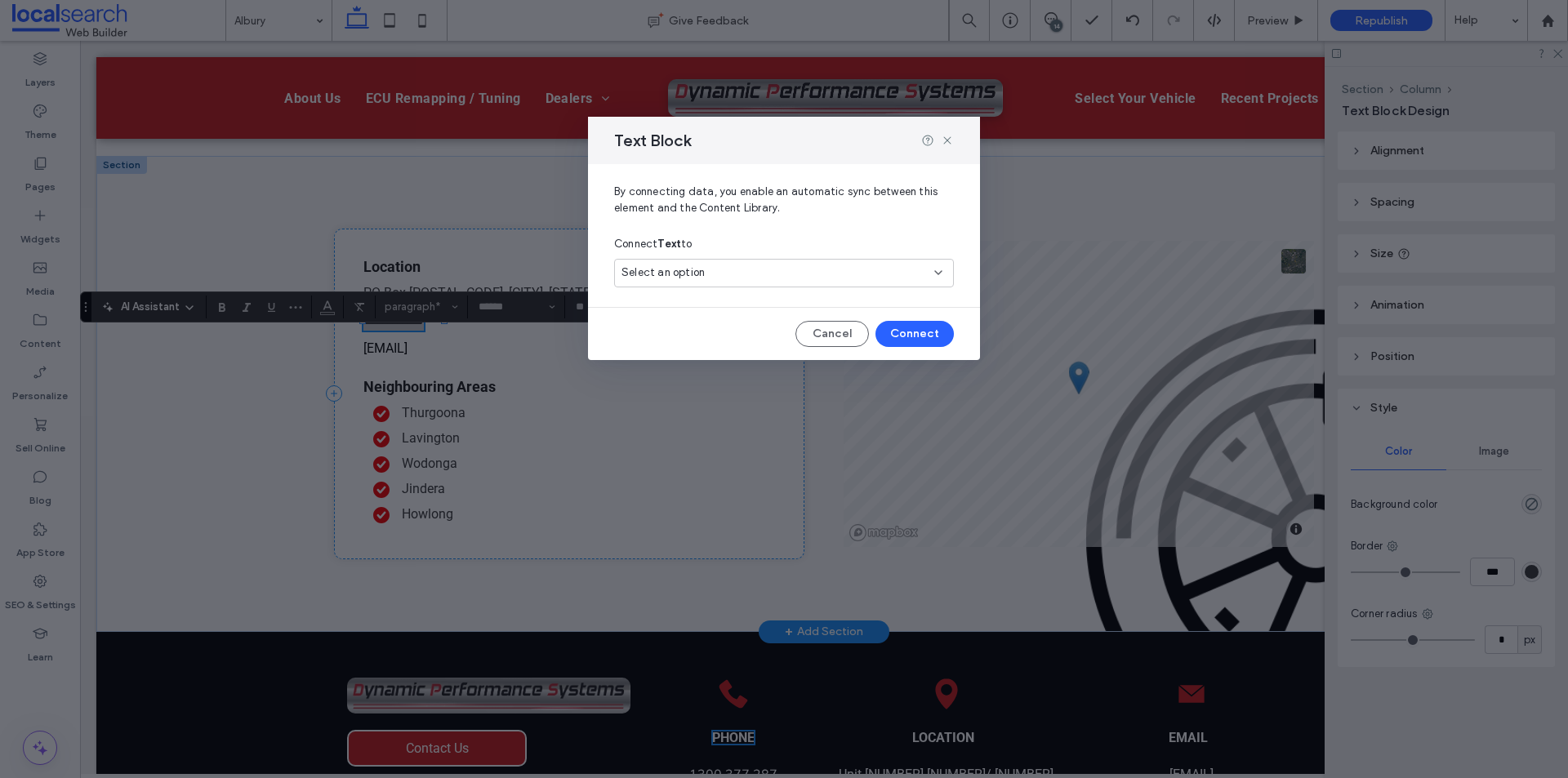 click on "Select an option" at bounding box center [784, 273] 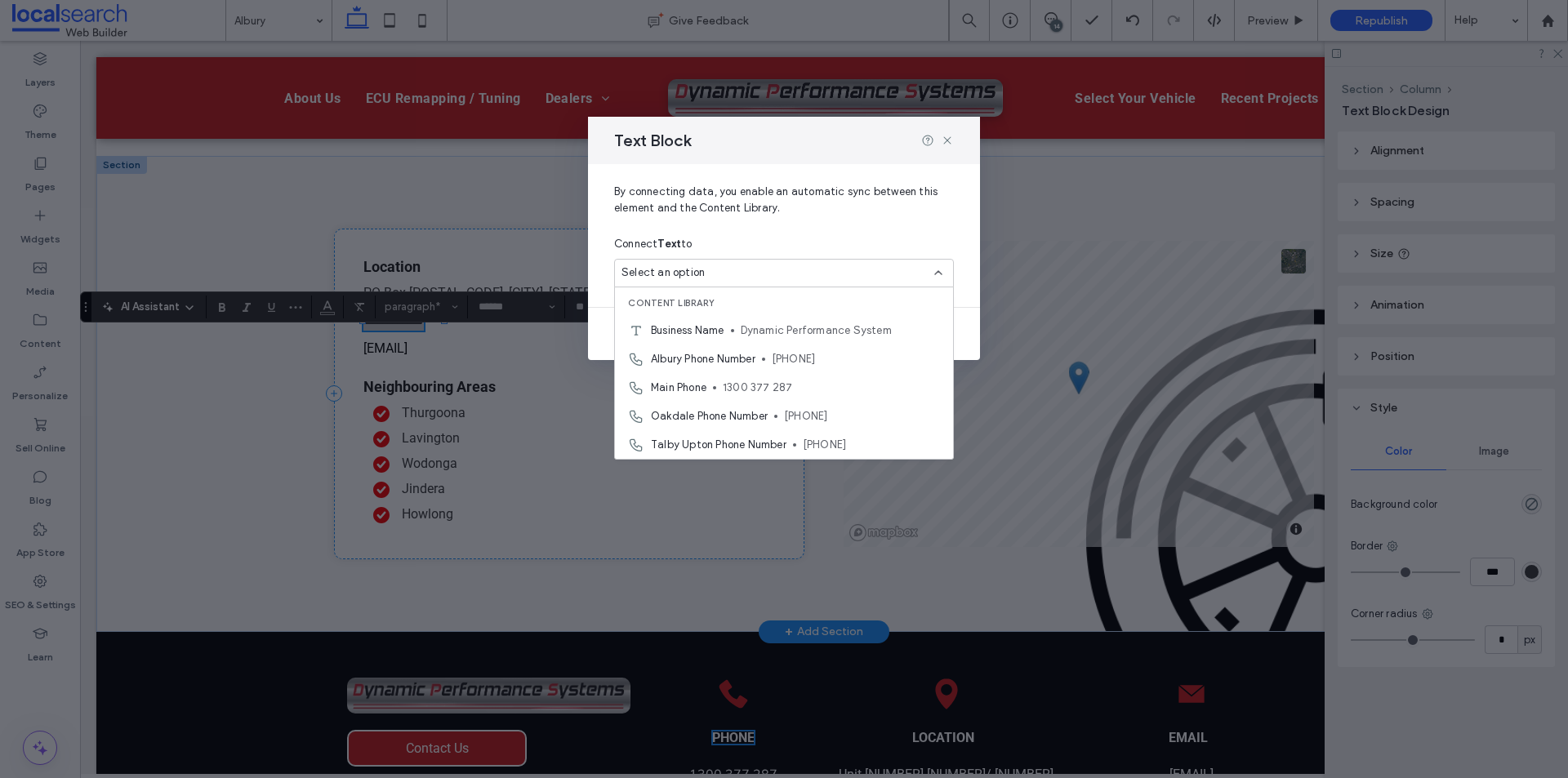 click on "Albury Phone Number" at bounding box center (703, 359) 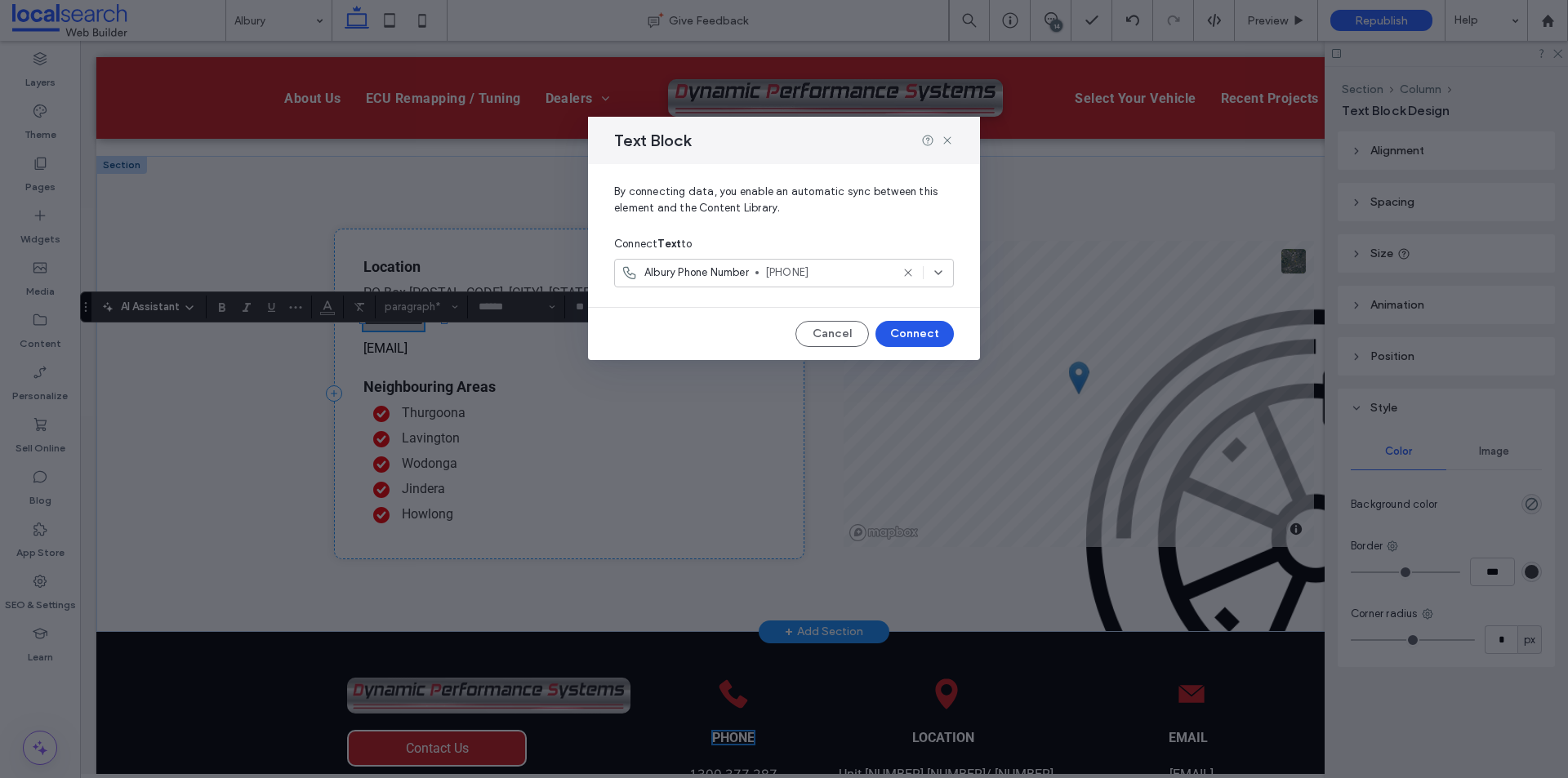 click on "Connect" at bounding box center [915, 334] 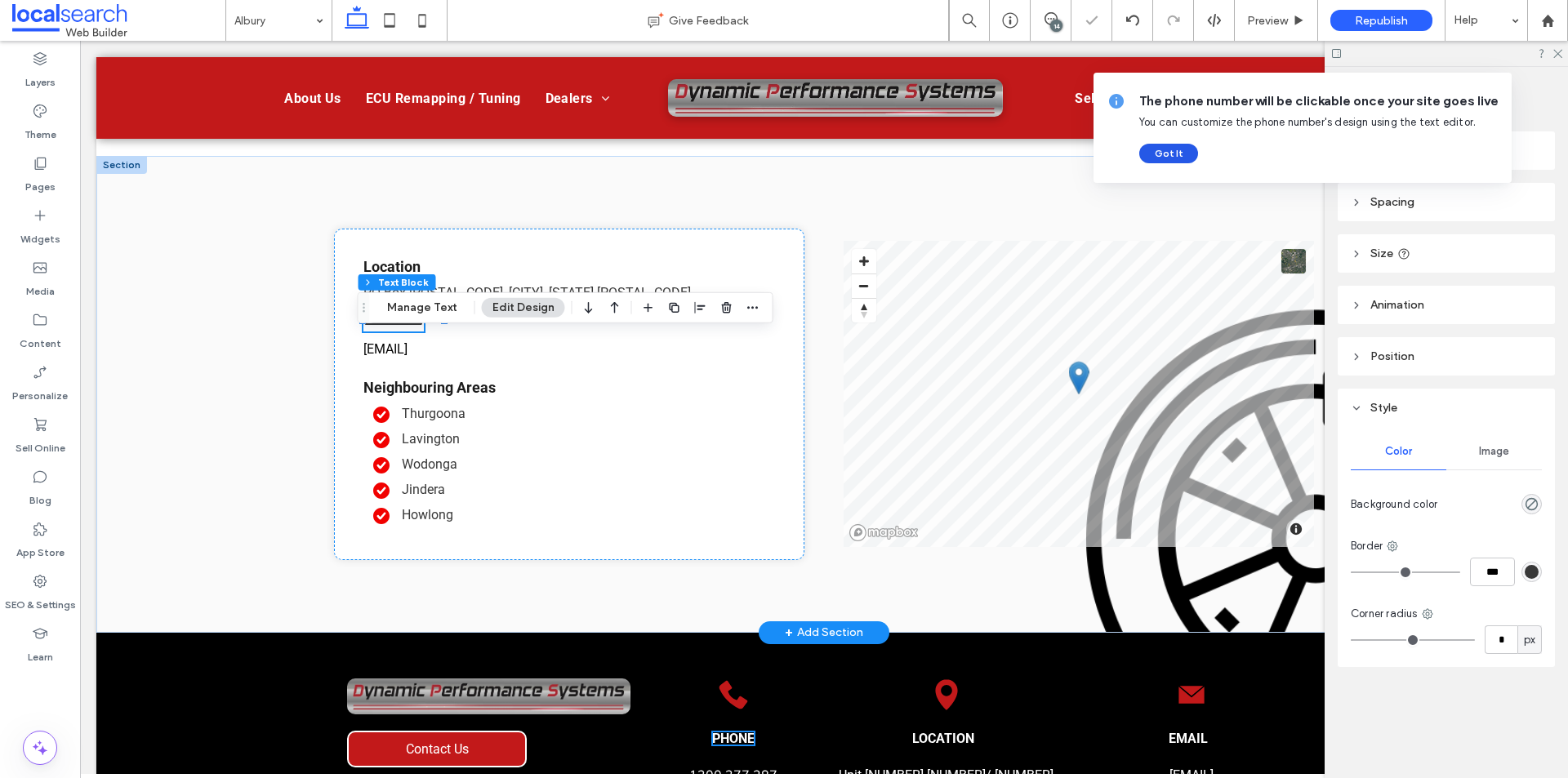 click on "Got It" at bounding box center [1169, 153] 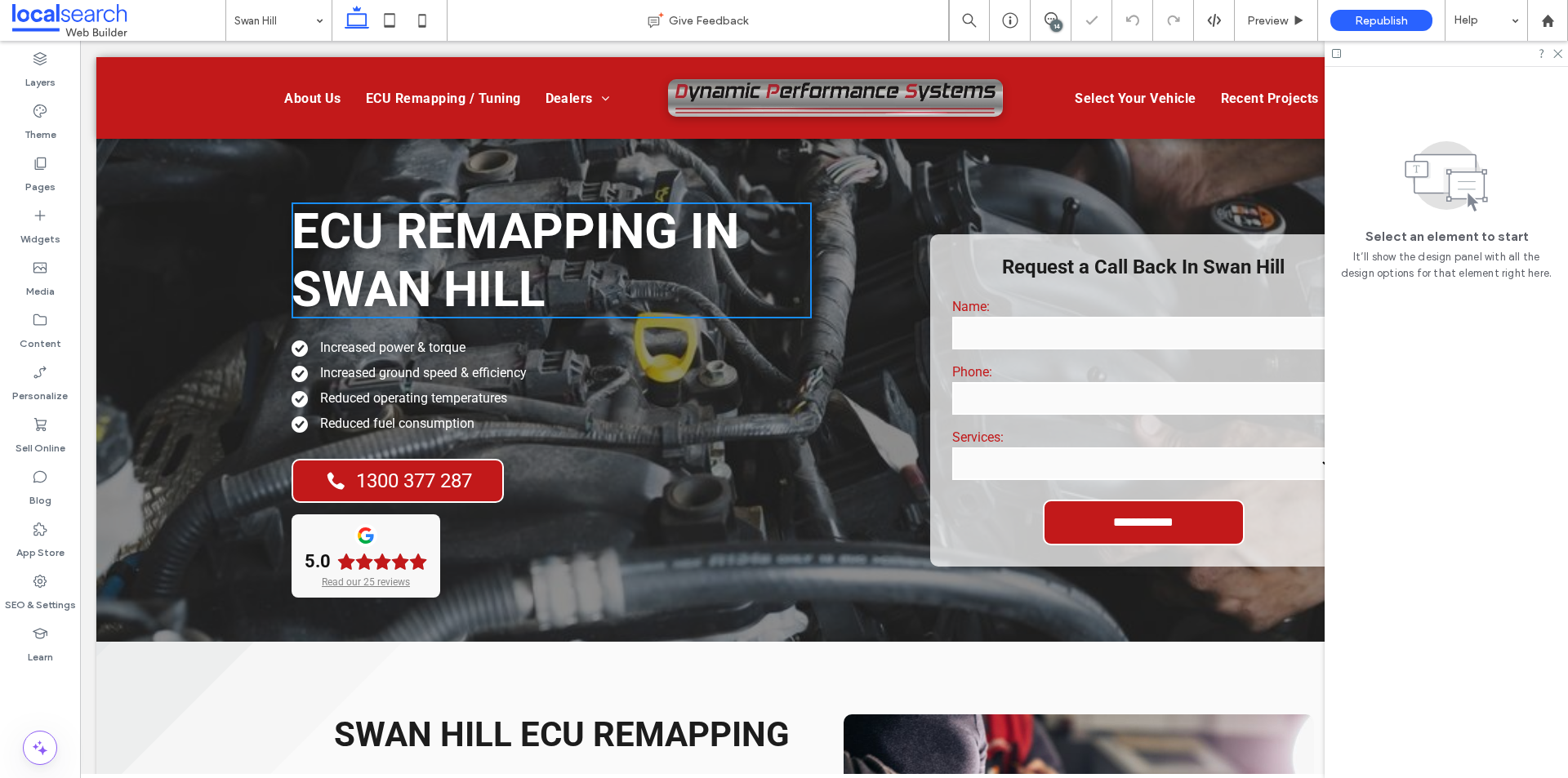 scroll, scrollTop: 0, scrollLeft: 0, axis: both 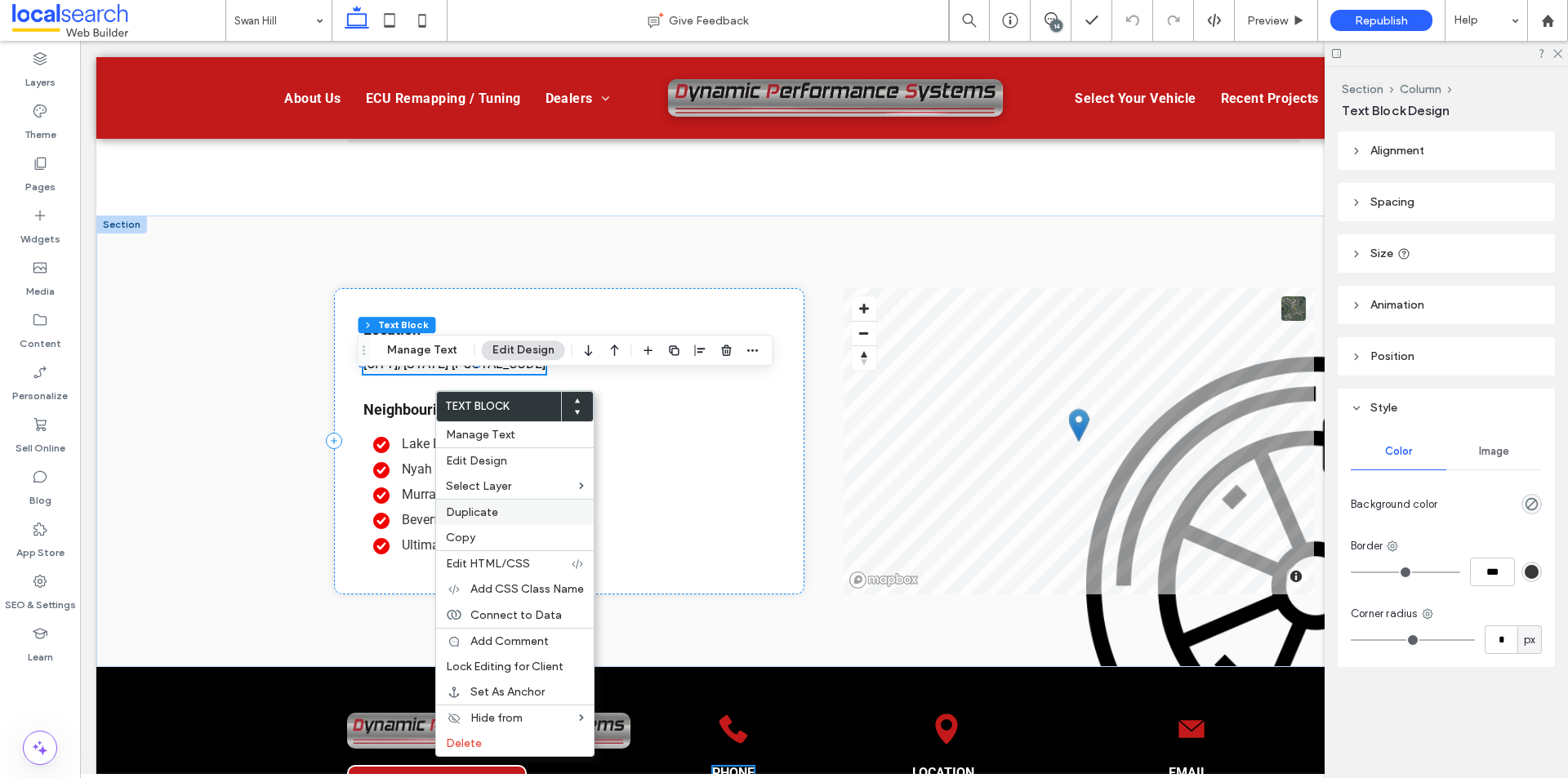 click on "Duplicate" at bounding box center [514, 512] 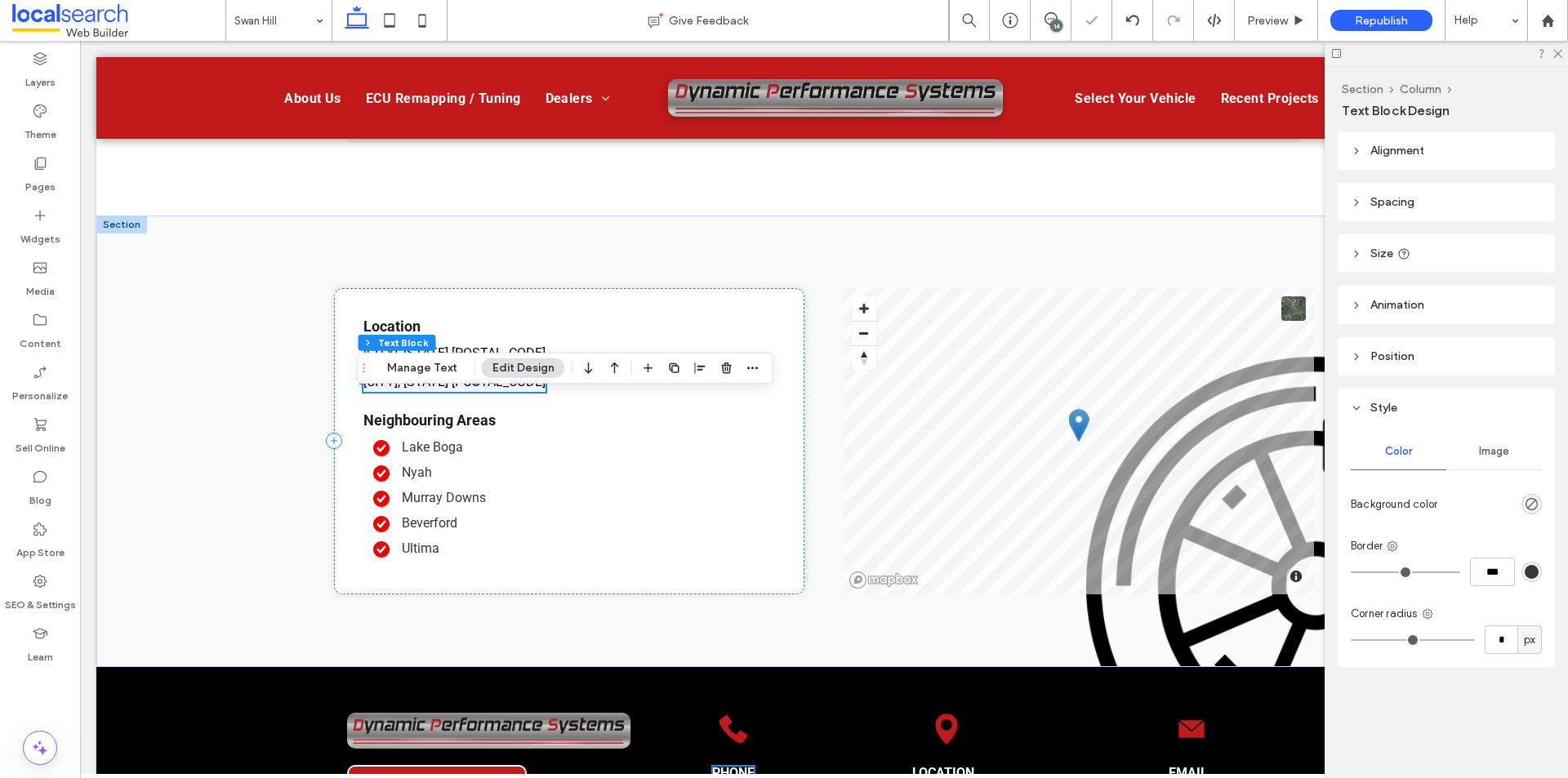 click on "Swan Hill, VIC 3585" at bounding box center (454, 381) 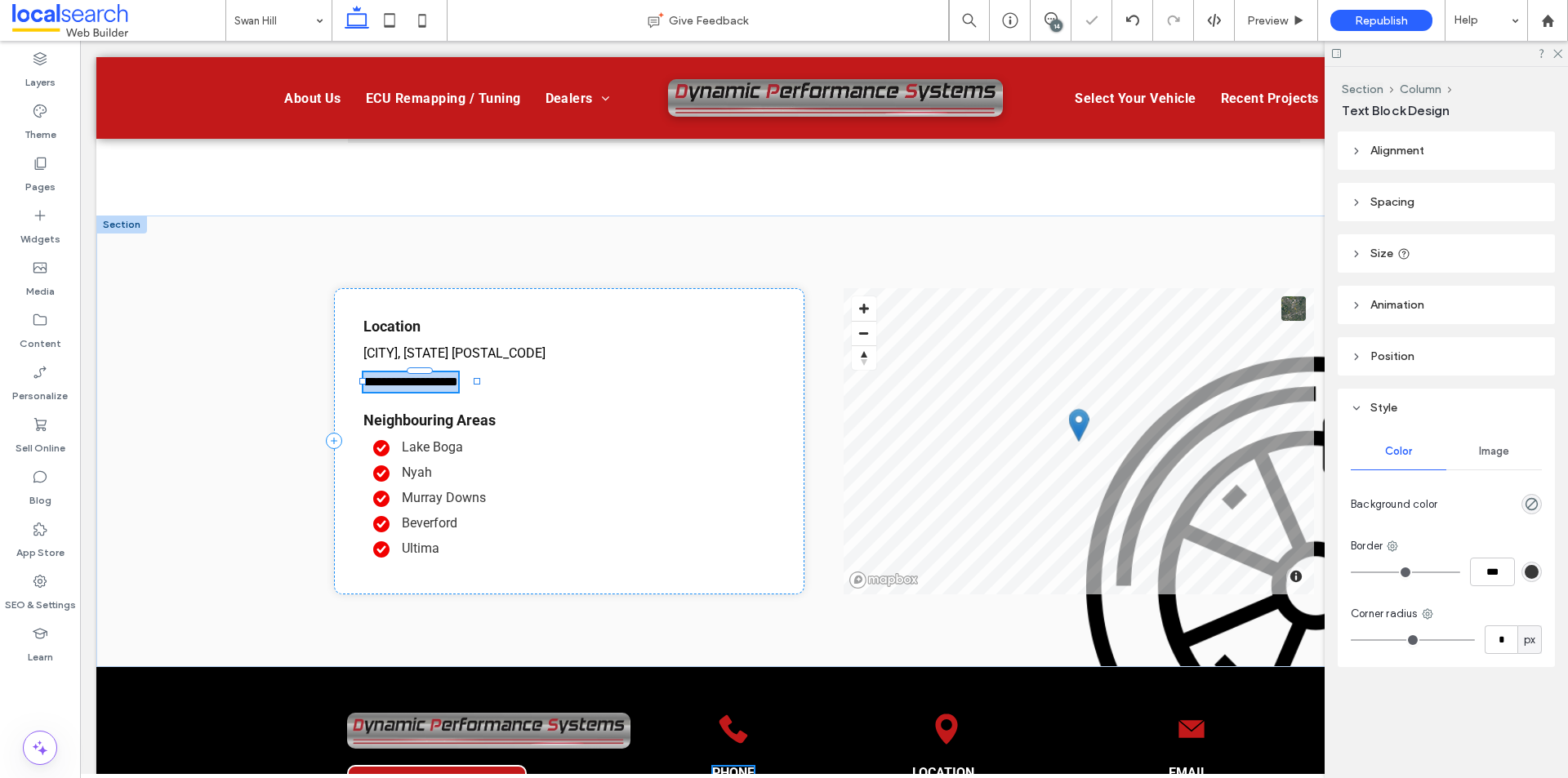 type on "******" 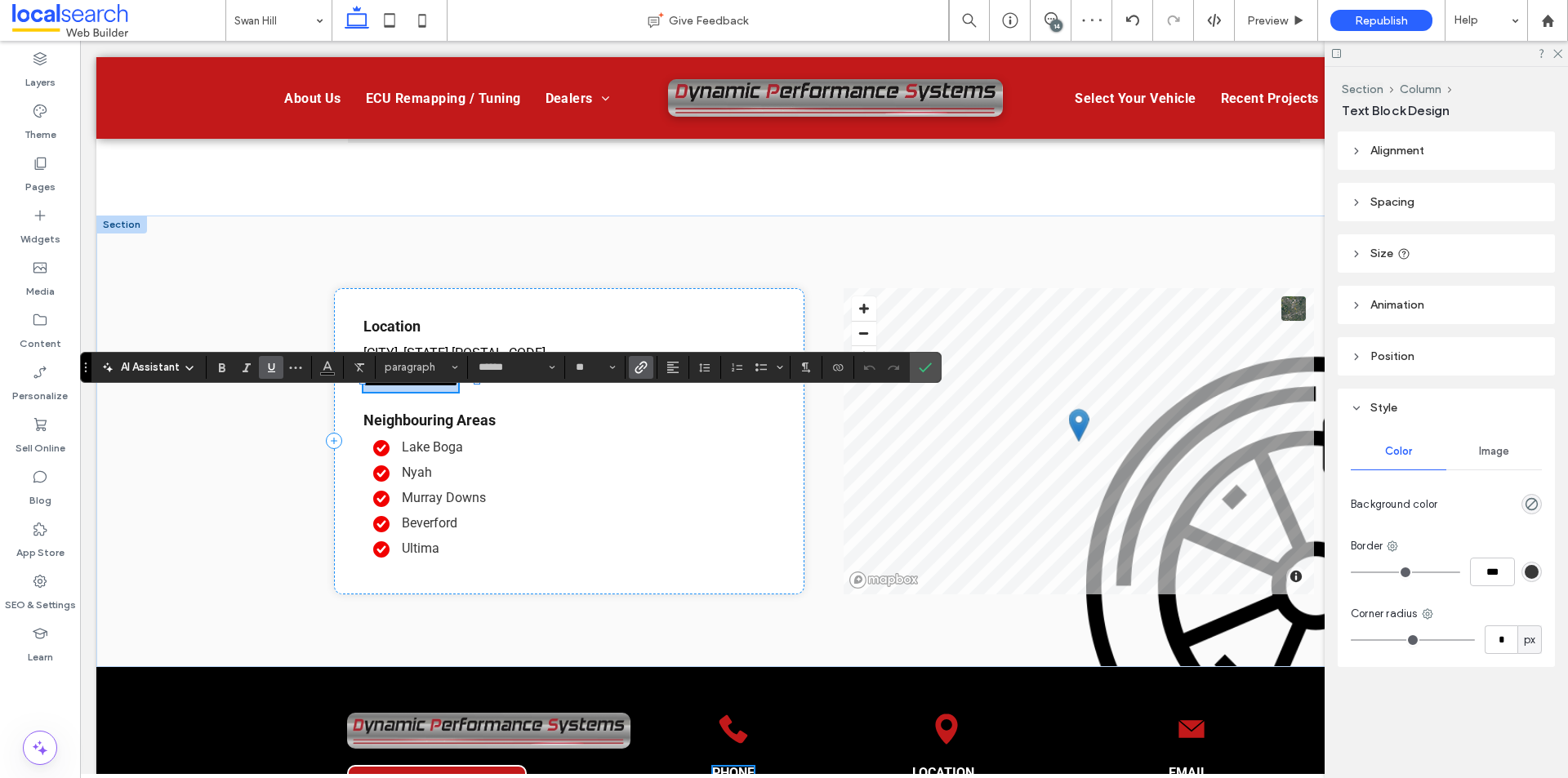 type 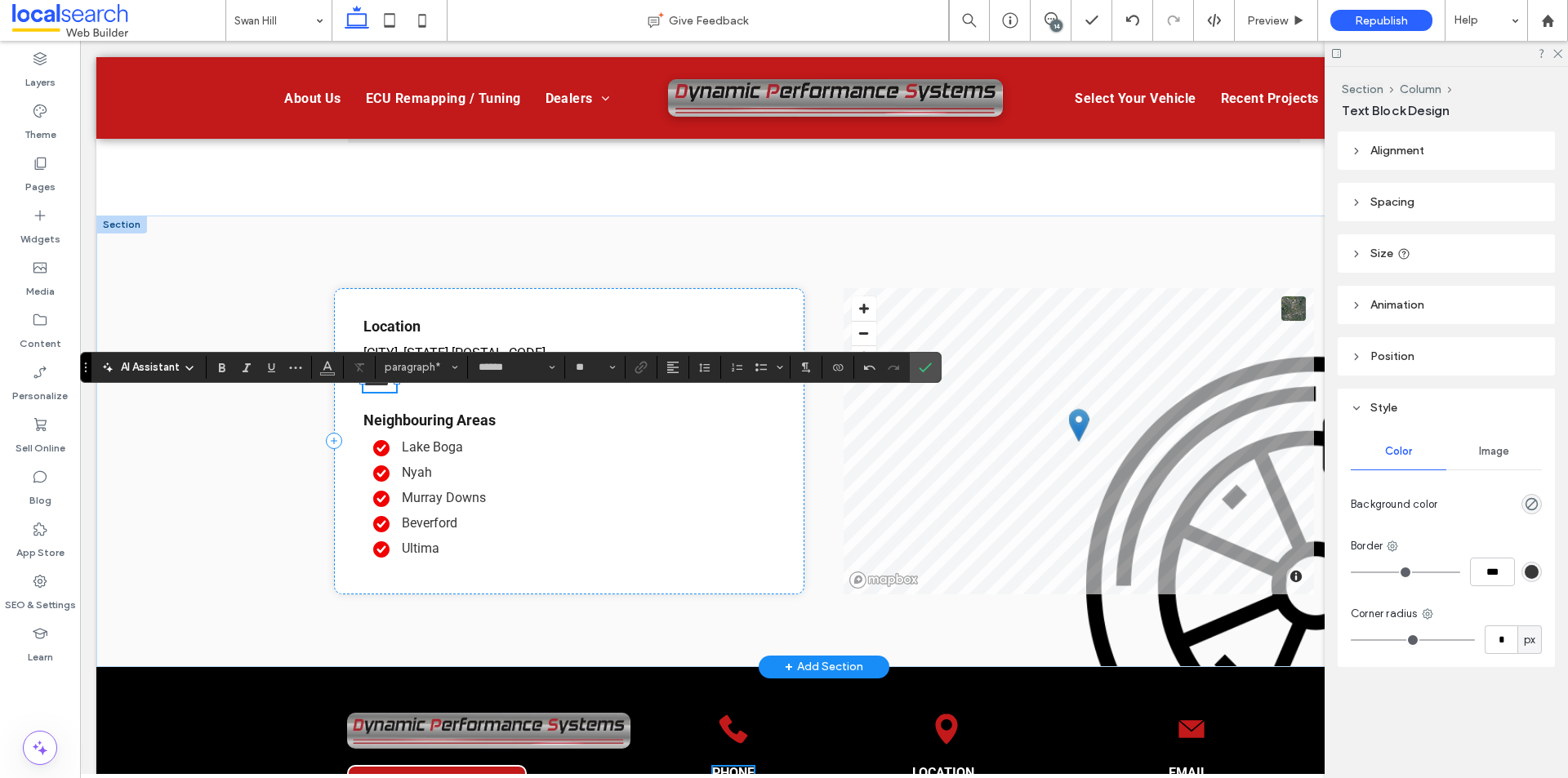 click on "*** ﻿ *" at bounding box center [380, 382] 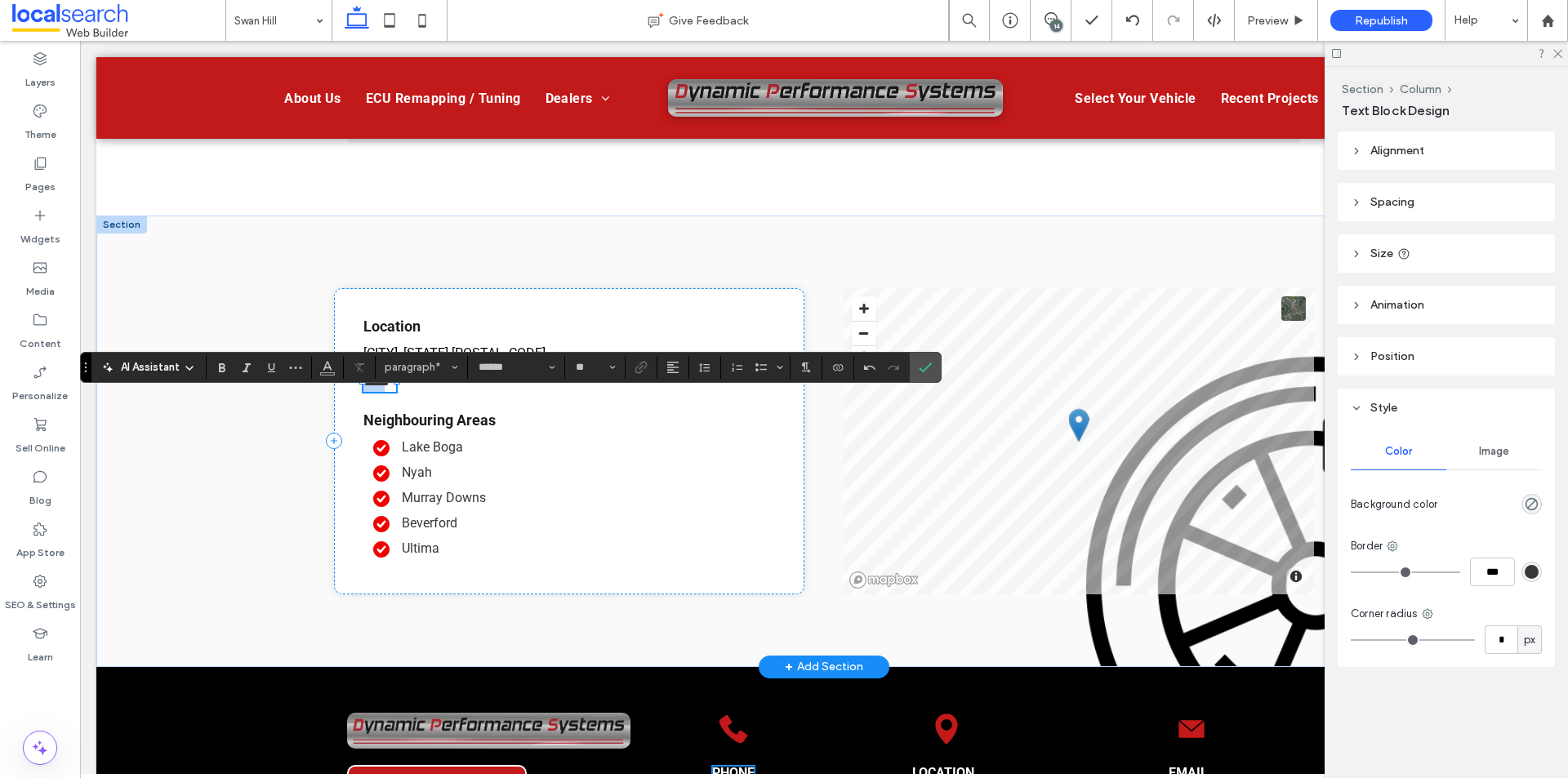 click on "*** ﻿ *" at bounding box center (380, 382) 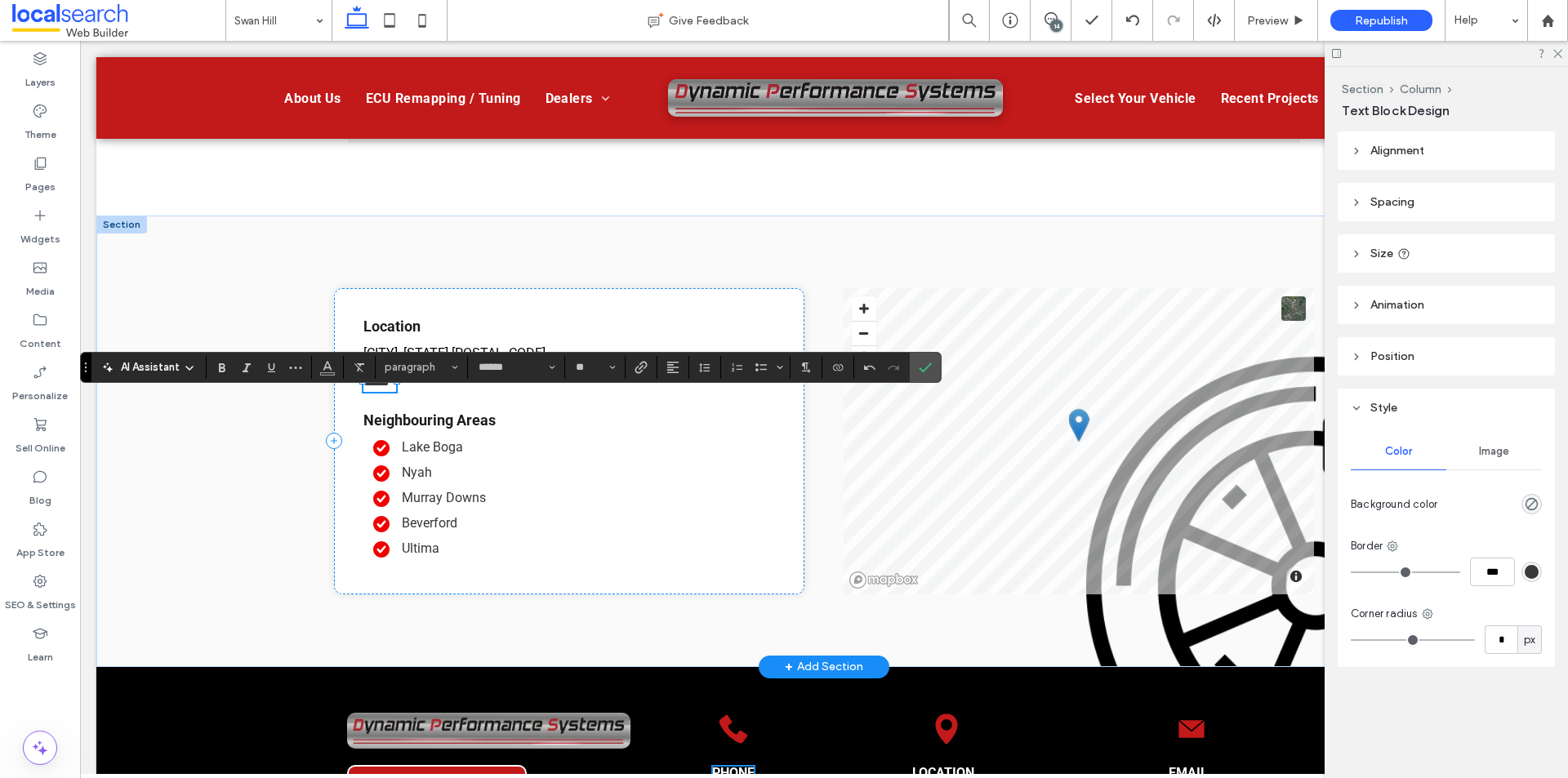click on "*** ﻿" at bounding box center [376, 381] 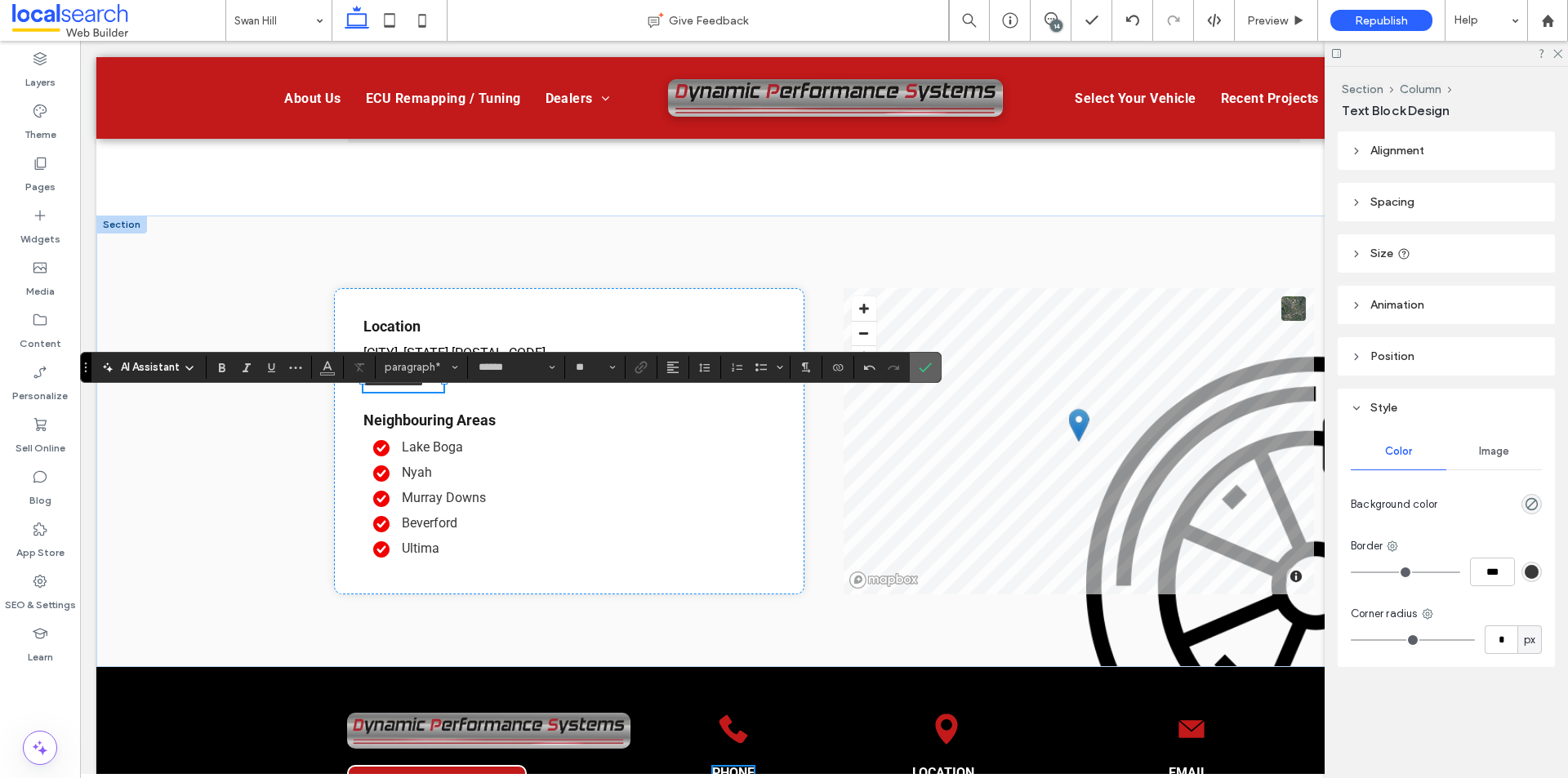 click 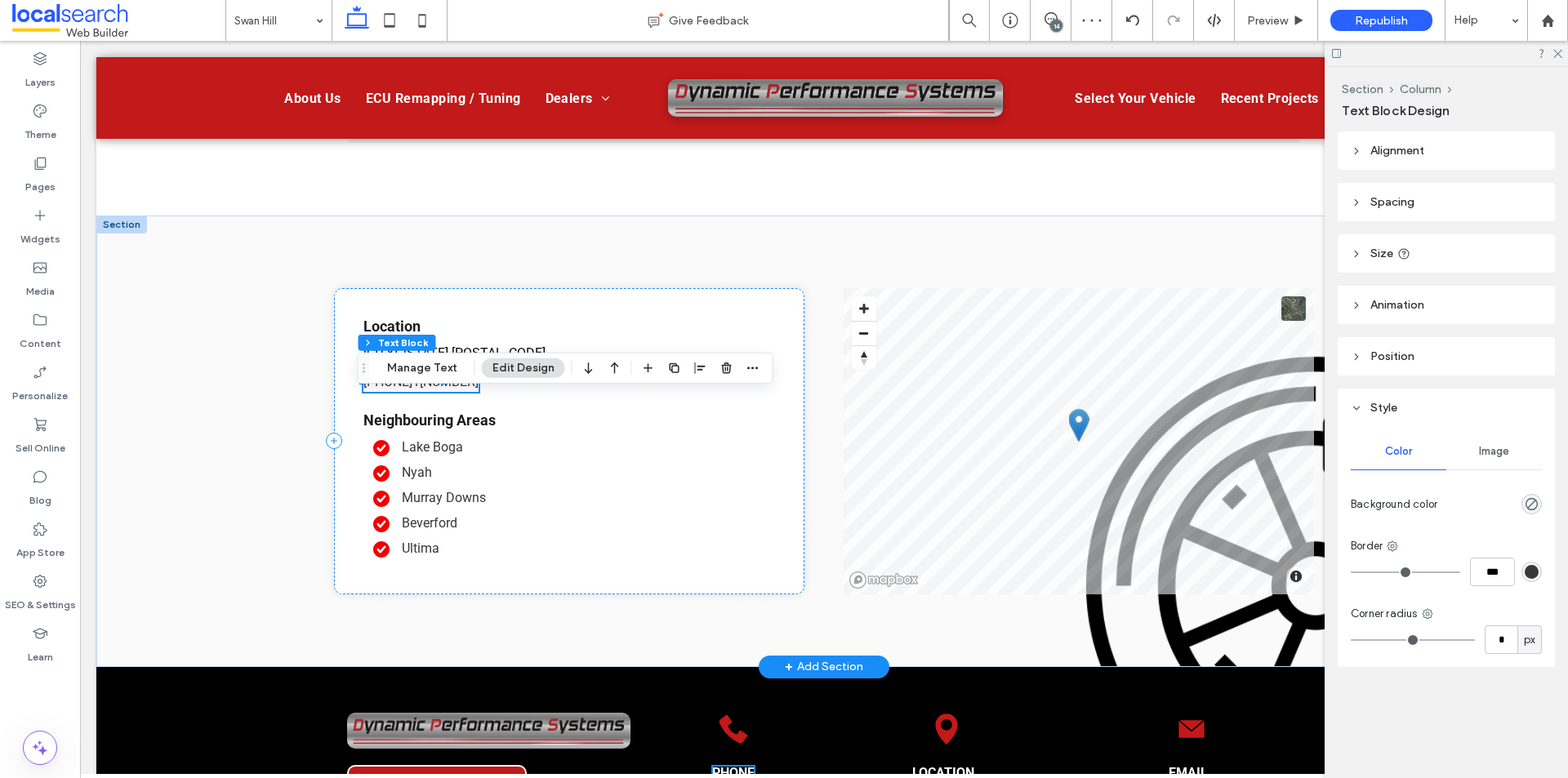 click on "90 695" at bounding box center [449, 381] 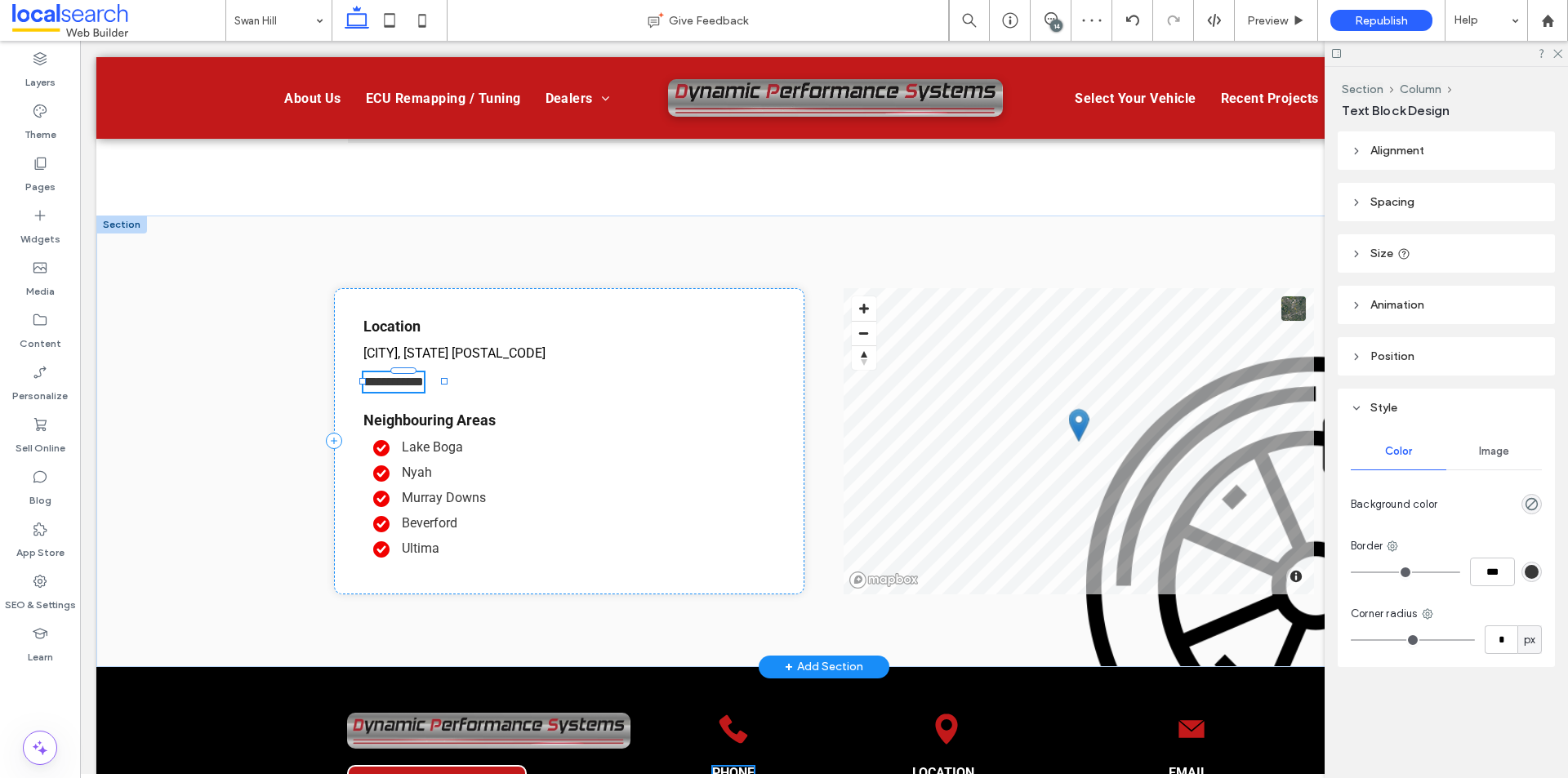 click on "**********" at bounding box center (394, 381) 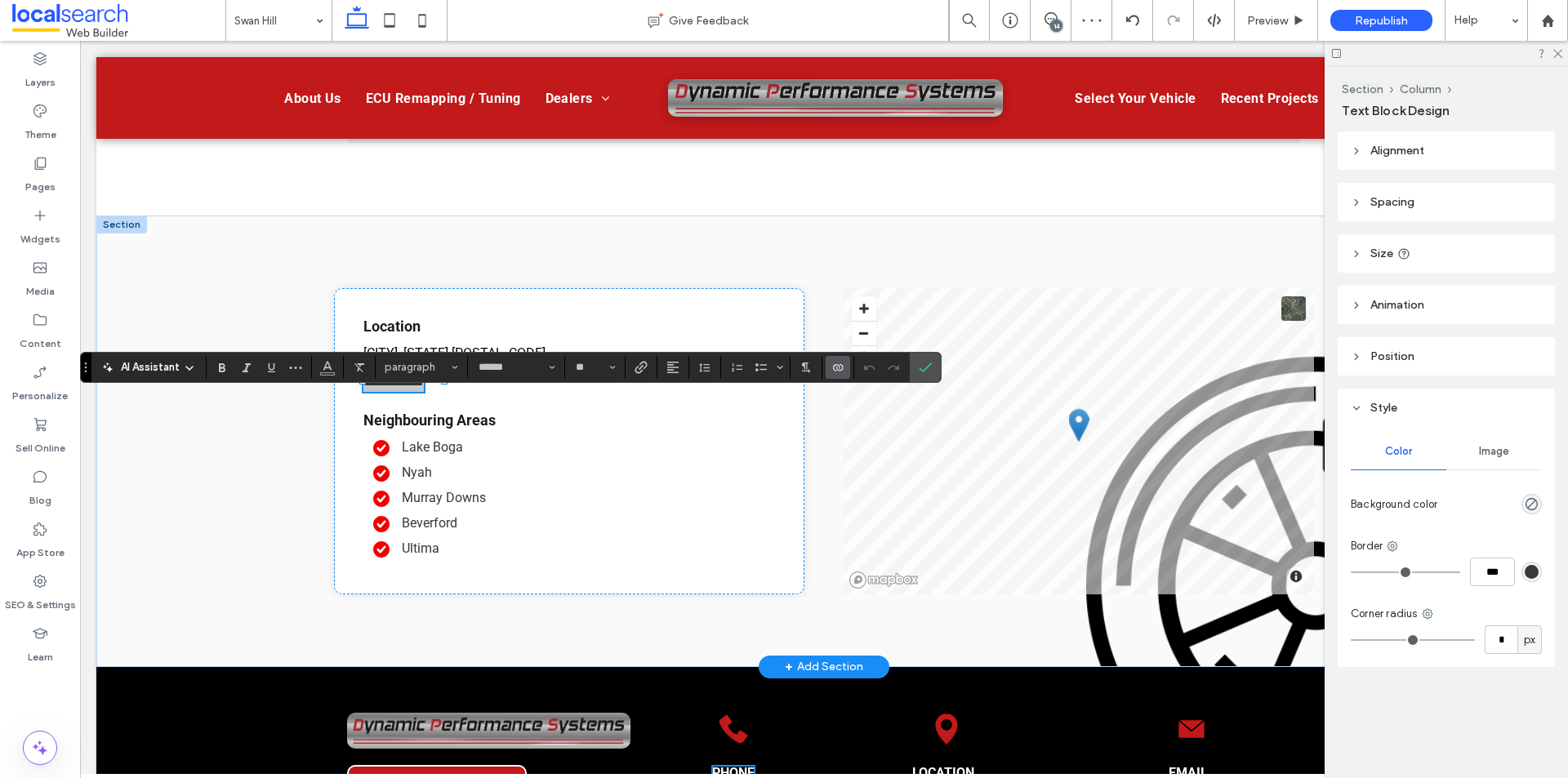 click 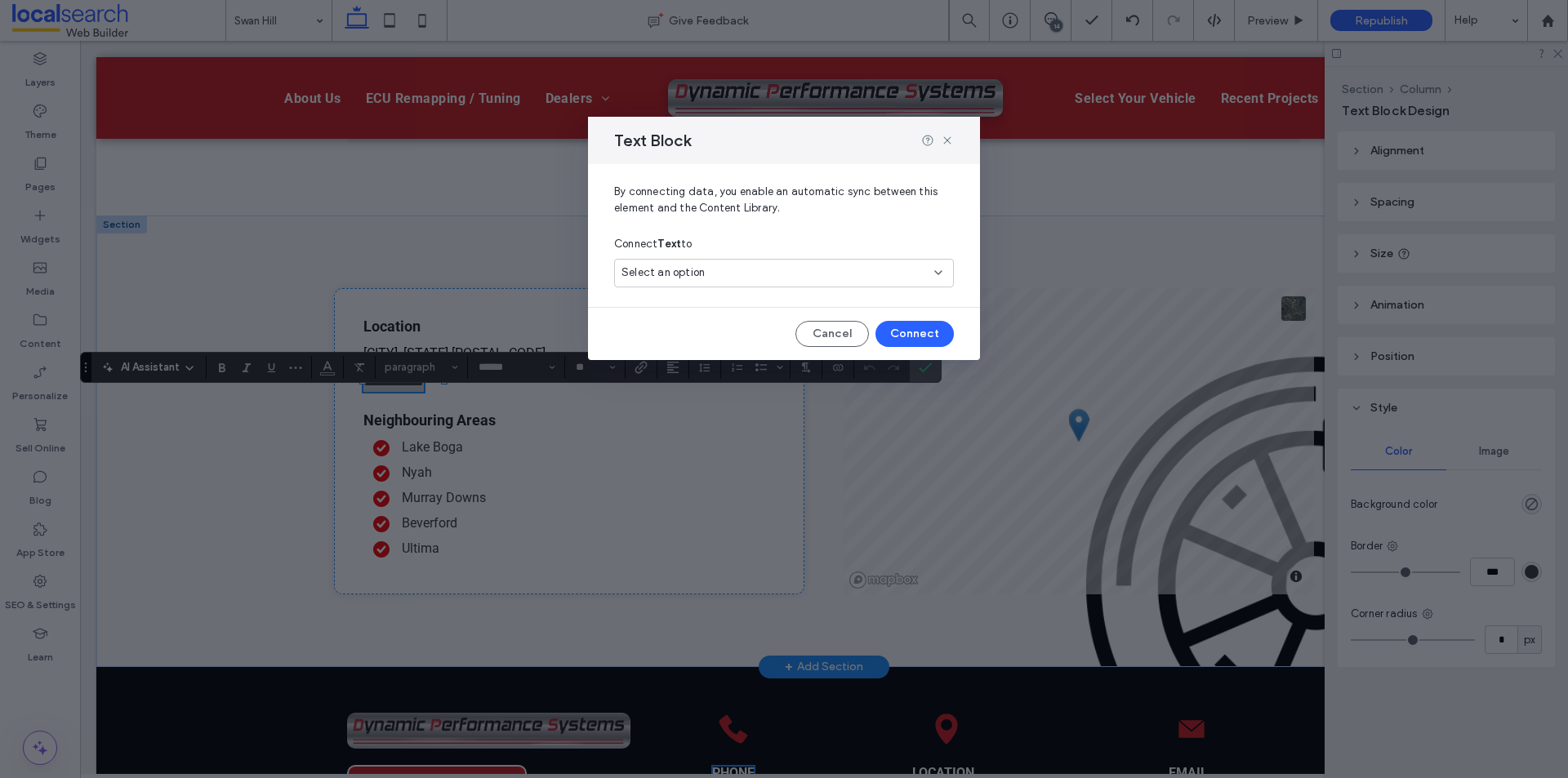 click on "Select an option" at bounding box center [774, 273] 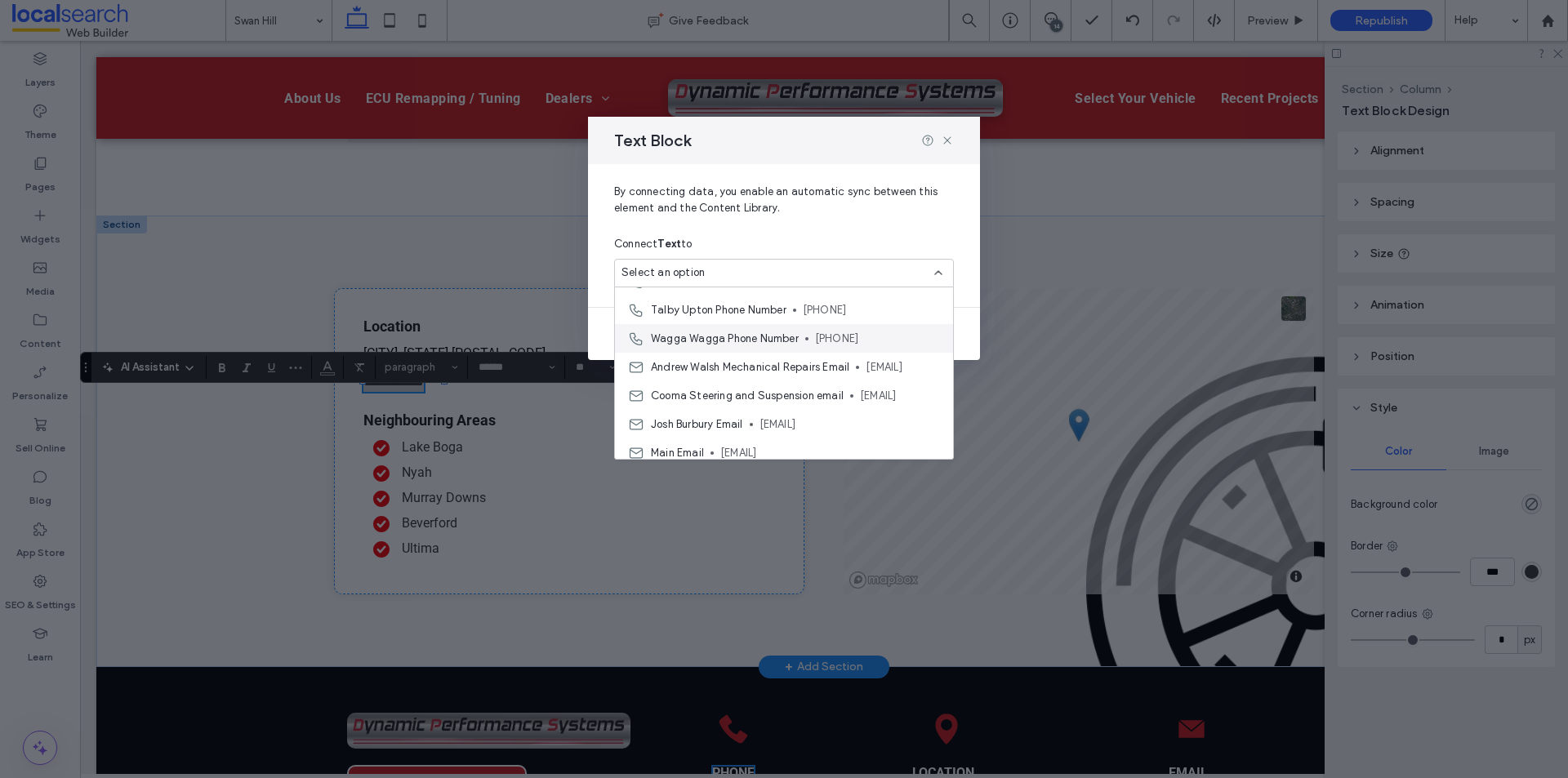 scroll, scrollTop: 163, scrollLeft: 0, axis: vertical 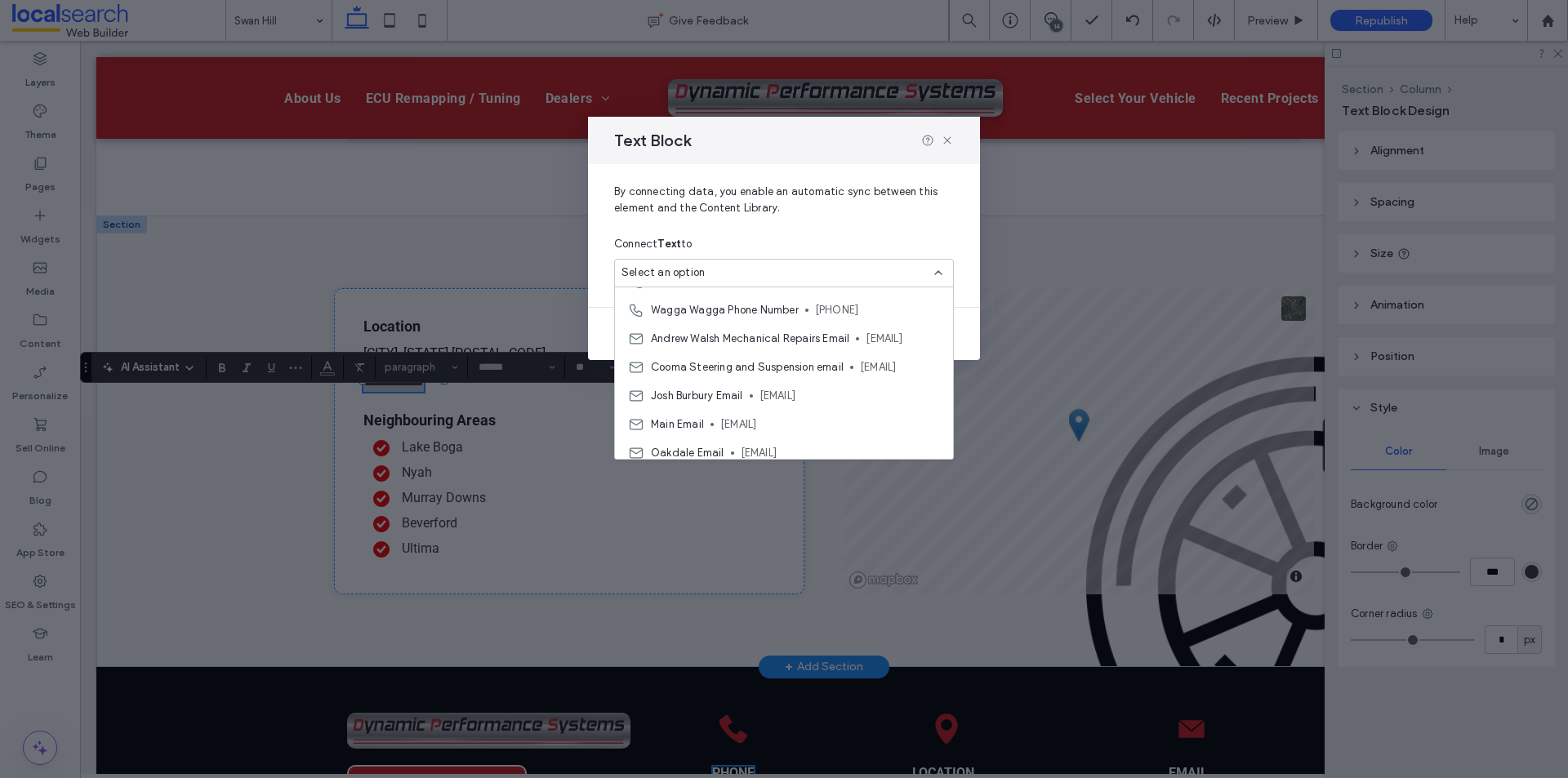 click 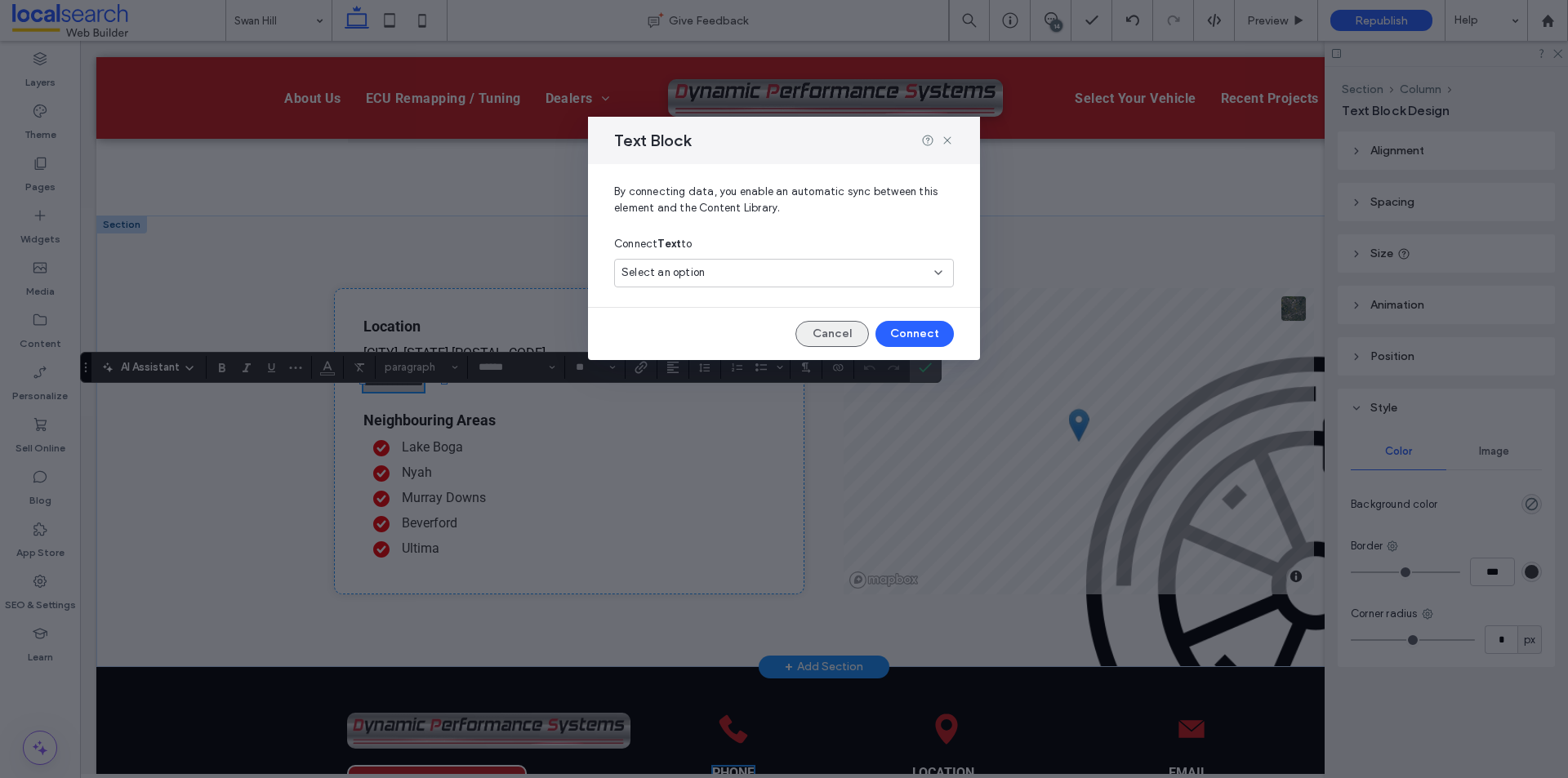 click on "Cancel" at bounding box center (832, 334) 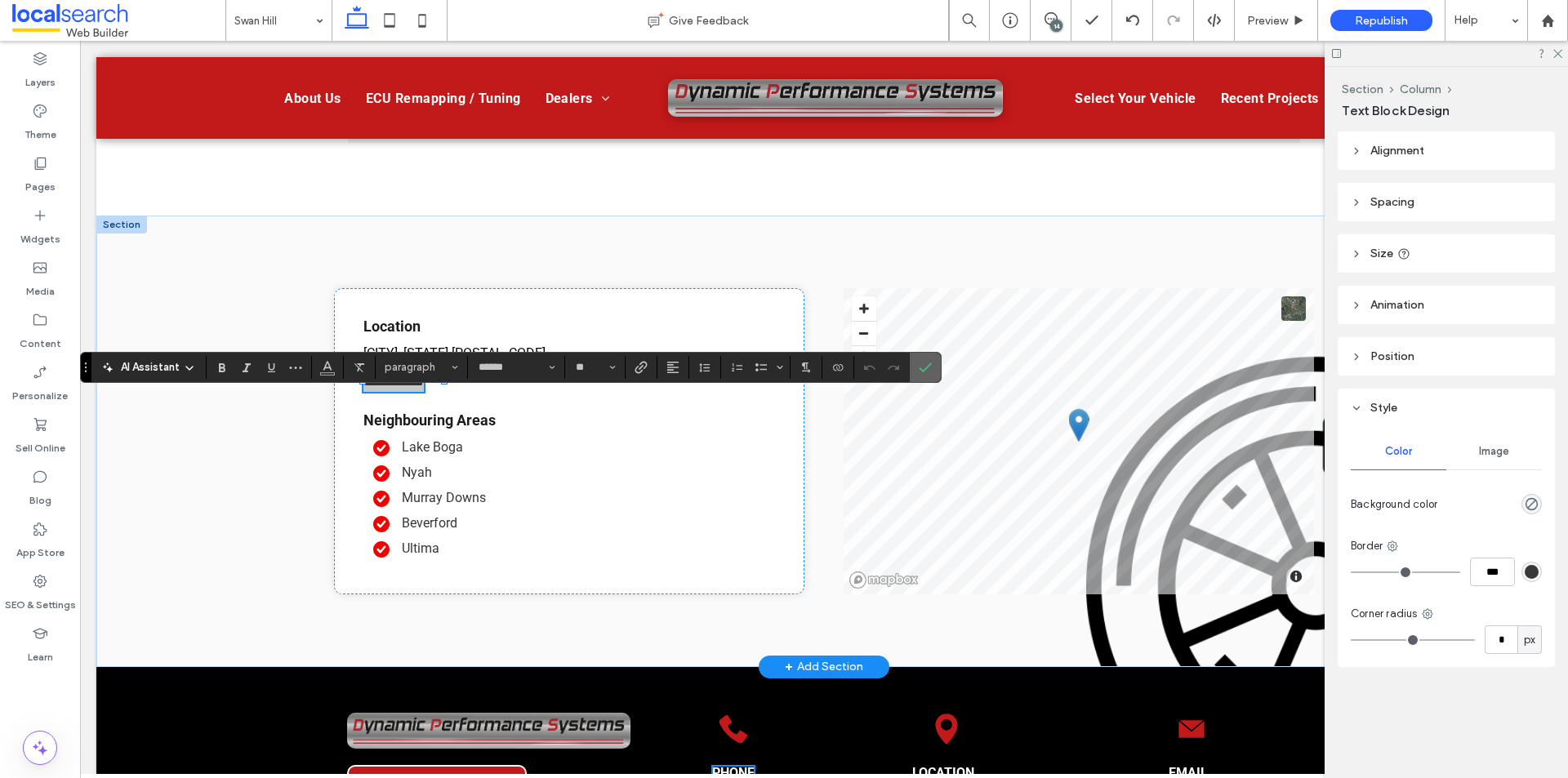 click at bounding box center (925, 367) 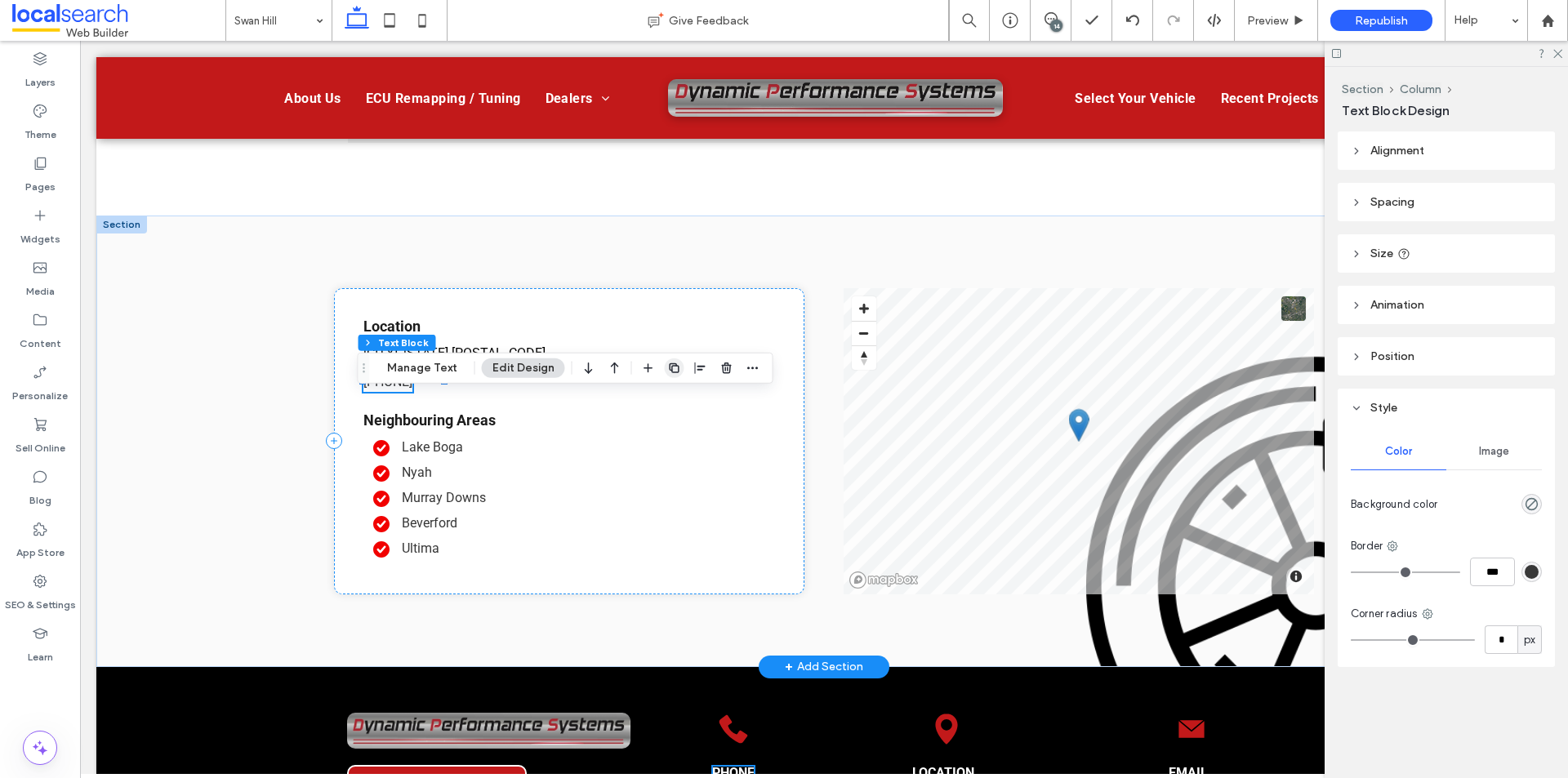 click 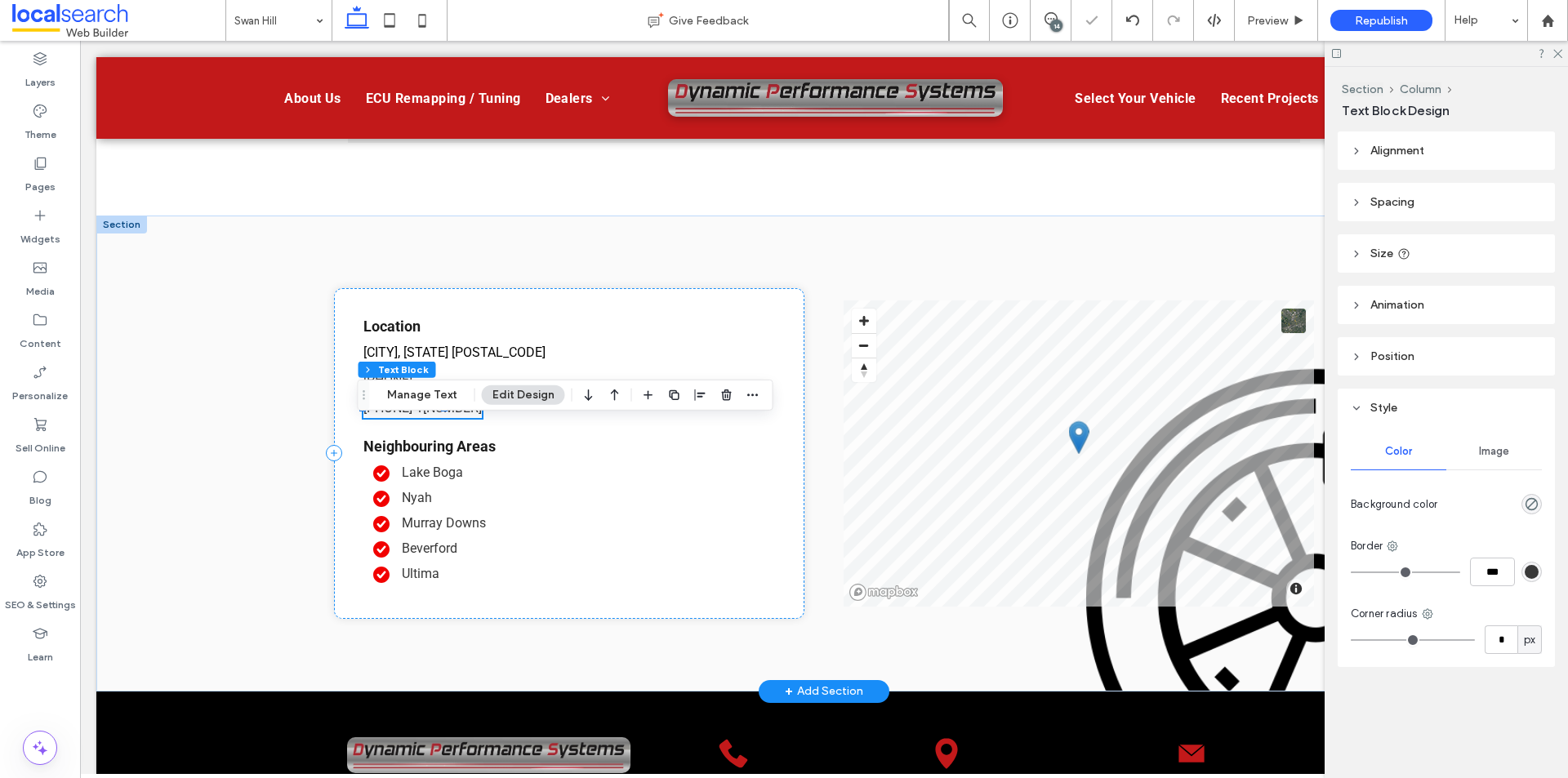 click on "90 695" at bounding box center (452, 407) 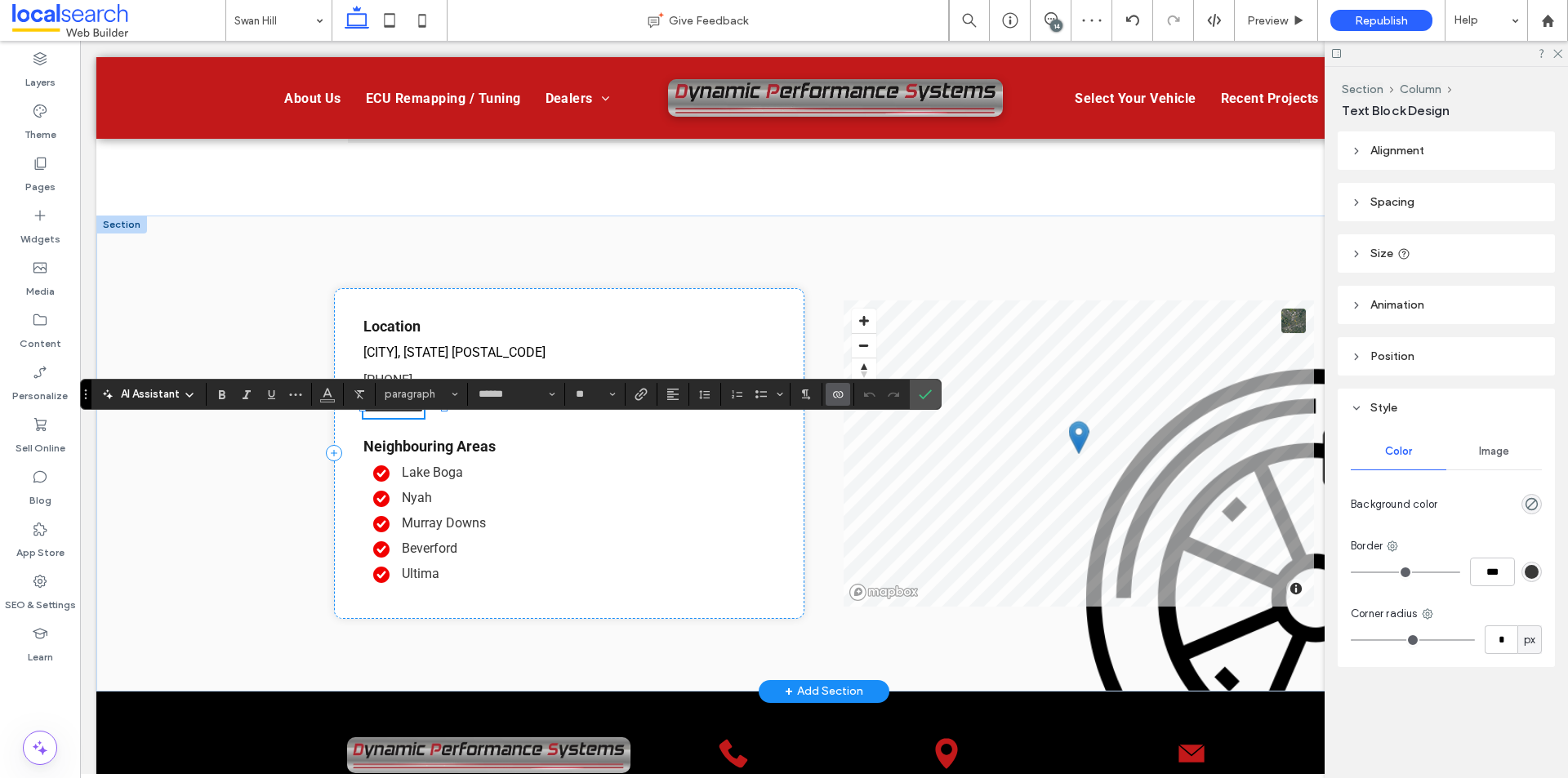 click 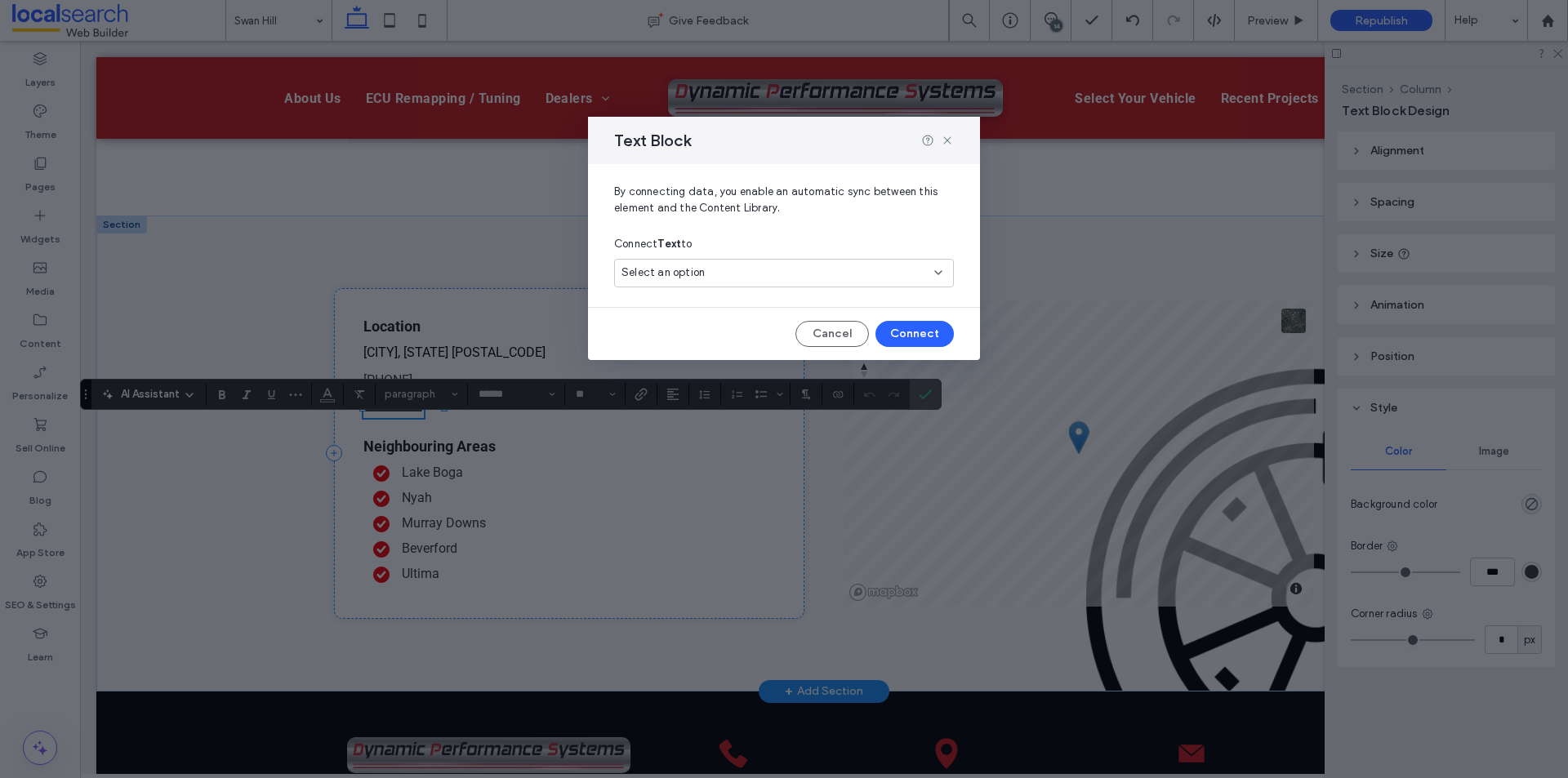click on "Select an option" at bounding box center [774, 273] 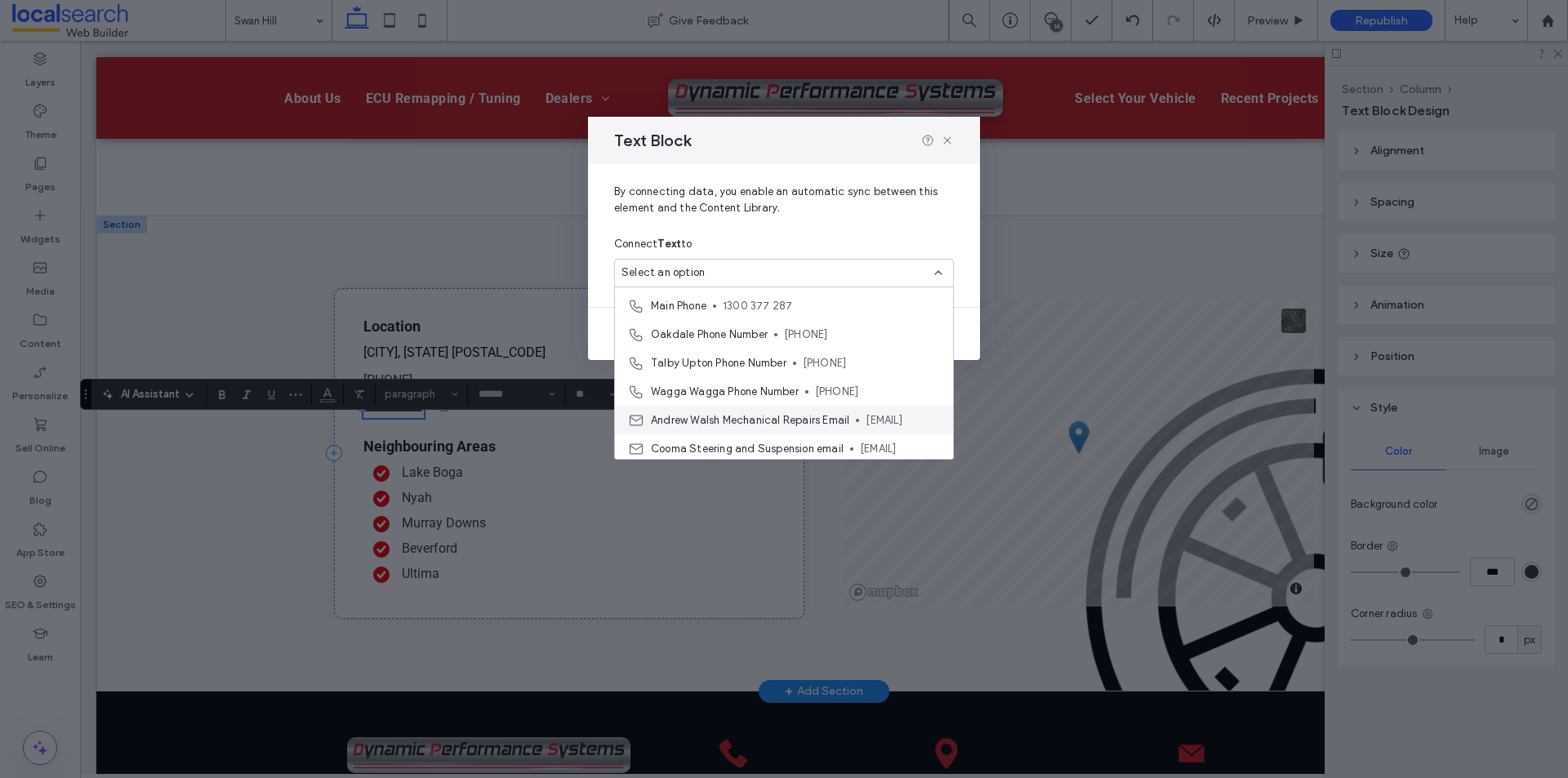 scroll, scrollTop: 163, scrollLeft: 0, axis: vertical 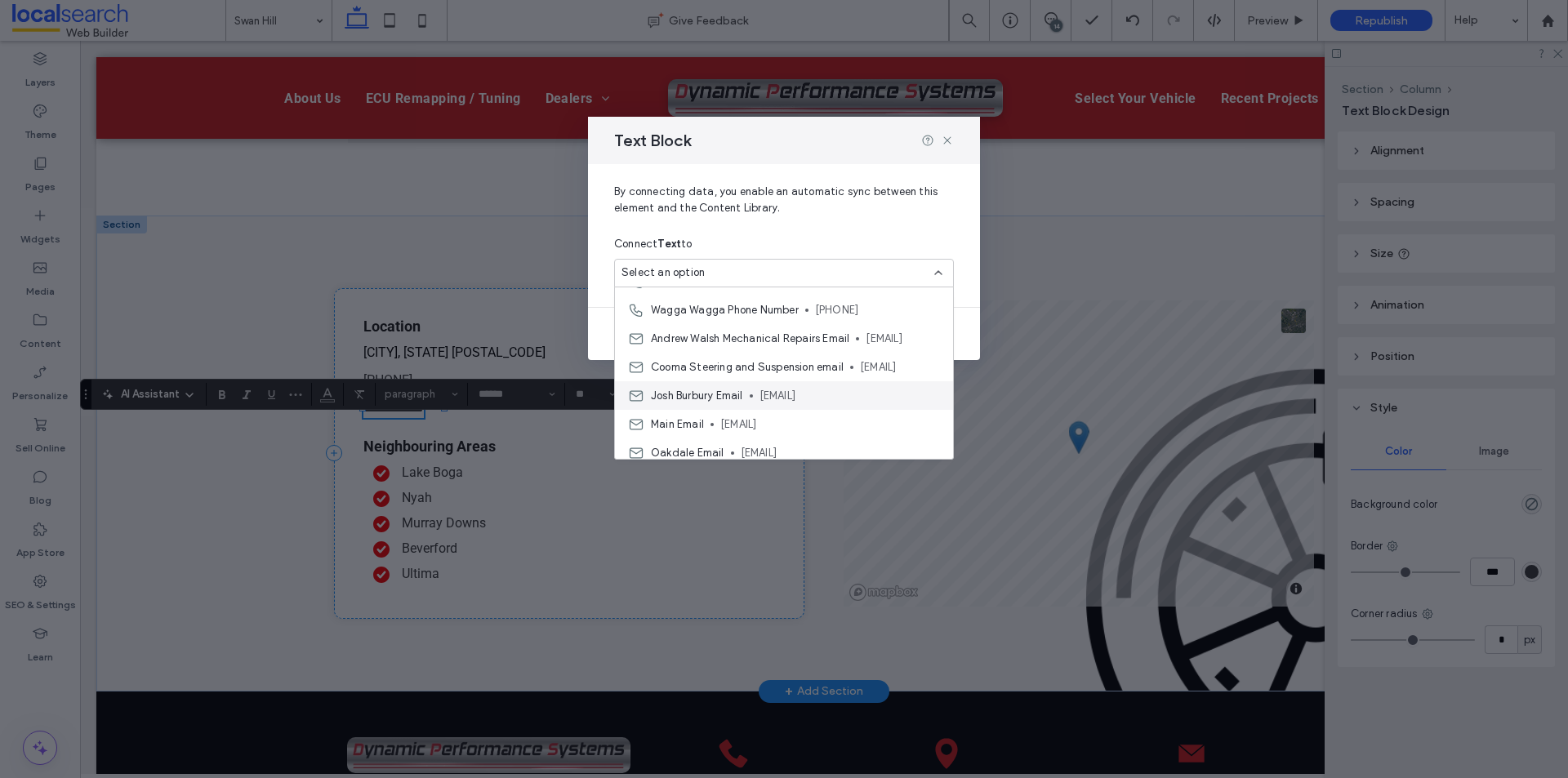 click on "[EMAIL]" at bounding box center [849, 396] 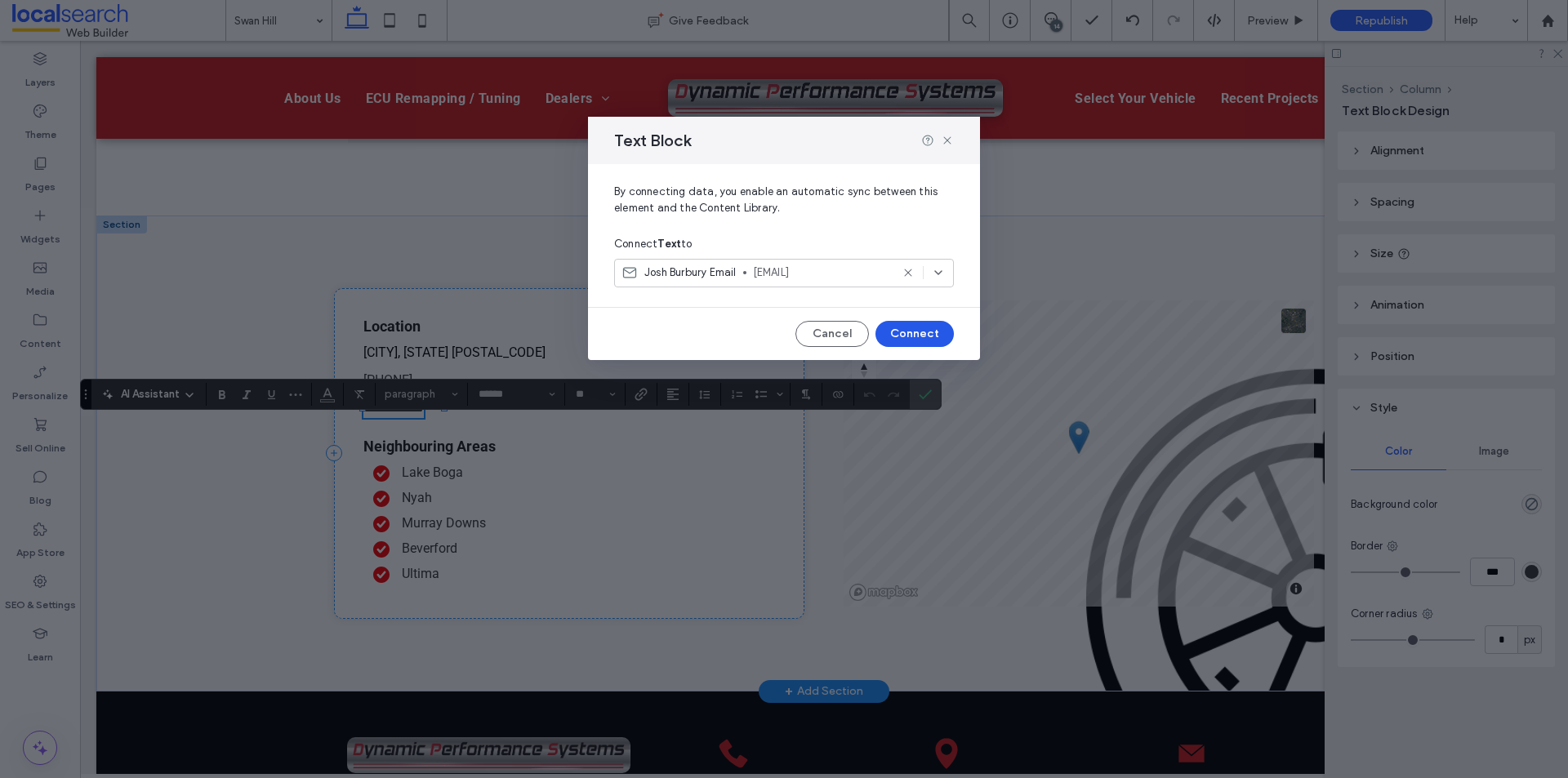 click on "Connect" at bounding box center (915, 334) 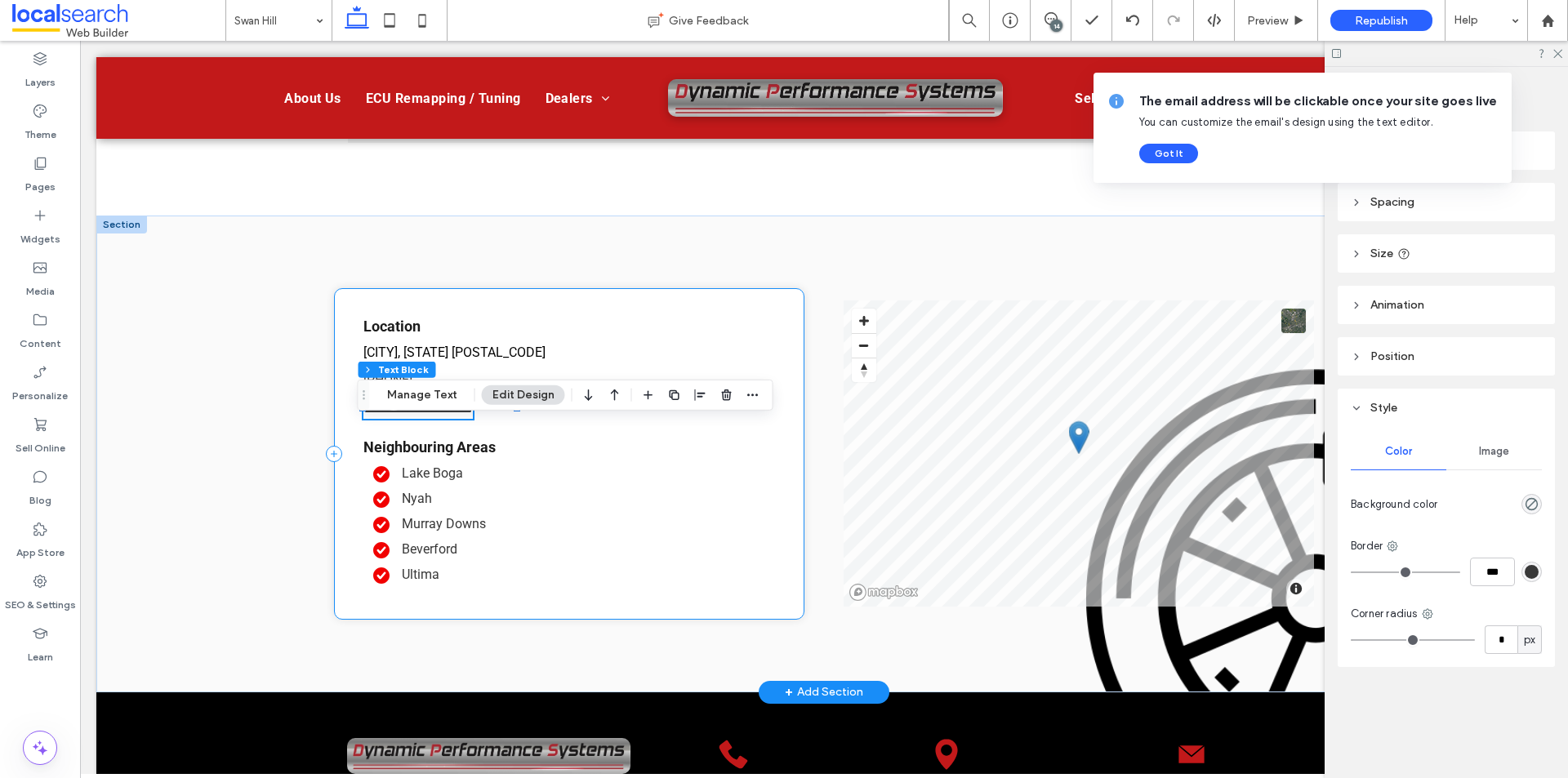 click on "**********" at bounding box center (569, 454) 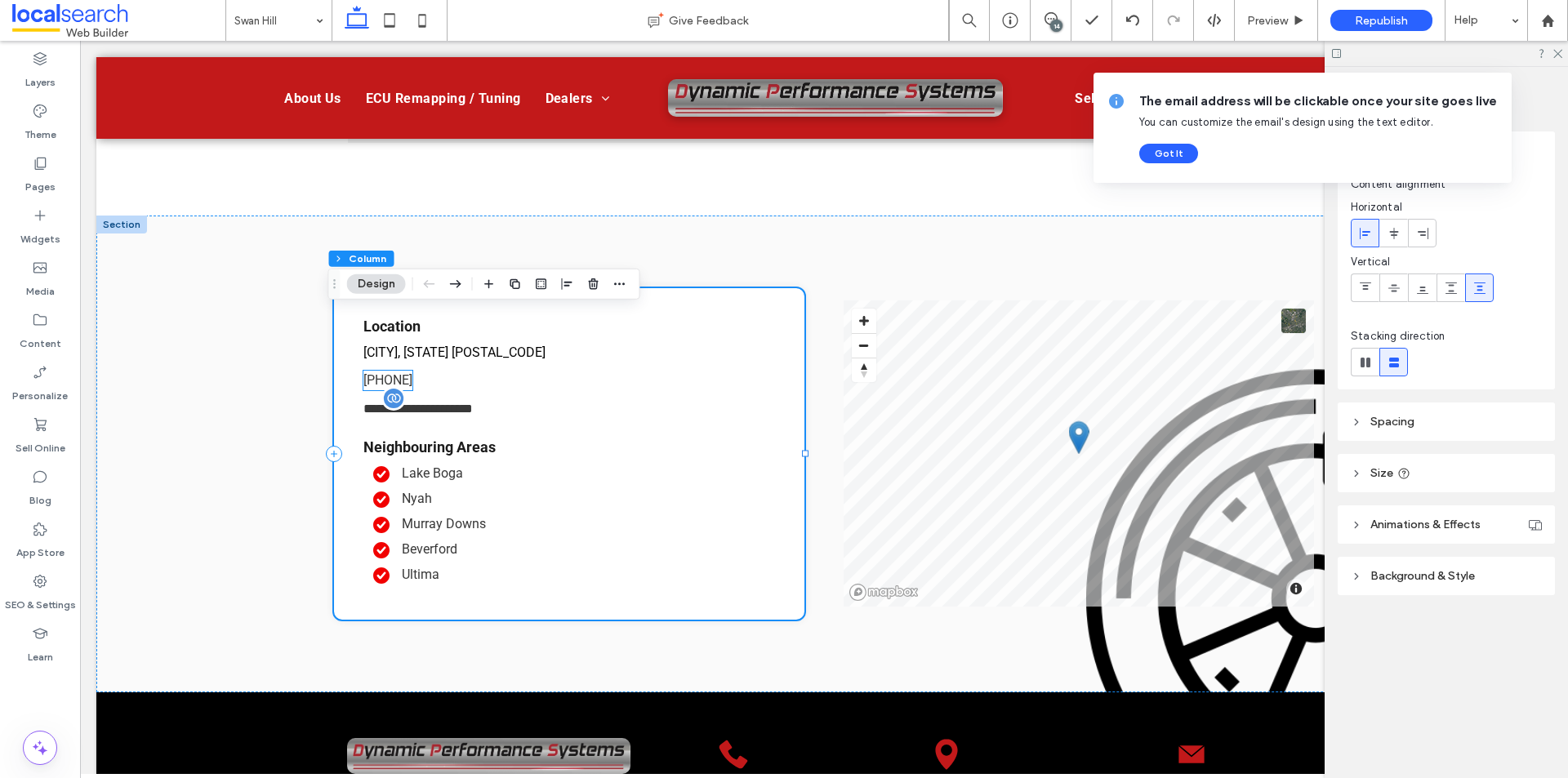 click on "[PHONE]" at bounding box center (388, 380) 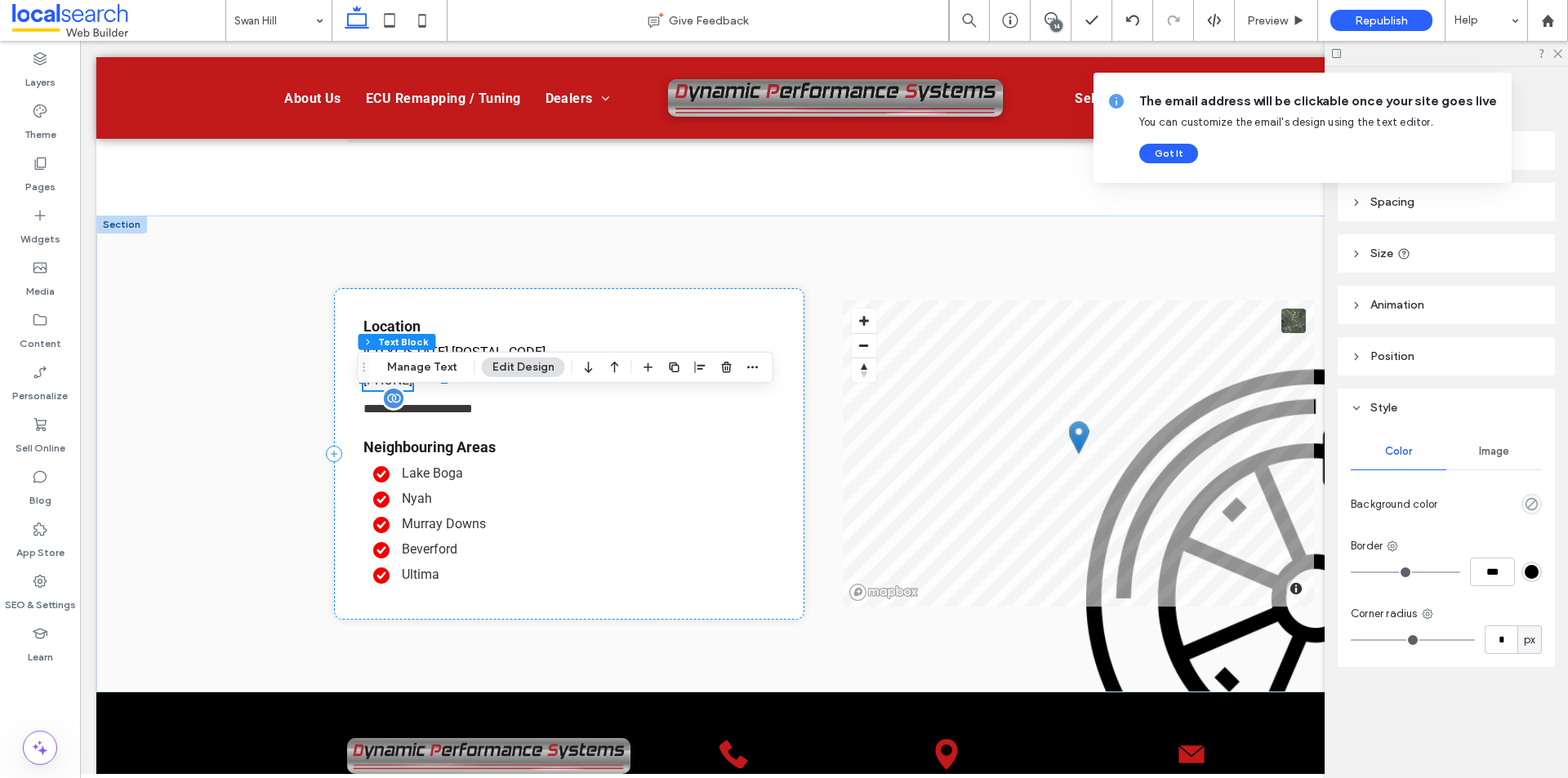 click on "[PHONE]" at bounding box center (388, 380) 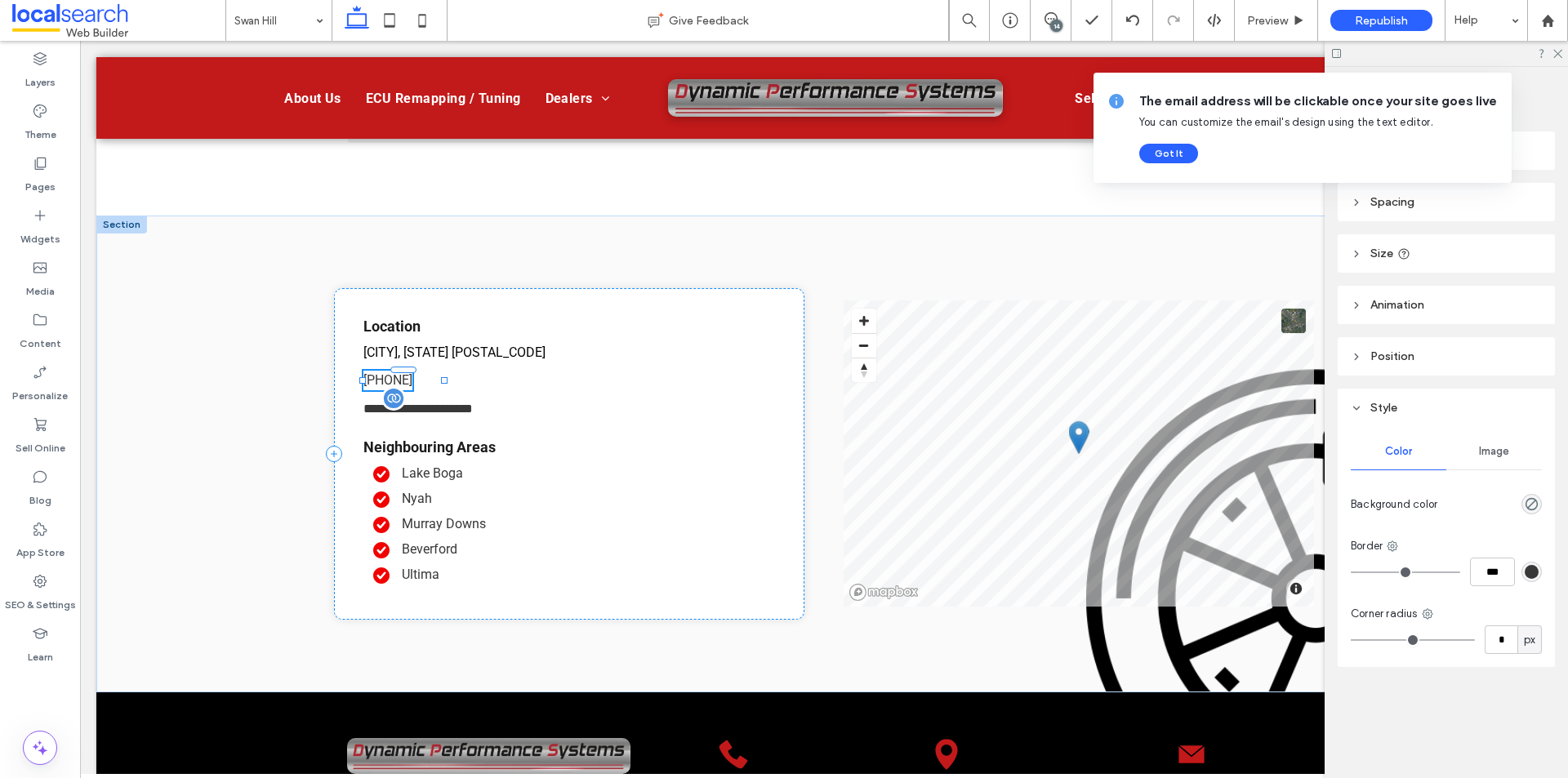 type on "******" 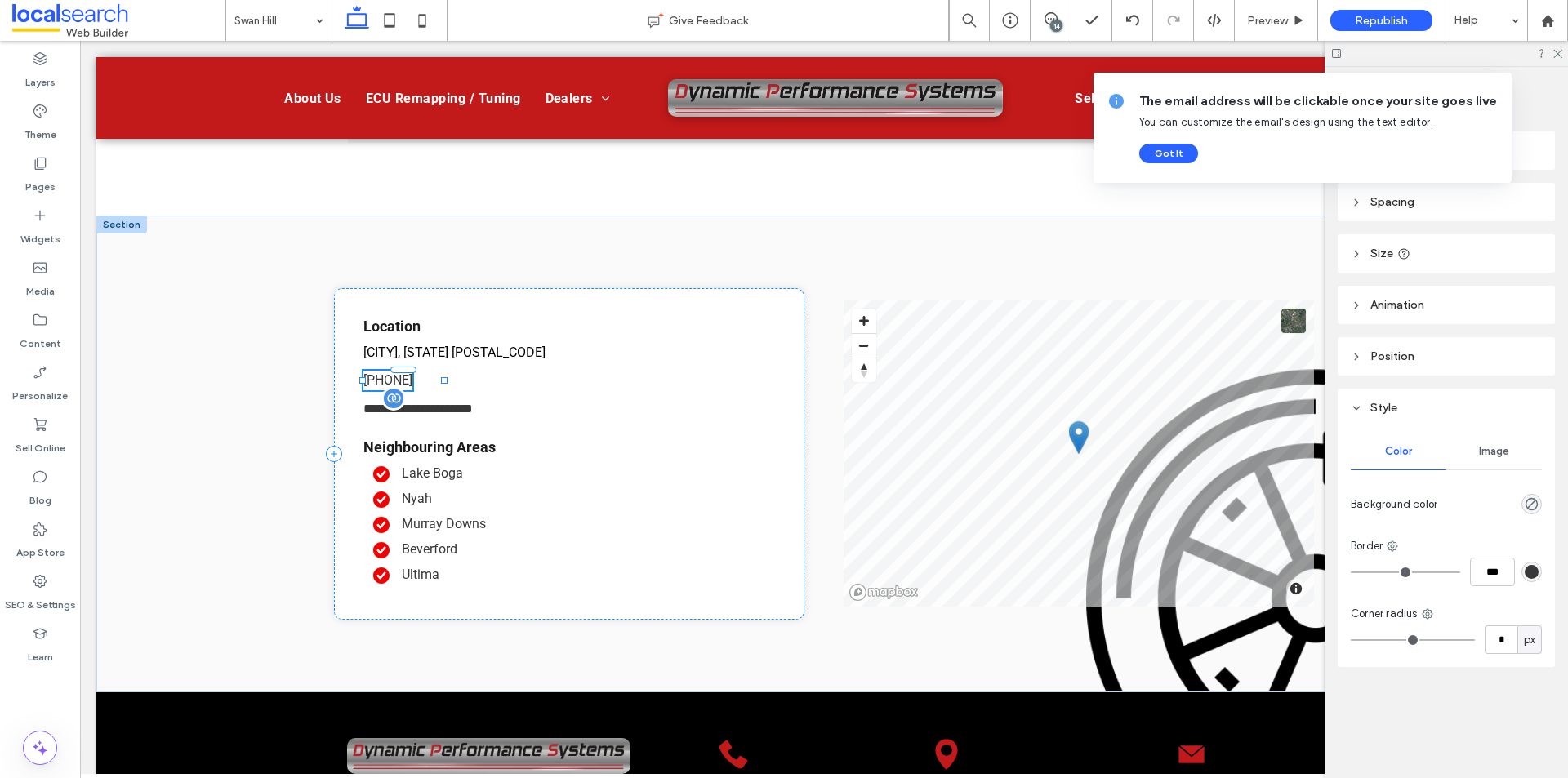 type on "**" 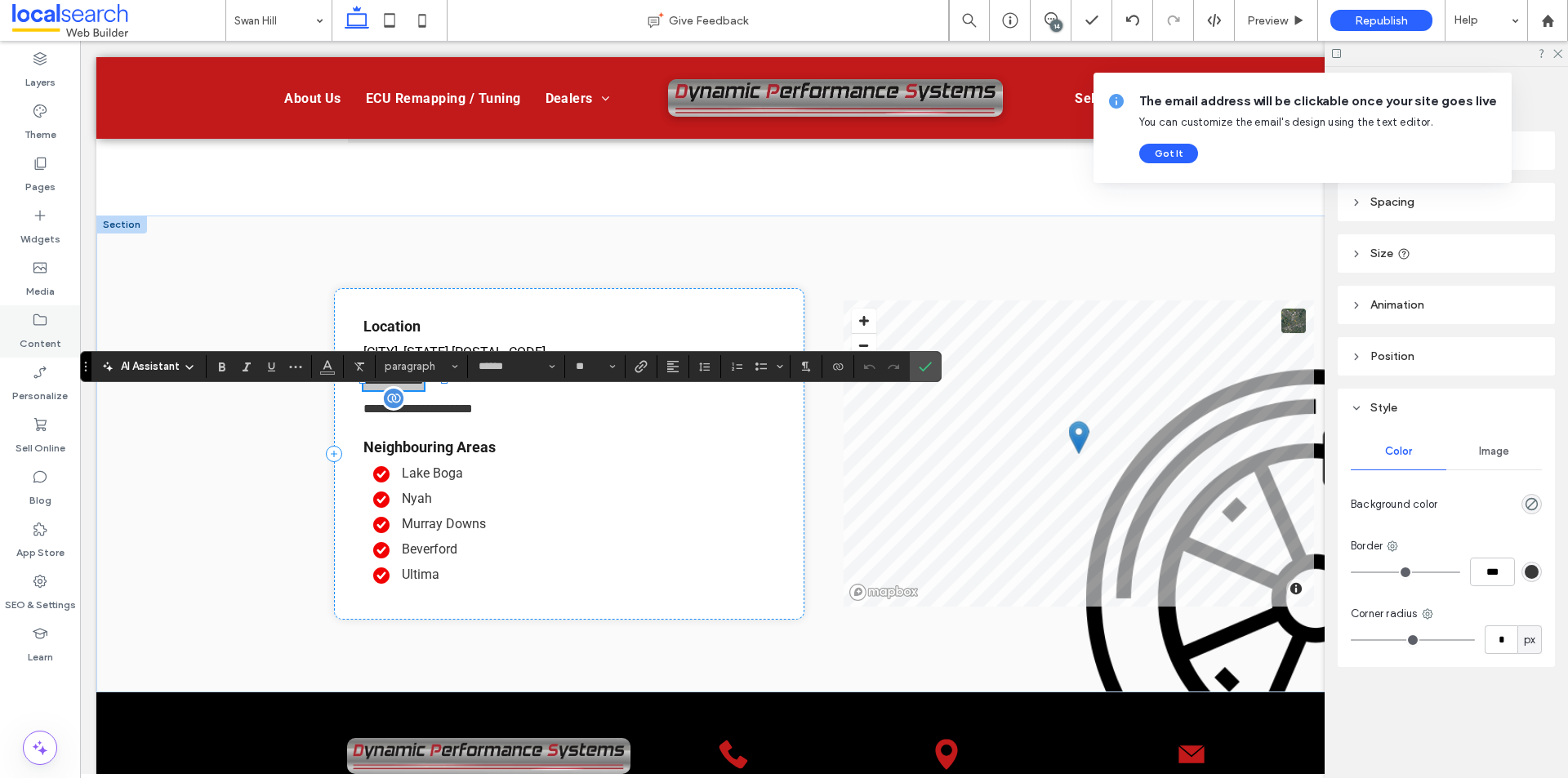 click on "Content" at bounding box center (40, 340) 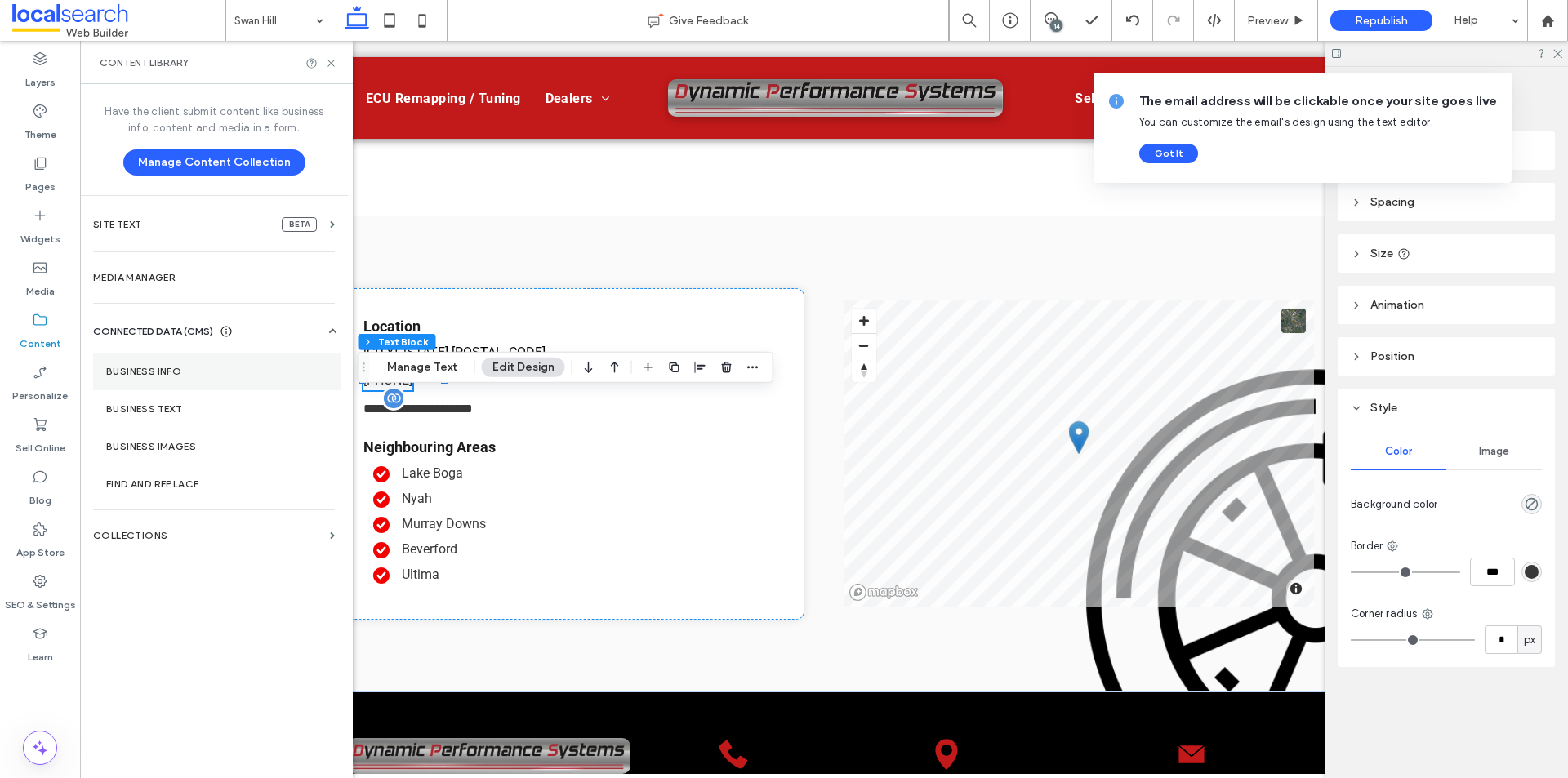 click on "Business Info" at bounding box center (217, 371) 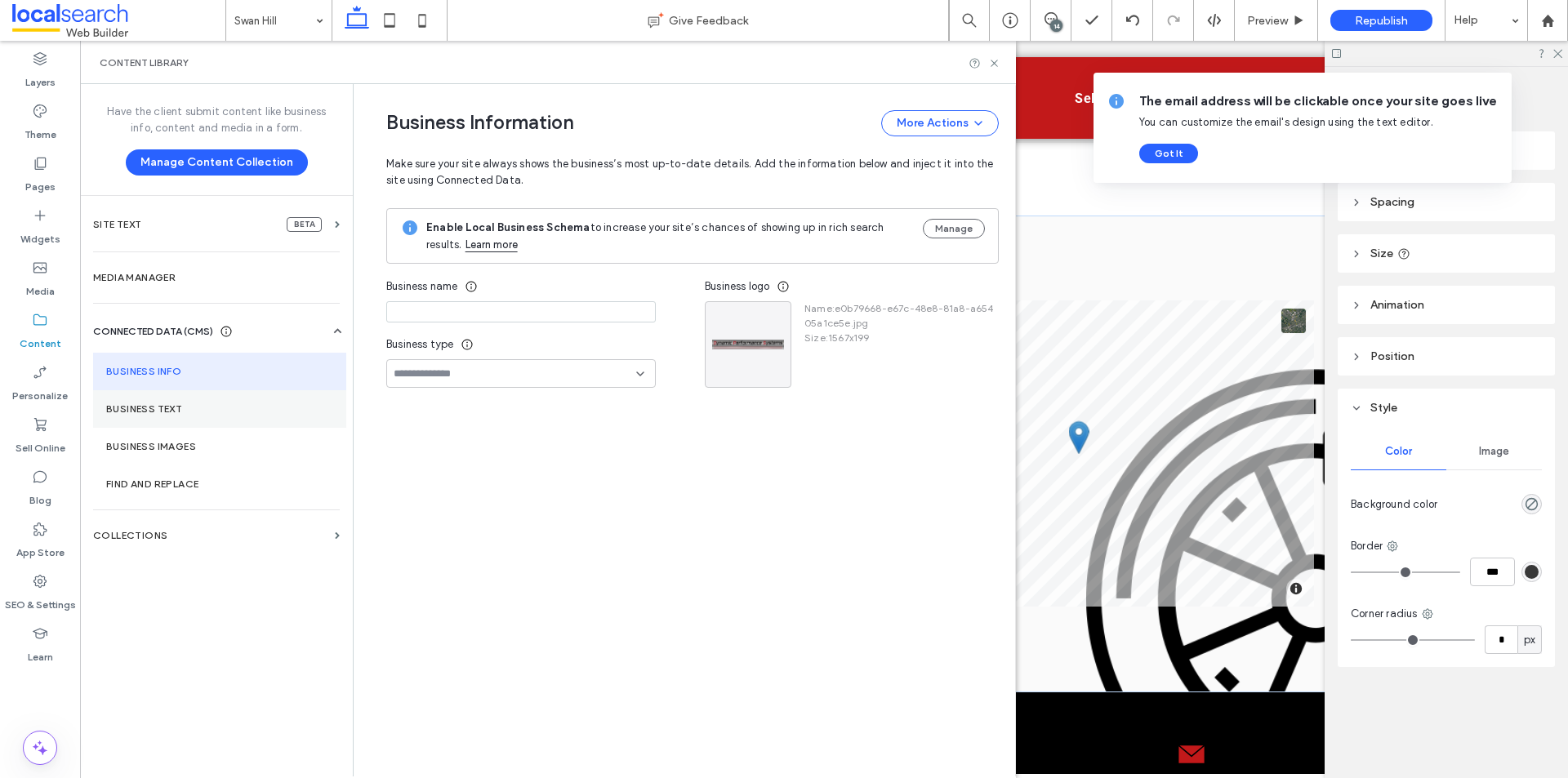 type on "**********" 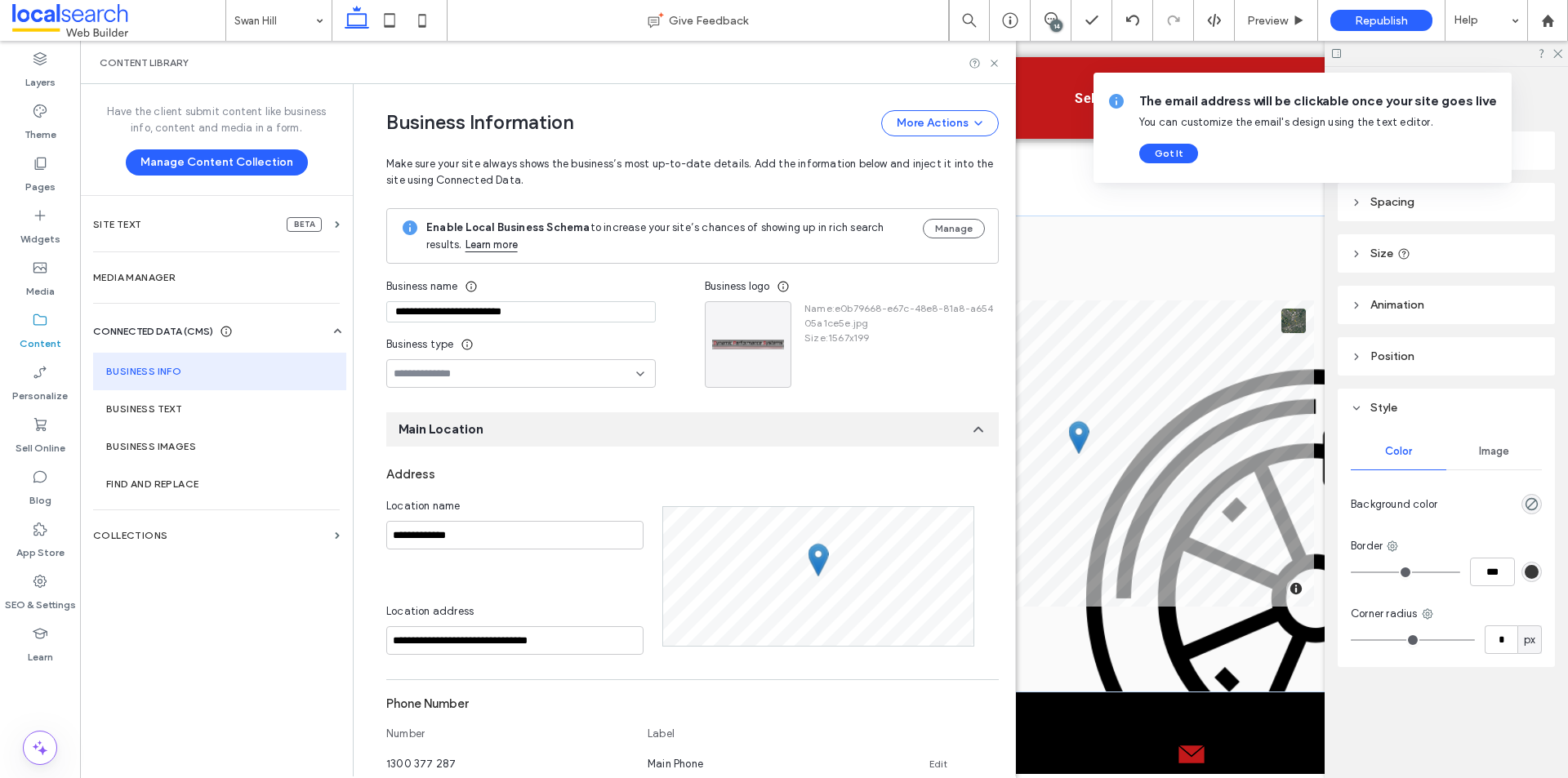 scroll, scrollTop: 384, scrollLeft: 0, axis: vertical 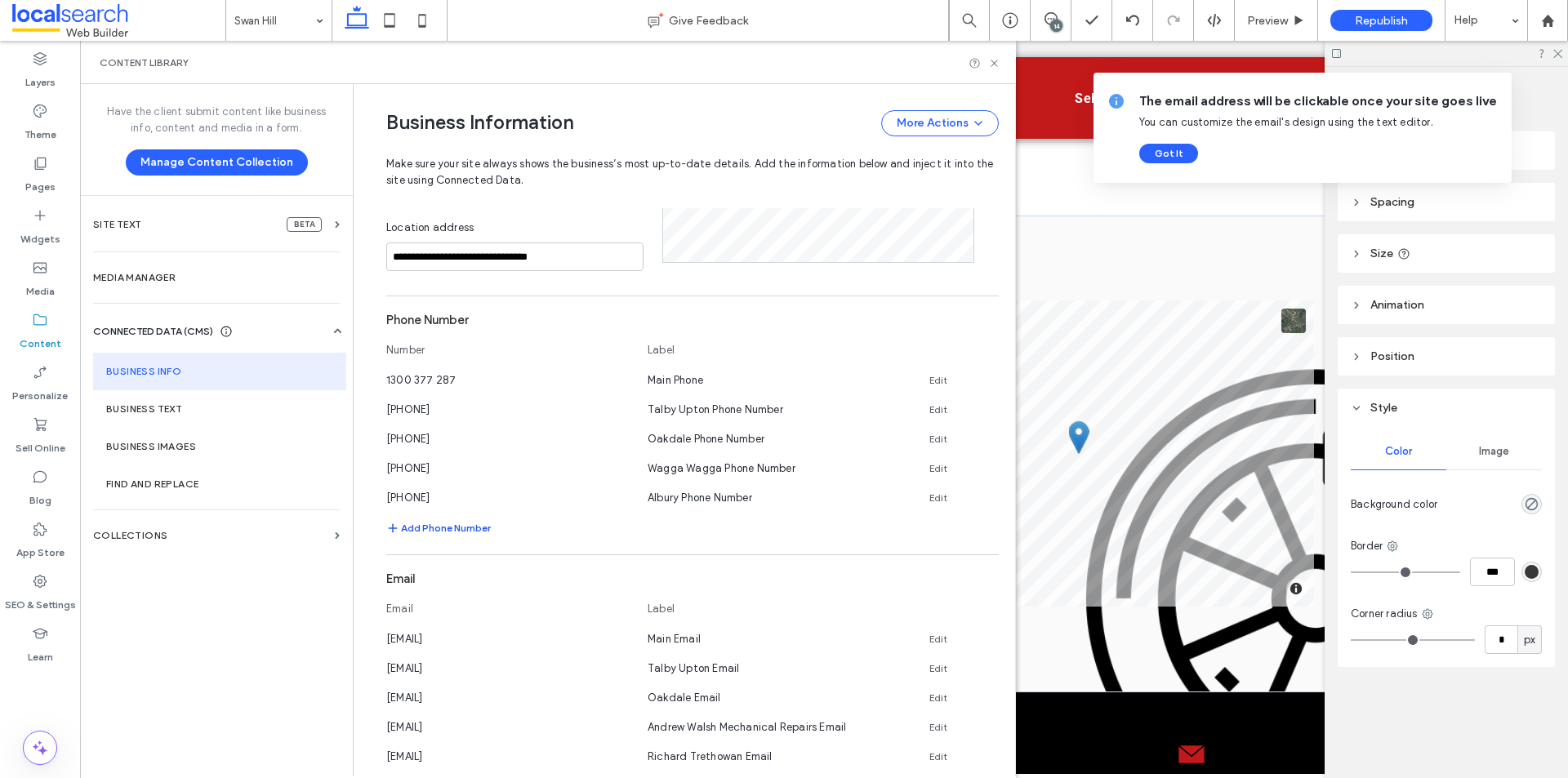 click on "Add Phone Number" at bounding box center [439, 528] 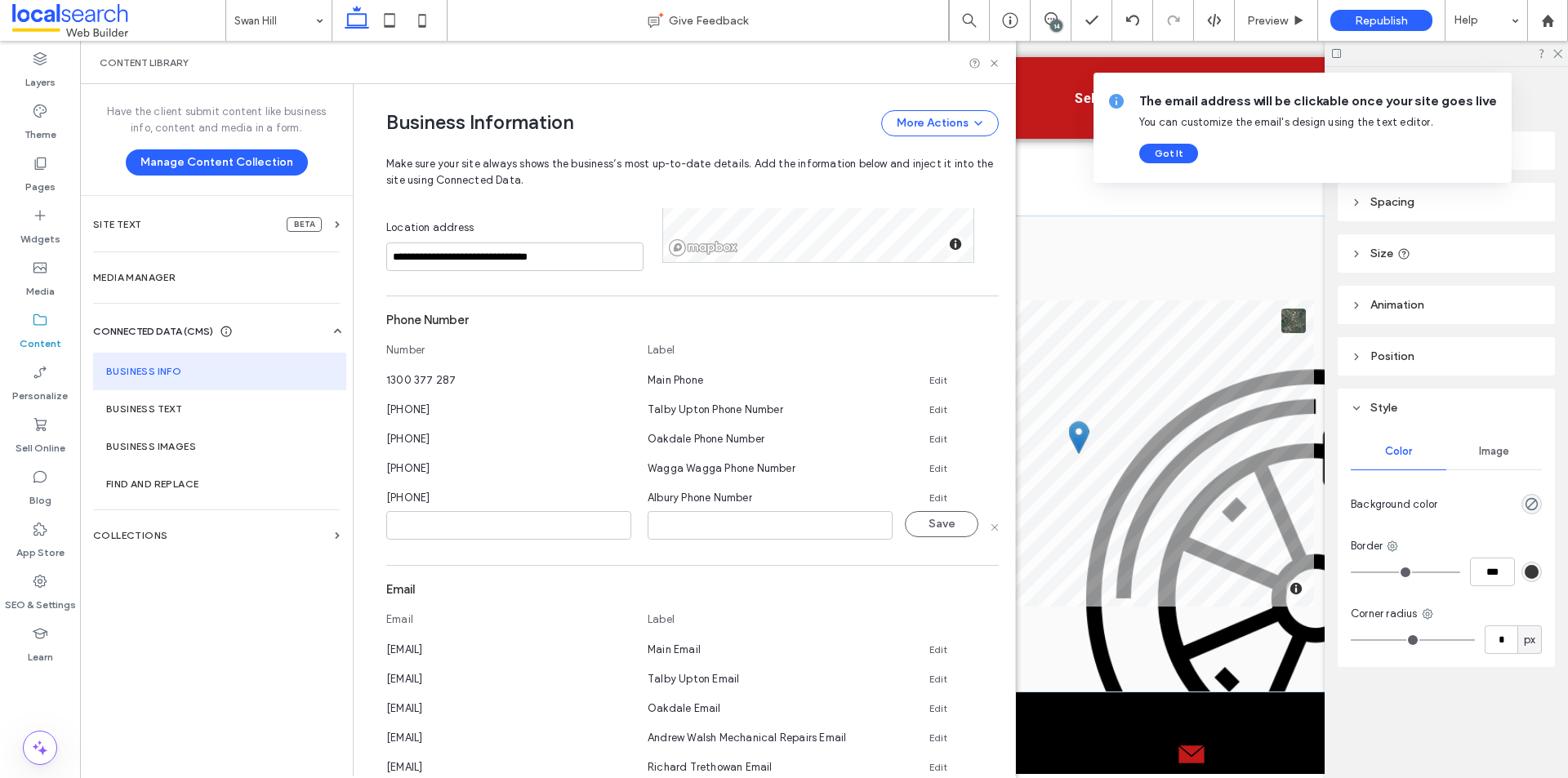 click at bounding box center (509, 525) 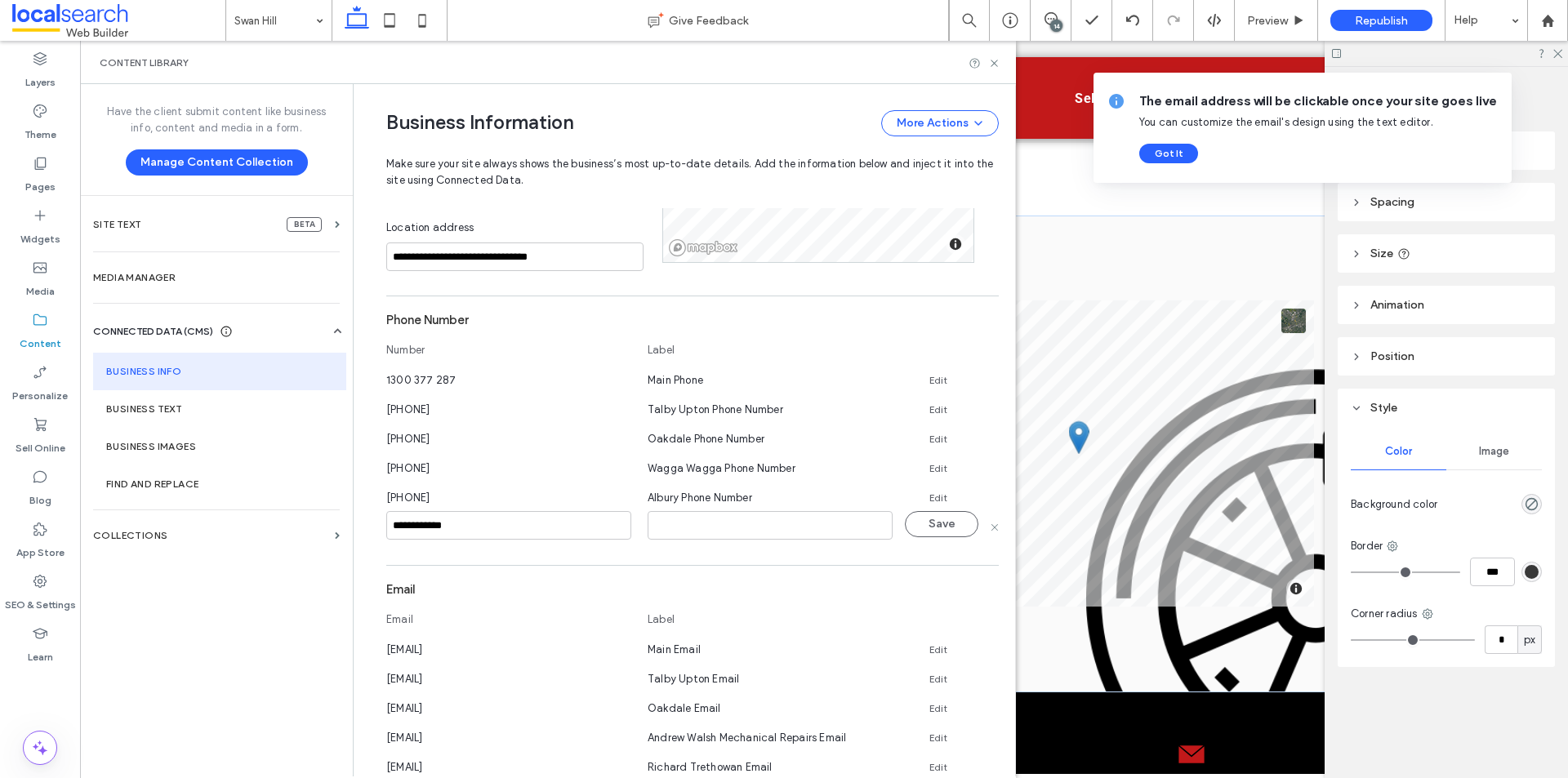 type on "**********" 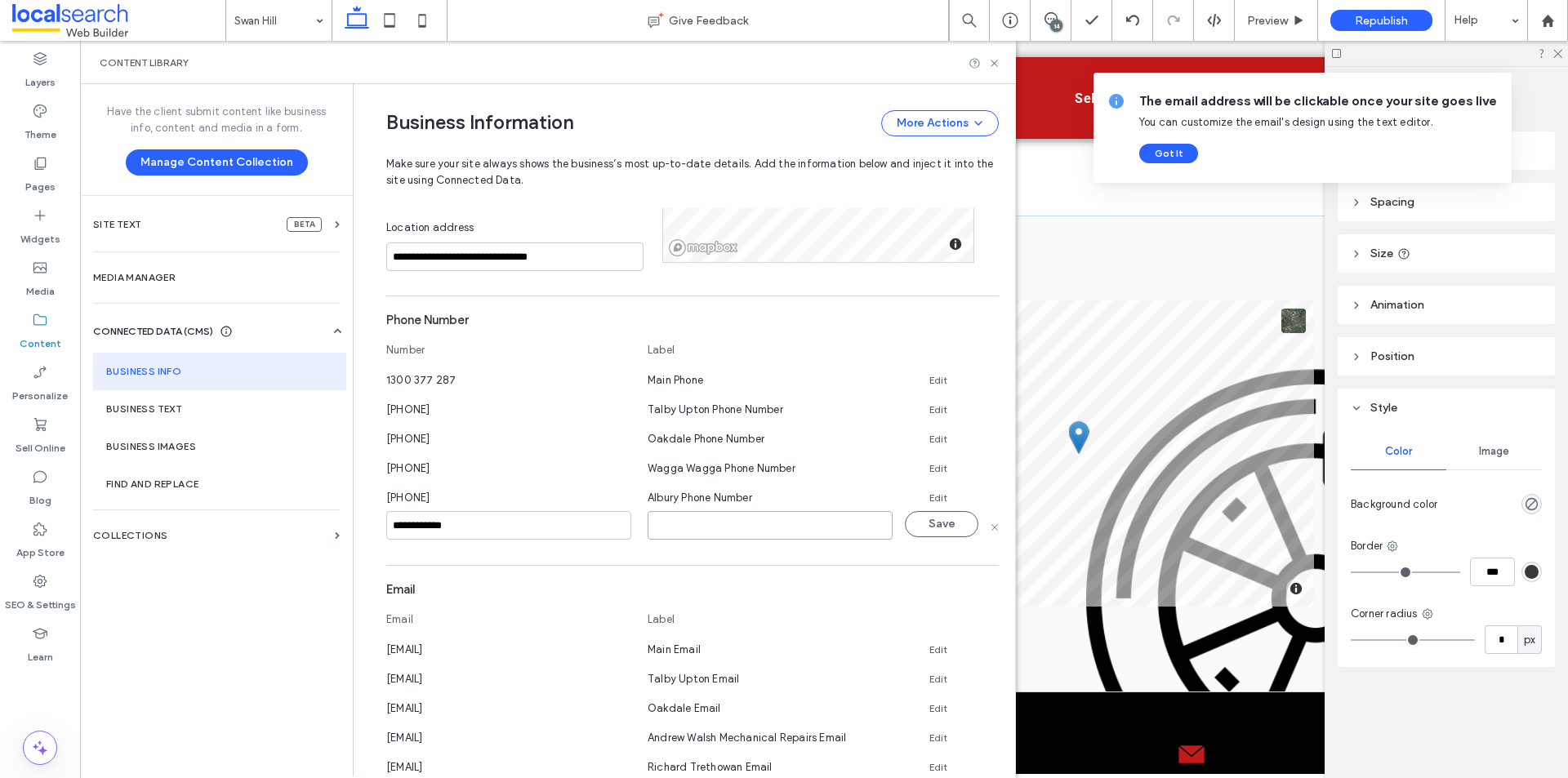 click at bounding box center (770, 525) 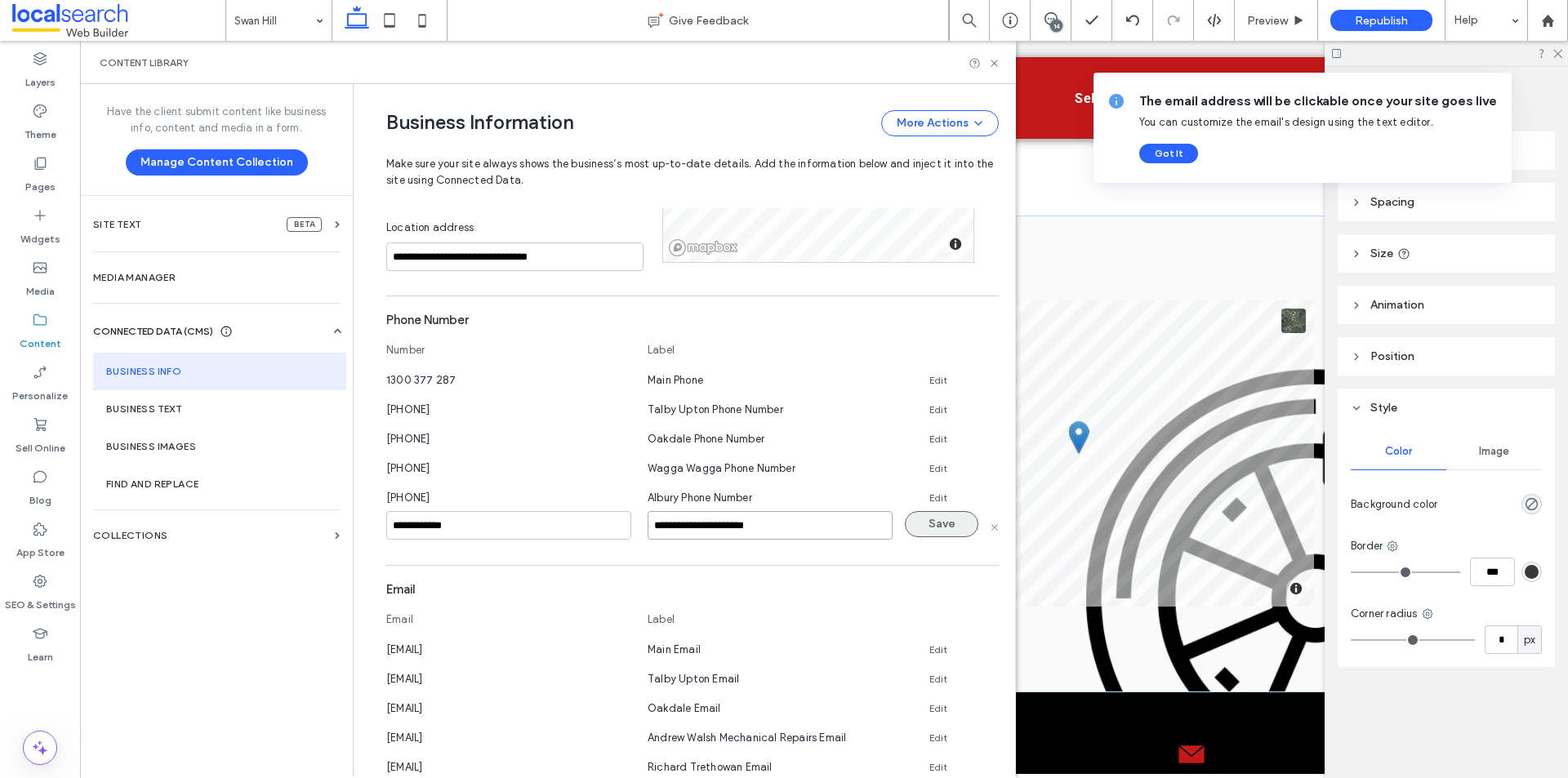 type on "**********" 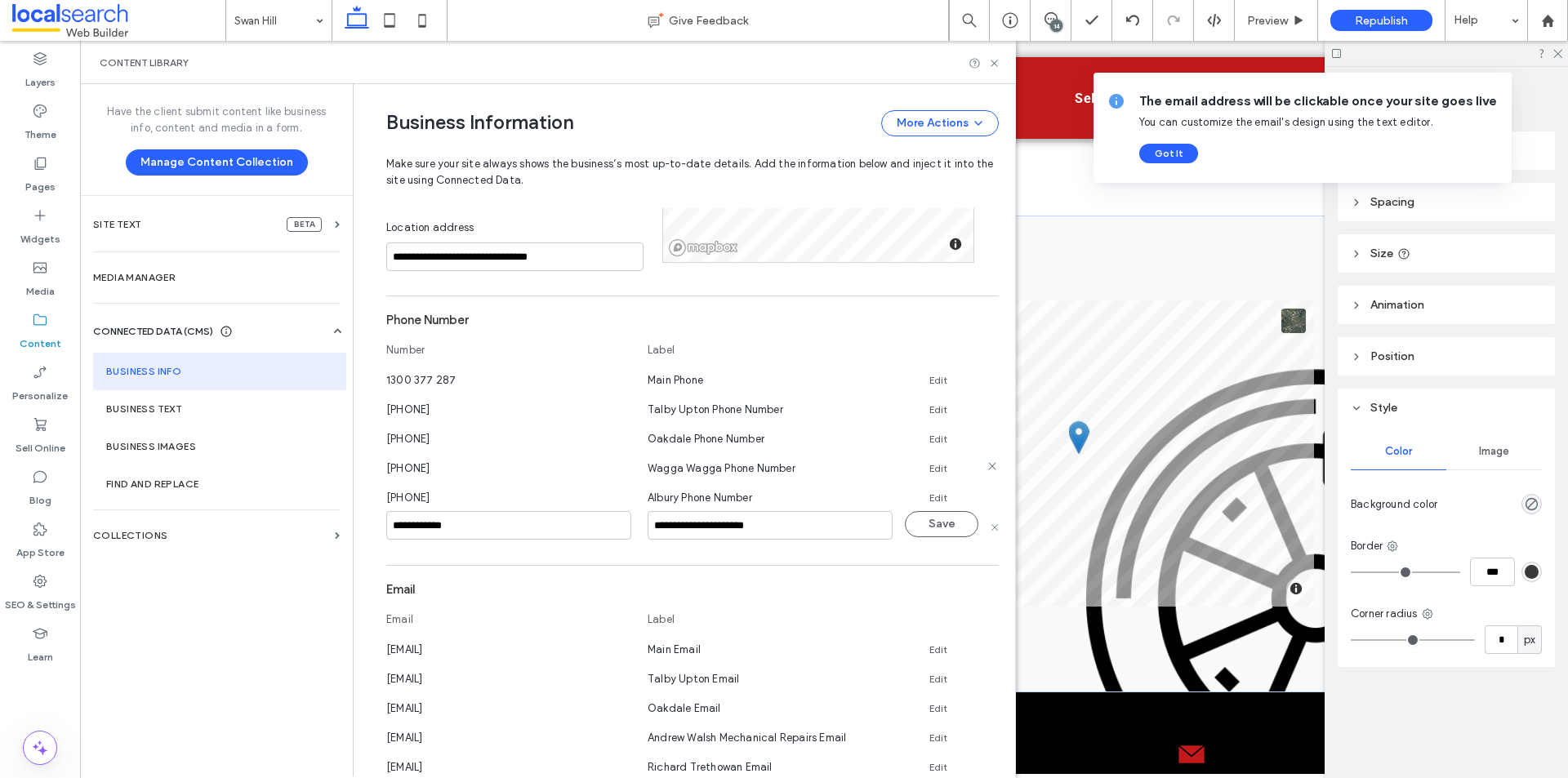 drag, startPoint x: 933, startPoint y: 521, endPoint x: 948, endPoint y: 467, distance: 56.04463 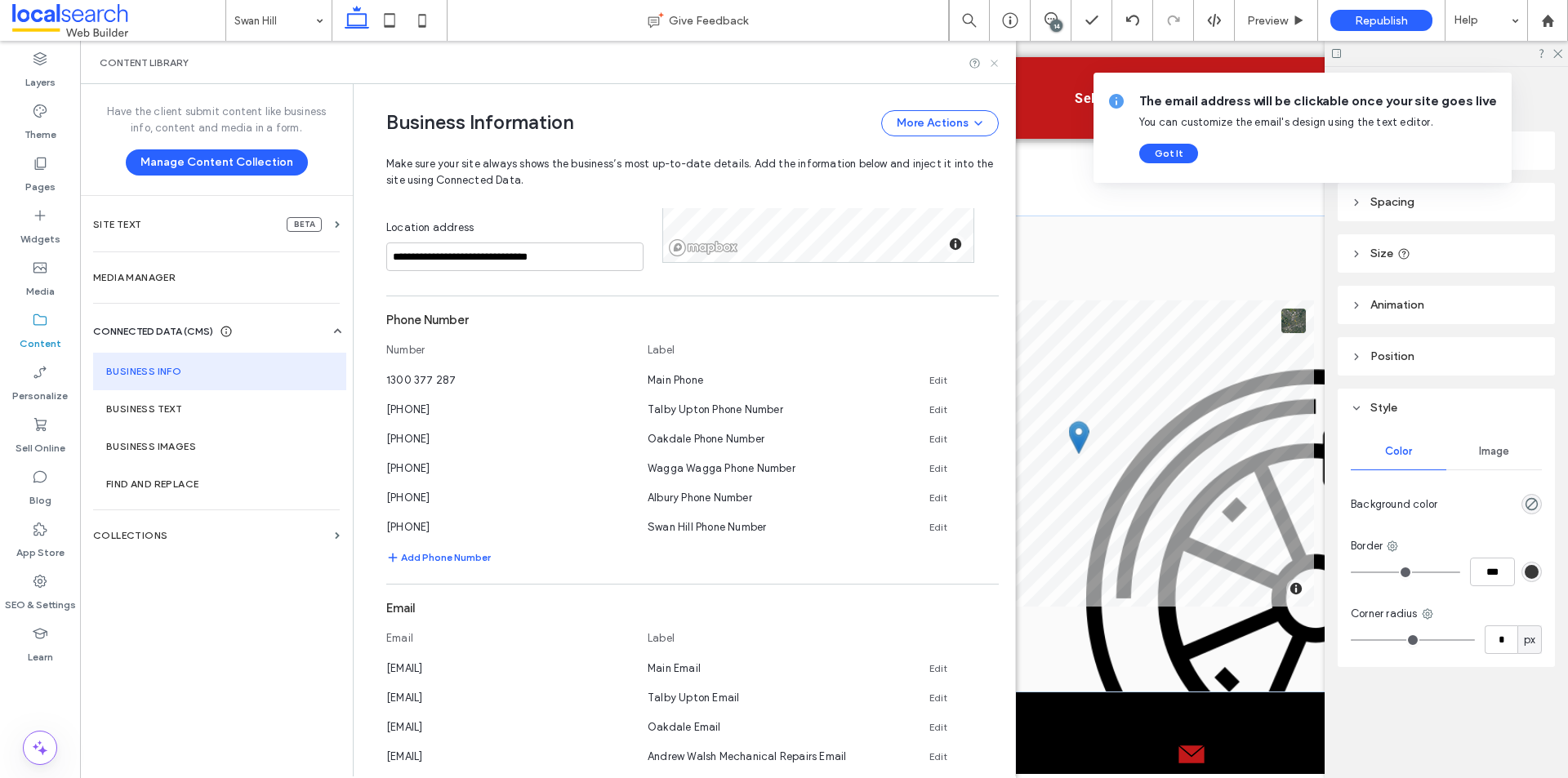click 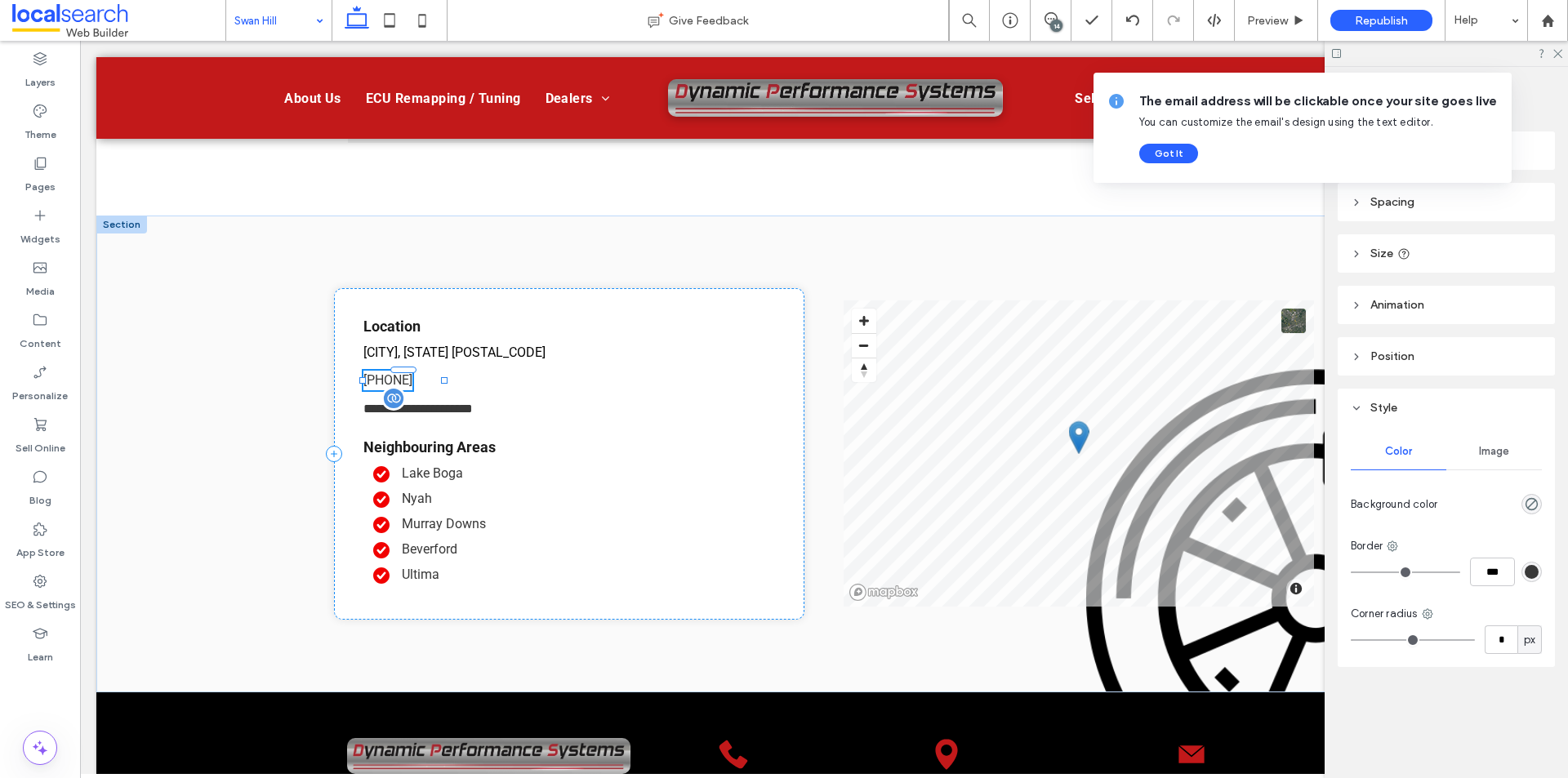 type on "******" 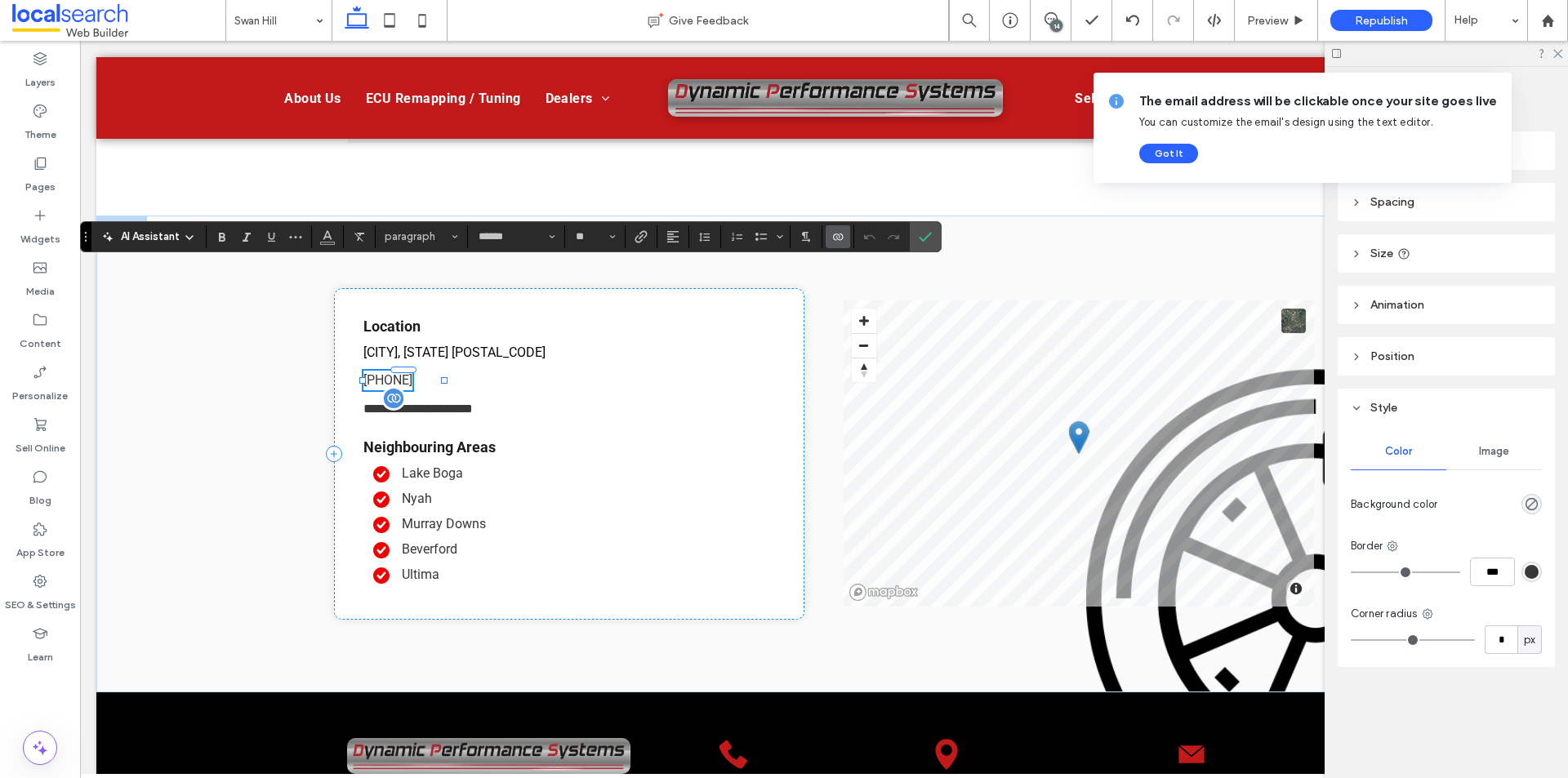 click 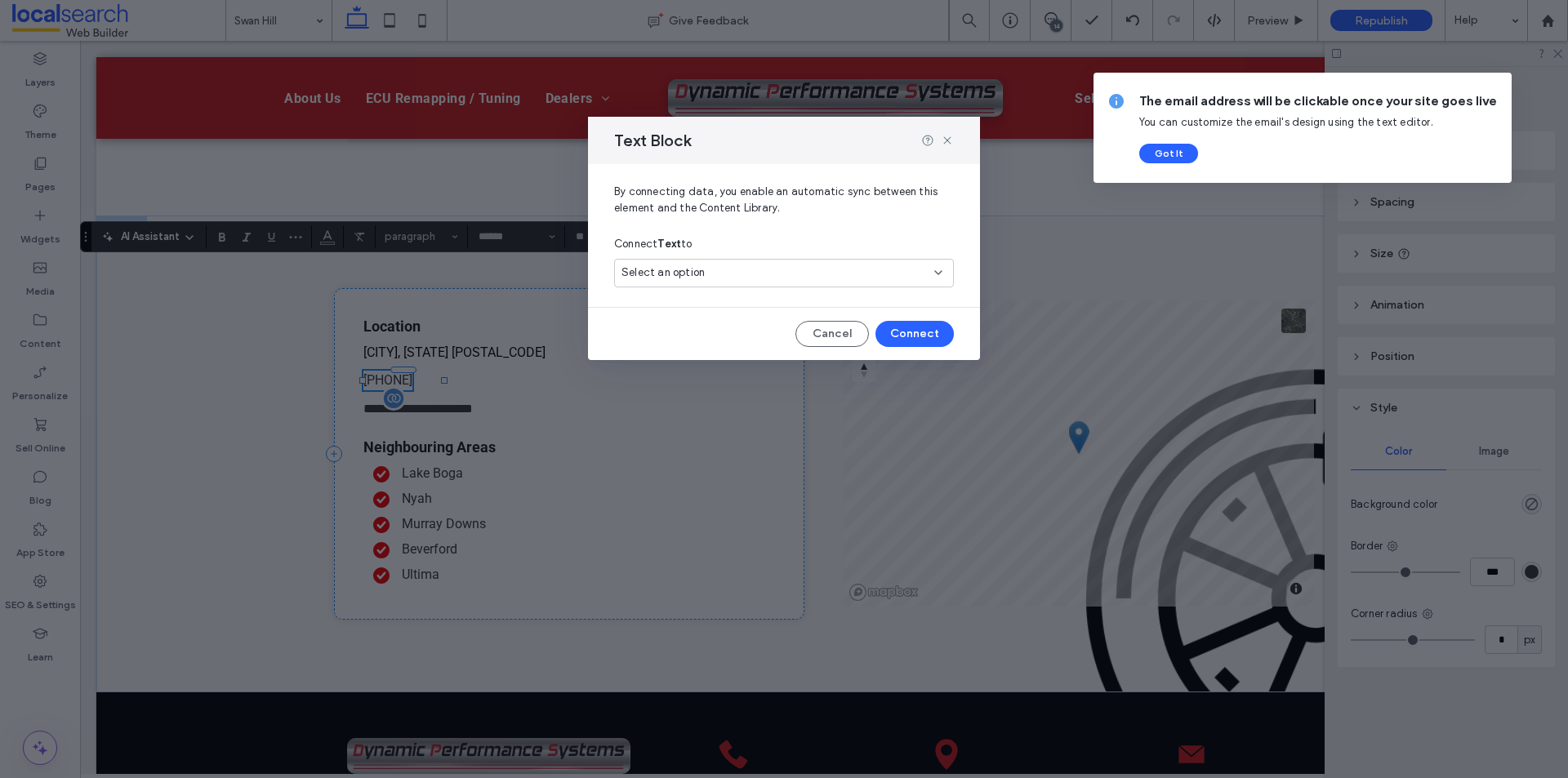 click on "Select an option" at bounding box center (774, 273) 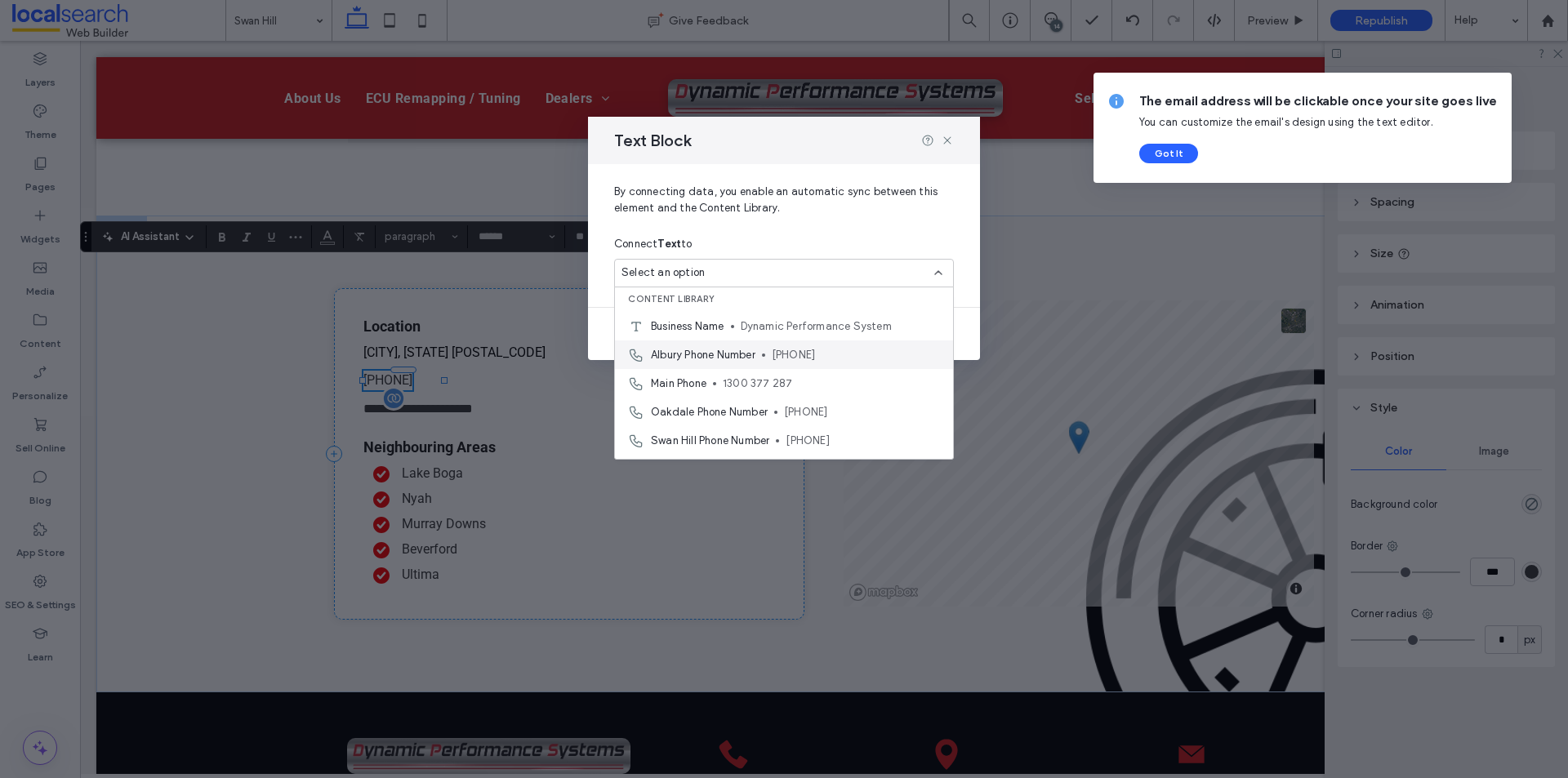 scroll, scrollTop: 0, scrollLeft: 0, axis: both 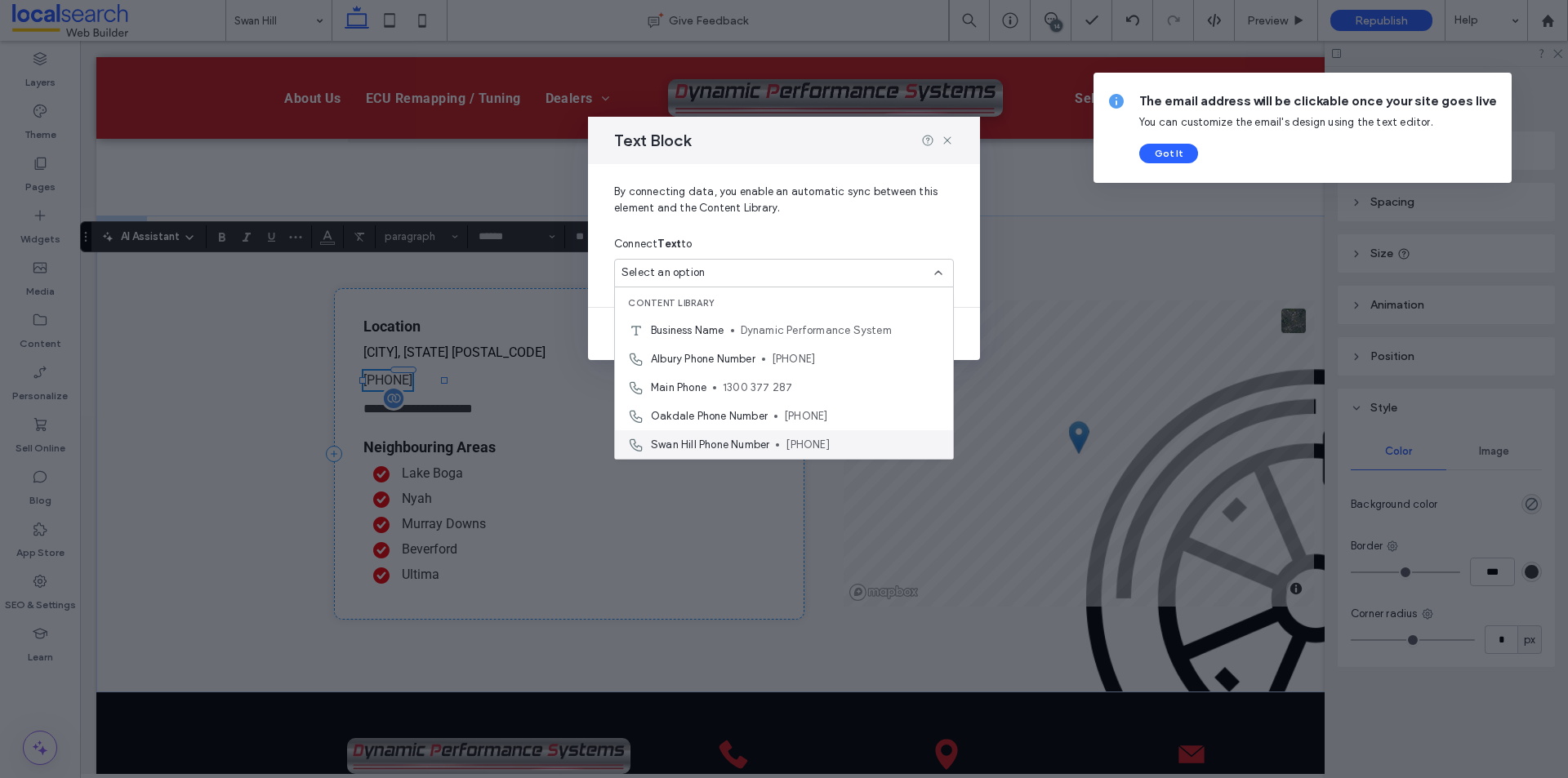 click on "0488 190 695" at bounding box center (862, 445) 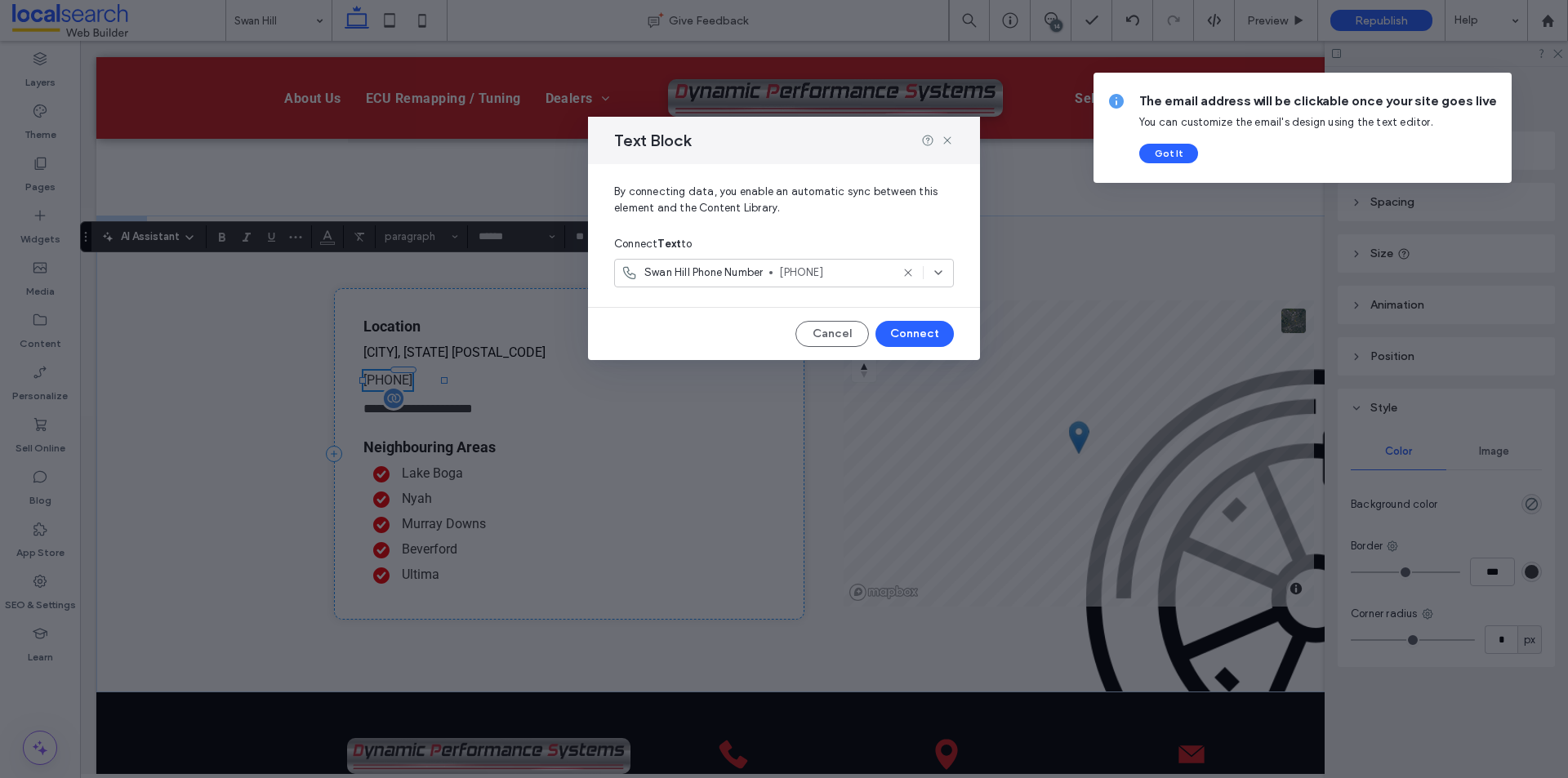 click on "By connecting data, you enable an automatic sync between this element and the Content Library. Connect  Text  to  Swan Hill Phone Number 0488 190 695 Cancel Connect" at bounding box center (784, 262) 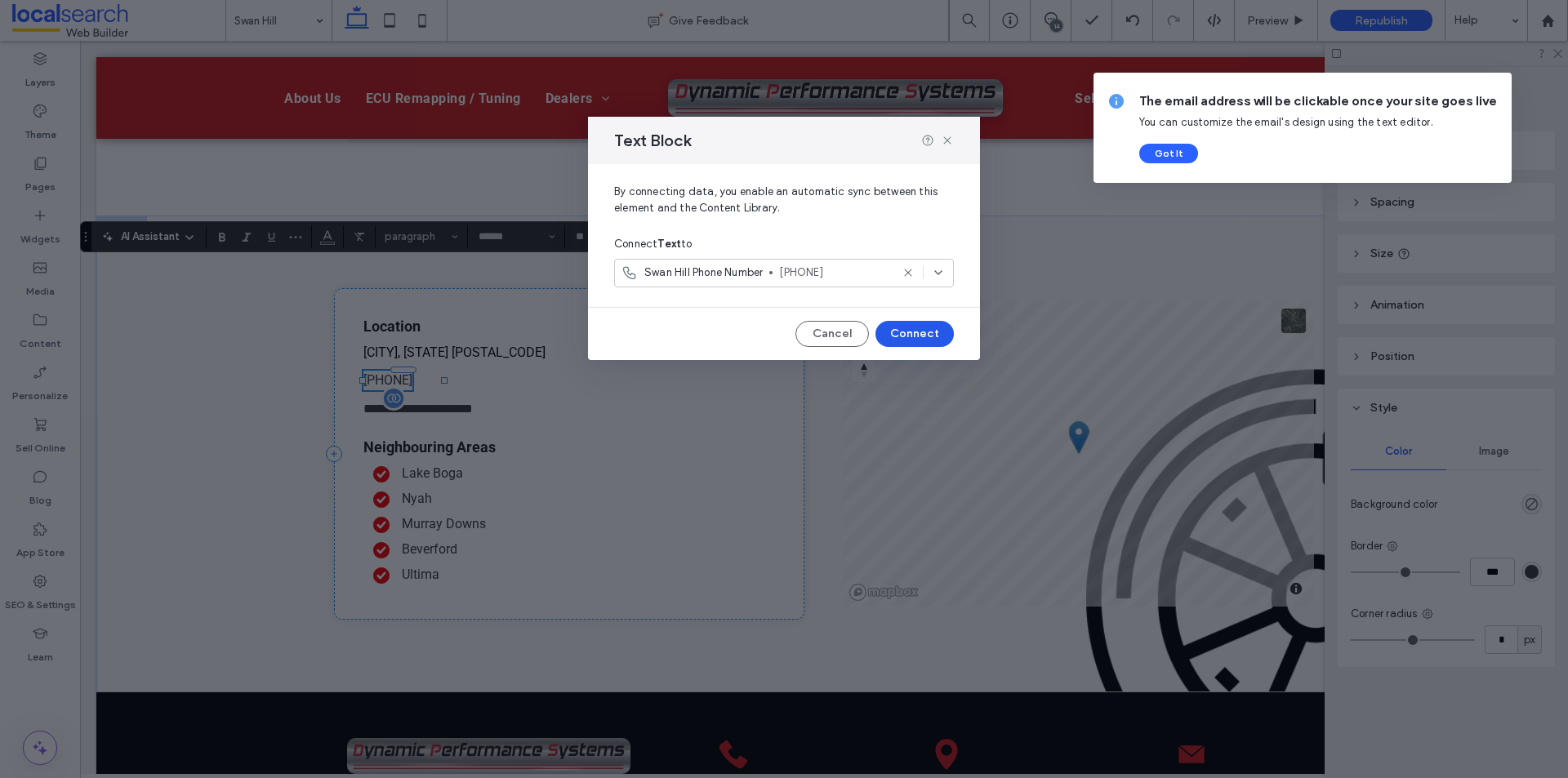 click on "Connect" at bounding box center (915, 334) 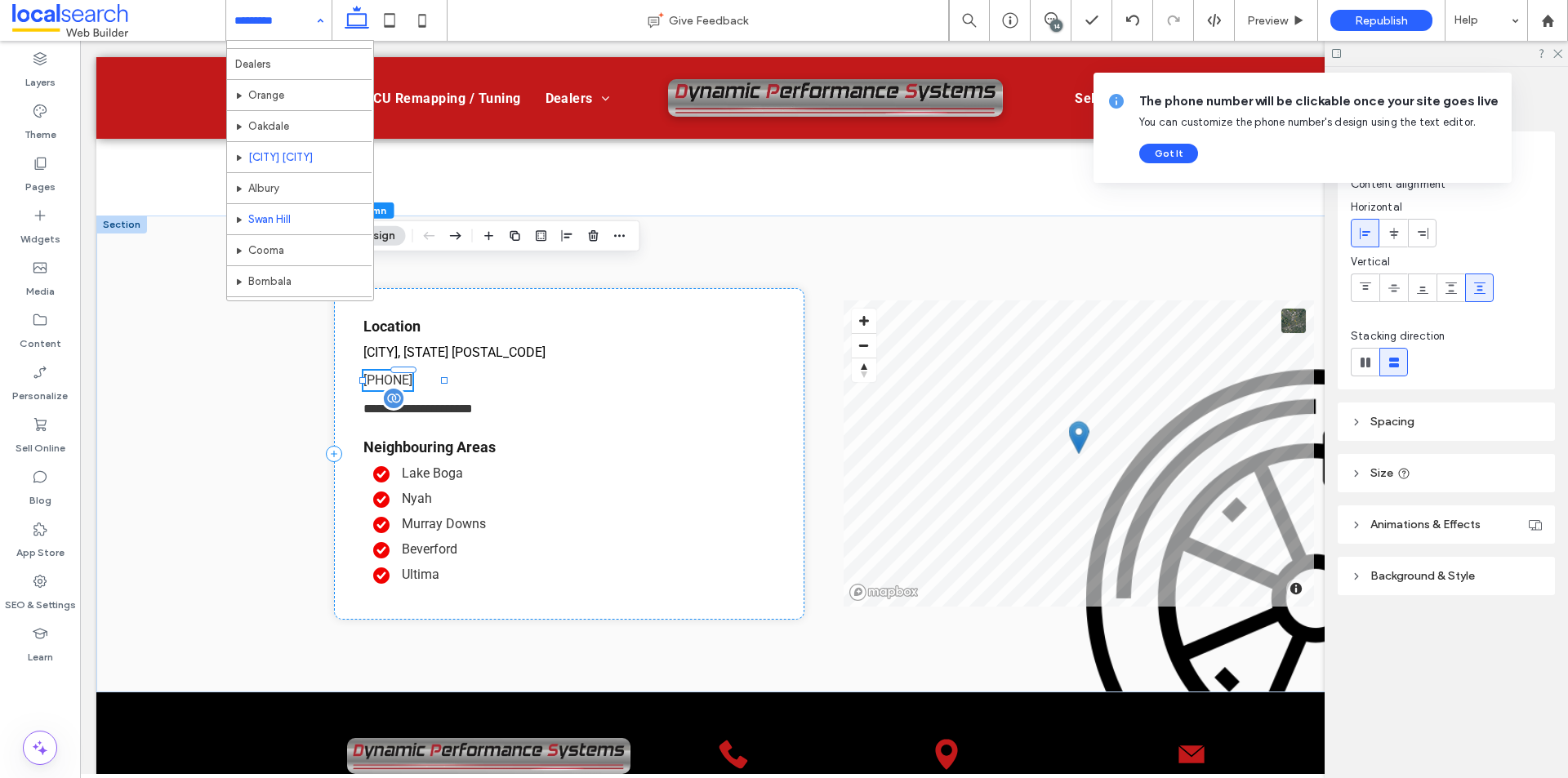 scroll, scrollTop: 82, scrollLeft: 0, axis: vertical 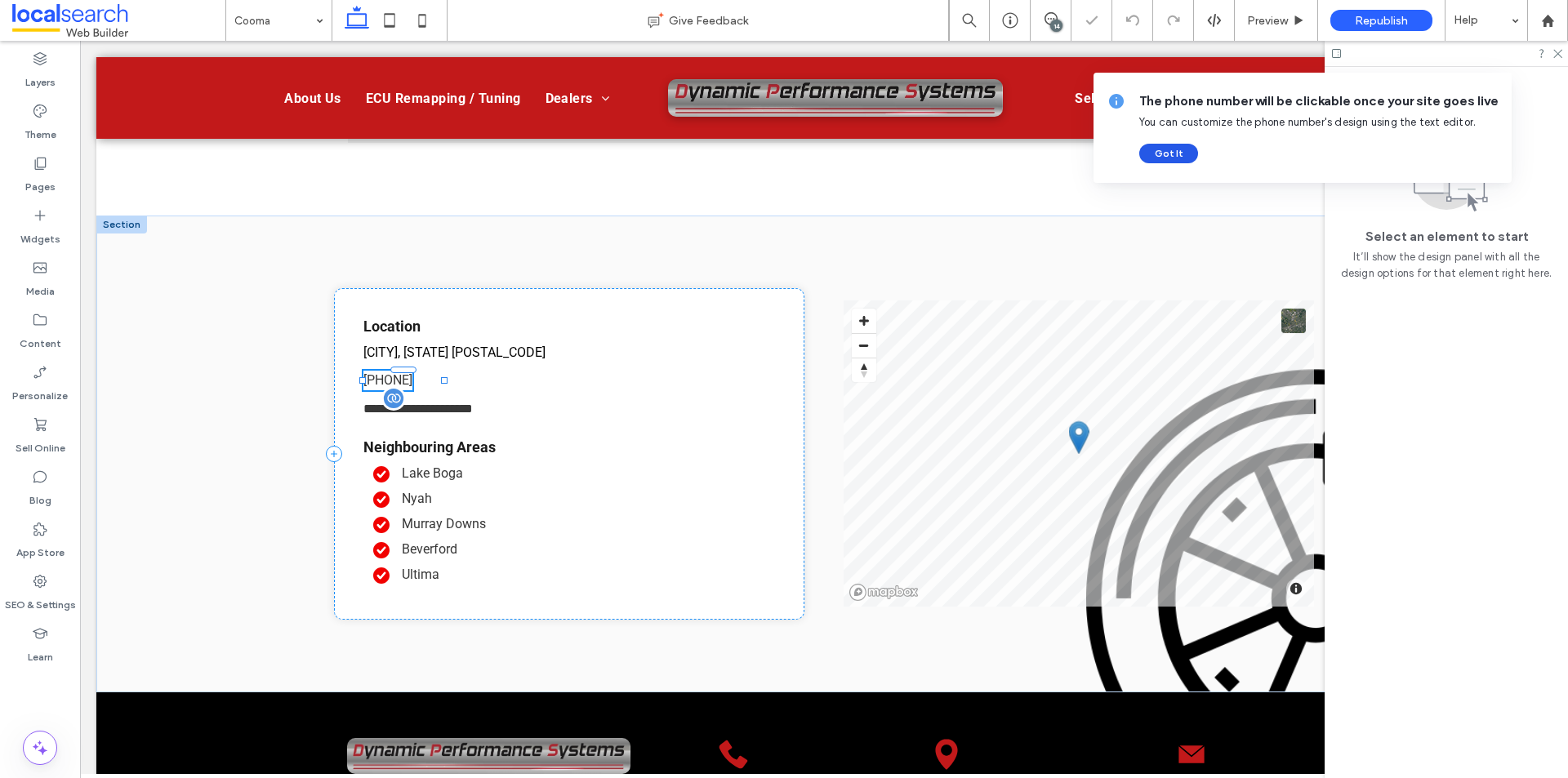 click on "Got It" at bounding box center (1169, 153) 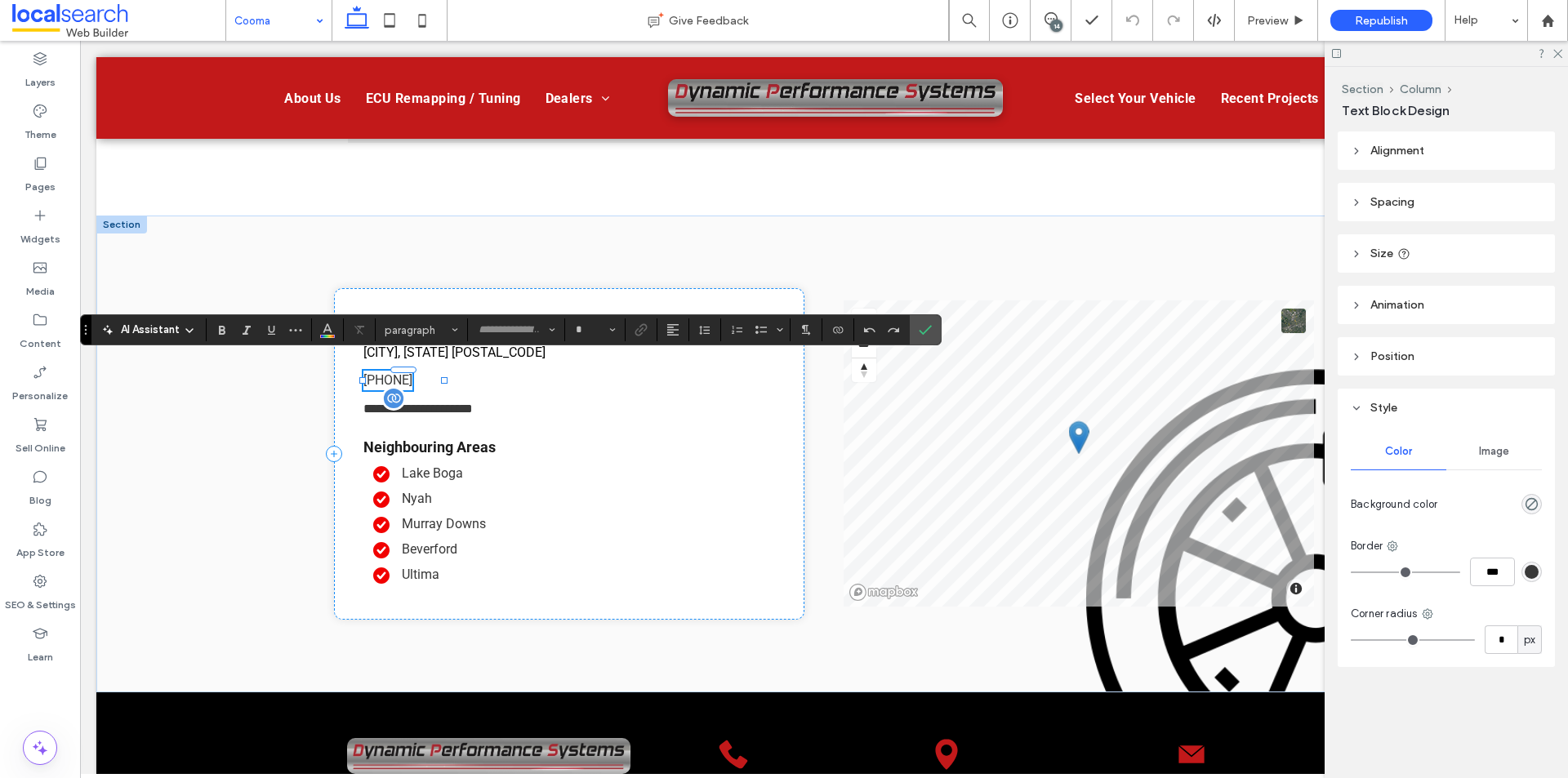 type on "******" 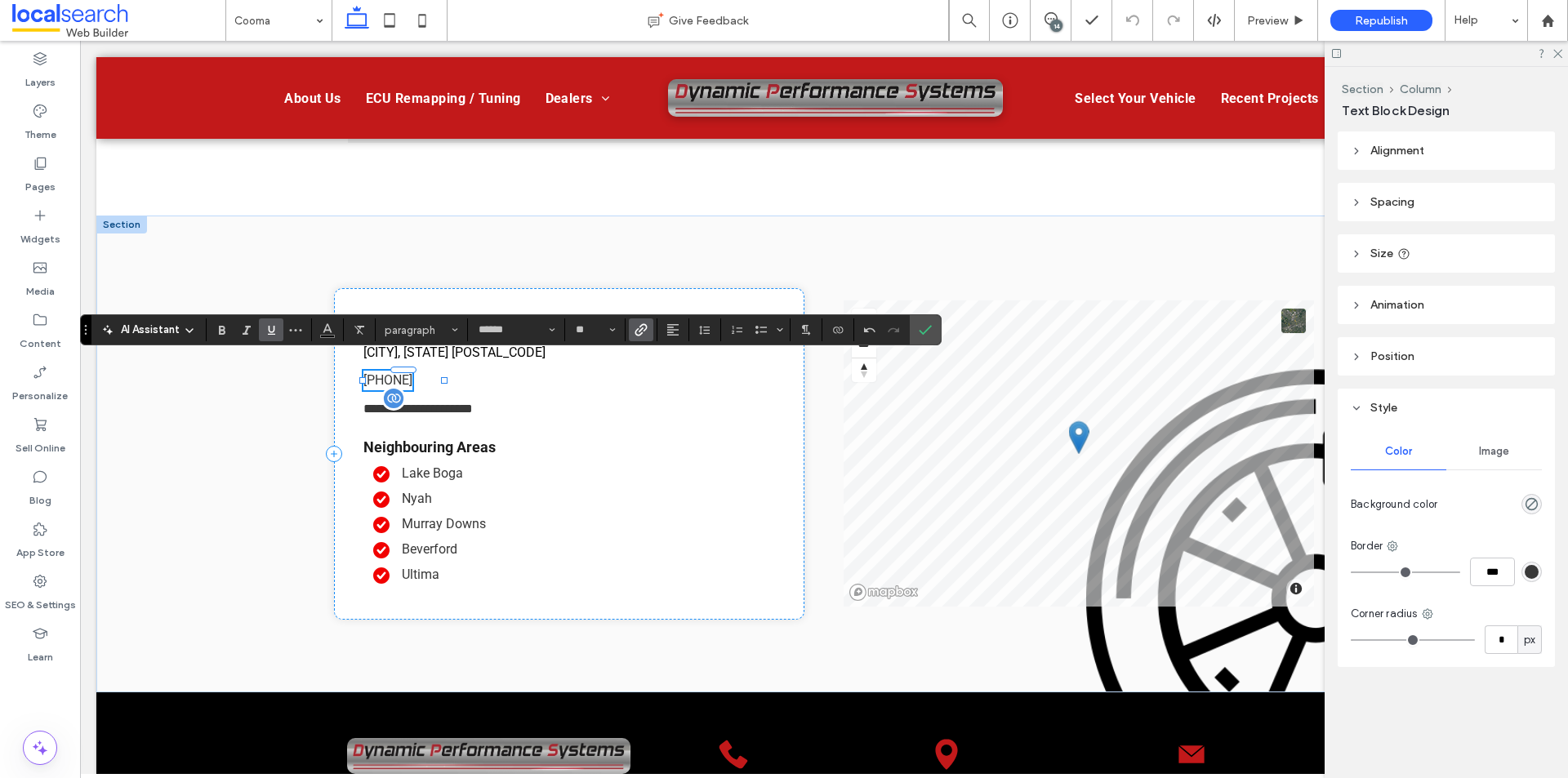 click 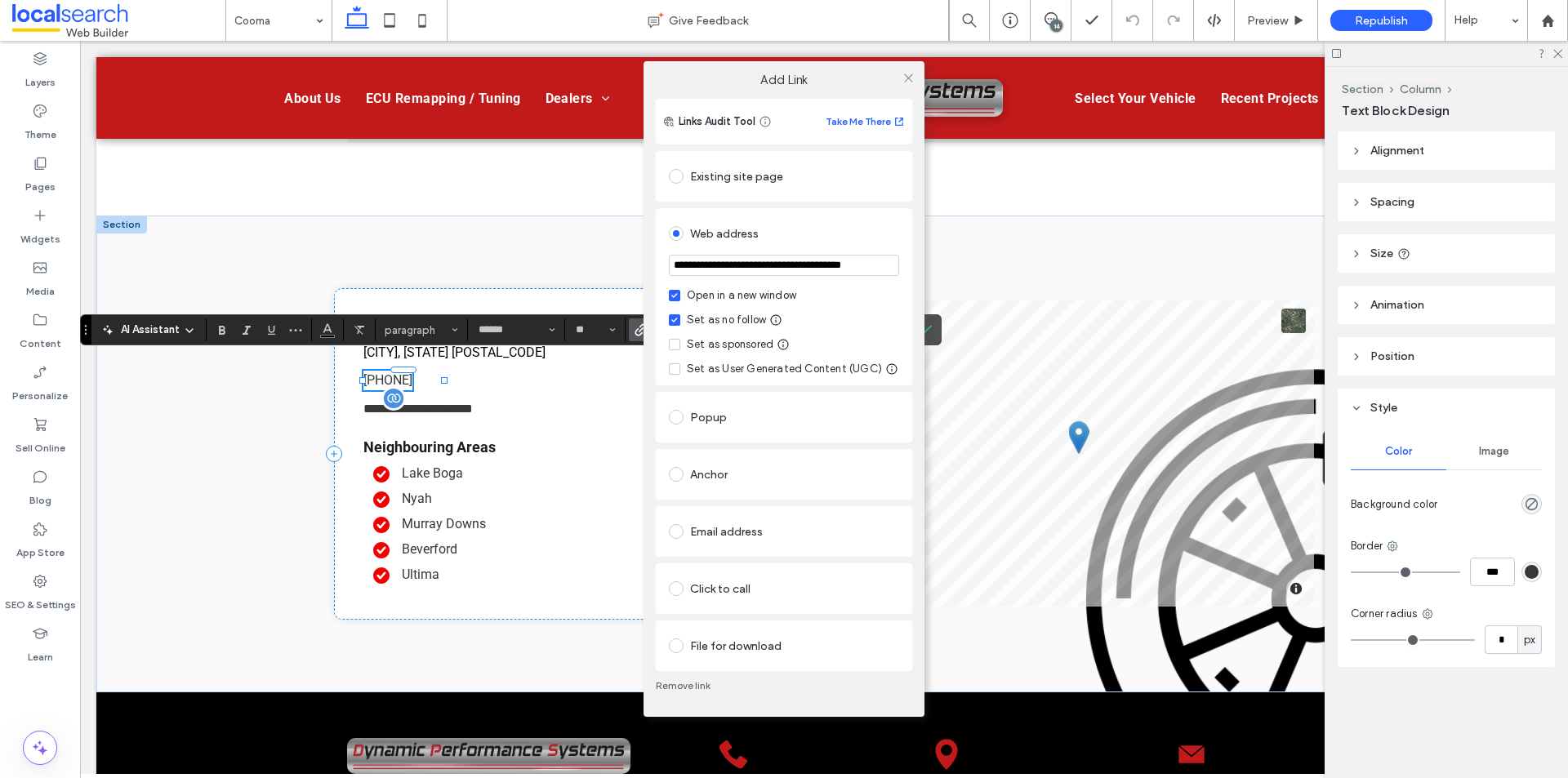 click on "**********" at bounding box center [784, 265] 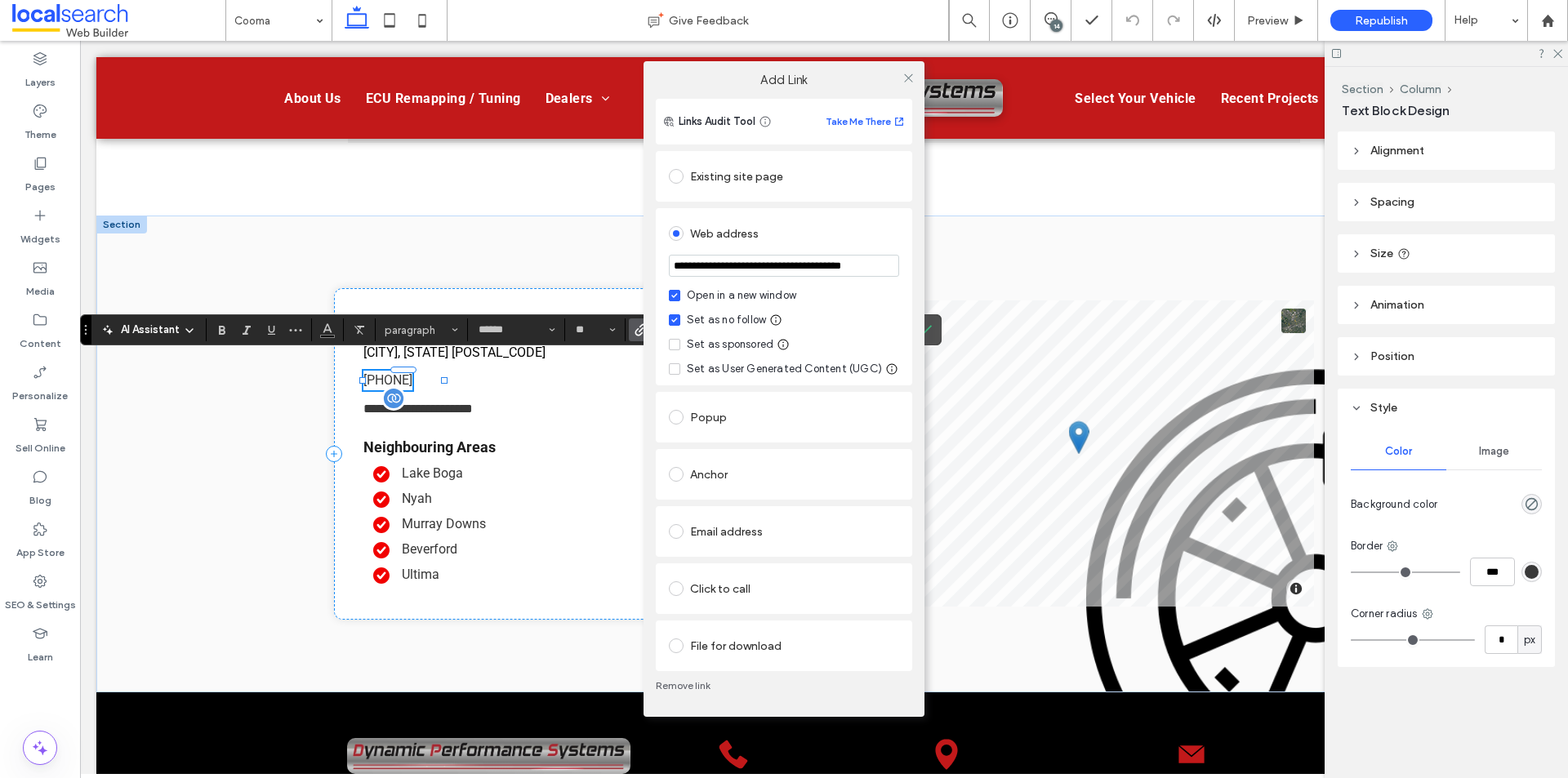 type on "**********" 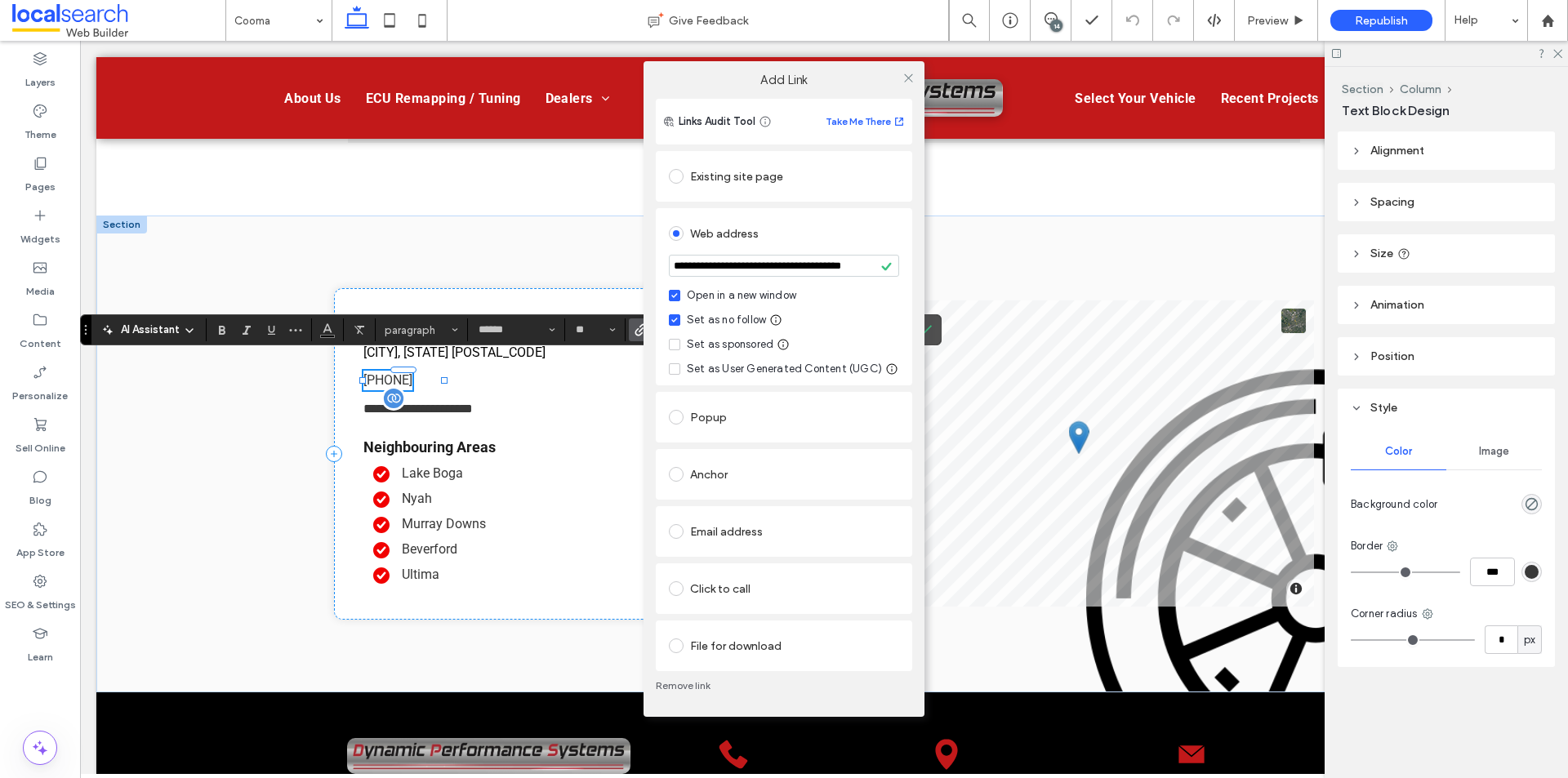scroll, scrollTop: 0, scrollLeft: 0, axis: both 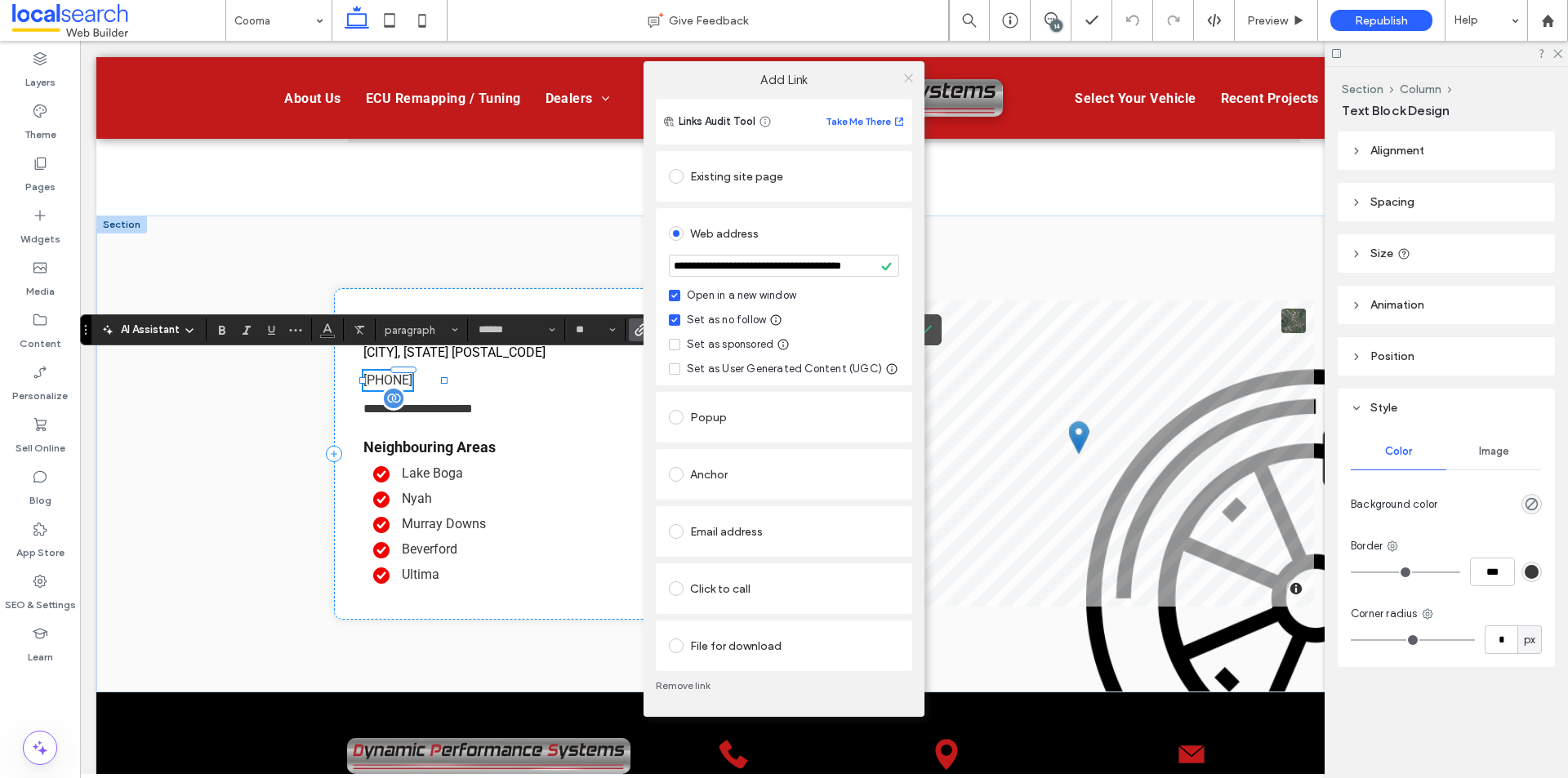 click 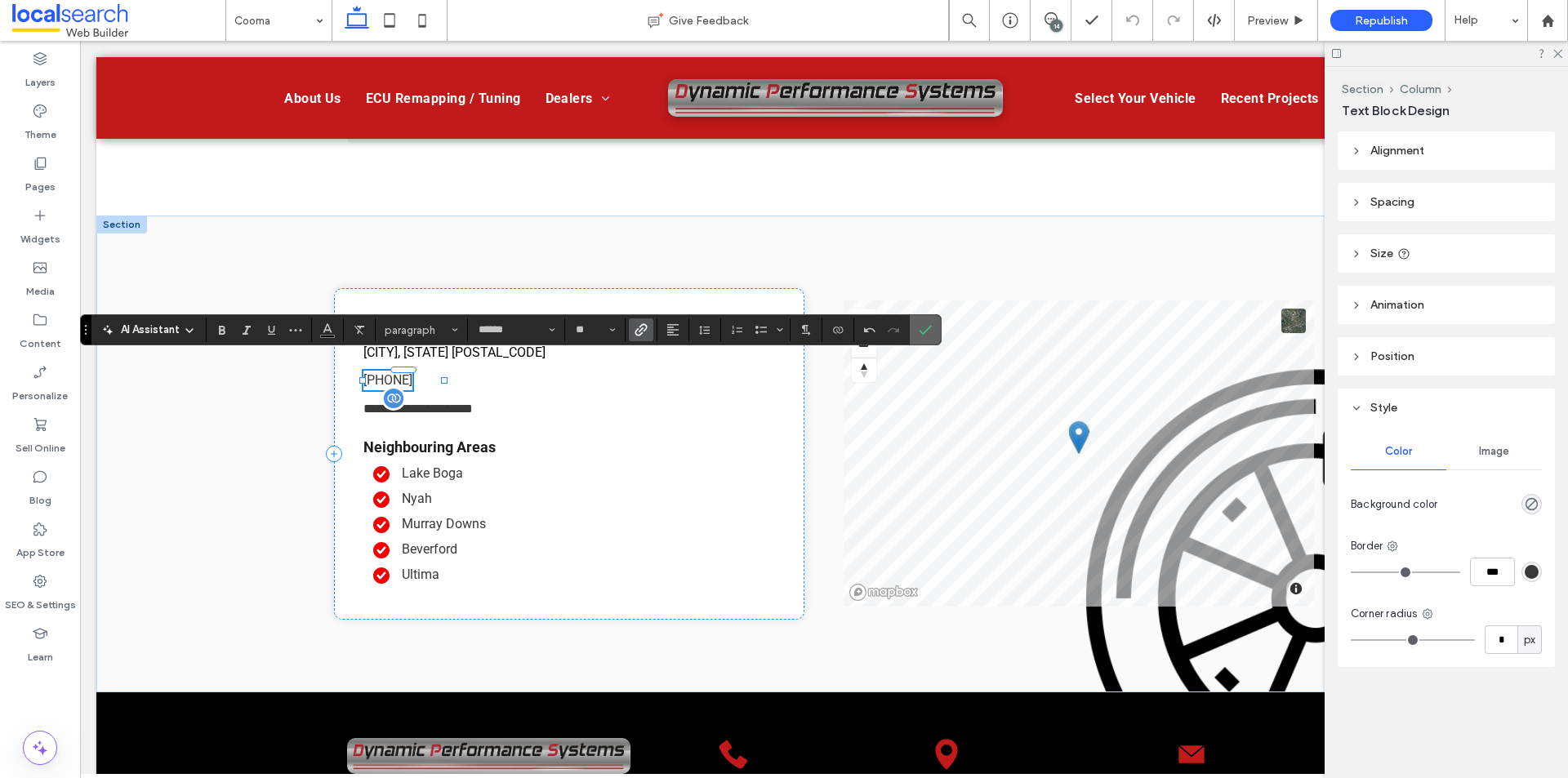 click 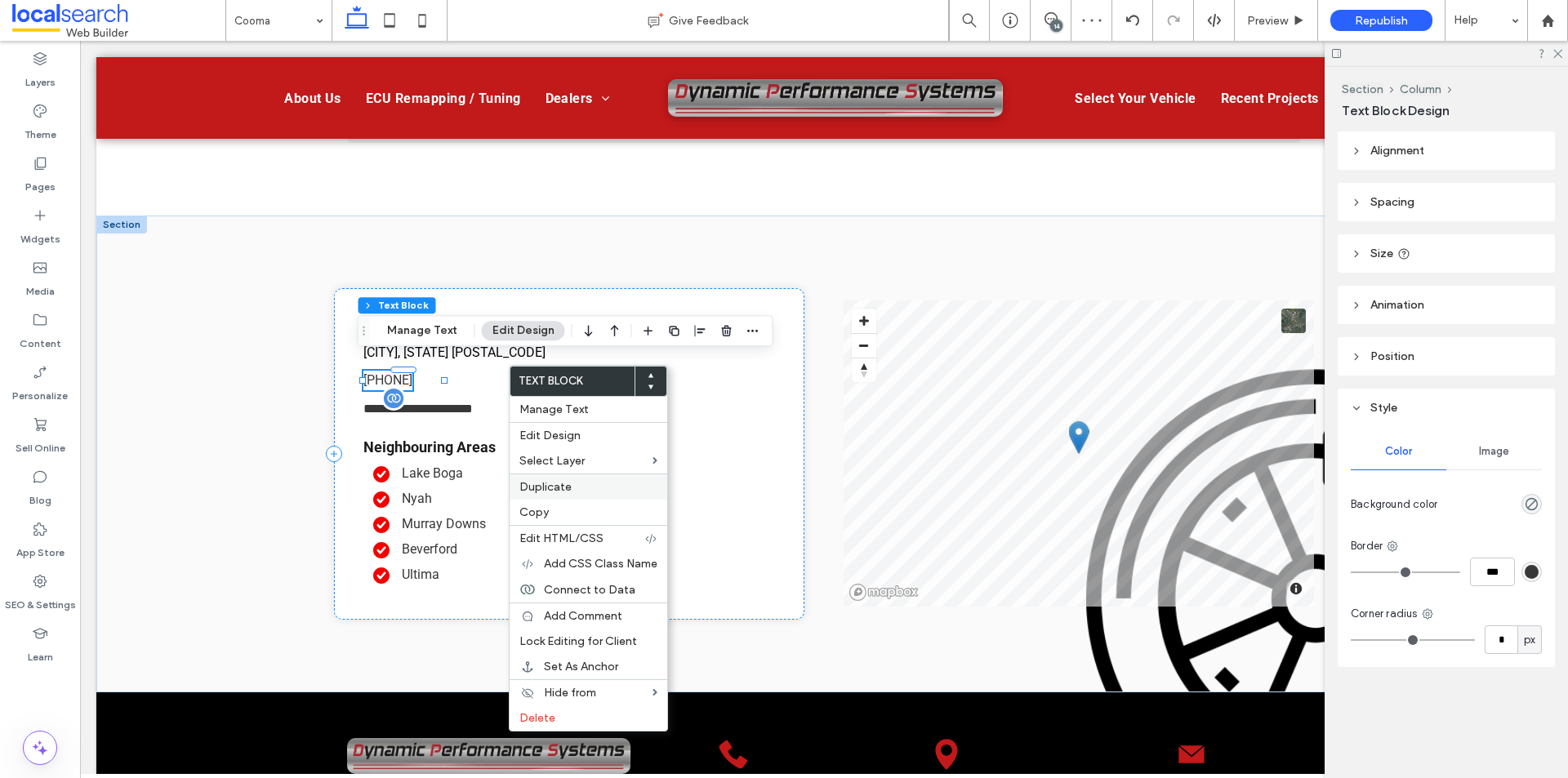 click on "Duplicate" at bounding box center (588, 487) 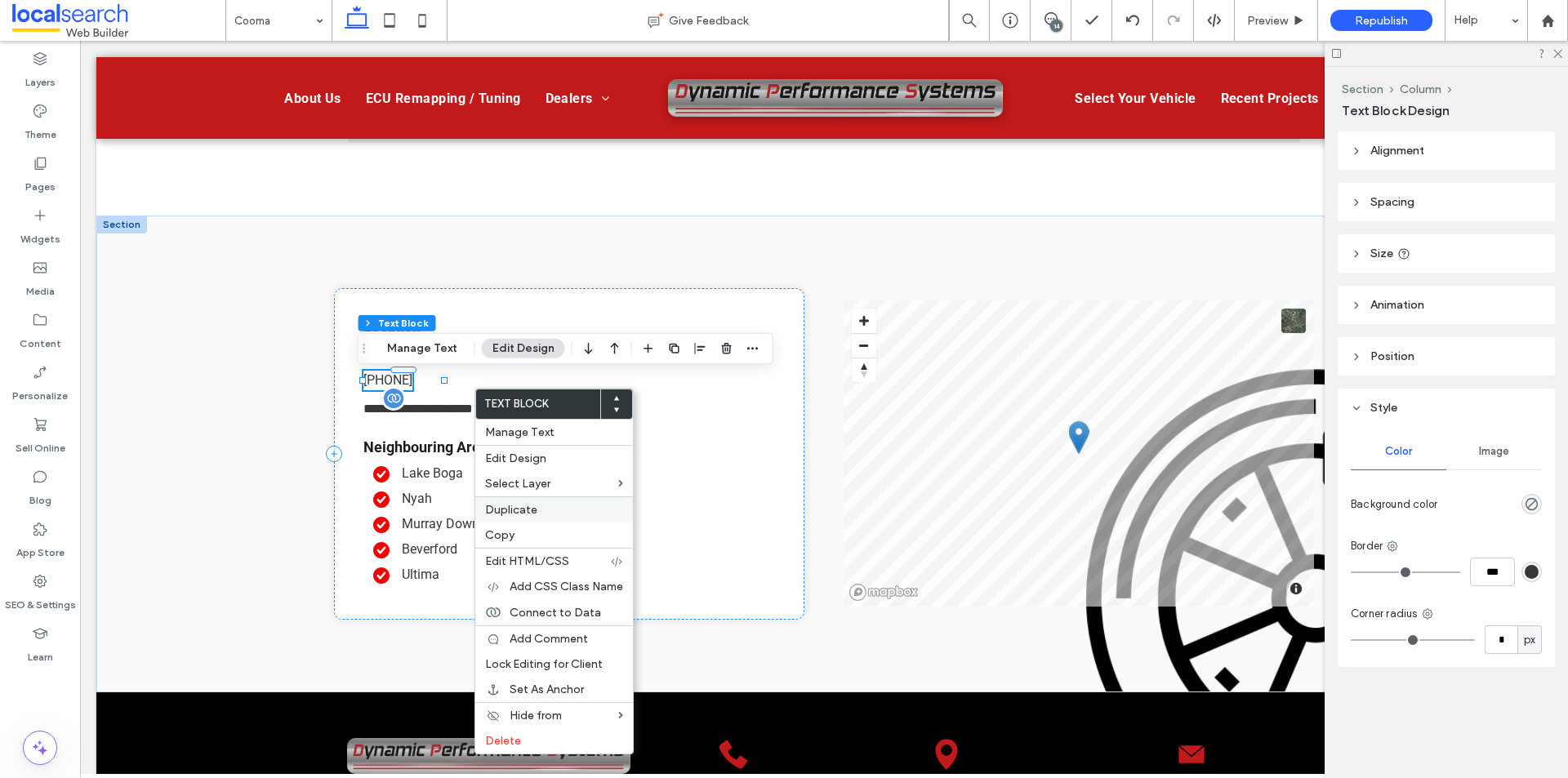 click on "Duplicate" at bounding box center (554, 509) 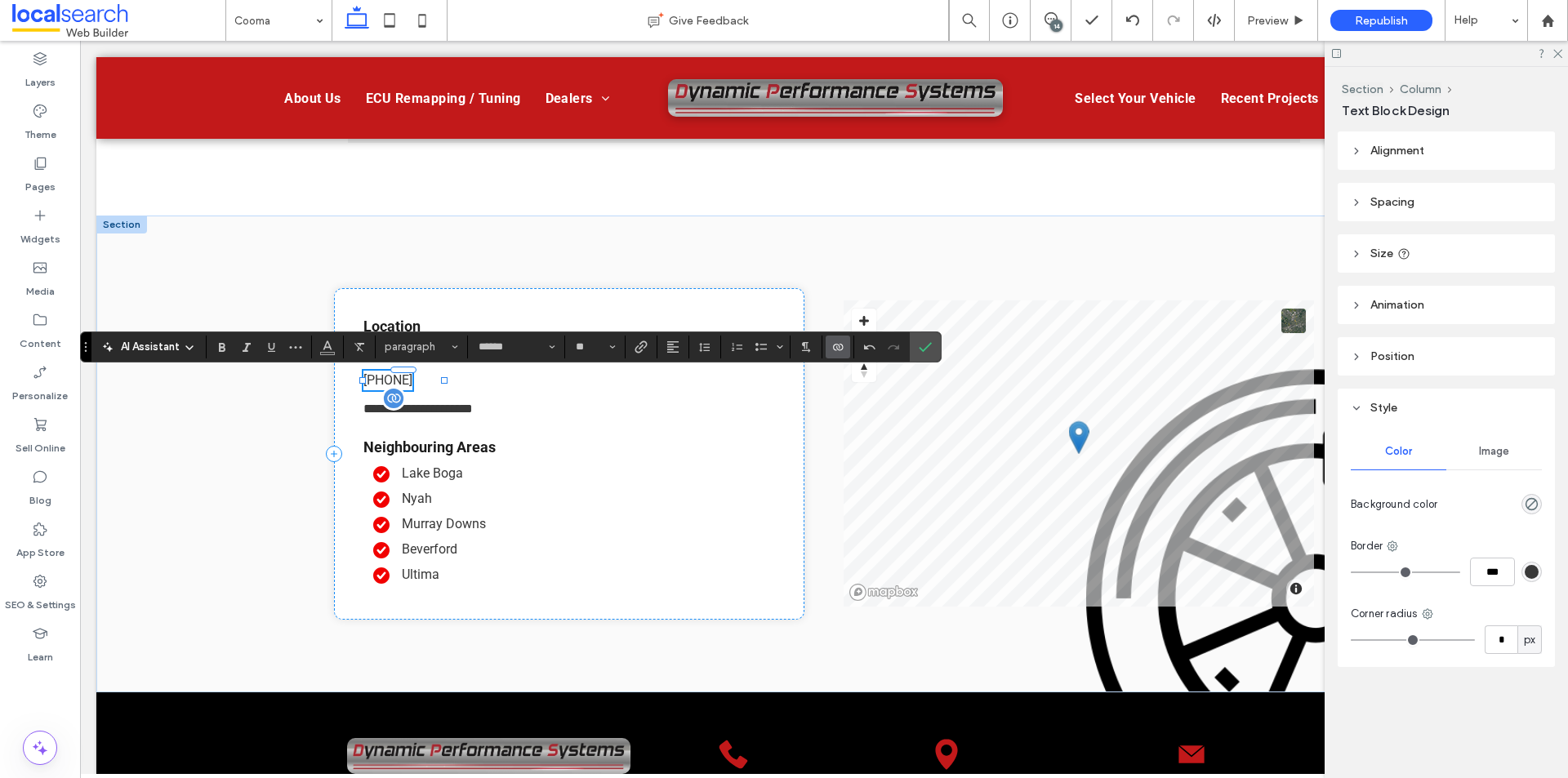 click 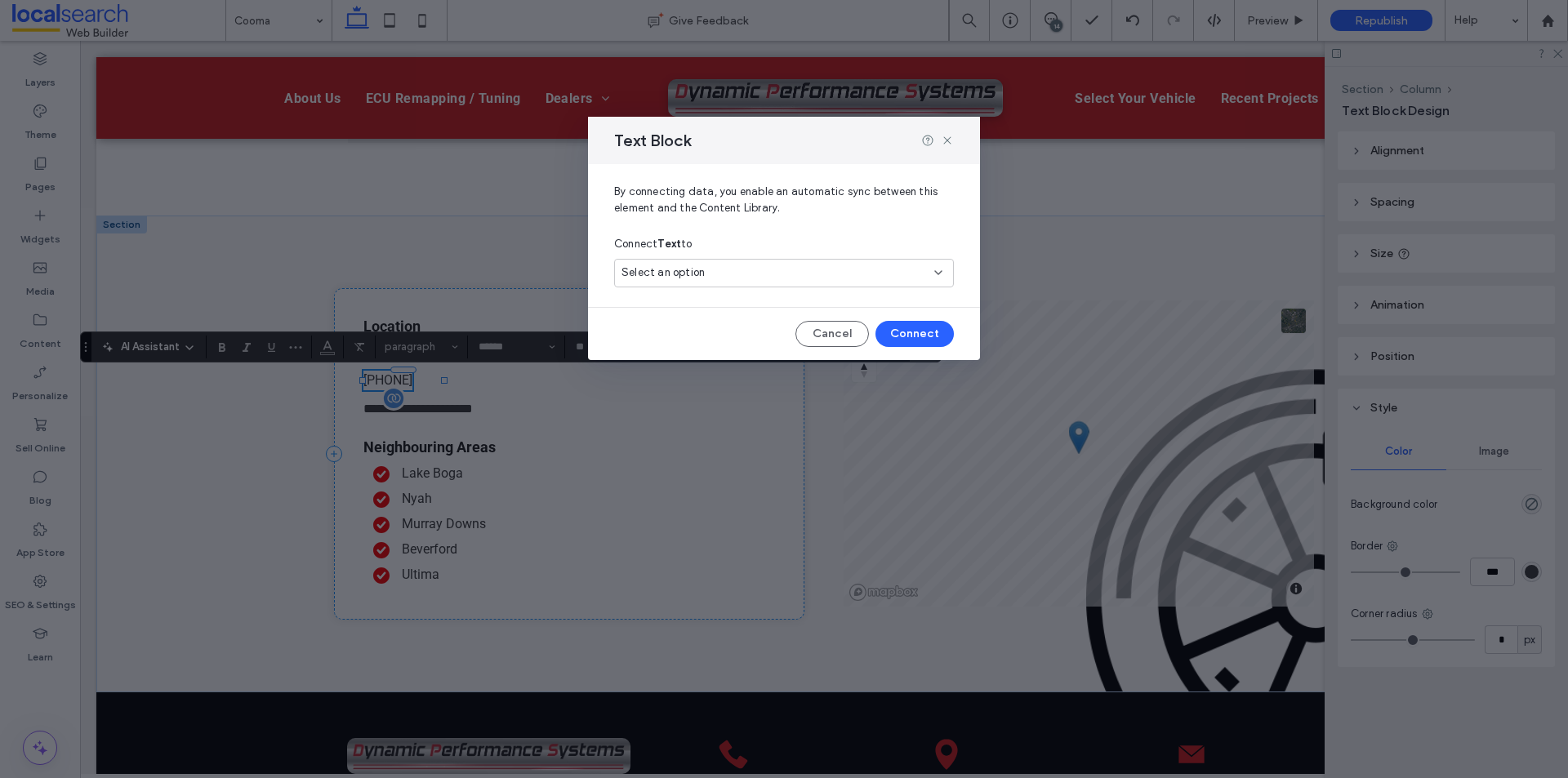 click on "Select an option" at bounding box center (784, 273) 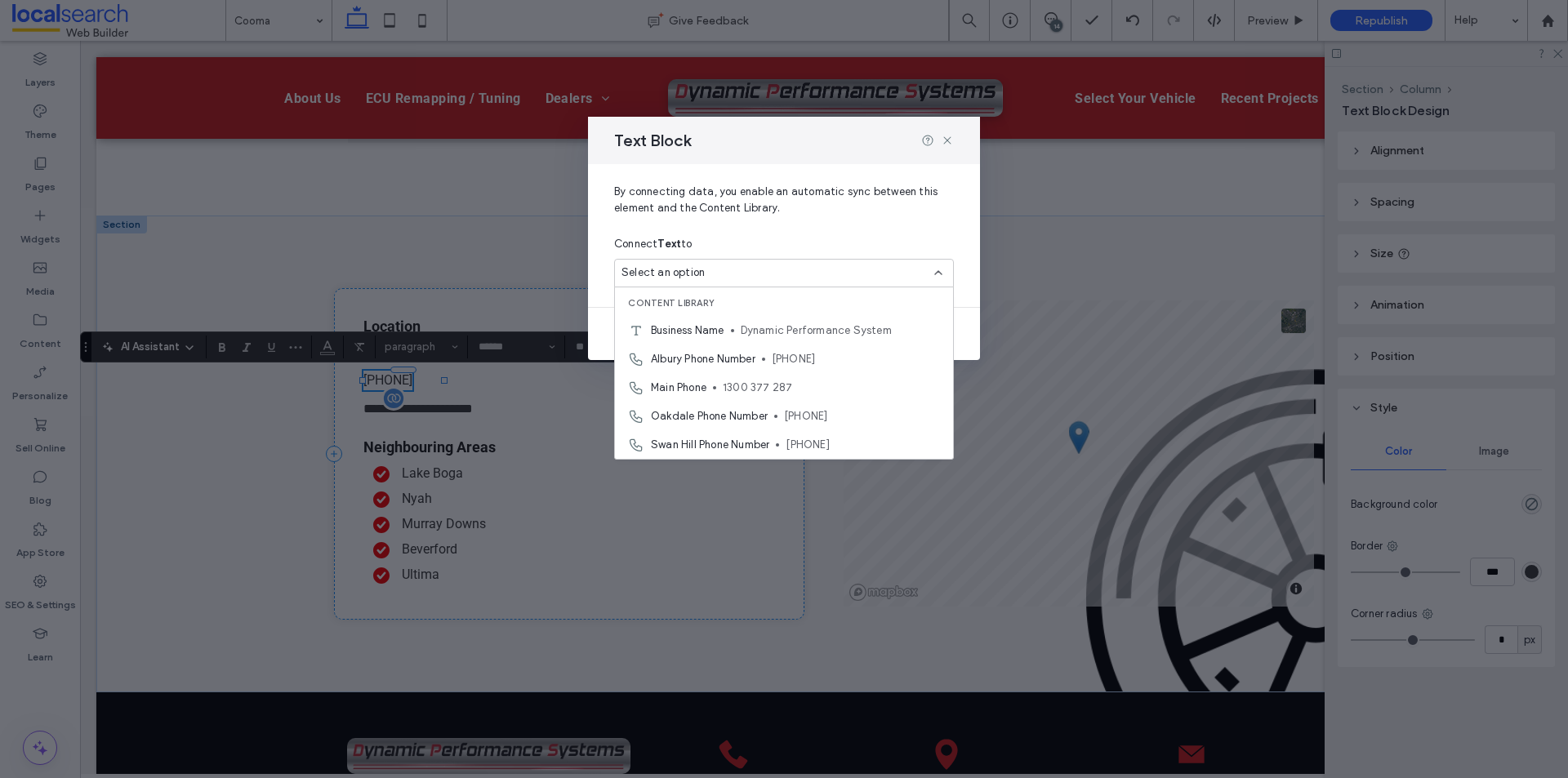click on "Select an option" at bounding box center [774, 273] 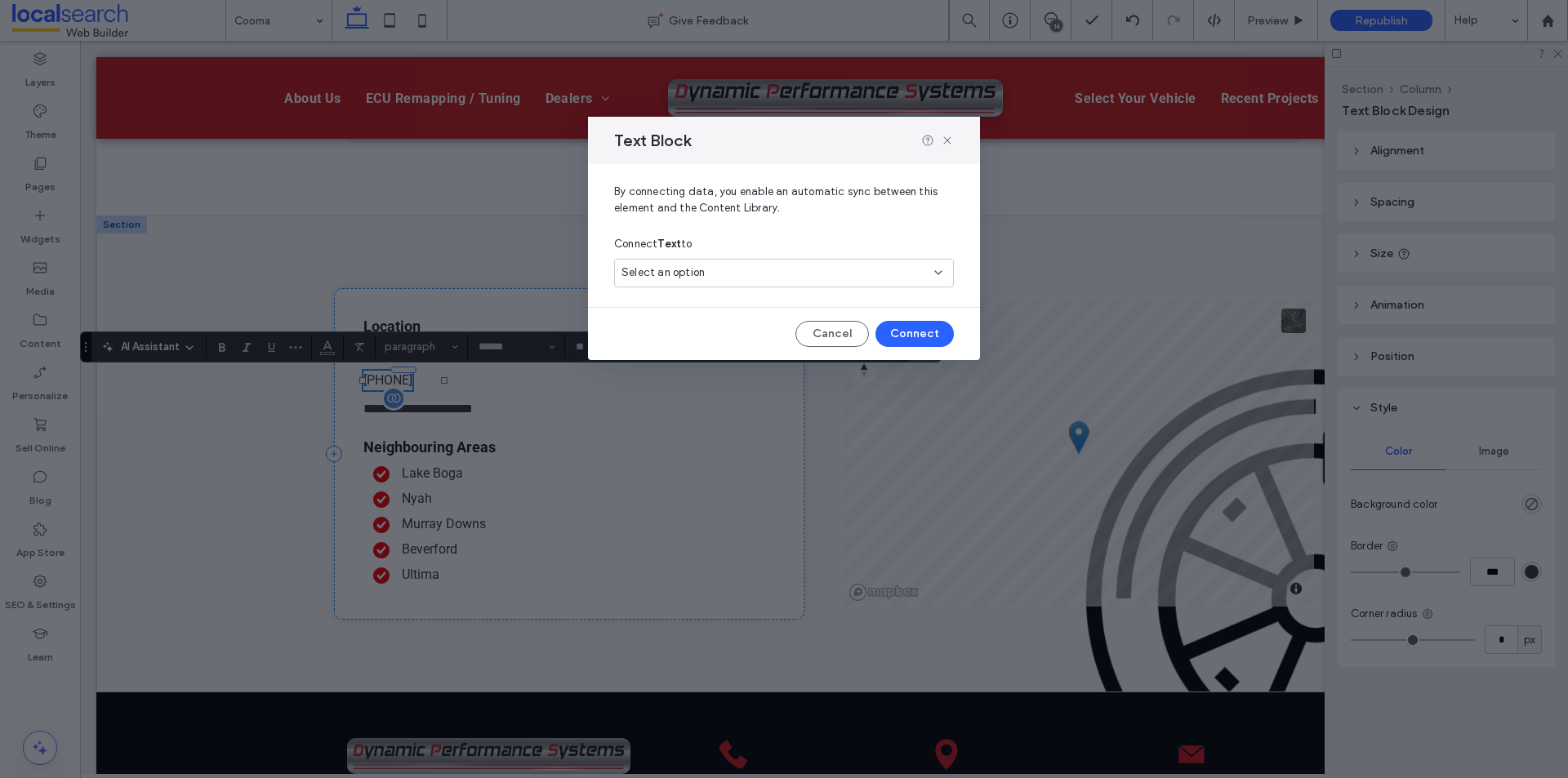 click on "Select an option" at bounding box center [774, 273] 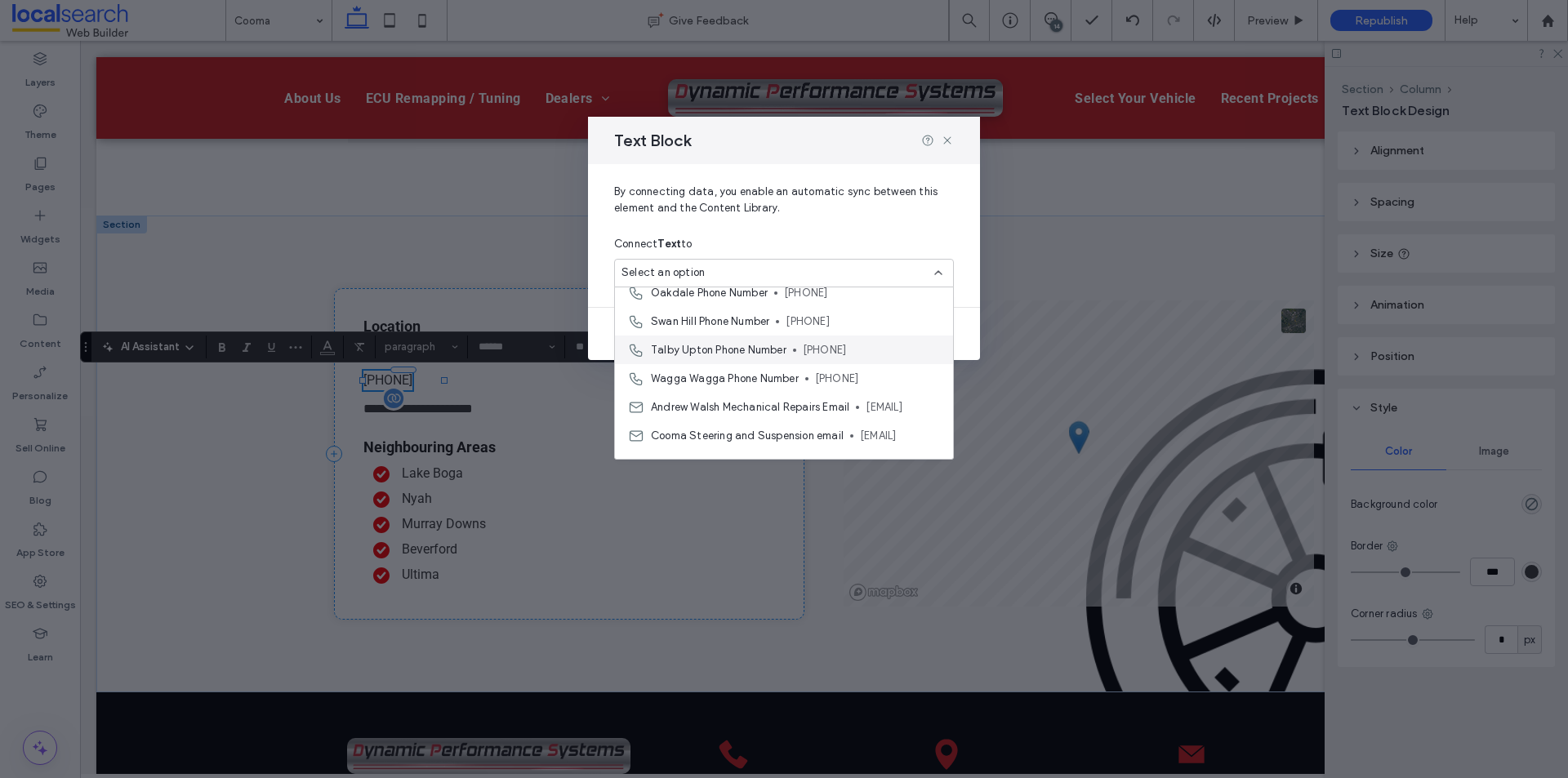 scroll, scrollTop: 163, scrollLeft: 0, axis: vertical 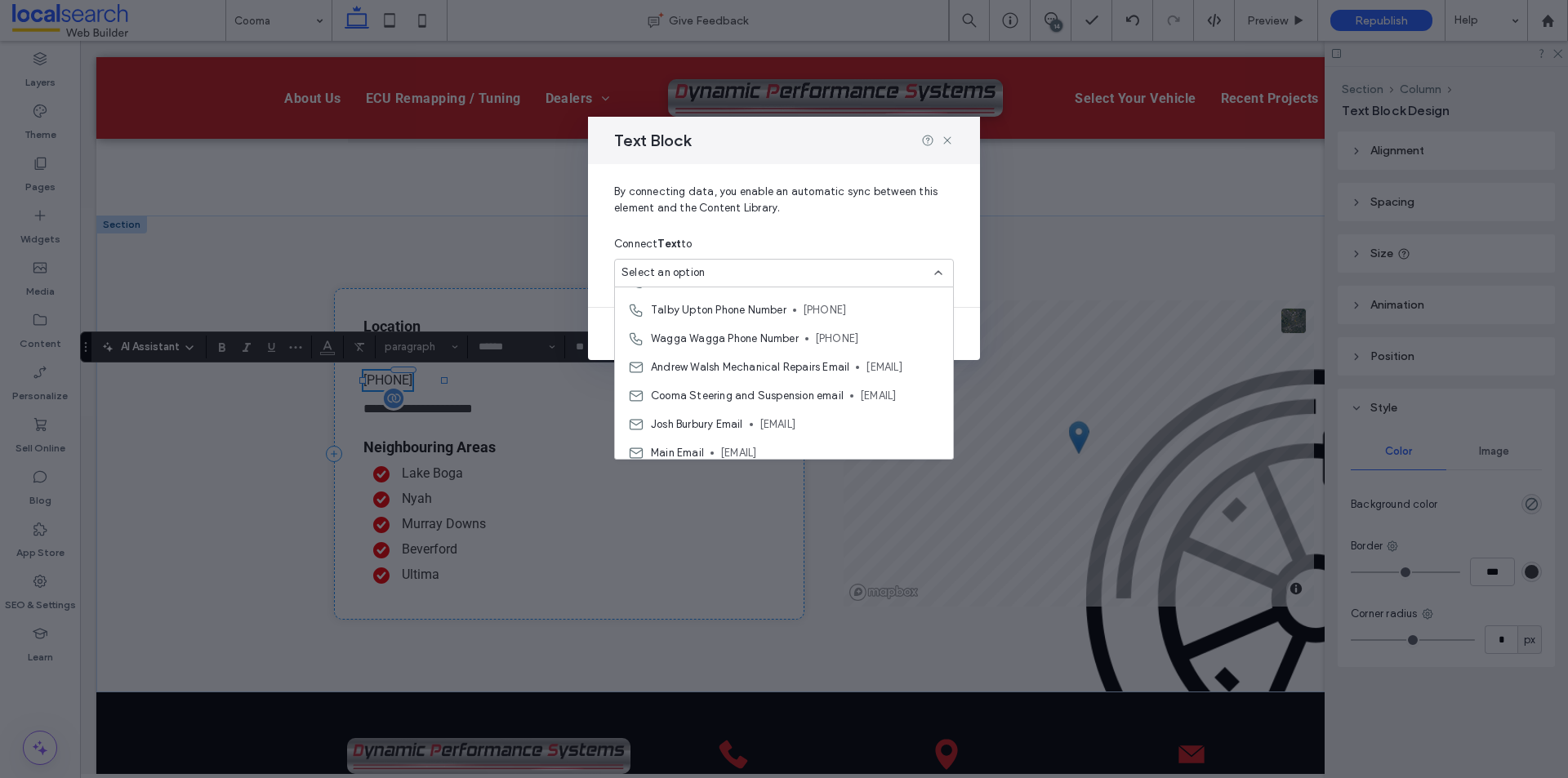 click 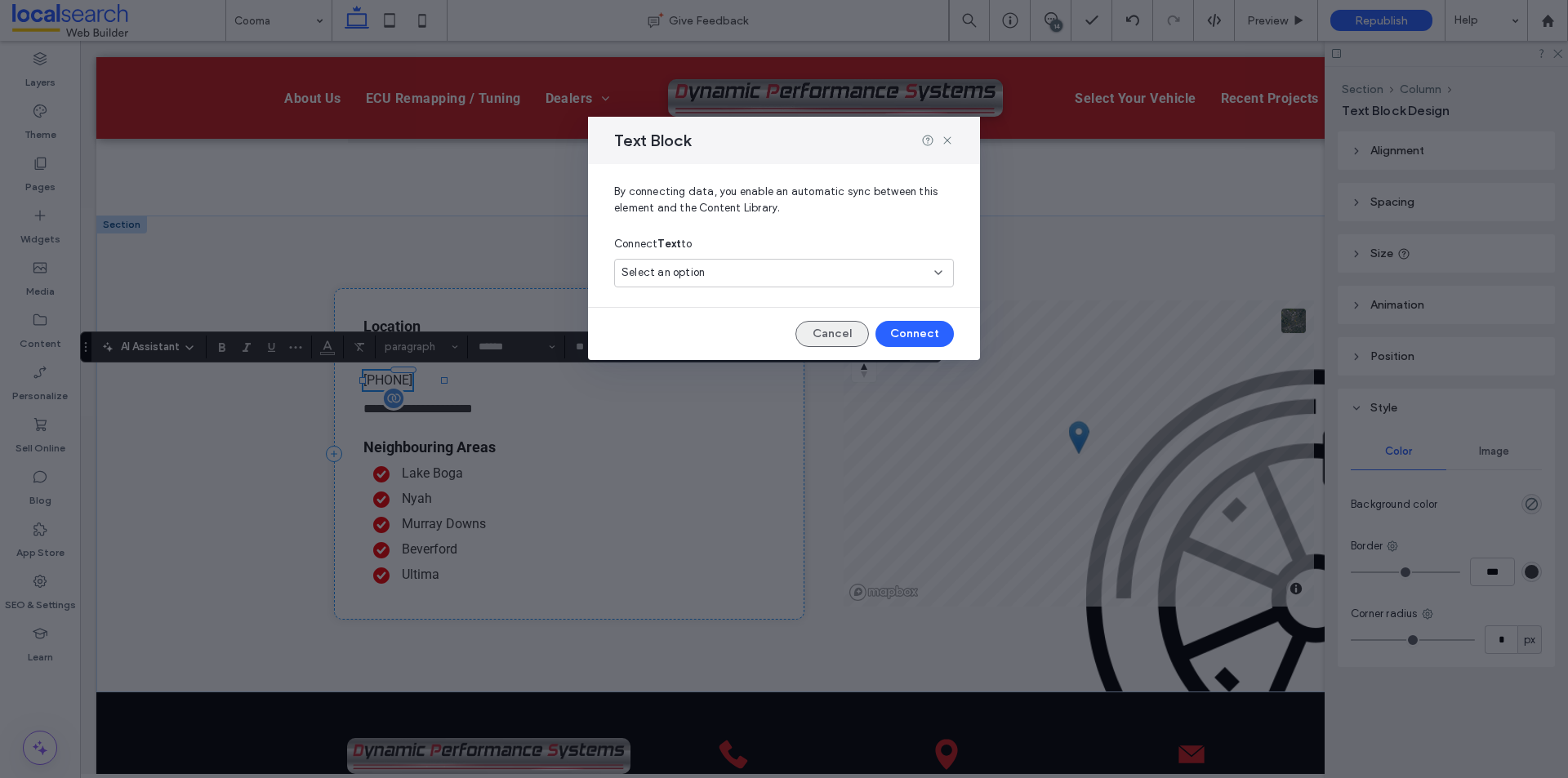 click on "Cancel" at bounding box center [832, 334] 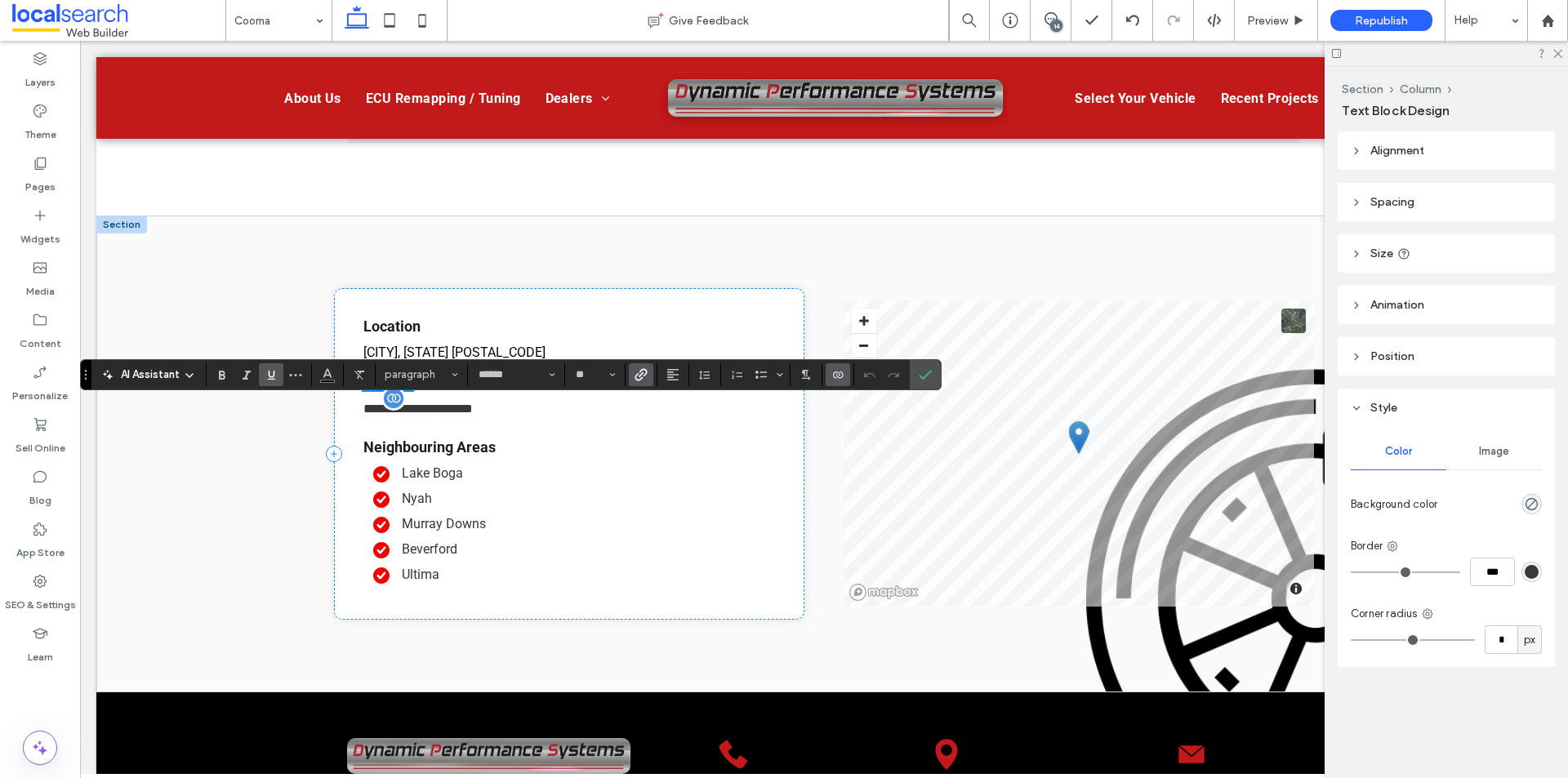 click 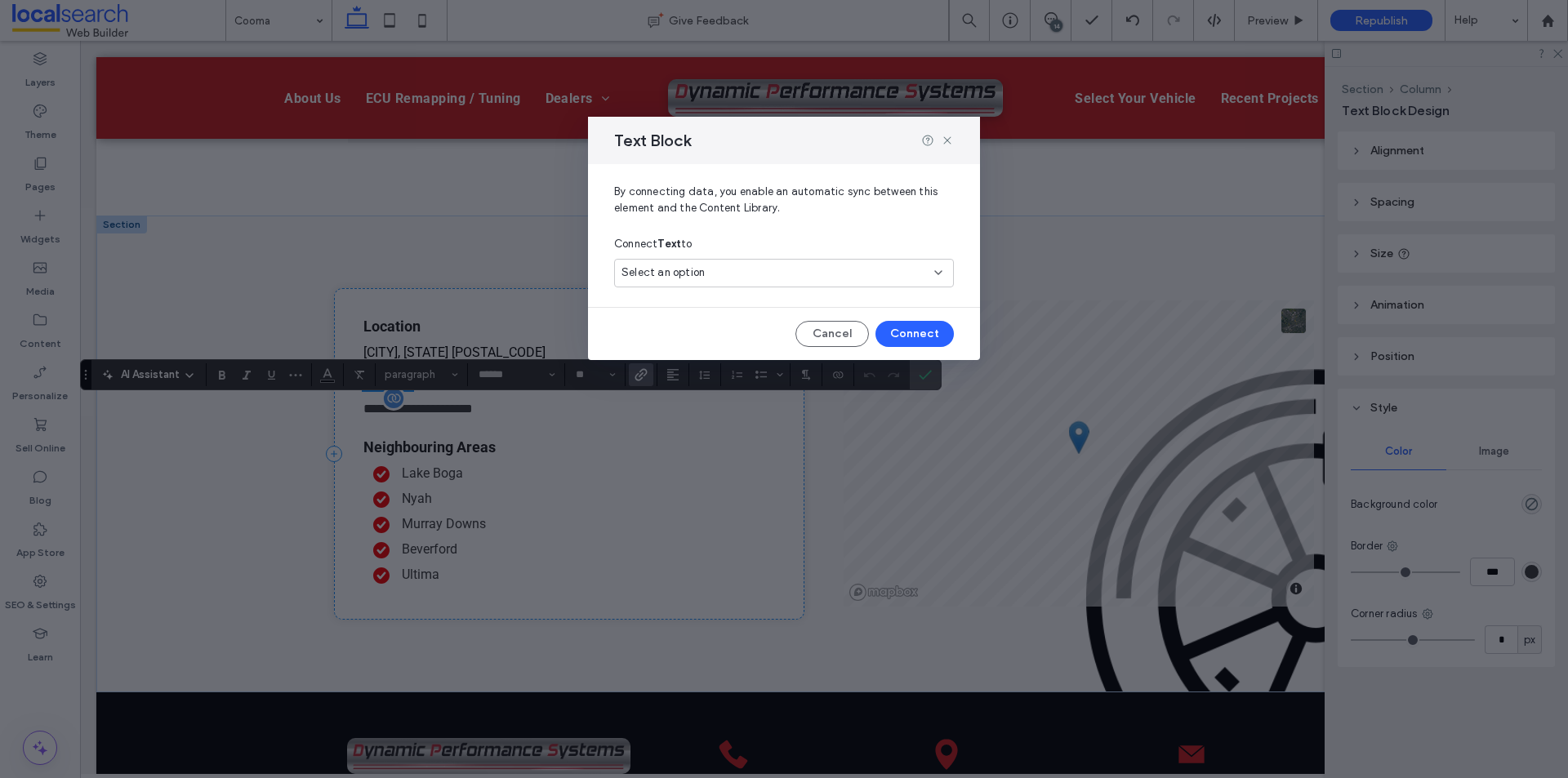 click on "Select an option" at bounding box center [774, 273] 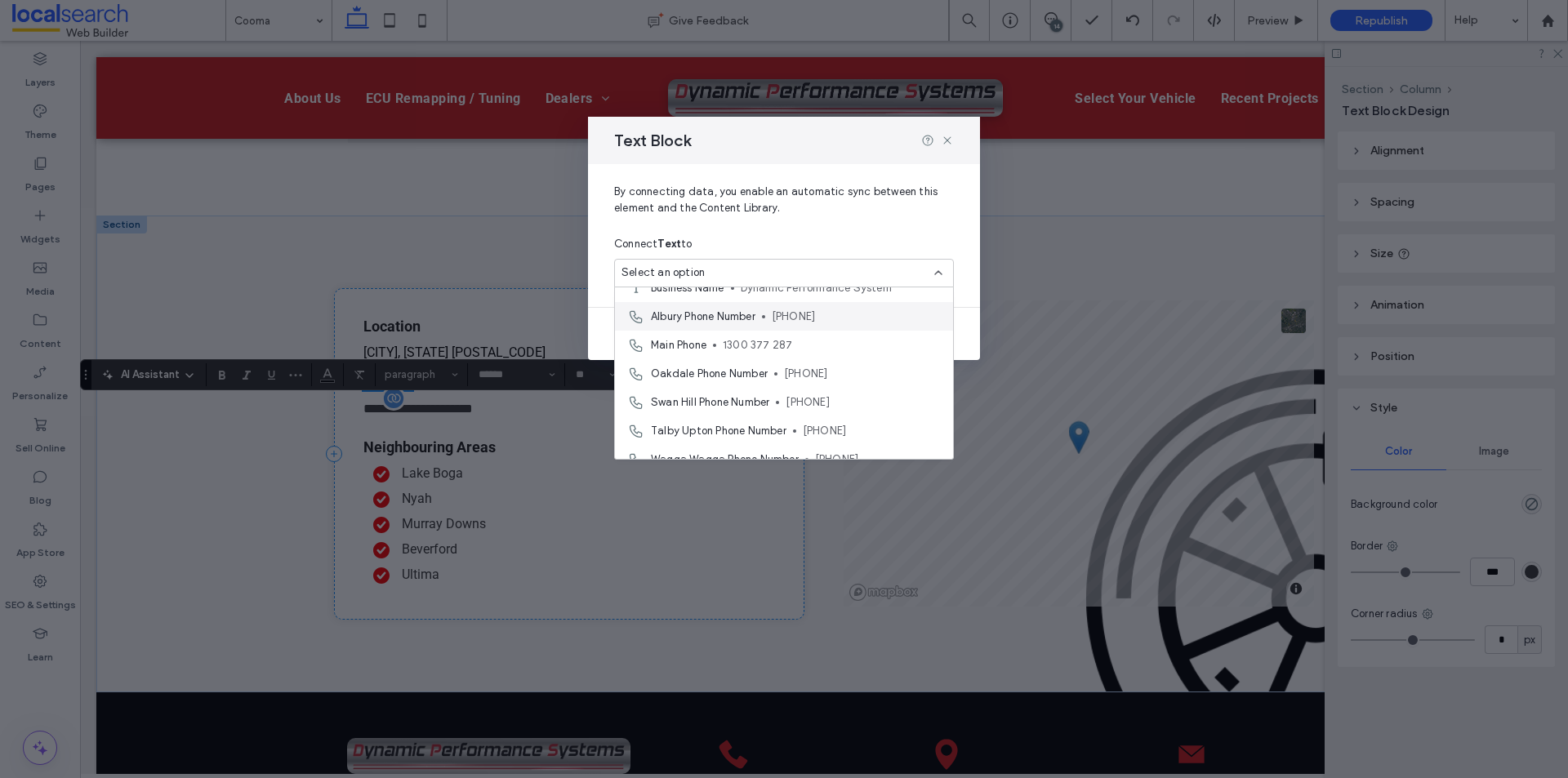 scroll, scrollTop: 163, scrollLeft: 0, axis: vertical 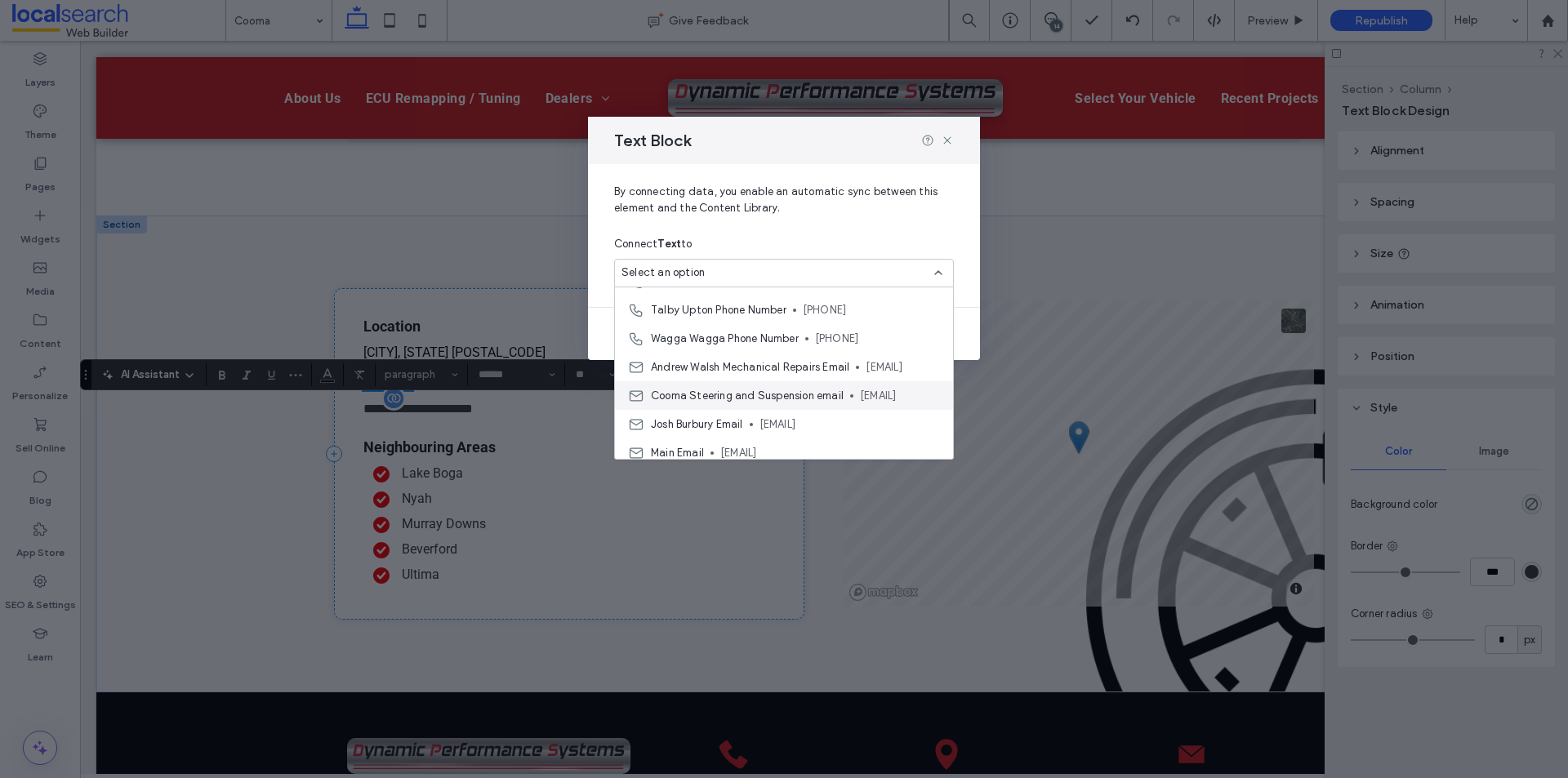 click on "Cooma Steering and Suspension email" at bounding box center (747, 396) 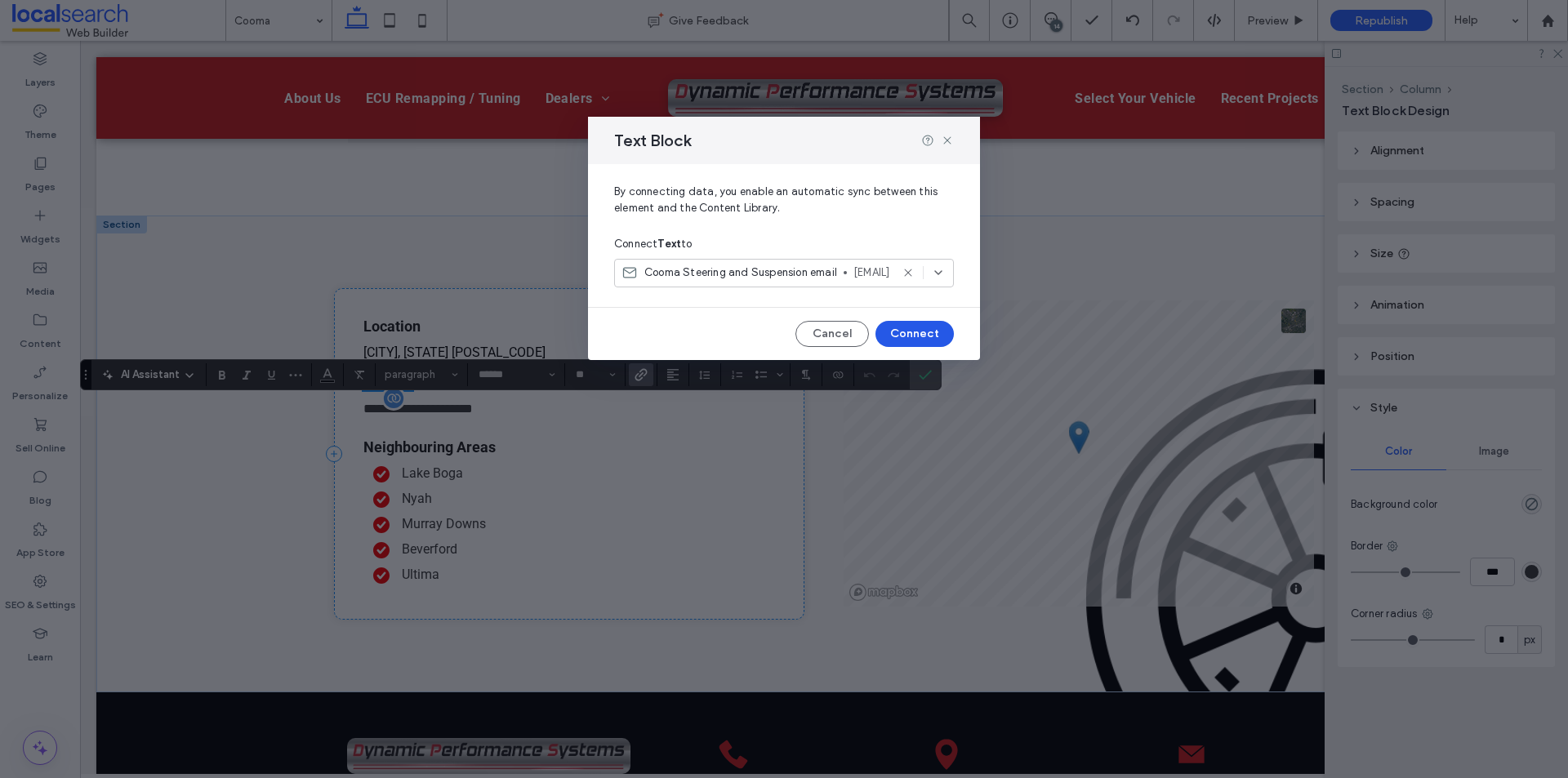 click on "Connect" at bounding box center (915, 334) 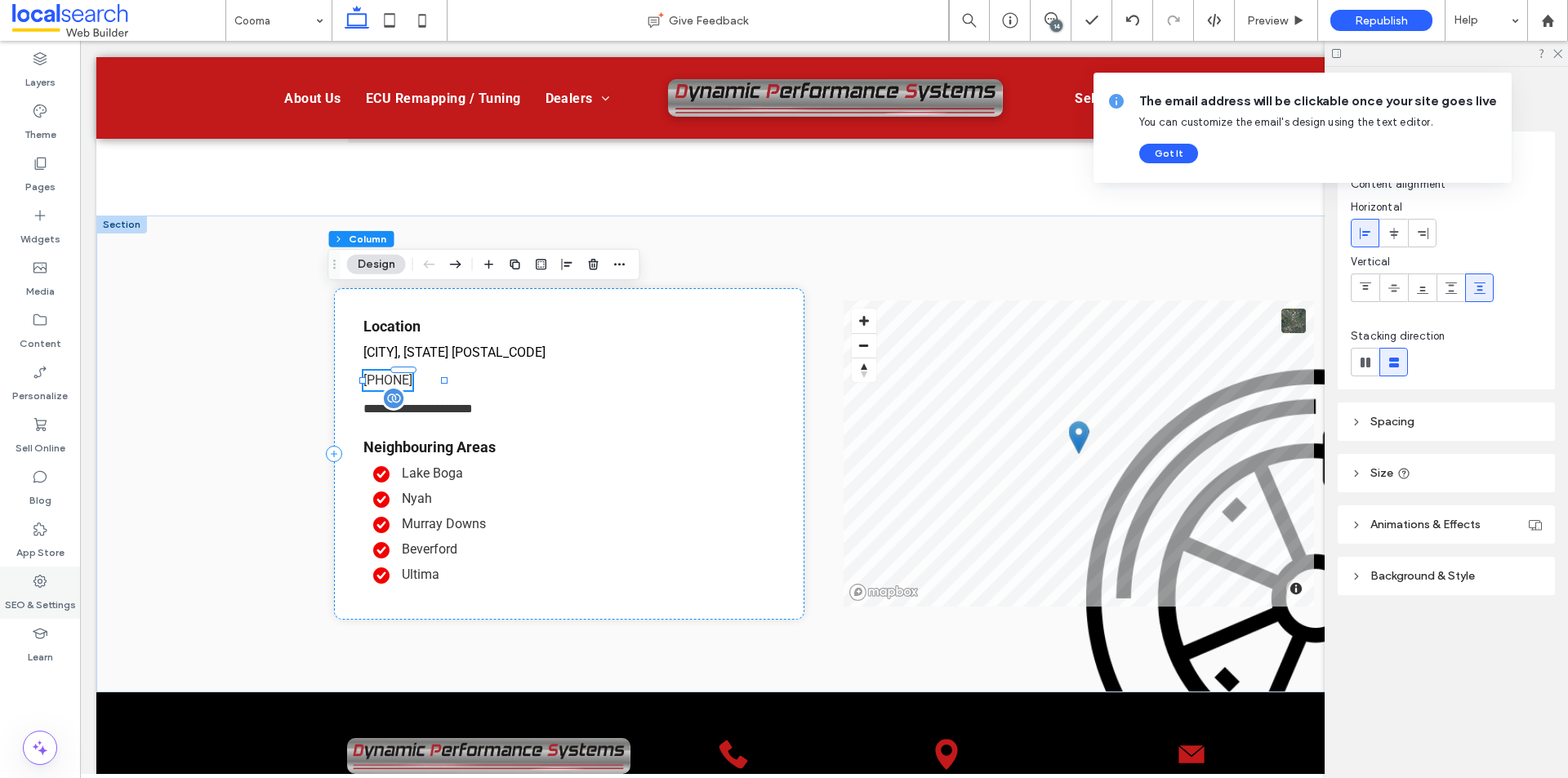 click 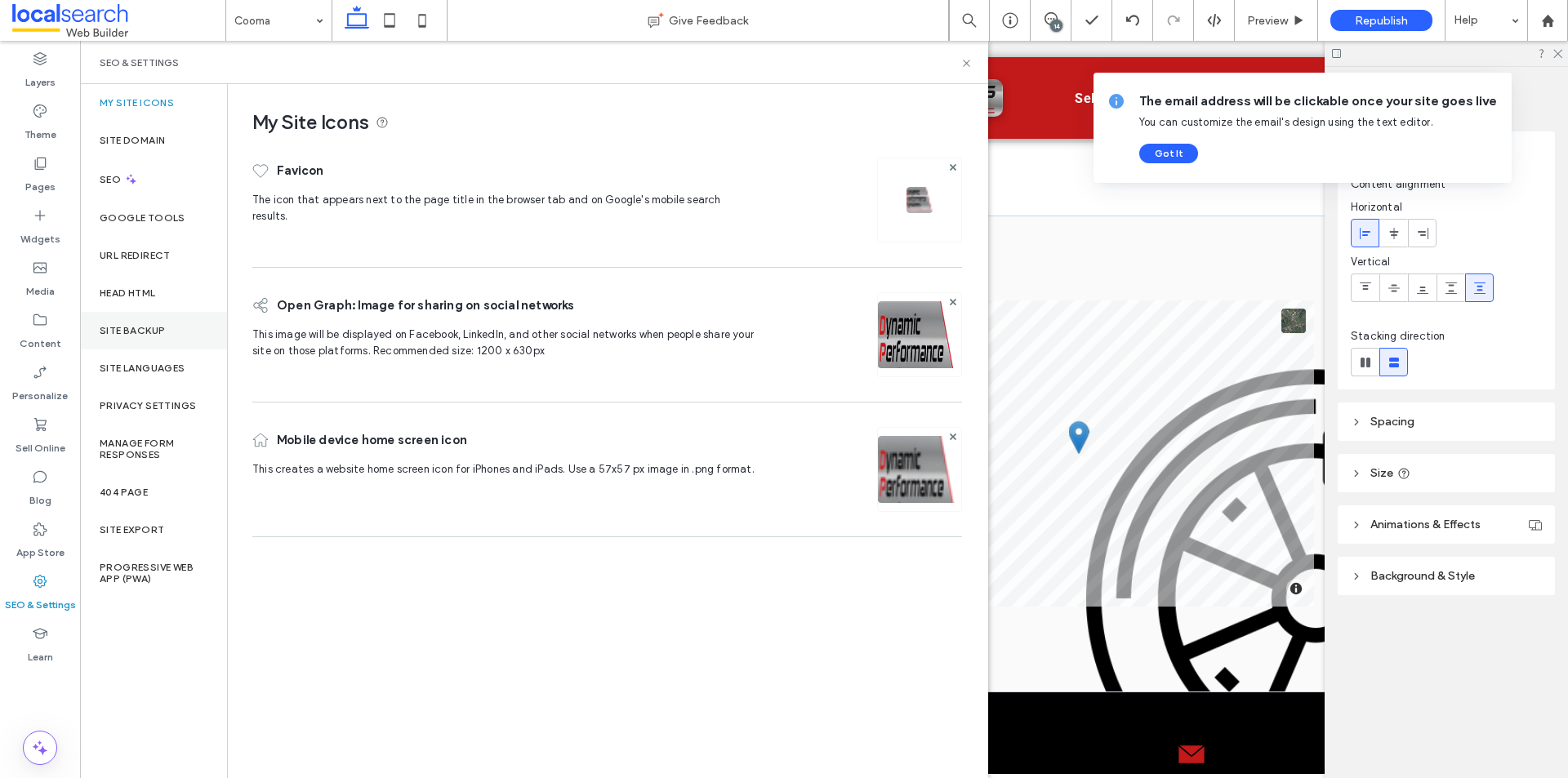click on "Site Backup" at bounding box center (154, 331) 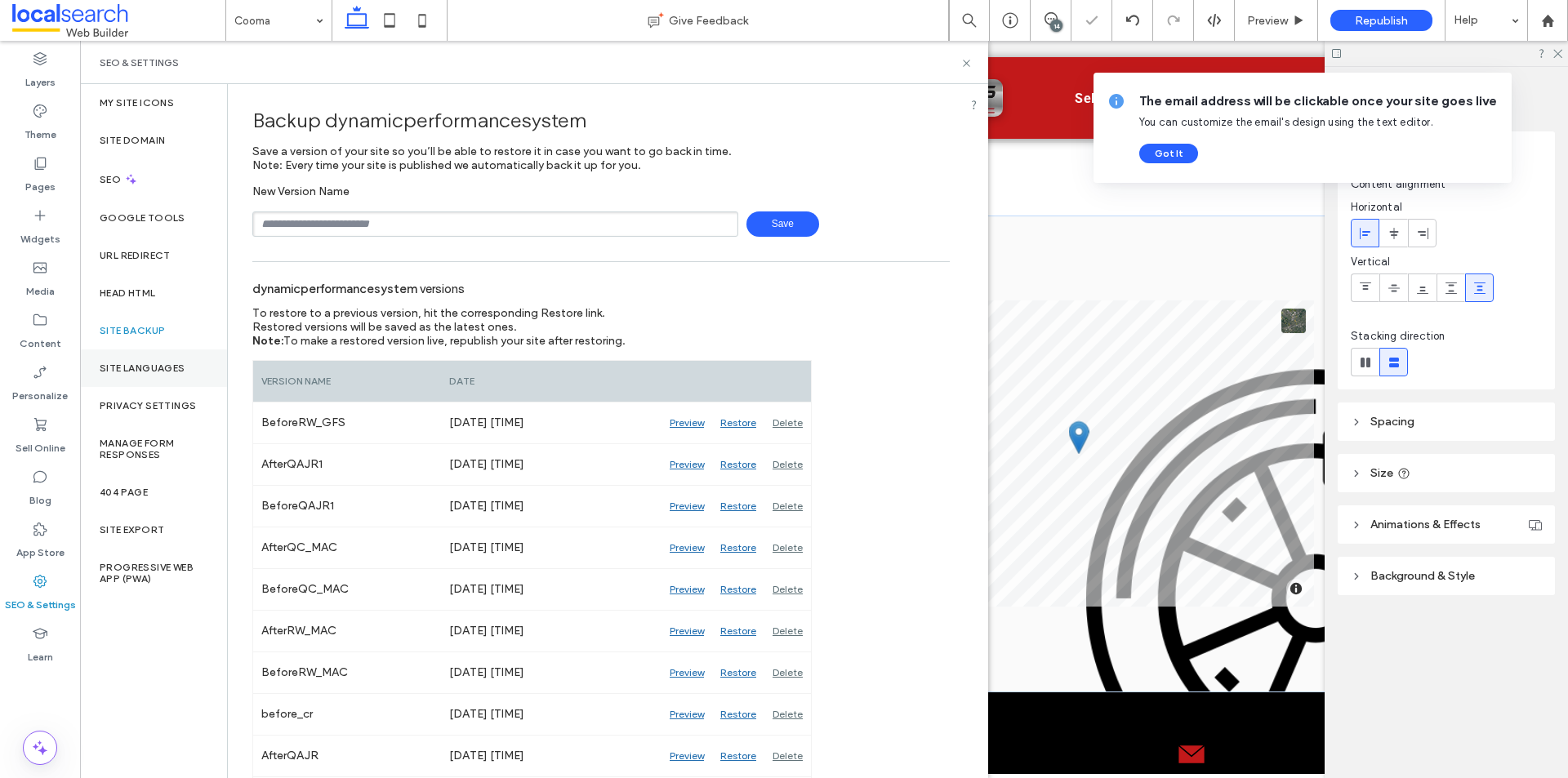 click on "Site Languages" at bounding box center (142, 368) 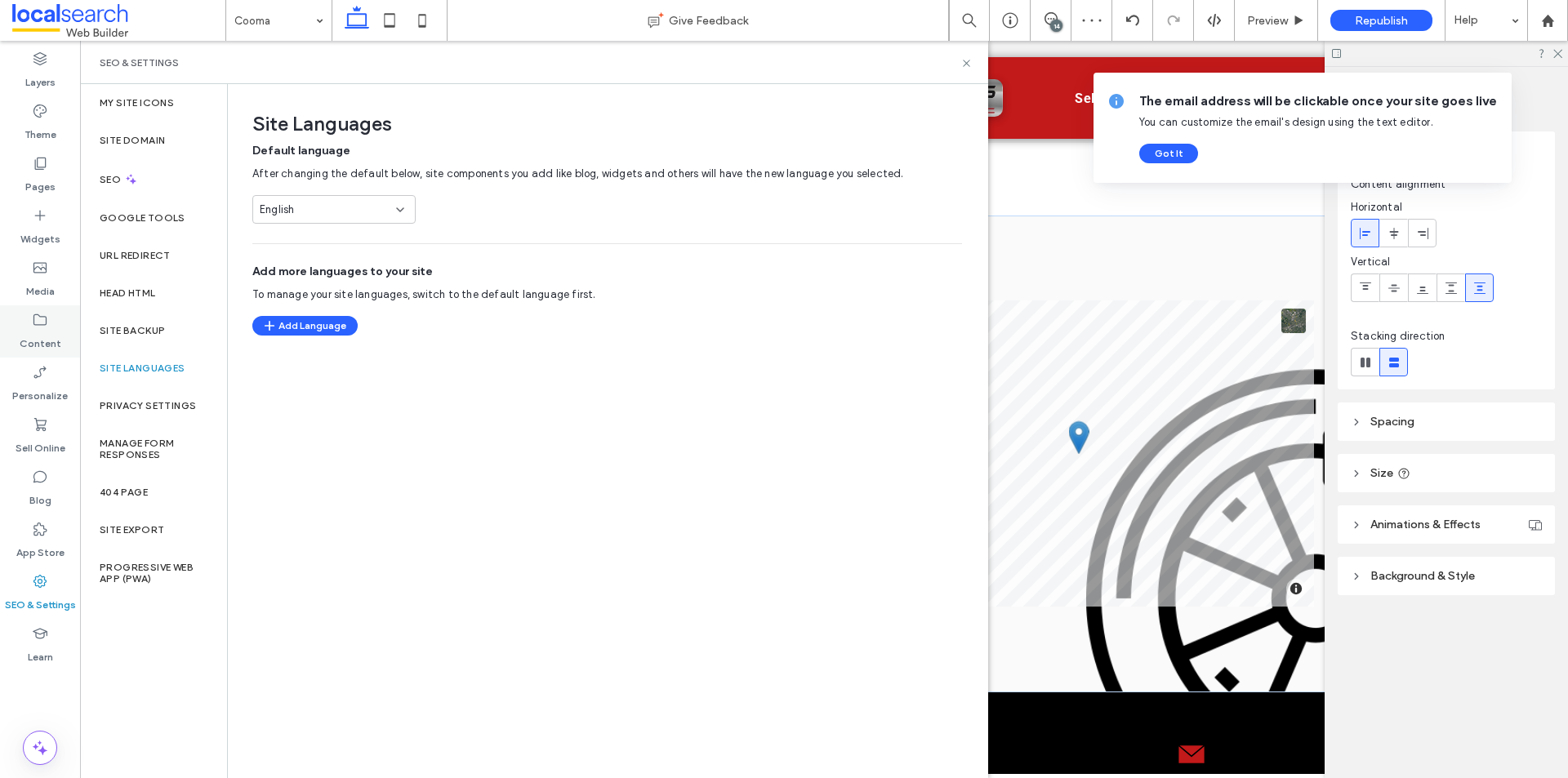 click on "Content" at bounding box center [40, 340] 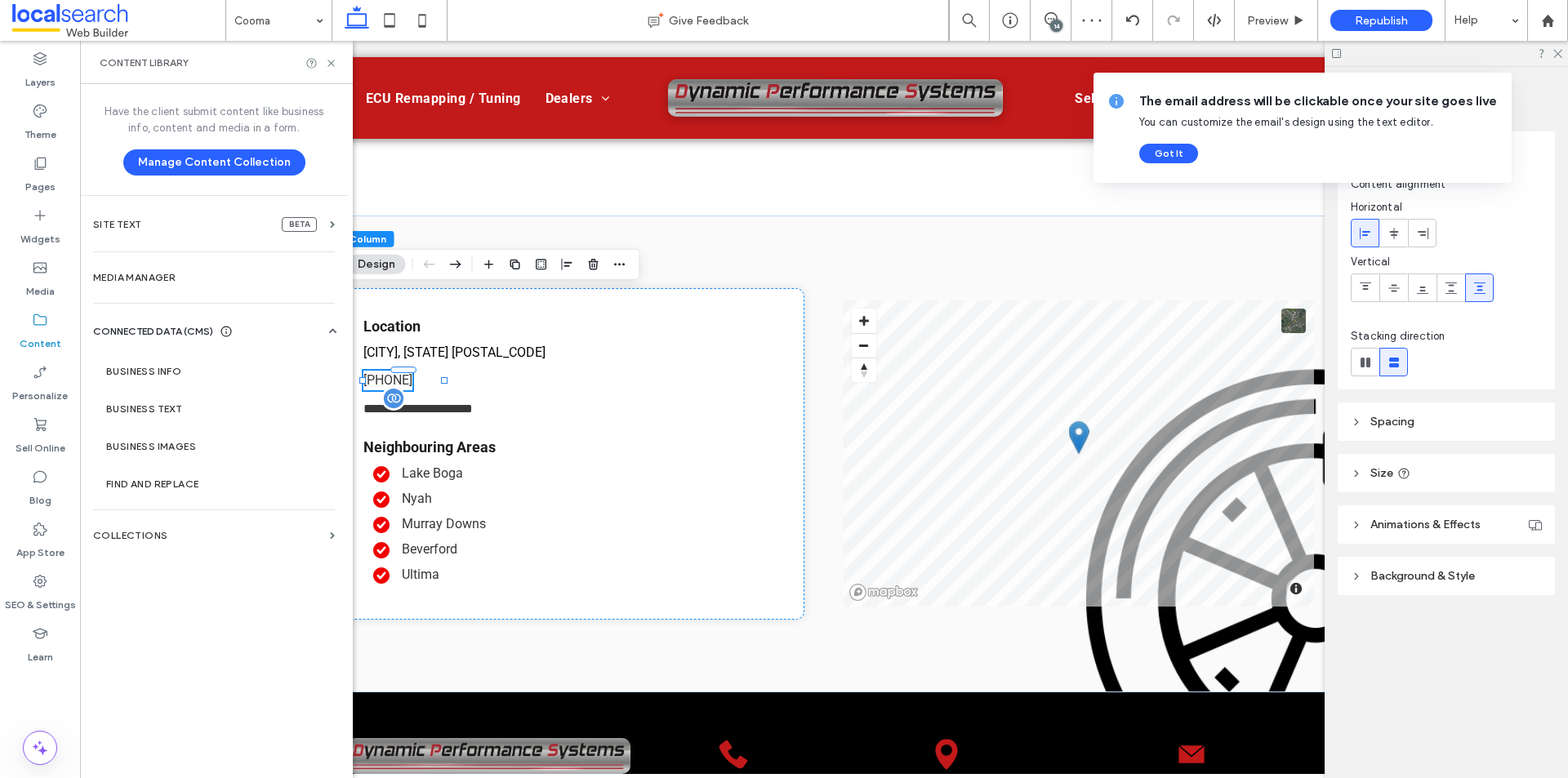click on "Site Languages" at bounding box center (154, 368) 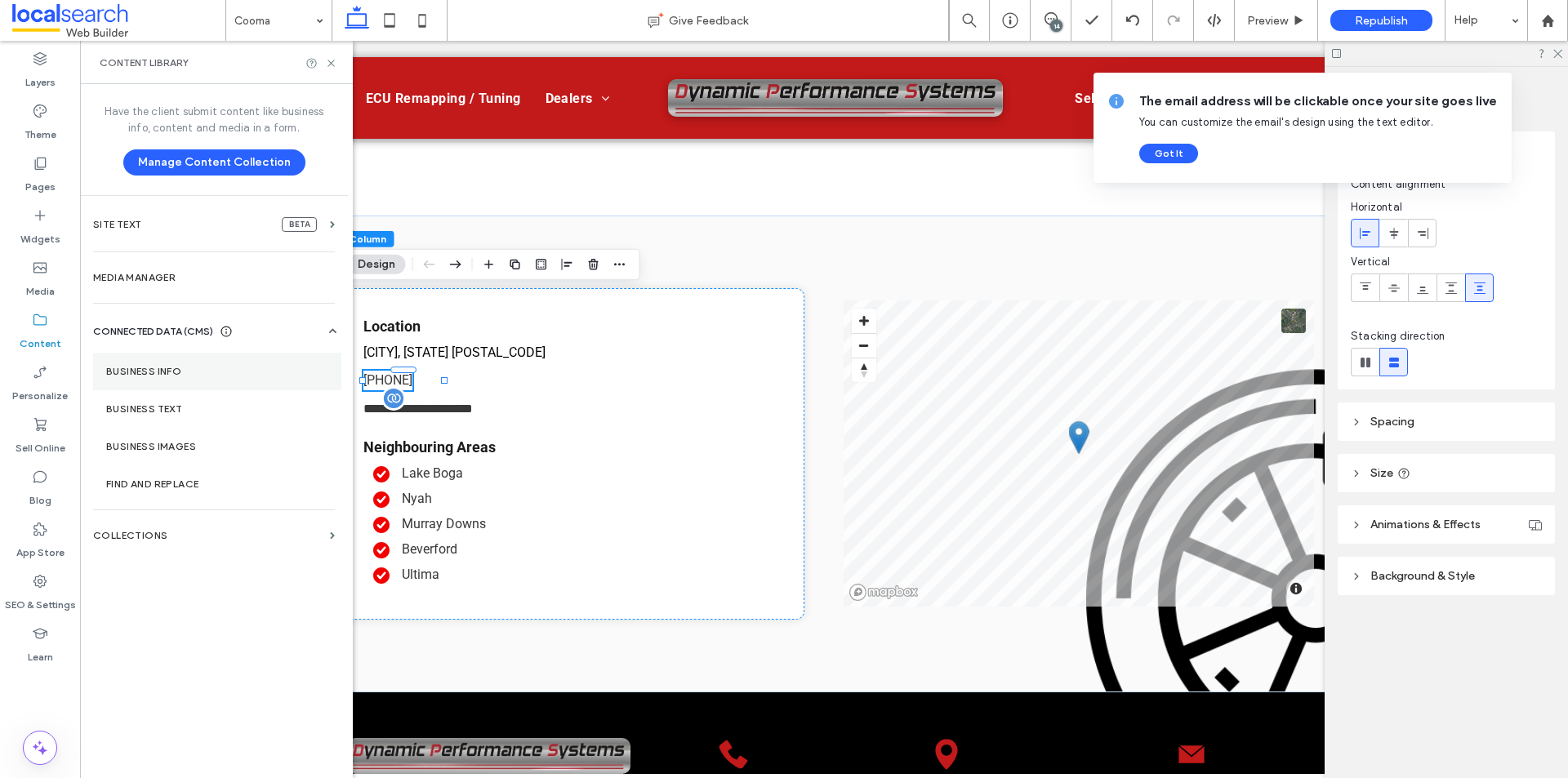 click on "Business Info" at bounding box center [217, 371] 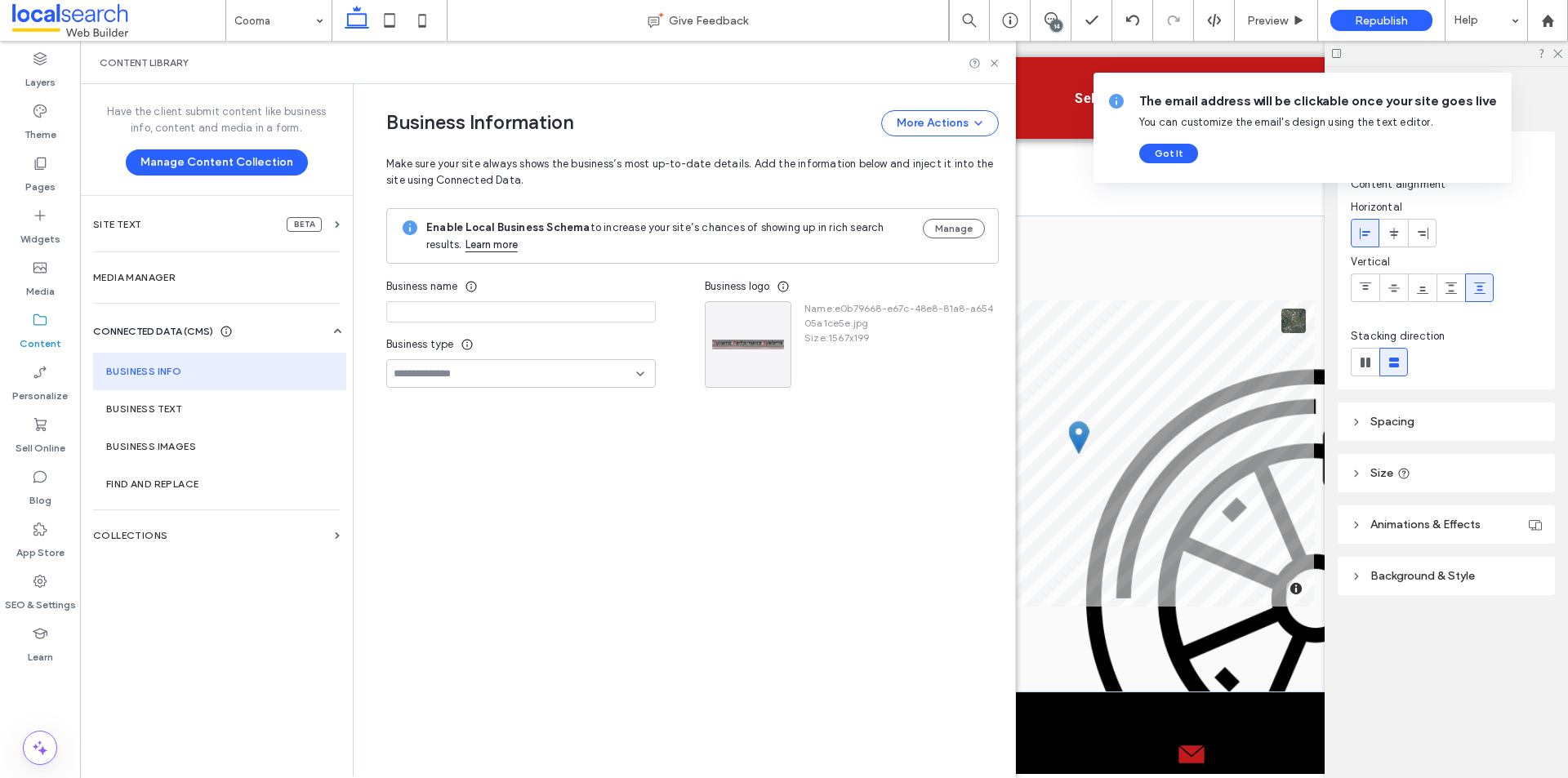 type on "**********" 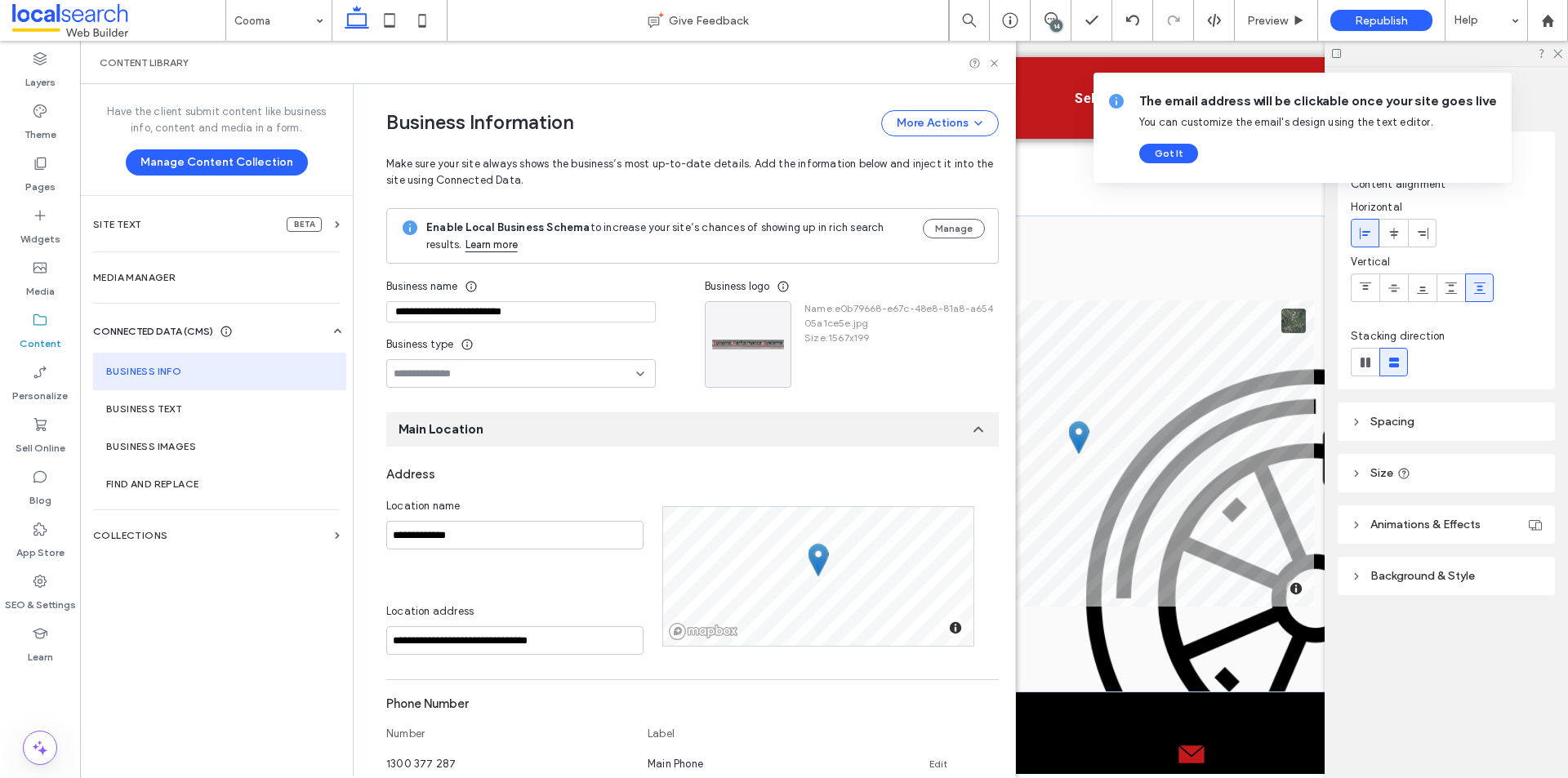 scroll, scrollTop: 547, scrollLeft: 0, axis: vertical 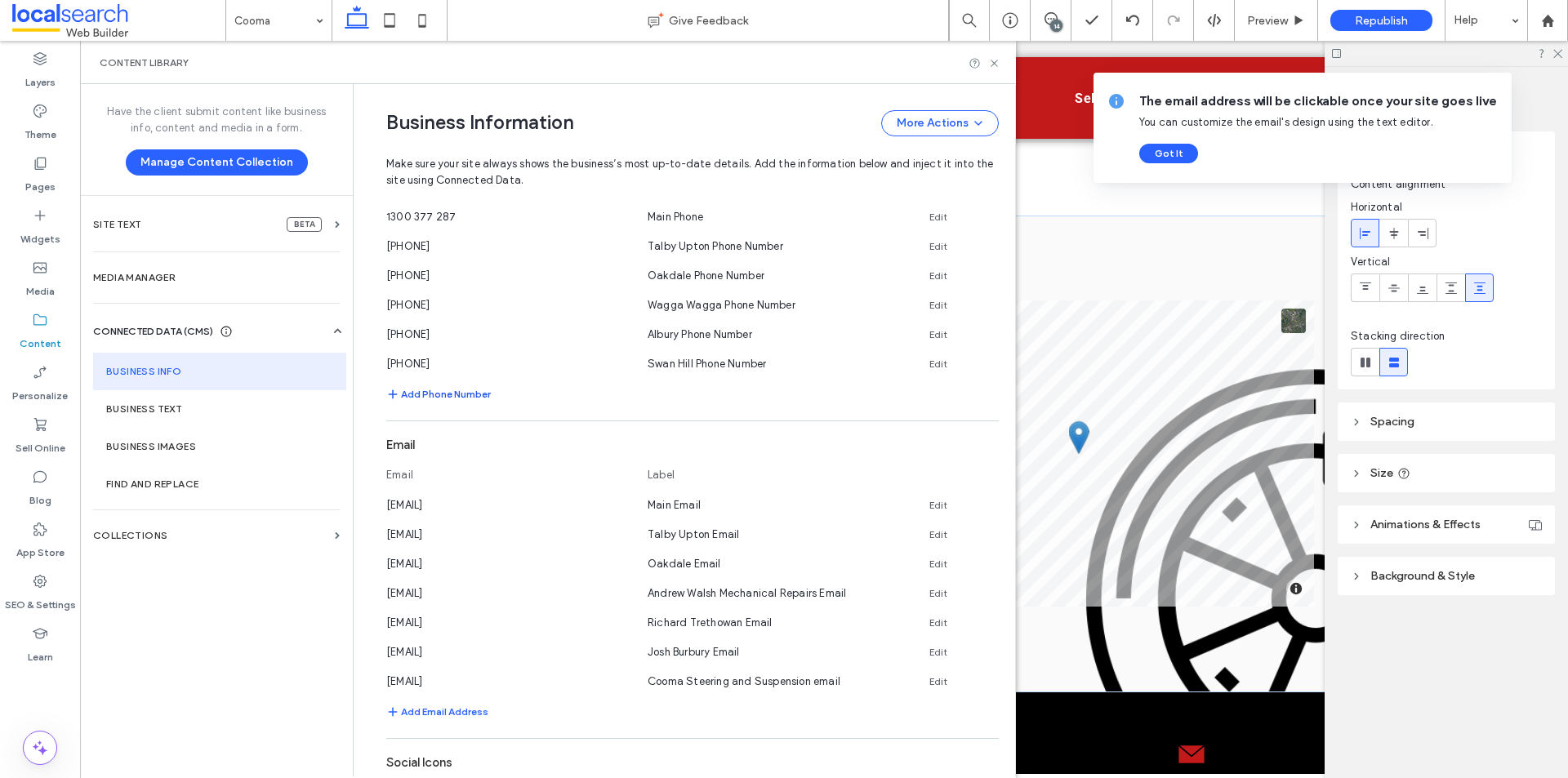 click on "Add Phone Number" at bounding box center [439, 394] 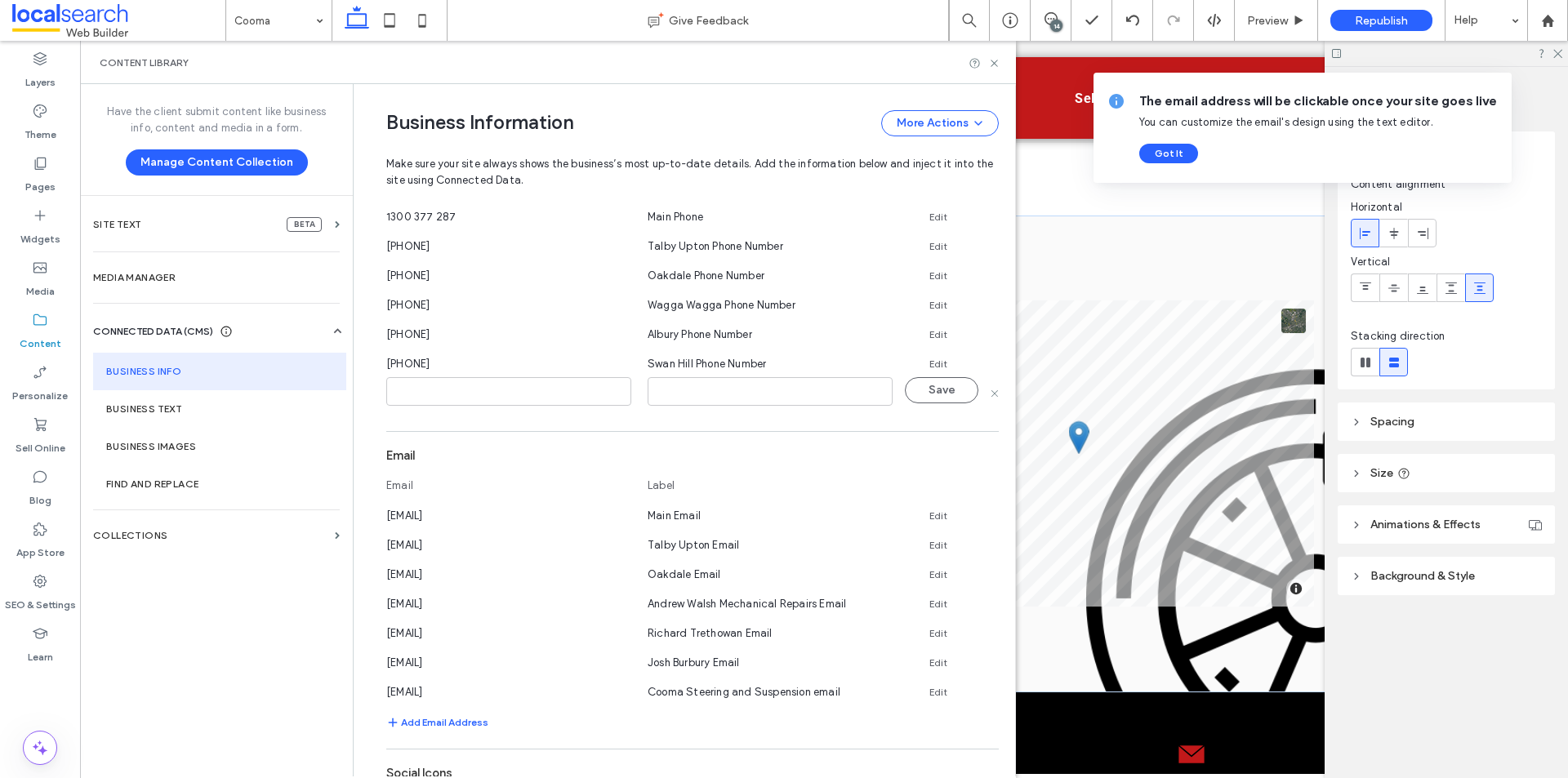 click at bounding box center [509, 391] 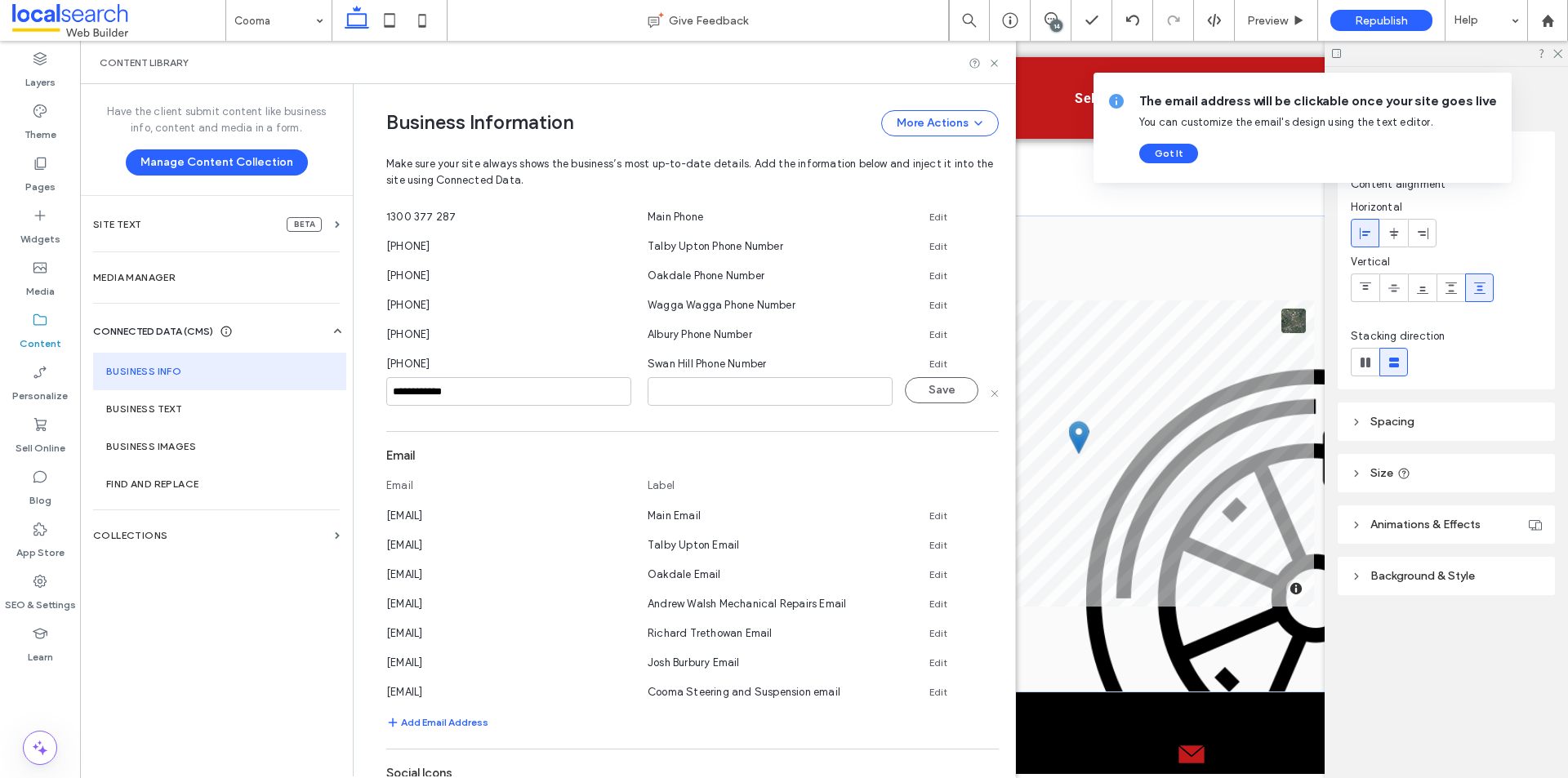 type on "**********" 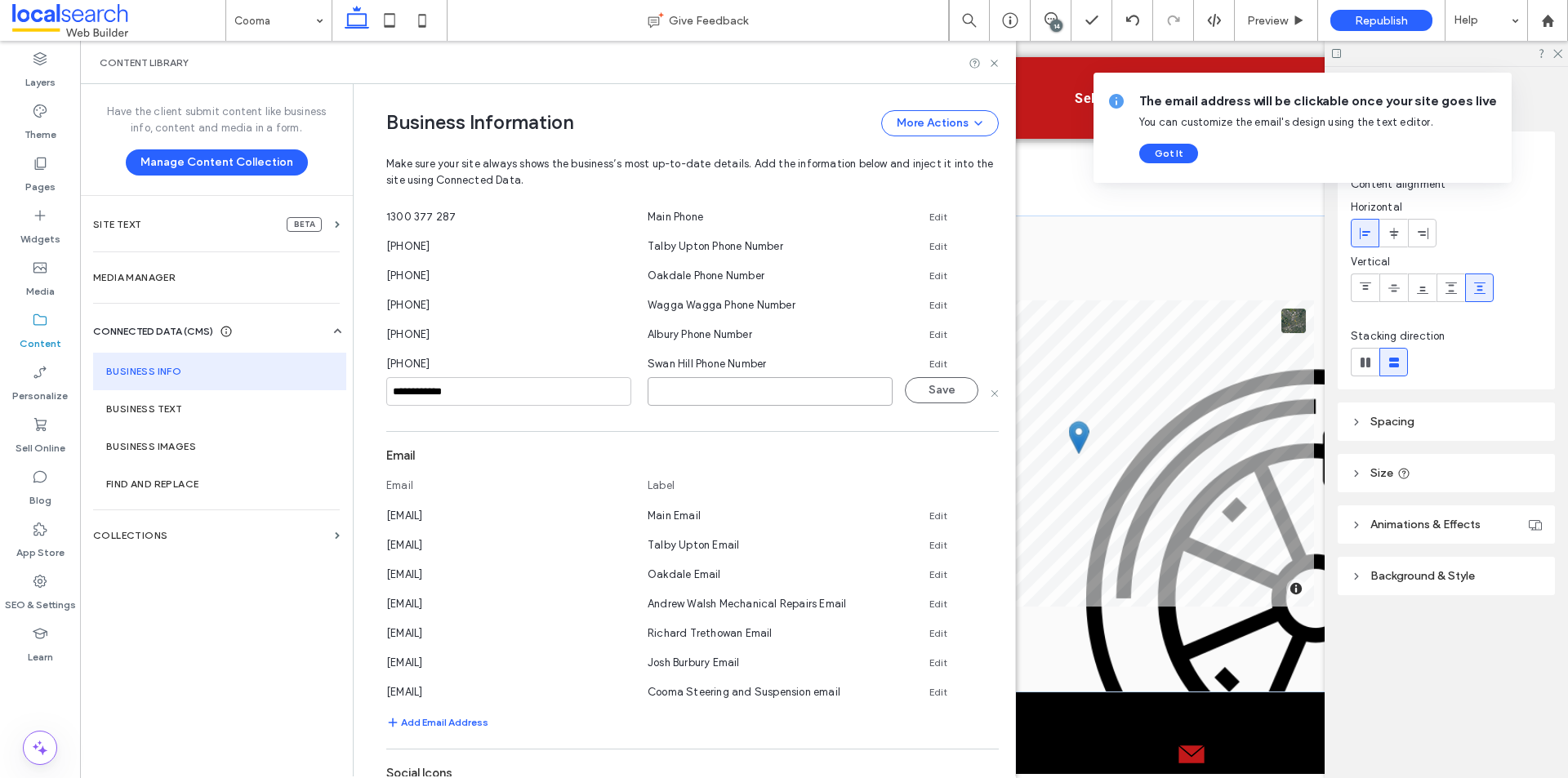 click at bounding box center [770, 391] 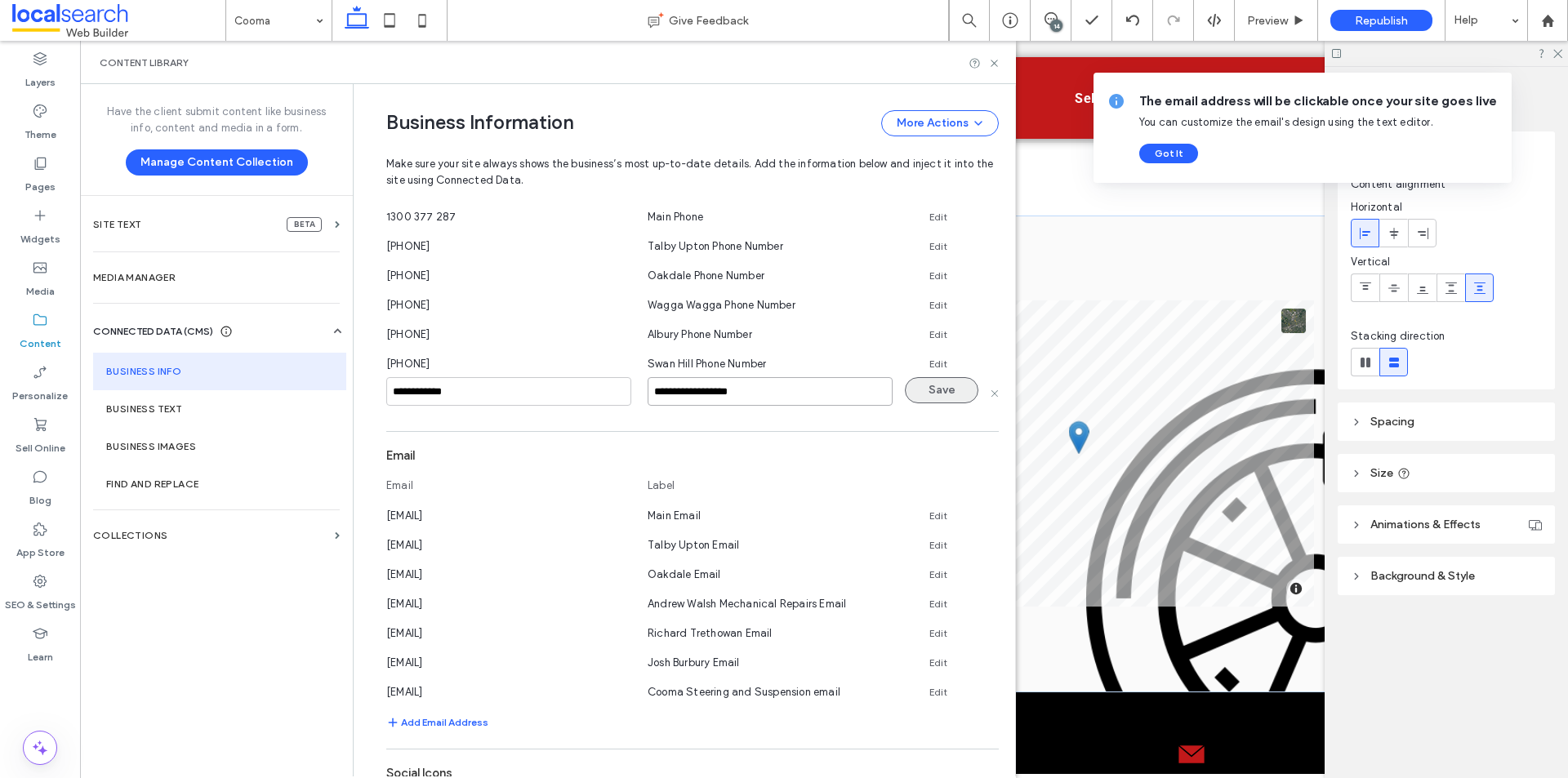 type on "**********" 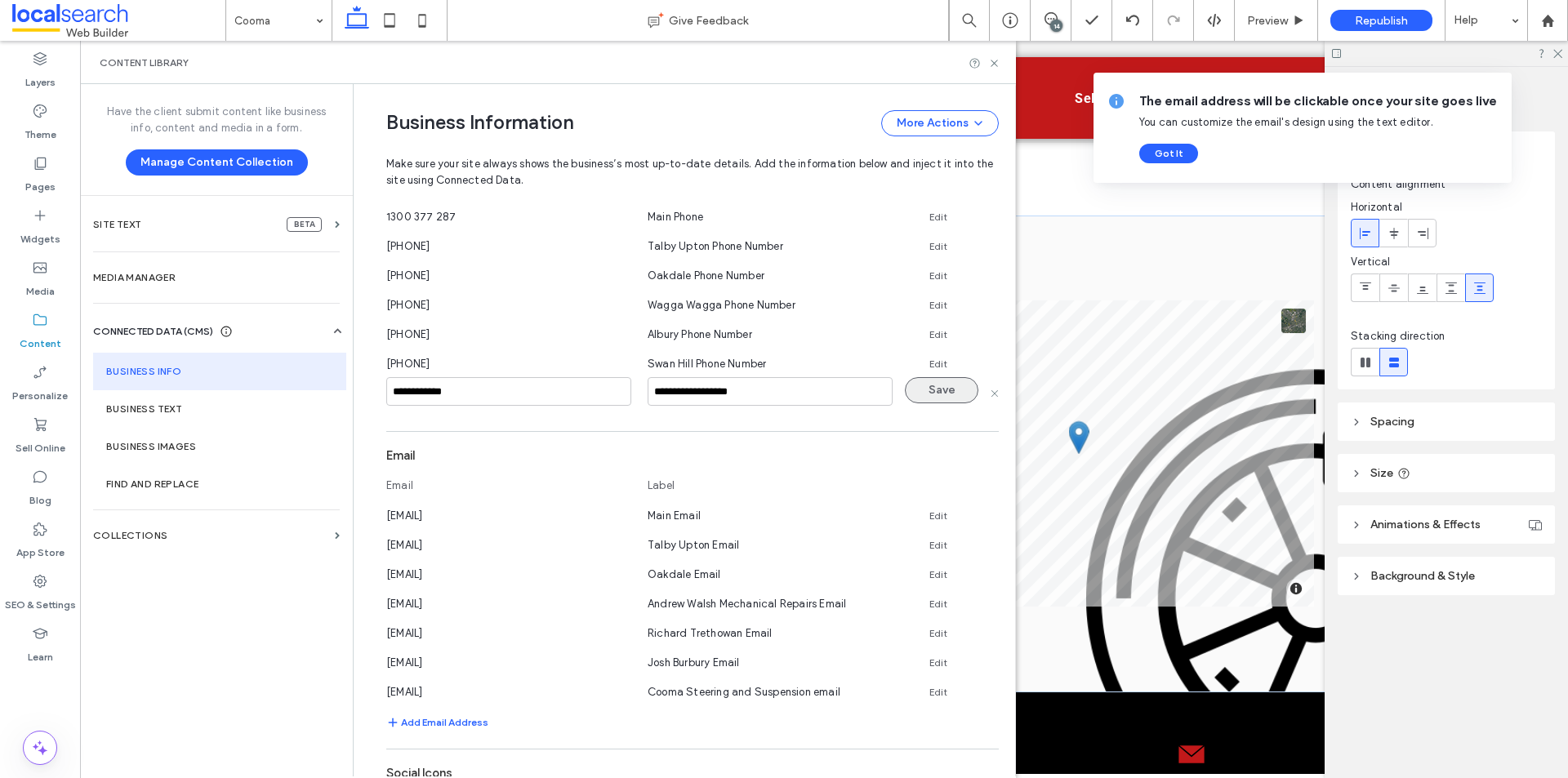 click on "Save" at bounding box center [942, 390] 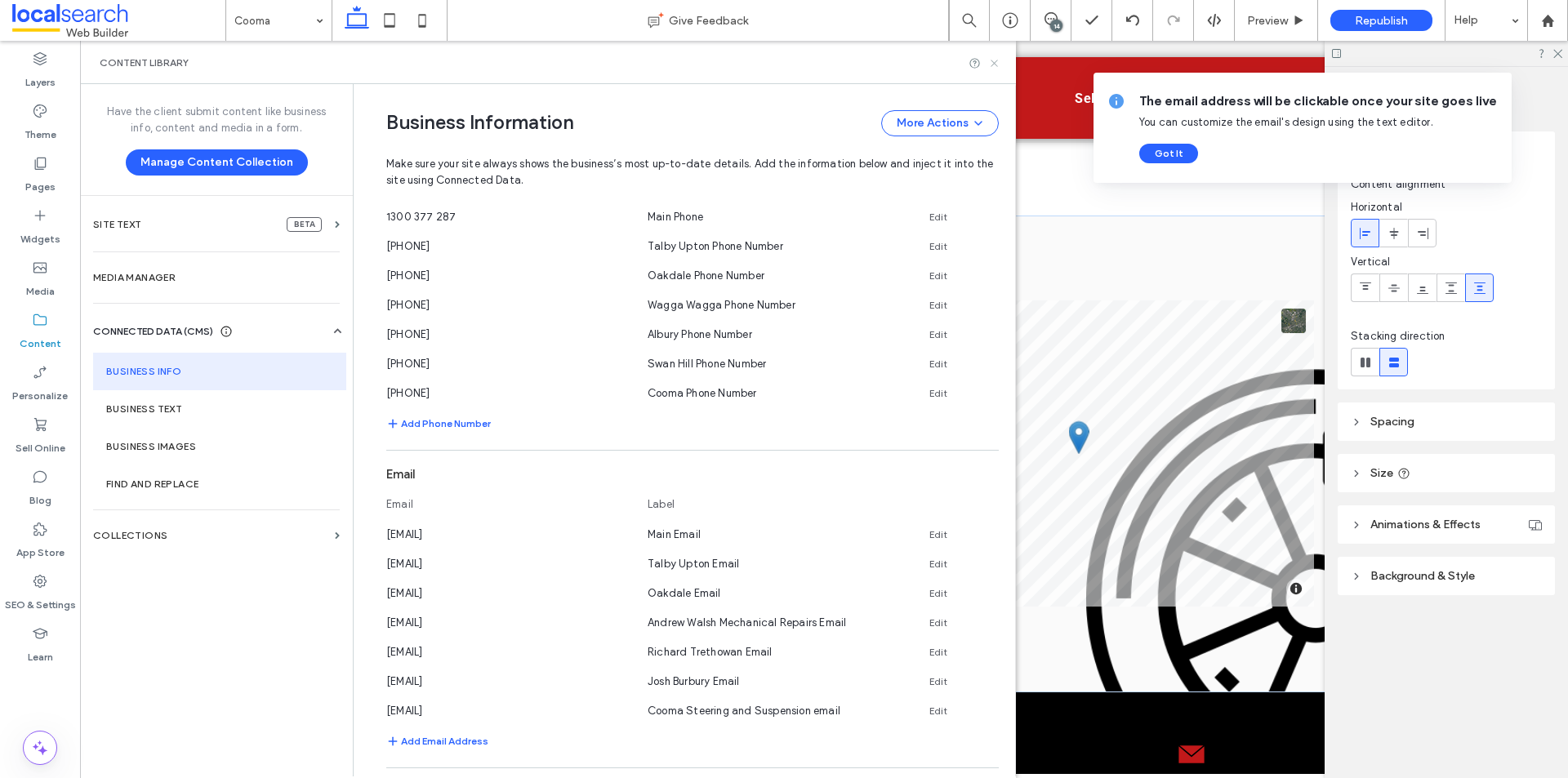 click 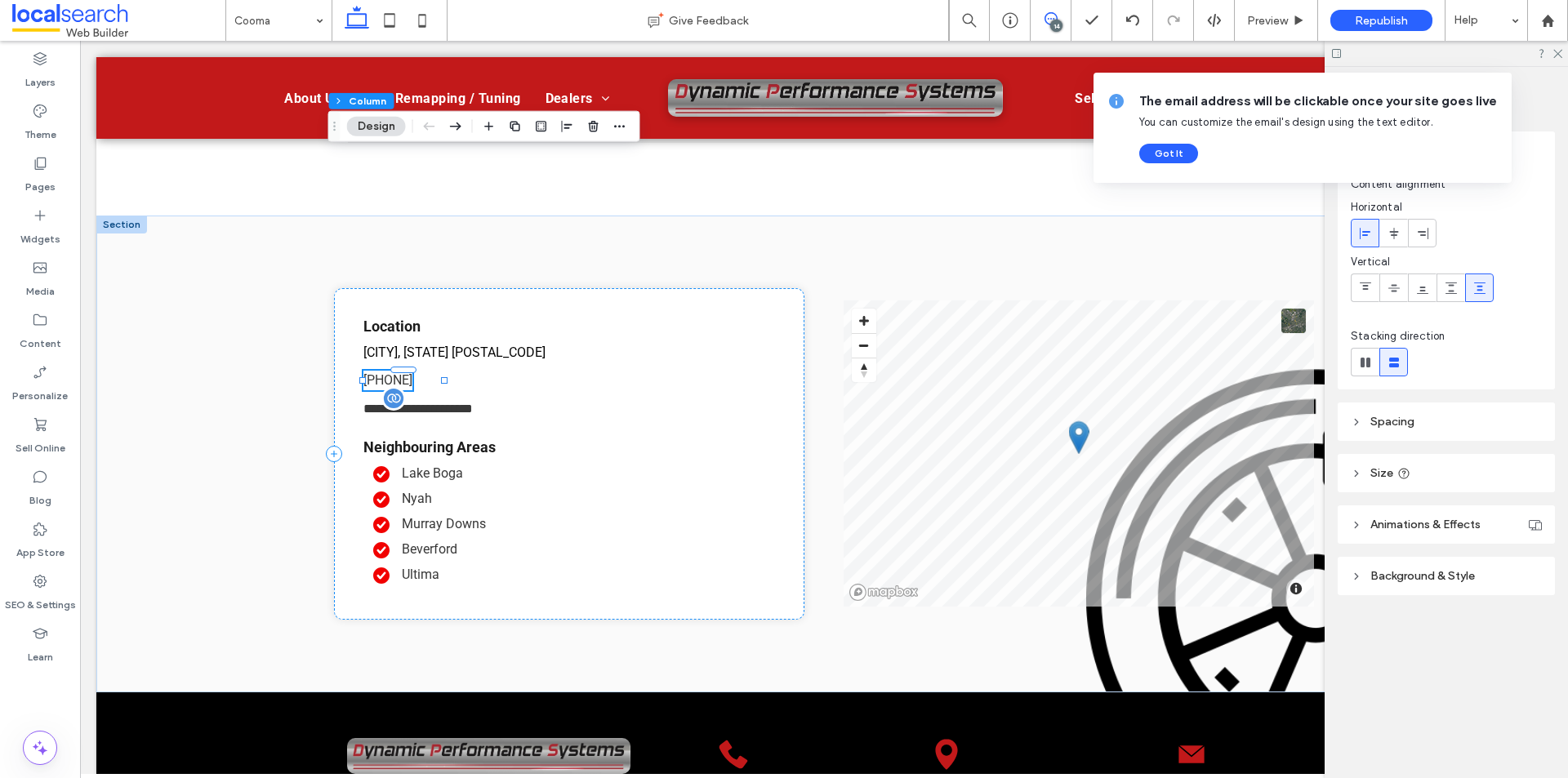 click at bounding box center (1050, 19) 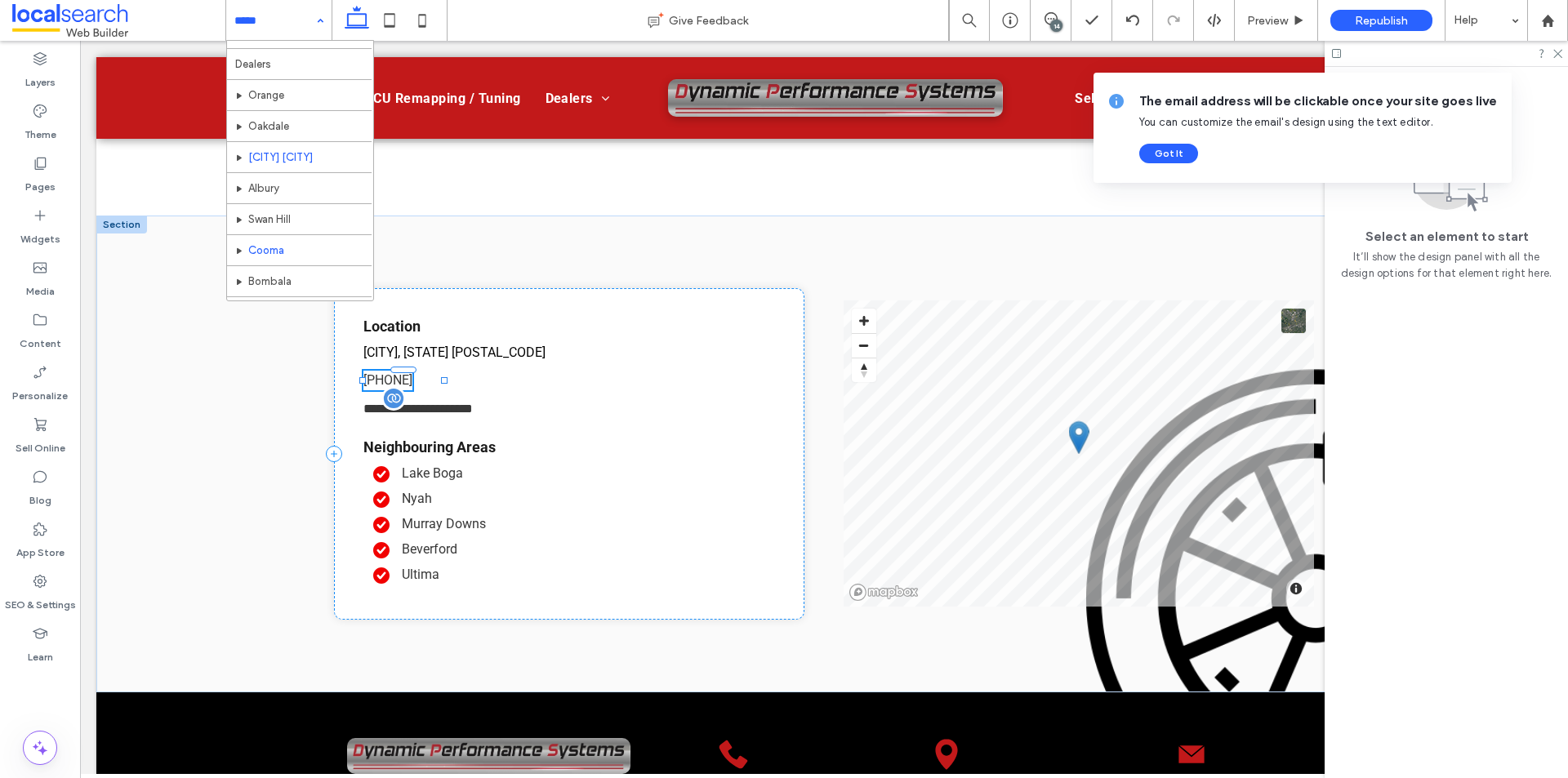 scroll, scrollTop: 82, scrollLeft: 0, axis: vertical 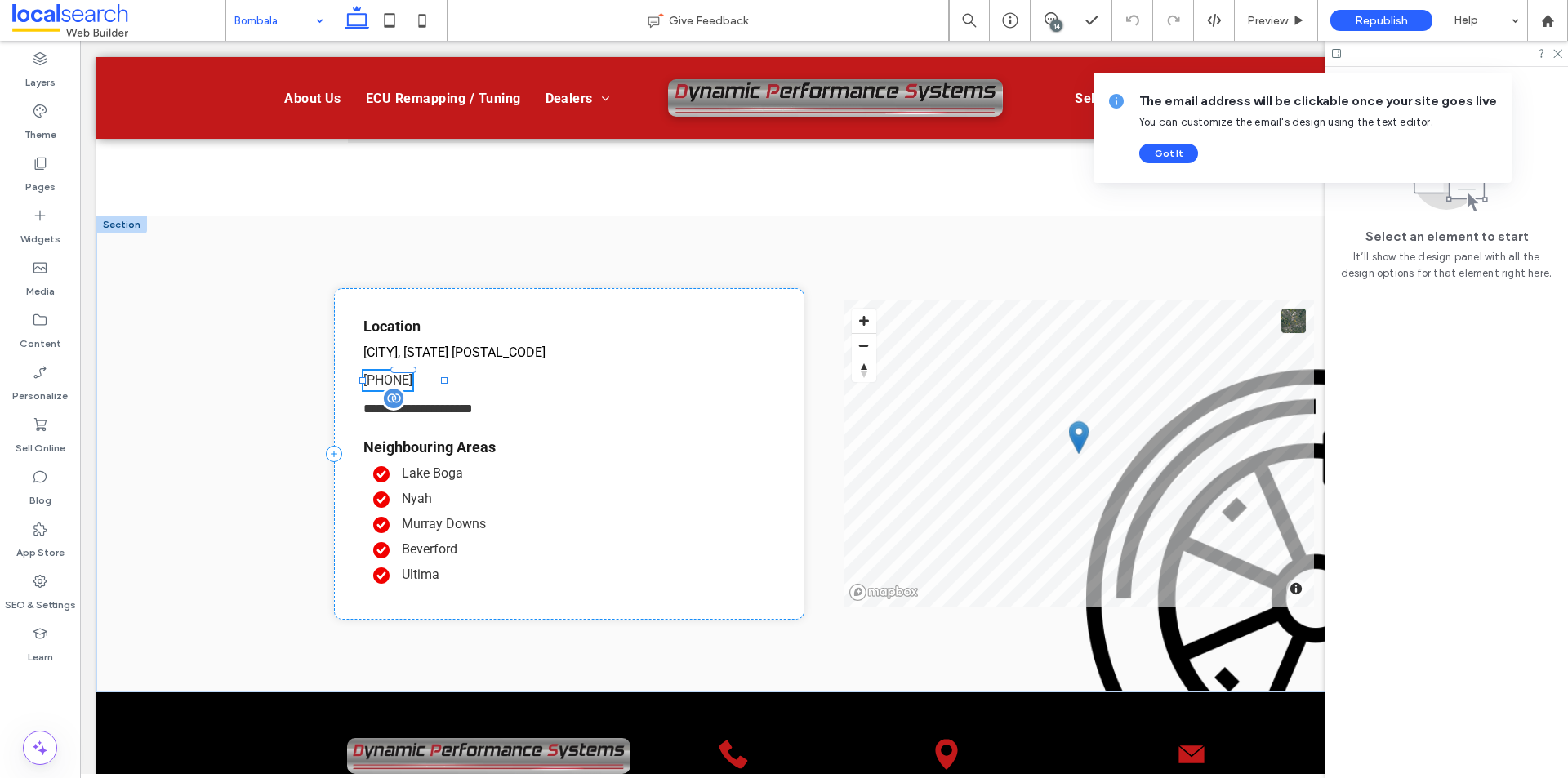 click at bounding box center (274, 20) 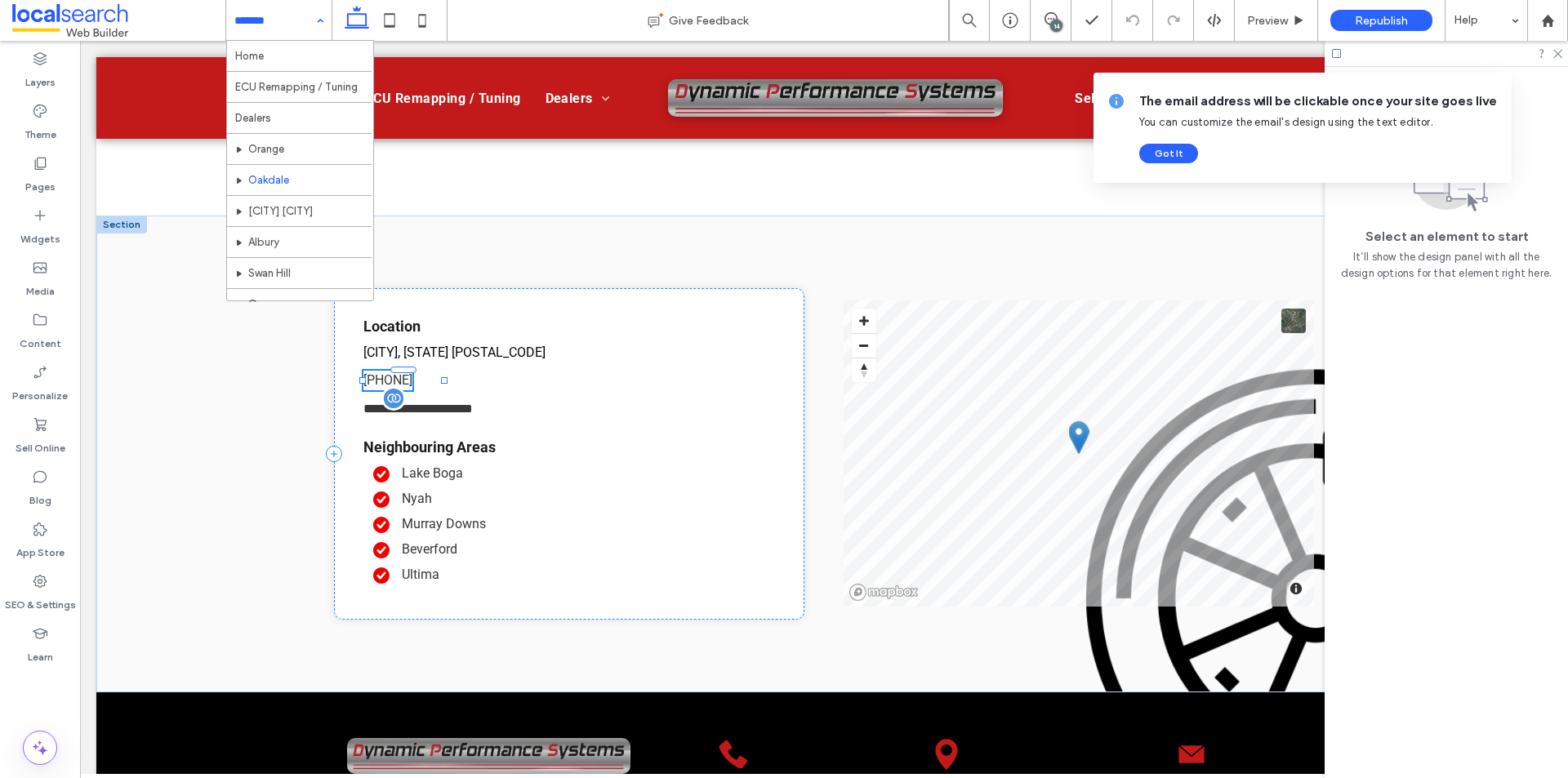 scroll, scrollTop: 82, scrollLeft: 0, axis: vertical 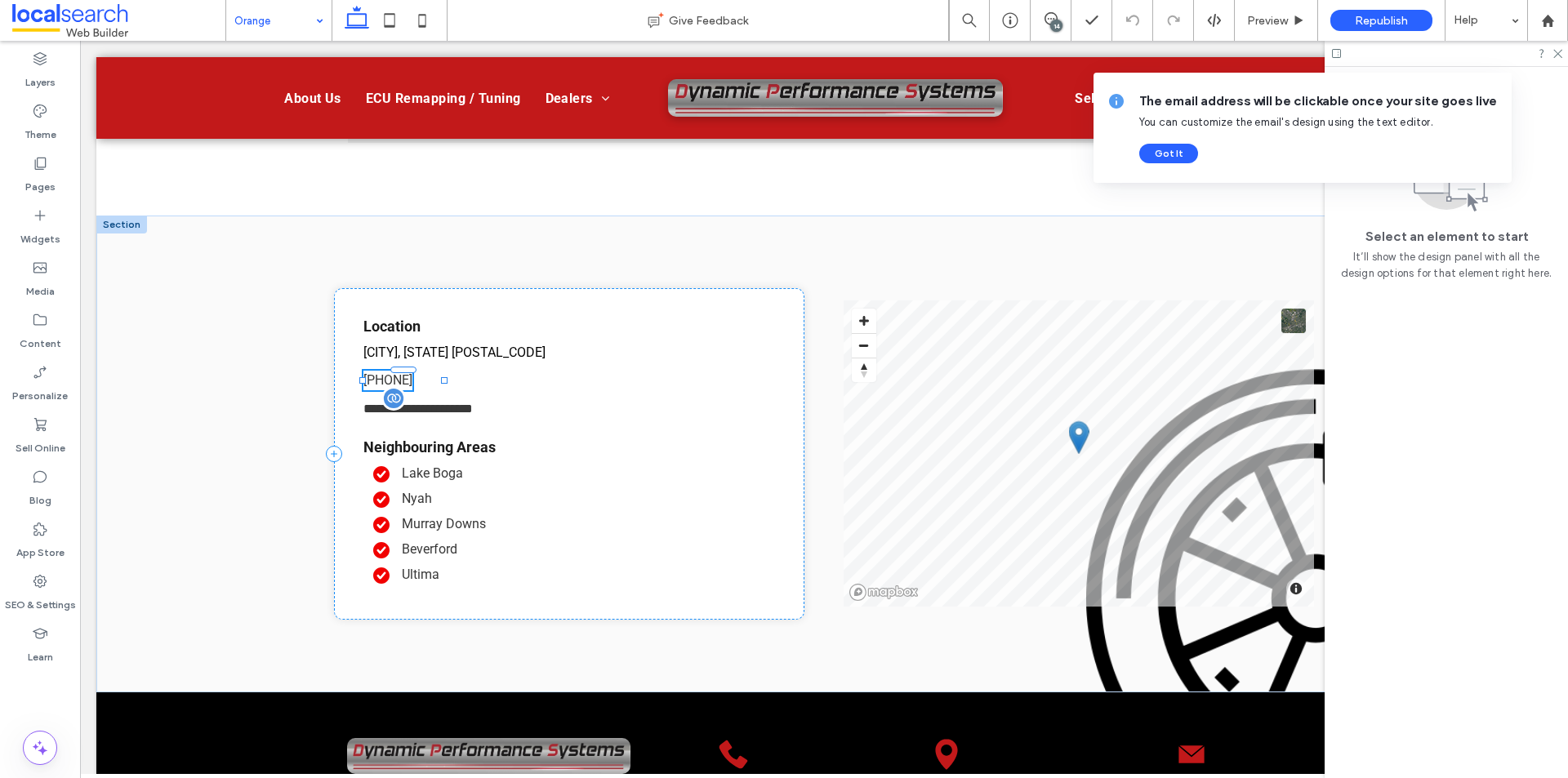 click at bounding box center [784, 389] 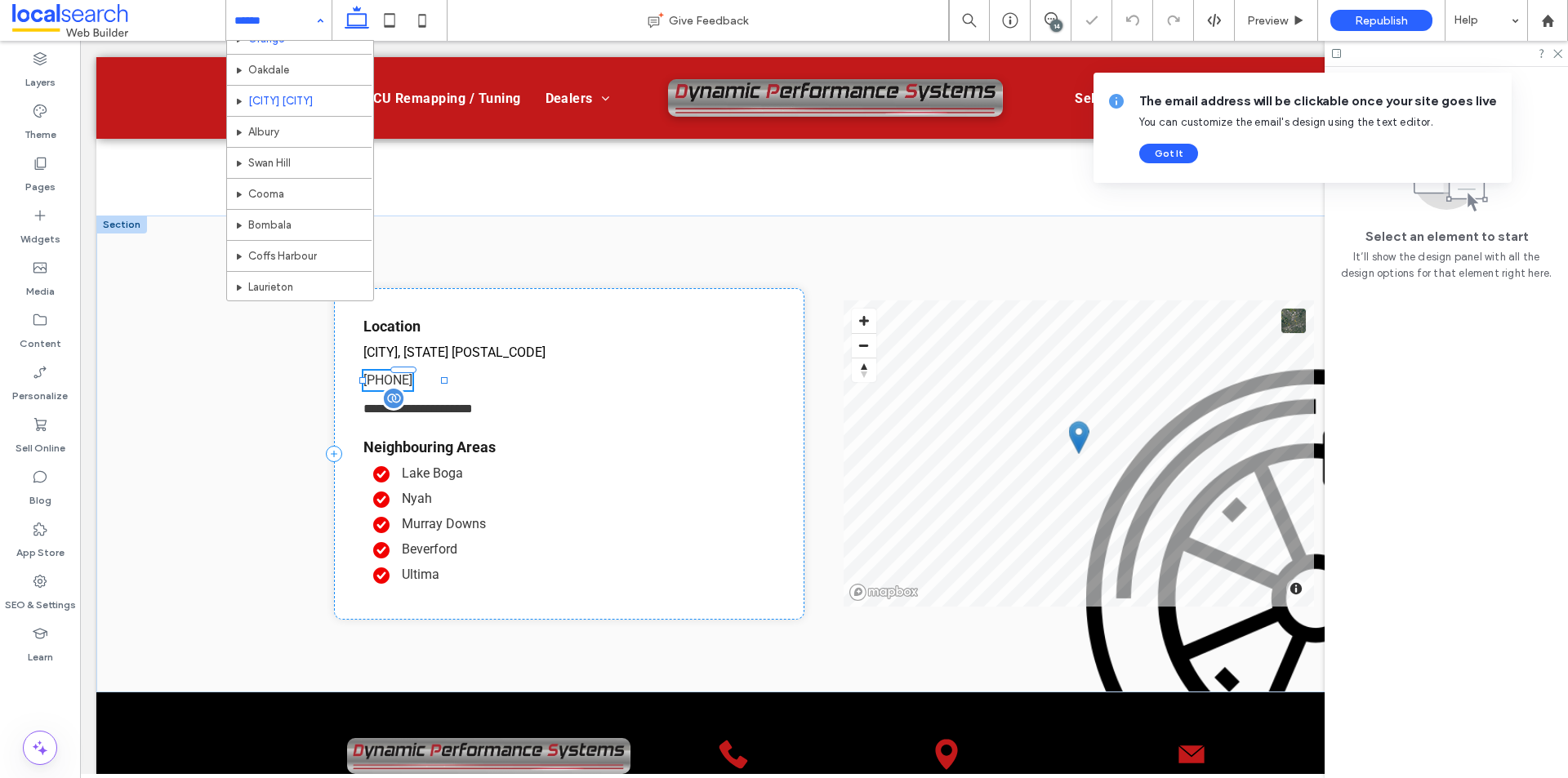 scroll, scrollTop: 163, scrollLeft: 0, axis: vertical 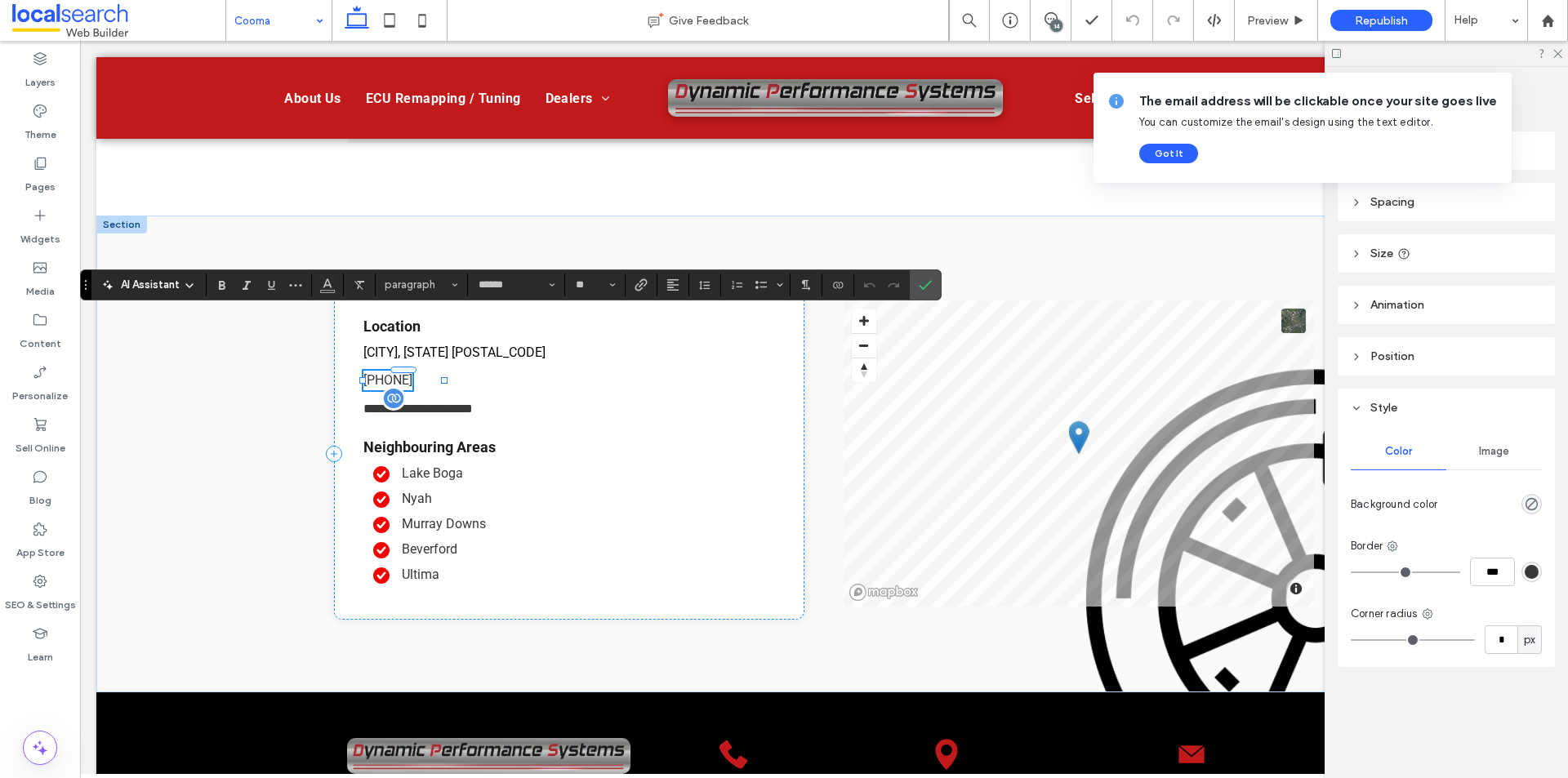 type on "******" 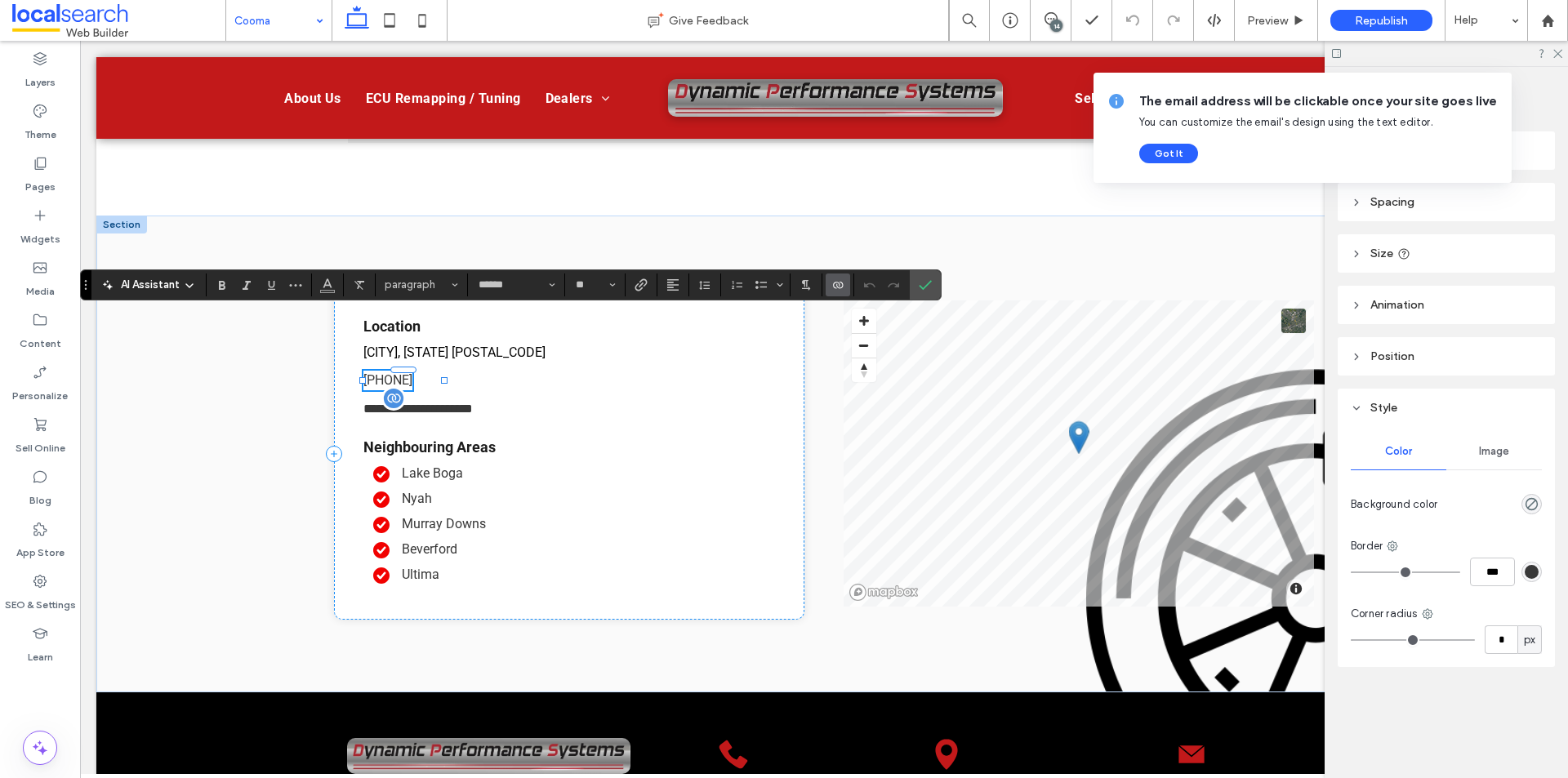 click at bounding box center [838, 285] 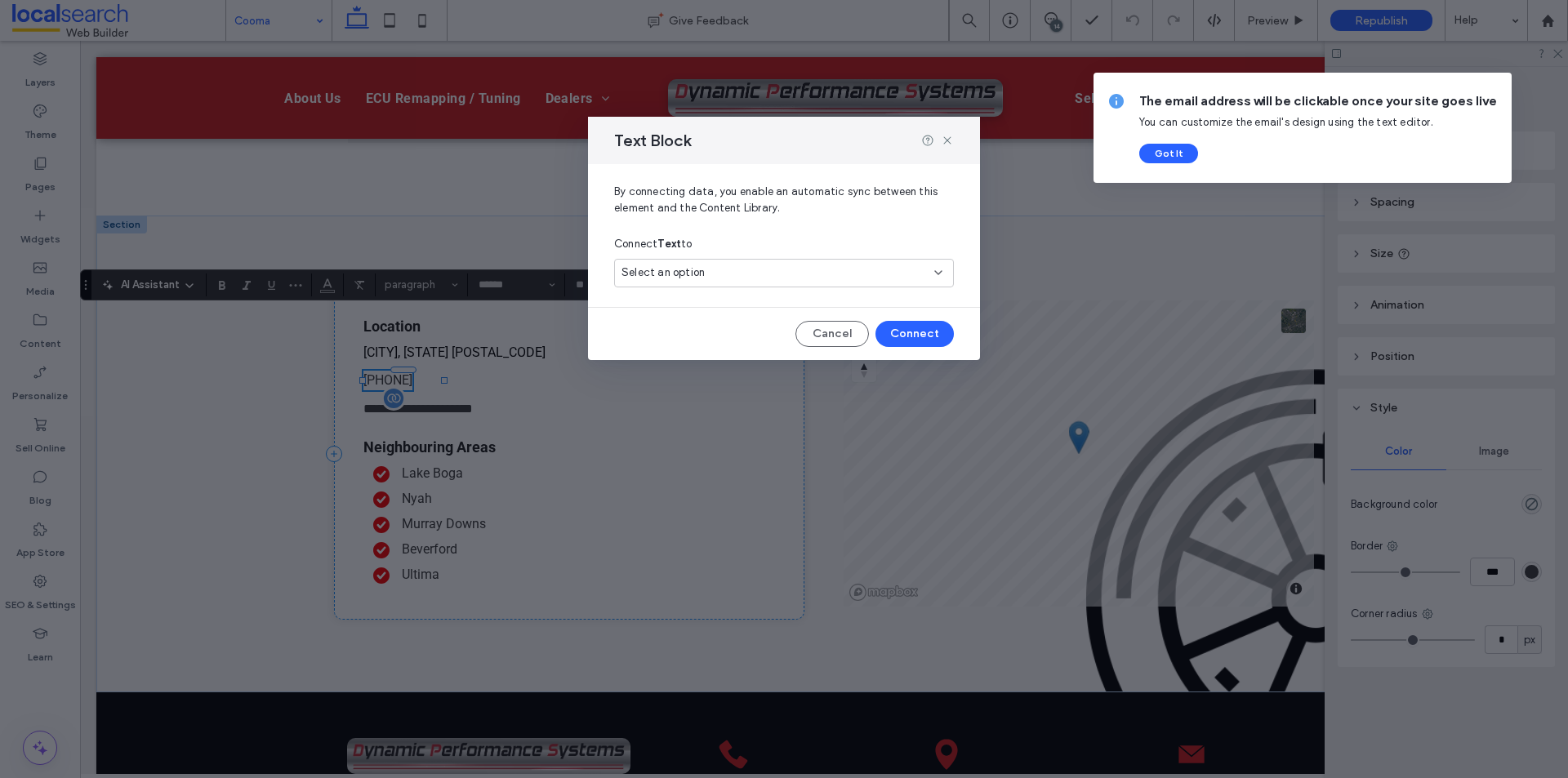 click on "Select an option" at bounding box center [774, 273] 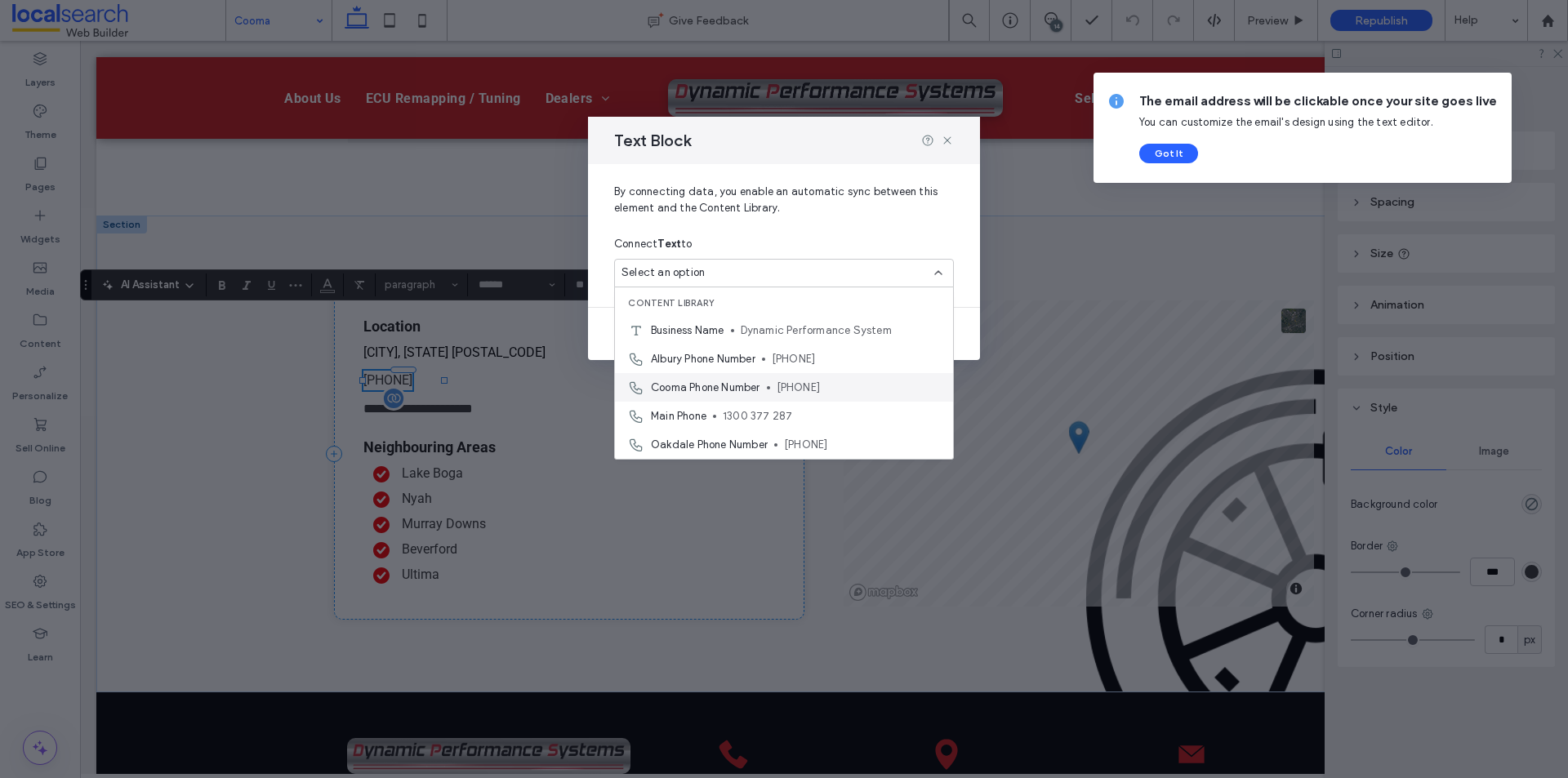 click on "Cooma Phone Number" at bounding box center (706, 388) 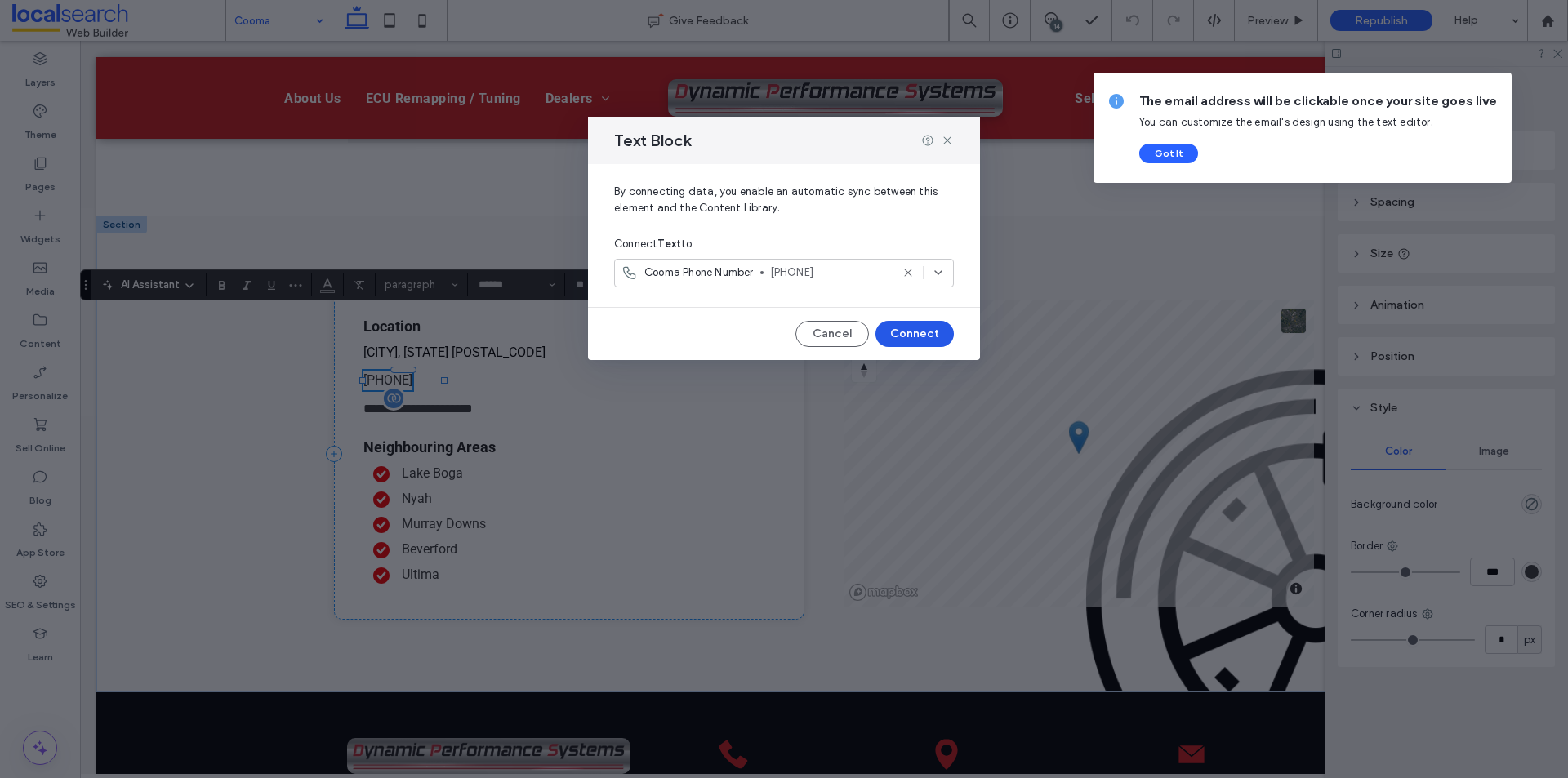 click on "Connect" at bounding box center [915, 334] 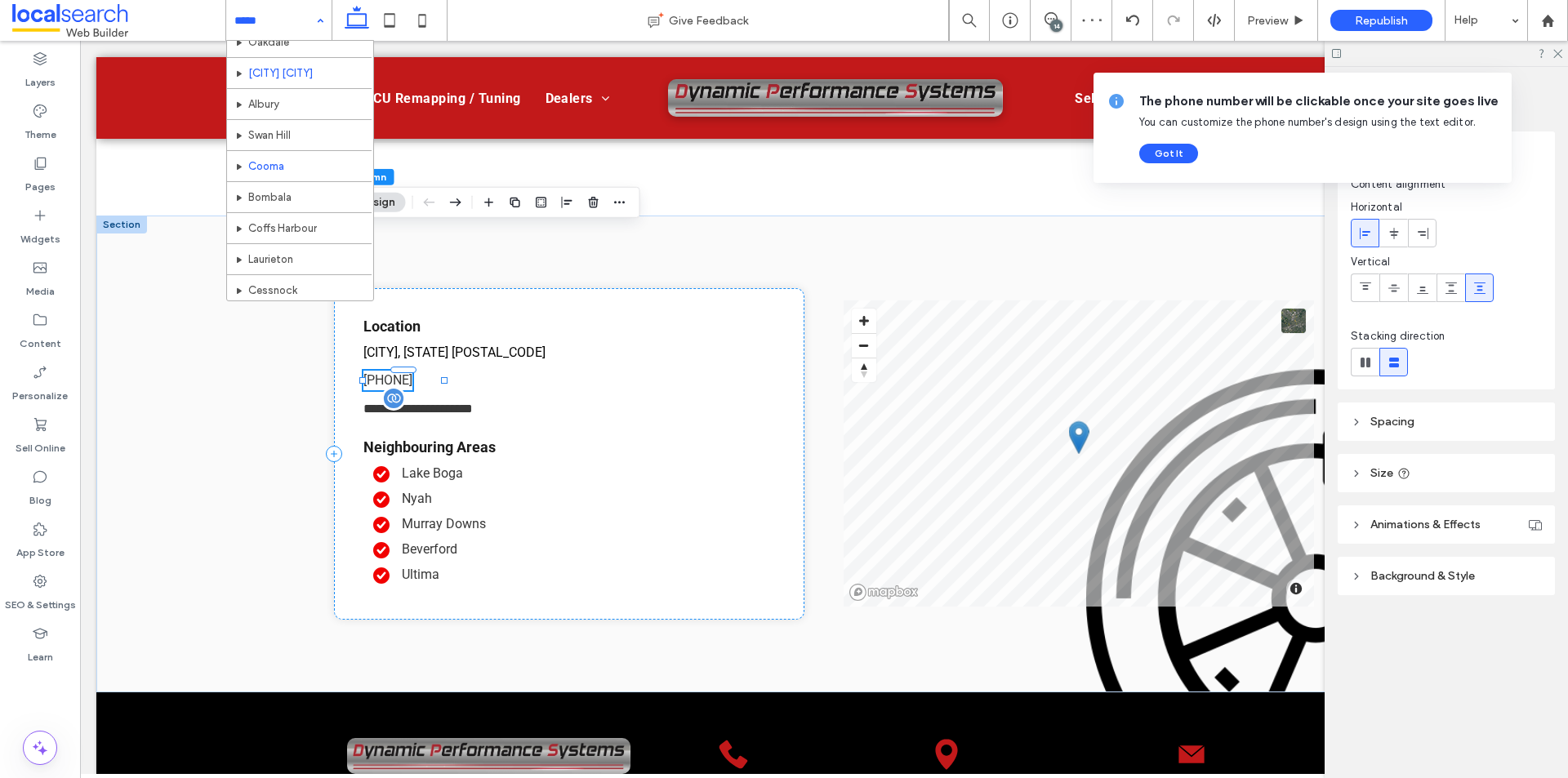 scroll, scrollTop: 163, scrollLeft: 0, axis: vertical 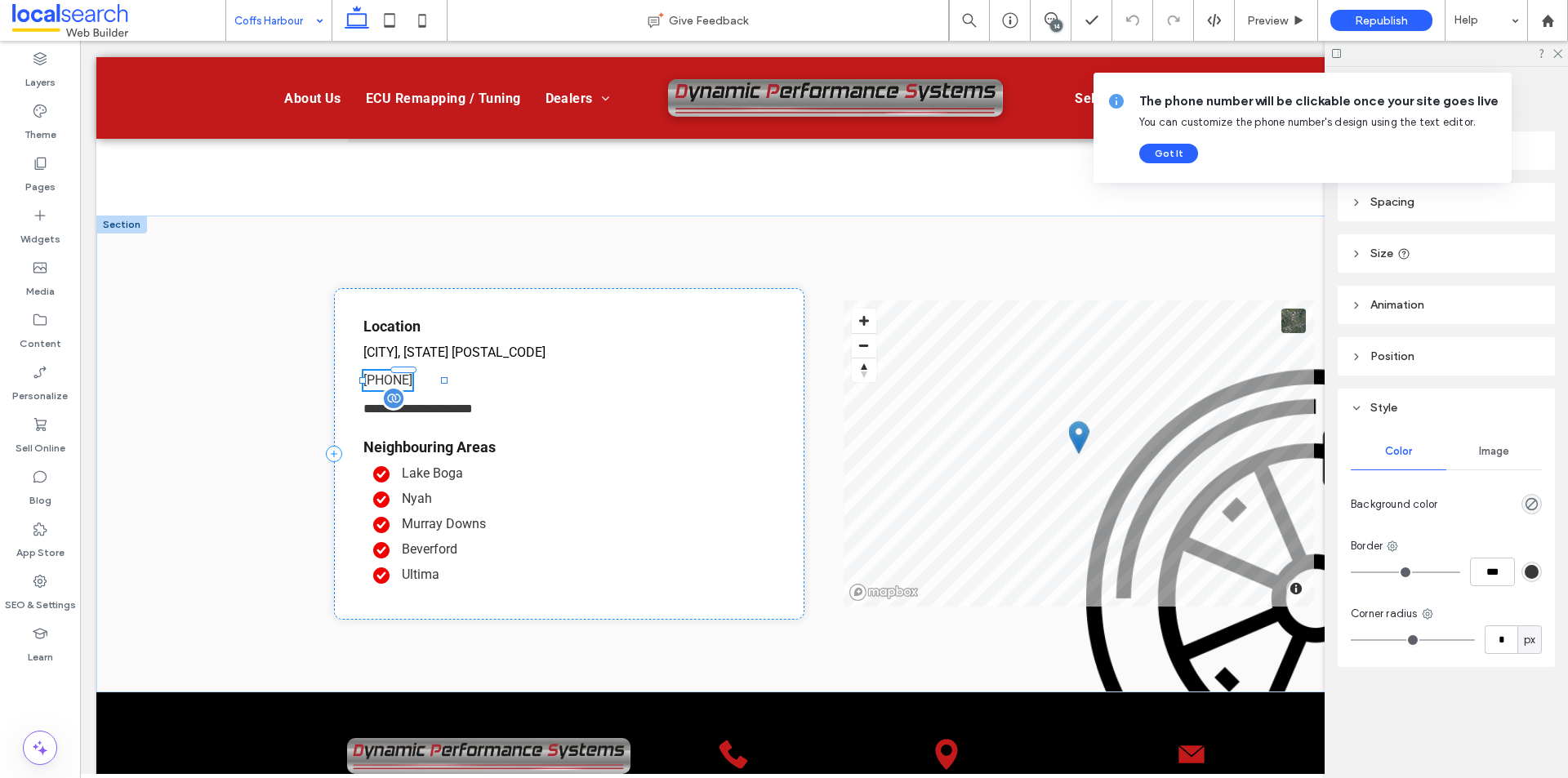 type on "******" 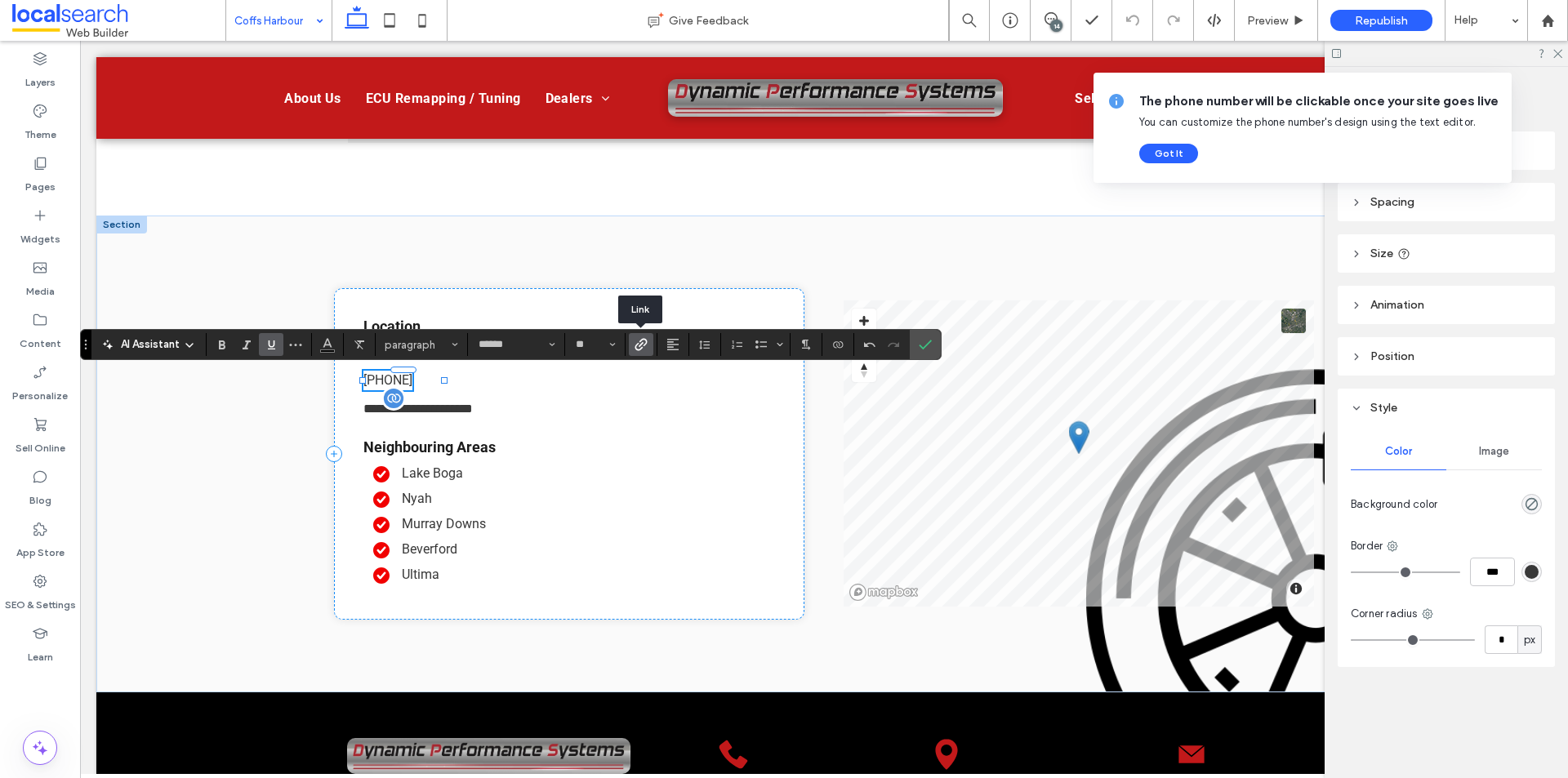 click 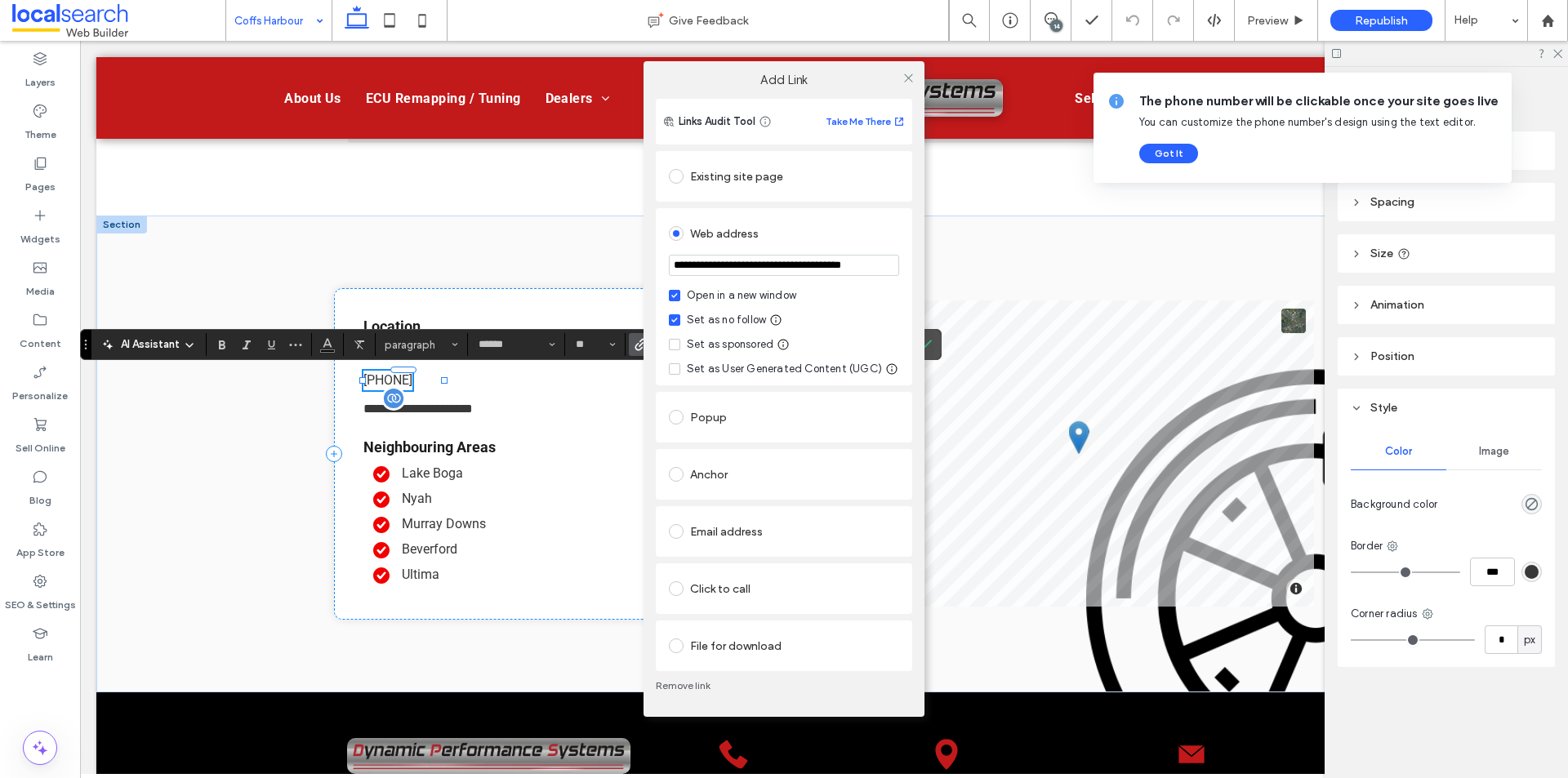 click on "**********" at bounding box center [784, 265] 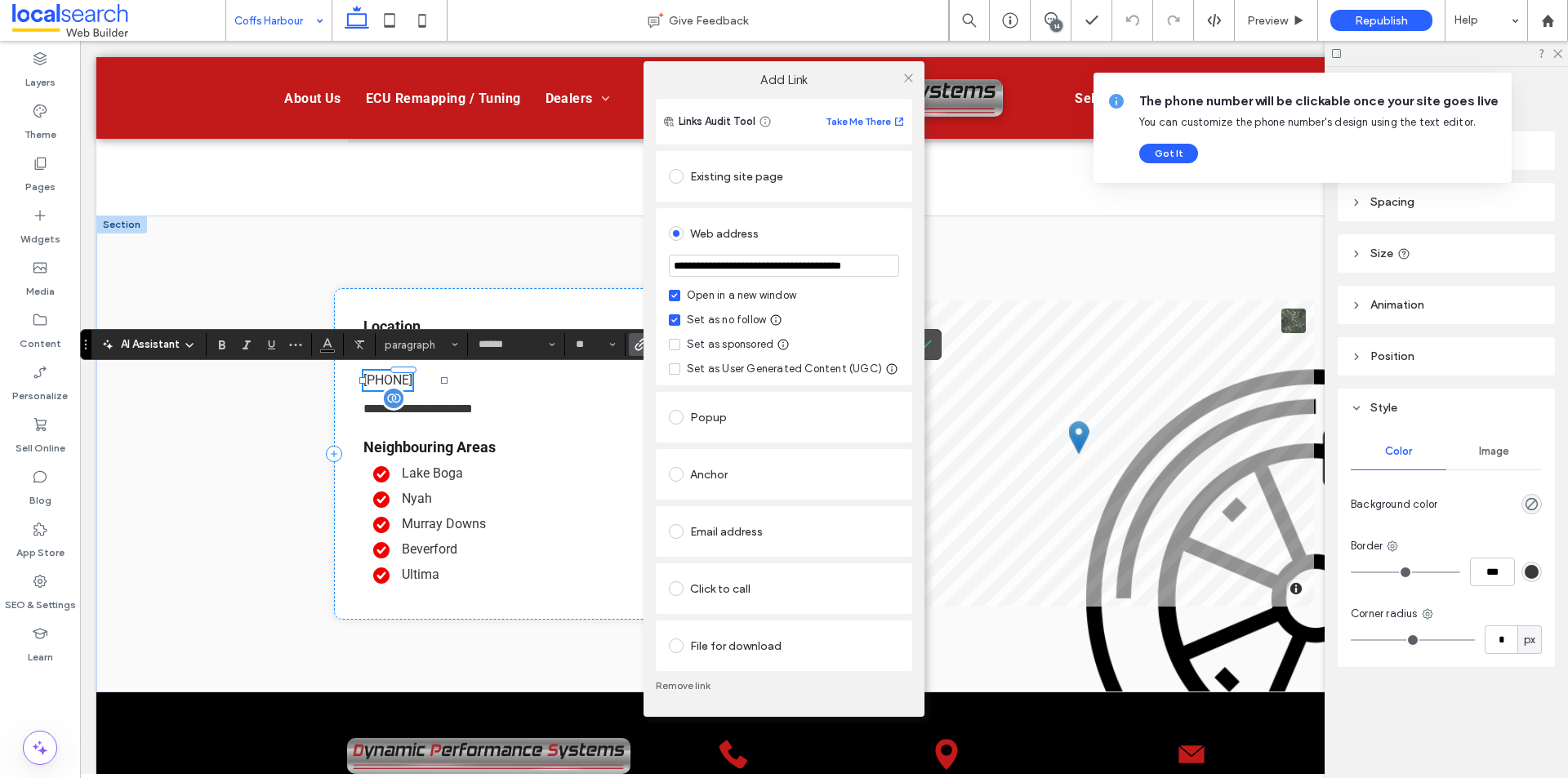 type on "**********" 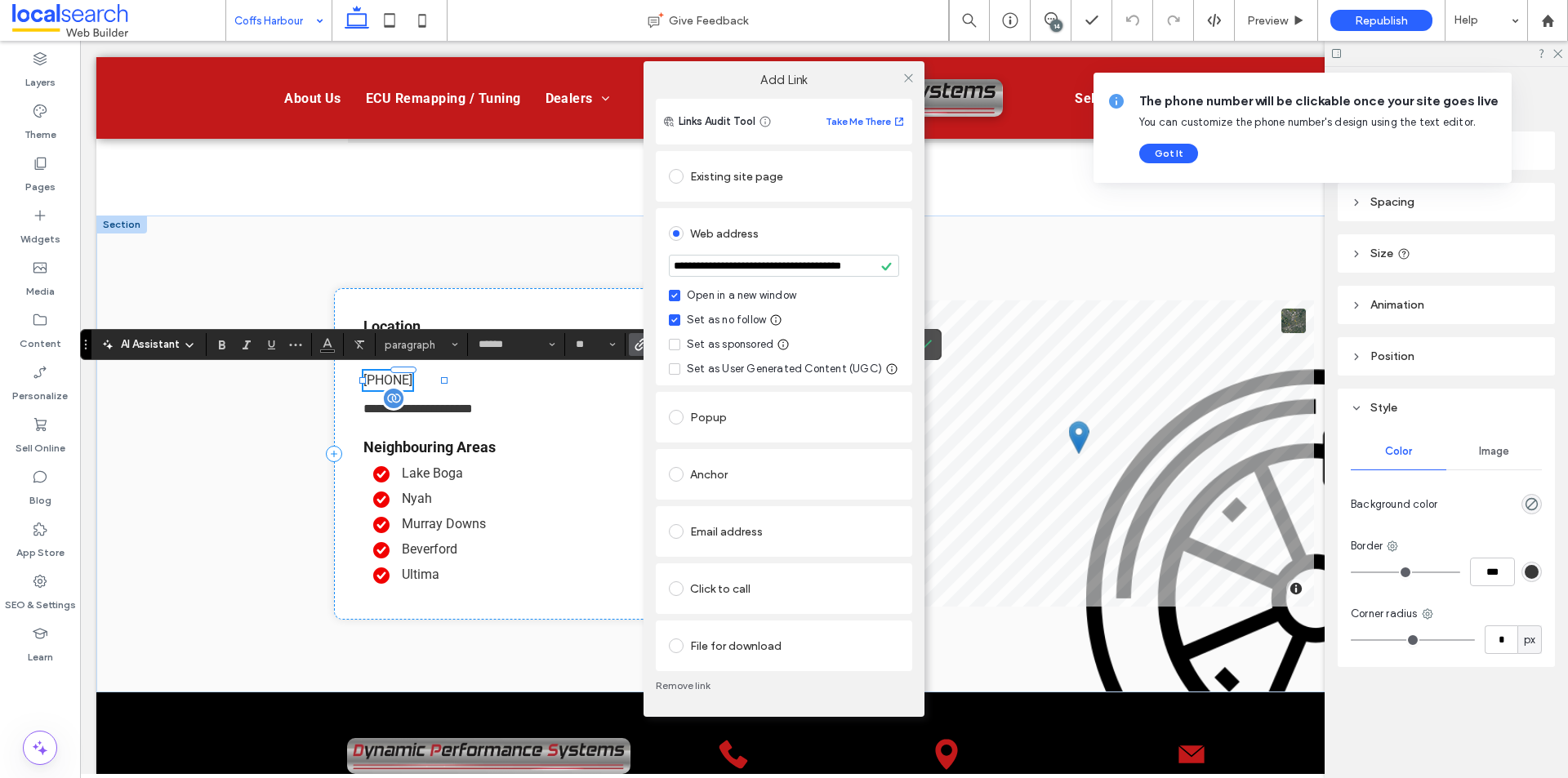 scroll, scrollTop: 0, scrollLeft: 0, axis: both 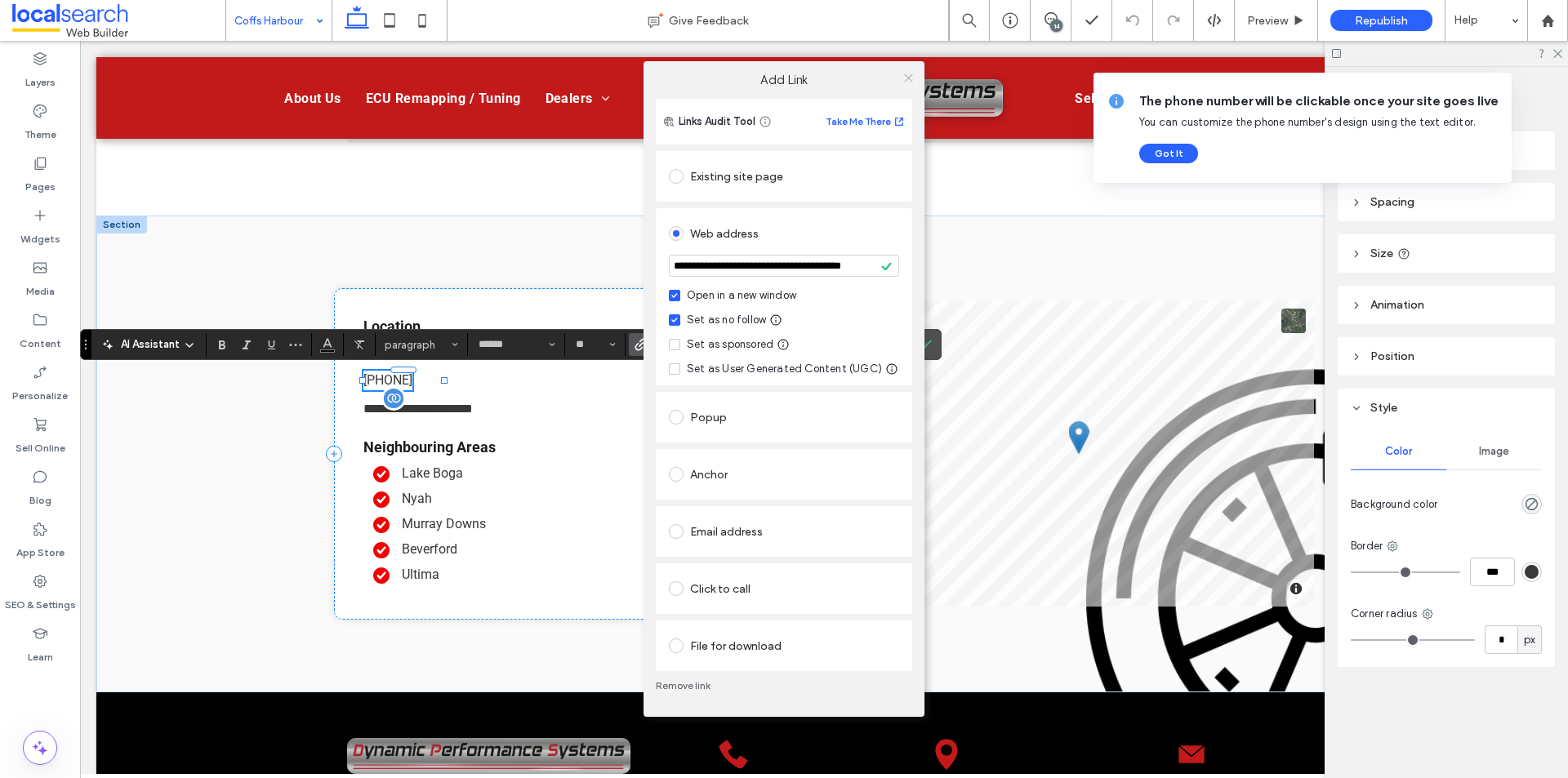 click 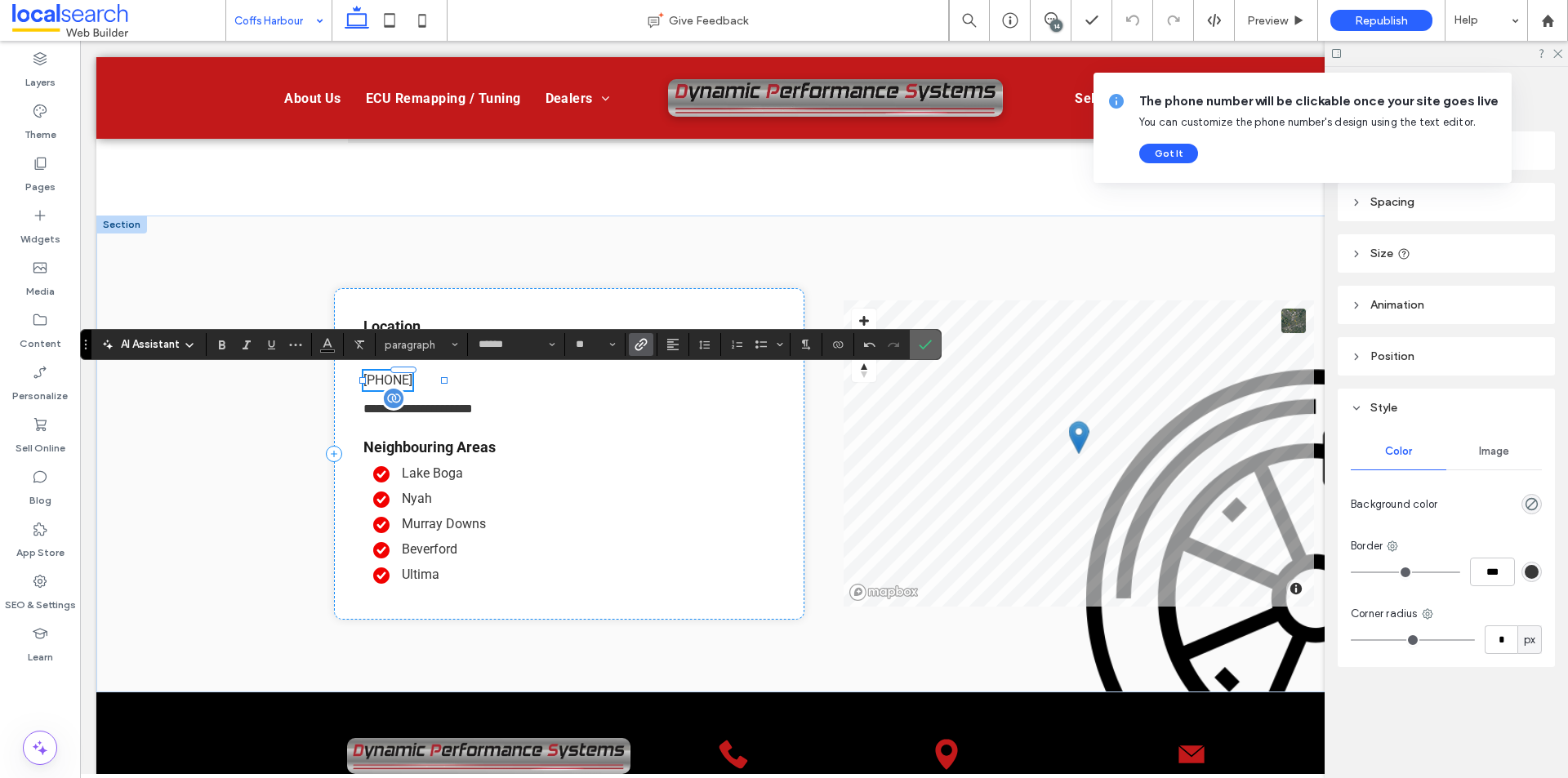 click 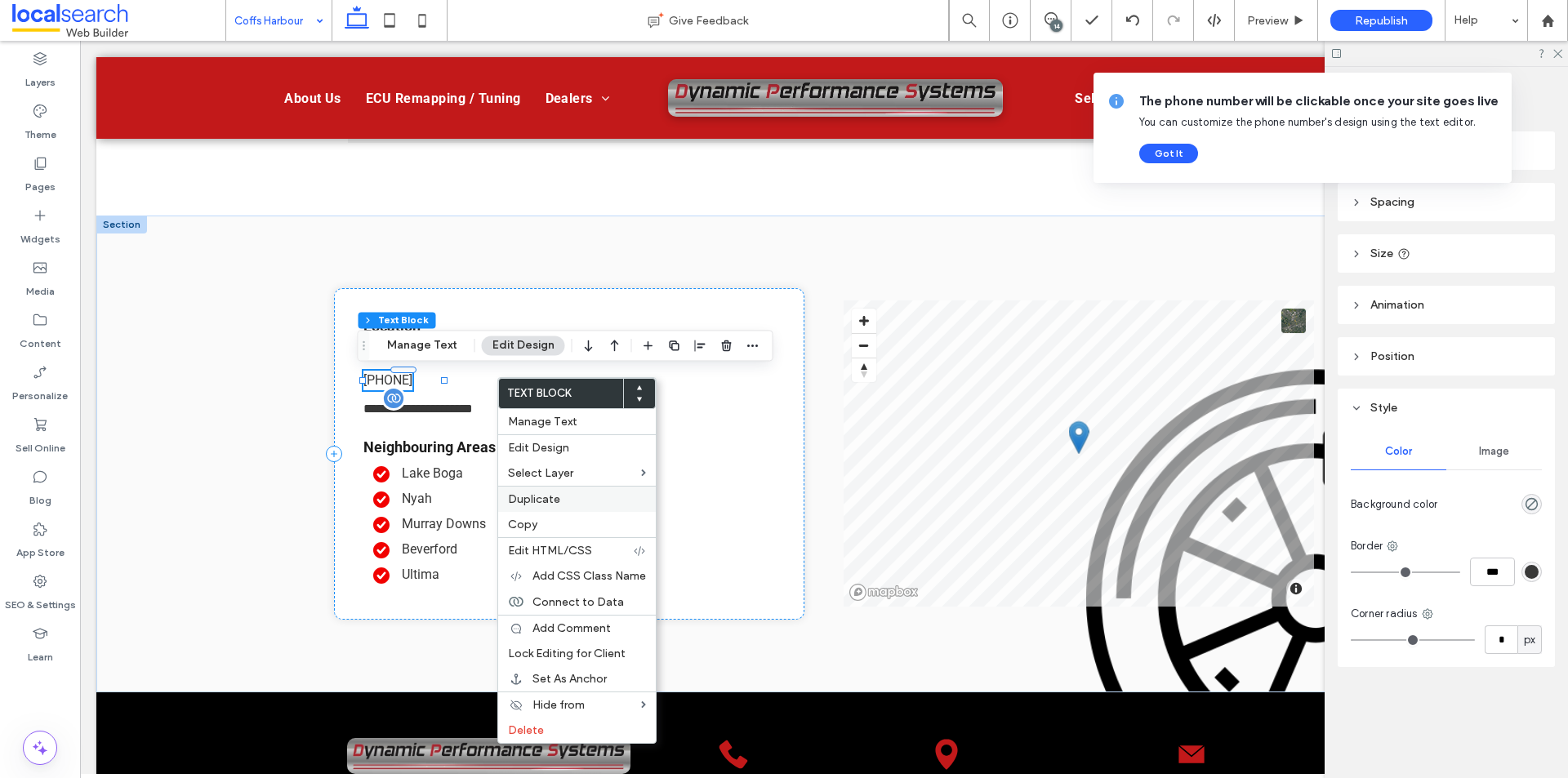 click on "Duplicate" at bounding box center (577, 499) 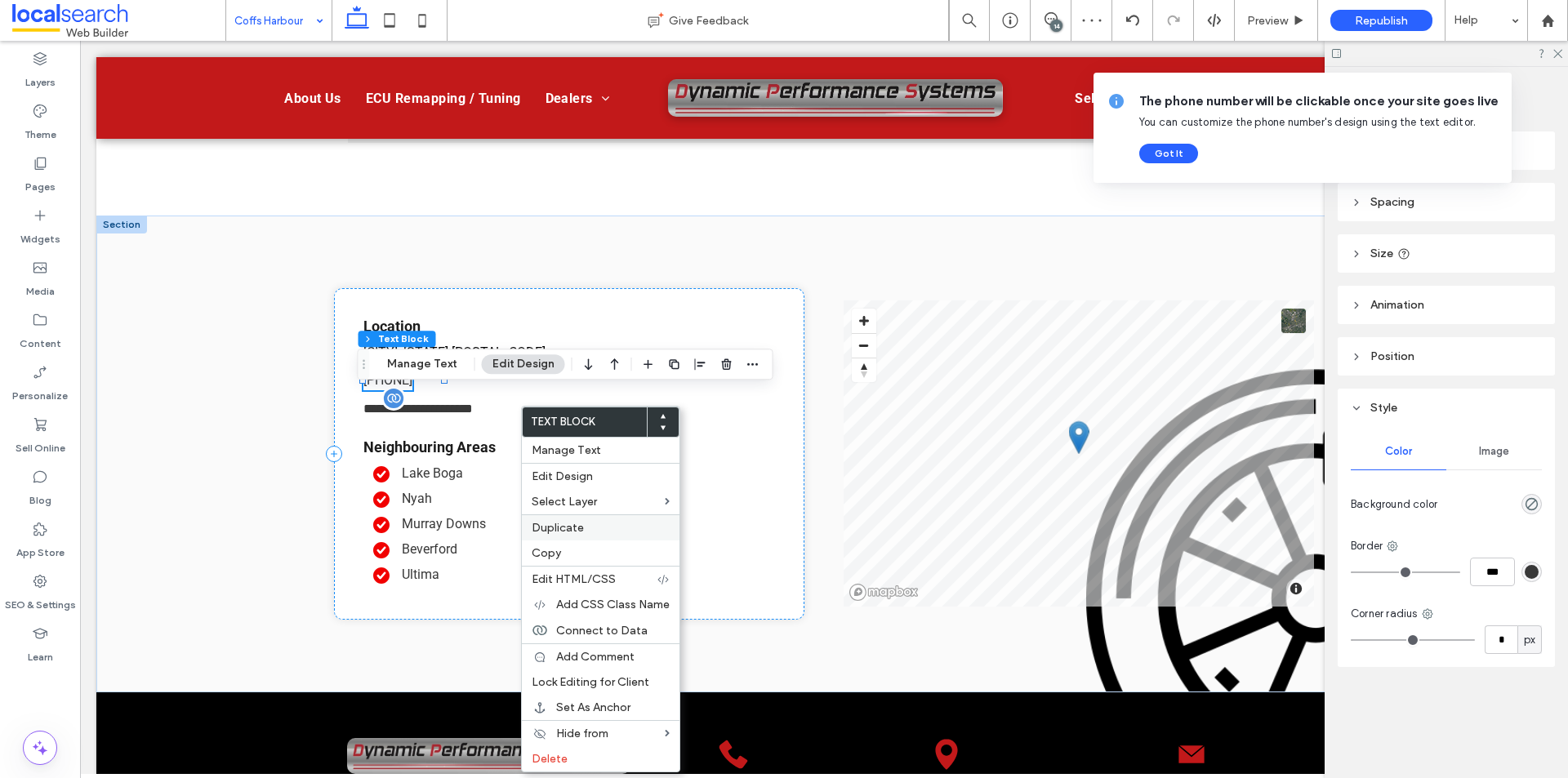 click on "Duplicate" at bounding box center (600, 527) 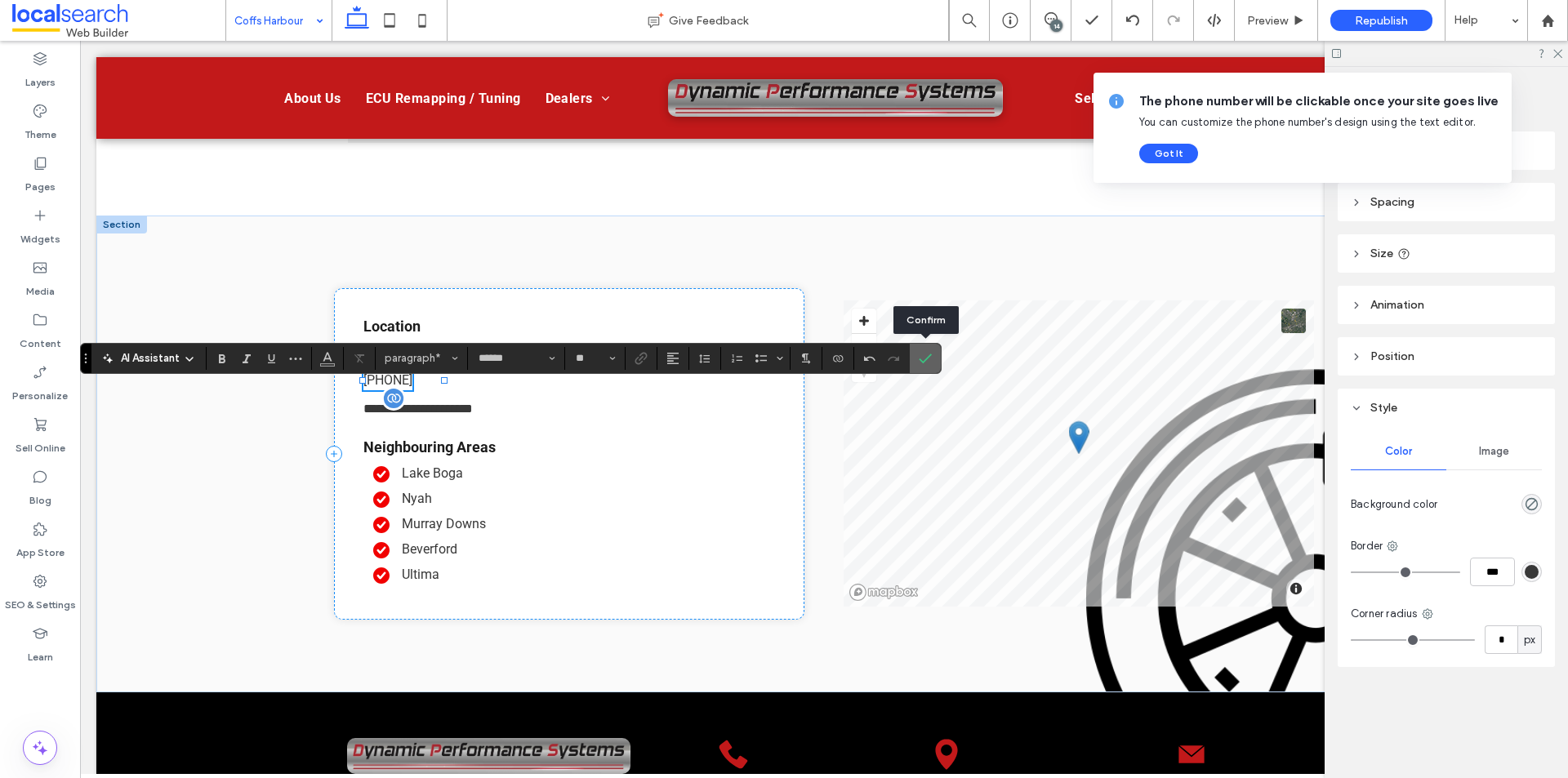 click 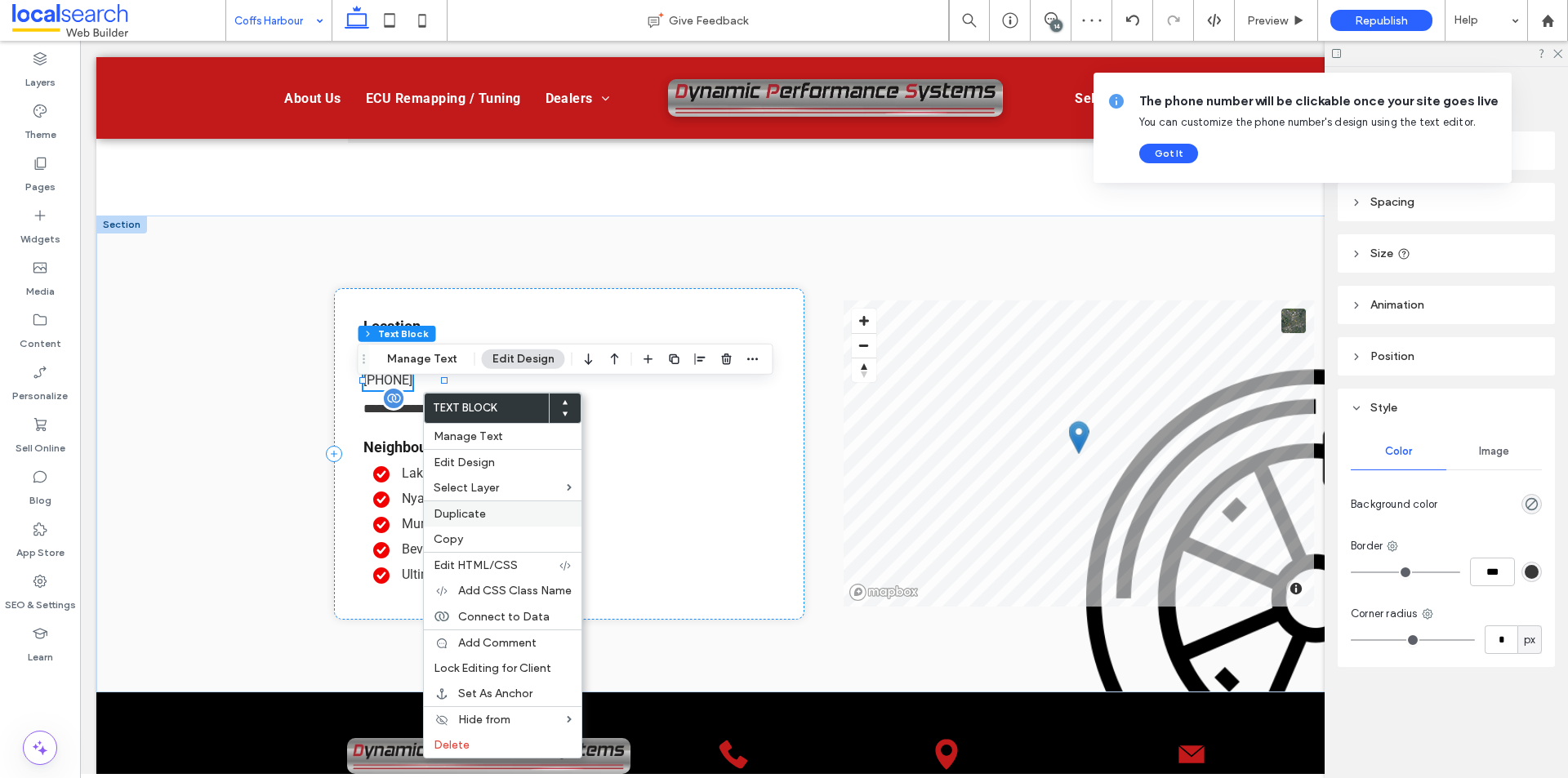 click on "Duplicate" at bounding box center (460, 513) 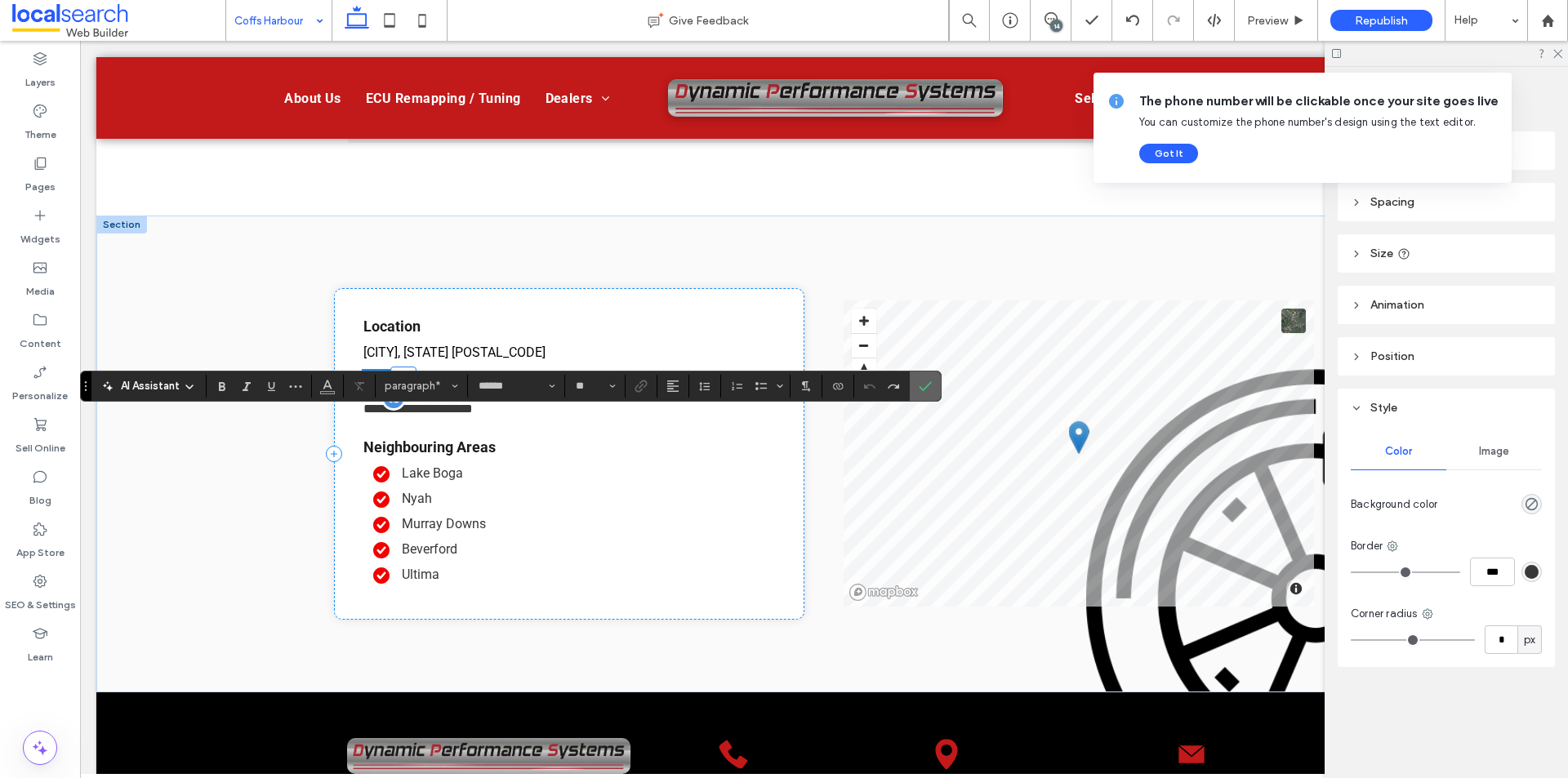 click at bounding box center (922, 386) 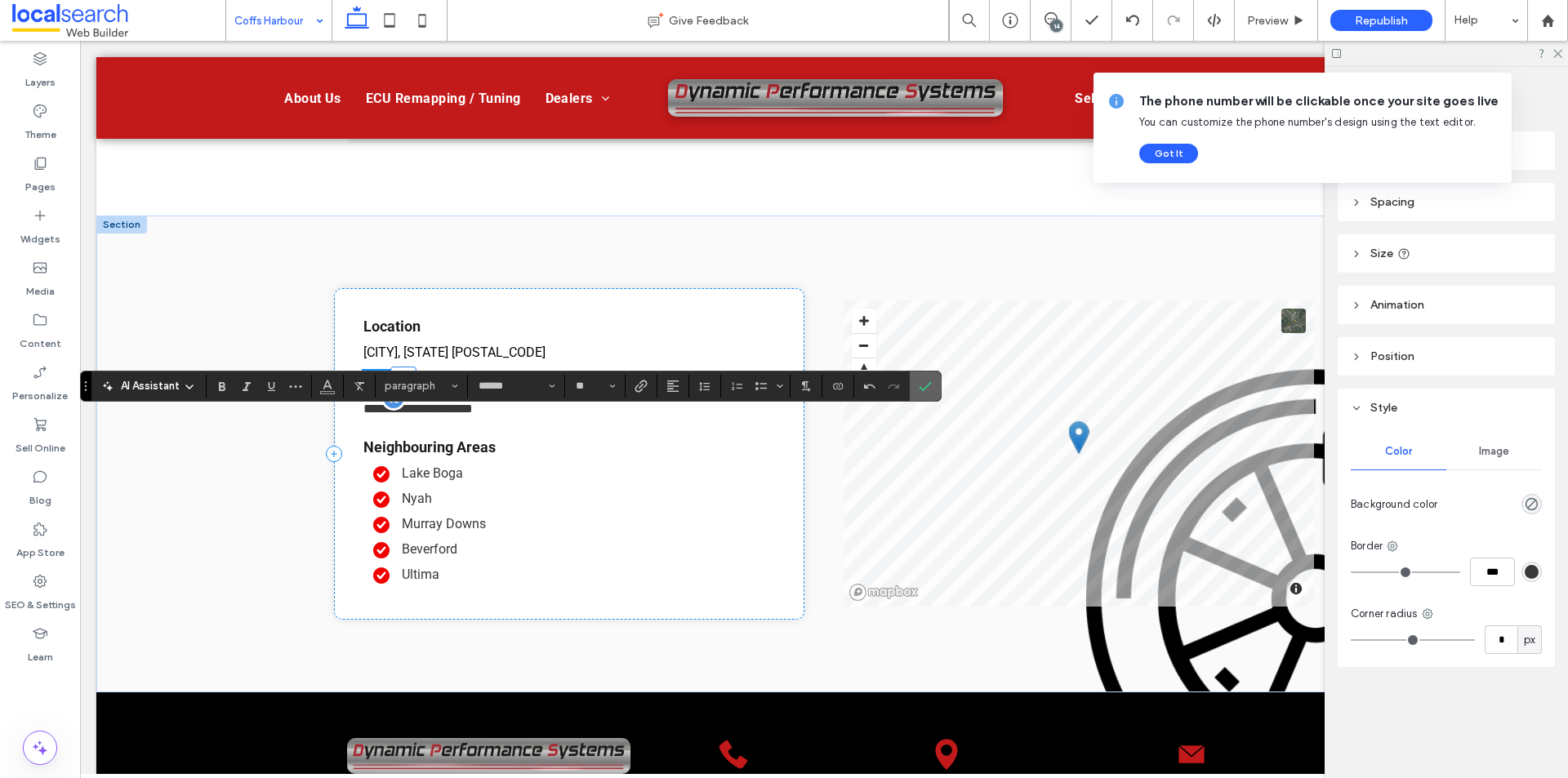 click 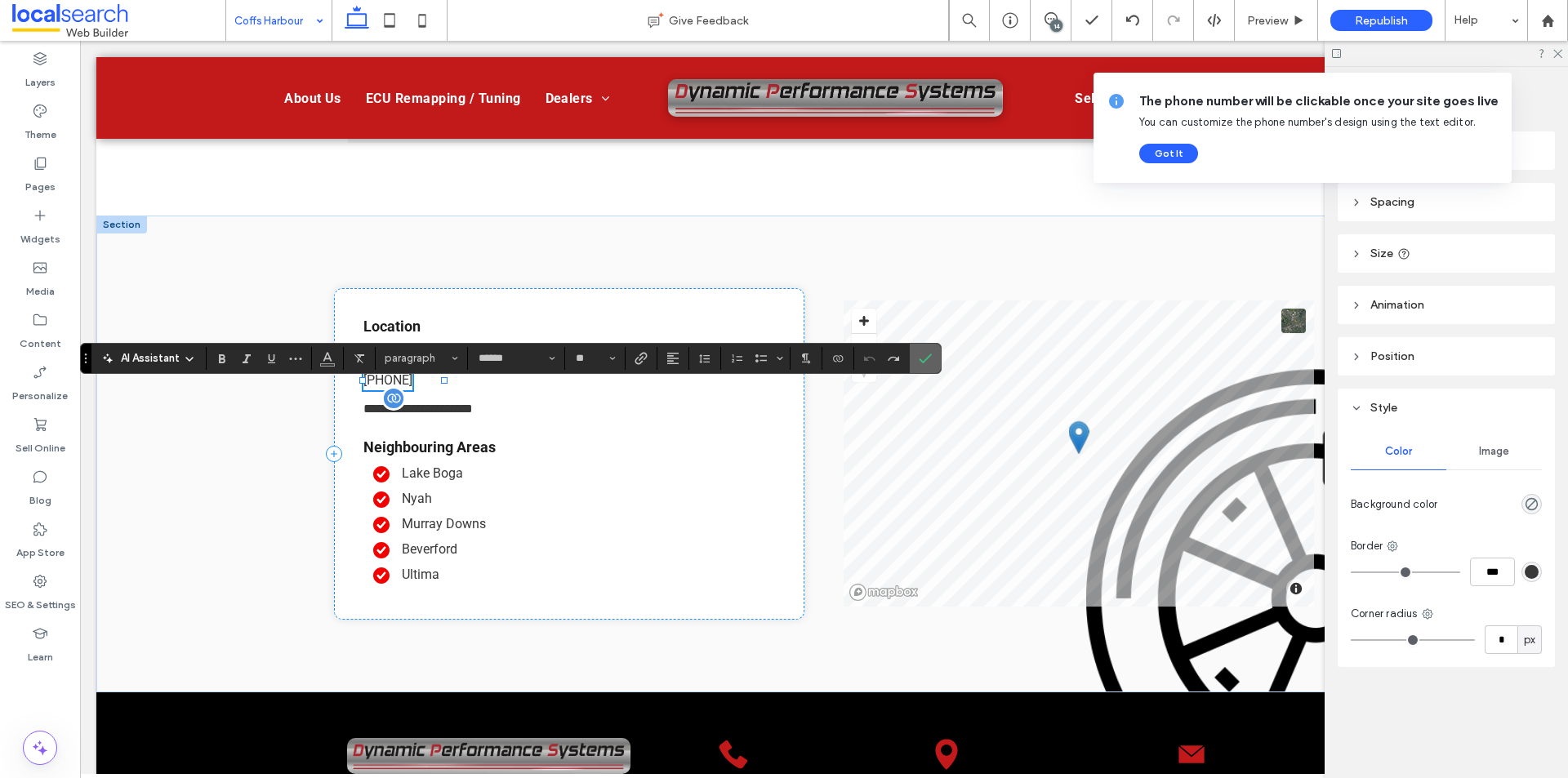 click 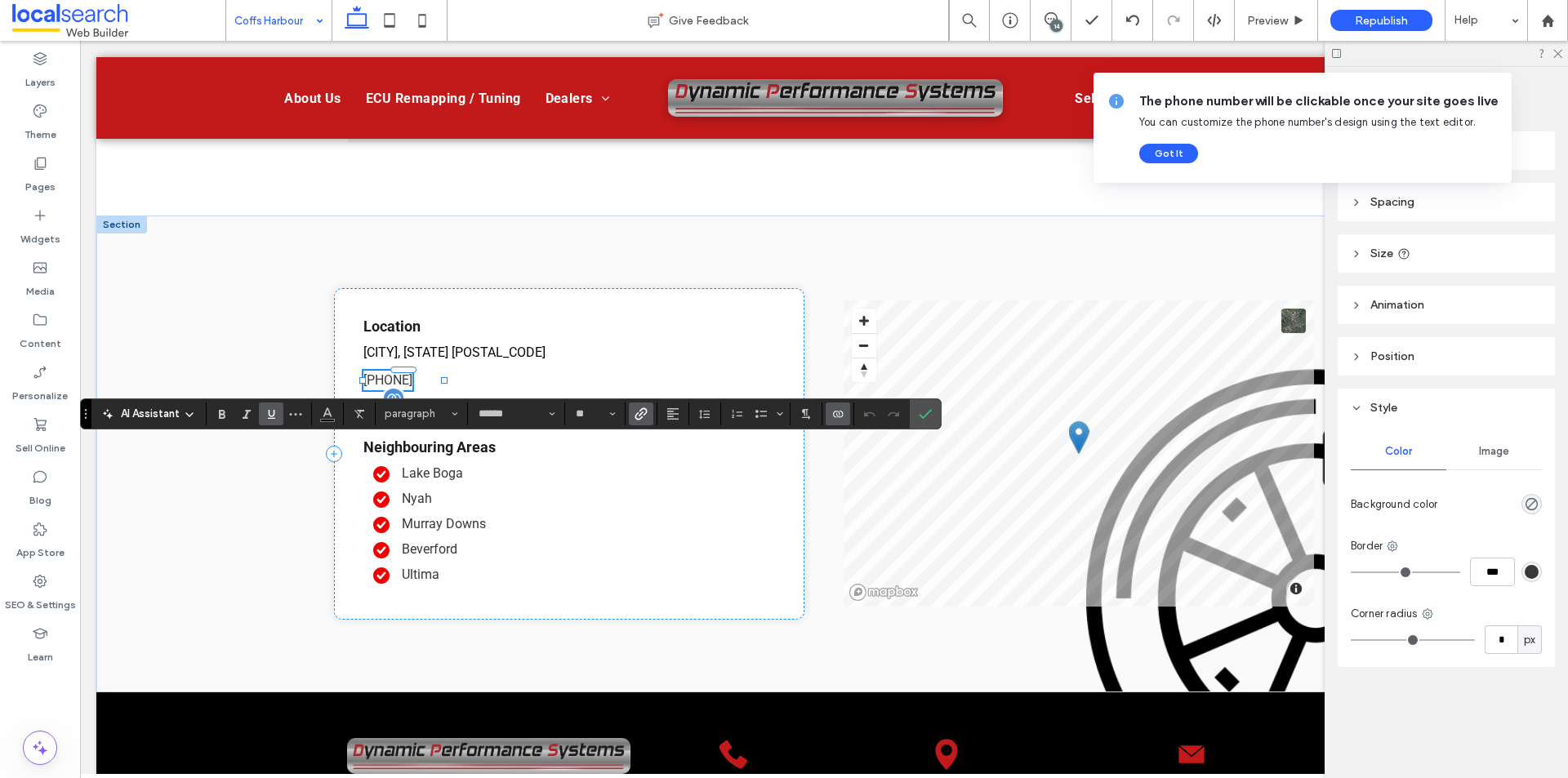 click at bounding box center [838, 414] 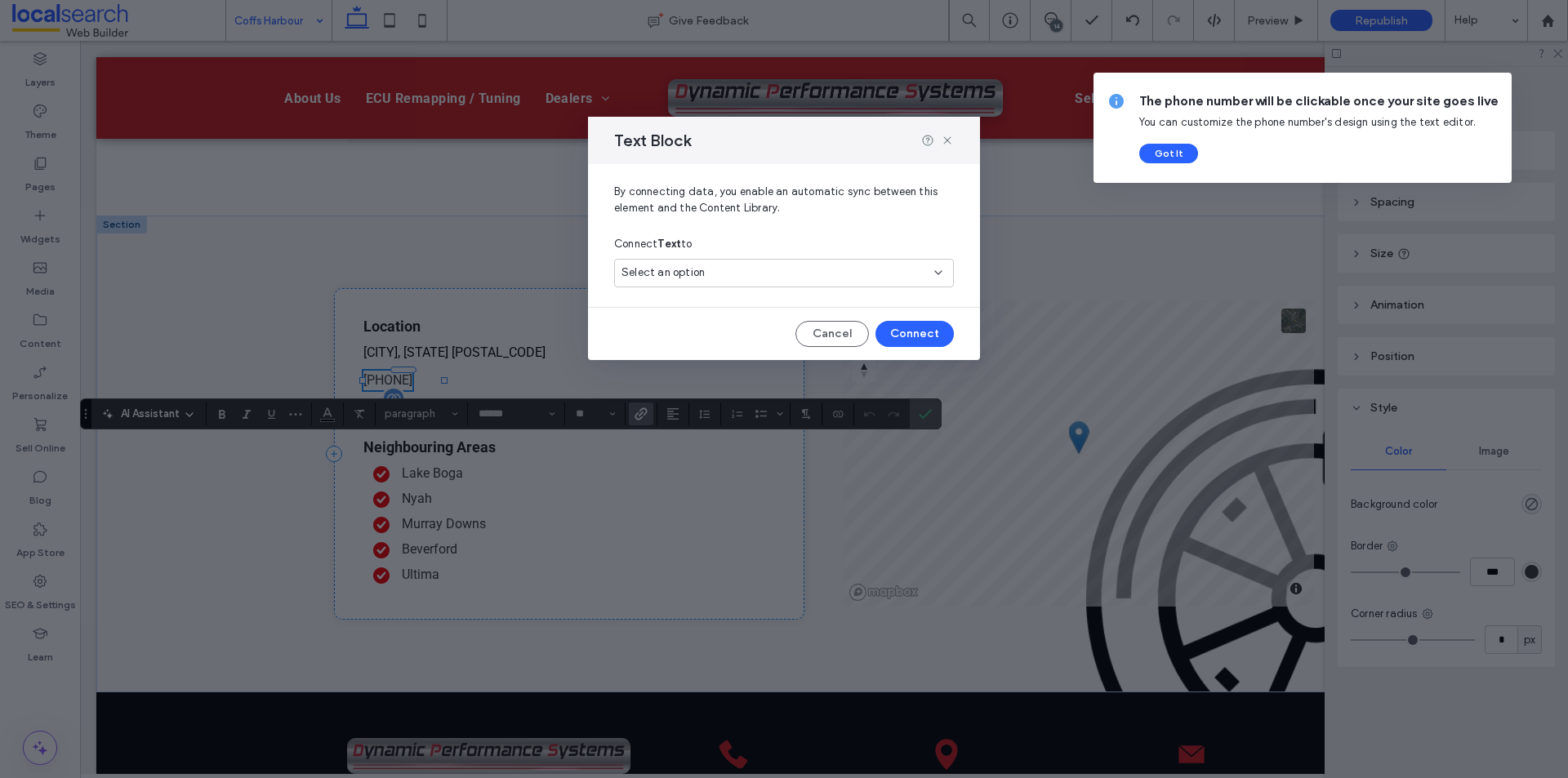 click on "Select an option" at bounding box center [774, 273] 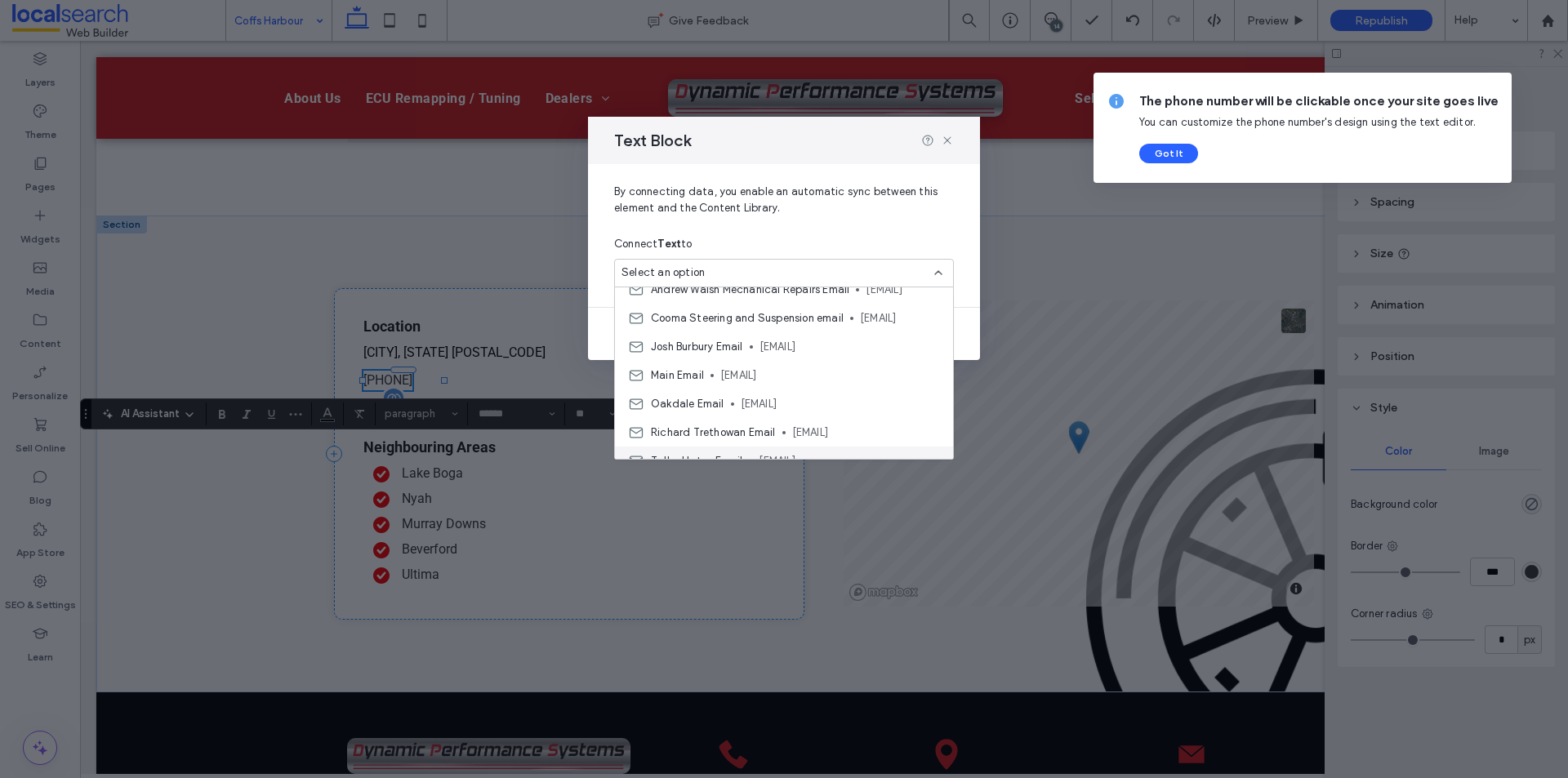 scroll, scrollTop: 245, scrollLeft: 0, axis: vertical 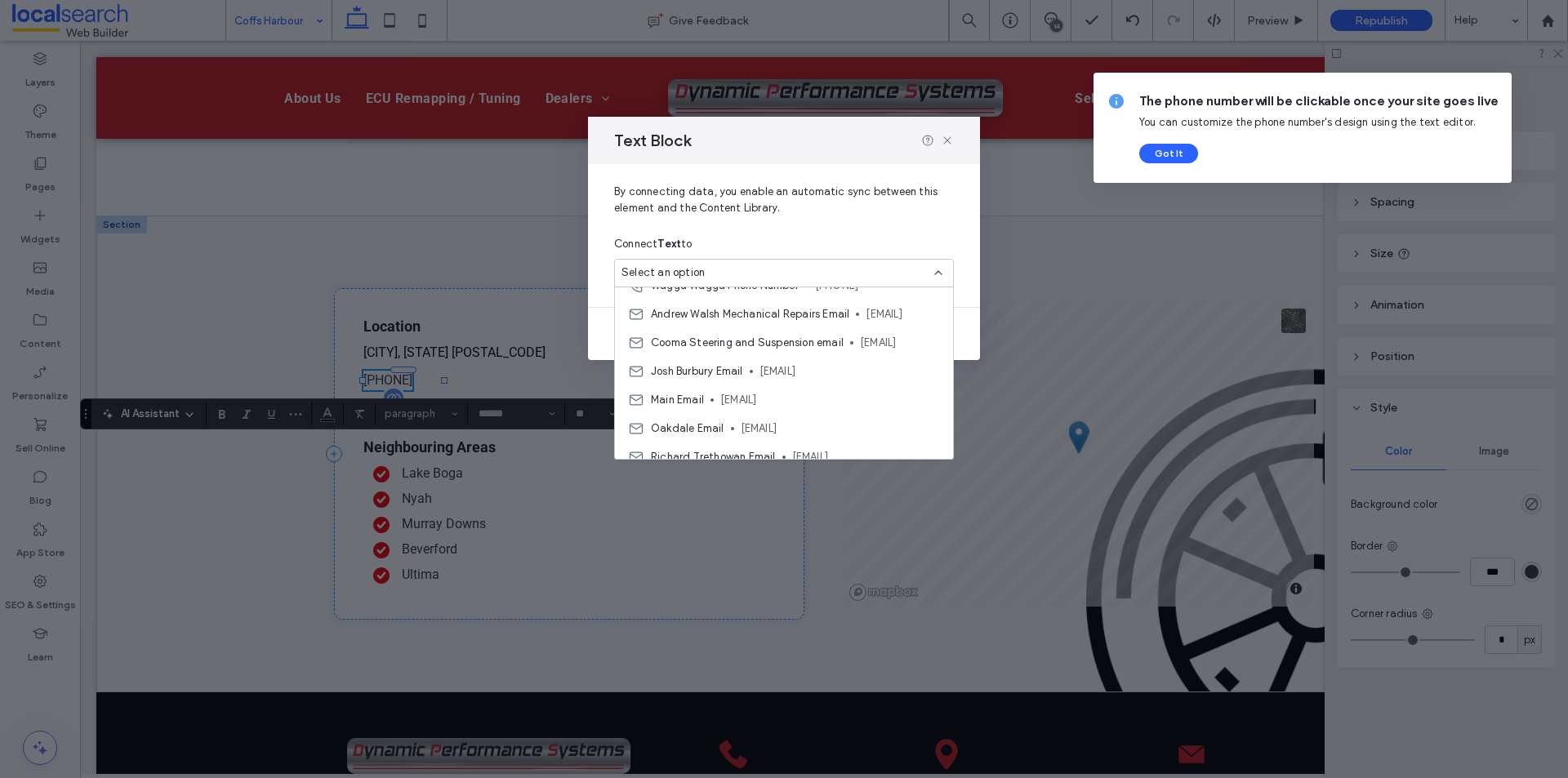 click on "Text Block By connecting data, you enable an automatic sync between this element and the Content Library. Connect  Text  to  Select an option Cancel Connect" at bounding box center [784, 389] 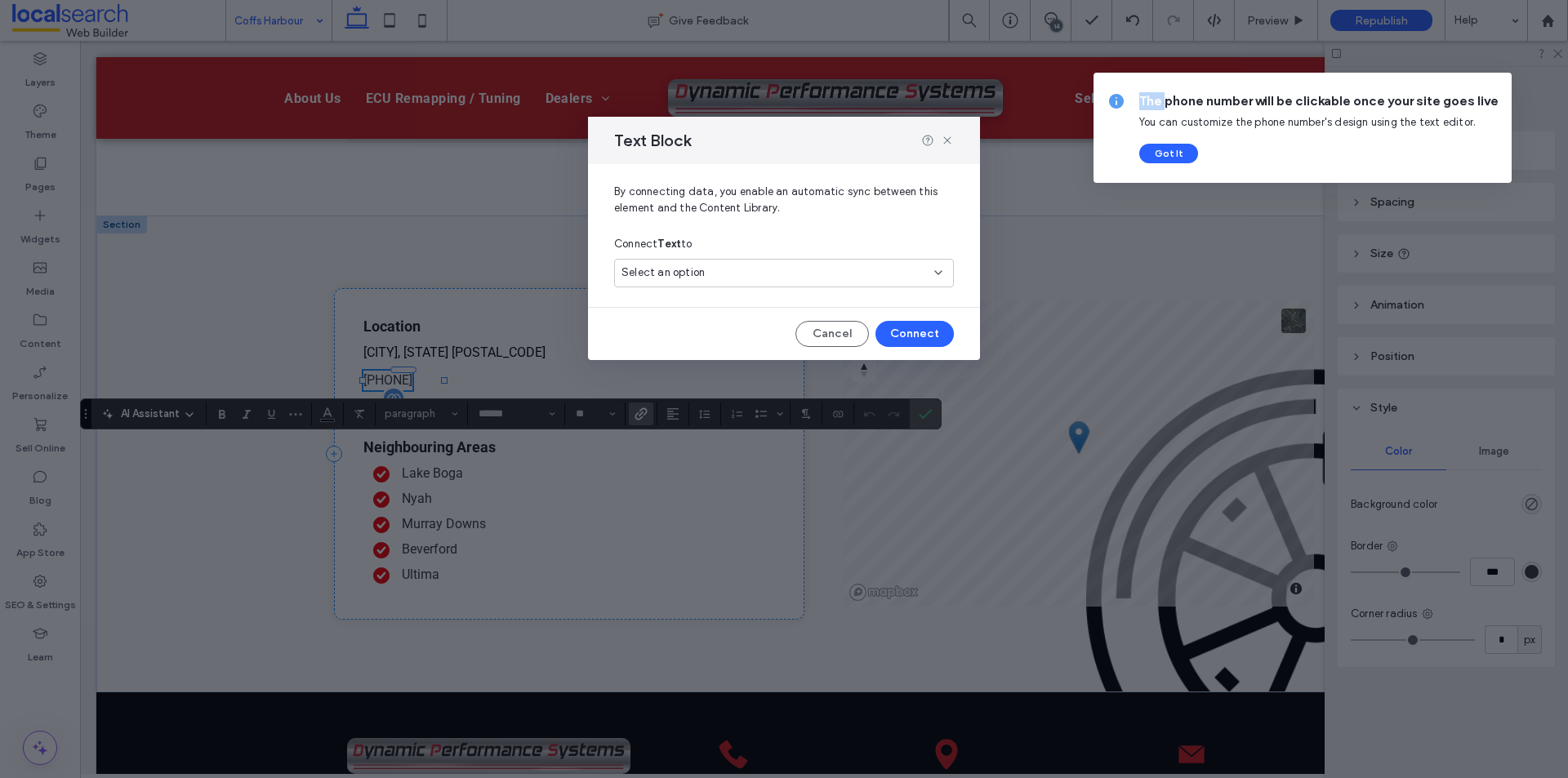 click on "Text Block By connecting data, you enable an automatic sync between this element and the Content Library. Connect  Text  to  Select an option Cancel Connect" at bounding box center [784, 389] 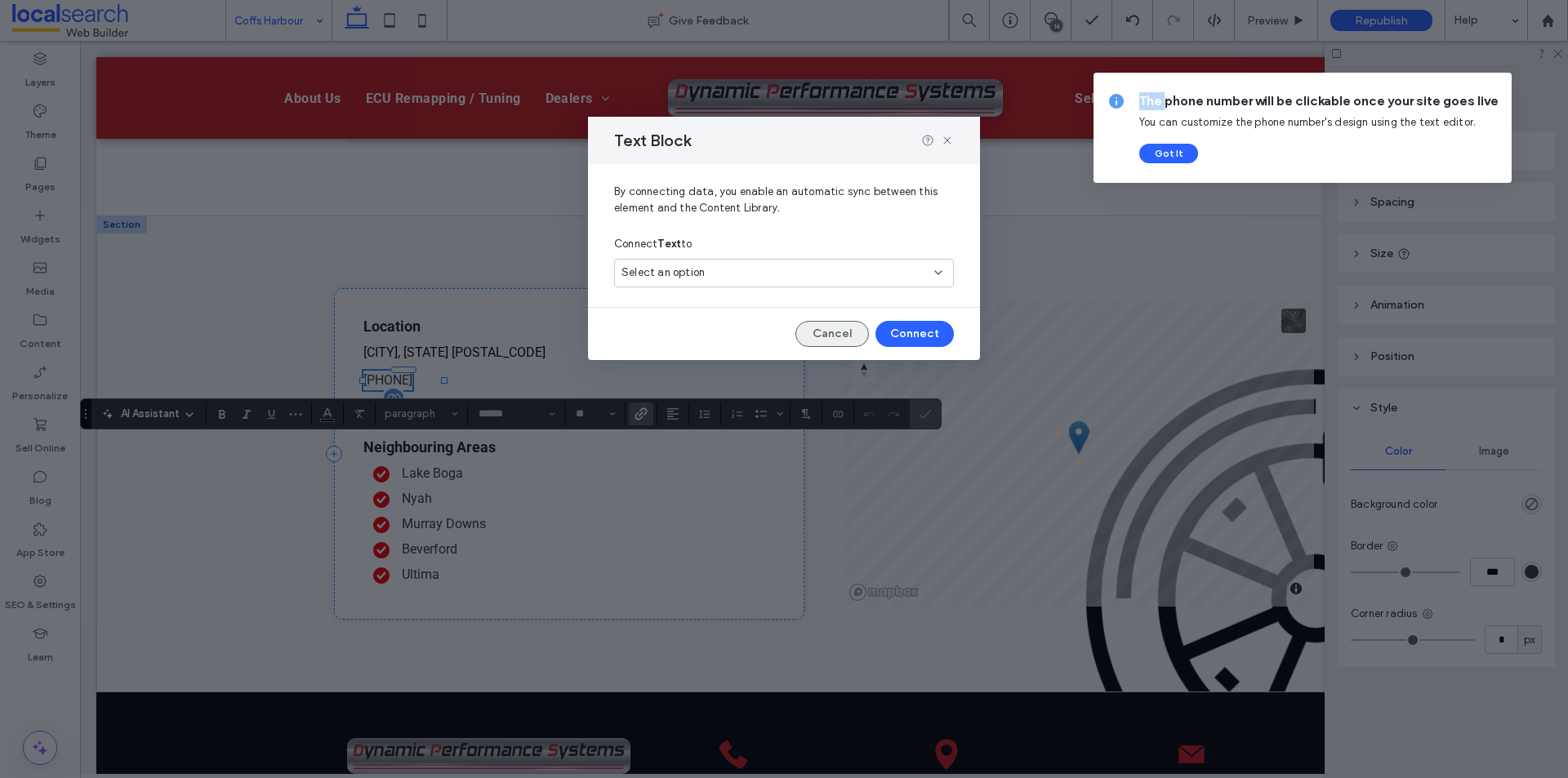click on "Cancel" at bounding box center (832, 334) 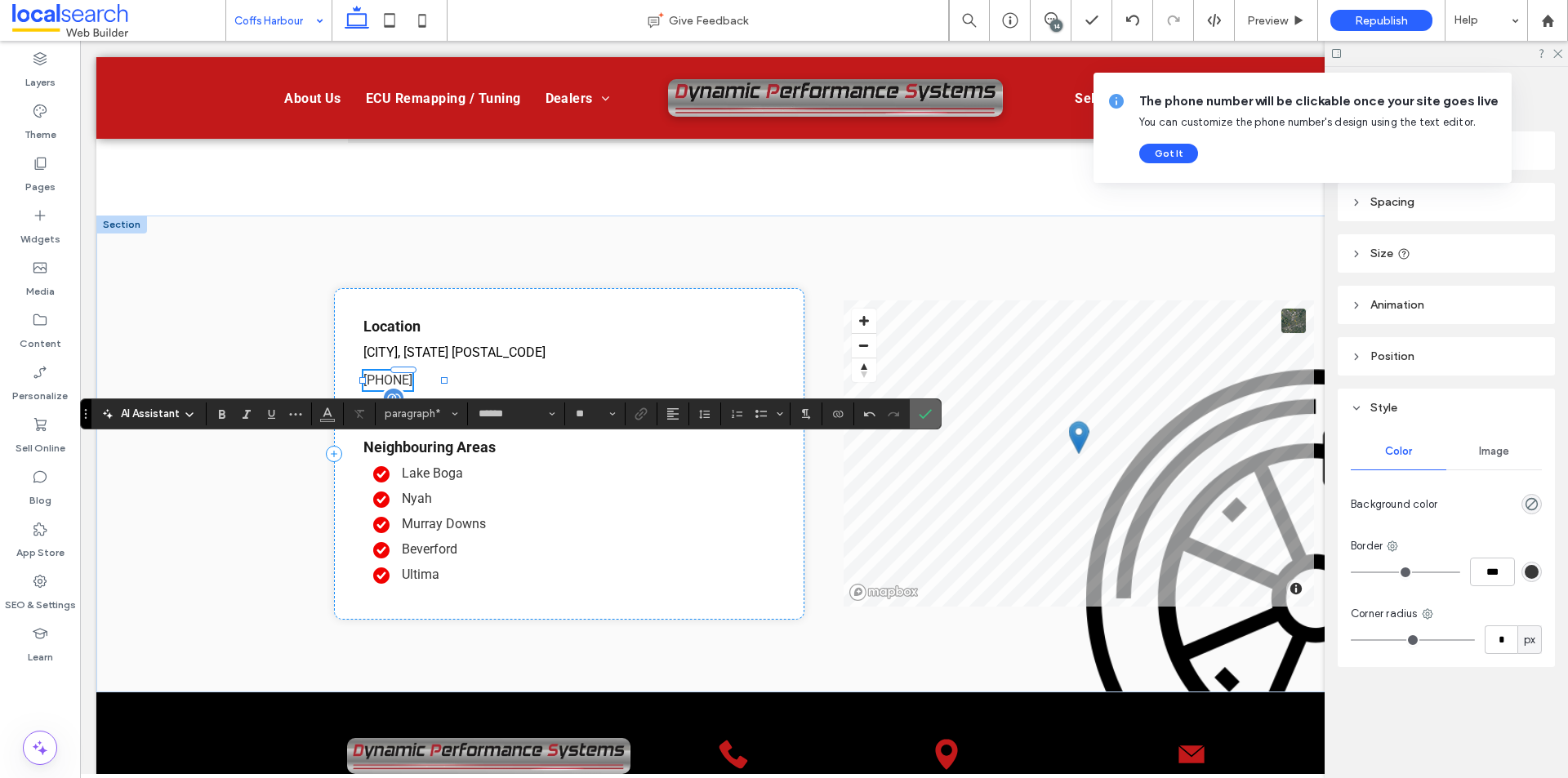 click 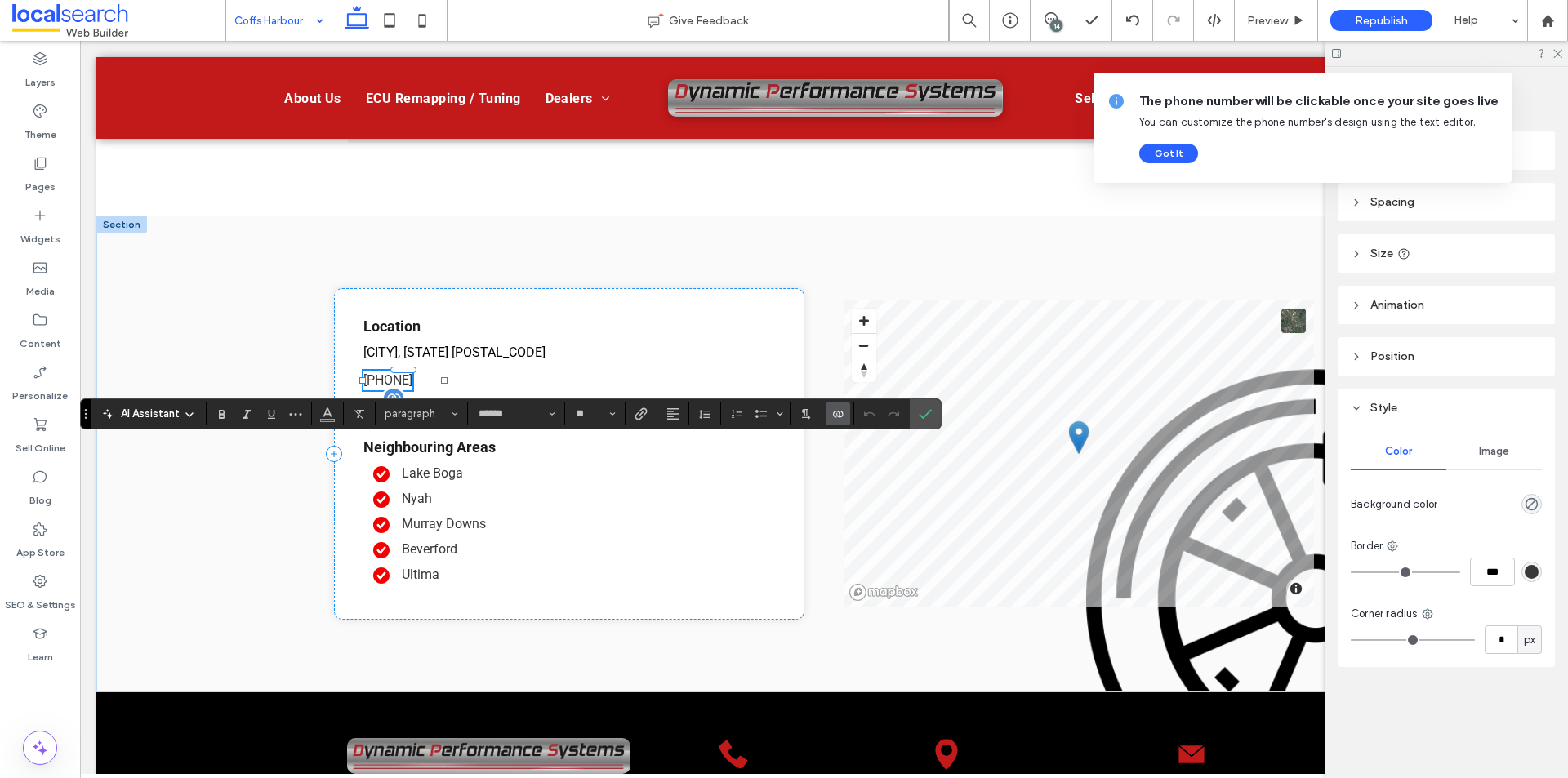click 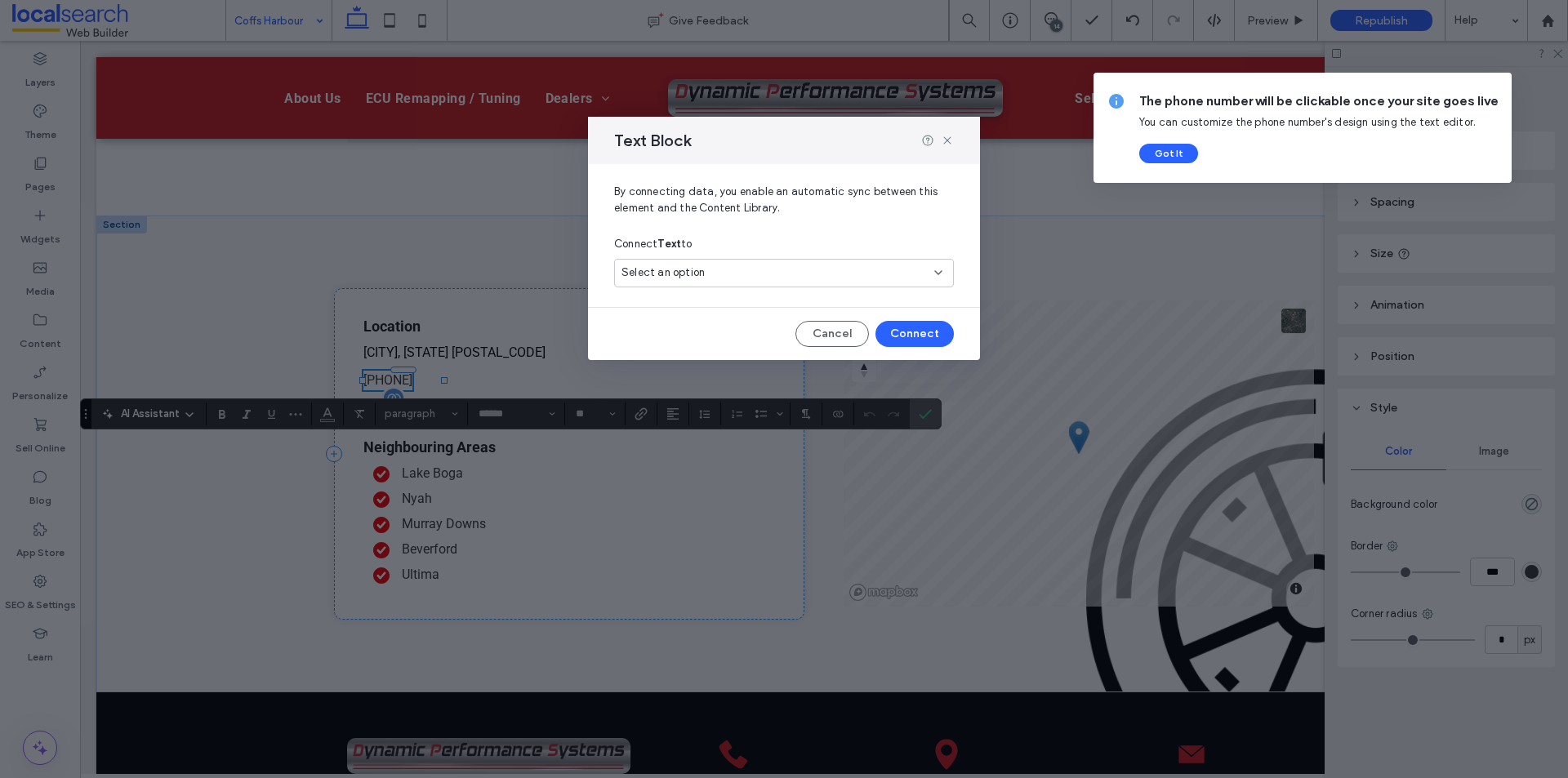 click on "Select an option" at bounding box center (774, 273) 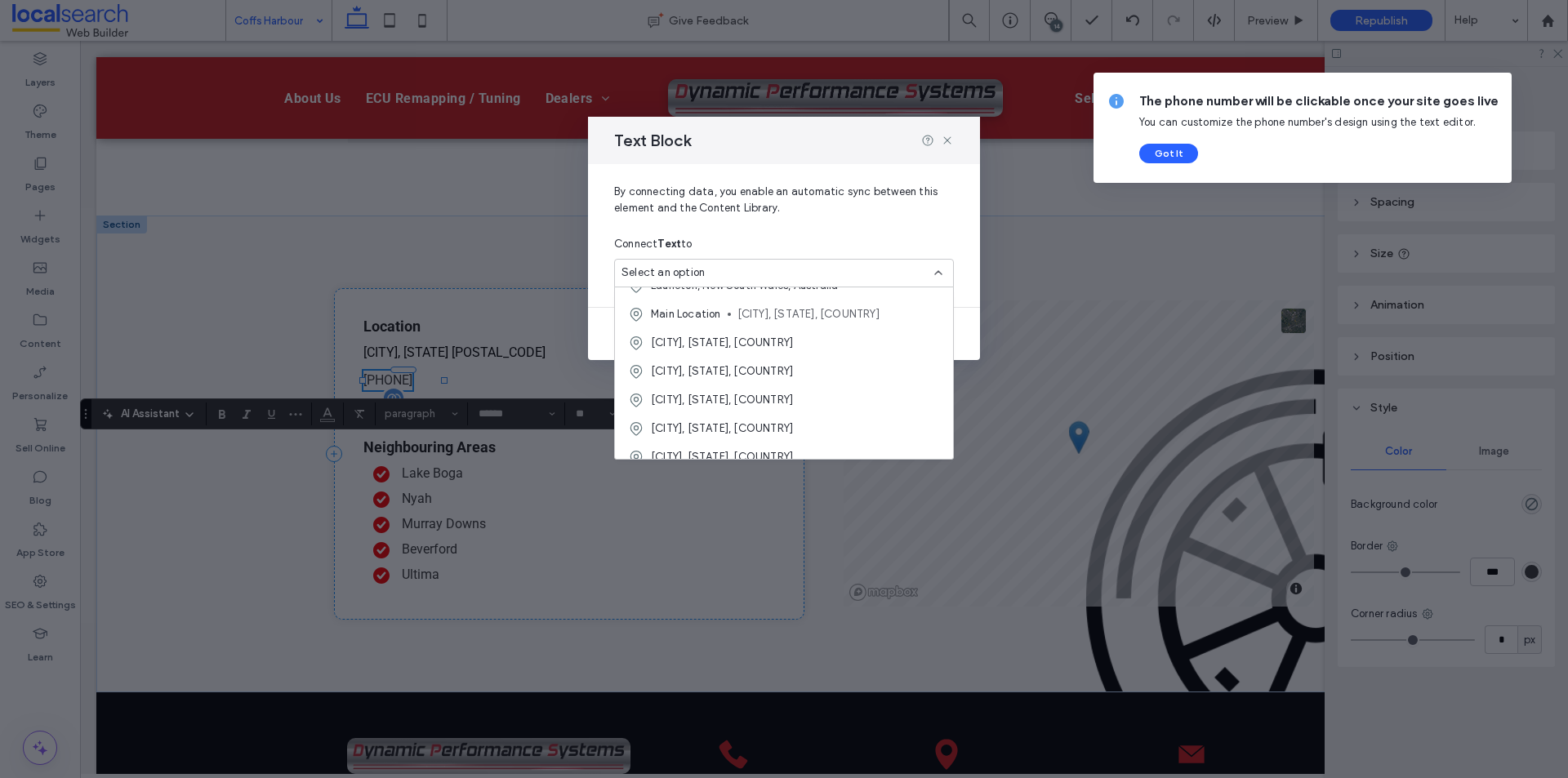 scroll, scrollTop: 771, scrollLeft: 0, axis: vertical 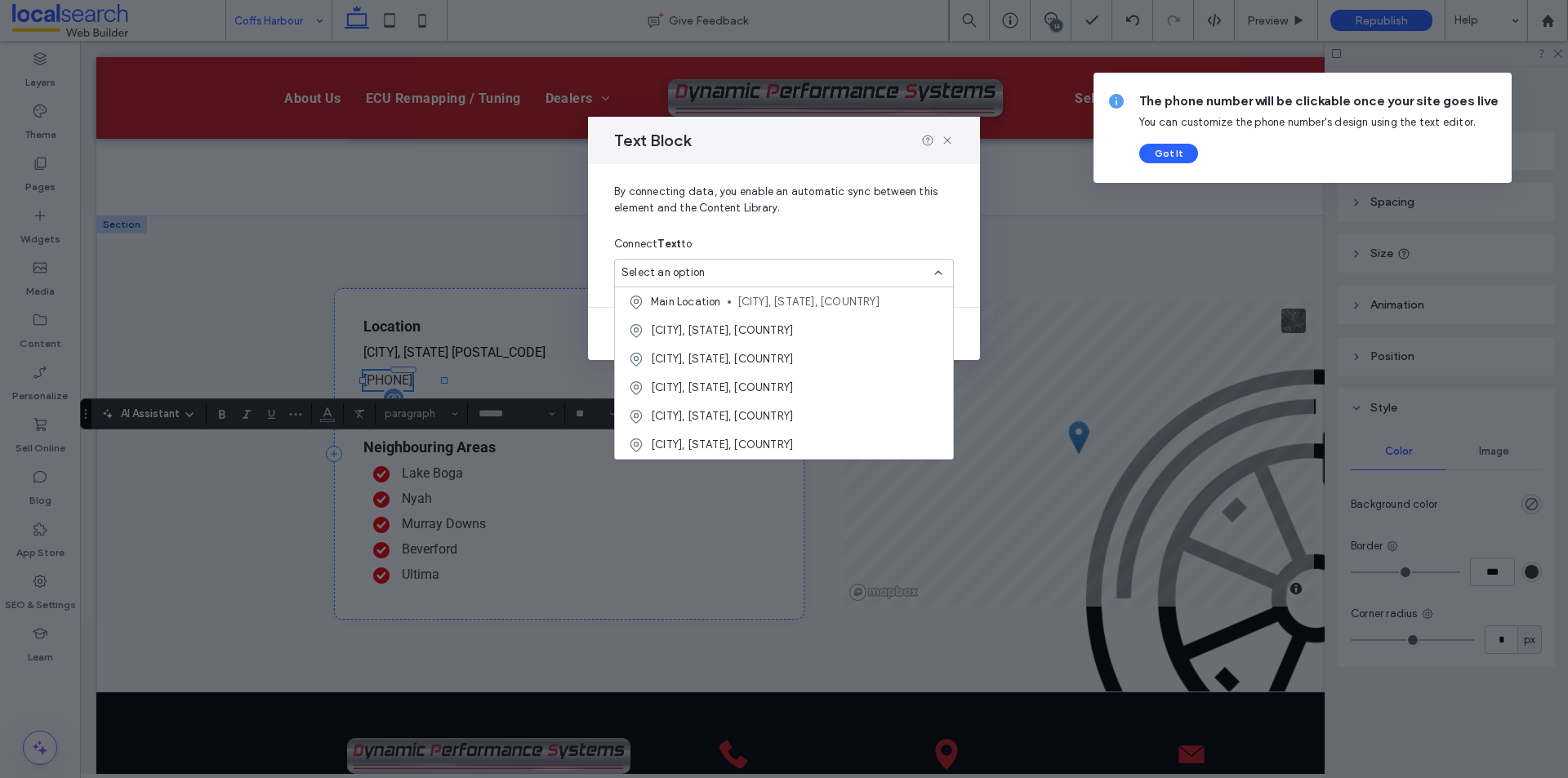 click on "Text Block By connecting data, you enable an automatic sync between this element and the Content Library. Connect  Text  to  Select an option Cancel Connect" at bounding box center (784, 389) 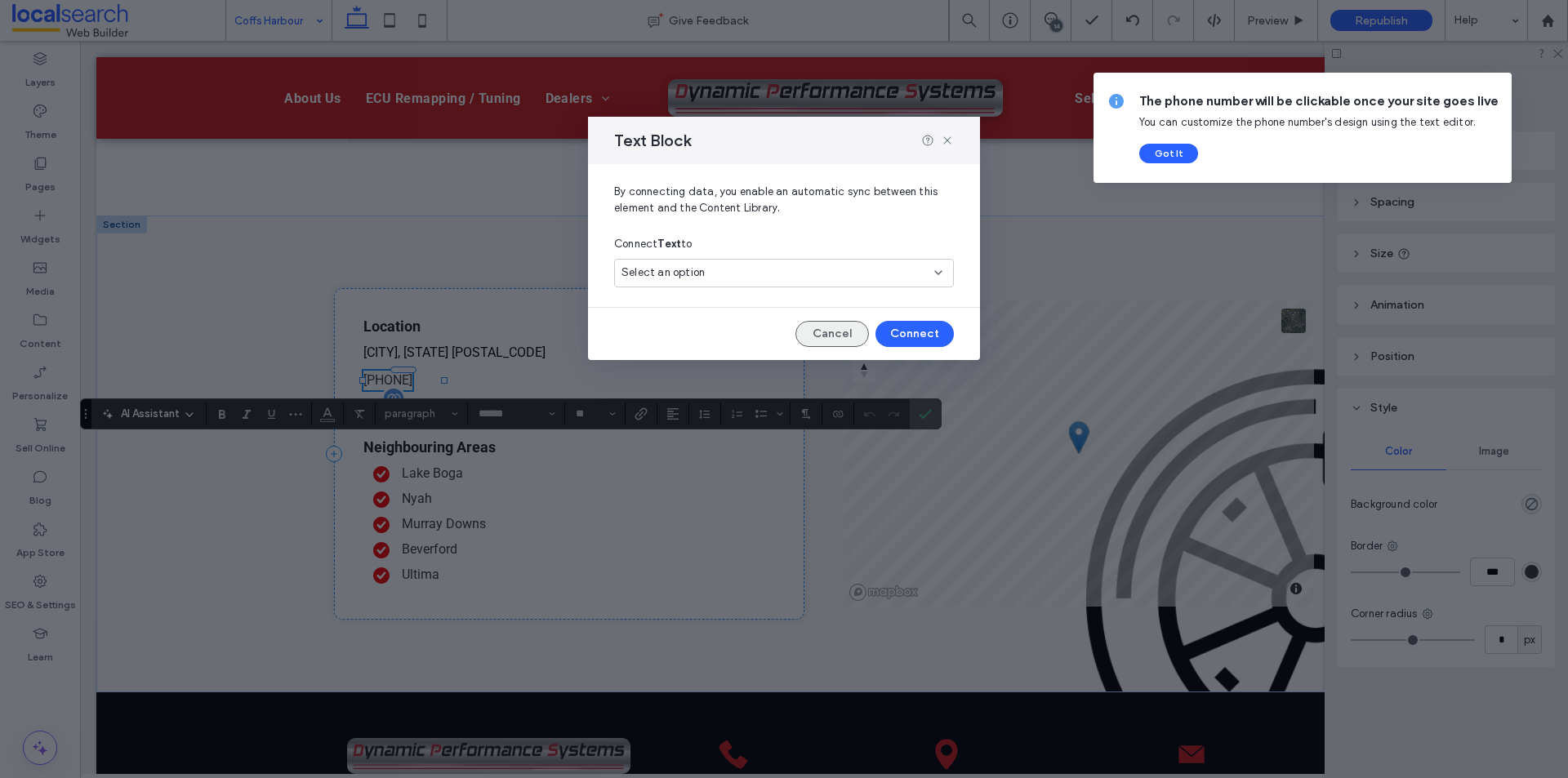 click on "Cancel" at bounding box center (832, 334) 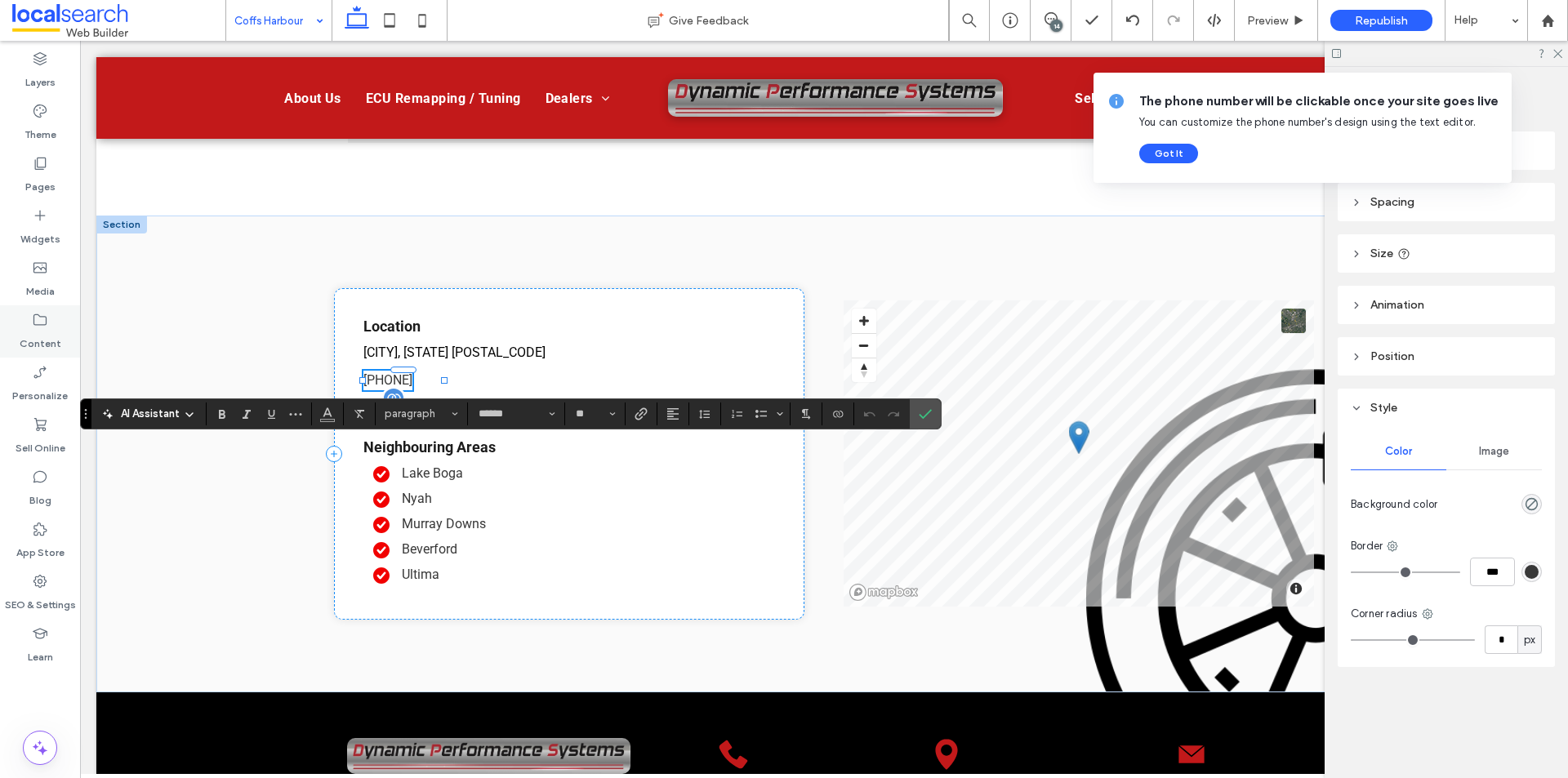 click 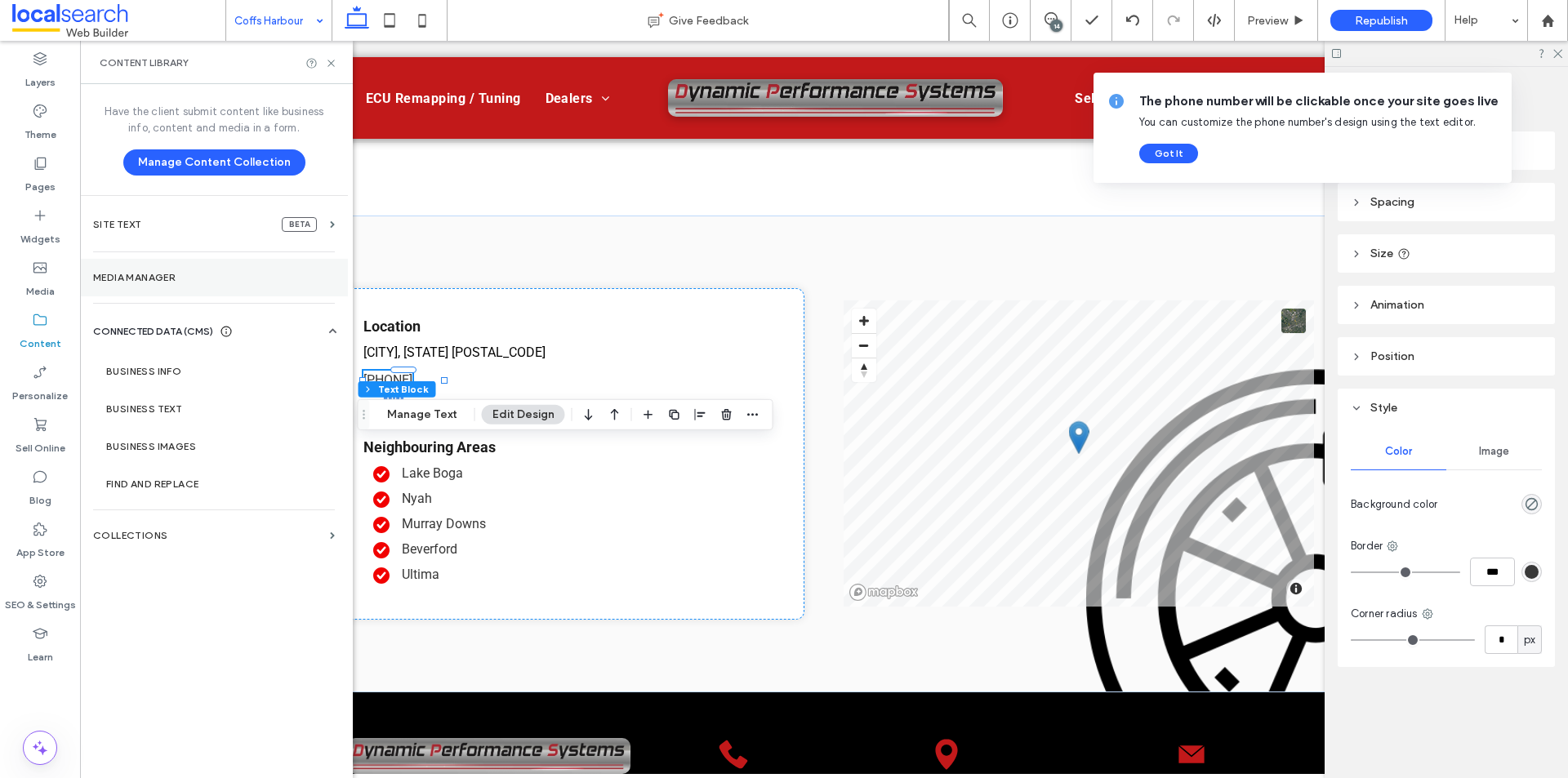 click on "Media Manager" at bounding box center (214, 278) 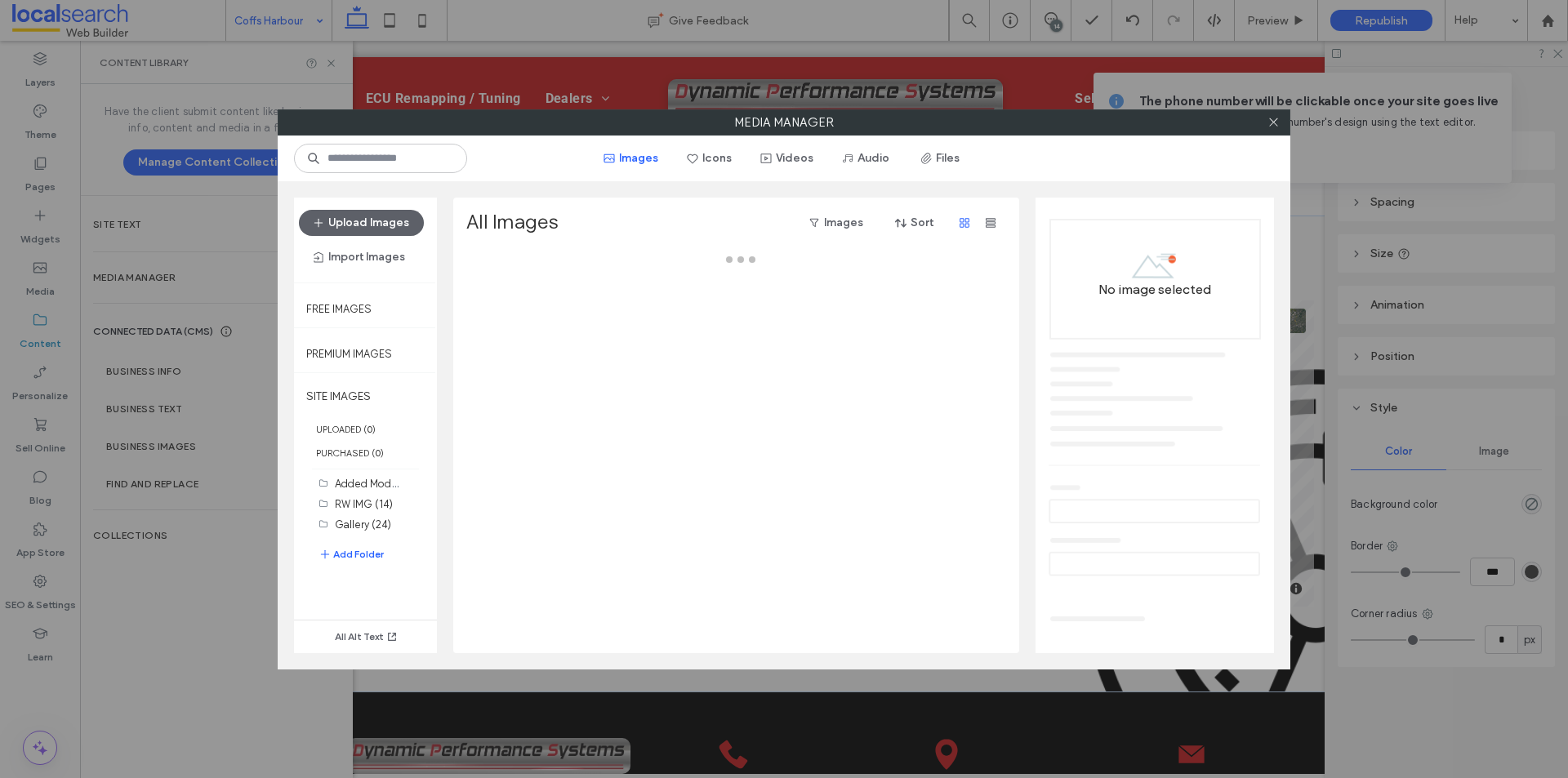 click on "Media Manager Images Icons Videos Audio Files Upload Images Import Images Free Images Premium Images SITE IMAGES UPLOADED ( 0 ) PURCHASED ( 0 ) Added Modules (4) RW IMG (14) Gallery (24) Add Folder All Alt Text All Images Images Sort No image selected Drag & drop images or folders here" at bounding box center (784, 389) 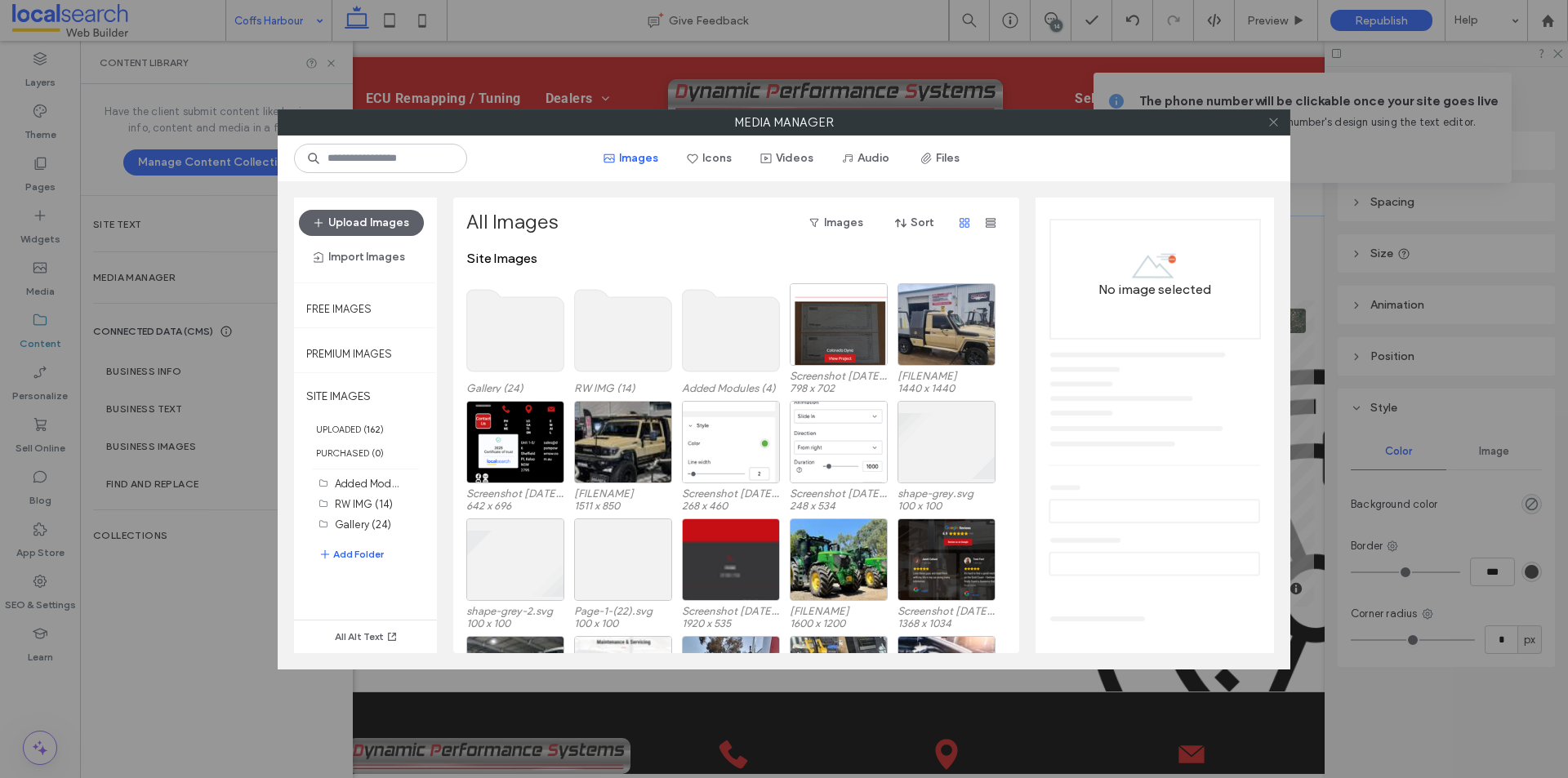 click 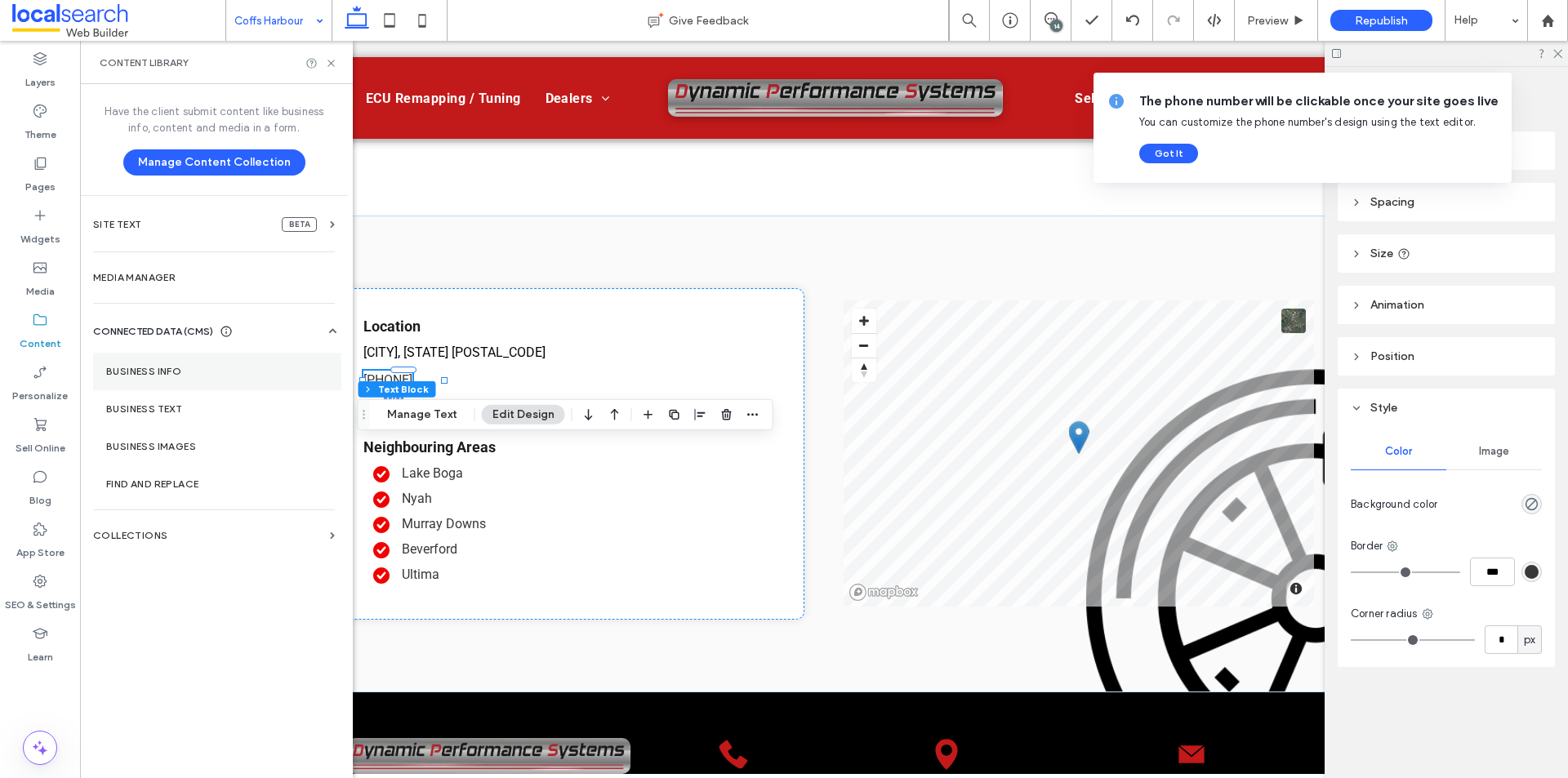 click on "Business Info" at bounding box center [217, 371] 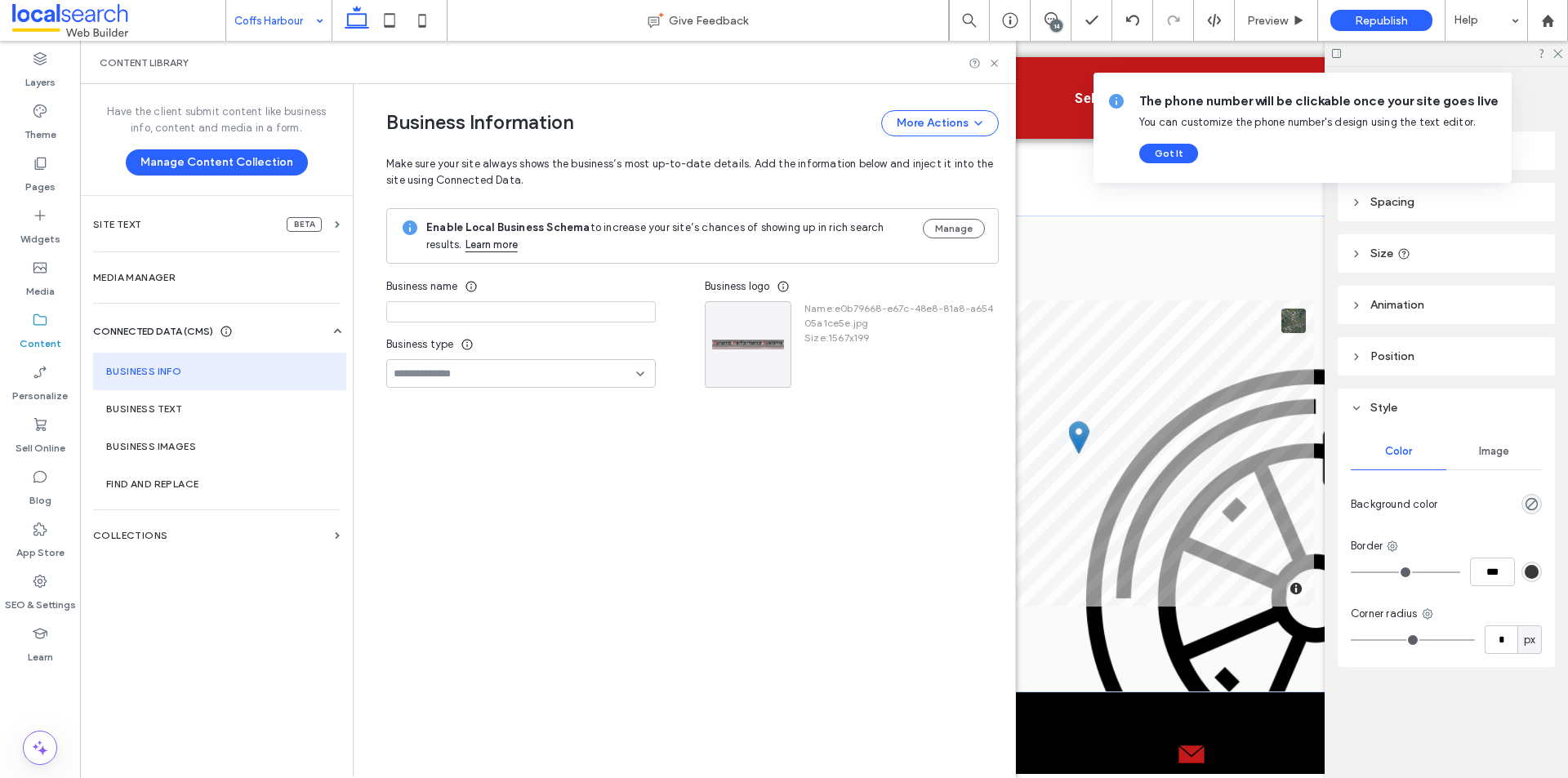 type on "**********" 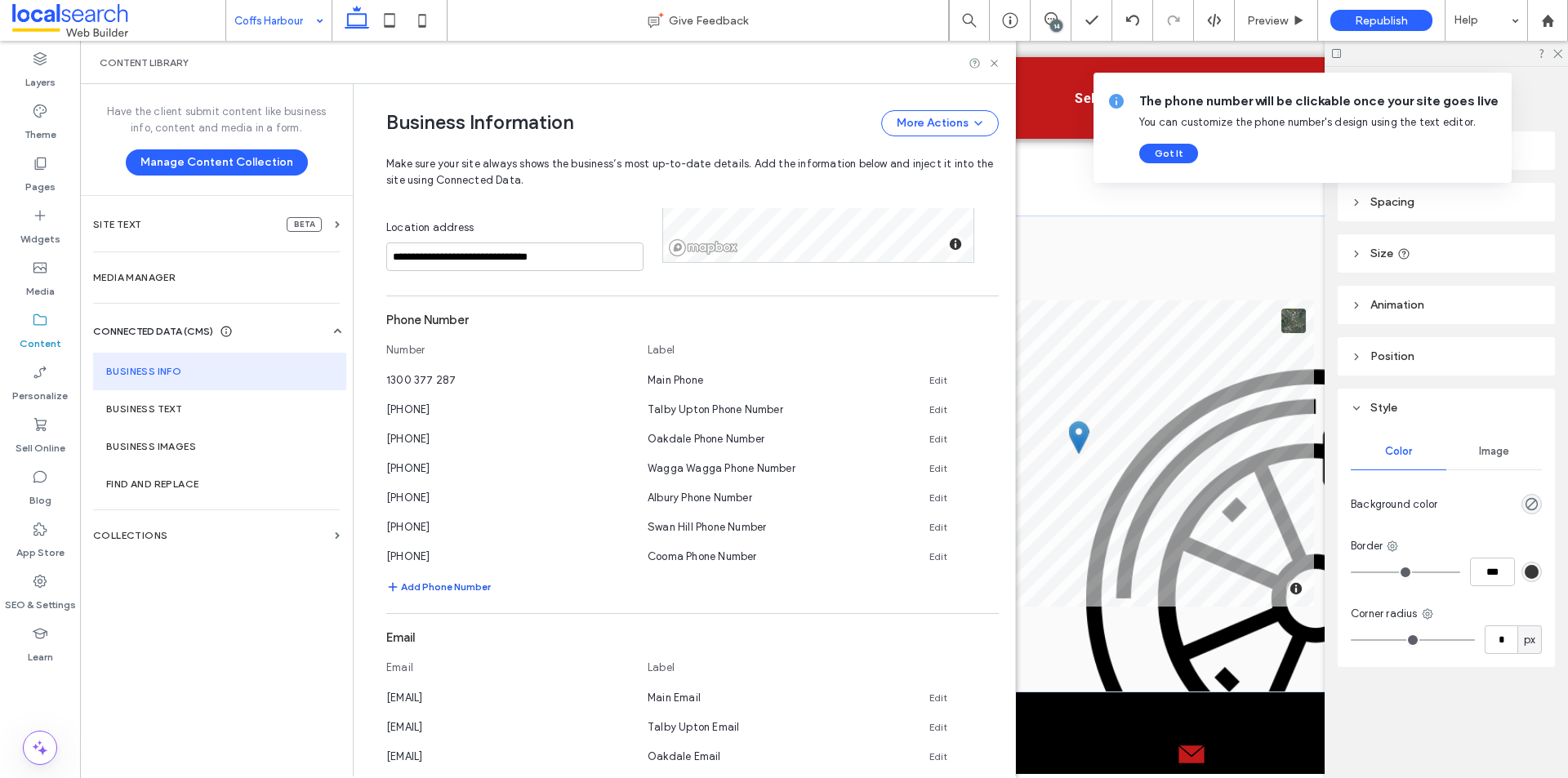 scroll, scrollTop: 547, scrollLeft: 0, axis: vertical 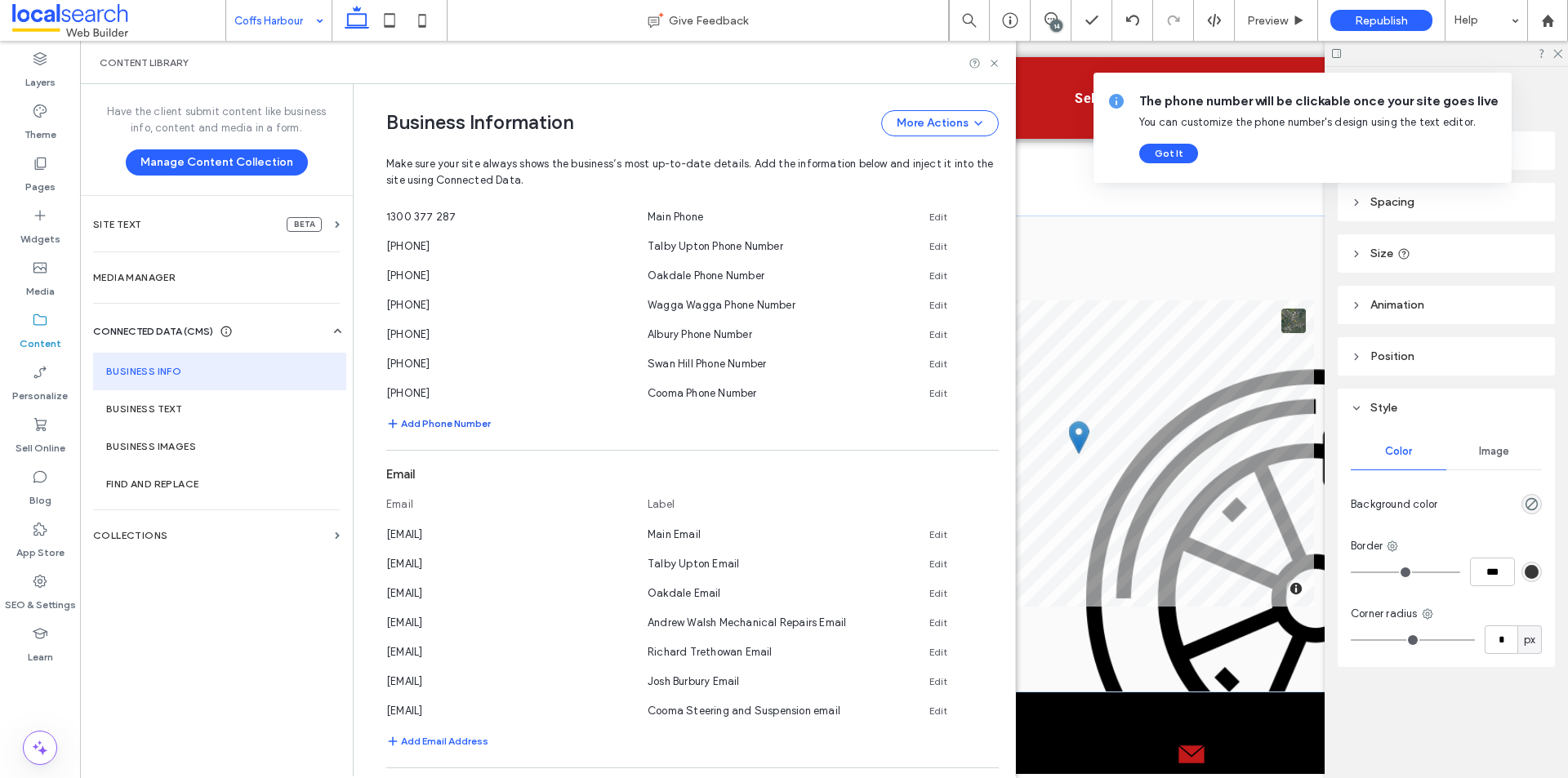 click on "Add Phone Number" at bounding box center (439, 424) 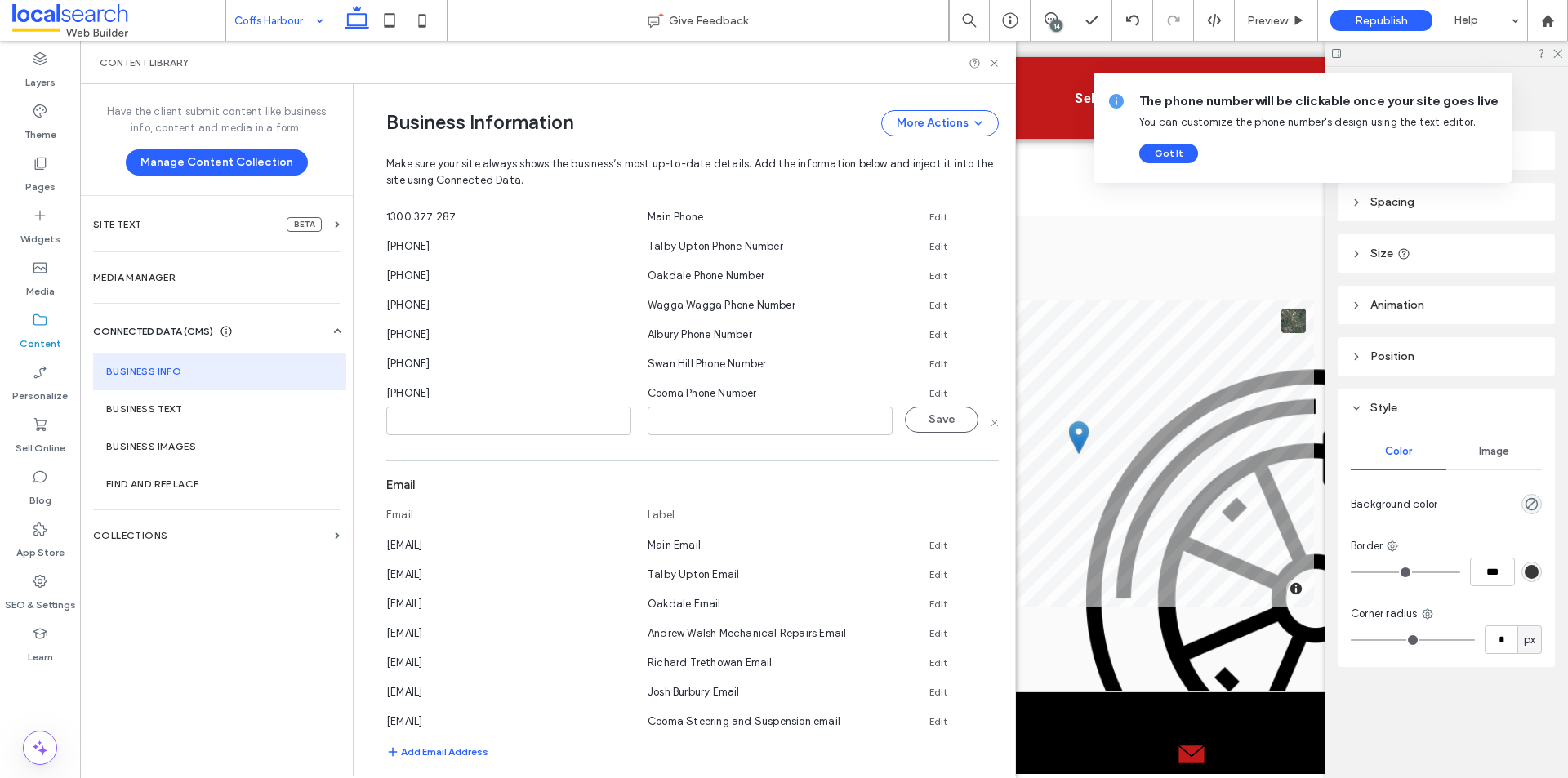 click at bounding box center [509, 420] 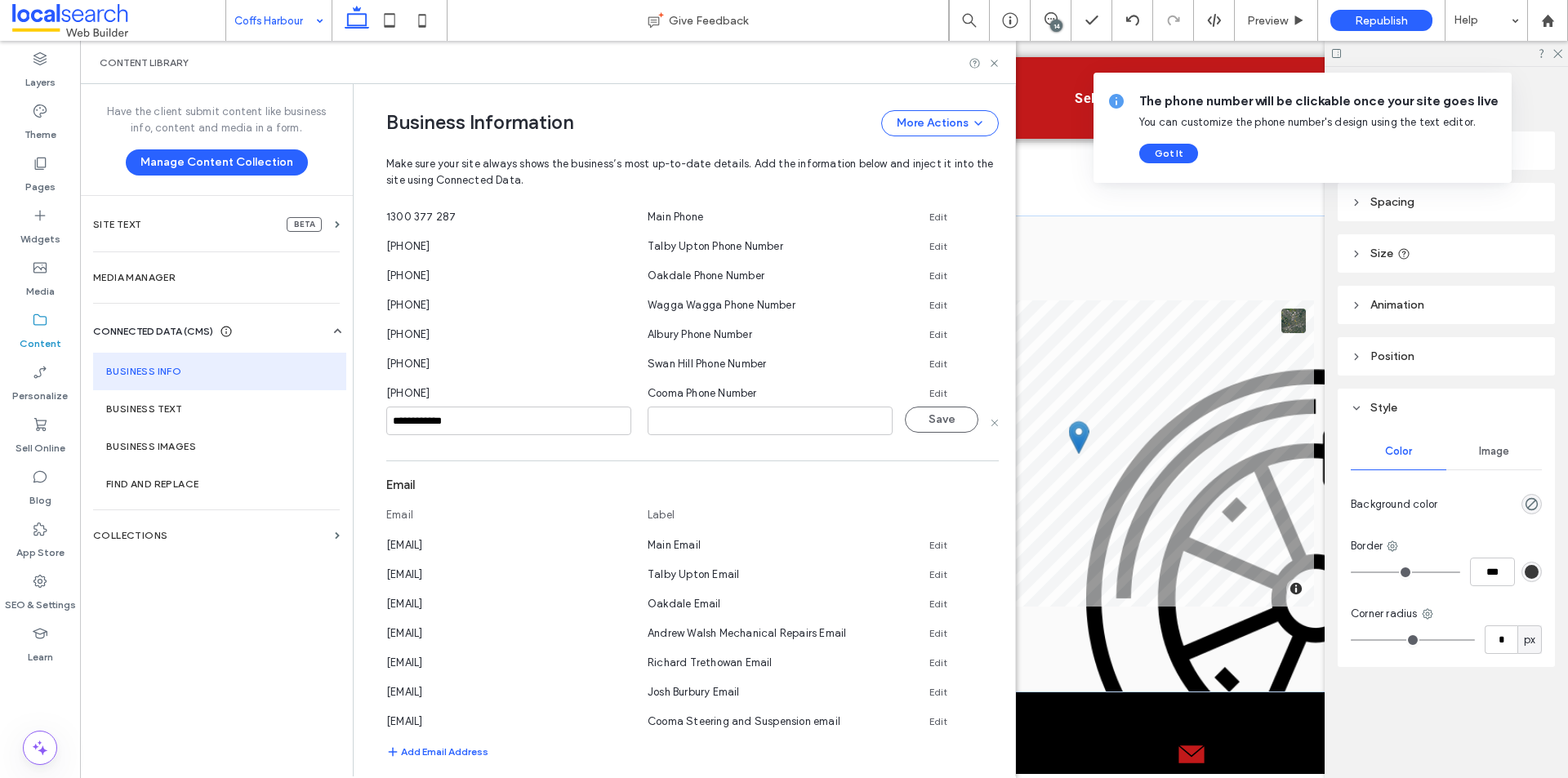 type on "**********" 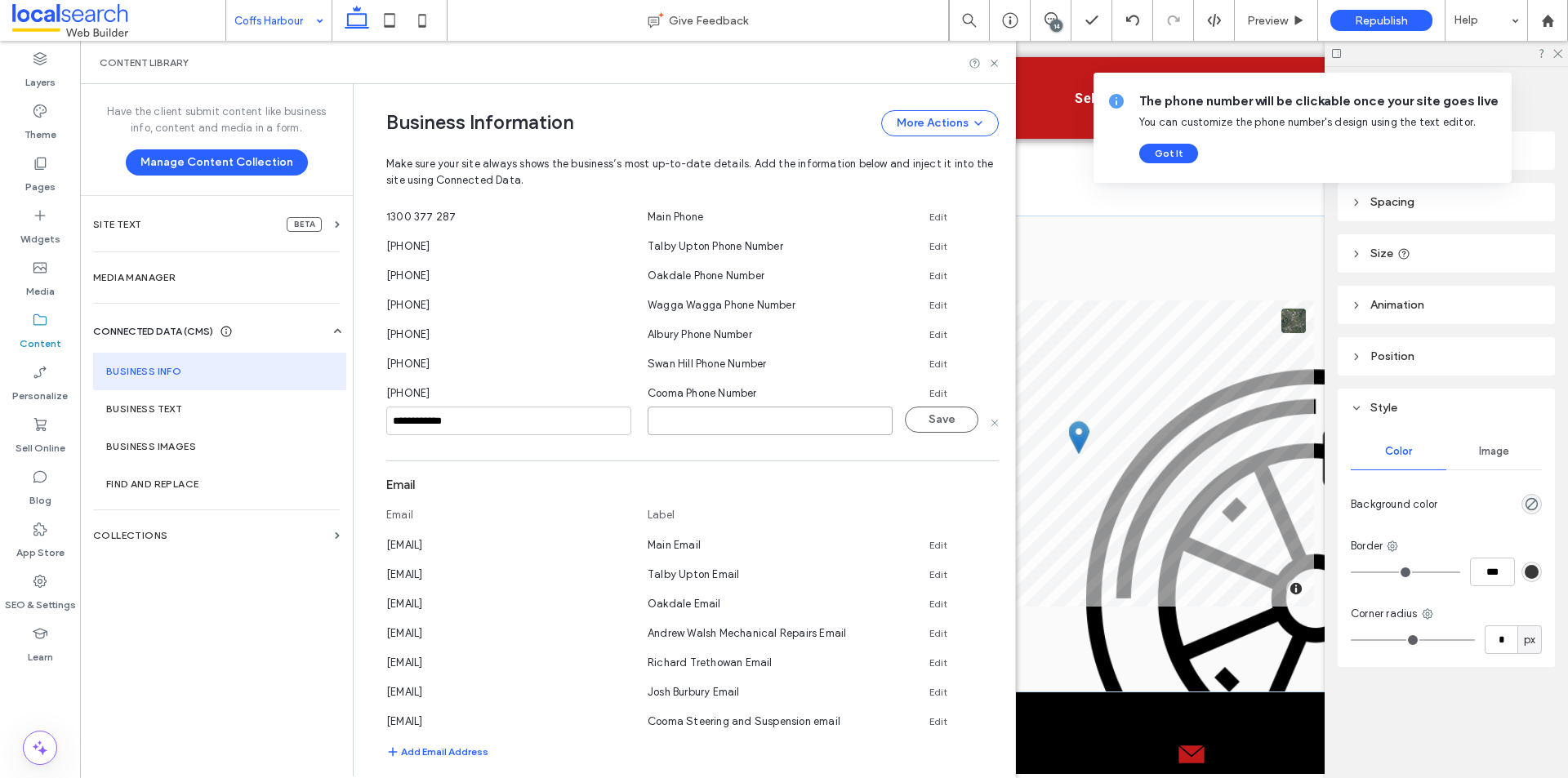 click at bounding box center (770, 420) 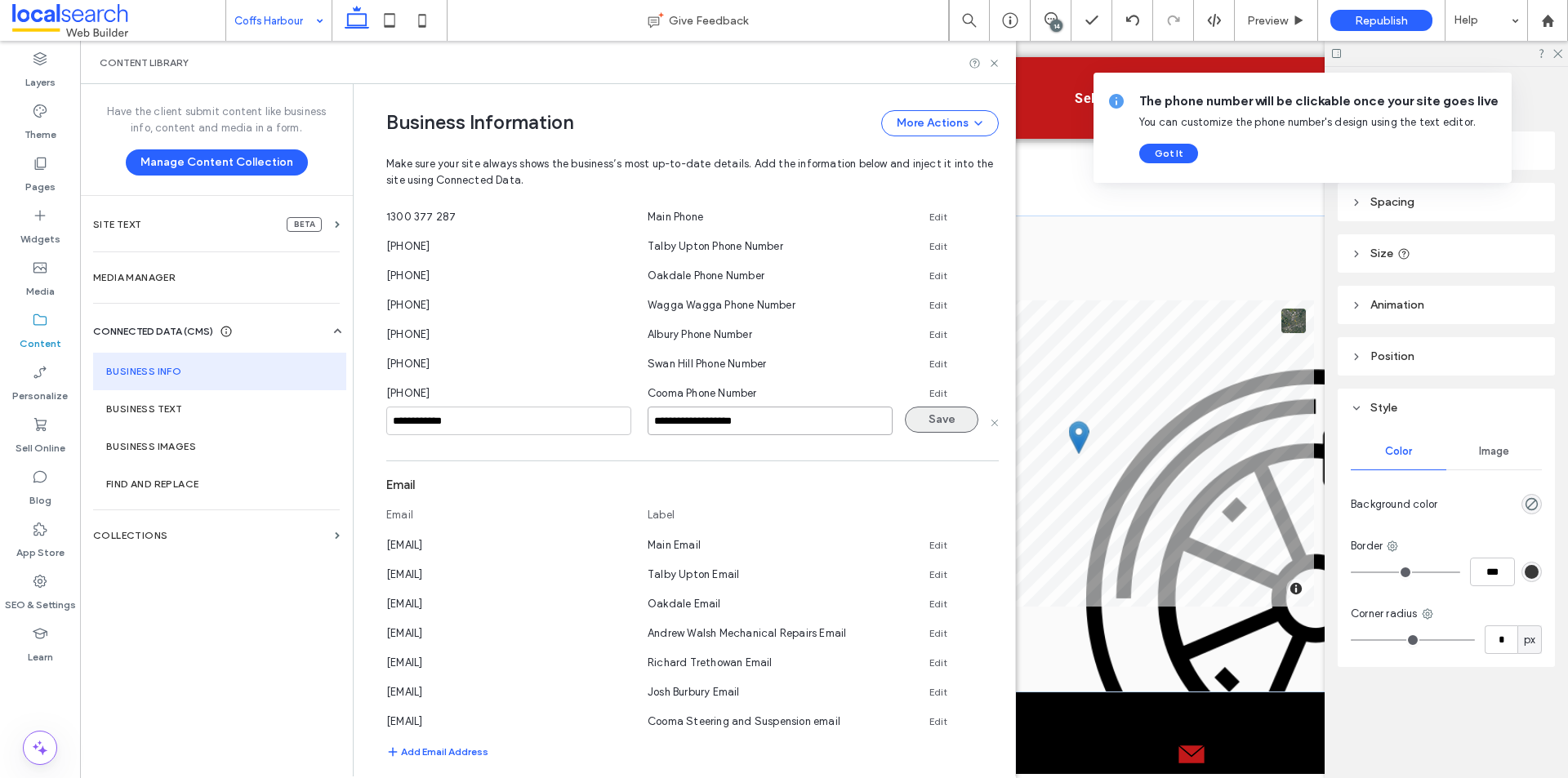 type on "**********" 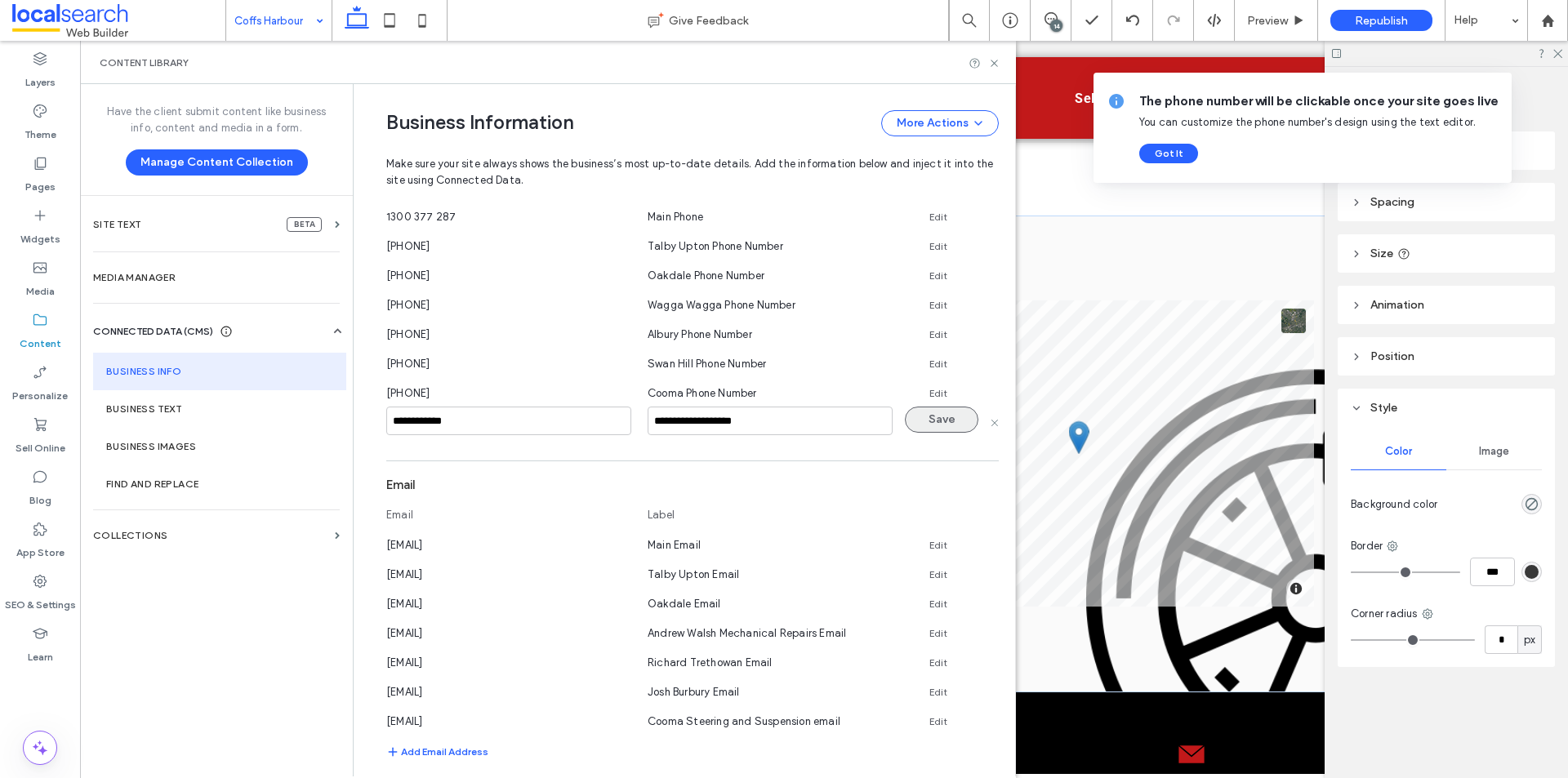 click on "Save" at bounding box center [942, 420] 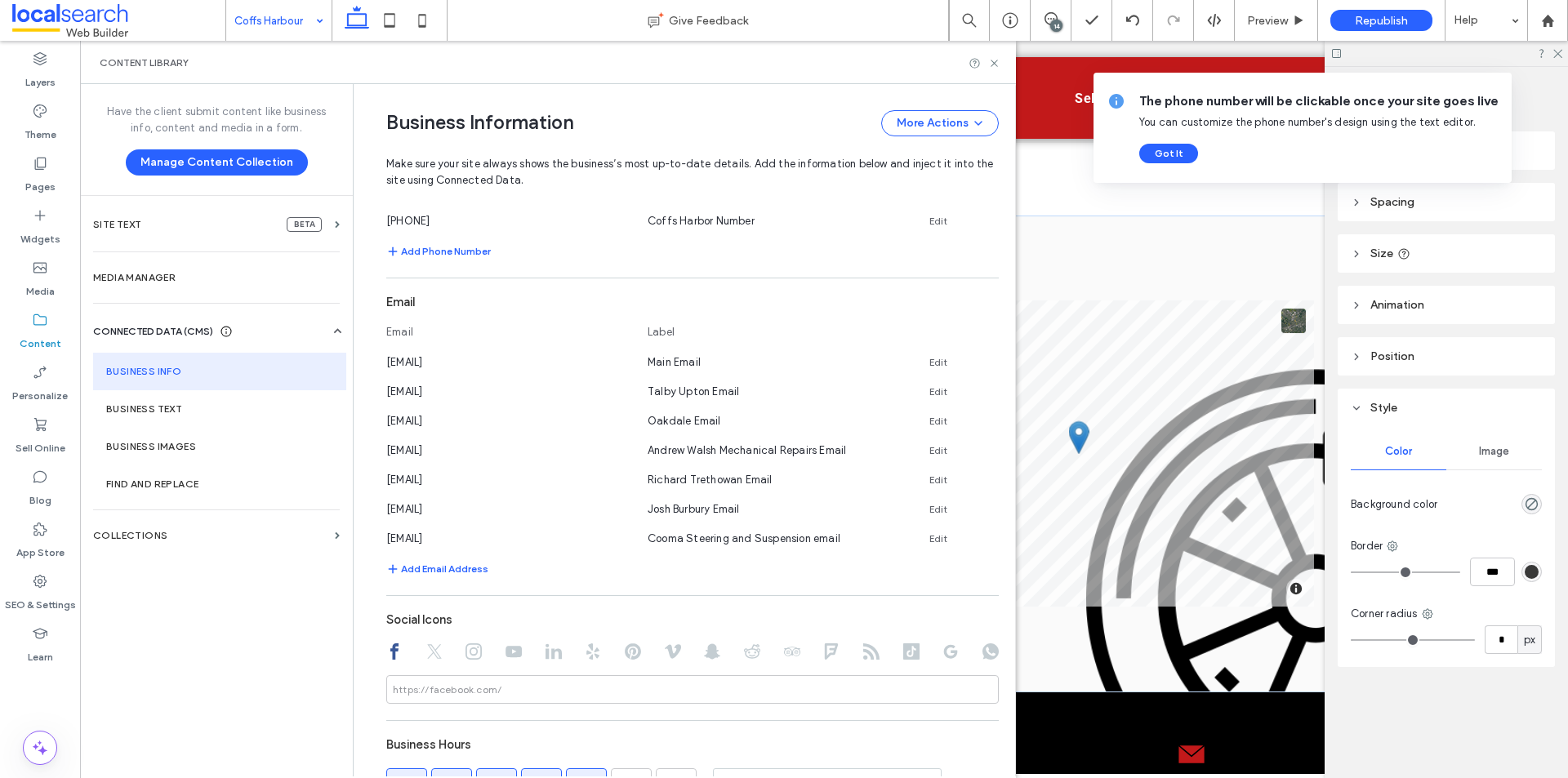 scroll, scrollTop: 874, scrollLeft: 0, axis: vertical 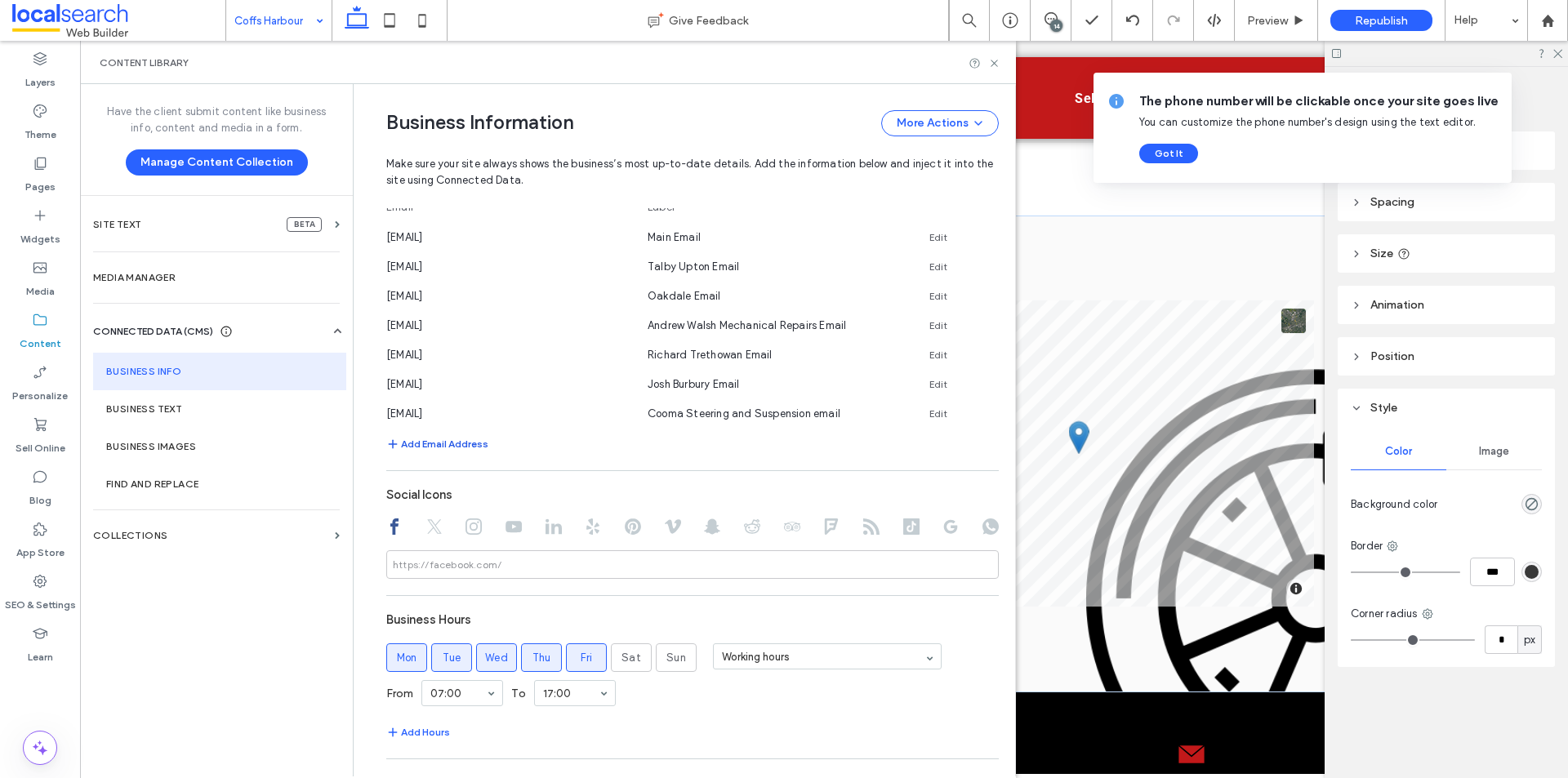 click on "Add Email Address" at bounding box center (437, 444) 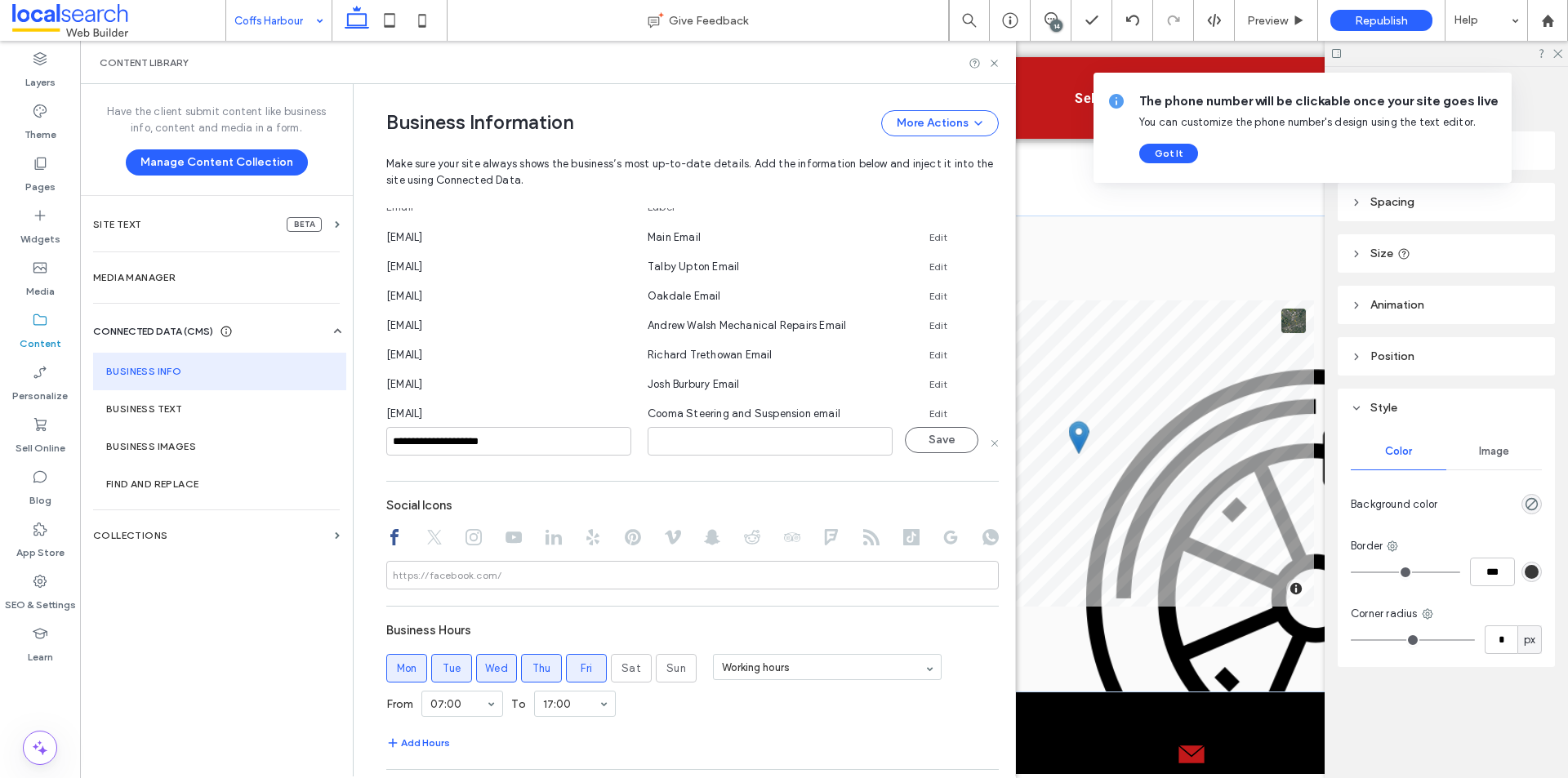type on "**********" 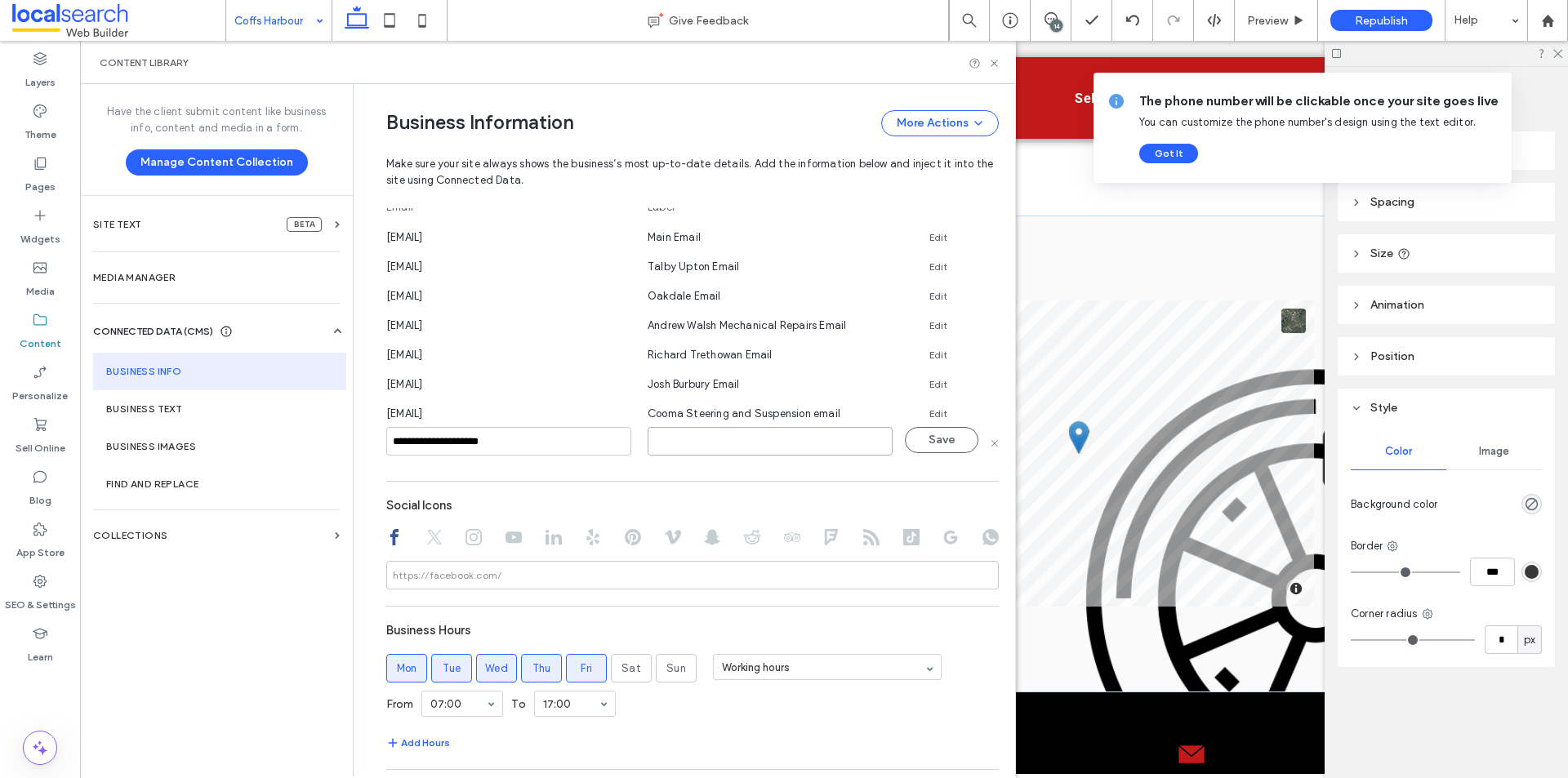 click at bounding box center [770, 441] 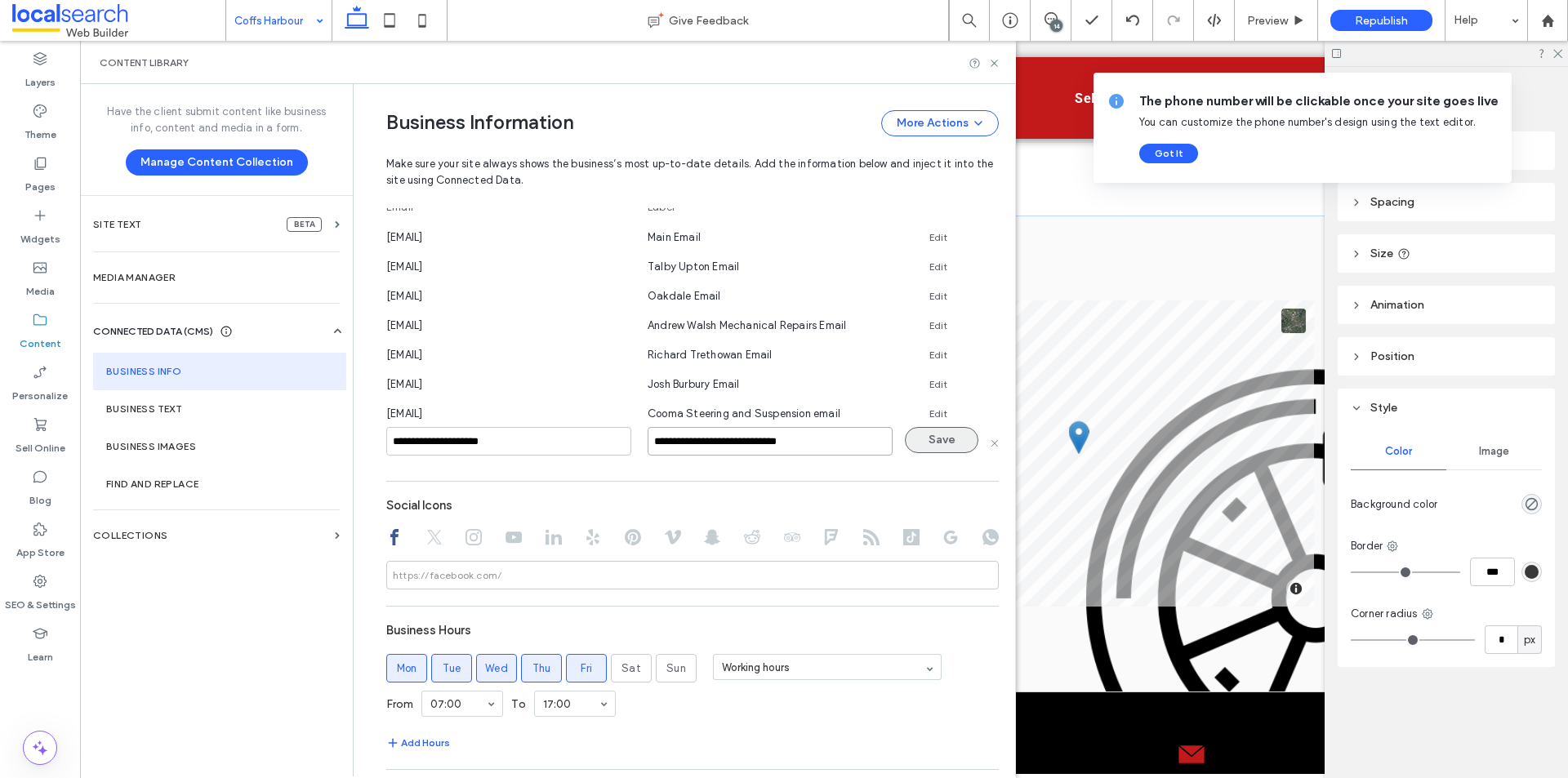 type on "**********" 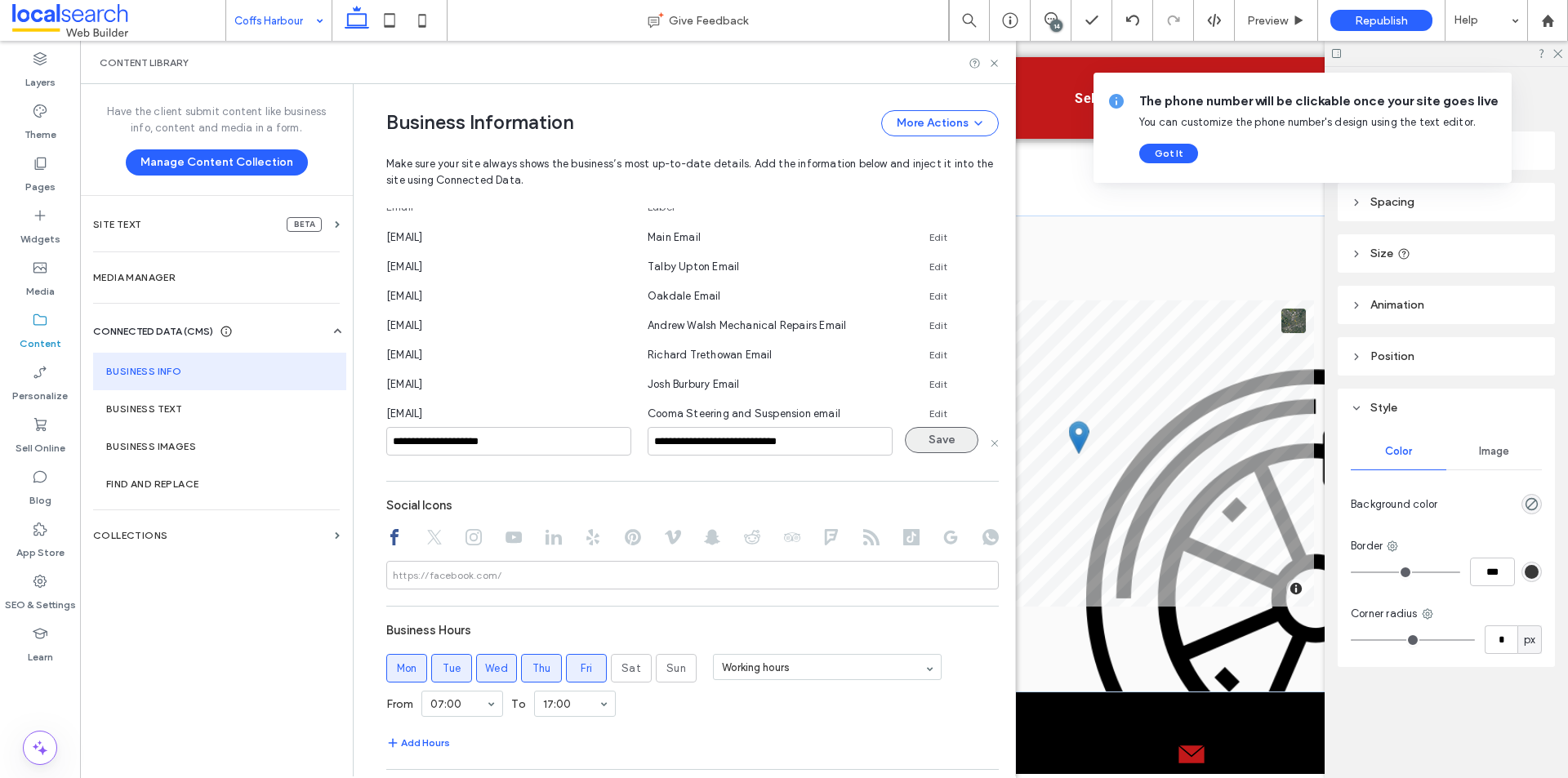 click on "Save" at bounding box center [942, 440] 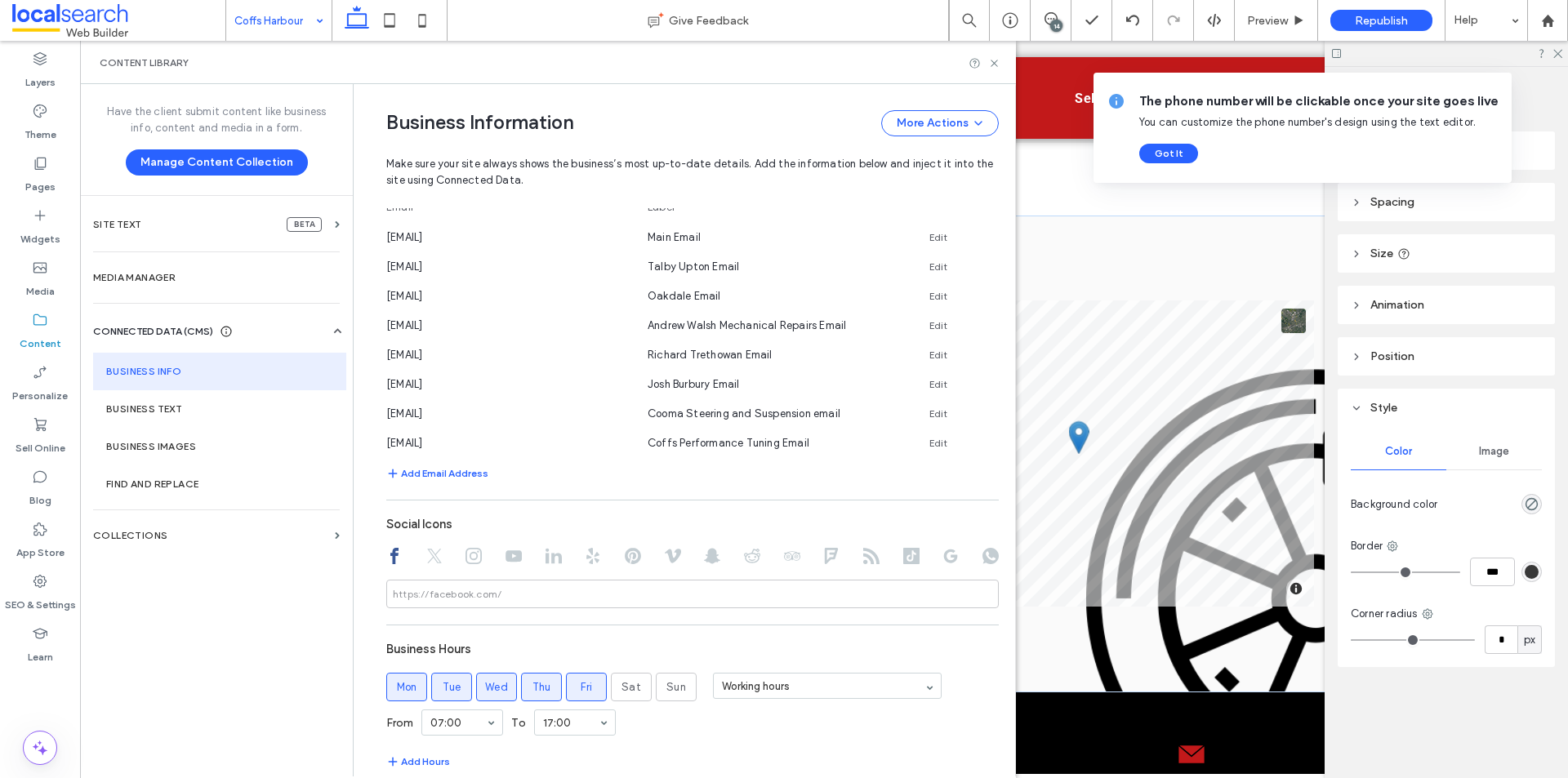click on "Content Library" at bounding box center (548, 62) 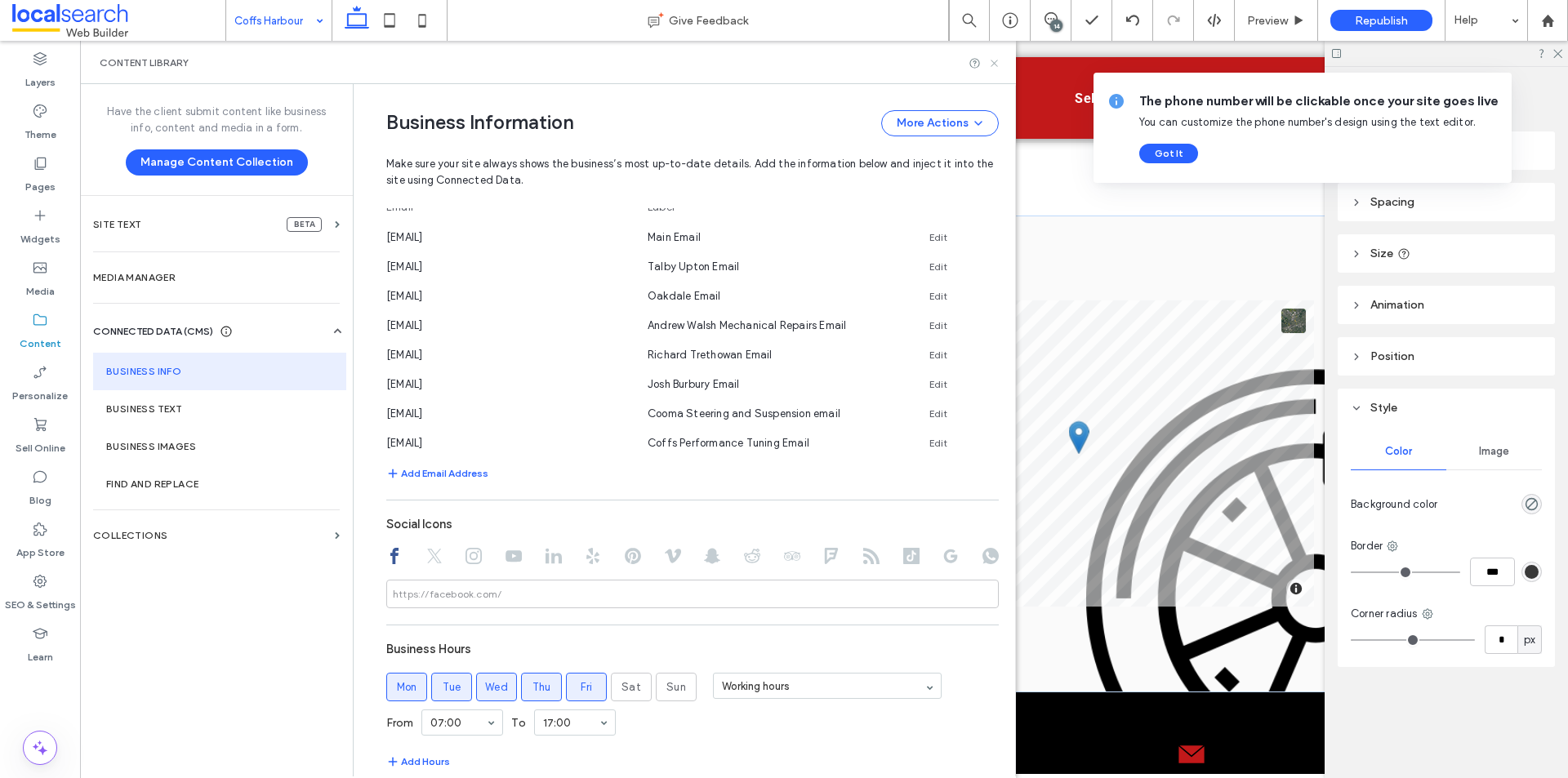 click 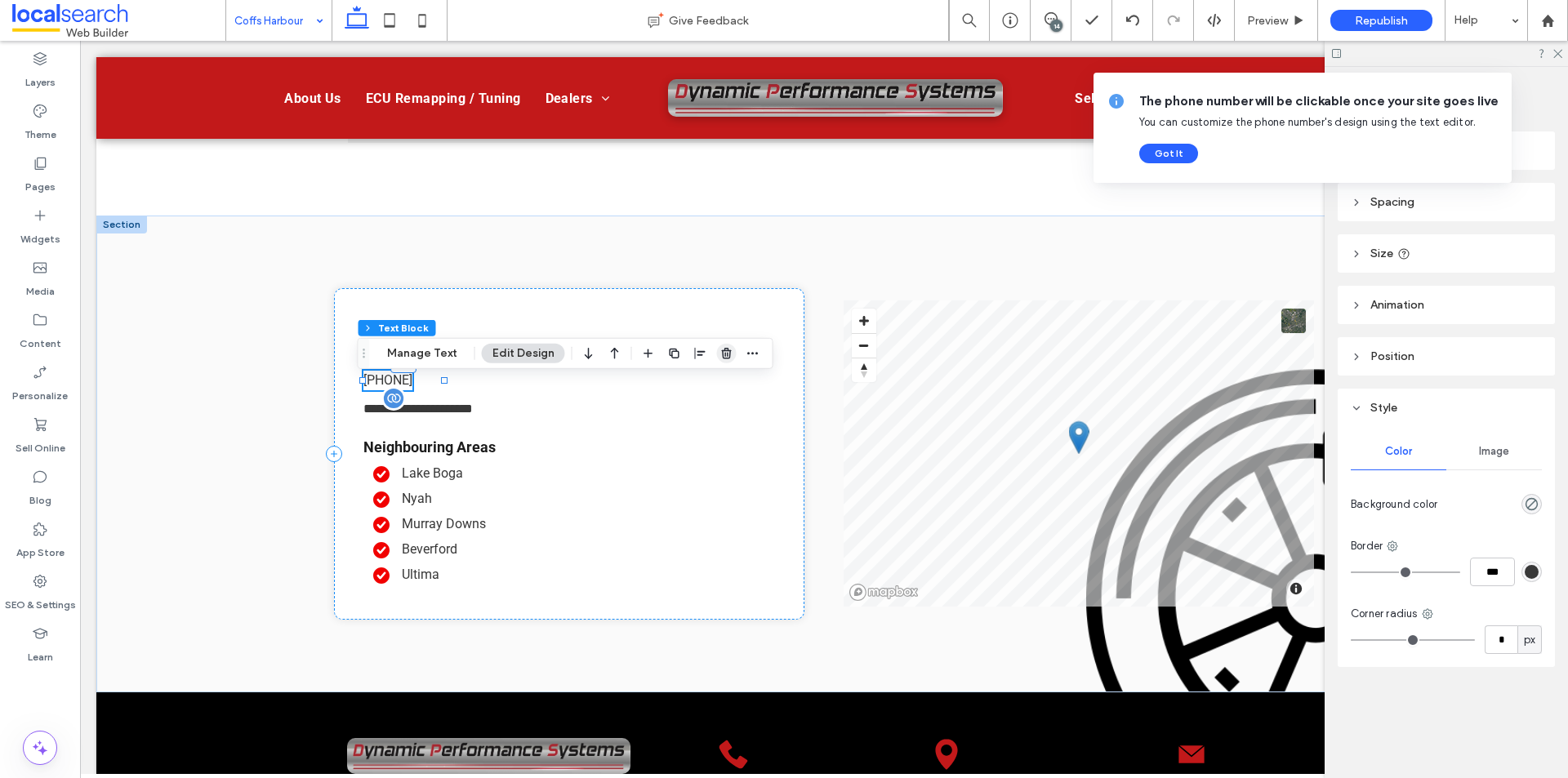 click 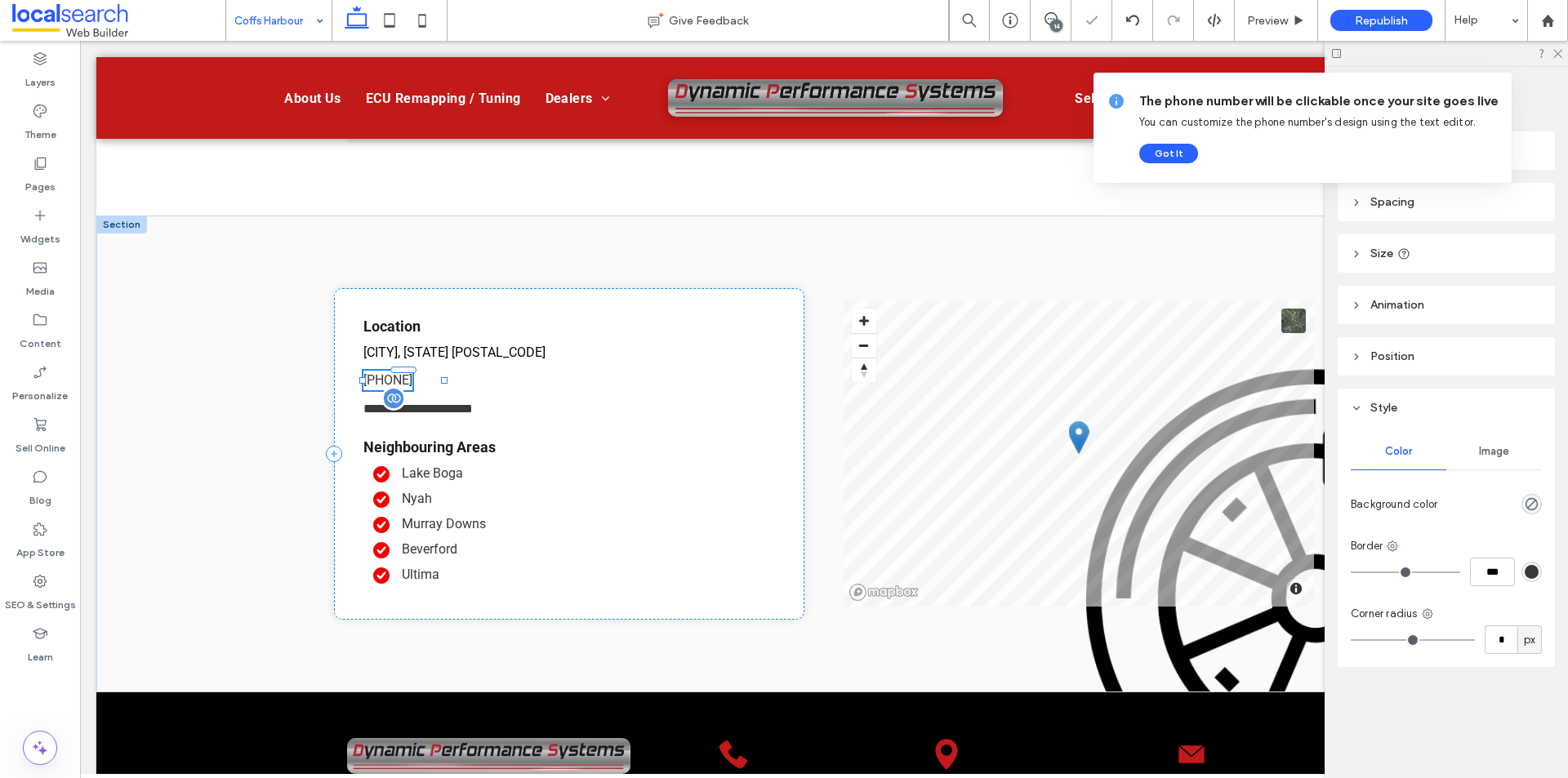 type on "******" 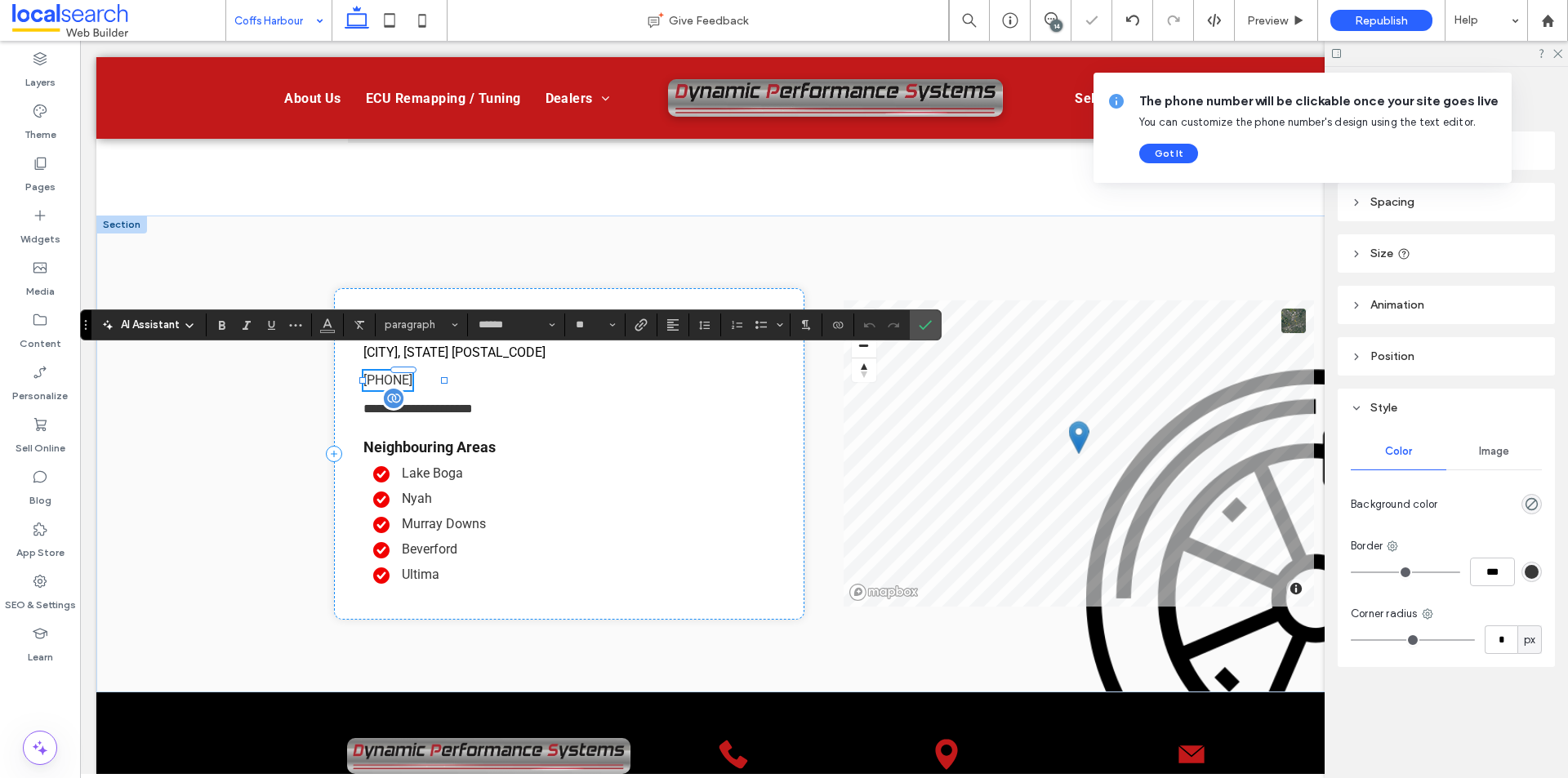 click at bounding box center (838, 325) 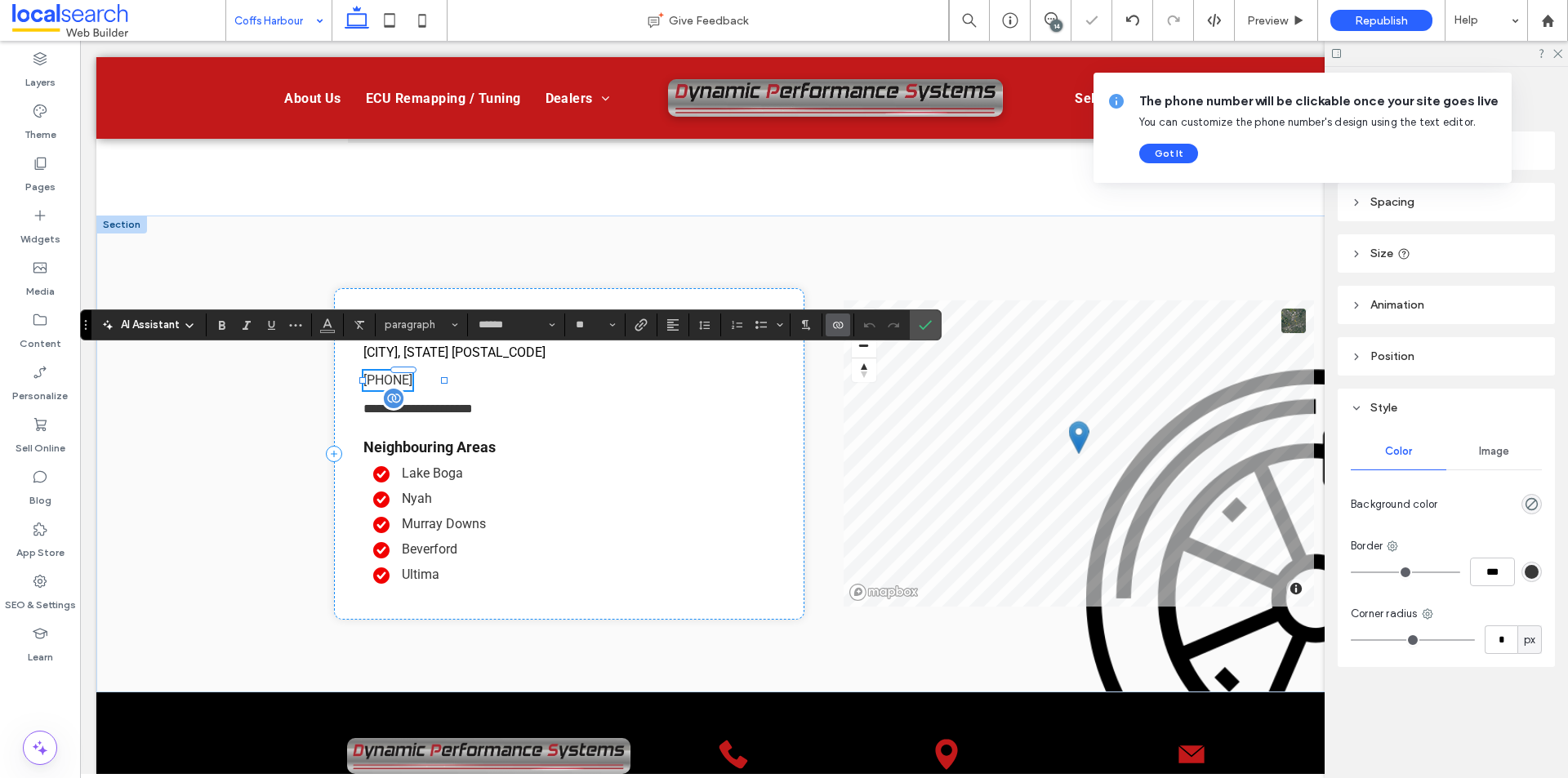 click 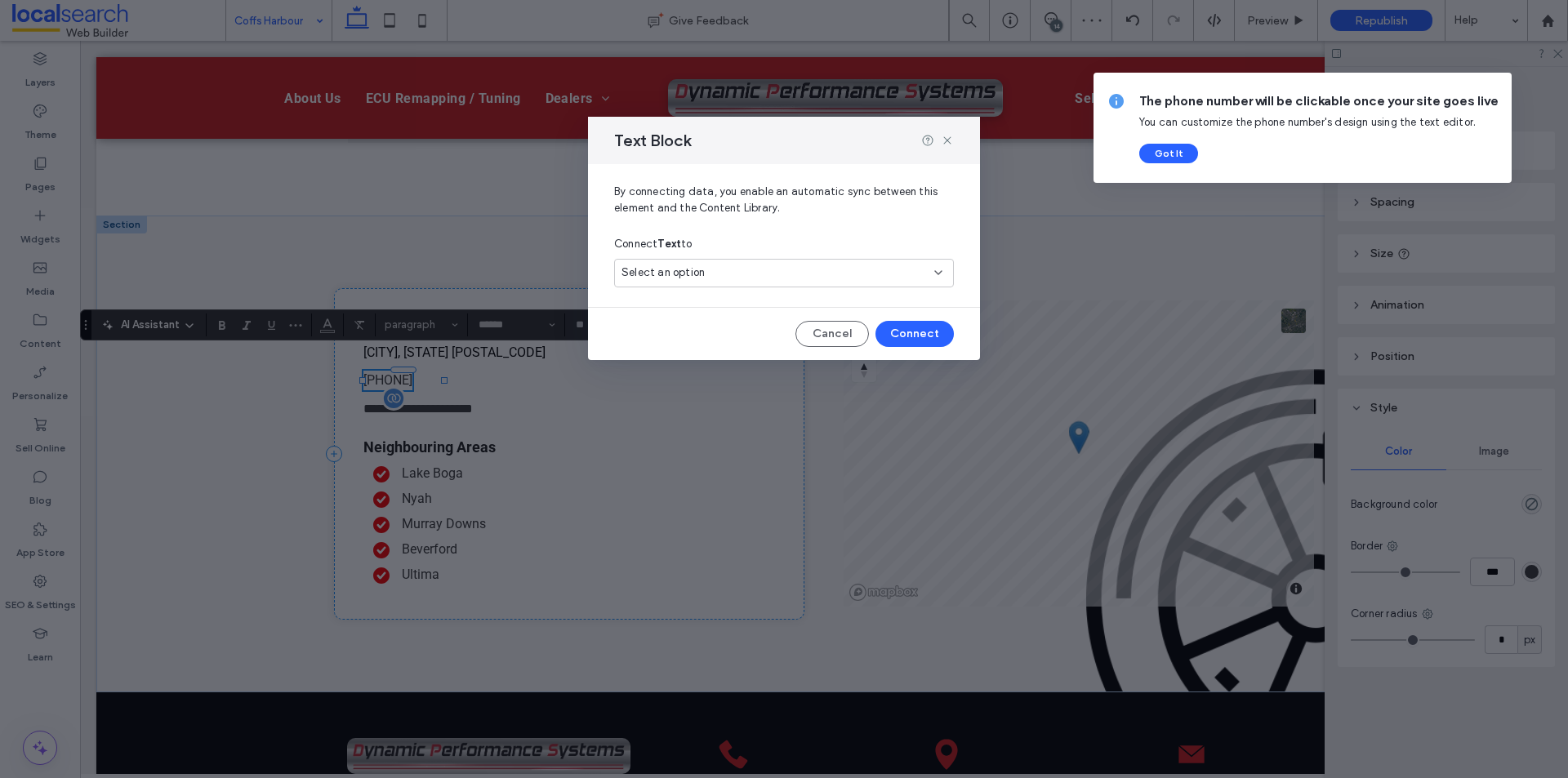 click on "By connecting data, you enable an automatic sync between this element and the Content Library. Connect  Text  to  Select an option Cancel Connect" at bounding box center (784, 262) 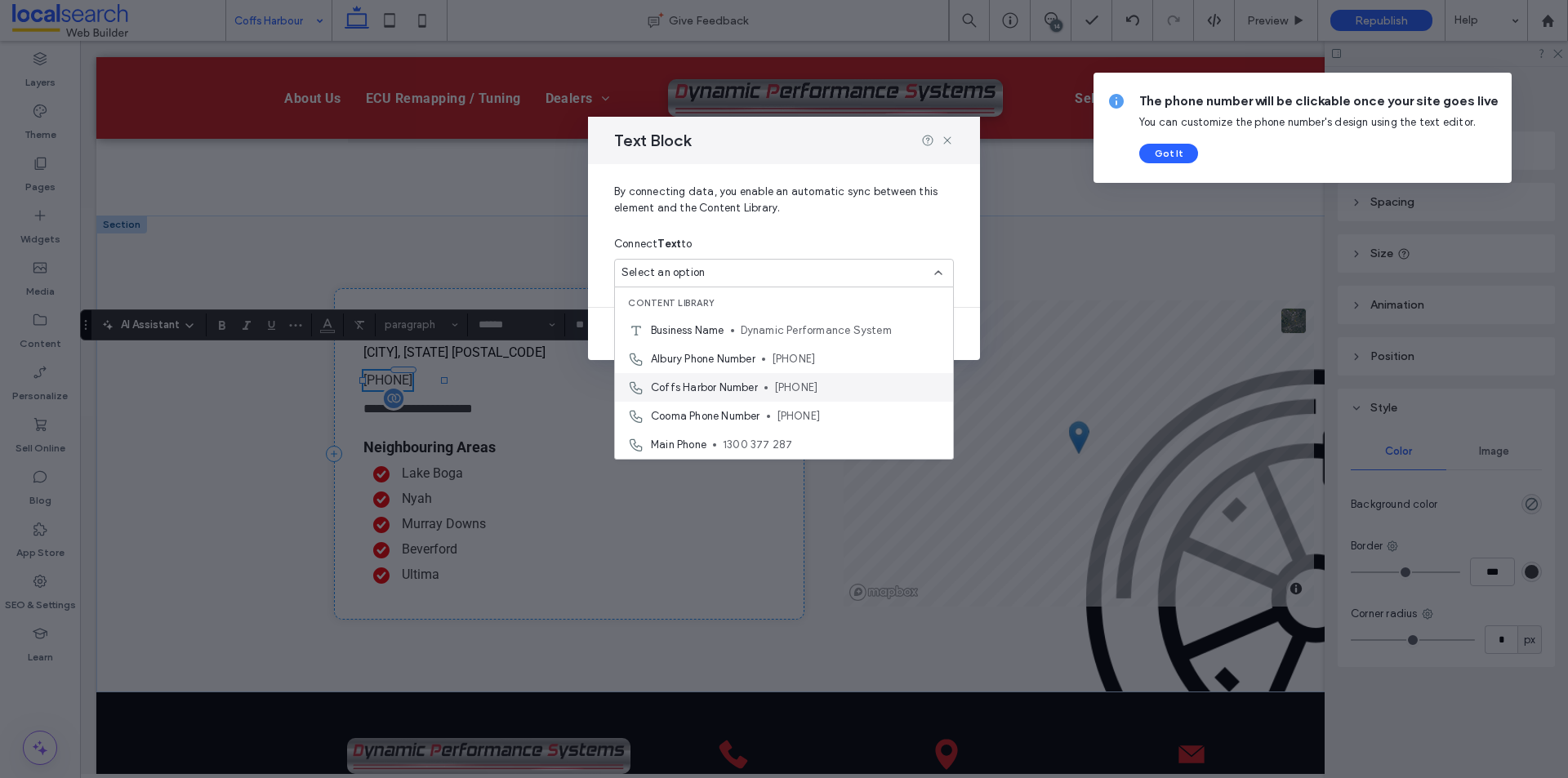 click on "02 6652 5600" at bounding box center [857, 388] 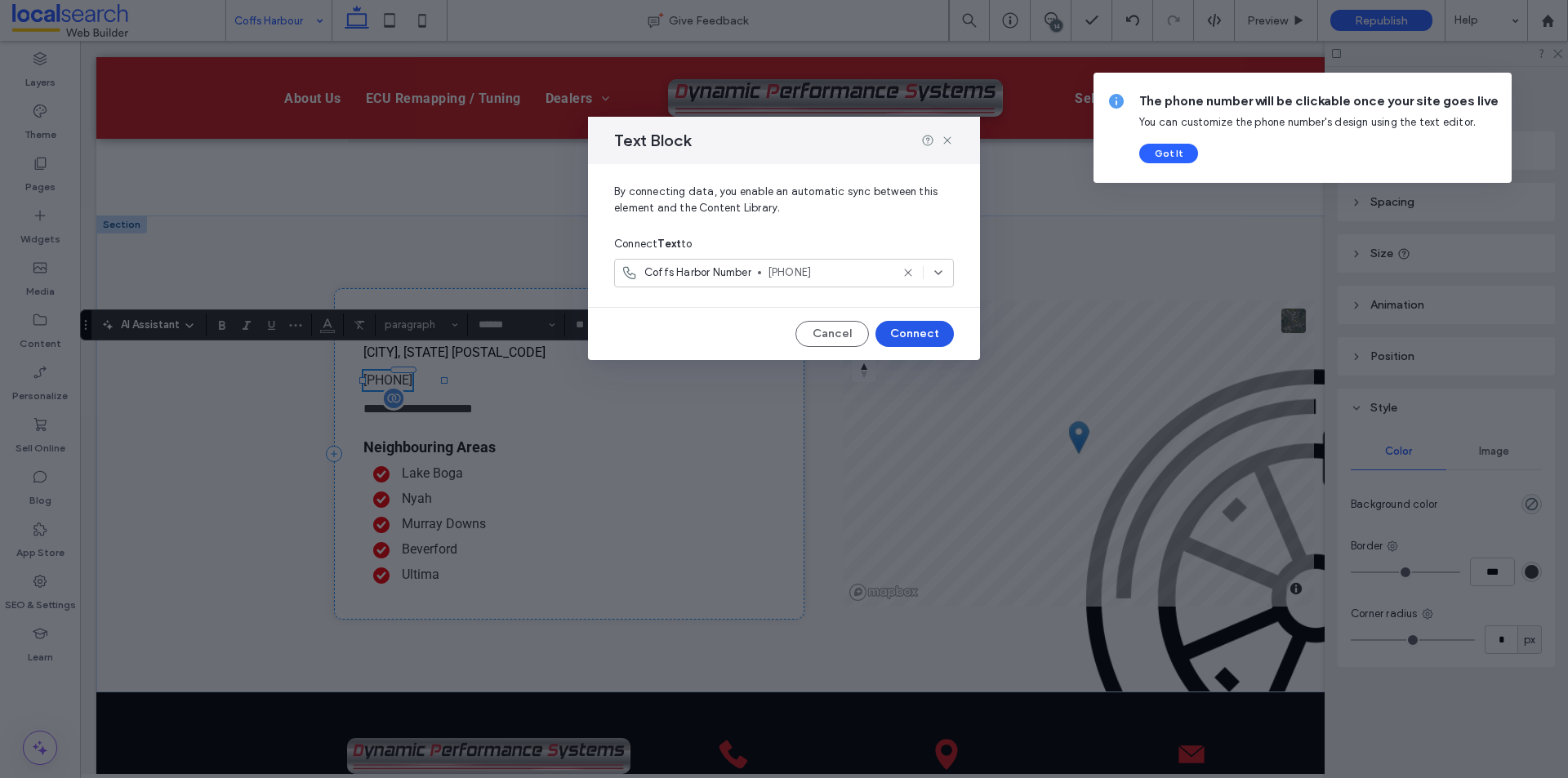 click on "Connect" at bounding box center [915, 334] 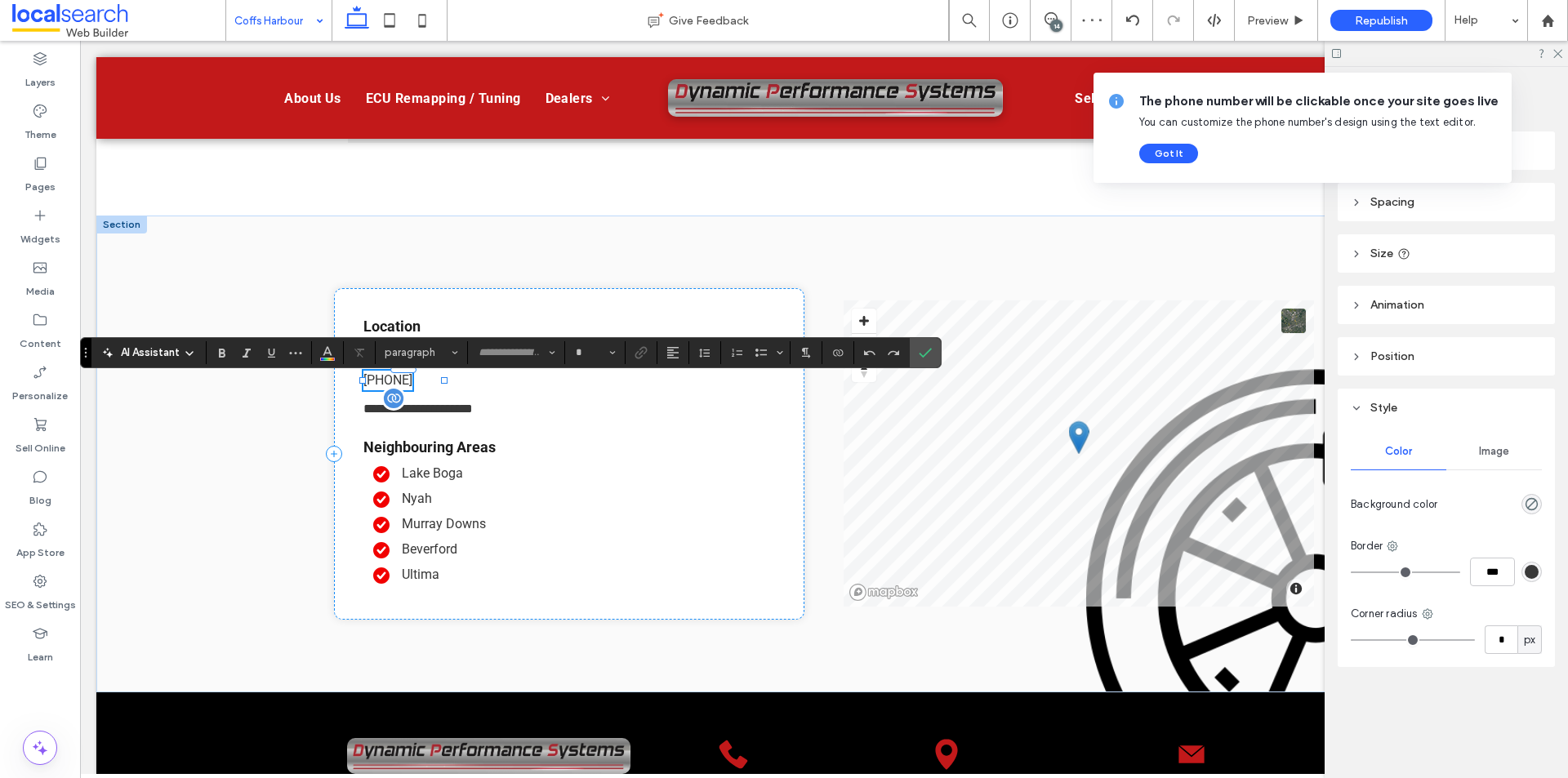 type on "******" 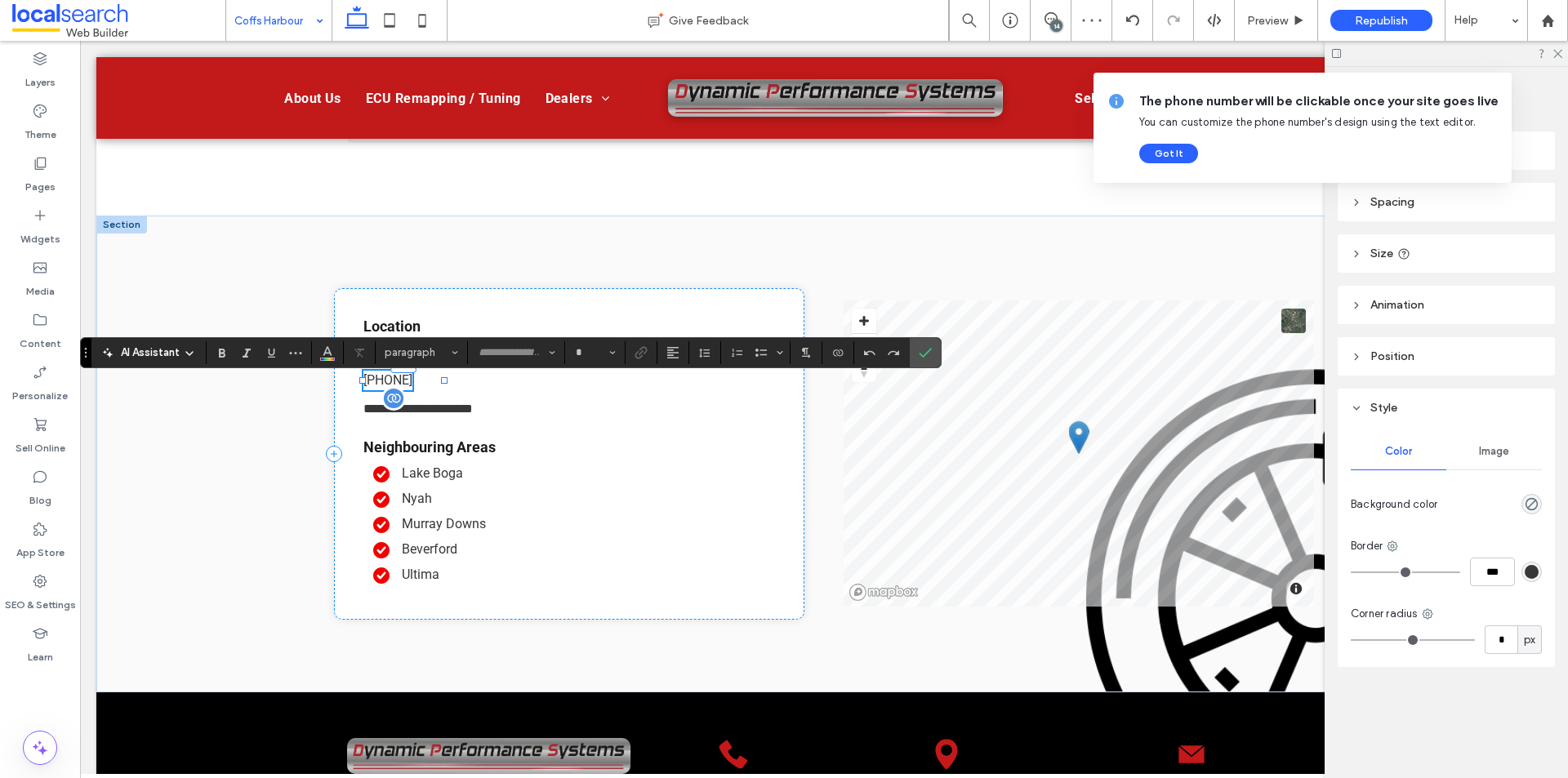type on "**" 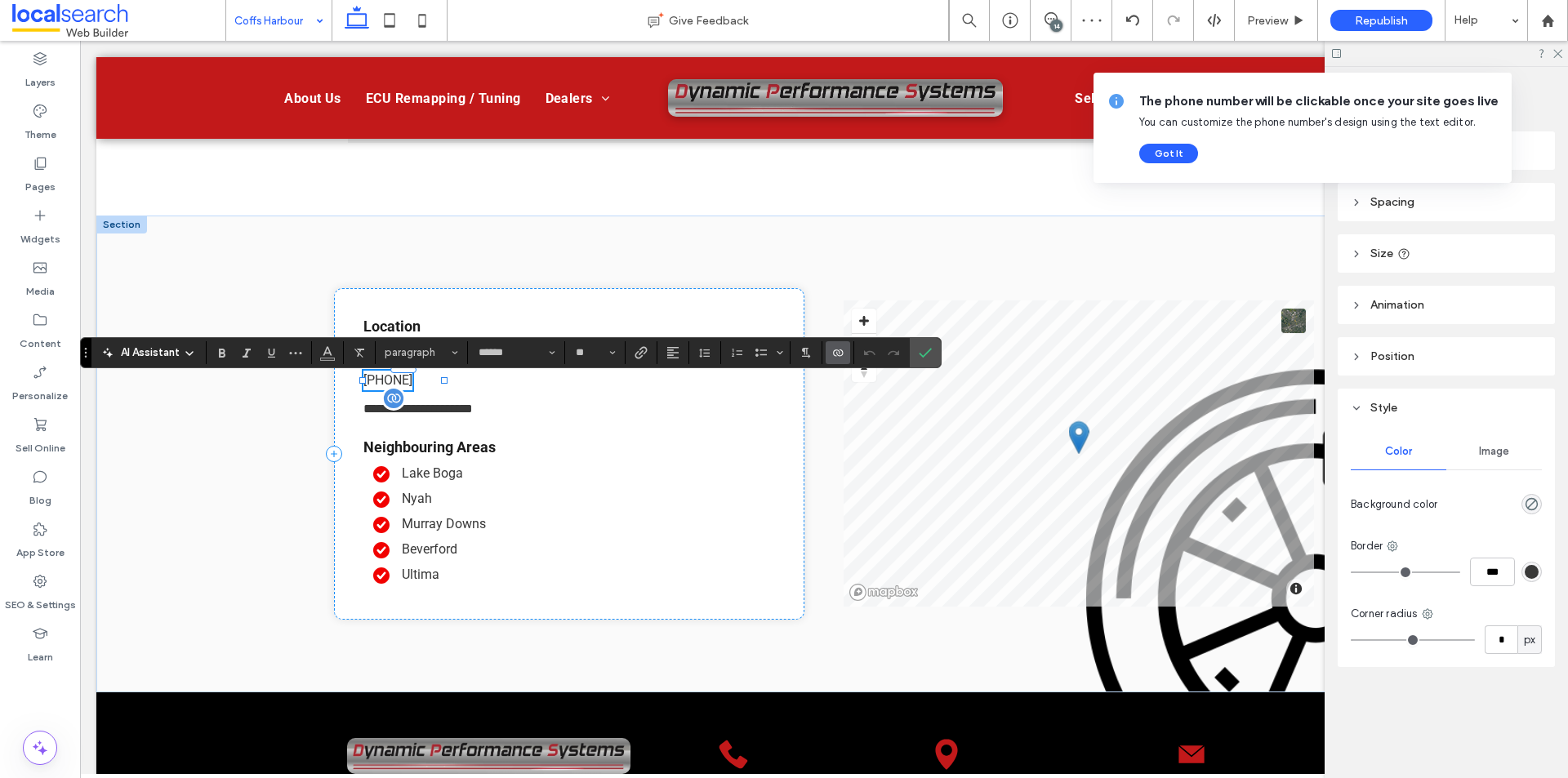 click at bounding box center (838, 353) 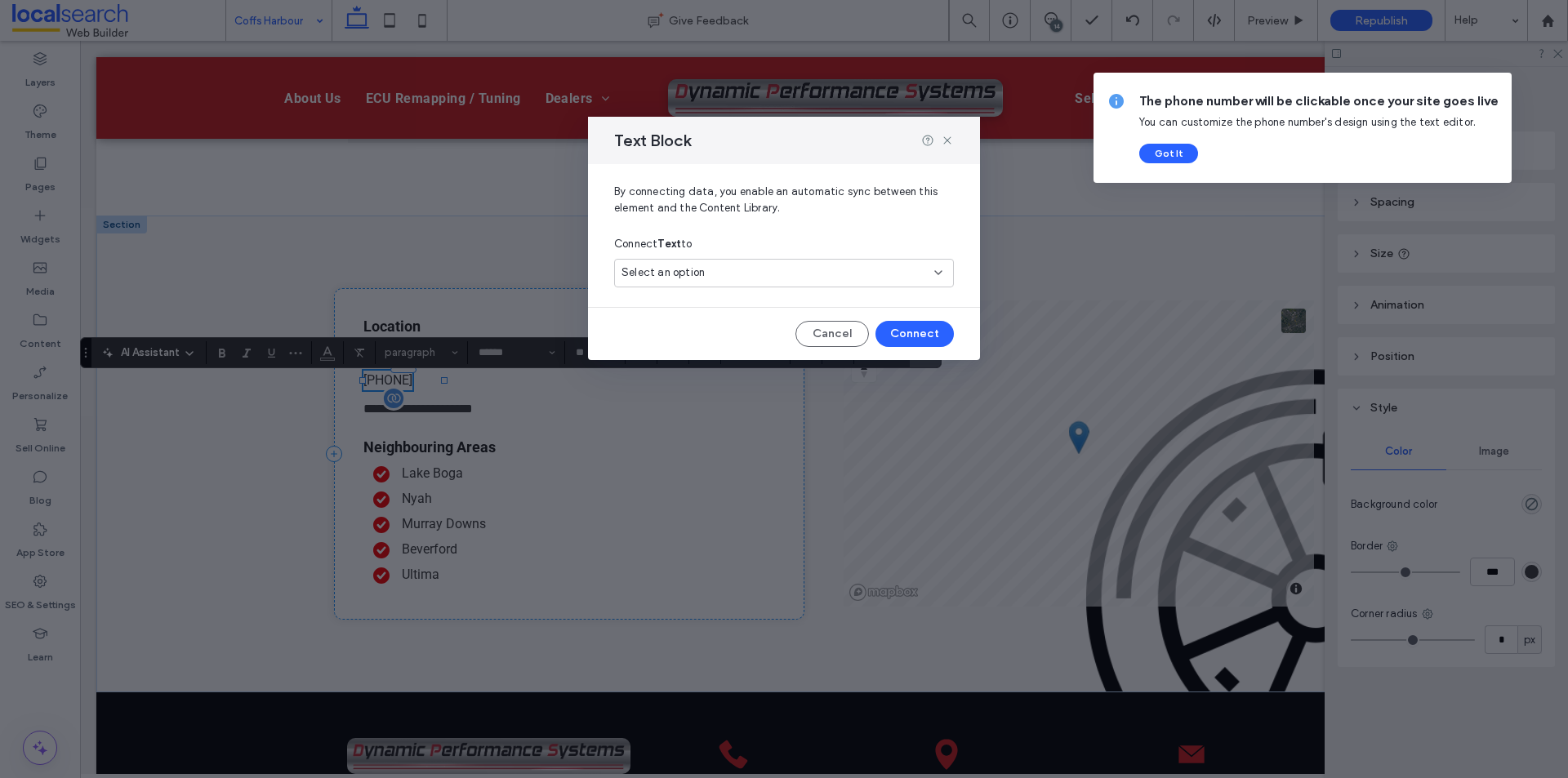 click on "Select an option" at bounding box center (774, 273) 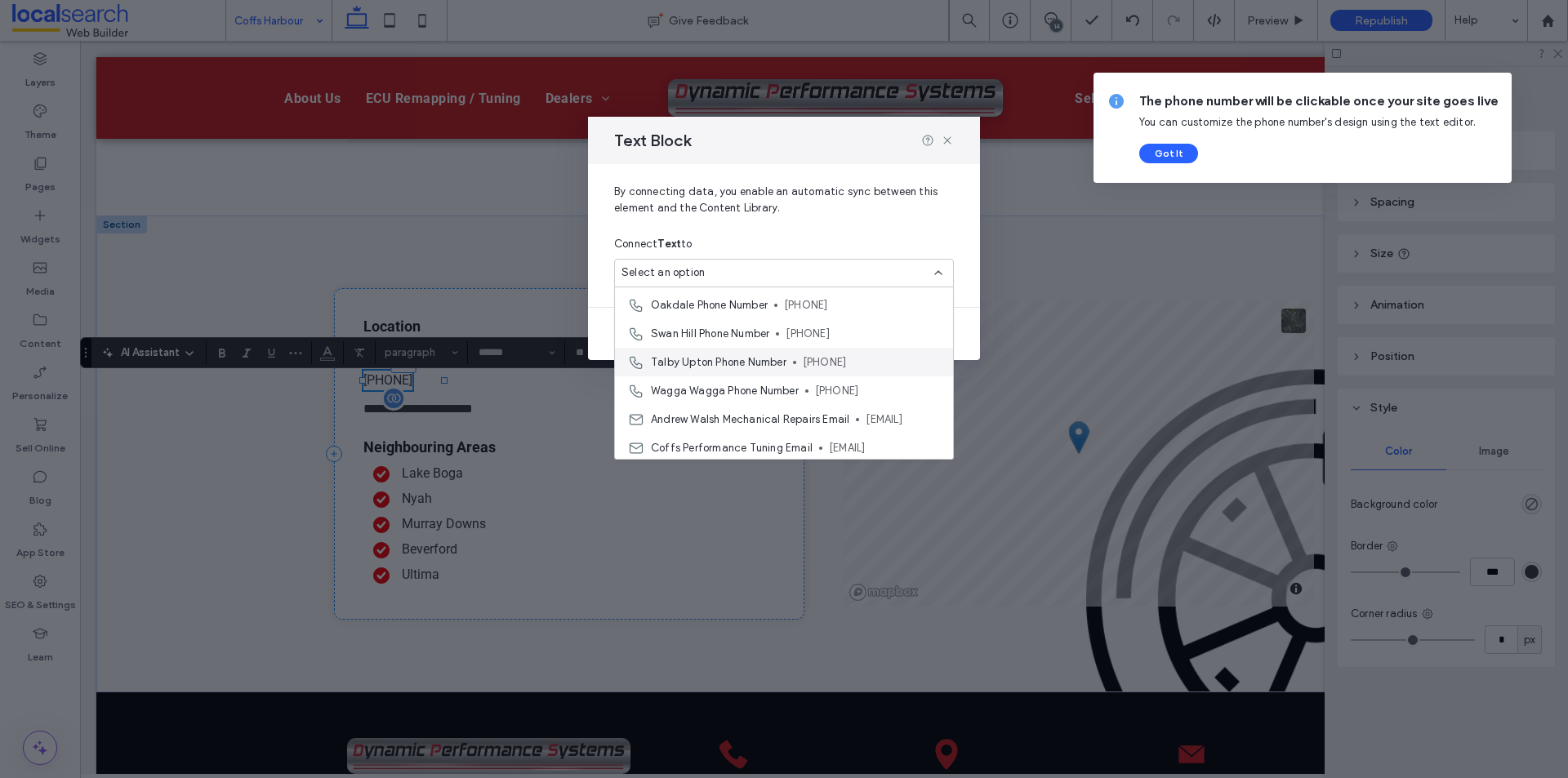 scroll, scrollTop: 245, scrollLeft: 0, axis: vertical 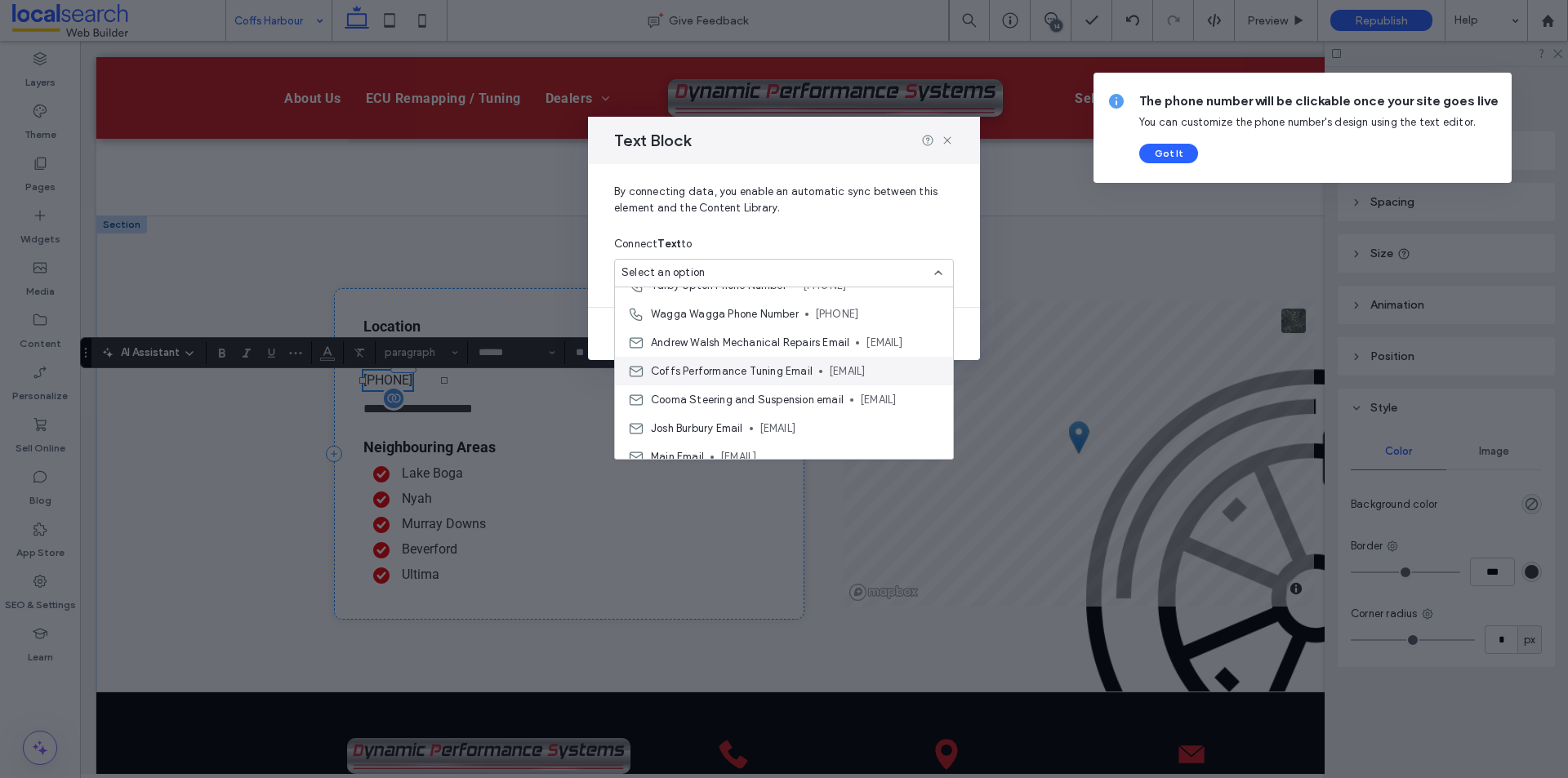 click on "Coffs Performance Tuning Email" at bounding box center (732, 371) 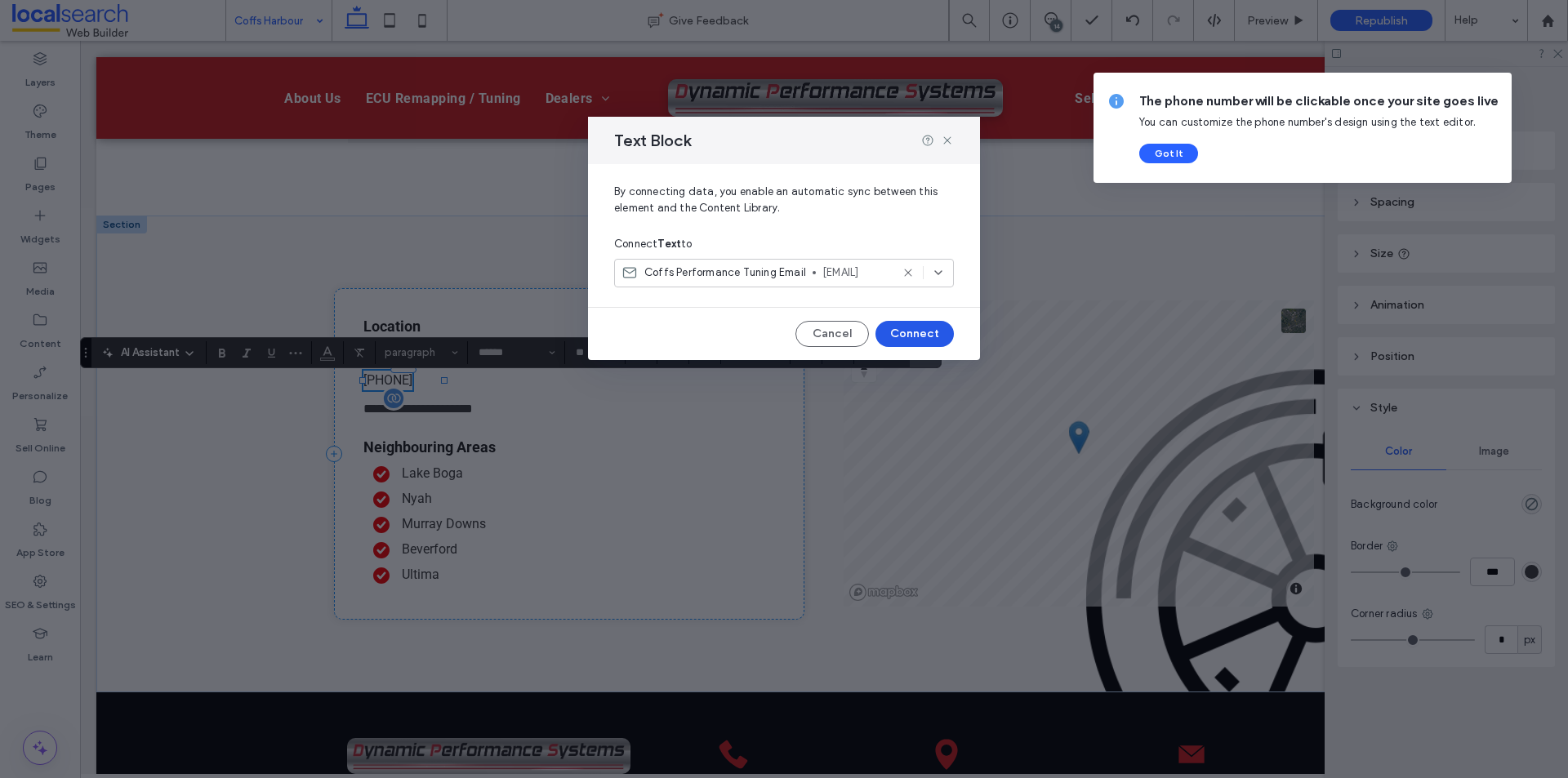 click on "Connect" at bounding box center [915, 334] 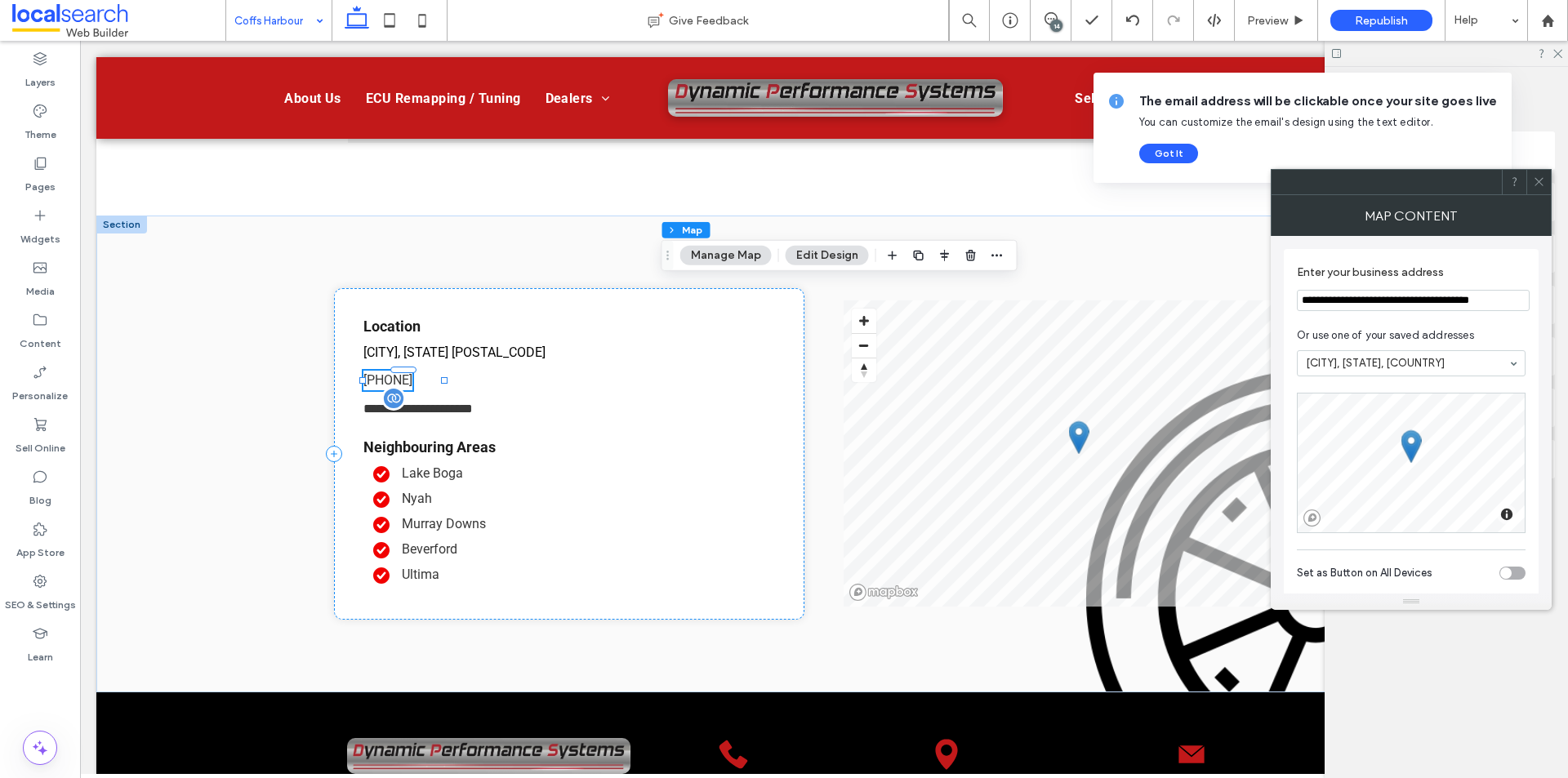 click on "**********" at bounding box center (1413, 300) 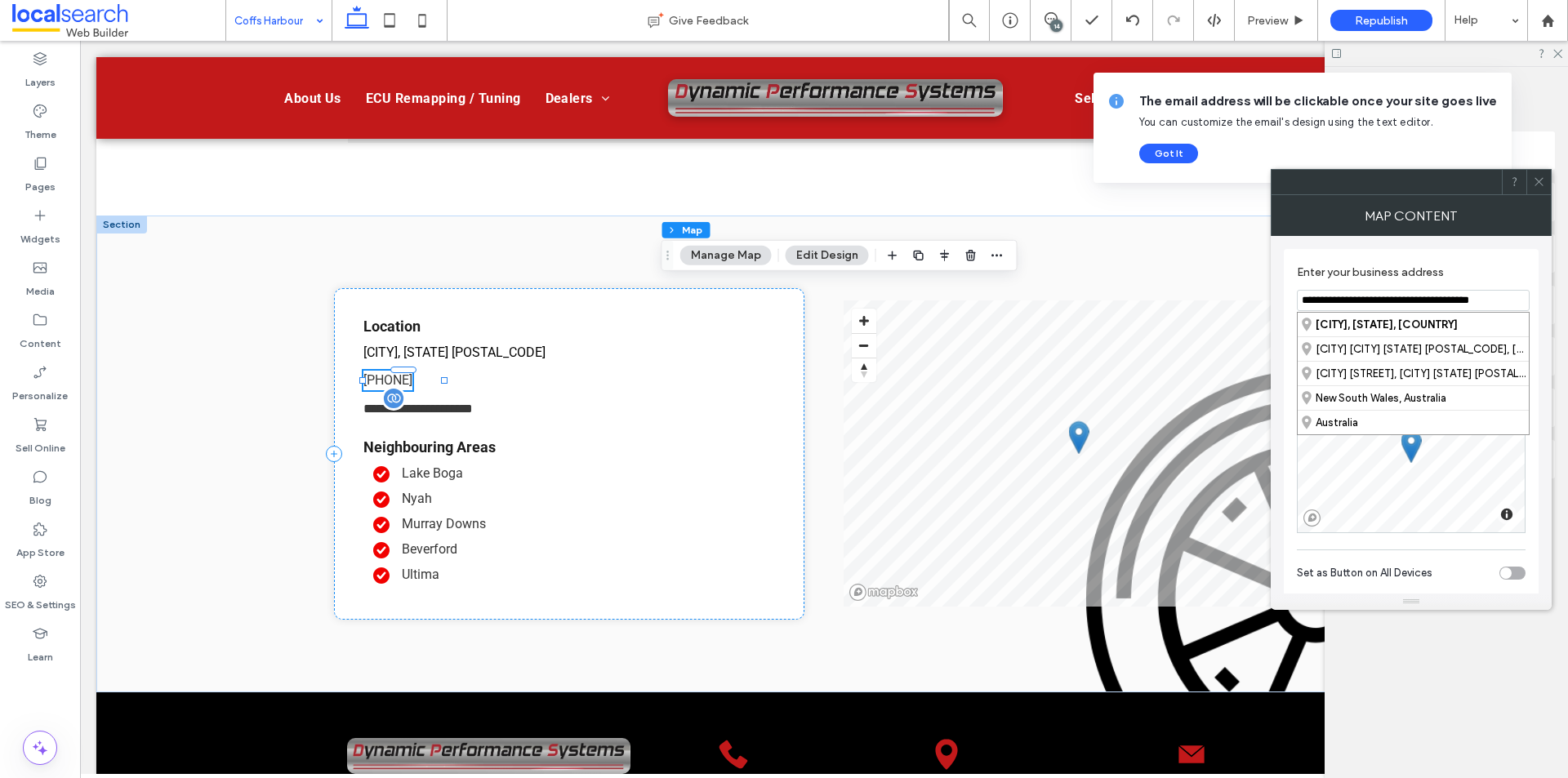 click on "**********" at bounding box center [1413, 300] 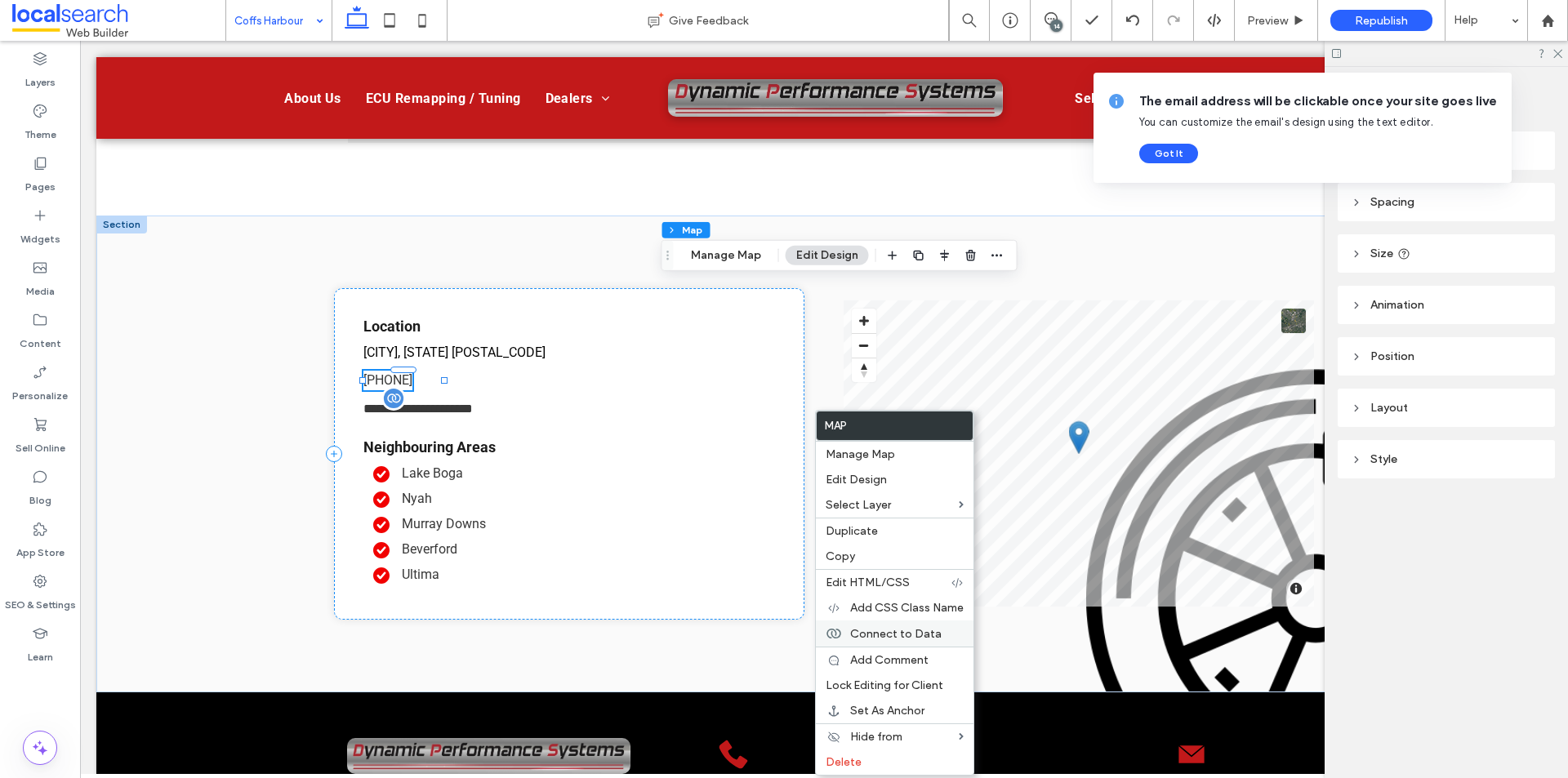 click on "Connect to Data" at bounding box center (896, 634) 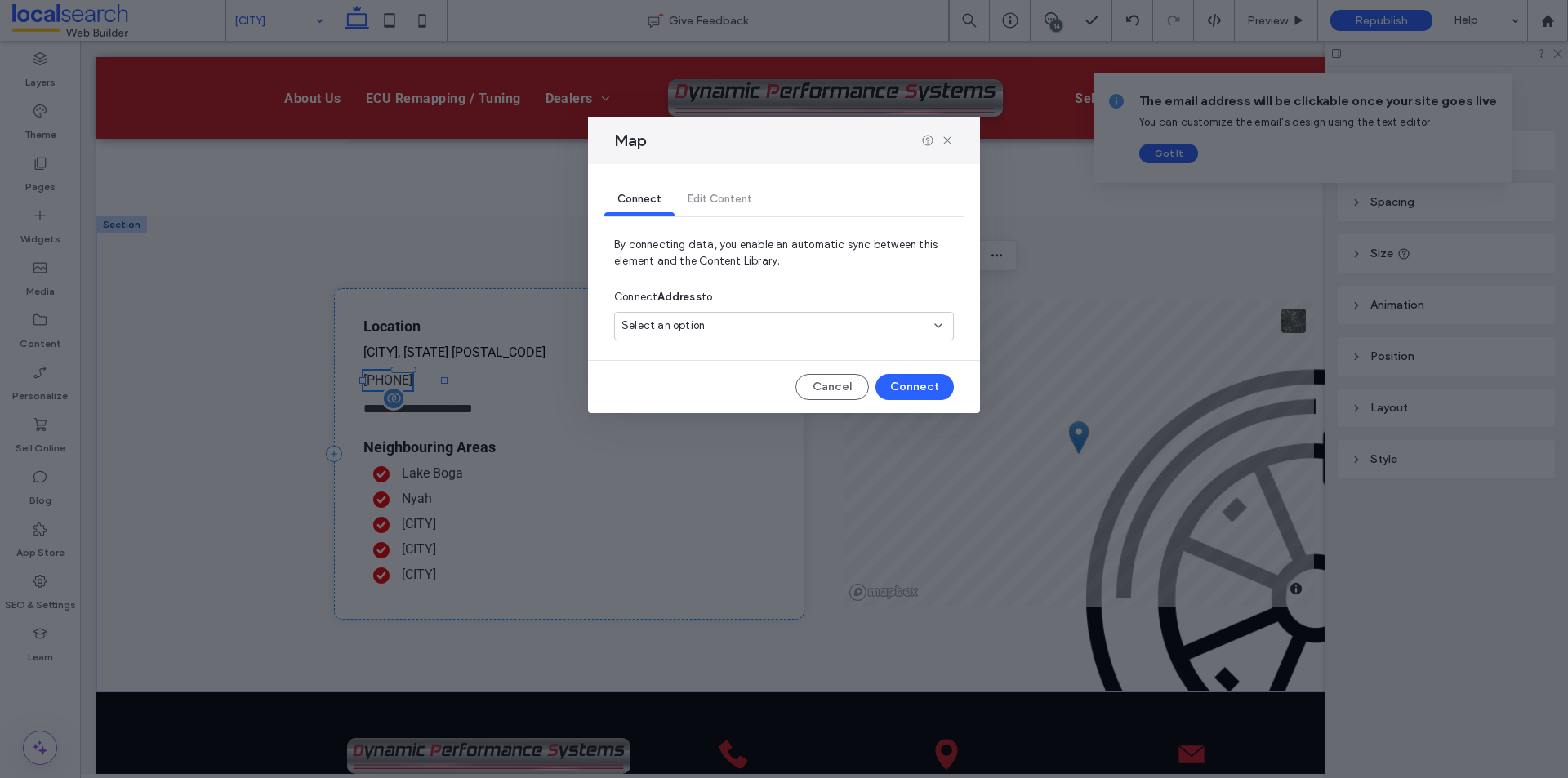 click on "Select an option" 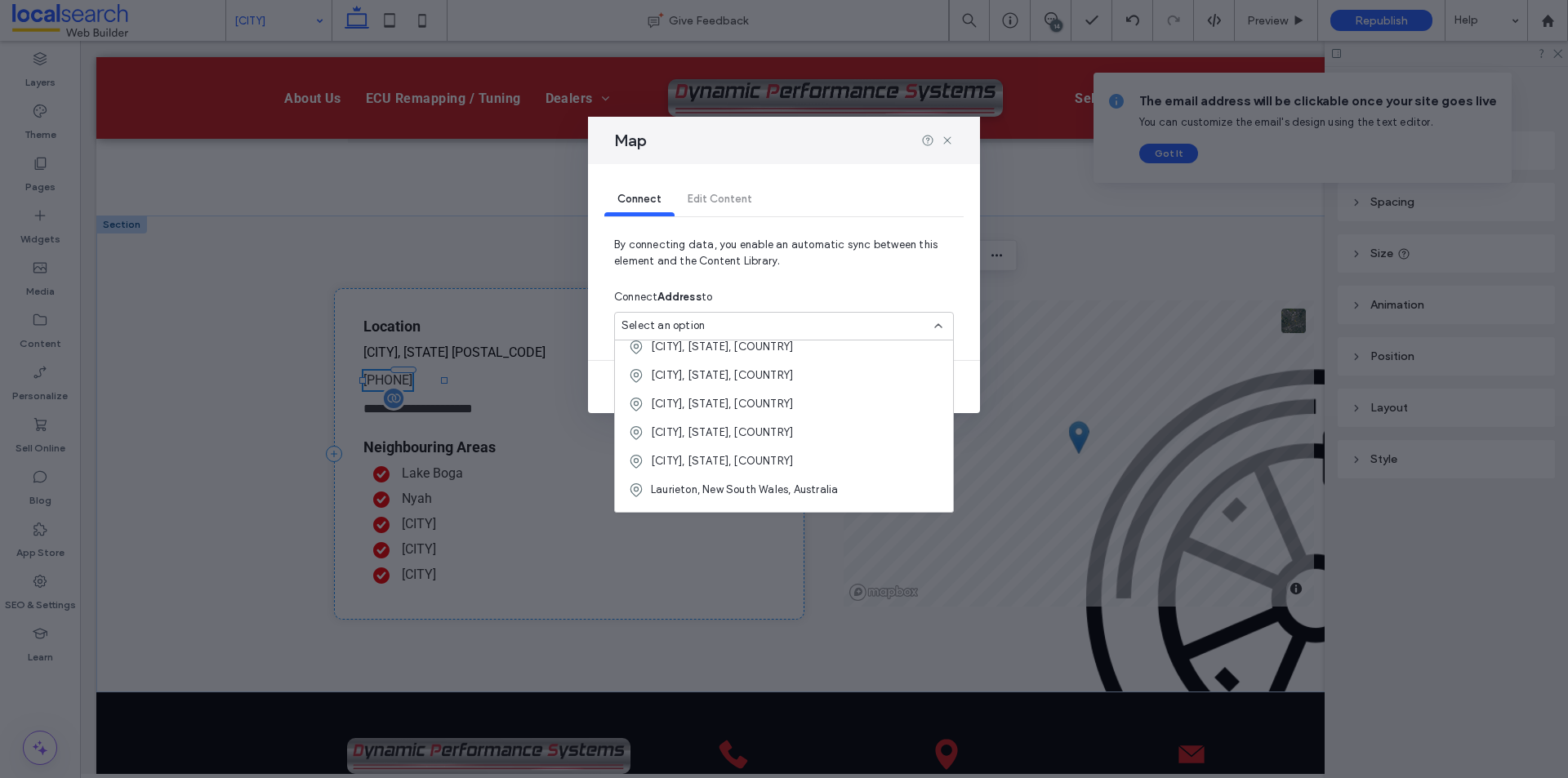 scroll, scrollTop: 98, scrollLeft: 0, axis: vertical 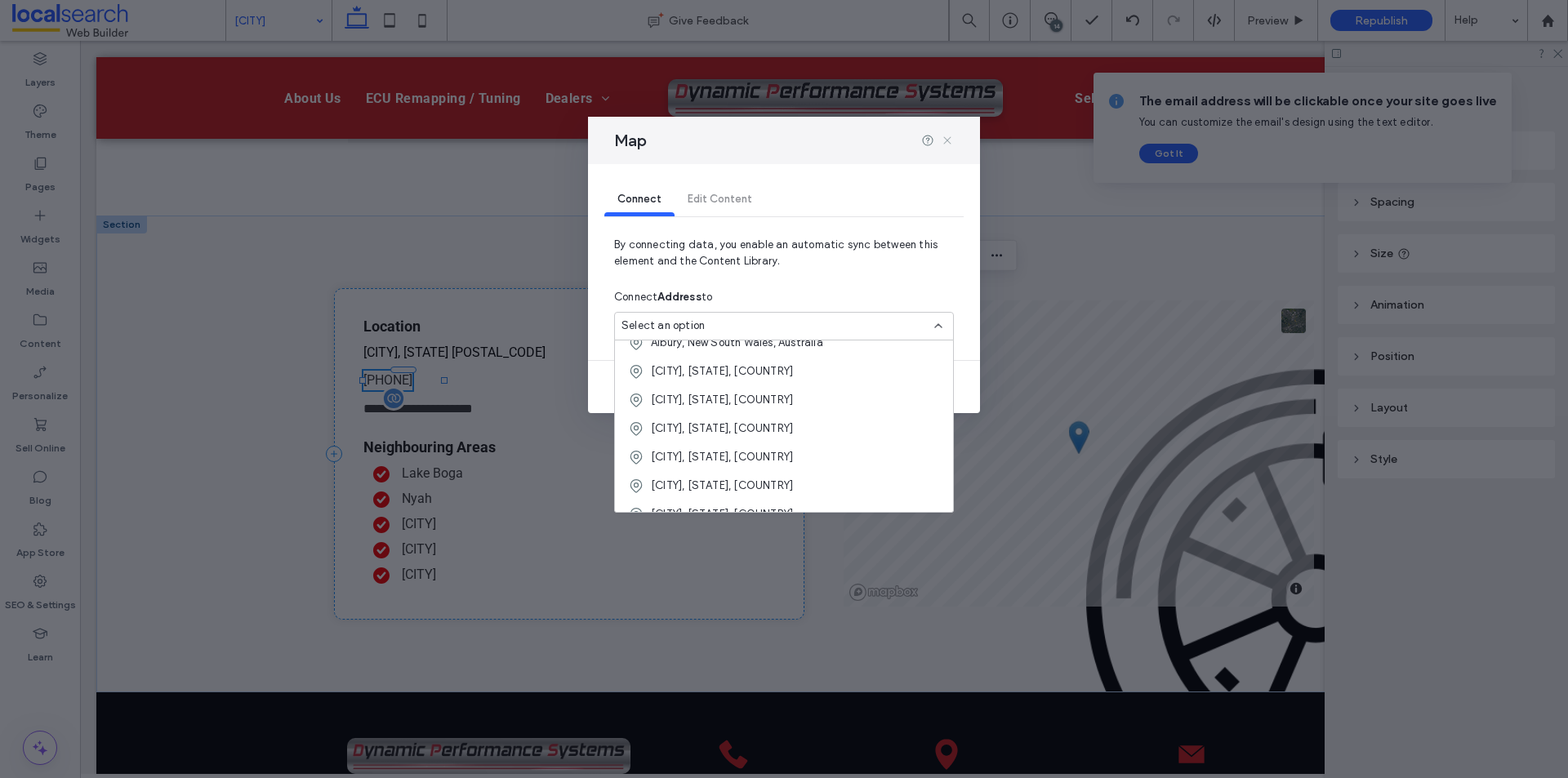 click 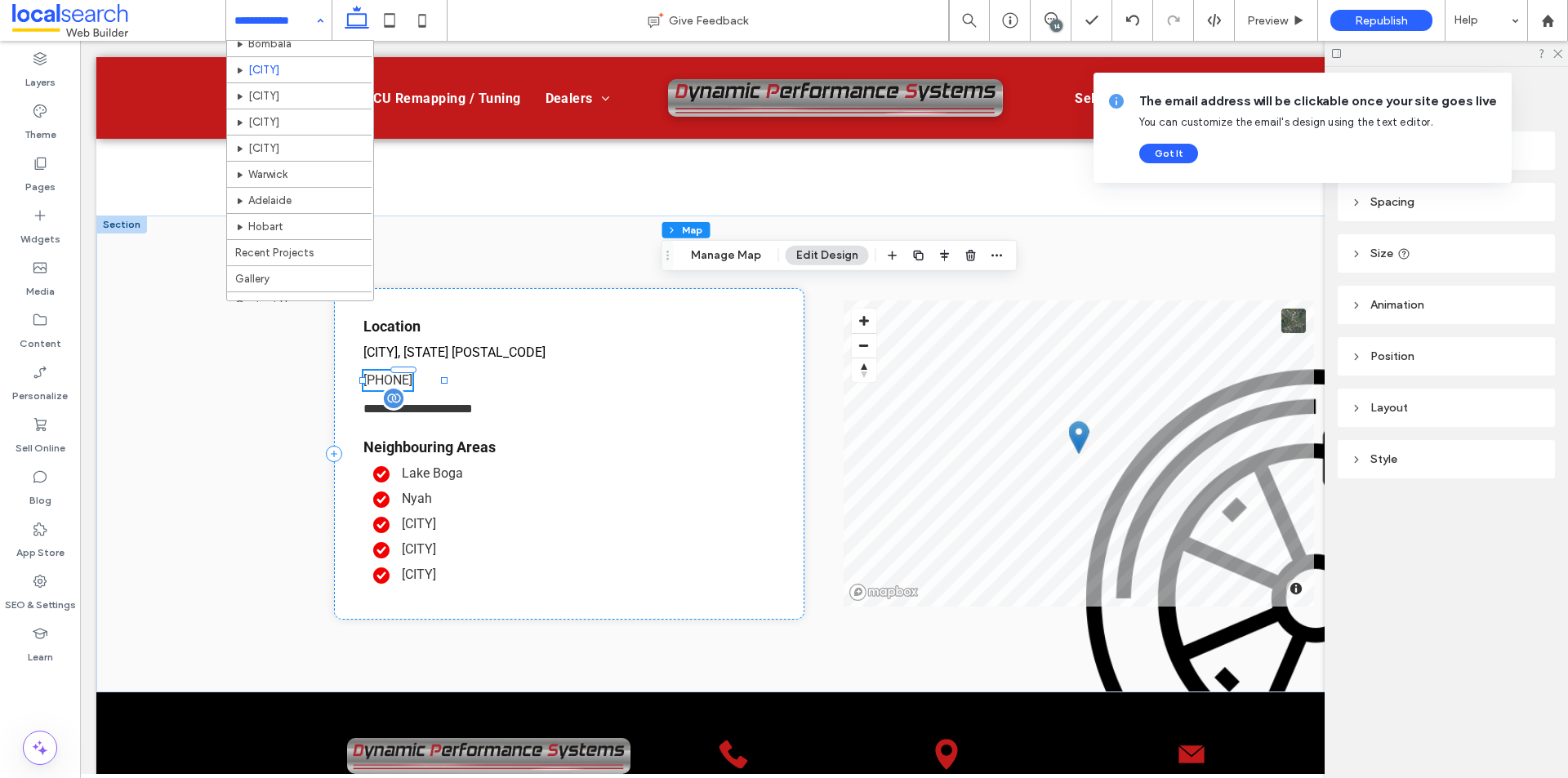 scroll, scrollTop: 260, scrollLeft: 0, axis: vertical 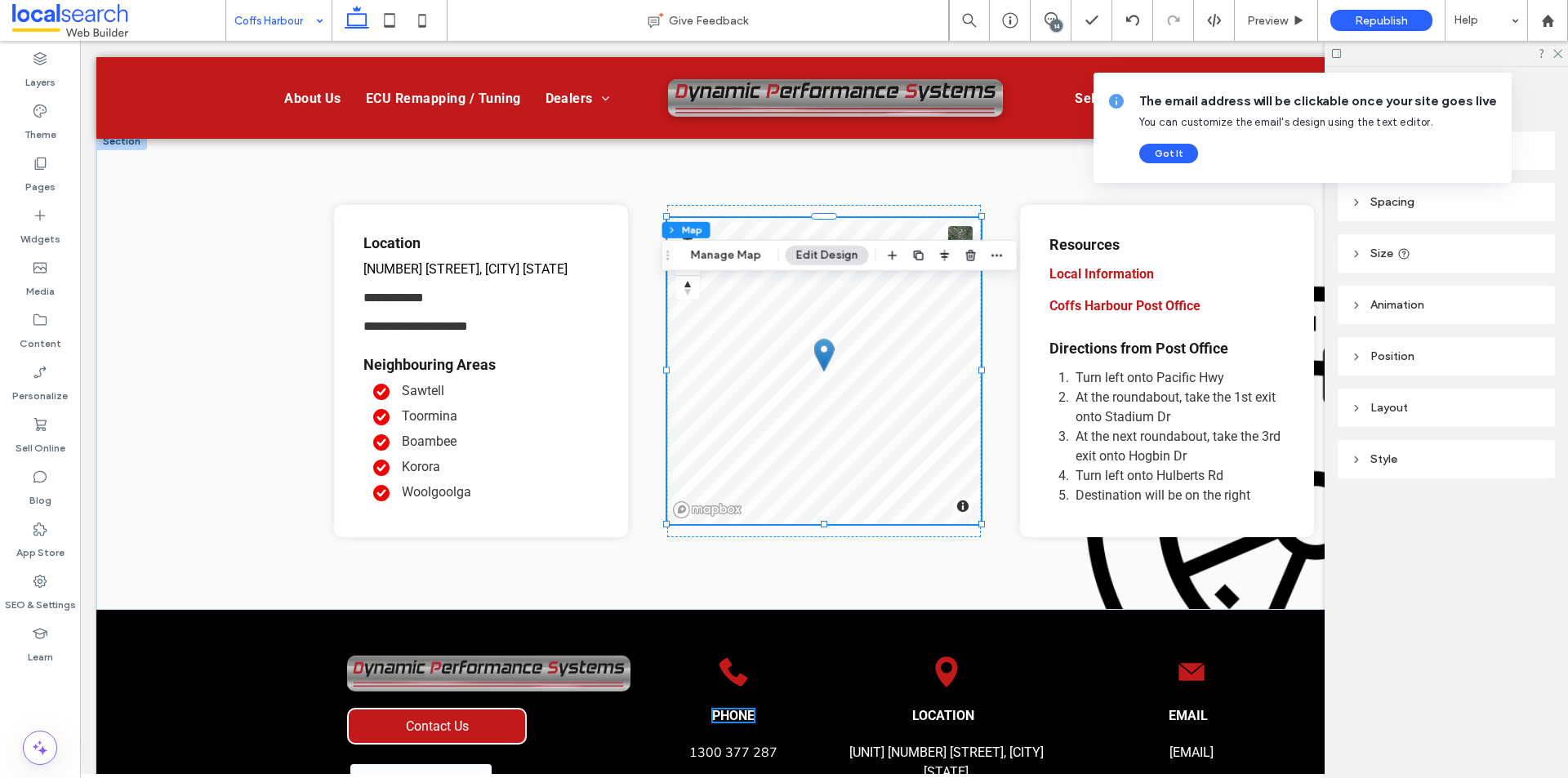 click at bounding box center (274, 20) 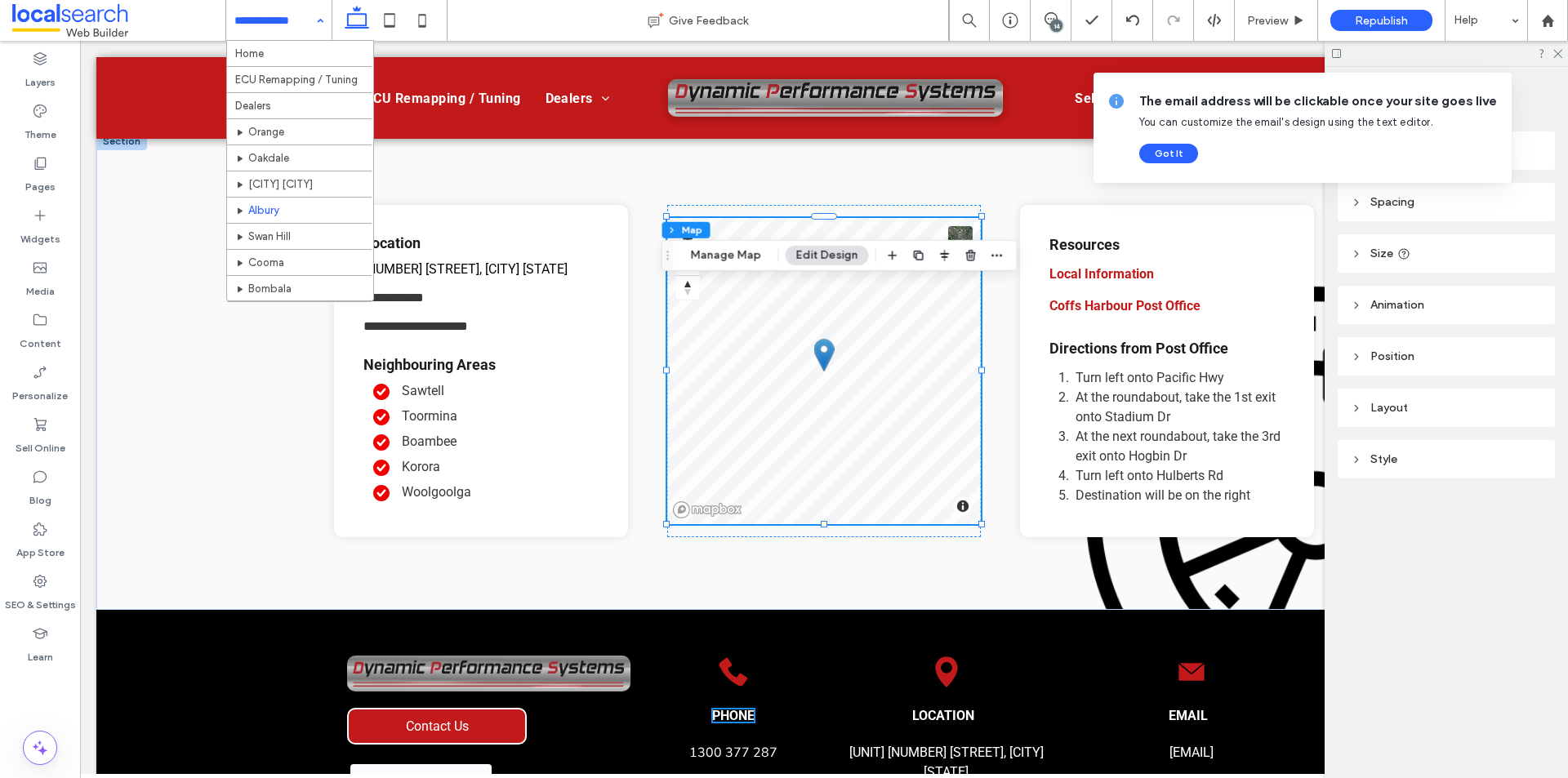 scroll, scrollTop: 82, scrollLeft: 0, axis: vertical 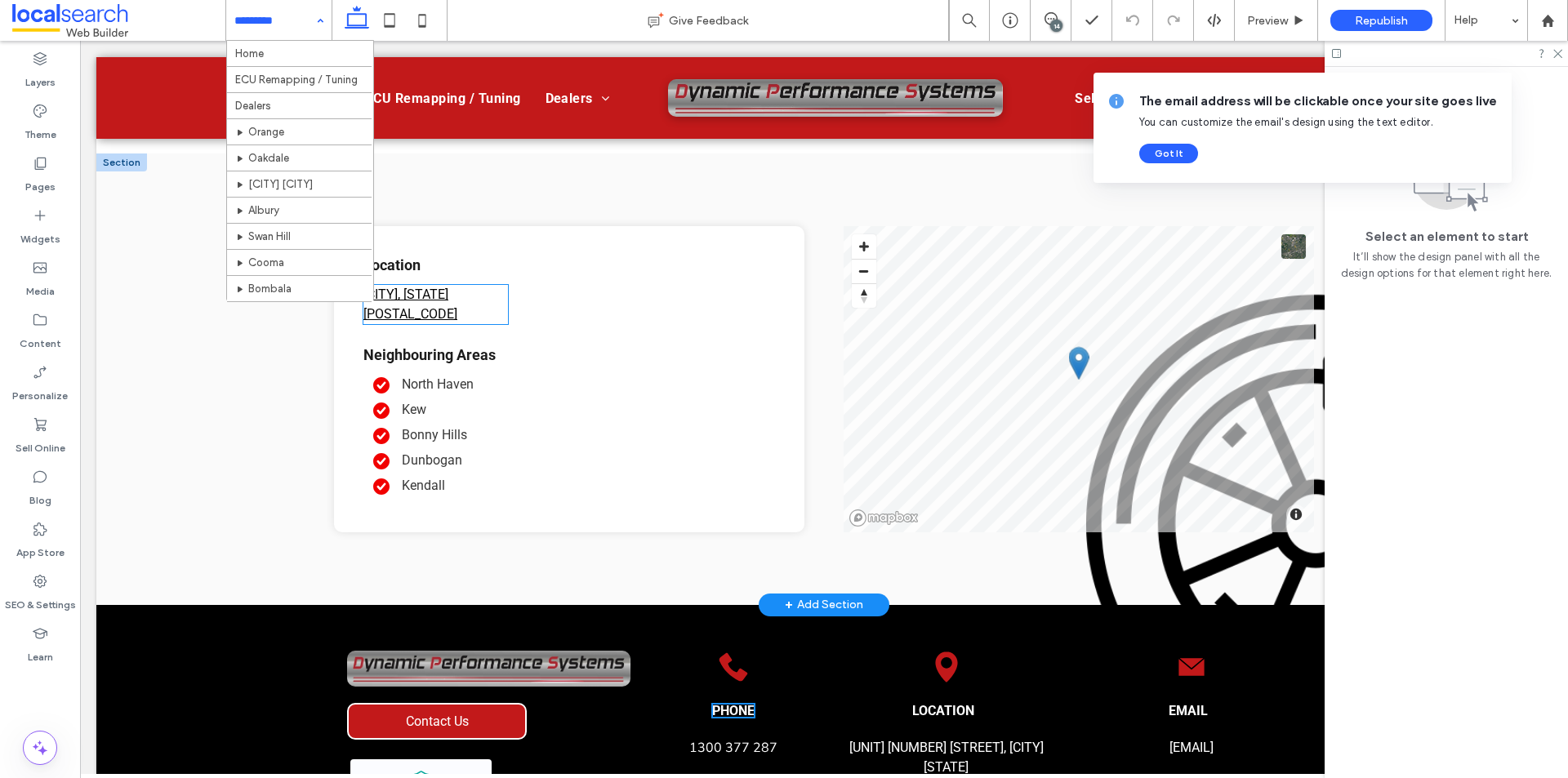 click on "[CITY], [STATE] [POSTAL_CODE]" at bounding box center (410, 304) 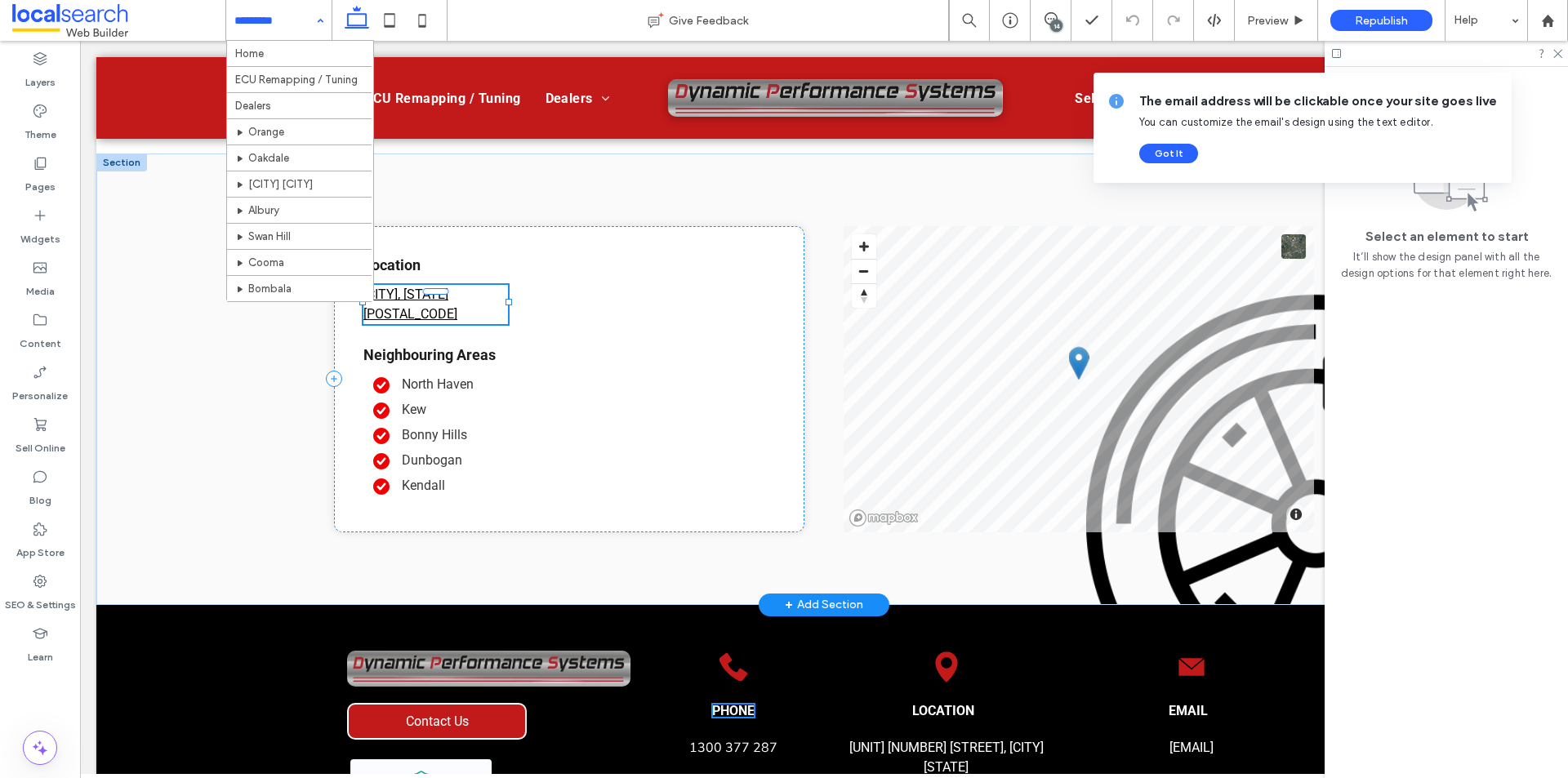 click on "[CITY], [STATE] [POSTAL_CODE]" at bounding box center [435, 305] 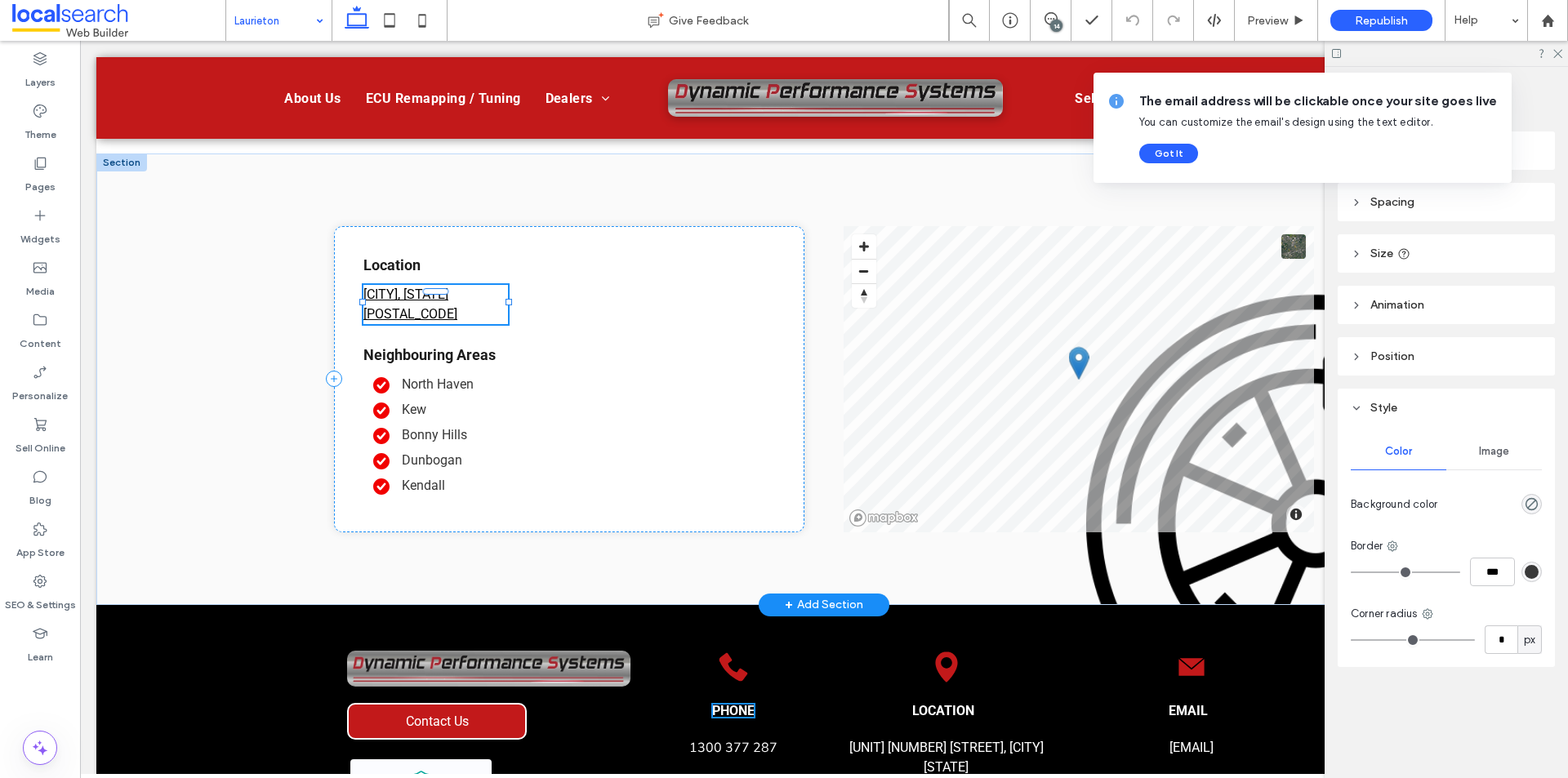 type on "******" 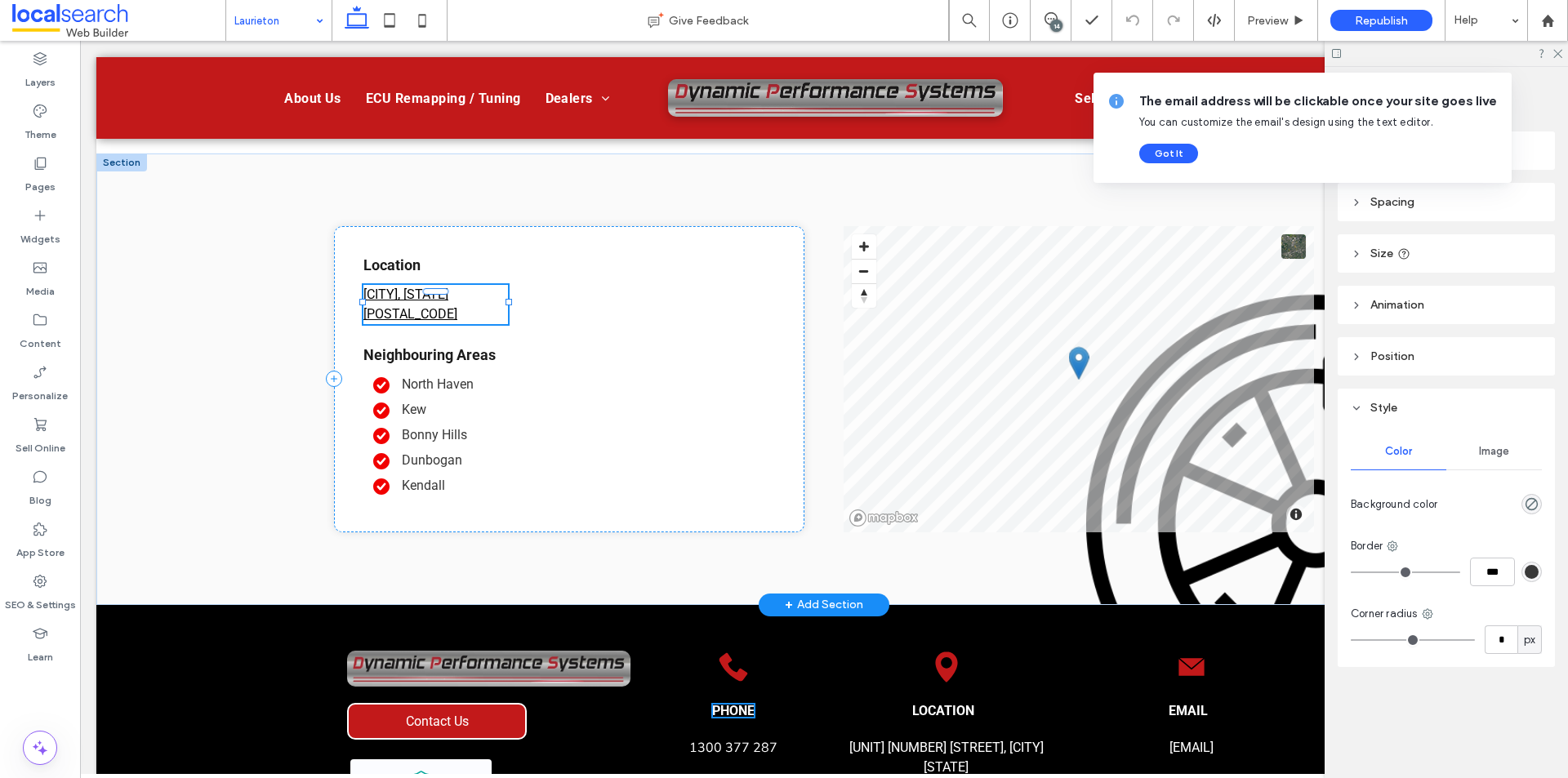 type on "**" 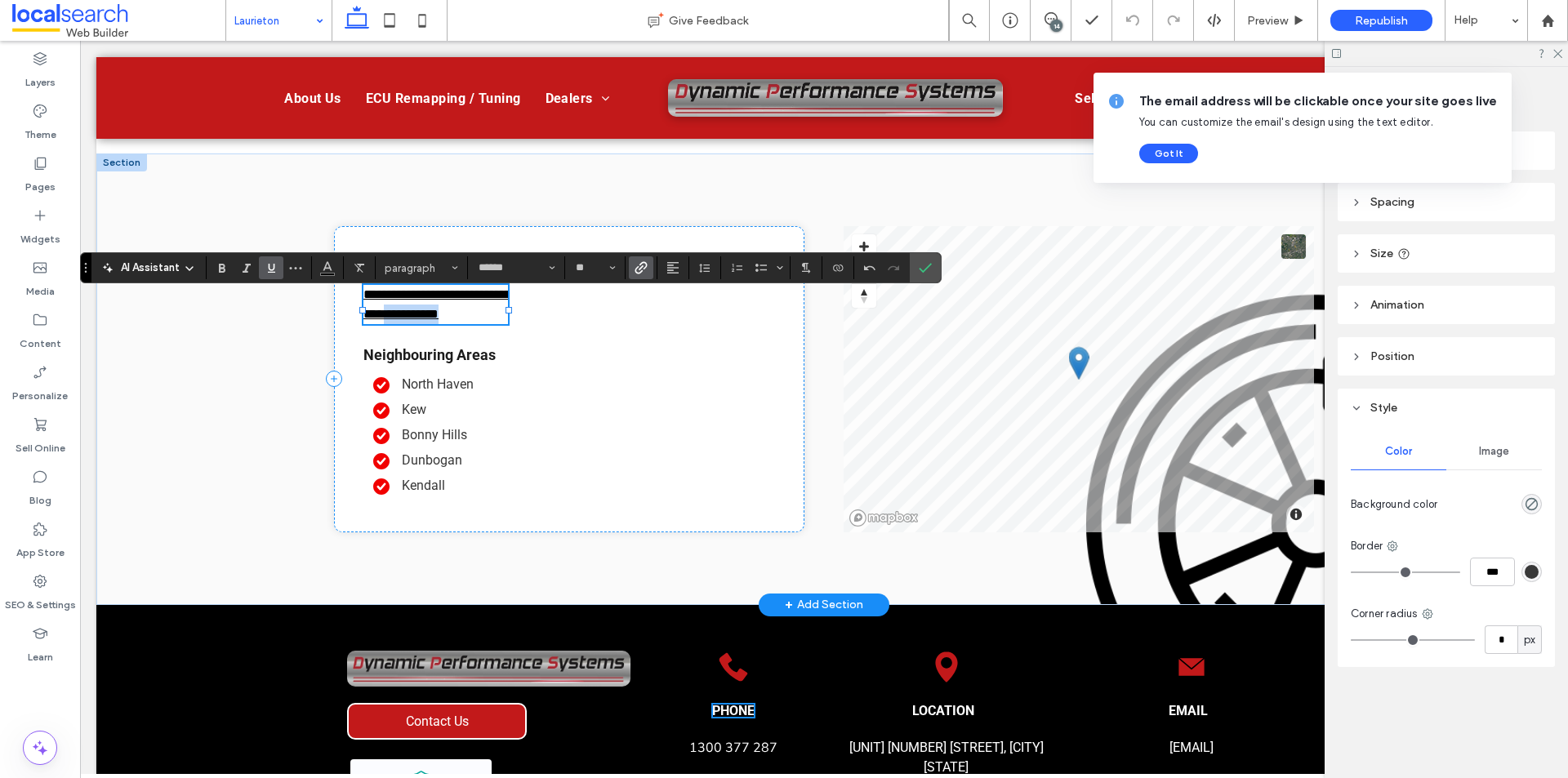 drag, startPoint x: 474, startPoint y: 332, endPoint x: 478, endPoint y: 310, distance: 22.36068 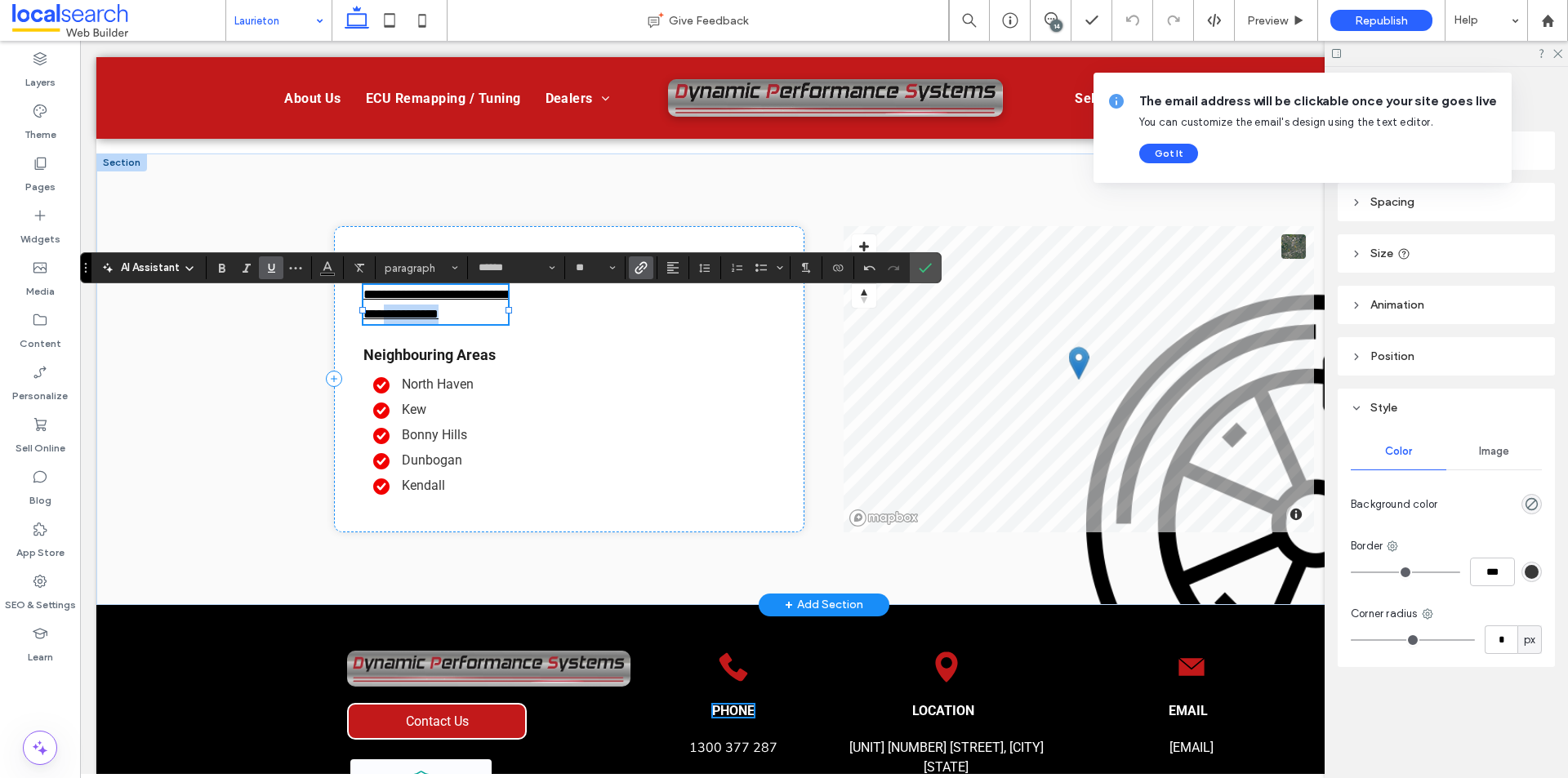 click on "**********" at bounding box center [435, 305] 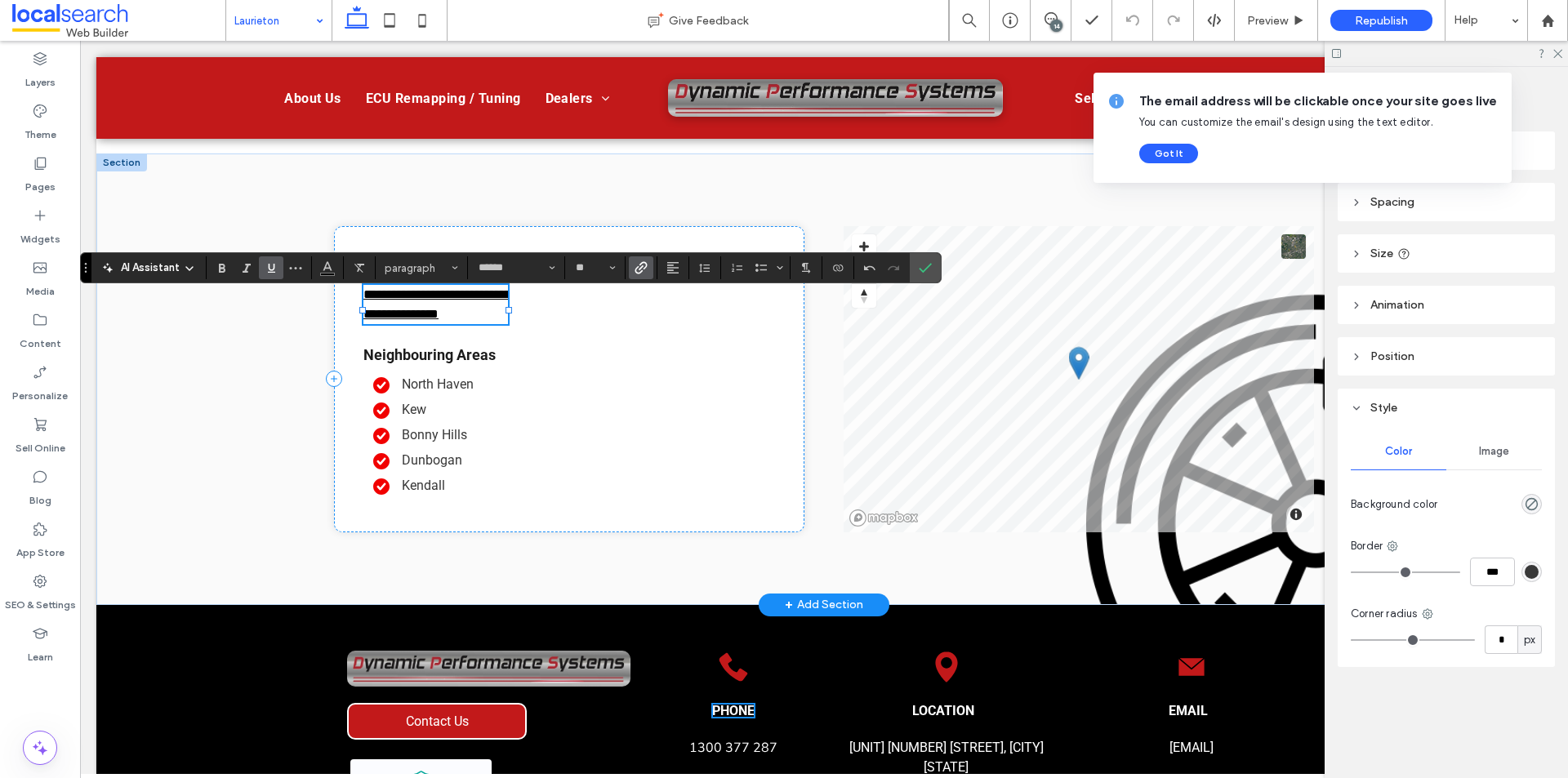 scroll, scrollTop: 2779, scrollLeft: 0, axis: vertical 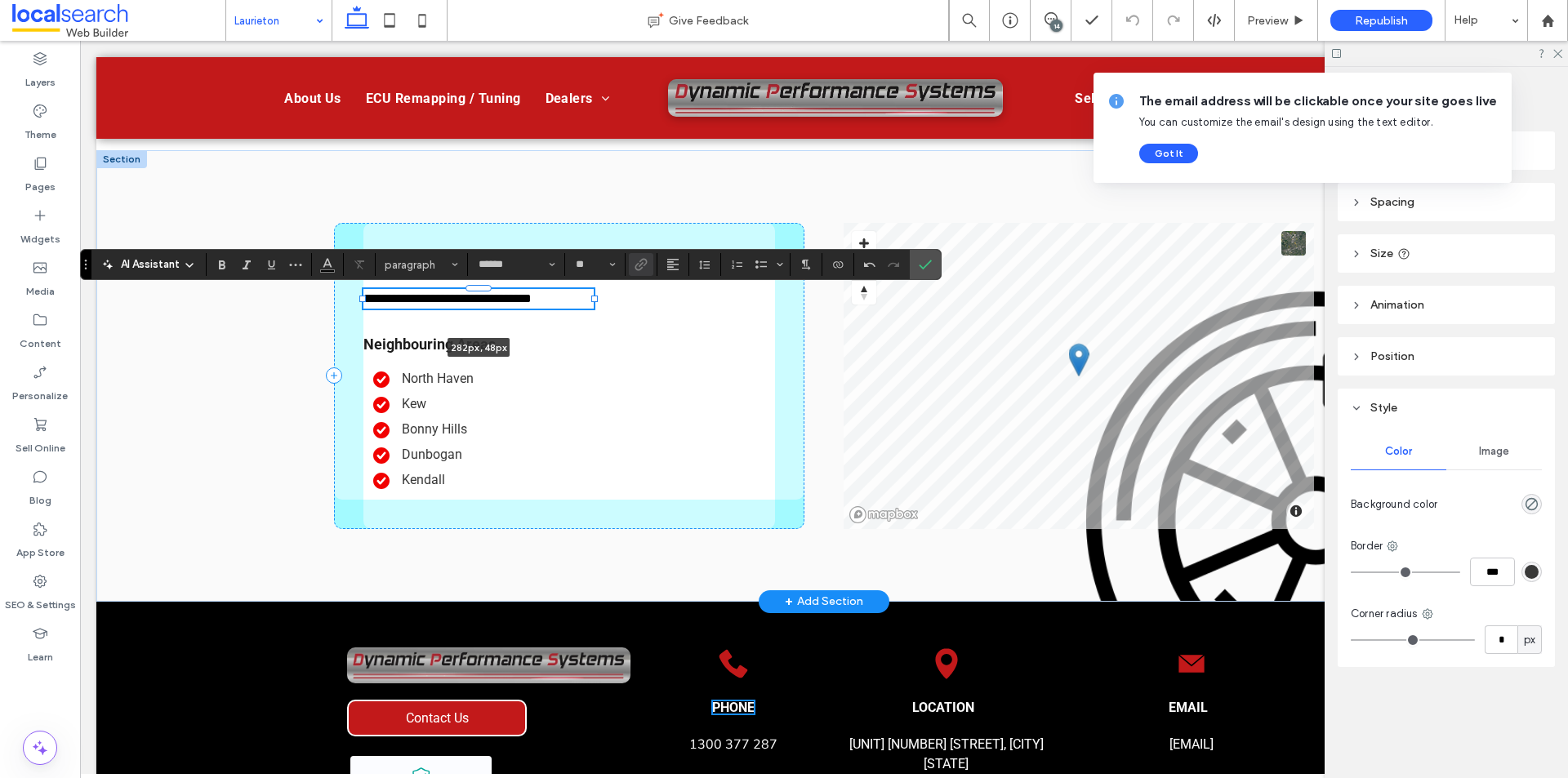 drag, startPoint x: 502, startPoint y: 305, endPoint x: 588, endPoint y: 300, distance: 86.14523 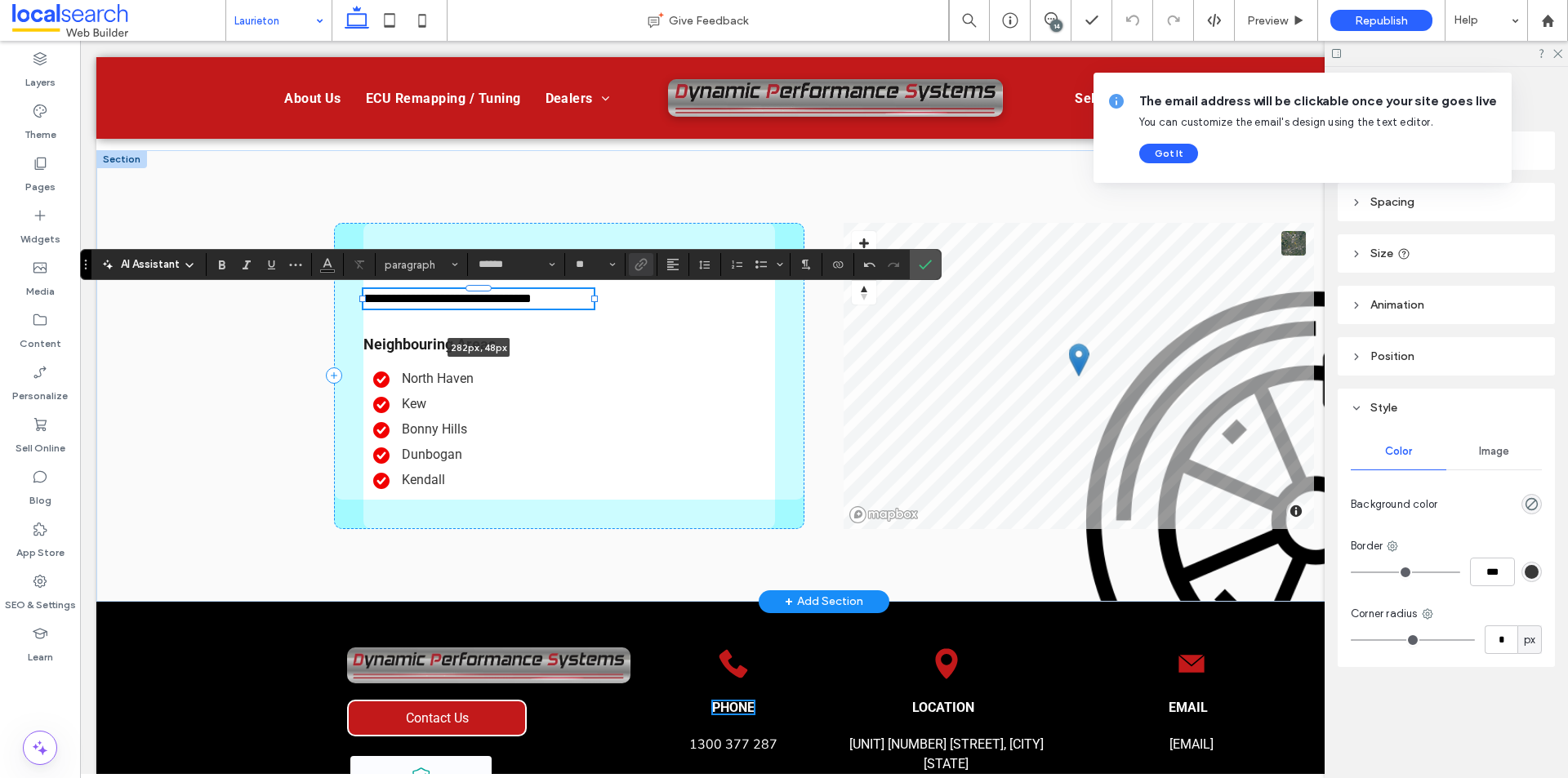 click at bounding box center (595, 299) 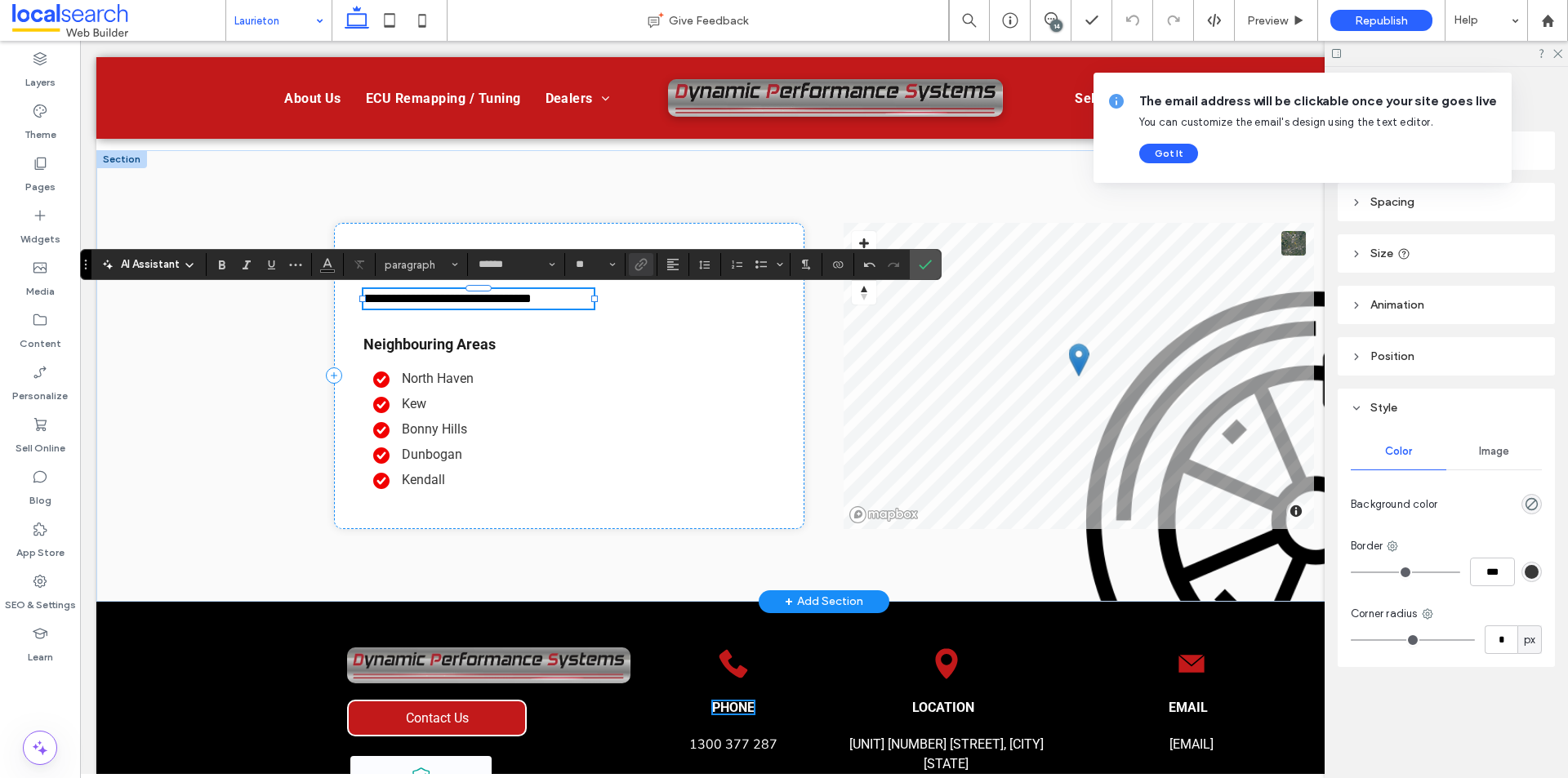 type on "***" 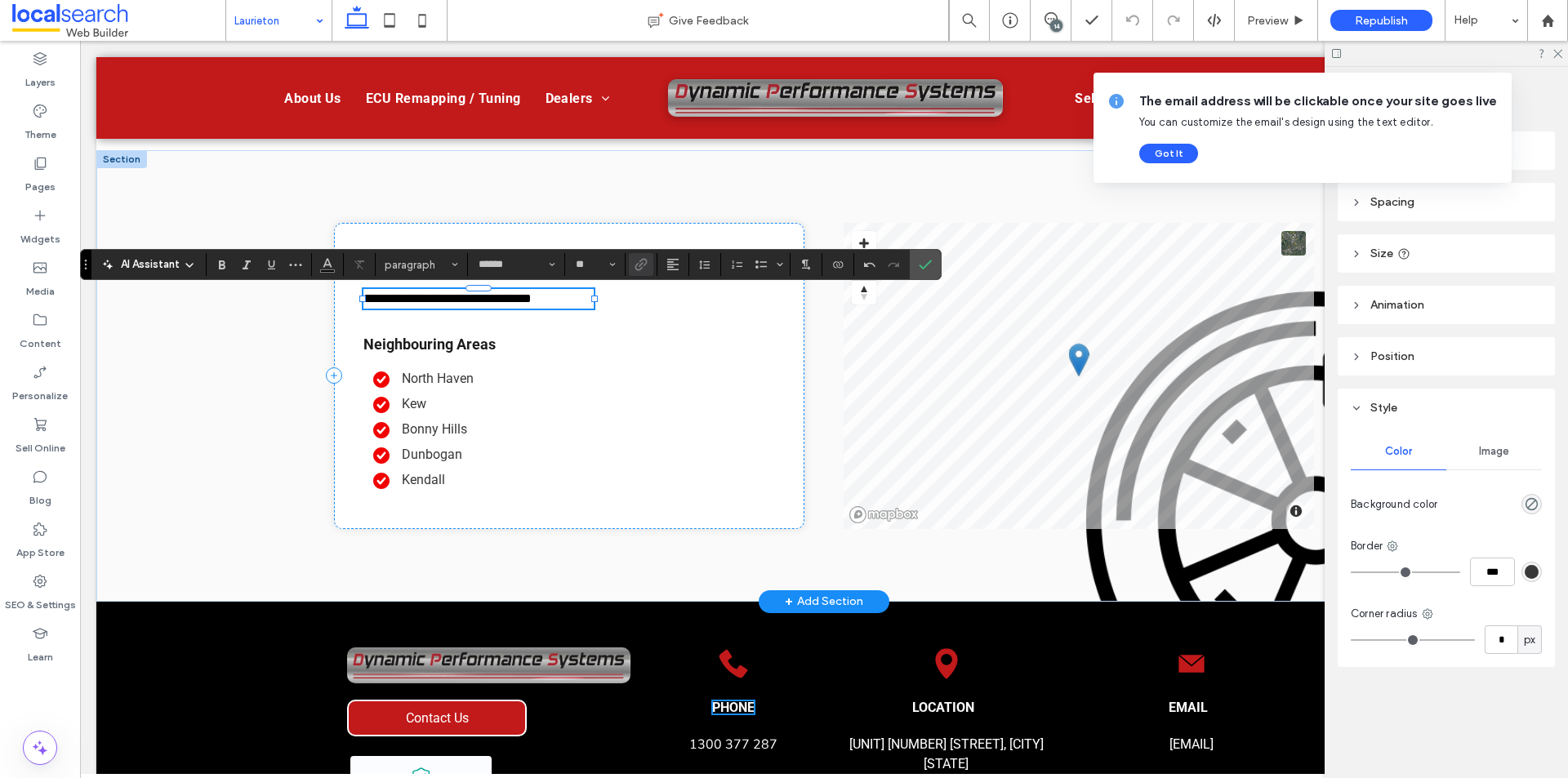 type on "***" 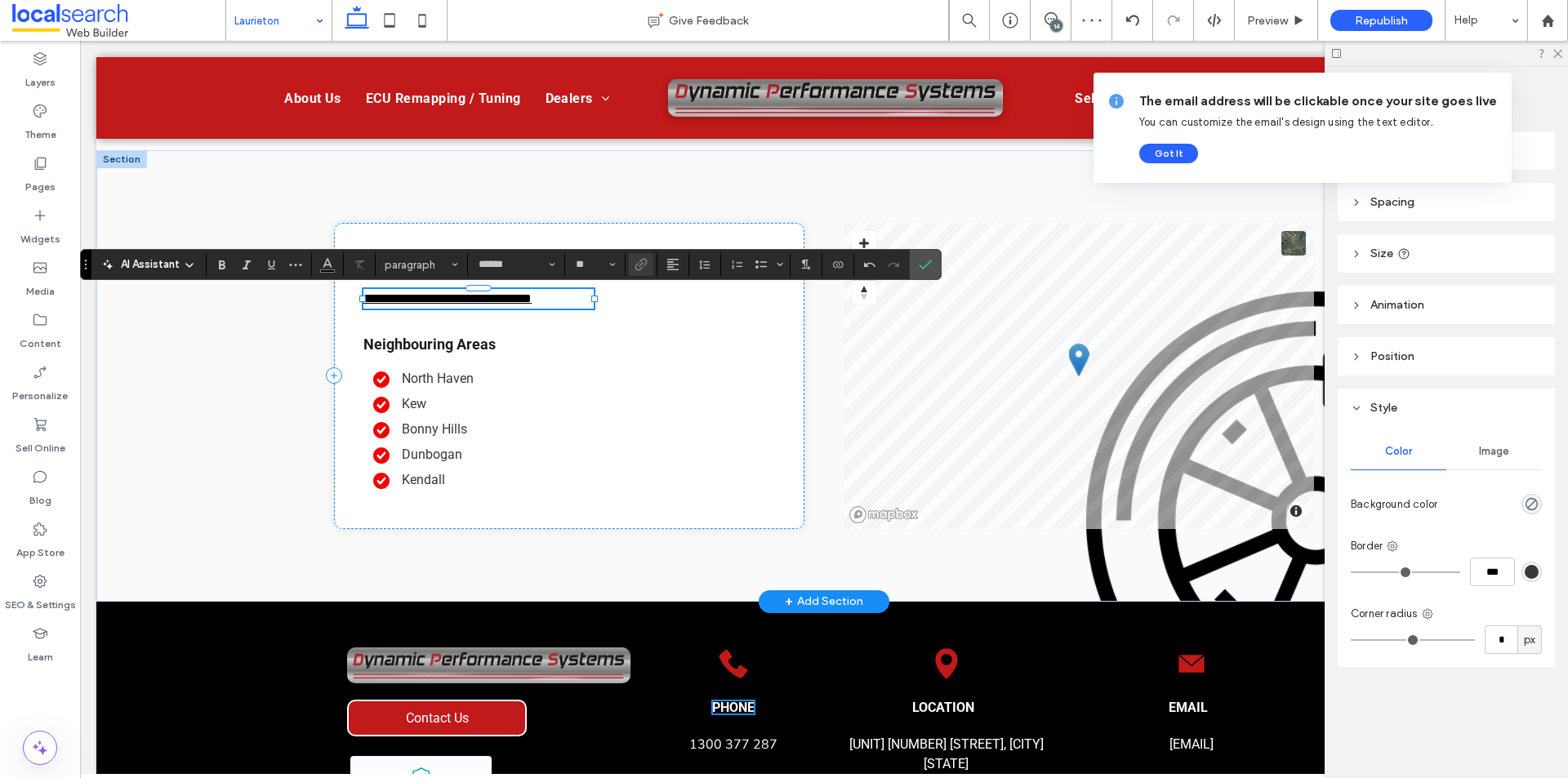 click on "**********" at bounding box center [448, 298] 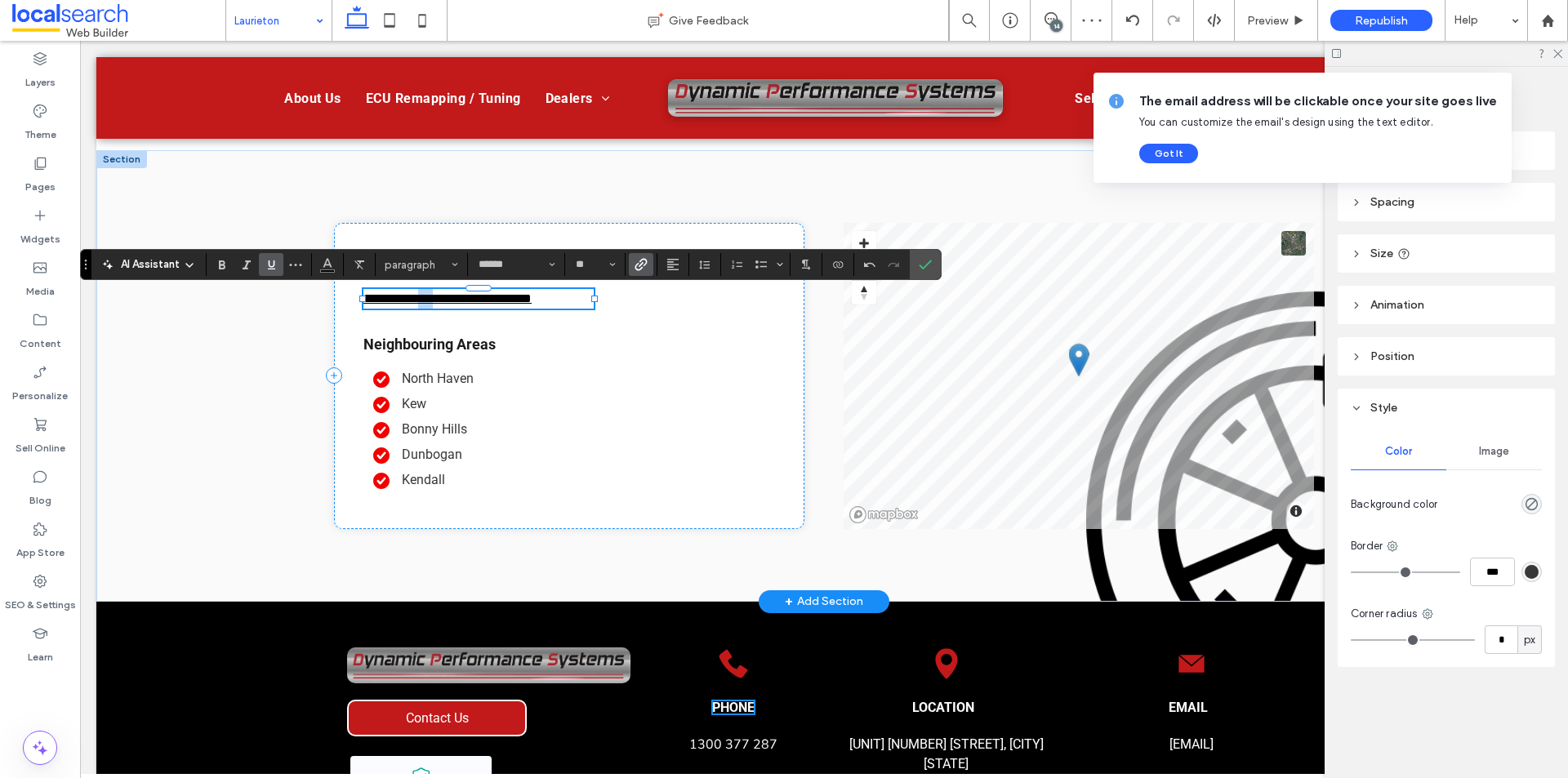 click on "**********" at bounding box center [448, 298] 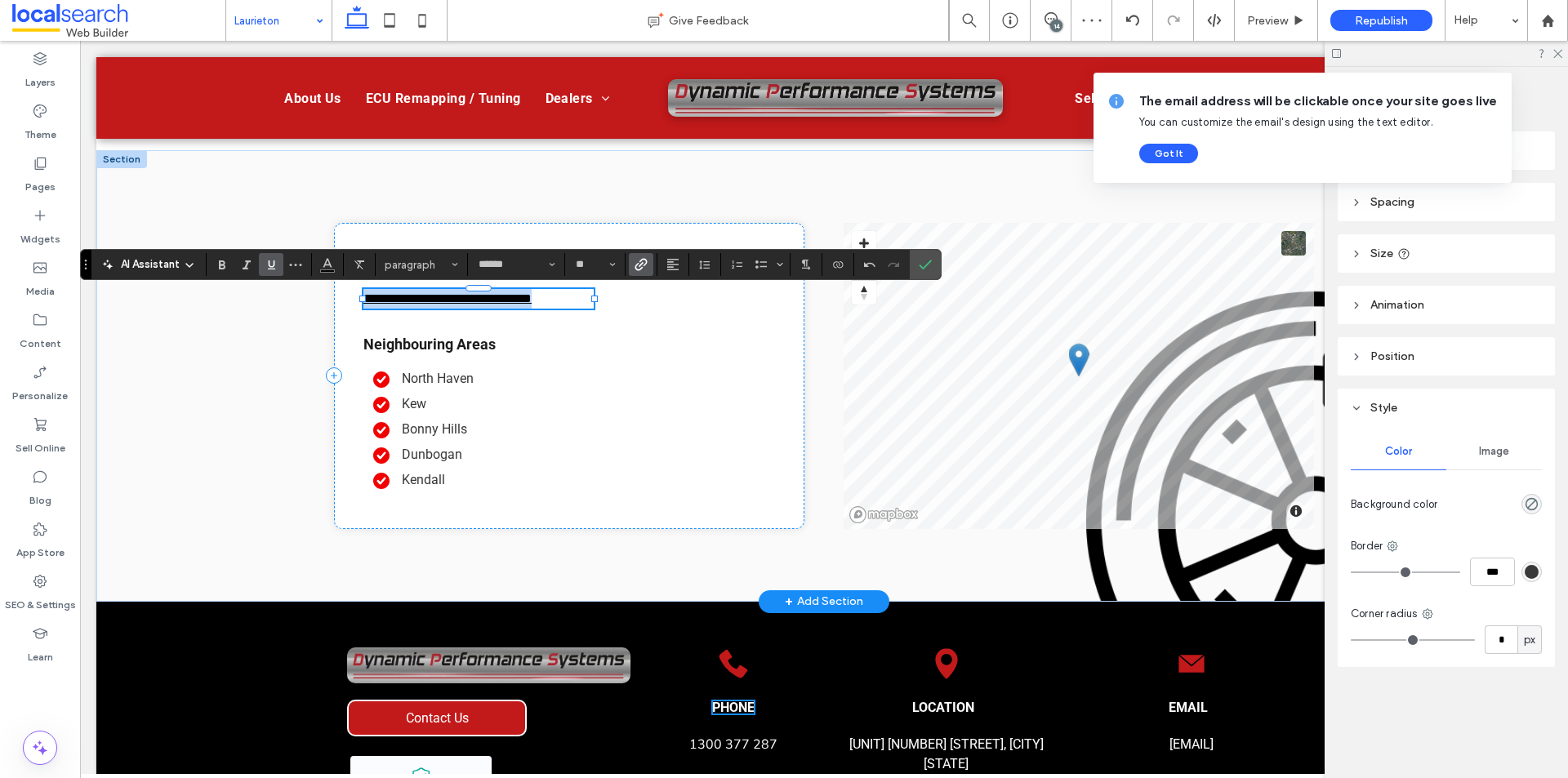 click on "**********" at bounding box center (448, 298) 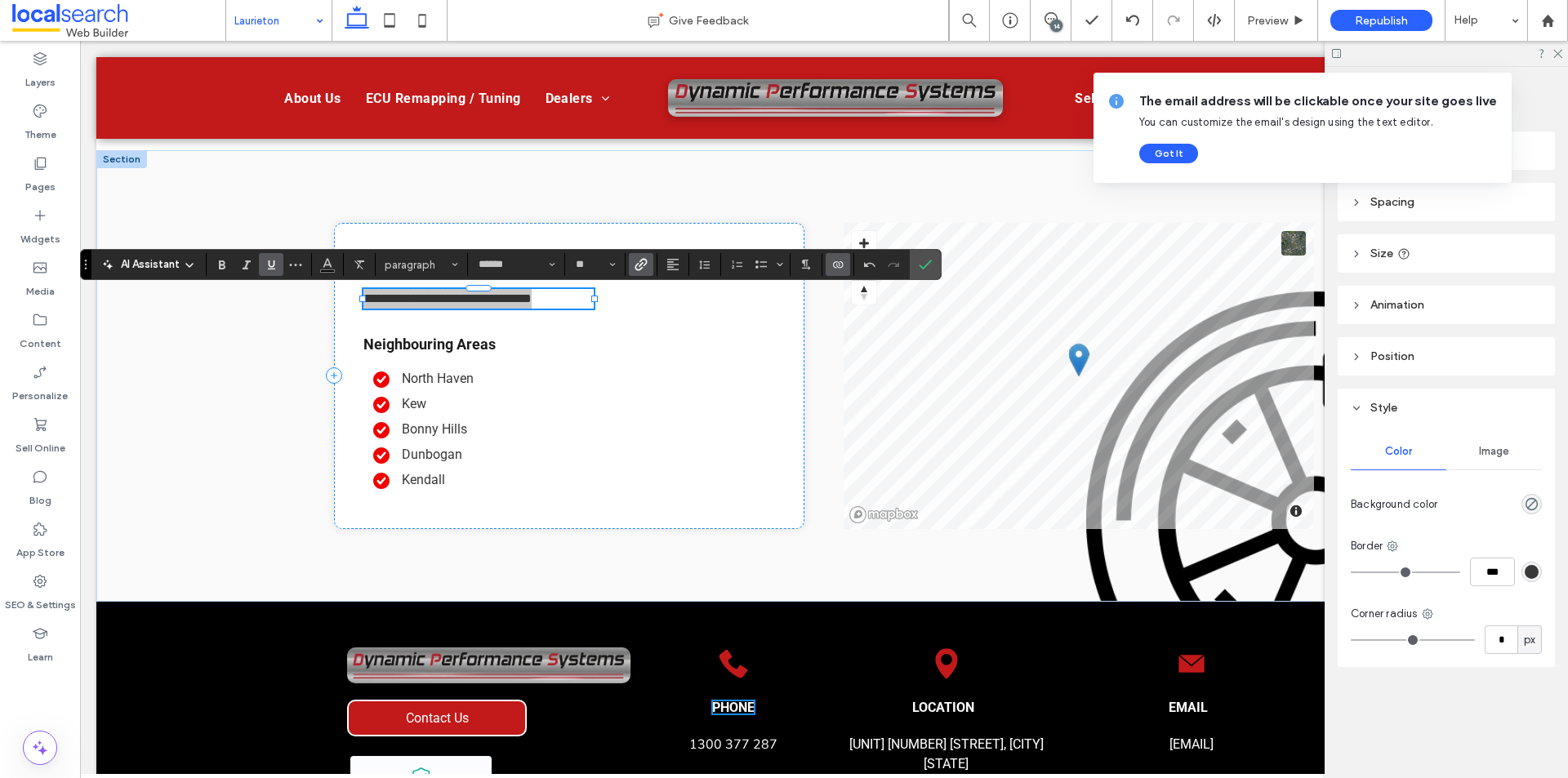 click 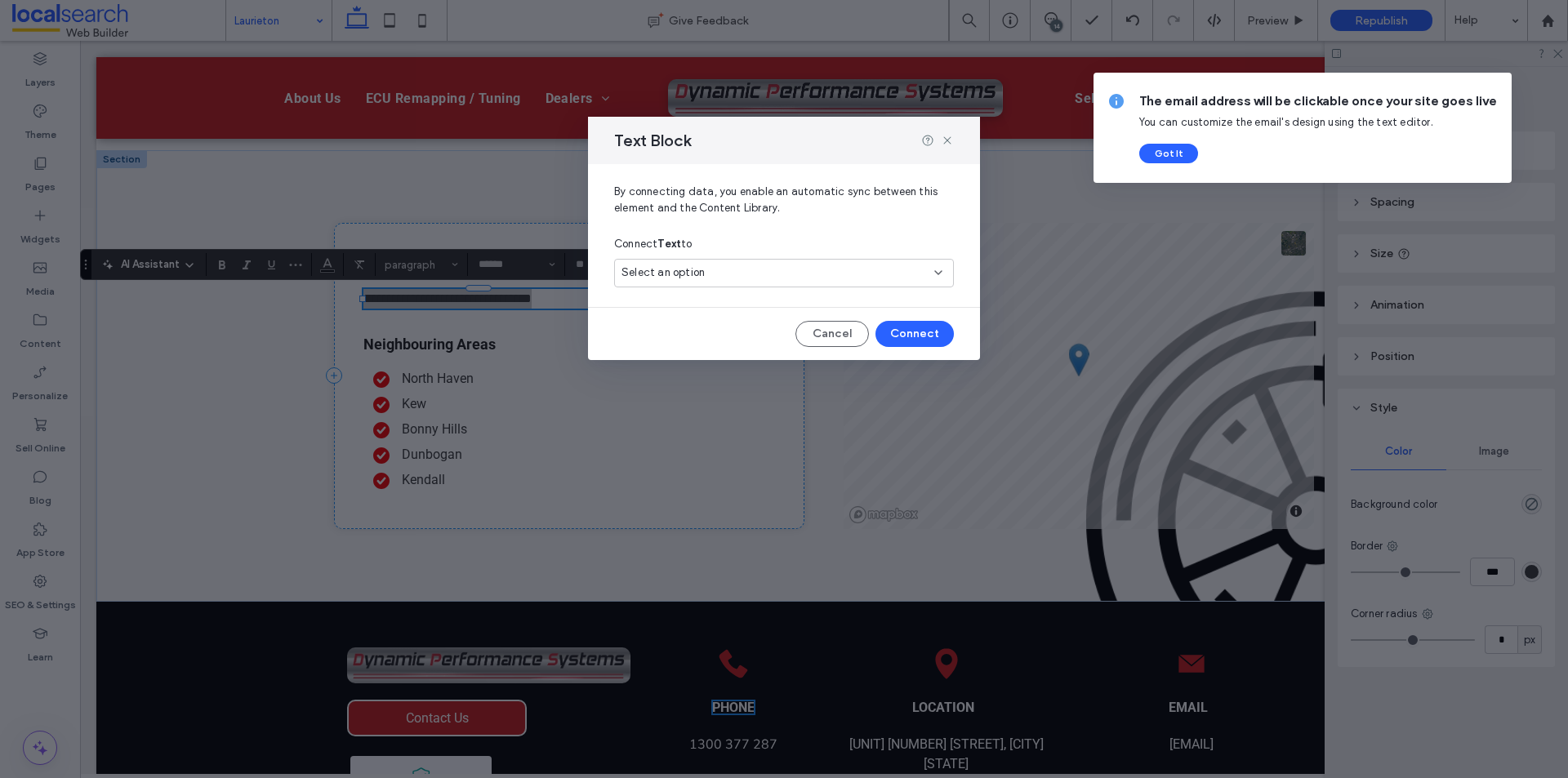 click on "Select an option" at bounding box center (774, 273) 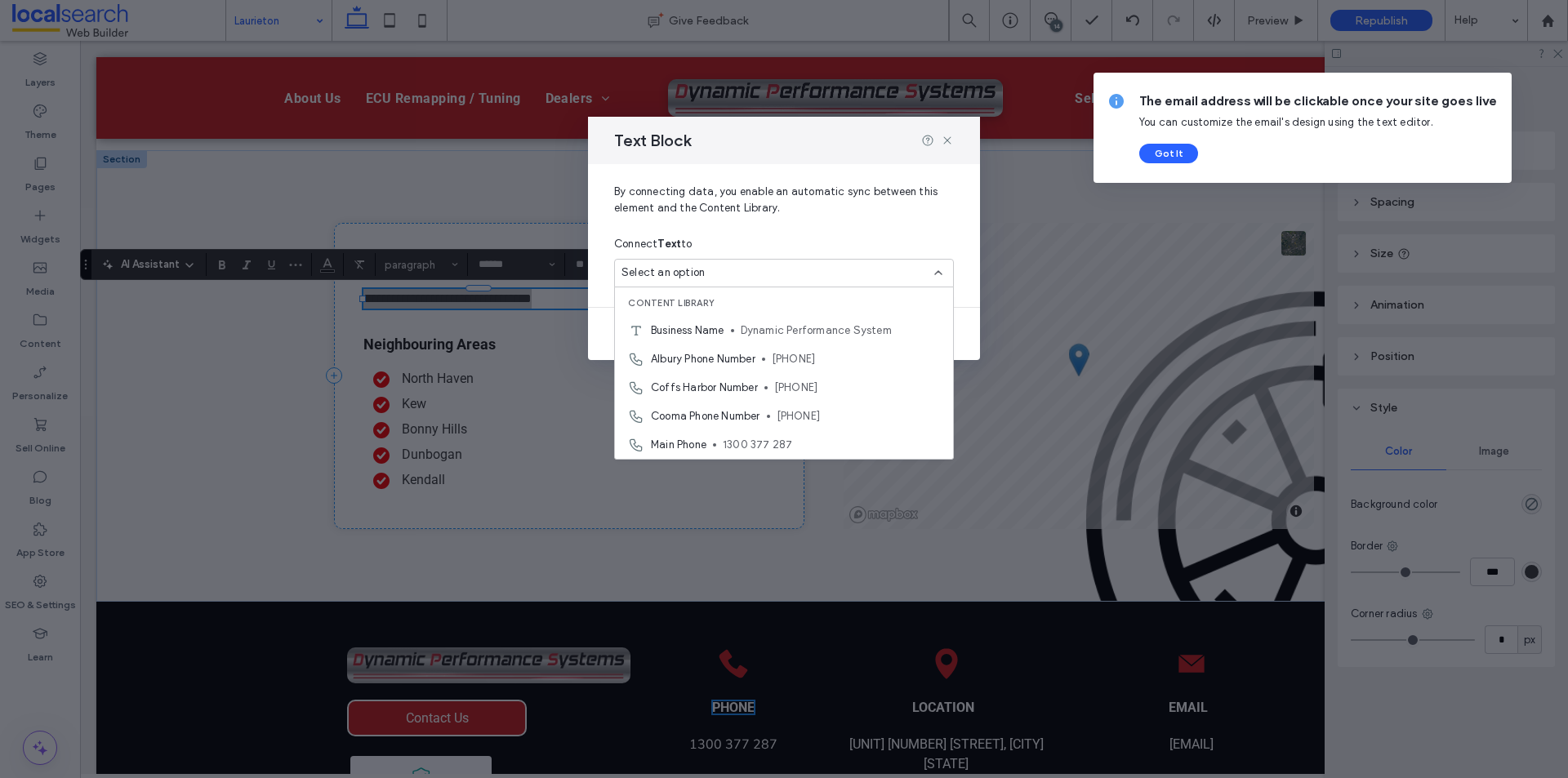 click on "Text Block By connecting data, you enable an automatic sync between this element and the Content Library. Connect  Text  to  Select an option Cancel Connect" at bounding box center (784, 389) 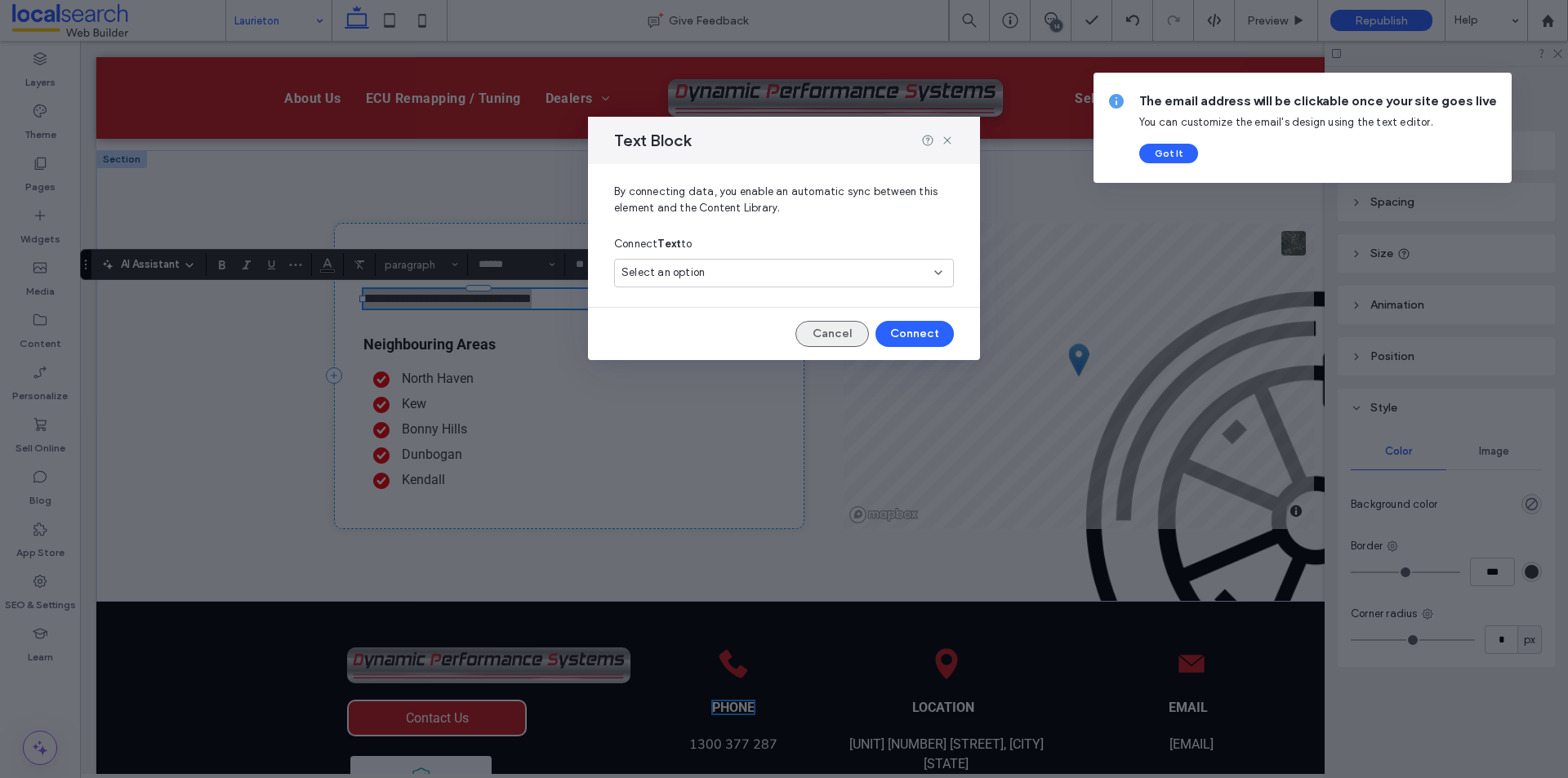 click on "Cancel" at bounding box center [832, 334] 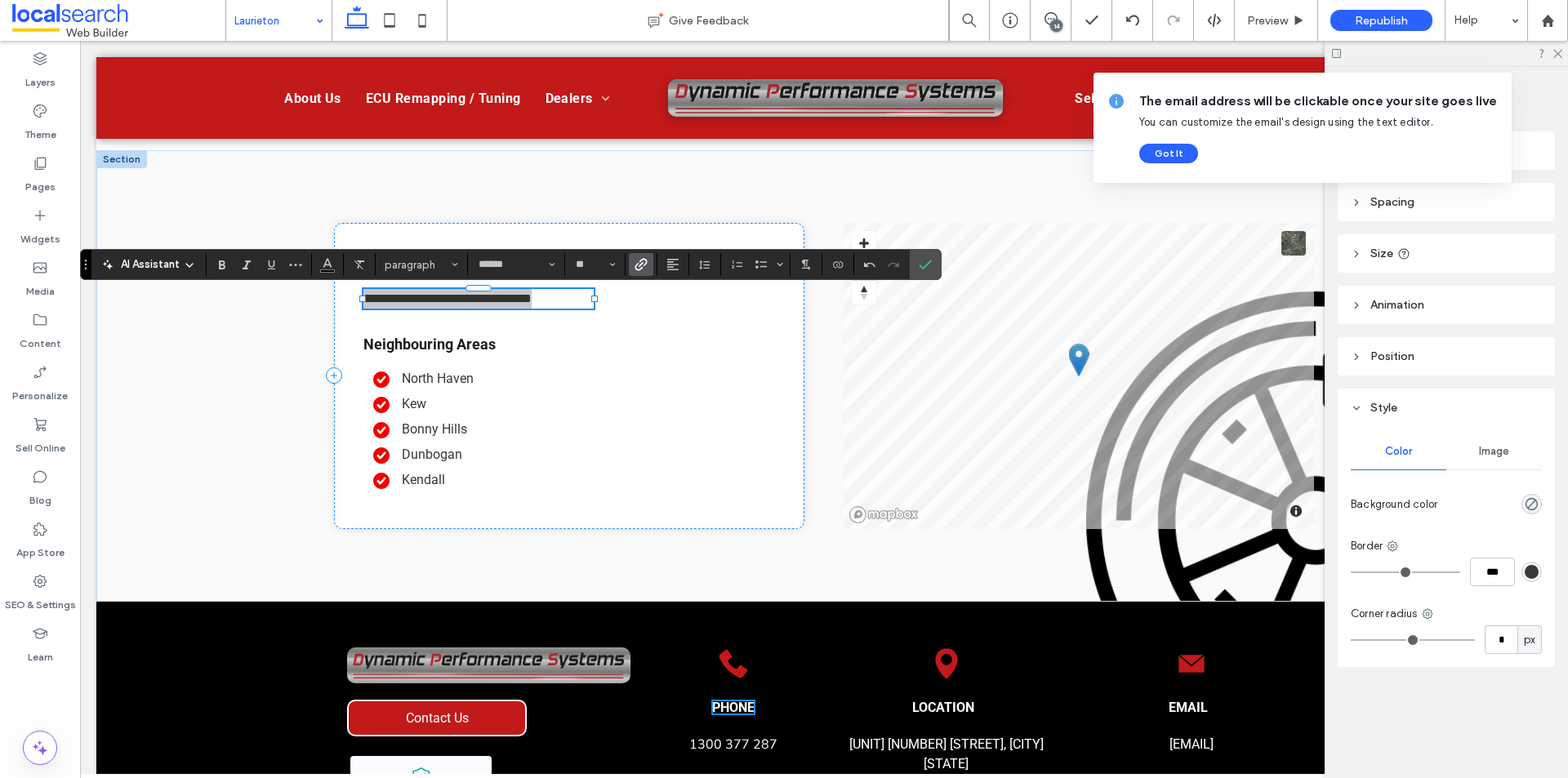 click 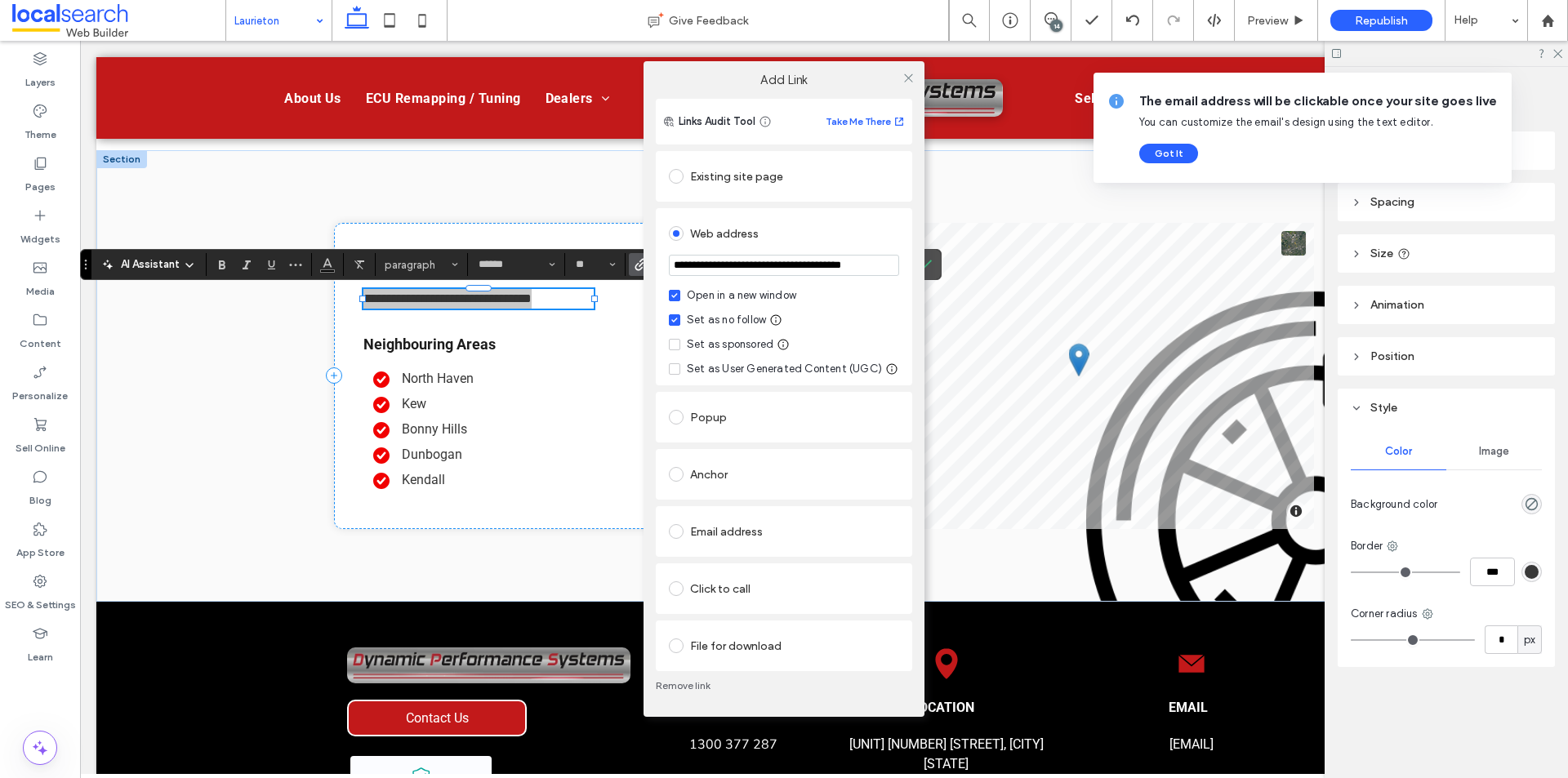 click on "**********" at bounding box center (784, 265) 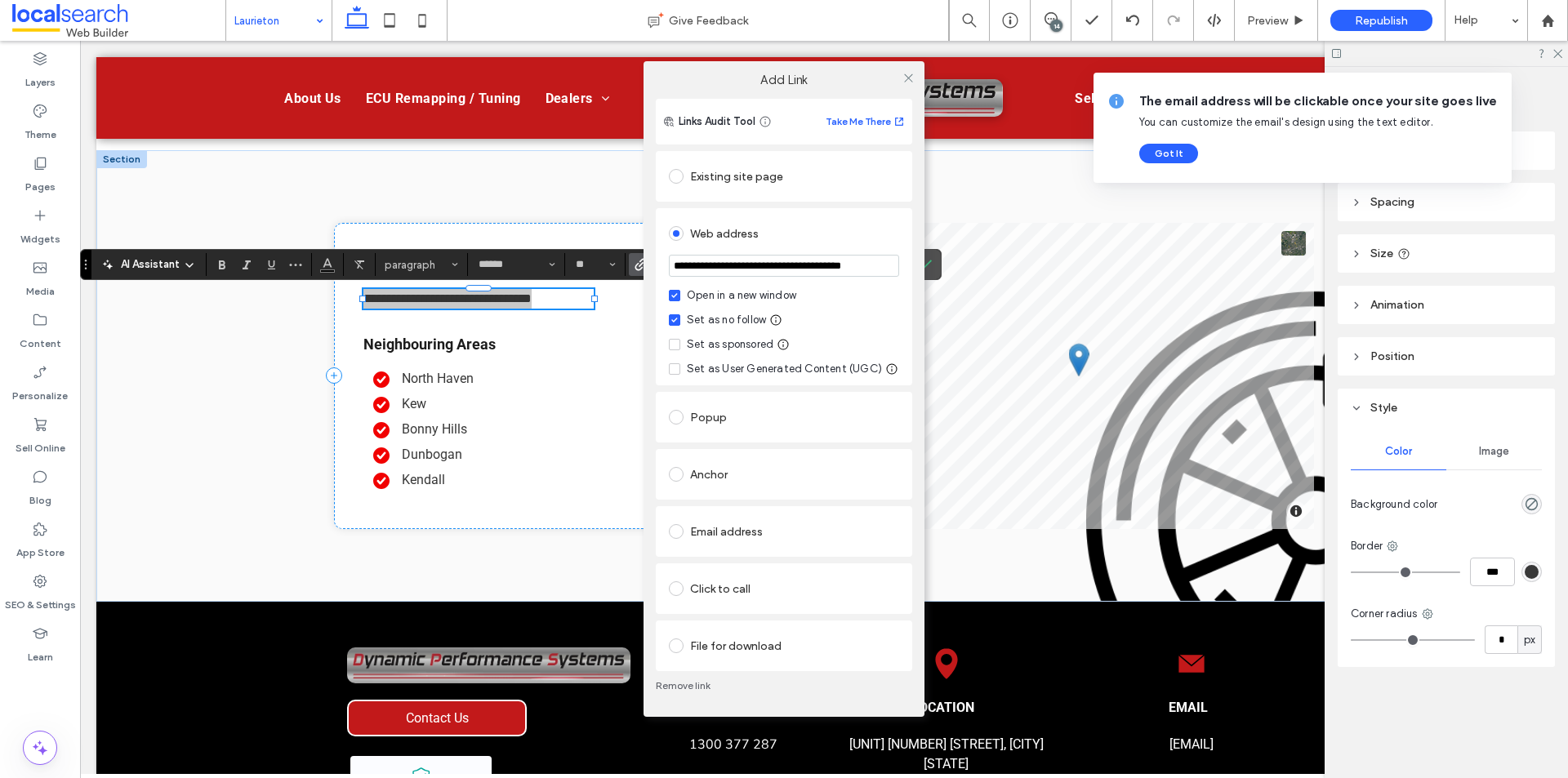 type on "**********" 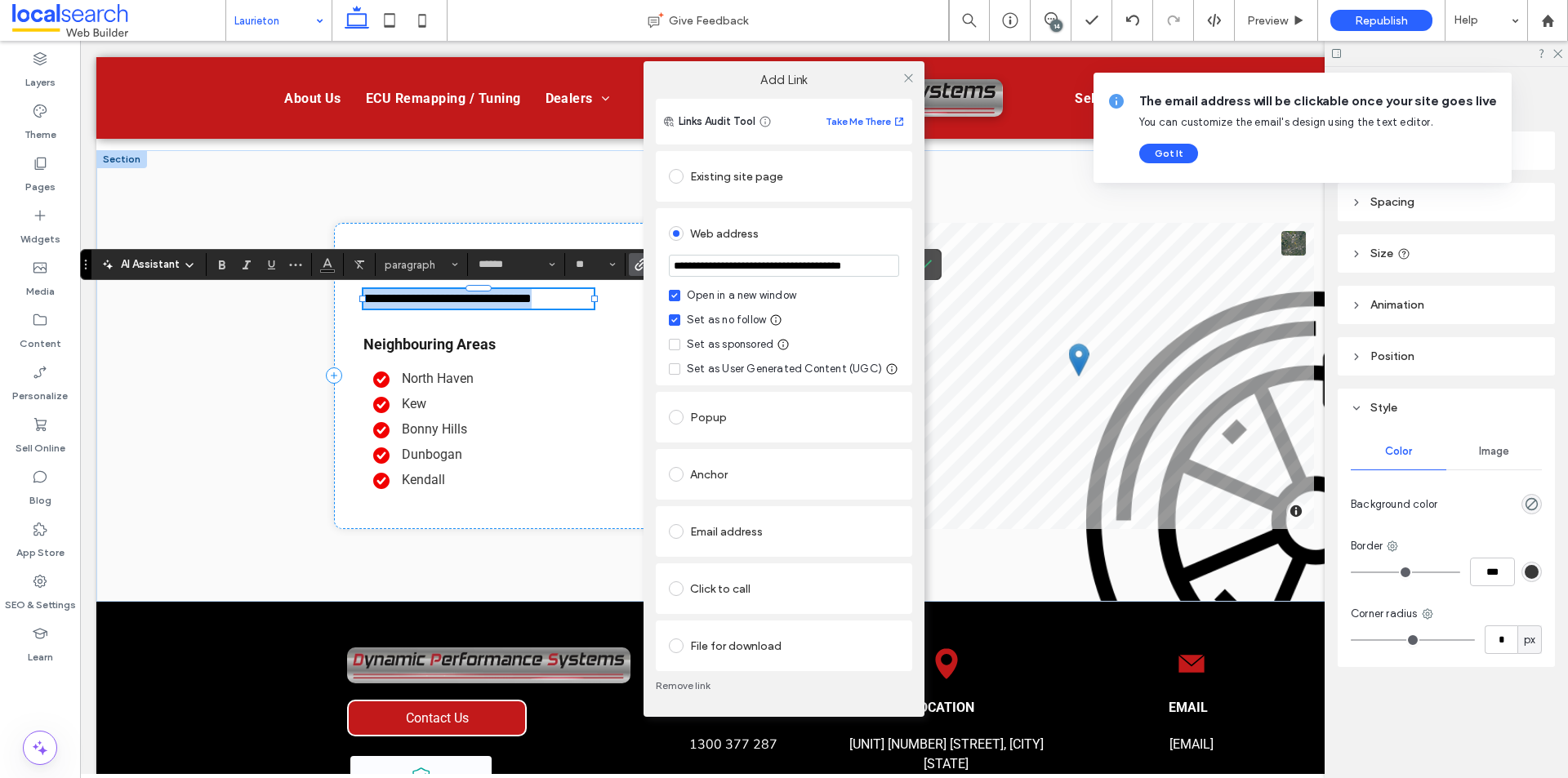 scroll, scrollTop: 0, scrollLeft: 0, axis: both 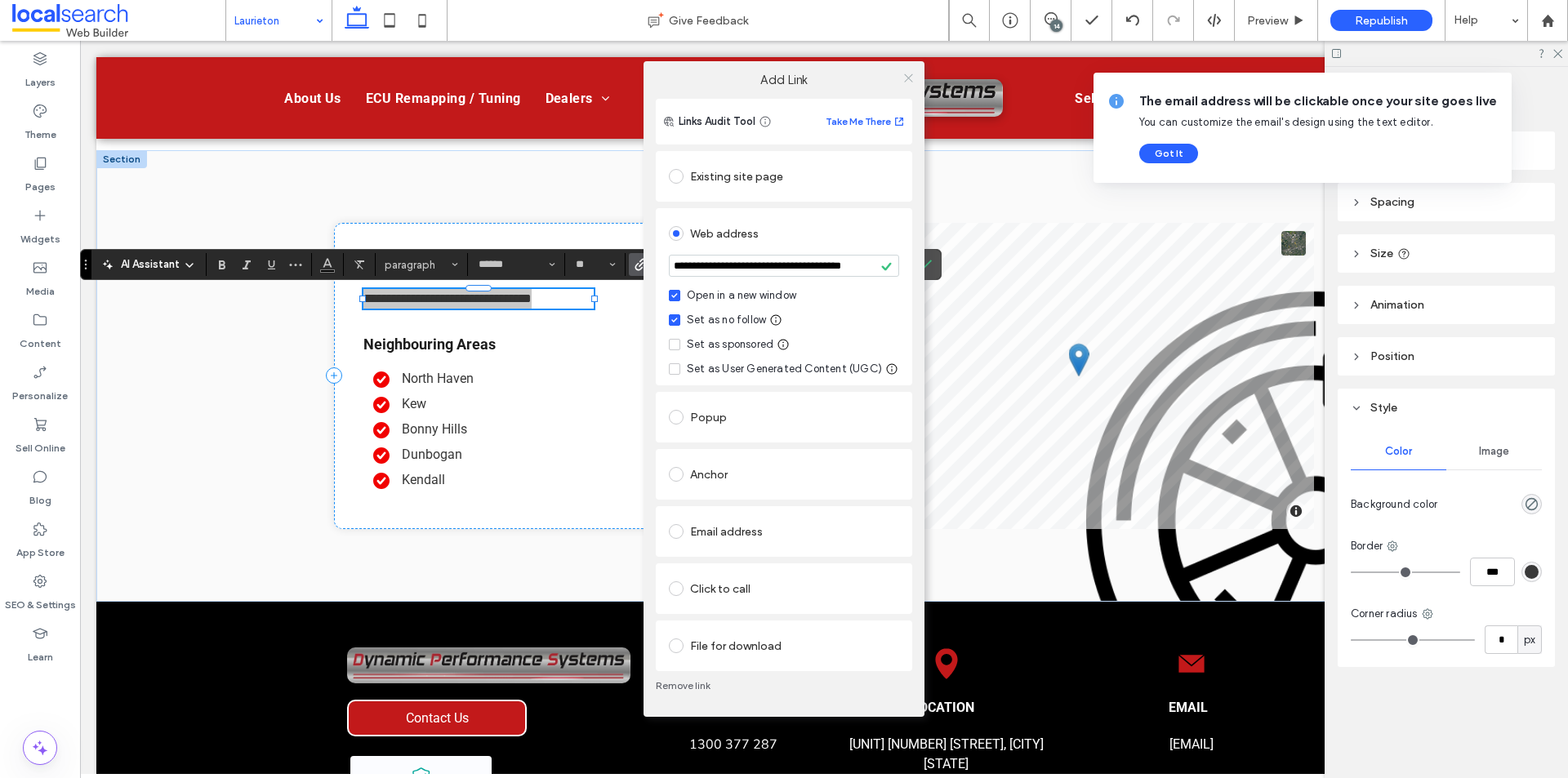 click 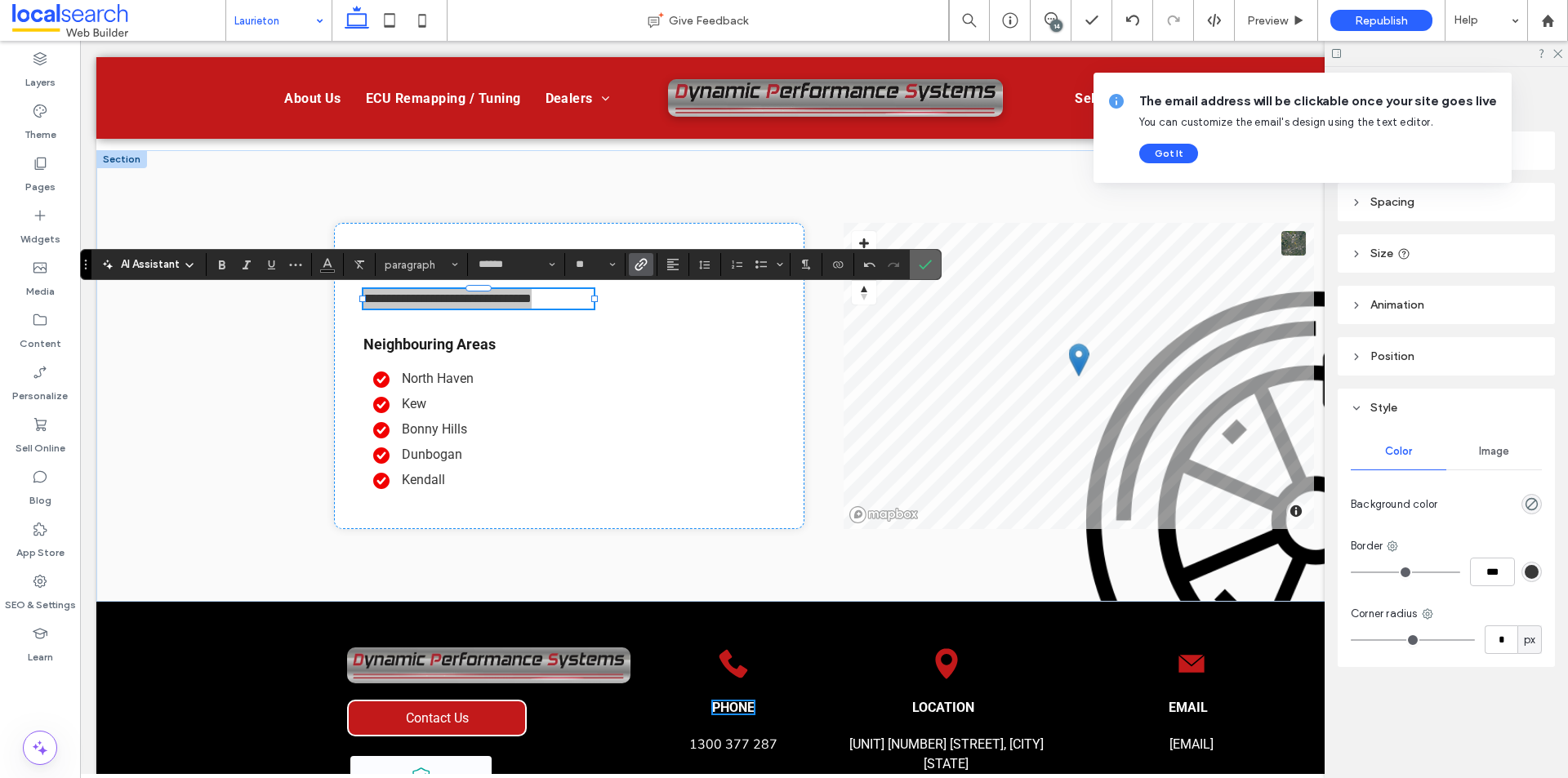 click 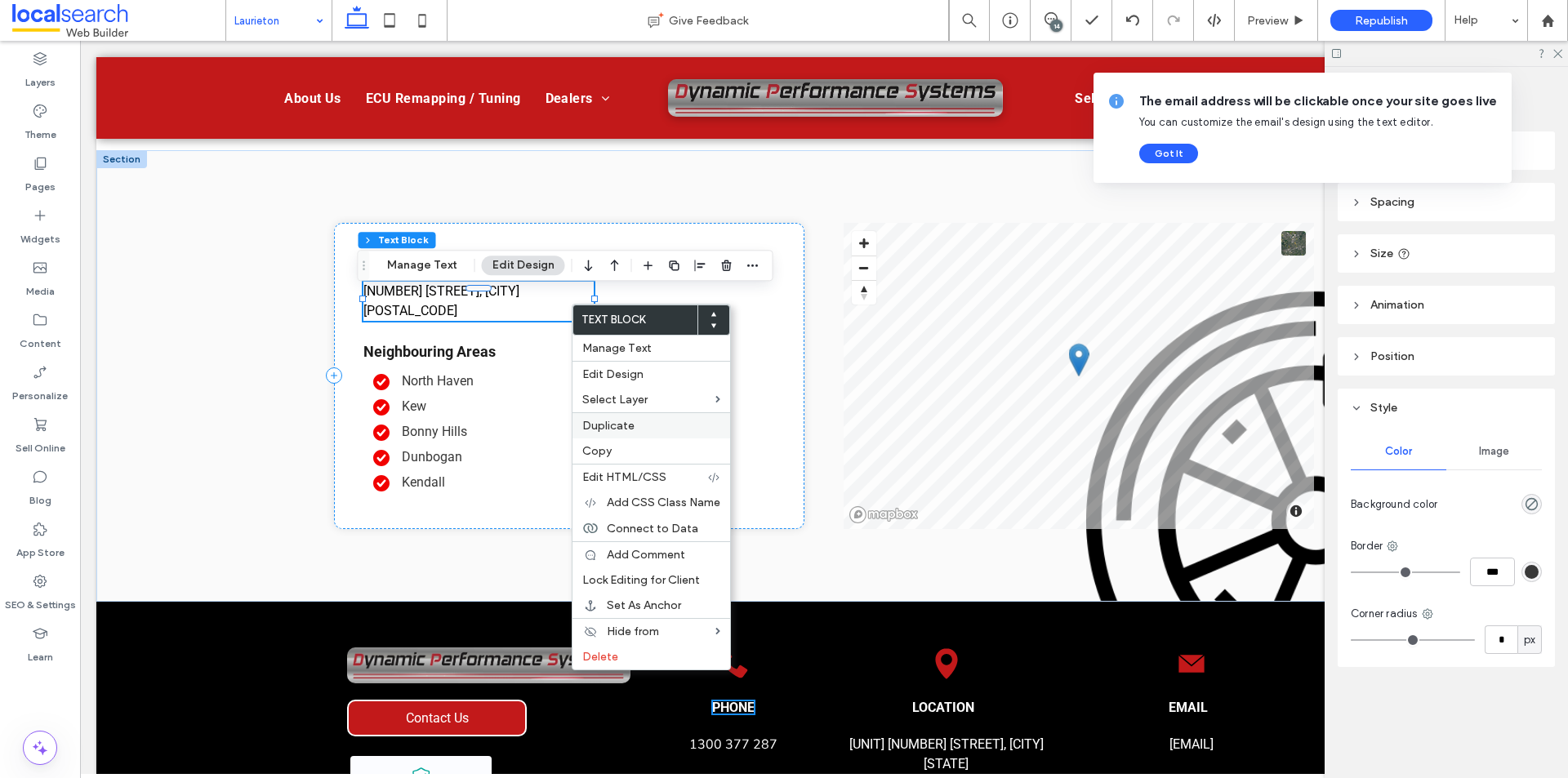 click on "Duplicate" at bounding box center (651, 425) 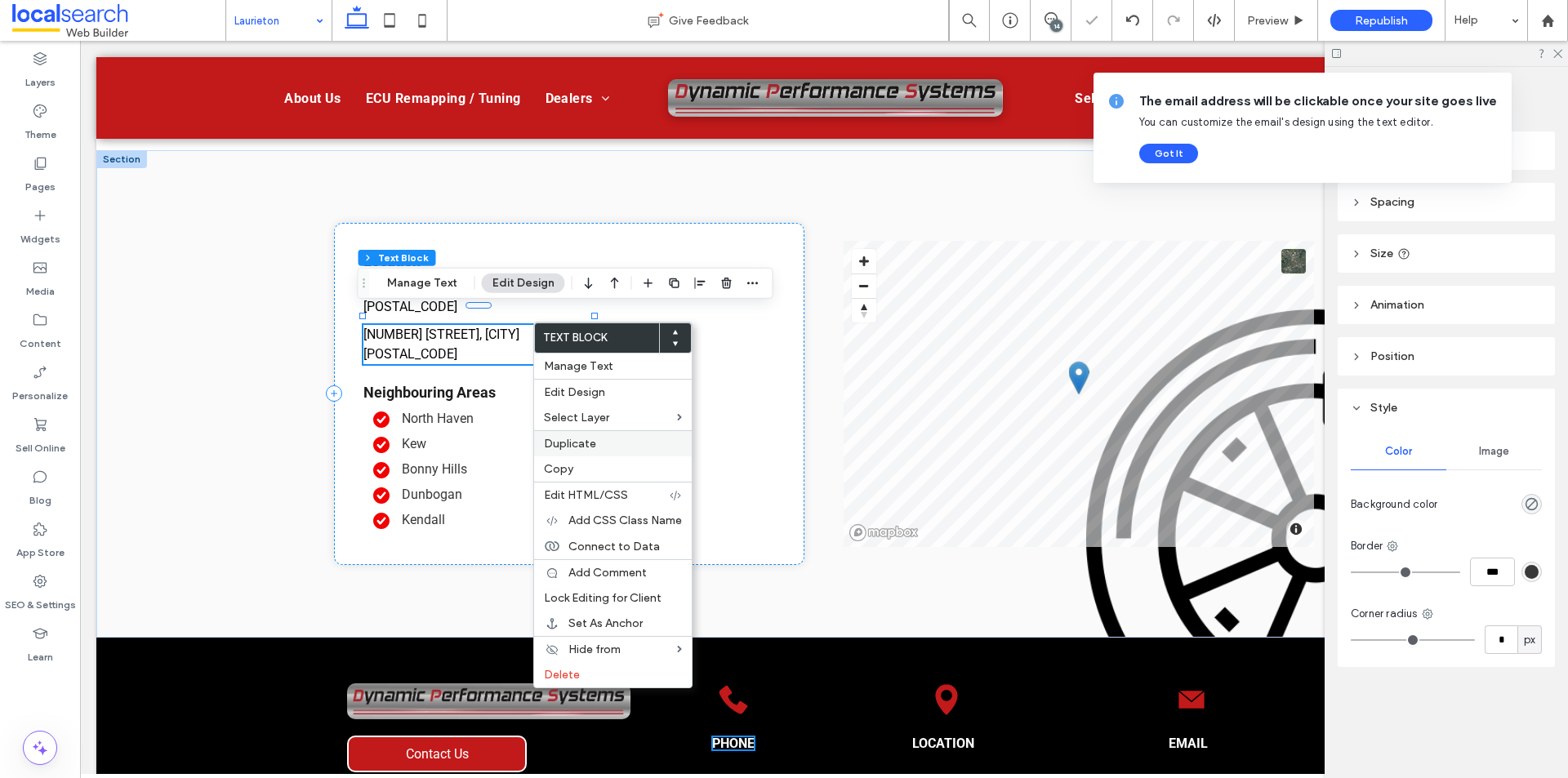 click on "Duplicate" at bounding box center [570, 443] 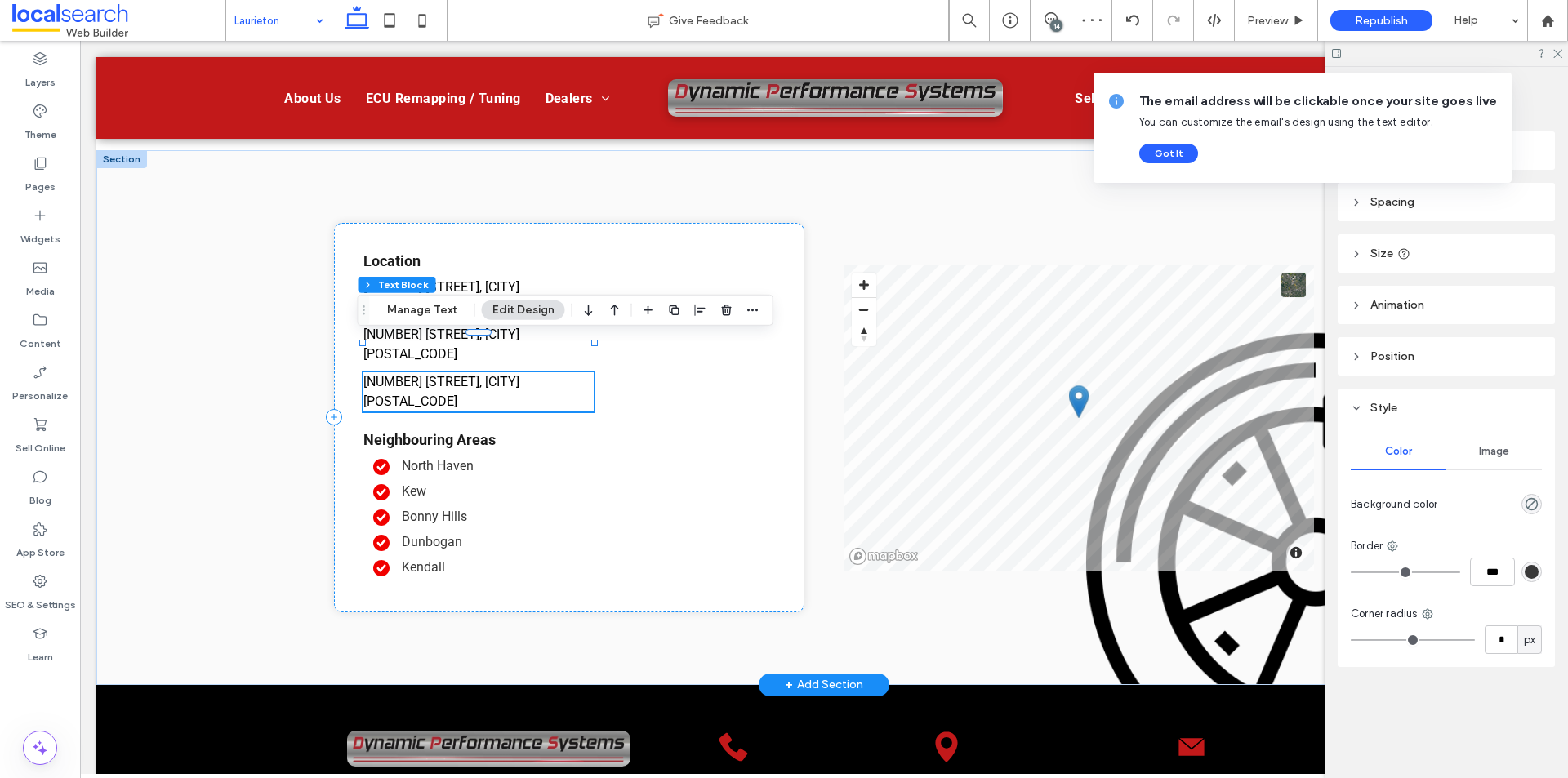 click on "Location
[NUMBER] [STREET], [CITY] [STATE] [POSTAL_CODE]
[NUMBER] [STREET], [CITY] [STATE] [POSTAL_CODE] [NUMBER] [STREET], [CITY] [STATE] [POSTAL_CODE]
Neighbouring Areas
[CITY] [CITY] [CITY] [CITY] [CITY]" at bounding box center [569, 417] 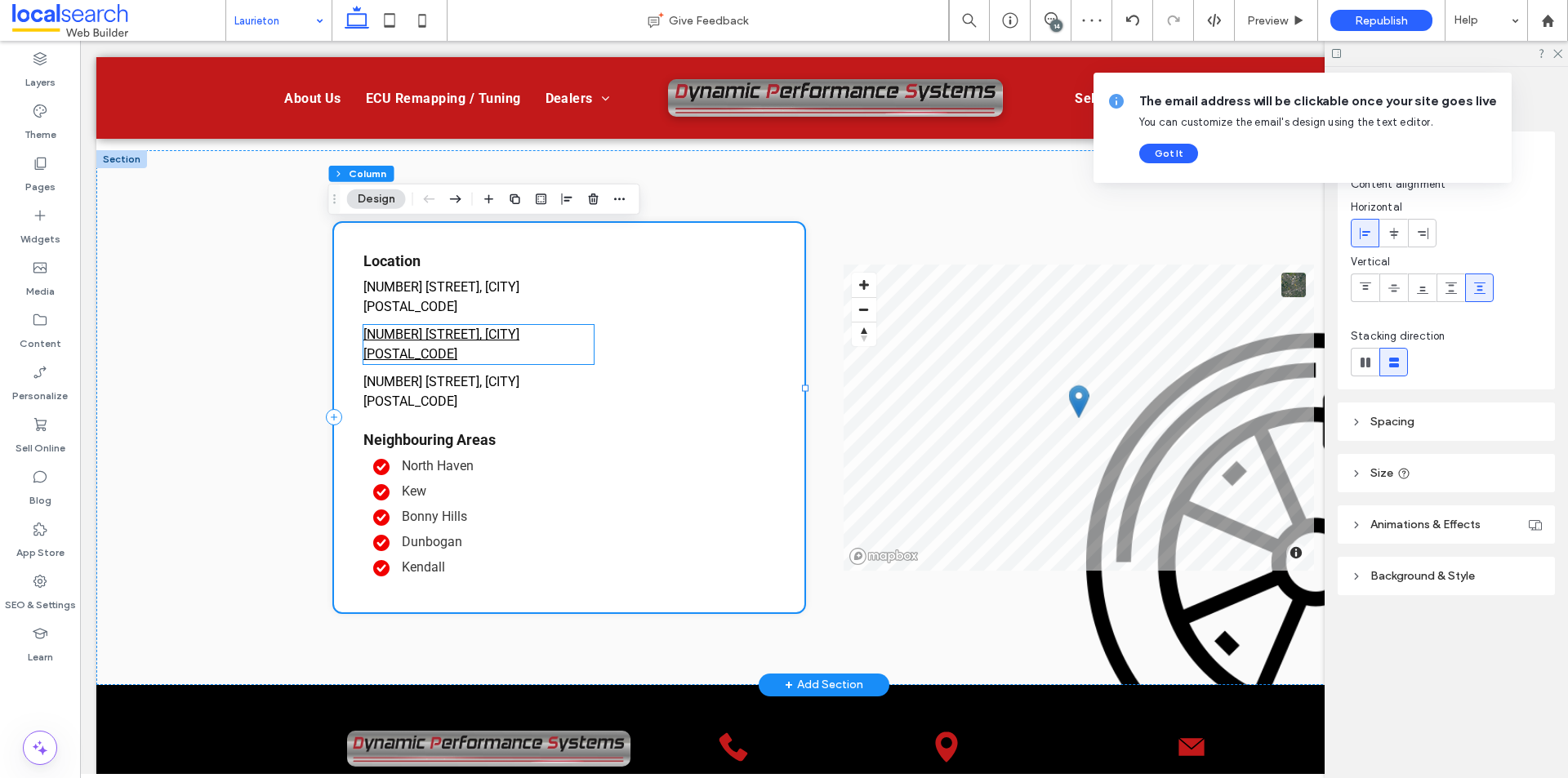 click on "[NUMBER] [STREET], [CITY] [POSTAL_CODE]" at bounding box center [479, 345] 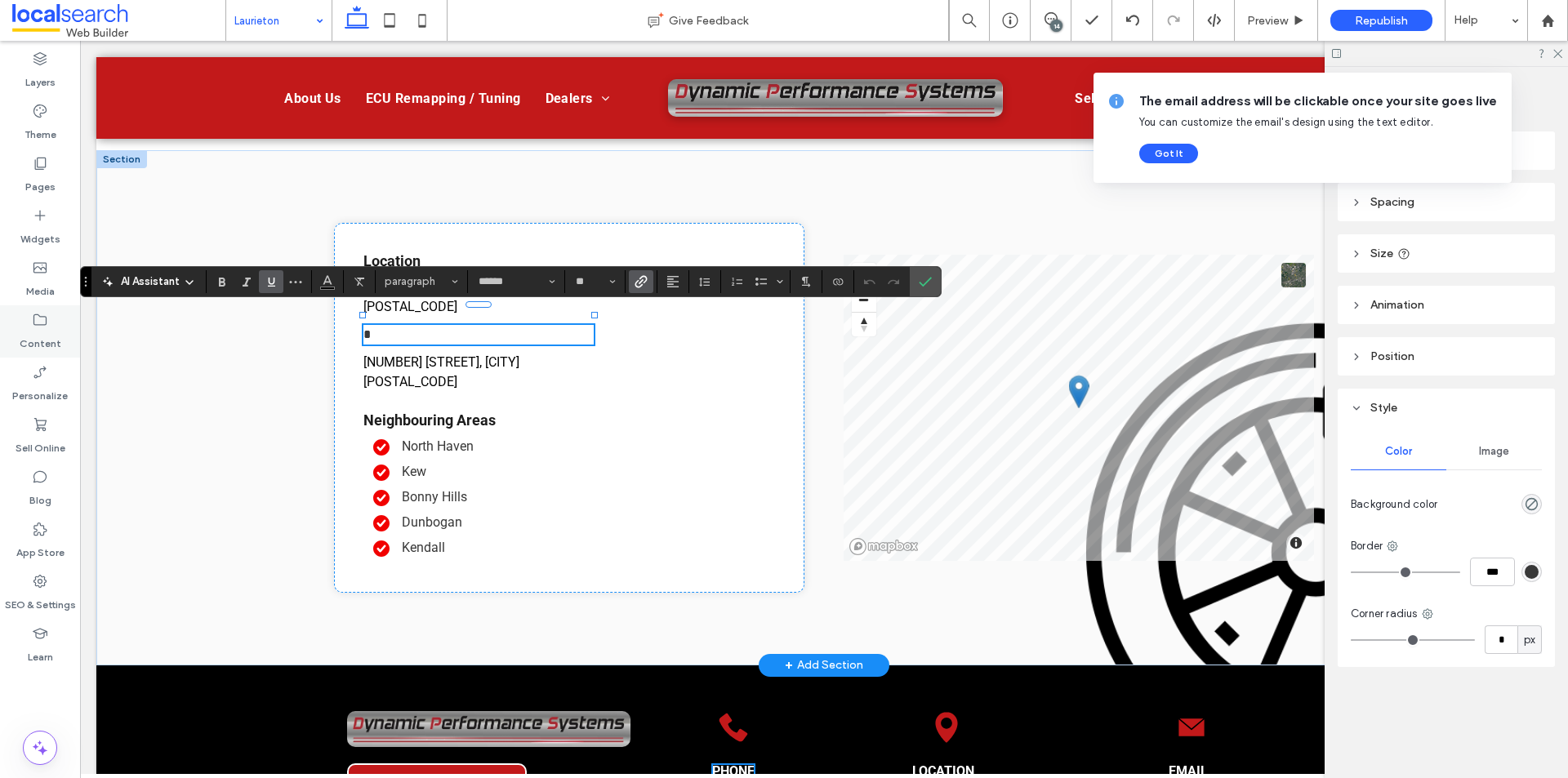 type 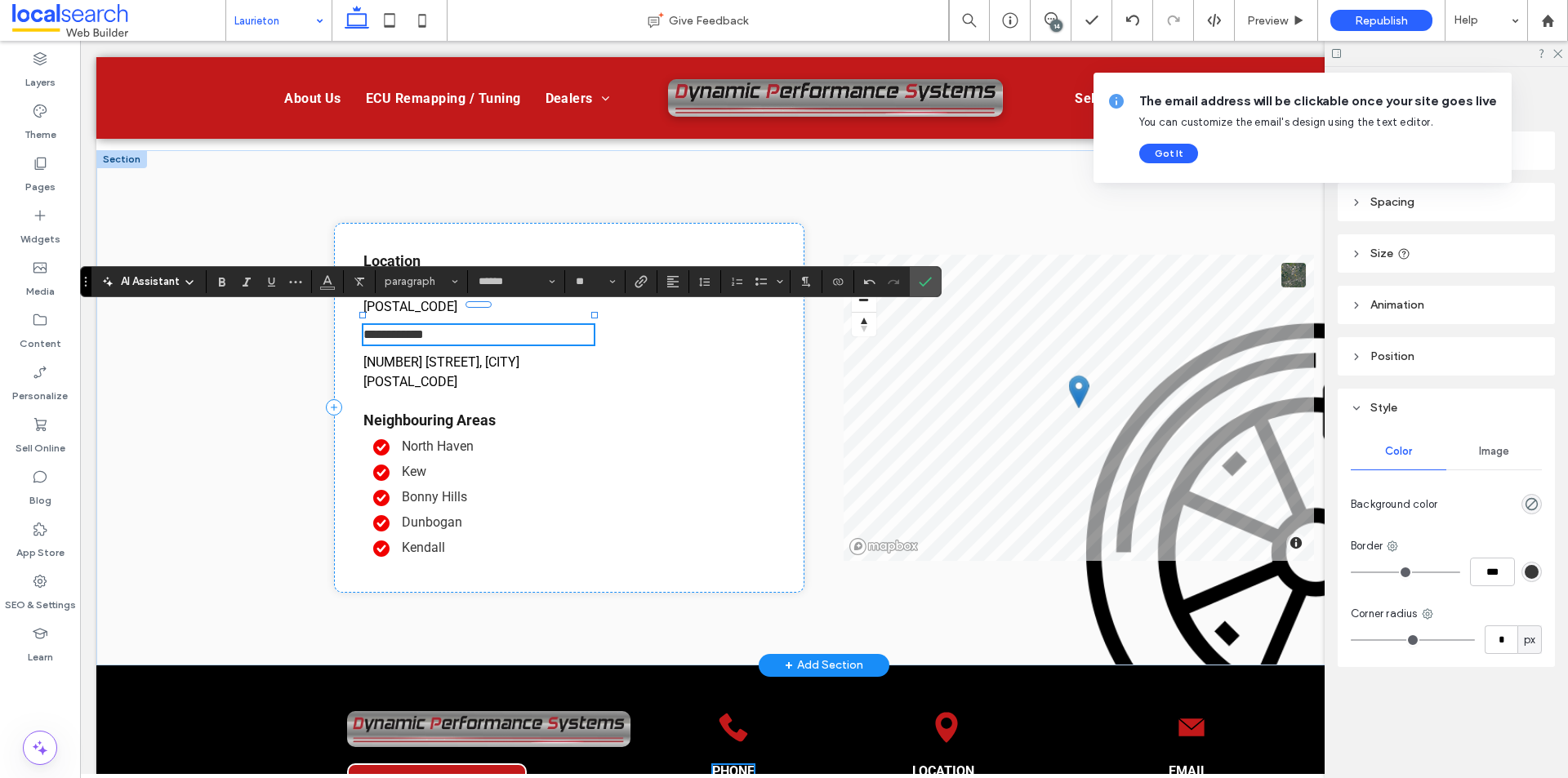 copy on "**********" 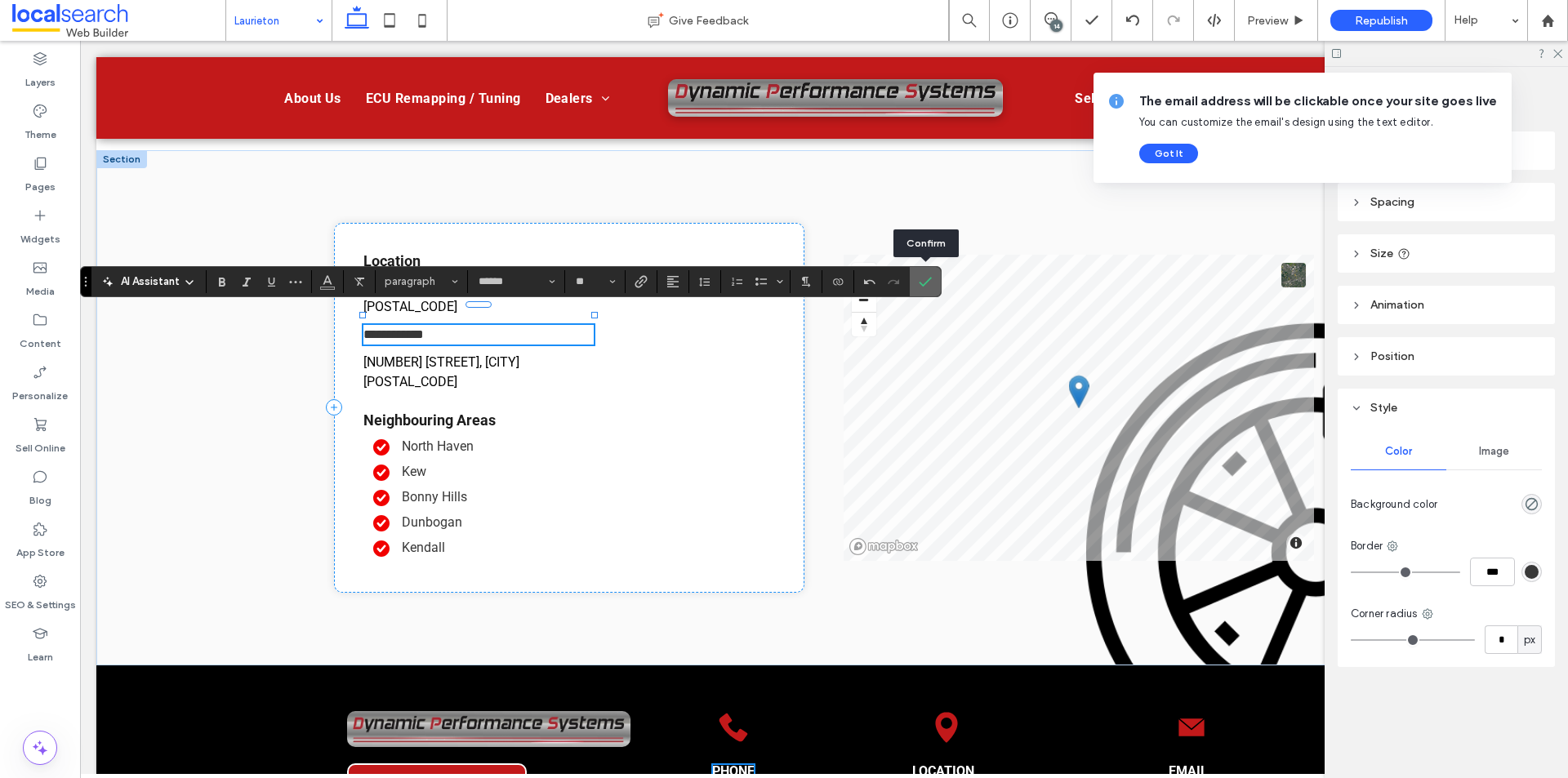 click 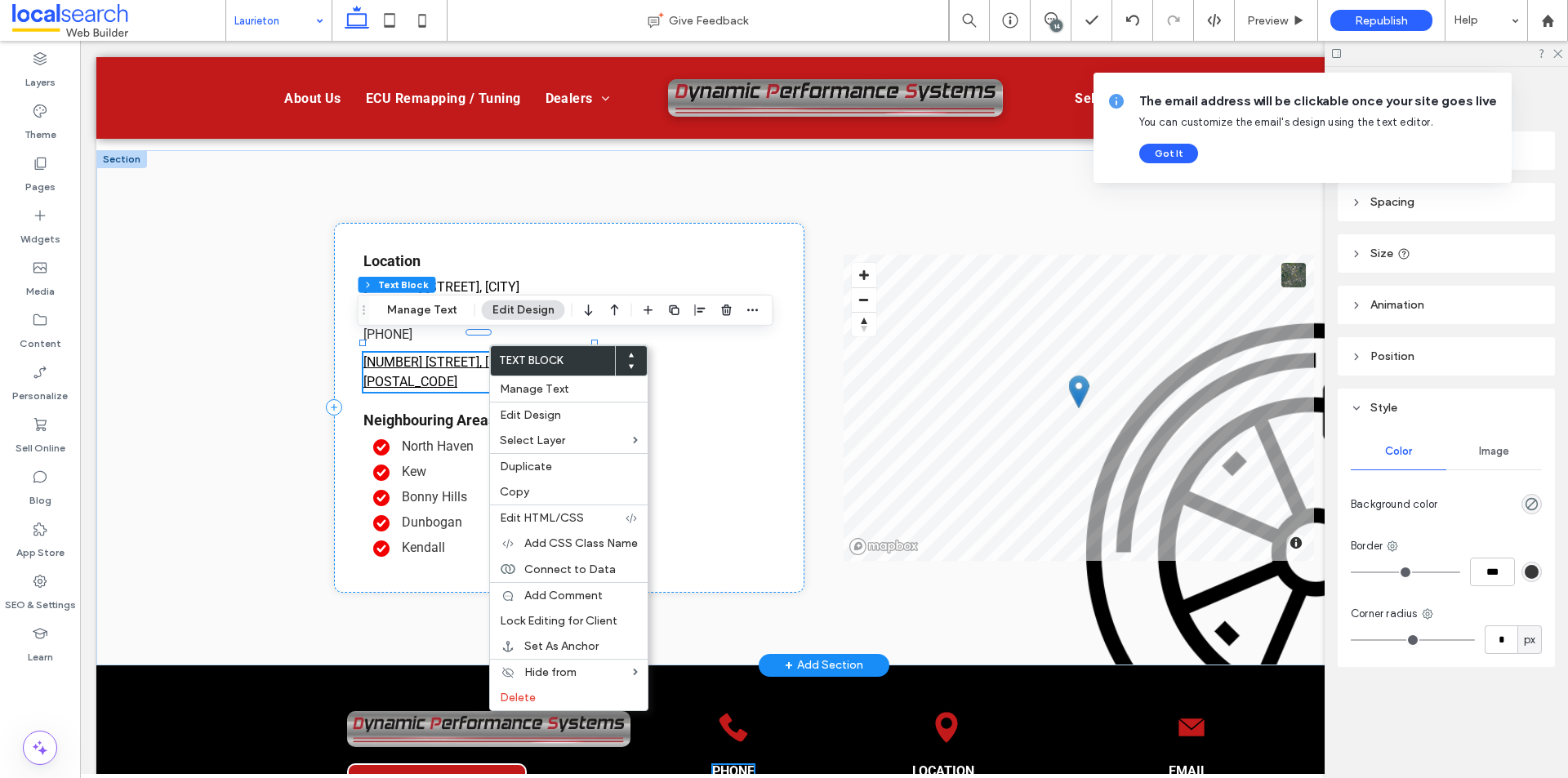 click on "[NUMBER] [STREET], [CITY] [POSTAL_CODE]" at bounding box center (441, 371) 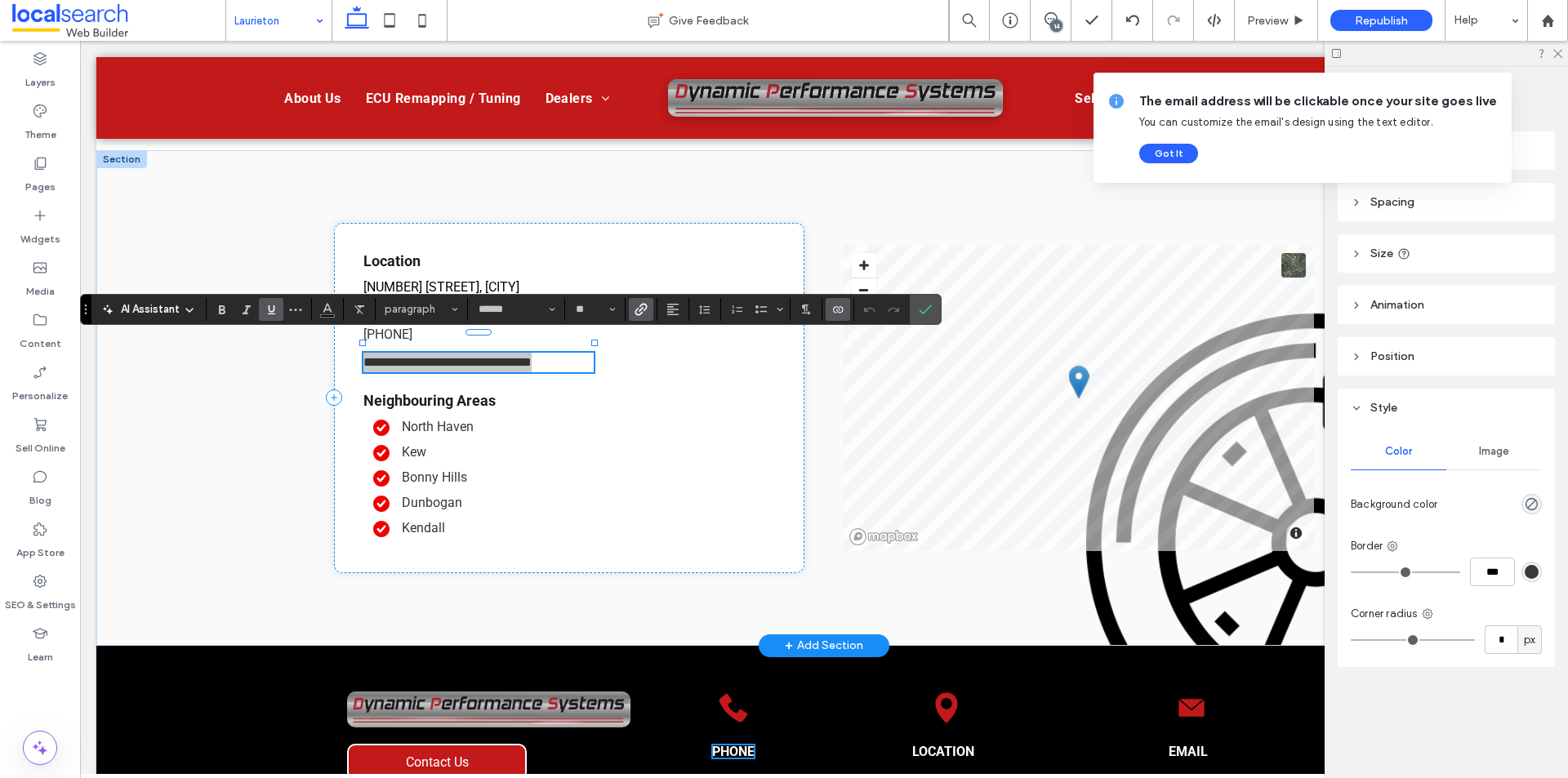 click 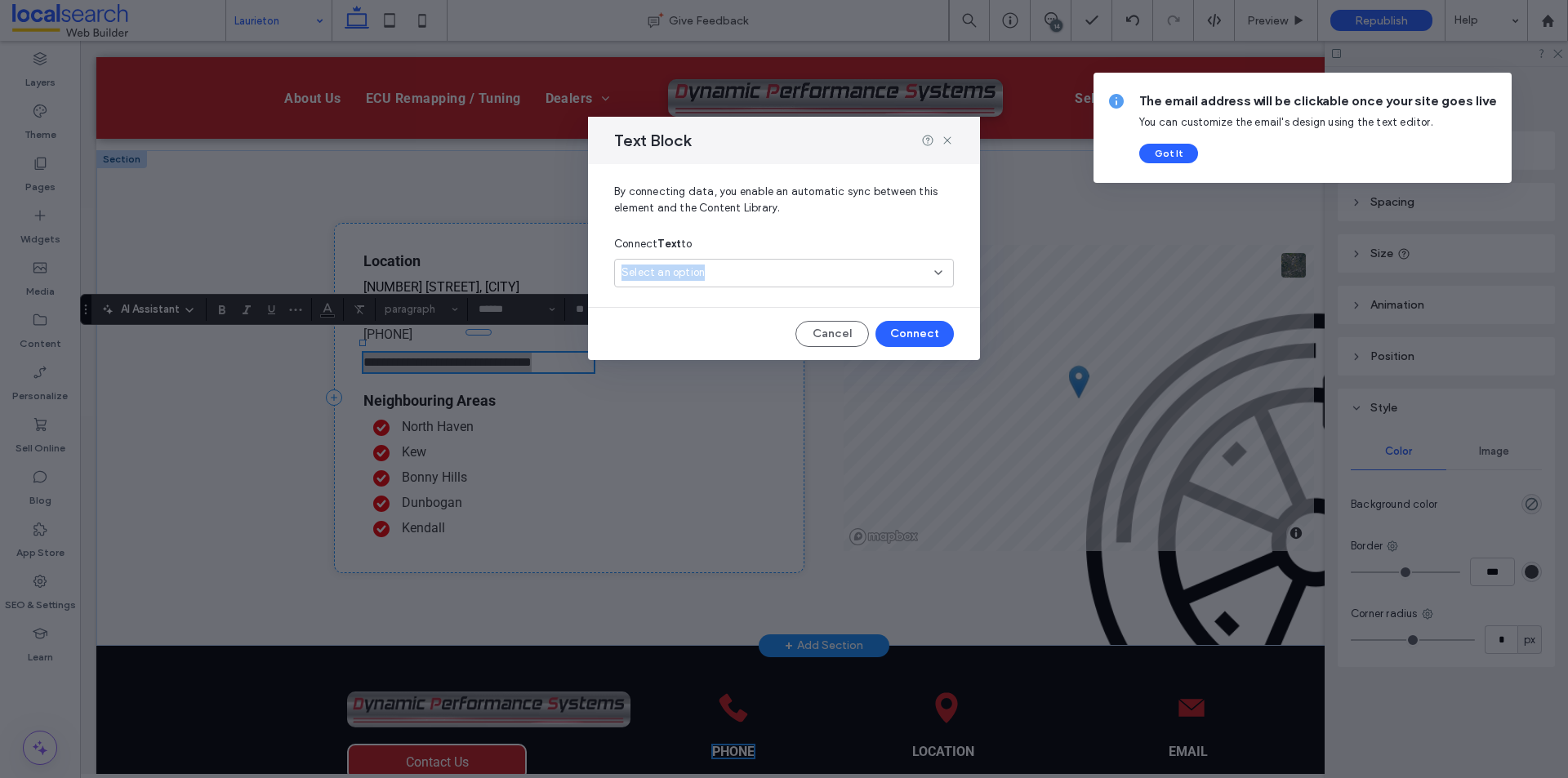 click on "Select an option" at bounding box center [784, 273] 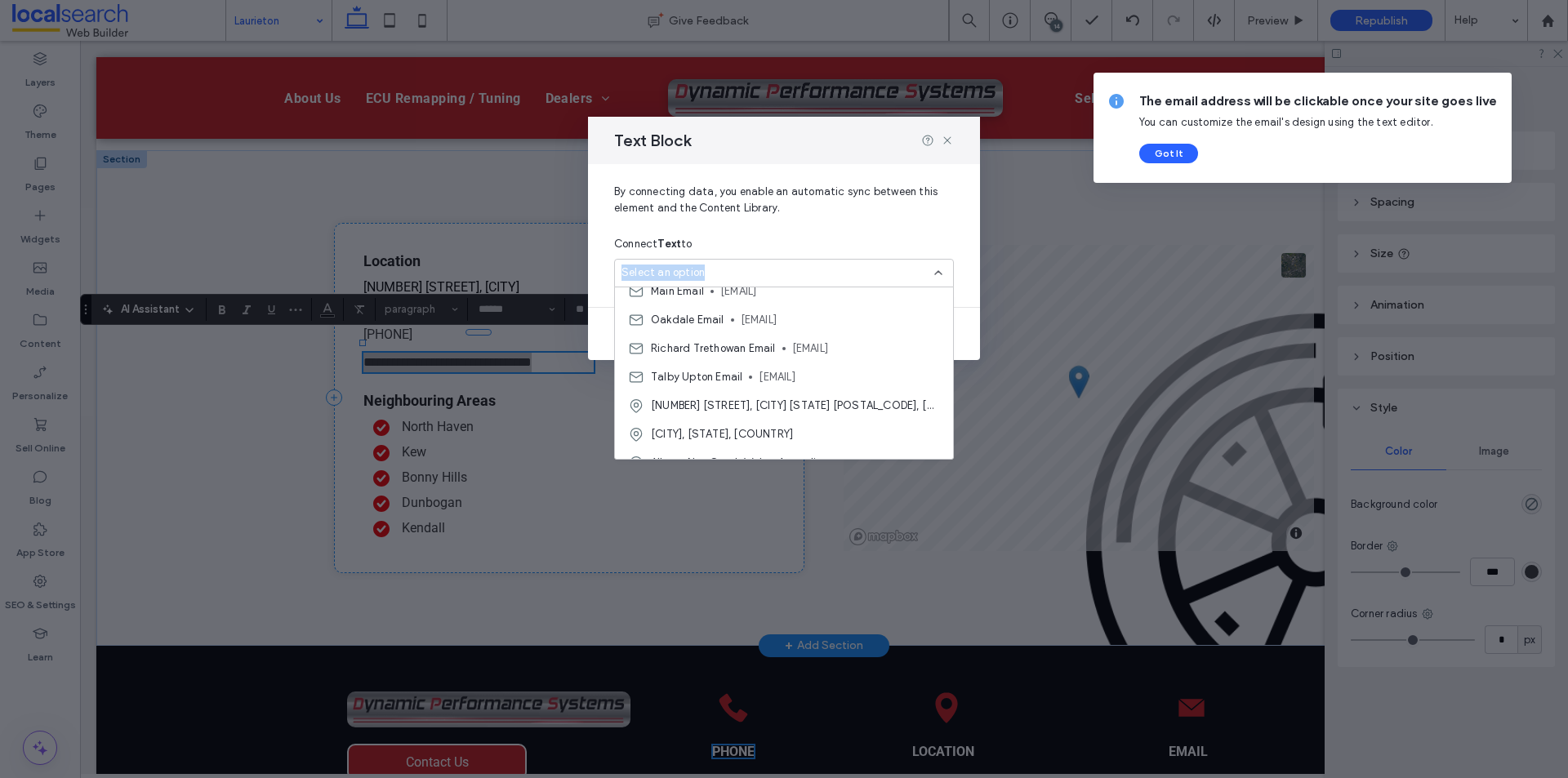 scroll, scrollTop: 408, scrollLeft: 0, axis: vertical 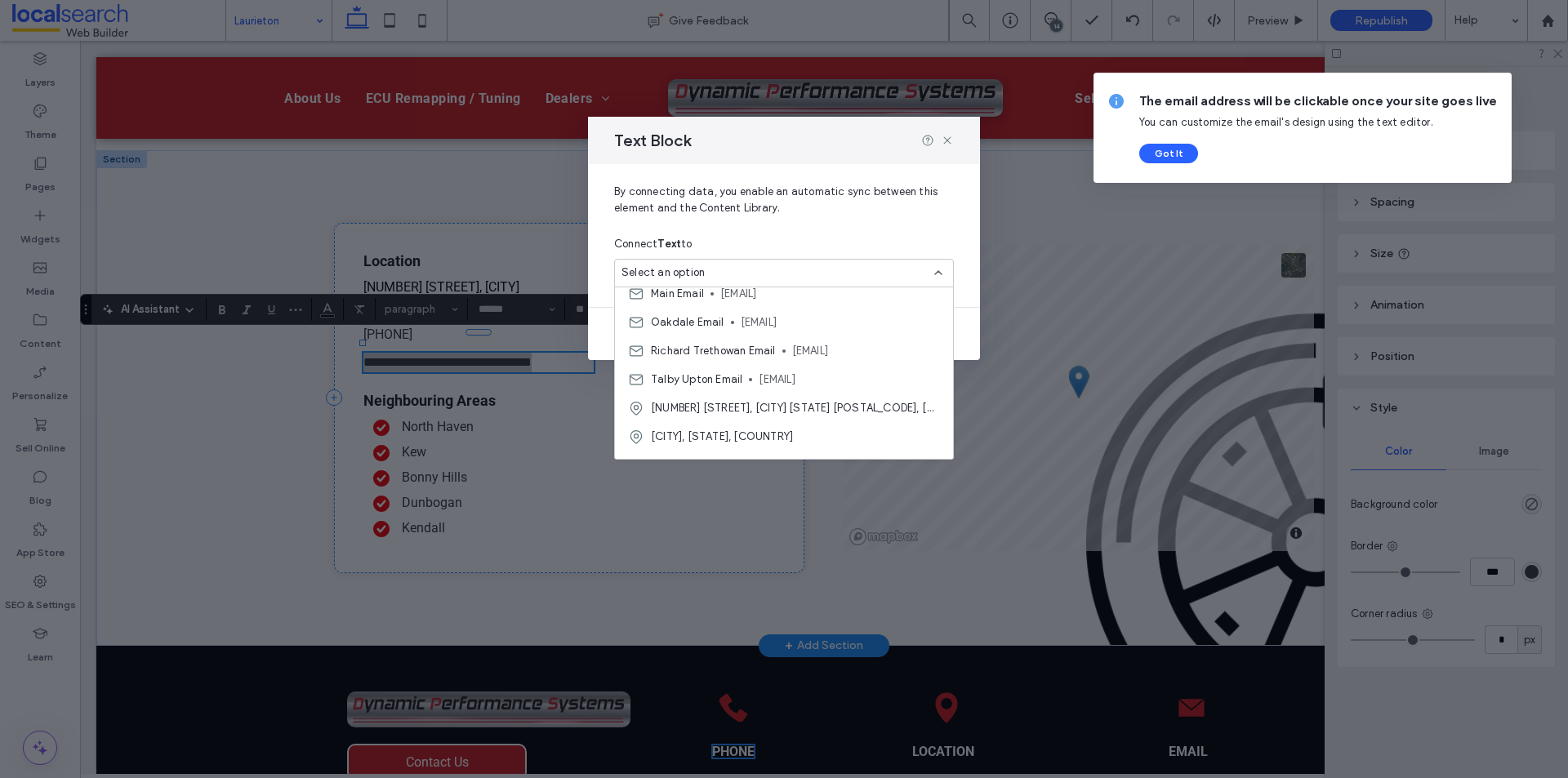click on "Text Block By connecting data, you enable an automatic sync between this element and the Content Library. Connect  Text  to  Select an option Cancel Connect" at bounding box center [784, 389] 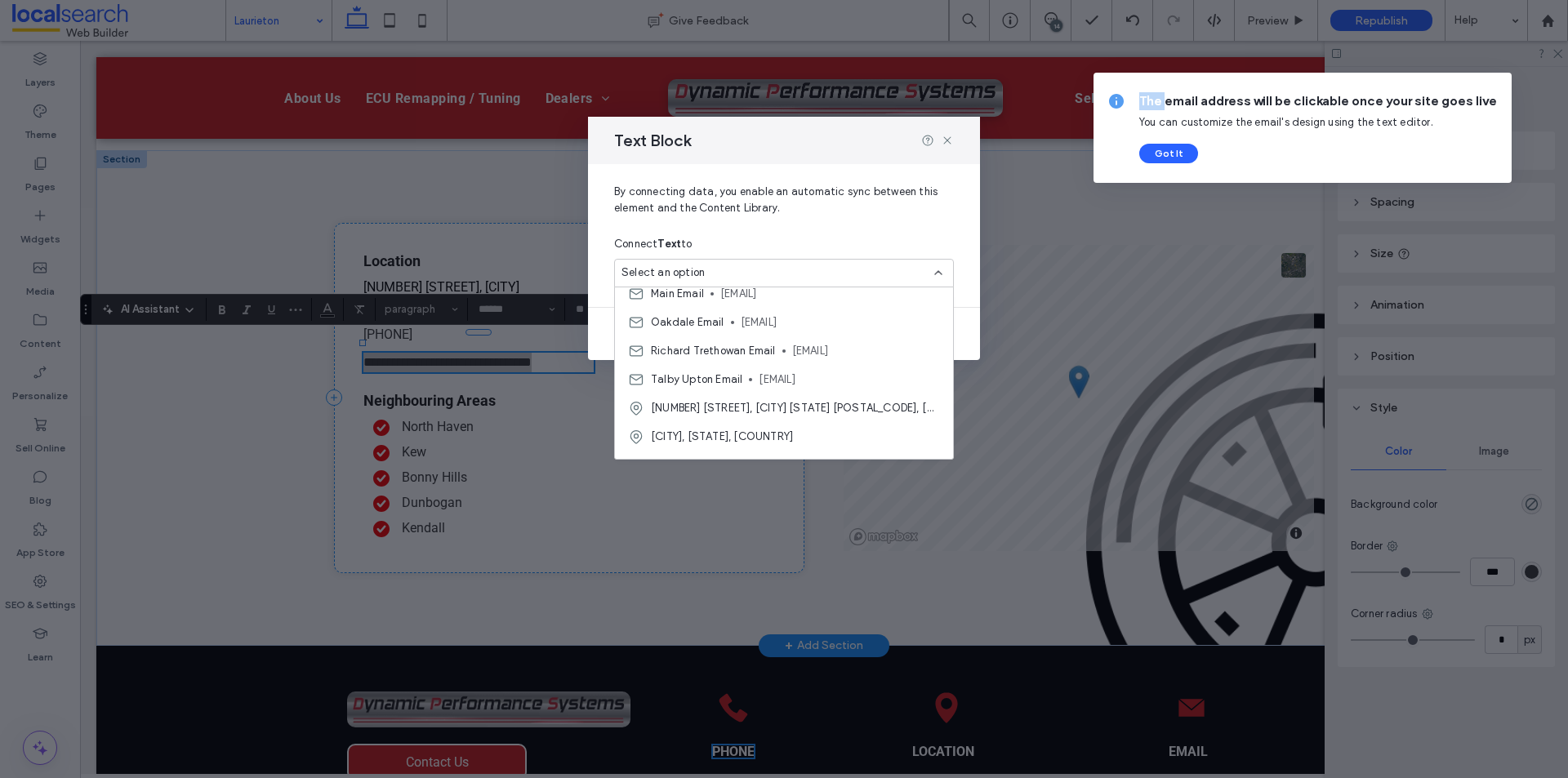 click on "Text Block By connecting data, you enable an automatic sync between this element and the Content Library. Connect  Text  to  Select an option Cancel Connect" at bounding box center (784, 389) 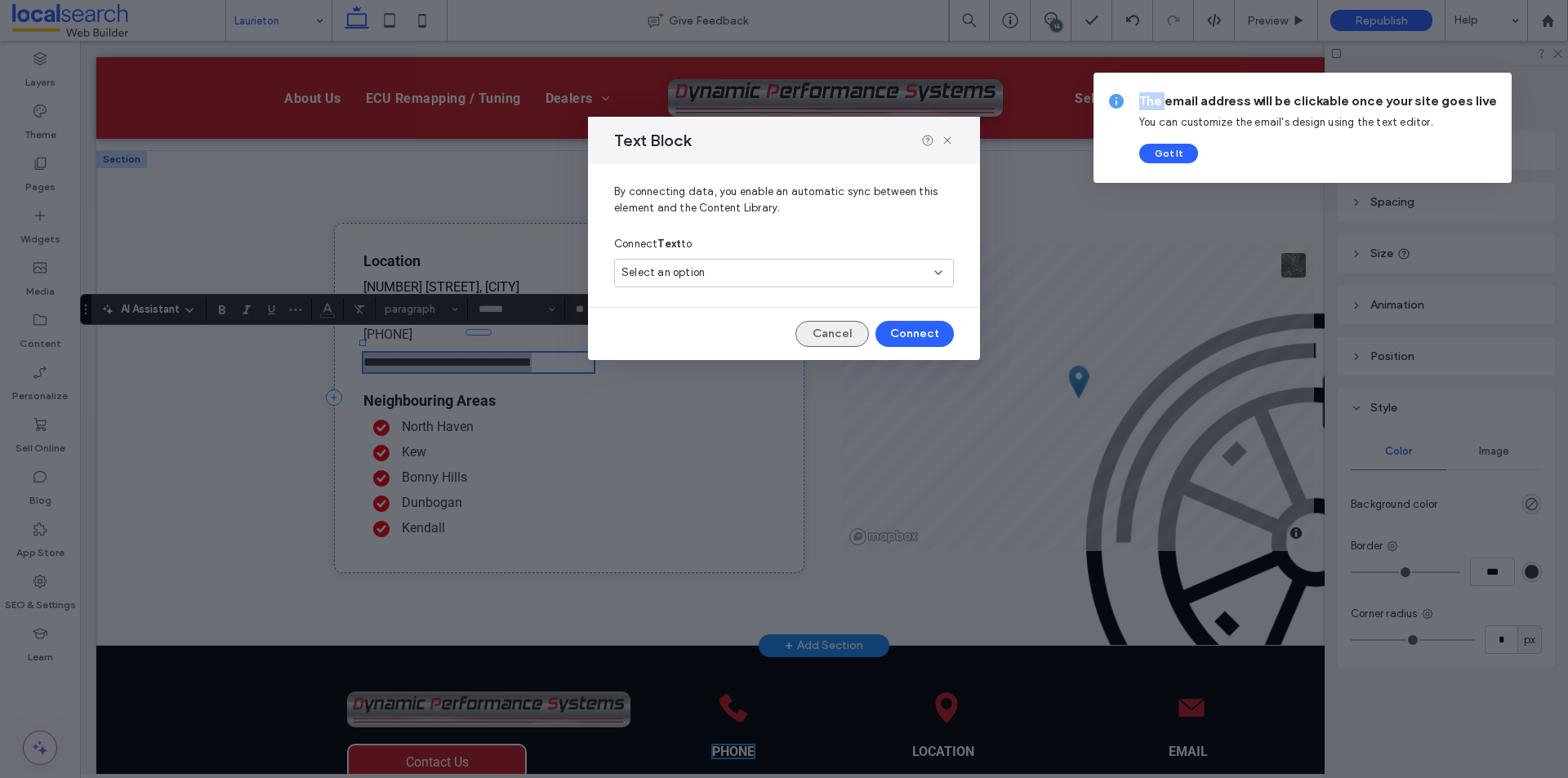 drag, startPoint x: 815, startPoint y: 340, endPoint x: 423, endPoint y: 336, distance: 392.0204 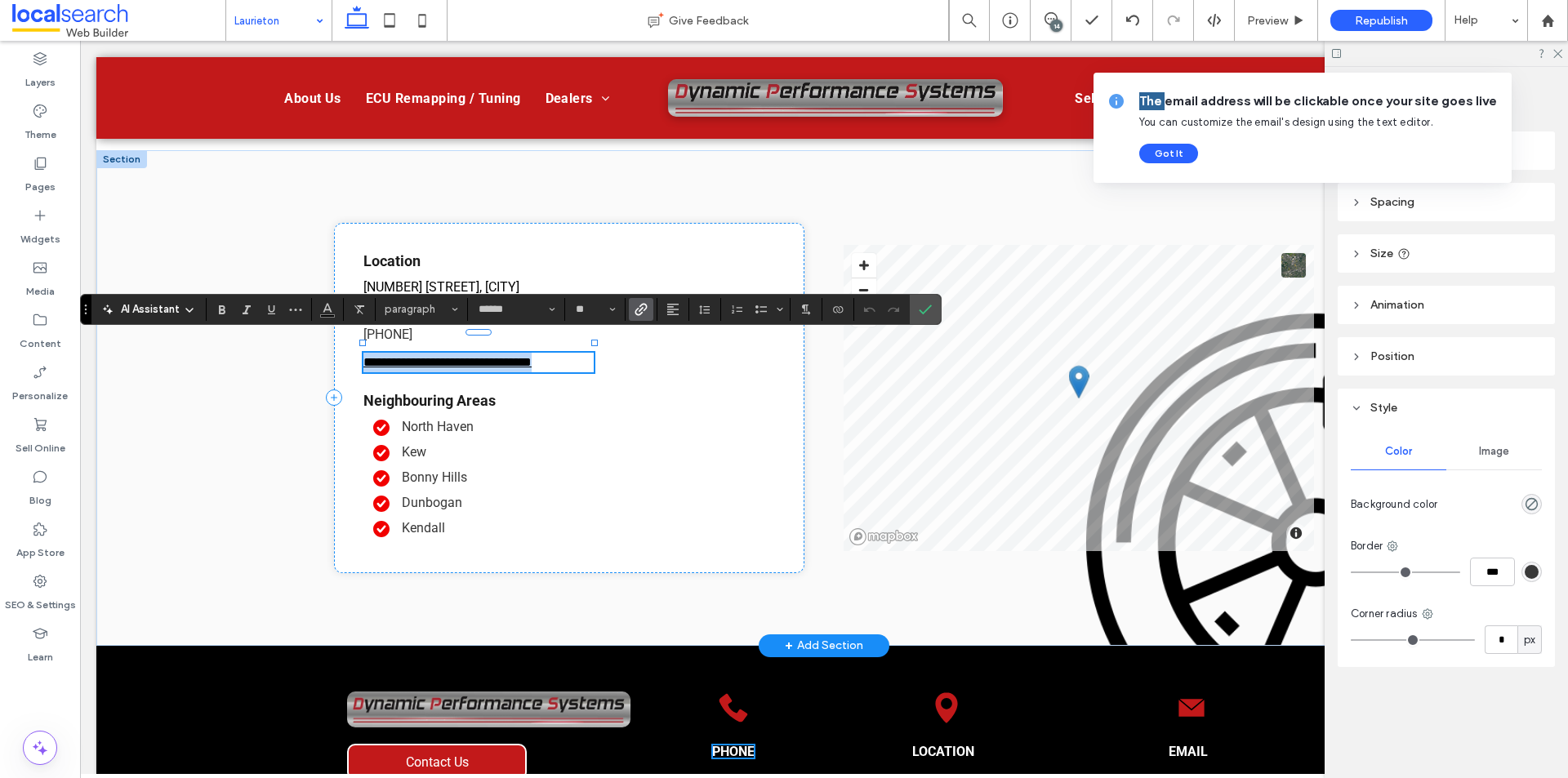 click on "**********" at bounding box center [448, 362] 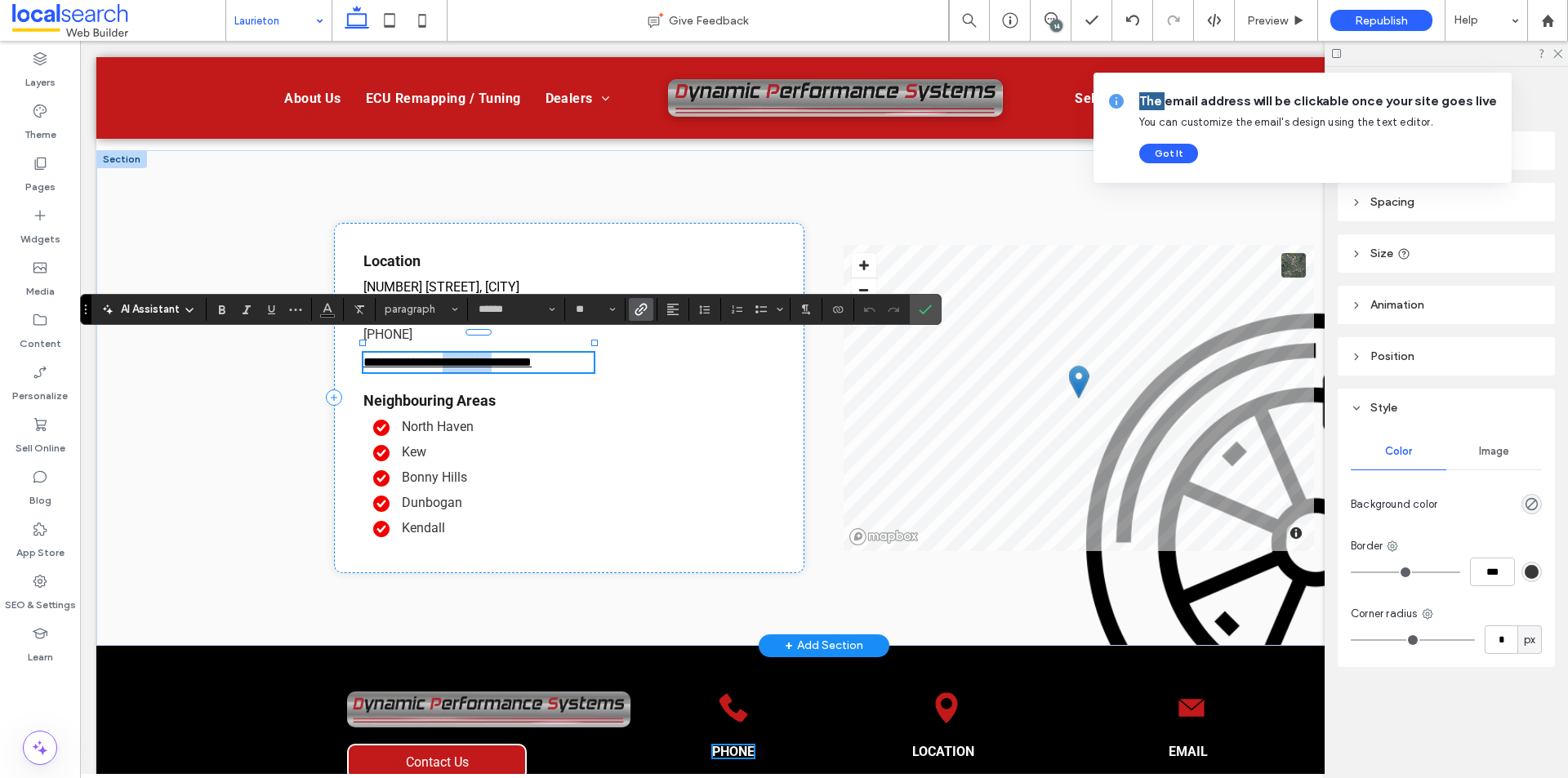 click on "**********" at bounding box center [448, 362] 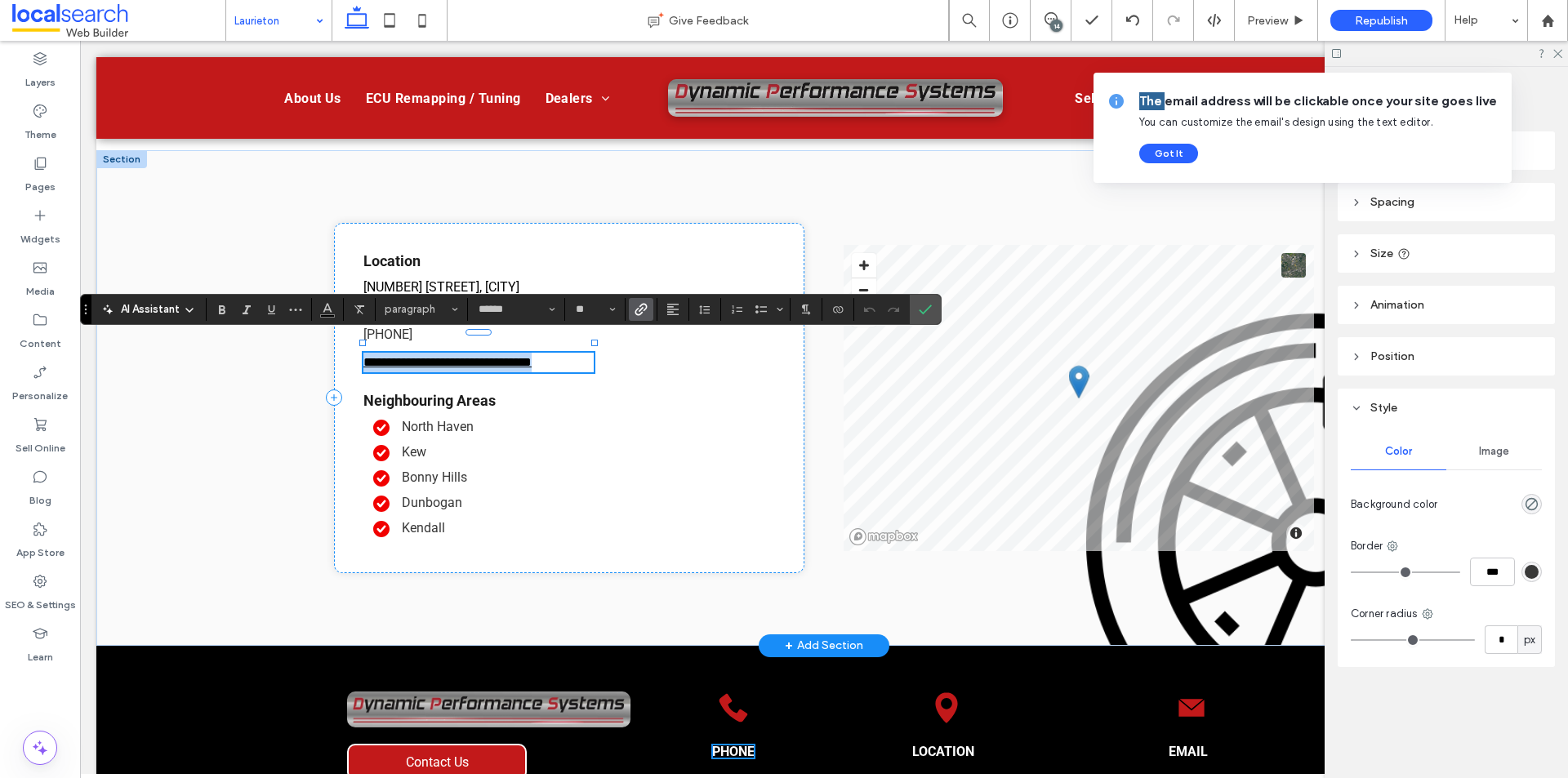 click on "**********" at bounding box center (448, 362) 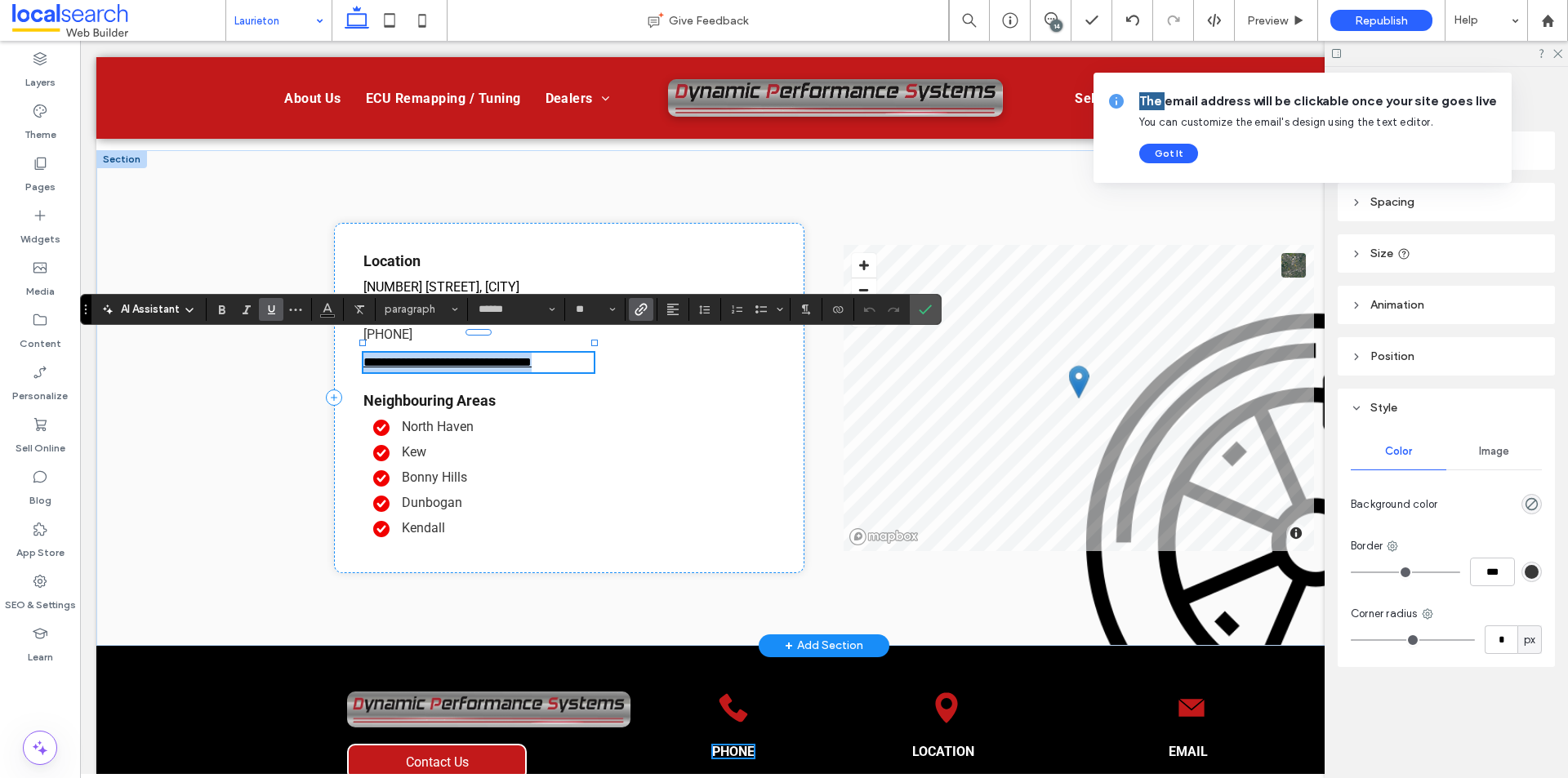 type 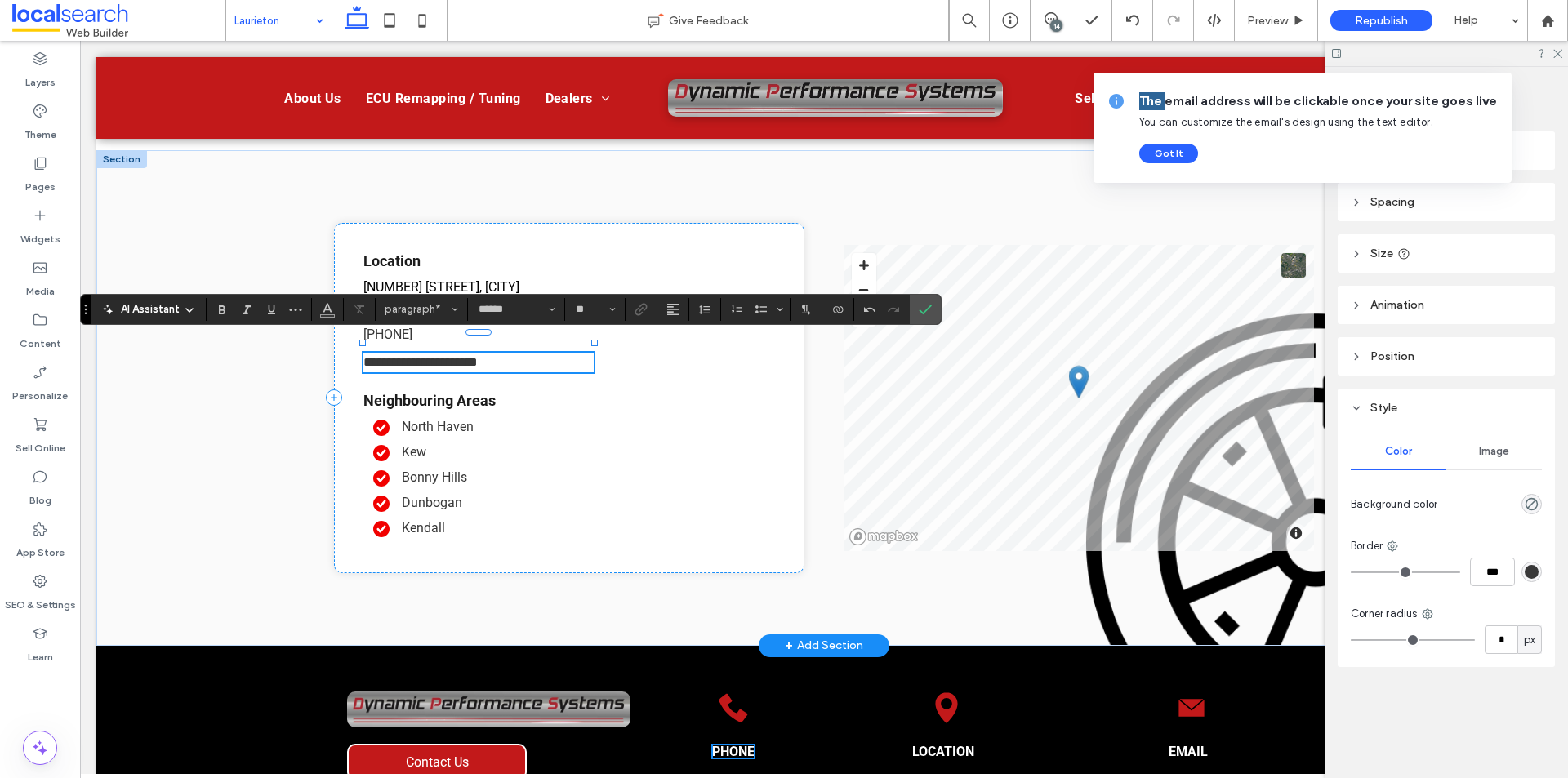 click on "**********" at bounding box center [479, 362] 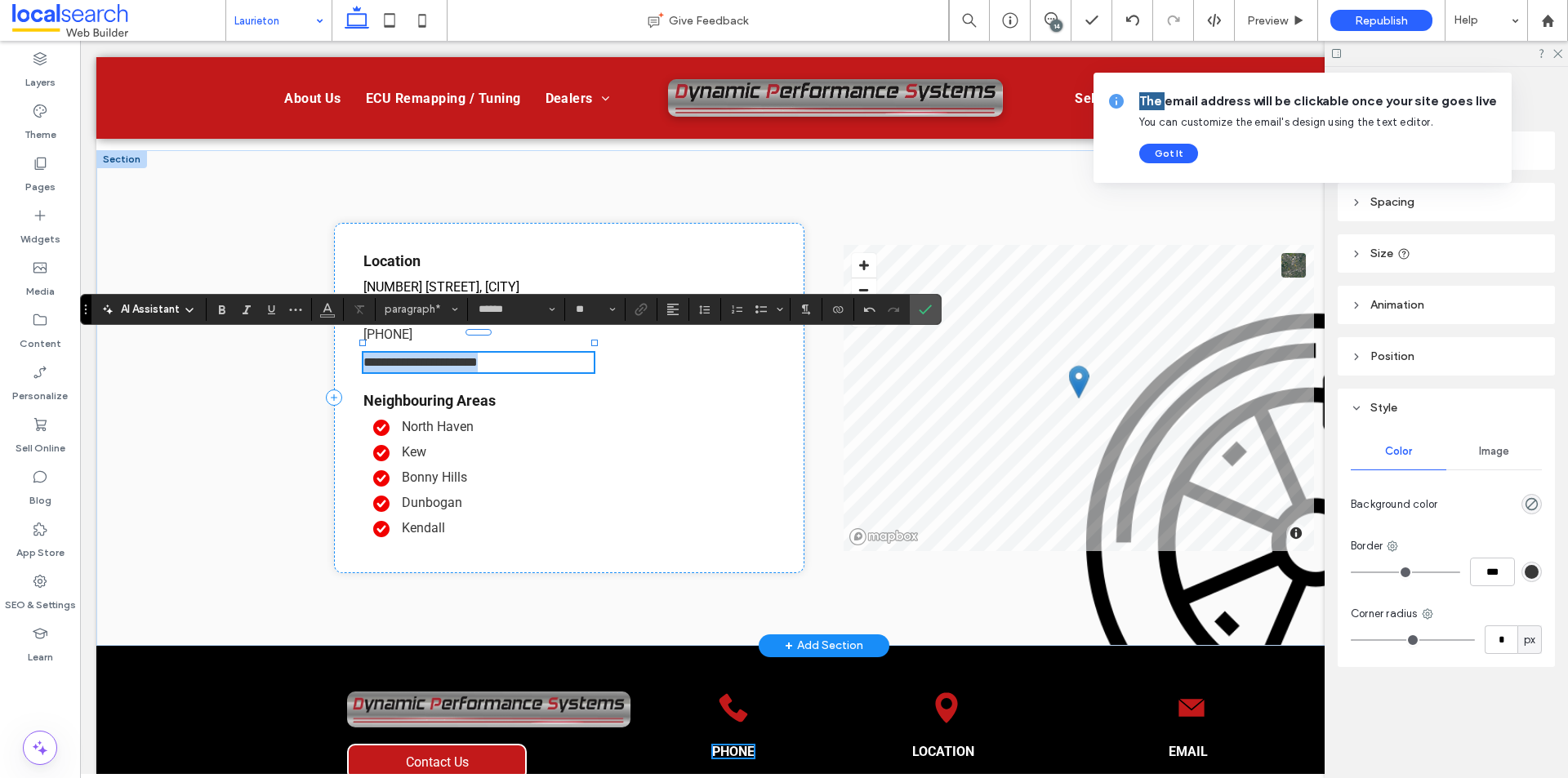 click on "**********" at bounding box center [479, 362] 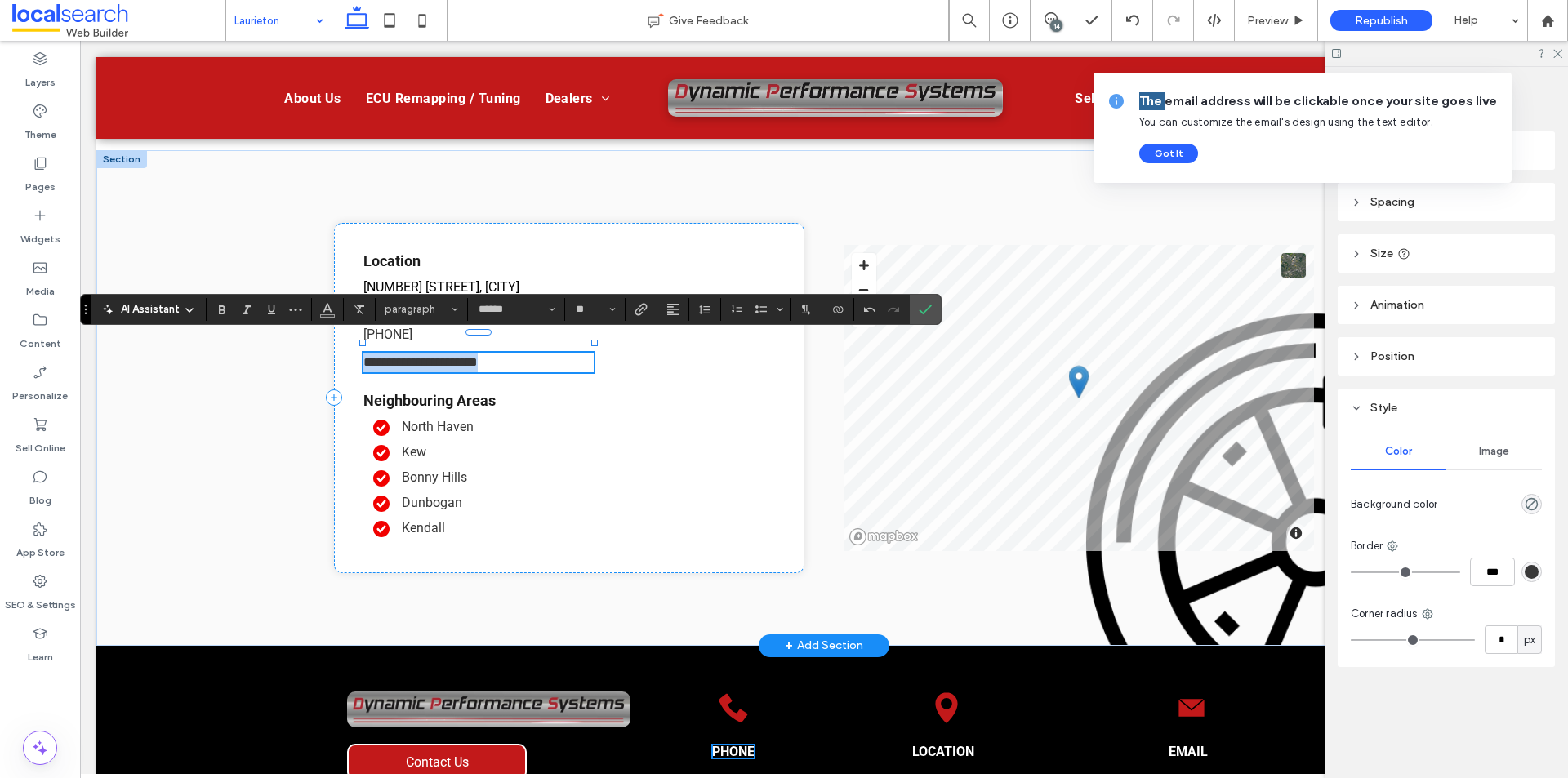 copy on "**********" 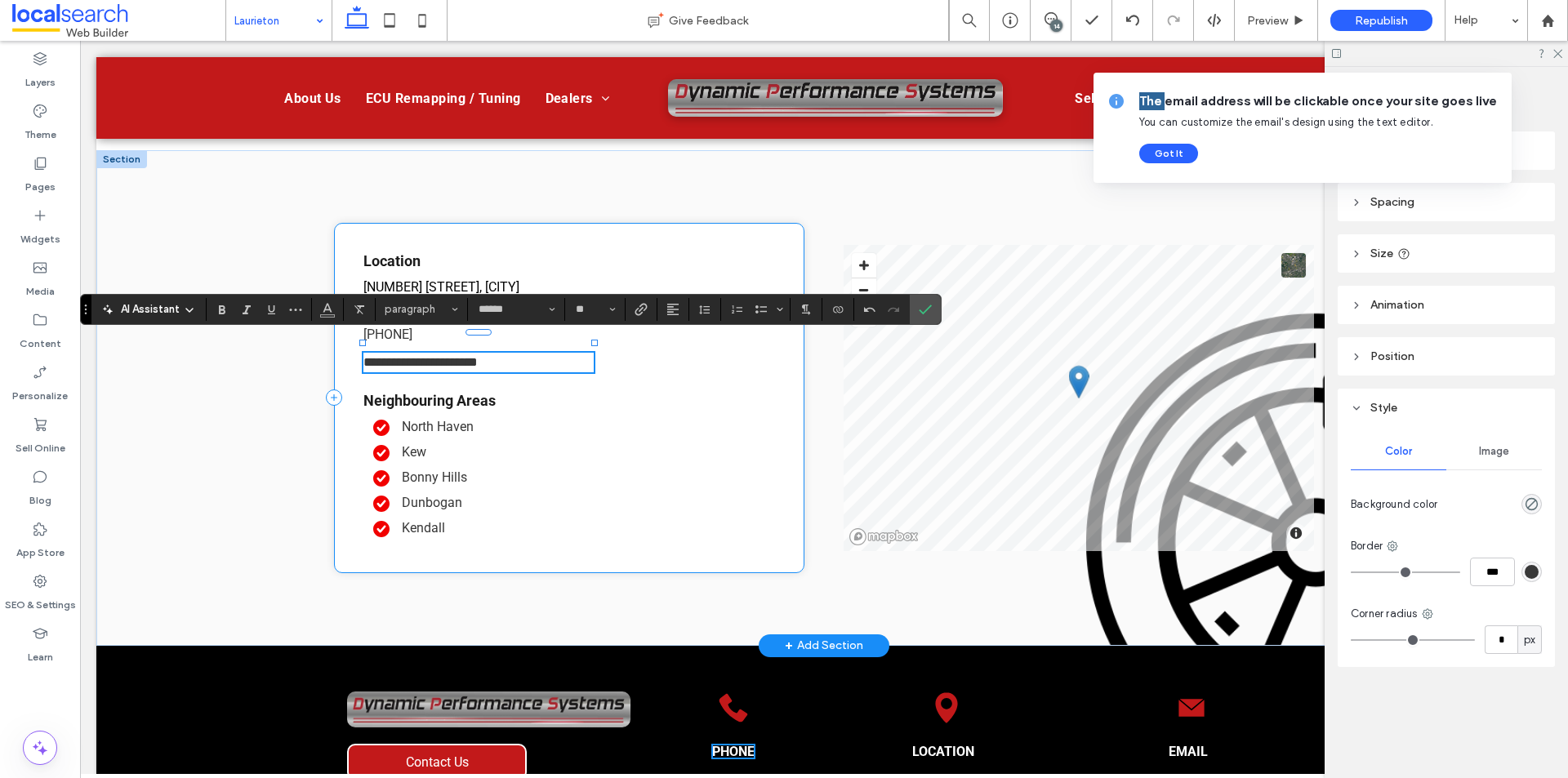 click on "**********" at bounding box center [569, 398] 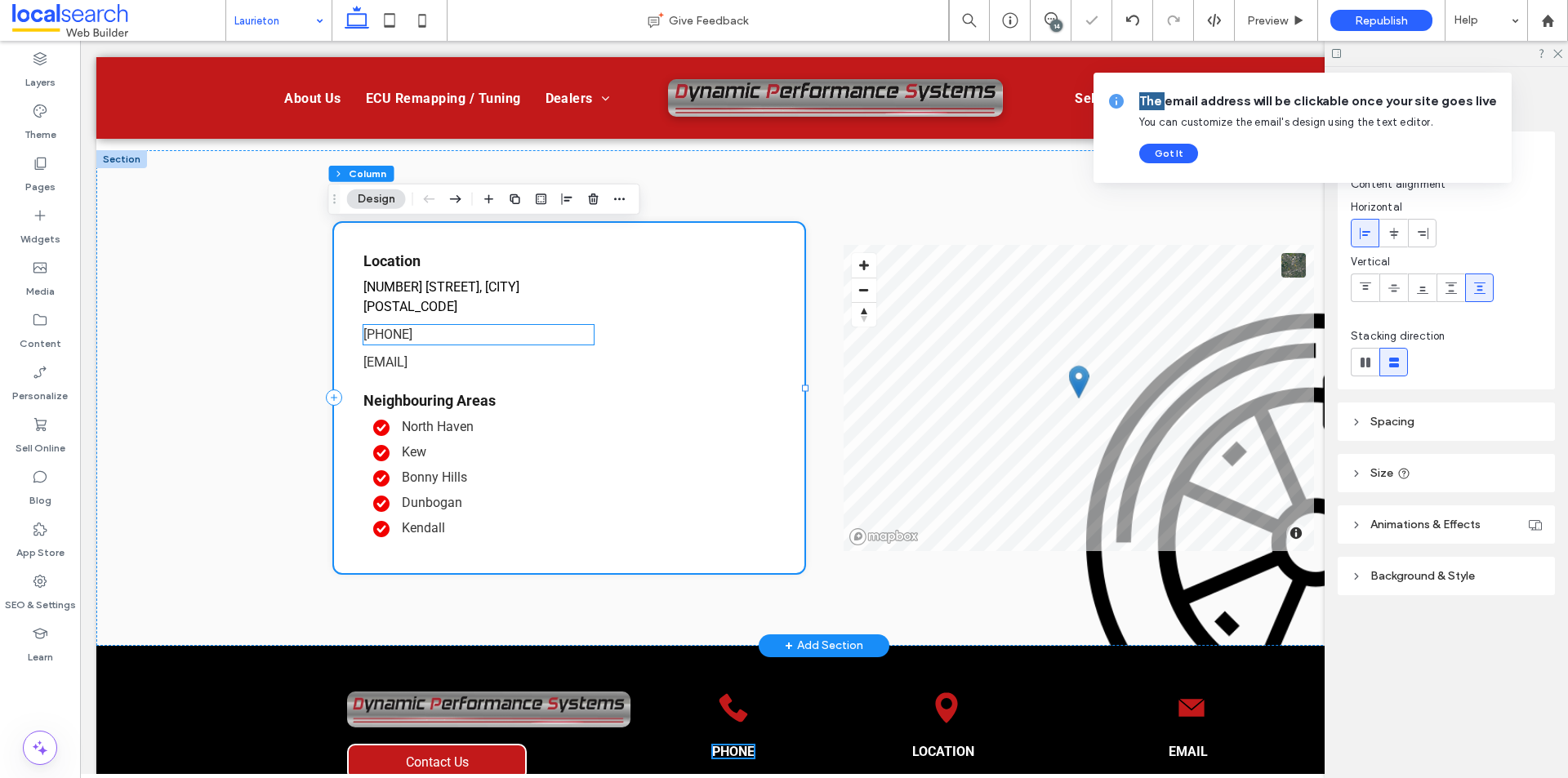 click on "[PHONE] ﻿" at bounding box center [388, 334] 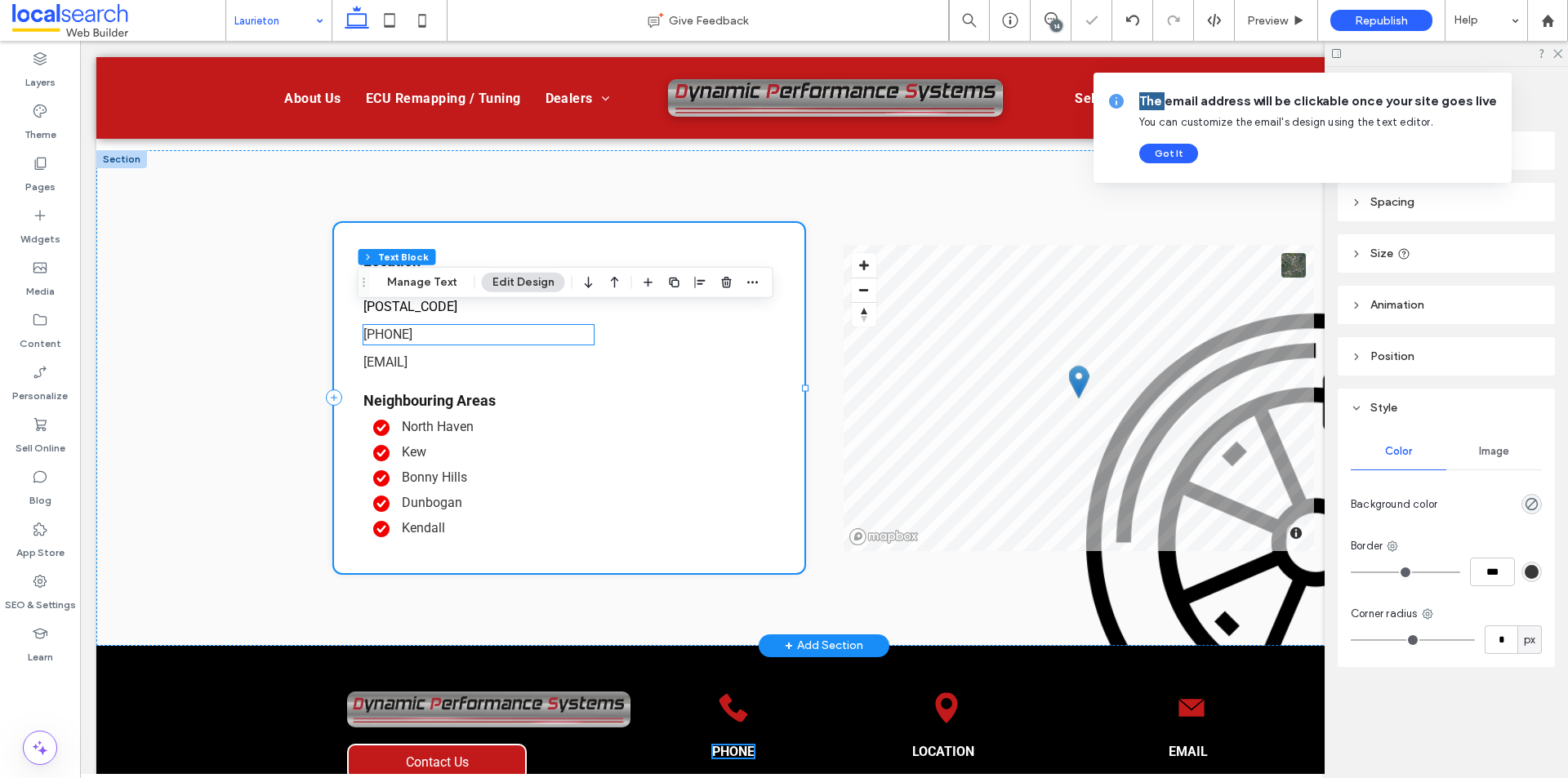 click on "[PHONE] ﻿" at bounding box center (479, 335) 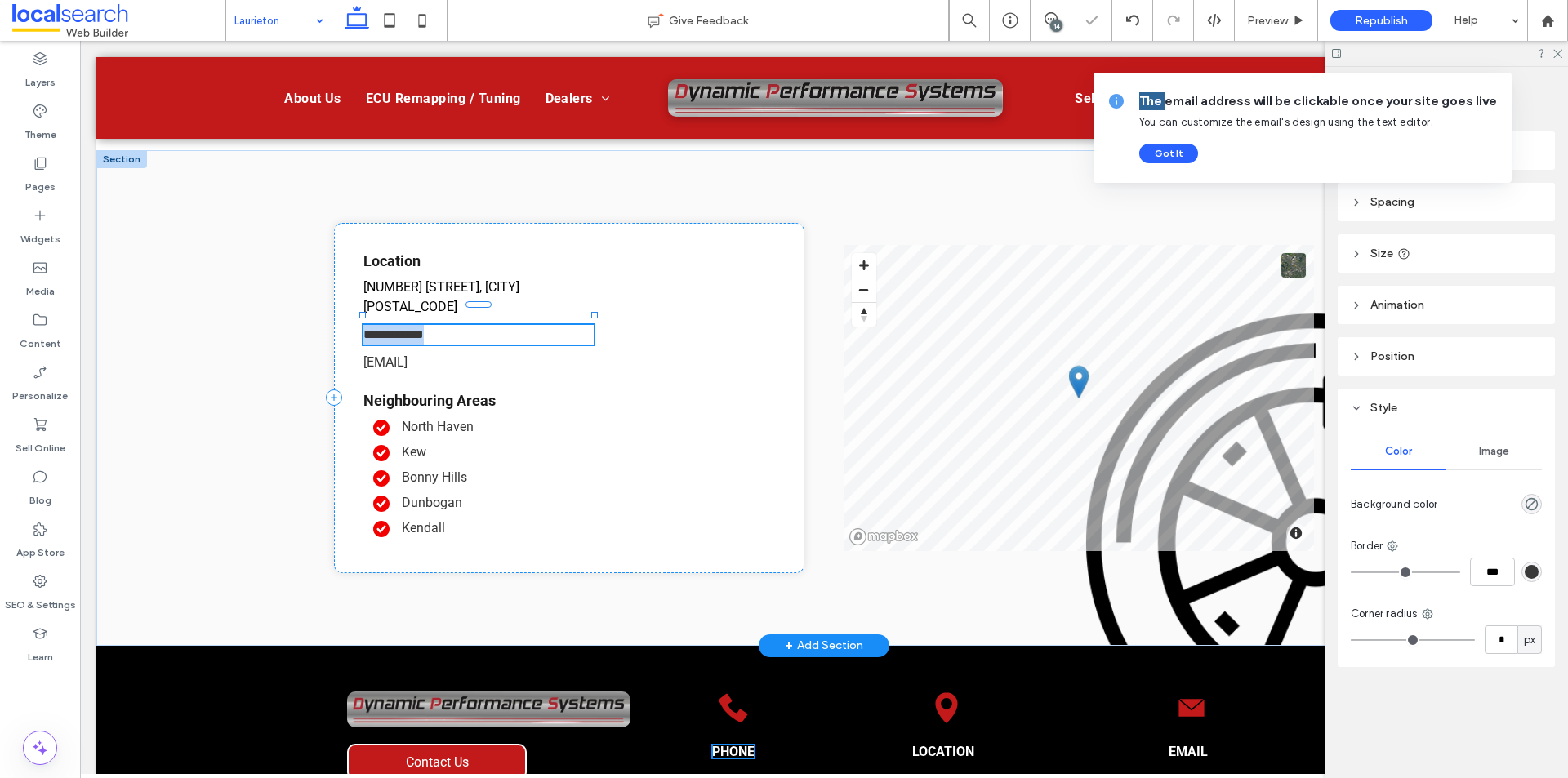click on "**********" at bounding box center (394, 334) 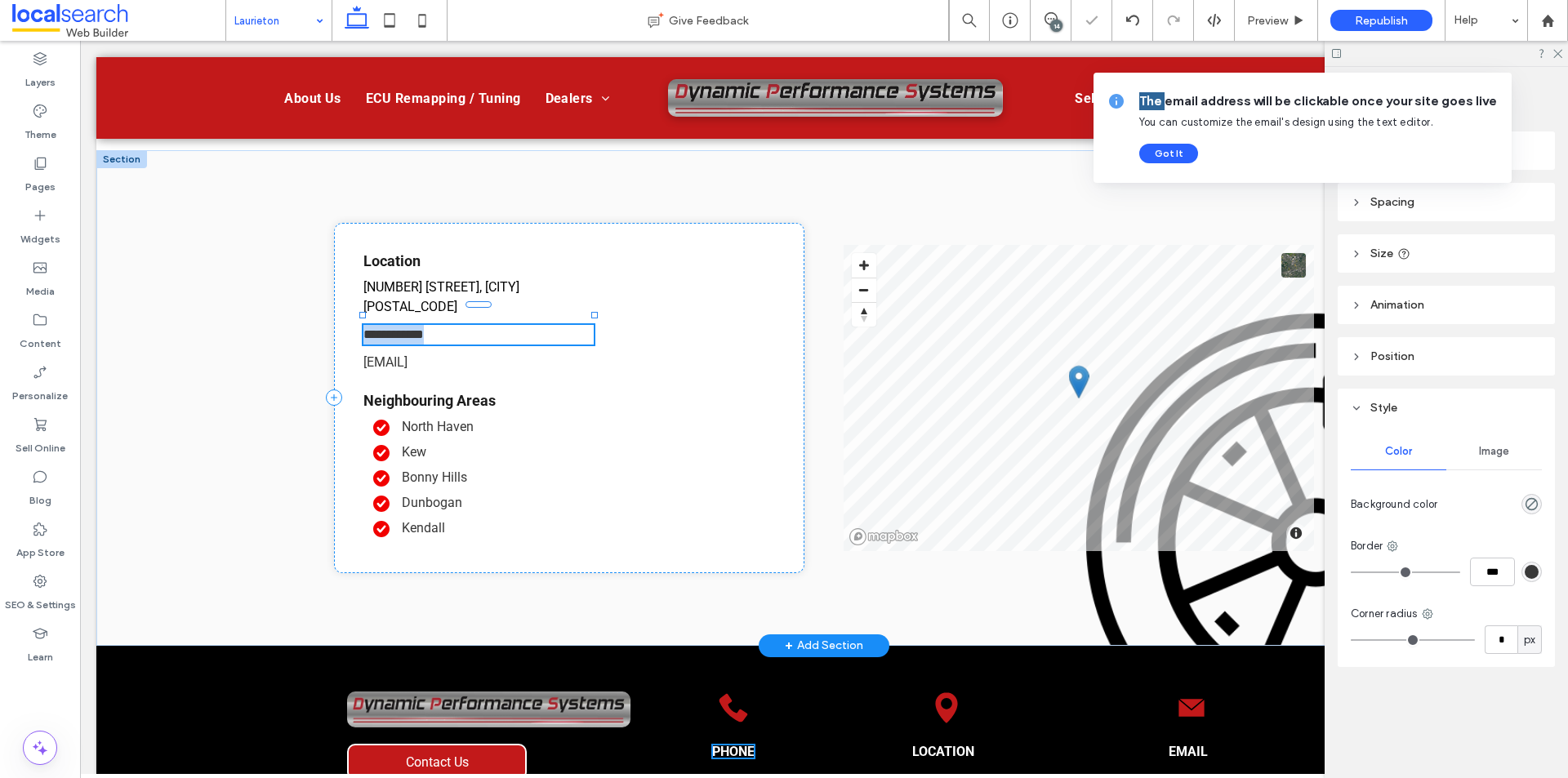 copy on "**********" 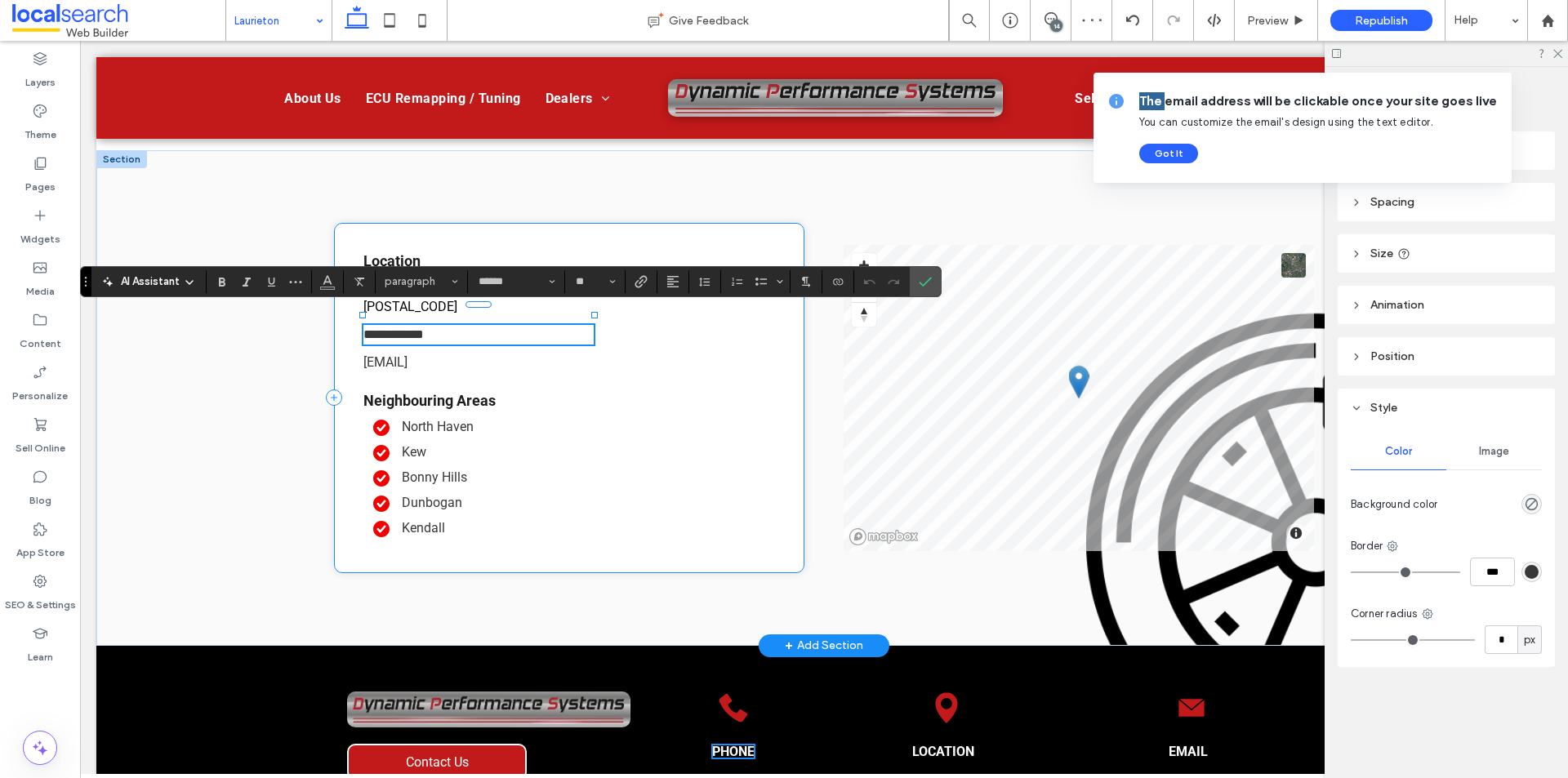 click on "Location
[NUMBER] [STREET], [CITY] [STATE] [POSTAL_CODE]
[PHONE]     Neighbouring Areas
[CITY] [CITY] [CITY] [CITY] [CITY]" at bounding box center [569, 398] 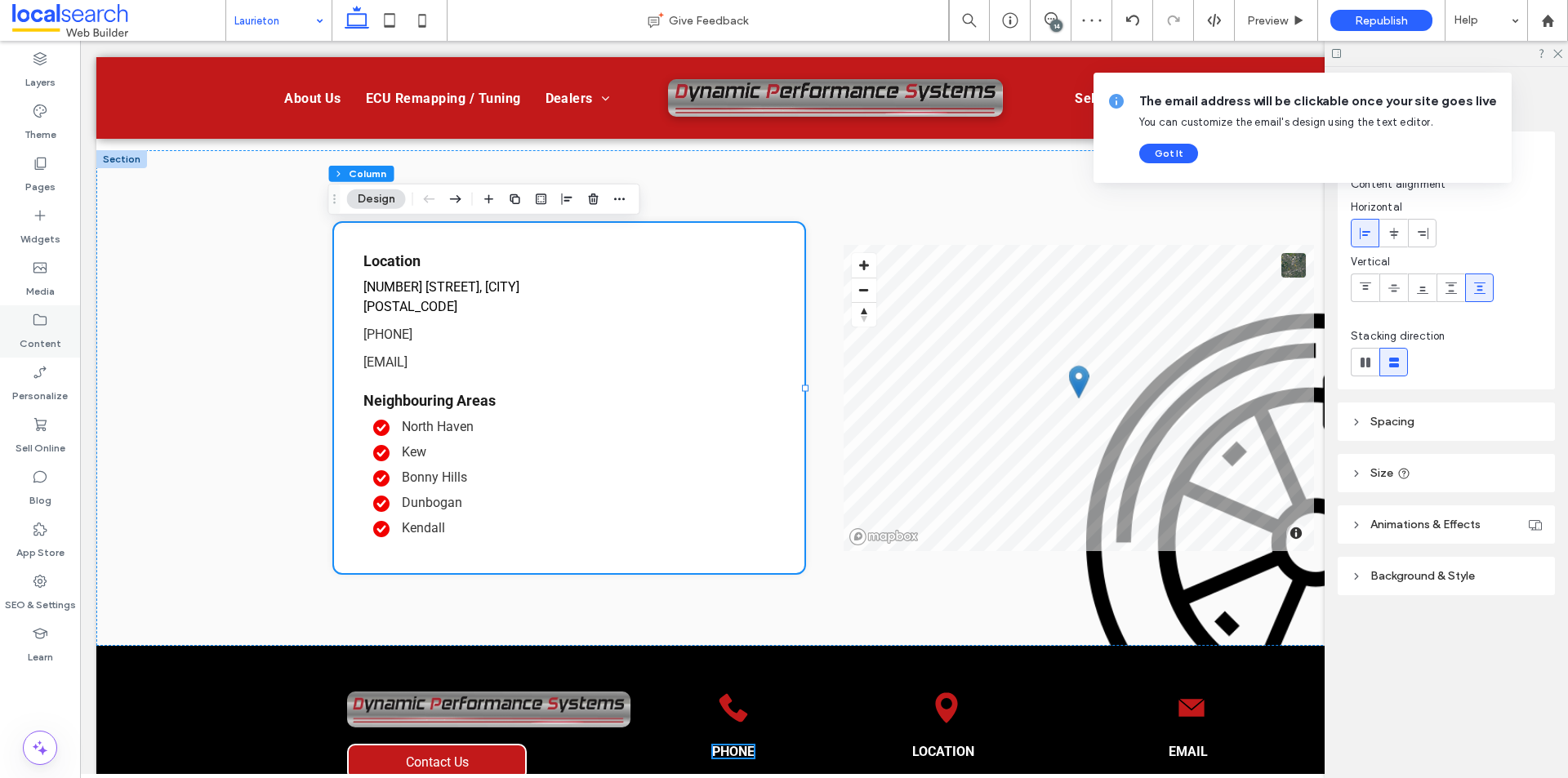 click 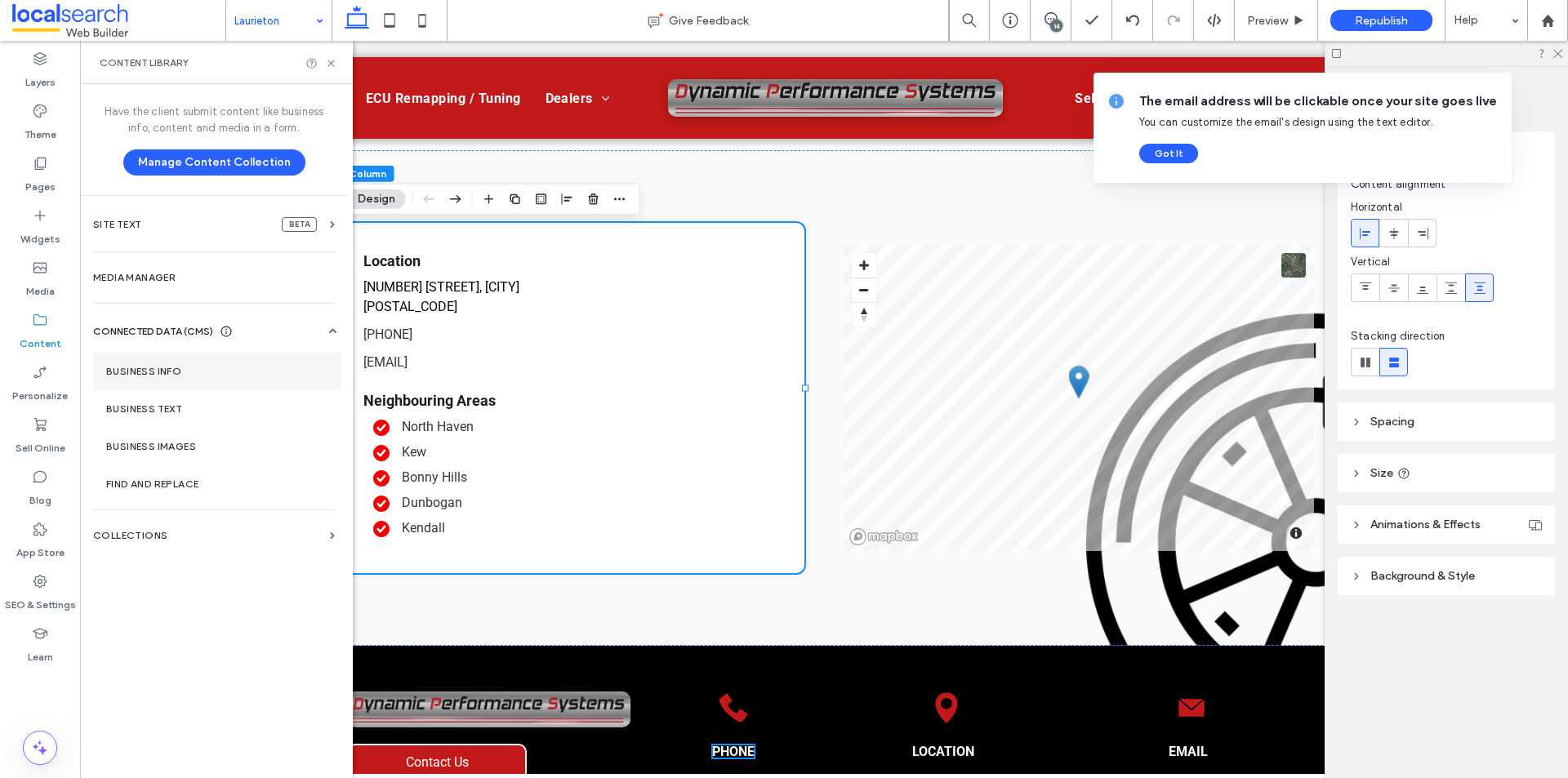 click on "Business Info" at bounding box center (217, 371) 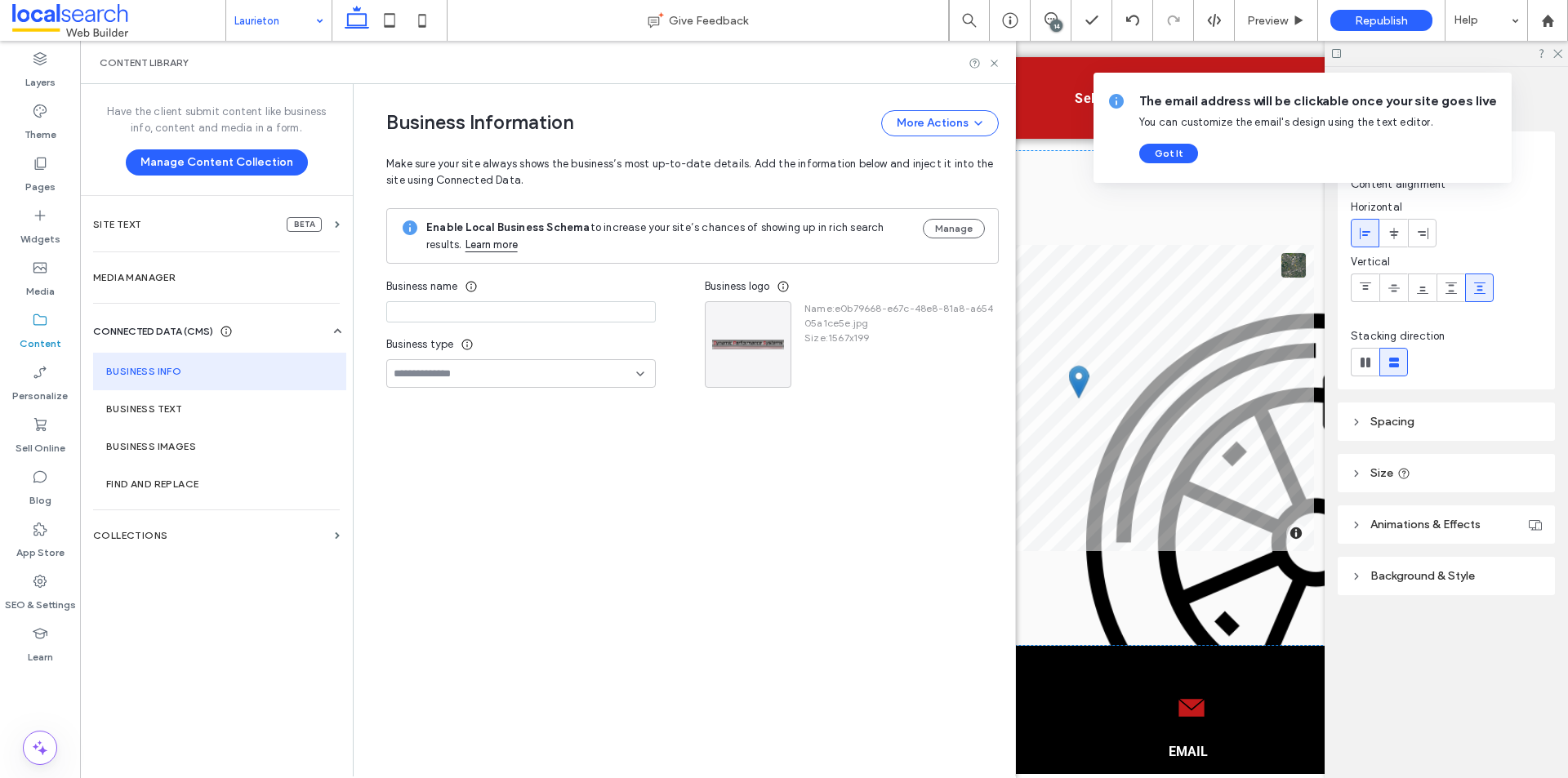type on "**********" 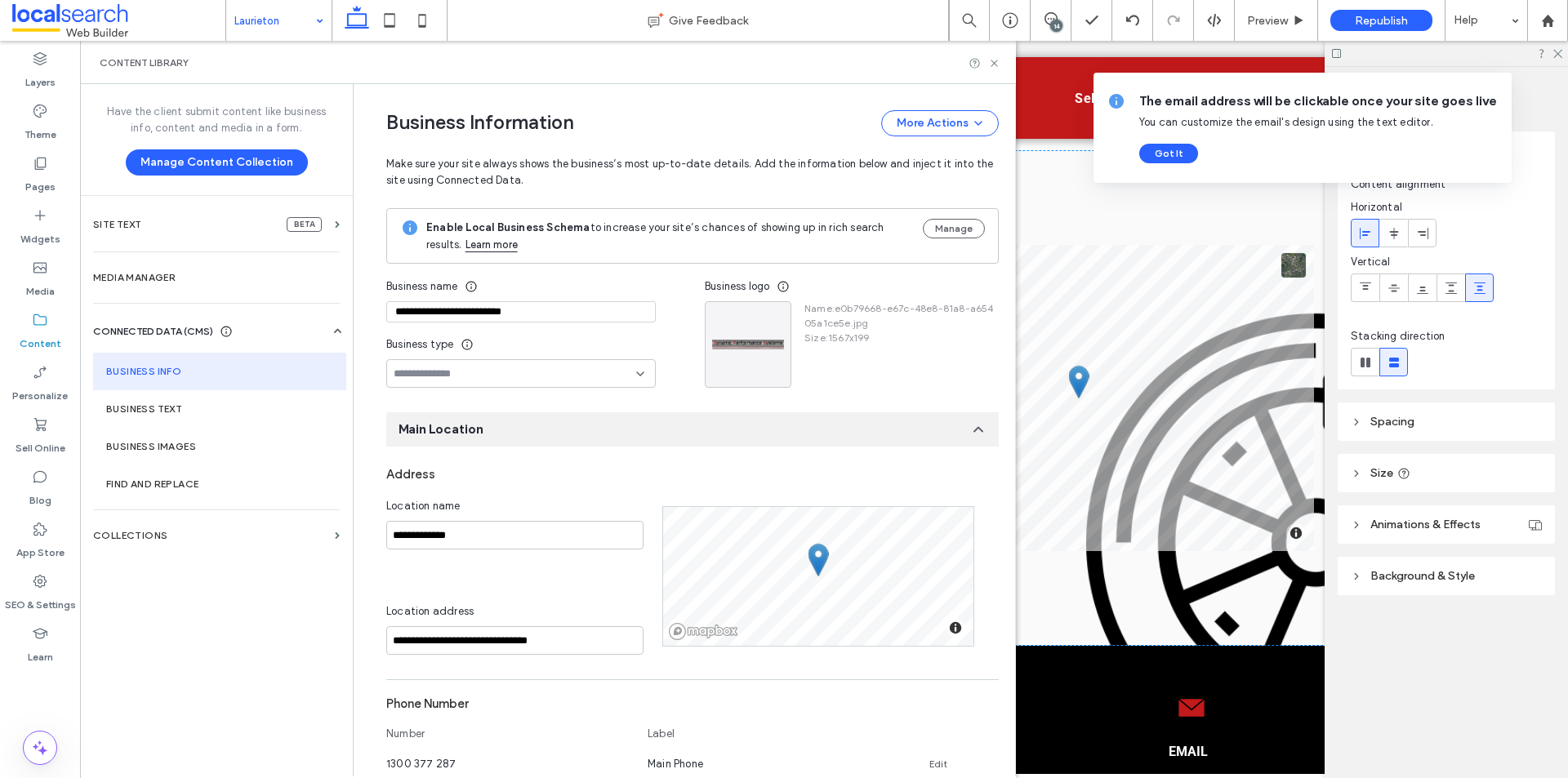 scroll, scrollTop: 629, scrollLeft: 0, axis: vertical 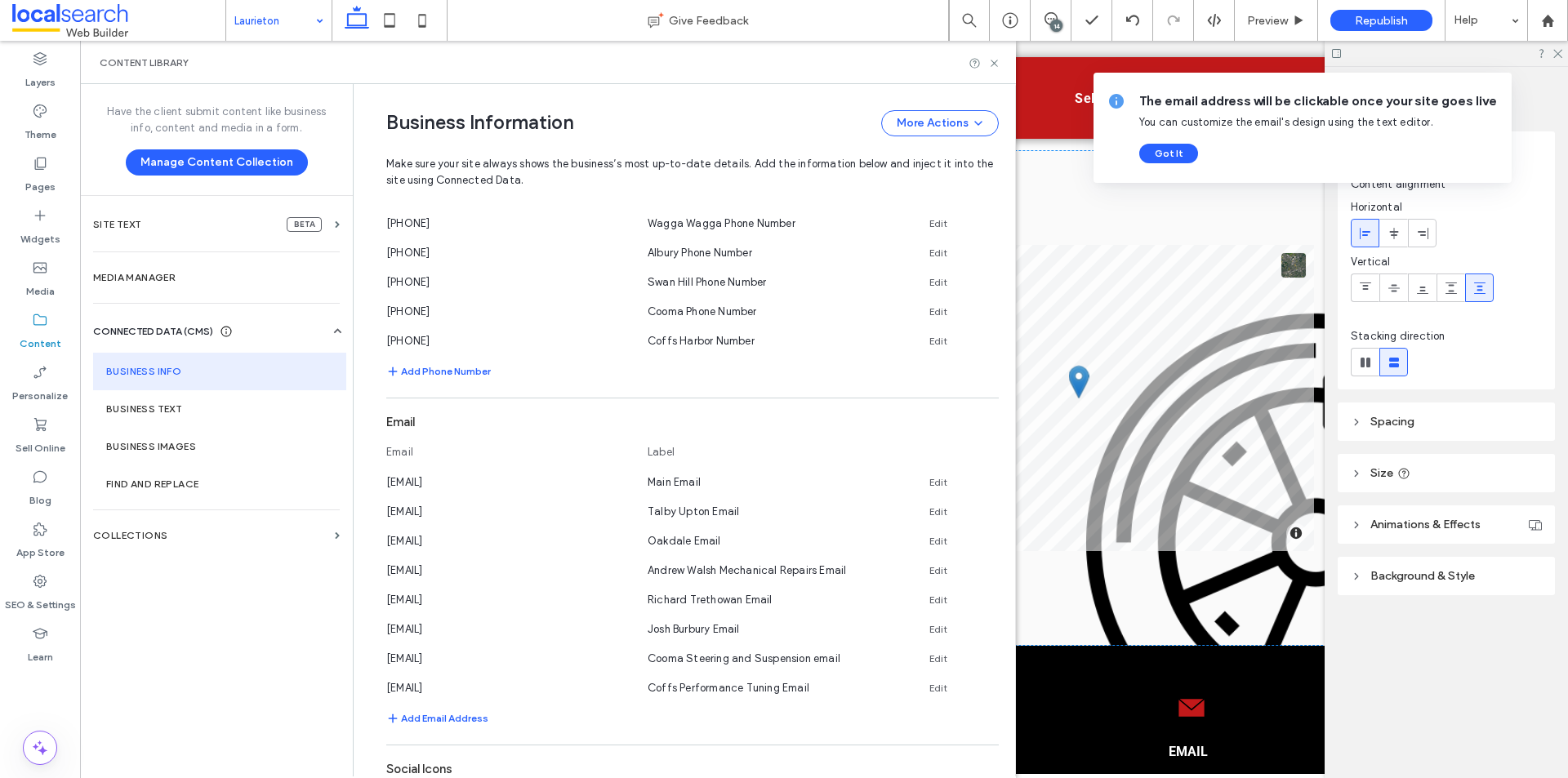 click on "Phone Number Number Label [PHONE] Main Phone Edit [PHONE] Talby Upton Phone Number Edit [PHONE] Oakdale Phone Number Edit [PHONE] [CITY] Phone Number Edit [PHONE] [CITY] Phone Number Edit [PHONE] [CITY] Phone Number Edit [PHONE] [CITY] Phone Number Edit [PHONE] [CITY] Phone Number Edit [PHONE] Add Phone Number" at bounding box center [693, 220] 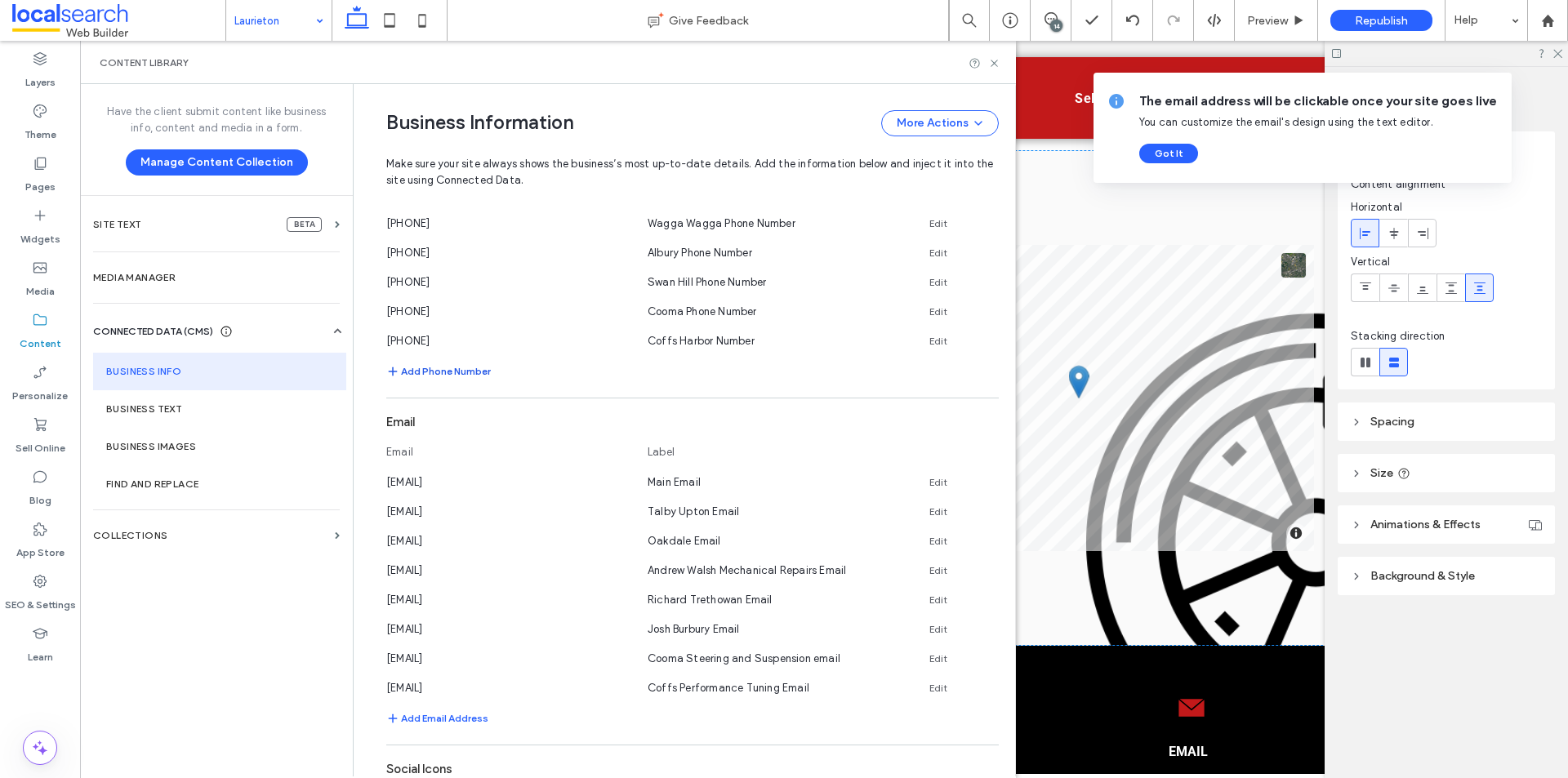 click on "Add Phone Number" at bounding box center (439, 371) 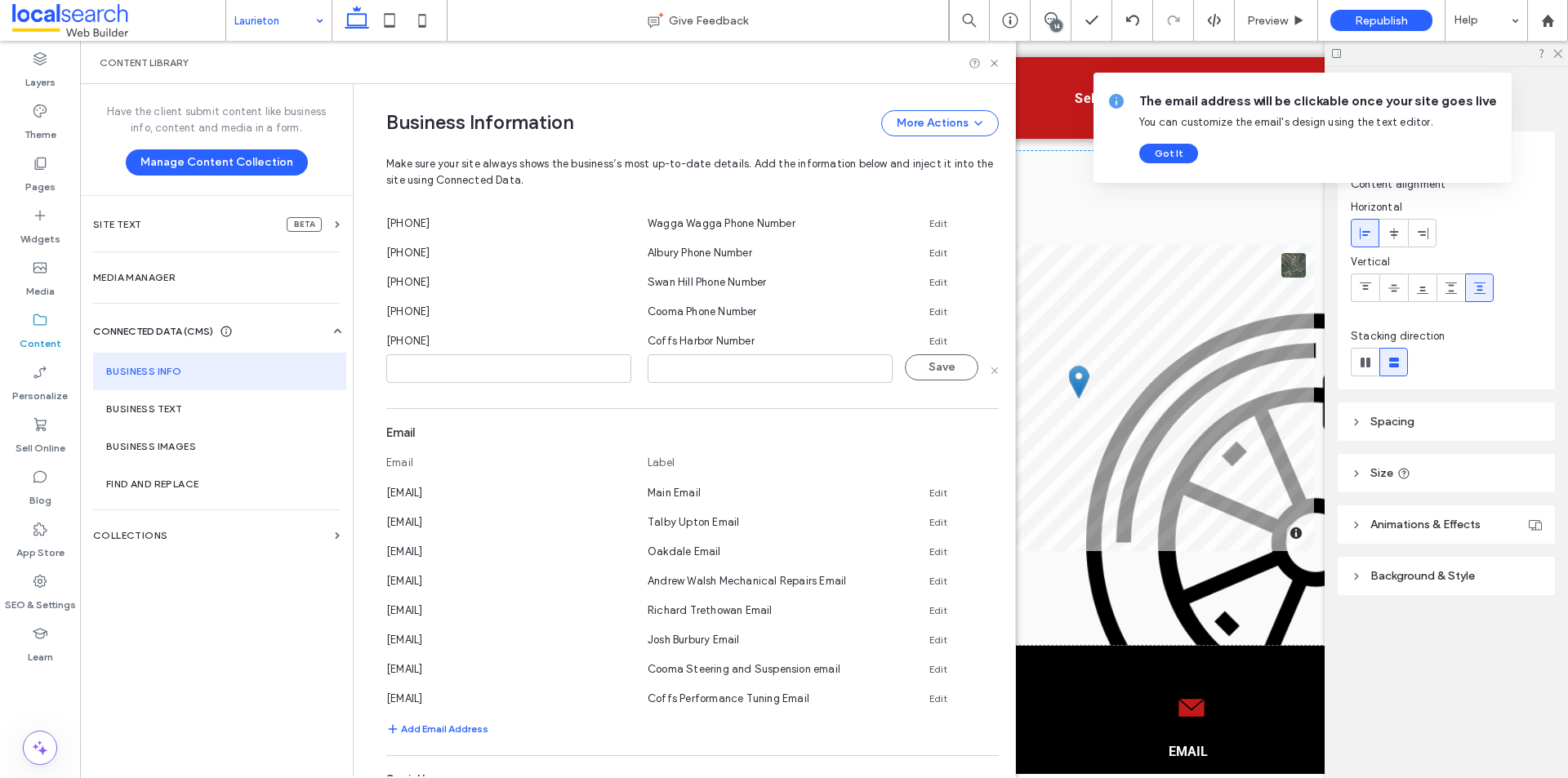 click at bounding box center [509, 368] 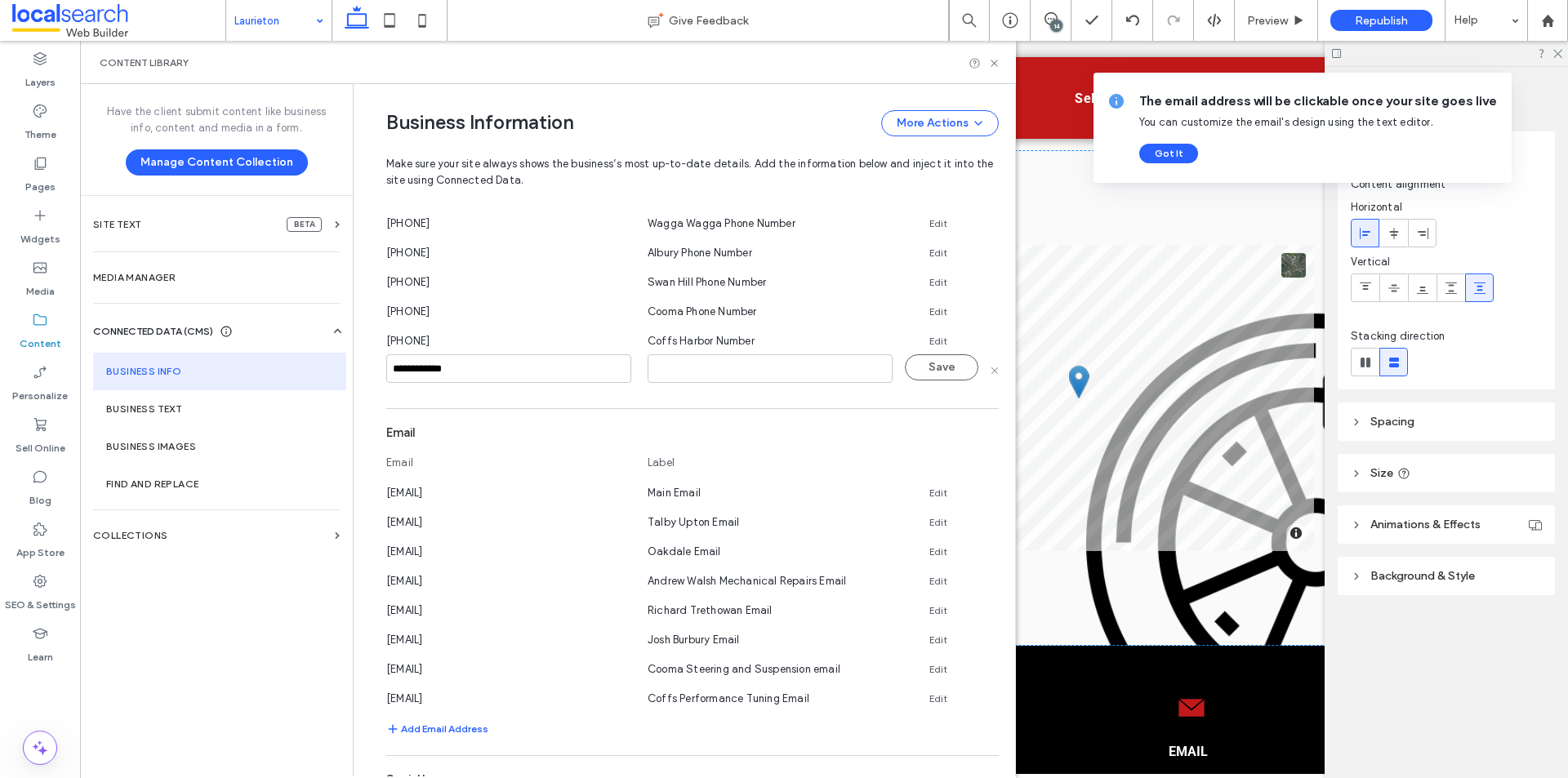 type on "**********" 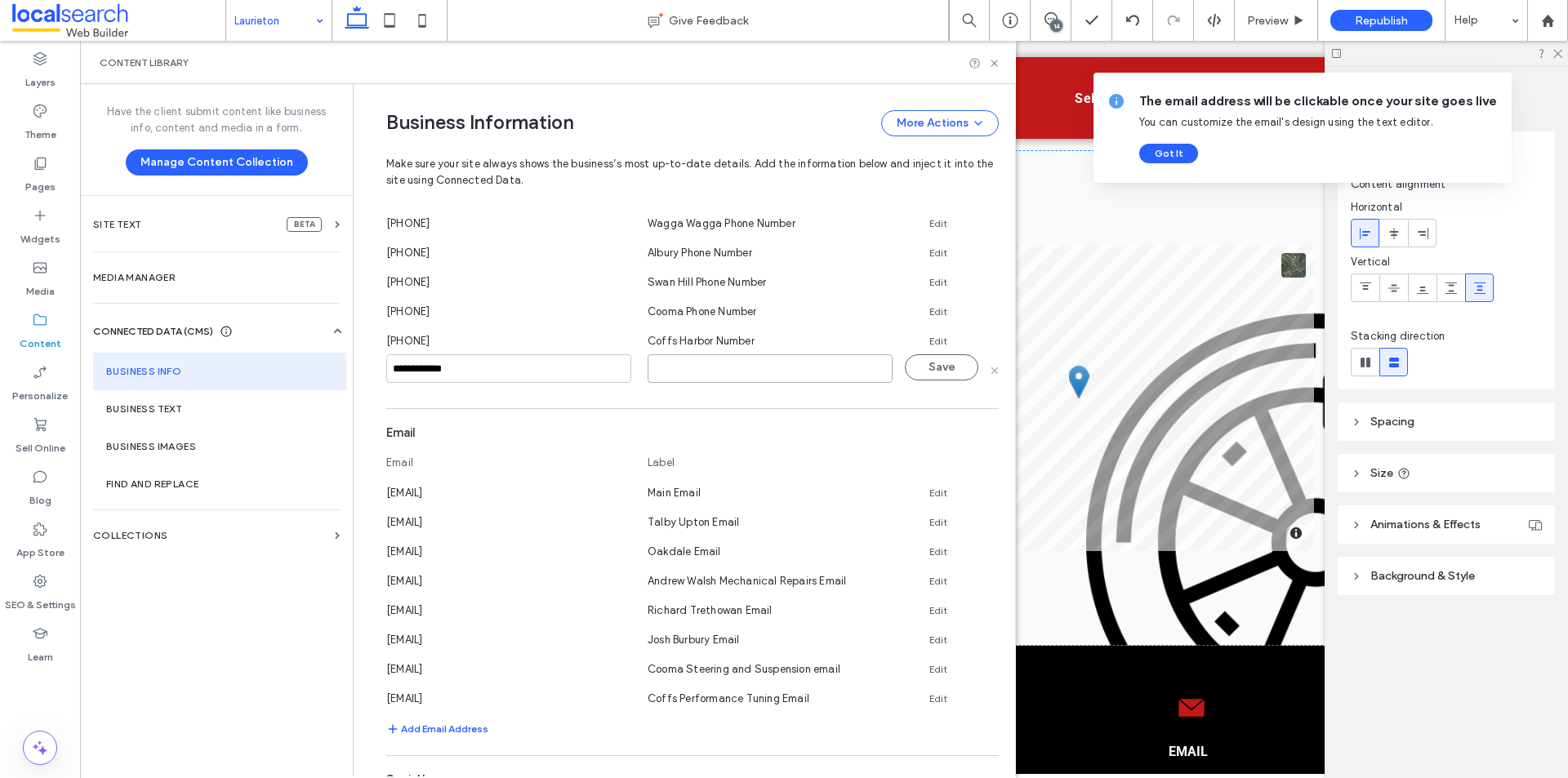click at bounding box center (770, 368) 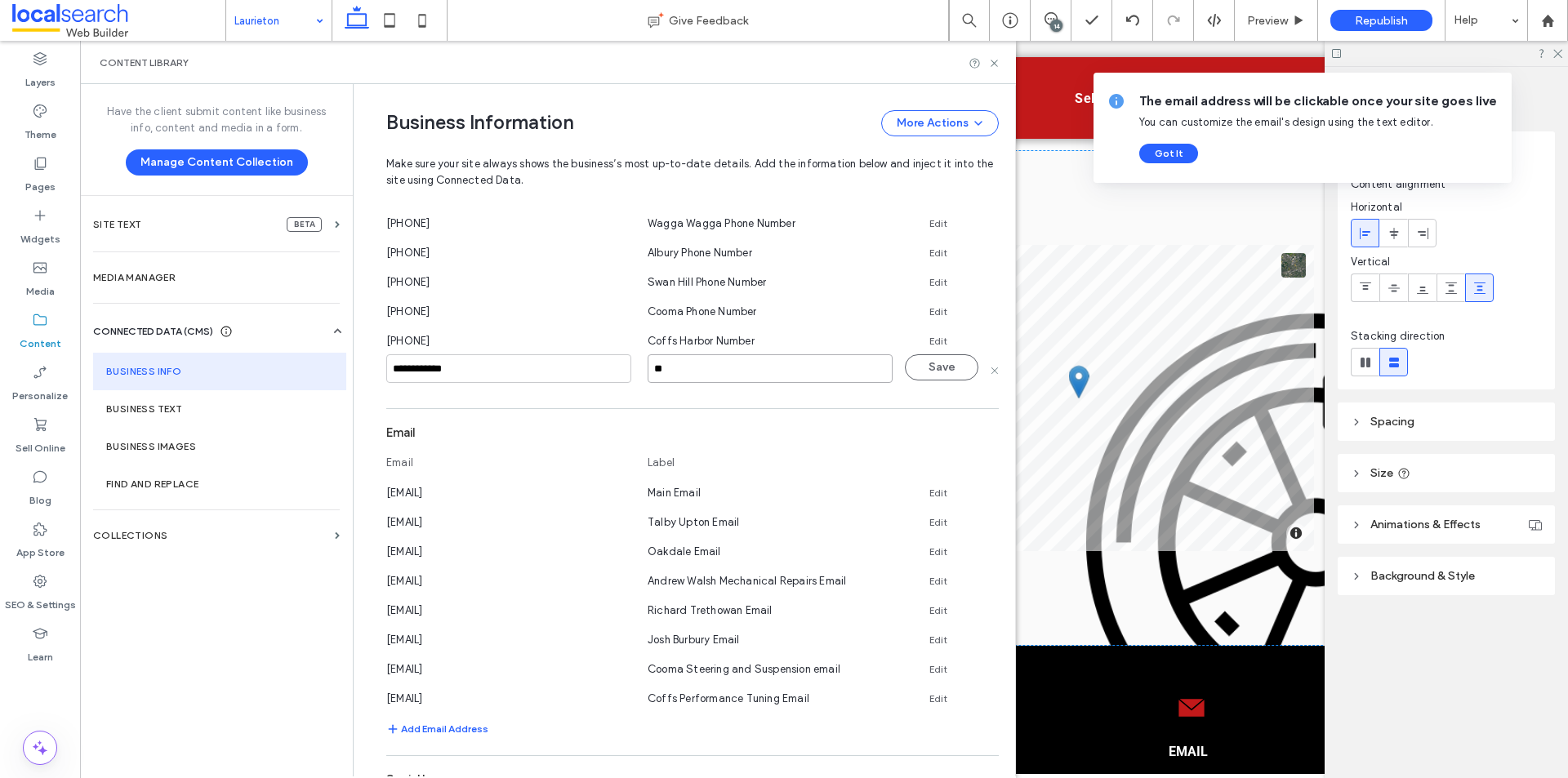 type on "*" 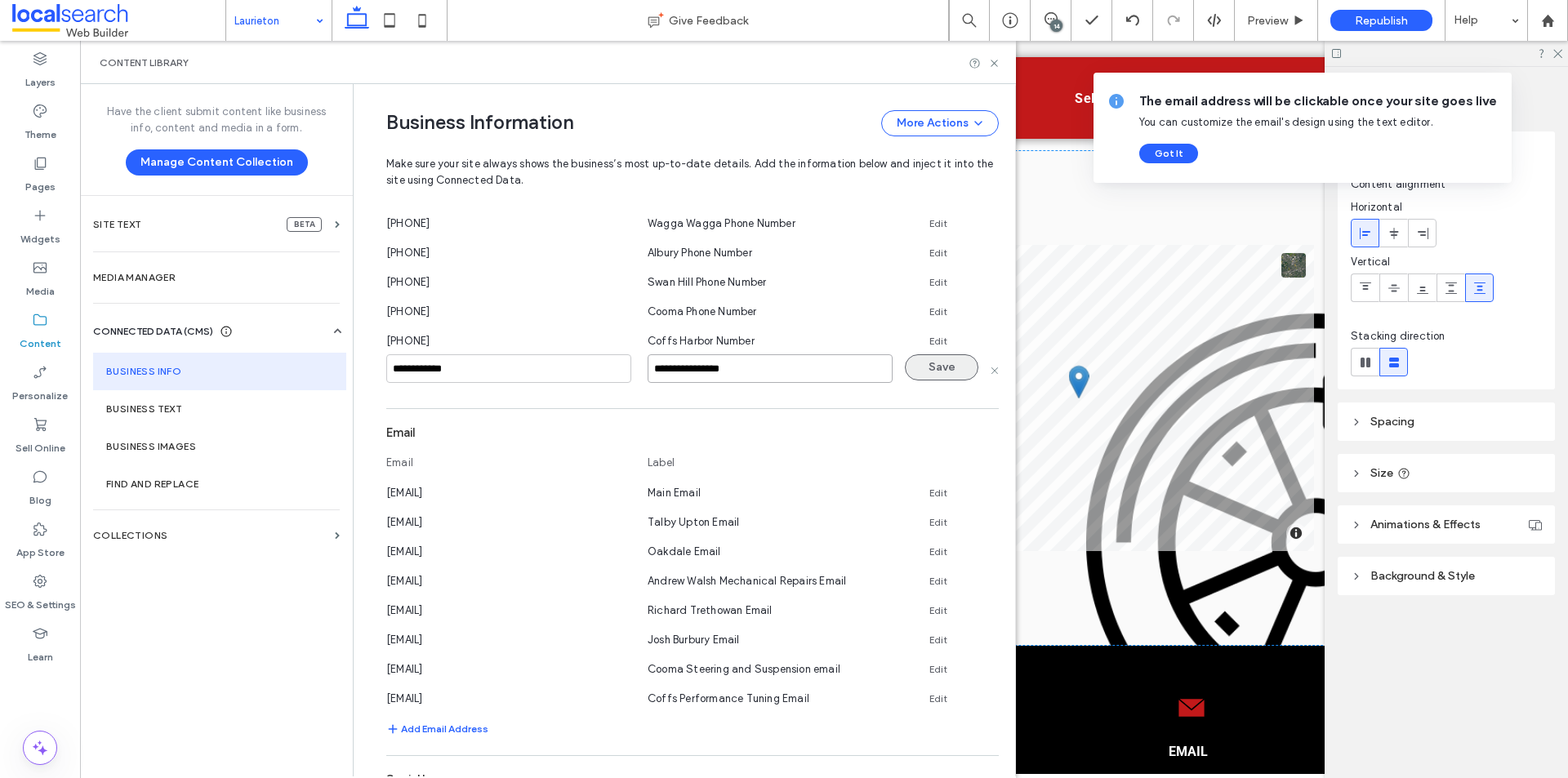 type on "**********" 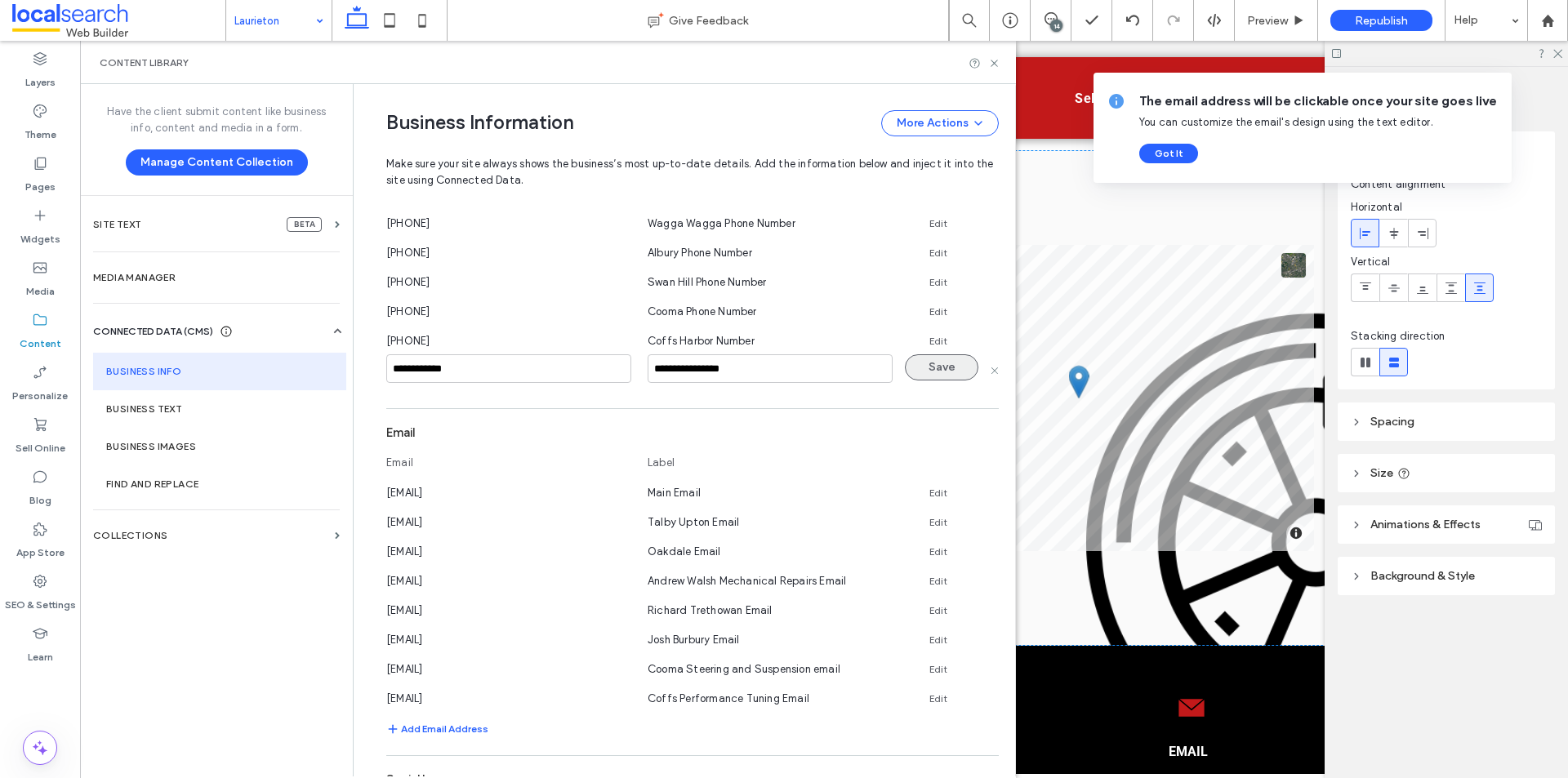 click on "Save" at bounding box center [942, 367] 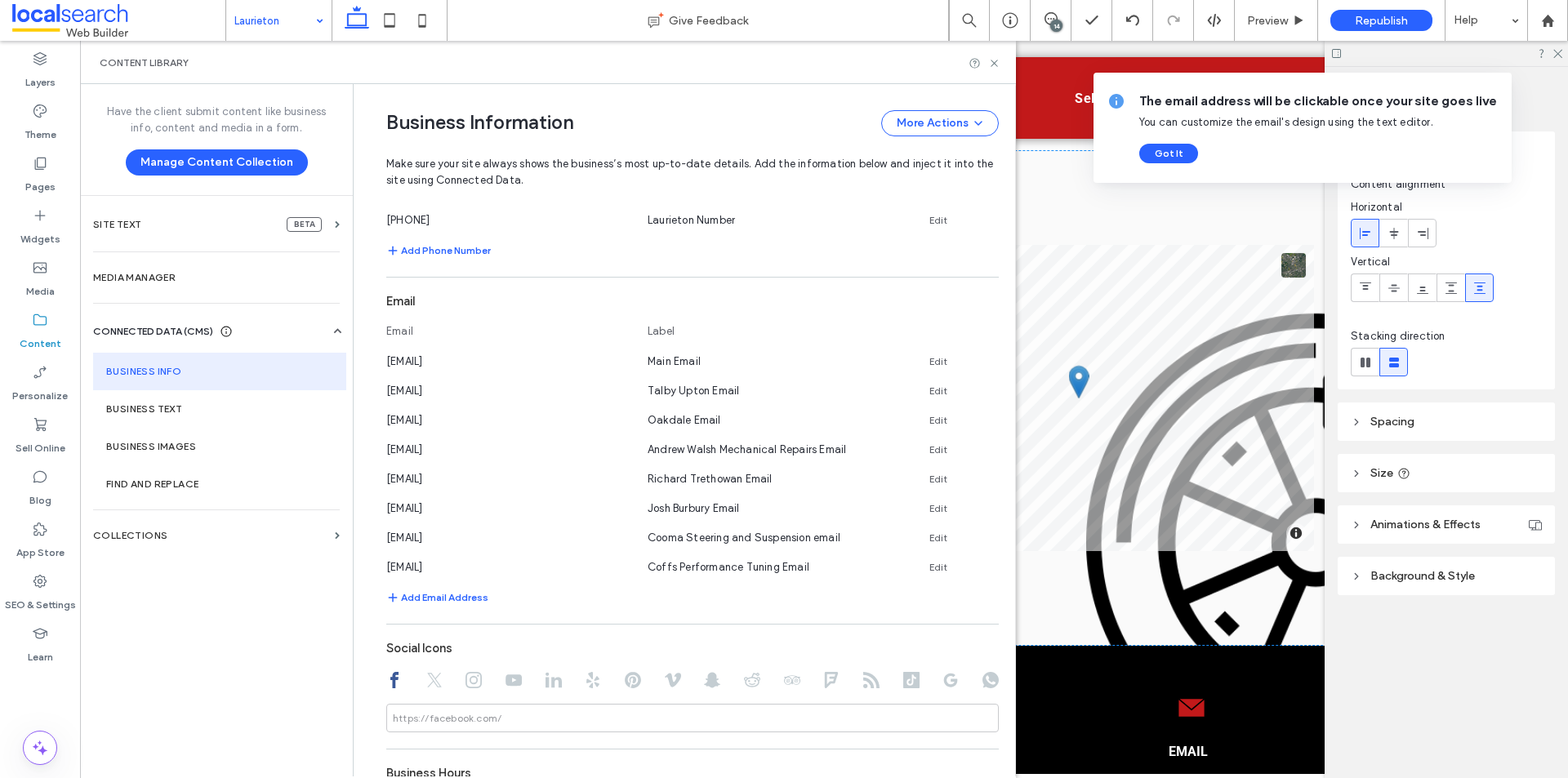 scroll, scrollTop: 792, scrollLeft: 0, axis: vertical 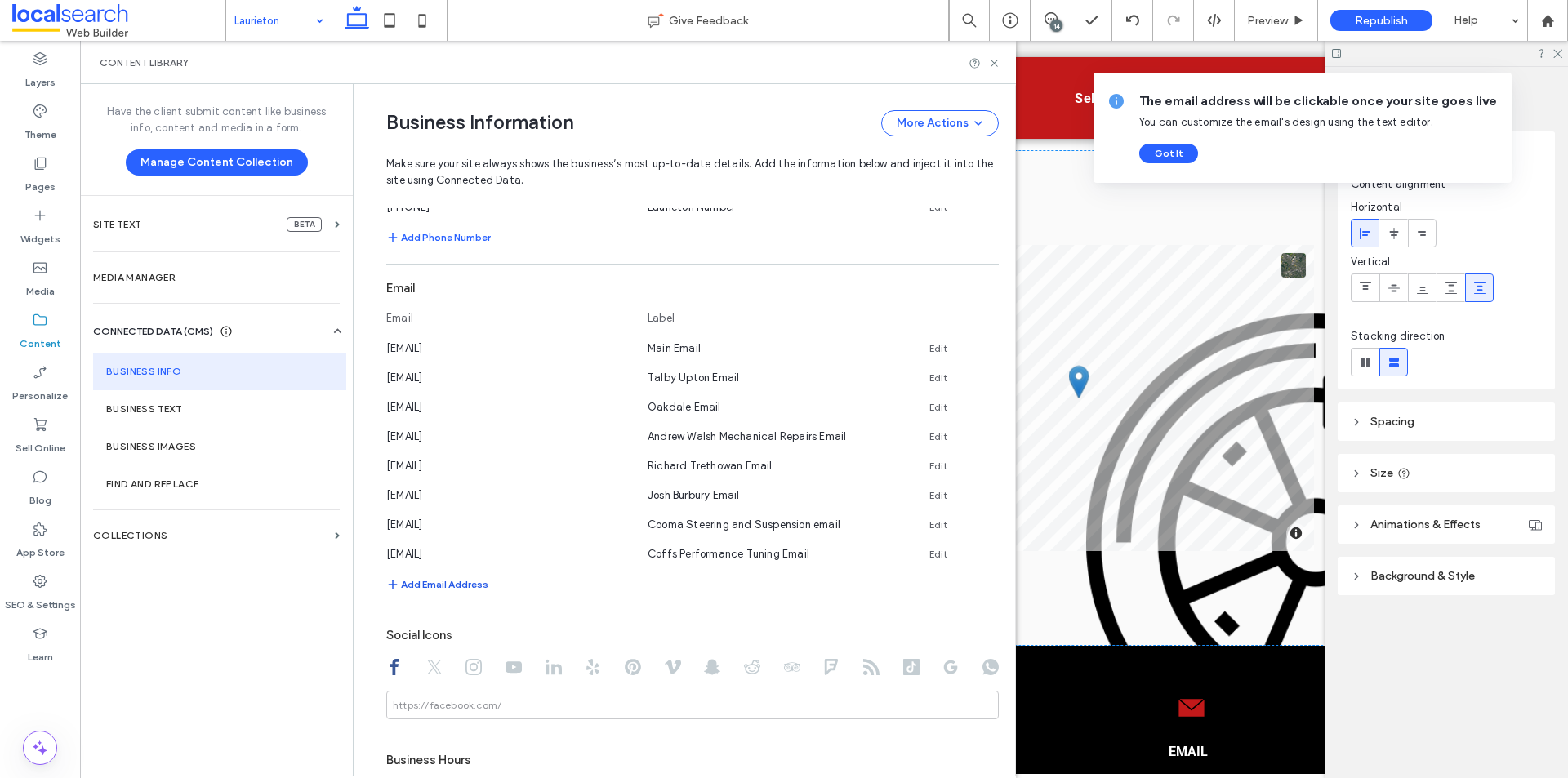 click on "Add Email Address" at bounding box center (437, 585) 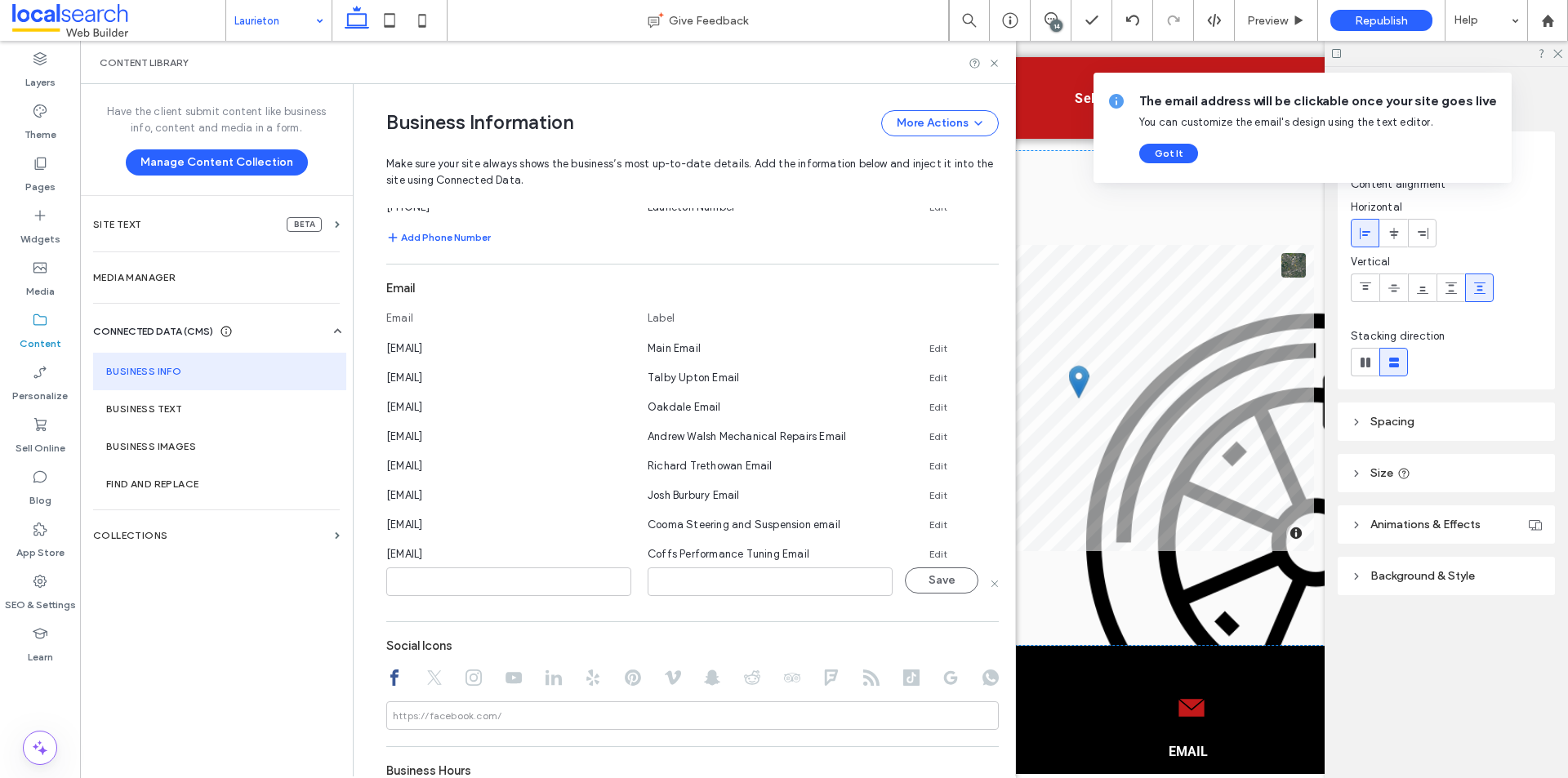 click at bounding box center (509, 581) 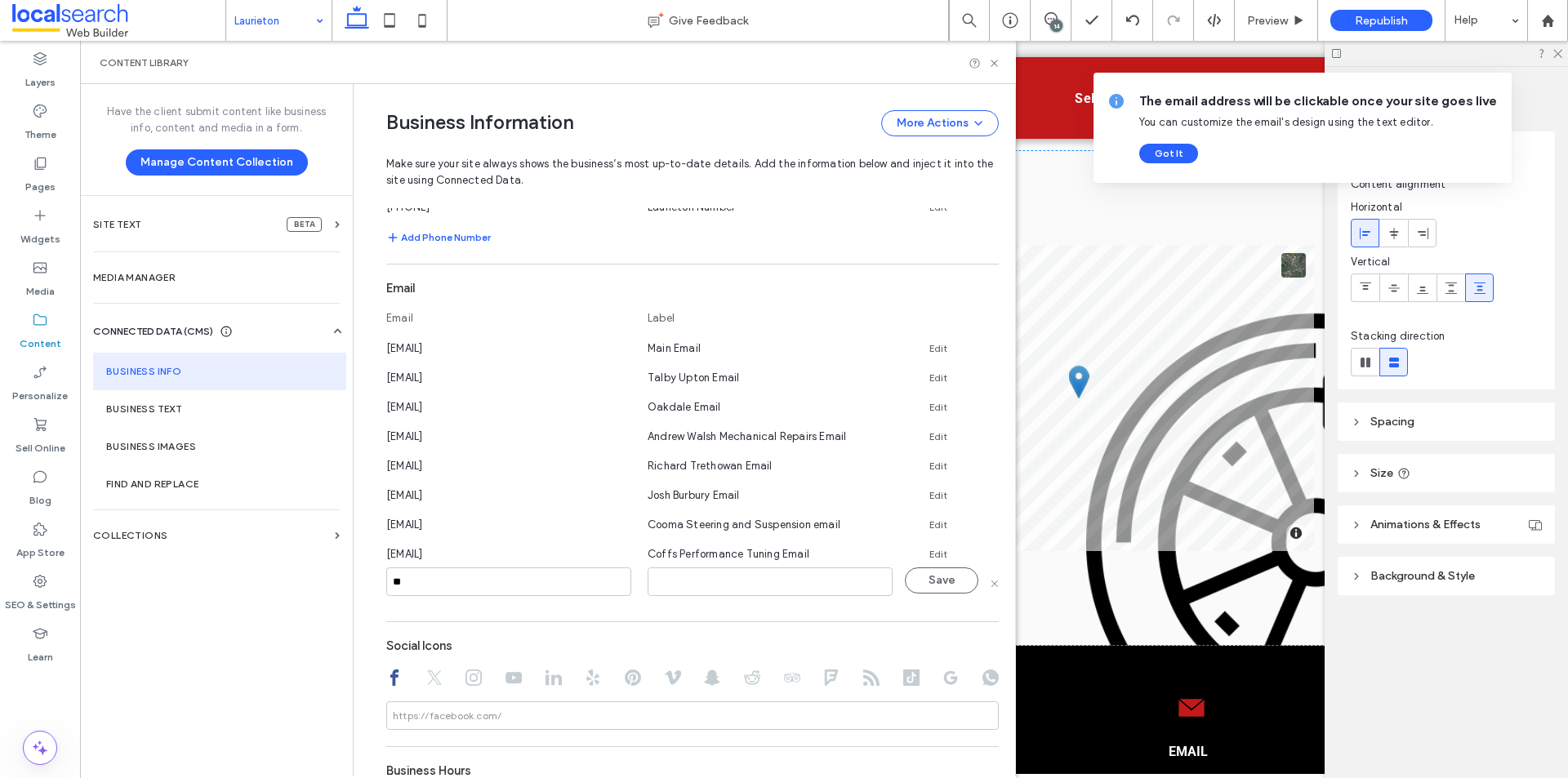type on "*" 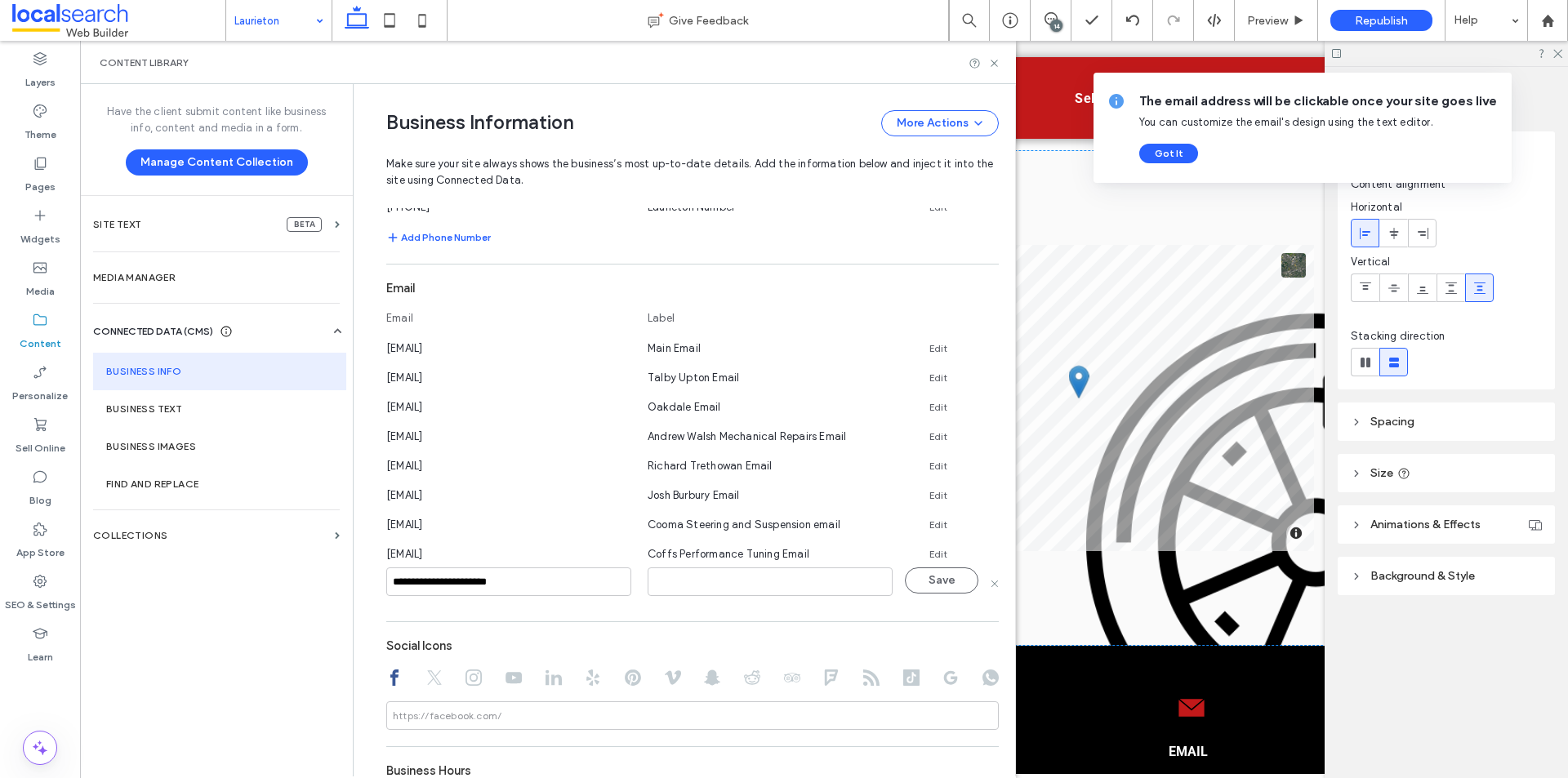 type on "**********" 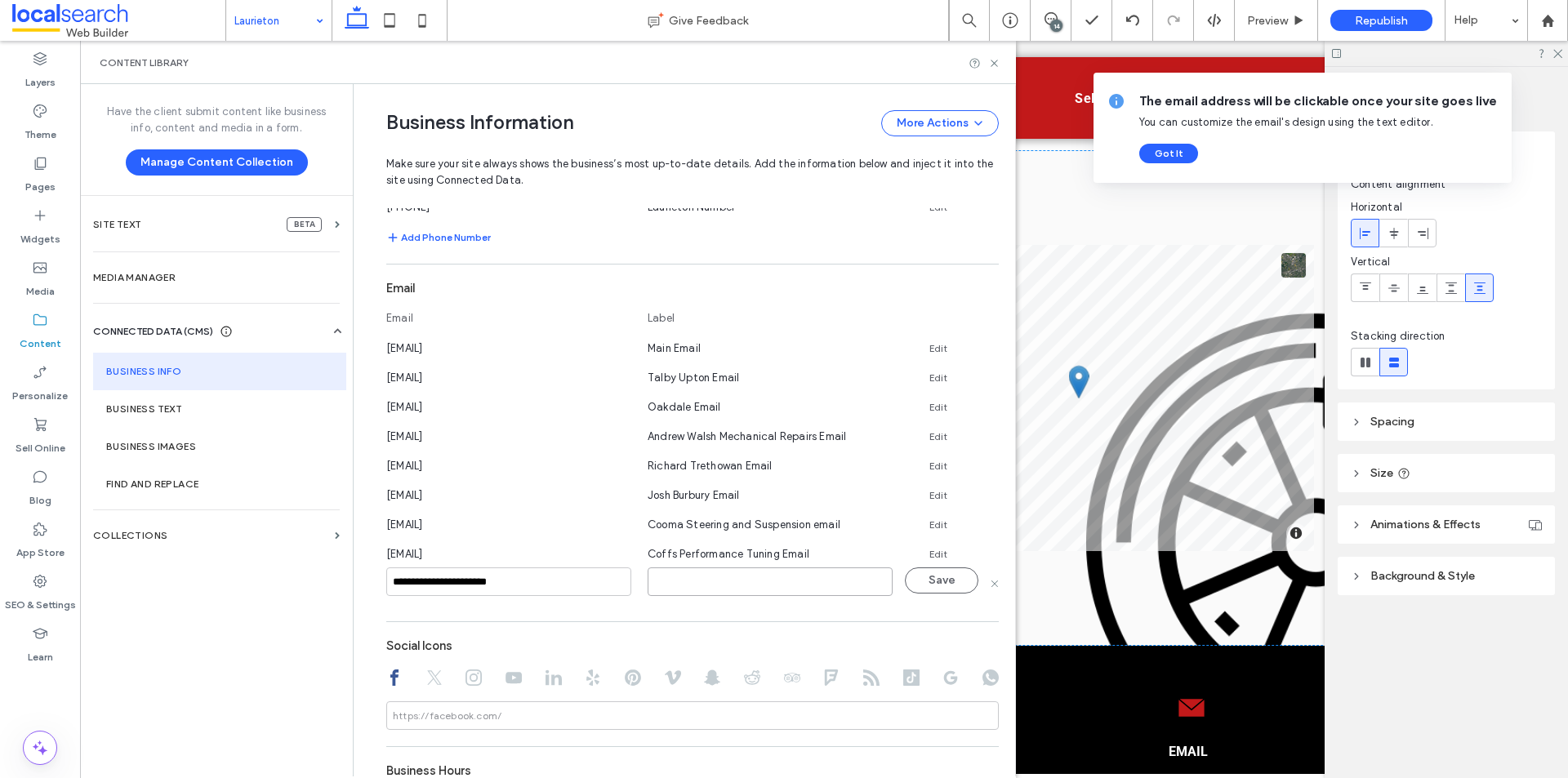 click at bounding box center [770, 581] 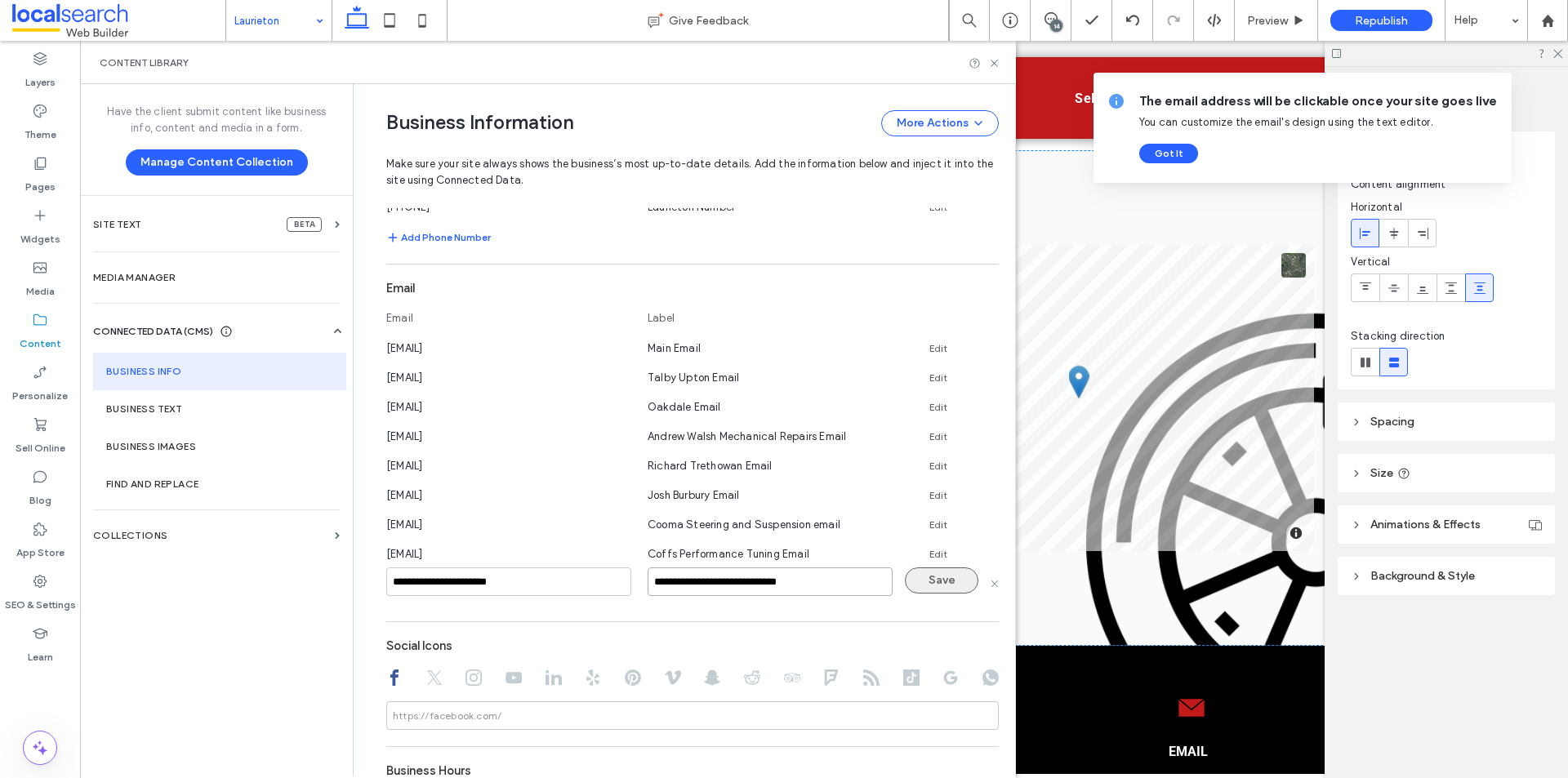 type on "**********" 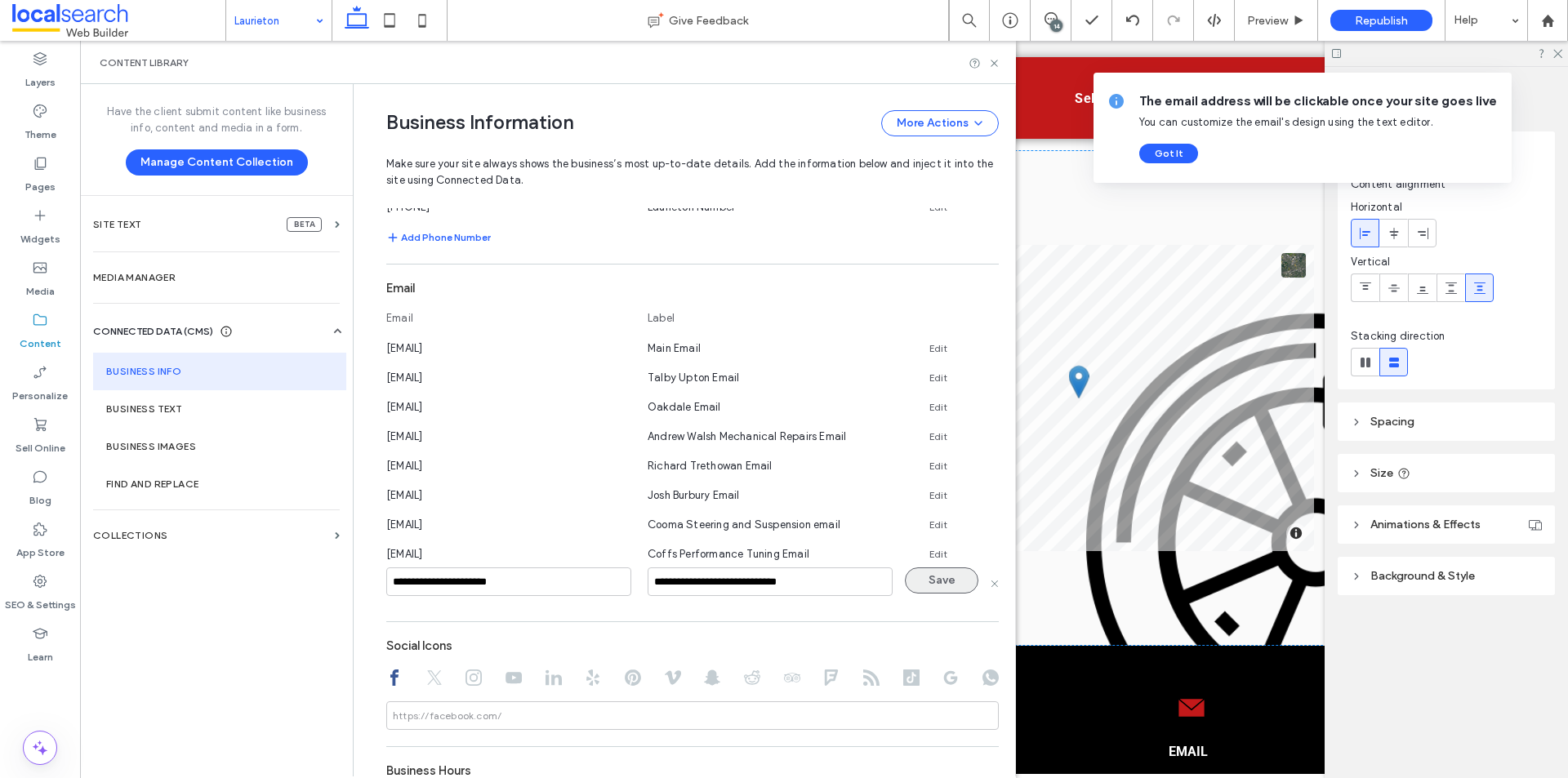 click on "Save" at bounding box center (942, 580) 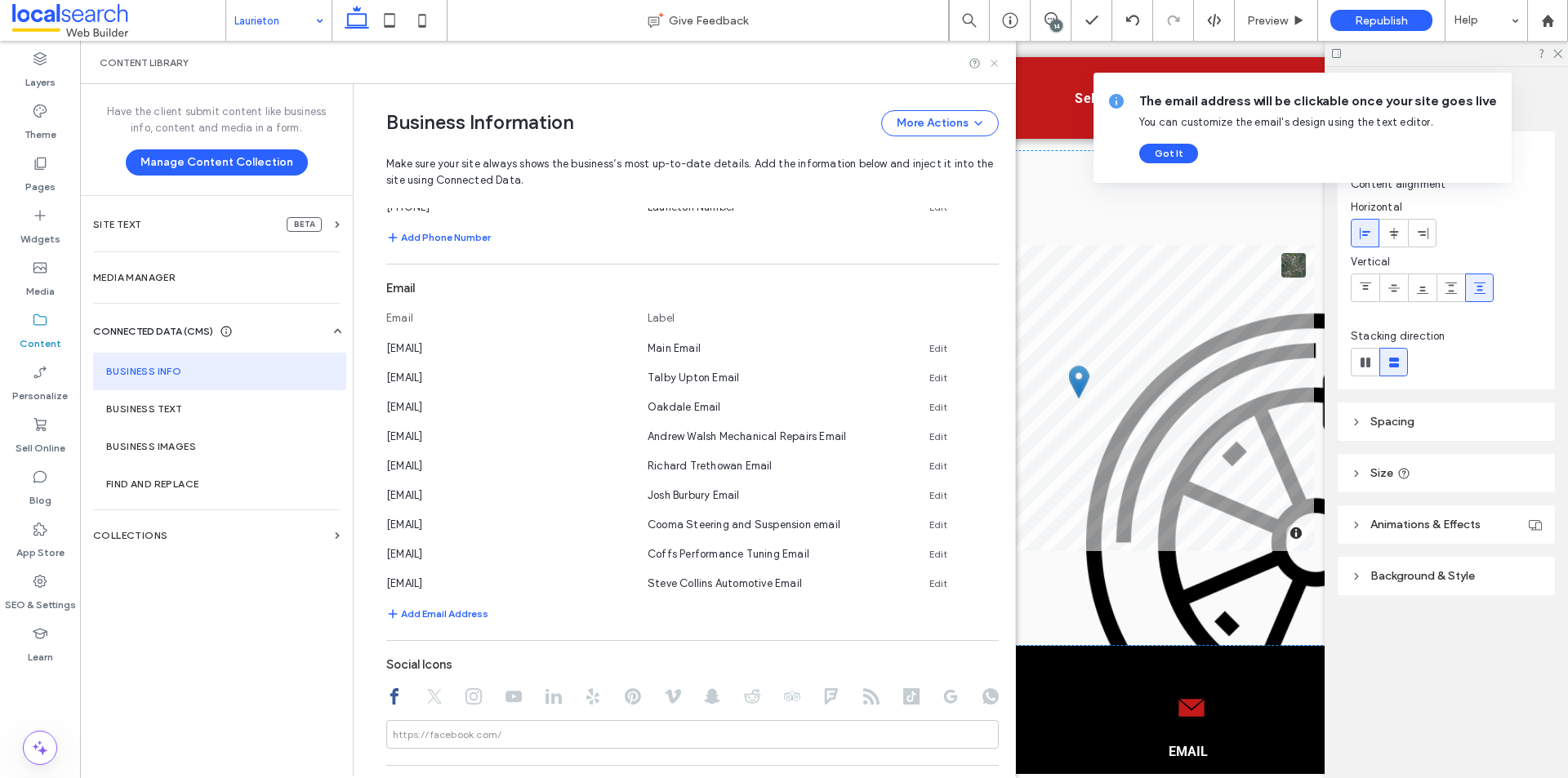 click 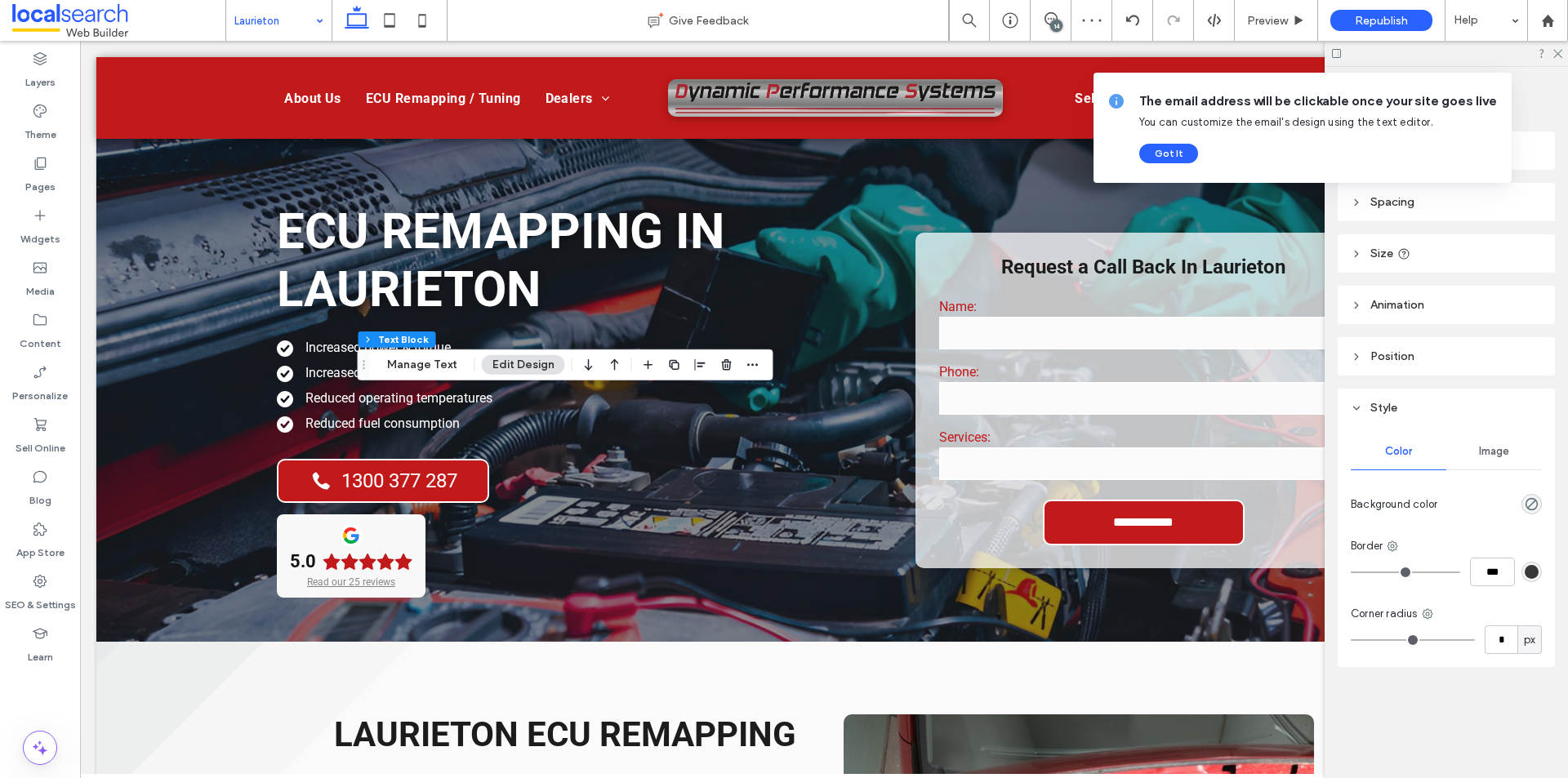 scroll, scrollTop: 2696, scrollLeft: 0, axis: vertical 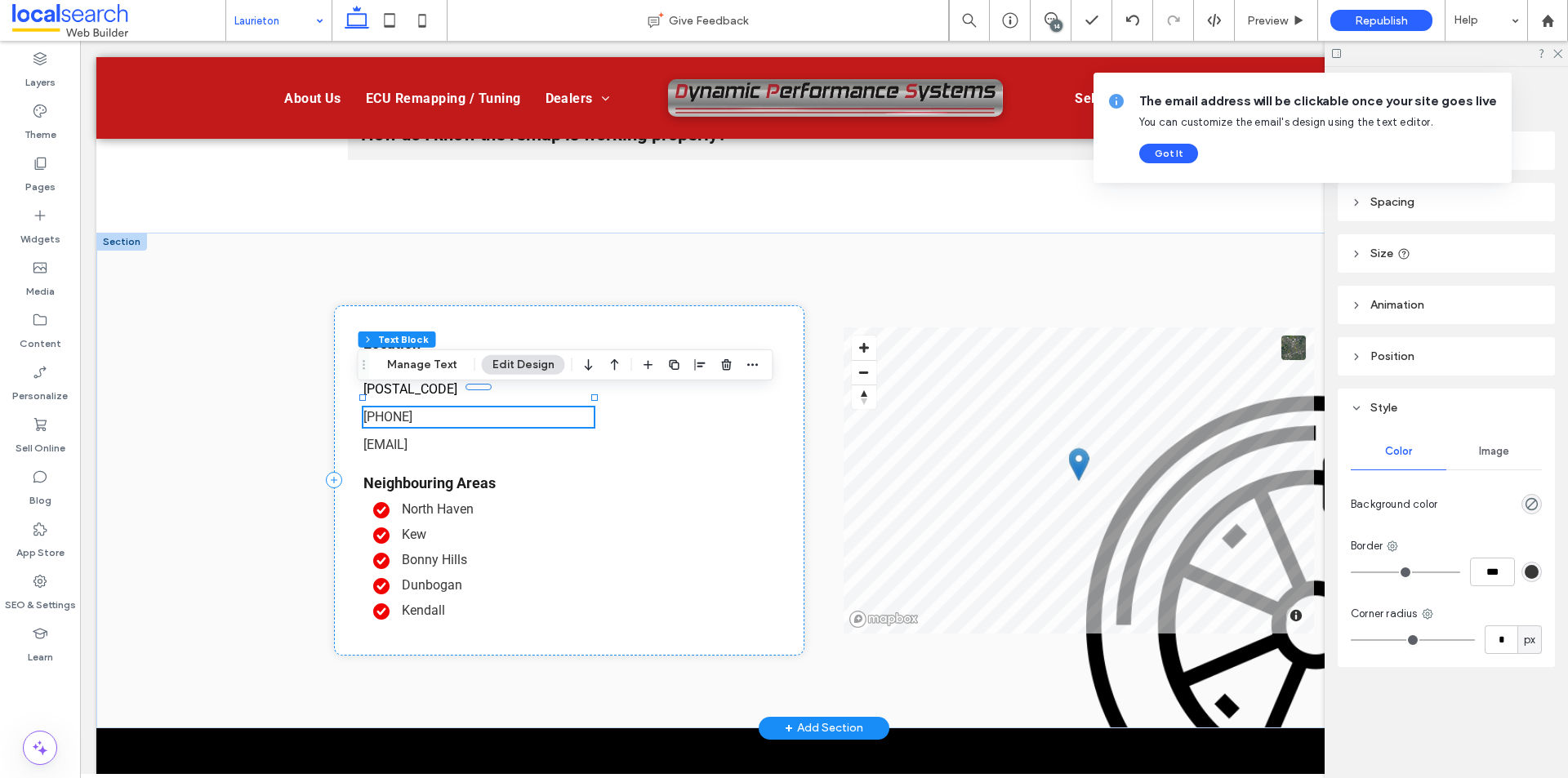 click on "[PHONE] ﻿" at bounding box center [388, 416] 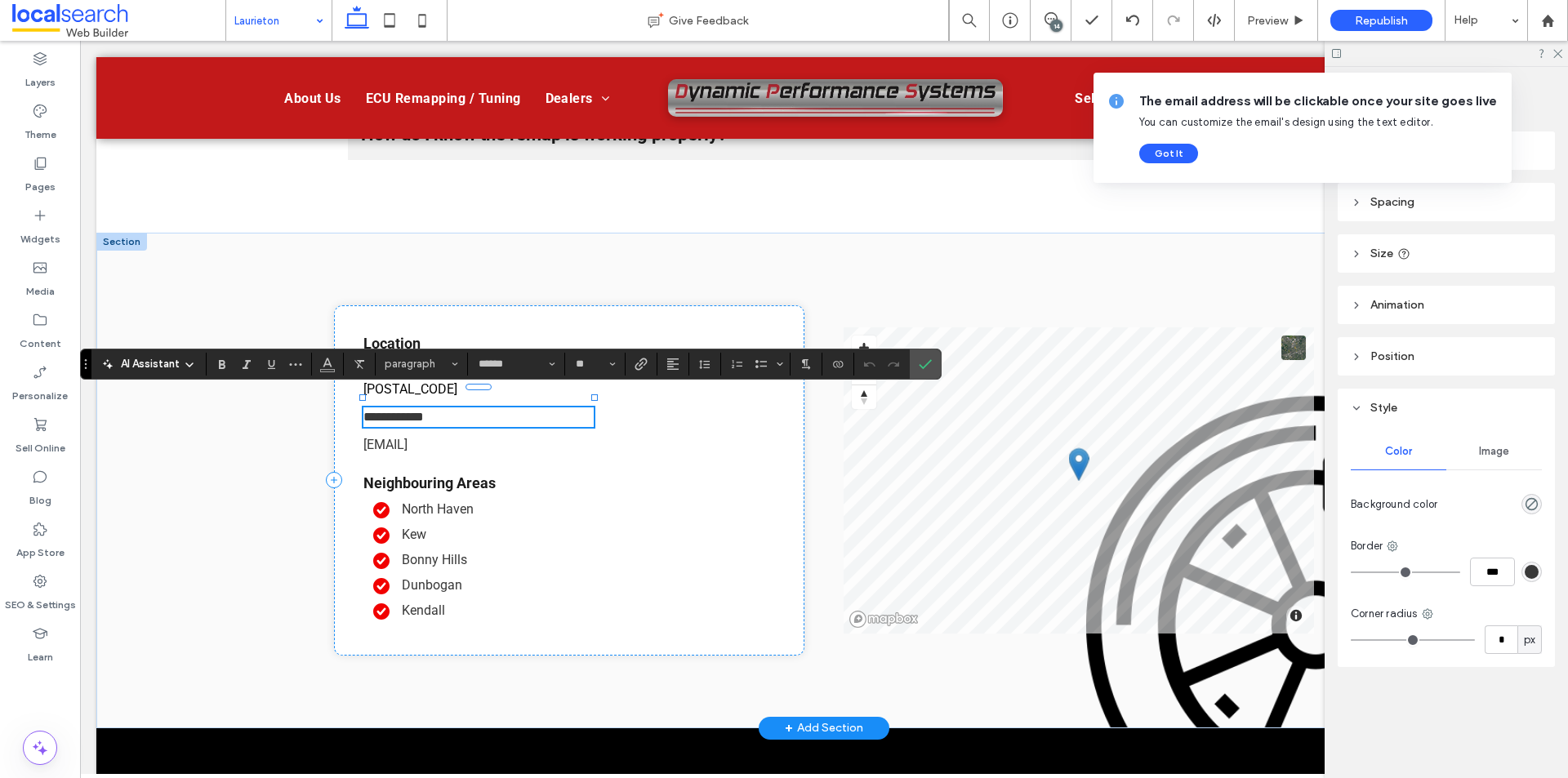 click on "**********" at bounding box center (394, 416) 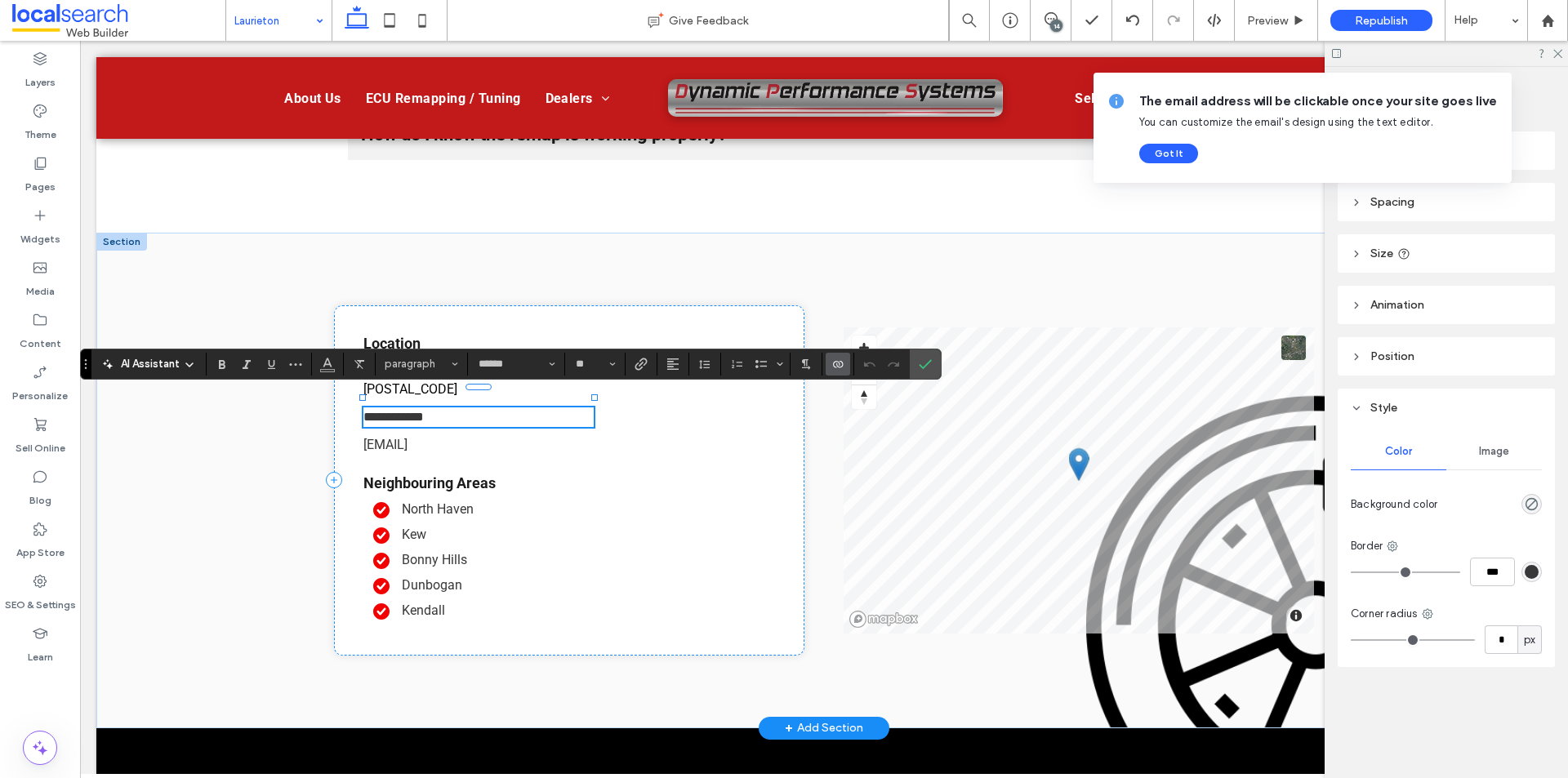 click 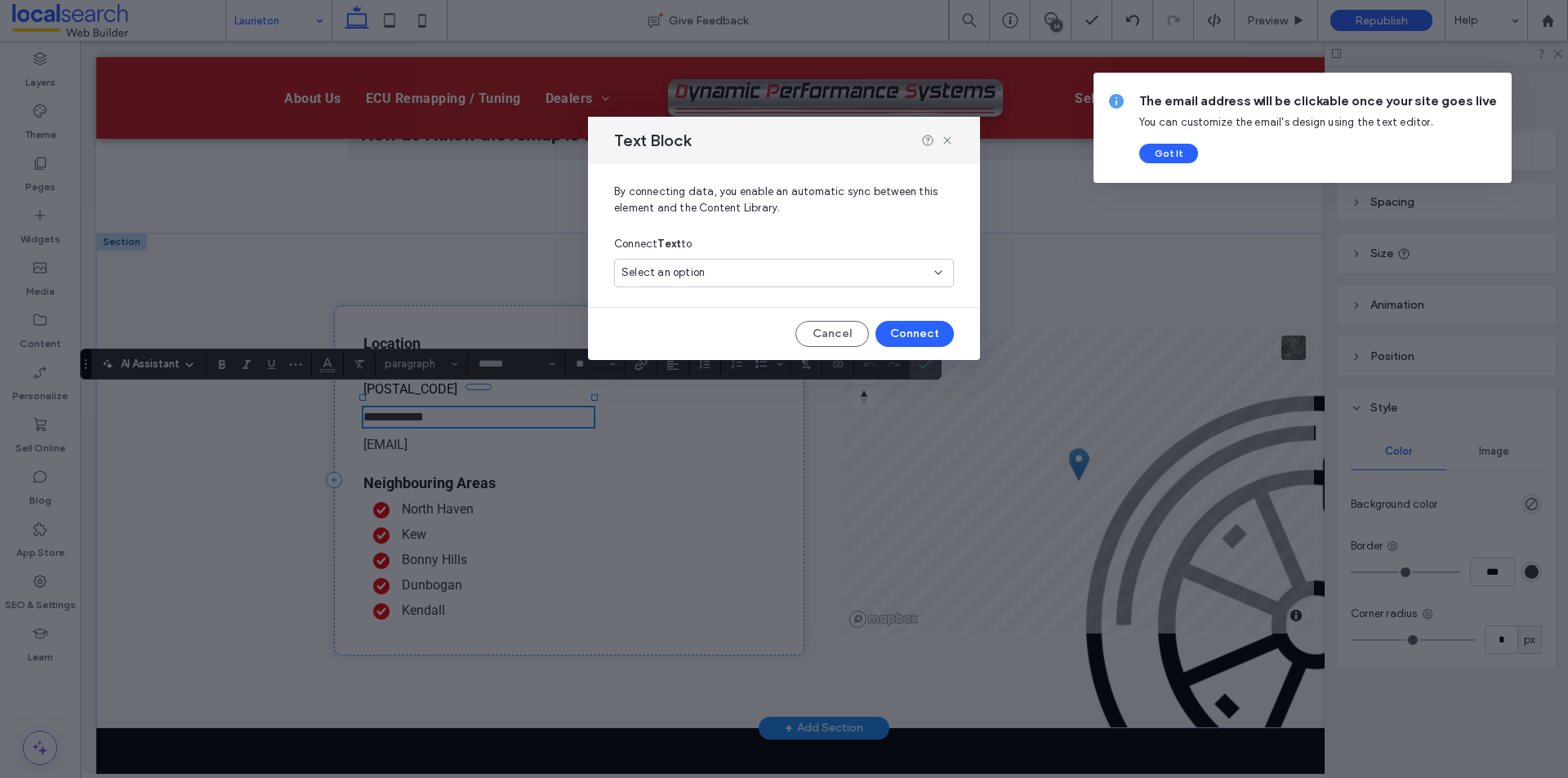 click on "Select an option" at bounding box center (774, 273) 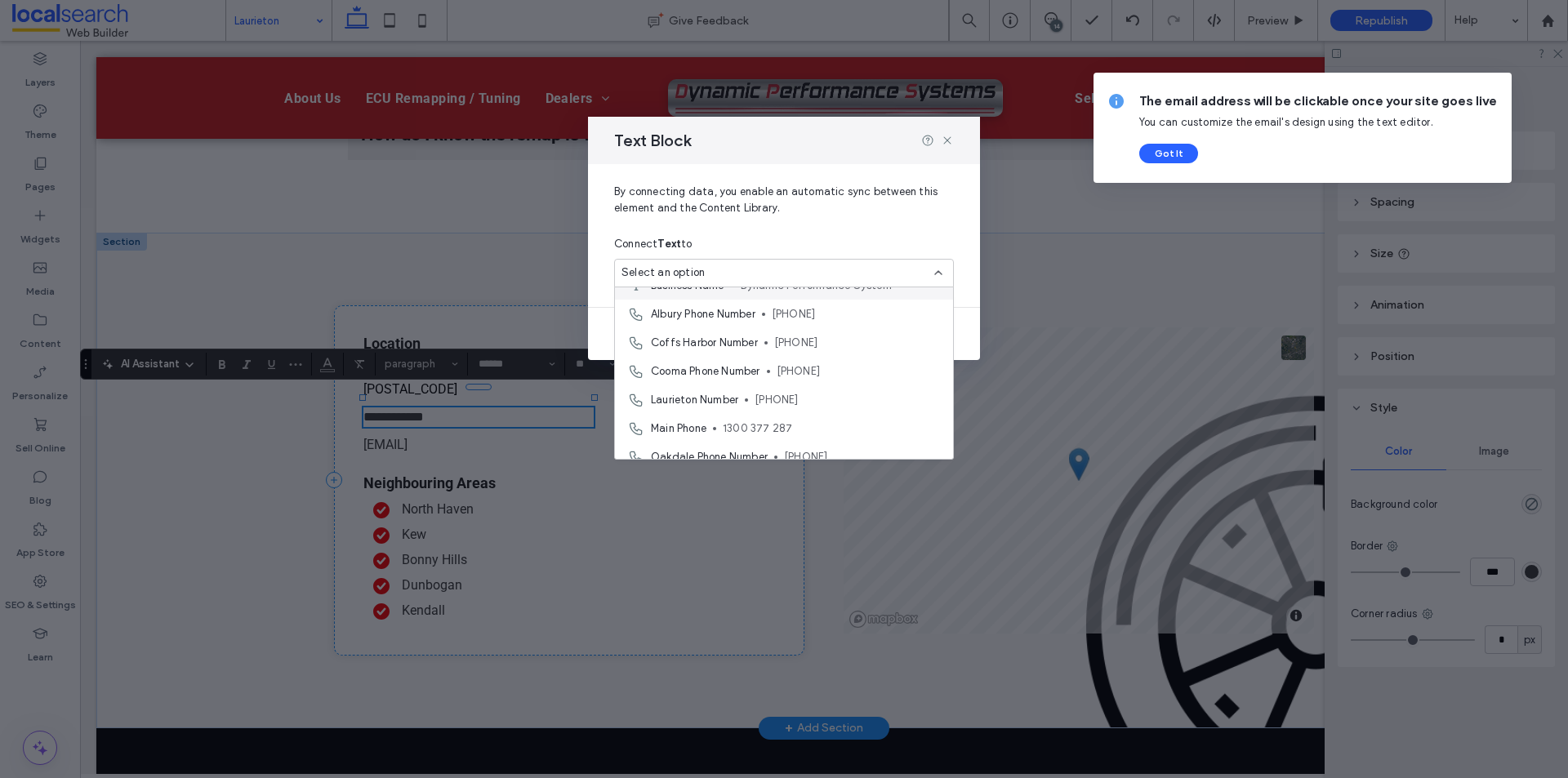 scroll, scrollTop: 82, scrollLeft: 0, axis: vertical 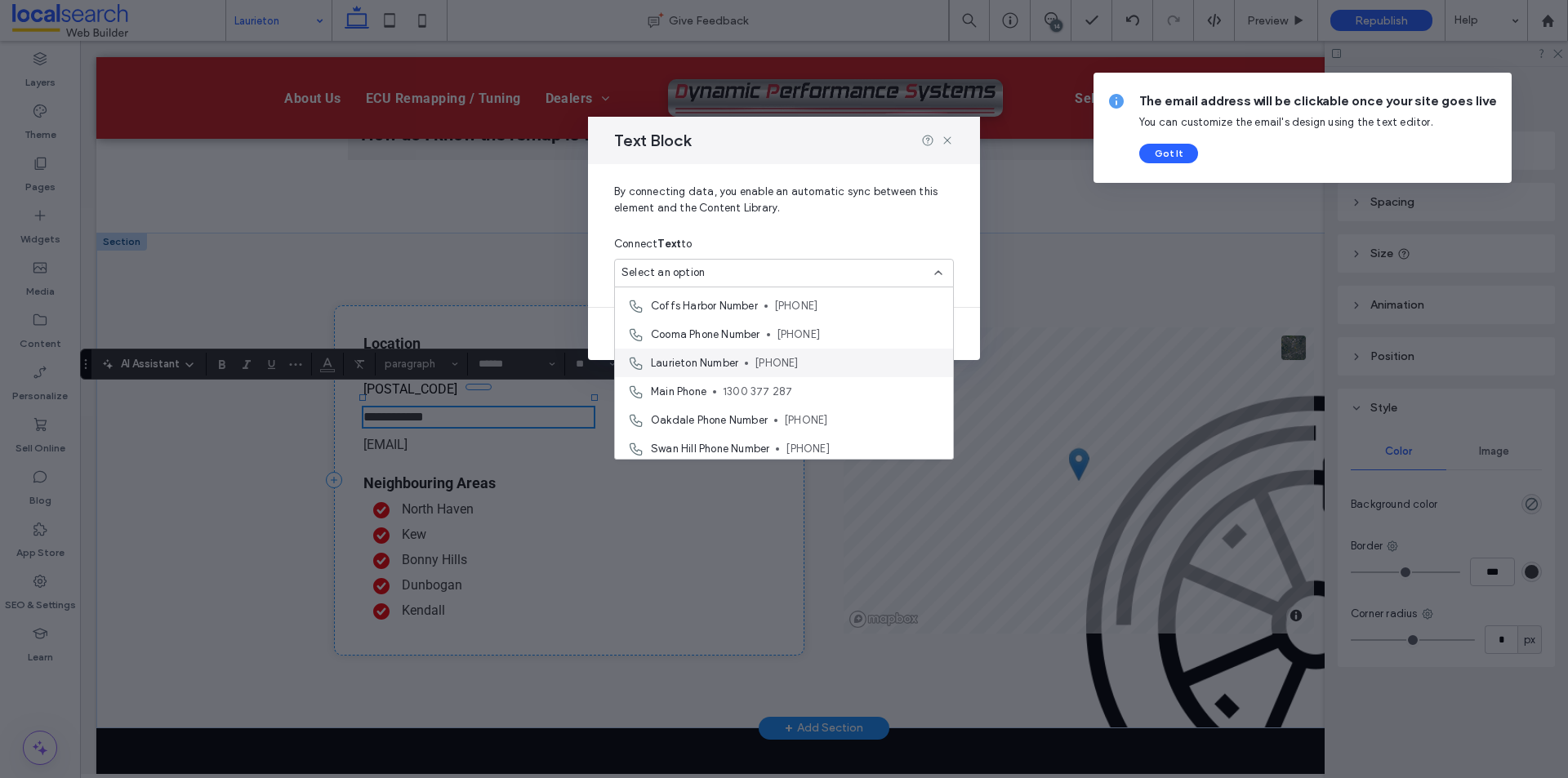 click on "[CITY] Number [PHONE]" at bounding box center [784, 362] 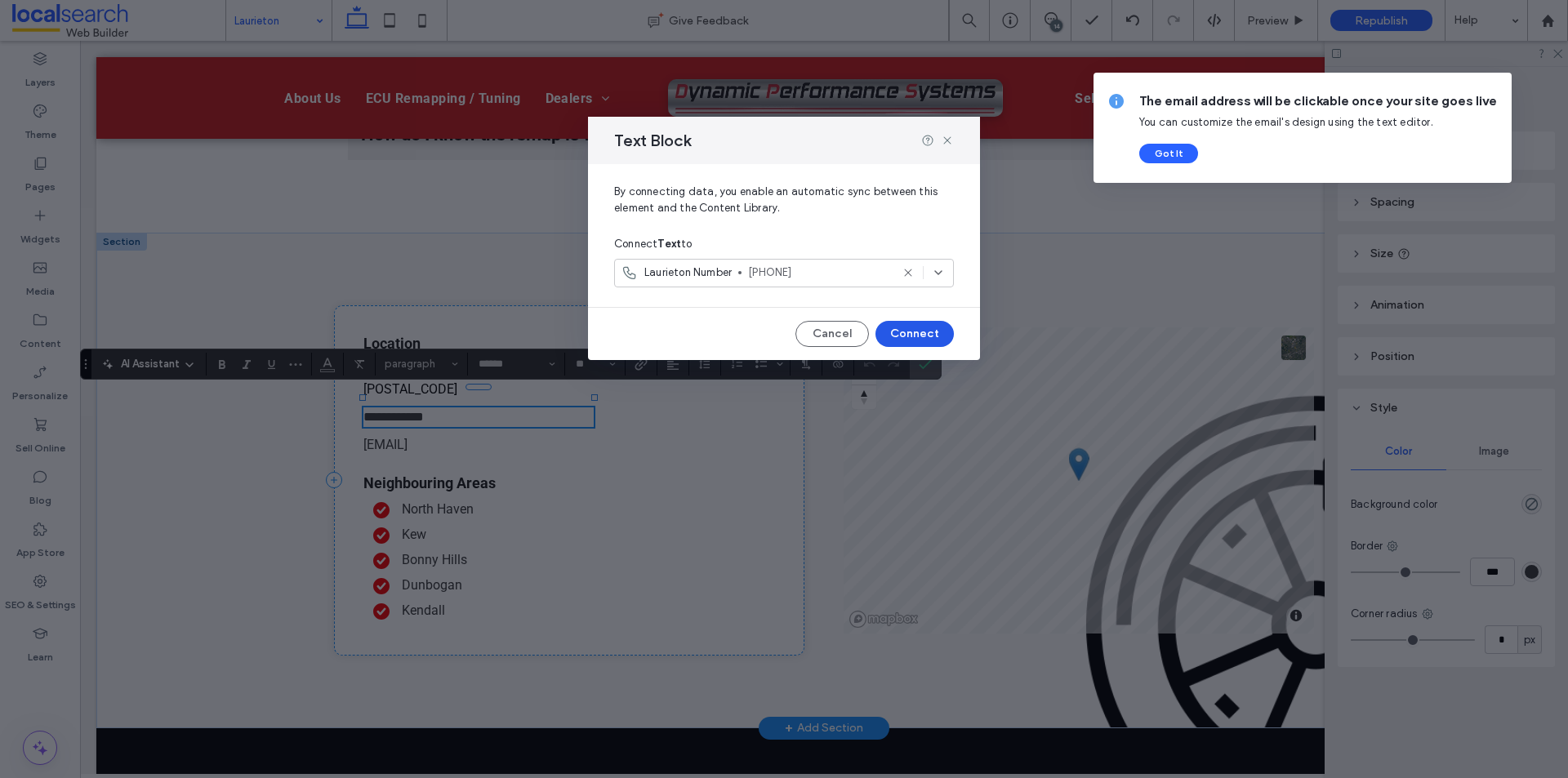 click on "Connect" at bounding box center [915, 334] 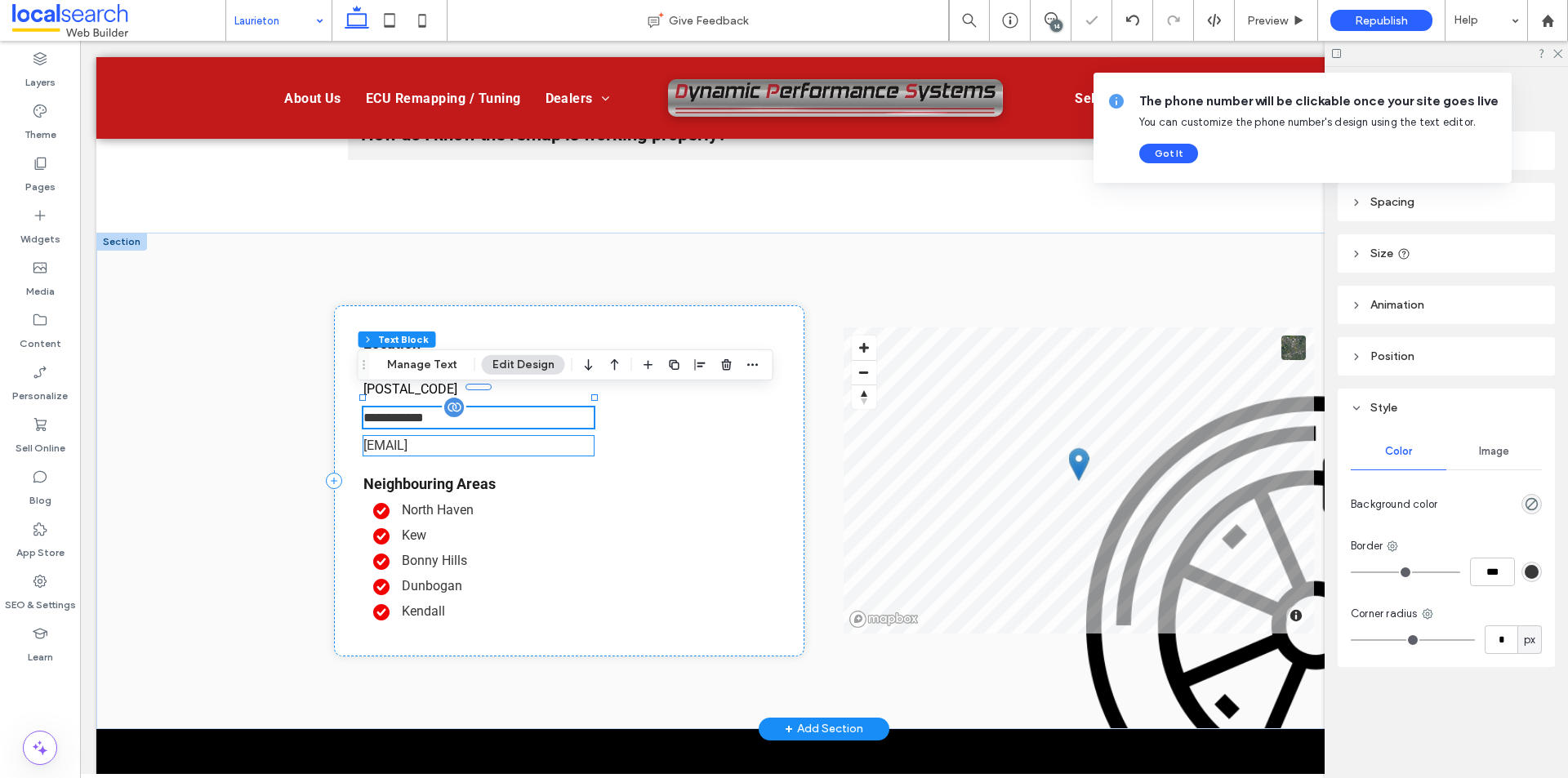 click on "[EMAIL]" at bounding box center [385, 445] 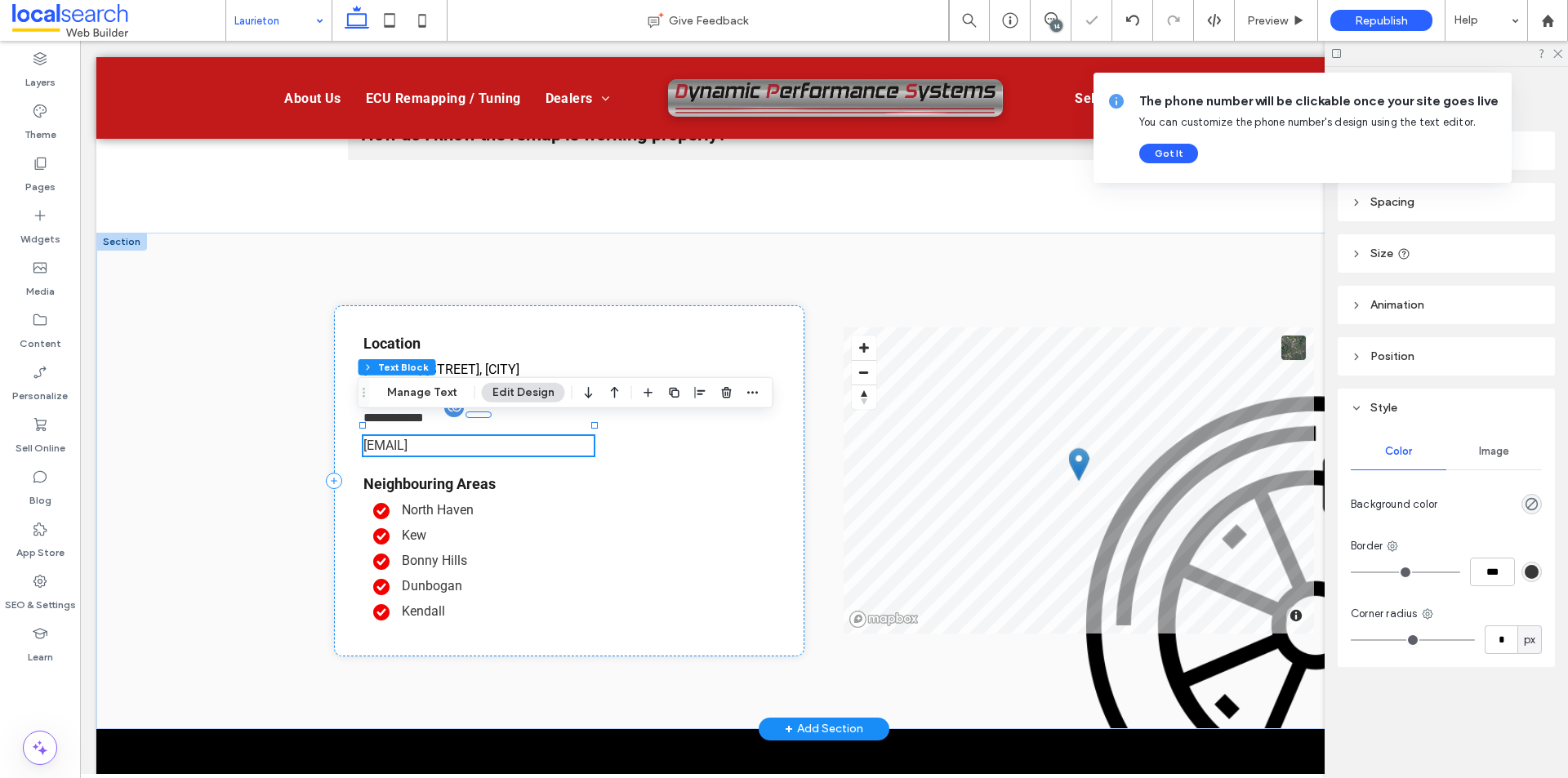 click on "[EMAIL]" at bounding box center [479, 446] 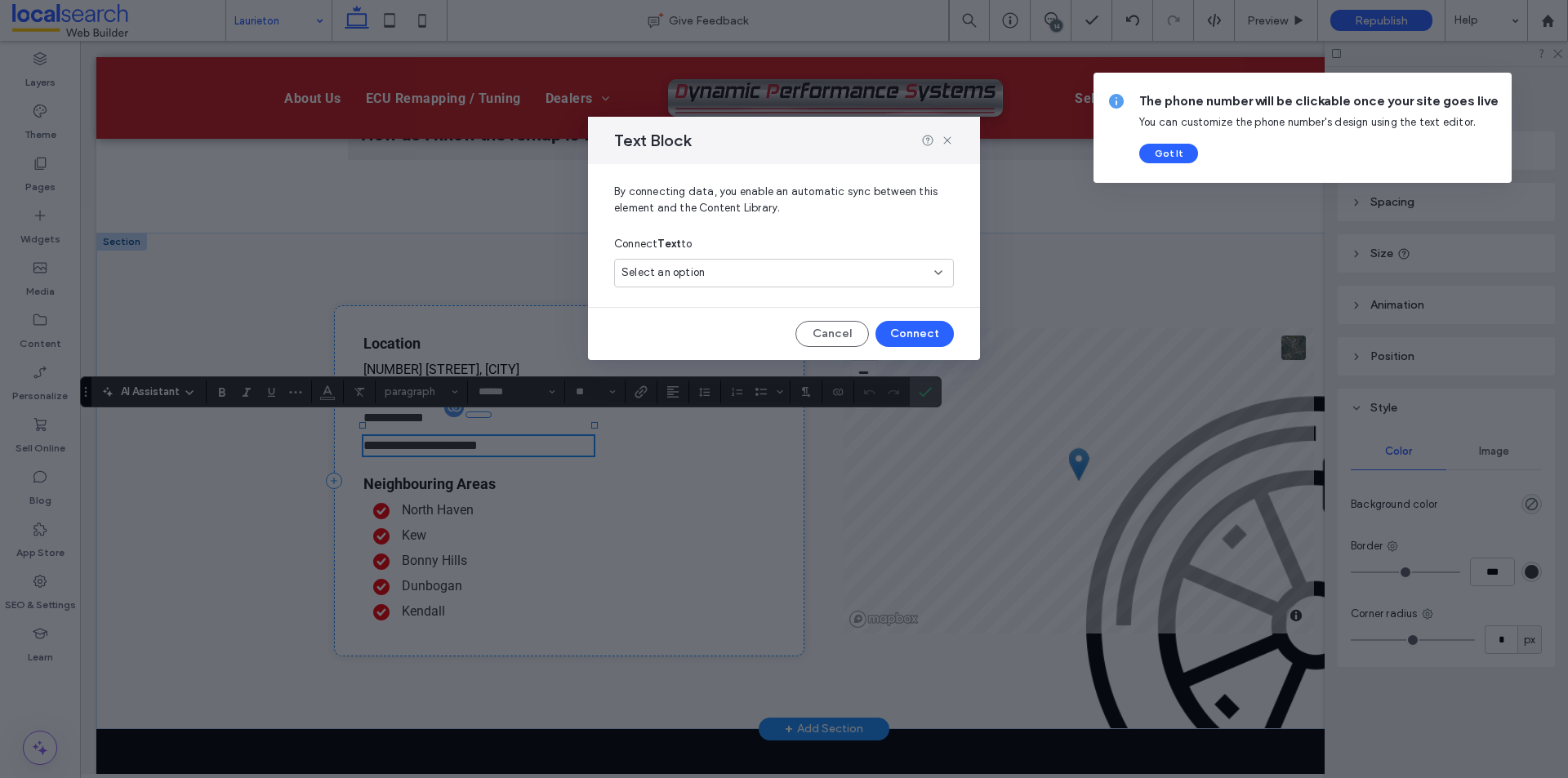 click on "Select an option" at bounding box center [774, 273] 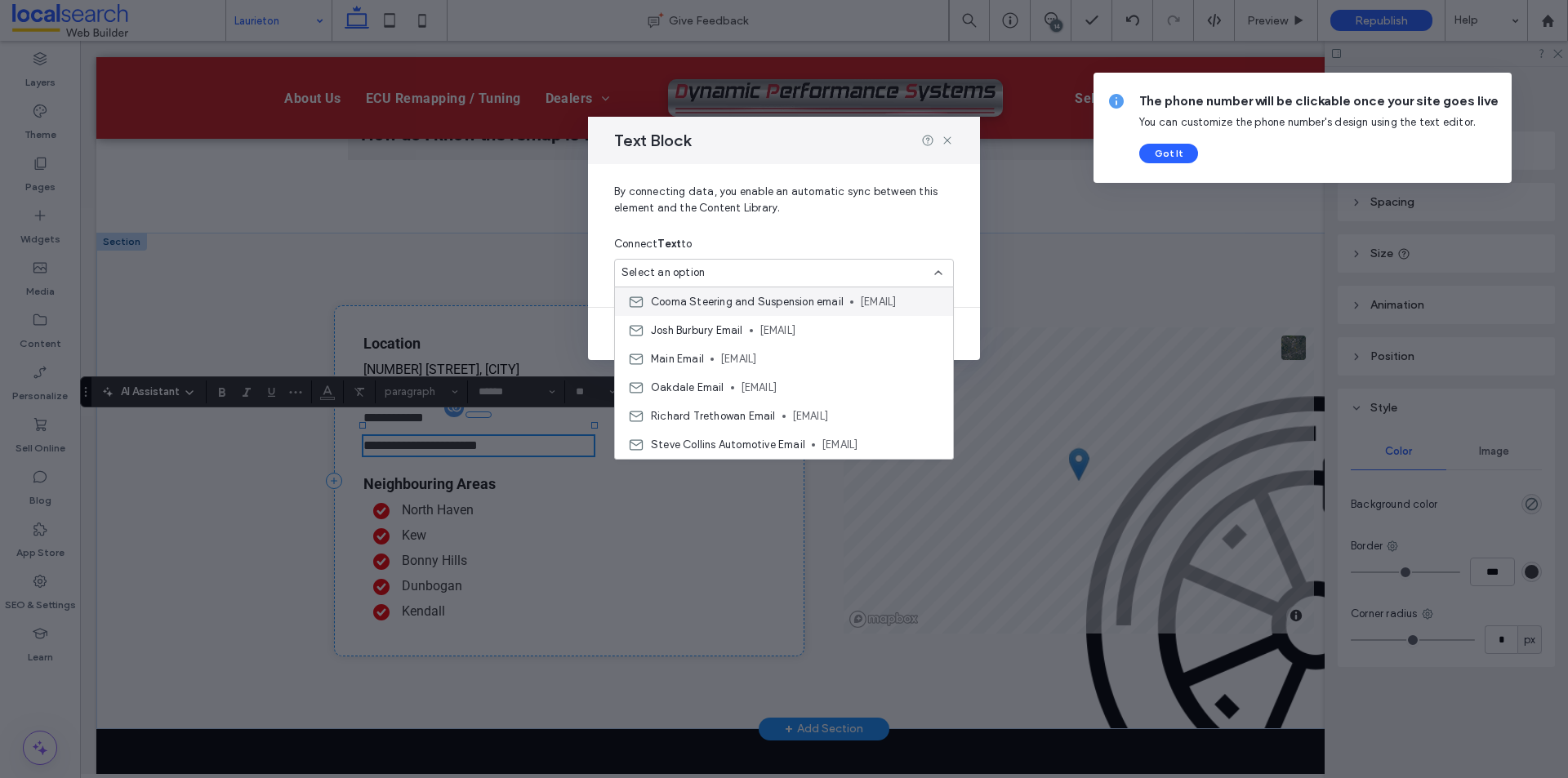 scroll, scrollTop: 408, scrollLeft: 0, axis: vertical 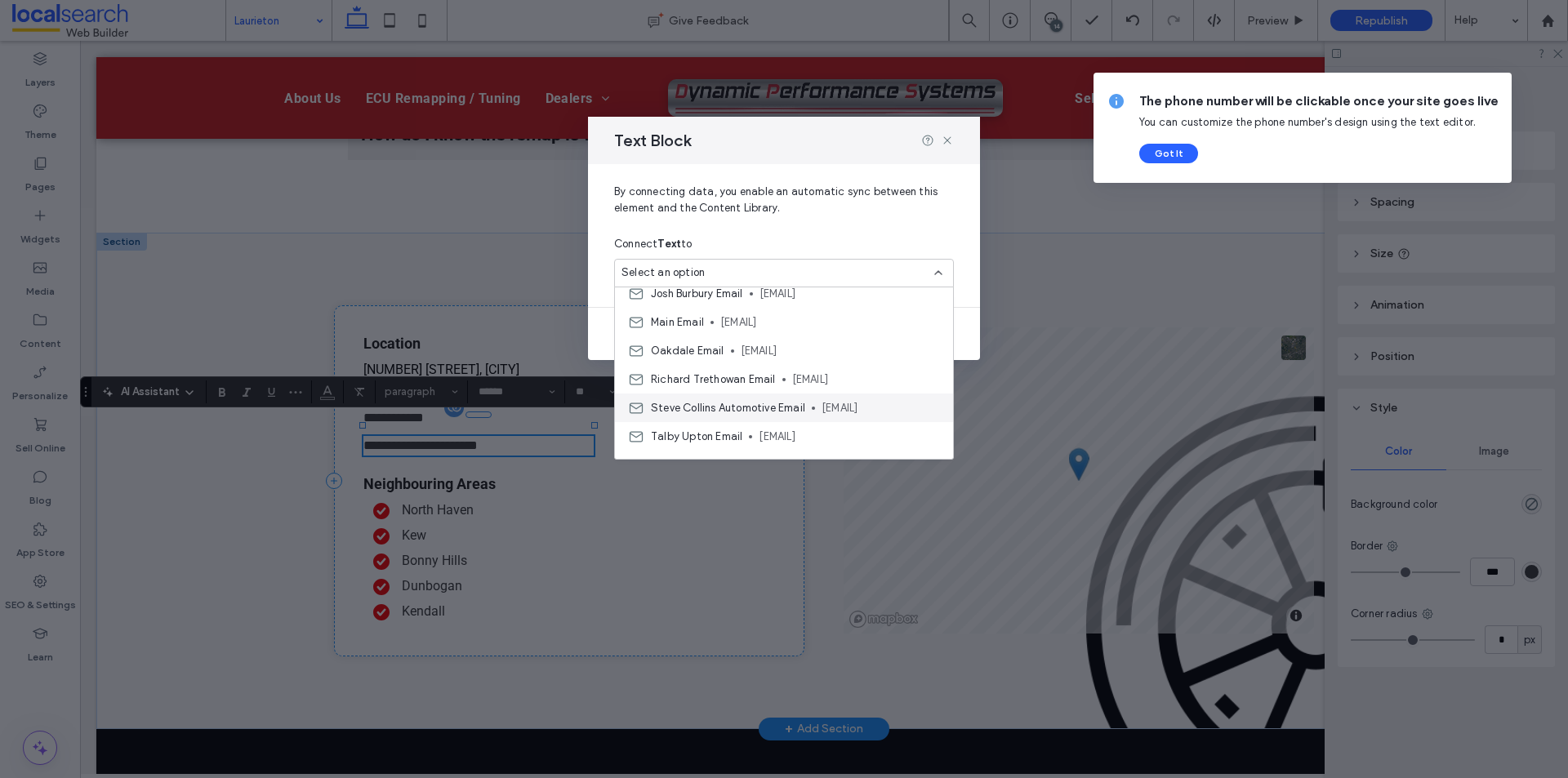click on "Steve Collins Automotive Email" at bounding box center (728, 408) 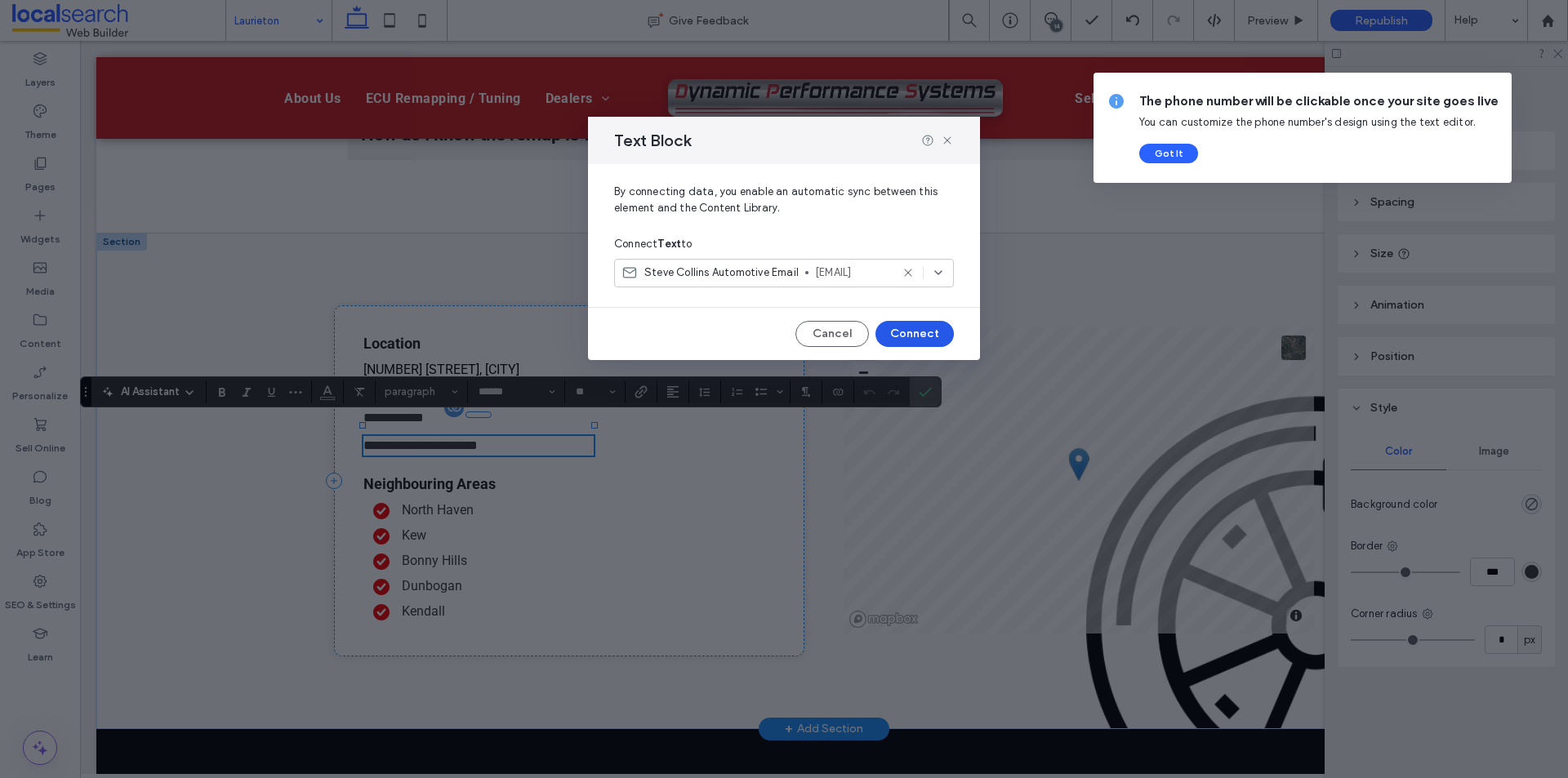 click on "Connect" at bounding box center [915, 334] 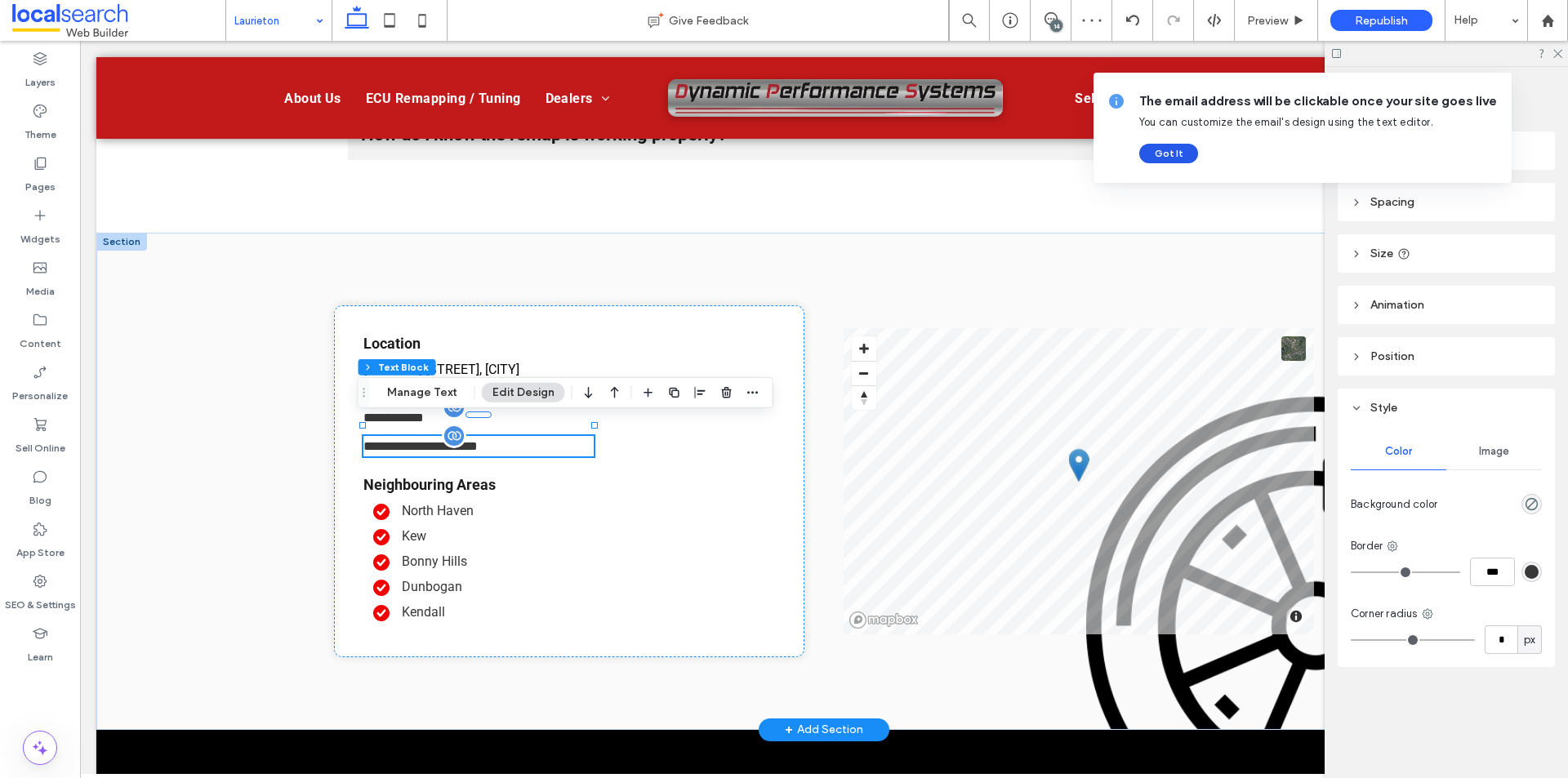 click on "Got It" at bounding box center (1169, 153) 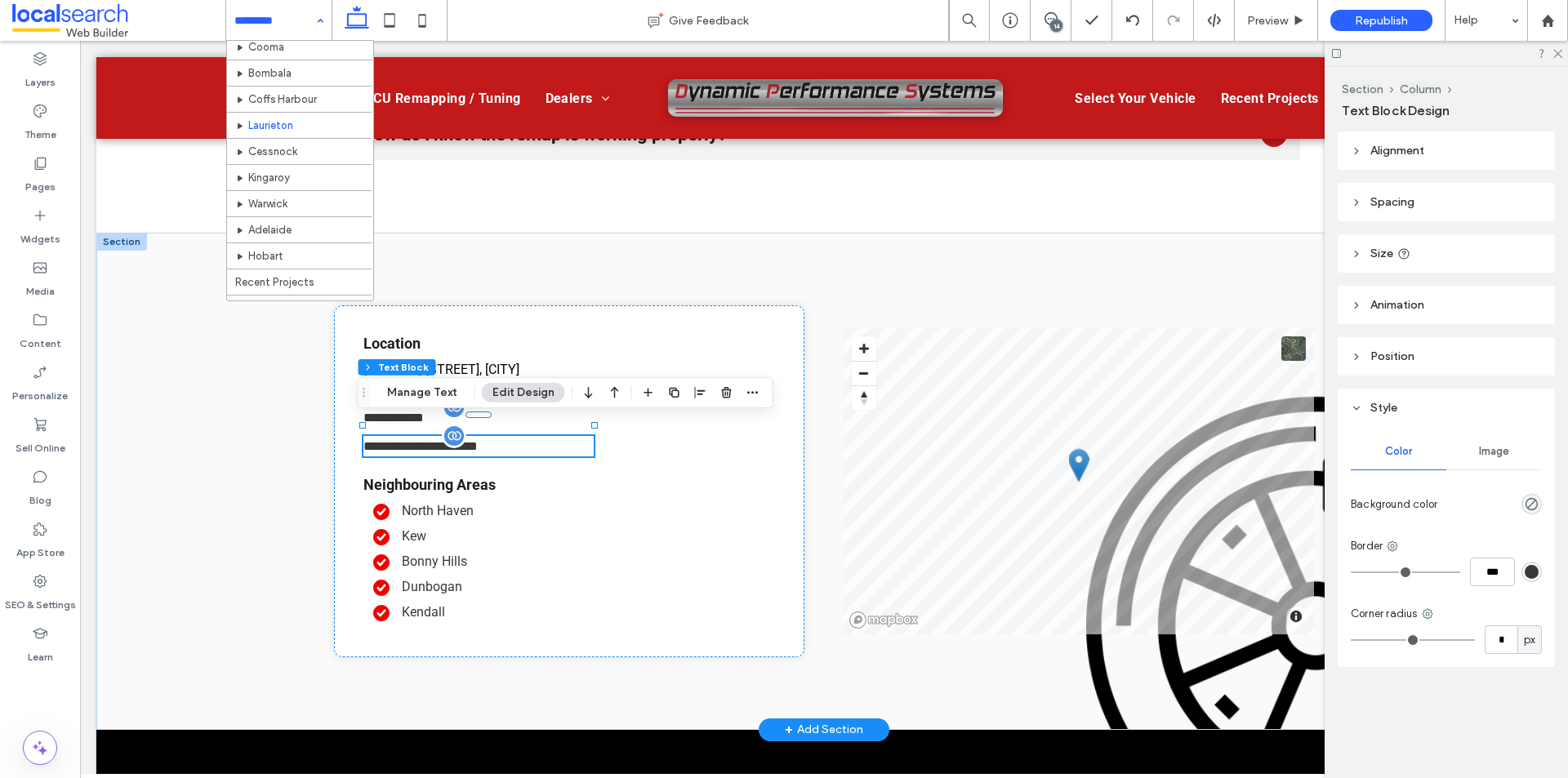 scroll, scrollTop: 245, scrollLeft: 0, axis: vertical 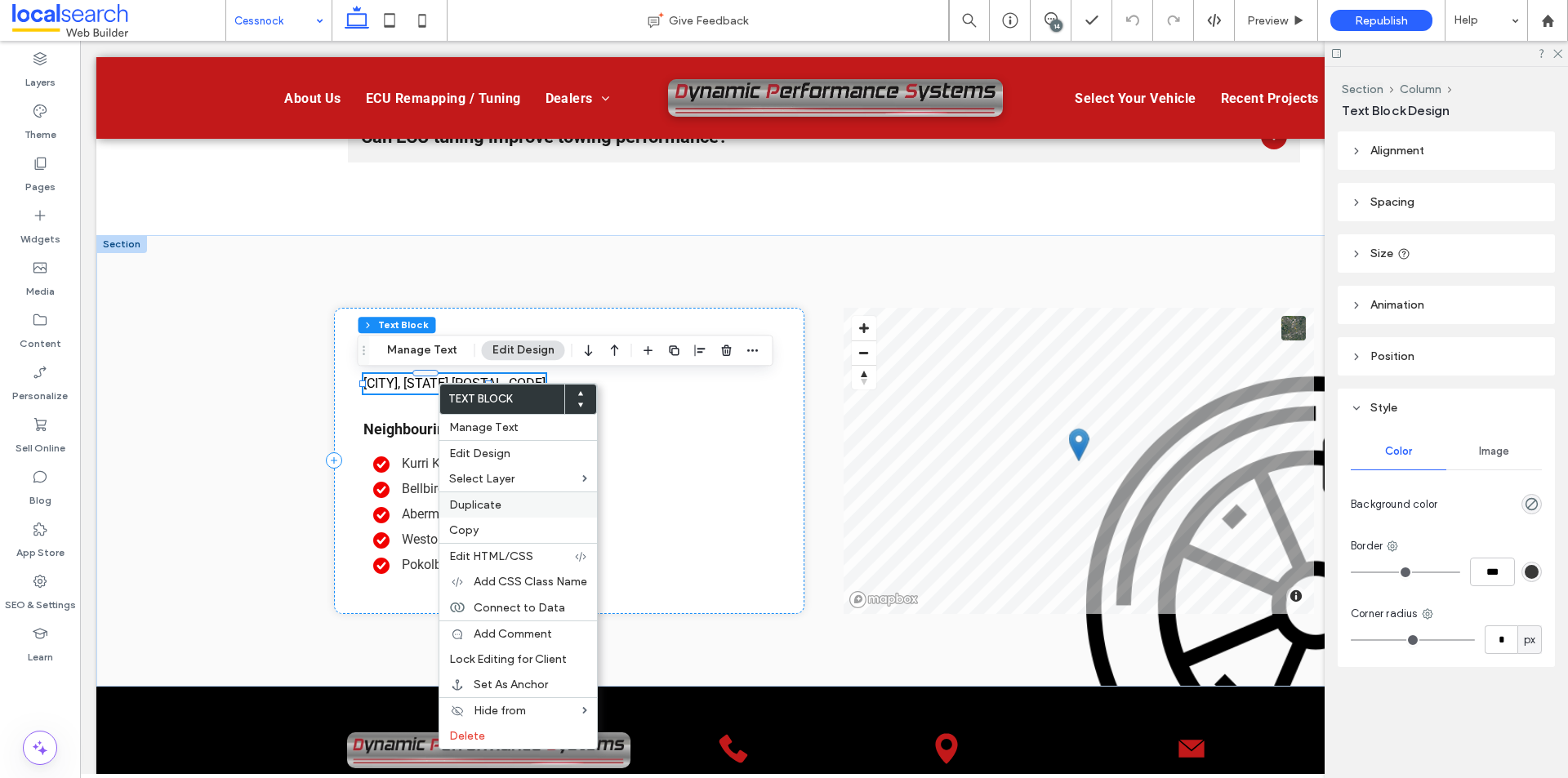 click on "Duplicate" at bounding box center (518, 505) 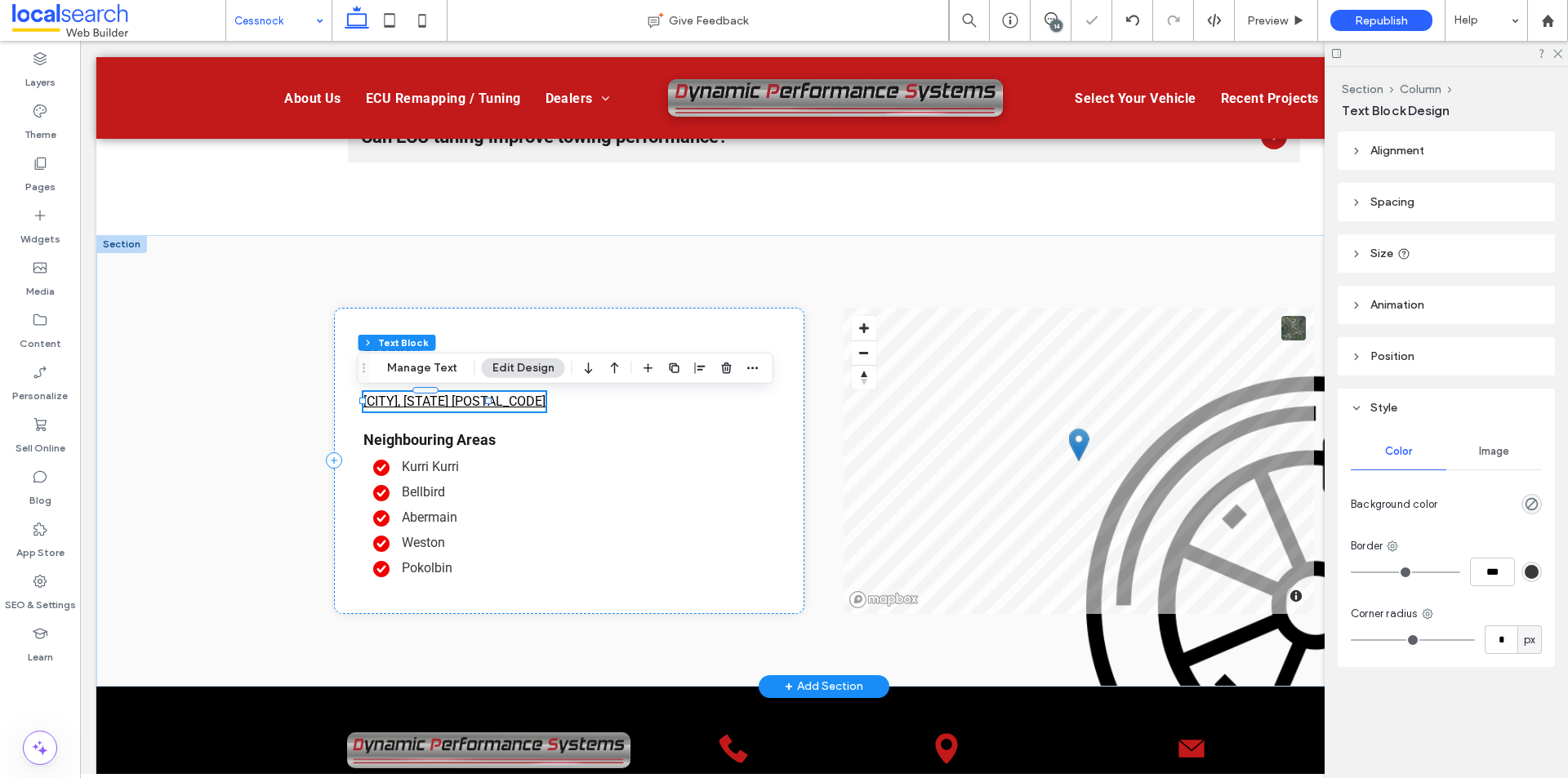 click on "Cessnock, NSW 2325" at bounding box center [454, 401] 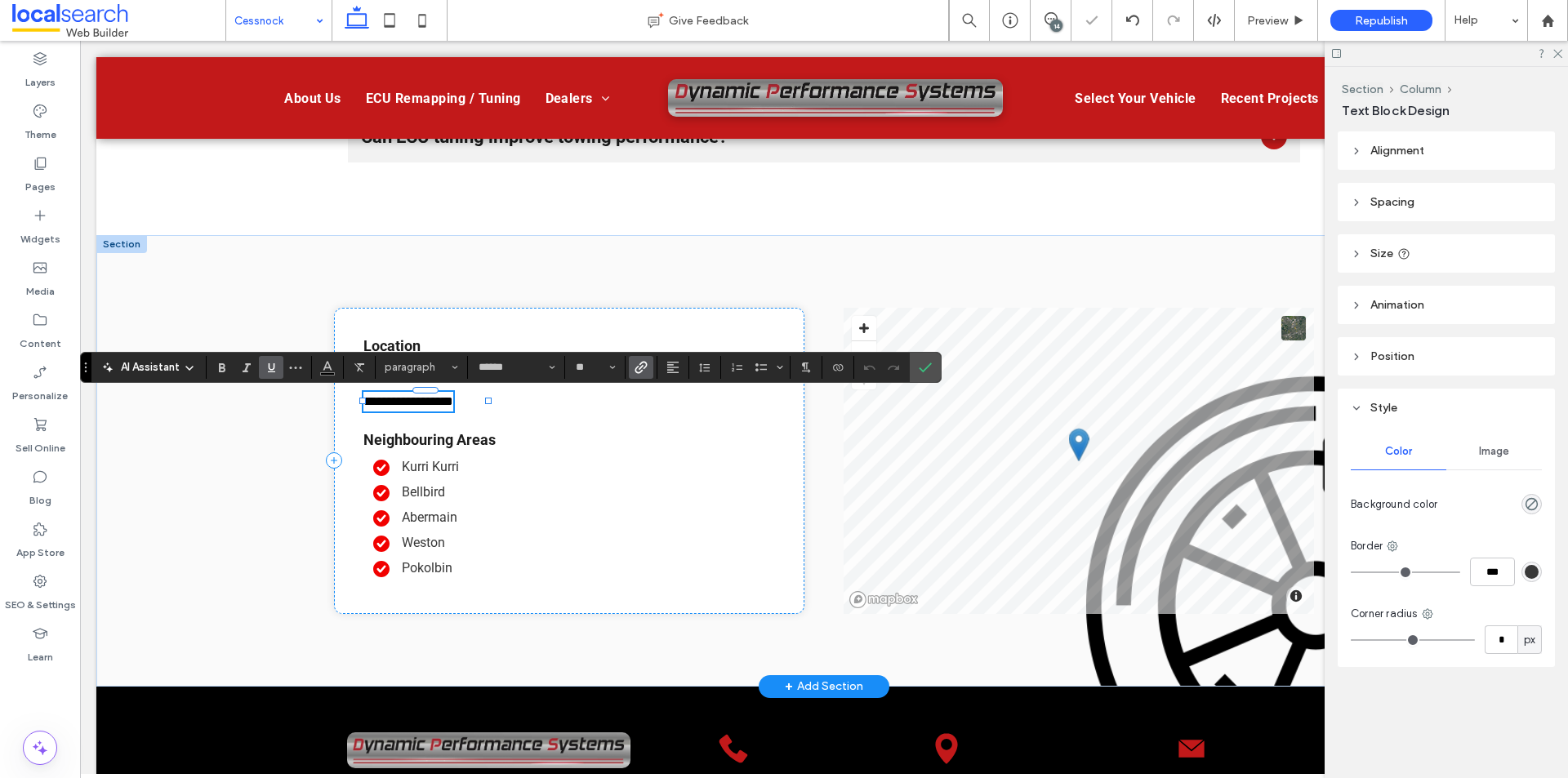 click on "**********" at bounding box center (408, 401) 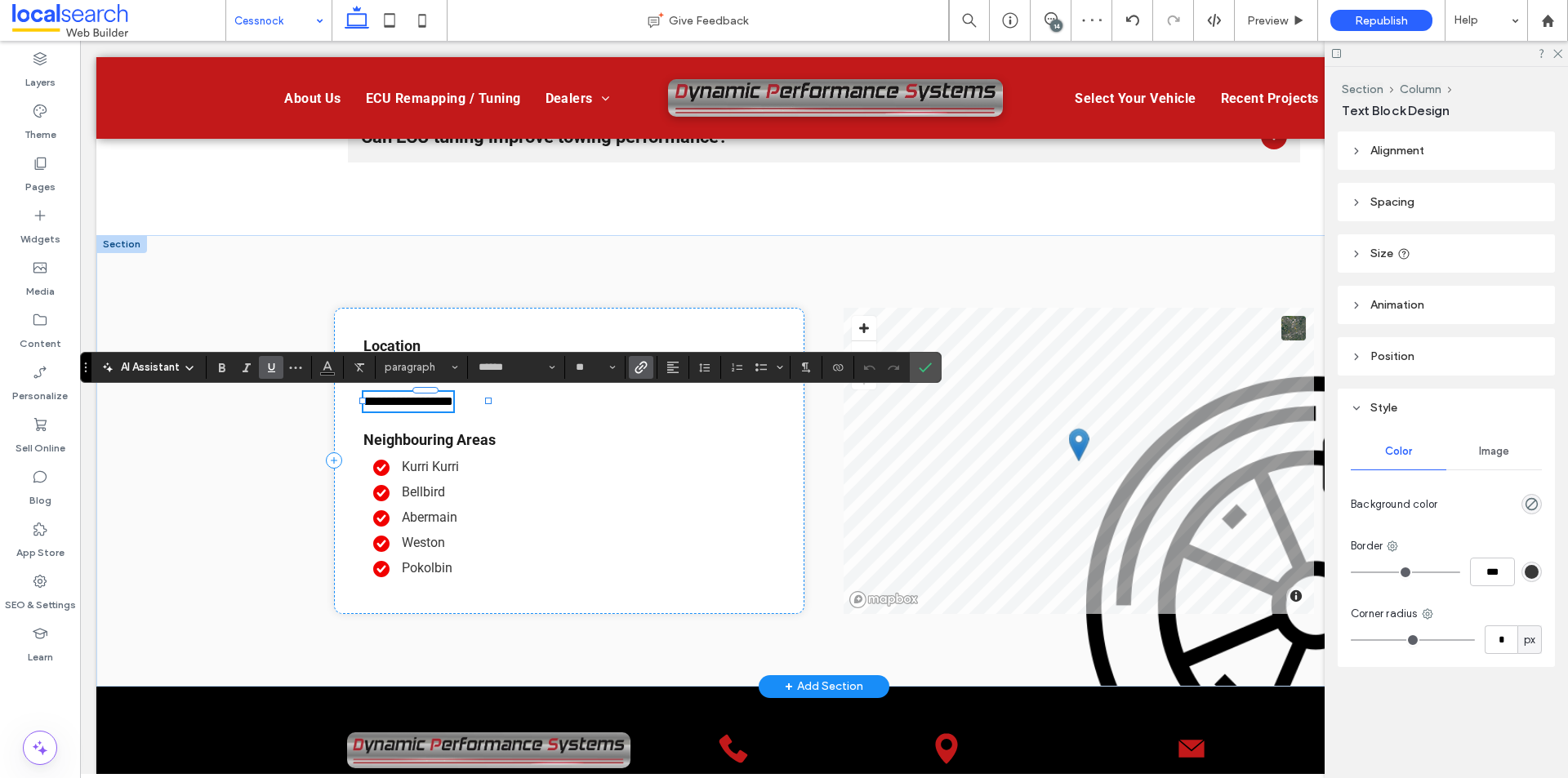 type 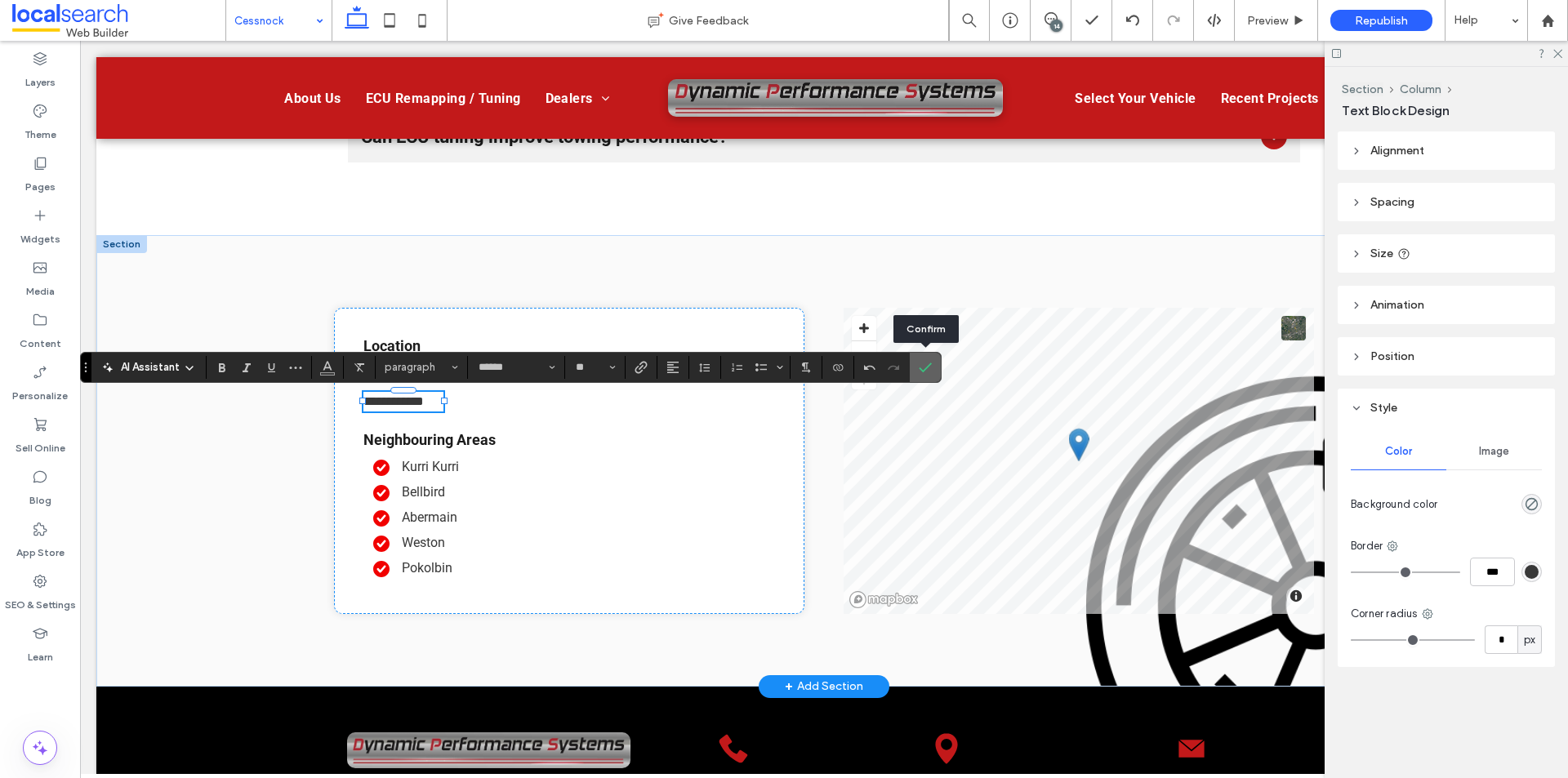 click 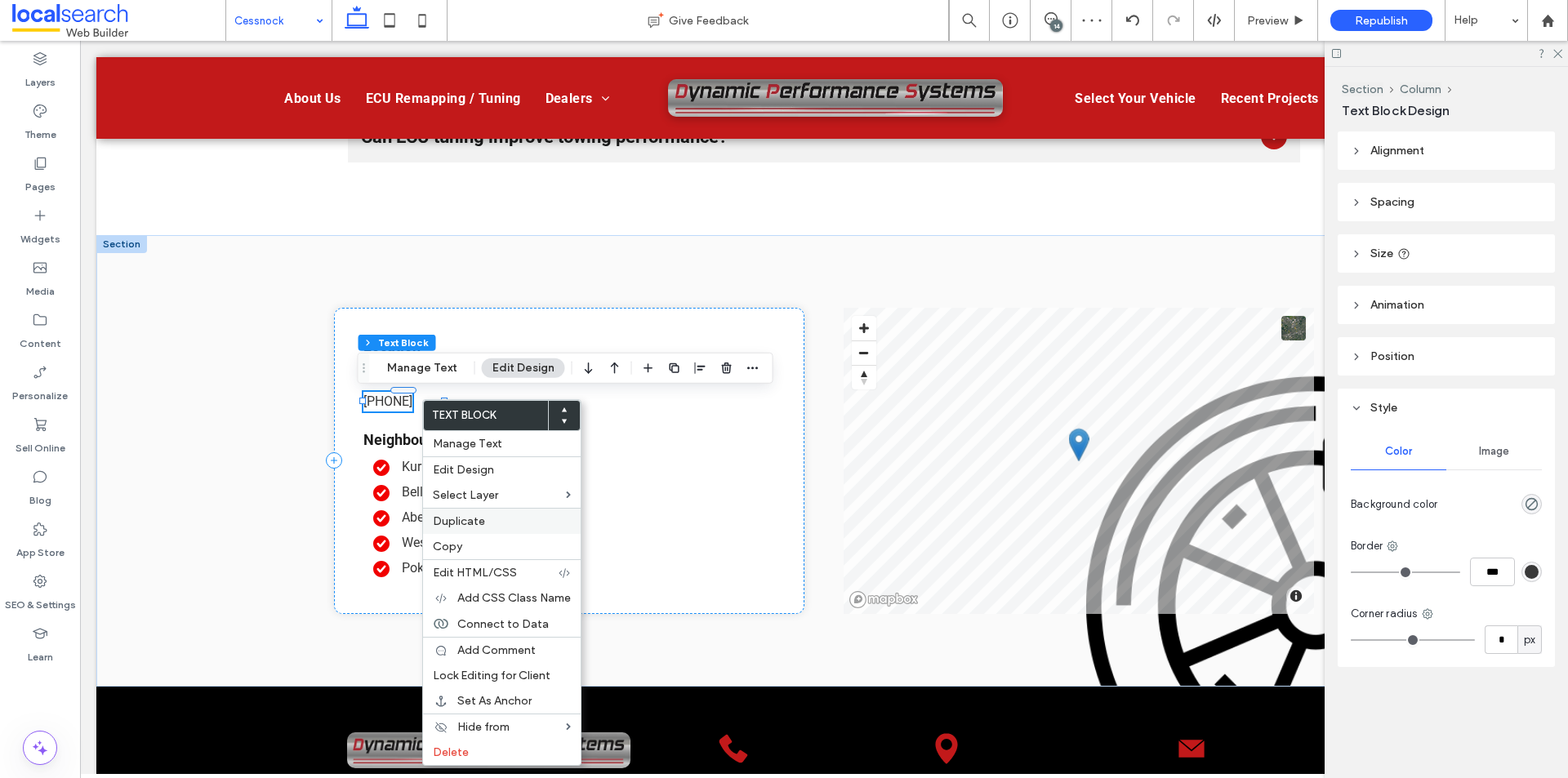 click on "Duplicate" at bounding box center [459, 521] 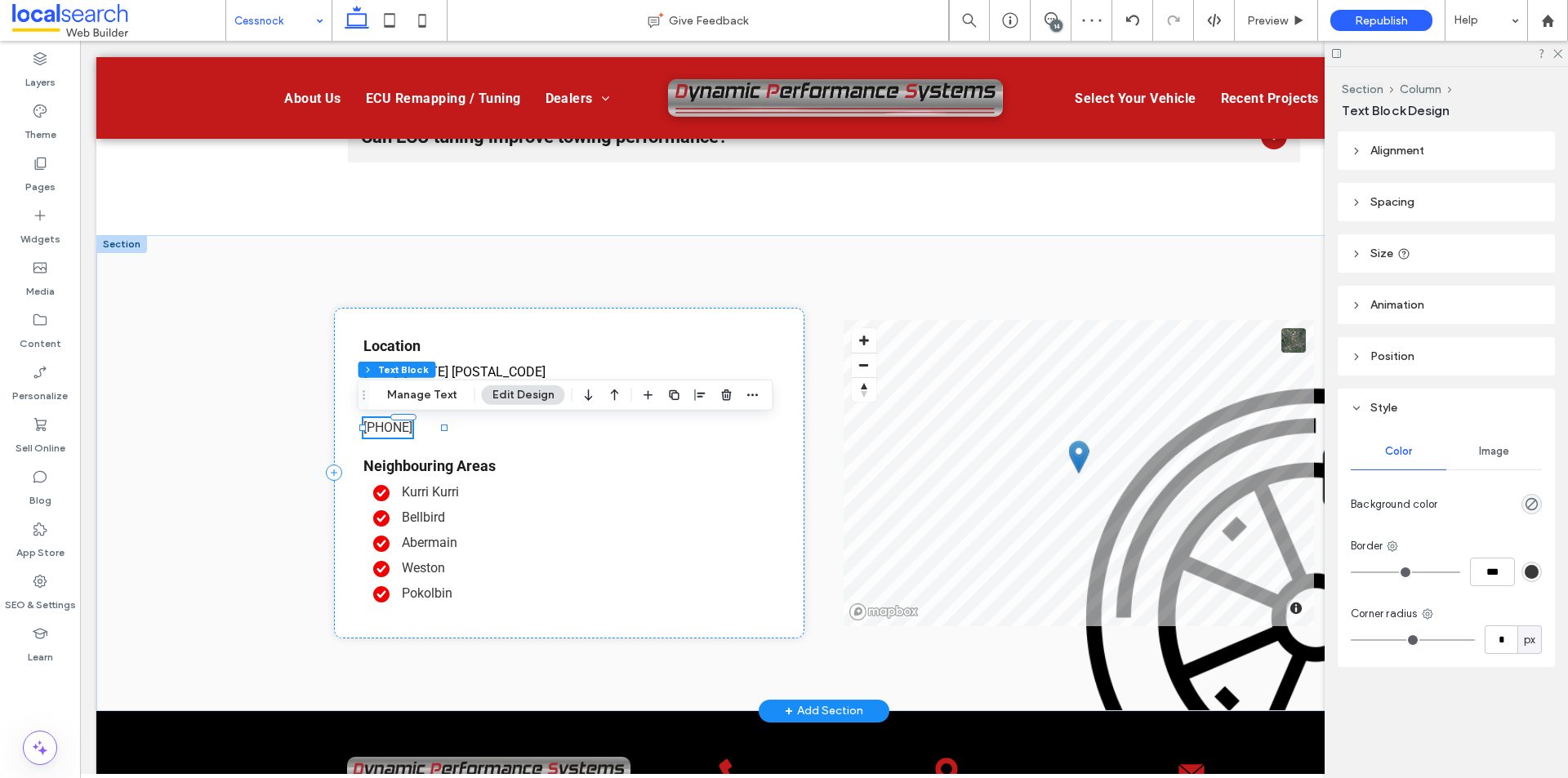 click on "[PHONE]" at bounding box center (388, 427) 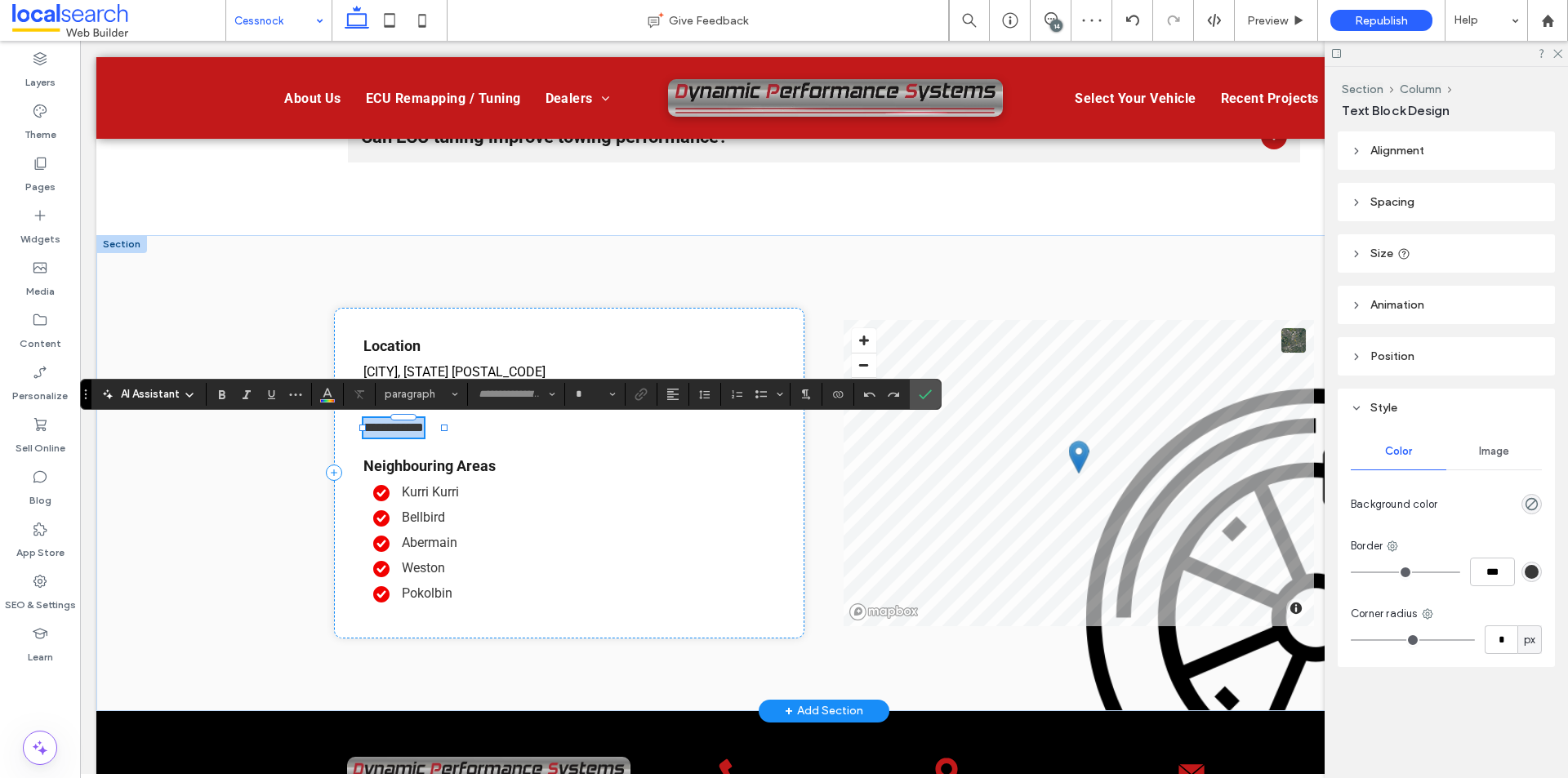 click on "**********" at bounding box center [394, 427] 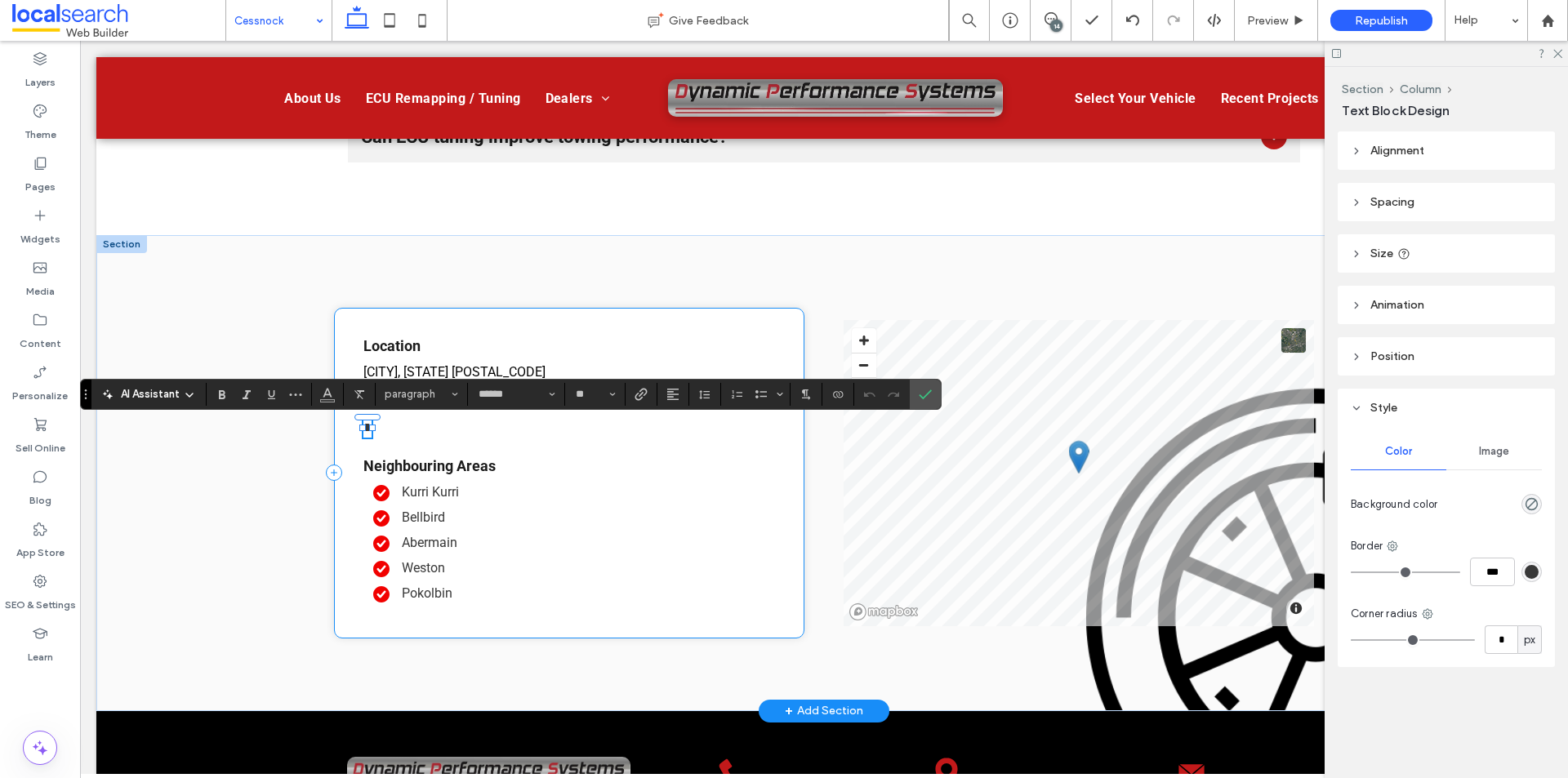 type 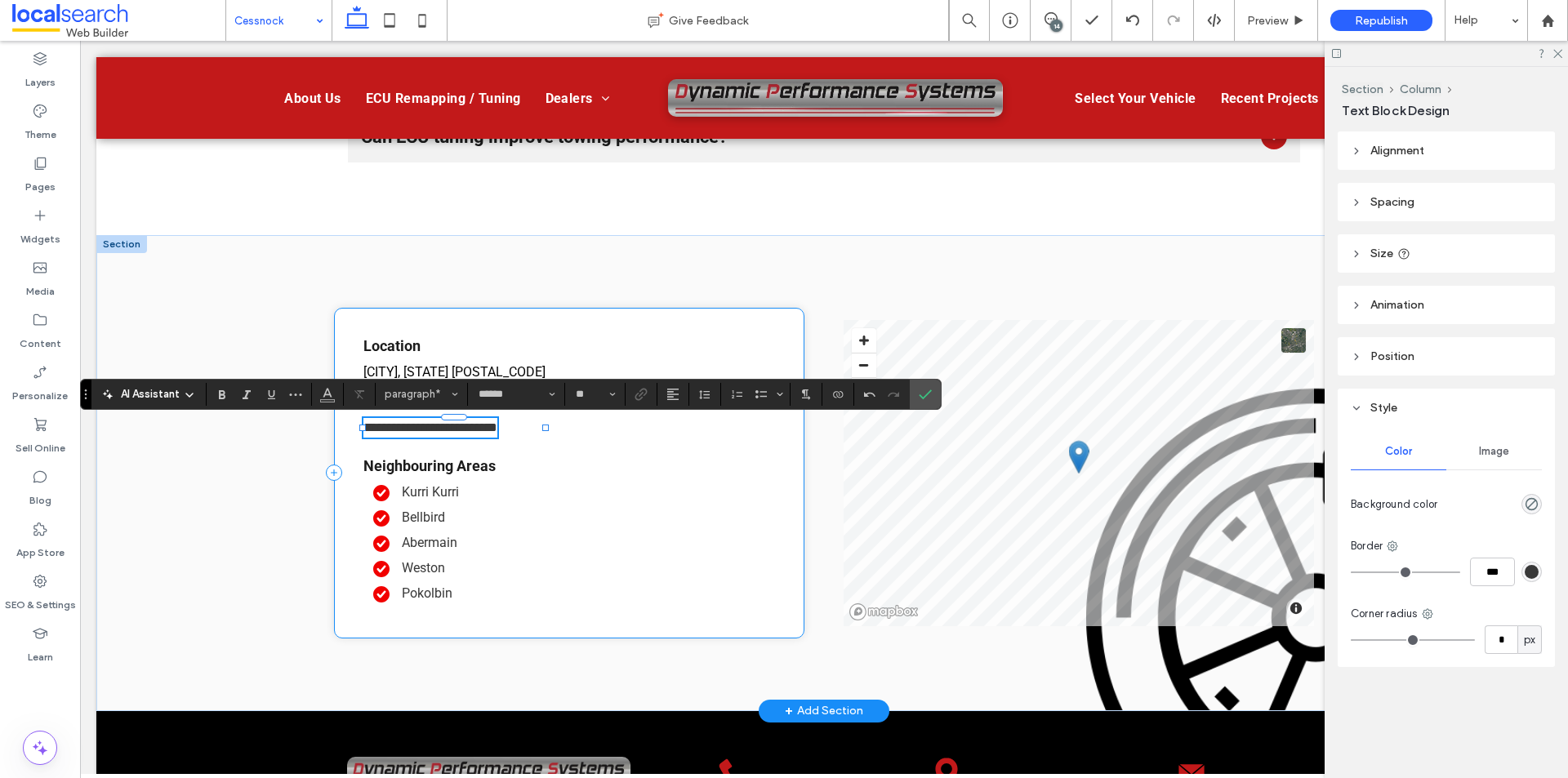 click on "**********" at bounding box center [569, 473] 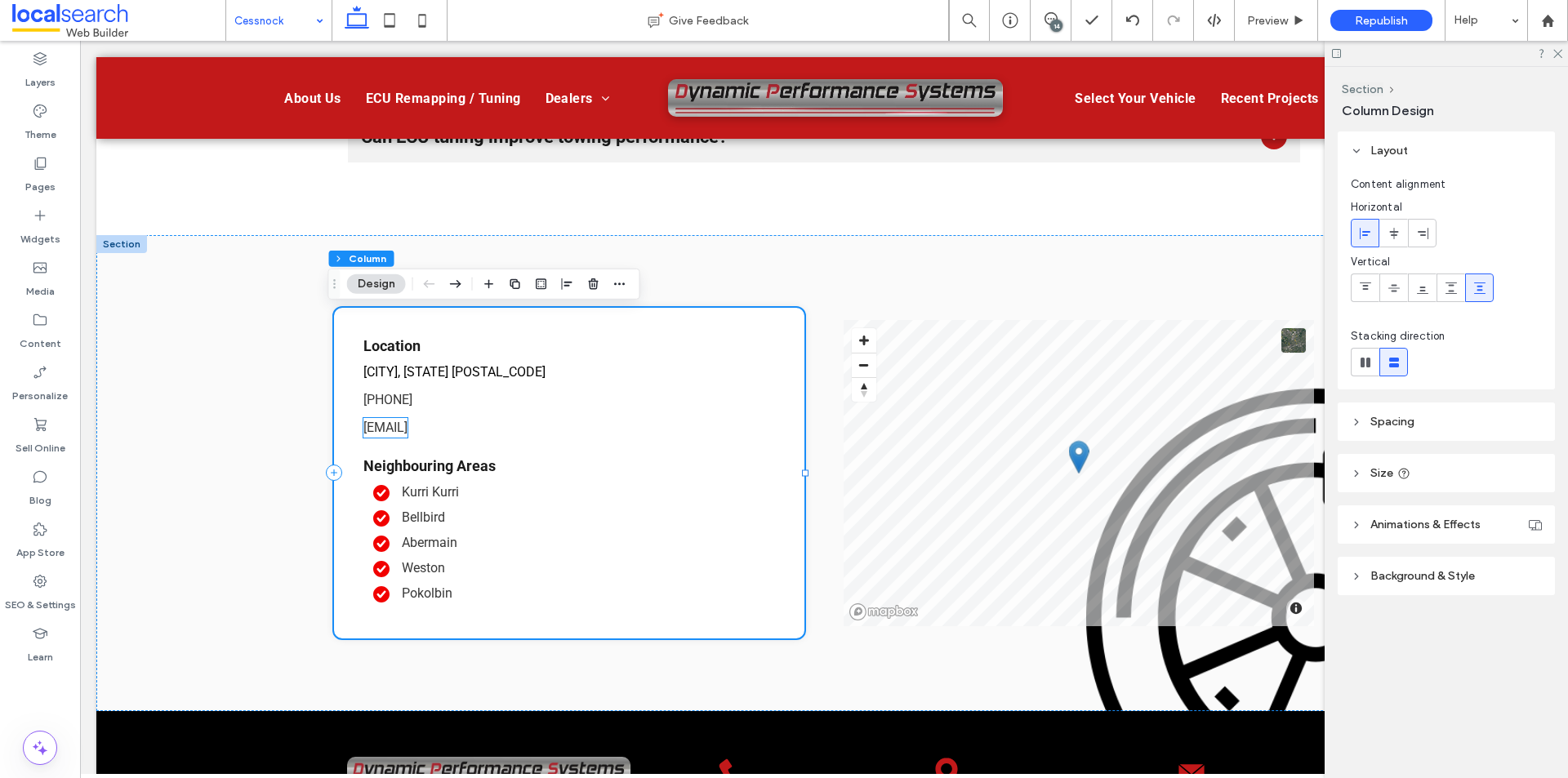 click on "[EMAIL]" at bounding box center [385, 427] 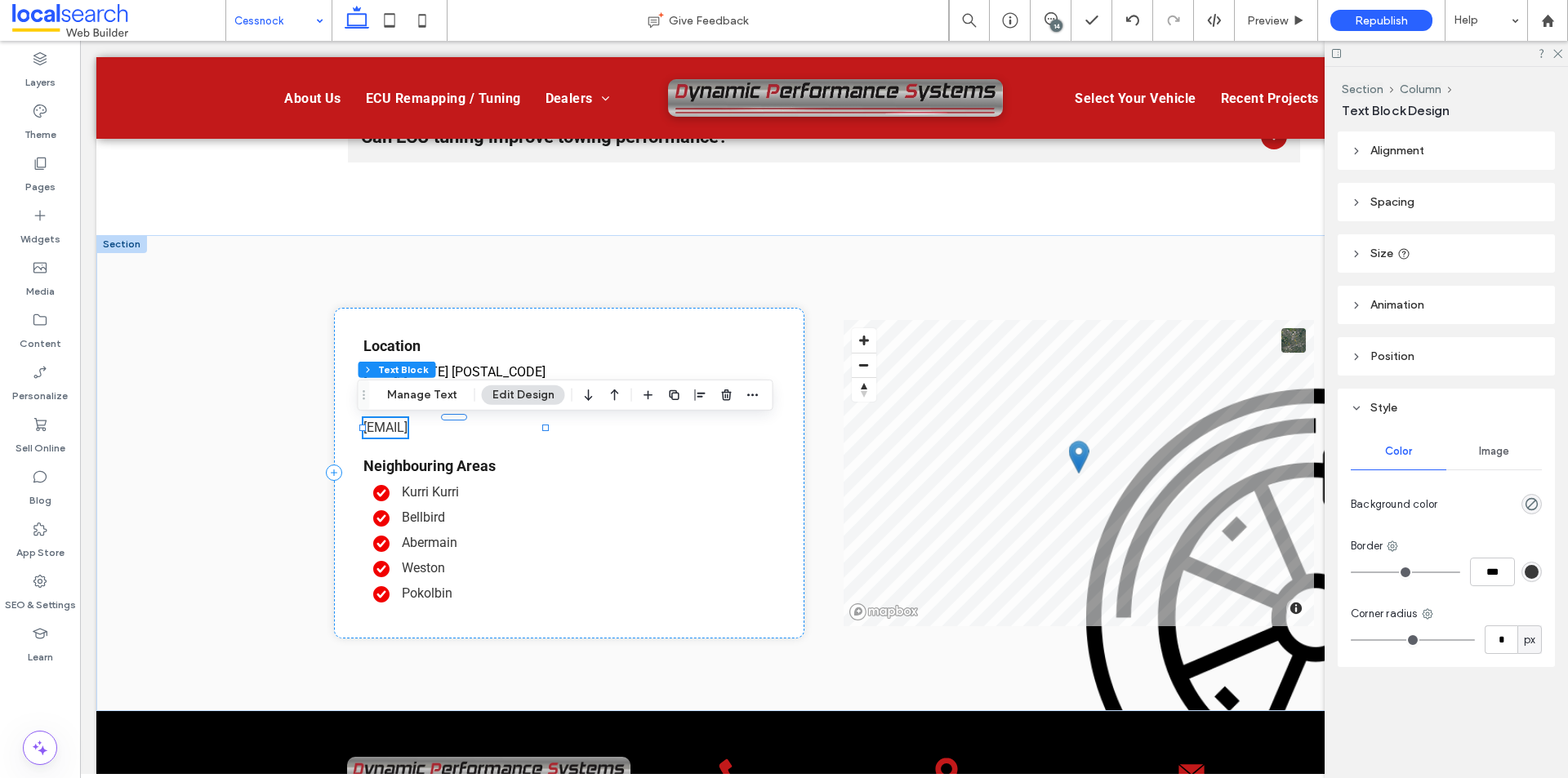 click on "[EMAIL]" at bounding box center [385, 428] 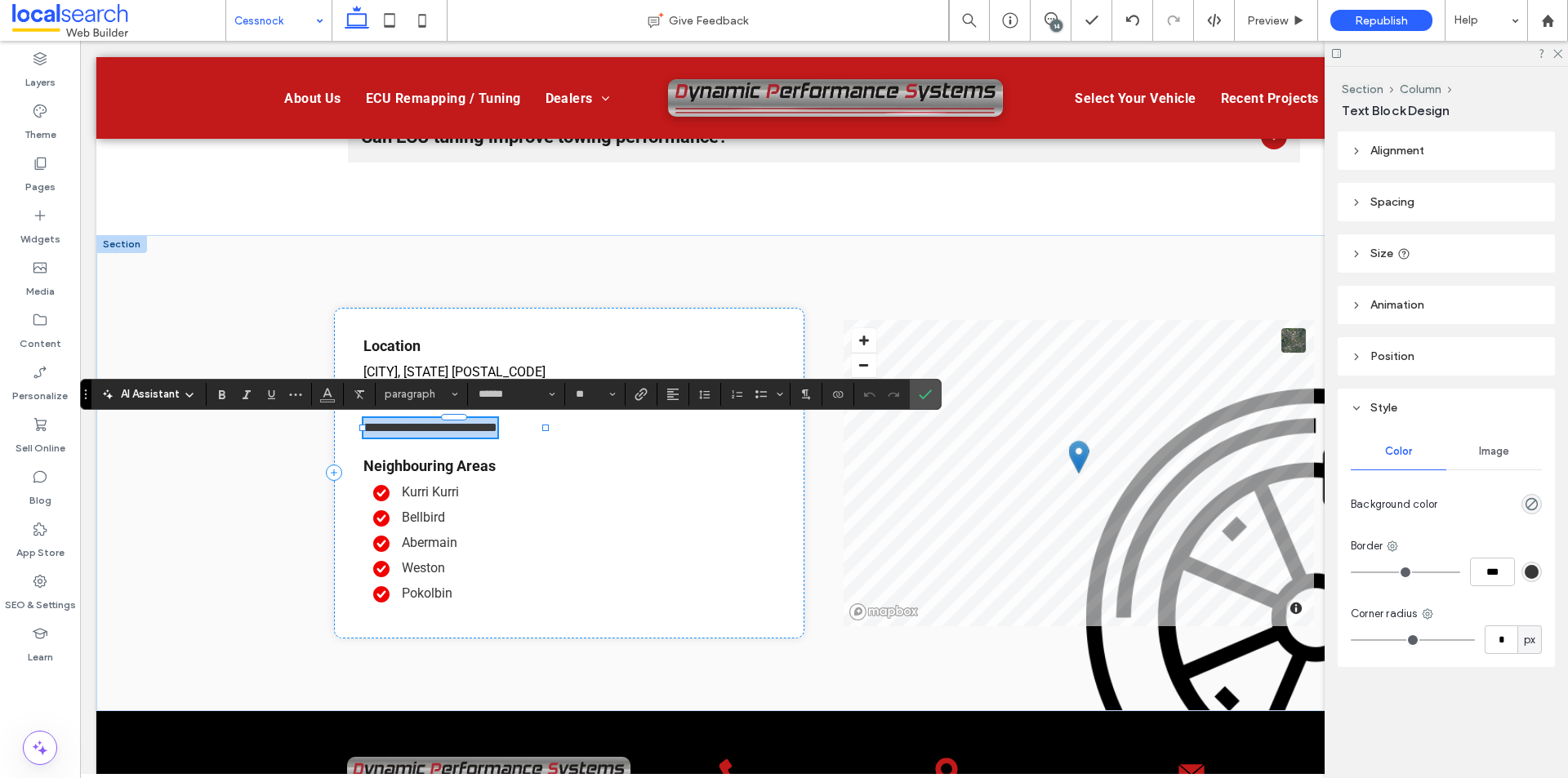 copy on "**********" 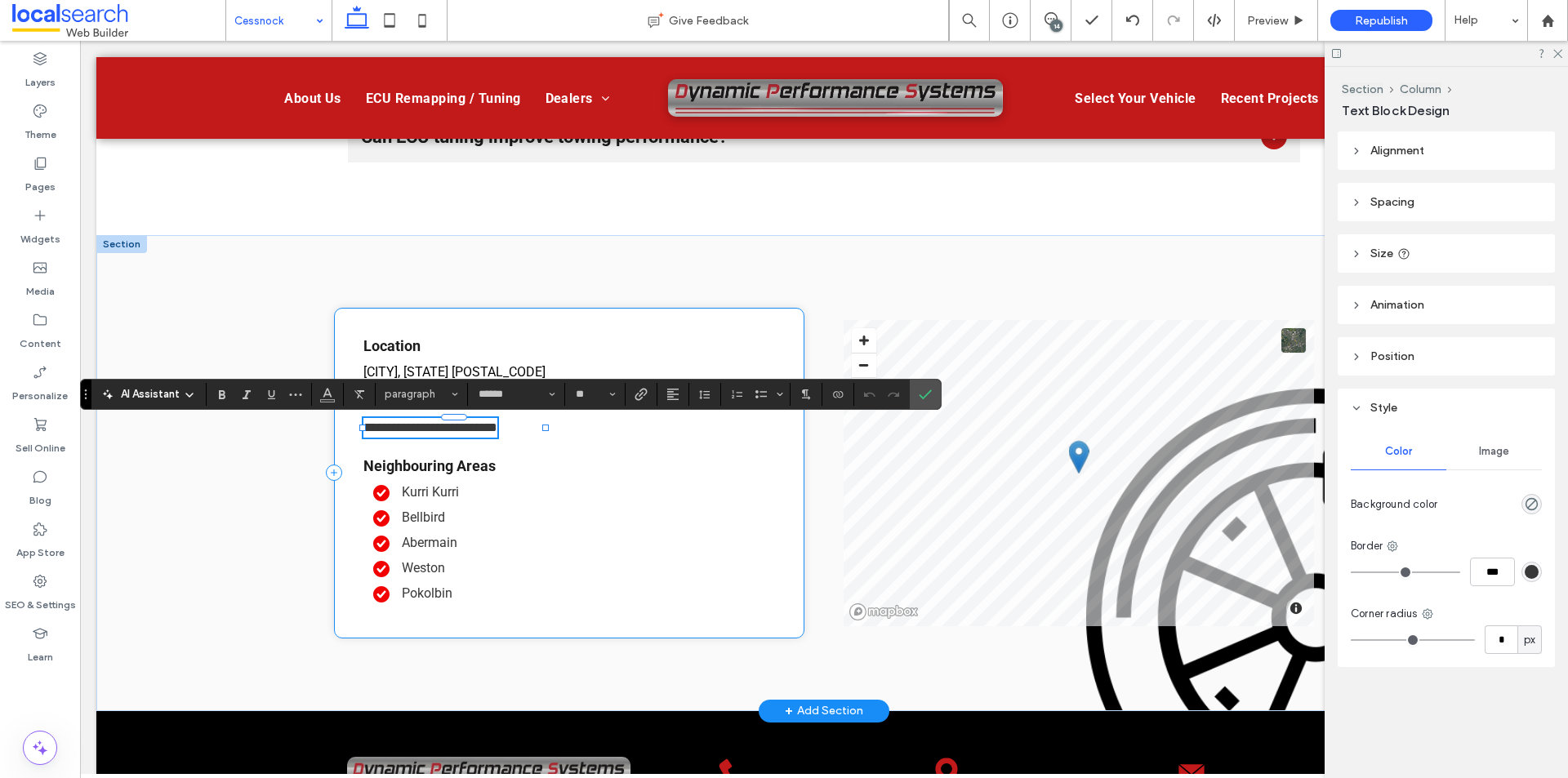 click on "**********" at bounding box center [569, 473] 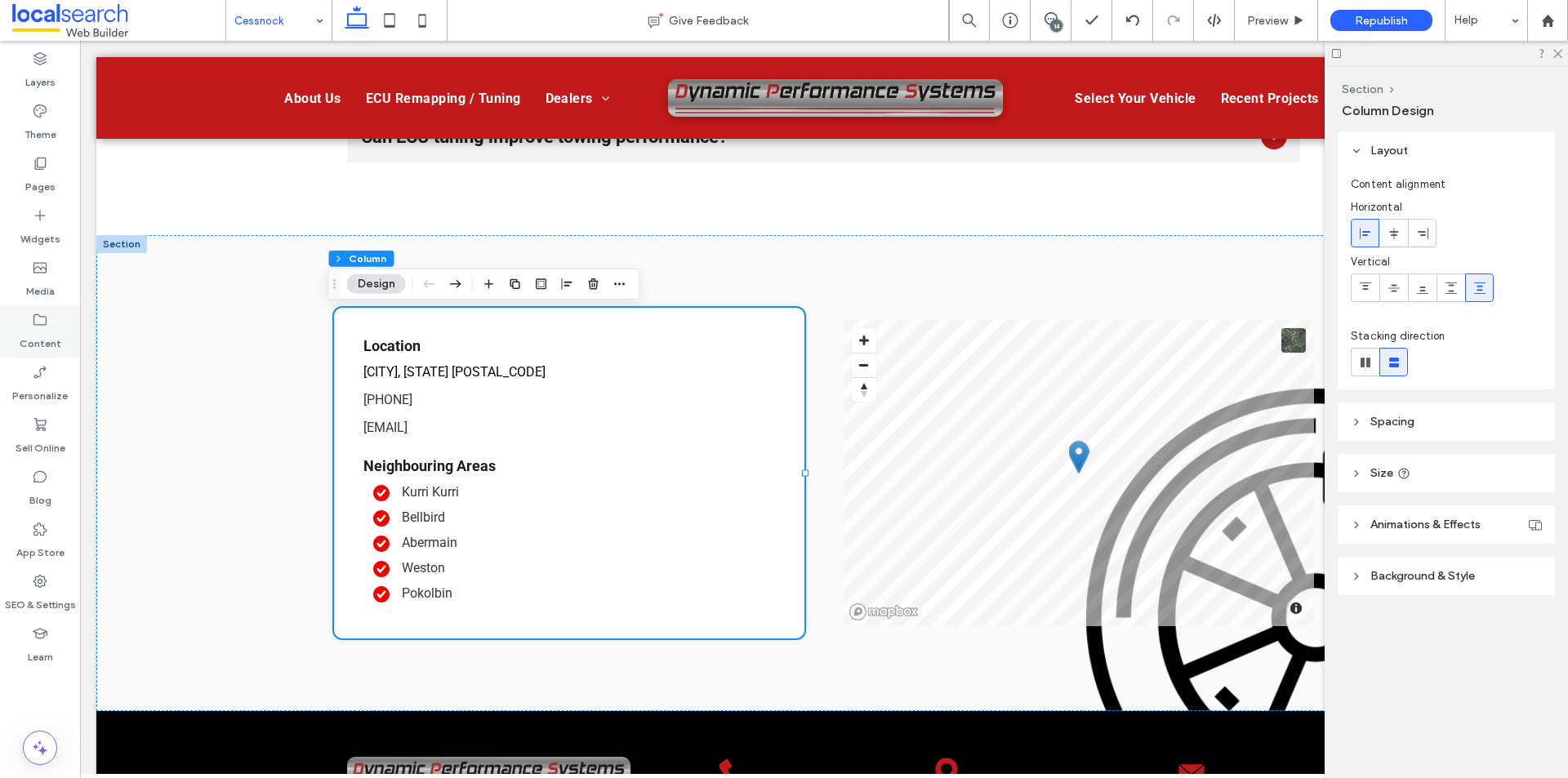 click on "Content" at bounding box center (40, 340) 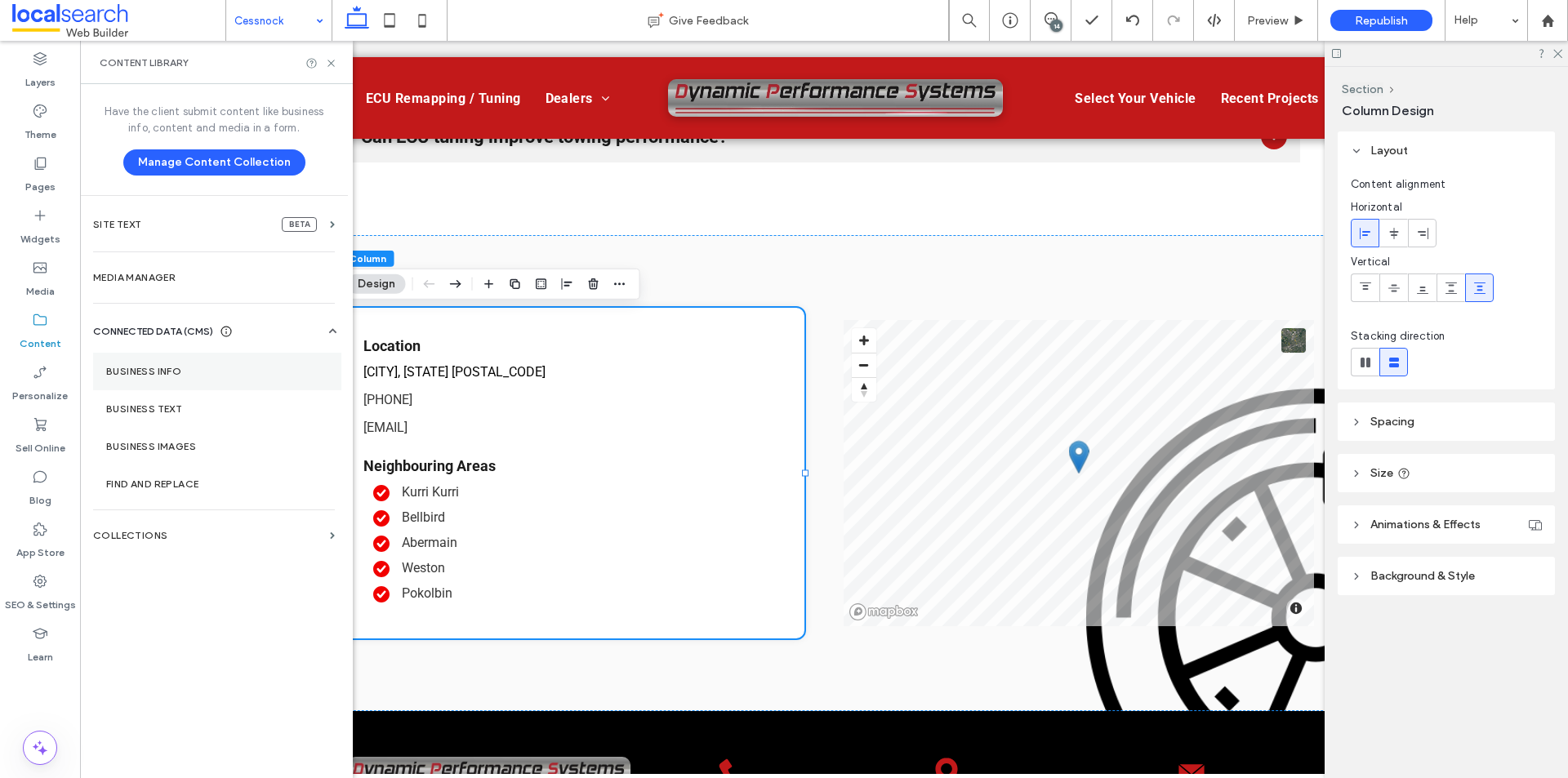click on "Business Info" at bounding box center [217, 371] 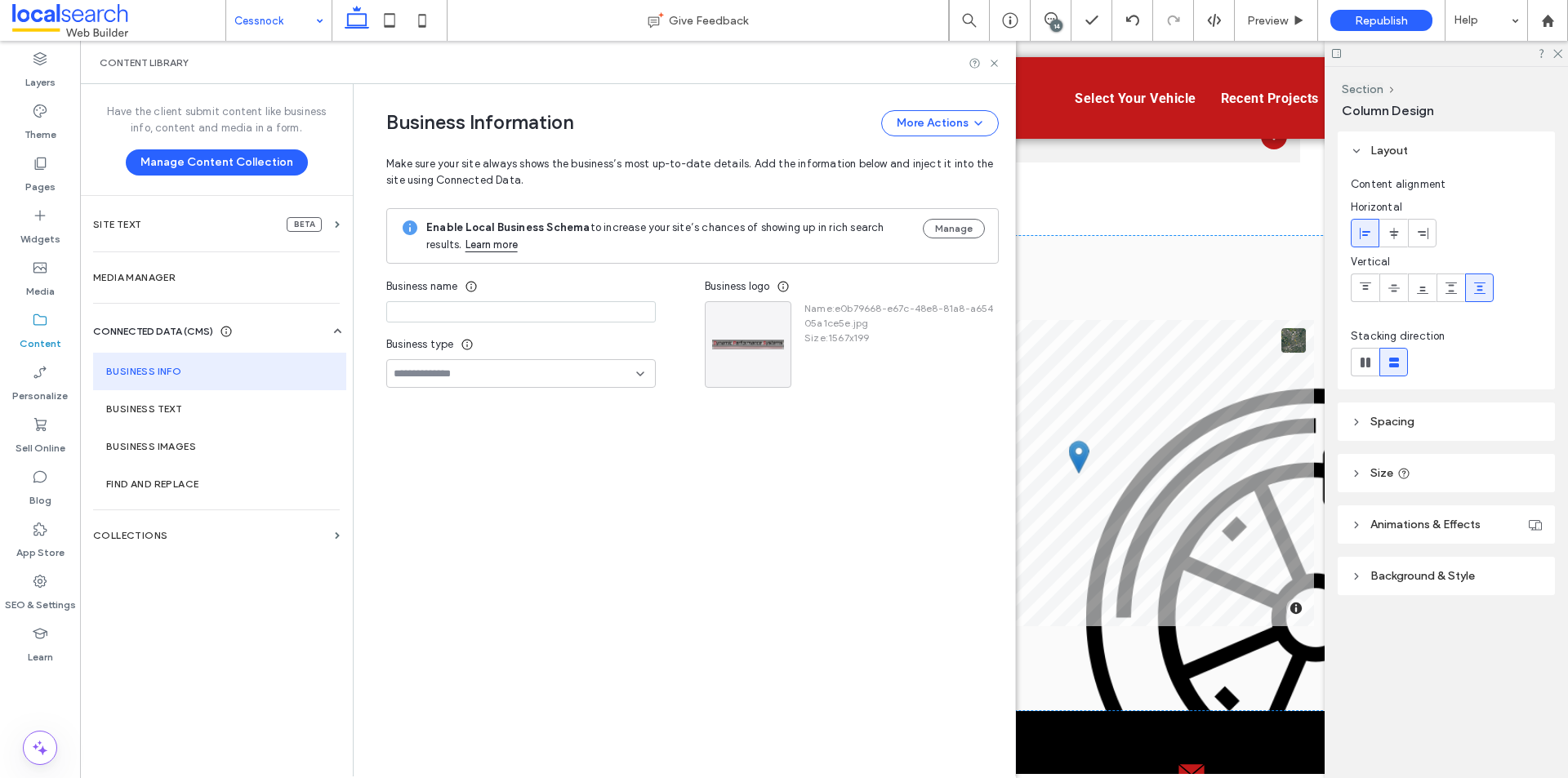 type on "**********" 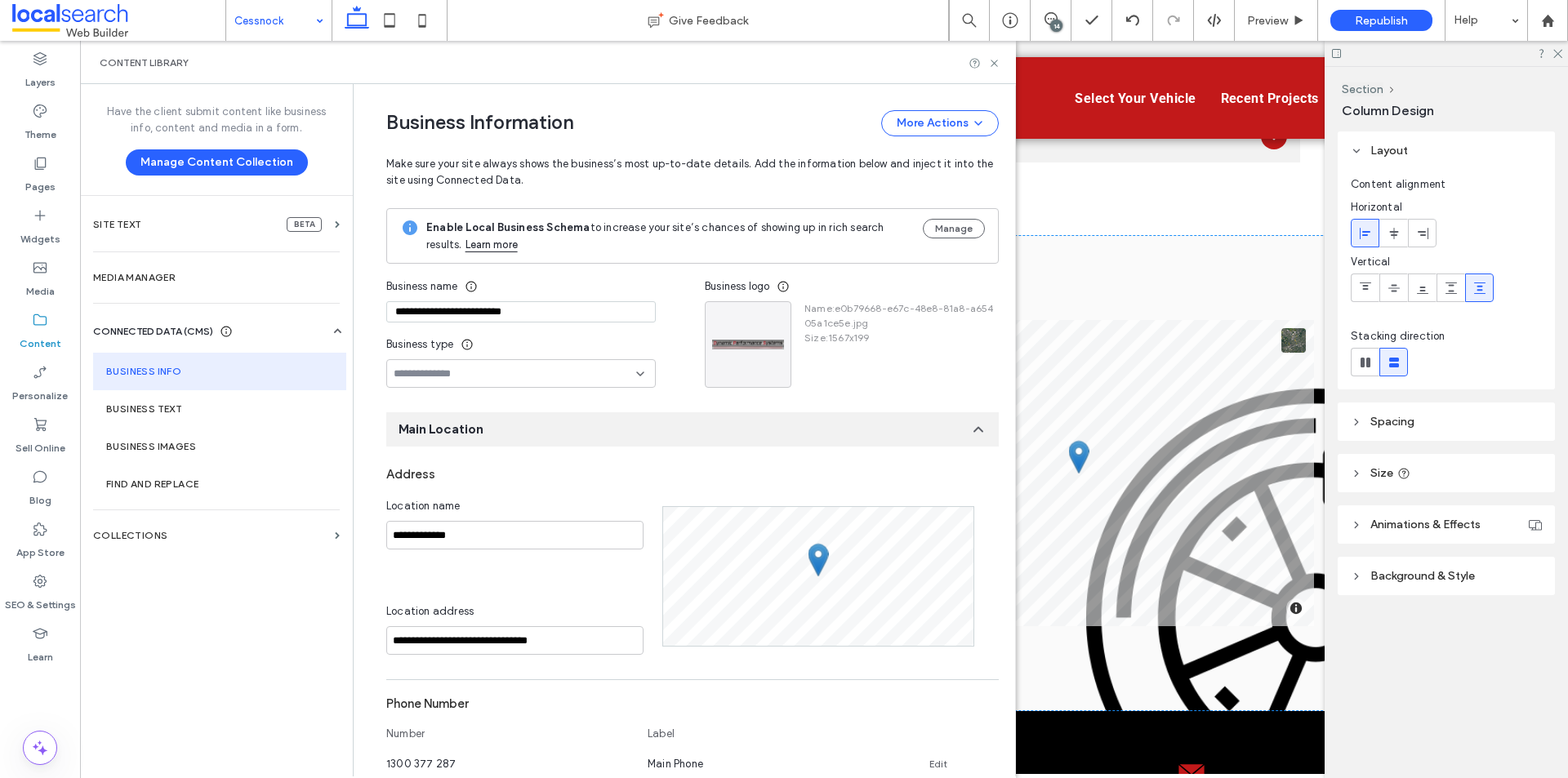 scroll, scrollTop: 639, scrollLeft: 0, axis: vertical 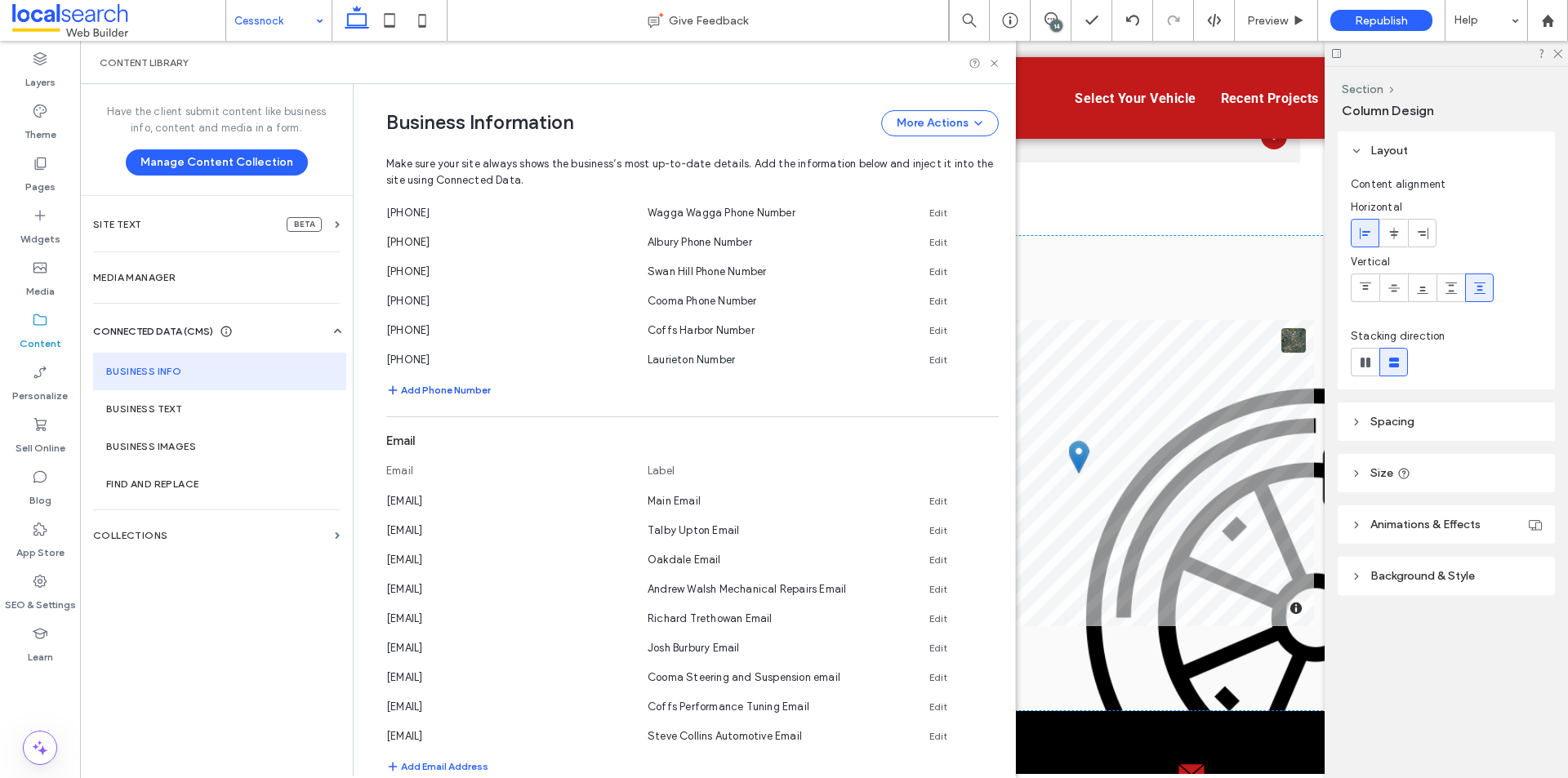 click on "Add Phone Number" at bounding box center (439, 390) 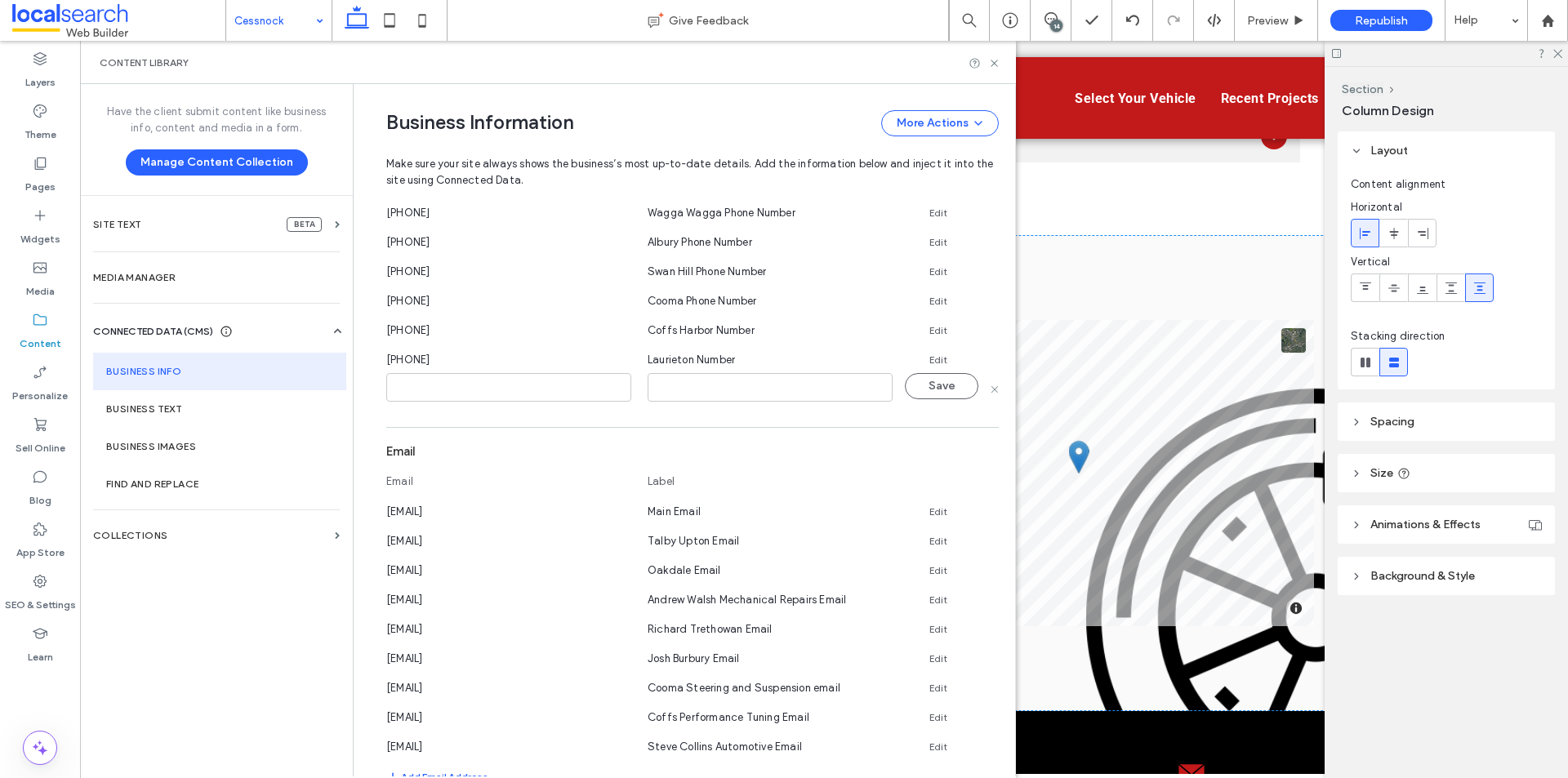click at bounding box center (509, 387) 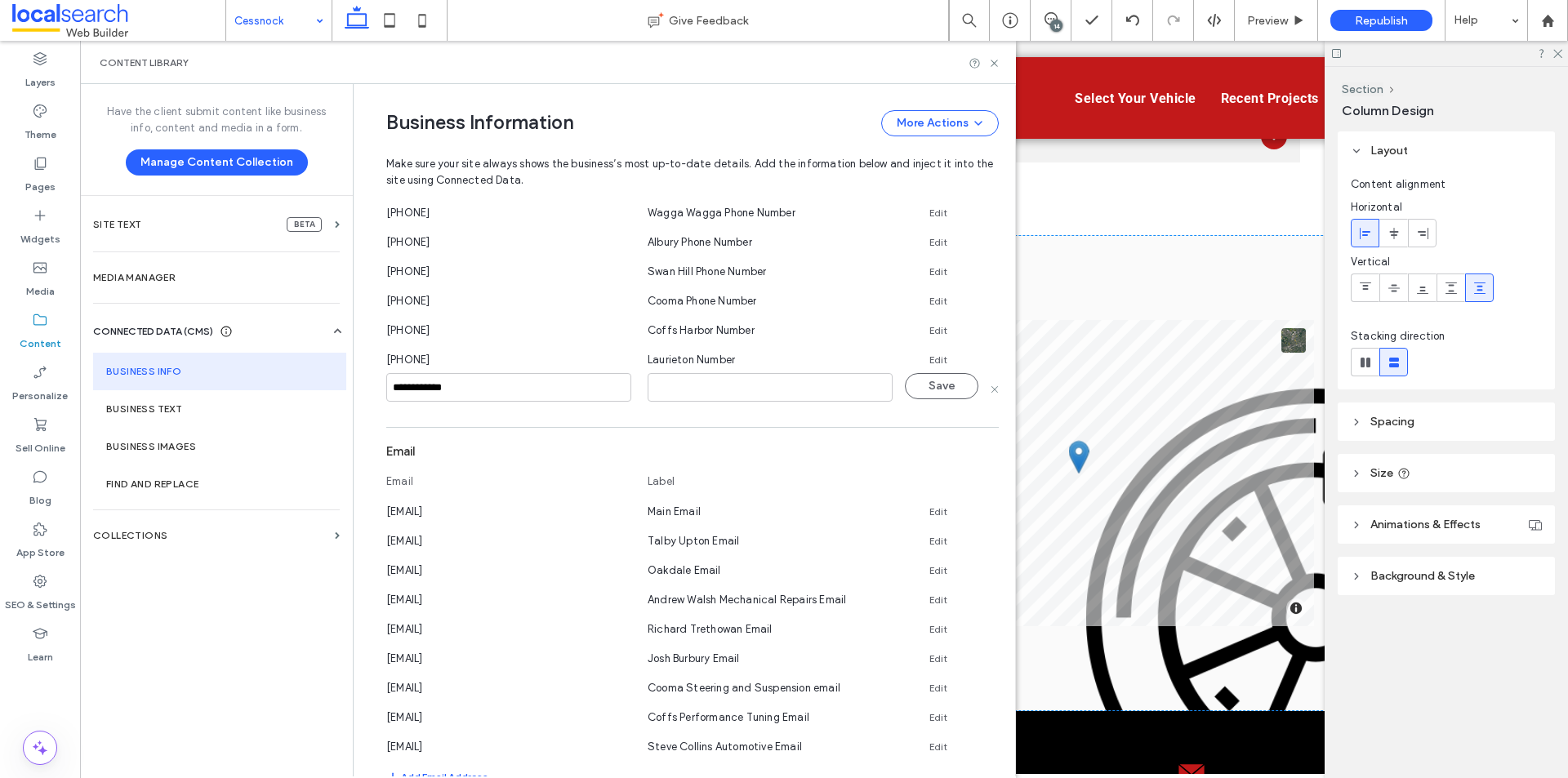 type on "**********" 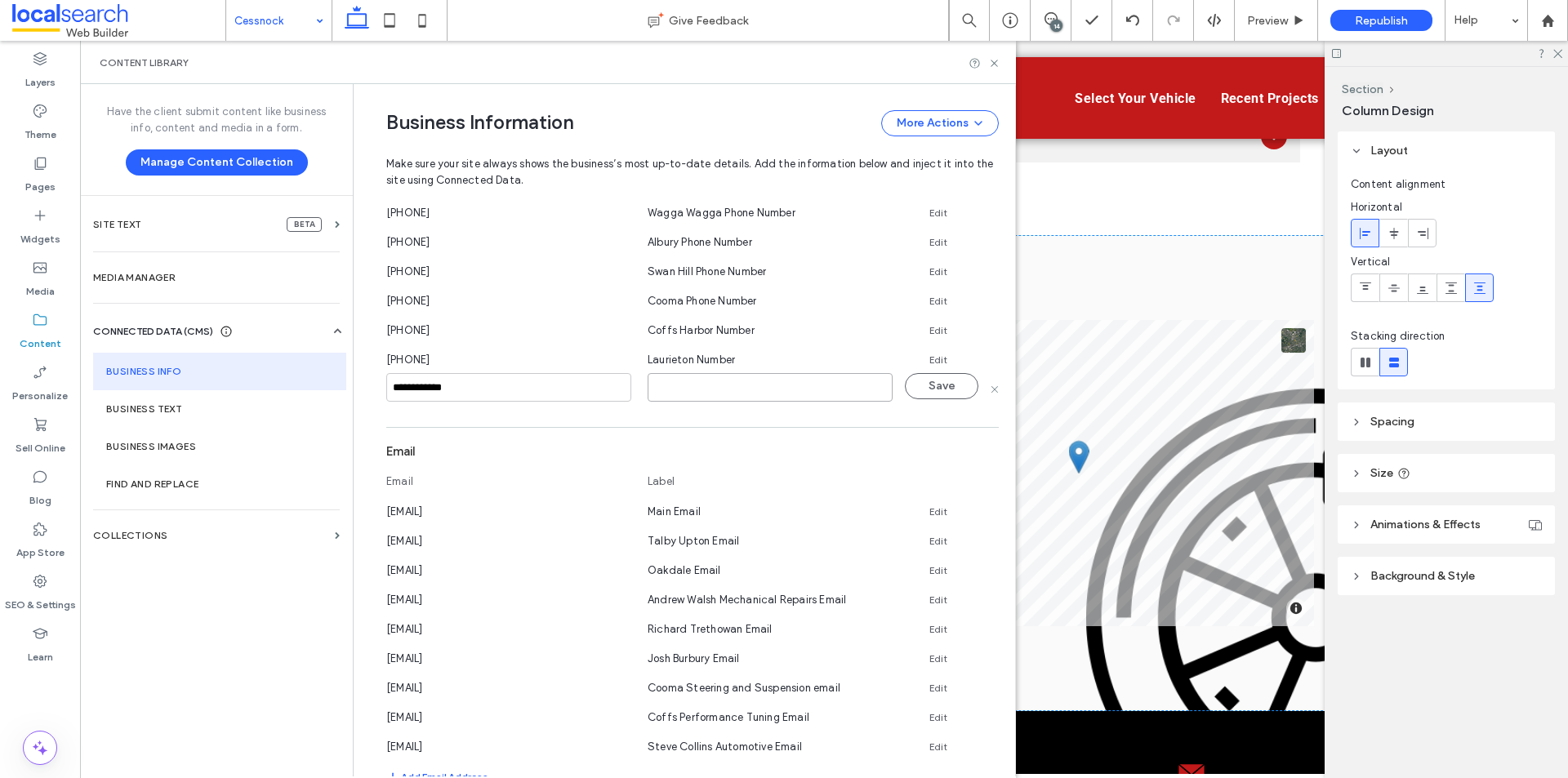 click at bounding box center (770, 387) 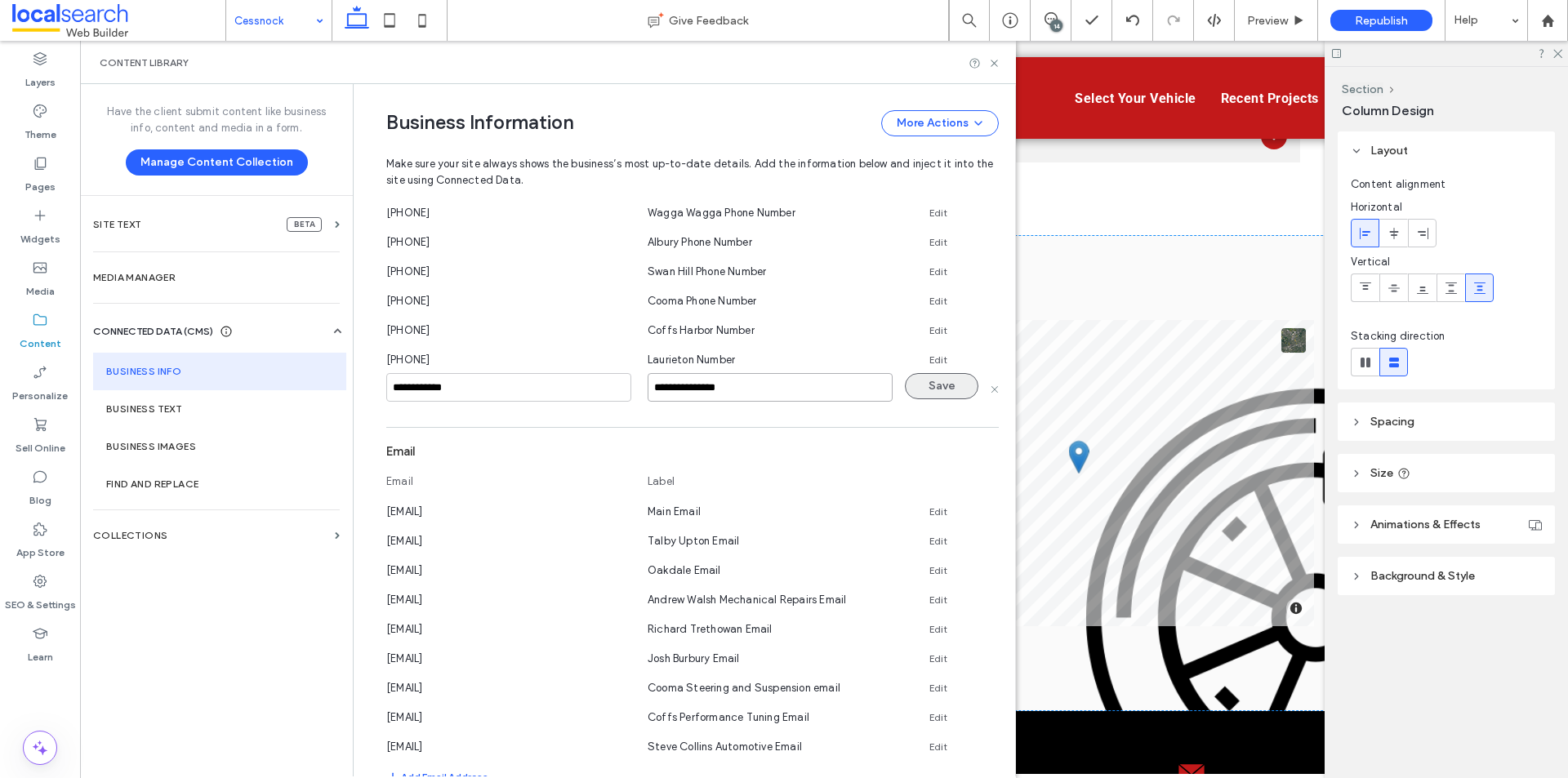 type on "**********" 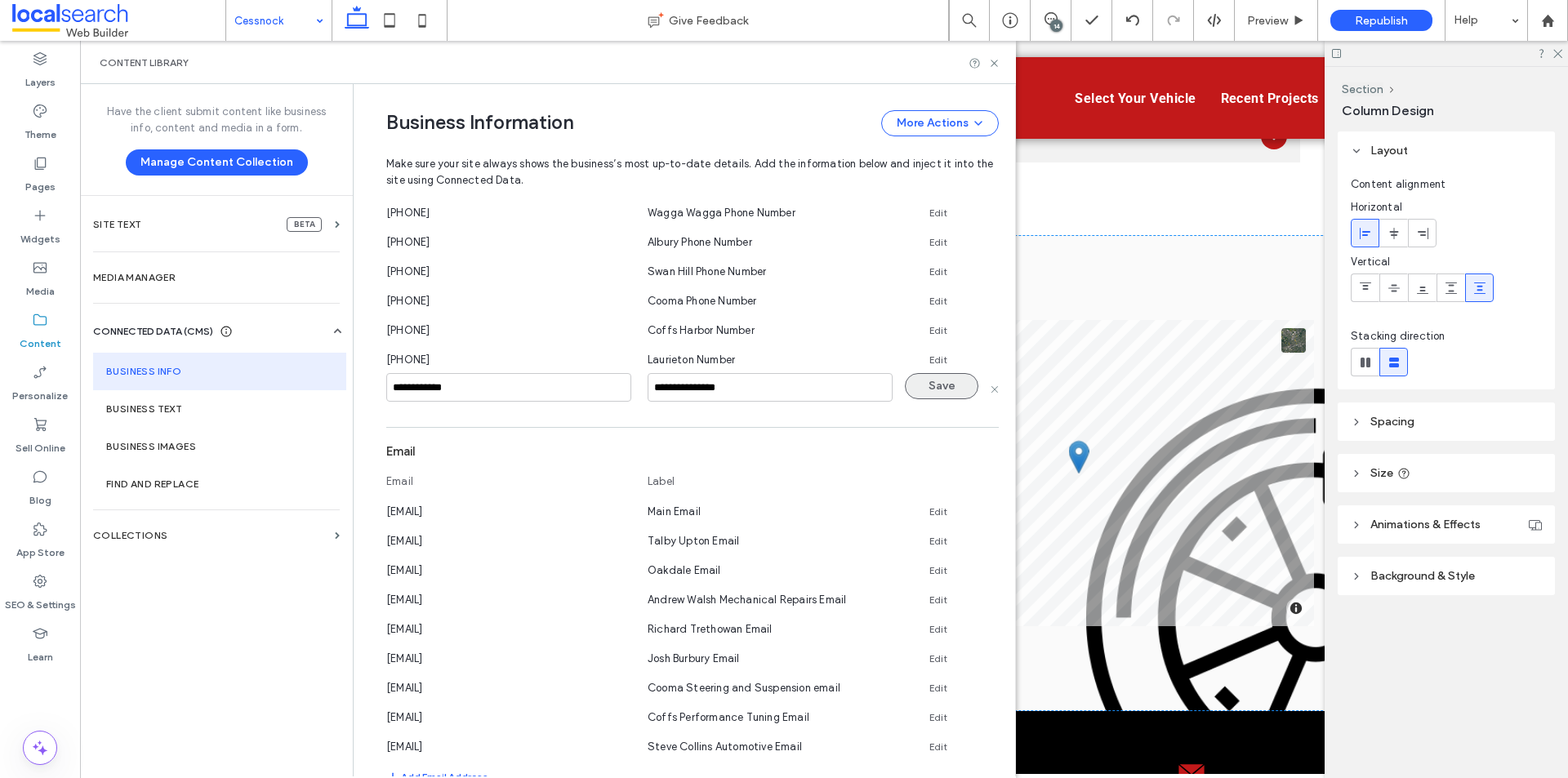 click on "Save" at bounding box center (942, 386) 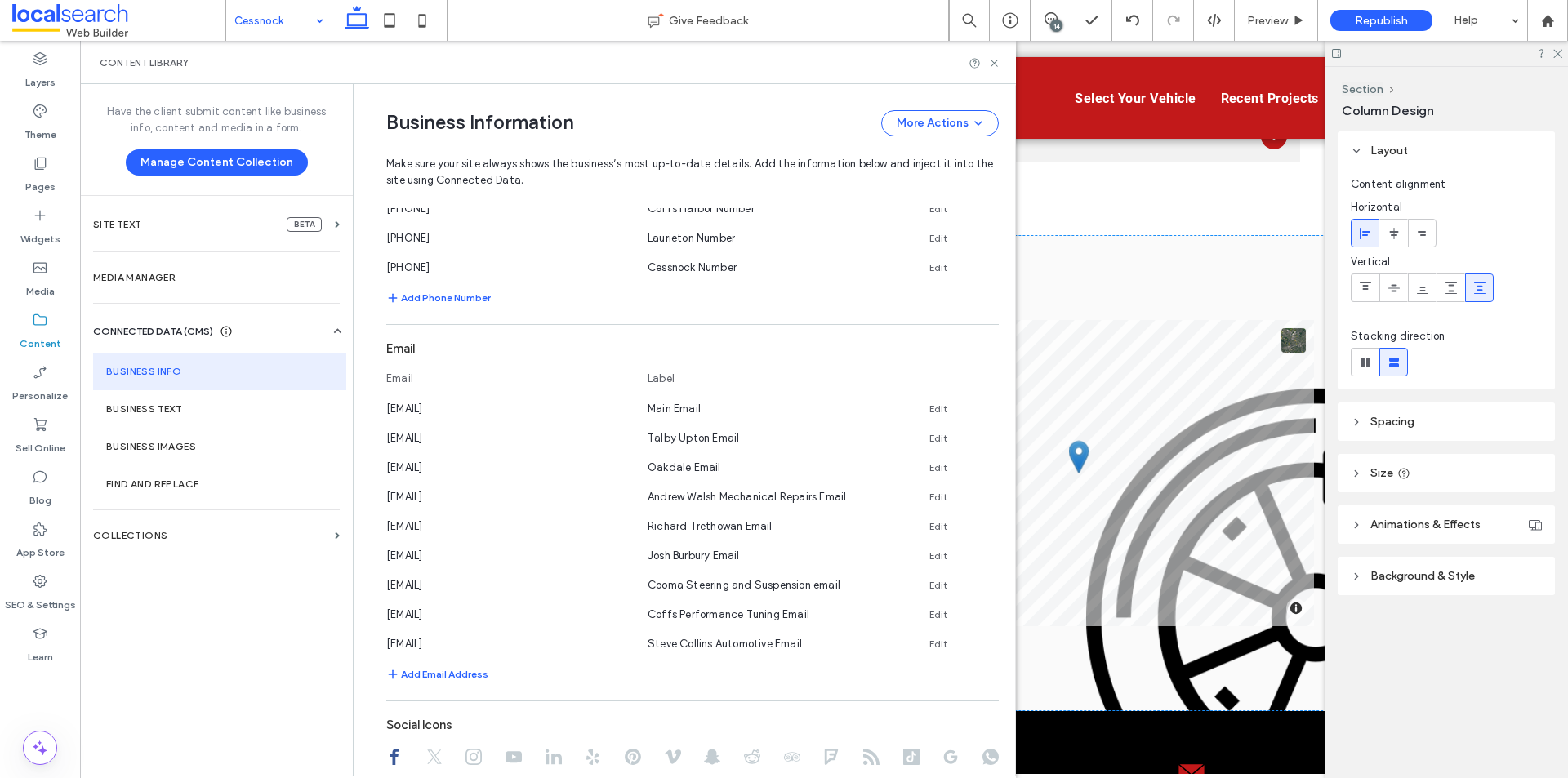 scroll, scrollTop: 966, scrollLeft: 0, axis: vertical 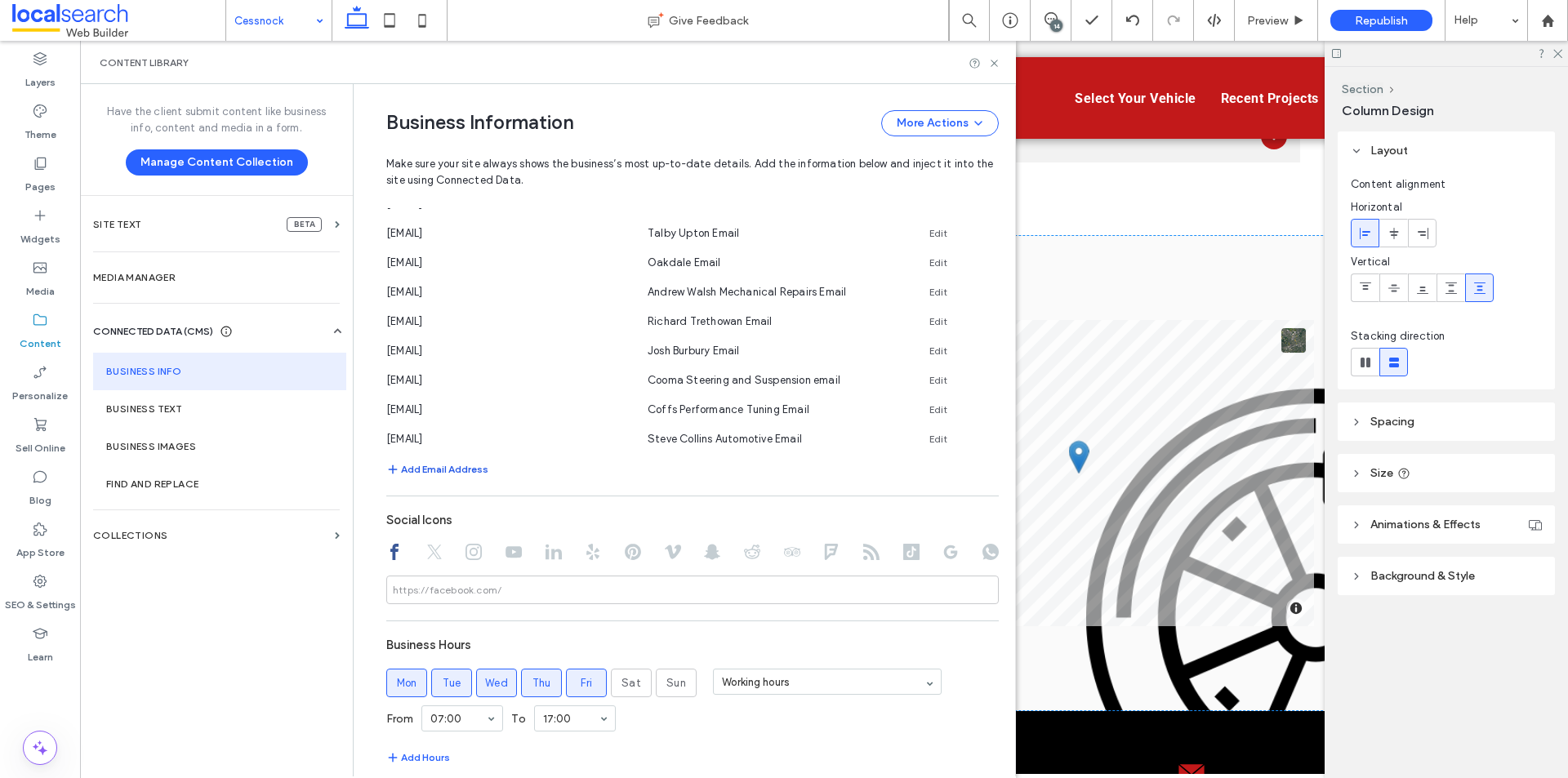 click on "Add Email Address" at bounding box center (437, 469) 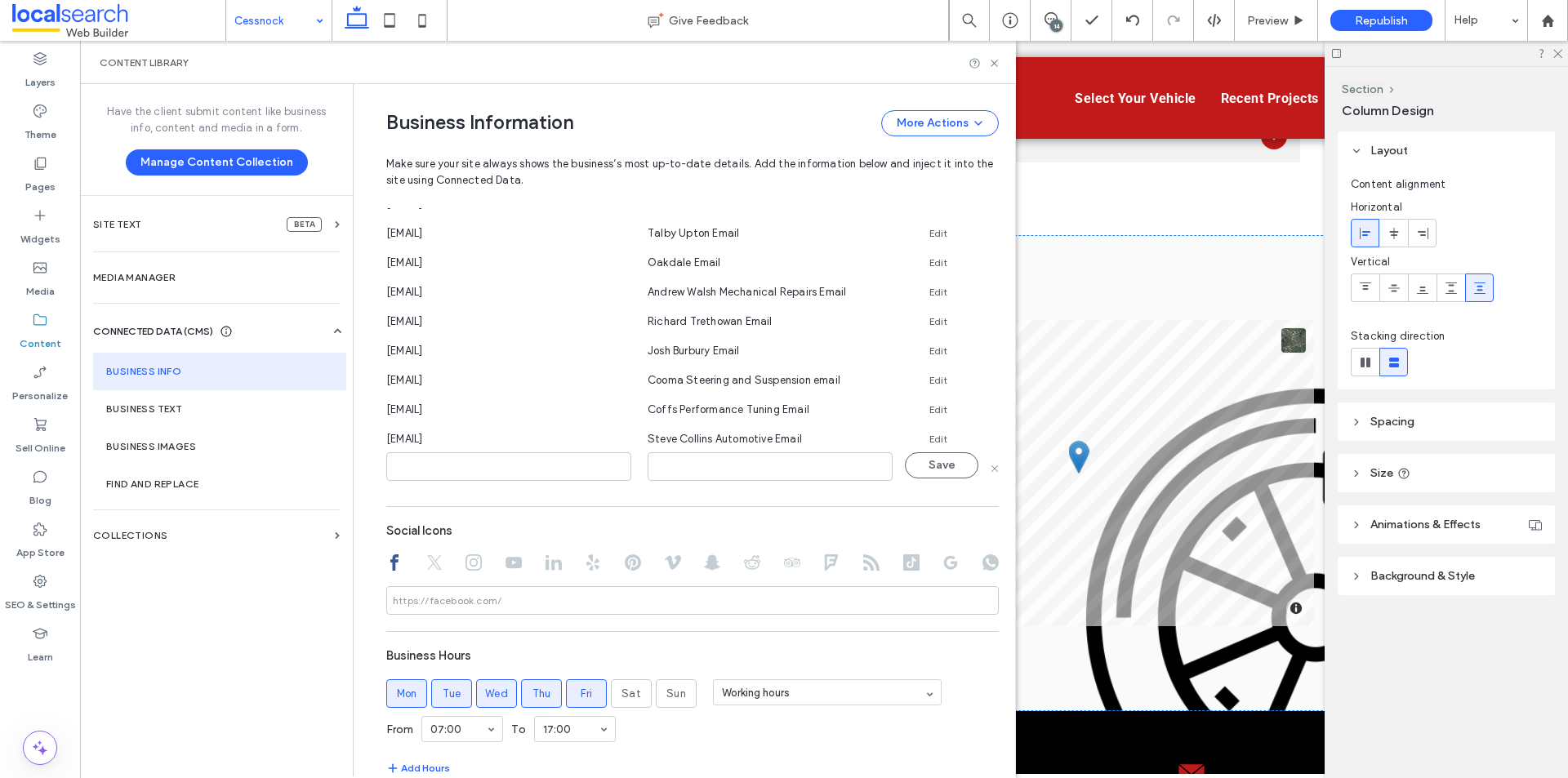 click at bounding box center [509, 466] 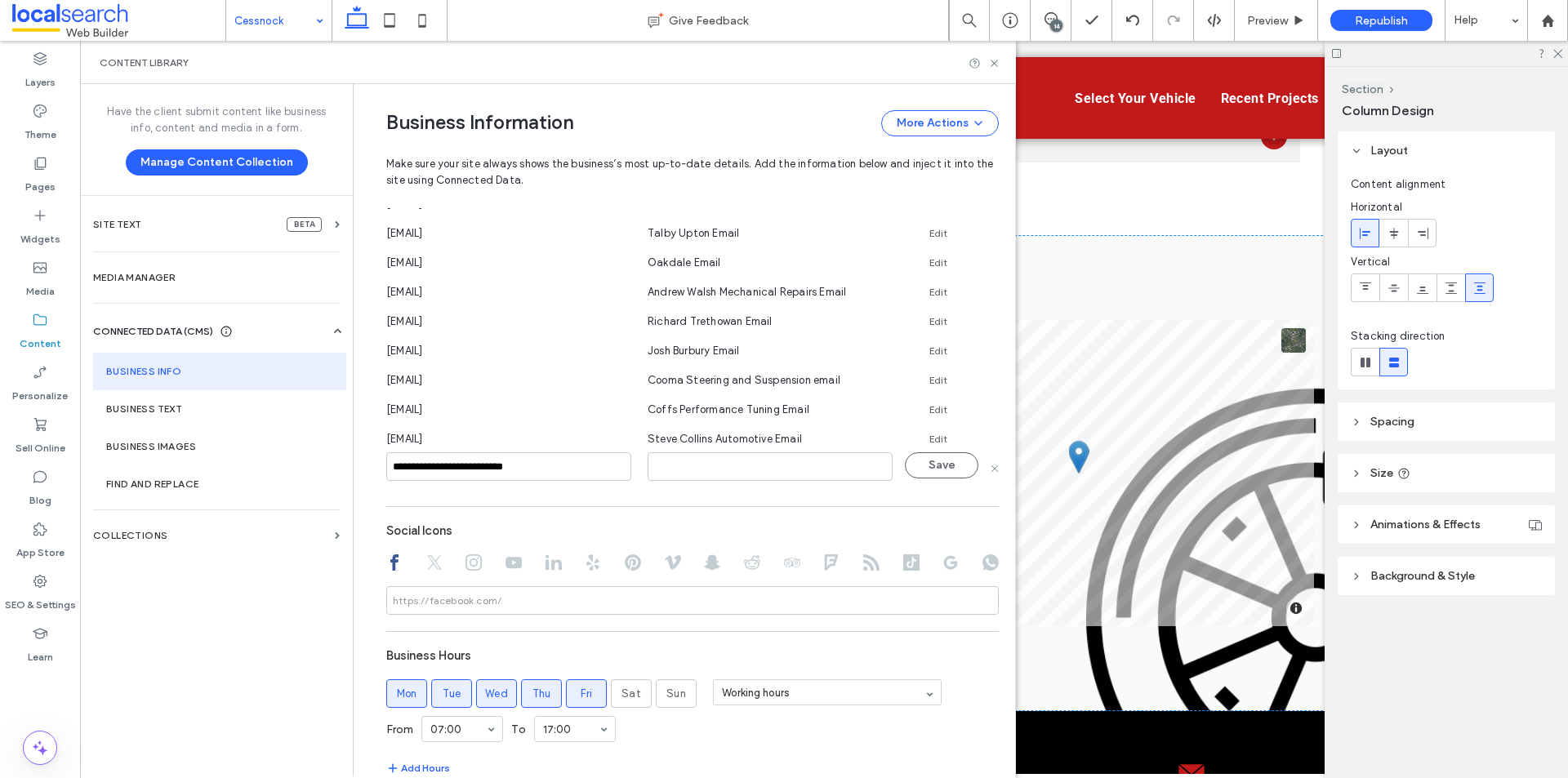 type on "**********" 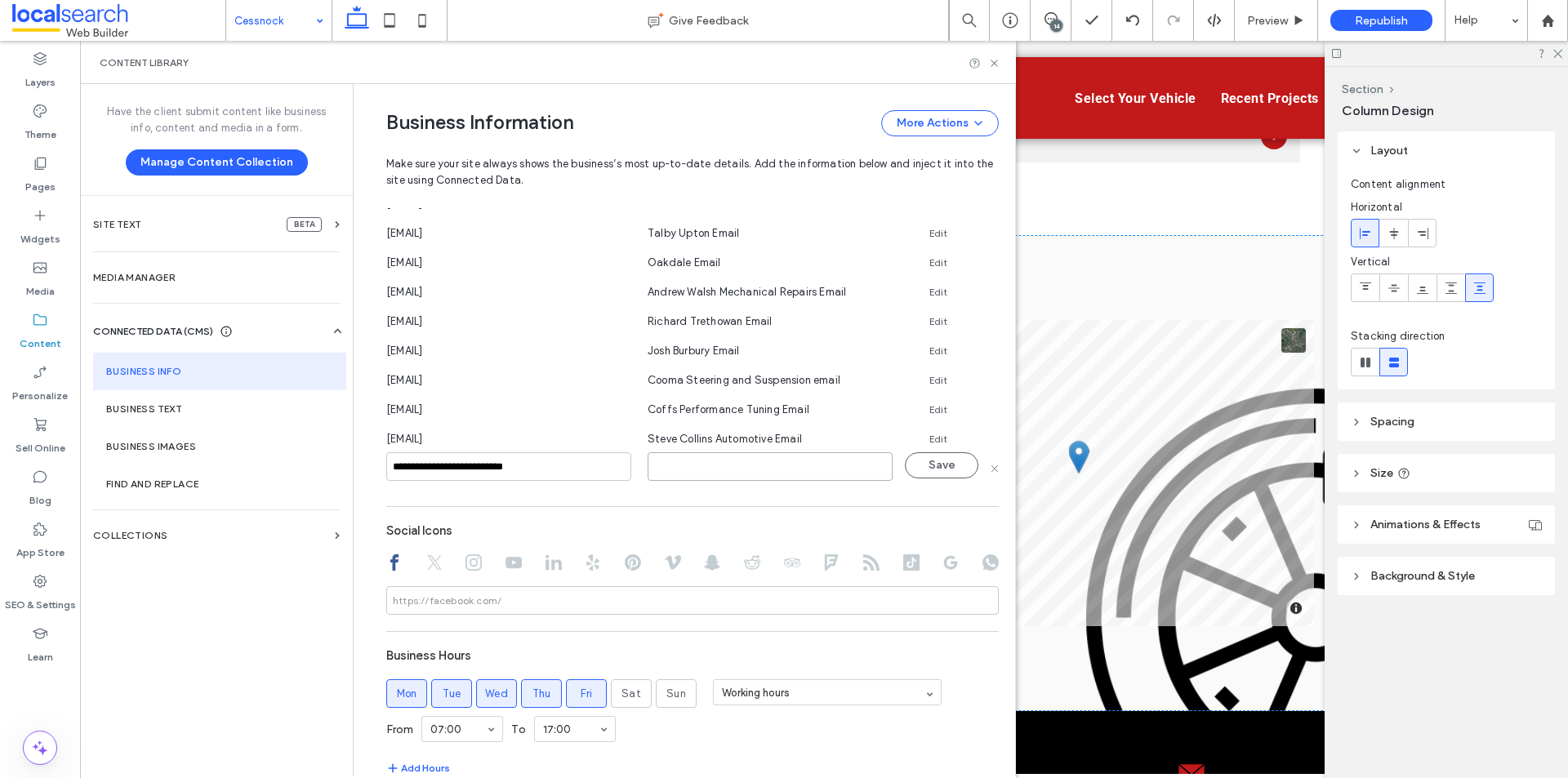 click at bounding box center [770, 466] 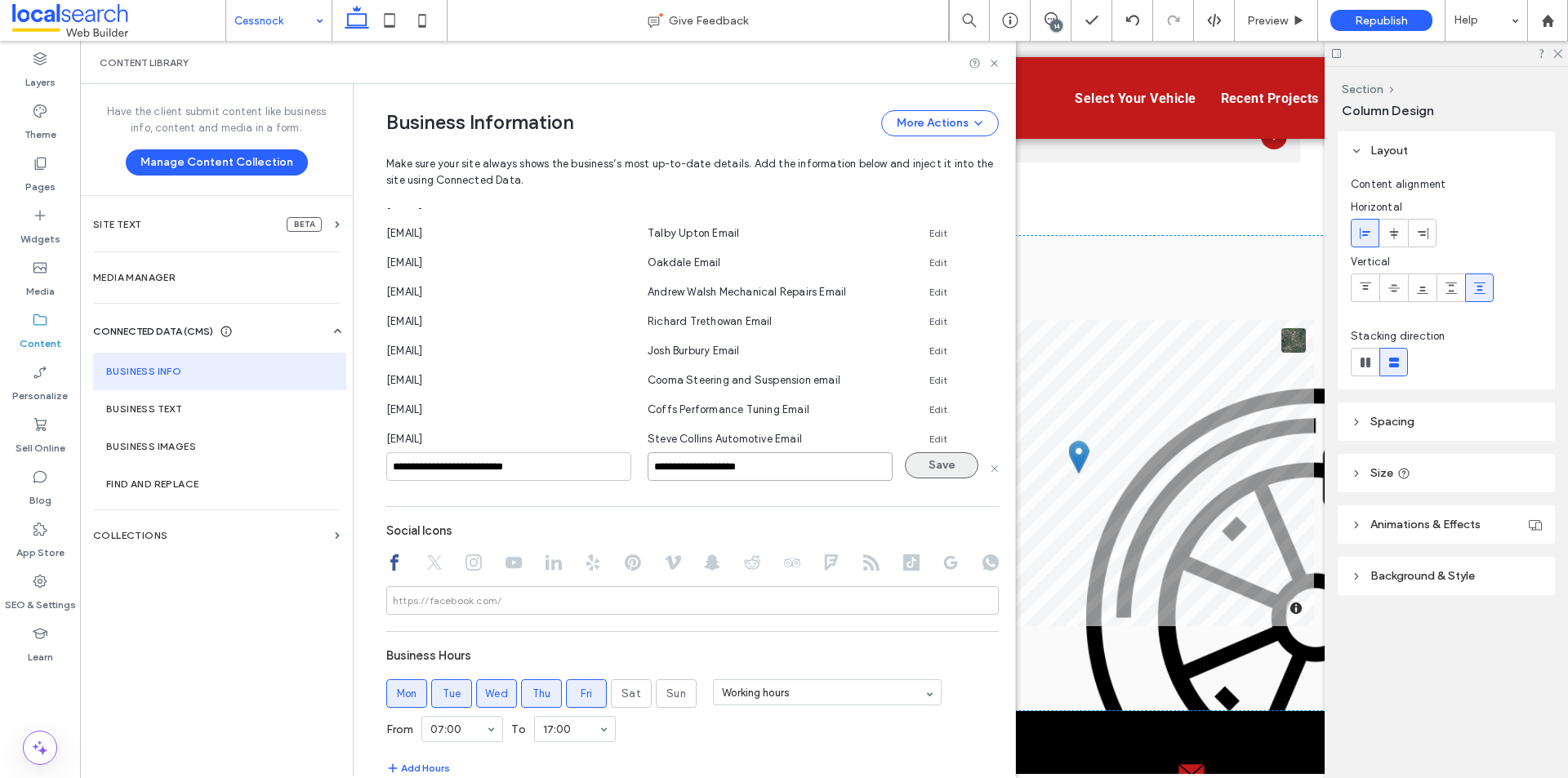type on "**********" 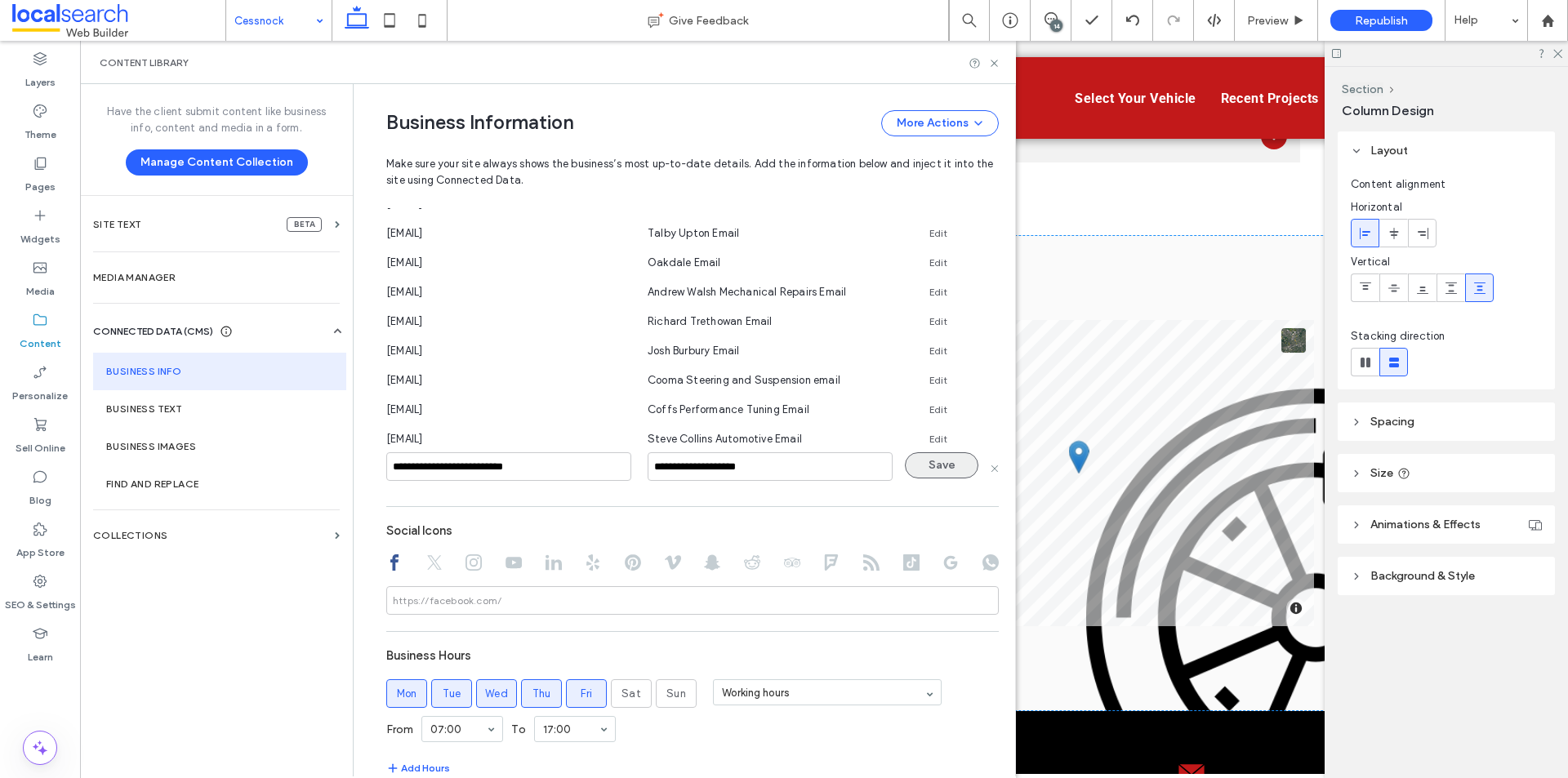 click on "Save" at bounding box center [942, 465] 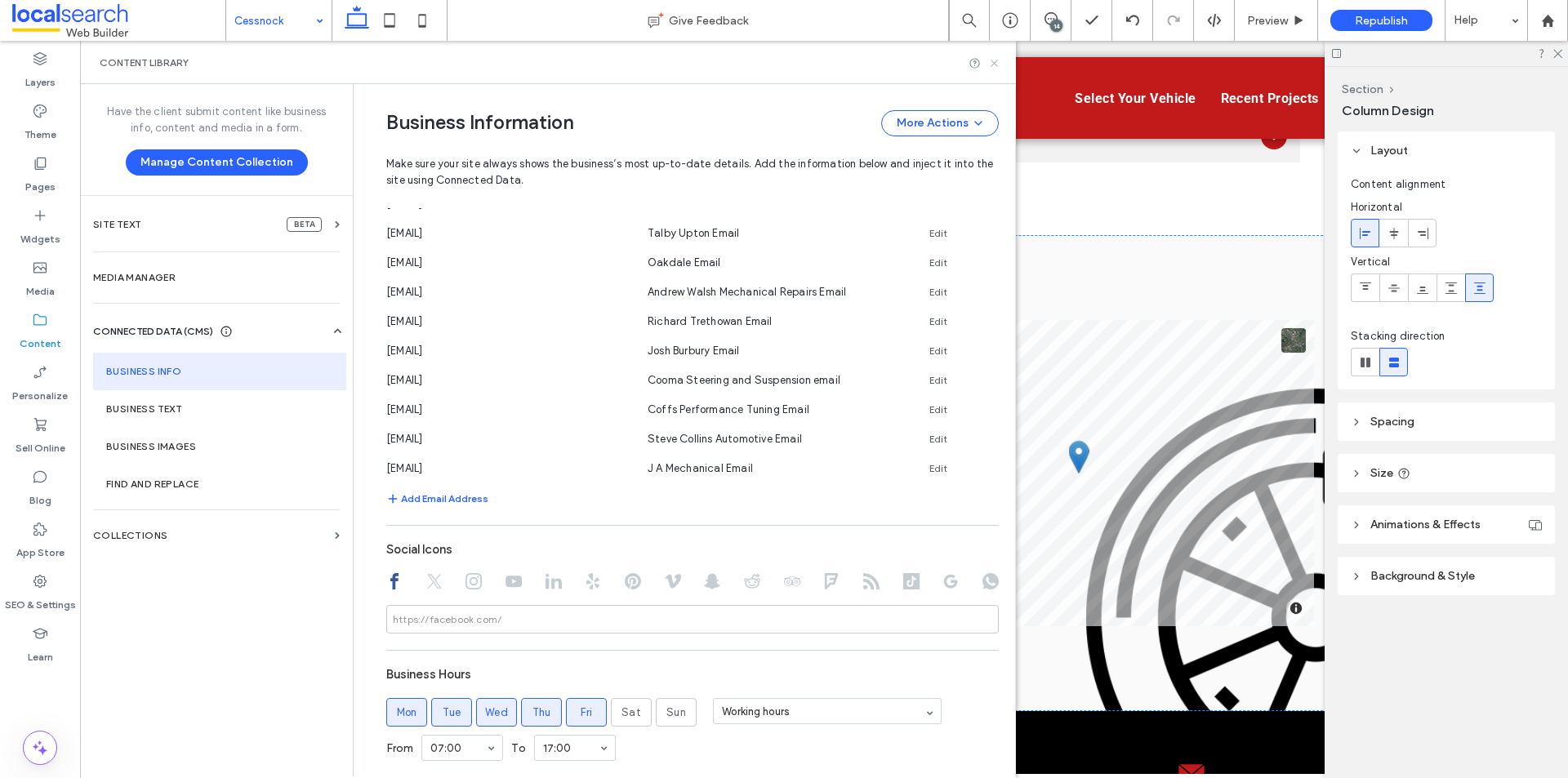 click 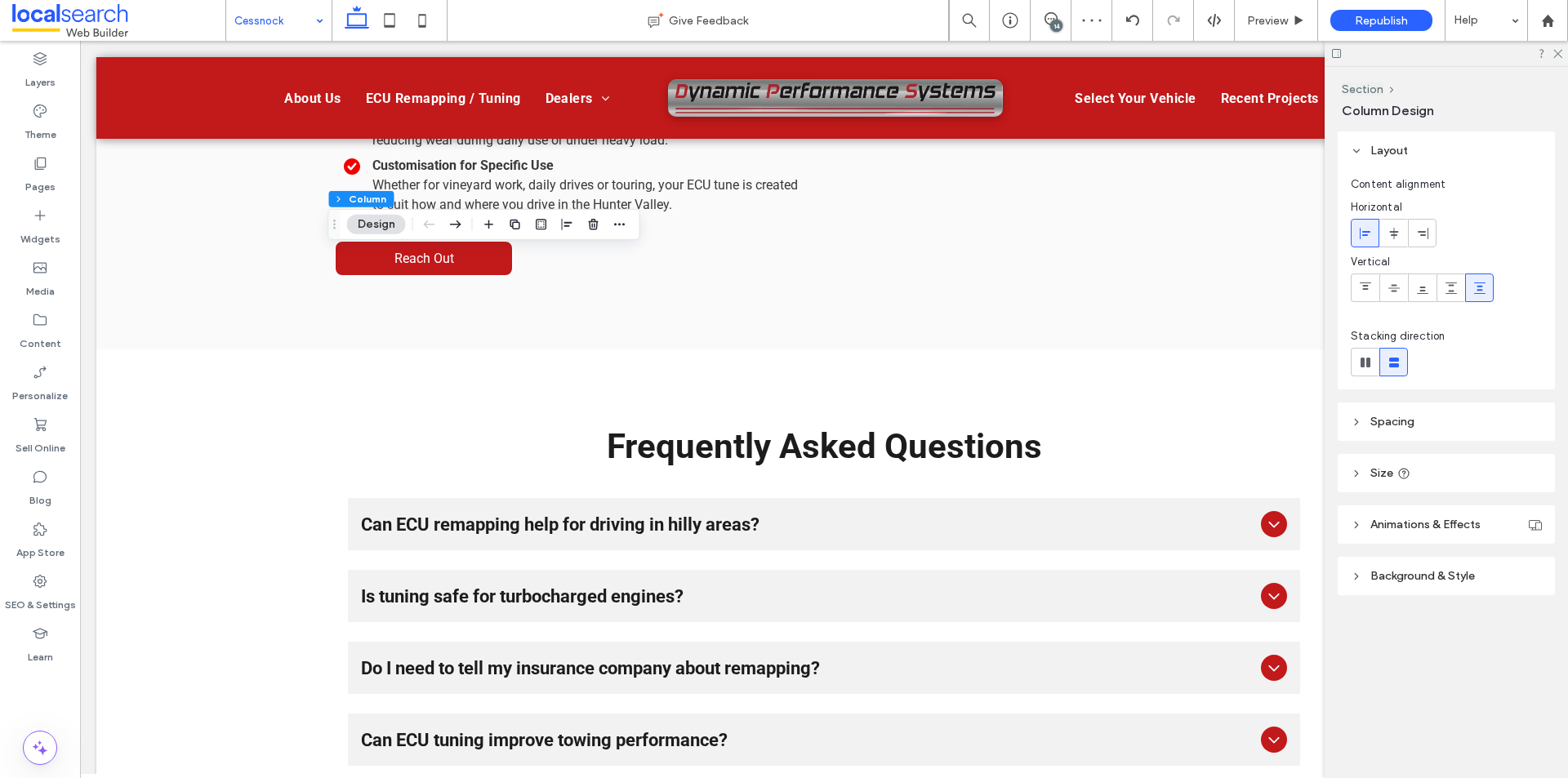 scroll, scrollTop: 2855, scrollLeft: 0, axis: vertical 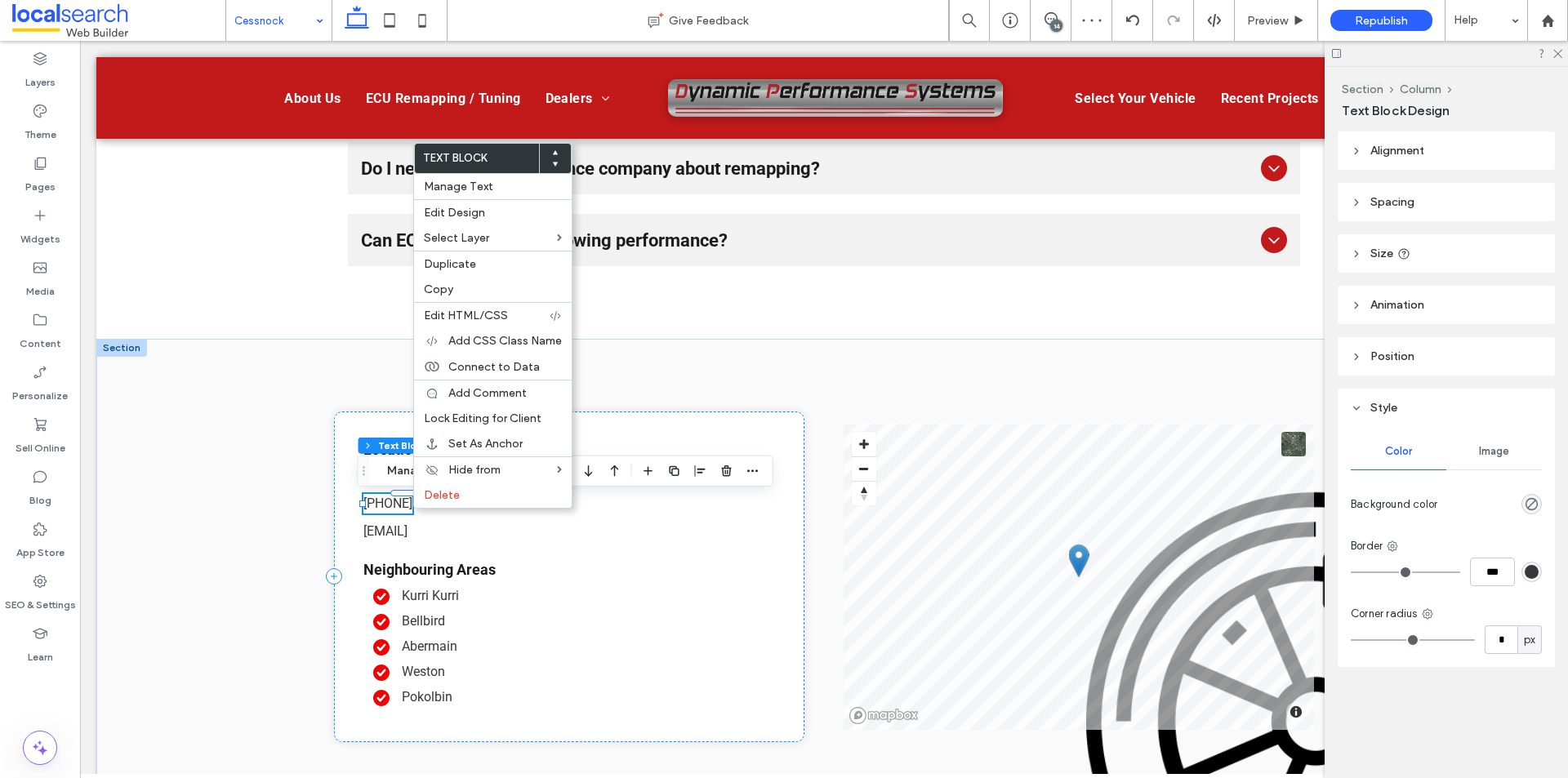 click on "[PHONE]" at bounding box center [388, 503] 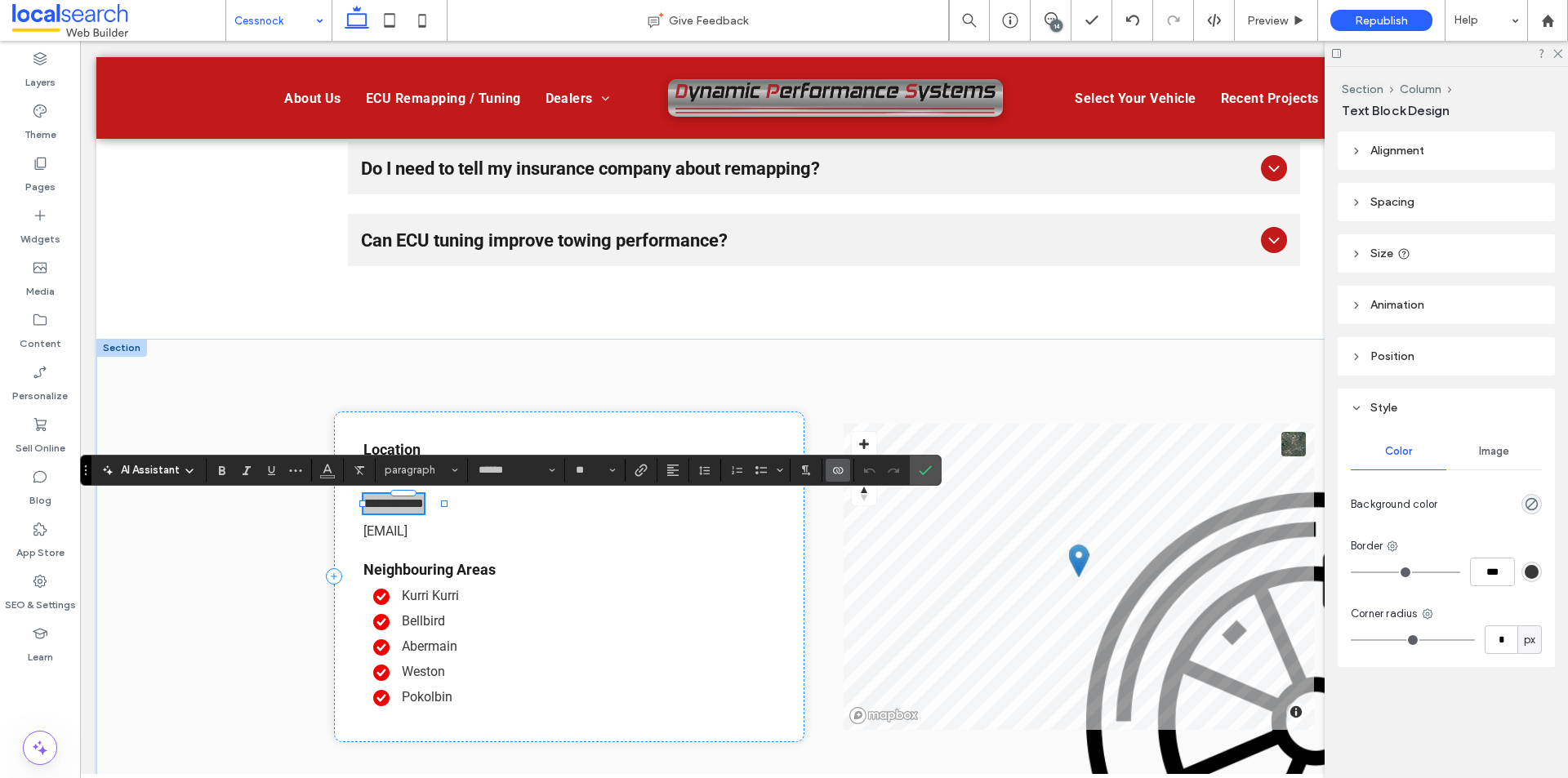 click 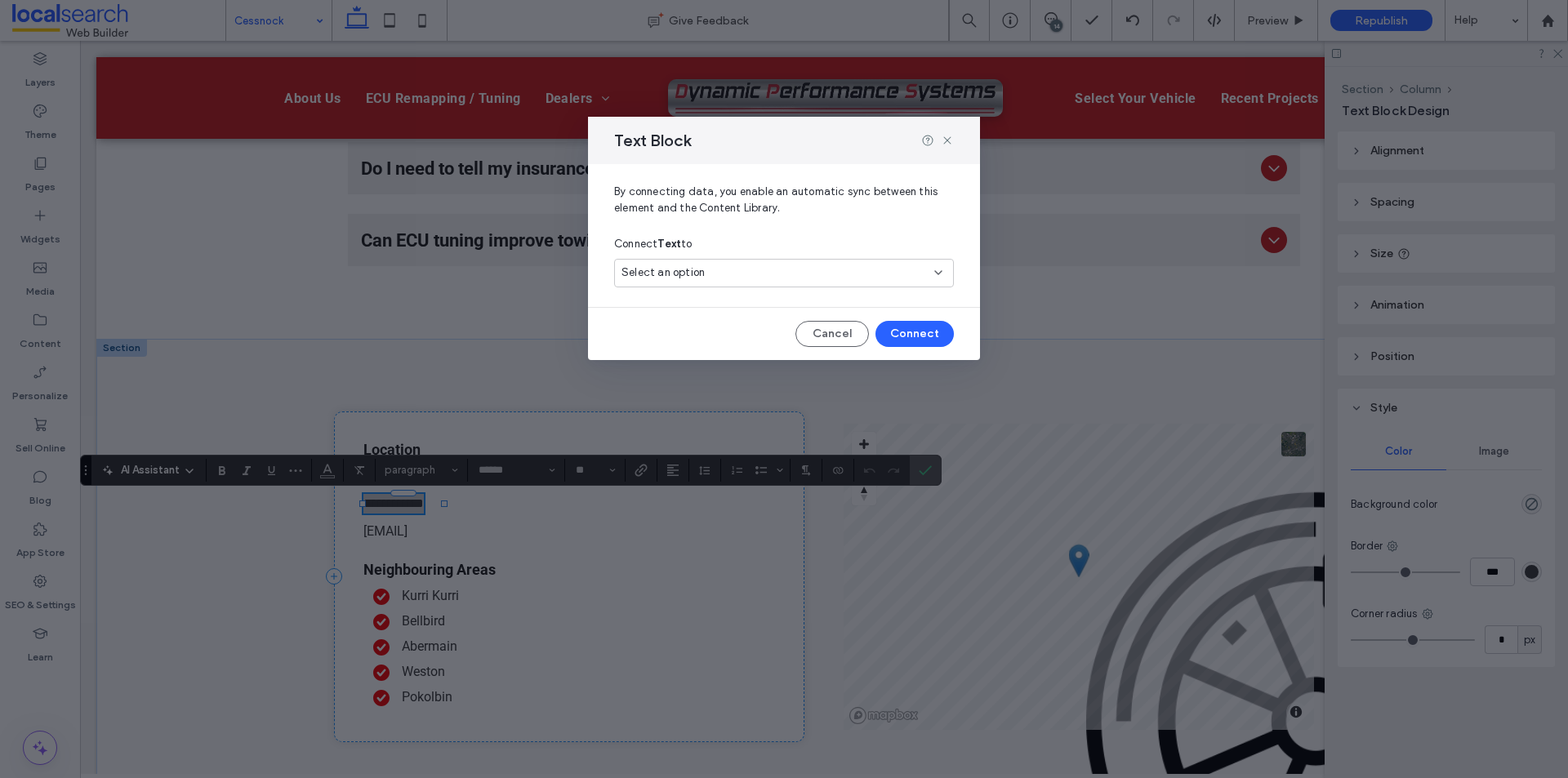 click on "Select an option" at bounding box center [774, 273] 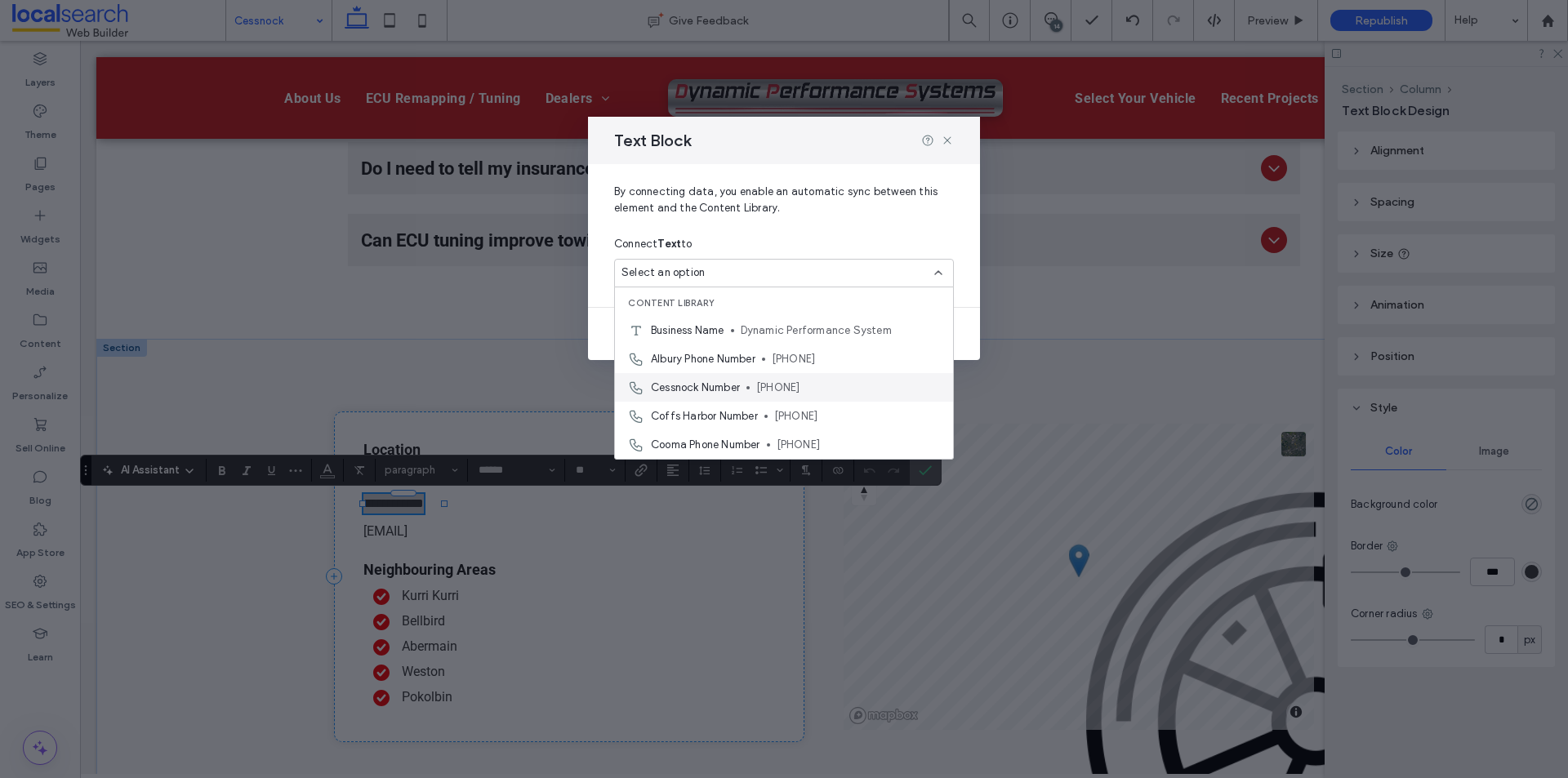 click on "Cessnock Number 0479 135 335" at bounding box center (784, 387) 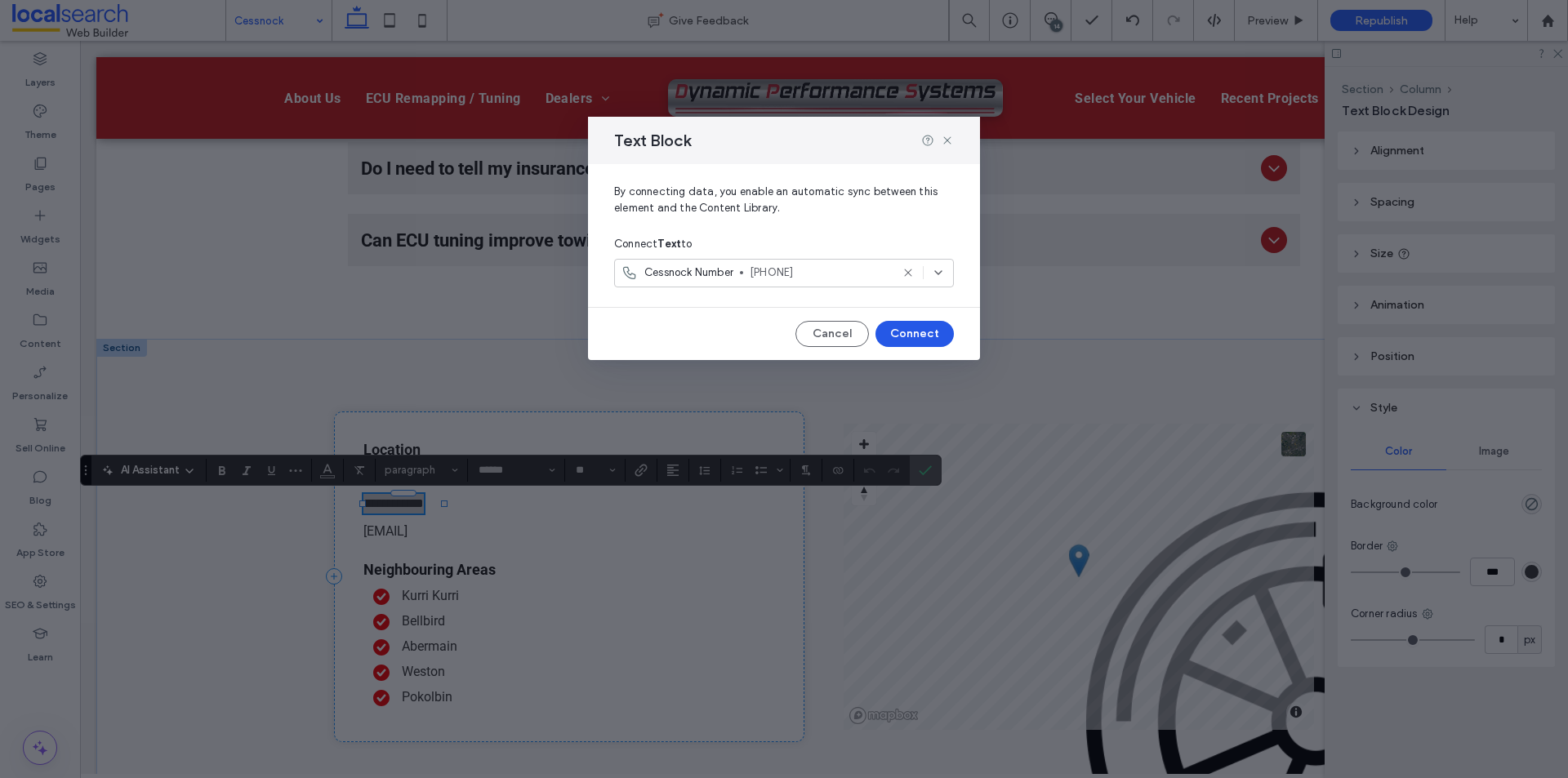 click on "Connect" at bounding box center (915, 334) 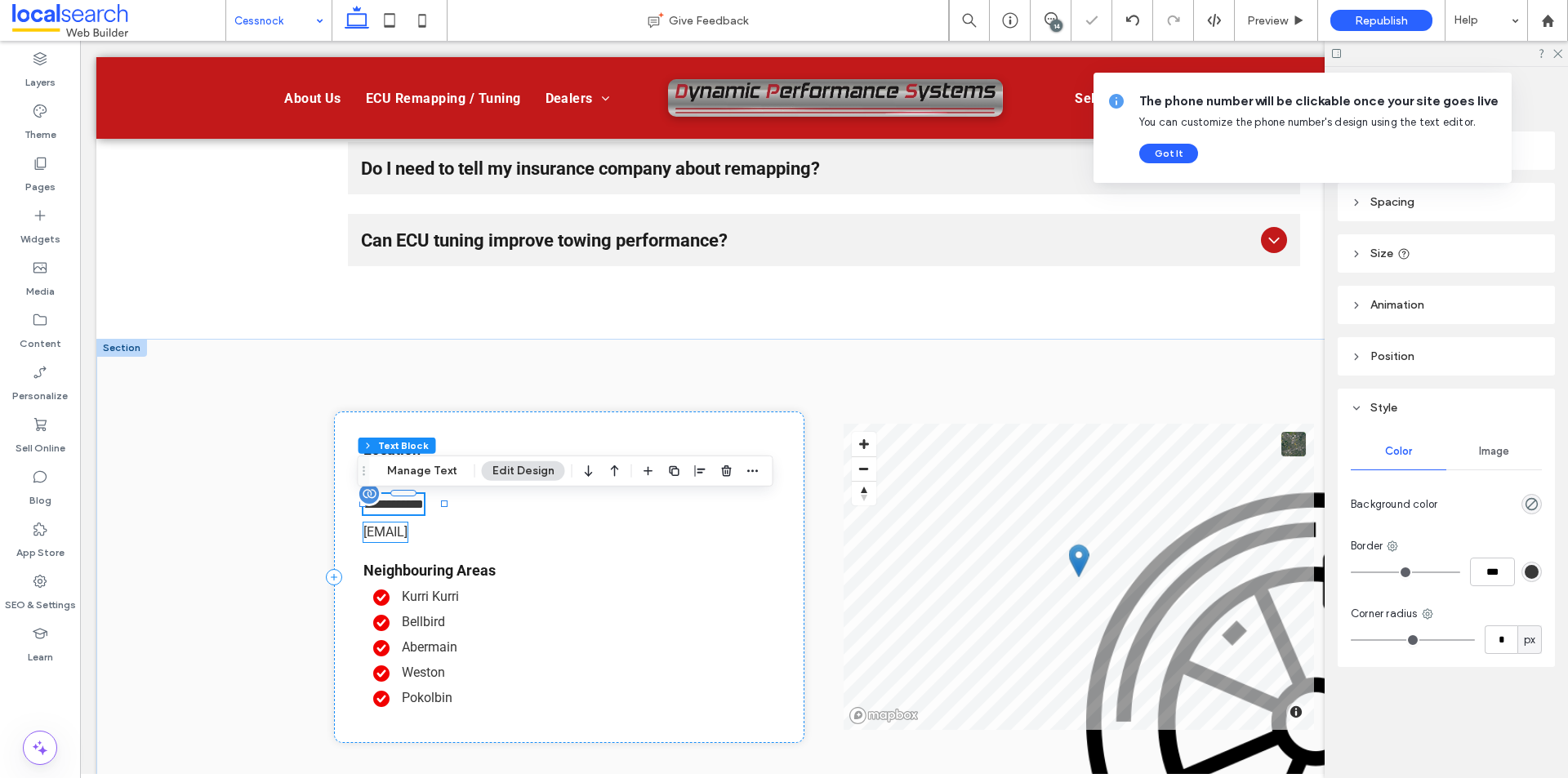 click on "[EMAIL]" at bounding box center (385, 531) 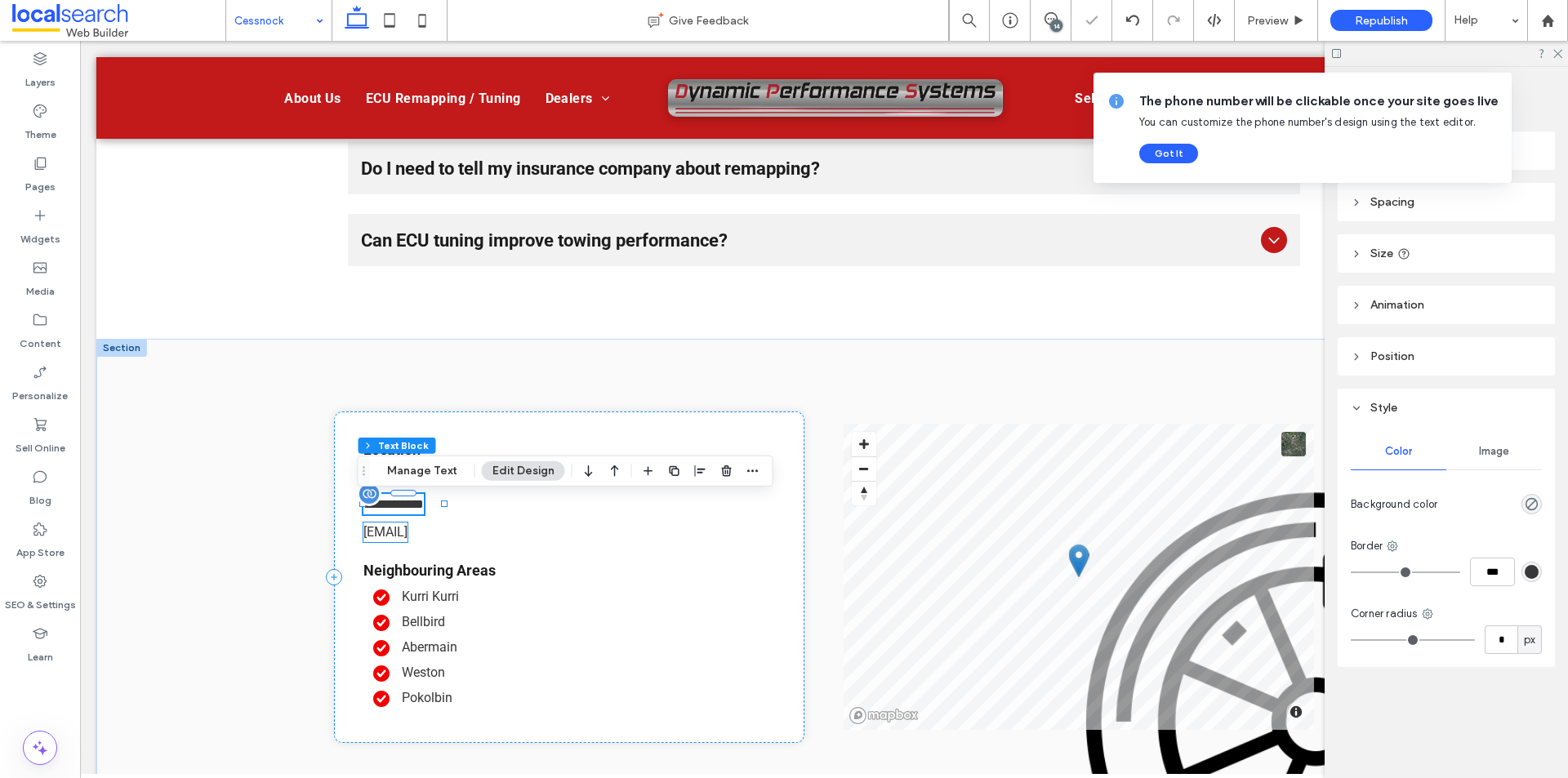 click on "[EMAIL]" at bounding box center [385, 532] 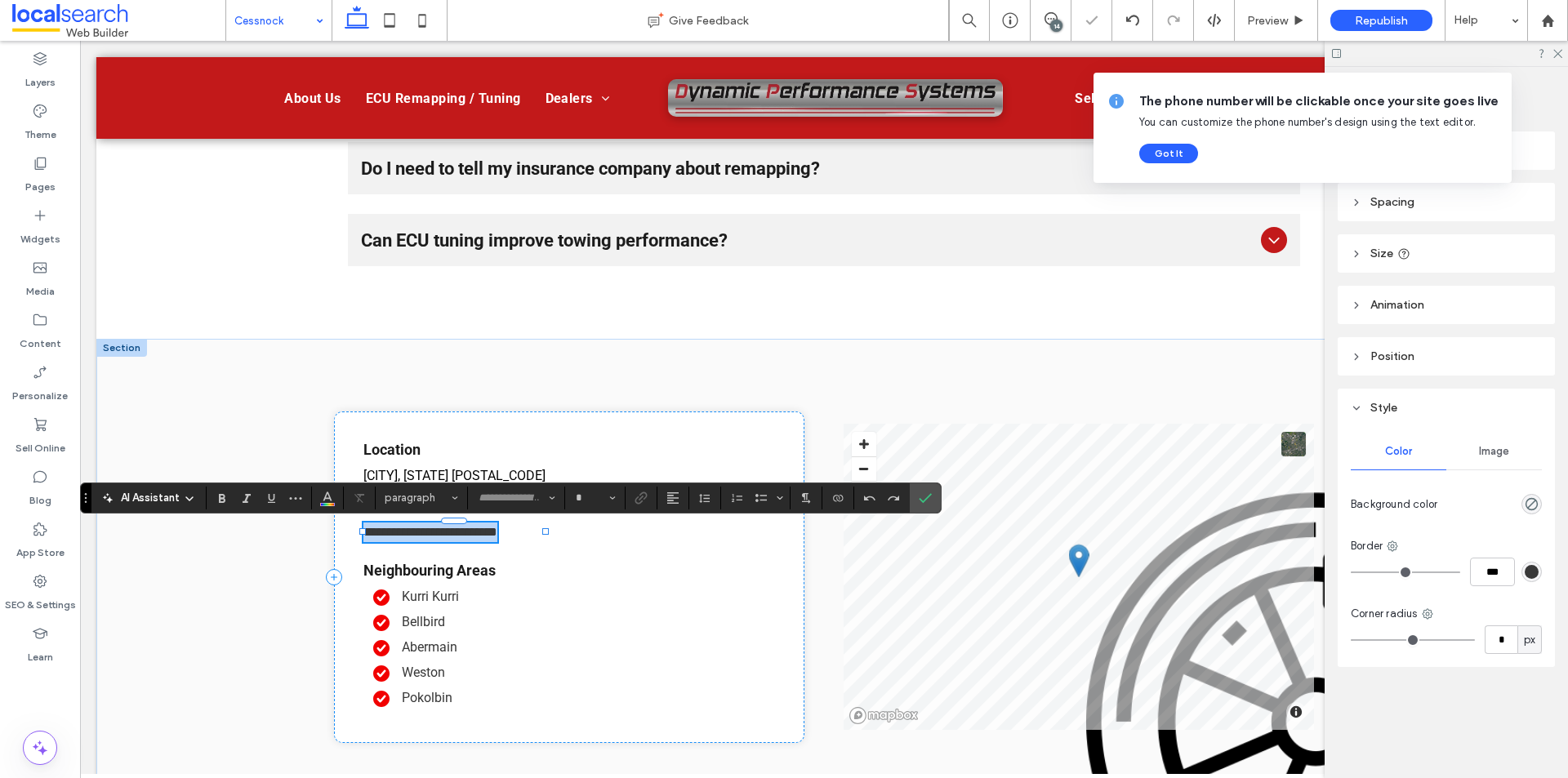 type on "******" 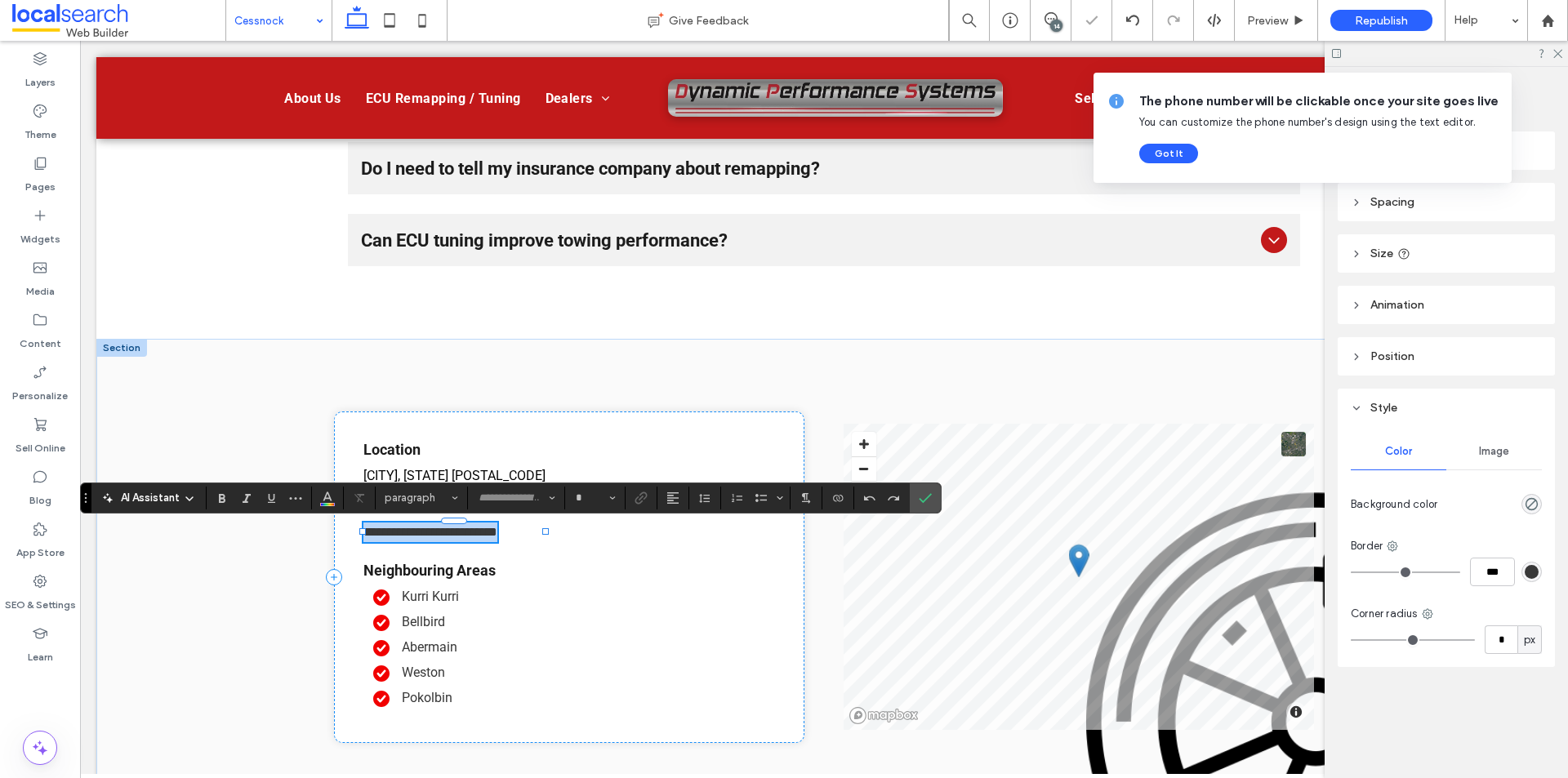 type on "**" 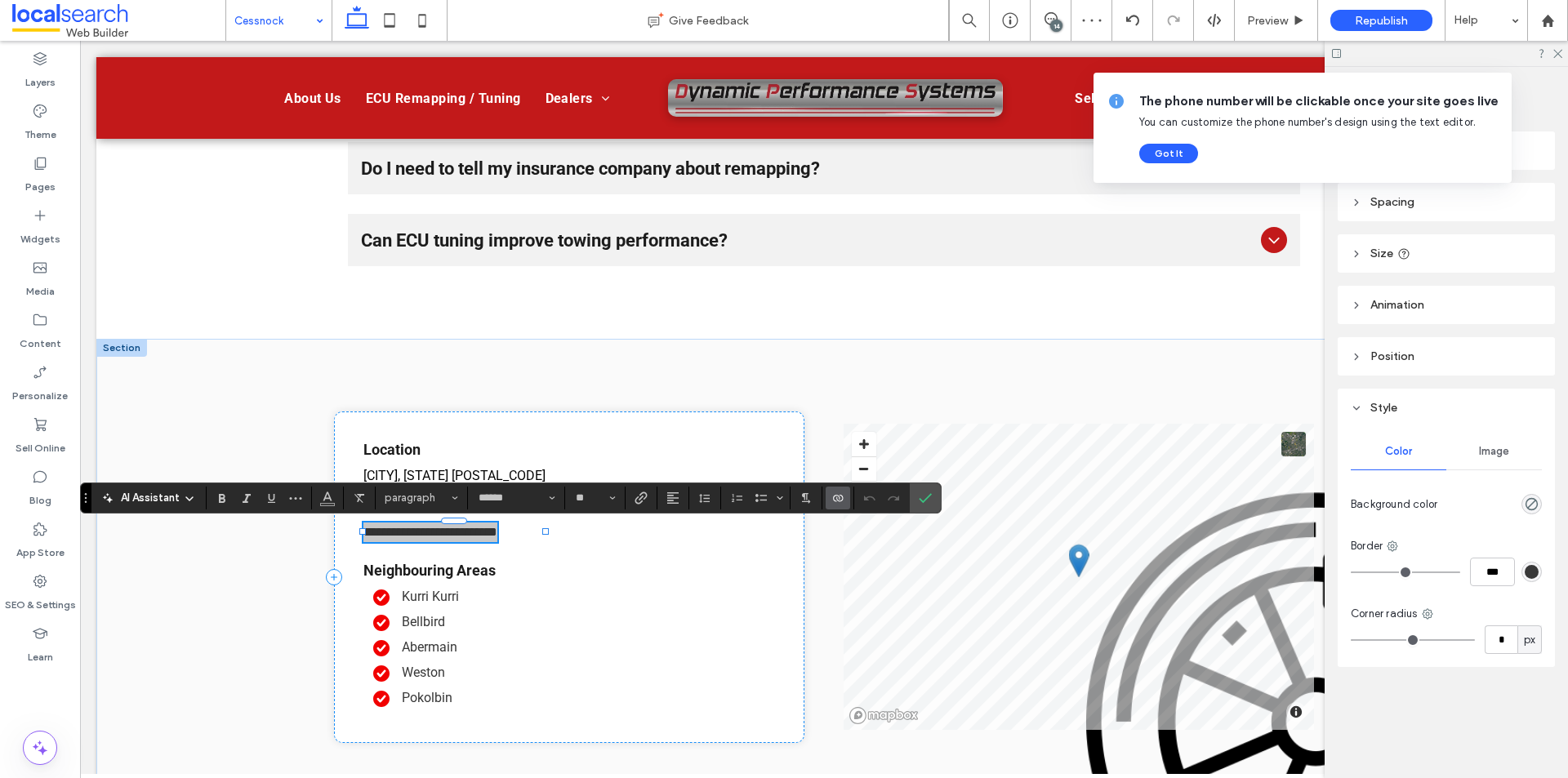 click at bounding box center [835, 498] 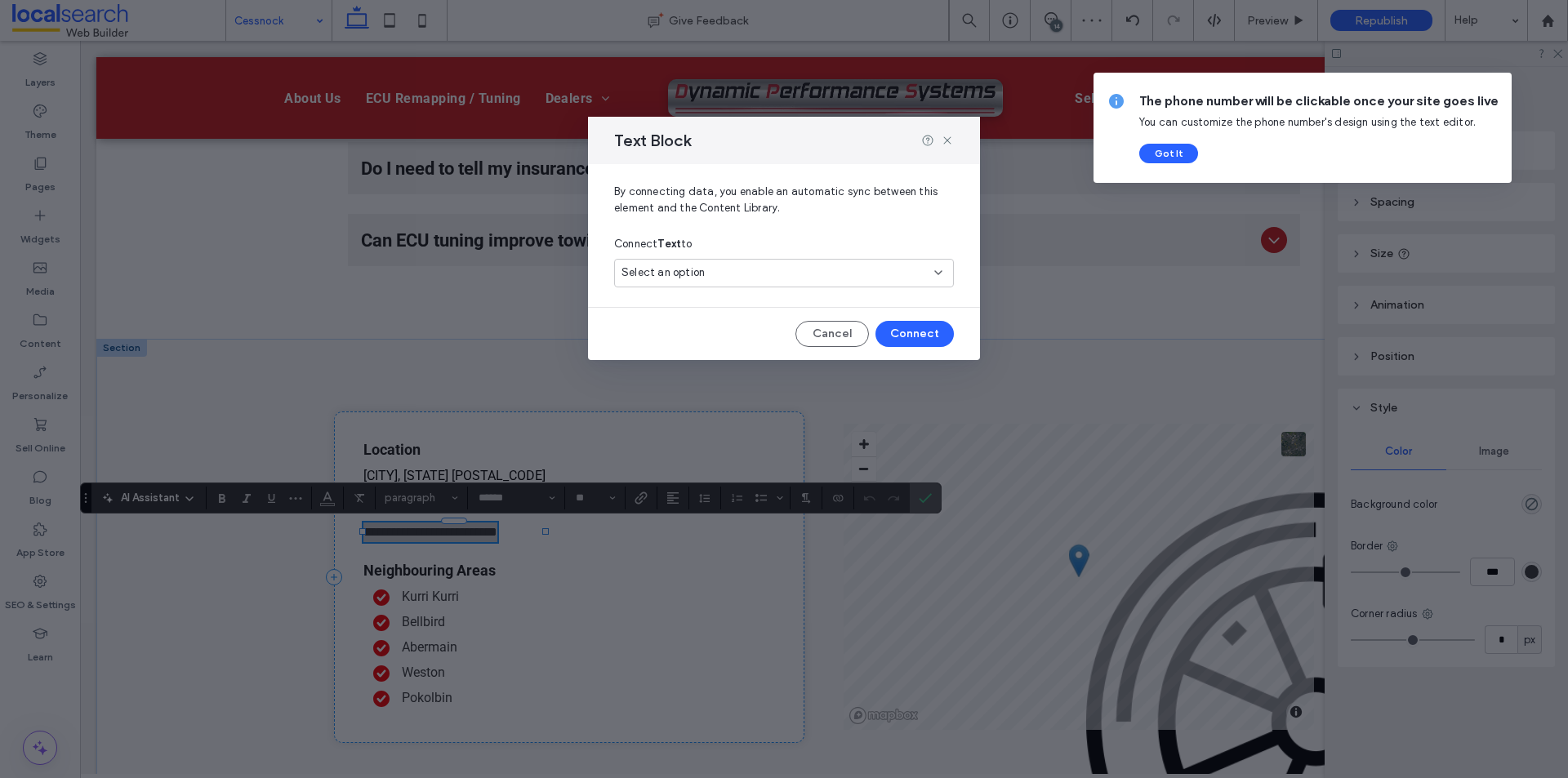 click on "Select an option" at bounding box center [774, 273] 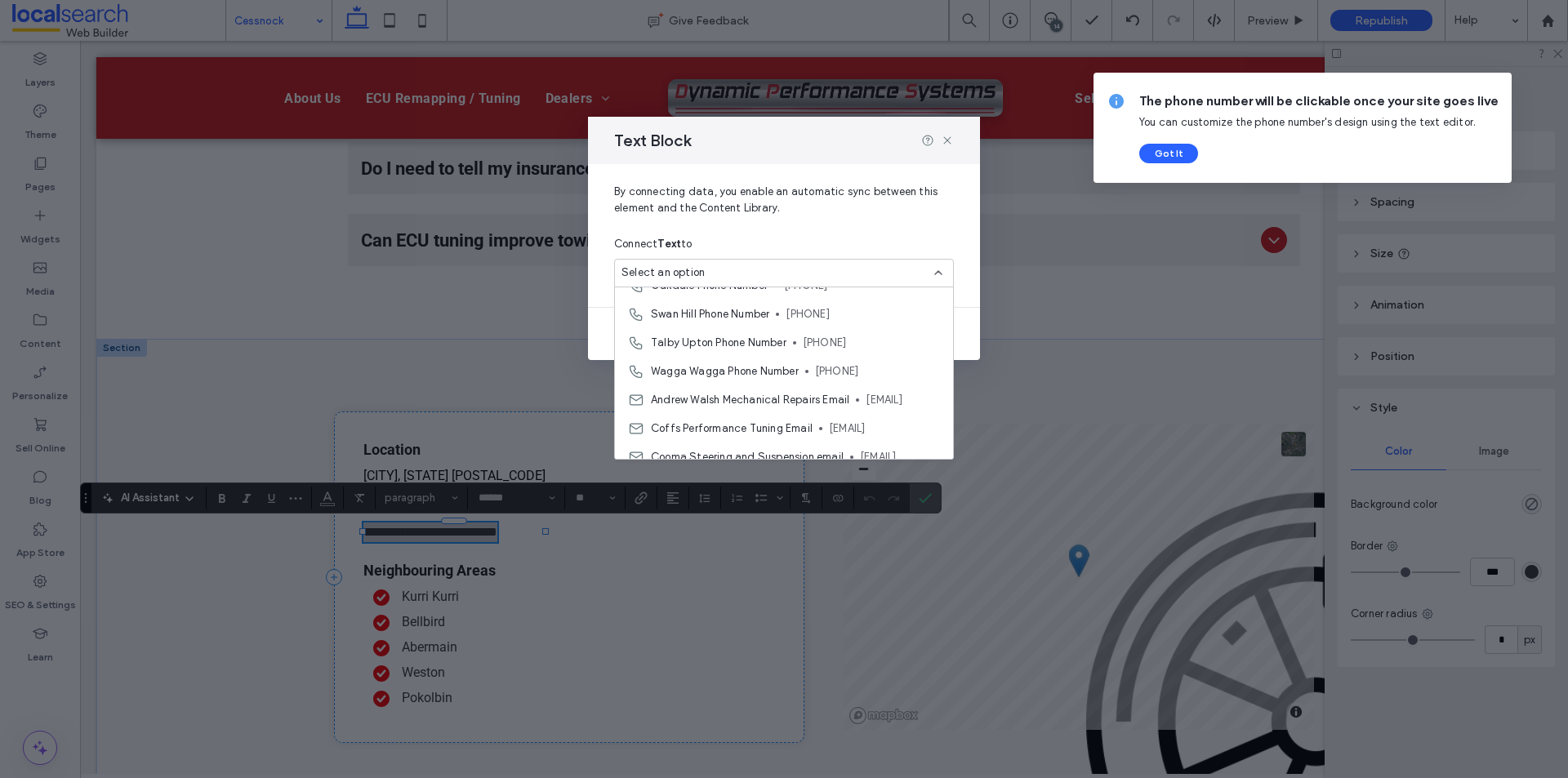 scroll, scrollTop: 327, scrollLeft: 0, axis: vertical 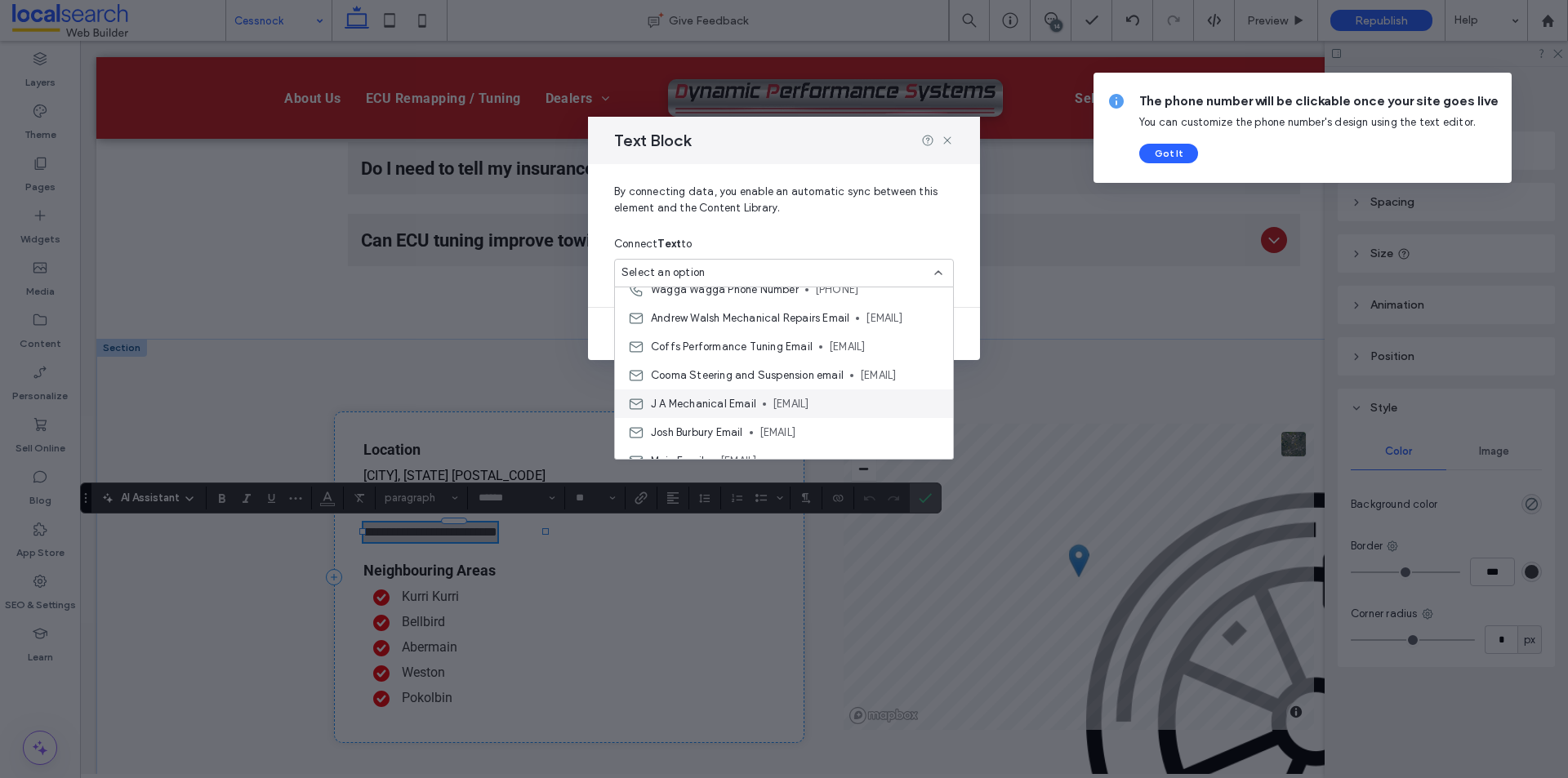 click on "J A Mechanical Email" at bounding box center [703, 404] 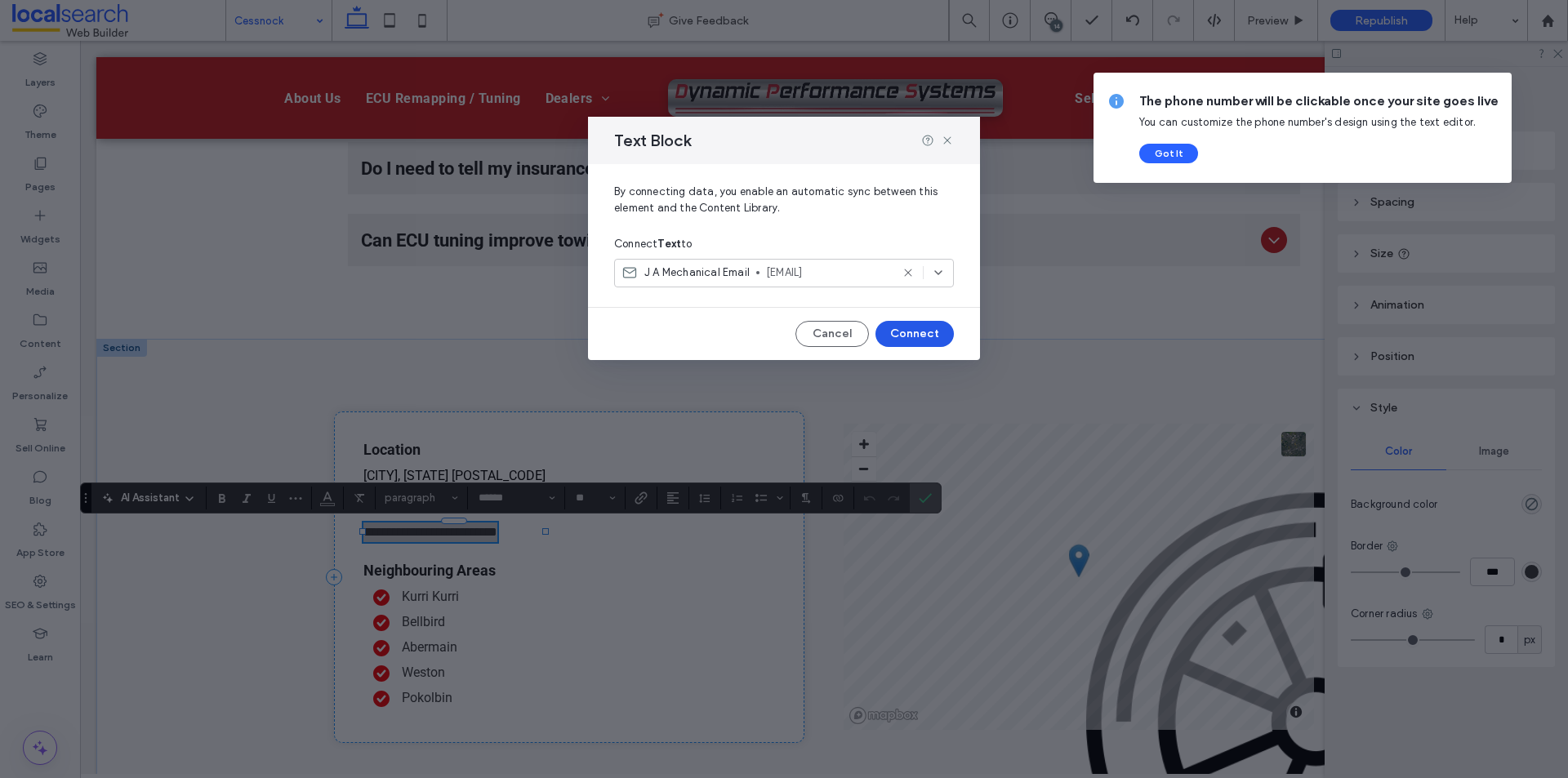 click on "Connect" at bounding box center (915, 334) 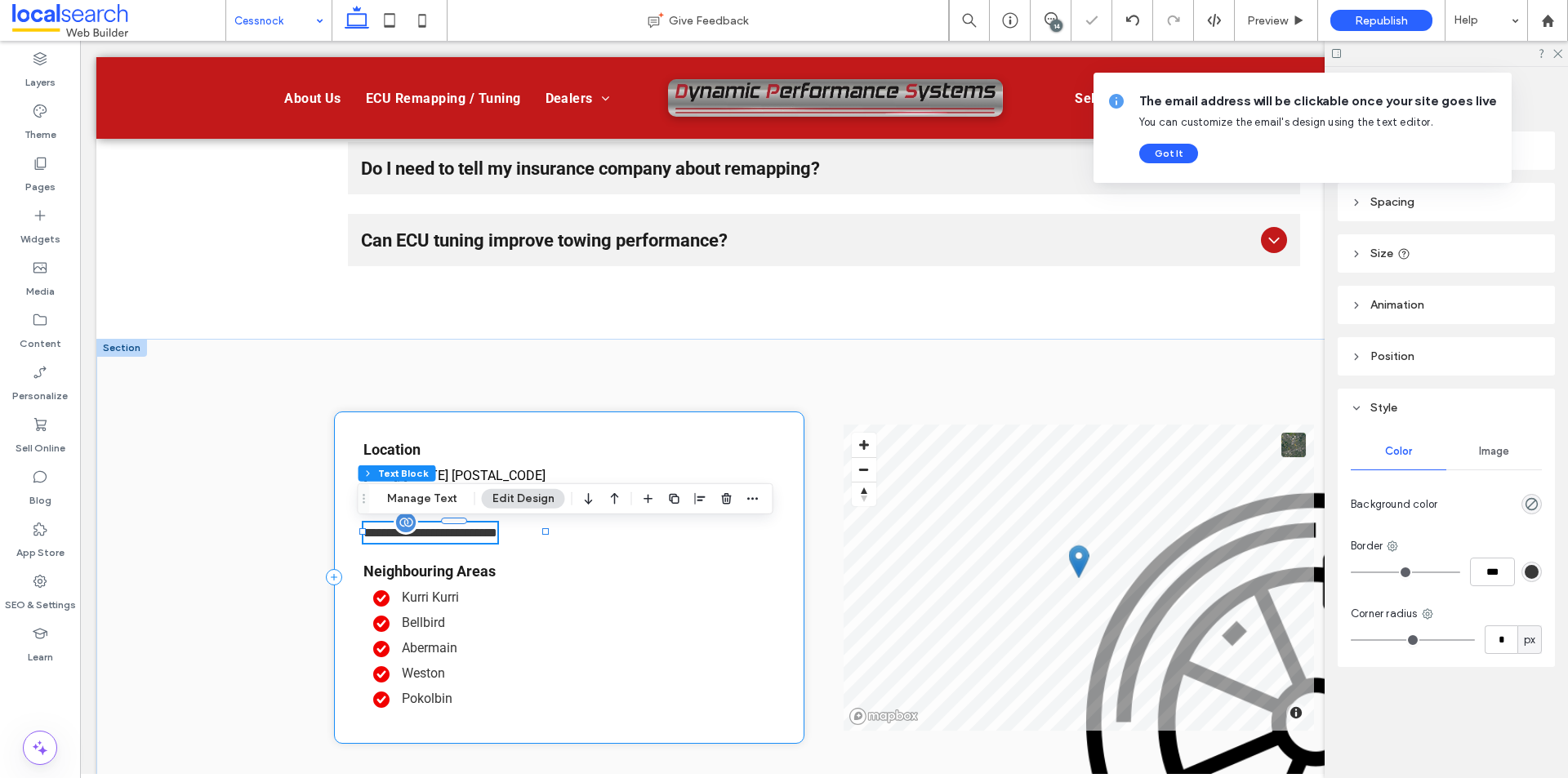 click on "**********" at bounding box center (569, 577) 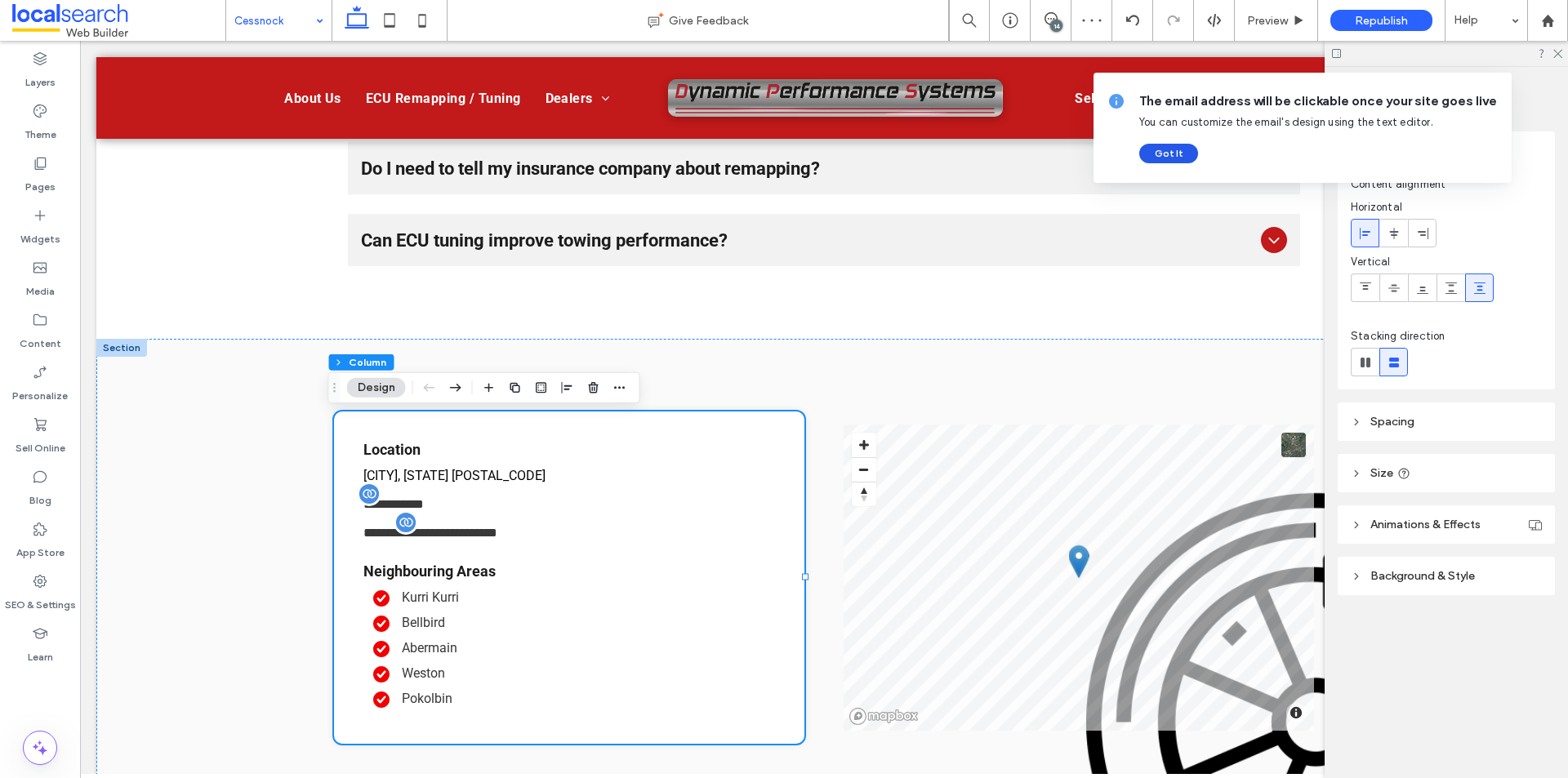 click on "Got It" at bounding box center [1169, 153] 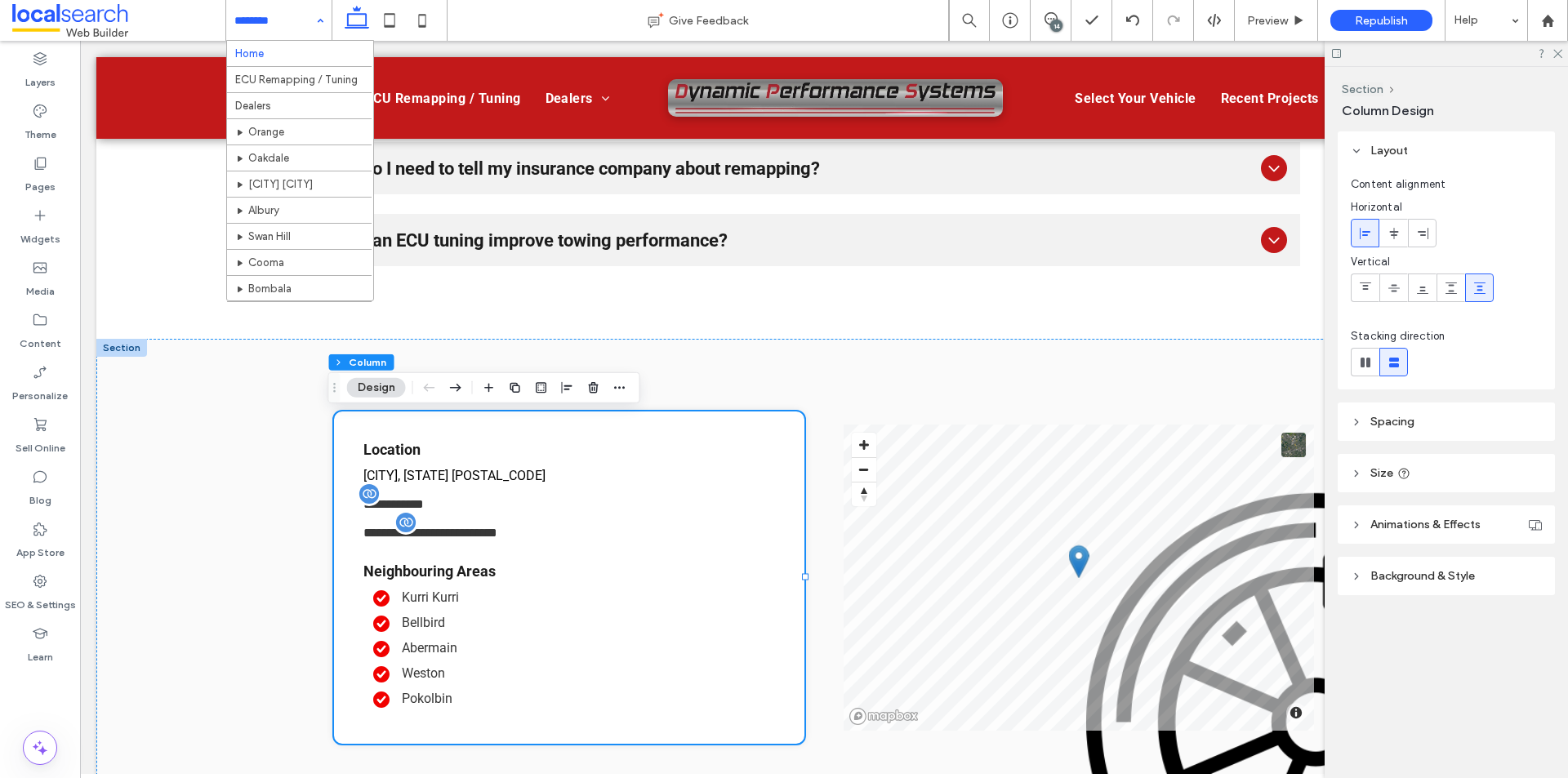 drag, startPoint x: 295, startPoint y: 12, endPoint x: 303, endPoint y: 63, distance: 51.623638 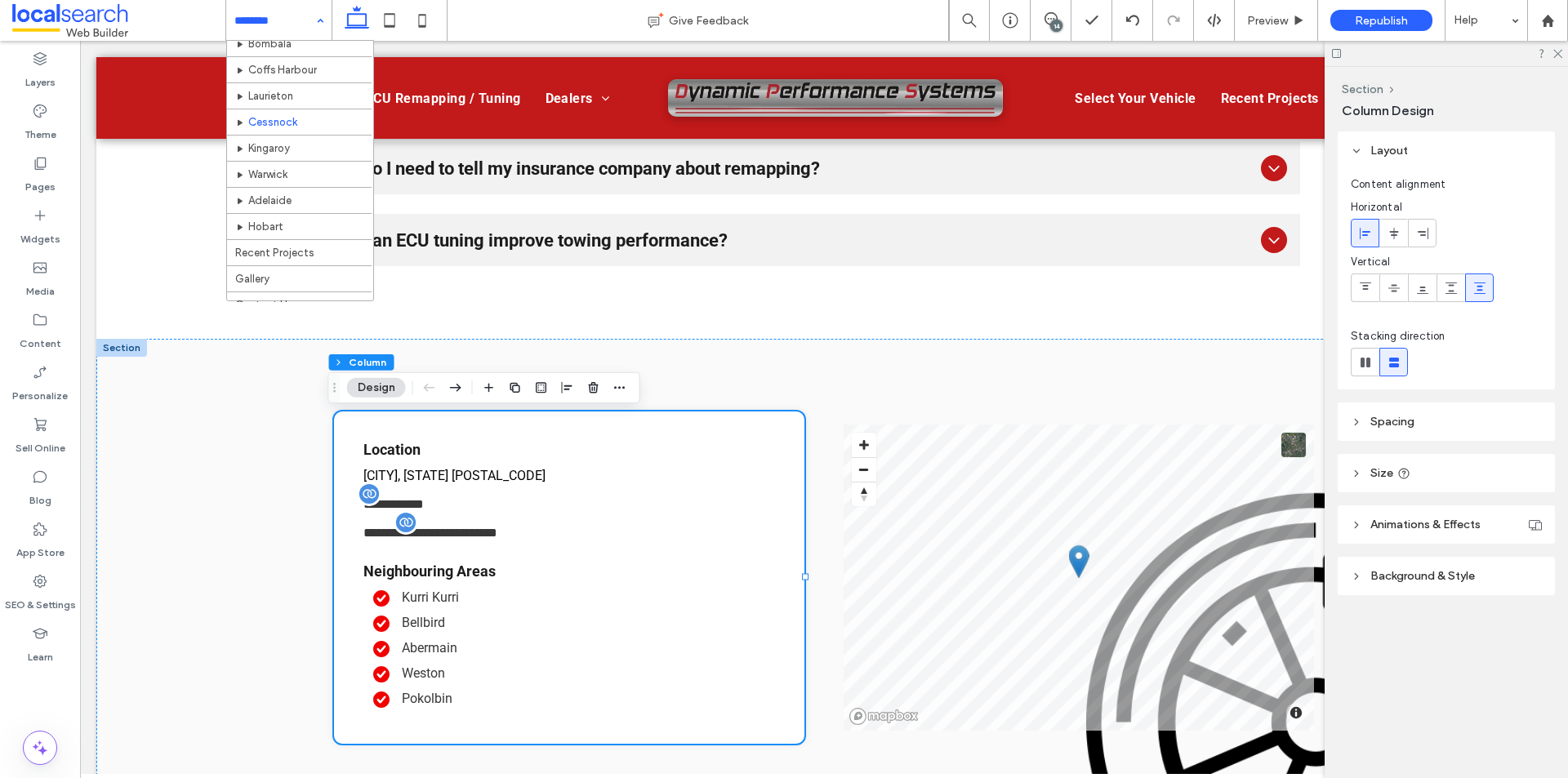 scroll, scrollTop: 260, scrollLeft: 0, axis: vertical 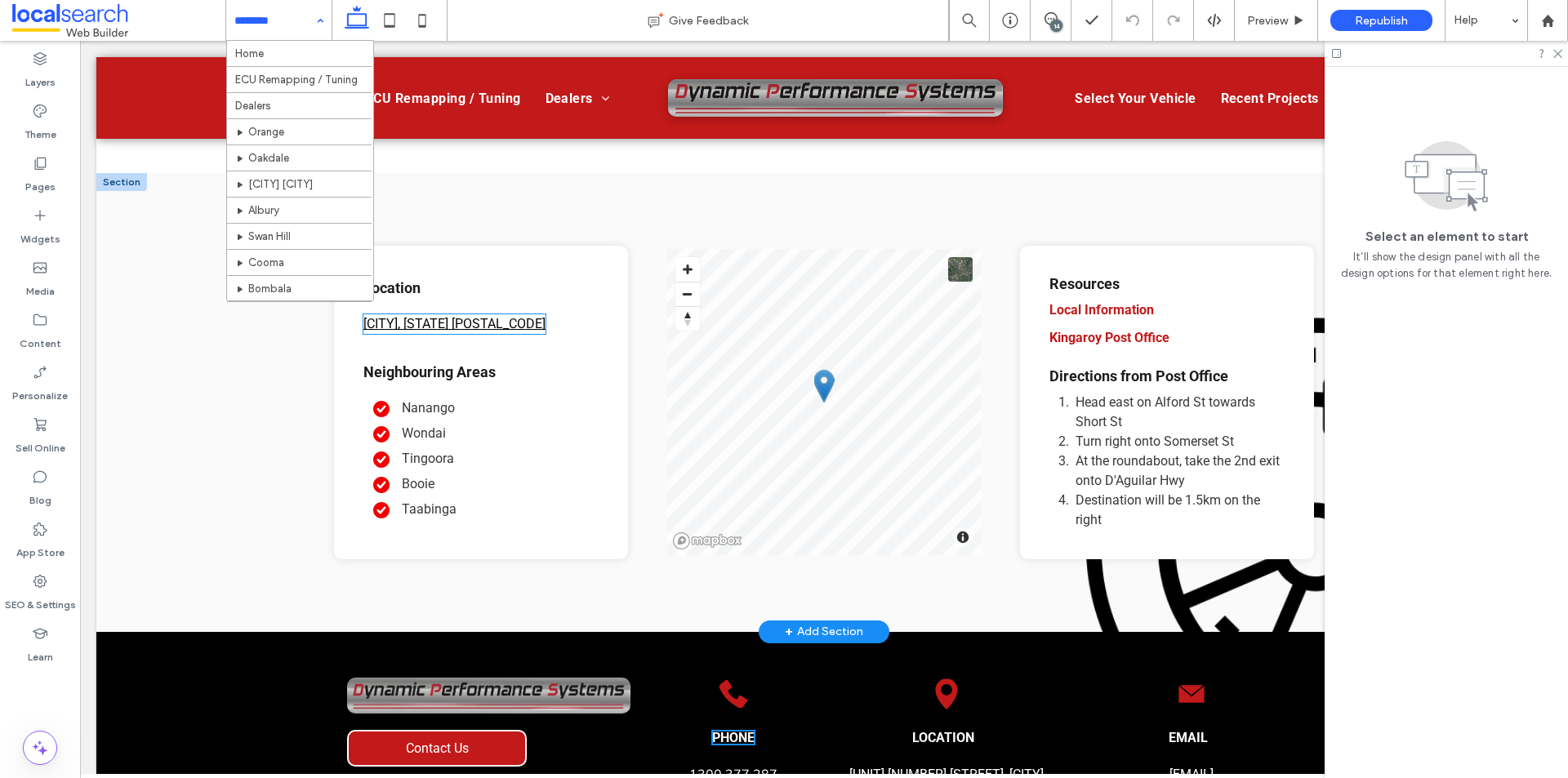 click on "Kingaroy, QLD 4610" at bounding box center (454, 323) 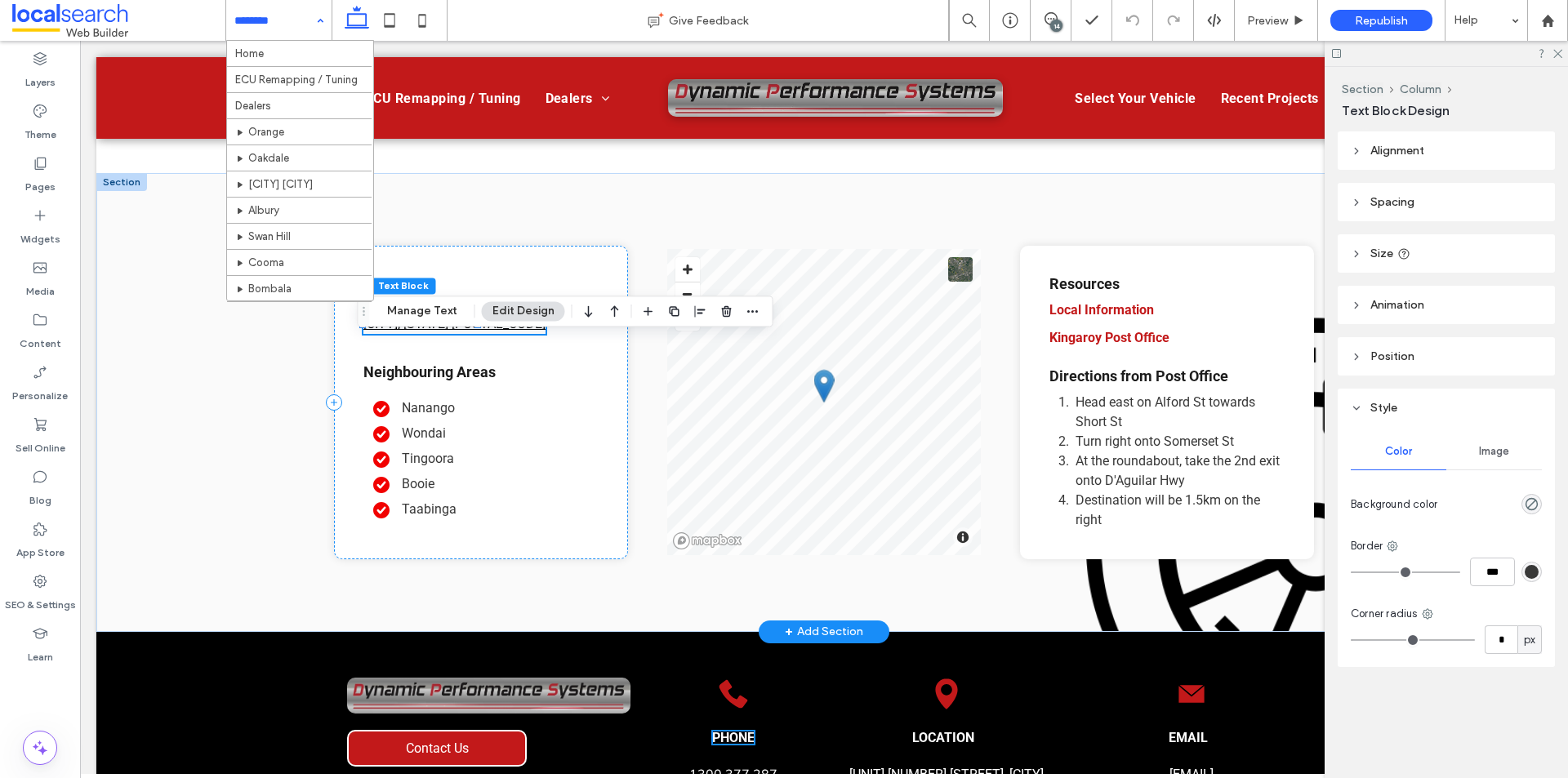 click on "Kingaroy, QLD 4610" at bounding box center (454, 324) 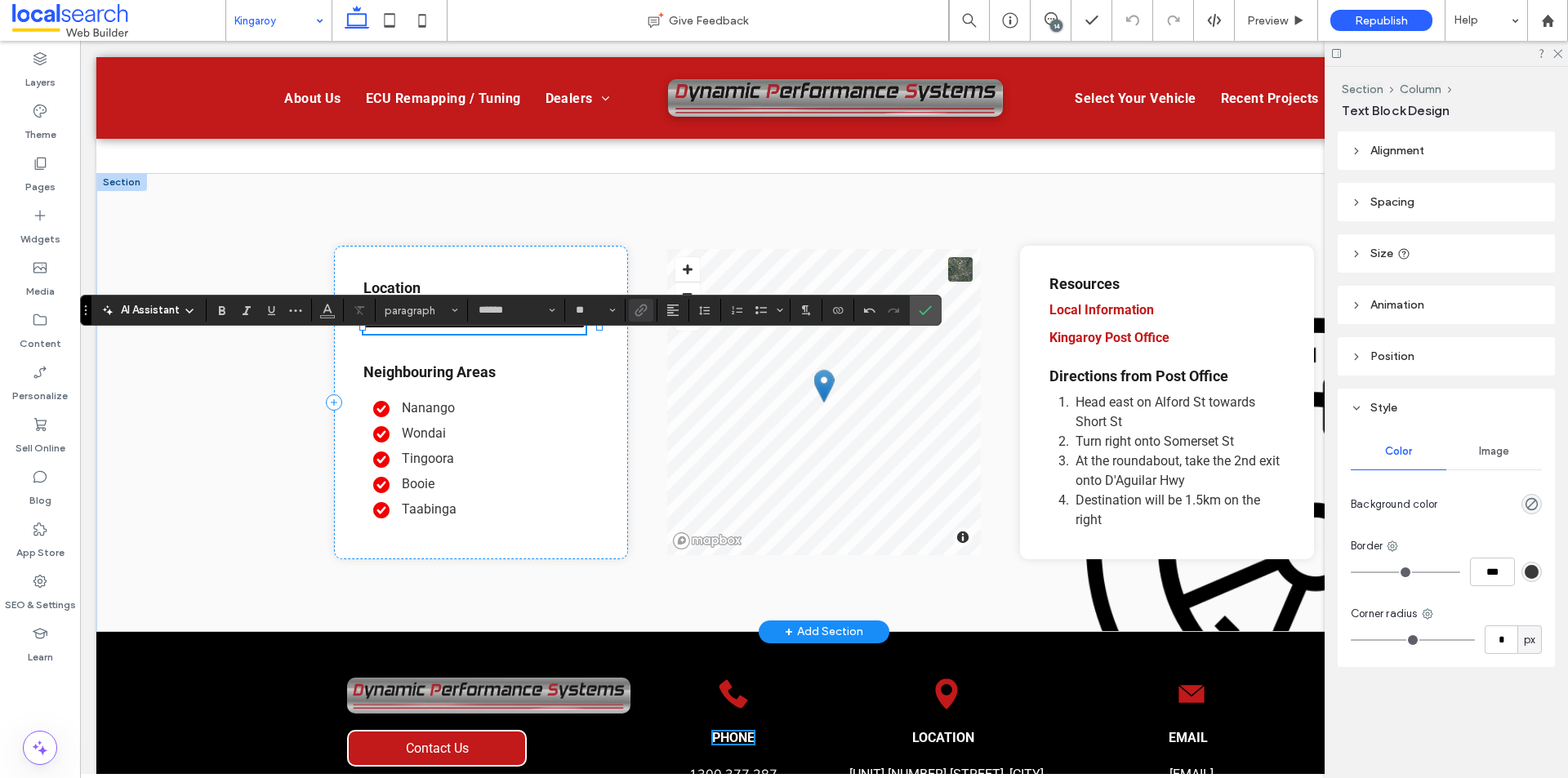 type 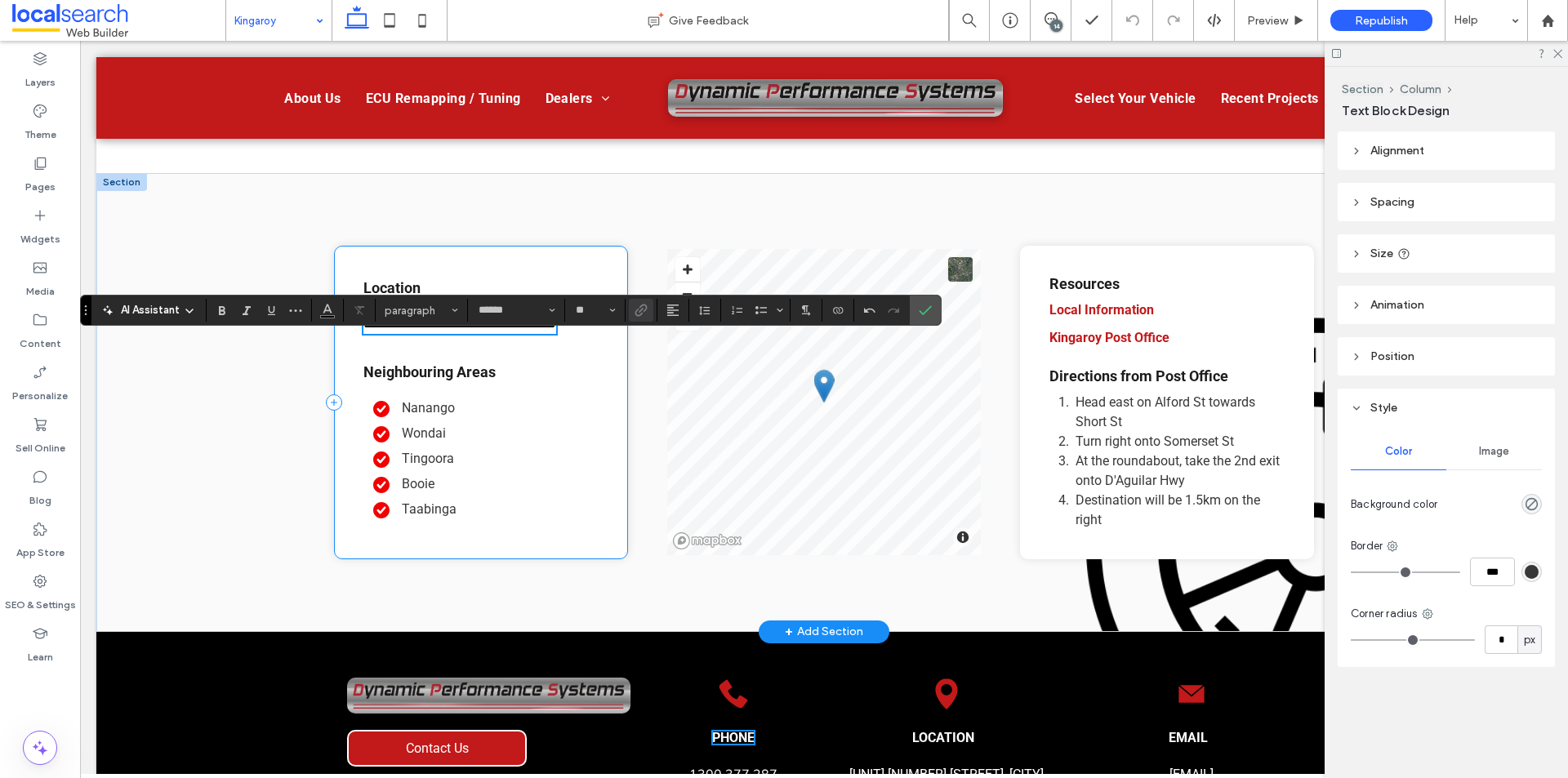 scroll, scrollTop: 2783, scrollLeft: 0, axis: vertical 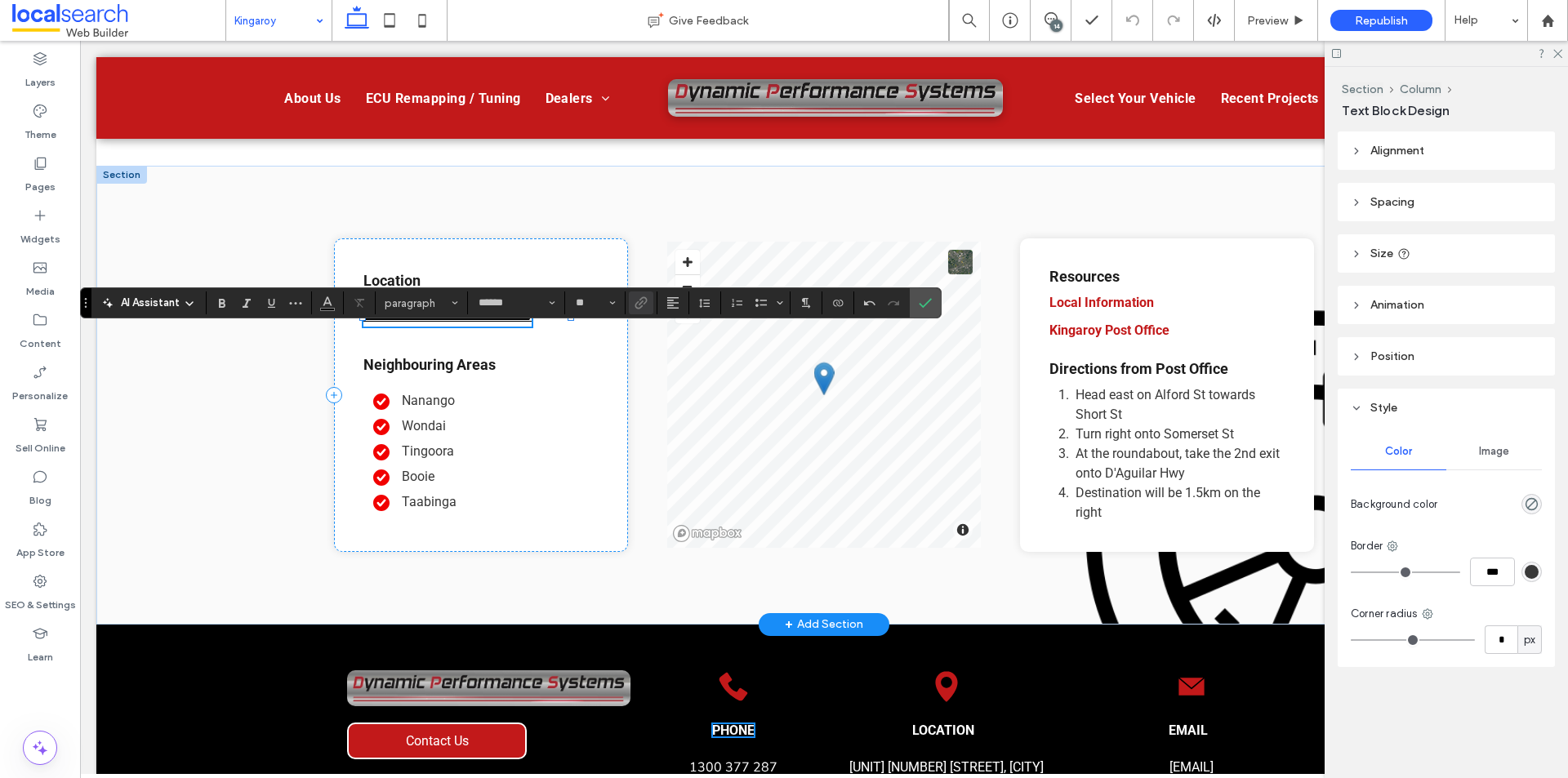 click on "**********" at bounding box center (448, 316) 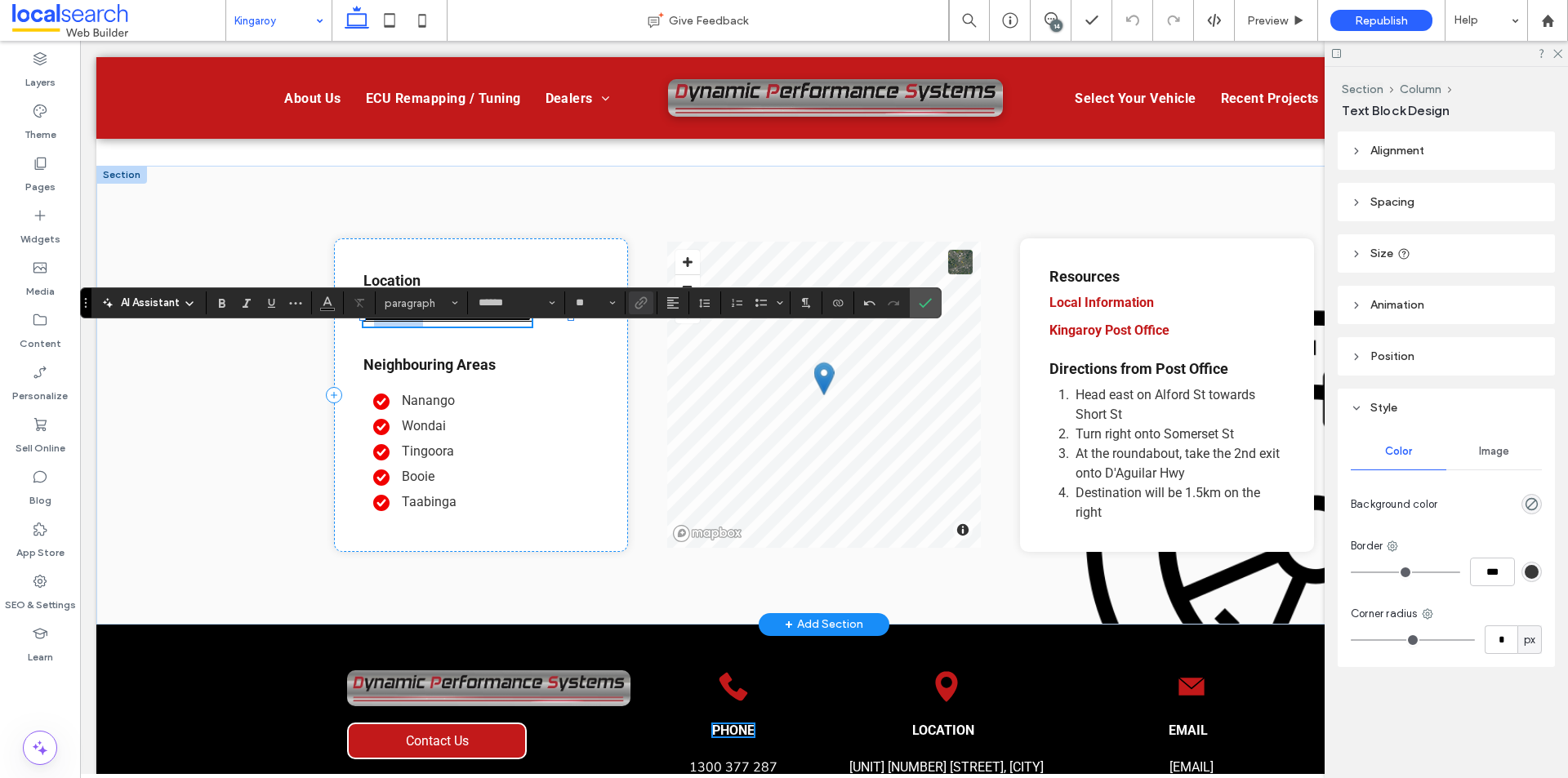 click on "**********" at bounding box center (448, 316) 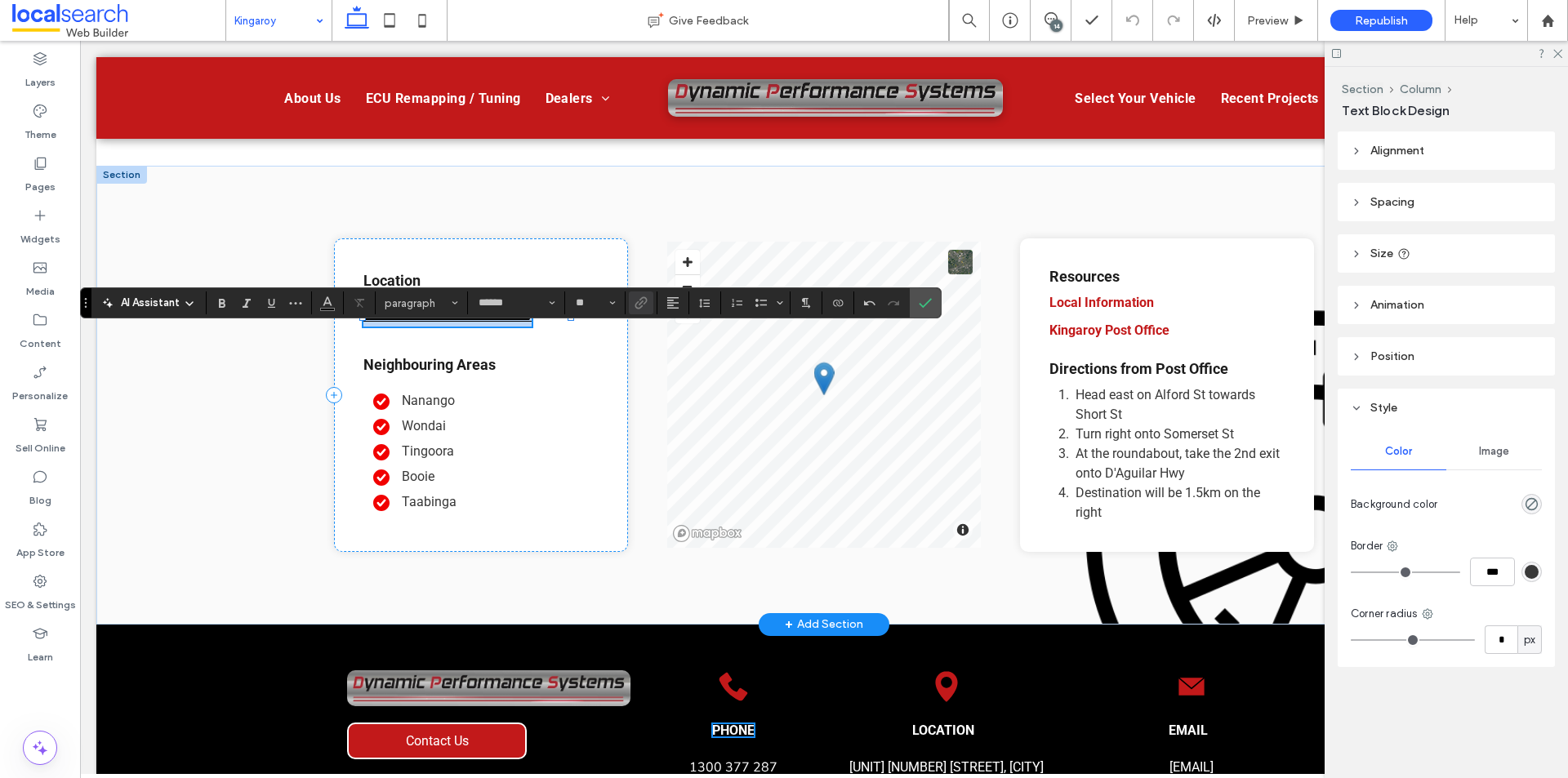 click on "**********" at bounding box center (448, 316) 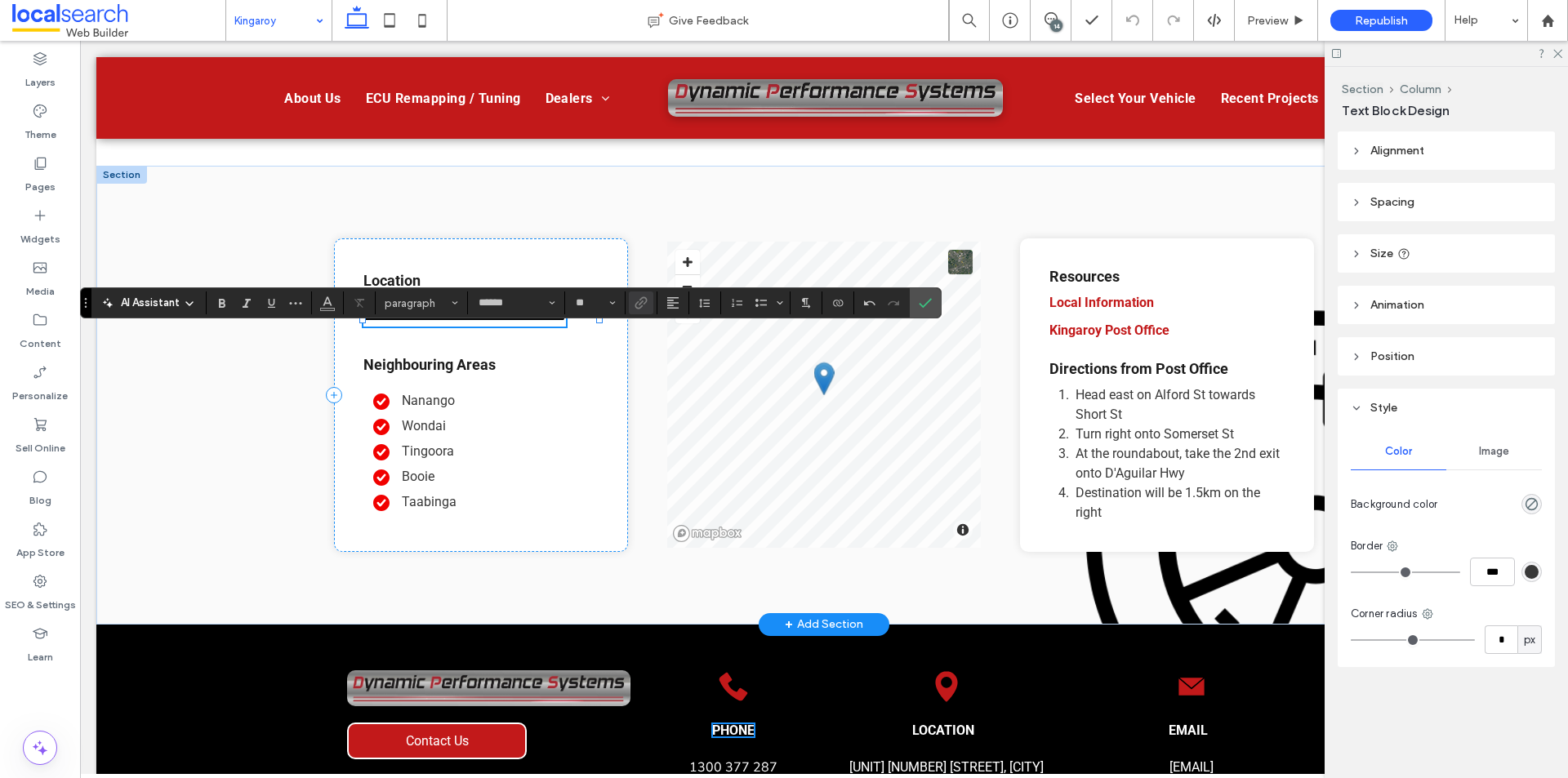 scroll, scrollTop: 2790, scrollLeft: 0, axis: vertical 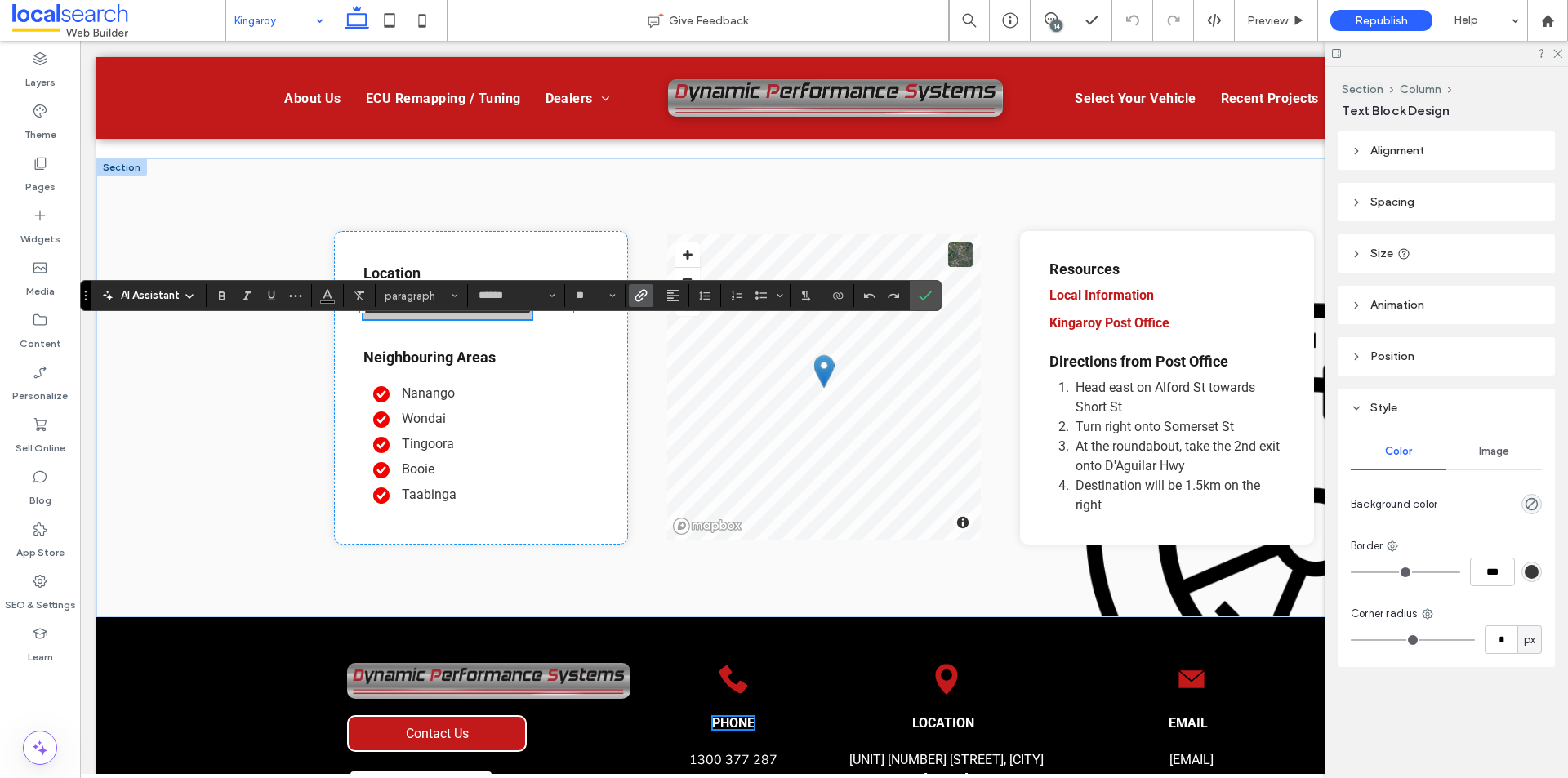 click 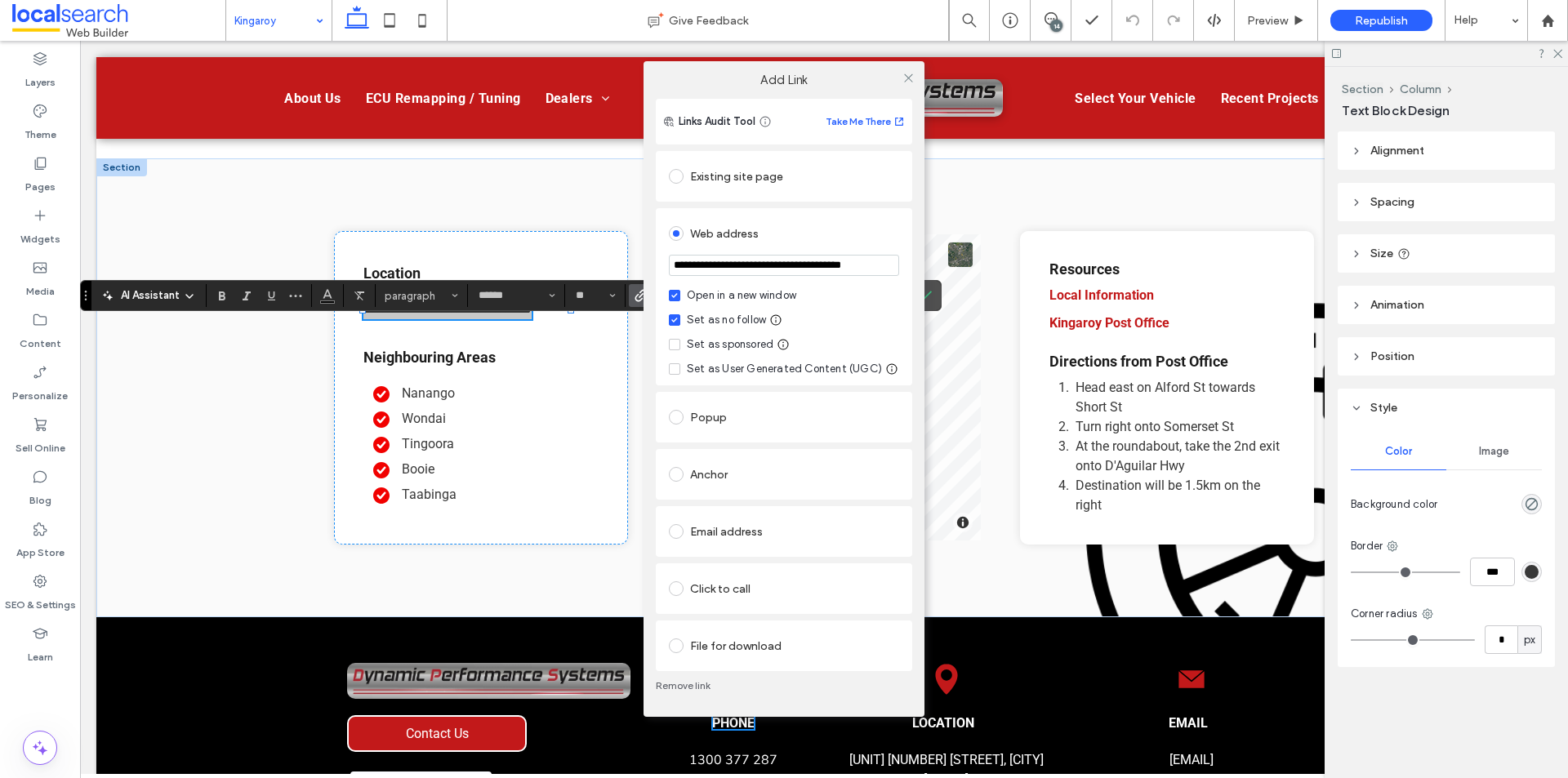 click on "**********" at bounding box center (784, 265) 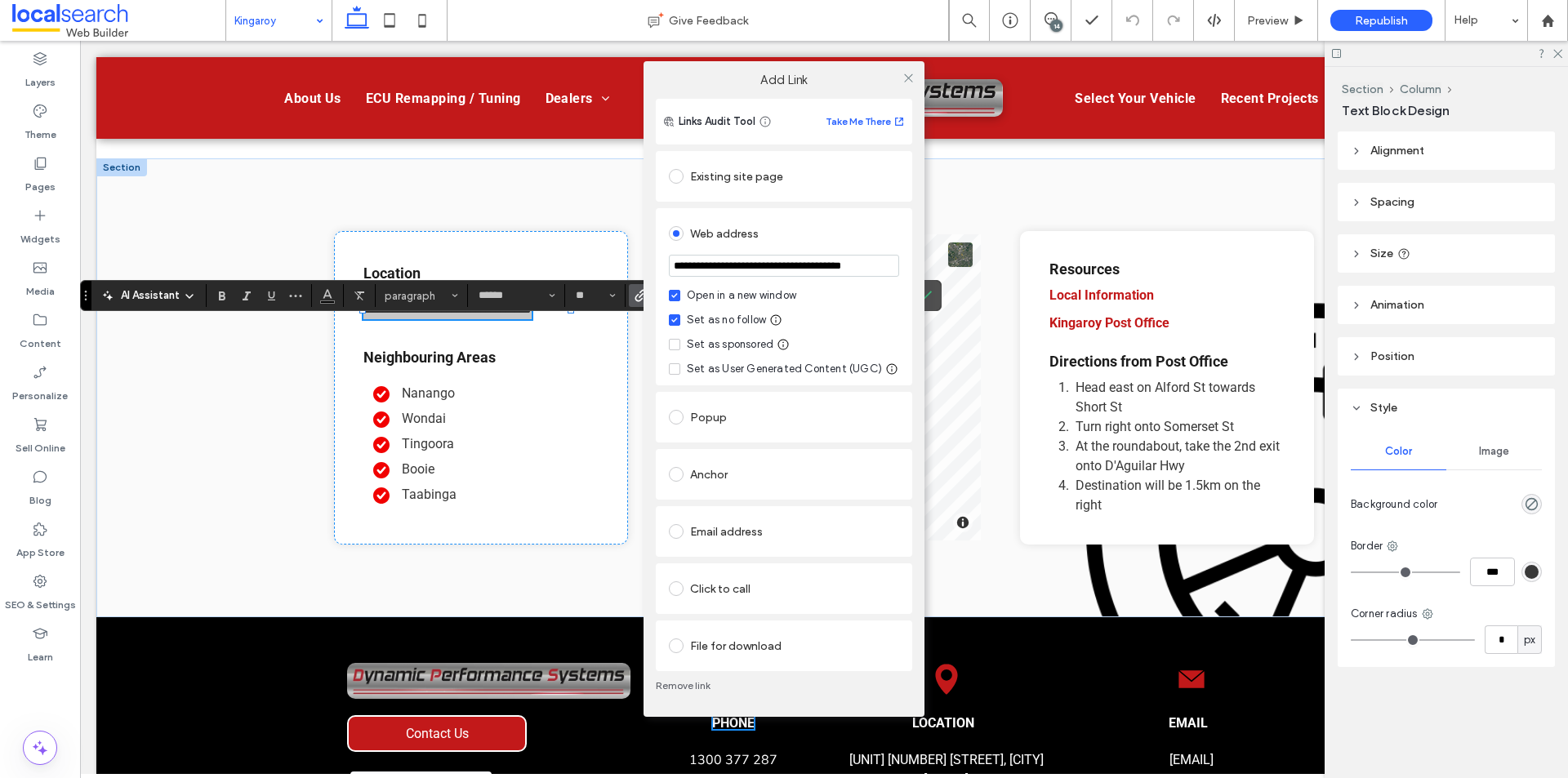 type on "**********" 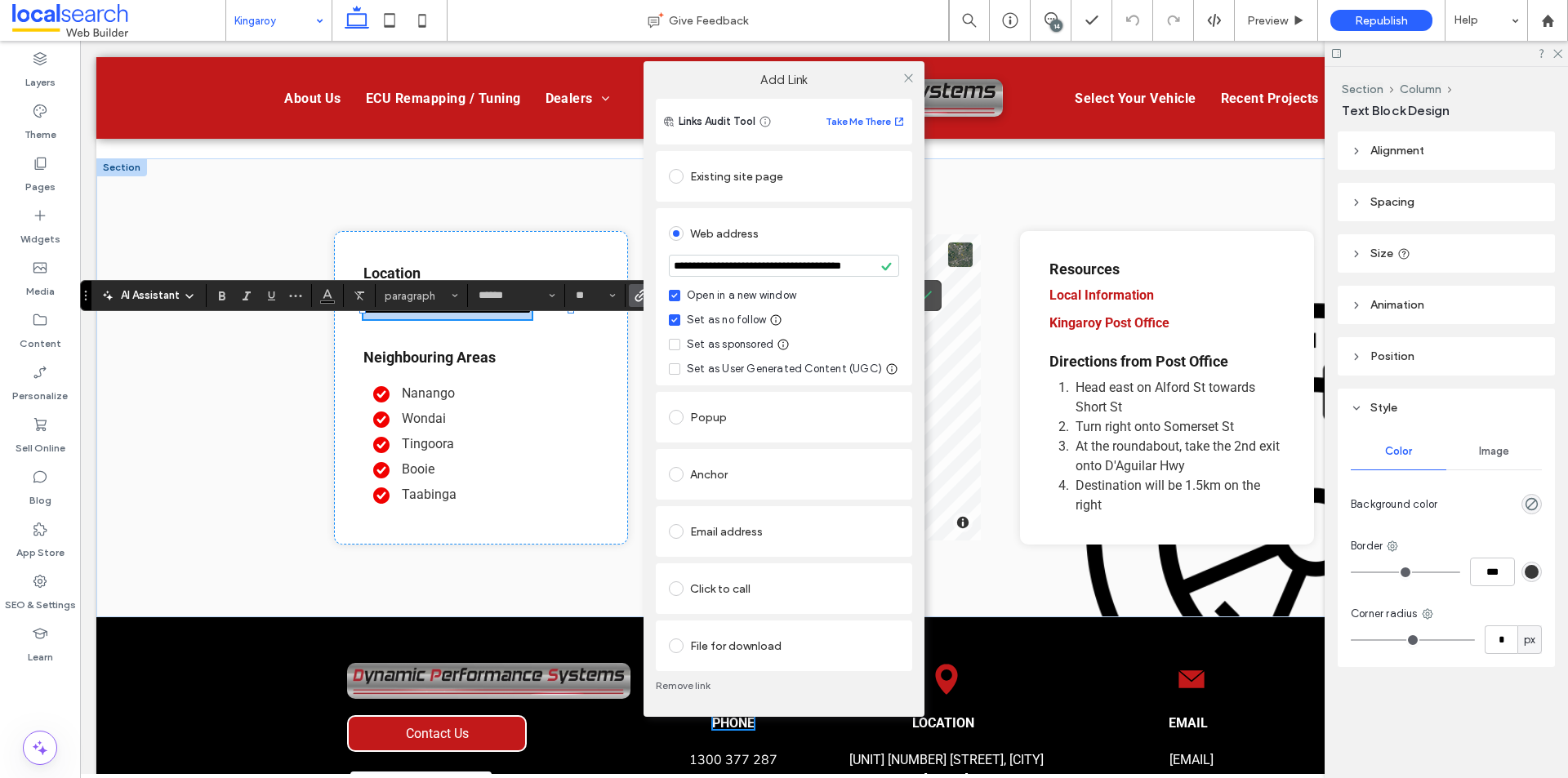 scroll, scrollTop: 0, scrollLeft: 0, axis: both 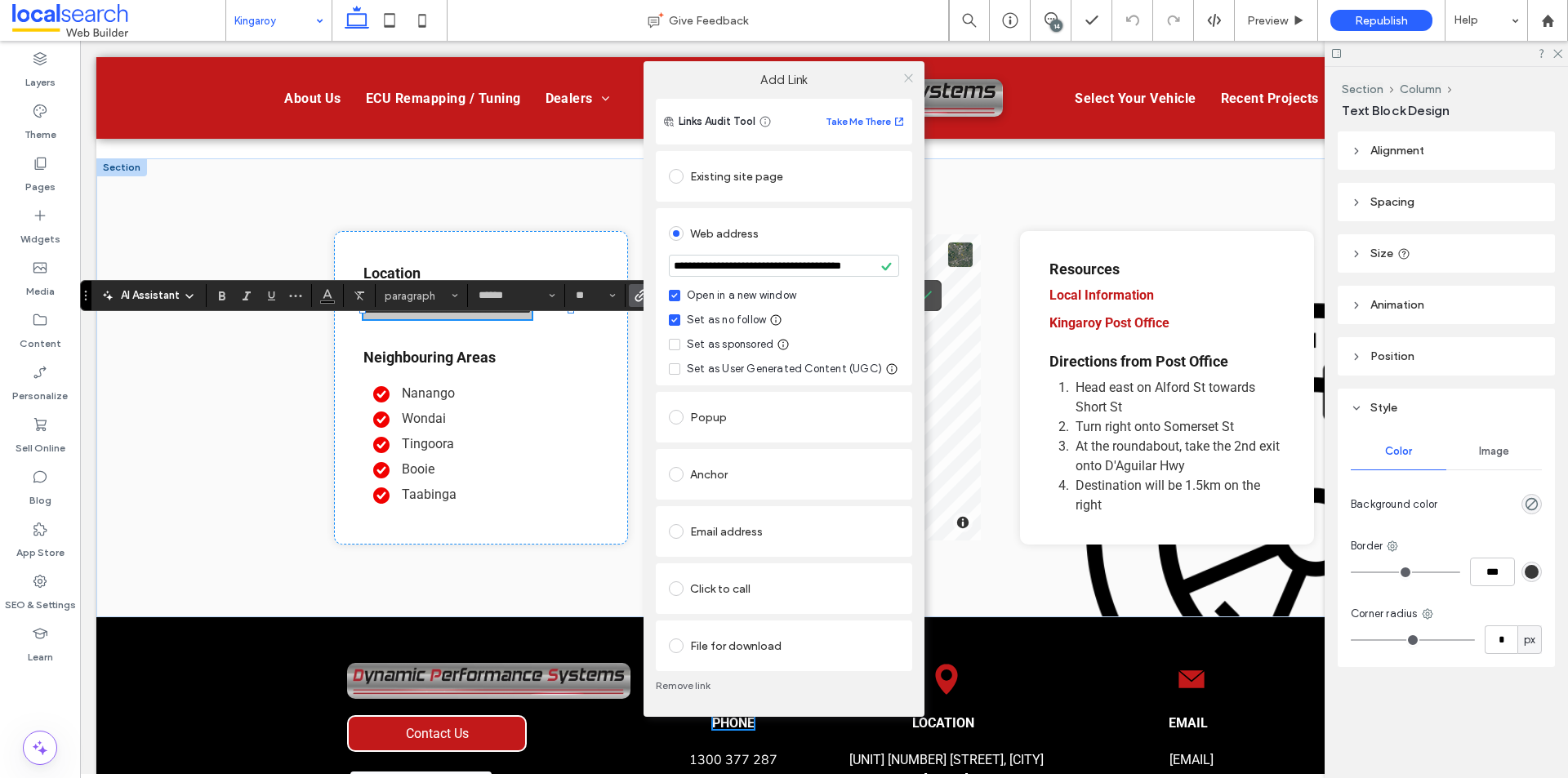 click 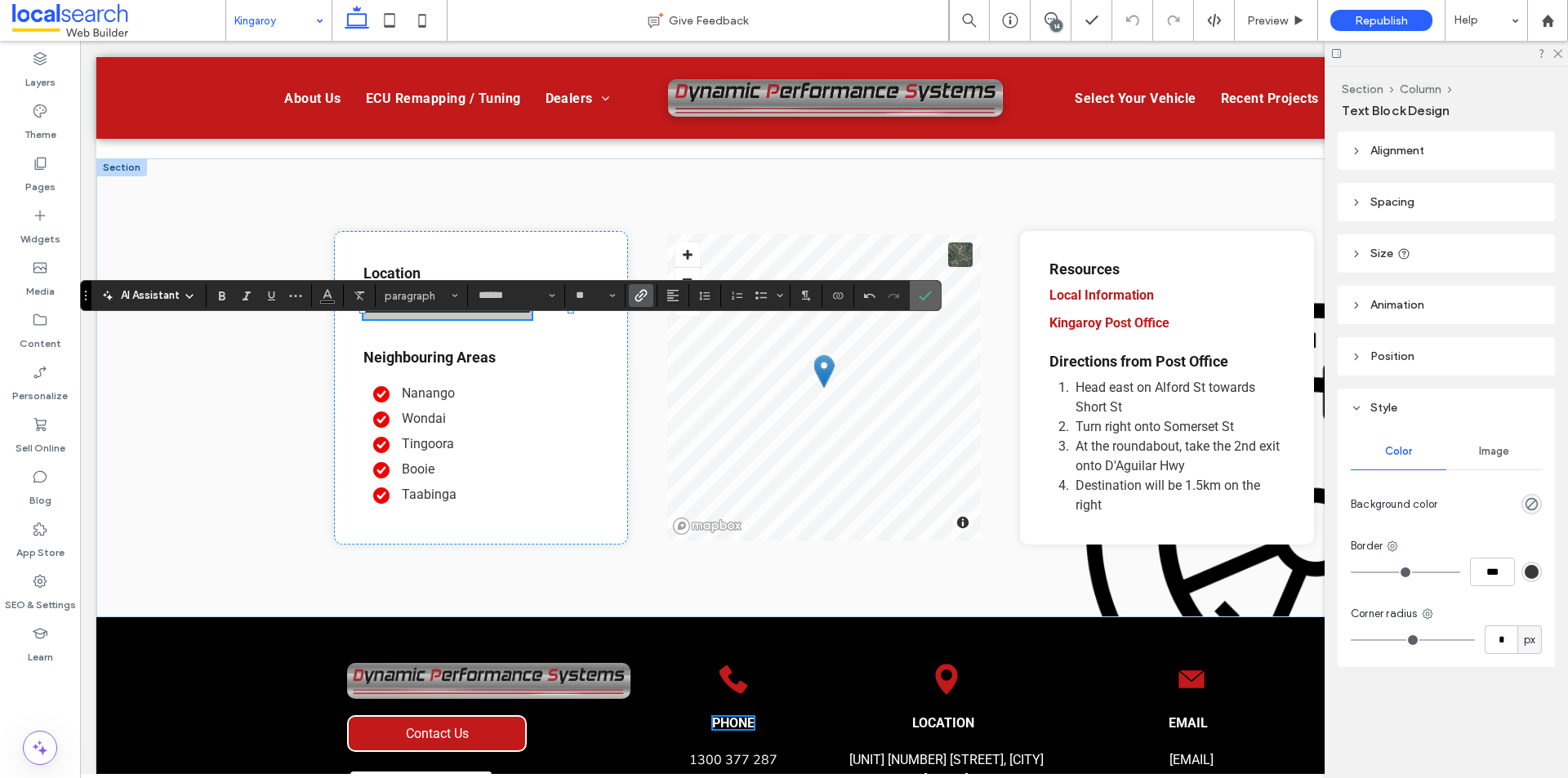 click 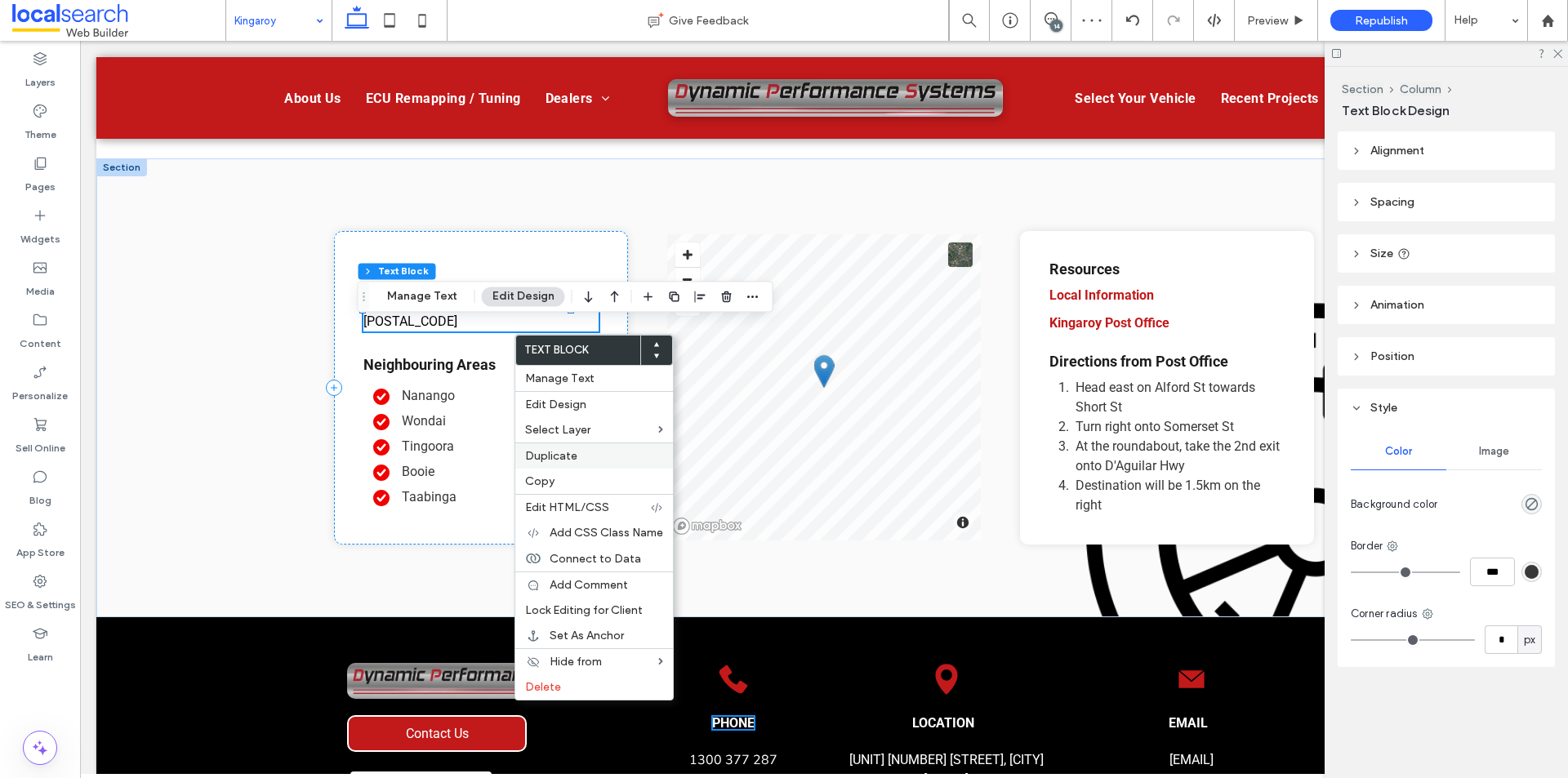 drag, startPoint x: 572, startPoint y: 459, endPoint x: 568, endPoint y: 451, distance: 8.944272 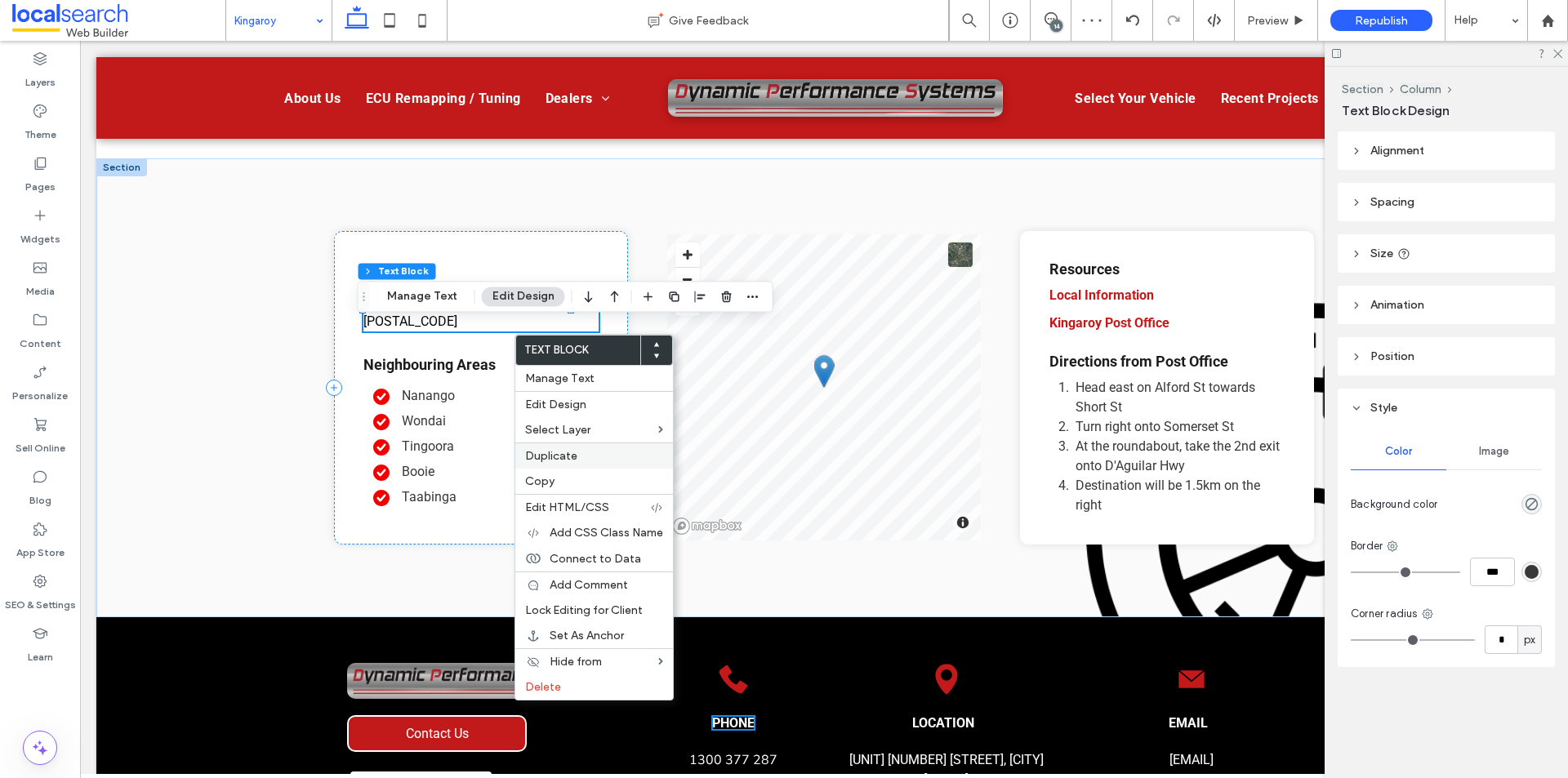 click on "Duplicate" at bounding box center (551, 456) 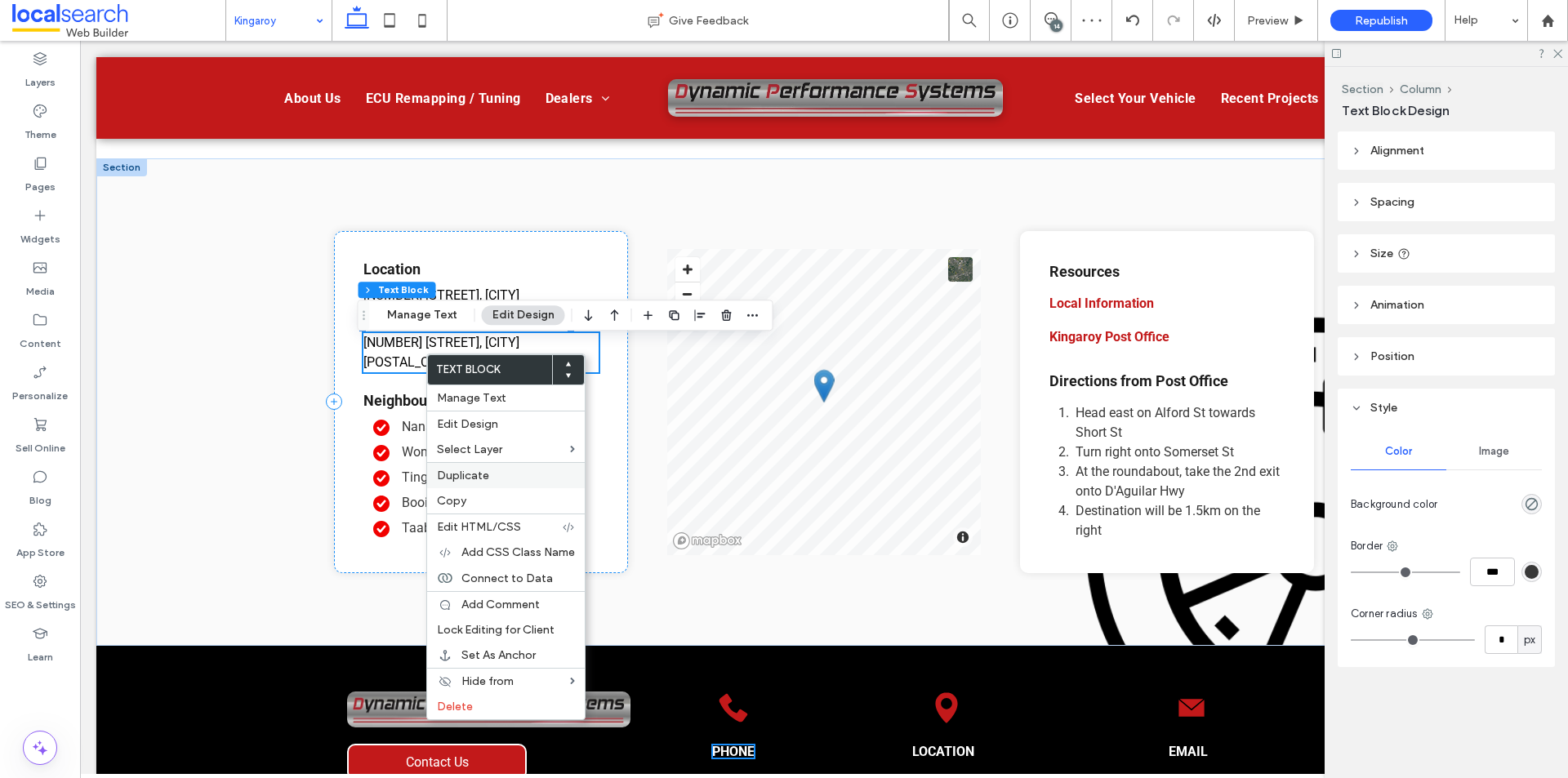 click on "Duplicate" at bounding box center (463, 475) 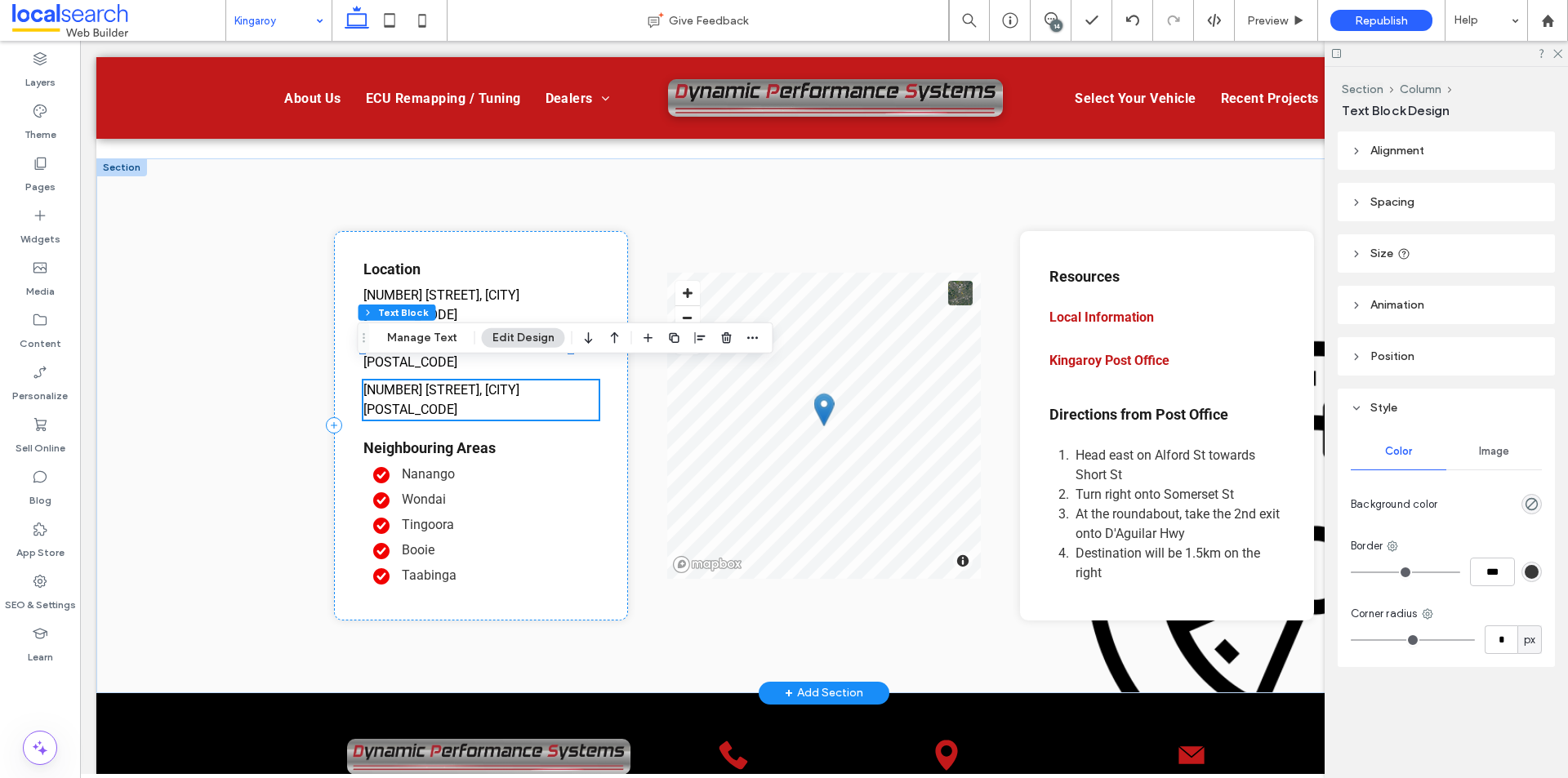 click at bounding box center (467, 340) 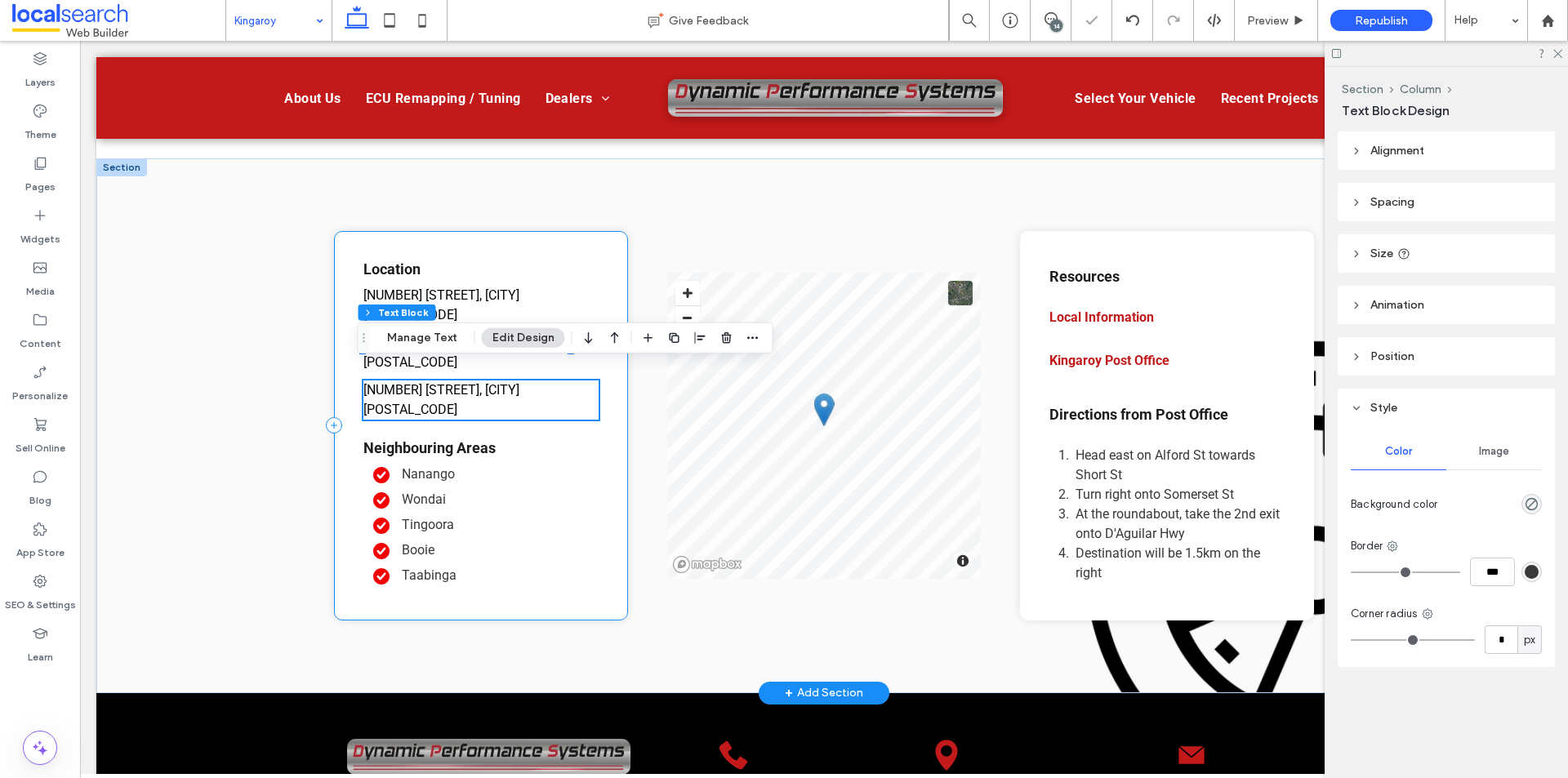 click on "Location
4 D'Aguilar Hwy, Kingaroy QLD 4610
4 D'Aguilar Hwy, Kingaroy QLD 4610 4 D'Aguilar Hwy, Kingaroy QLD 4610
Neighbouring Areas
Nanango Wondai Tingoora Booie Taabinga" at bounding box center [481, 425] 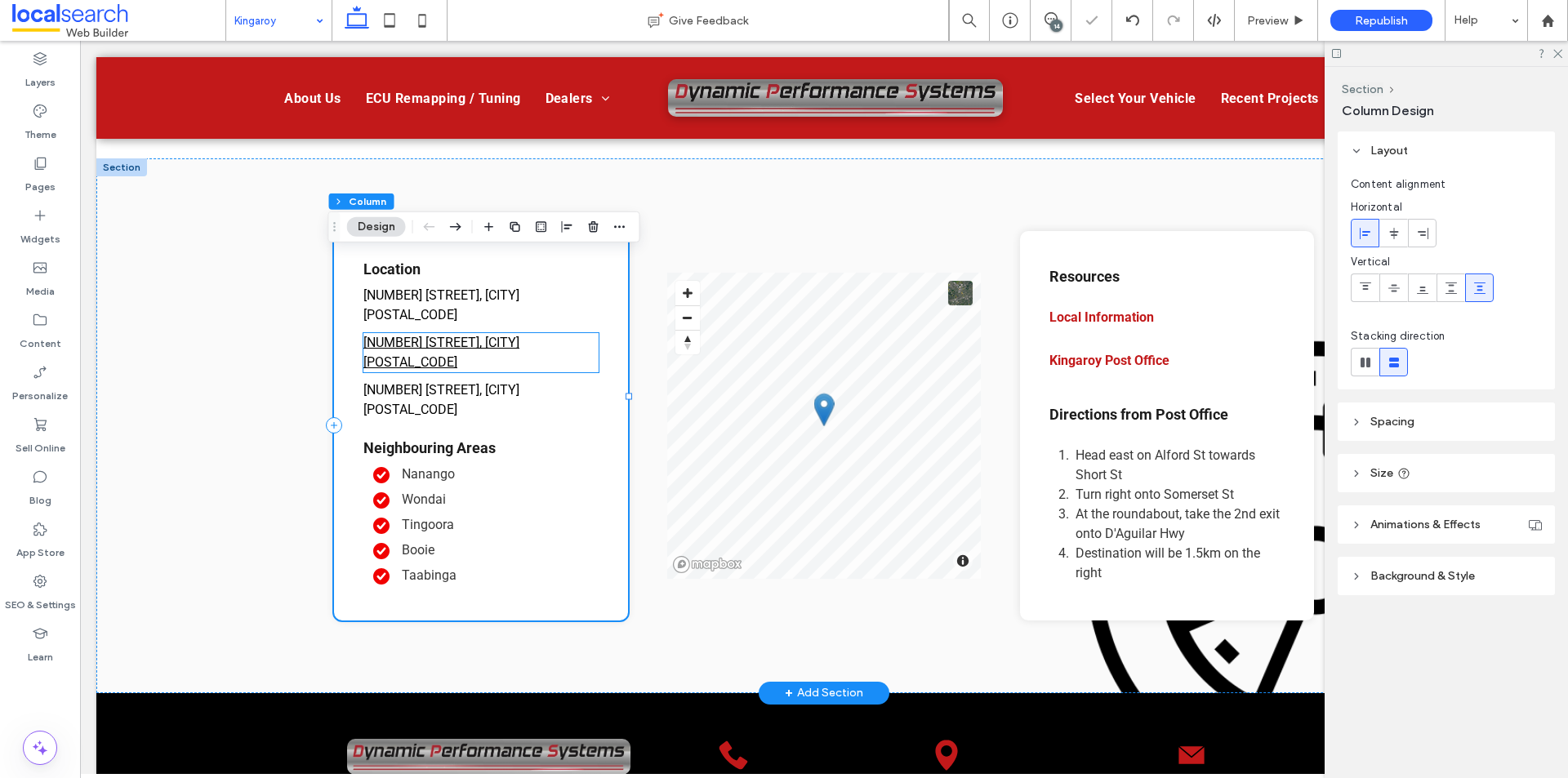 click on "[NUMBER] [STREET], [CITY] [REGION] [POSTAL_CODE]" at bounding box center [441, 352] 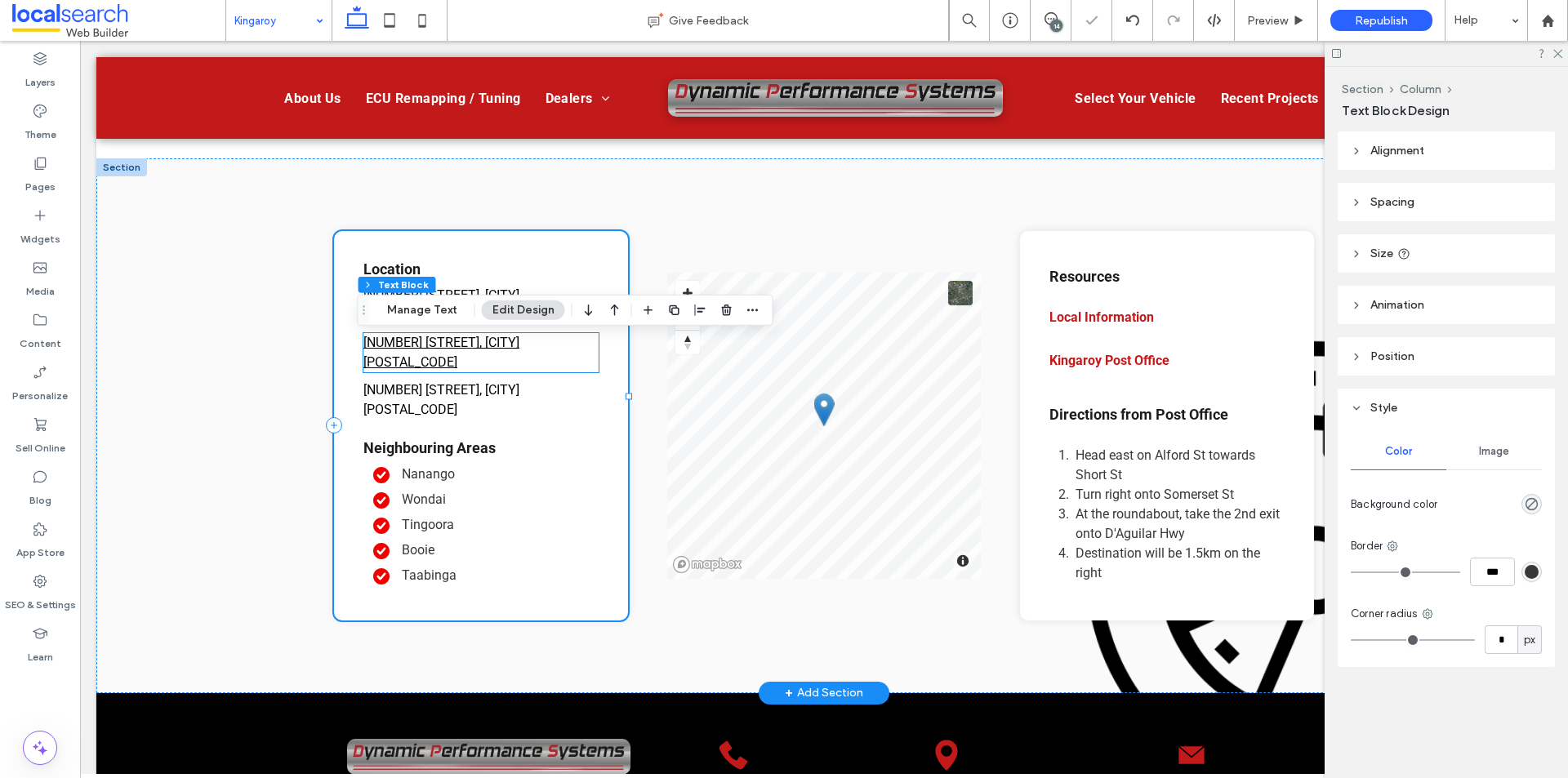 click on "[NUMBER] [STREET], [CITY] [REGION] [POSTAL_CODE]" at bounding box center (481, 353) 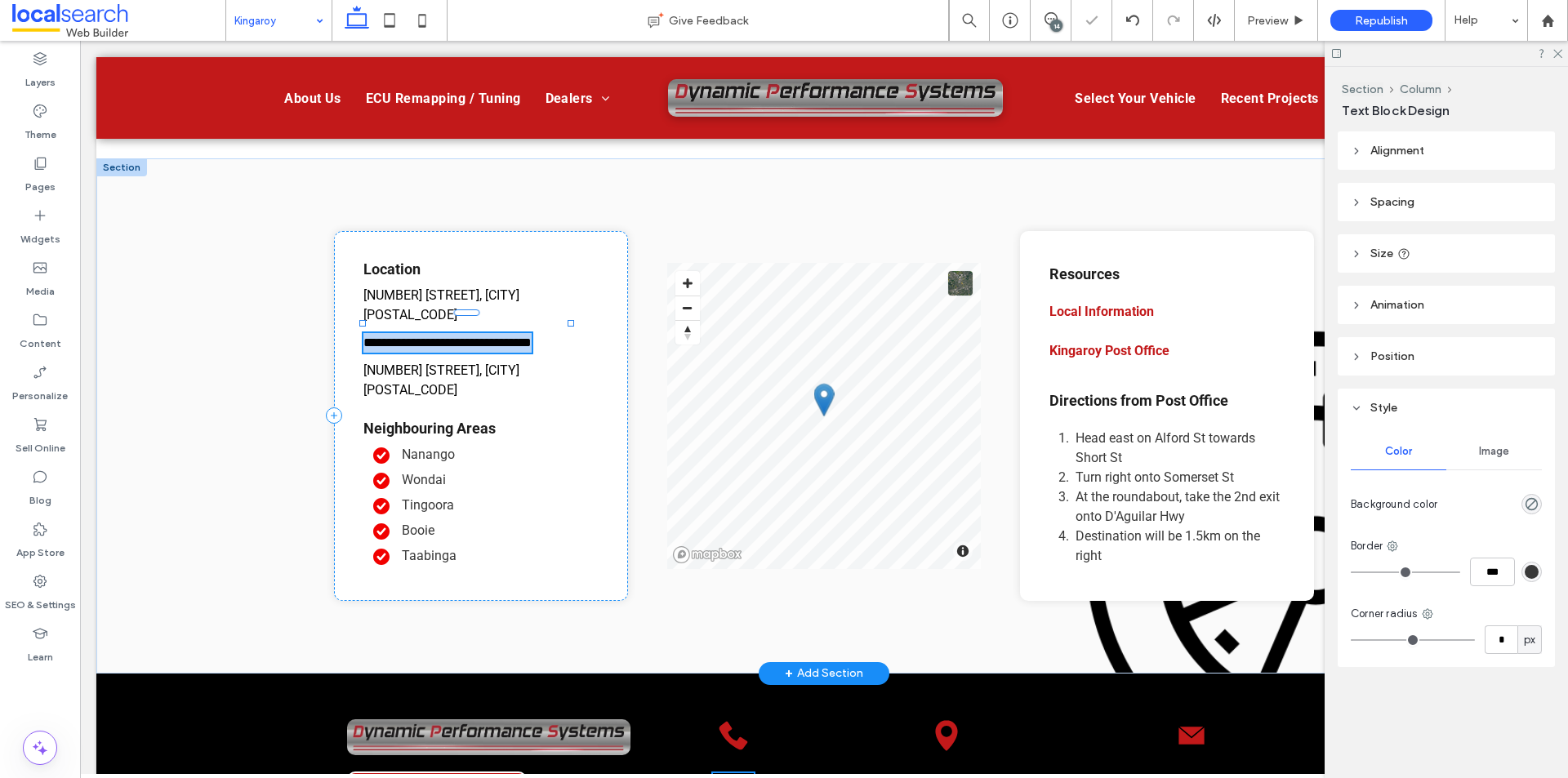 type on "******" 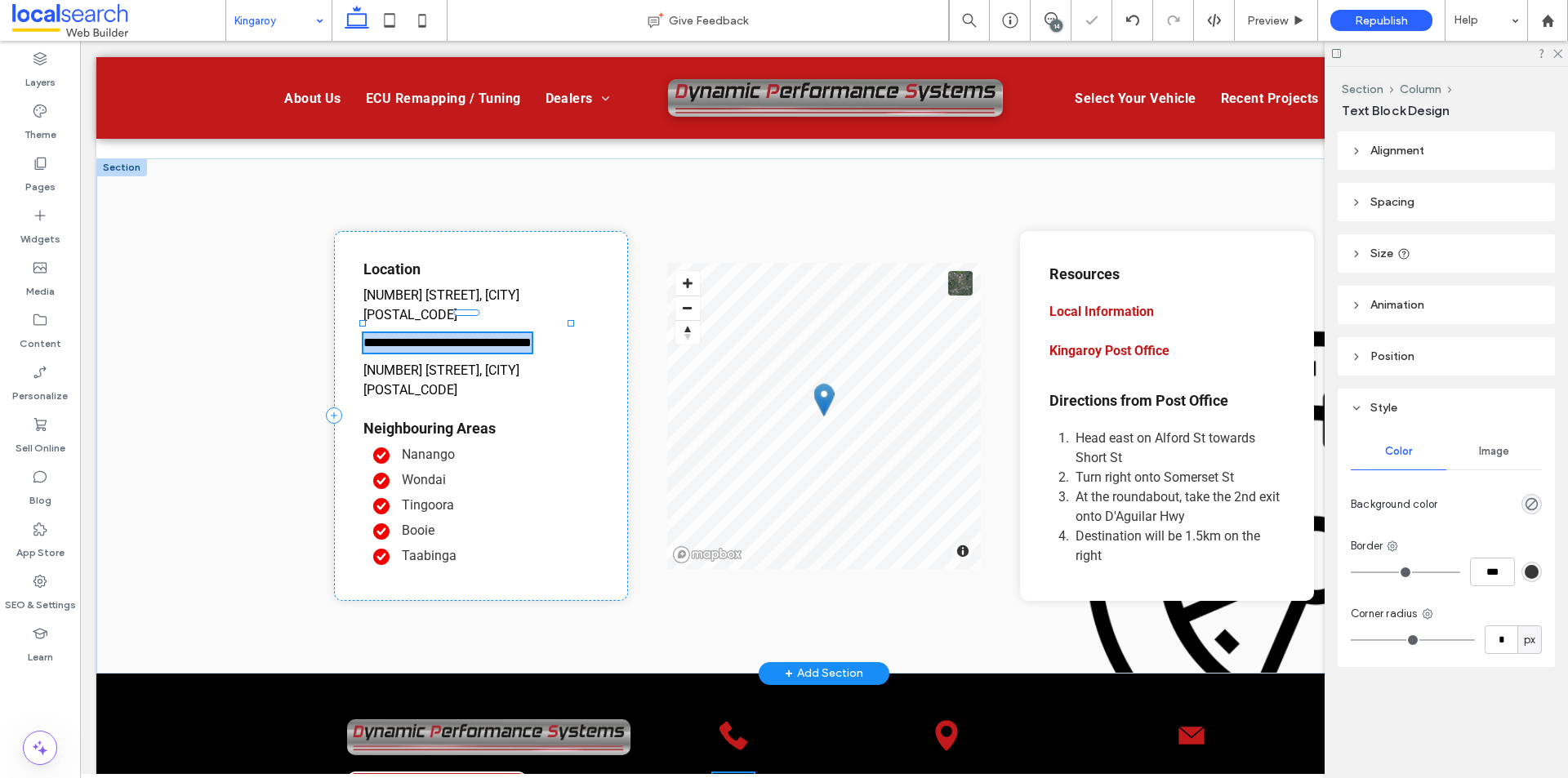 type on "**" 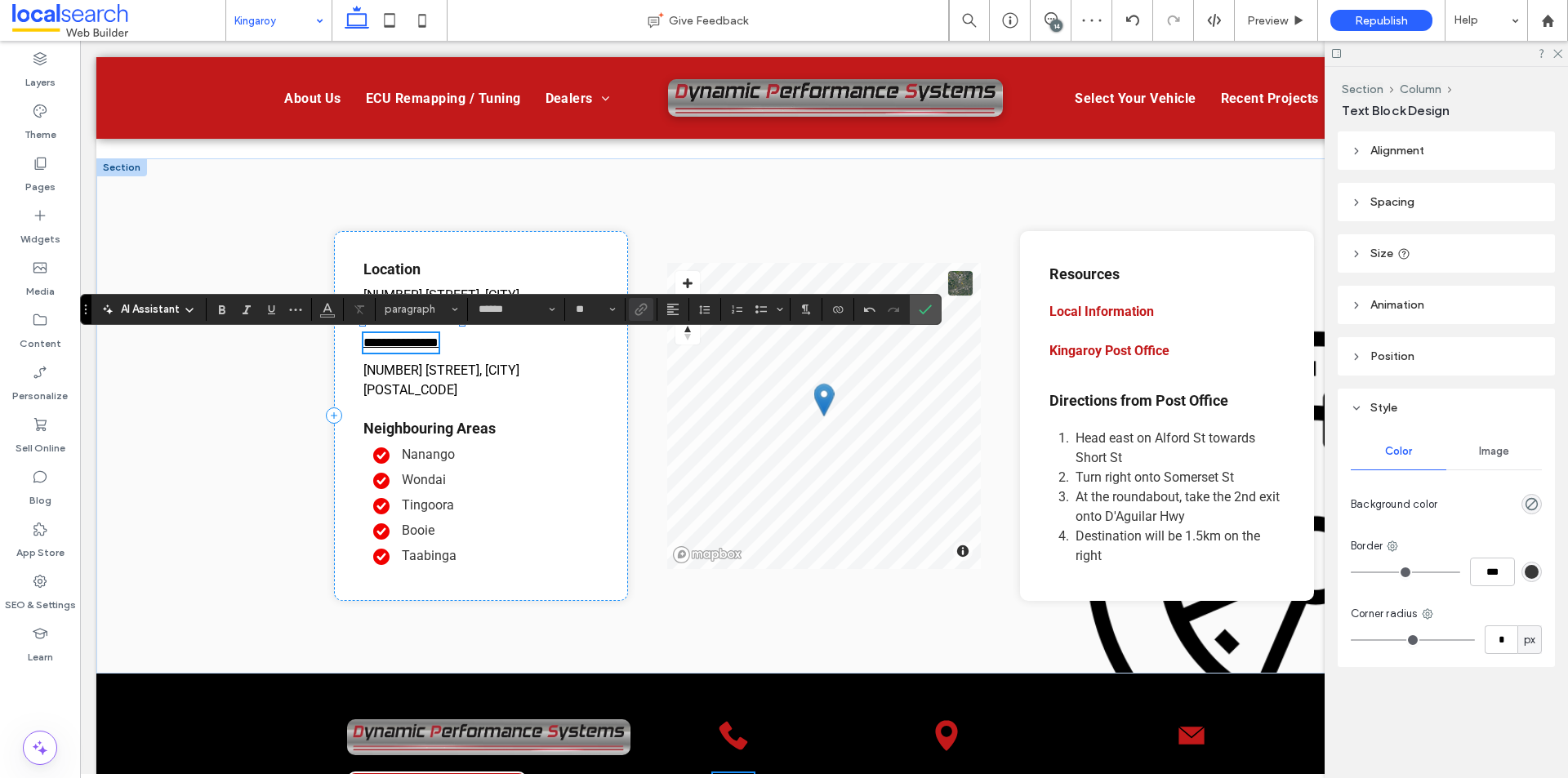 click on "**********" at bounding box center [401, 342] 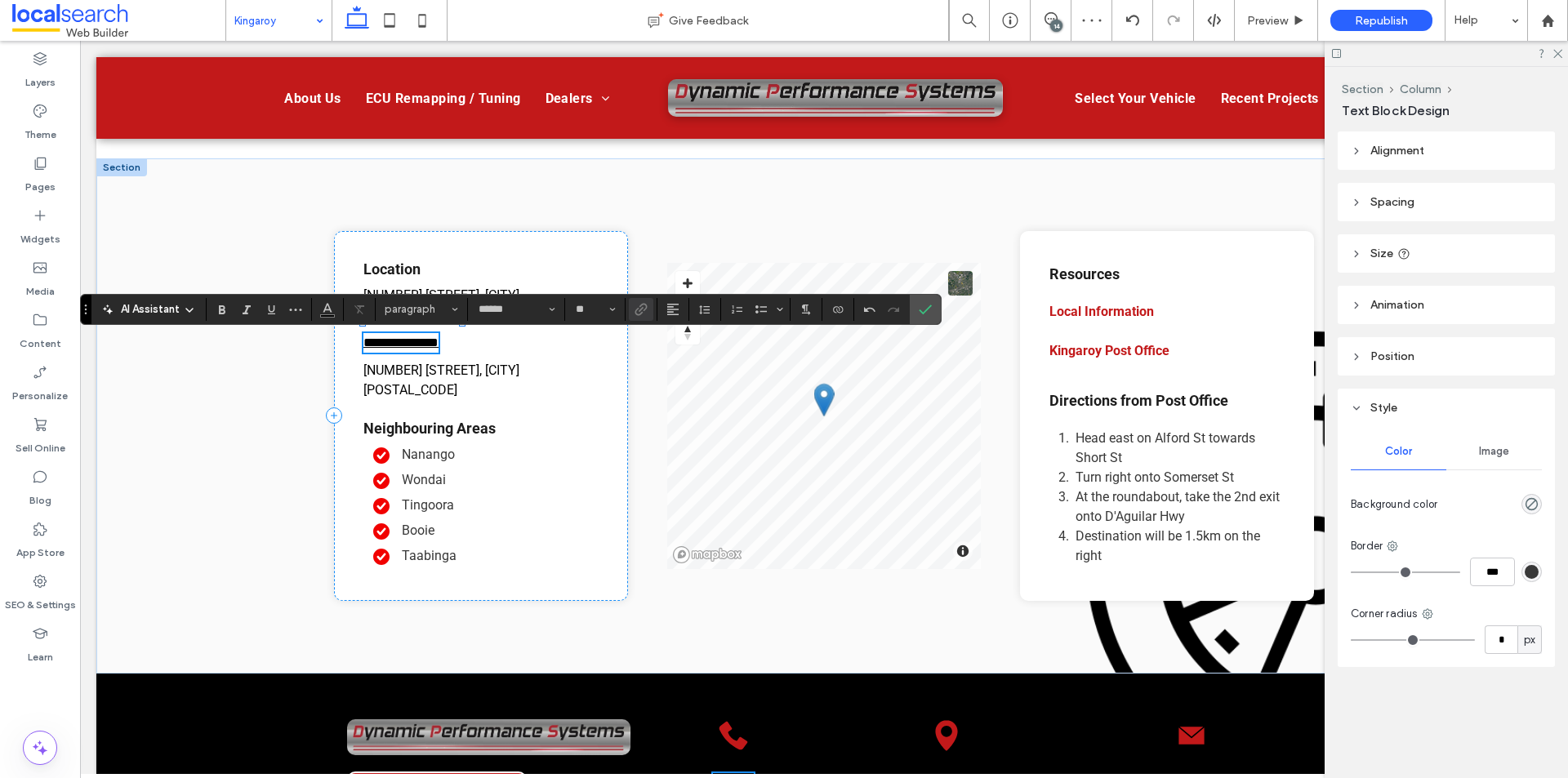 click on "**********" at bounding box center [401, 342] 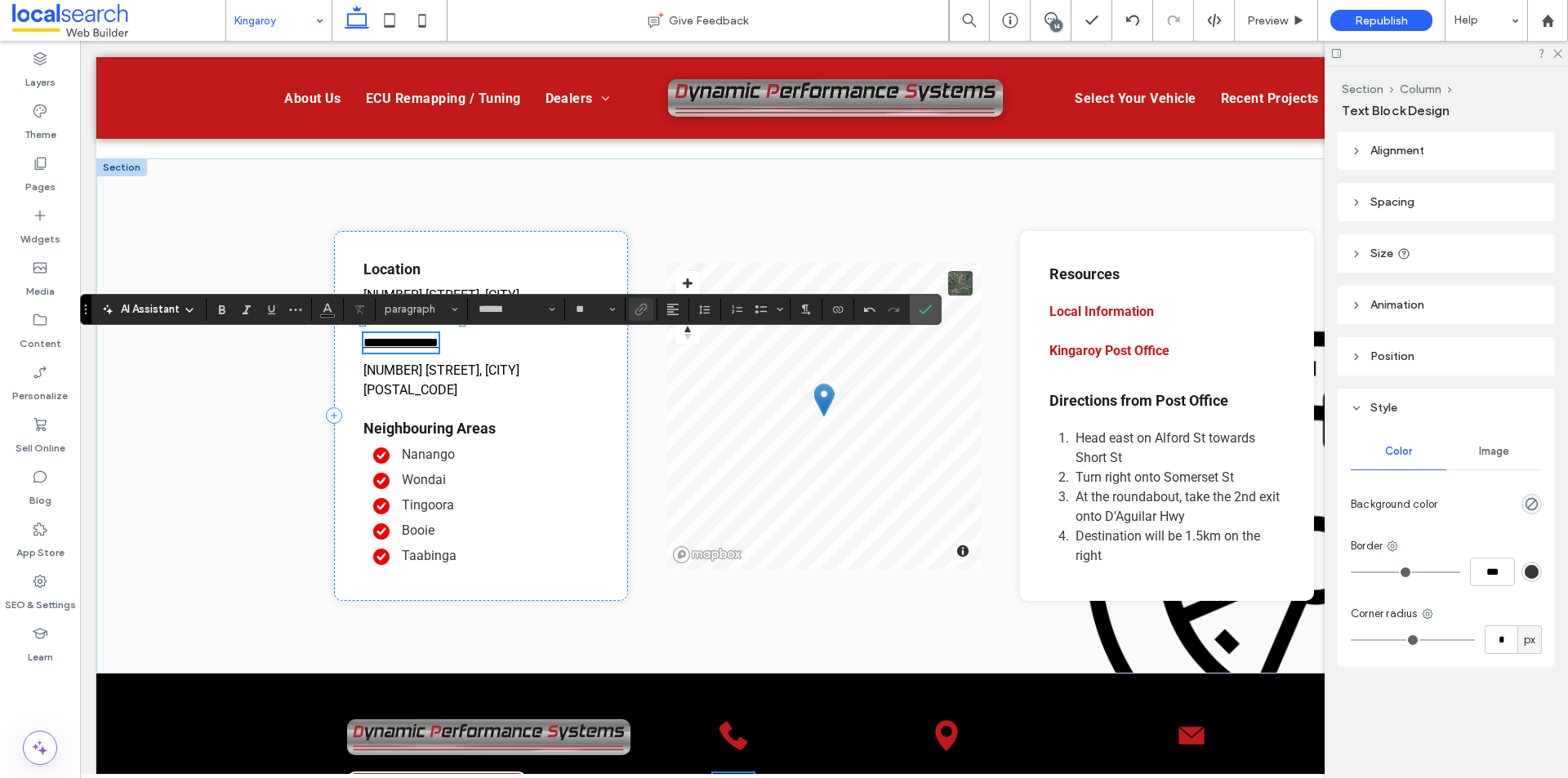 type 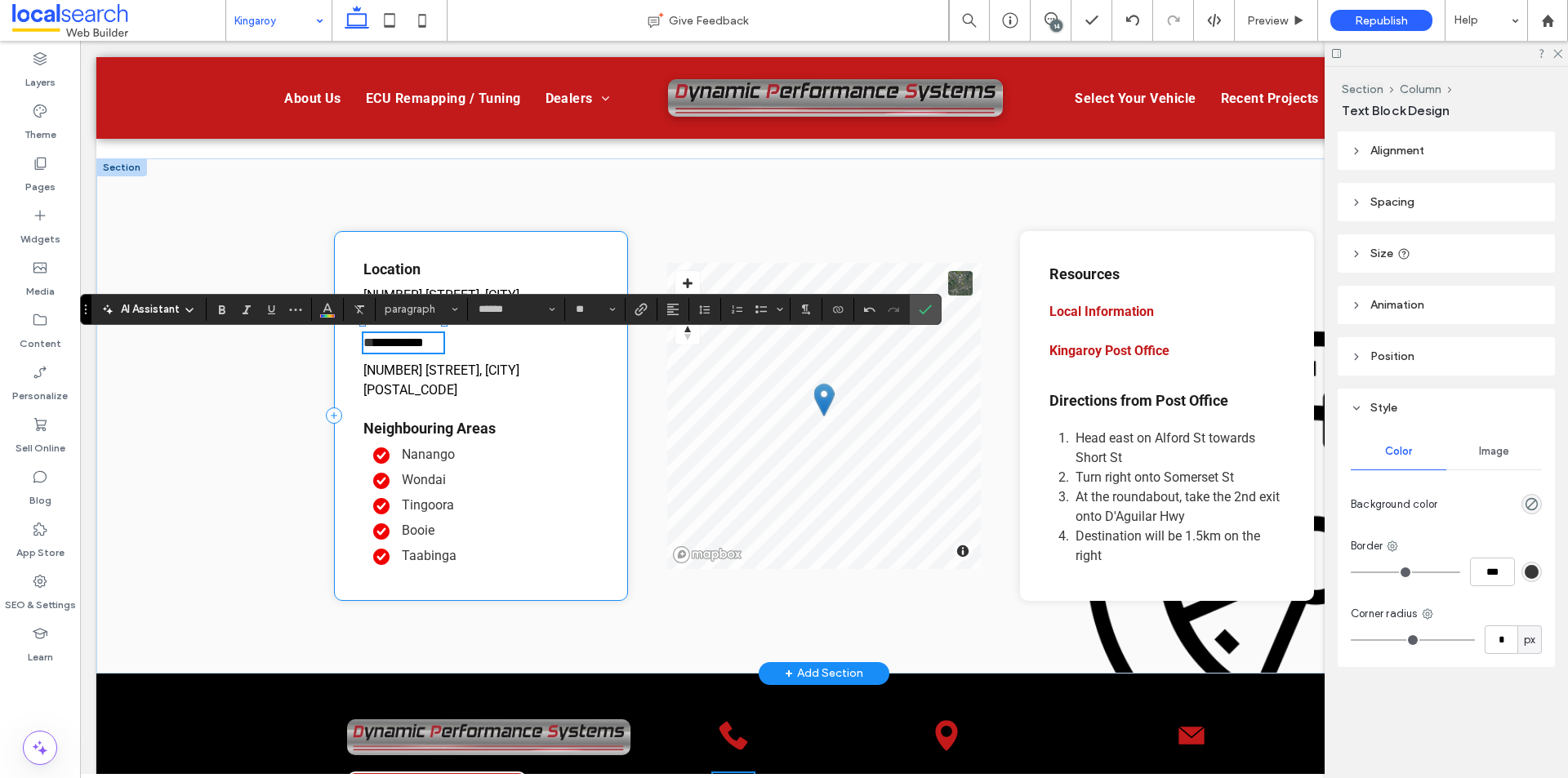 copy on "**********" 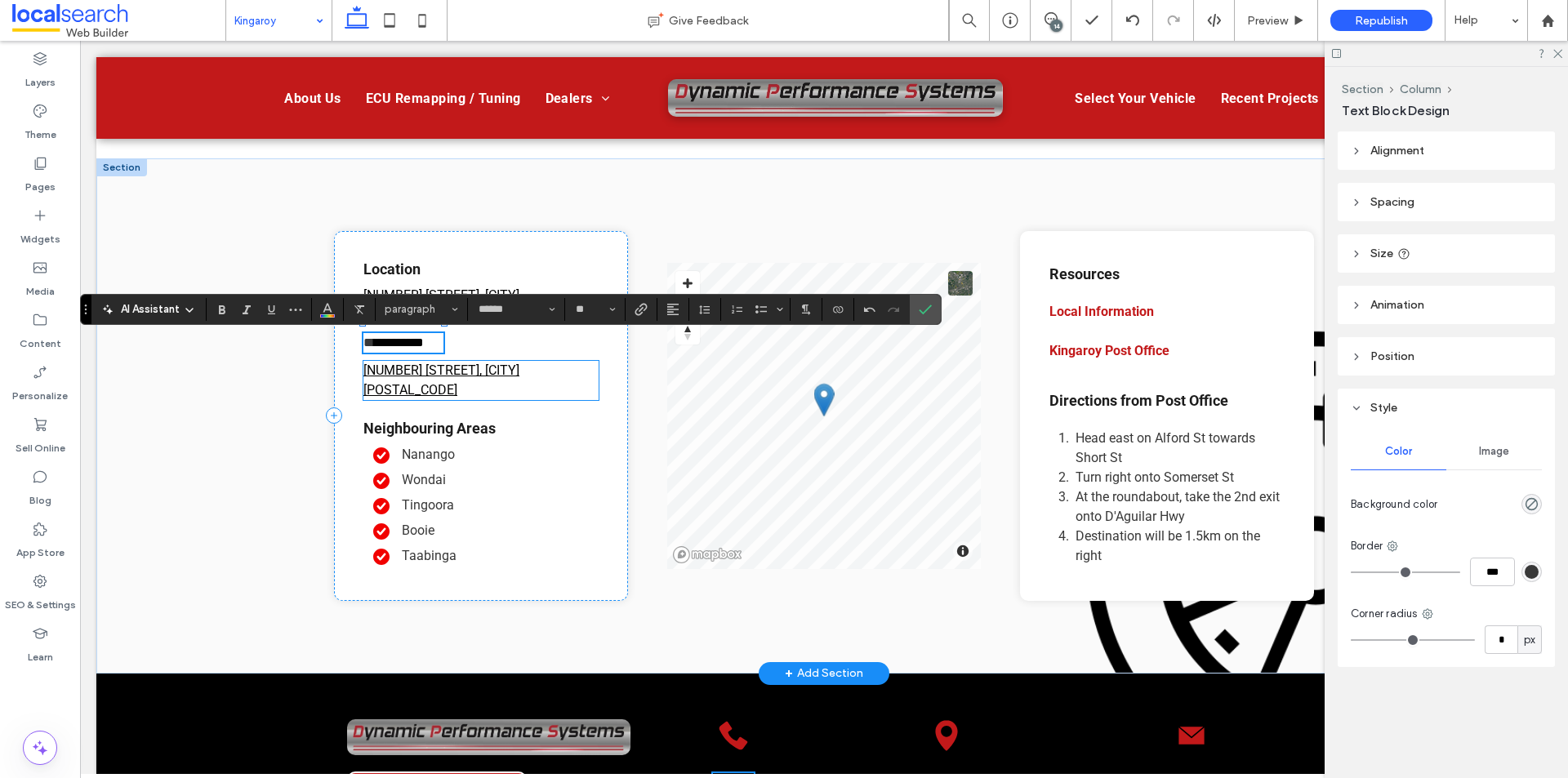 click on "[NUMBER] [STREET], [CITY] [REGION] [POSTAL_CODE]" at bounding box center [441, 380] 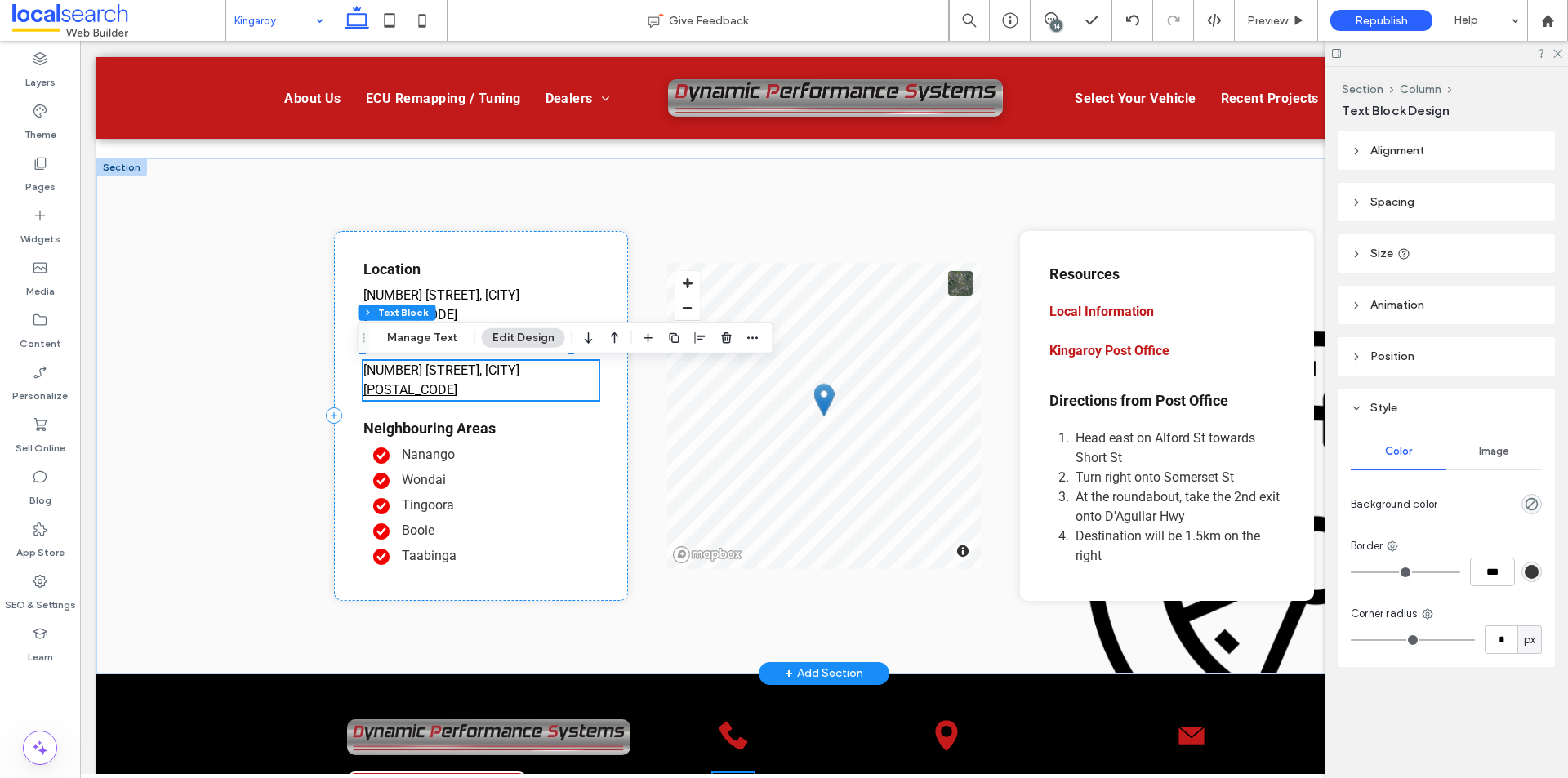 click on "[NUMBER] [STREET], [CITY] [REGION] [POSTAL_CODE]" at bounding box center [441, 380] 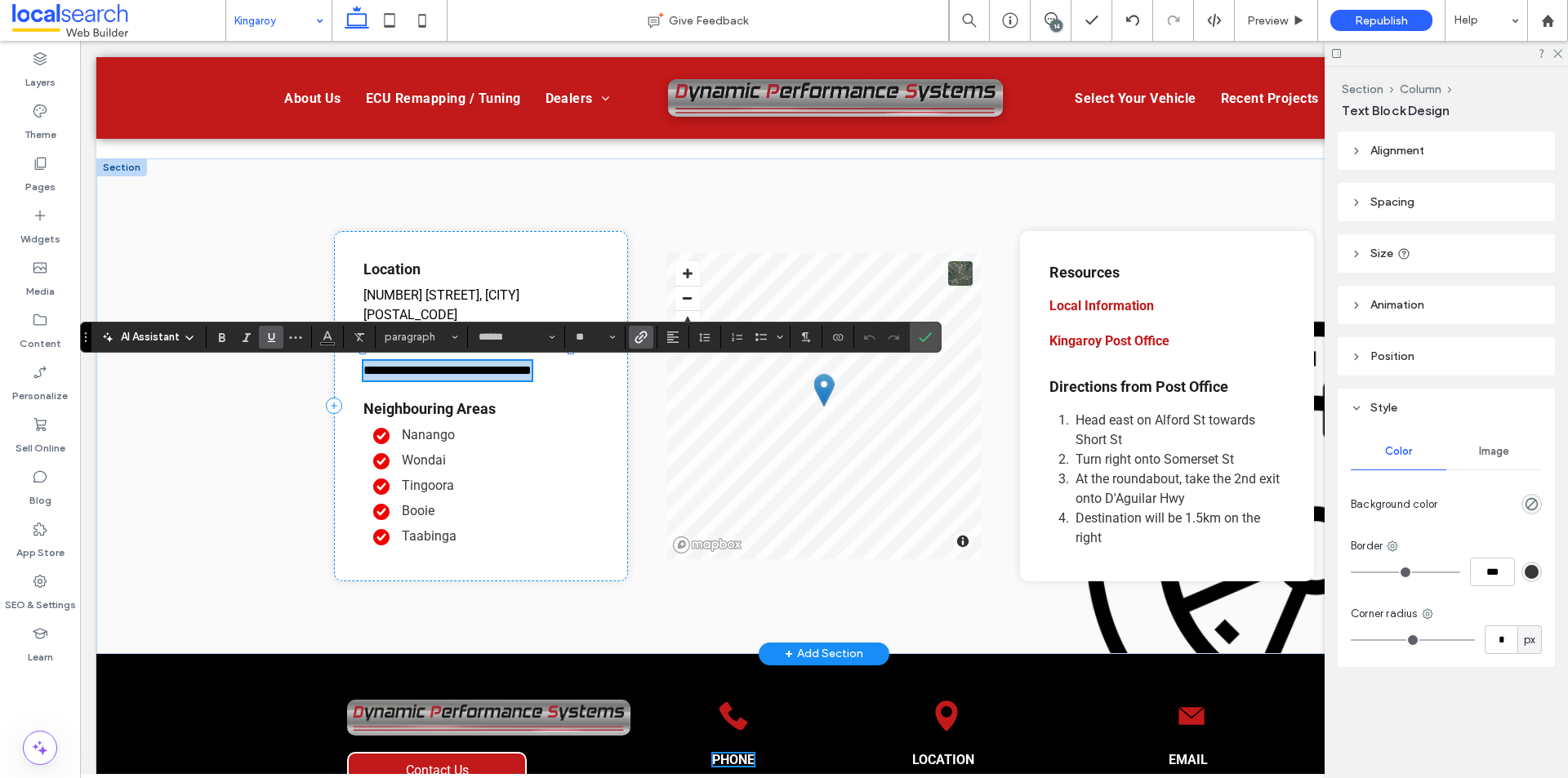 click on "**********" at bounding box center [448, 370] 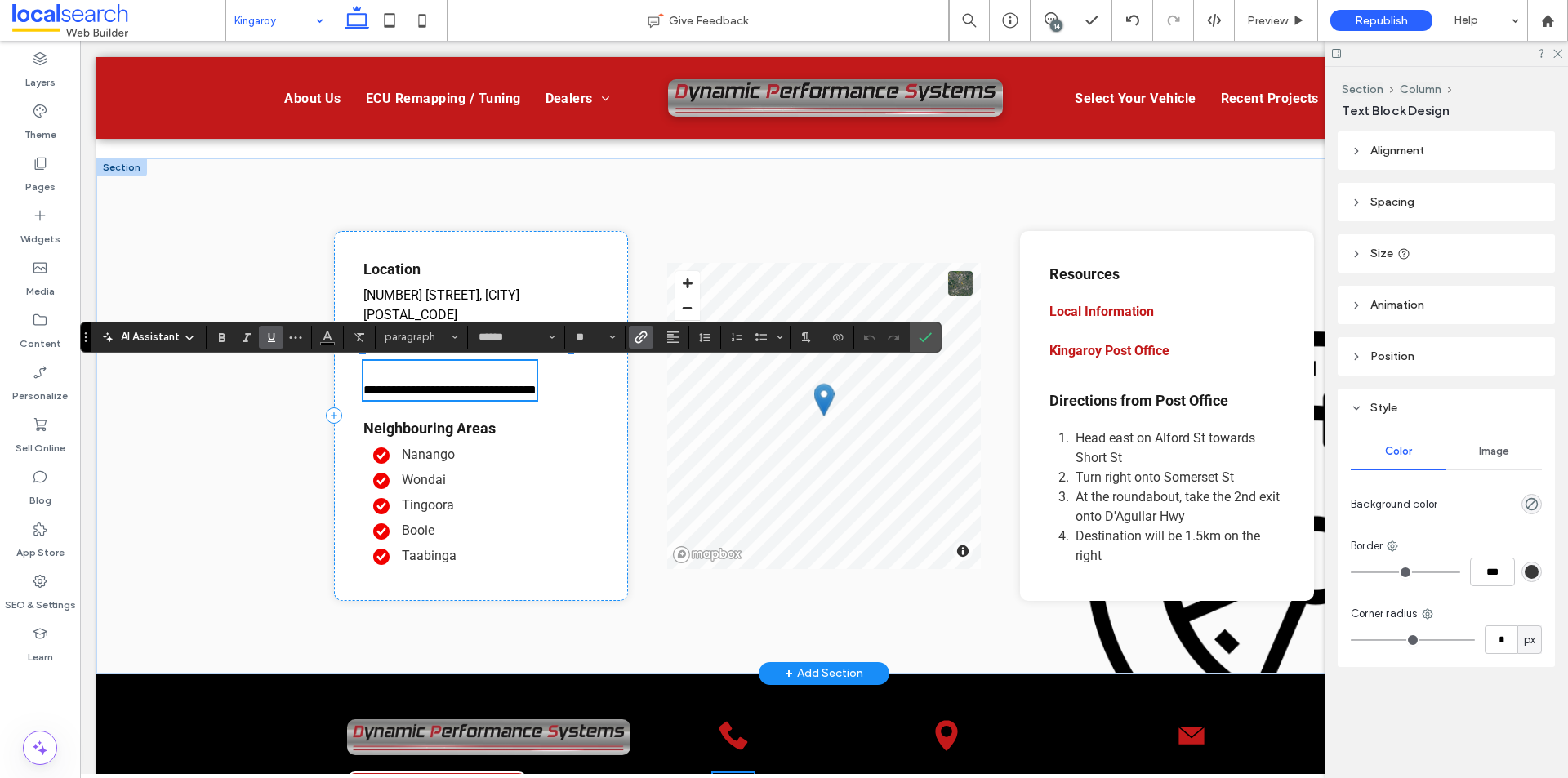 scroll, scrollTop: 0, scrollLeft: 0, axis: both 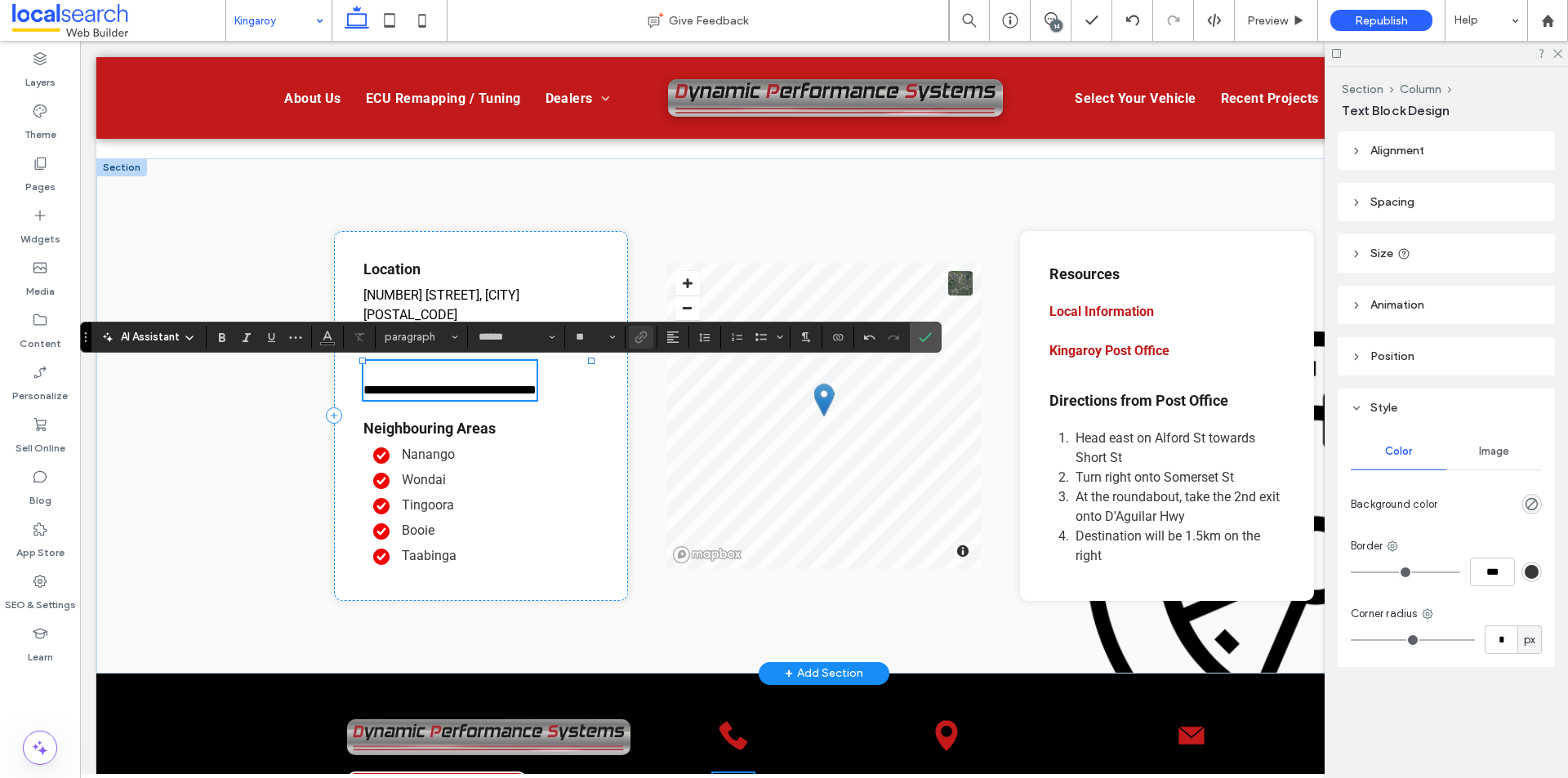 click at bounding box center (450, 371) 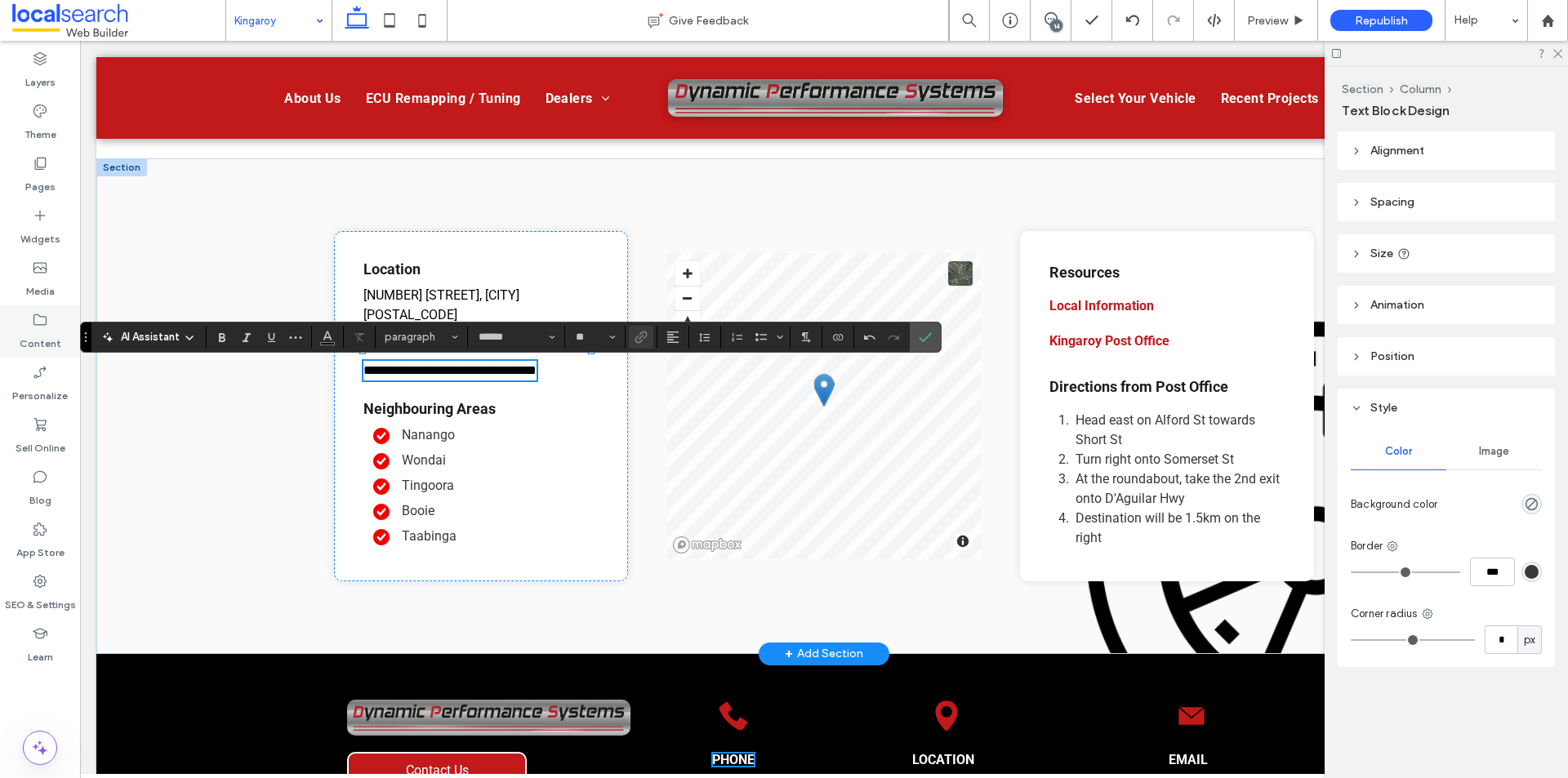 click on "Content" at bounding box center (40, 340) 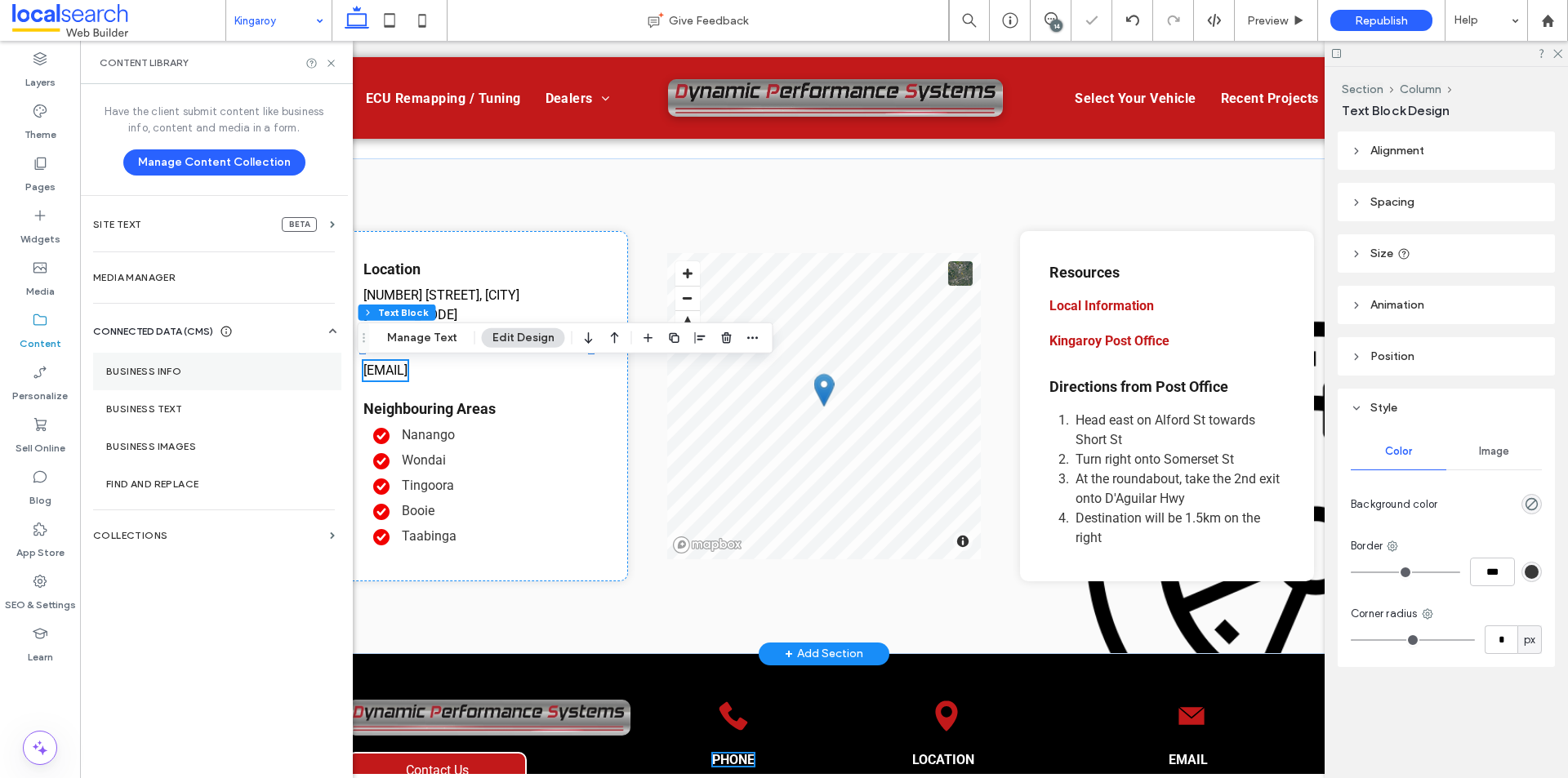 click on "Business Info" at bounding box center (217, 371) 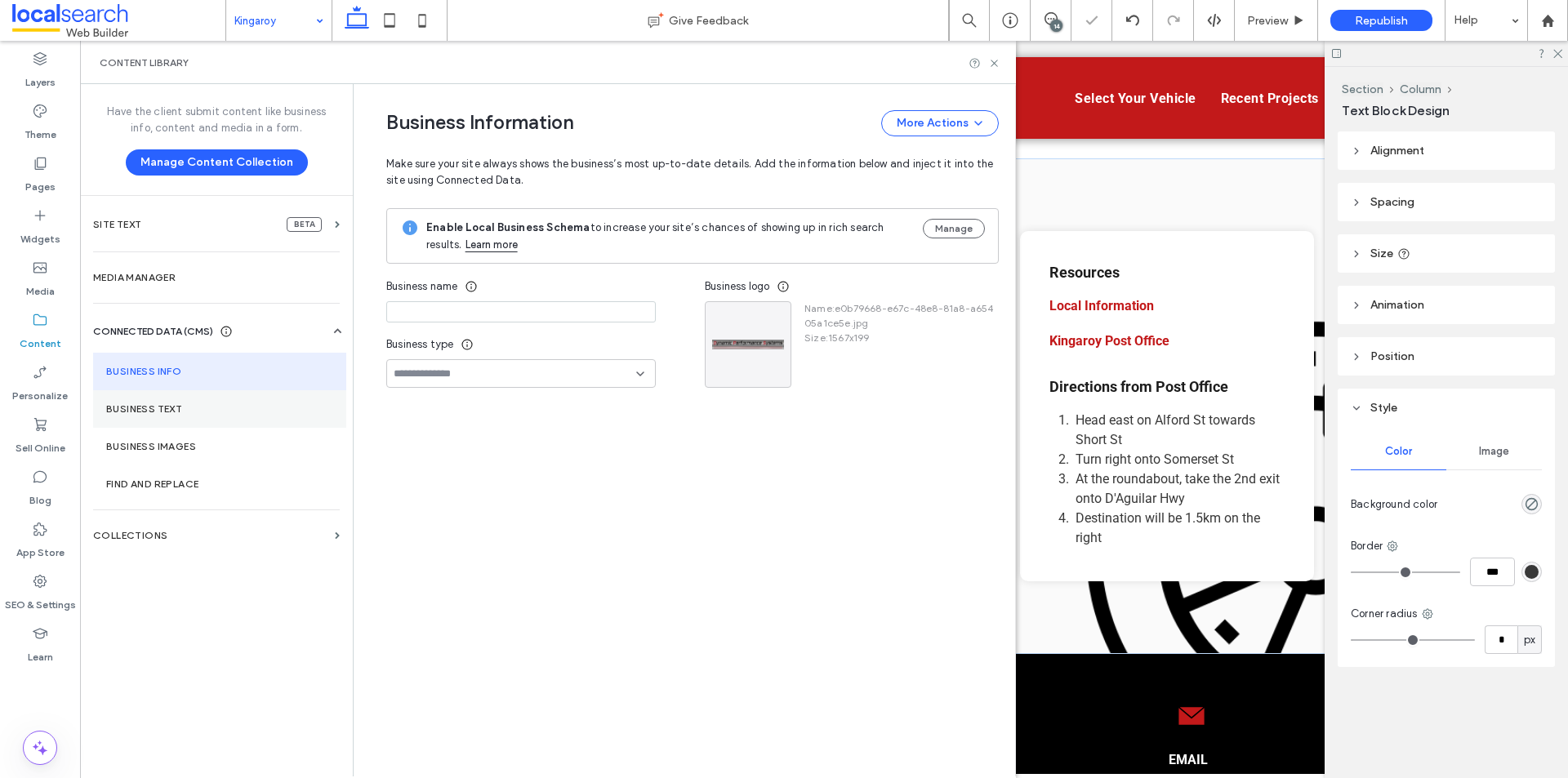 type on "**********" 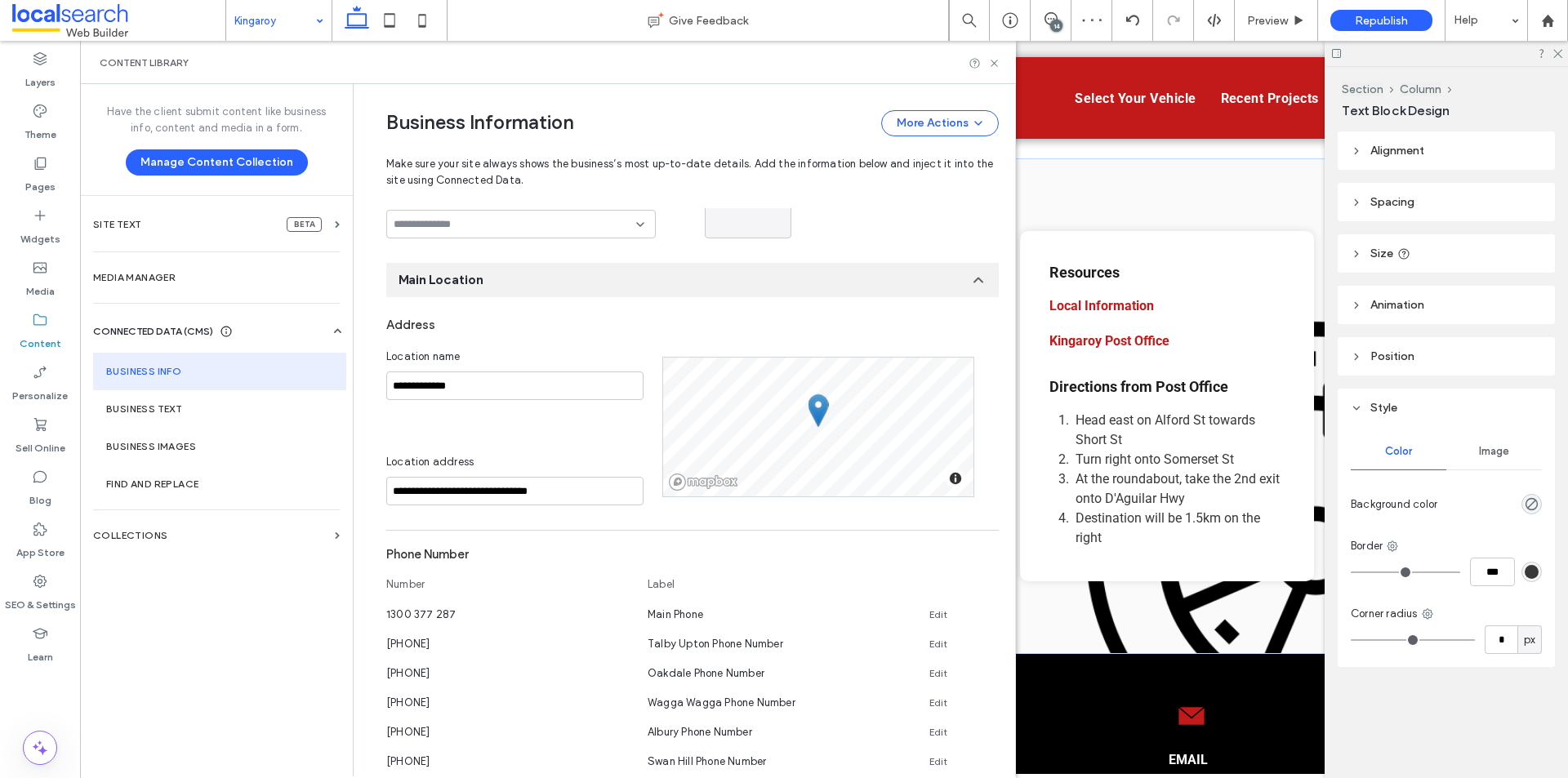 scroll, scrollTop: 476, scrollLeft: 0, axis: vertical 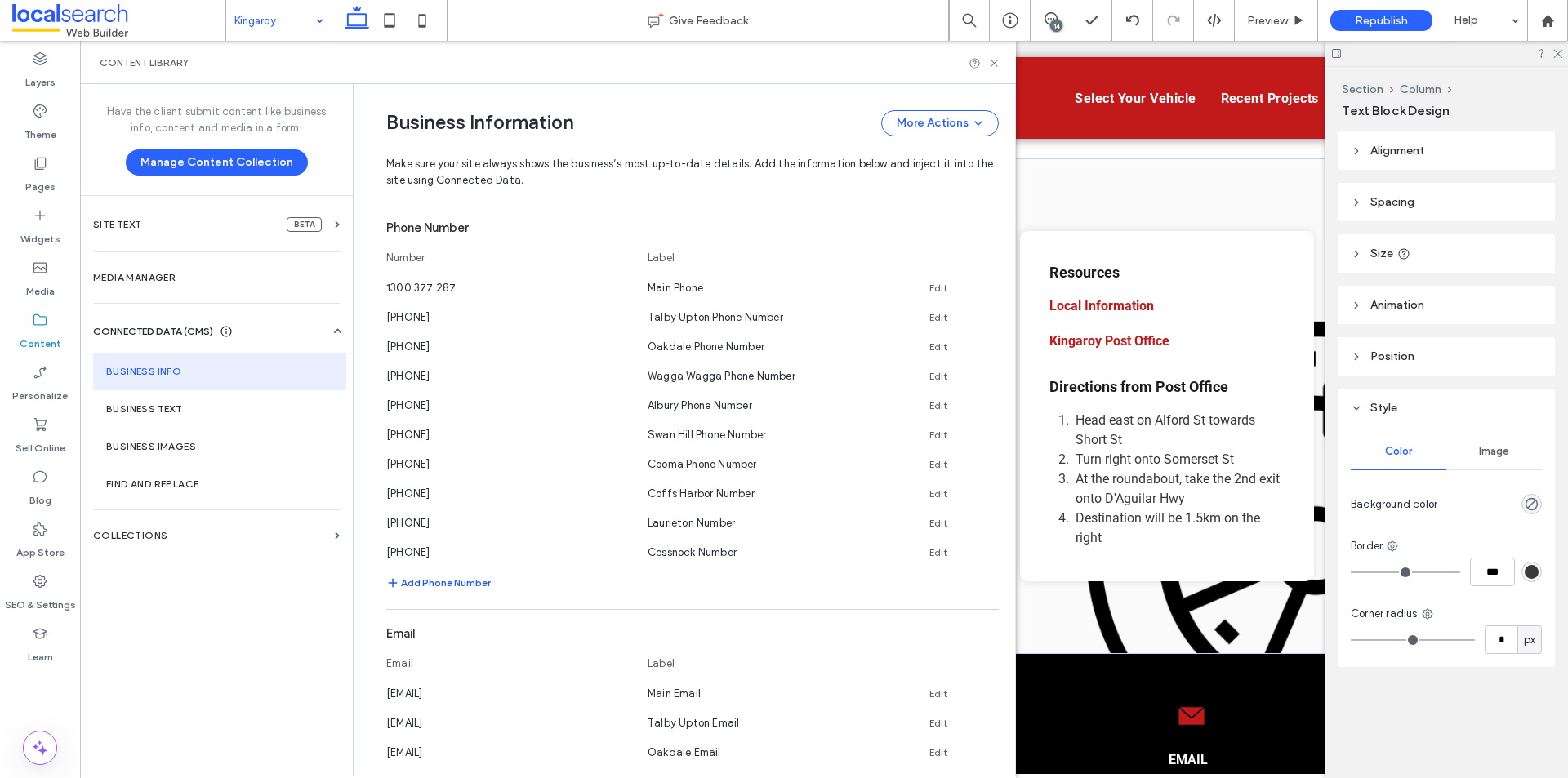 click on "Add Phone Number" at bounding box center [439, 583] 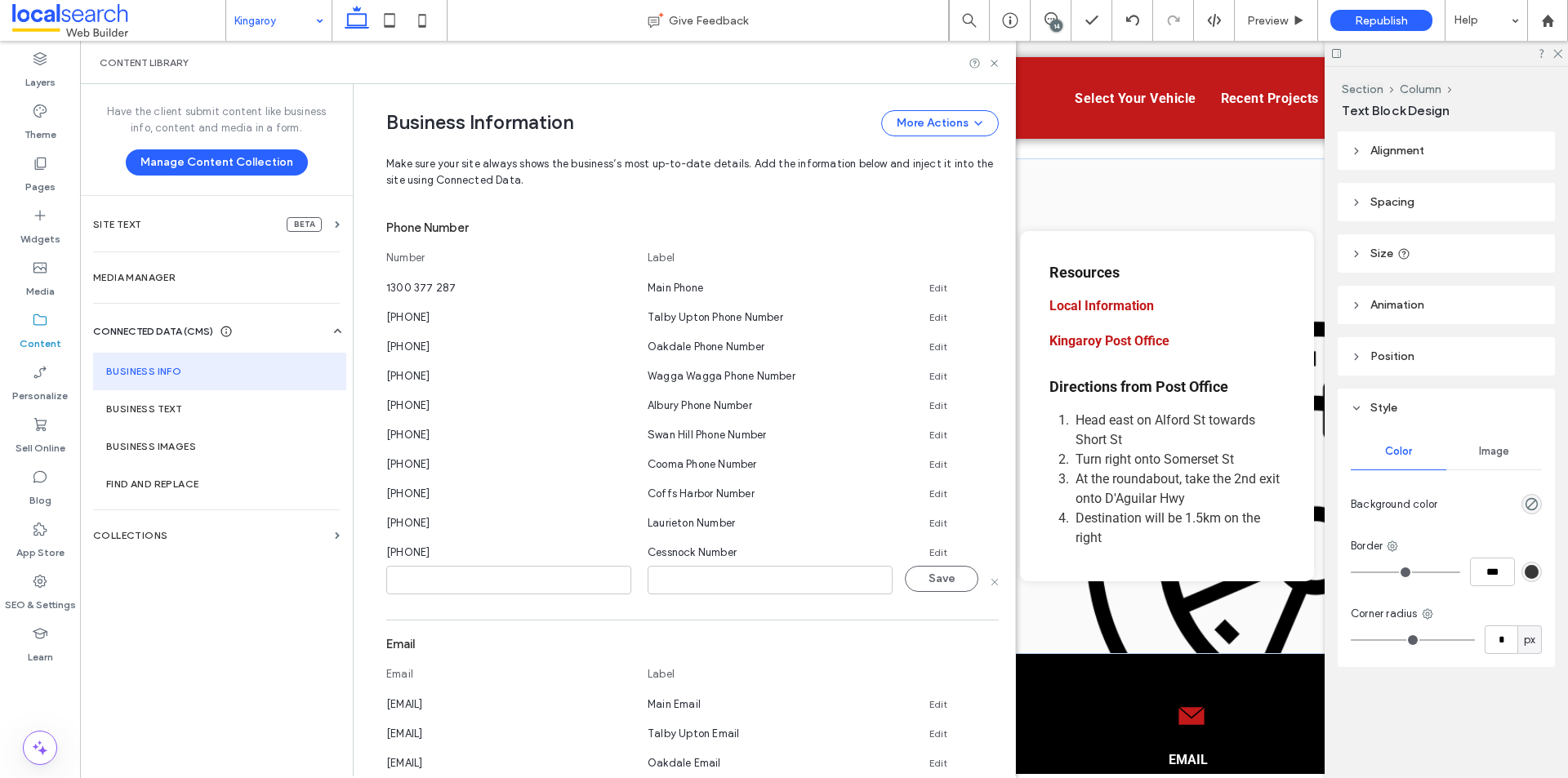 click at bounding box center [509, 580] 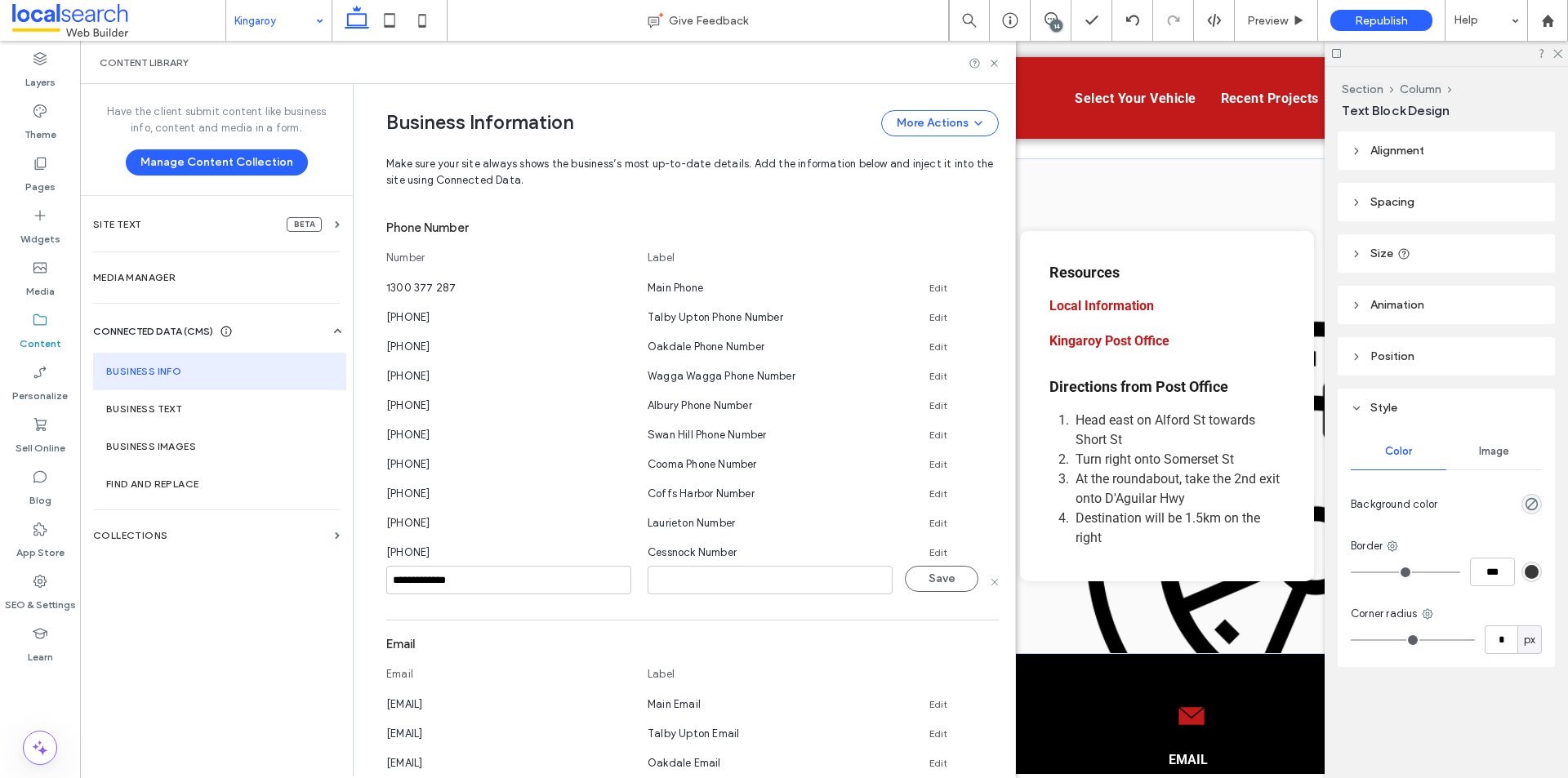 type on "**********" 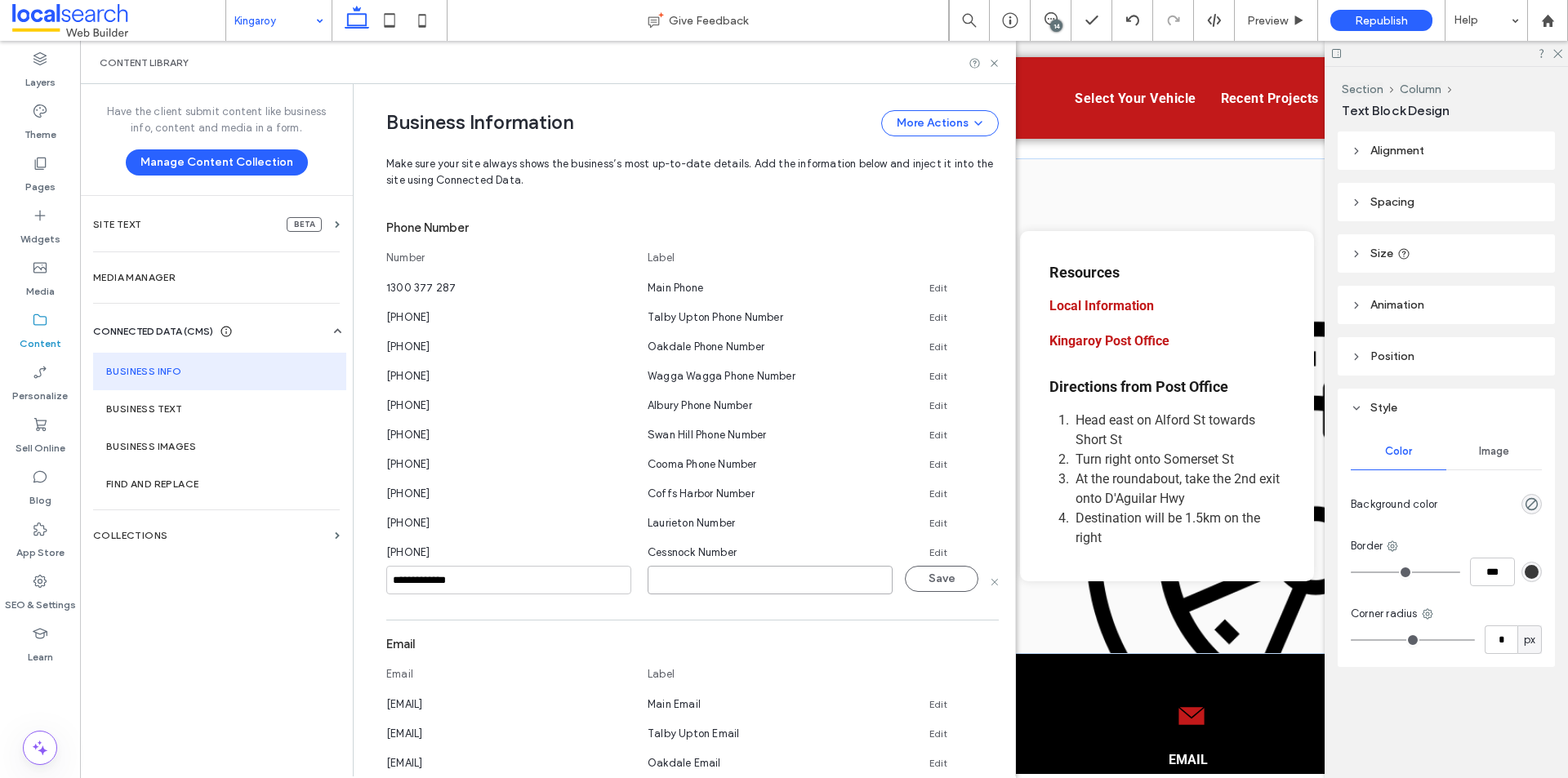 click at bounding box center (770, 580) 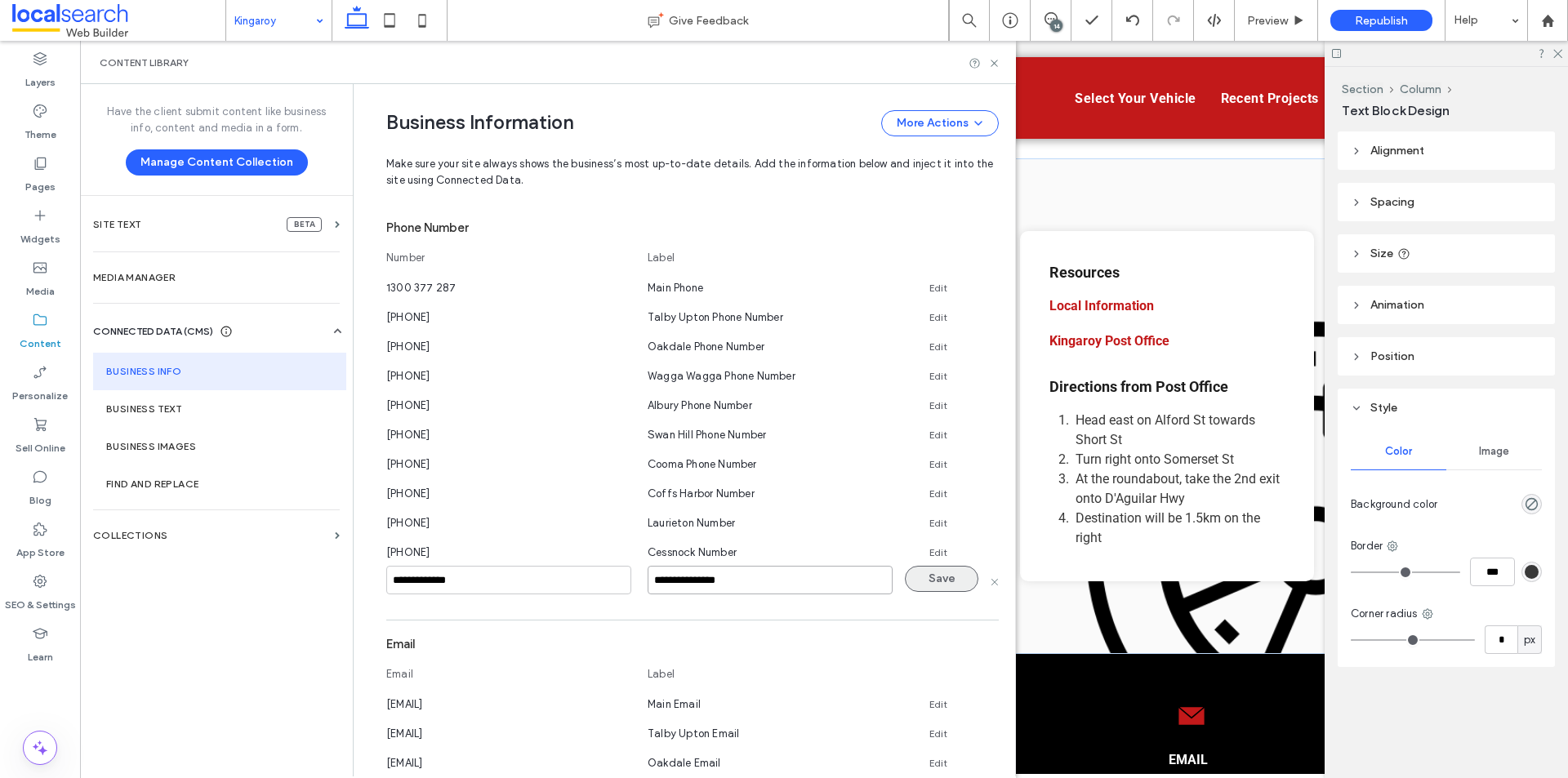 type on "**********" 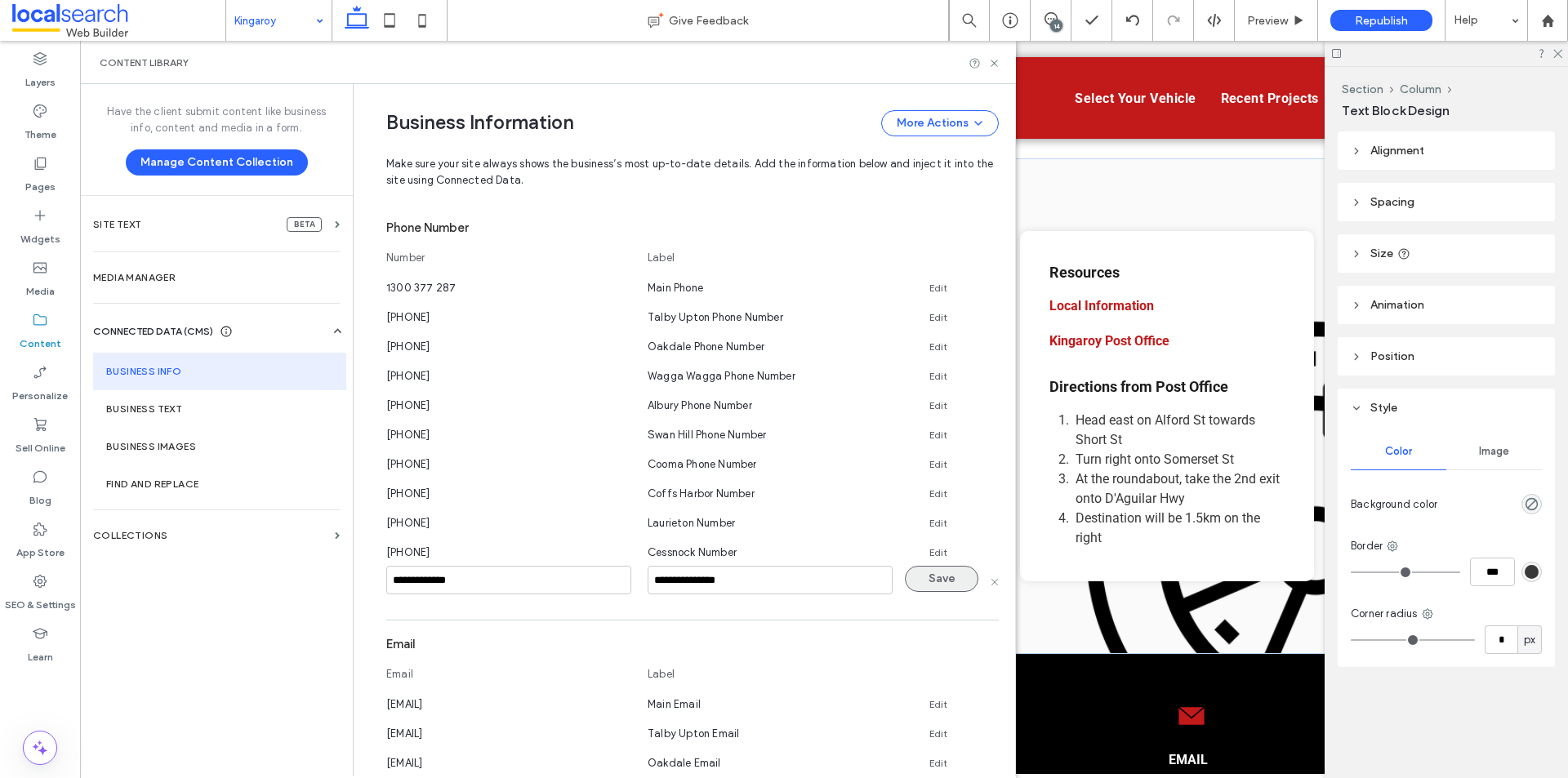 click on "Save" at bounding box center (942, 579) 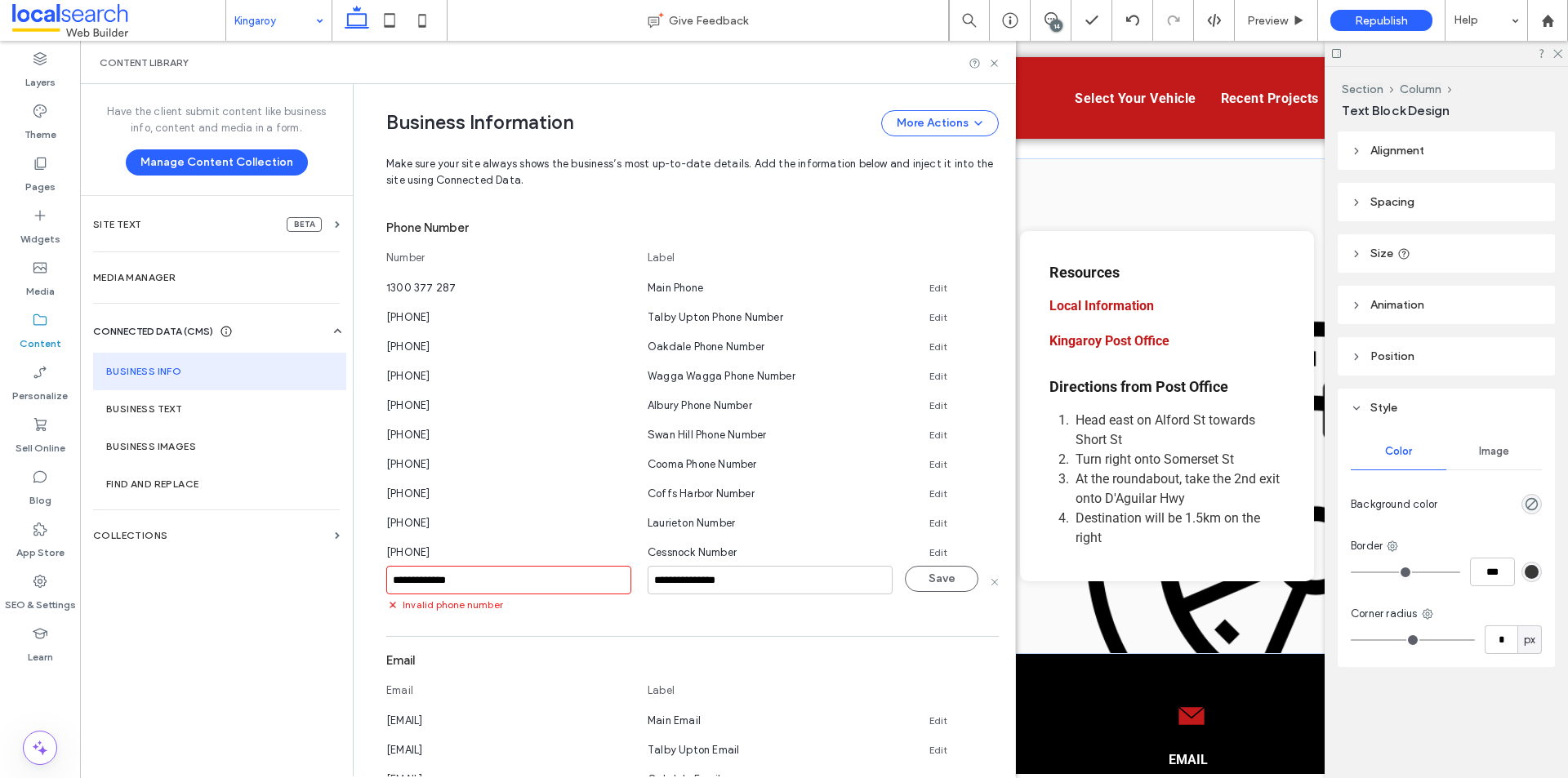 click on "**********" at bounding box center [509, 580] 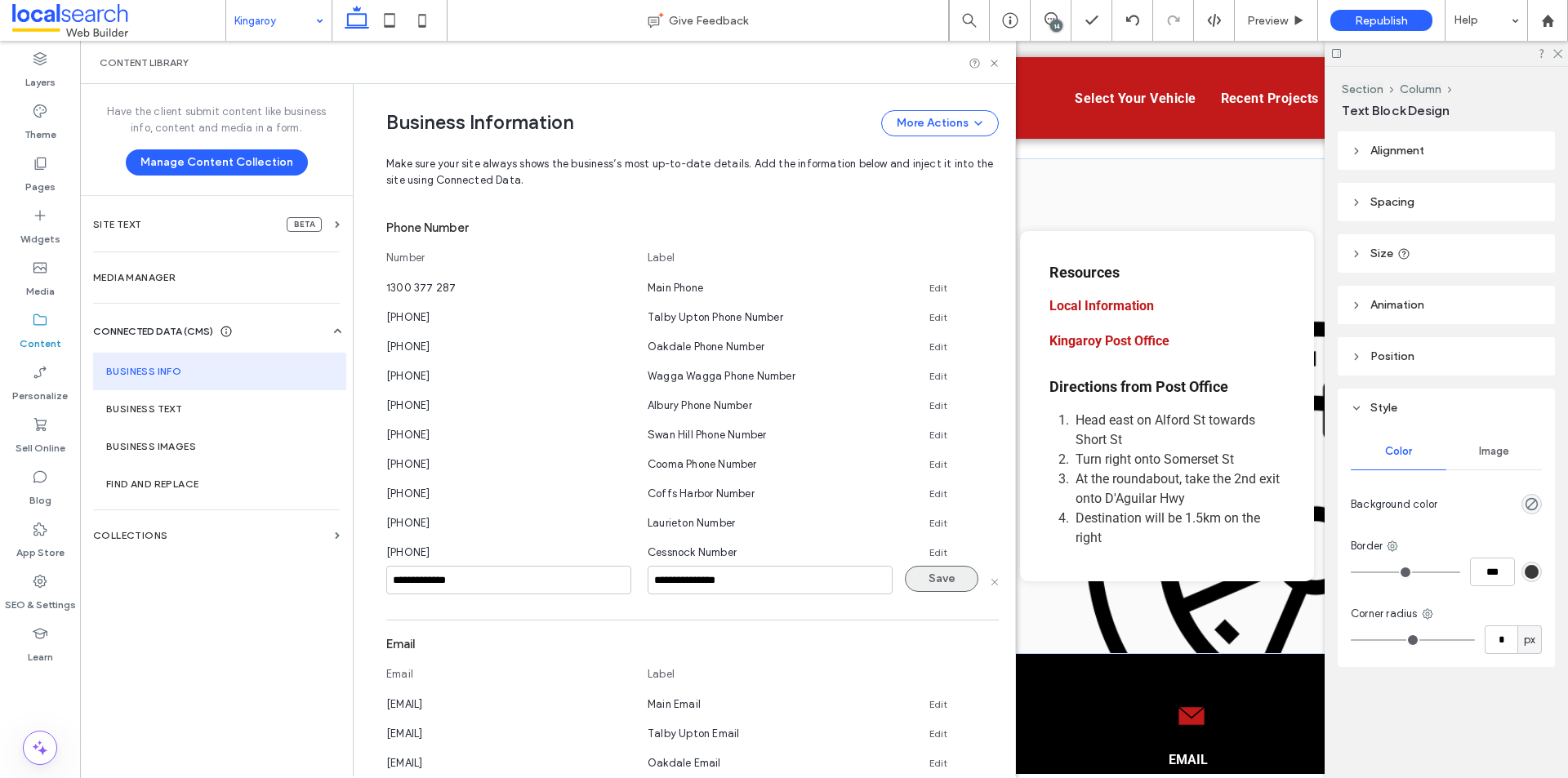 click on "Save" at bounding box center (942, 579) 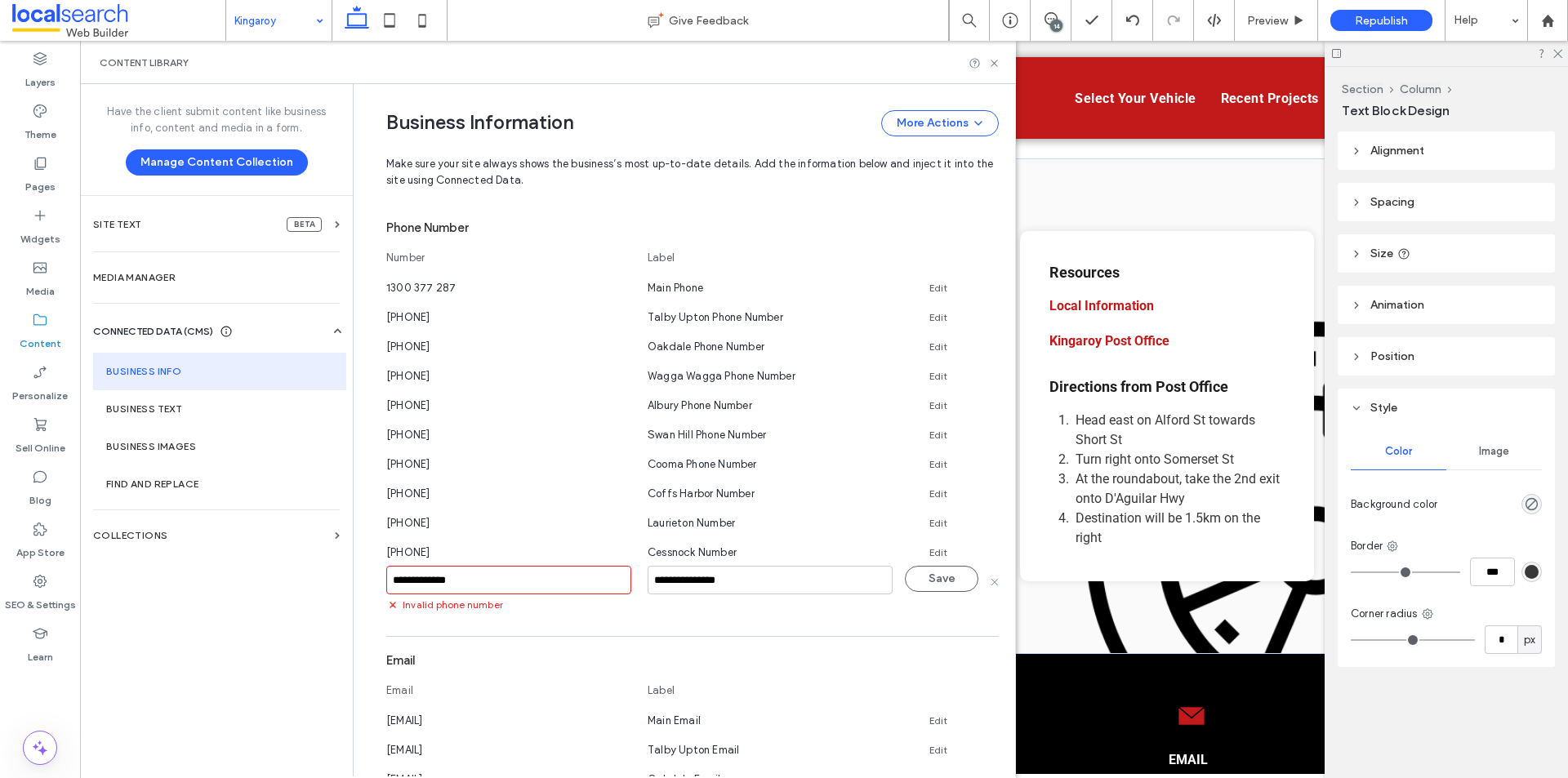 click on "**********" at bounding box center (509, 580) 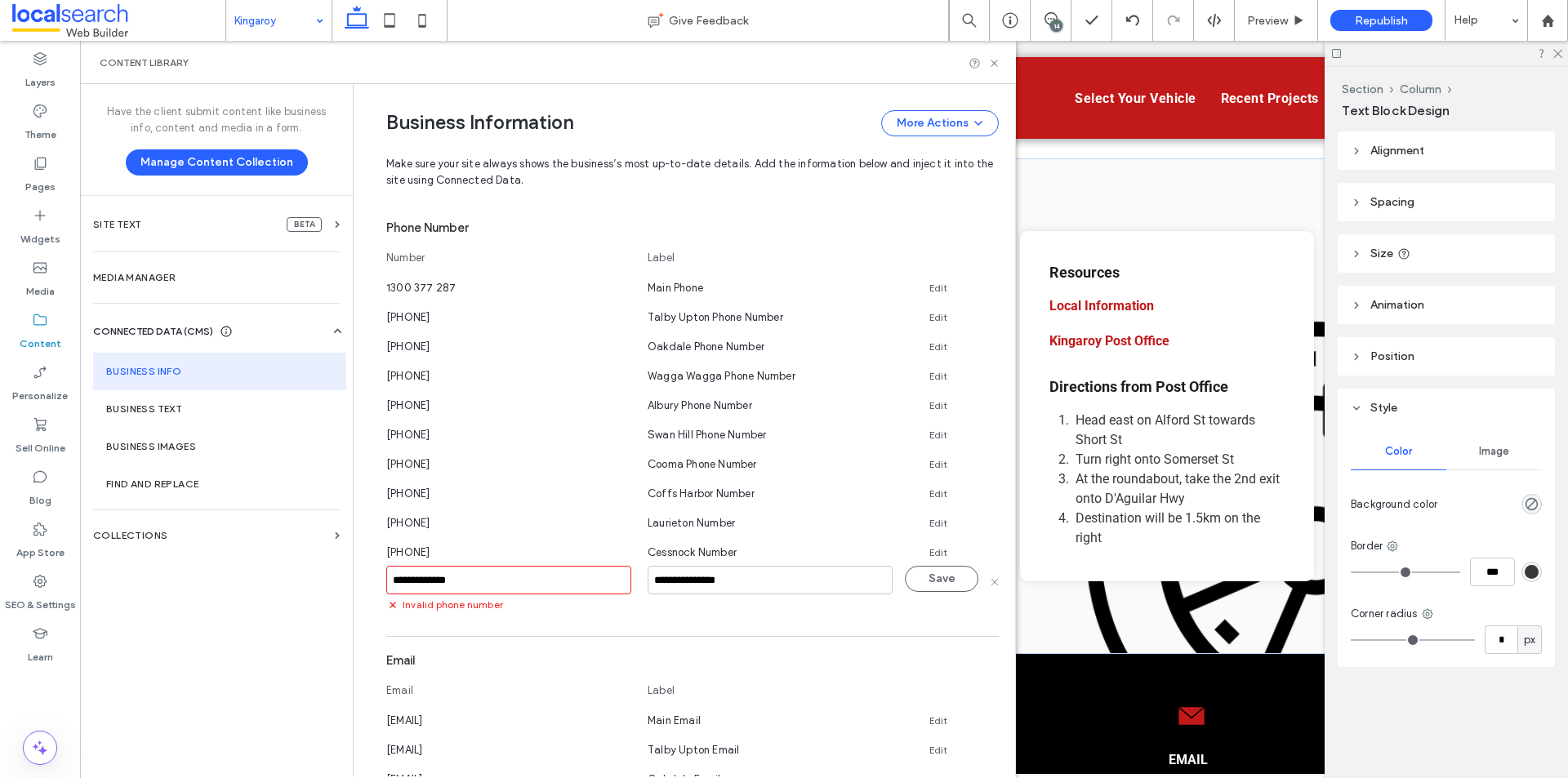 click on "**********" at bounding box center (509, 580) 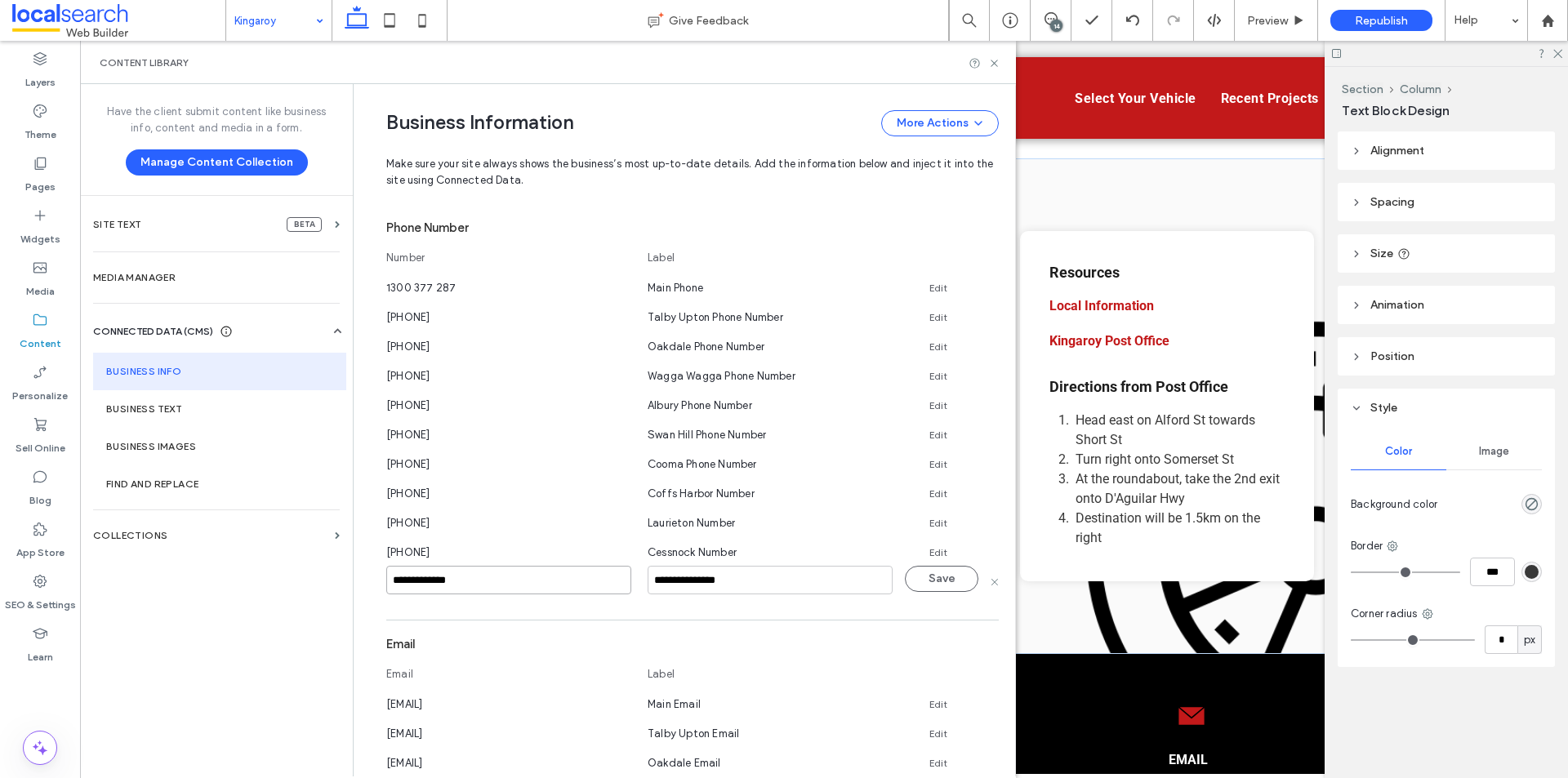 click on "**********" at bounding box center (509, 580) 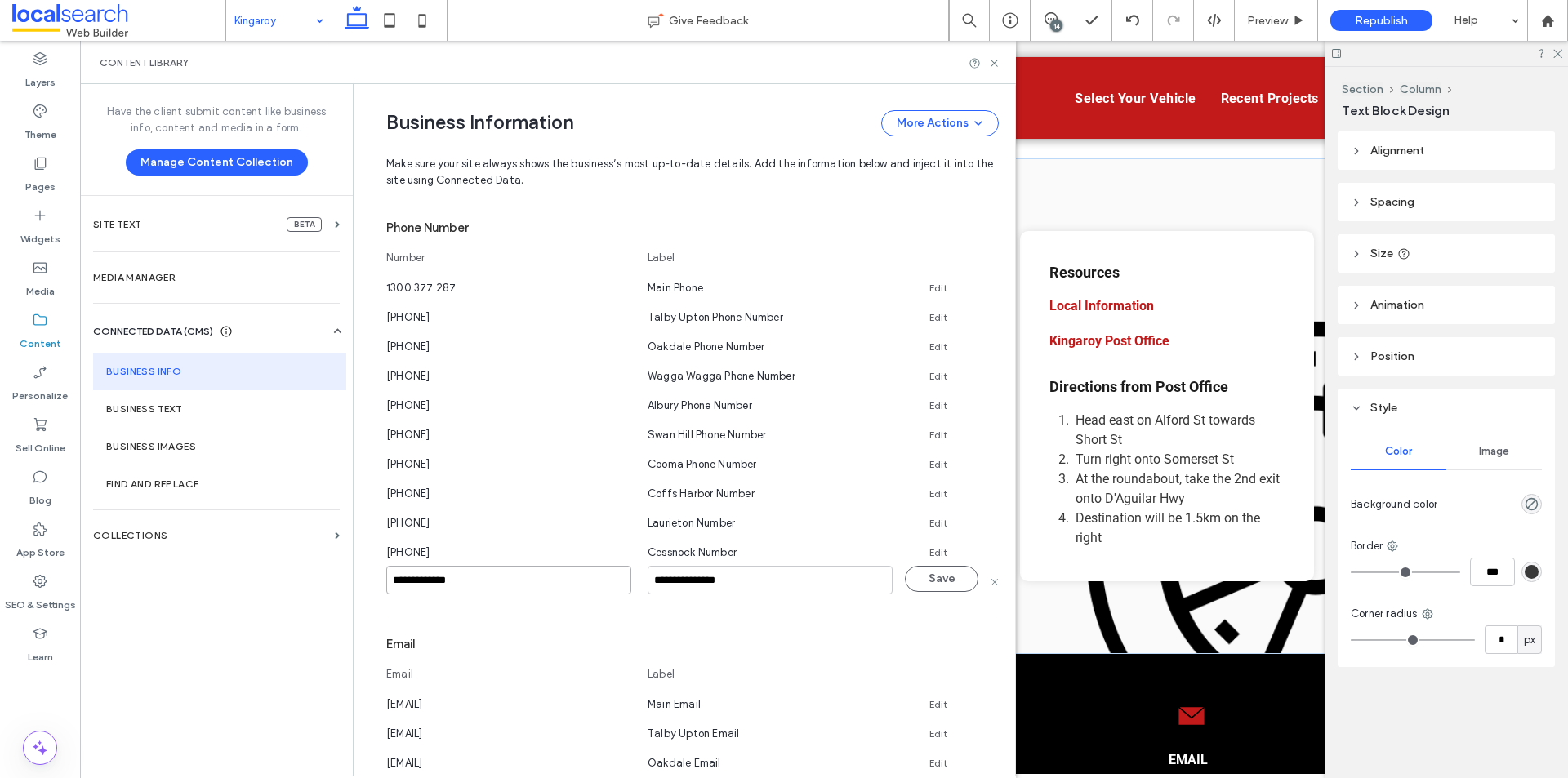 click on "**********" at bounding box center (509, 580) 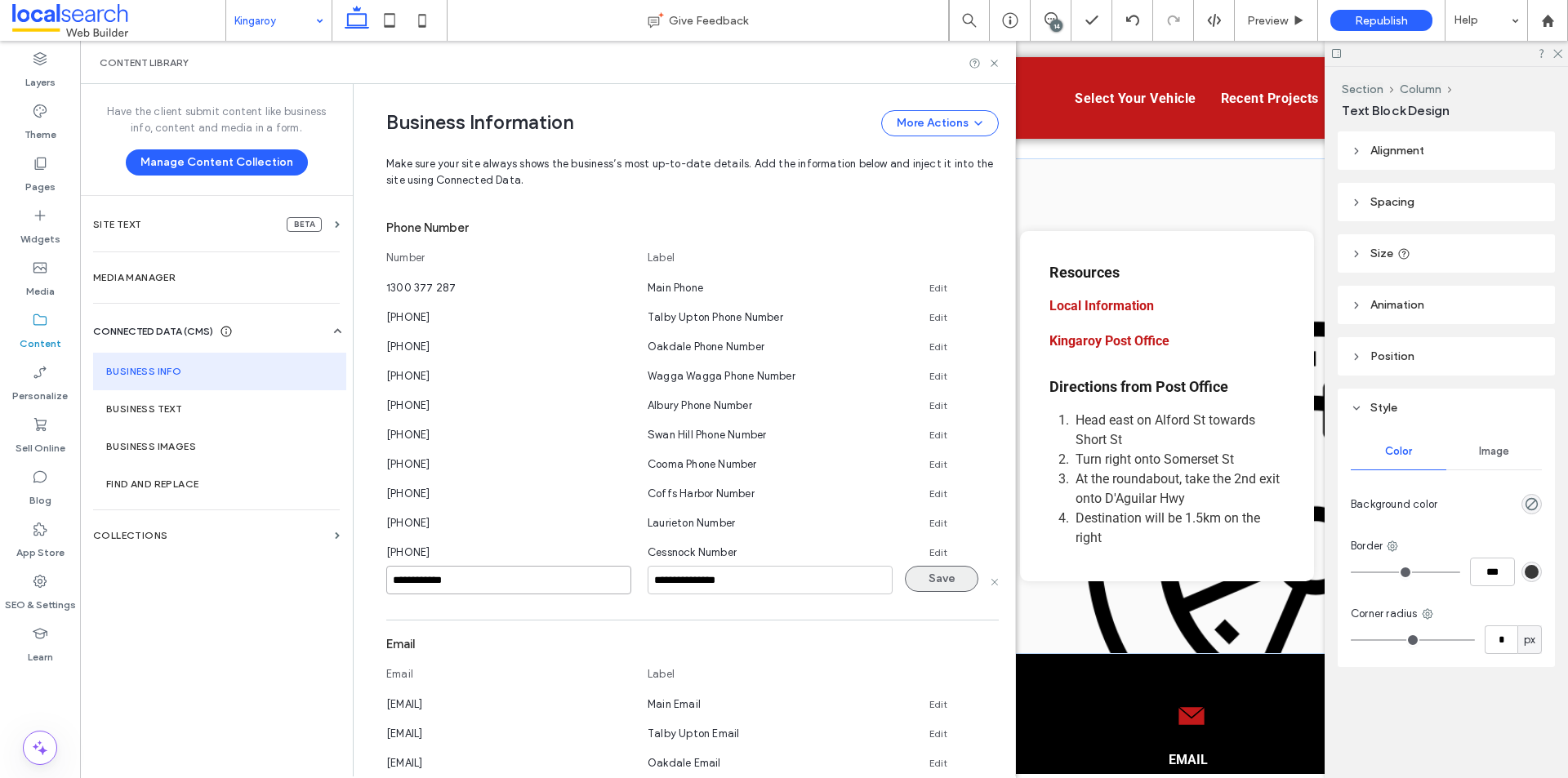 type on "**********" 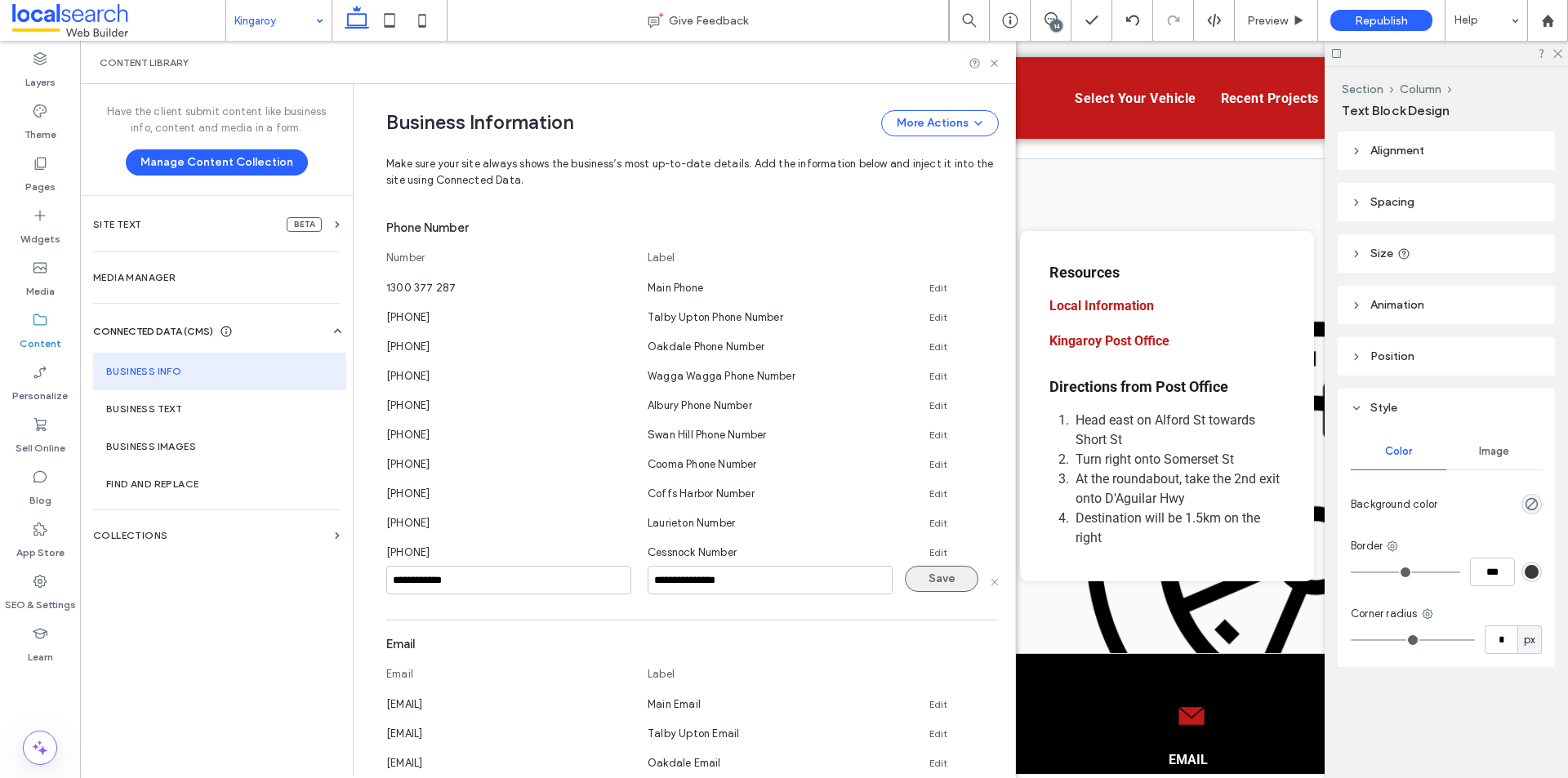 click on "Save" at bounding box center (942, 579) 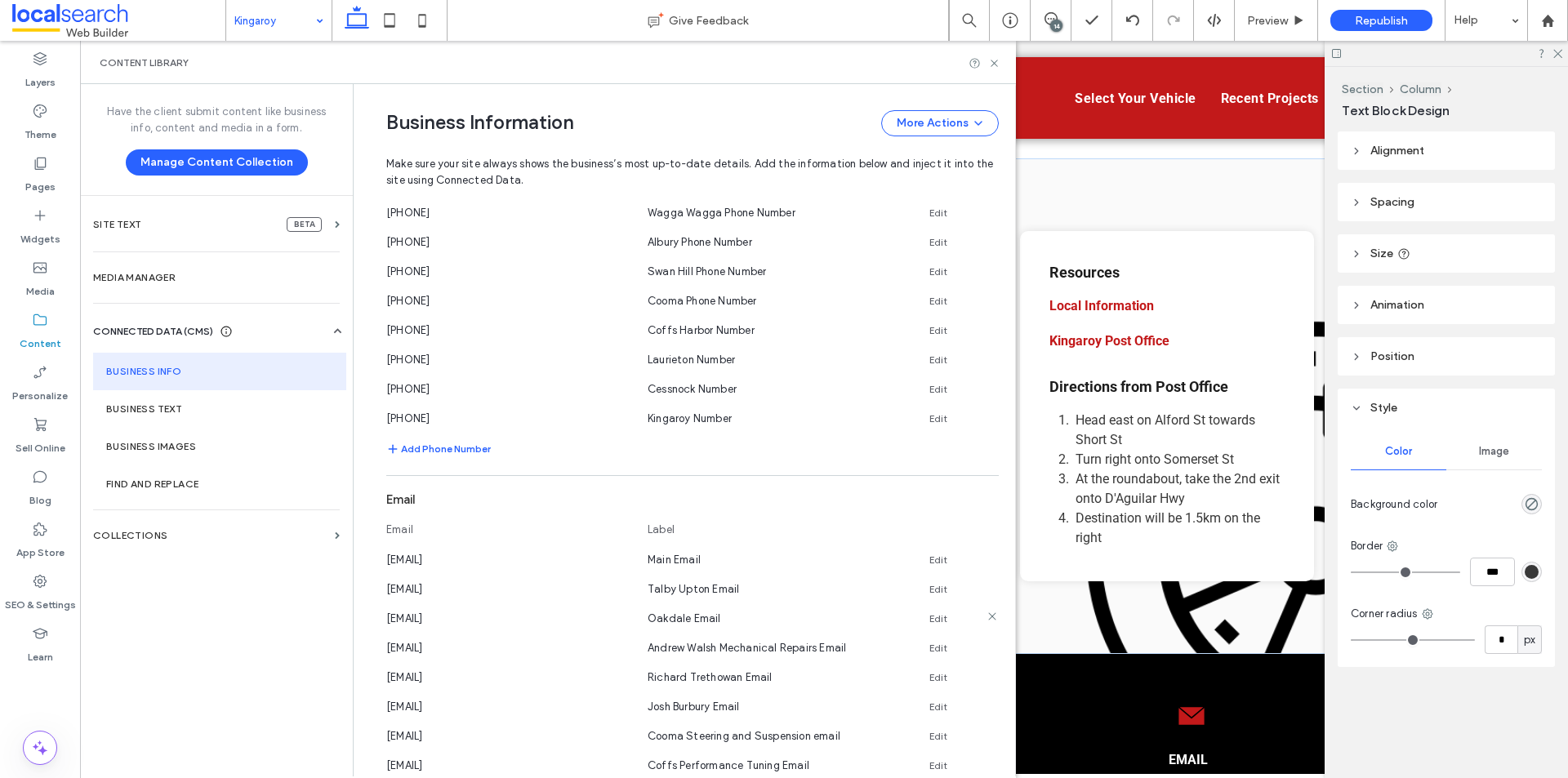 scroll, scrollTop: 1129, scrollLeft: 0, axis: vertical 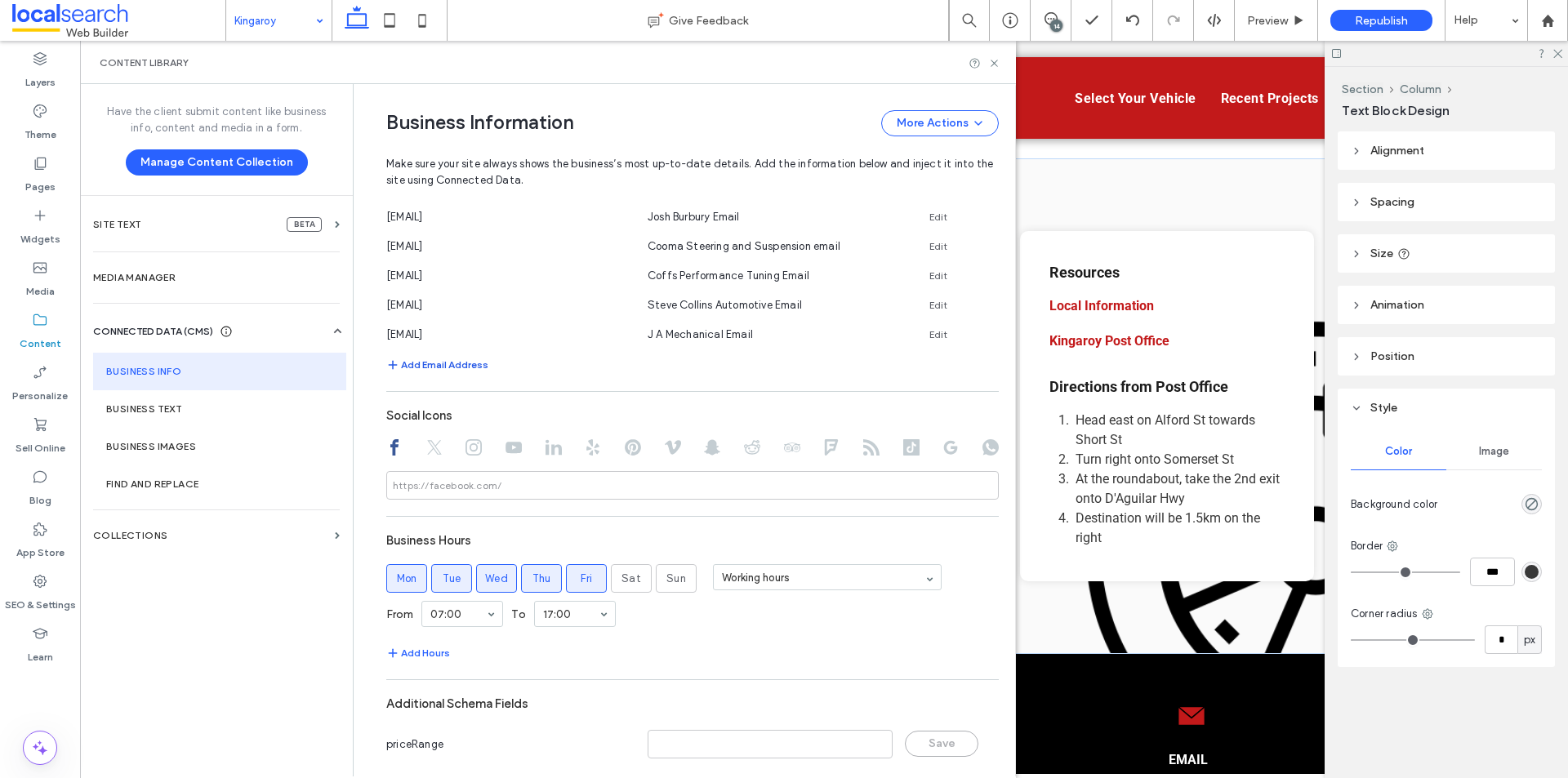 click on "Add Email Address" at bounding box center [437, 365] 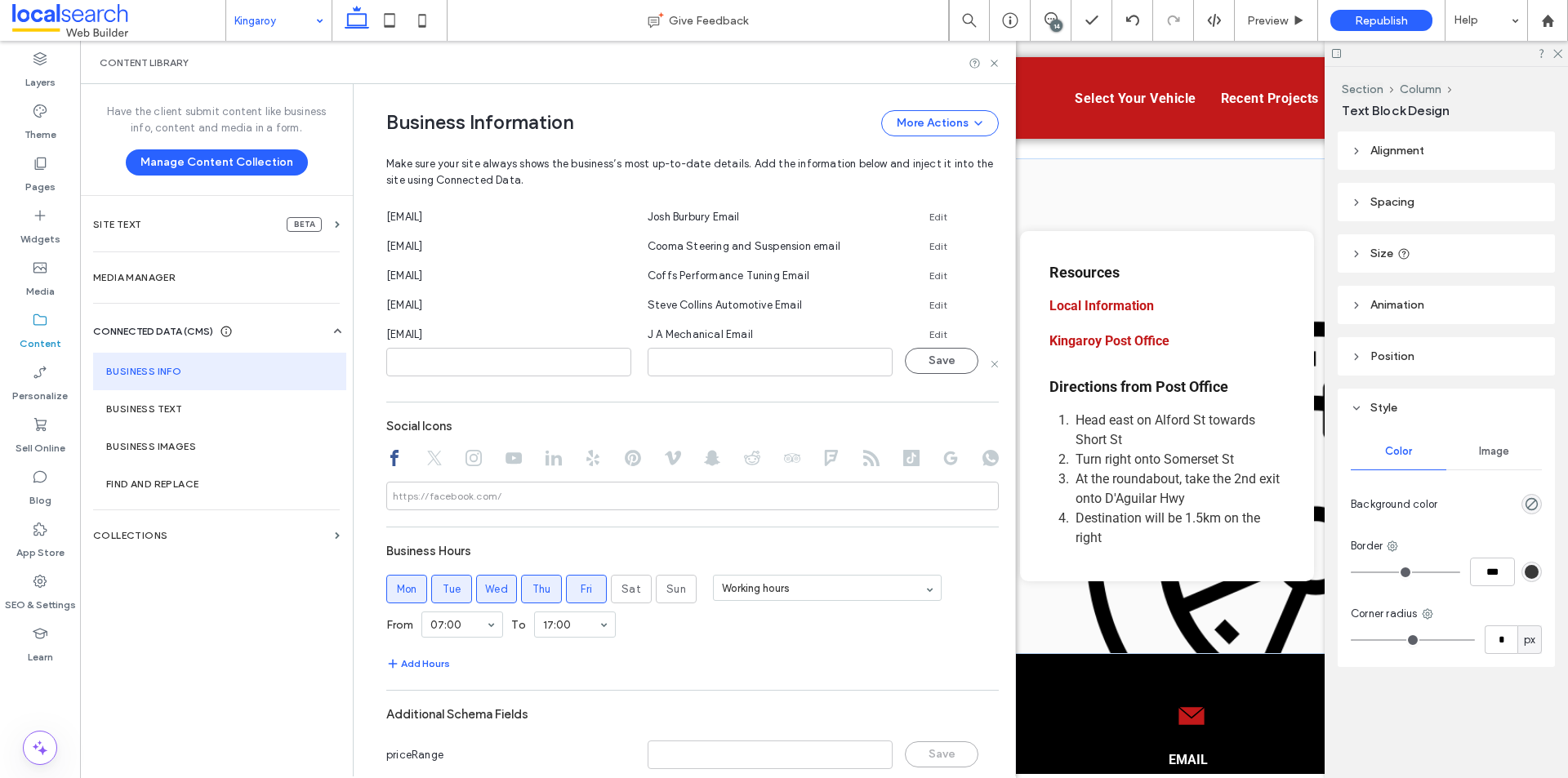 click at bounding box center (509, 362) 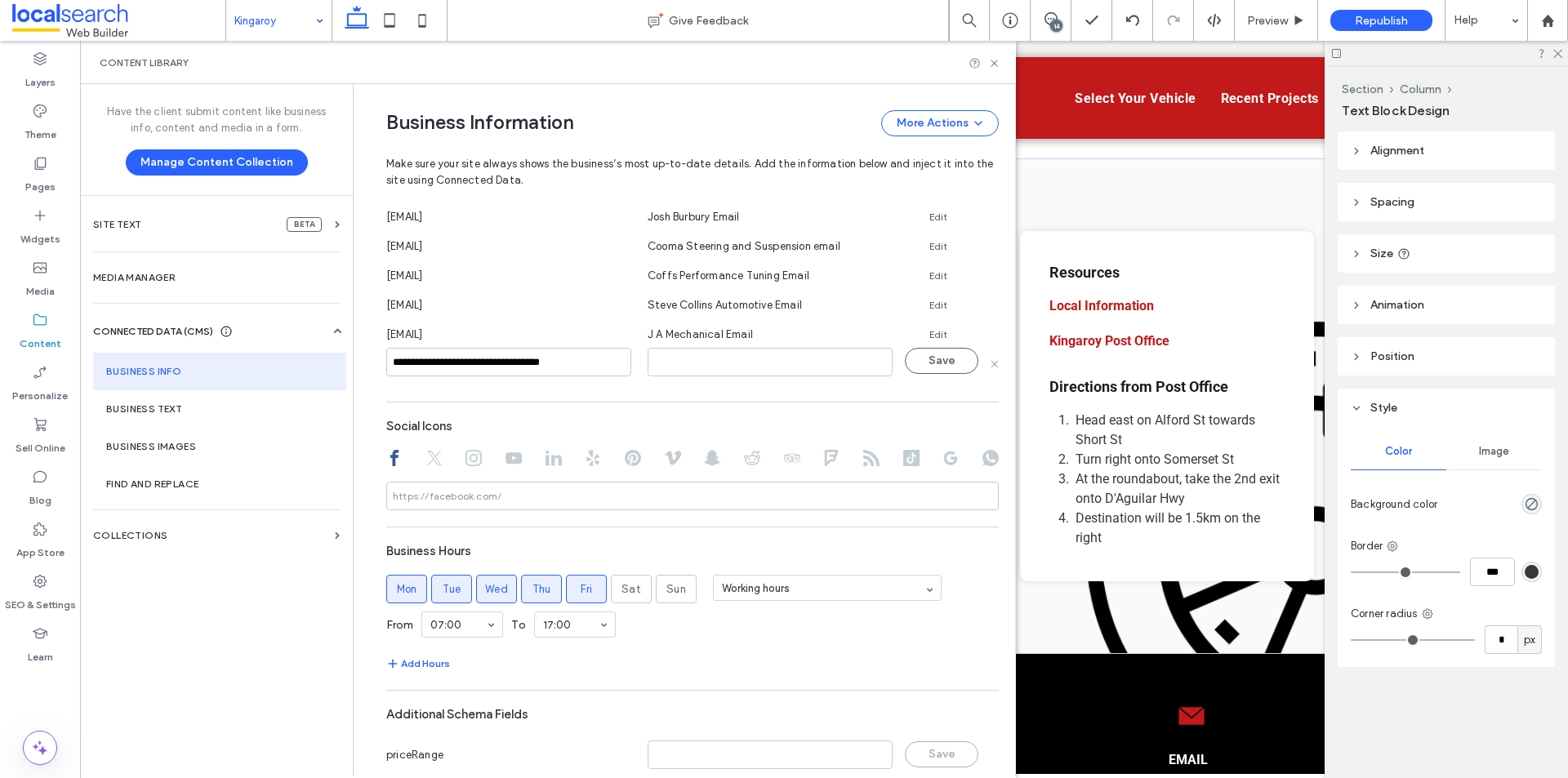 type on "**********" 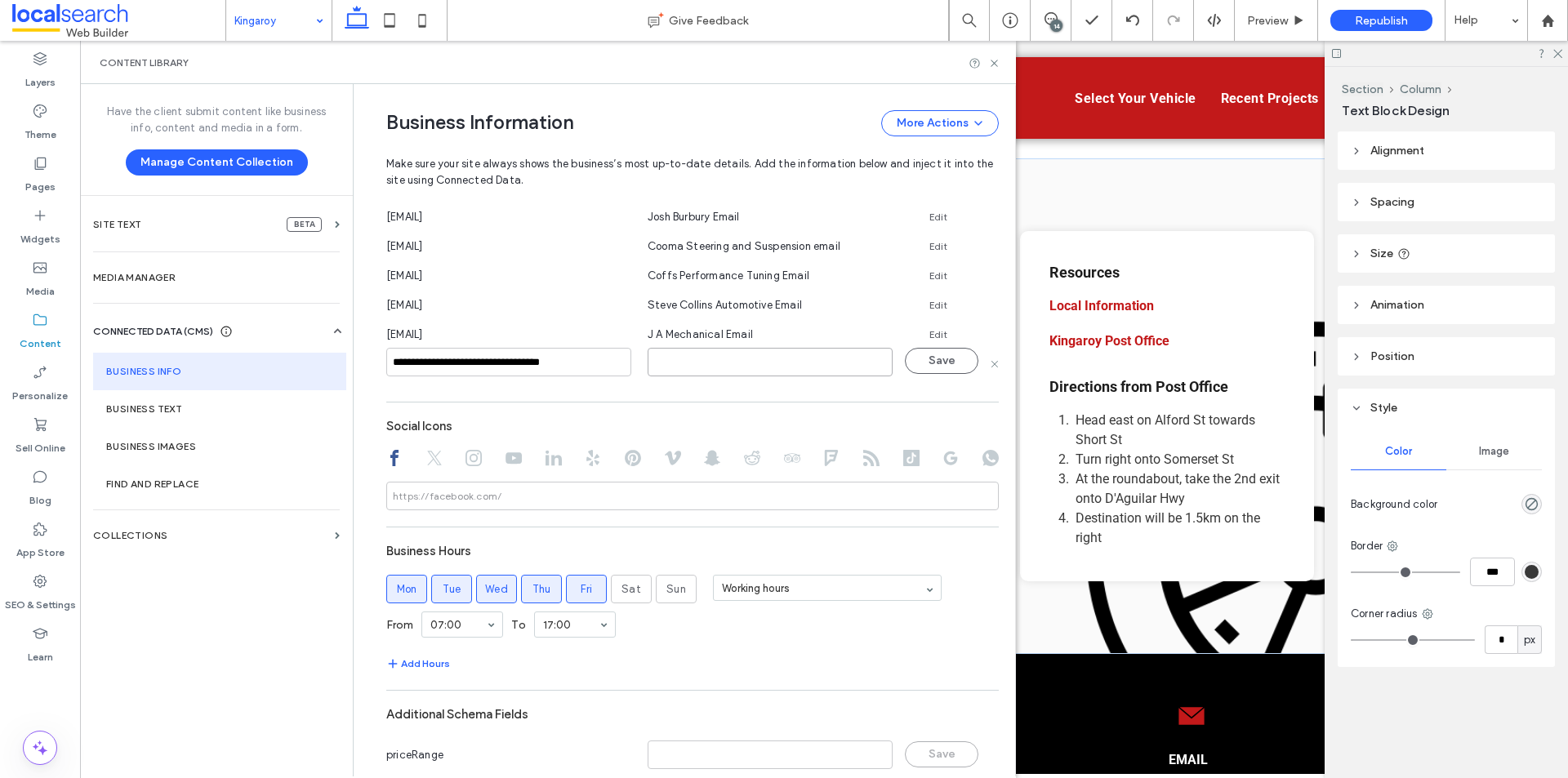 click at bounding box center (770, 362) 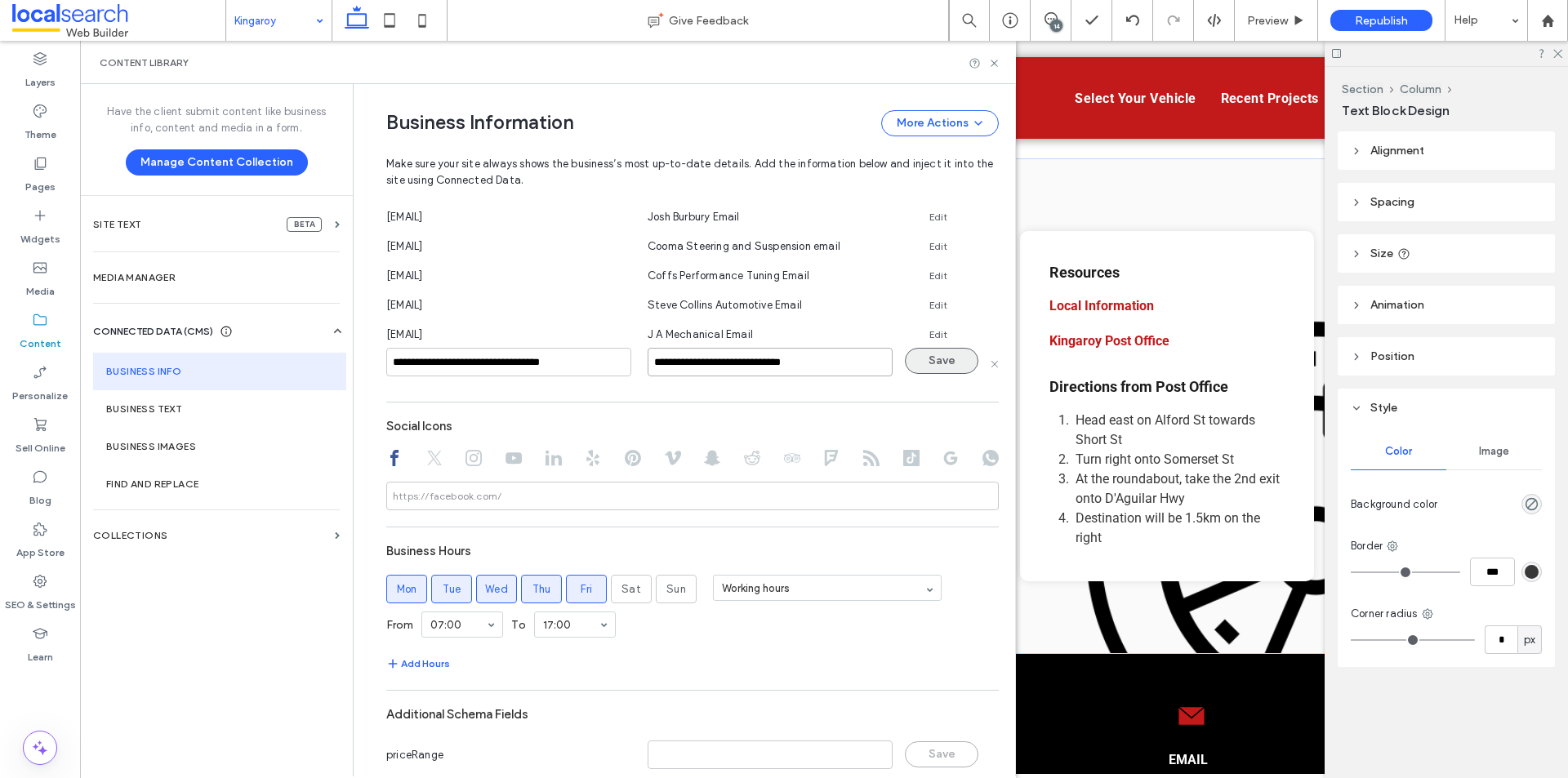 type on "**********" 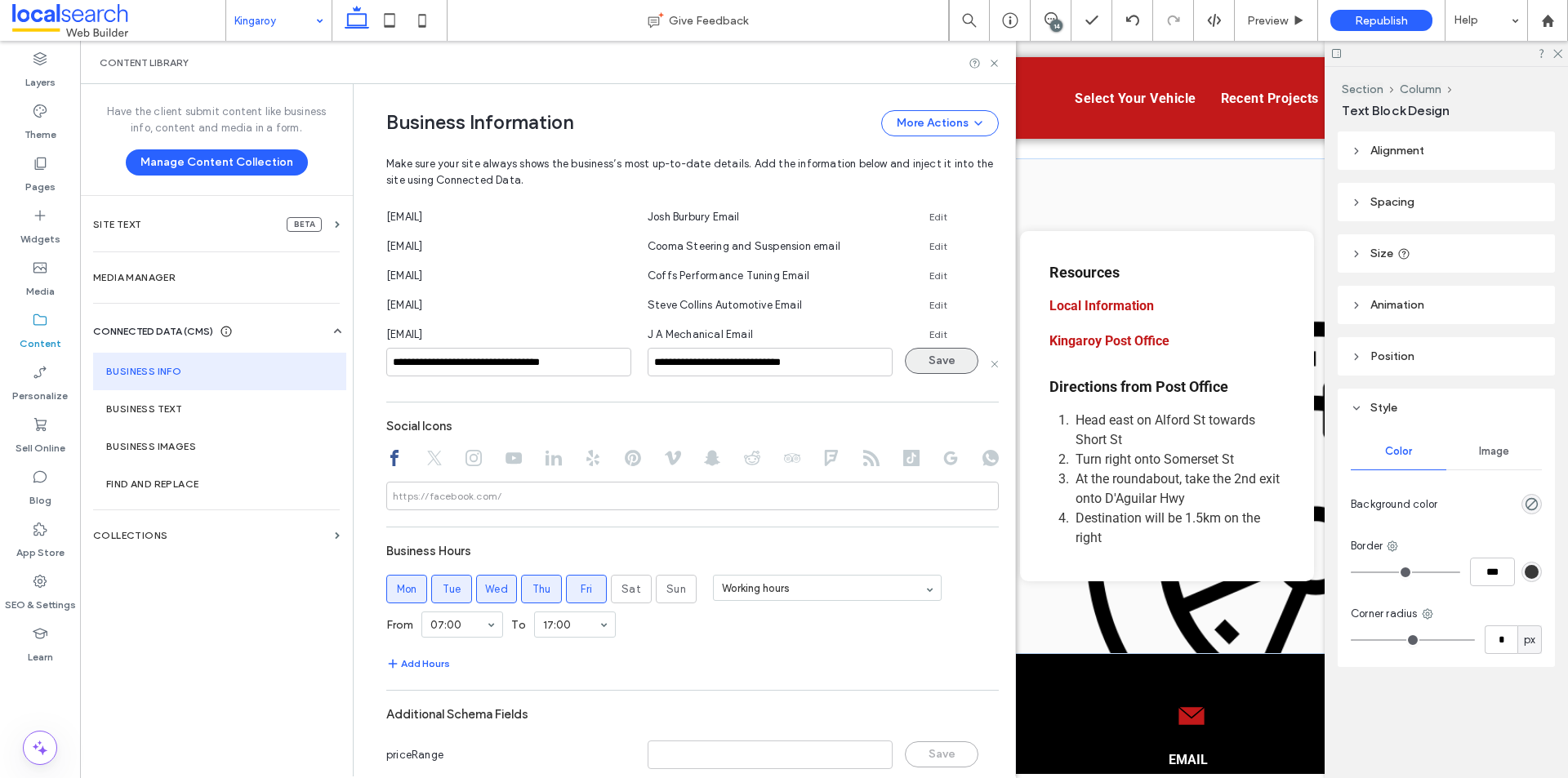 click on "Save" at bounding box center (942, 361) 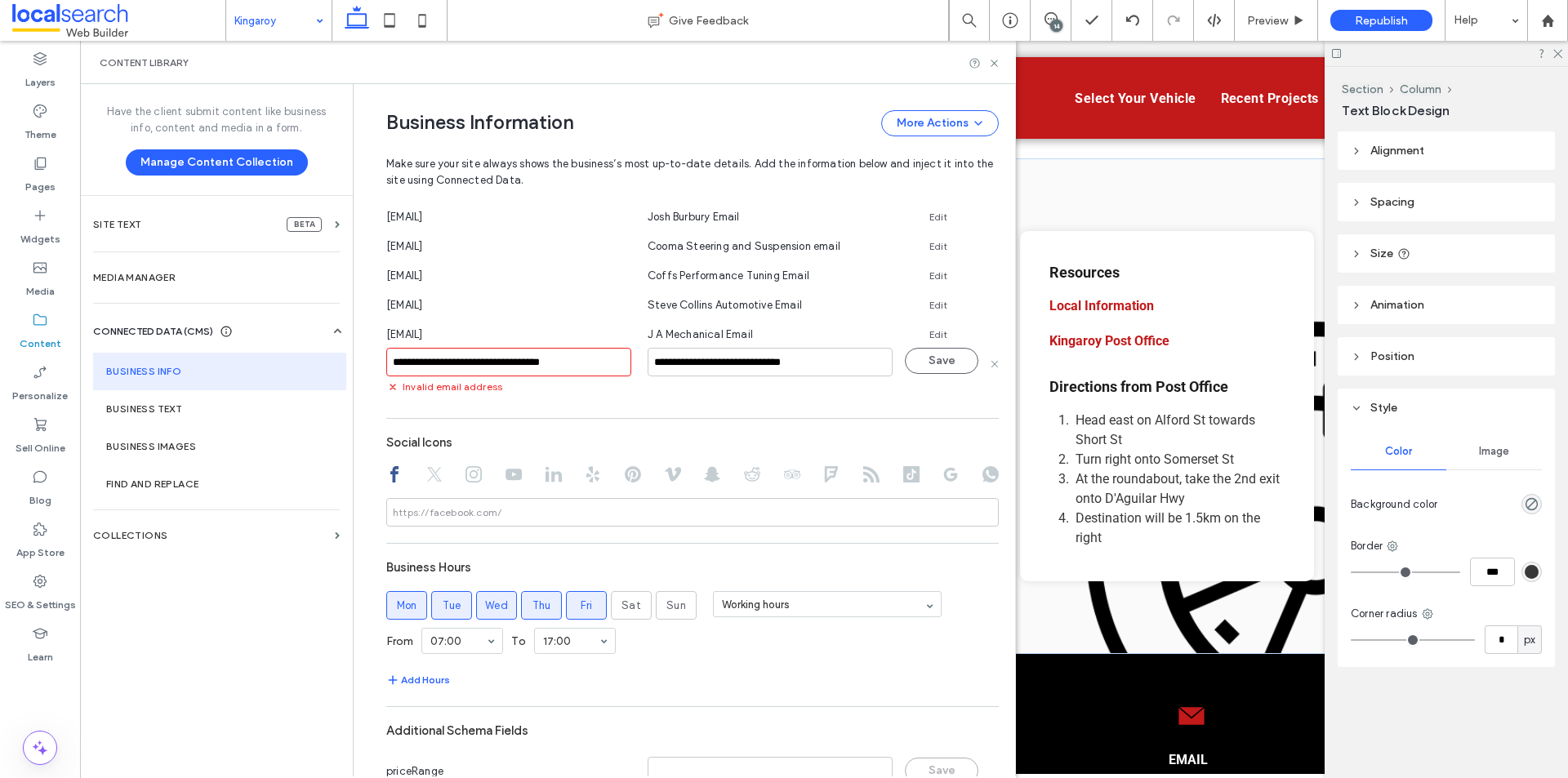click on "**********" at bounding box center [509, 362] 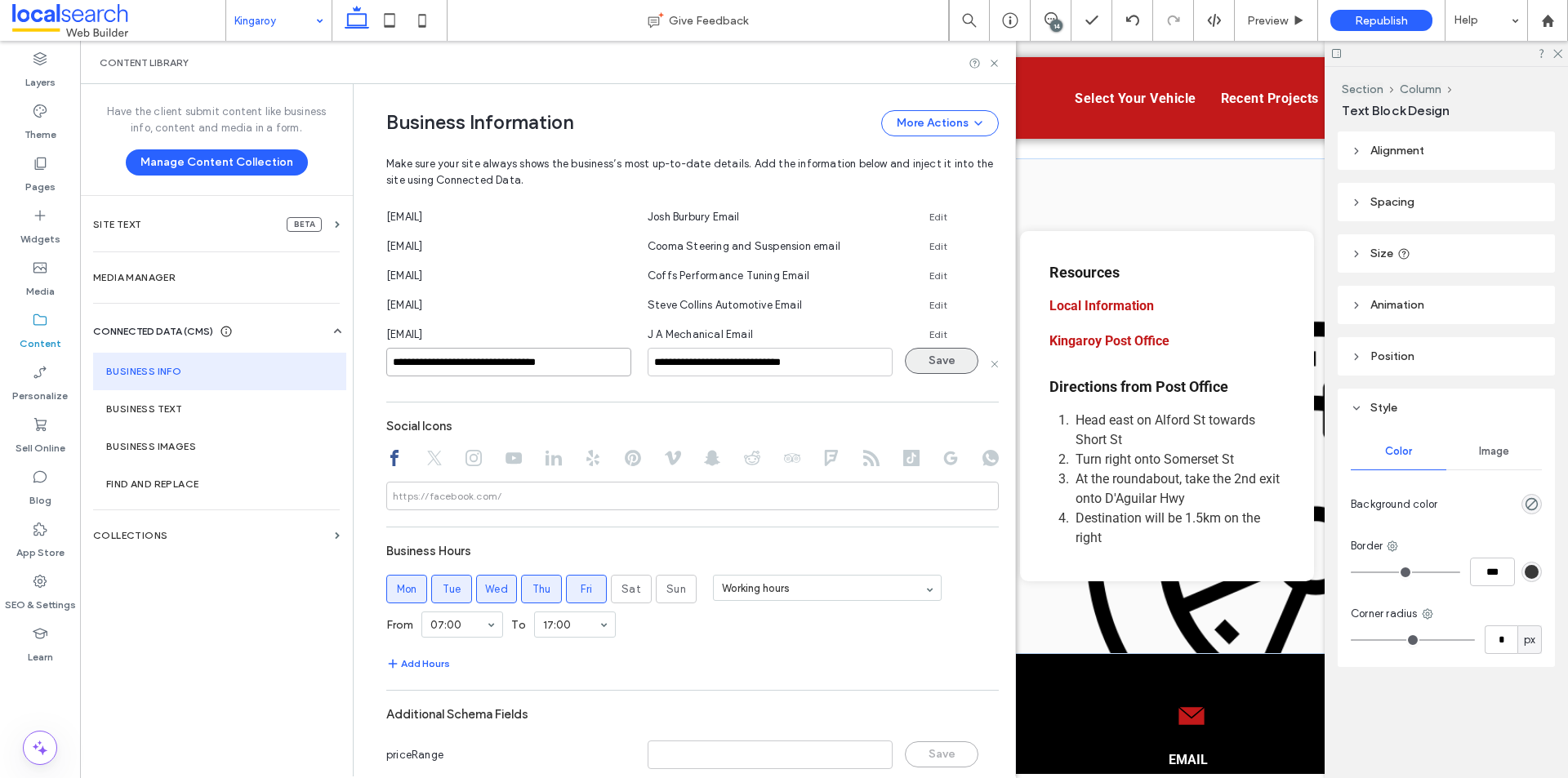 type on "**********" 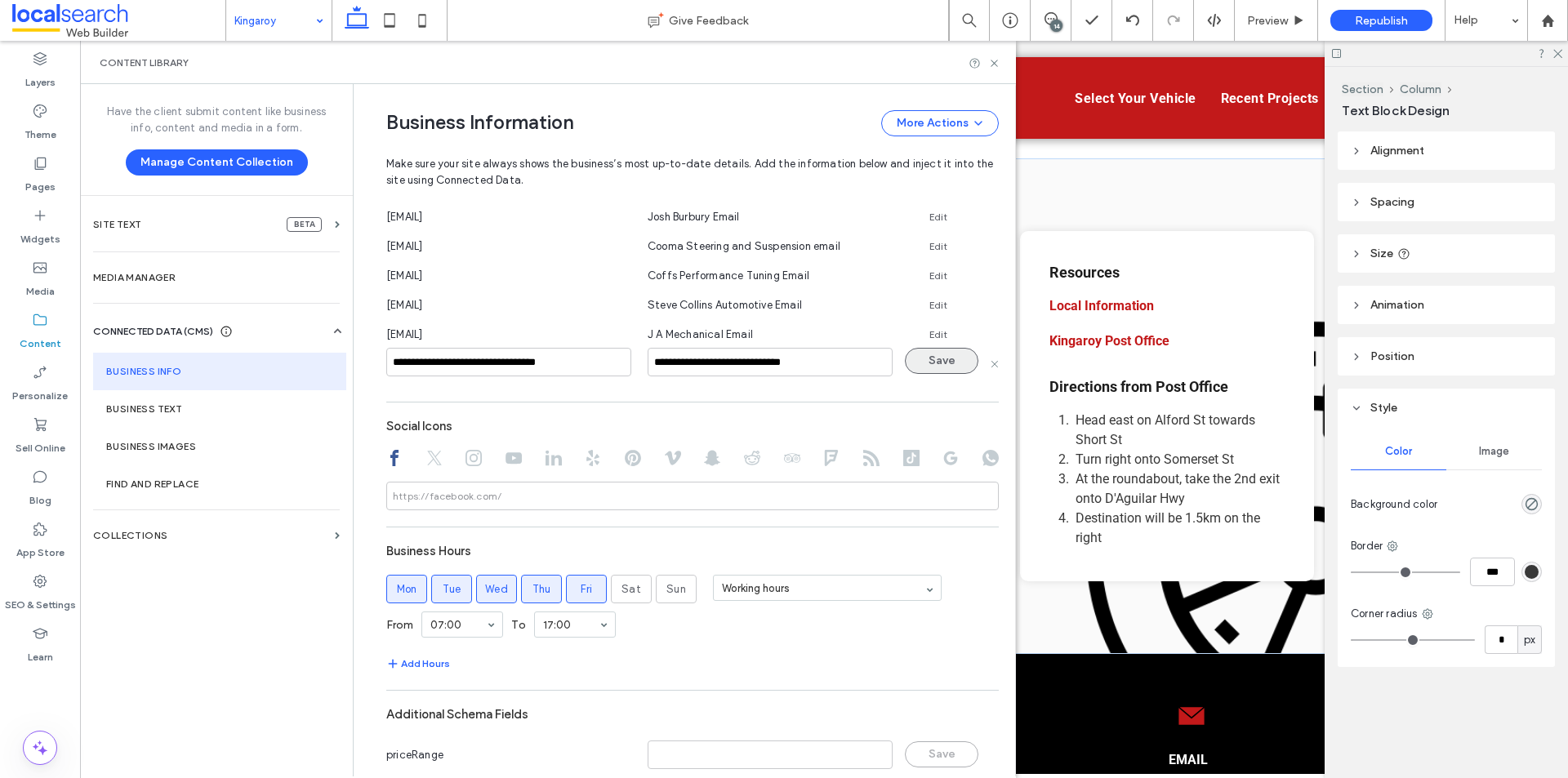 click on "Save" at bounding box center (942, 361) 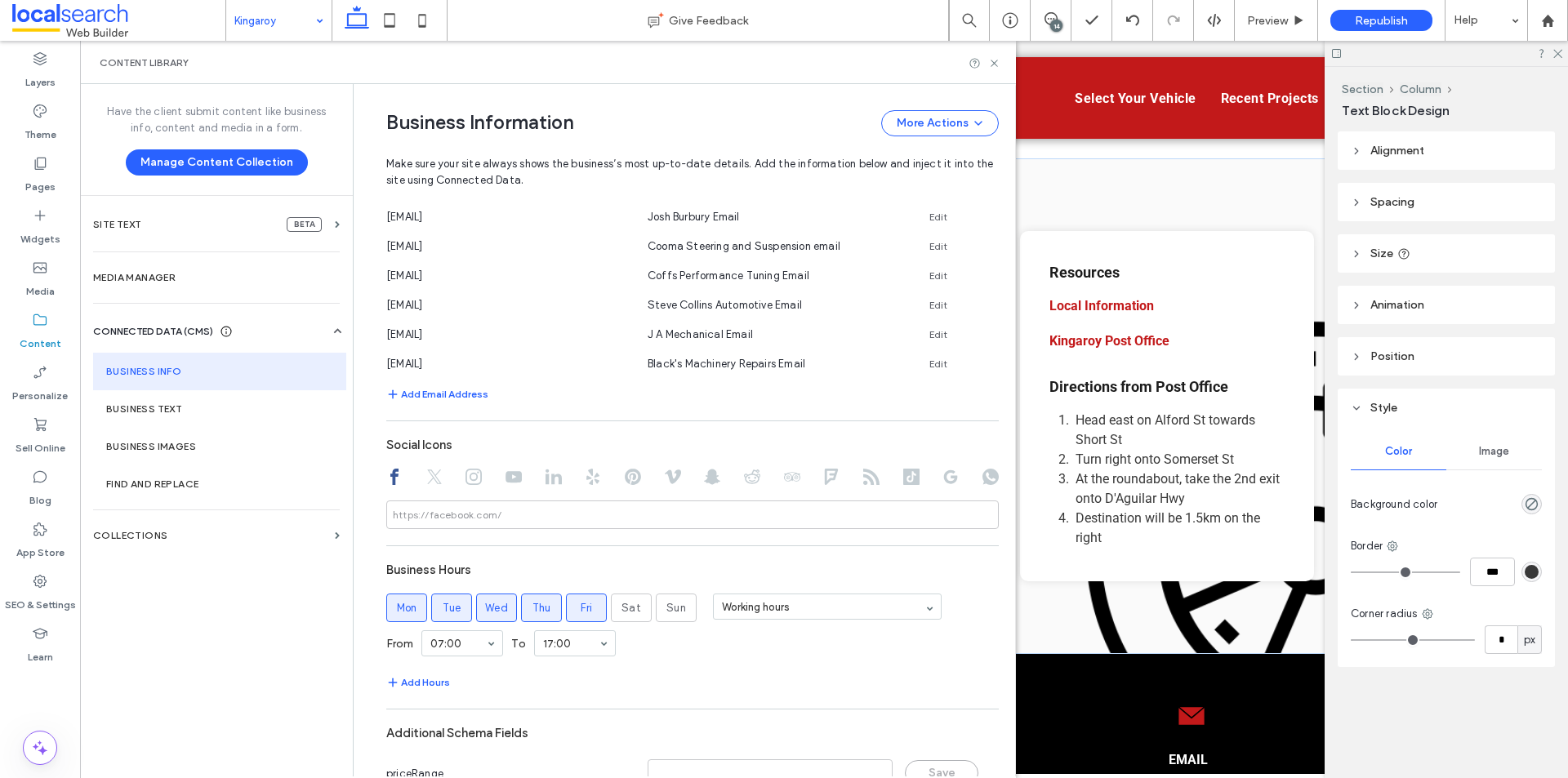click on "Content Library" at bounding box center [548, 63] 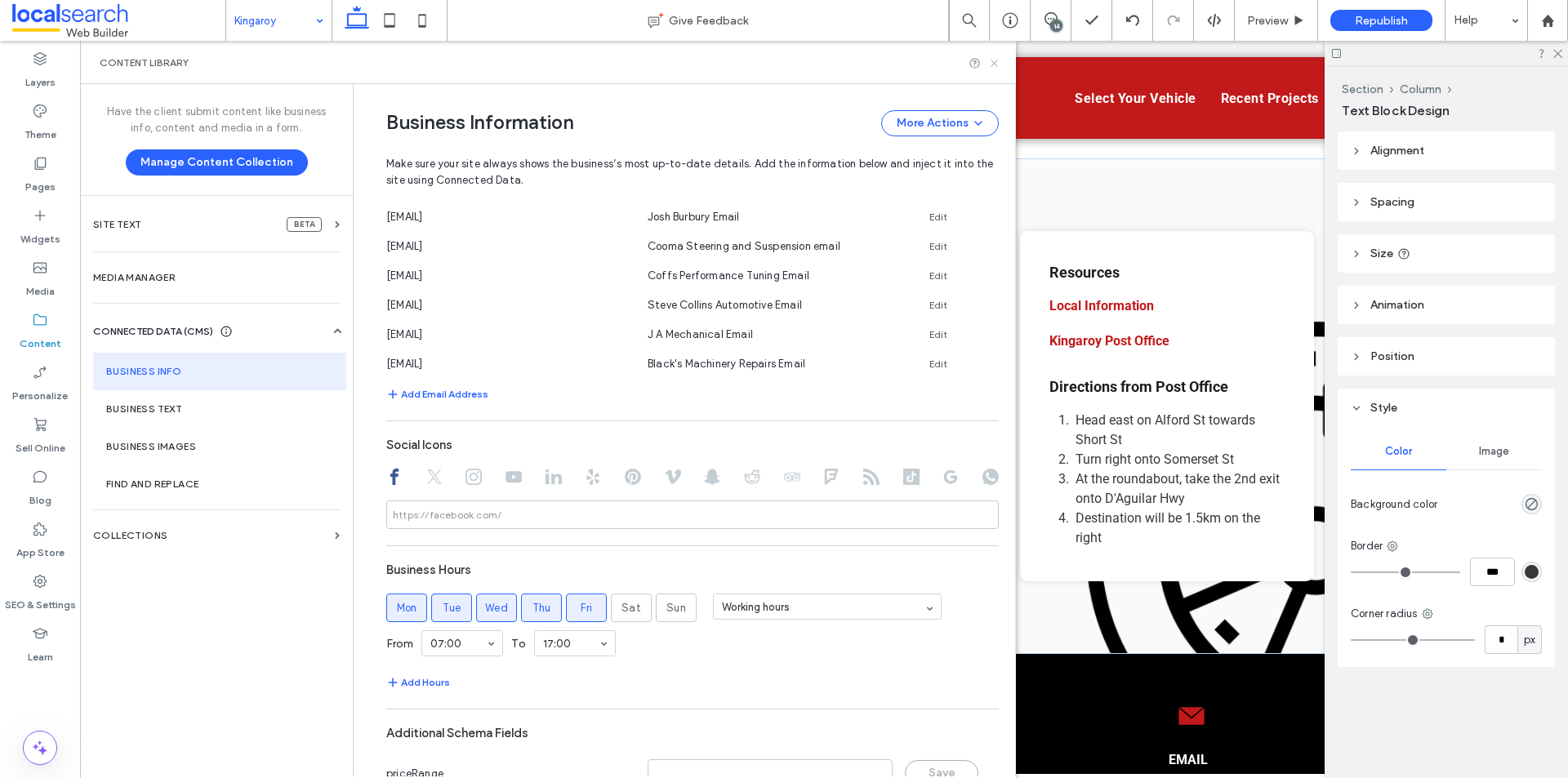 click on "Content Library" at bounding box center [548, 62] 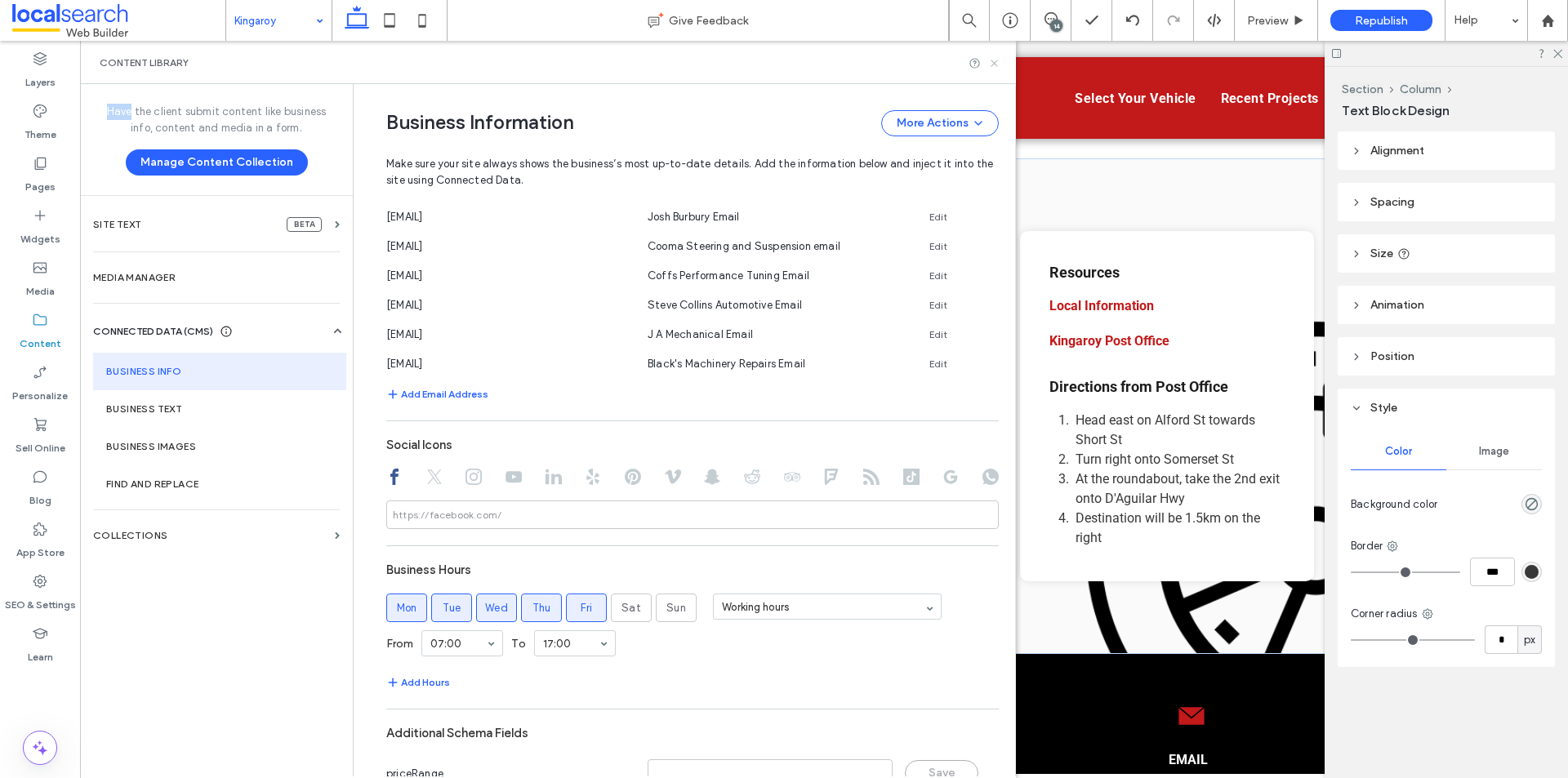 click 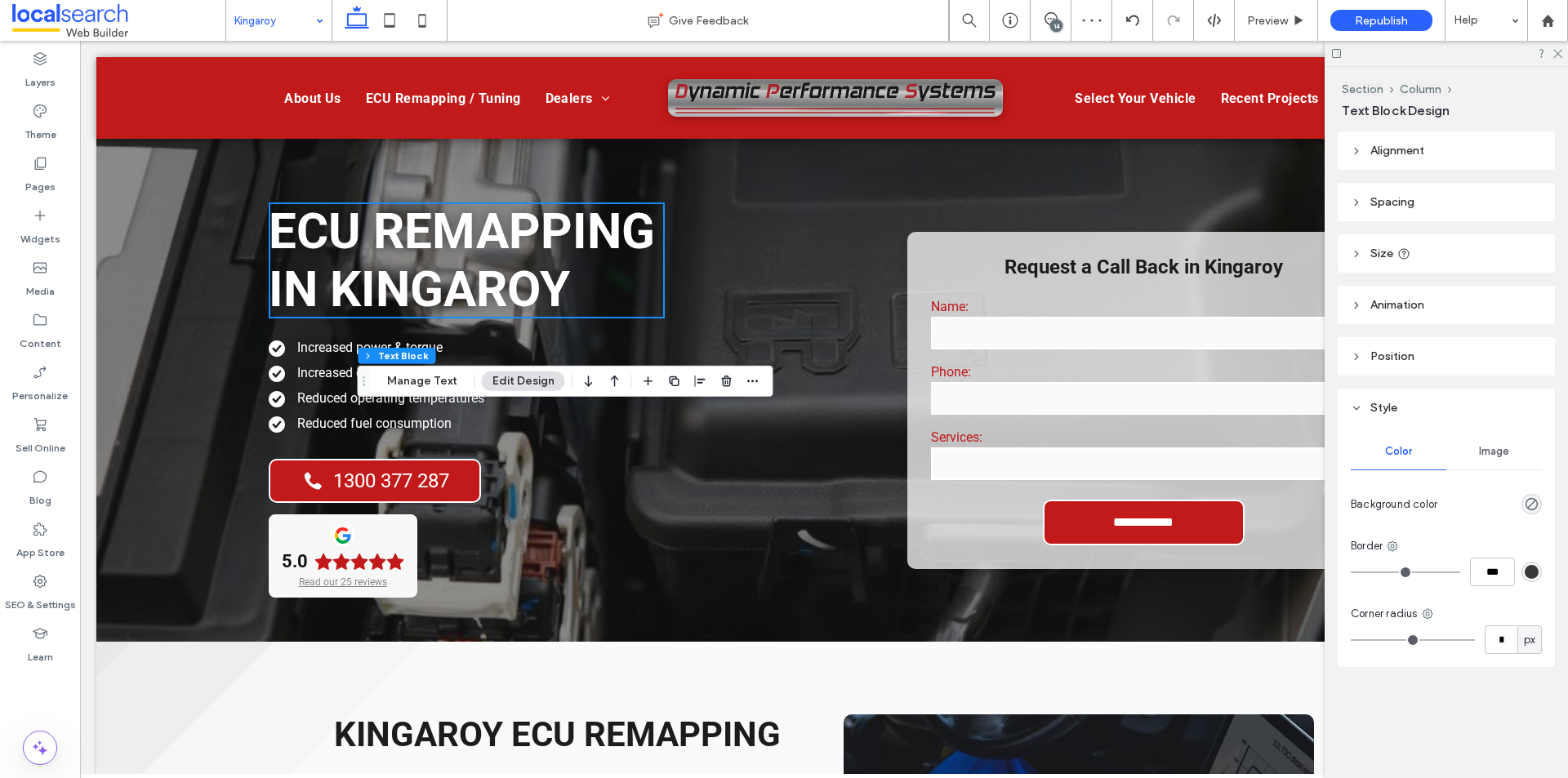 scroll, scrollTop: 2747, scrollLeft: 0, axis: vertical 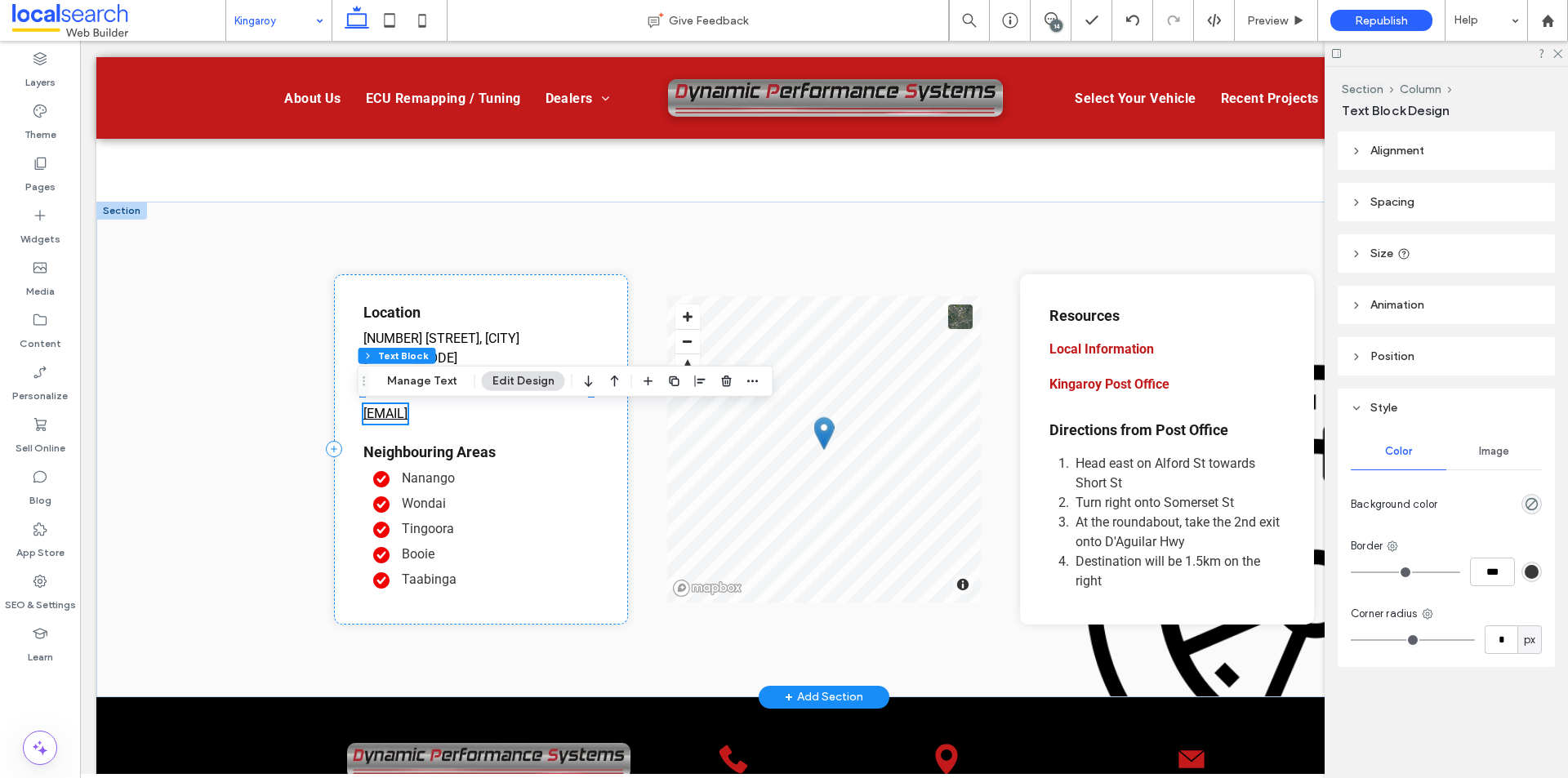 click on "parts@blacksmachineryrepairs.com.au" at bounding box center [385, 413] 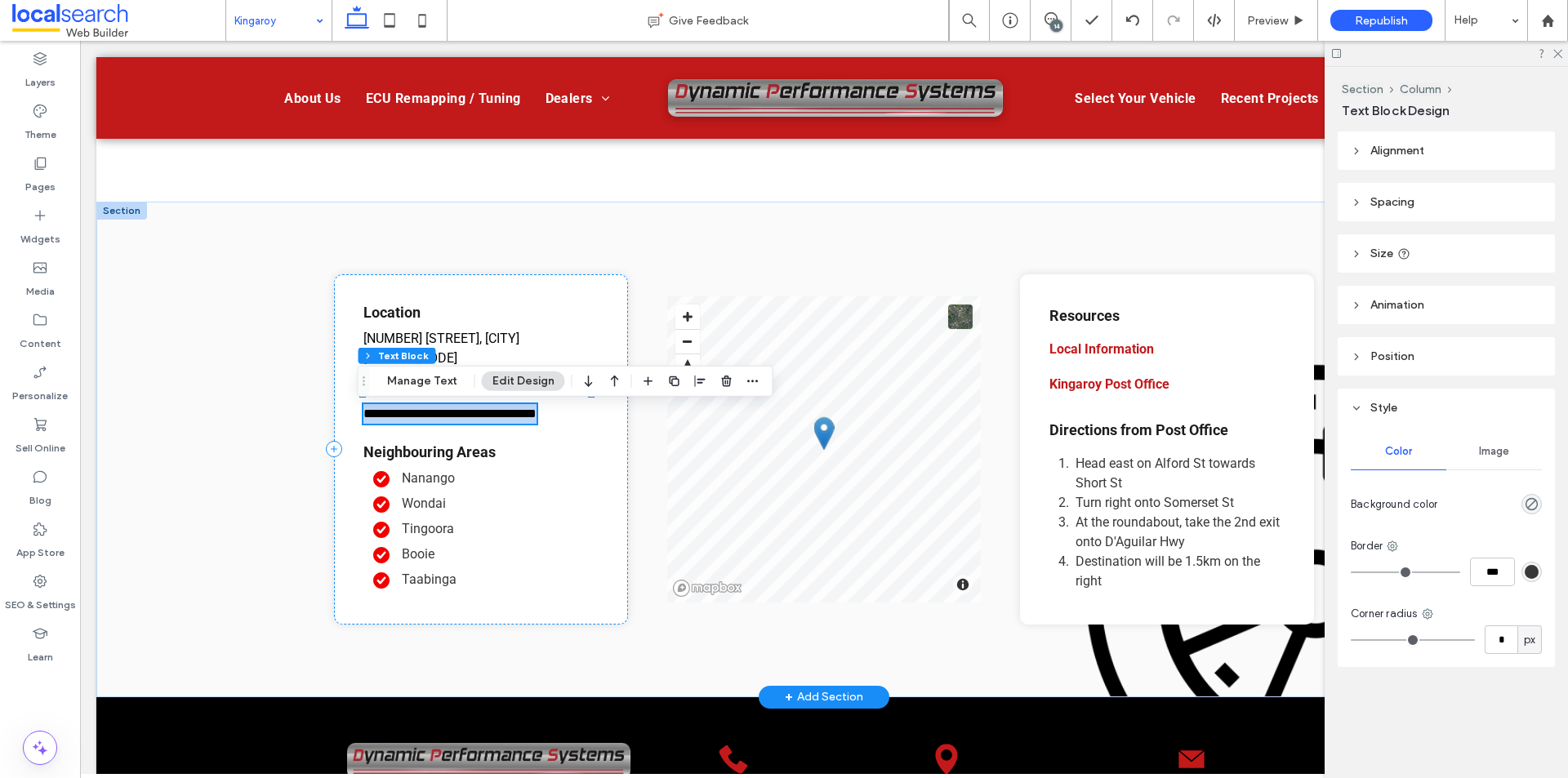 click on "**********" at bounding box center (450, 413) 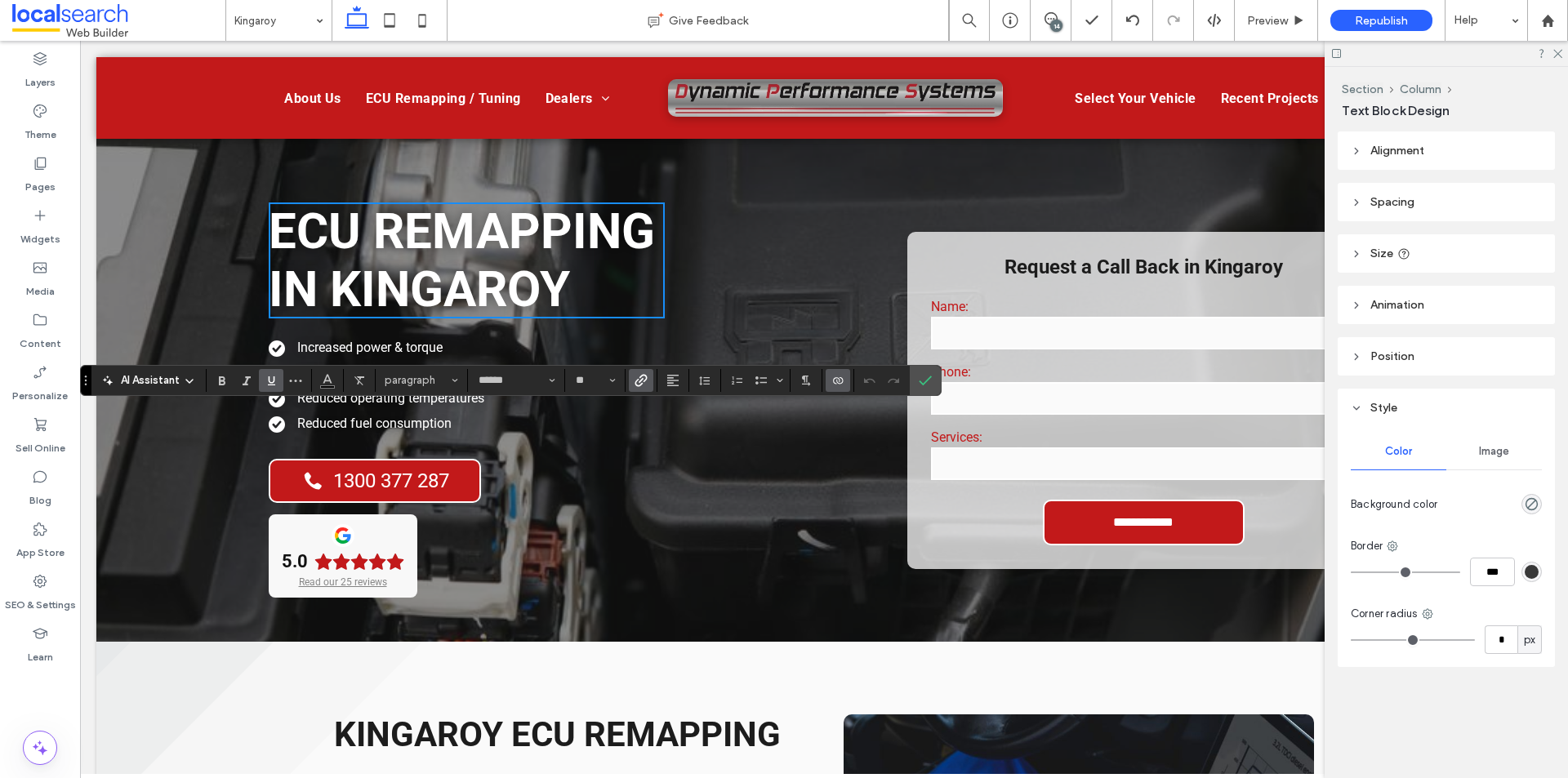 scroll, scrollTop: 2747, scrollLeft: 0, axis: vertical 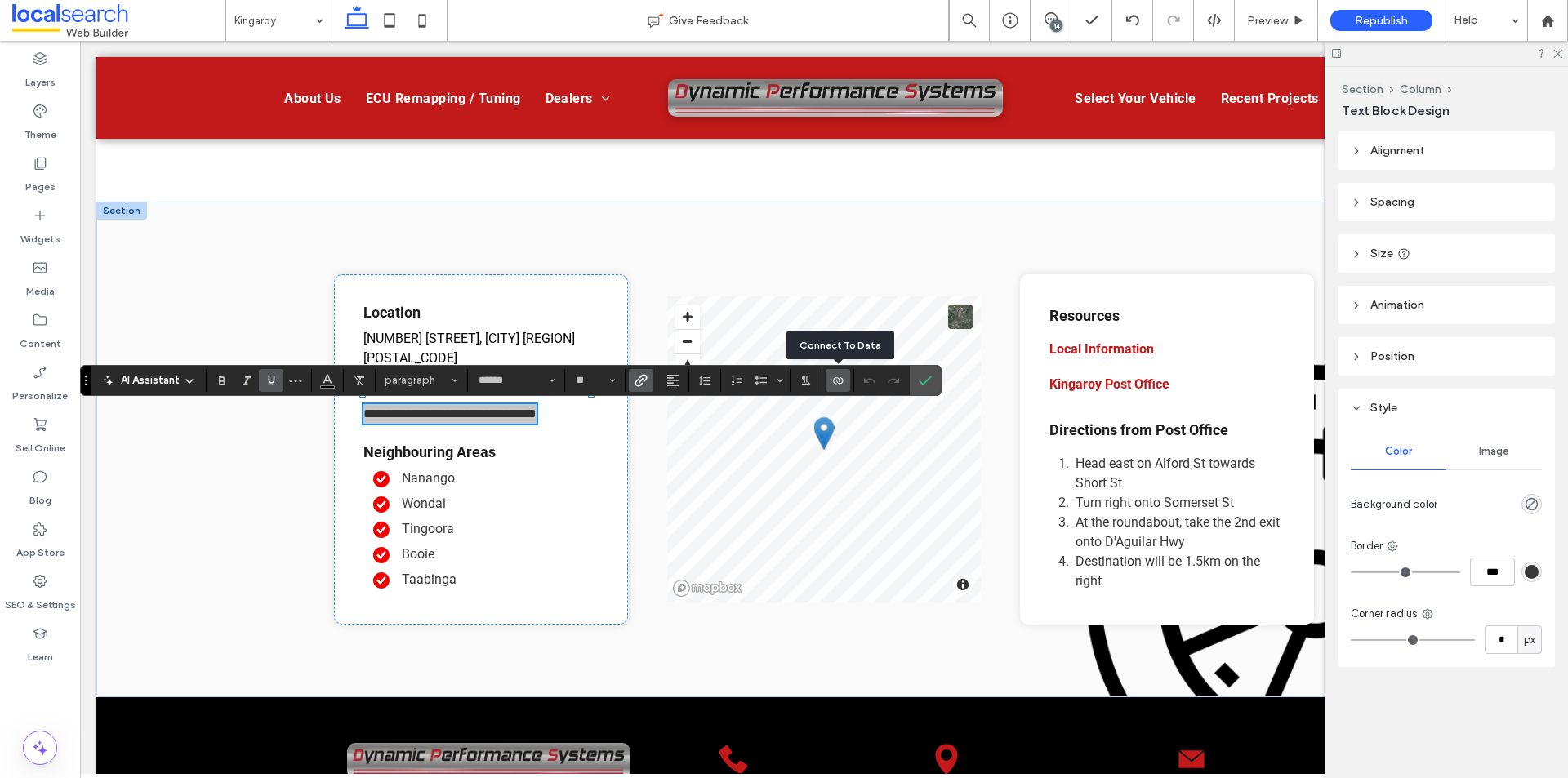 click 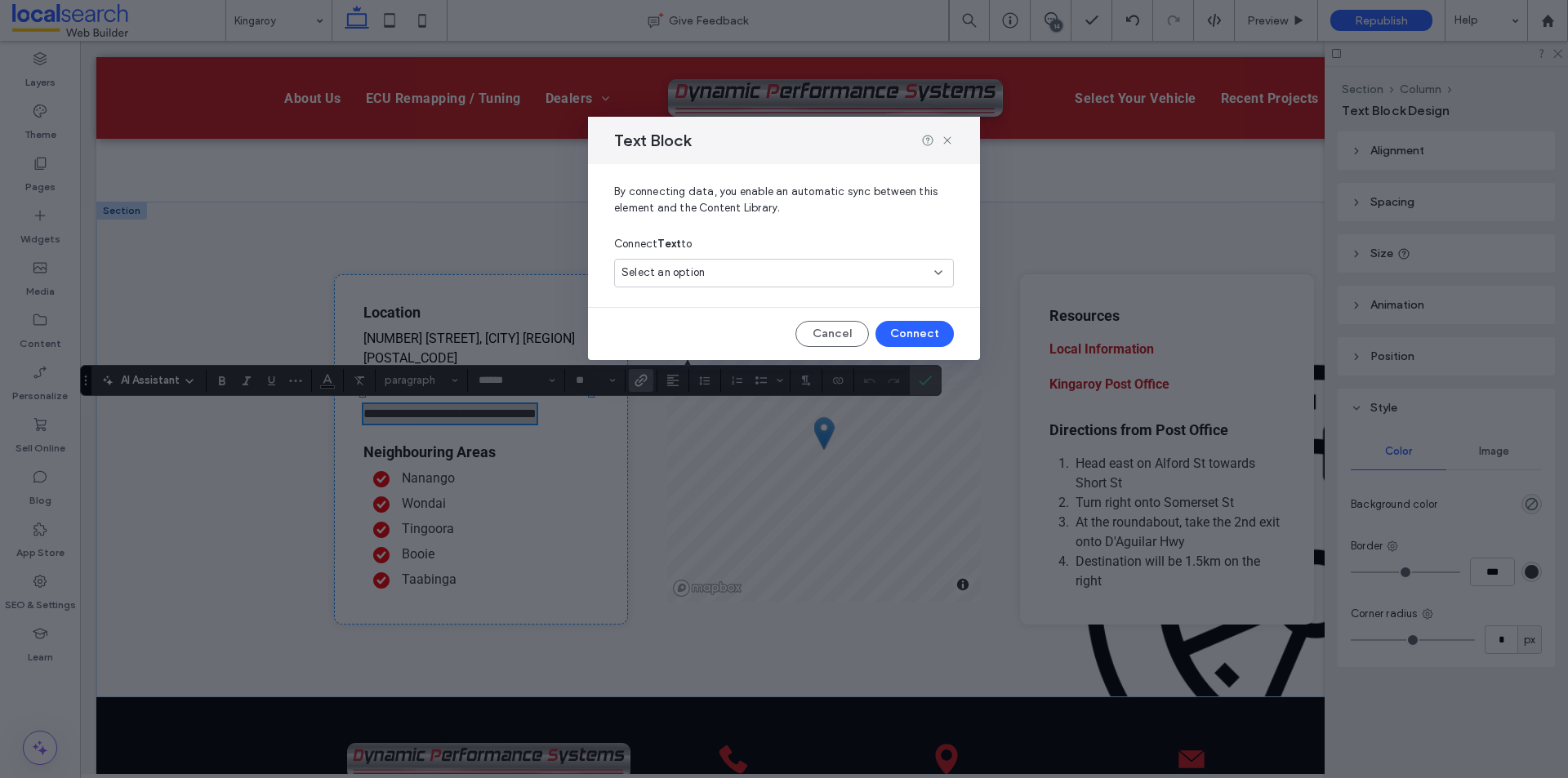 click on "Connect  Text  to" at bounding box center [784, 244] 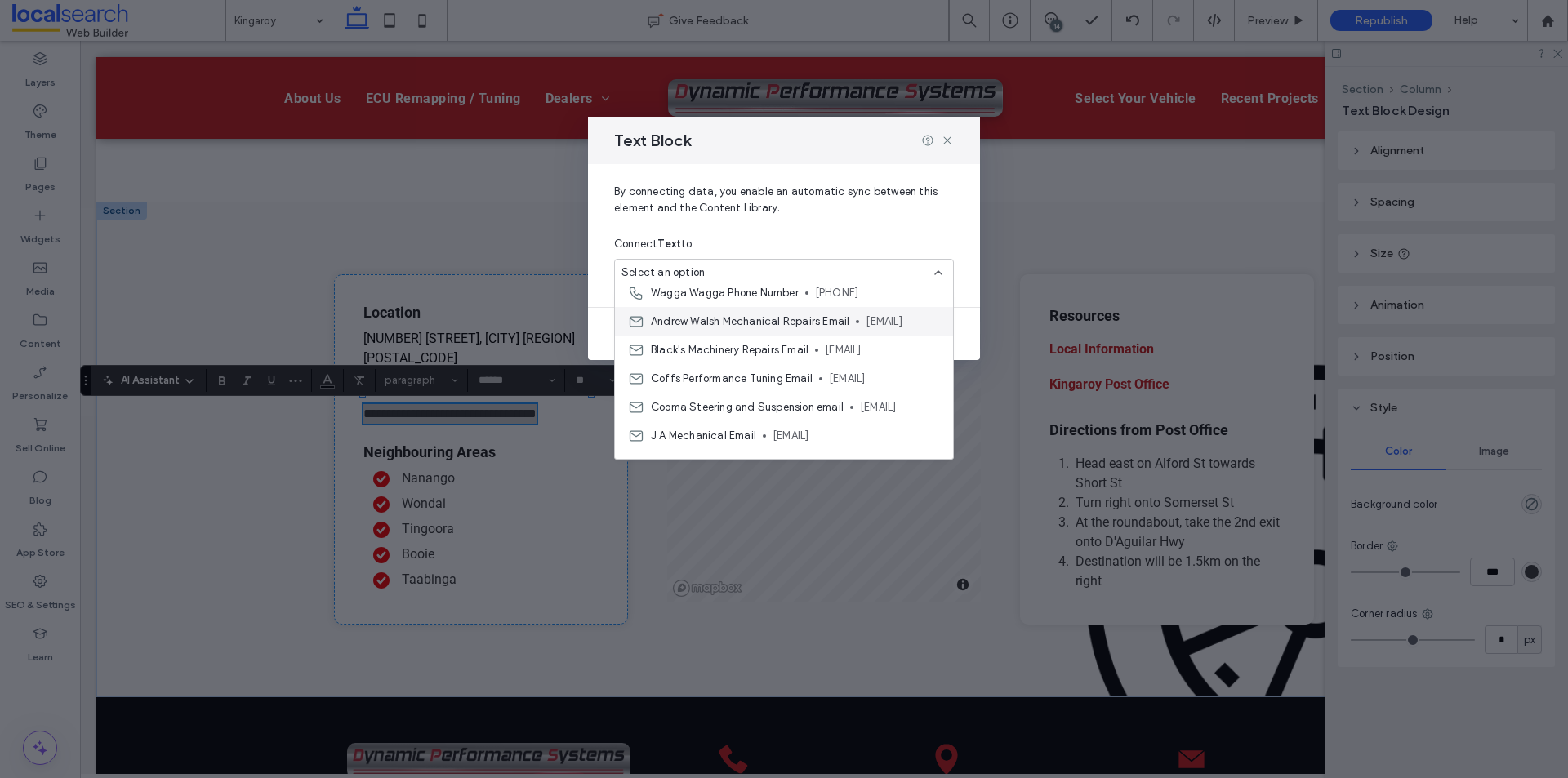 scroll, scrollTop: 327, scrollLeft: 0, axis: vertical 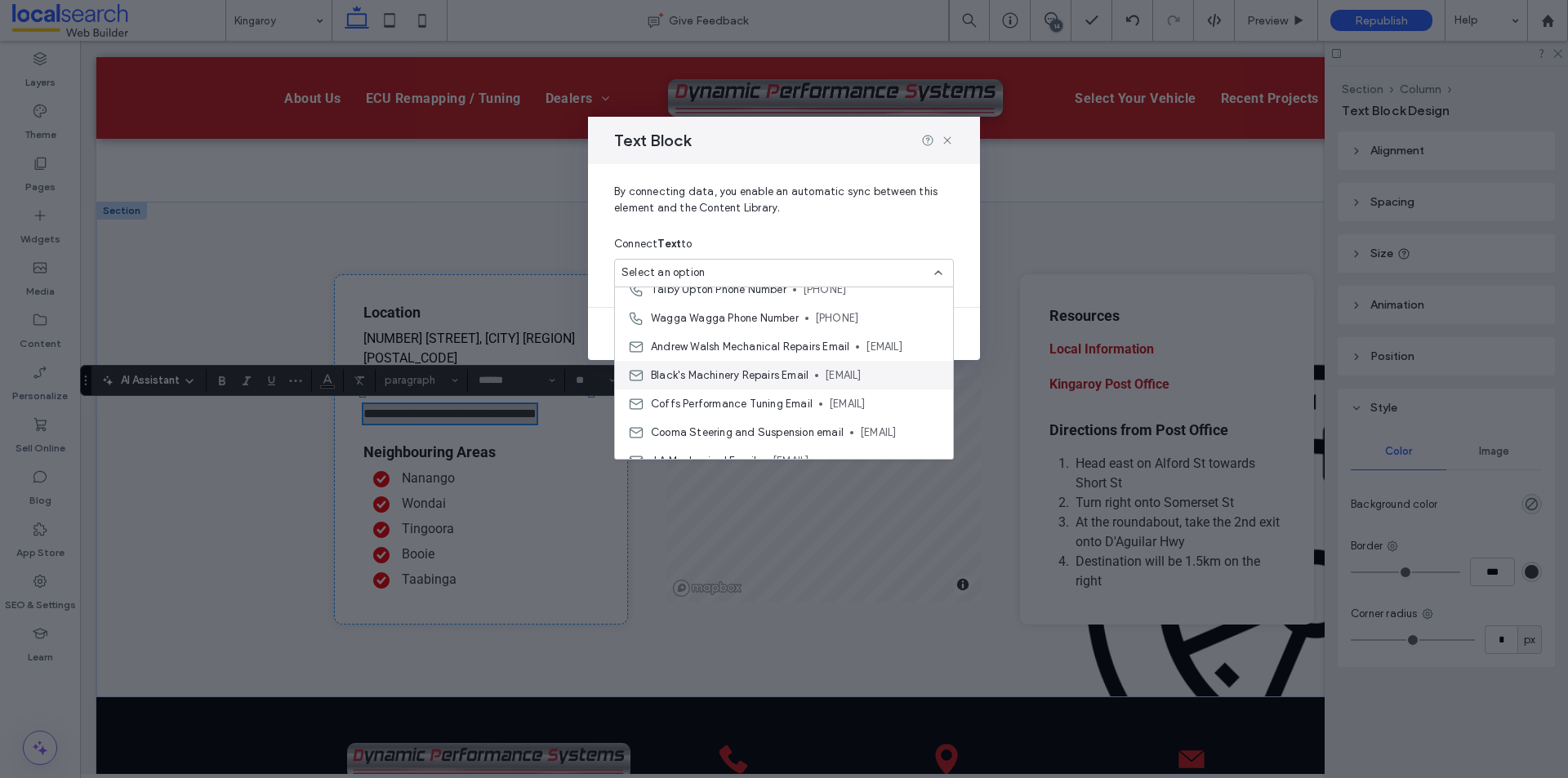 click on "Black's Machinery Repairs Email" at bounding box center (729, 376) 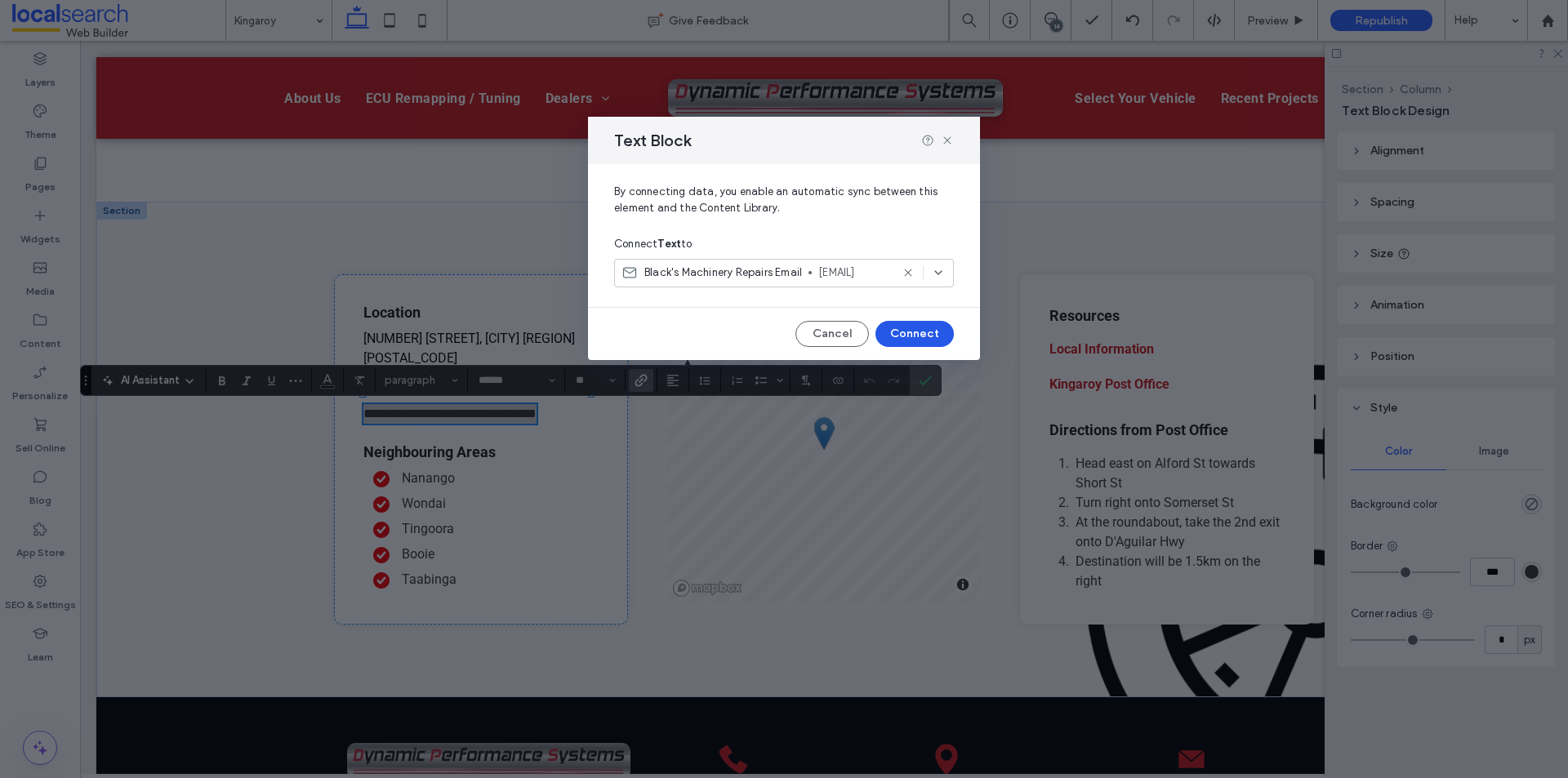 click on "Connect" at bounding box center [915, 334] 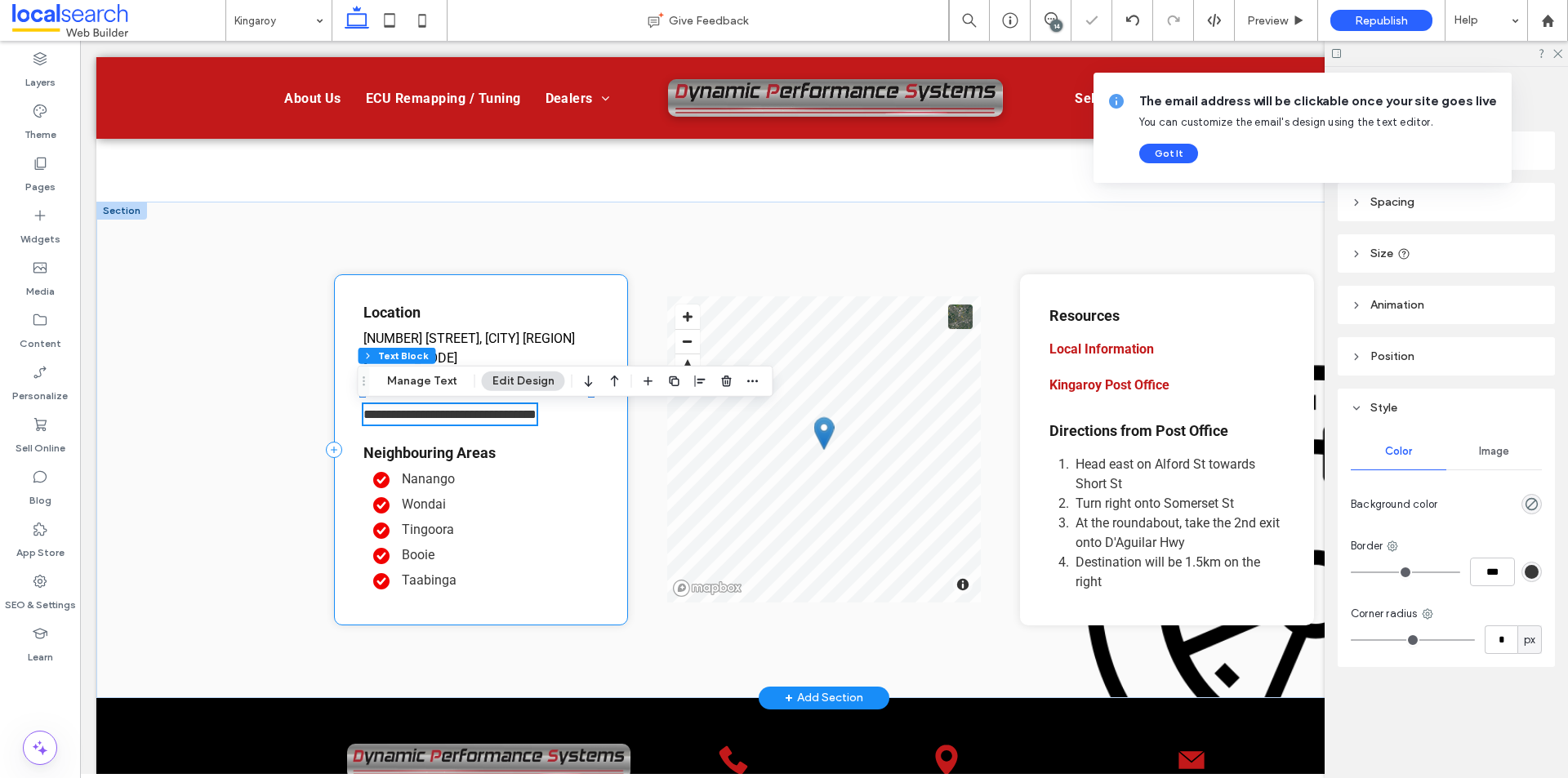 click on "**********" at bounding box center [481, 450] 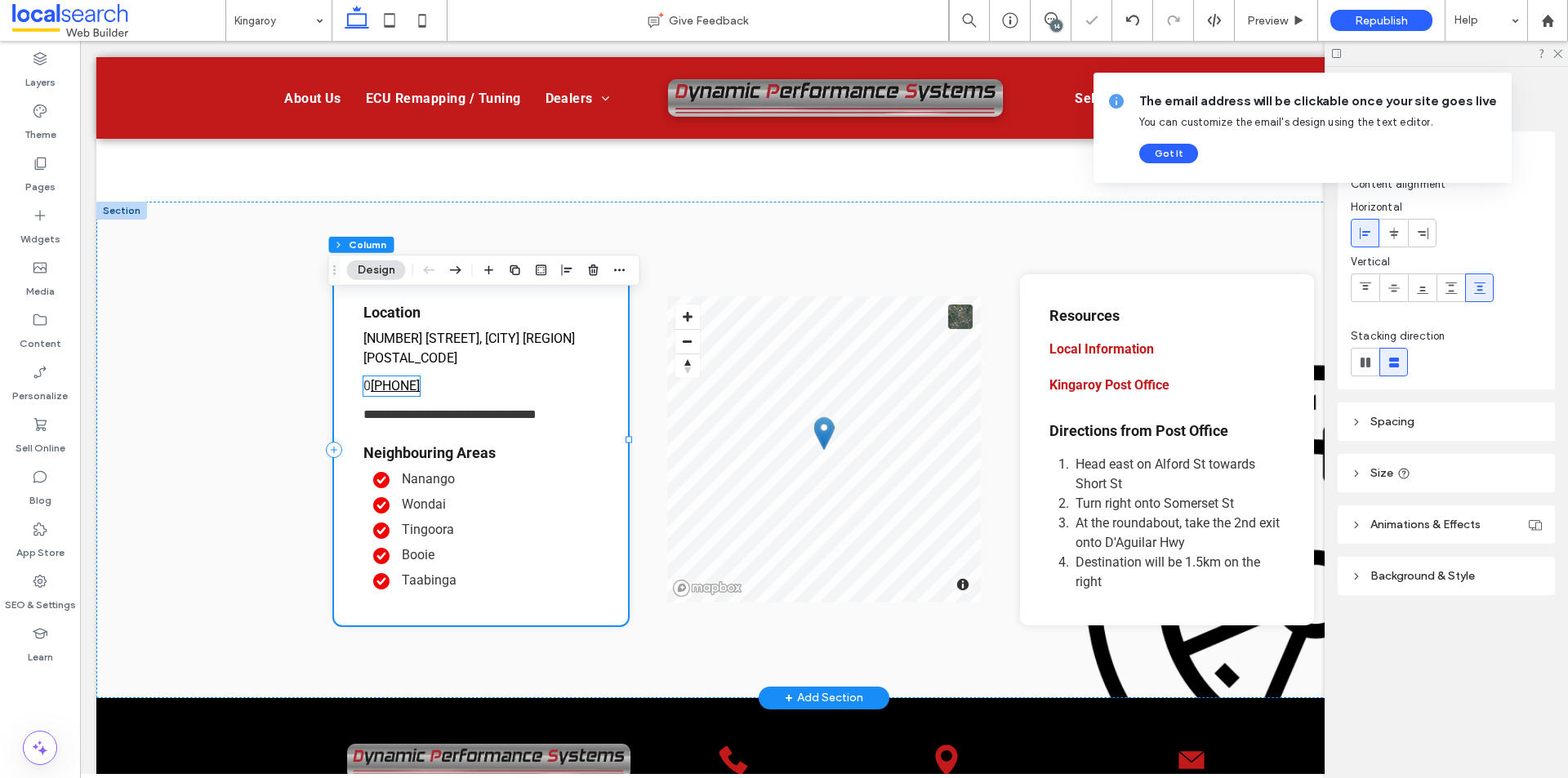 click on "[PHONE]" at bounding box center [395, 385] 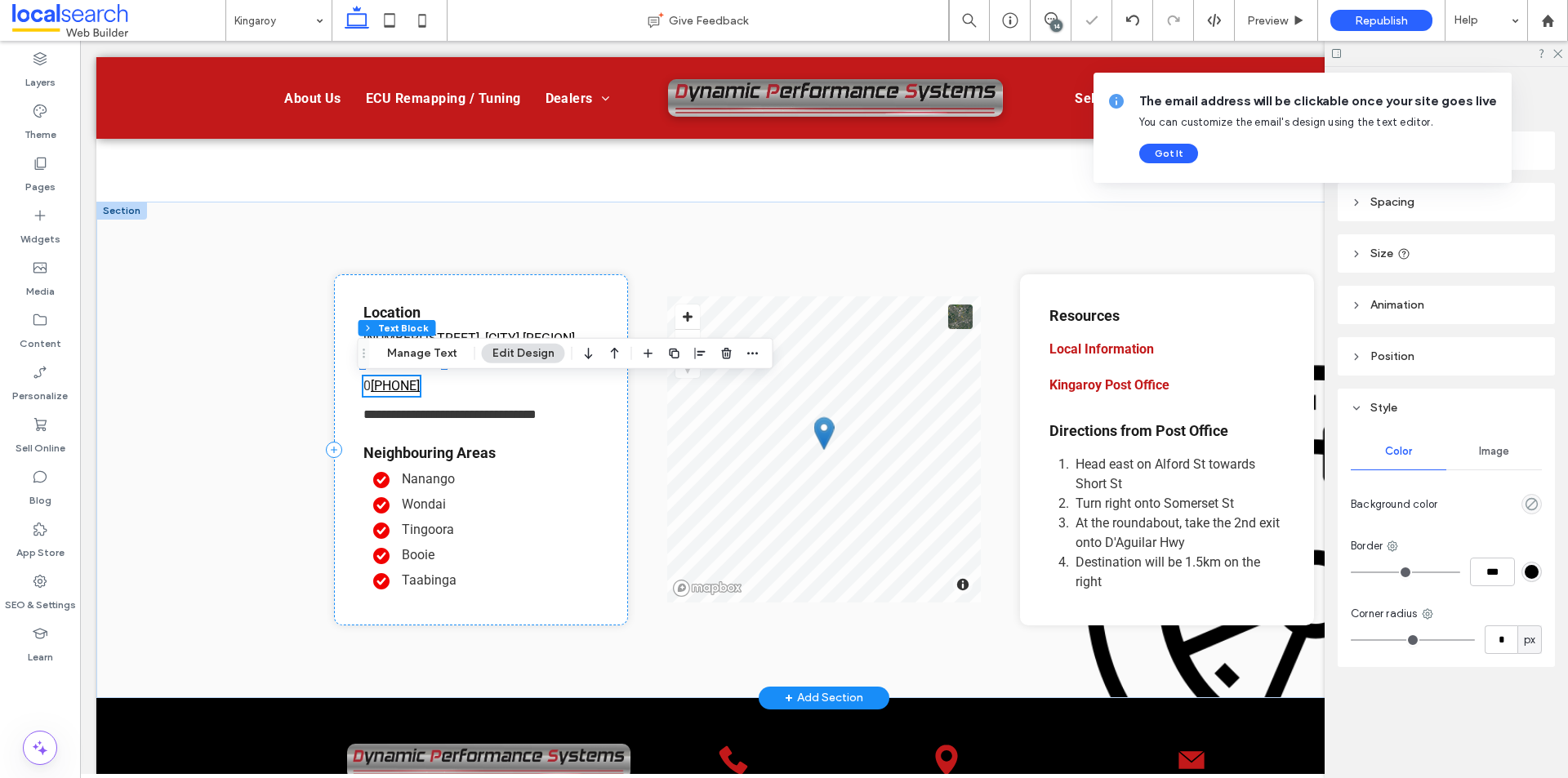 click on "[PHONE]" at bounding box center [391, 386] 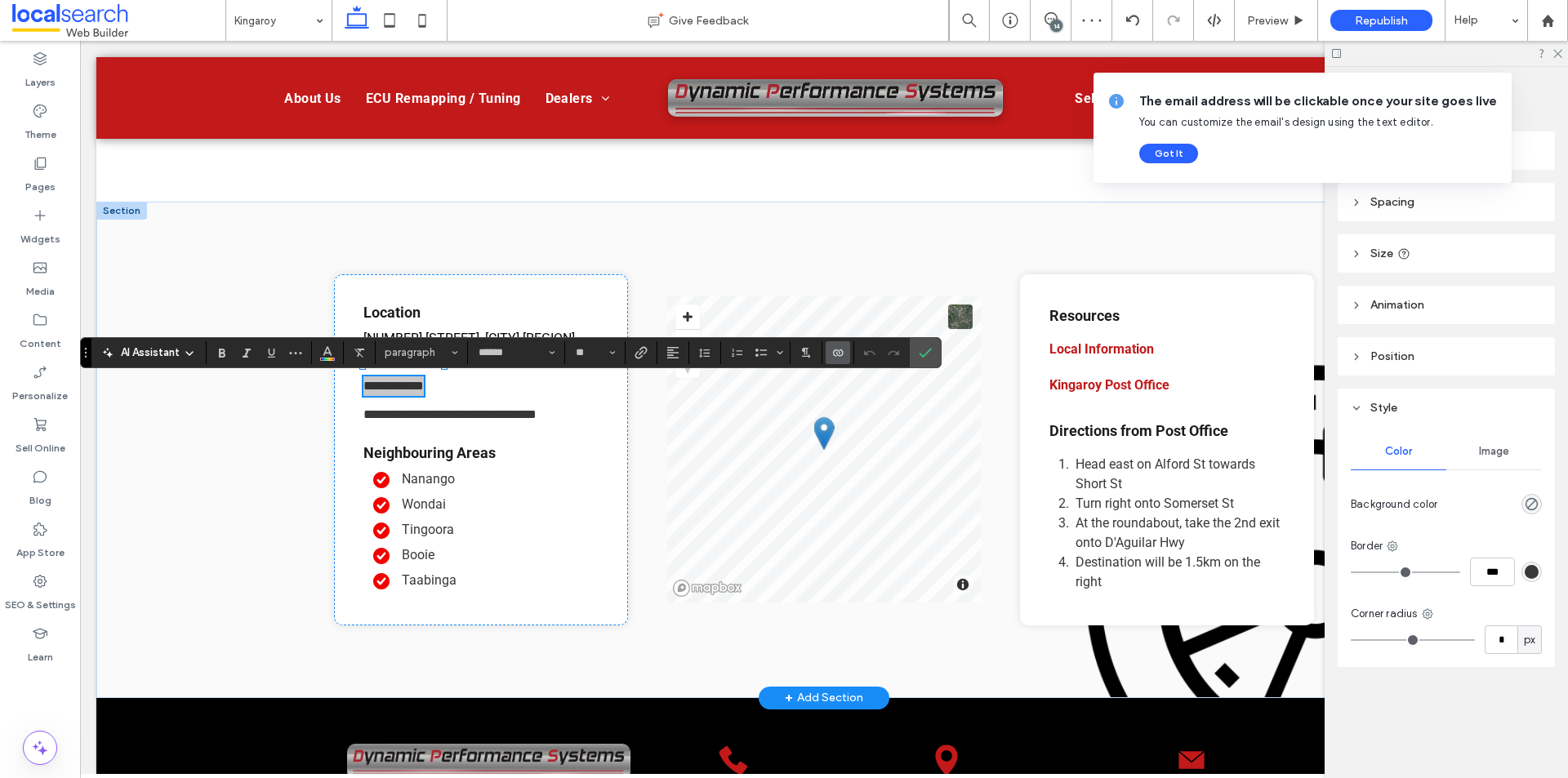 click at bounding box center (838, 353) 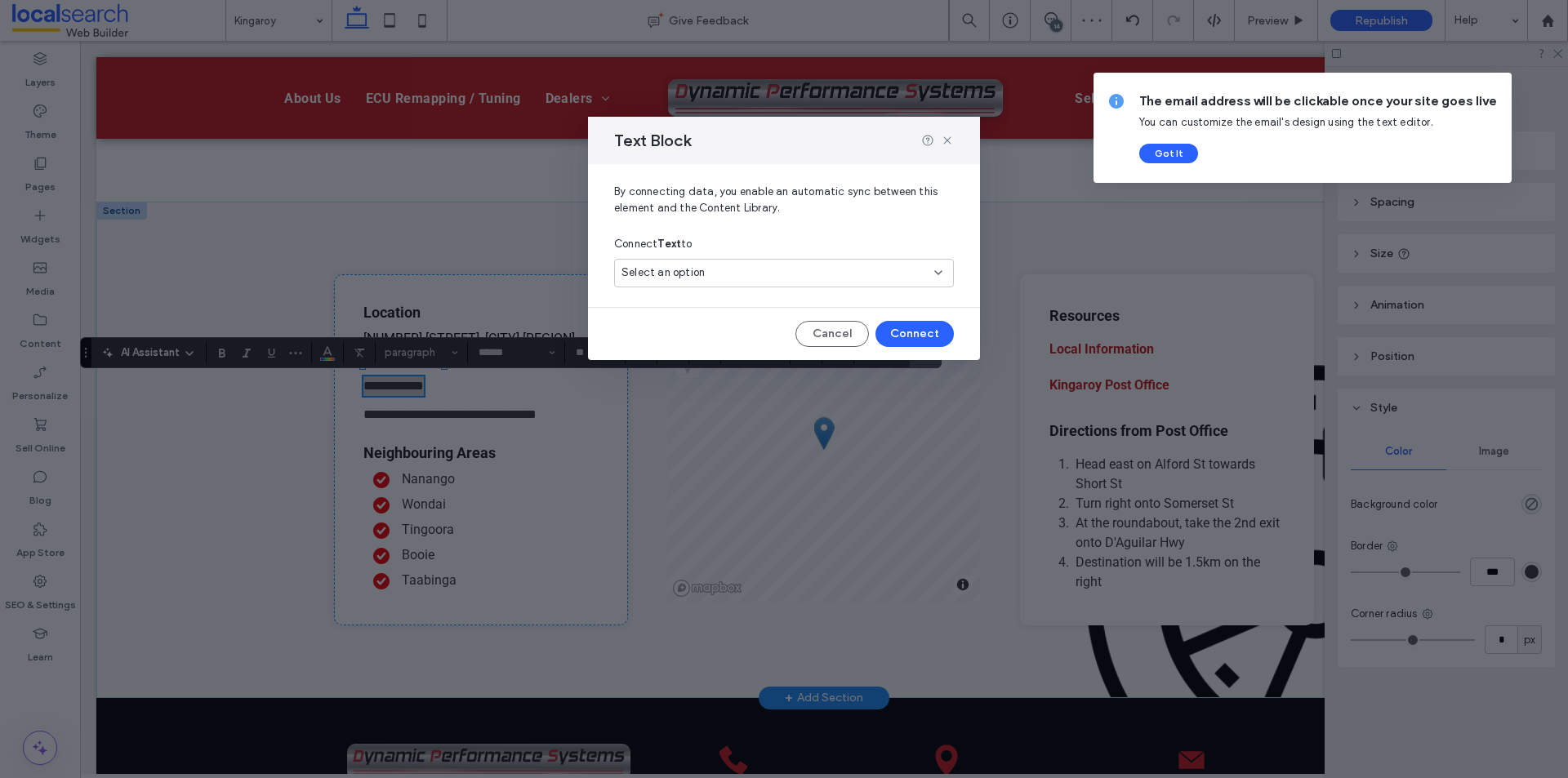 click on "Select an option" at bounding box center (663, 273) 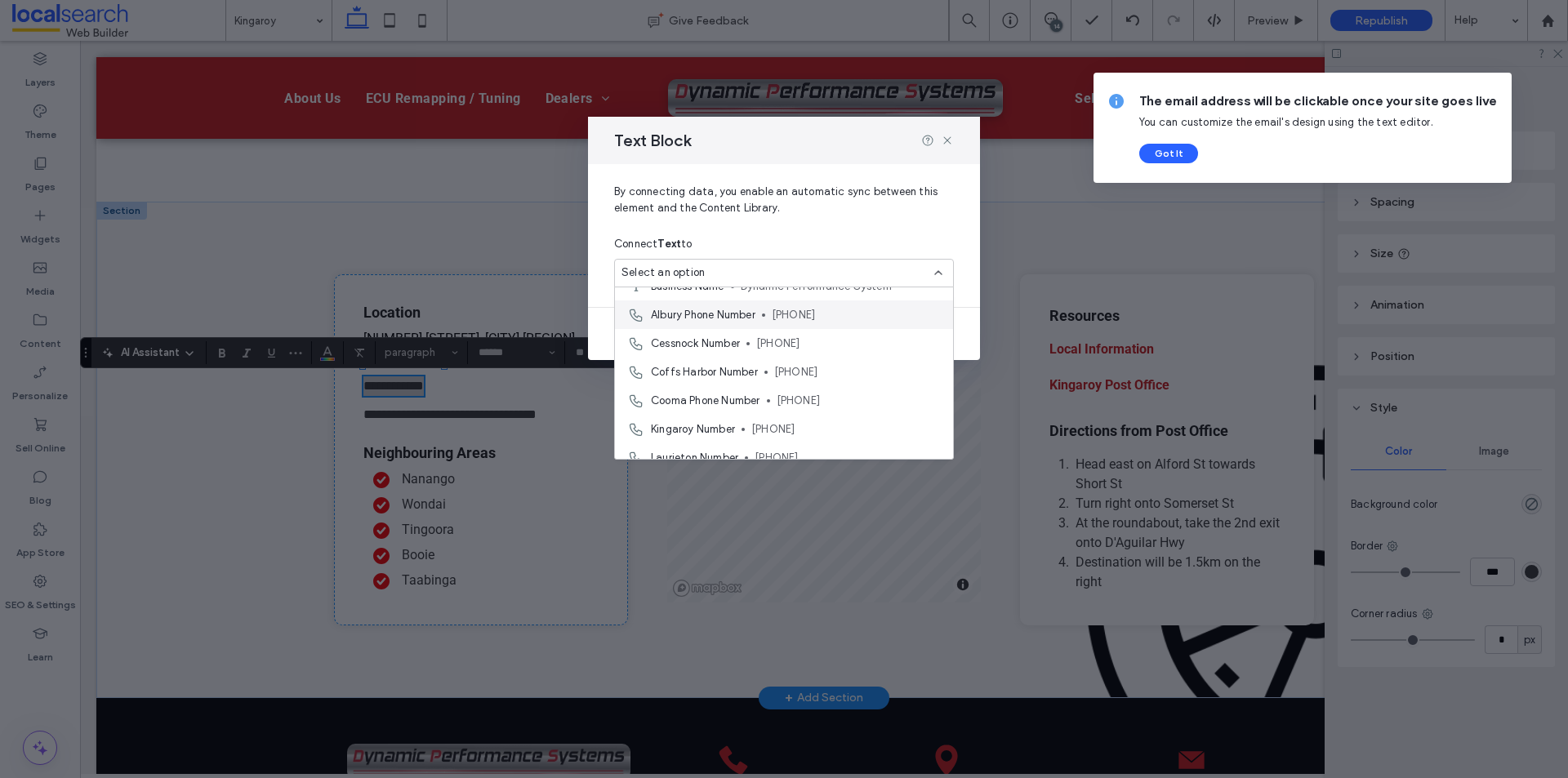 scroll, scrollTop: 82, scrollLeft: 0, axis: vertical 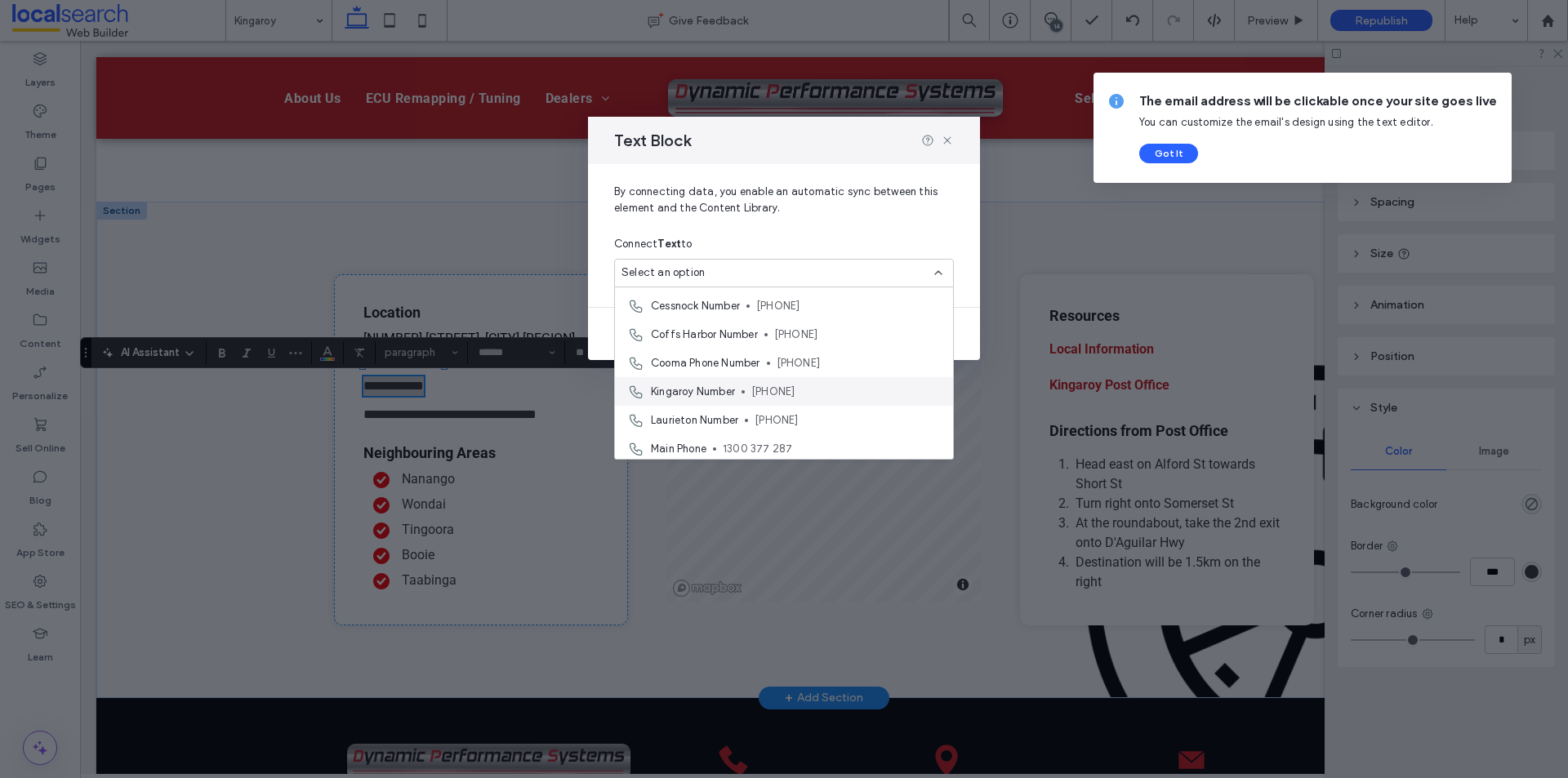 click on "[CITY] [NUMBER] [PHONE]" at bounding box center [784, 391] 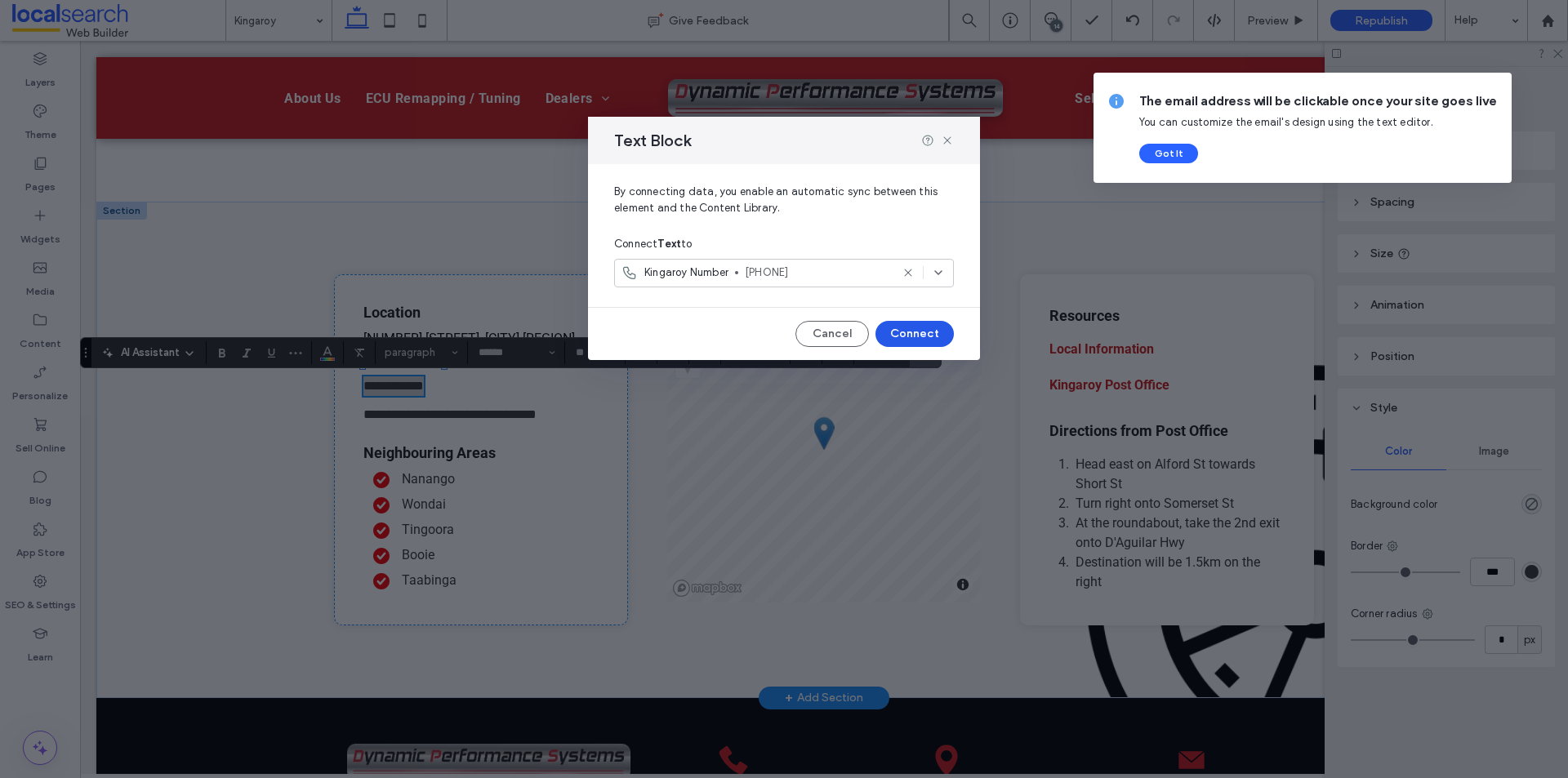click on "Connect" at bounding box center [915, 334] 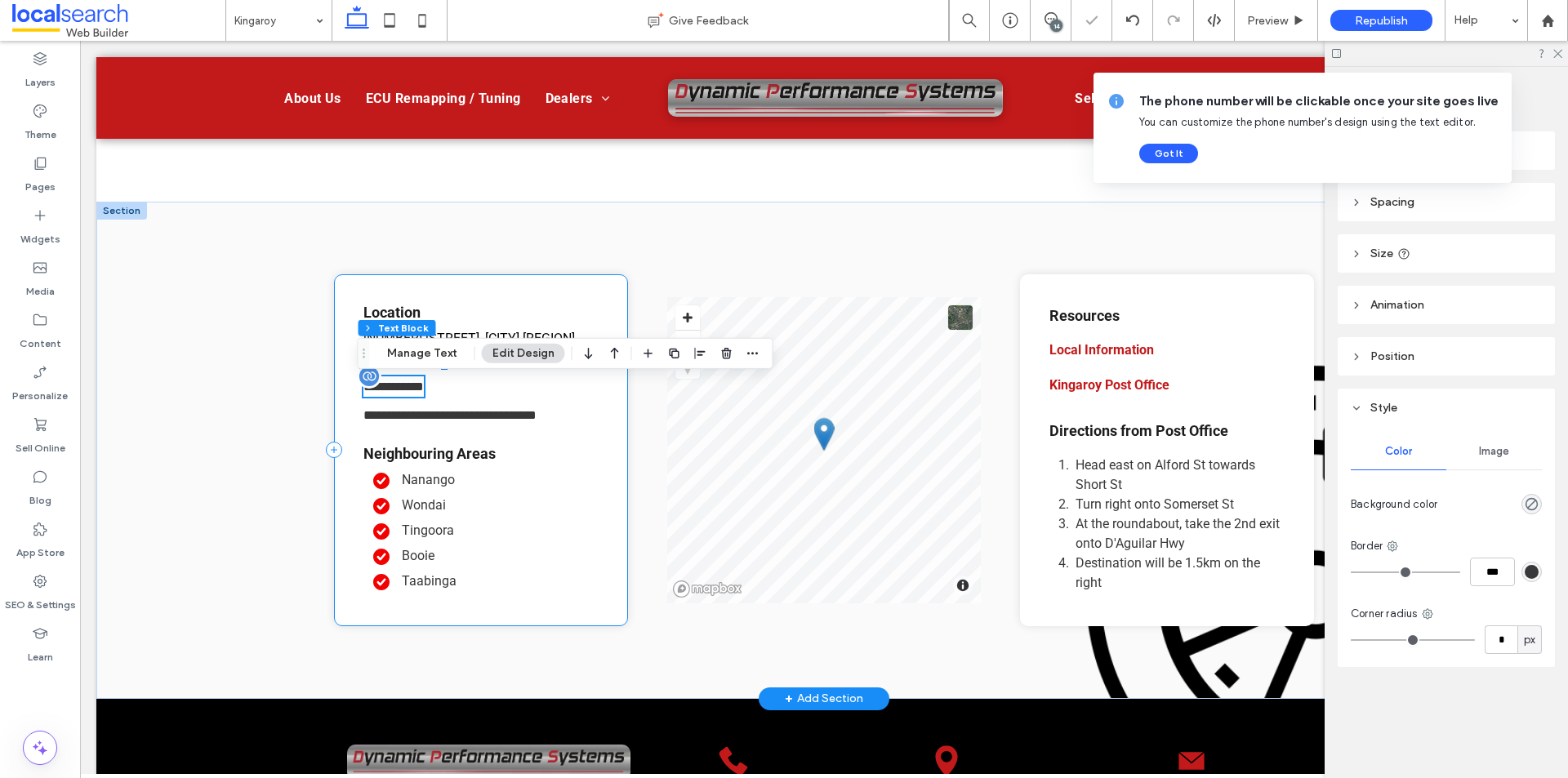 click on "**********" at bounding box center (481, 450) 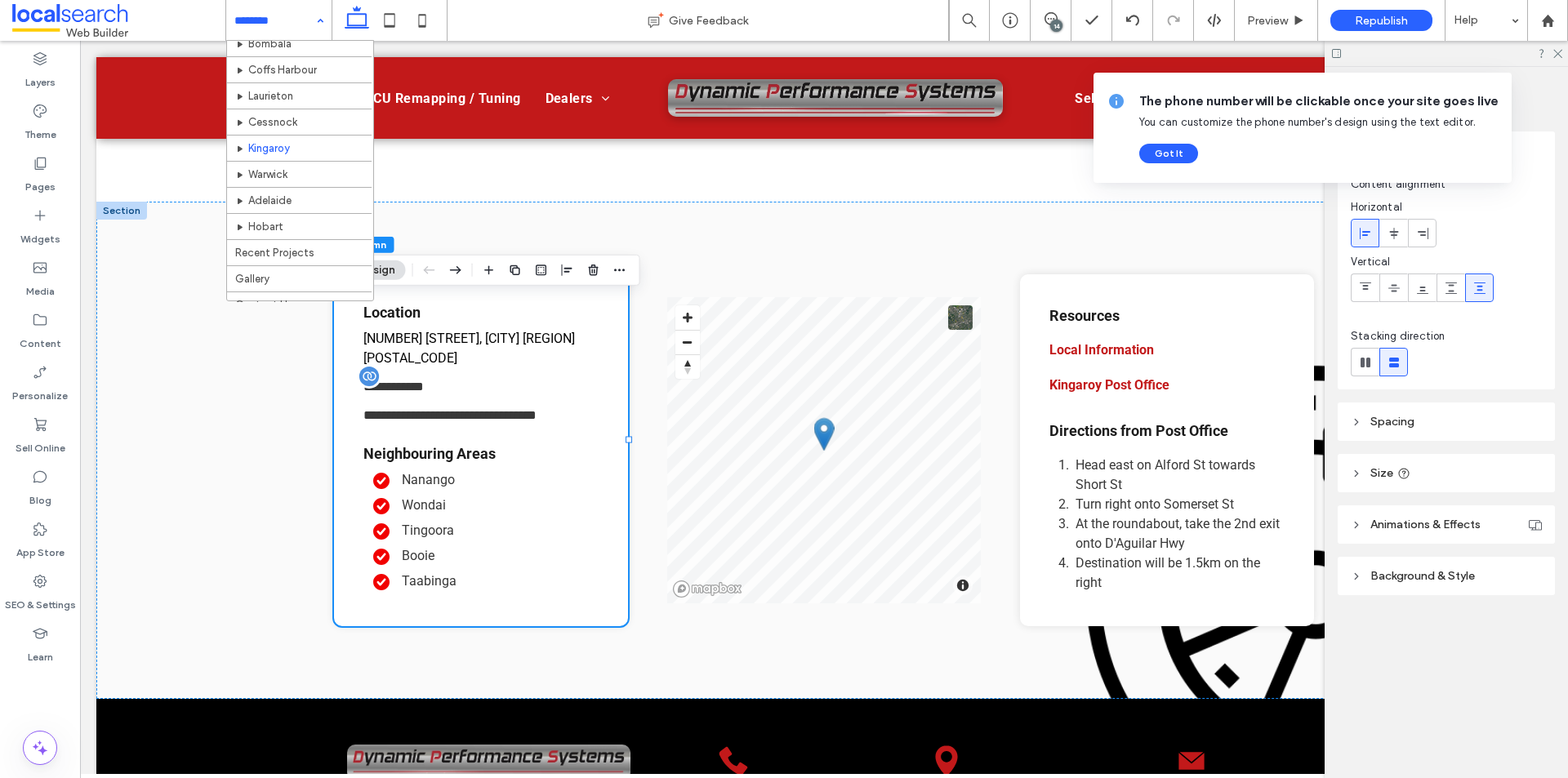 scroll, scrollTop: 260, scrollLeft: 0, axis: vertical 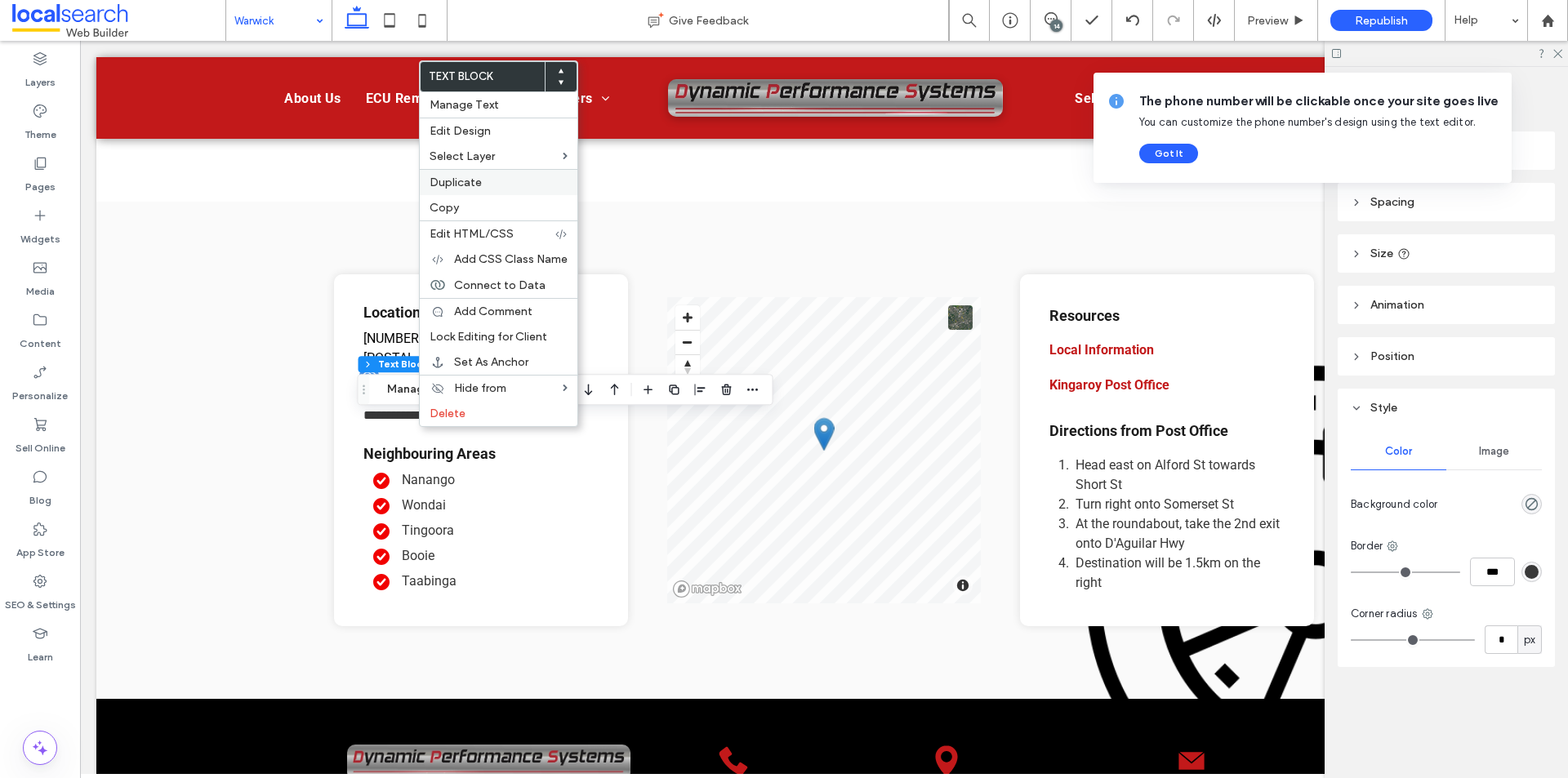 click on "Duplicate" at bounding box center [498, 182] 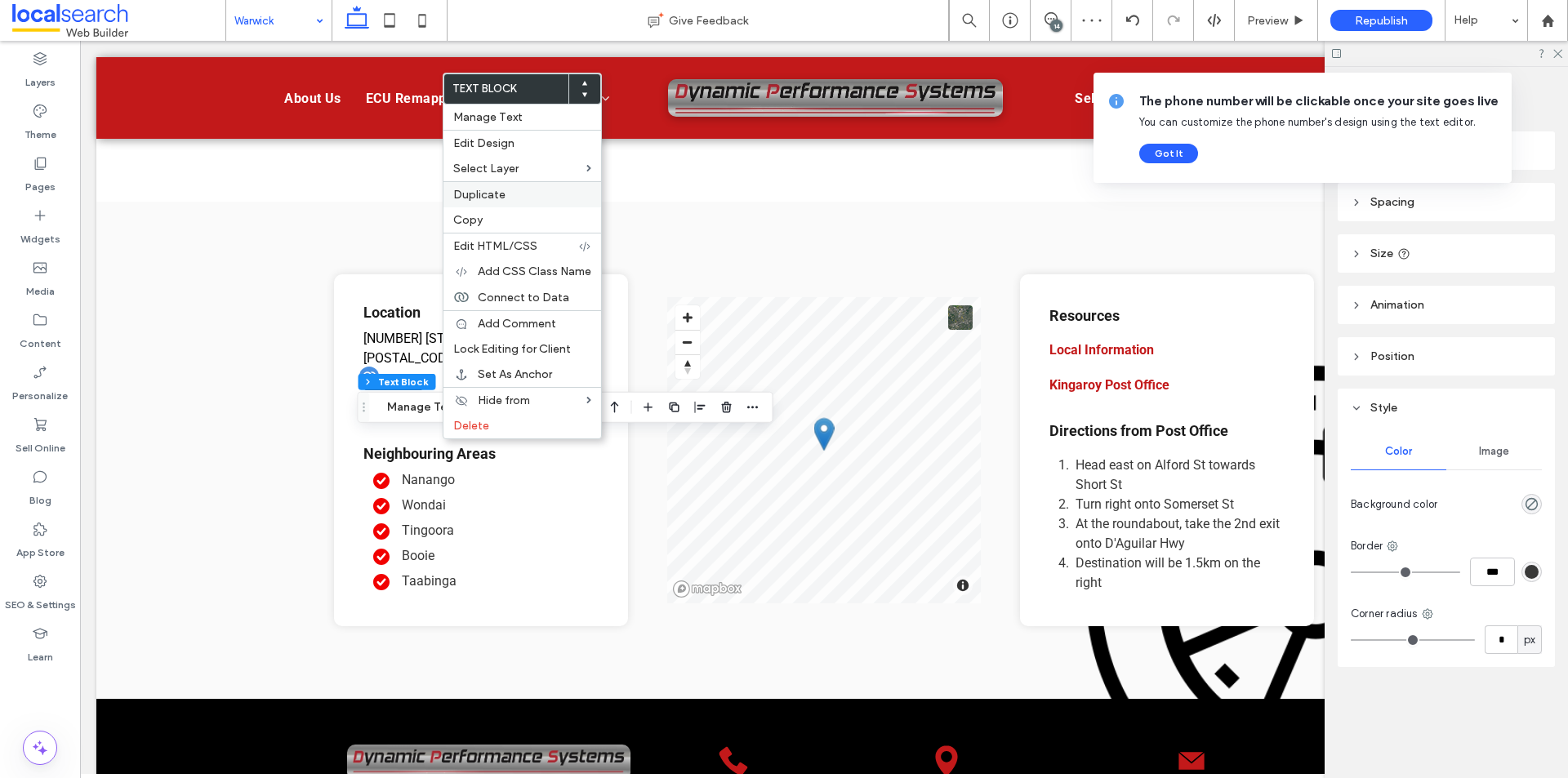 click on "Duplicate" at bounding box center [479, 194] 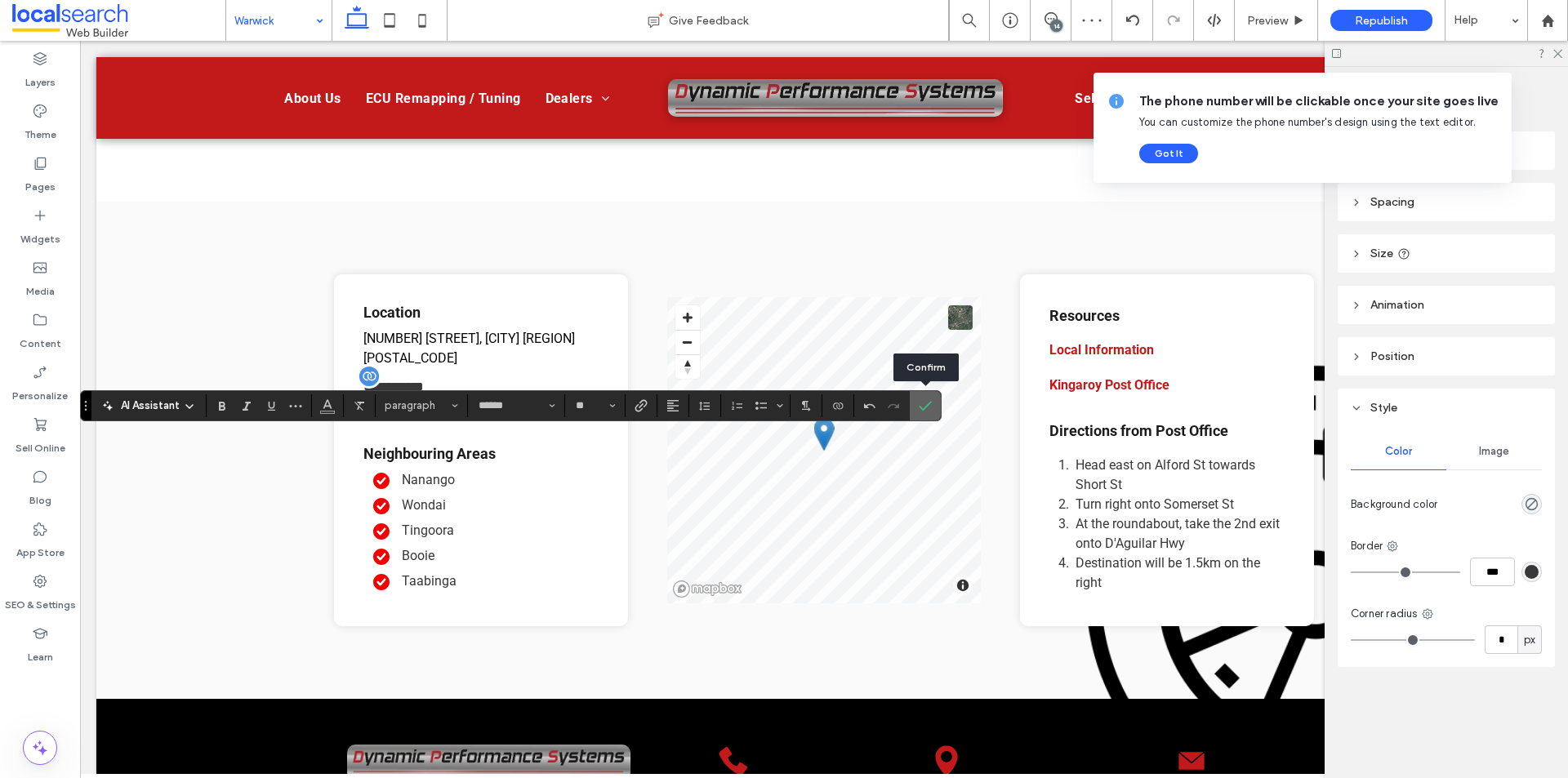 click 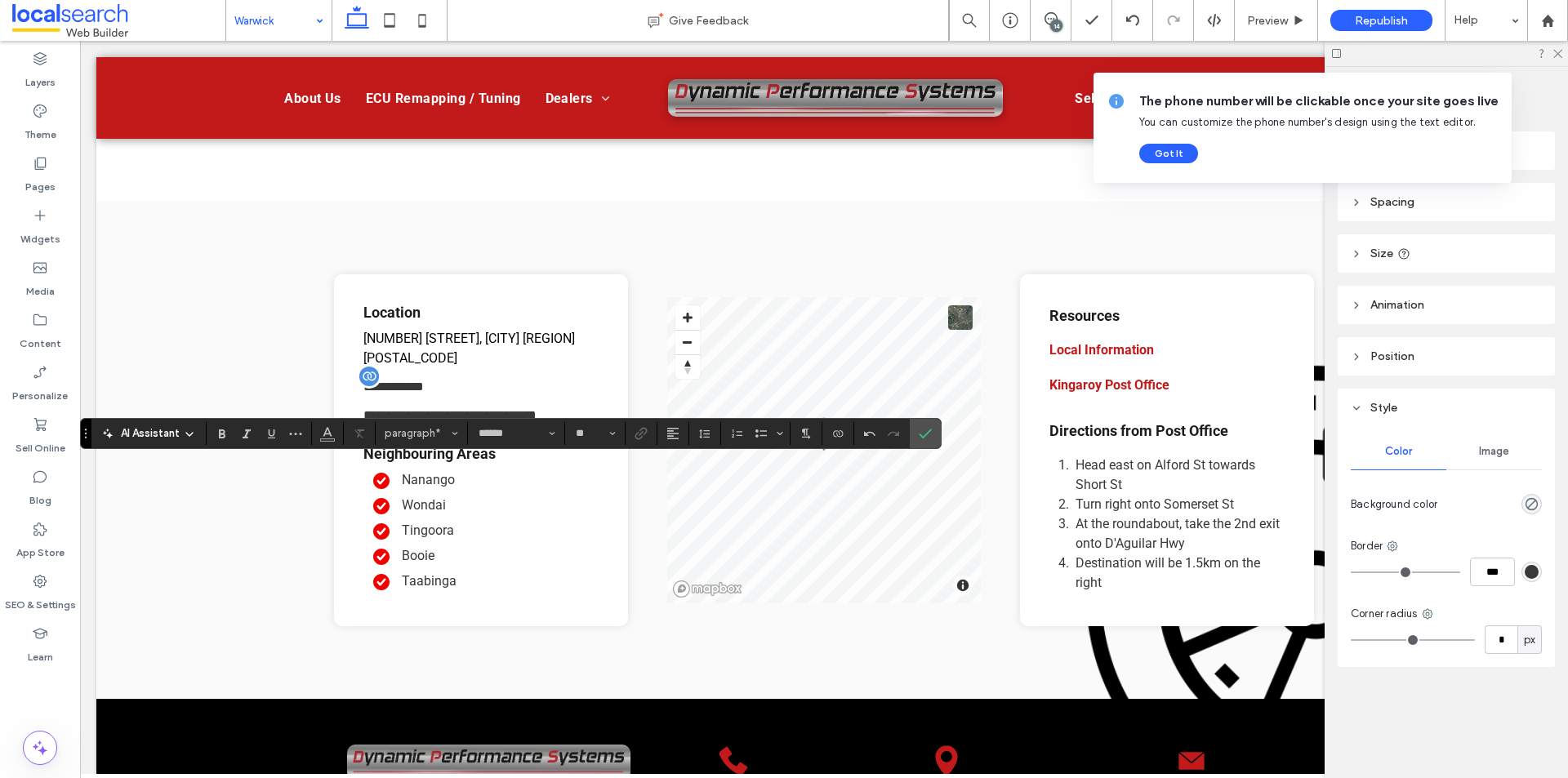 type on "***" 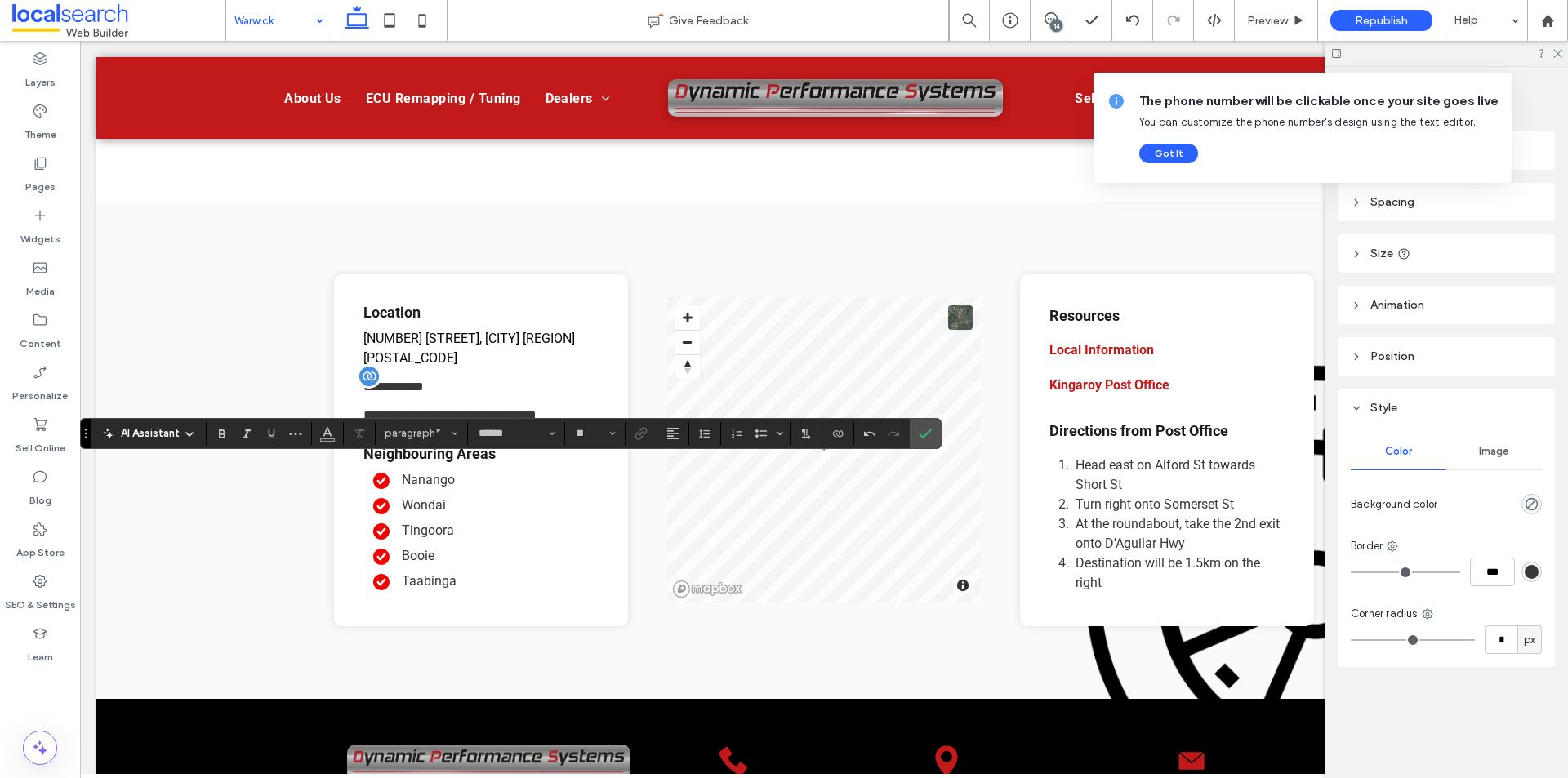 type on "***" 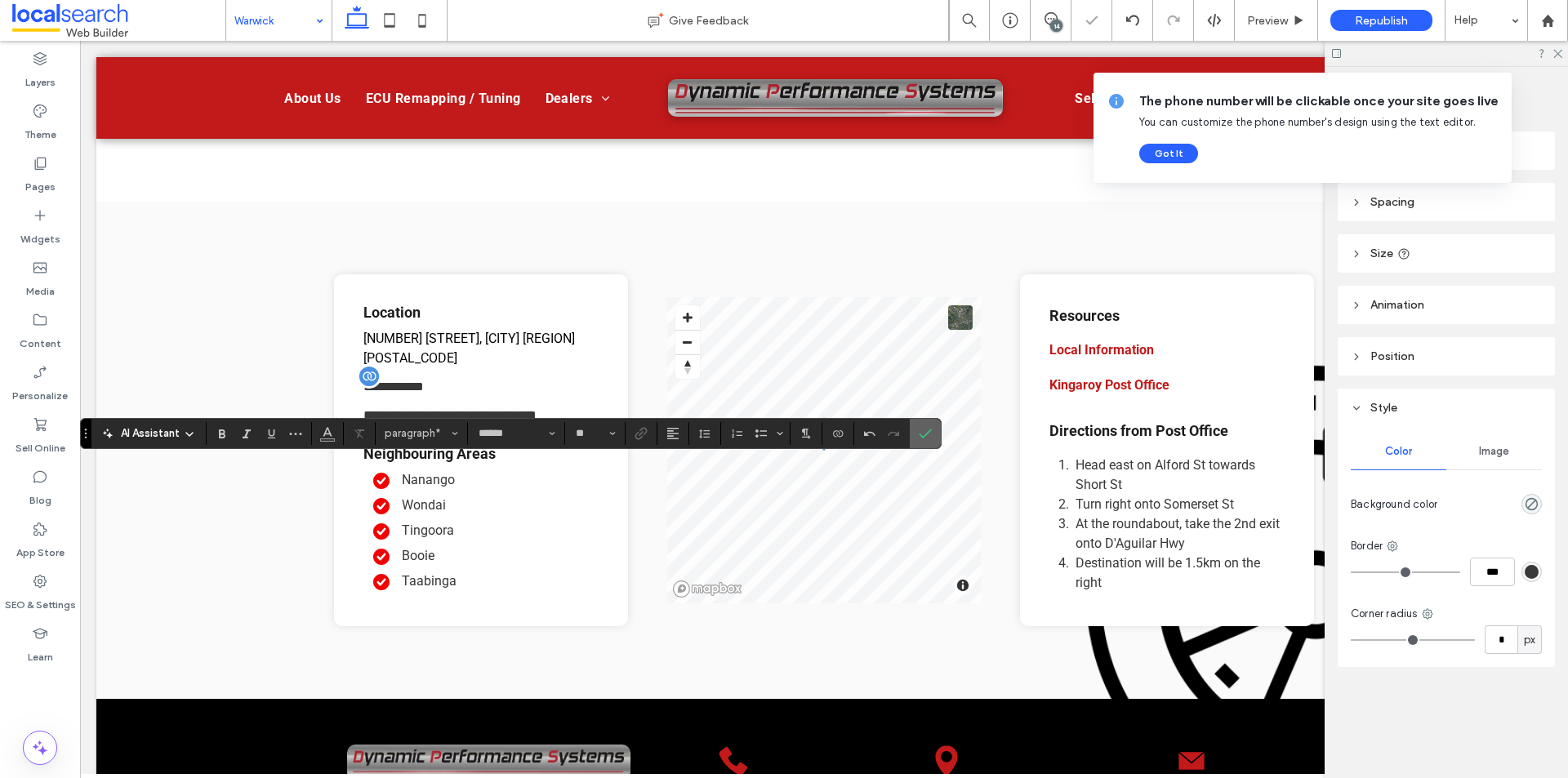 click 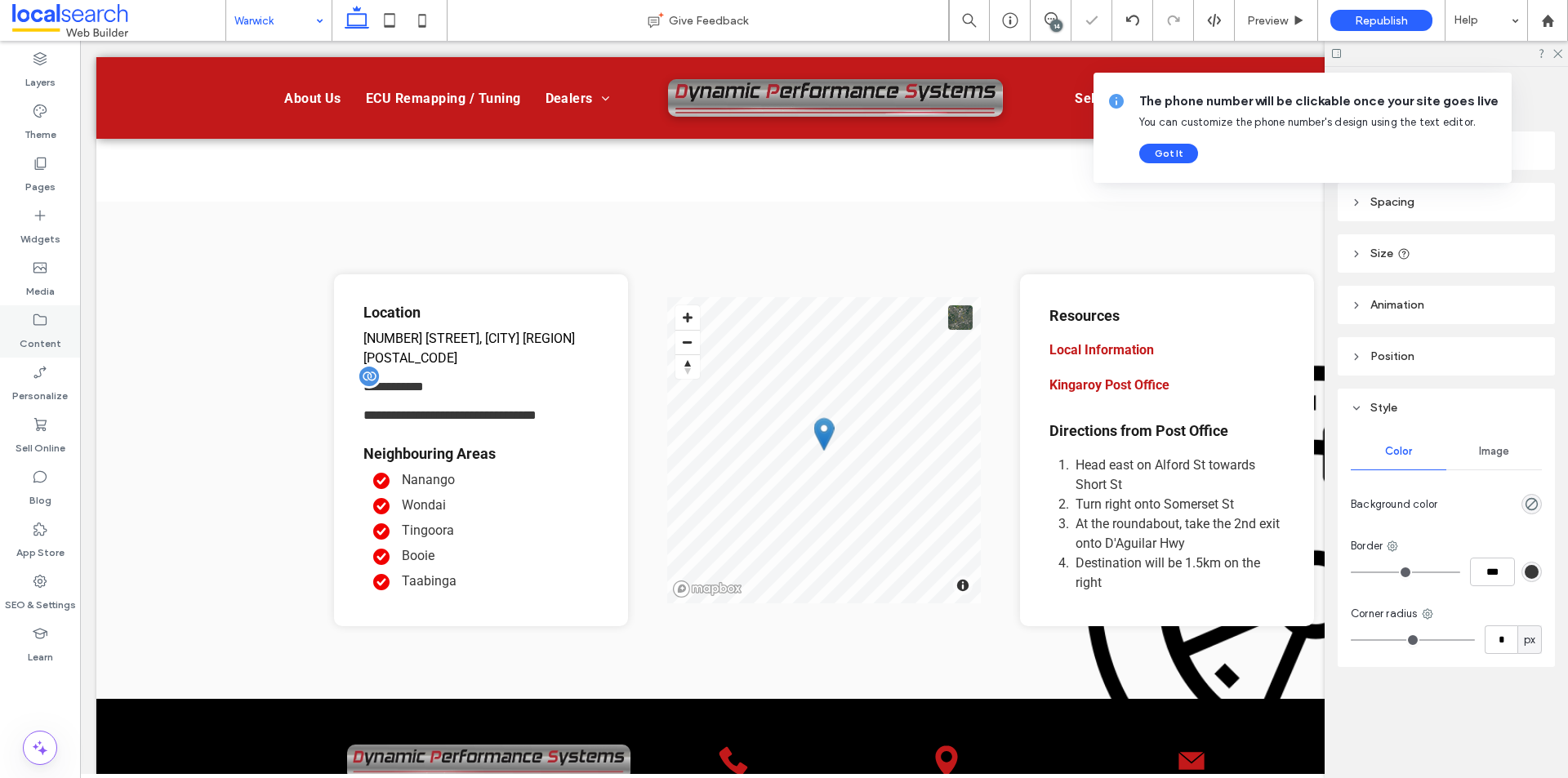 type on "******" 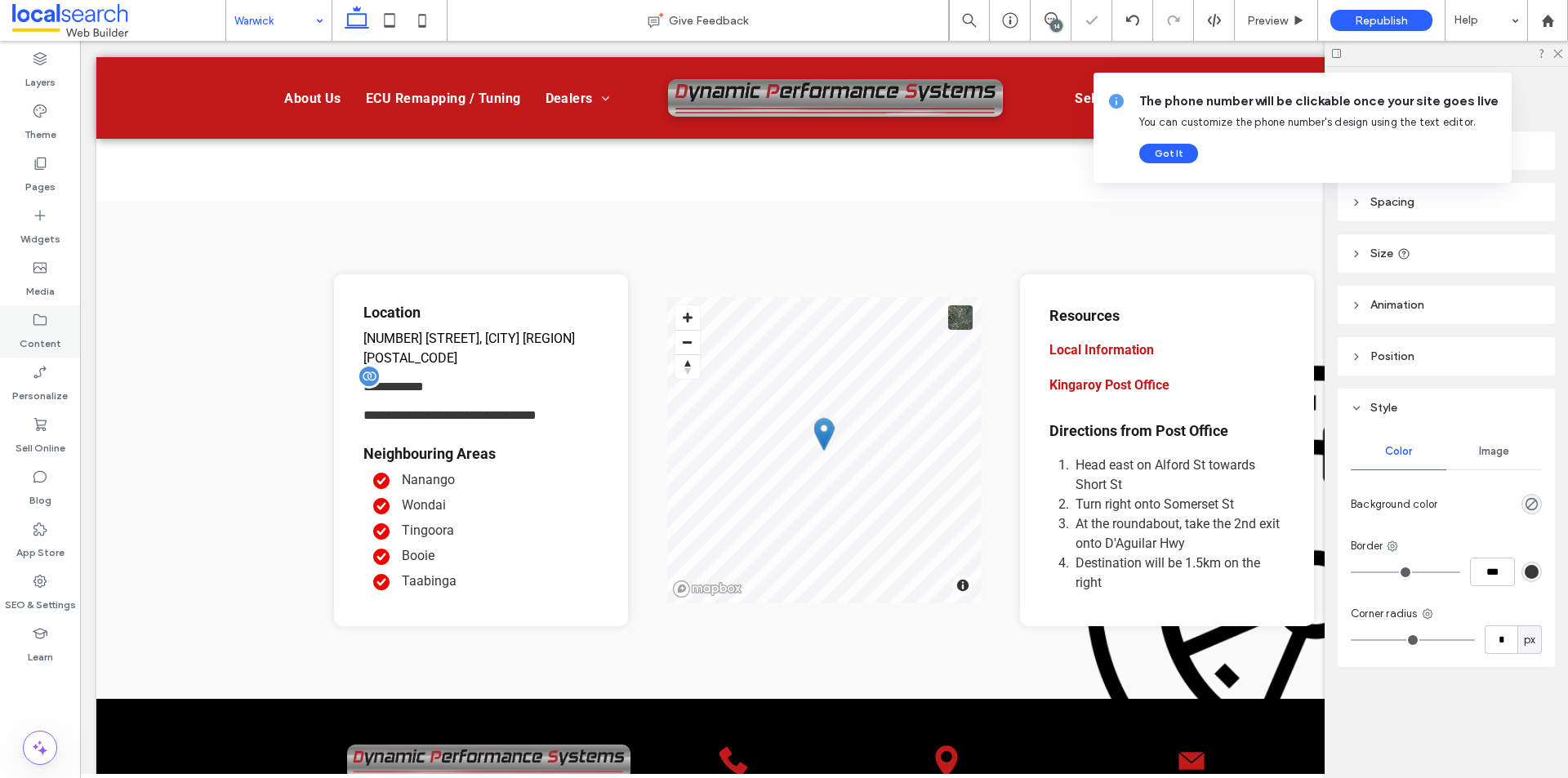 type on "**" 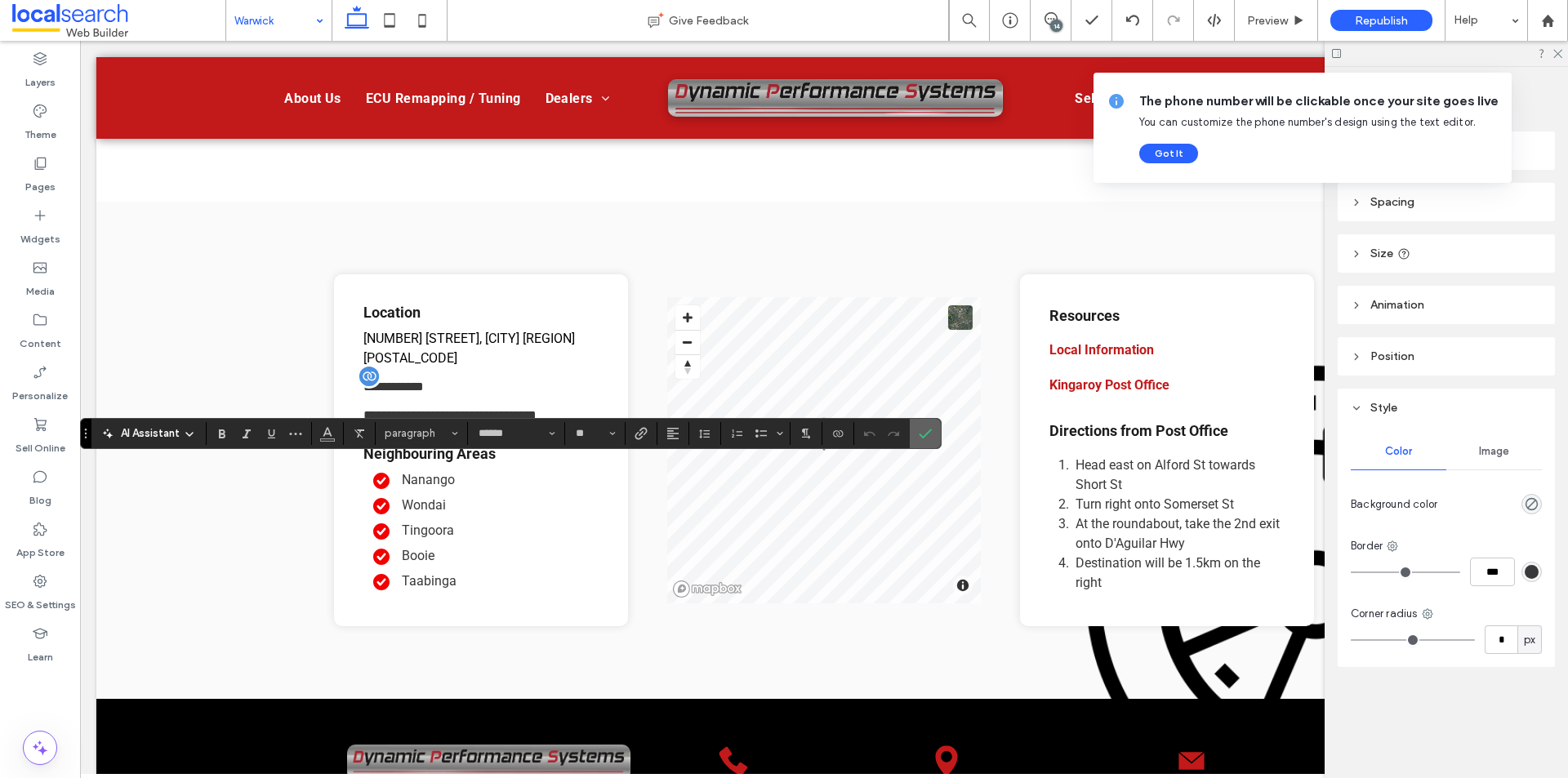click 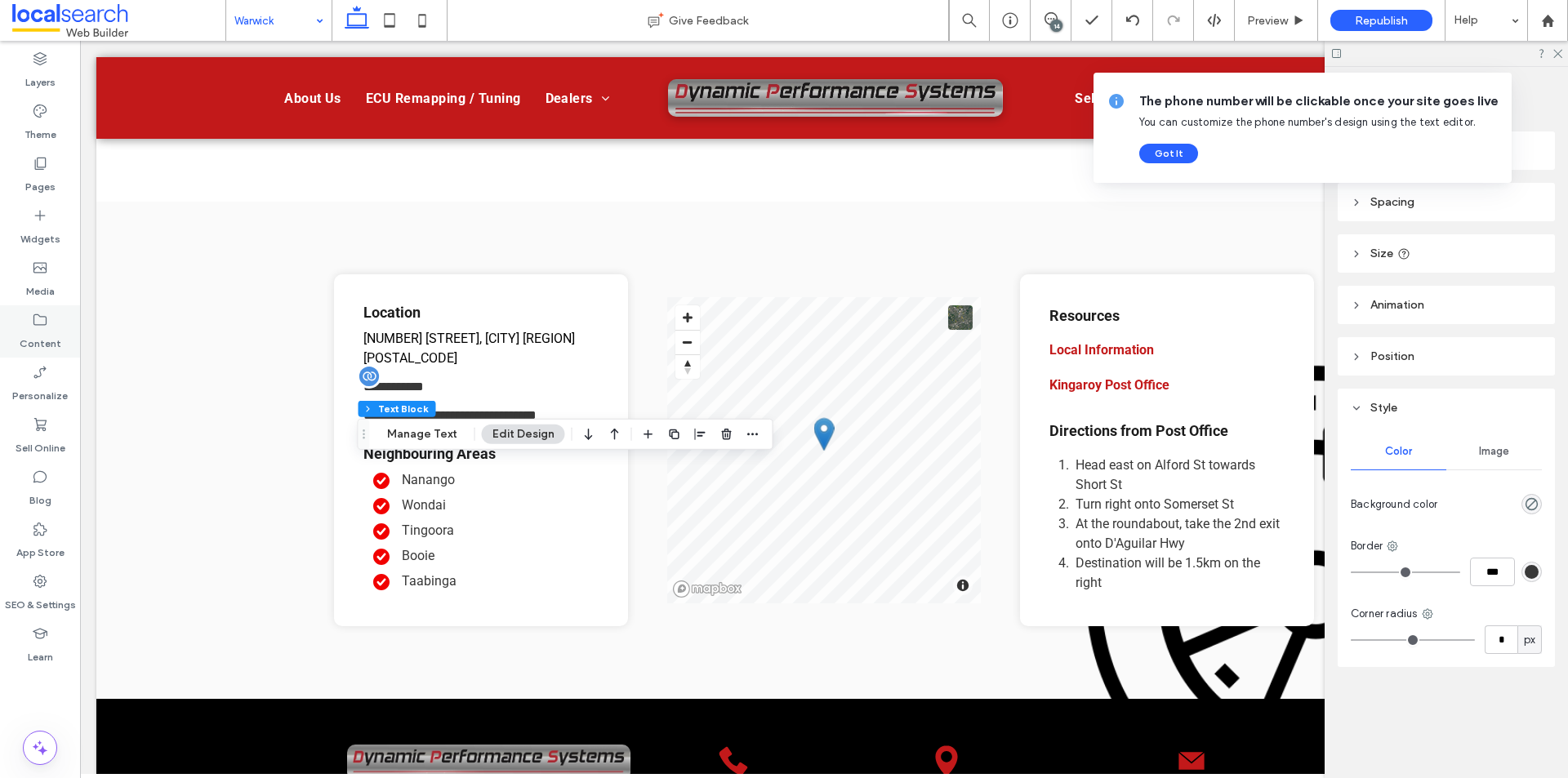 click on "Content" at bounding box center [40, 331] 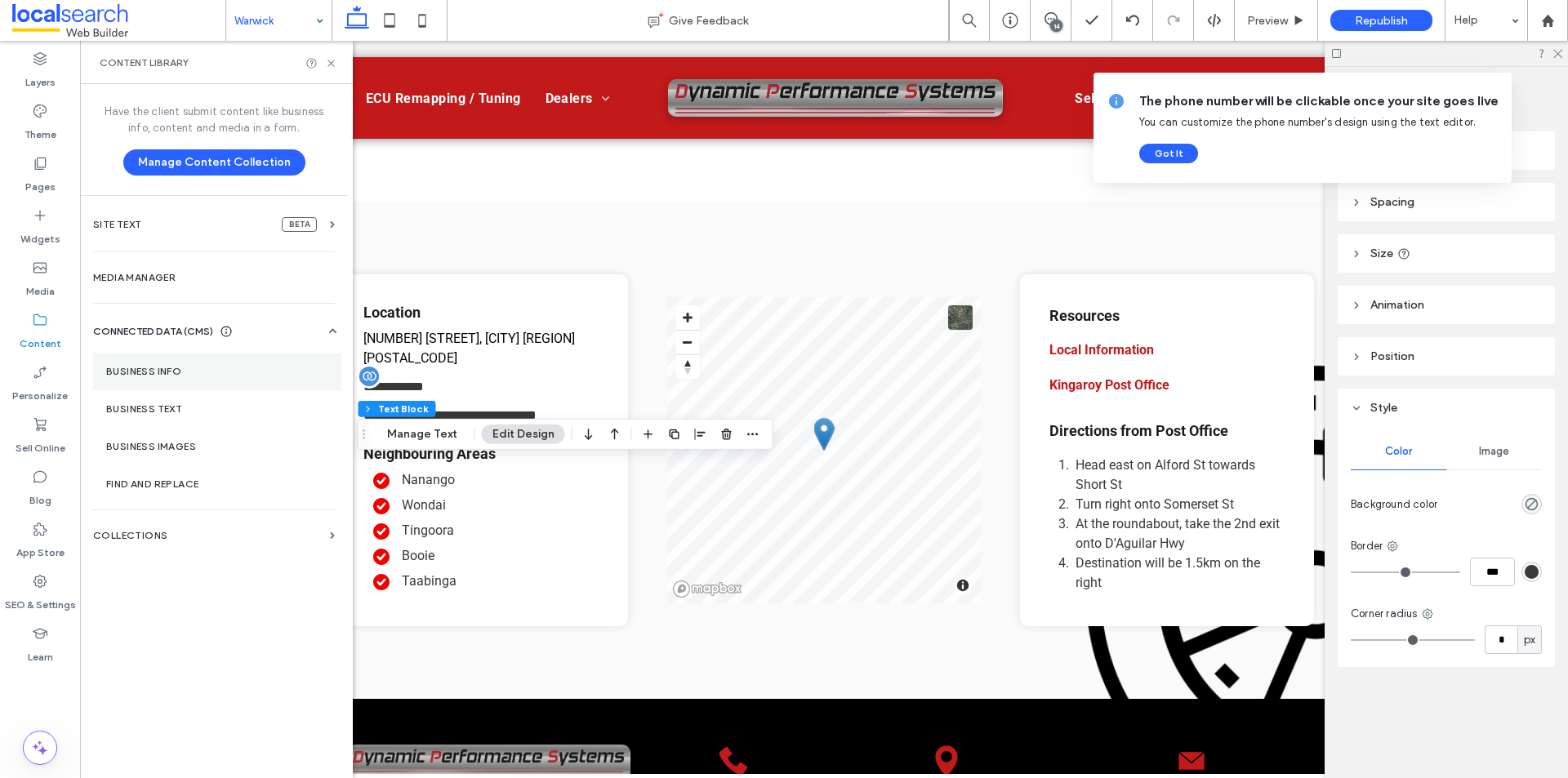 click on "Business Info" at bounding box center (217, 371) 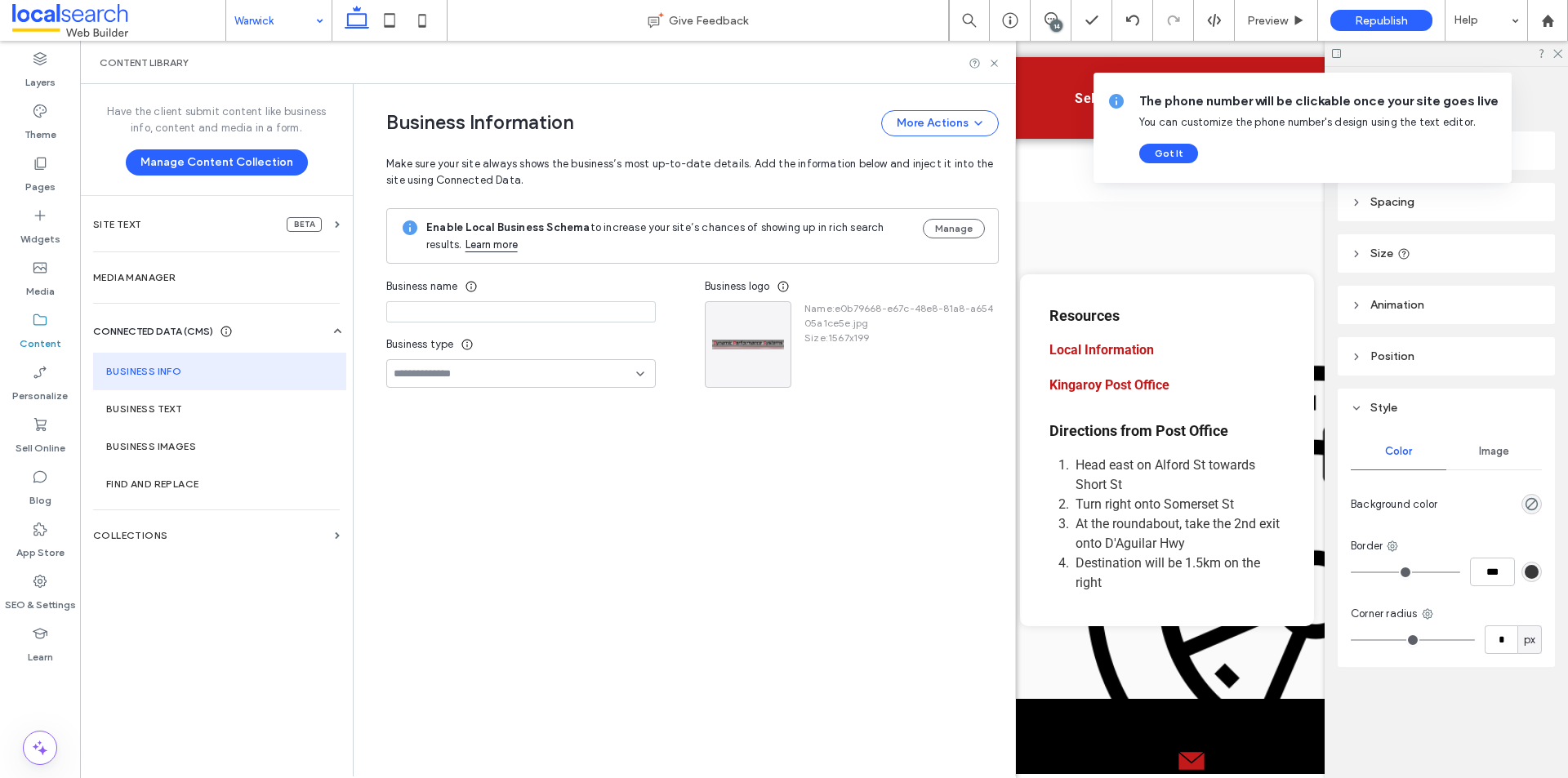 type on "**********" 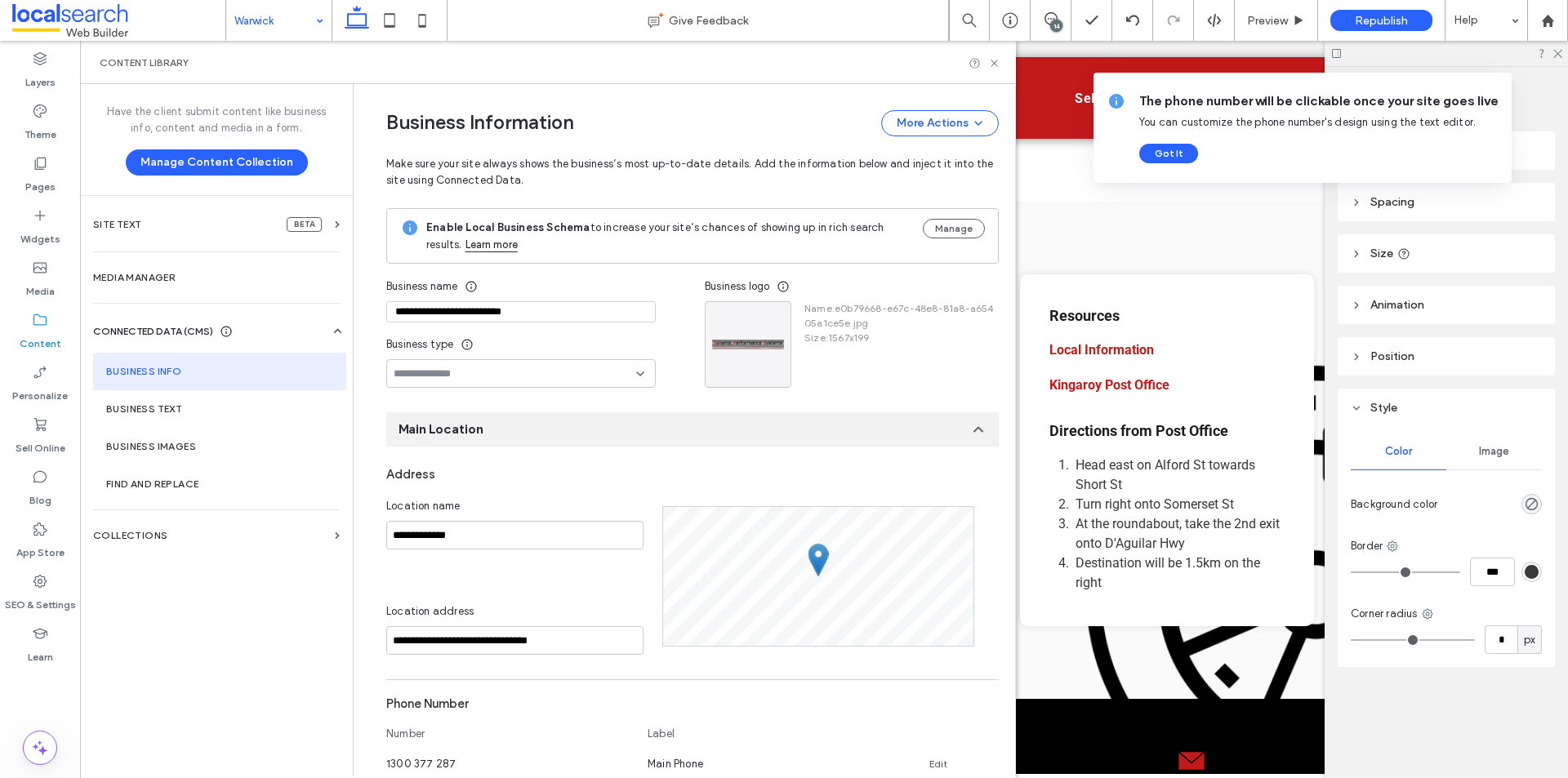 scroll, scrollTop: 639, scrollLeft: 0, axis: vertical 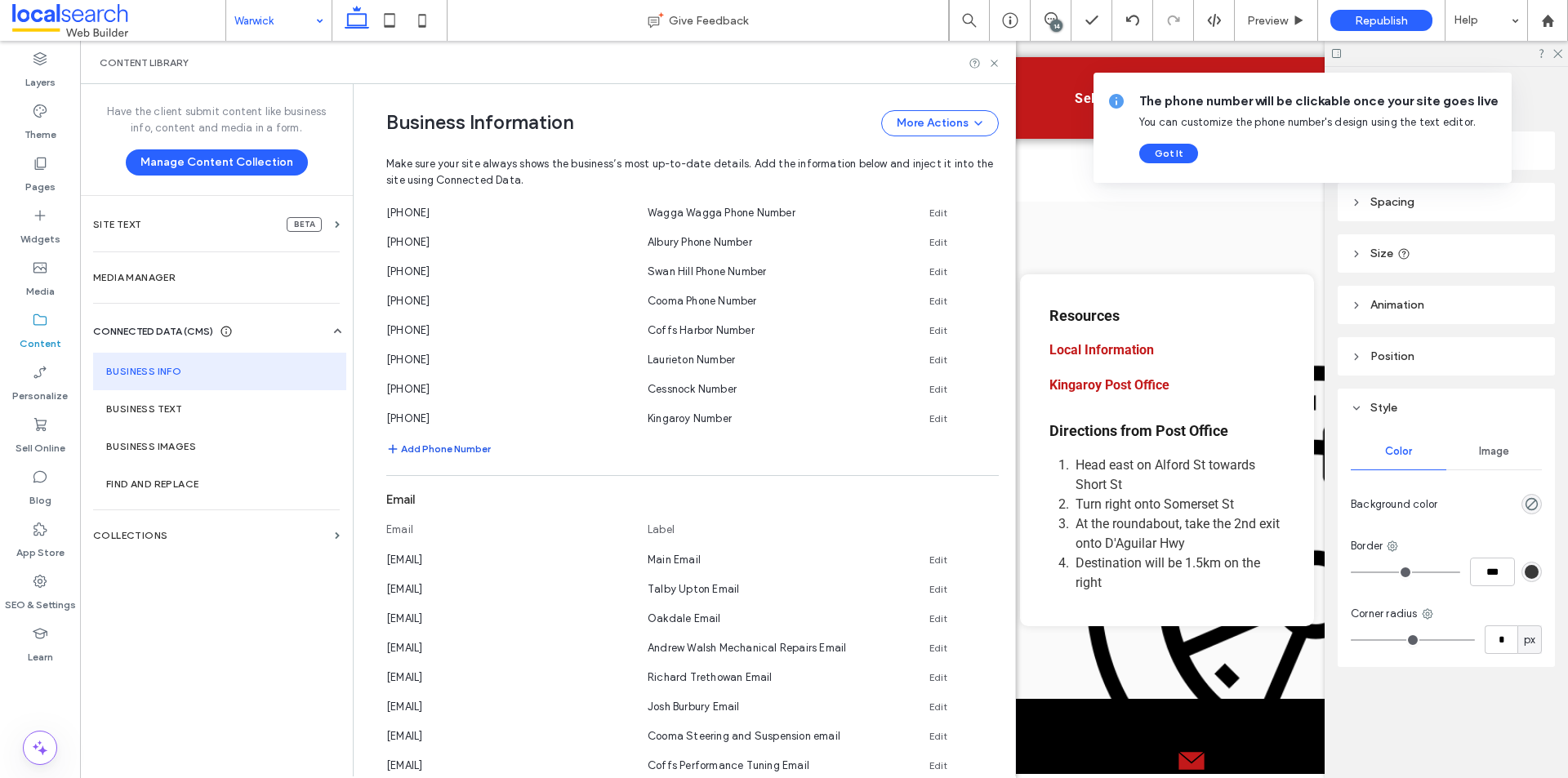 click on "Add Phone Number" at bounding box center [439, 449] 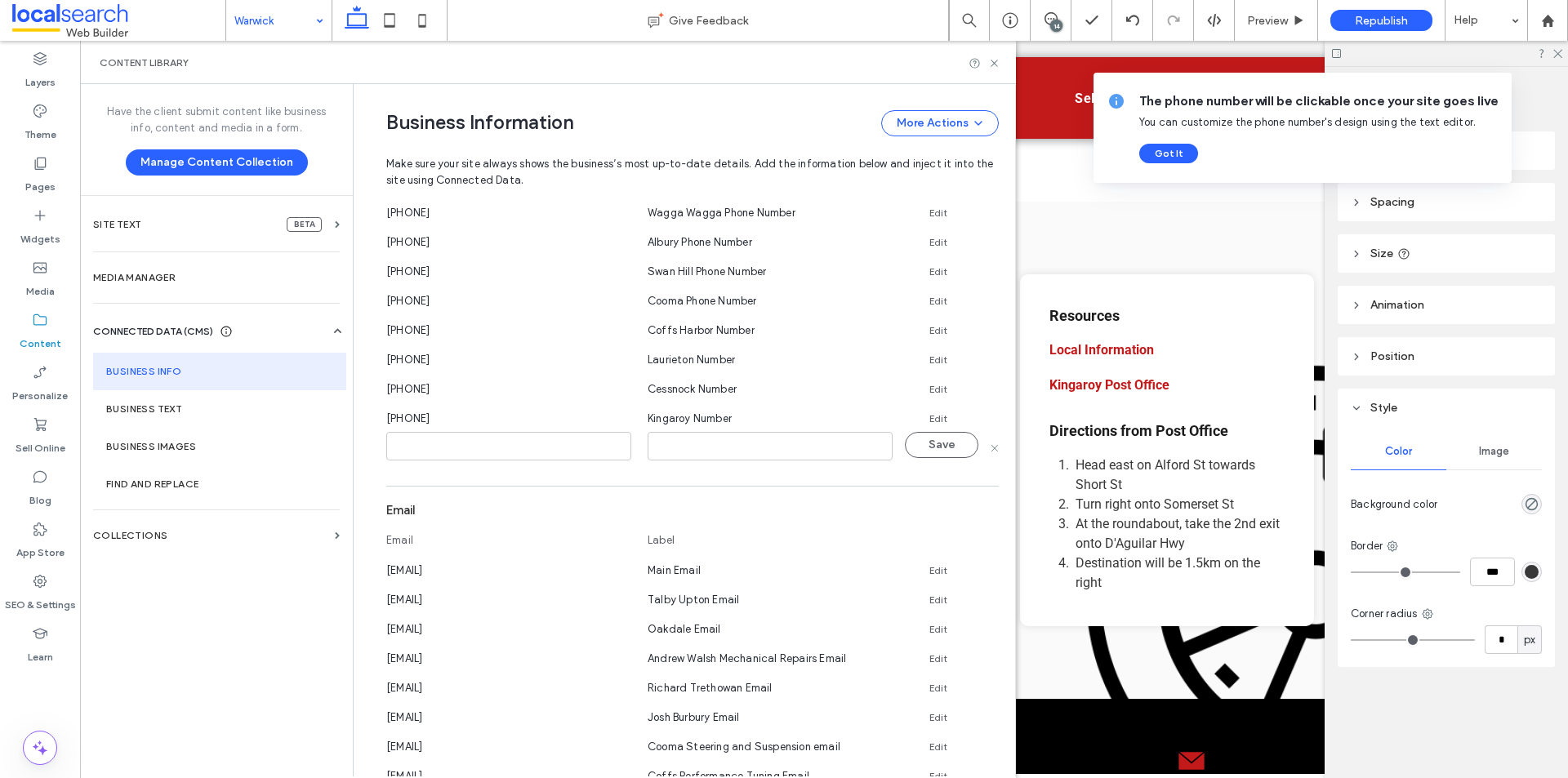 click at bounding box center [509, 446] 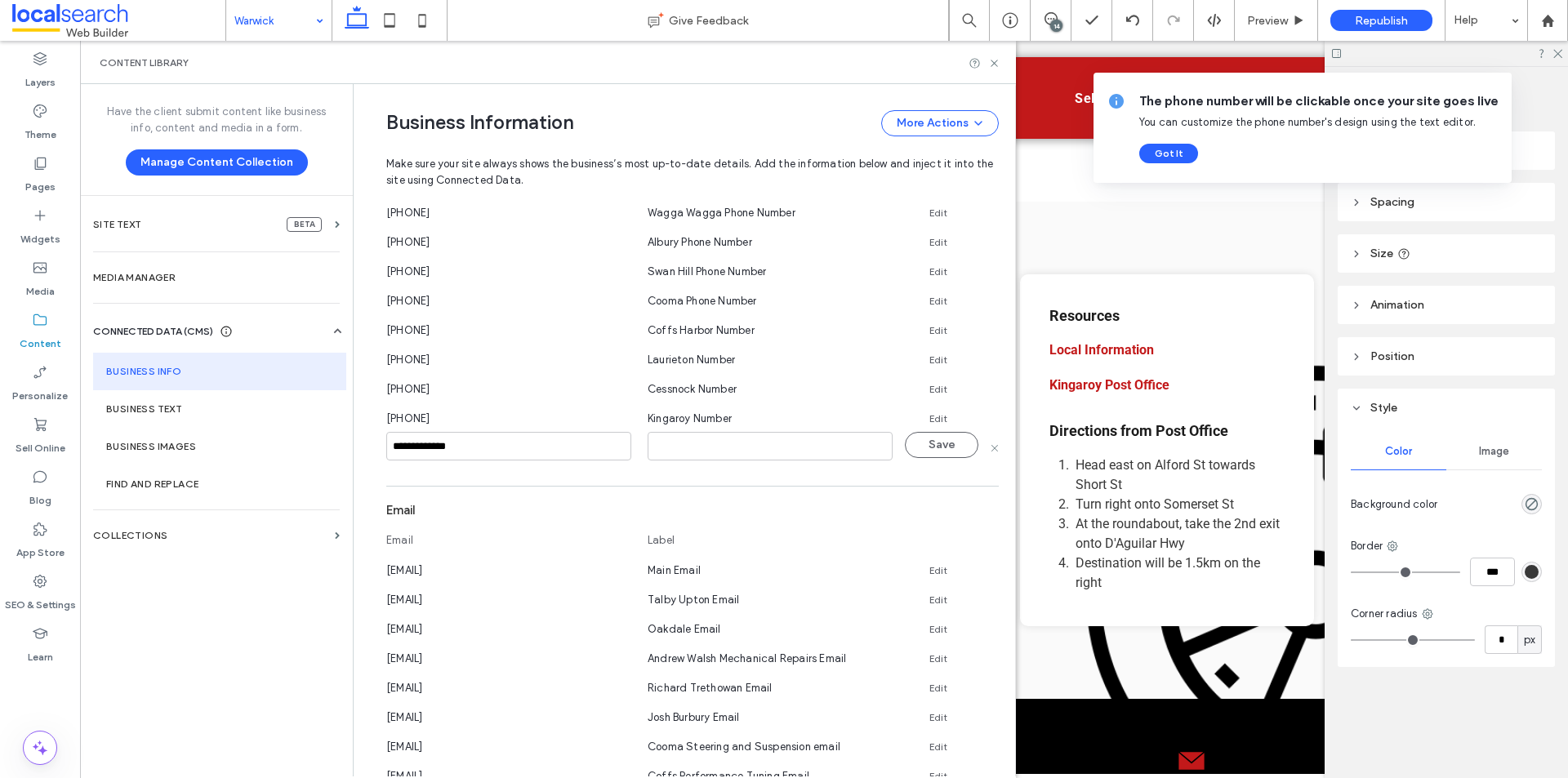 type on "**********" 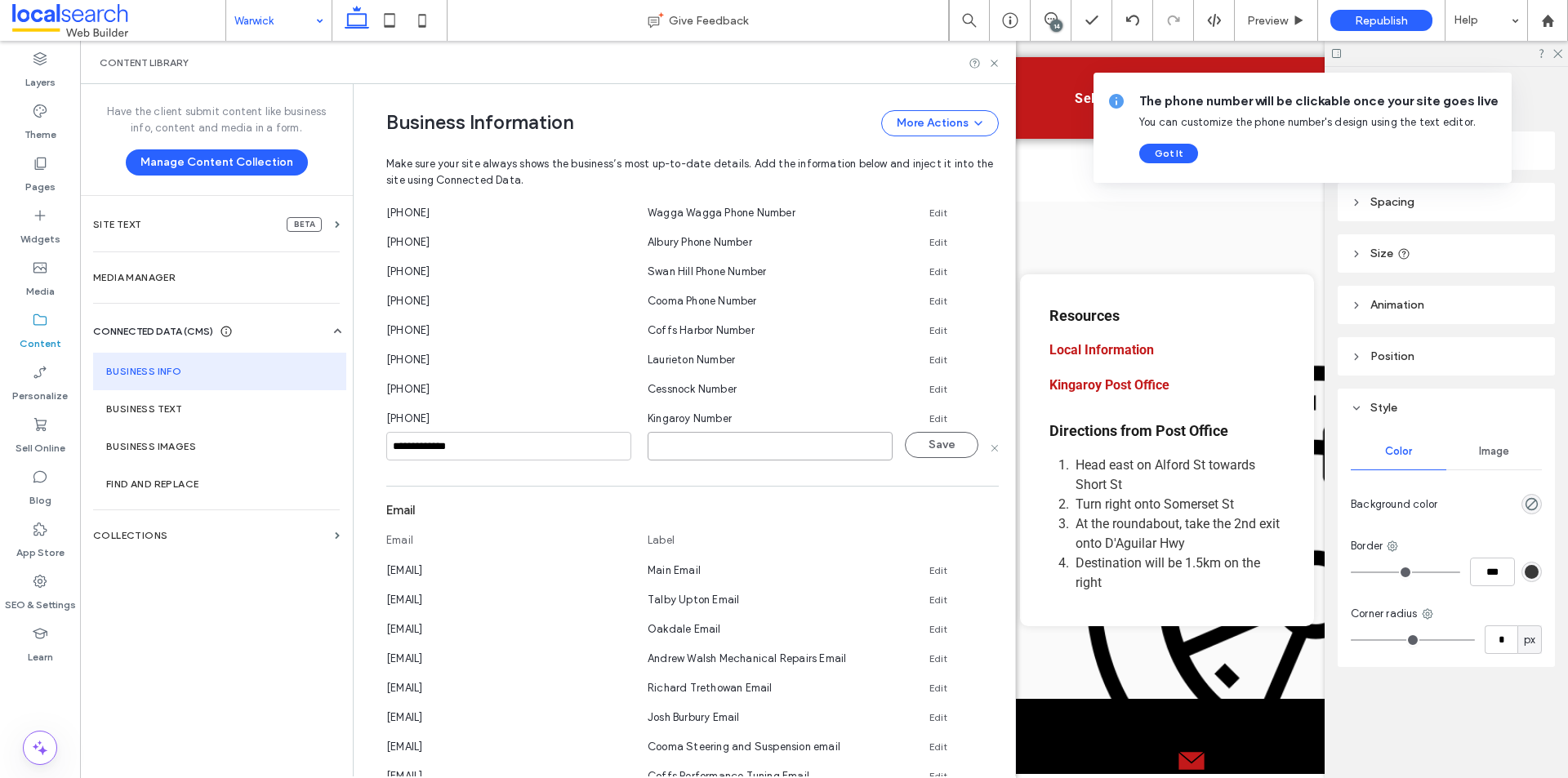 click at bounding box center (770, 446) 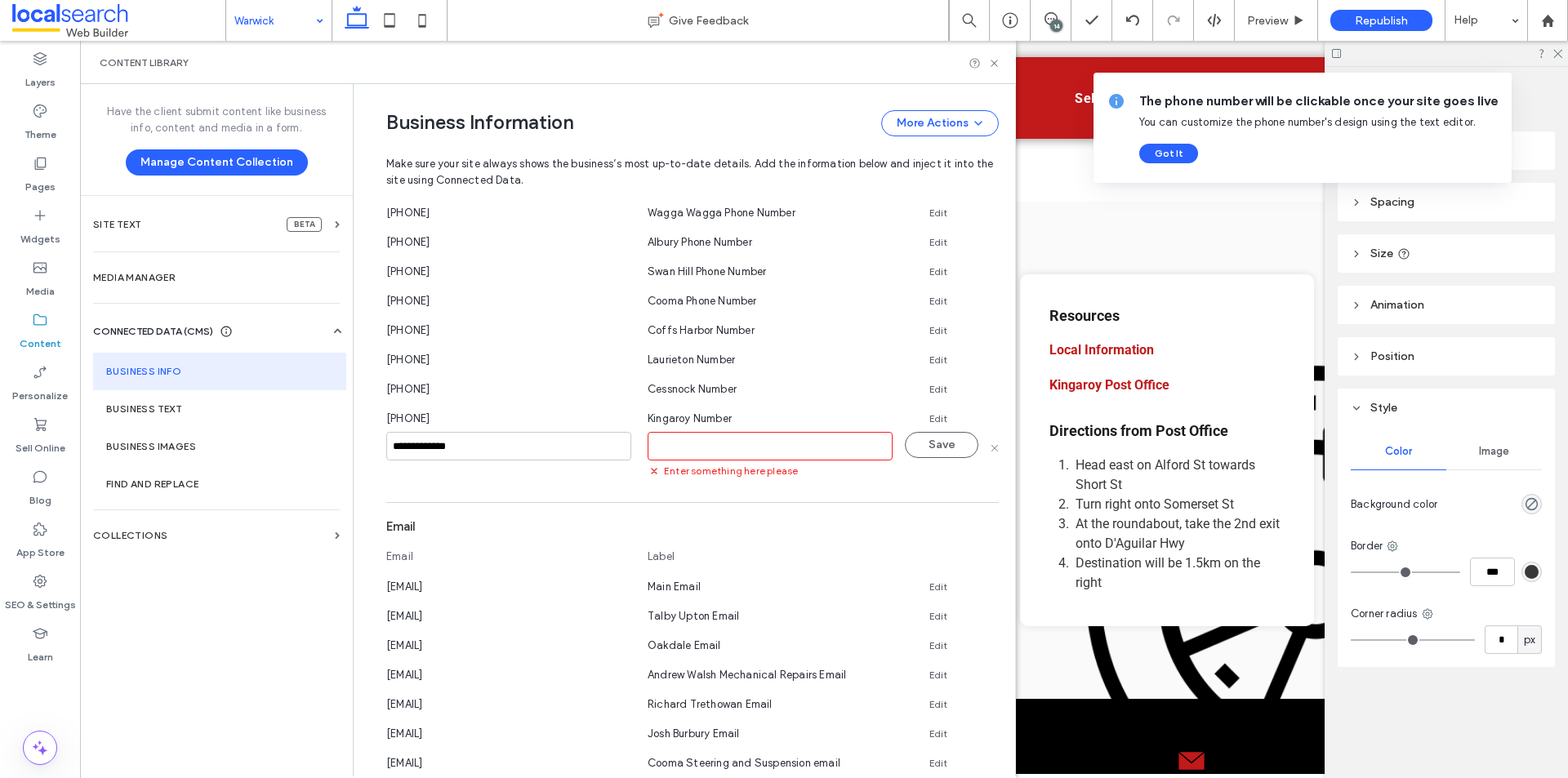 click at bounding box center (770, 446) 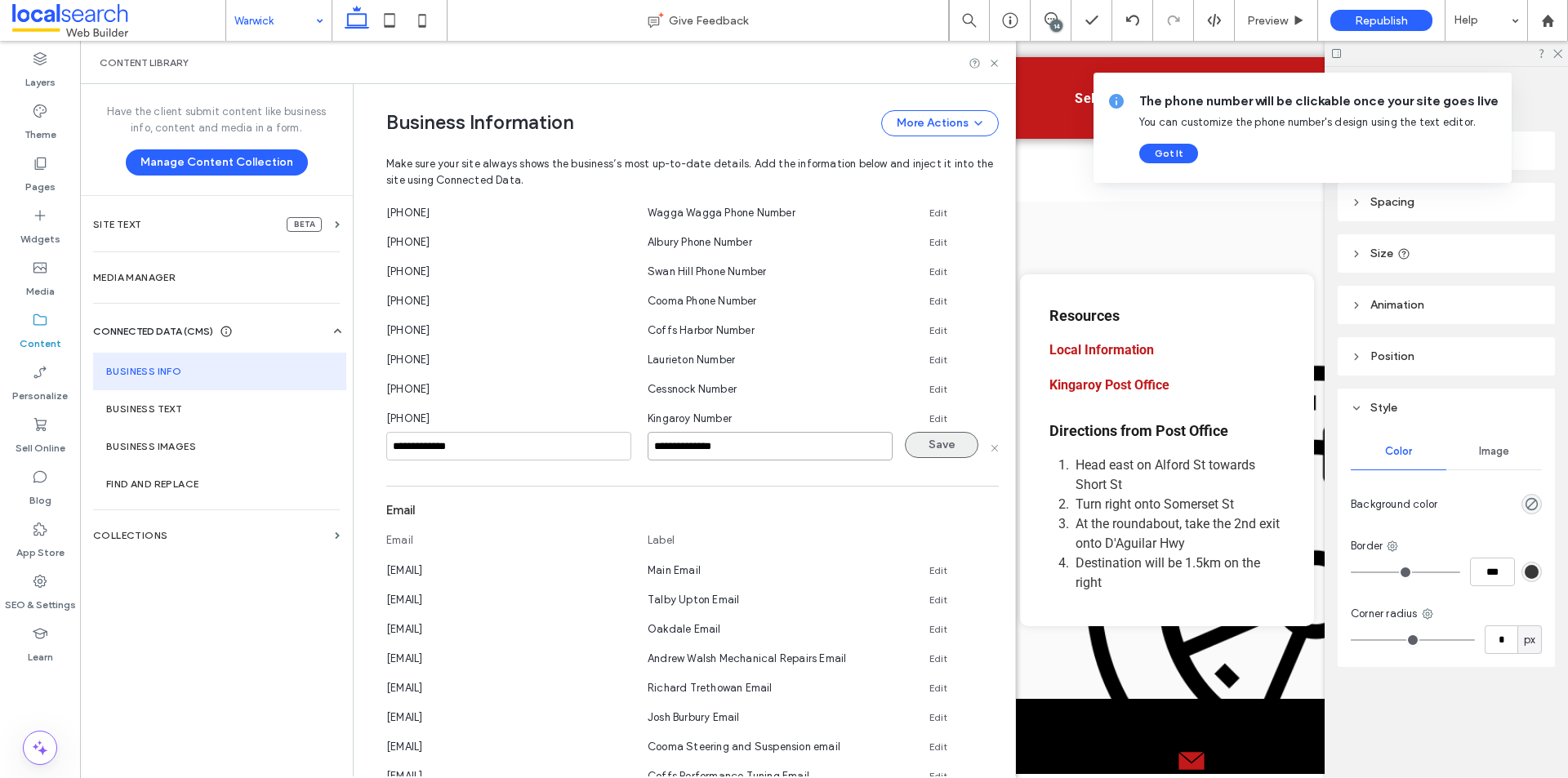 type on "**********" 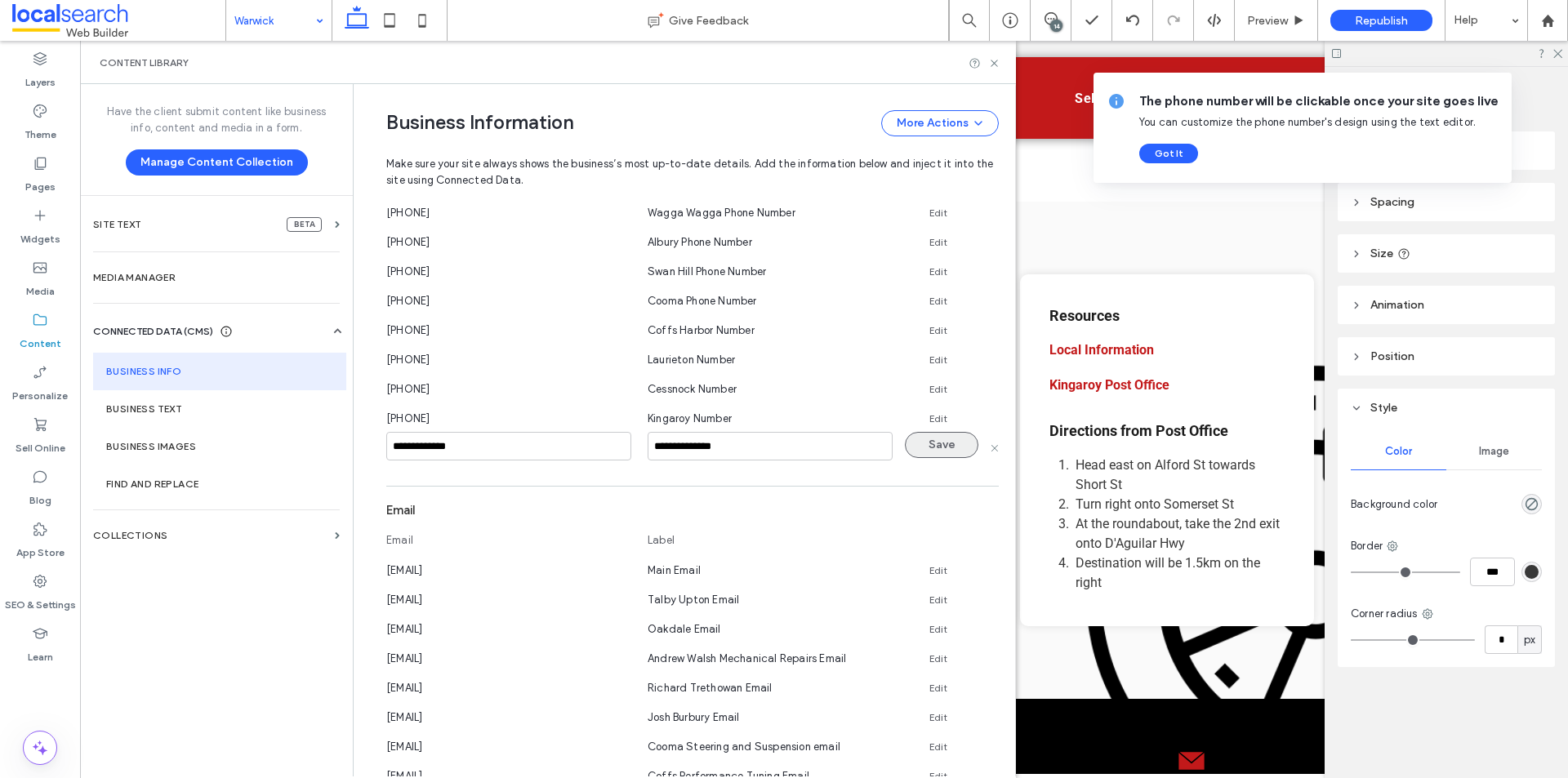 click on "Save" at bounding box center [942, 445] 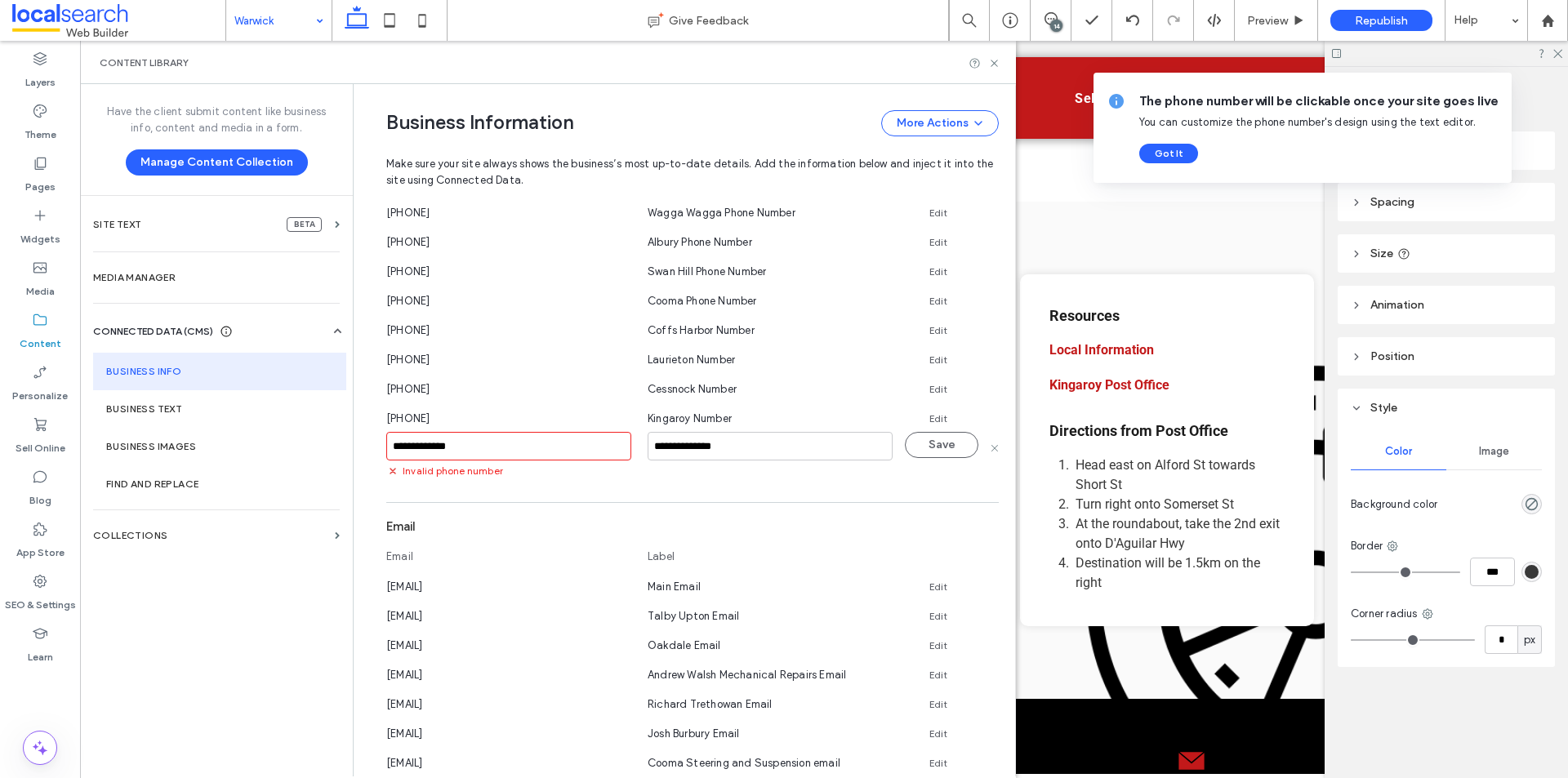 click on "**********" at bounding box center [509, 446] 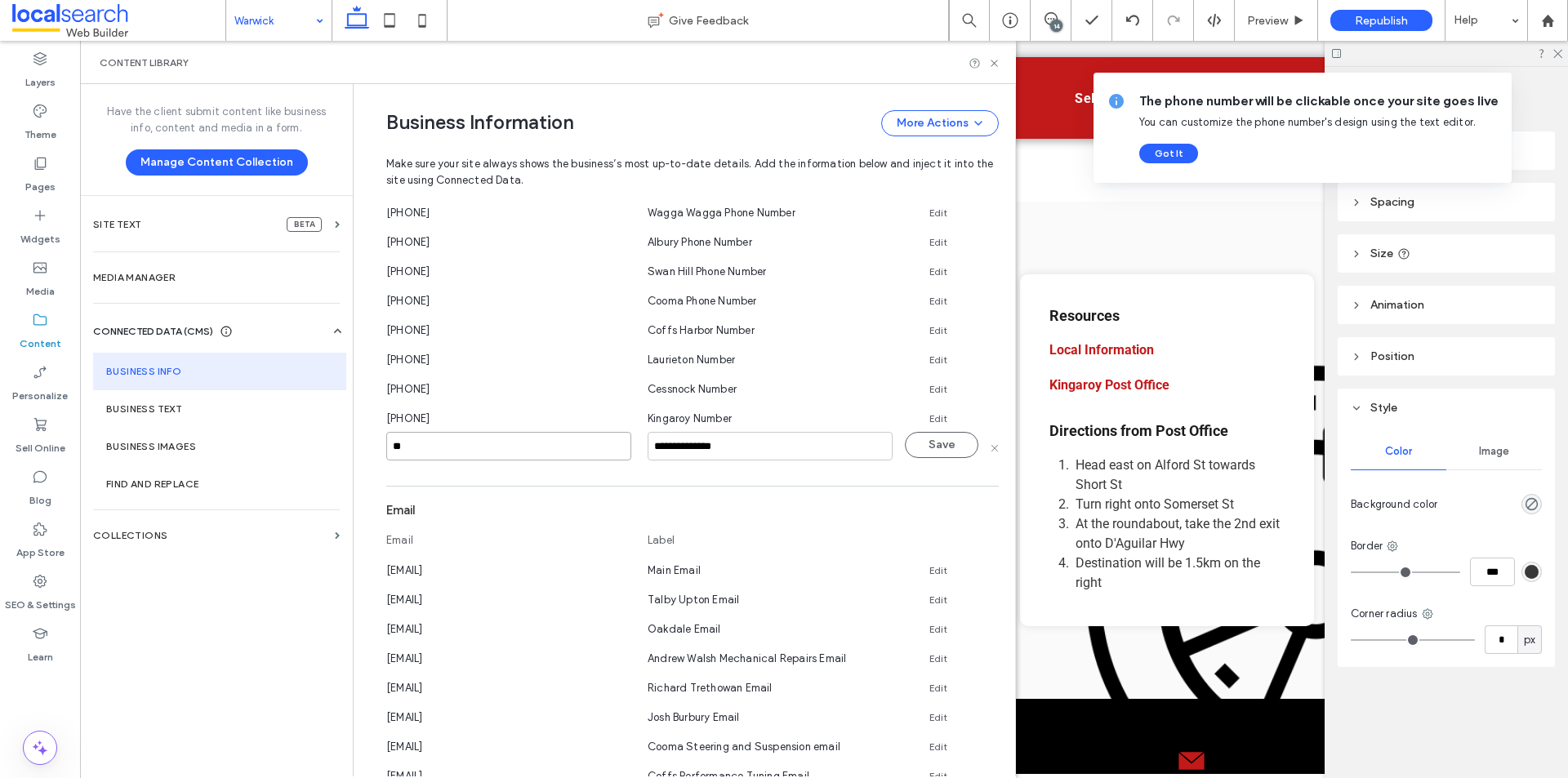 type on "*" 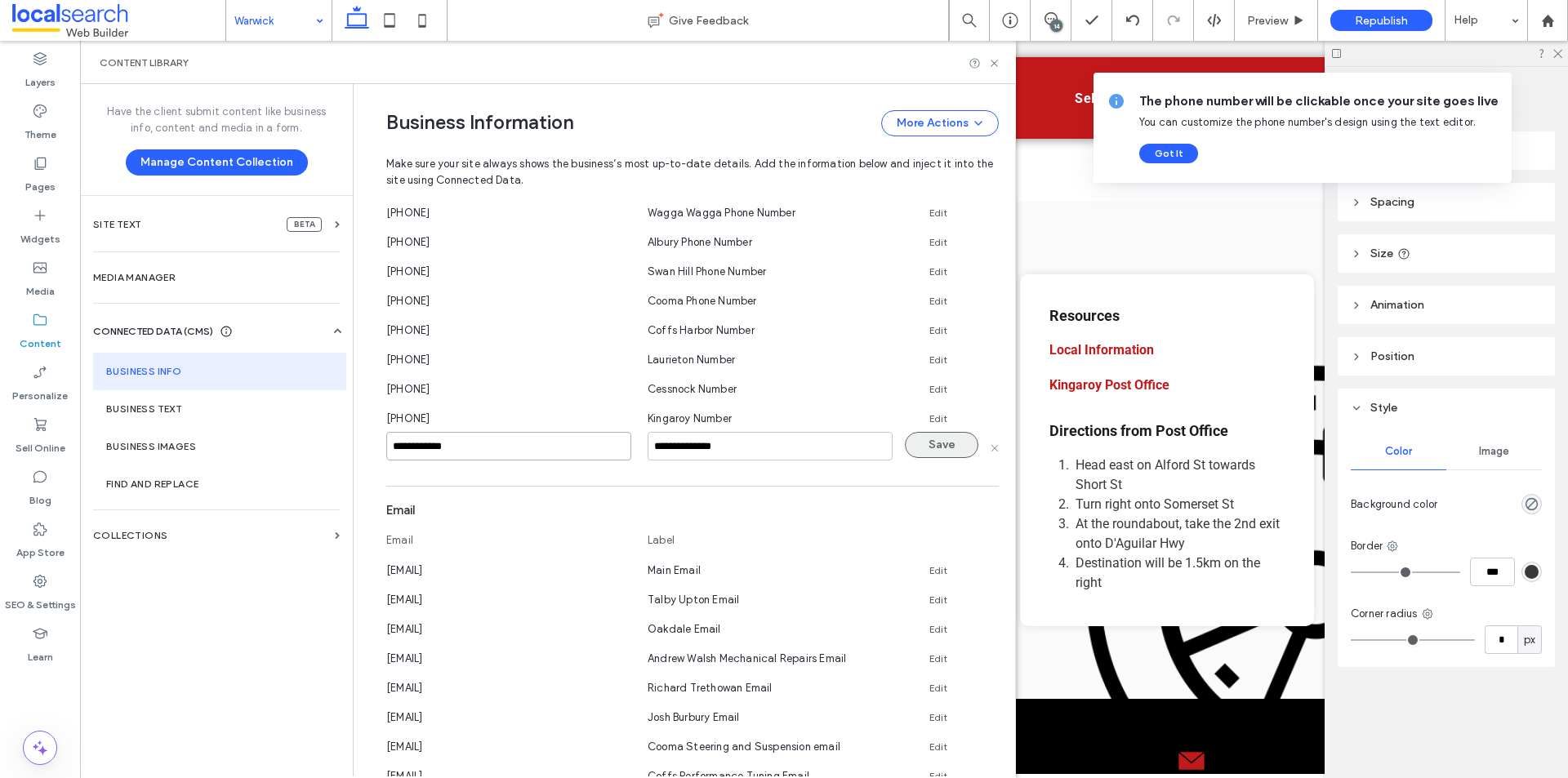 type on "**********" 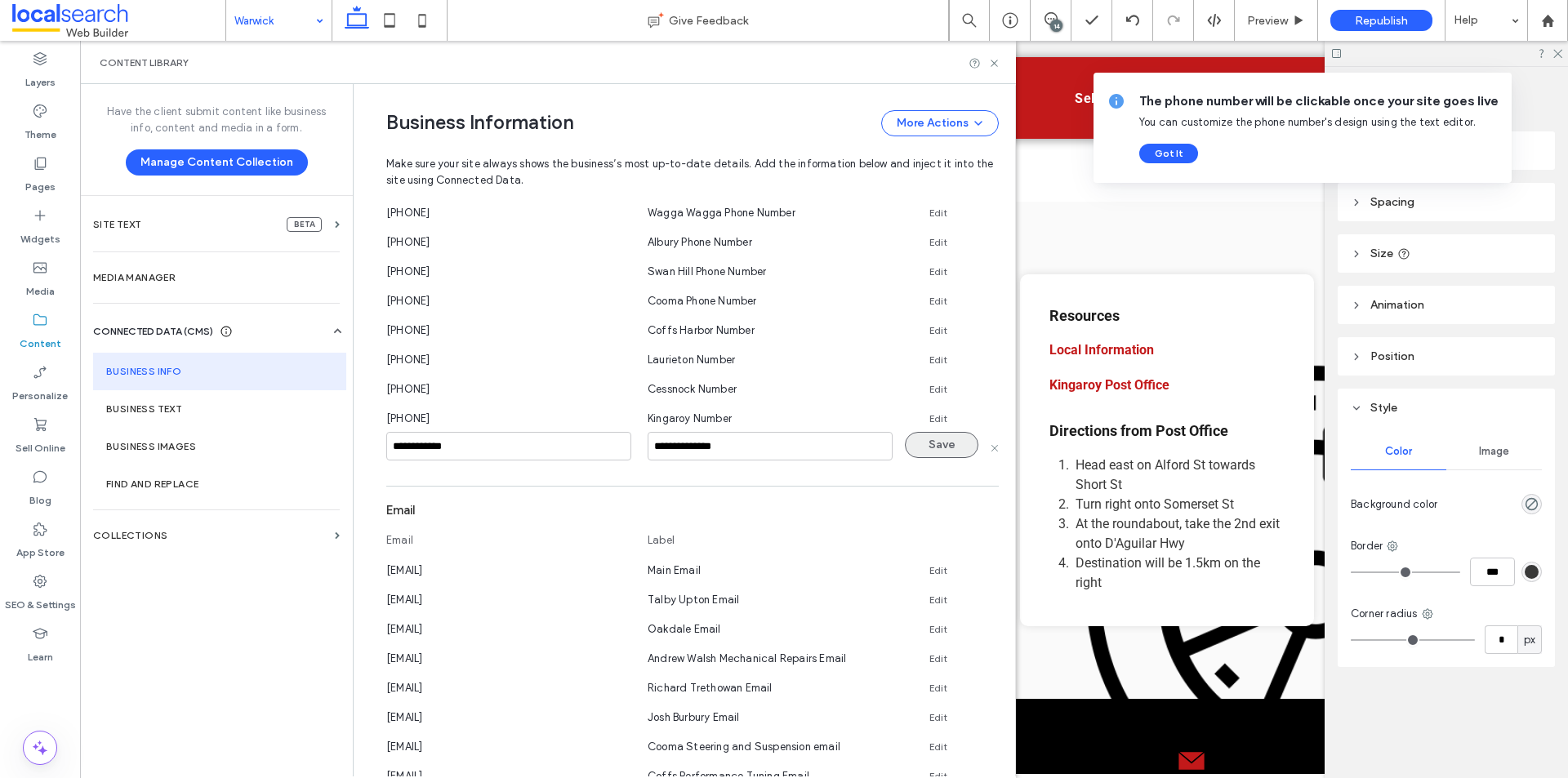 click on "Save" at bounding box center (942, 445) 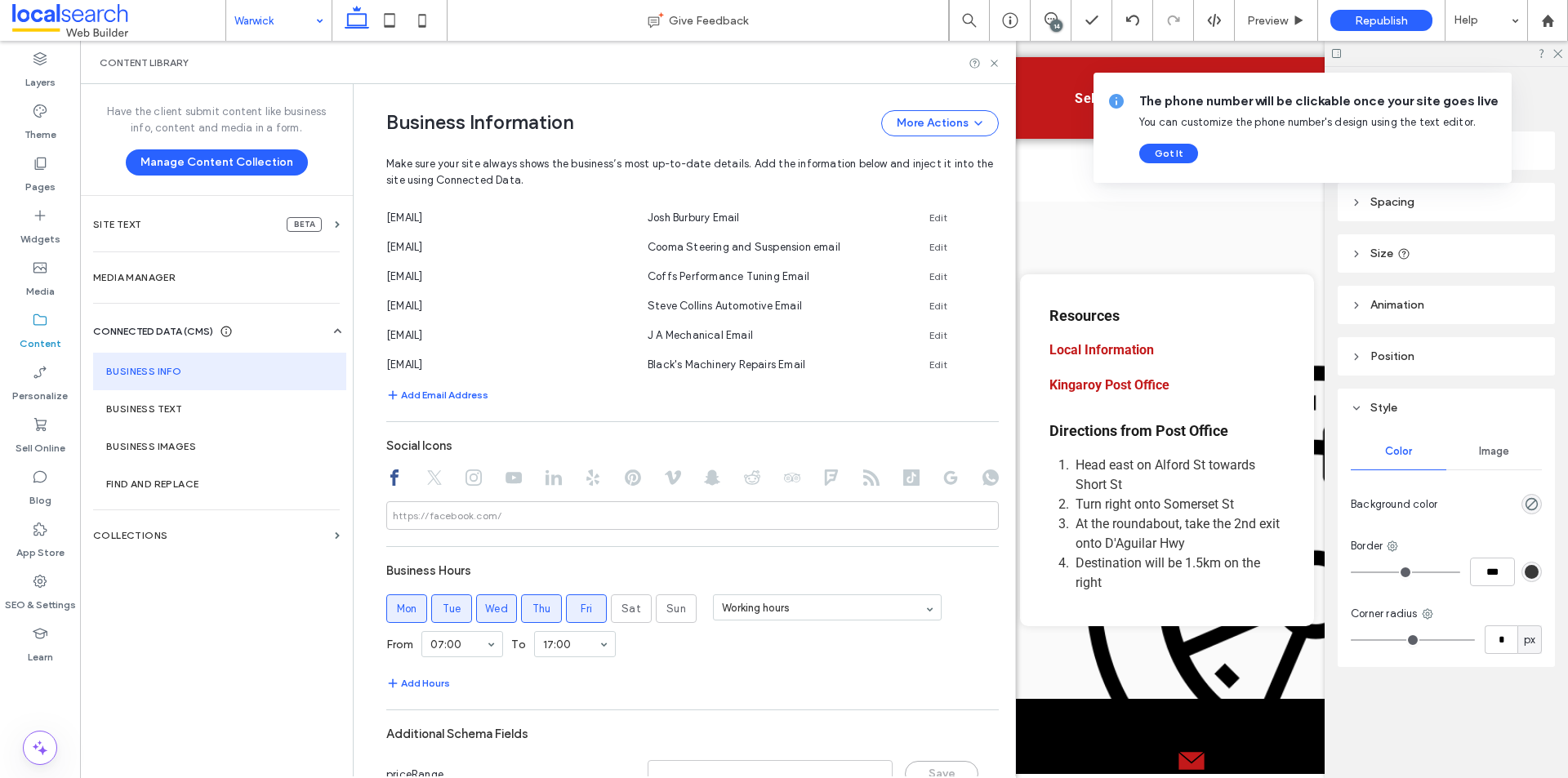 scroll, scrollTop: 1211, scrollLeft: 0, axis: vertical 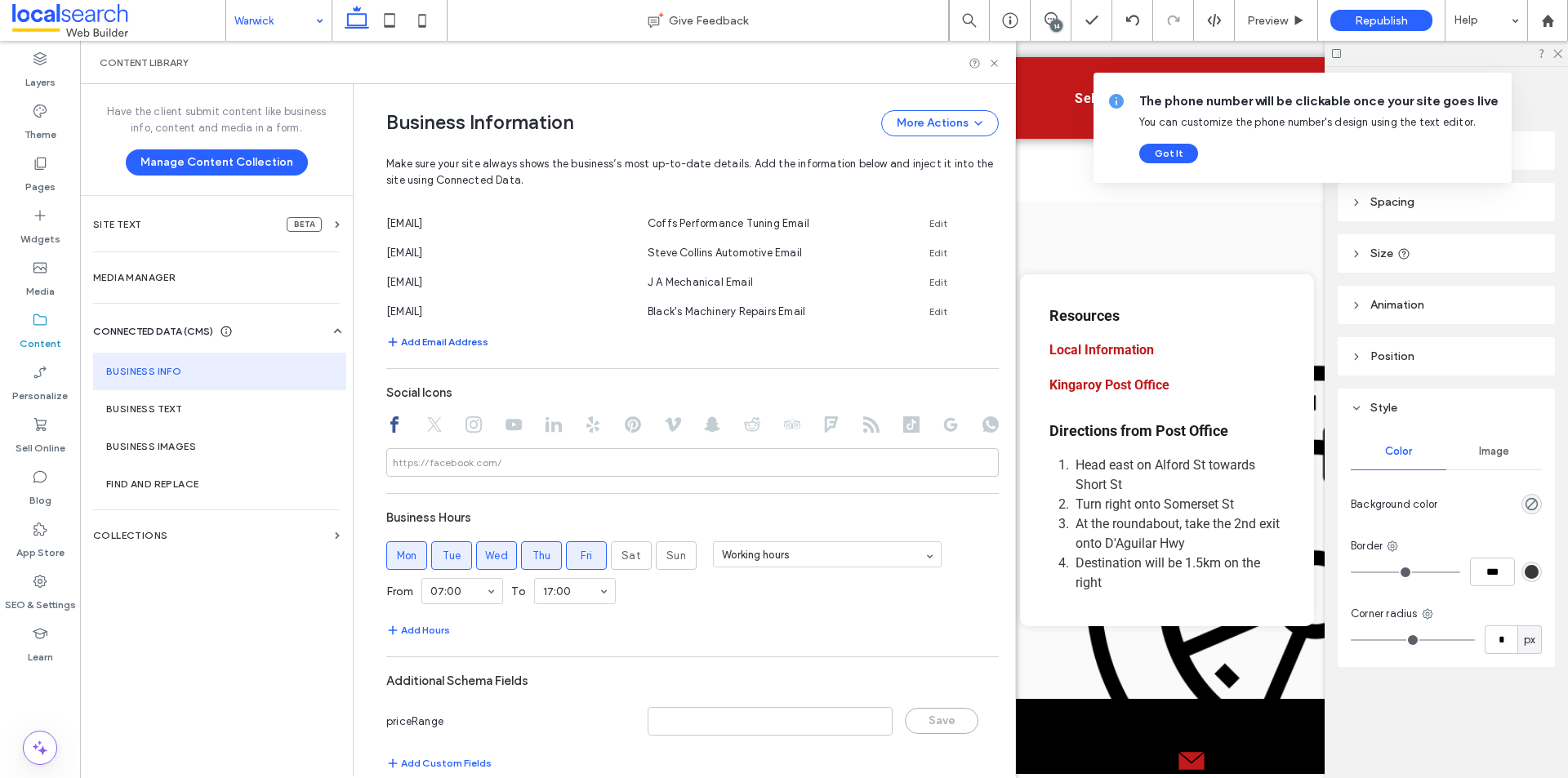 click on "Add Email Address" at bounding box center (437, 342) 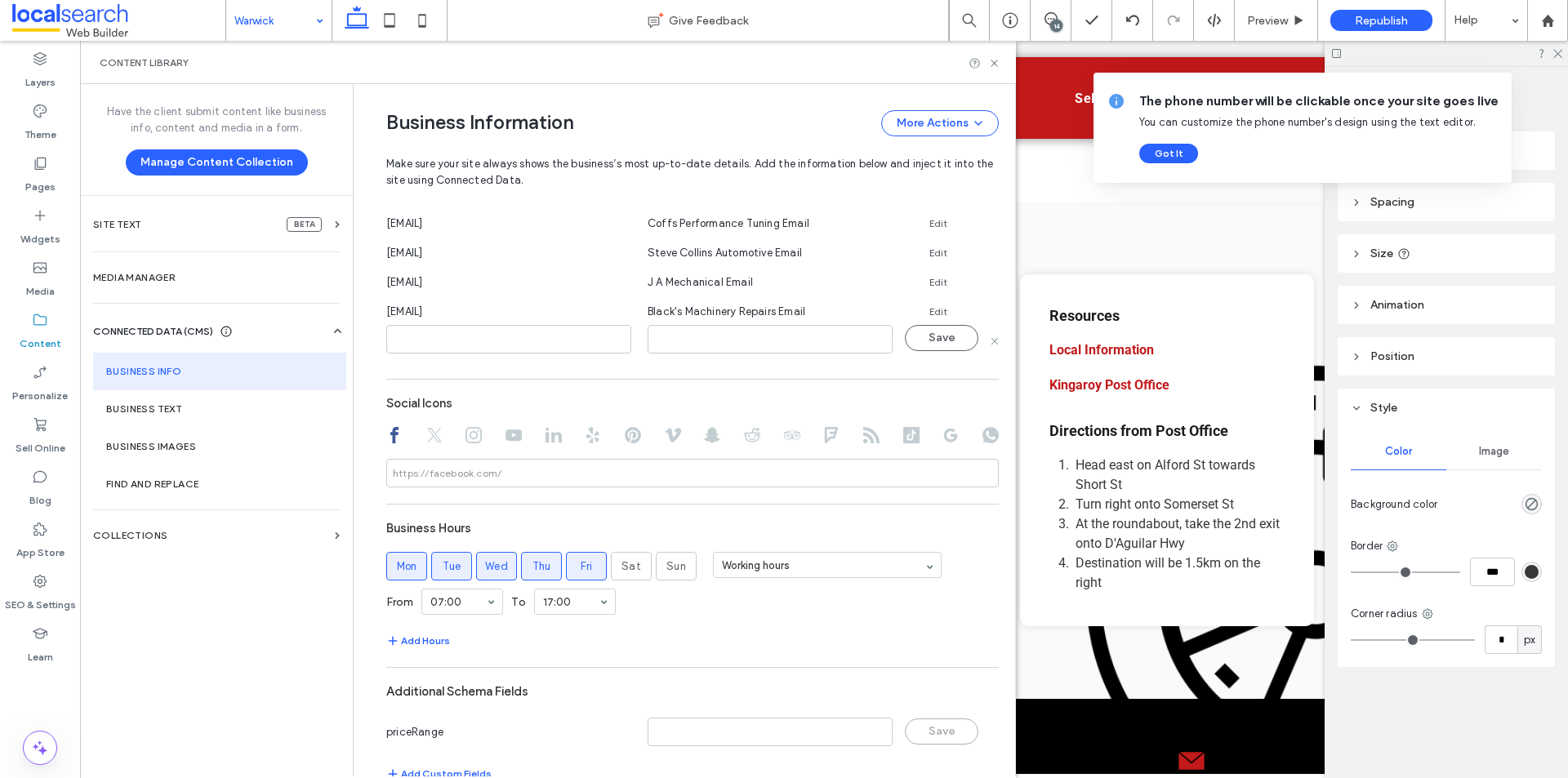 click at bounding box center [509, 339] 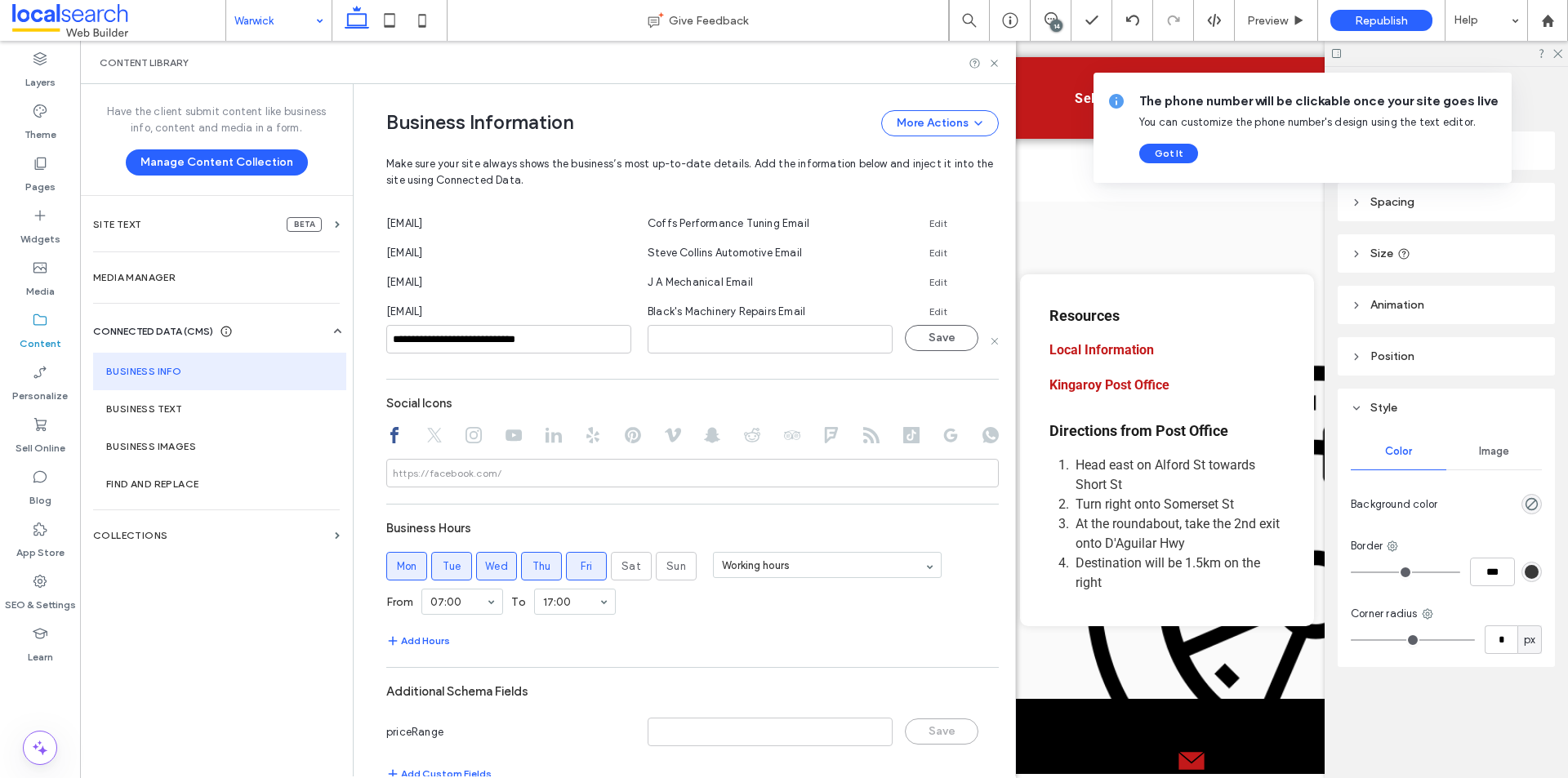type on "**********" 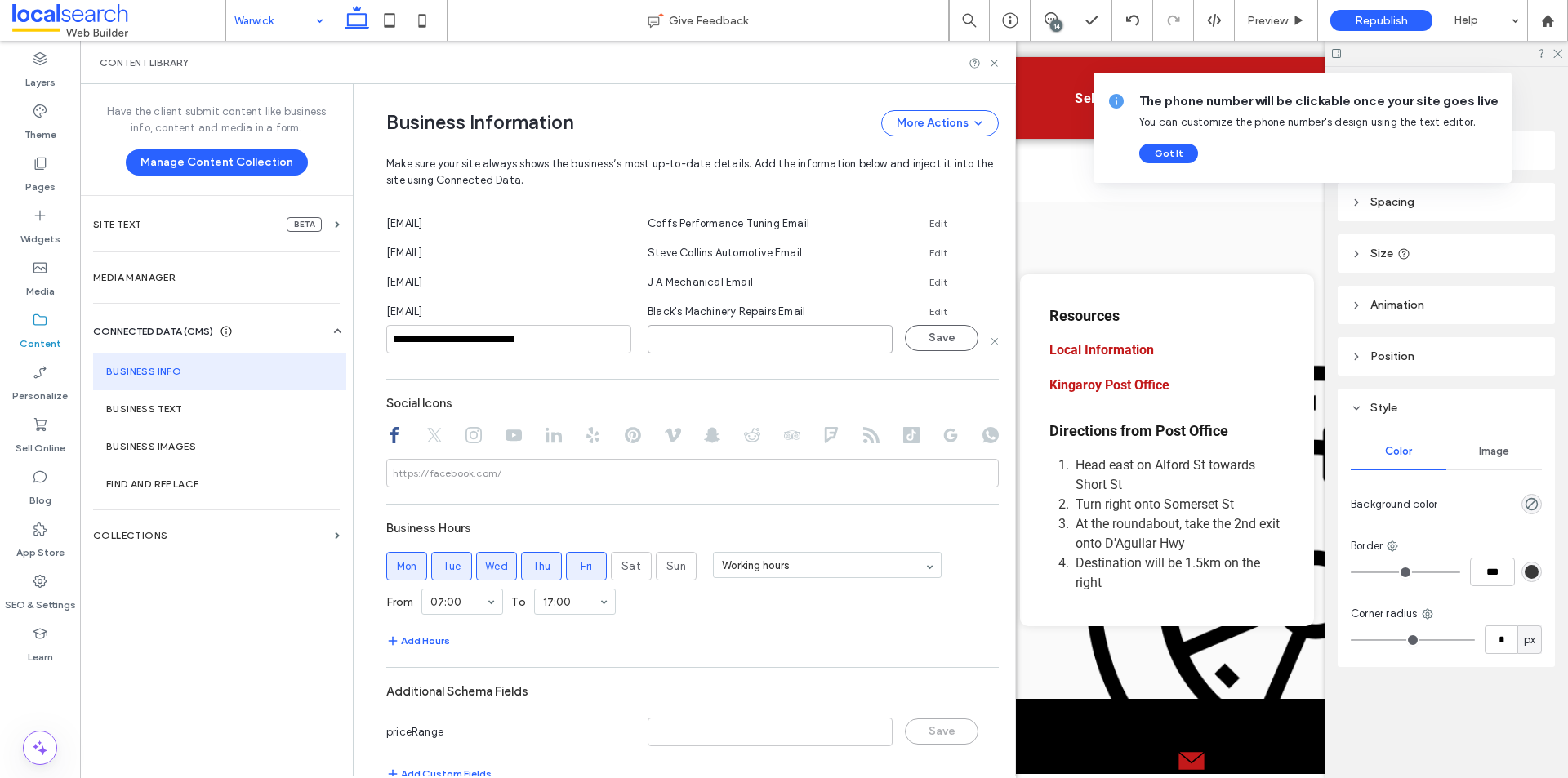 click at bounding box center (770, 339) 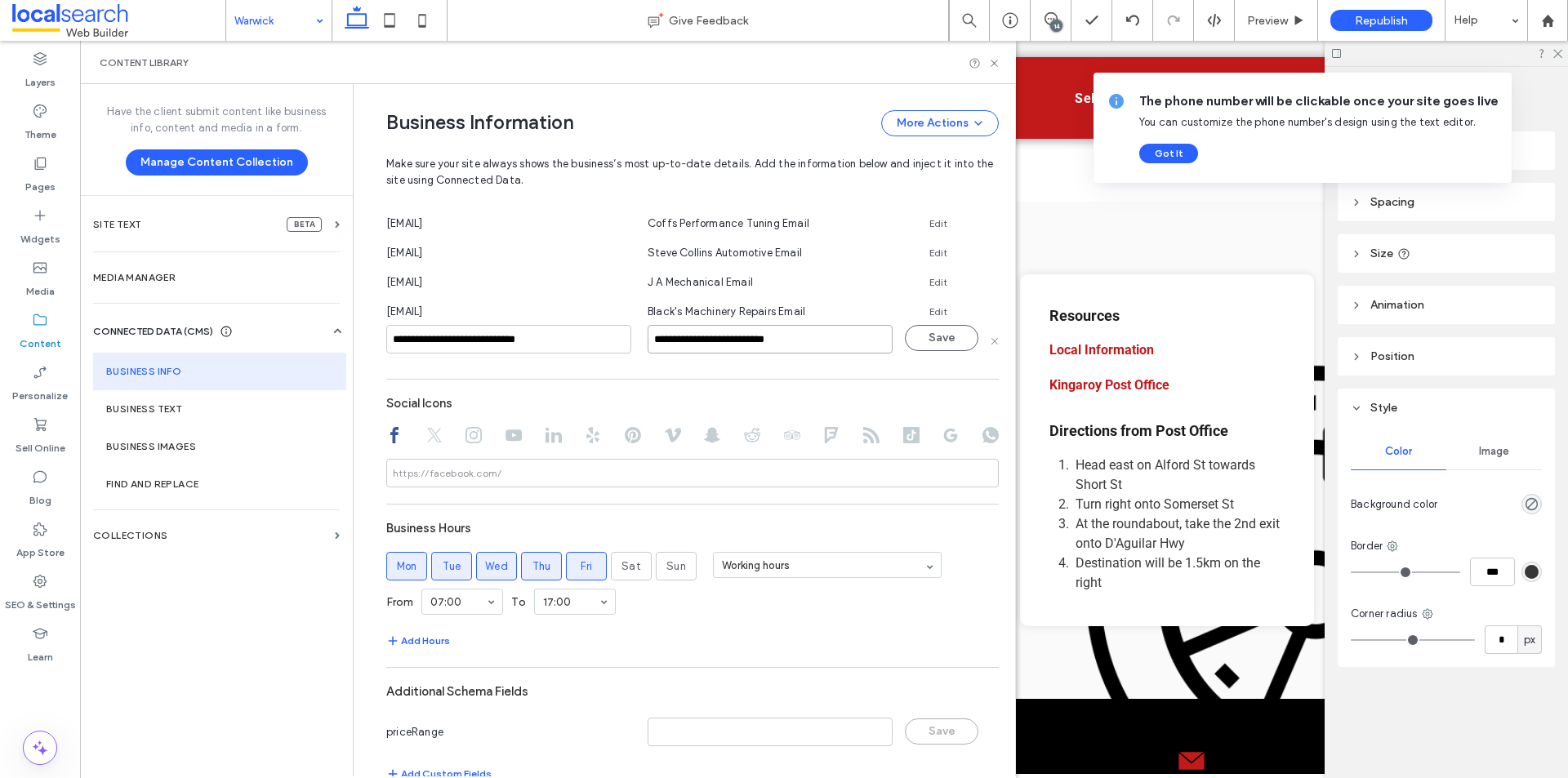 click on "**********" at bounding box center [770, 339] 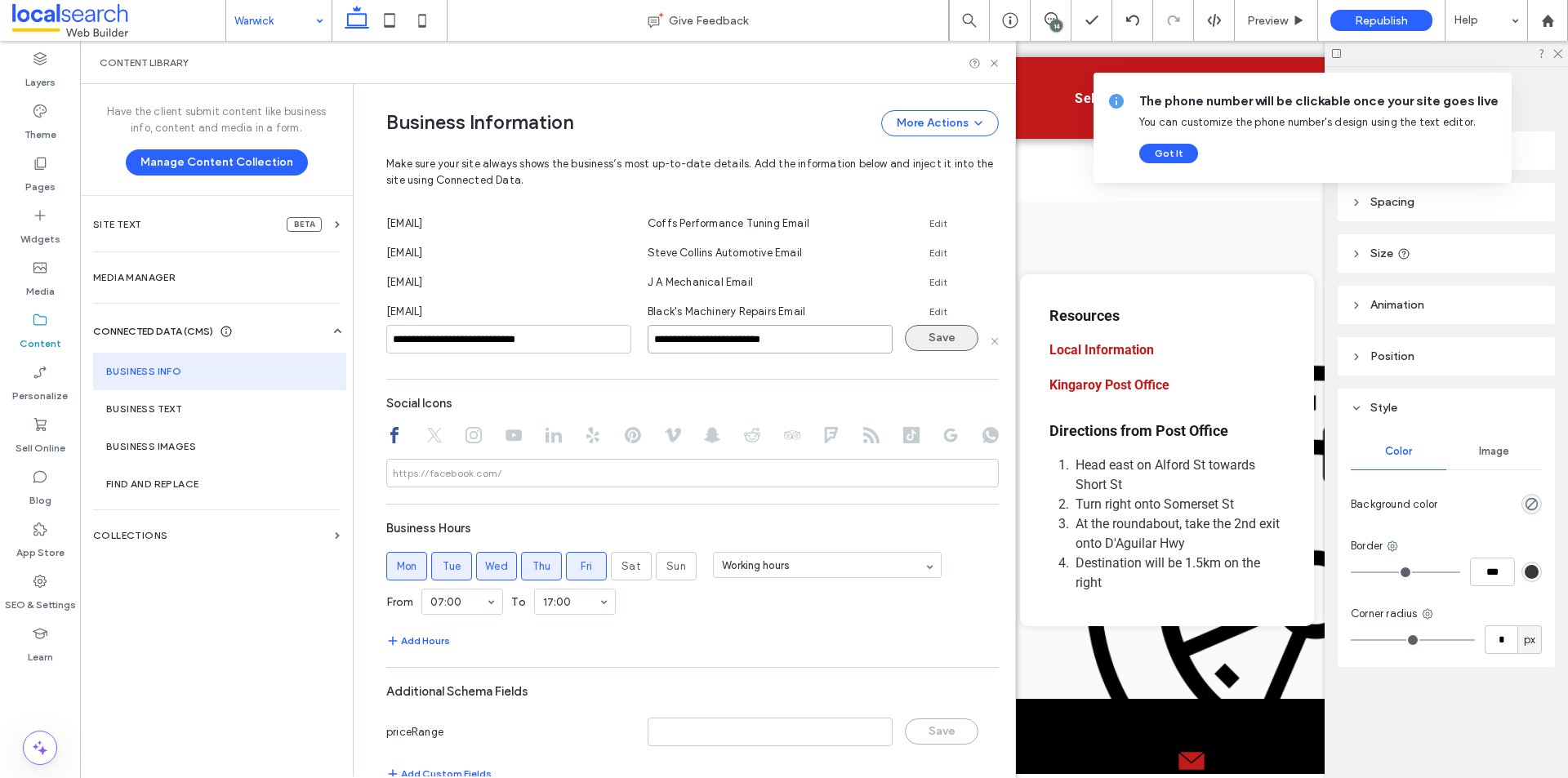 type on "**********" 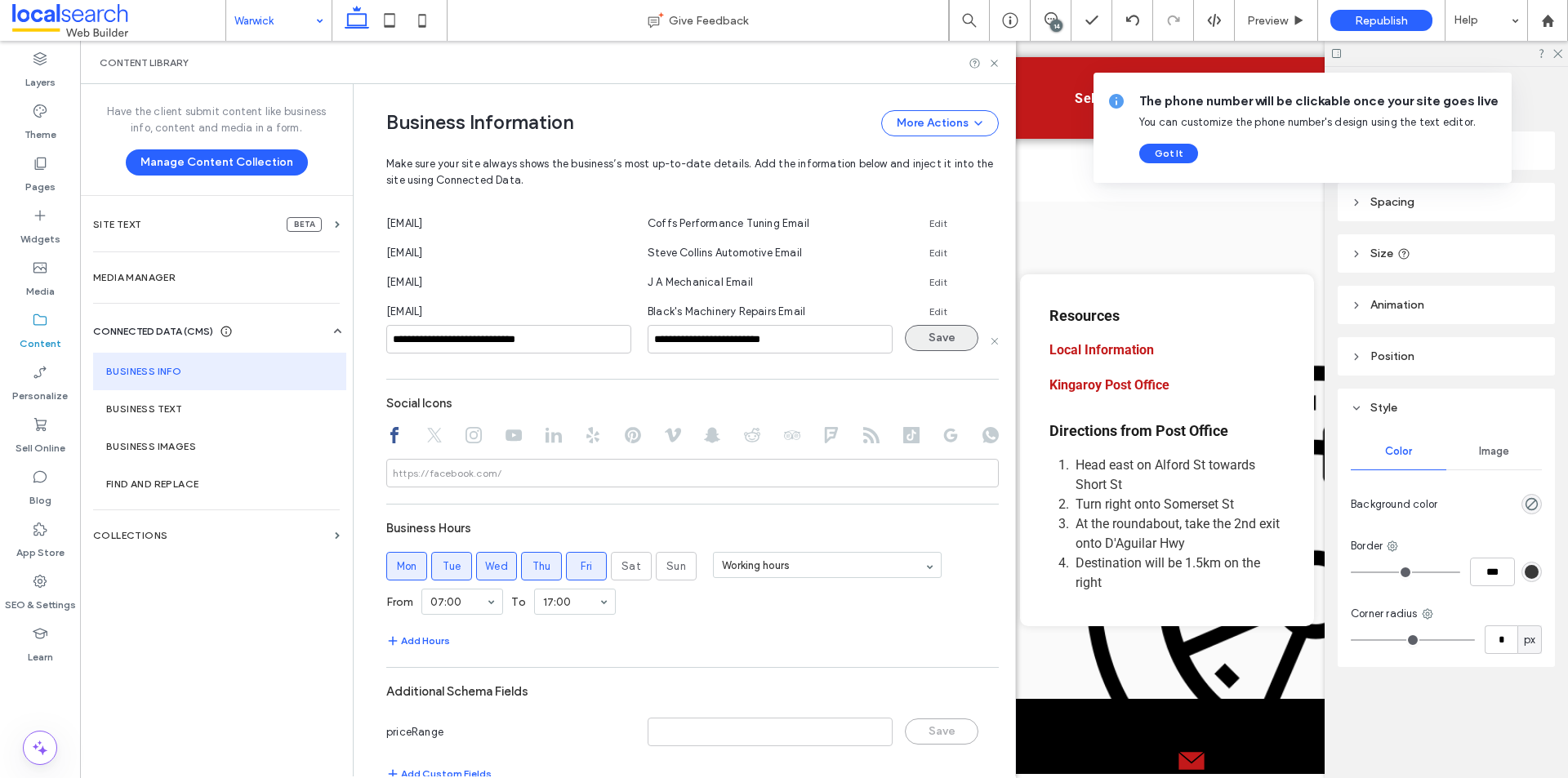 click on "Save" at bounding box center [942, 338] 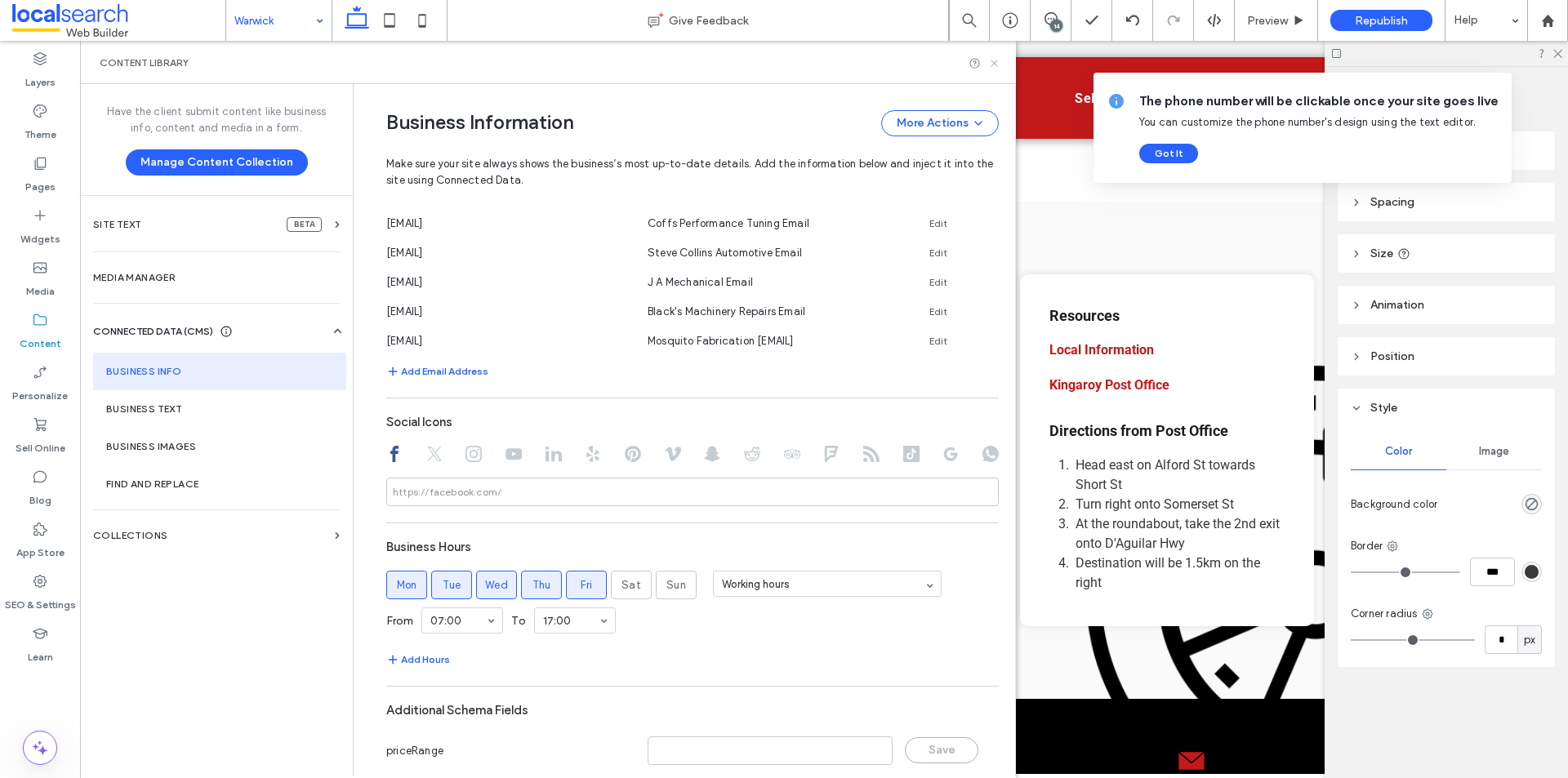 click 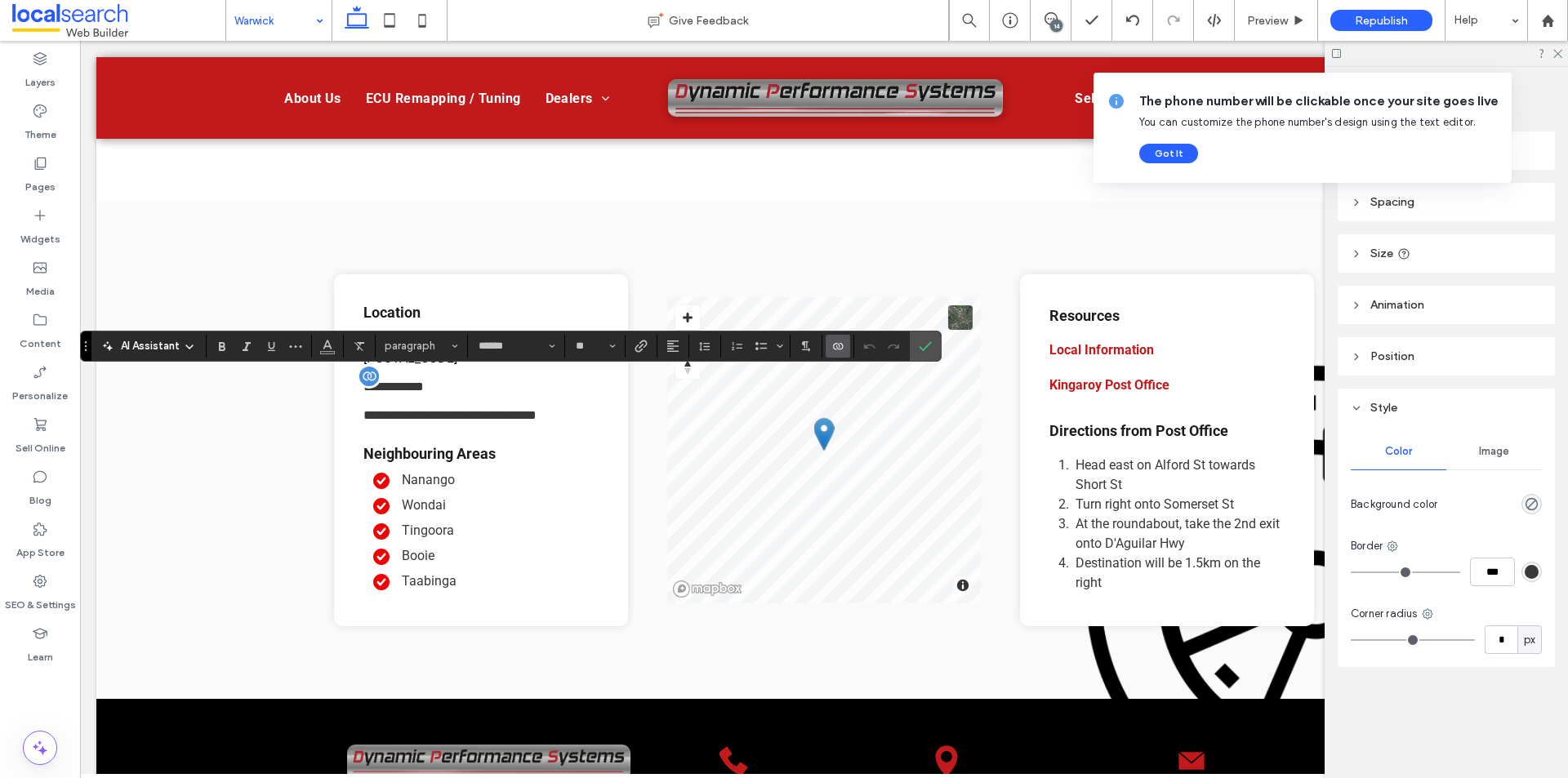 click 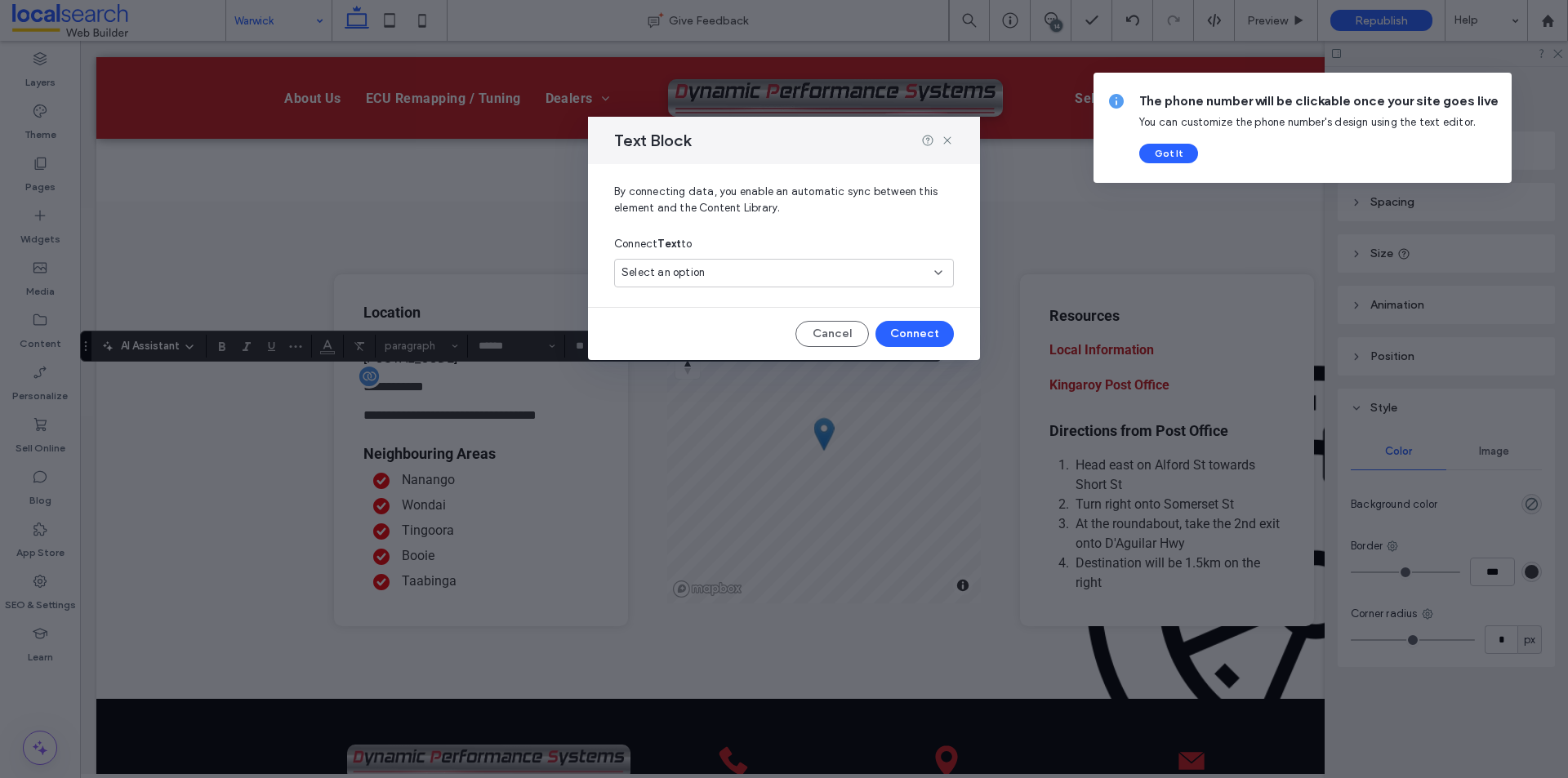 click on "Select an option" at bounding box center (784, 273) 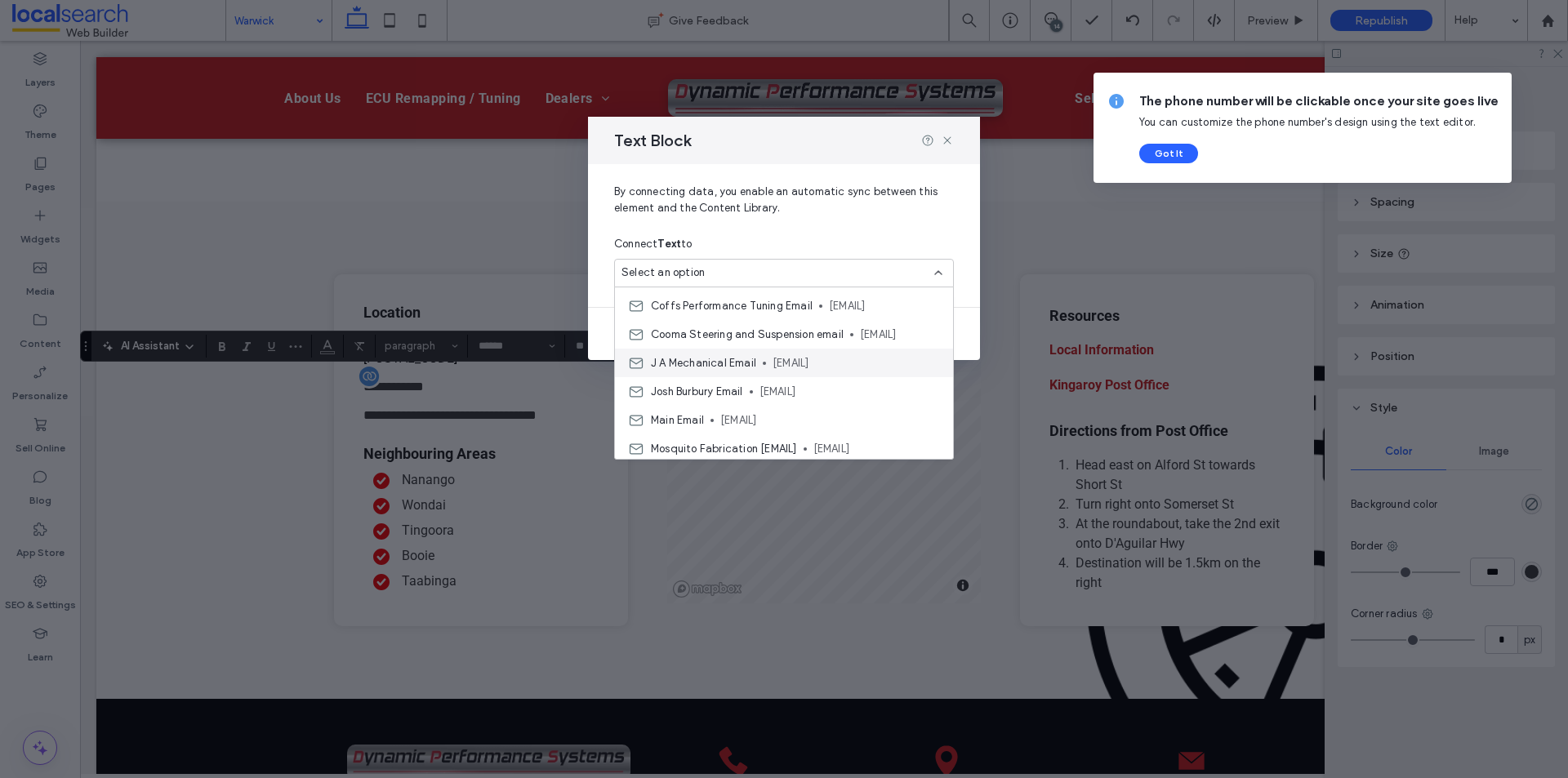 scroll, scrollTop: 490, scrollLeft: 0, axis: vertical 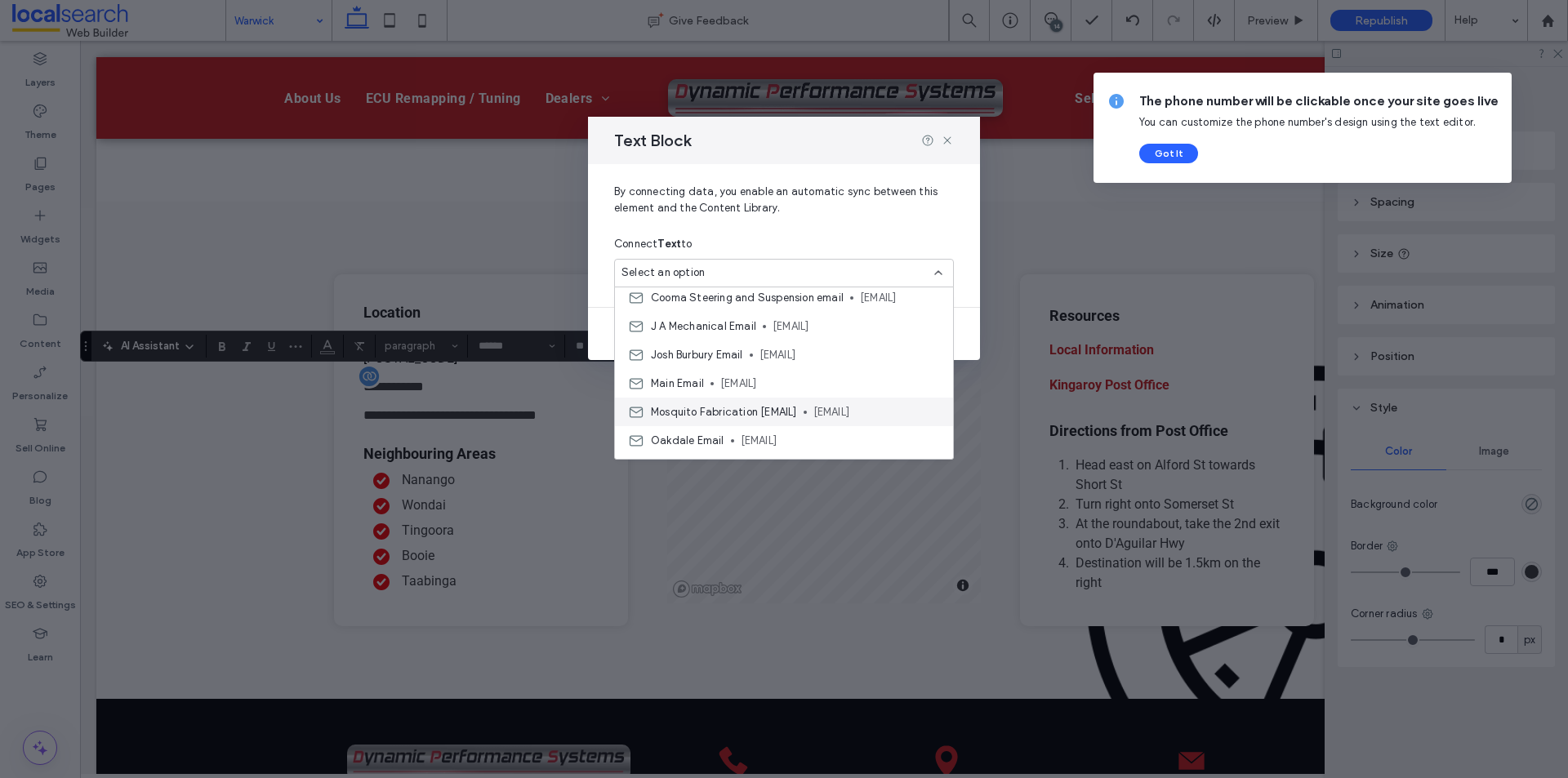click on "Mosquito Fabrication [EMAIL]" at bounding box center [724, 412] 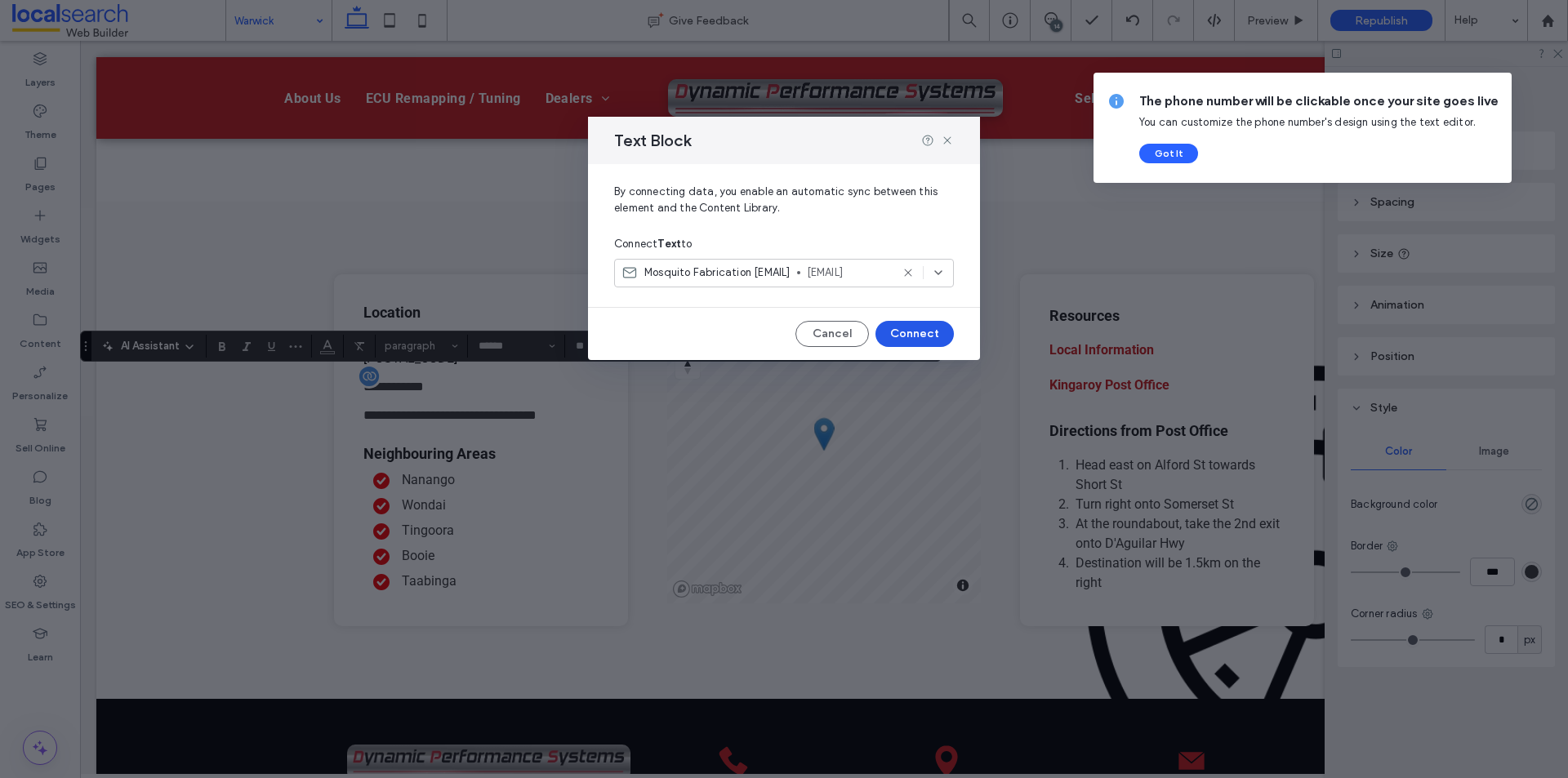 click on "Connect" at bounding box center [915, 334] 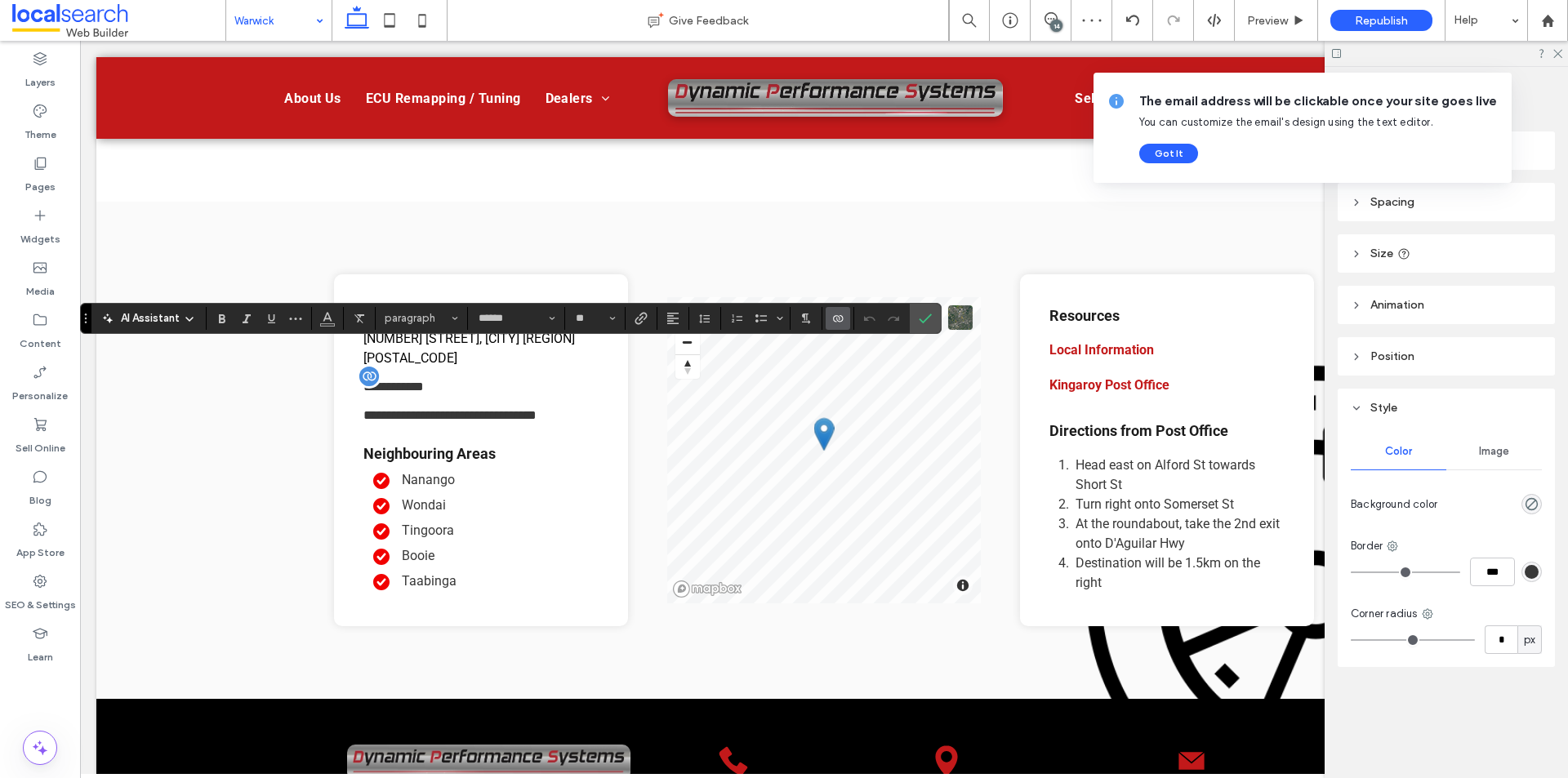 click 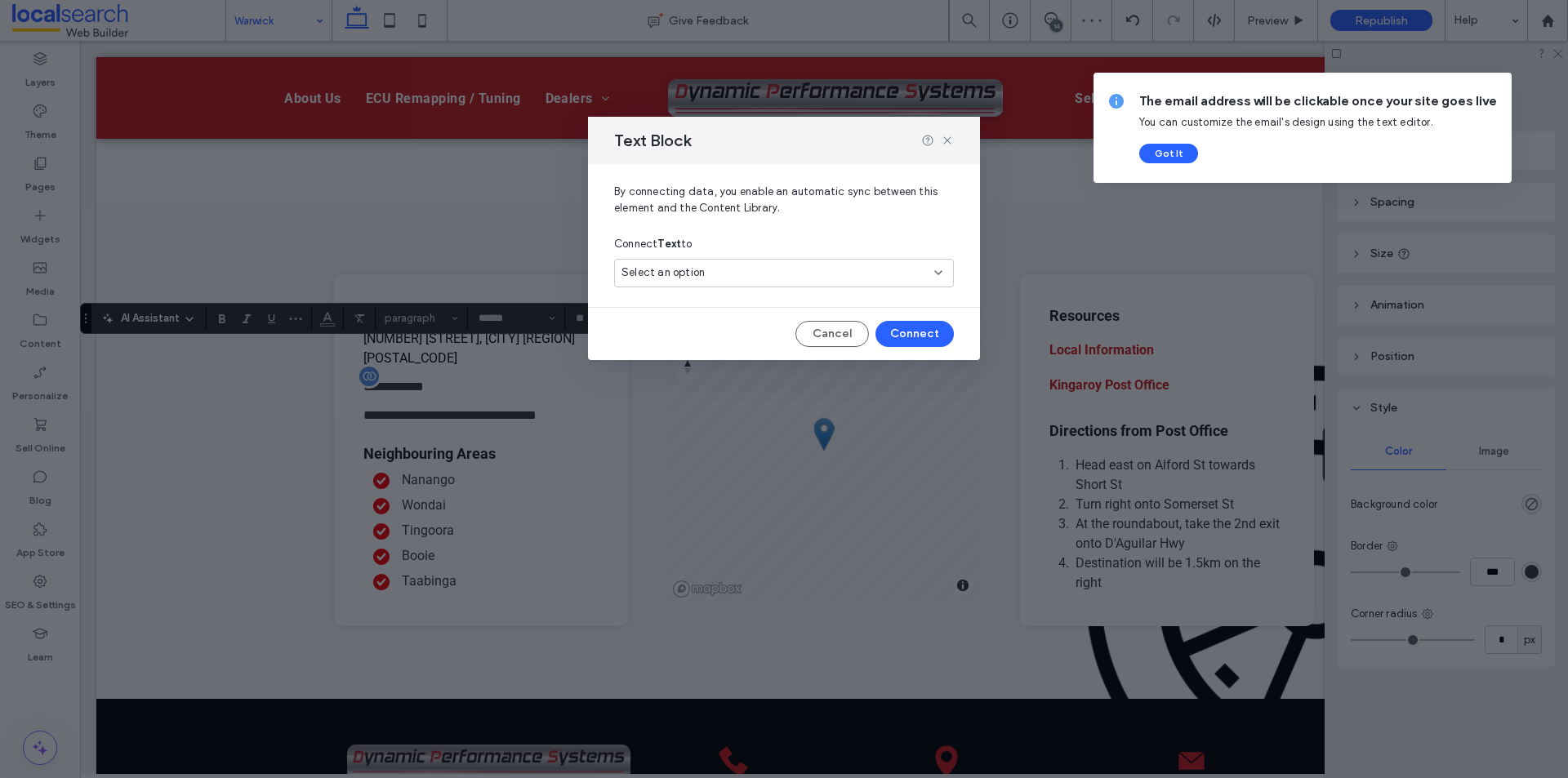 click on "Select an option" at bounding box center (774, 273) 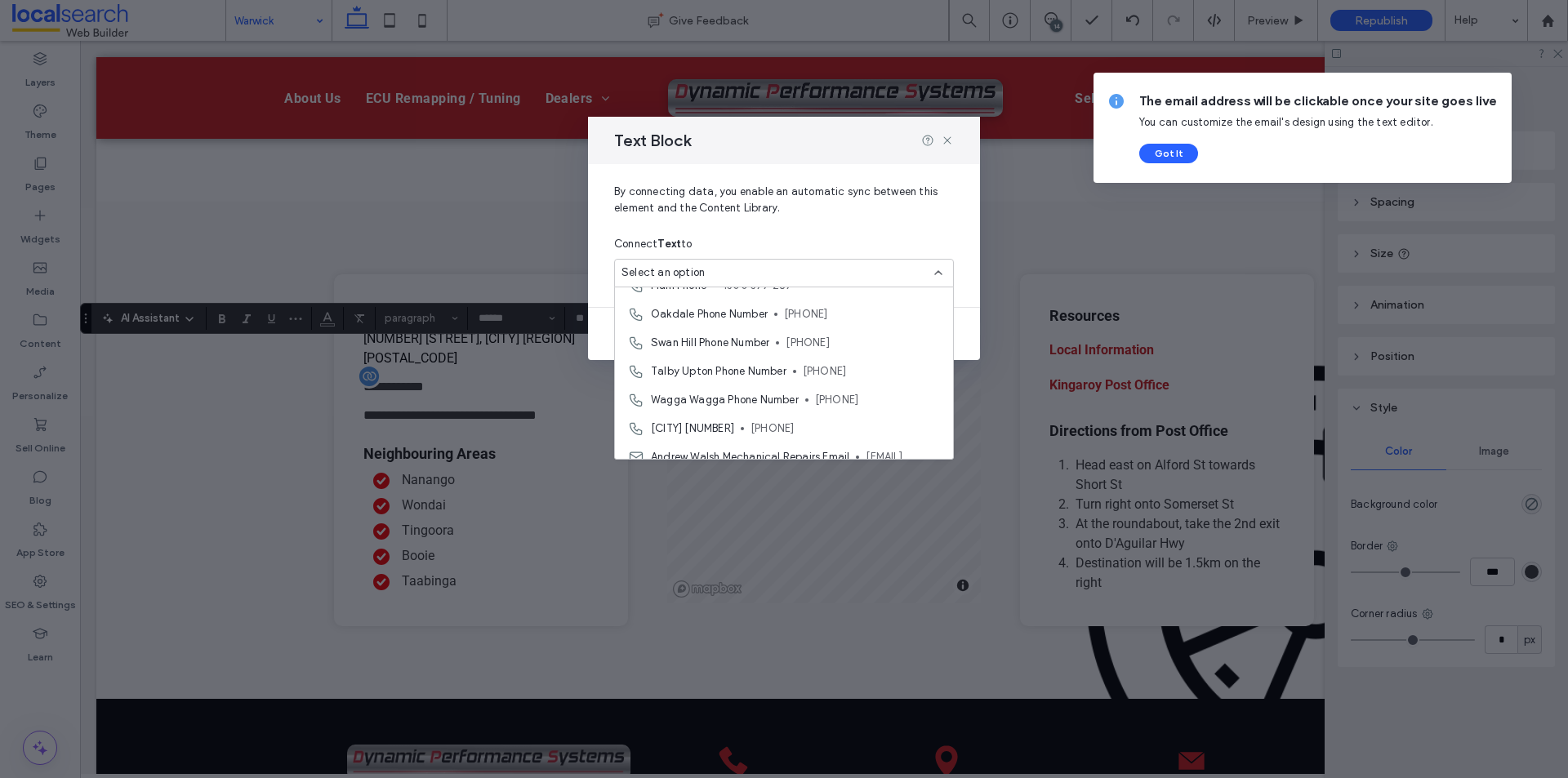 scroll, scrollTop: 327, scrollLeft: 0, axis: vertical 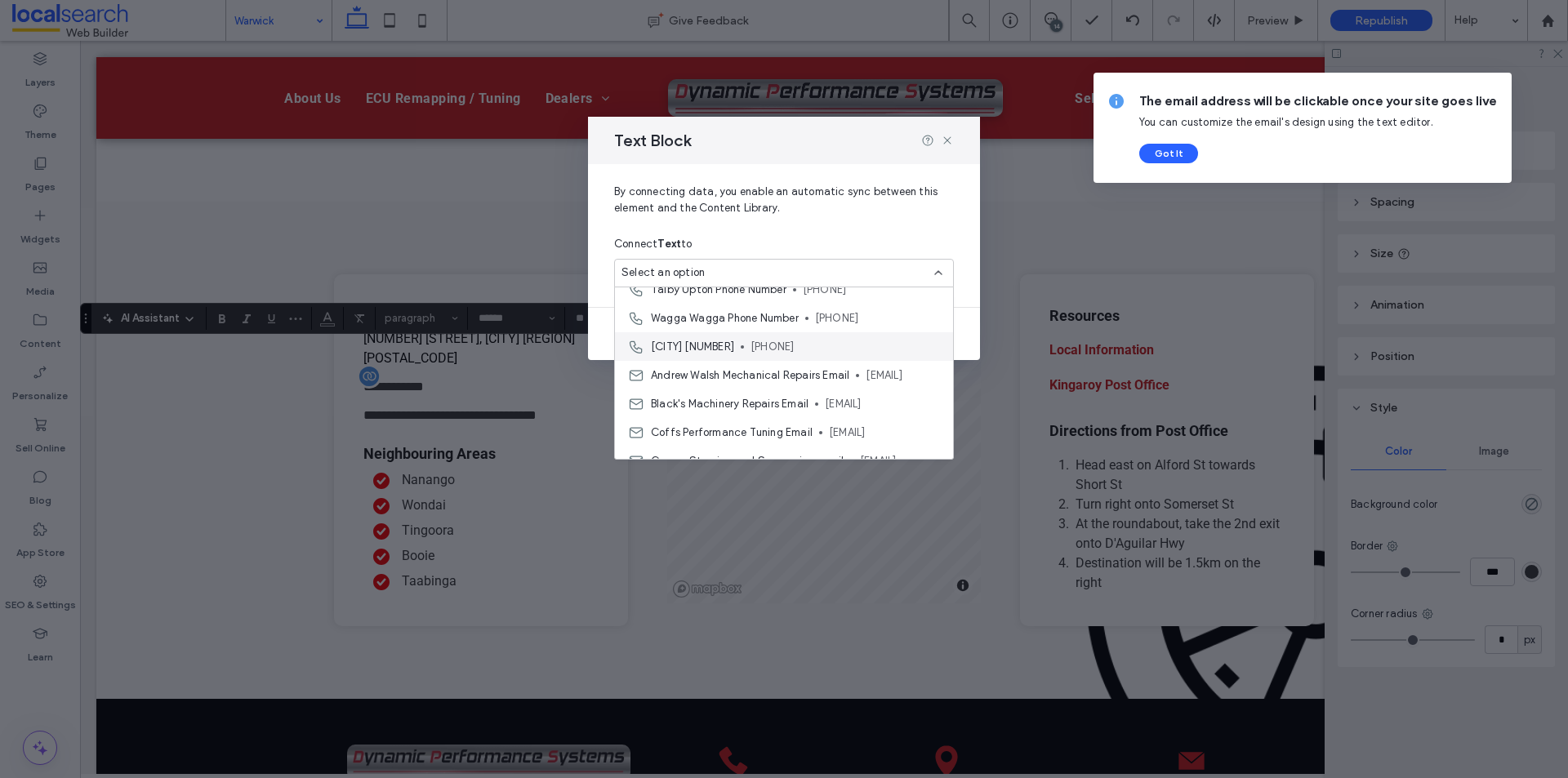 click on "[PHONE]" at bounding box center [845, 347] 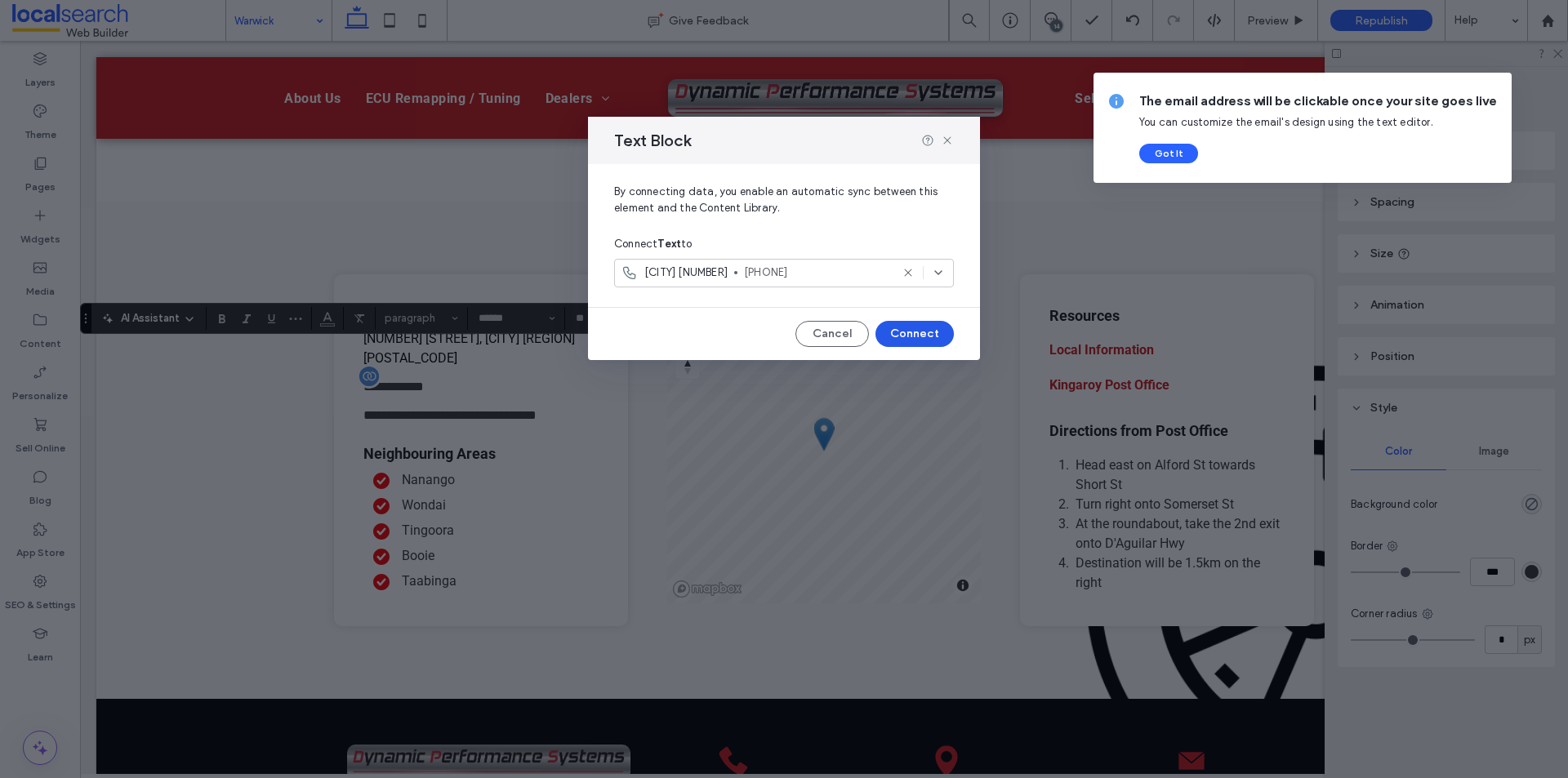 click on "Connect" at bounding box center (915, 334) 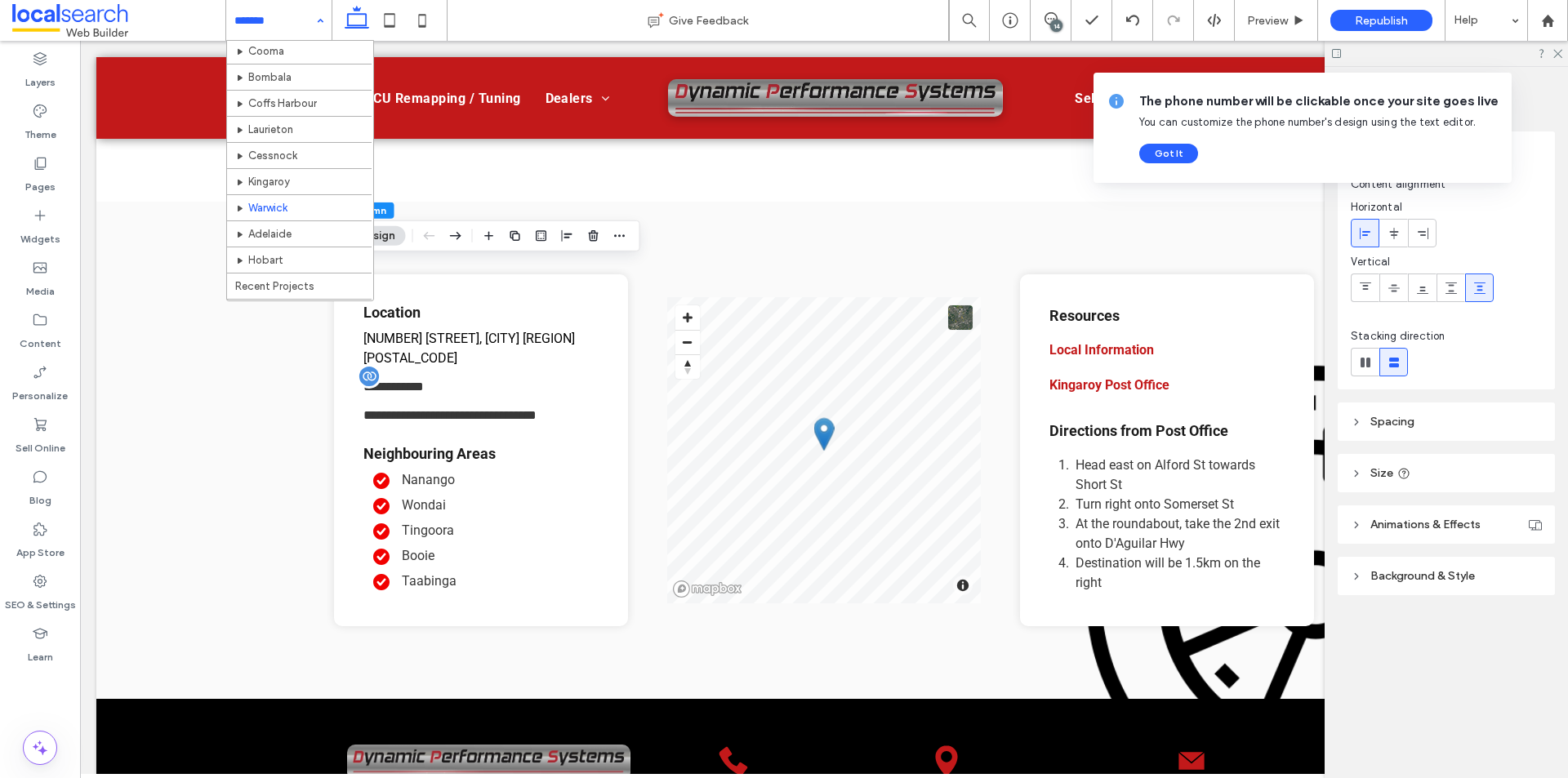 scroll, scrollTop: 260, scrollLeft: 0, axis: vertical 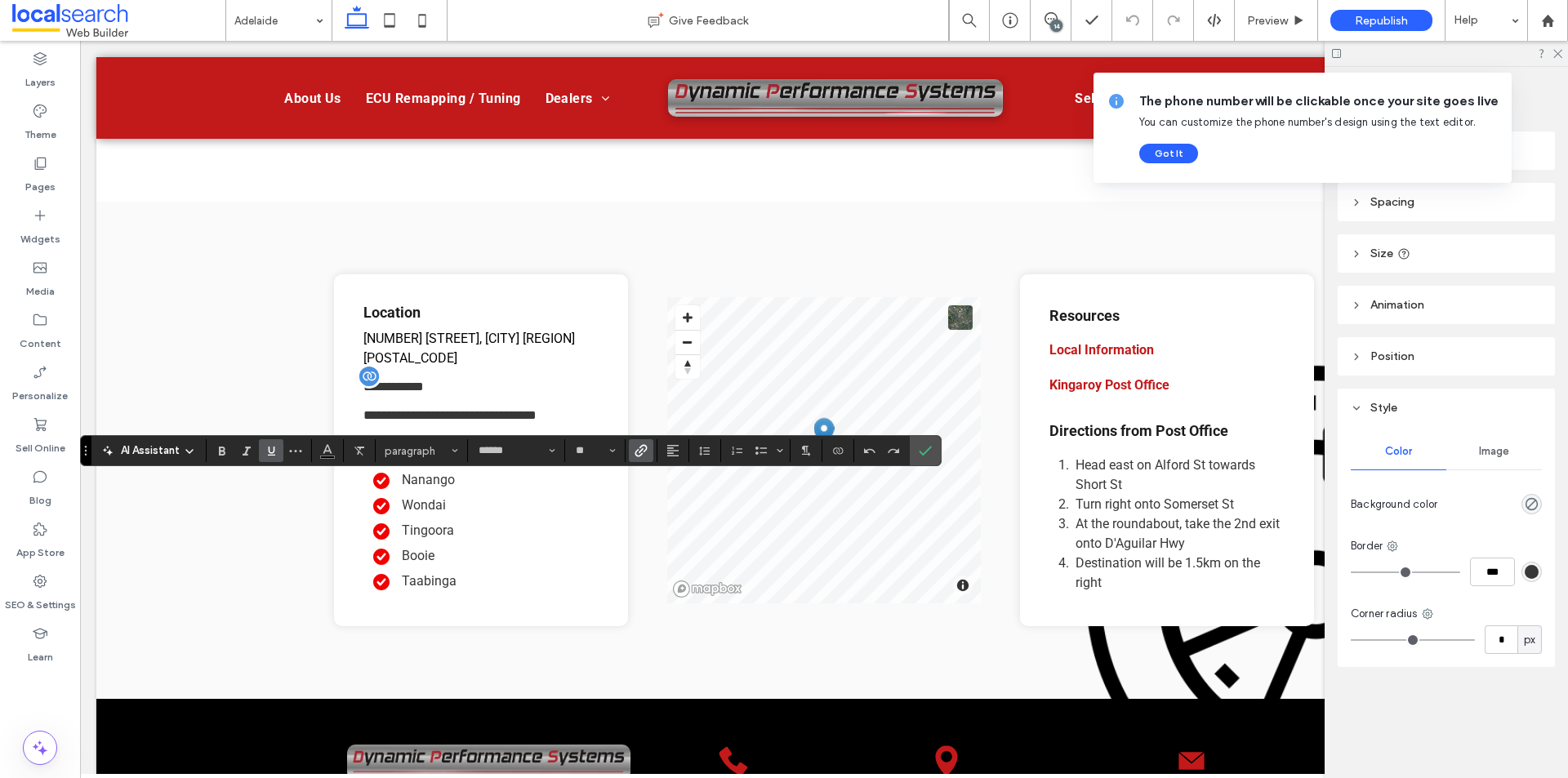 click 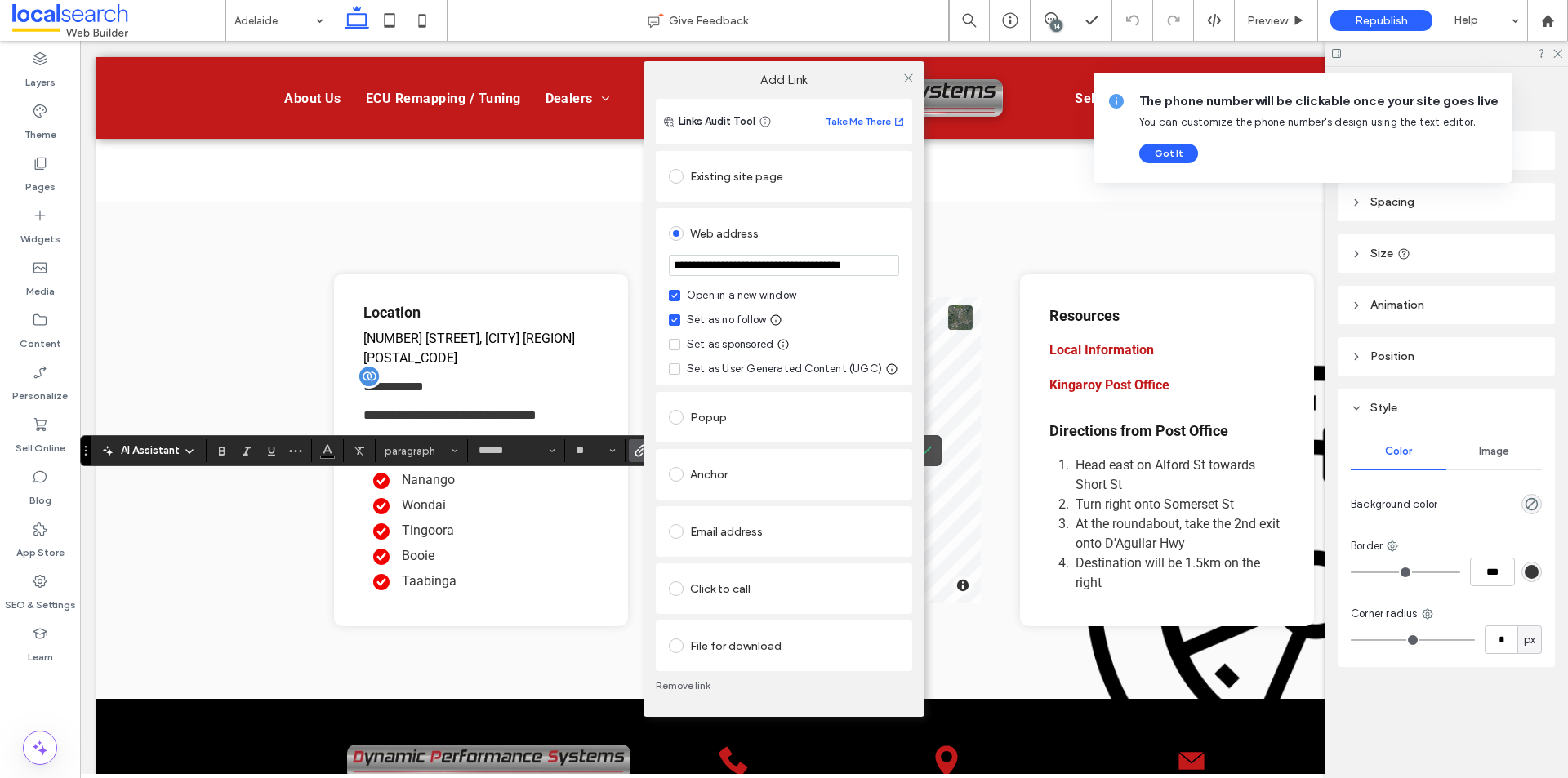 click on "**********" at bounding box center (784, 265) 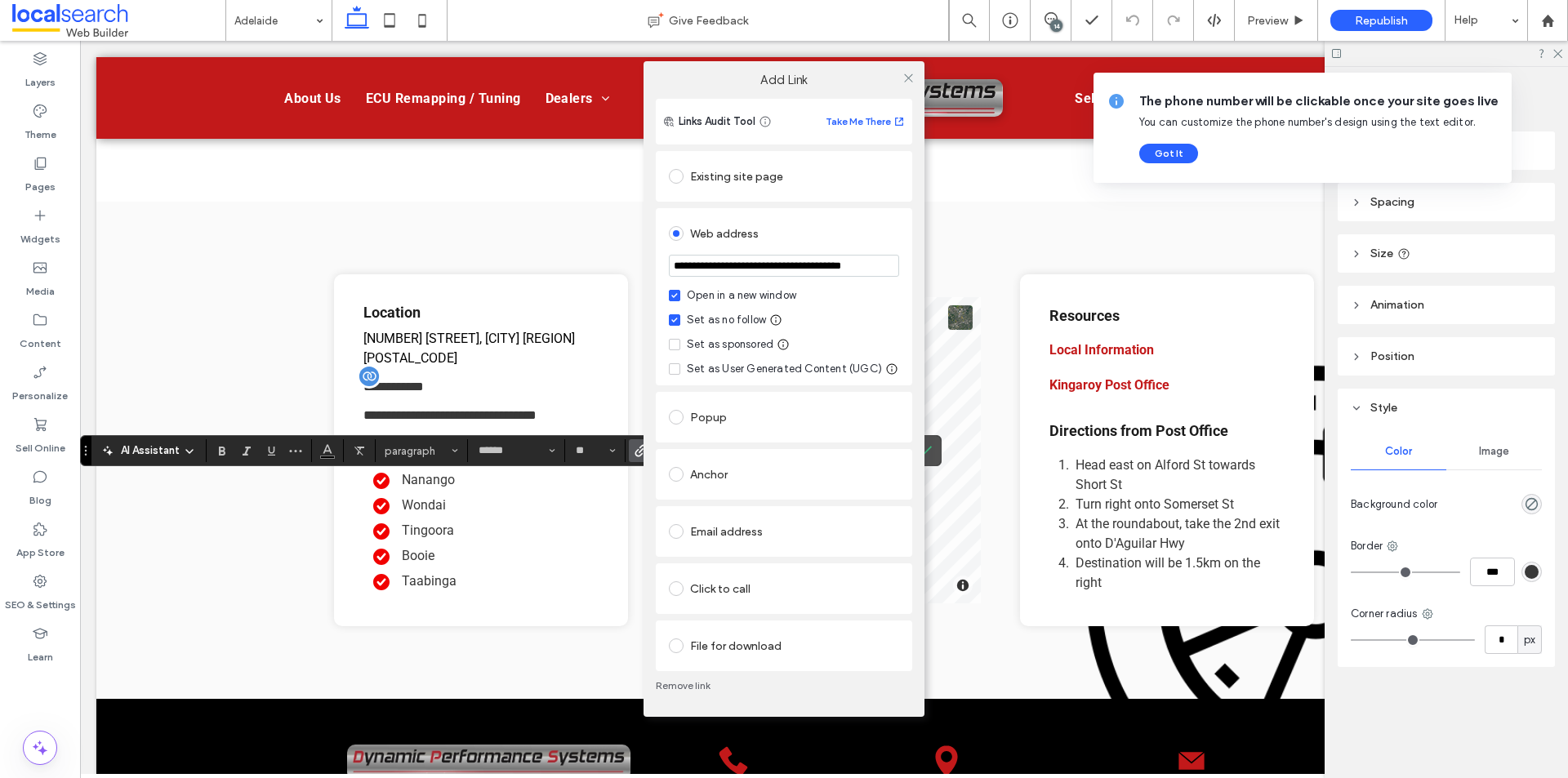 type on "**********" 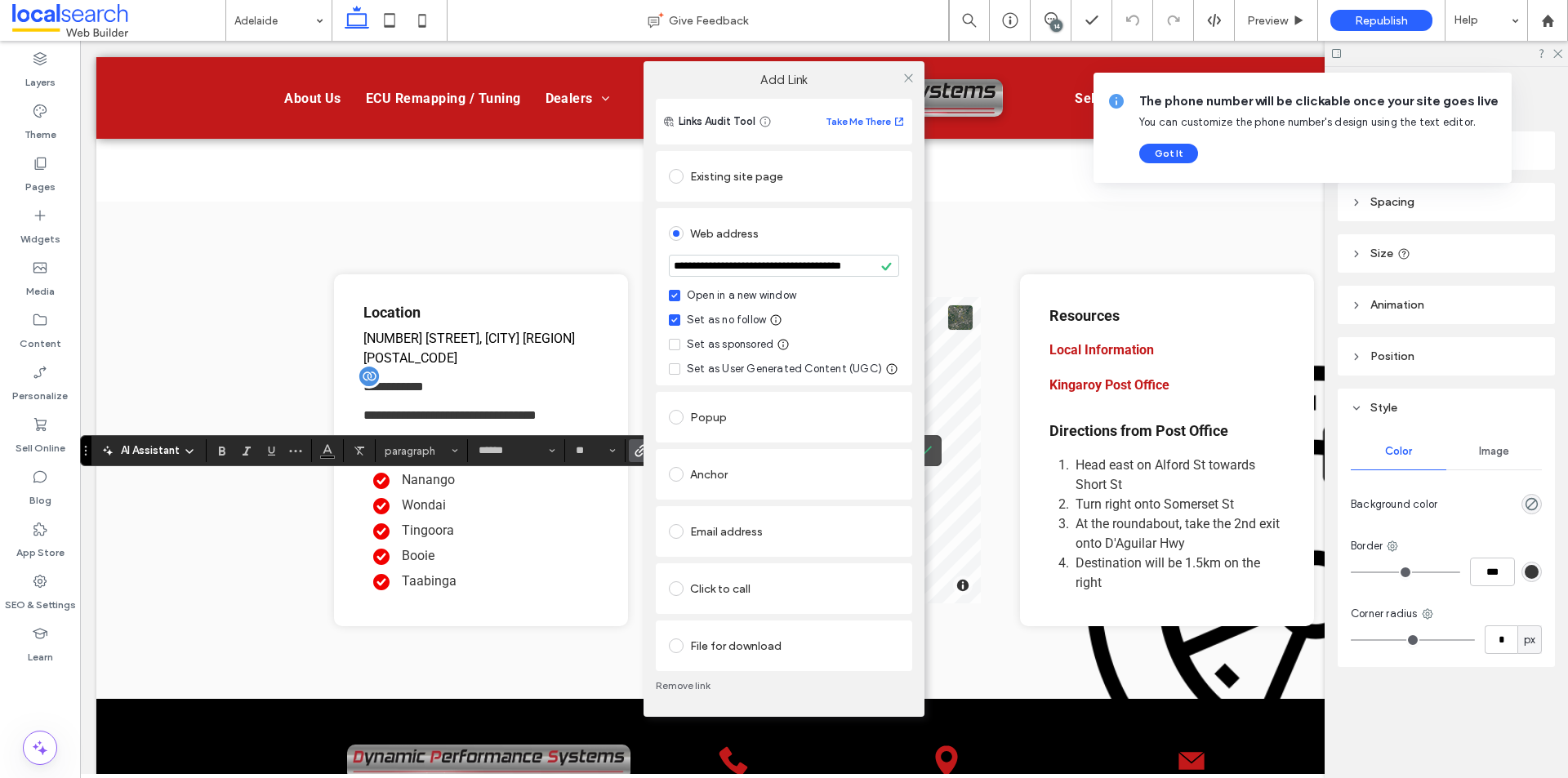 scroll, scrollTop: 0, scrollLeft: 0, axis: both 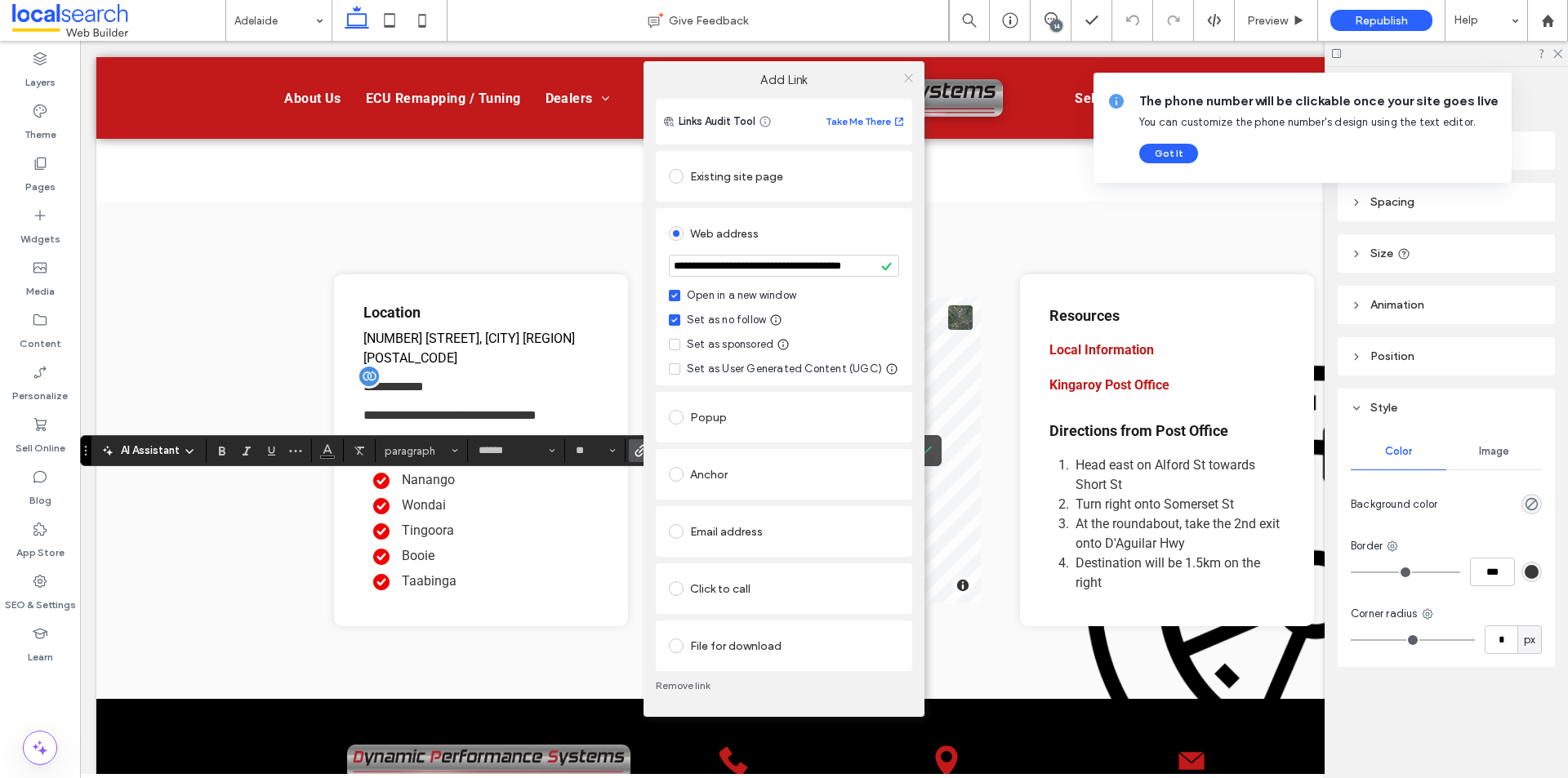 click 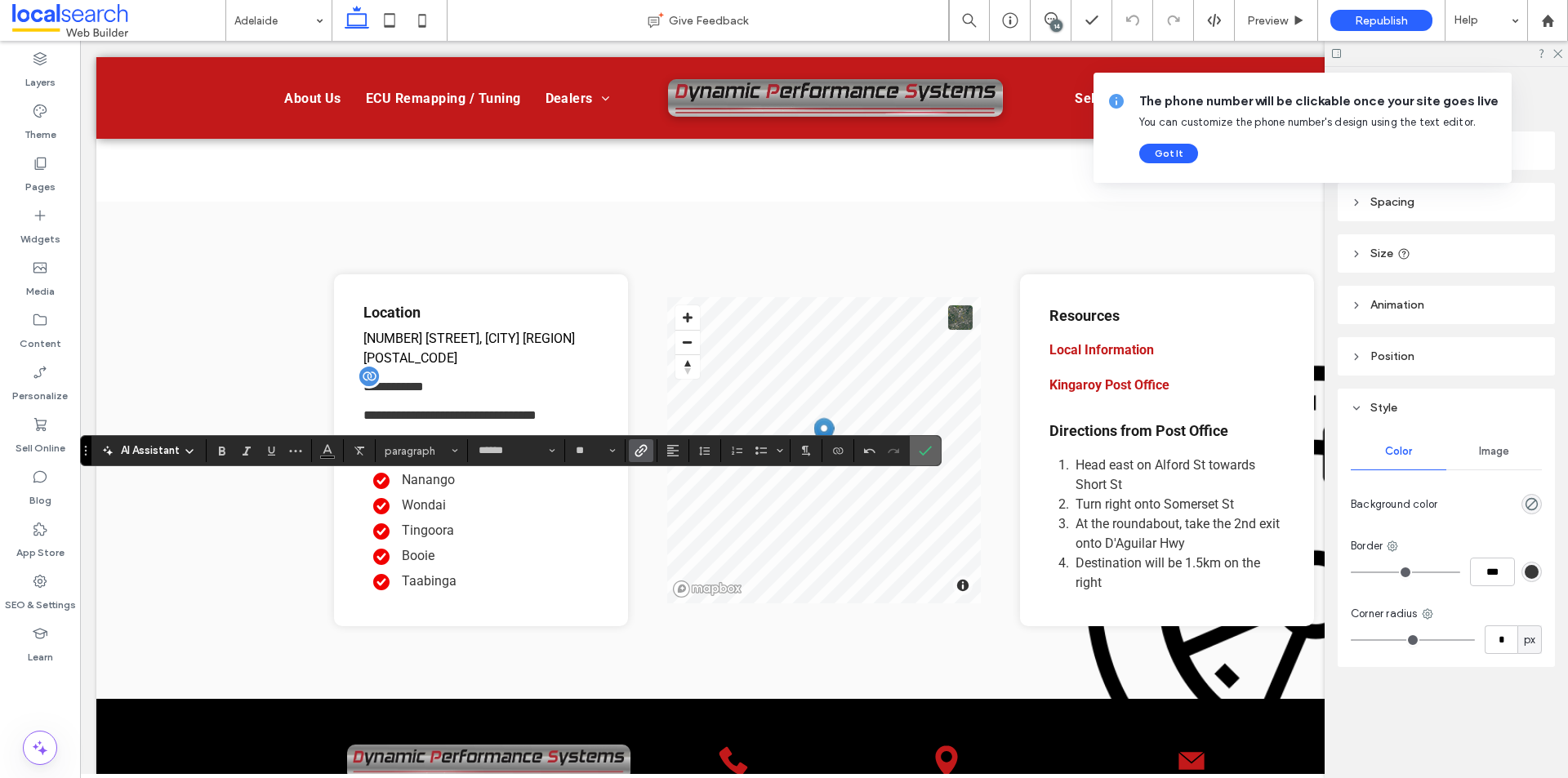 click at bounding box center [922, 451] 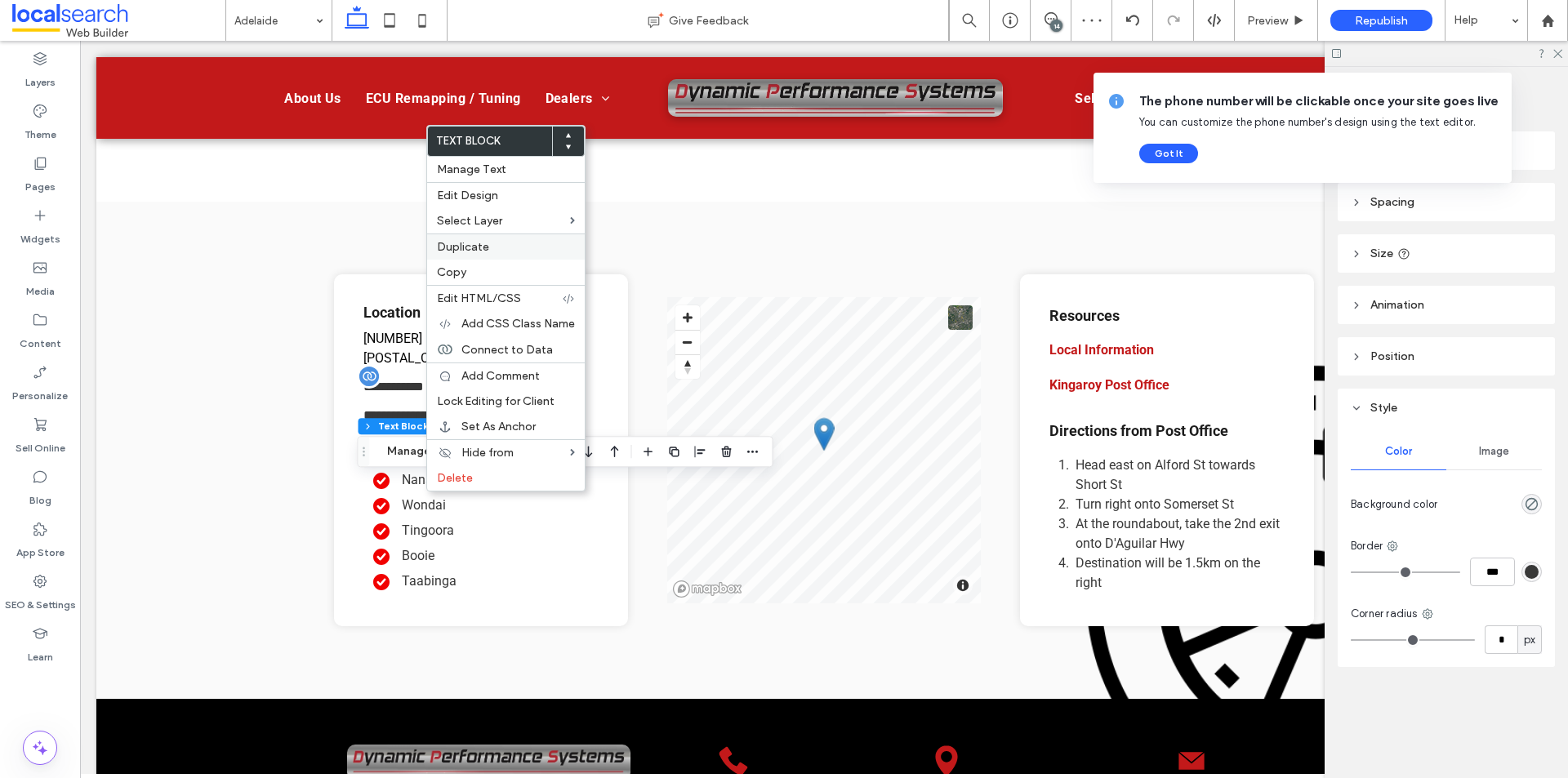 click on "Duplicate" at bounding box center (506, 247) 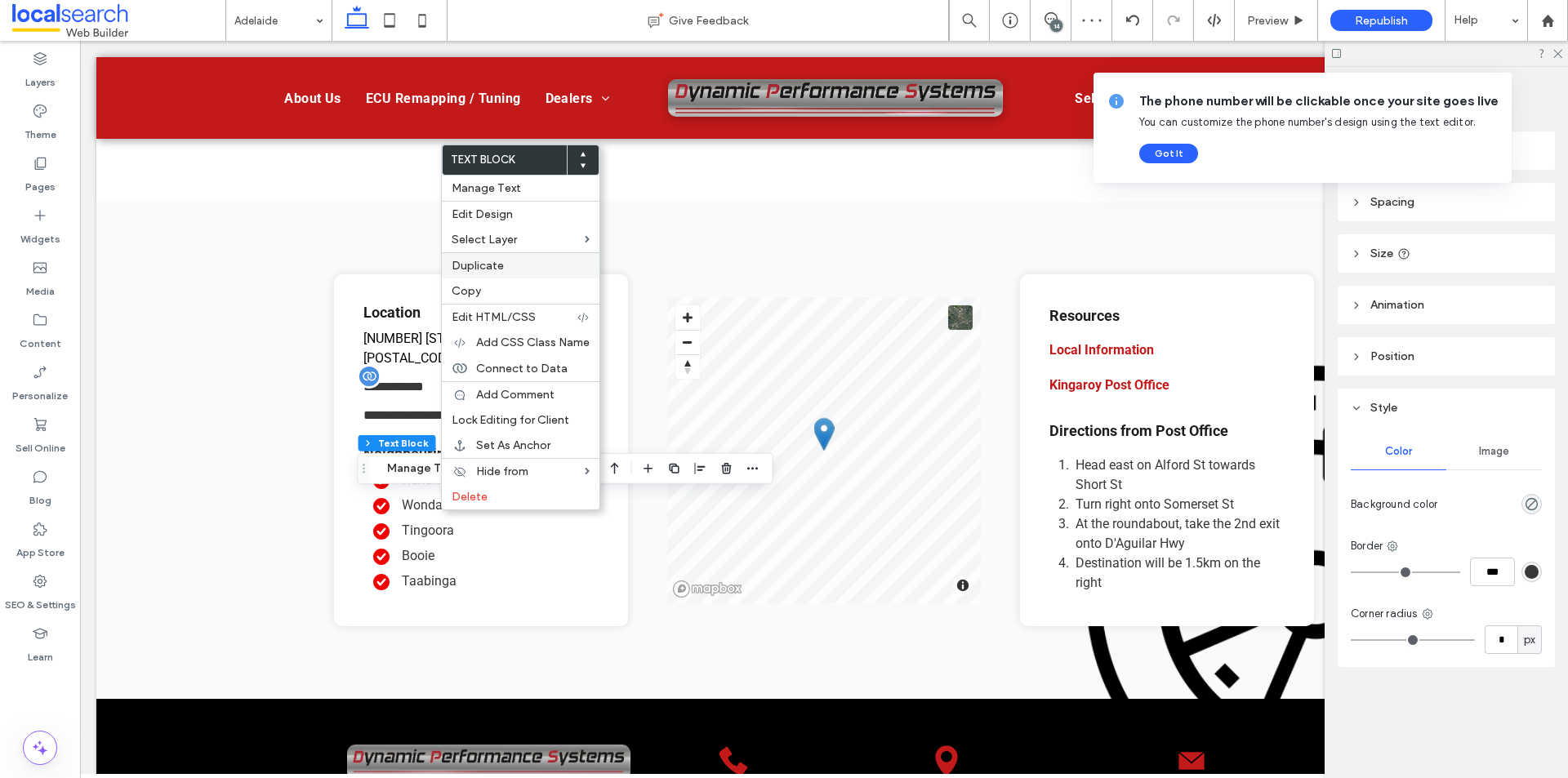click on "Duplicate" at bounding box center (520, 265) 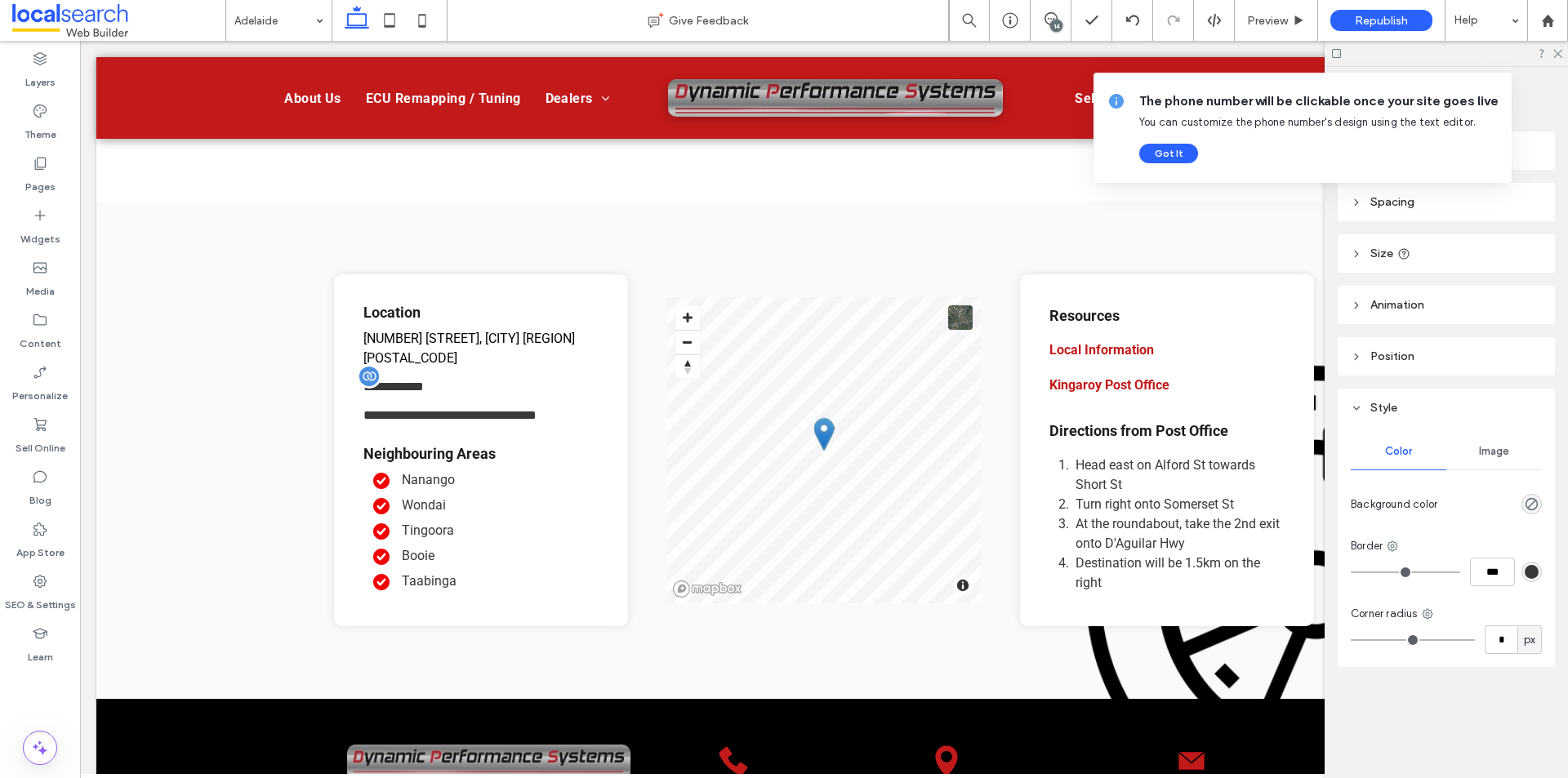 type on "******" 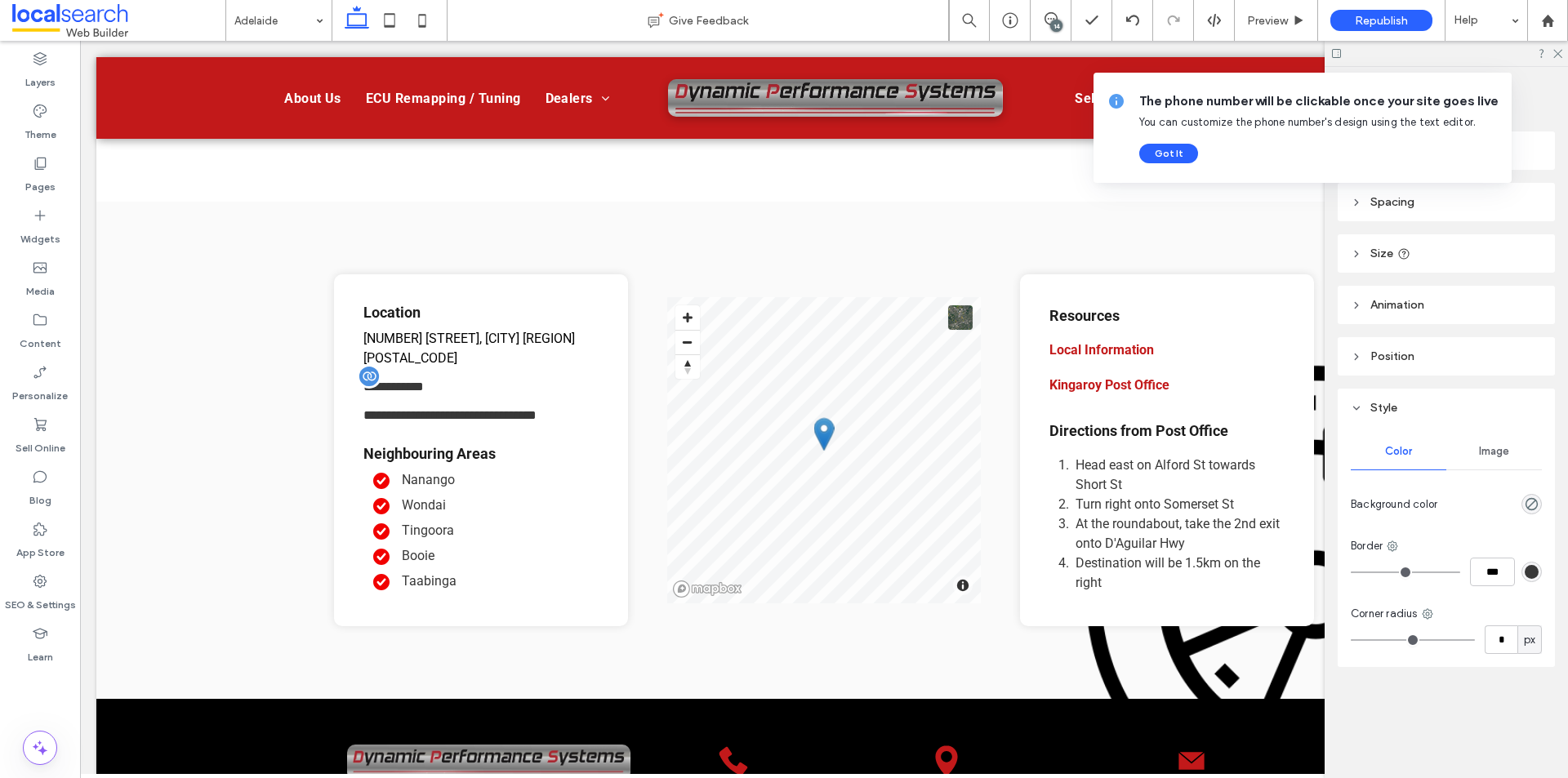 type on "**" 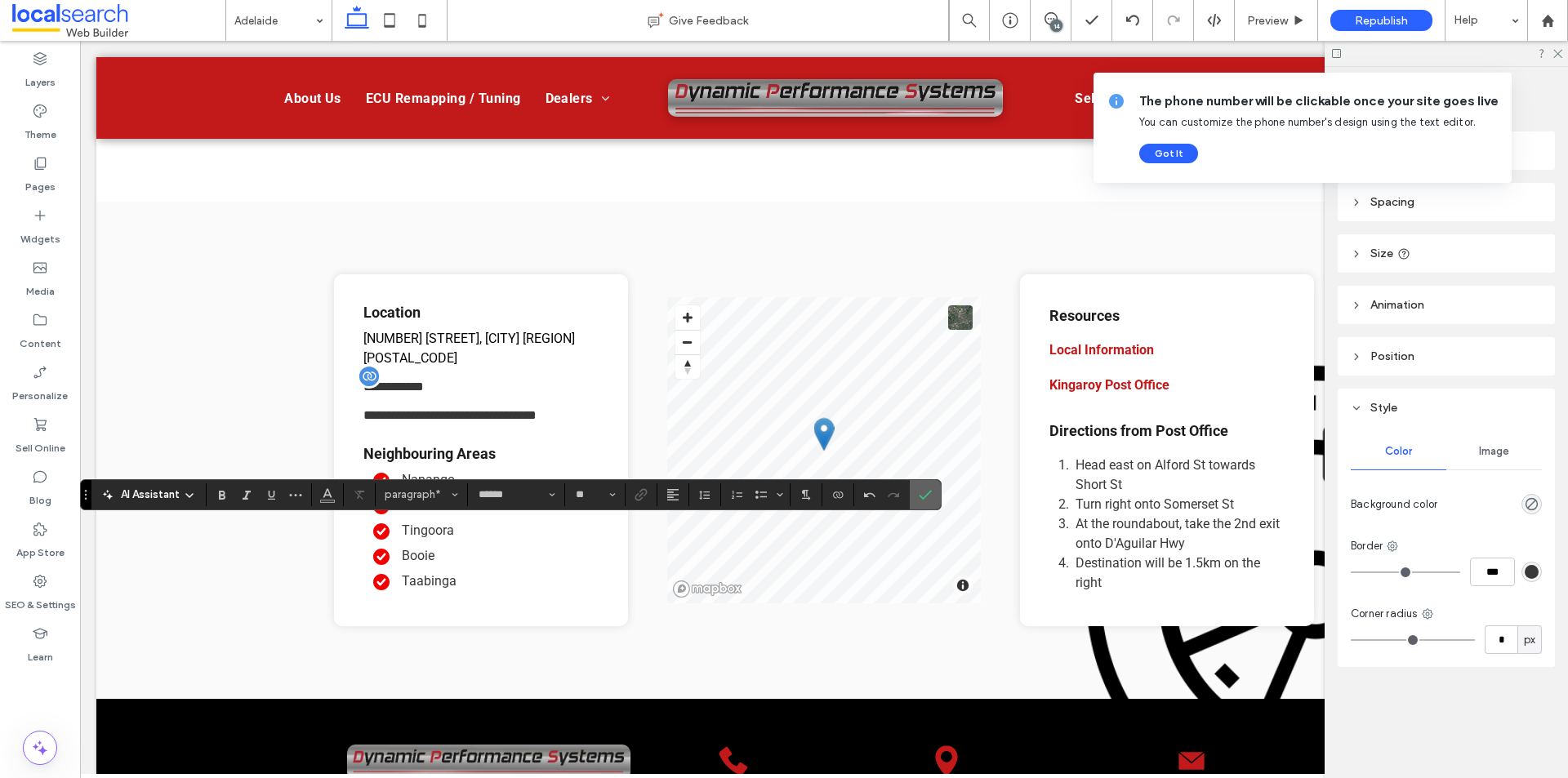 click 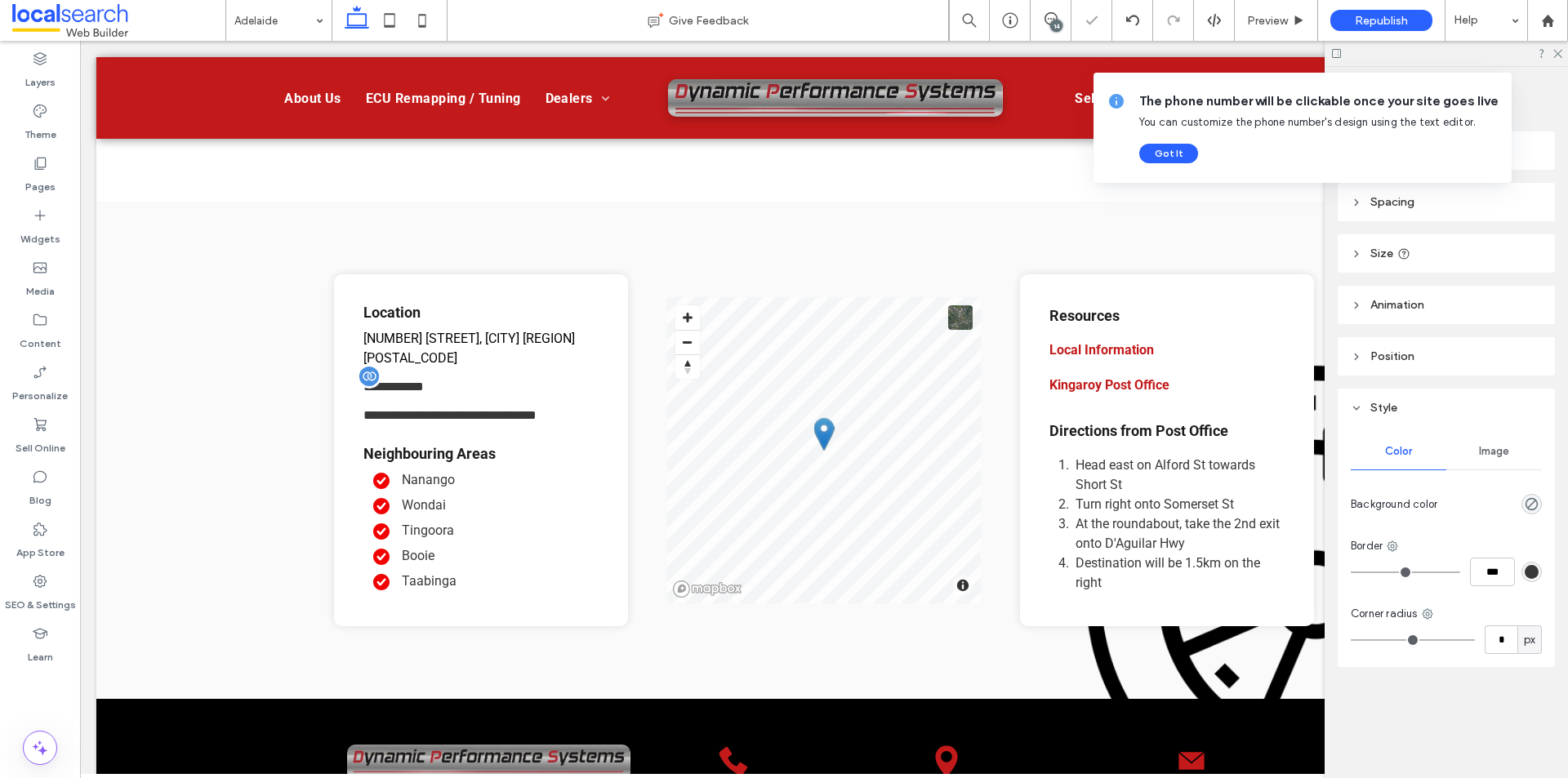 type on "******" 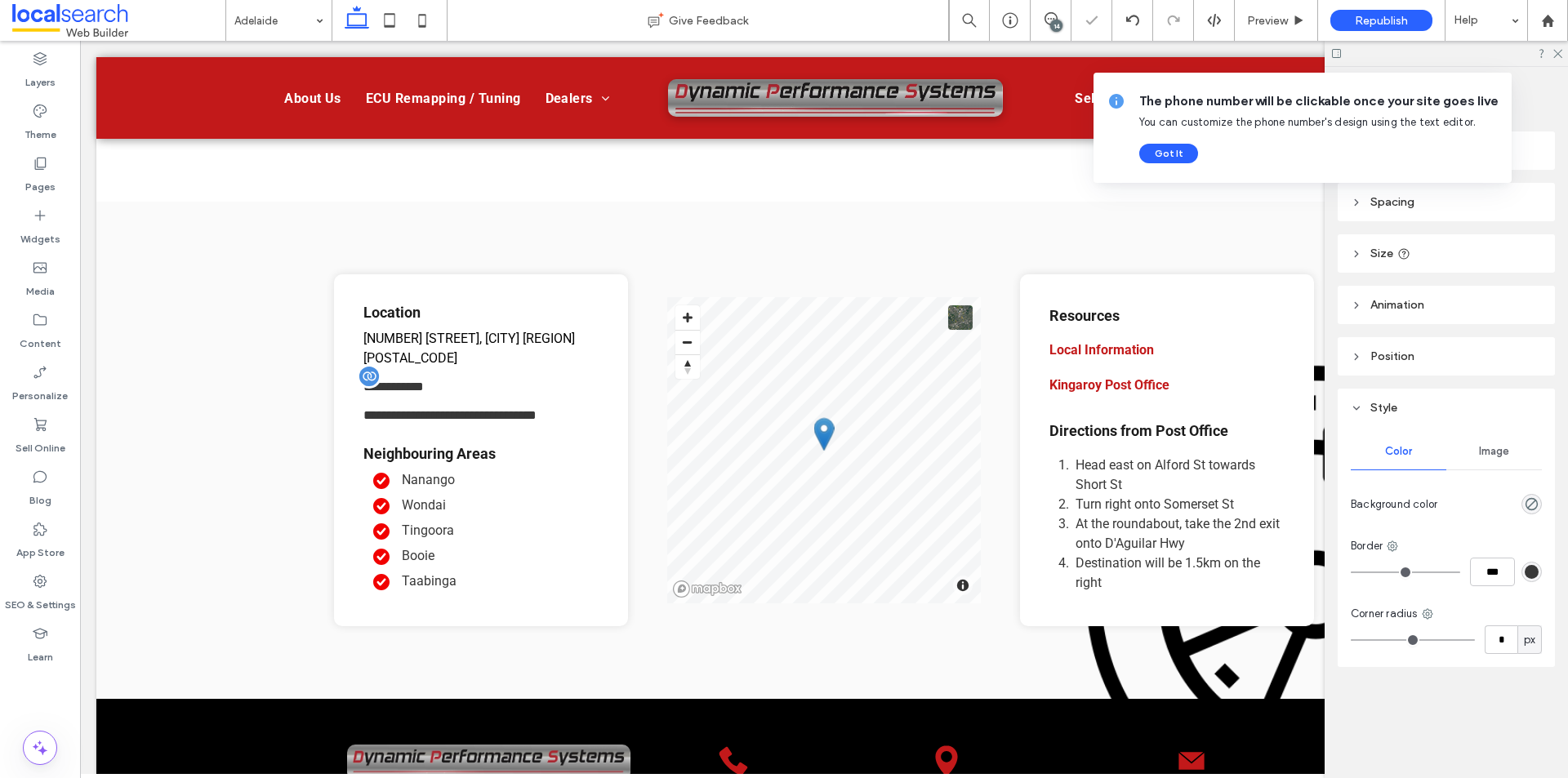 type on "**" 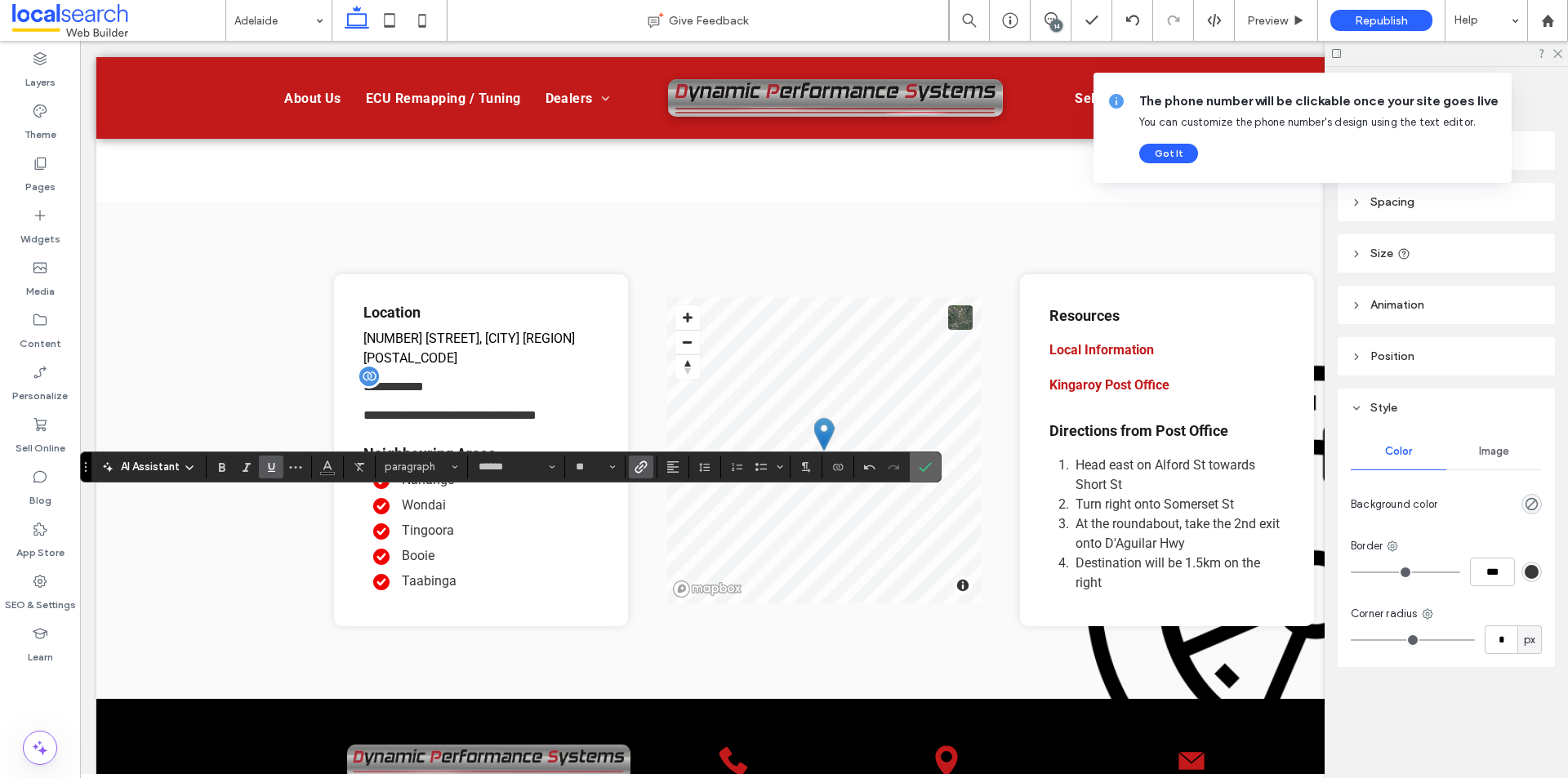 click 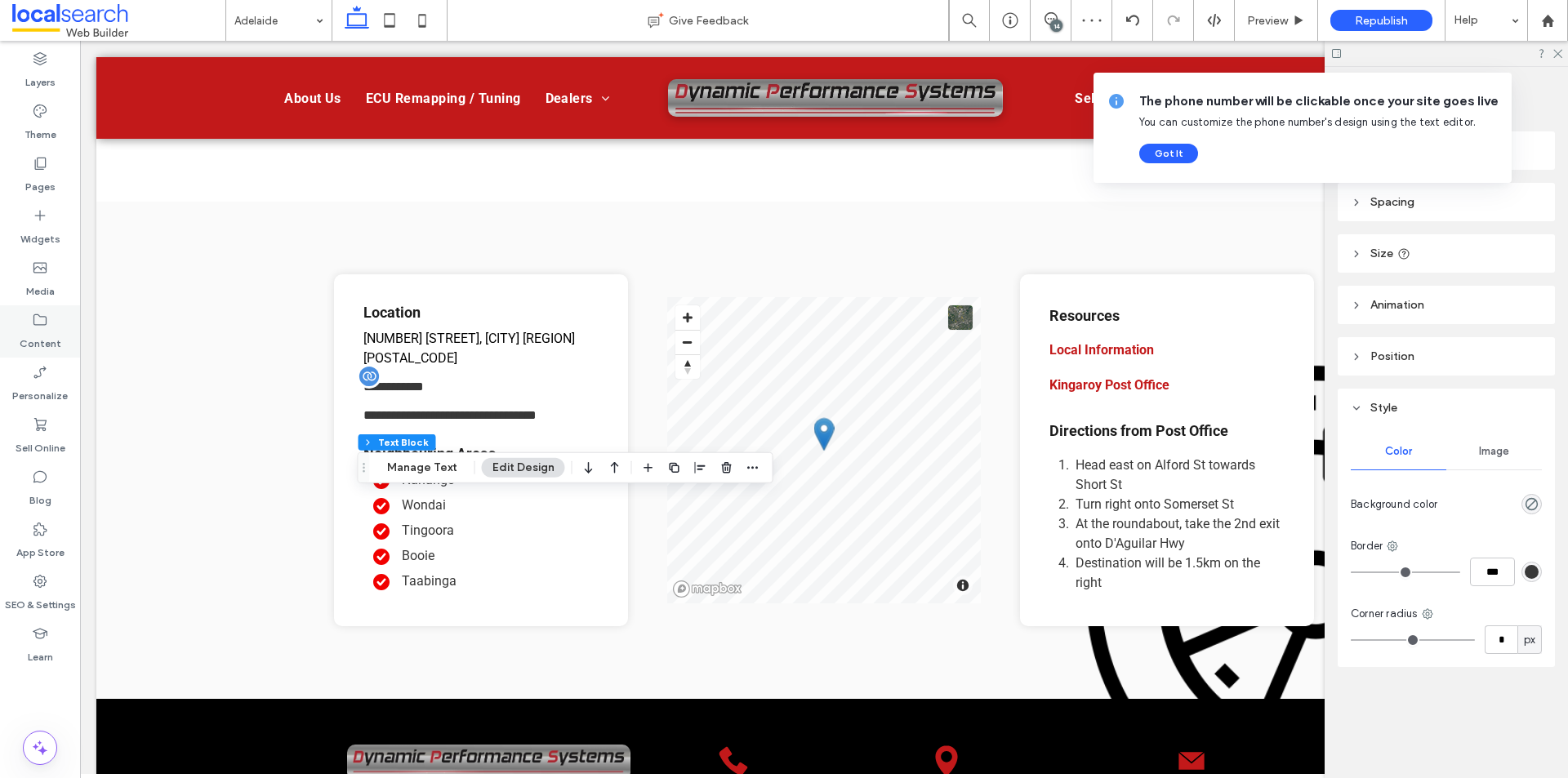 click 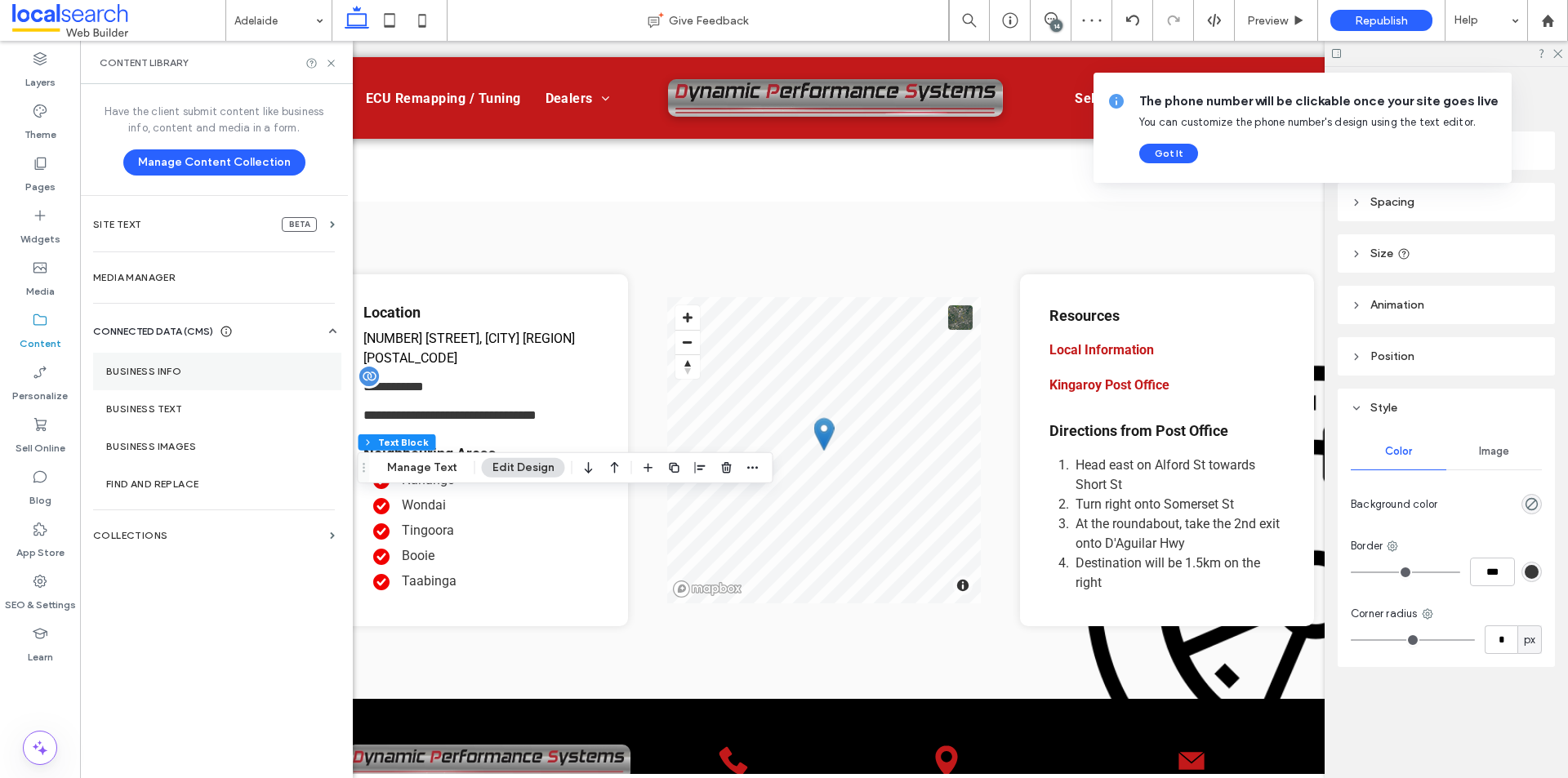 click on "Business Info" at bounding box center (217, 371) 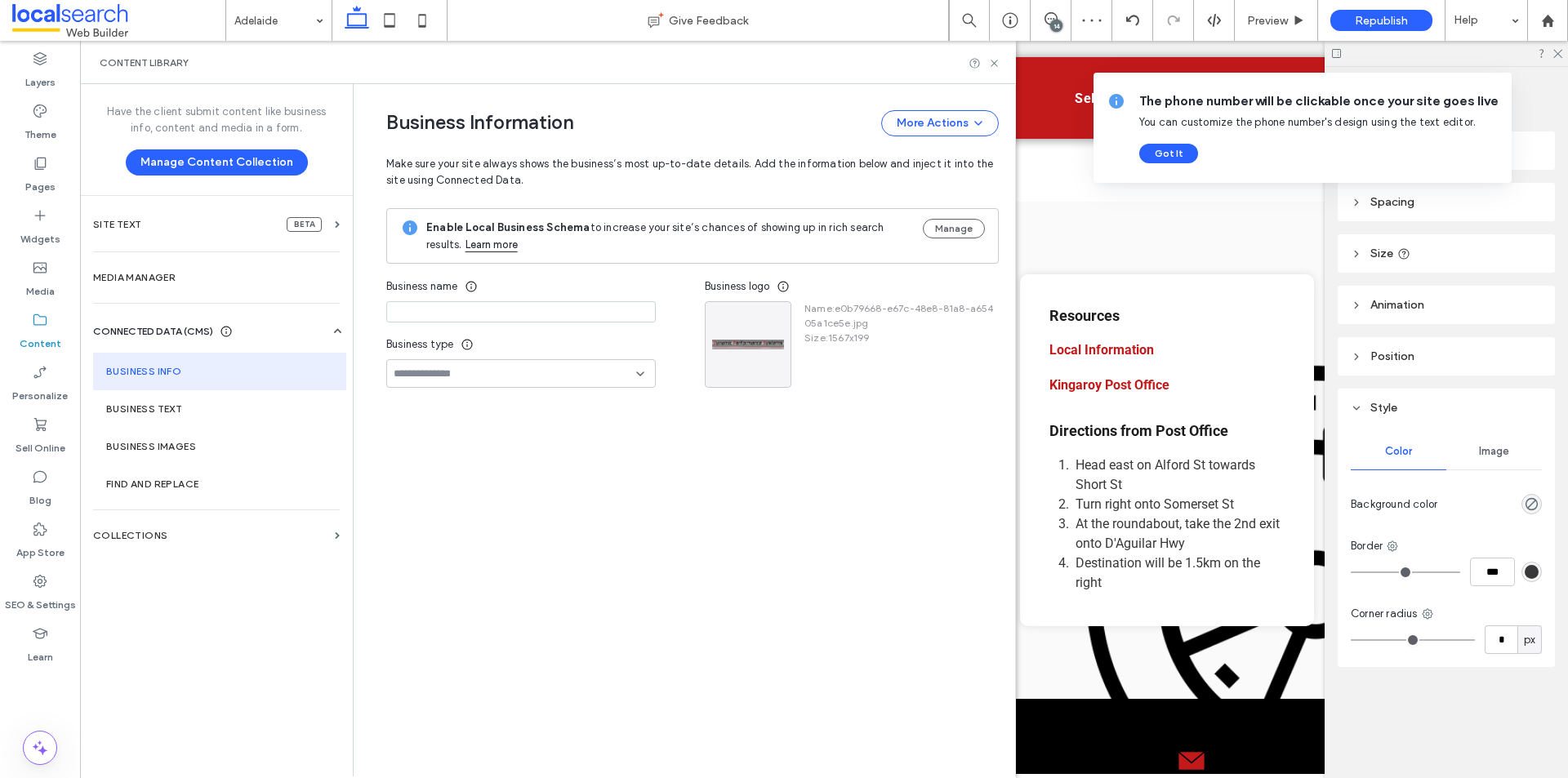 type on "**********" 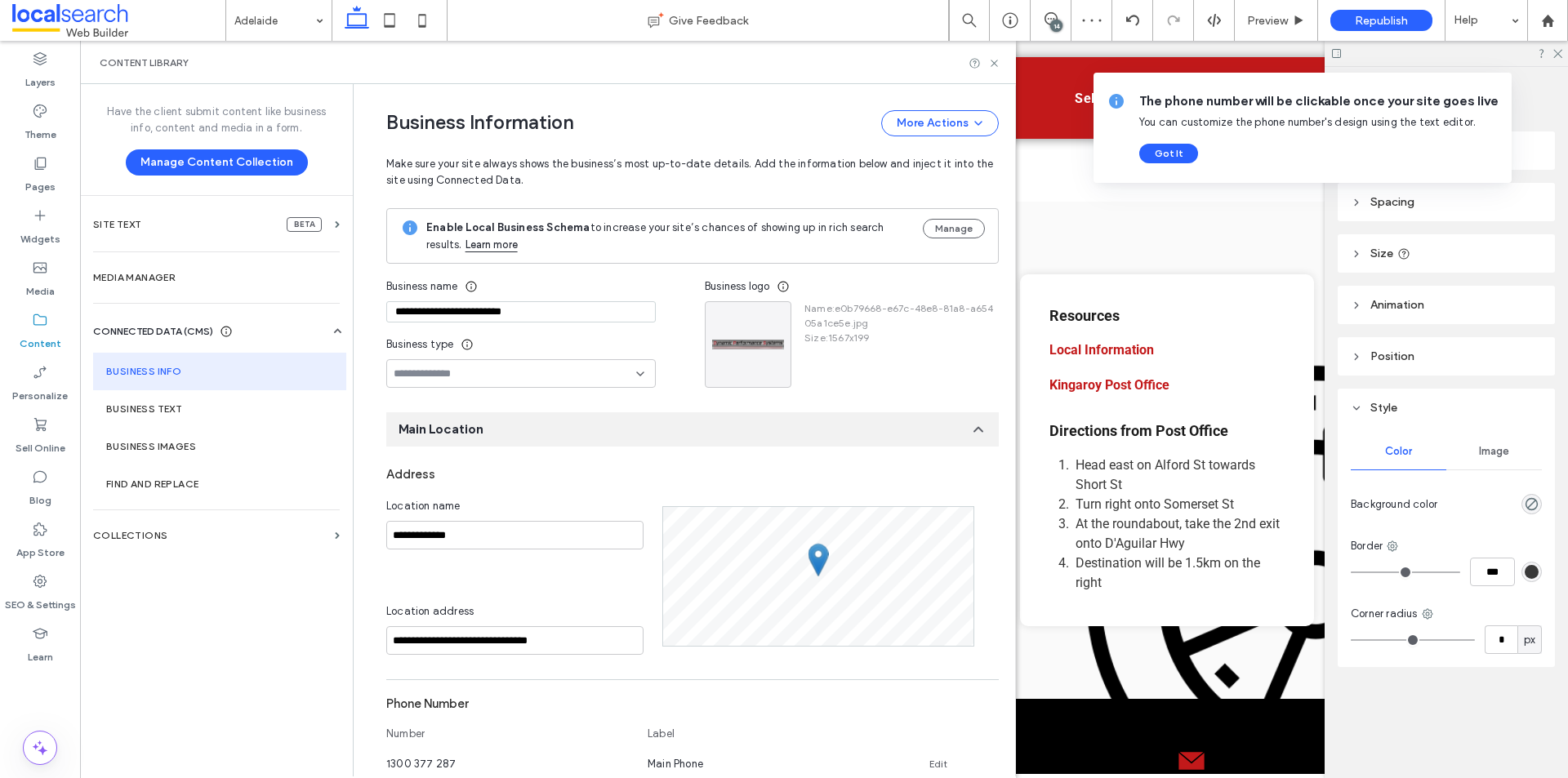 scroll, scrollTop: 629, scrollLeft: 0, axis: vertical 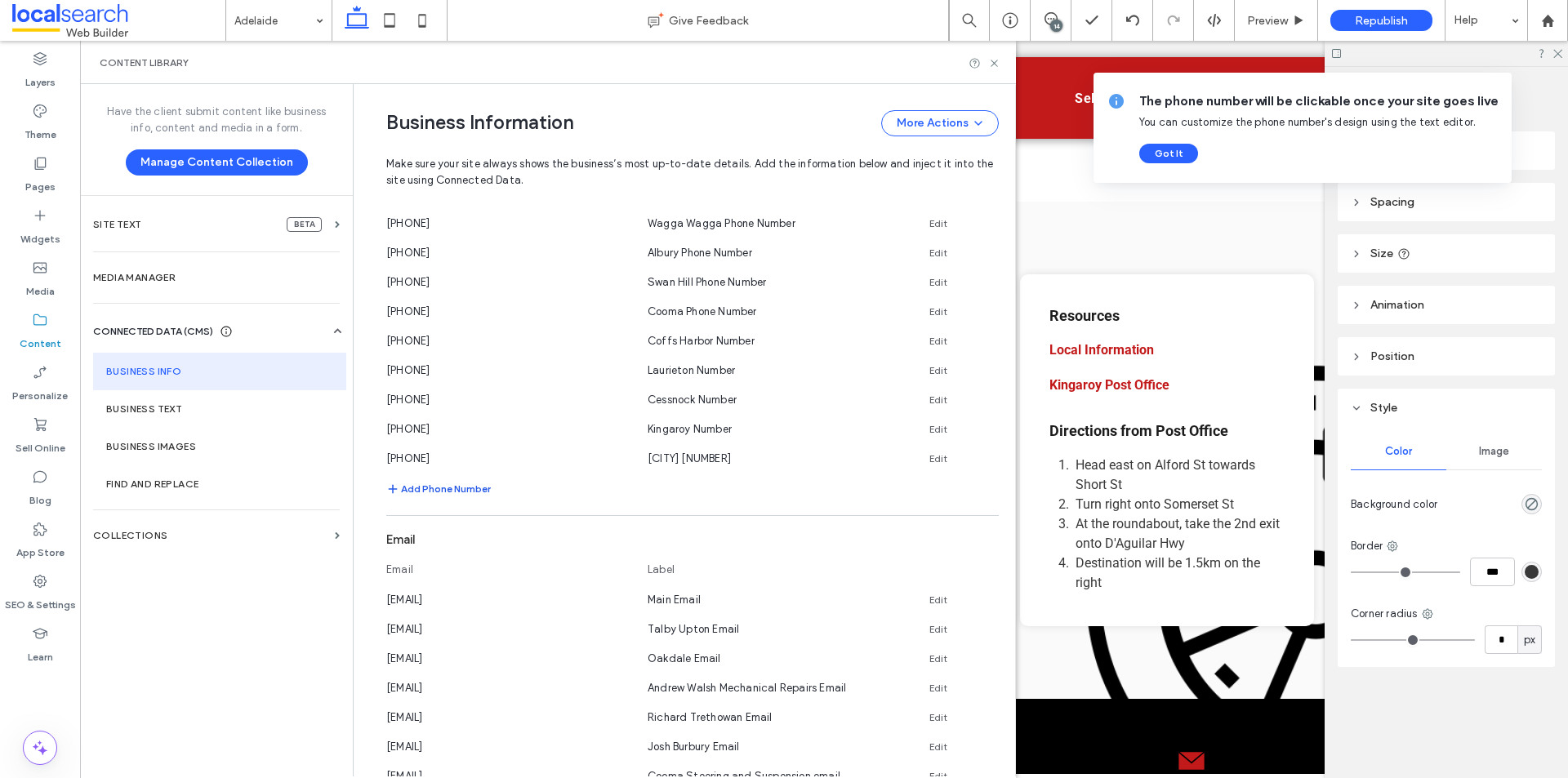 click on "Add Phone Number" at bounding box center [439, 489] 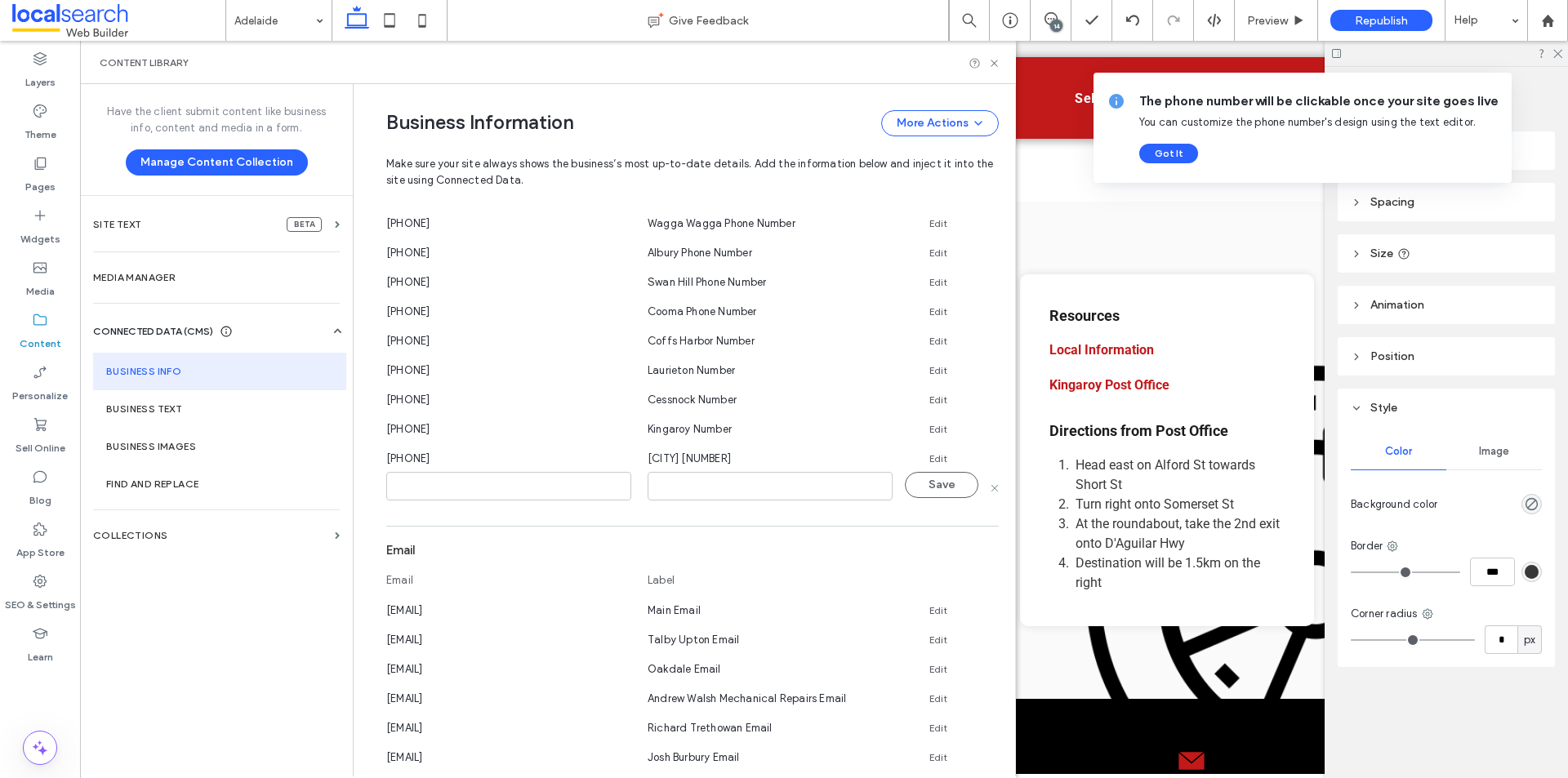click at bounding box center (509, 486) 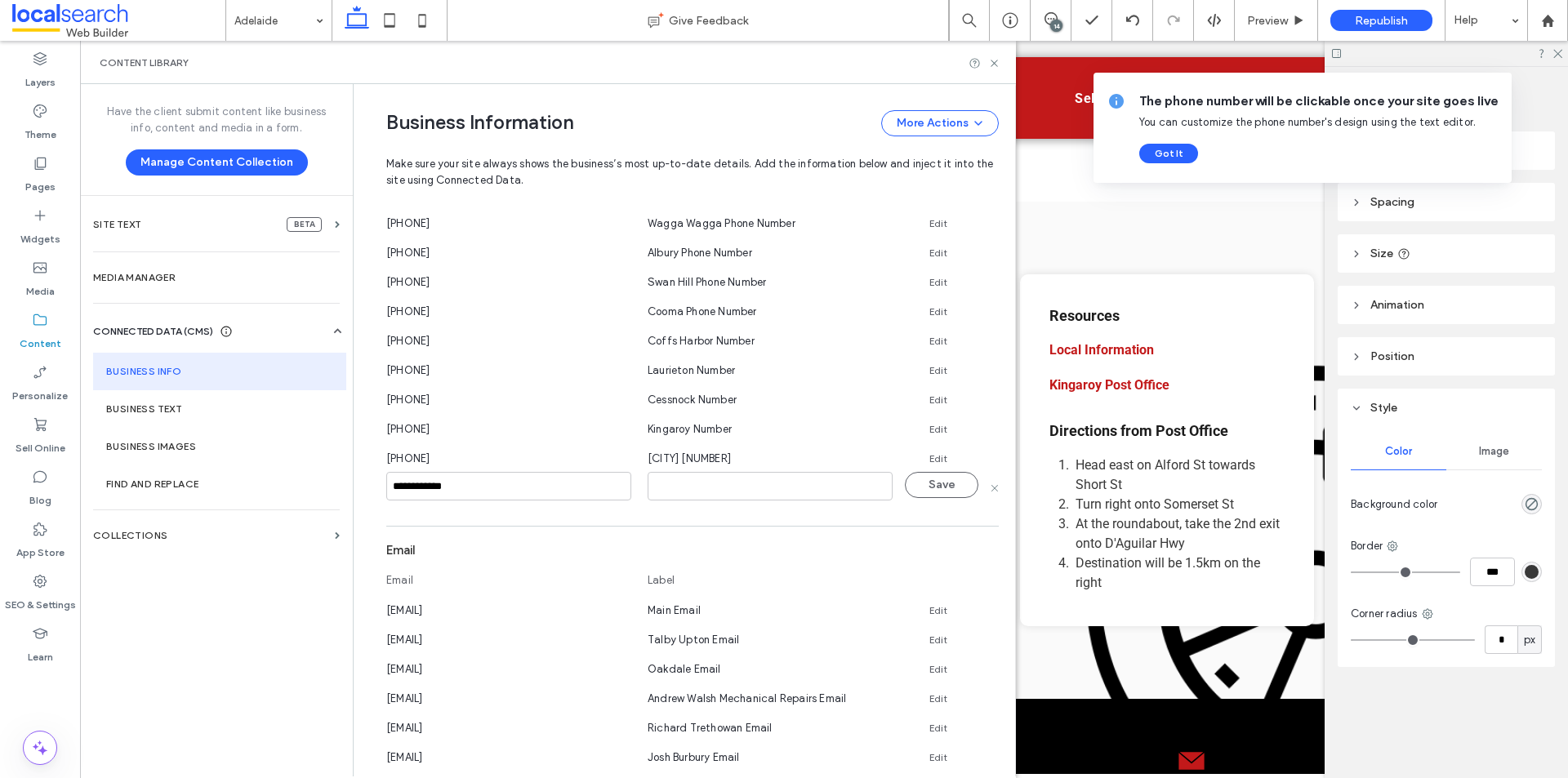 type on "**********" 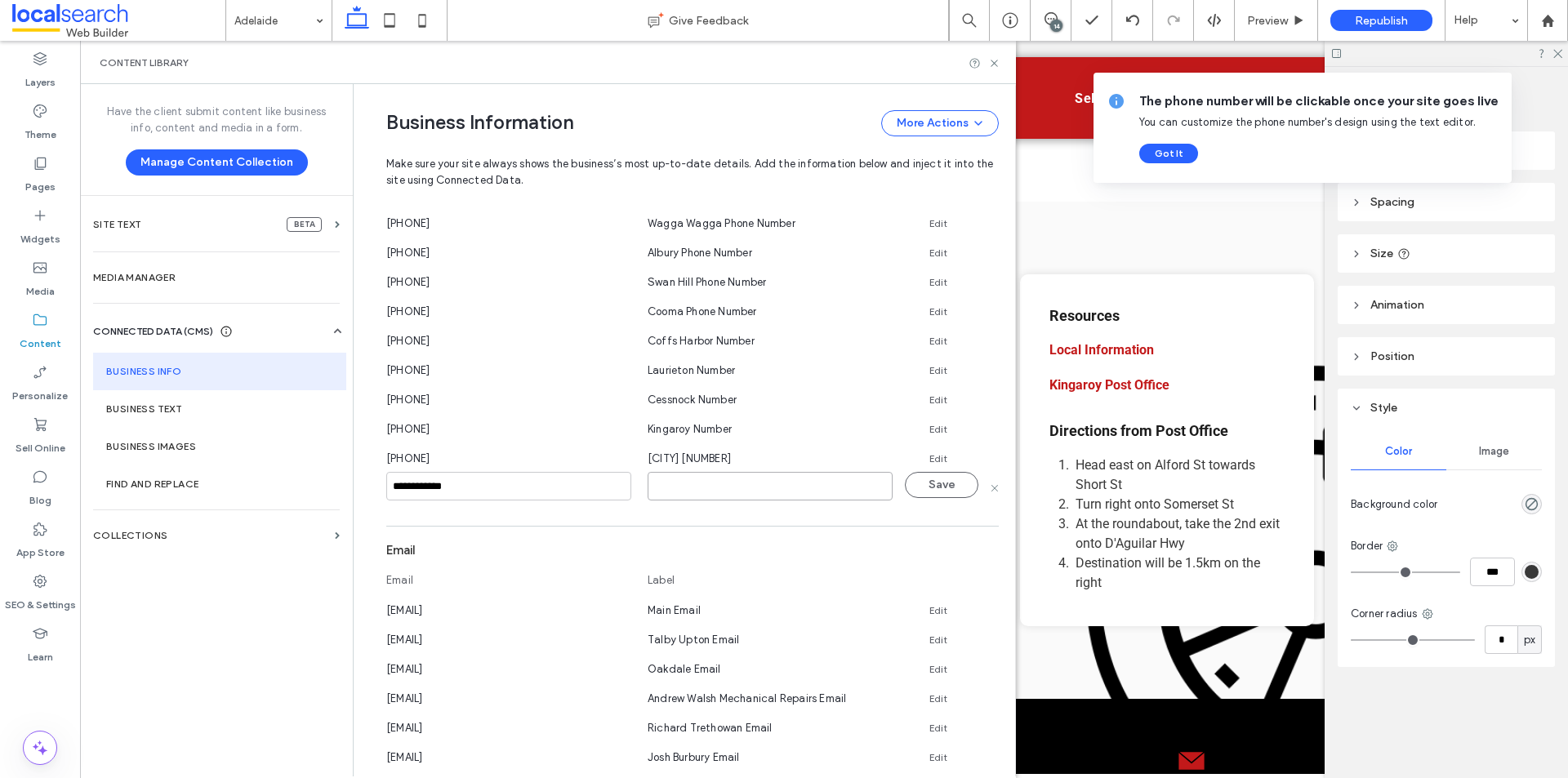 click at bounding box center [770, 486] 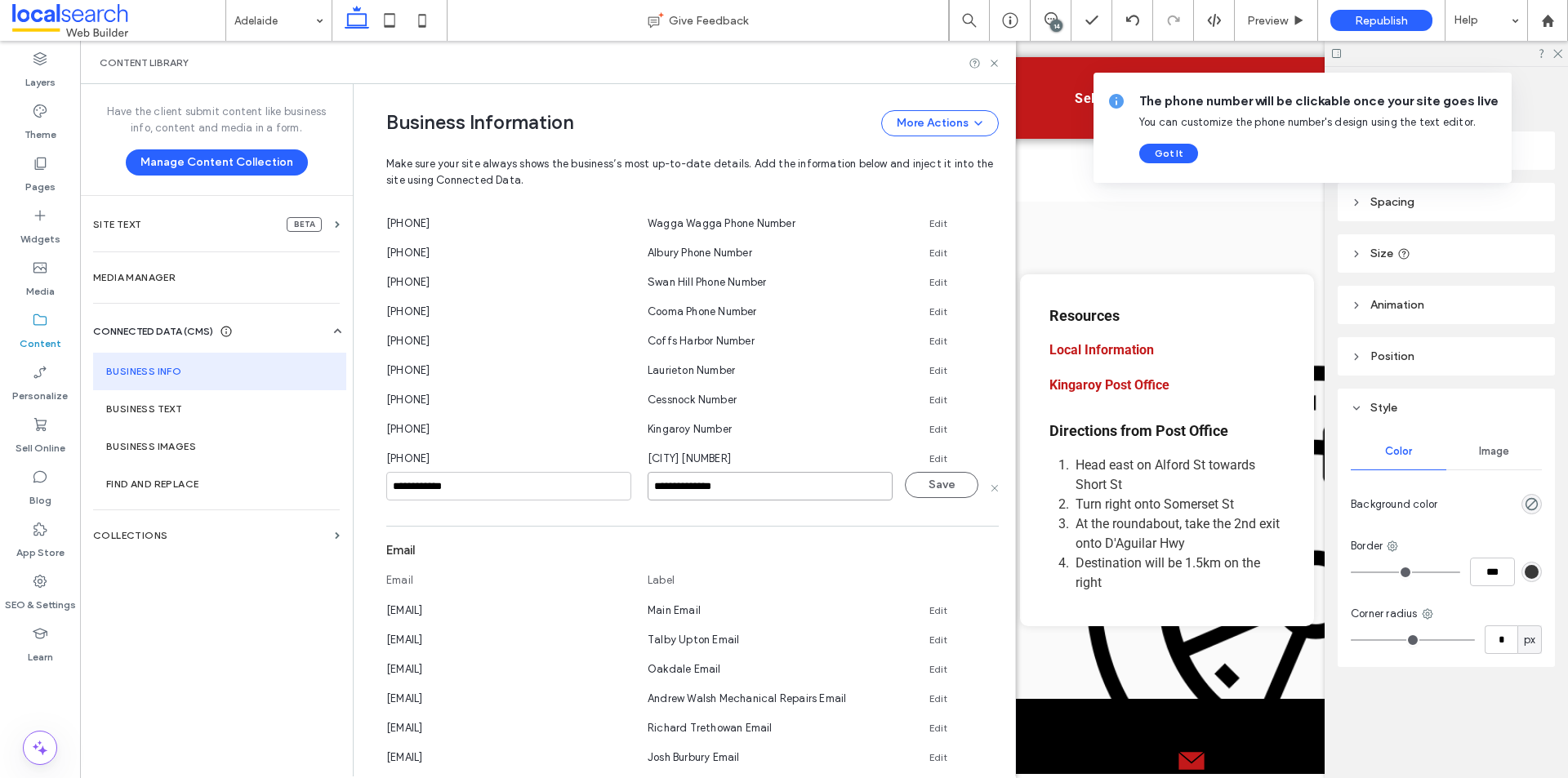 type on "**********" 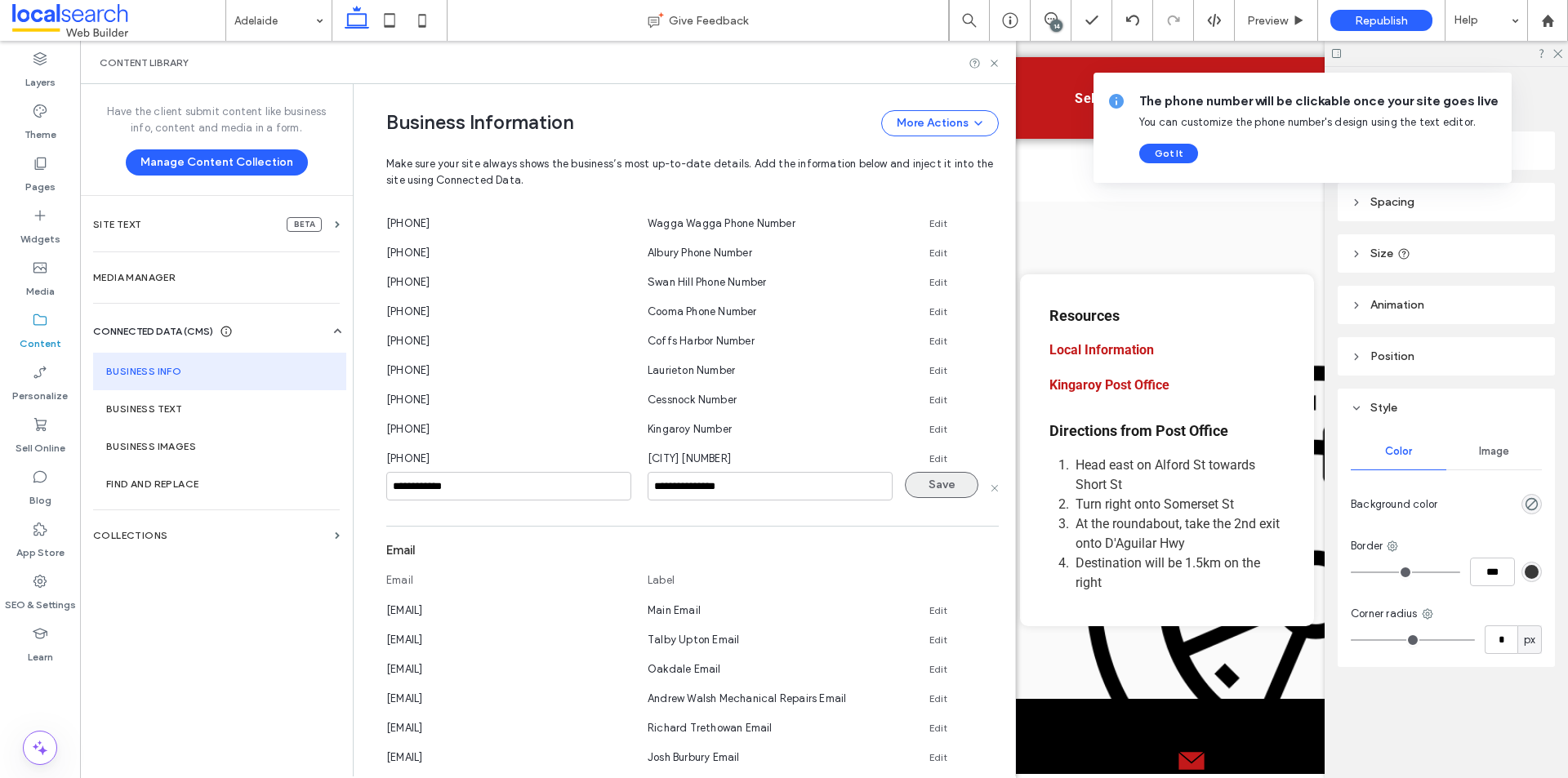 click on "Save" at bounding box center (942, 485) 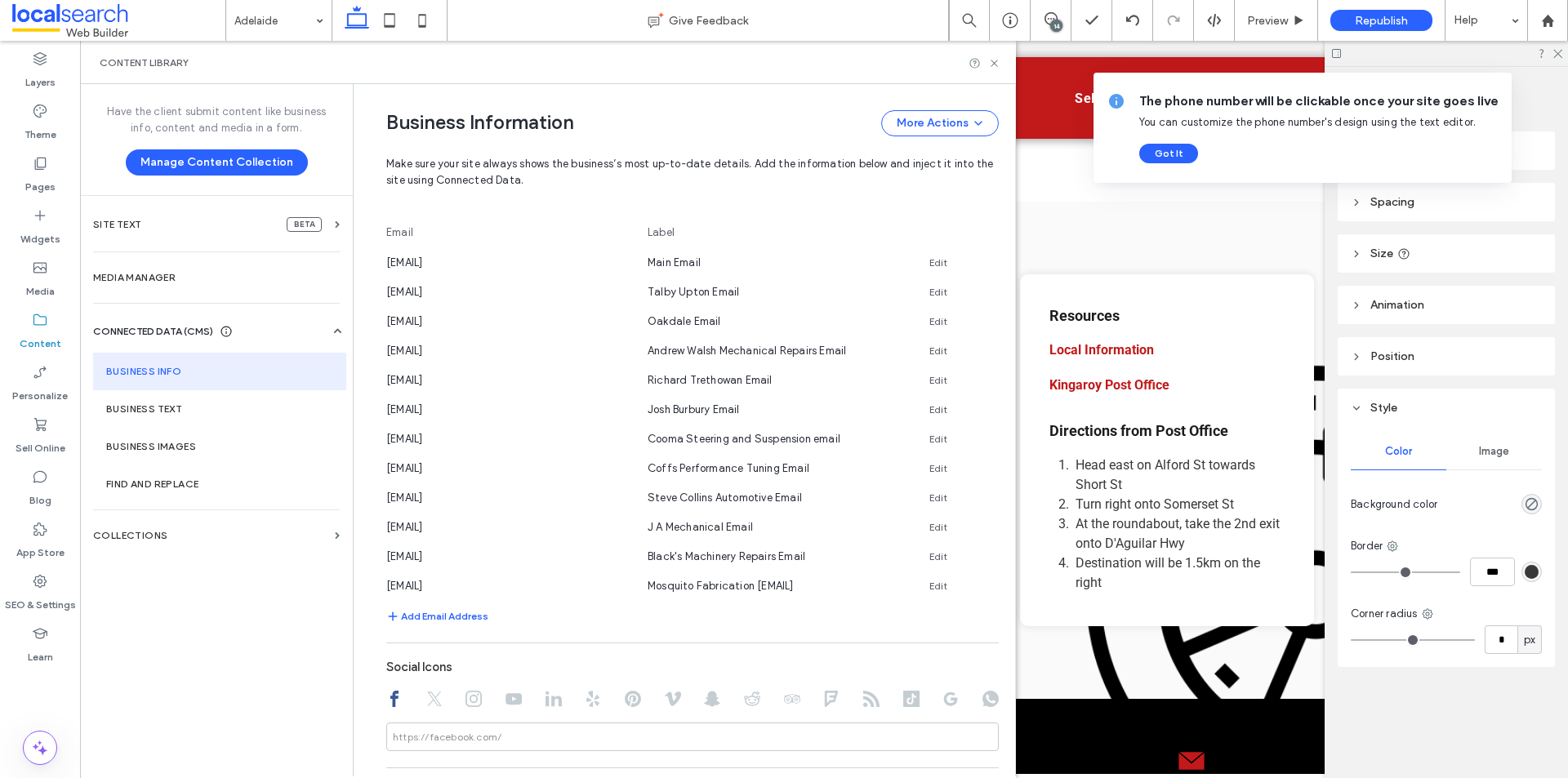 scroll, scrollTop: 1037, scrollLeft: 0, axis: vertical 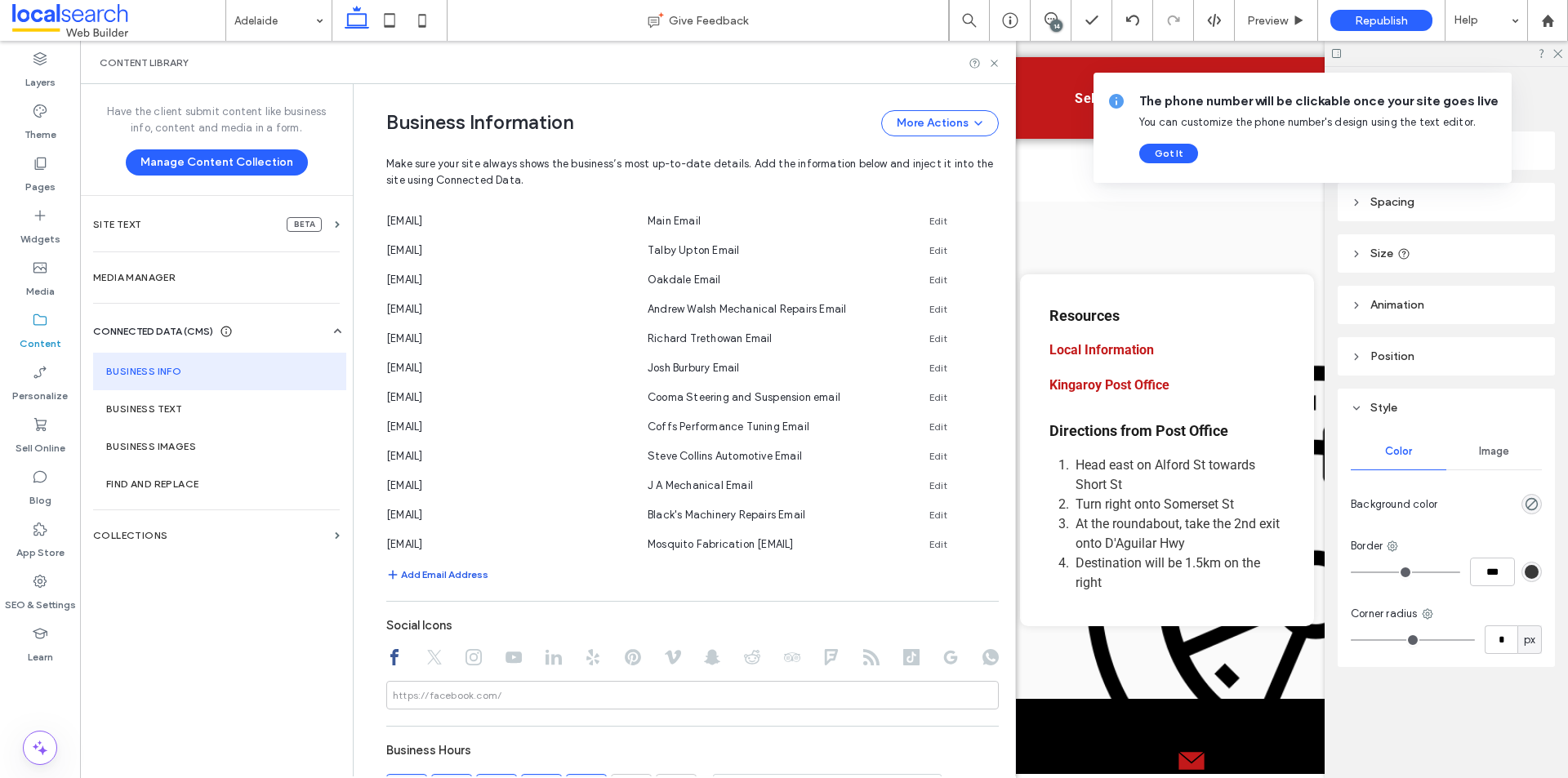 click on "Add Email Address" at bounding box center [437, 575] 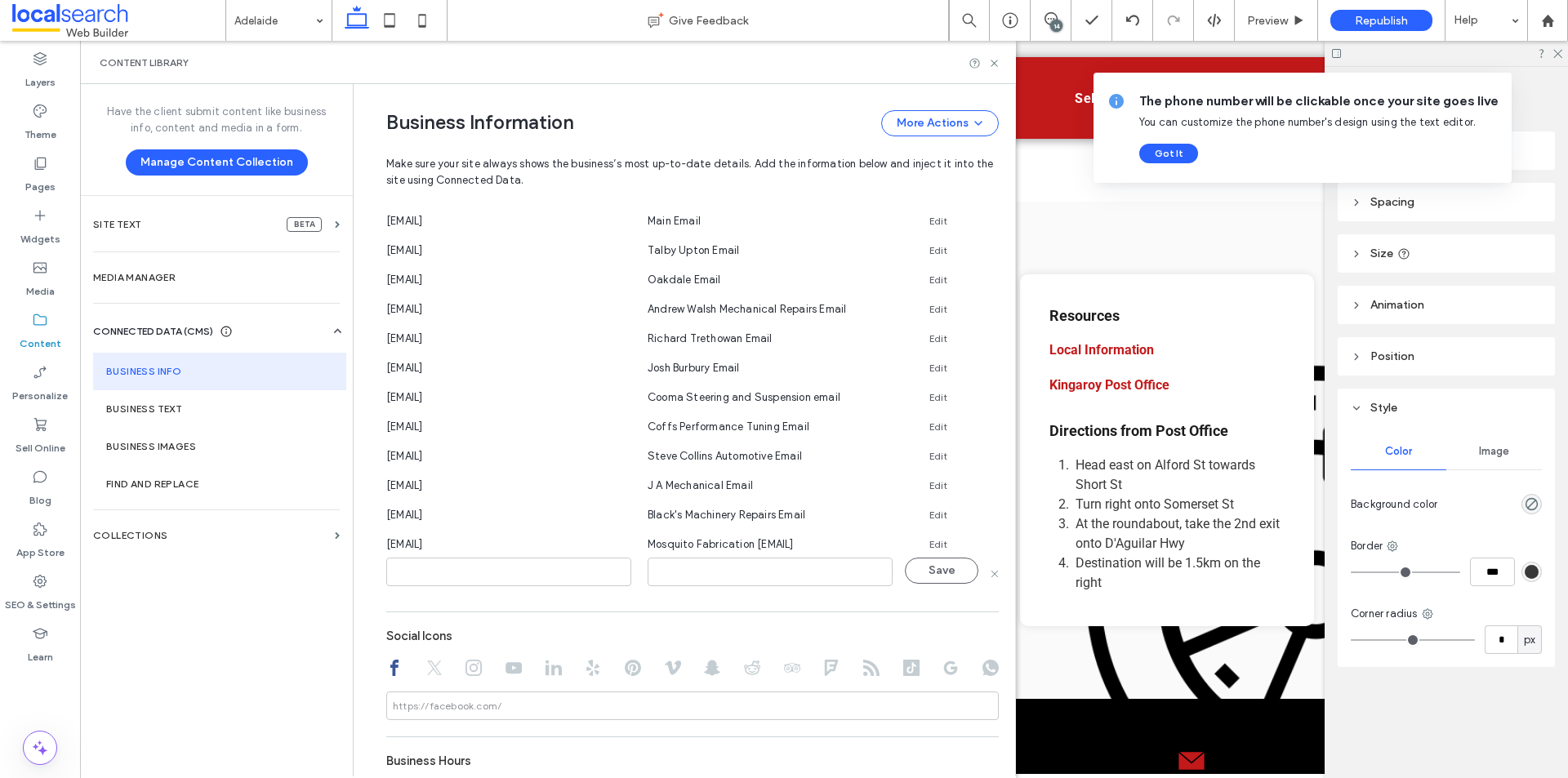 click at bounding box center (509, 571) 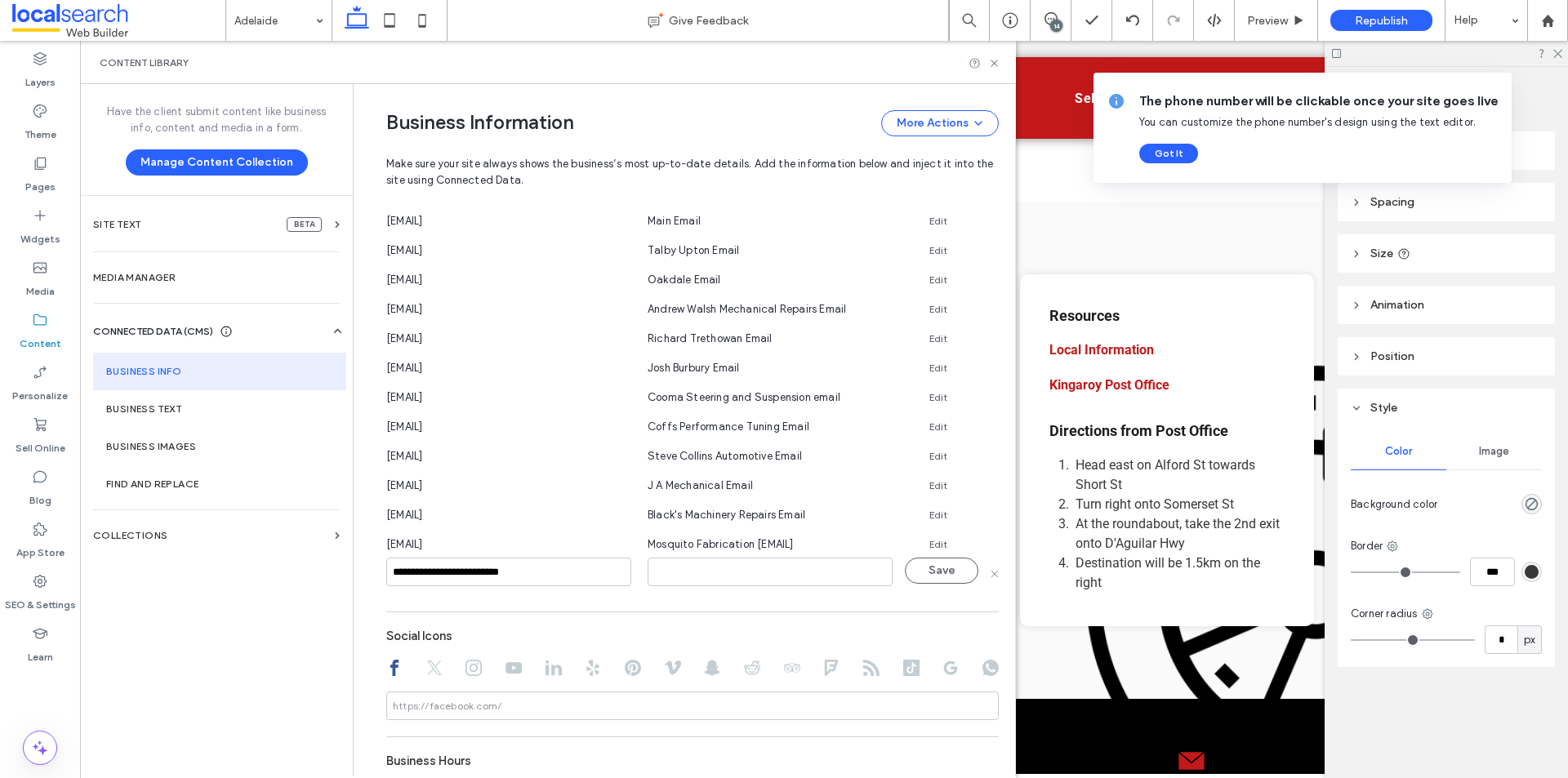 type on "**********" 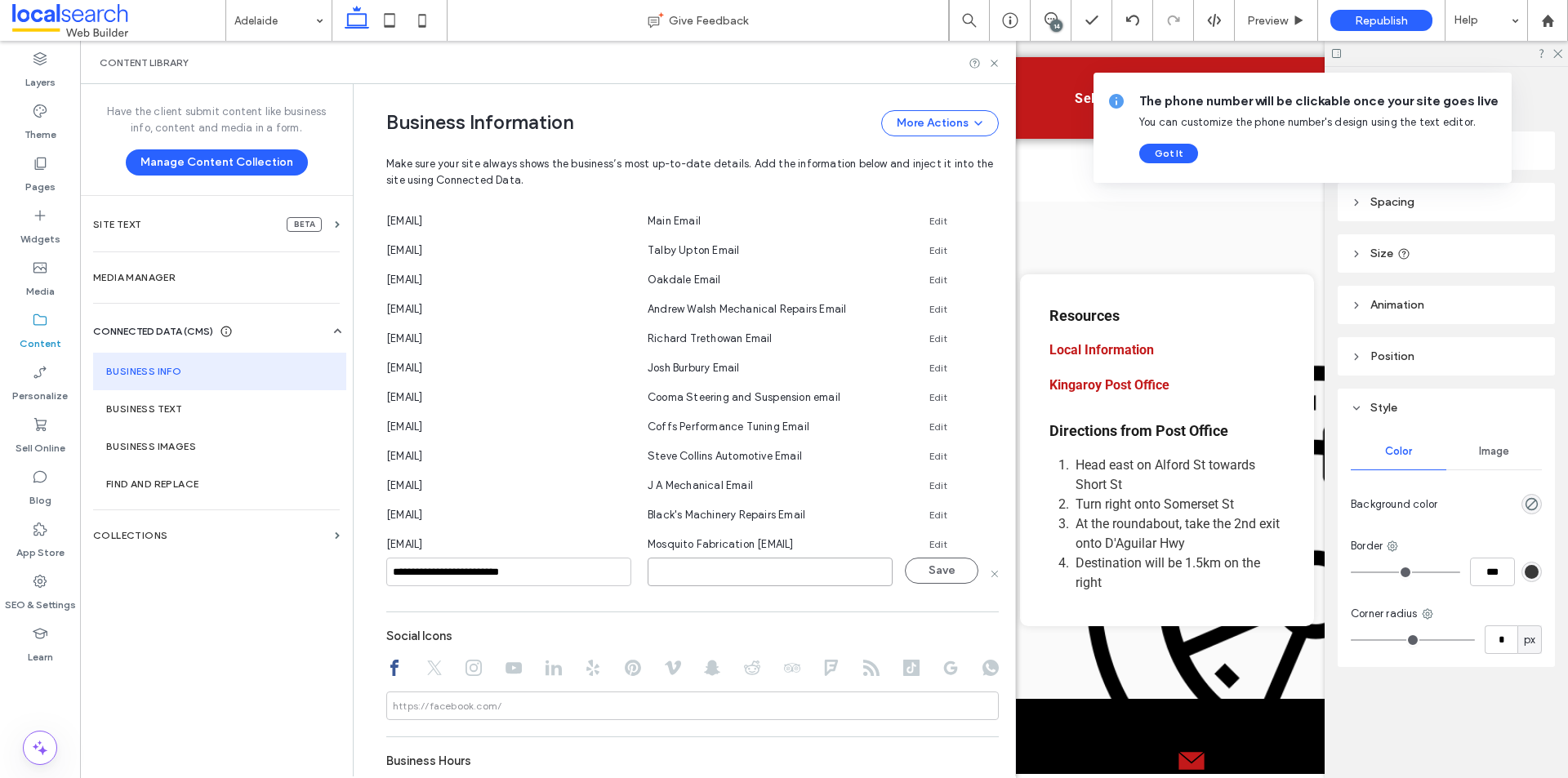 click at bounding box center (770, 571) 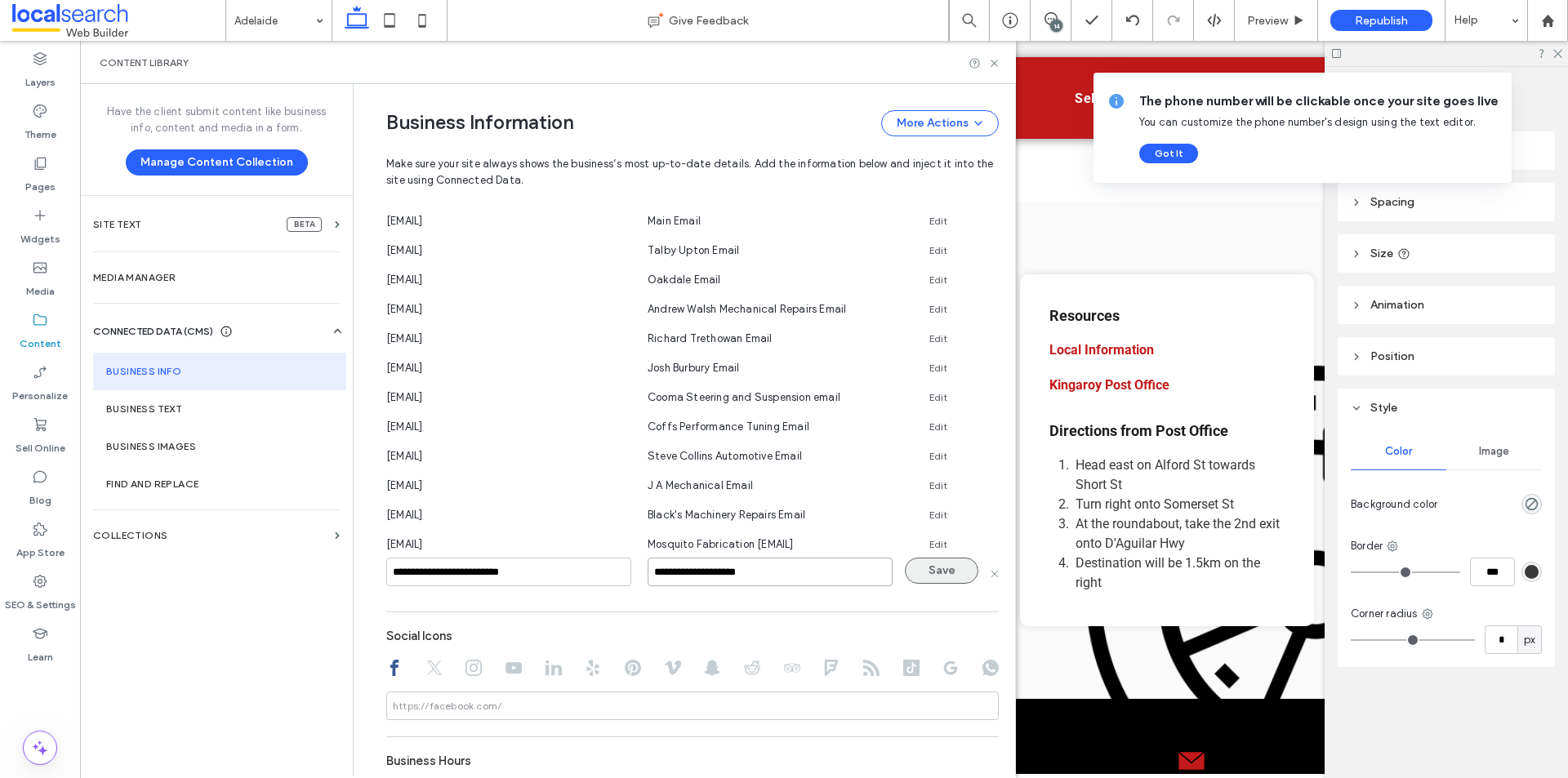type on "**********" 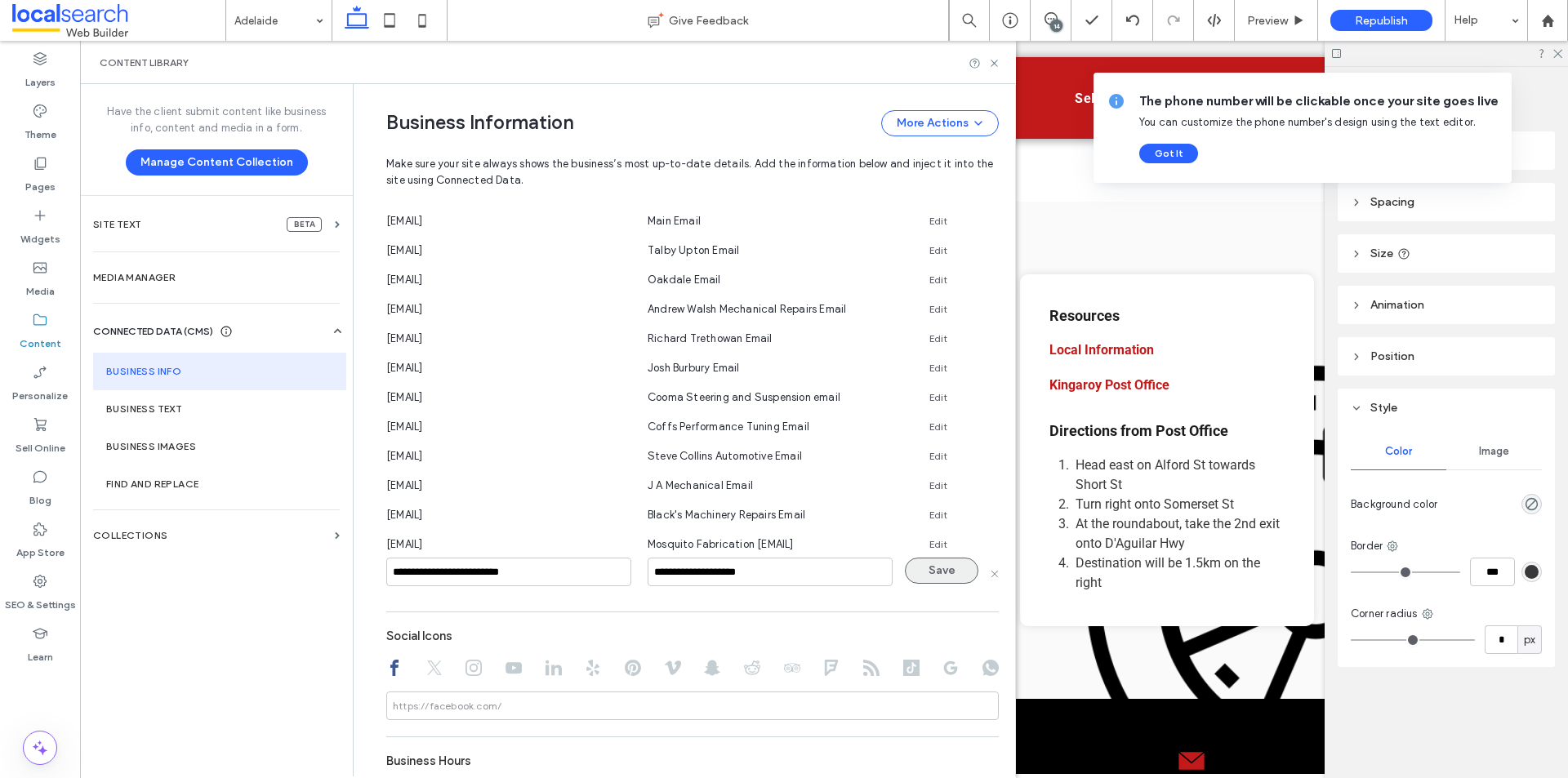click on "Save" at bounding box center [942, 571] 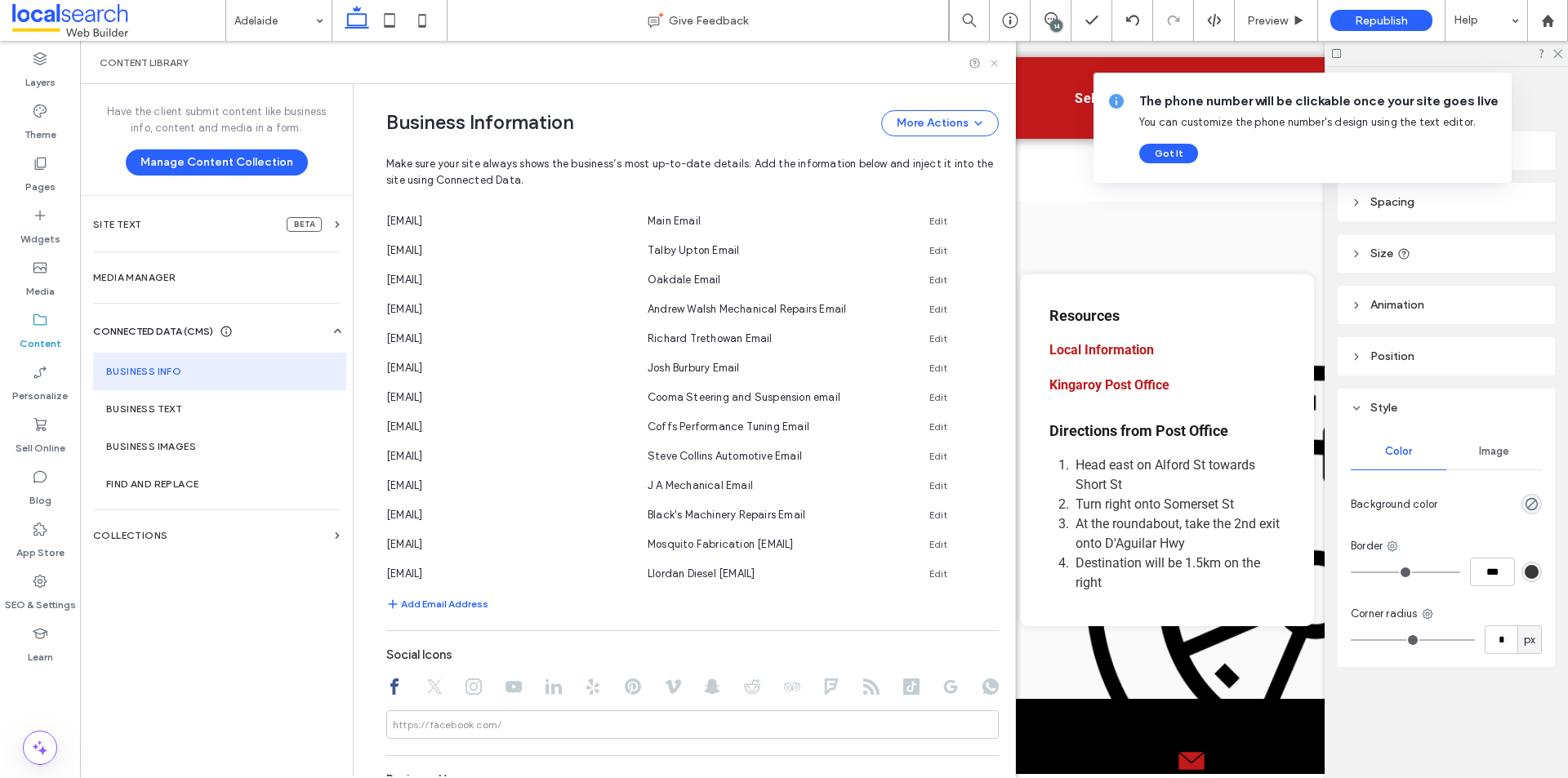 click 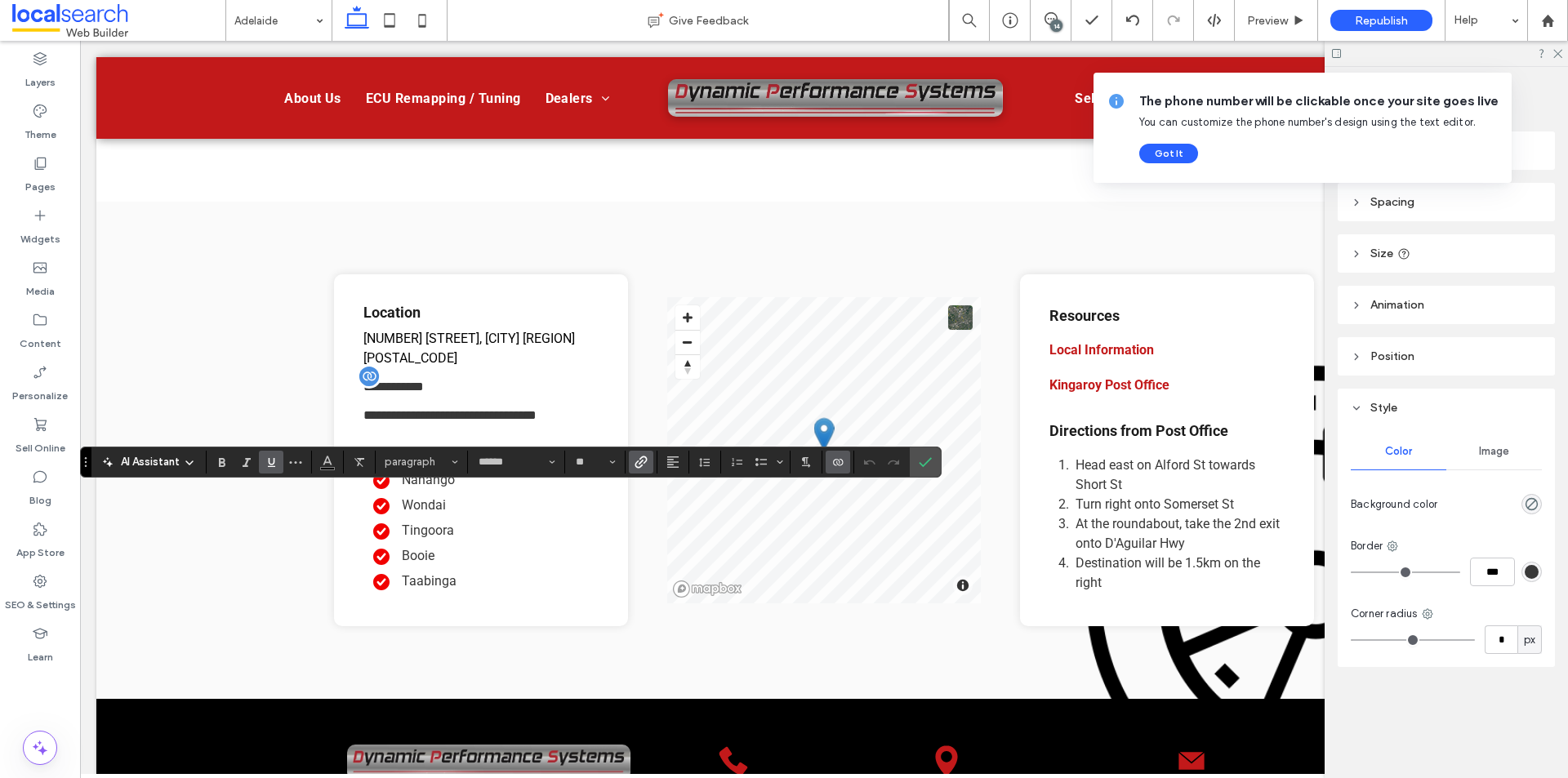 click 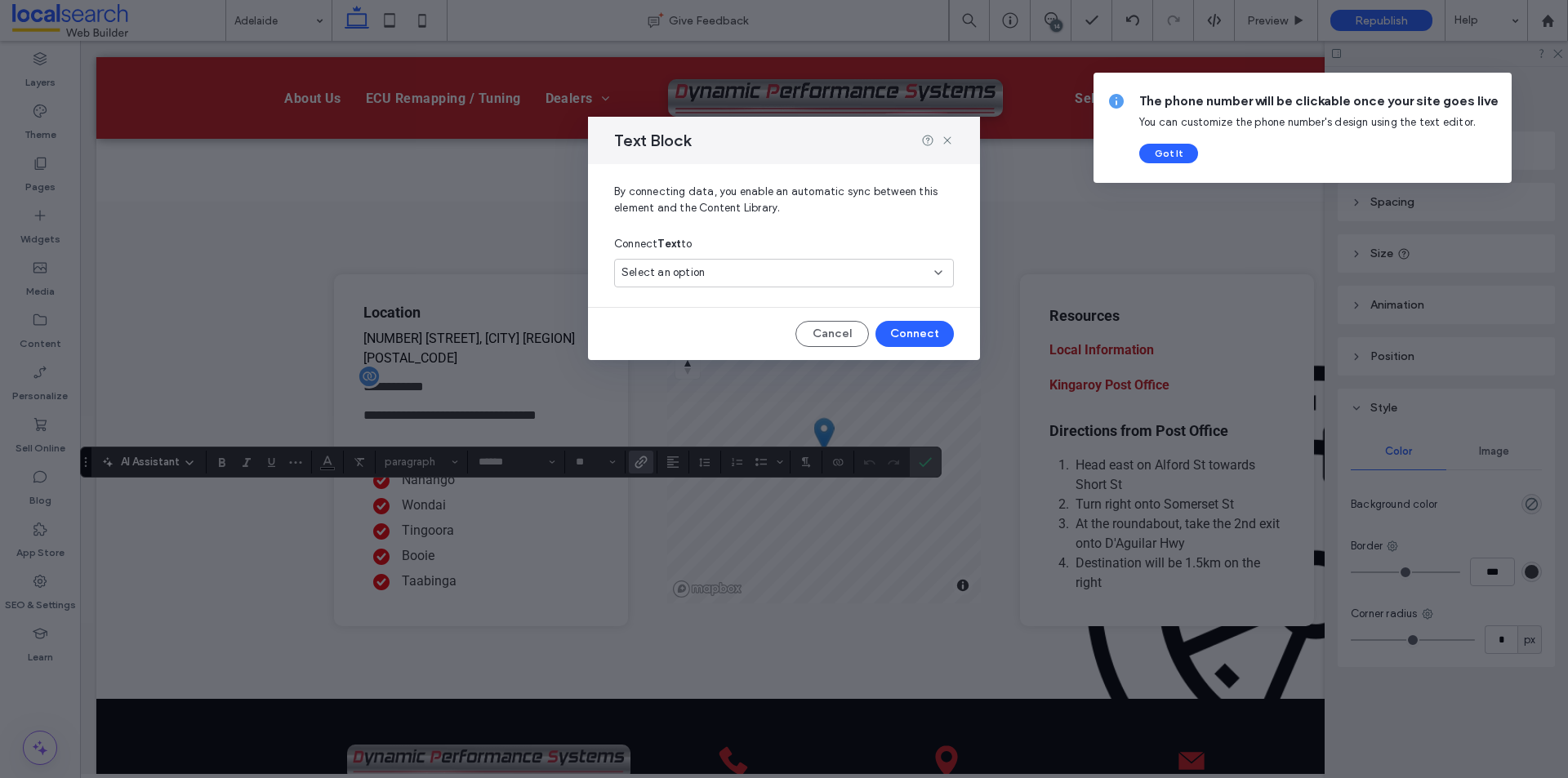 click on "Select an option" at bounding box center (663, 273) 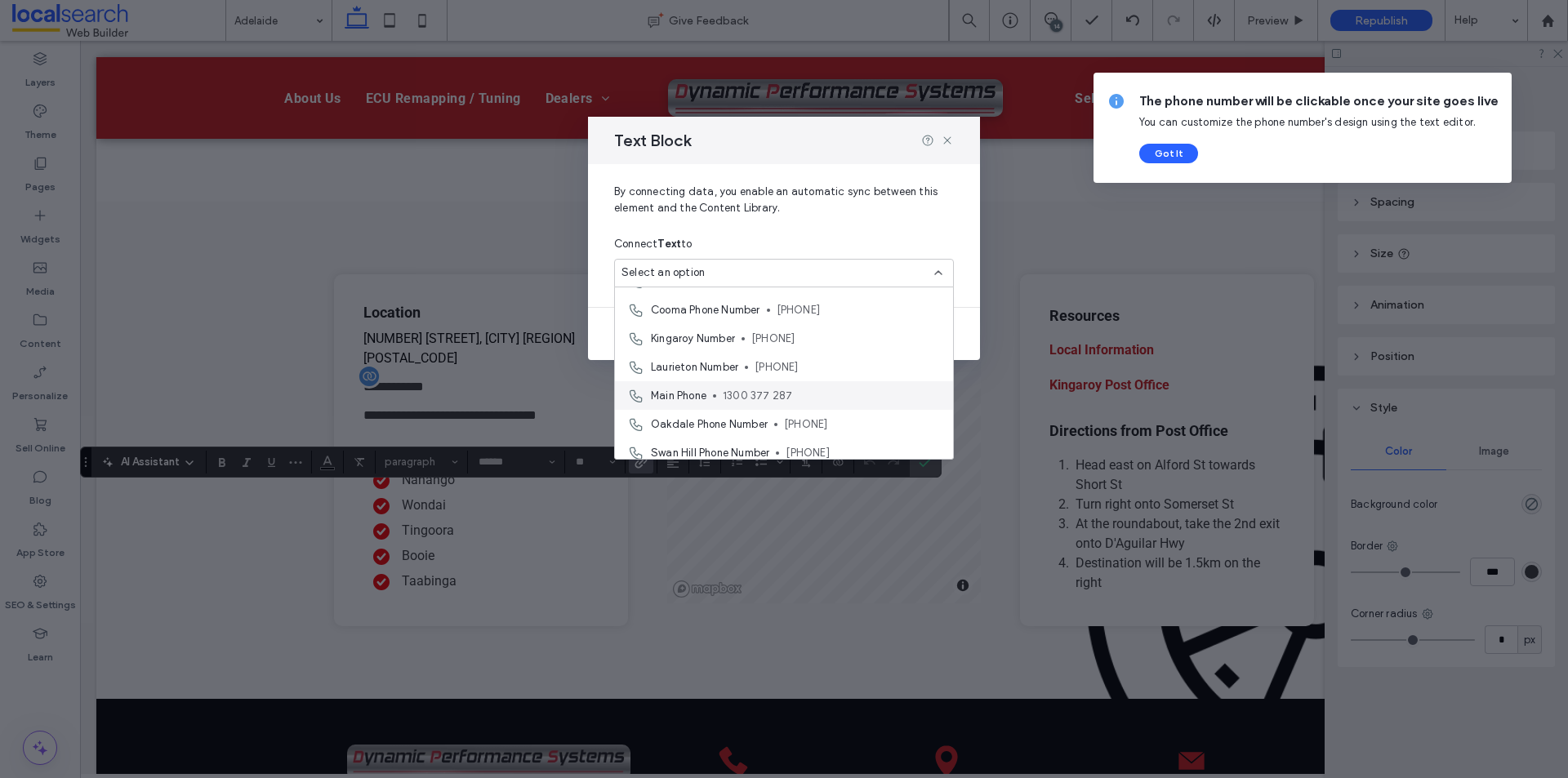 scroll, scrollTop: 0, scrollLeft: 0, axis: both 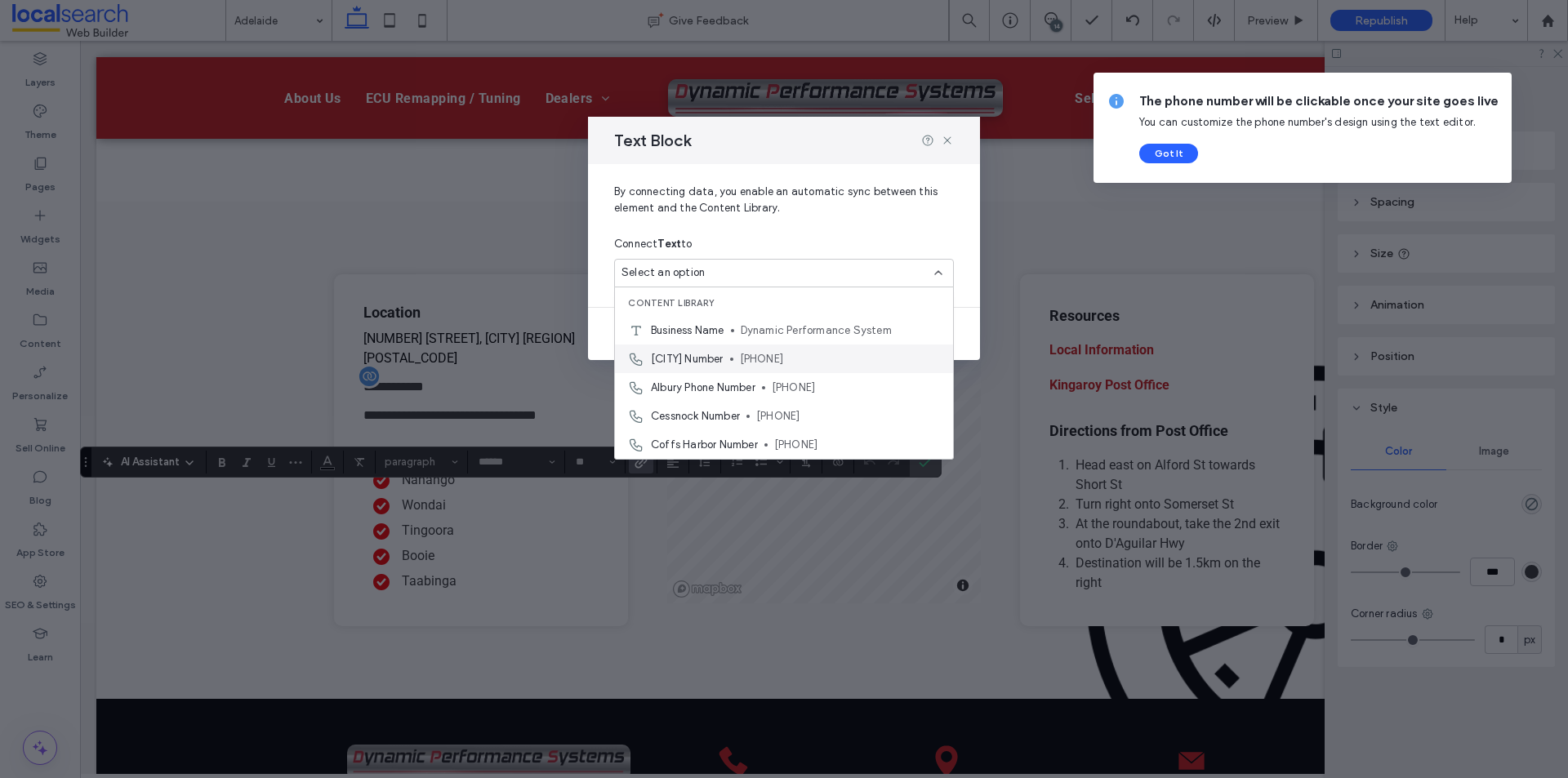 click on "Adelaide Number 08 8186 4711" at bounding box center [784, 358] 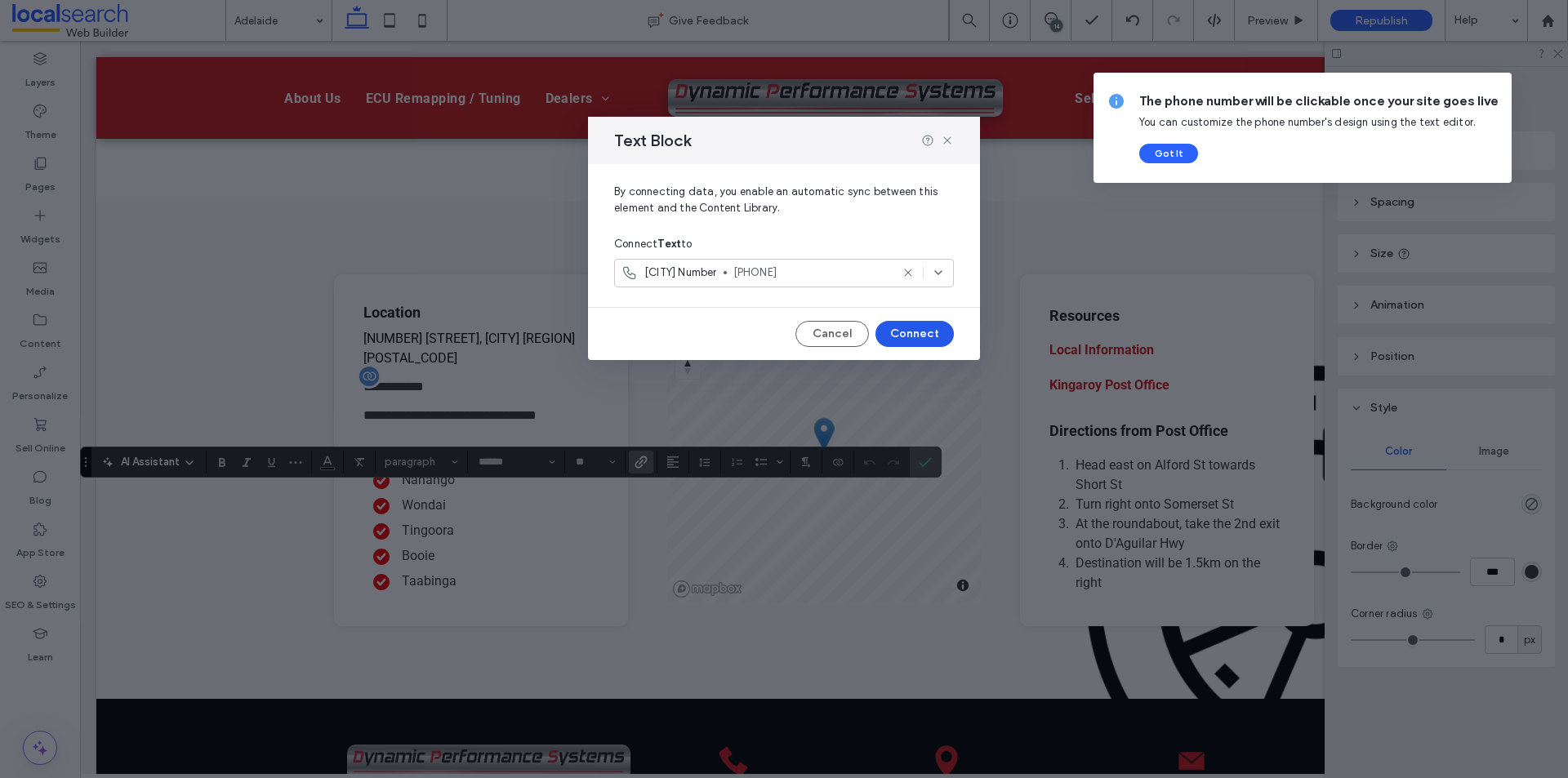 click on "Connect" at bounding box center [915, 334] 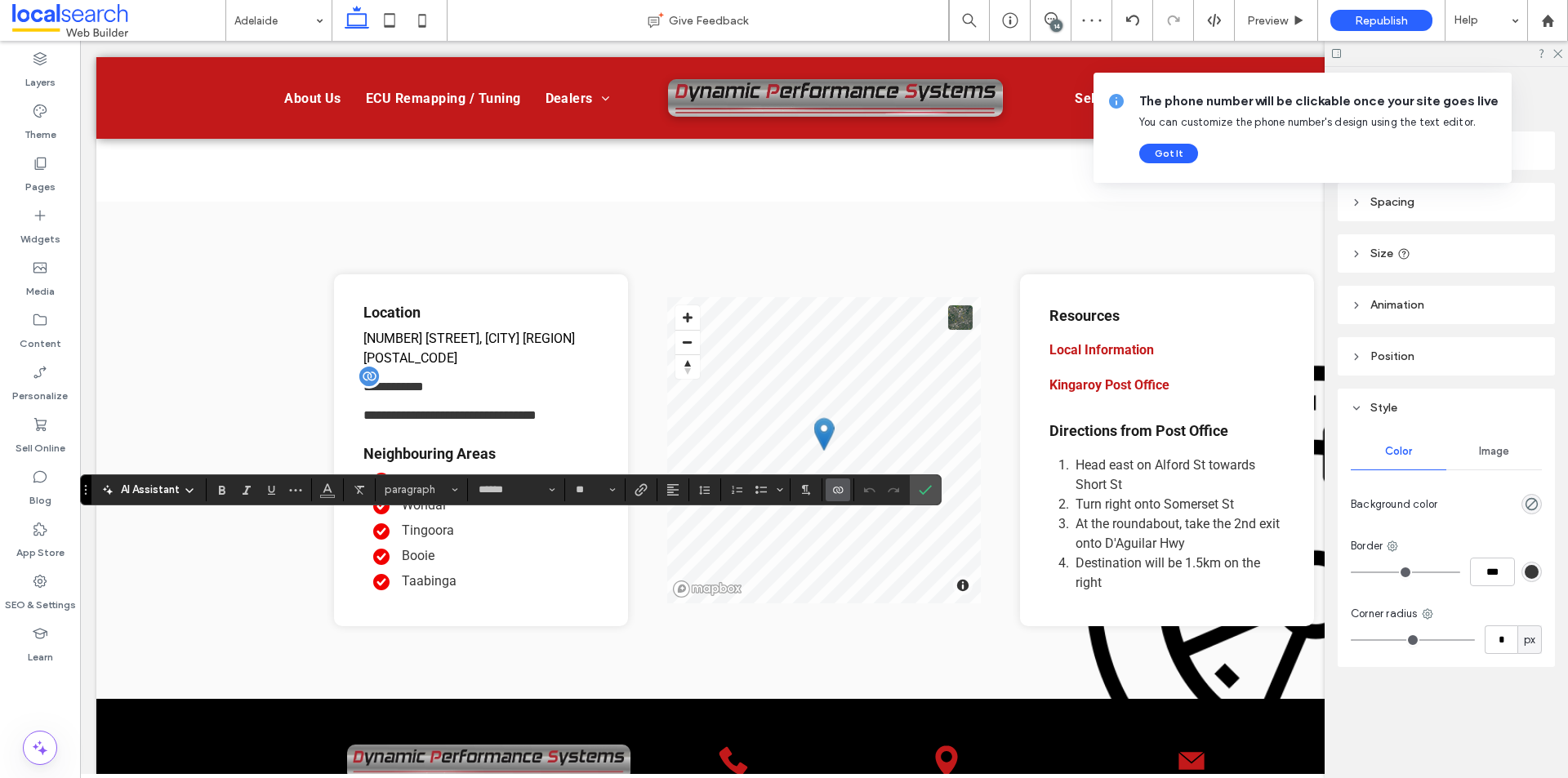 click 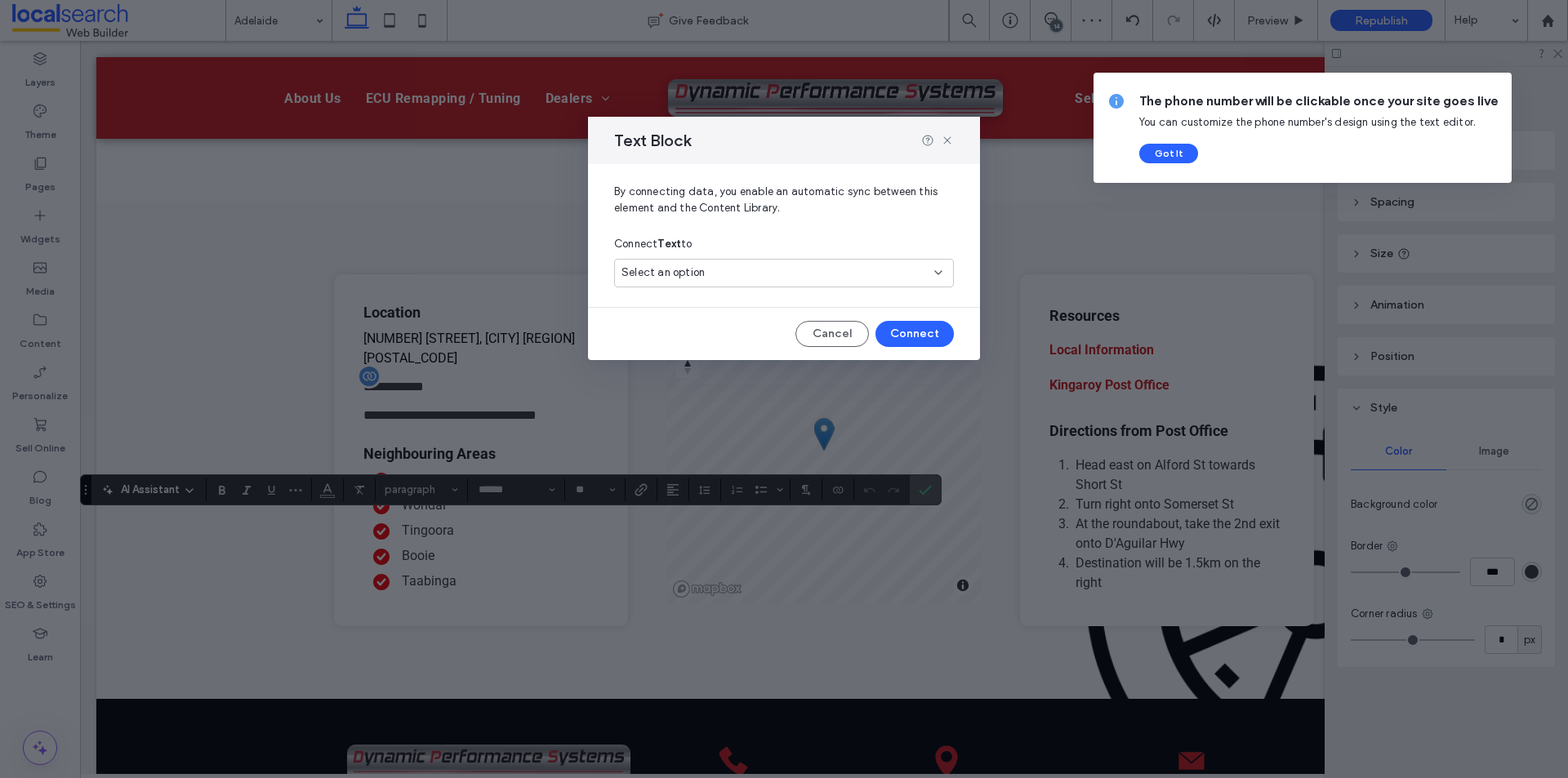 click on "Select an option" at bounding box center [774, 273] 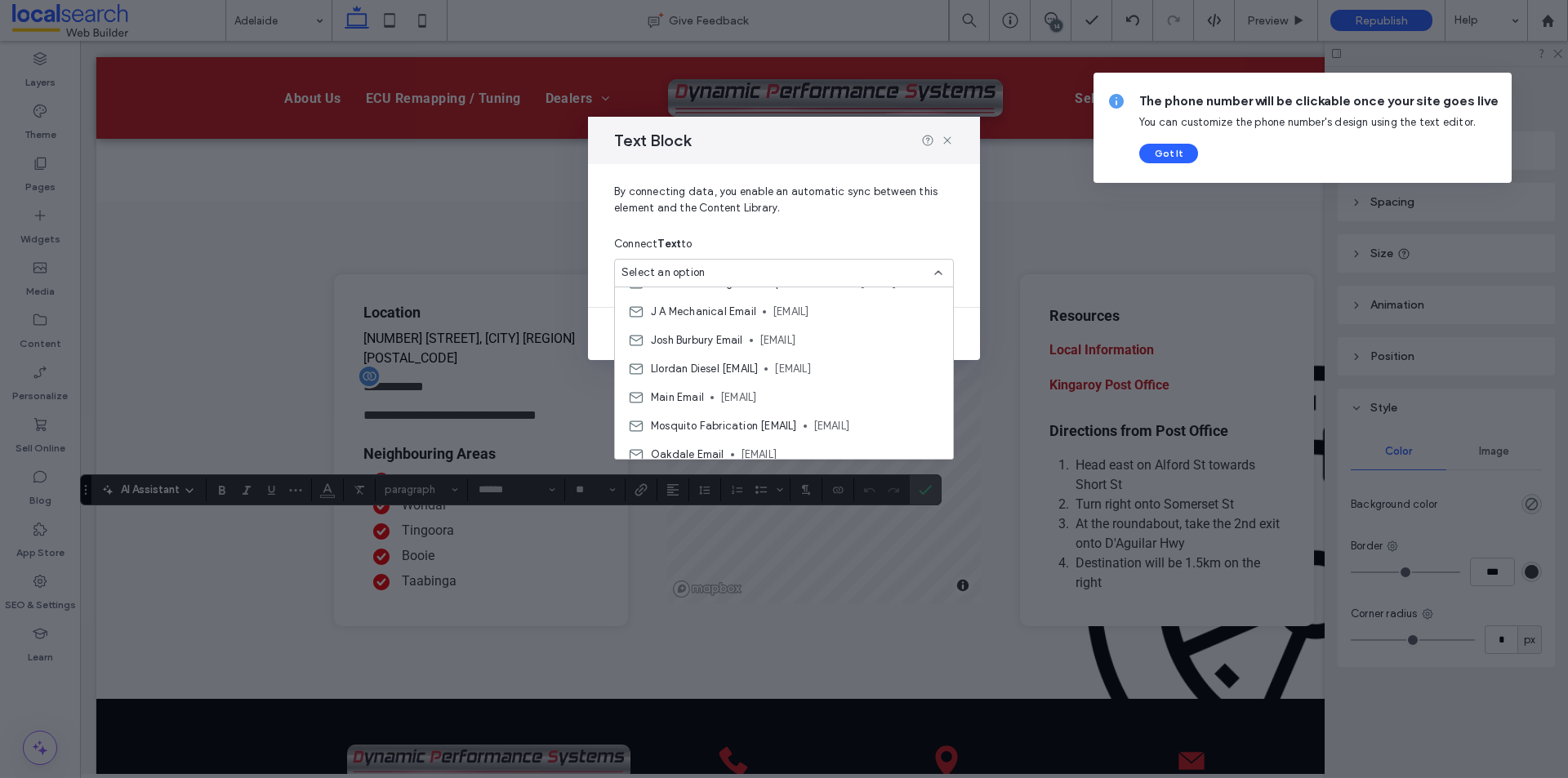 scroll, scrollTop: 571, scrollLeft: 0, axis: vertical 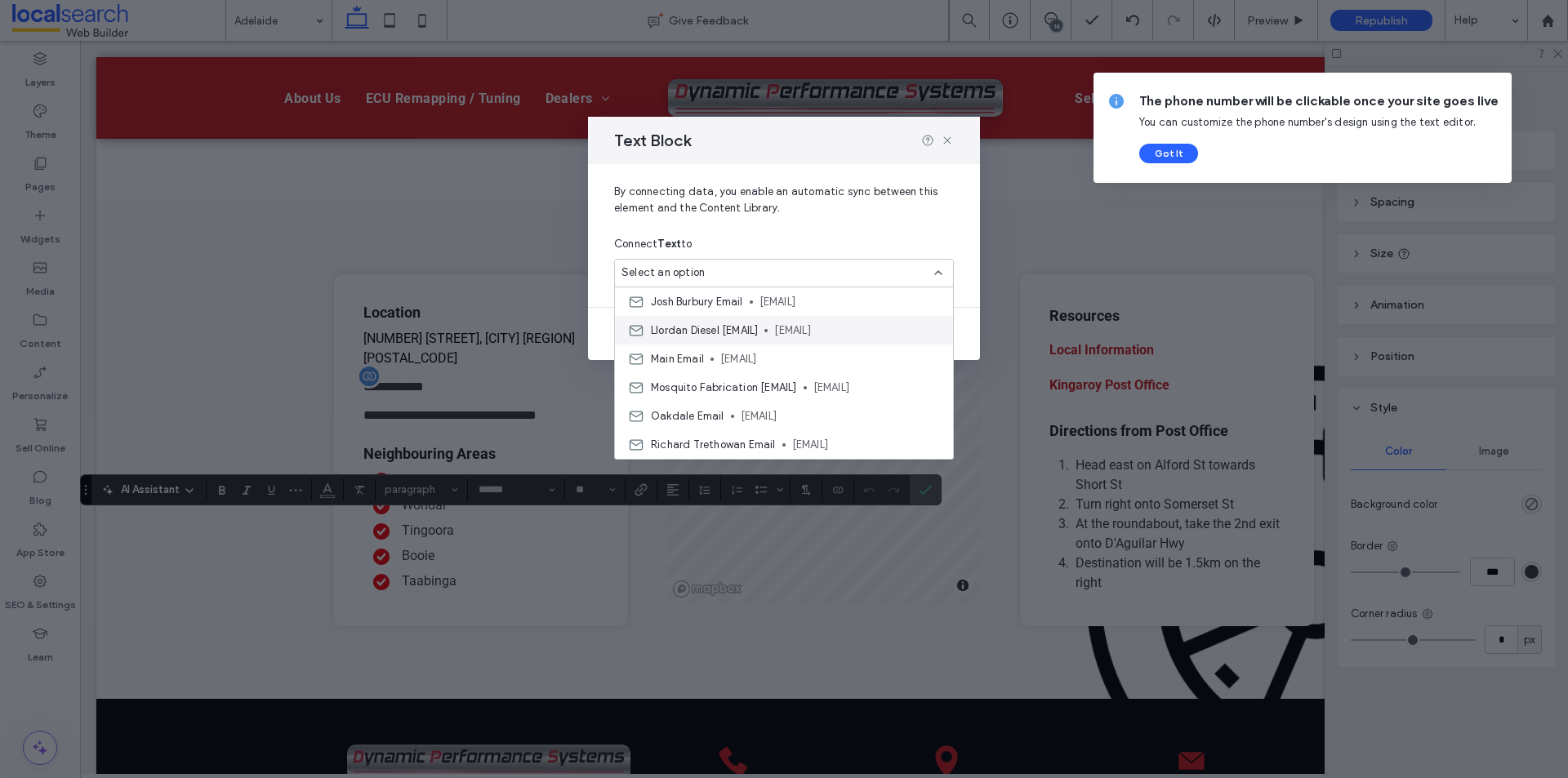 click on "Llordan Diesel Email admin@llordandiesel.com.au" at bounding box center (784, 330) 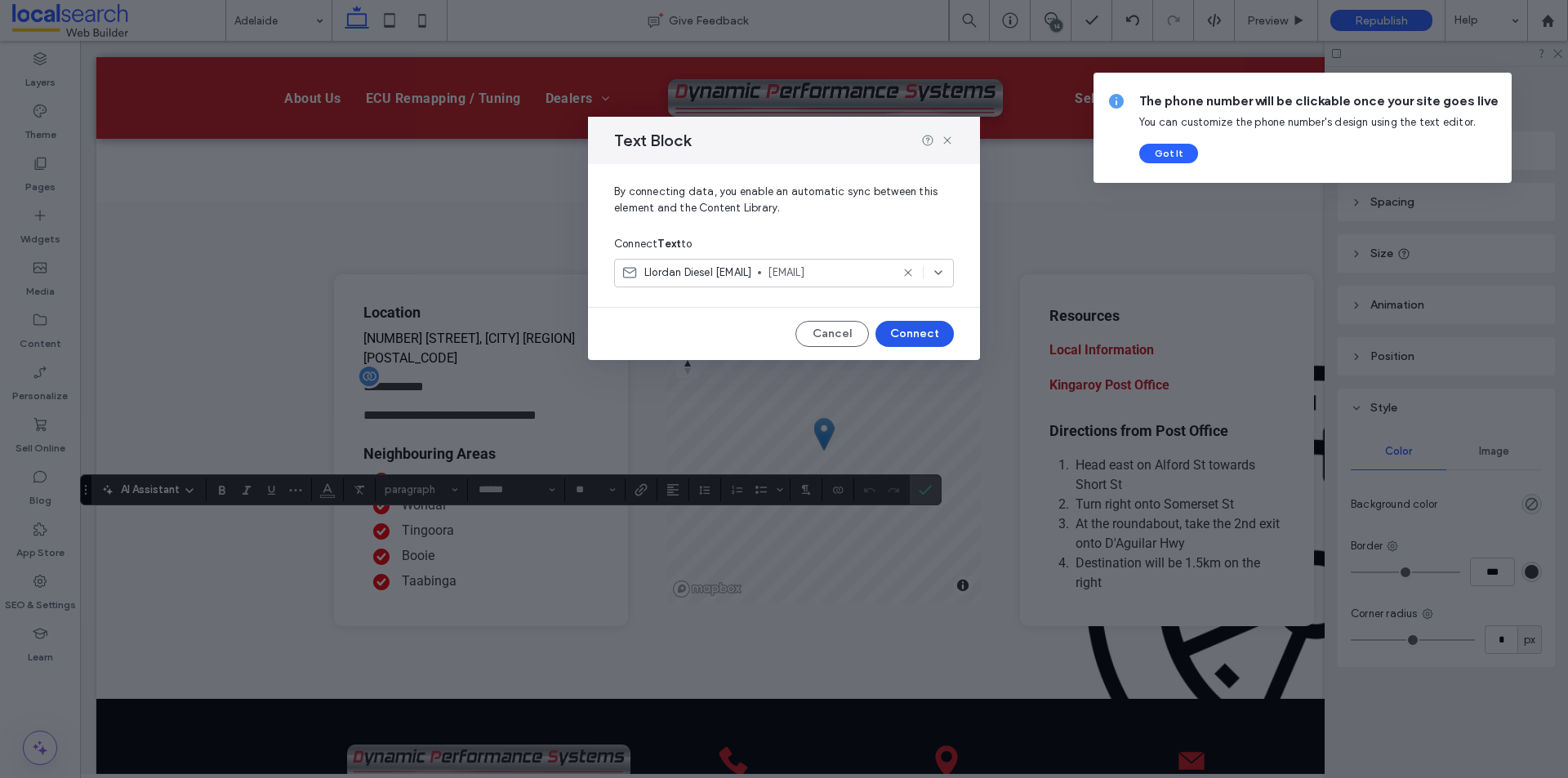 click on "Connect" at bounding box center [915, 334] 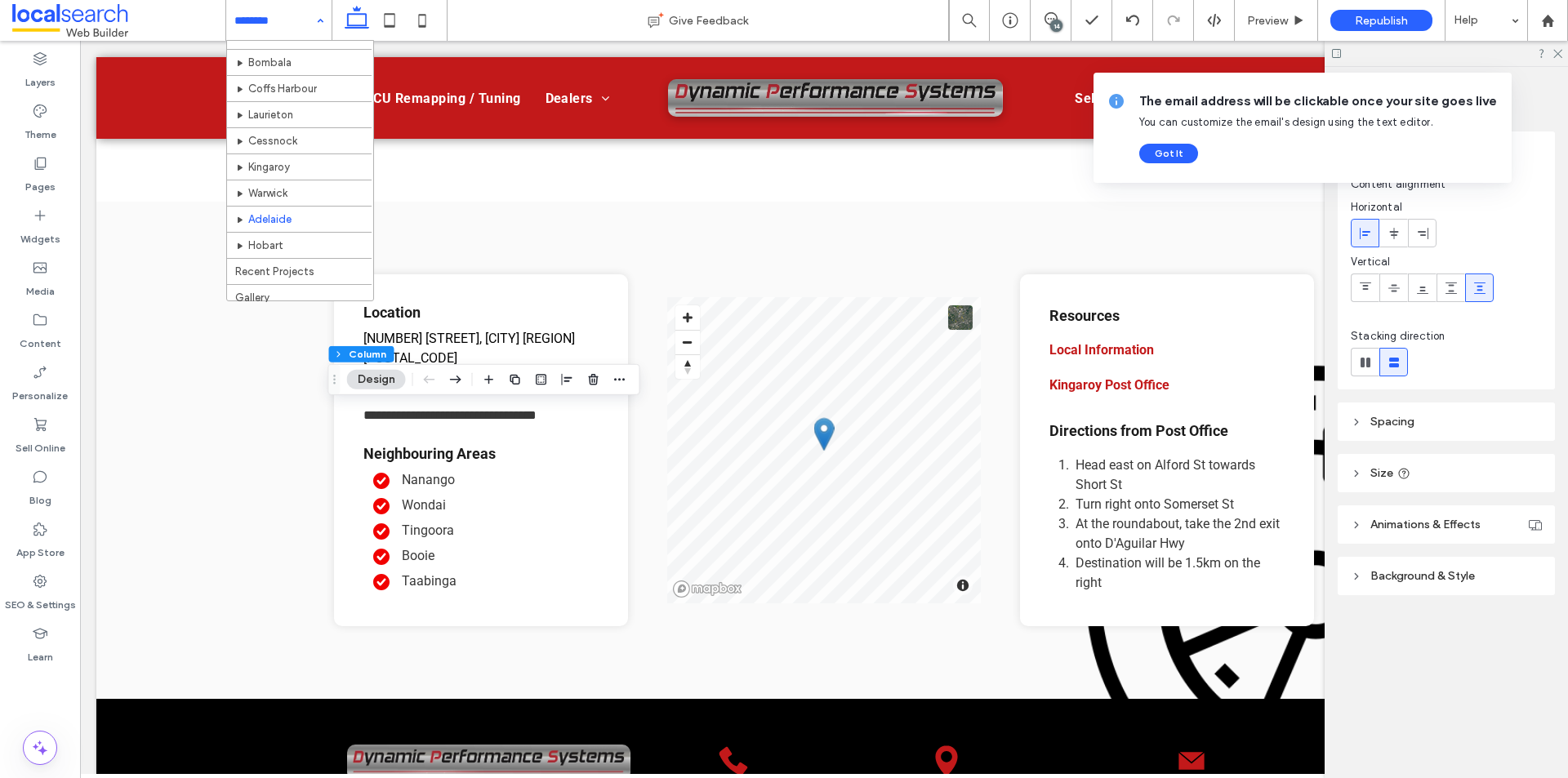 scroll, scrollTop: 245, scrollLeft: 0, axis: vertical 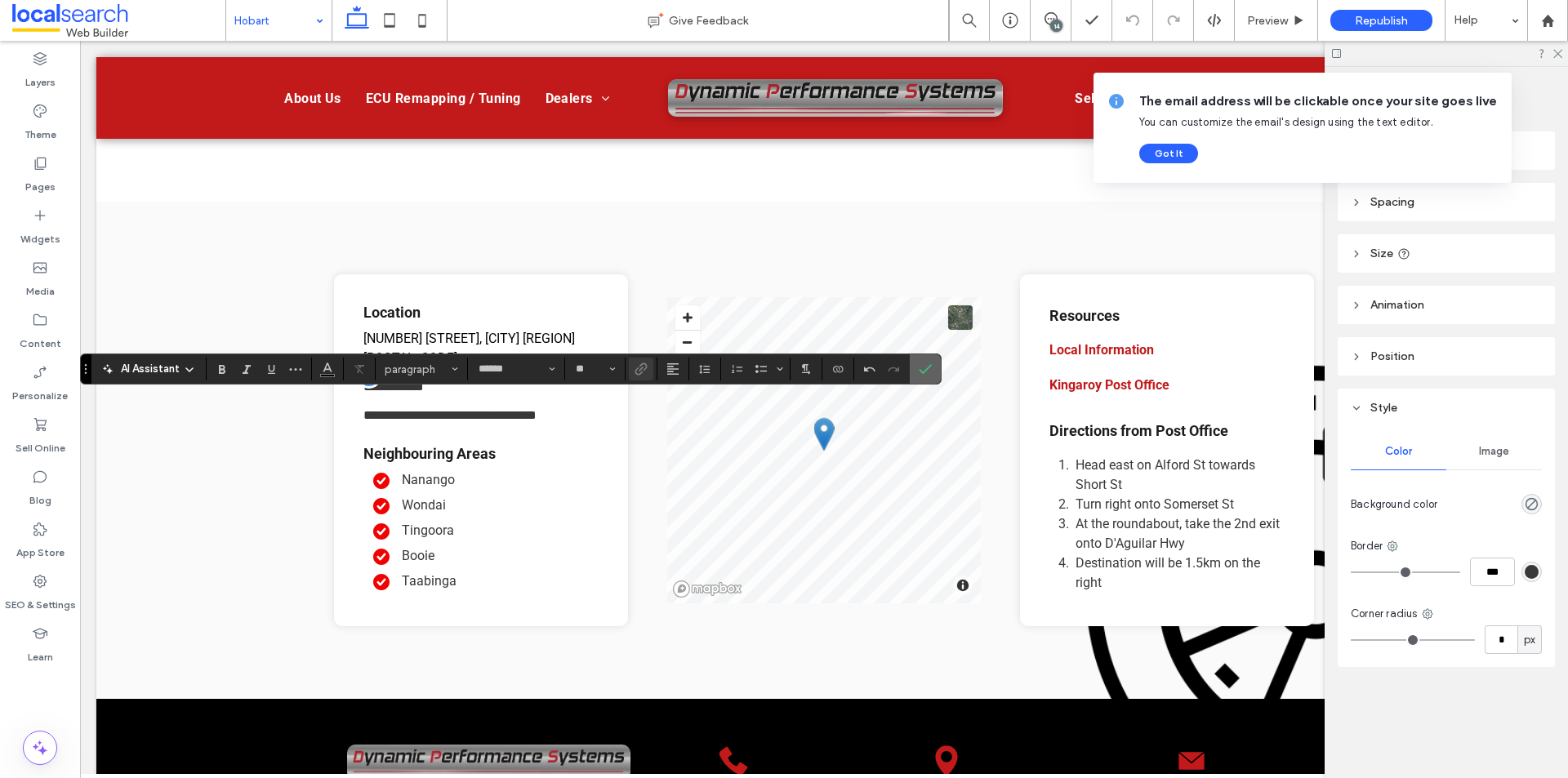 click 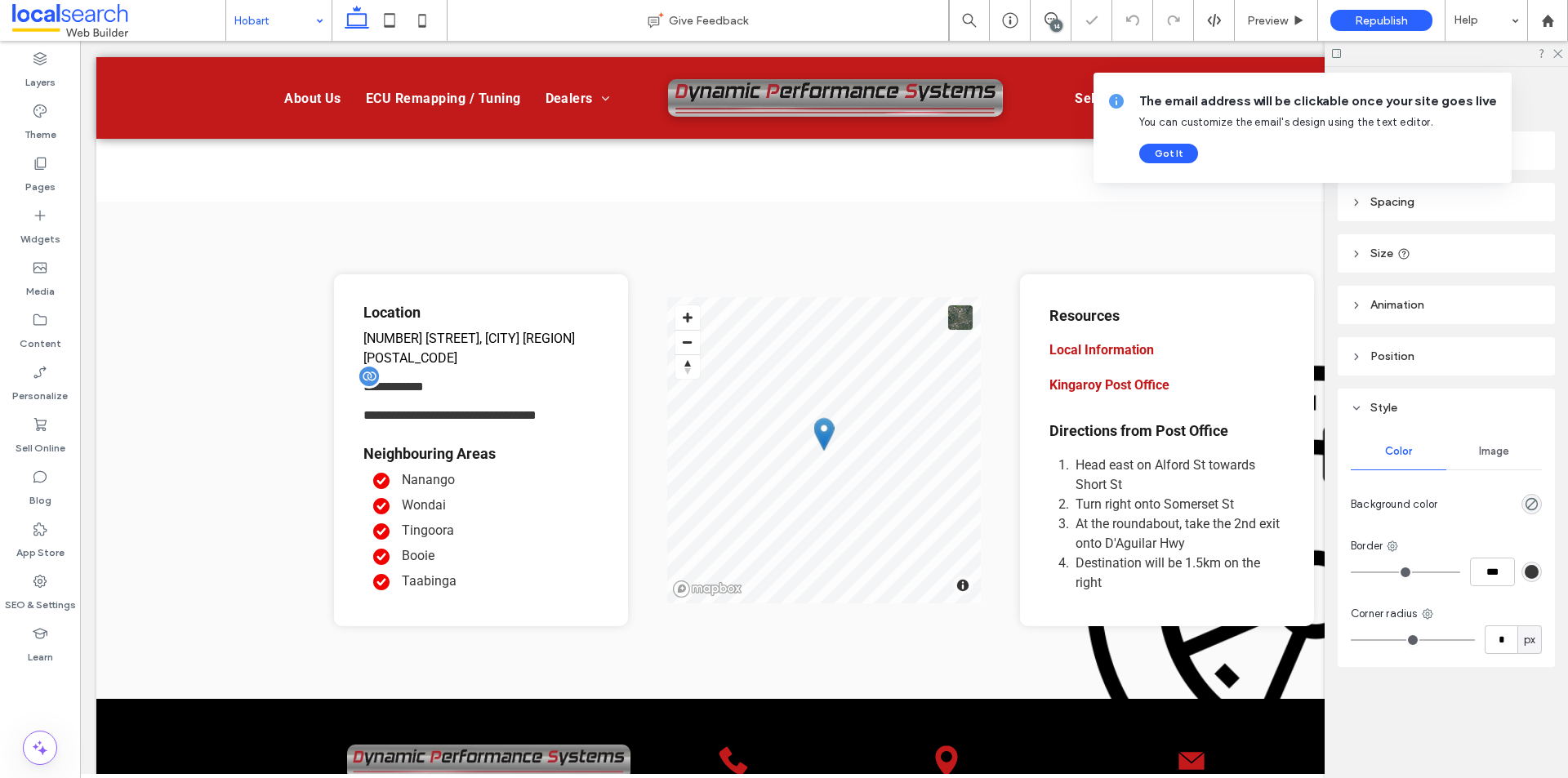 type on "******" 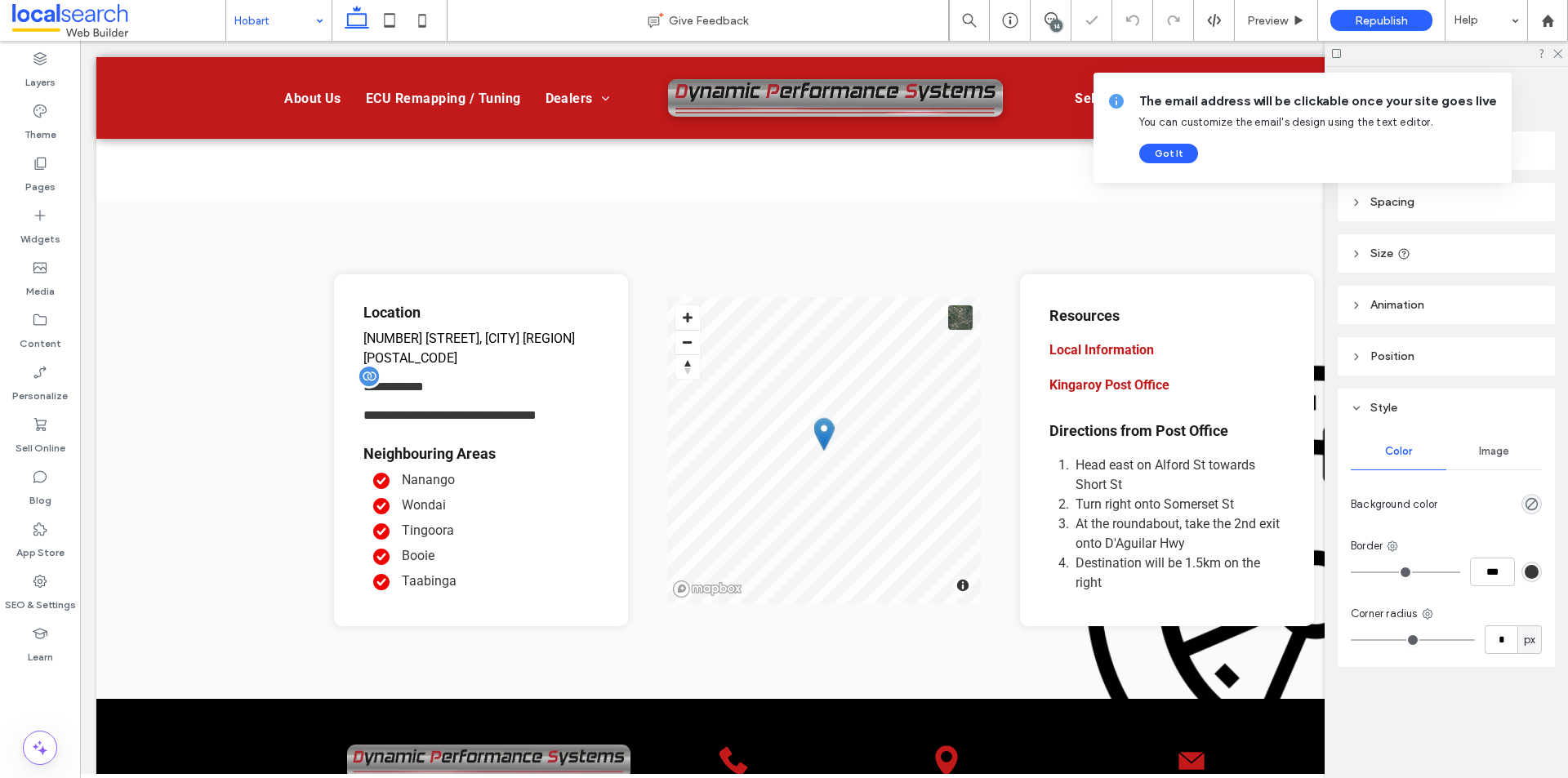type on "**" 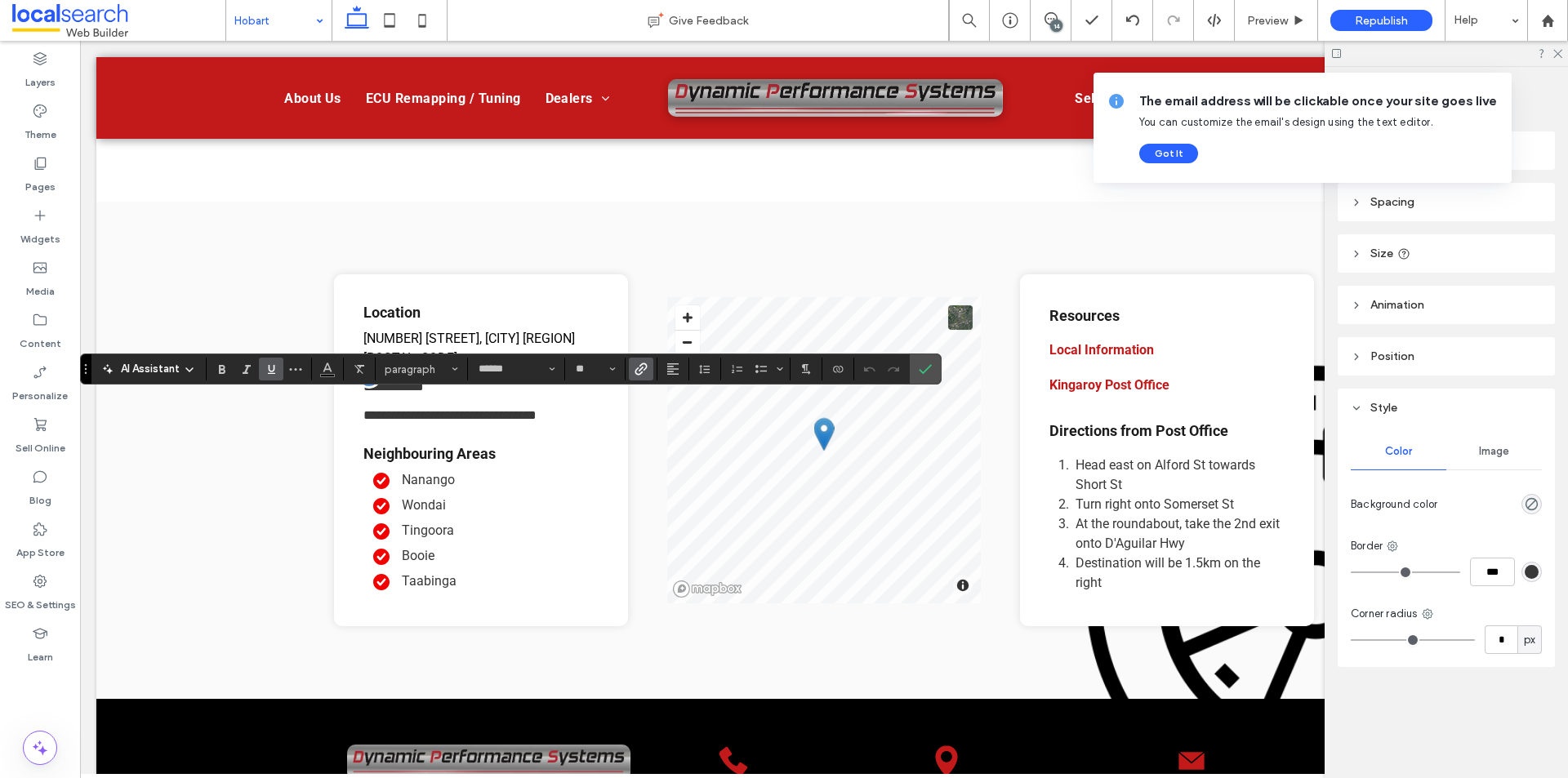 click 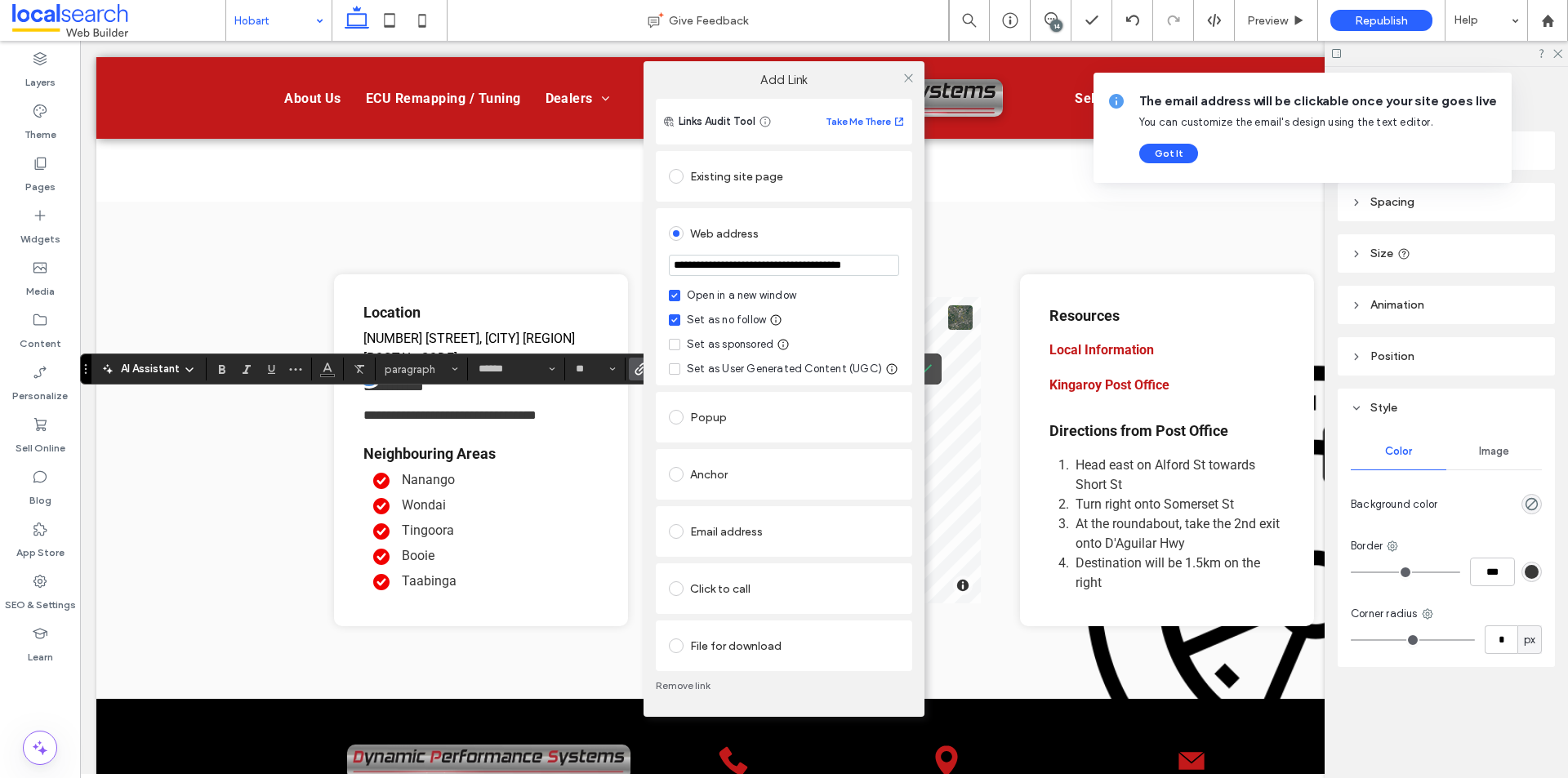 click on "**********" at bounding box center (784, 265) 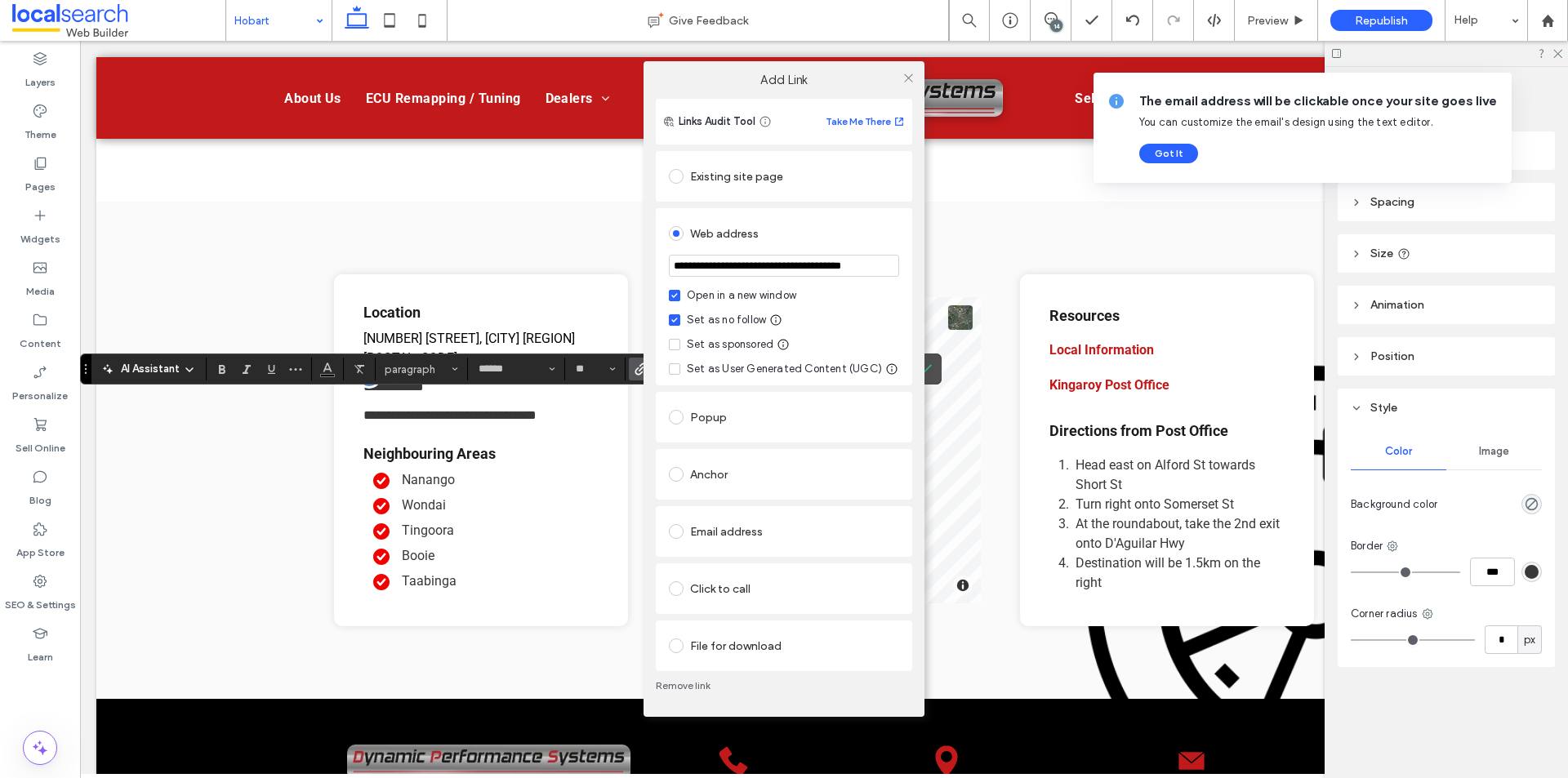 type on "**********" 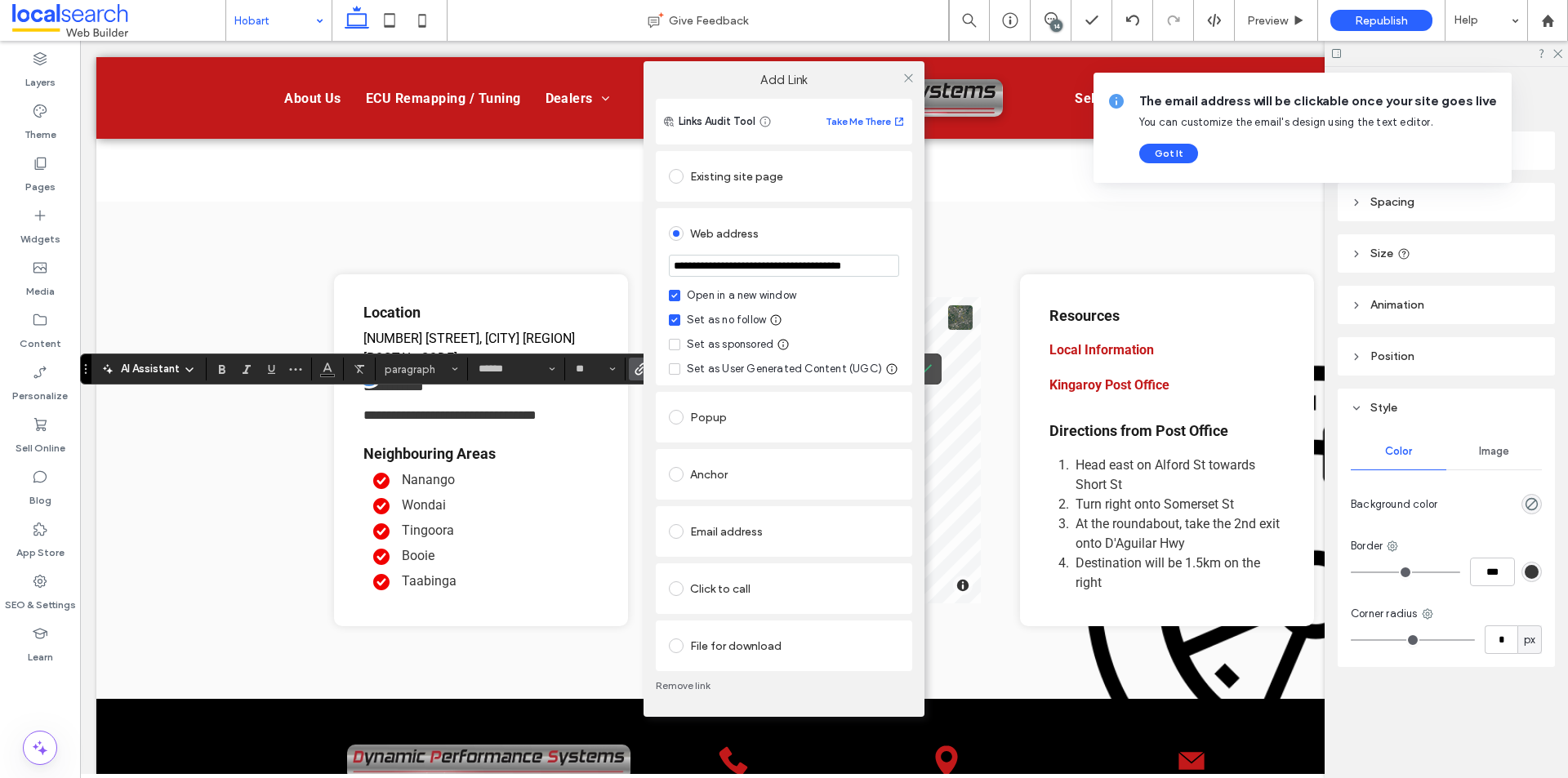 scroll, scrollTop: 0, scrollLeft: 0, axis: both 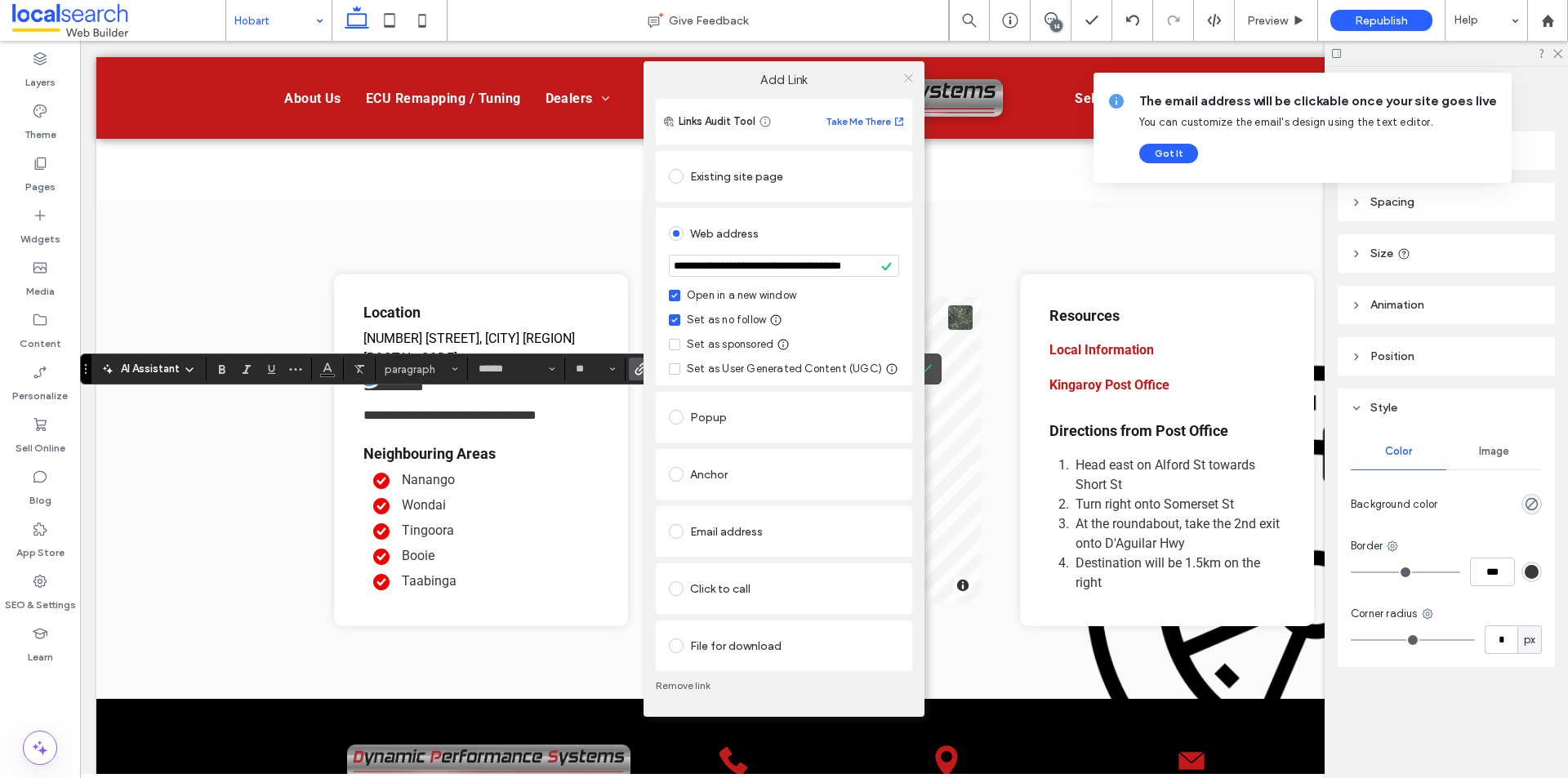 click 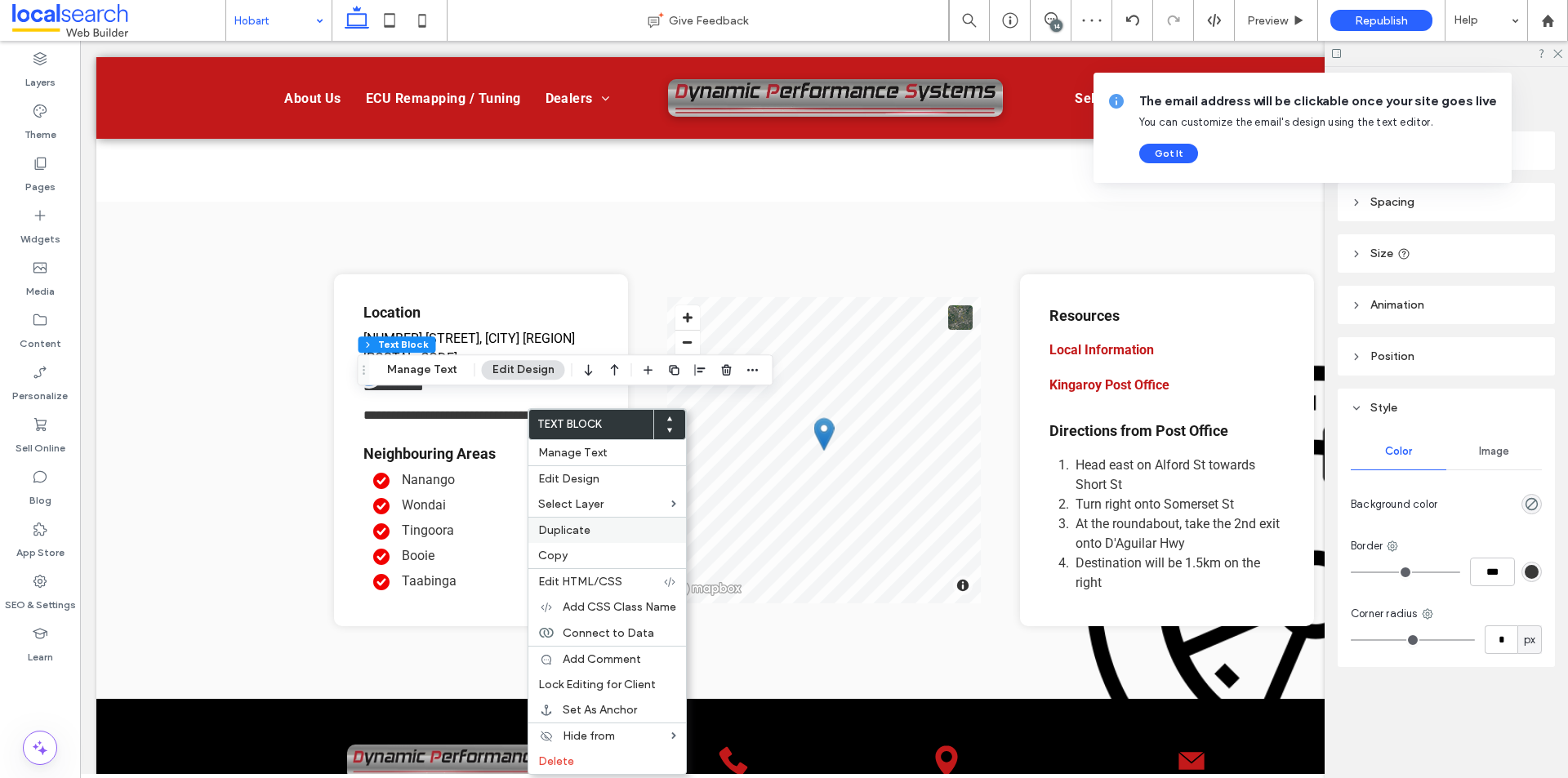 click on "Duplicate" at bounding box center [564, 530] 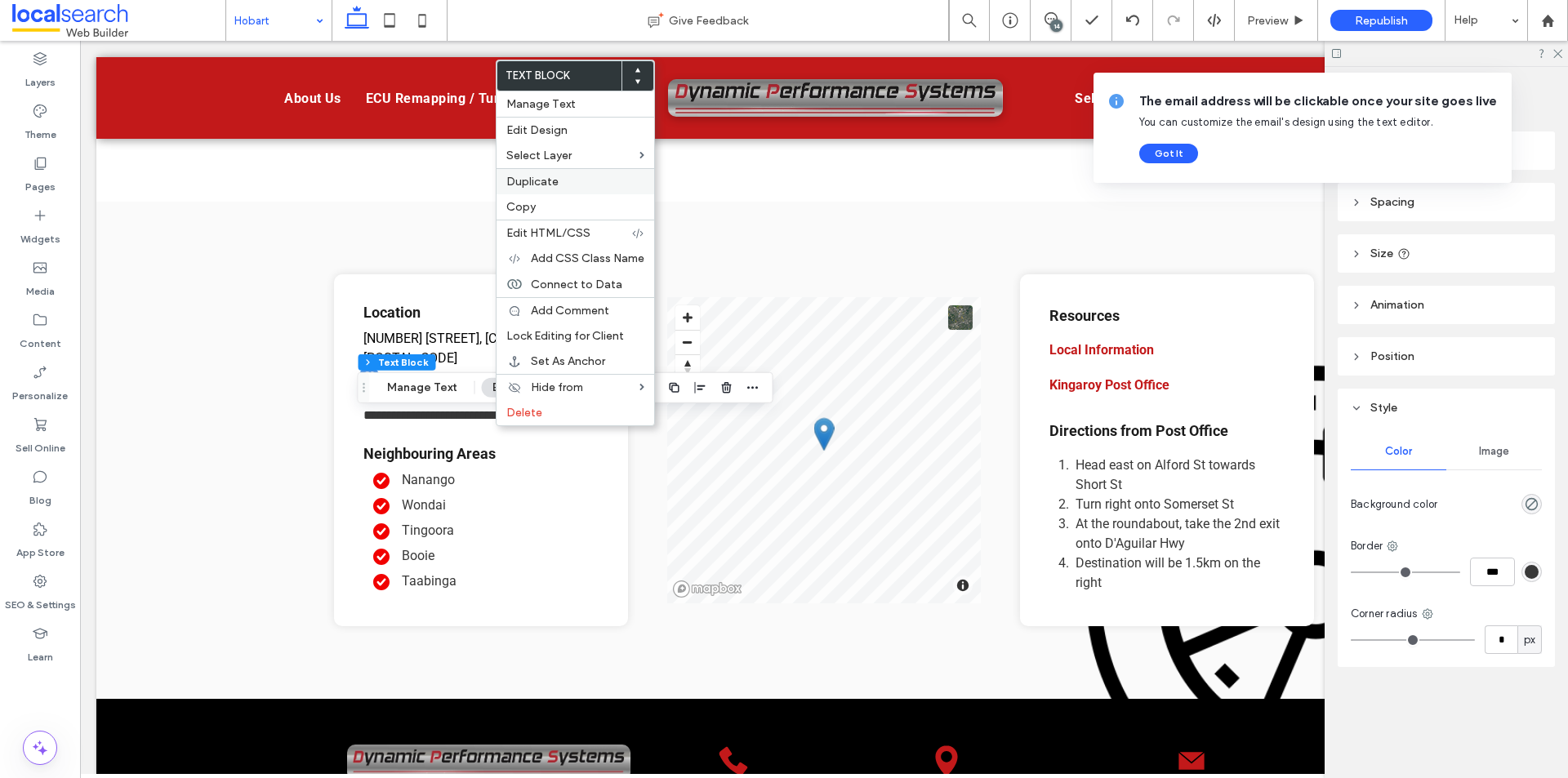 click on "Duplicate" at bounding box center (575, 181) 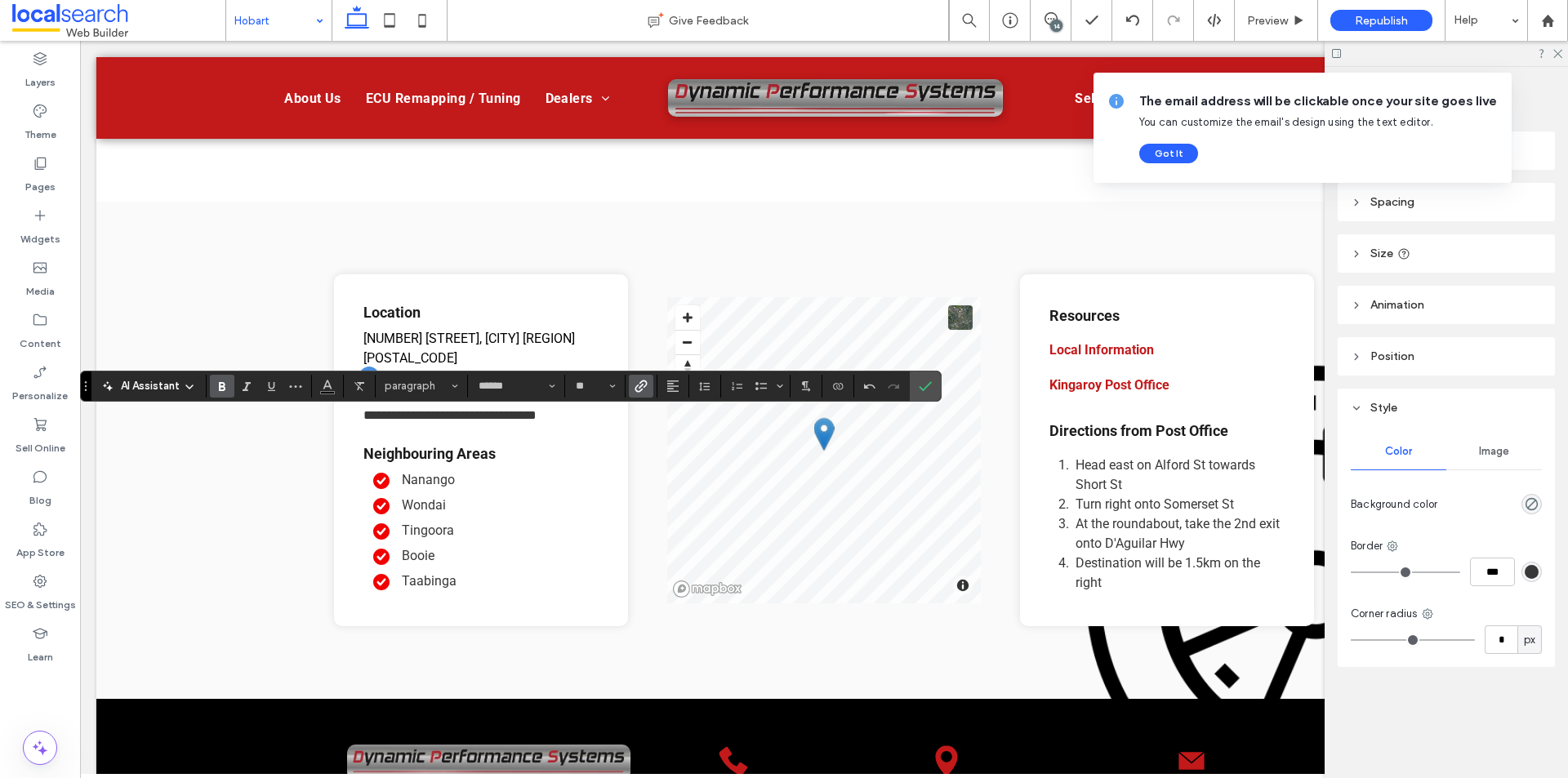 click 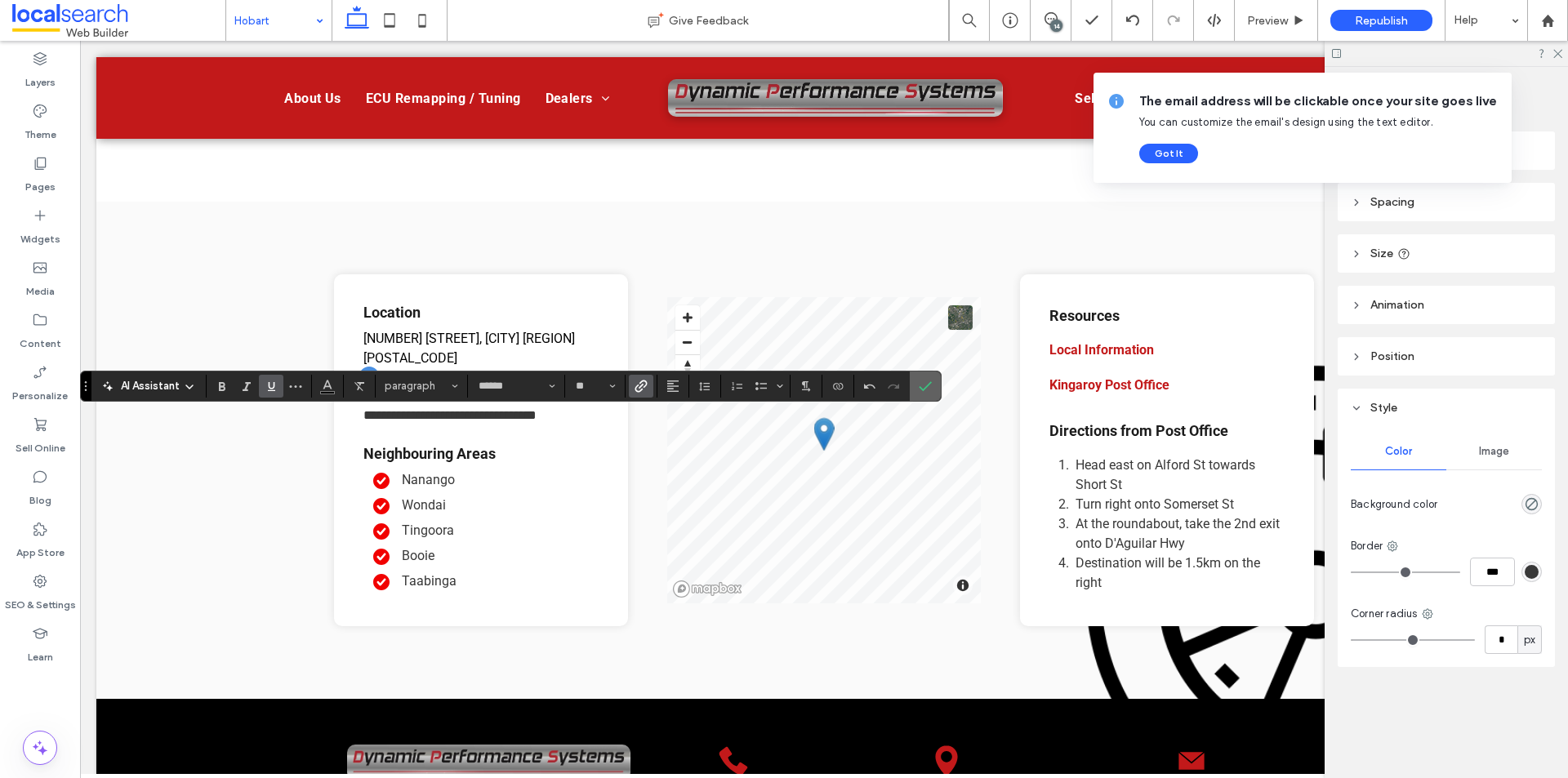 click at bounding box center [925, 386] 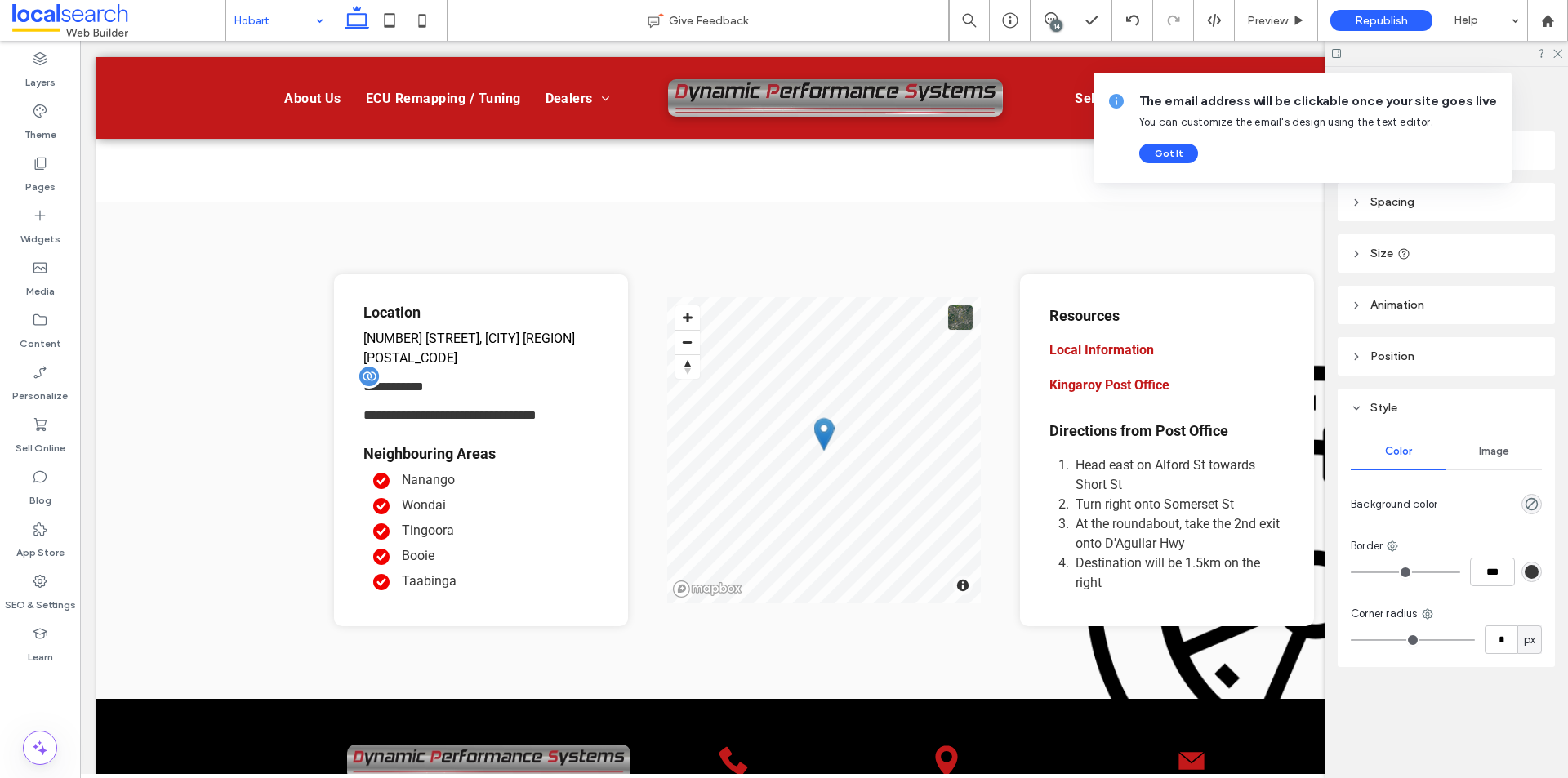 type on "******" 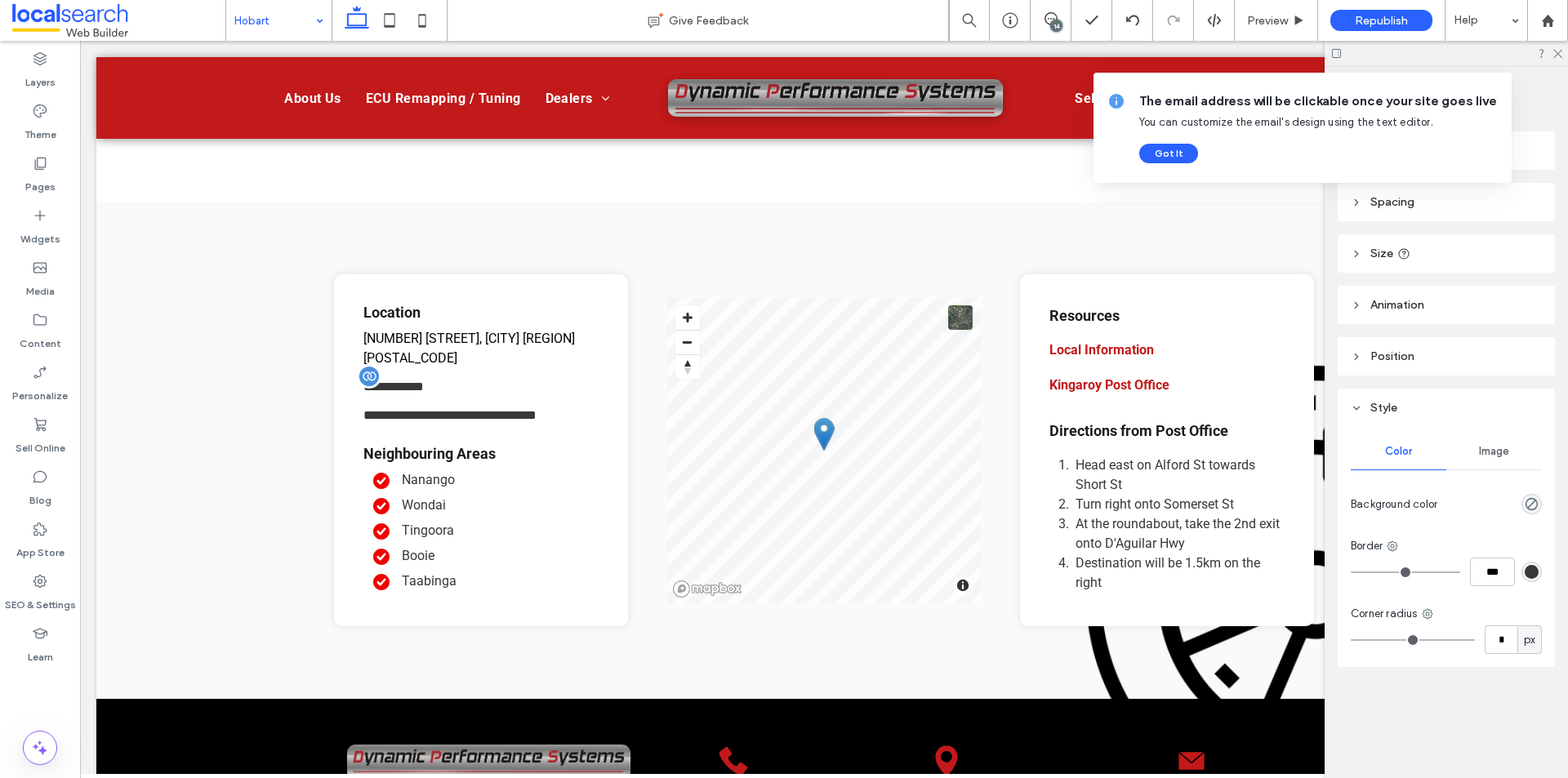 type on "**" 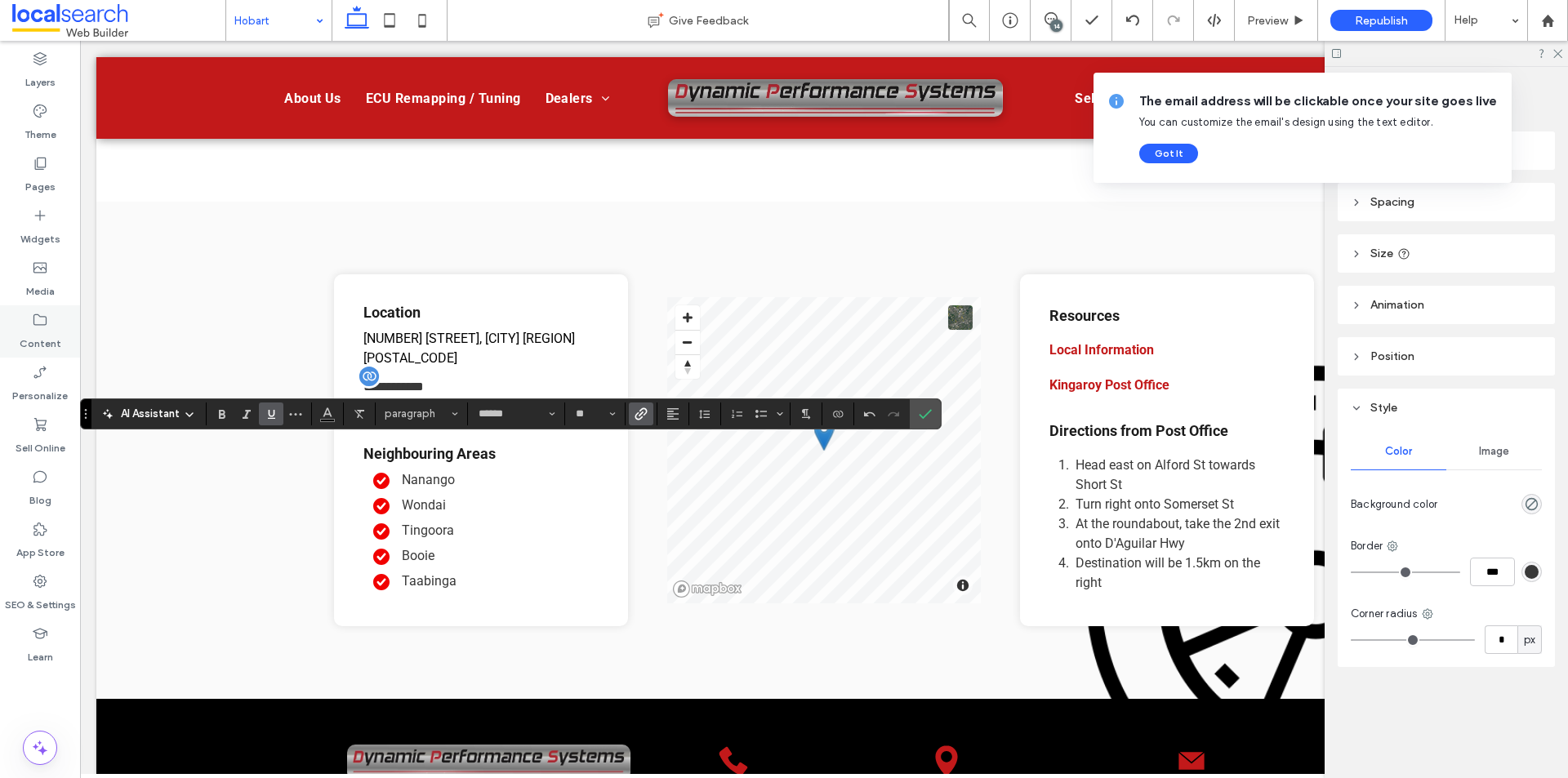 click 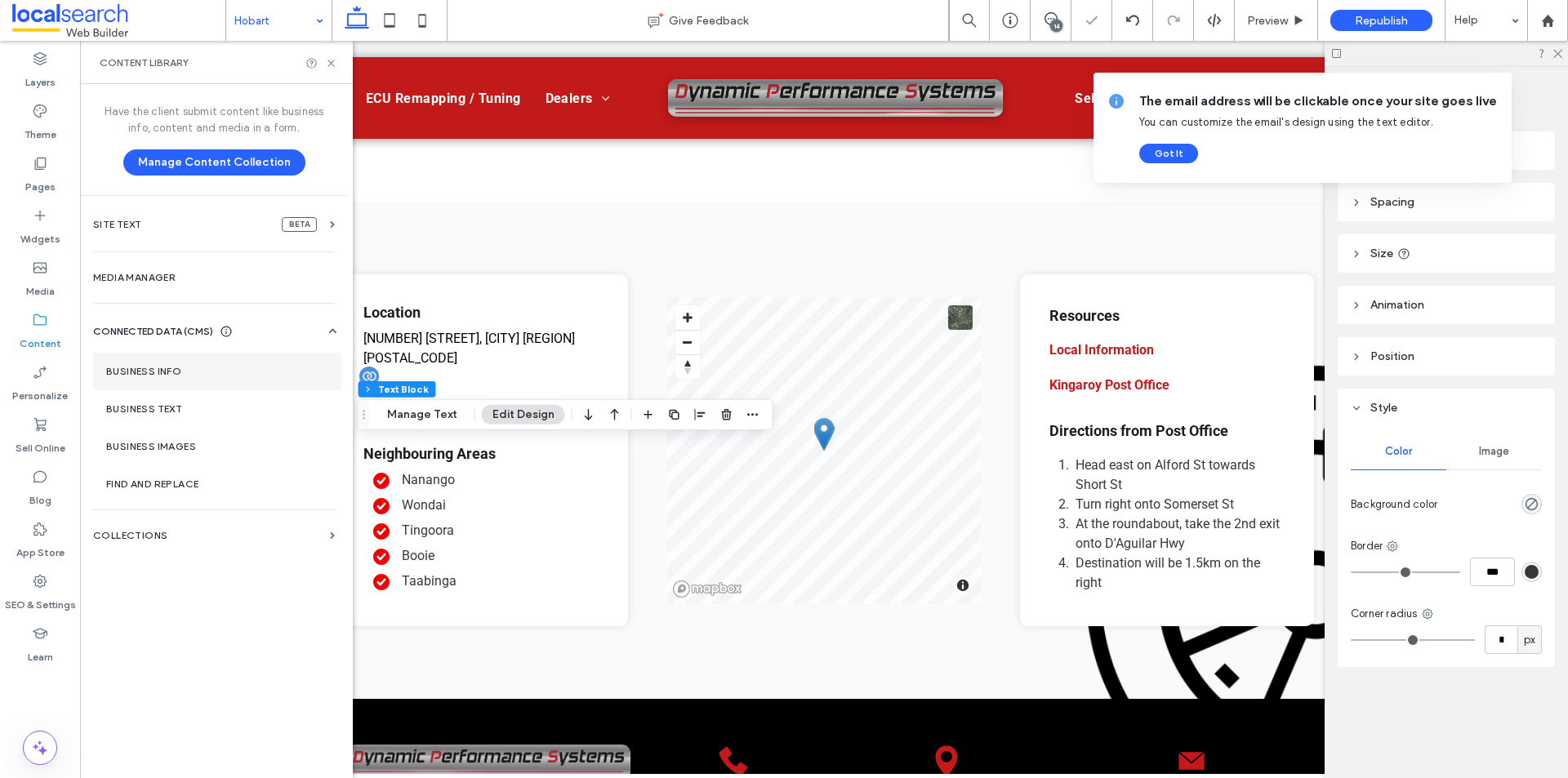 click on "Business Info" at bounding box center (217, 371) 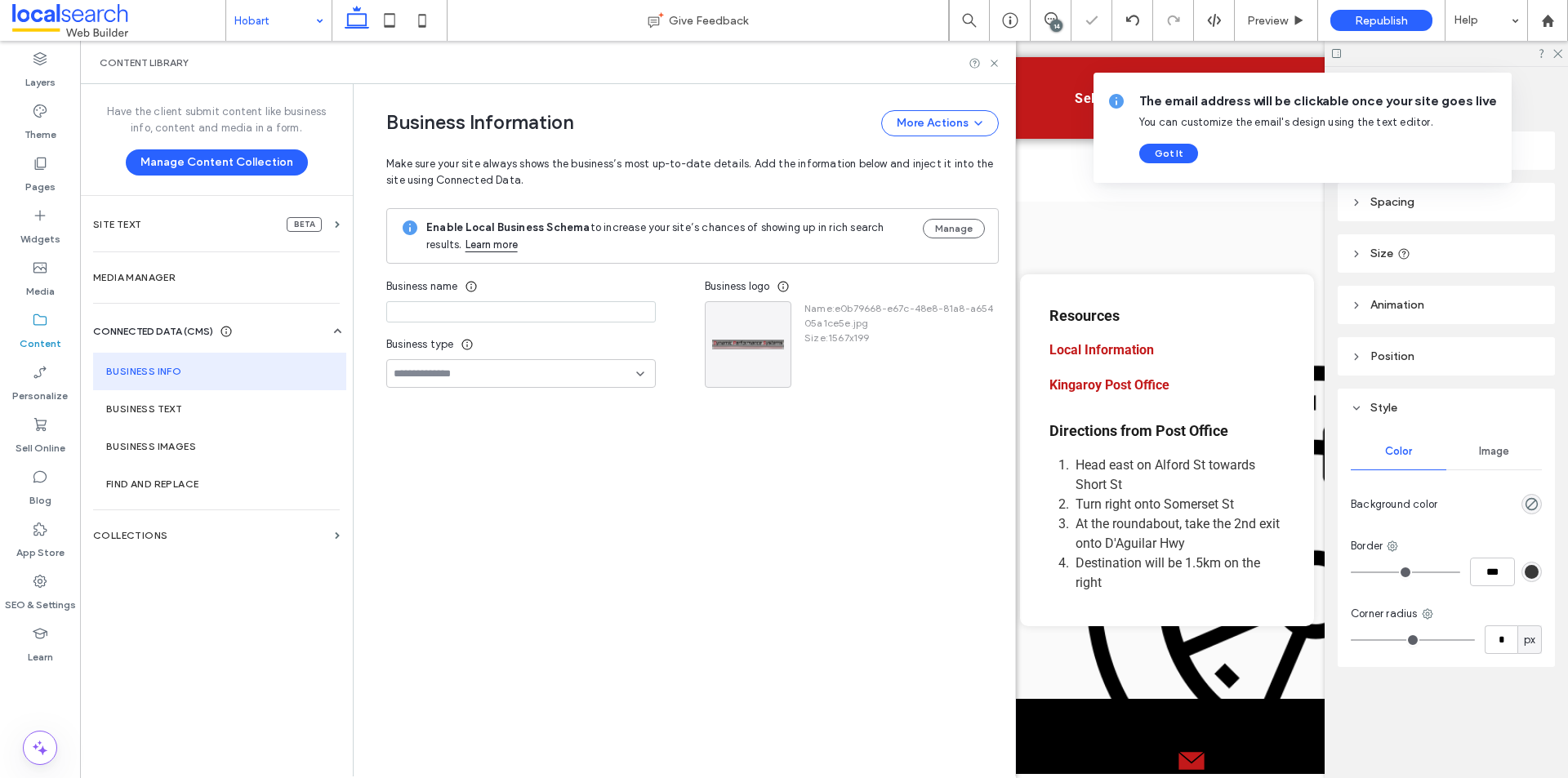 type on "**********" 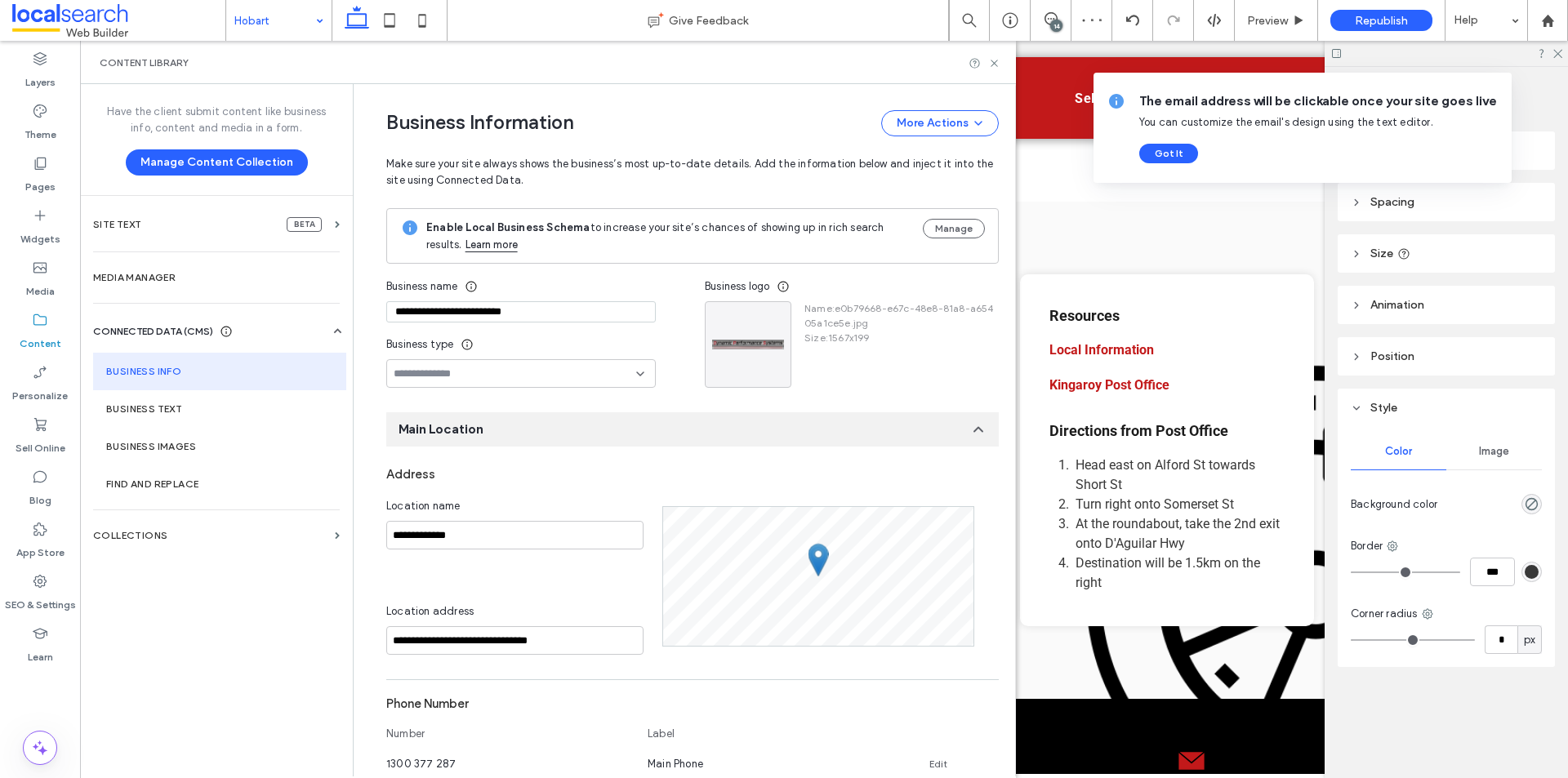 scroll, scrollTop: 476, scrollLeft: 0, axis: vertical 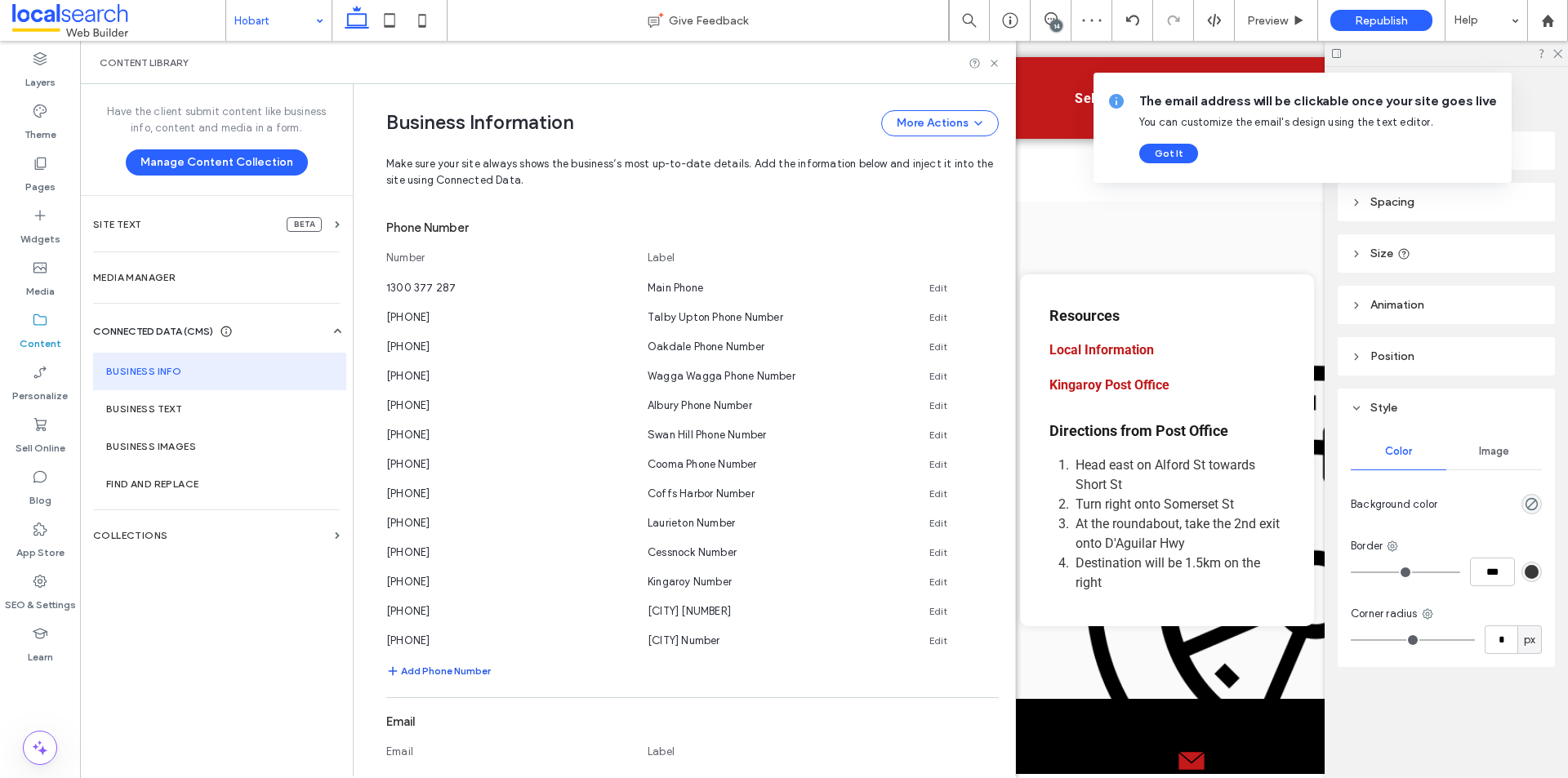 click on "Add Phone Number" at bounding box center (439, 671) 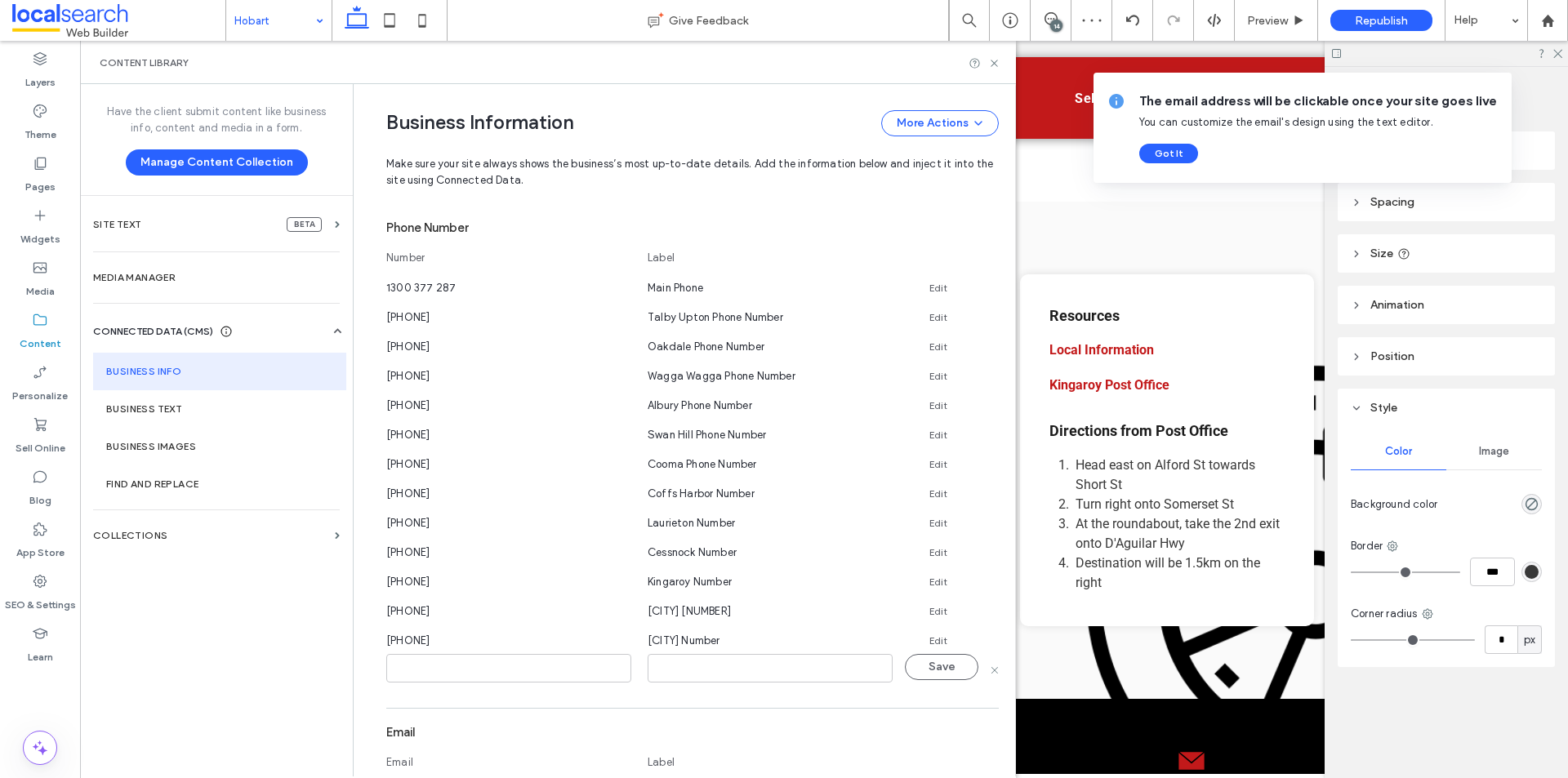 click at bounding box center (509, 668) 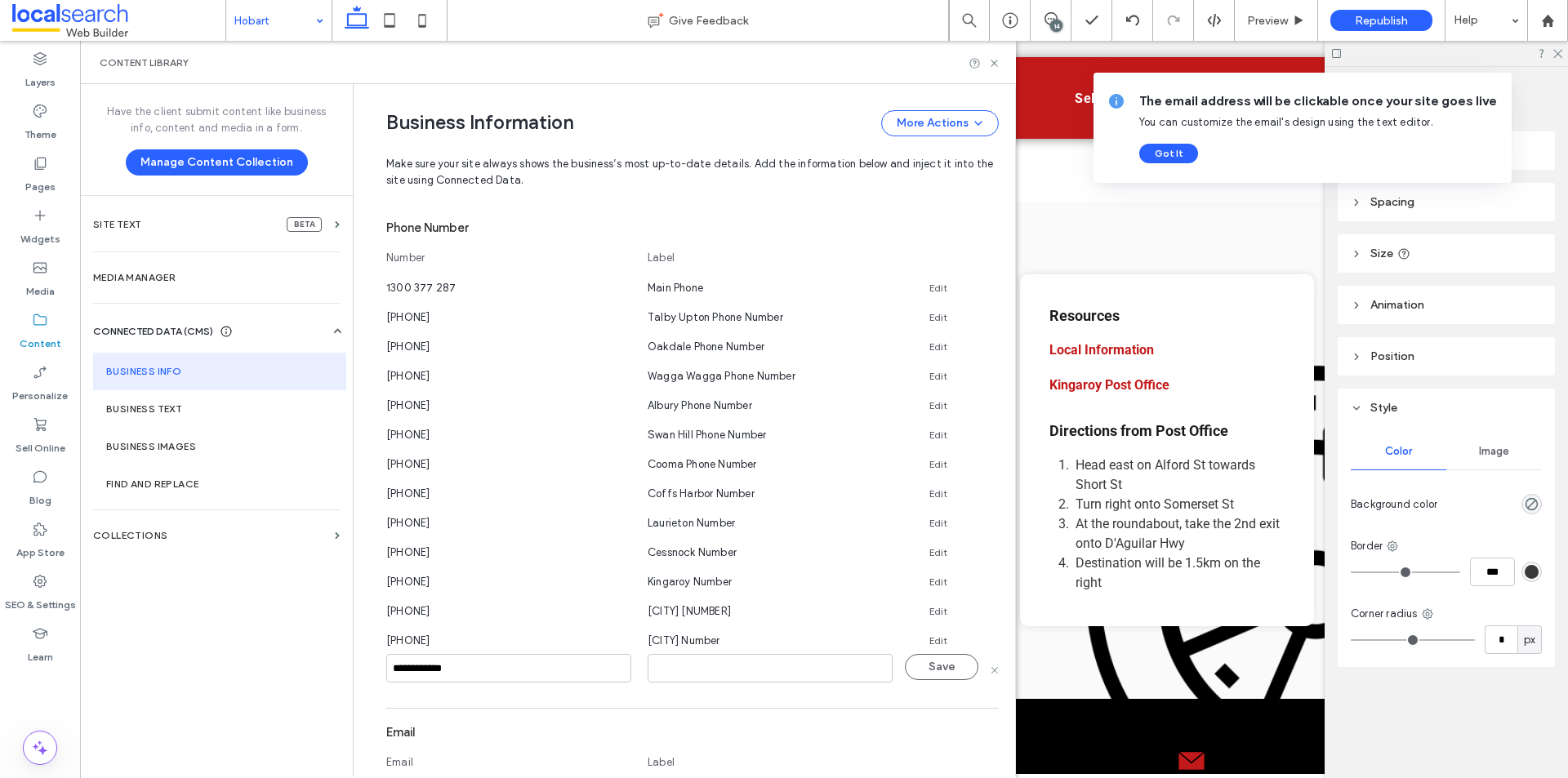 type on "**********" 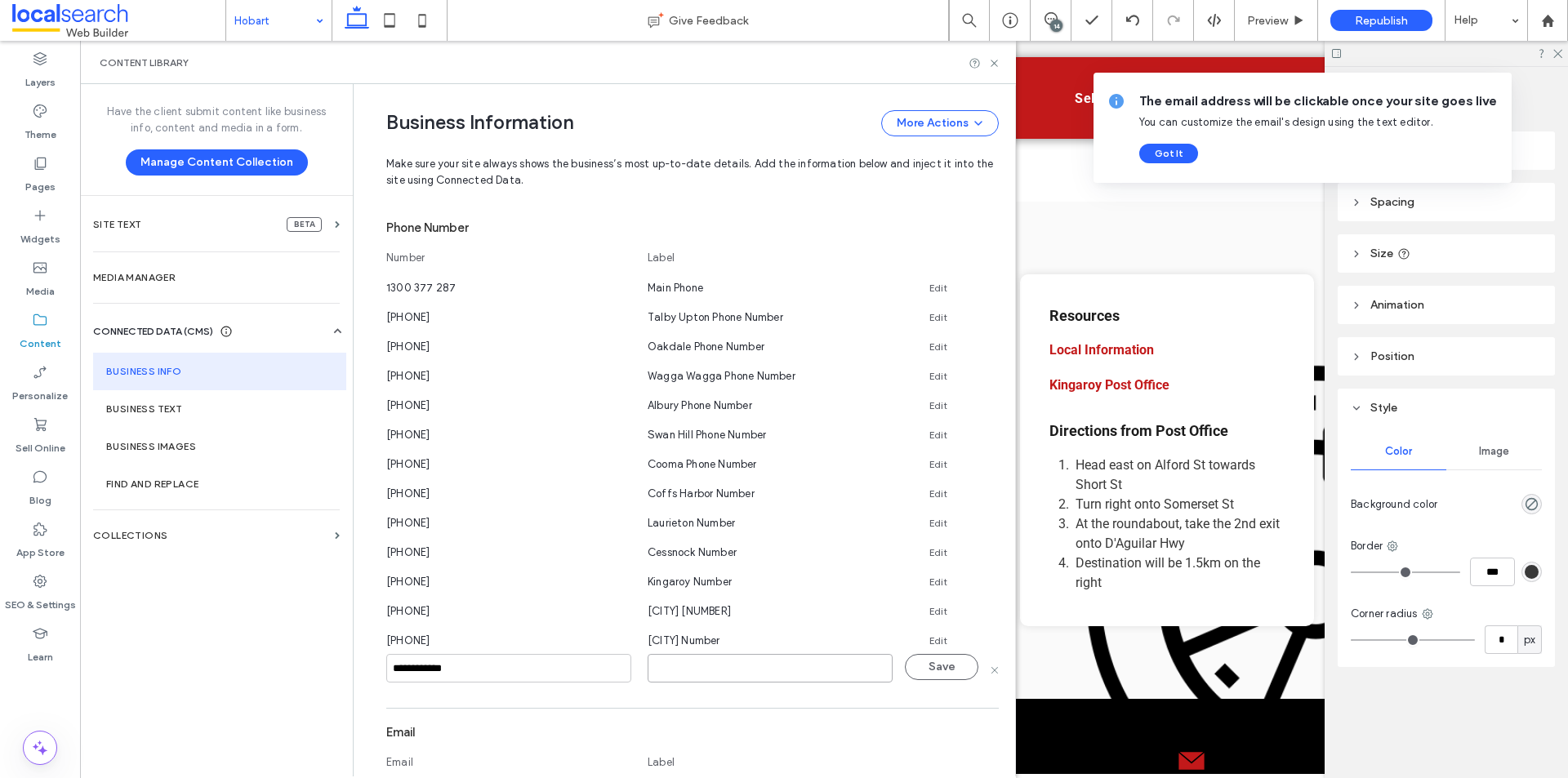click at bounding box center (770, 668) 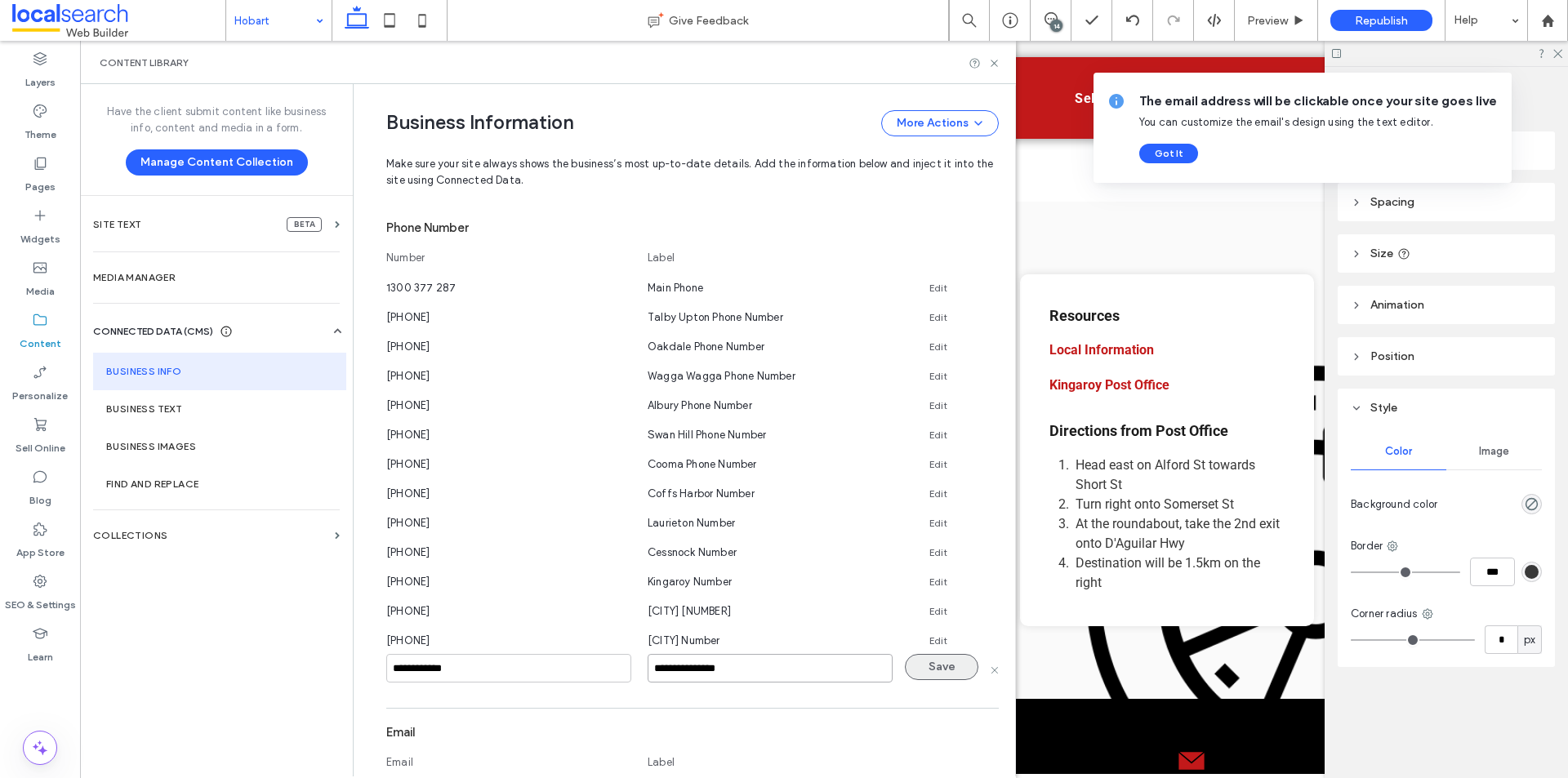 type on "**********" 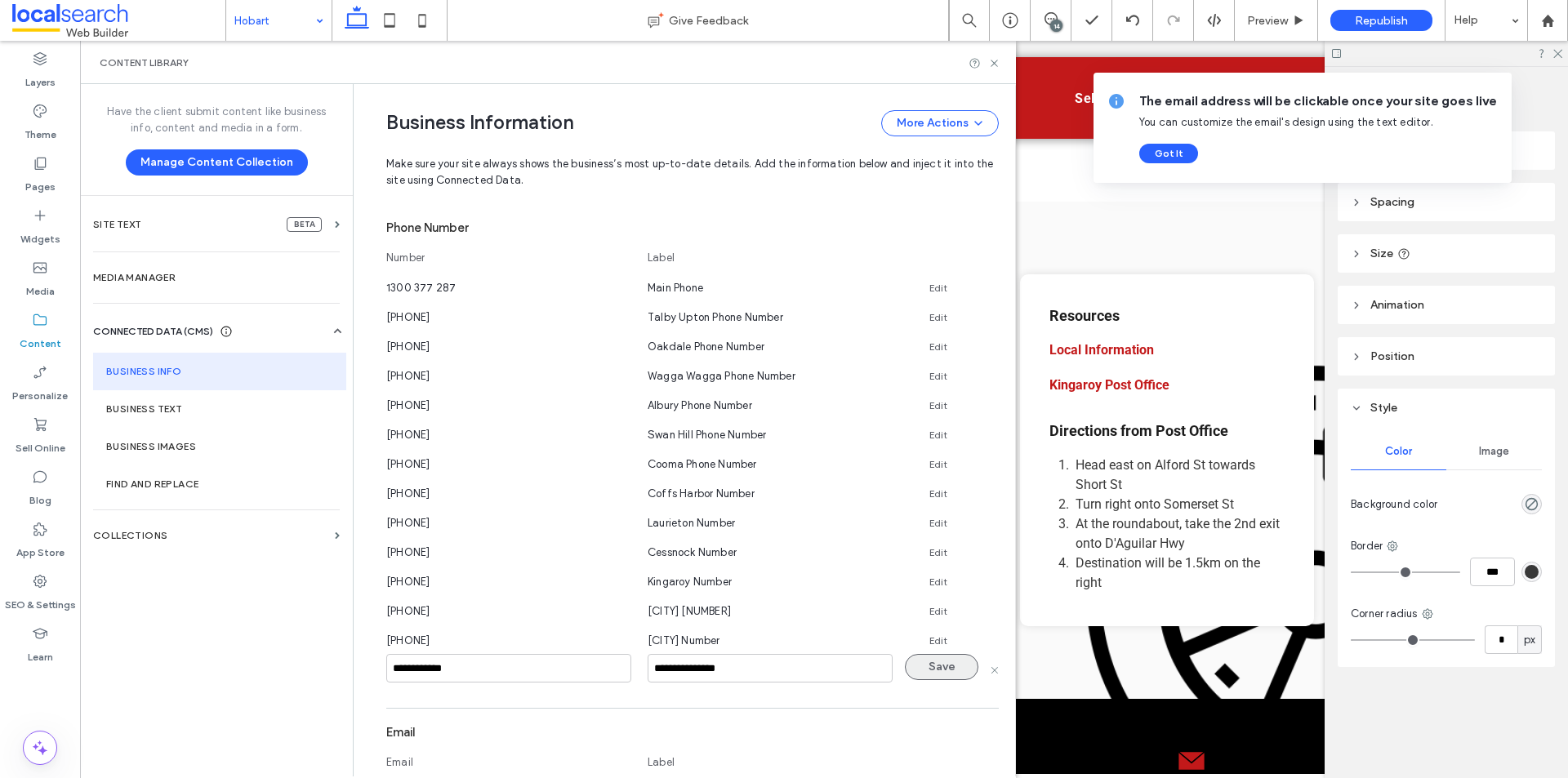click on "Save" at bounding box center (942, 667) 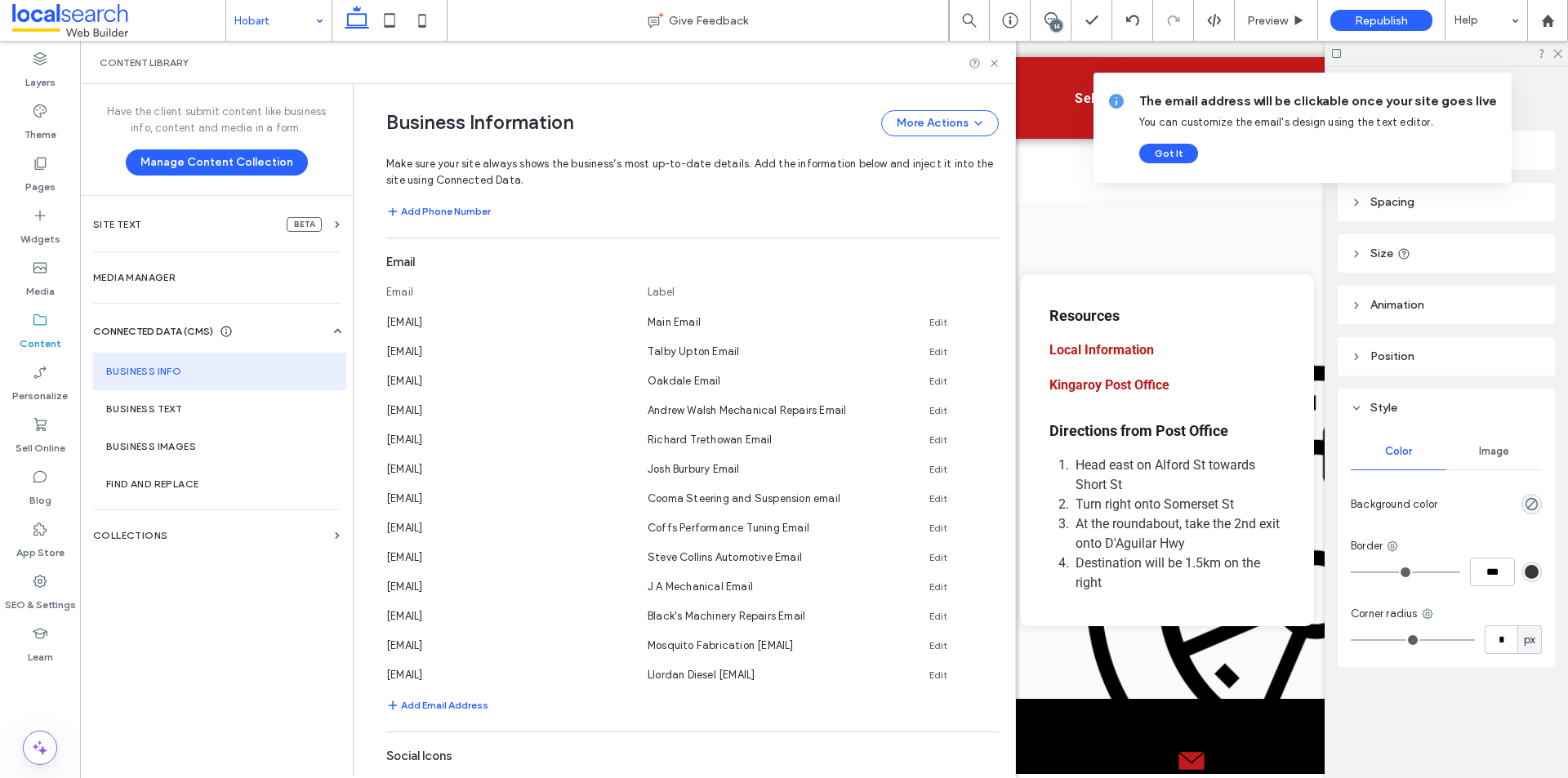 scroll, scrollTop: 966, scrollLeft: 0, axis: vertical 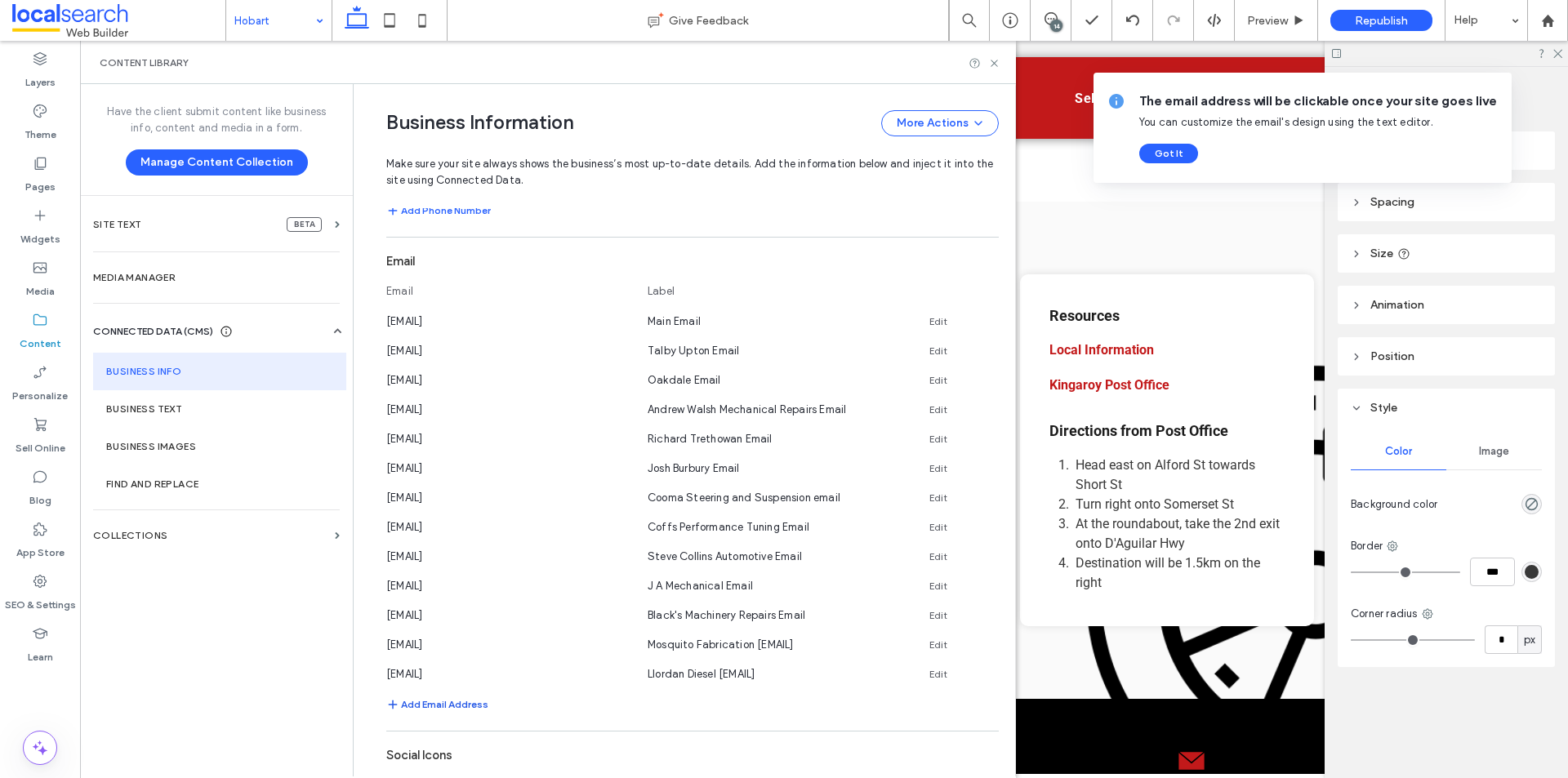 click on "Add Email Address" at bounding box center (437, 705) 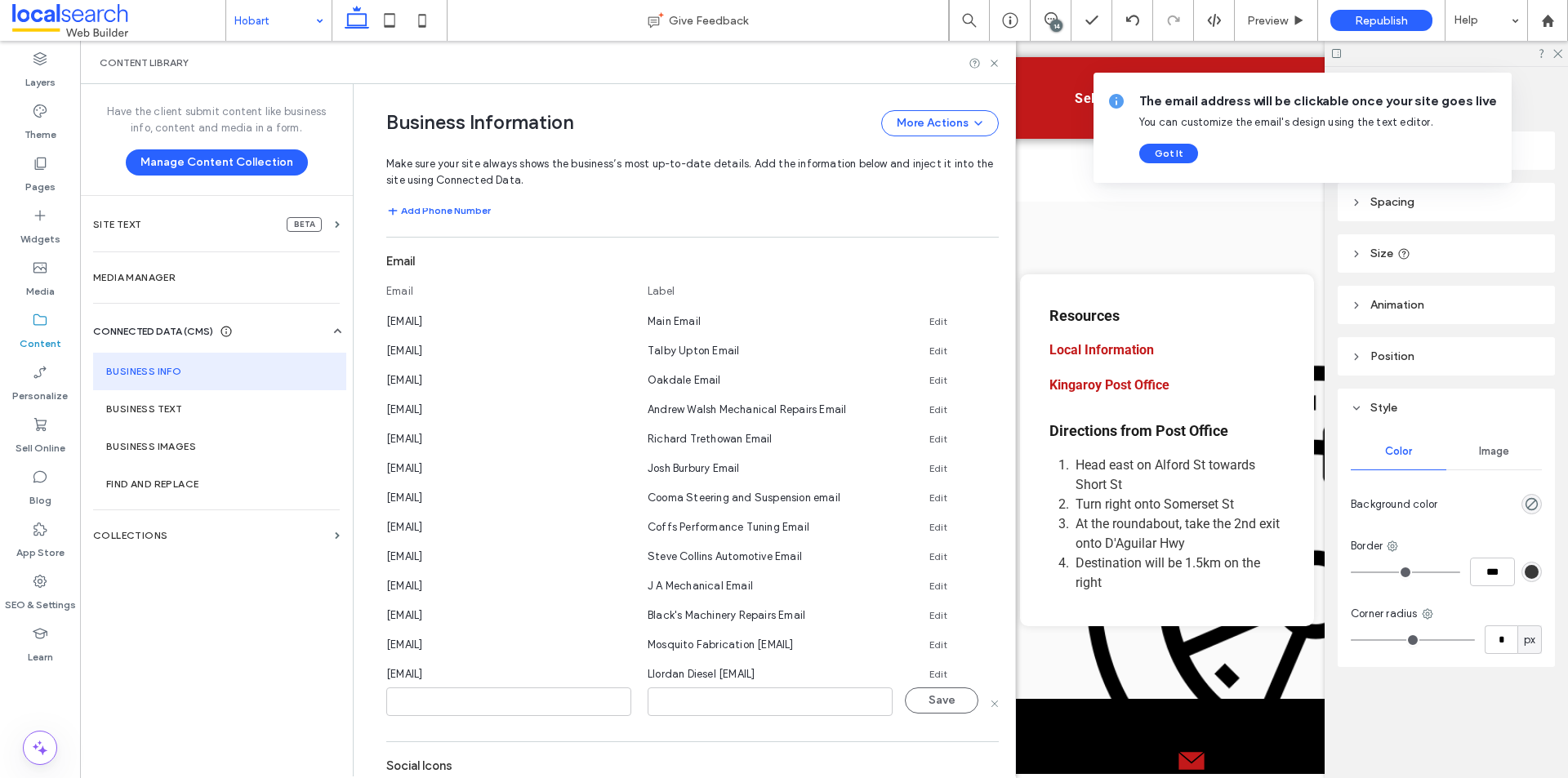 click at bounding box center [509, 701] 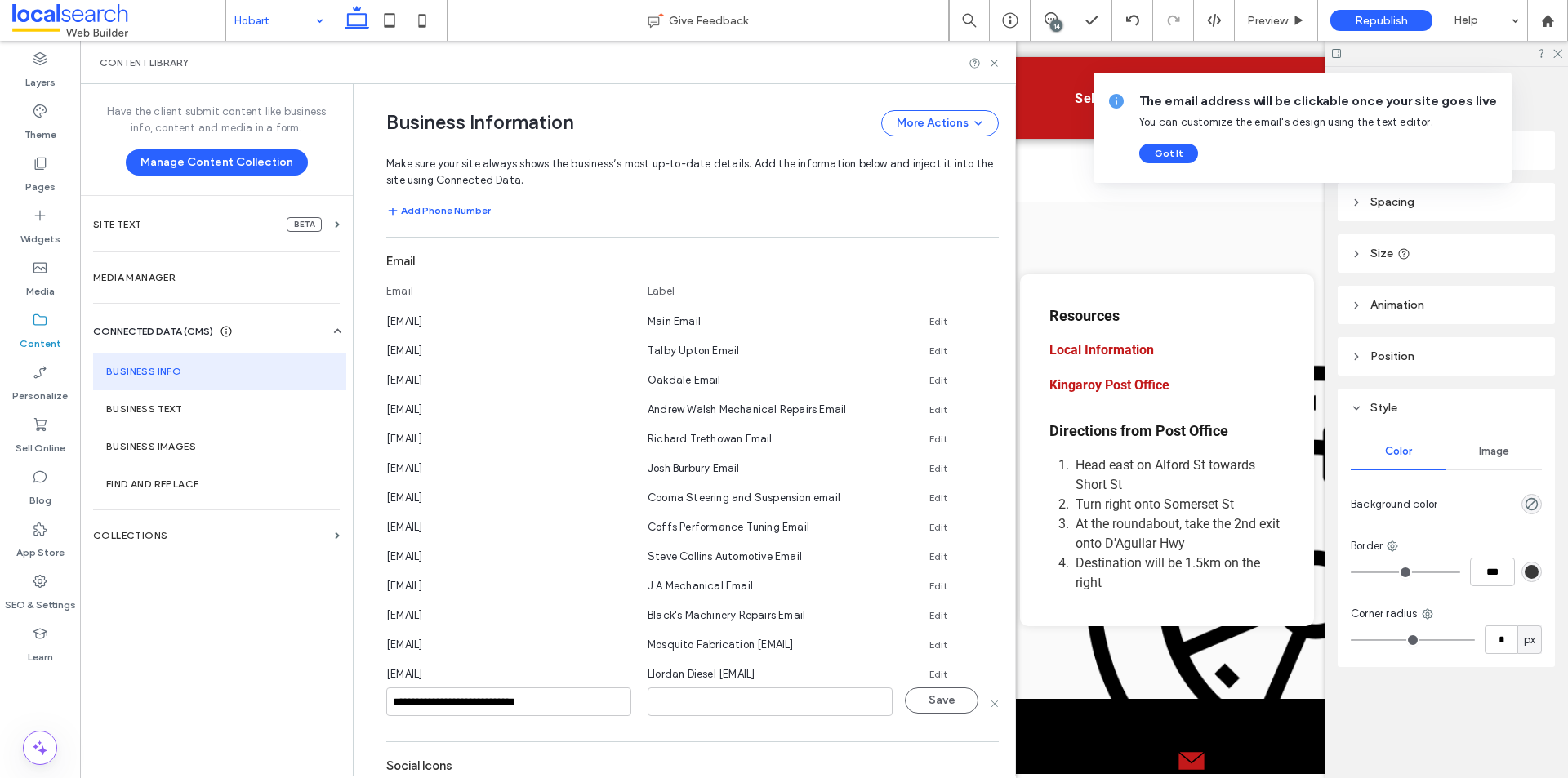 type on "**********" 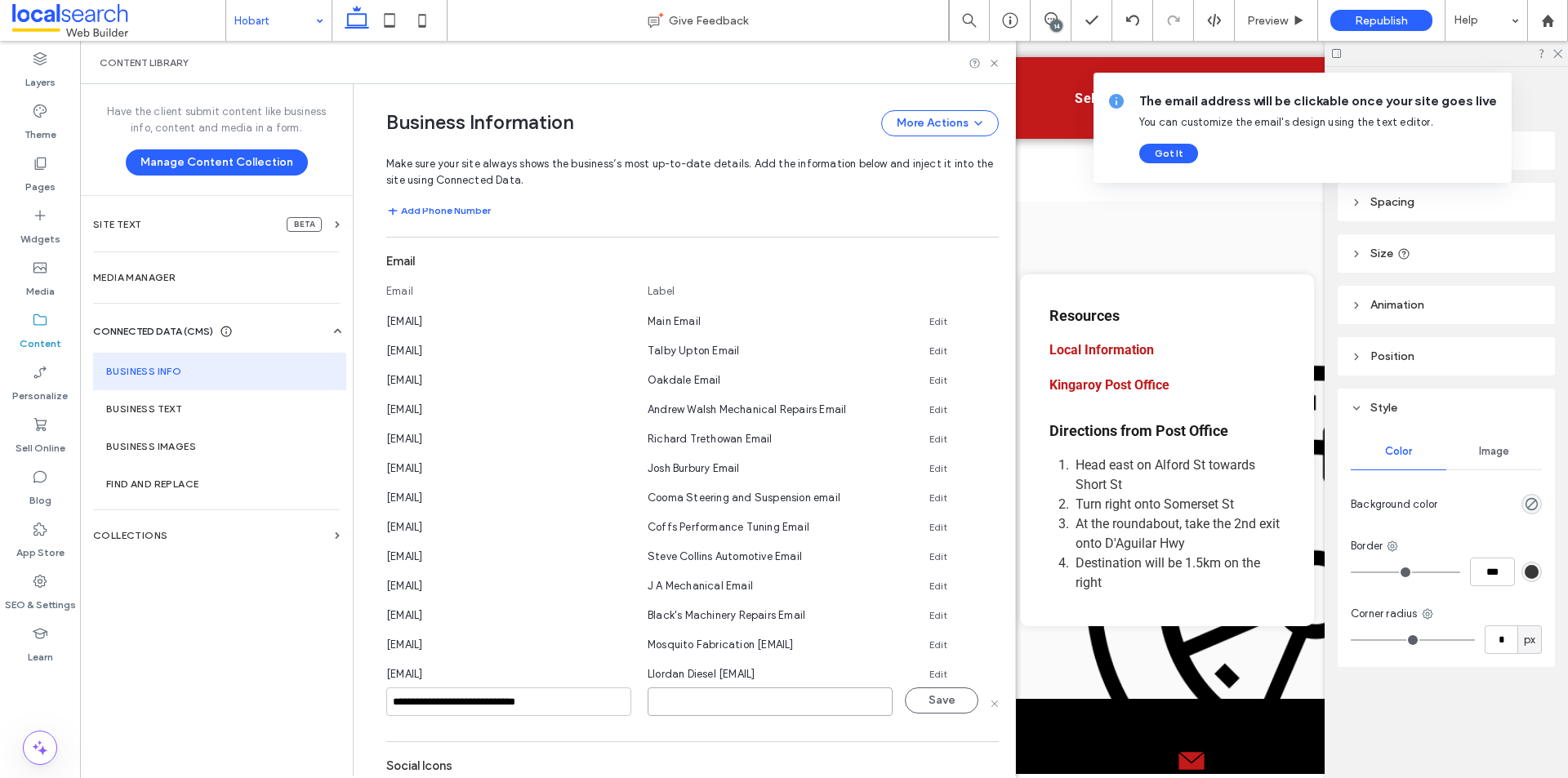 click at bounding box center [770, 701] 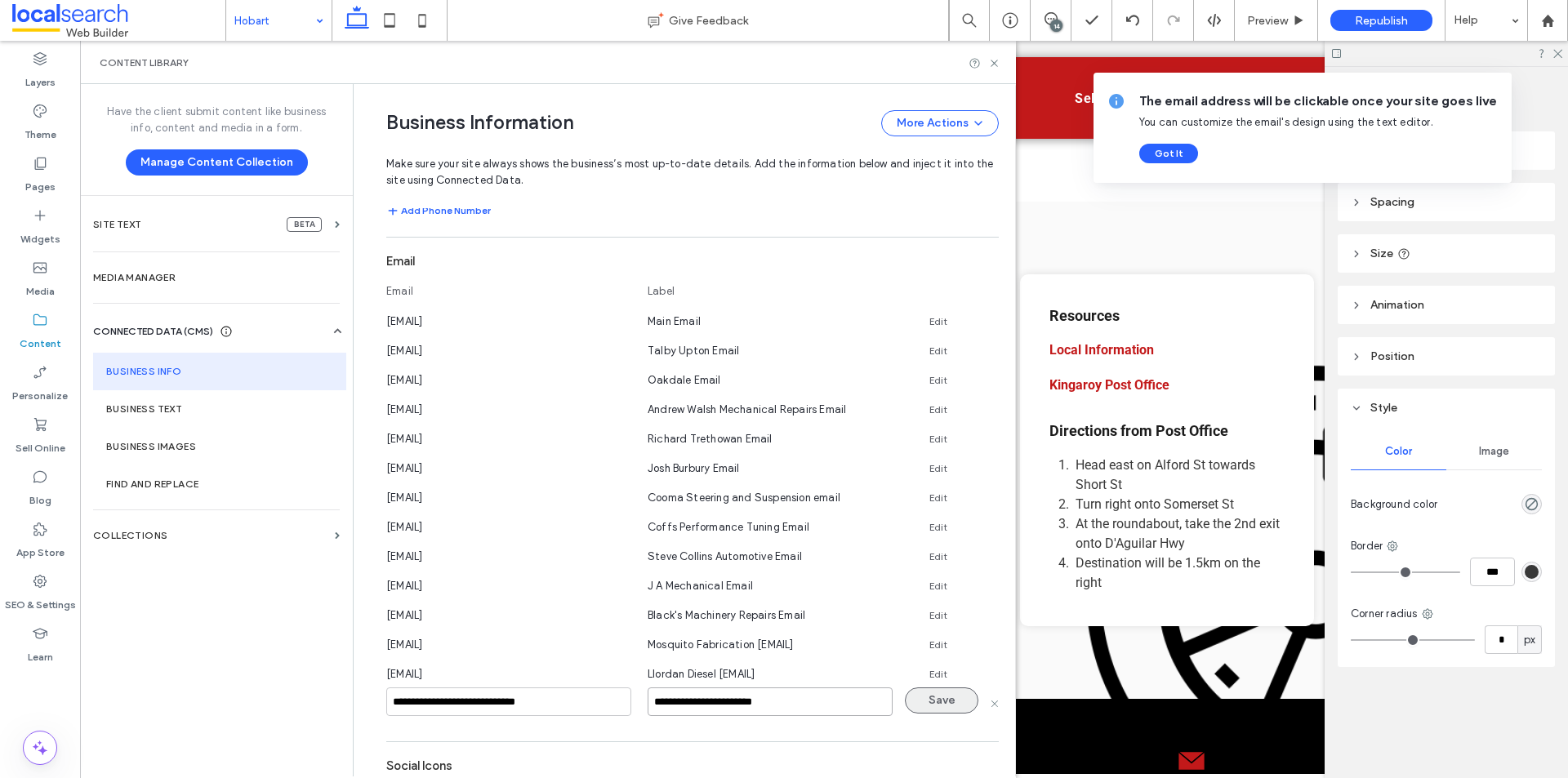 type on "**********" 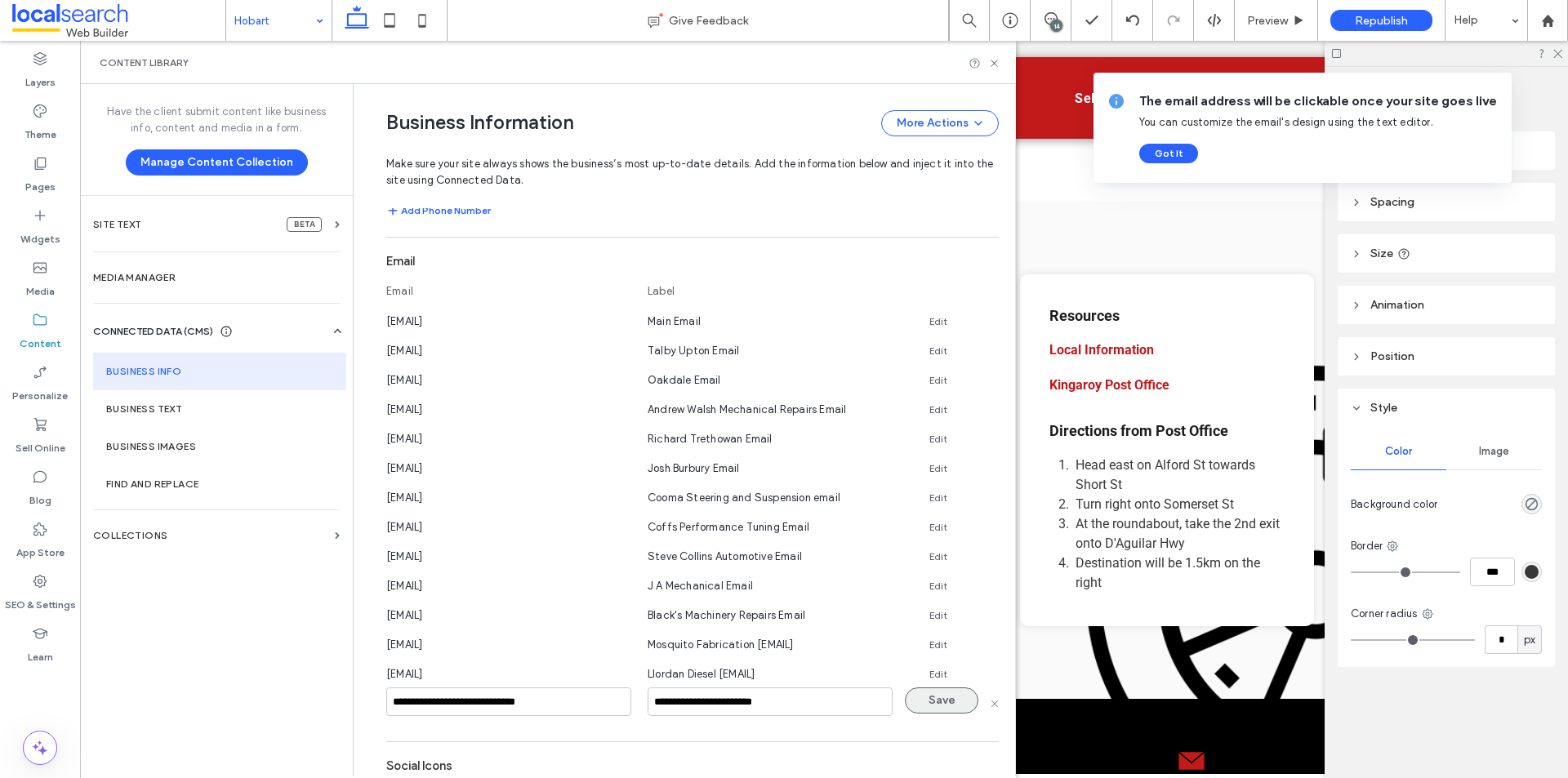 click on "Save" at bounding box center (942, 700) 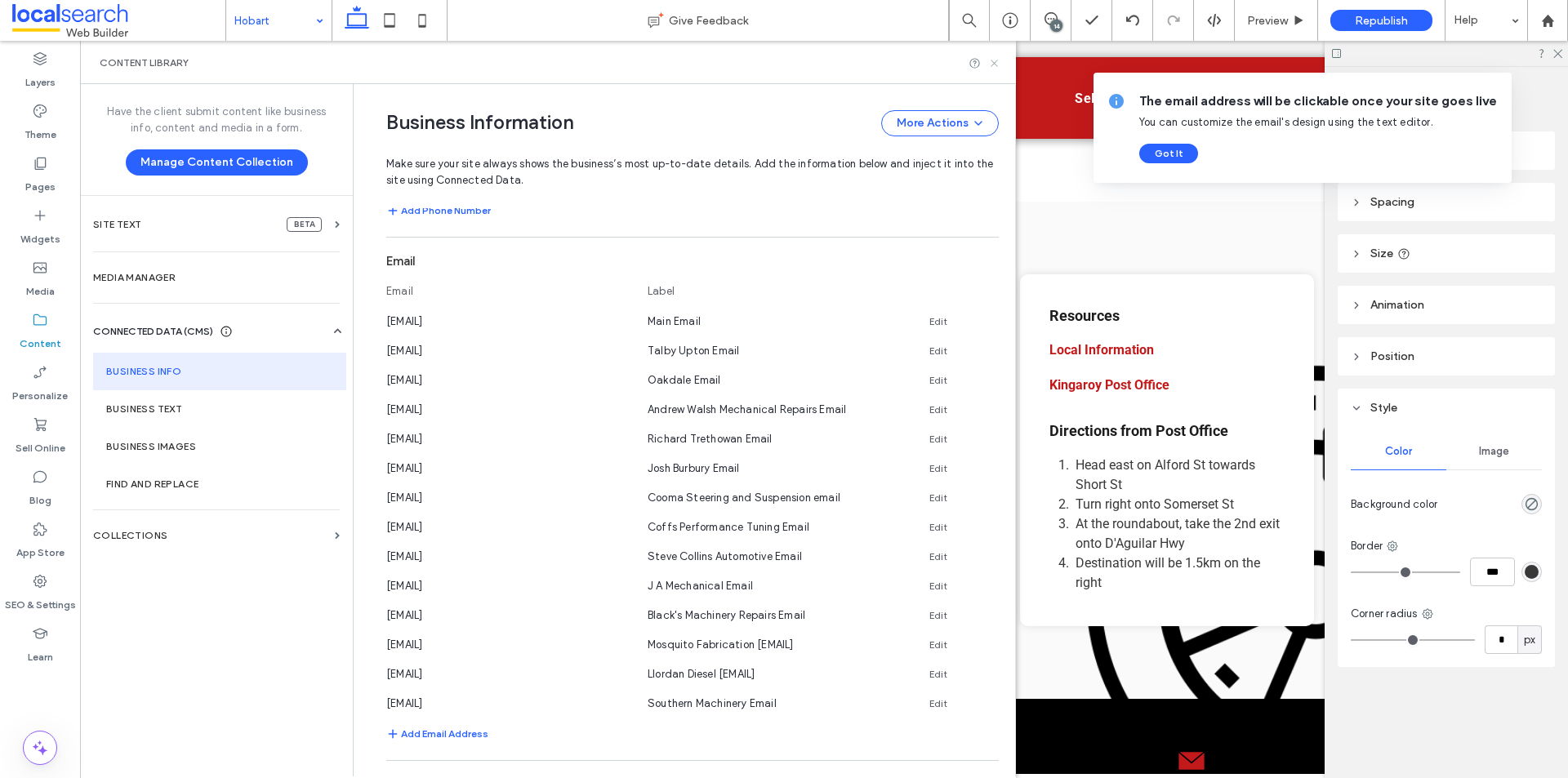 click 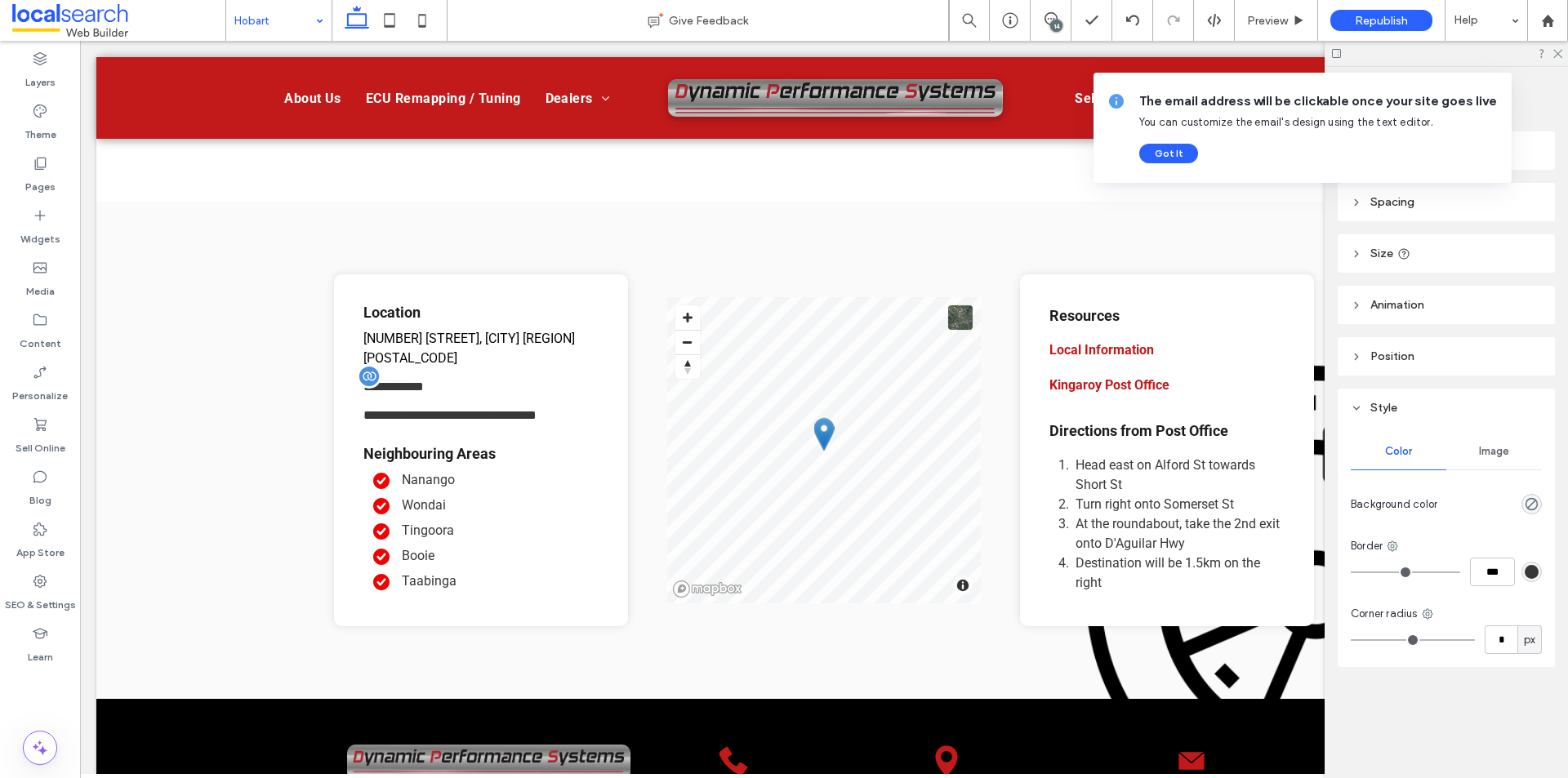 type on "******" 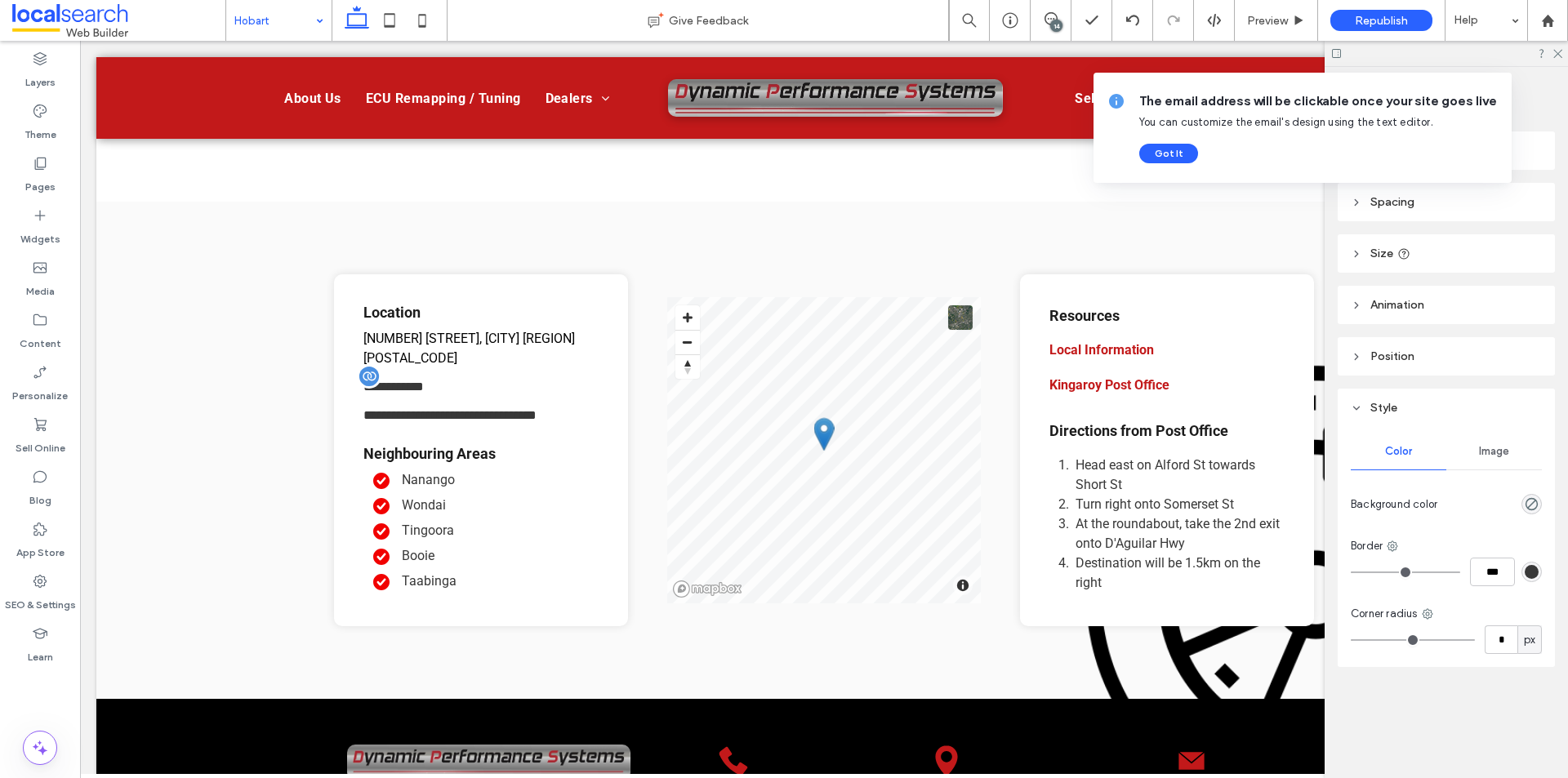 type on "**" 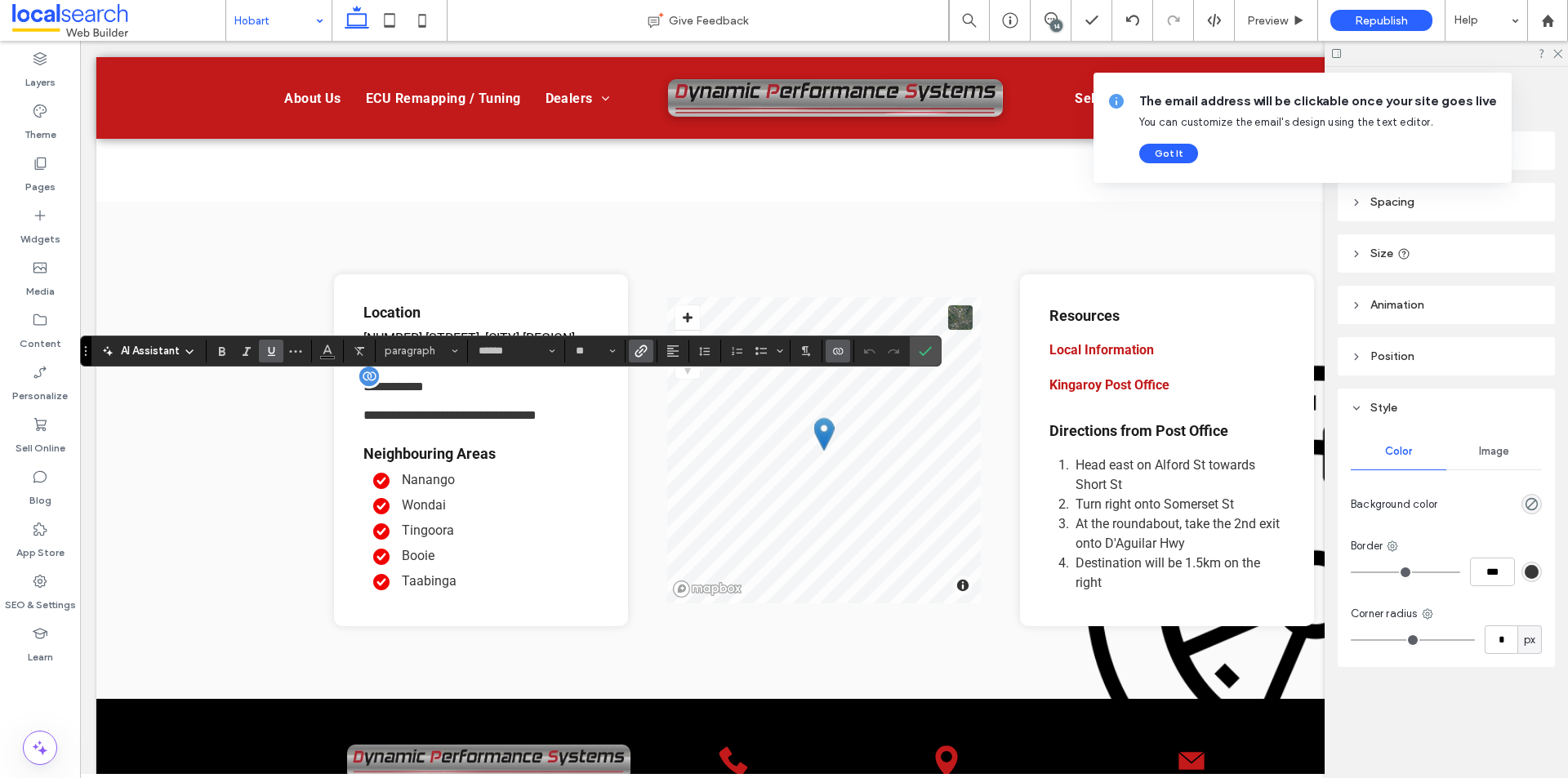 click 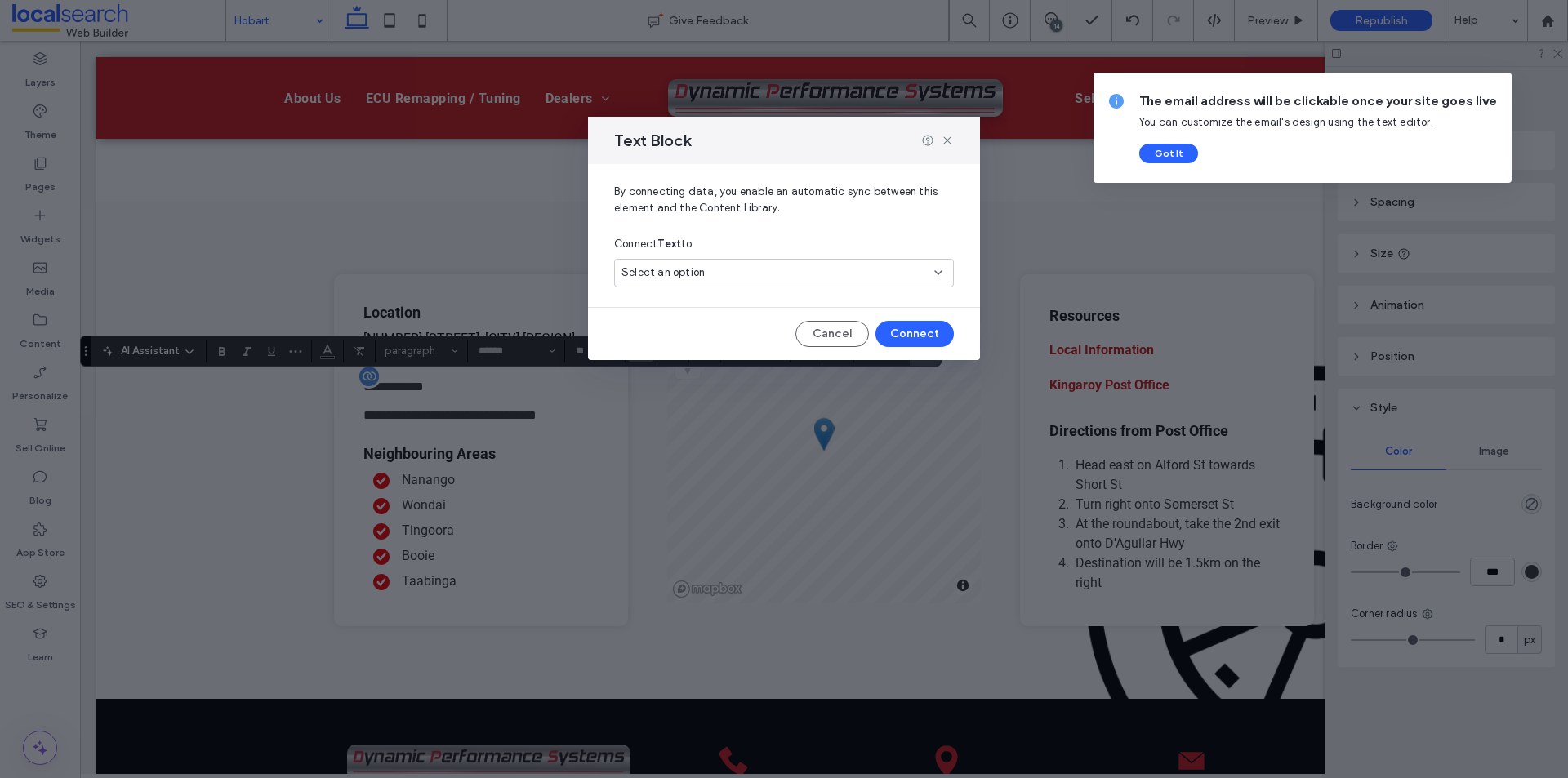 click on "Select an option" at bounding box center [784, 276] 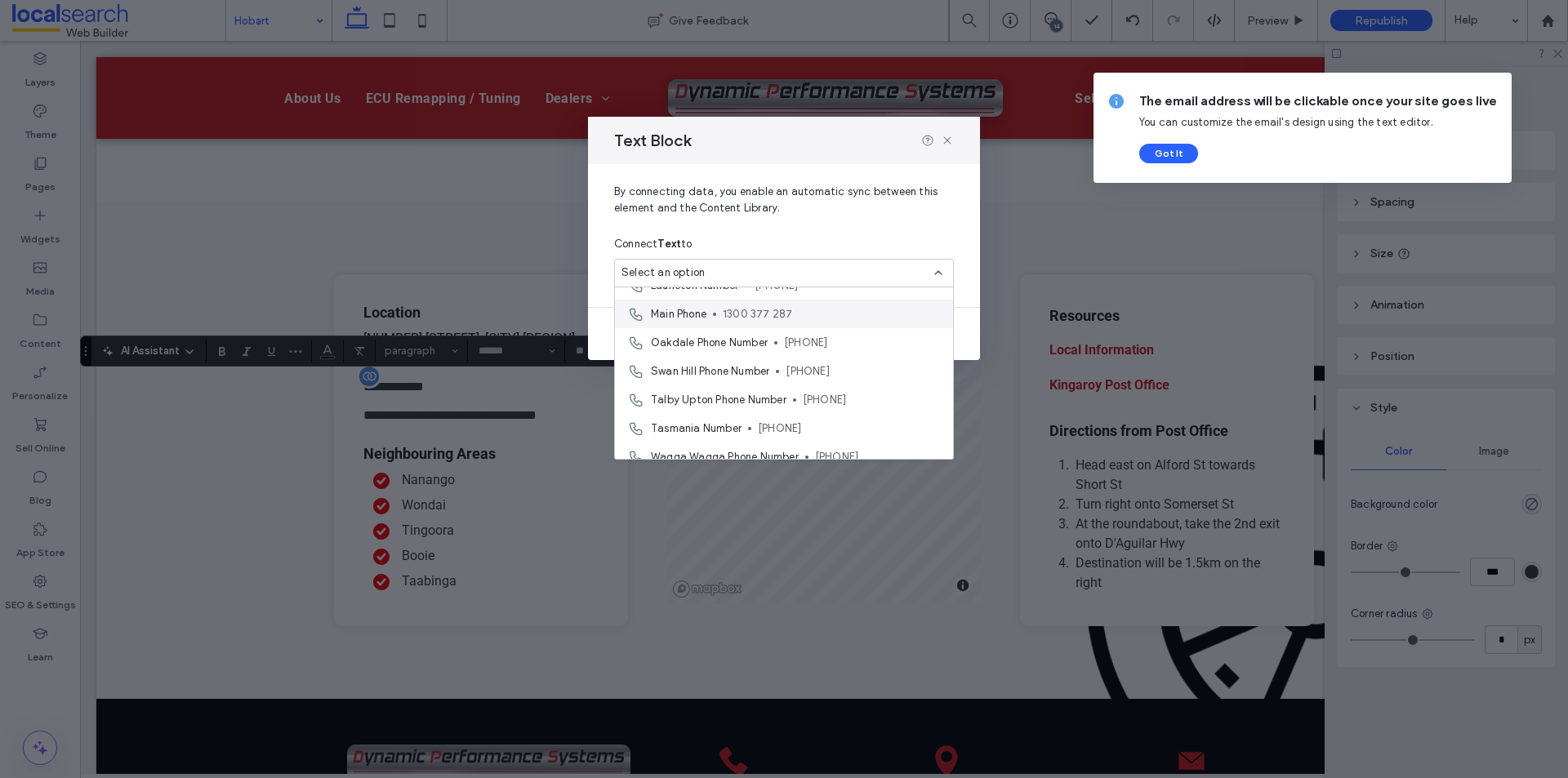scroll, scrollTop: 327, scrollLeft: 0, axis: vertical 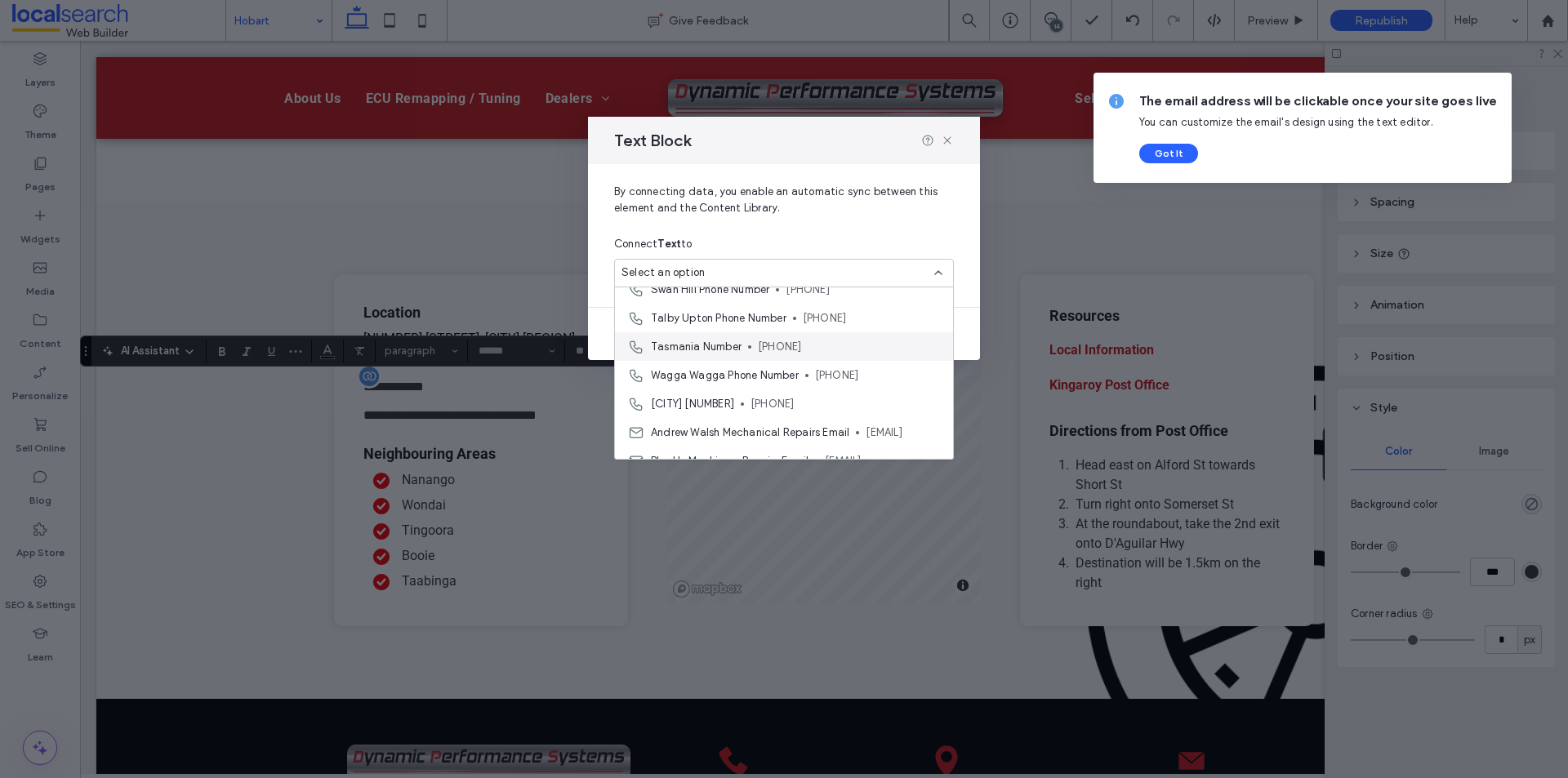 click on "Tasmania Number 03 6229 1133" at bounding box center (784, 346) 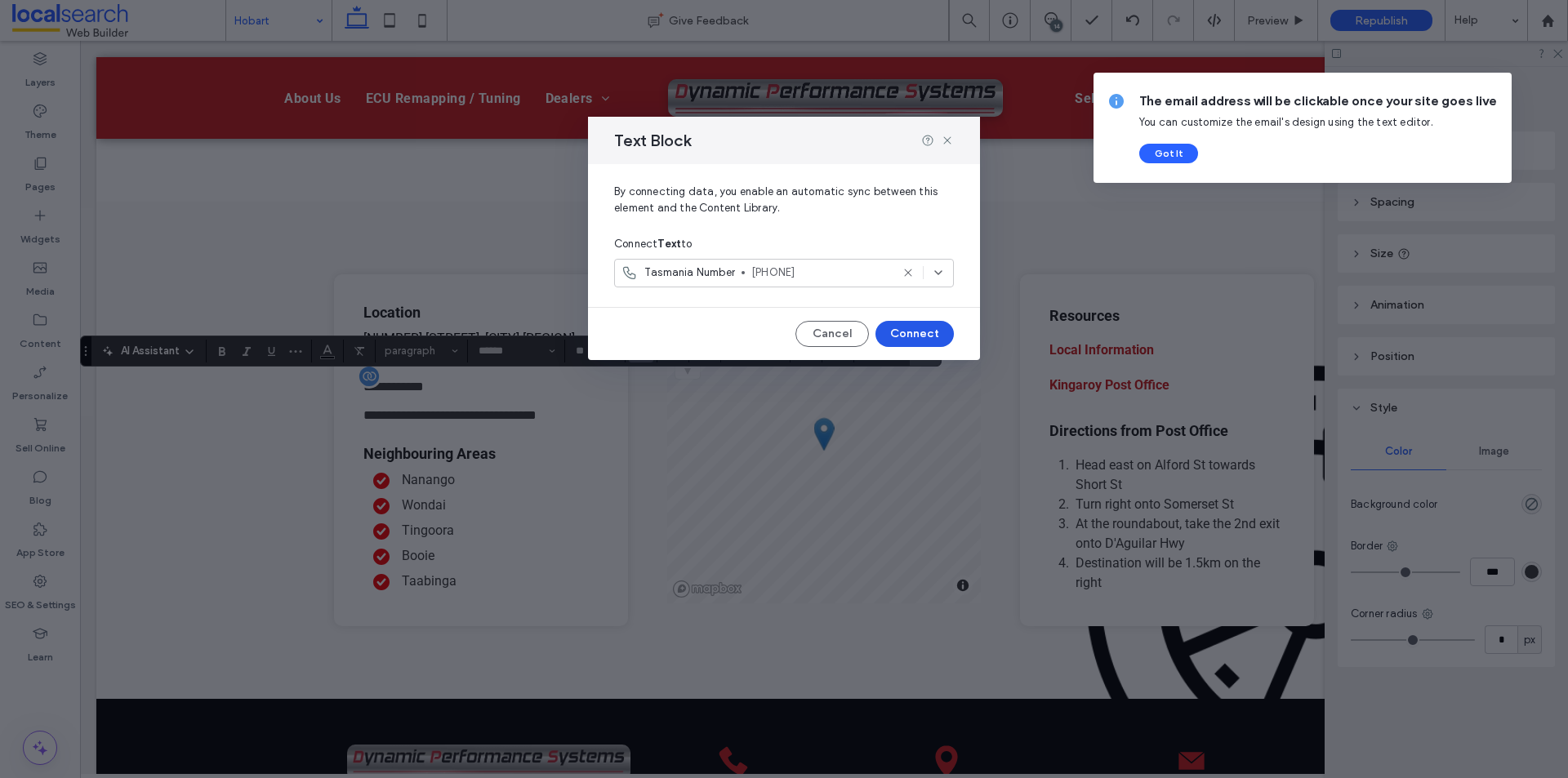 click on "Connect" at bounding box center [915, 334] 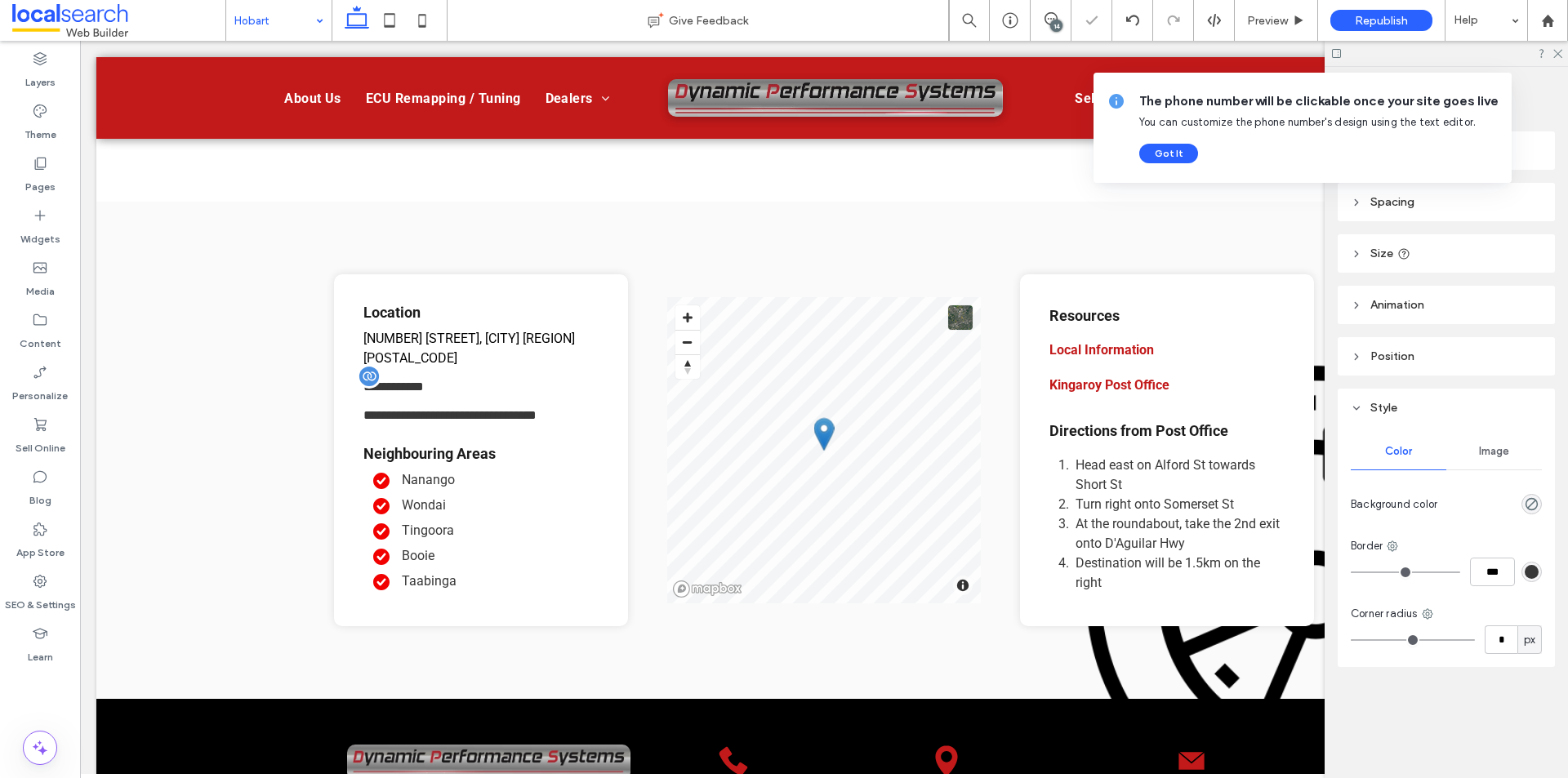 type on "******" 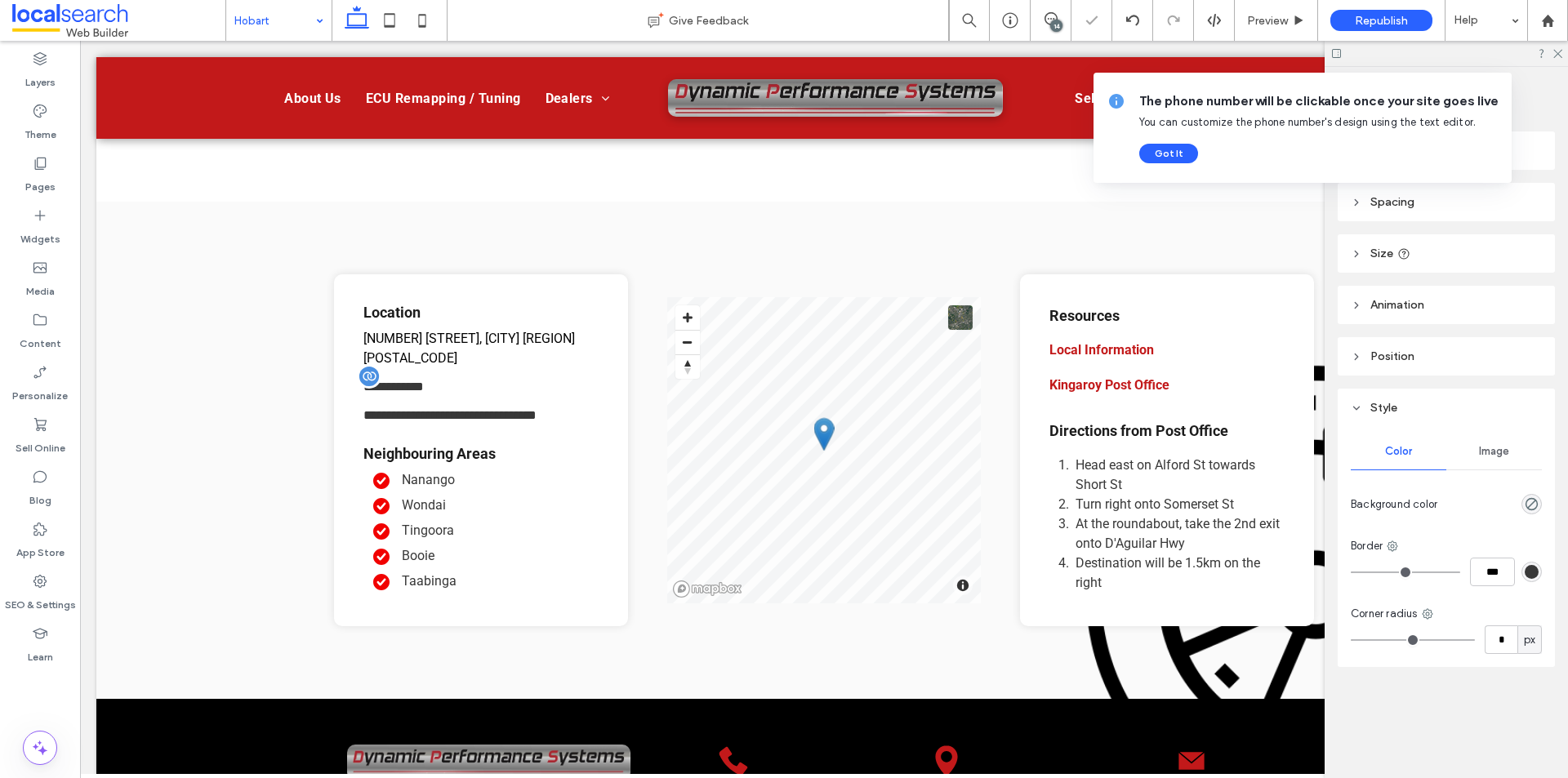 type on "**" 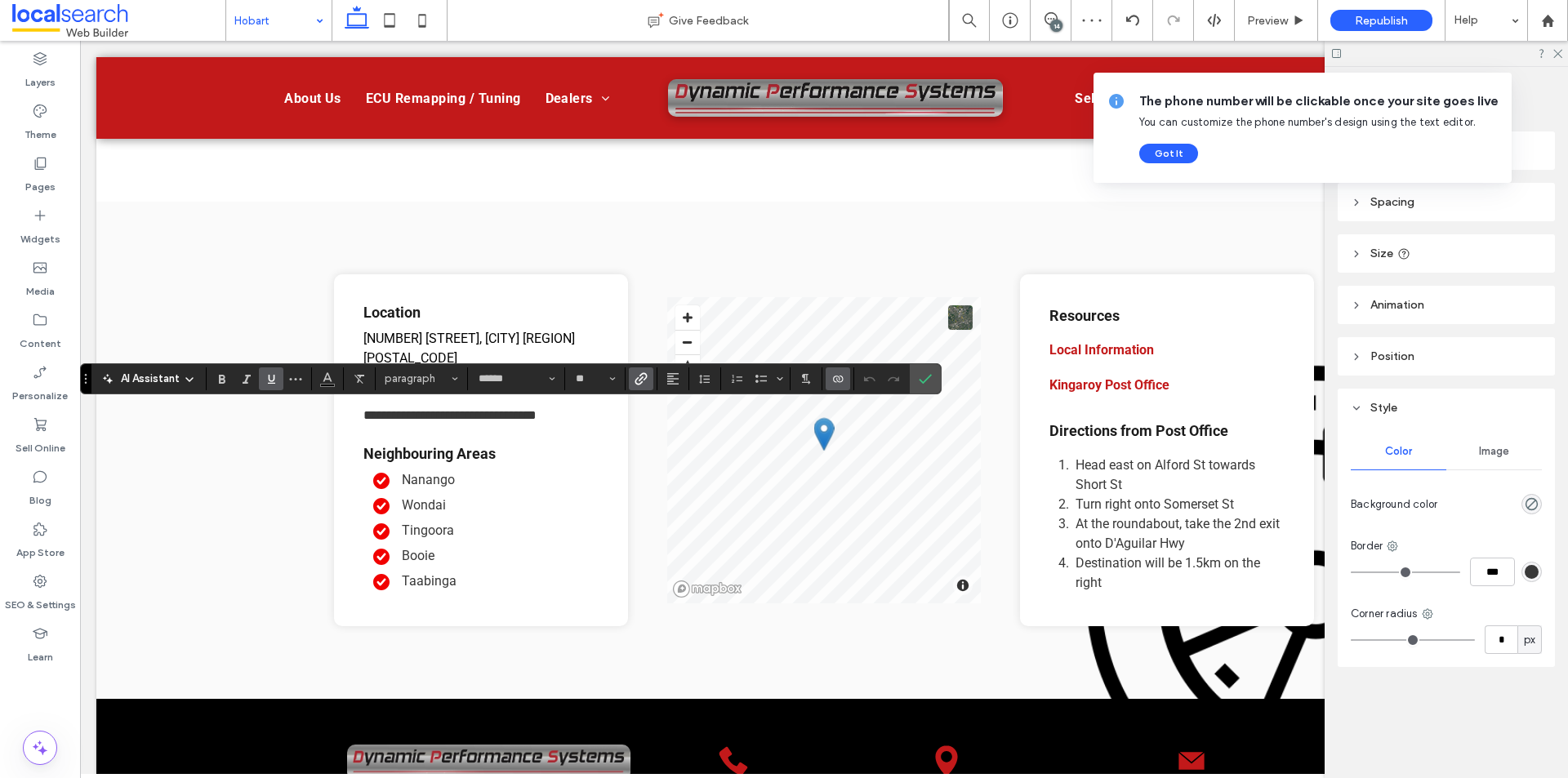 click at bounding box center (838, 379) 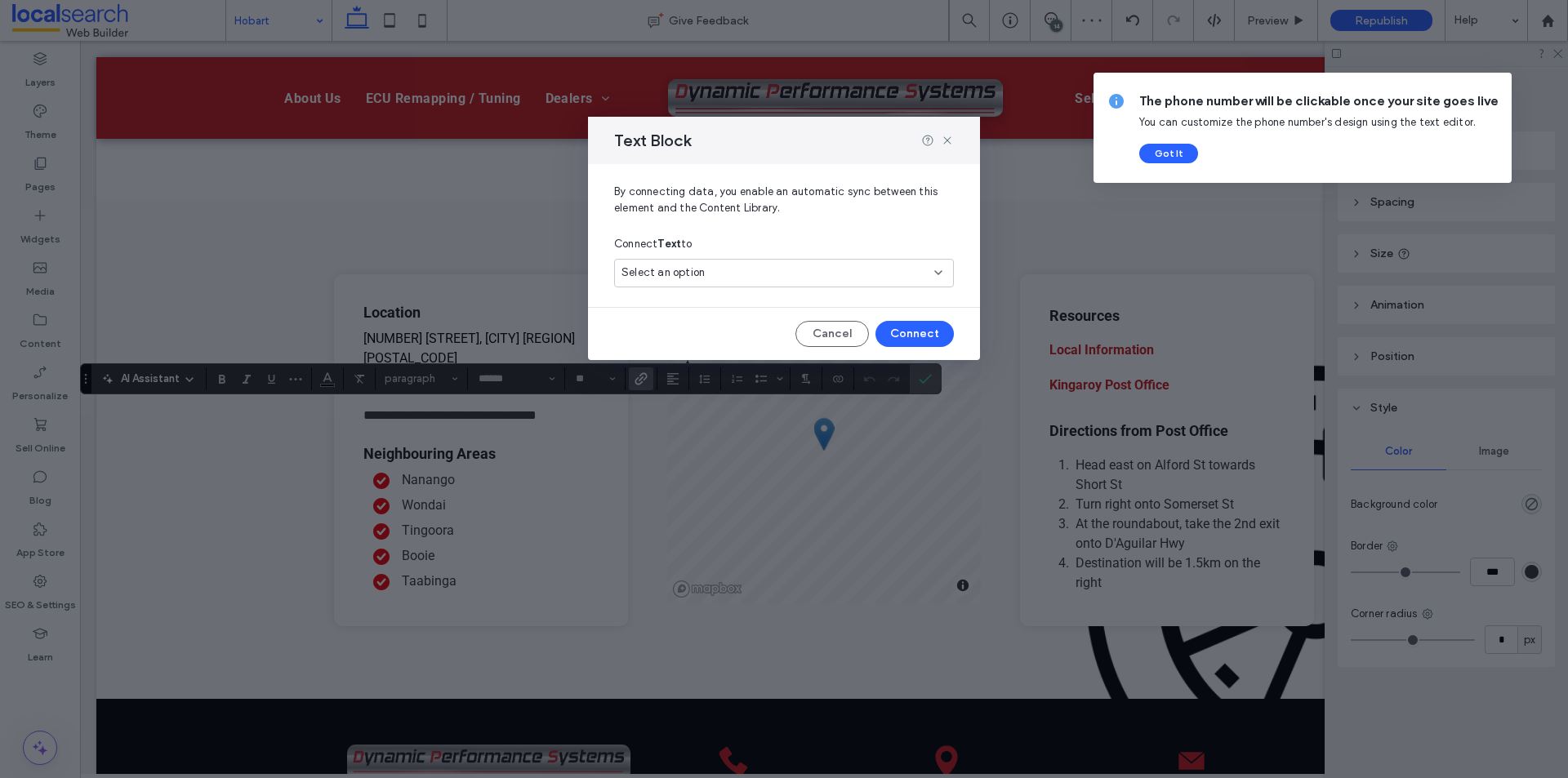 click on "Select an option" at bounding box center (774, 273) 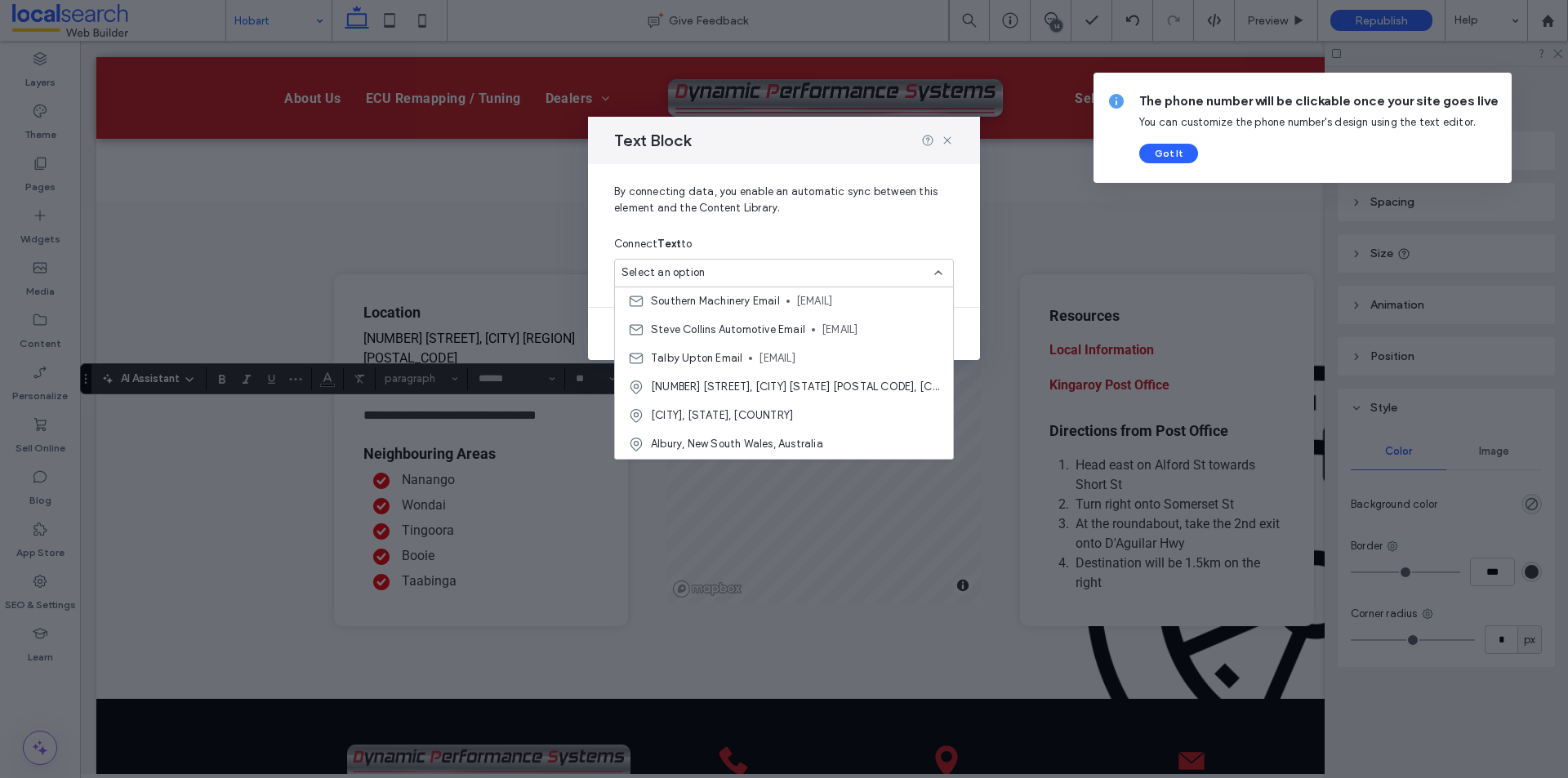 scroll, scrollTop: 735, scrollLeft: 0, axis: vertical 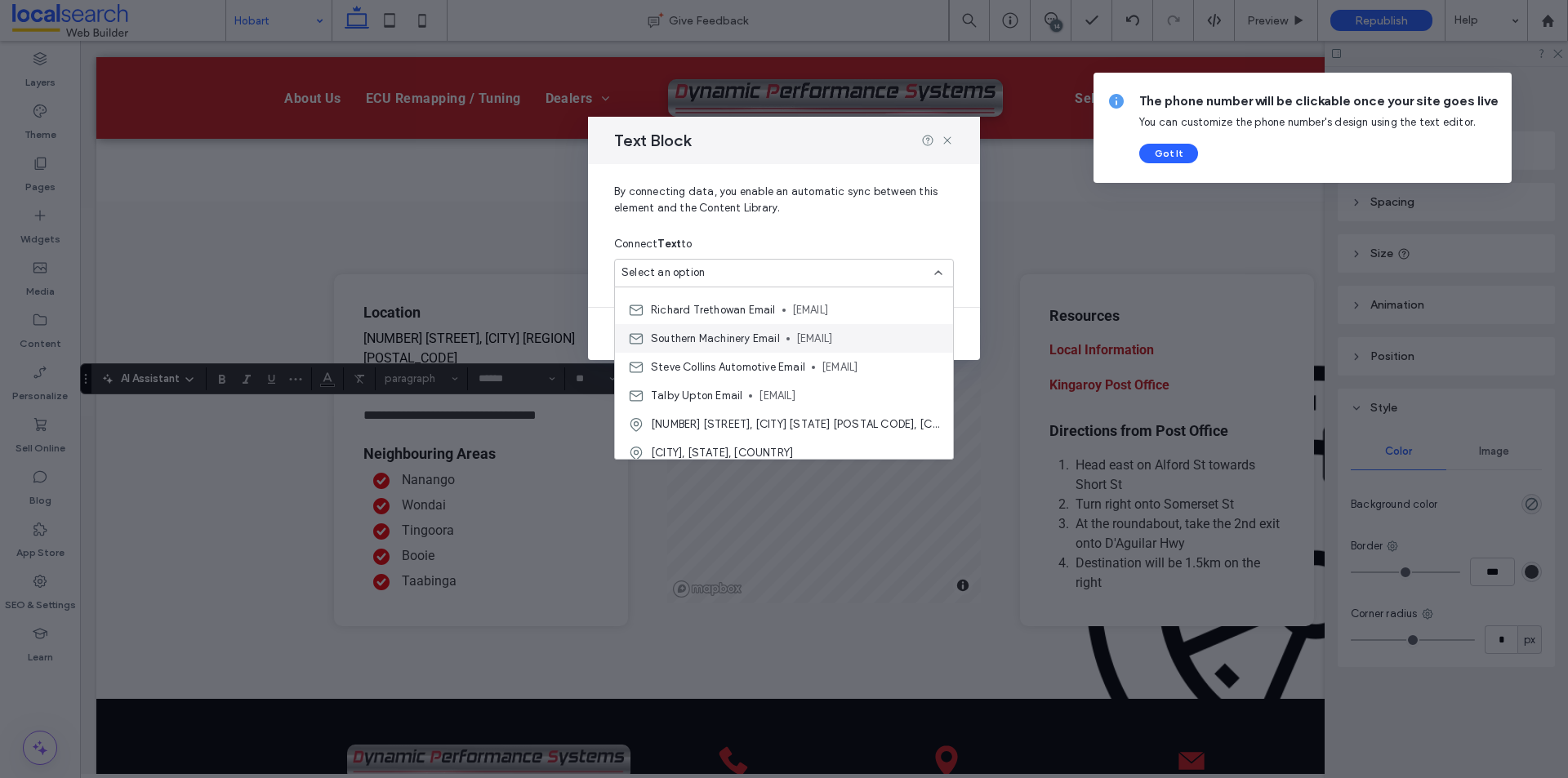 click on "Southern Machinery Email" at bounding box center [715, 339] 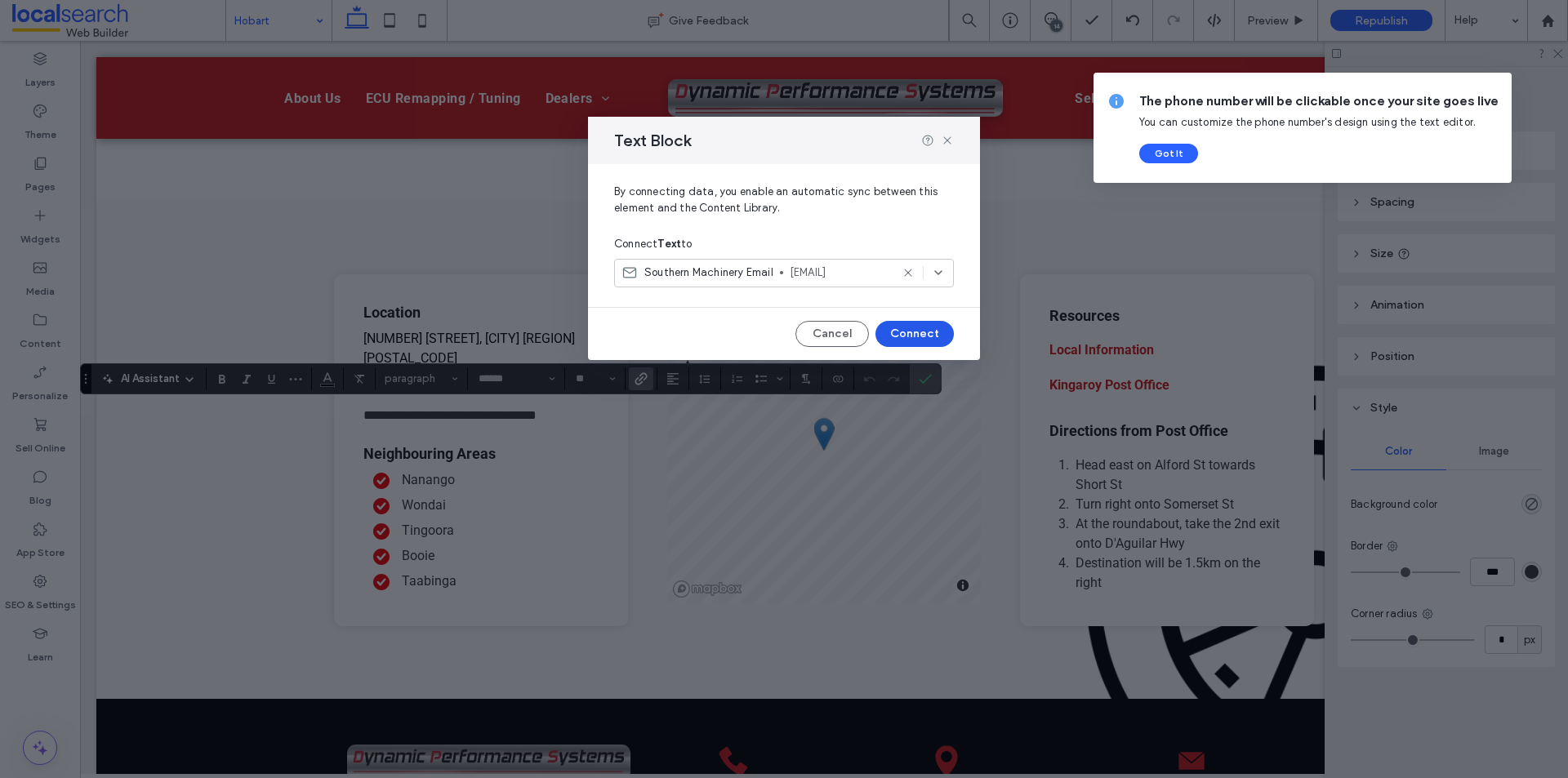 click on "Connect" at bounding box center [915, 334] 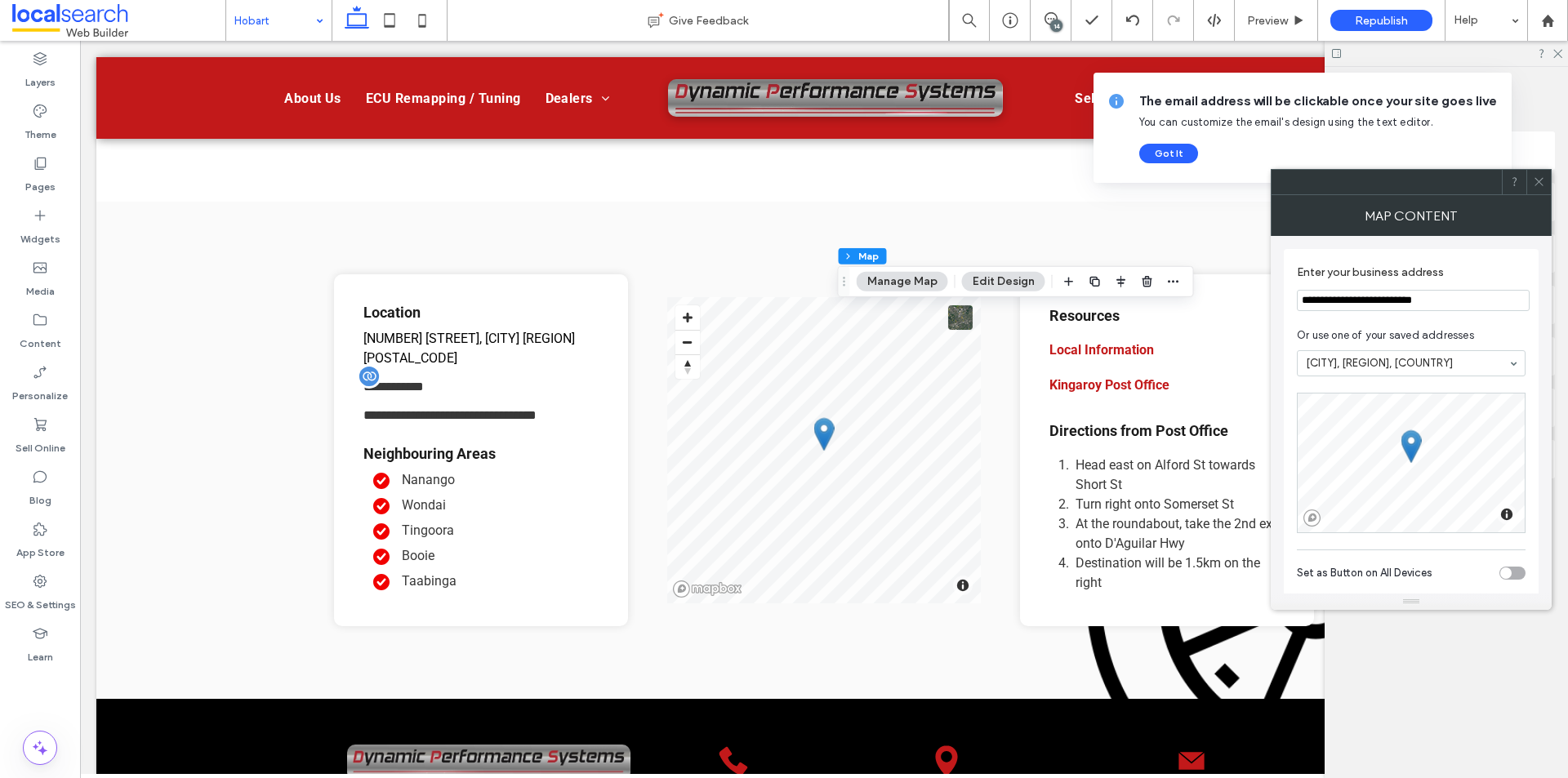 click on "**********" at bounding box center [1413, 300] 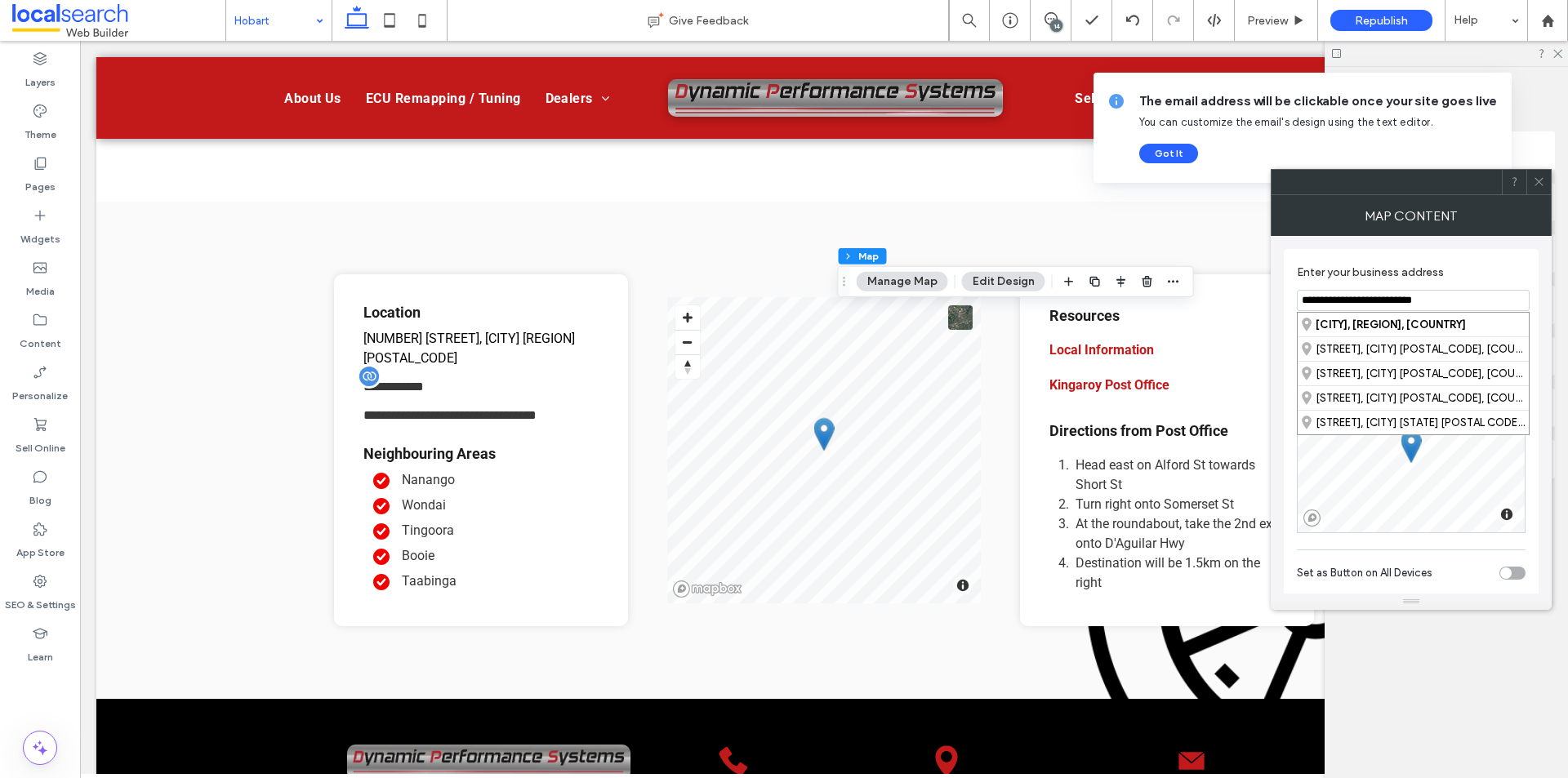 click on "**********" at bounding box center (1413, 300) 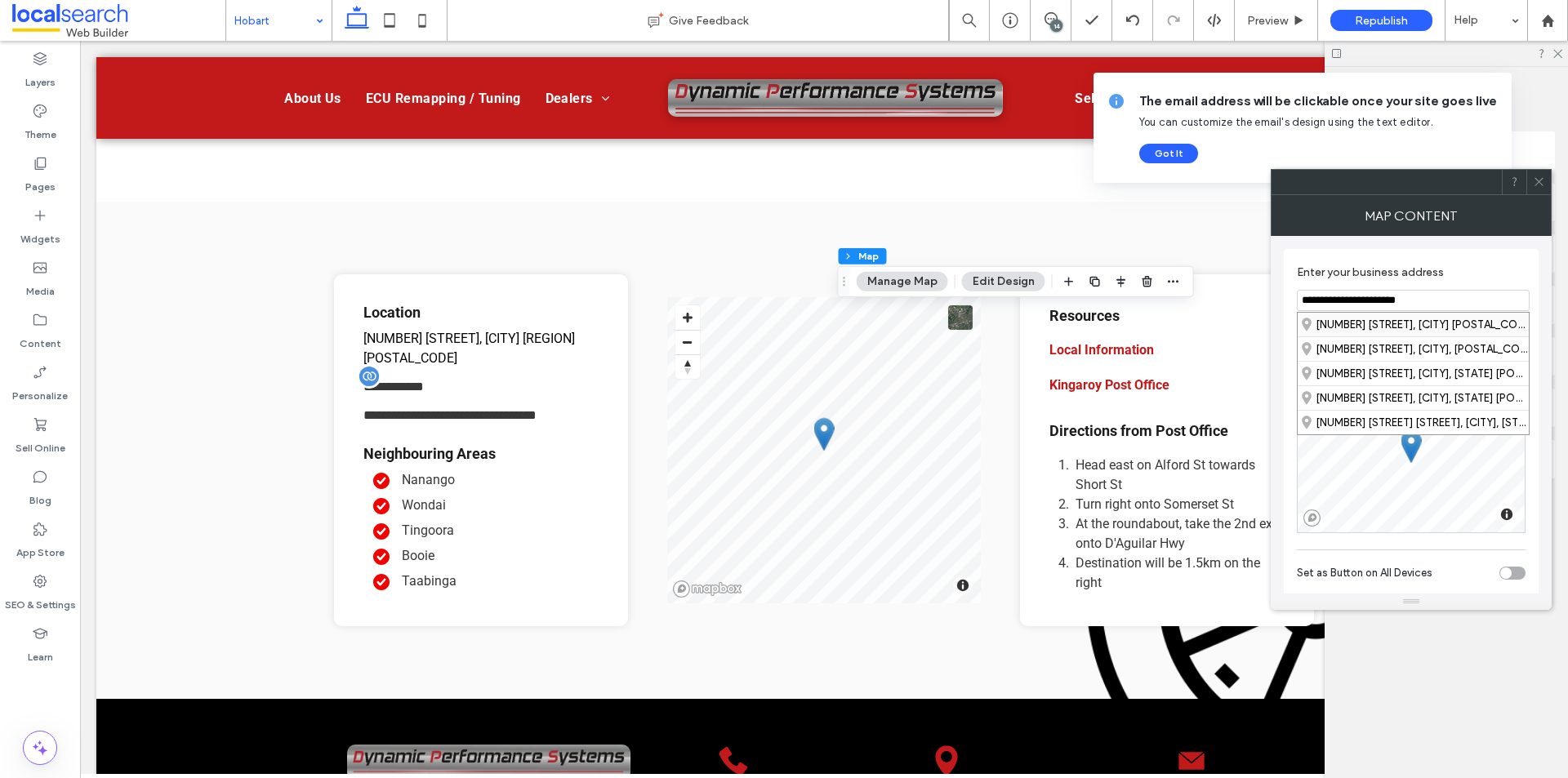 click on "76 Browns Road, Kingston Tasmania 7050, Australia" at bounding box center [1413, 324] 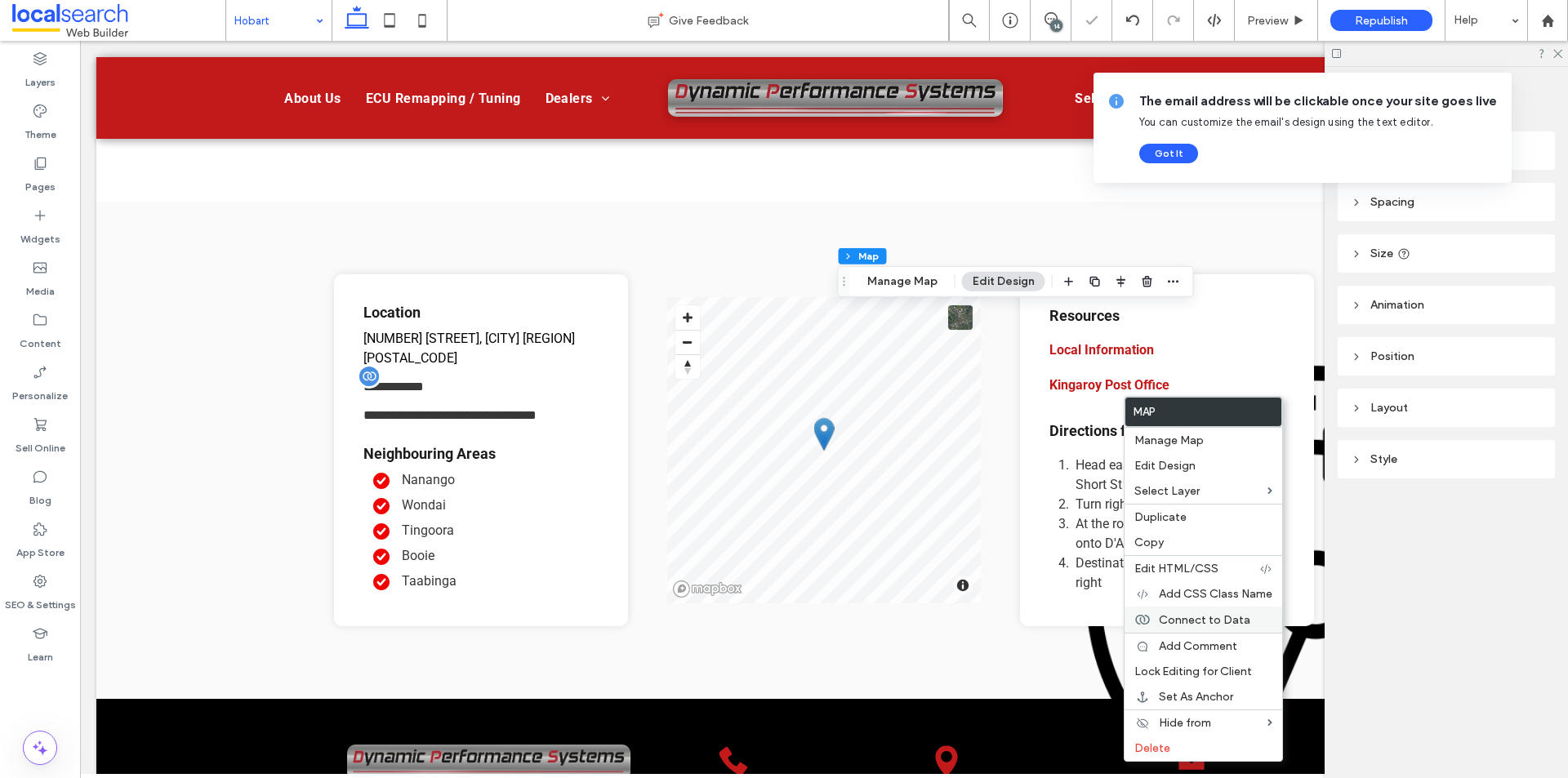 click on "Connect to Data" at bounding box center [1205, 620] 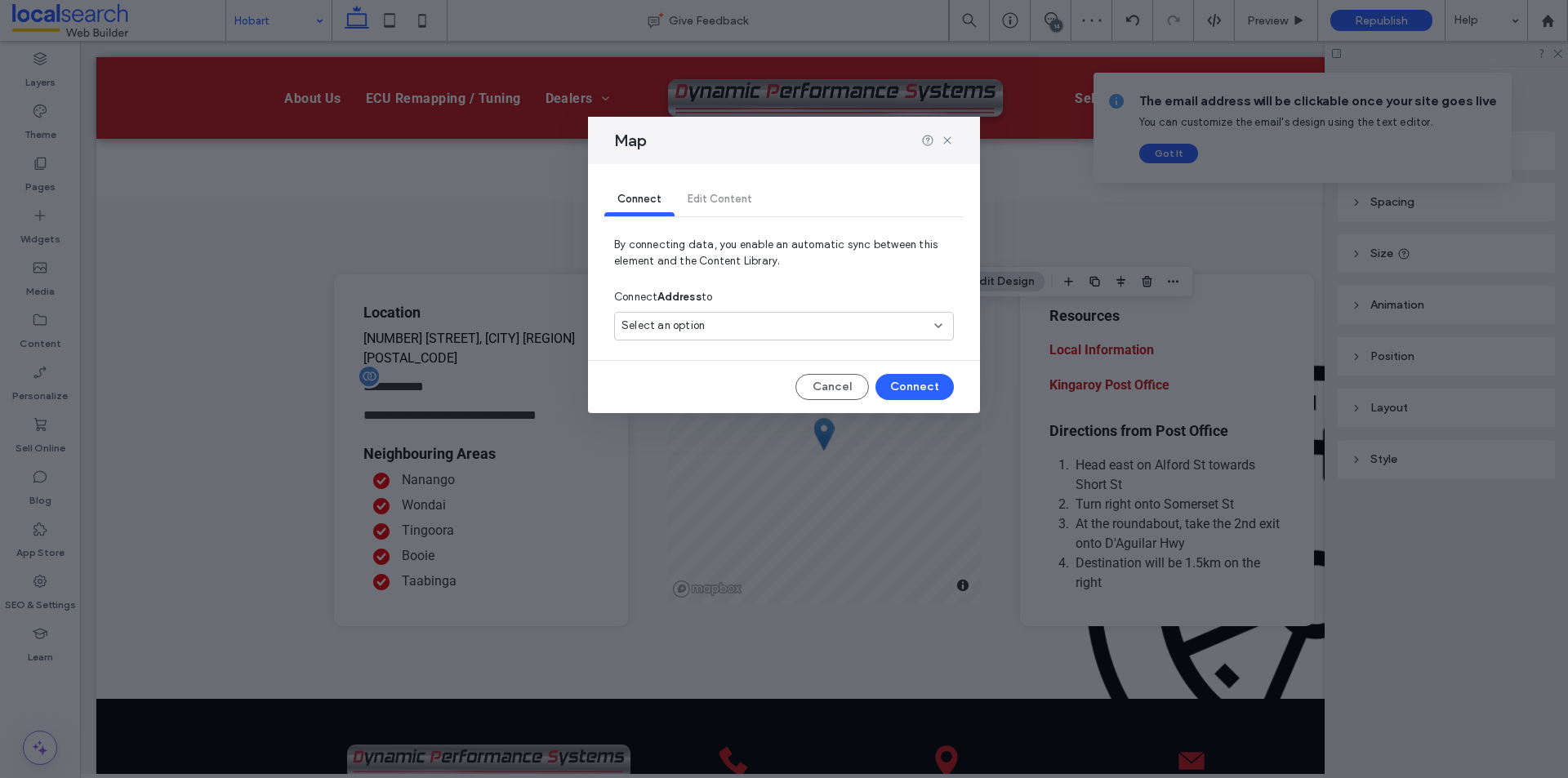 click on "Select an option" at bounding box center (784, 326) 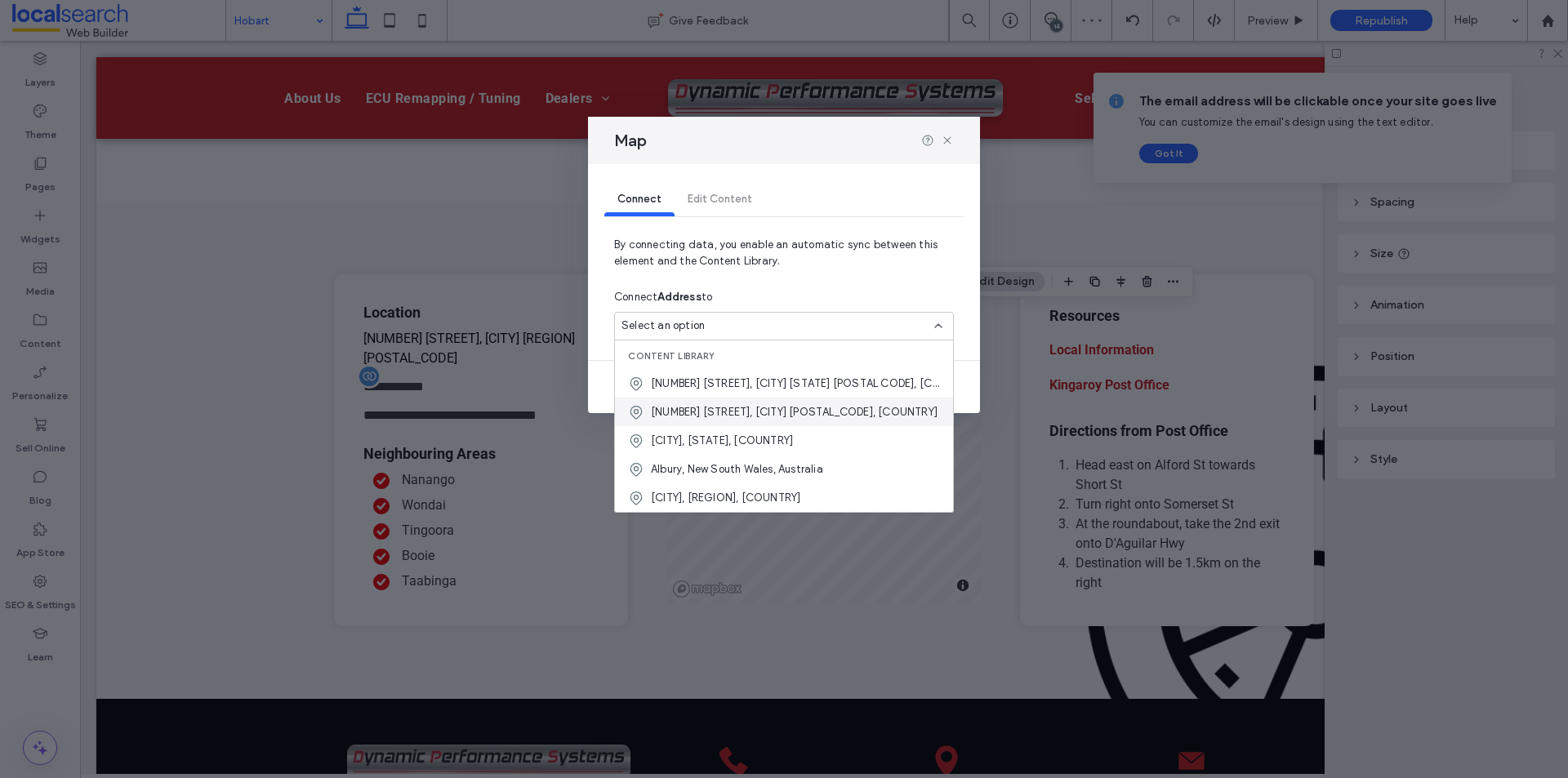 click on "76 Browns Road, Kingston Tasmania 7050, Australia" at bounding box center (794, 412) 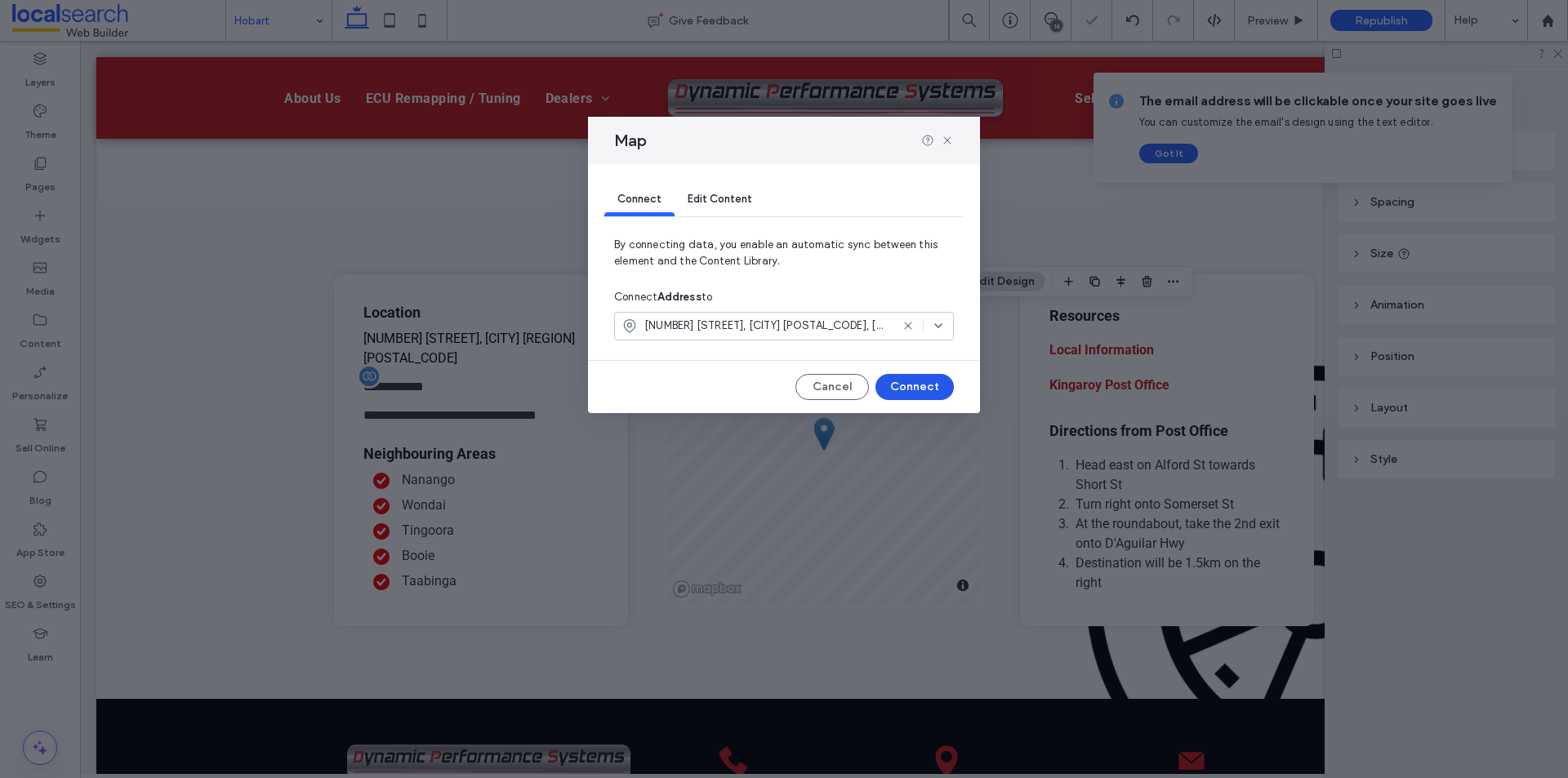 click on "Connect" at bounding box center (915, 387) 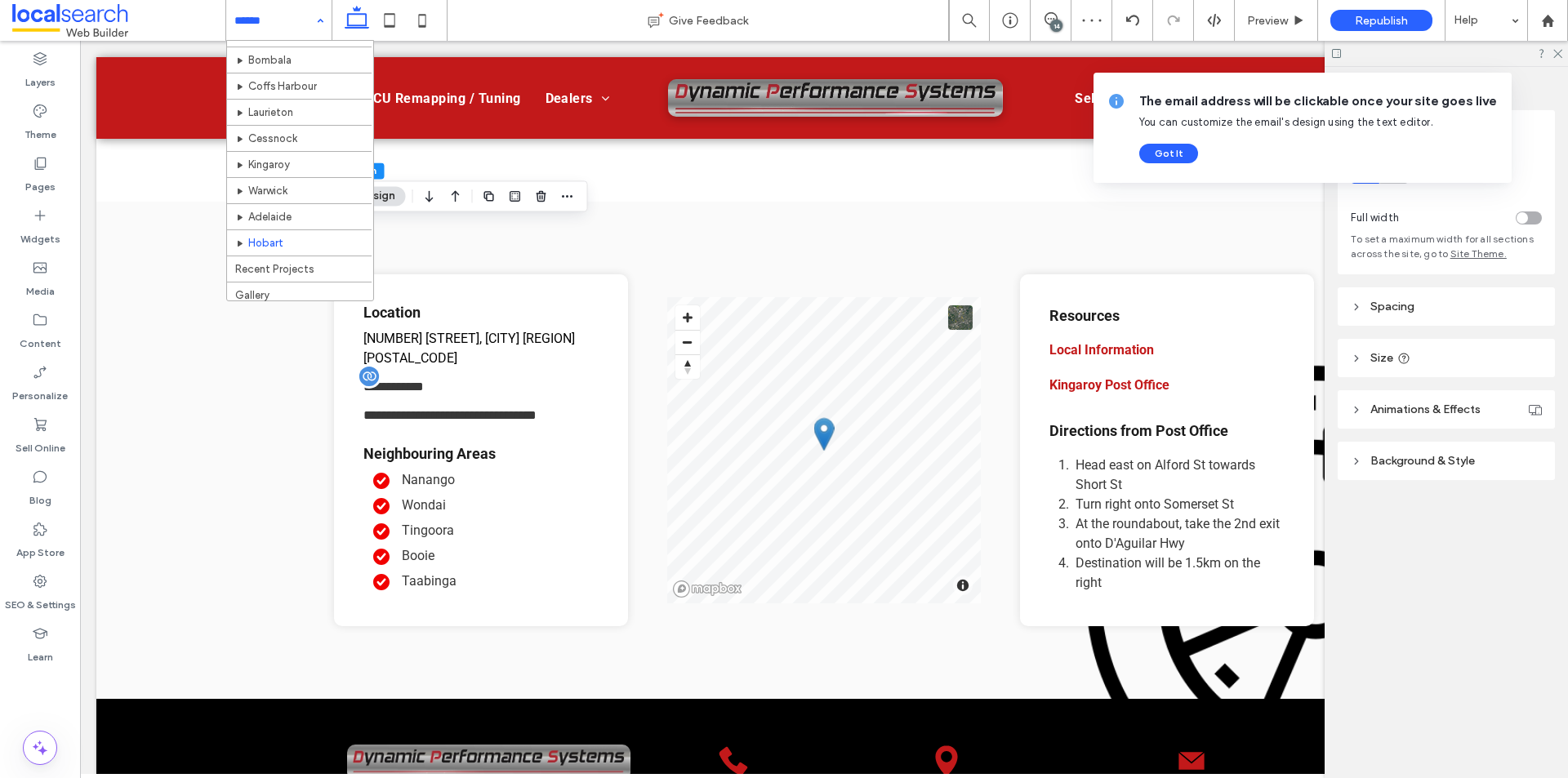 scroll, scrollTop: 260, scrollLeft: 0, axis: vertical 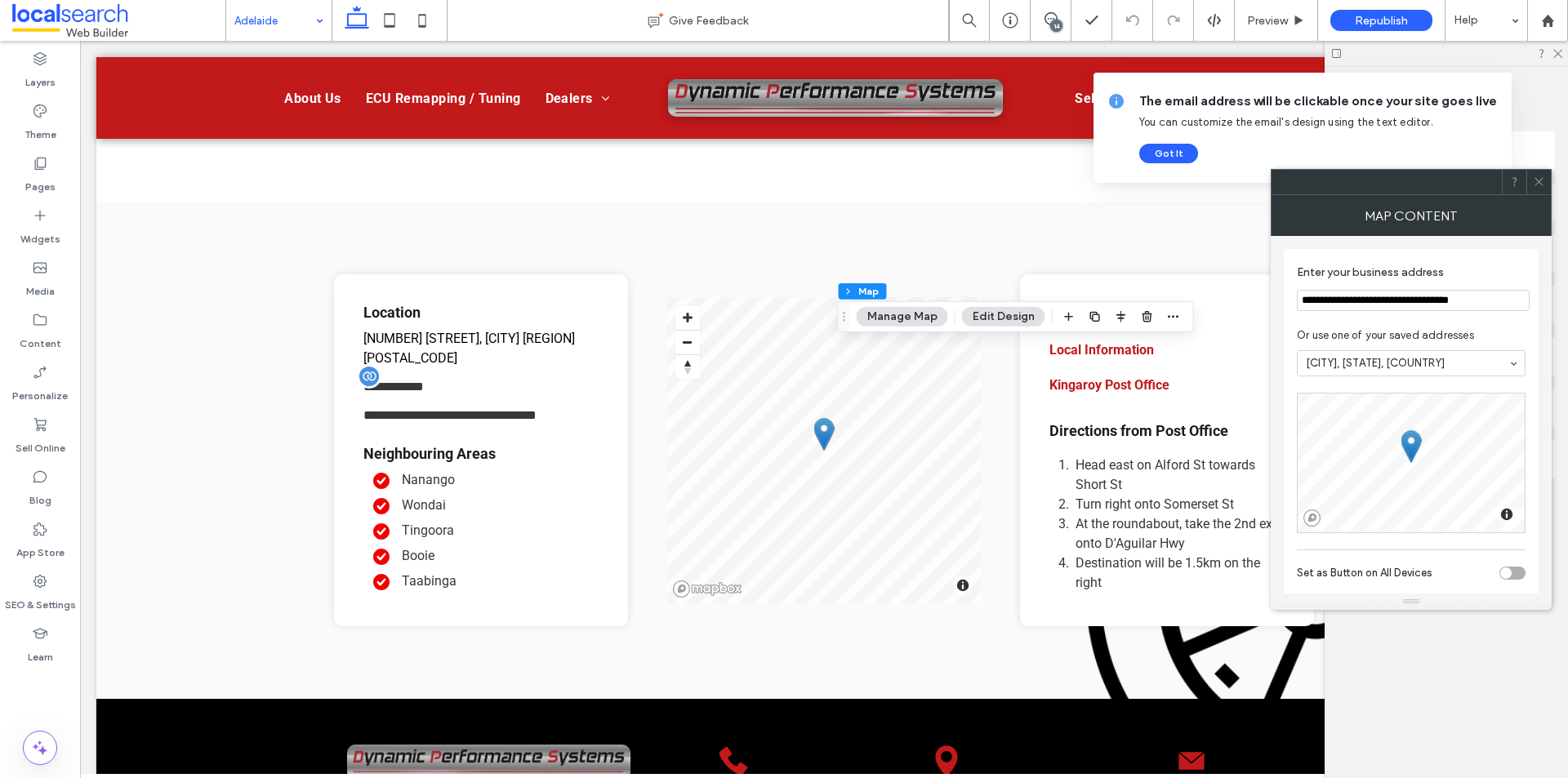click on "**********" at bounding box center [1413, 300] 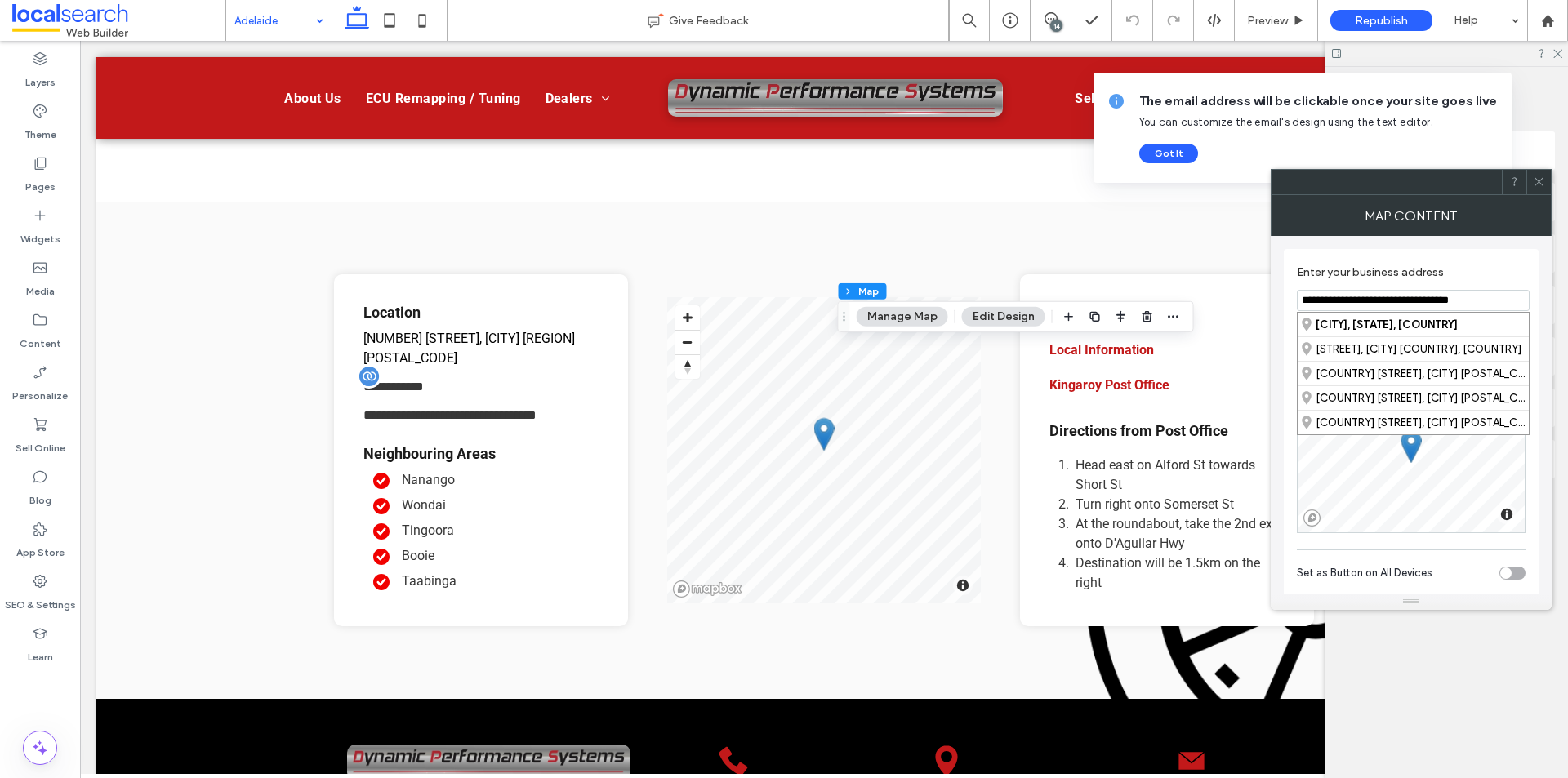 click on "**********" at bounding box center (1413, 300) 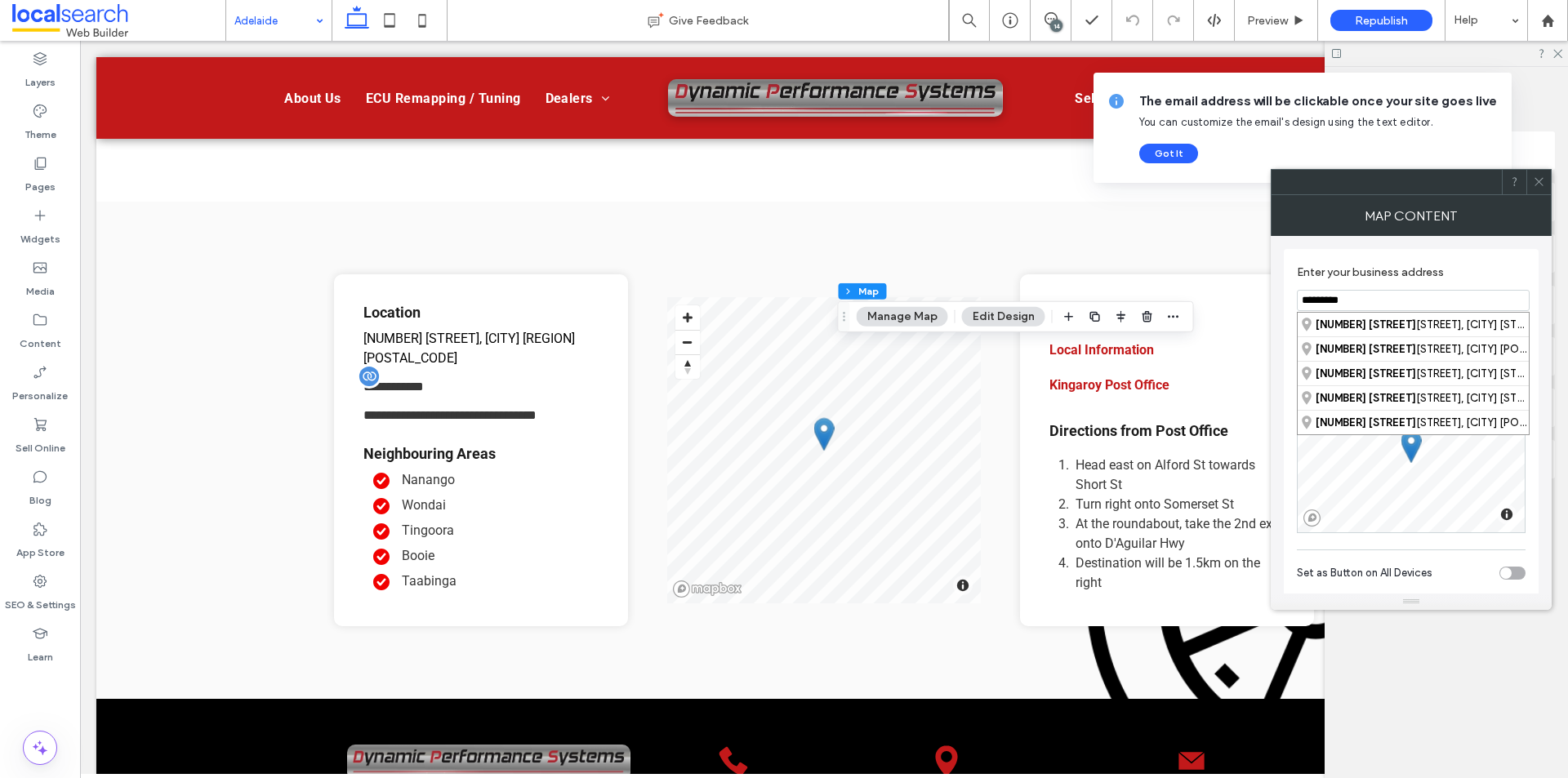 type on "**********" 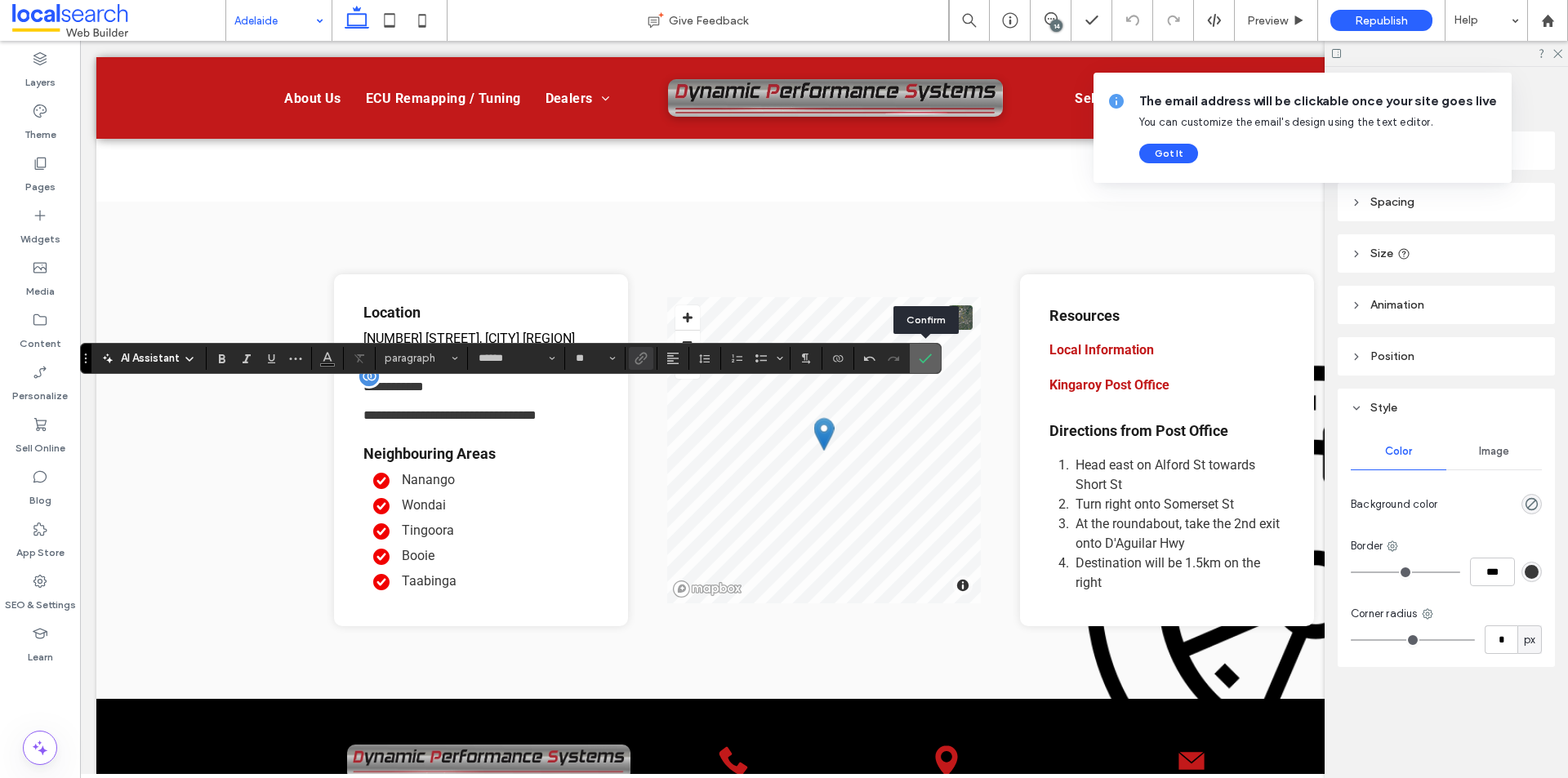 click at bounding box center [925, 358] 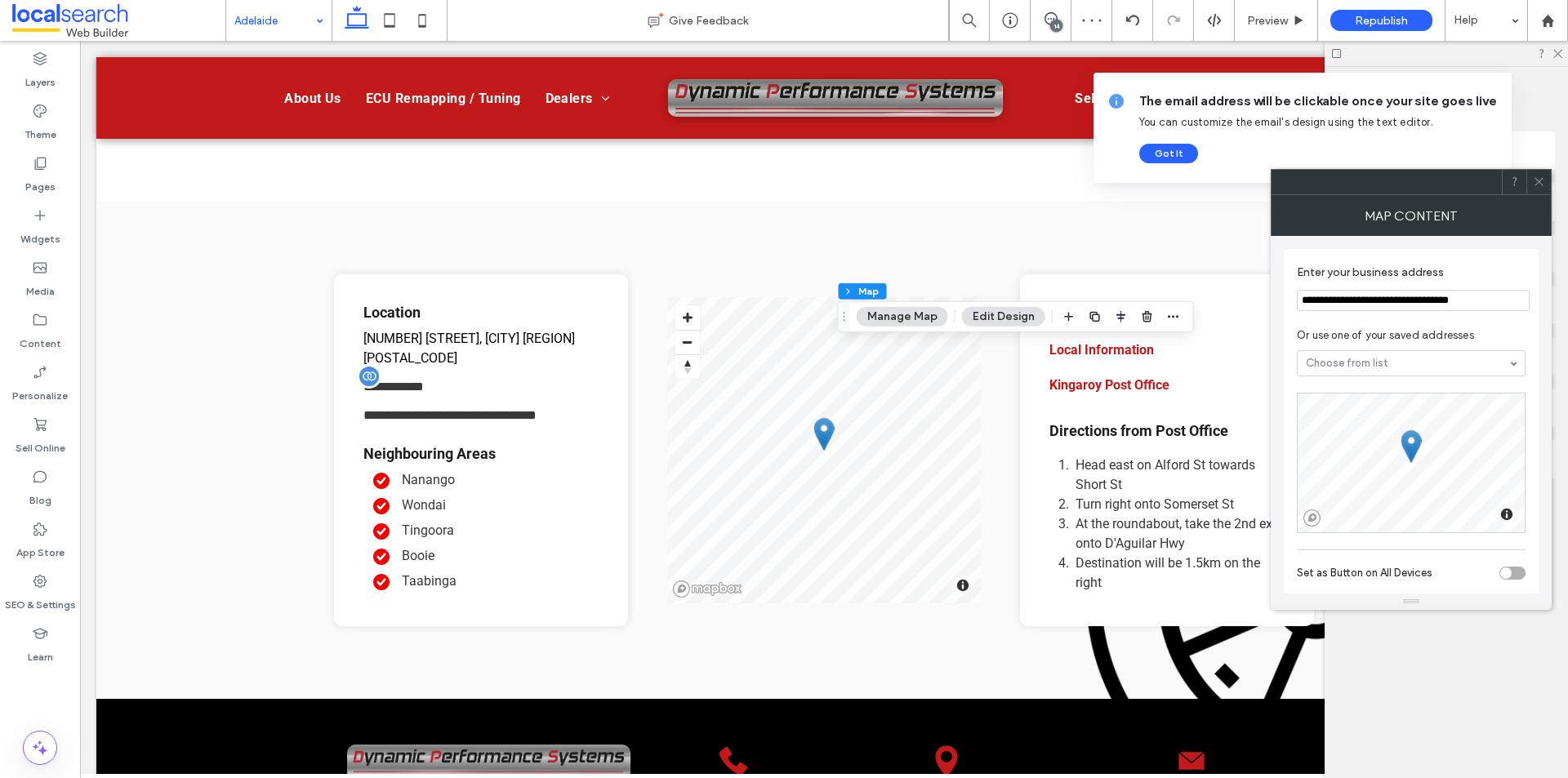 click on "**********" at bounding box center [1413, 300] 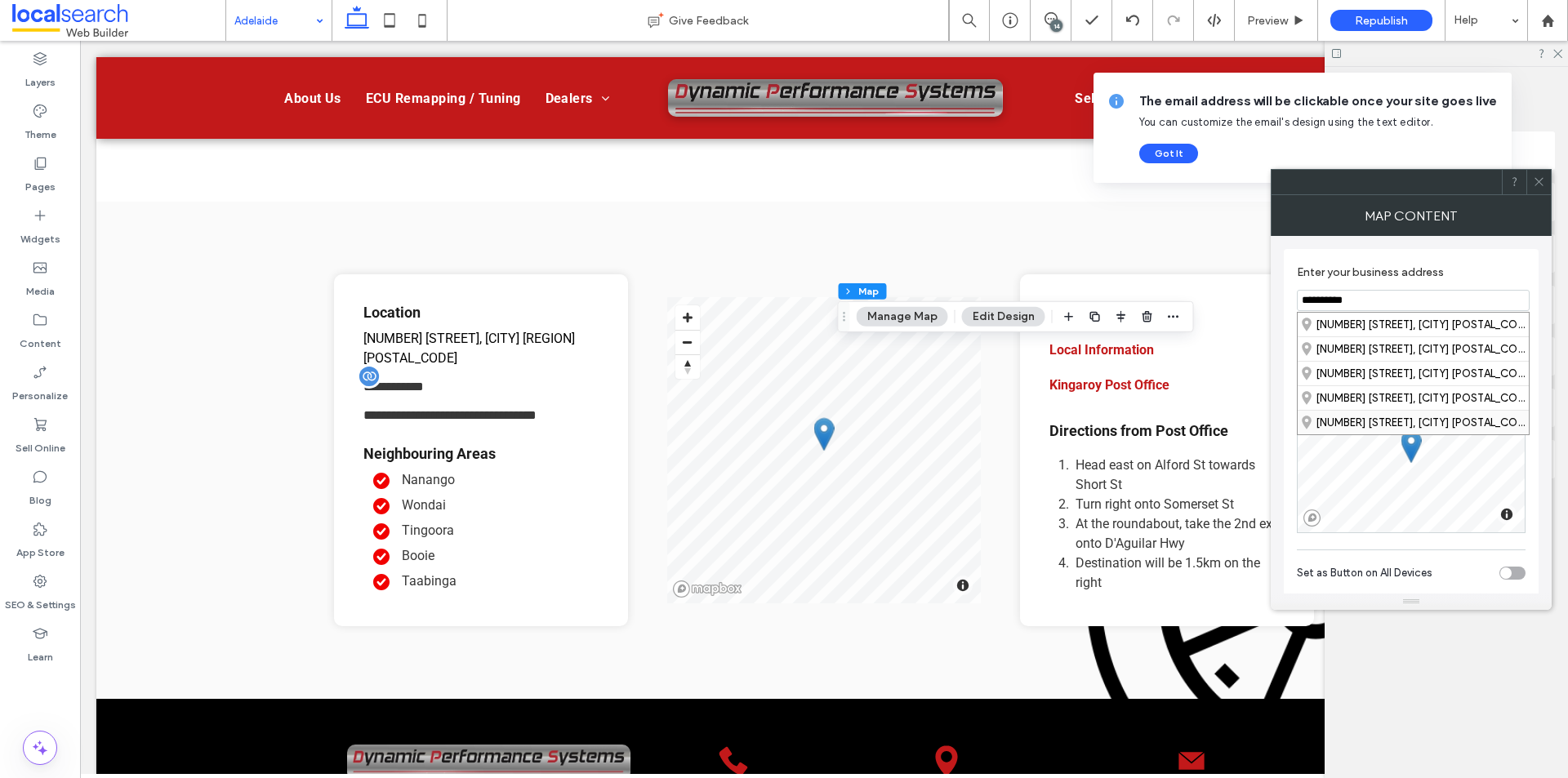 click on "7 Arwon Court, Lonsdale South Australia 5160, Australia" at bounding box center [1413, 422] 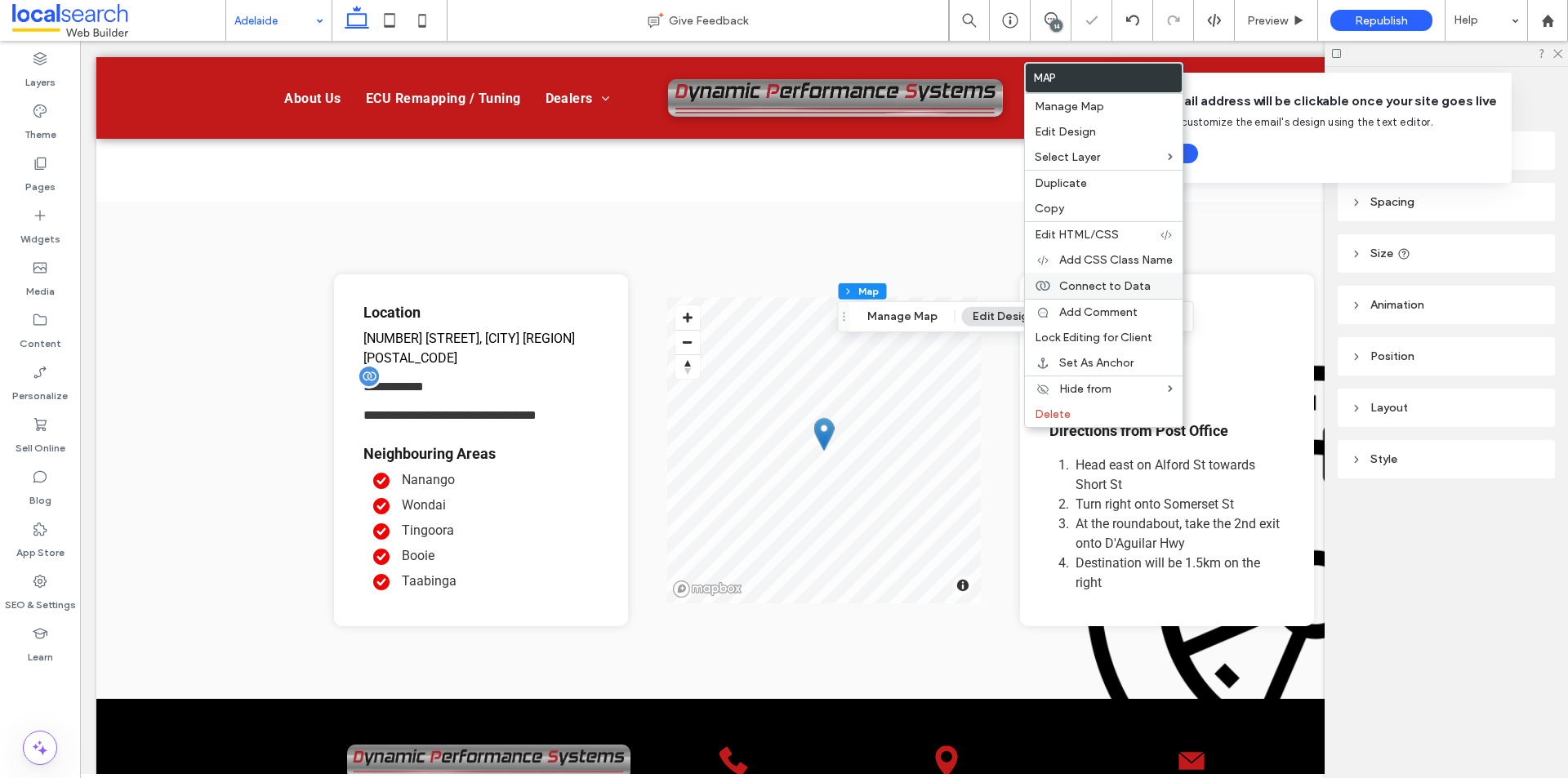 click on "Connect to Data" at bounding box center (1105, 286) 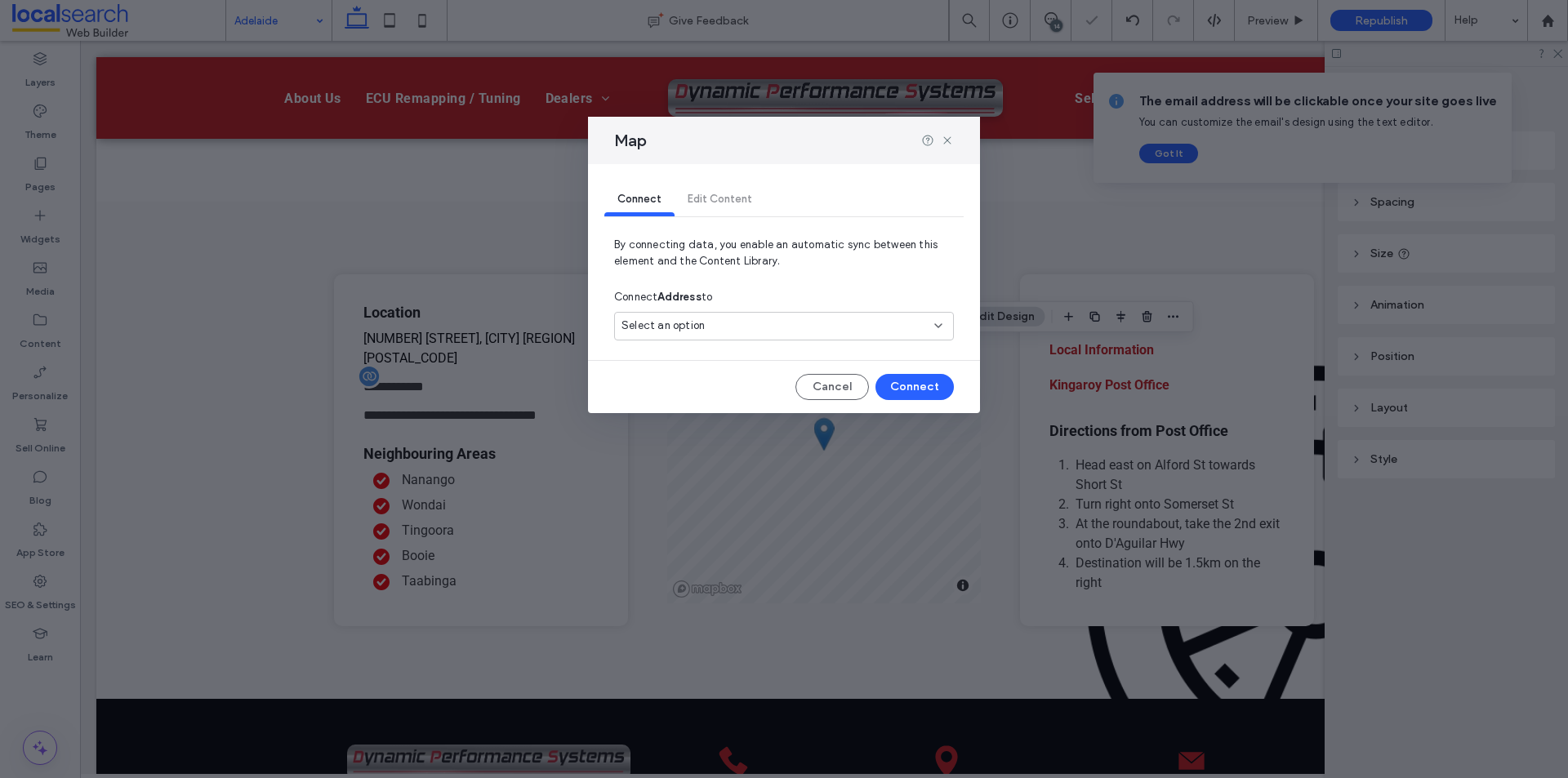 click on "Select an option" at bounding box center [774, 326] 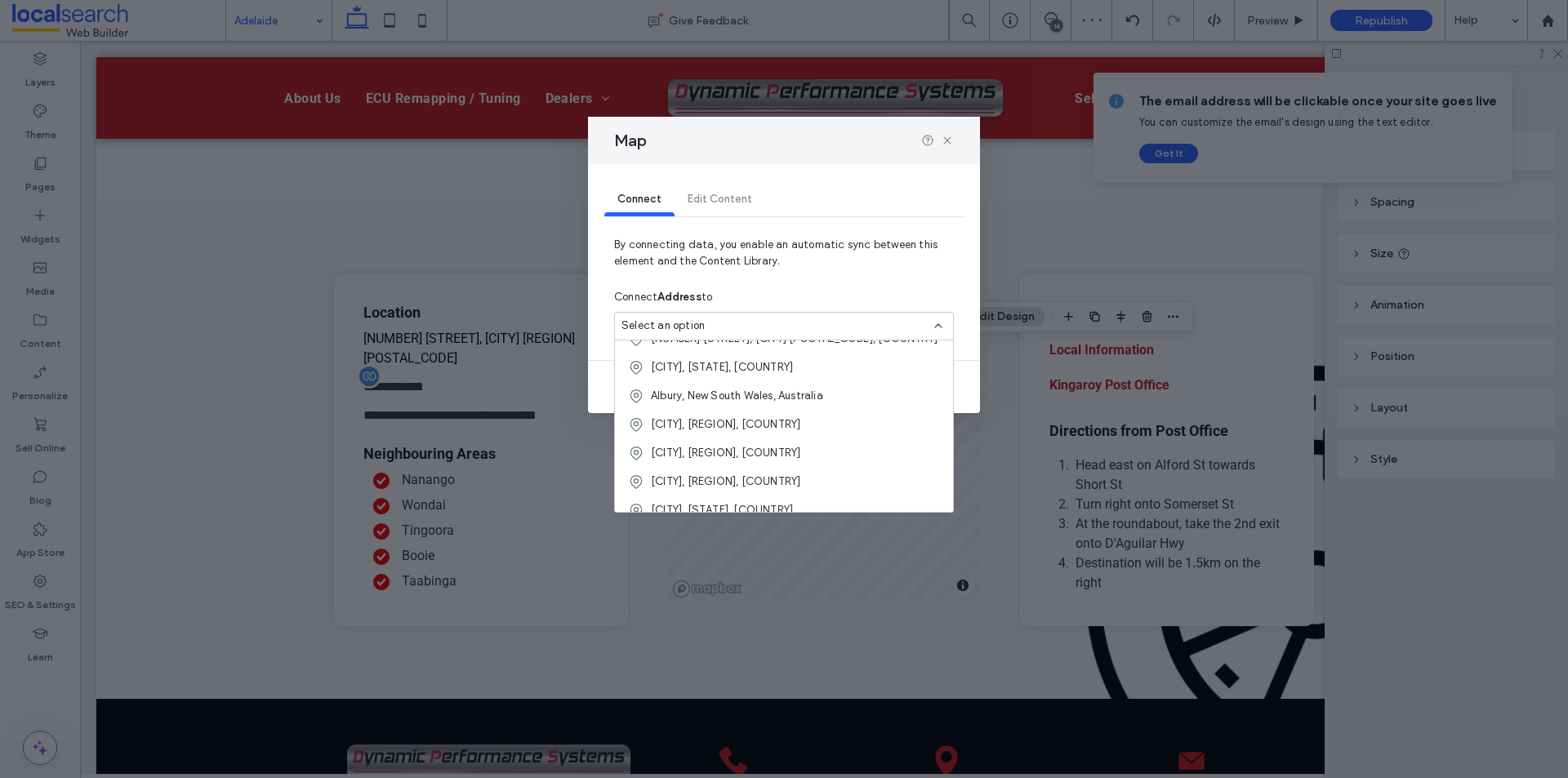 scroll, scrollTop: 0, scrollLeft: 0, axis: both 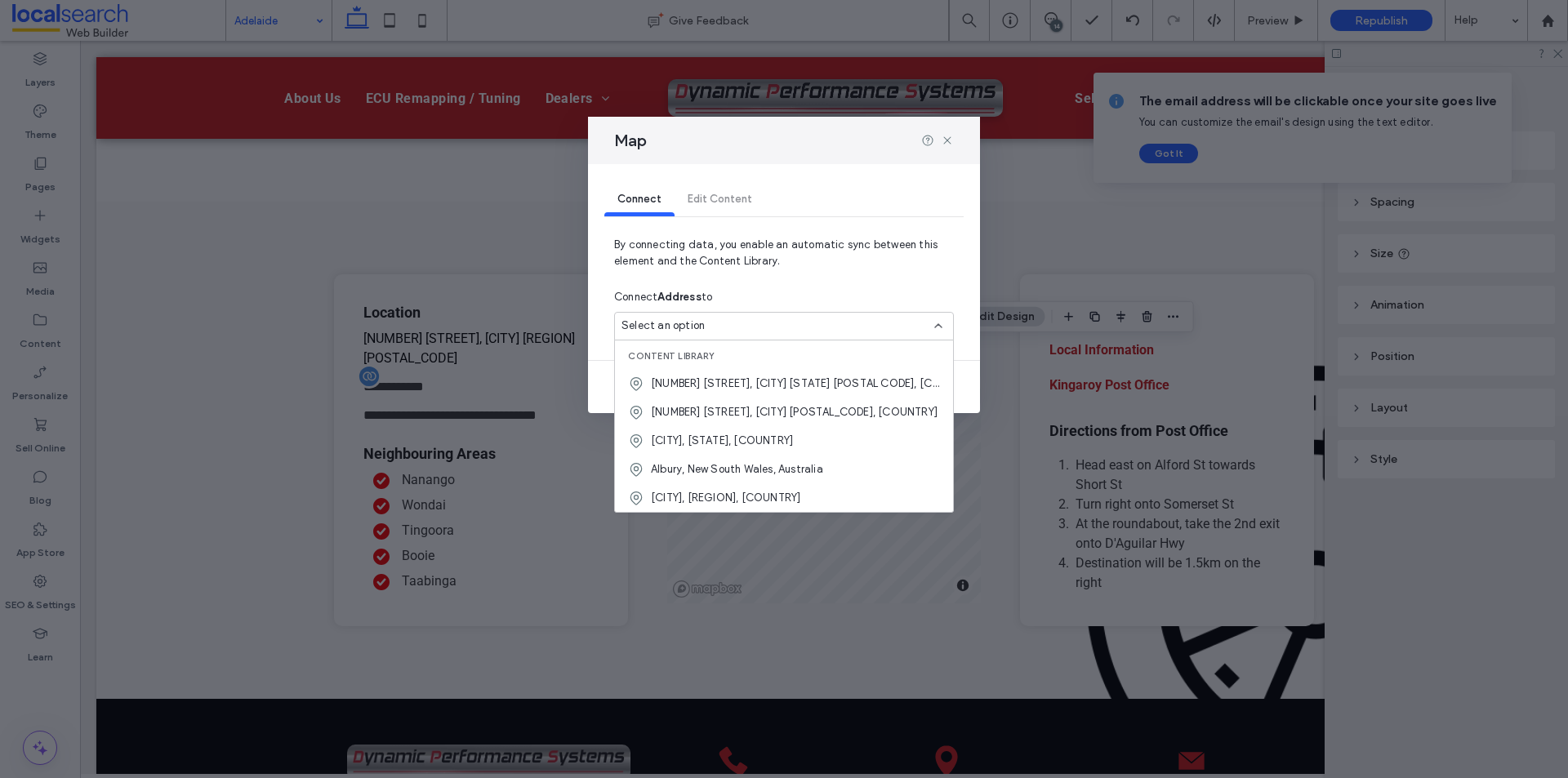 drag, startPoint x: 803, startPoint y: 561, endPoint x: 964, endPoint y: 498, distance: 172.8872 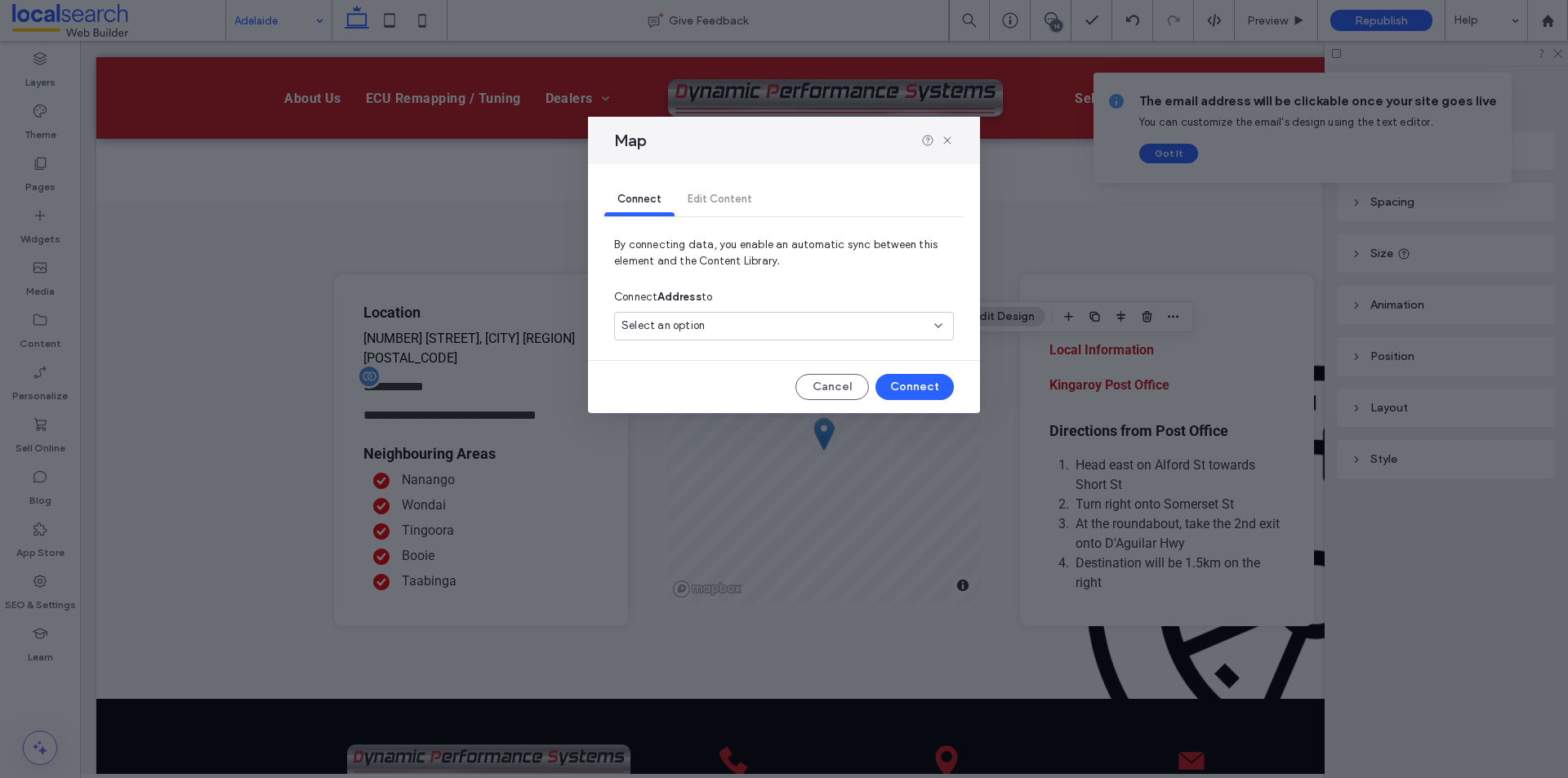 click on "Map Connect Edit Content By connecting data, you enable an automatic sync between this element and the Content Library. Connect  Address  to  Select an option Cancel Connect" at bounding box center [784, 389] 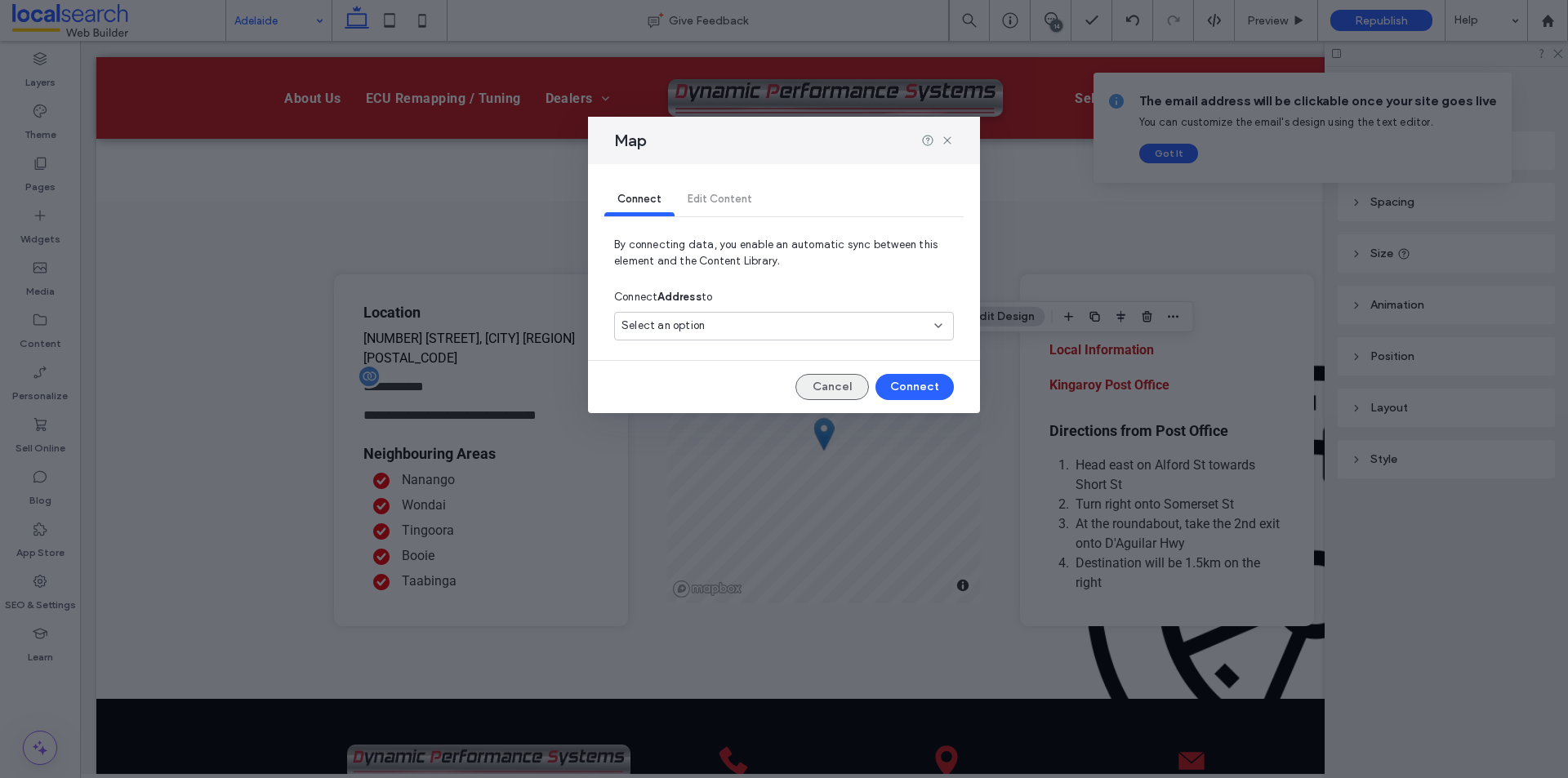 click on "Cancel" at bounding box center (832, 387) 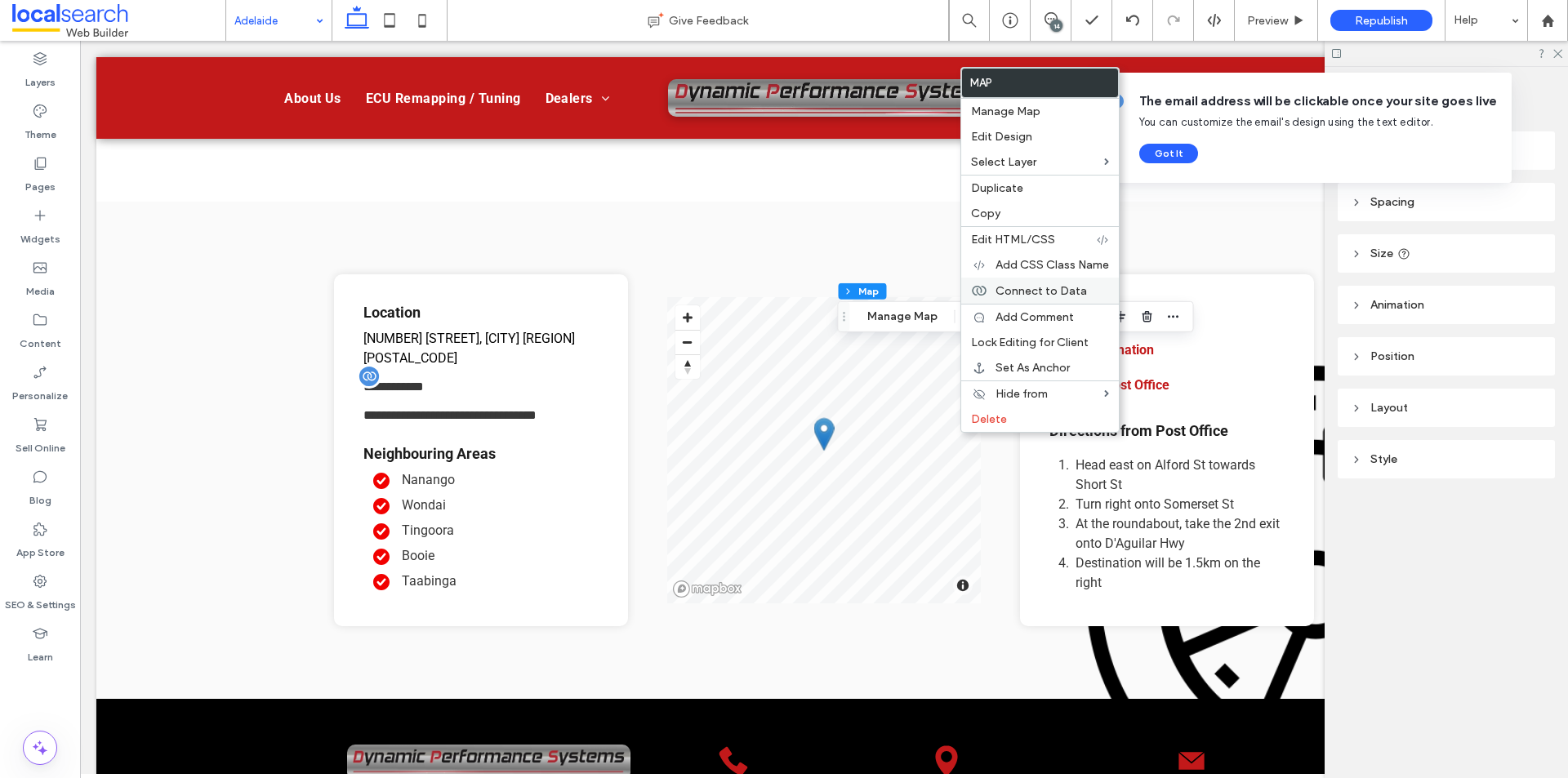 click on "Connect to Data" at bounding box center [1041, 291] 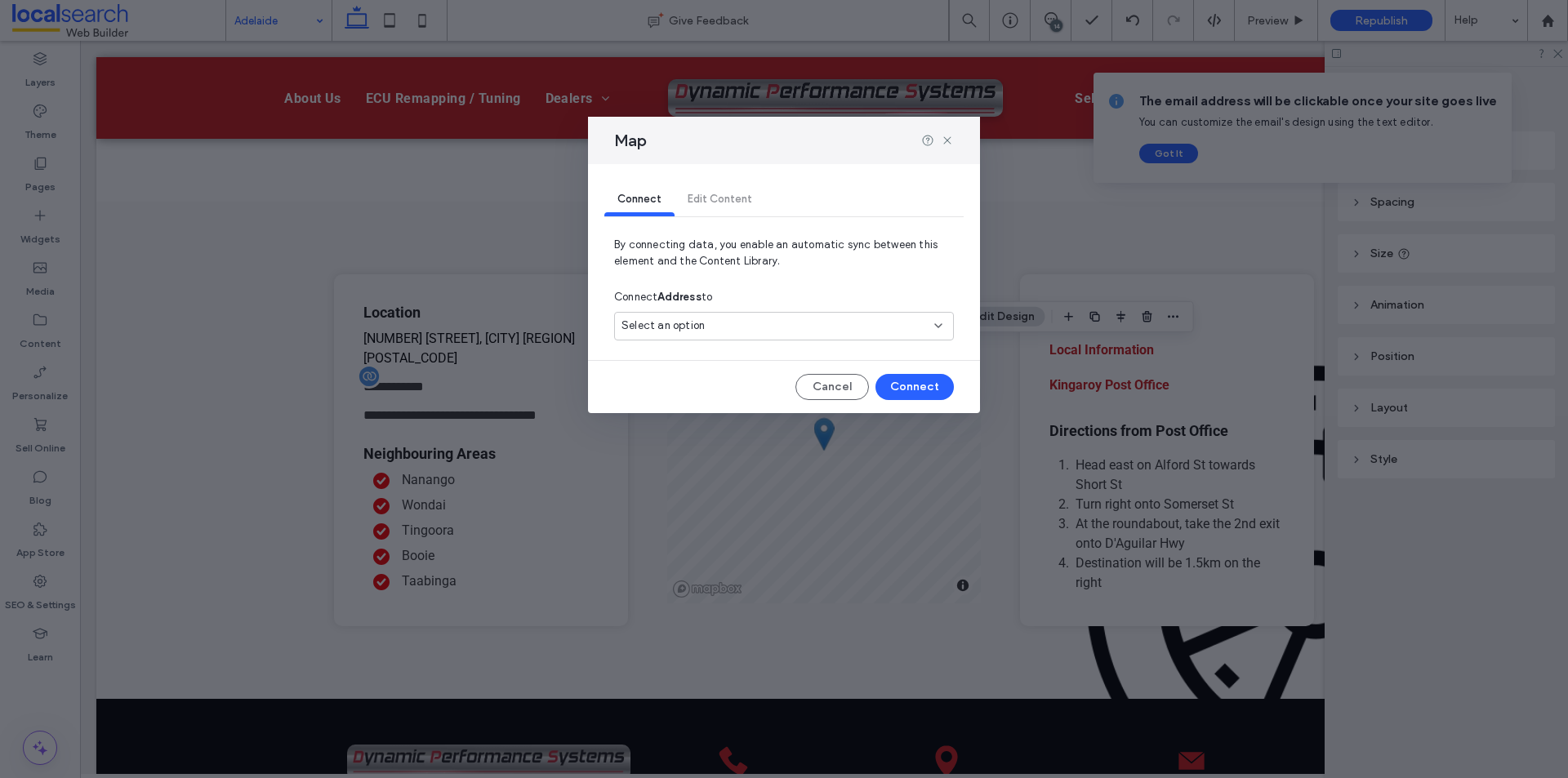 click on "Select an option" at bounding box center (774, 326) 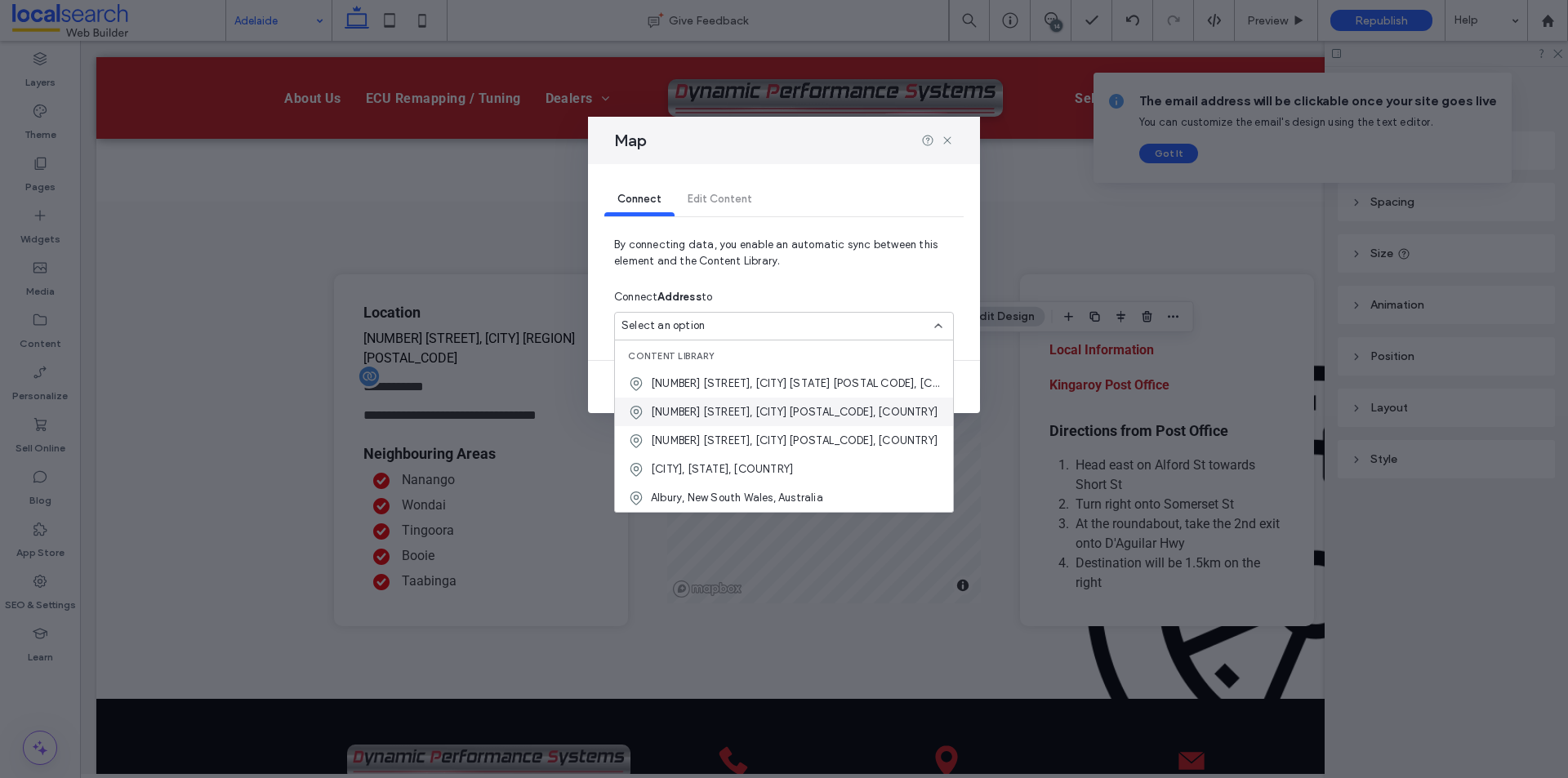 click on "7 Arwon Court, Lonsdale South Australia 5160, Australia" at bounding box center [794, 412] 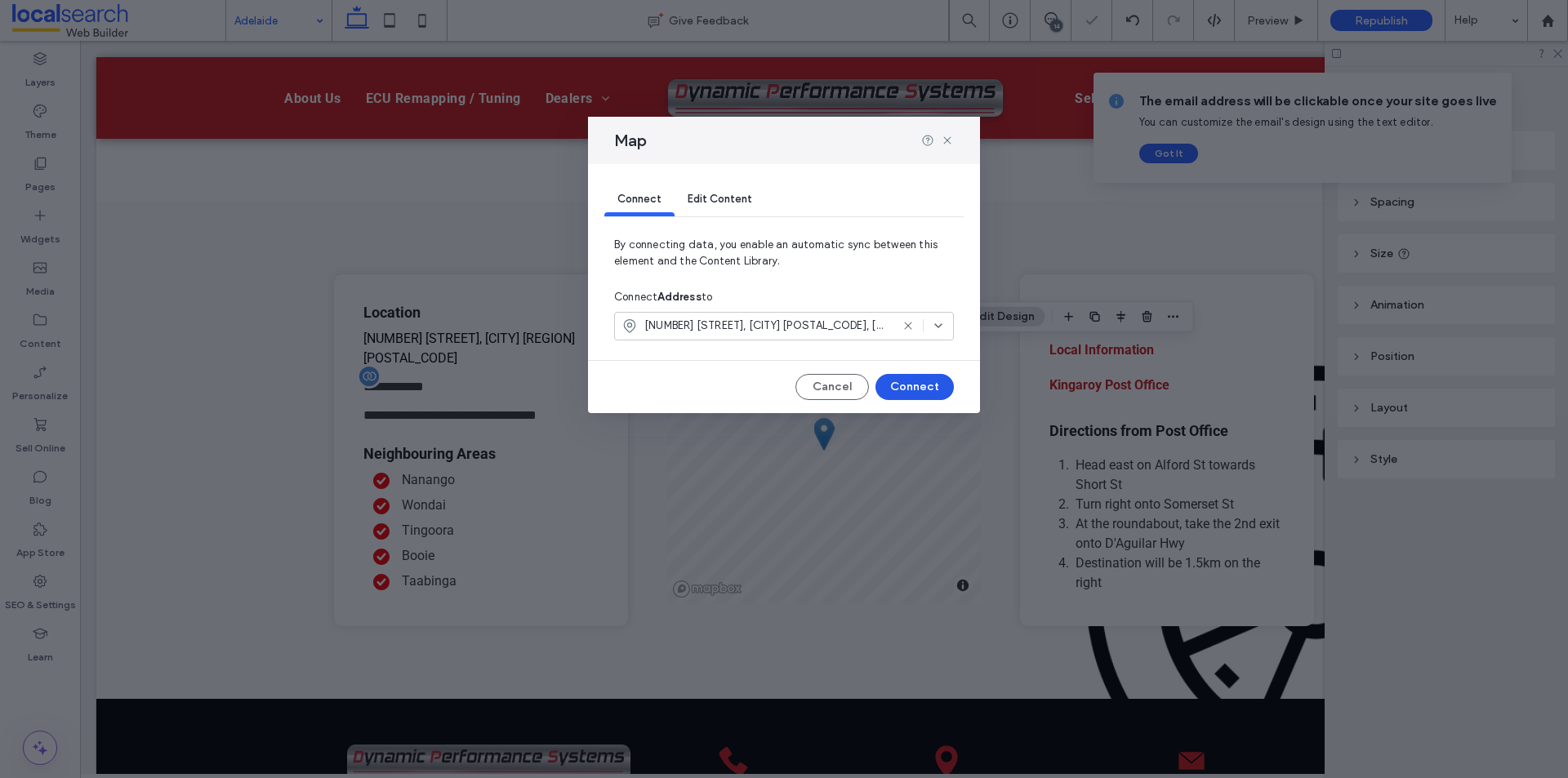 click on "Connect" at bounding box center (915, 387) 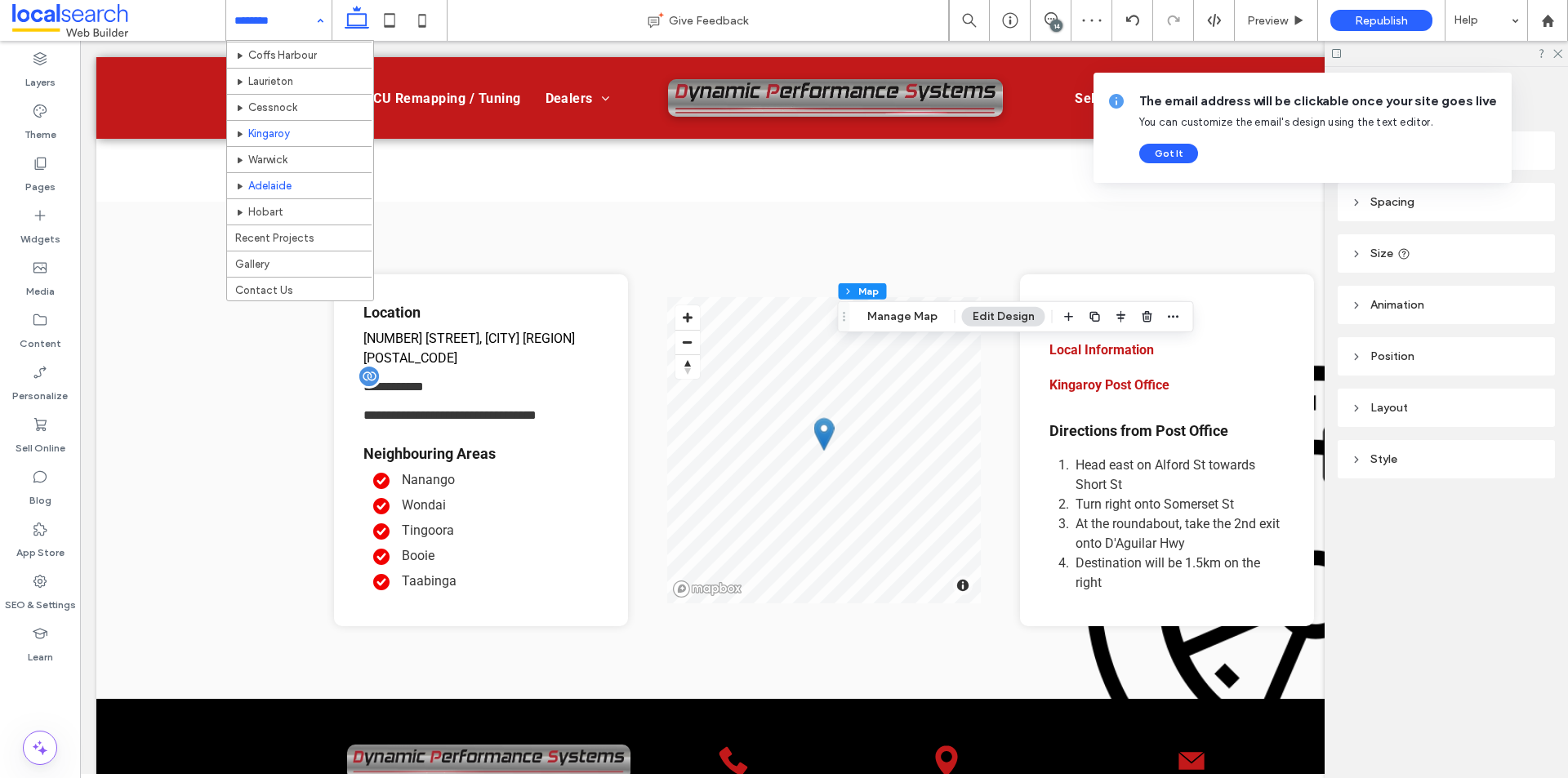 scroll, scrollTop: 260, scrollLeft: 0, axis: vertical 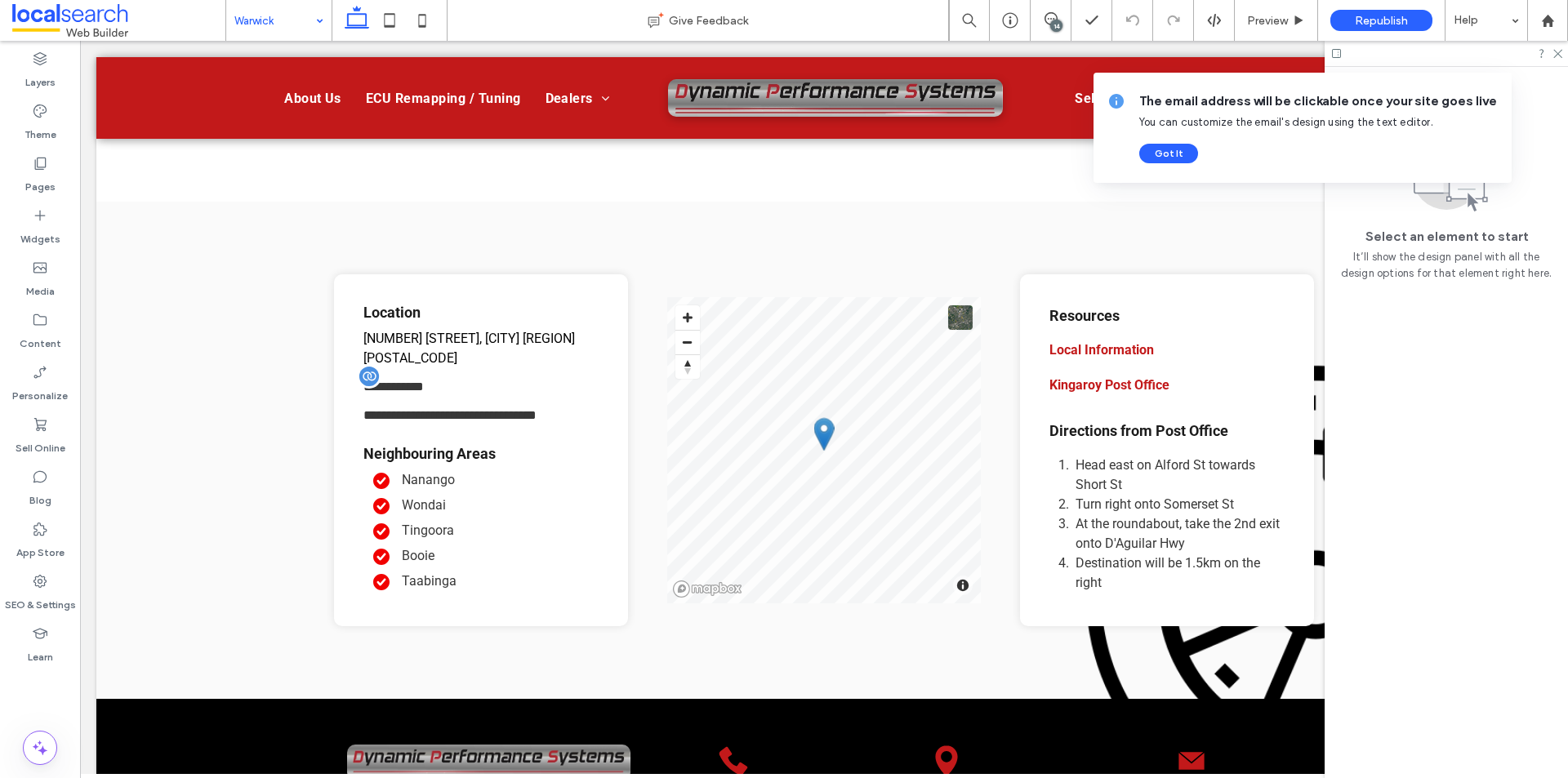 click at bounding box center (274, 20) 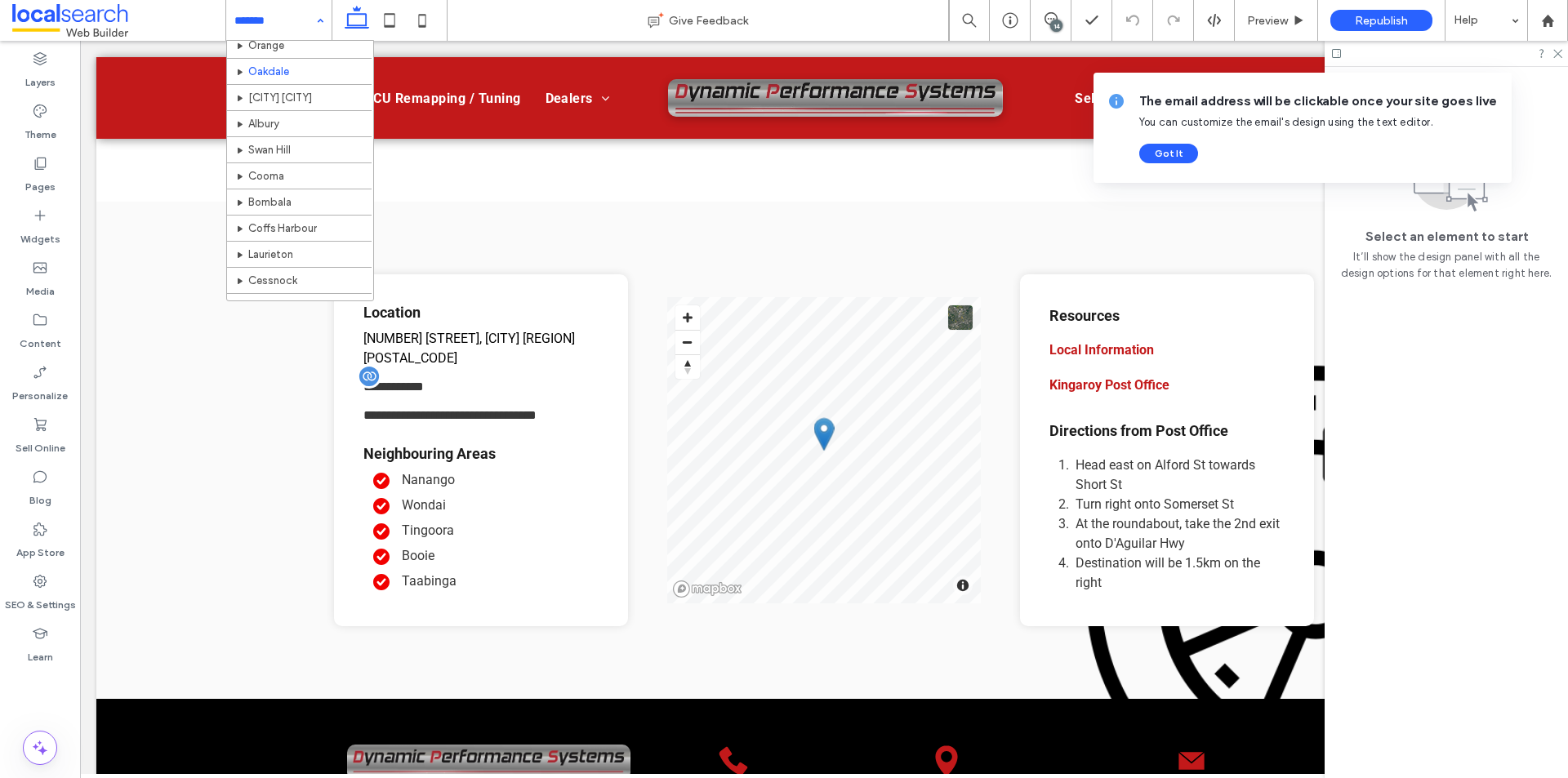 scroll, scrollTop: 260, scrollLeft: 0, axis: vertical 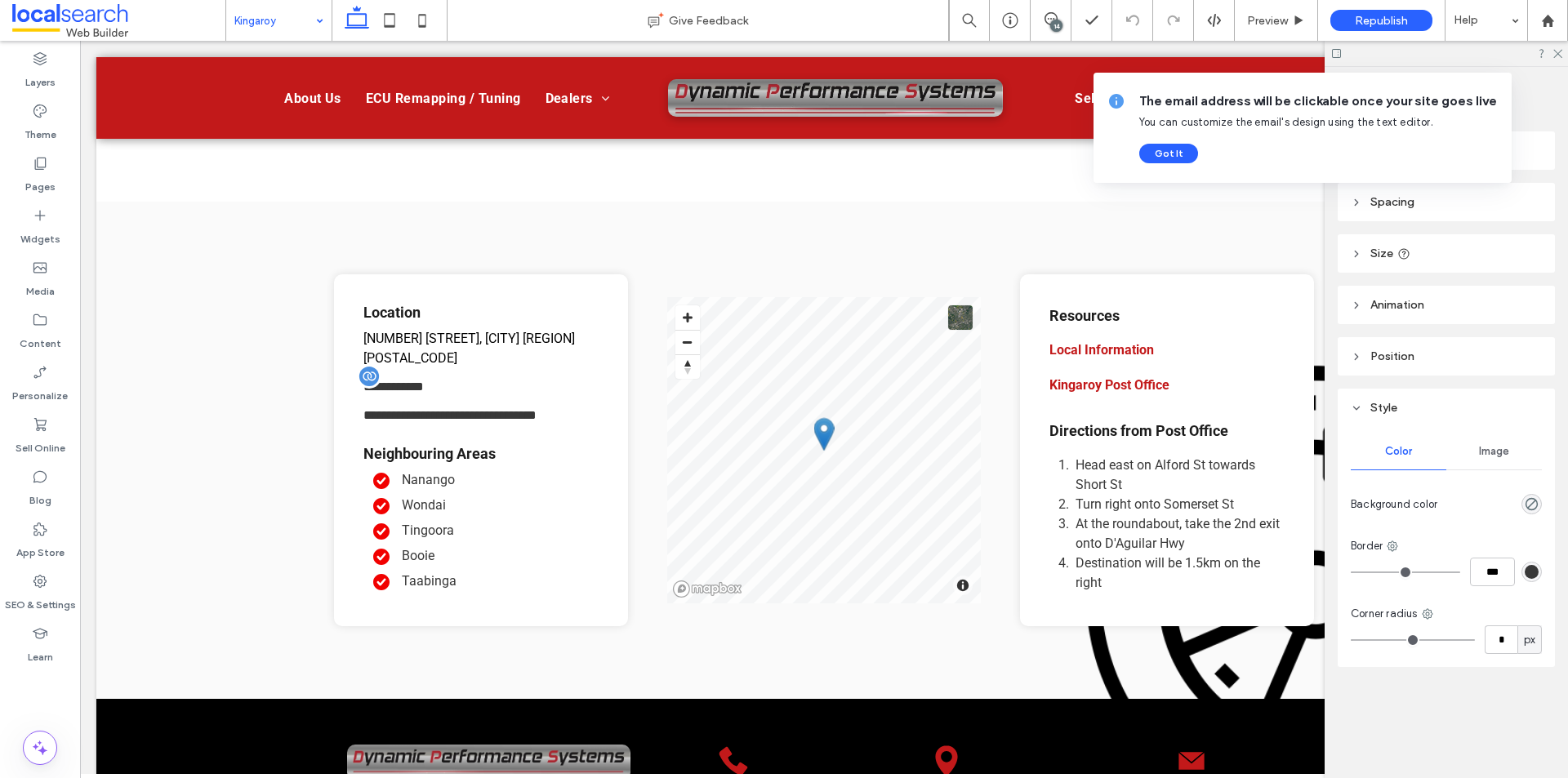type on "******" 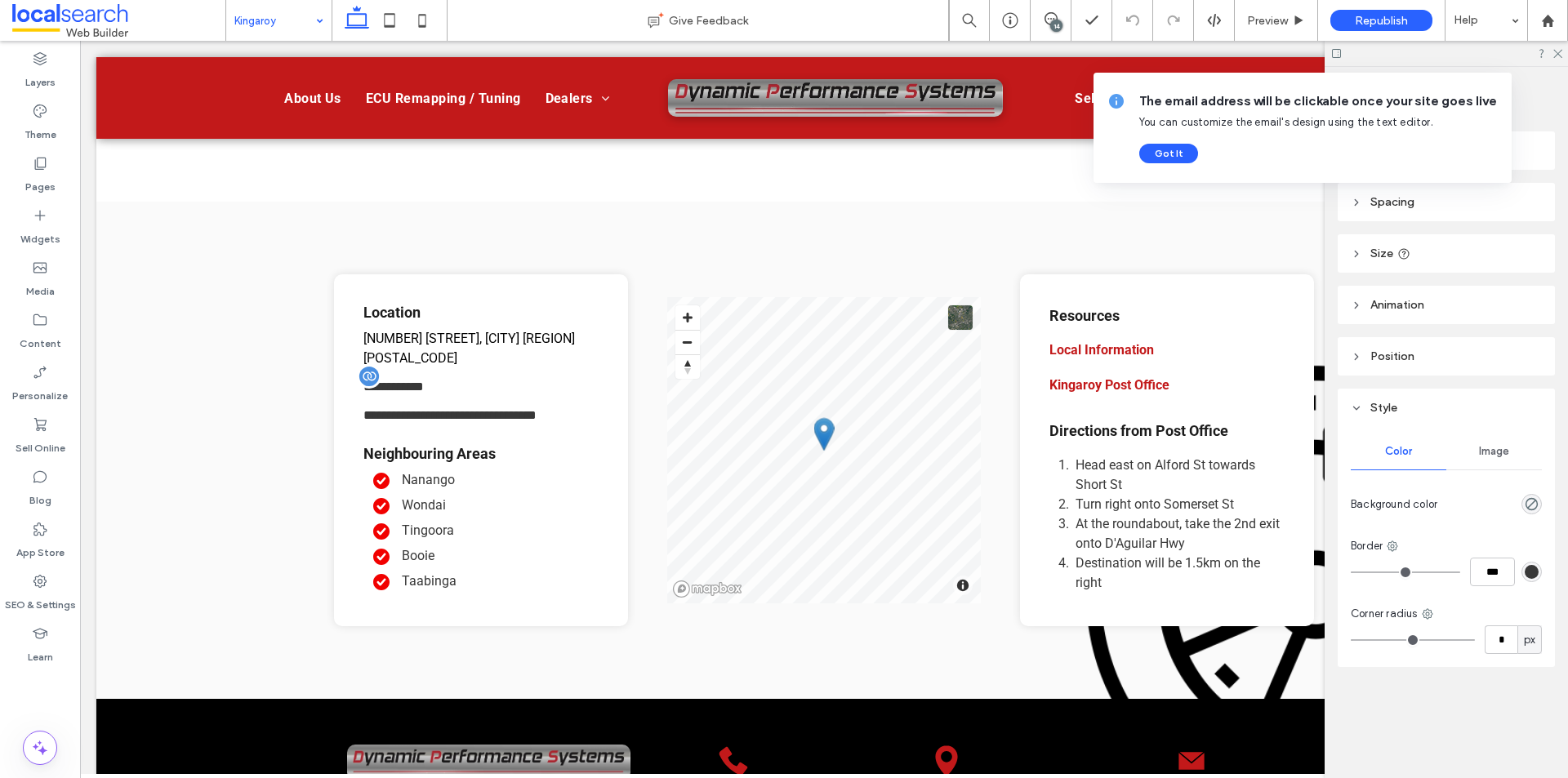 type on "**" 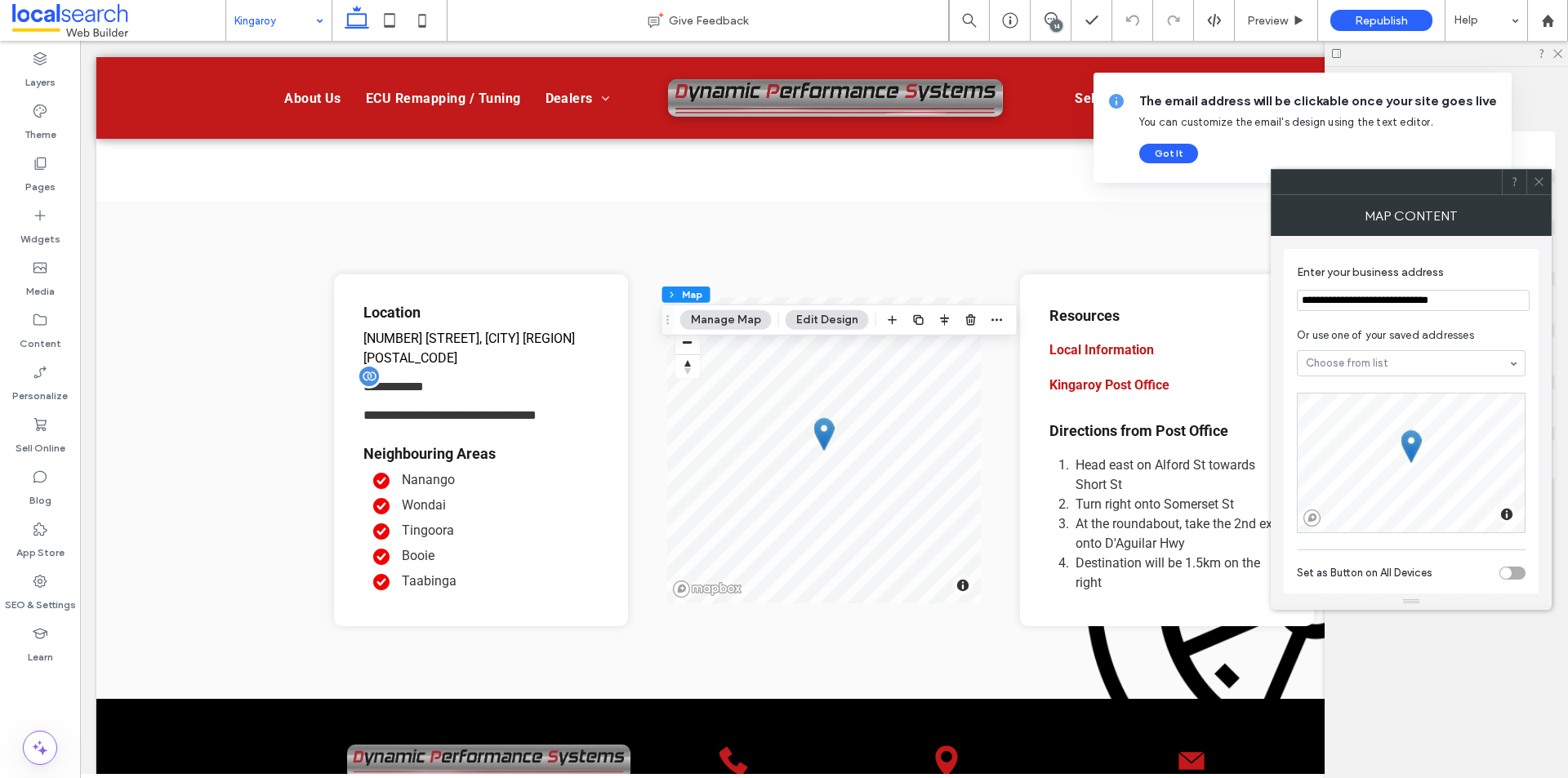 click on "**********" at bounding box center [1413, 300] 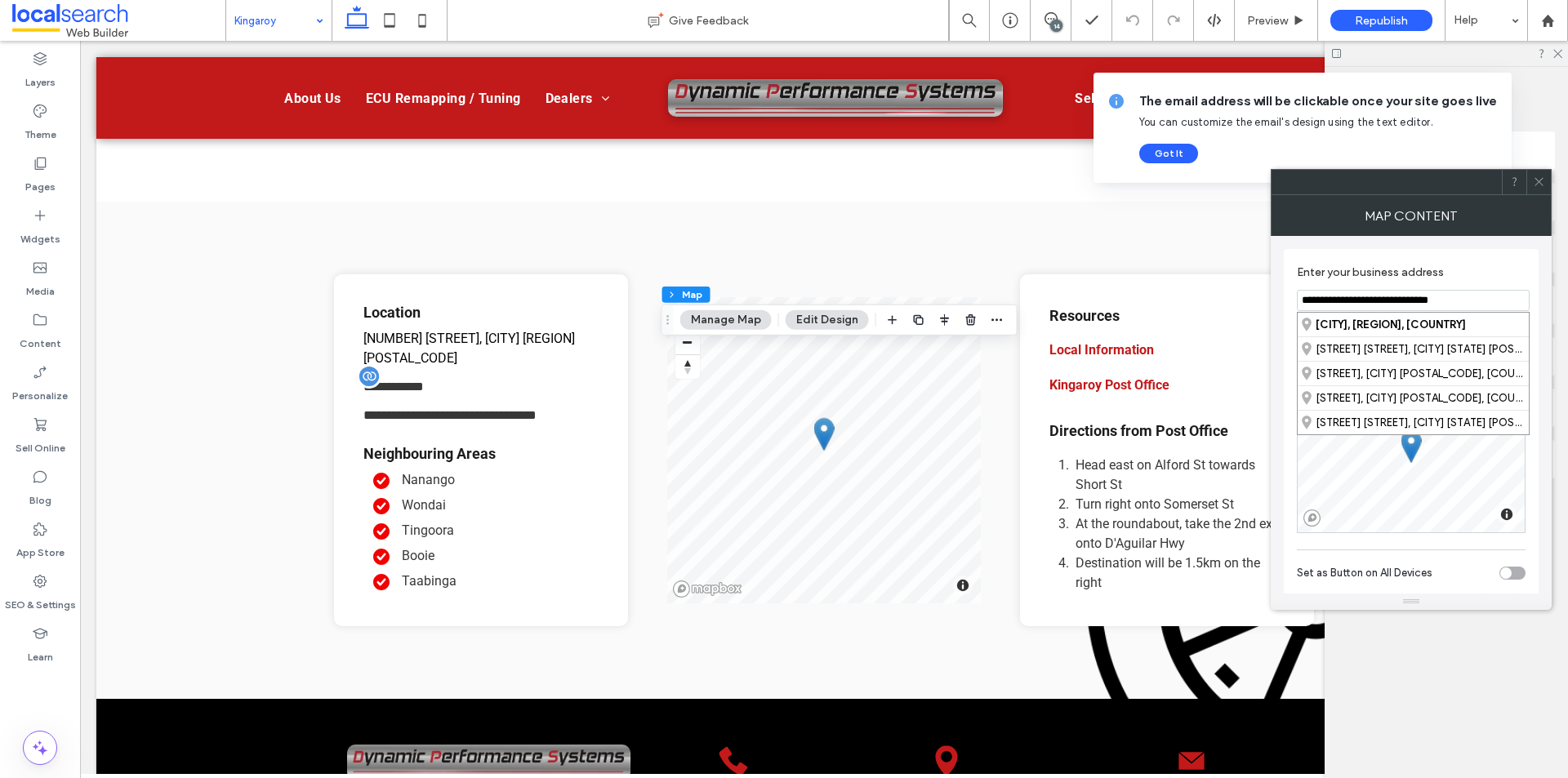click on "**********" at bounding box center [1413, 300] 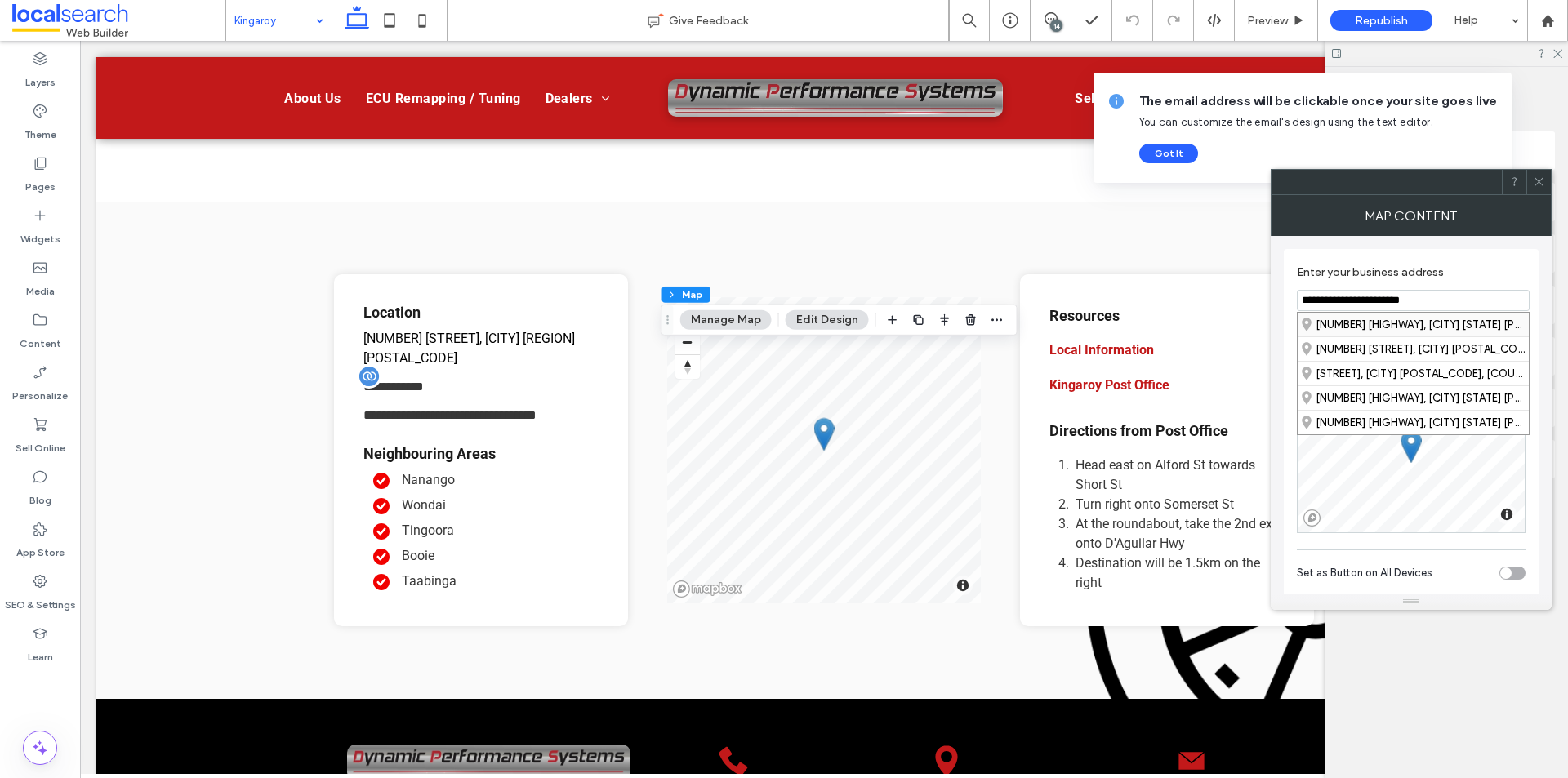 click on "4 D'aguilar Highway, Kingaroy Queensland 4610, Australia" at bounding box center (1413, 324) 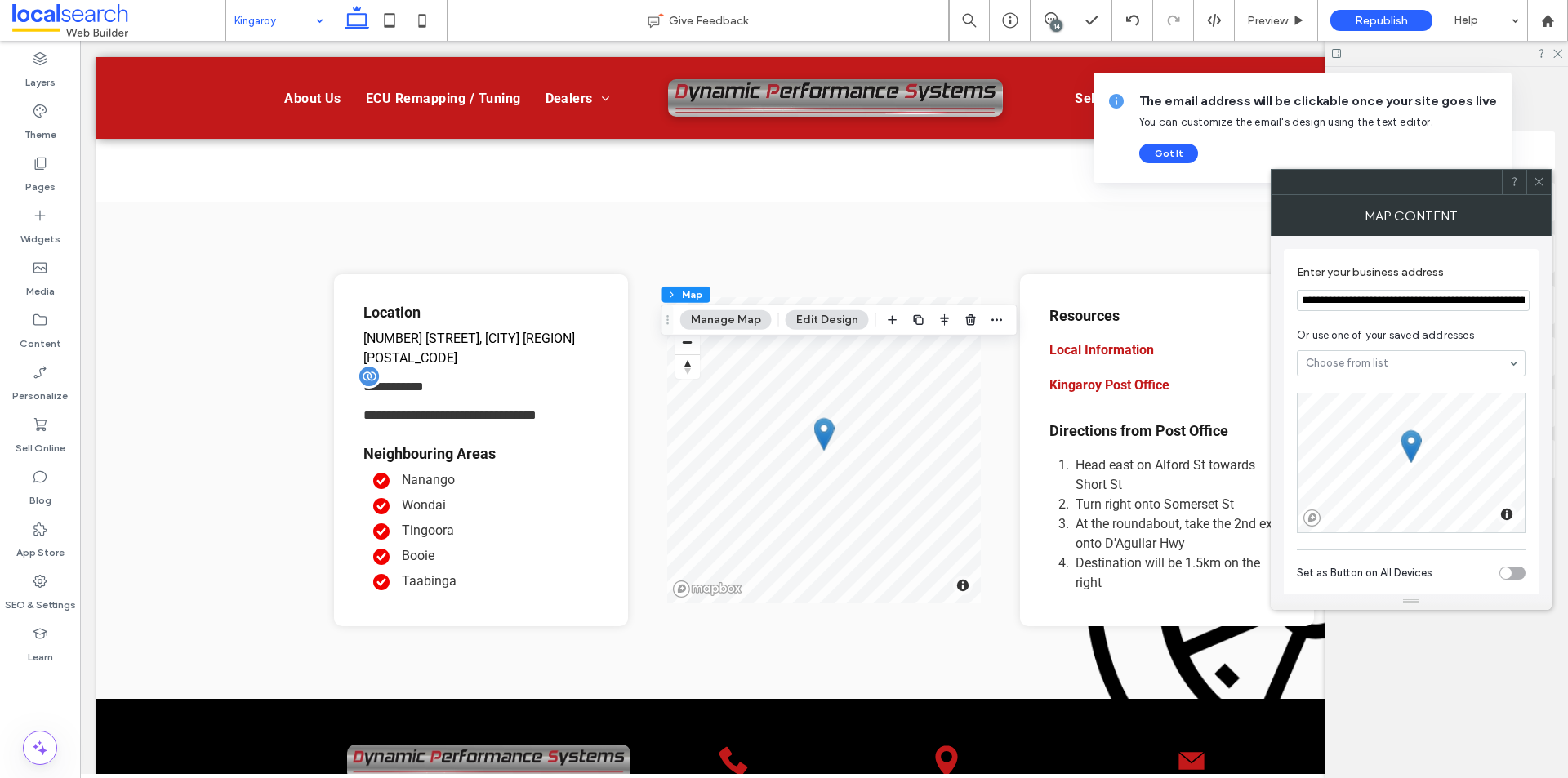 click on "**********" at bounding box center (1413, 300) 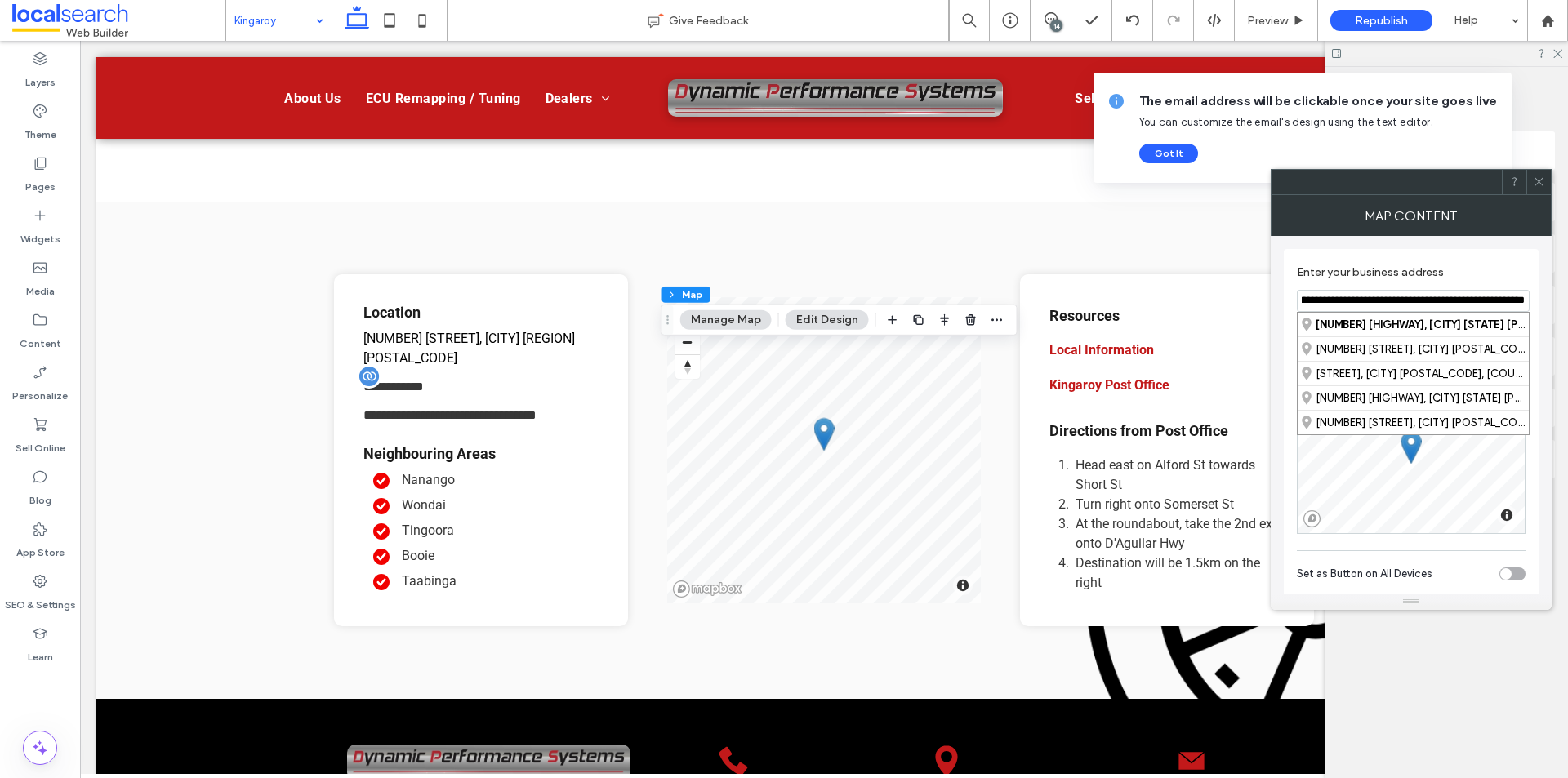 scroll, scrollTop: 0, scrollLeft: 57, axis: horizontal 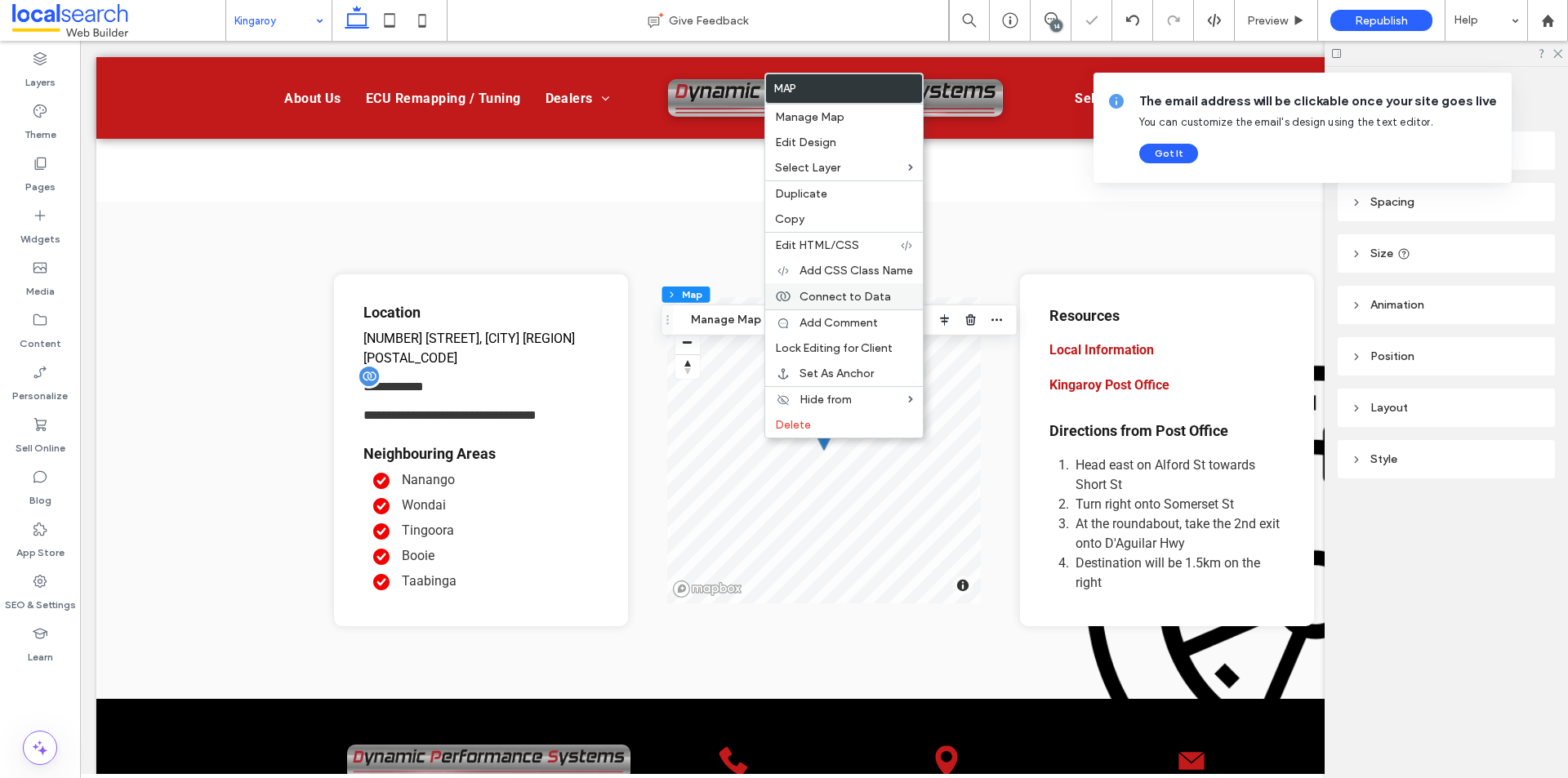 click on "Connect to Data" at bounding box center (844, 296) 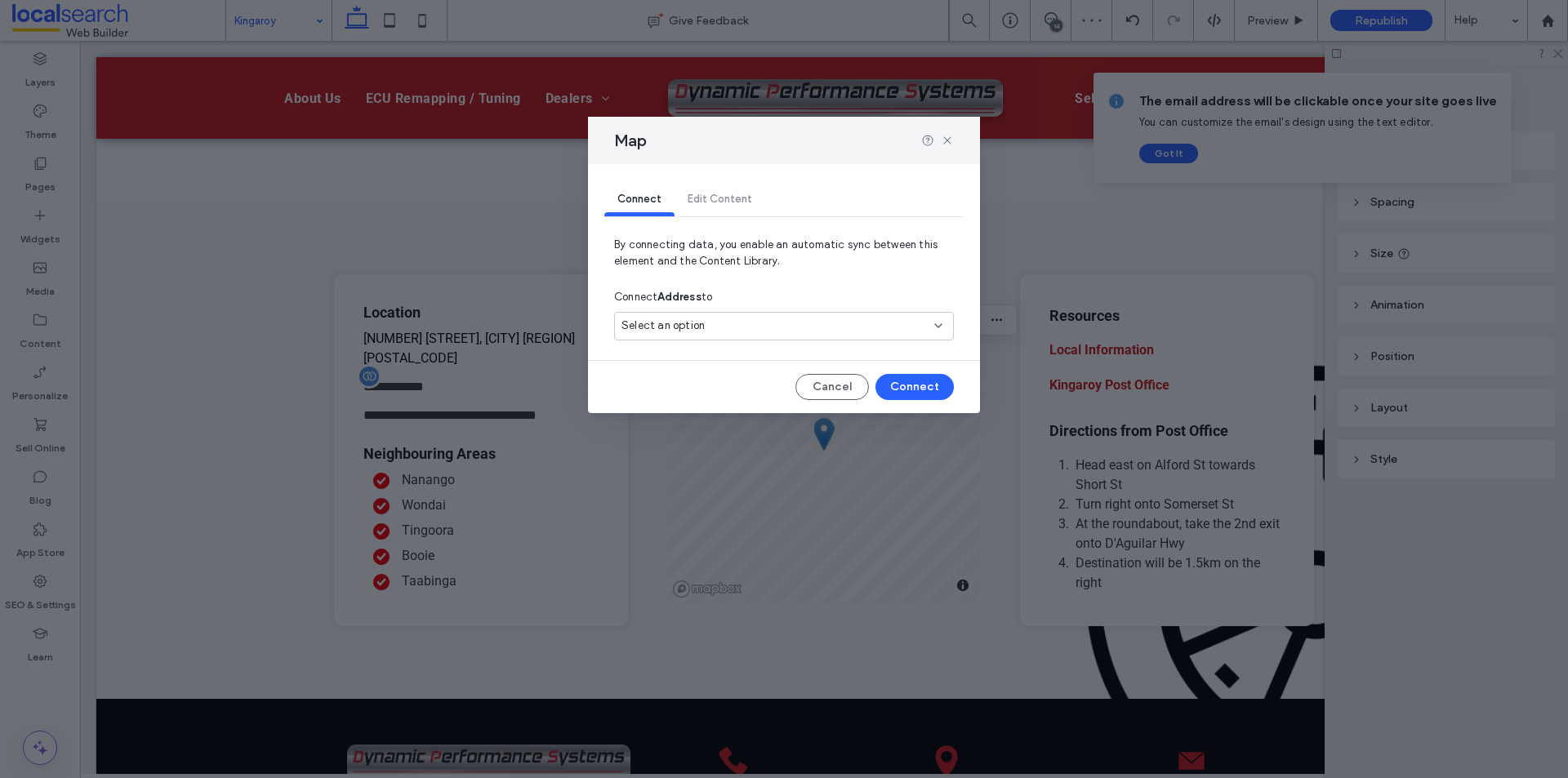 click on "Select an option" at bounding box center [774, 326] 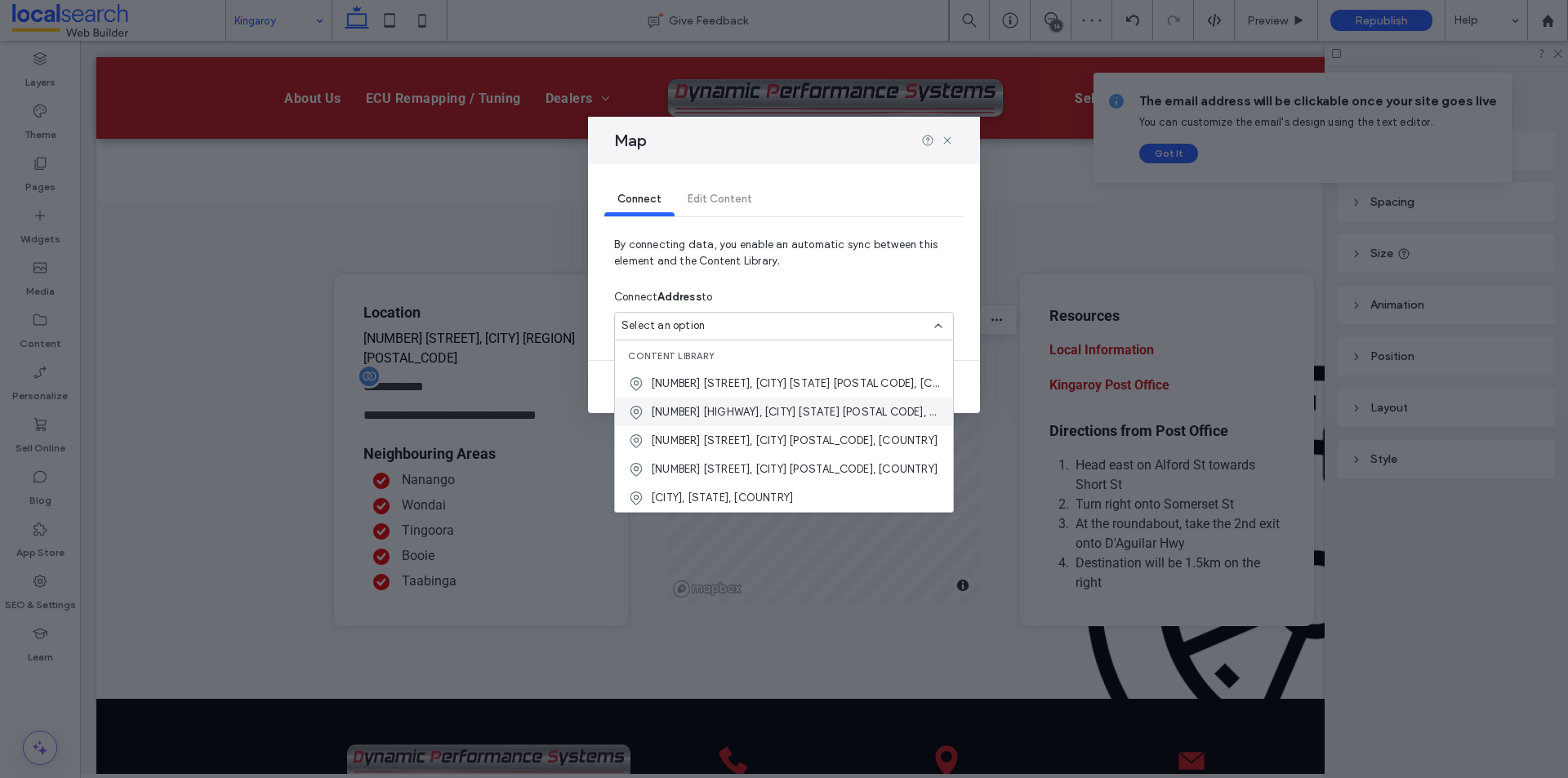 click on "4 D'aguilar Highway, Kingaroy Queensland 4610, Australia" at bounding box center [795, 412] 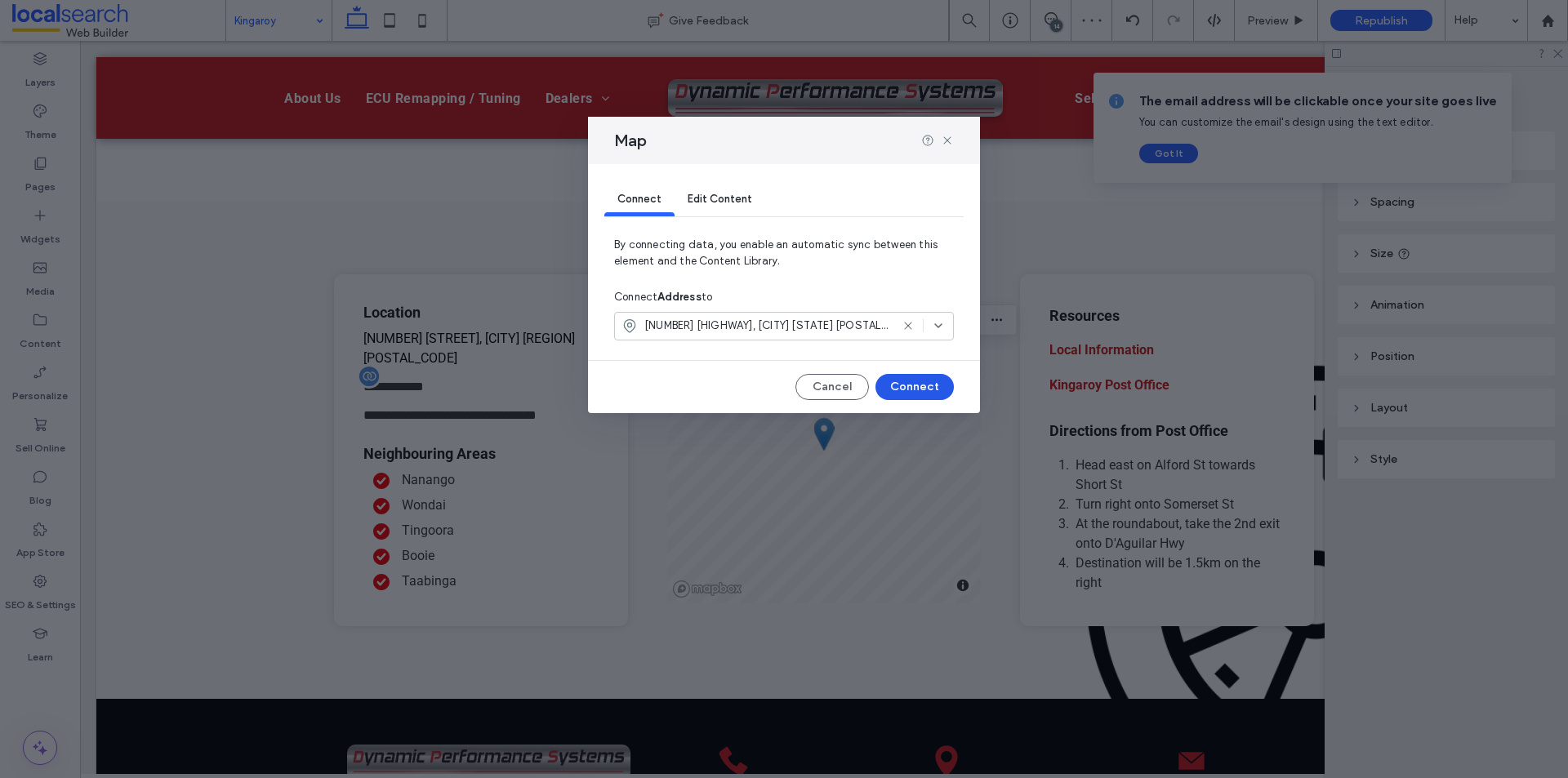 click on "Connect" at bounding box center [915, 387] 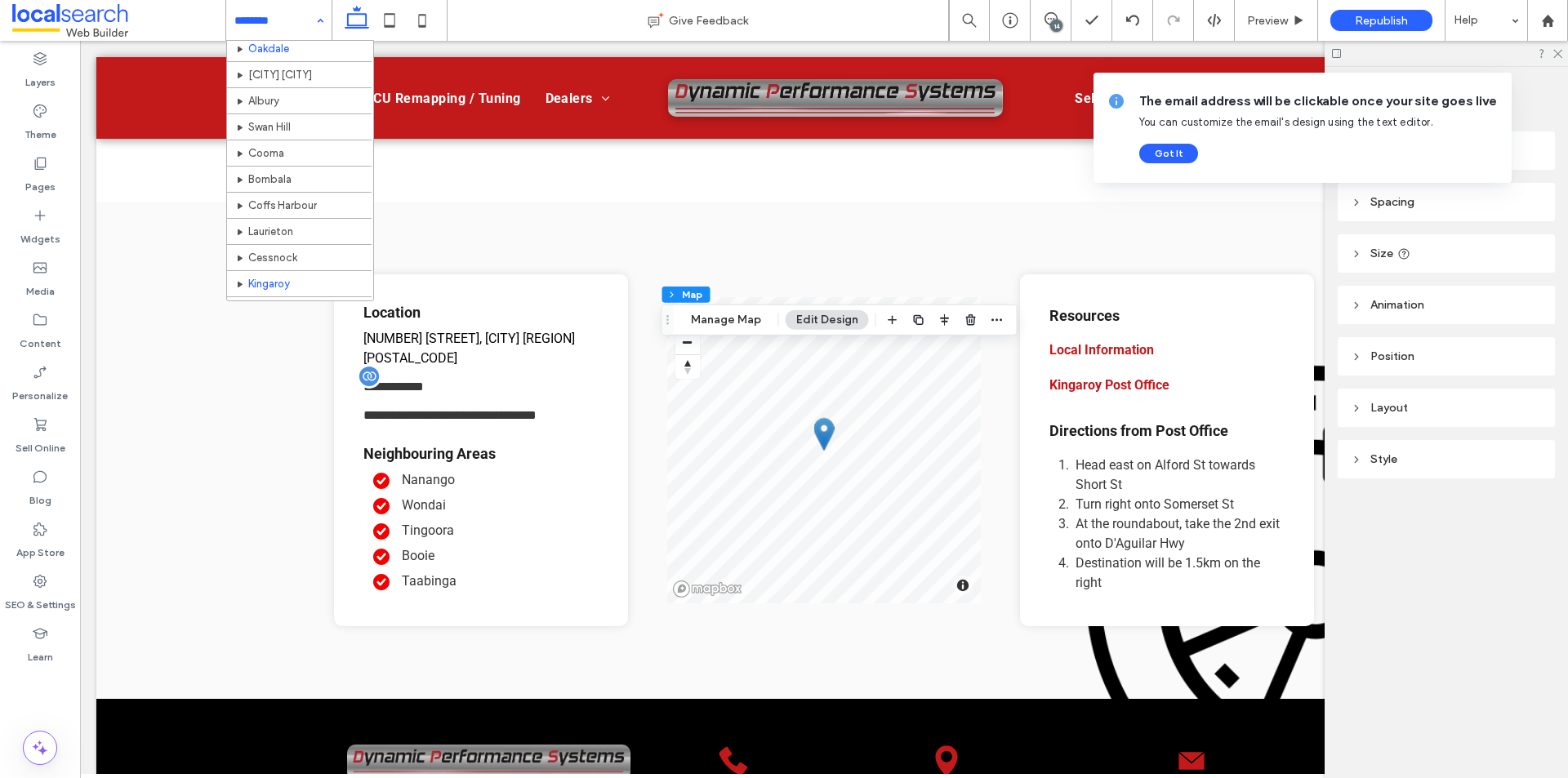 scroll, scrollTop: 163, scrollLeft: 0, axis: vertical 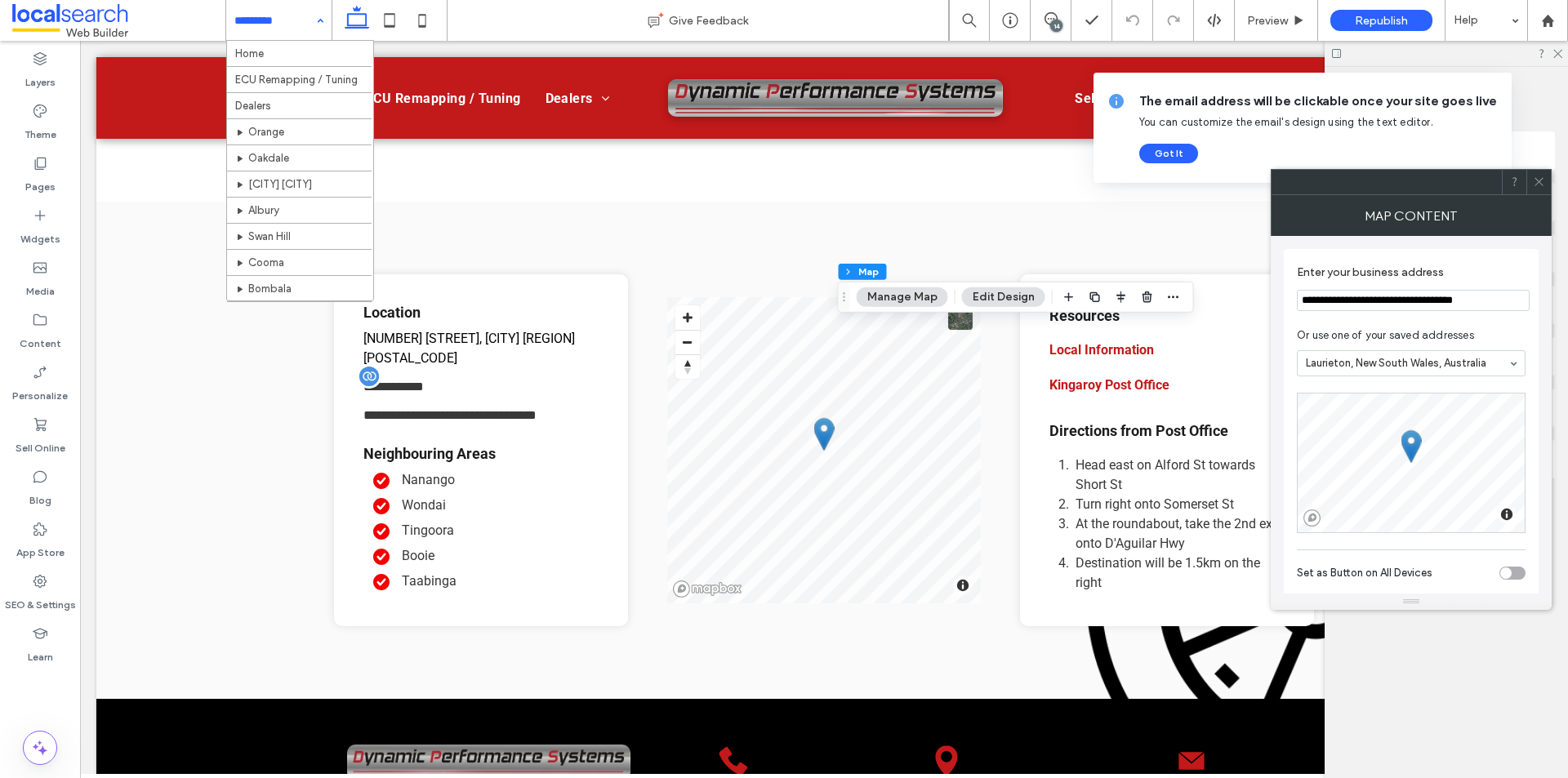 click on "**********" at bounding box center (1413, 300) 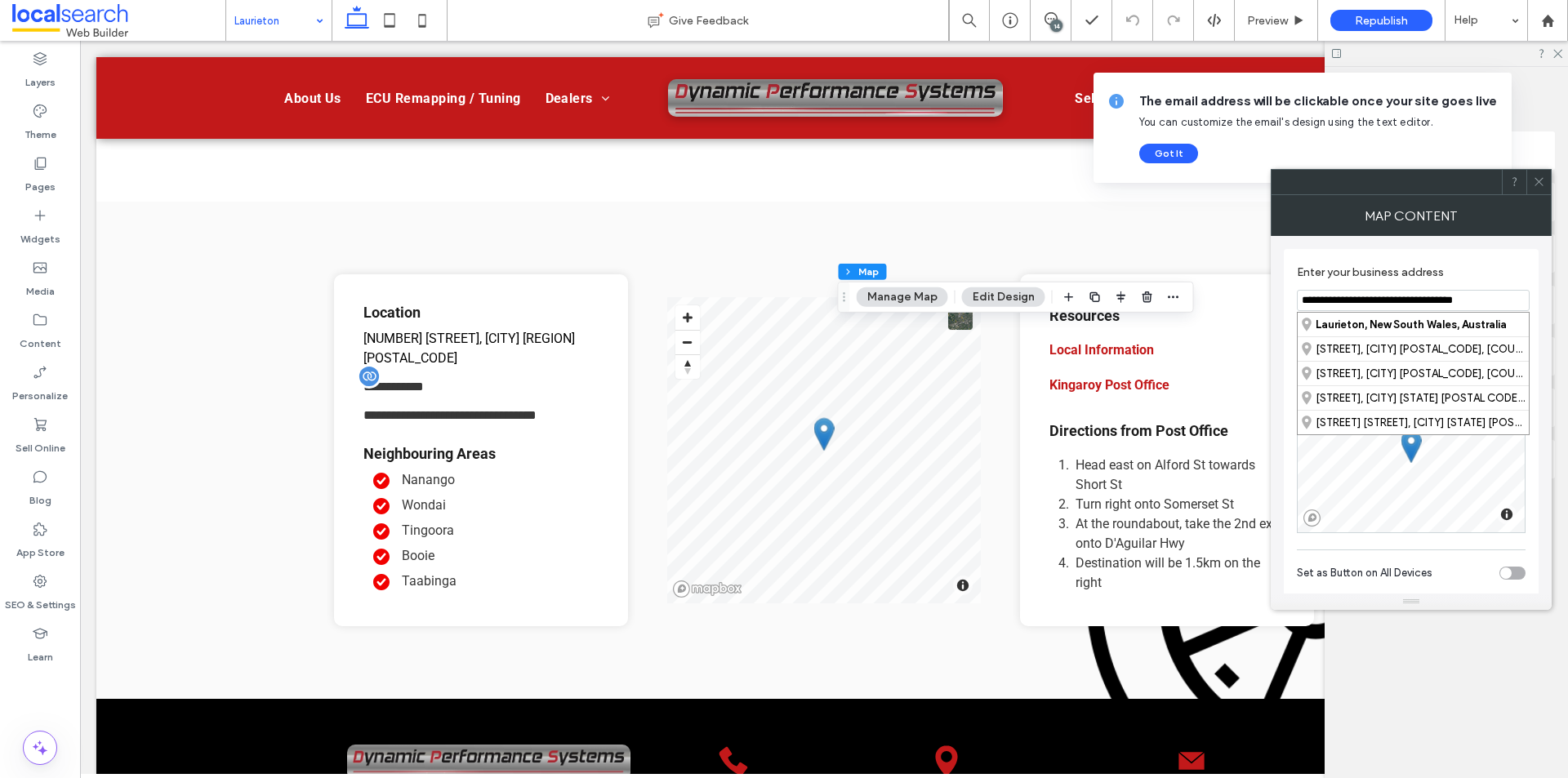 click on "**********" at bounding box center [1413, 300] 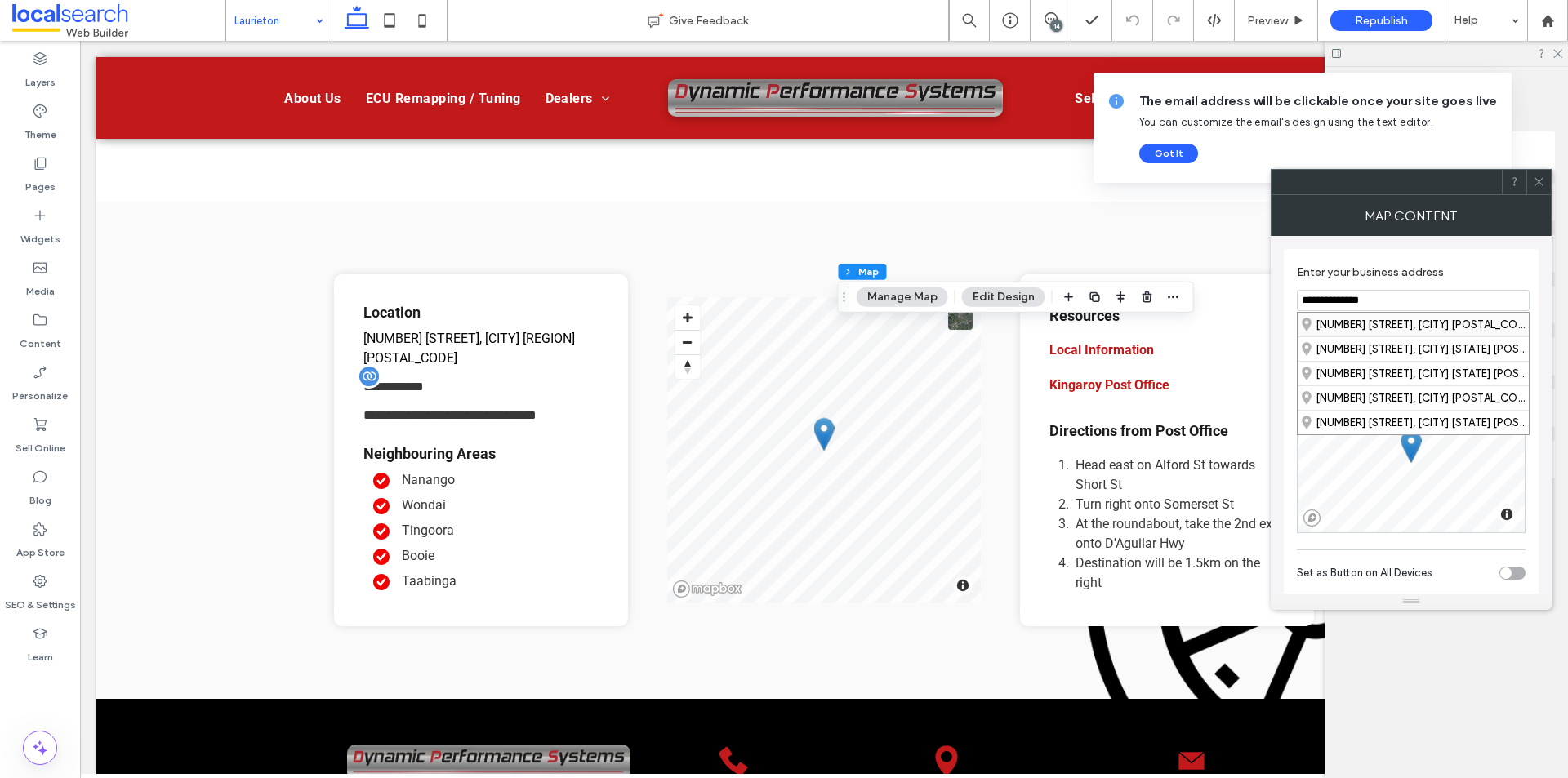 click on "10 Bayside Circuit, Laurieton New South Wales 2443, Australia" at bounding box center (1413, 324) 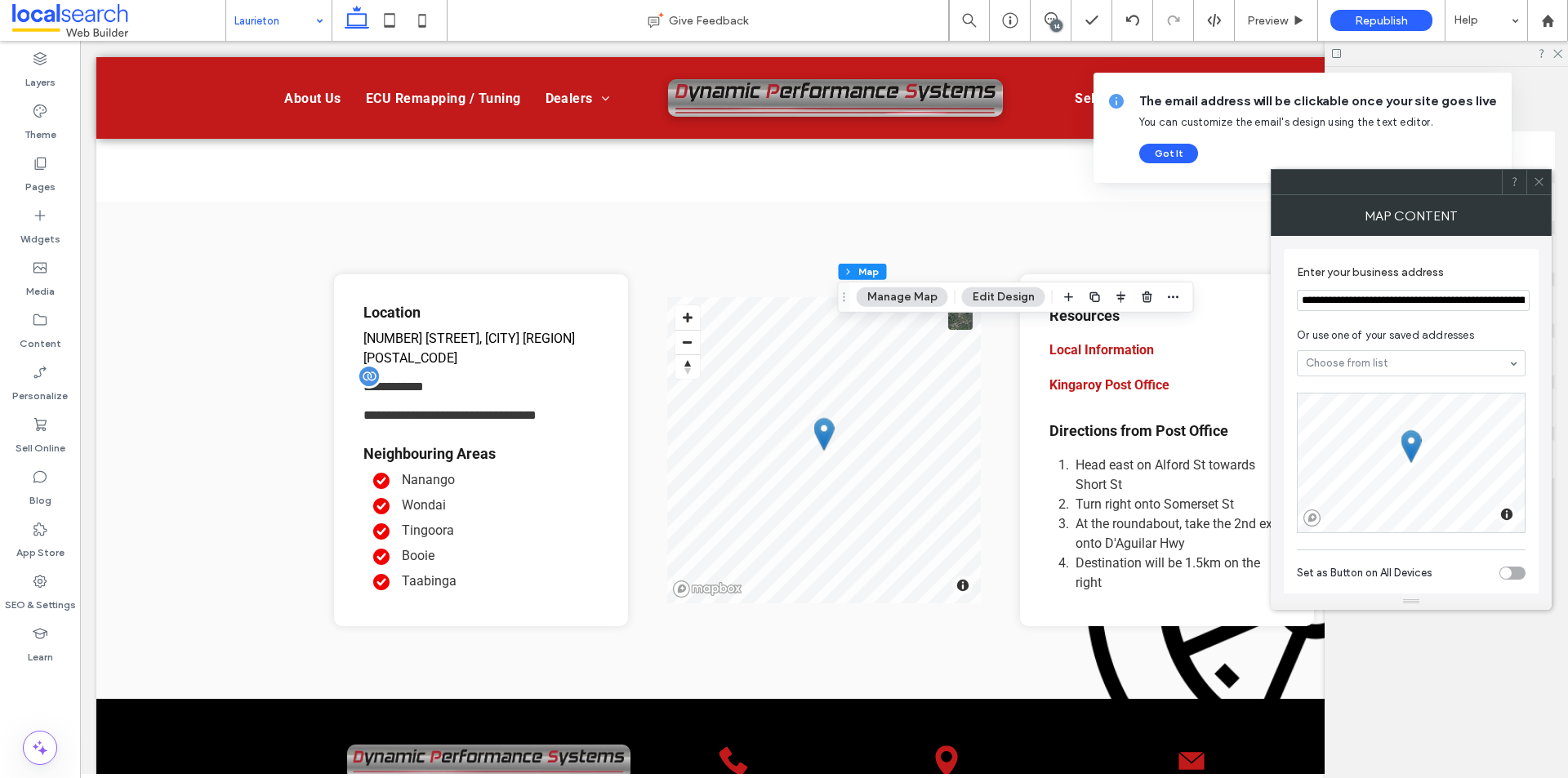 click on "**********" at bounding box center (1413, 300) 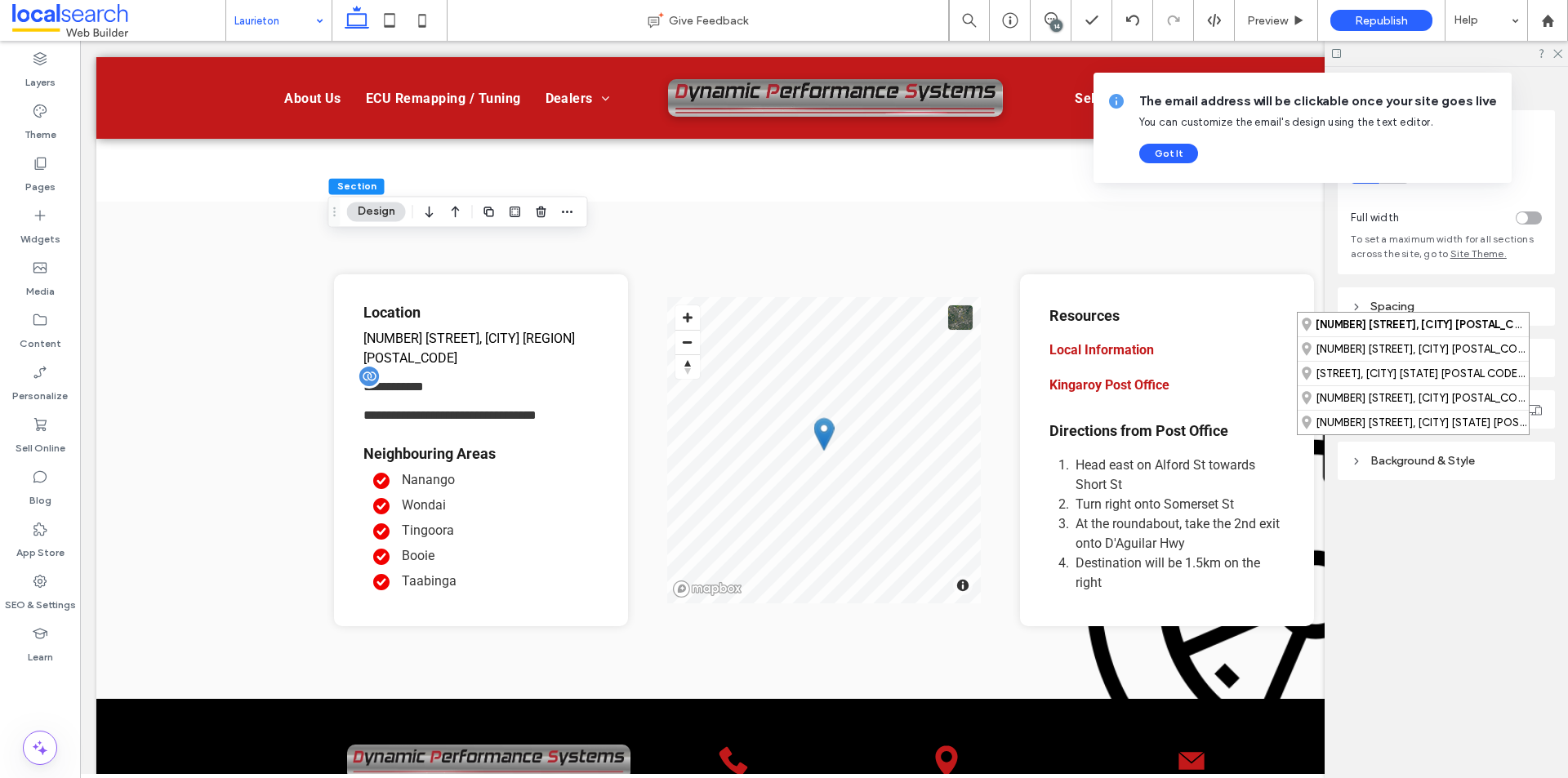 scroll, scrollTop: 0, scrollLeft: 0, axis: both 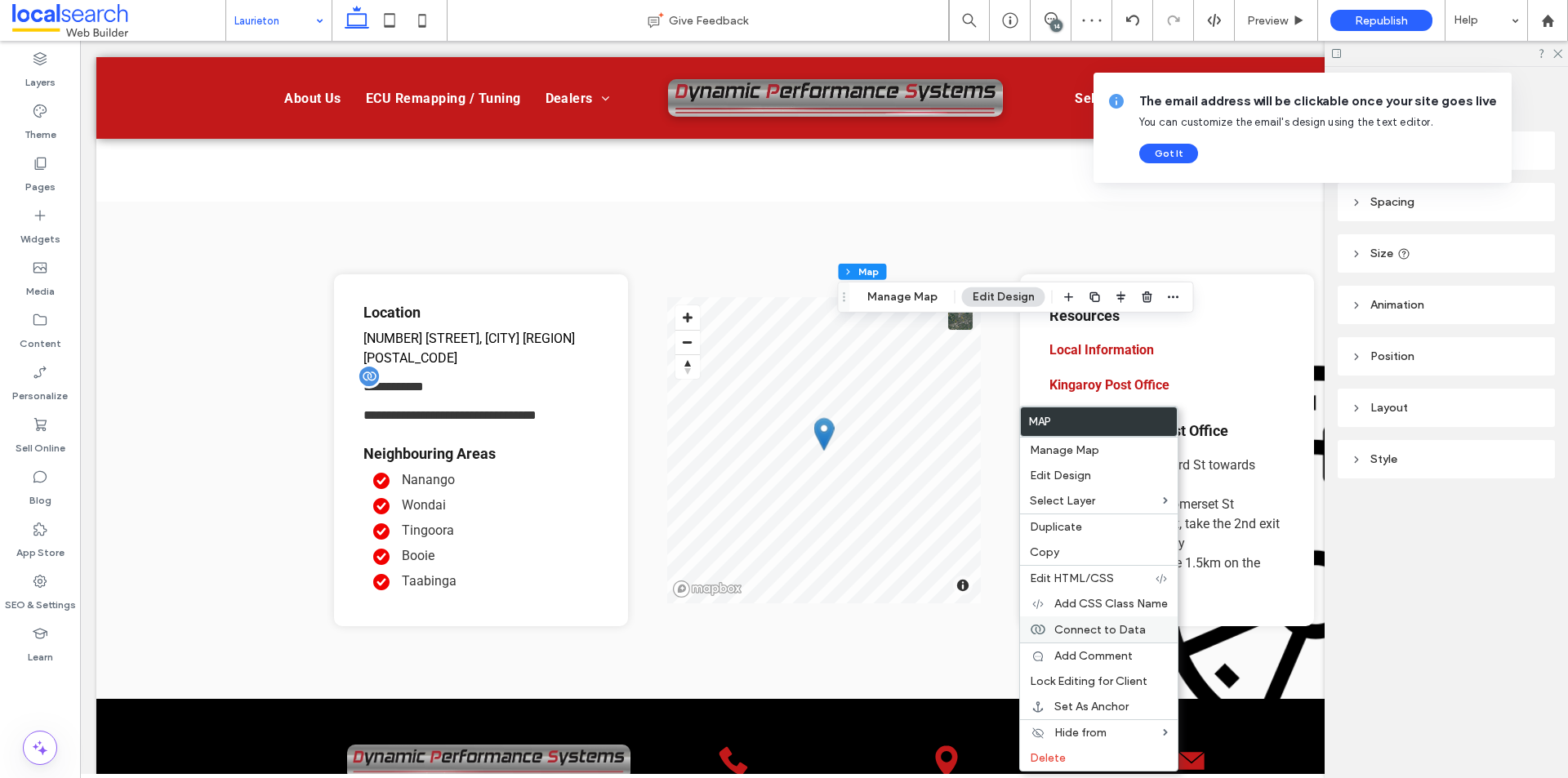 click on "Connect to Data" at bounding box center (1100, 629) 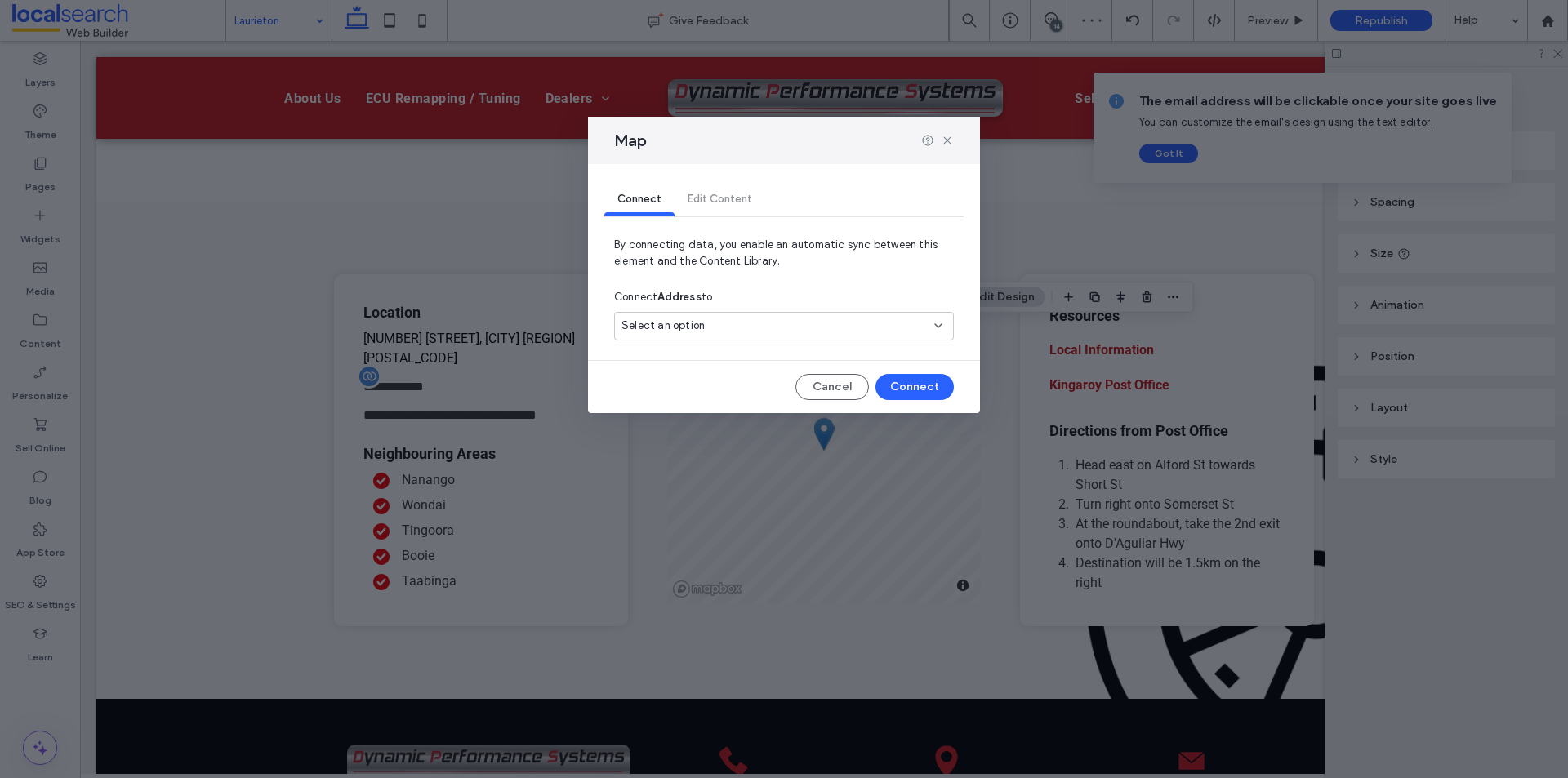 click on "Select an option" at bounding box center [784, 326] 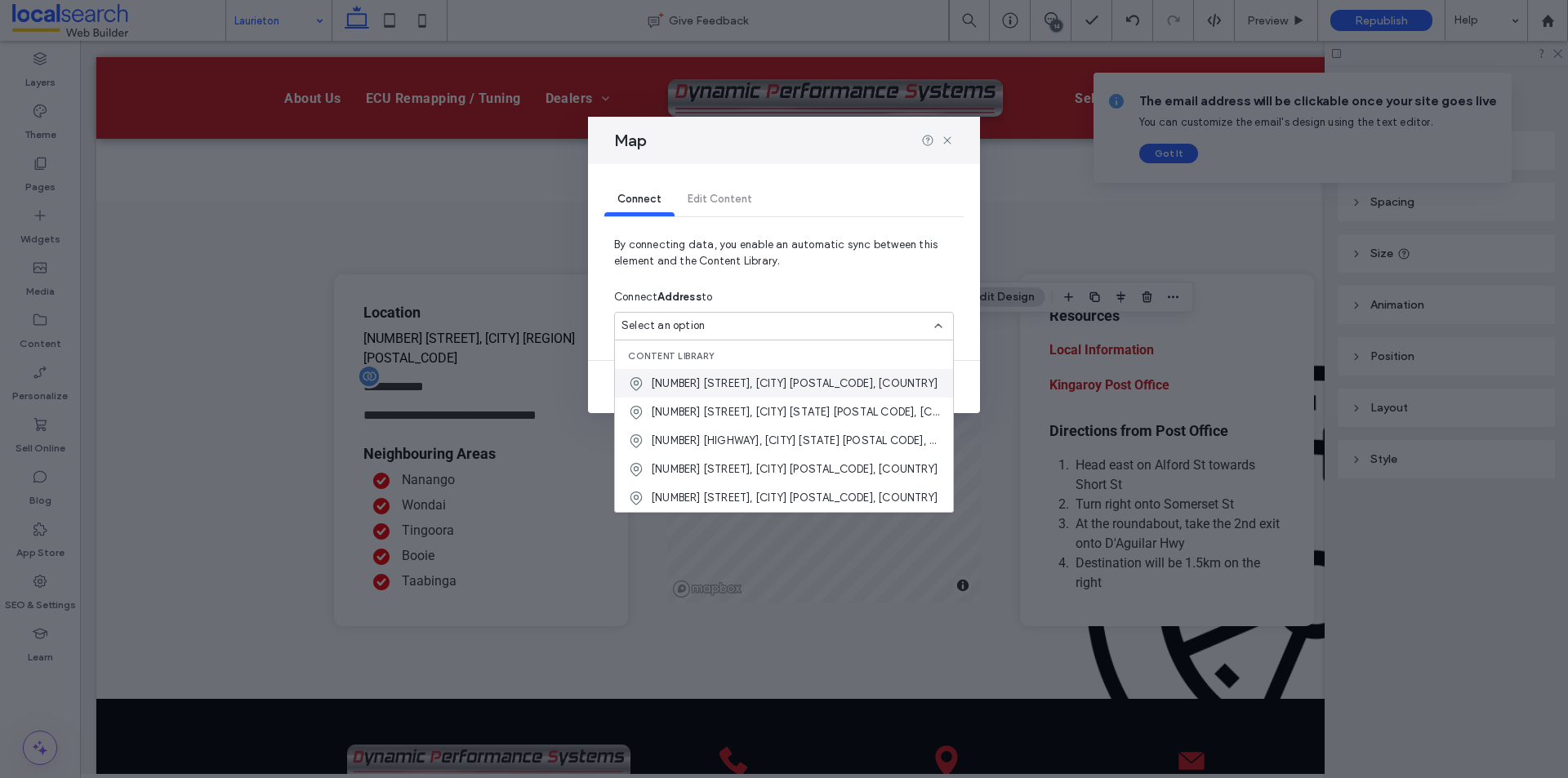 click on "10 Bayside Circuit, Laurieton New South Wales 2443, Australia" at bounding box center (794, 384) 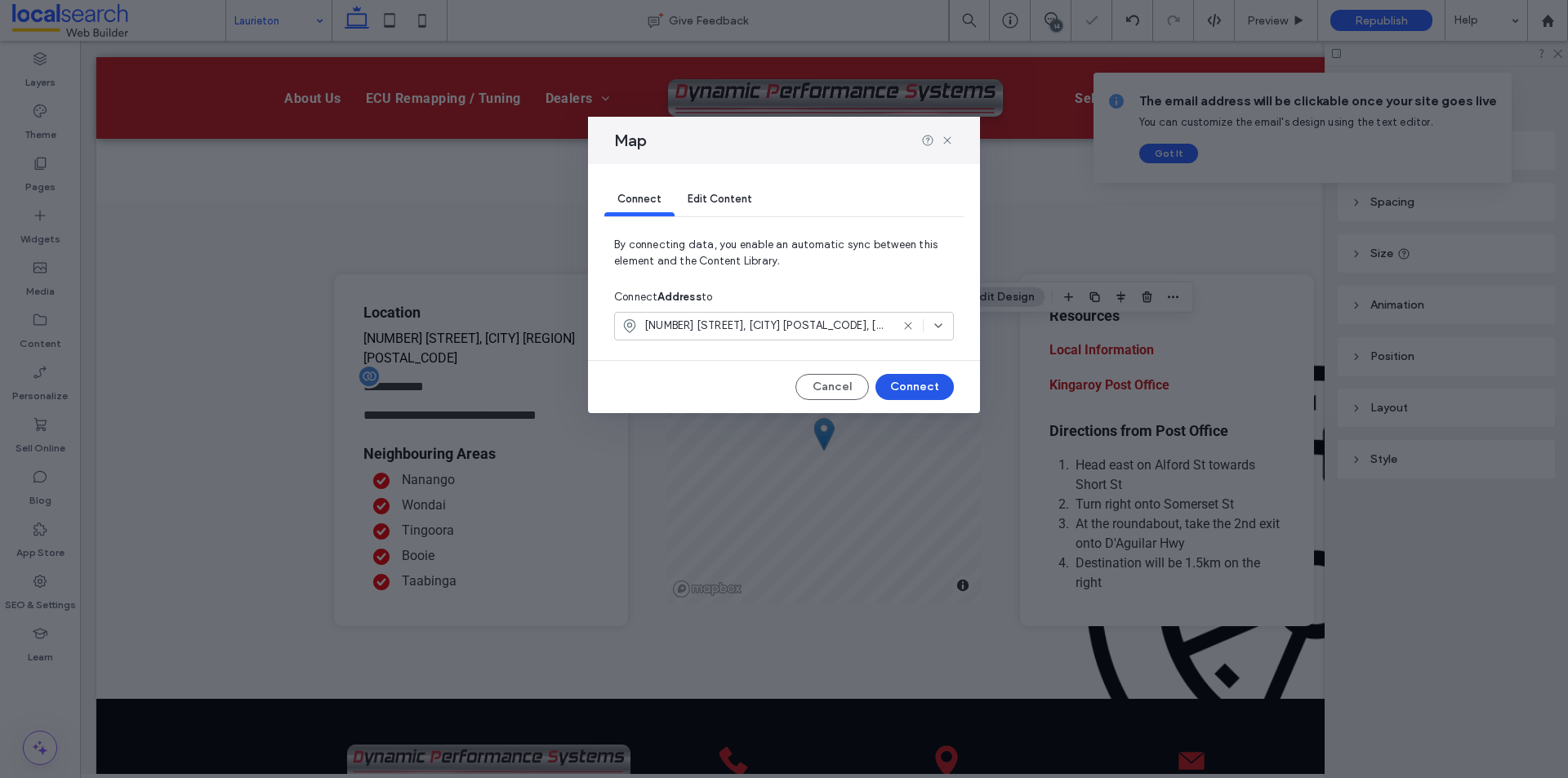 click on "Connect" at bounding box center (915, 387) 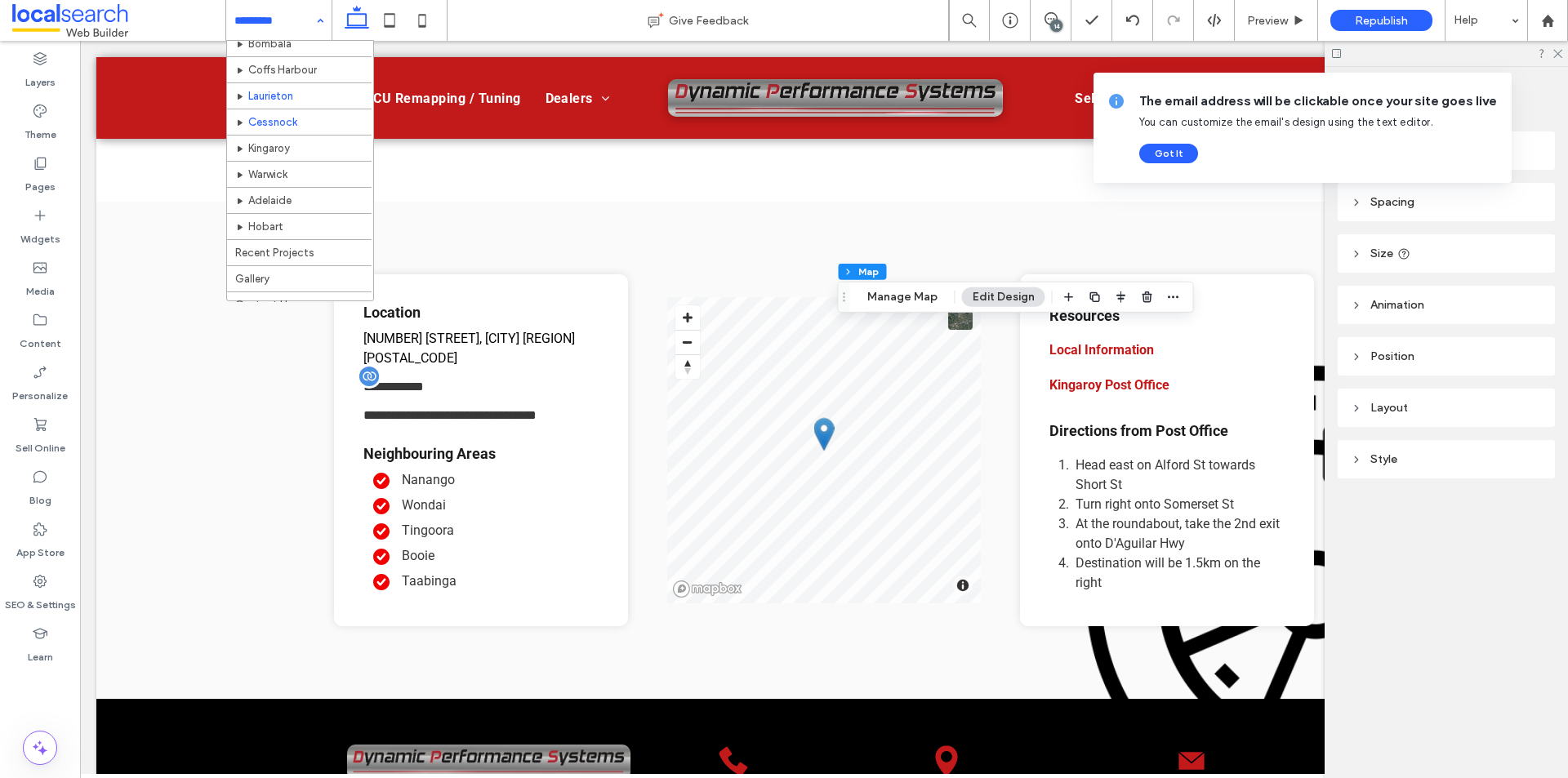 scroll, scrollTop: 163, scrollLeft: 0, axis: vertical 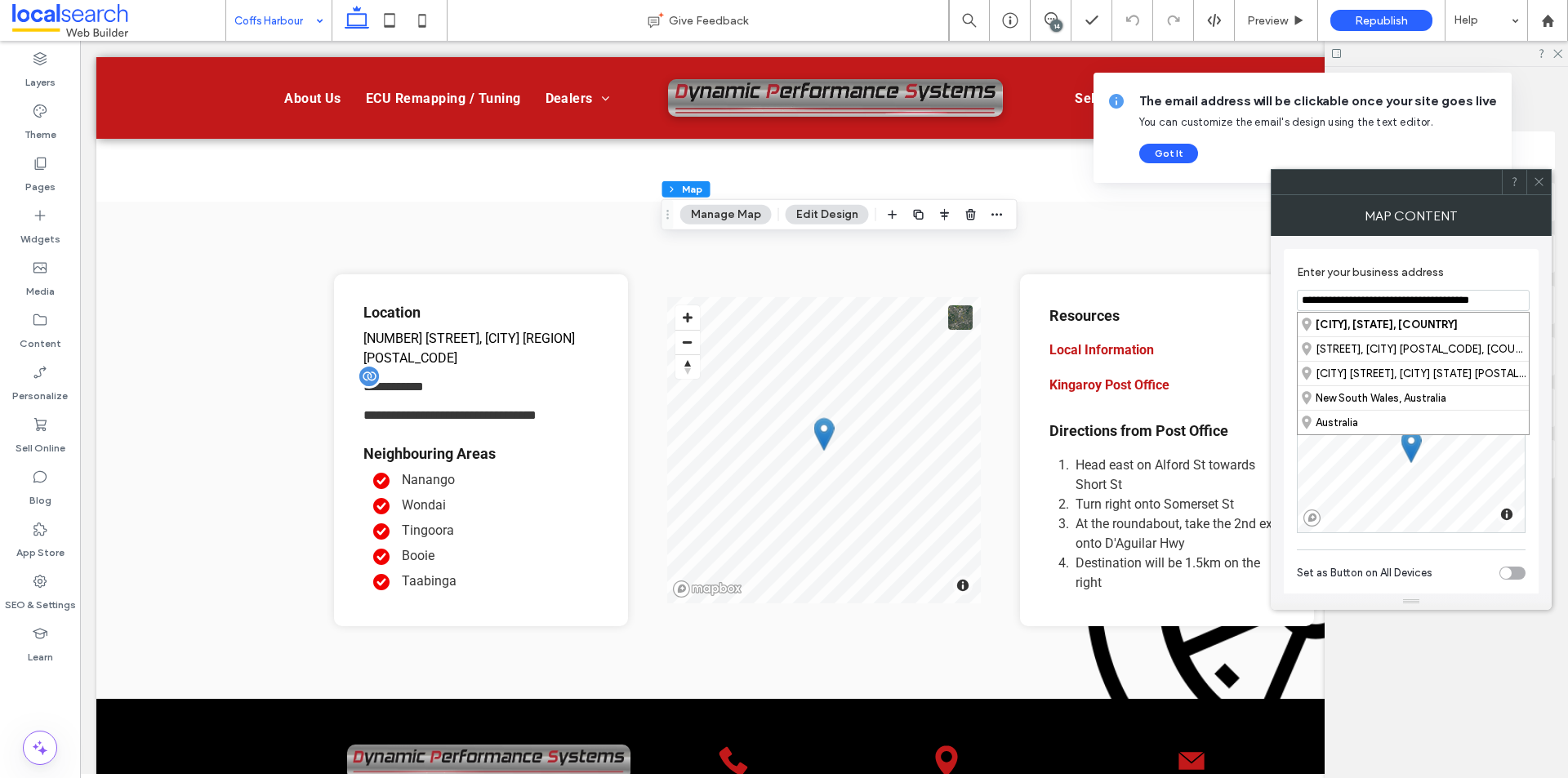 click on "**********" at bounding box center [1413, 300] 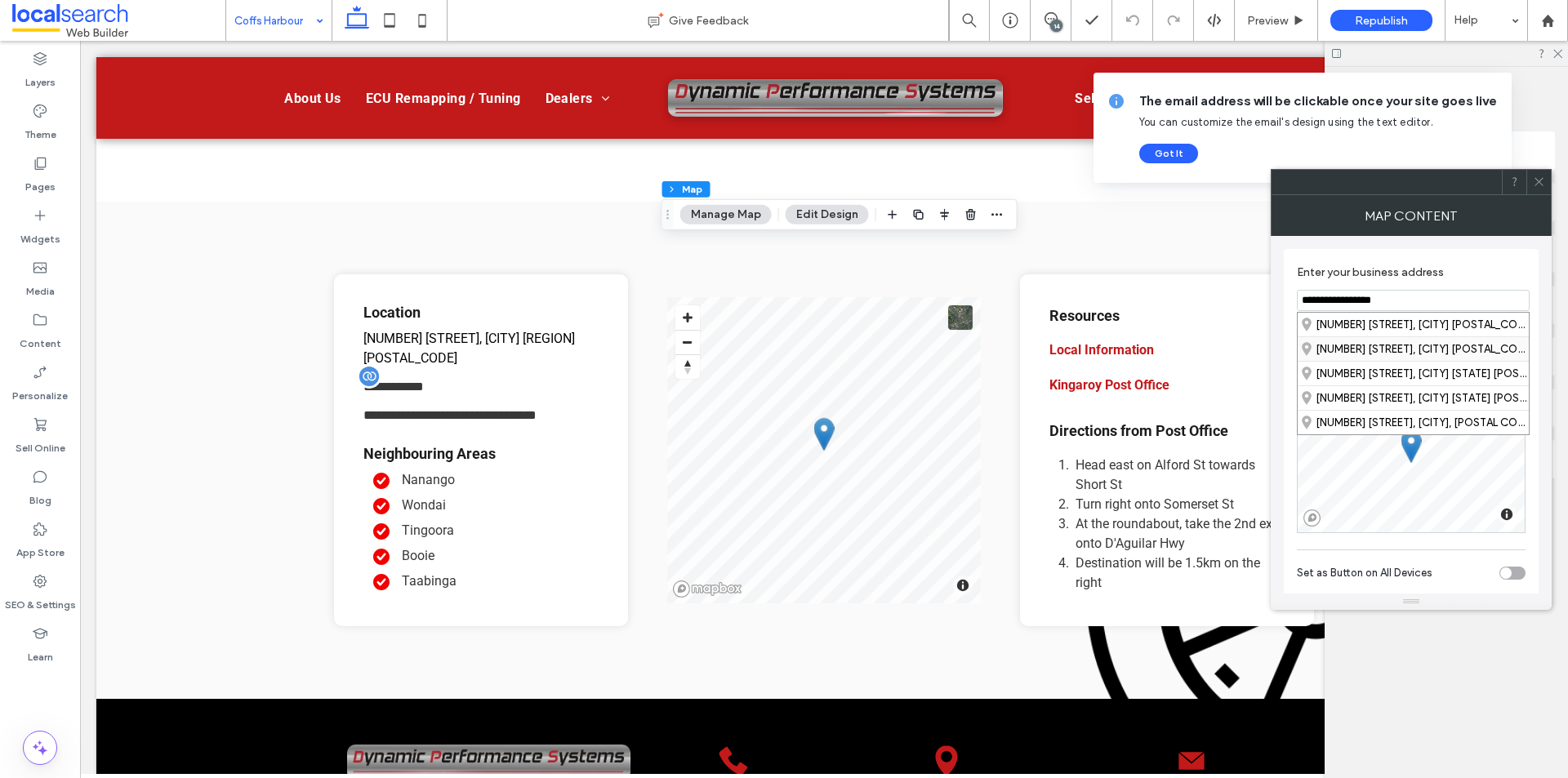 click on "8 Newcastle Drive, Toormina New South Wales 2452, Australia" at bounding box center [1413, 349] 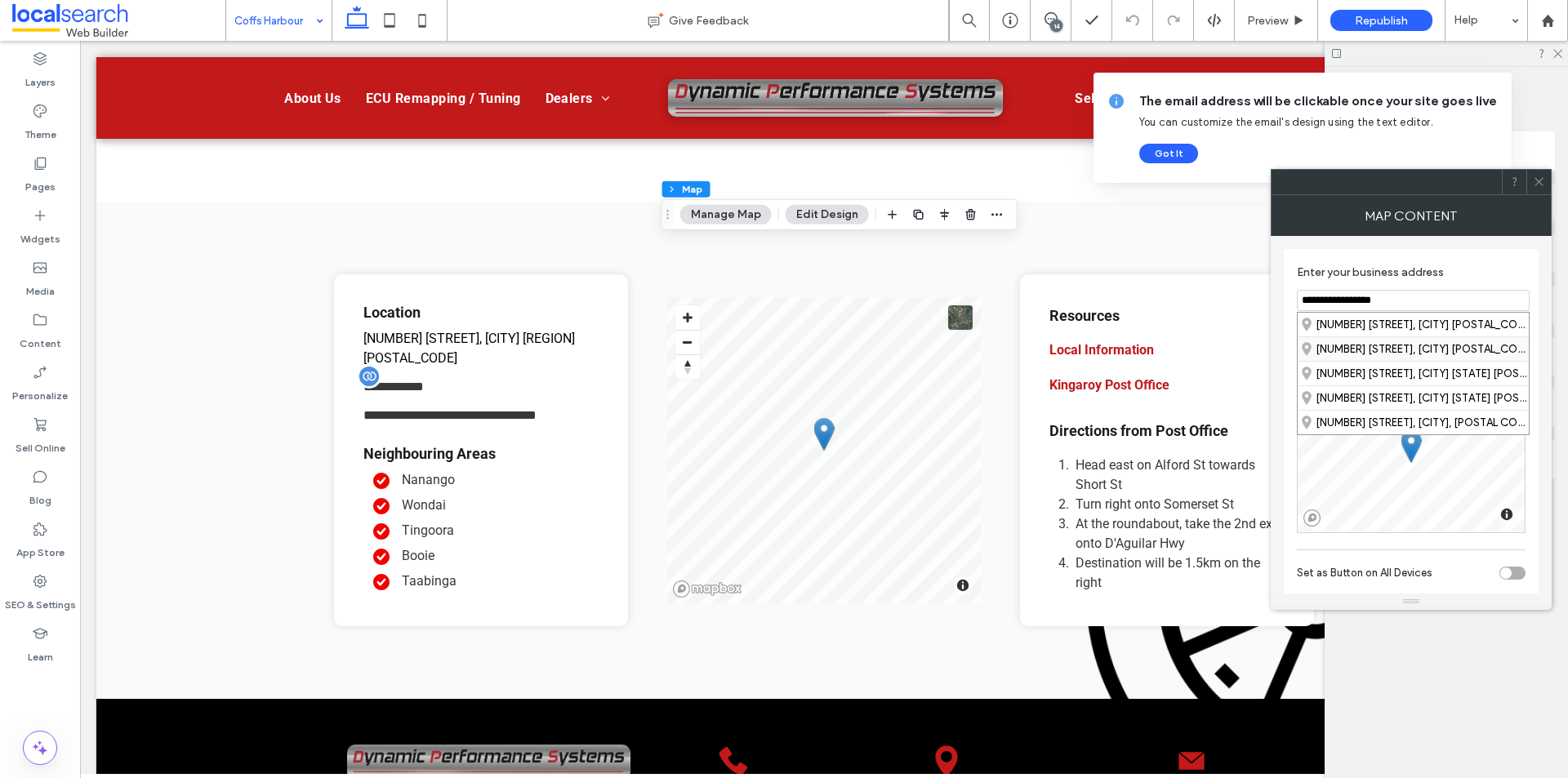 type on "**********" 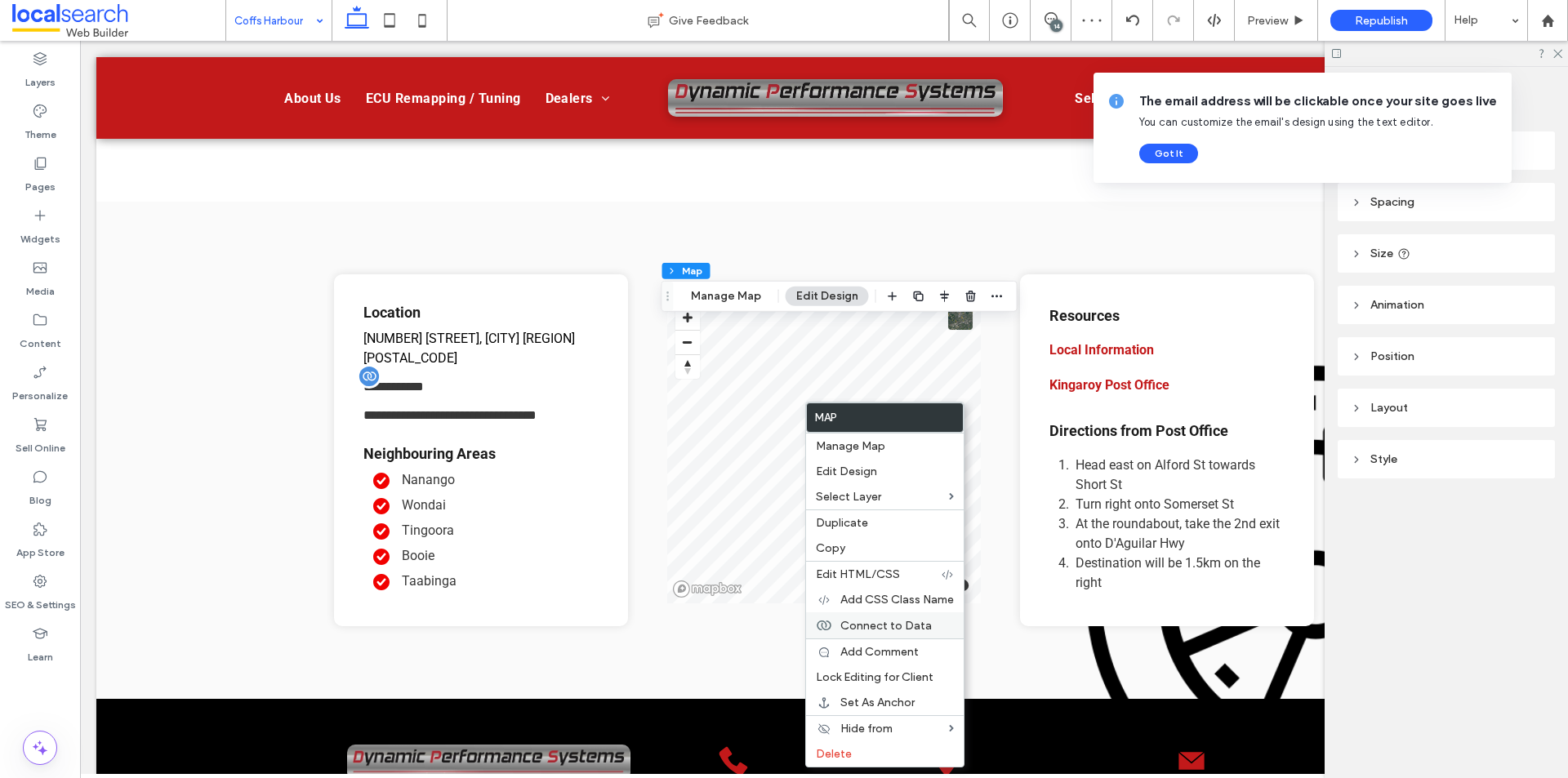 click on "Connect to Data" at bounding box center (886, 625) 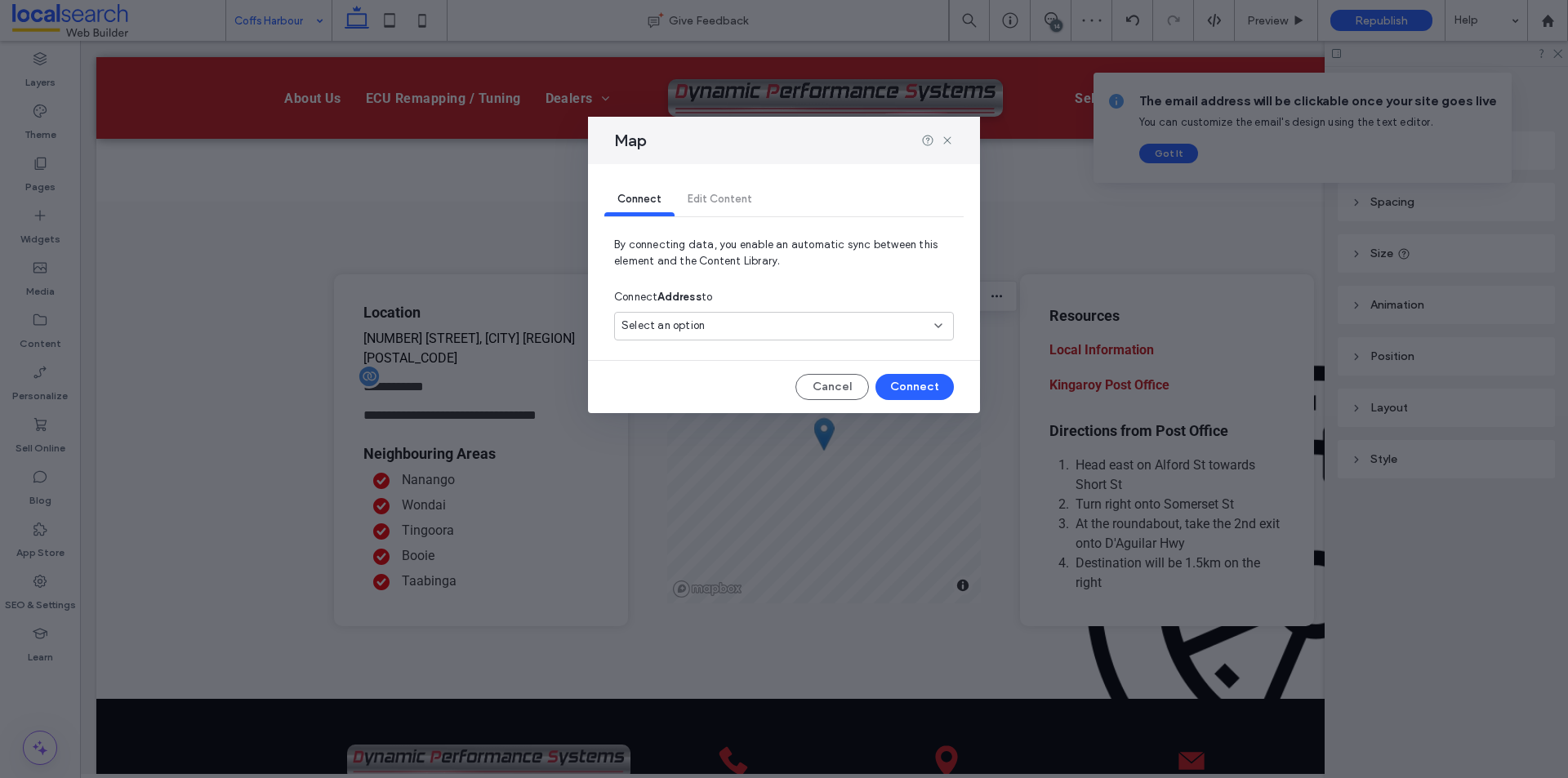 click on "Select an option" at bounding box center (784, 326) 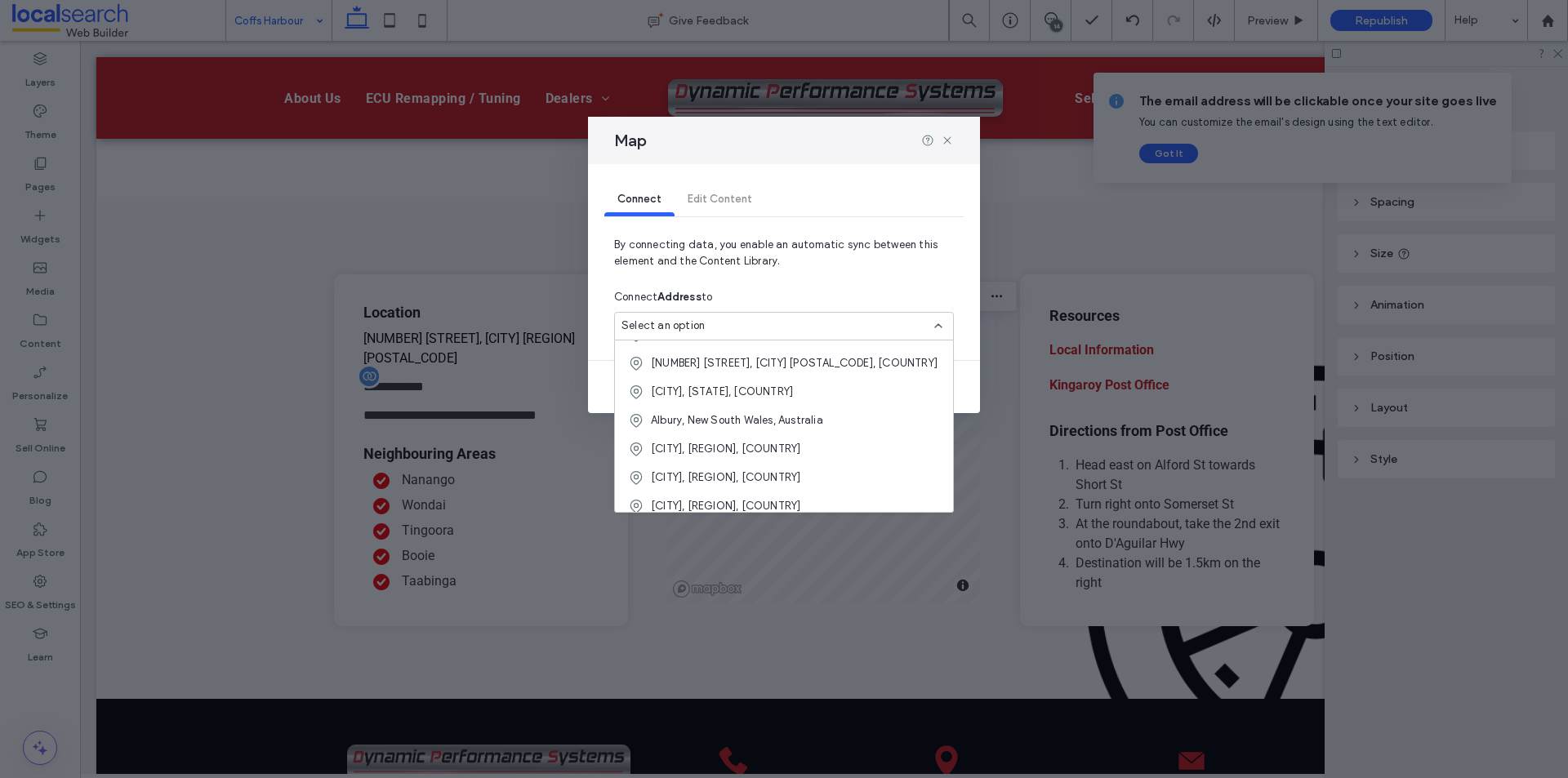scroll, scrollTop: 82, scrollLeft: 0, axis: vertical 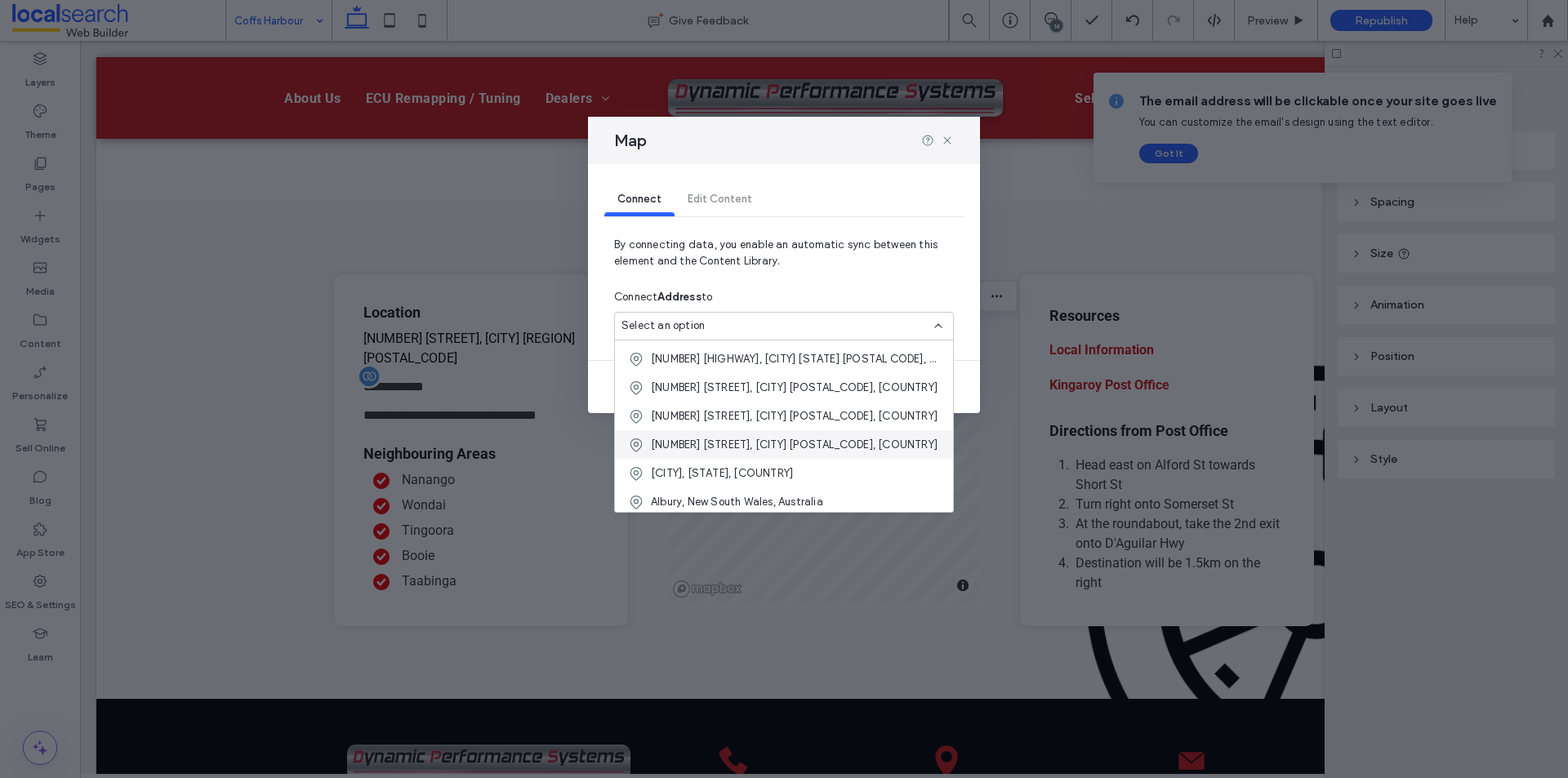 click on "8 Newcastle Drive, Toormina New South Wales 2452, Australia" at bounding box center (794, 445) 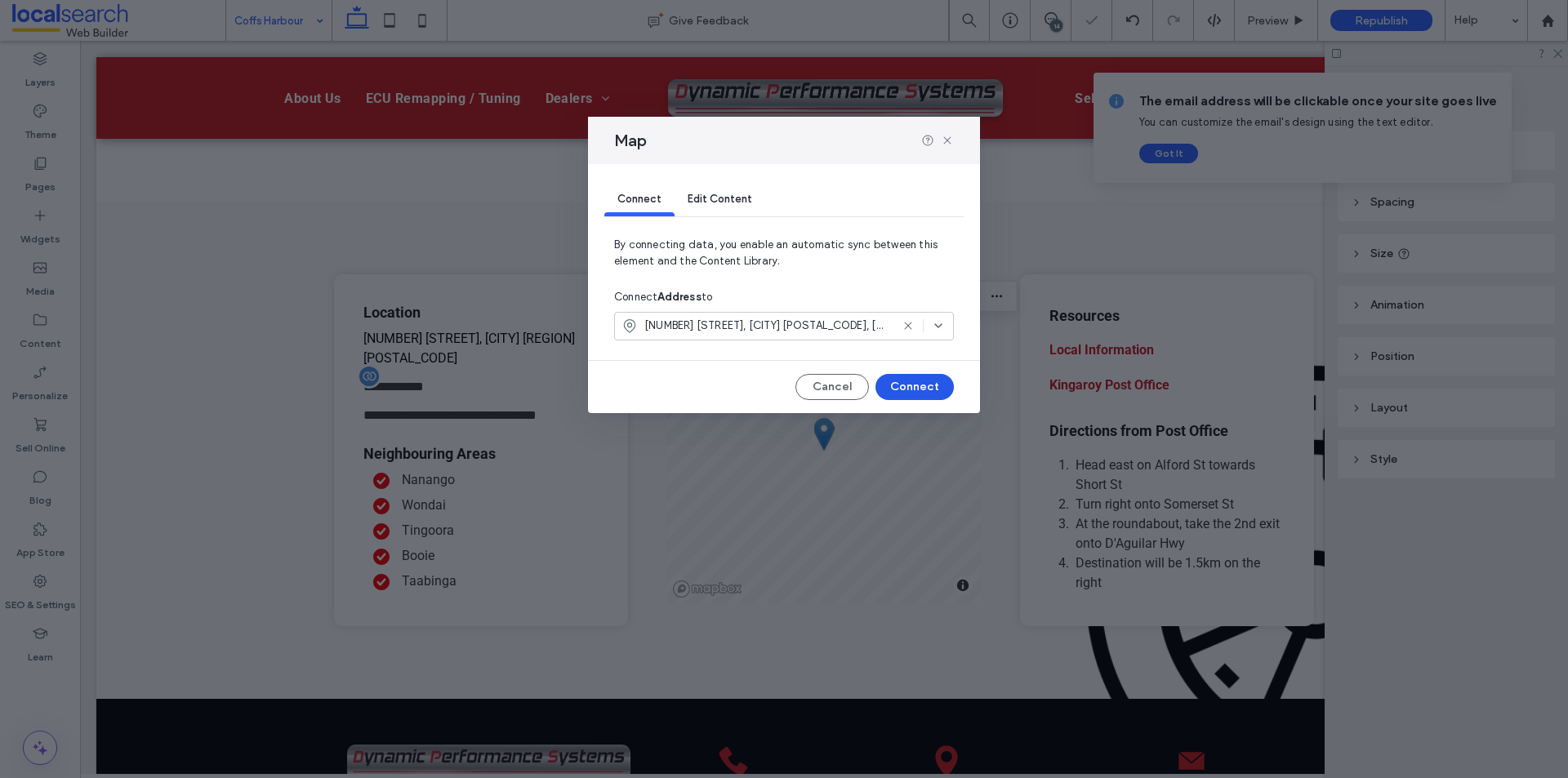 click on "Connect" at bounding box center (915, 387) 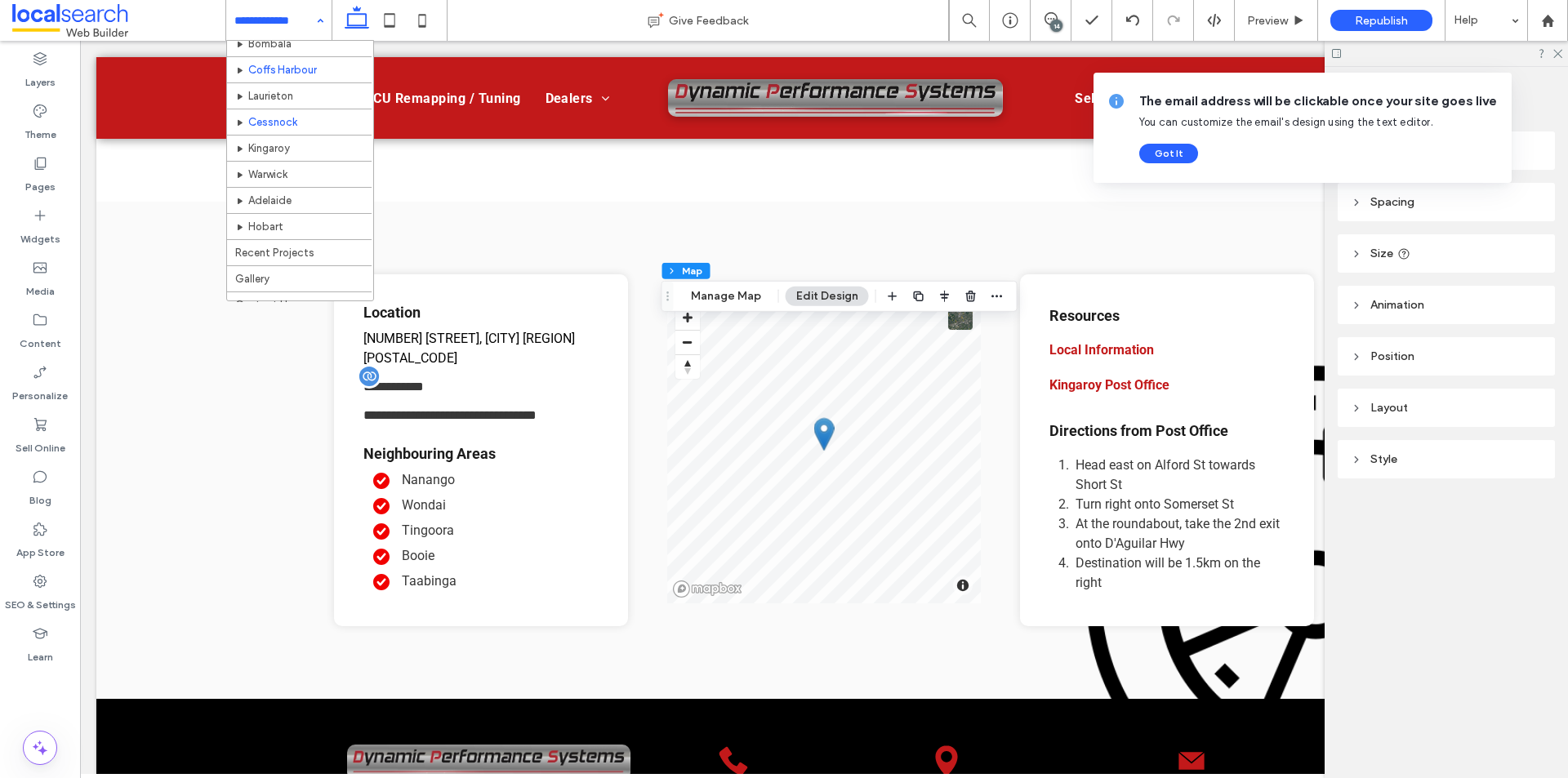scroll, scrollTop: 163, scrollLeft: 0, axis: vertical 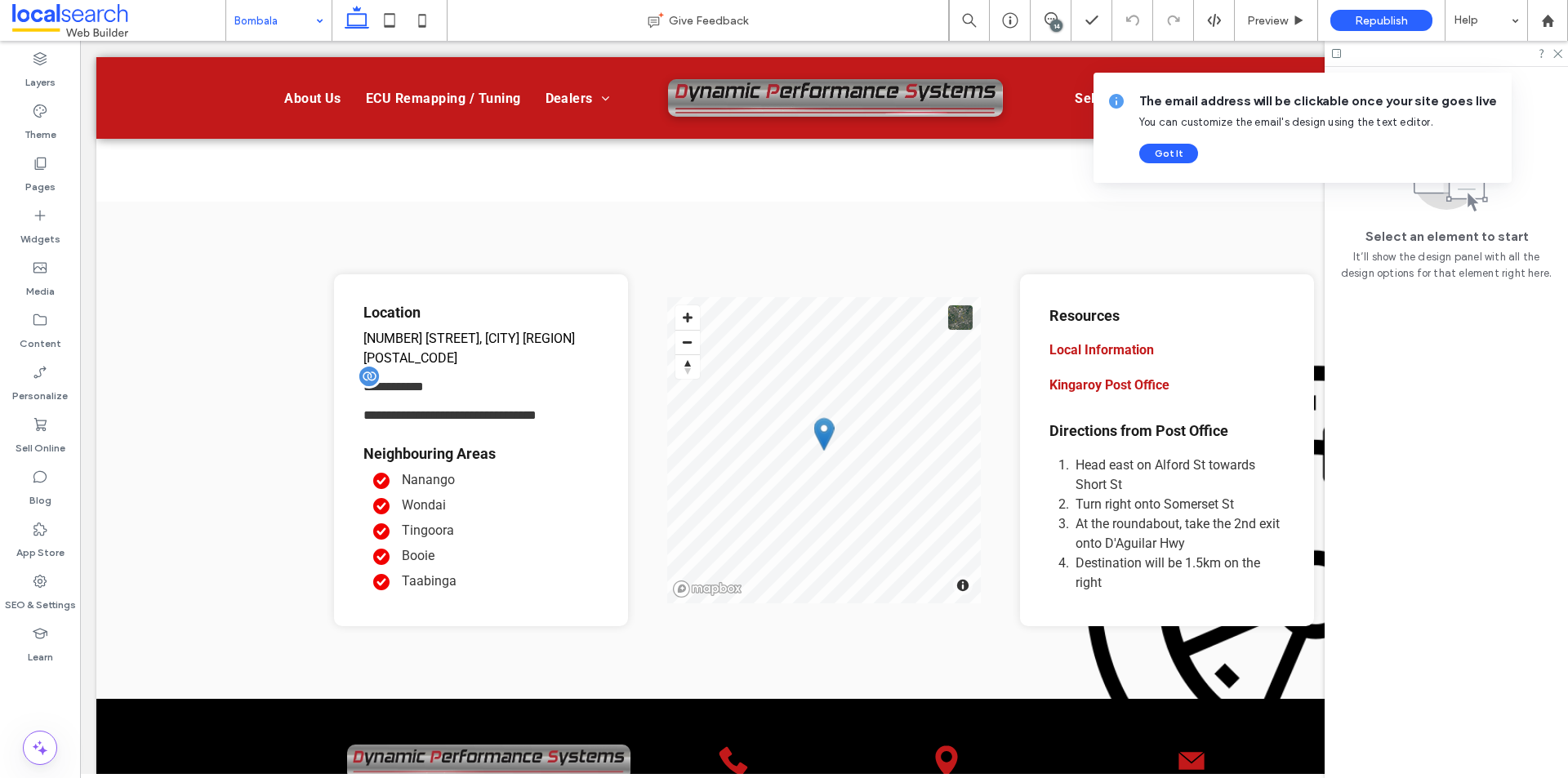 click at bounding box center (274, 20) 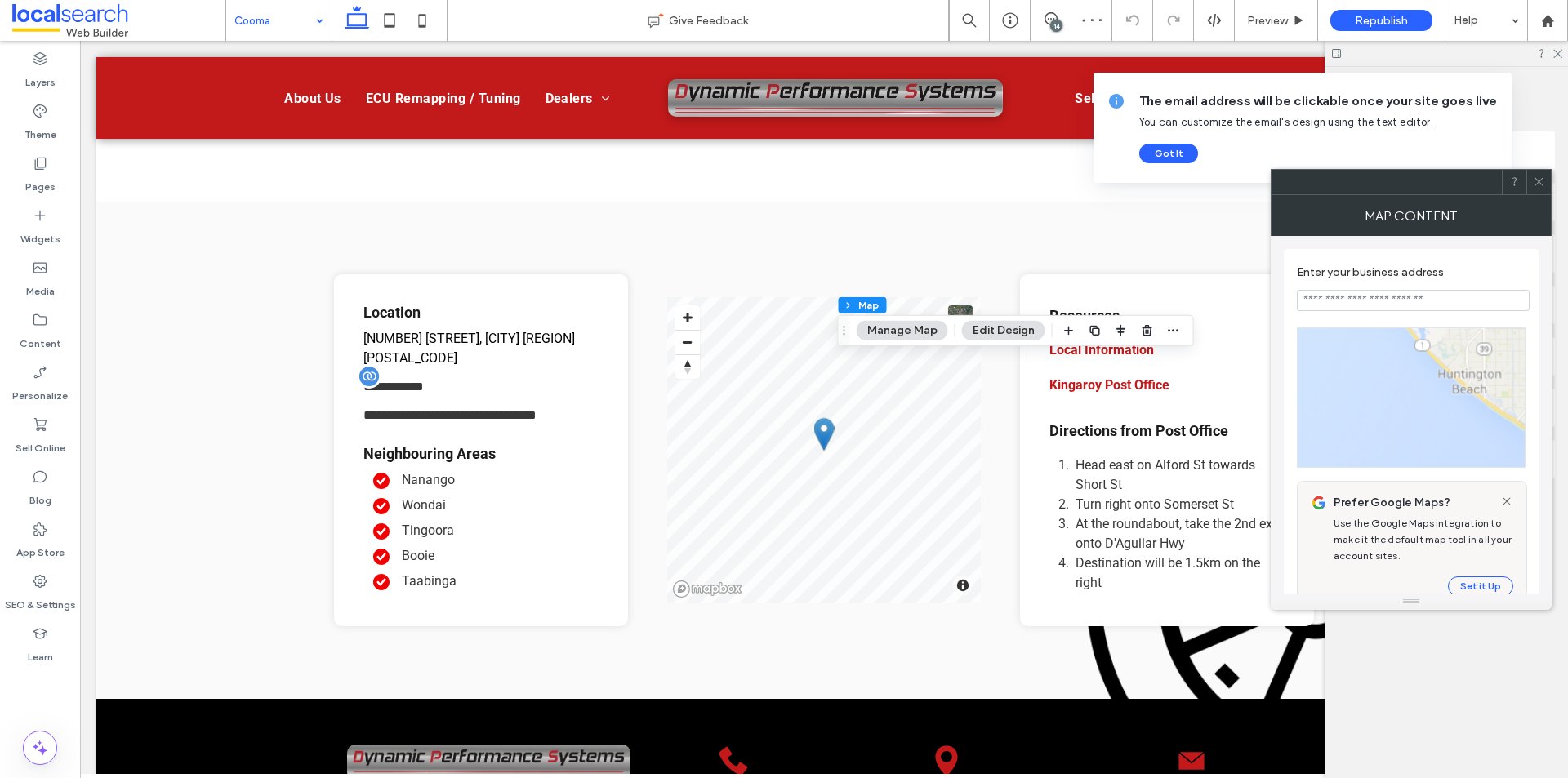 type on "**********" 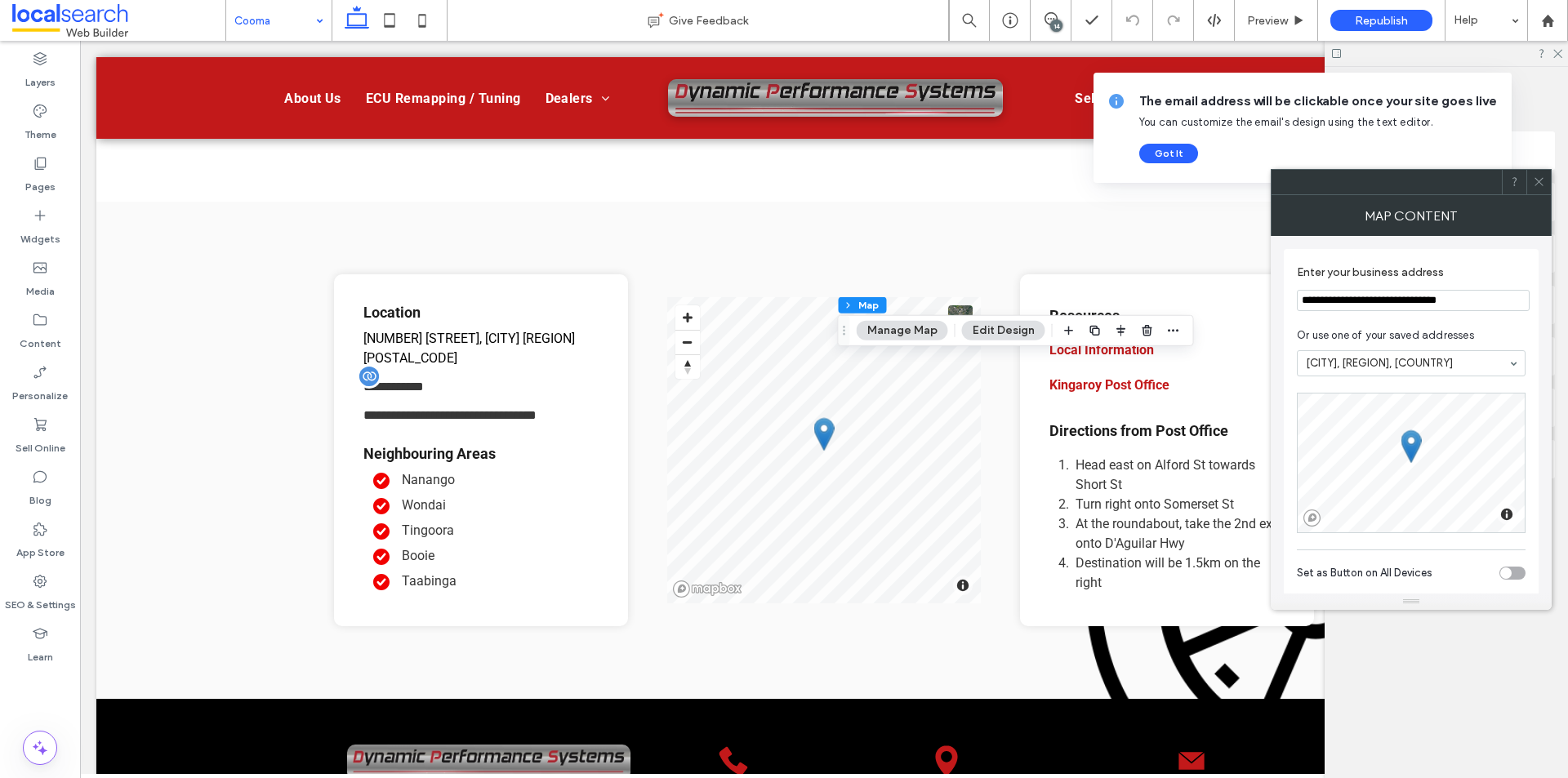 click on "**********" at bounding box center [1413, 300] 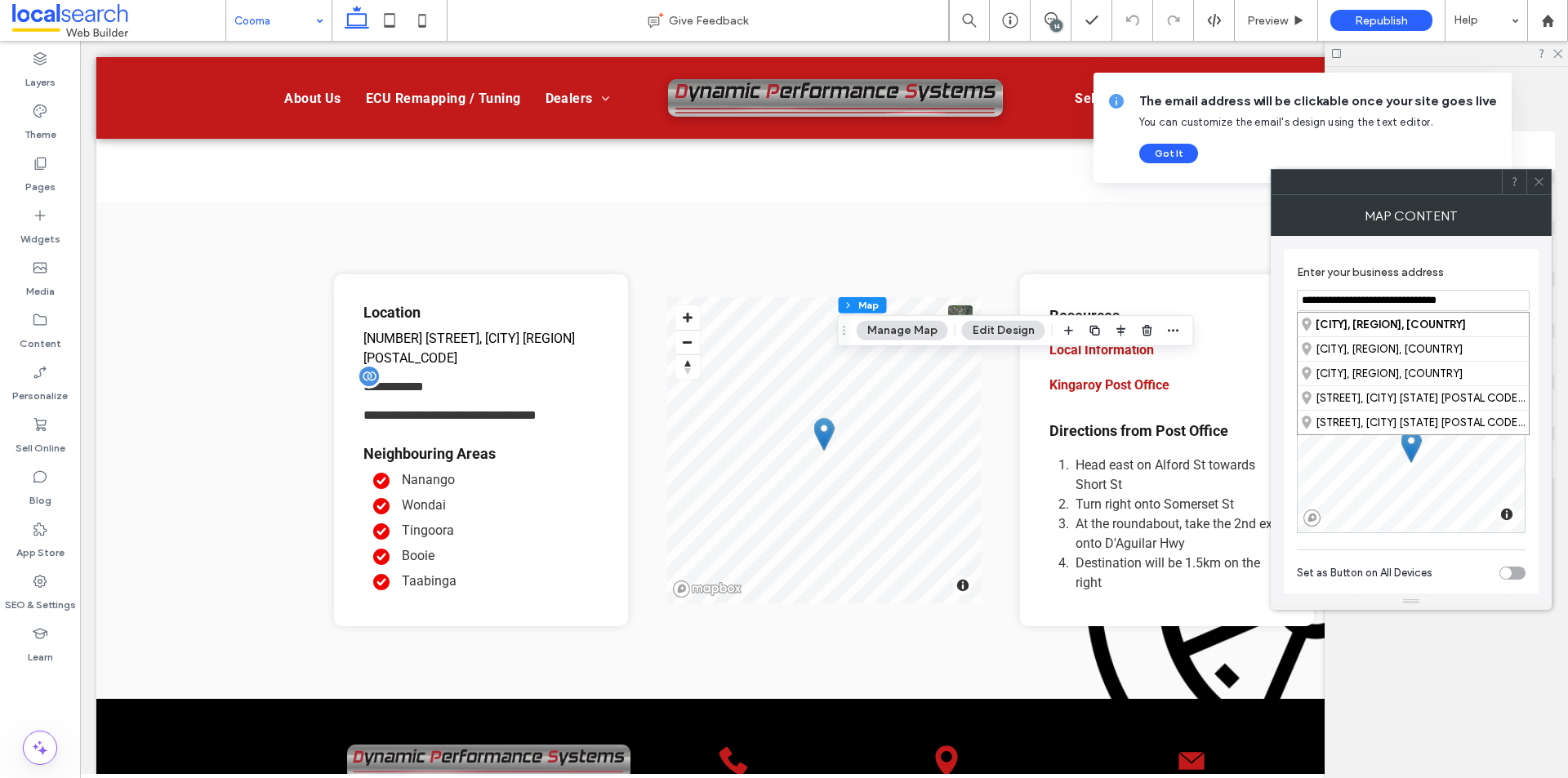 click on "**********" at bounding box center (1413, 300) 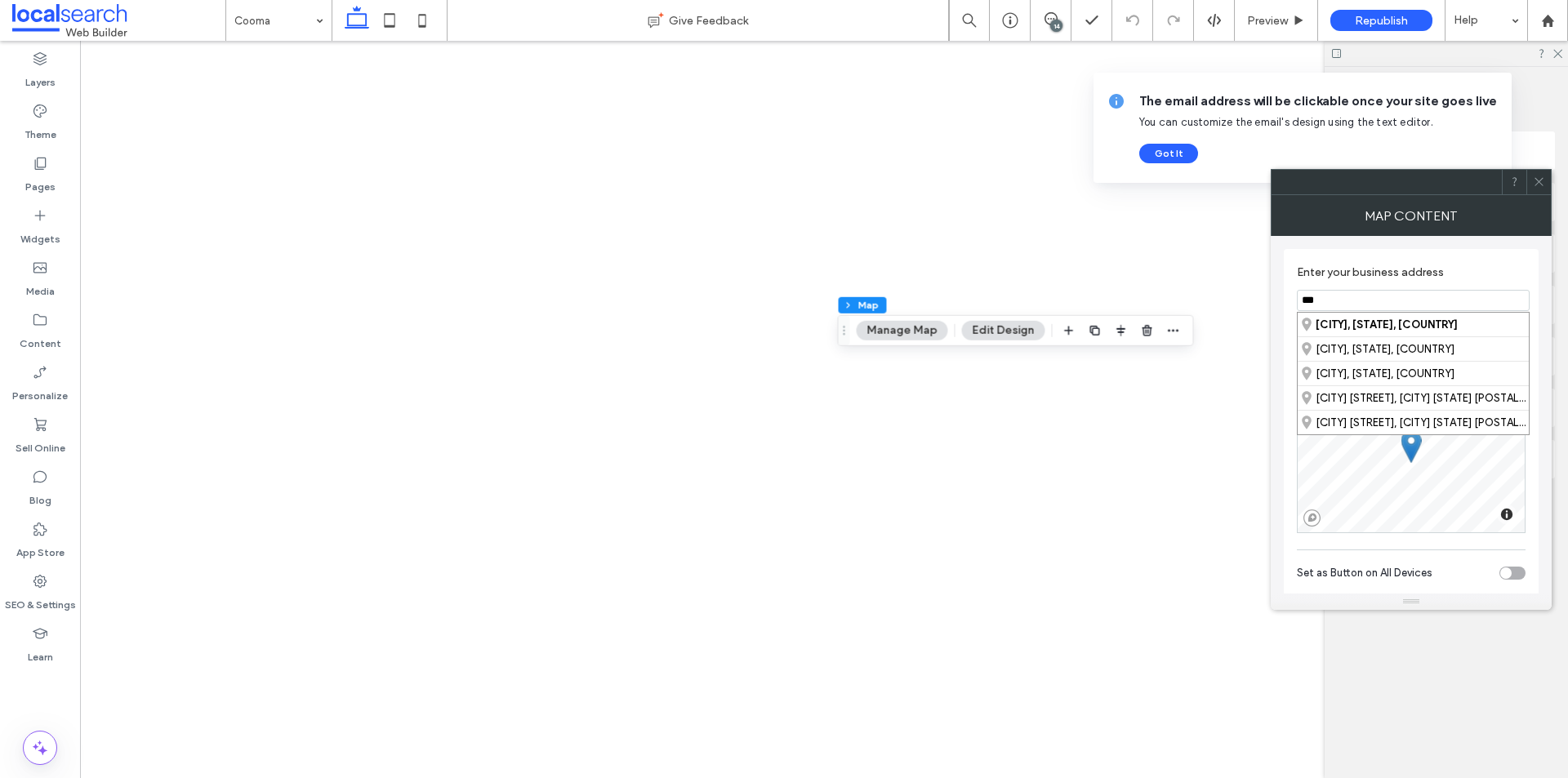 scroll, scrollTop: 0, scrollLeft: 0, axis: both 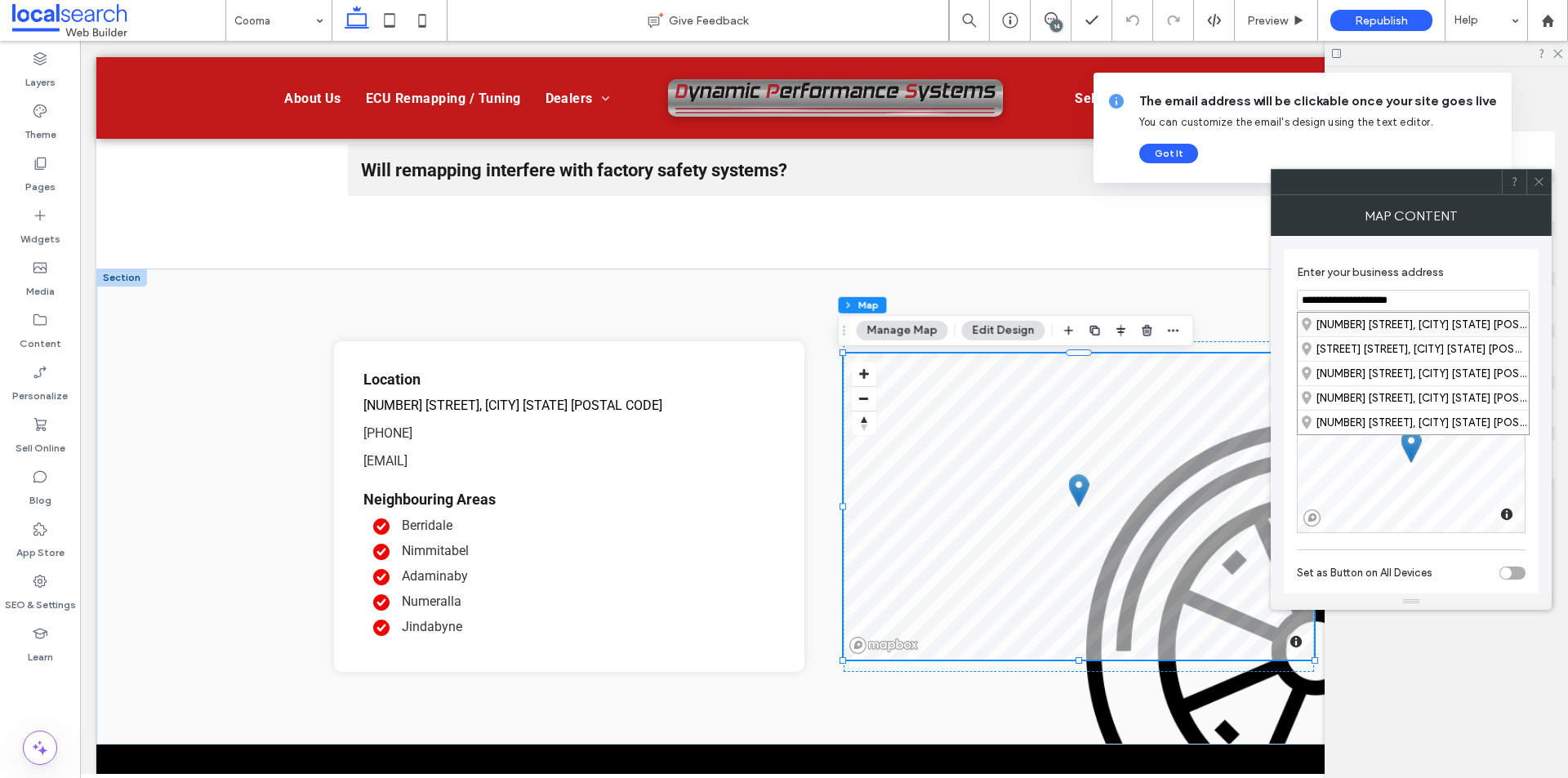 click on "[NUMBER] [STREET], [CITY] [STATE] [POSTAL_CODE], [COUNTRY]" at bounding box center (1413, 324) 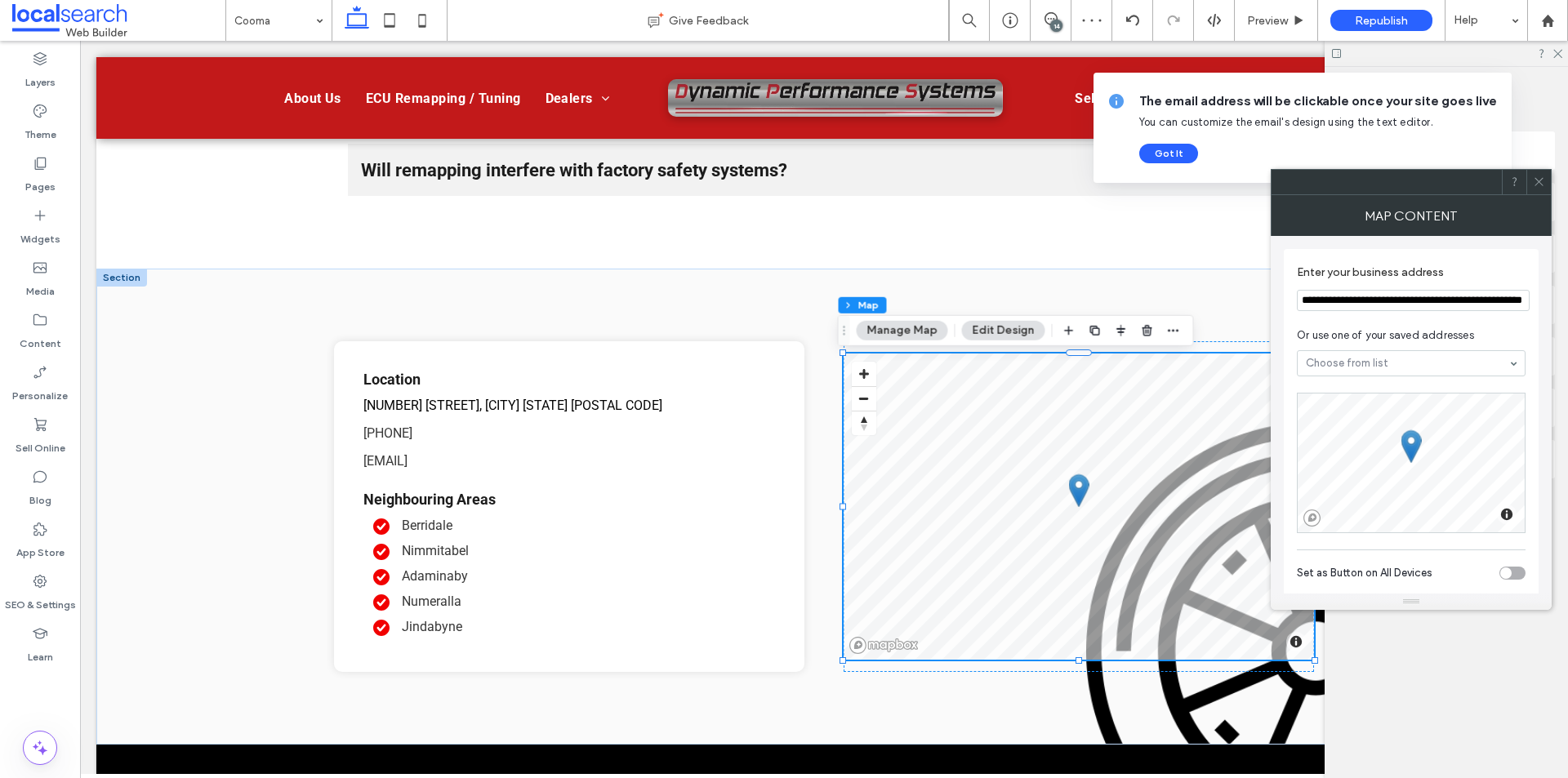 click on "Map Content" at bounding box center [1411, 216] 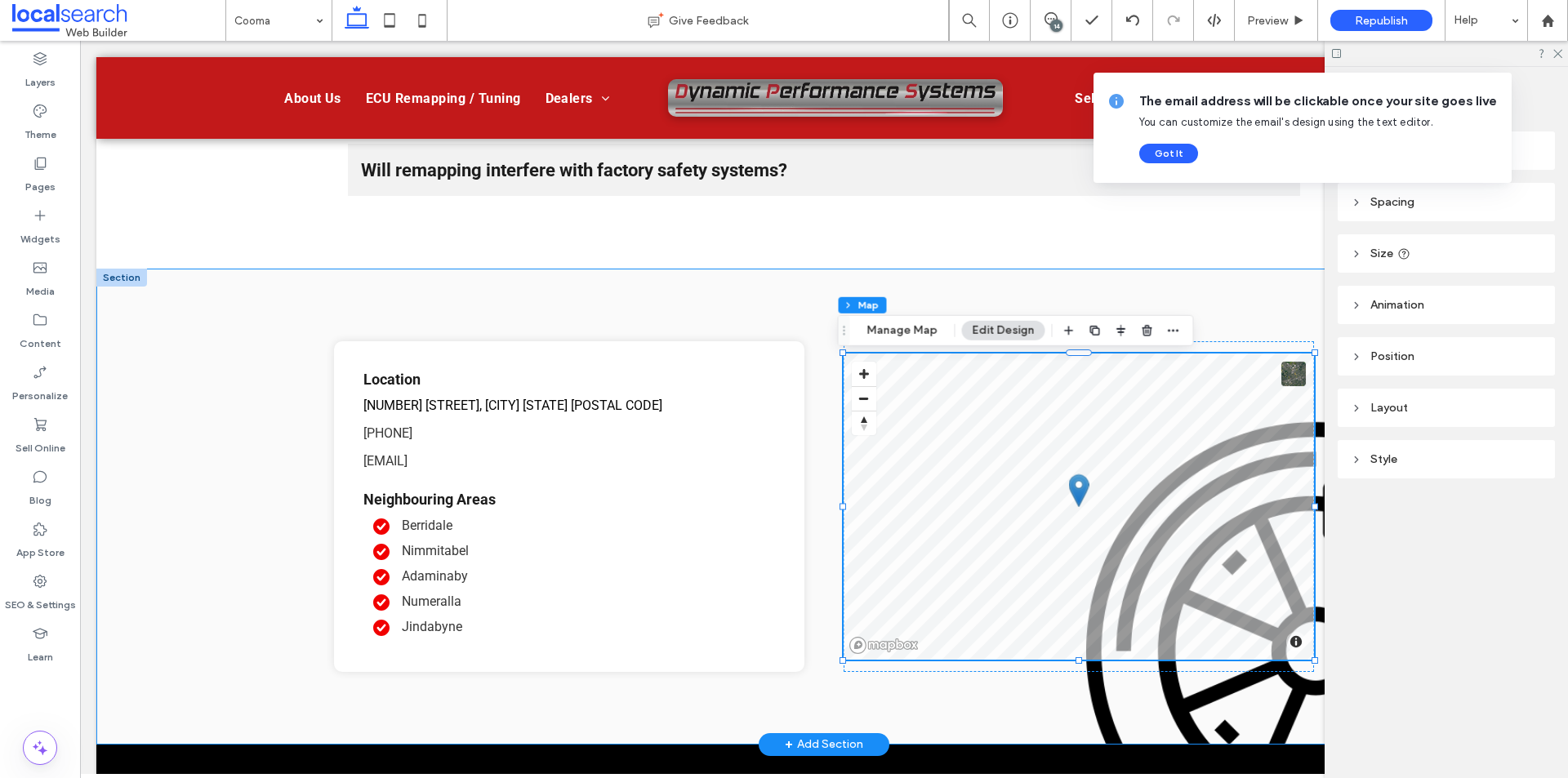 click on "Location
[NUMBER] [STREET], [CITY] [STATE] [POSTAL_CODE]
[PHONE]
[EMAIL]
Neighbouring Areas
[CITY] [CITY] [CITY] [CITY] [CITY]
© Mapbox   © OpenStreetMap   Improve this map" at bounding box center [824, 506] 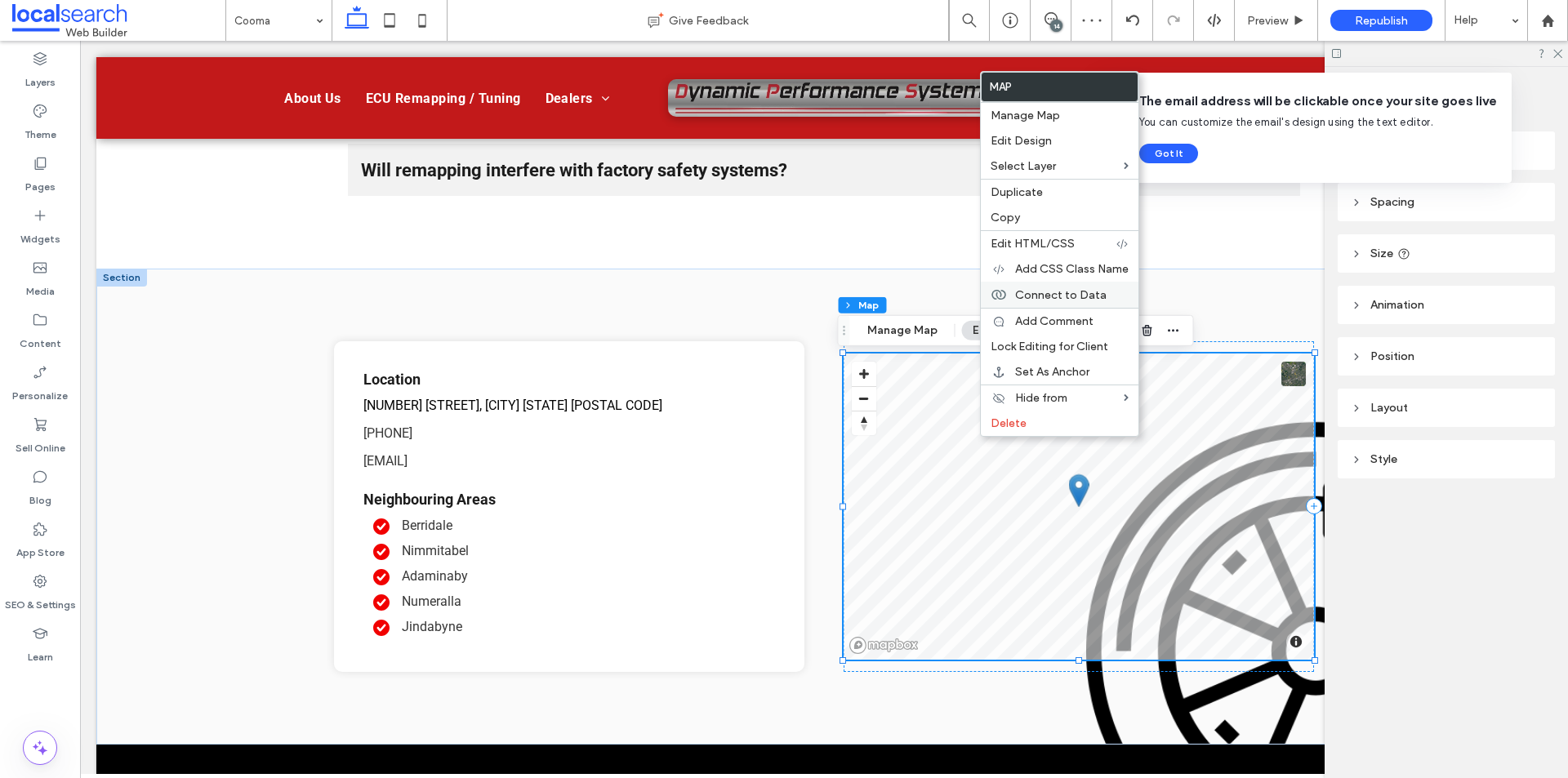 click on "Connect to Data" at bounding box center [1061, 295] 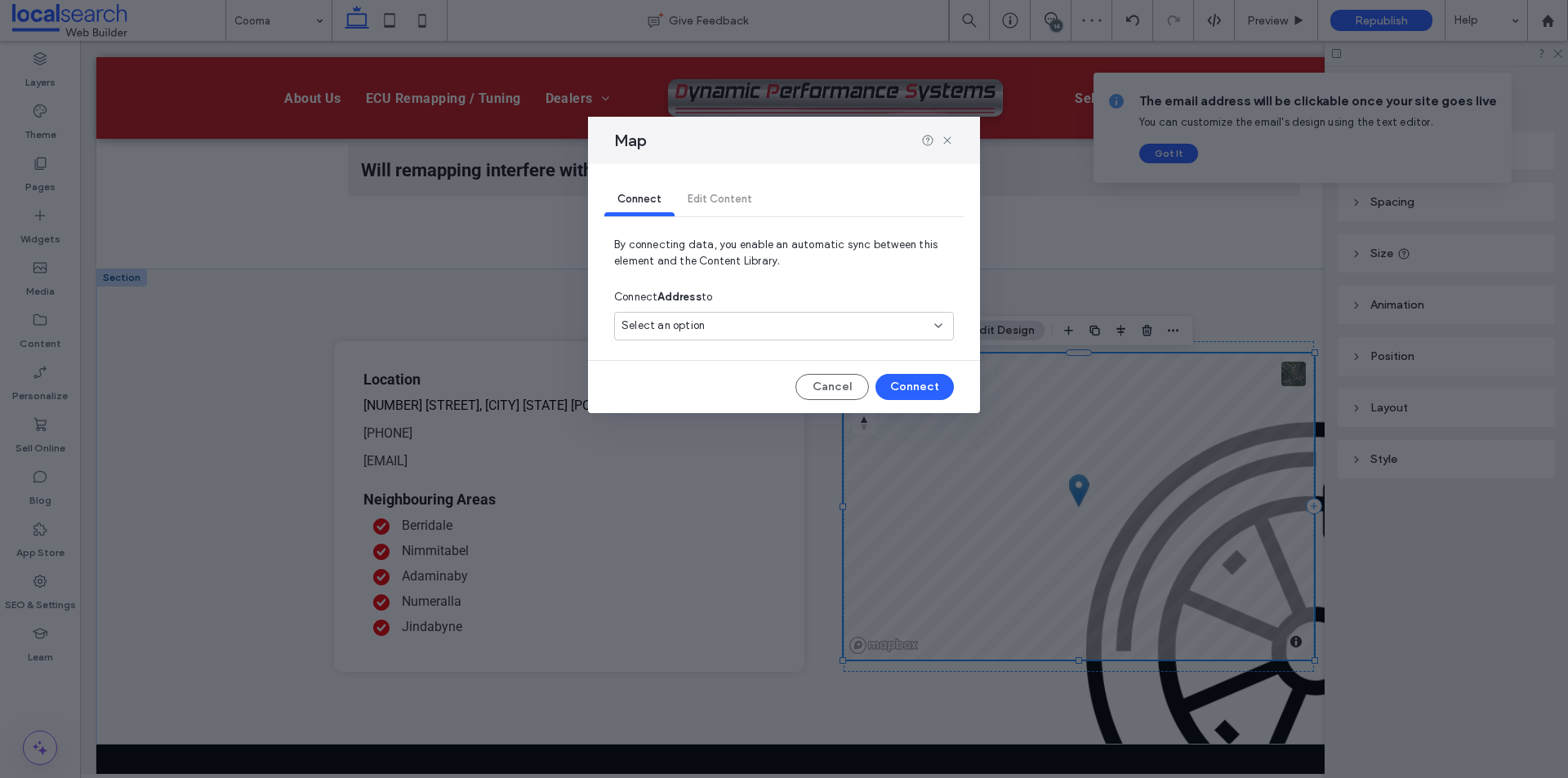 click on "Select an option" at bounding box center (774, 326) 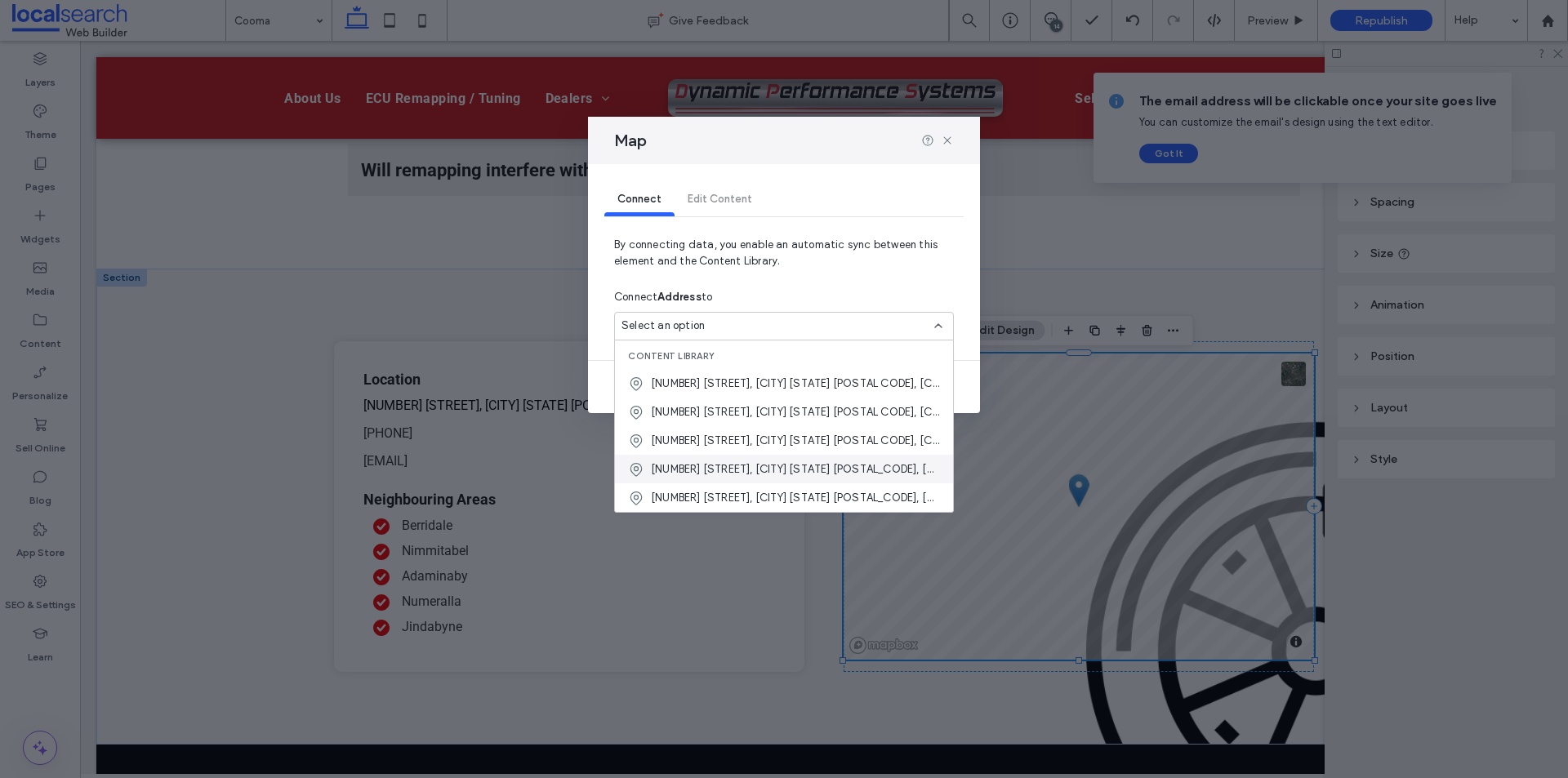 click on "[NUMBER] [STREET], [CITY] [STATE] [POSTAL_CODE], [COUNTRY]" at bounding box center (795, 469) 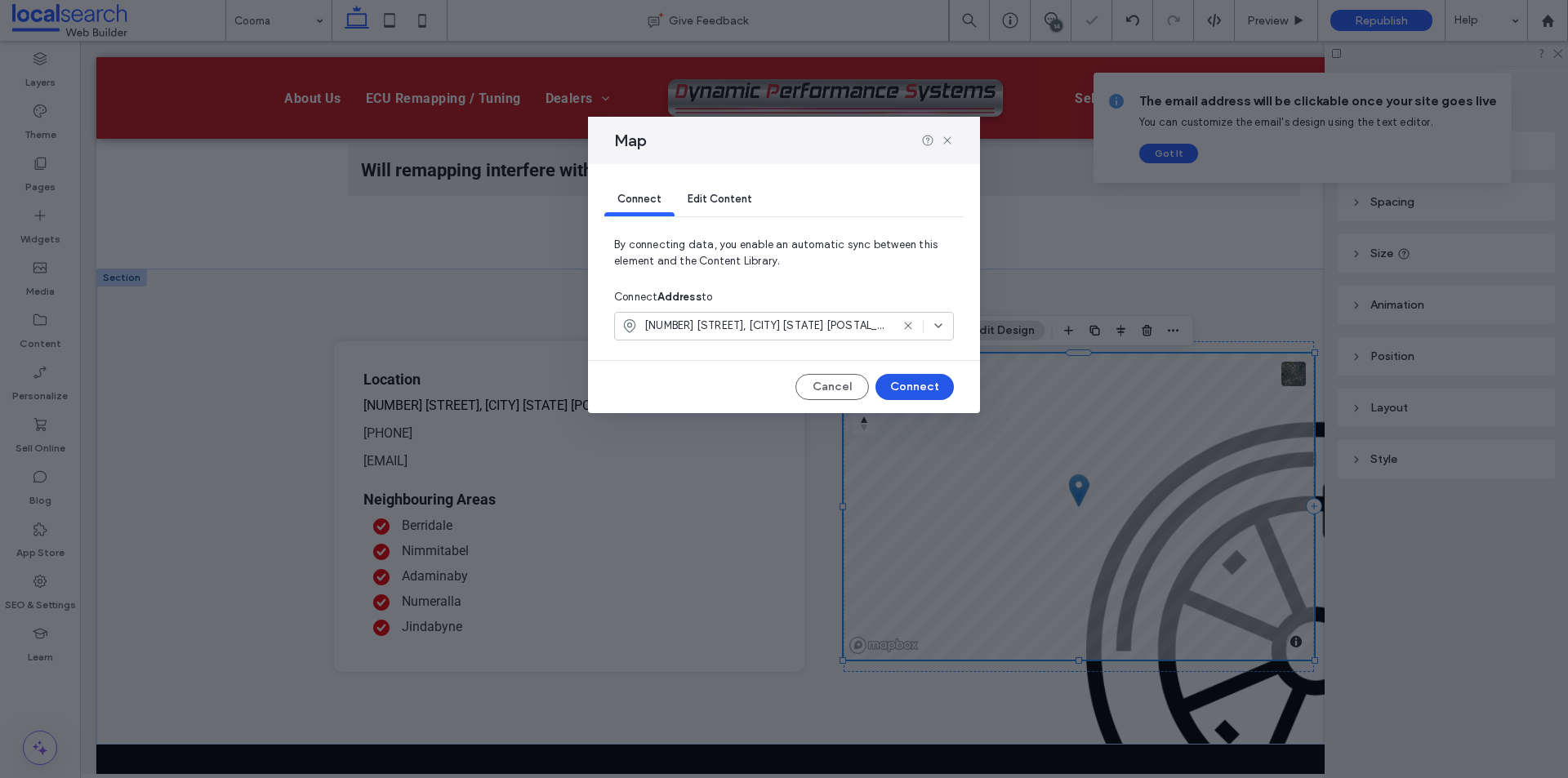 click on "Connect" at bounding box center [915, 387] 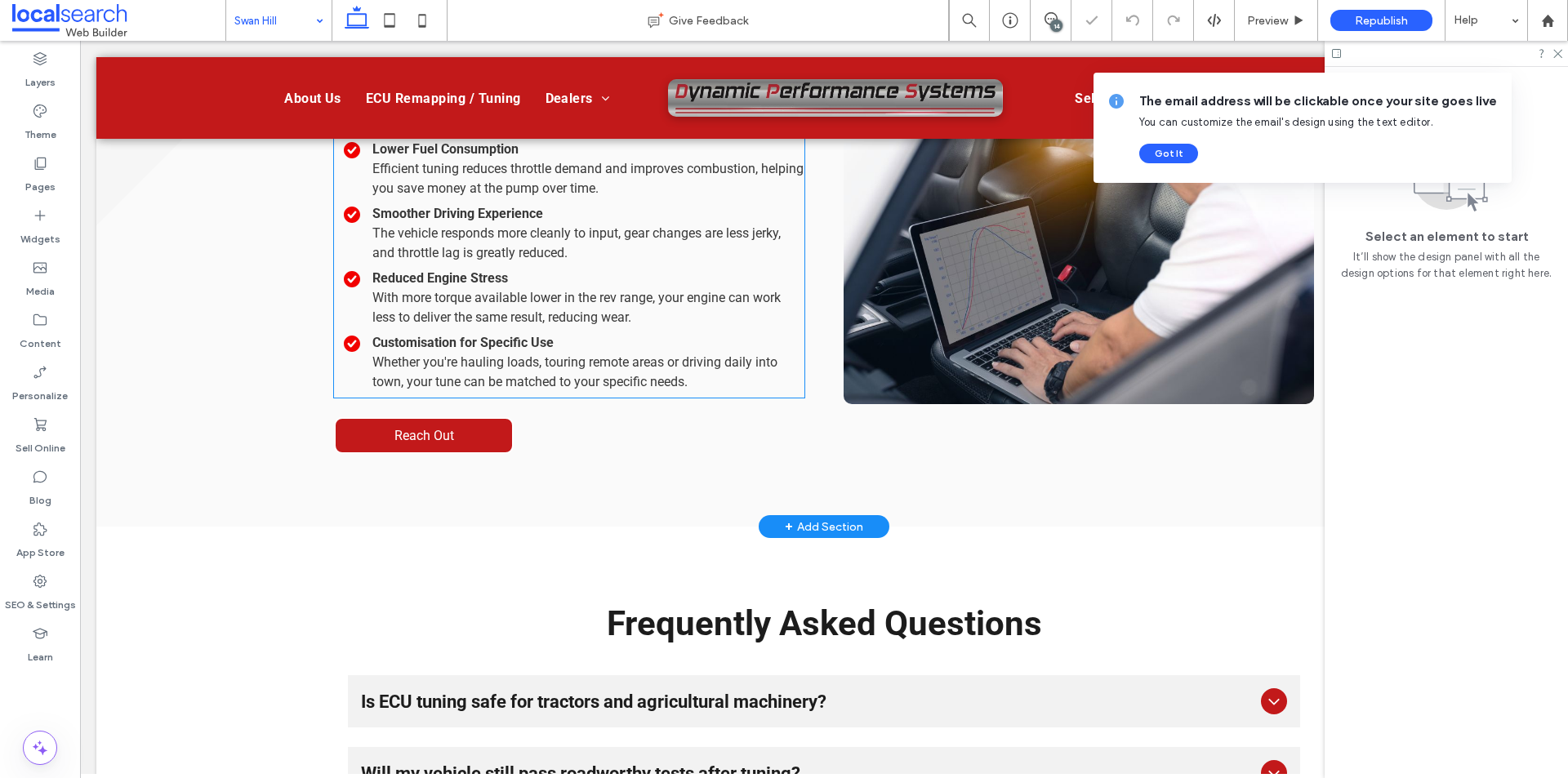 scroll, scrollTop: 2221, scrollLeft: 0, axis: vertical 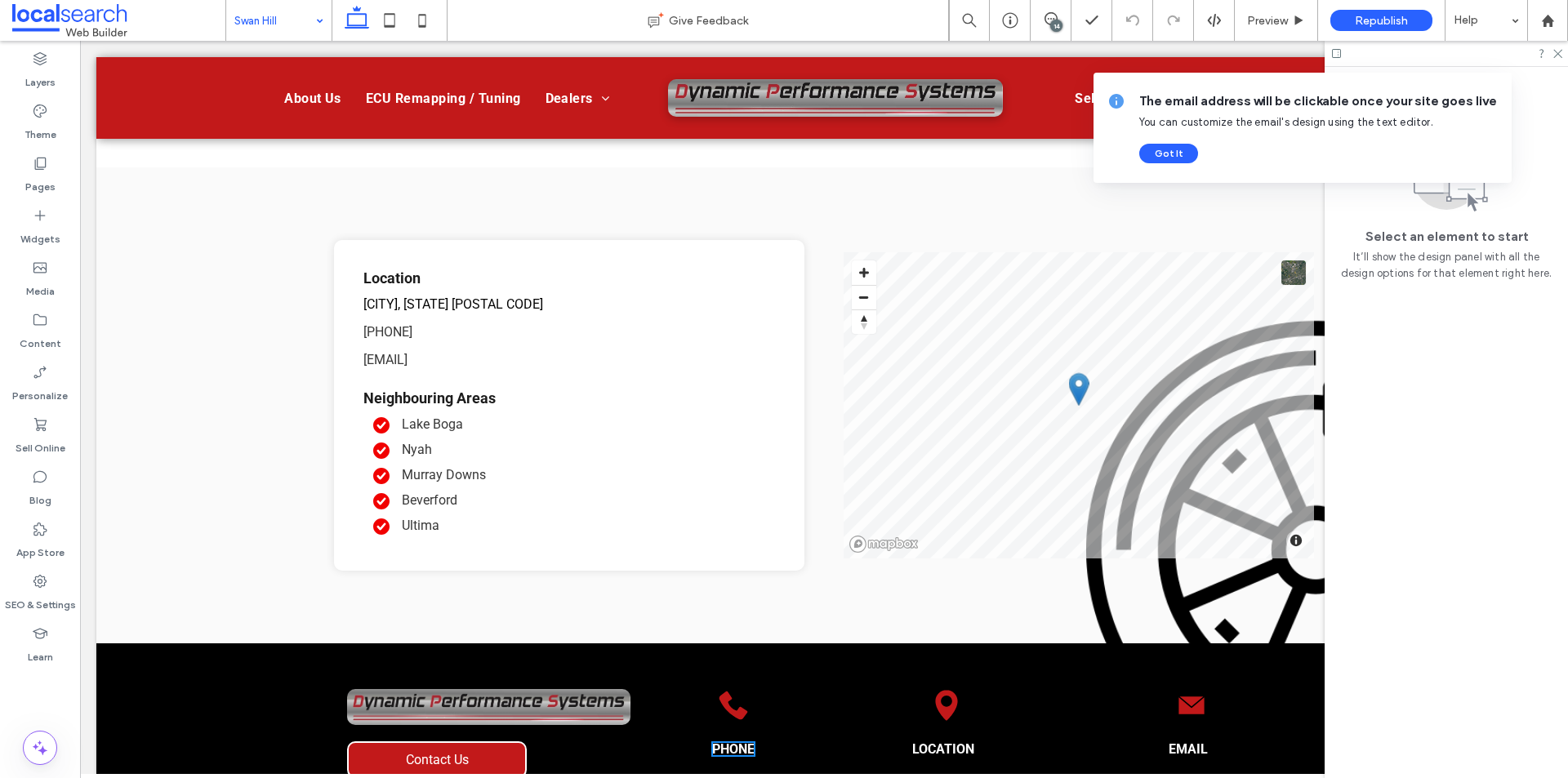 click at bounding box center [274, 20] 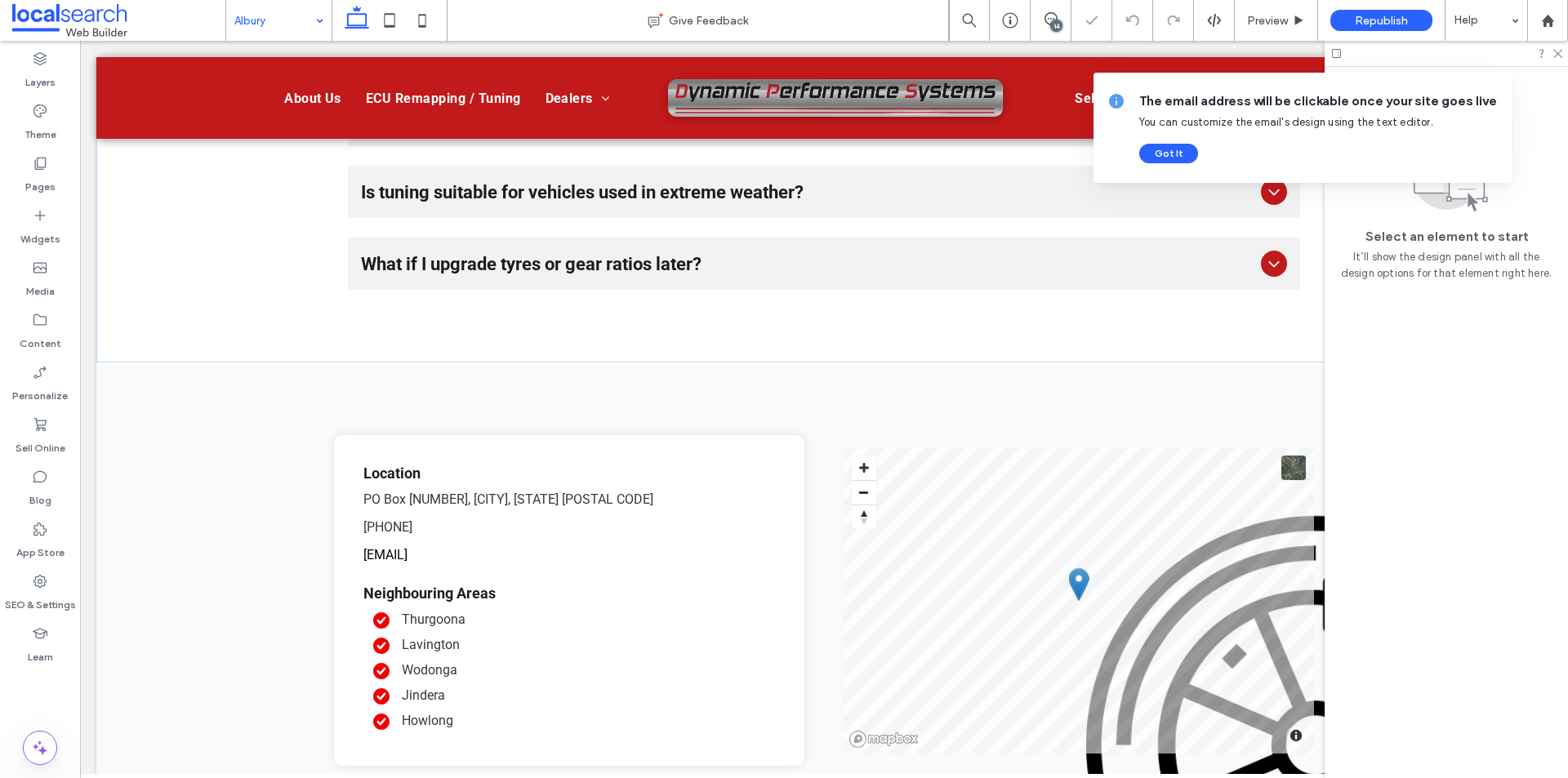 scroll, scrollTop: 0, scrollLeft: 0, axis: both 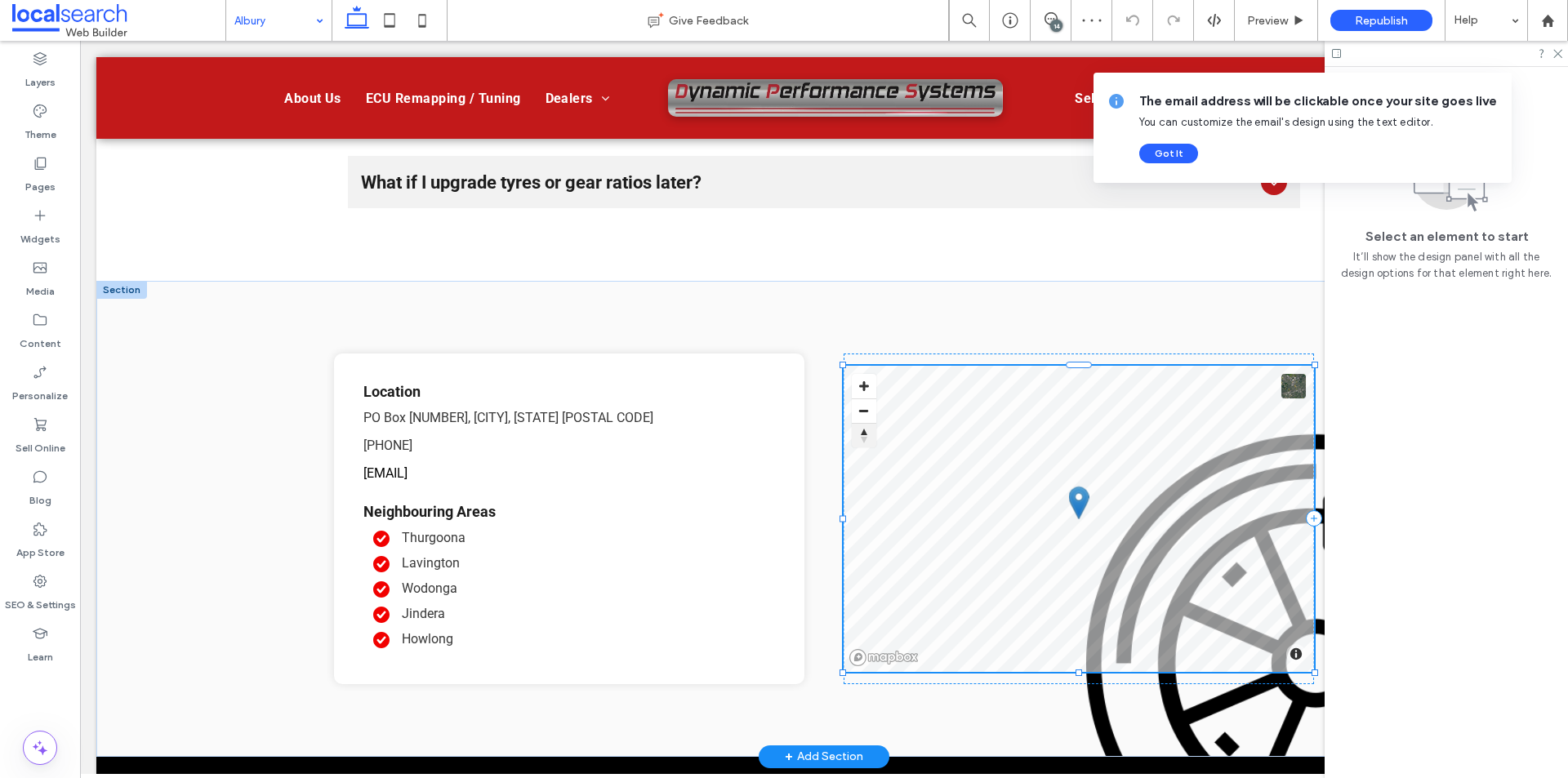 click on "© Mapbox   © OpenStreetMap   Improve this map" at bounding box center (1079, 518) 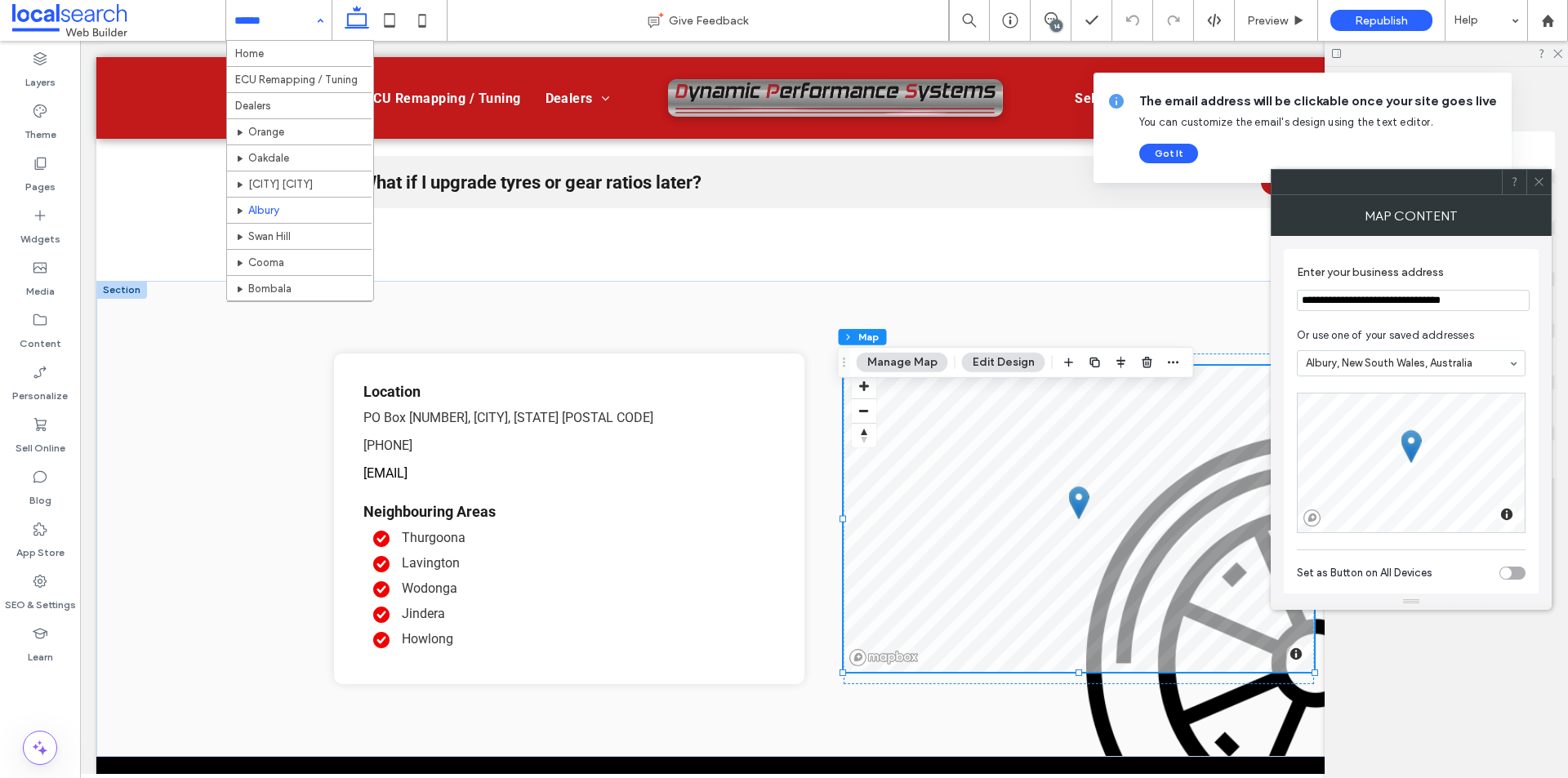 click at bounding box center (274, 20) 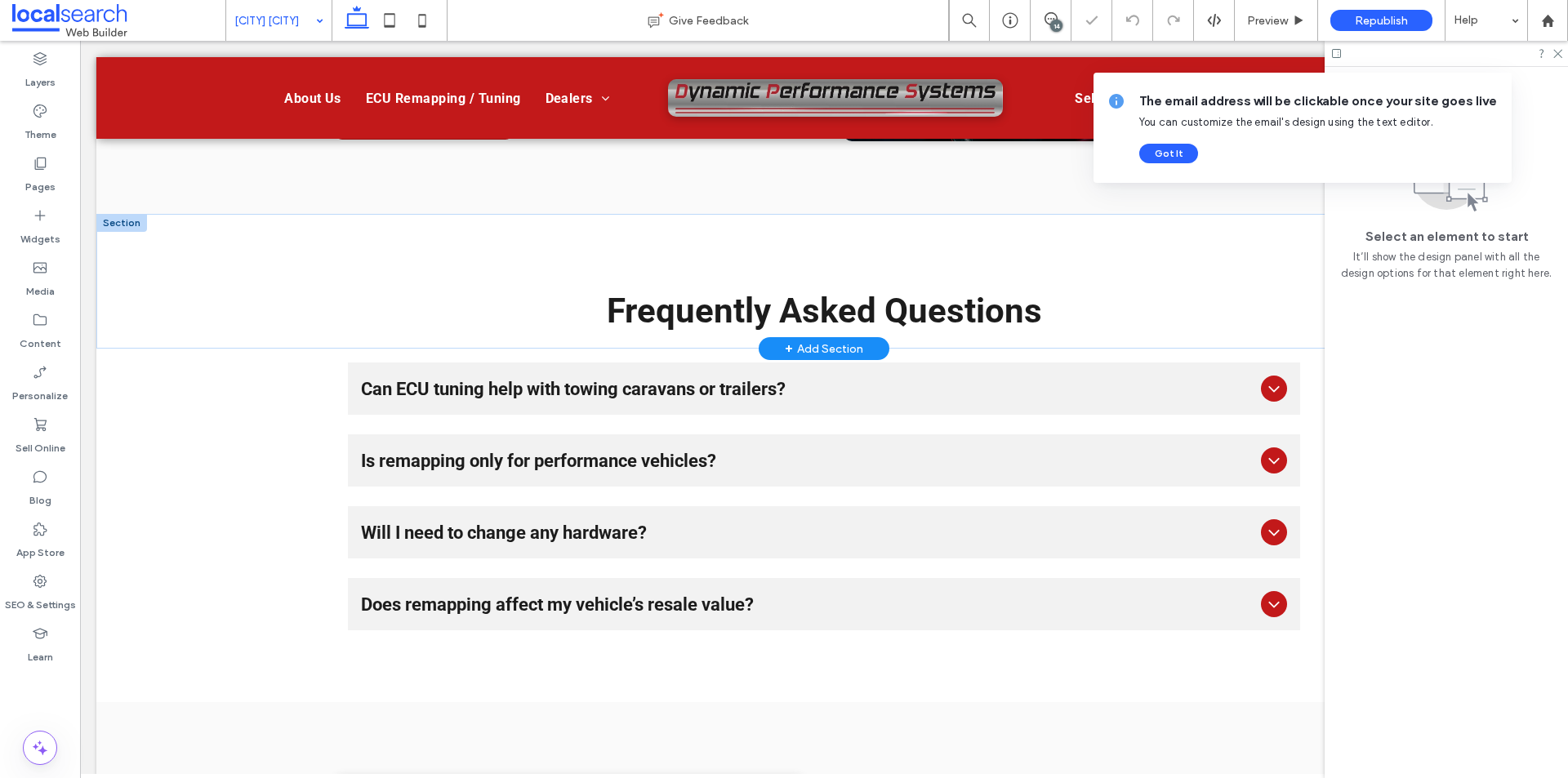 scroll, scrollTop: 2672, scrollLeft: 0, axis: vertical 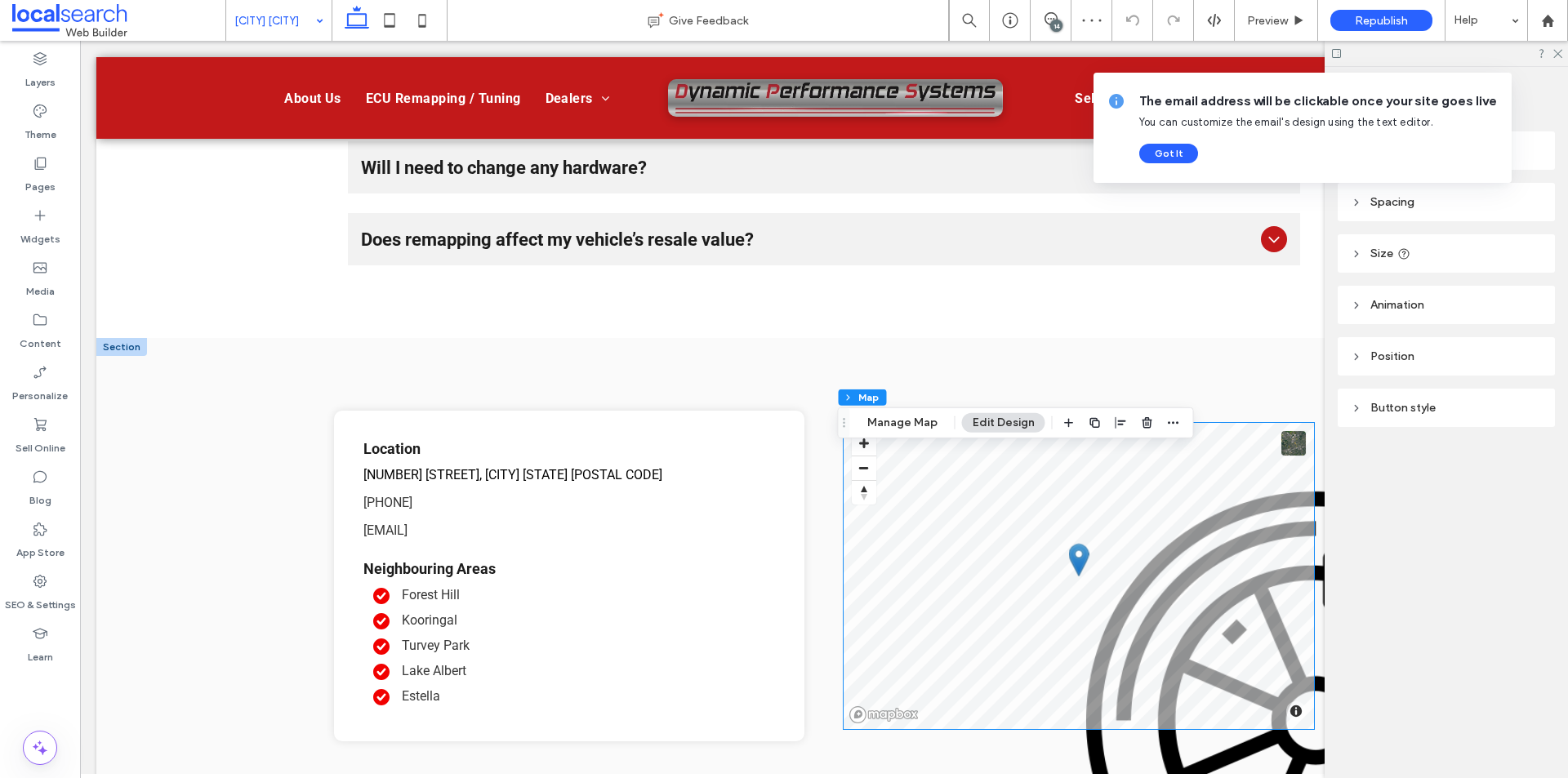 click on "© Mapbox   © OpenStreetMap   Improve this map" at bounding box center (1079, 576) 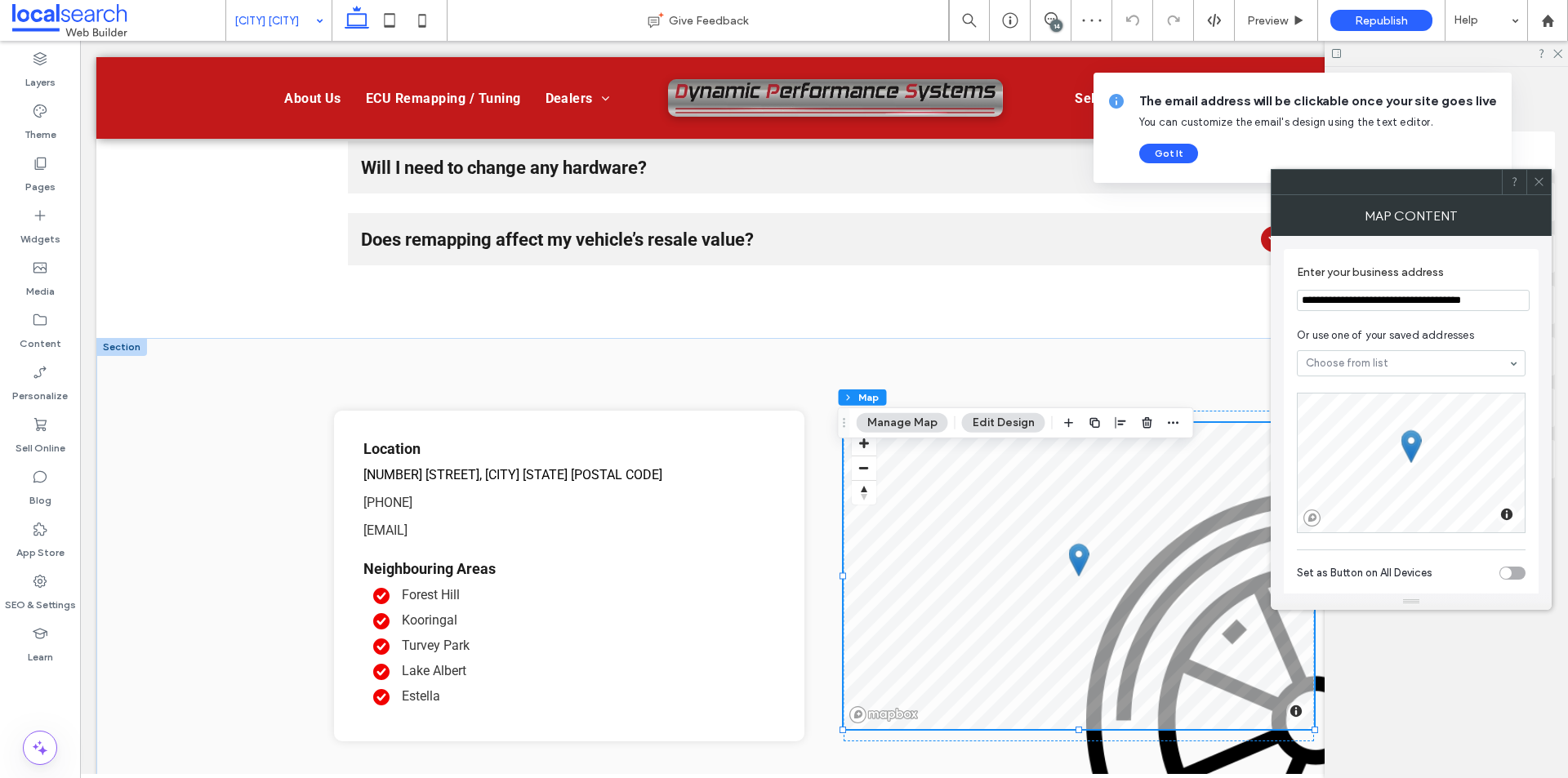 click on "**********" at bounding box center [1413, 300] 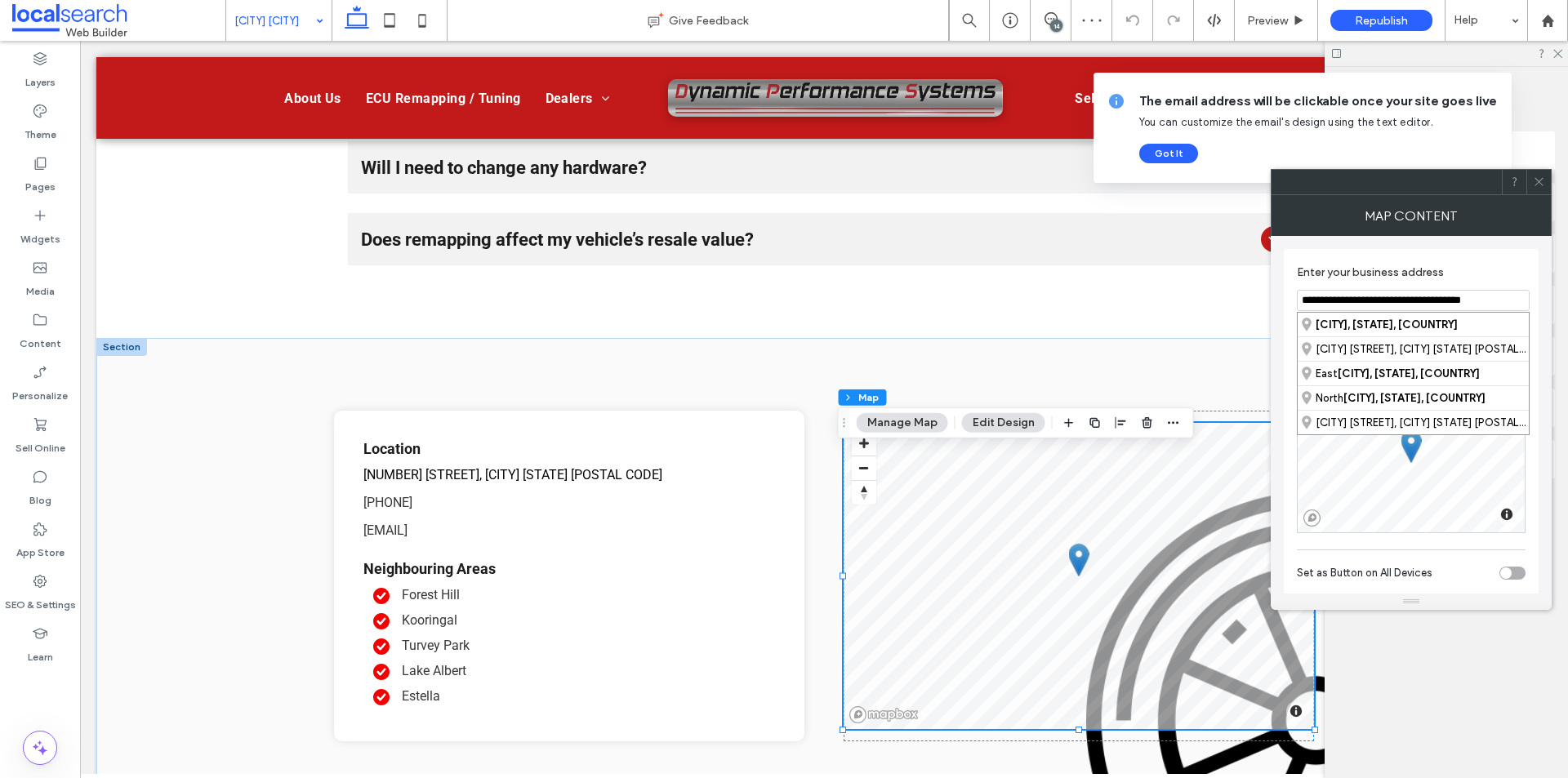 click on "**********" at bounding box center [1413, 300] 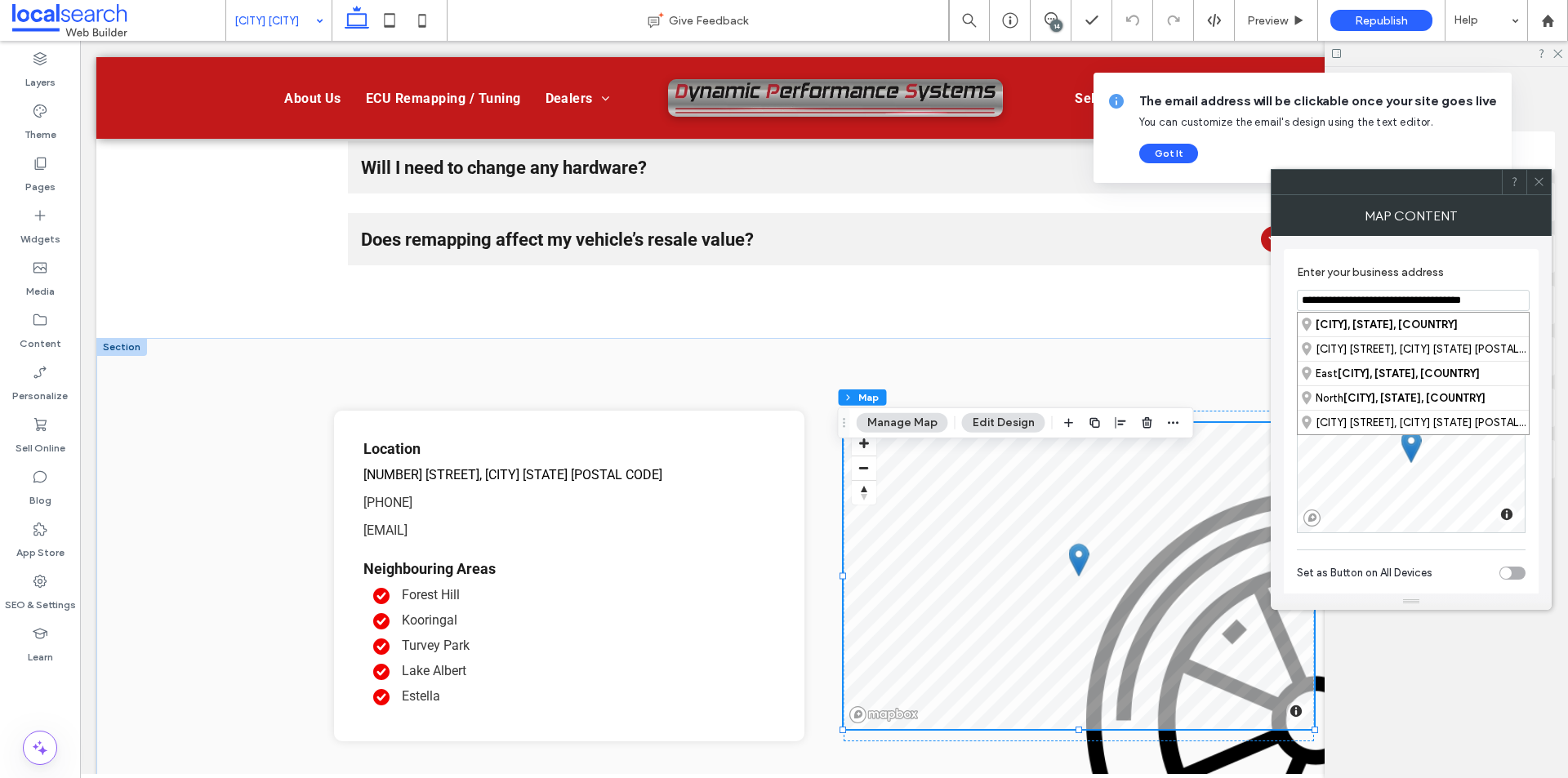 click on "**********" at bounding box center [1413, 300] 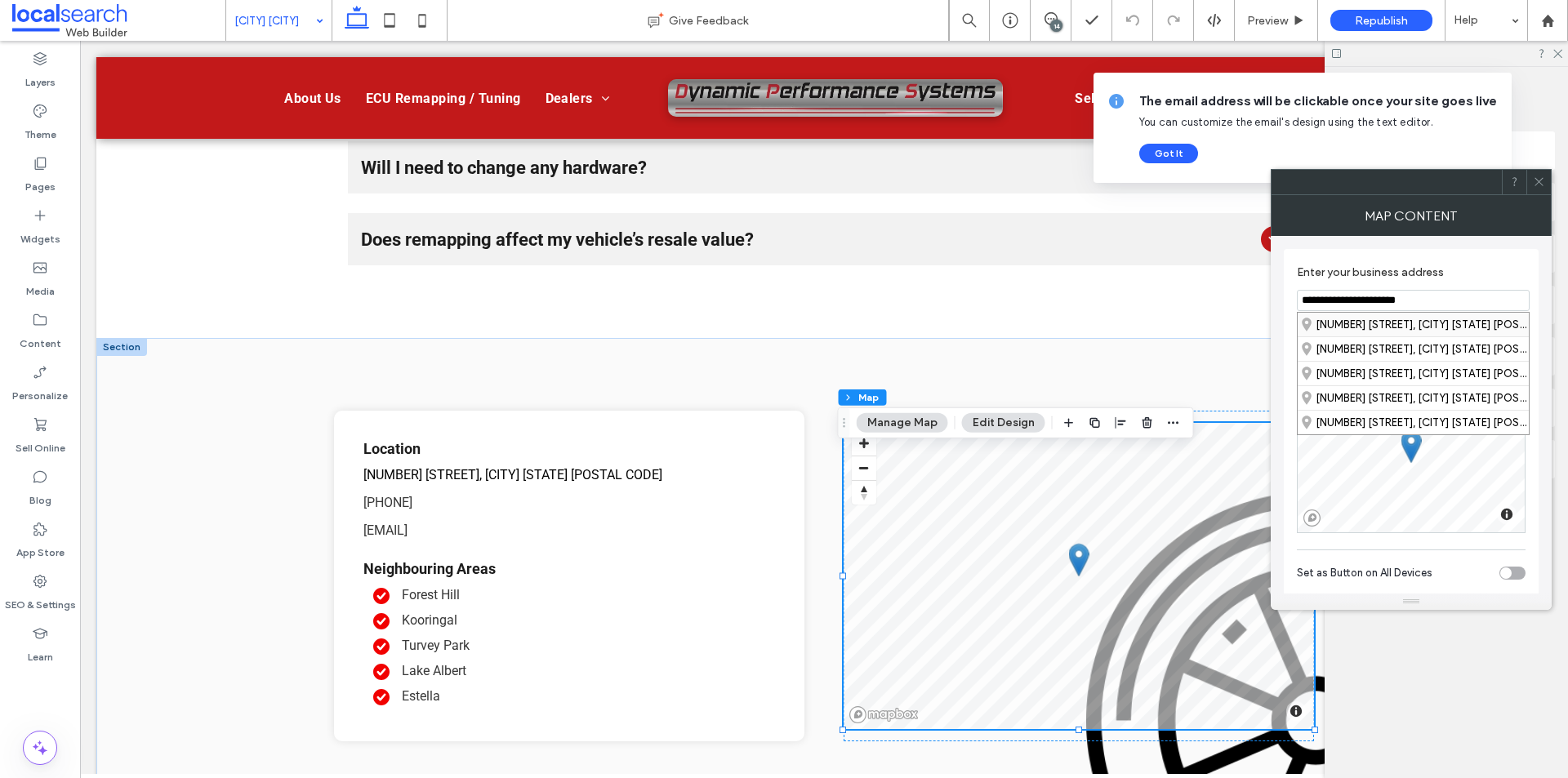 click on "[NUMBER] [STREET], [CITY] [STATE] [POSTAL CODE], [COUNTRY]" at bounding box center [1413, 324] 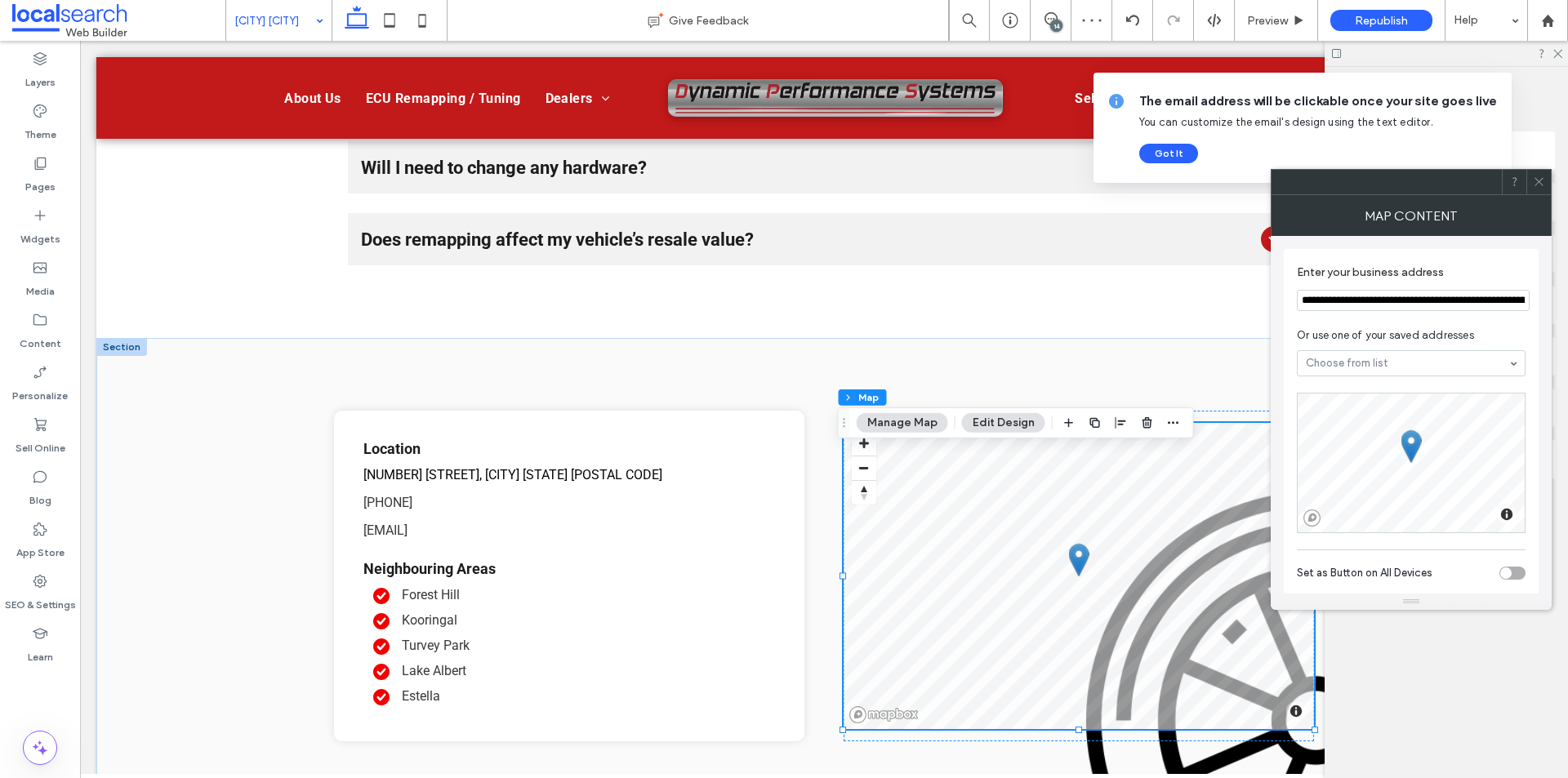 click 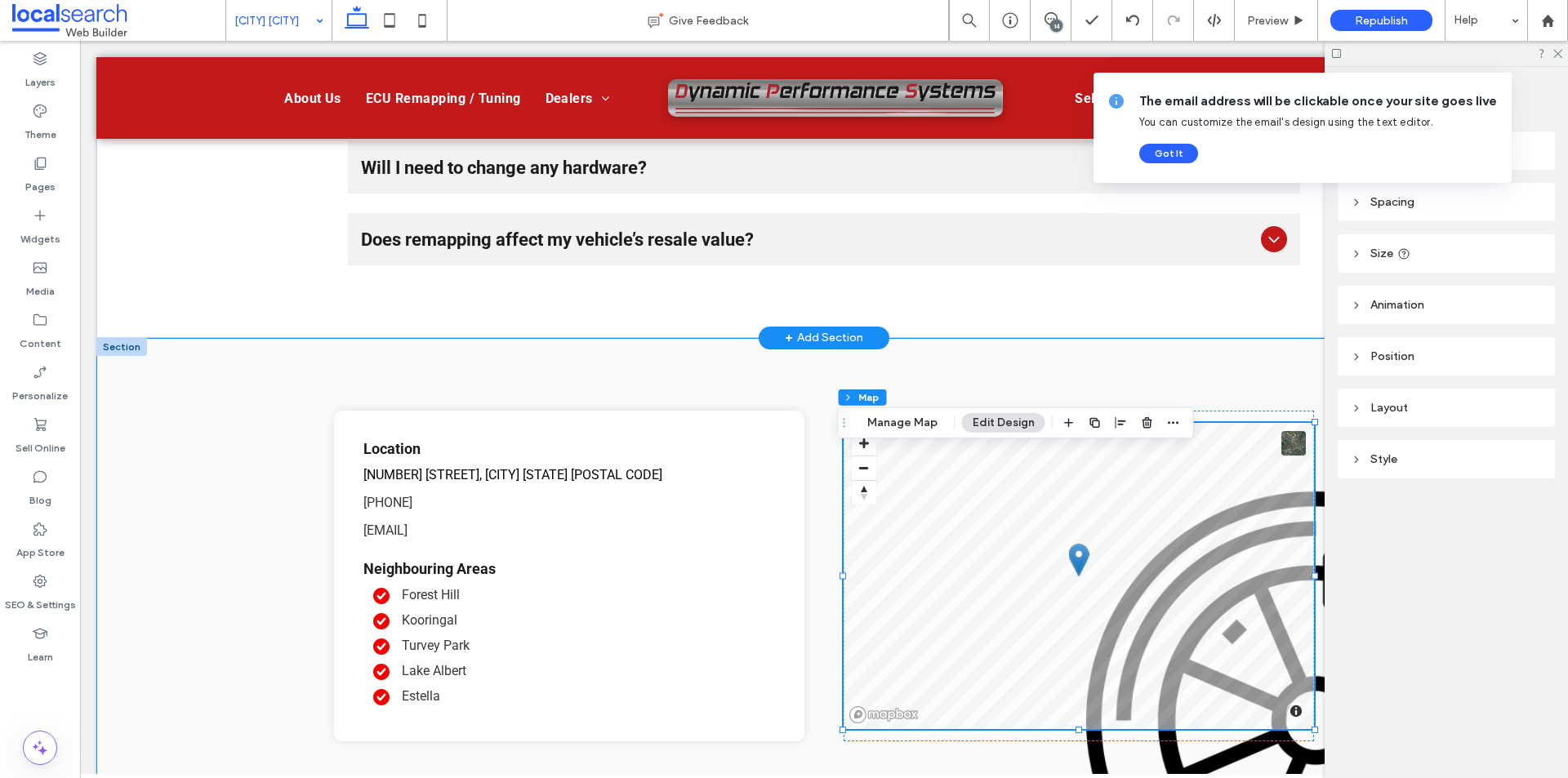 click on "+ Add Section" at bounding box center (824, 338) 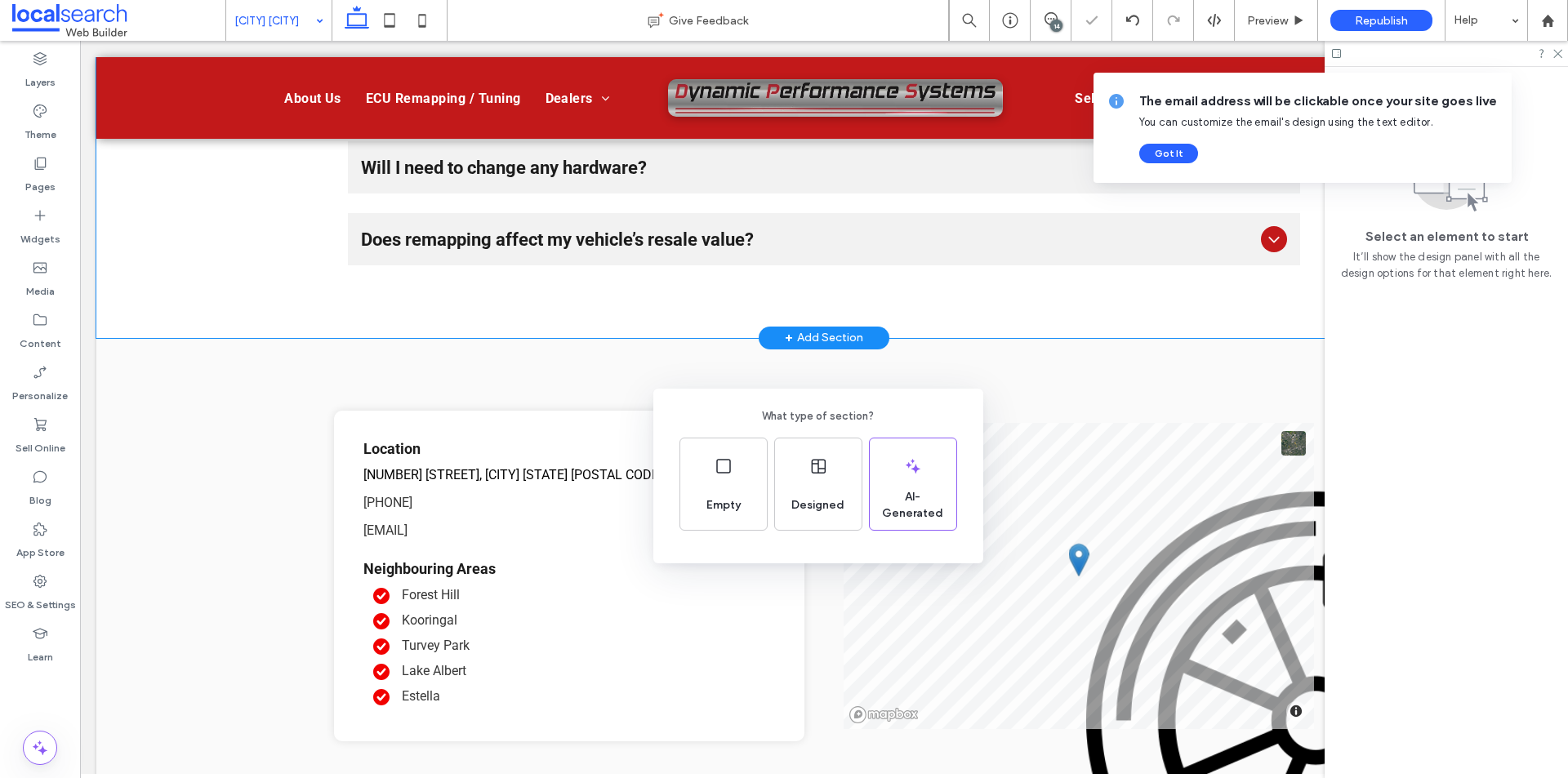 click on "What type of section? Empty Designed AI-Generated" at bounding box center [784, 429] 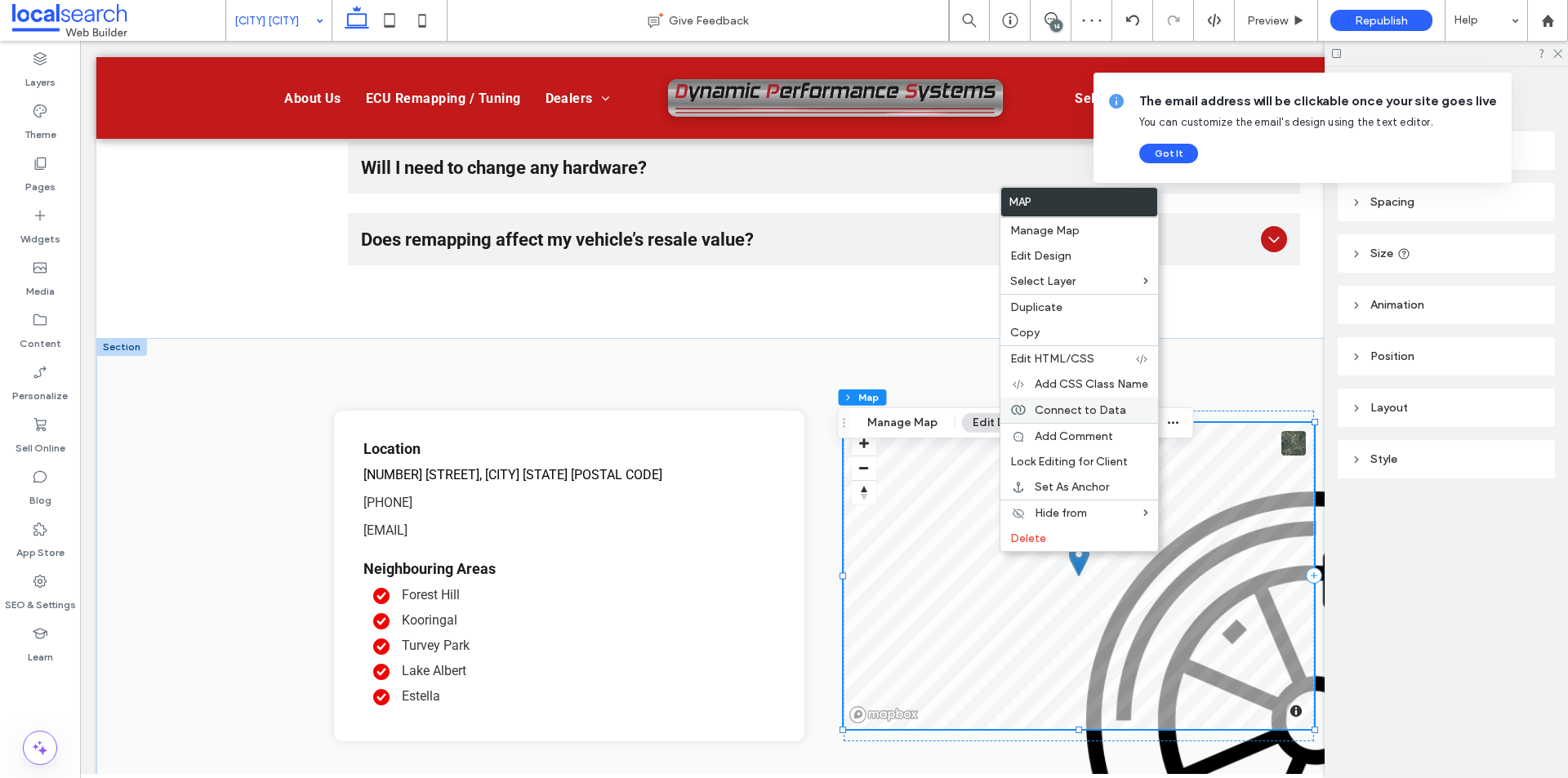 click on "Connect to Data" at bounding box center [1080, 410] 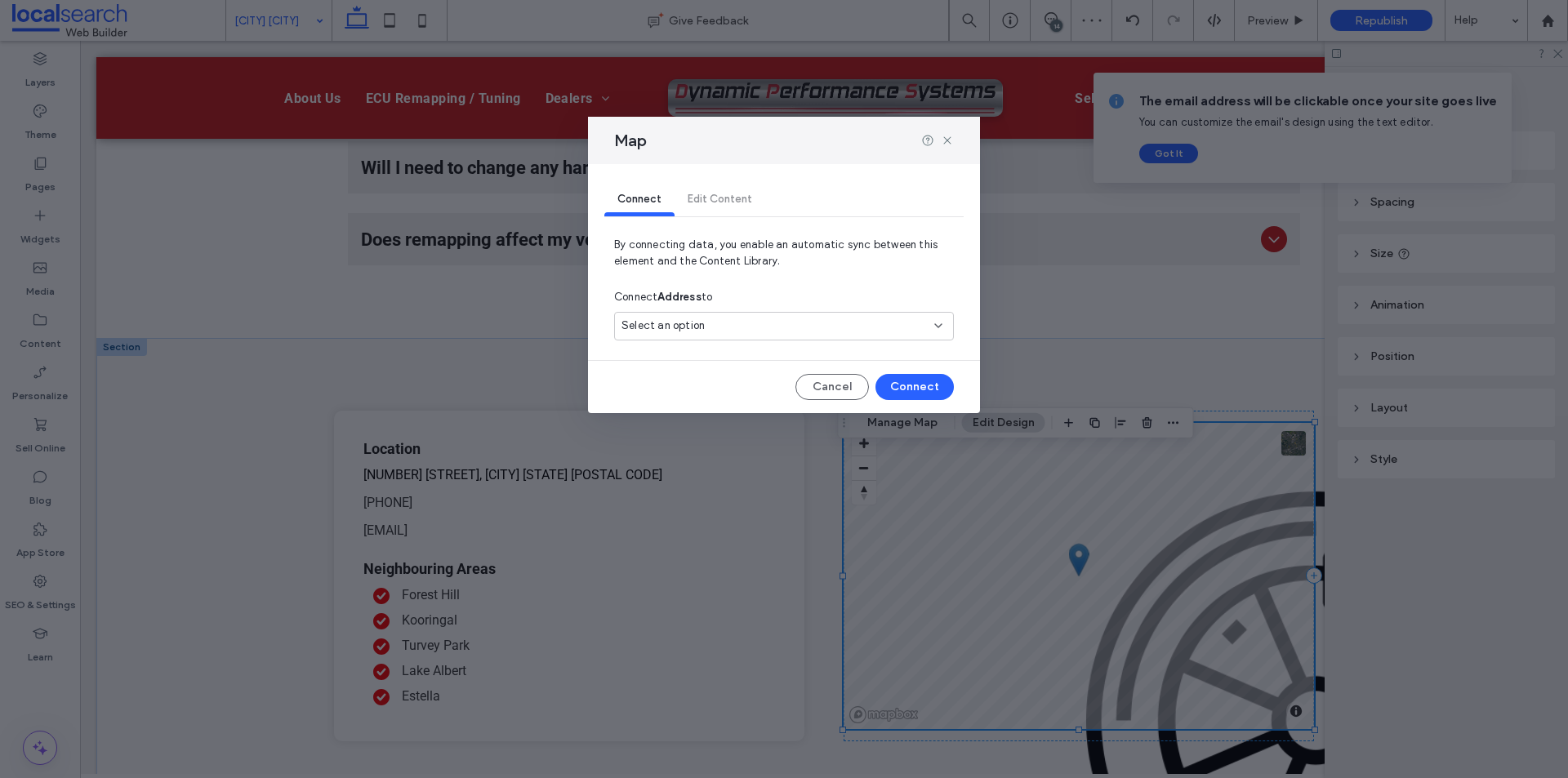 click on "Select an option" at bounding box center [774, 326] 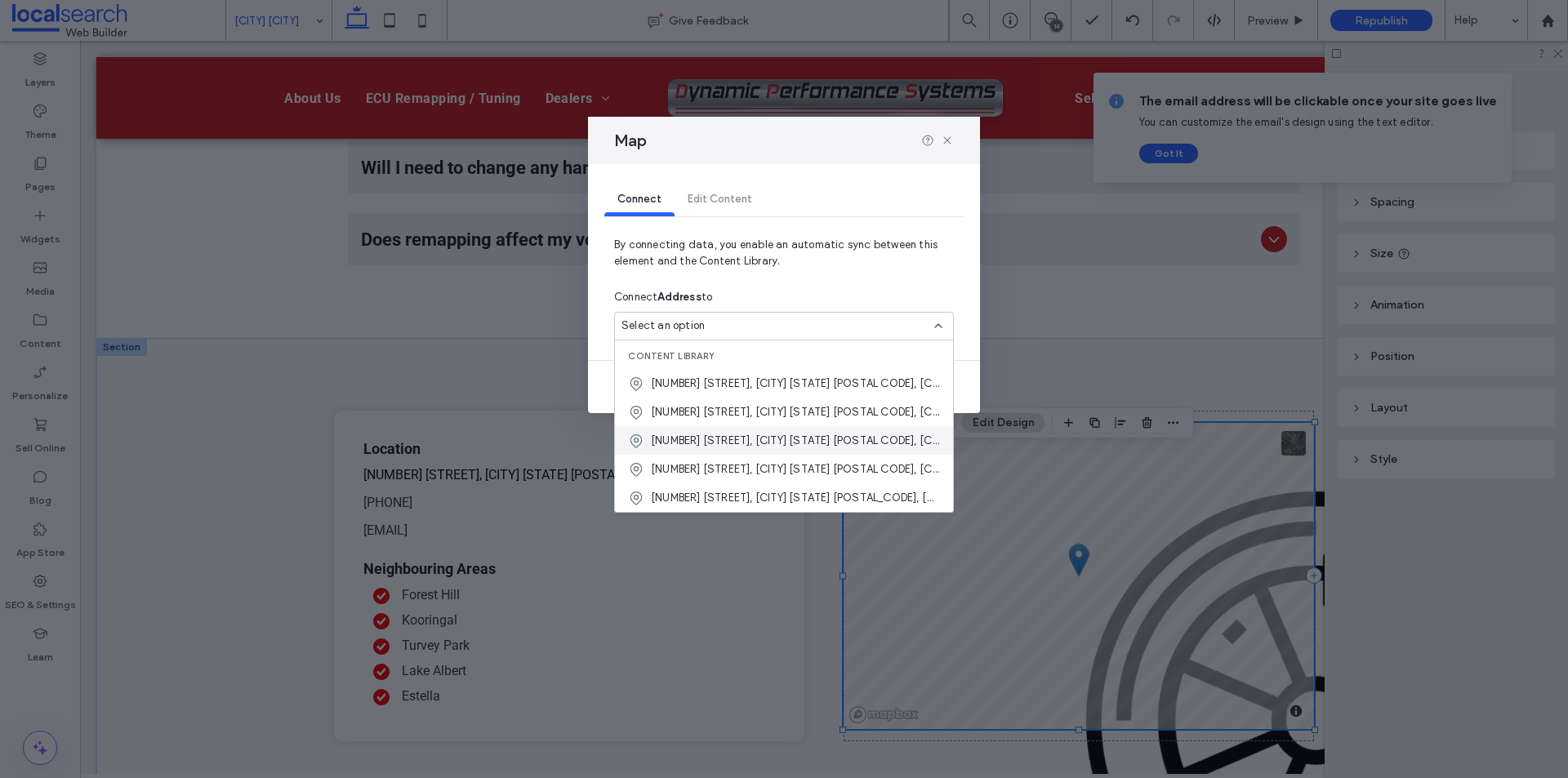 click on "[NUMBER] [STREET], [CITY] [STATE] [POSTAL CODE], [COUNTRY]" at bounding box center (795, 441) 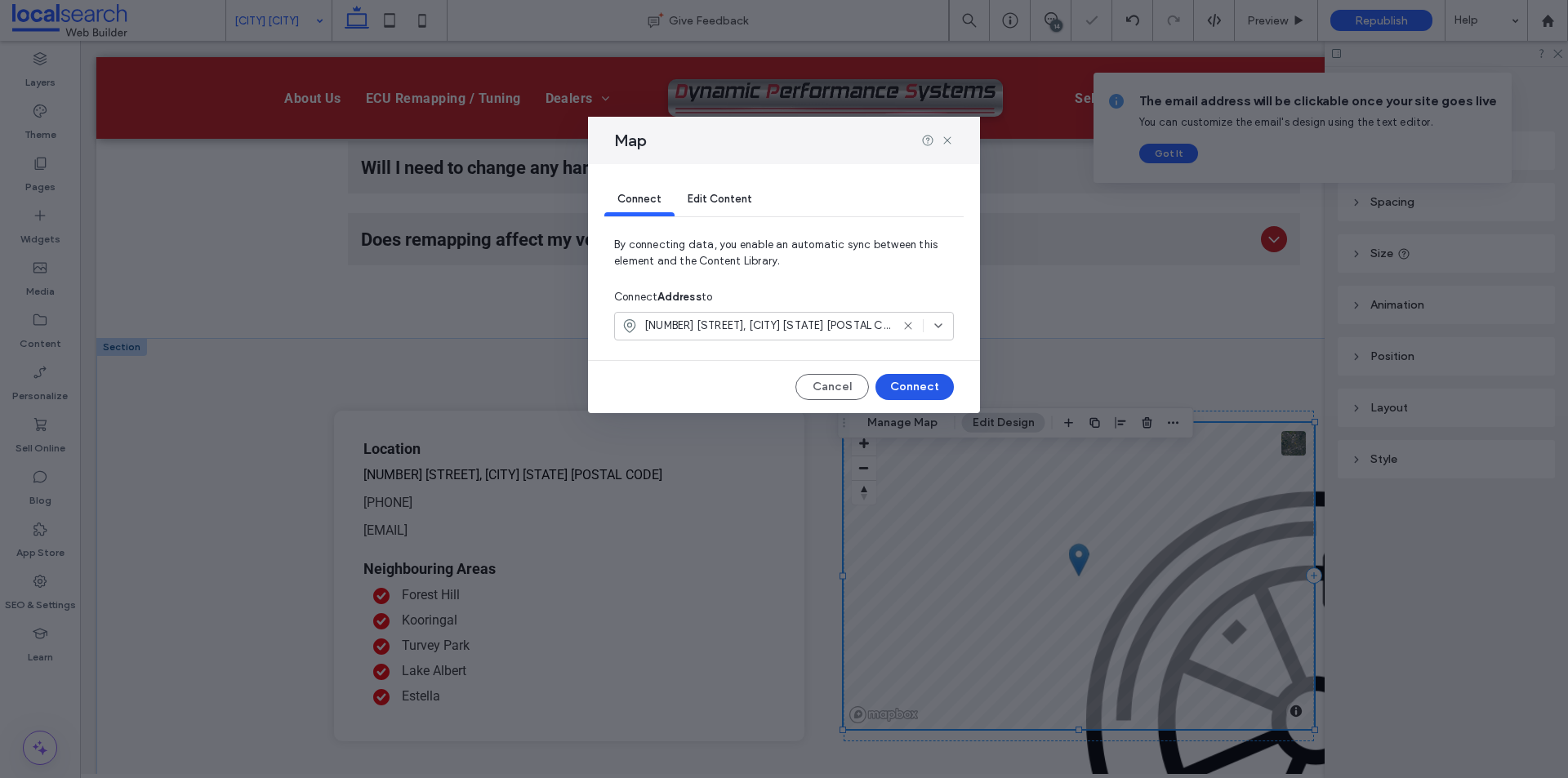 click on "Connect" at bounding box center [915, 387] 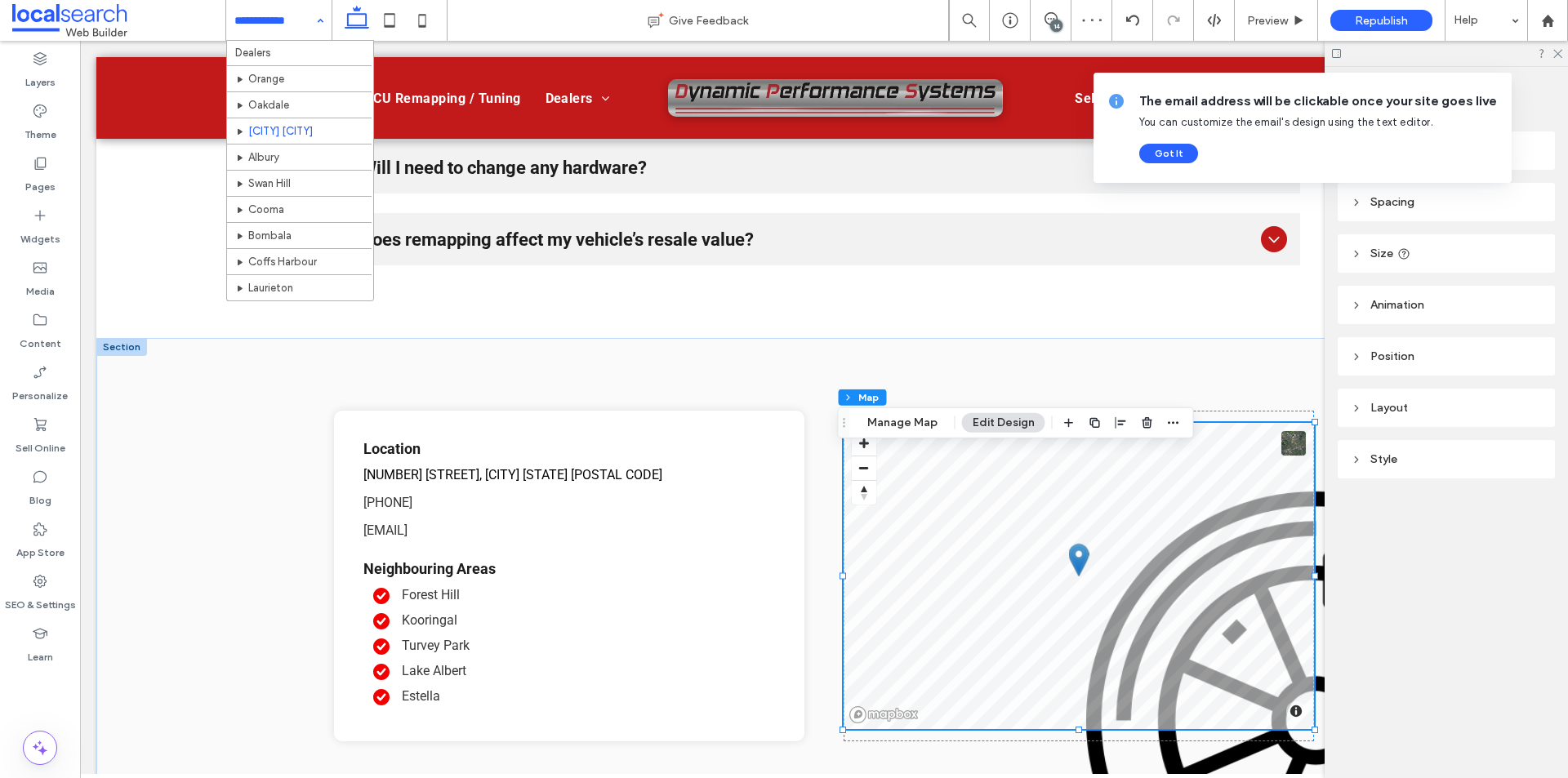 scroll, scrollTop: 82, scrollLeft: 0, axis: vertical 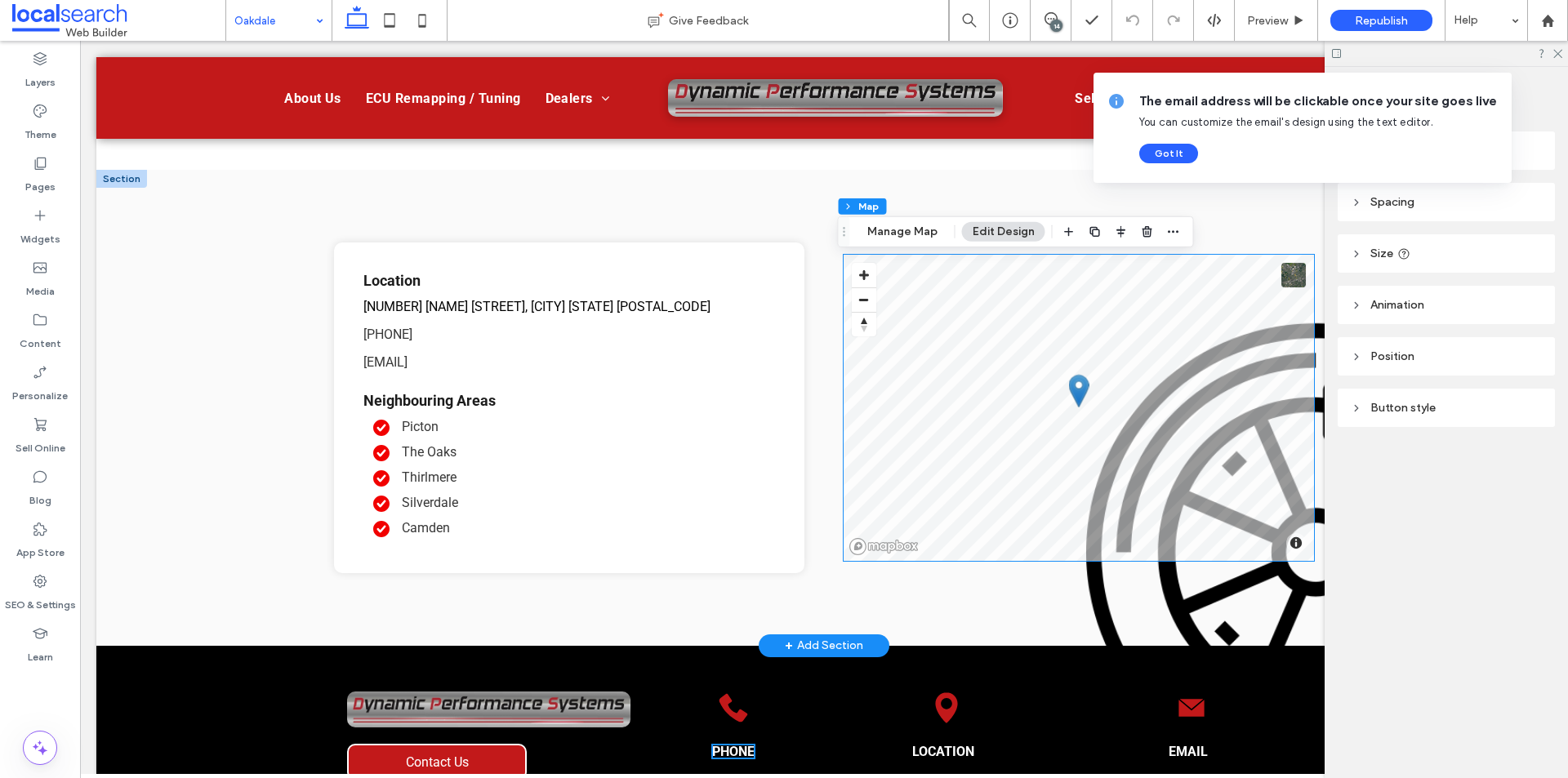 click on "© Mapbox   © OpenStreetMap   Improve this map" at bounding box center (1079, 407) 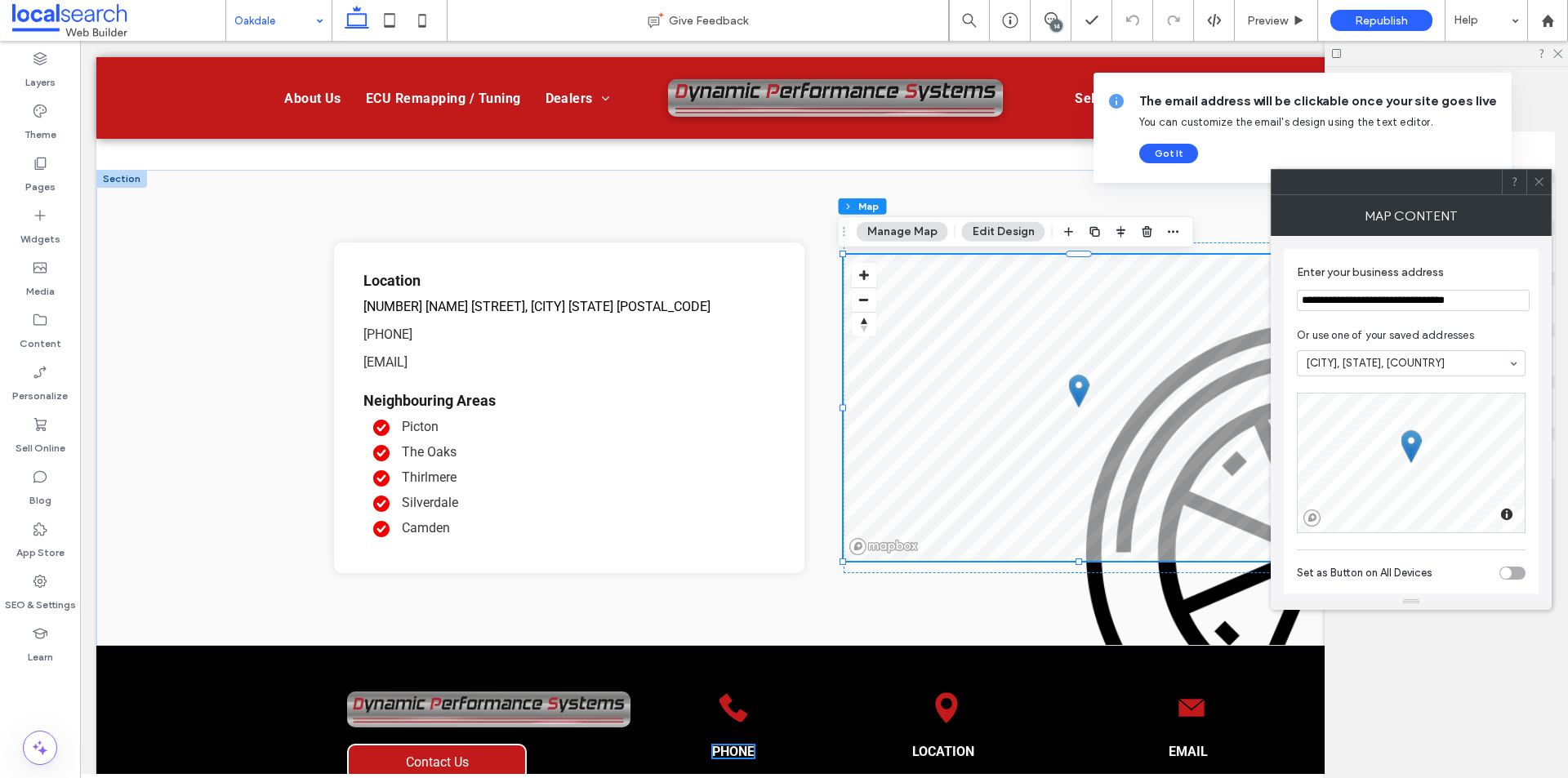 click on "**********" at bounding box center (1413, 300) 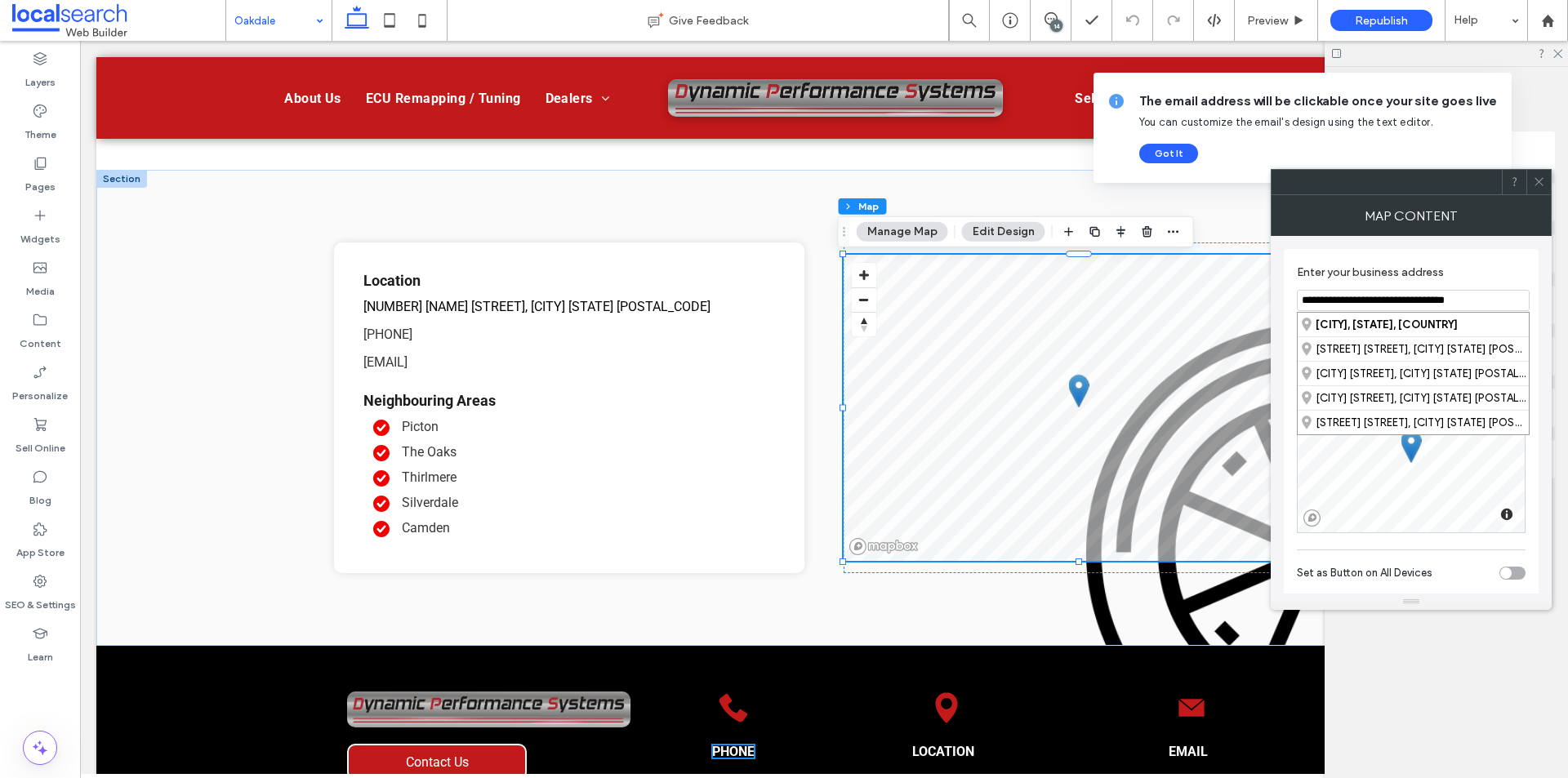 click on "**********" at bounding box center (1413, 300) 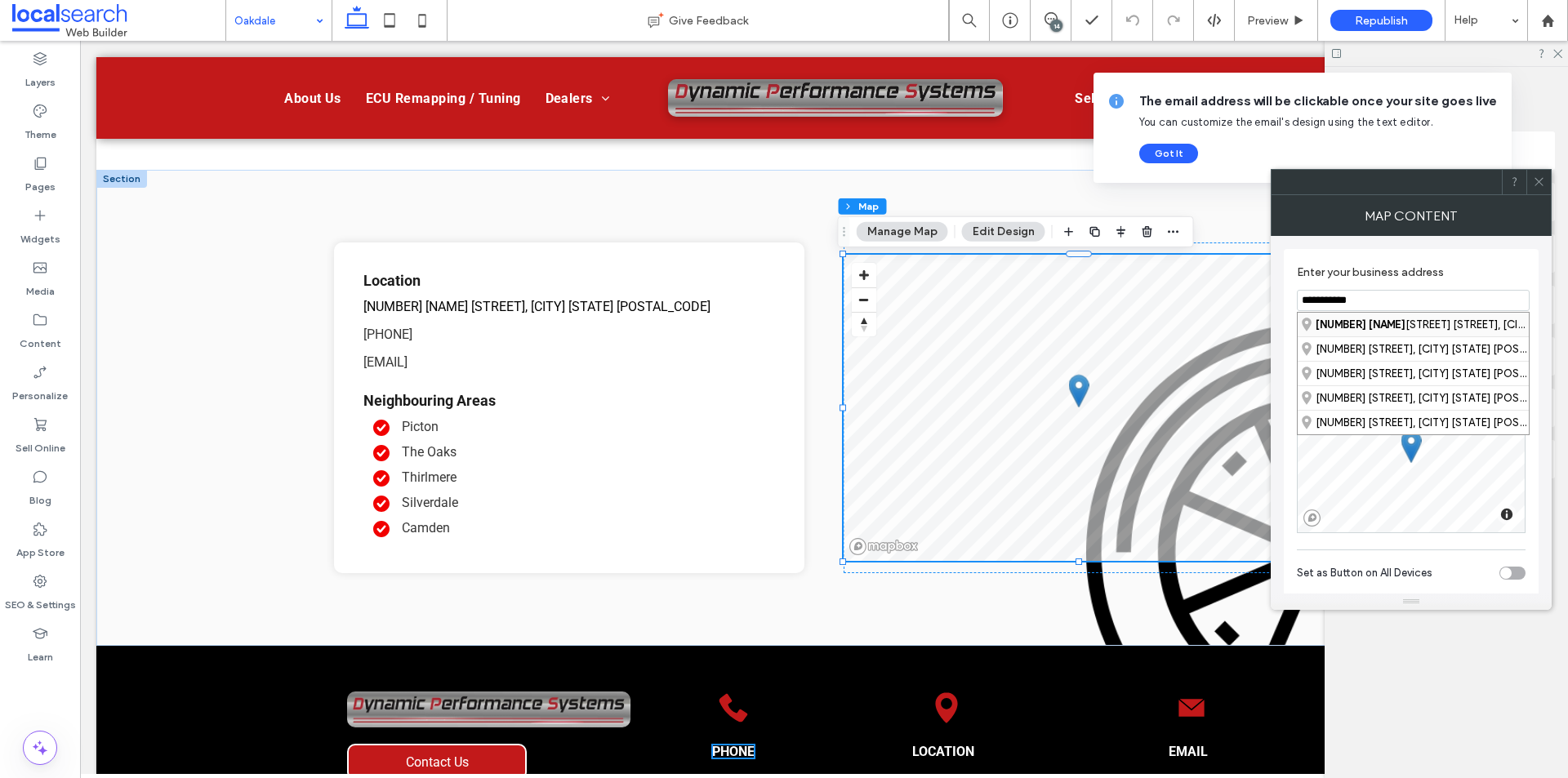 click on "[NUMBER] [NAME] [STREET], [CITY] [STATE] [POSTAL_CODE], [COUNTRY]" at bounding box center [1413, 324] 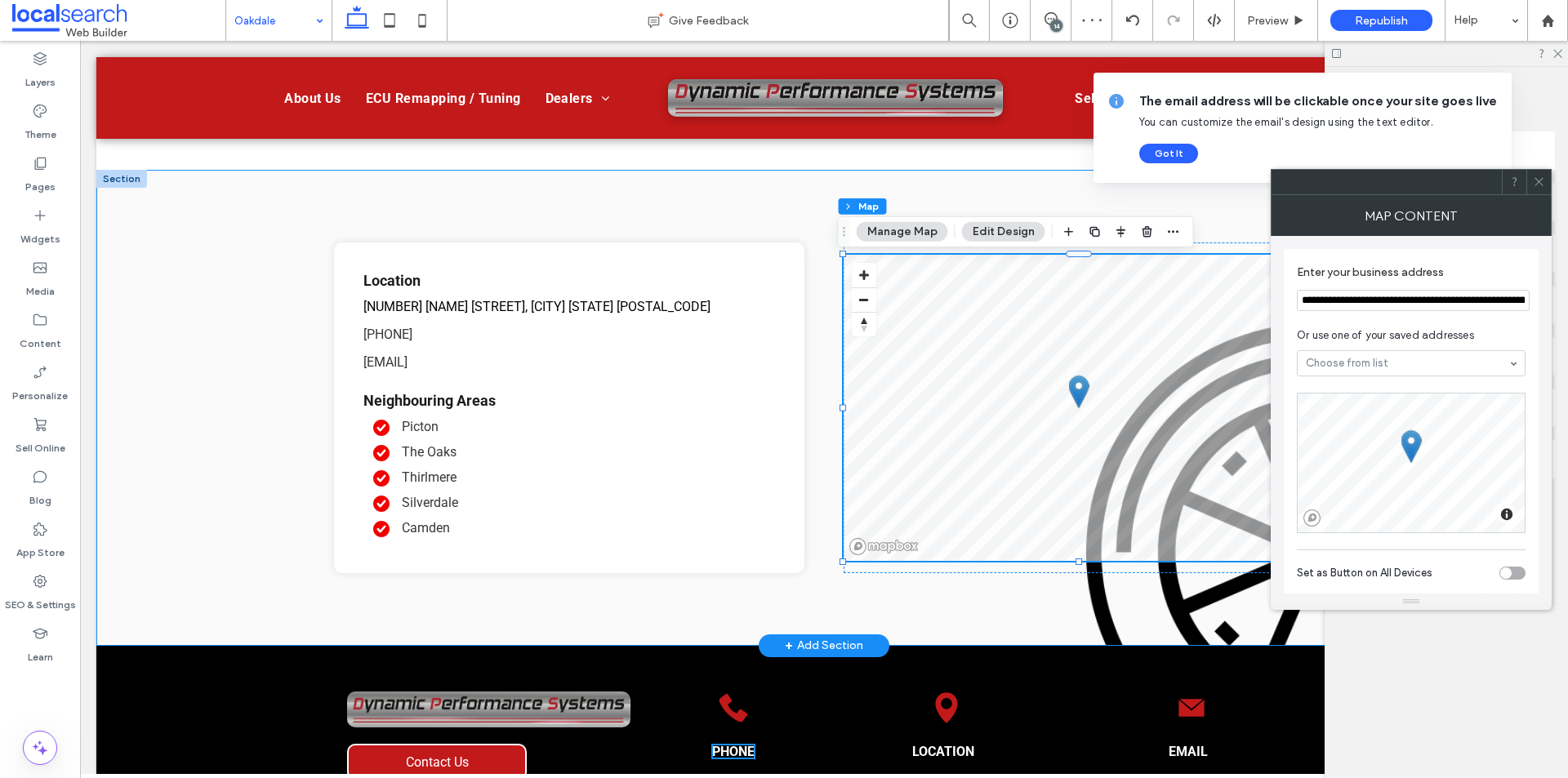 click on "Location
[NUMBER] [STREET] [ROAD], [CITY] [STATE] [POSTAL CODE]
[PHONE]
[EMAIL]
Neighbouring Areas
[CITY] [CITY] [CITY] [CITY]
© Mapbox   © OpenStreetMap   Improve this map" at bounding box center [824, 407] 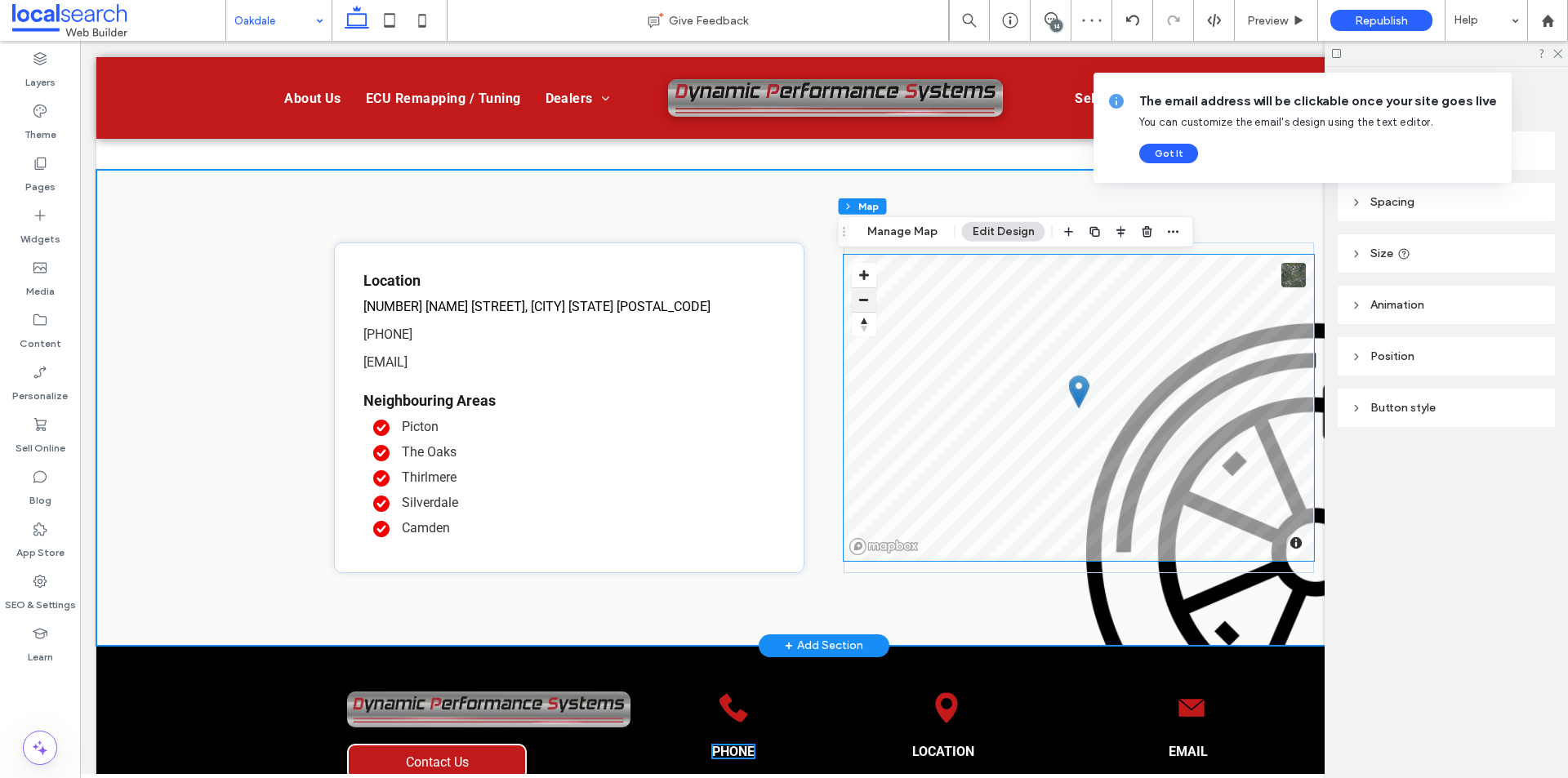 click on "© Mapbox   © OpenStreetMap   Improve this map" at bounding box center [1079, 407] 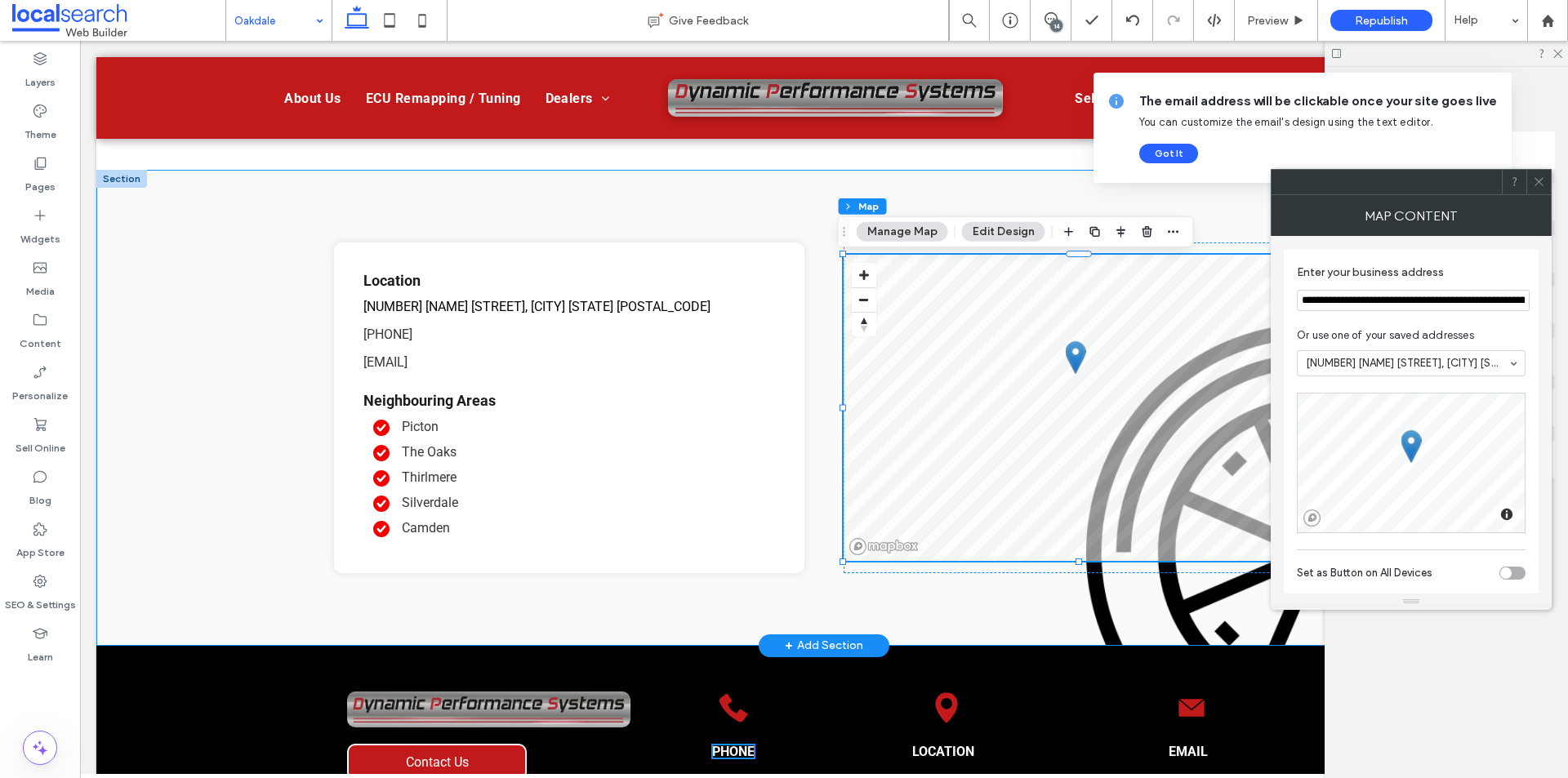 click on "Location
[NUMBER] [STREET] [ROAD], [CITY] [STATE] [POSTAL CODE]
[PHONE]
[EMAIL]
Neighbouring Areas
[CITY] [CITY] [CITY] [CITY]
© Mapbox   © OpenStreetMap   Improve this map" at bounding box center [824, 407] 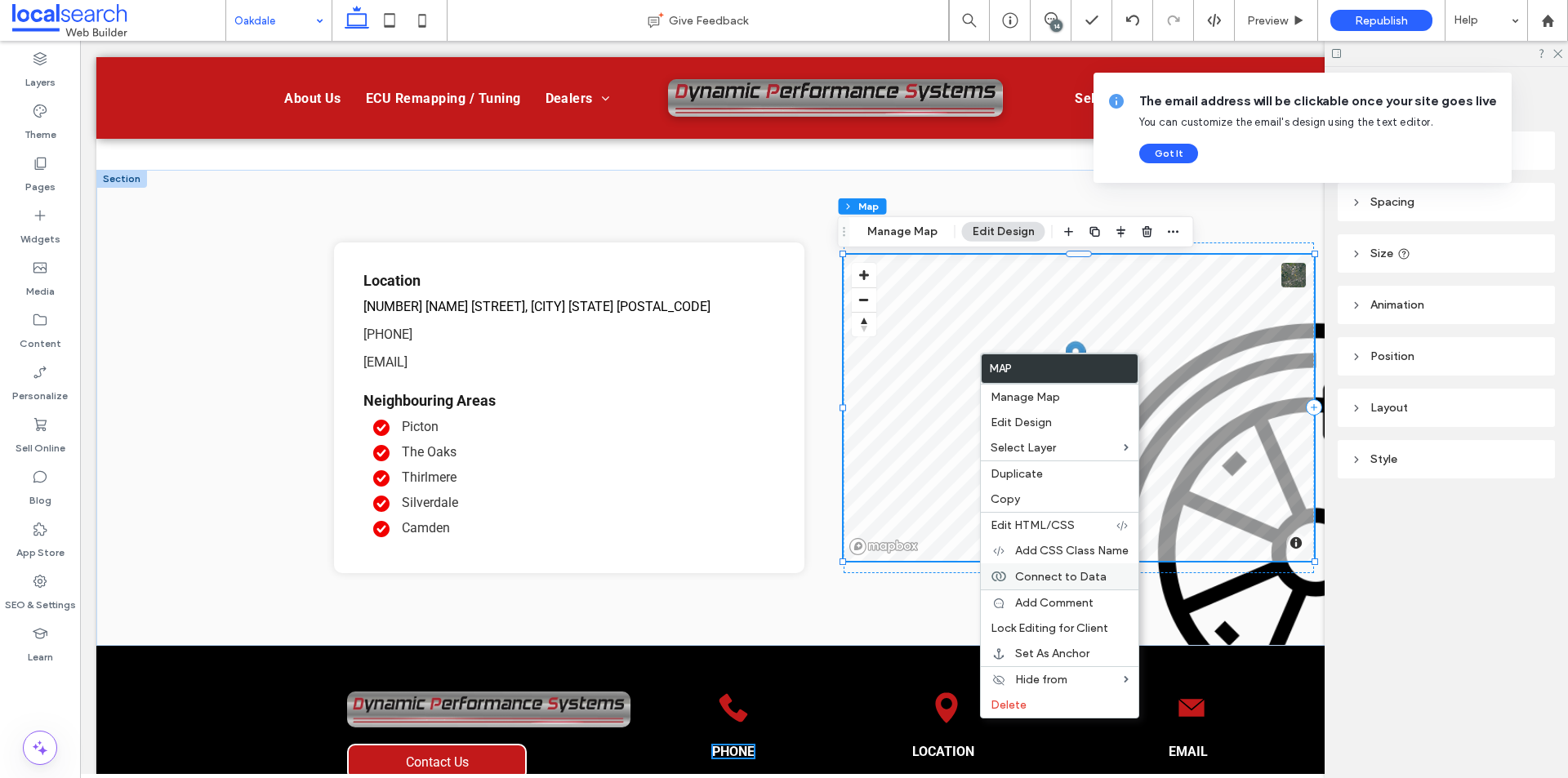 click on "Connect to Data" at bounding box center [1061, 576] 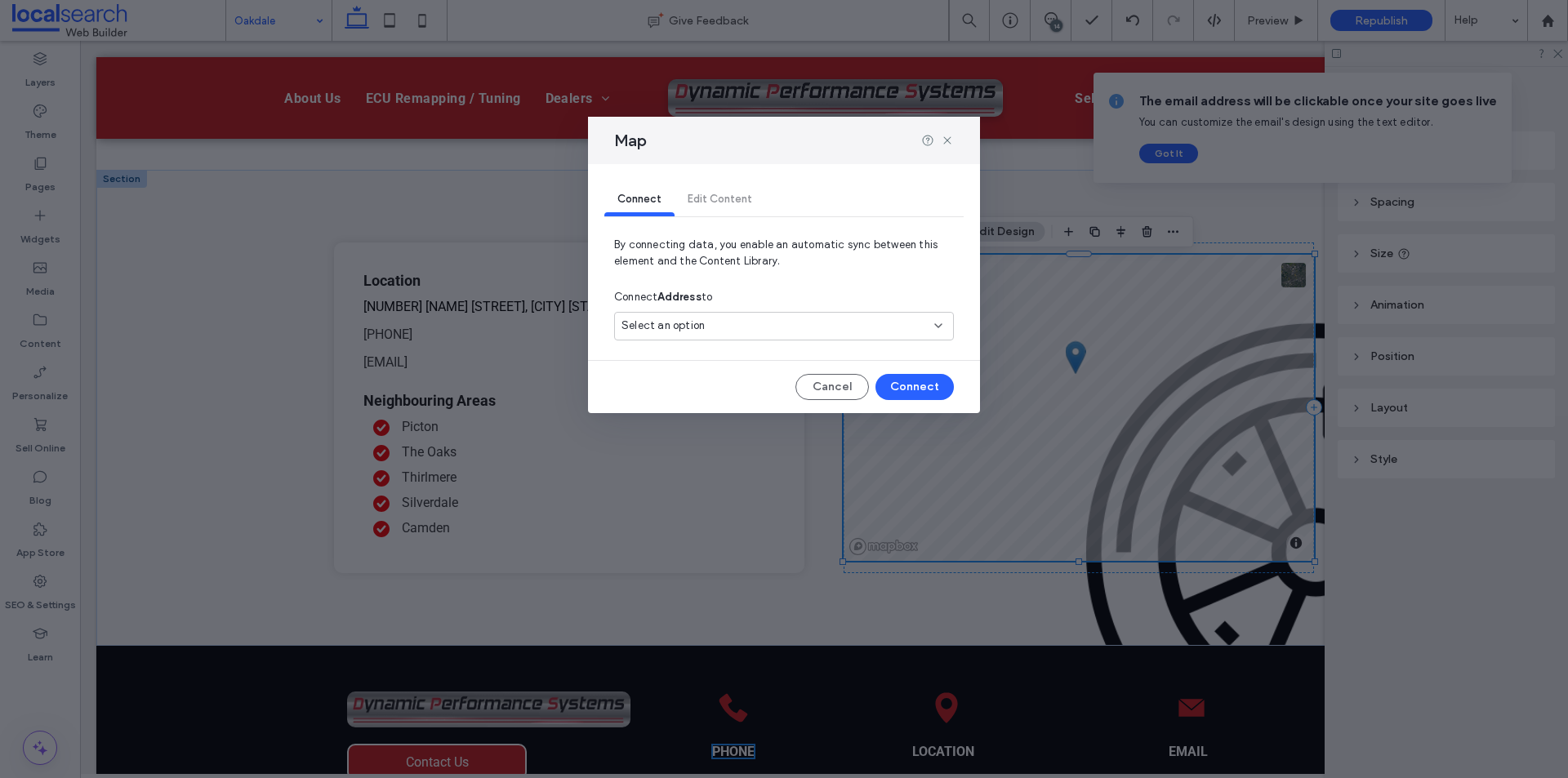 click on "Select an option" at bounding box center [774, 326] 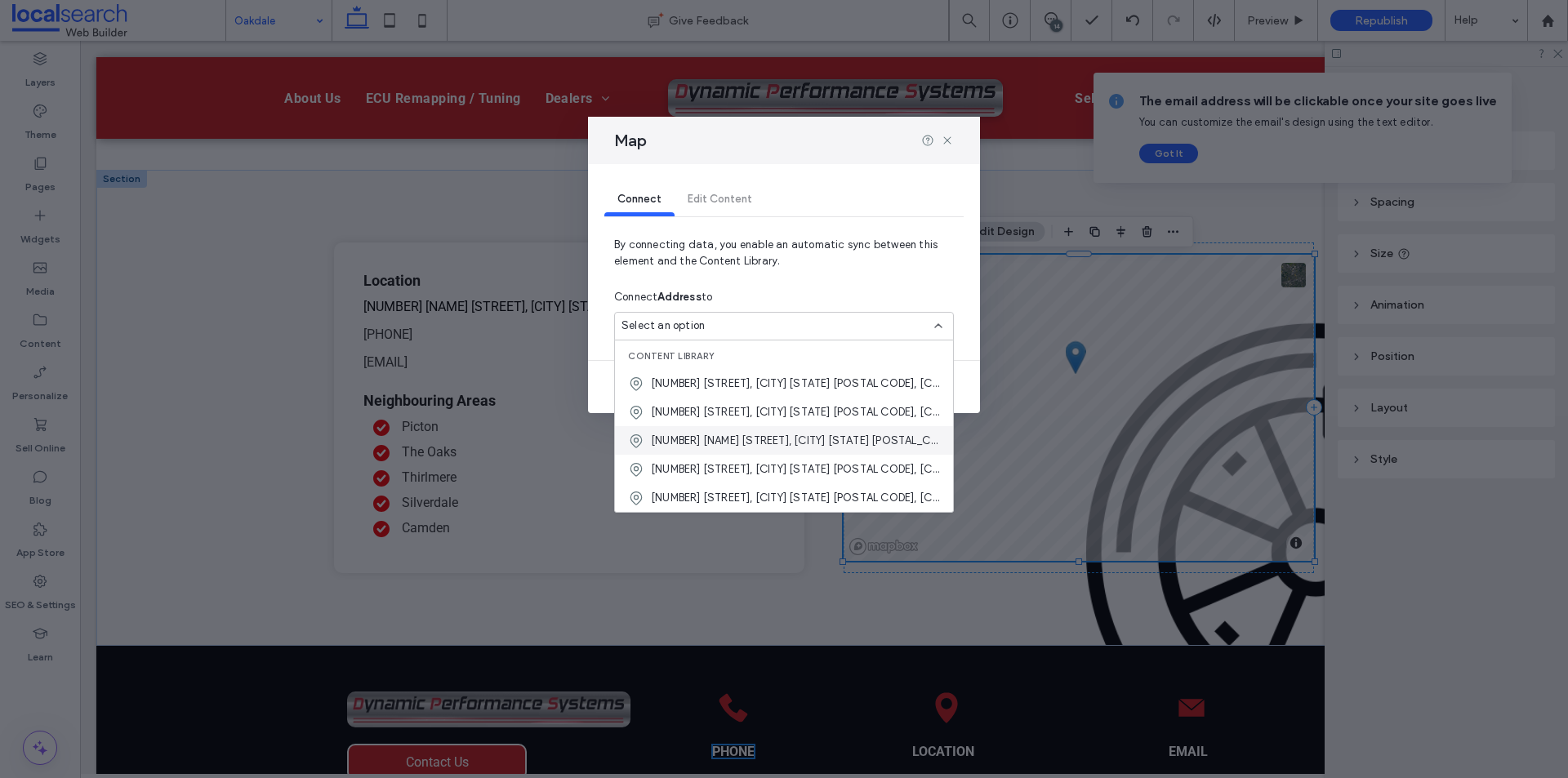click on "[NUMBER] [NAME] [STREET], [CITY] [STATE] [POSTAL_CODE], [COUNTRY]" at bounding box center [795, 441] 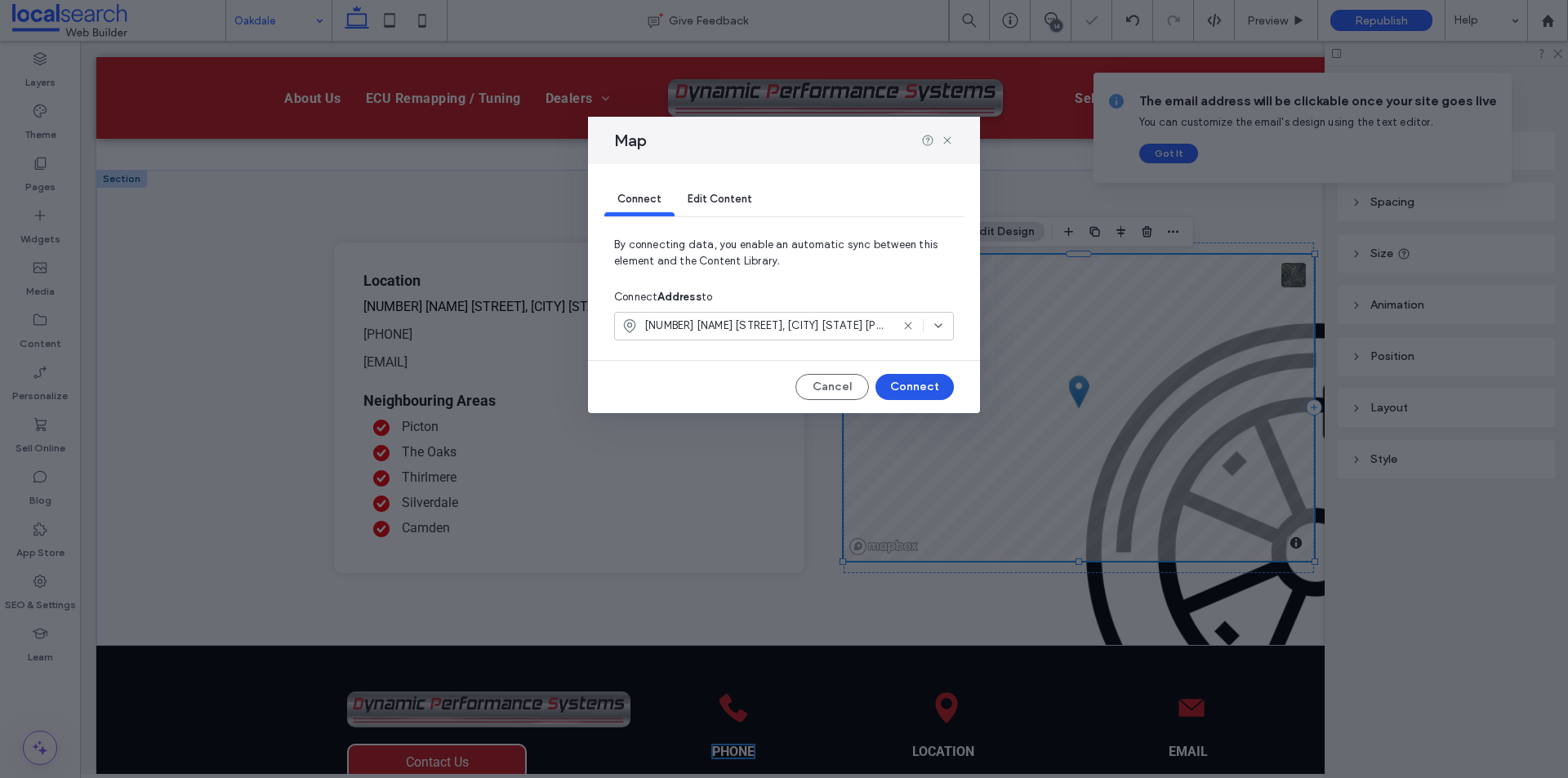 click on "Connect" at bounding box center [915, 387] 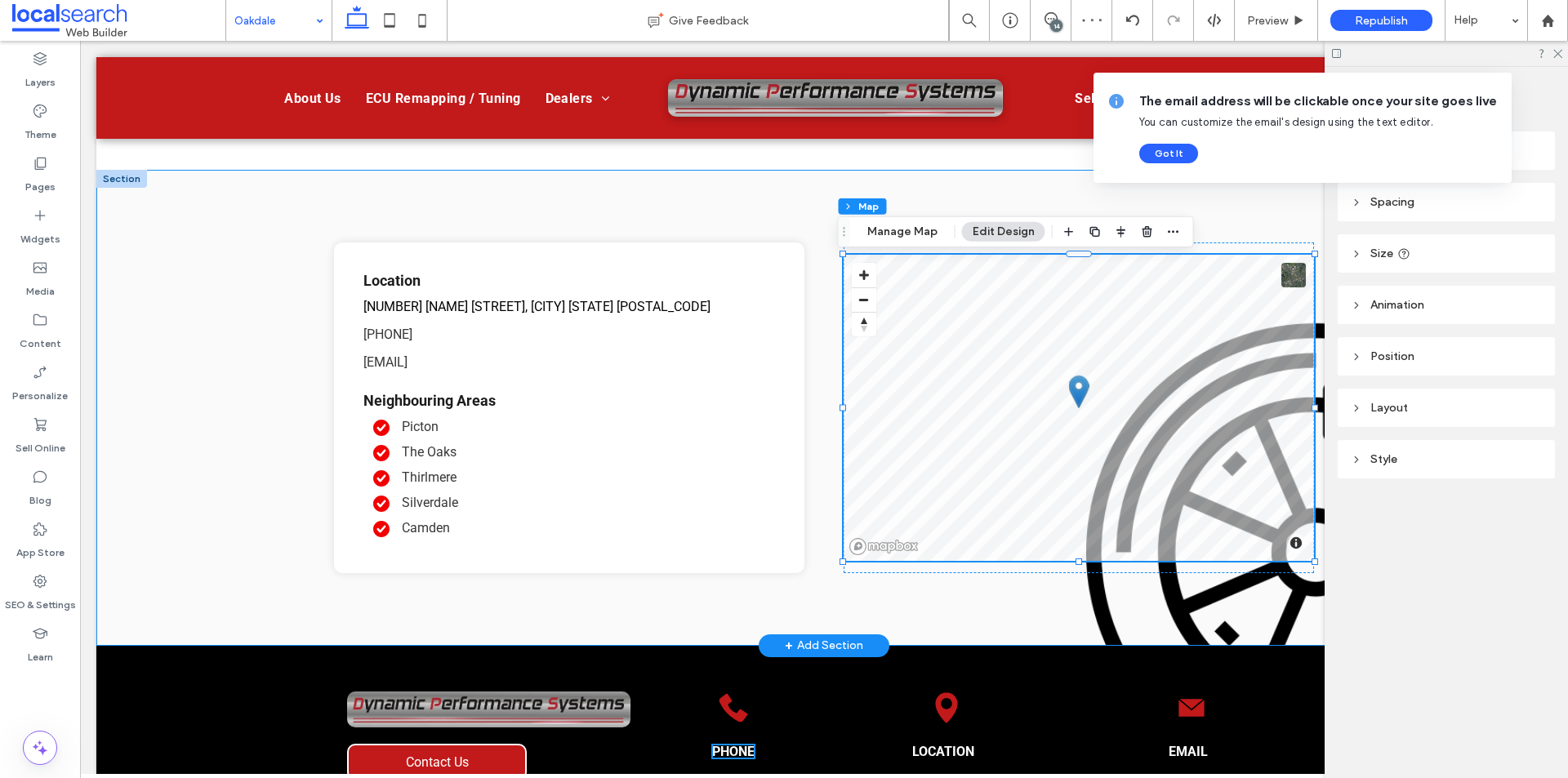 click on "Location
[NUMBER] [STREET] [ROAD], [CITY] [STATE] [POSTAL CODE]
[PHONE]
[EMAIL]
Neighbouring Areas
[CITY] [CITY] [CITY] [CITY]
© Mapbox   © OpenStreetMap   Improve this map" at bounding box center (824, 407) 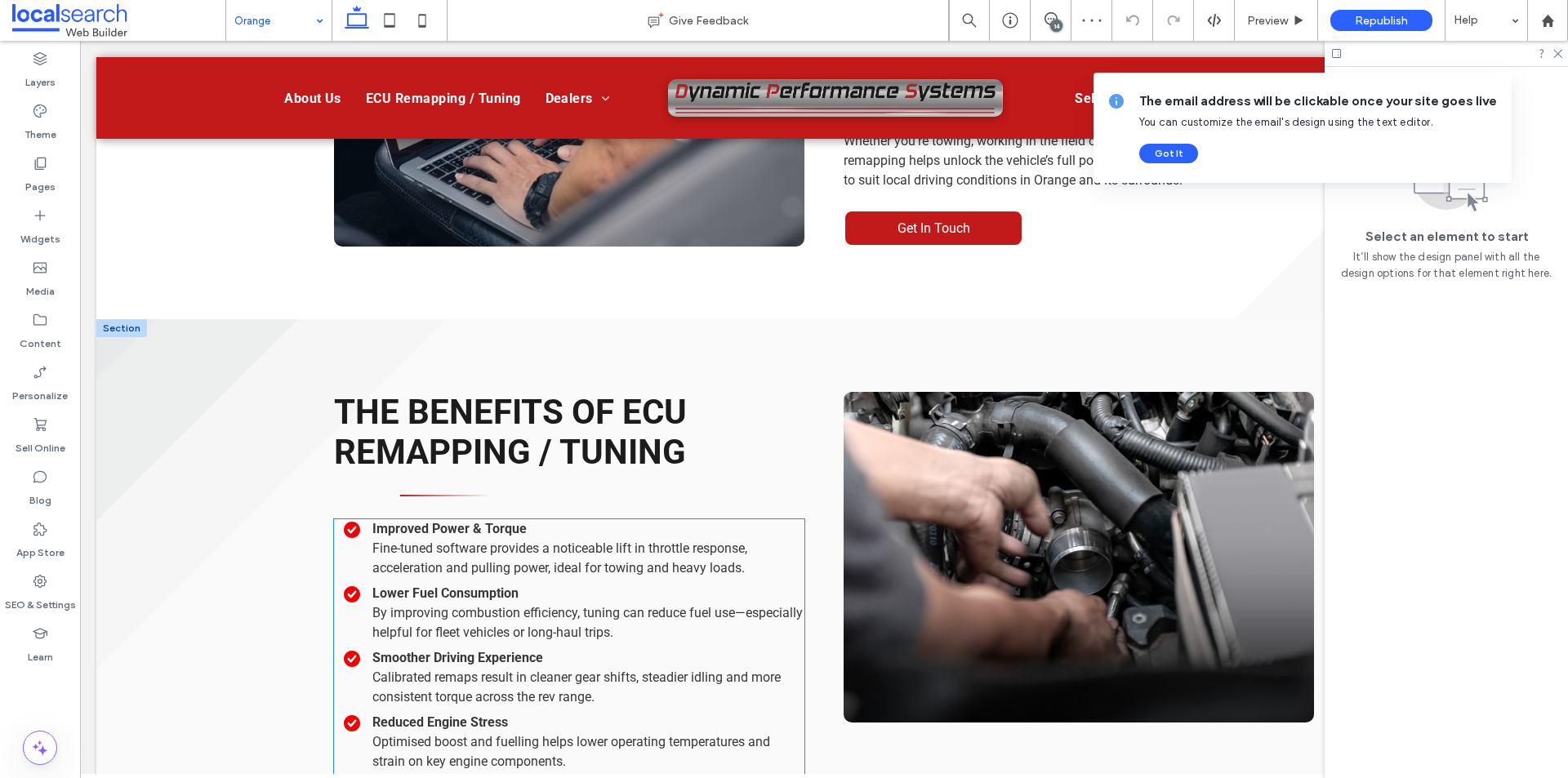 scroll, scrollTop: 1944, scrollLeft: 0, axis: vertical 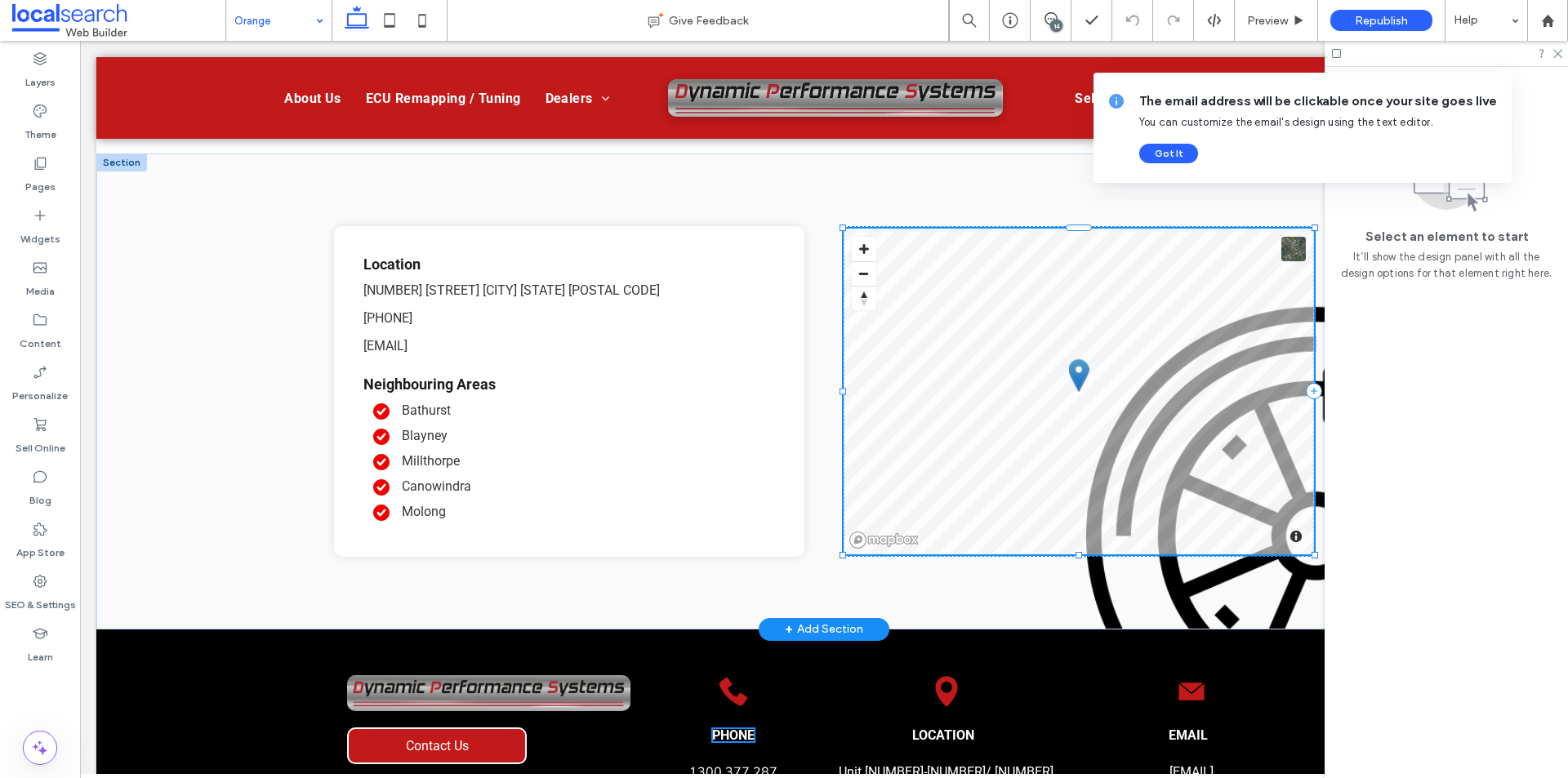 click on "© Mapbox   © OpenStreetMap   Improve this map" at bounding box center [1079, 391] 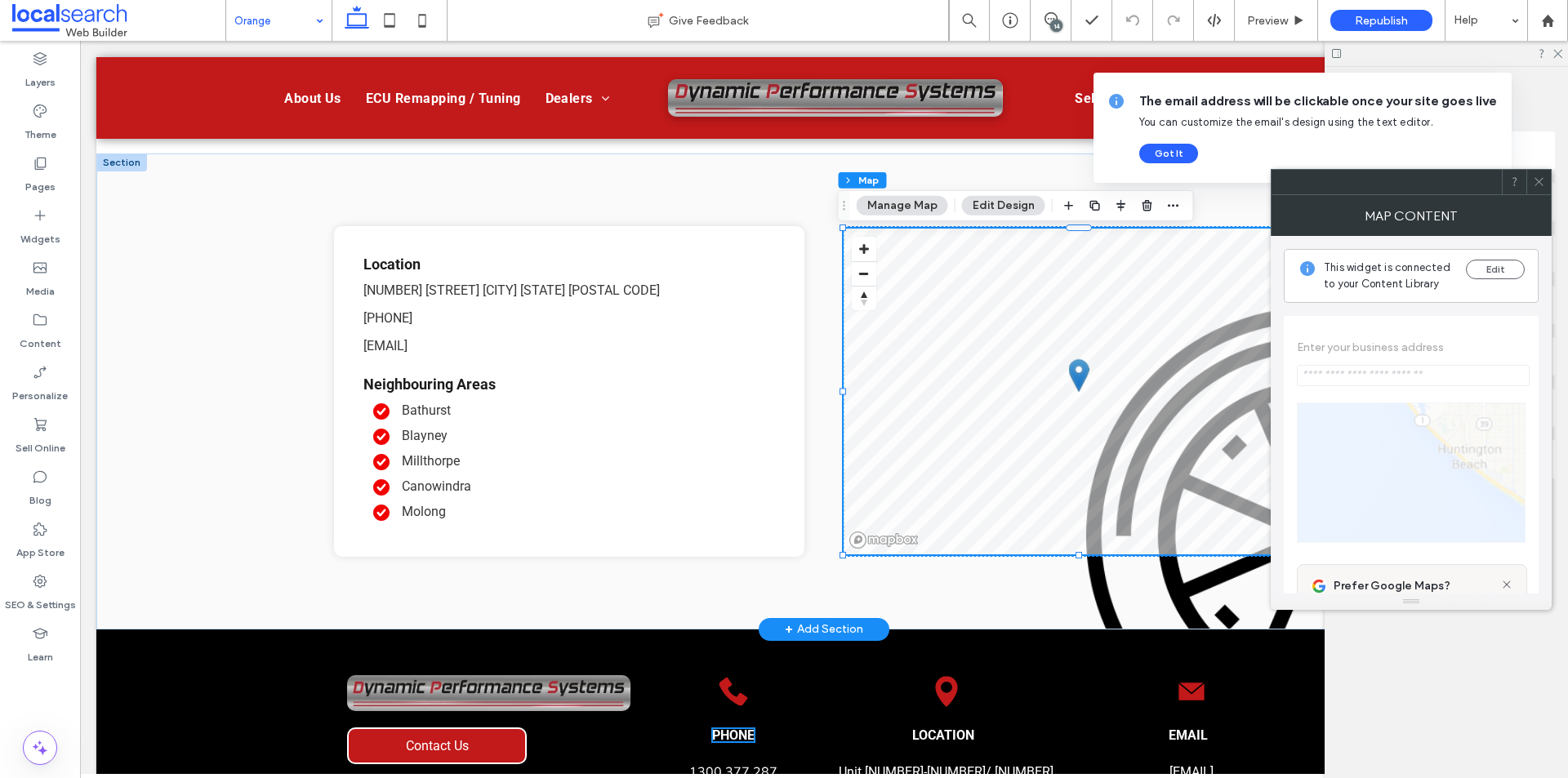 type on "**********" 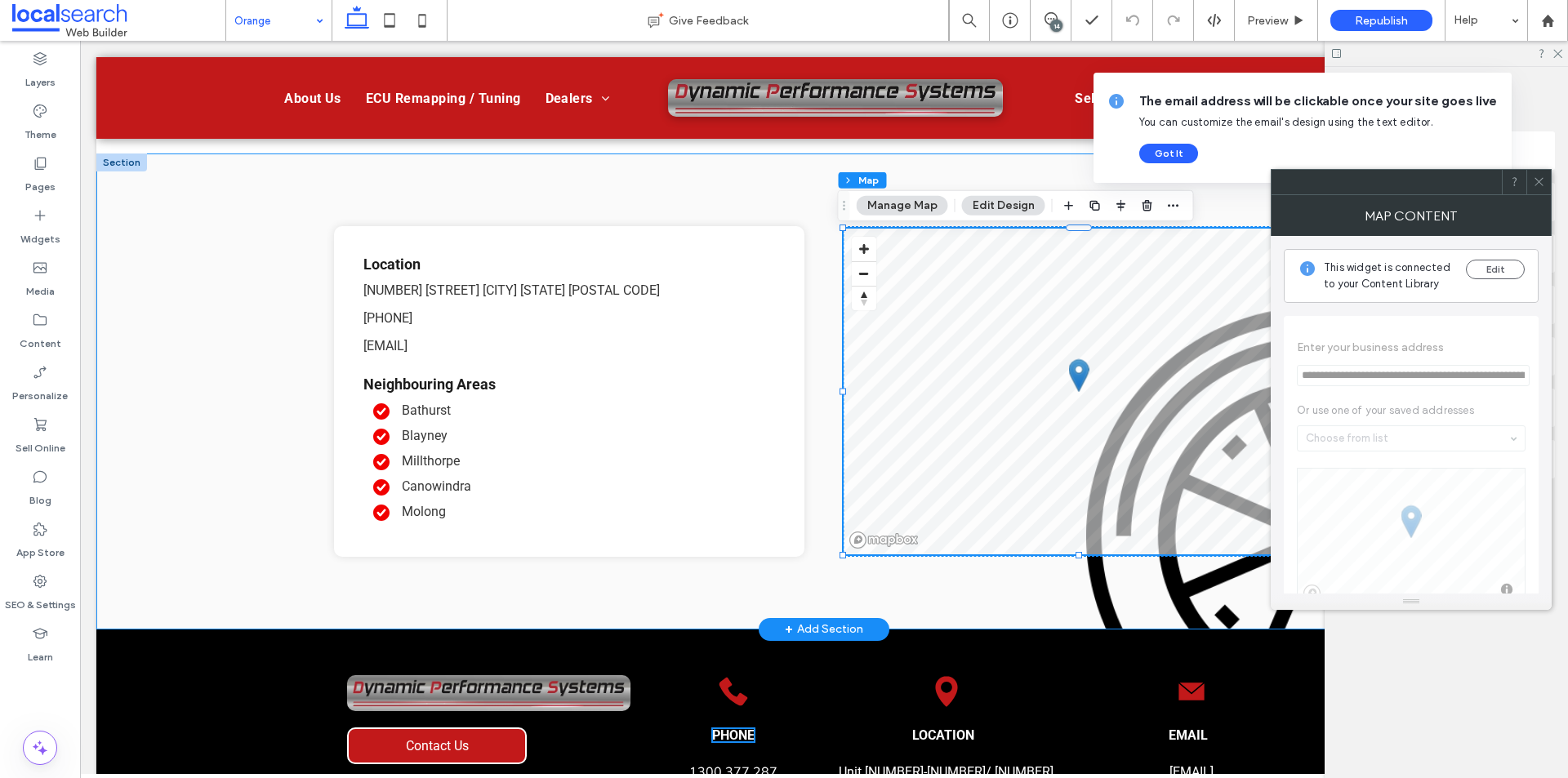 click on "Location
[NUMBER] [STREET] [CITY] [STATE] [POSTAL_CODE]
[PHONE]
[EMAIL]
Neighbouring Areas
[CITY] [CITY] [CITY] [CITY] [CITY]
© Mapbox   © OpenStreetMap   Improve this map" at bounding box center (824, 391) 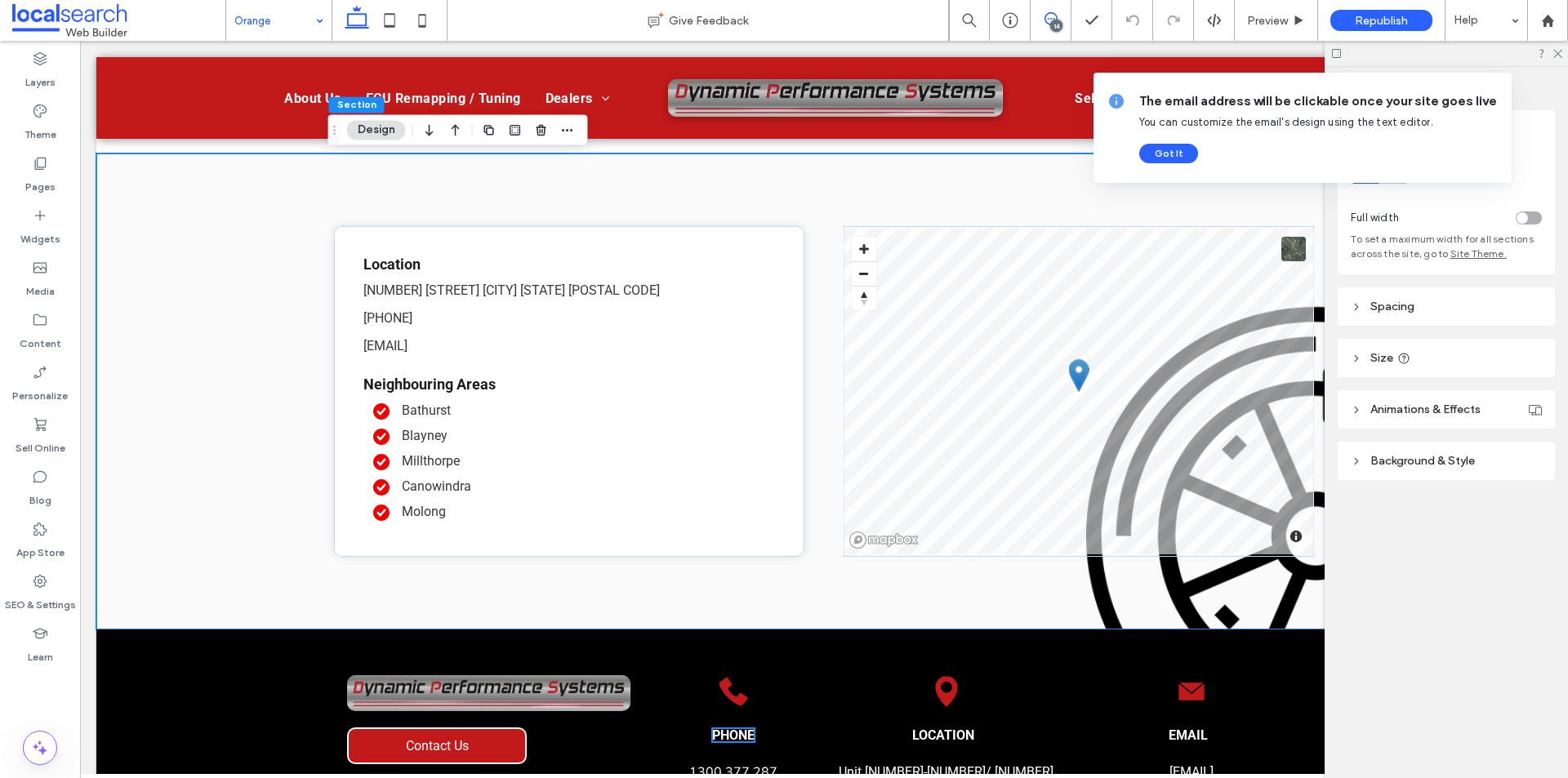 click 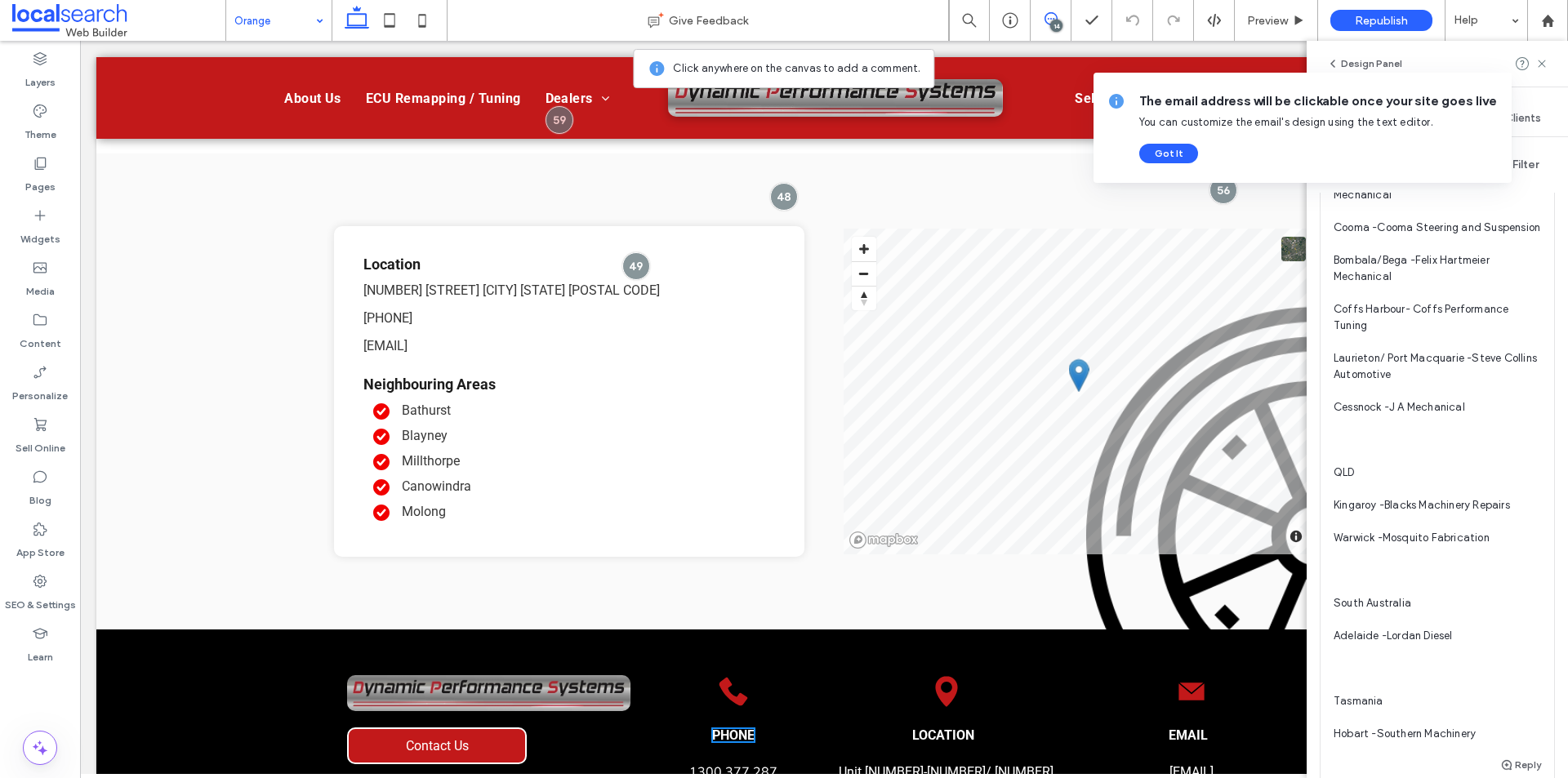 scroll, scrollTop: 653, scrollLeft: 0, axis: vertical 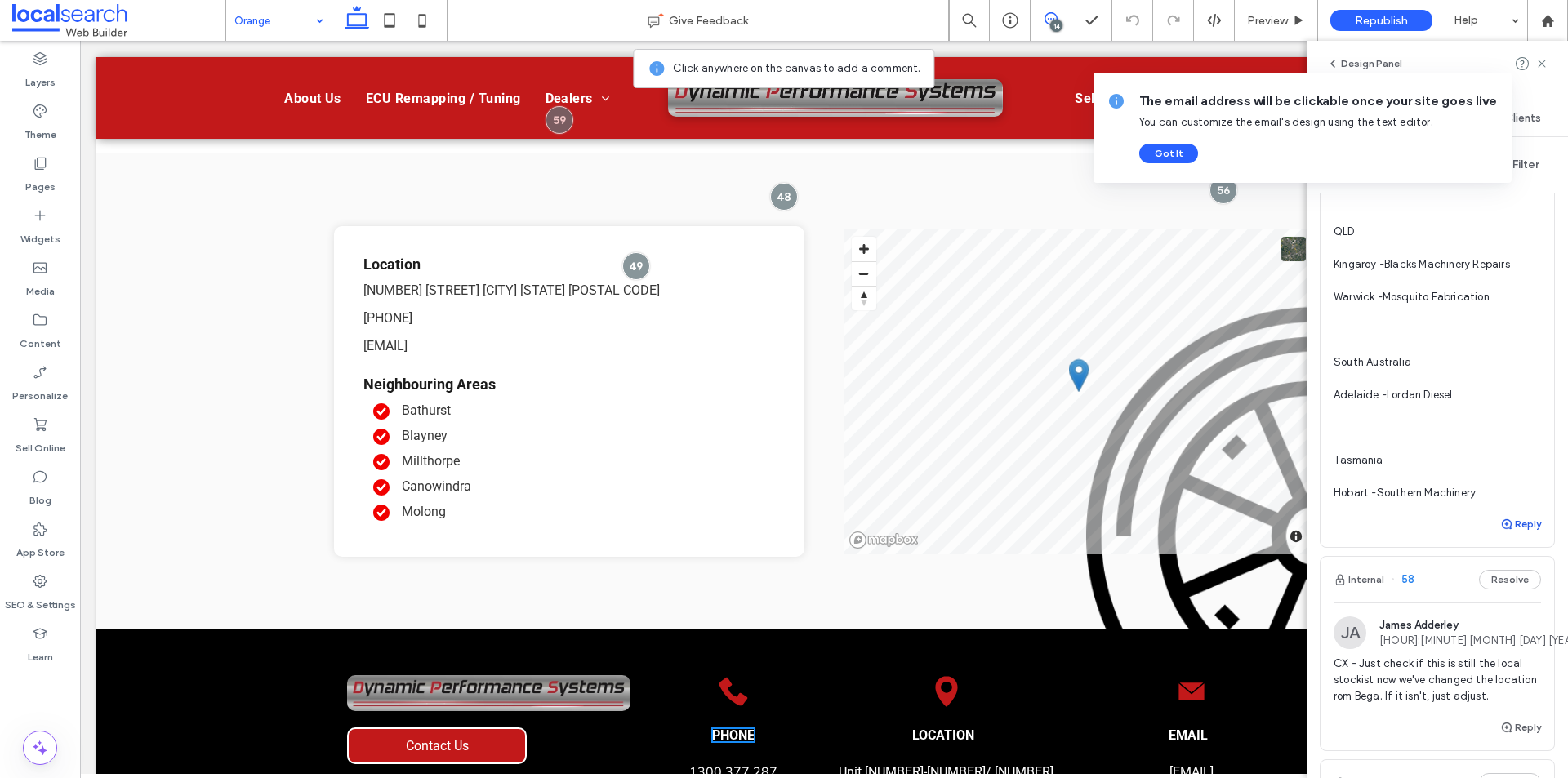 click on "Reply" at bounding box center (1521, 524) 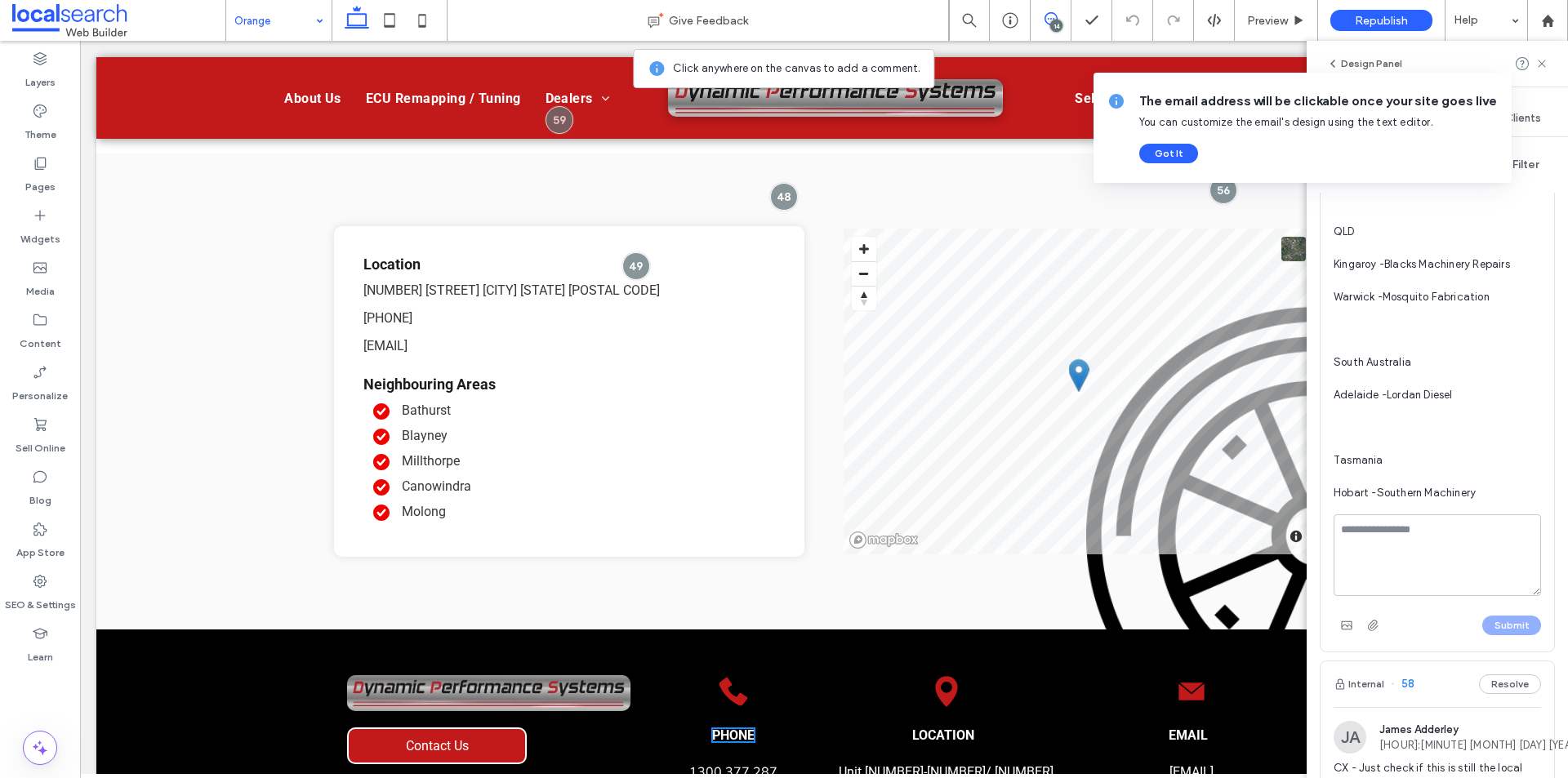 click at bounding box center [1437, 555] 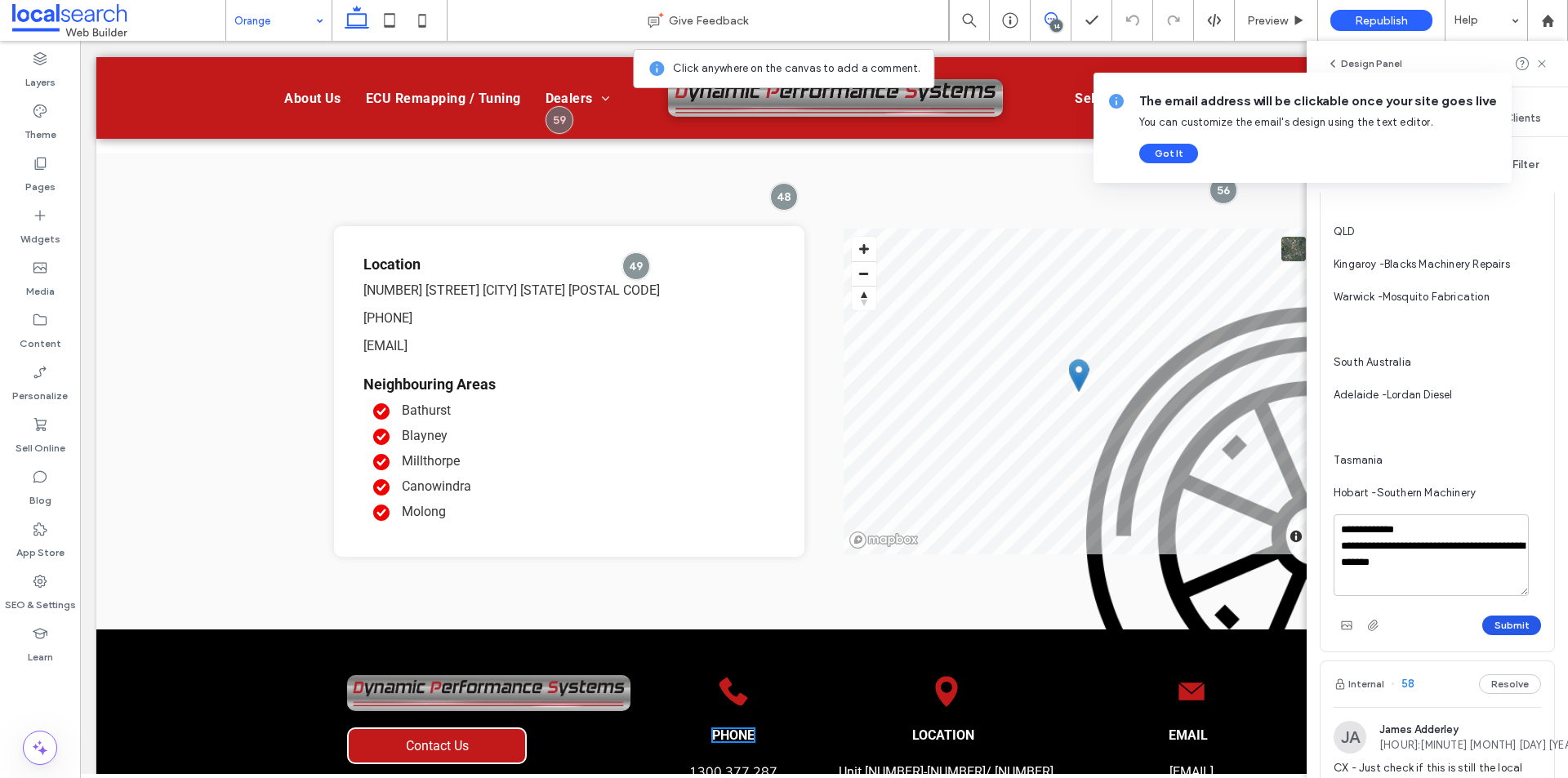 type on "**********" 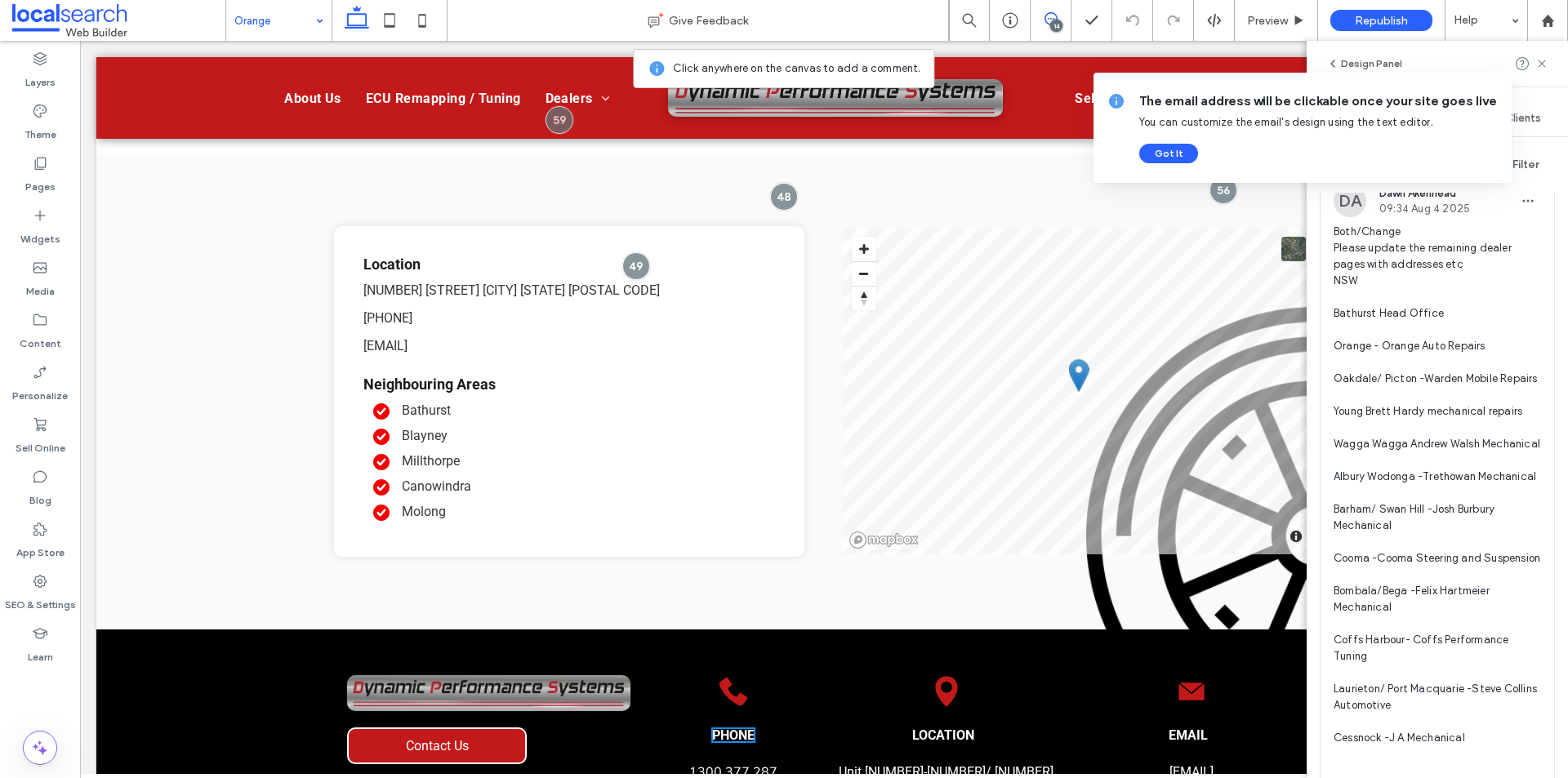 scroll, scrollTop: 0, scrollLeft: 0, axis: both 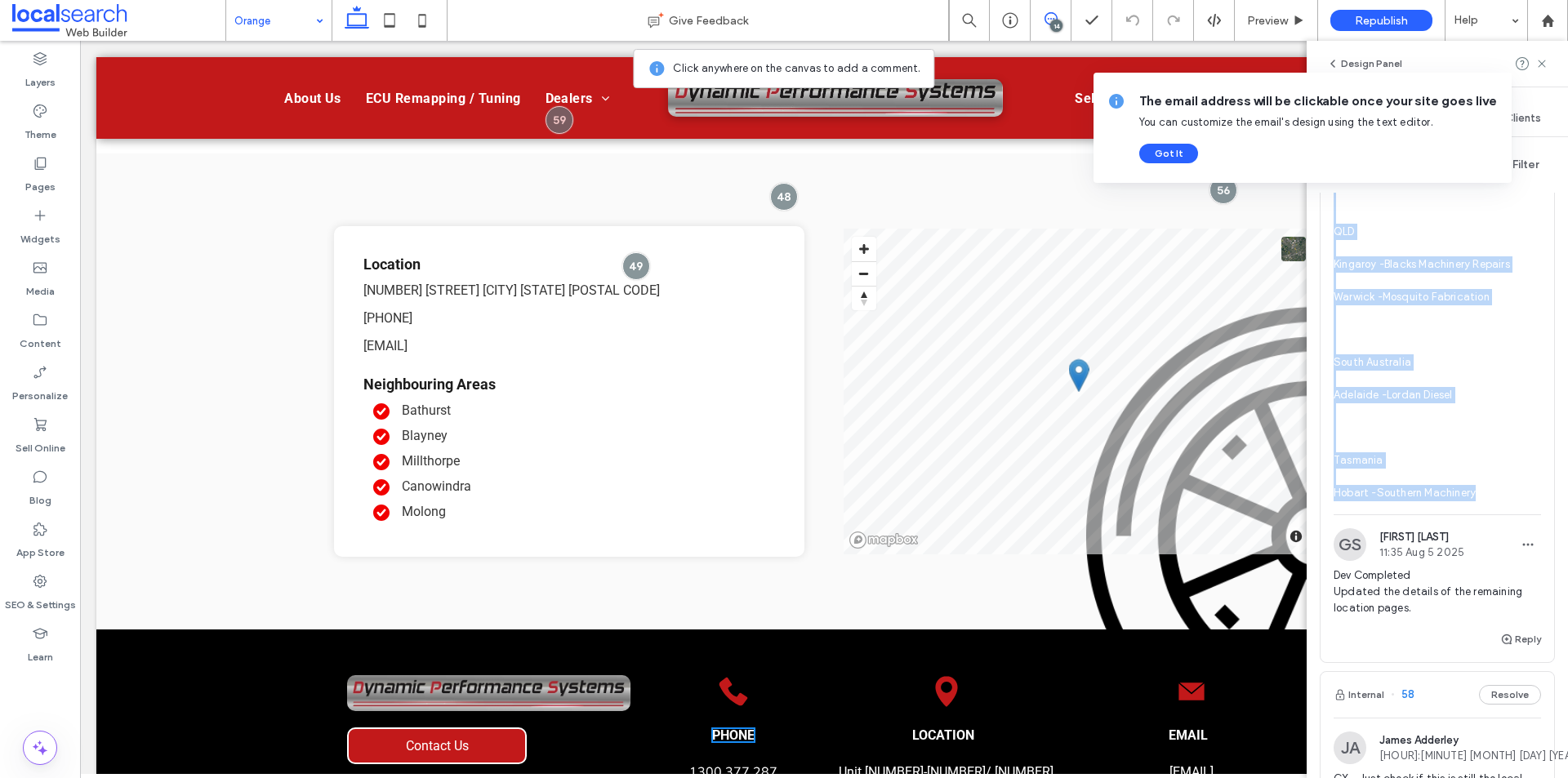 drag, startPoint x: 1333, startPoint y: 392, endPoint x: 1494, endPoint y: 558, distance: 231.25095 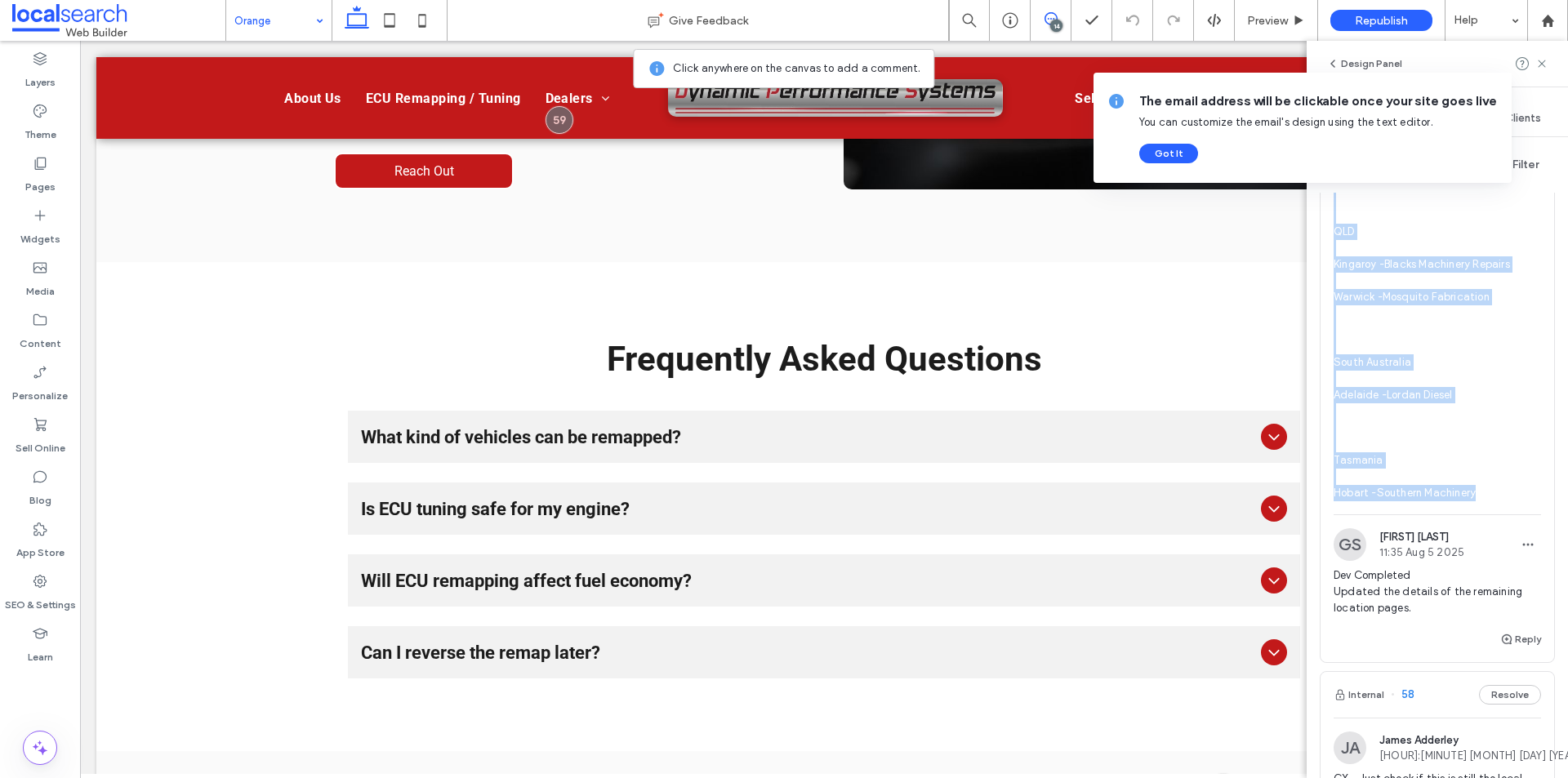 scroll, scrollTop: 0, scrollLeft: 0, axis: both 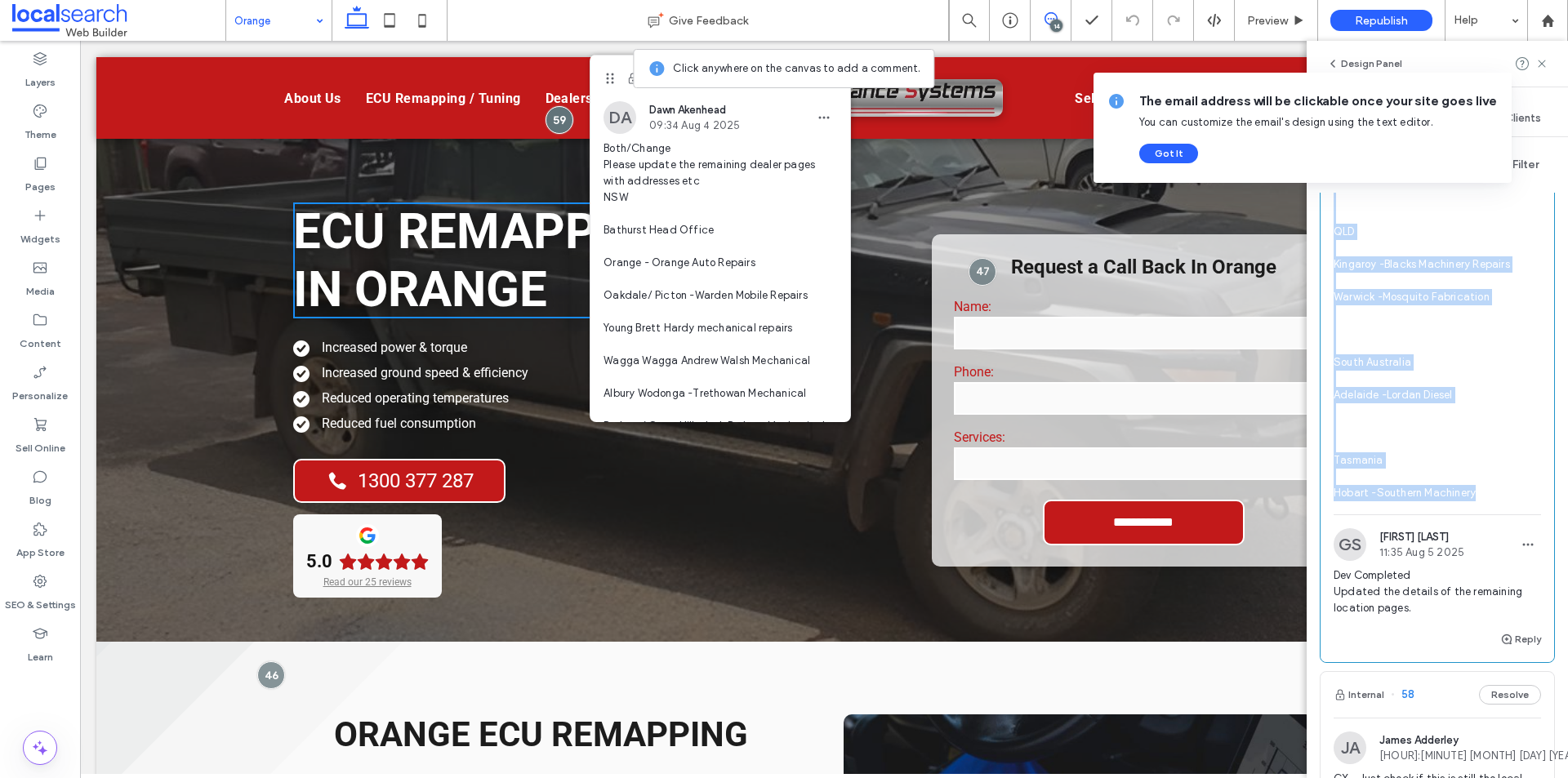 copy on "Bathurst Head Office
Orange - Orange Auto Repairs
Oakdale/ Picton -Warden Mobile Repairs
Young Brett Hardy mechanical repairs
Wagga Wagga Andrew Walsh Mechanical
Albury Wodonga -Trethowan Mechanical
Barham/ Swan Hill -Josh Burbury Mechanical
Cooma -Cooma Steering and Suspension
Bombala/Bega -Felix Hartmeier Mechanical
Coffs Harbour- Coffs Performance Tuning
Laurieton/ Port Macquarie -Steve Collins Automotive
Cessnock -J A Mechanical
QLD
Kingaroy -Blacks Machinery Repairs
Warwick -Mosquito Fabrication
South Australia
Adelaide -Lordan Diesel
Tasmania
Hobart -Southern Machinery" 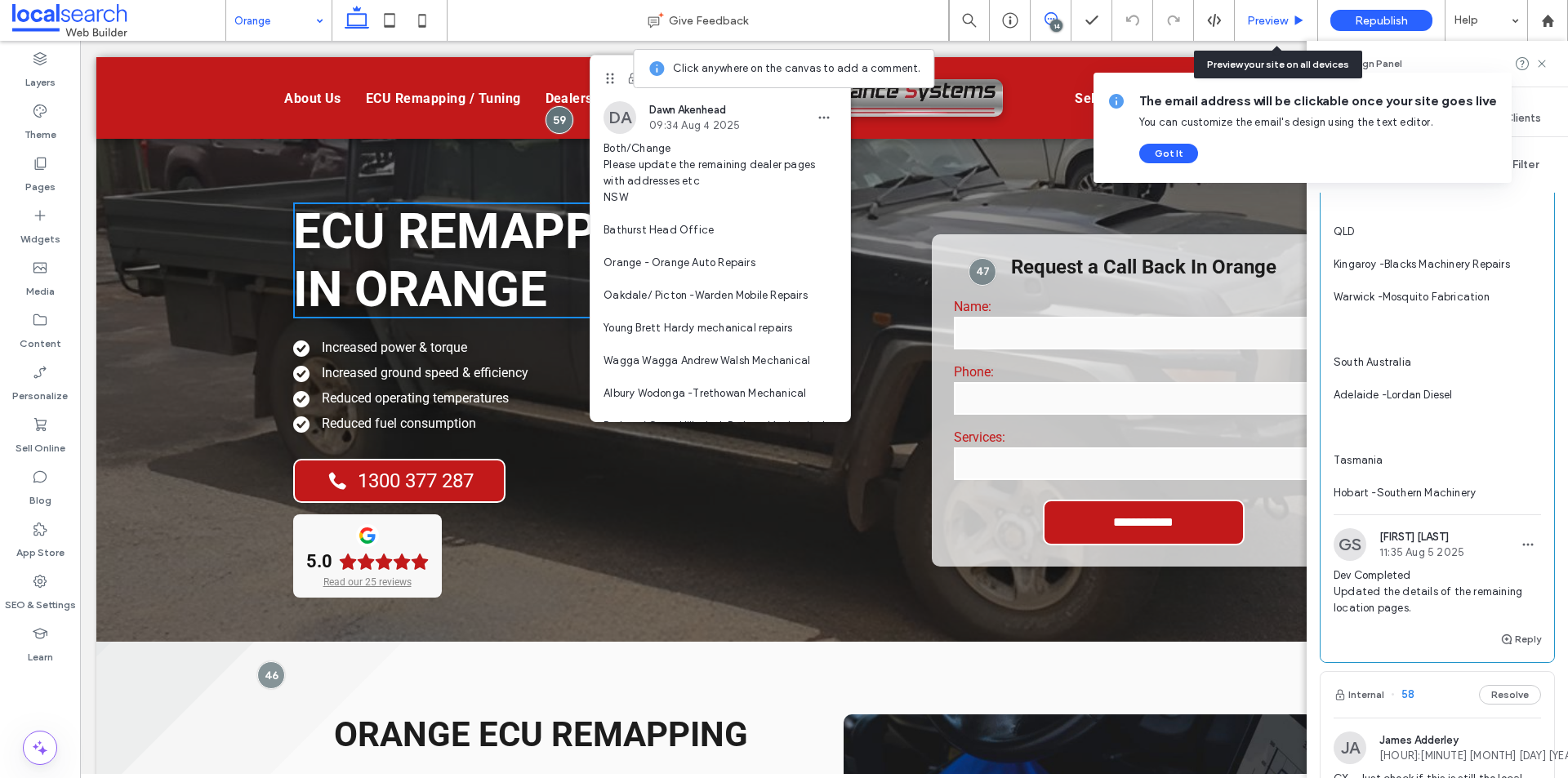 click on "Preview" at bounding box center (1267, 20) 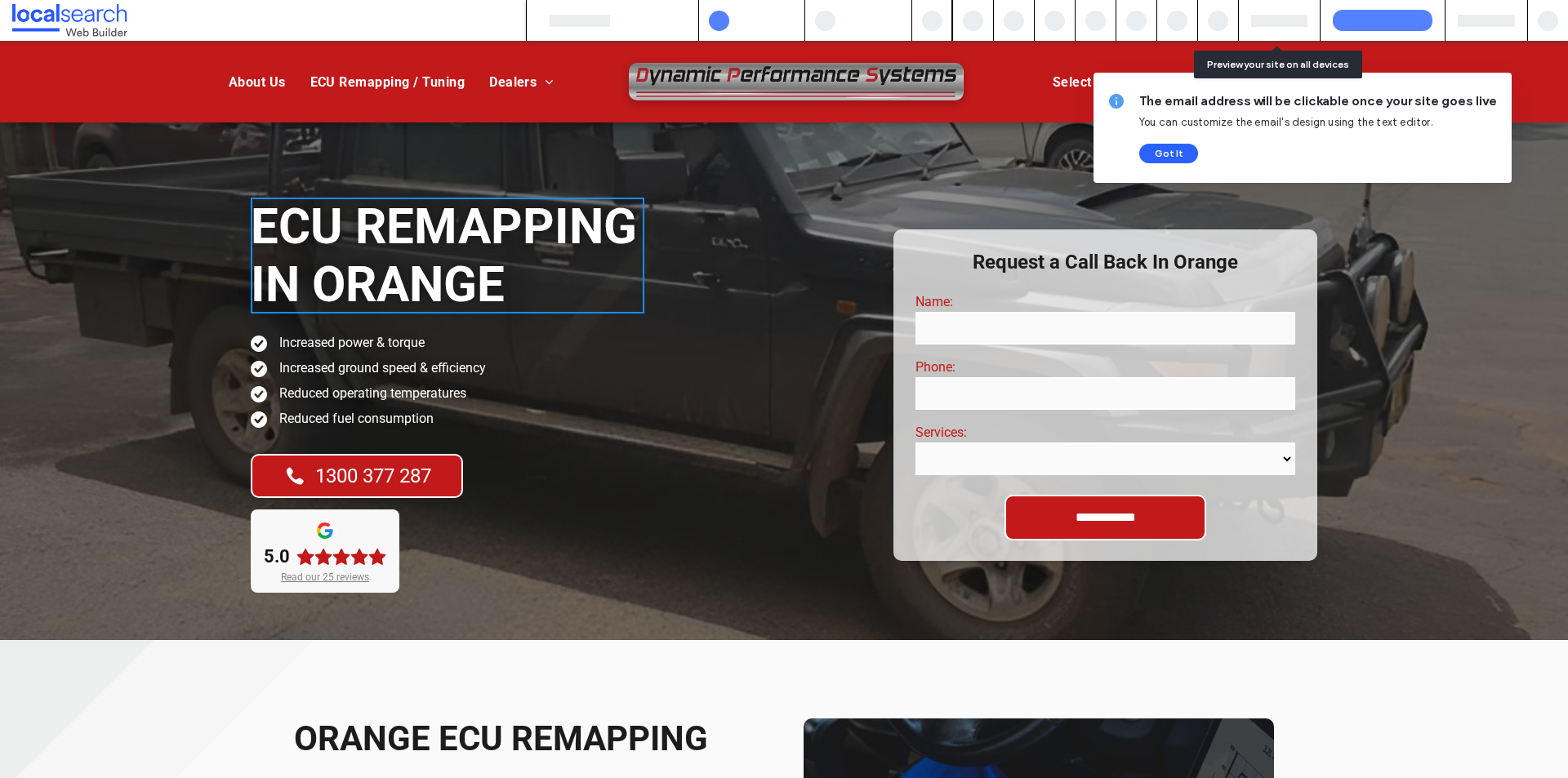 scroll, scrollTop: 0, scrollLeft: 0, axis: both 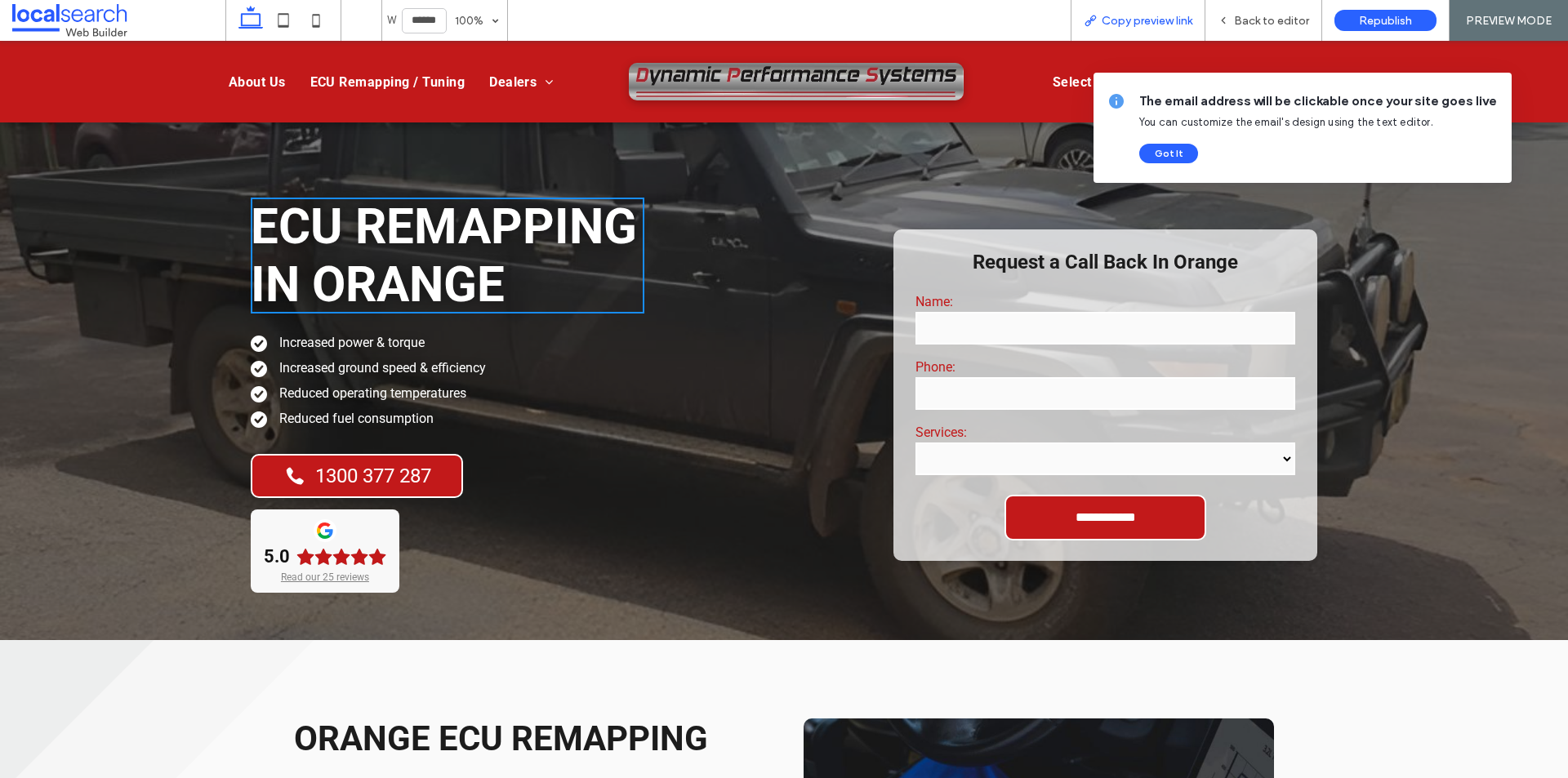click on "Copy preview link" at bounding box center (1147, 20) 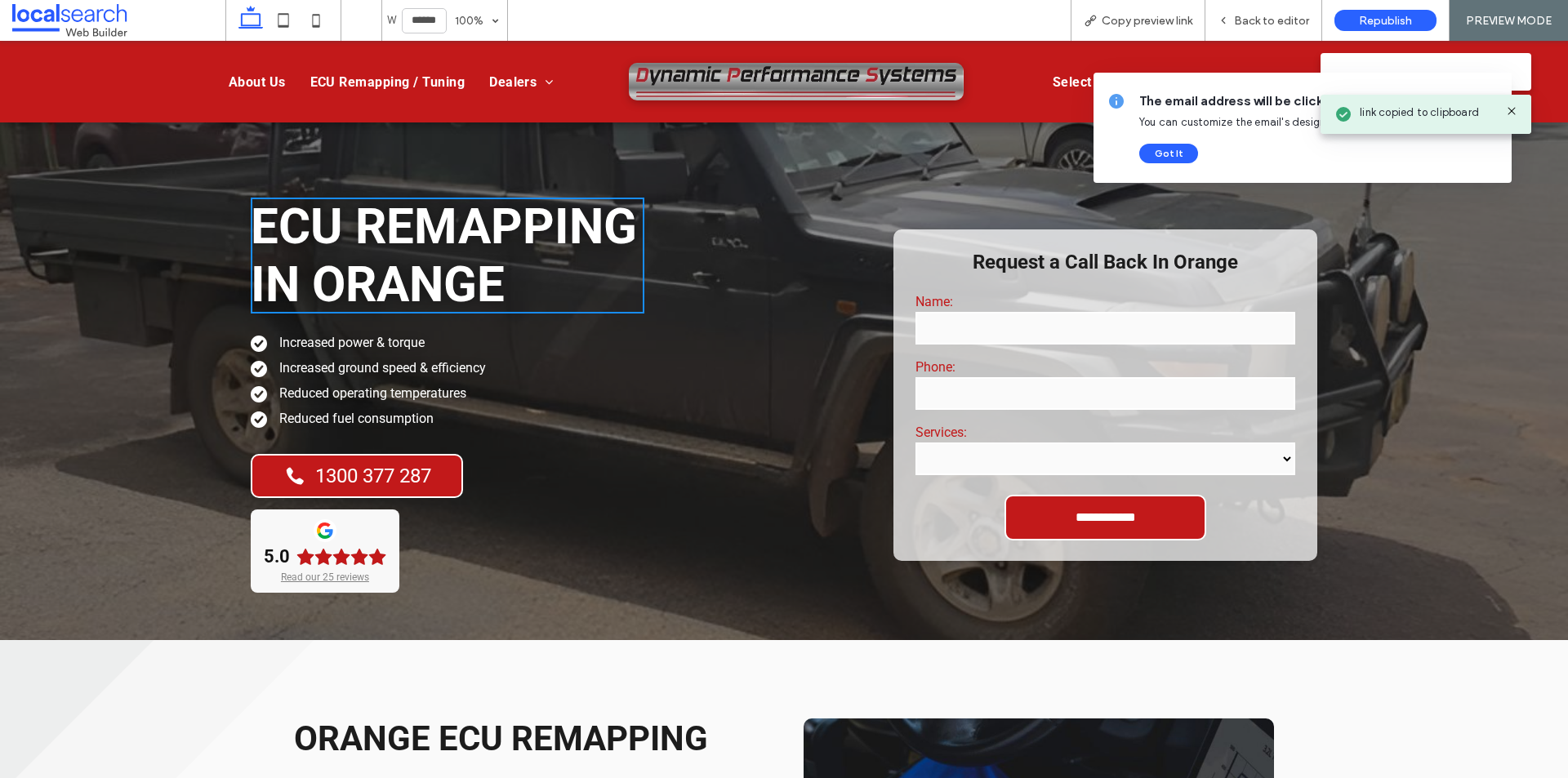 click 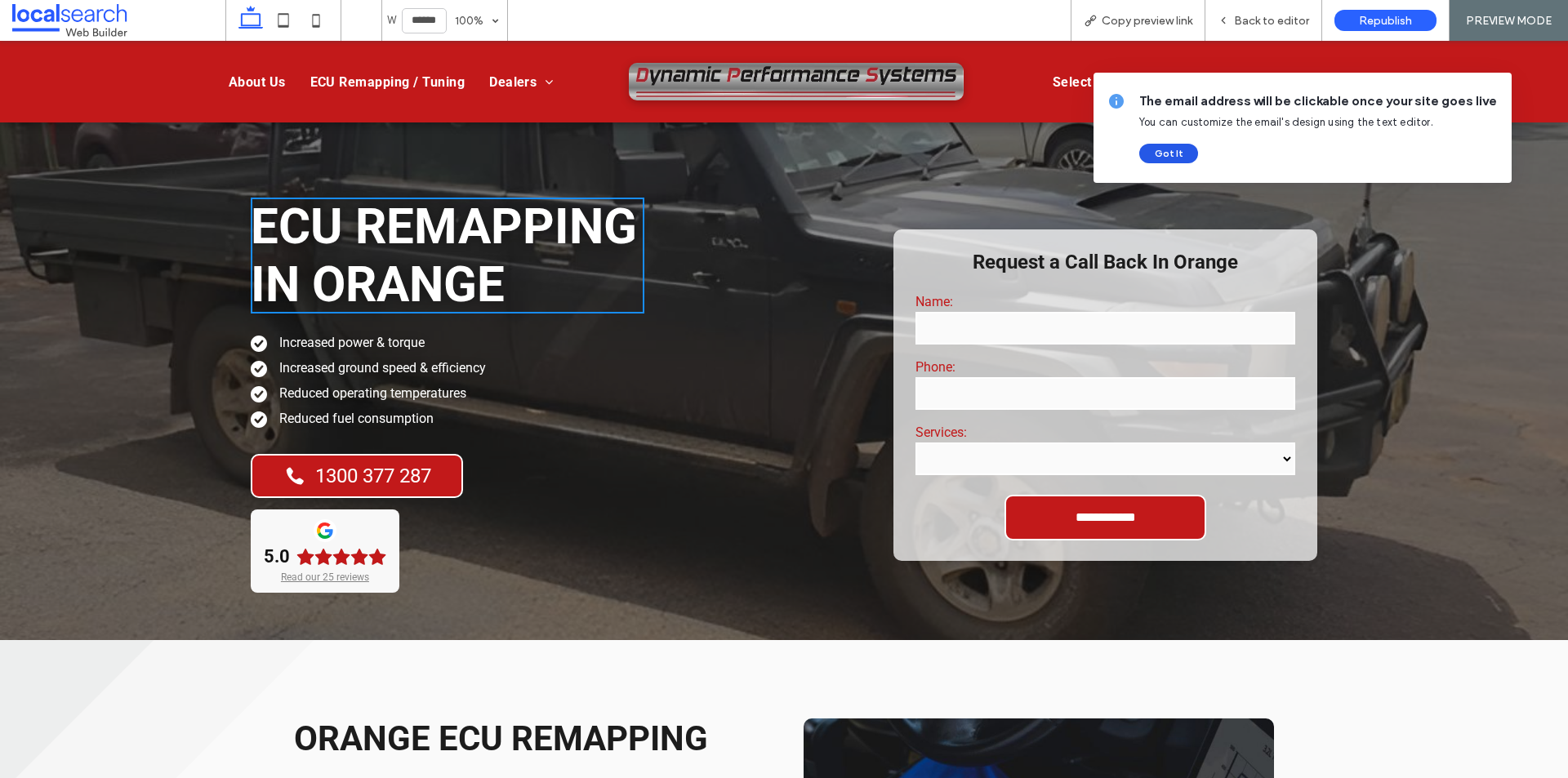 click on "Got It" at bounding box center [1169, 153] 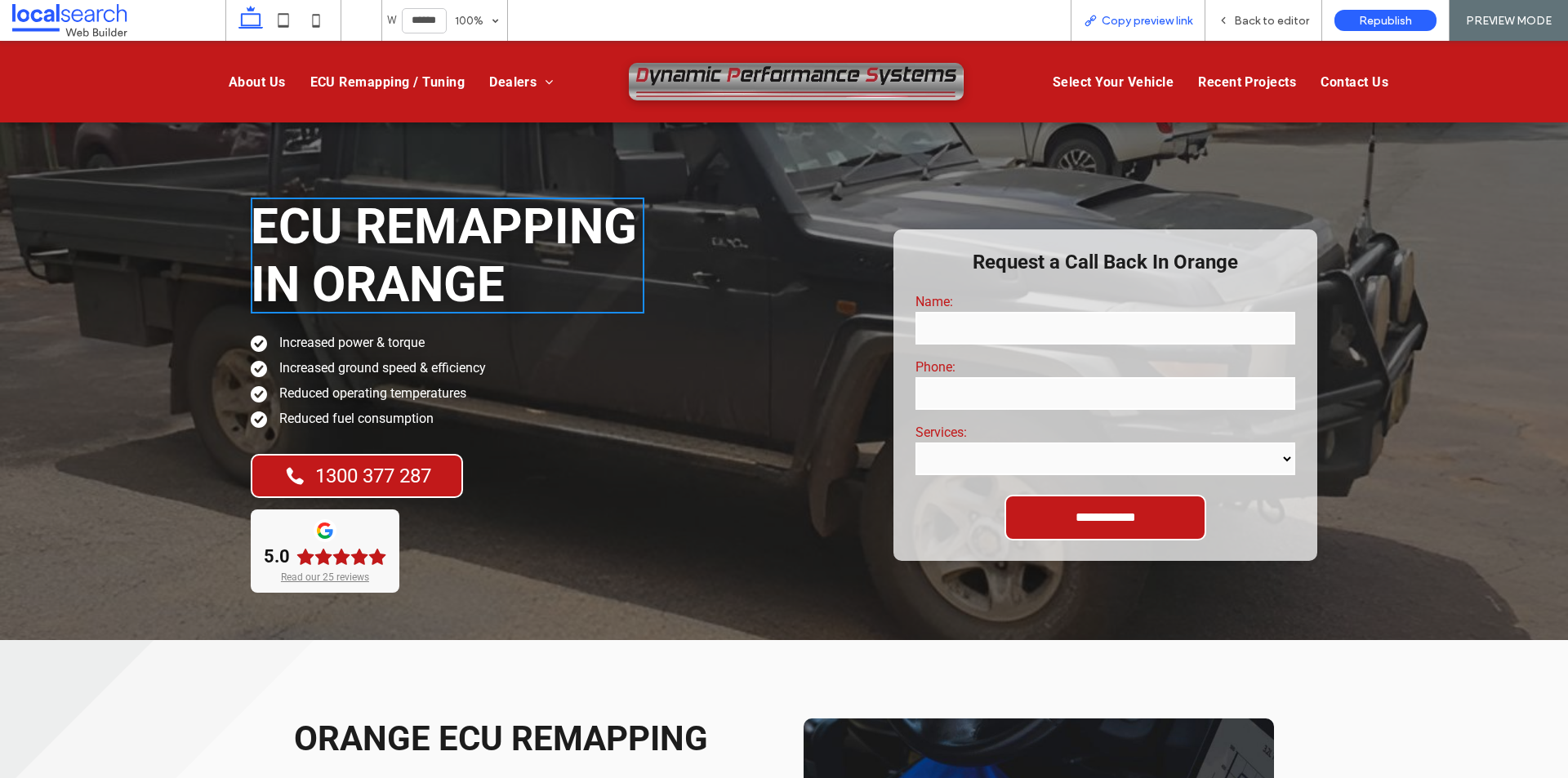 click on "Copy preview link" at bounding box center [1138, 20] 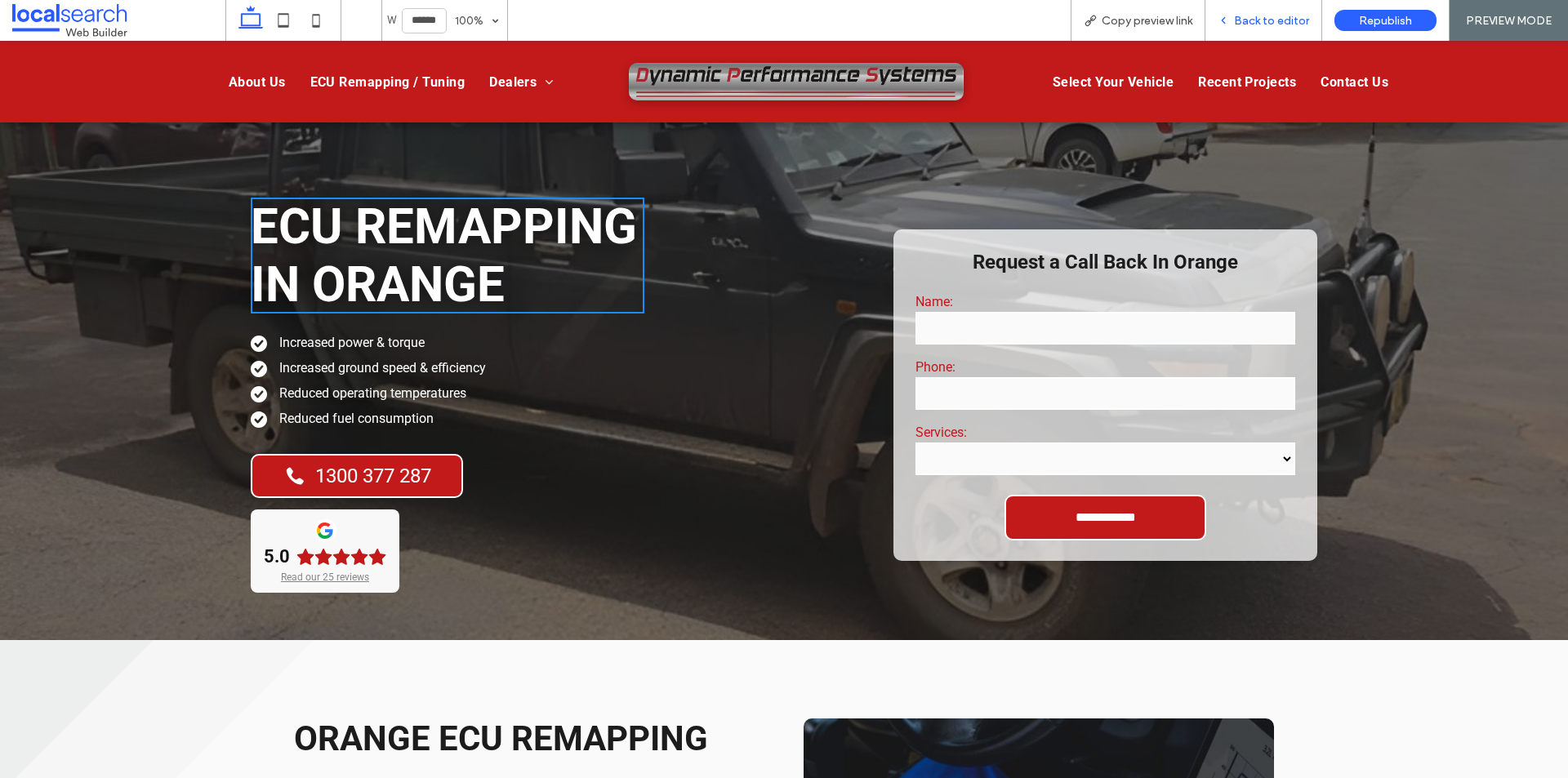 click on "Back to editor" at bounding box center (1263, 20) 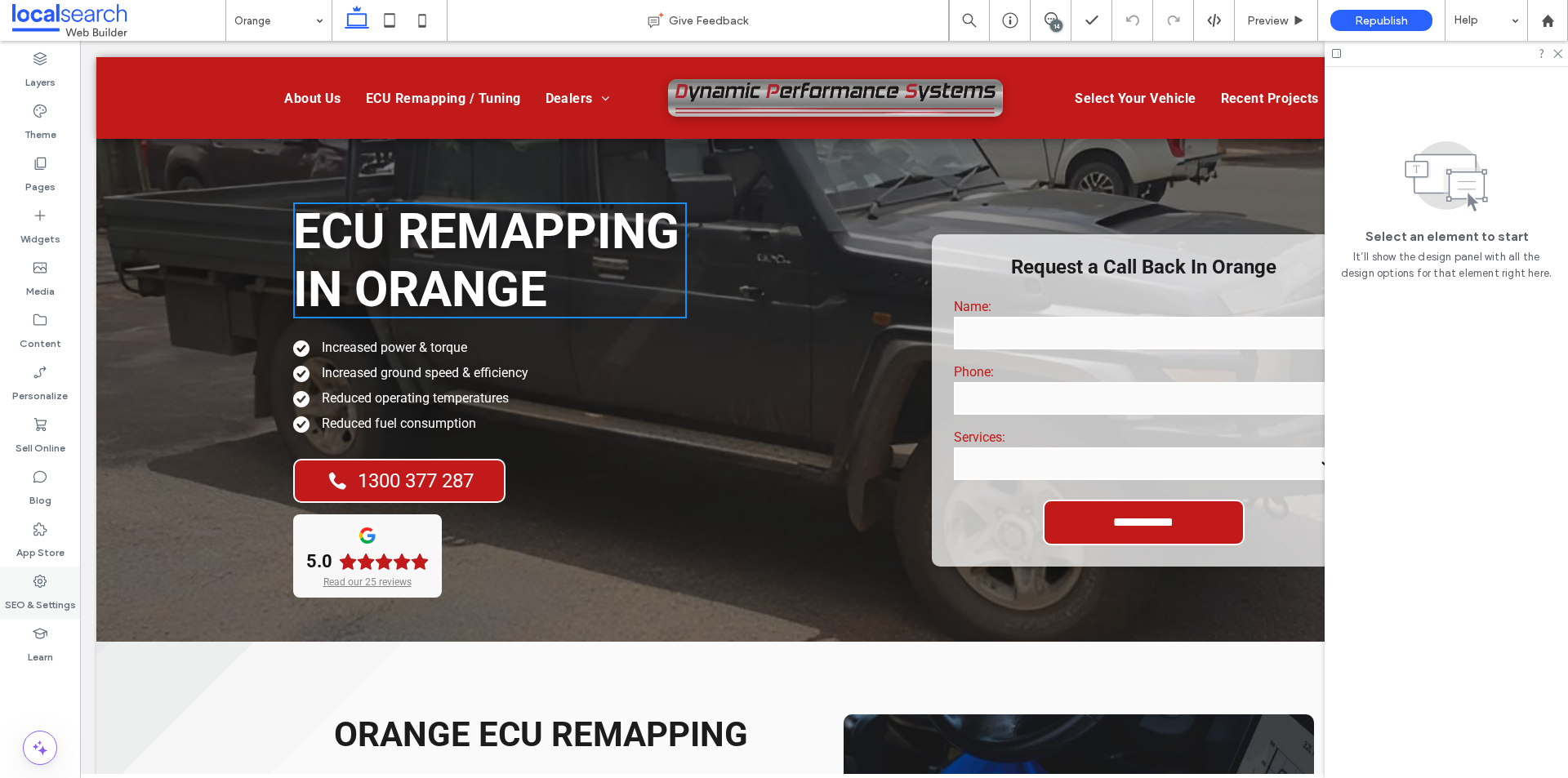 click on "SEO & Settings" at bounding box center (40, 601) 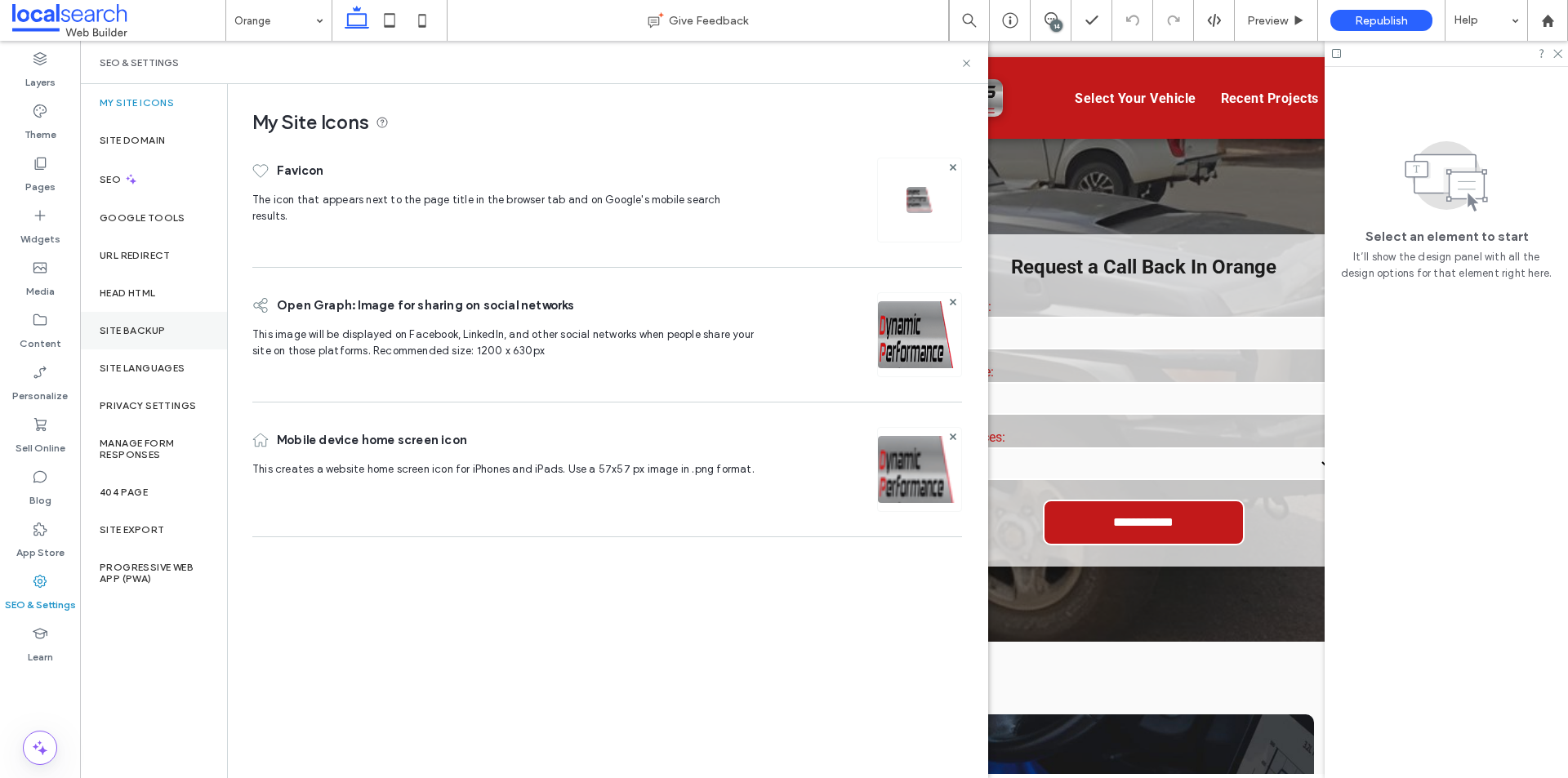 click on "Site Backup" at bounding box center (132, 331) 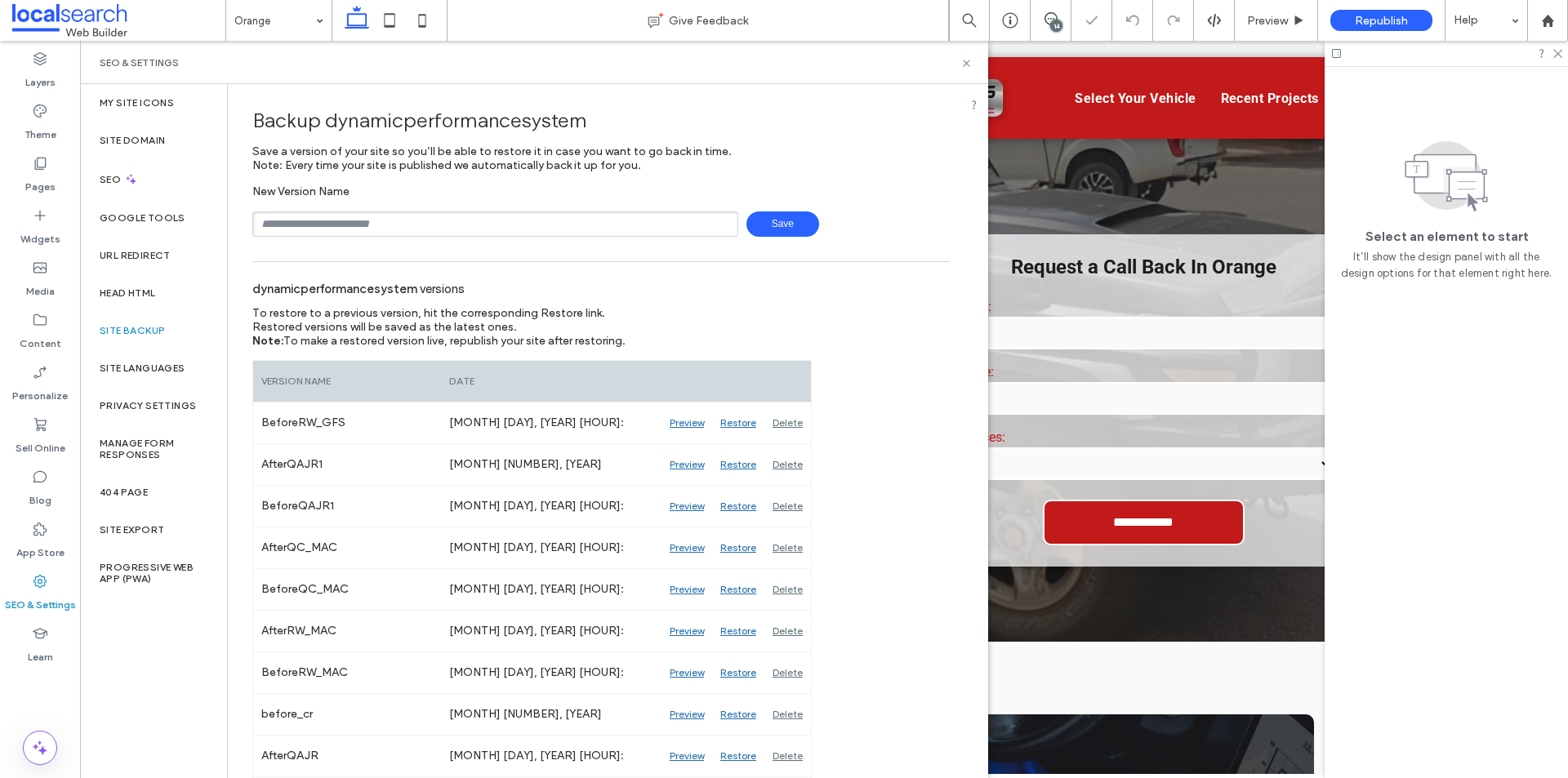 click at bounding box center [495, 224] 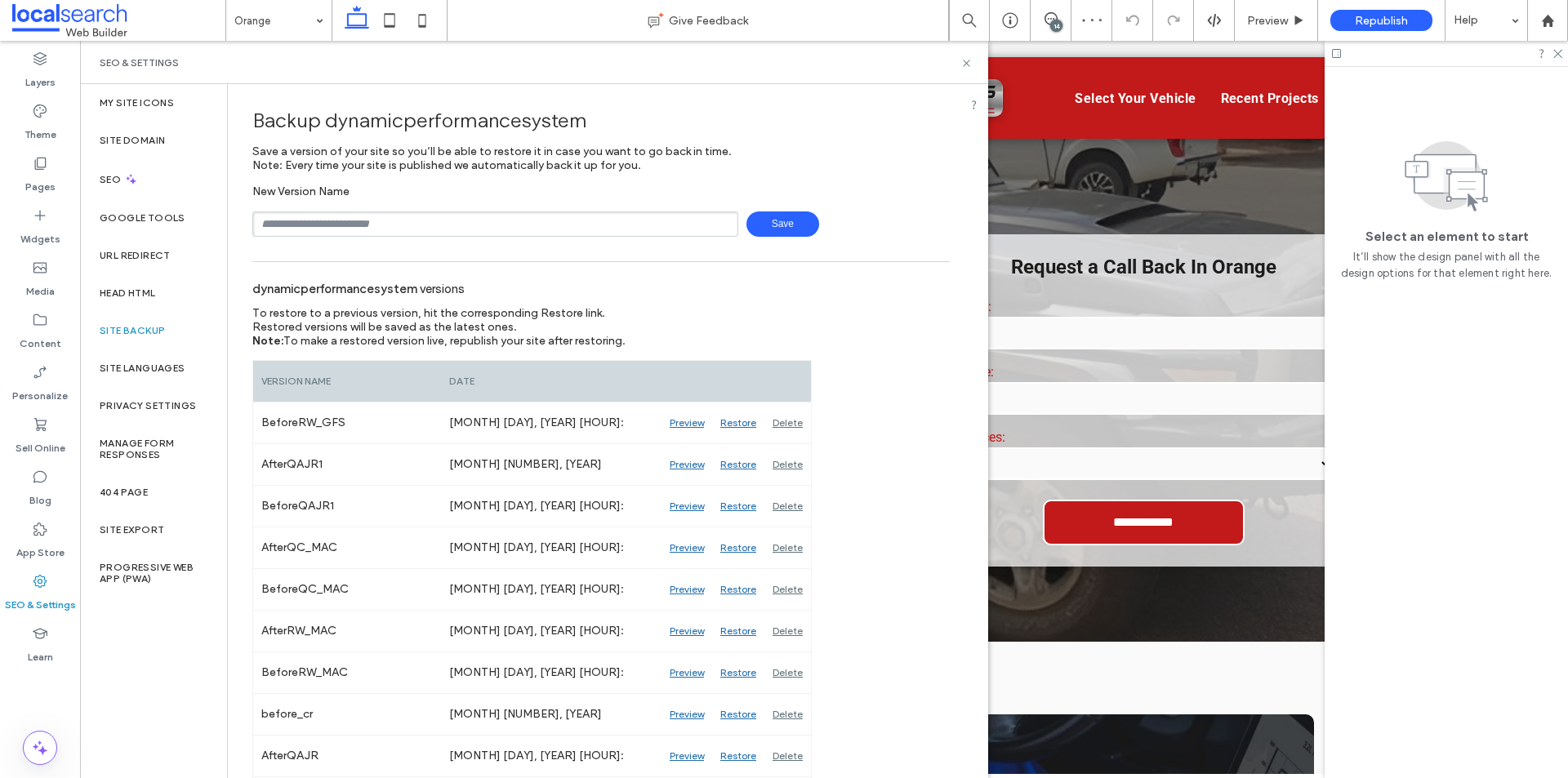 type on "**********" 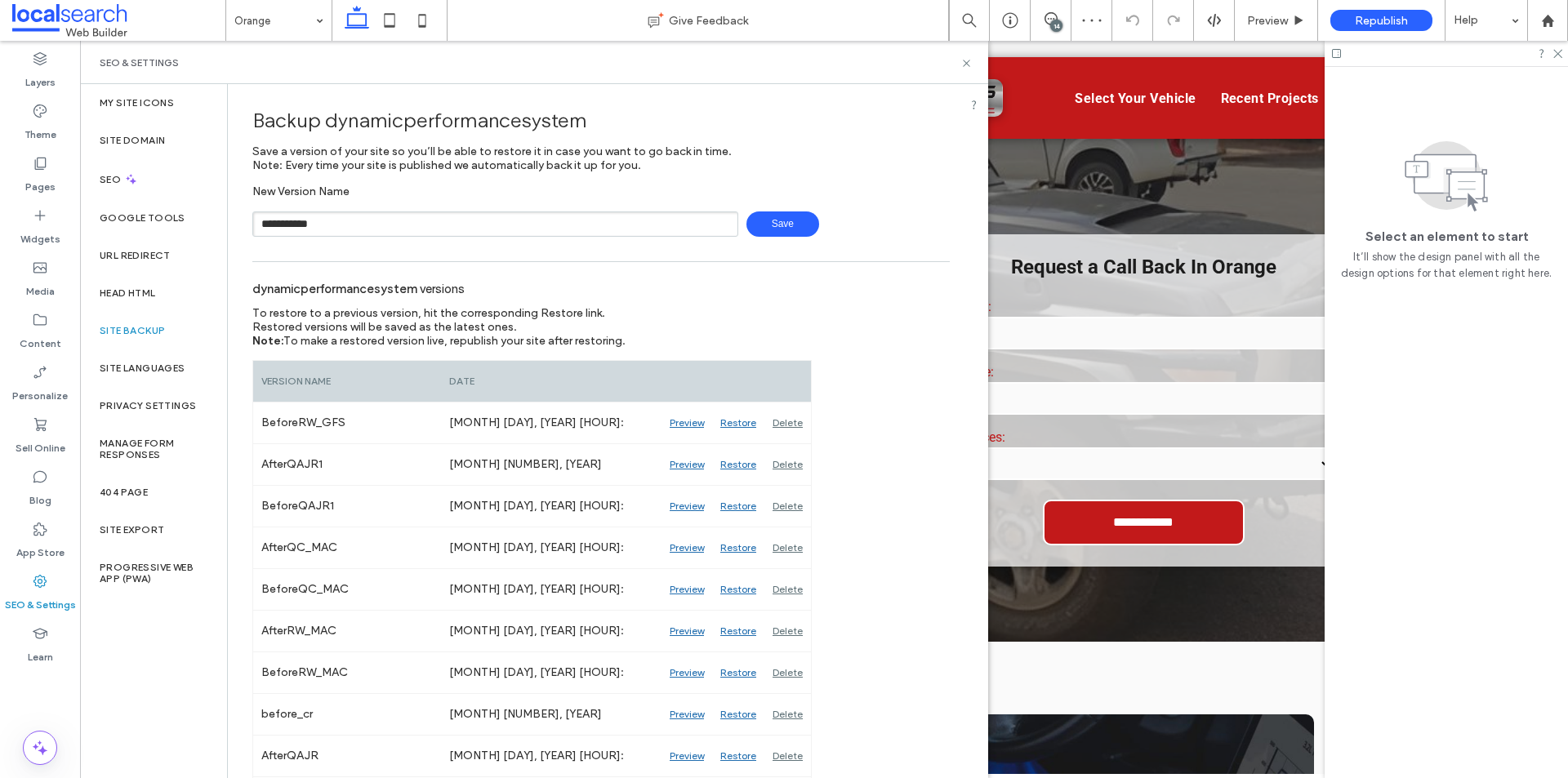 click on "Save" at bounding box center [782, 224] 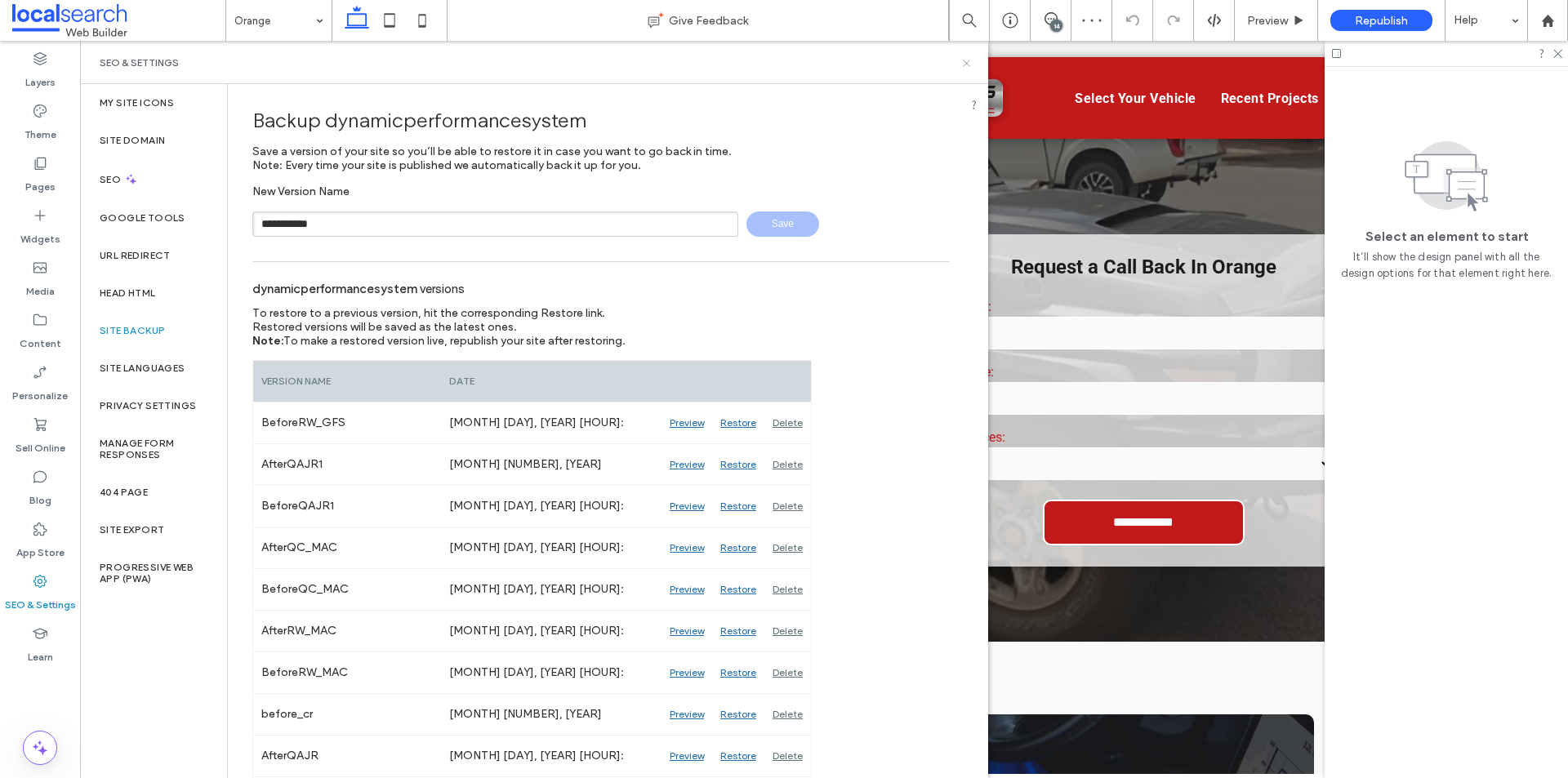 type 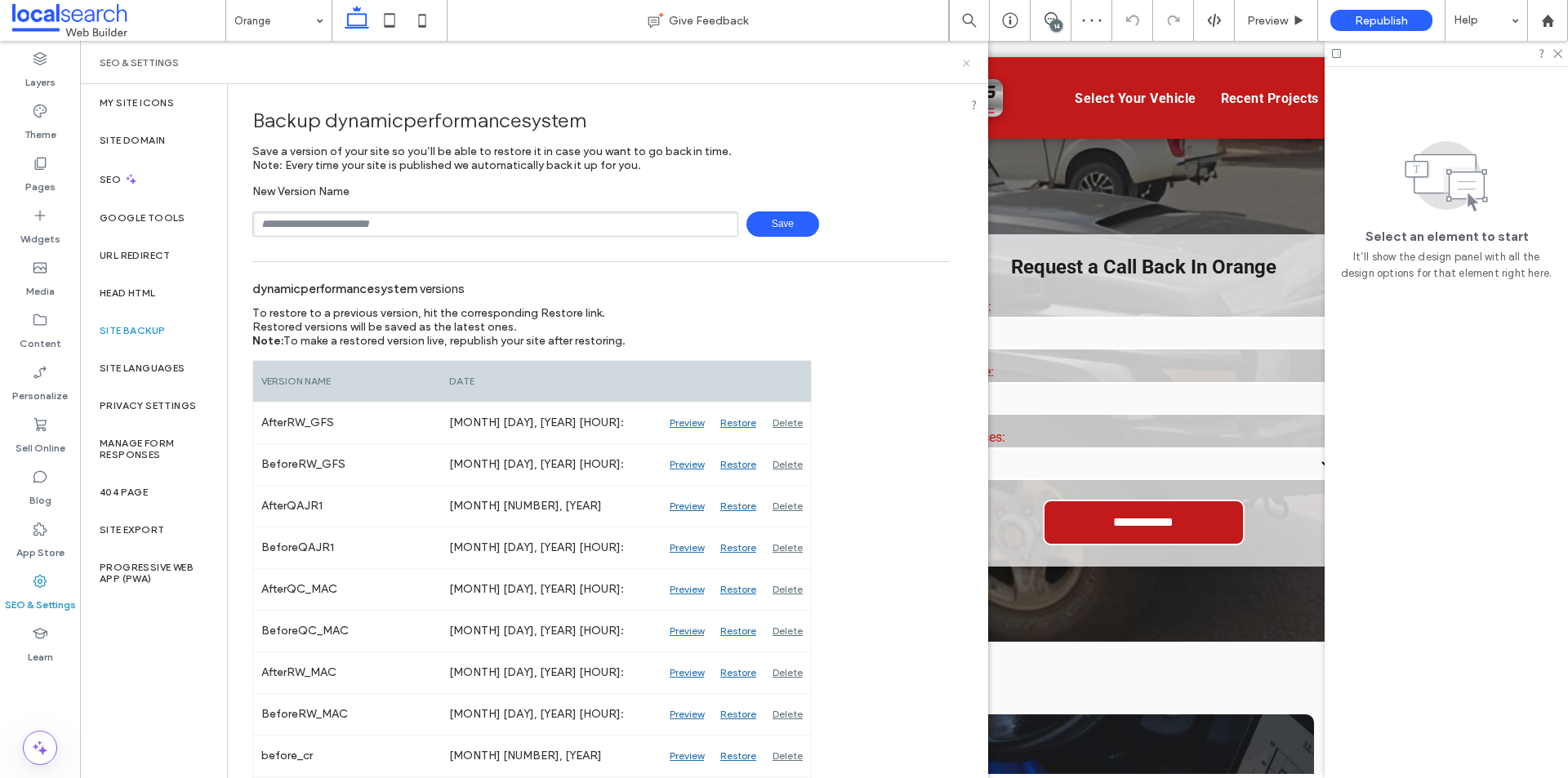 click 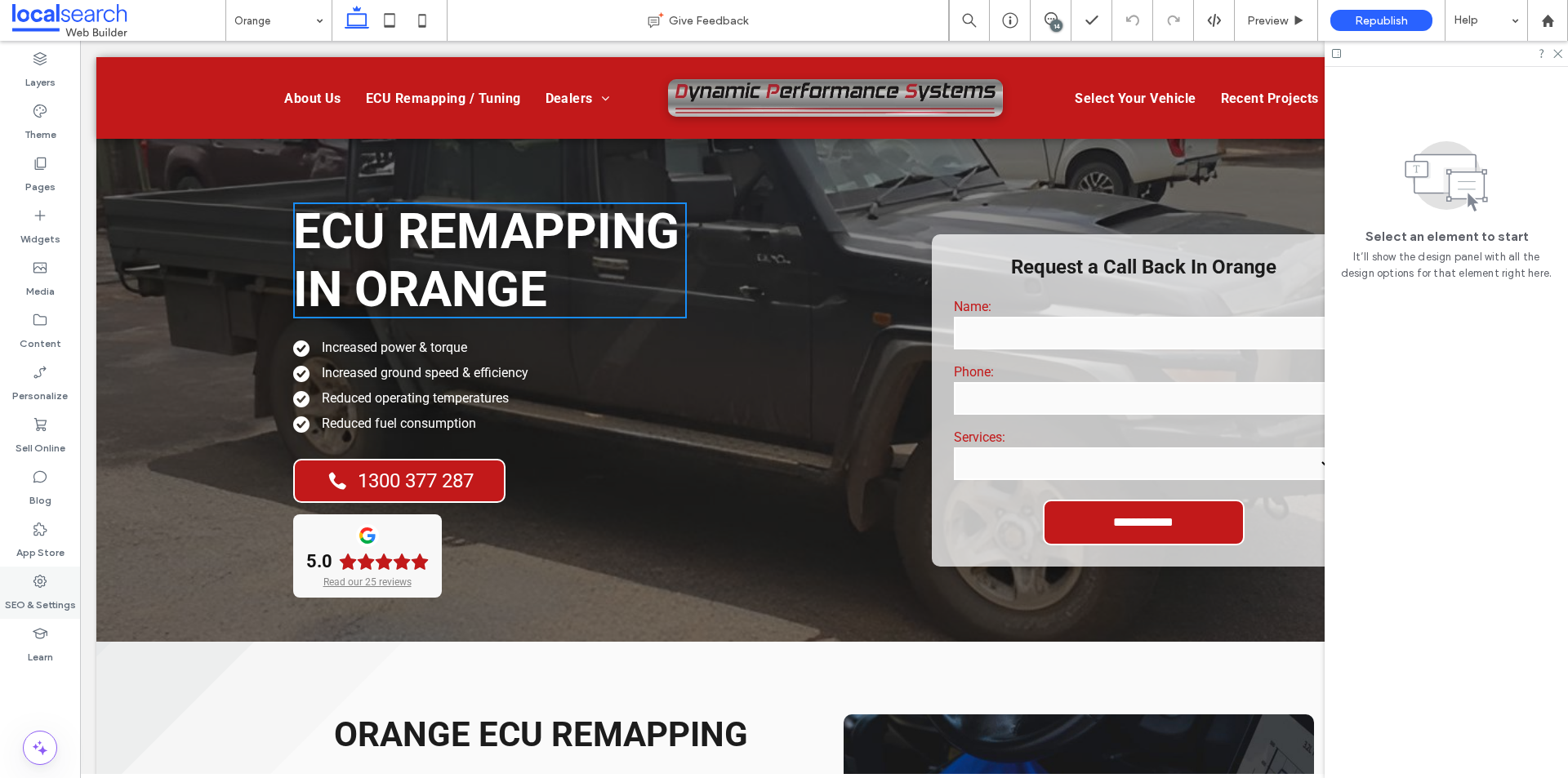 click on "SEO & Settings" at bounding box center [40, 593] 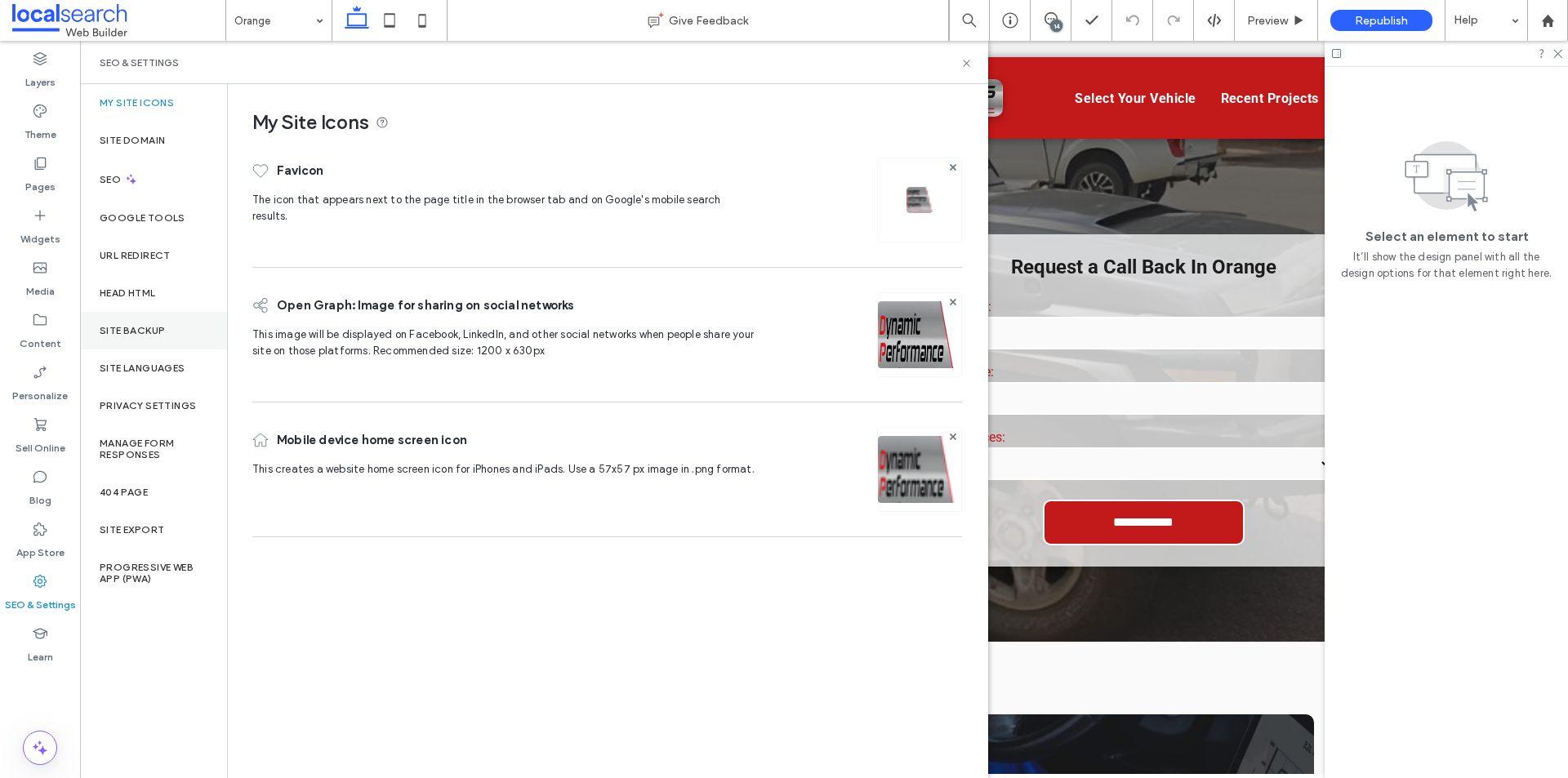click on "Site Backup" at bounding box center (132, 331) 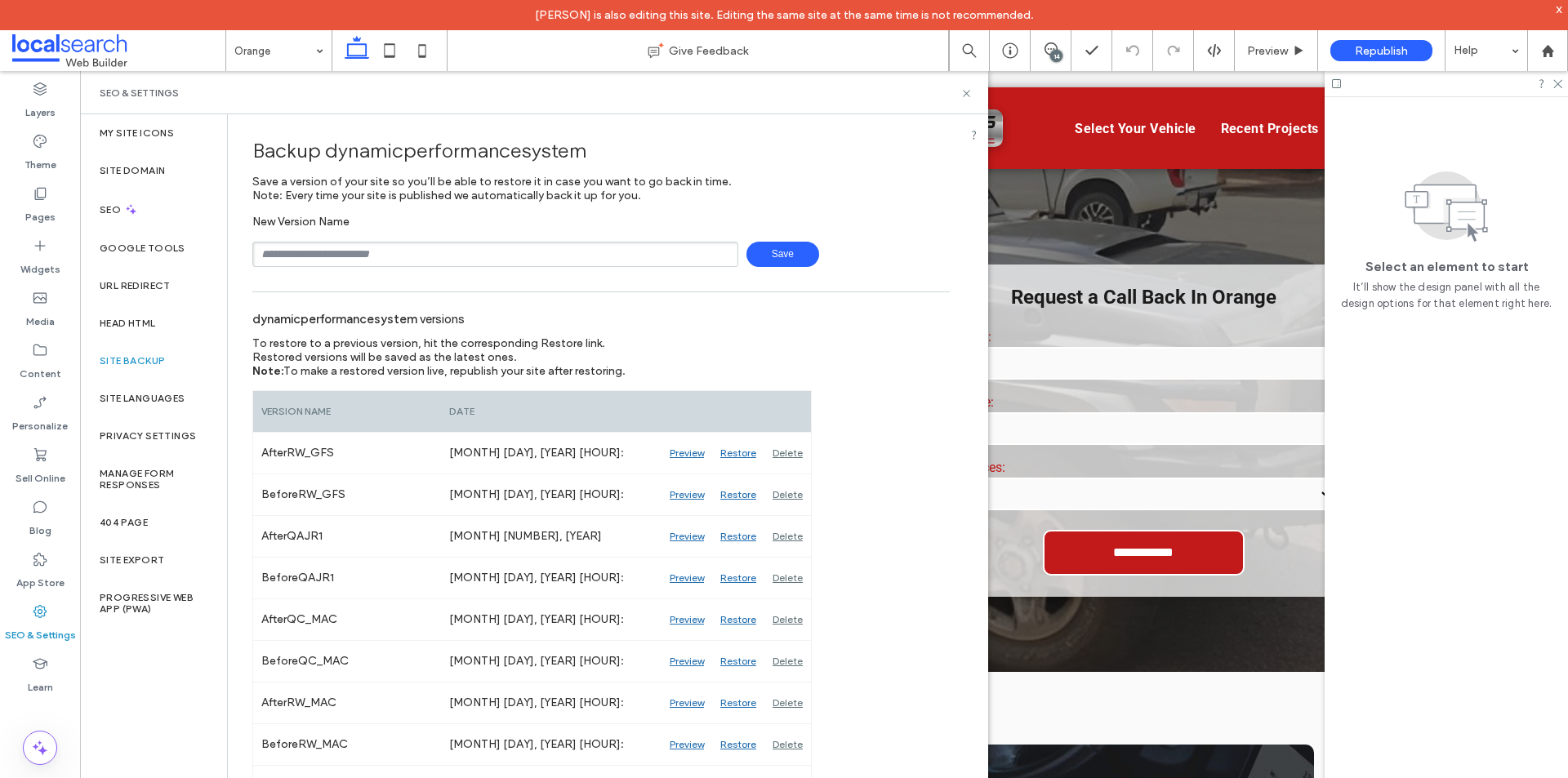 scroll, scrollTop: 0, scrollLeft: 0, axis: both 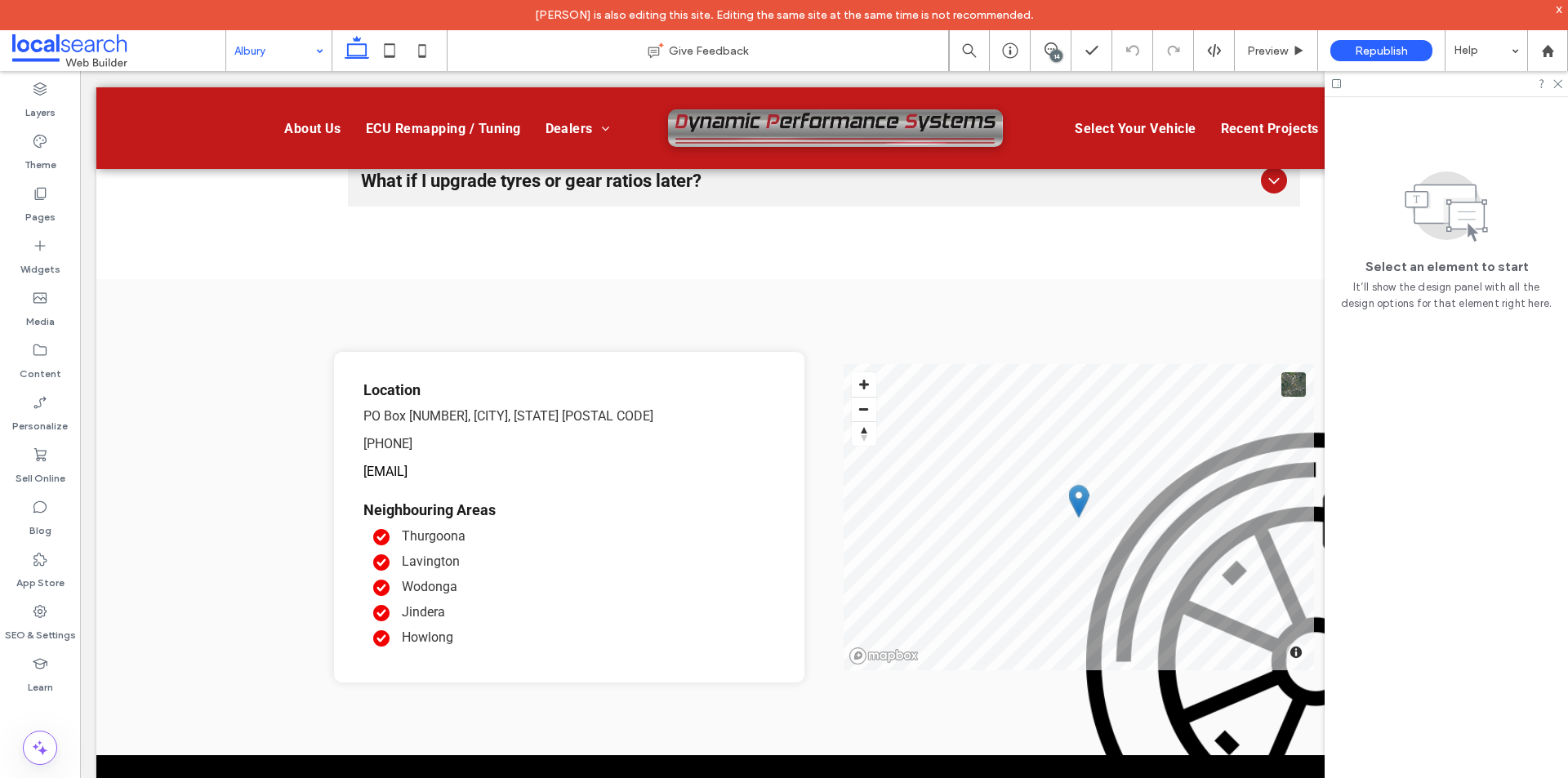click at bounding box center [274, 51] 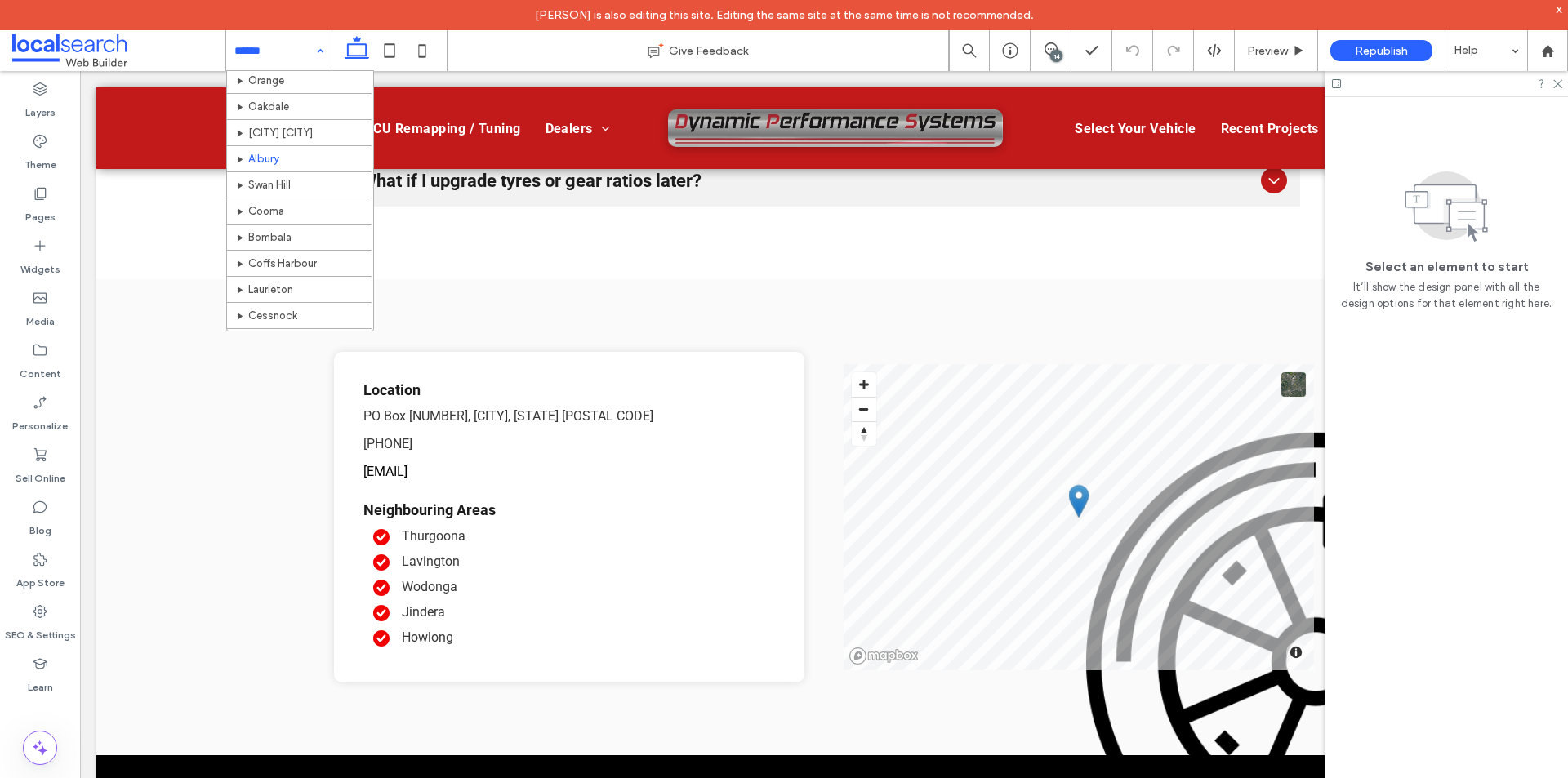 scroll, scrollTop: 163, scrollLeft: 0, axis: vertical 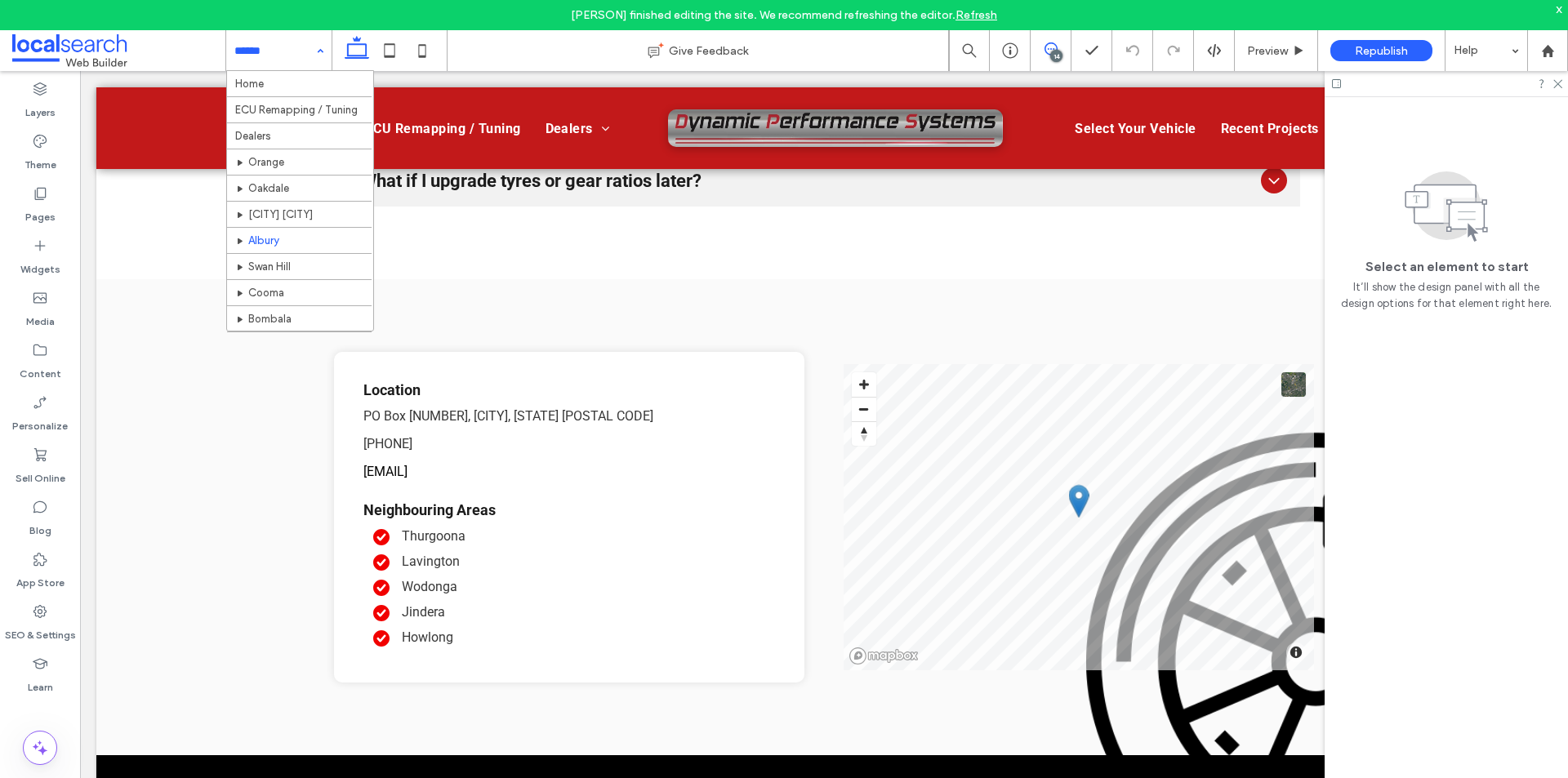 click at bounding box center (1050, 49) 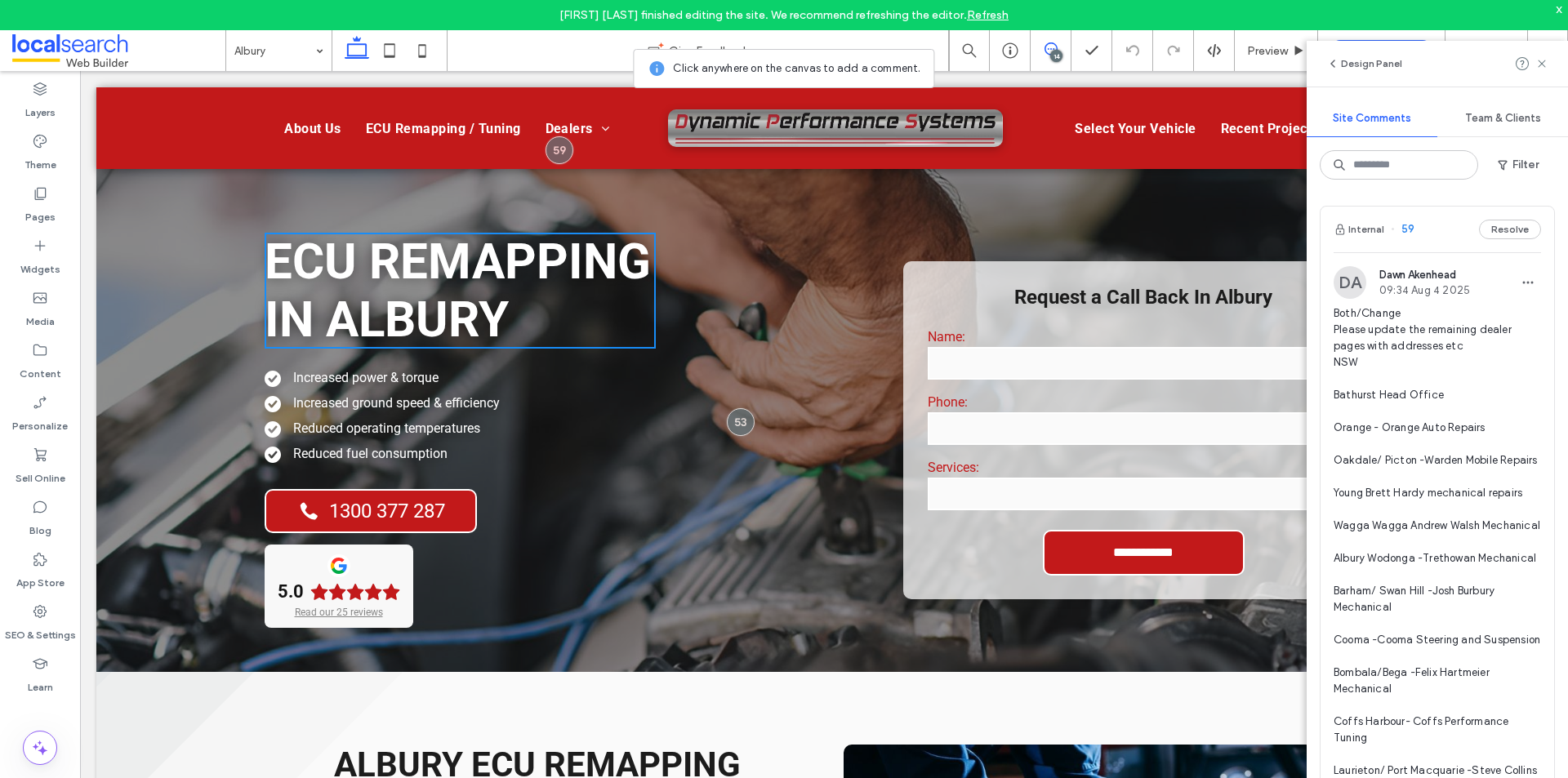 scroll, scrollTop: 2661, scrollLeft: 0, axis: vertical 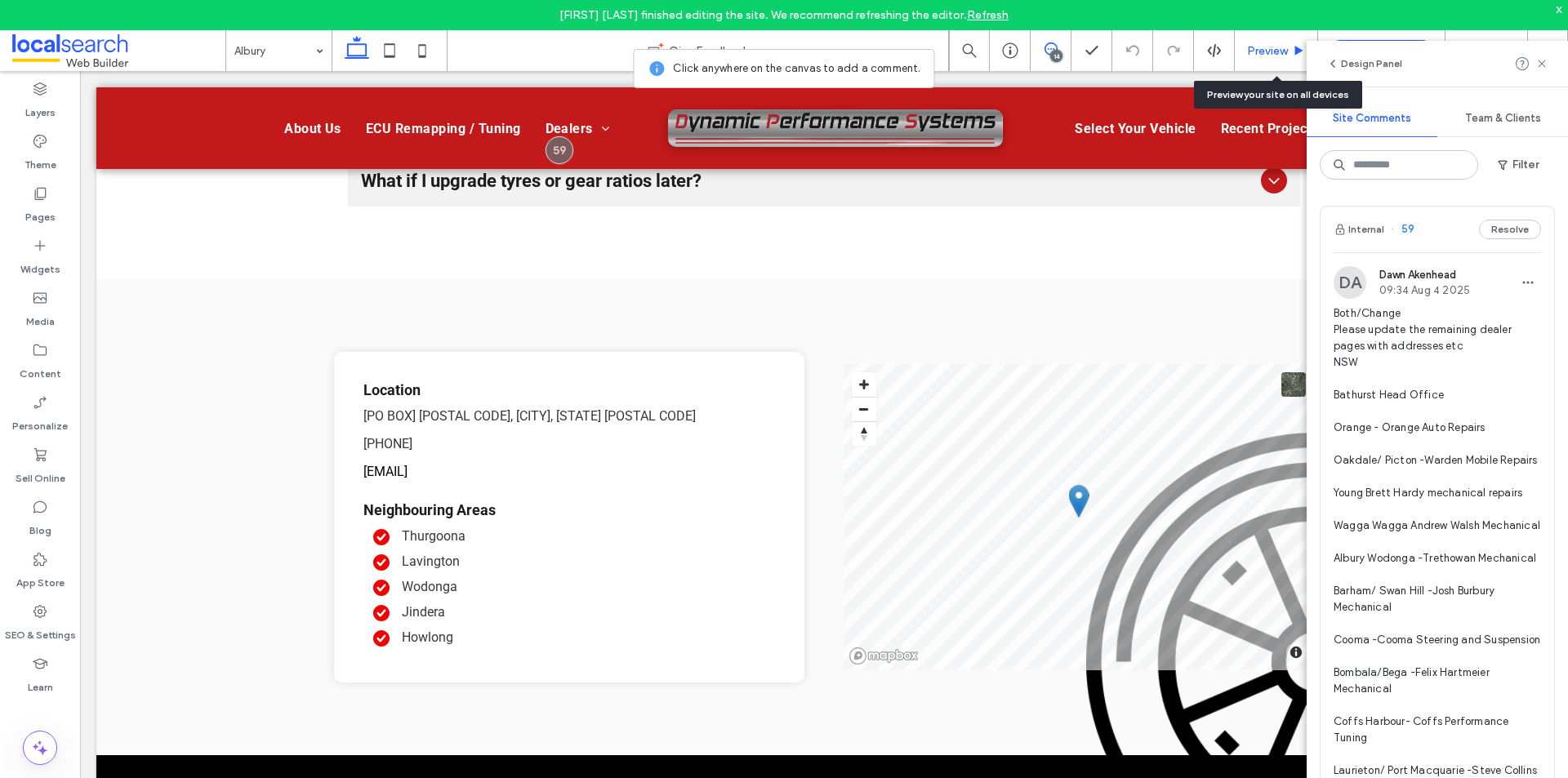 click on "Preview" at bounding box center (1267, 51) 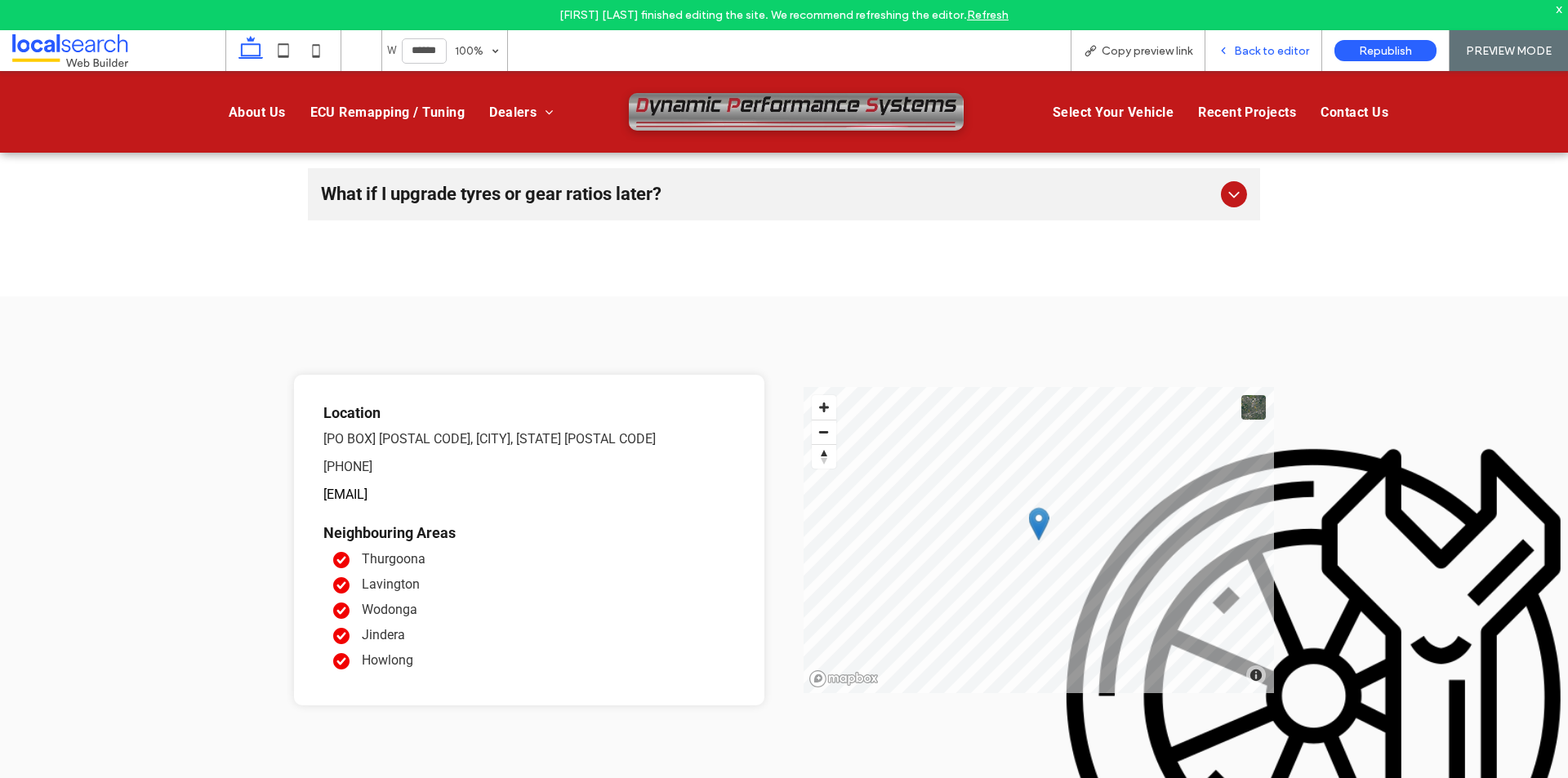 scroll, scrollTop: 2695, scrollLeft: 0, axis: vertical 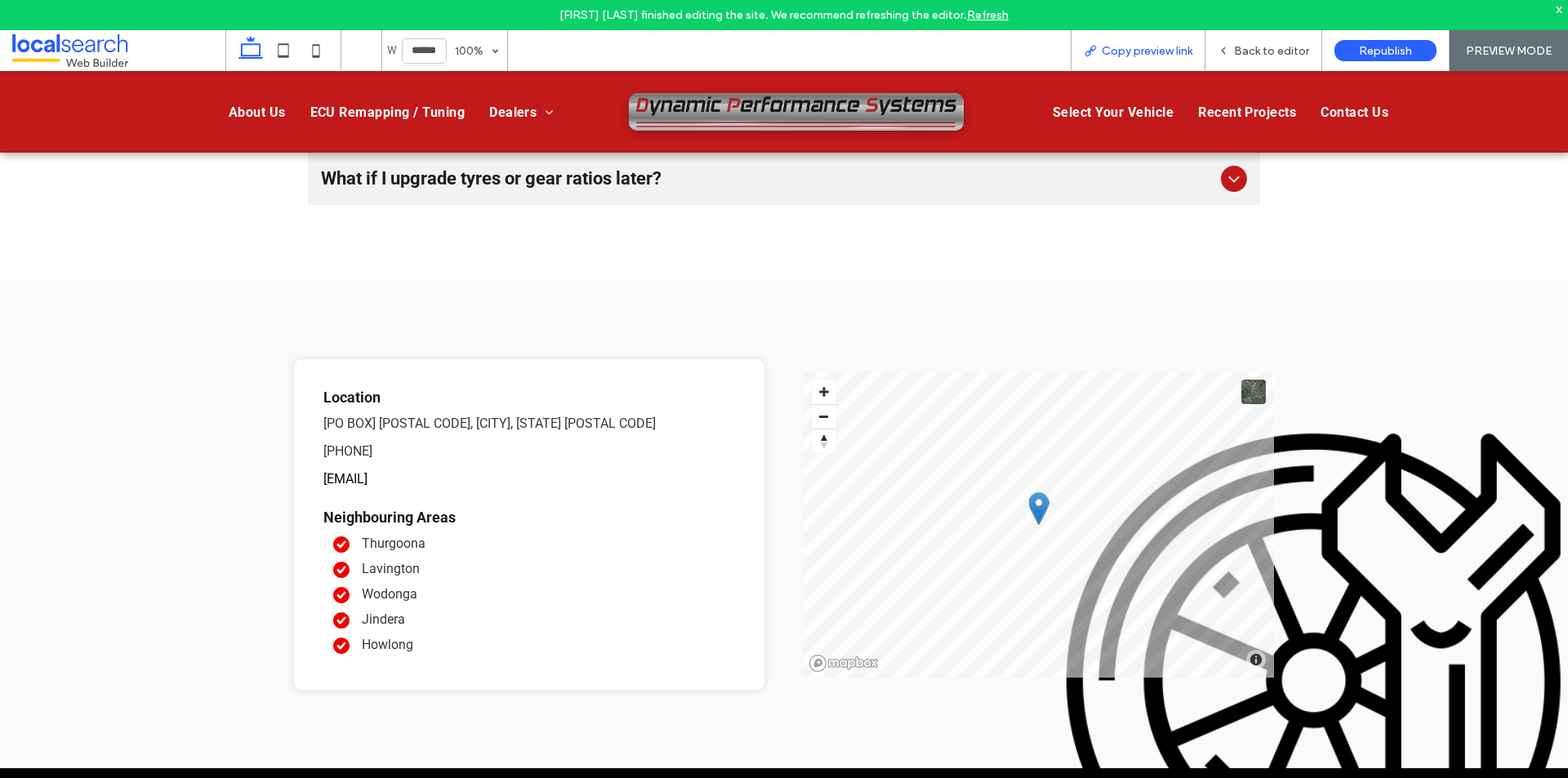 drag, startPoint x: 1163, startPoint y: 51, endPoint x: 1131, endPoint y: 64, distance: 34.539832 